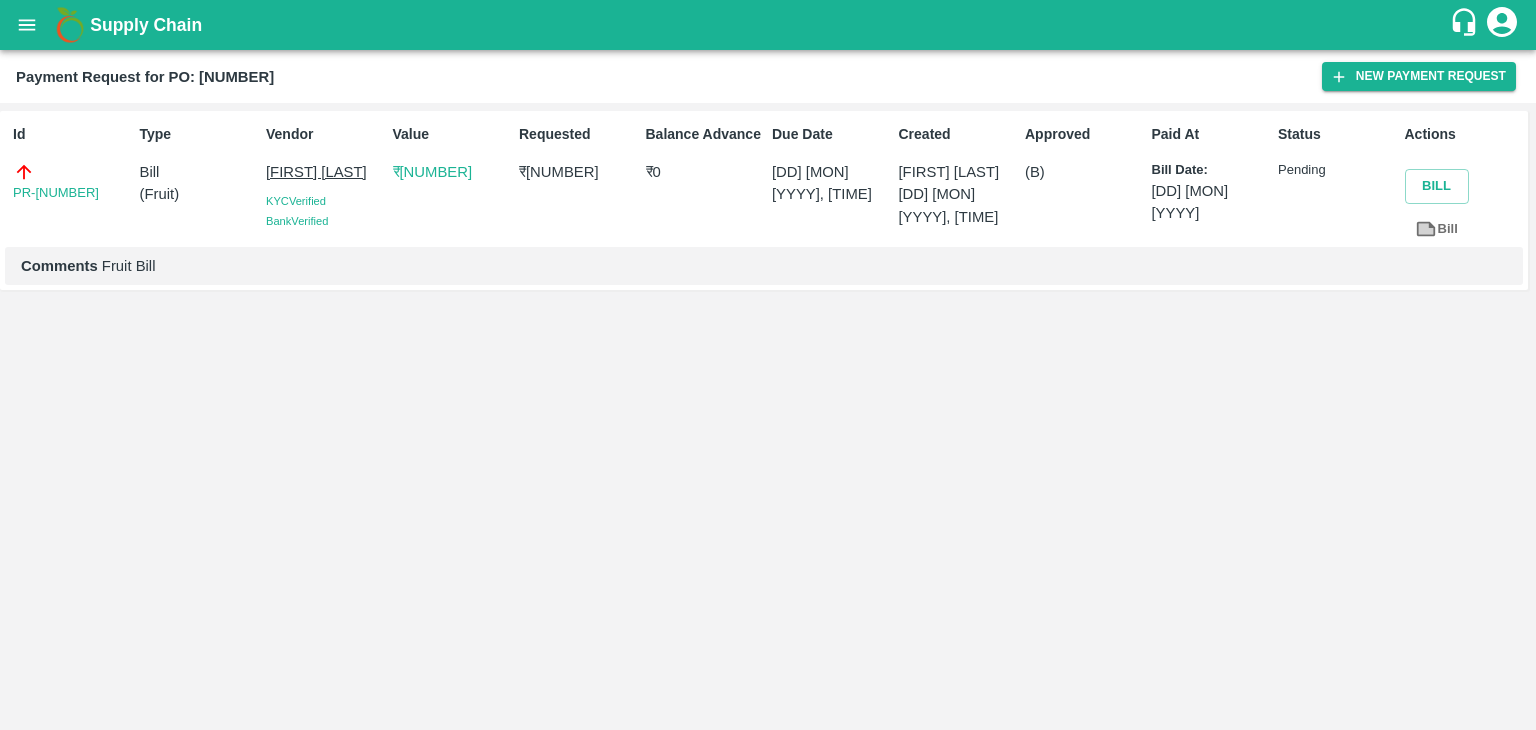 scroll, scrollTop: 0, scrollLeft: 0, axis: both 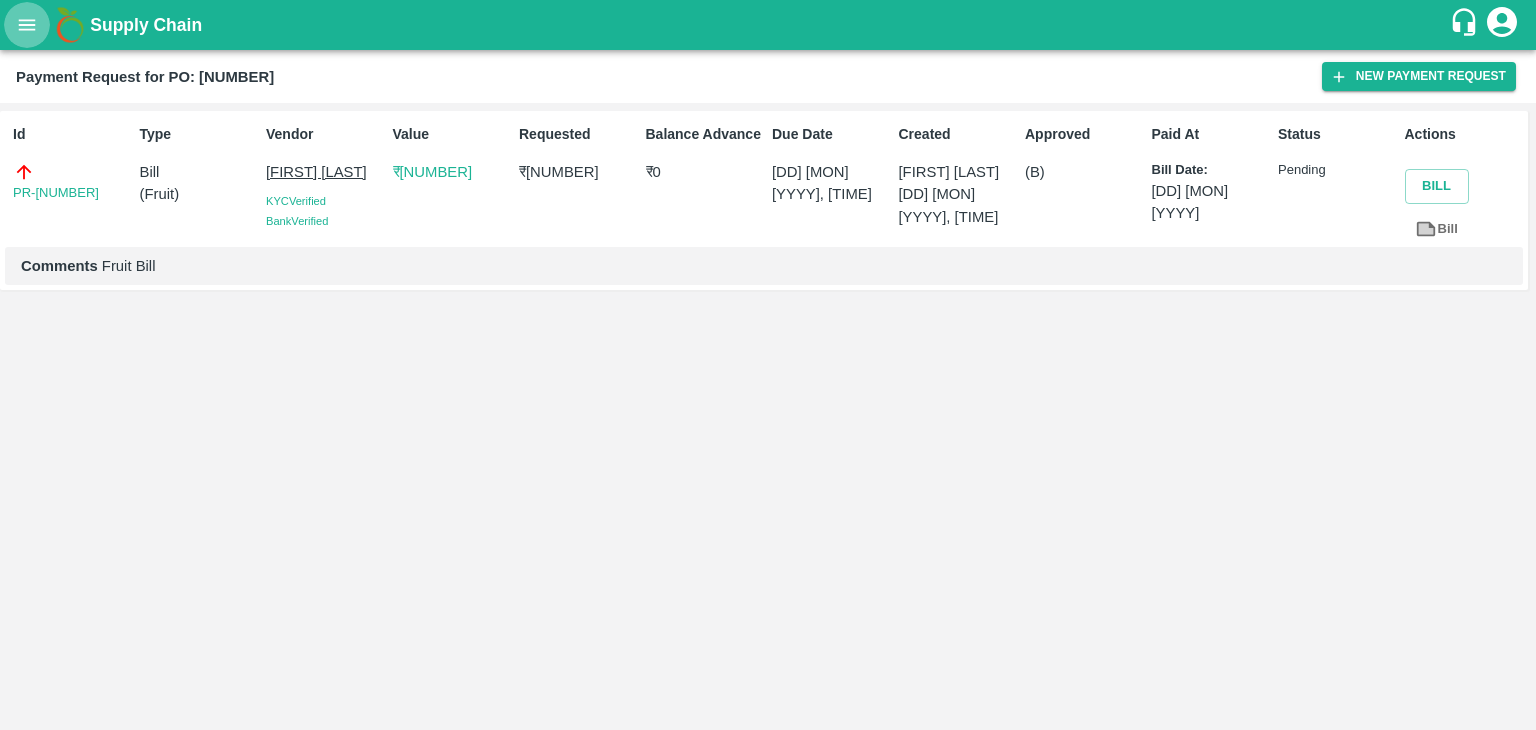 click 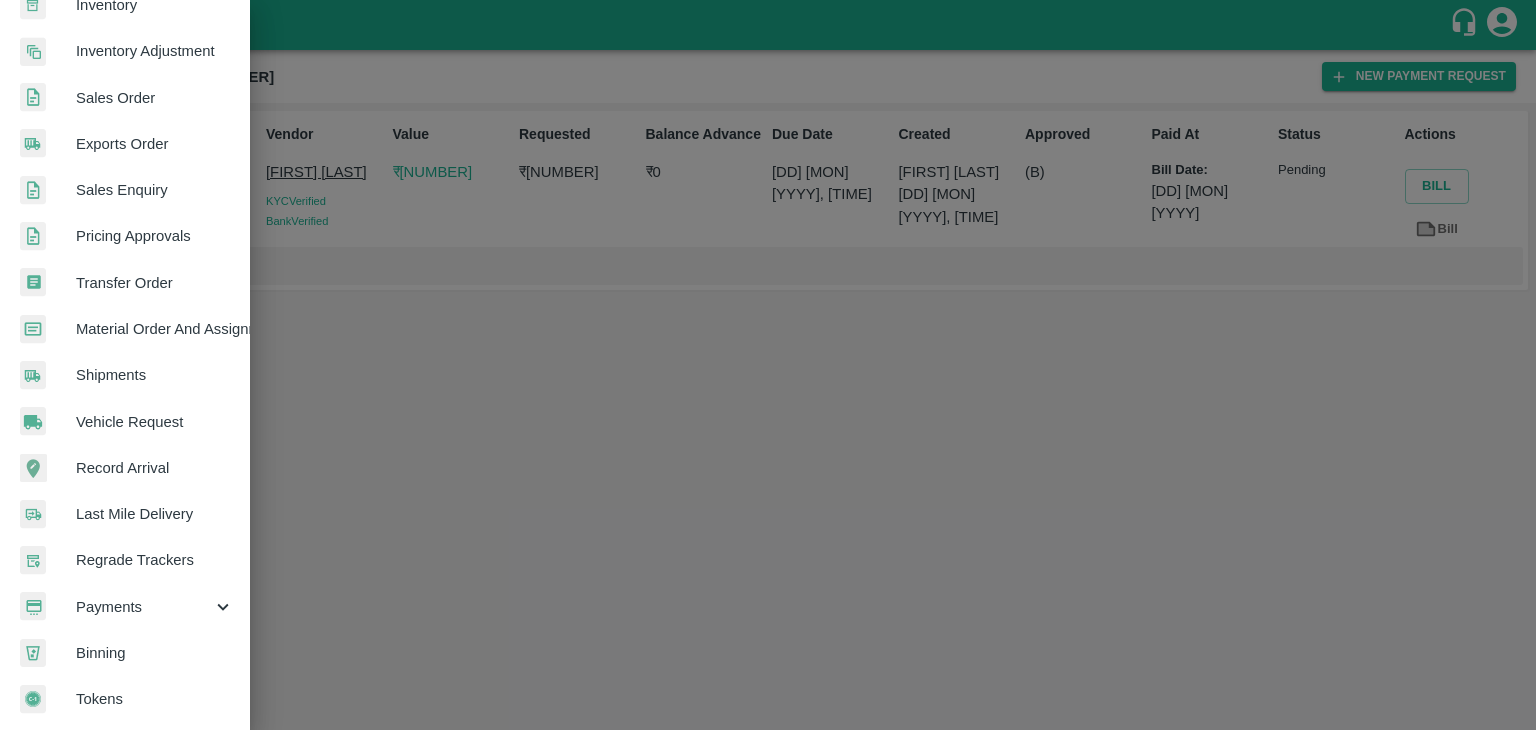 scroll, scrollTop: 0, scrollLeft: 0, axis: both 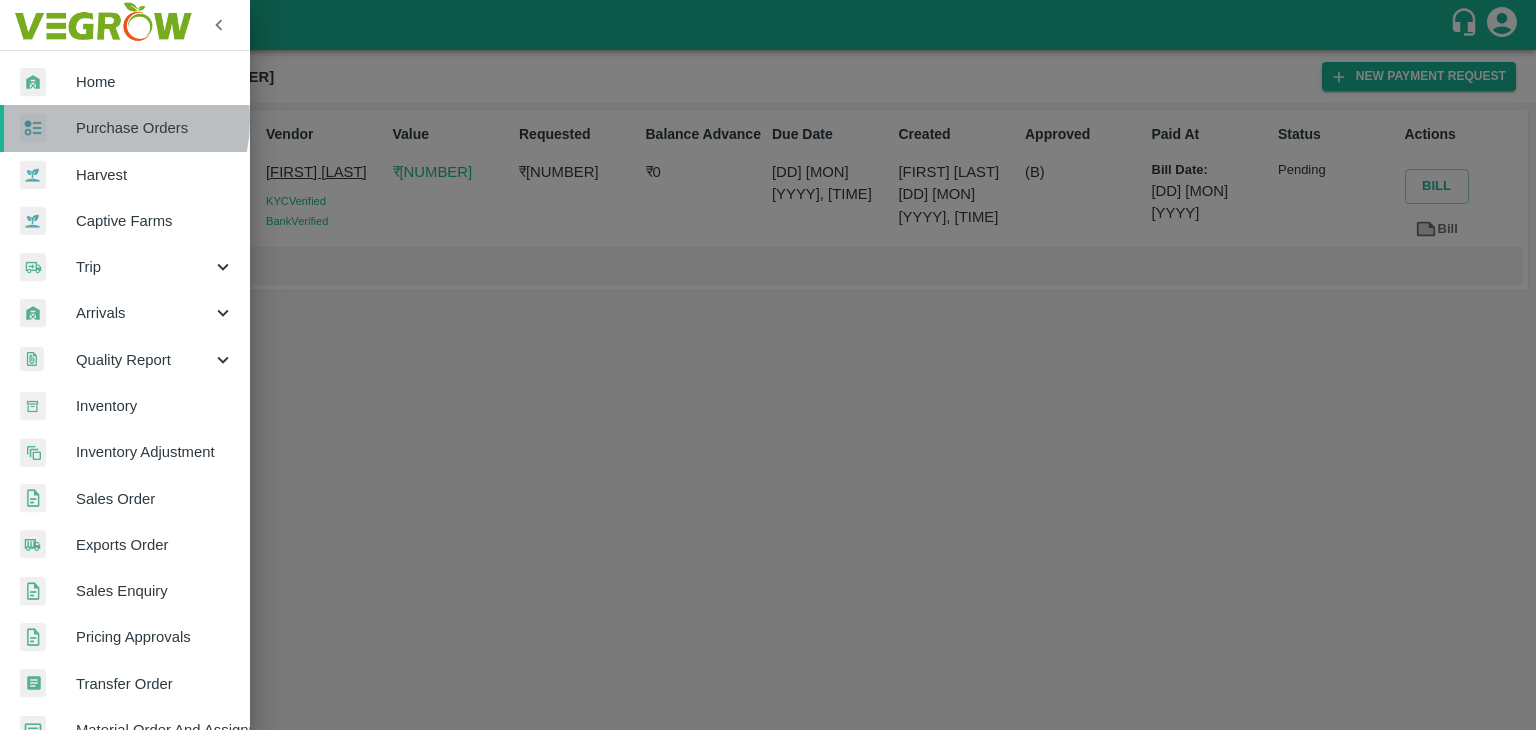 click on "Purchase Orders" at bounding box center (155, 128) 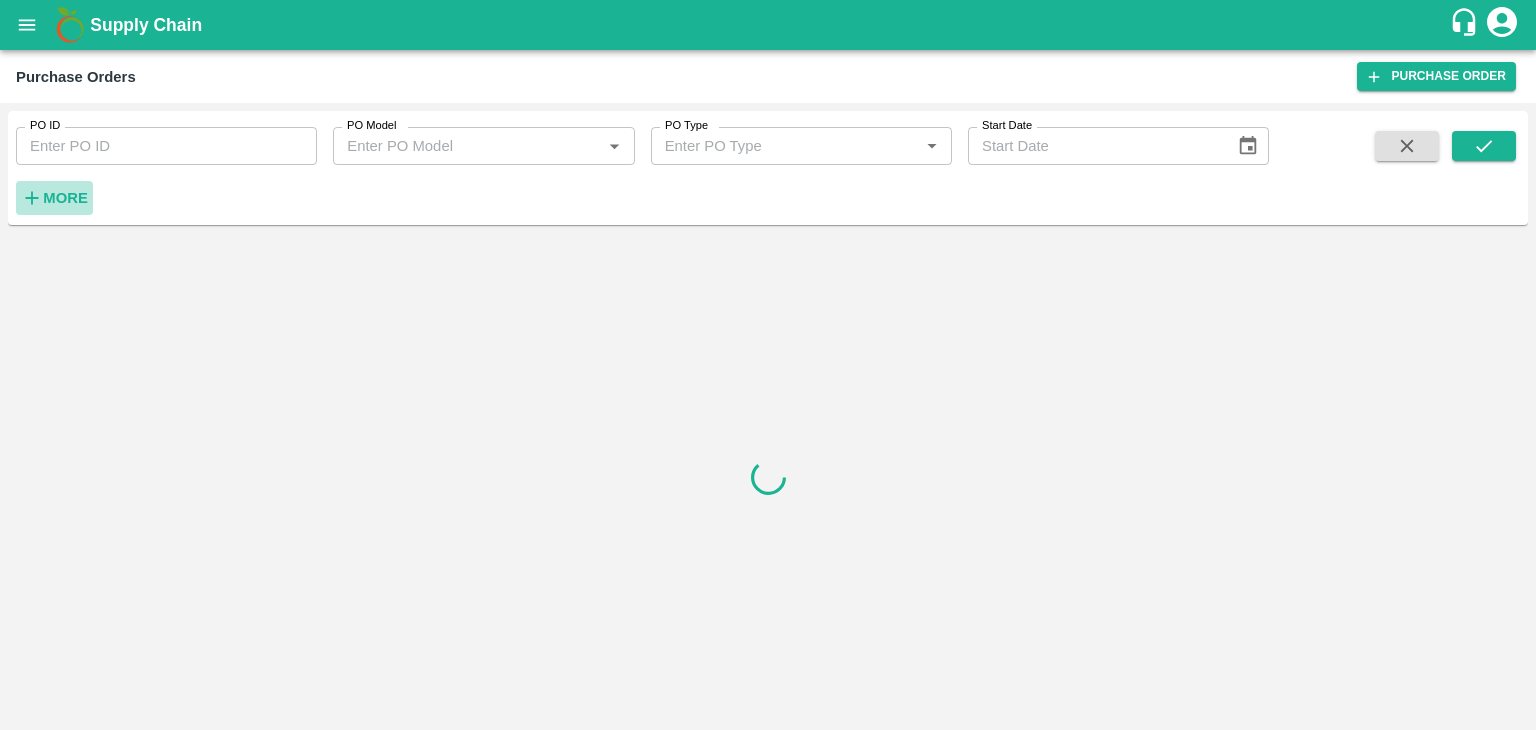 click on "More" at bounding box center (65, 198) 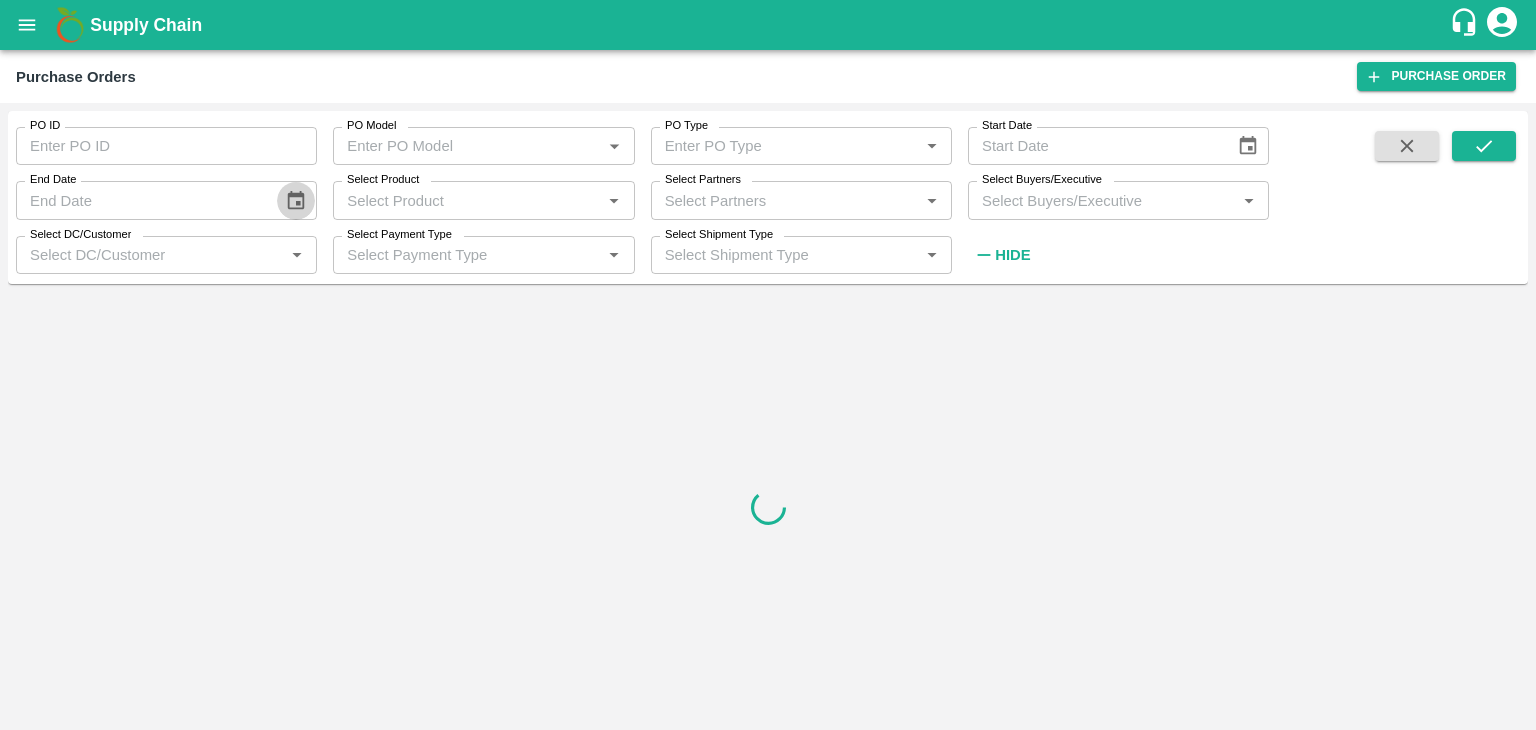 click at bounding box center (296, 201) 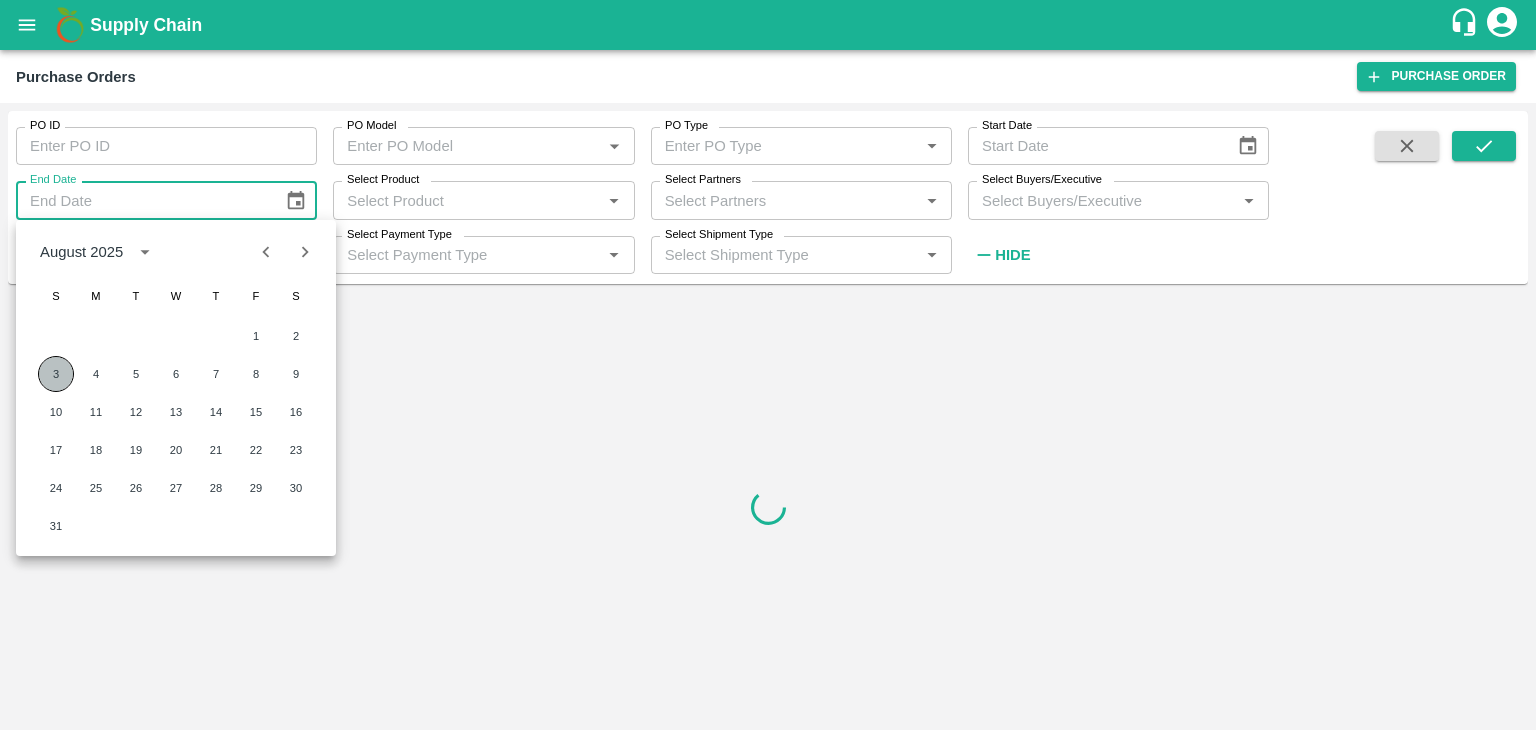 click on "3" at bounding box center (56, 374) 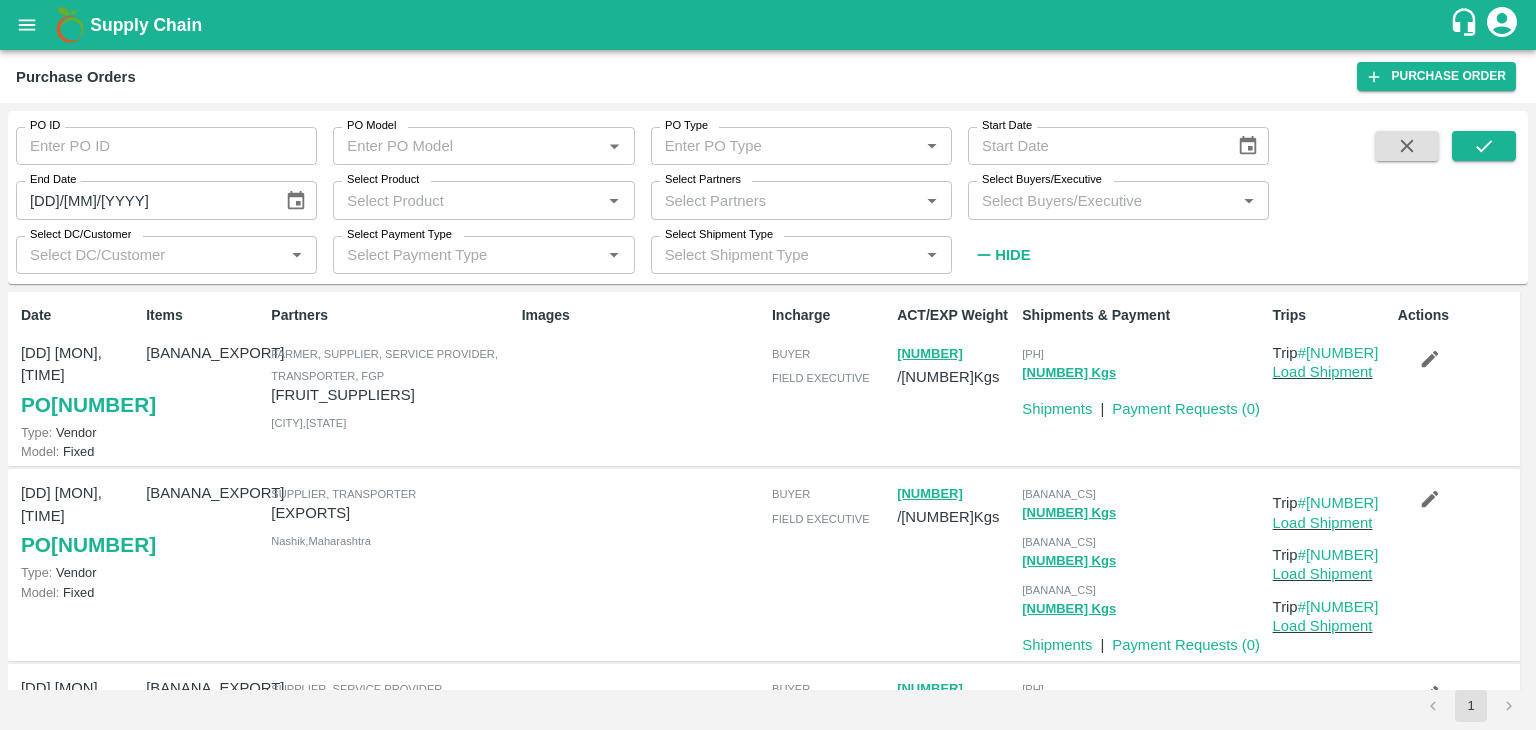 type on "03/08/2025" 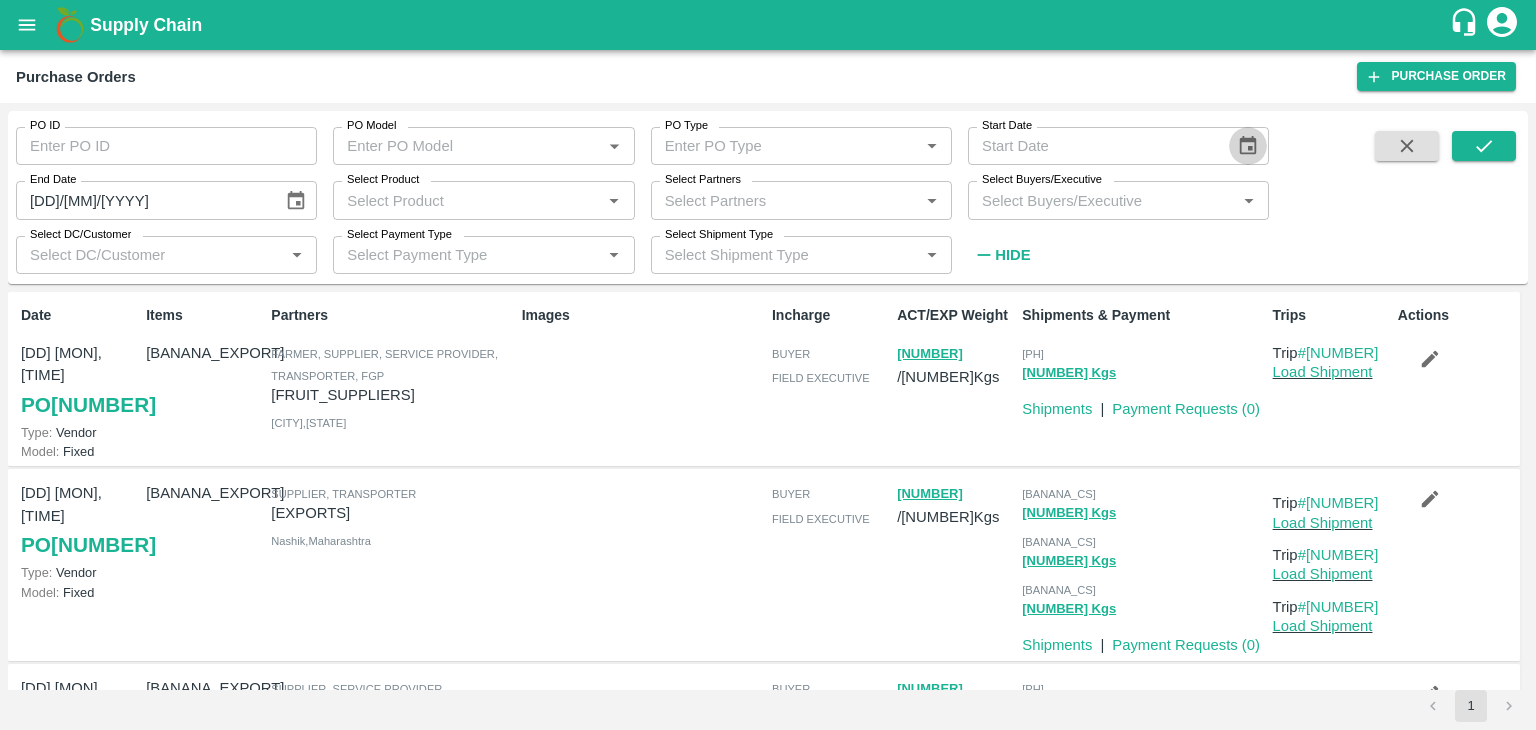 click 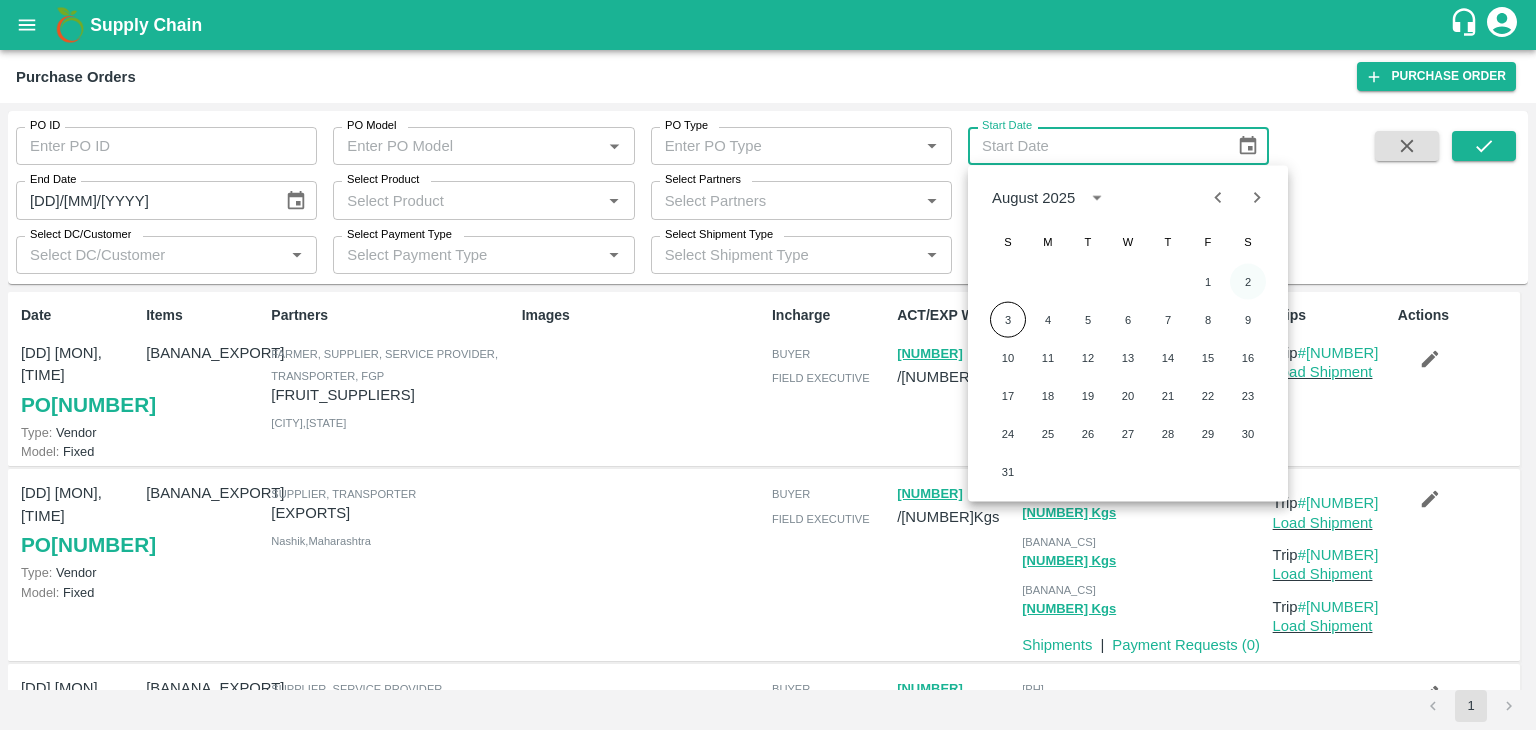 click on "2" at bounding box center (1248, 282) 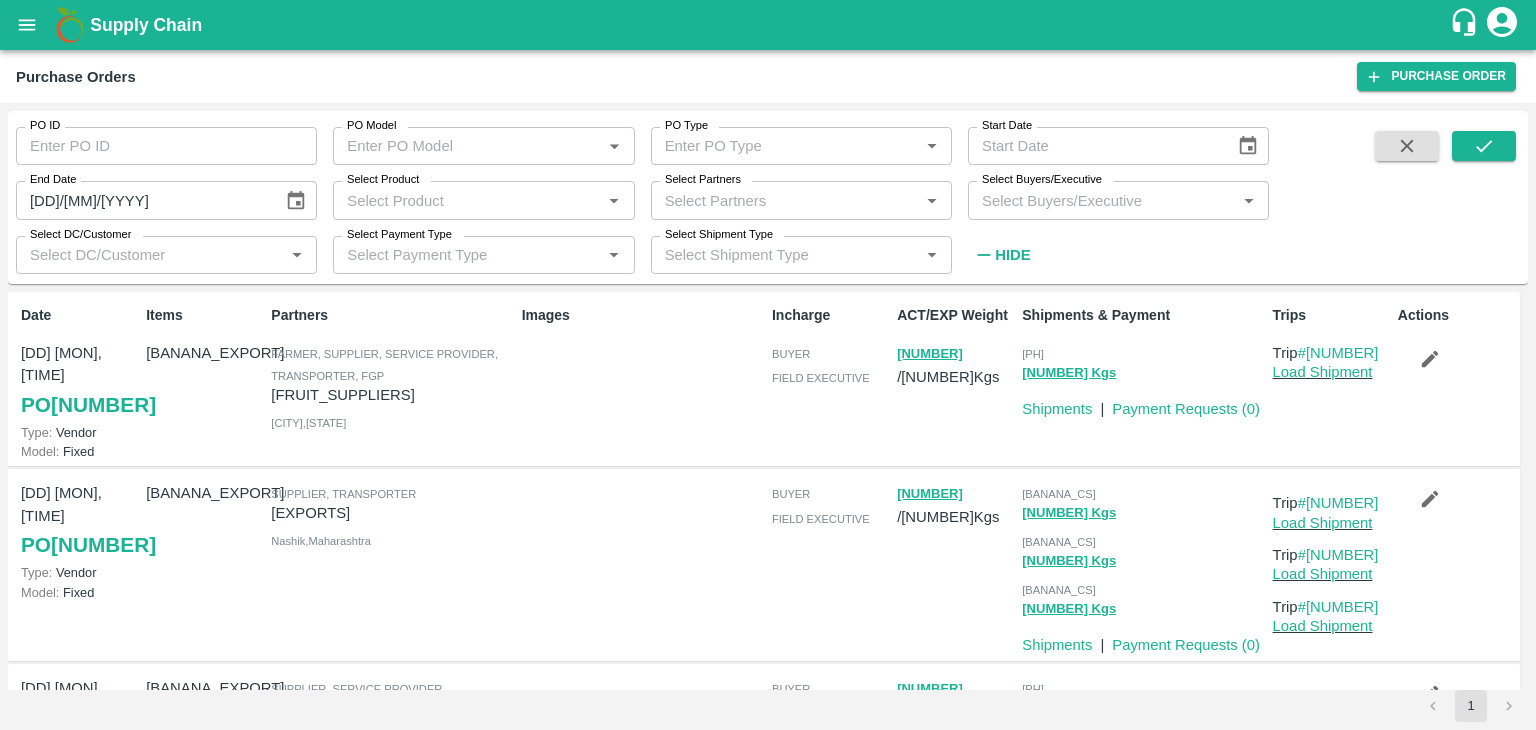 type on "02/08/2025" 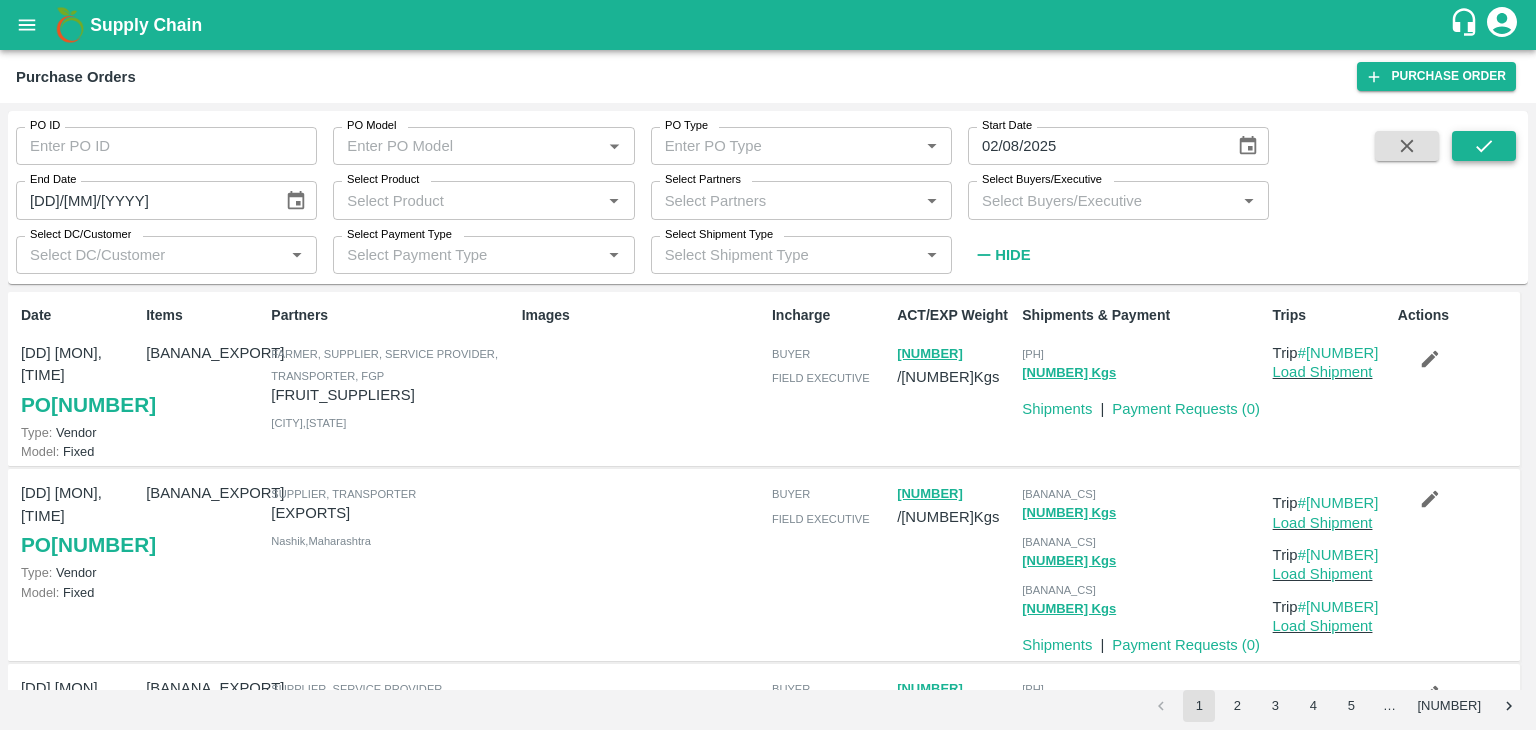 click 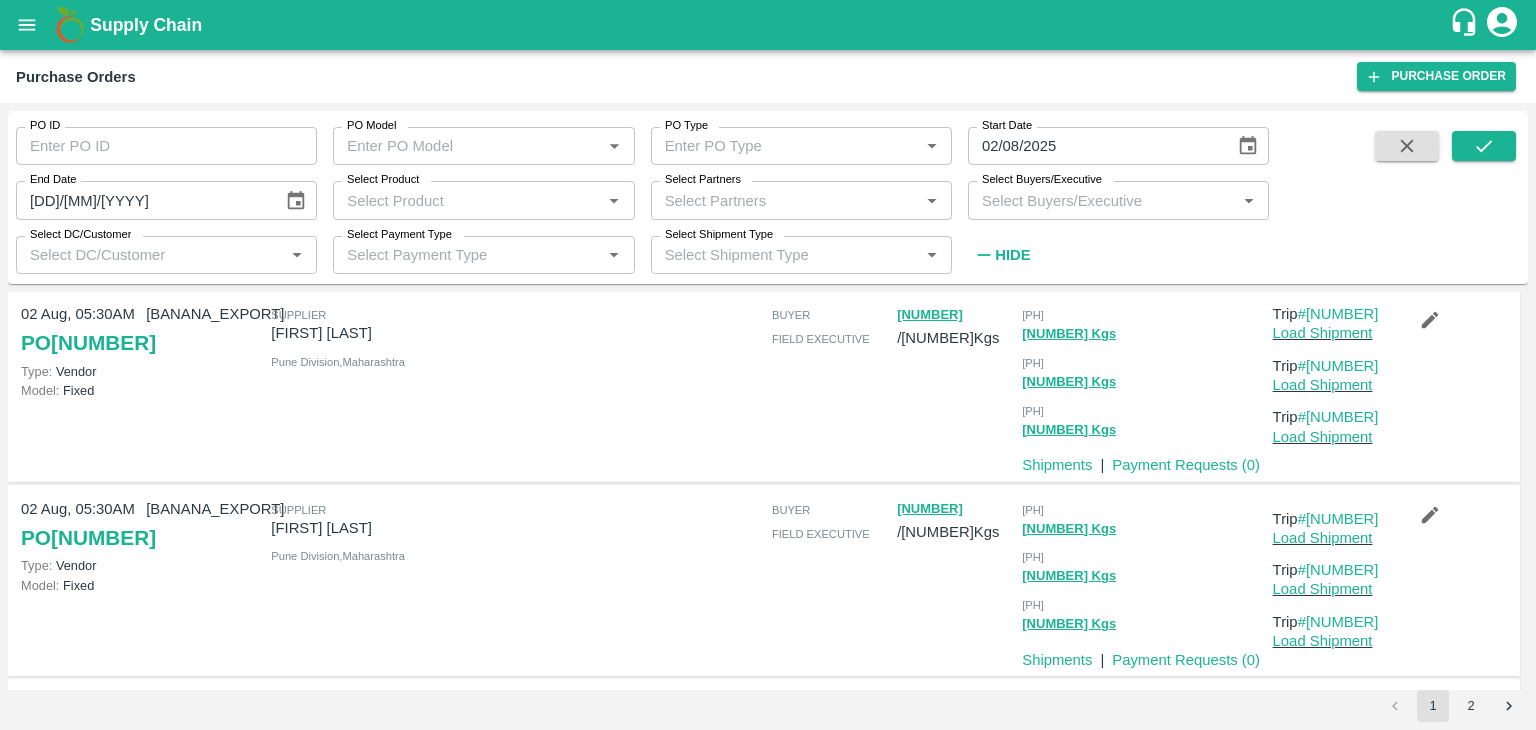 scroll, scrollTop: 44, scrollLeft: 0, axis: vertical 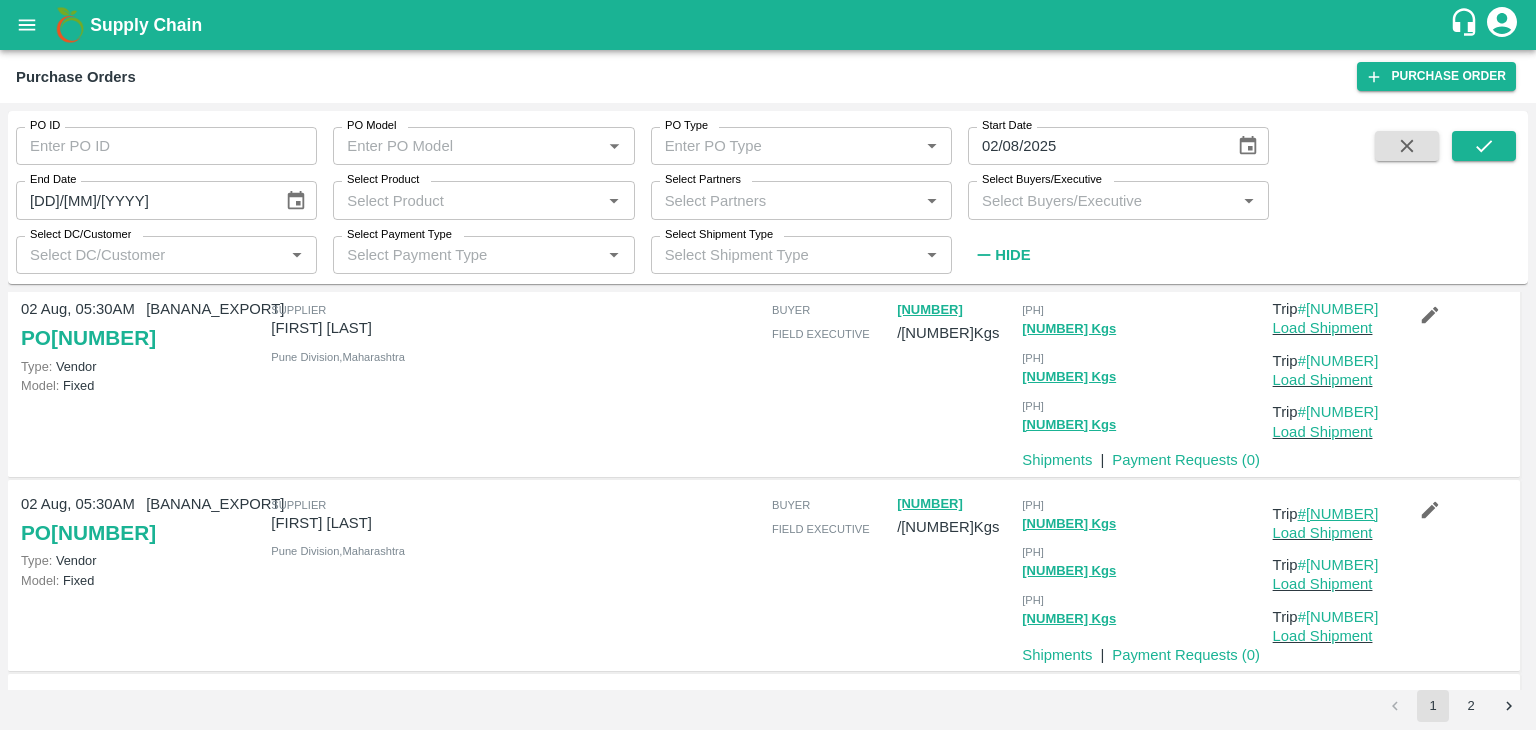 click on "#86163" at bounding box center [1338, 514] 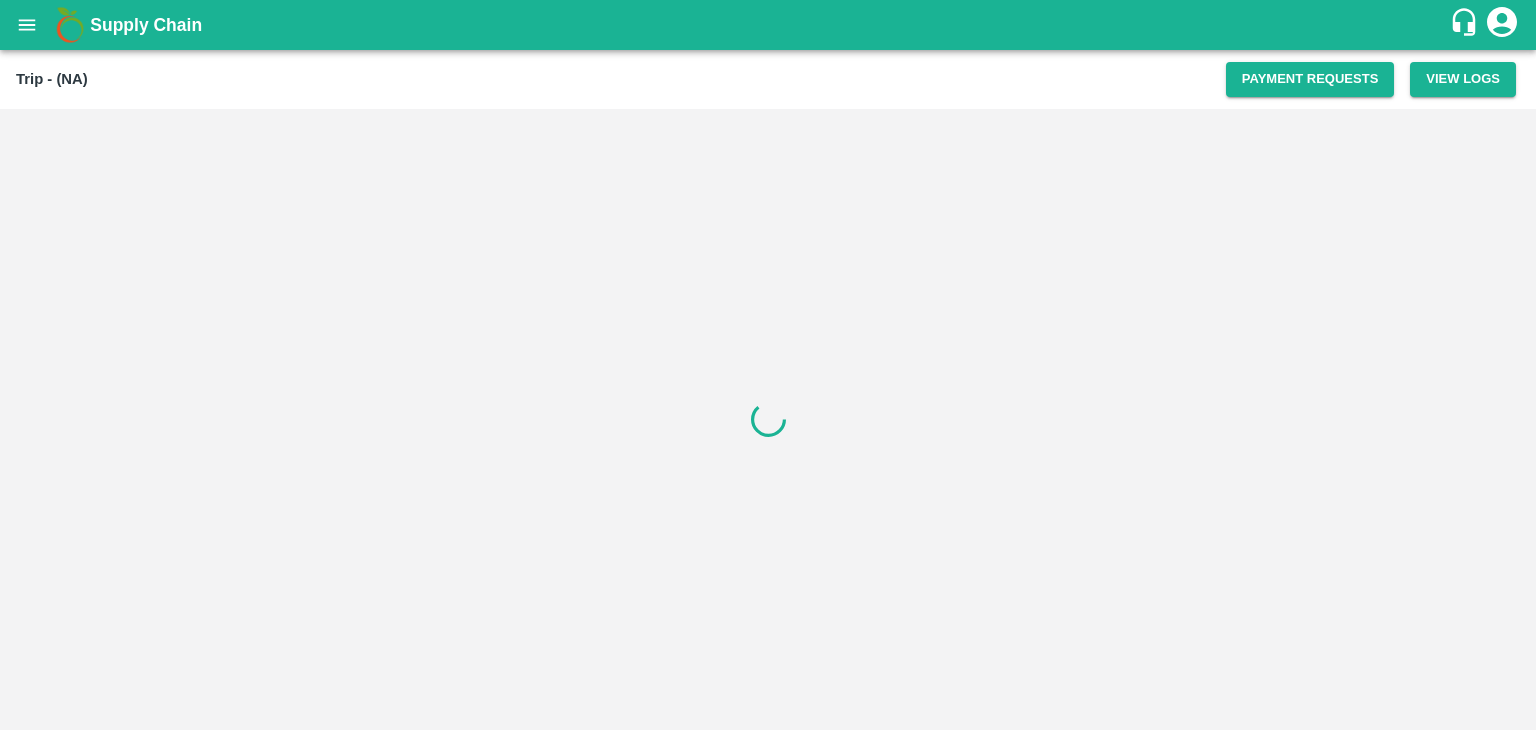 scroll, scrollTop: 0, scrollLeft: 0, axis: both 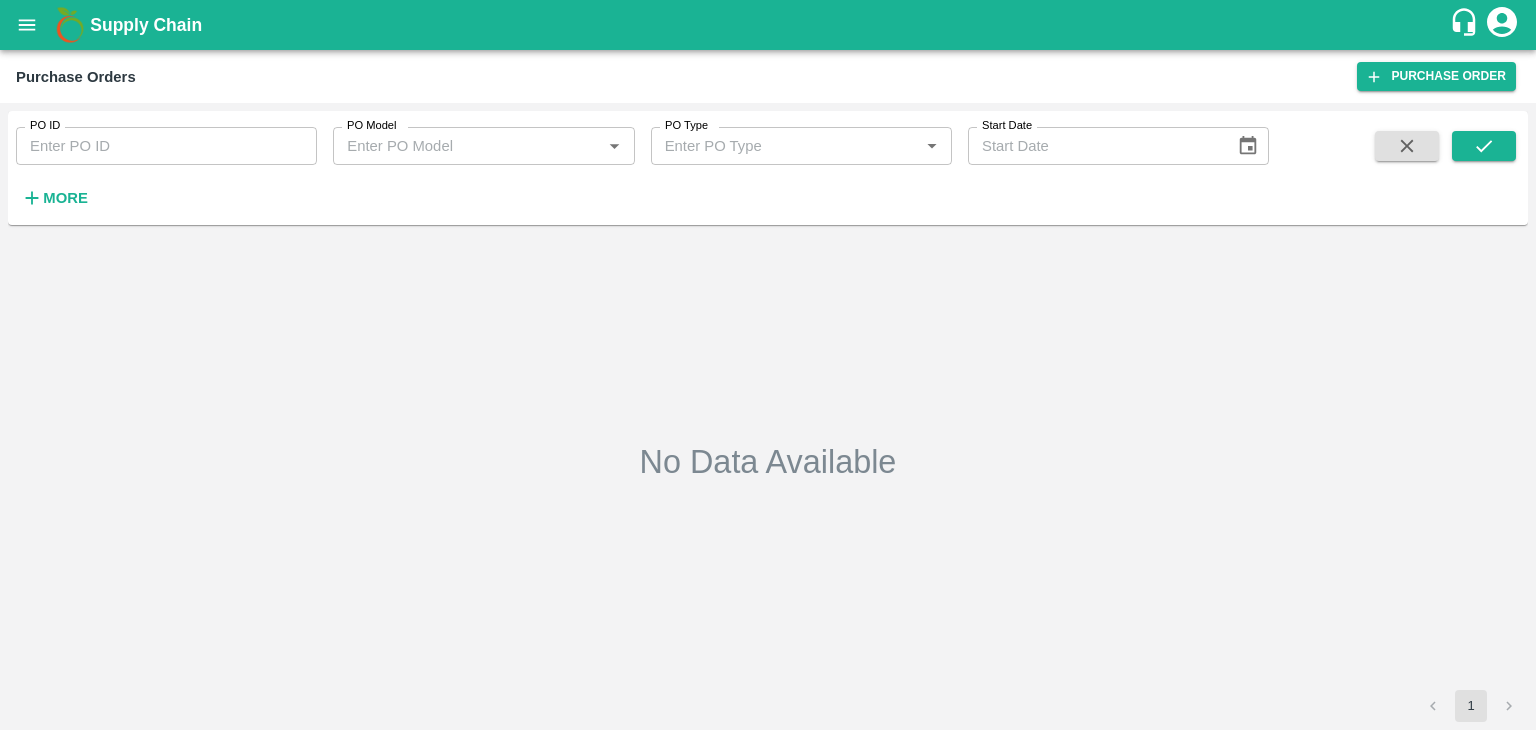 type on "02/08/2025" 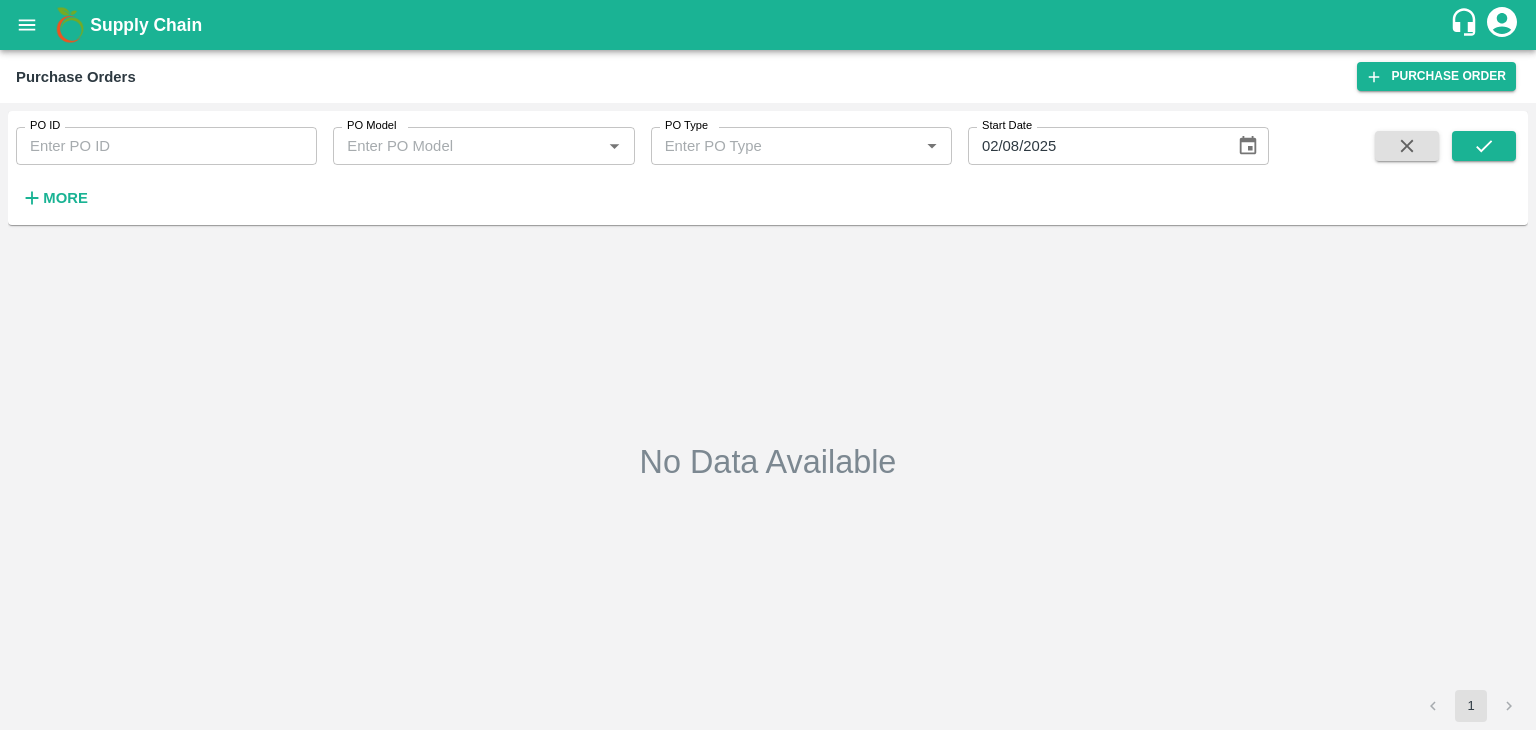 scroll, scrollTop: 0, scrollLeft: 0, axis: both 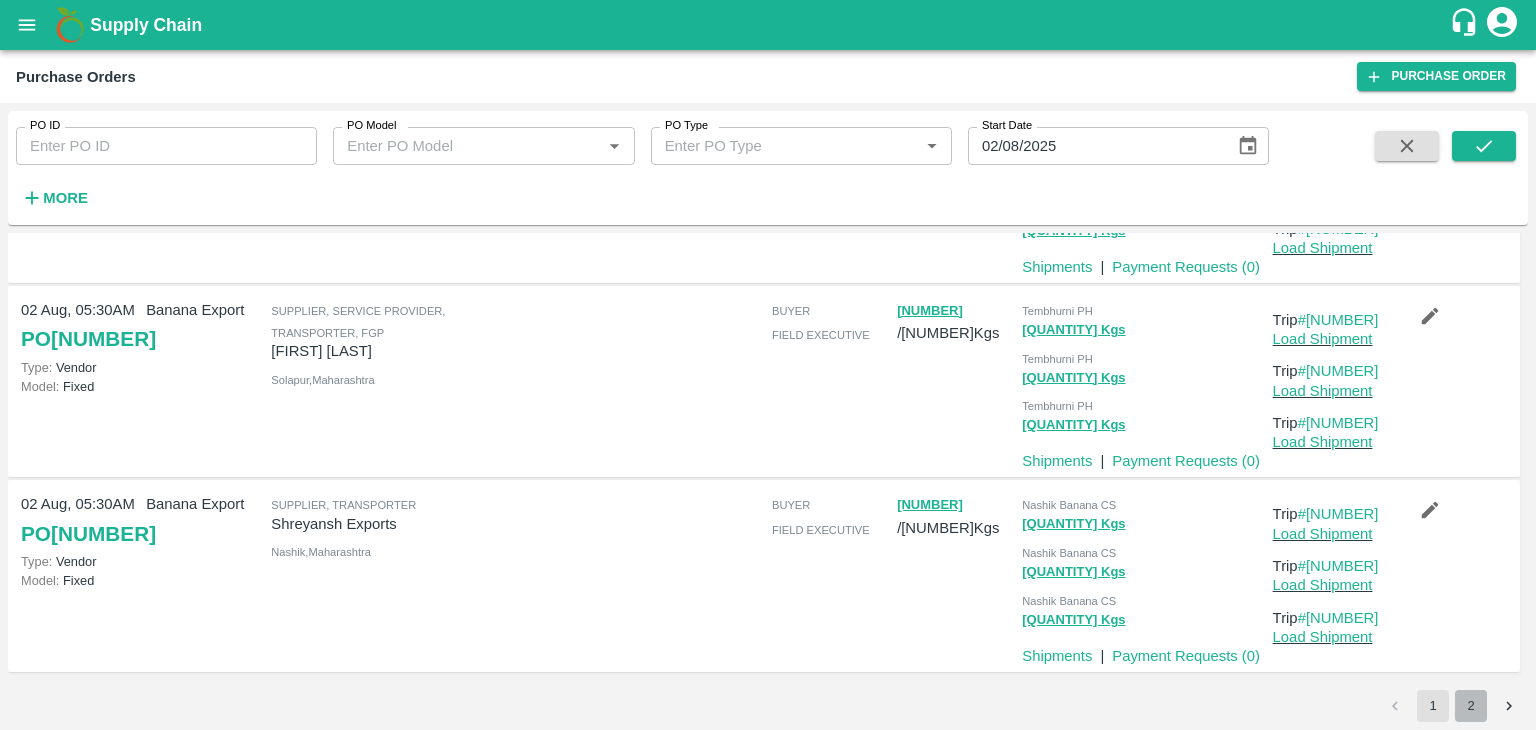 click on "2" at bounding box center [1471, 706] 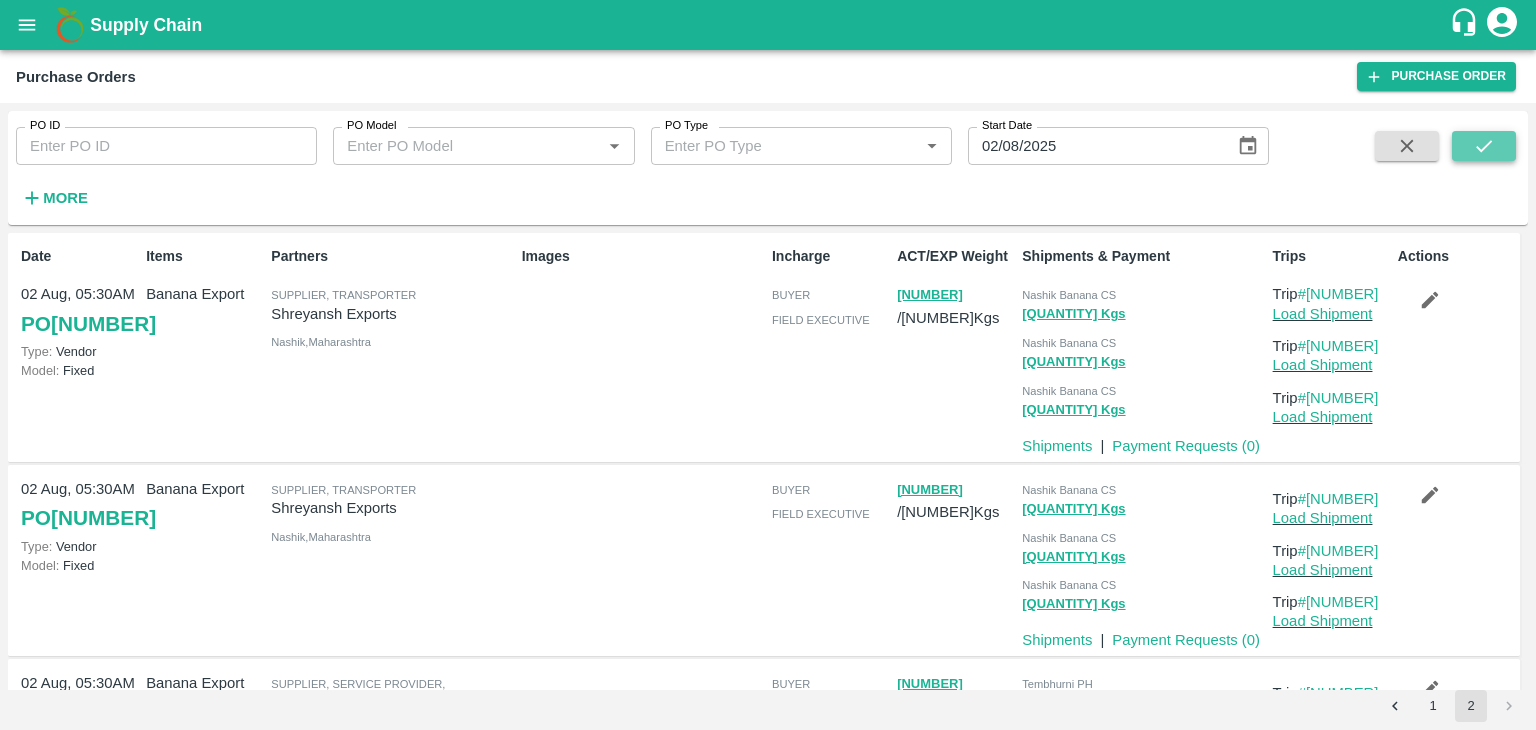 click at bounding box center (1484, 146) 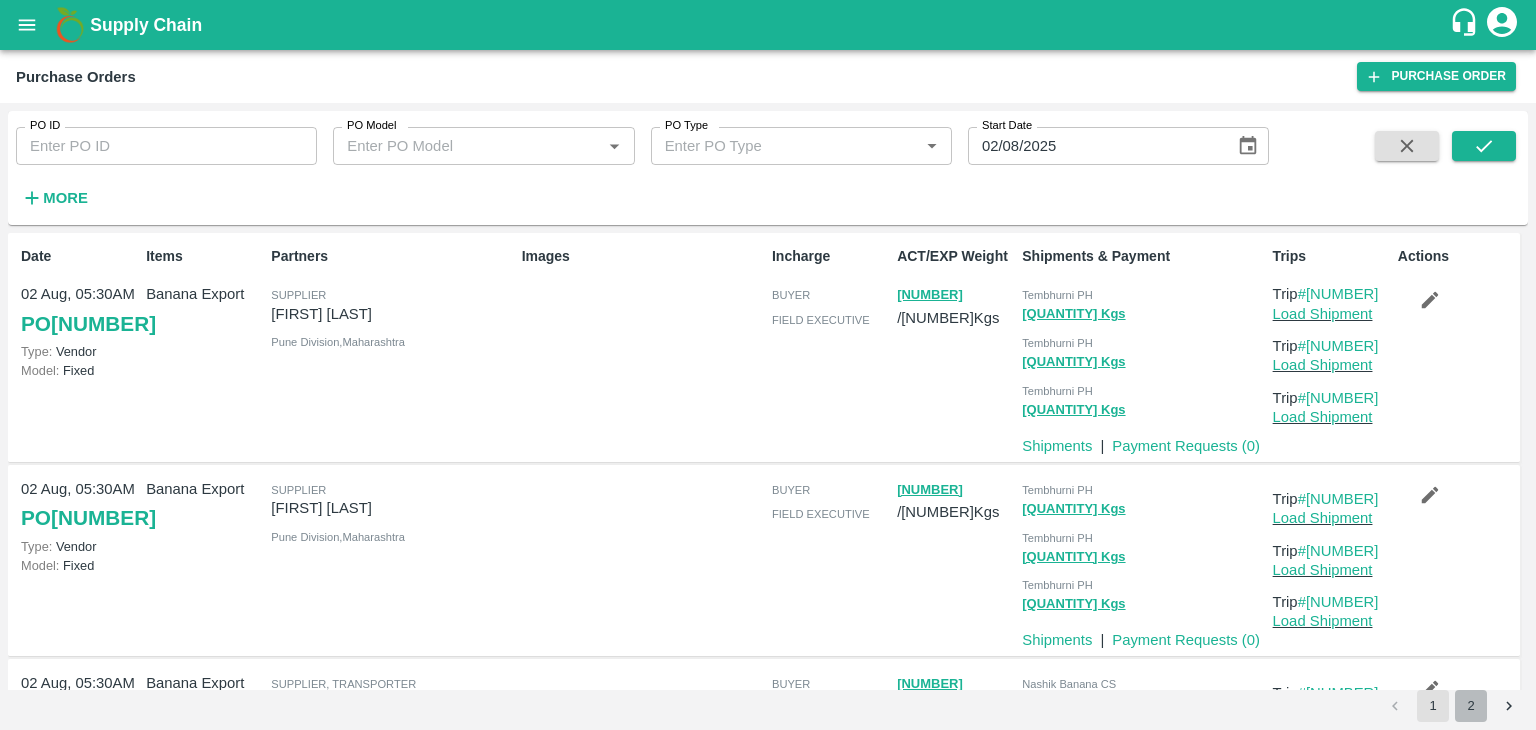 click on "2" at bounding box center [1471, 706] 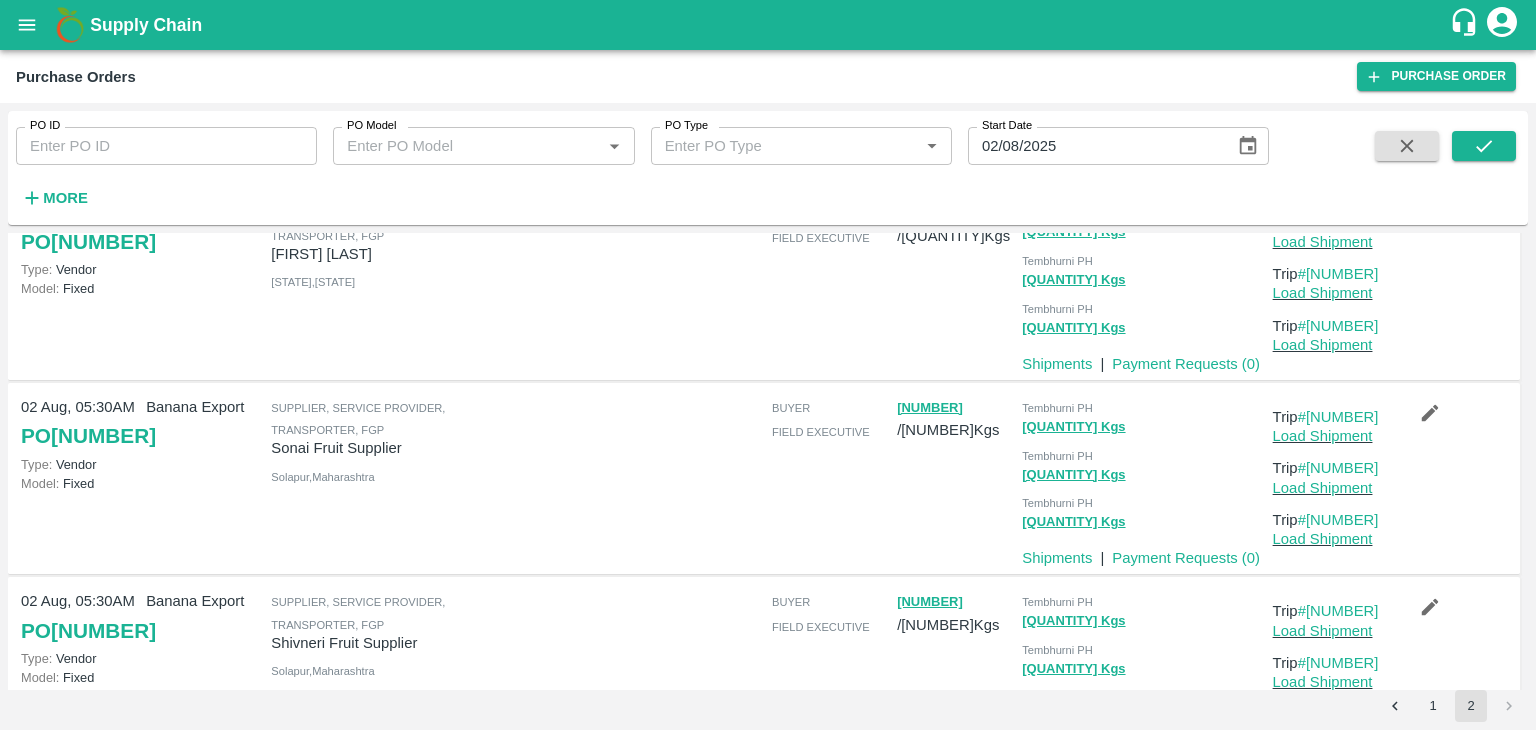 scroll, scrollTop: 958, scrollLeft: 0, axis: vertical 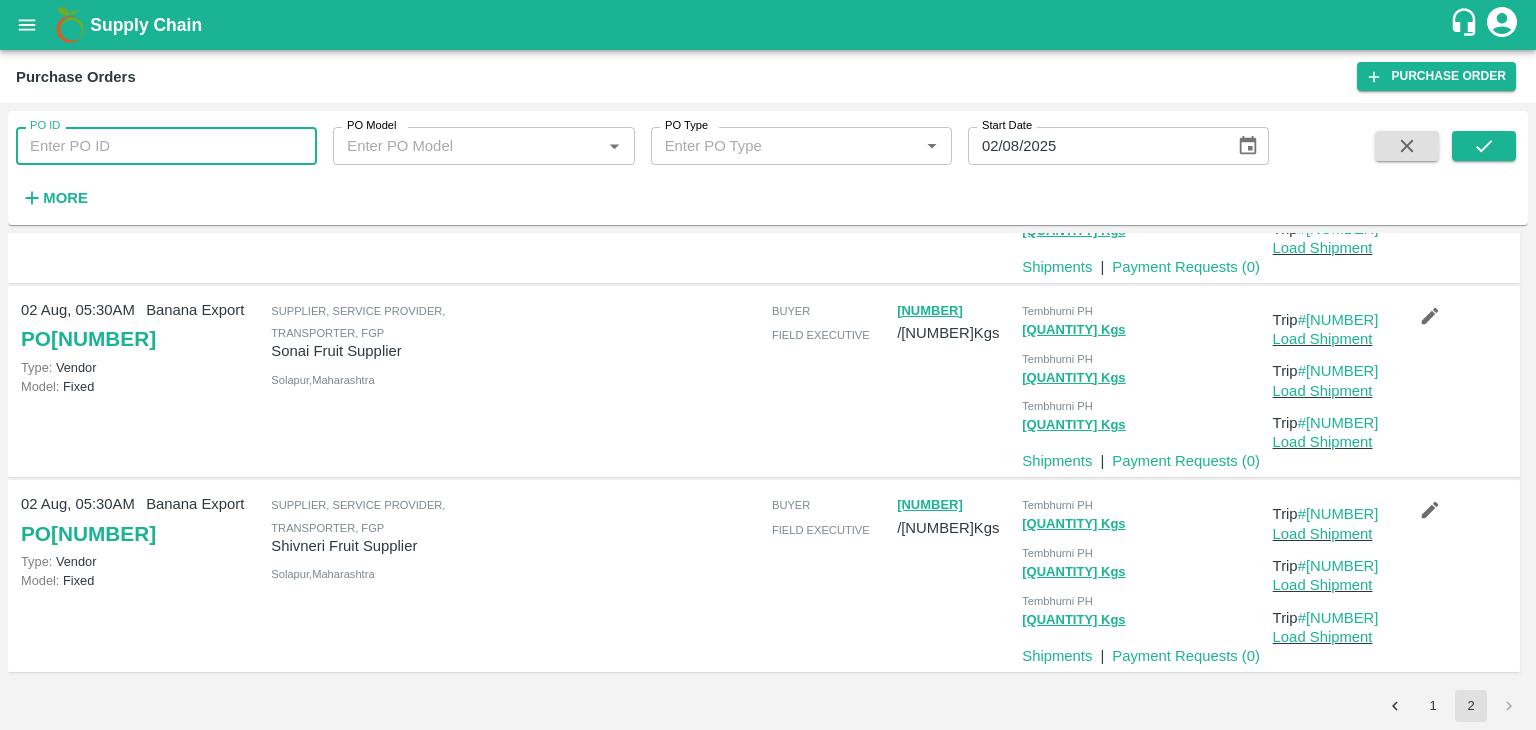 click on "PO ID" at bounding box center [166, 146] 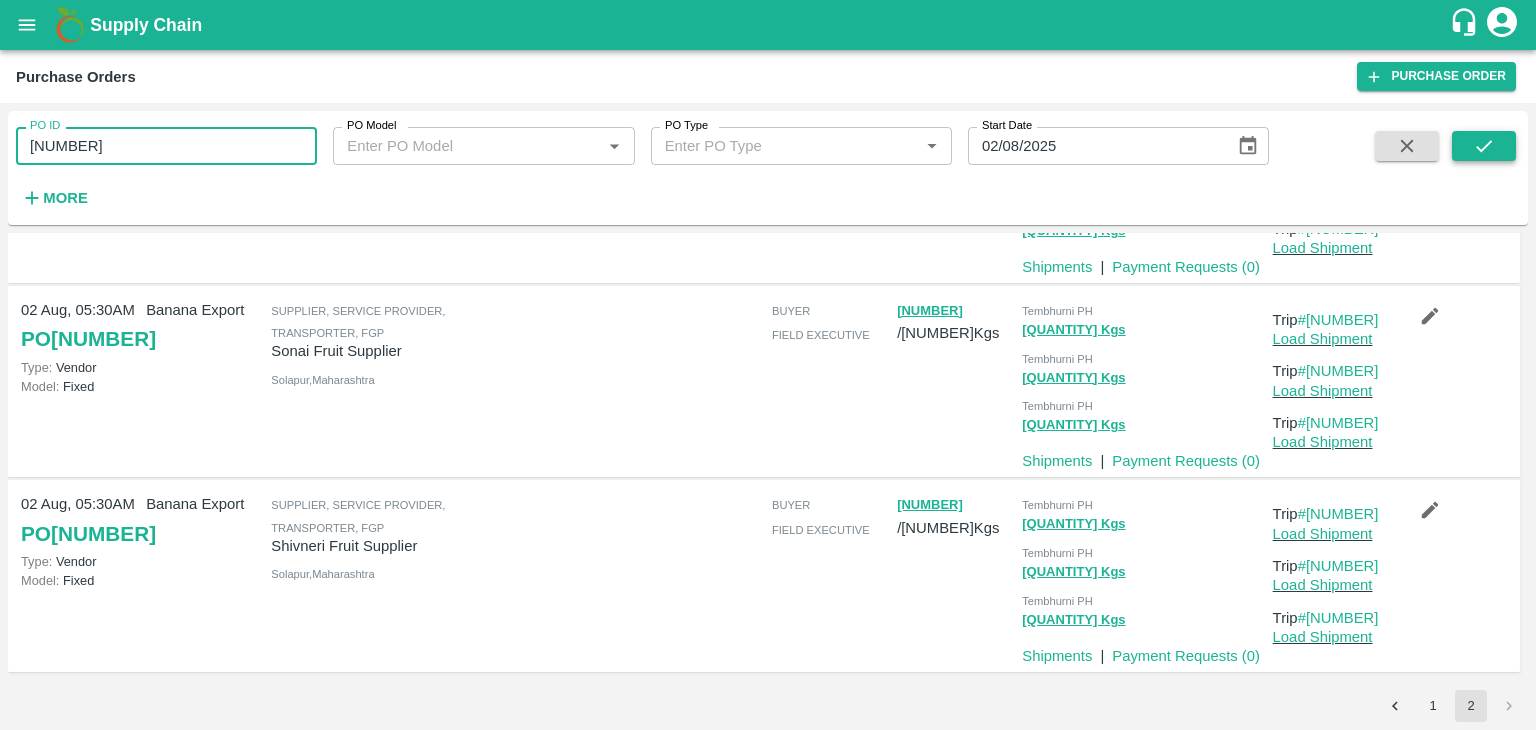 type on "166940" 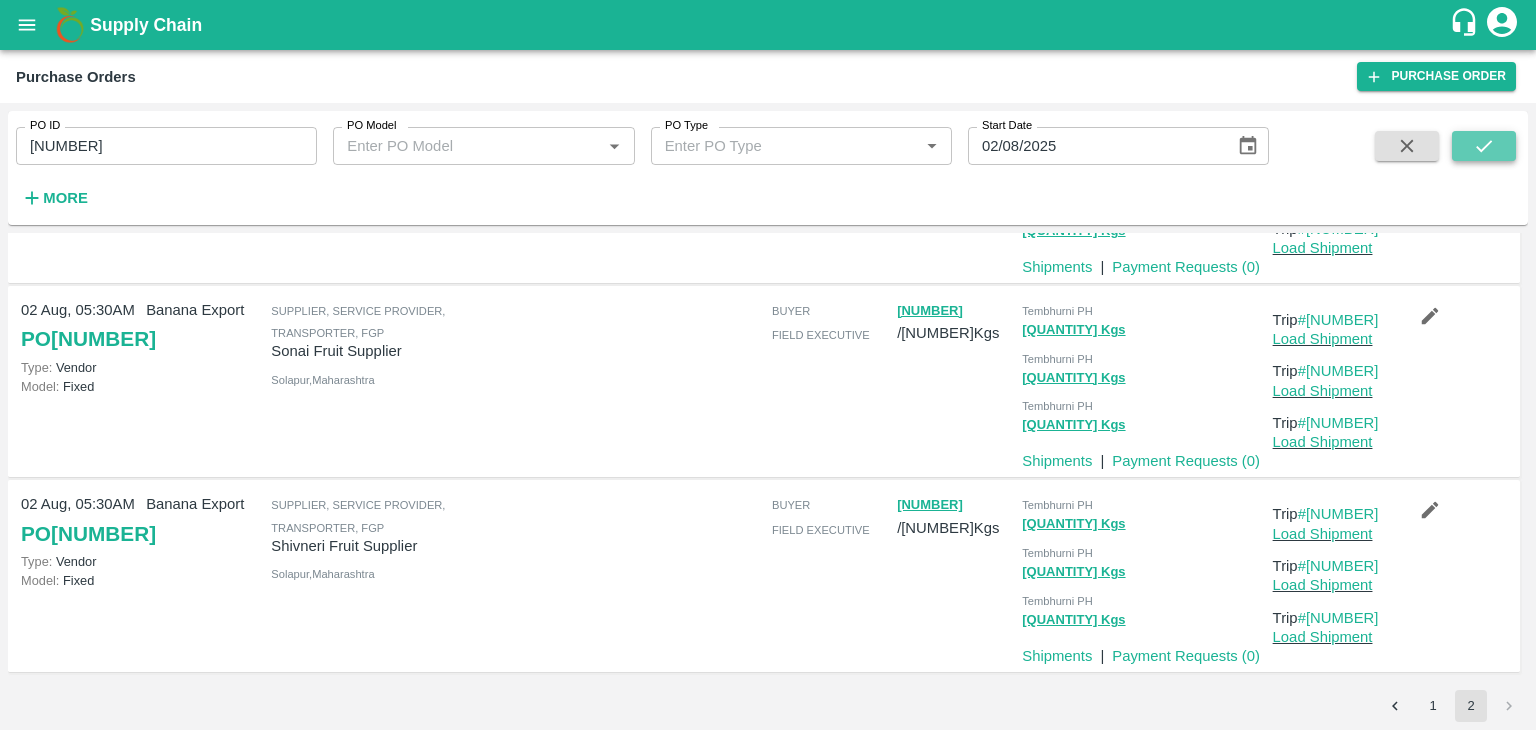 click at bounding box center [1484, 146] 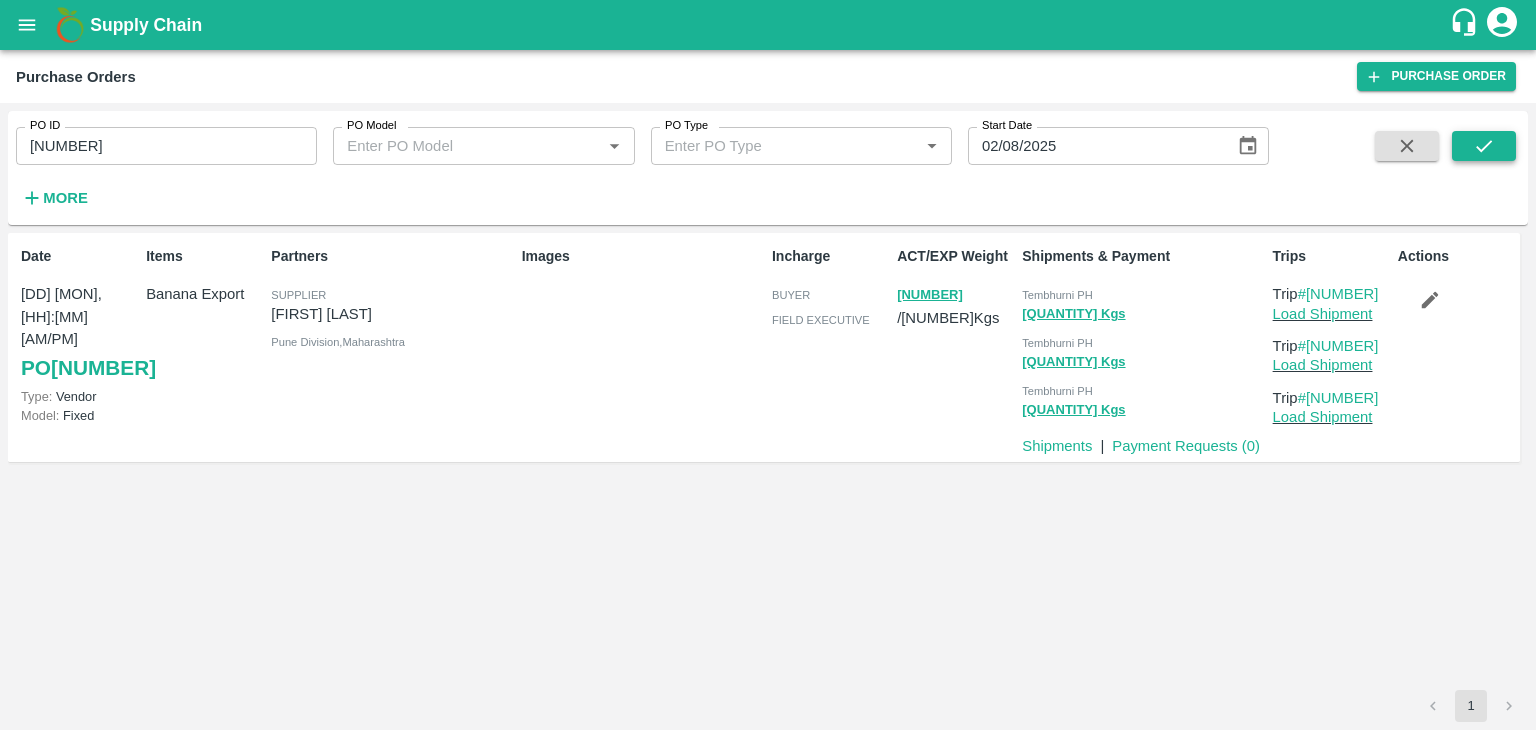 click 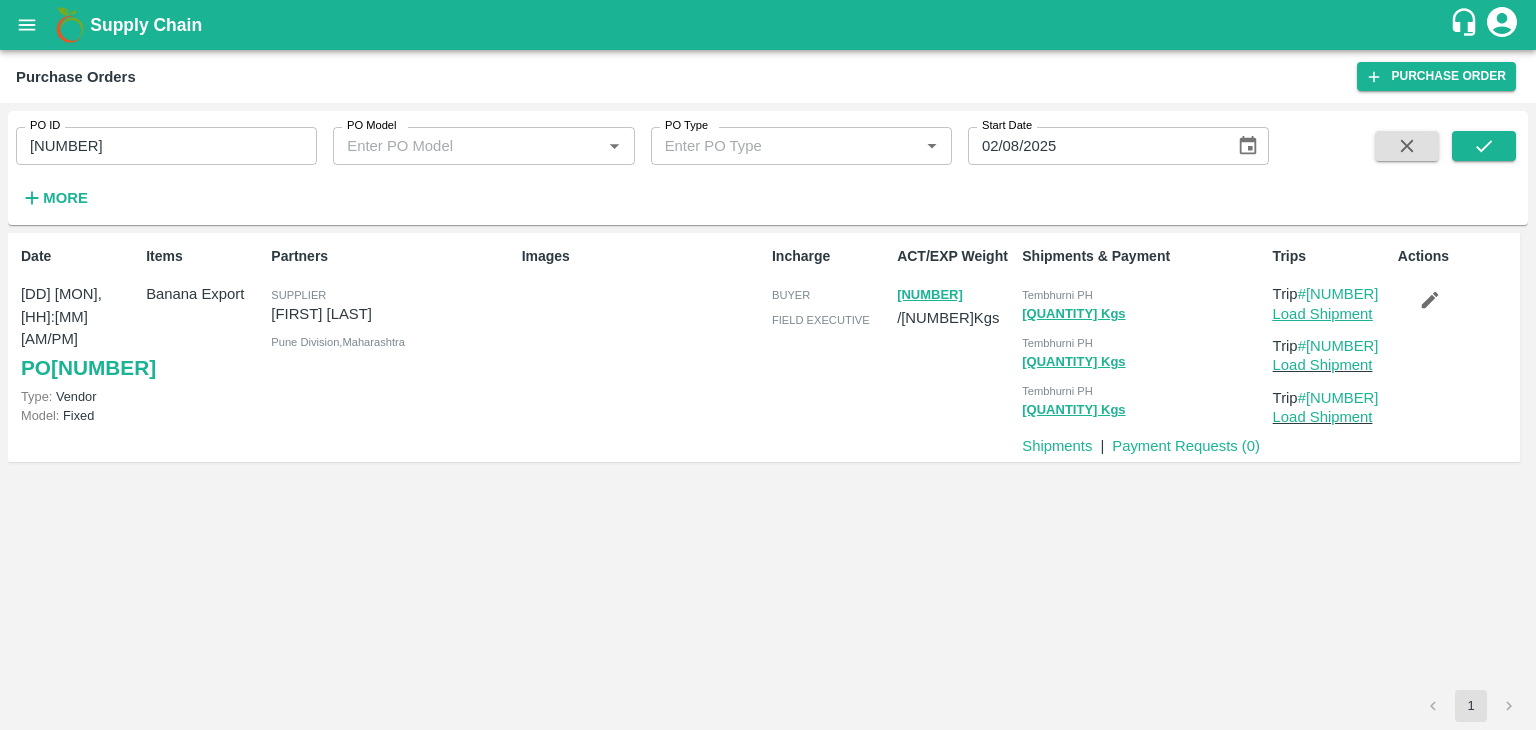click on "Load Shipment" at bounding box center [1323, 314] 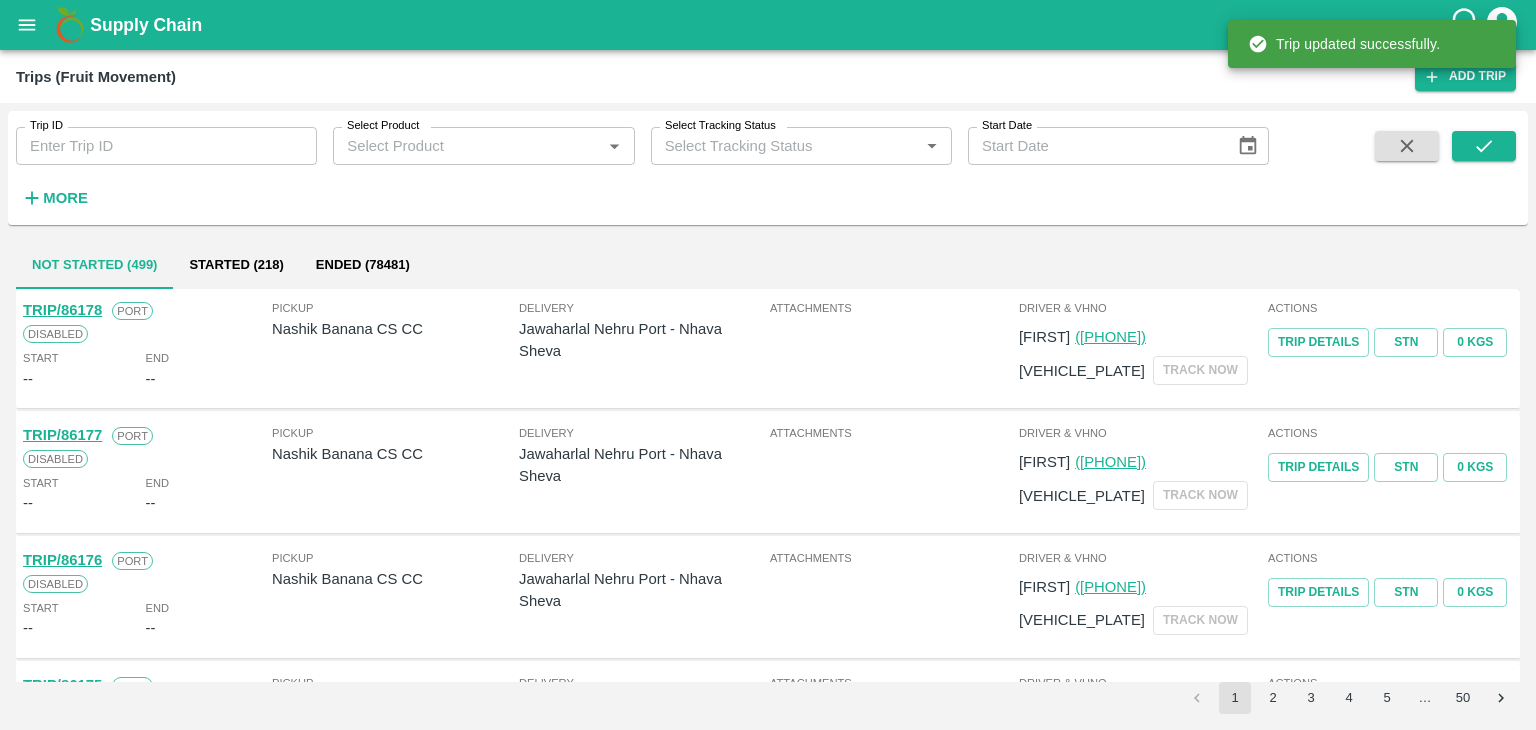 scroll, scrollTop: 0, scrollLeft: 0, axis: both 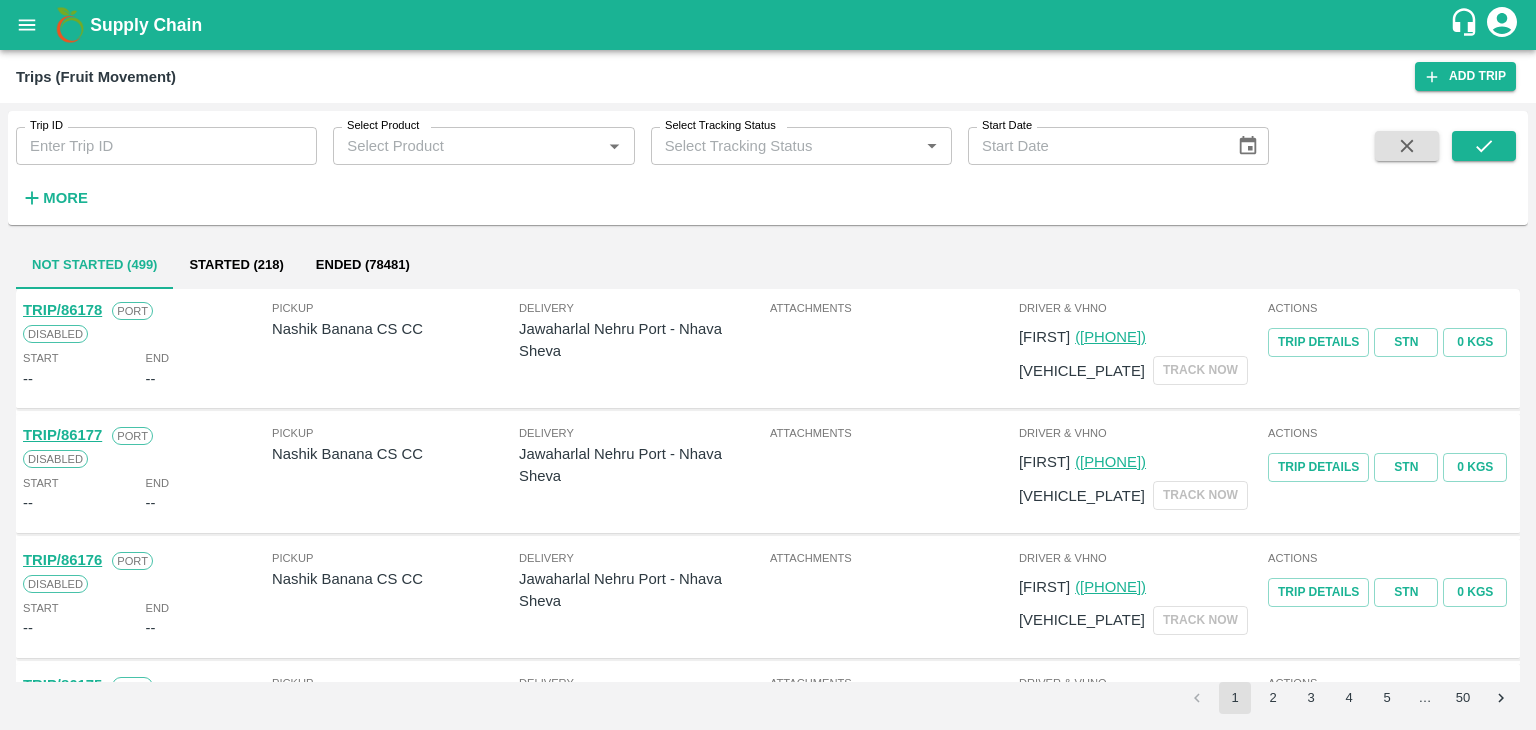 drag, startPoint x: 69, startPoint y: 203, endPoint x: 26, endPoint y: 22, distance: 186.03763 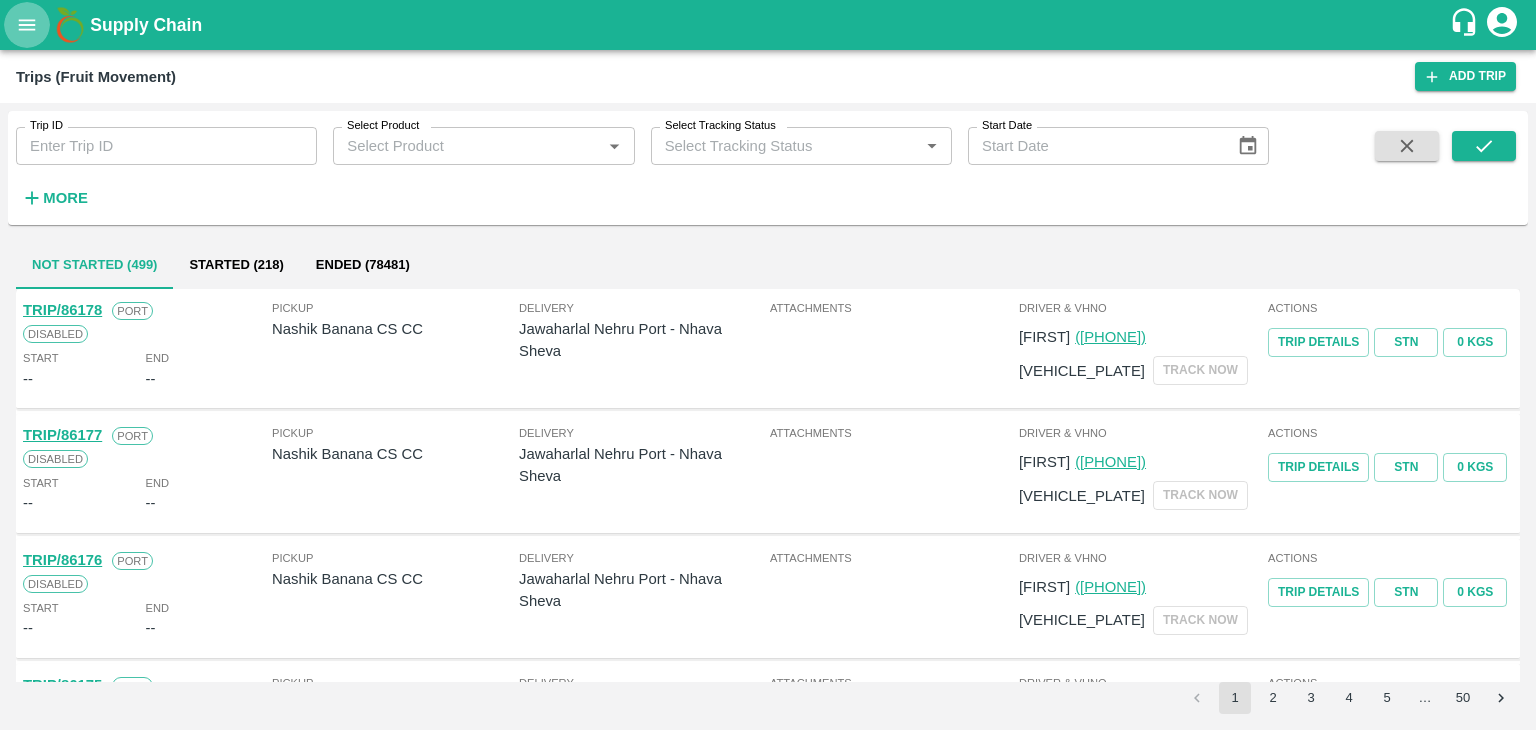 click 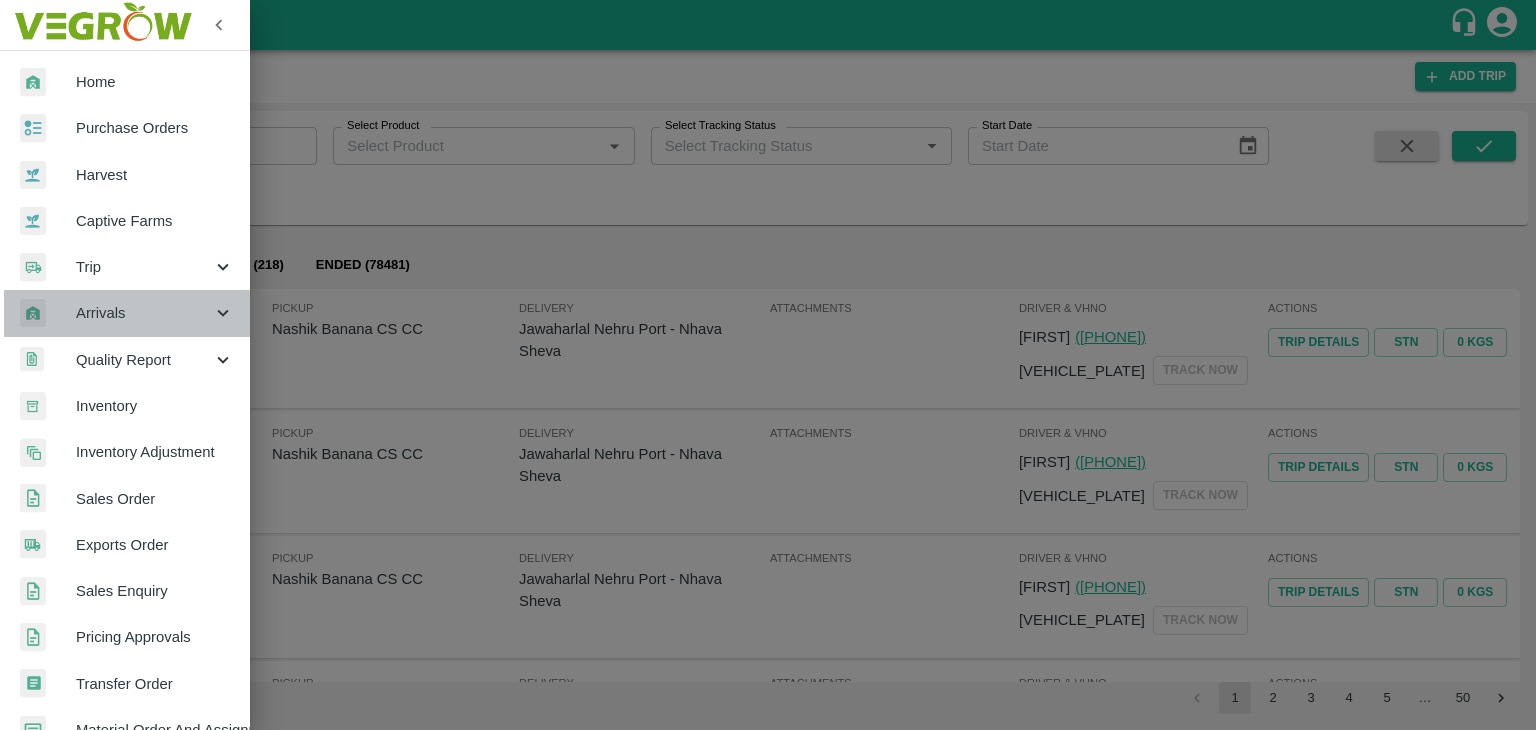 click on "Arrivals" at bounding box center [125, 313] 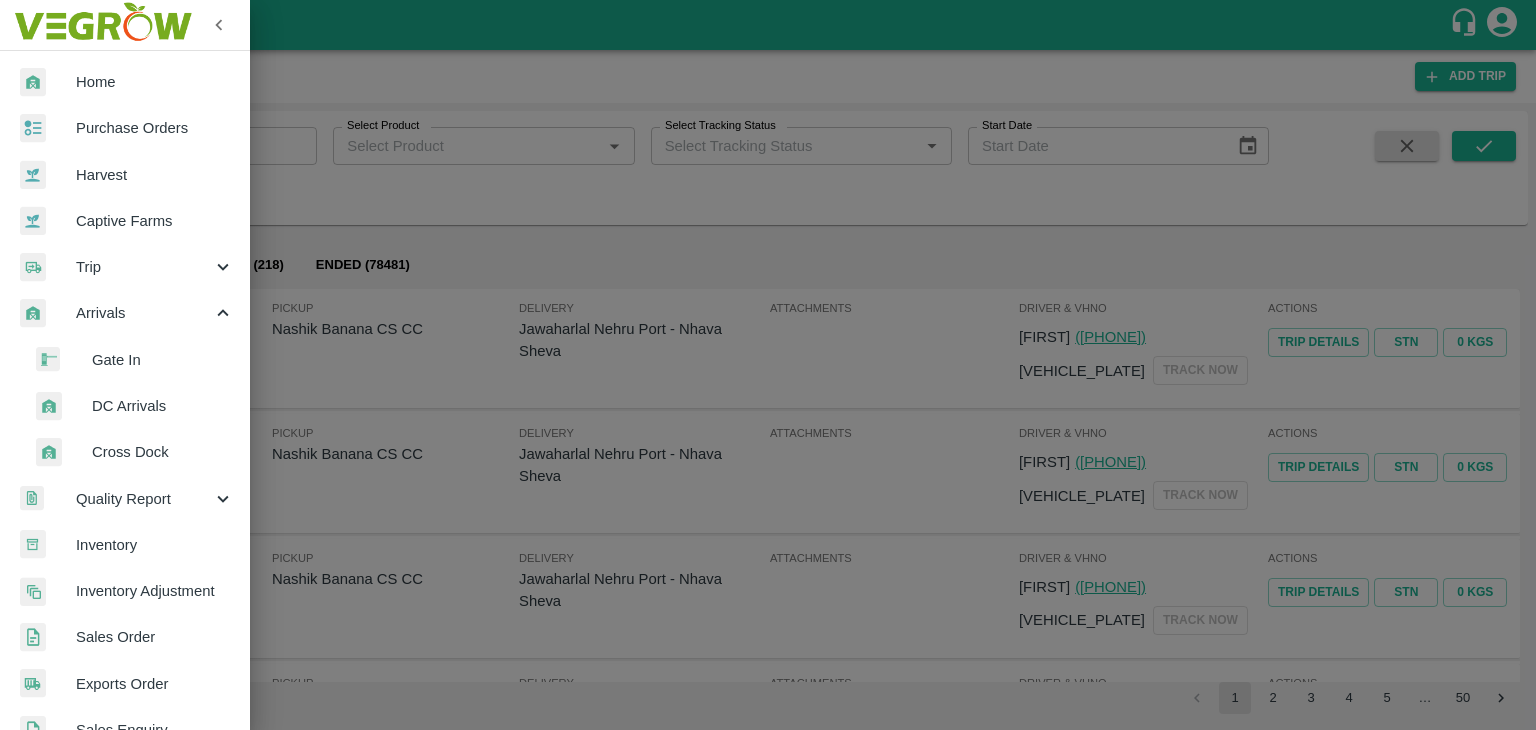 click on "DC Arrivals" at bounding box center [133, 406] 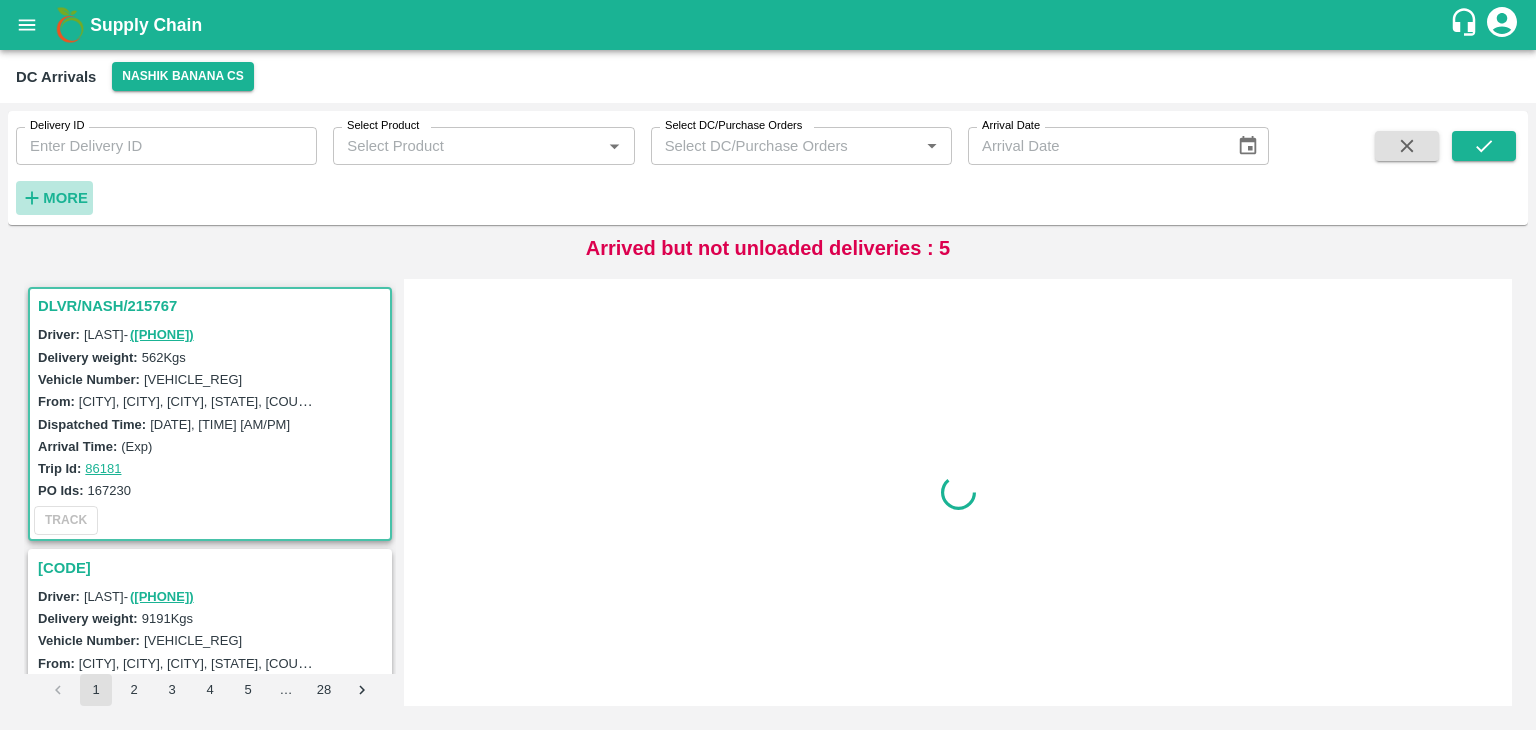 click on "More" at bounding box center (65, 198) 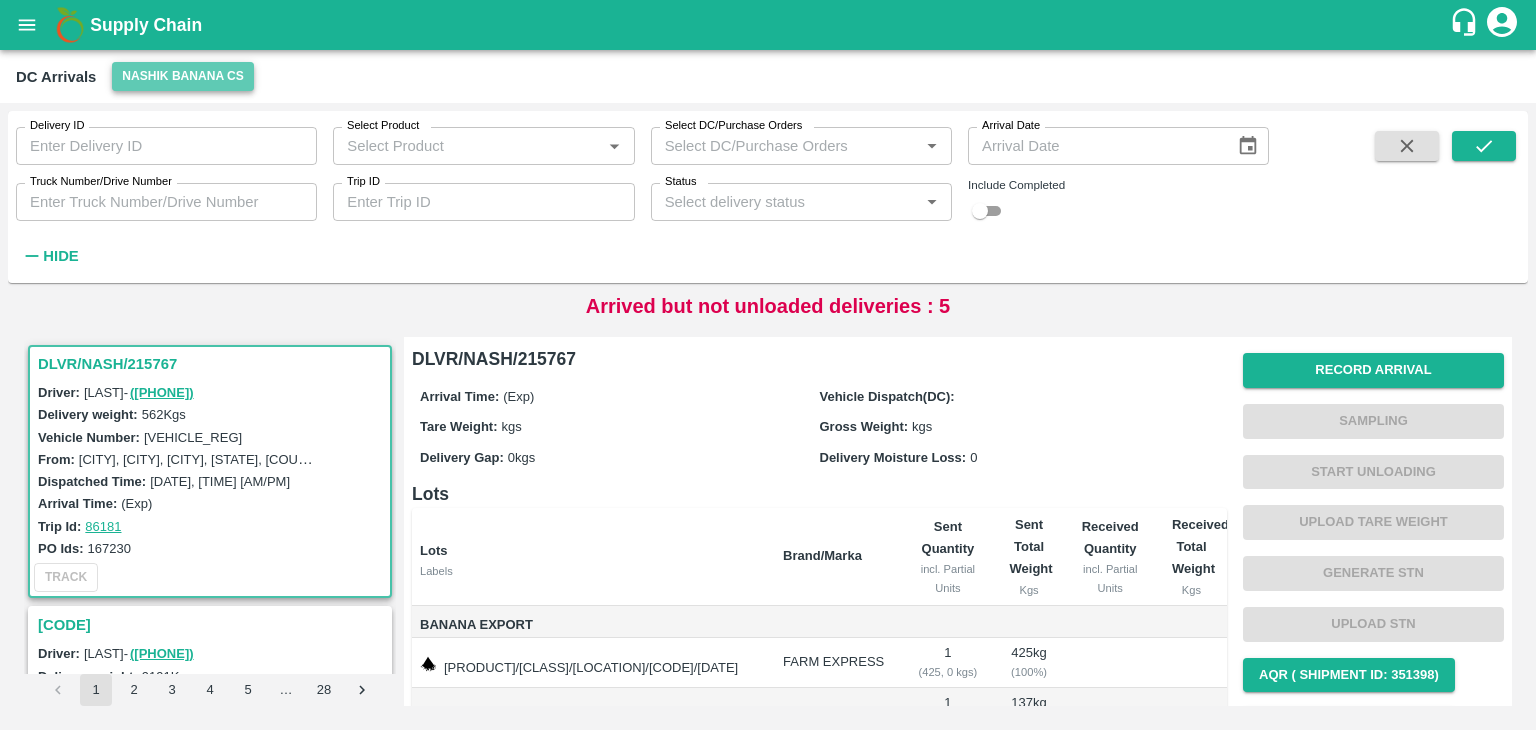 click on "Nashik Banana CS" at bounding box center (183, 76) 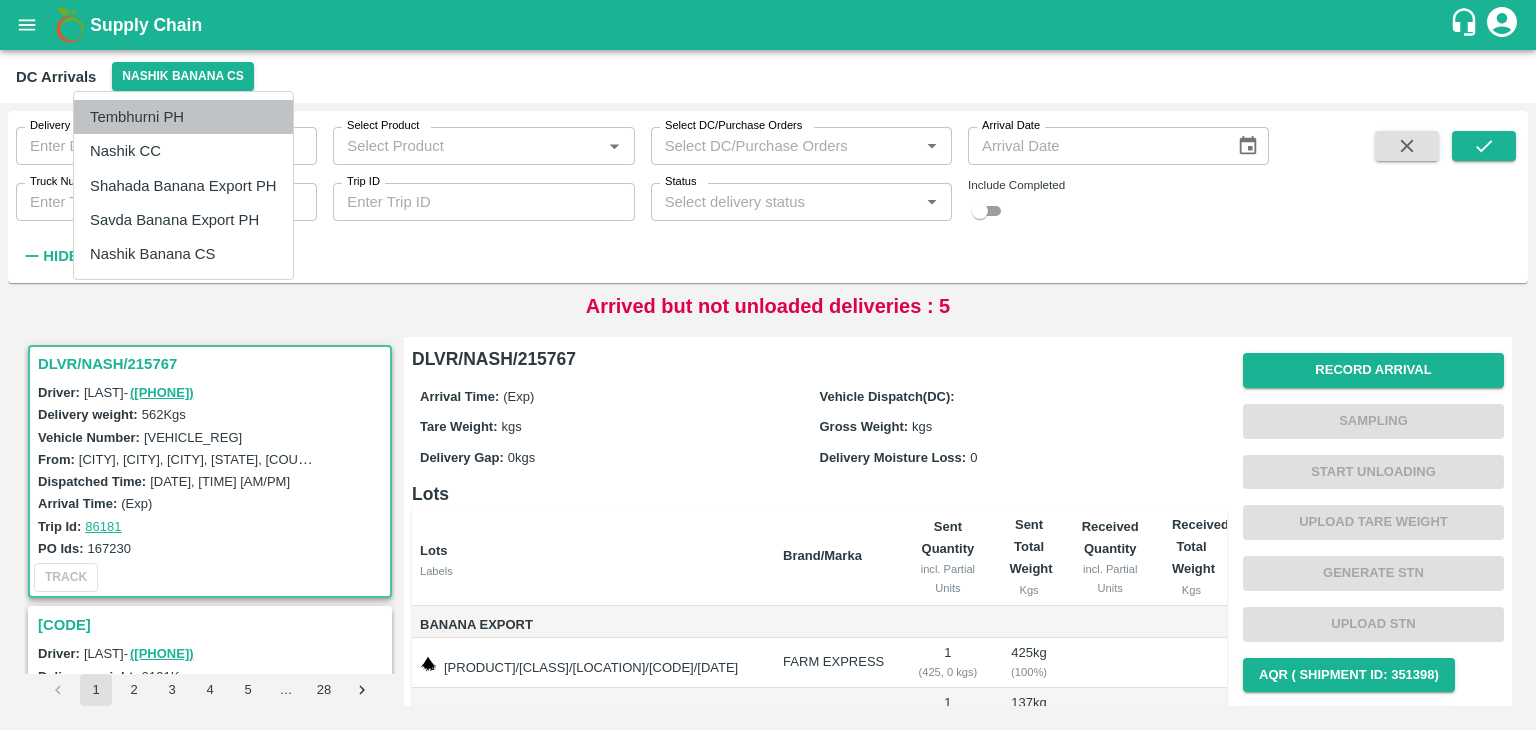 click on "Tembhurni PH" at bounding box center (183, 117) 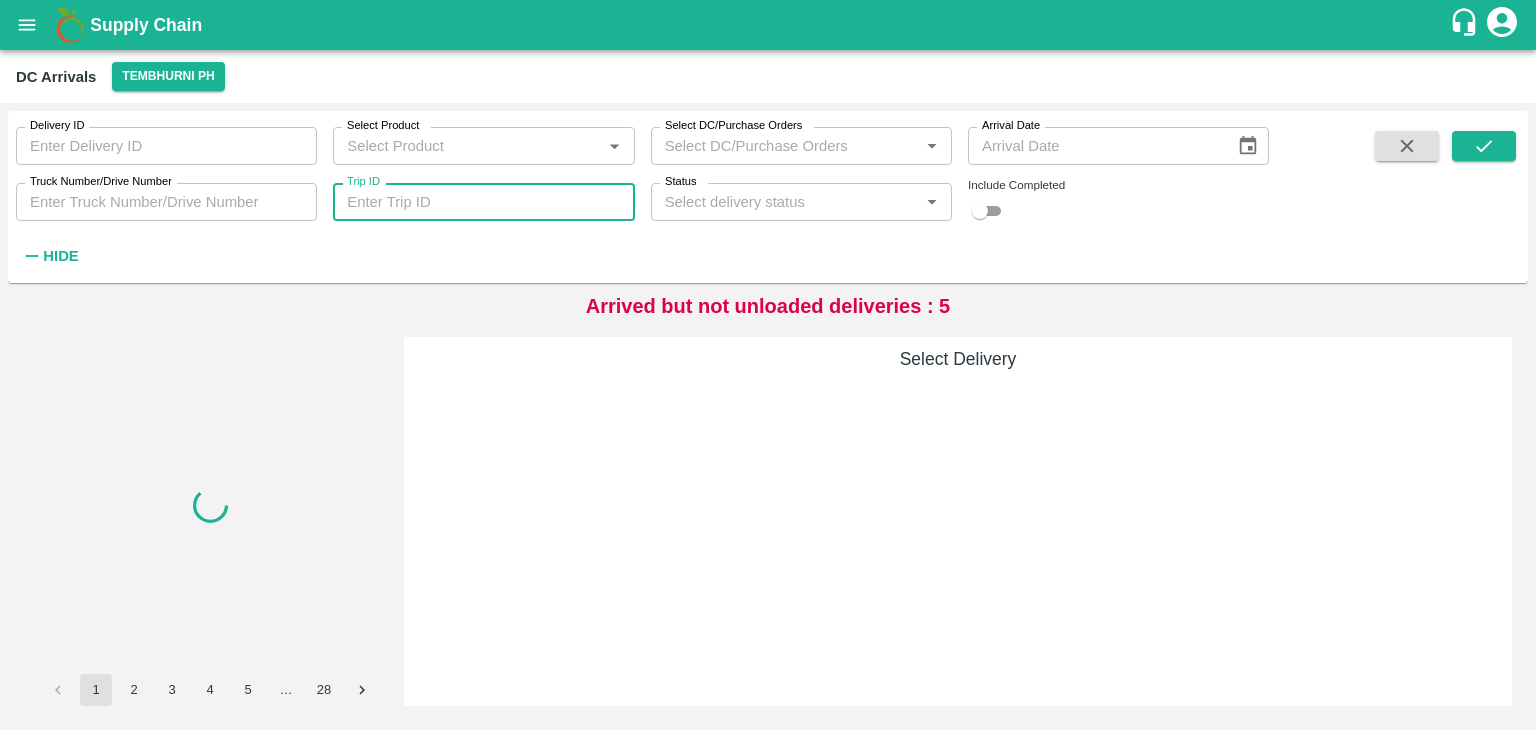 click on "Trip ID" at bounding box center (483, 202) 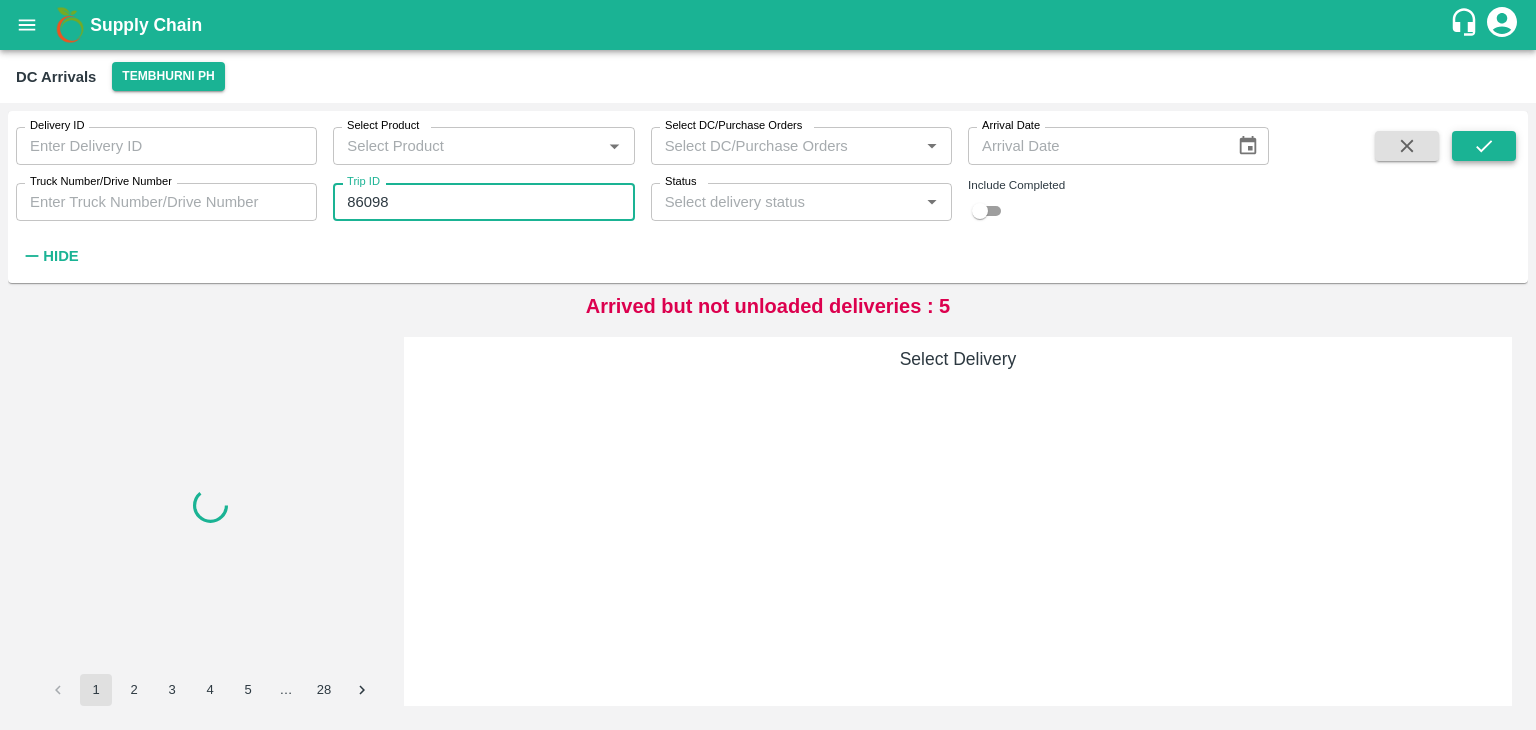 type on "86098" 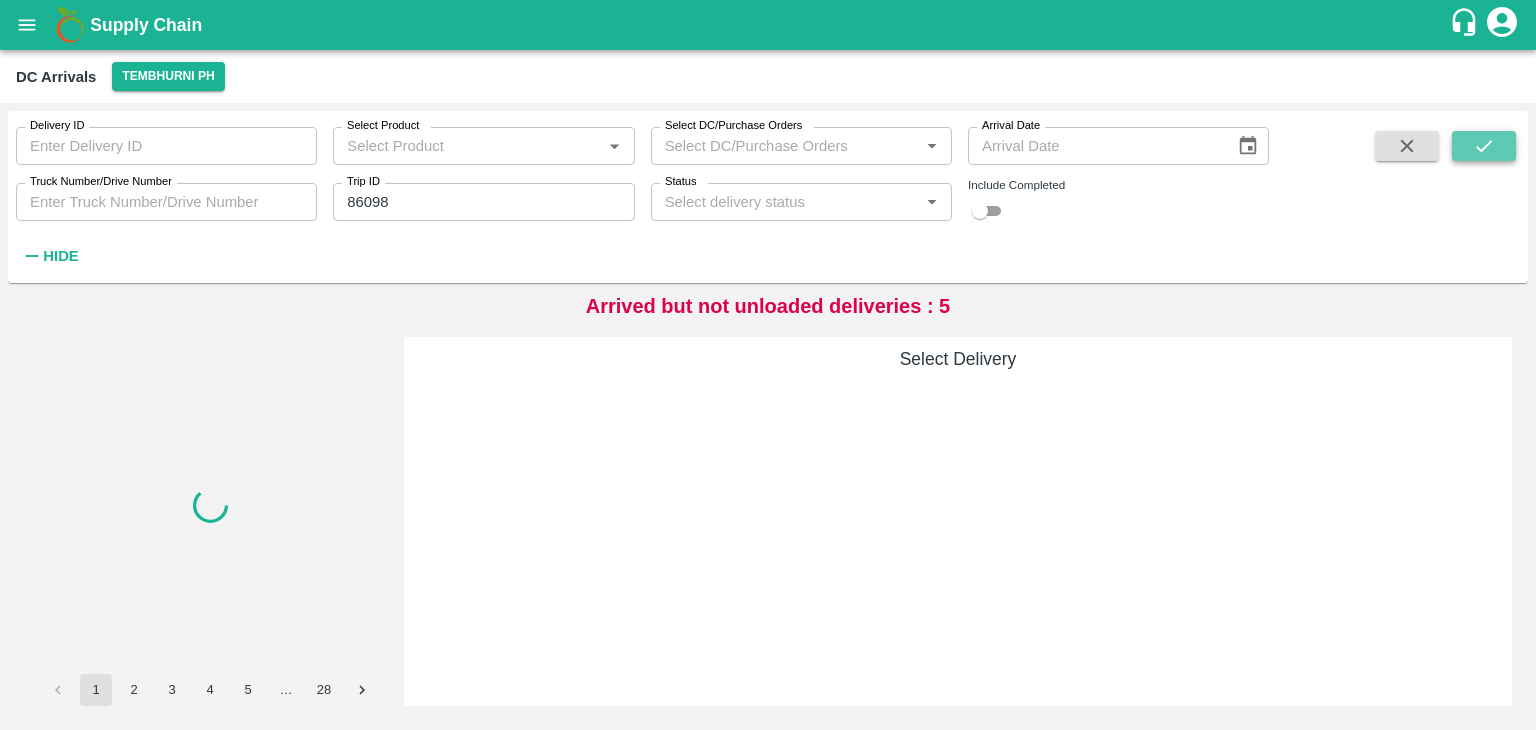 click at bounding box center (1484, 146) 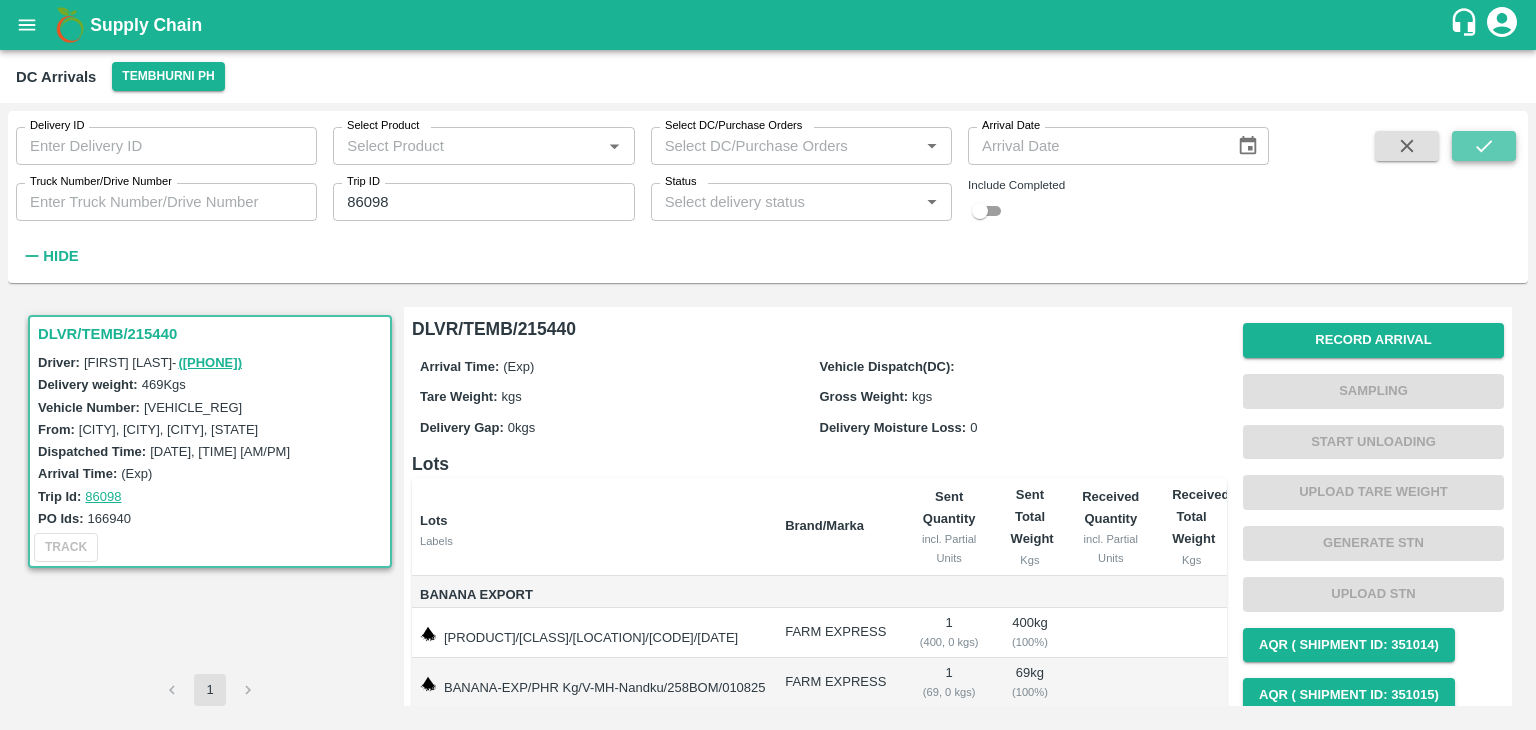 click at bounding box center [1484, 146] 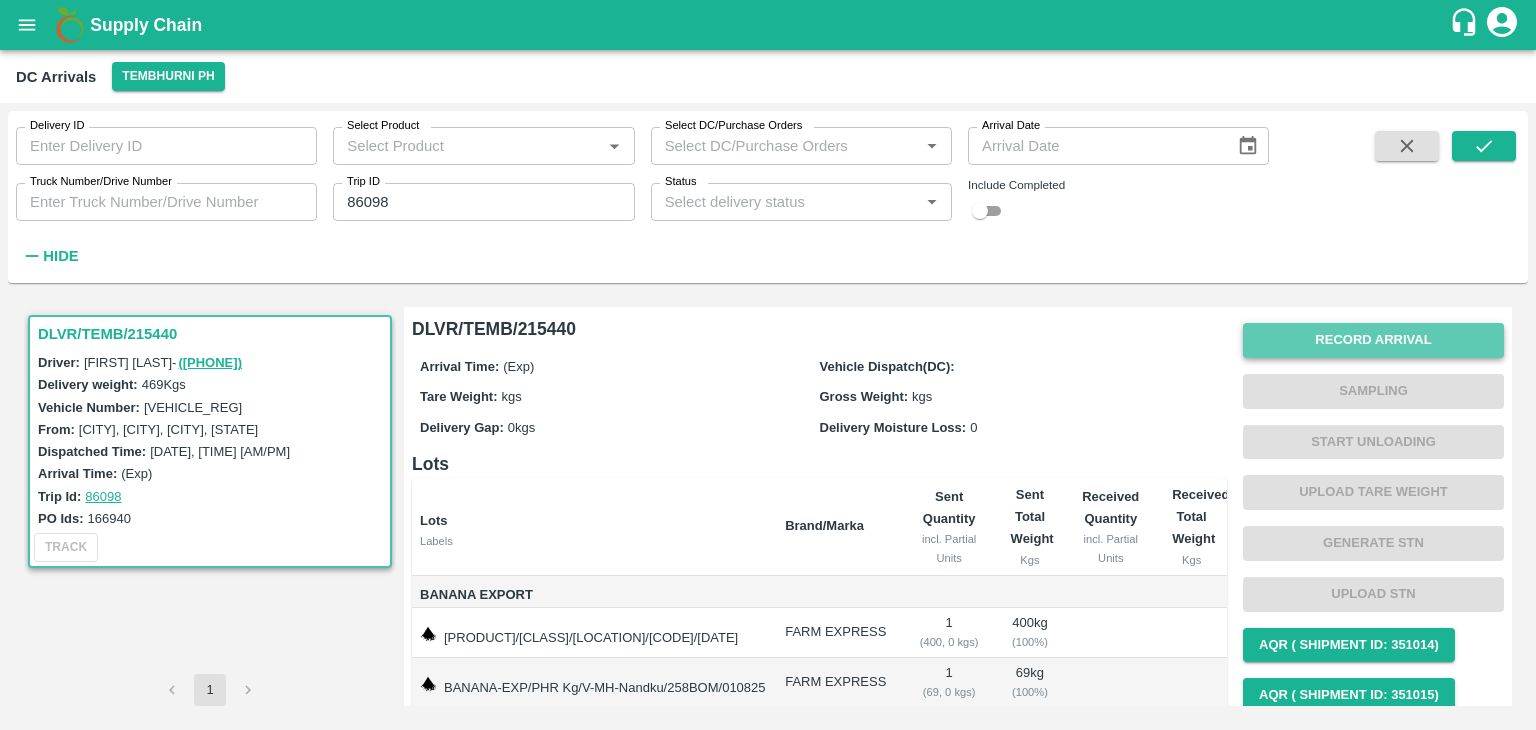 click on "Record Arrival" at bounding box center [1373, 340] 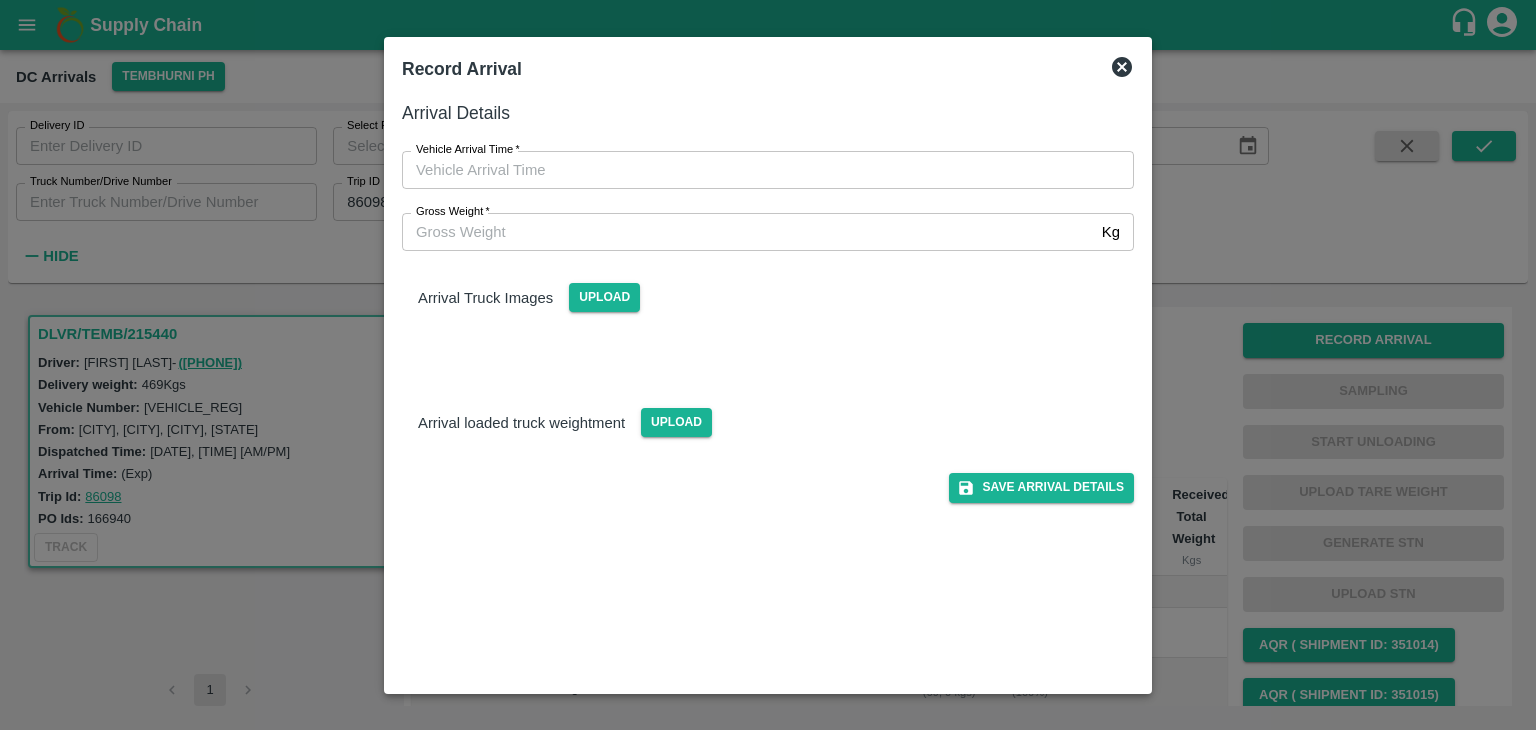 type on "DD/MM/YYYY hh:mm aa" 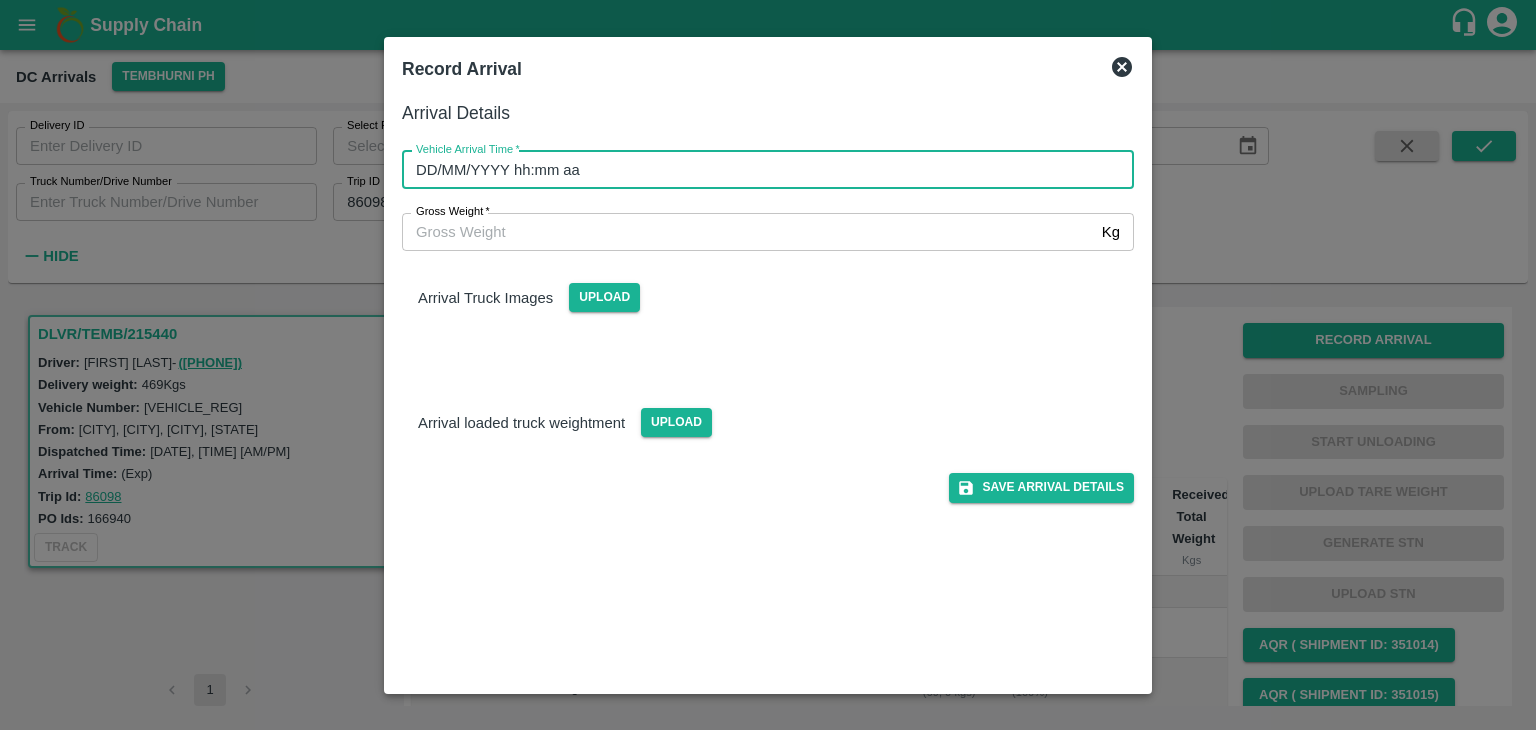 click on "DD/MM/YYYY hh:mm aa" at bounding box center (761, 170) 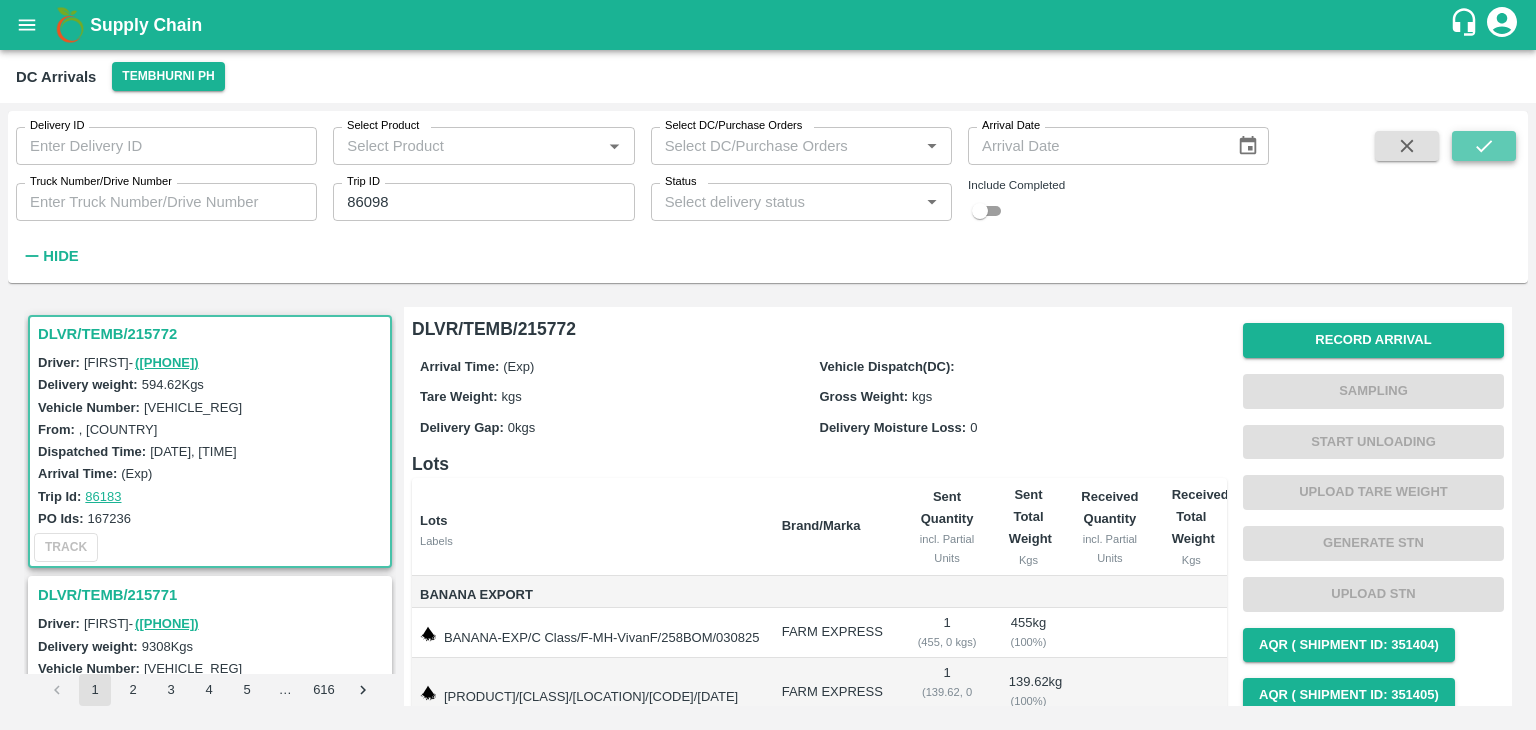 click 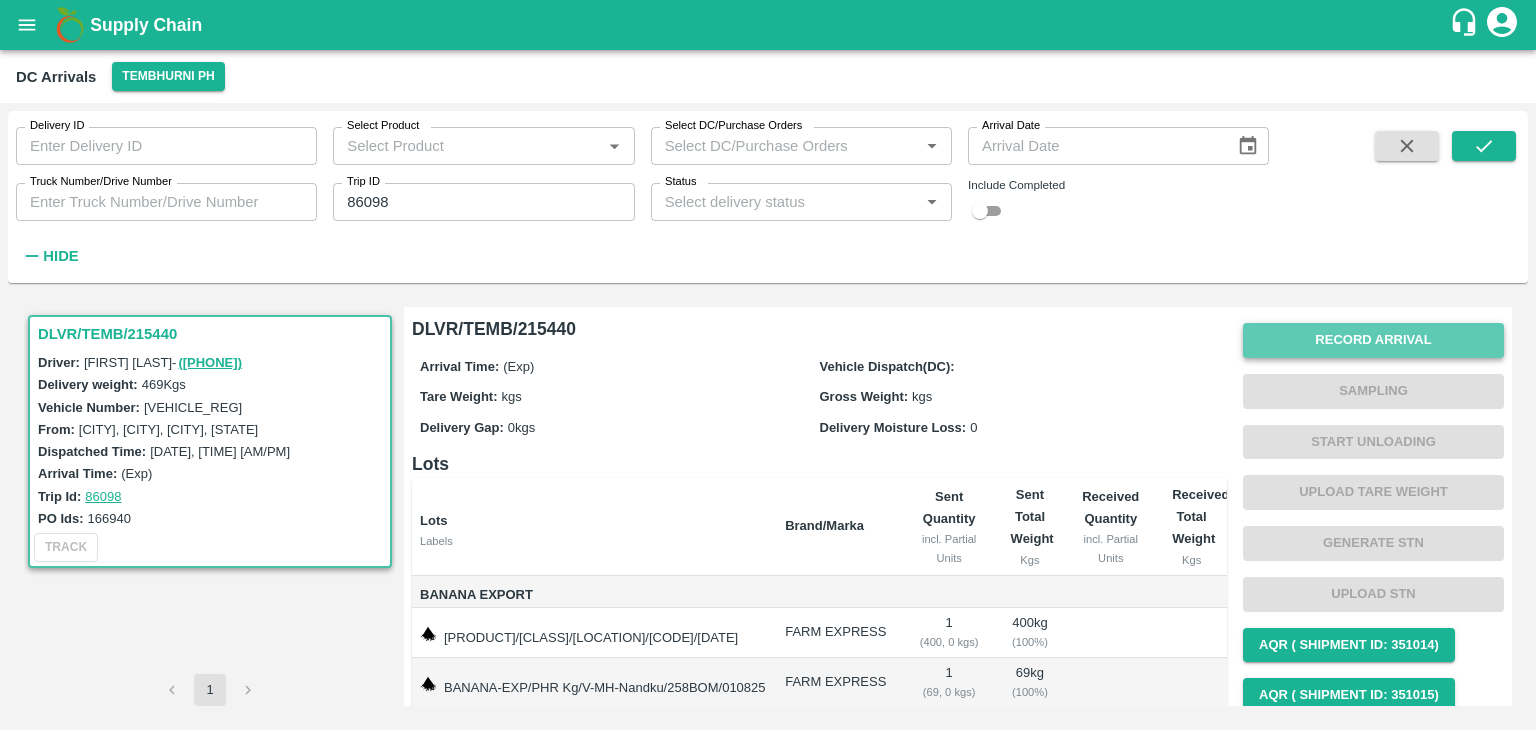 click on "Record Arrival" at bounding box center (1373, 340) 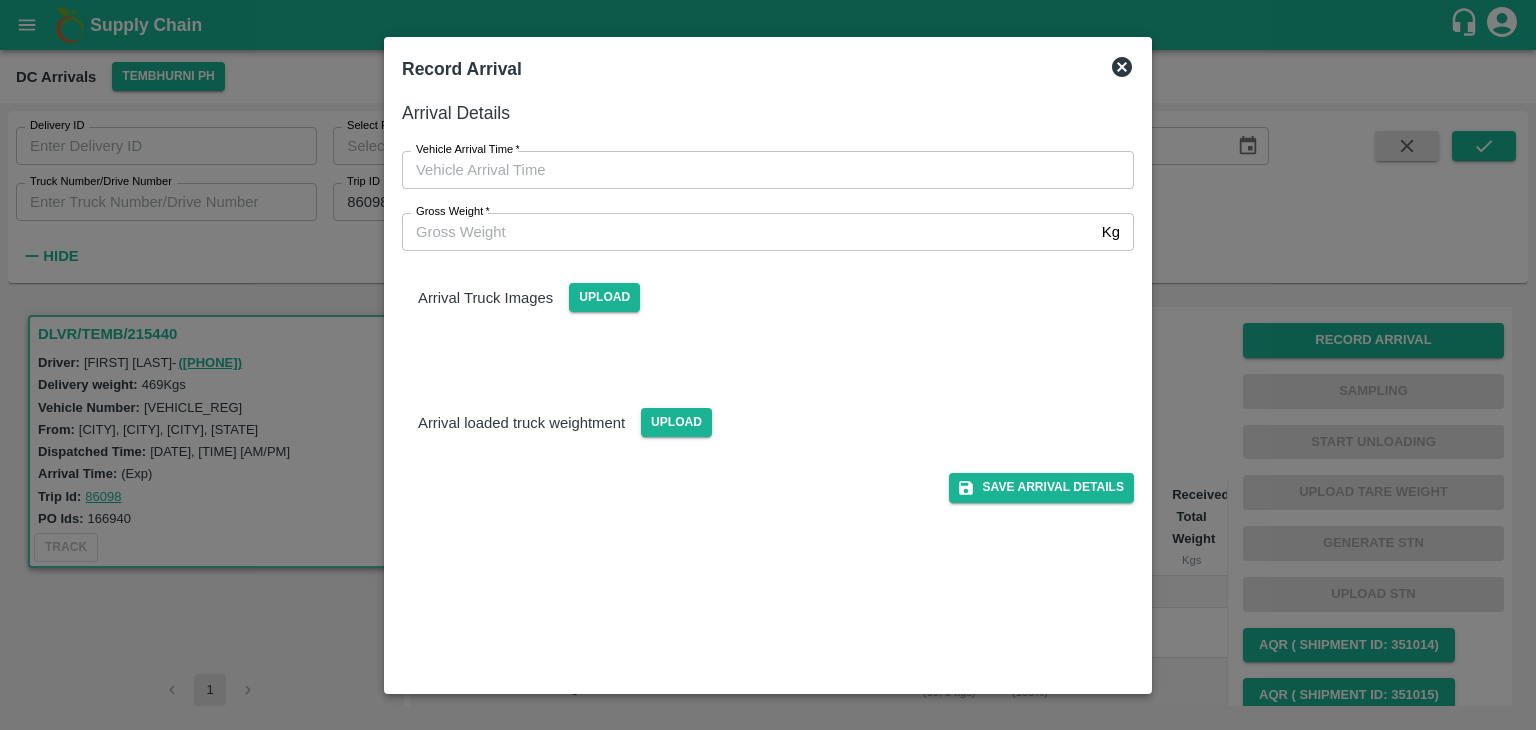 type on "DD/MM/YYYY hh:mm aa" 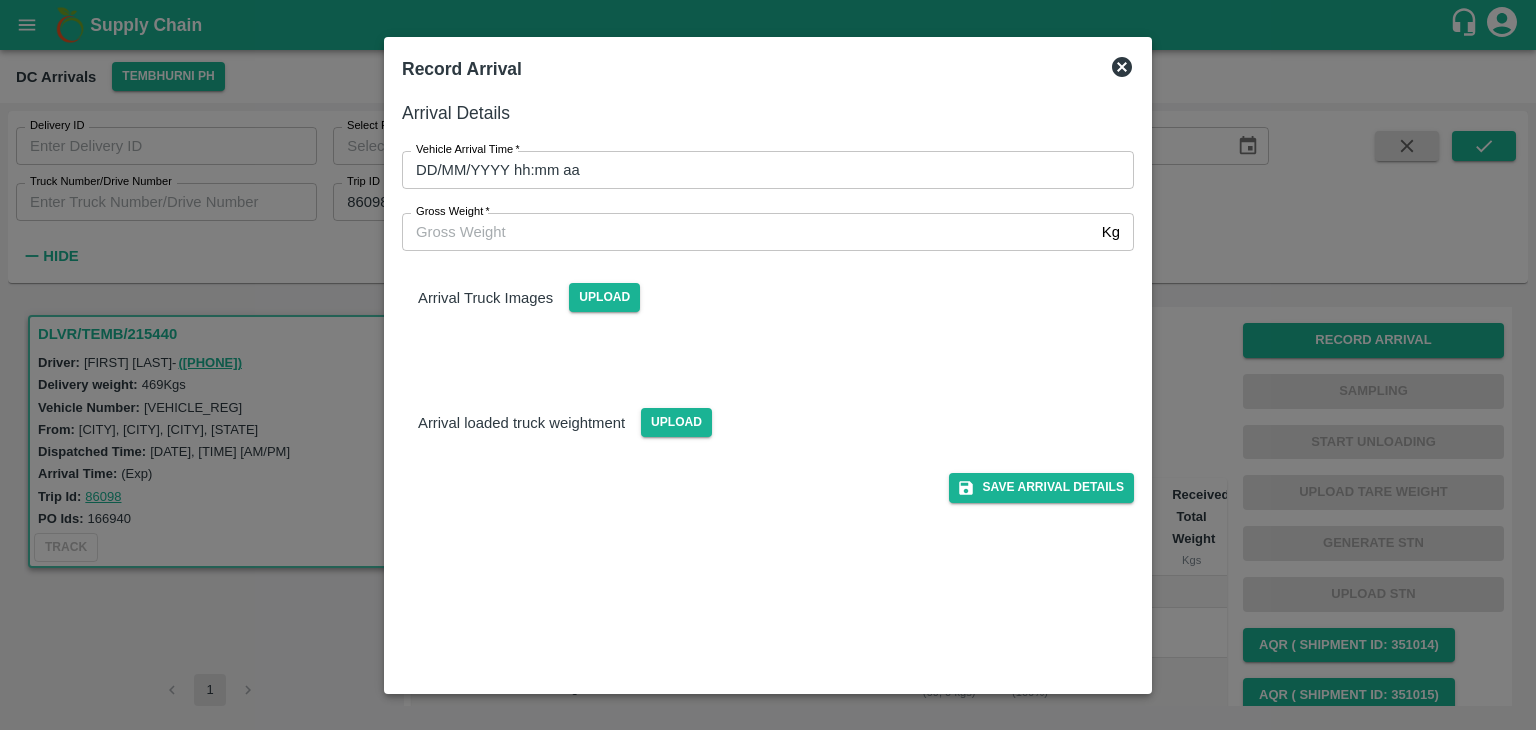 click on "DD/MM/YYYY hh:mm aa" at bounding box center [761, 170] 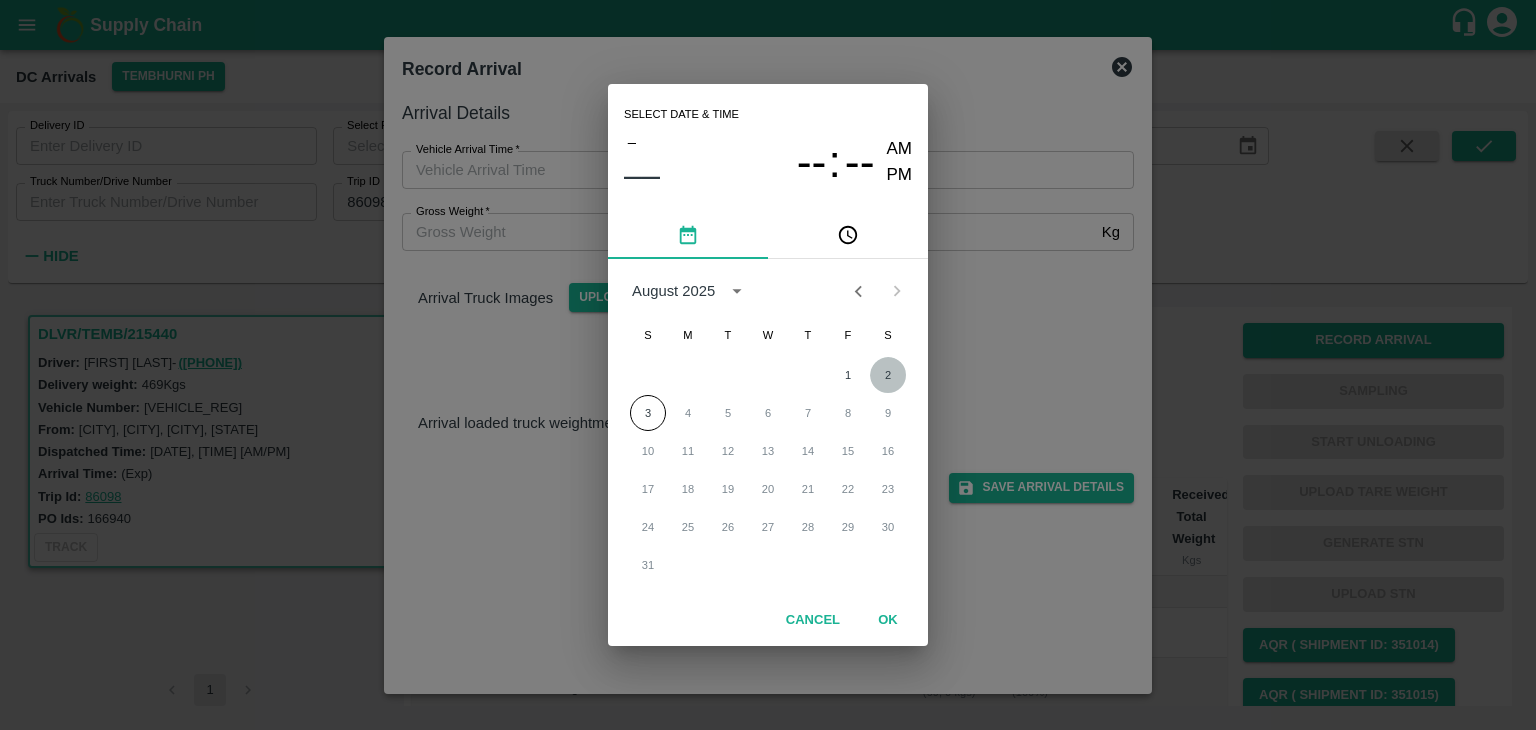 click on "2" at bounding box center (888, 375) 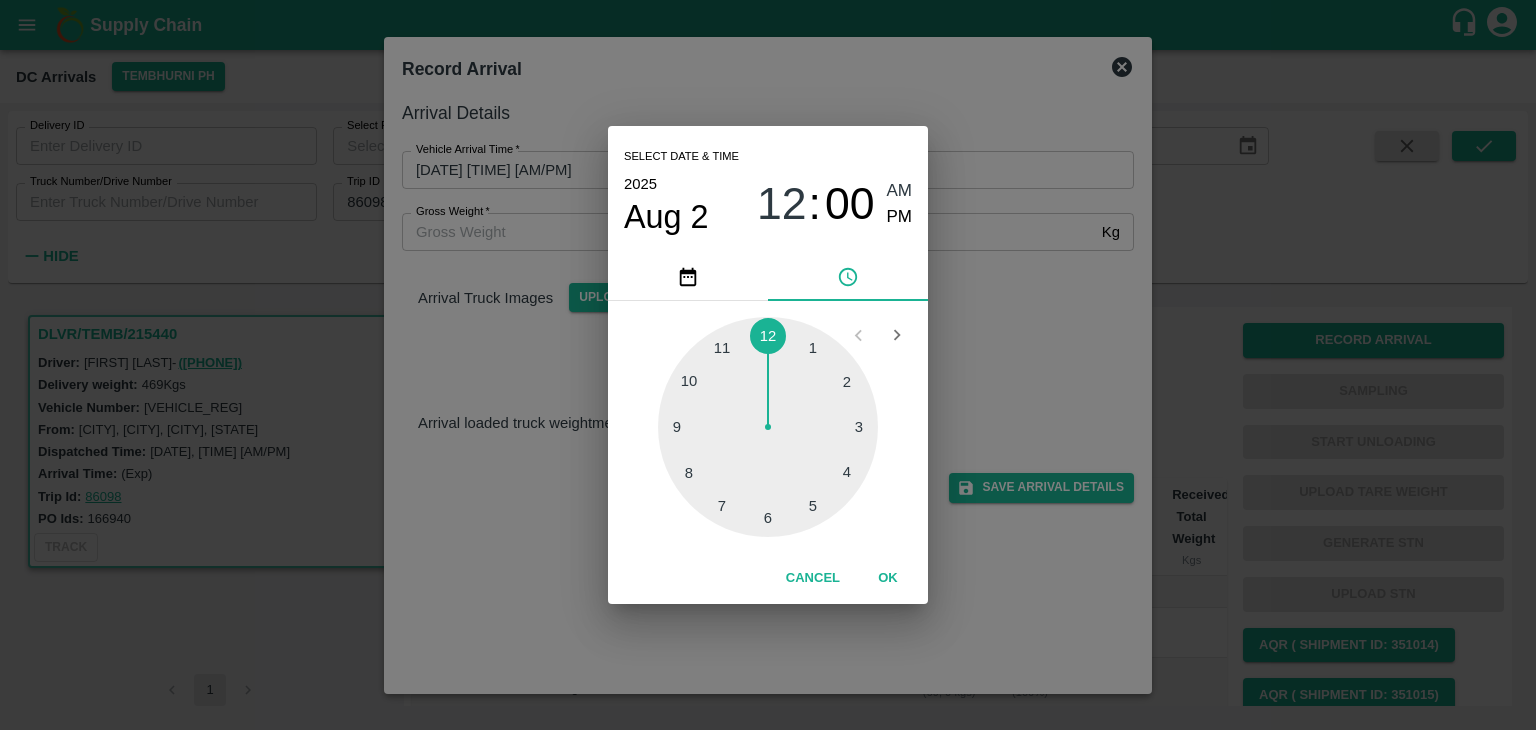 click at bounding box center [768, 427] 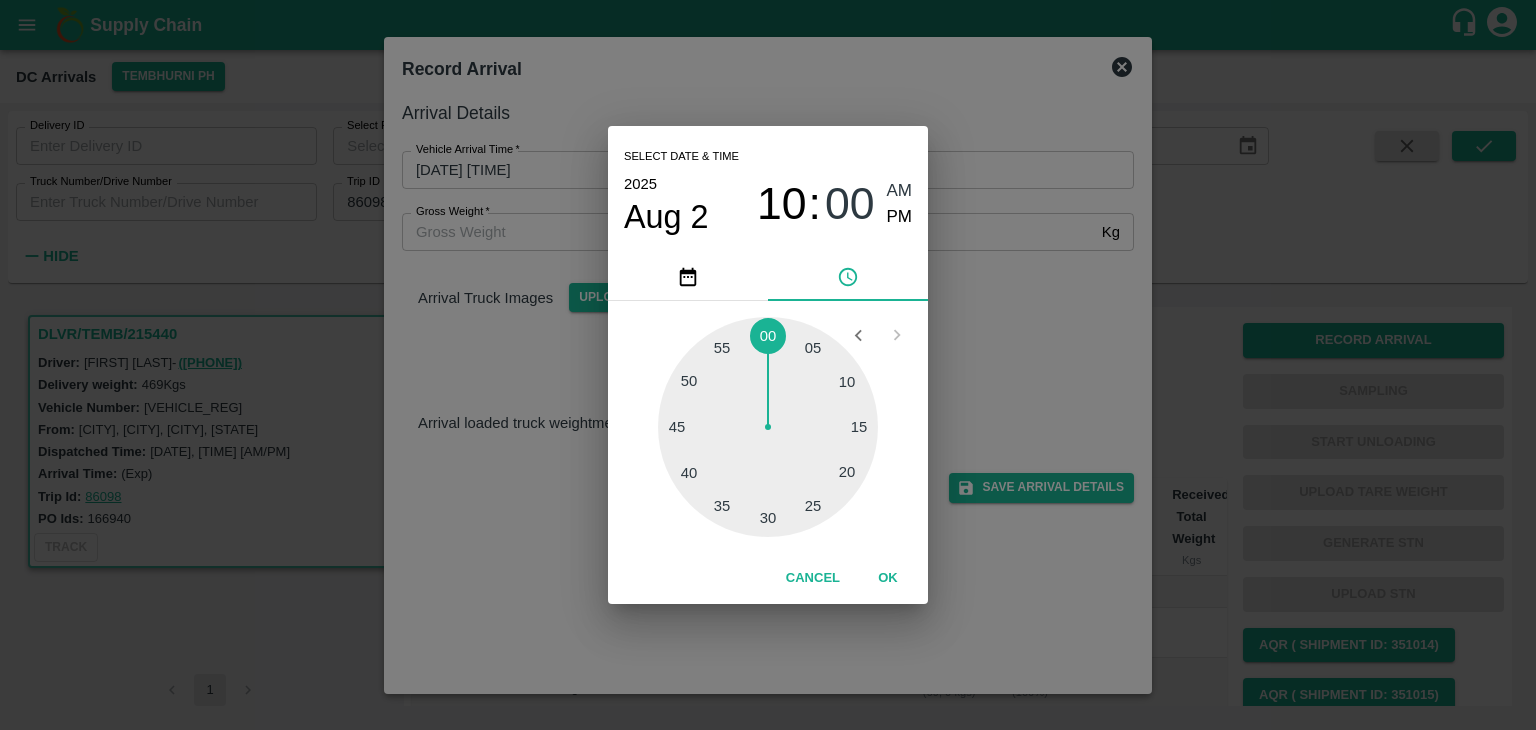 click at bounding box center (768, 427) 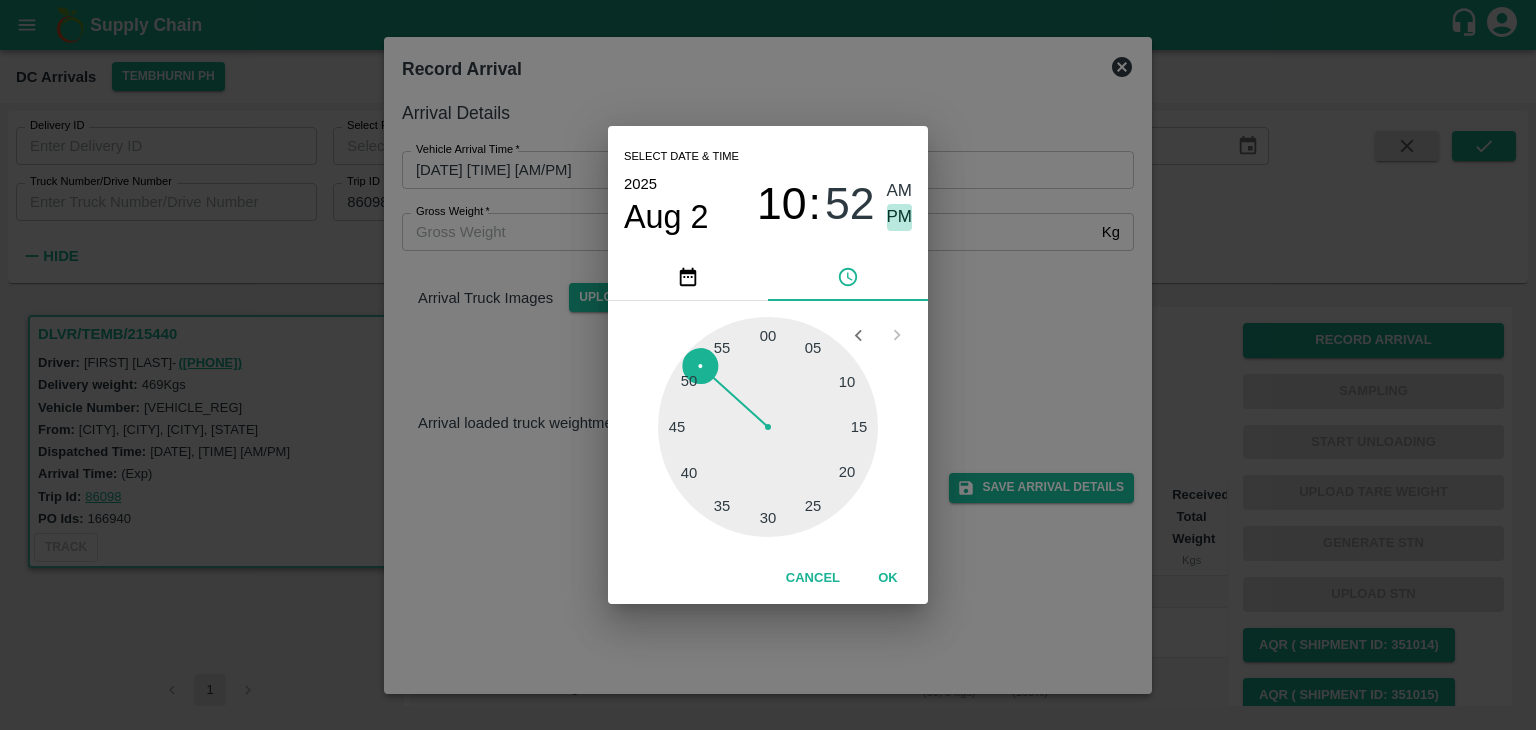 click on "PM" at bounding box center [900, 217] 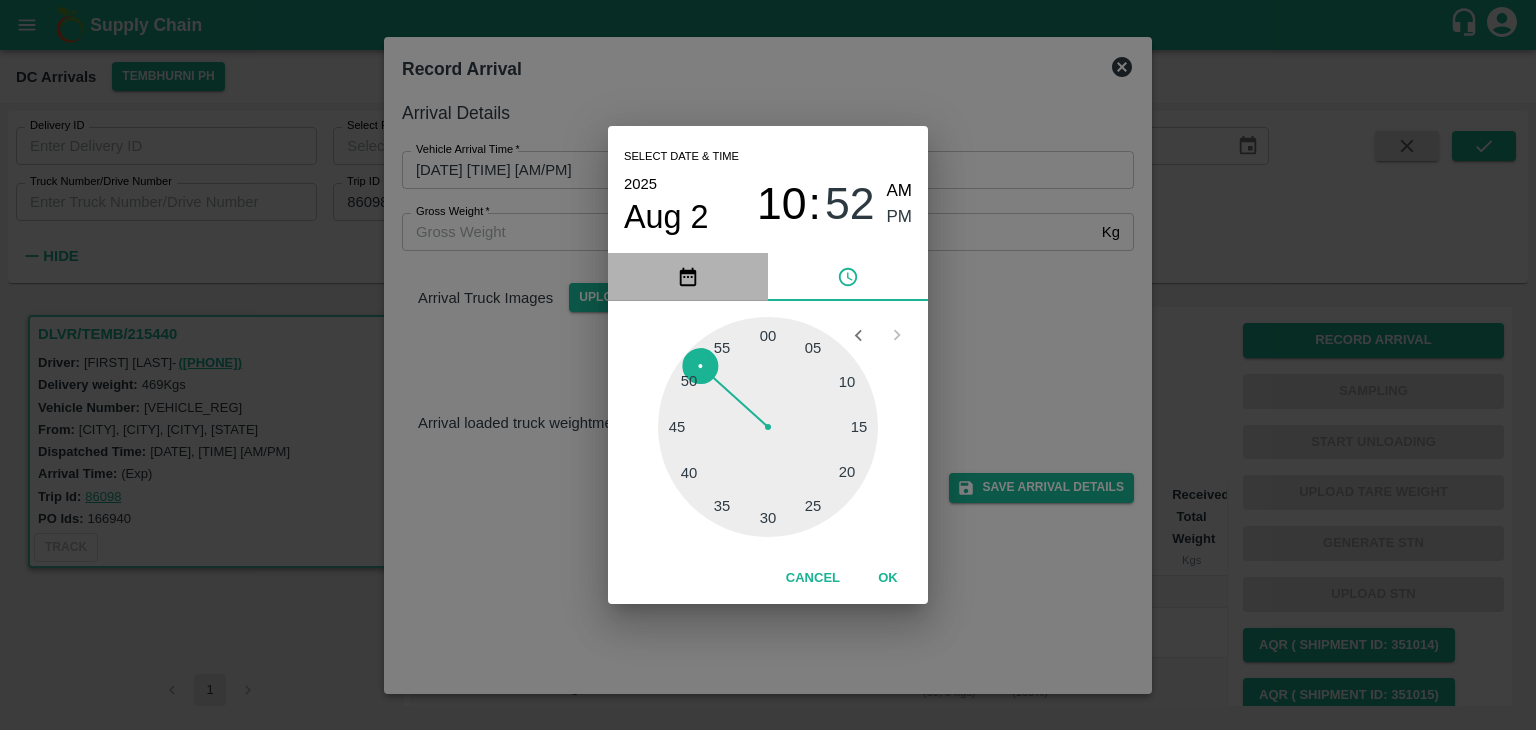 click at bounding box center [688, 277] 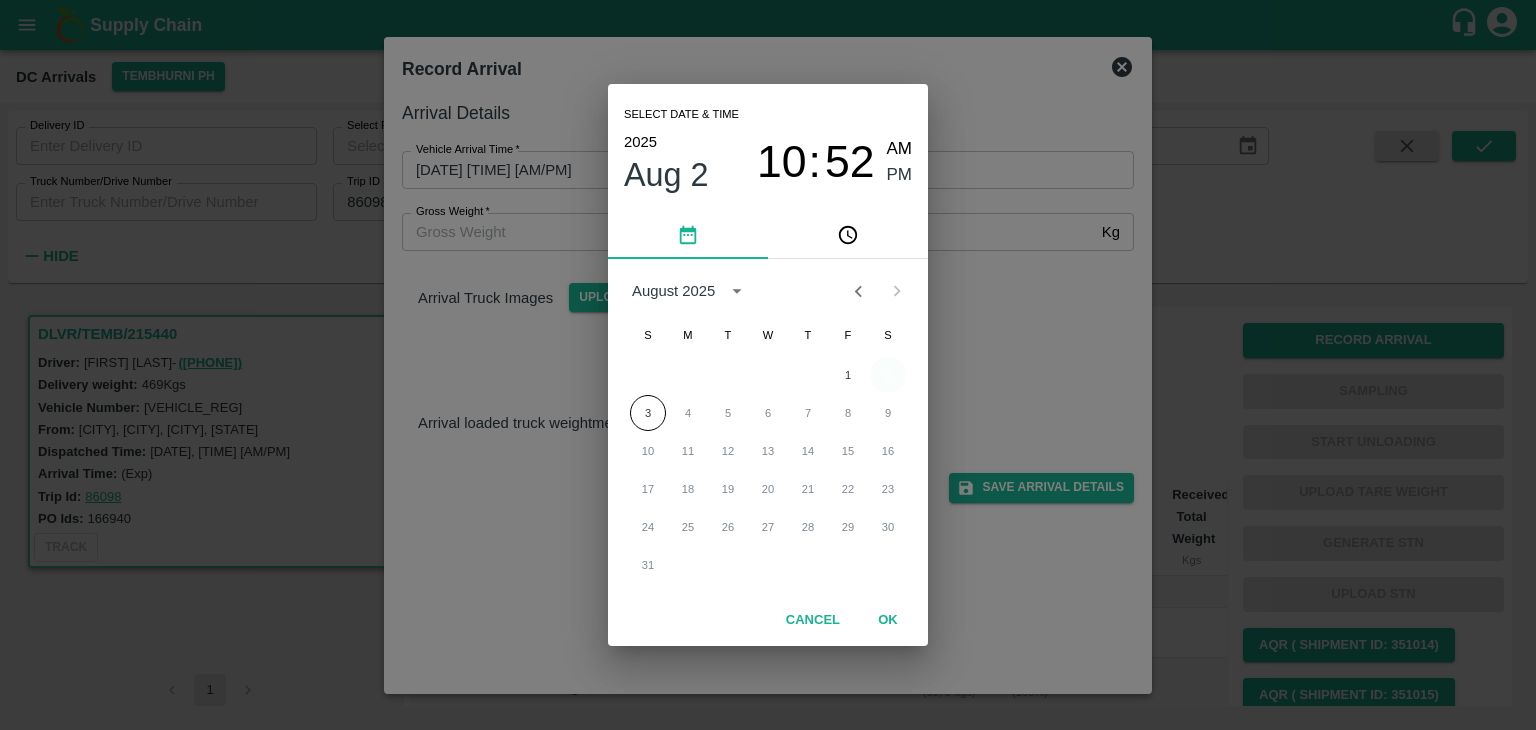 click on "2" at bounding box center (888, 375) 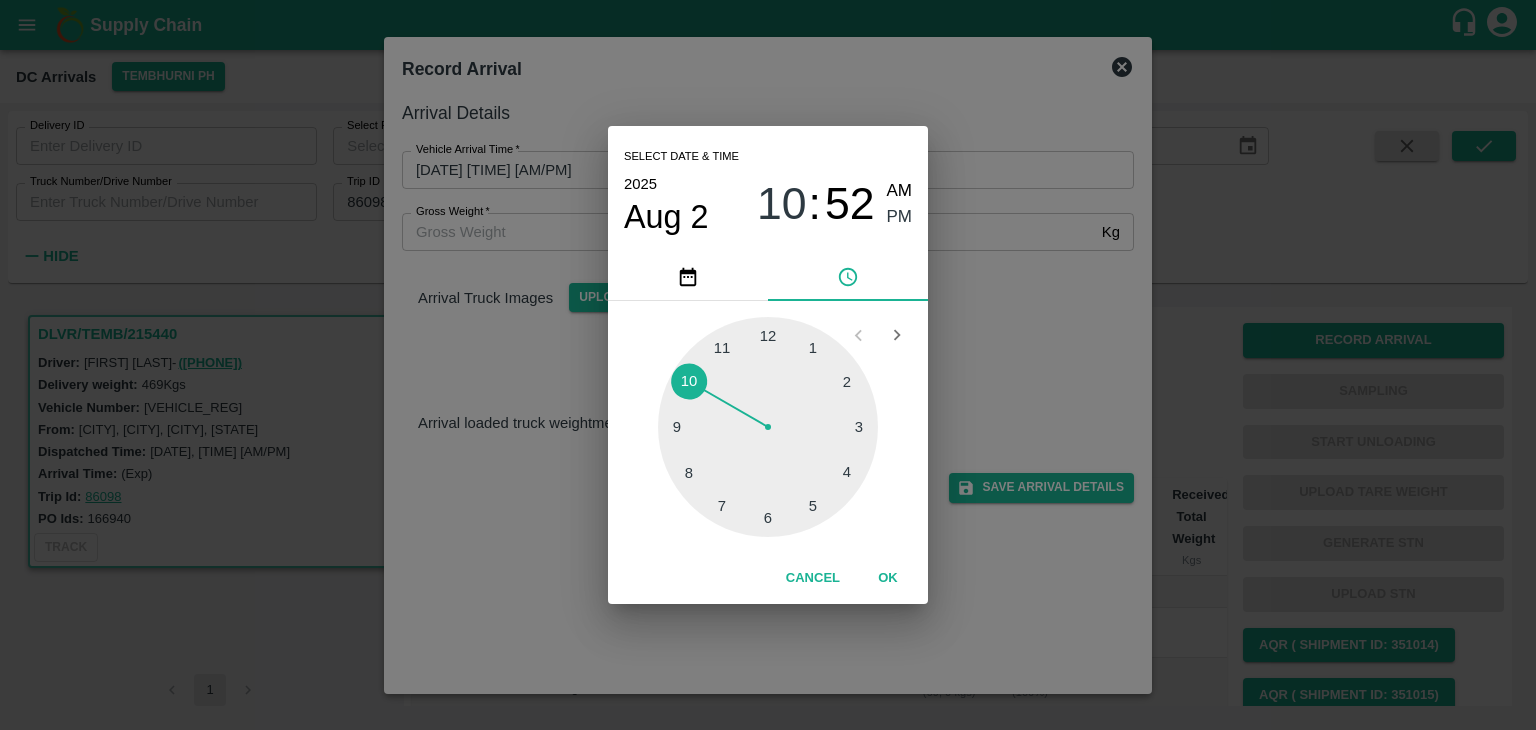 click at bounding box center (768, 427) 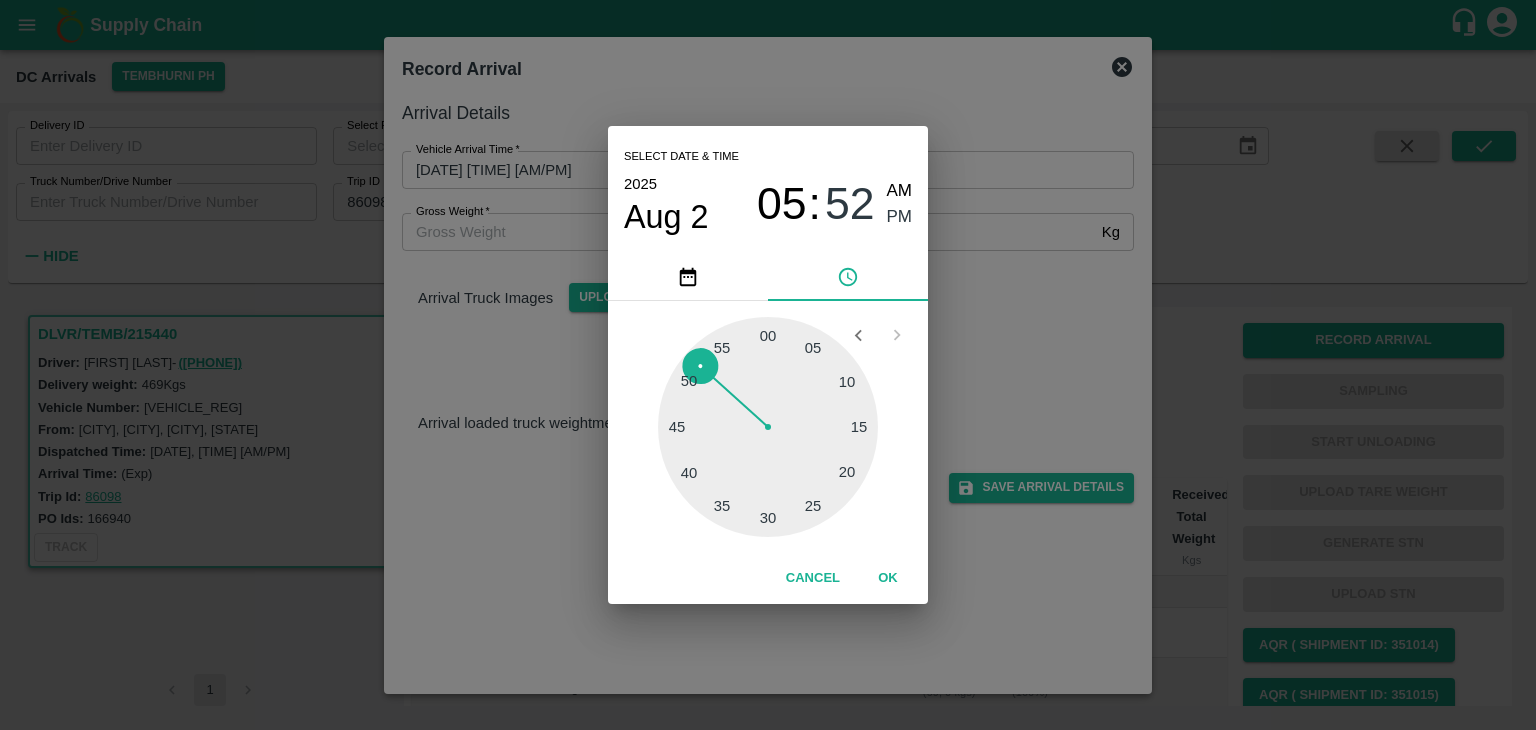 click at bounding box center (768, 427) 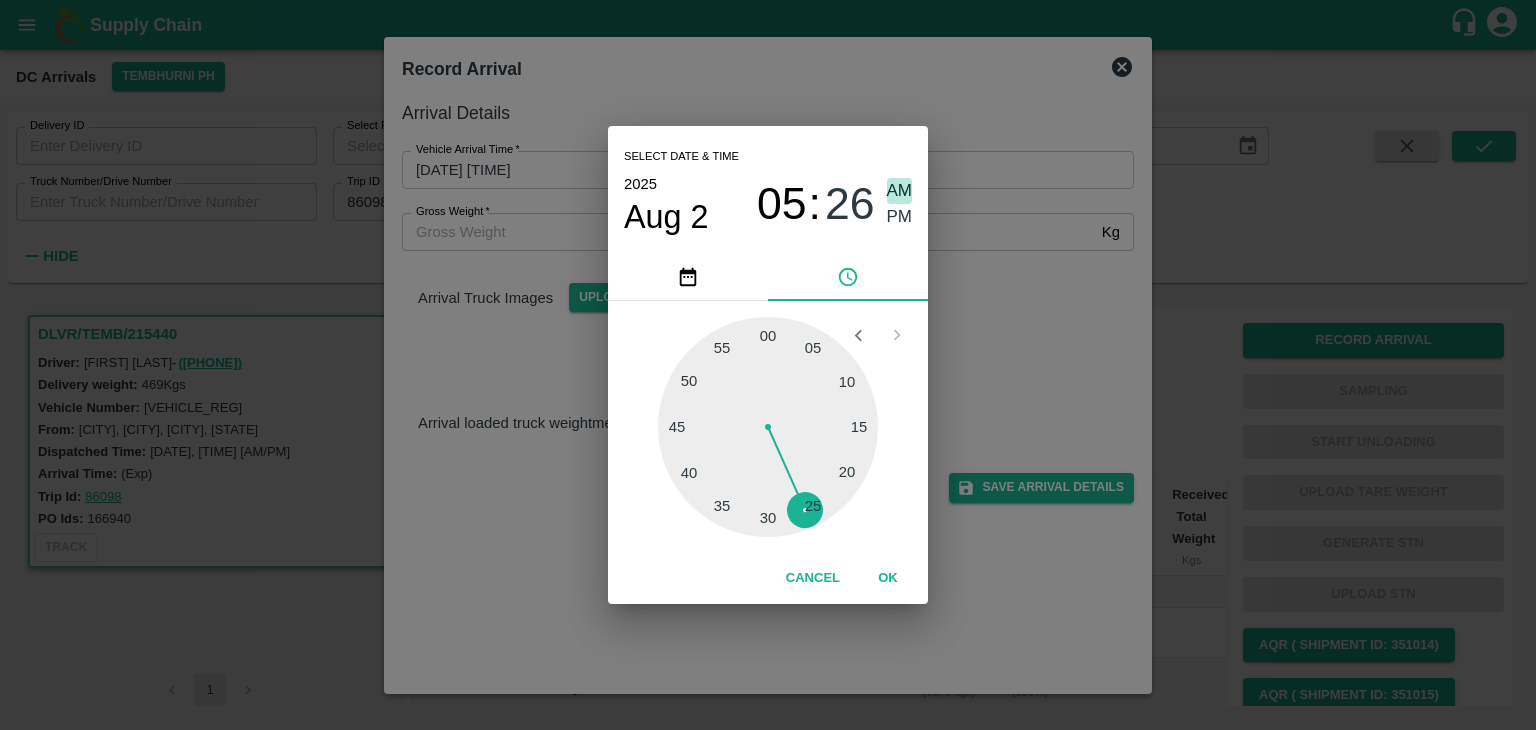 click on "AM" at bounding box center [900, 191] 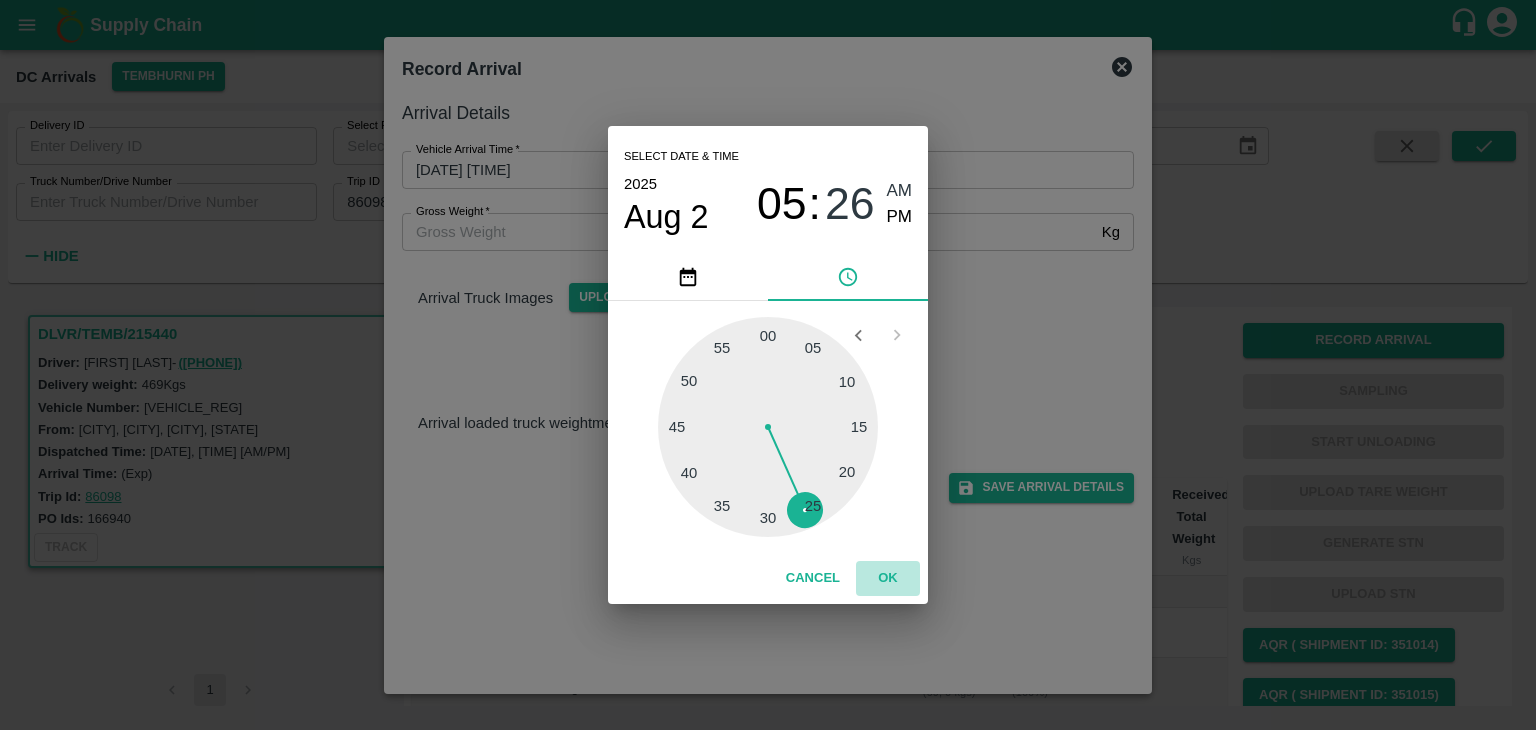 click on "OK" at bounding box center [888, 578] 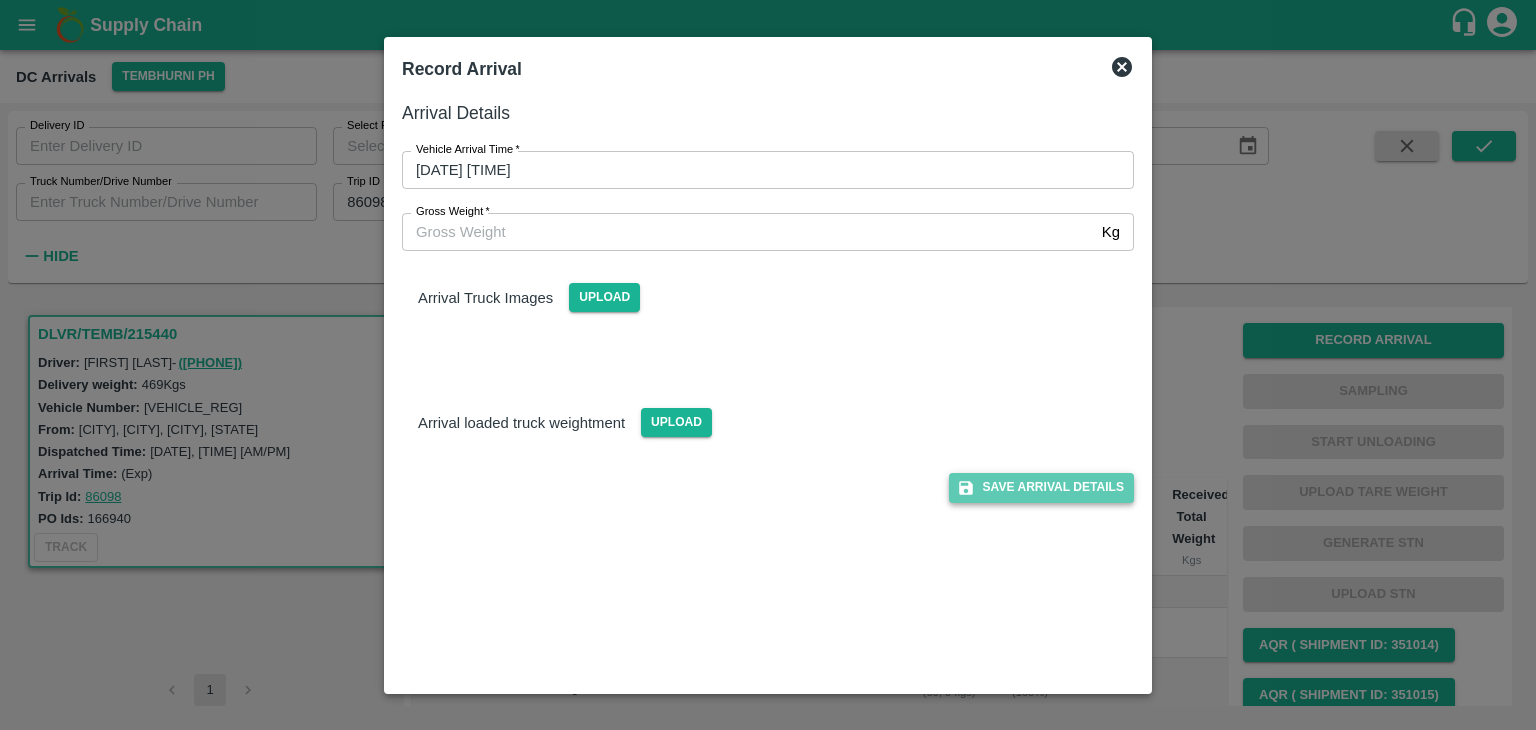 click on "Save Arrival Details" at bounding box center (1041, 487) 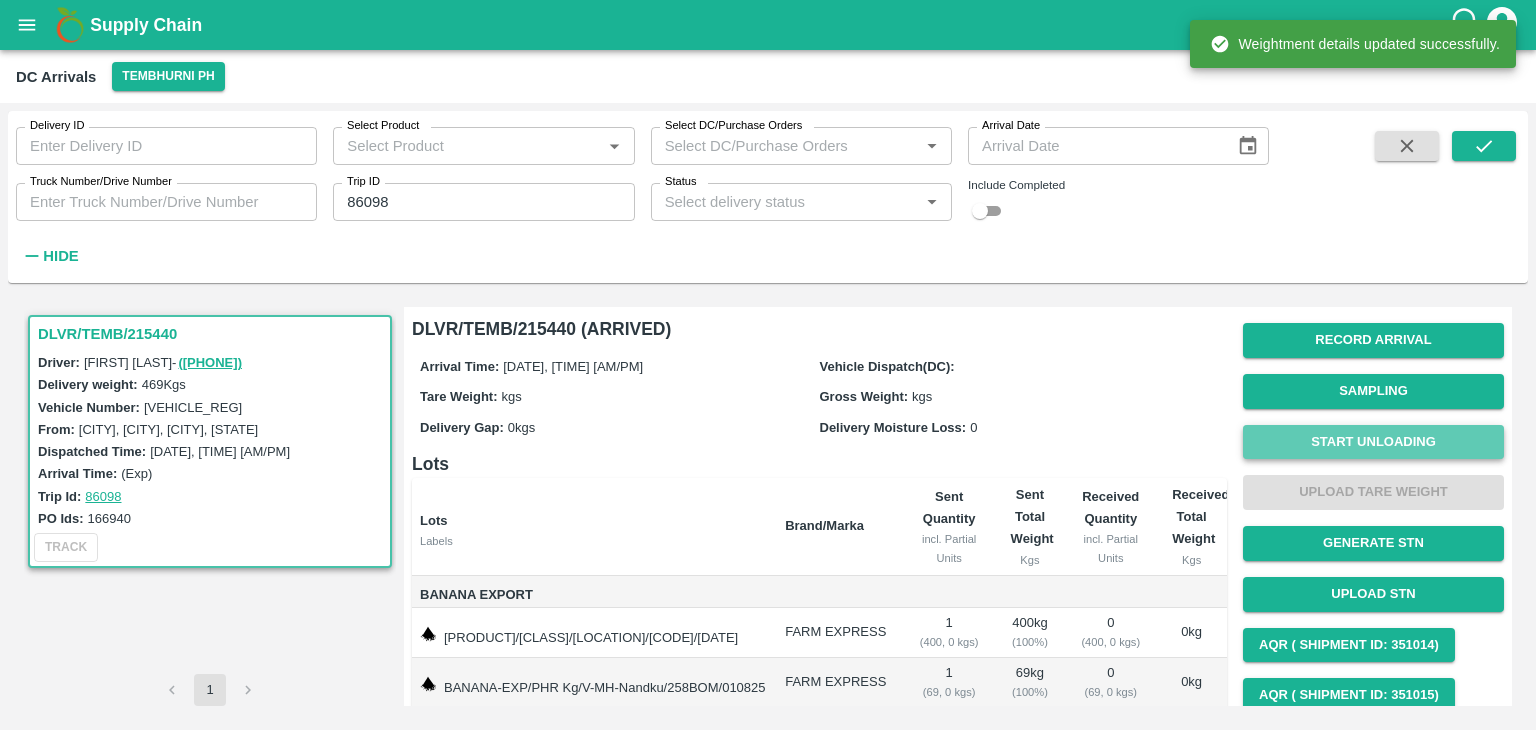 click on "Start Unloading" at bounding box center [1373, 442] 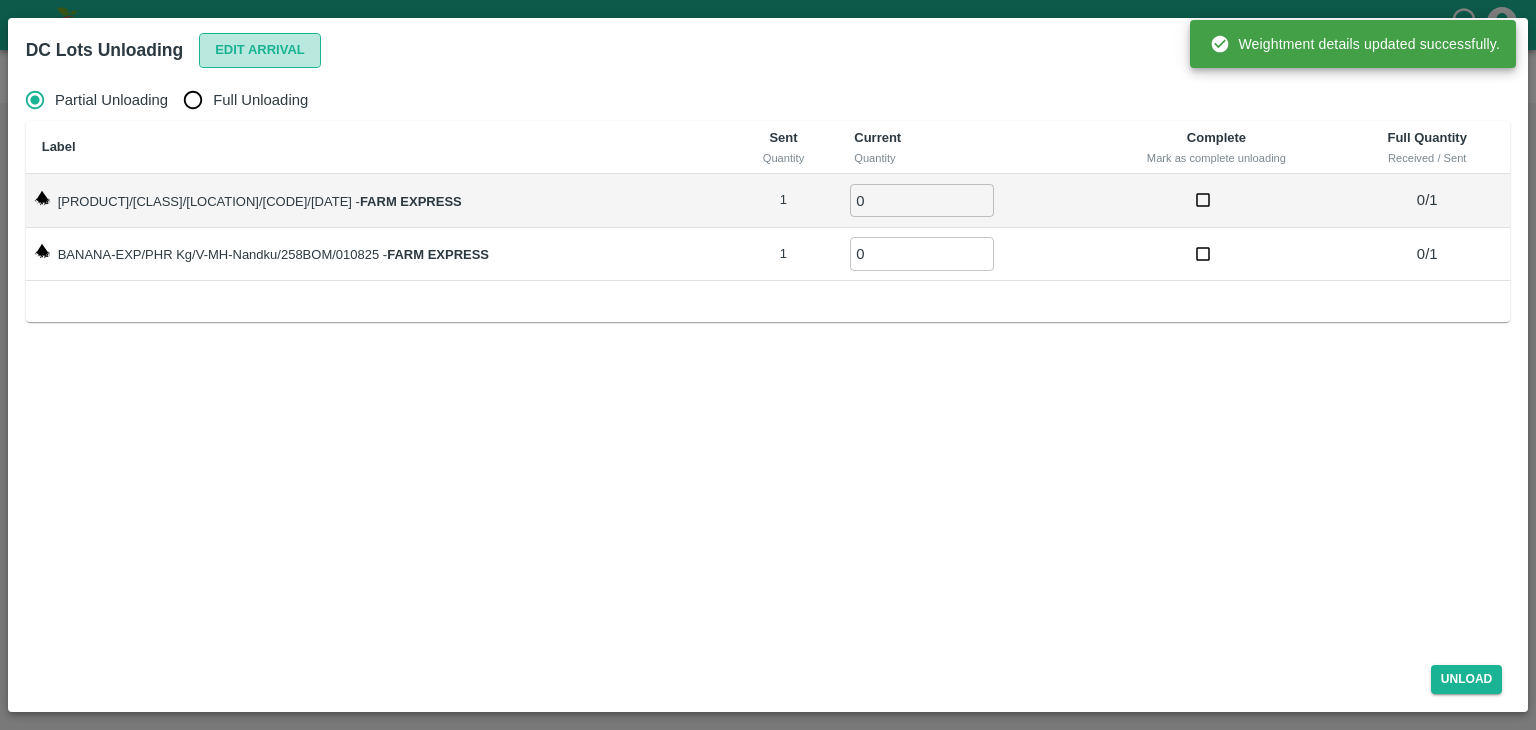 click on "Edit Arrival" at bounding box center (260, 50) 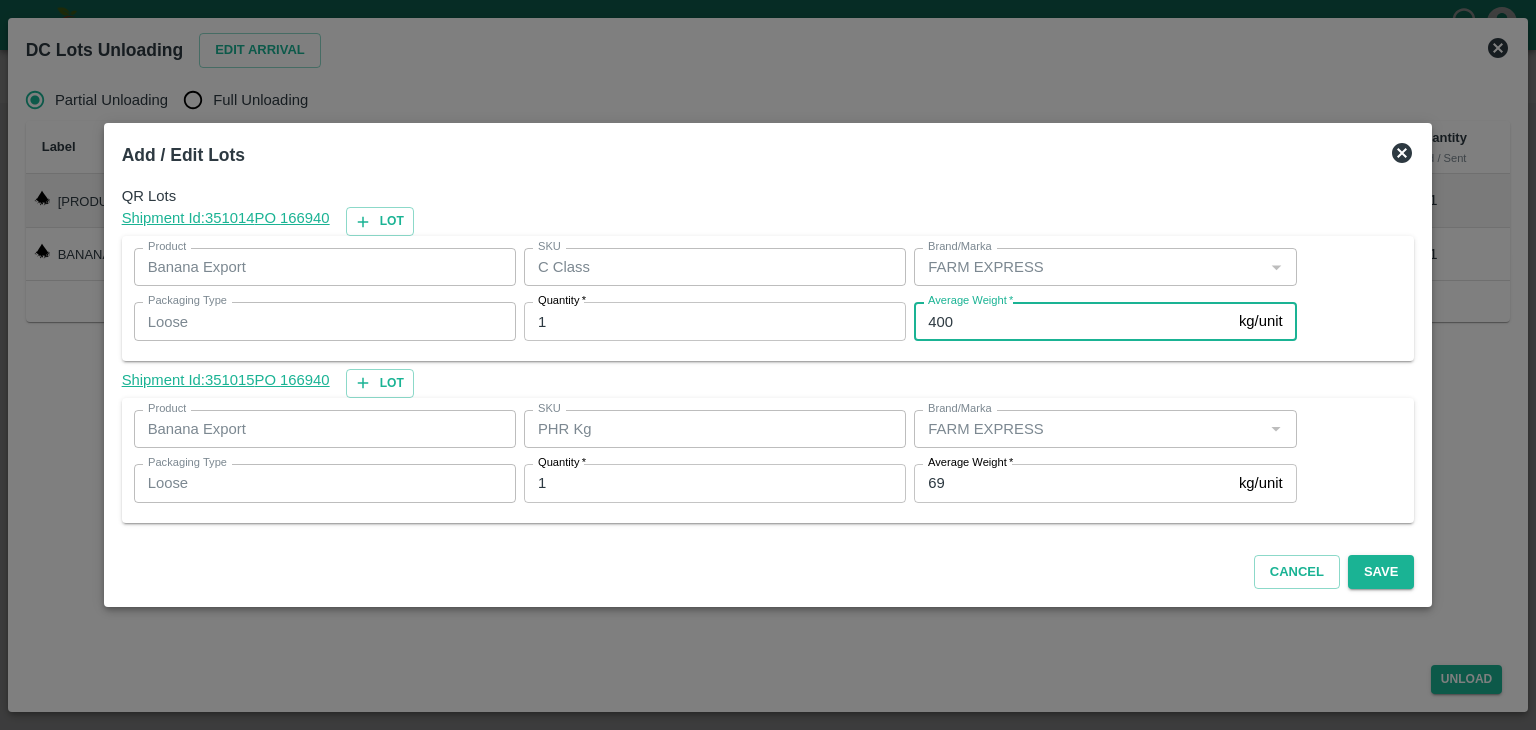 click on "400" at bounding box center [1072, 321] 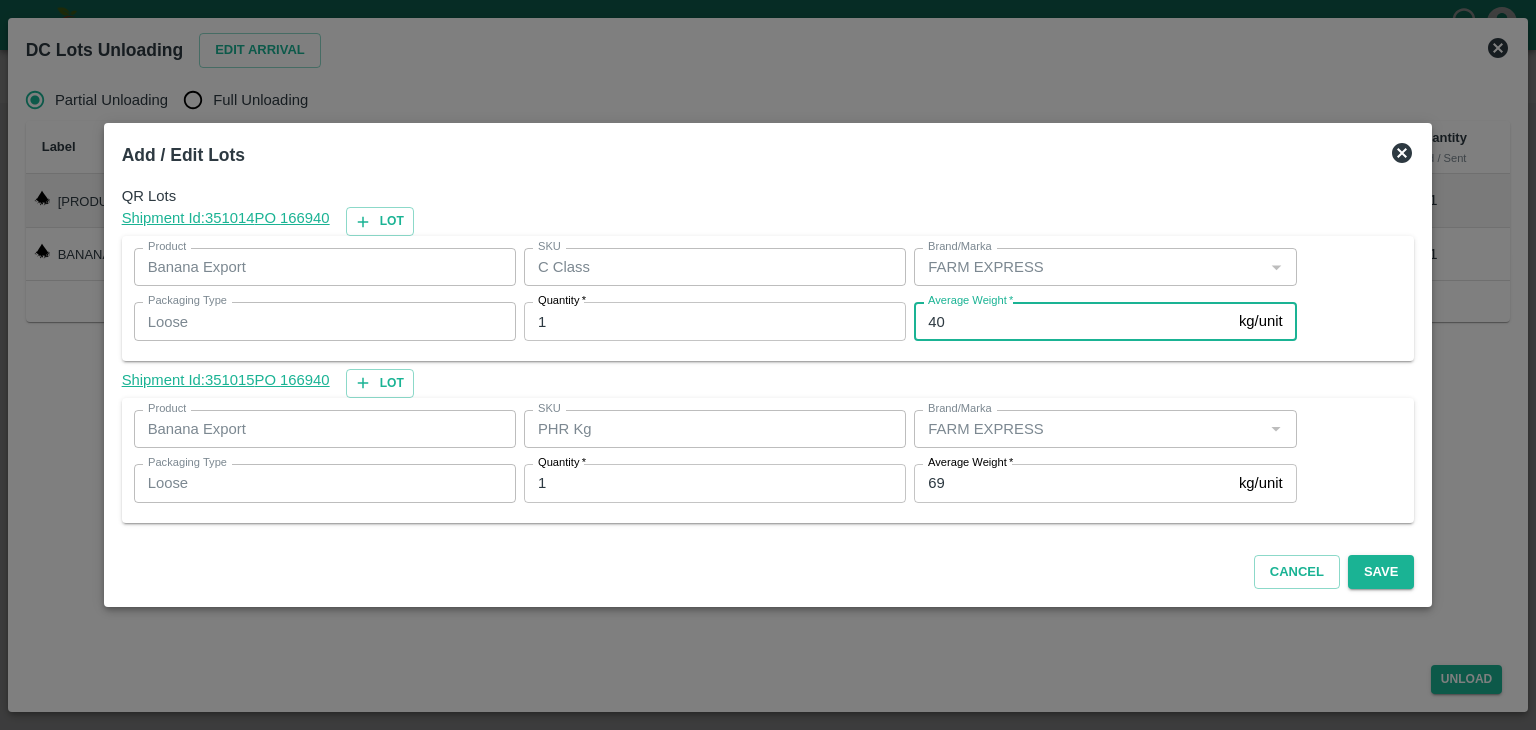 type on "4" 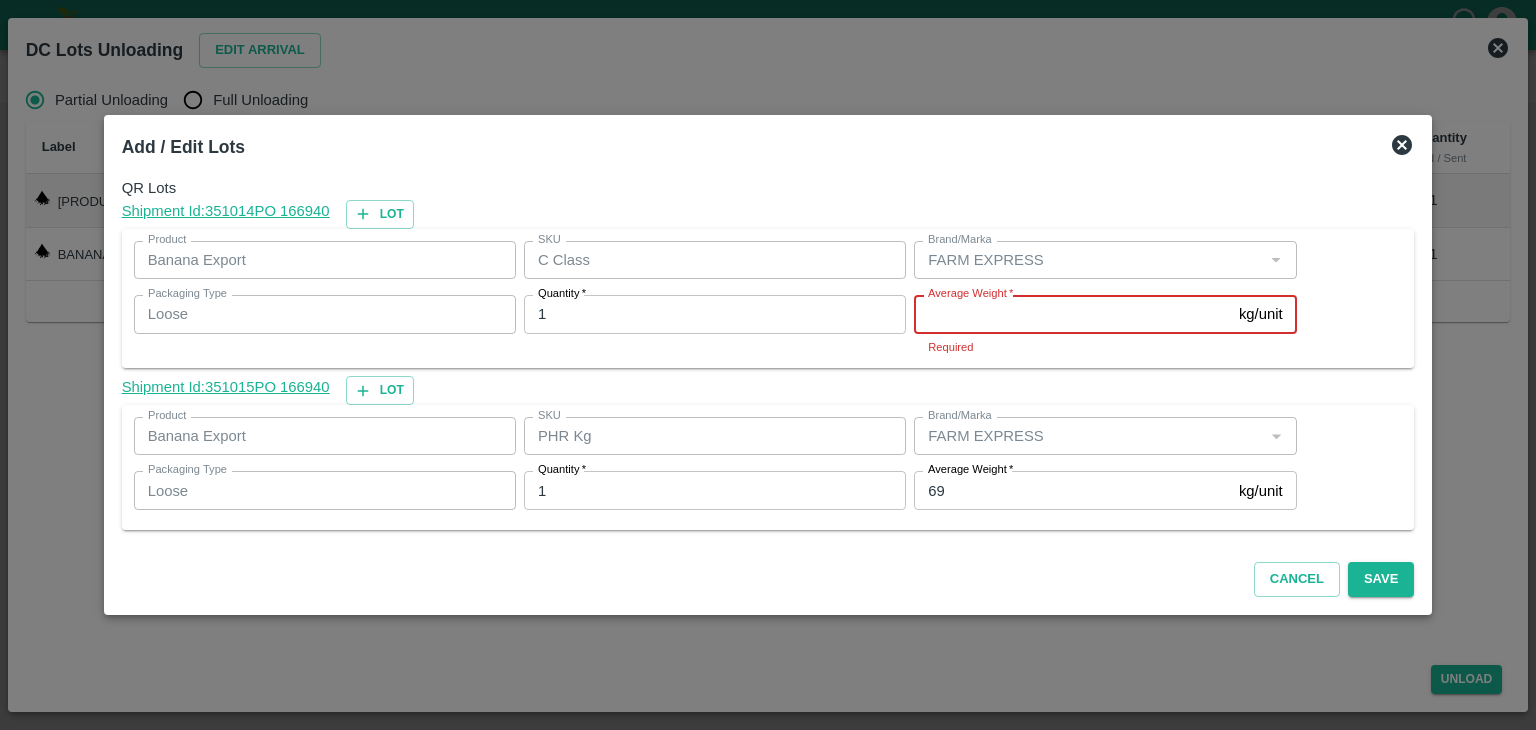 click on "Average Weight   *" at bounding box center (1072, 314) 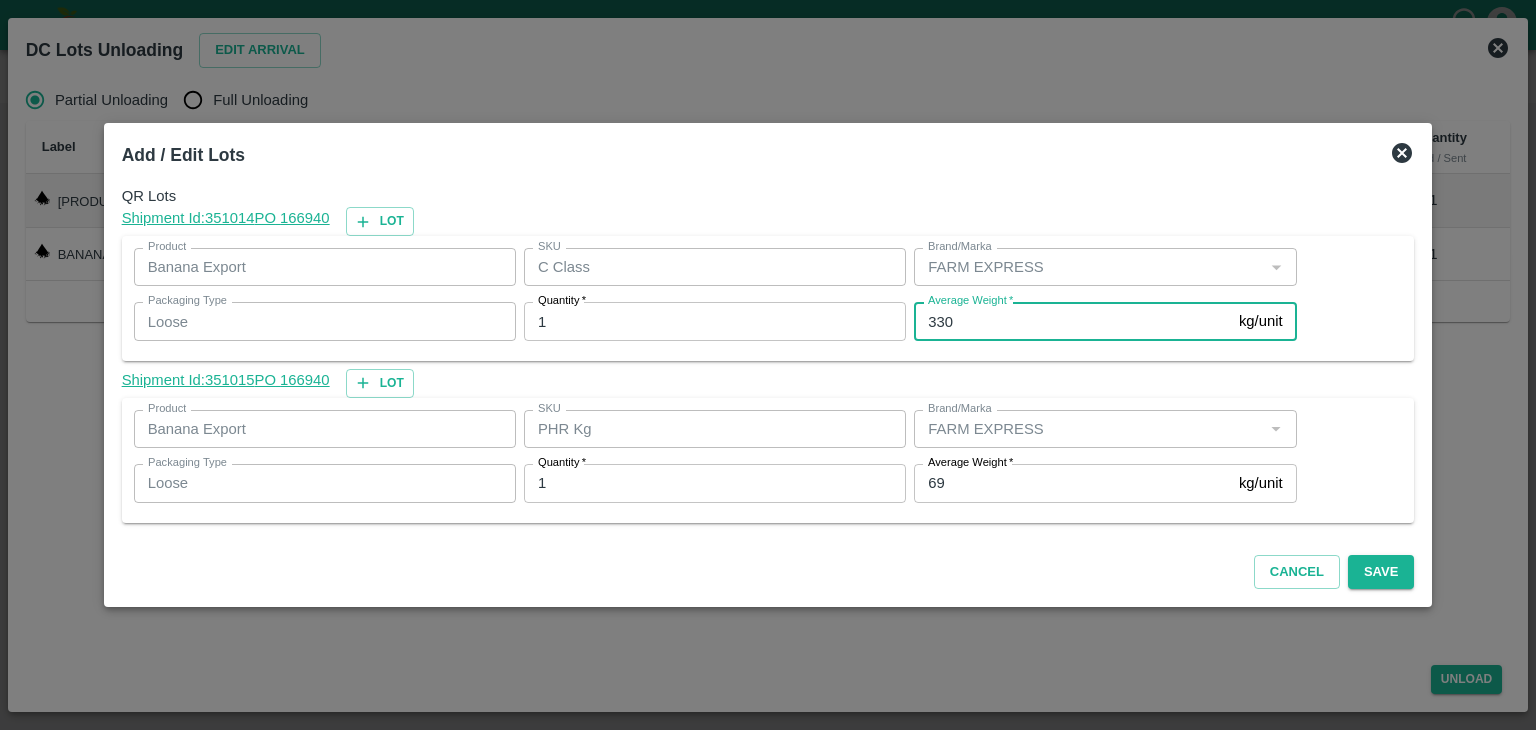 type on "330" 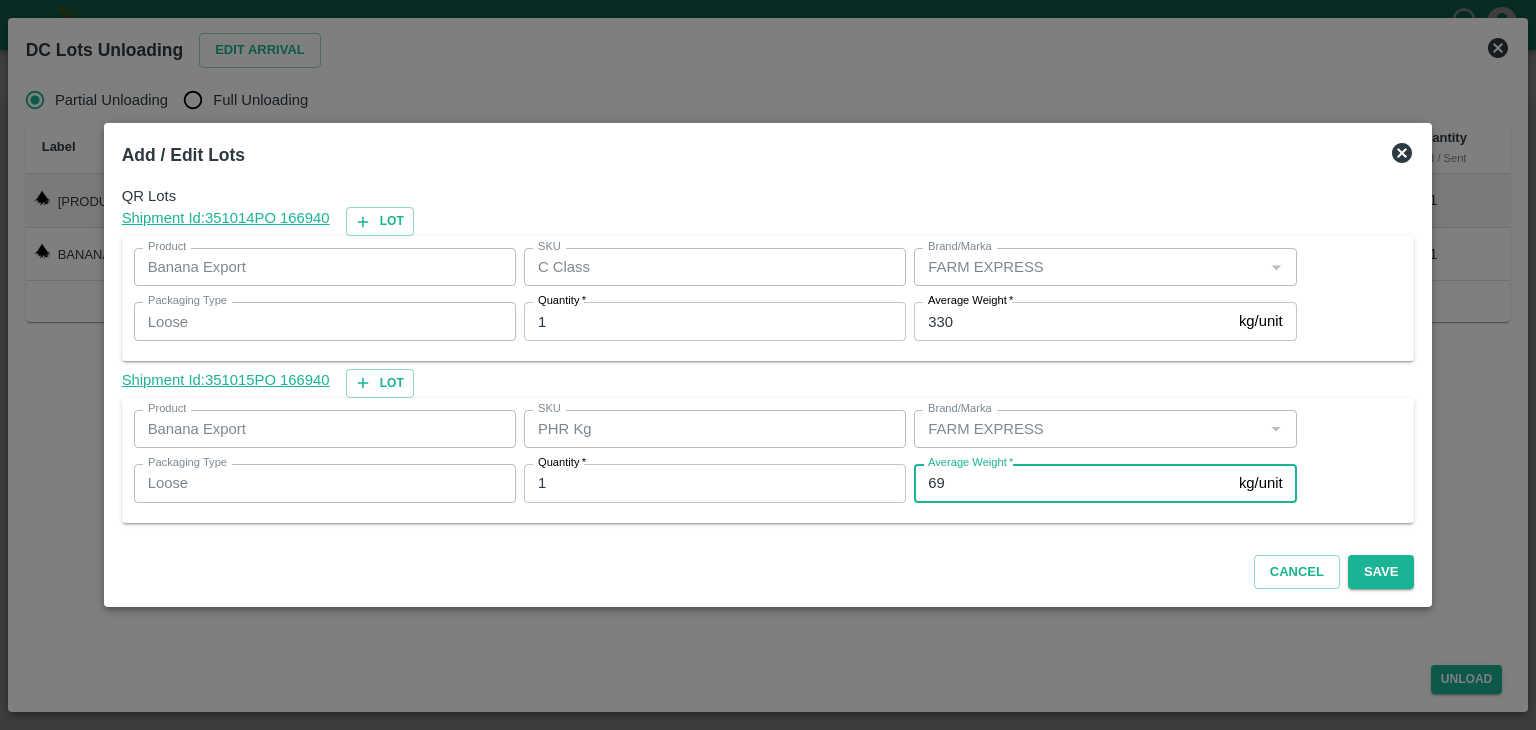 click on "69" at bounding box center [1072, 483] 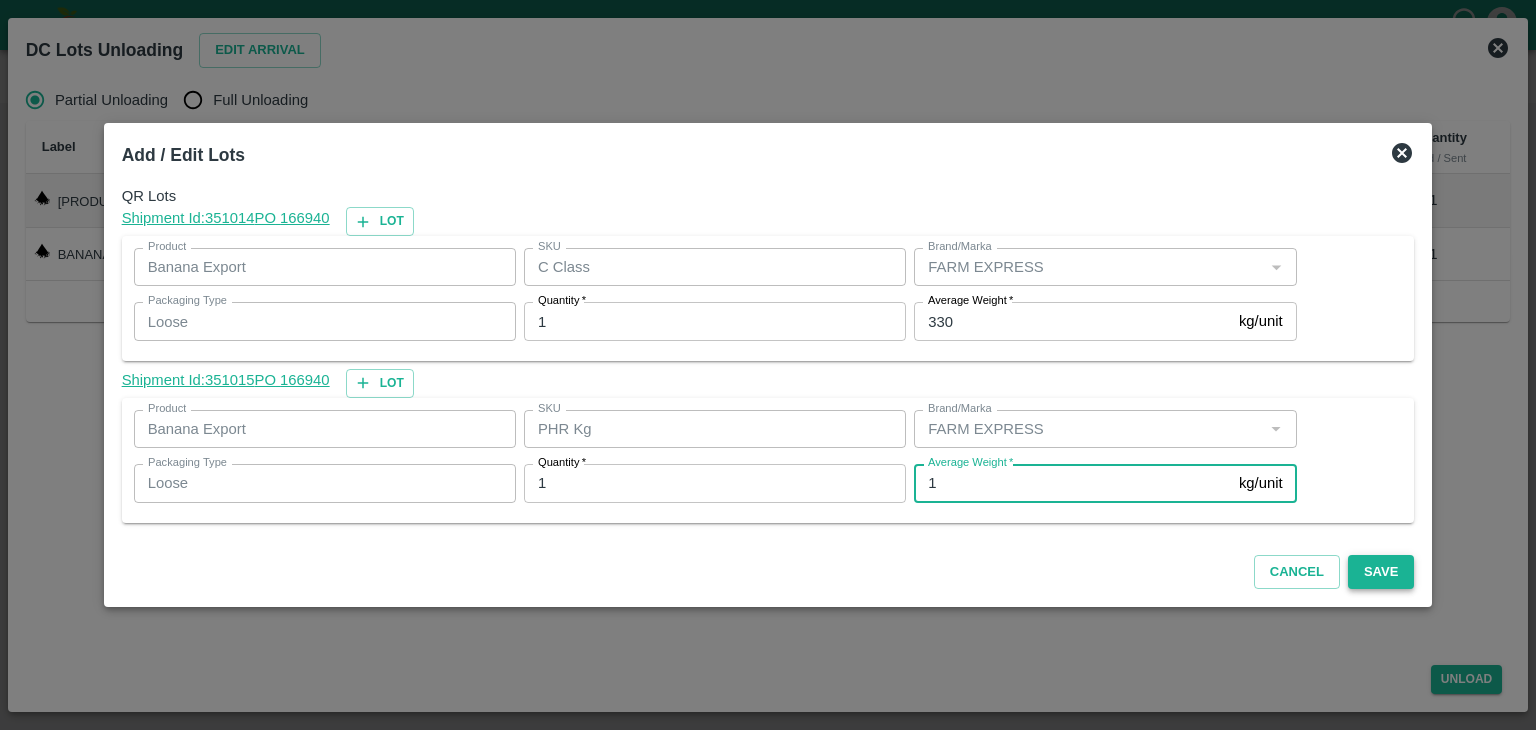 type on "1" 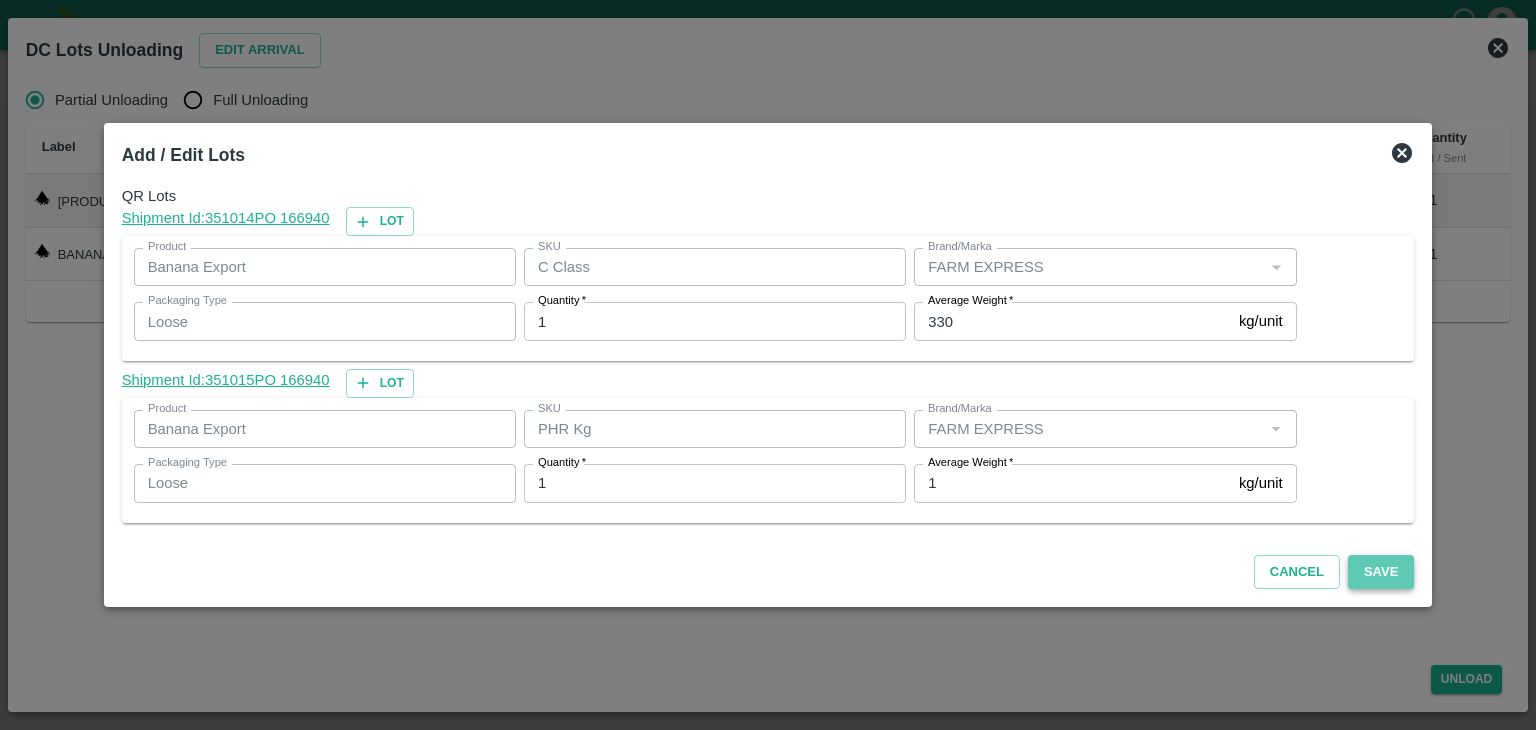 click on "Save" at bounding box center (1381, 572) 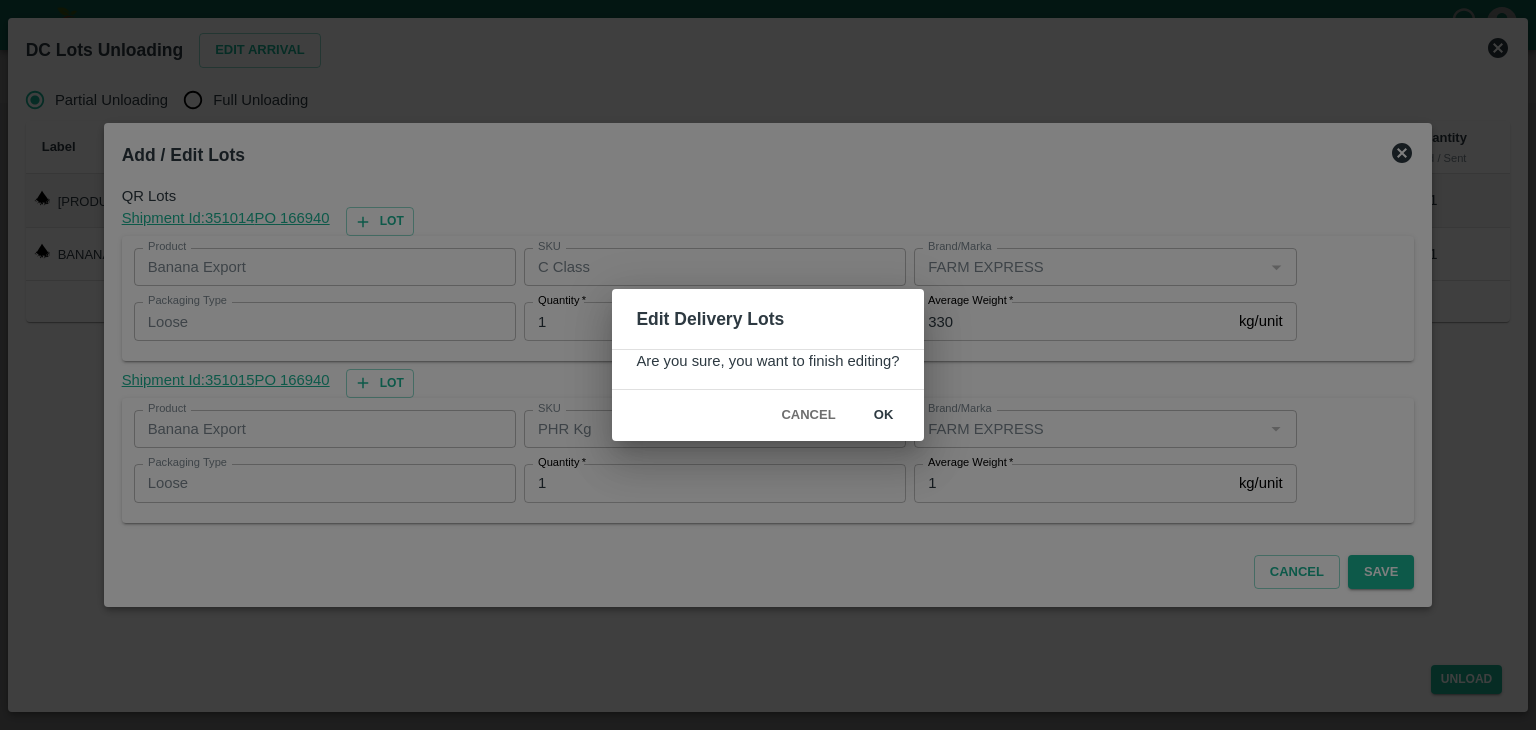 click on "ok" at bounding box center [884, 415] 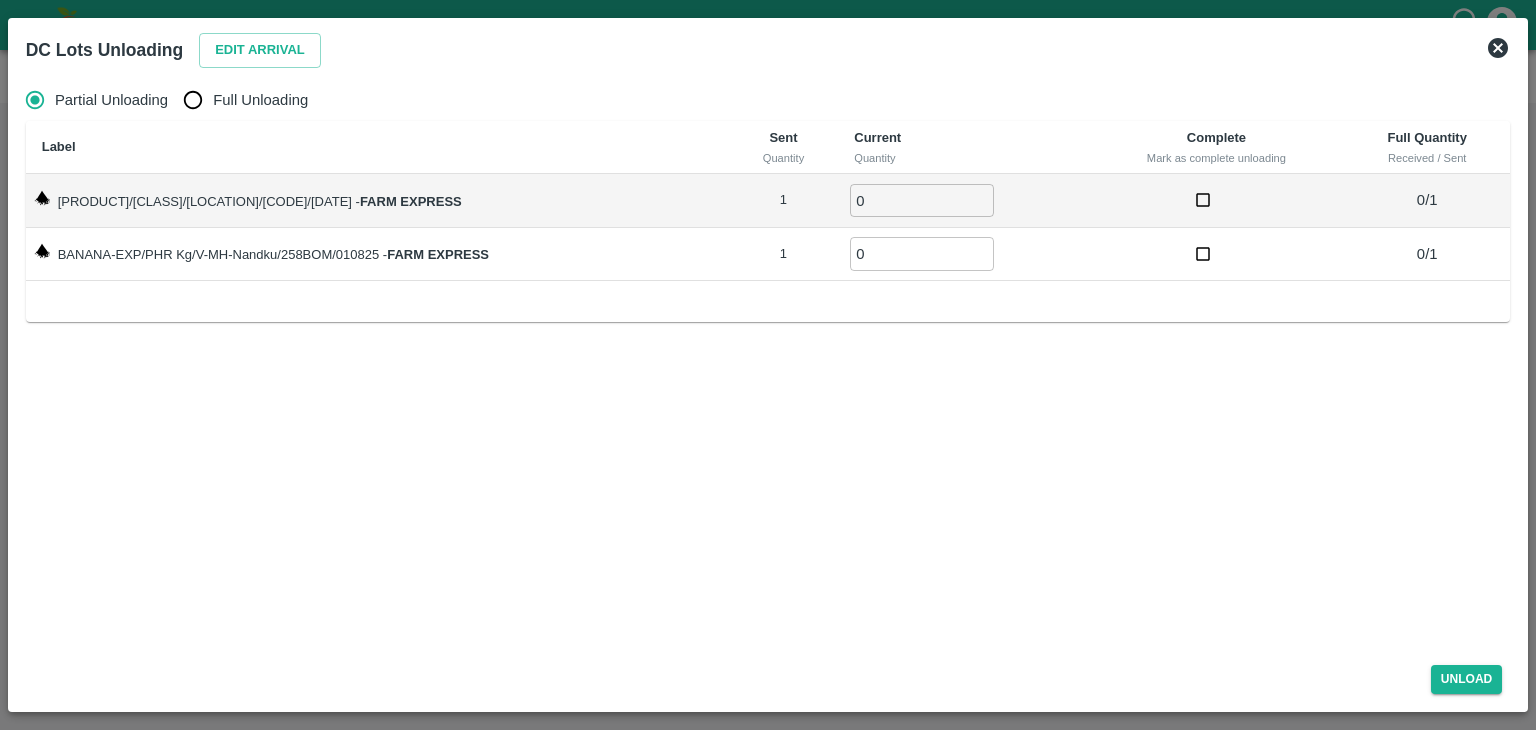 click on "Full Unloading" at bounding box center (240, 100) 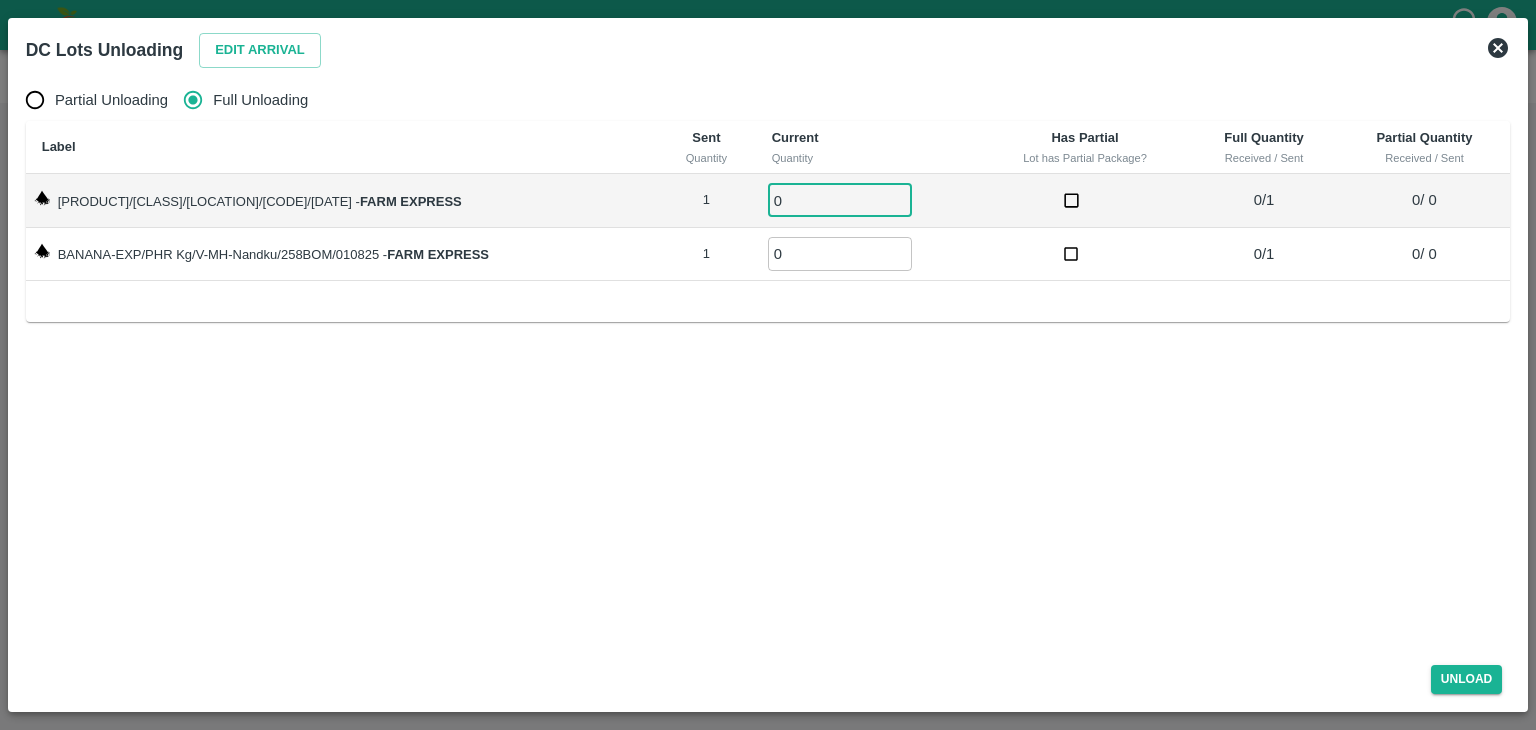 click on "0" at bounding box center [840, 200] 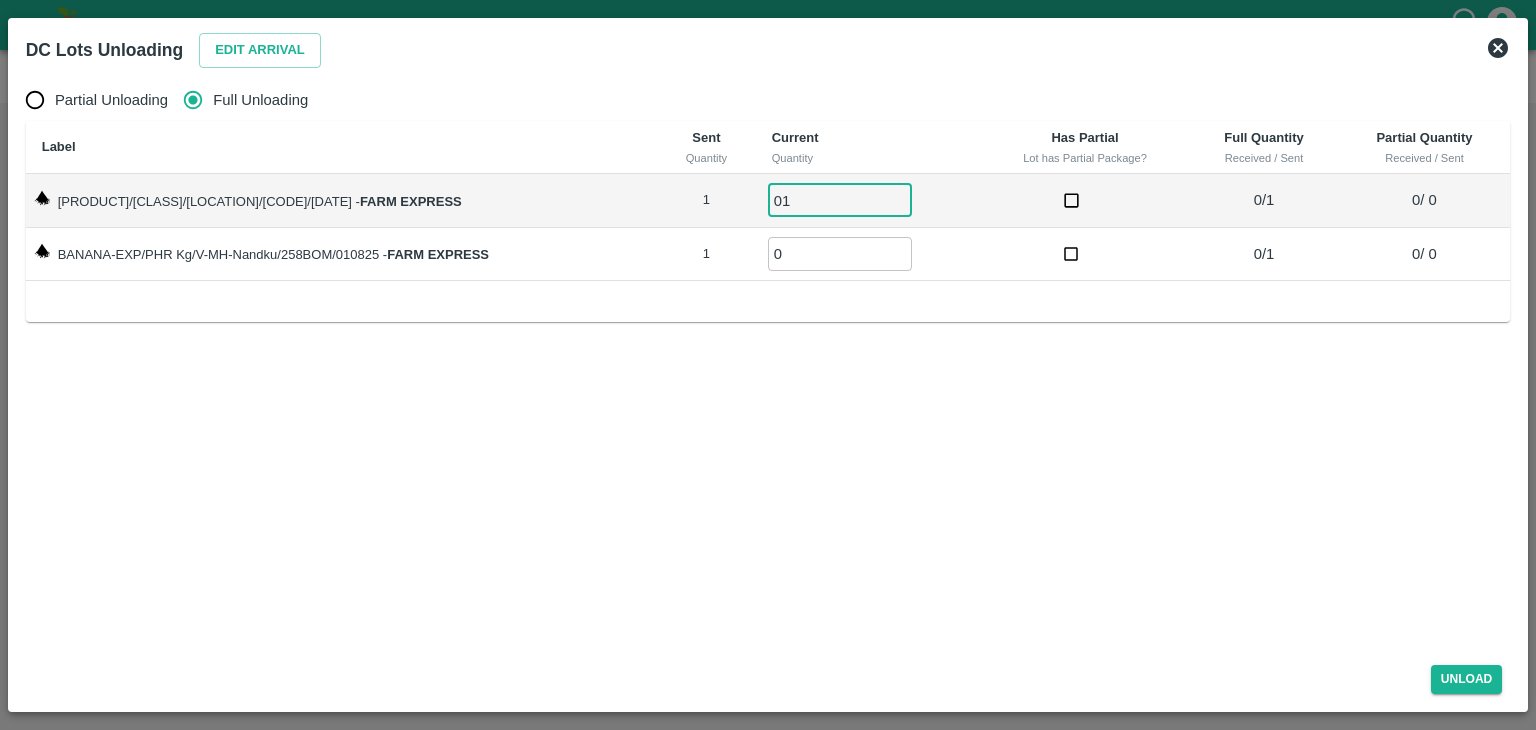 type on "01" 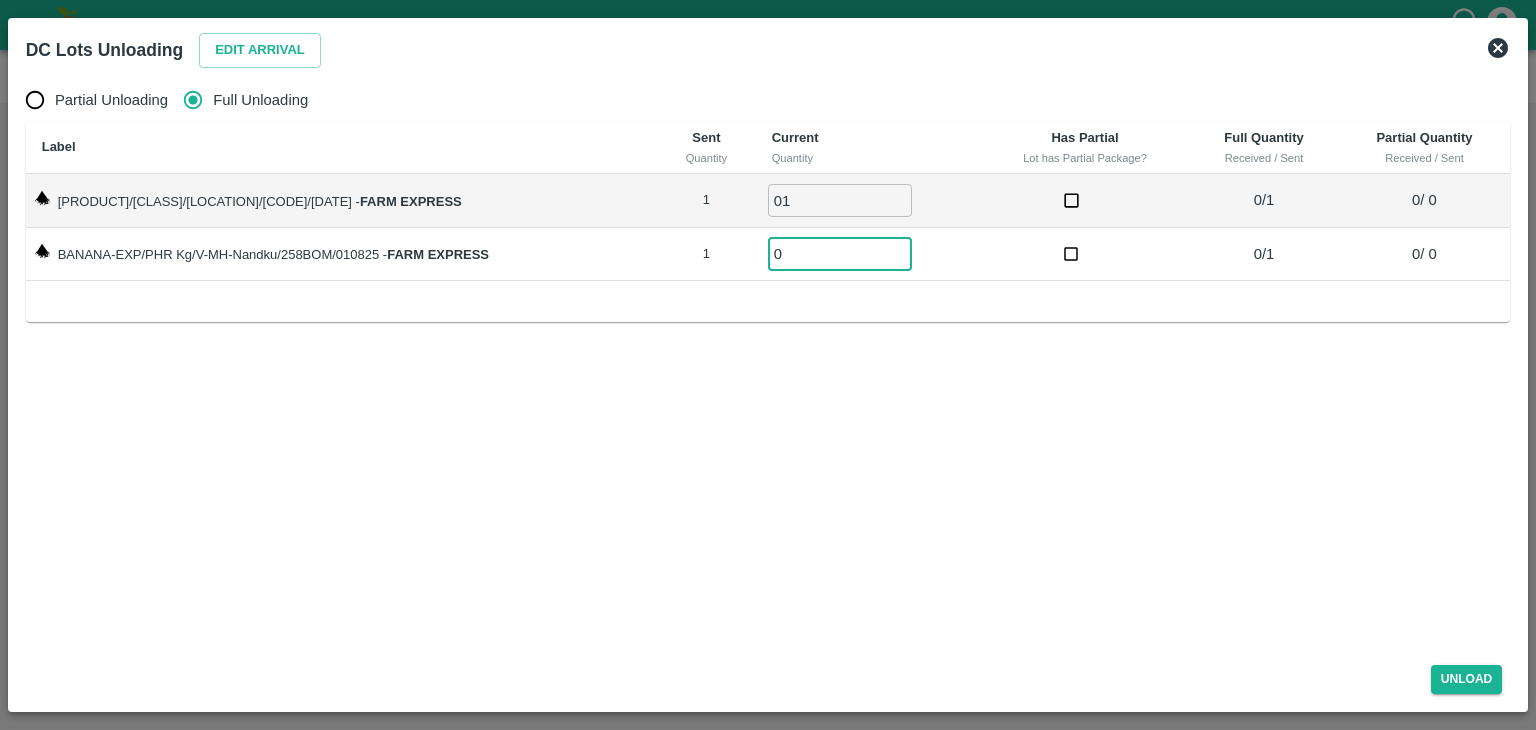 click on "0" at bounding box center [840, 253] 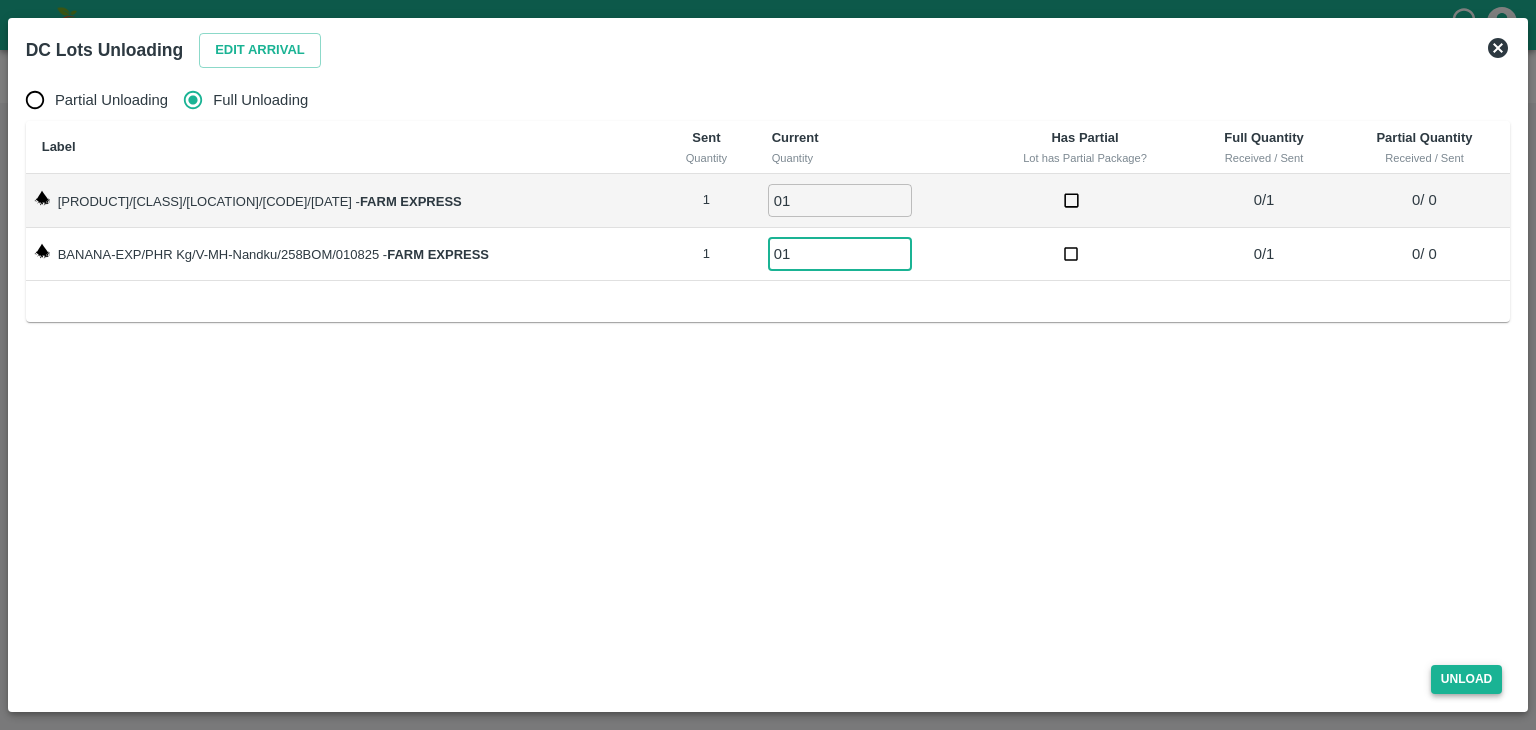 type on "01" 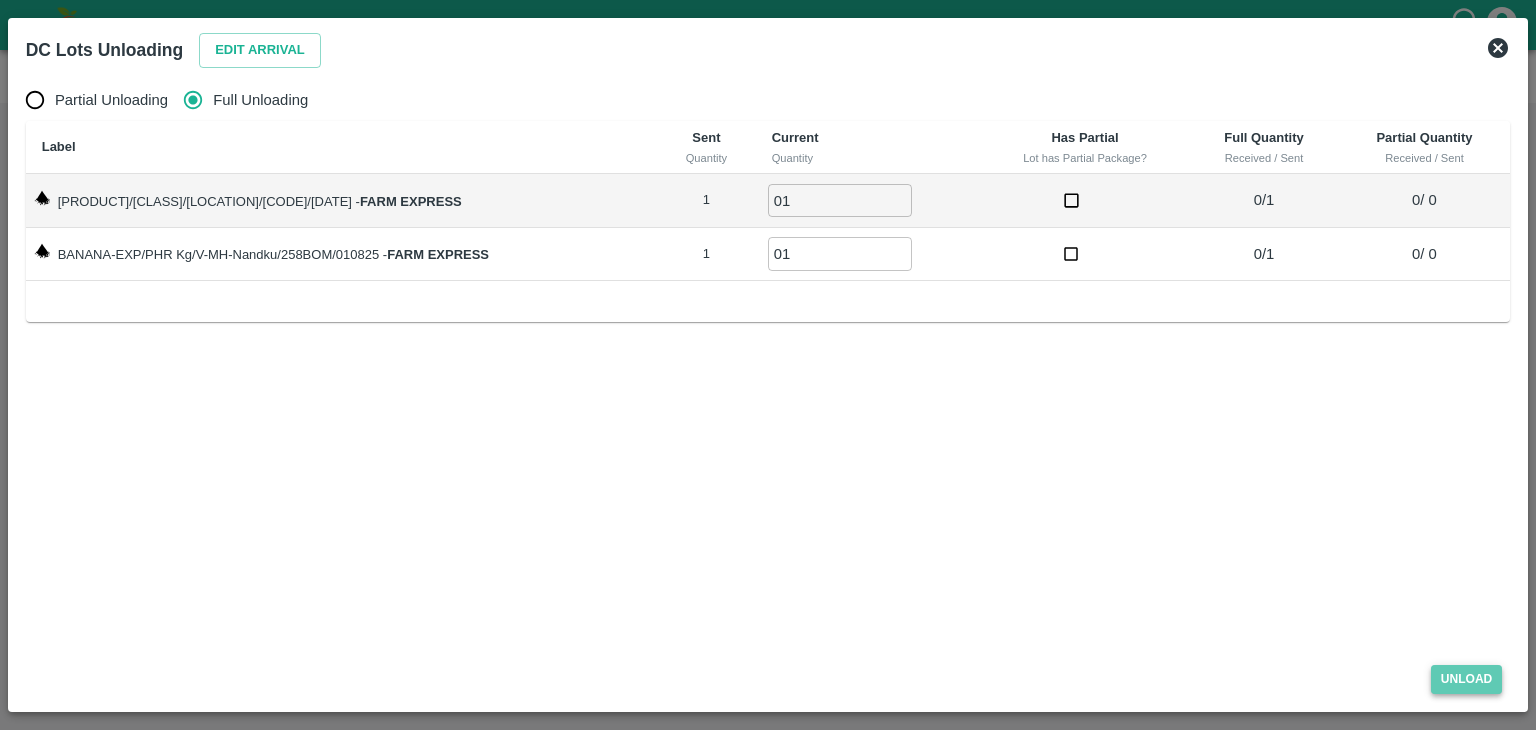 click on "Unload" at bounding box center (1467, 679) 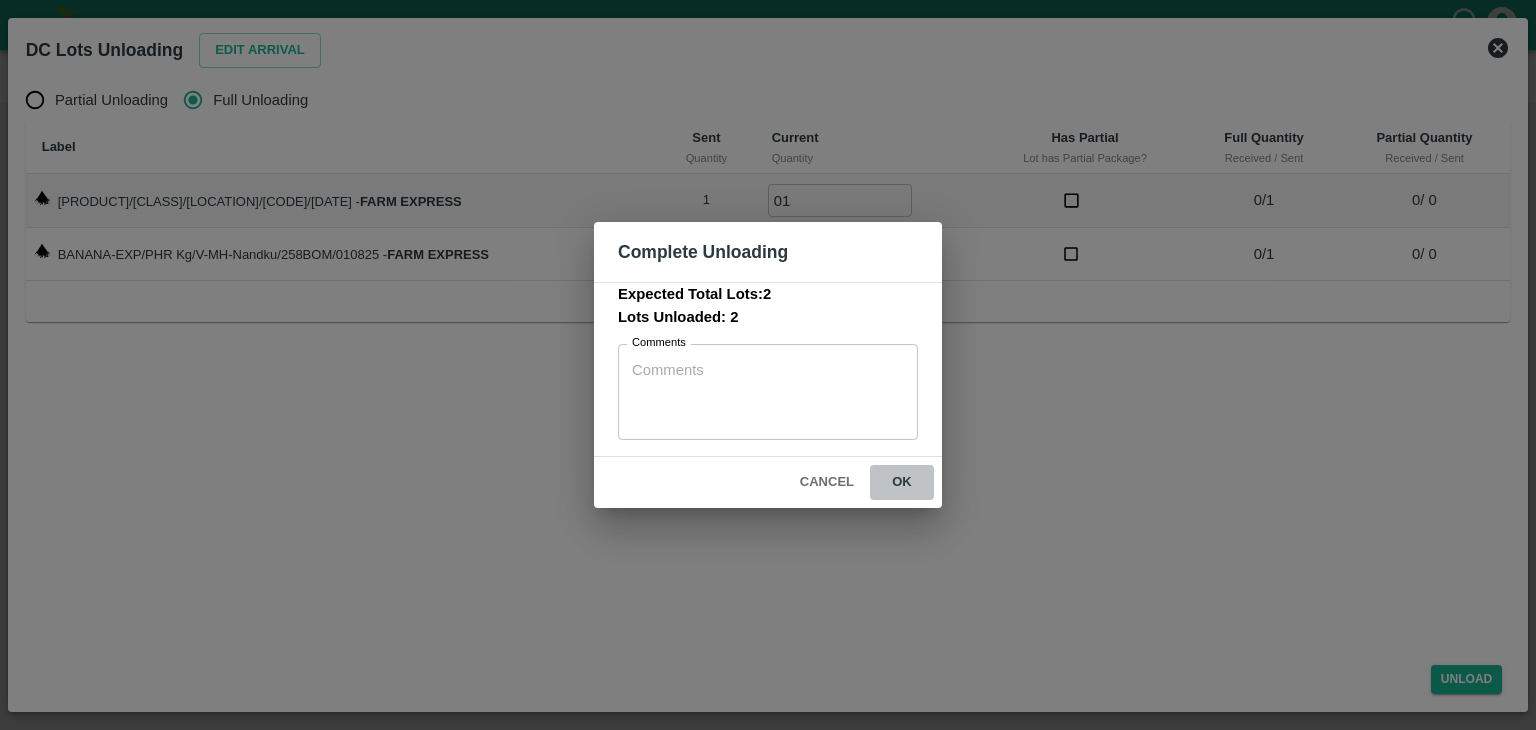 click on "ok" at bounding box center [902, 482] 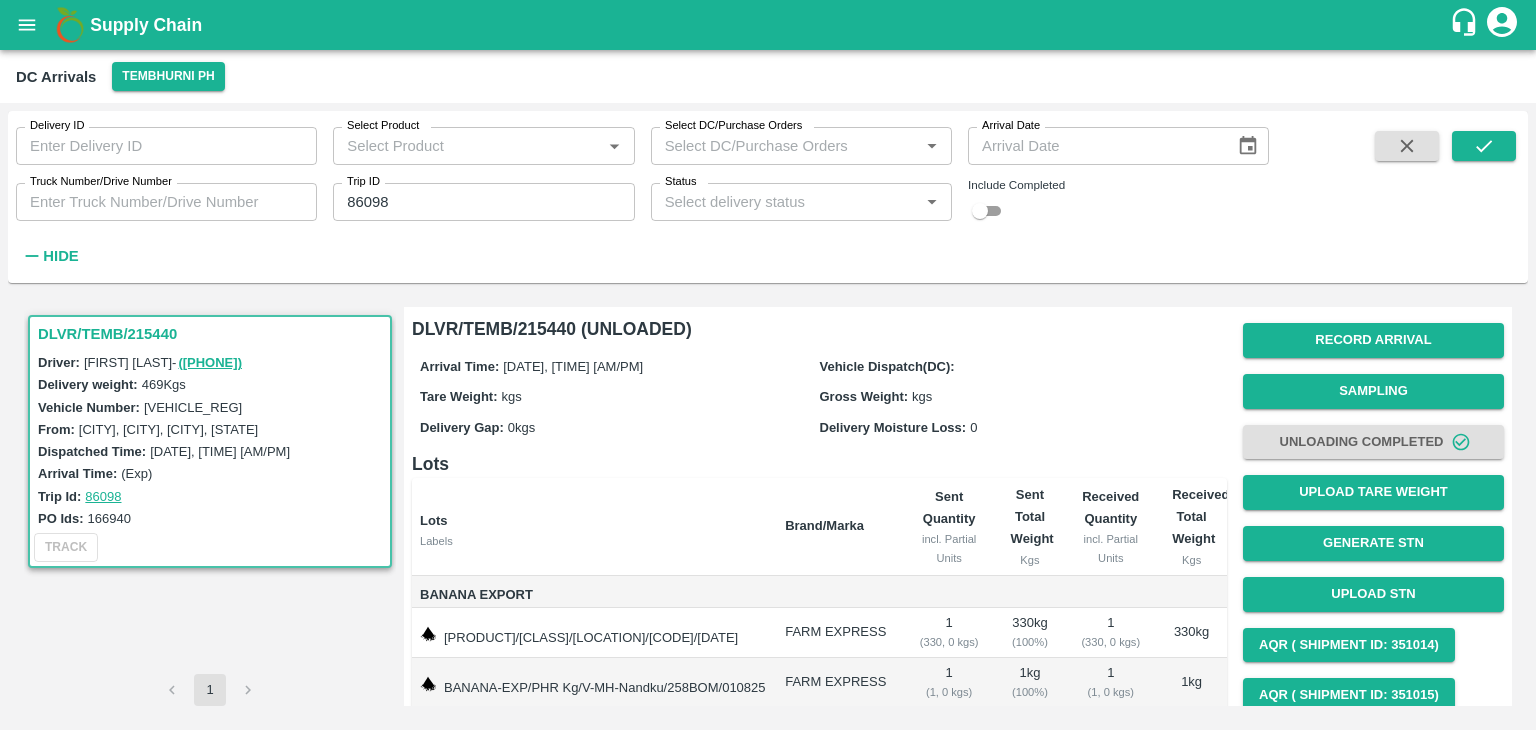 scroll, scrollTop: 94, scrollLeft: 0, axis: vertical 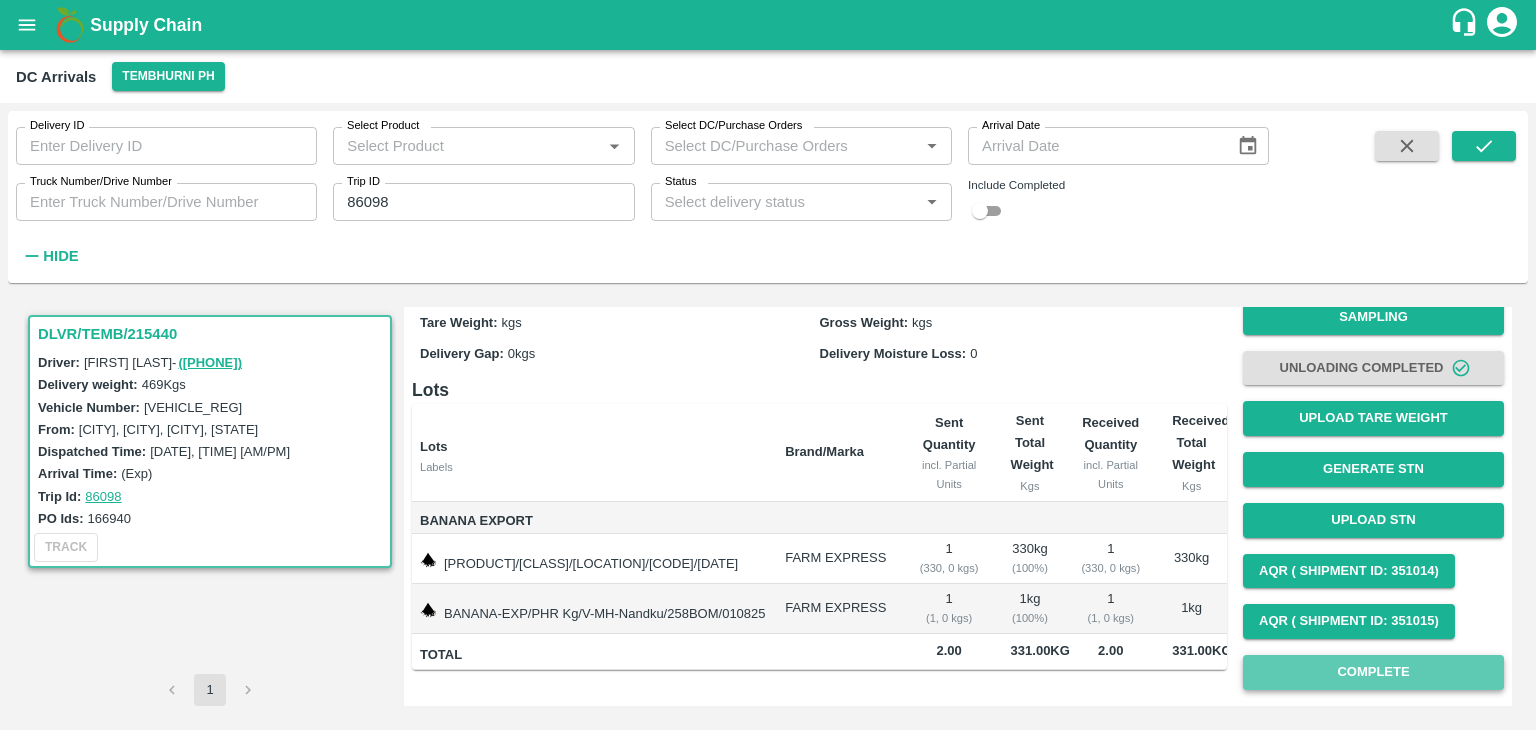 click on "Complete" at bounding box center (1373, 672) 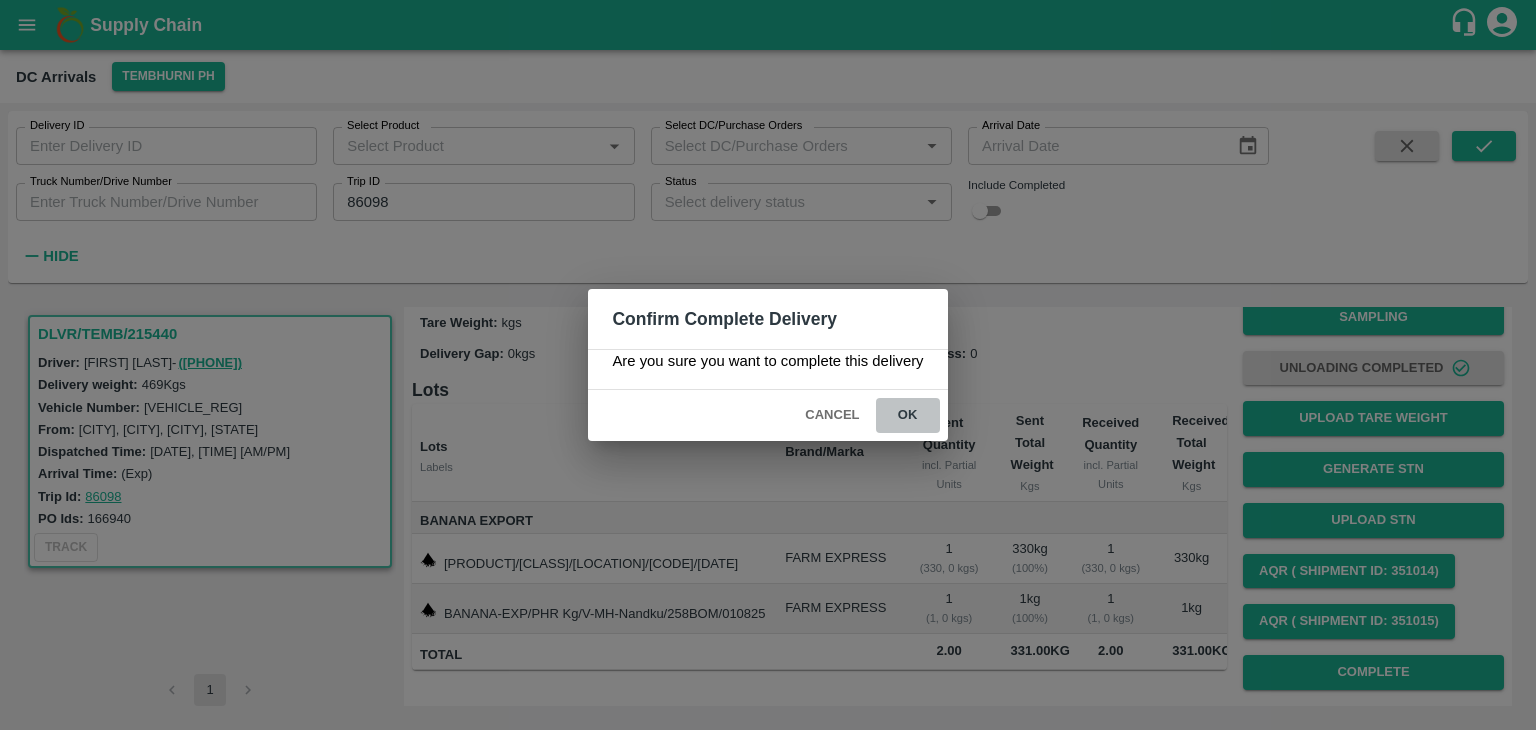click on "ok" at bounding box center (908, 415) 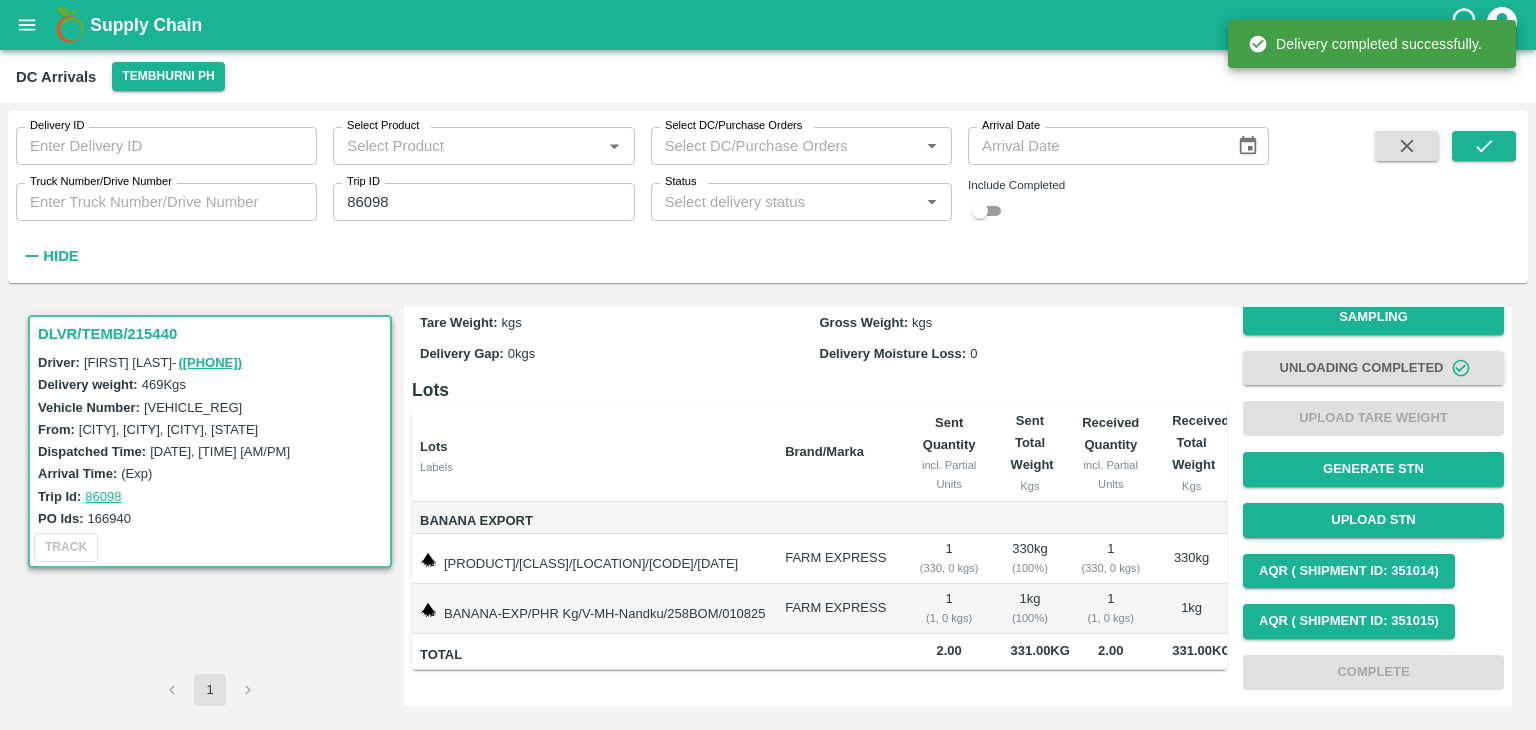 scroll, scrollTop: 93, scrollLeft: 0, axis: vertical 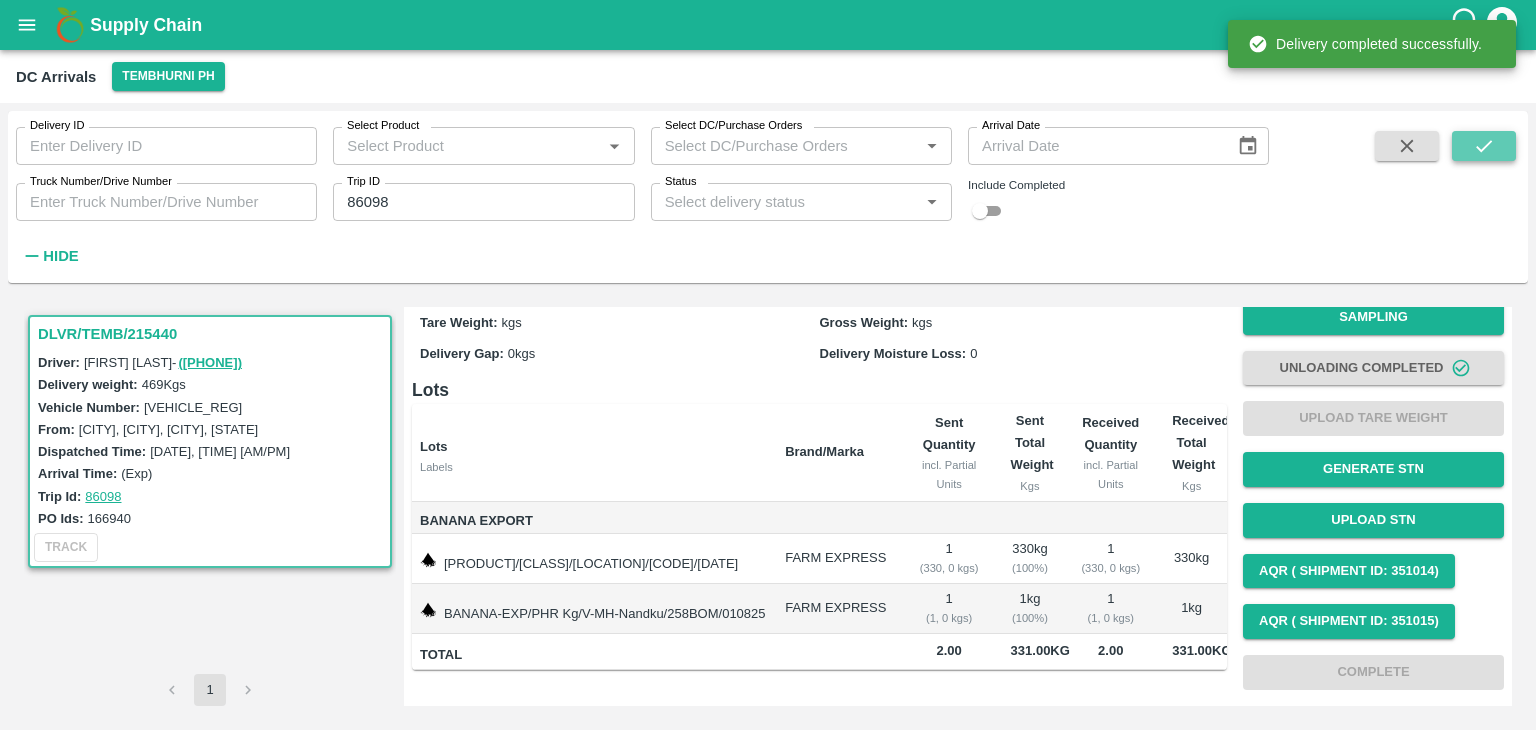 click at bounding box center (1484, 146) 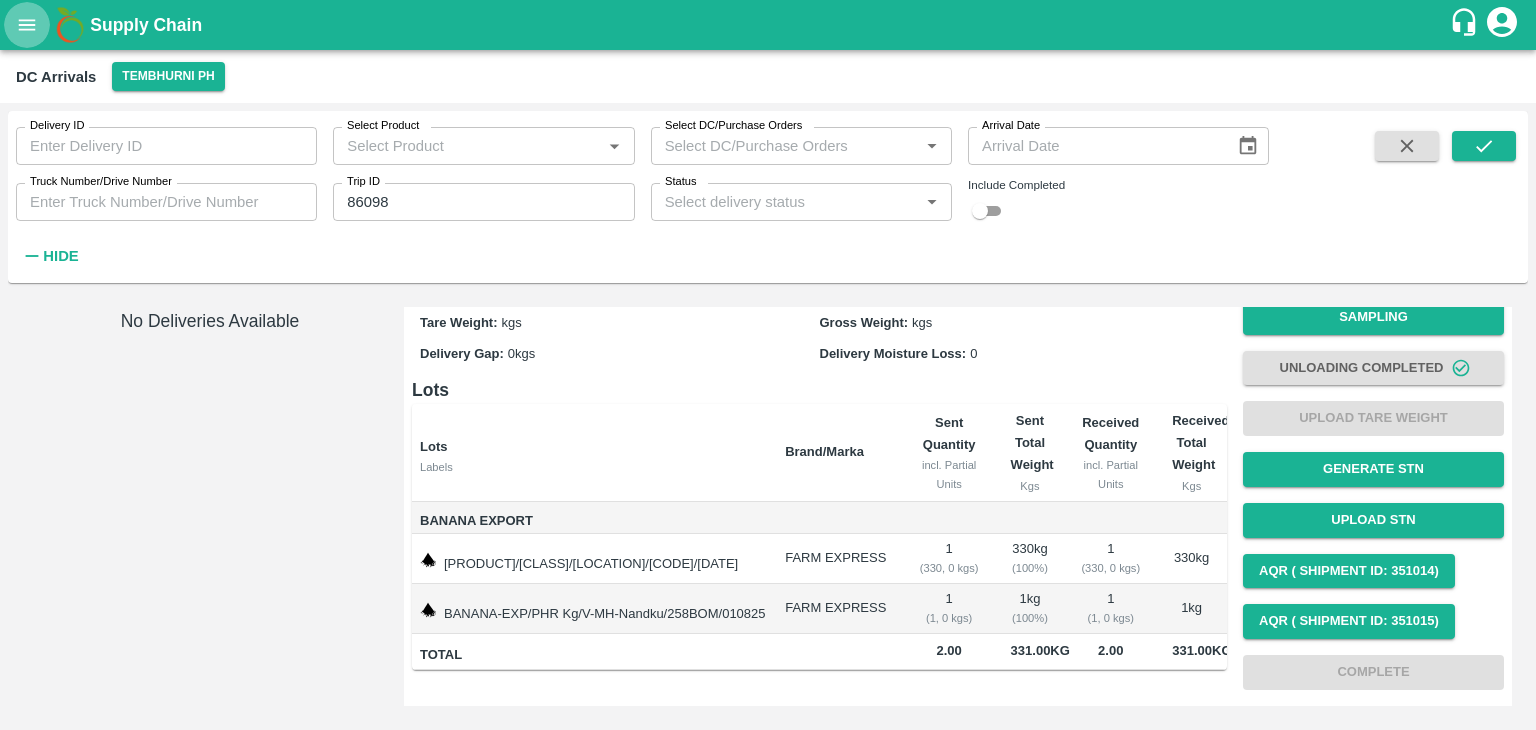 click 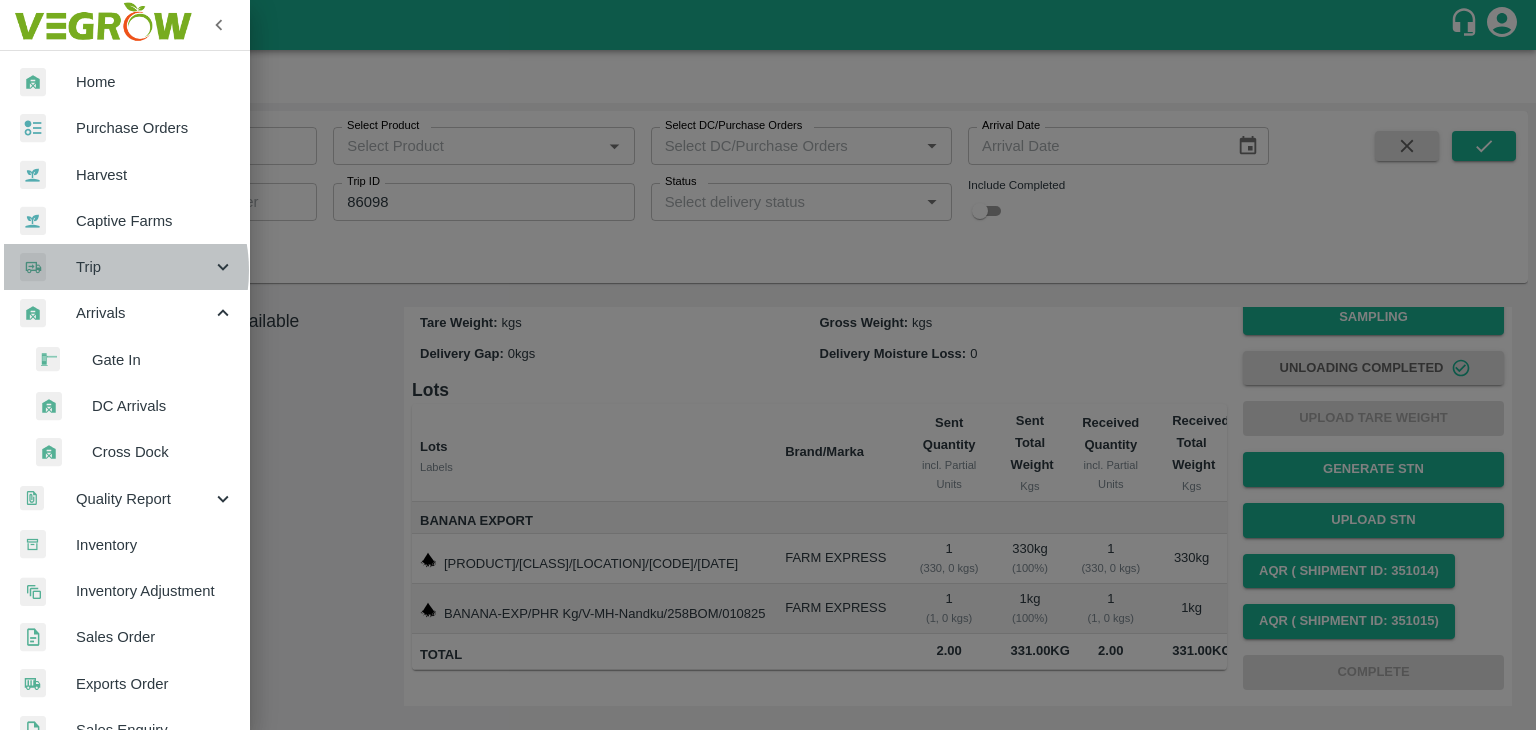 click on "Trip" at bounding box center [144, 267] 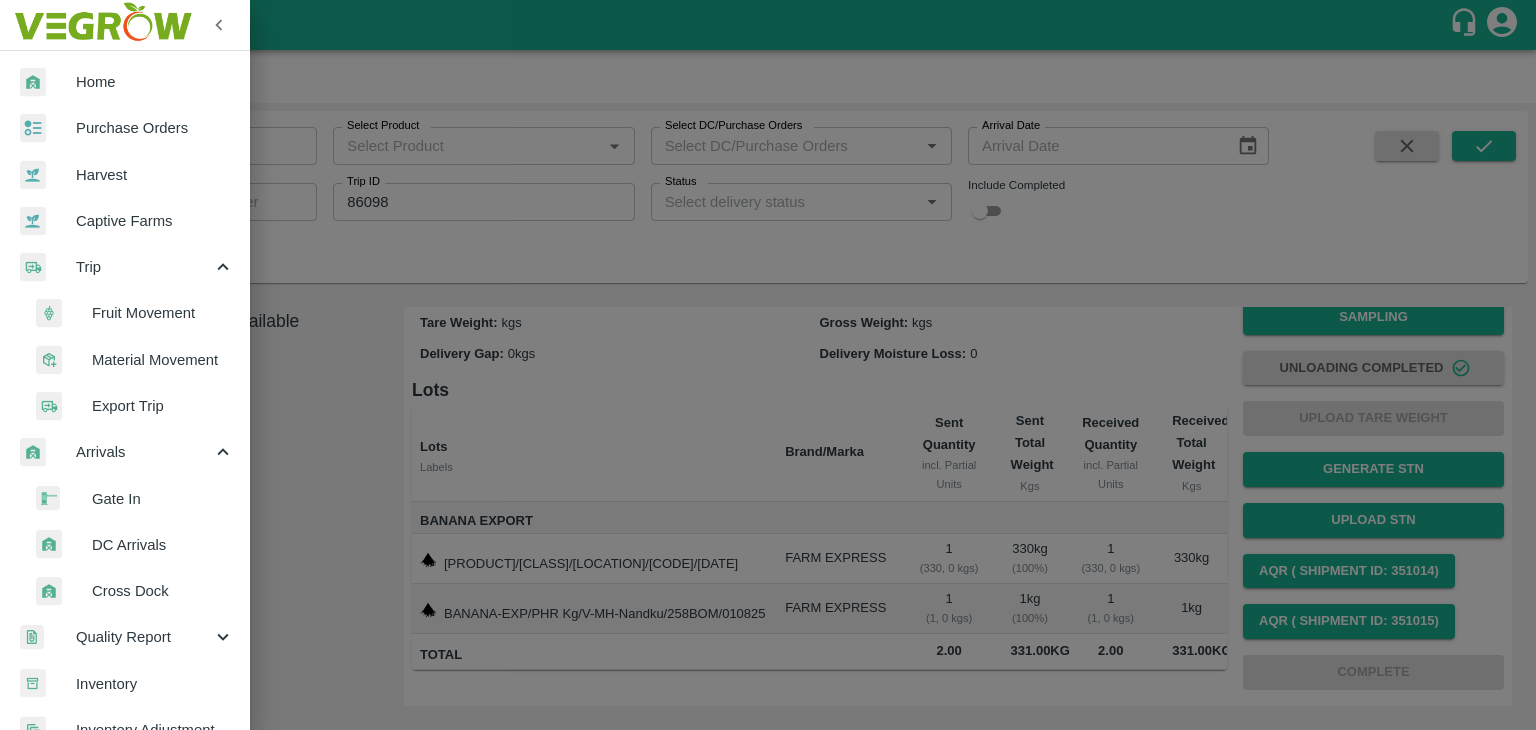 click on "Fruit Movement" at bounding box center (133, 313) 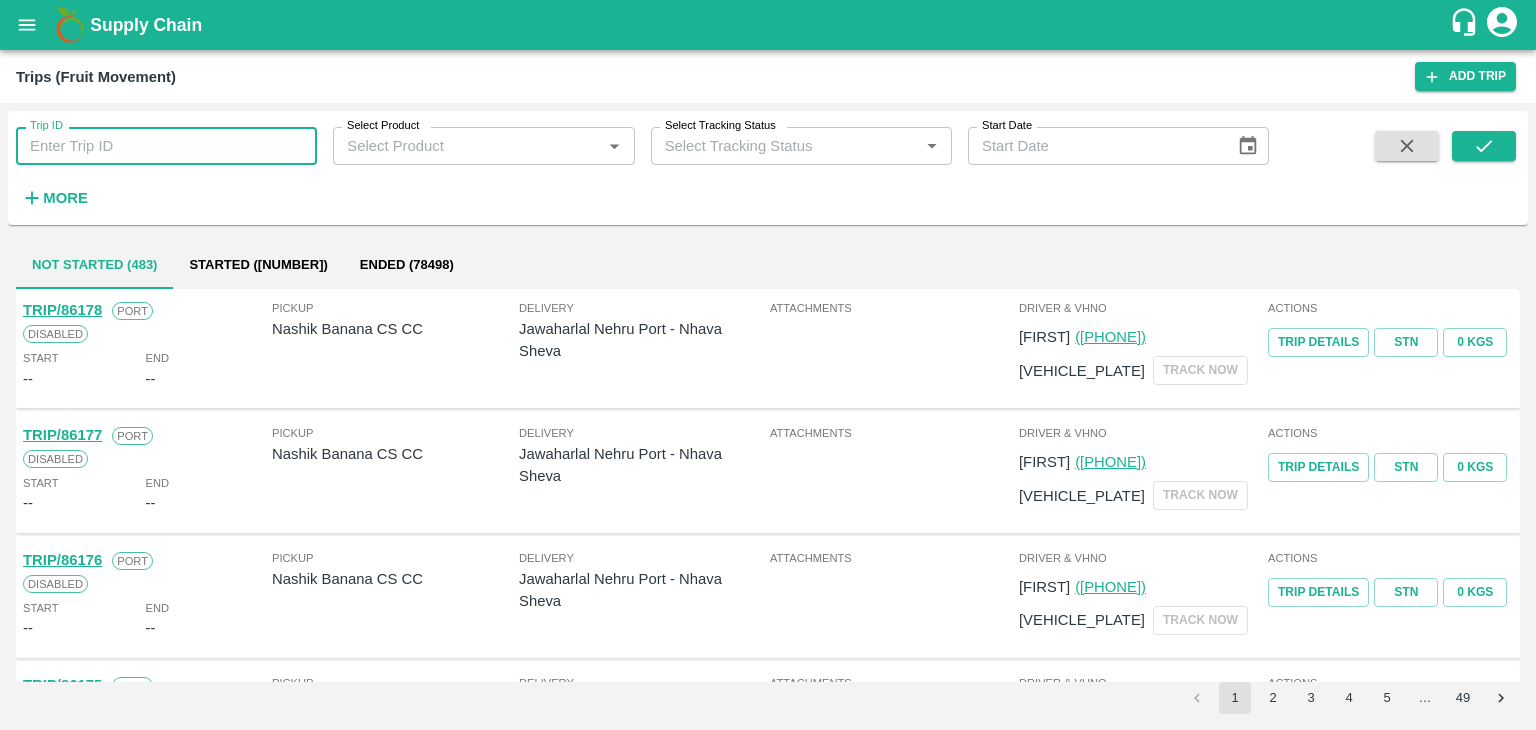 click on "Trip ID" at bounding box center (166, 146) 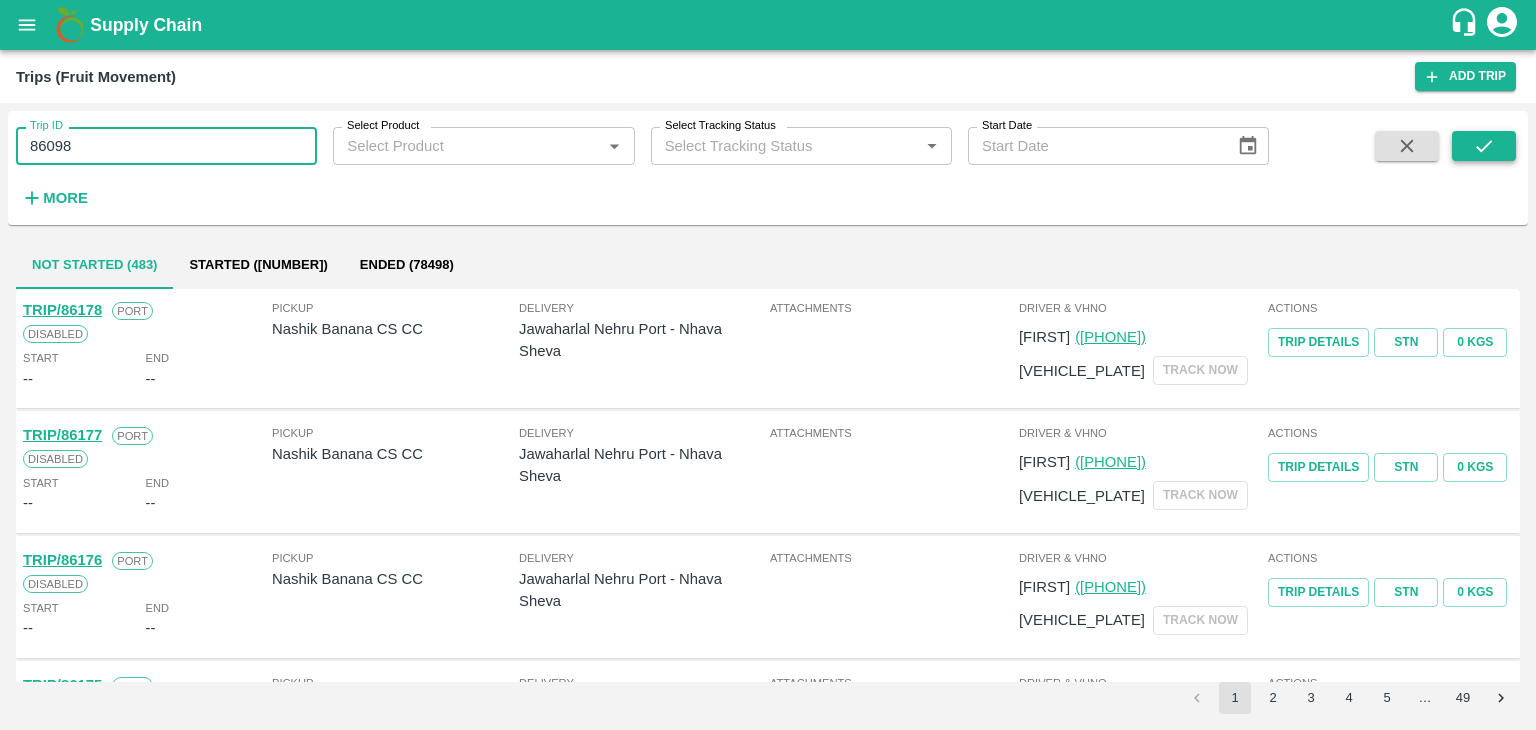 type on "86098" 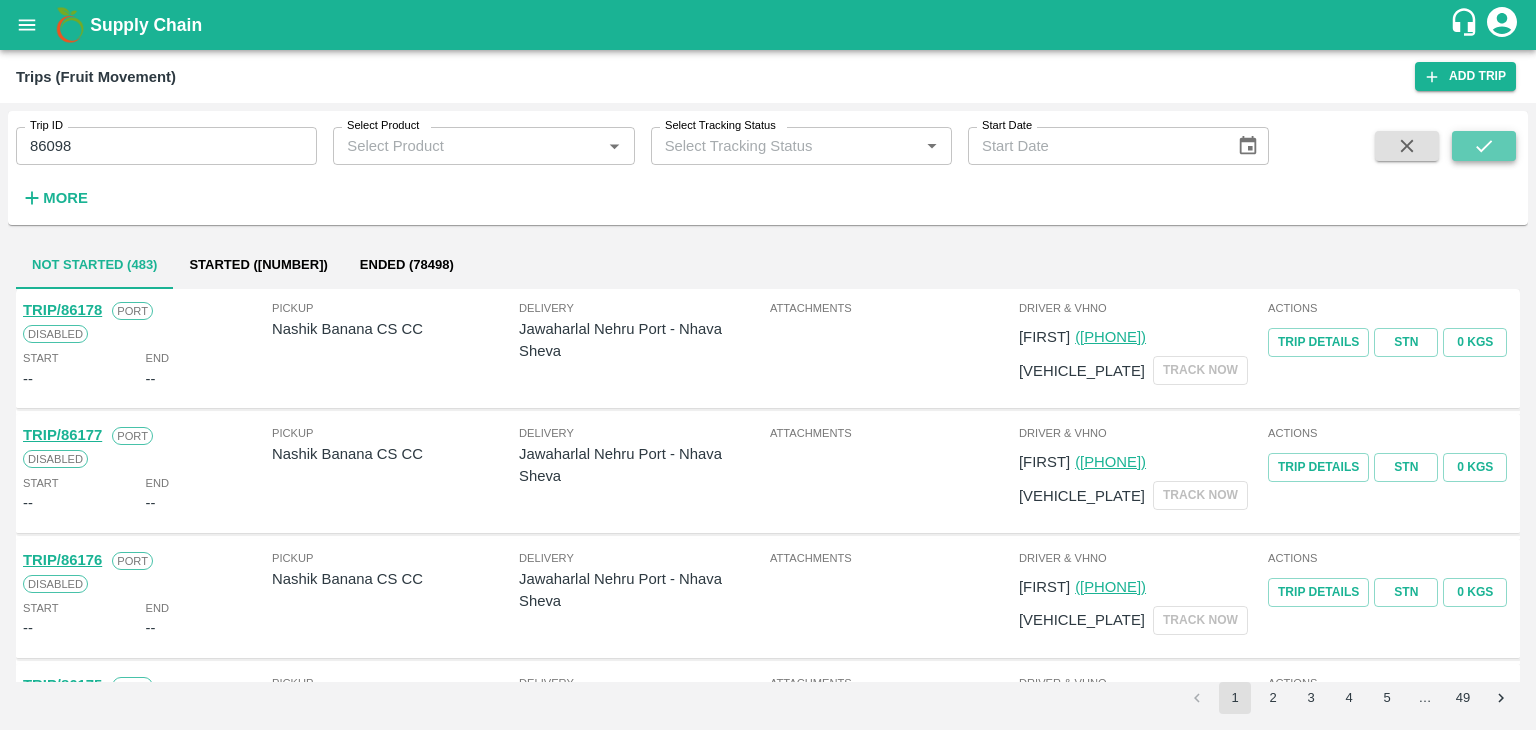 click at bounding box center [1484, 146] 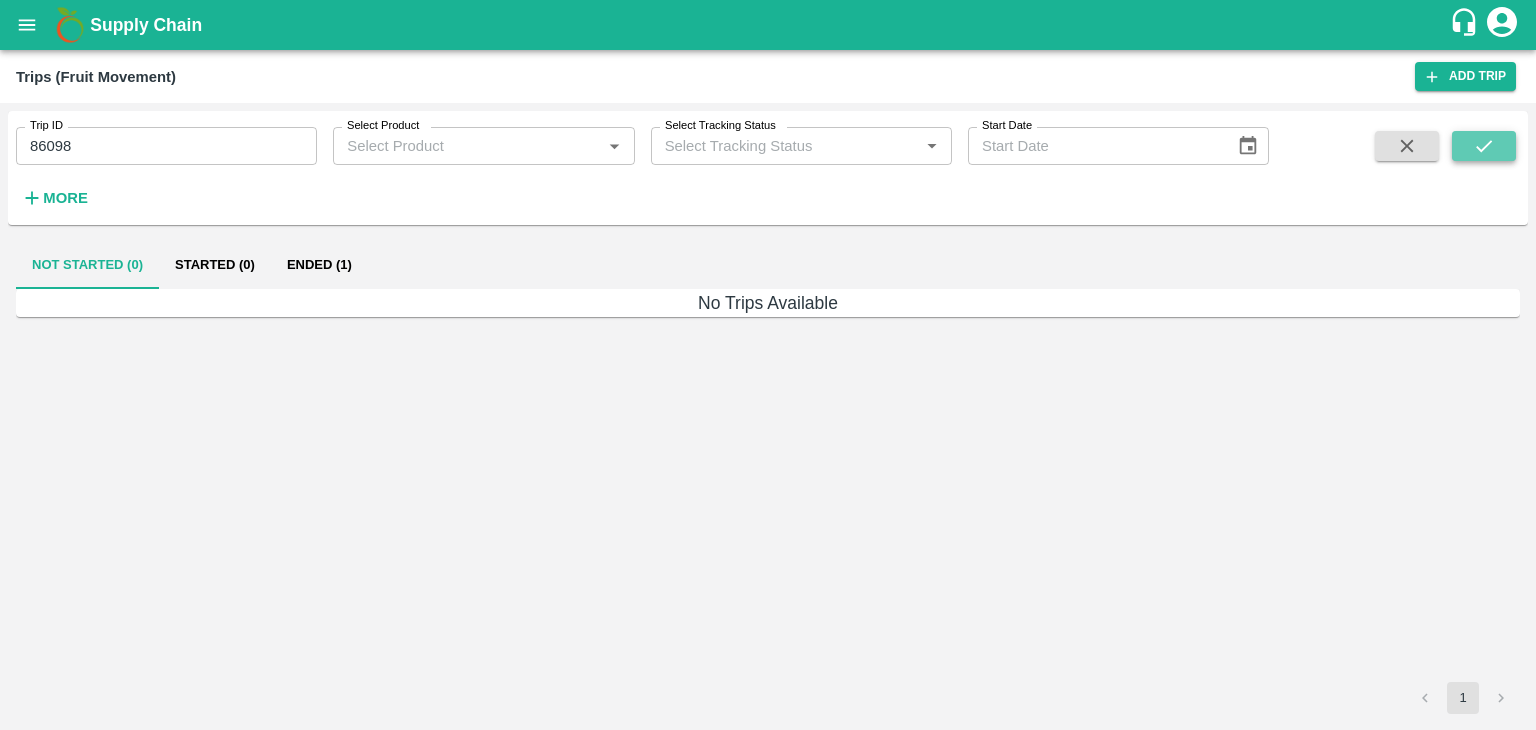click at bounding box center [1484, 146] 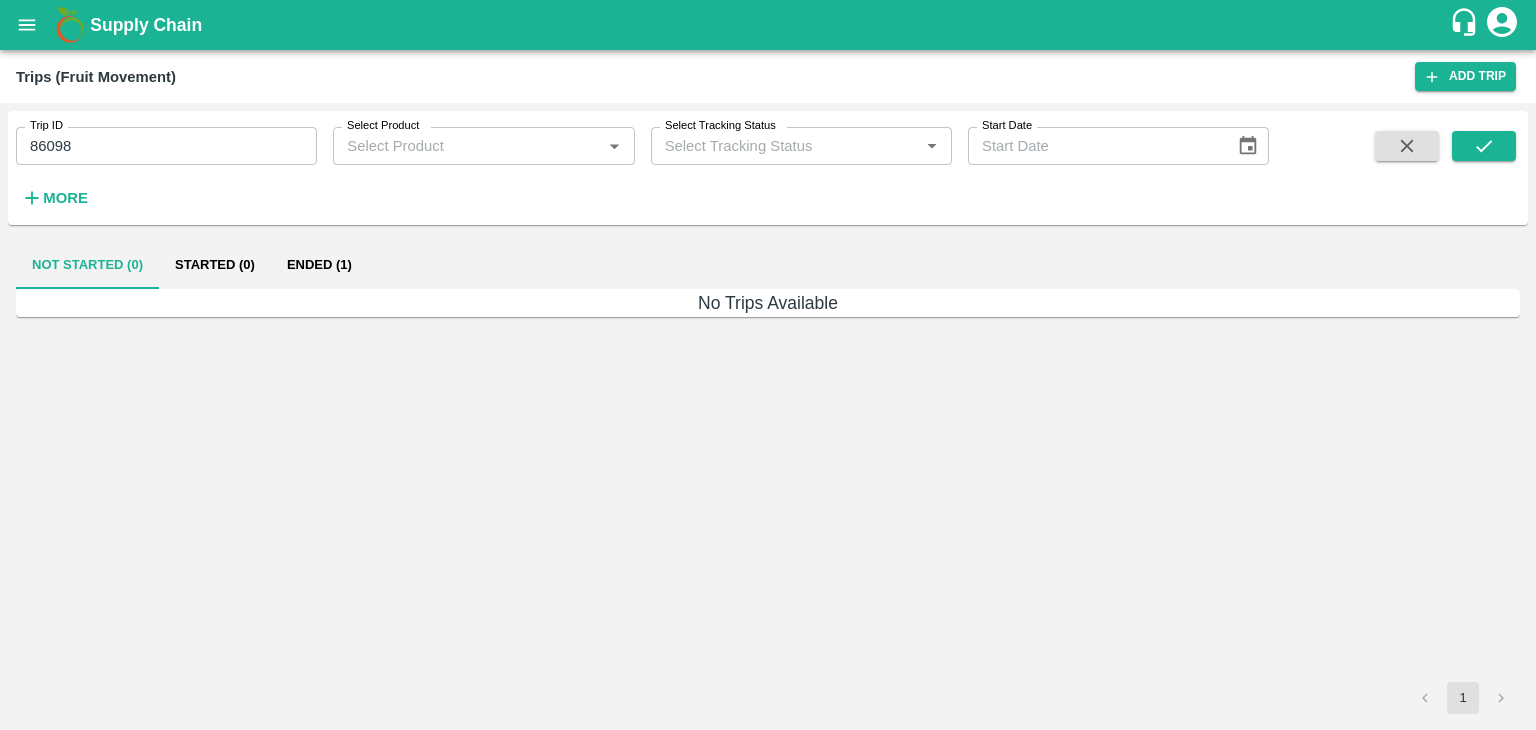 click on "Ended (1)" at bounding box center (319, 265) 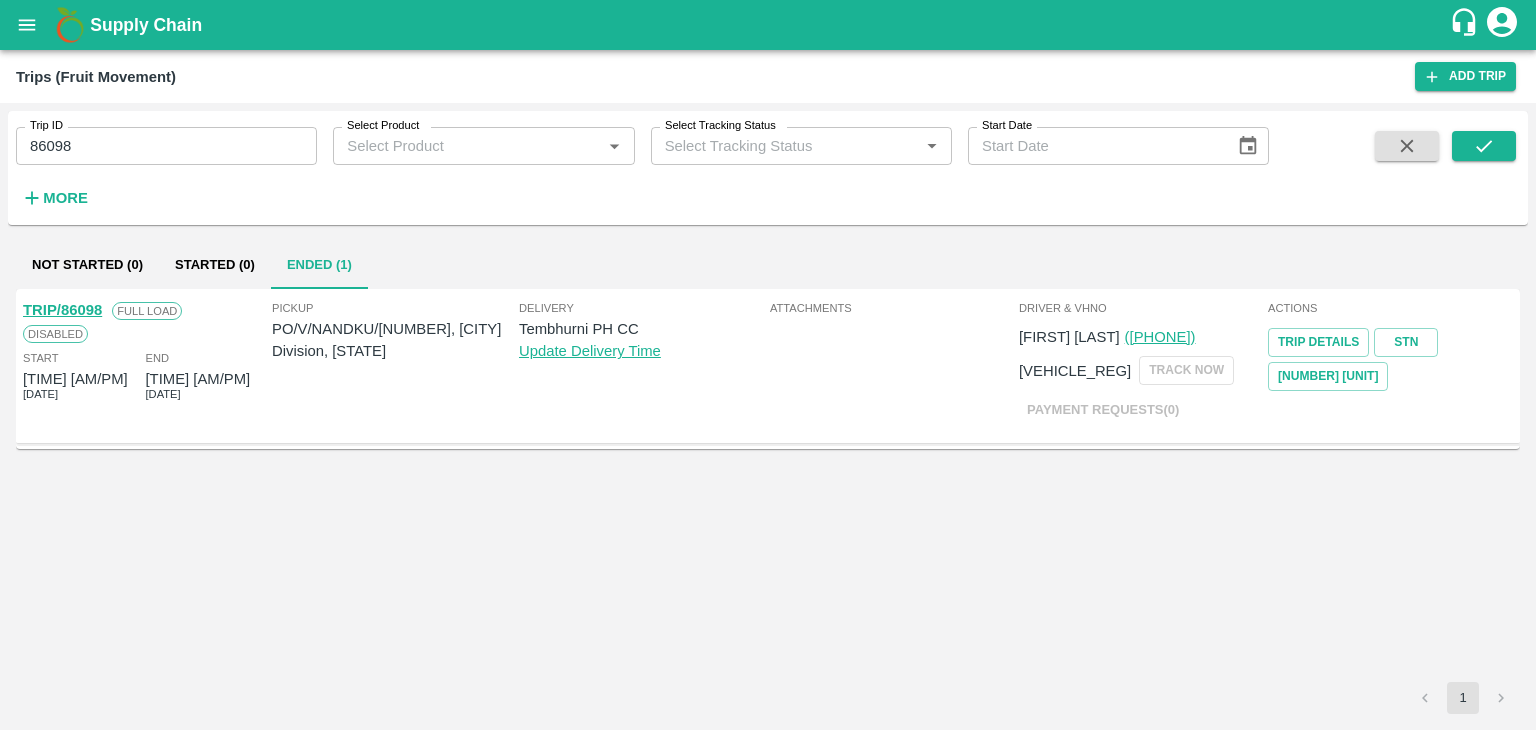 click on "TRIP/86098" at bounding box center (62, 310) 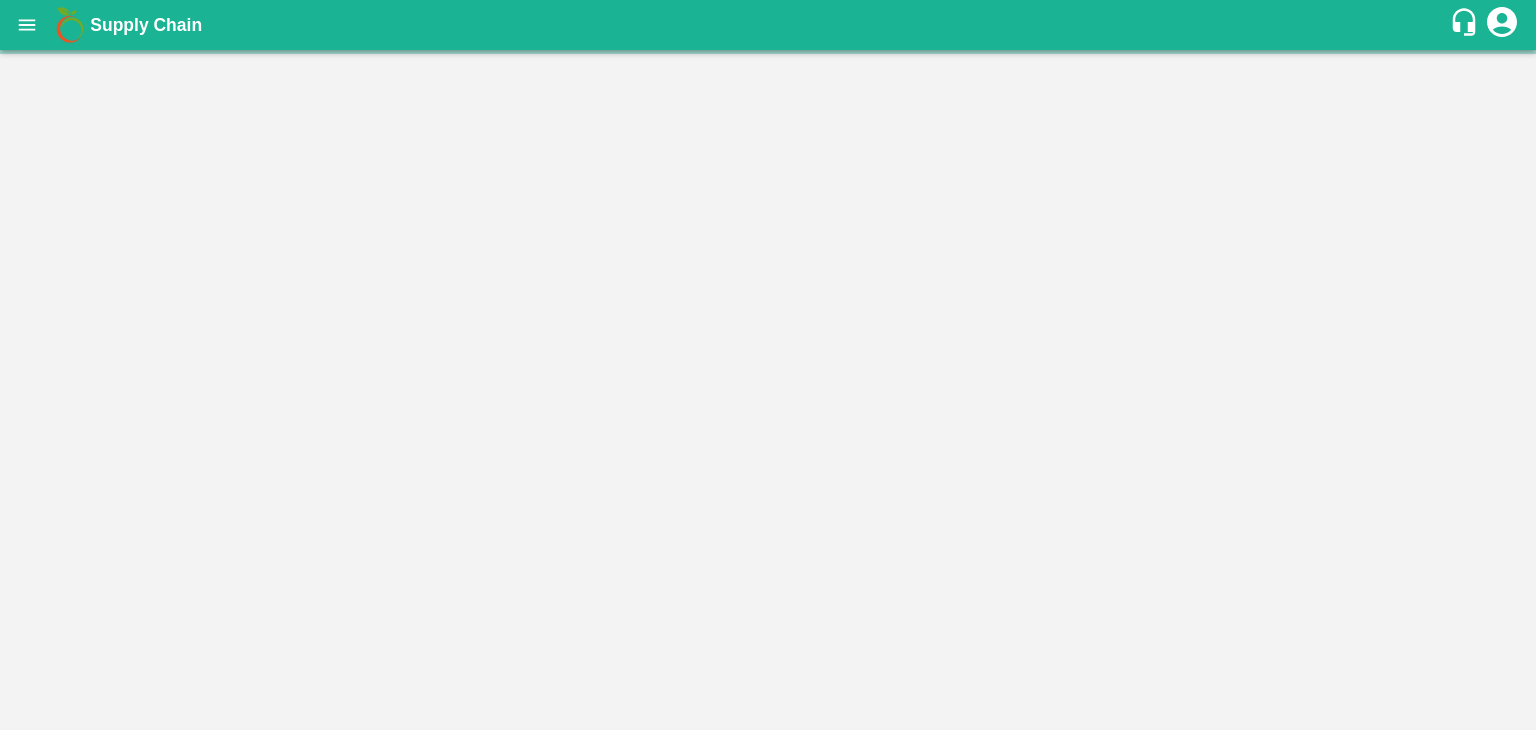 scroll, scrollTop: 0, scrollLeft: 0, axis: both 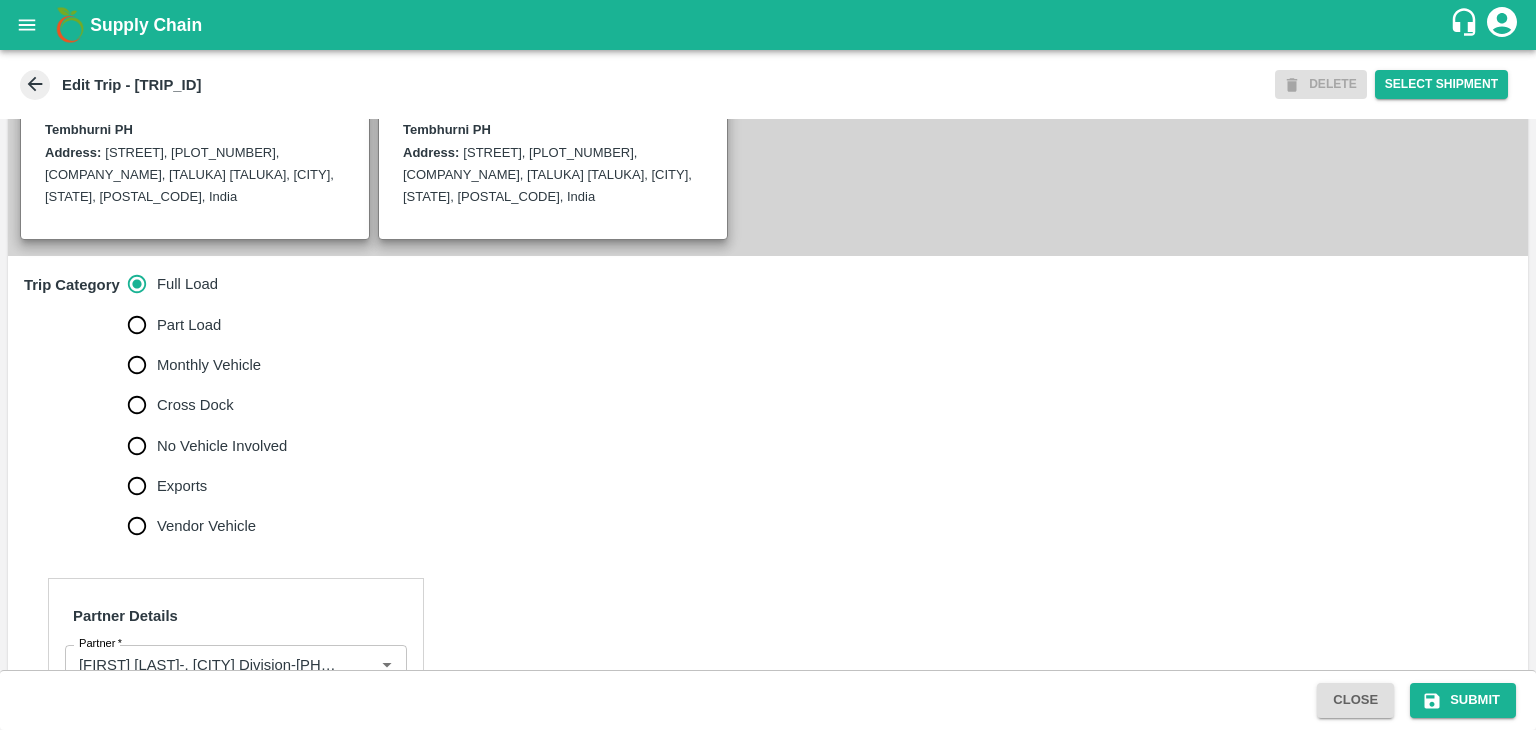 click on "No Vehicle Involved" at bounding box center [222, 446] 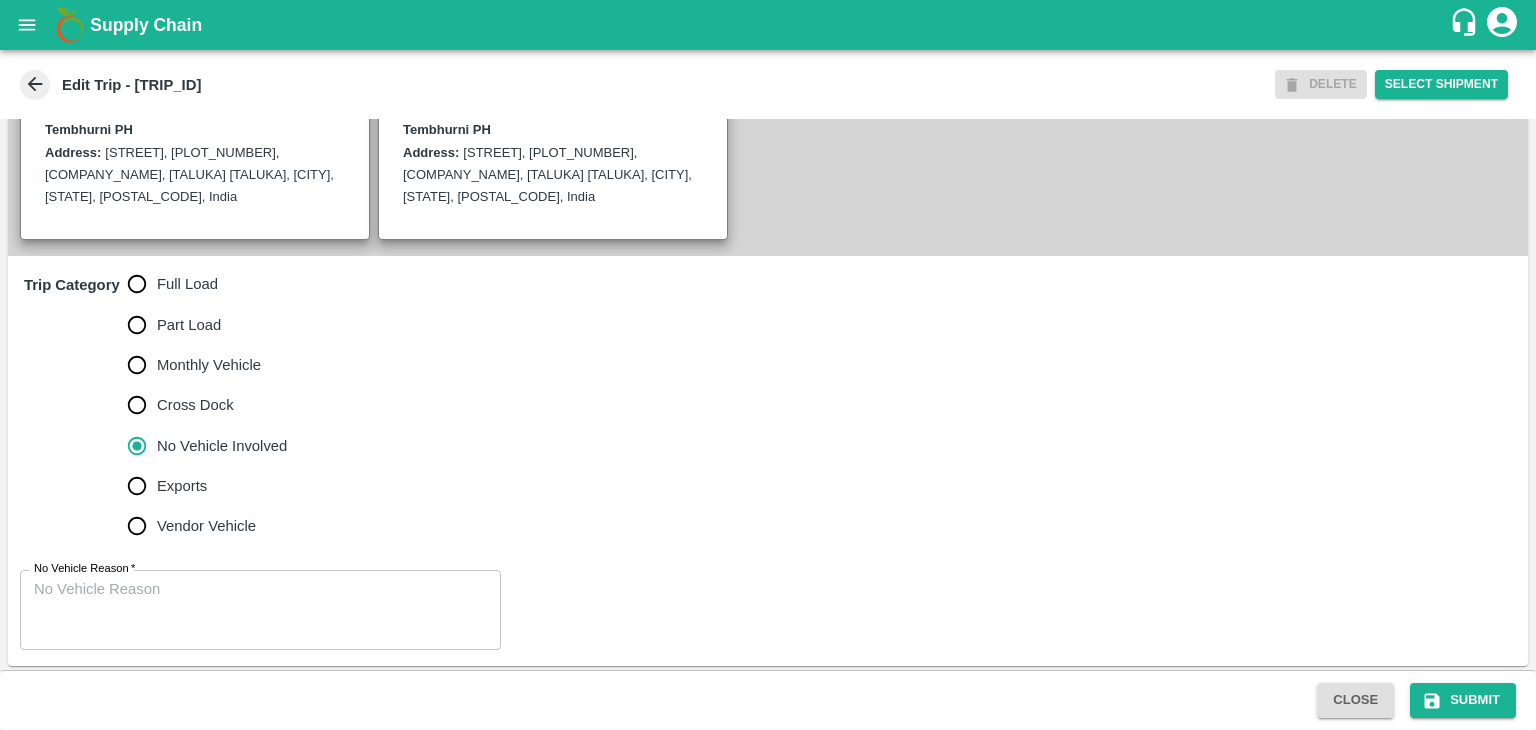click on "x No Vehicle Reason" at bounding box center [260, 610] 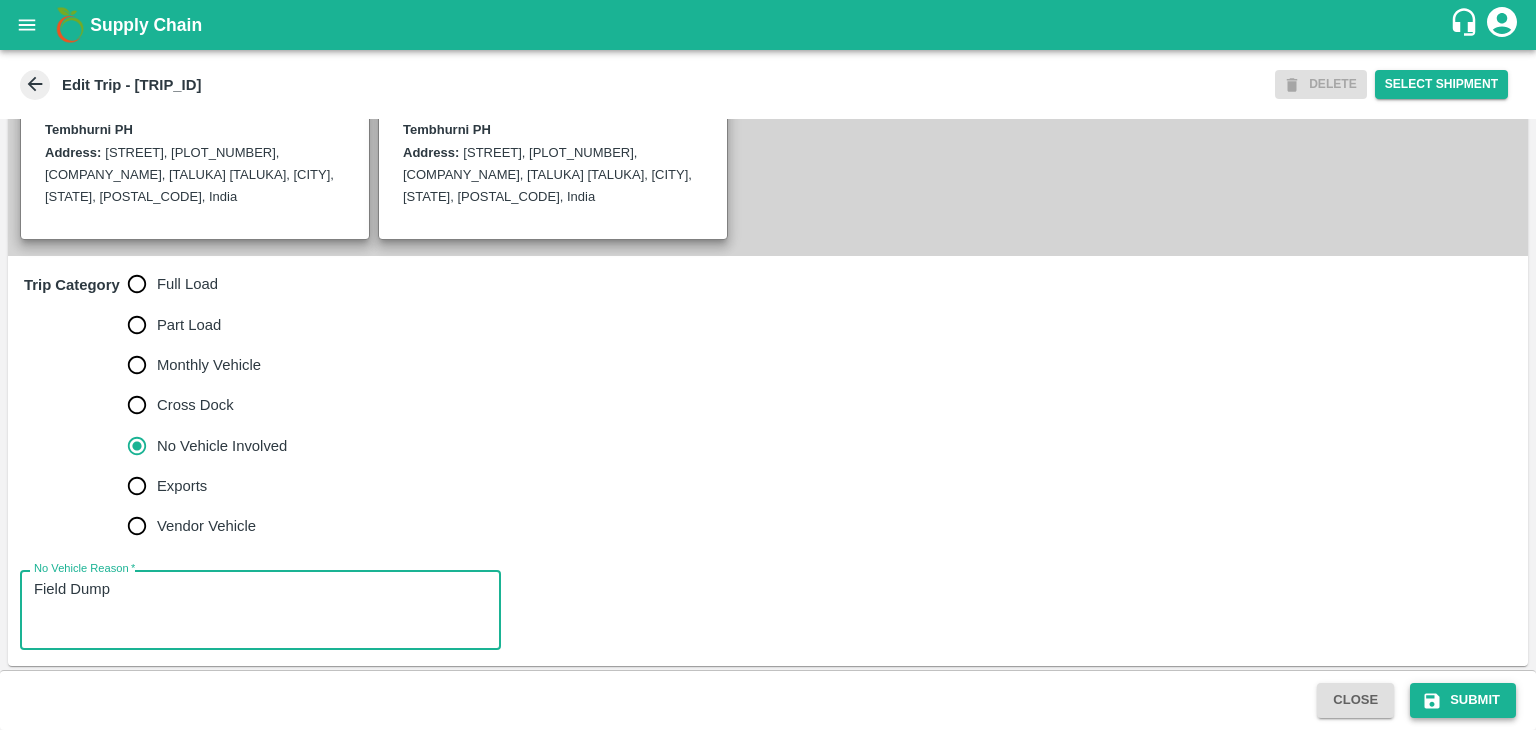 type on "Field Dump" 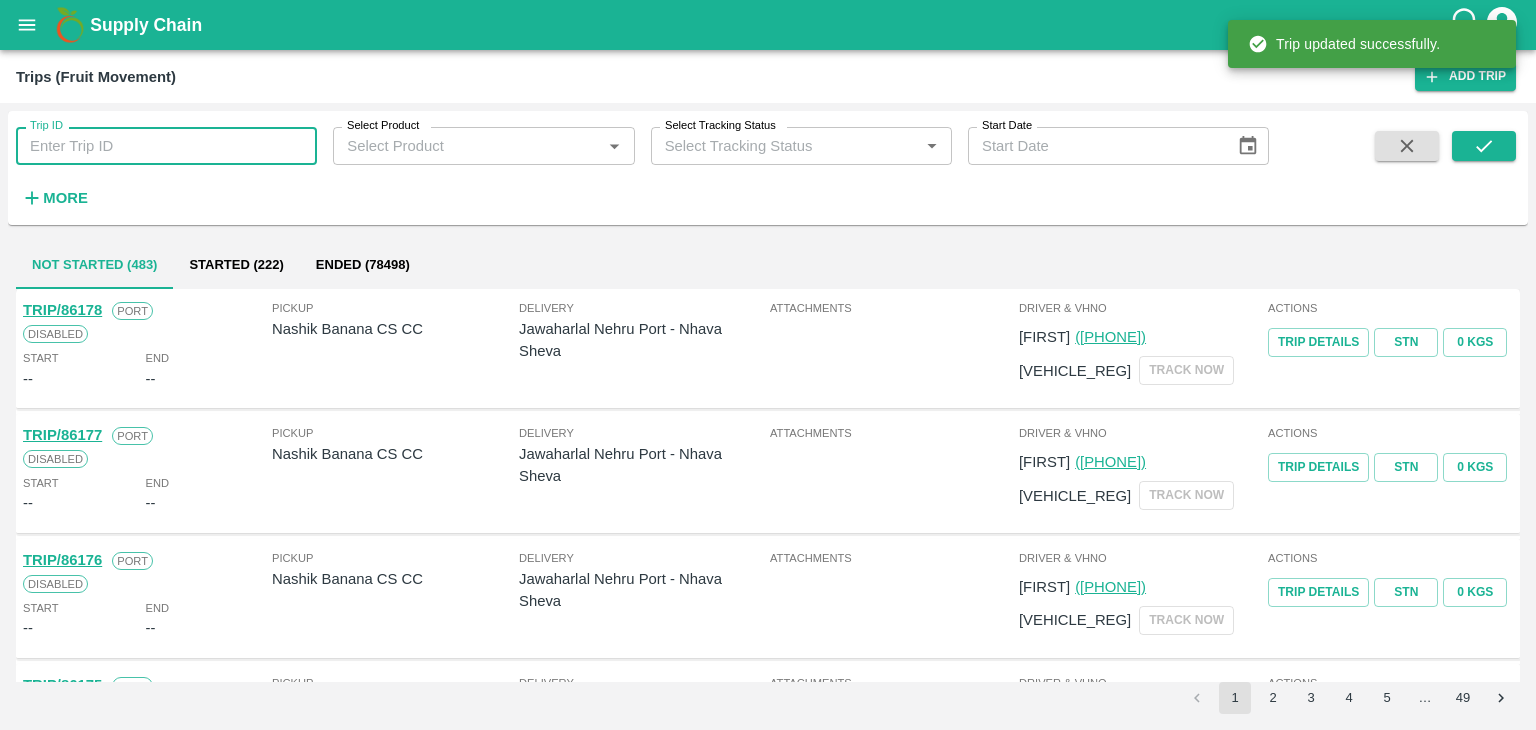 click on "Trip ID" at bounding box center [166, 146] 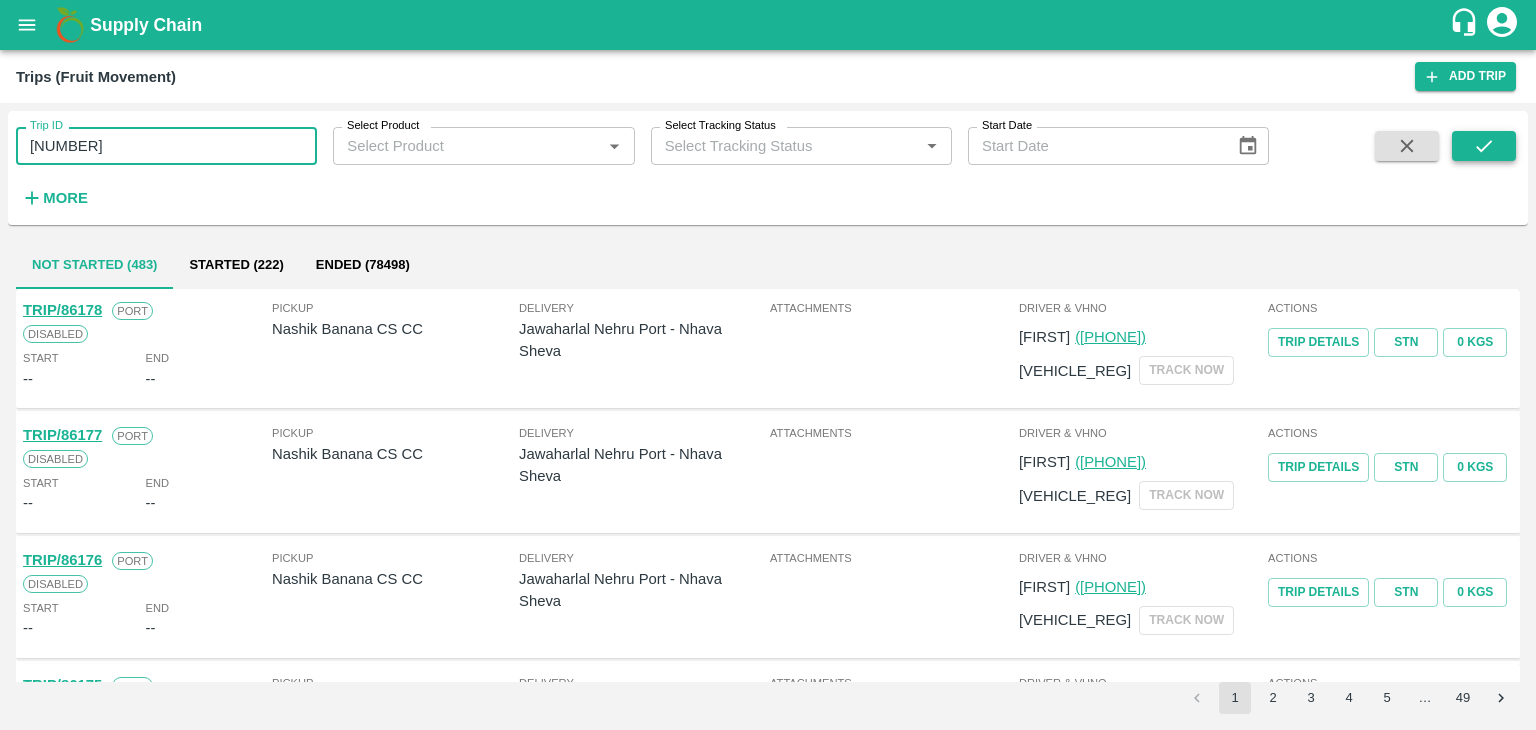 type on "[NUMBER]" 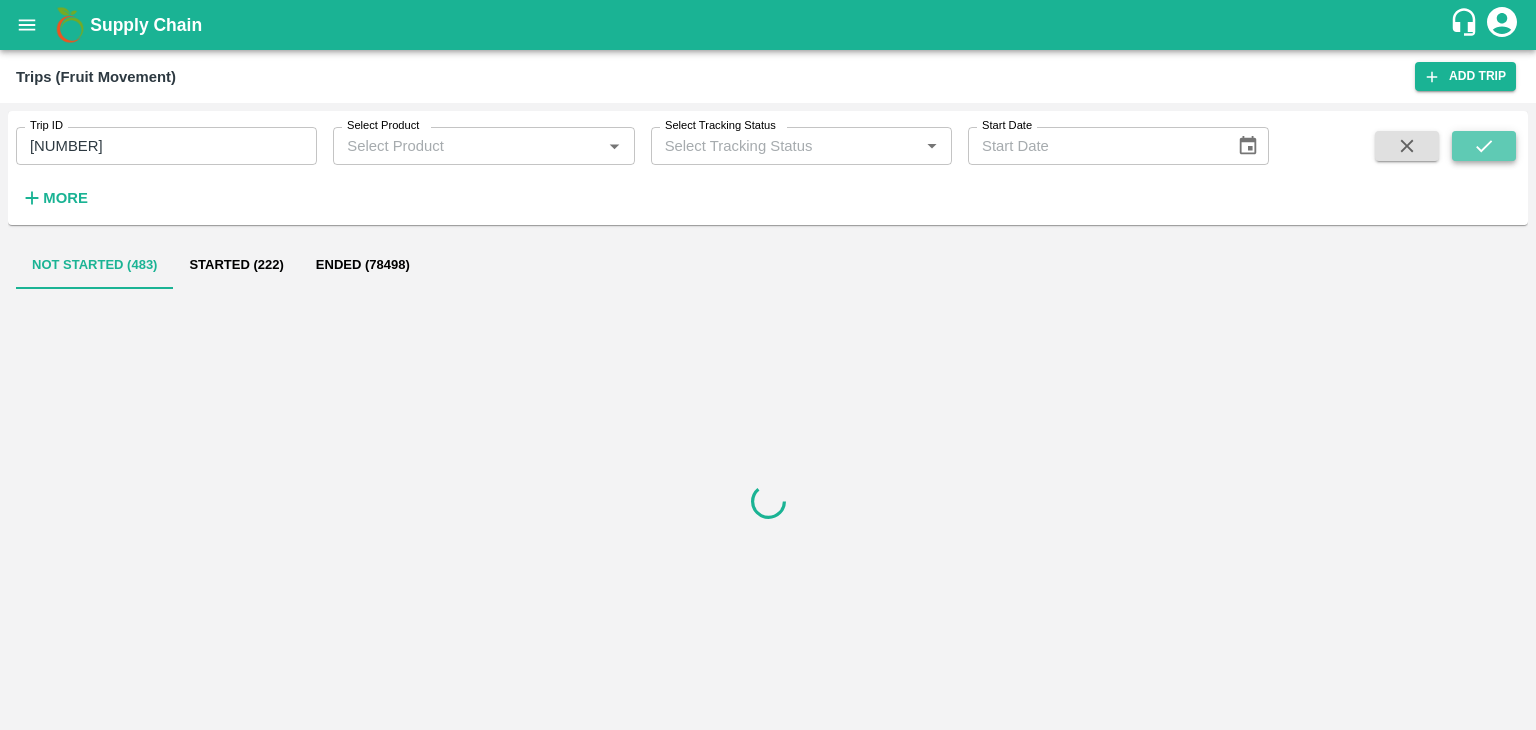 click 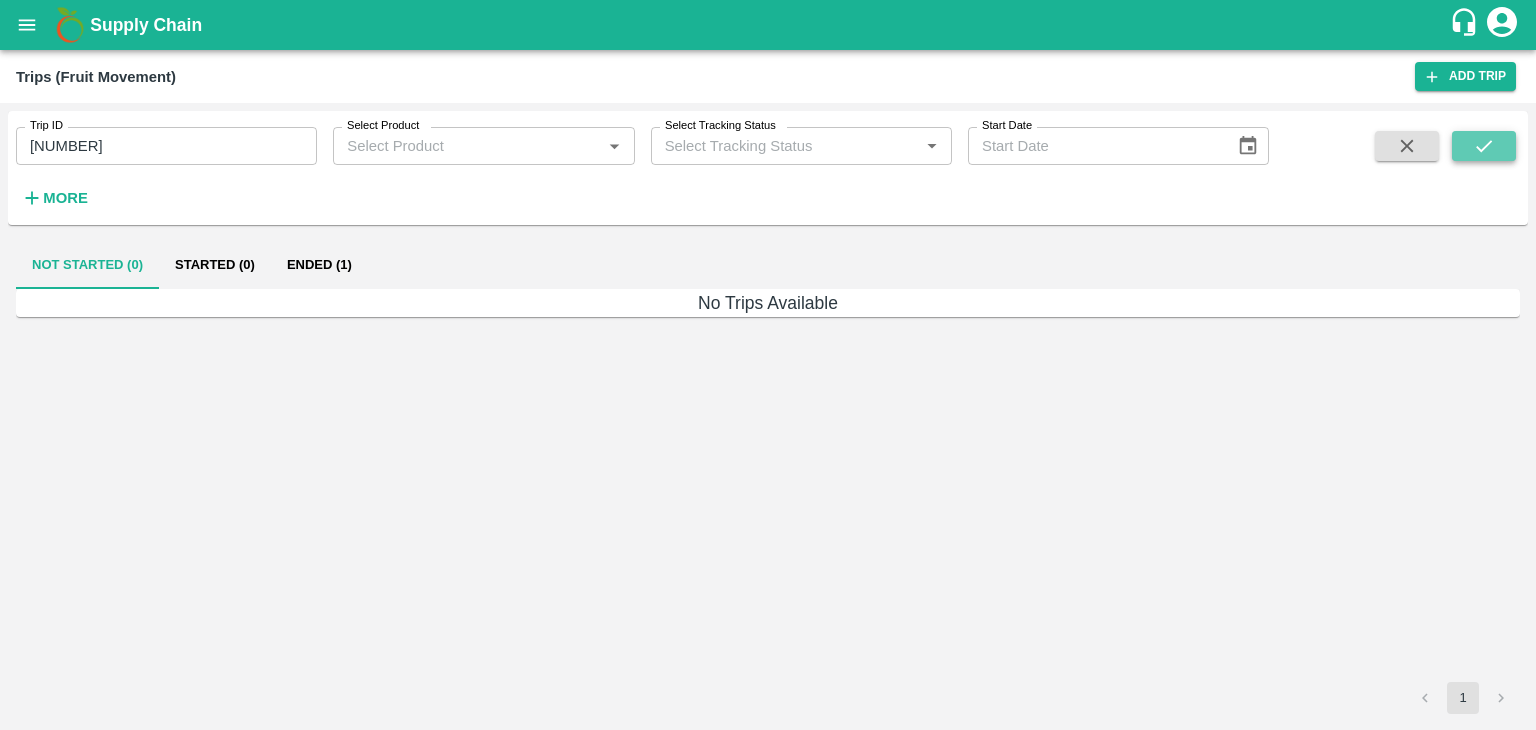 click 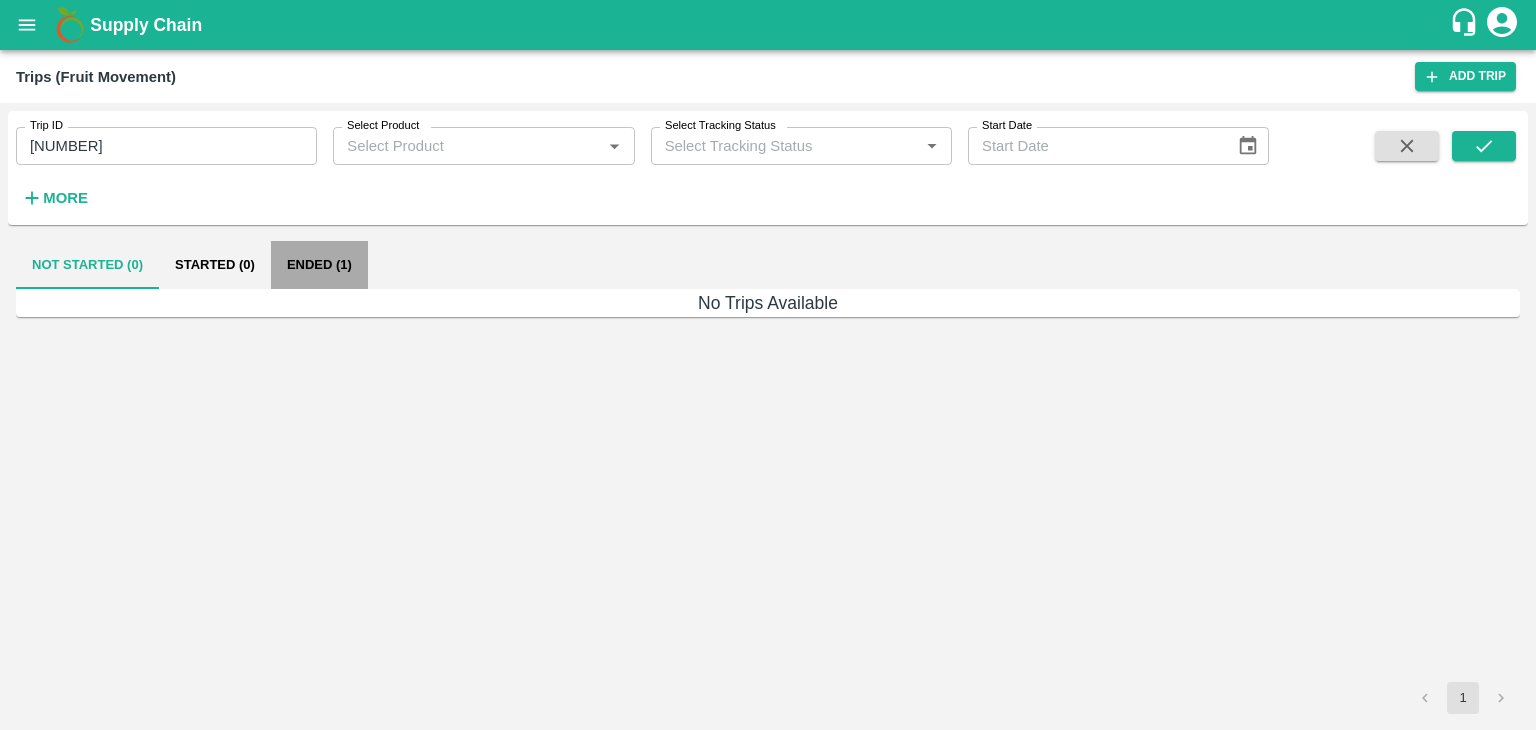click on "Ended (1)" at bounding box center (319, 265) 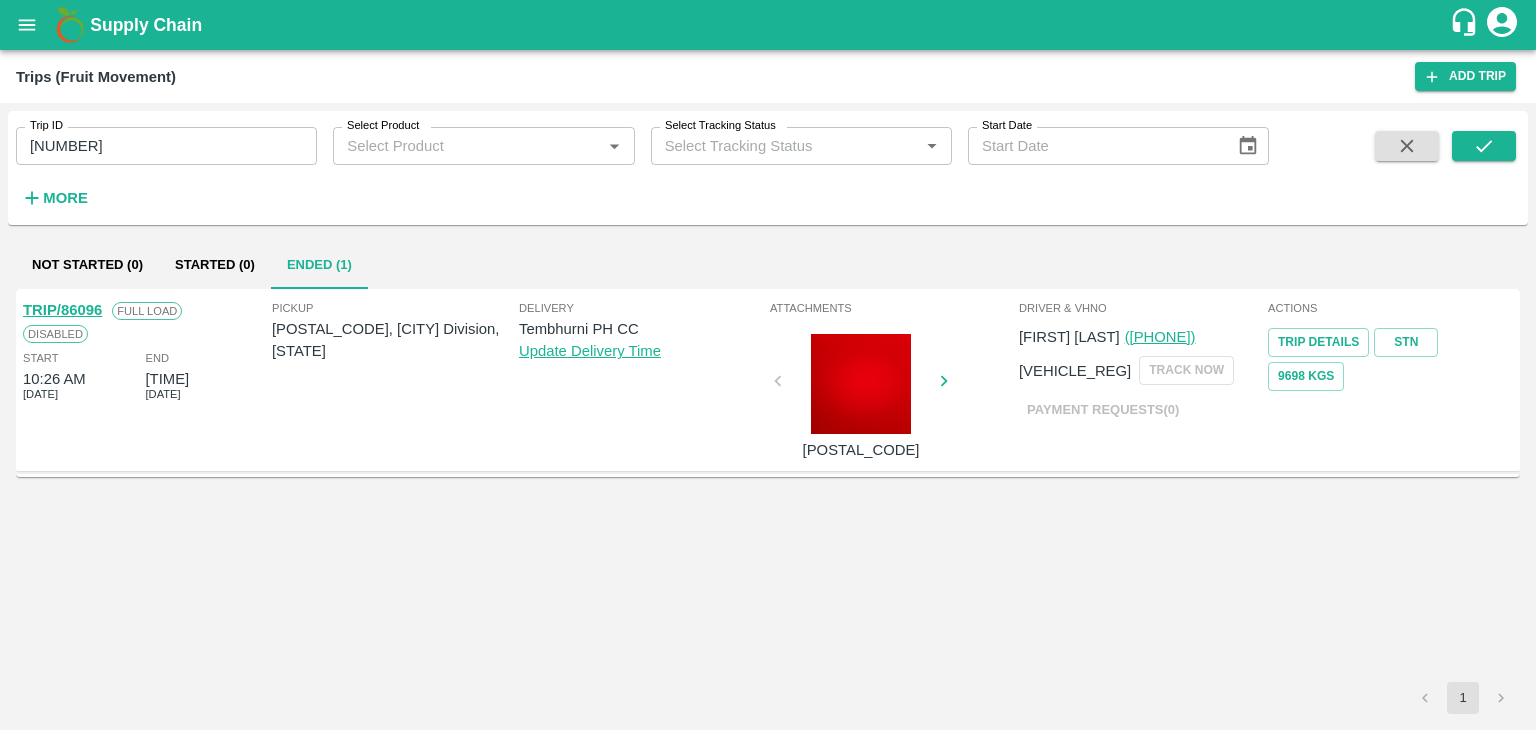 click on "TRIP/86096" at bounding box center (62, 310) 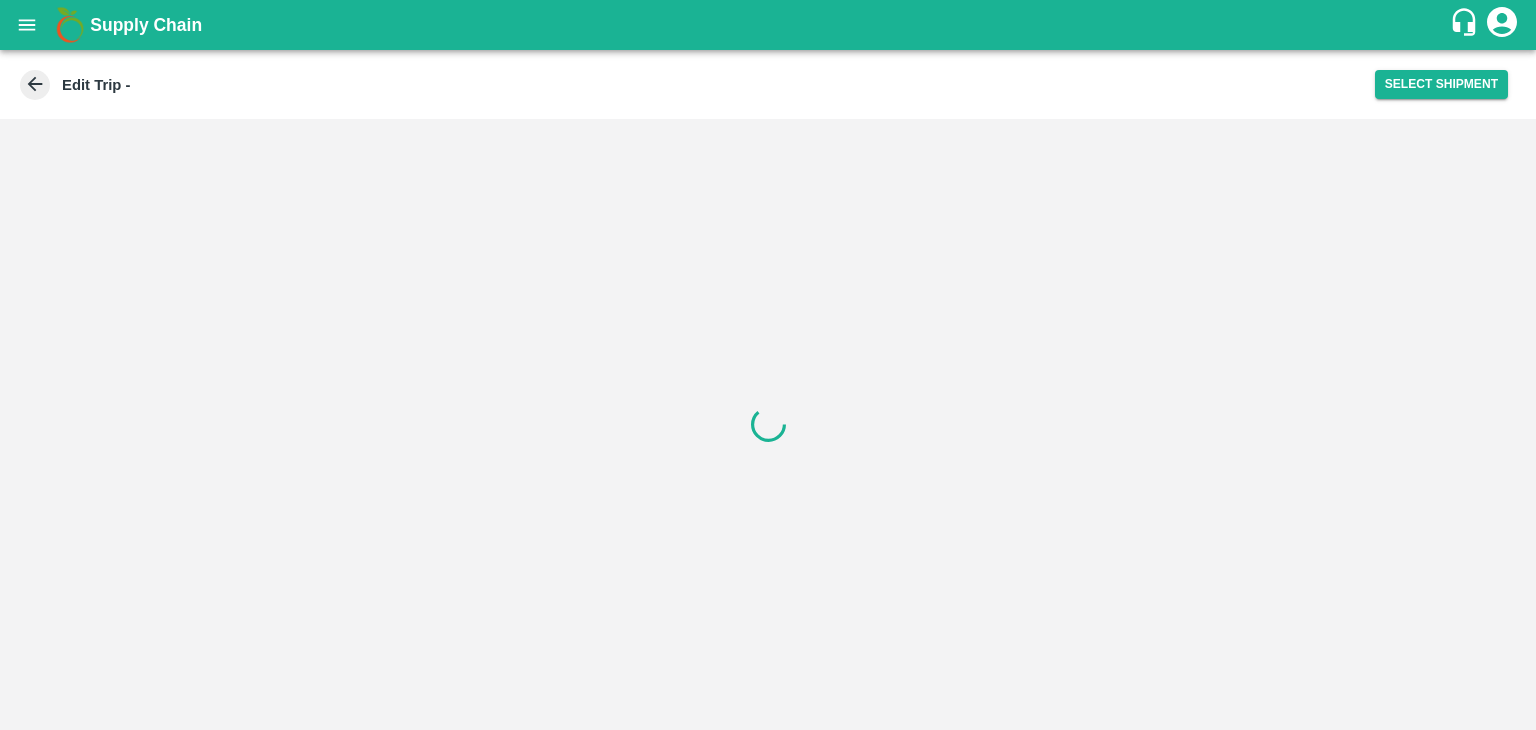 scroll, scrollTop: 0, scrollLeft: 0, axis: both 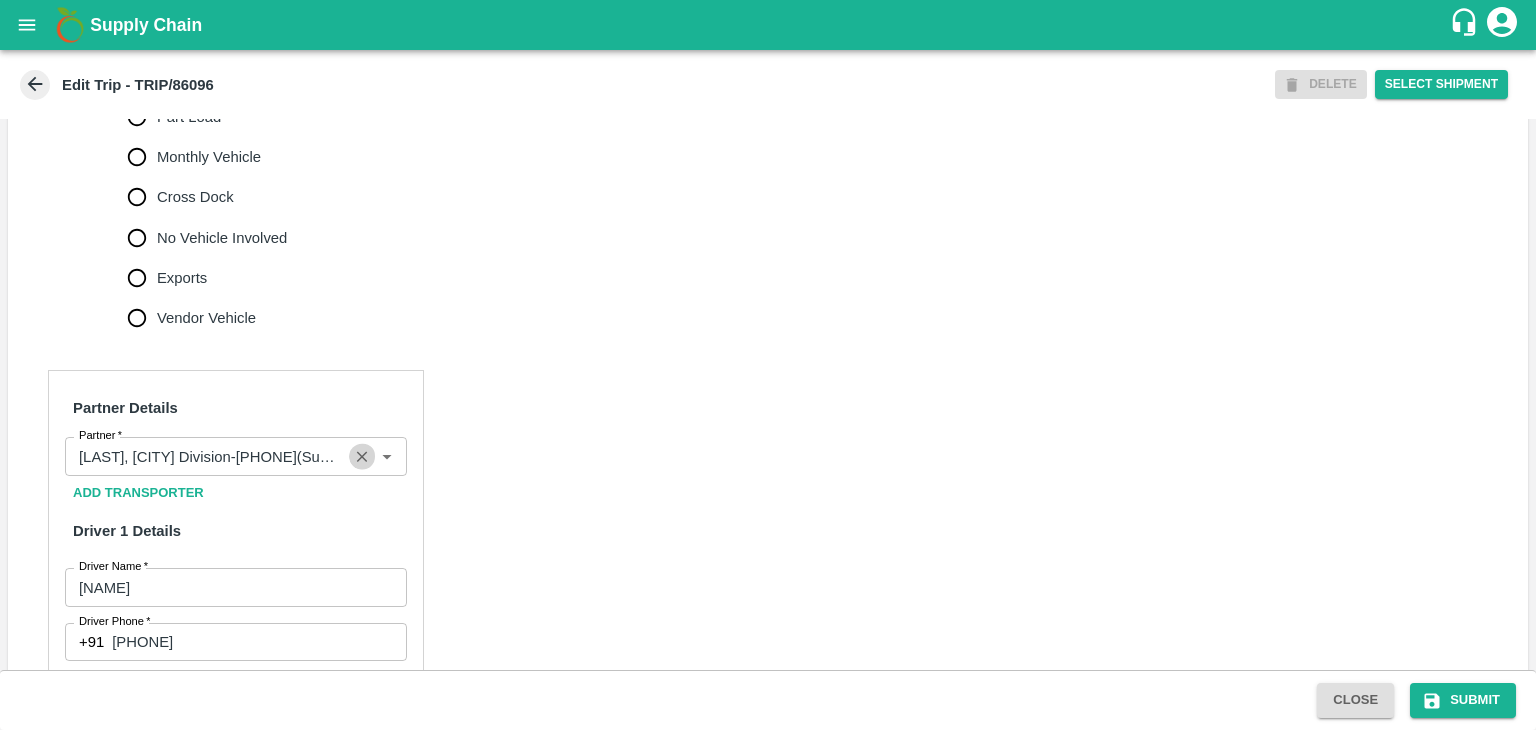 click 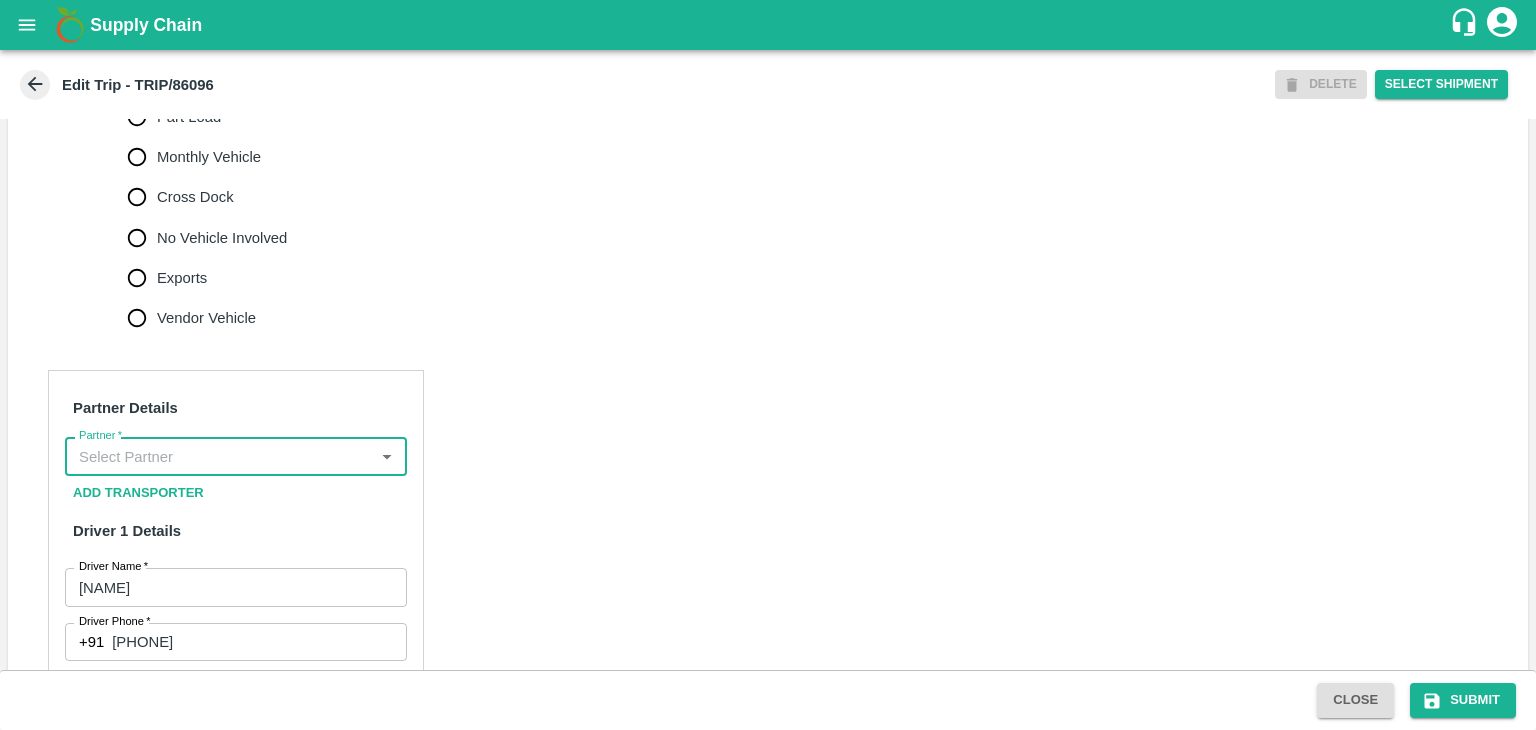 scroll, scrollTop: 0, scrollLeft: 0, axis: both 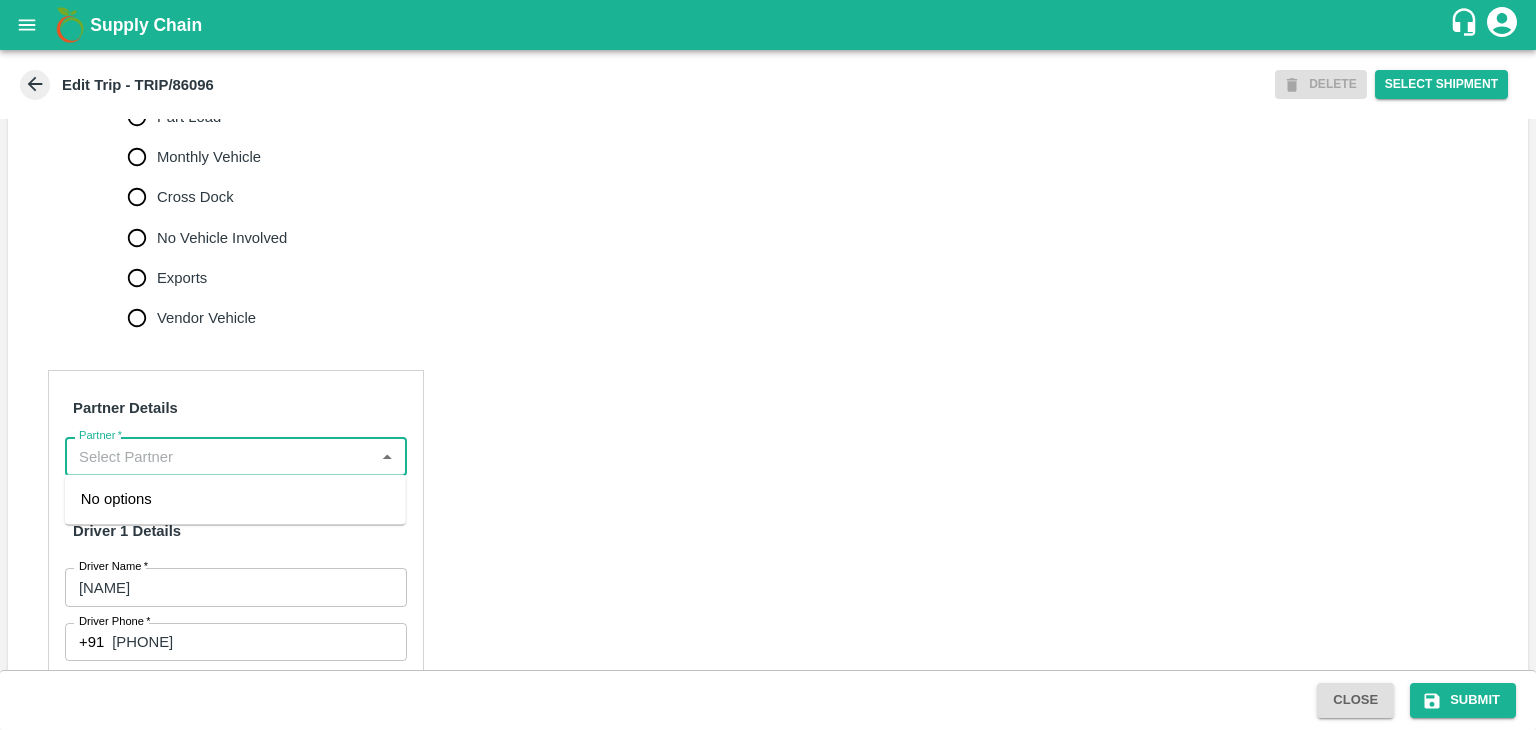 click on "Partner   *" at bounding box center (219, 456) 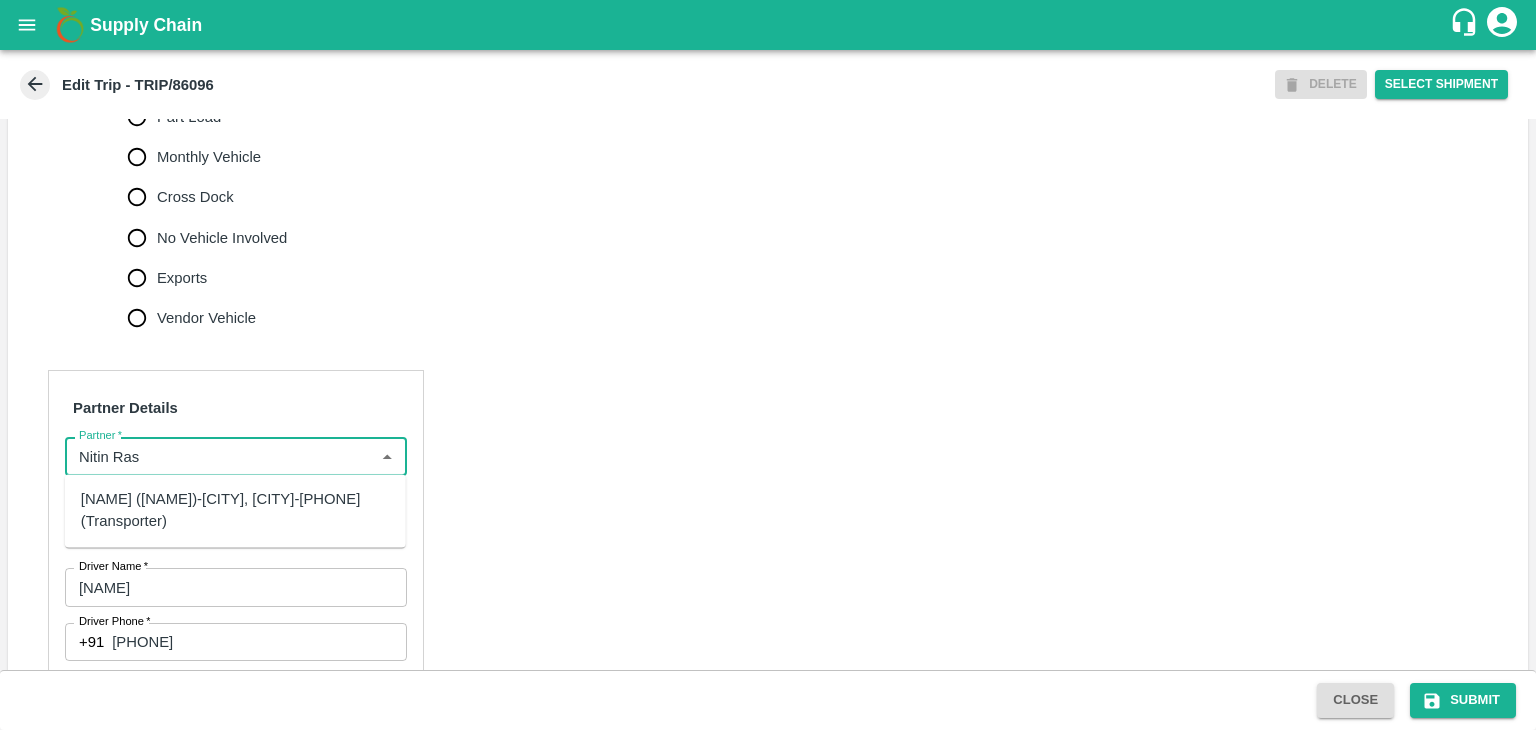 click on "[NAME] ([NAME])-[CITY], [CITY]-[PHONE](Transporter)" at bounding box center [235, 510] 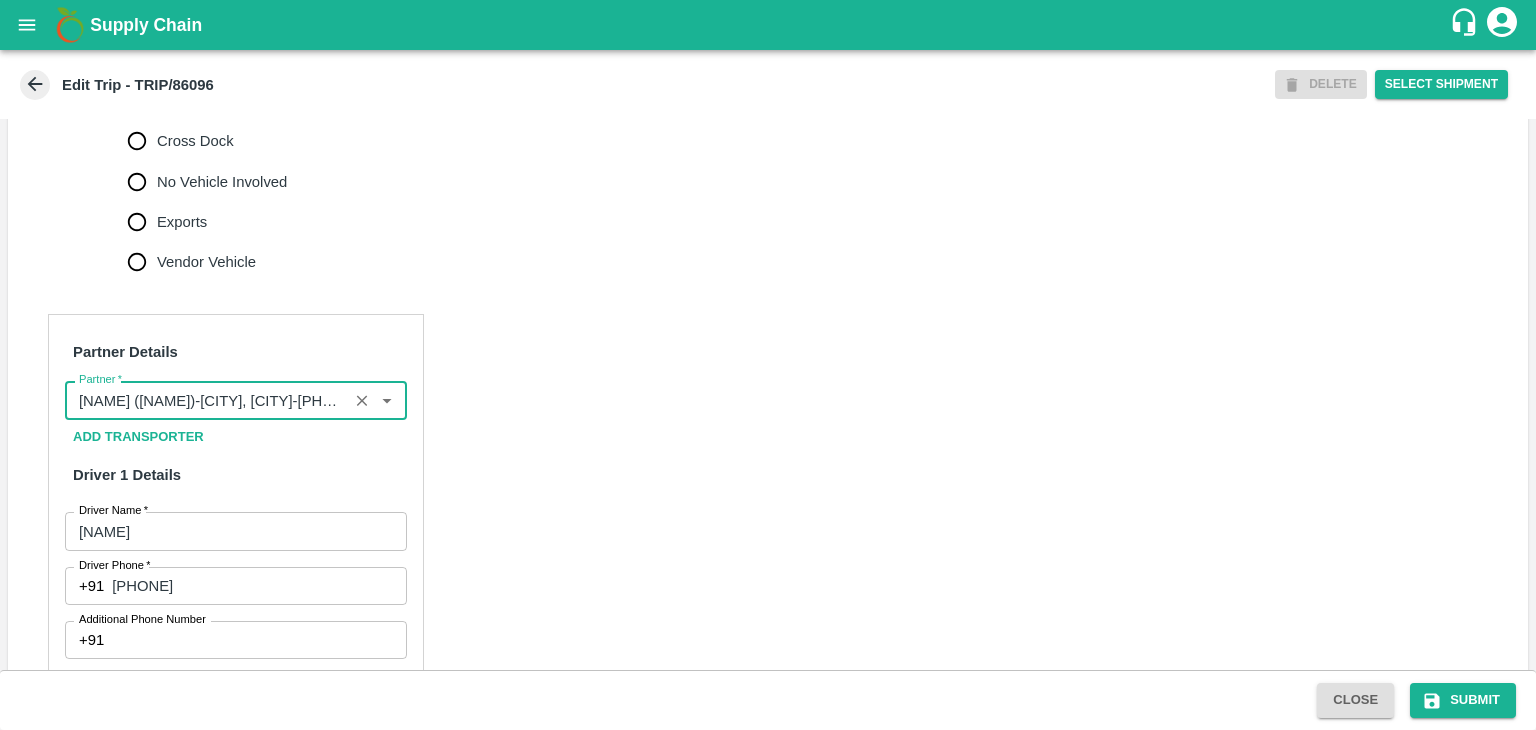 scroll, scrollTop: 1402, scrollLeft: 0, axis: vertical 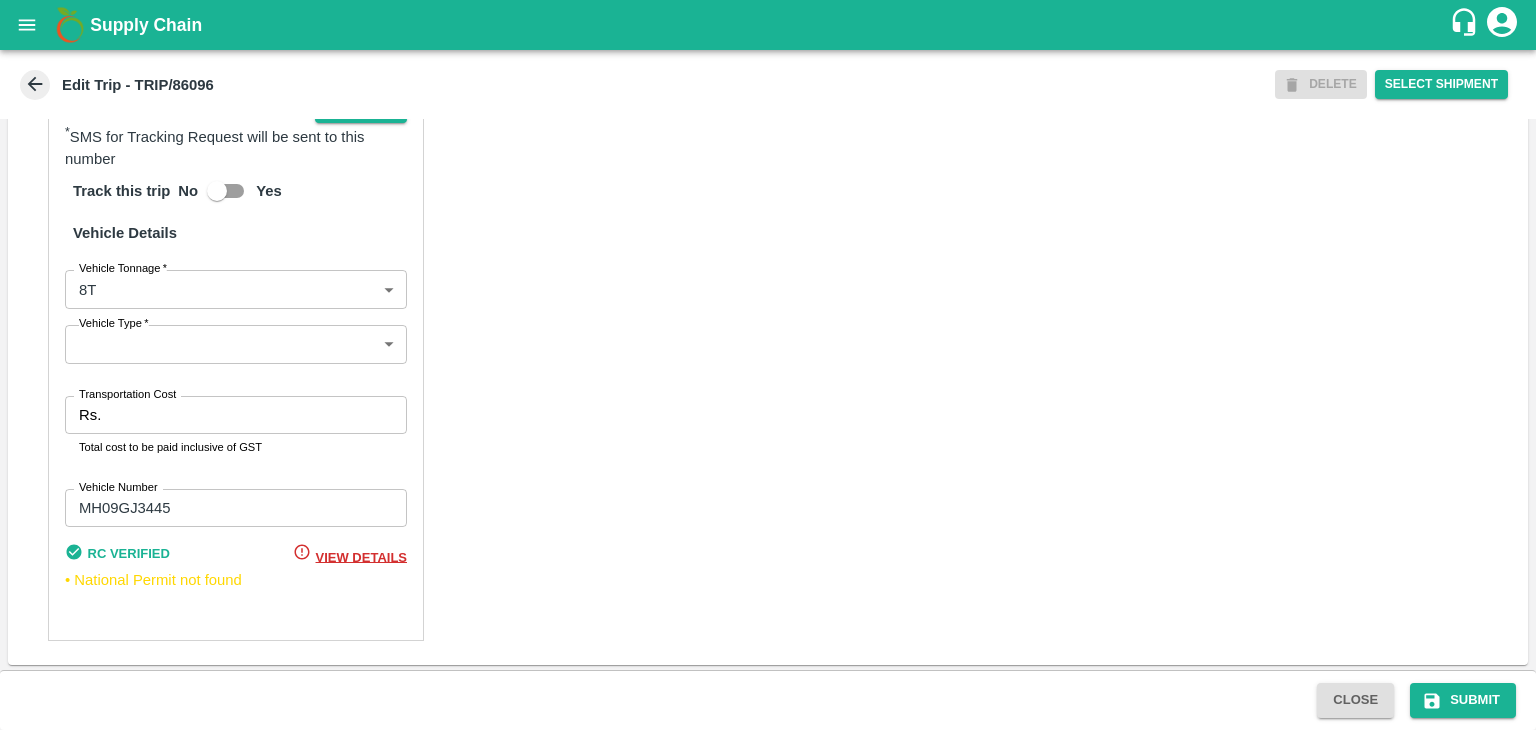 type on "[NAME] ([NAME])-[CITY], [CITY]-[PHONE](Transporter)" 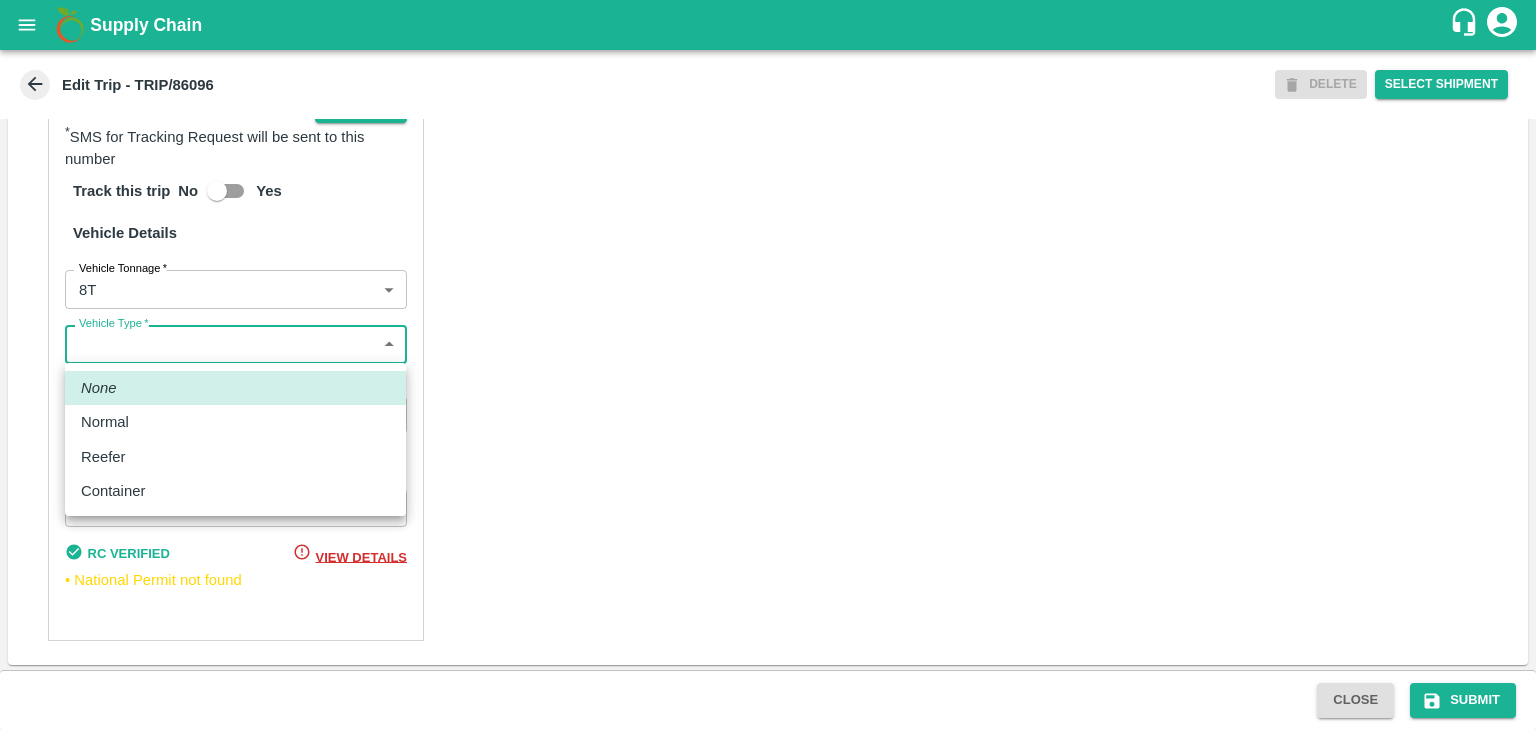 click on "Normal" at bounding box center [110, 422] 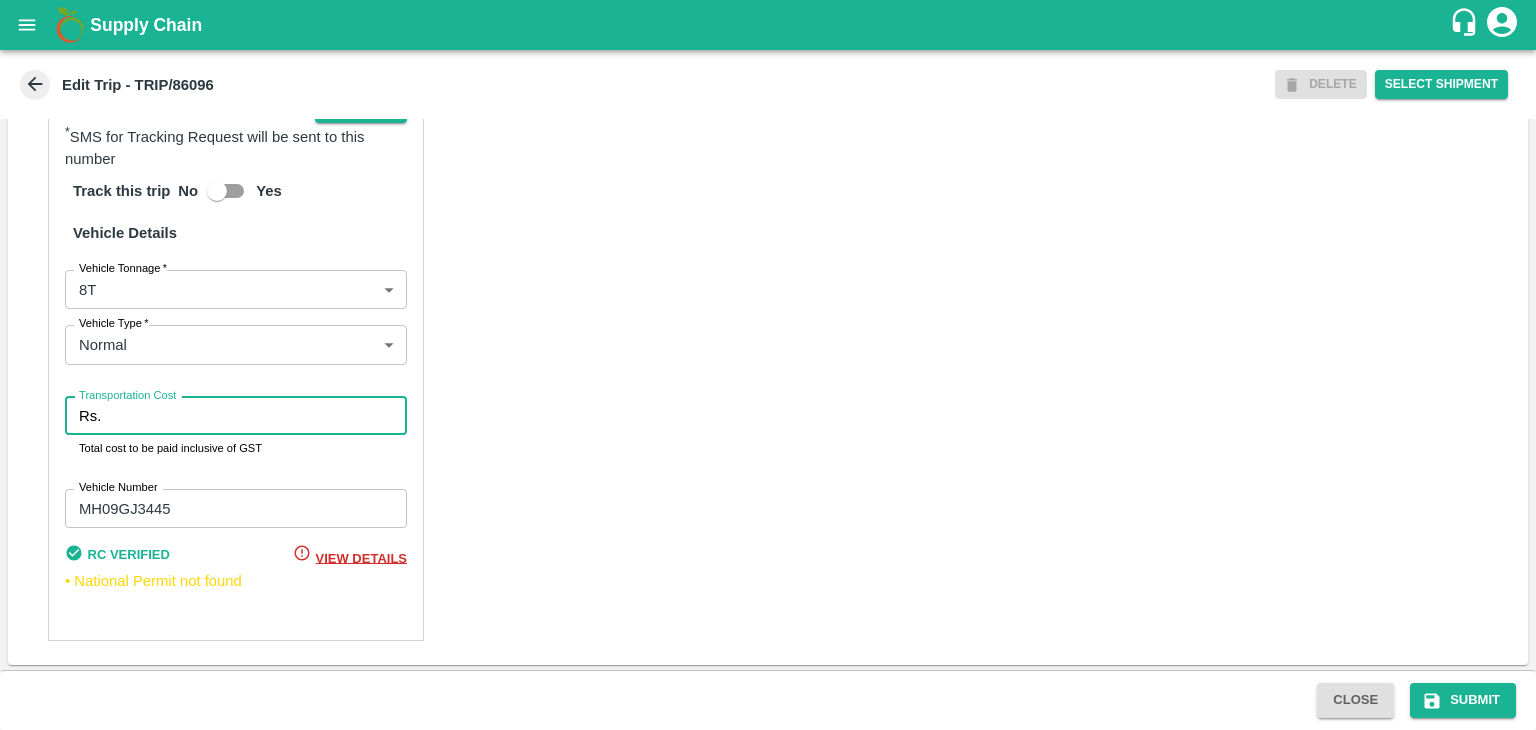 click on "Transportation Cost" at bounding box center [258, 416] 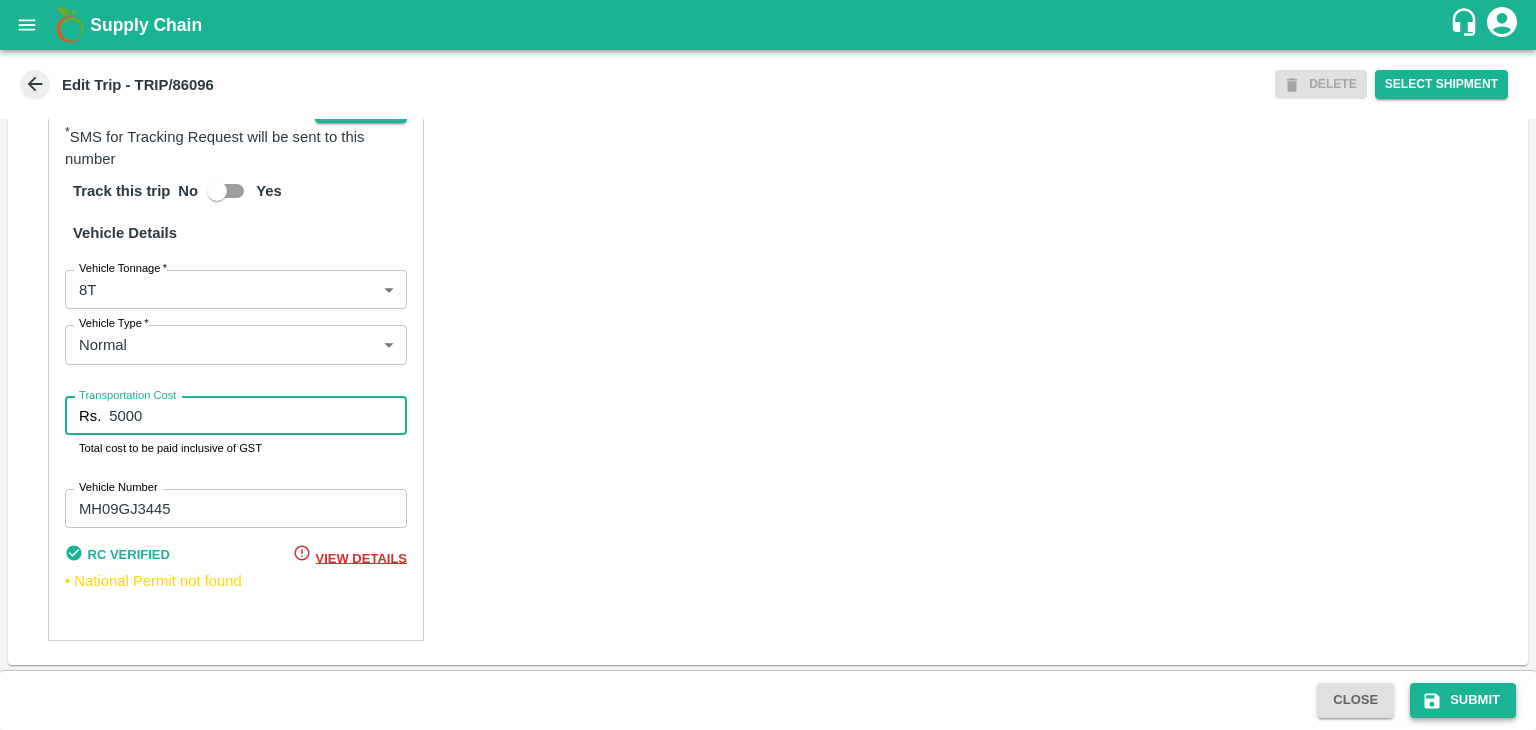 type on "5000" 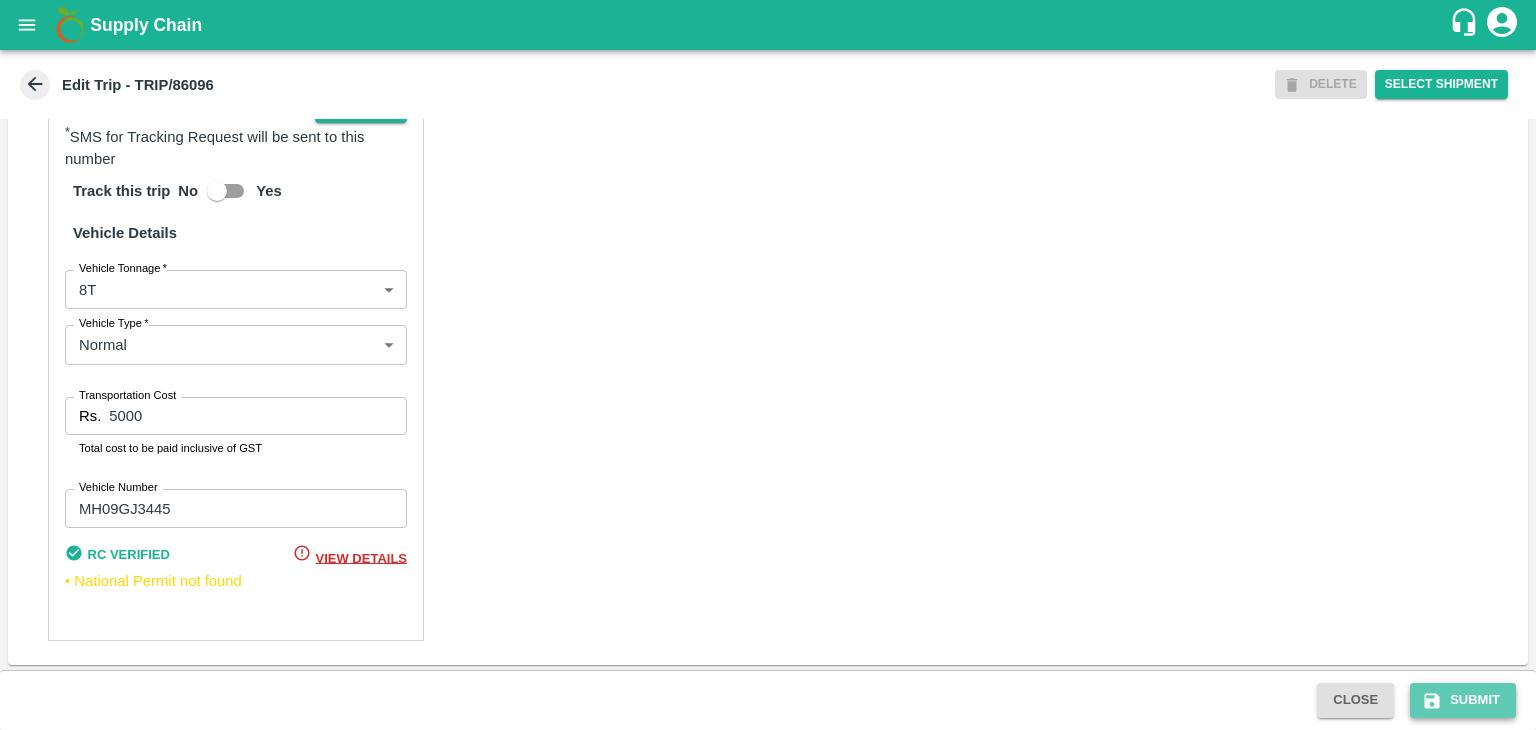 click 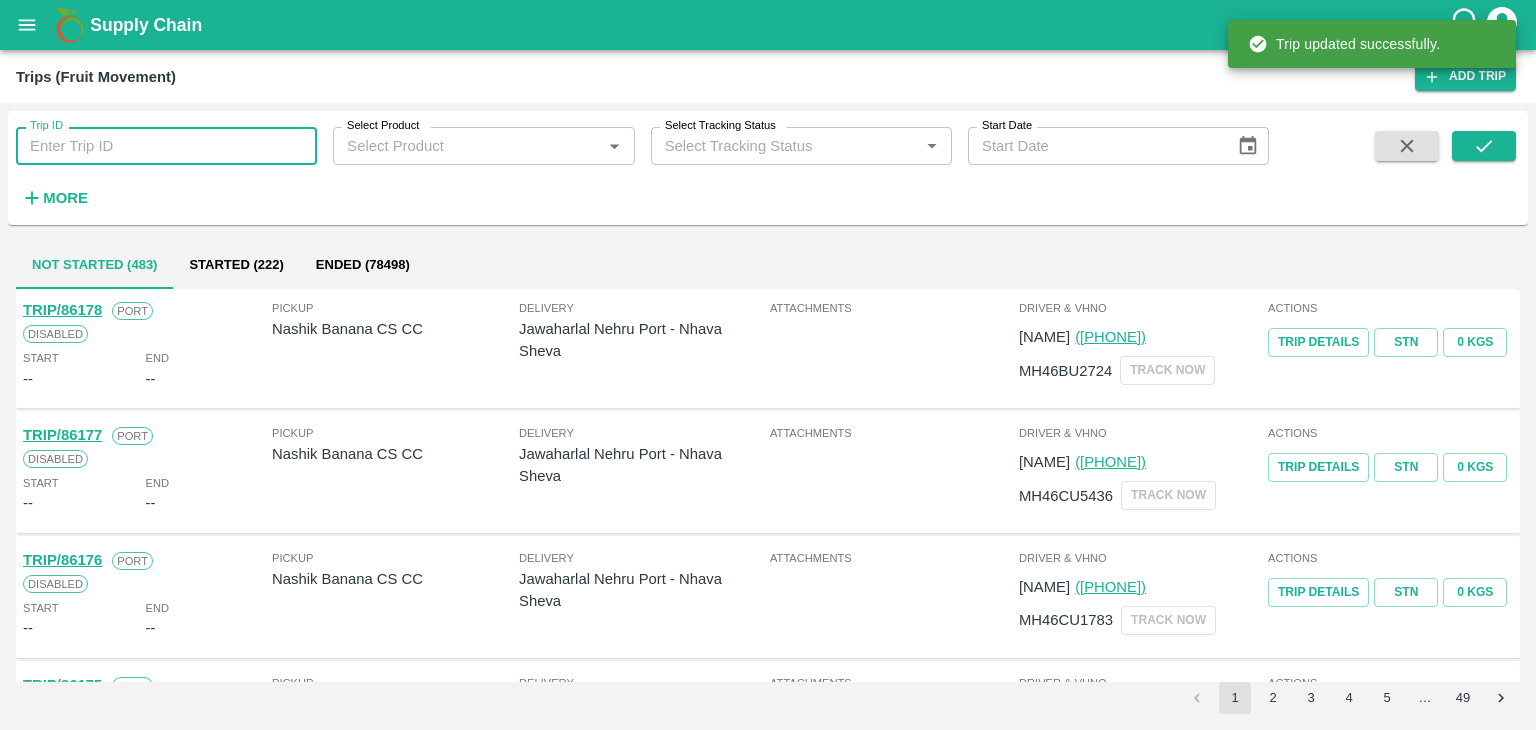 click on "Trip ID" at bounding box center (166, 146) 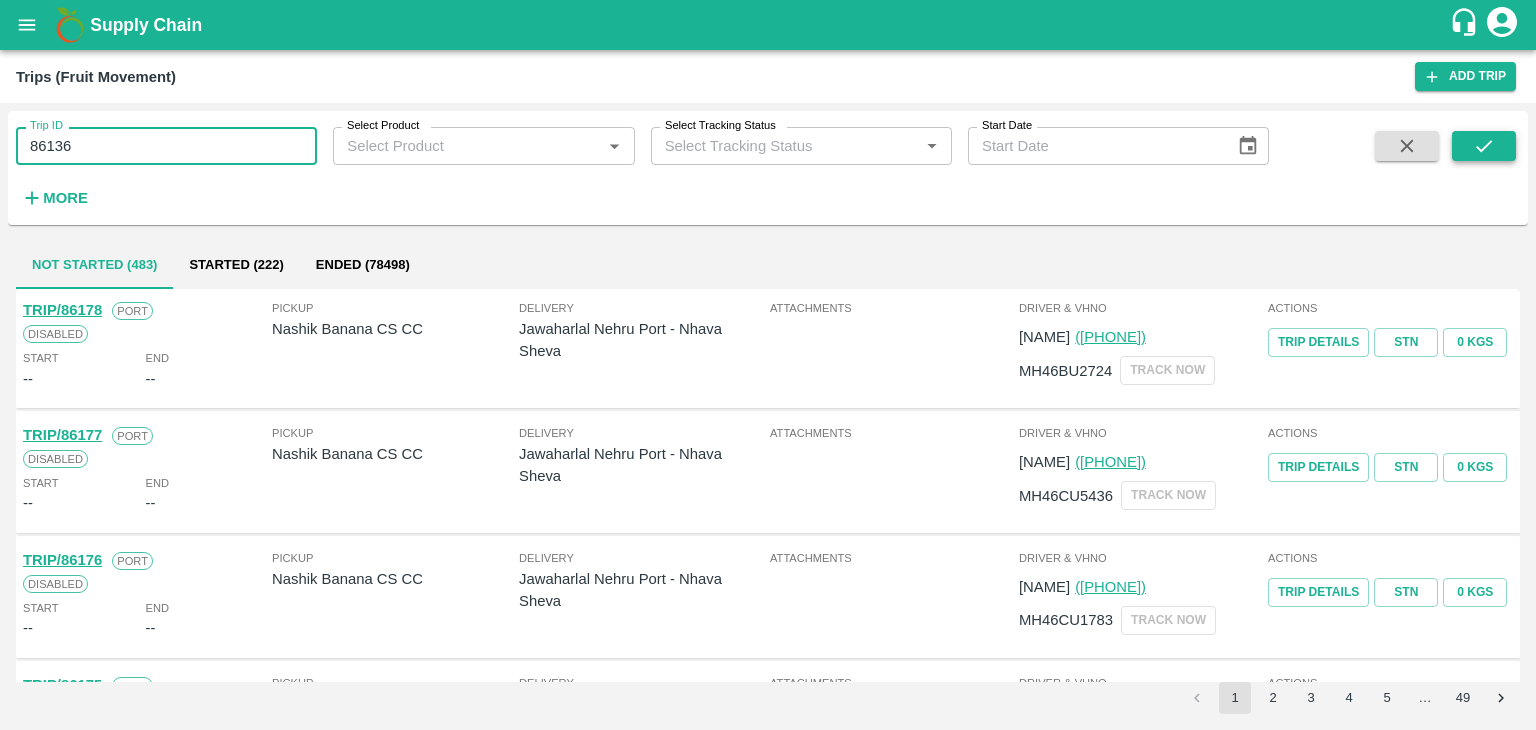 type on "86136" 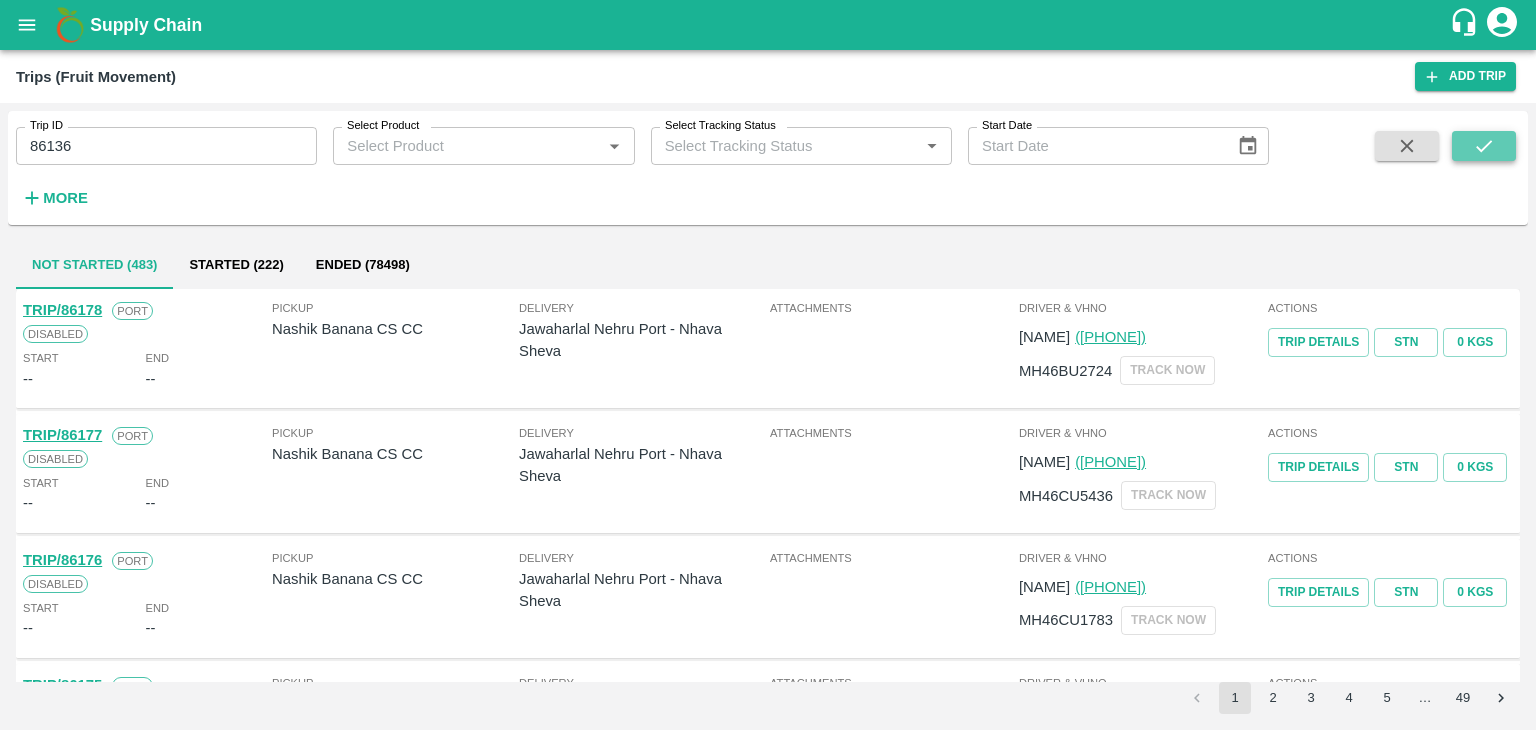 click 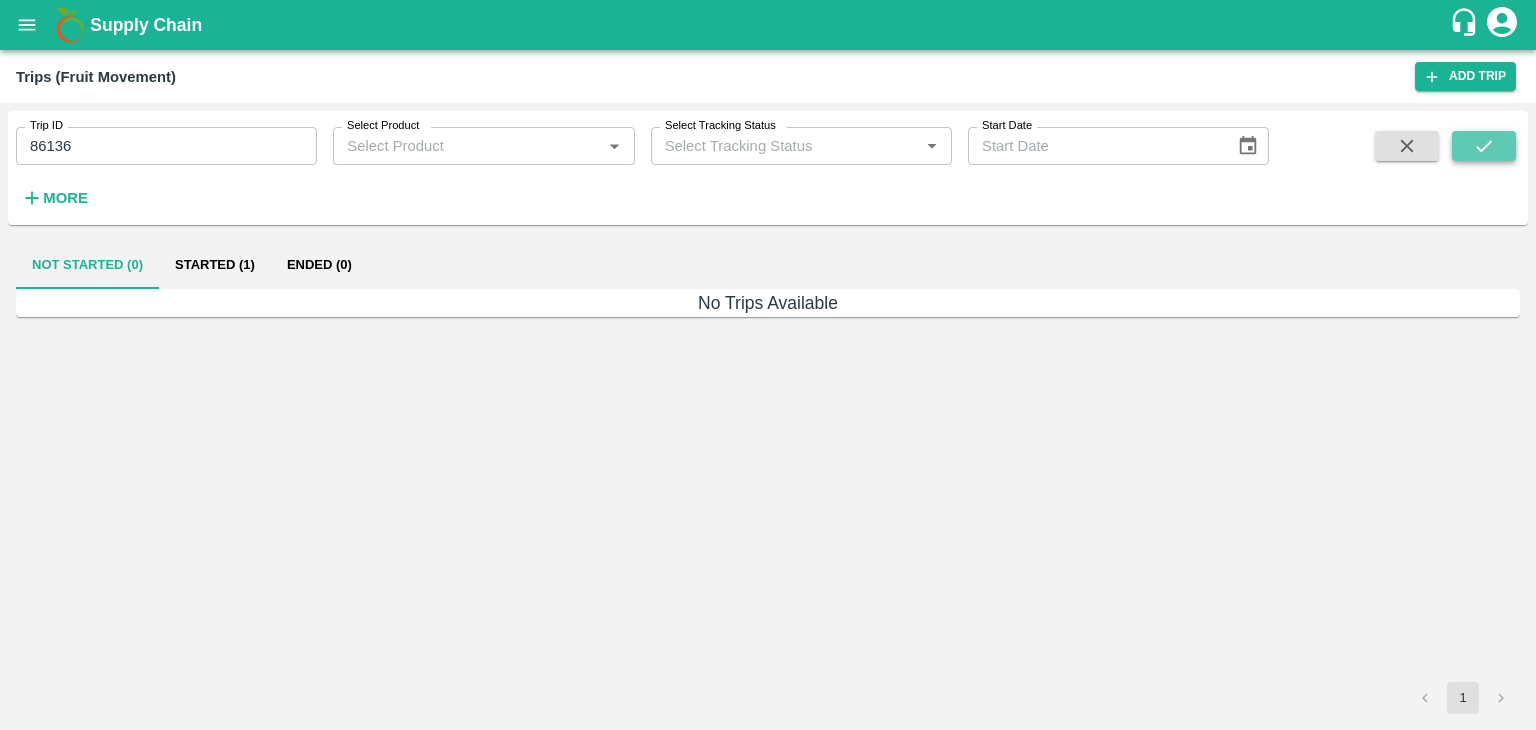 click 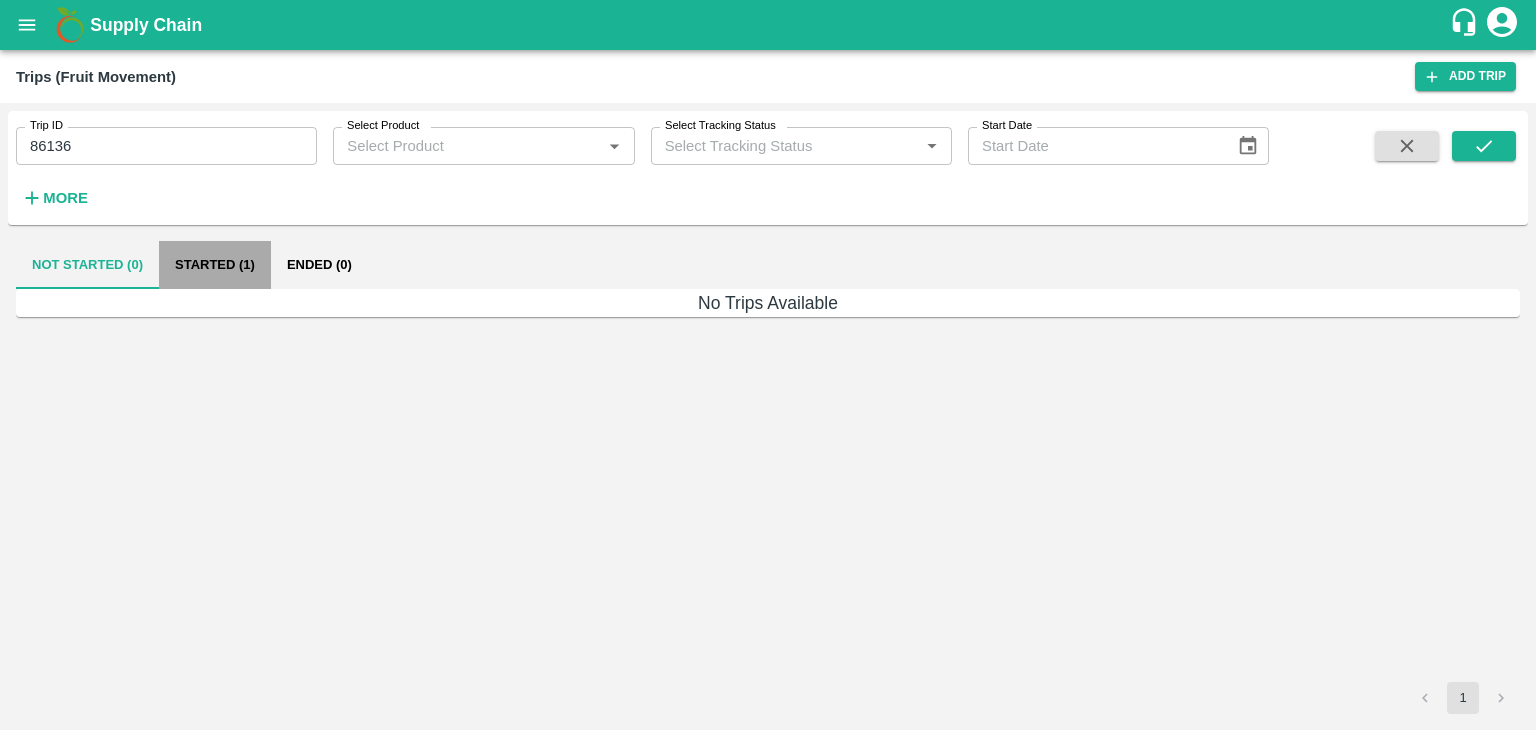 click on "Started (1)" at bounding box center [215, 265] 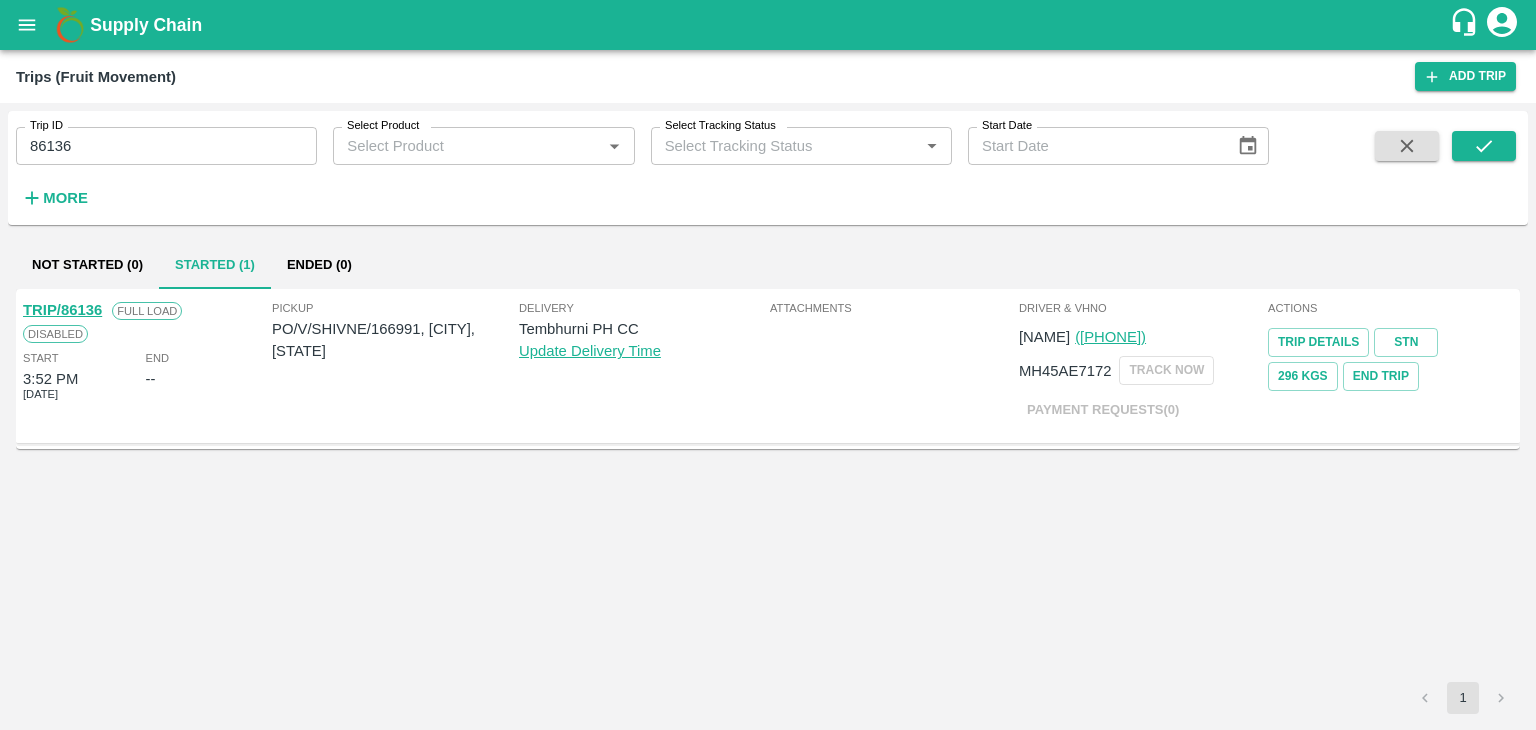 click on "TRIP/86136" at bounding box center [62, 310] 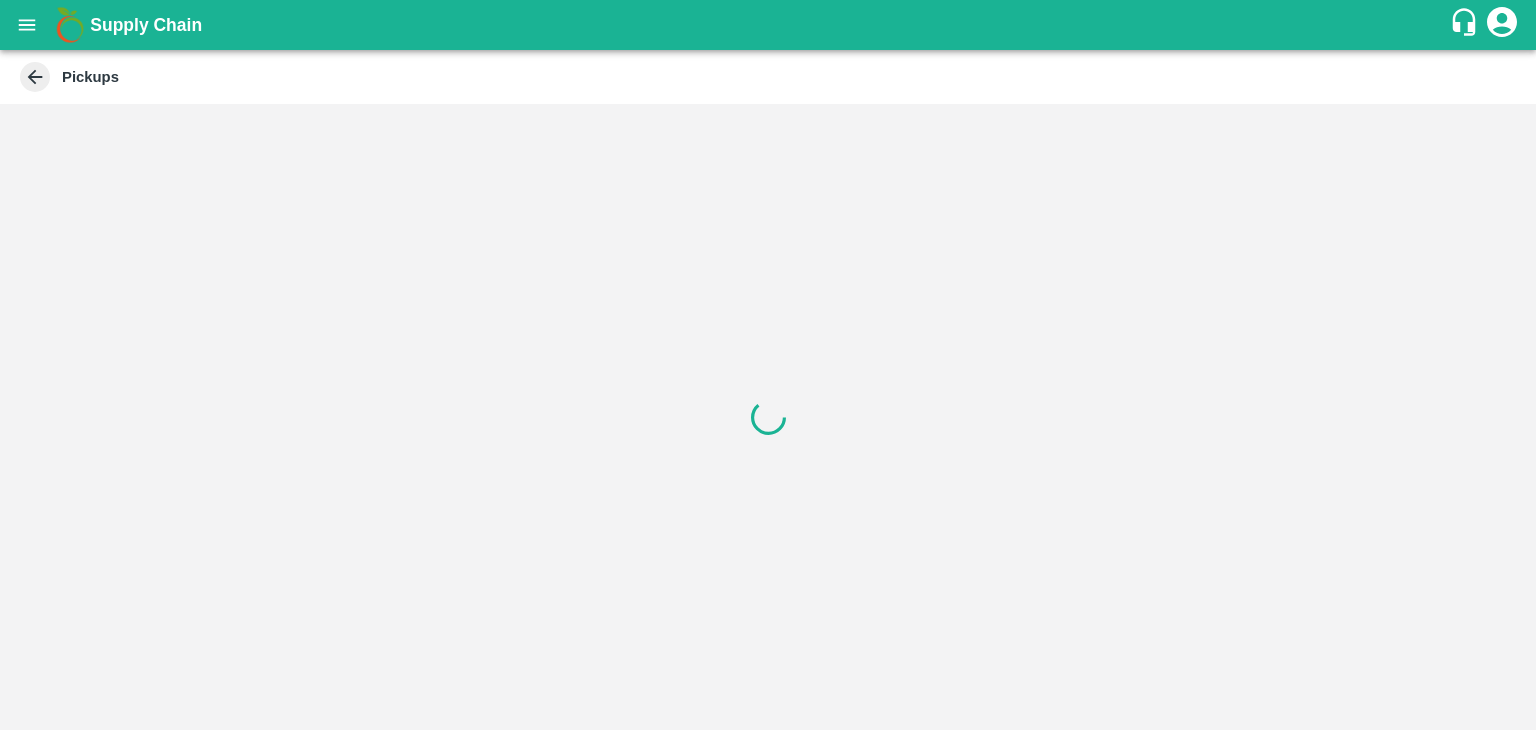 scroll, scrollTop: 0, scrollLeft: 0, axis: both 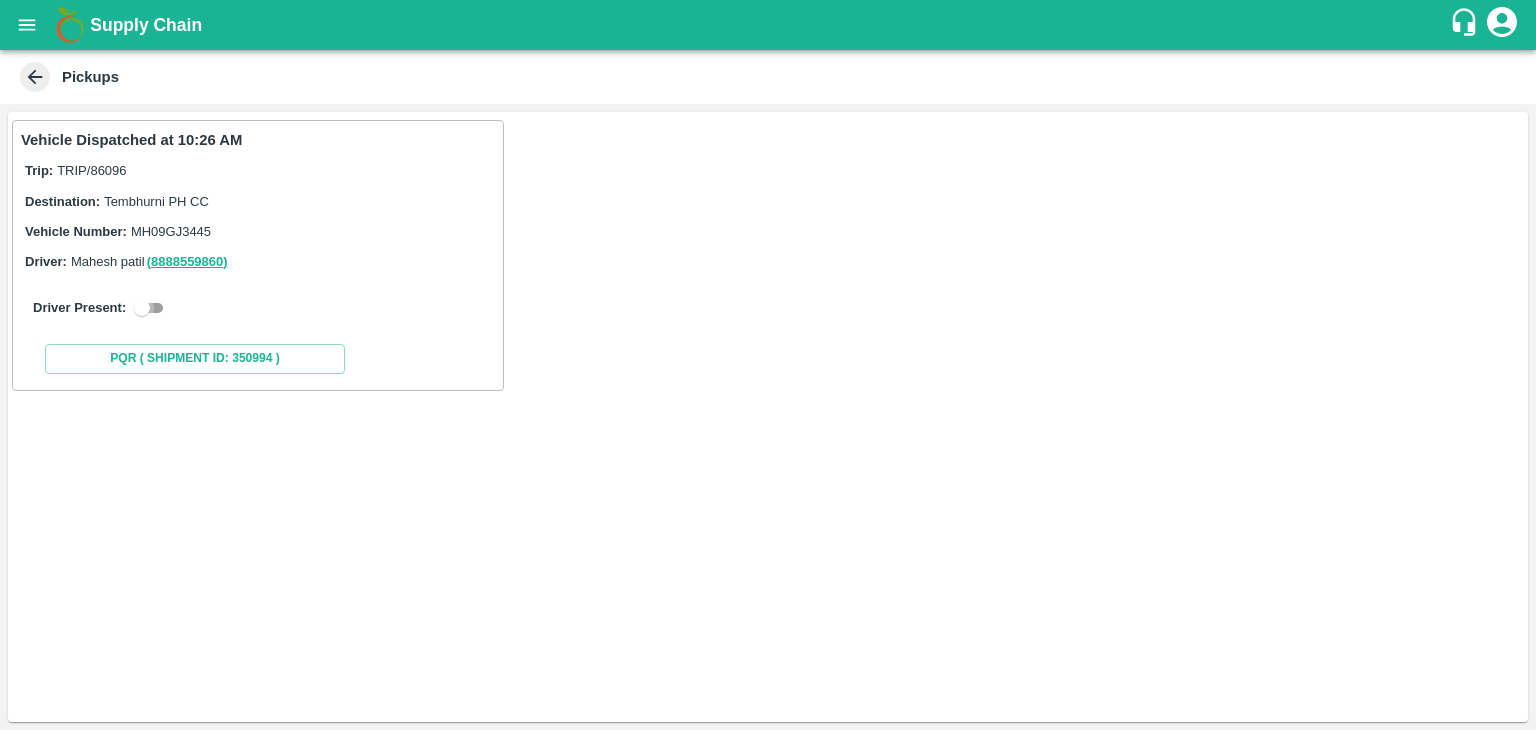 click at bounding box center [142, 308] 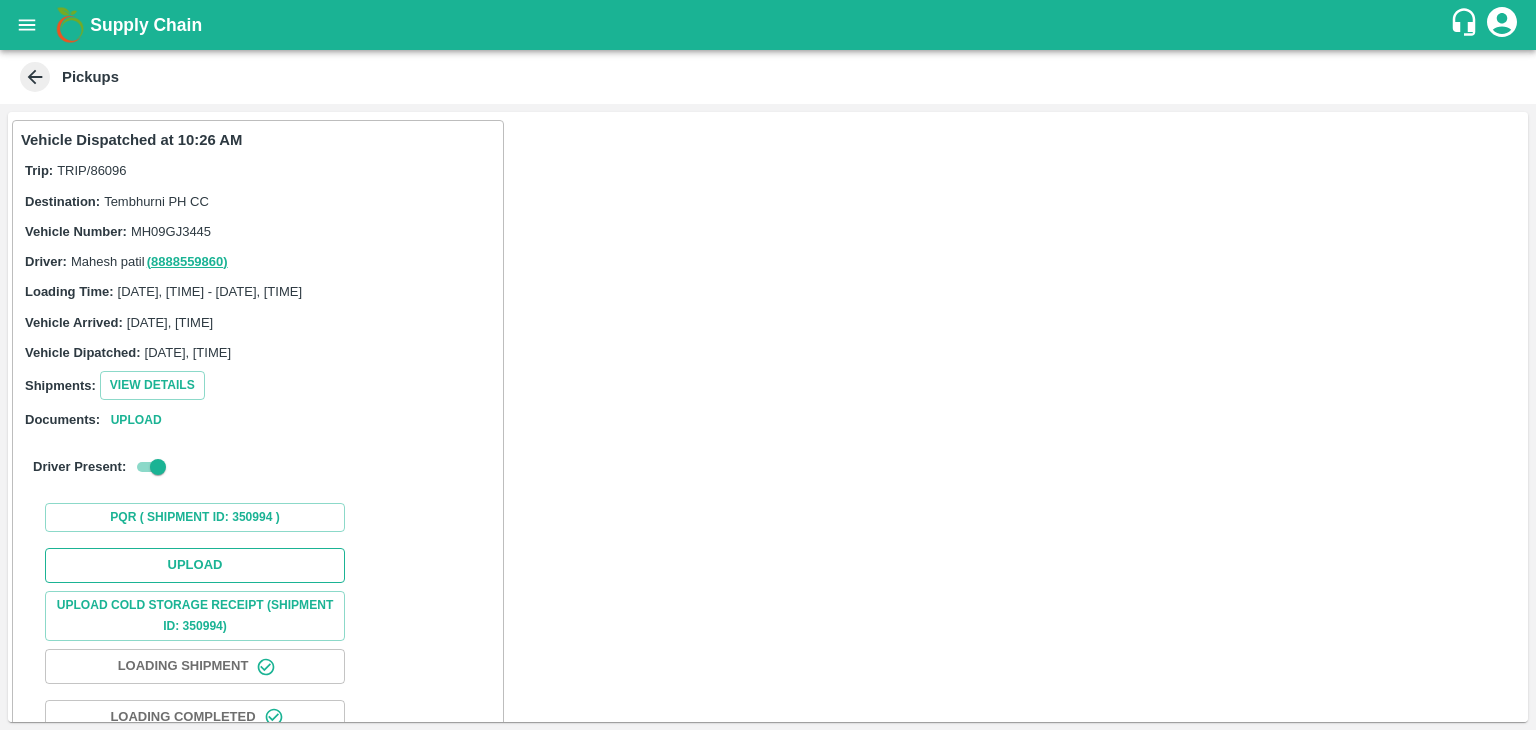 click on "Upload" at bounding box center (195, 565) 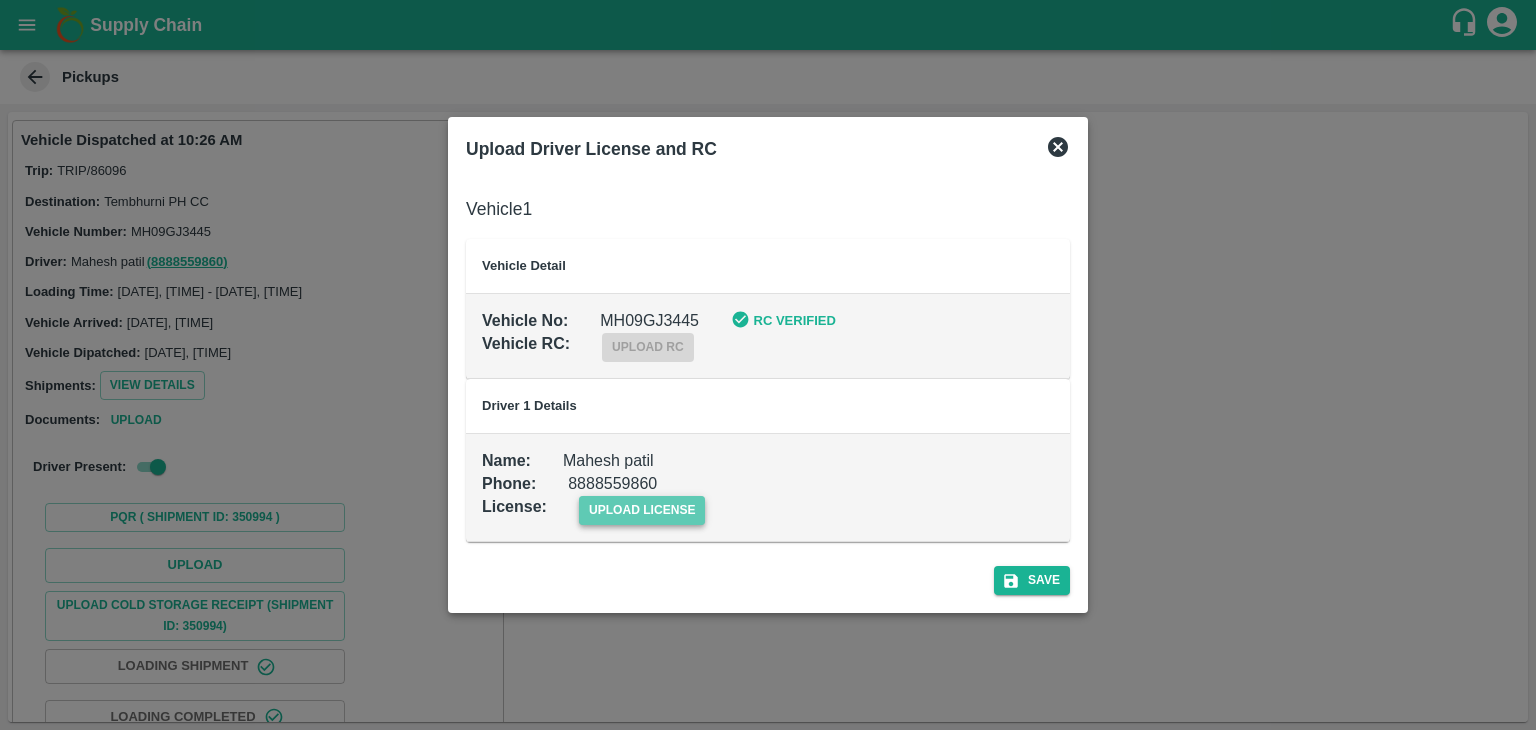 click on "upload license" at bounding box center [642, 510] 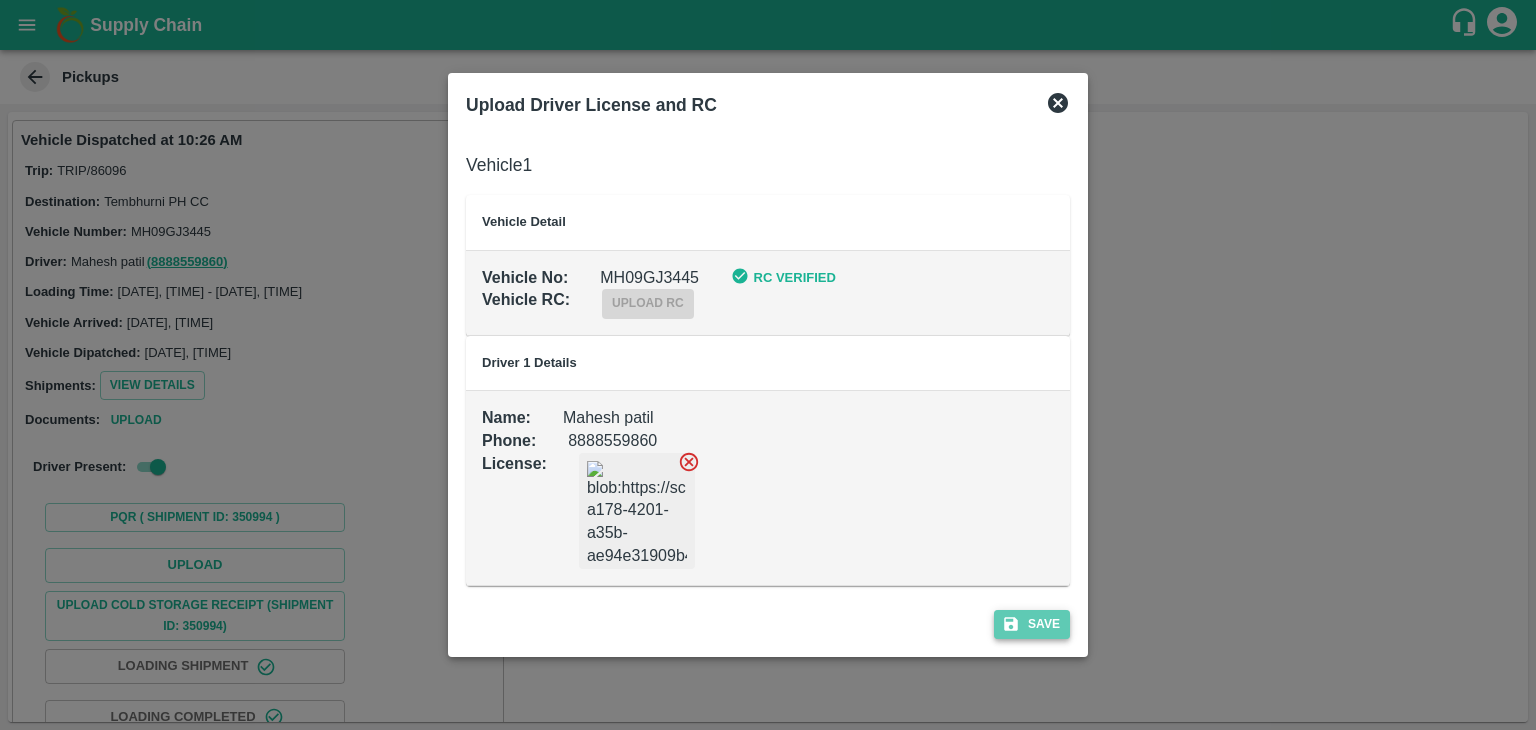 click on "Save" at bounding box center (1032, 624) 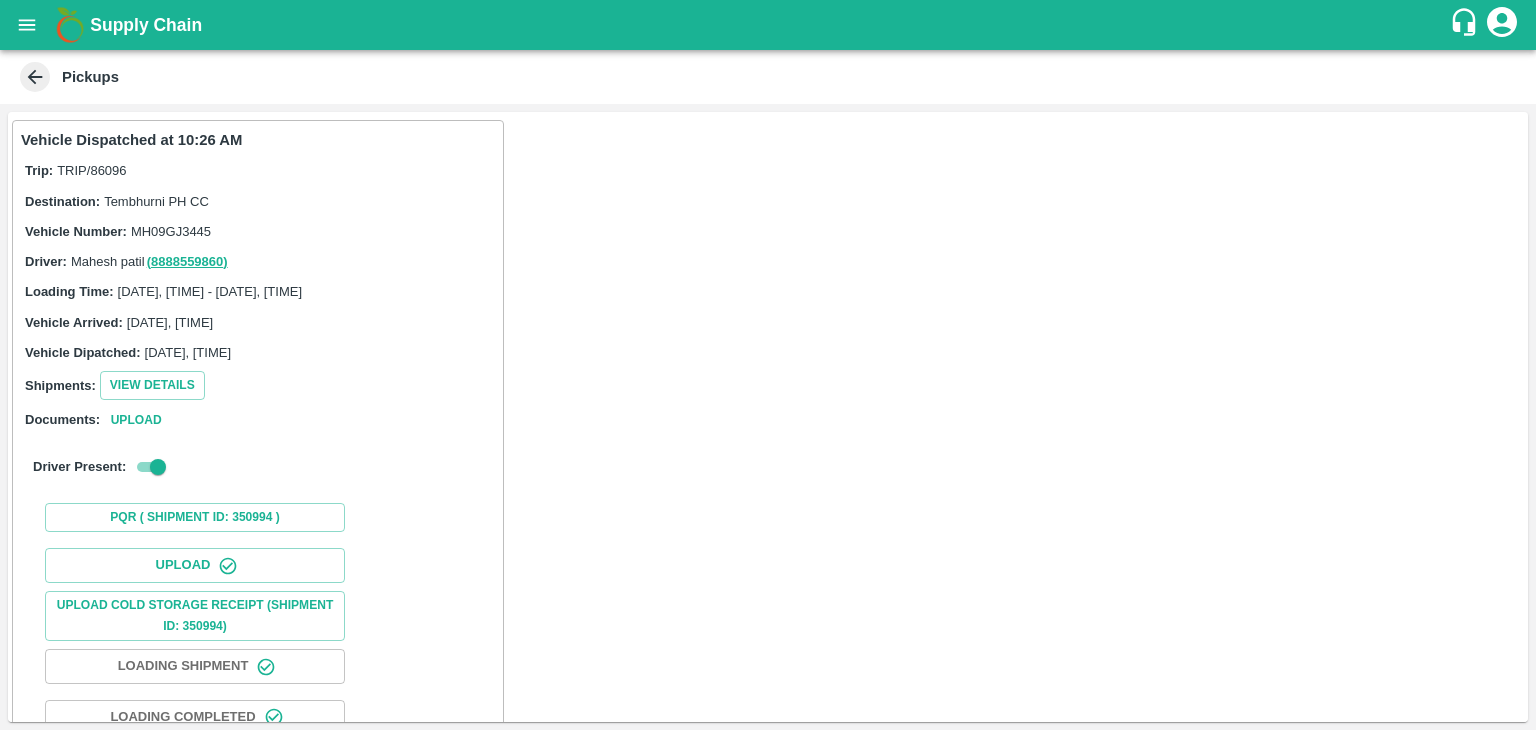 scroll, scrollTop: 209, scrollLeft: 0, axis: vertical 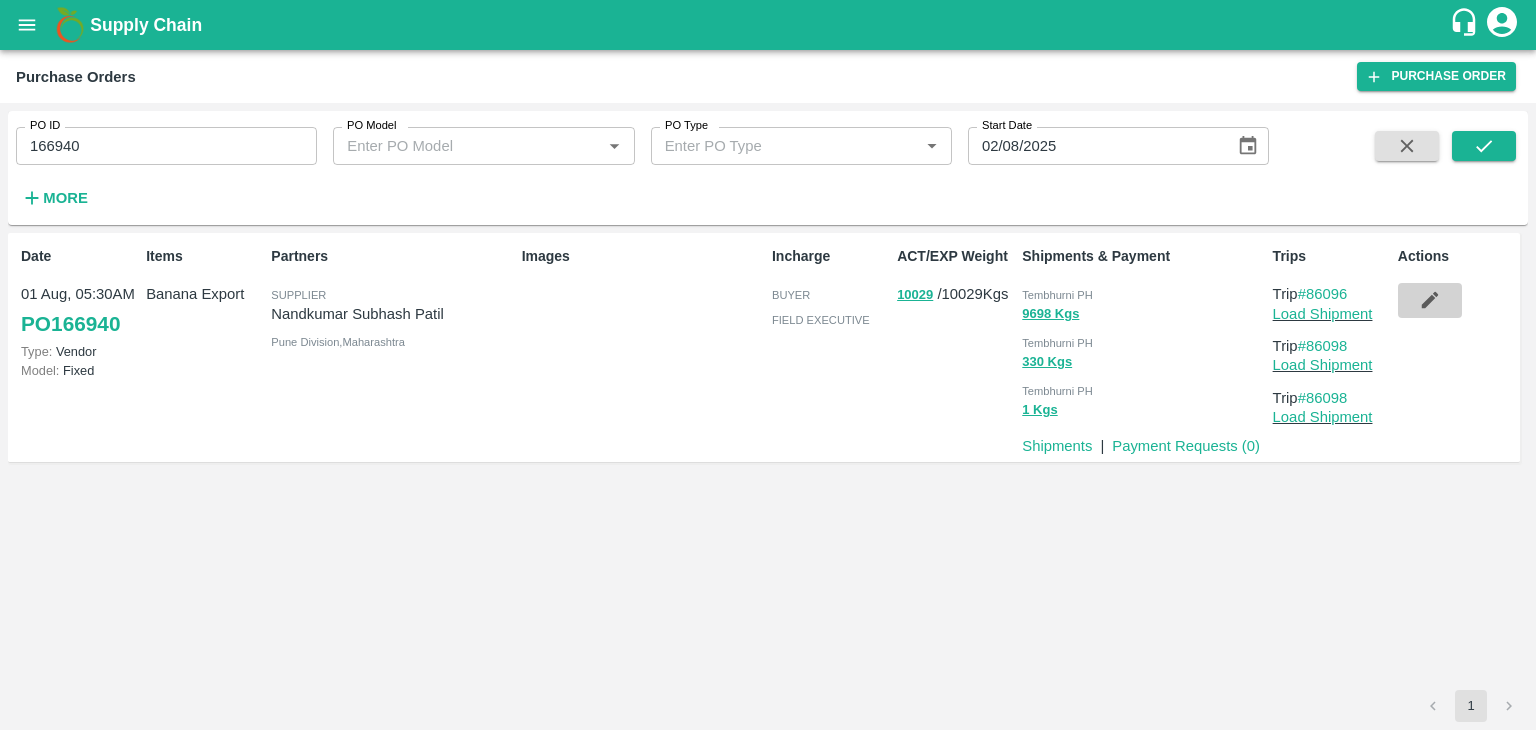 click 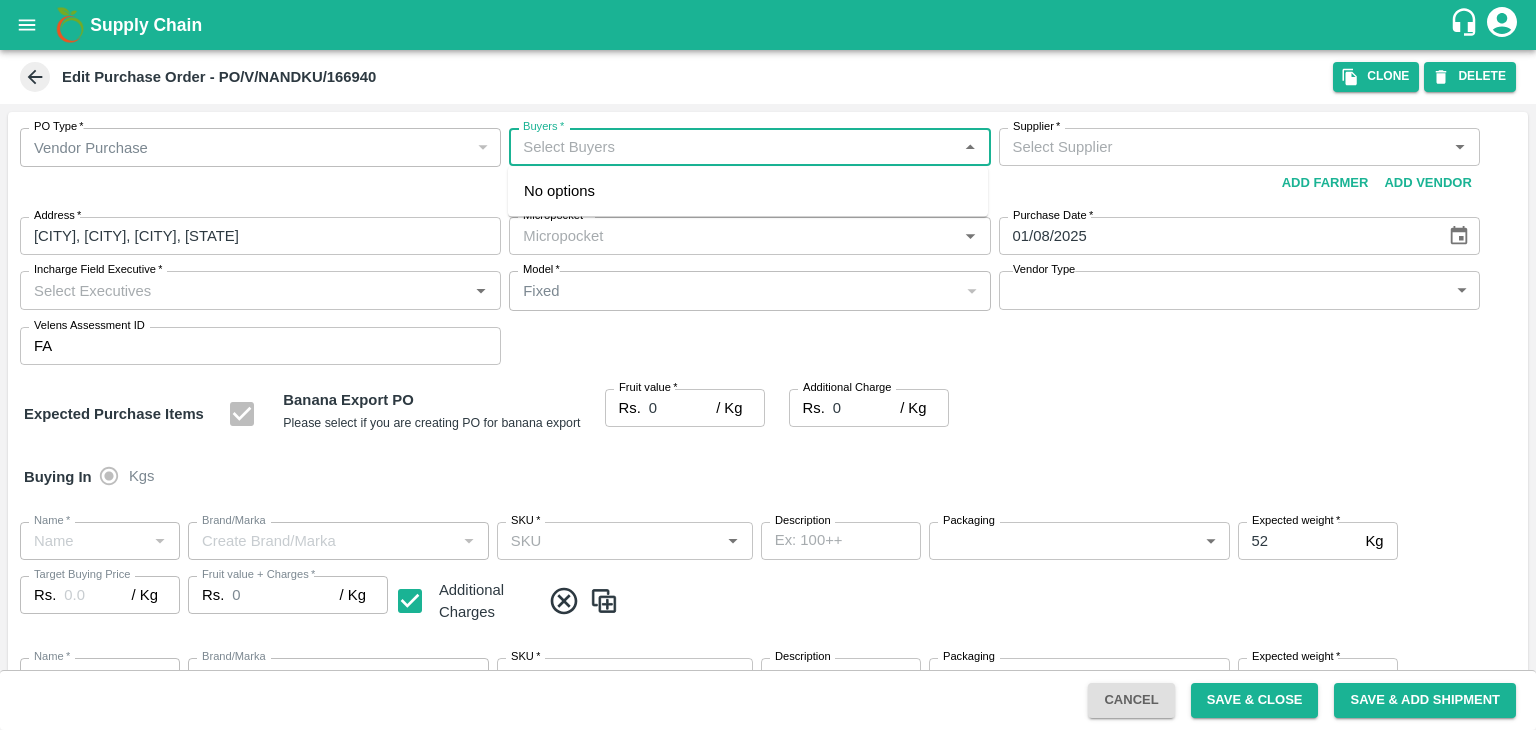 click on "Buyers   *" at bounding box center [733, 147] 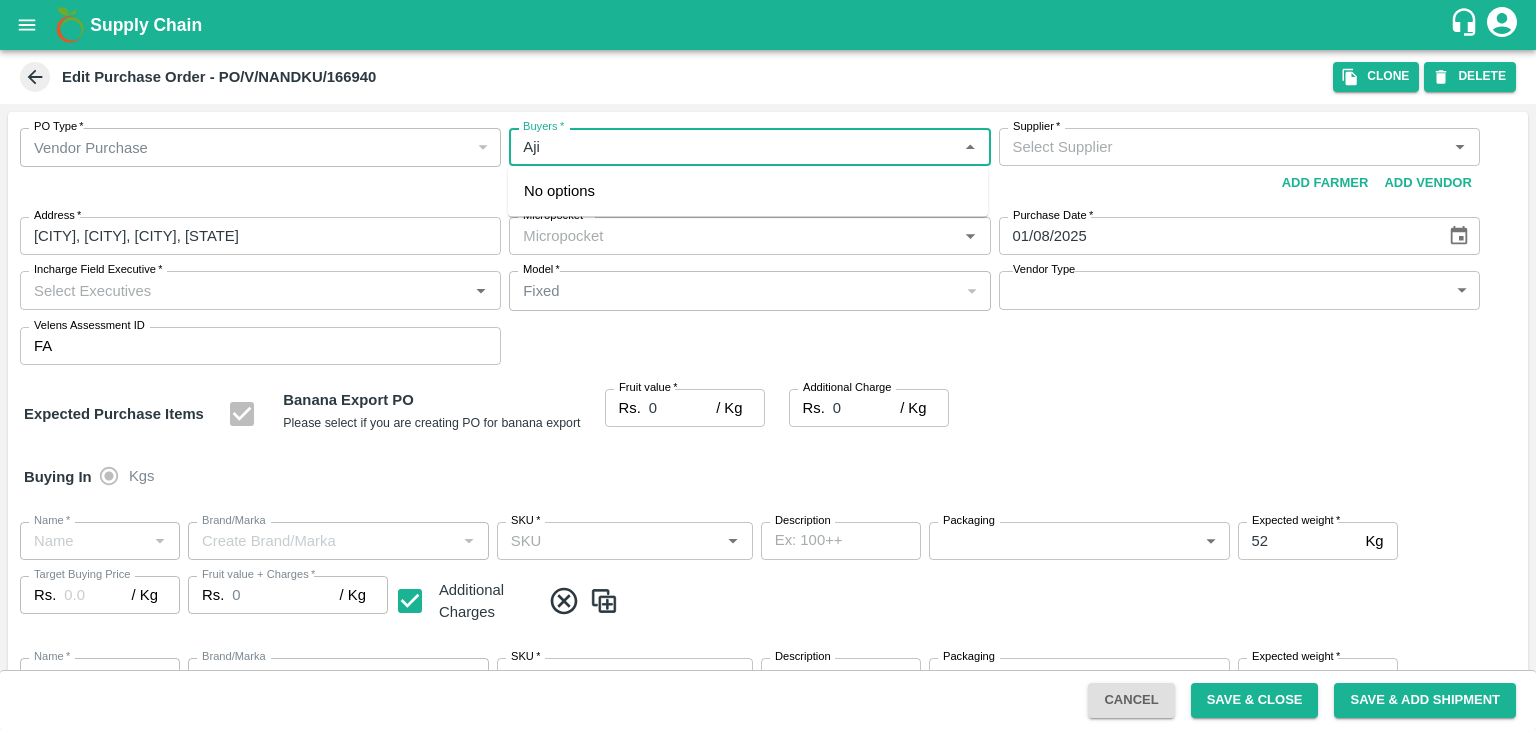 type on "Ajit" 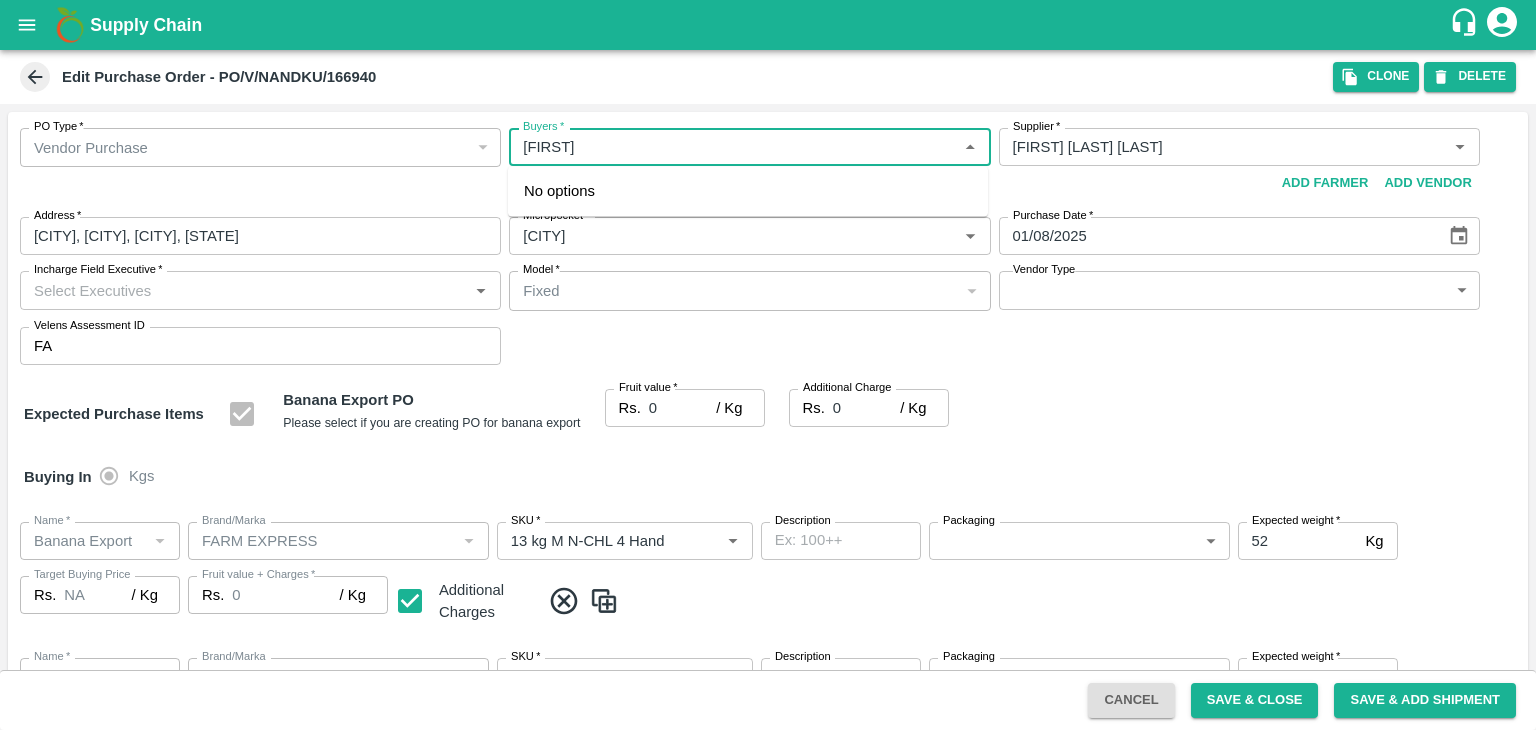 type on "Nandkumar Subhash Patil-undefined" 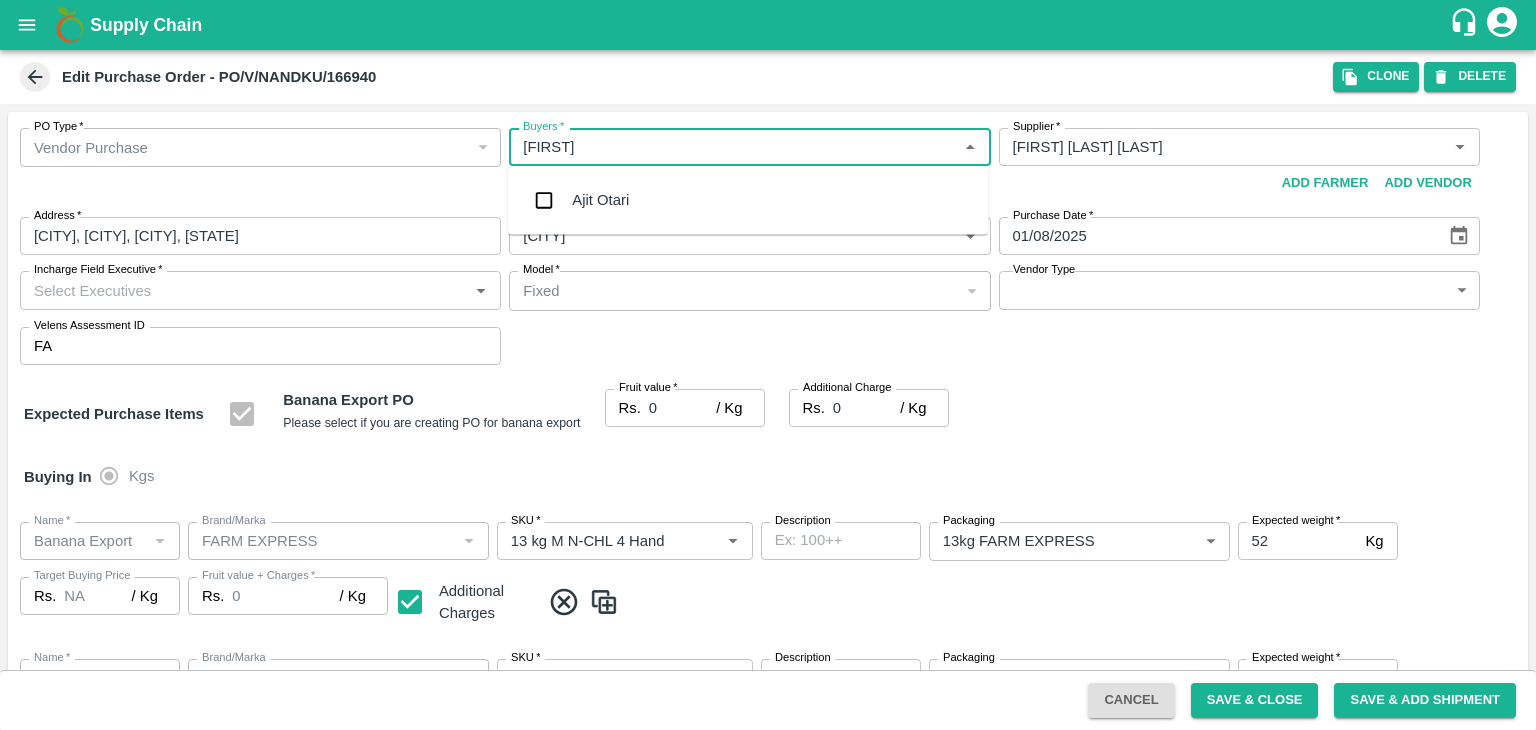 click on "Ajit Otari" at bounding box center [748, 200] 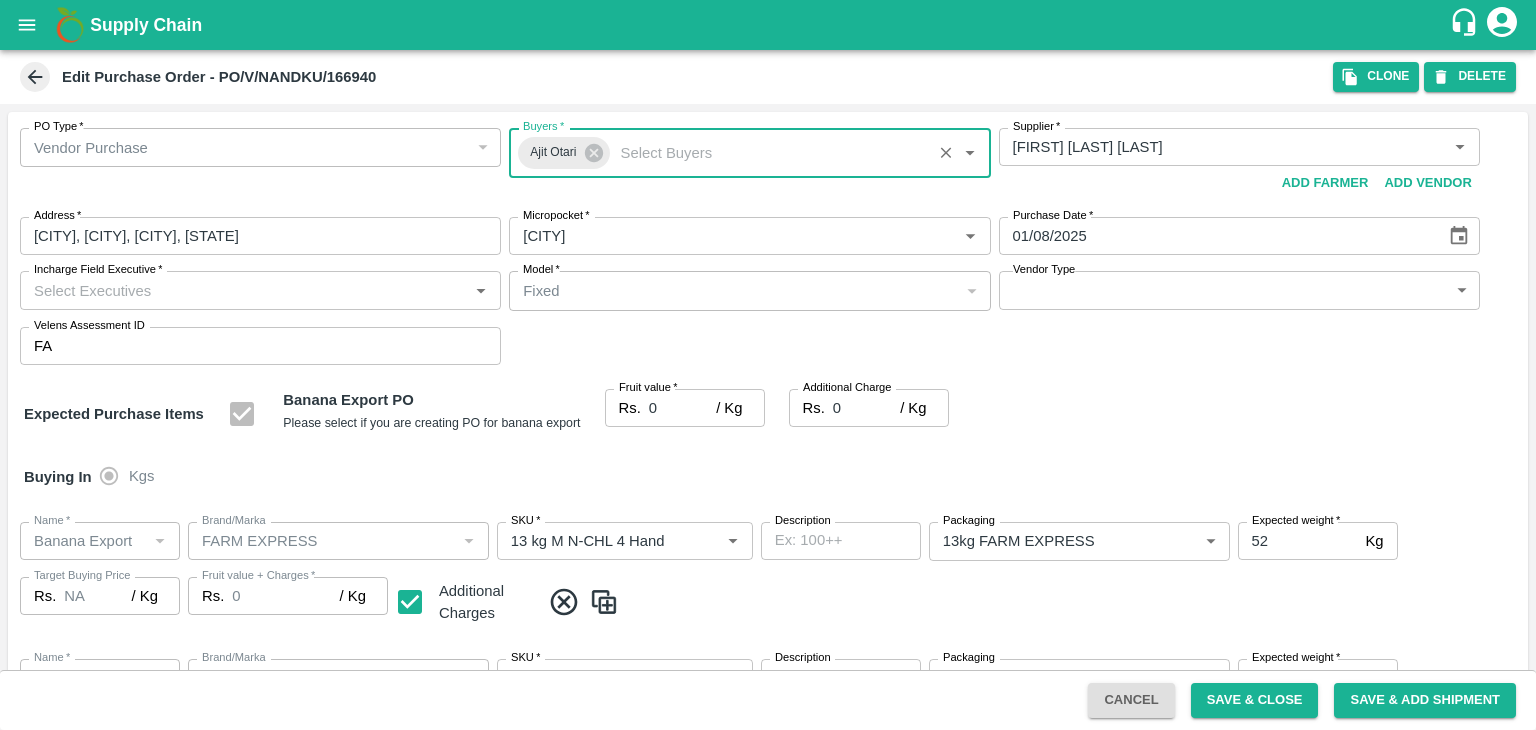 click on "Incharge Field Executive   *" at bounding box center [244, 290] 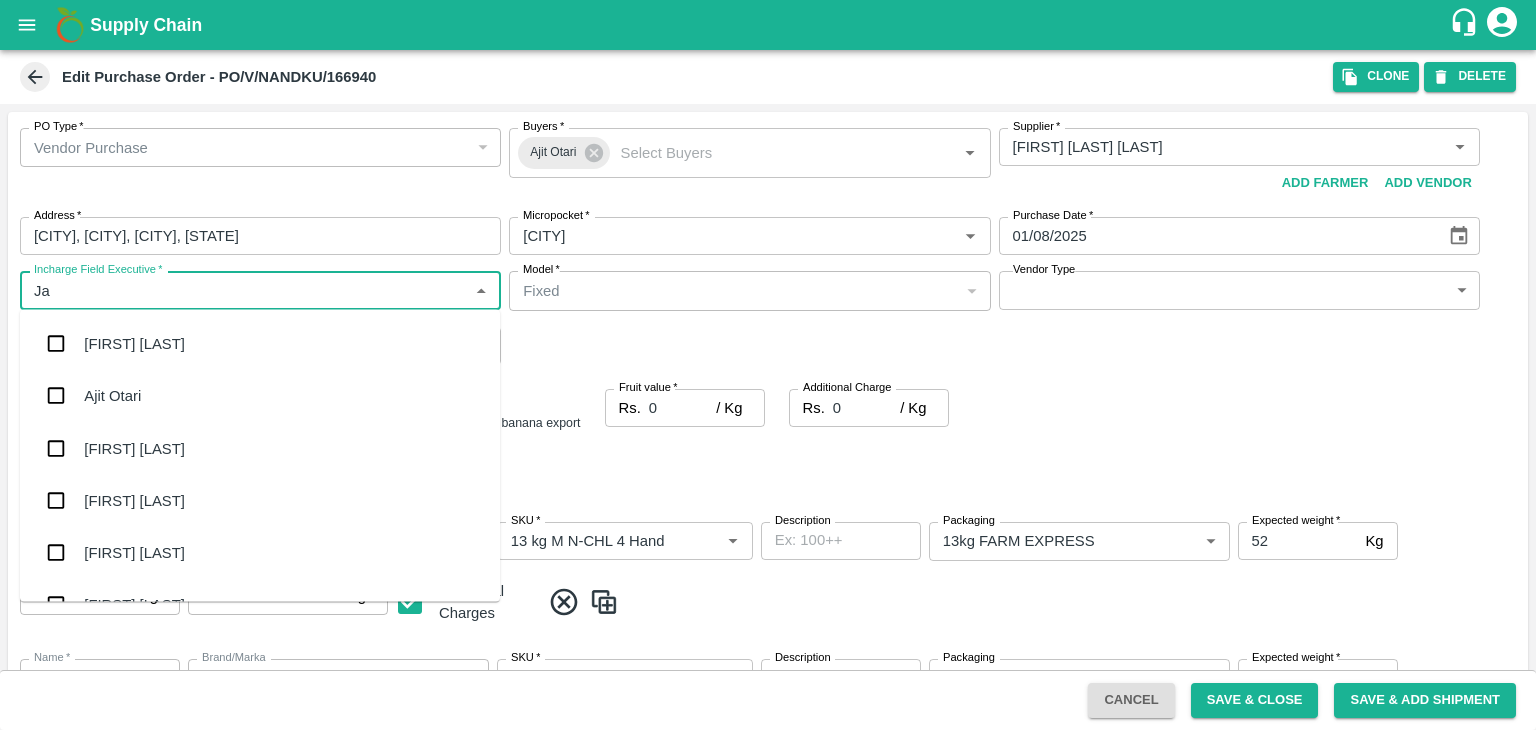type on "[FIRST]" 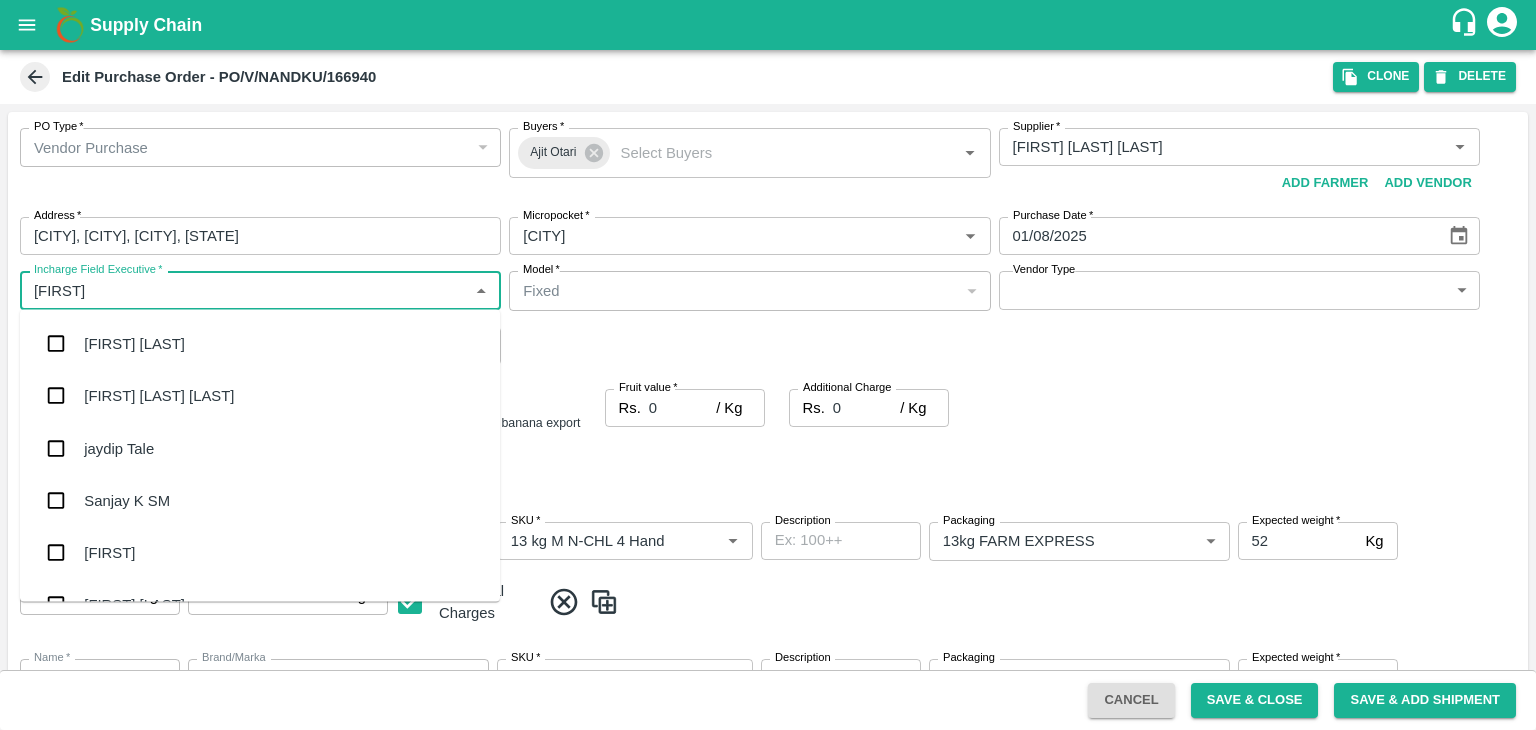 click on "jaydip Tale" at bounding box center (260, 448) 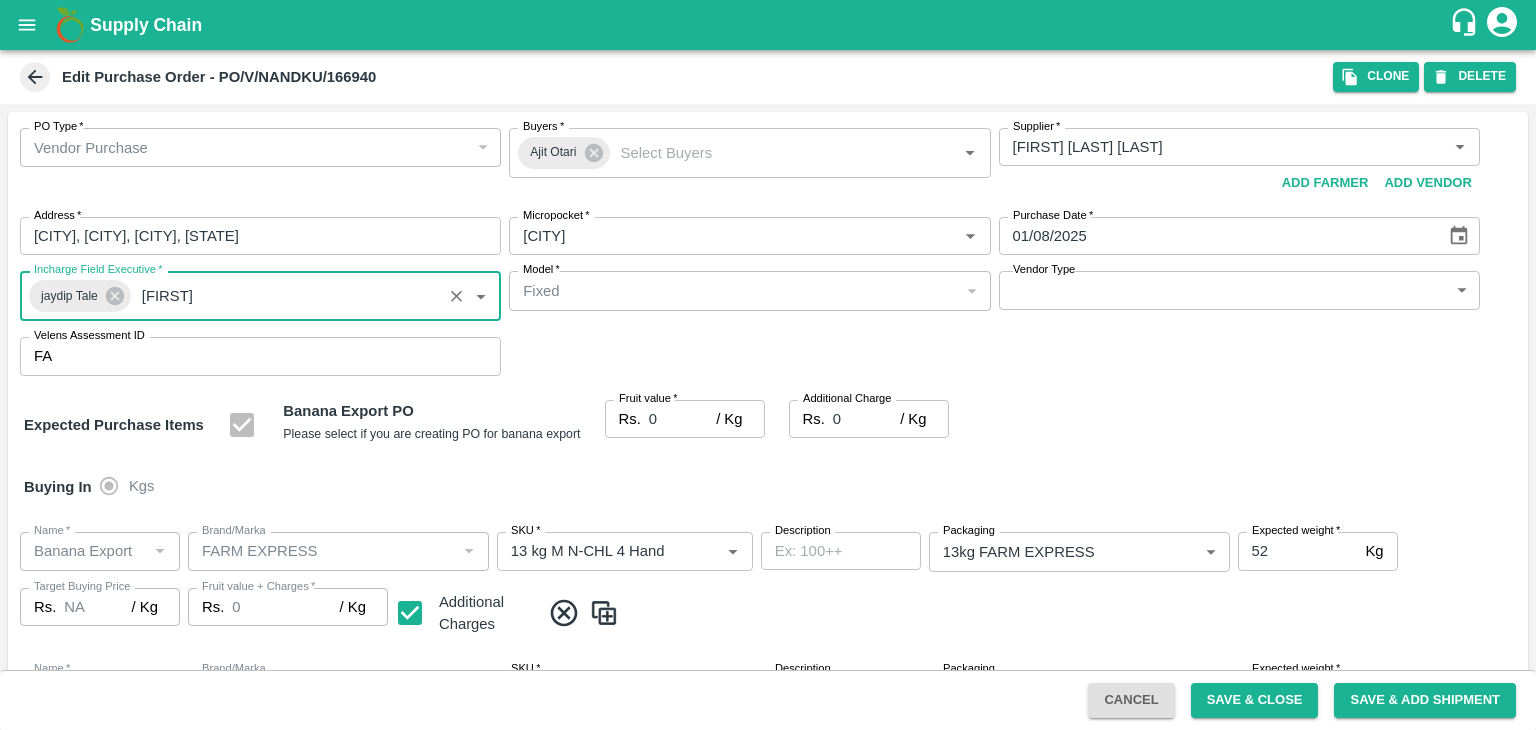 type 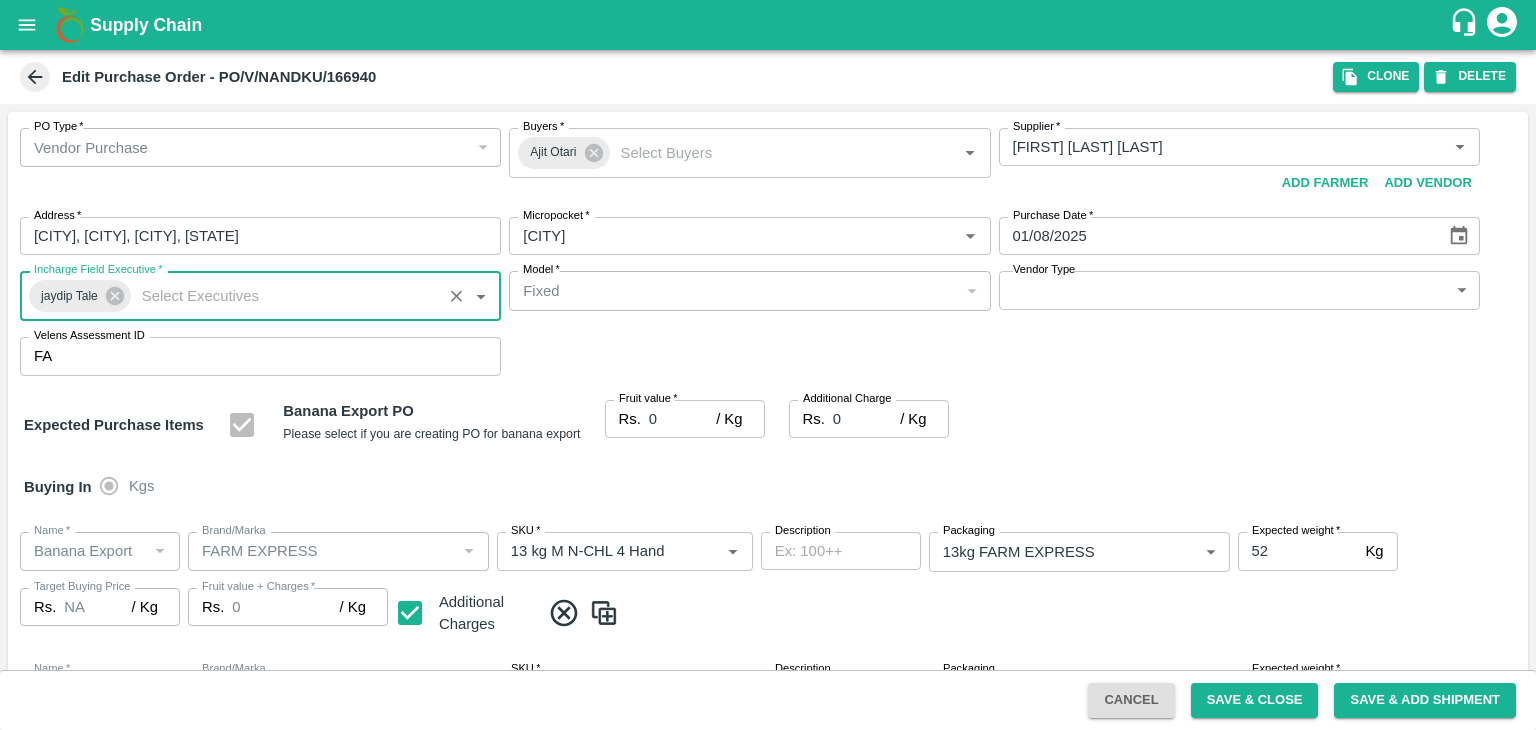 click on "Supply Chain Edit Purchase Order - PO/V/NANDKU/166940 Clone DELETE PO Type   * Vendor Purchase 2 PO Type Buyers   * Ajit Otari Buyers   * Supplier   * Supplier   * Add Vendor Add Farmer Address   * Itakare, Sangali, Walwa, Maharashtra Address Micropocket   * Micropocket   * Purchase Date   * 01/08/2025 Purchase Date Incharge Field Executive   * jaydip Tale Incharge Field Executive   * Model   * Fixed Fixed Model Vendor Type ​ Vendor Type Velens Assessment ID FA Velens Assessment ID Expected Purchase Items Banana Export PO Please select if you are creating PO for banana export Fruit value   * Rs. 0 / Kg Fruit value Additional Charge Rs. 0 / Kg Additional Charge Buying In Kgs Name   * Name   * Brand/Marka Brand/Marka SKU   * SKU   * Description x Description Packaging 13kg FARM EXPRESS 468 Packaging Expected weight   * 52 Kg Expected weight Target Buying Price Rs. NA / Kg Target Buying Price Fruit value + Charges   * Rs. 0 / Kg Fruit value + Charges Additional Charges" at bounding box center [768, 365] 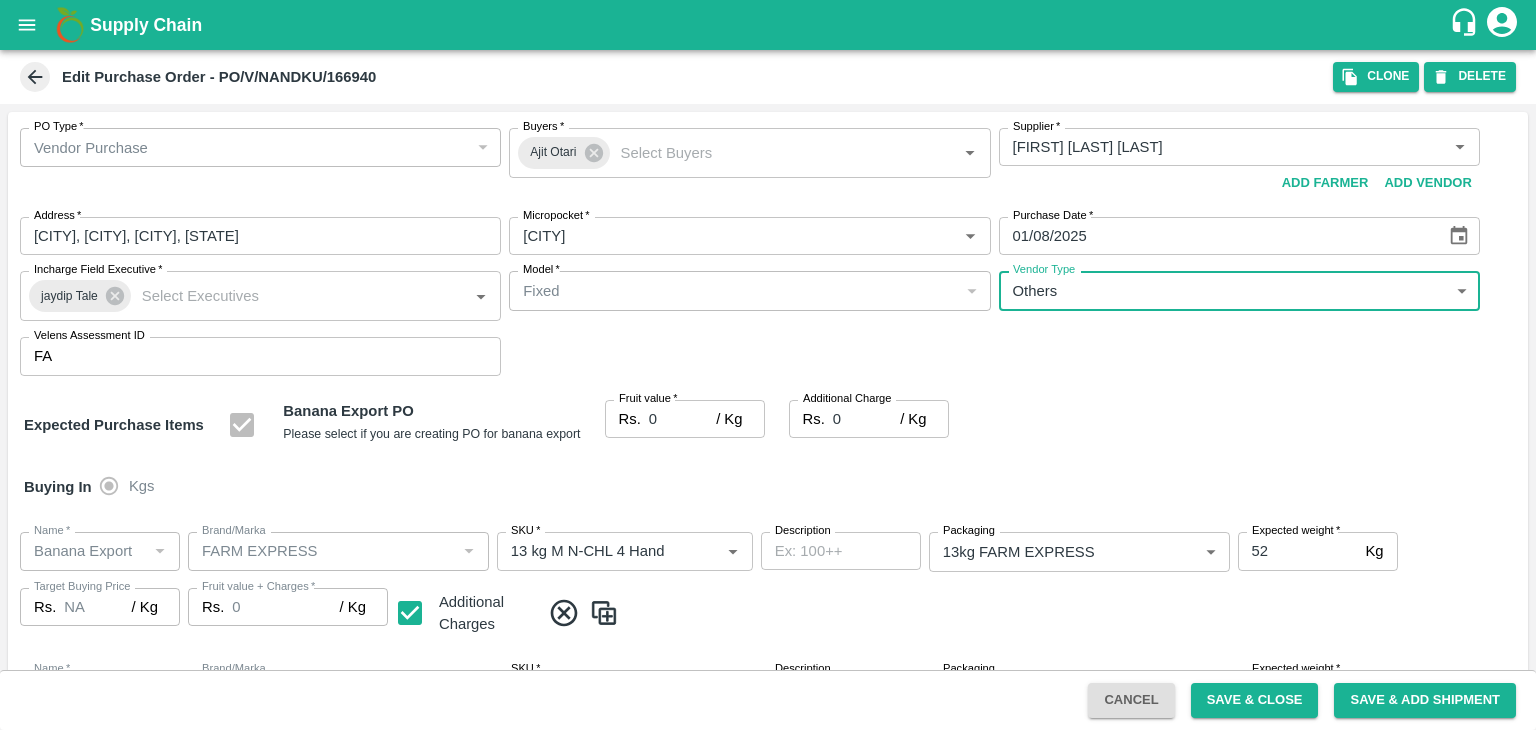 type on "OTHER" 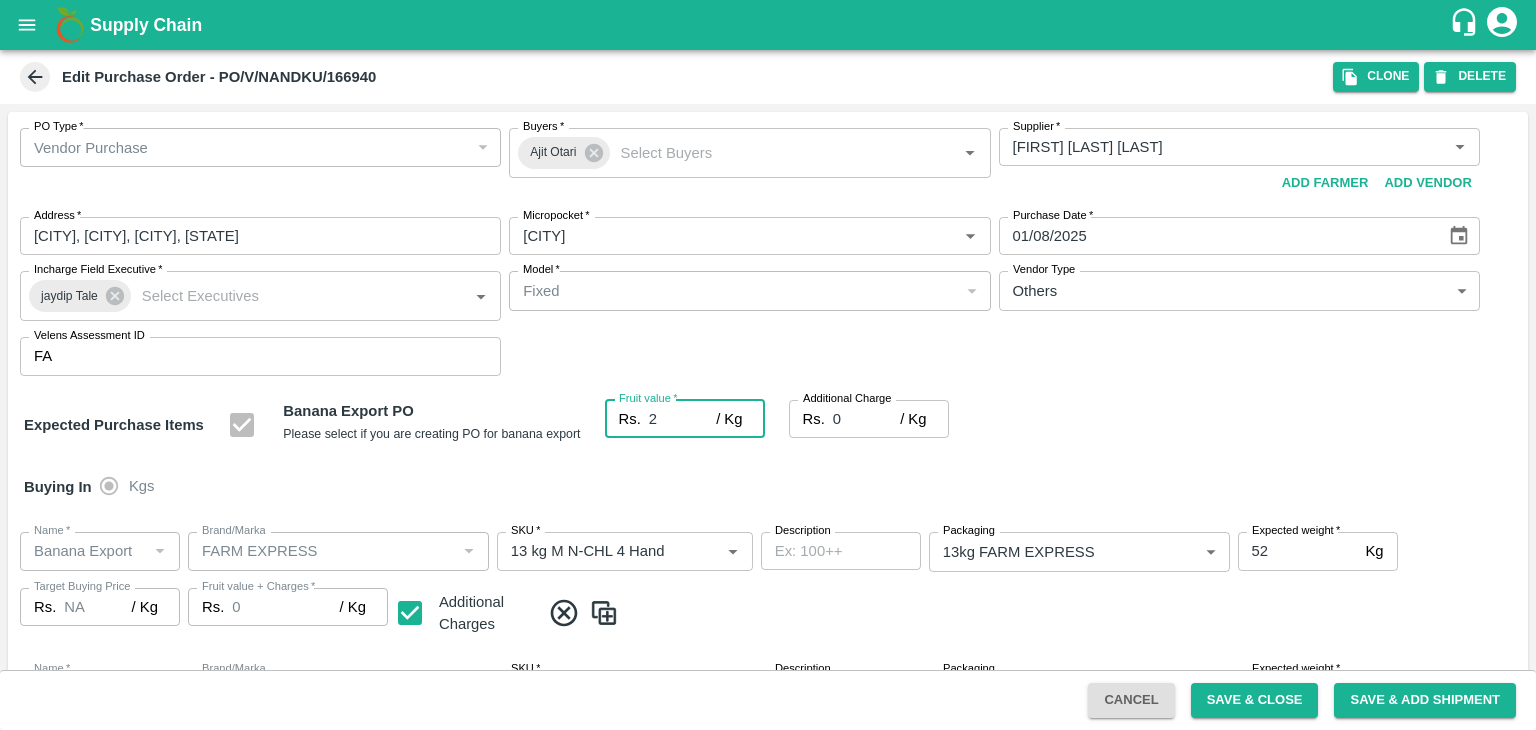 type on "25" 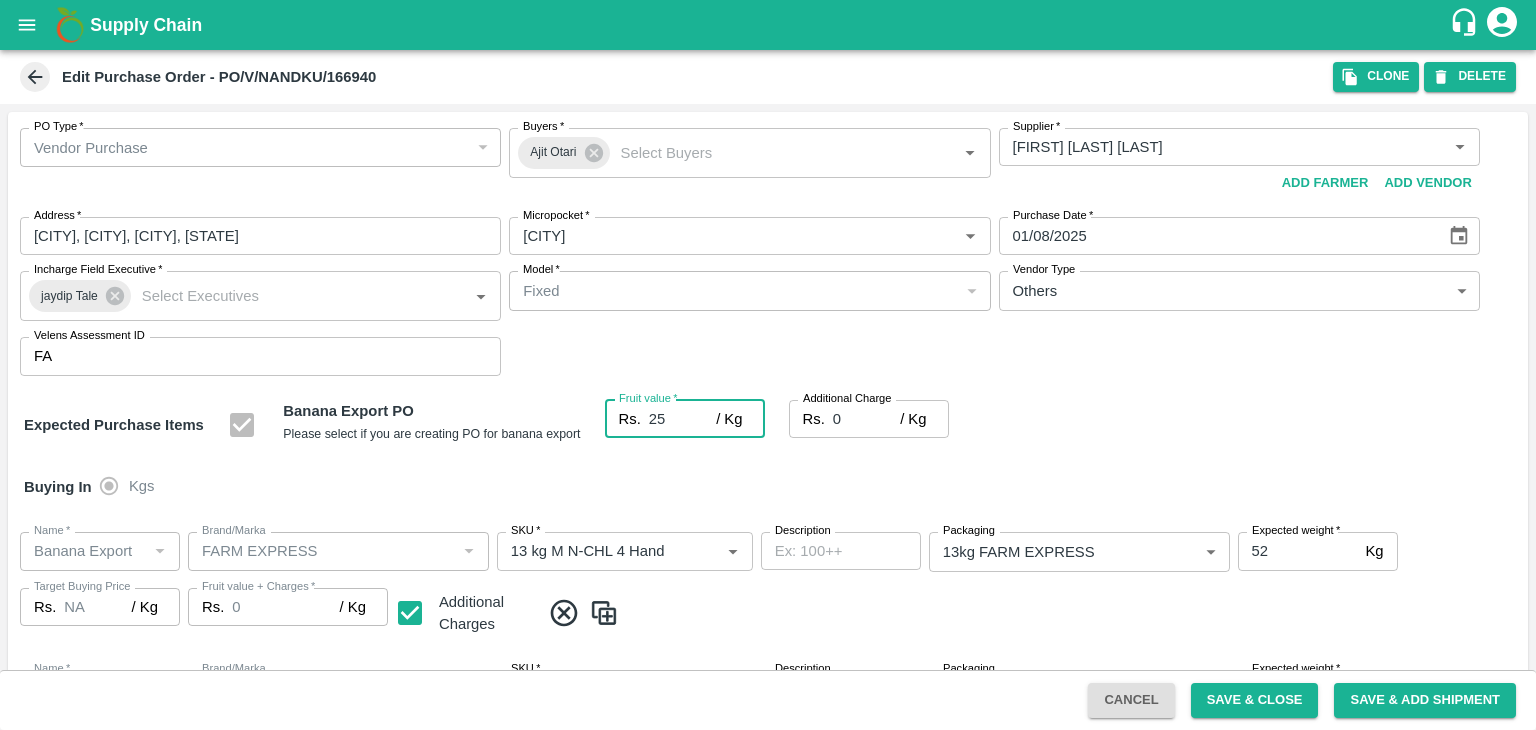type on "25" 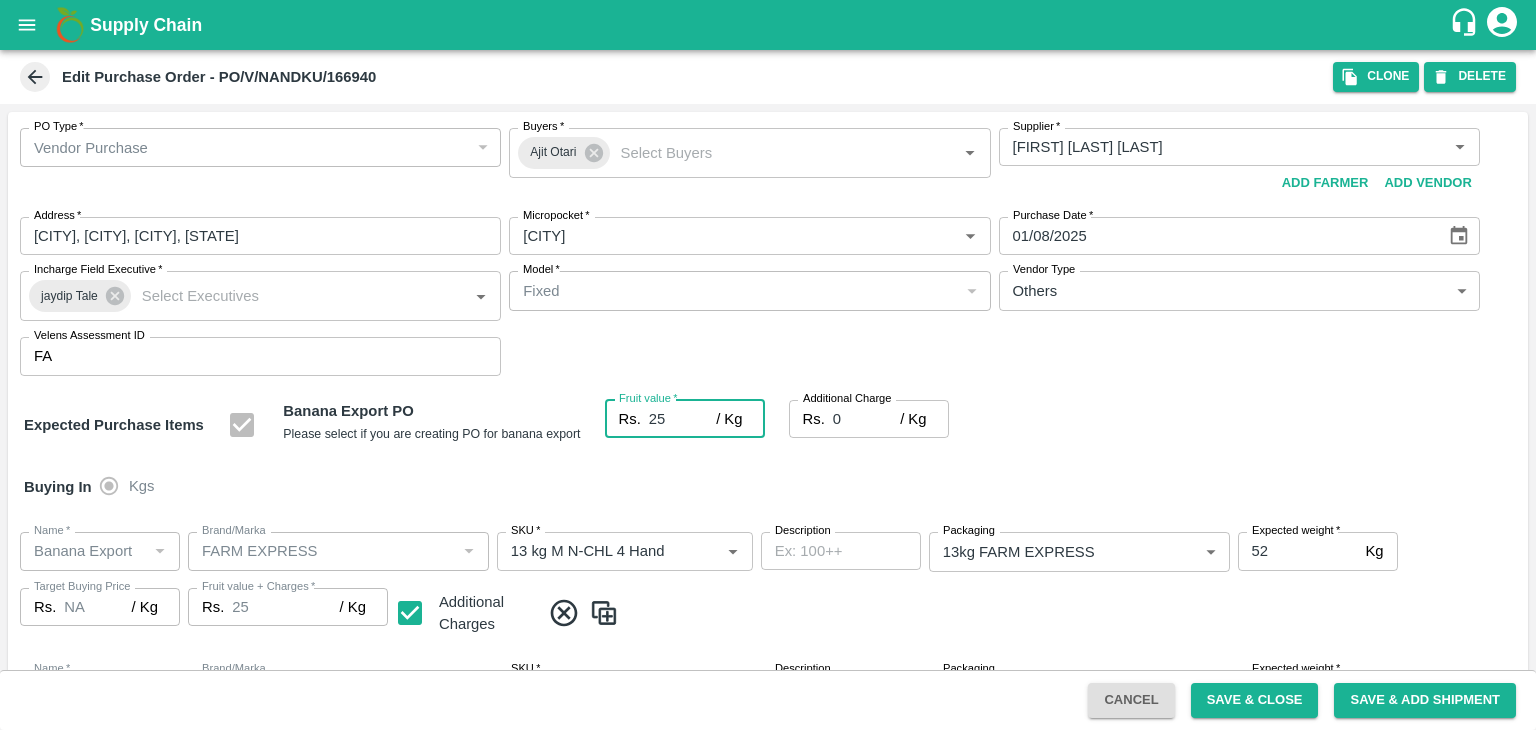 type on "25" 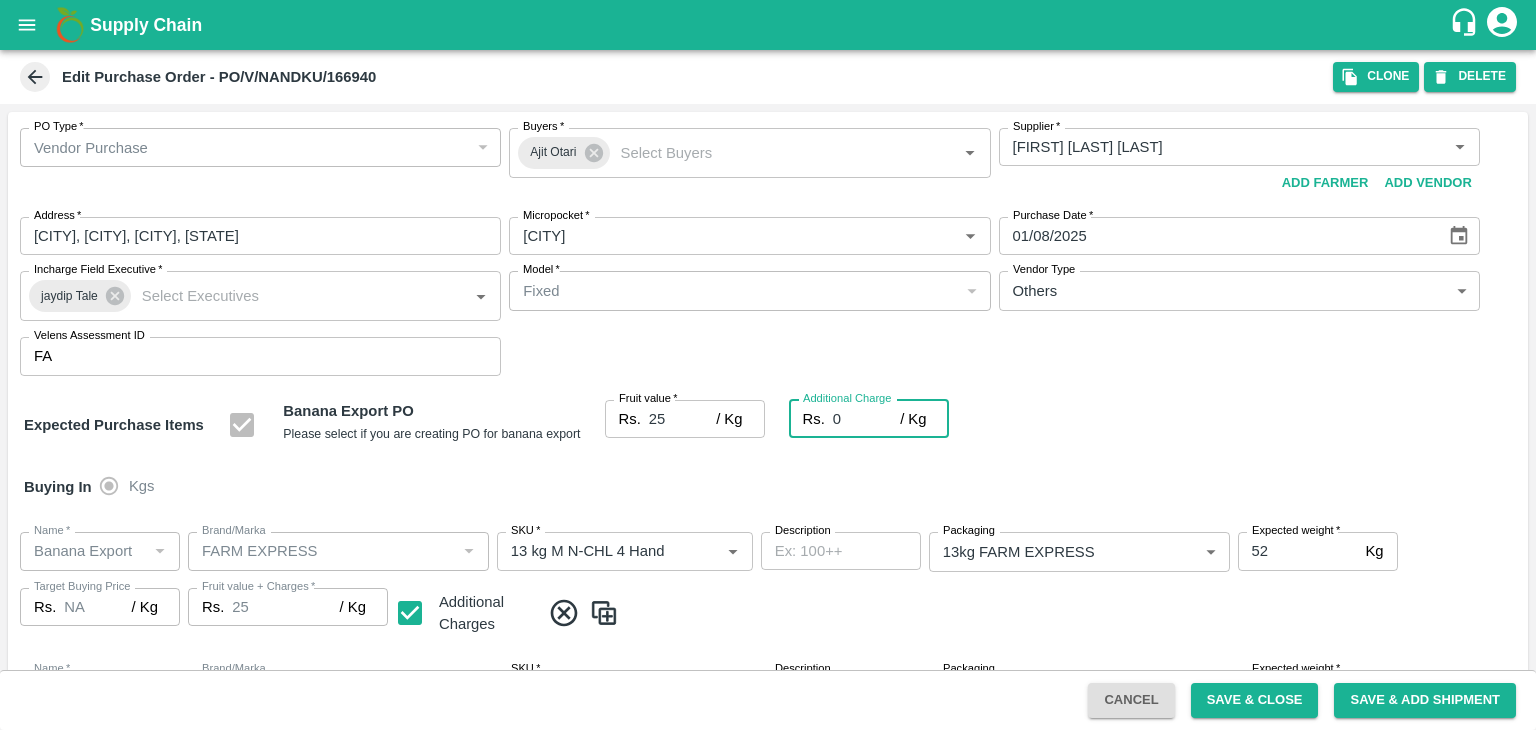 type on "2" 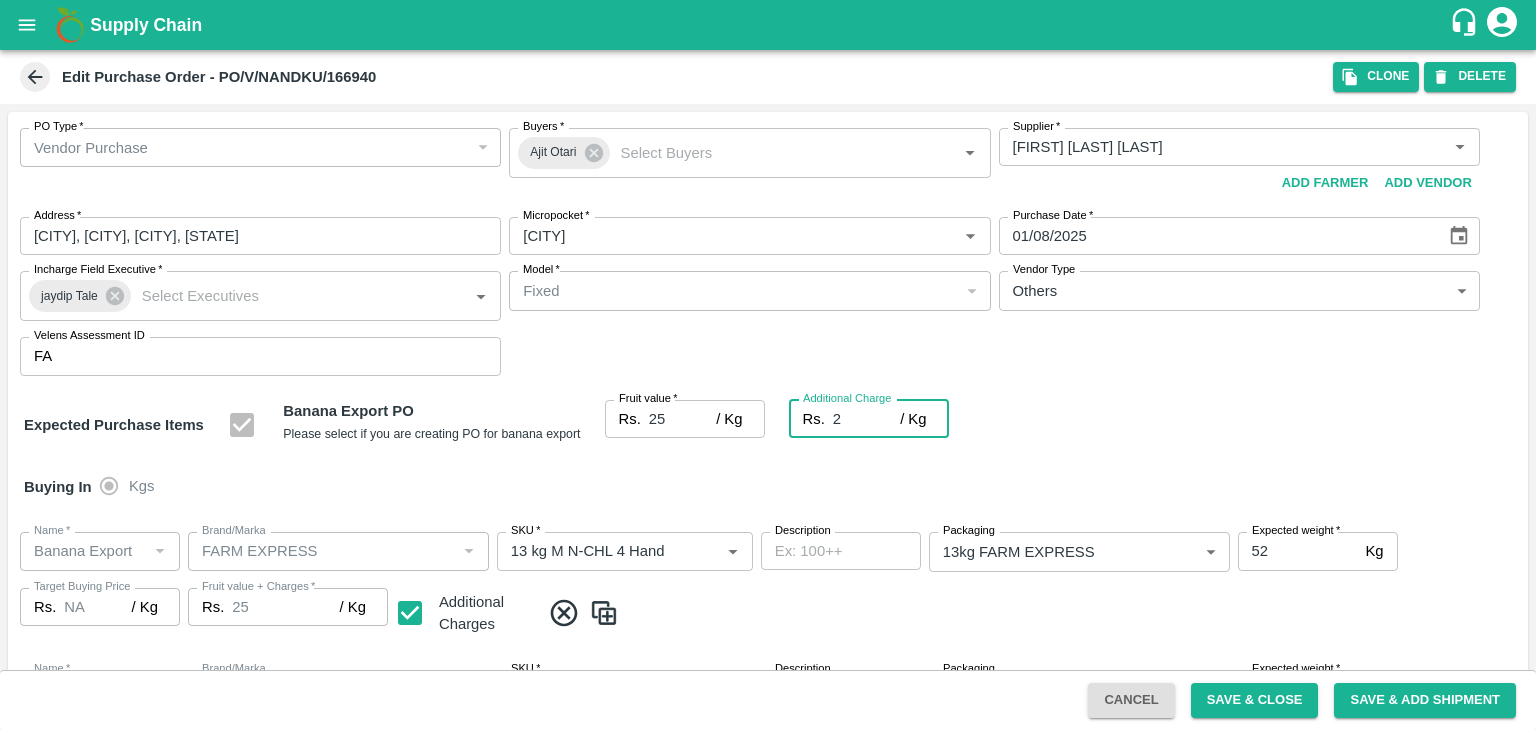 type on "27" 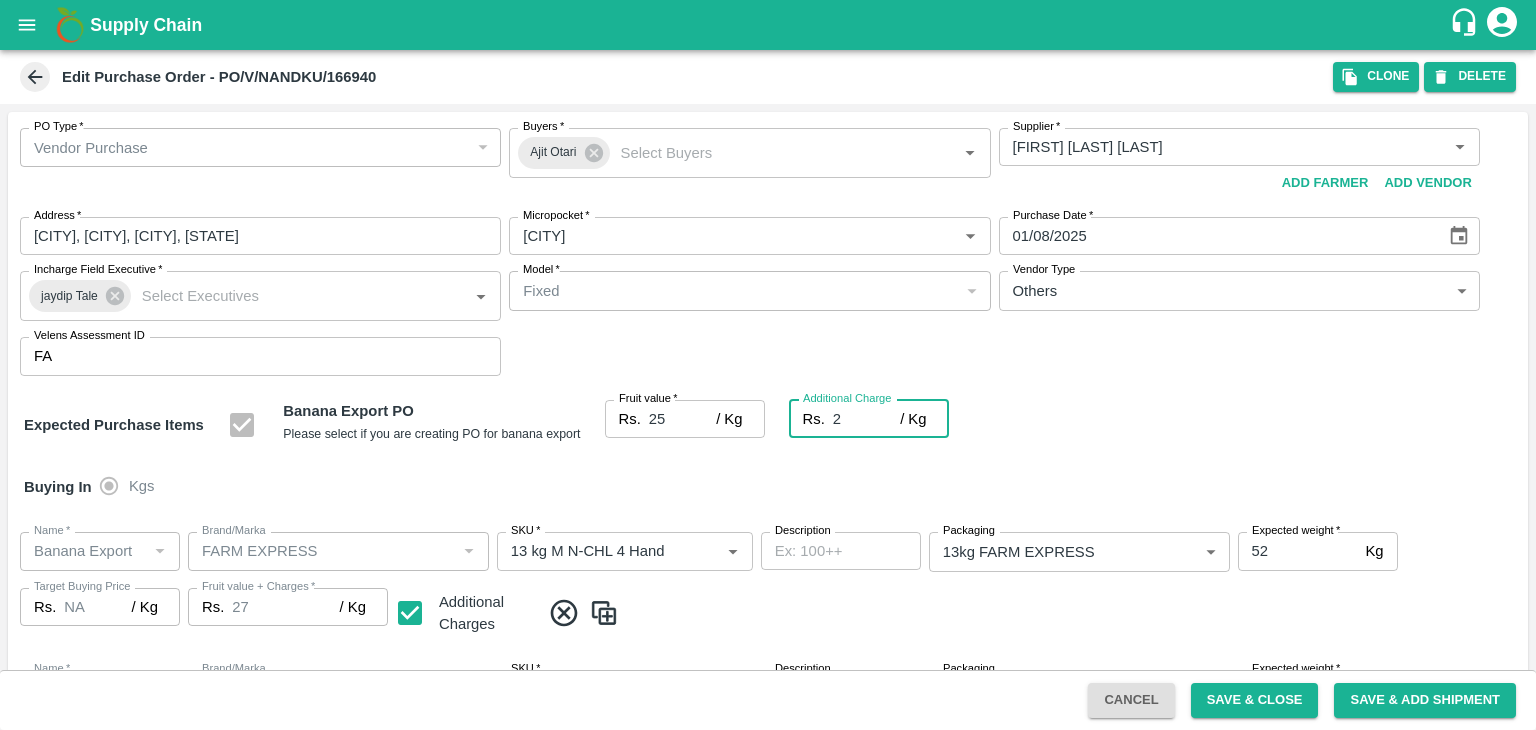 type on "2.7" 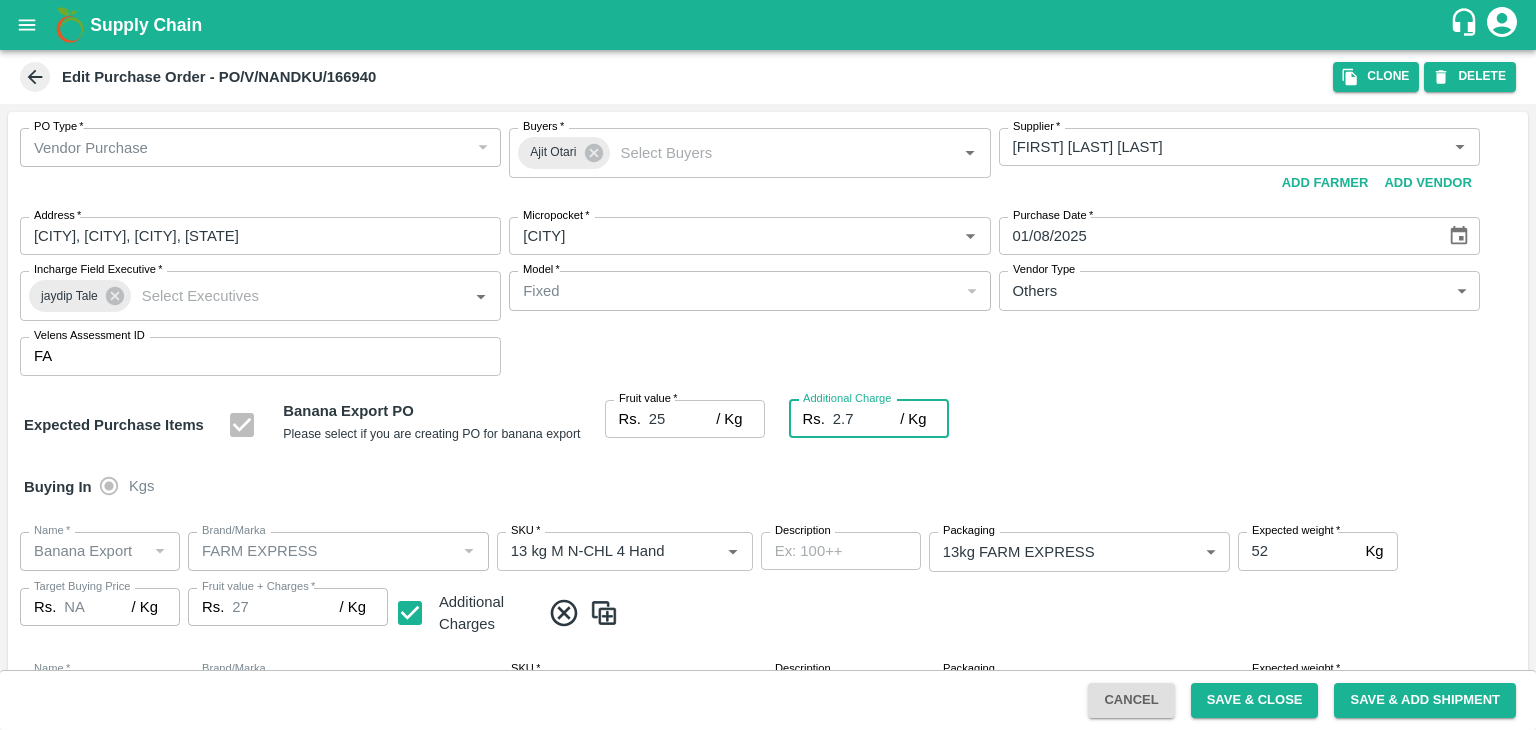 type on "27.7" 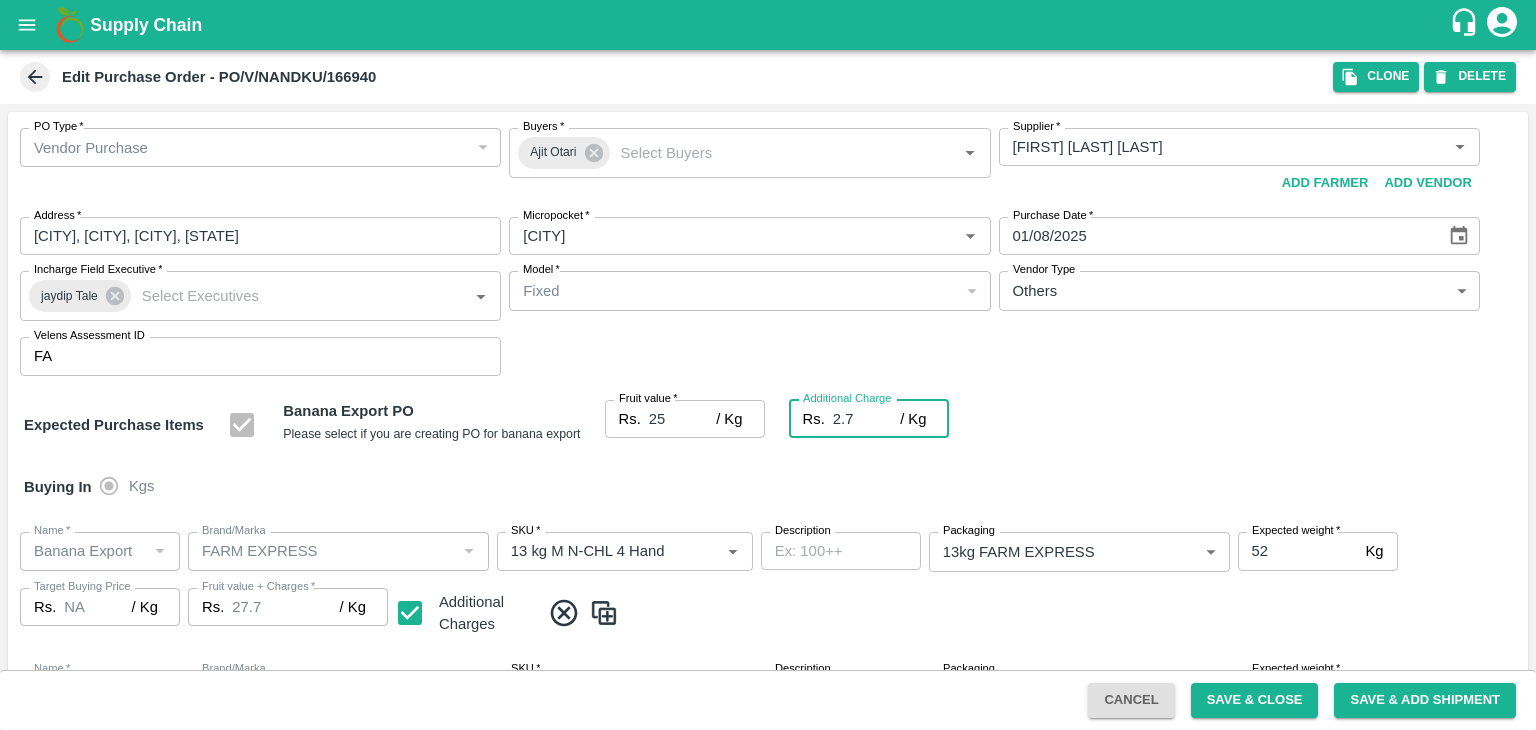 type on "27.7" 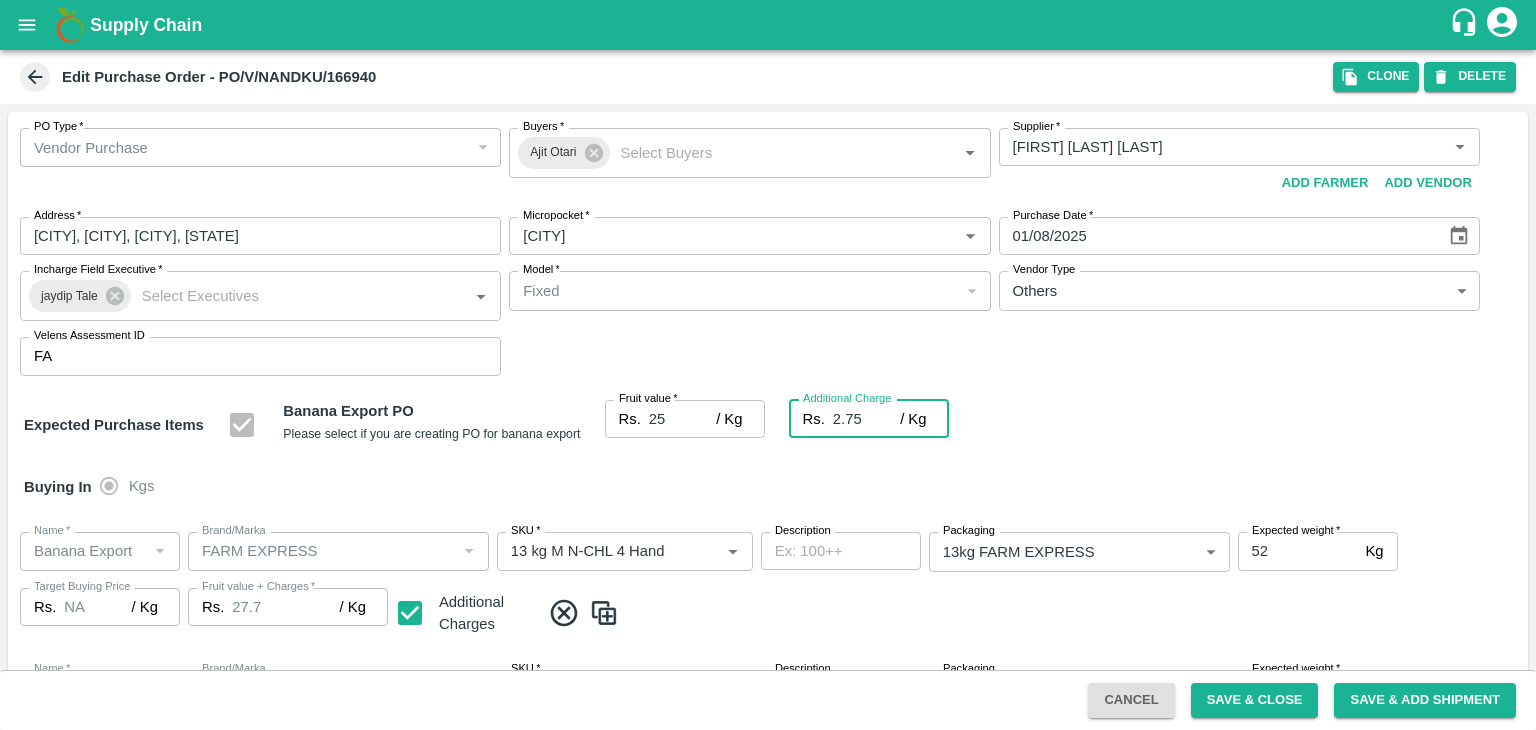 type on "27.75" 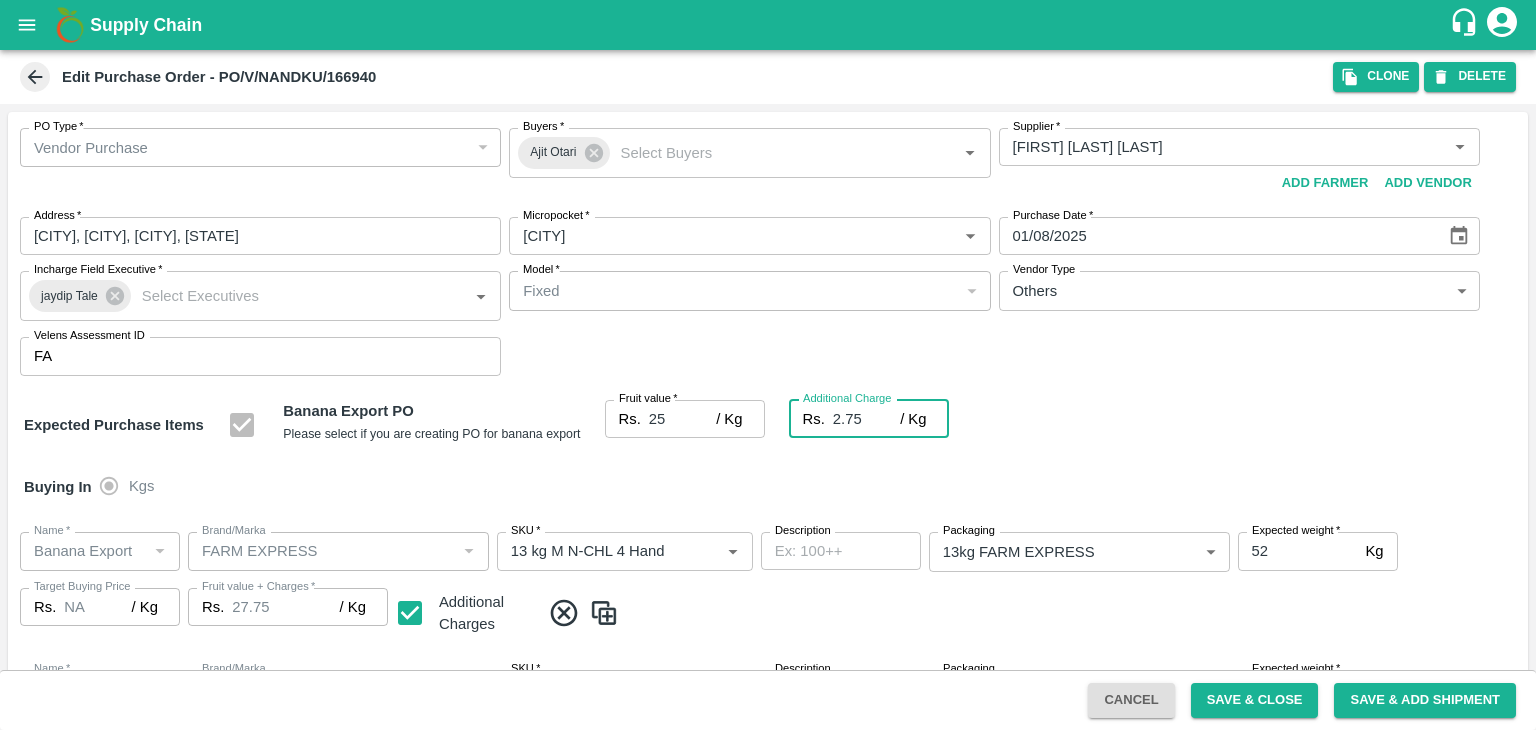 type on "2.75" 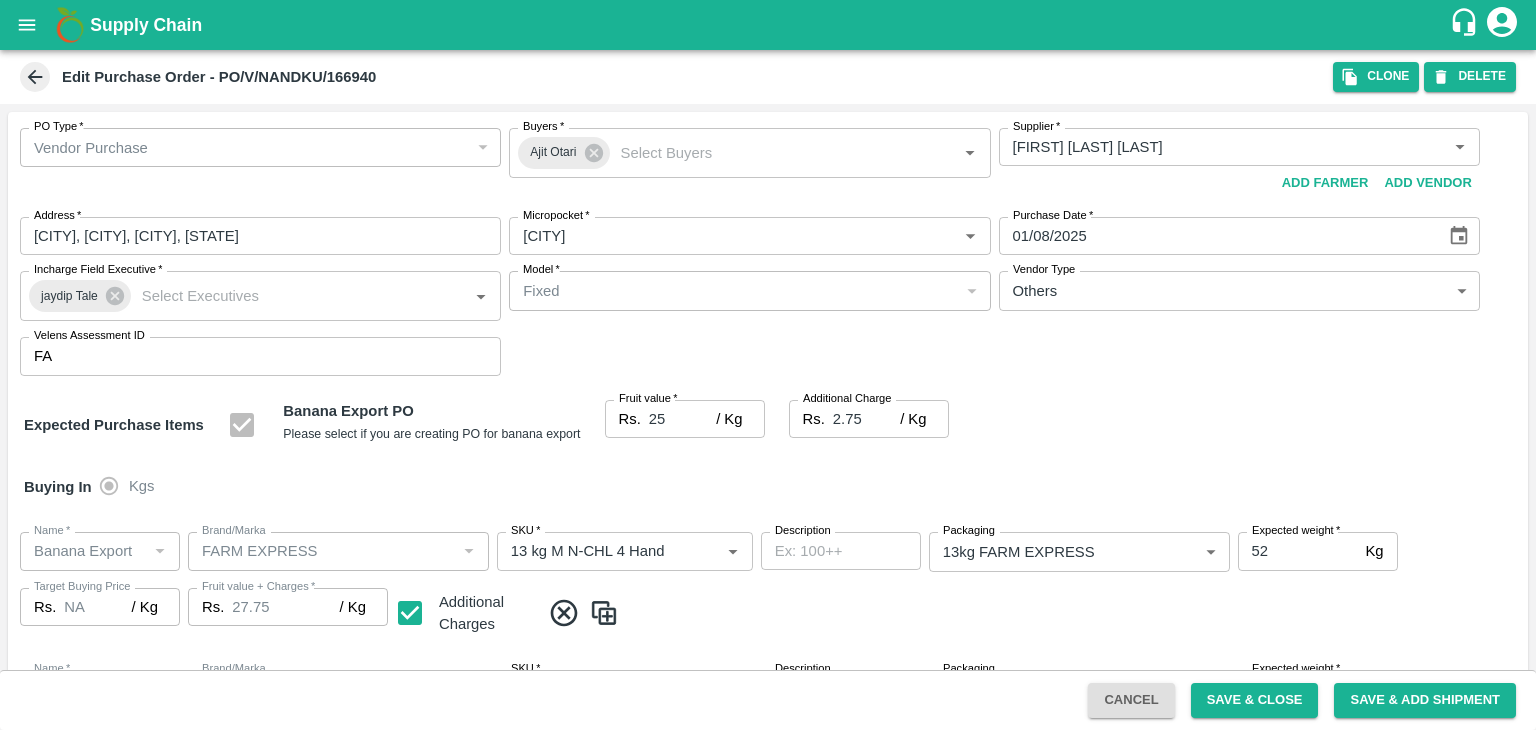 click on "Buying In Kgs" at bounding box center [768, 487] 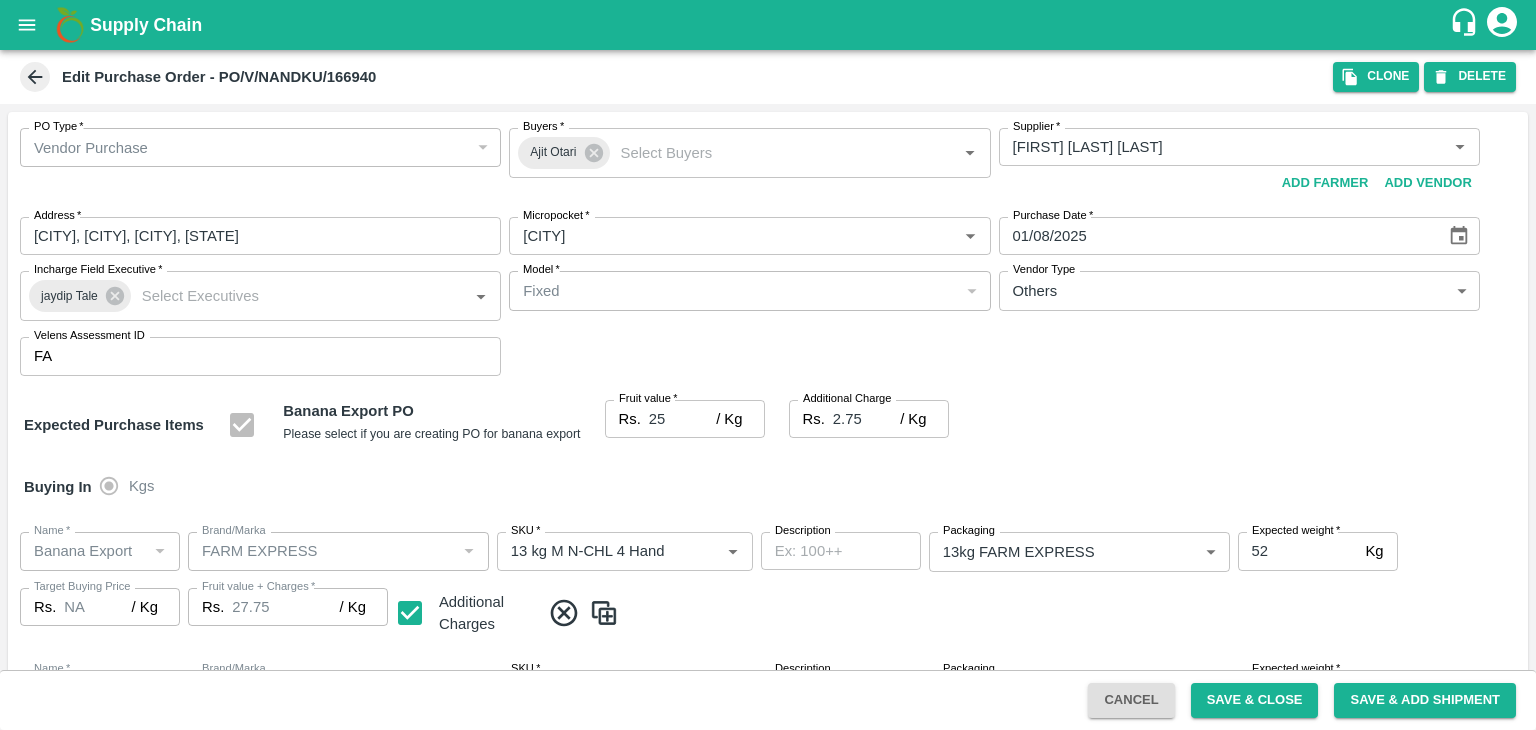 scroll, scrollTop: 1060, scrollLeft: 0, axis: vertical 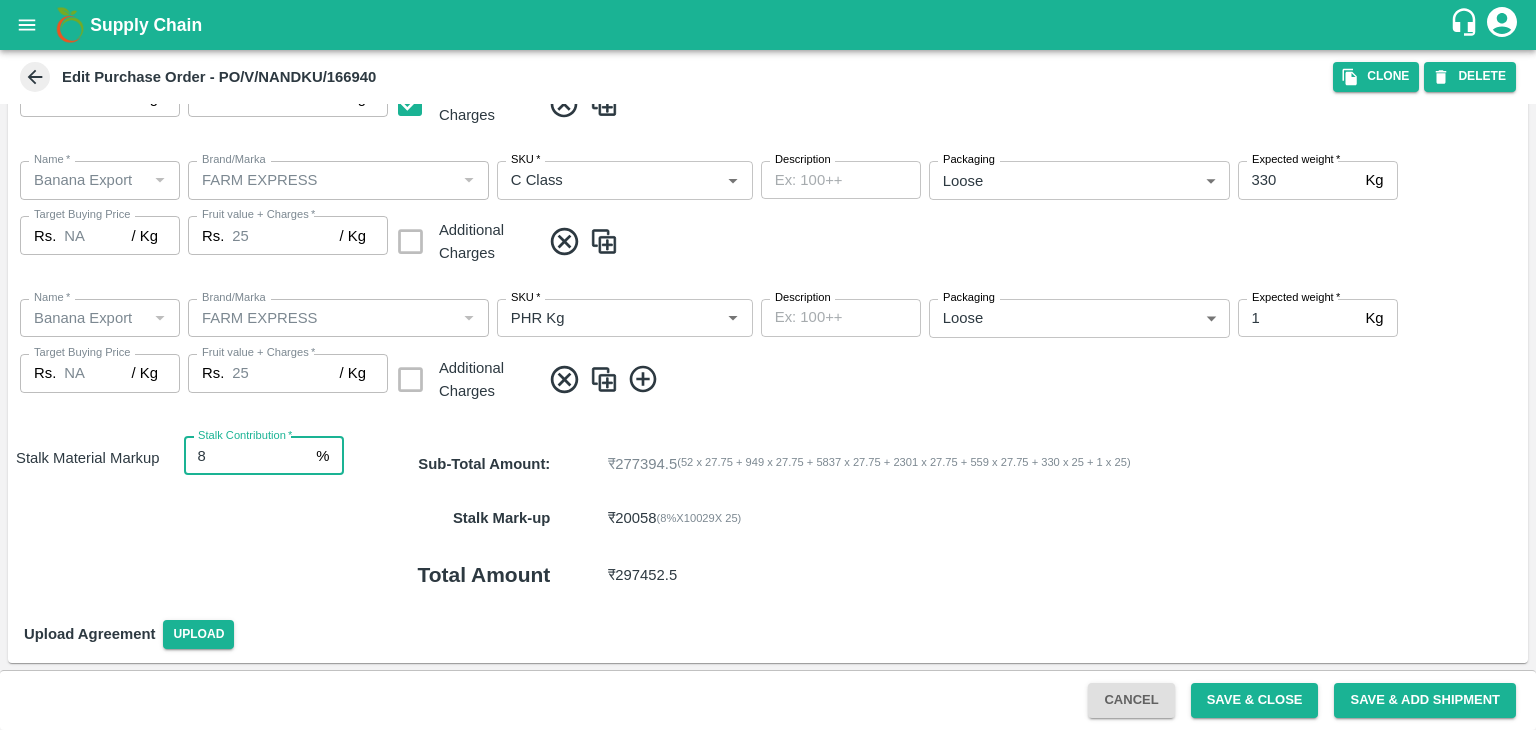 click on "8" at bounding box center [246, 456] 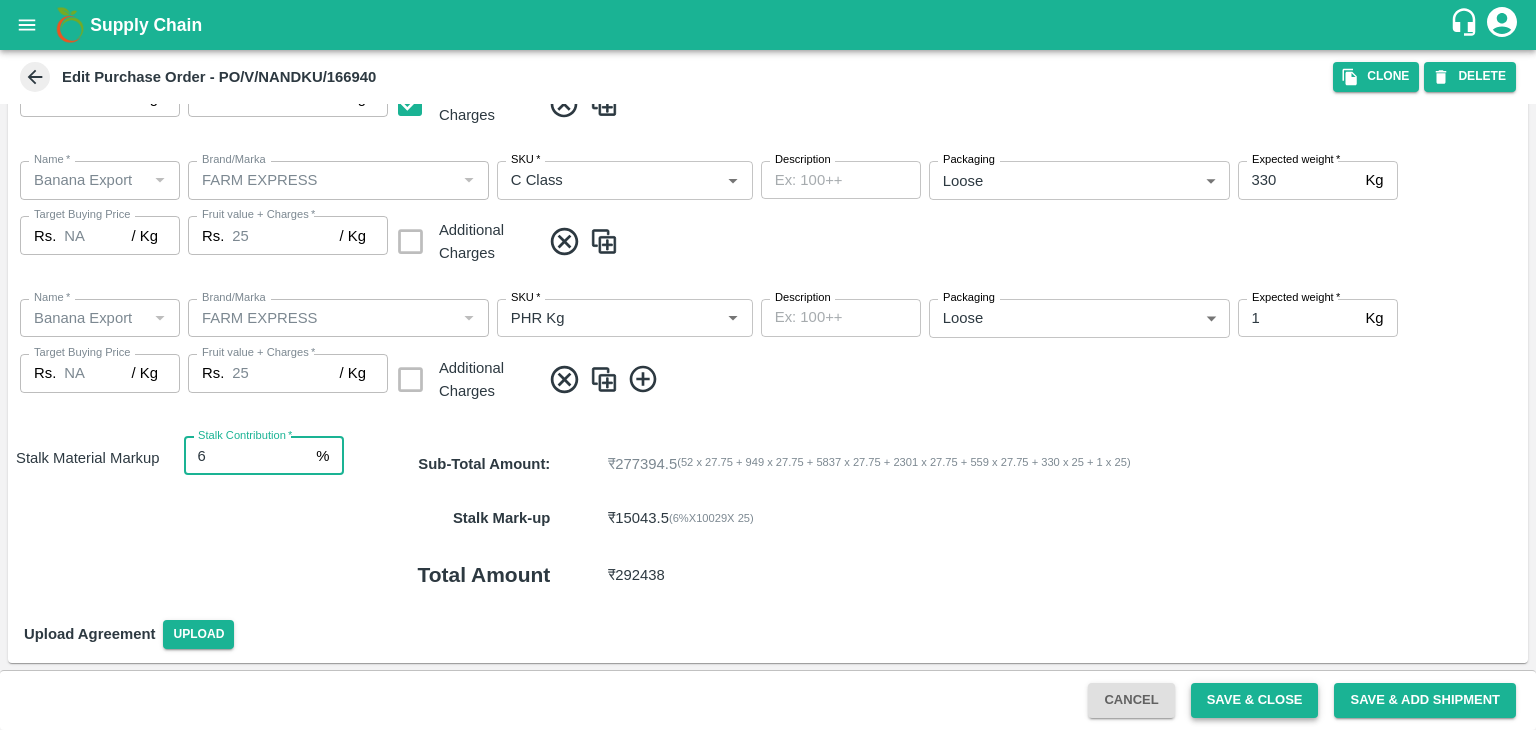 type on "6" 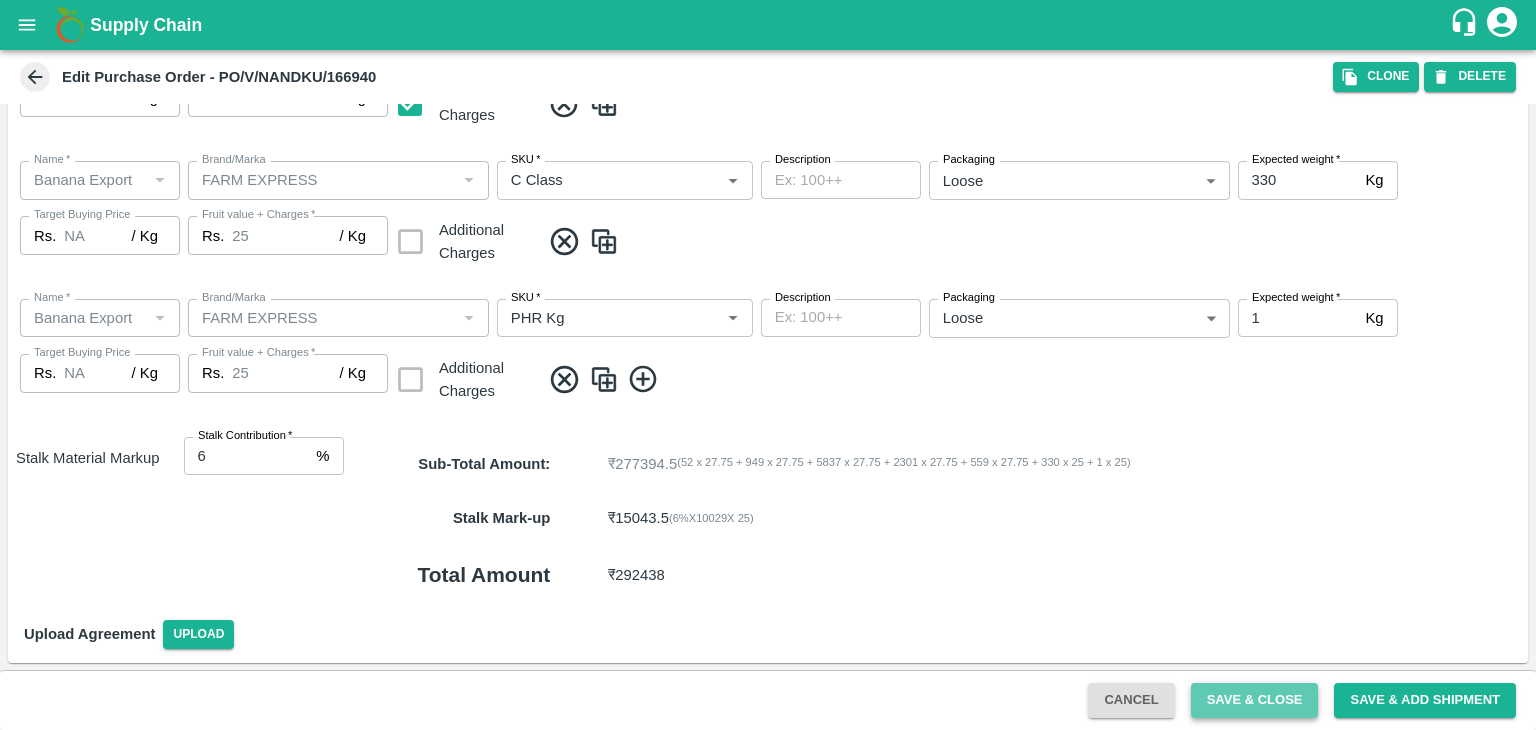 click on "Save & Close" at bounding box center [1255, 700] 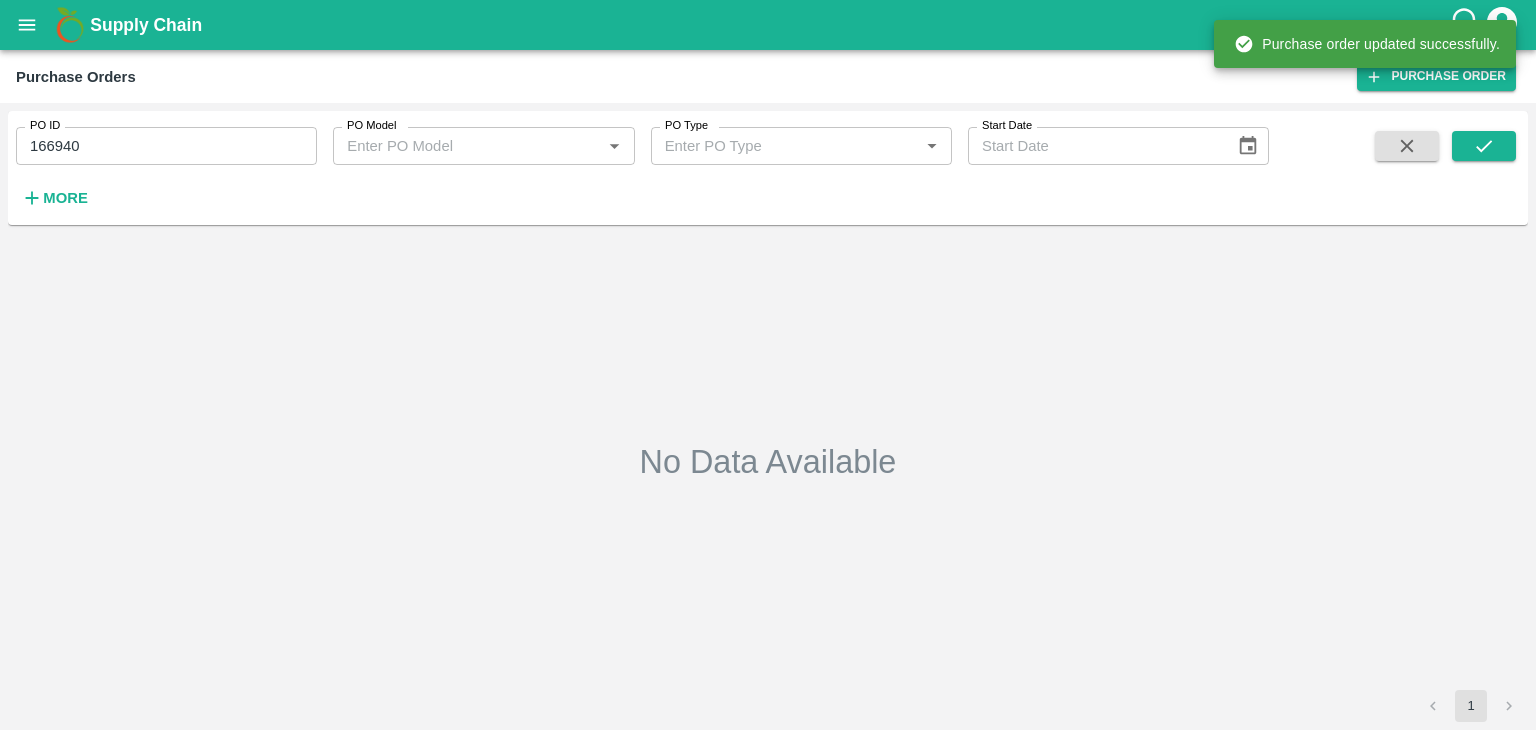 type on "166940" 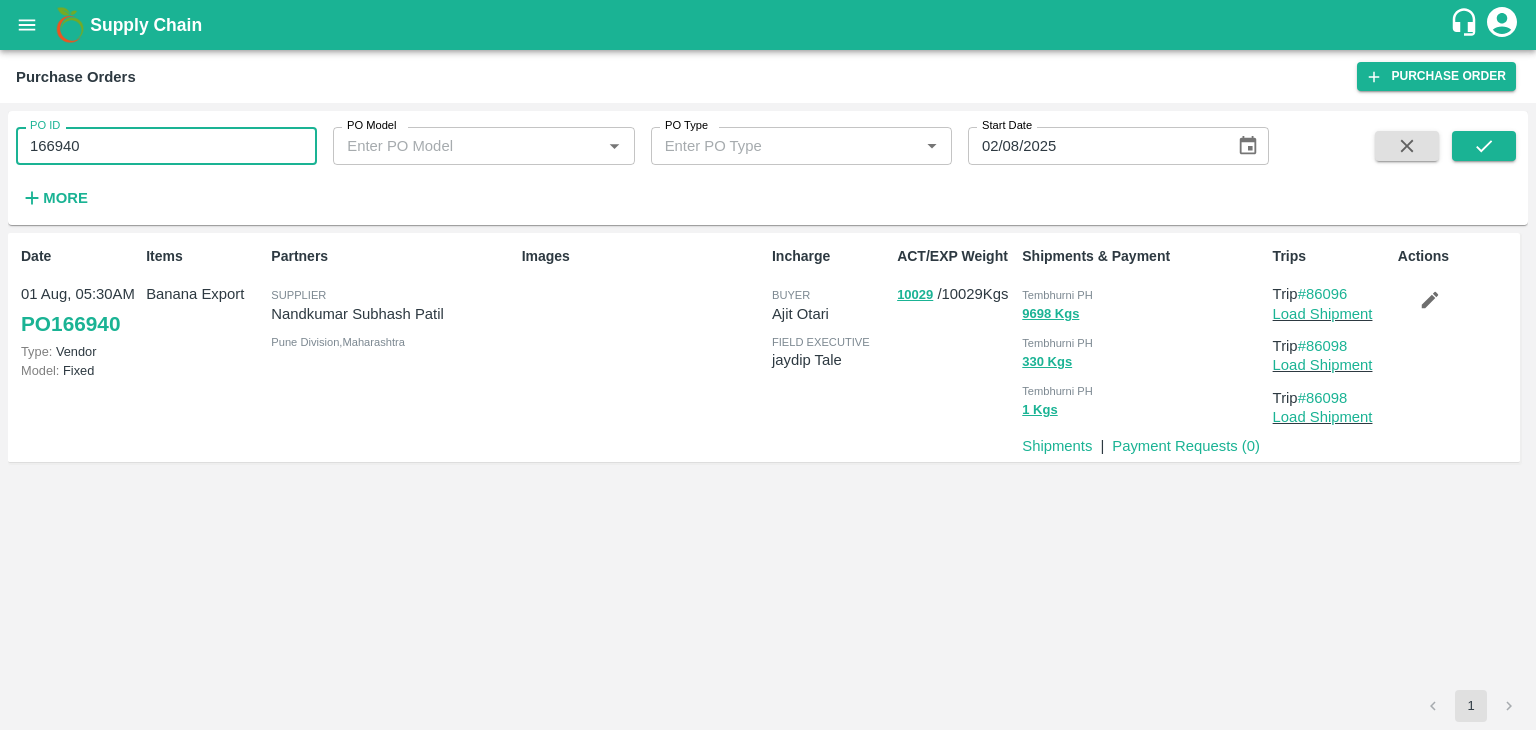 click on "166940" at bounding box center (166, 146) 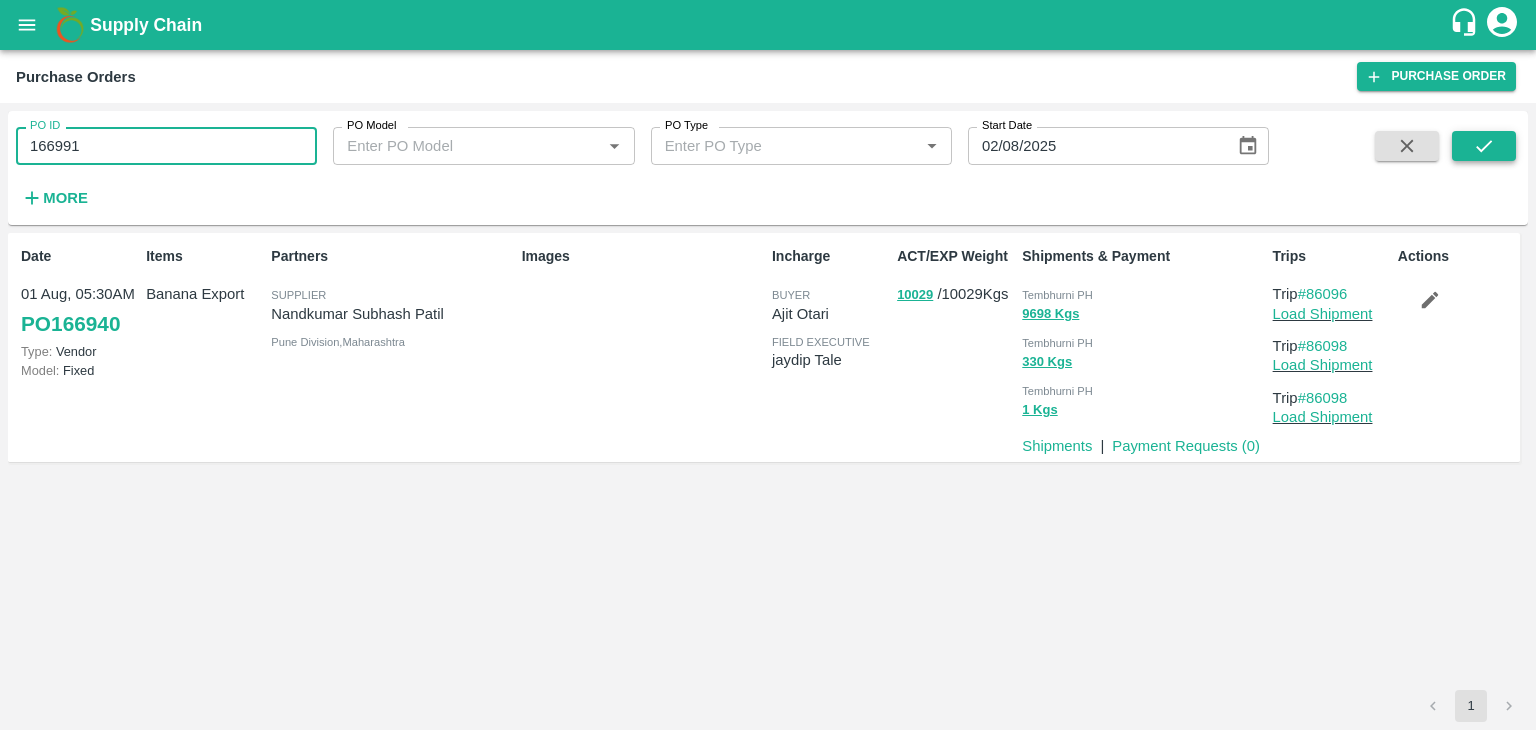 type on "166991" 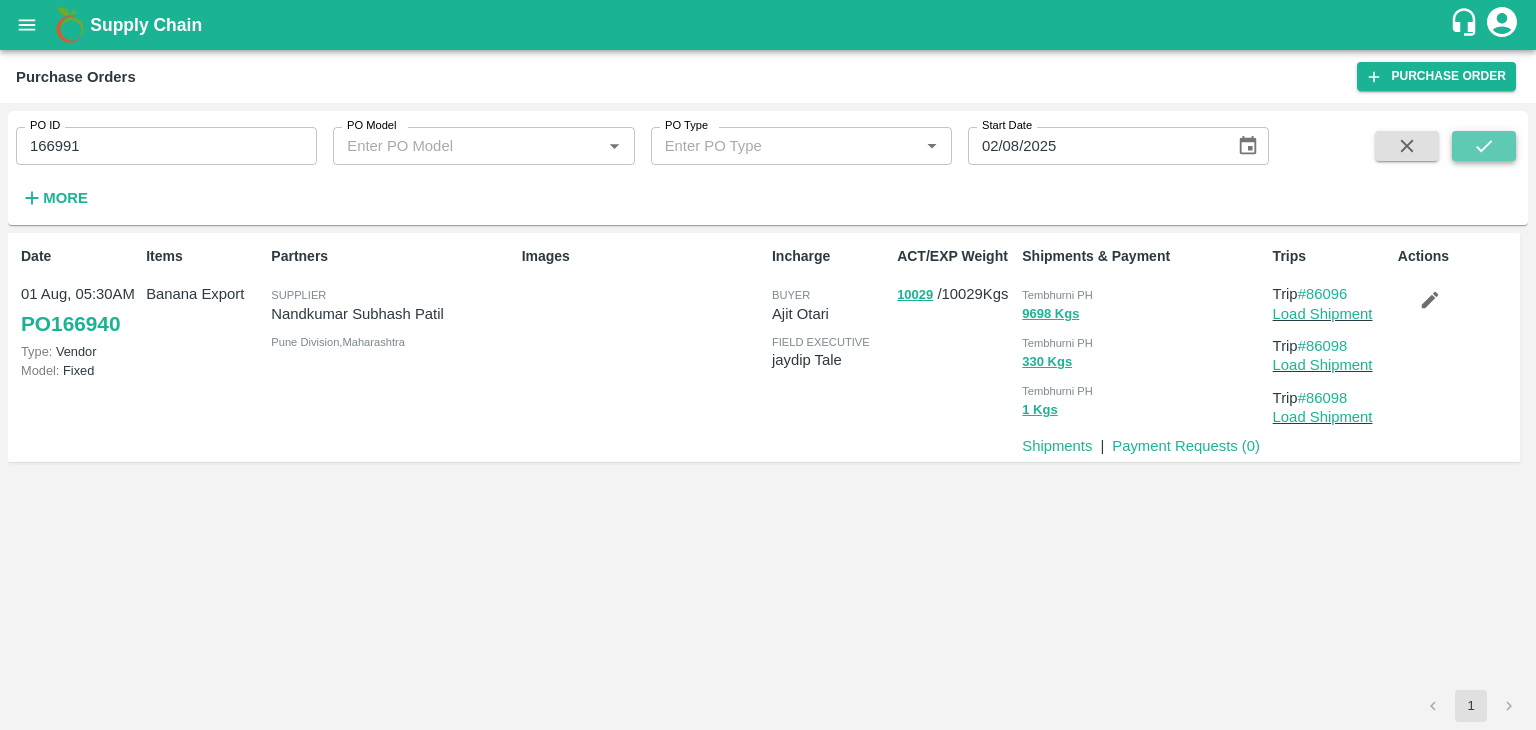 click 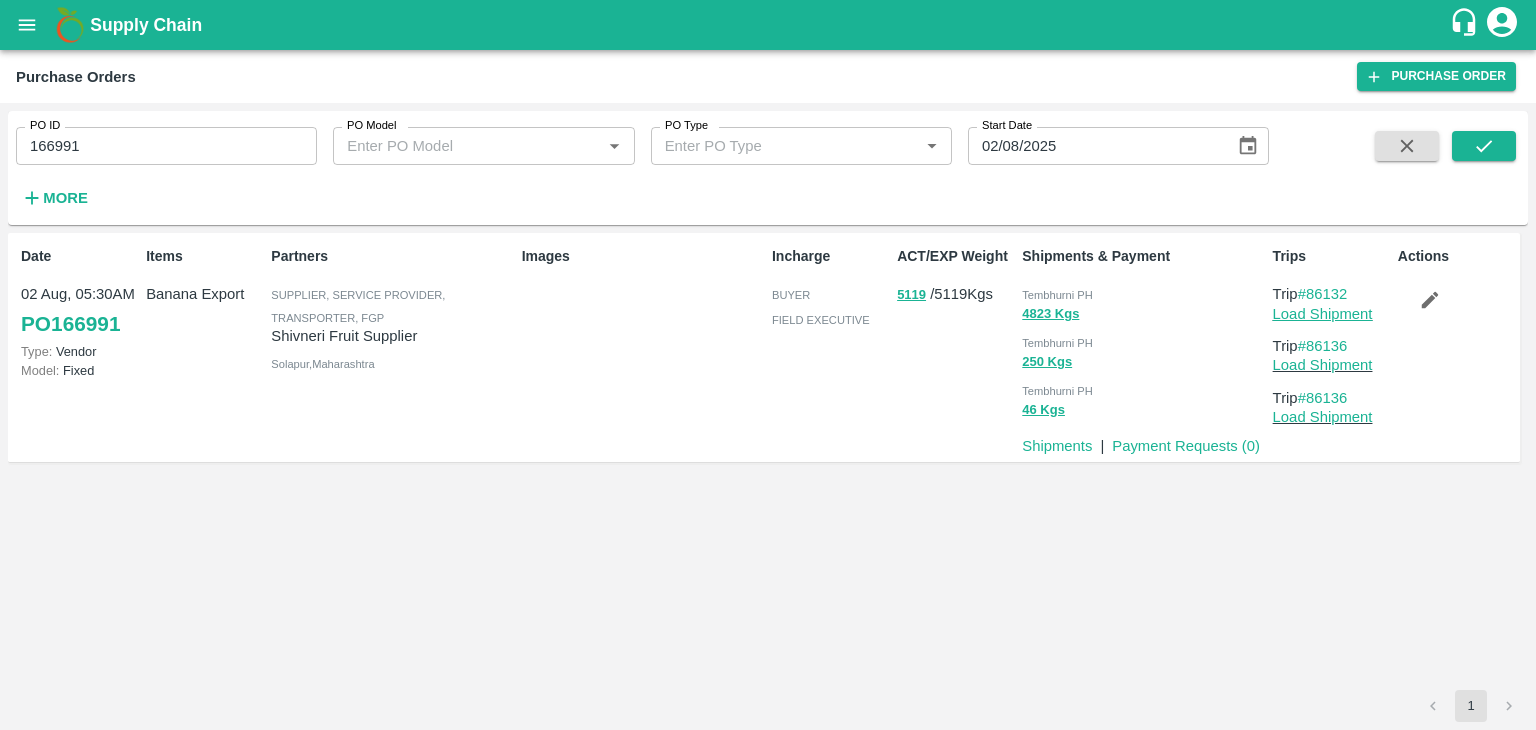 click on "Load Shipment" at bounding box center [1323, 314] 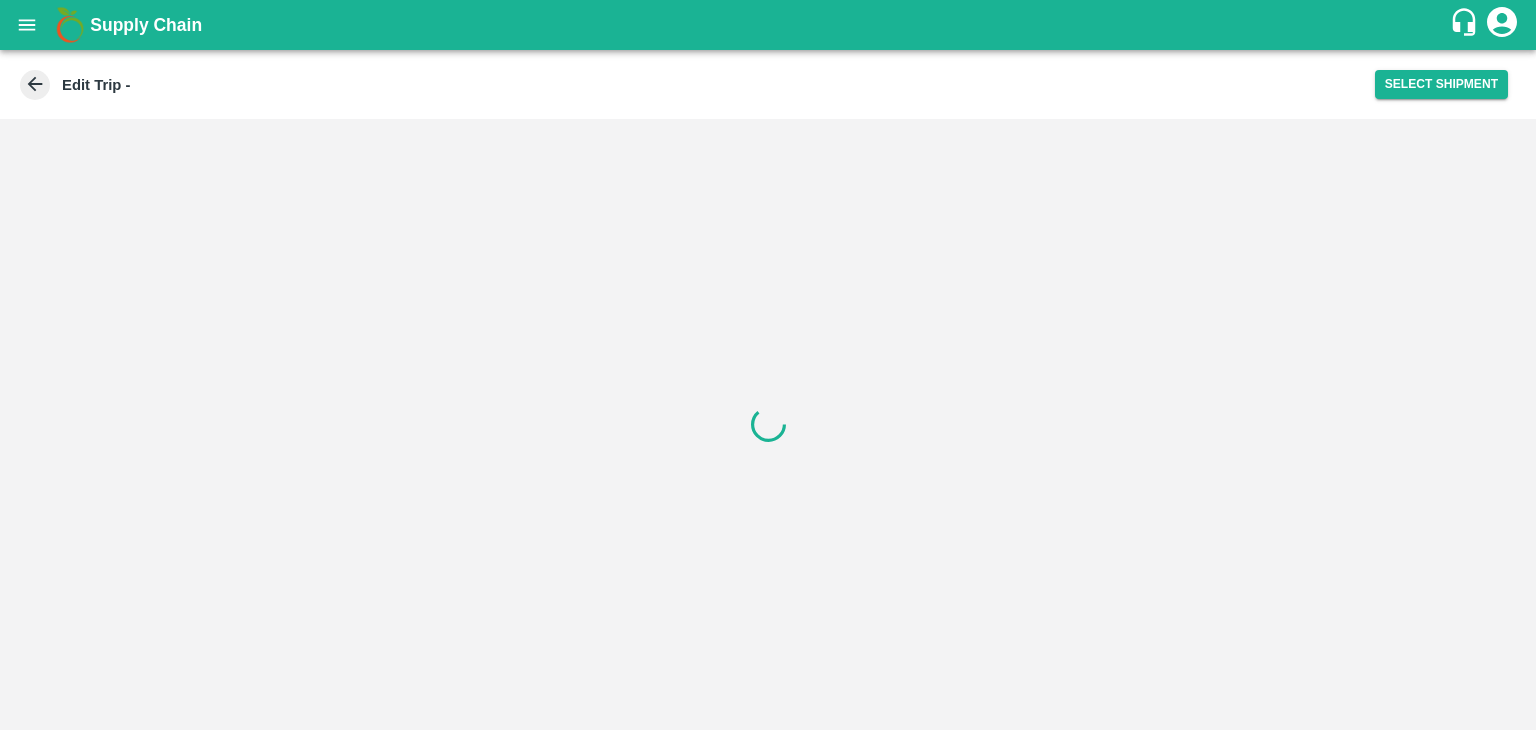 scroll, scrollTop: 0, scrollLeft: 0, axis: both 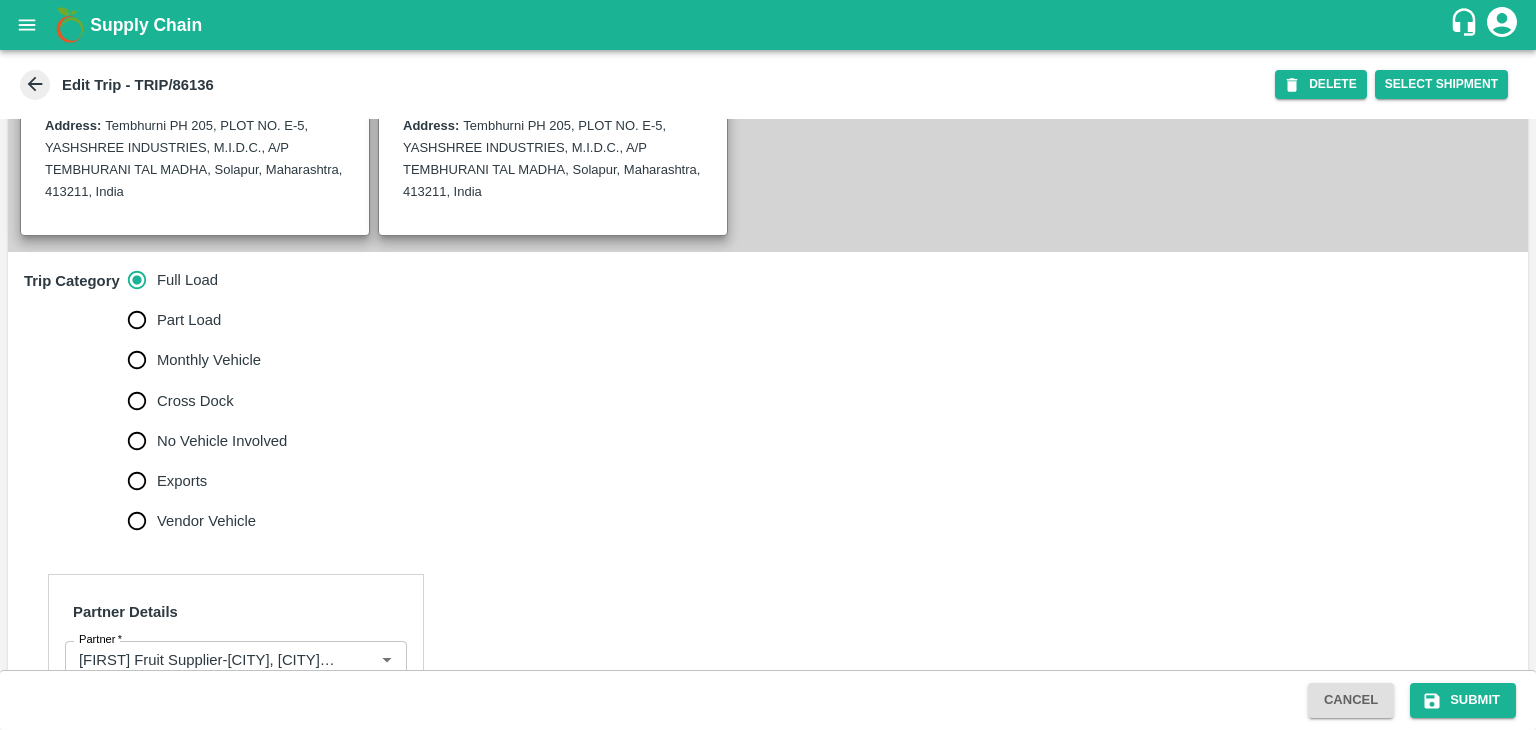 click on "No Vehicle Involved" at bounding box center (222, 441) 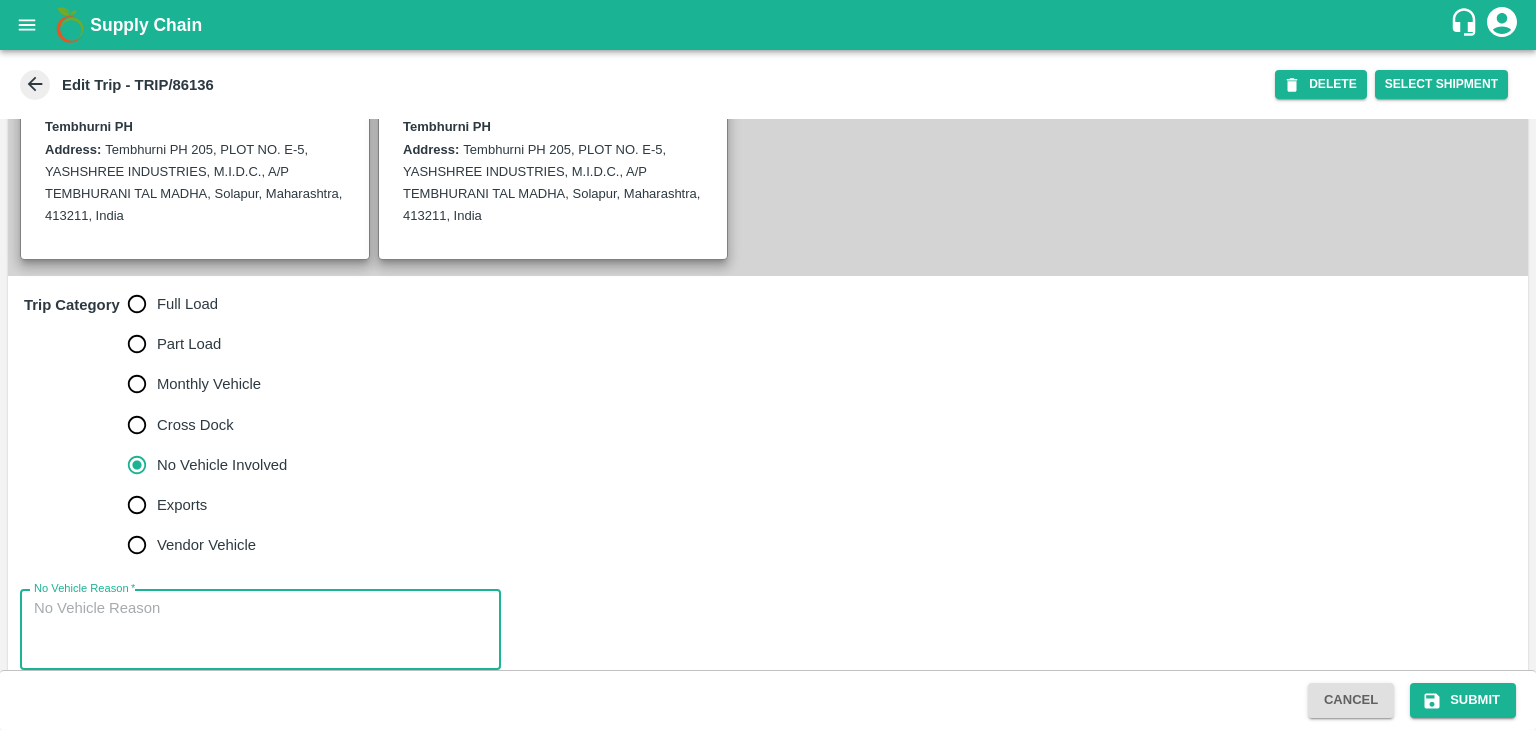 click on "No Vehicle Reason   *" at bounding box center [260, 629] 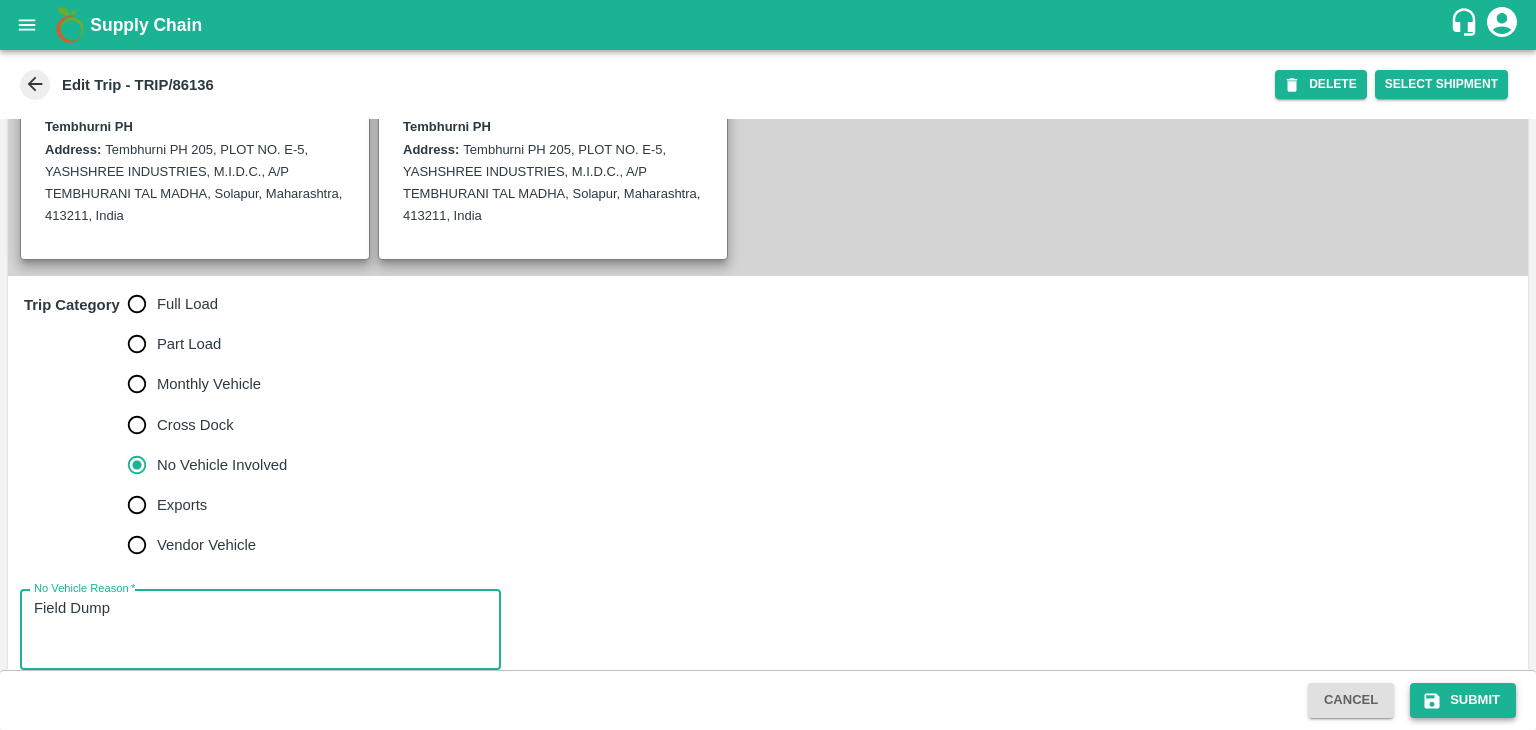 type on "Field Dump" 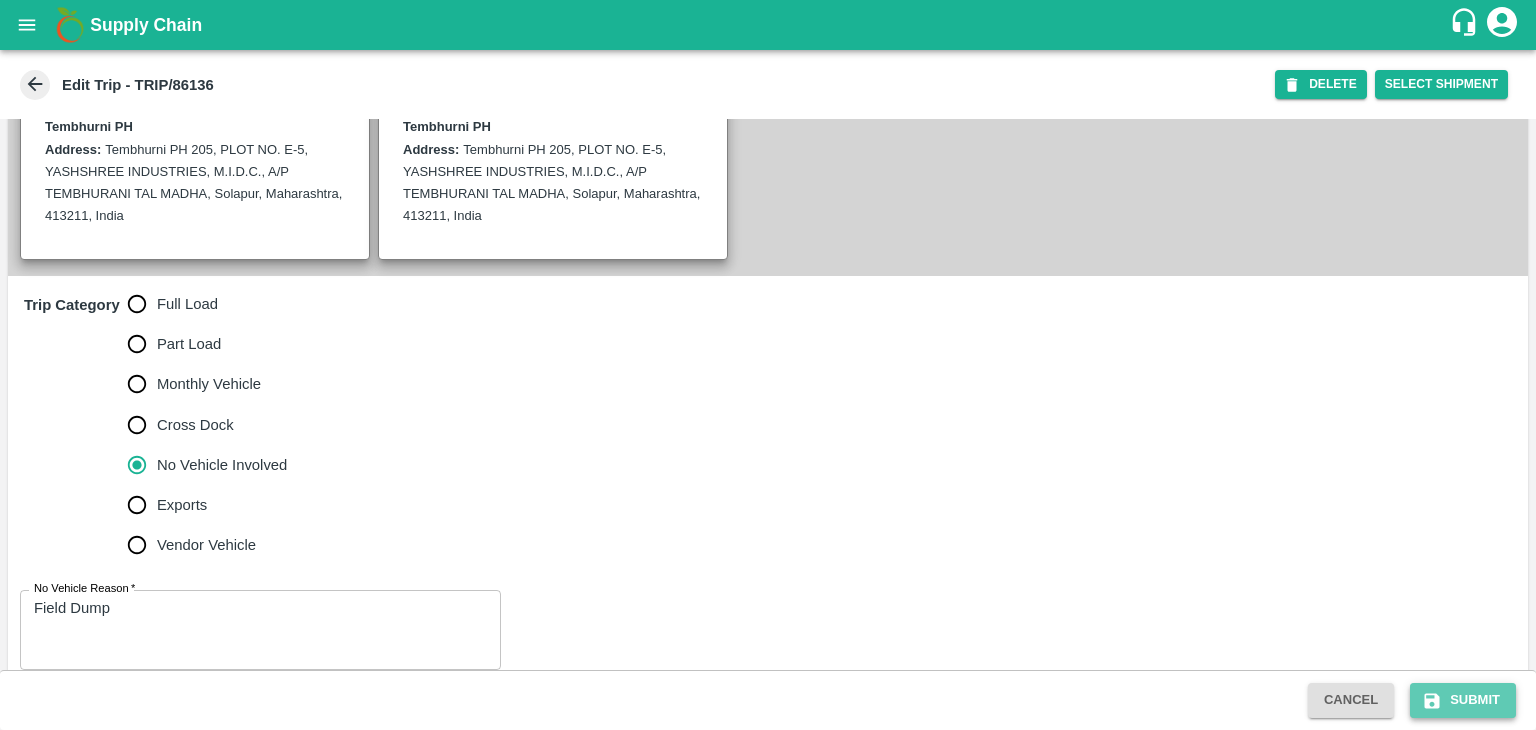 click on "Submit" at bounding box center [1463, 700] 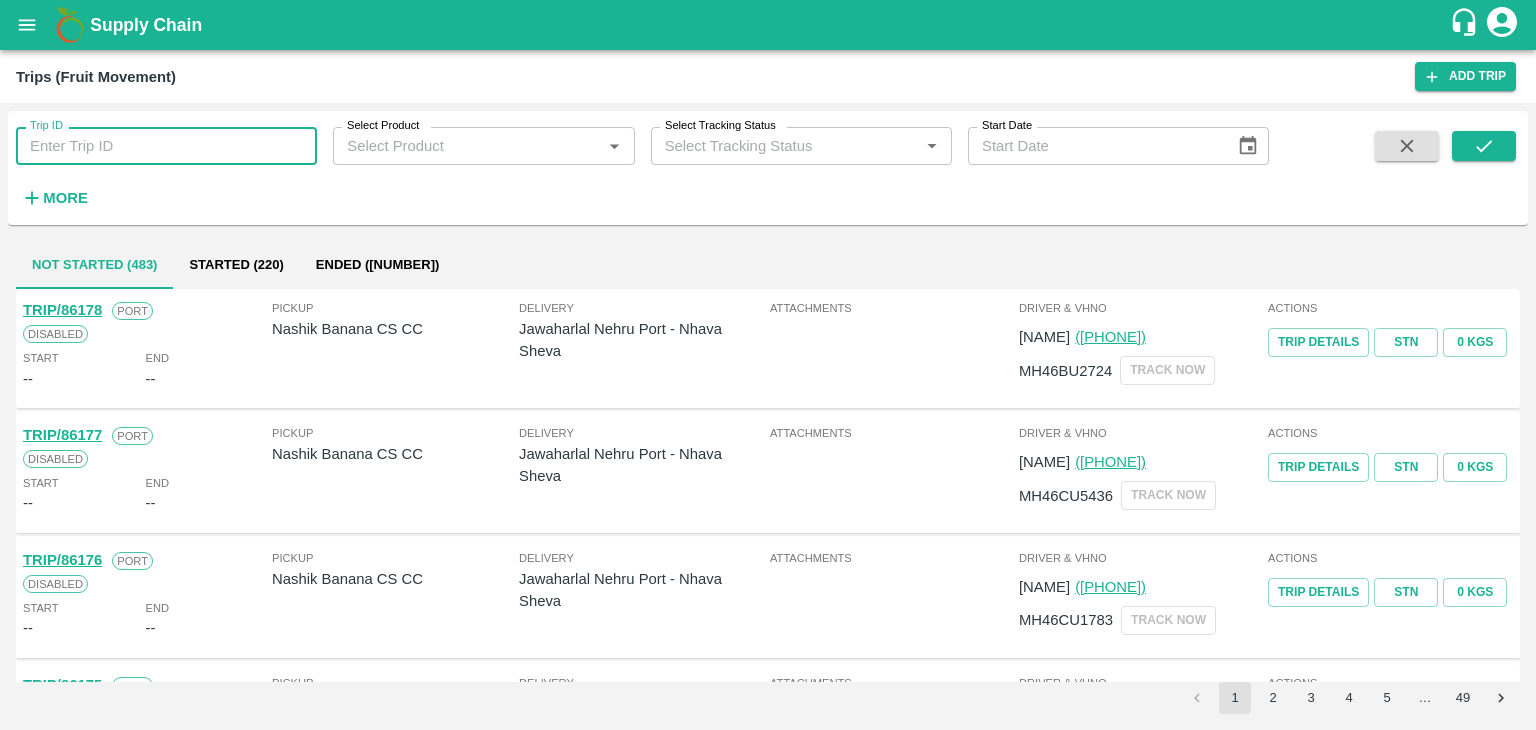 click on "Trip ID" at bounding box center (166, 146) 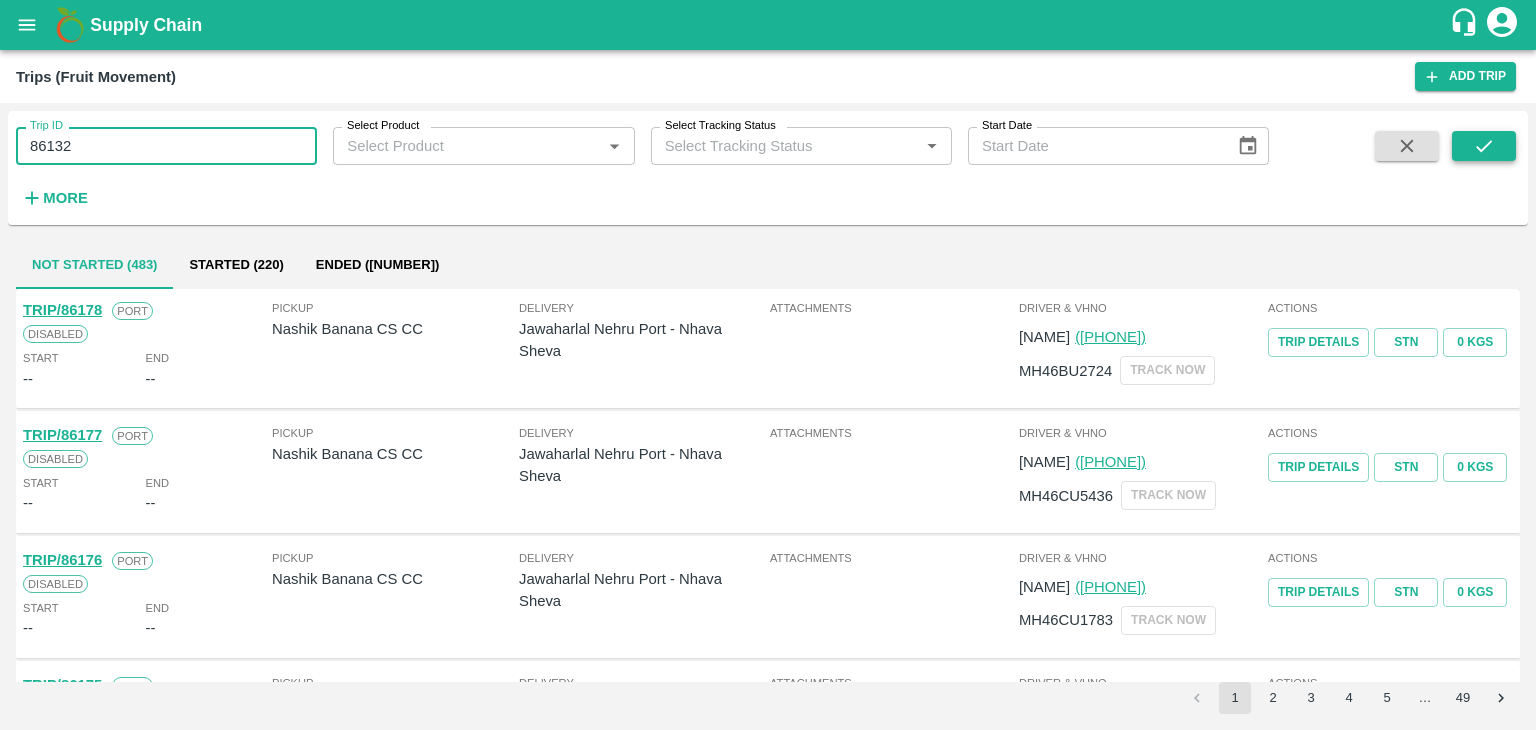 type on "86132" 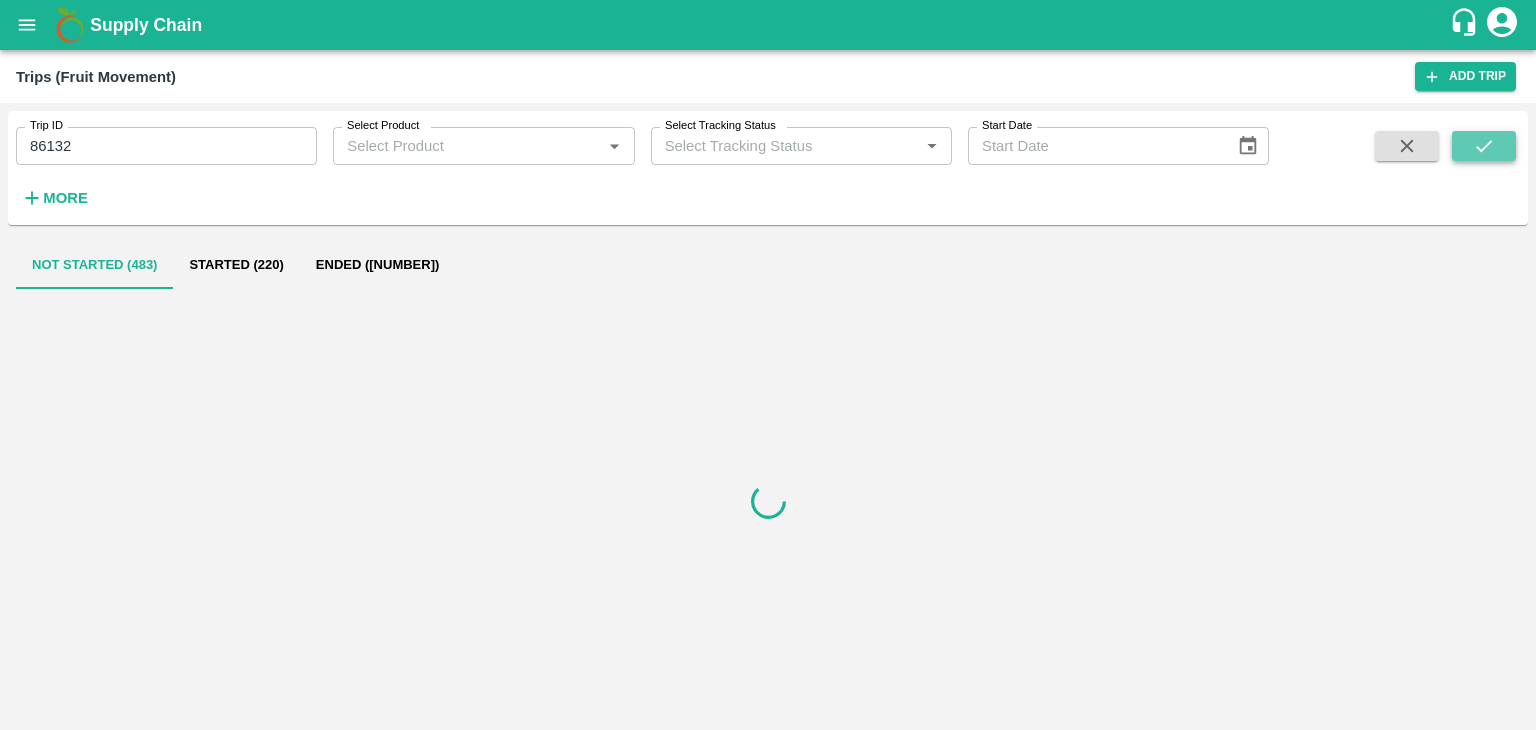 click at bounding box center (1484, 146) 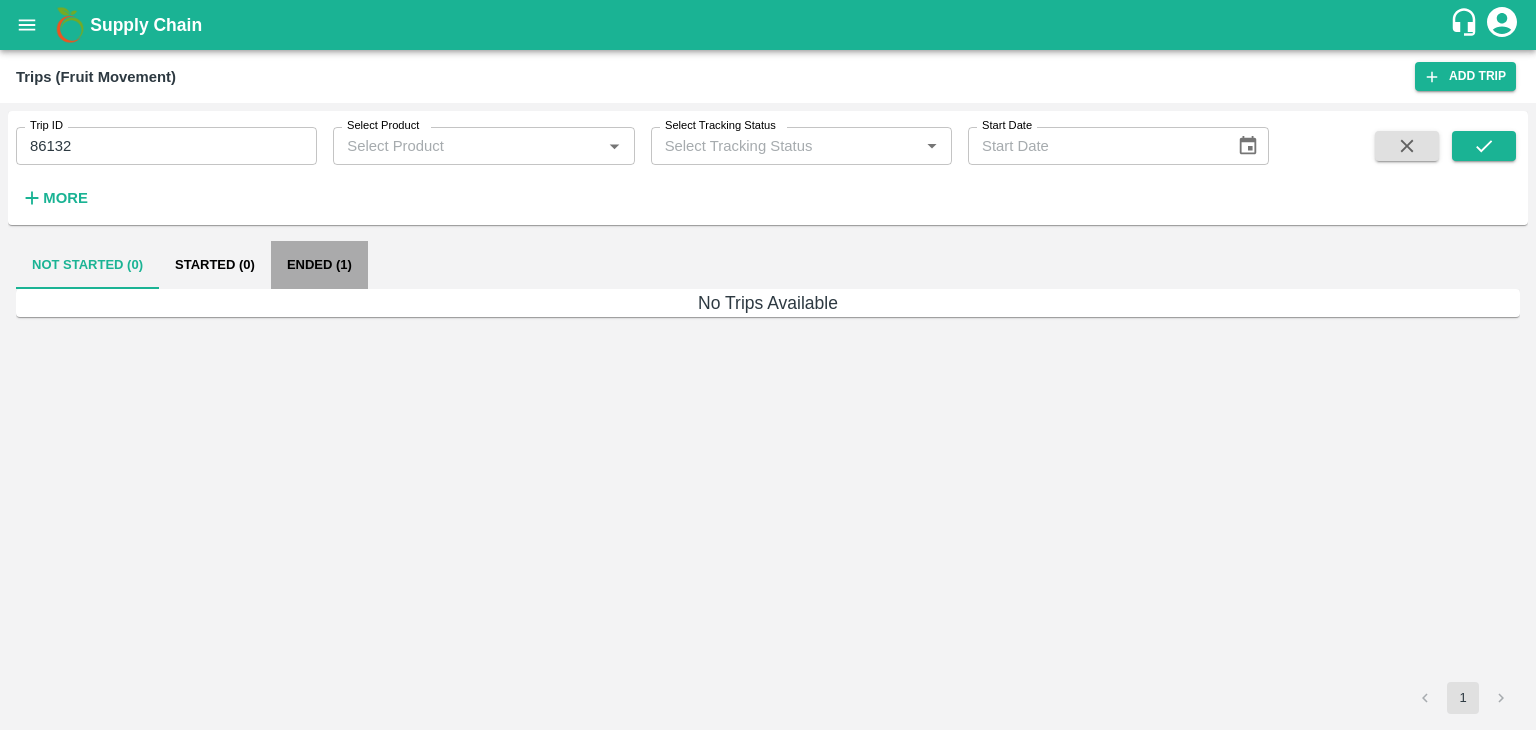 click on "Ended (1)" at bounding box center [319, 265] 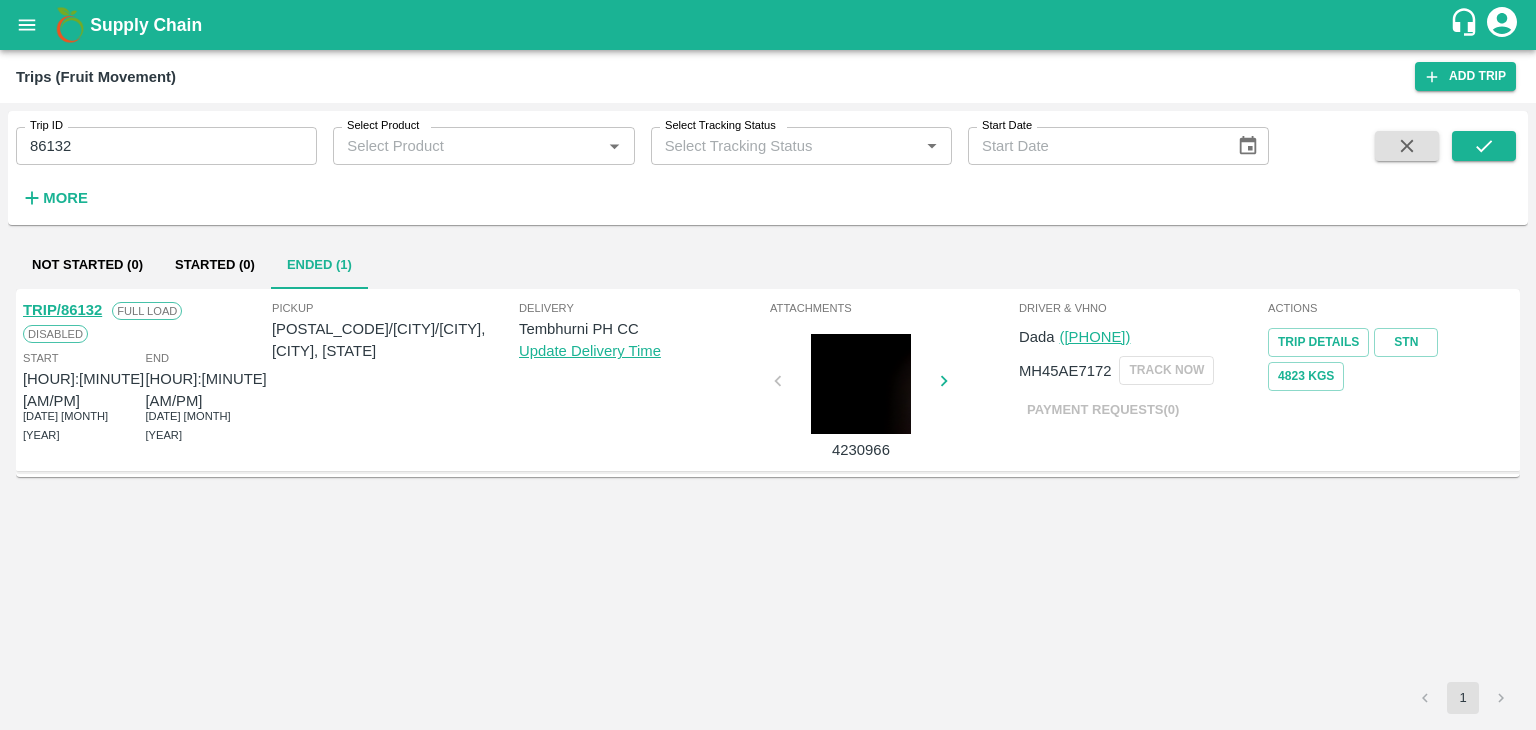 click on "TRIP/86132" at bounding box center (62, 310) 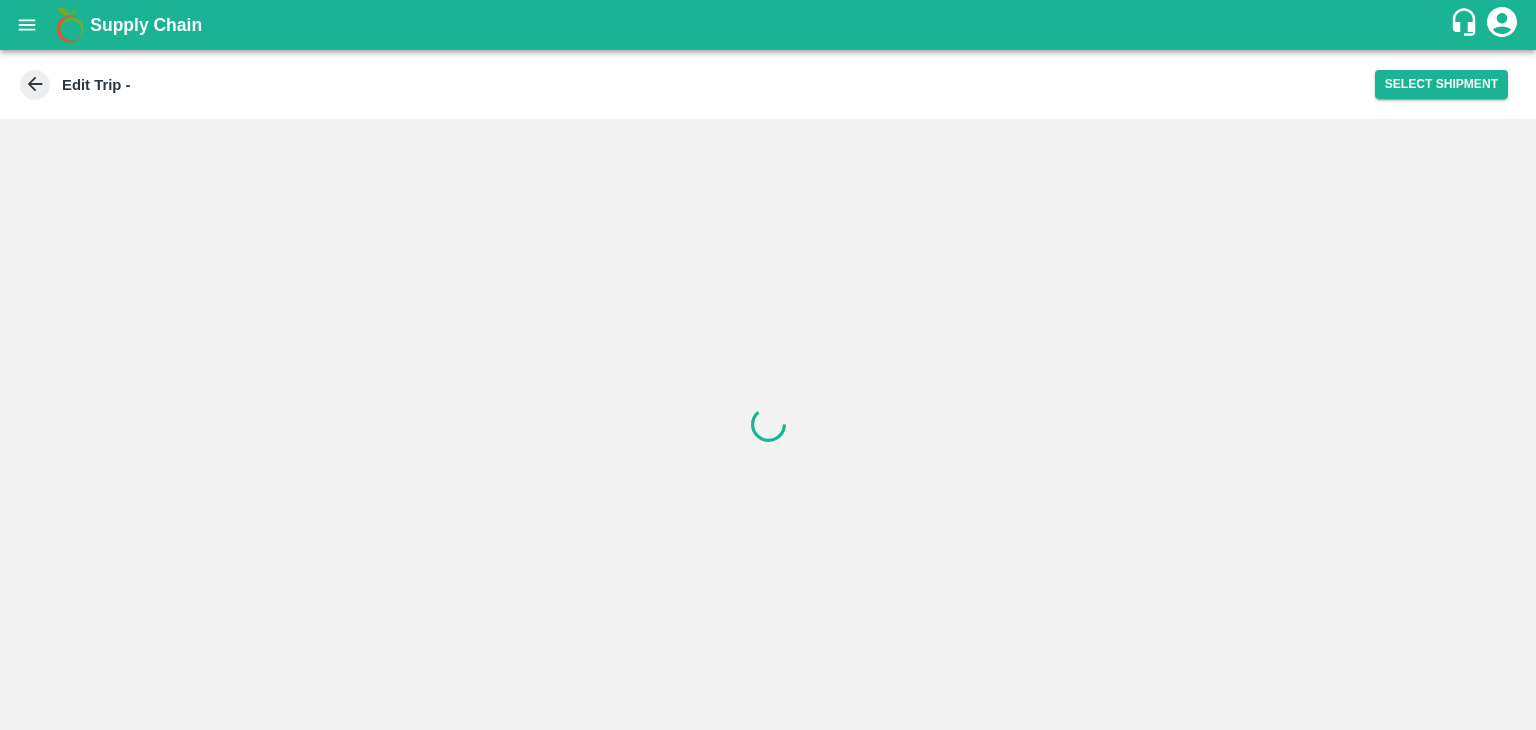 scroll, scrollTop: 0, scrollLeft: 0, axis: both 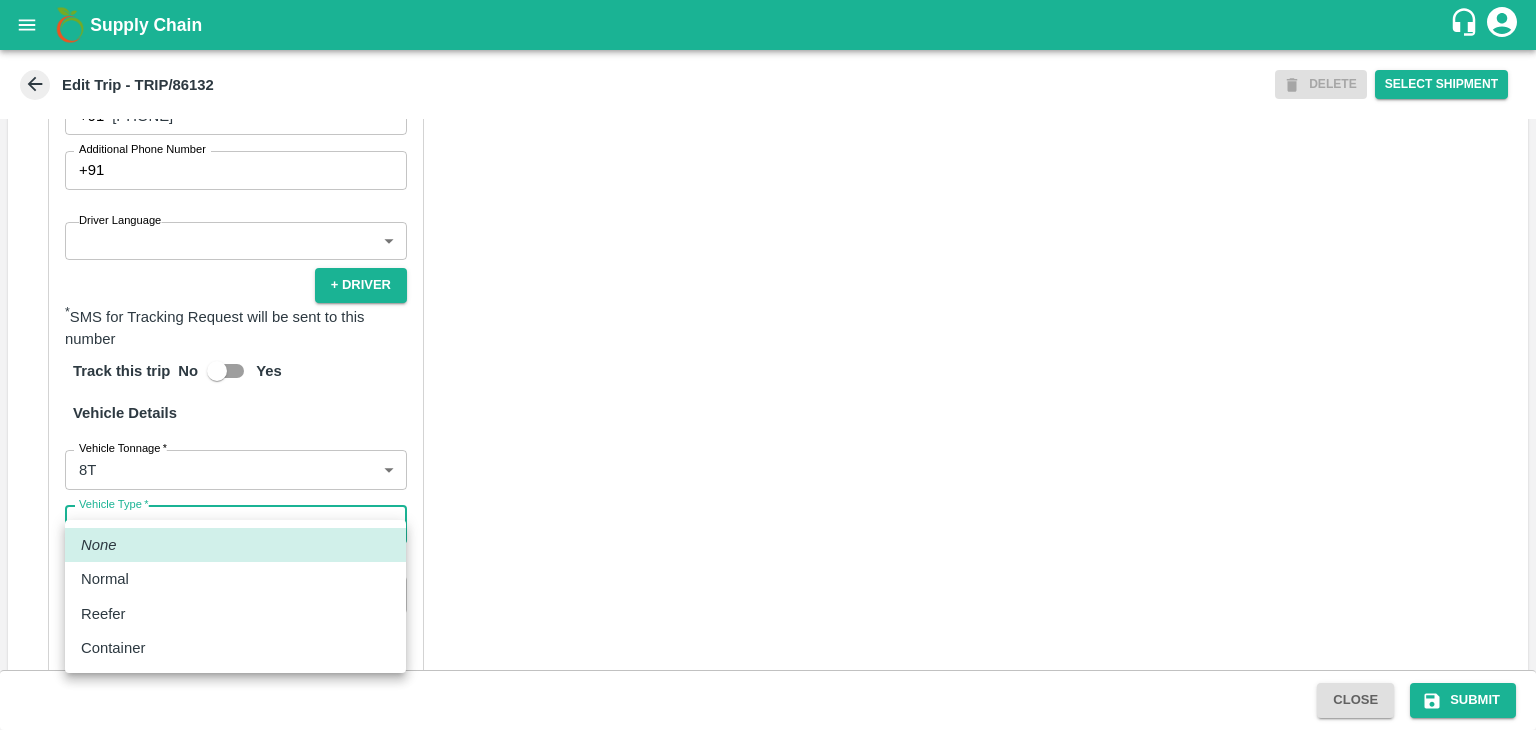 click on "Supply Chain Edit Trip - TRIP/86132 DELETE Select Shipment Trip Details Trip Type Fruit Movement 1 Trip Type Trip Pickup Order SHIP/TEMB/351093 PO/V/SHIVNE/166991 Address: Surli, Madha, Solapur, Maharashtra, India Trip Delivery Order SHIP/TEMB/351093 Tembhurni PH Address: Tembhurni PH 205, PLOT NO. E-5, YASHSHREE INDUSTRIES, M.I.D.C., A/P TEMBHURANI TAL MADHA, Solapur, Maharashtra, 413211, India Trip Category  Full Load Part Load Monthly Vehicle Cross Dock No Vehicle Involved Exports Vendor Vehicle Partner Details Partner   * Partner Add   Transporter Driver 1 Details Driver Name   * [LAST] Driver Name Driver Phone   * +91 [PHONE] Driver Phone Additional Phone Number +91 Additional Phone Number Driver Language ​ Driver Language + Driver * SMS for Tracking Request will be sent to this number Track this trip No Yes Vehicle Details Vehicle Tonnage   * 8T 8000 Vehicle Tonnage Vehicle Type   * ​ Vehicle Type Transportation Cost Rs. Transportation Cost Total cost to be paid inclusive of GST Close" at bounding box center [768, 365] 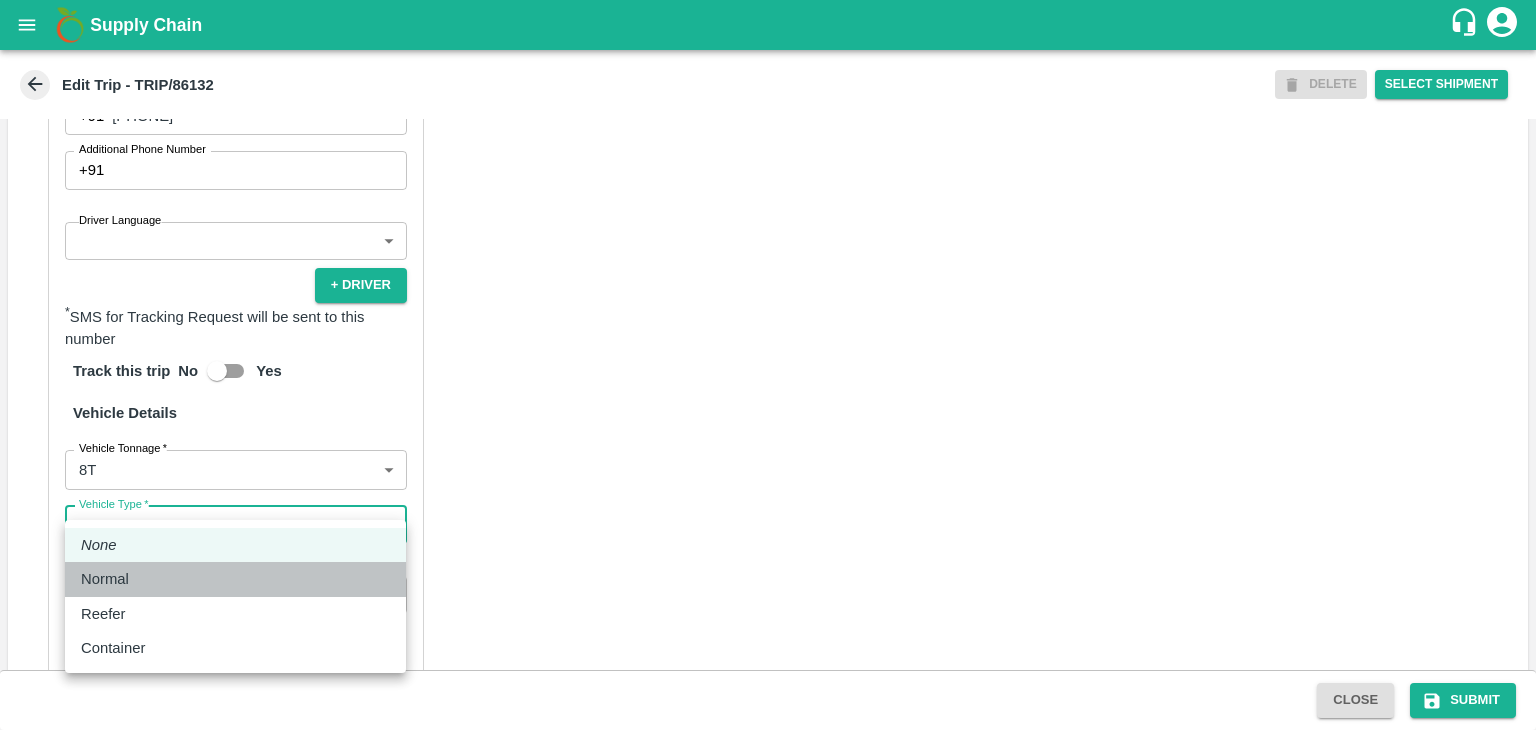 click on "Normal" at bounding box center (110, 579) 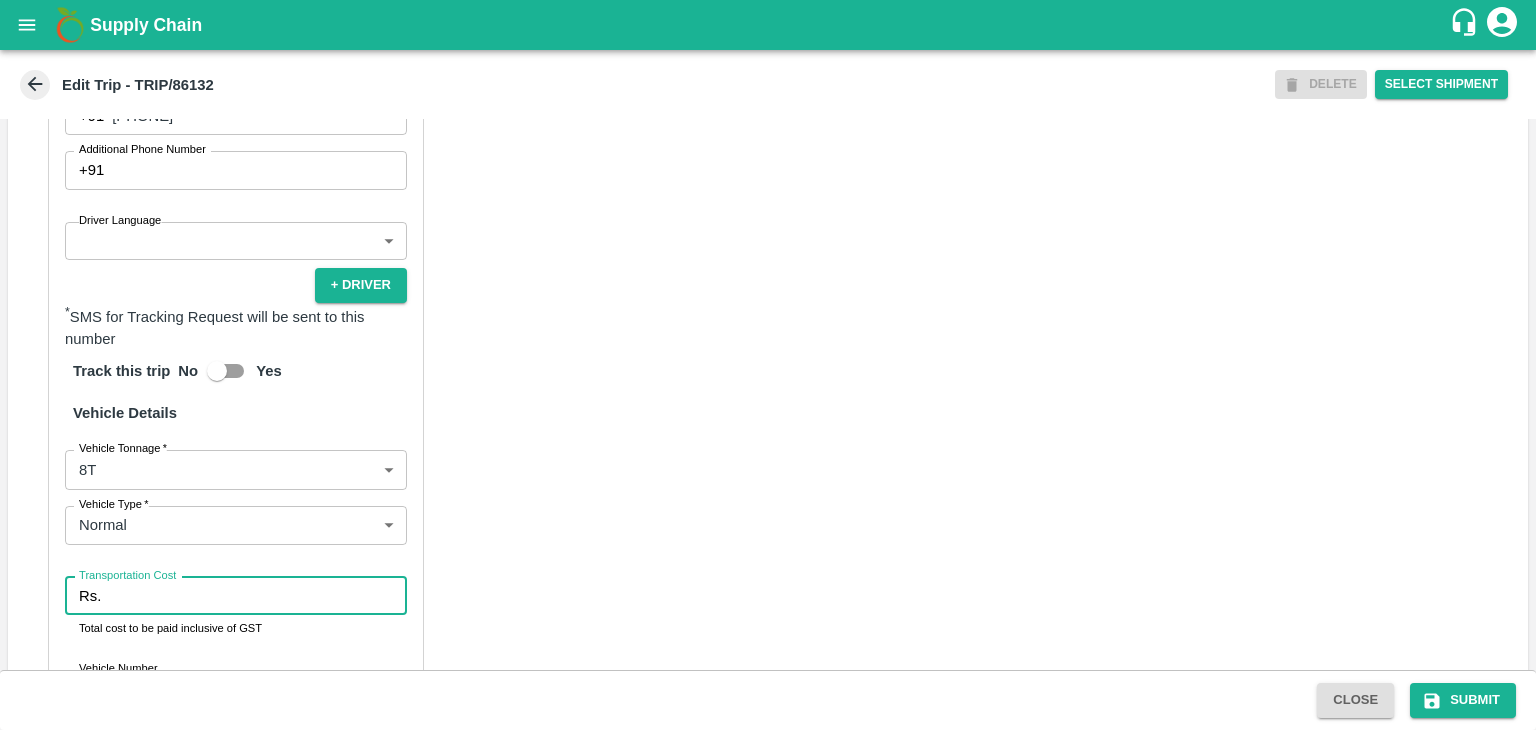 click on "Transportation Cost" at bounding box center (258, 596) 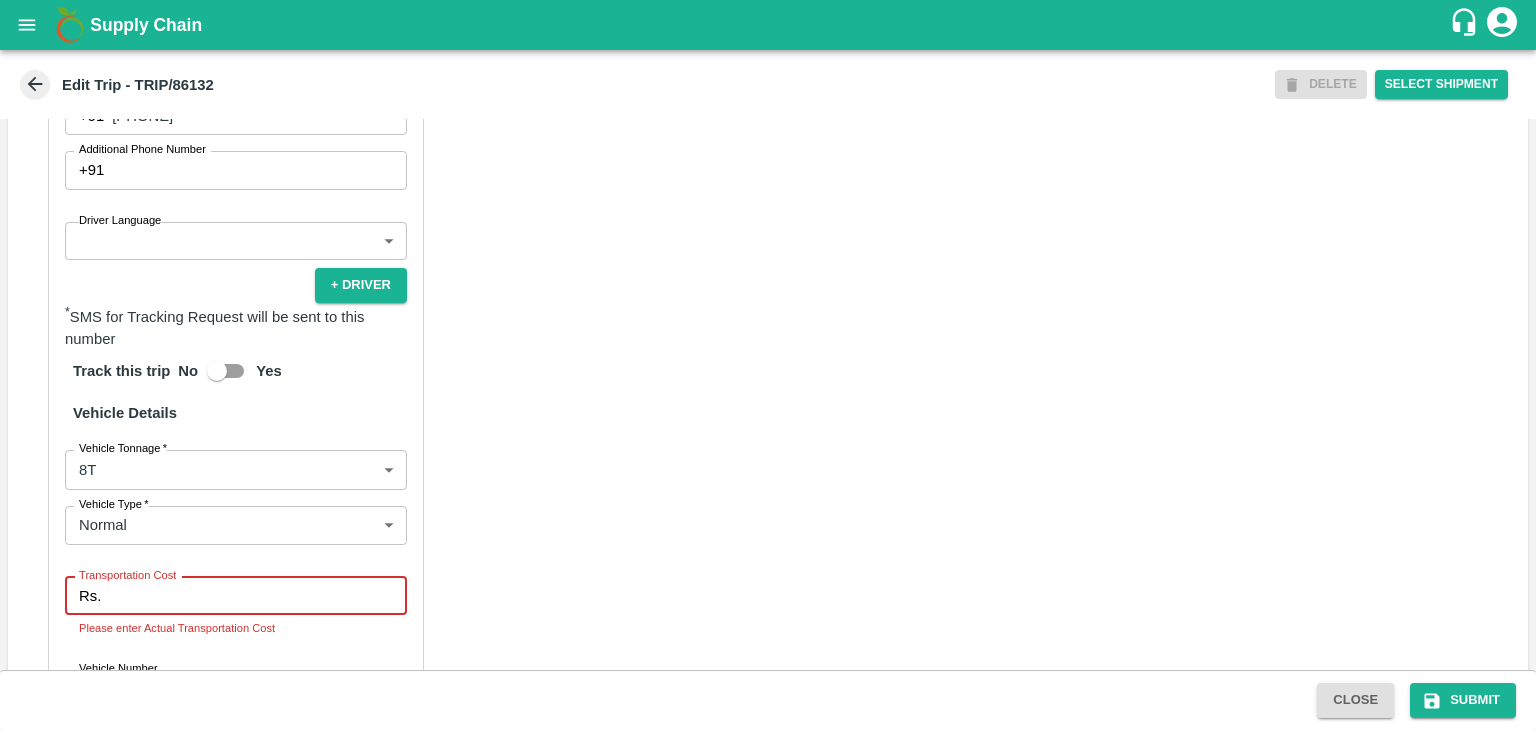 click on "Transportation Cost" at bounding box center [258, 596] 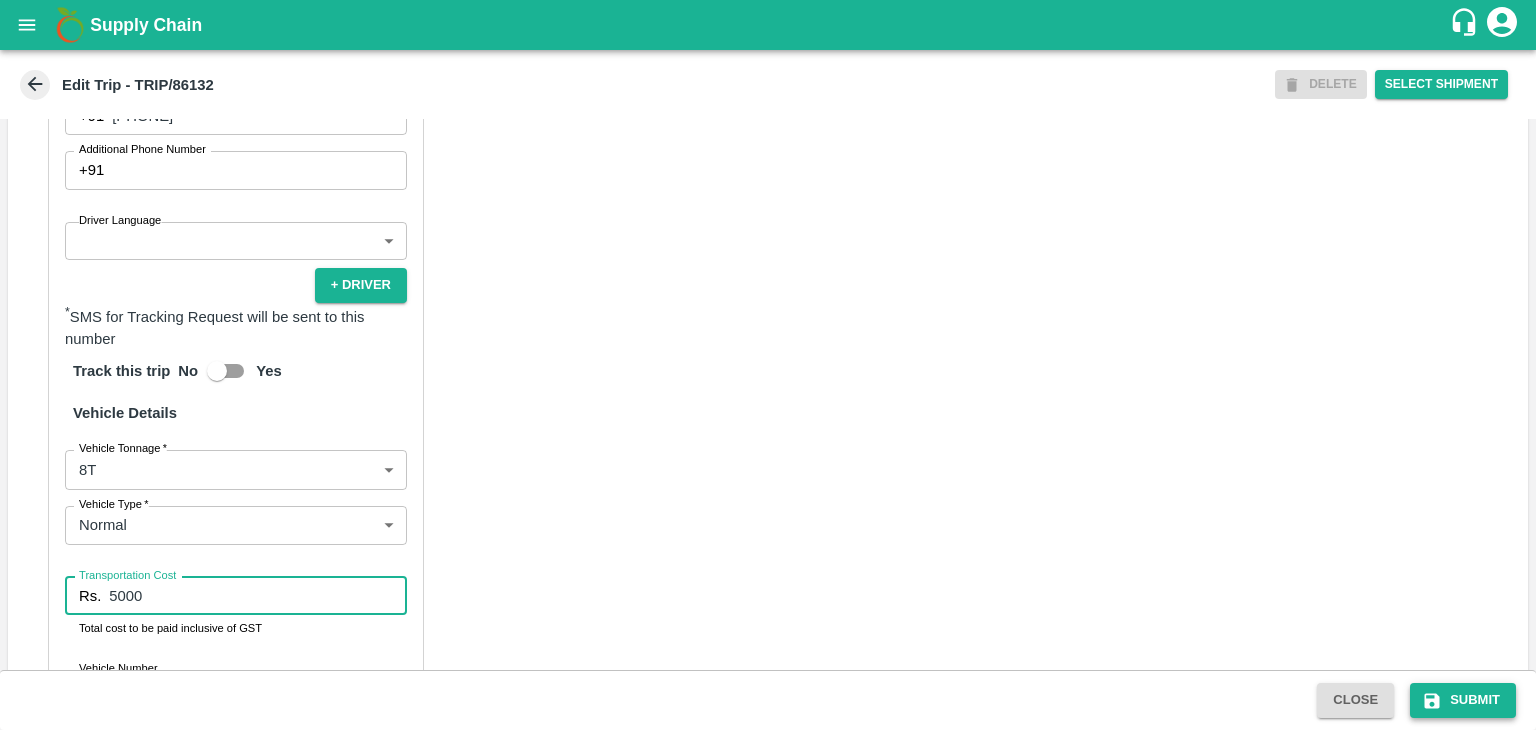 type on "5000" 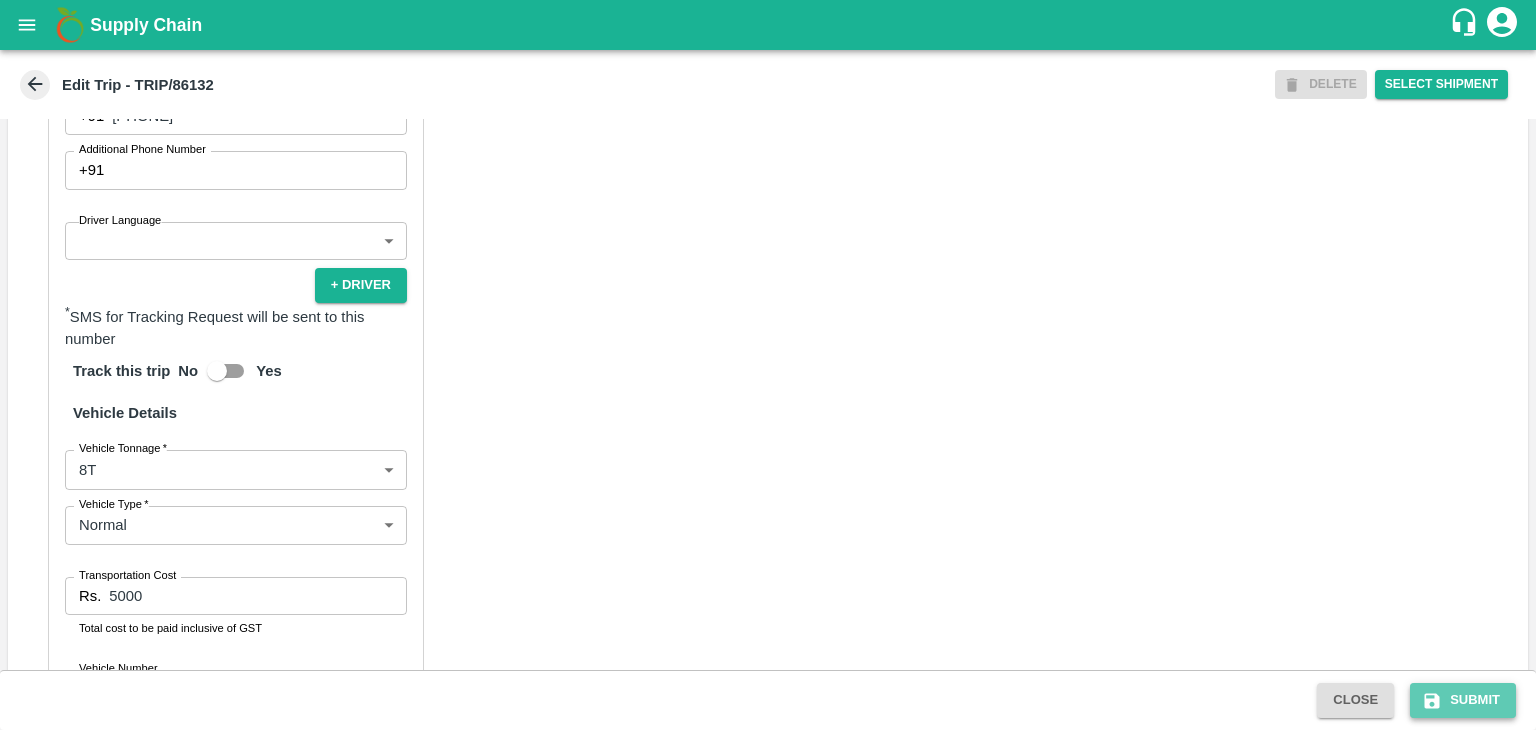 click on "Submit" at bounding box center [1463, 700] 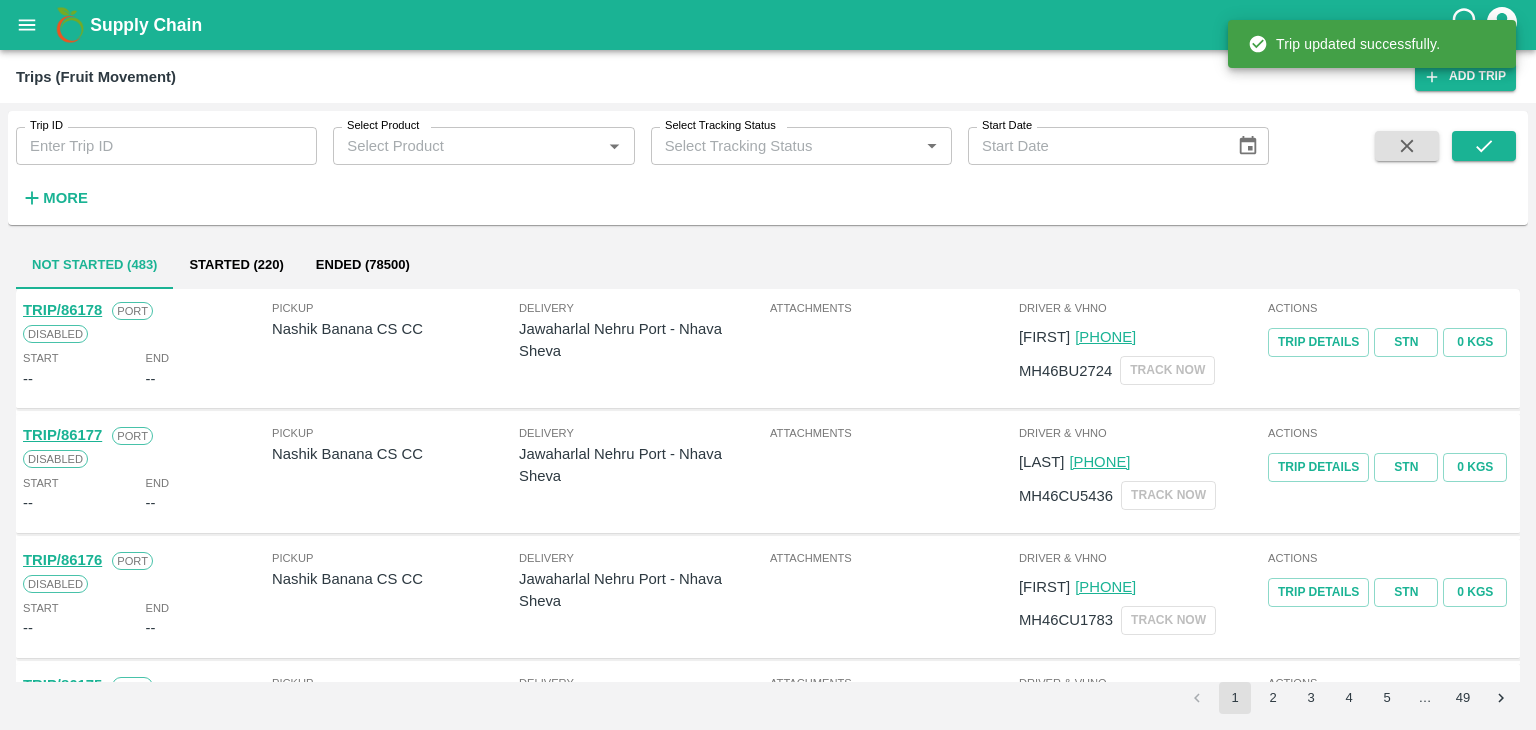 click on "Trip ID" at bounding box center [166, 146] 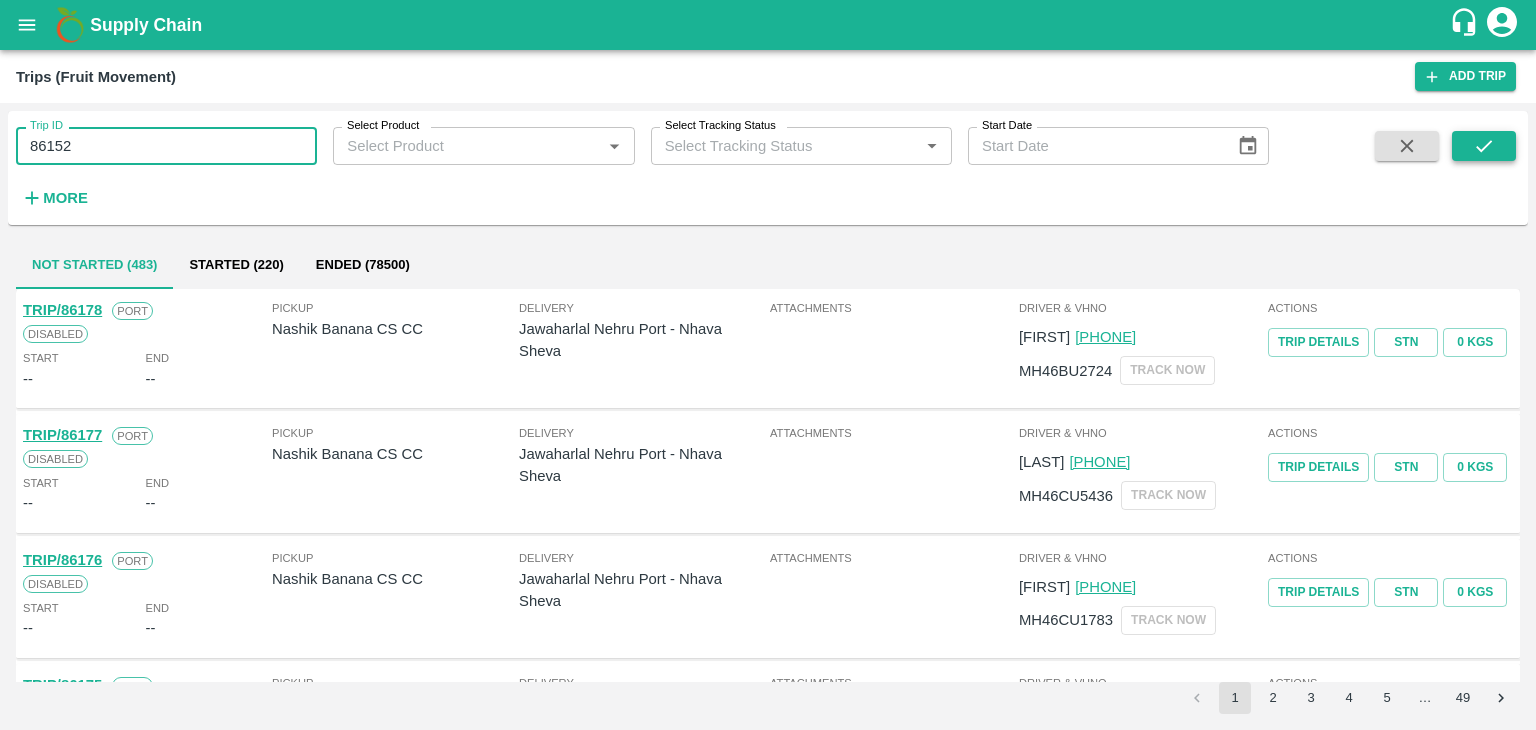 type on "86152" 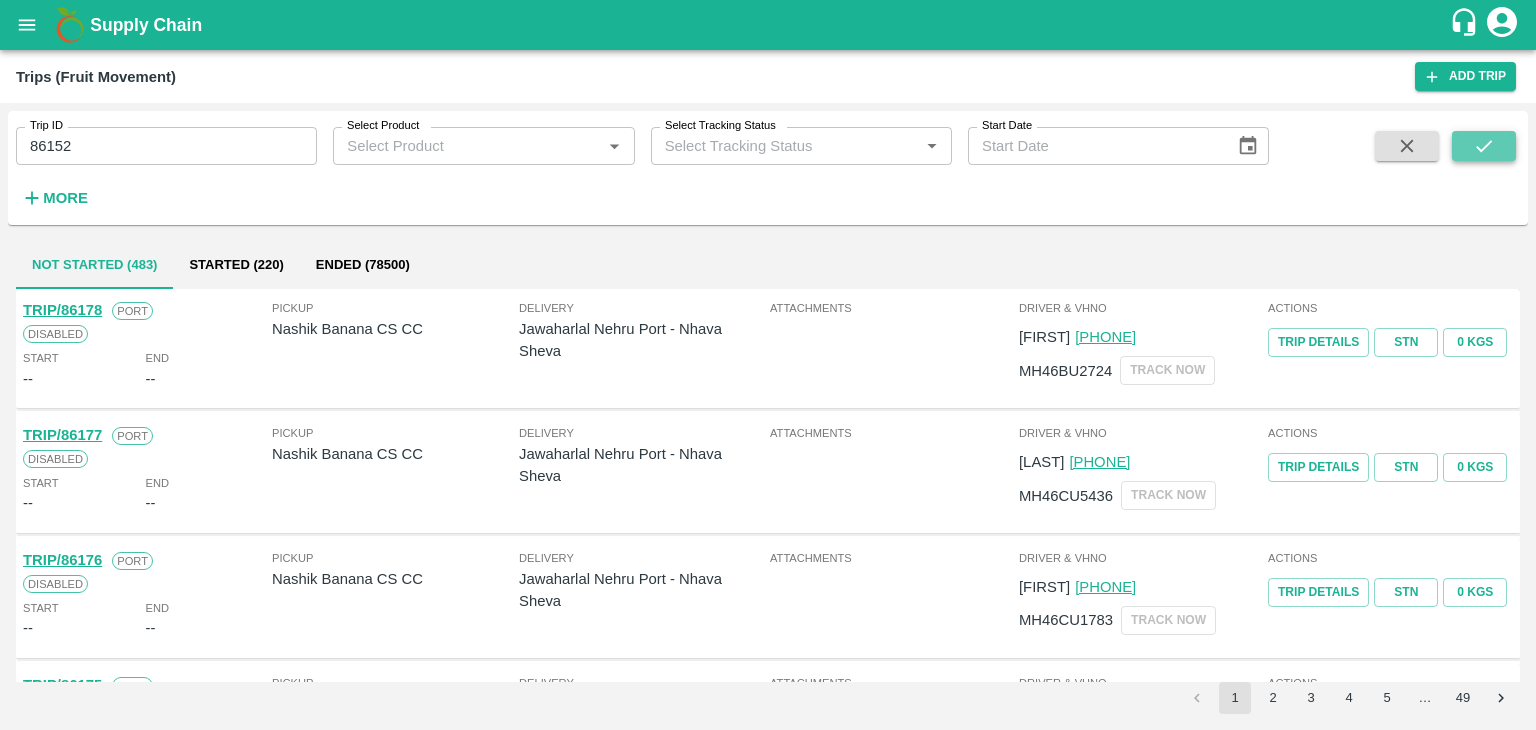 click at bounding box center (1484, 146) 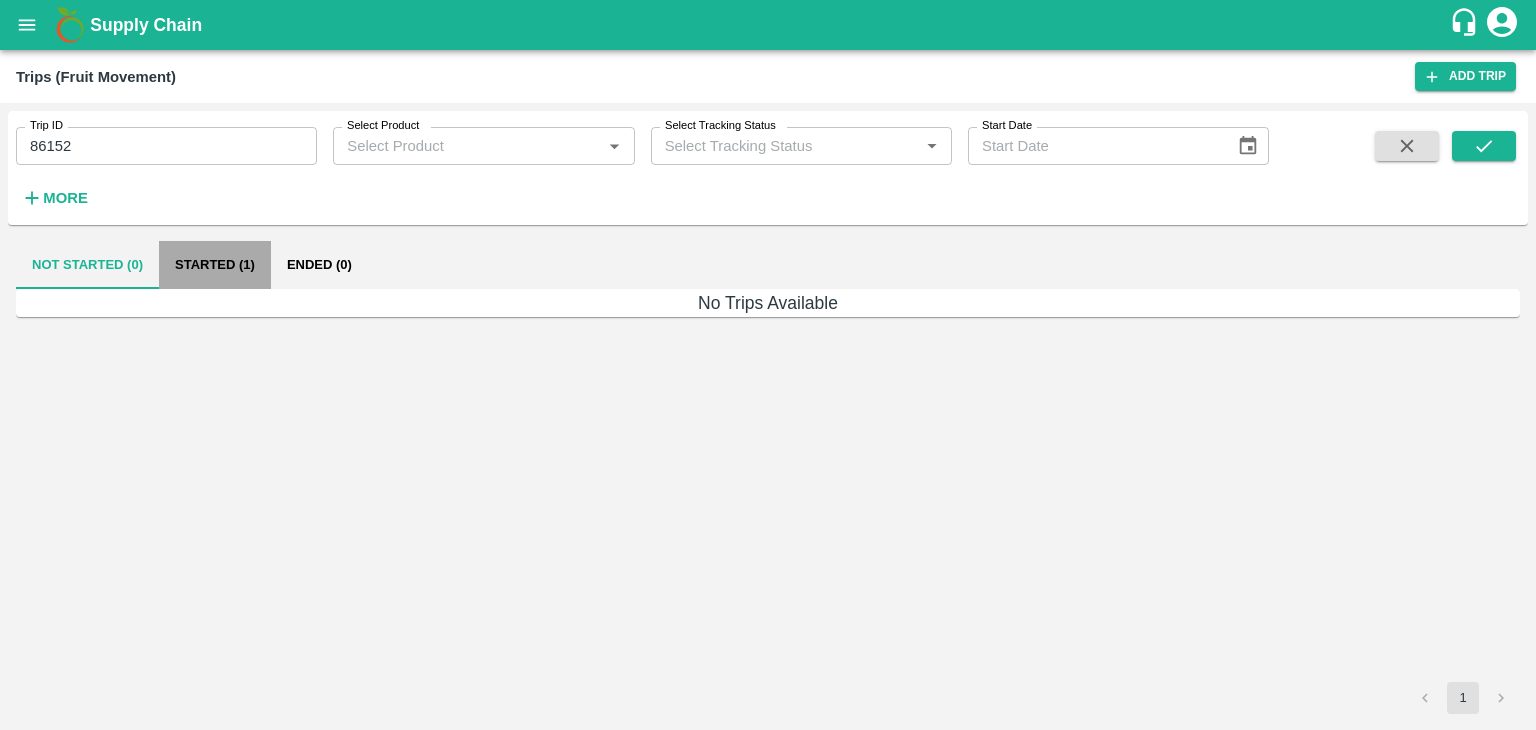 click on "Started (1)" at bounding box center [215, 265] 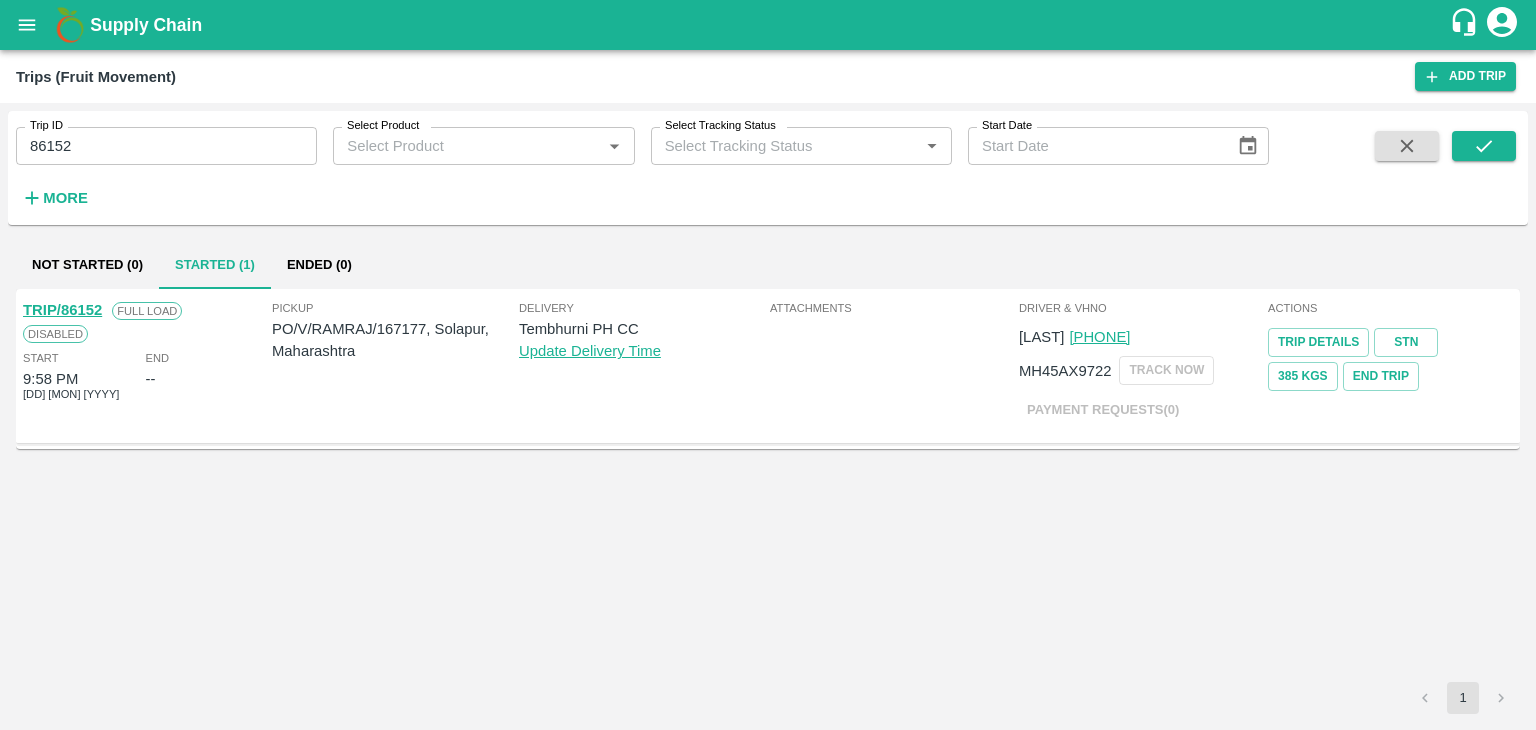 click on "TRIP/86152" at bounding box center (62, 310) 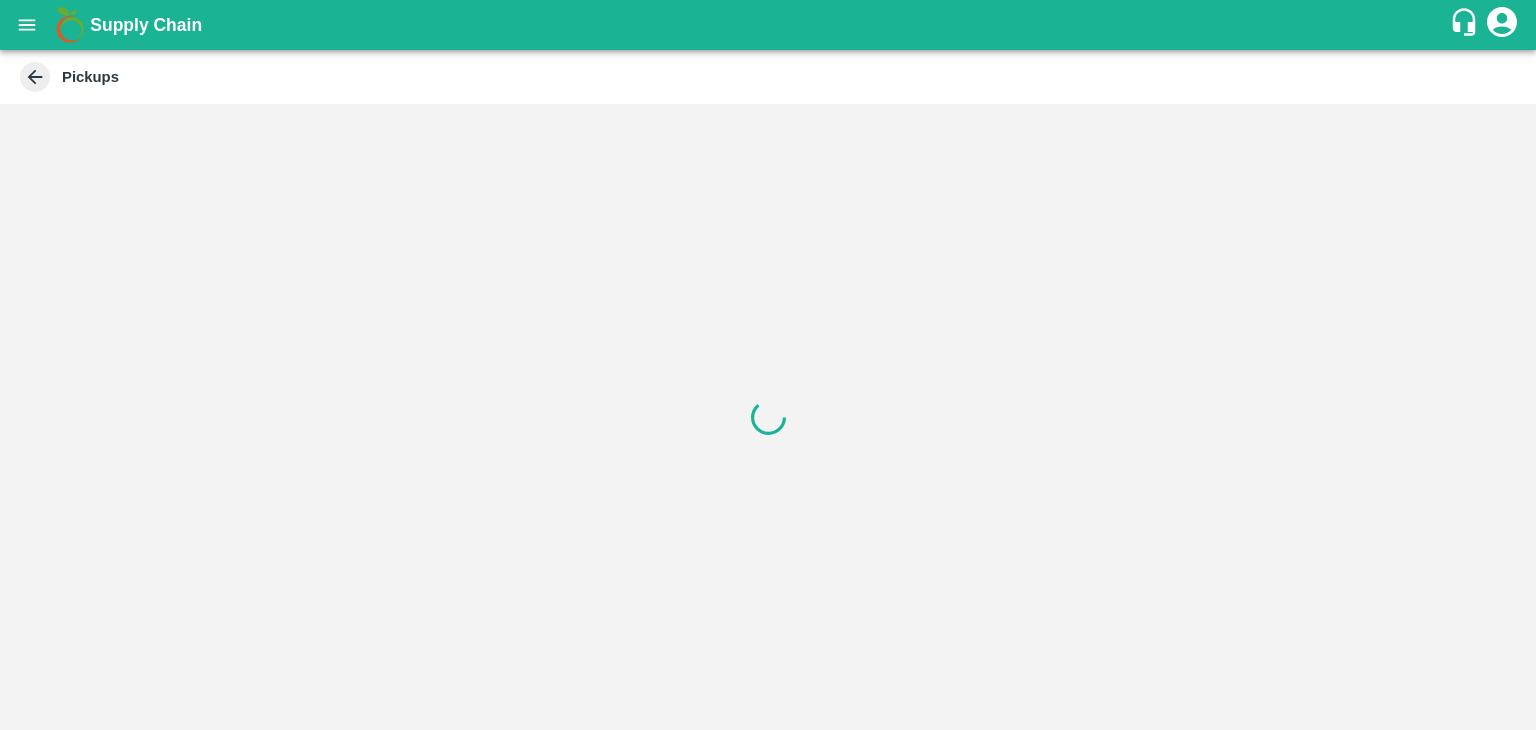 scroll, scrollTop: 0, scrollLeft: 0, axis: both 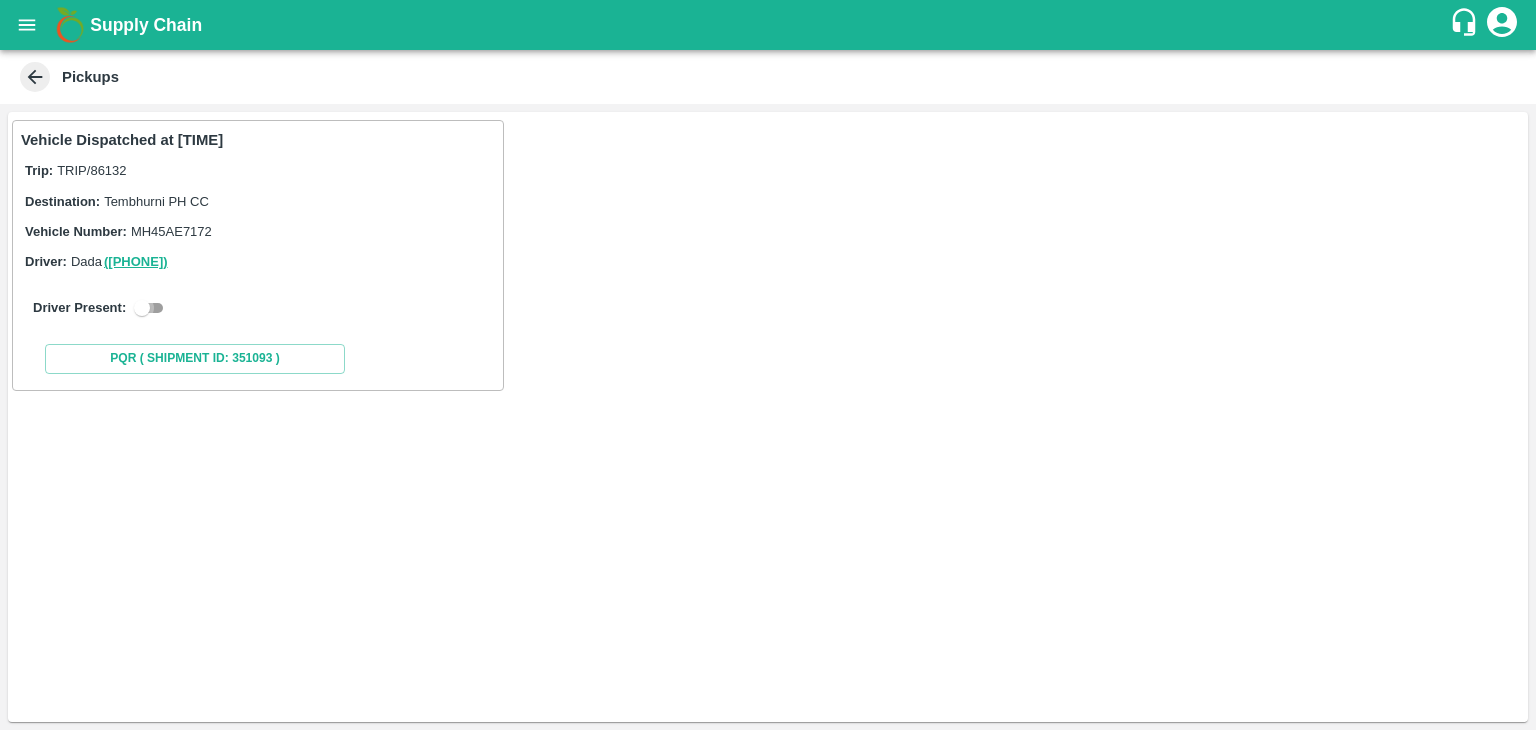click at bounding box center (142, 308) 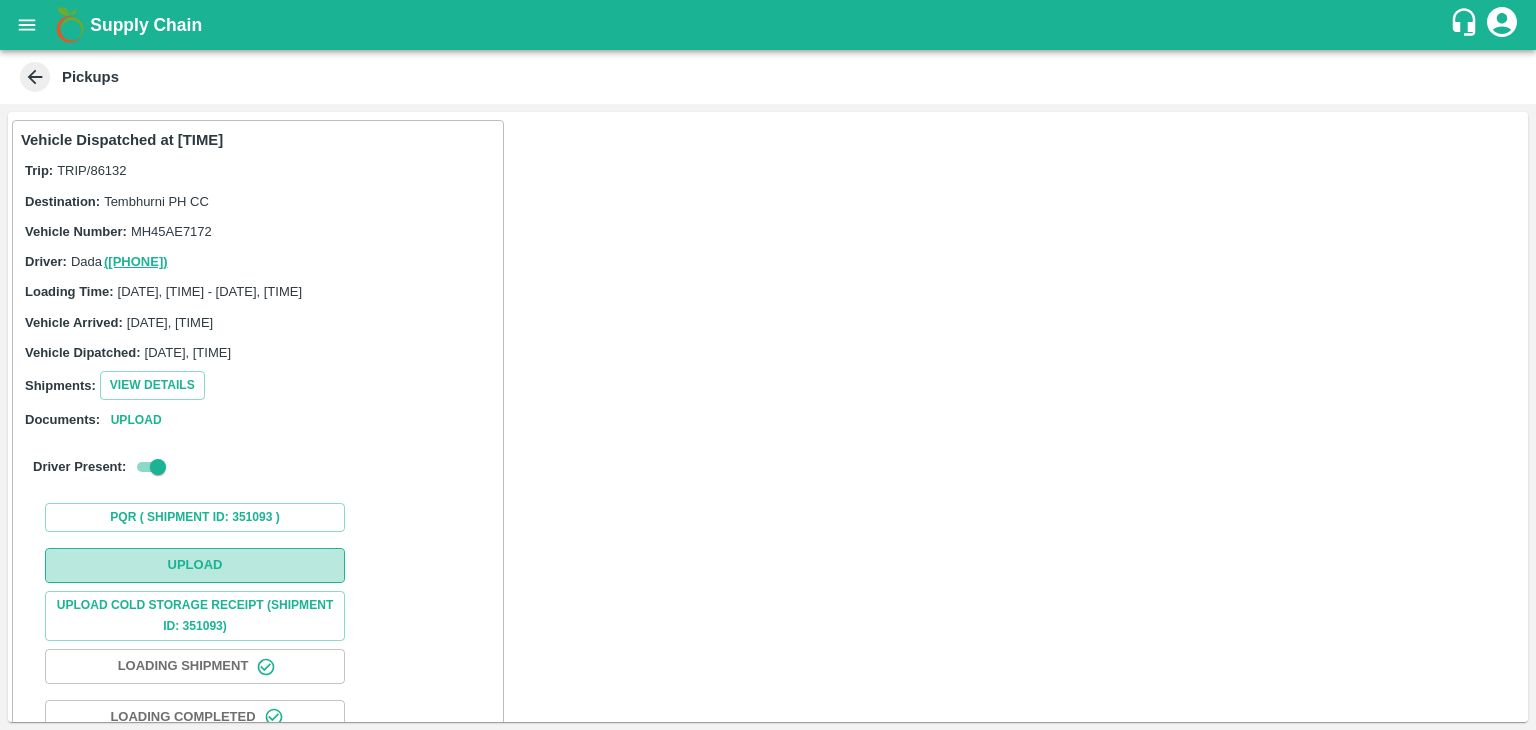 click on "Upload" at bounding box center (195, 565) 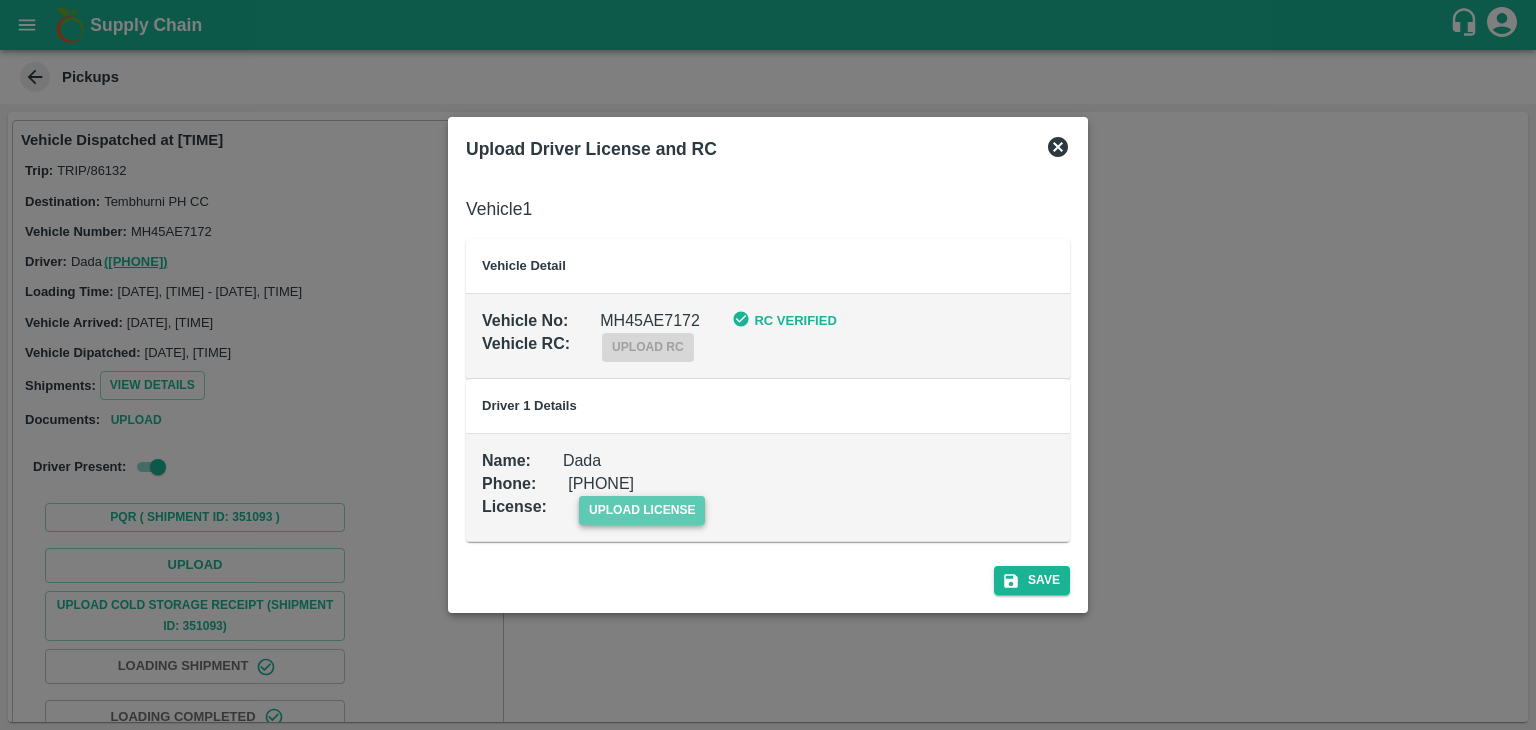 click on "upload license" at bounding box center [642, 510] 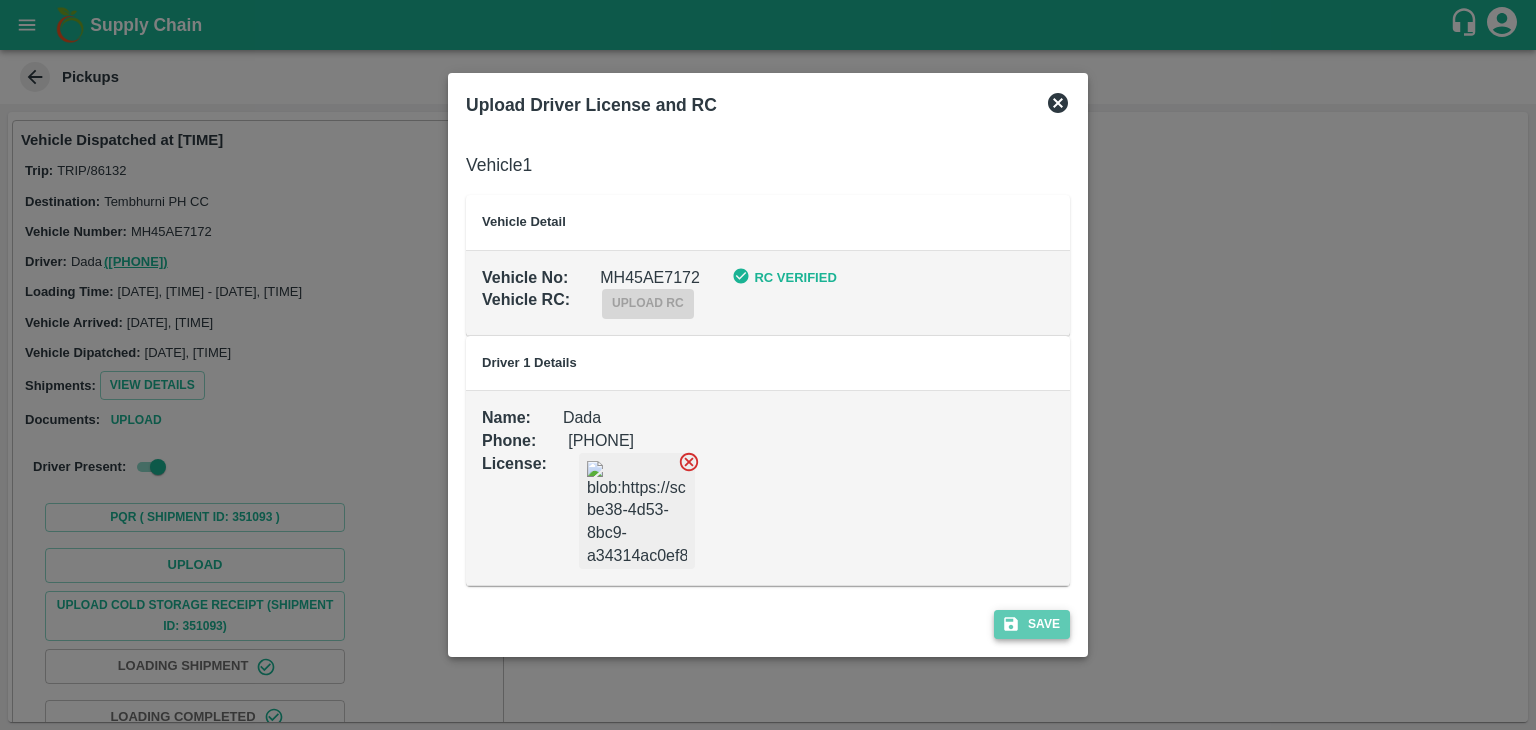 click on "Save" at bounding box center [1032, 624] 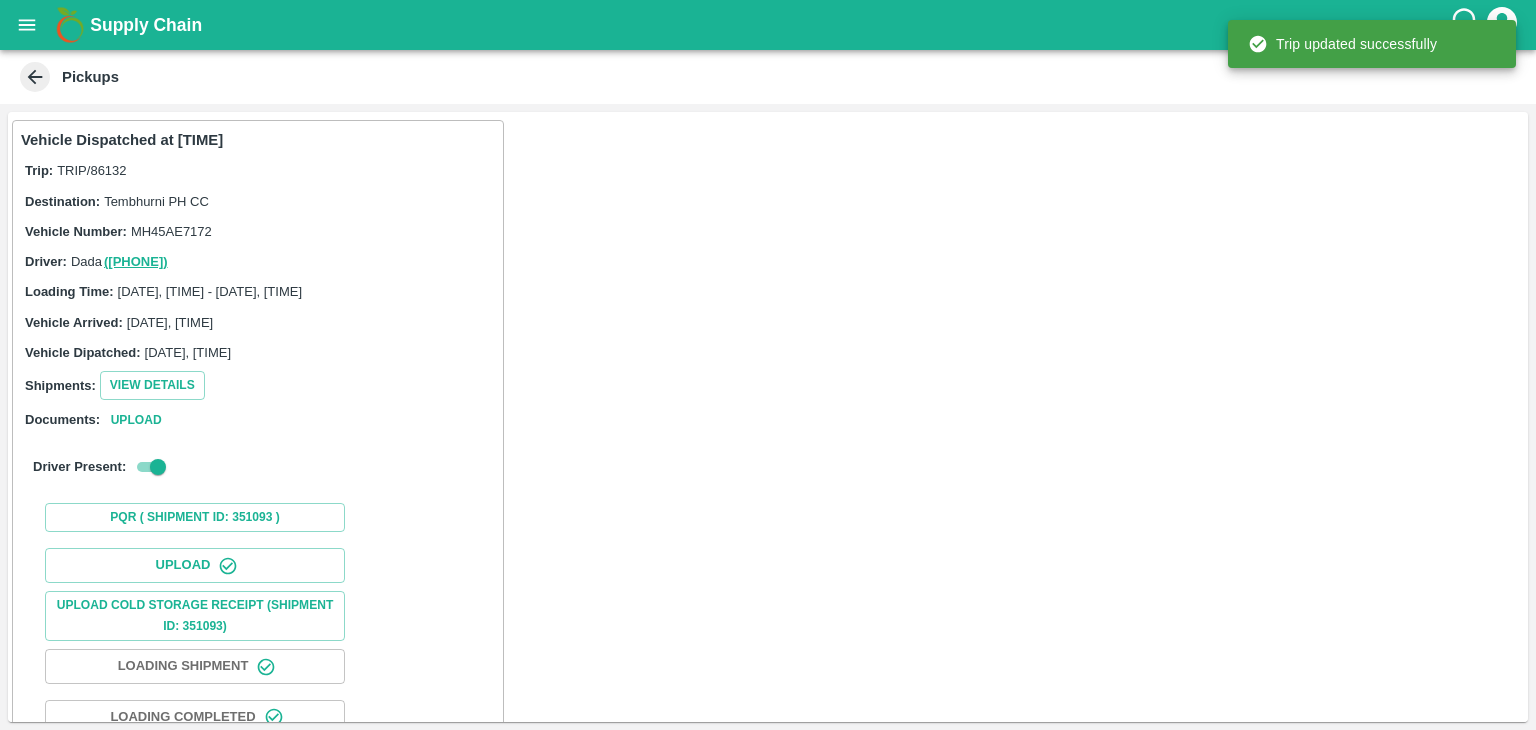 scroll, scrollTop: 209, scrollLeft: 0, axis: vertical 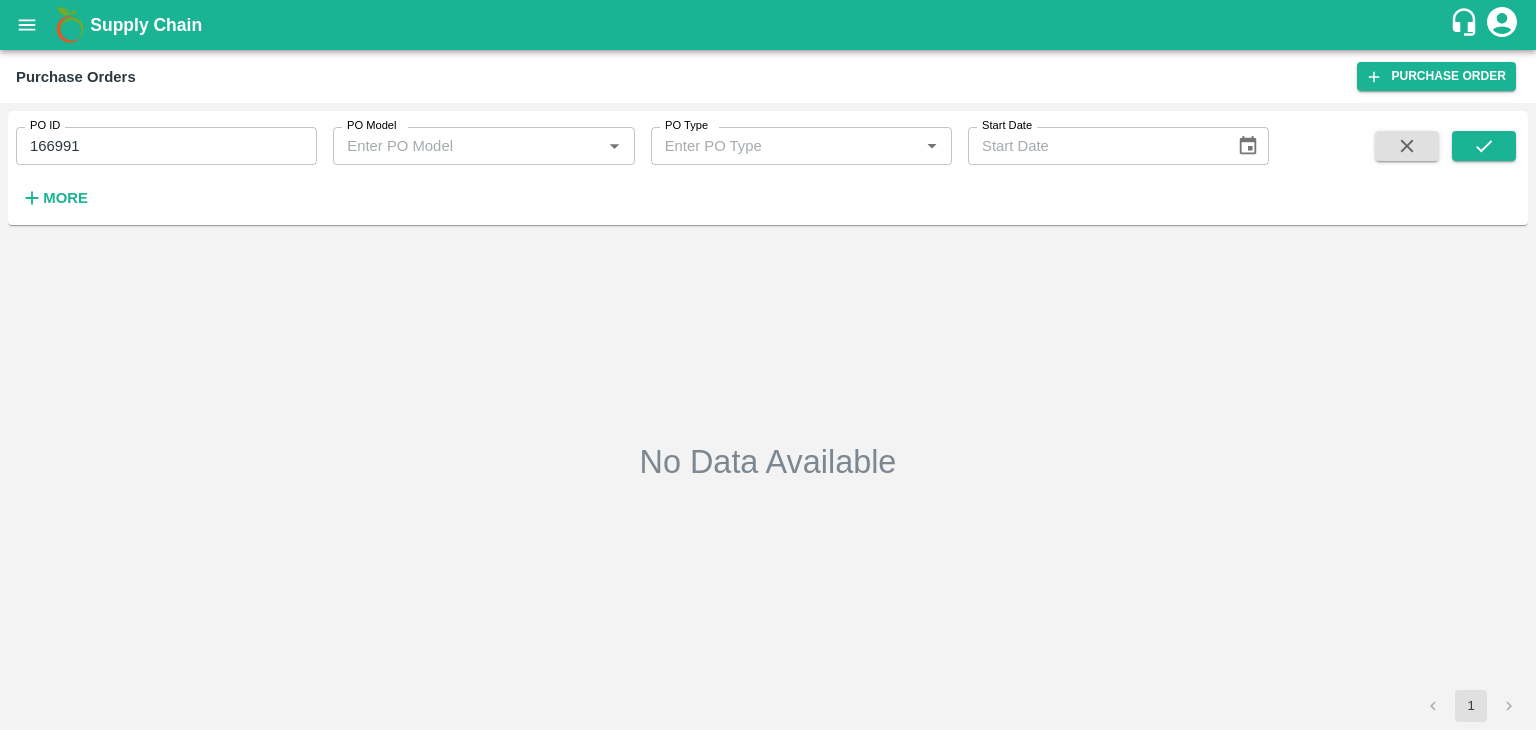 type on "02/08/2025" 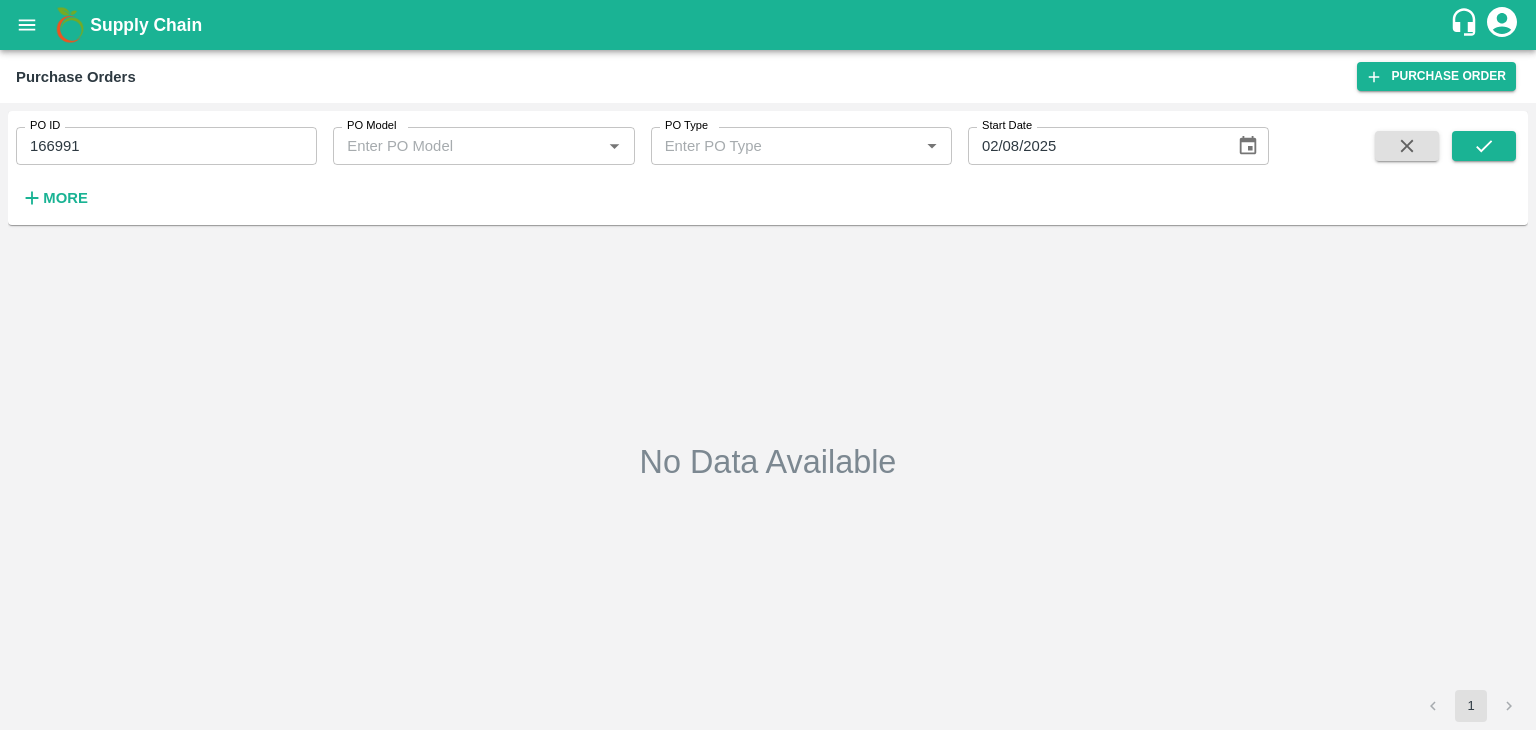 scroll, scrollTop: 0, scrollLeft: 0, axis: both 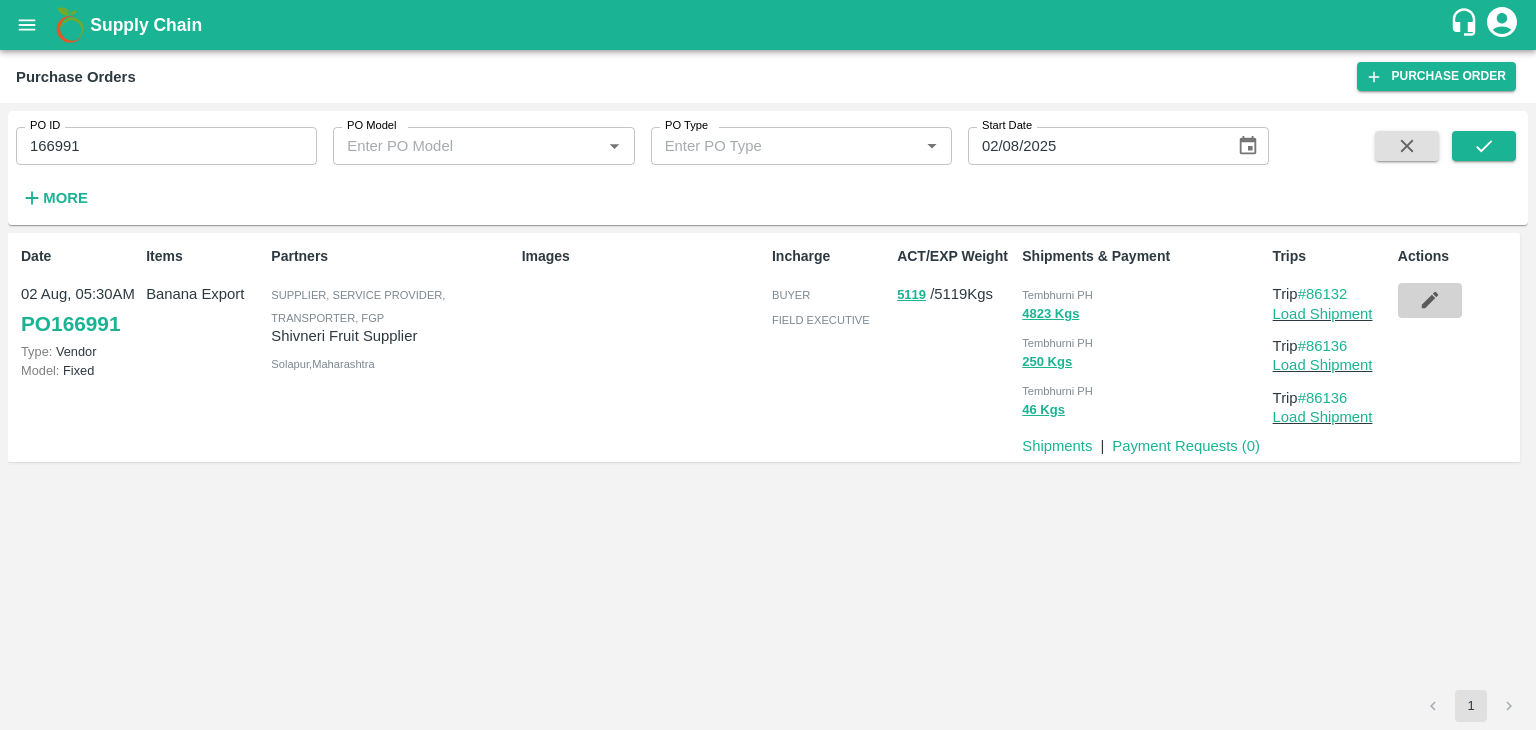 click at bounding box center (1430, 300) 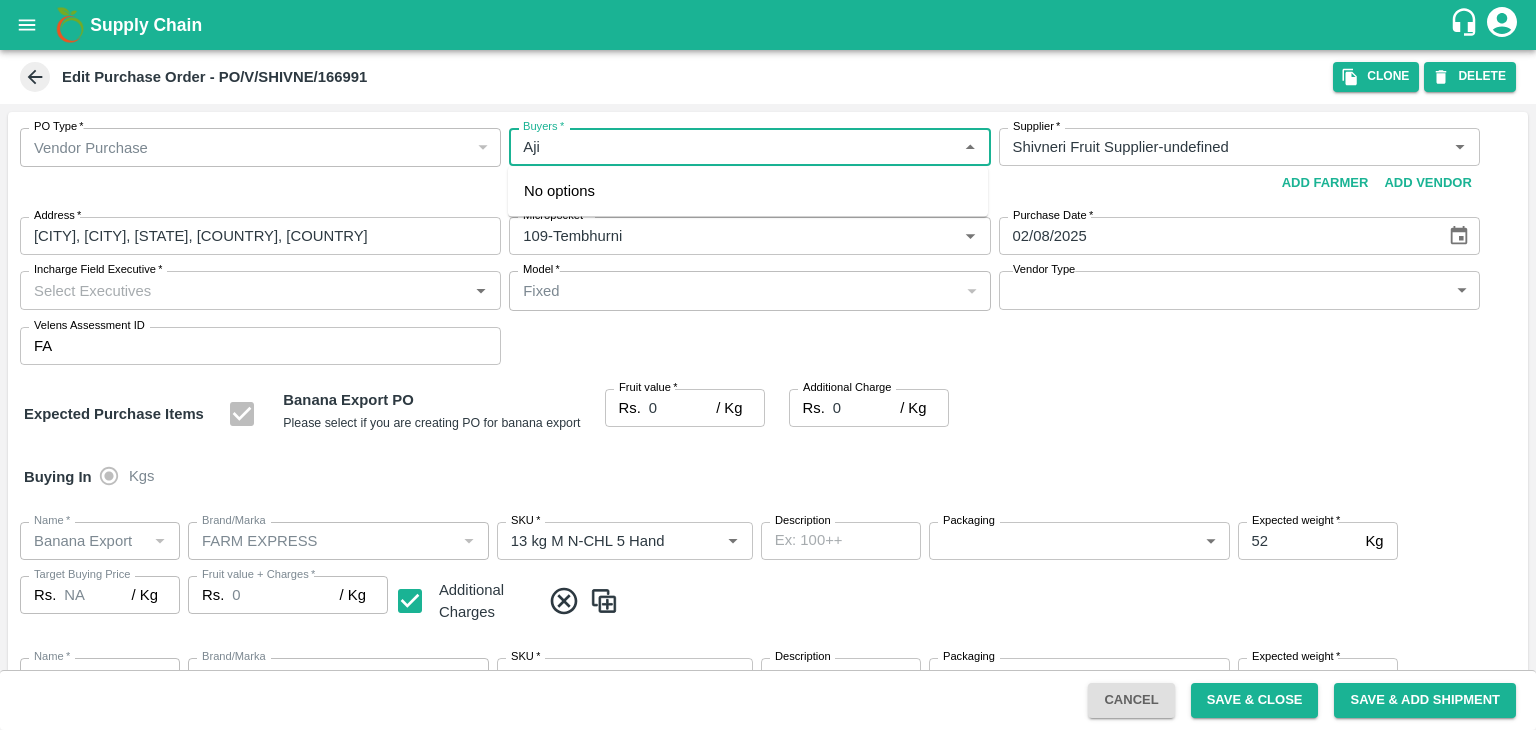 type on "[FIRST]" 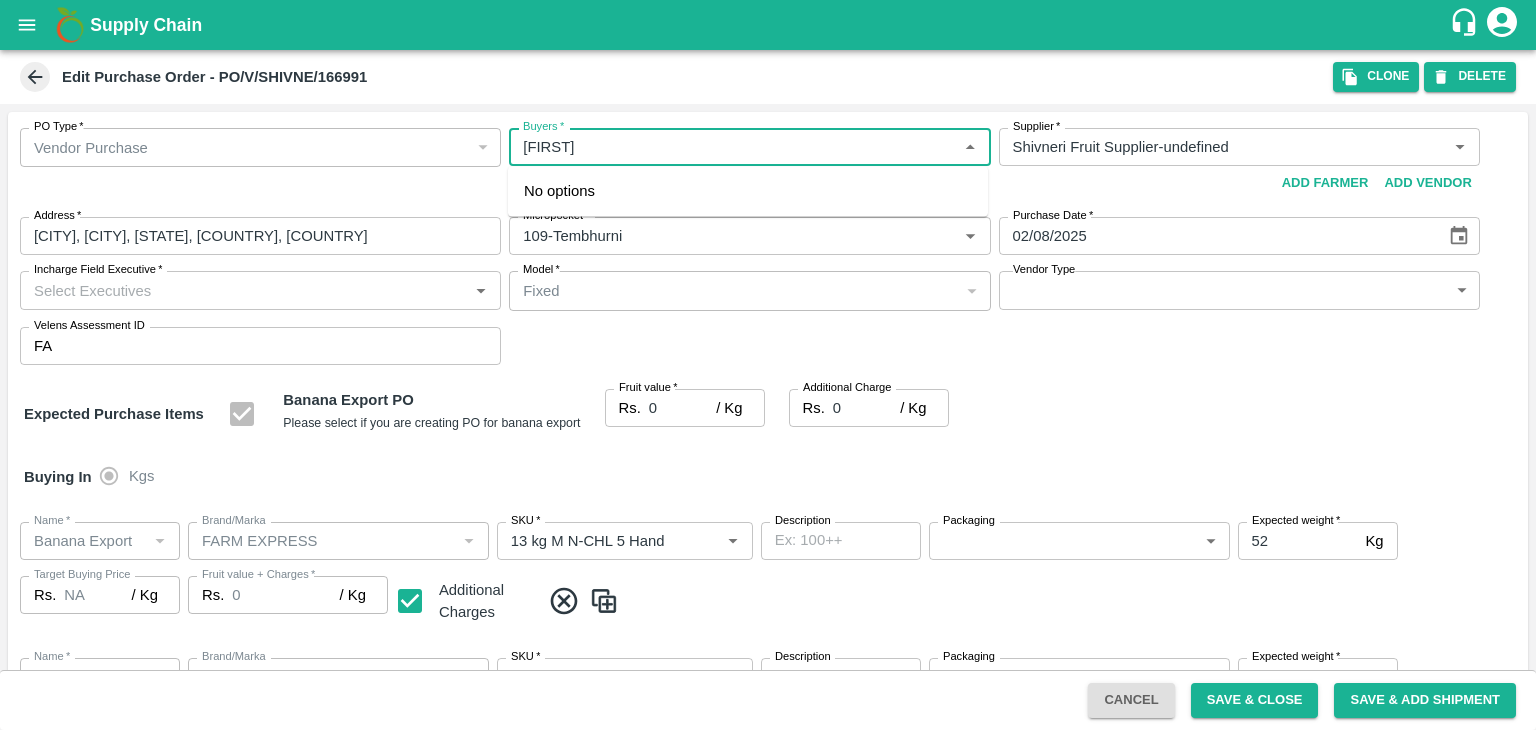 type on "Shivneri Fruit Supplier-undefined" 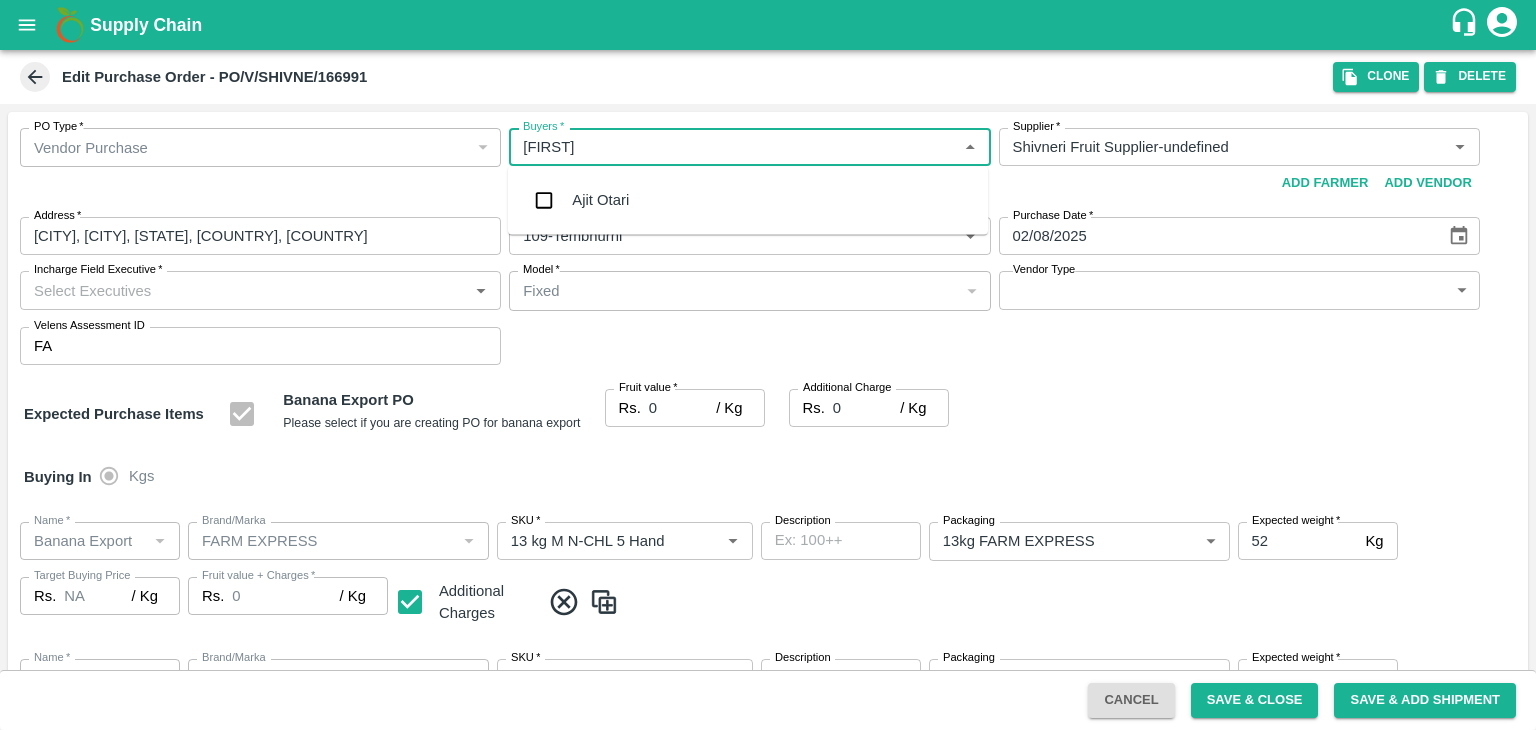 click on "Ajit Otari" at bounding box center [748, 200] 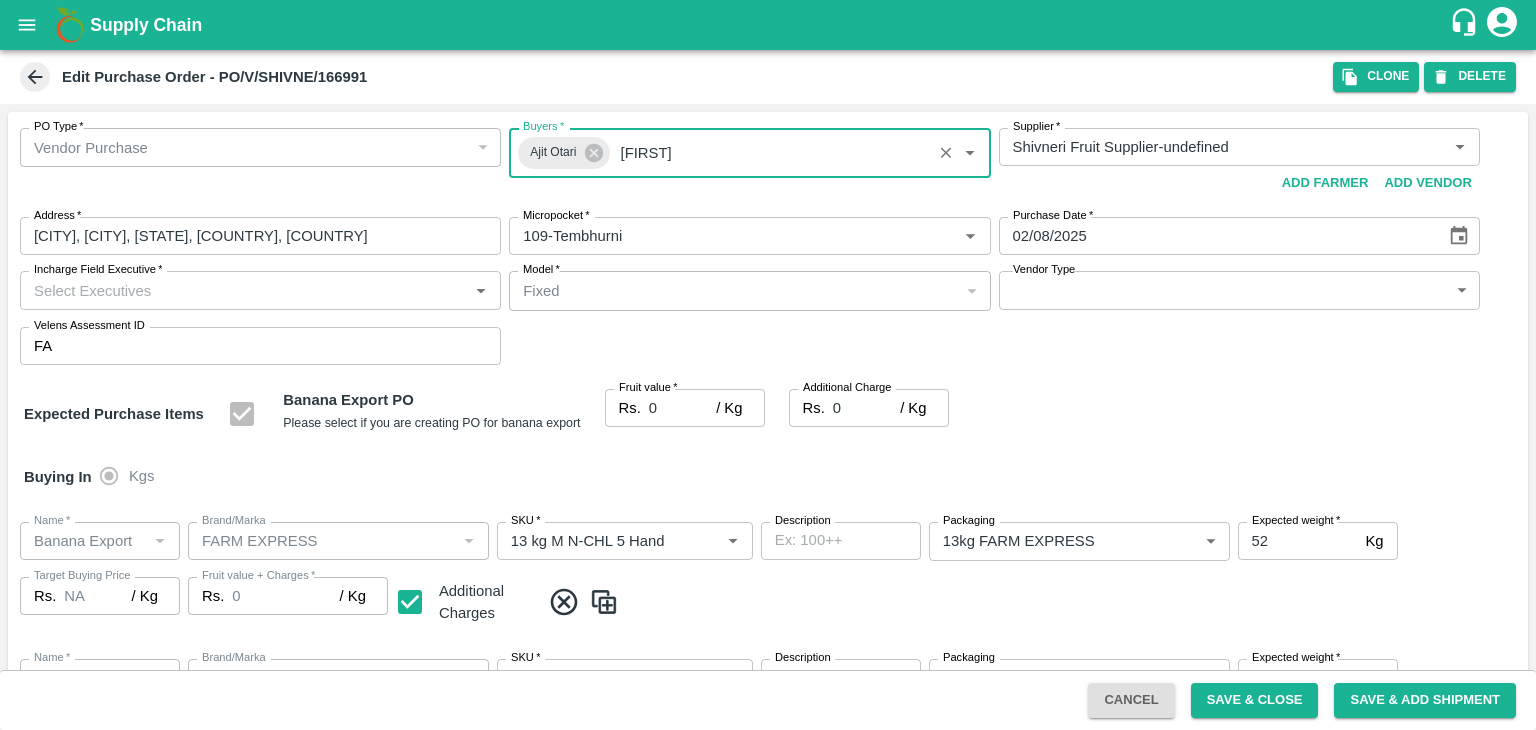 type 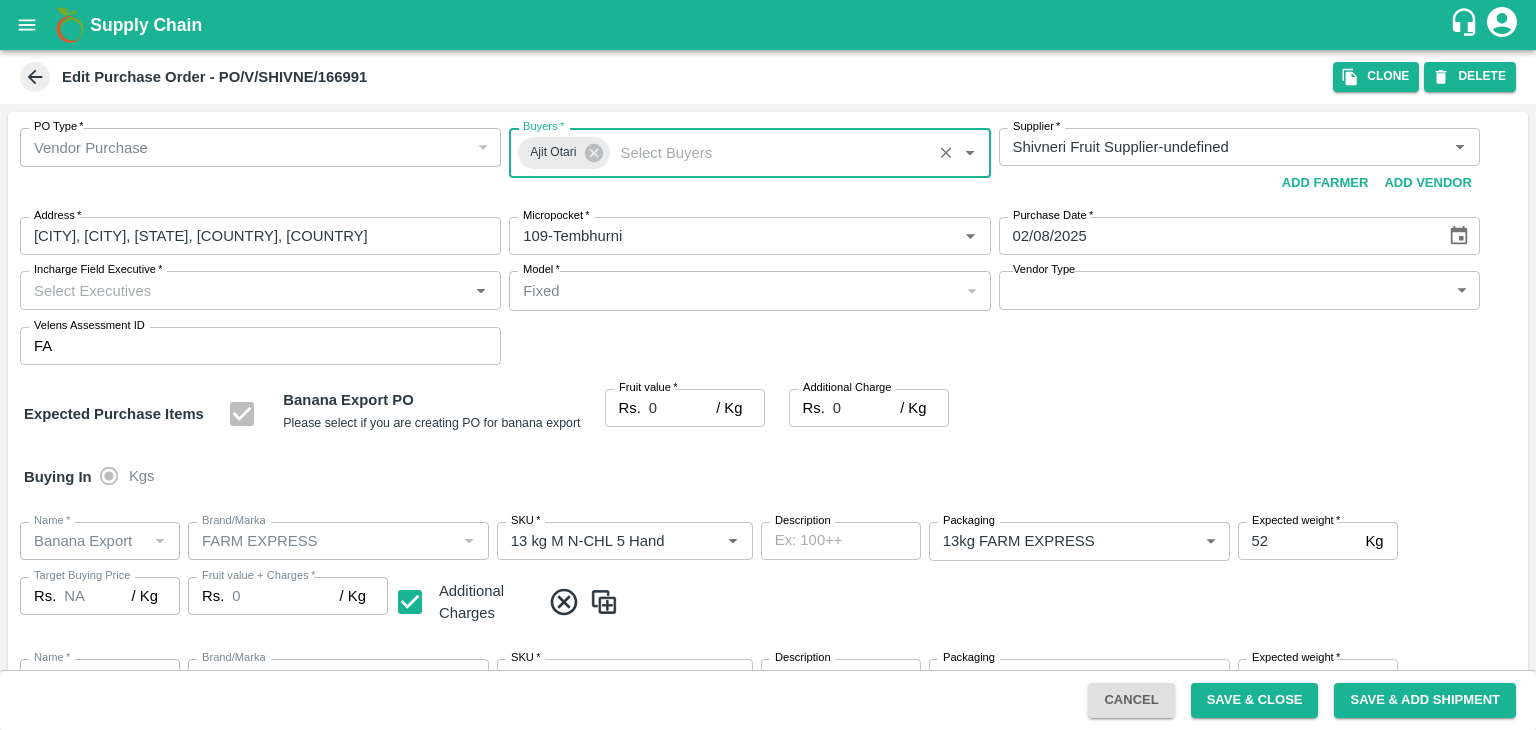 click on "Incharge Field Executive   *" at bounding box center (244, 290) 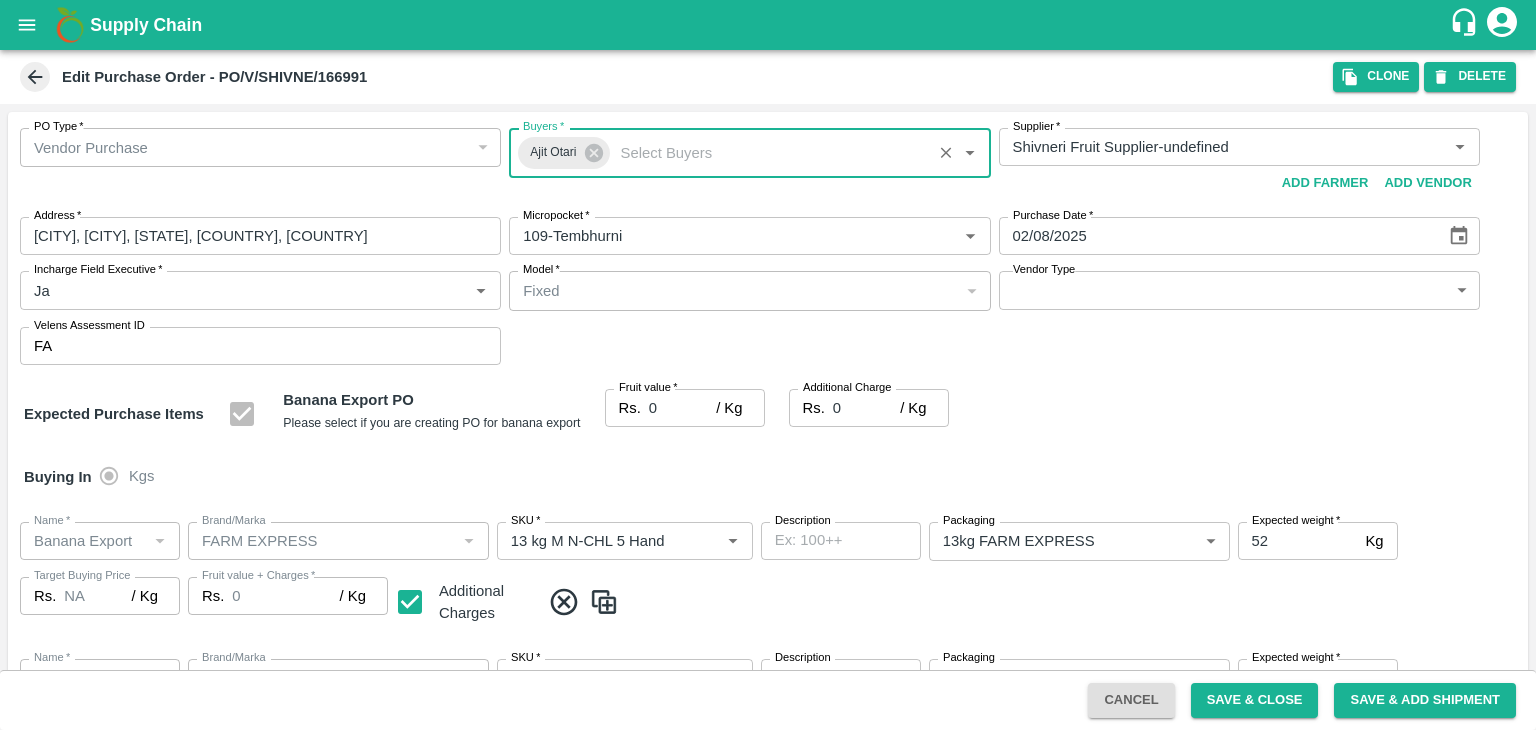 type on "Jay" 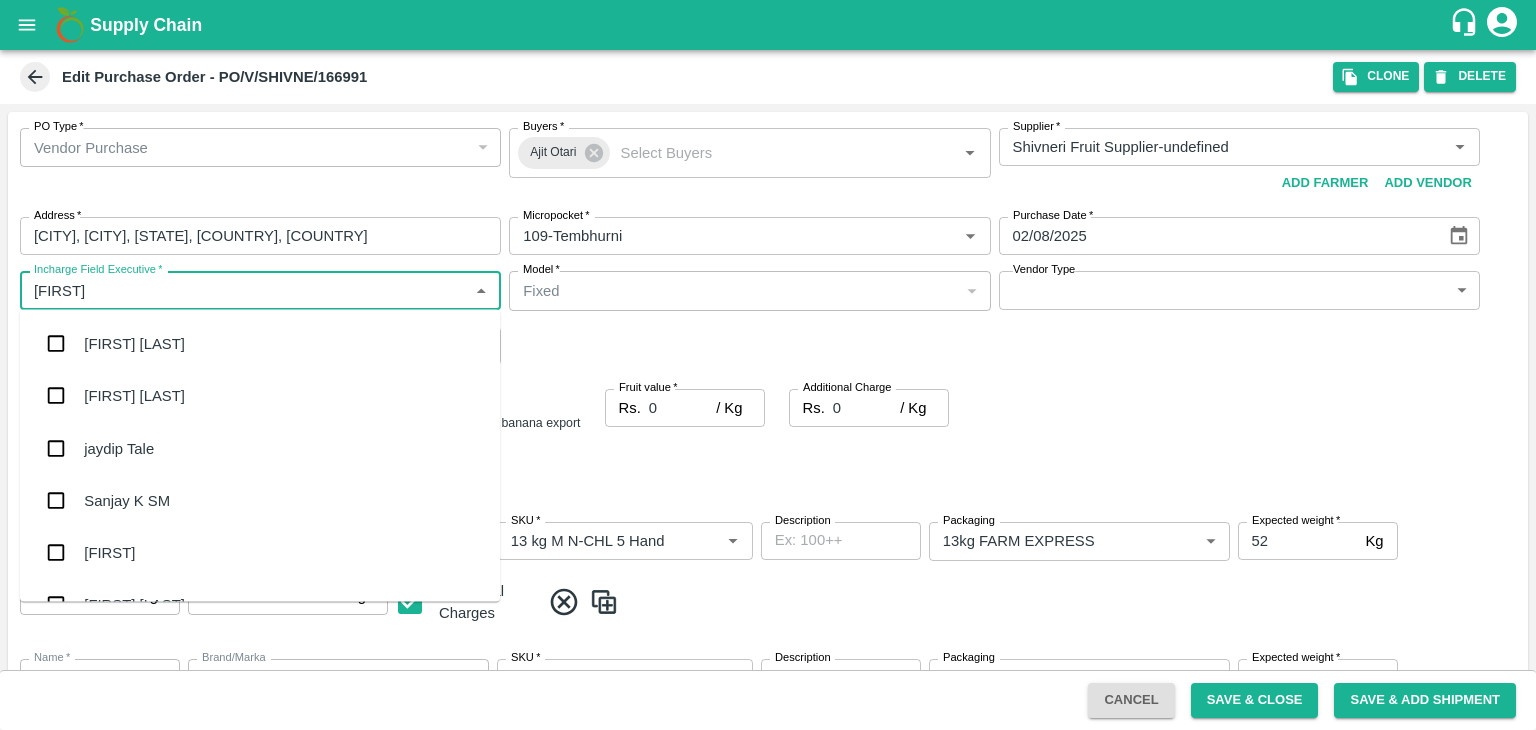 click on "jaydip Tale" at bounding box center (260, 448) 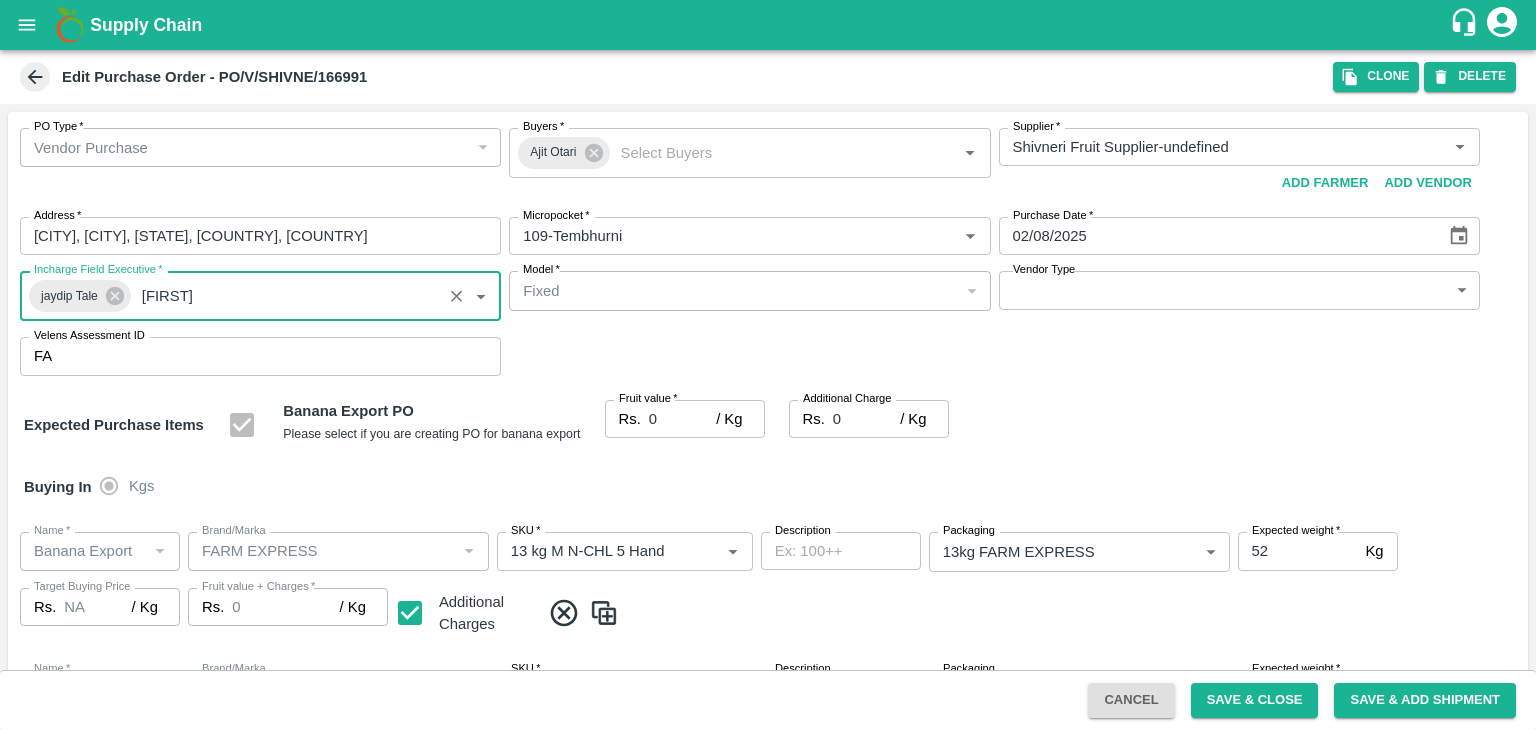 type 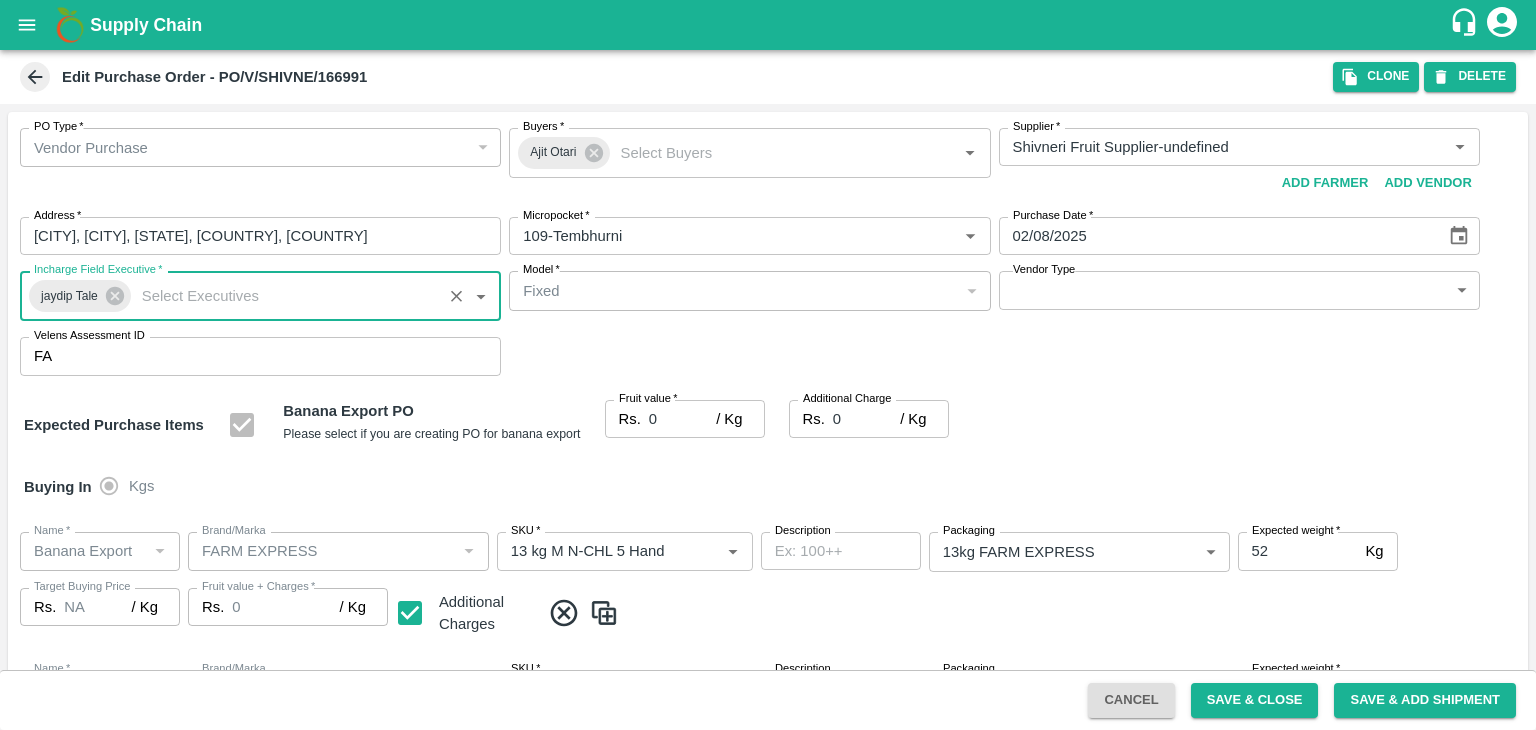 click on "Supply Chain Edit Purchase Order - PO/V/SHIVNE/166991 Clone DELETE PO Type   * Vendor Purchase 2 PO Type Buyers   * Ajit Otari Buyers   * Supplier   * Supplier   * Add Vendor Add Farmer Address   * Surli, Madha, Solapur, Maharashtra, India Address Micropocket   * Micropocket   * Purchase Date   * 02/08/2025 Purchase Date Incharge Field Executive   * jaydip Tale Incharge Field Executive   * Model   * Fixed Fixed Model Vendor Type ​ Vendor Type Velens Assessment ID FA Velens Assessment ID Expected Purchase Items Banana Export PO Please select if you are creating PO for banana export Fruit value   * Rs. 0 / Kg Fruit value Additional Charge Rs. 0 / Kg Additional Charge Buying In Kgs Name   * Name   * Brand/Marka Brand/Marka SKU   * SKU   * Description x Description Packaging 13kg FARM EXPRESS 468 Packaging Expected weight   * 52 Kg Expected weight Target Buying Price Rs. NA / Kg Target Buying Price Fruit value + Charges   * Rs. 0 / Kg Fruit value + Charges Name   * Name *" at bounding box center [768, 365] 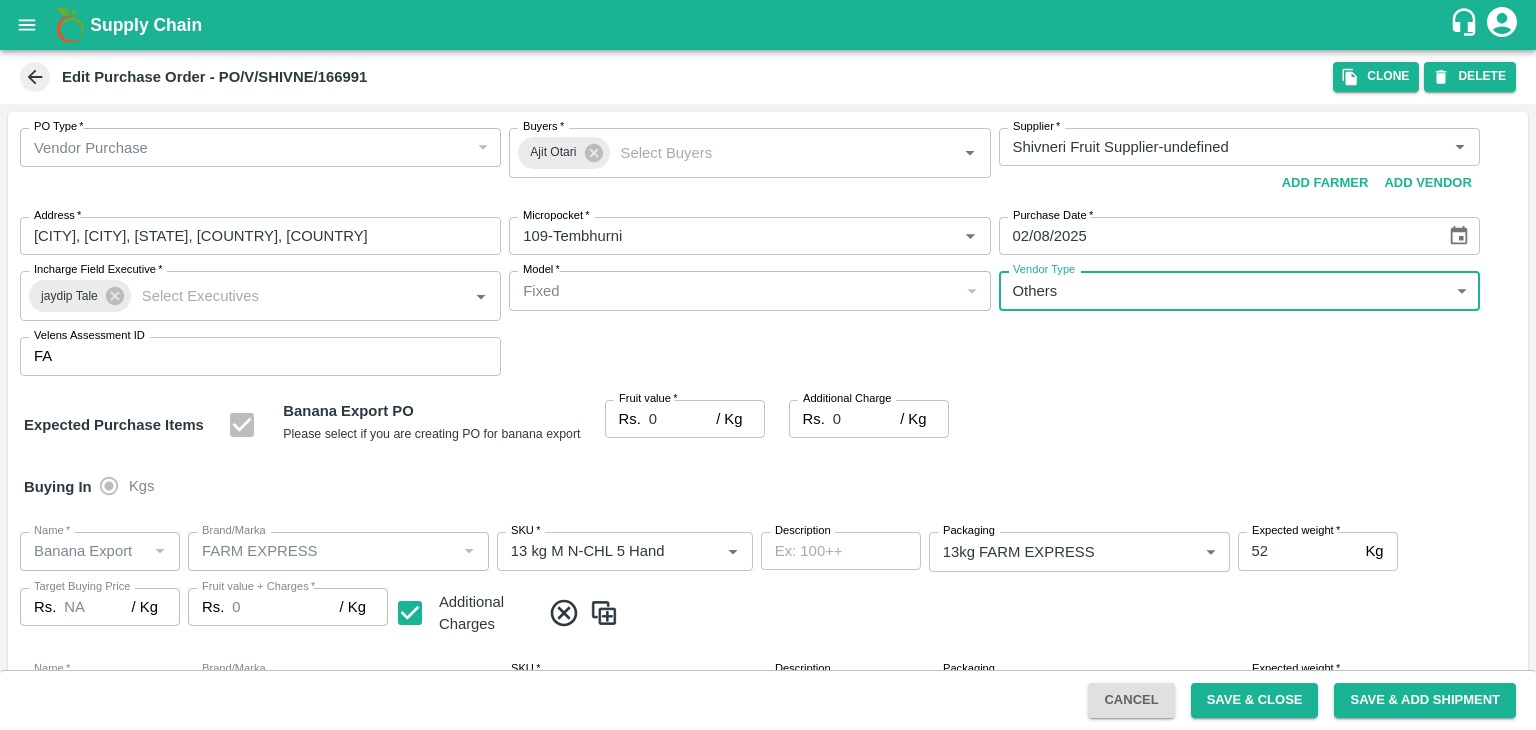 type on "OTHER" 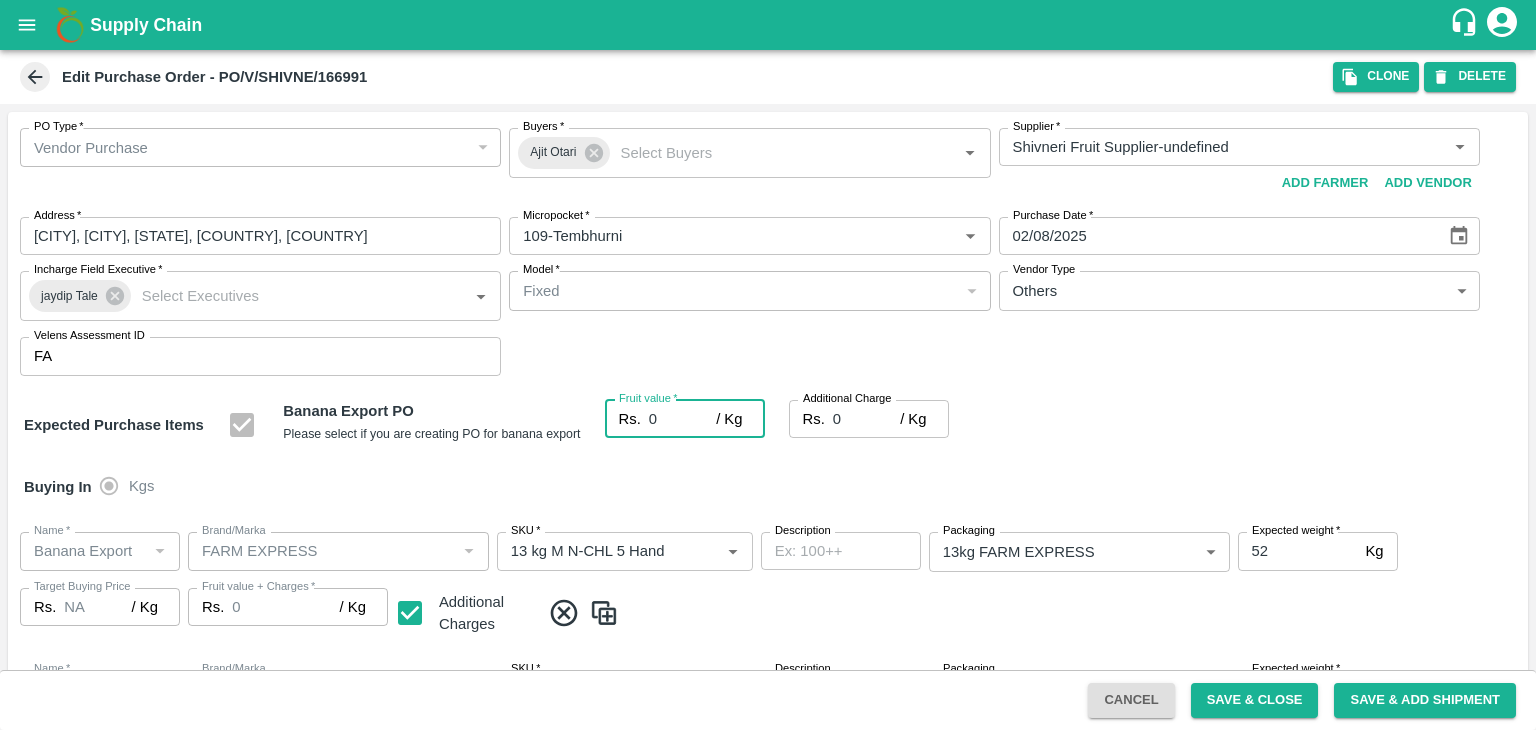 click on "0" at bounding box center [682, 419] 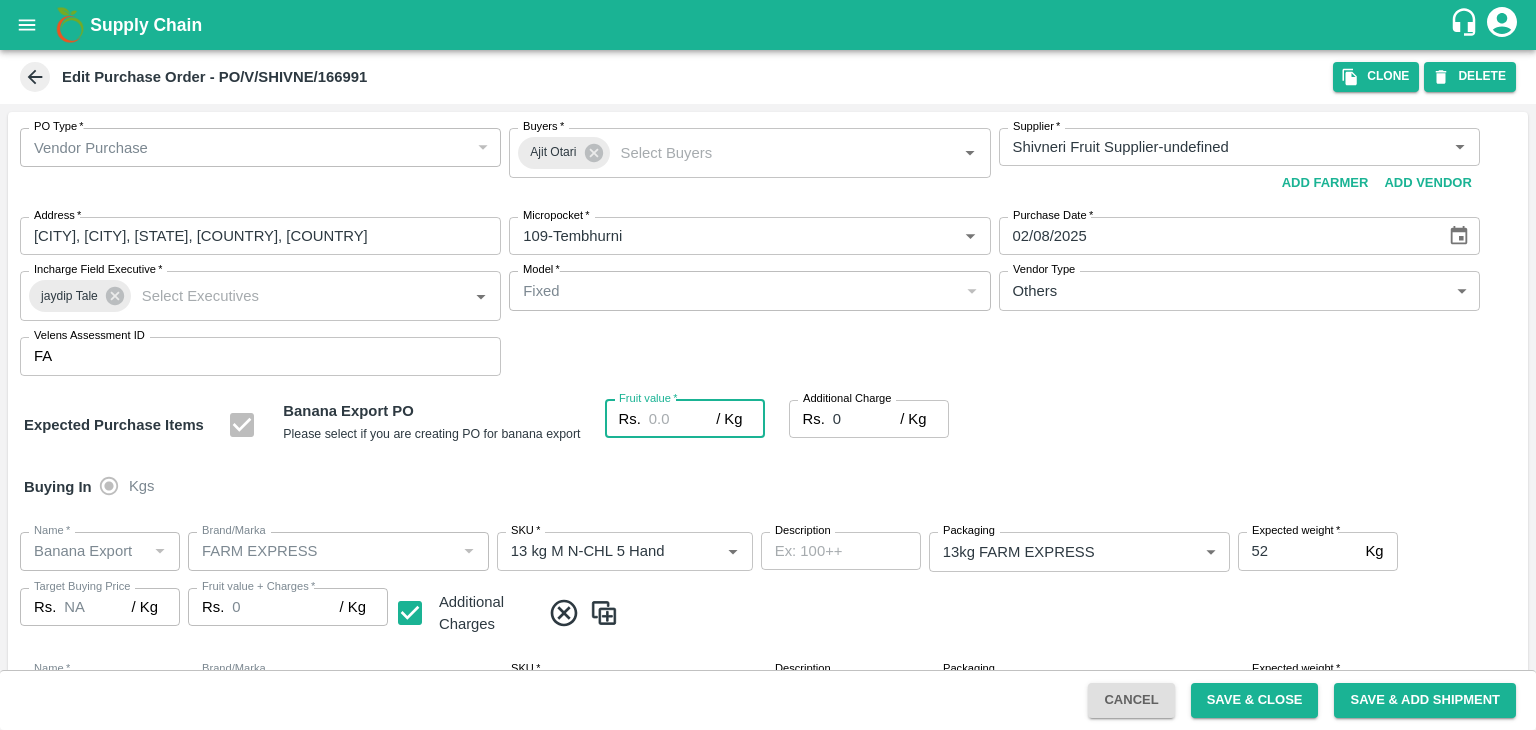 type on "2" 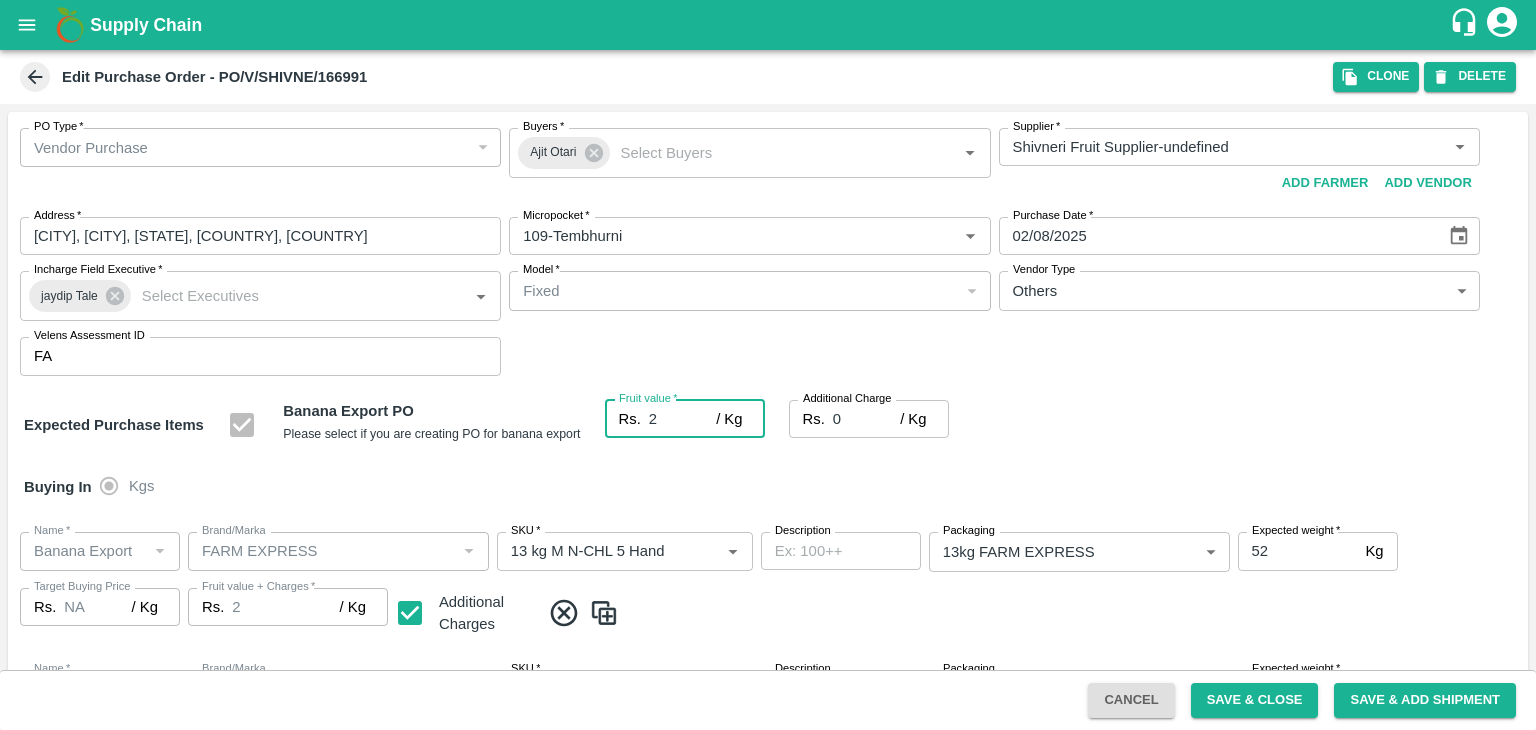 type on "2" 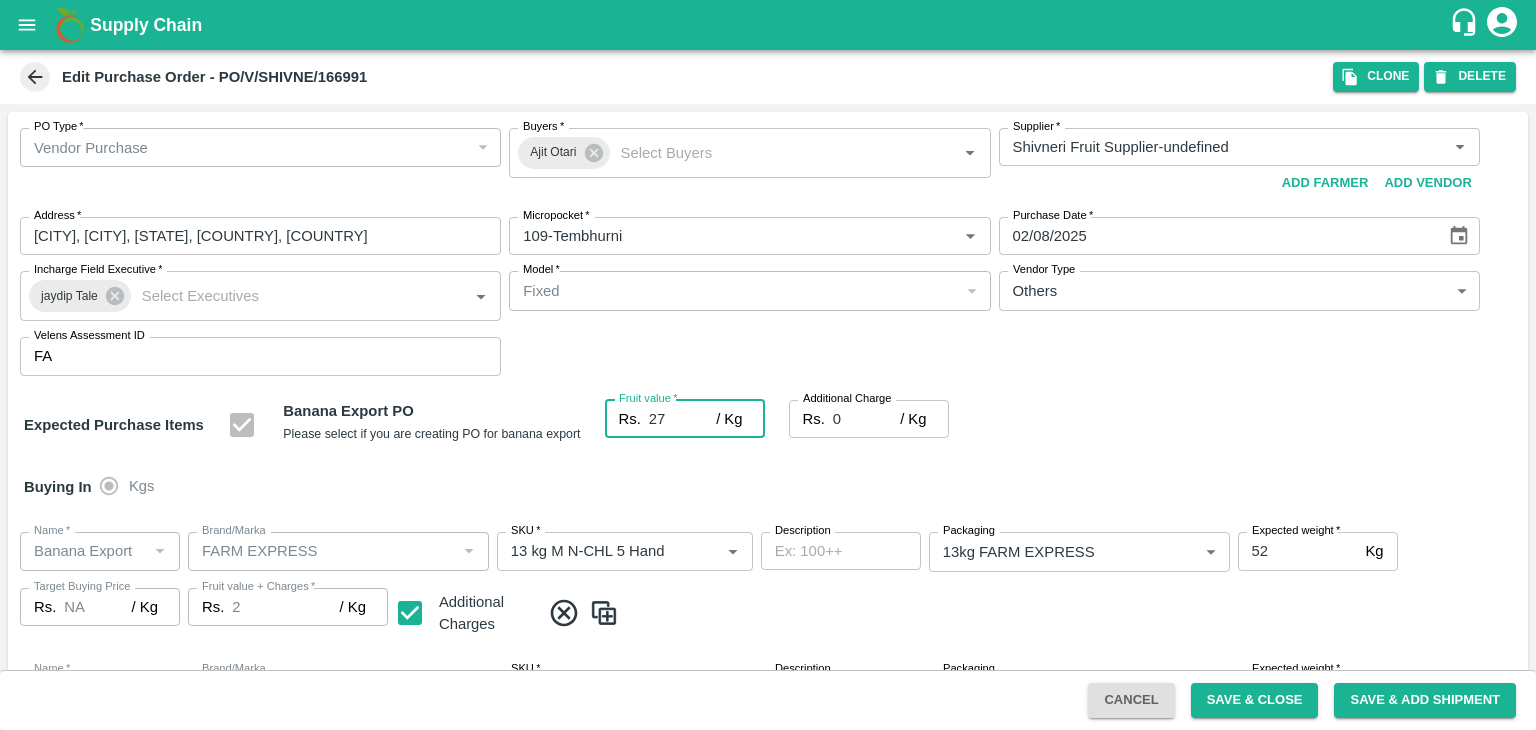 type on "27" 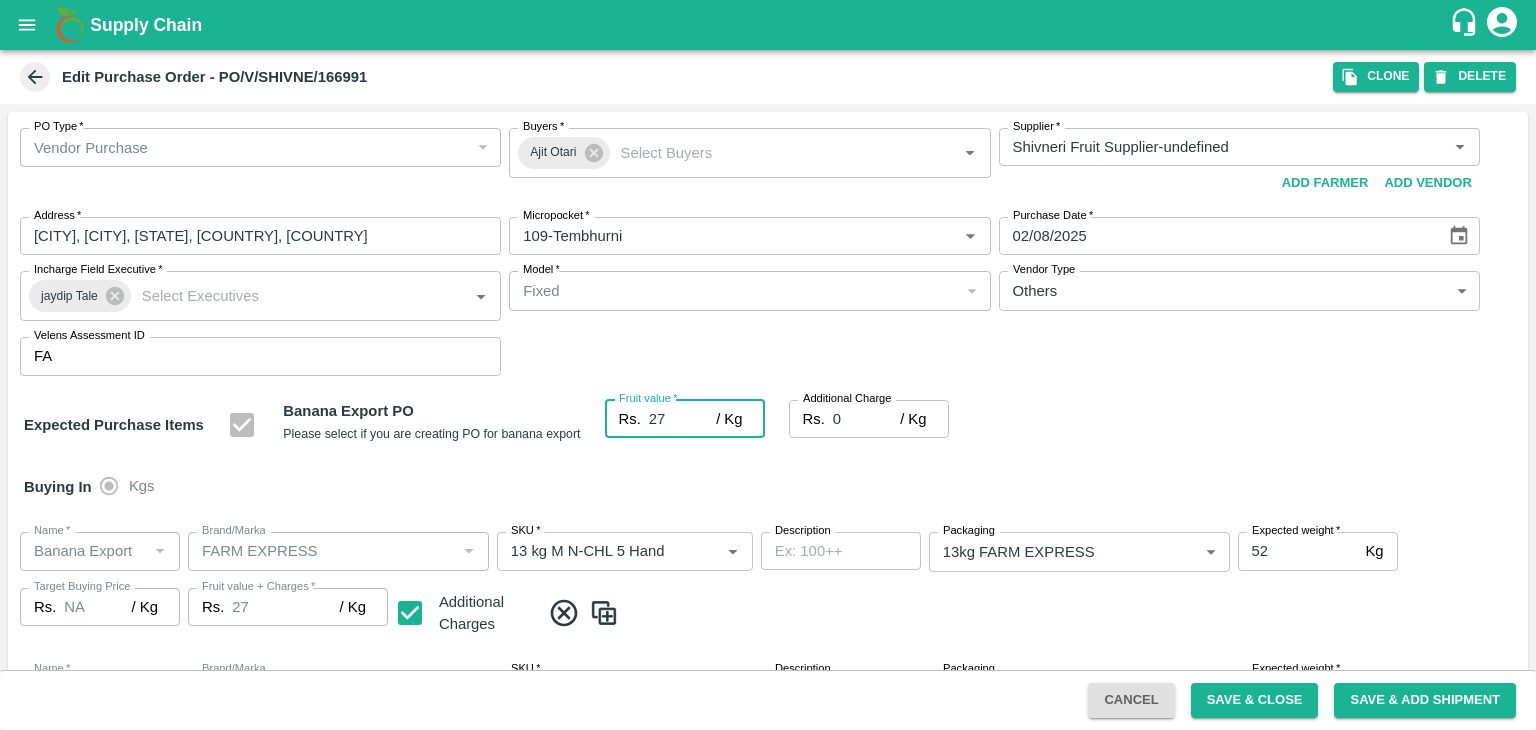 type on "27" 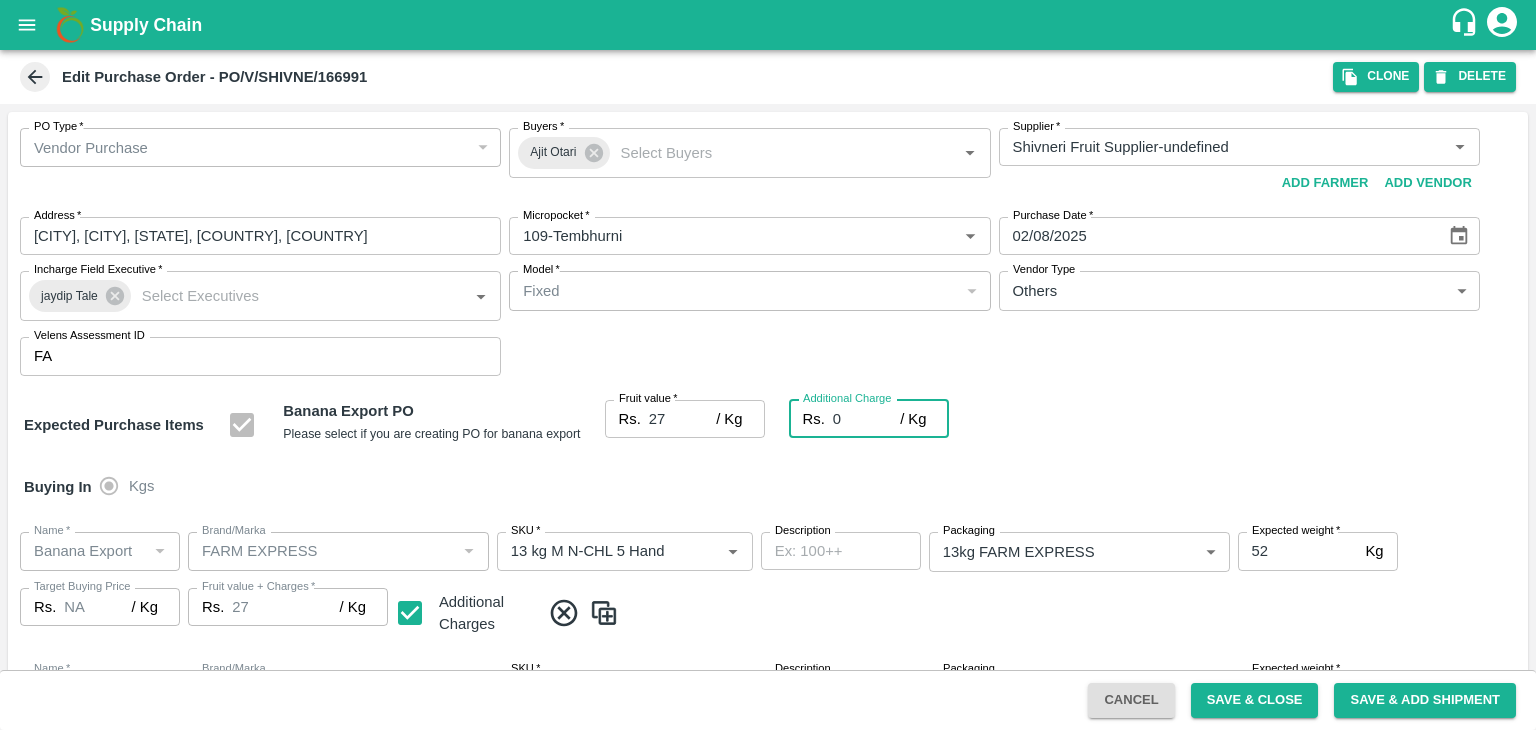 type on "2" 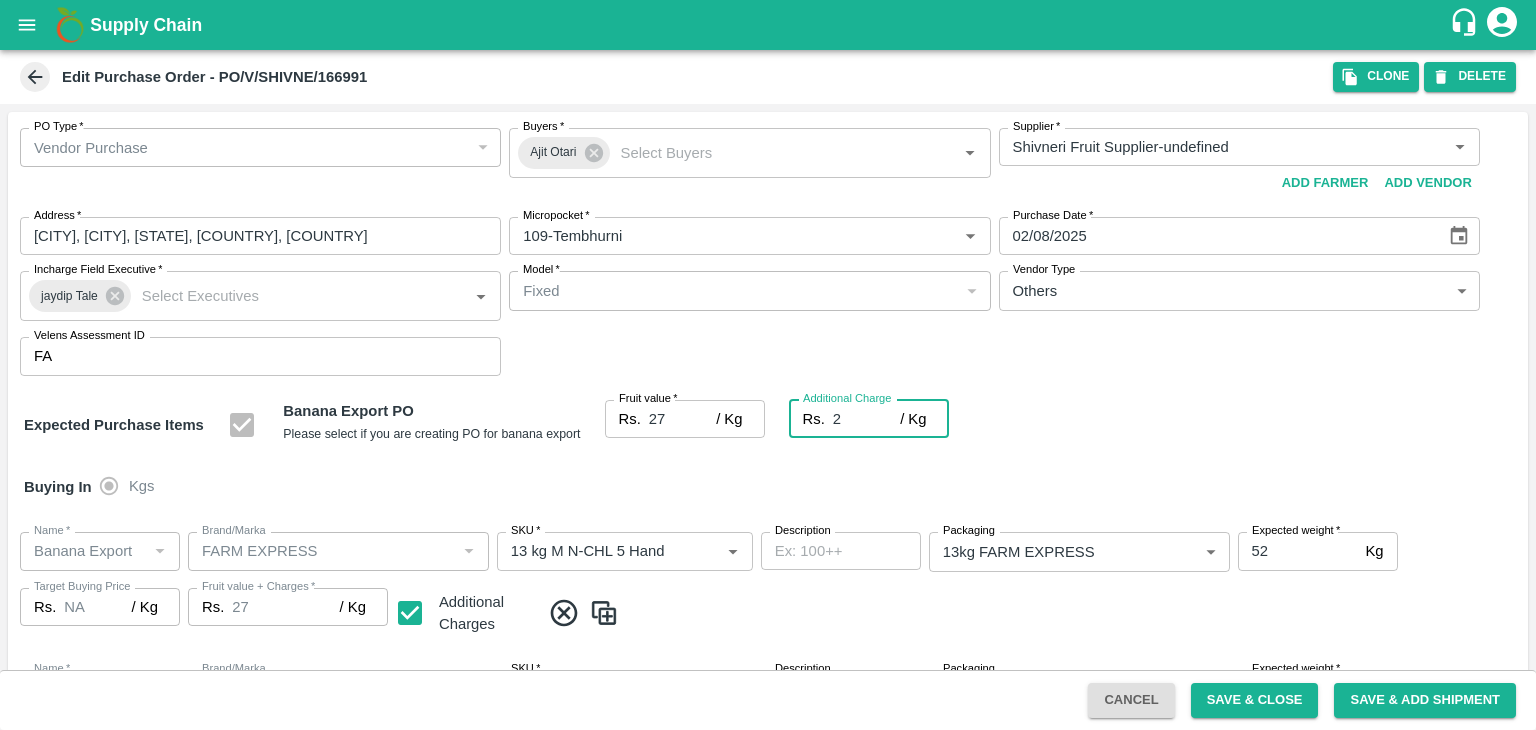 type on "29" 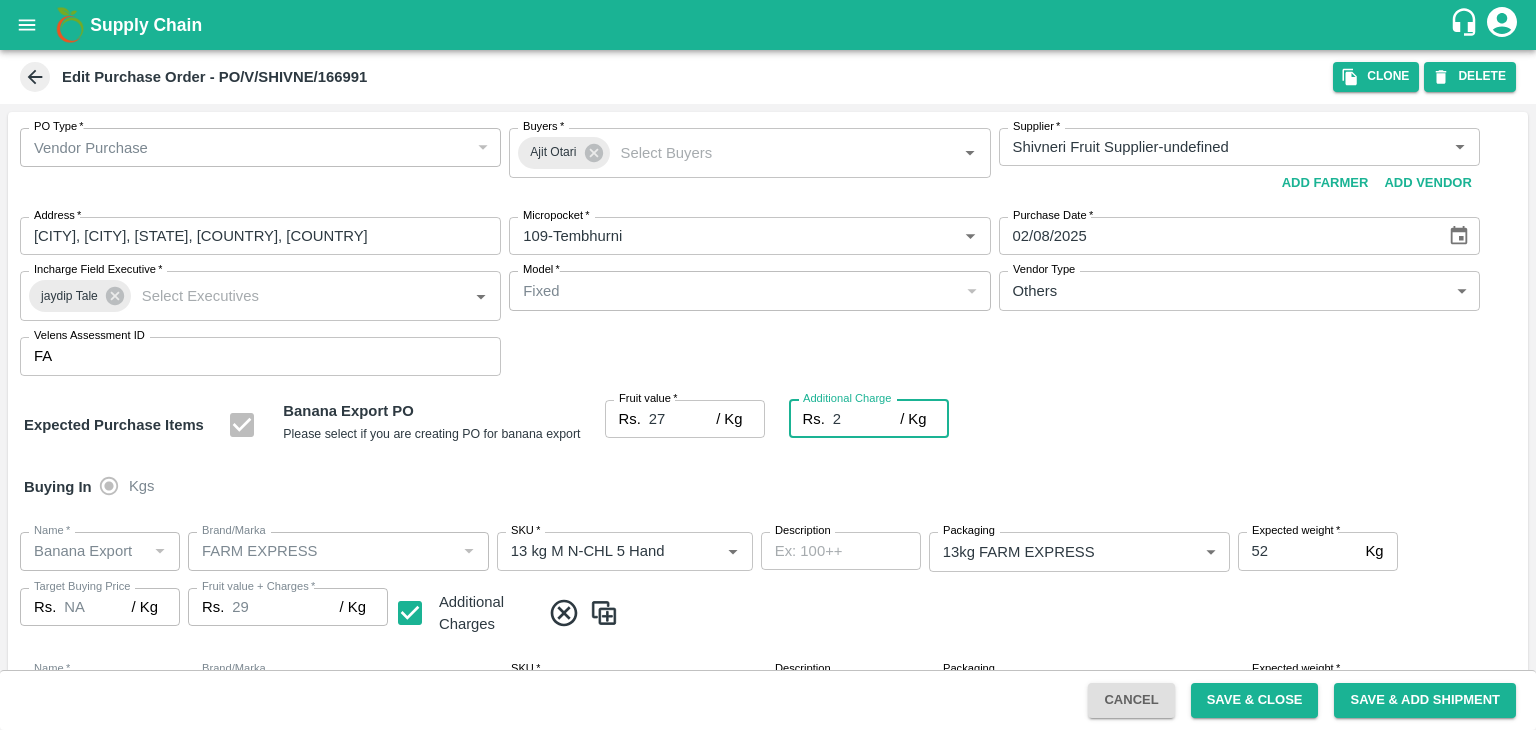 type on "2.7" 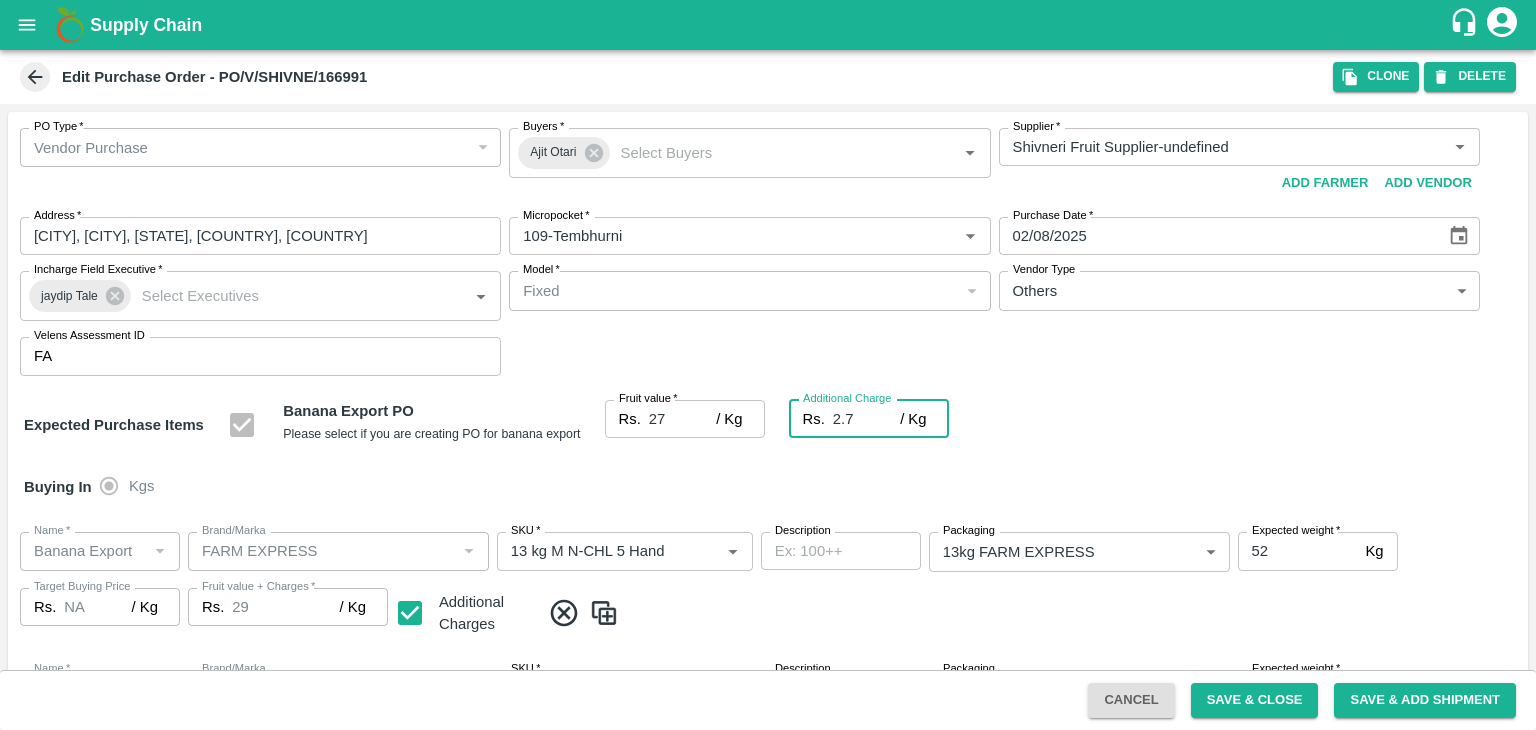 type on "29.7" 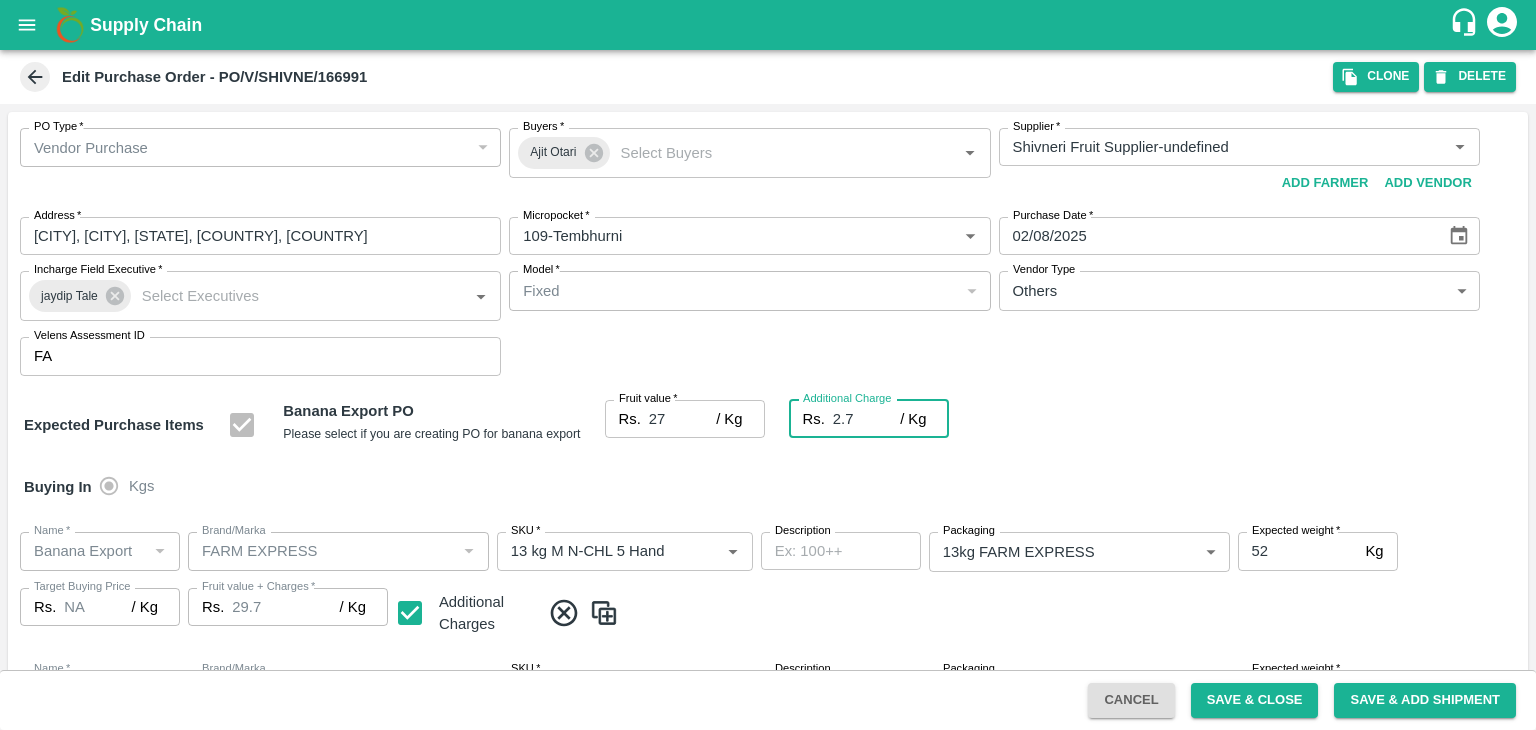 type on "2.75" 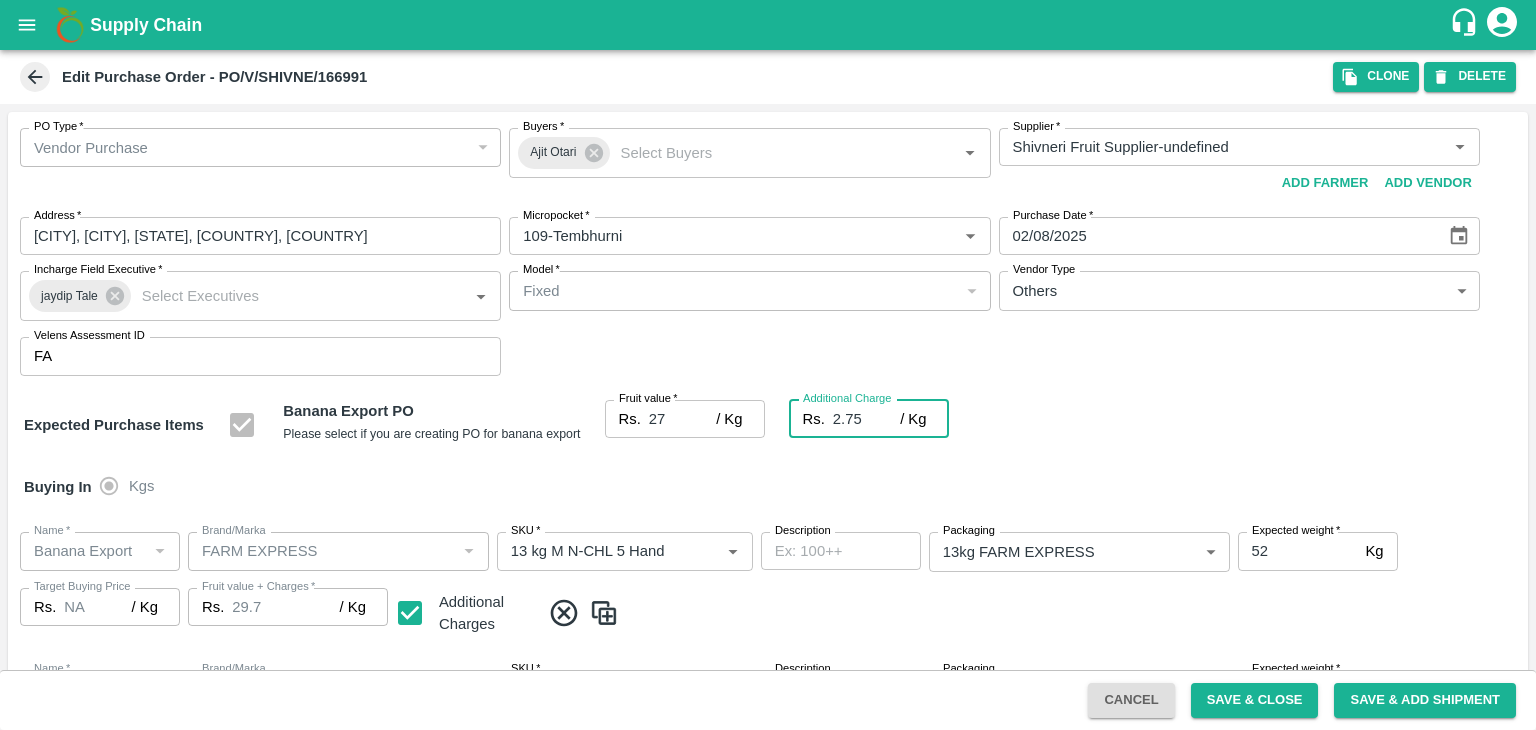 type on "29.75" 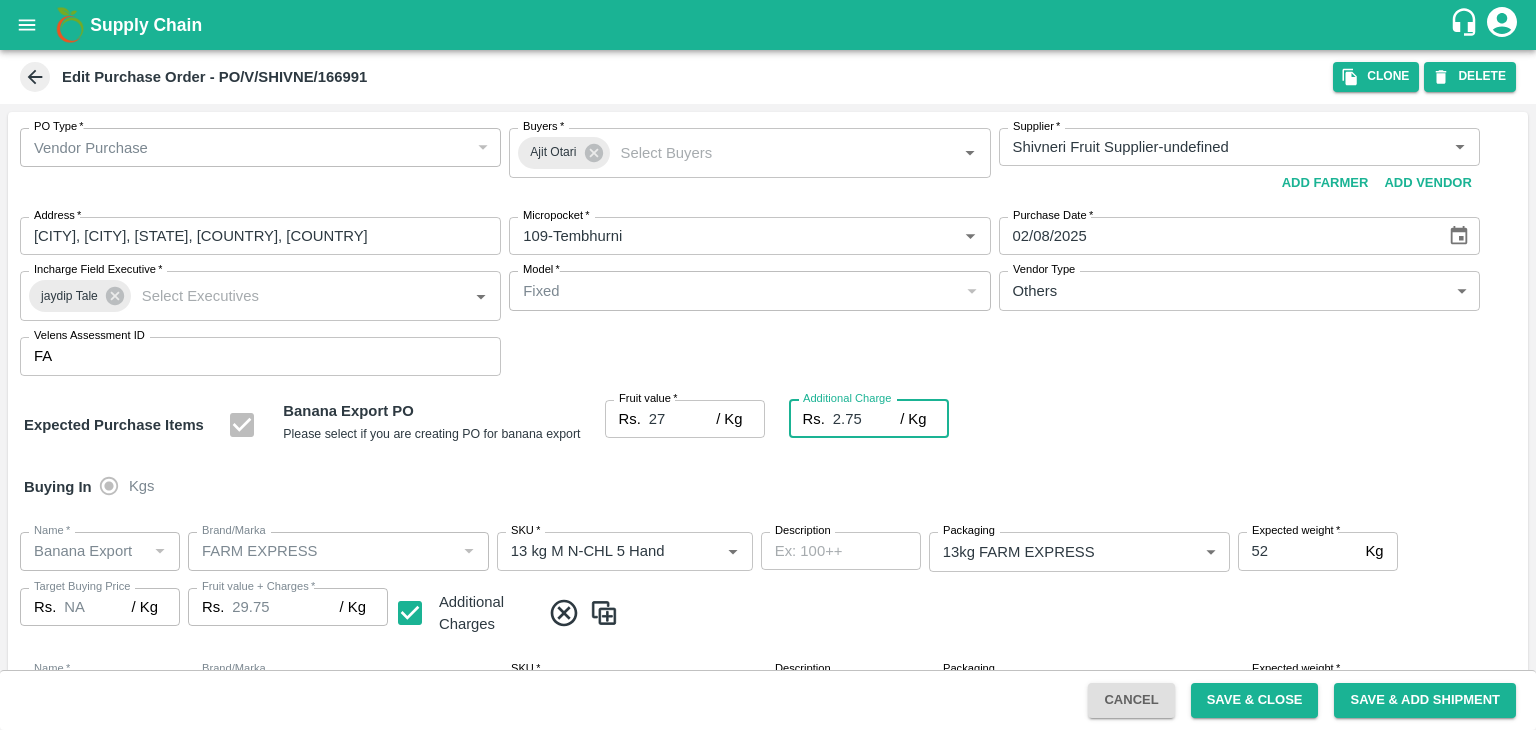 type on "2.75" 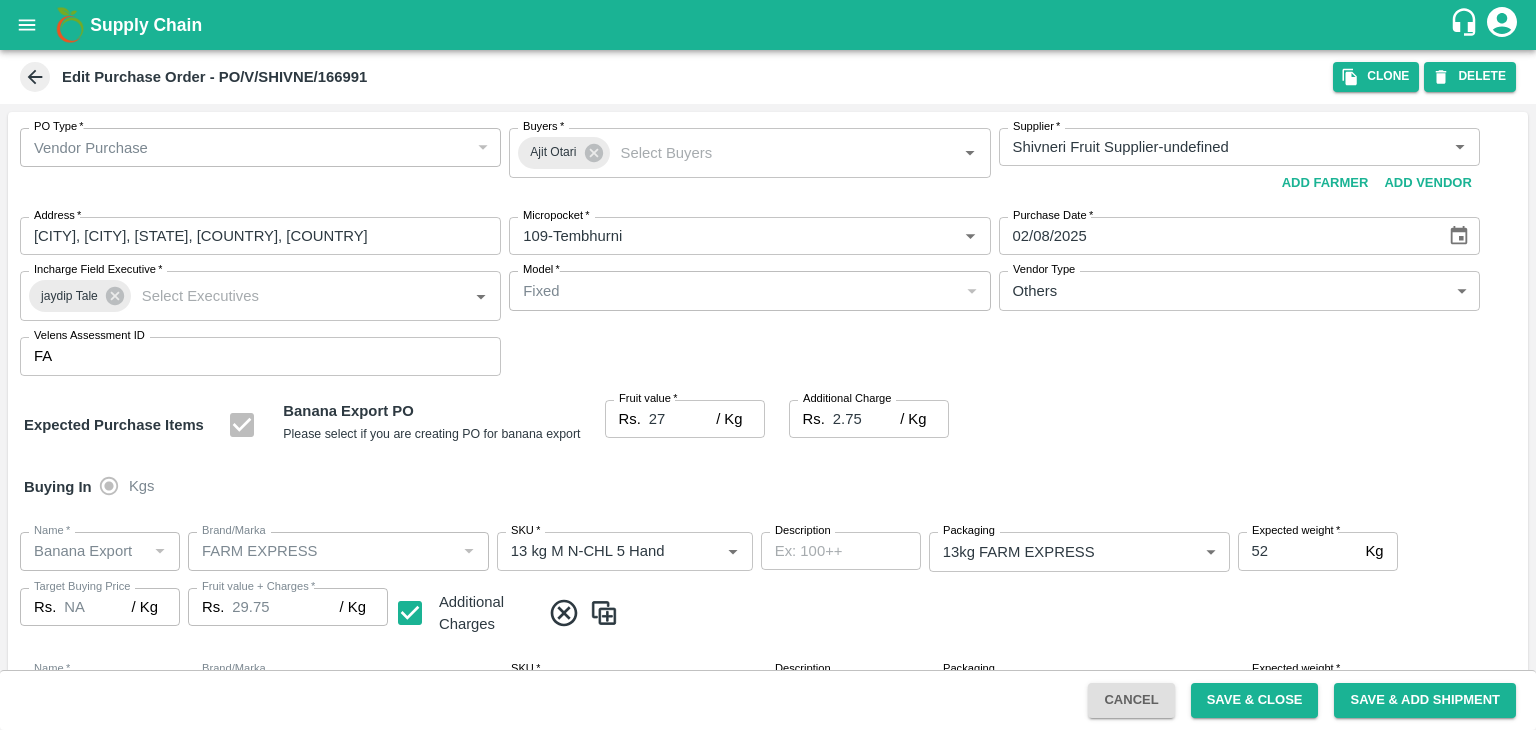 click on "Buying In Kgs" at bounding box center (768, 487) 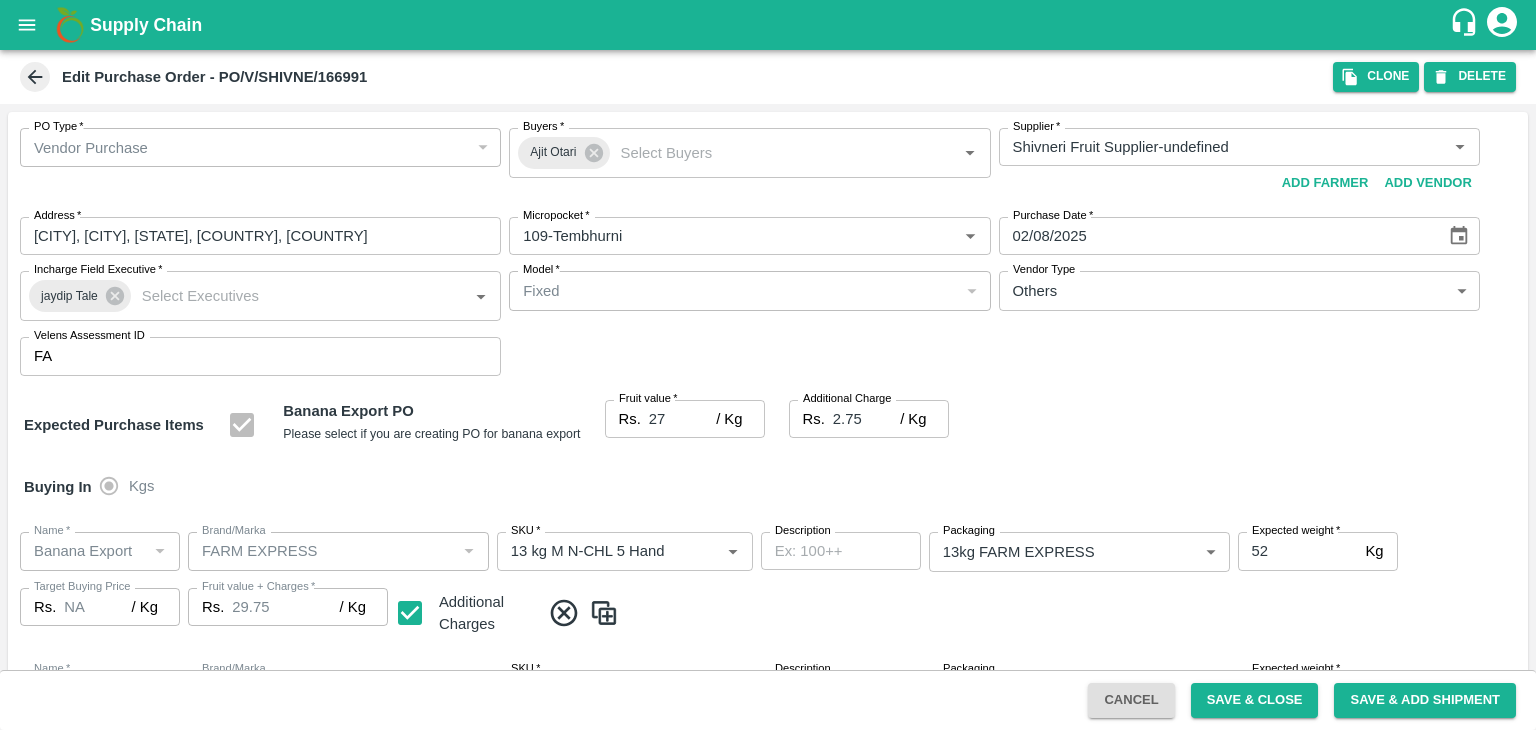 click on "27" at bounding box center [682, 419] 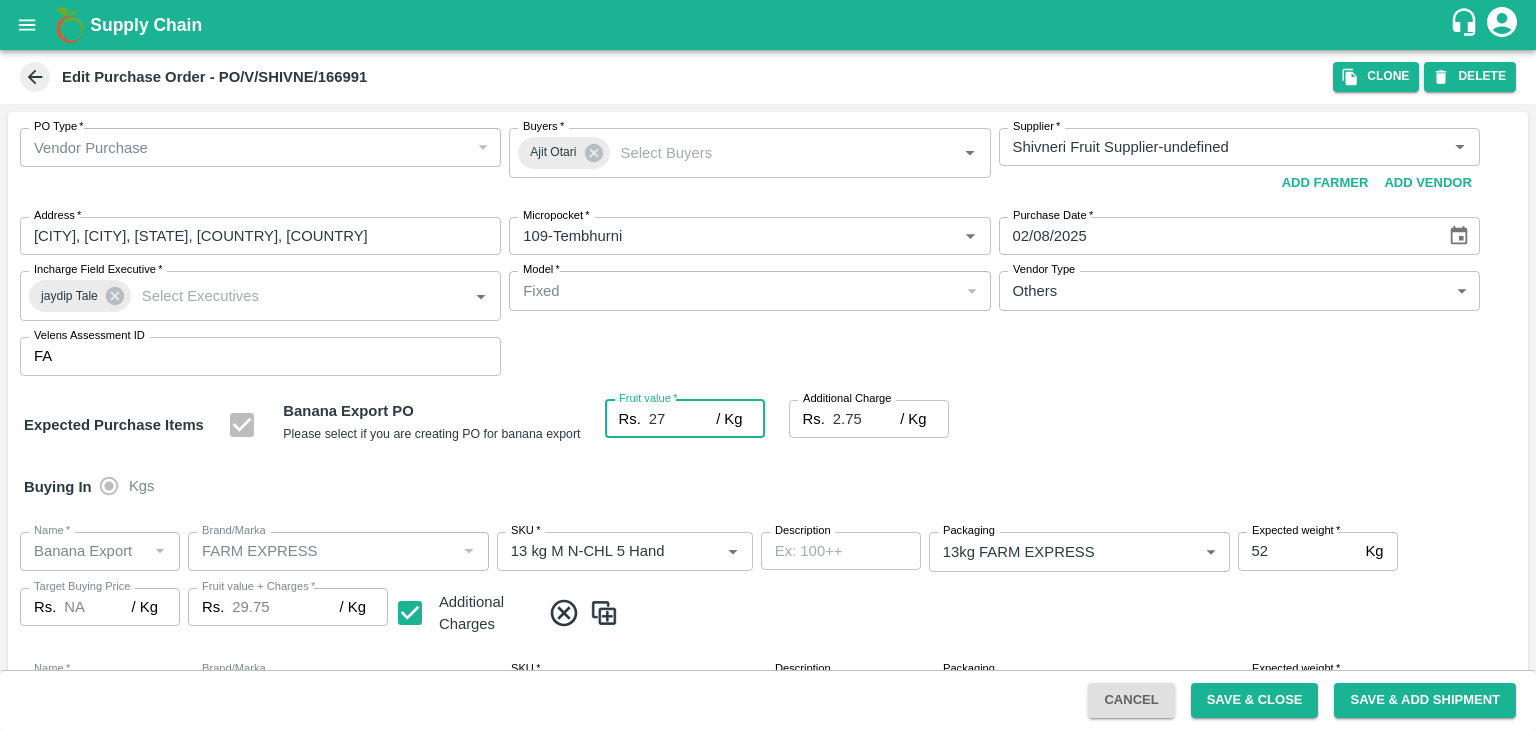 type on "2" 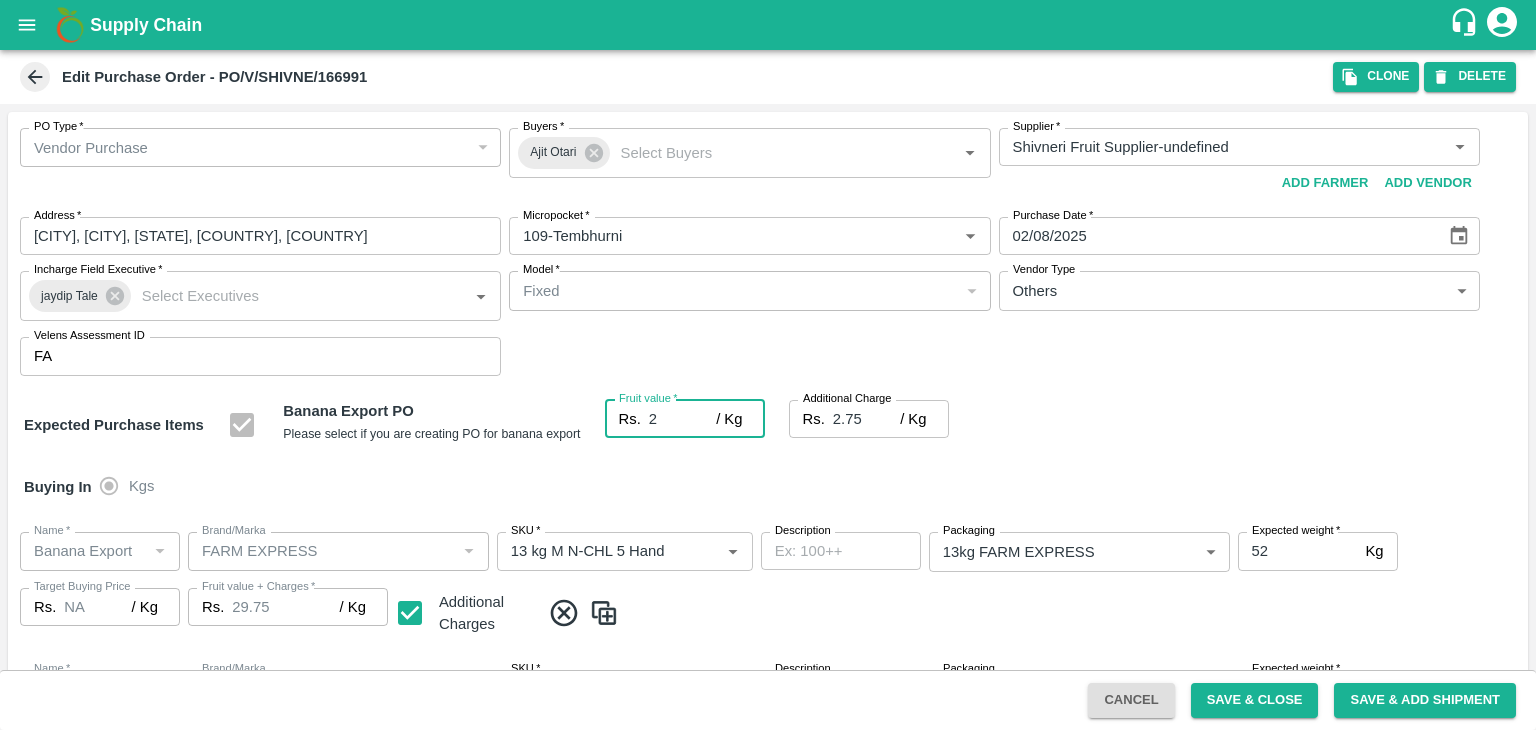 type on "4.75" 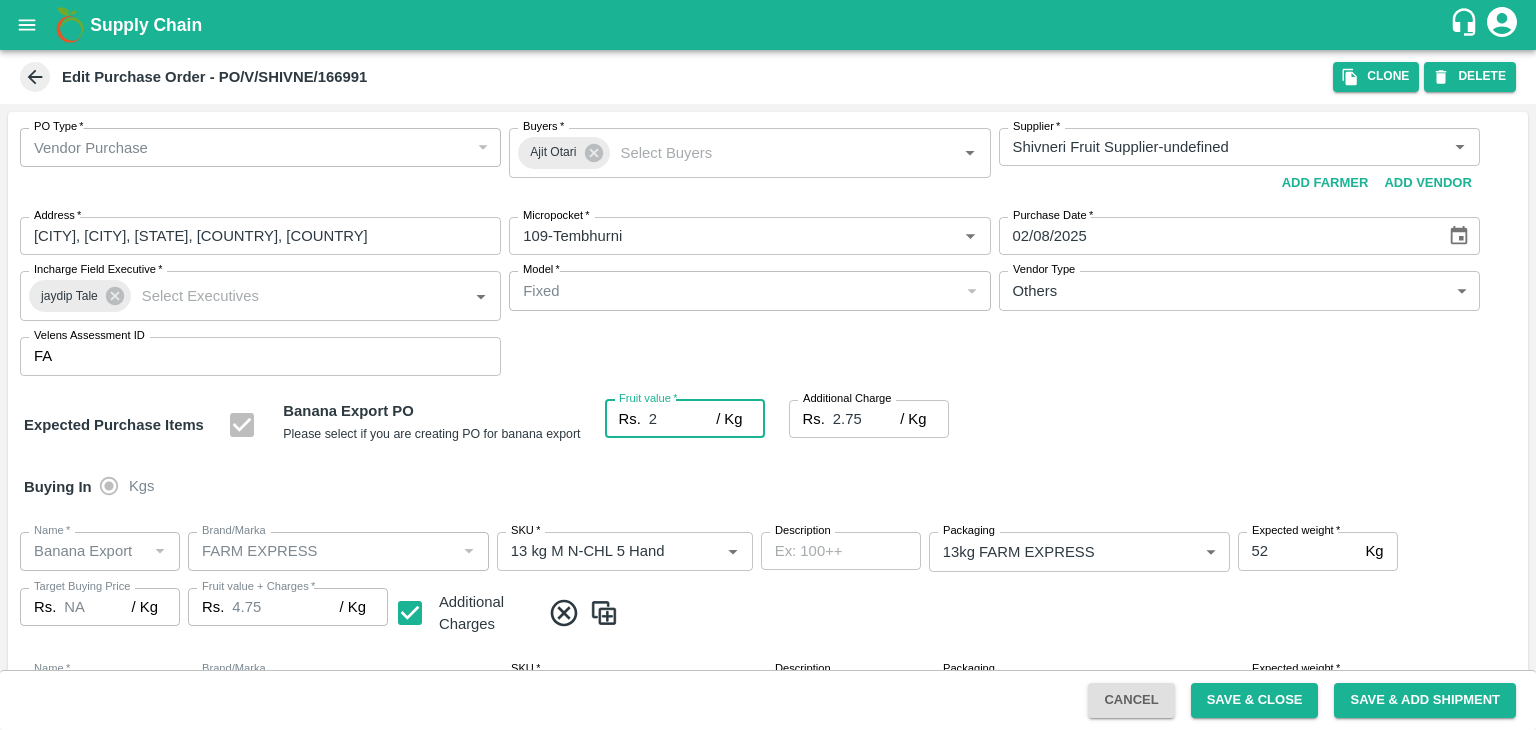 type on "2" 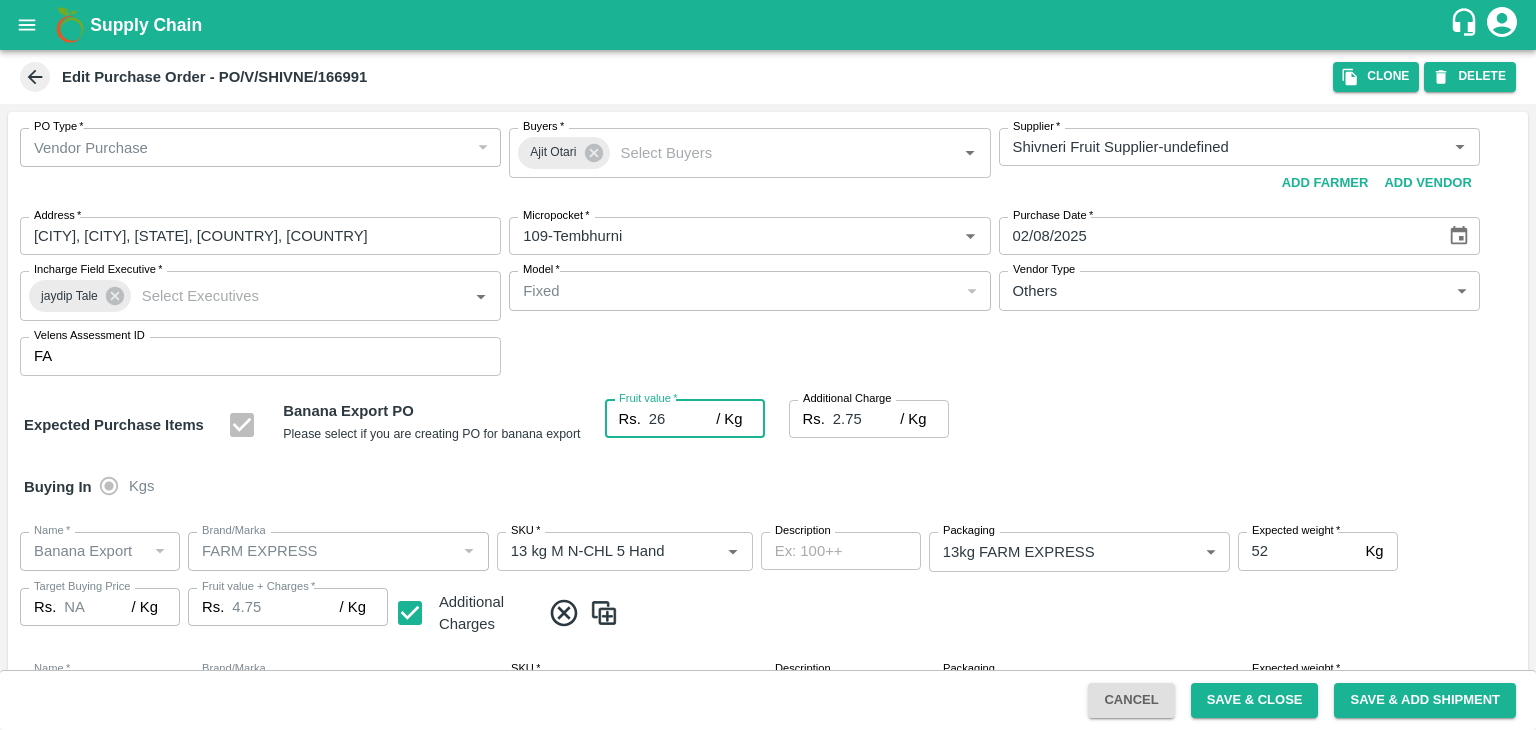 type on "28.75" 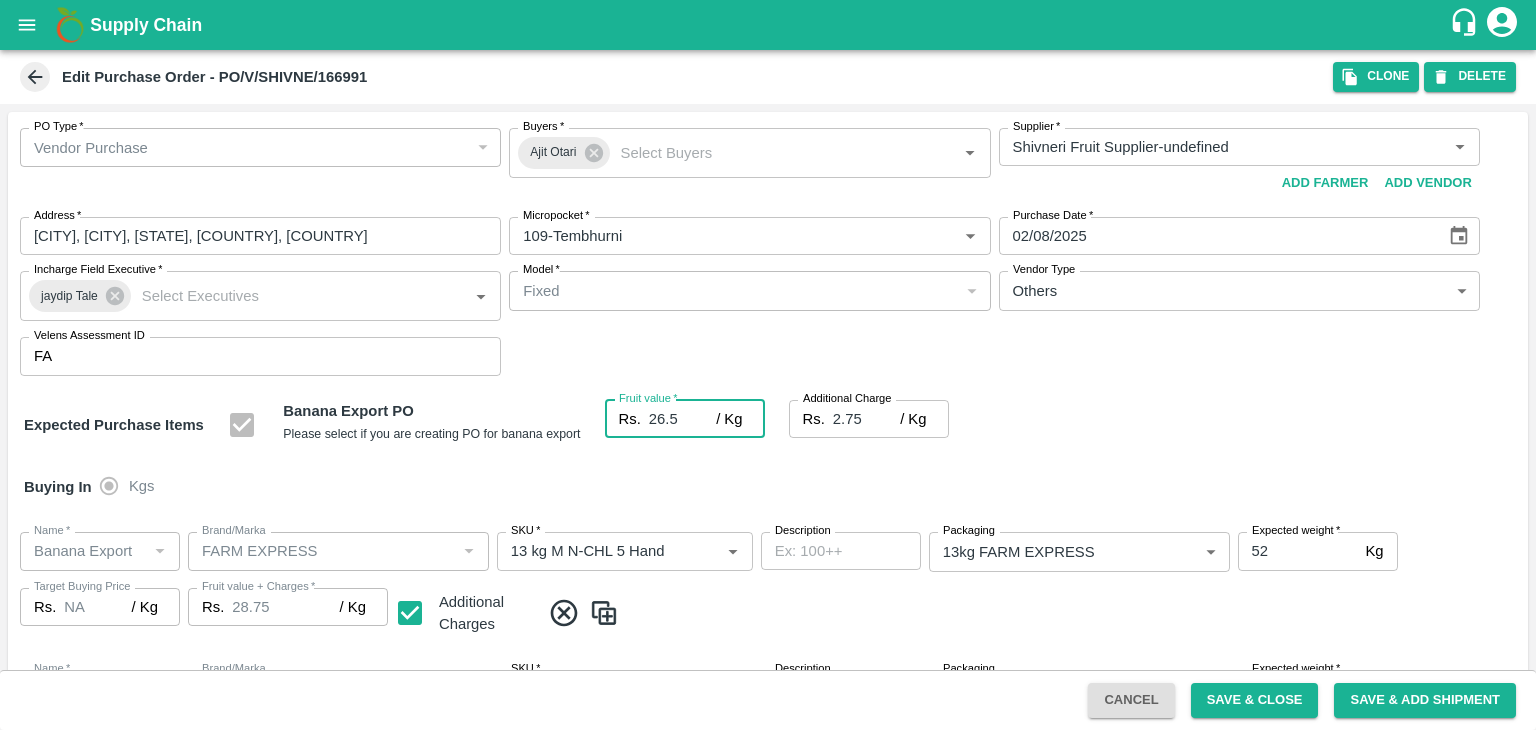 type on "26.54" 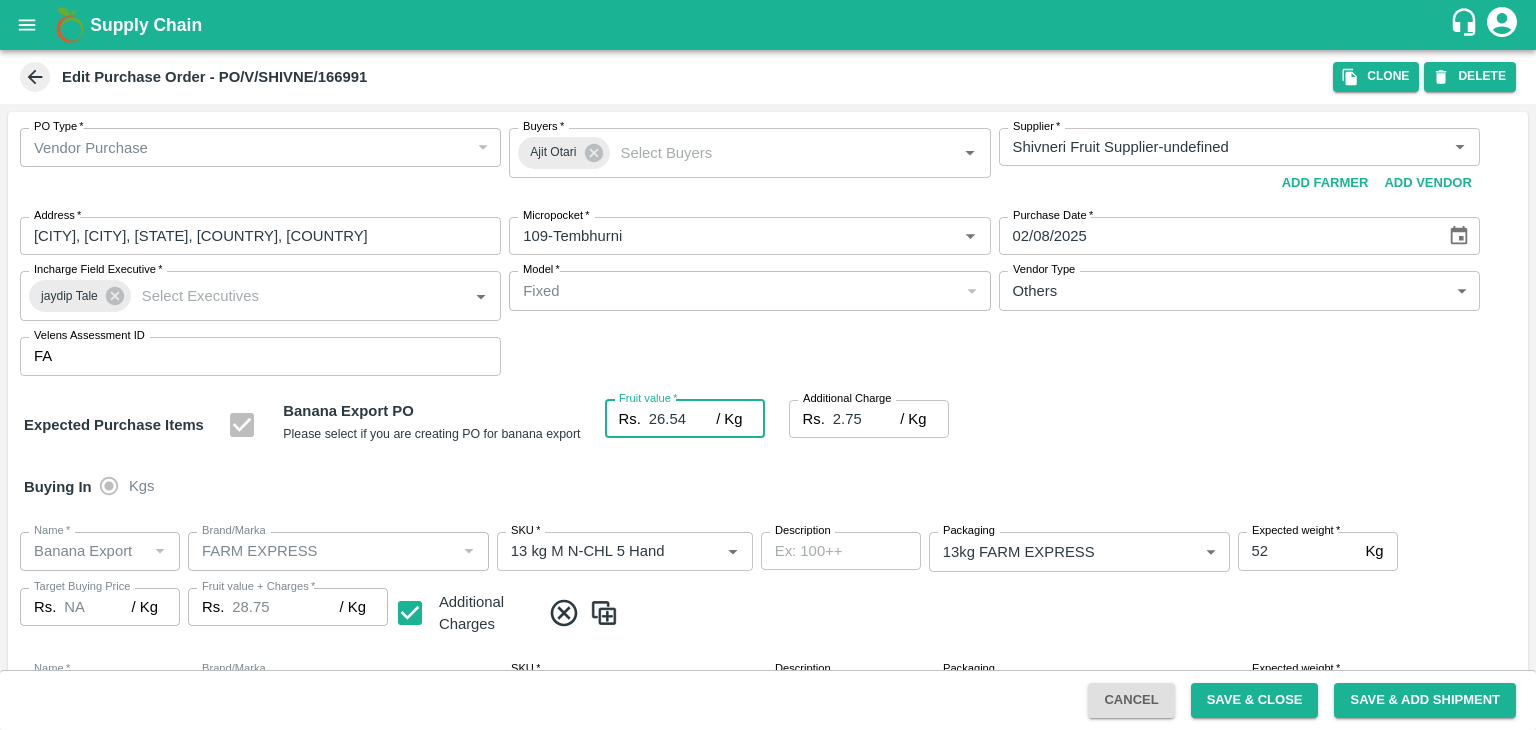 type on "29.29" 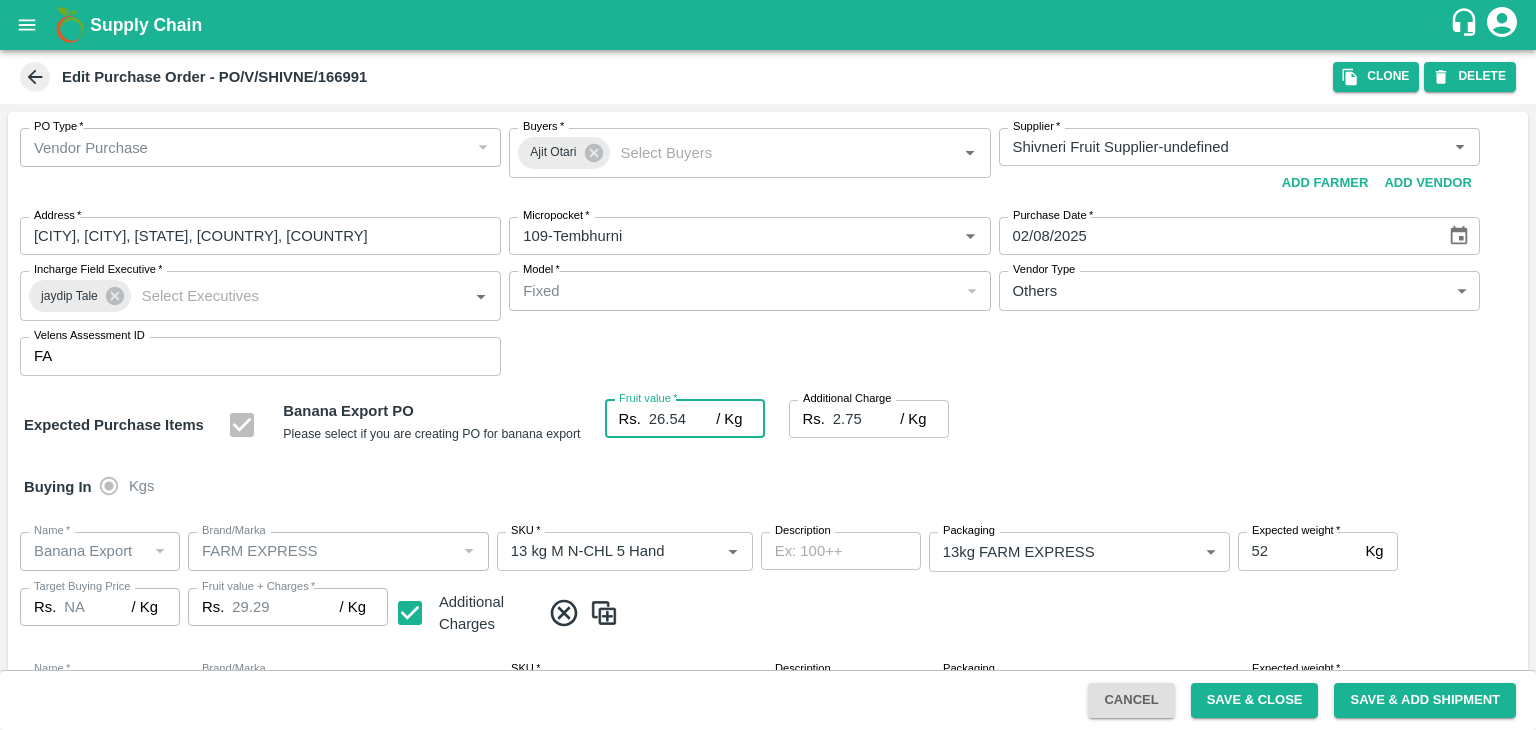 type on "26.5" 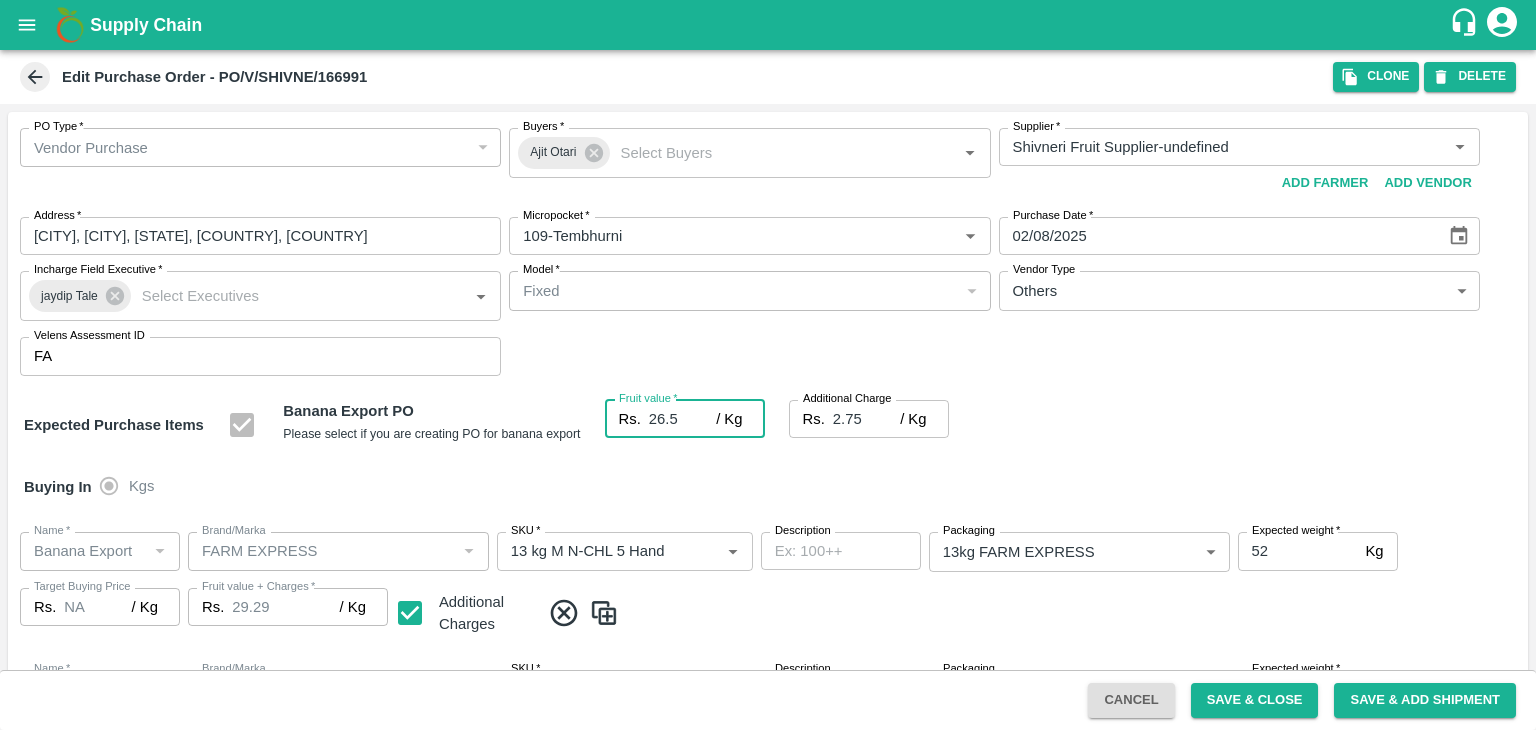 type on "29.25" 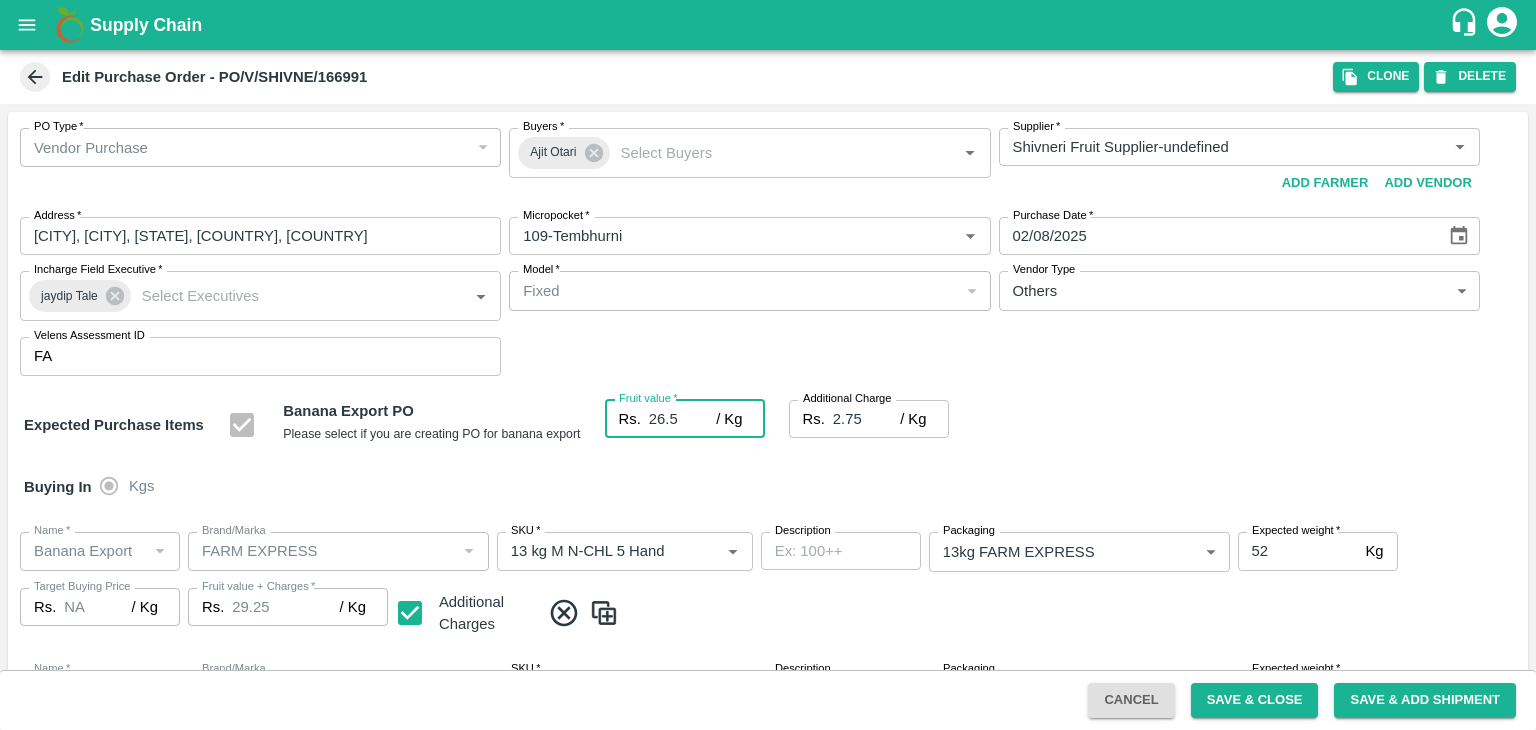 type on "26.5" 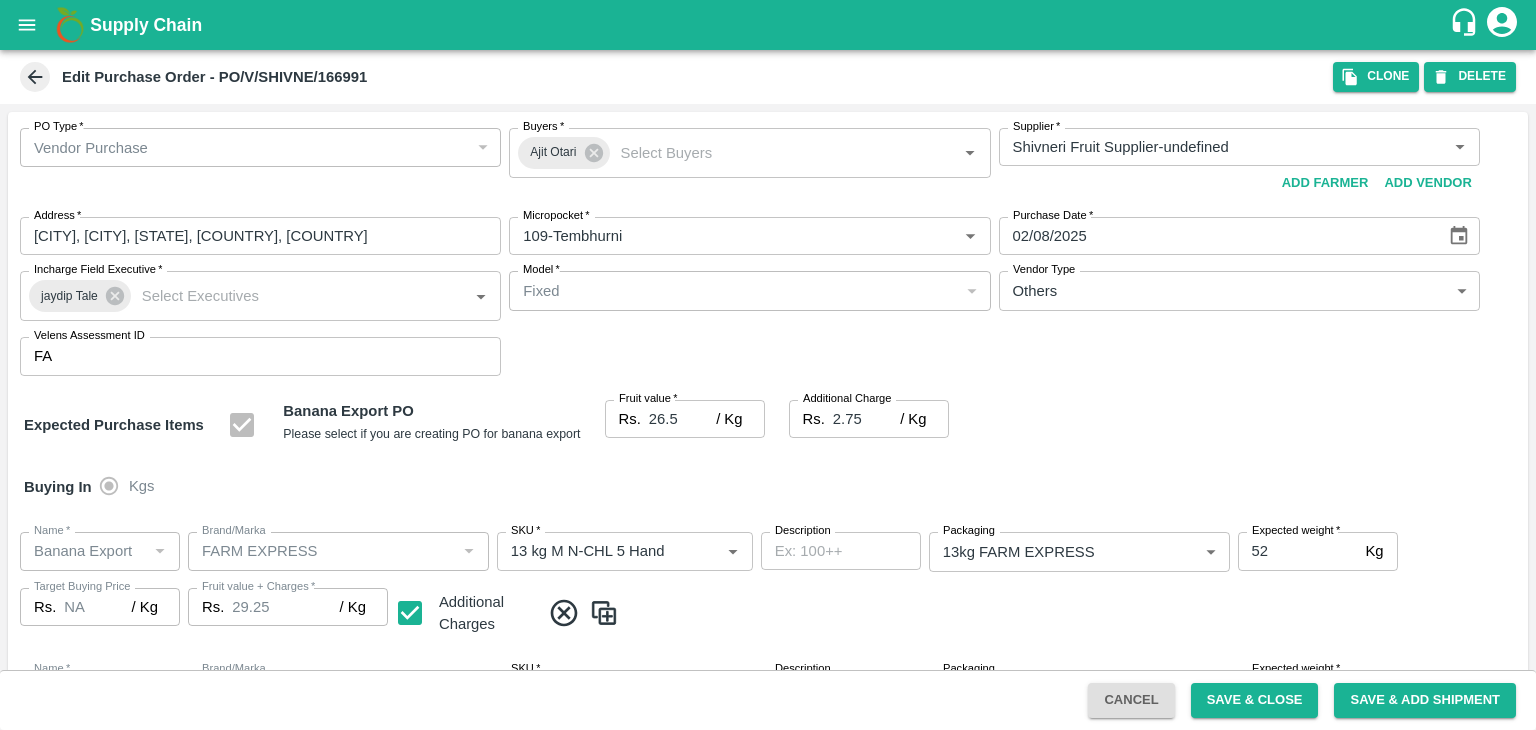 scroll, scrollTop: 923, scrollLeft: 0, axis: vertical 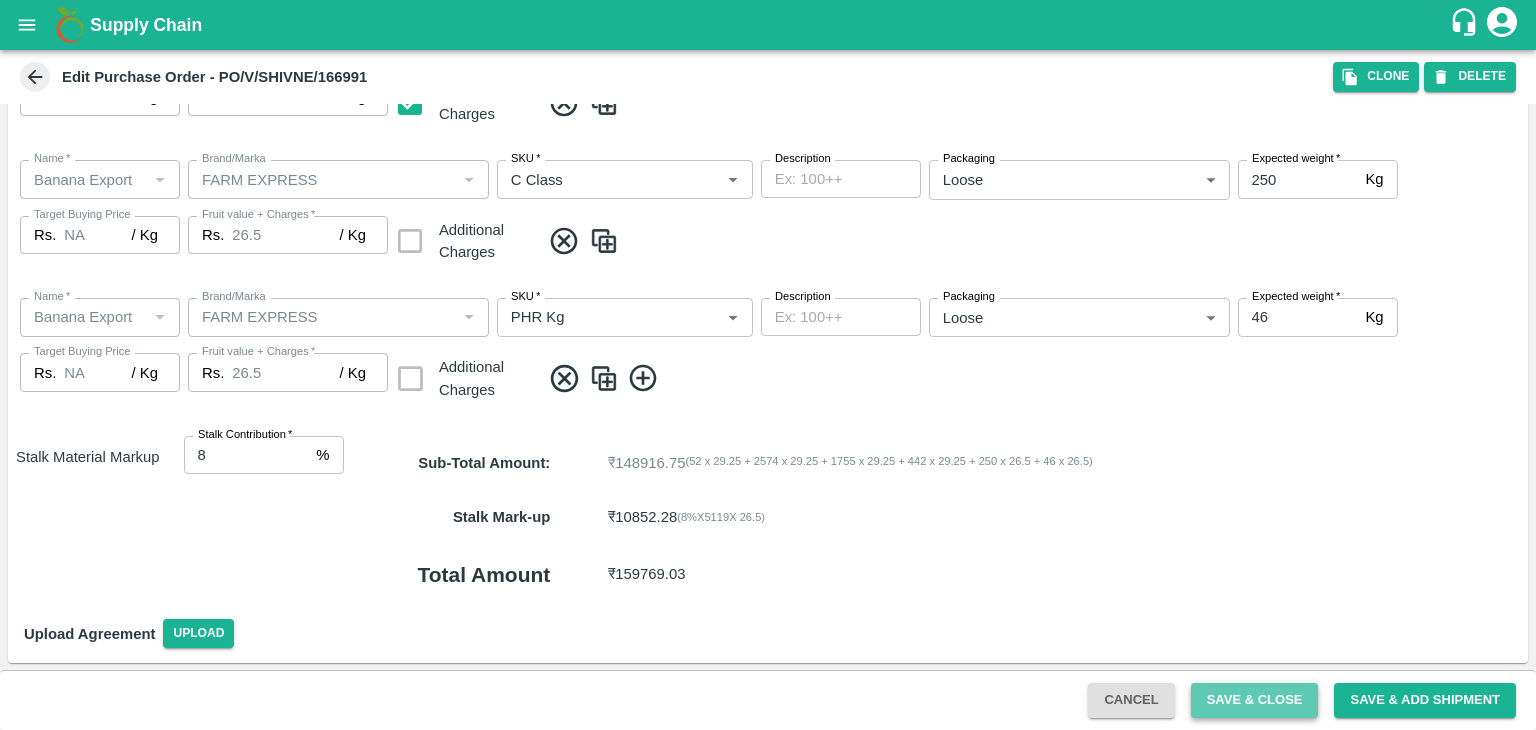 click on "Save & Close" at bounding box center (1255, 700) 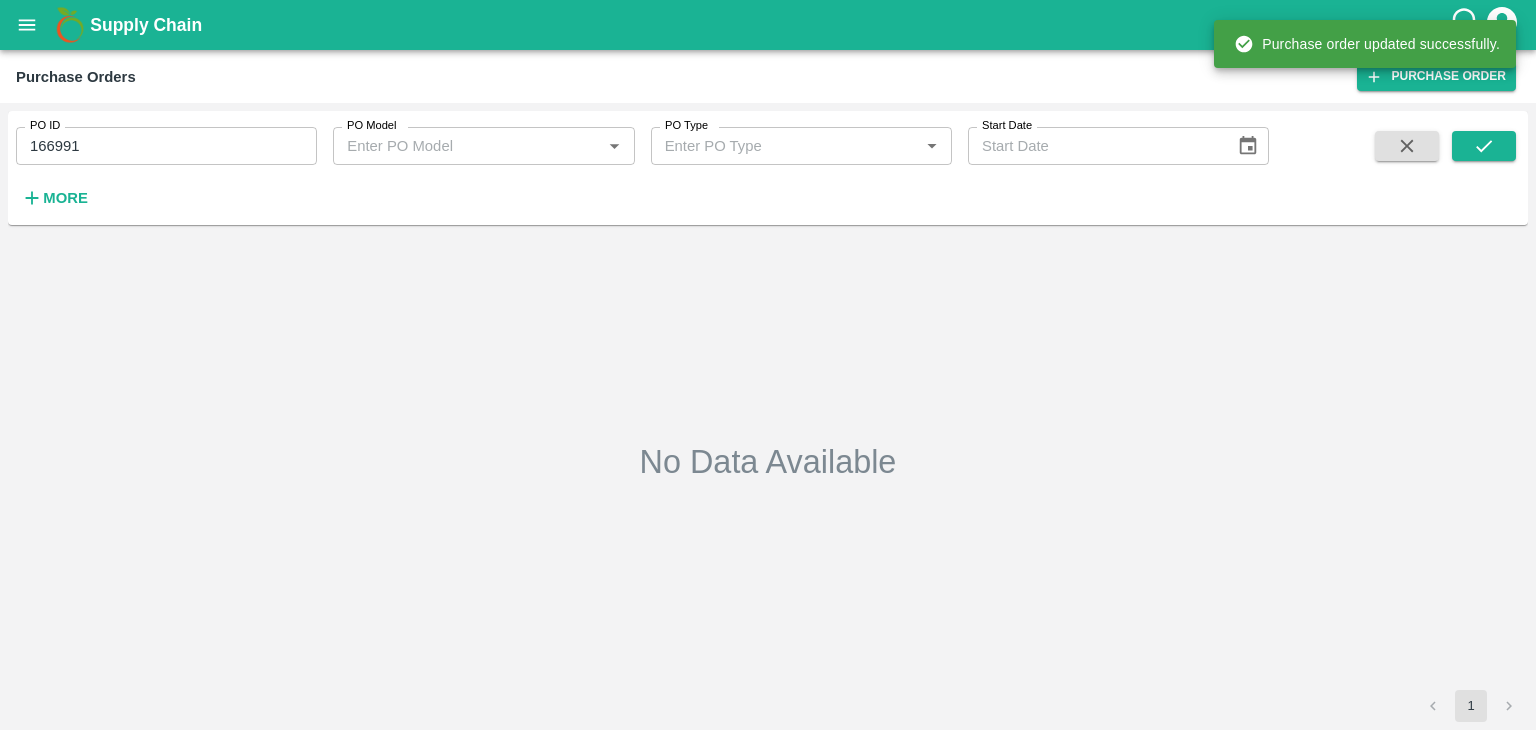 type on "02/08/2025" 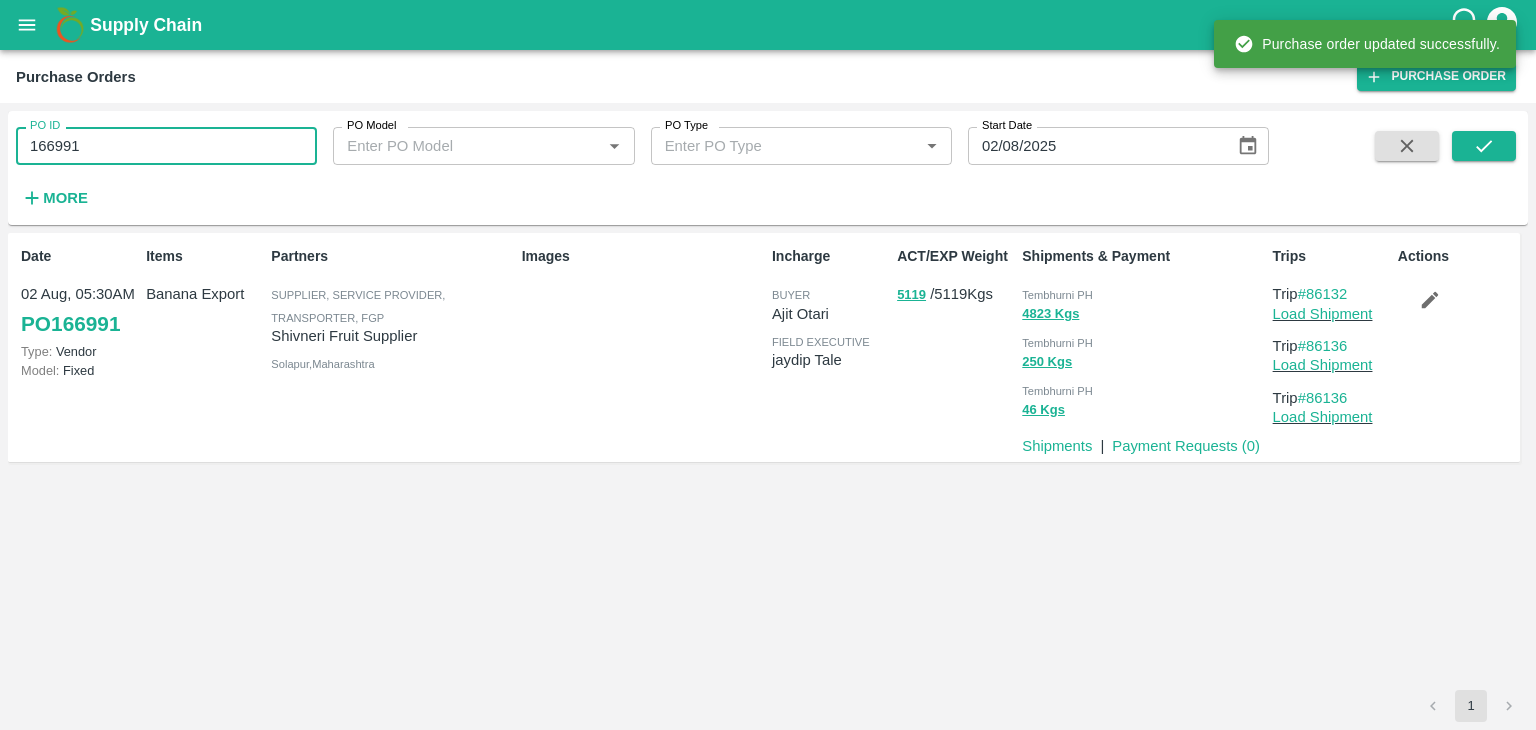 click on "166991" at bounding box center [166, 146] 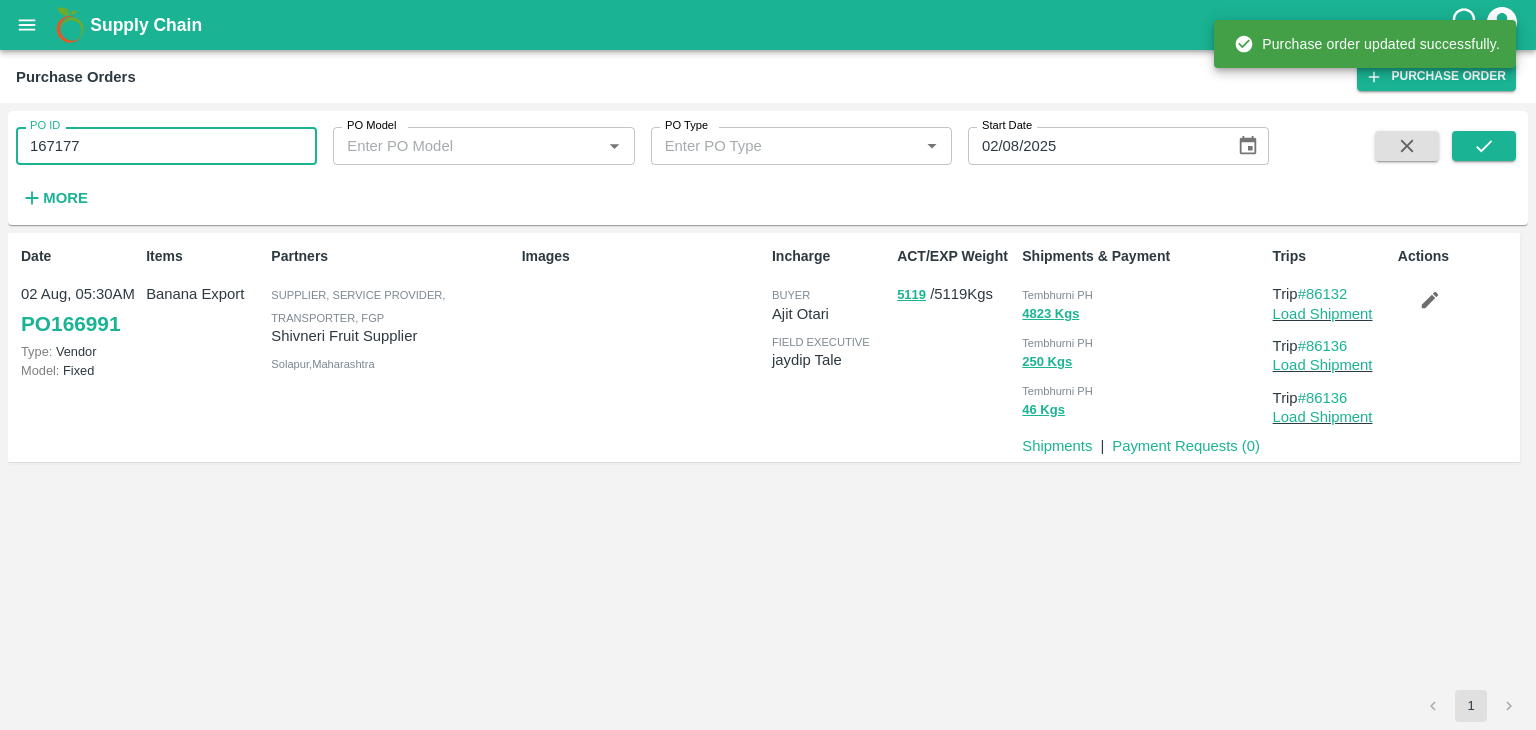 click on "167177" at bounding box center (166, 146) 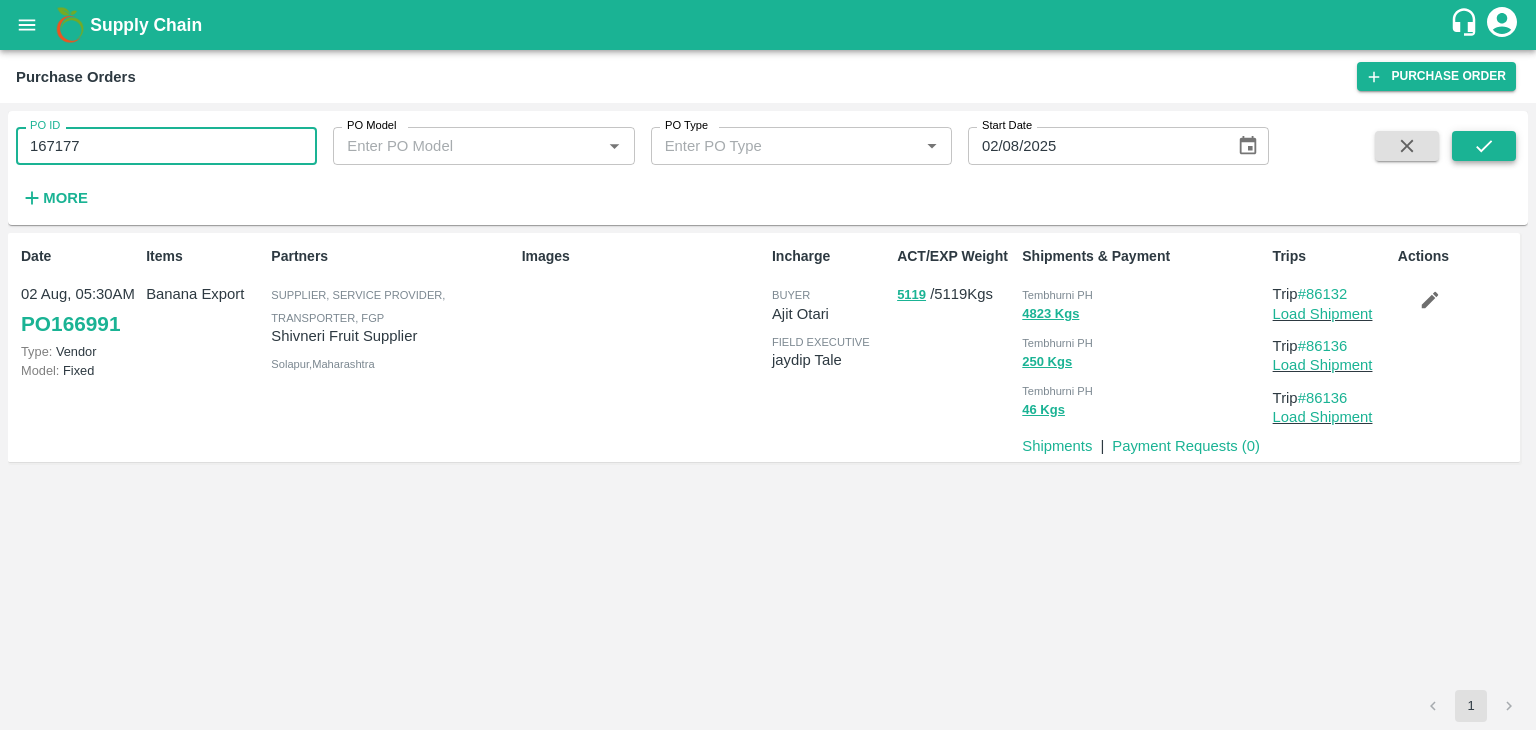 type on "167177" 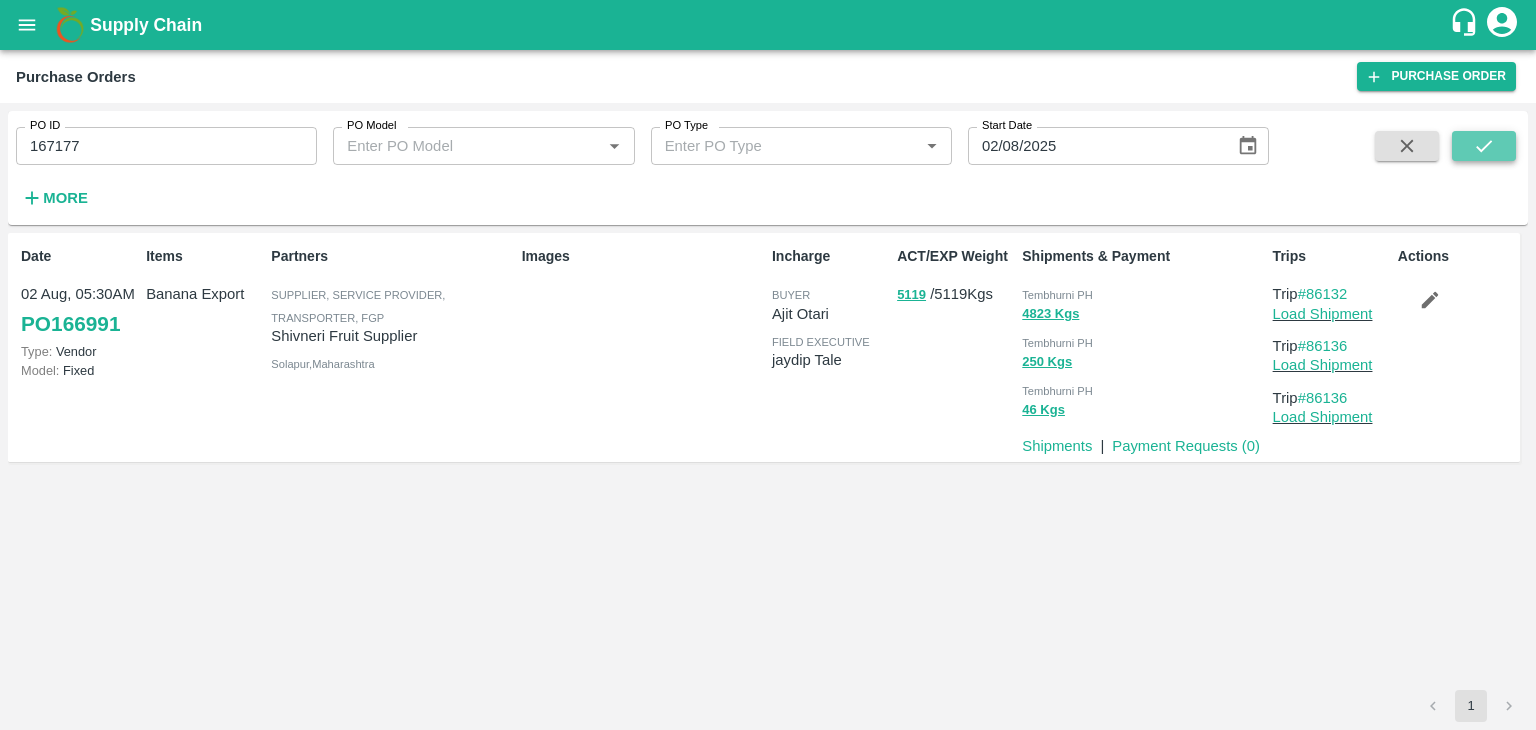 click 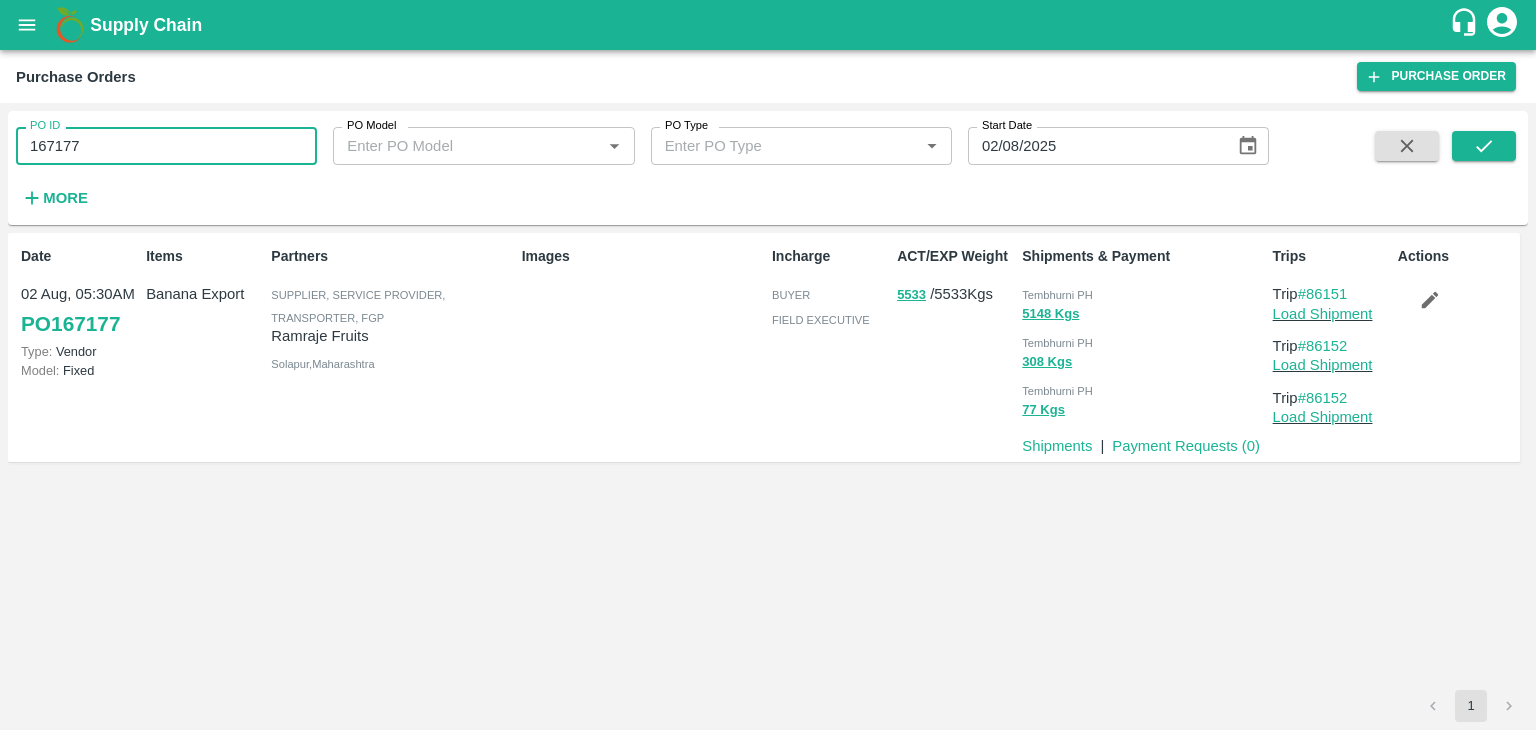 click on "167177" at bounding box center (166, 146) 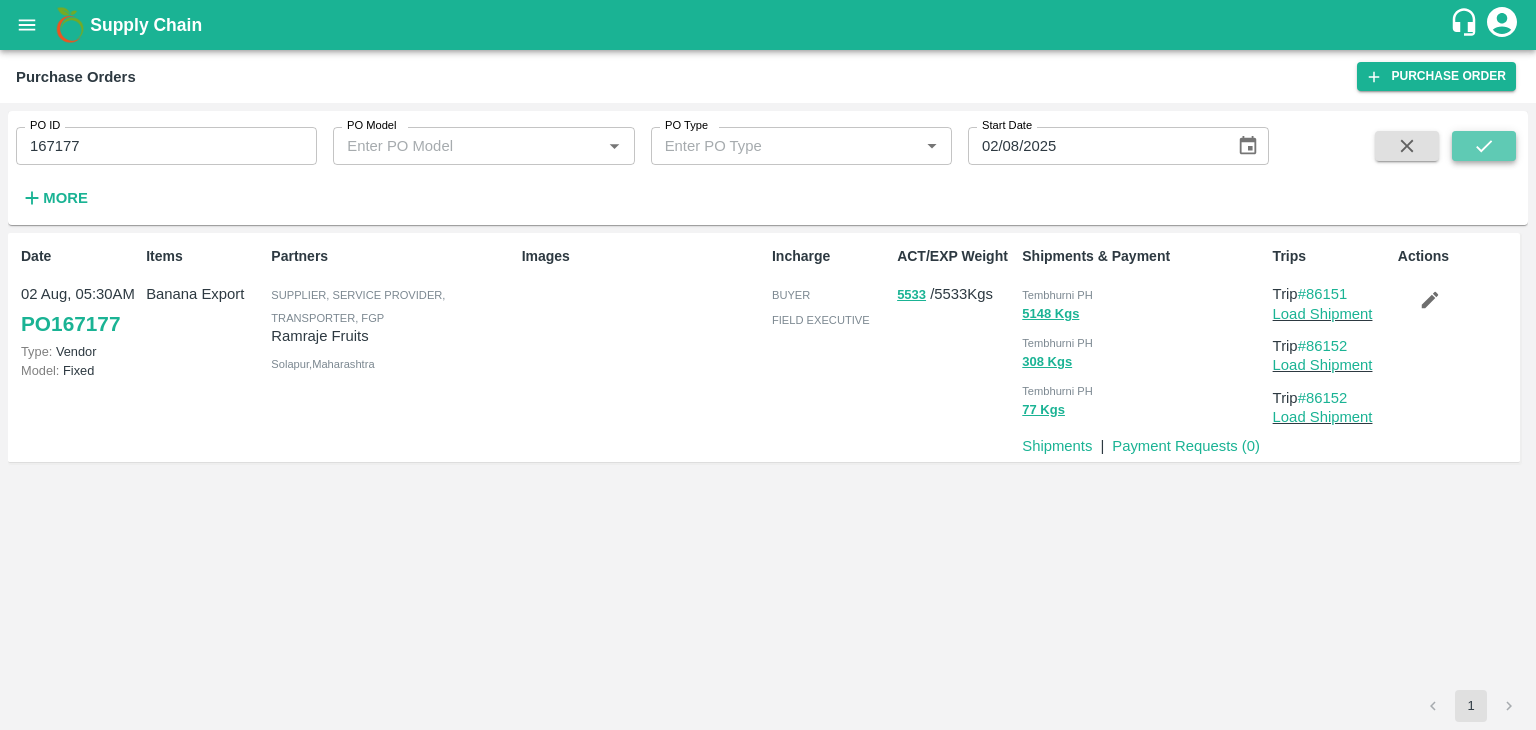click 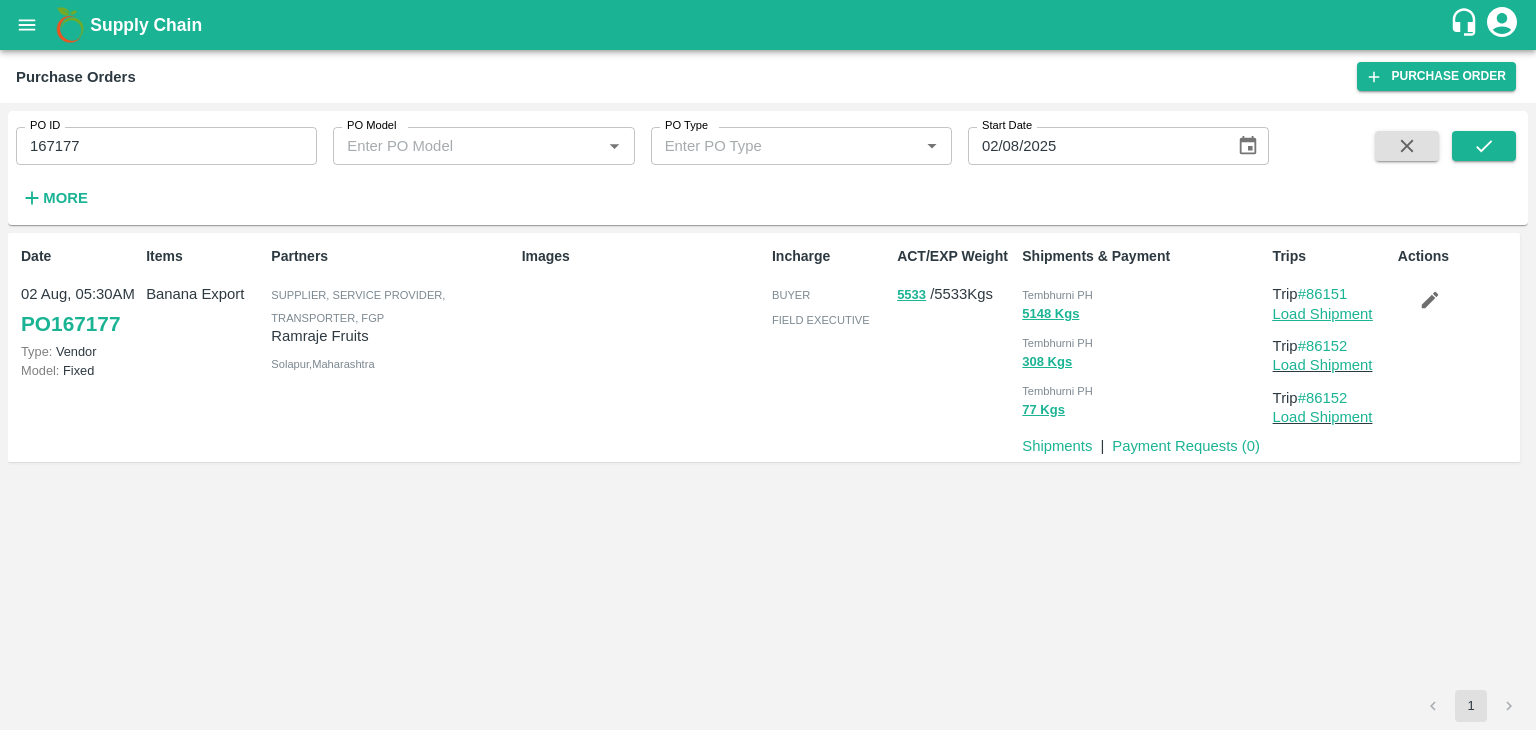 click on "Load Shipment" at bounding box center [1323, 314] 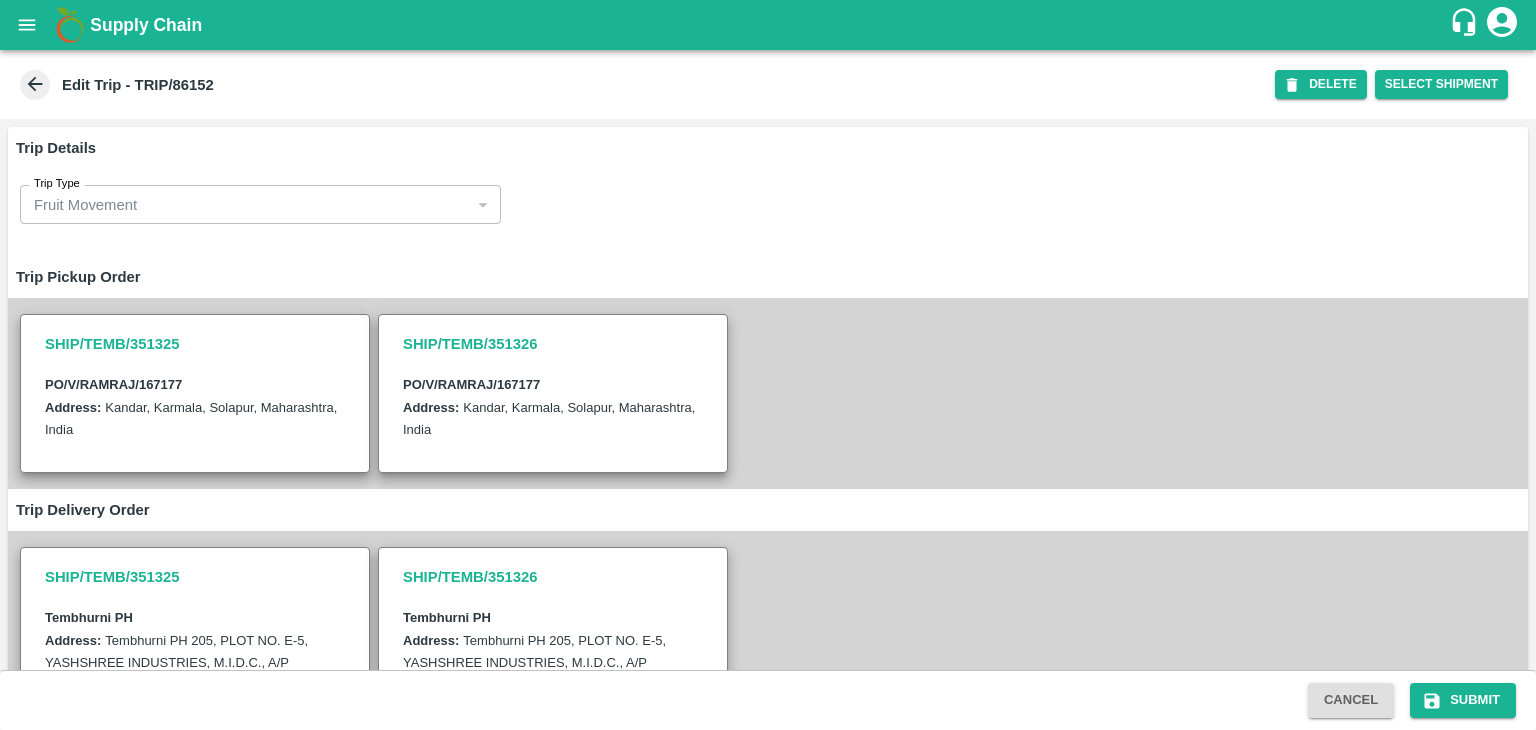 scroll, scrollTop: 0, scrollLeft: 0, axis: both 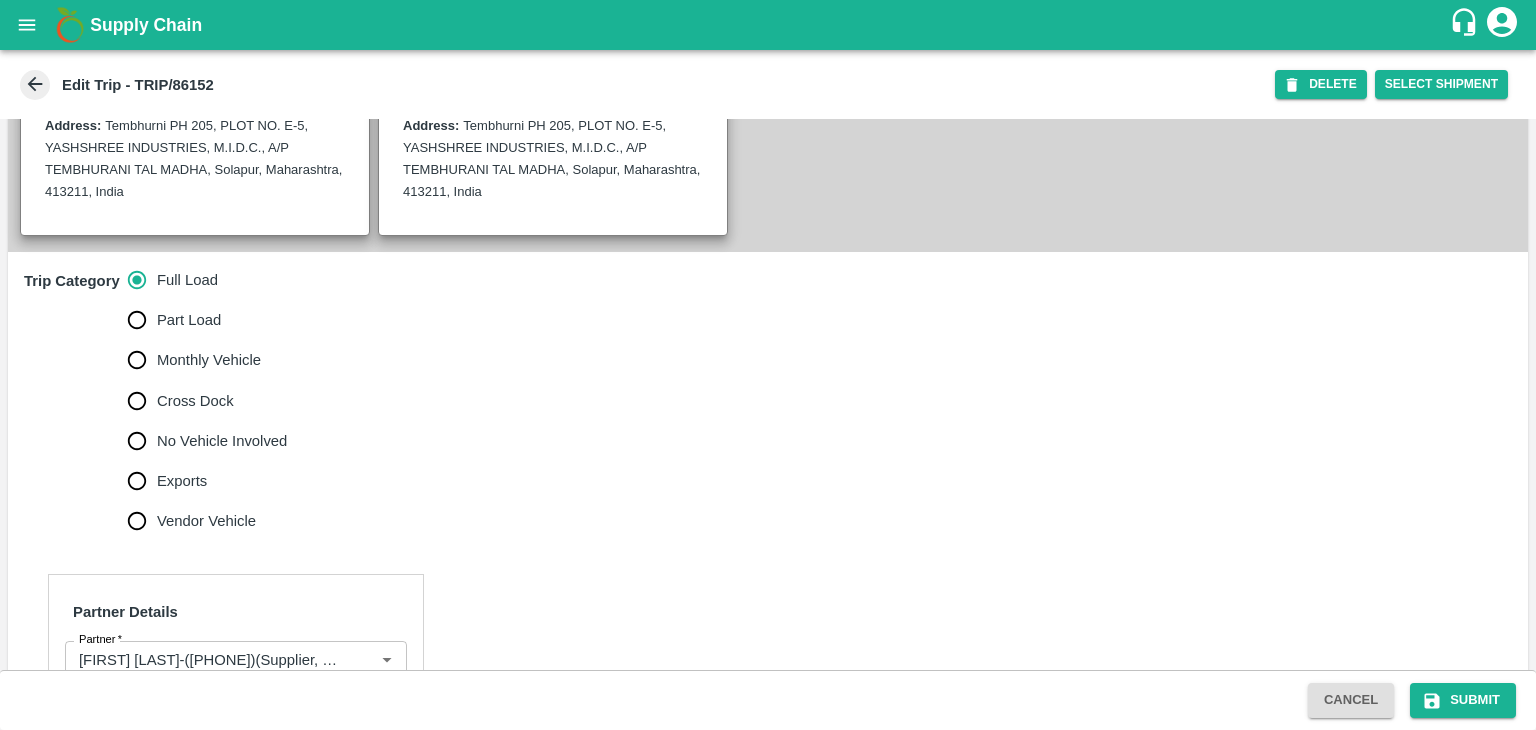 click on "No Vehicle Involved" at bounding box center [222, 441] 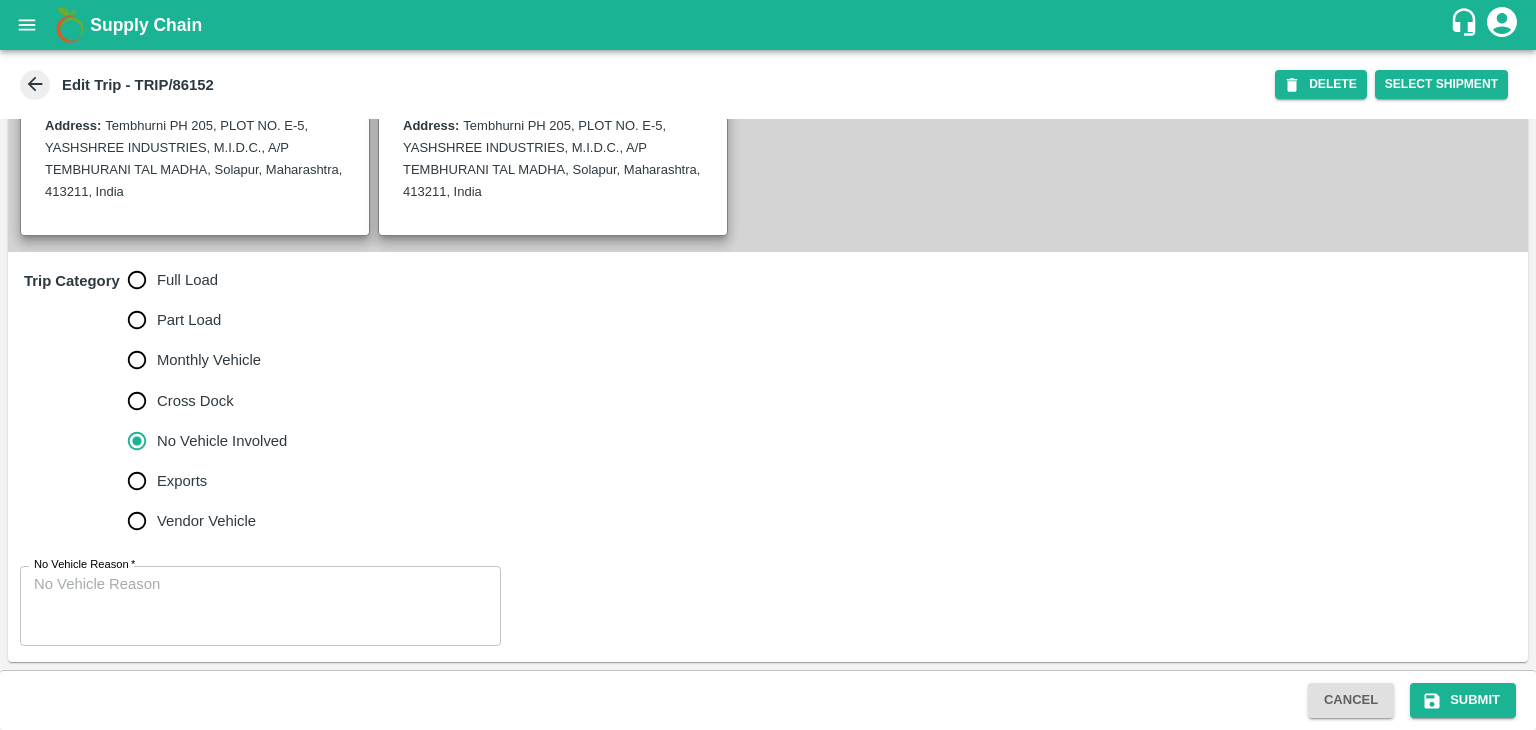 scroll, scrollTop: 513, scrollLeft: 0, axis: vertical 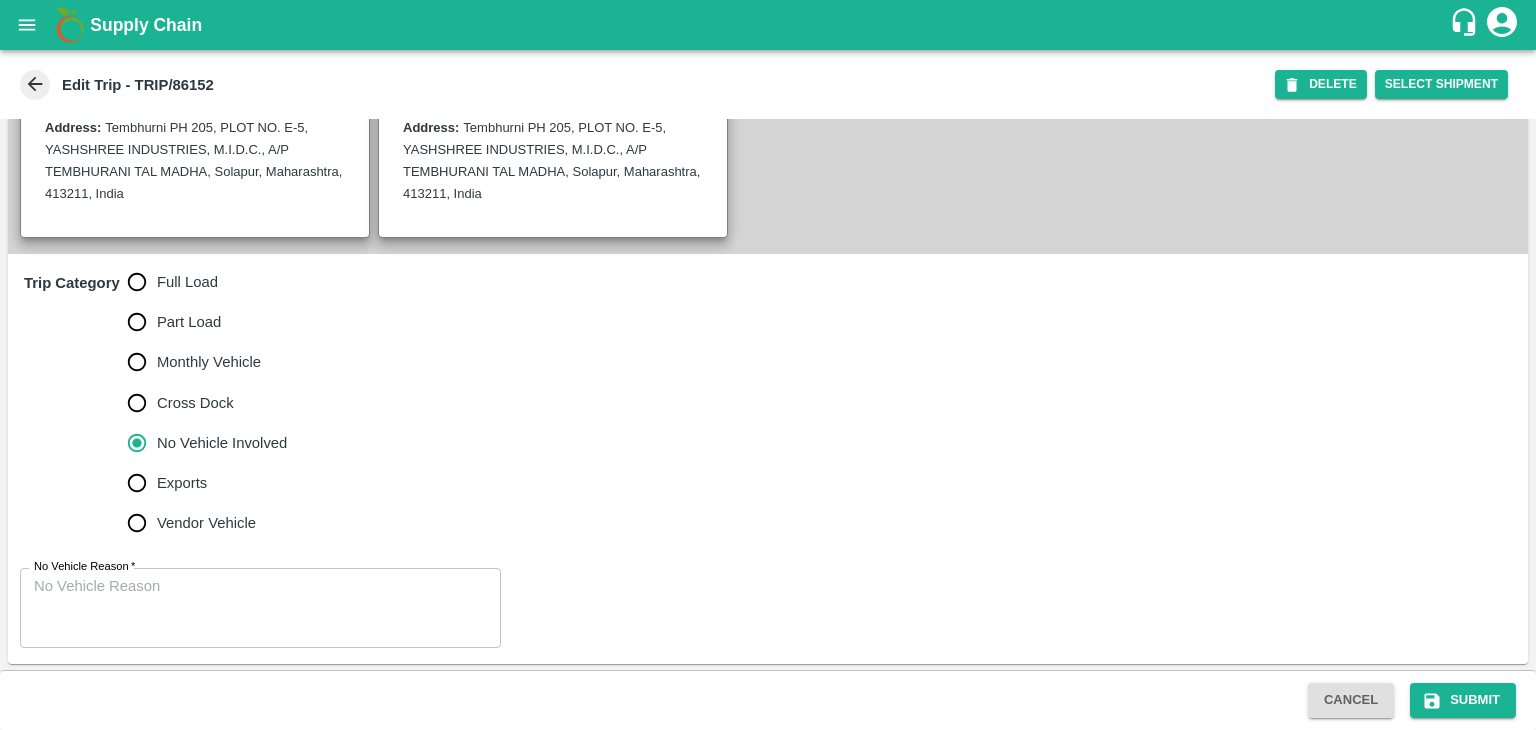 click on "No Vehicle Reason   *" at bounding box center (260, 607) 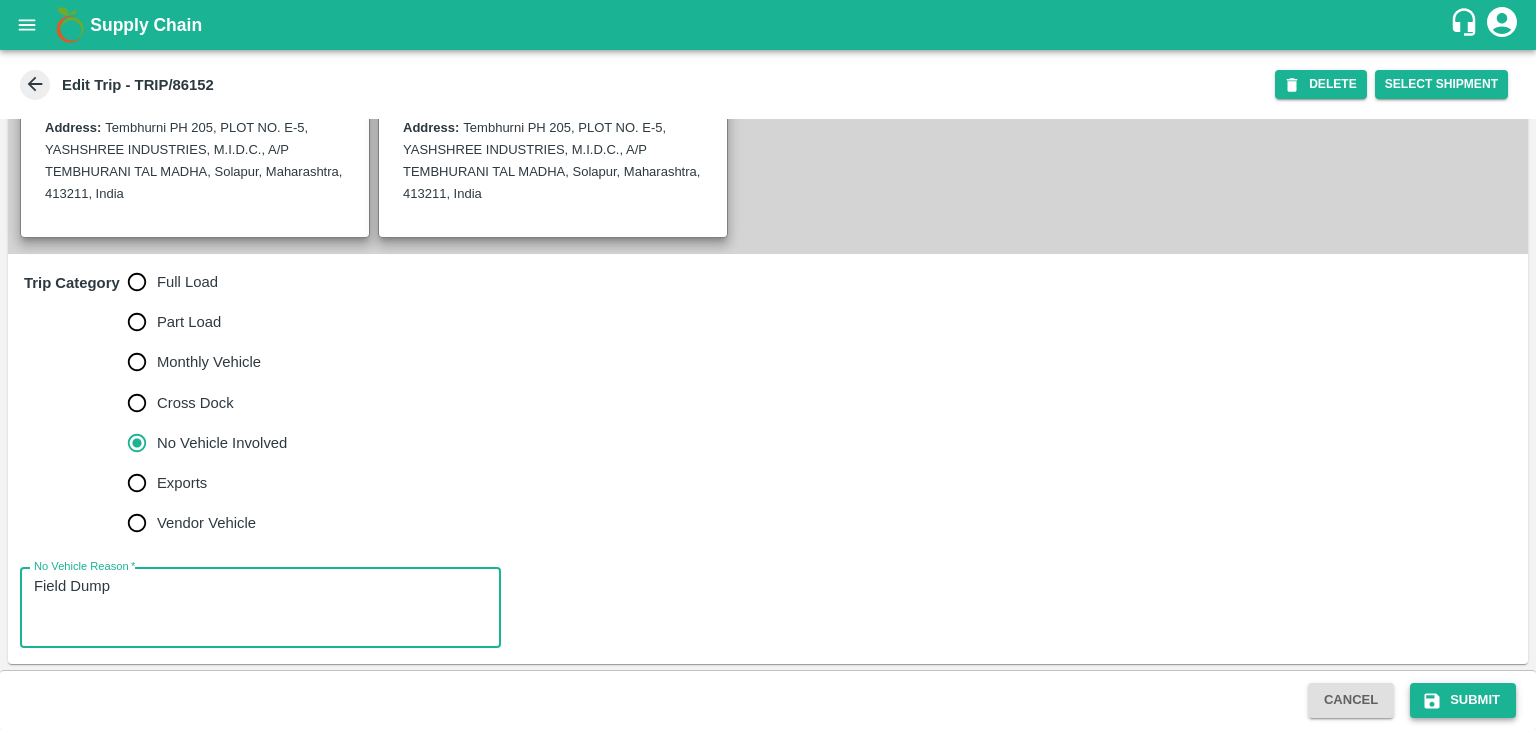 type on "Field Dump" 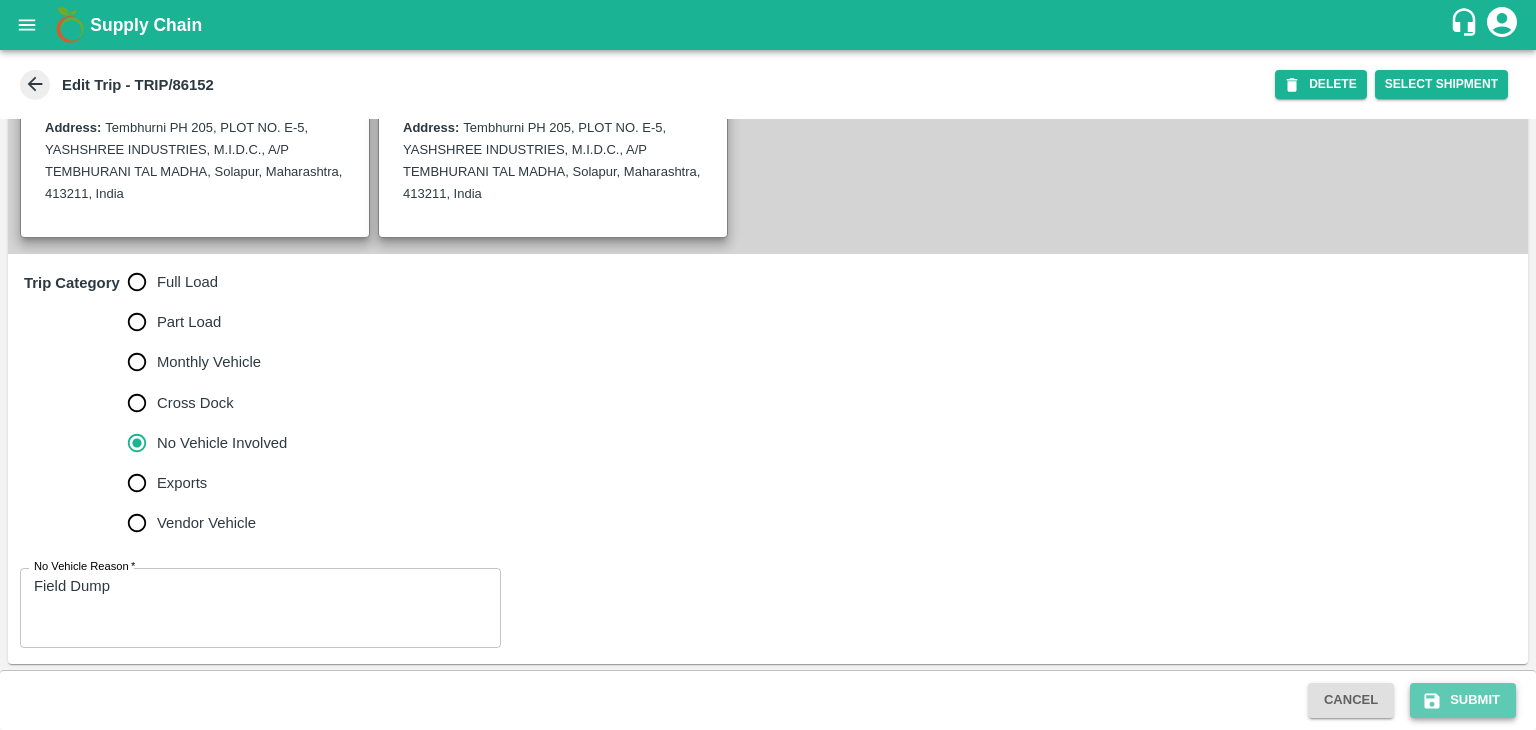 click on "Submit" at bounding box center [1463, 700] 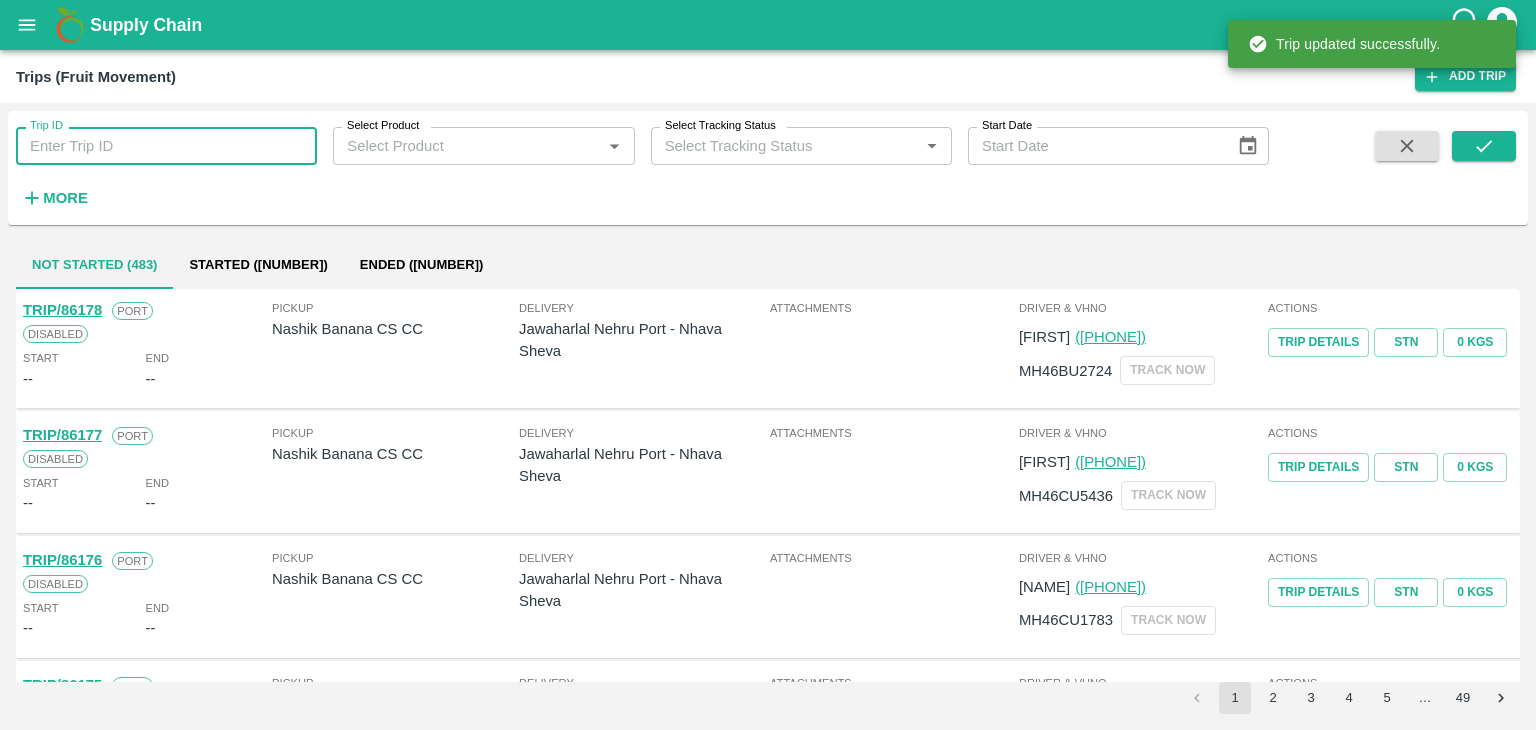 click on "Trip ID" at bounding box center (166, 146) 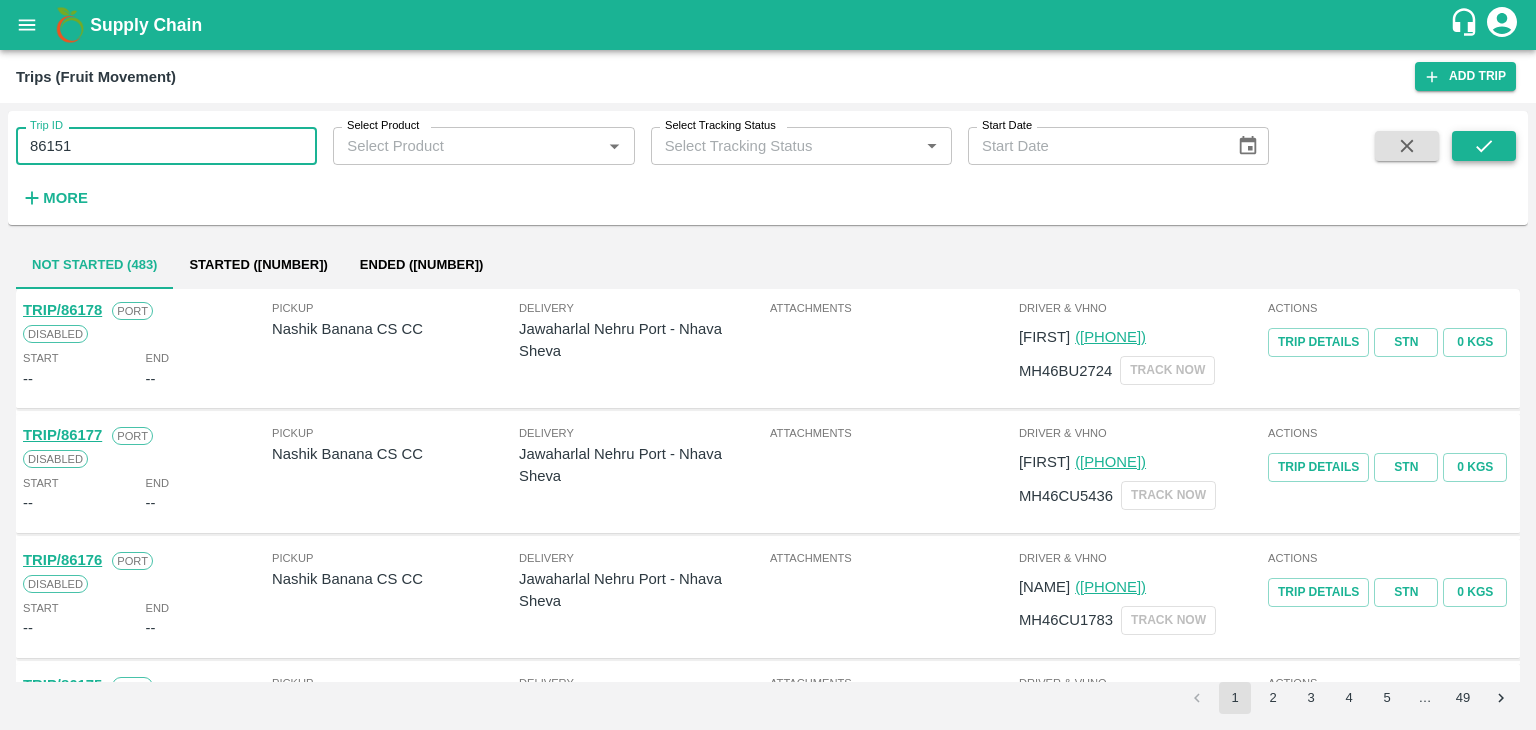 type on "86151" 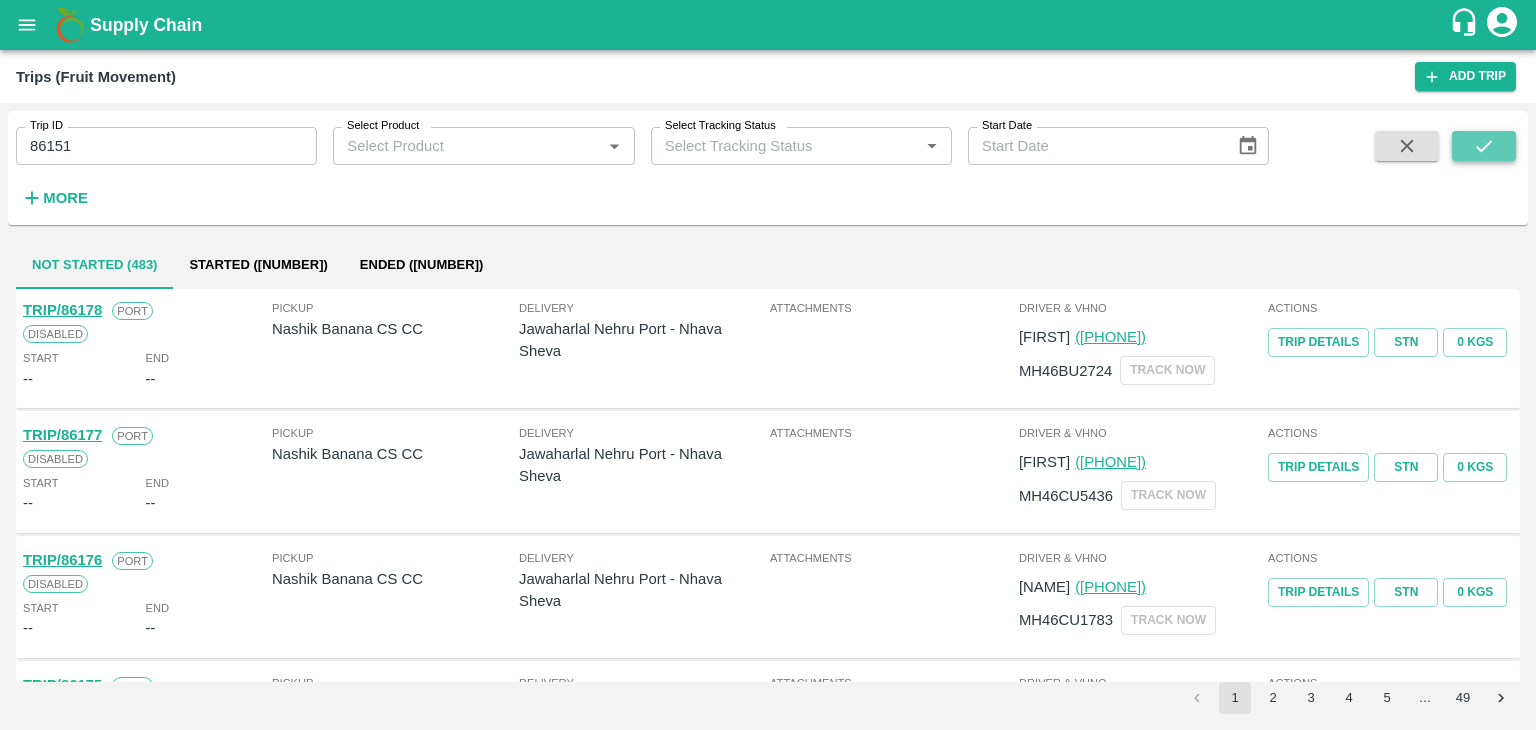 click at bounding box center (1484, 146) 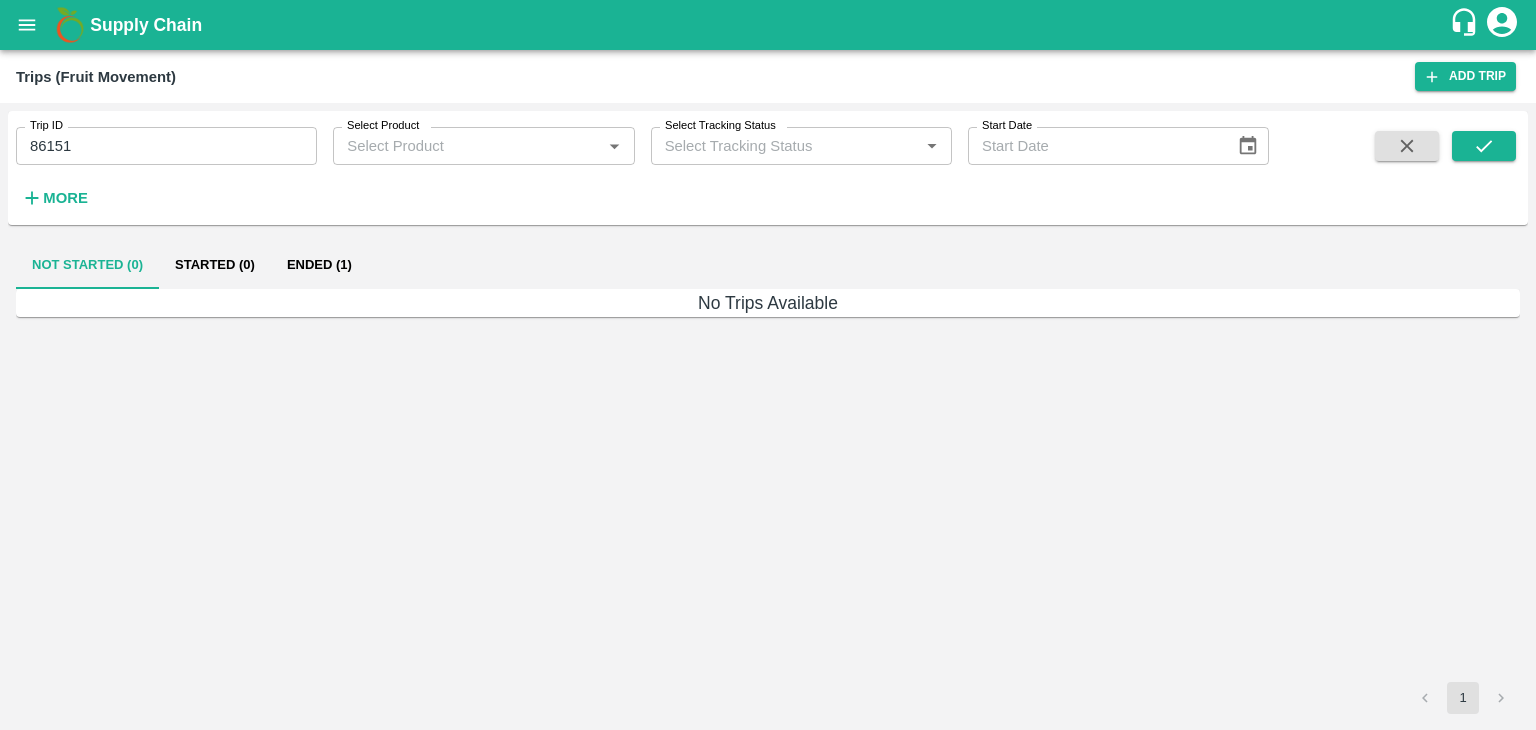 click on "Ended (1)" at bounding box center [319, 265] 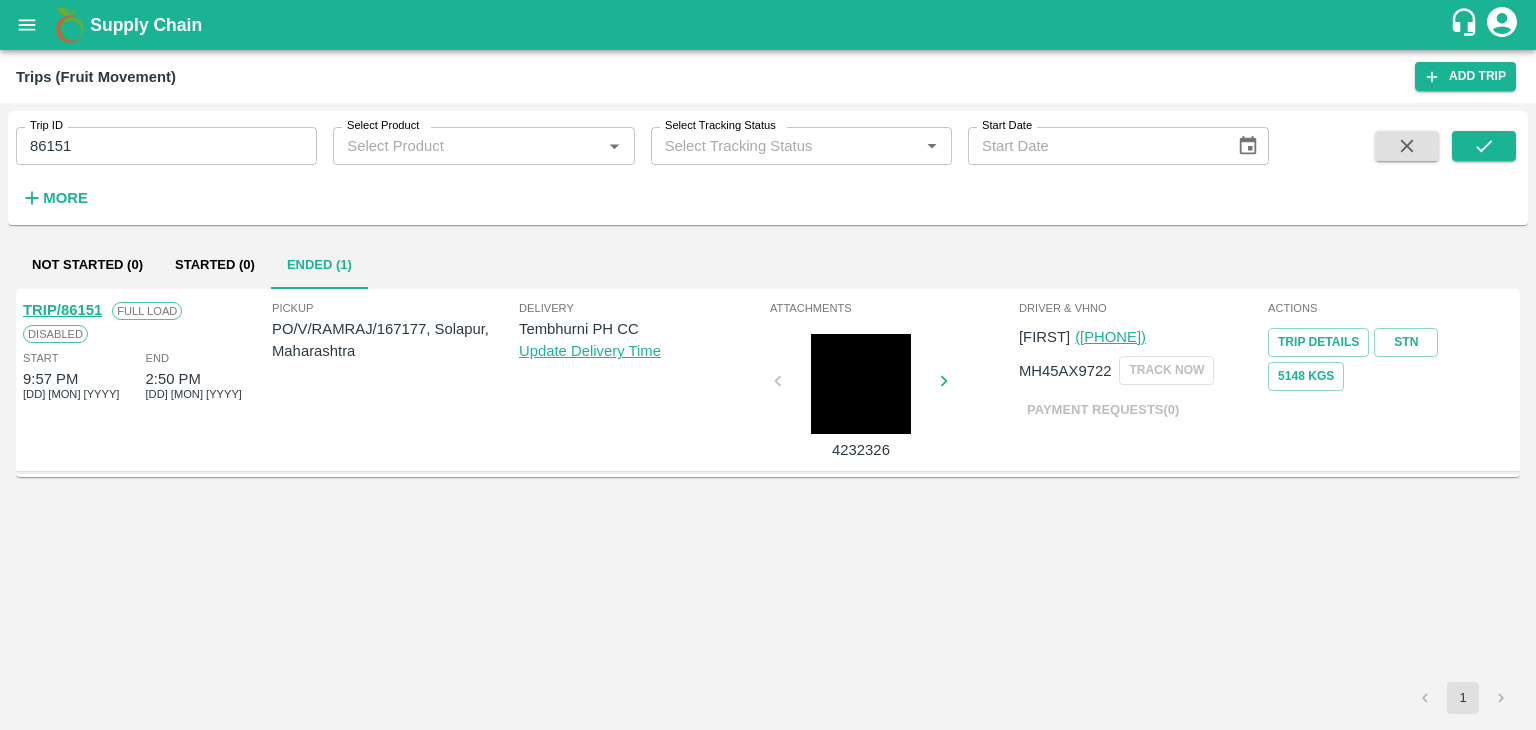 click on "TRIP/86151" at bounding box center [62, 310] 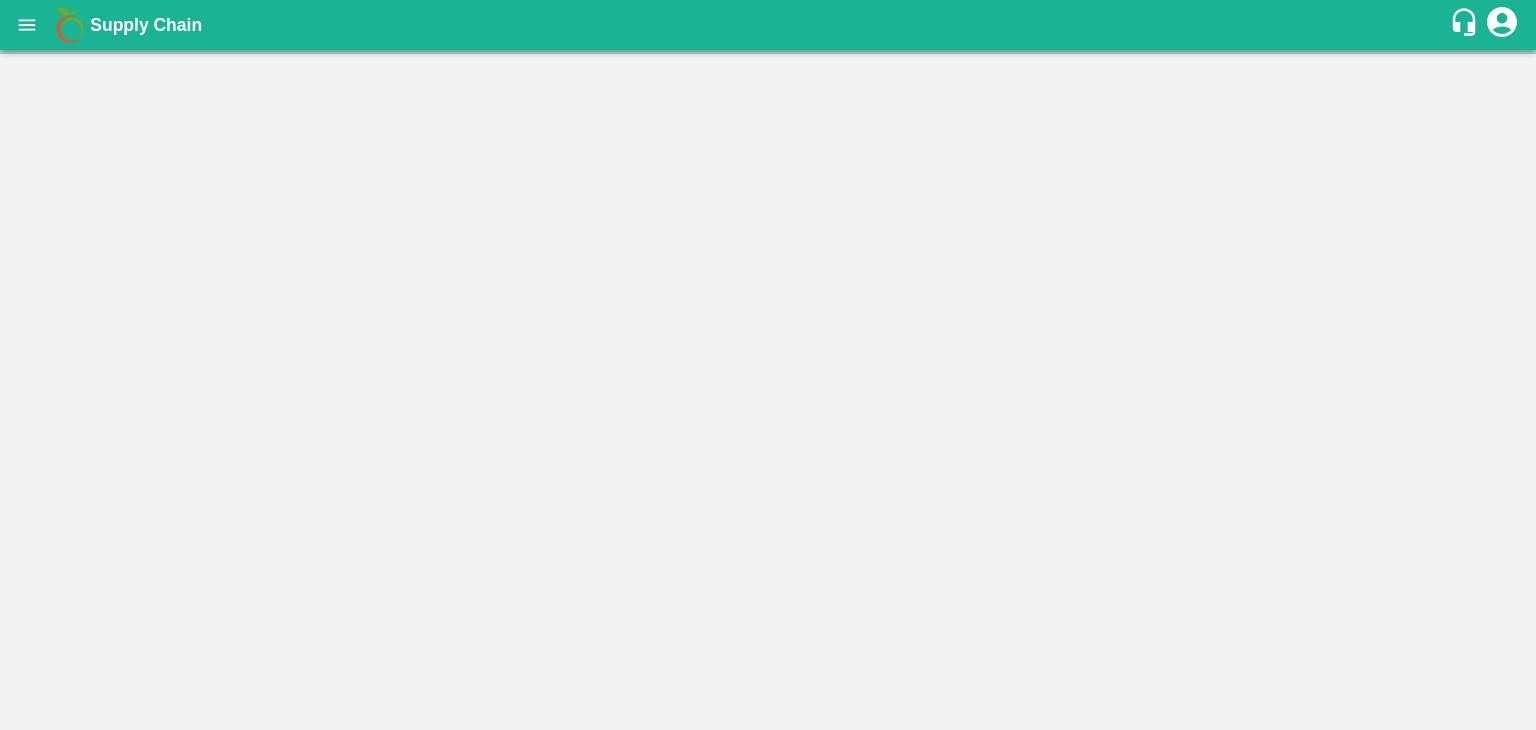 scroll, scrollTop: 0, scrollLeft: 0, axis: both 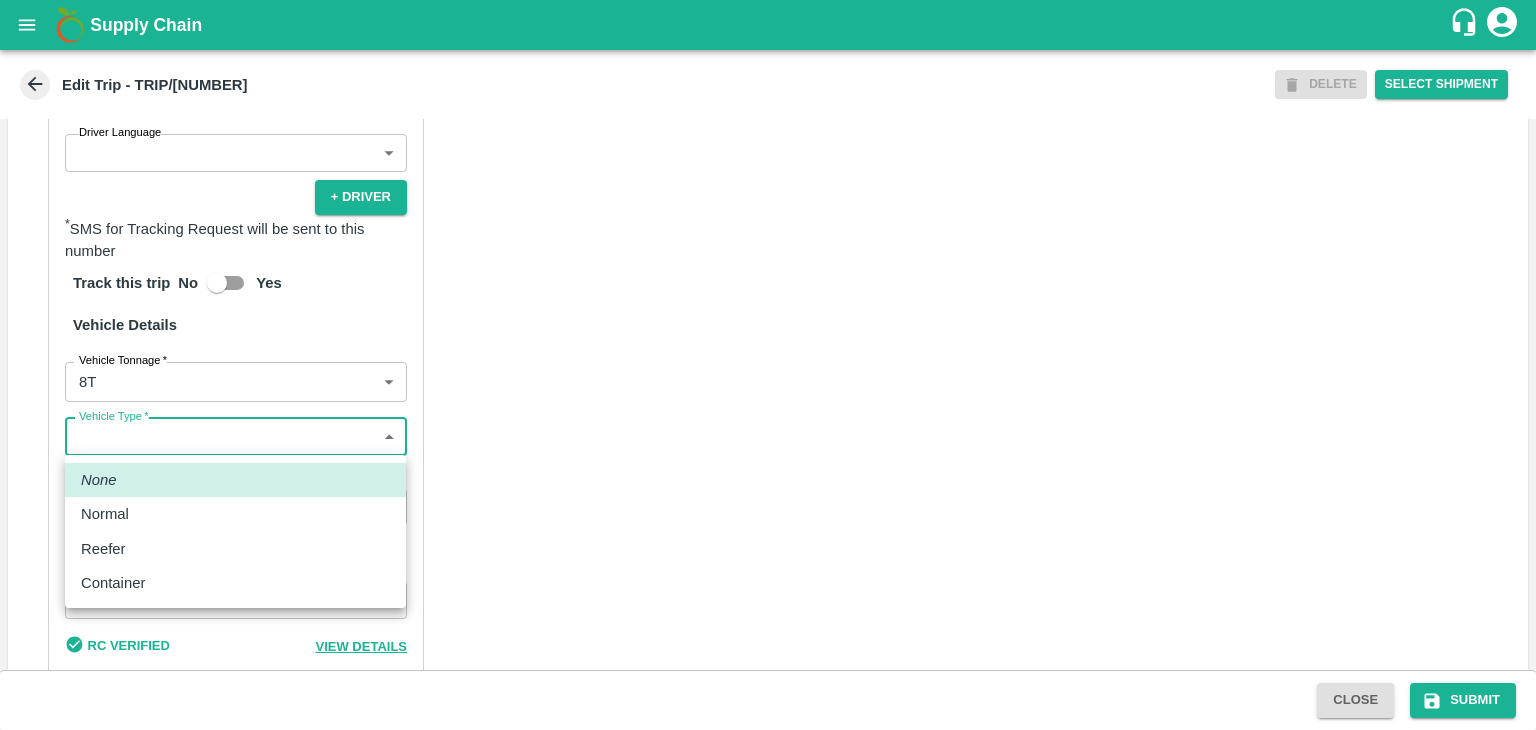 click on "Supply Chain Edit Trip - TRIP/[NUMBER] DELETE Select Shipment Trip Details Trip Type Fruit Movement 1 Trip Type Trip Pickup Order SHIP/TEMB/[NUMBER] PO/V/RAMRAJ/[NUMBER] Address: [CITY], [CITY], [STATE], [COUNTRY] Trip Delivery Order SHIP/TEMB/[NUMBER] Tembhurni PH Address: Tembhurni PH 205, PLOT NO. E-5, YASHSHREE INDUSTRIES, M.I.D.C., A/P TEMBHURANI TAL MADHA, [CITY], [STATE], [POSTAL CODE], [COUNTRY] Trip Category  Full Load Part Load Monthly Vehicle Cross Dock No Vehicle Involved Exports Vendor Vehicle Partner Details Partner   * Partner Add   Transporter Driver 1 Details Driver Name   * [NAME] Driver Name Driver Phone   * +91 [PHONE] Driver Phone Additional Phone Number +91 Additional Phone Number Driver Language ​ Driver Language + Driver * SMS for Tracking Request will be sent to this number Track this trip No Yes Vehicle Details Vehicle Tonnage   * 8T 8000 Vehicle Tonnage Vehicle Type   * 8T 8000 Vehicle Tonnage Vehicle Type   * Normal Normal Vehicle Type Transportation Cost Rs. Close" at bounding box center [768, 365] 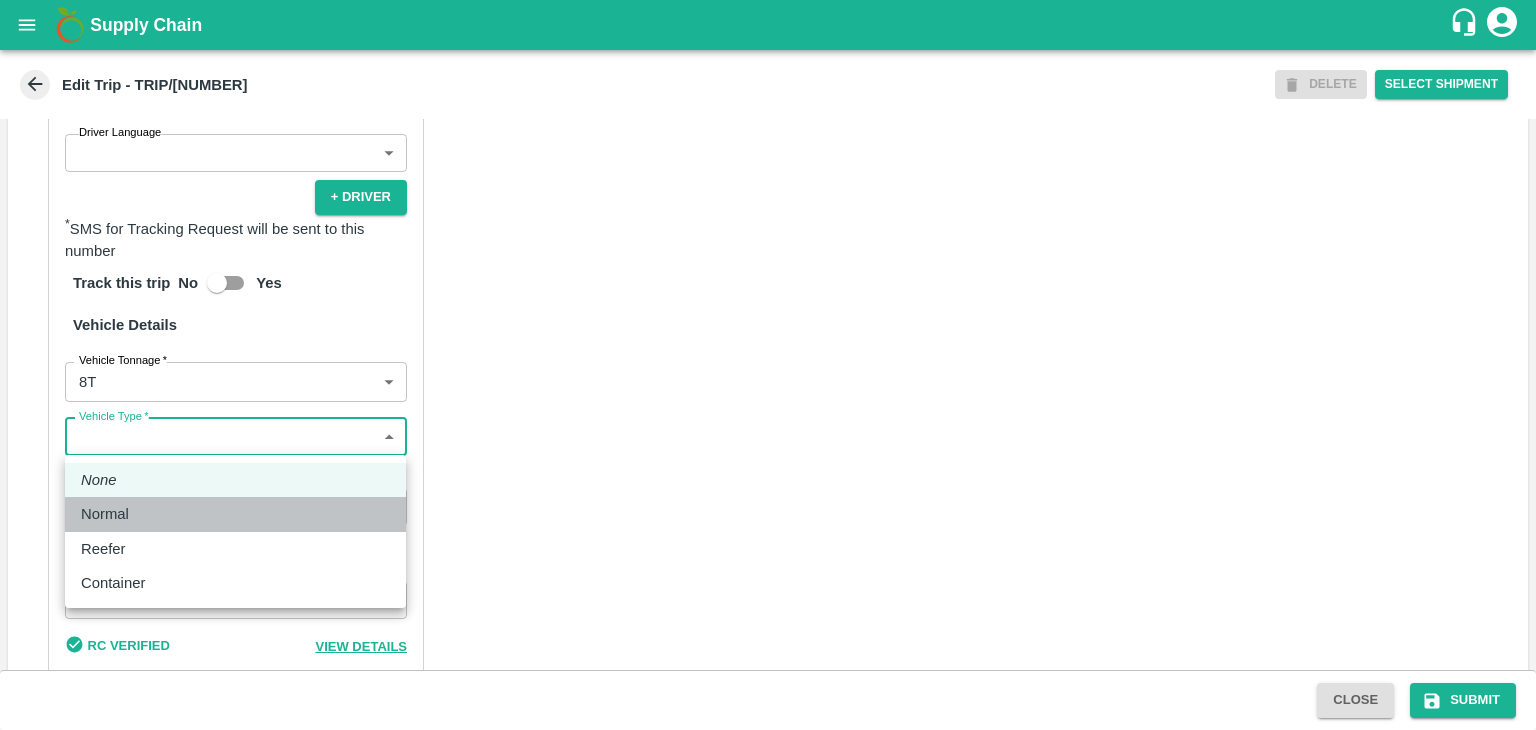 click on "Normal" at bounding box center (235, 514) 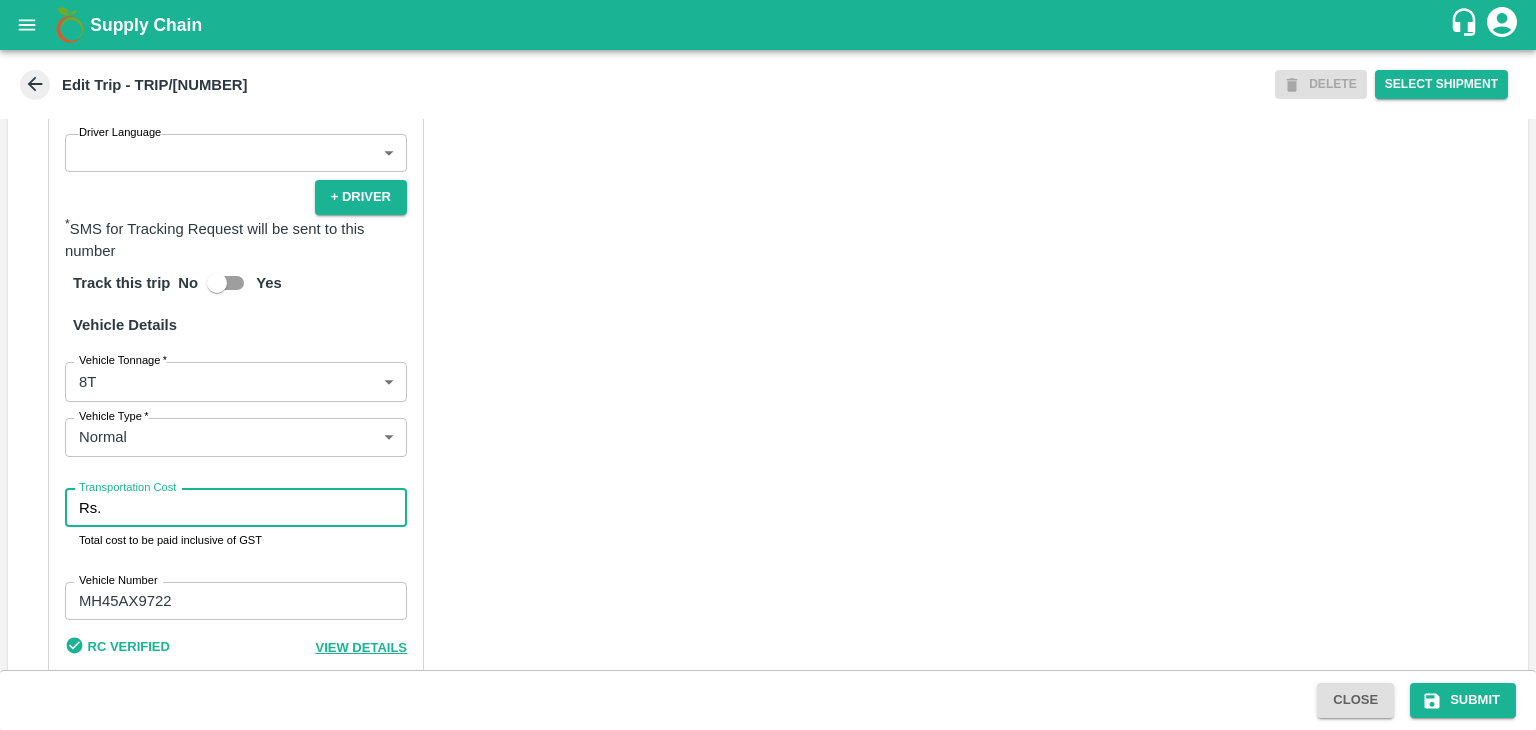 click on "Transportation Cost" at bounding box center [258, 508] 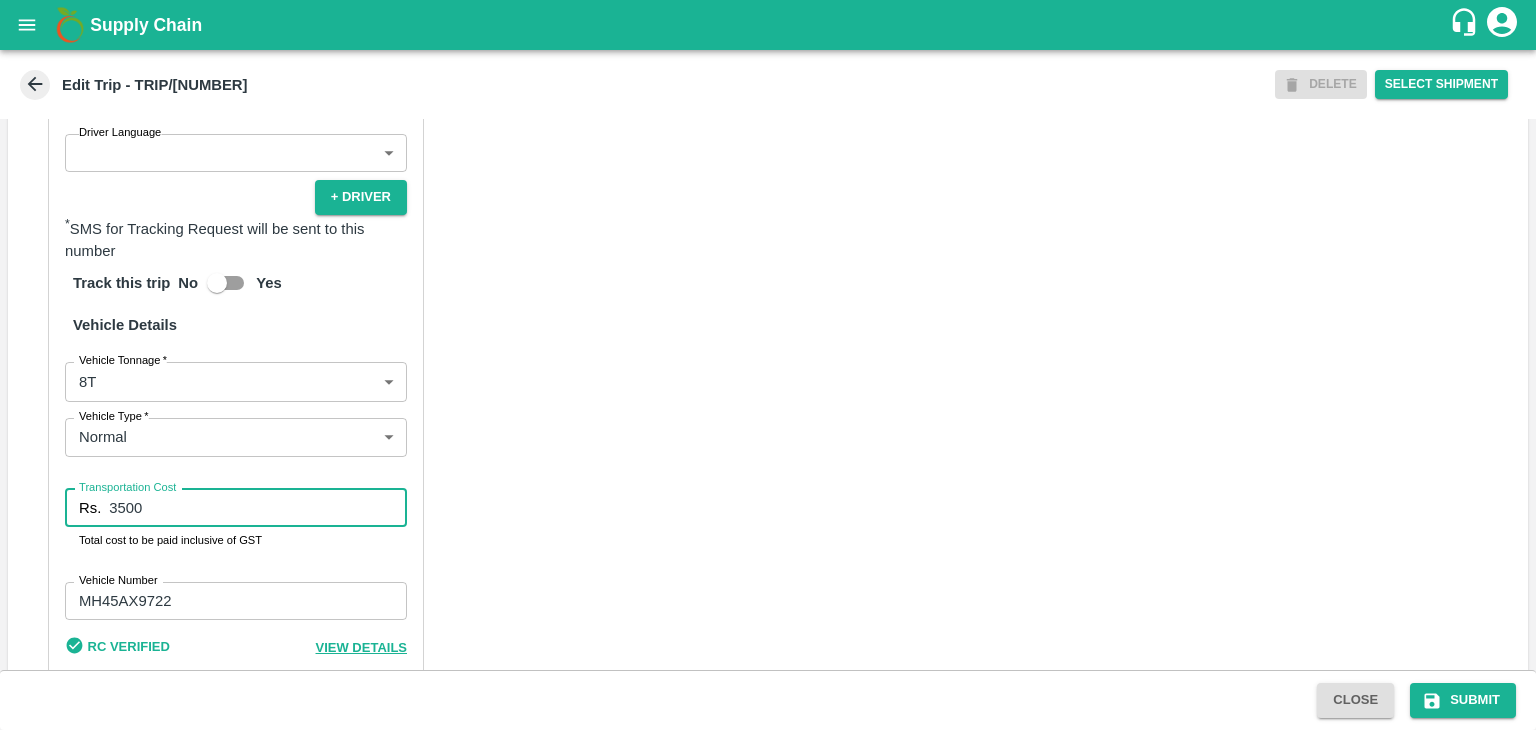 type on "3500" 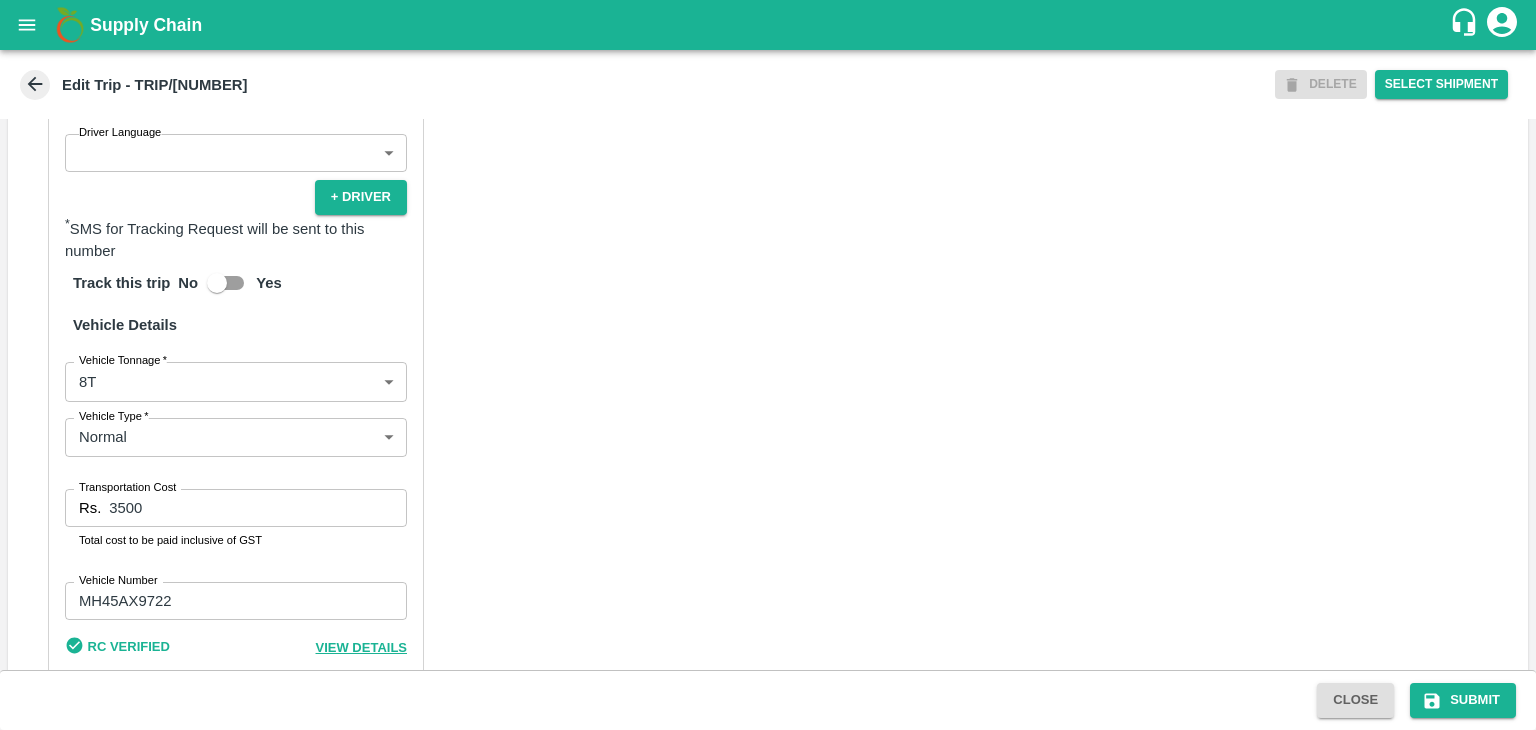 scroll, scrollTop: 1400, scrollLeft: 0, axis: vertical 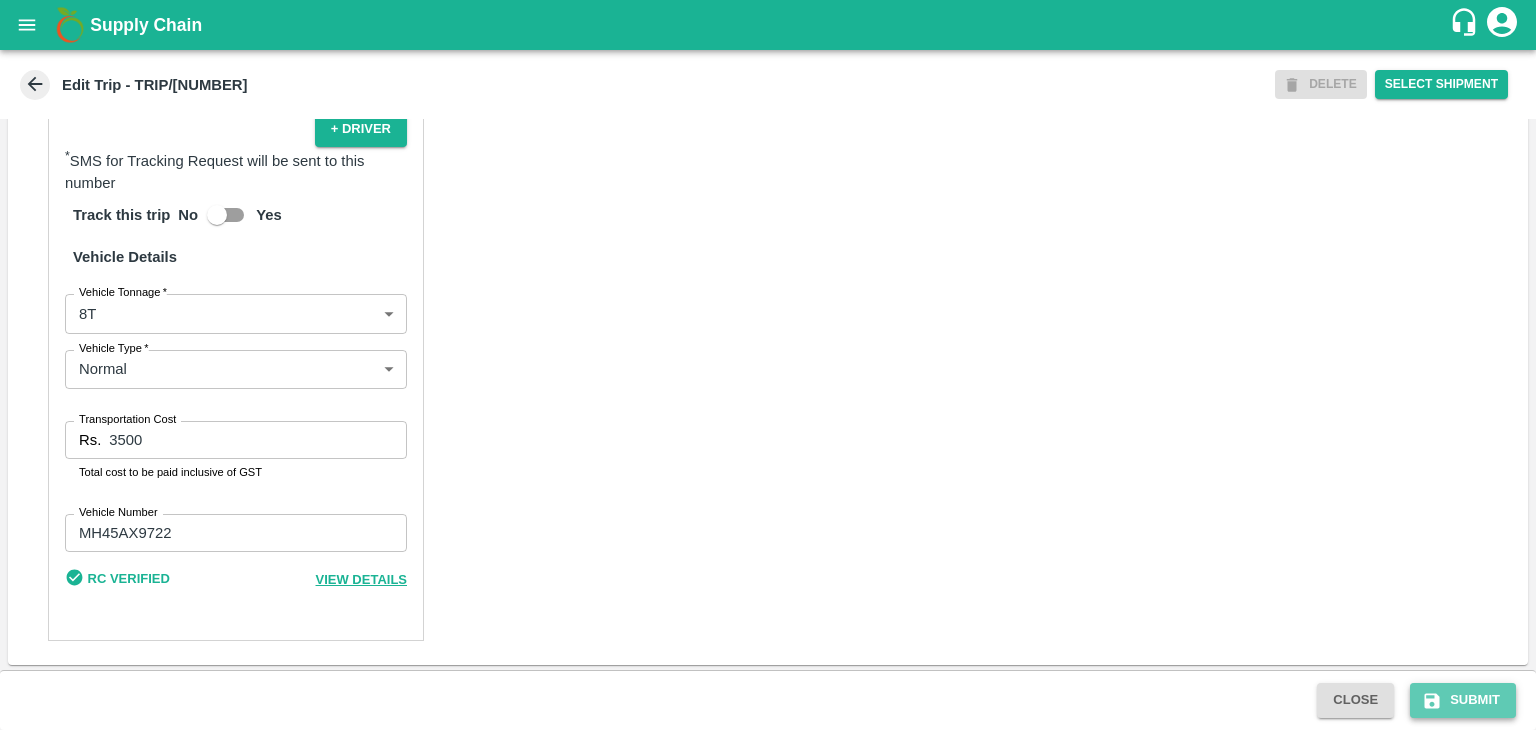 click on "Submit" at bounding box center [1463, 700] 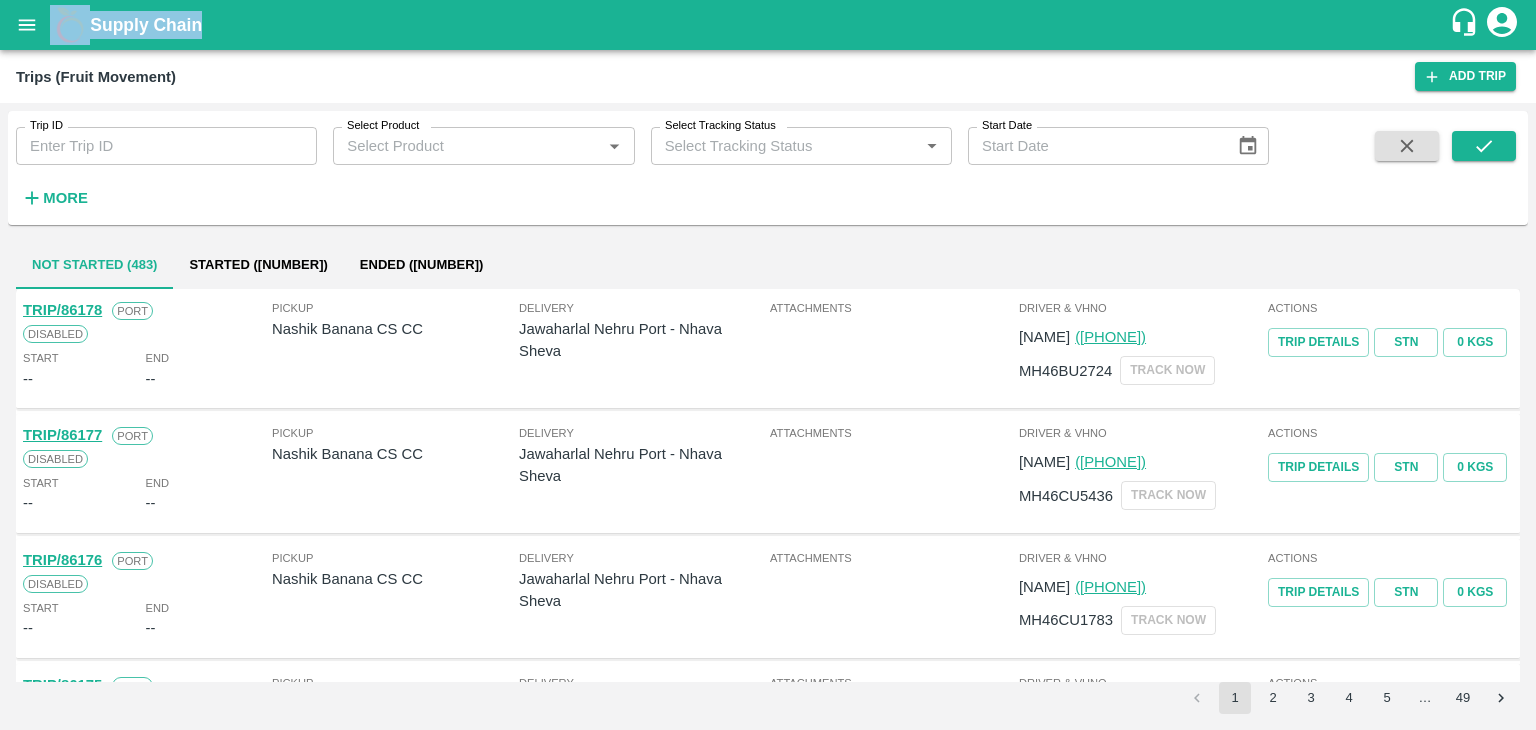 drag, startPoint x: 19, startPoint y: 51, endPoint x: 20, endPoint y: 28, distance: 23.021729 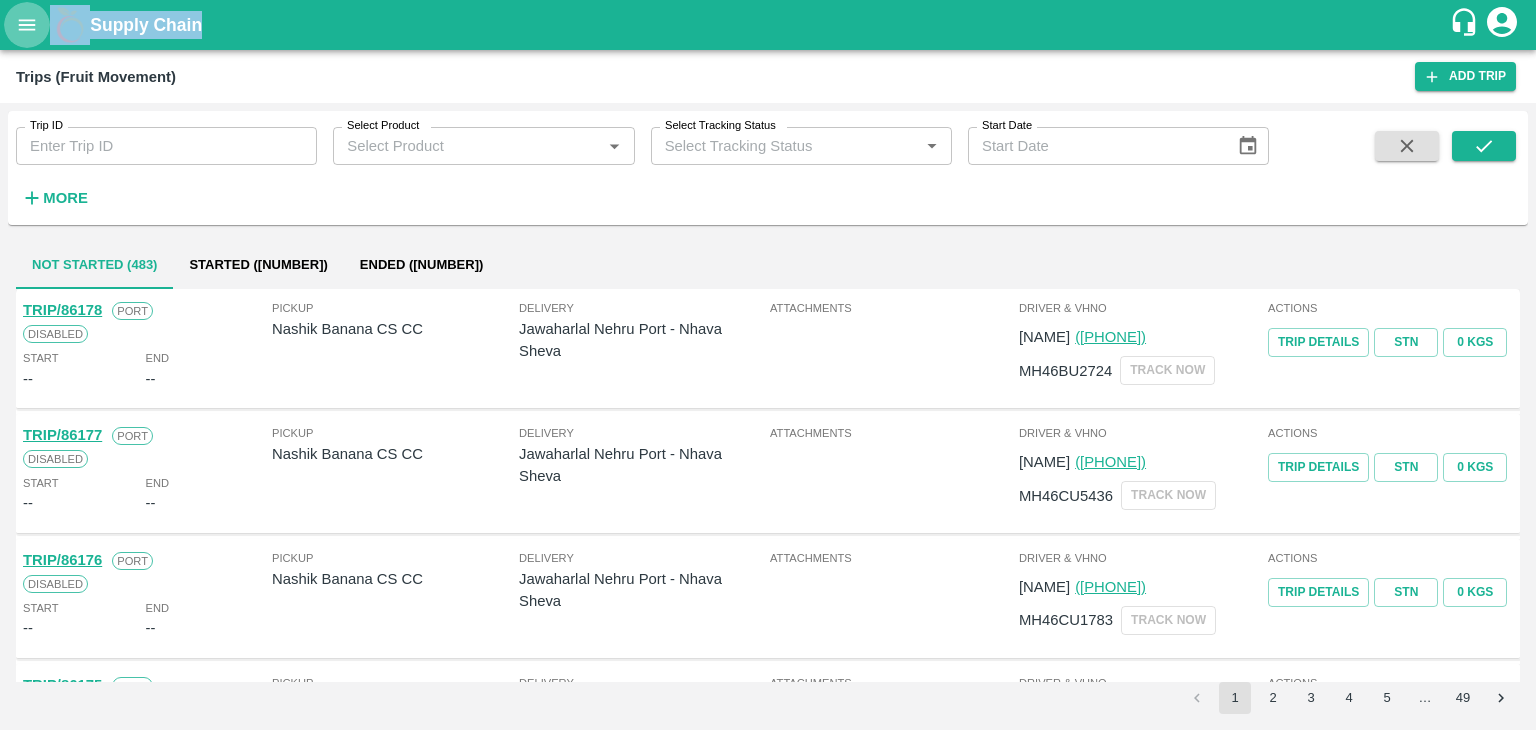 click 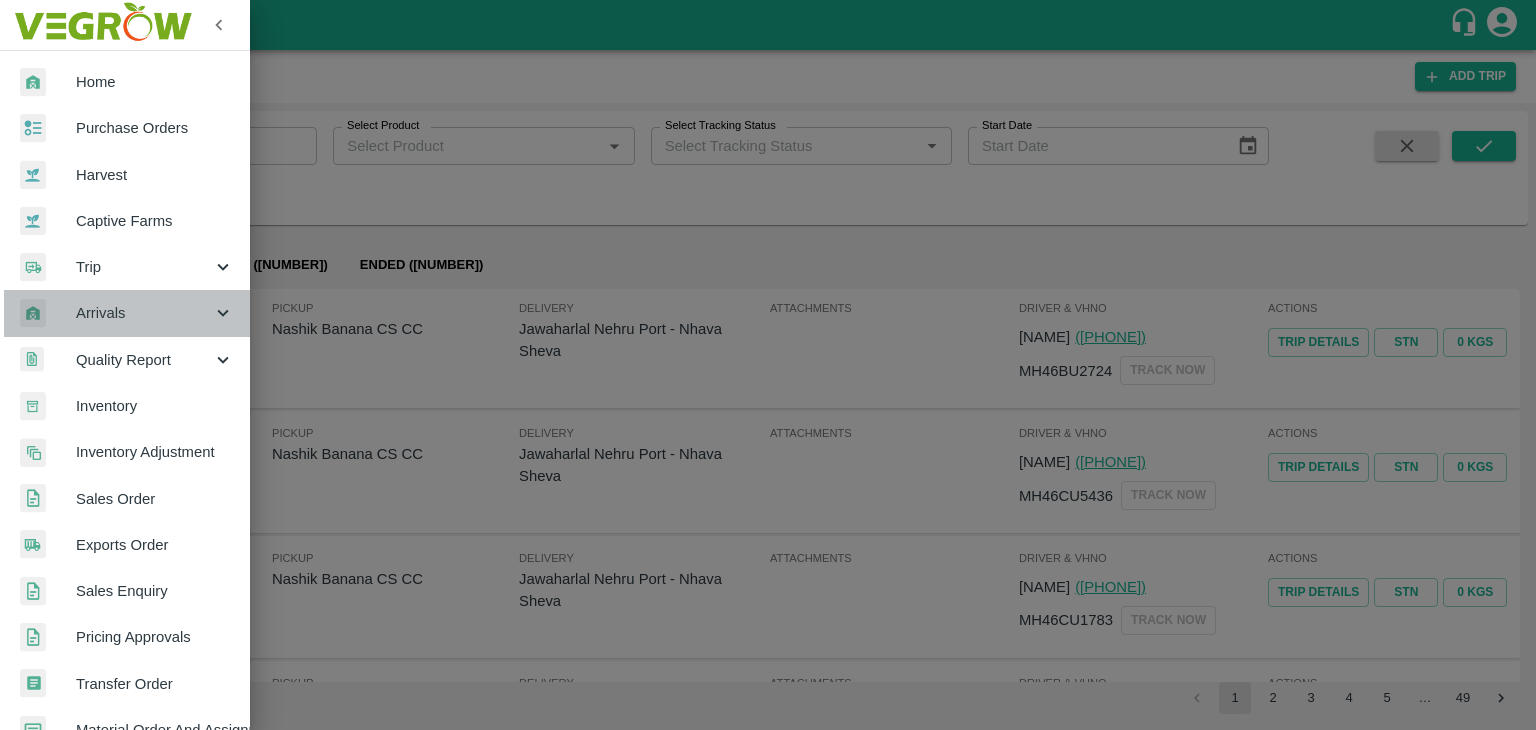click on "Arrivals" at bounding box center [144, 313] 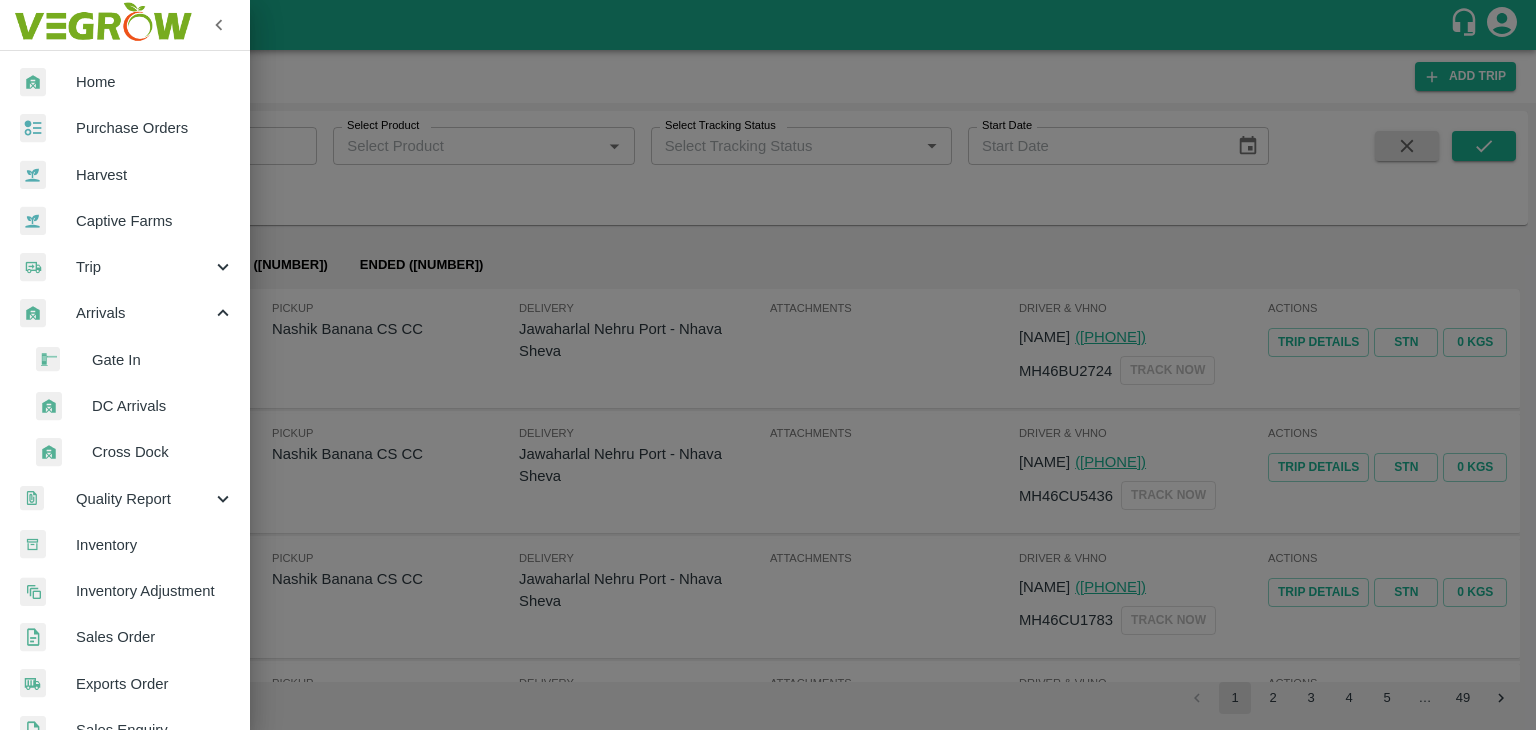click on "DC Arrivals" at bounding box center (163, 406) 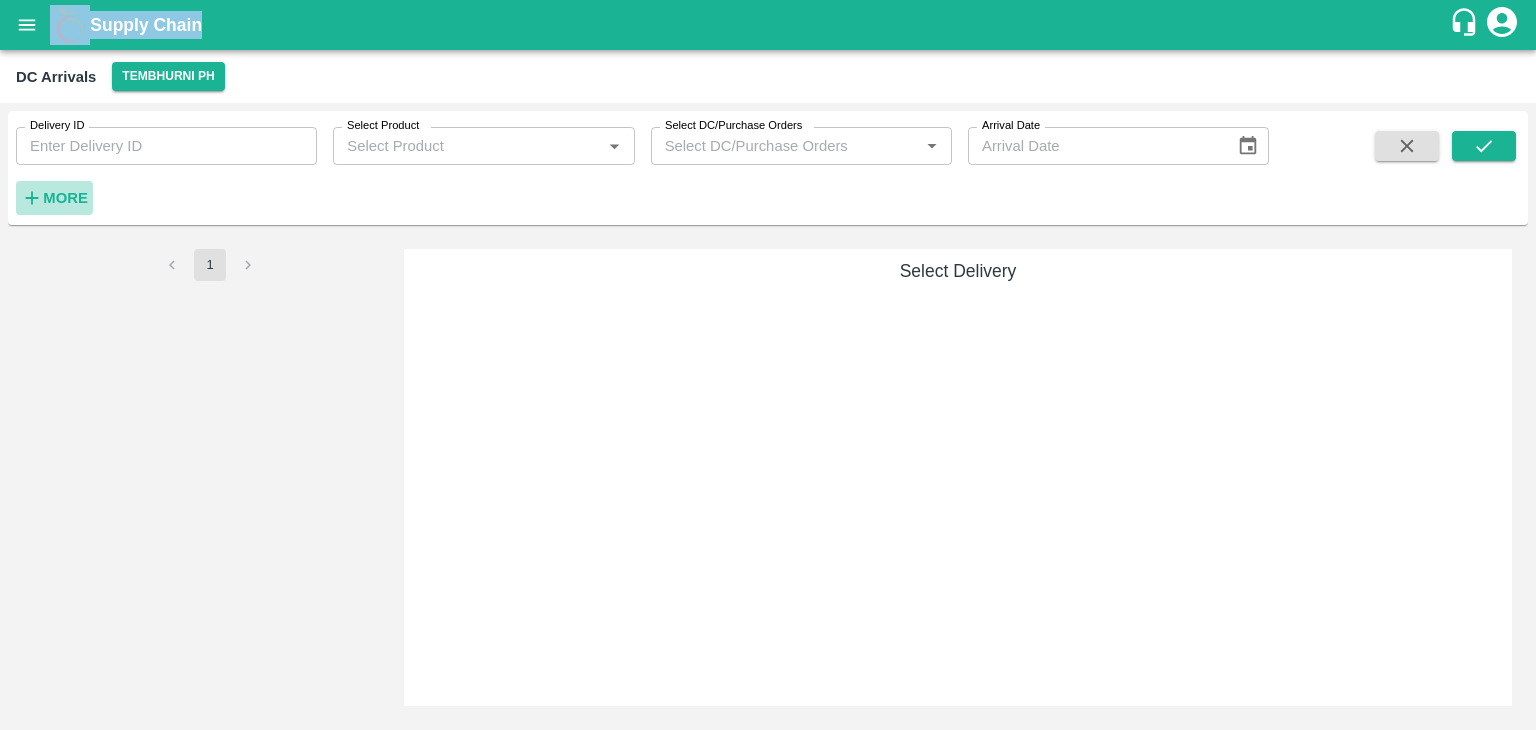 click on "More" at bounding box center (65, 198) 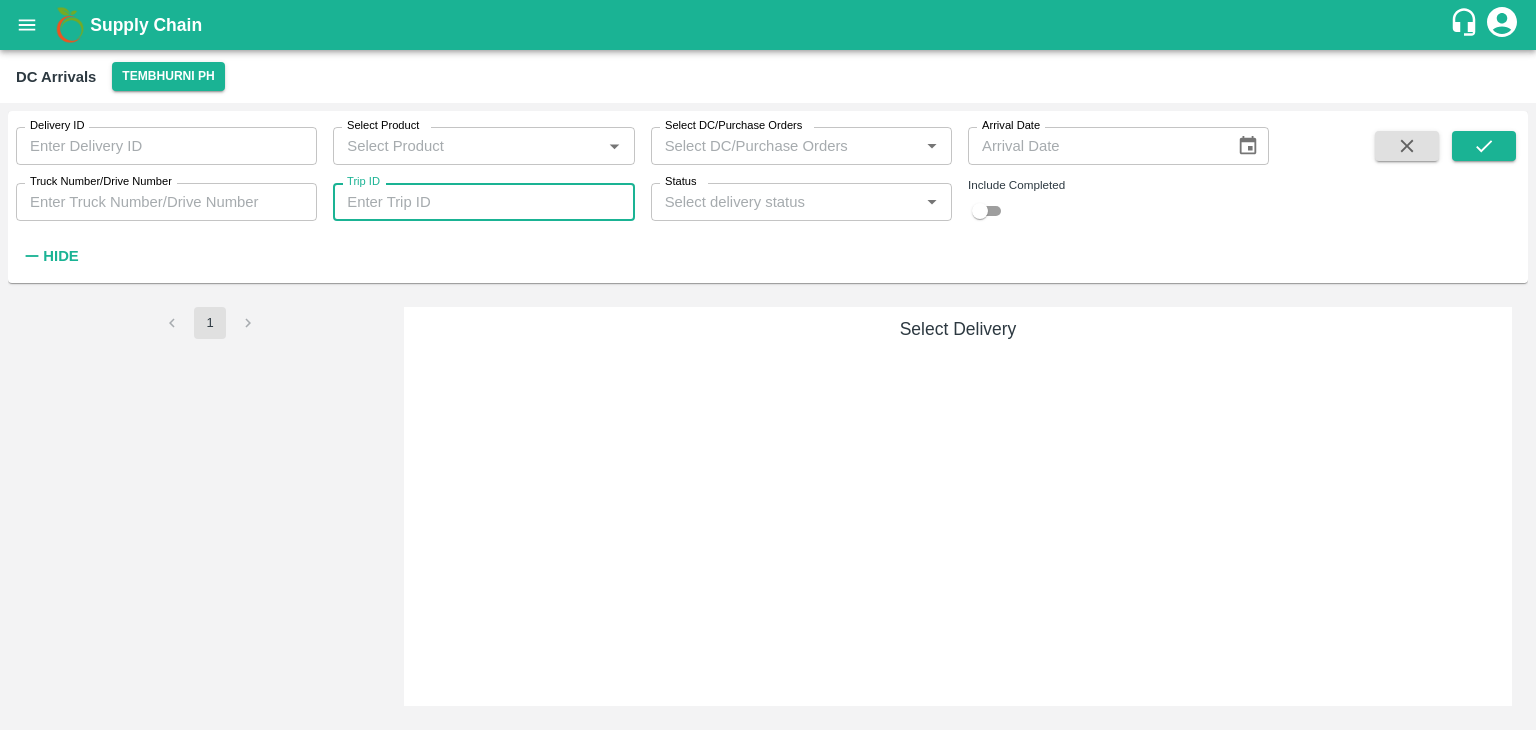 click on "Trip ID" at bounding box center (483, 202) 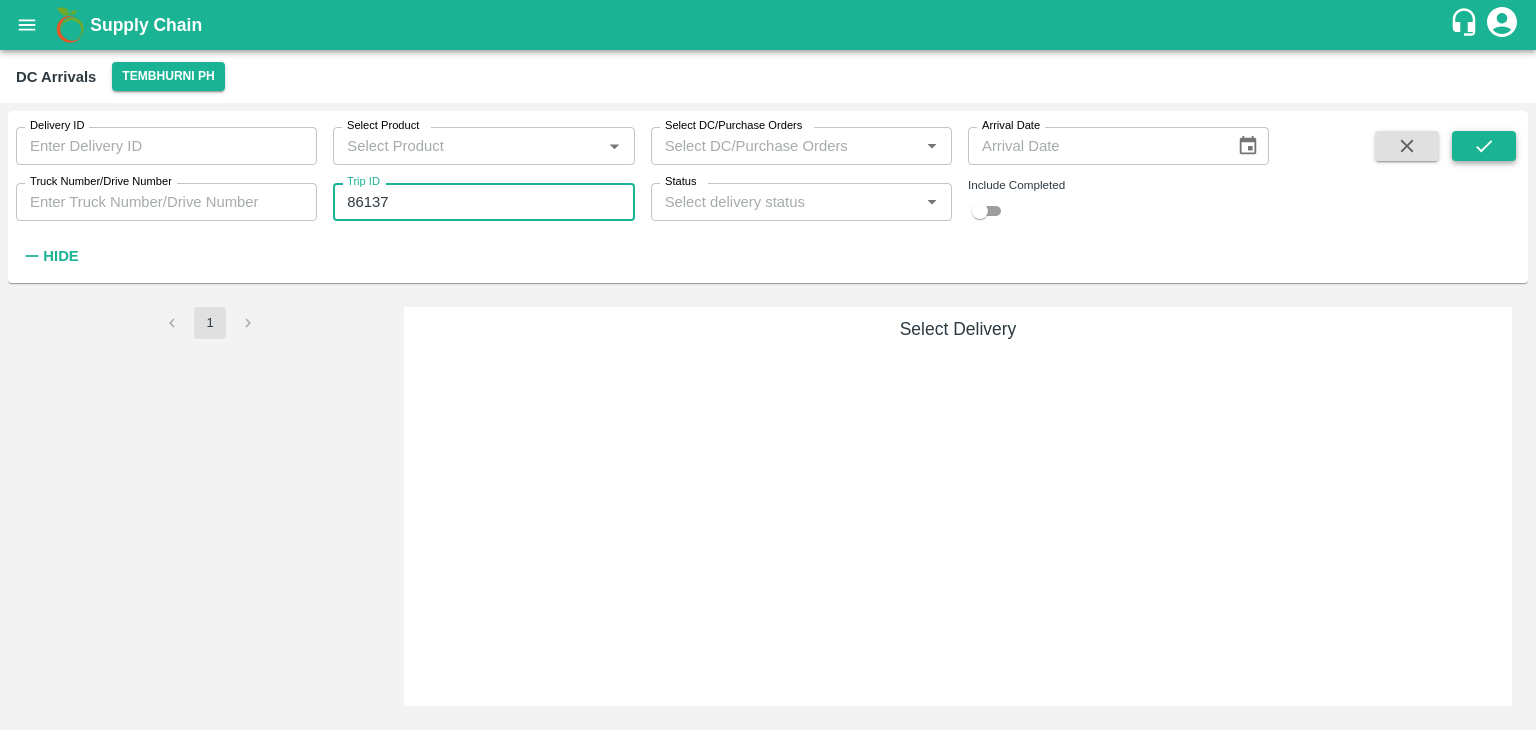 type on "86137" 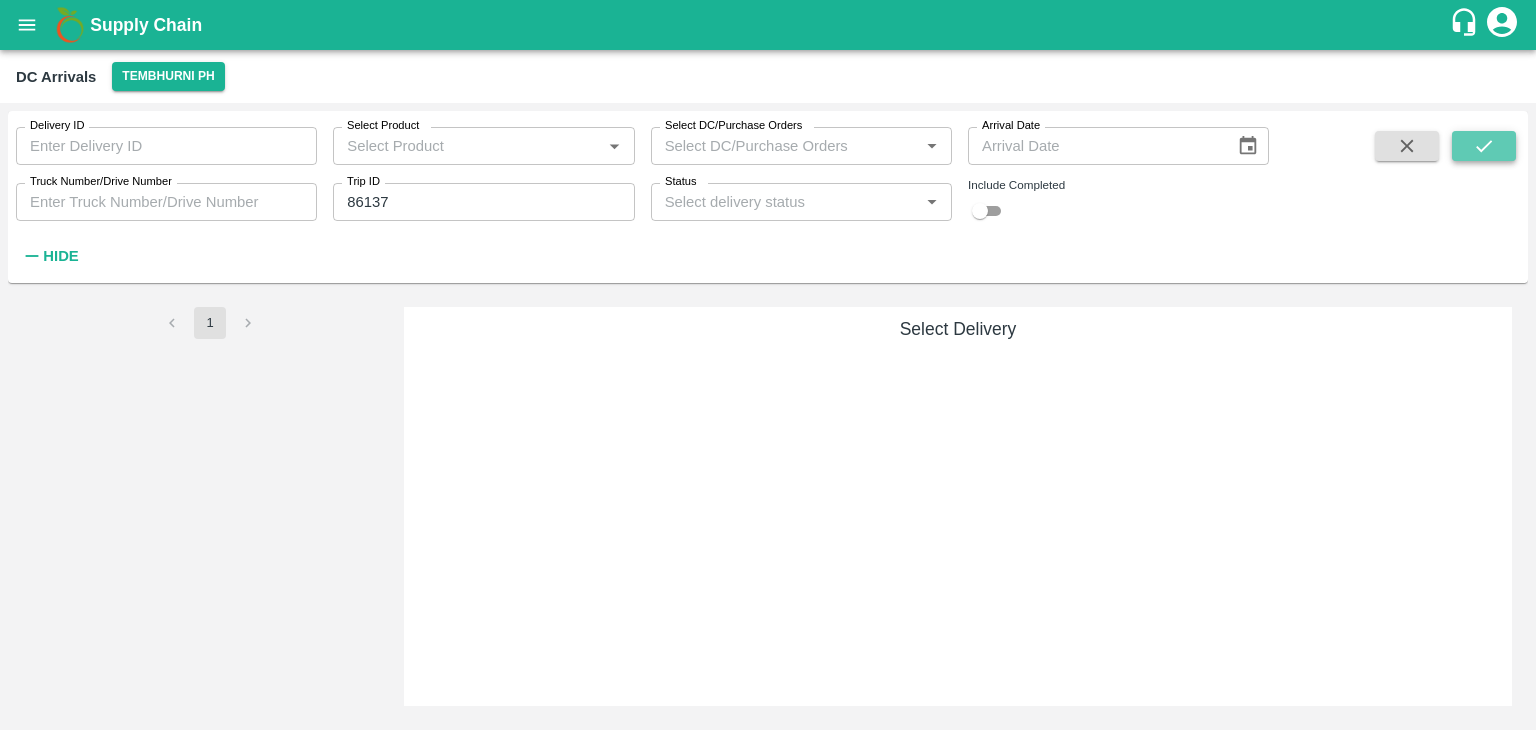 click at bounding box center [1484, 146] 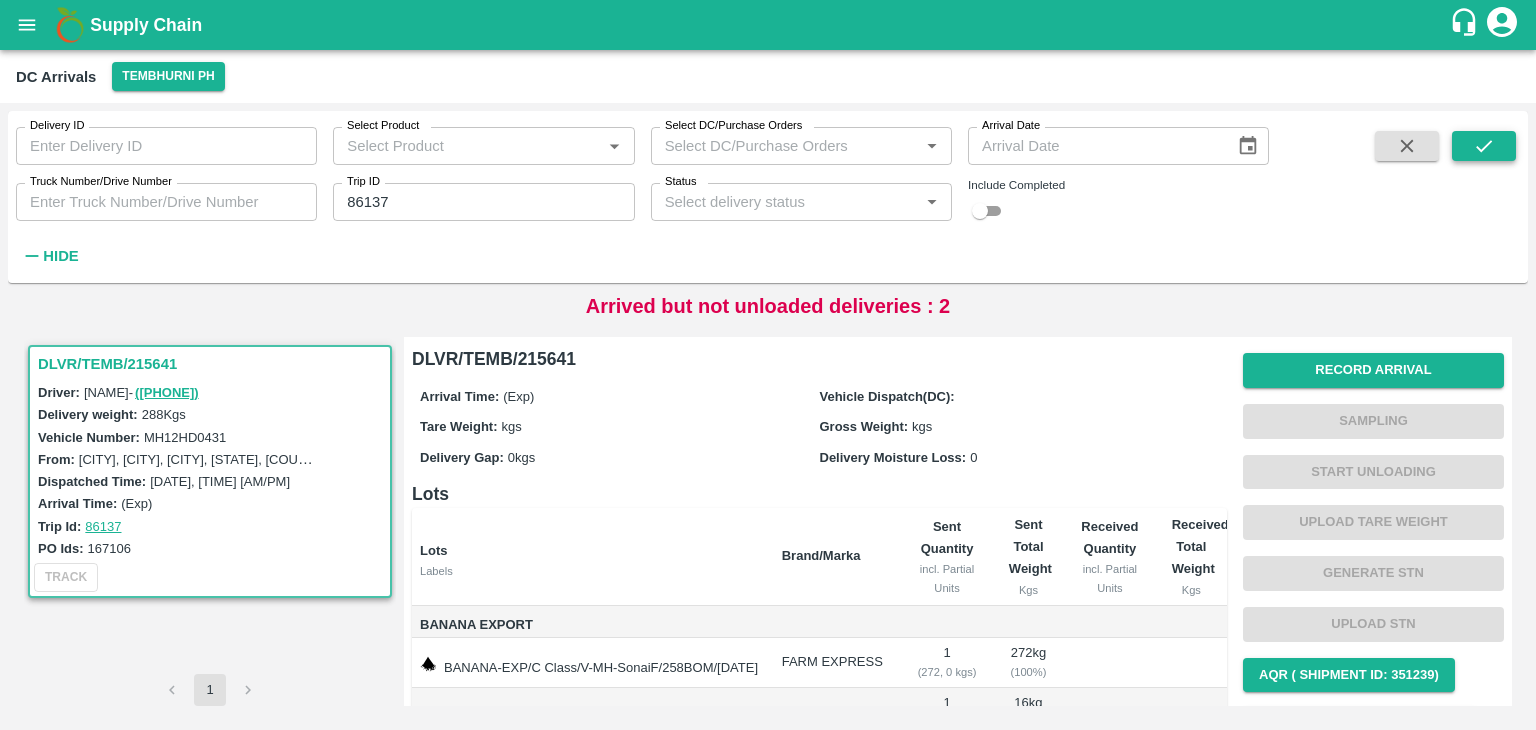 click at bounding box center (1484, 146) 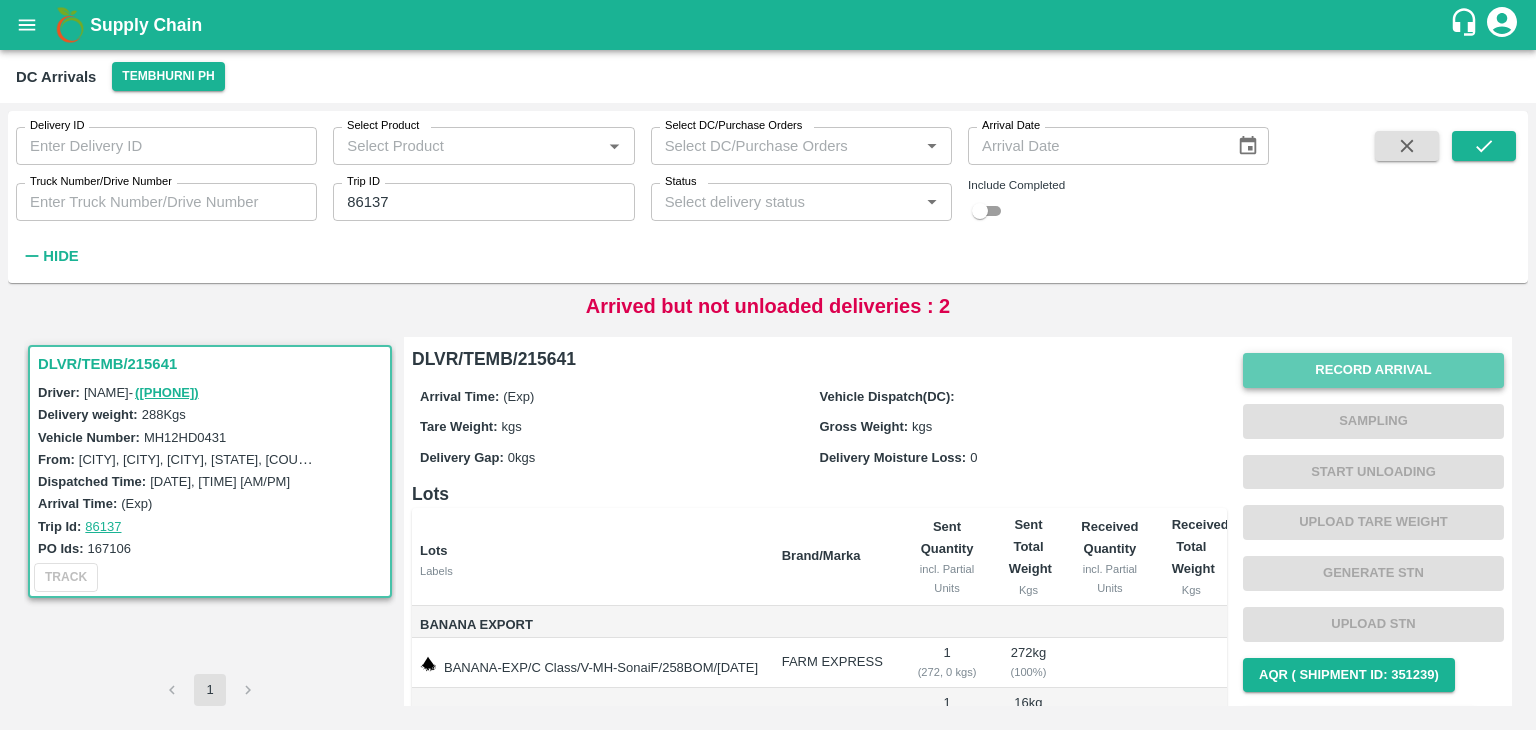 click on "Record Arrival" at bounding box center (1373, 370) 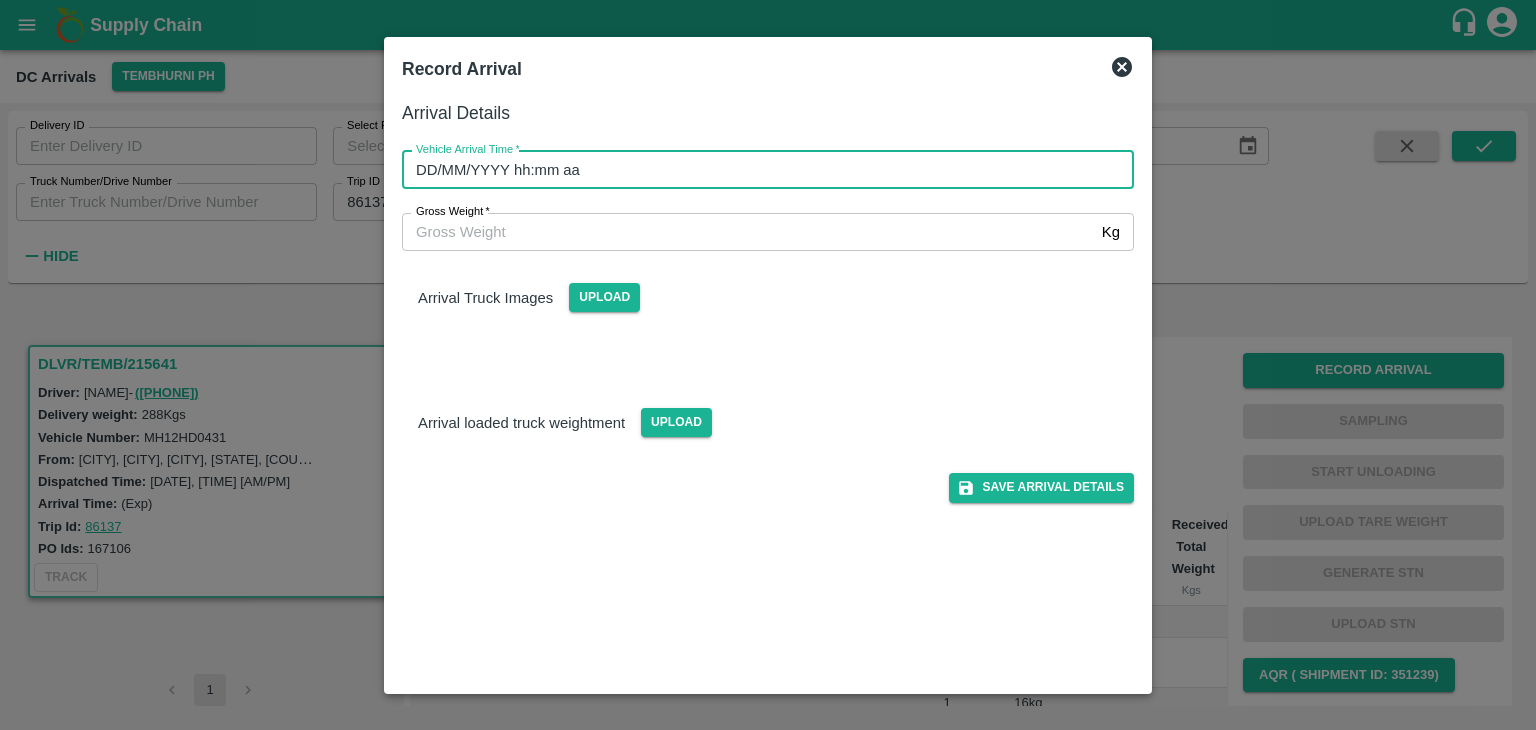 type on "DD/MM/YYYY hh:mm aa" 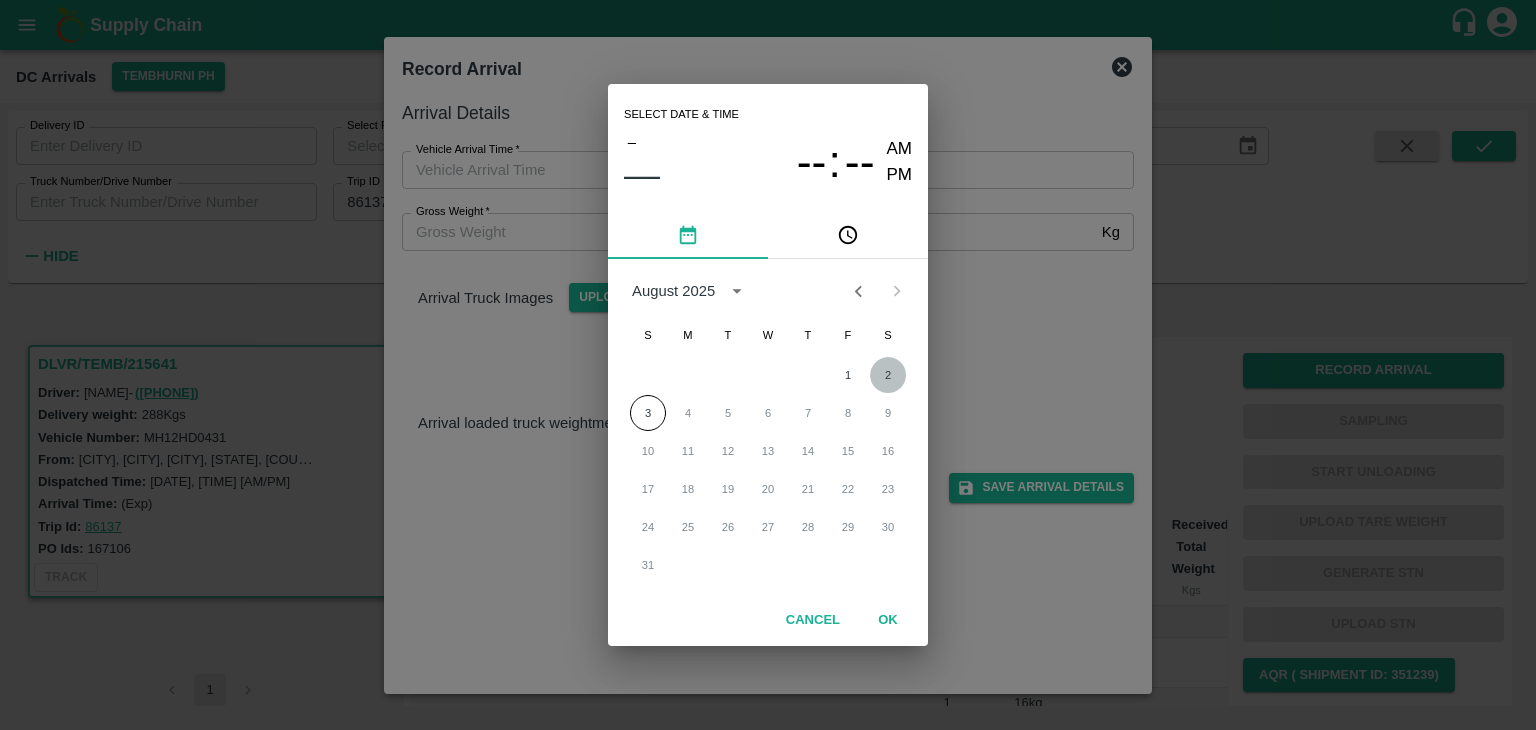 click on "2" at bounding box center (888, 375) 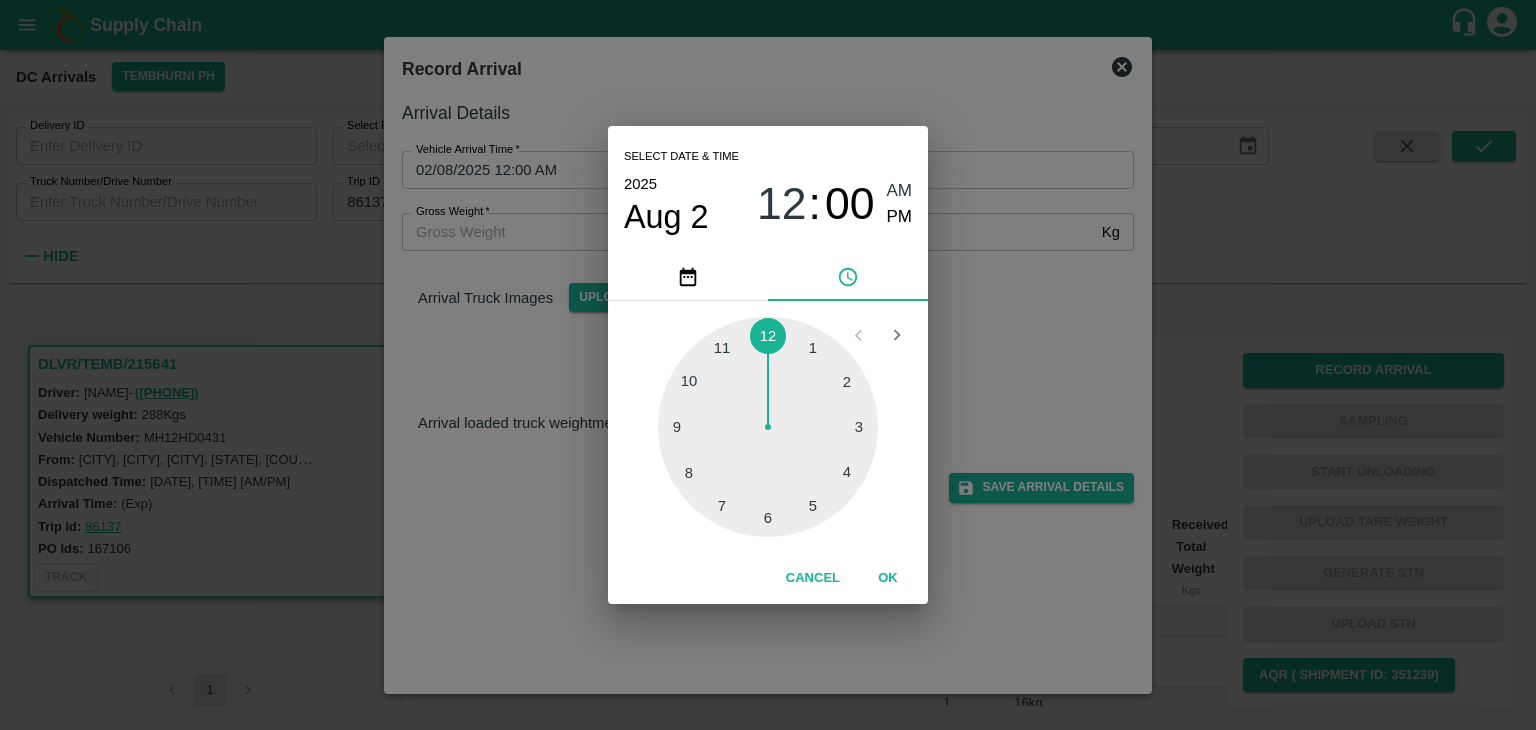 click at bounding box center (768, 427) 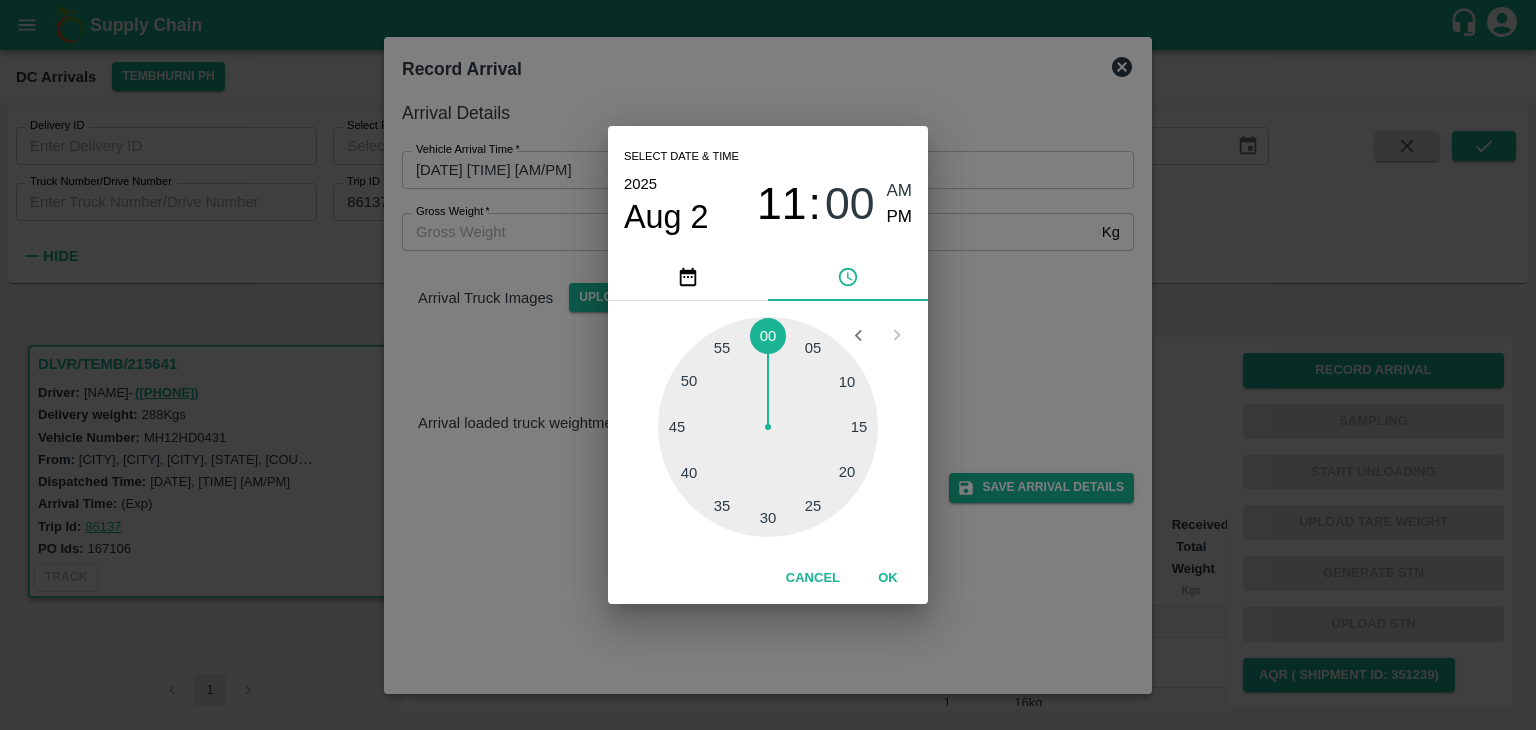 click at bounding box center [768, 427] 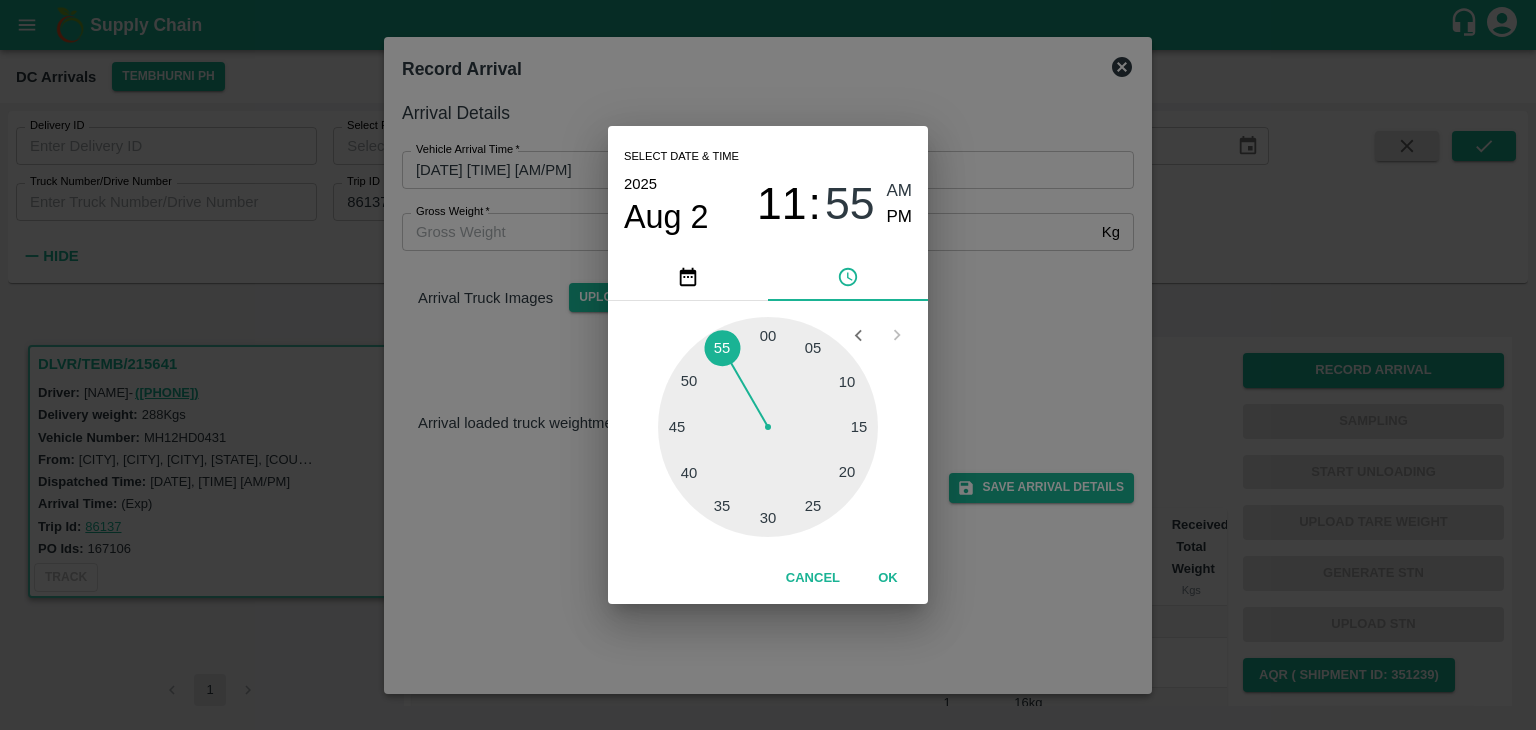 click on "PM" at bounding box center (900, 217) 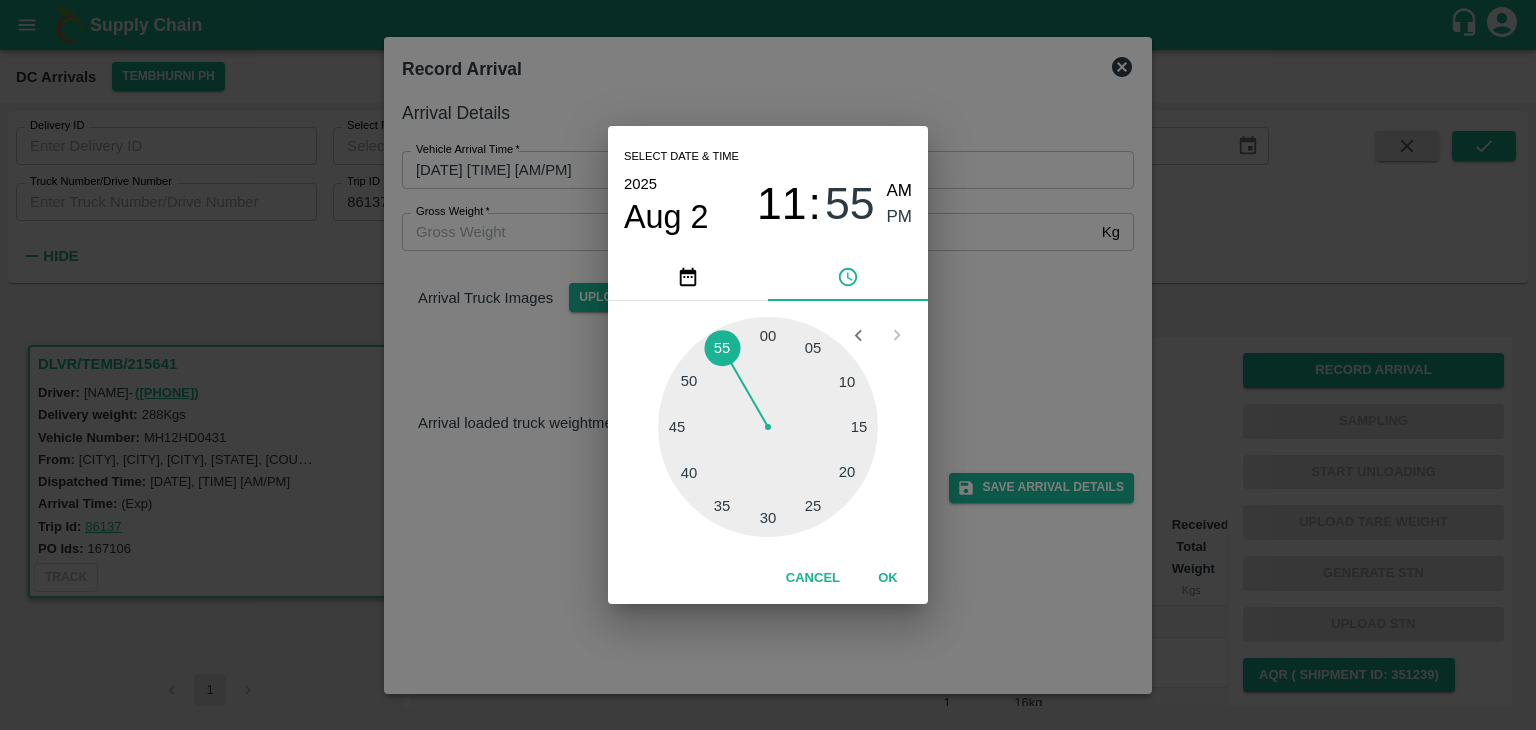type on "[DATE] [TIME] [AM/PM]" 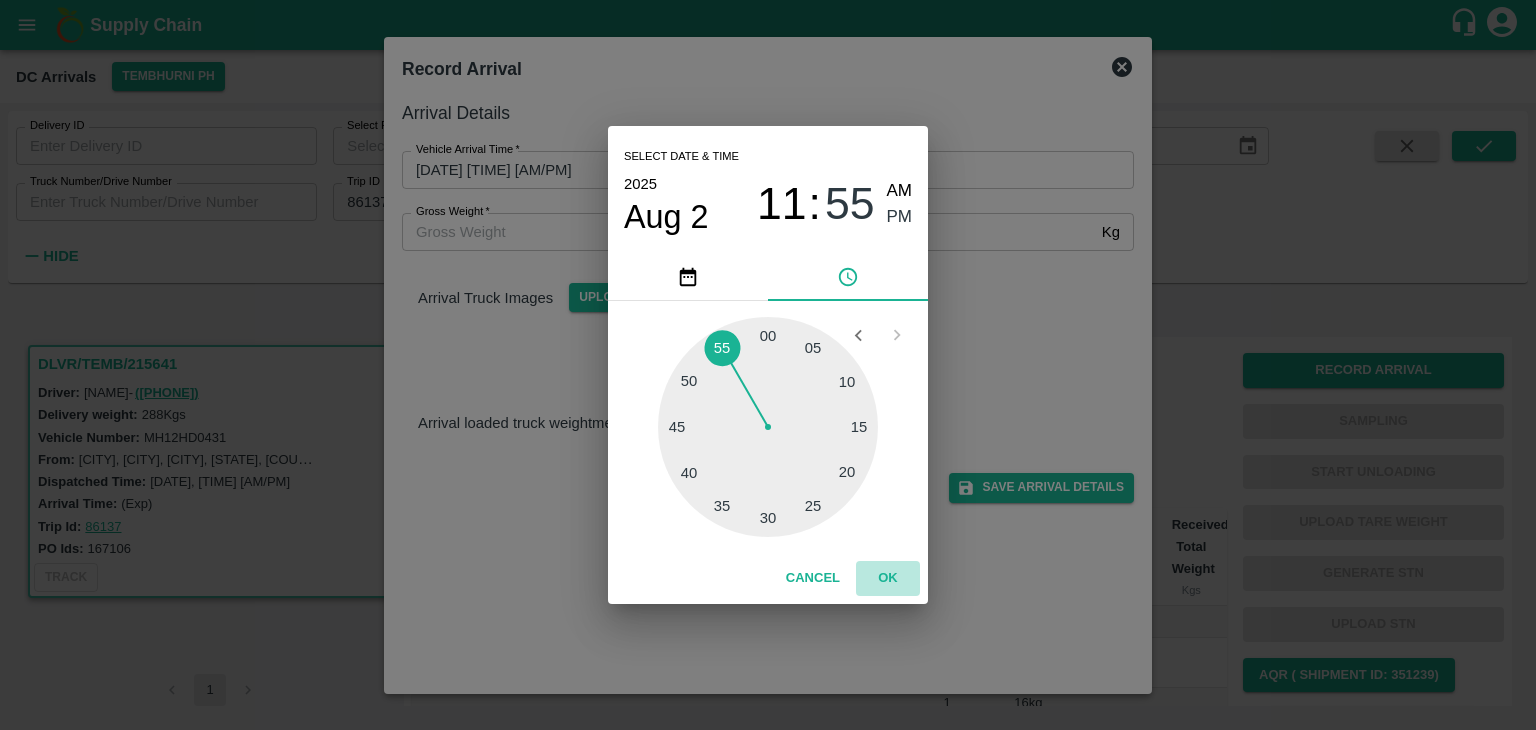 click on "OK" at bounding box center [888, 578] 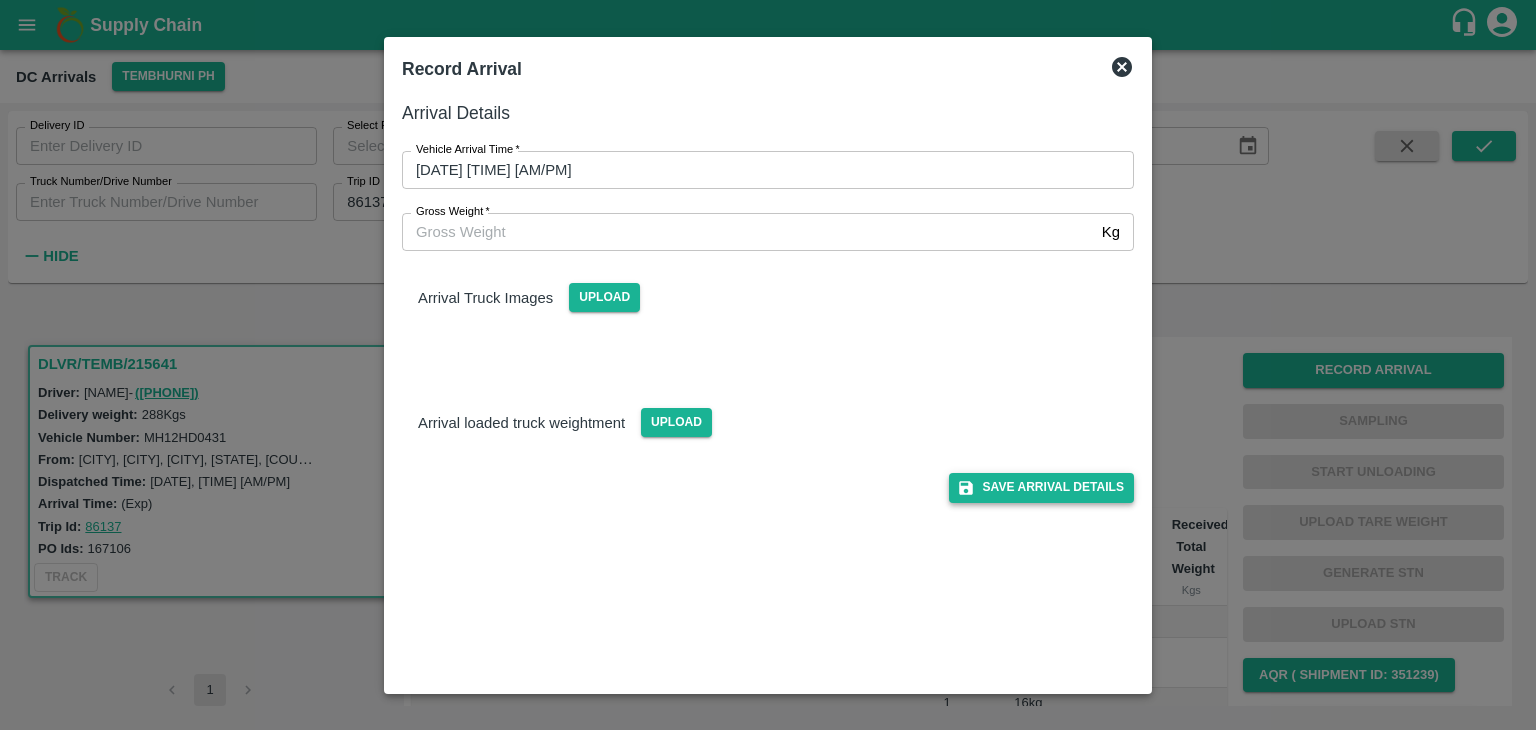 drag, startPoint x: 1015, startPoint y: 503, endPoint x: 1068, endPoint y: 486, distance: 55.65968 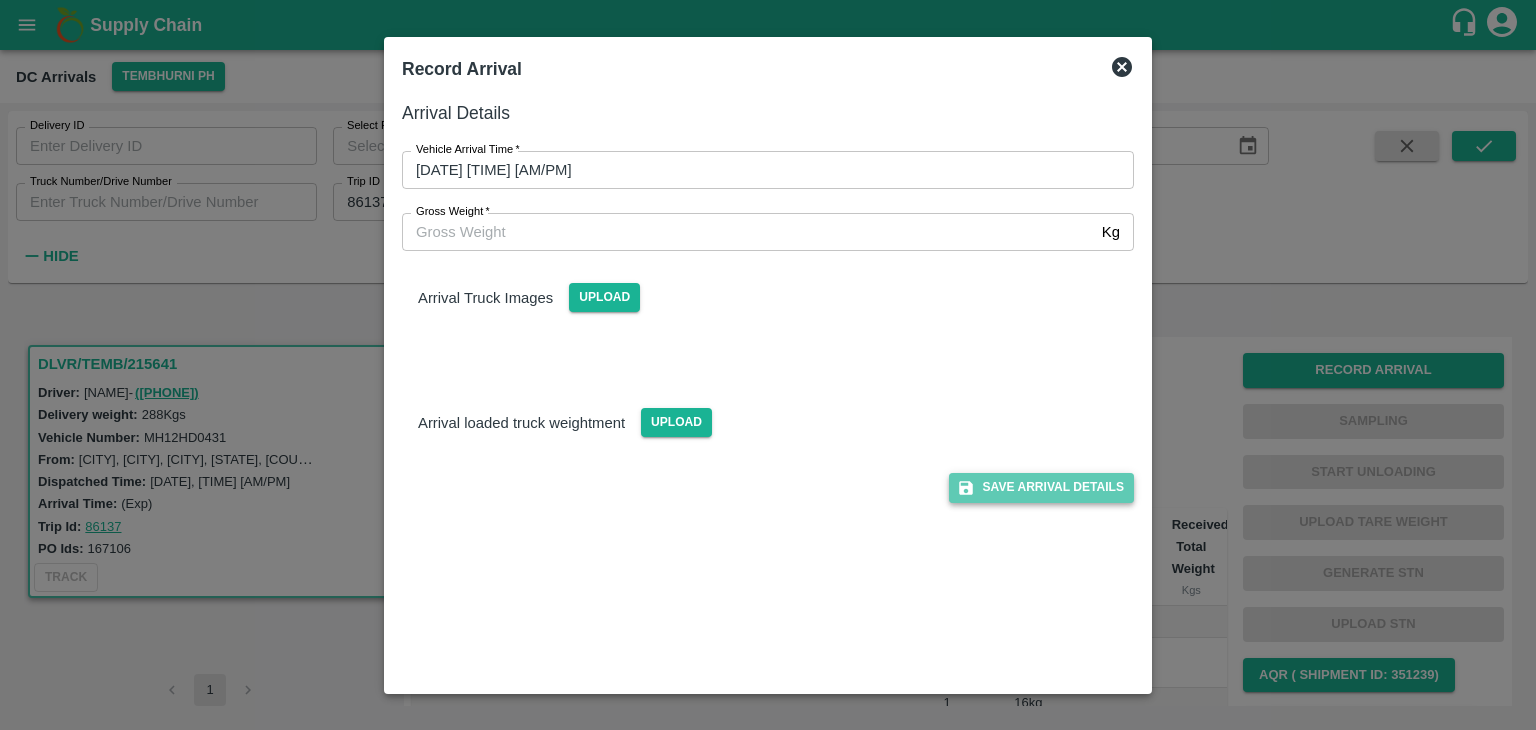 click on "Save Arrival Details" at bounding box center [1041, 487] 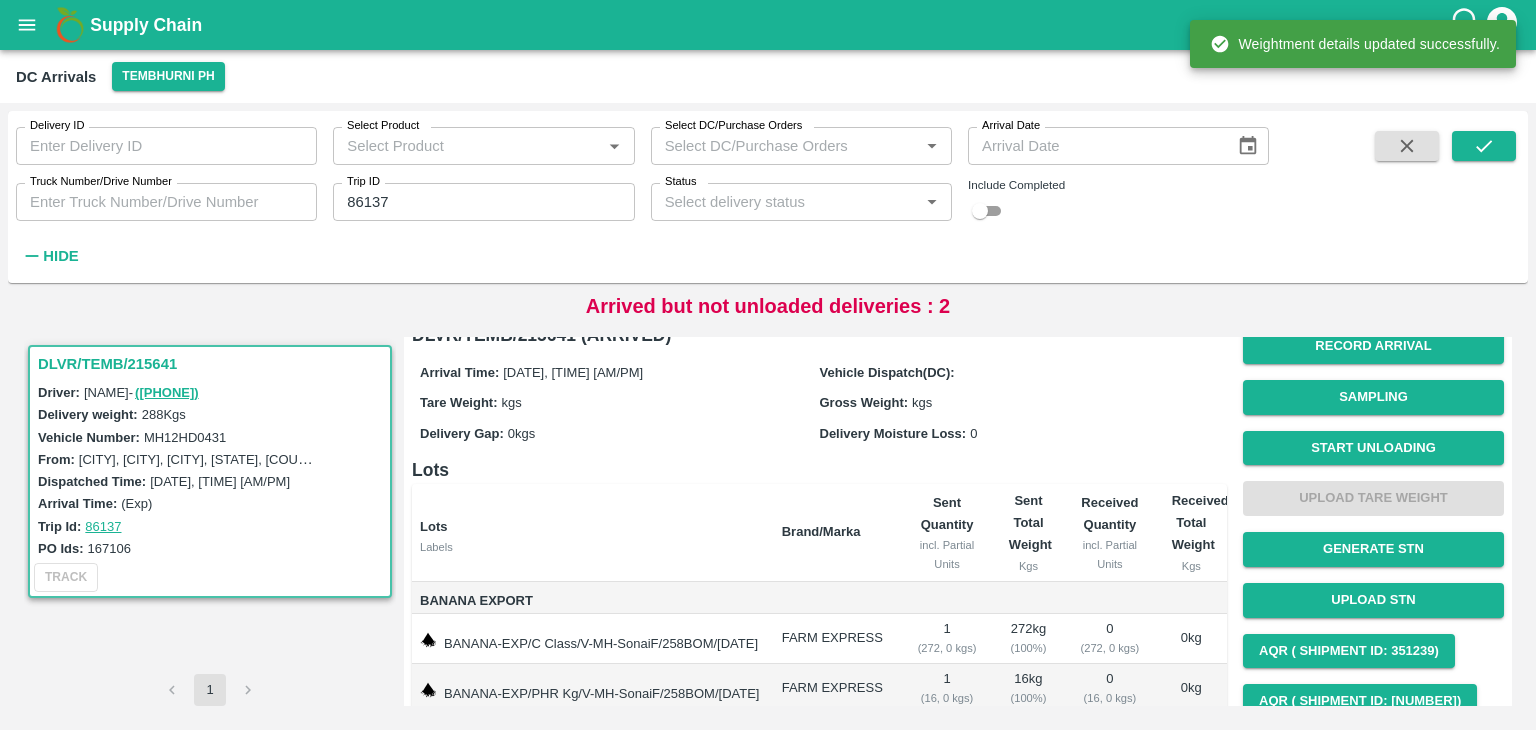 scroll, scrollTop: 27, scrollLeft: 0, axis: vertical 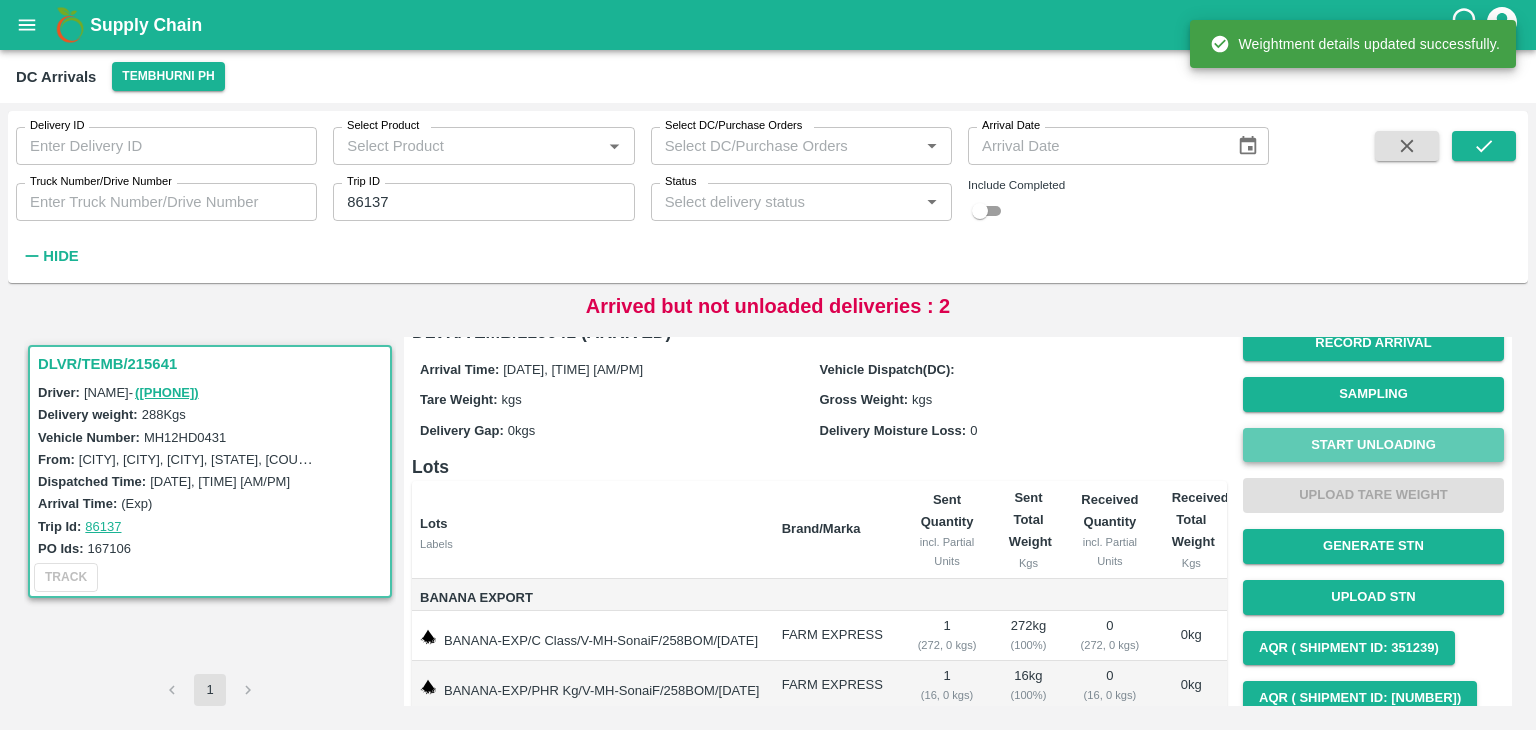 click on "Start Unloading" at bounding box center [1373, 445] 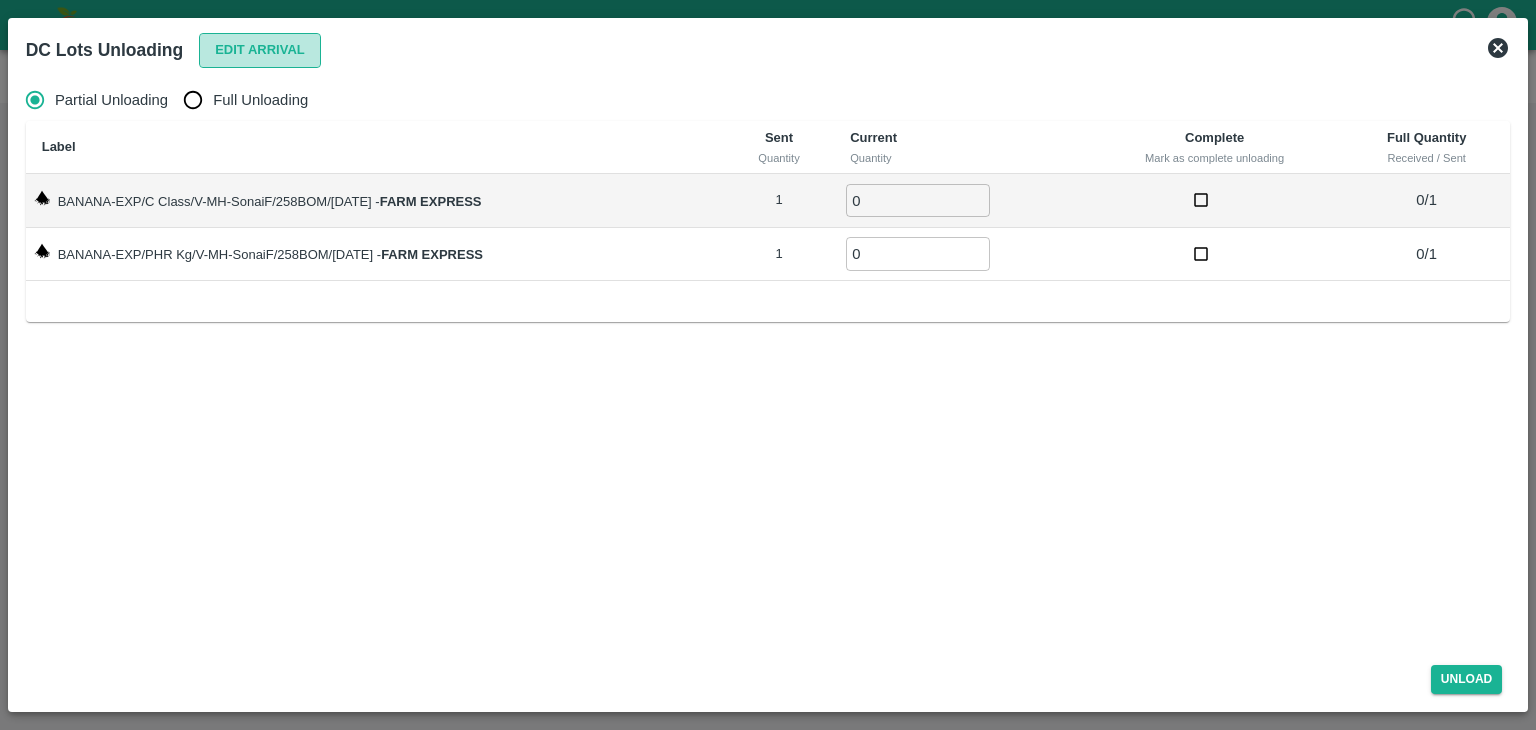 click on "Edit Arrival" at bounding box center (260, 50) 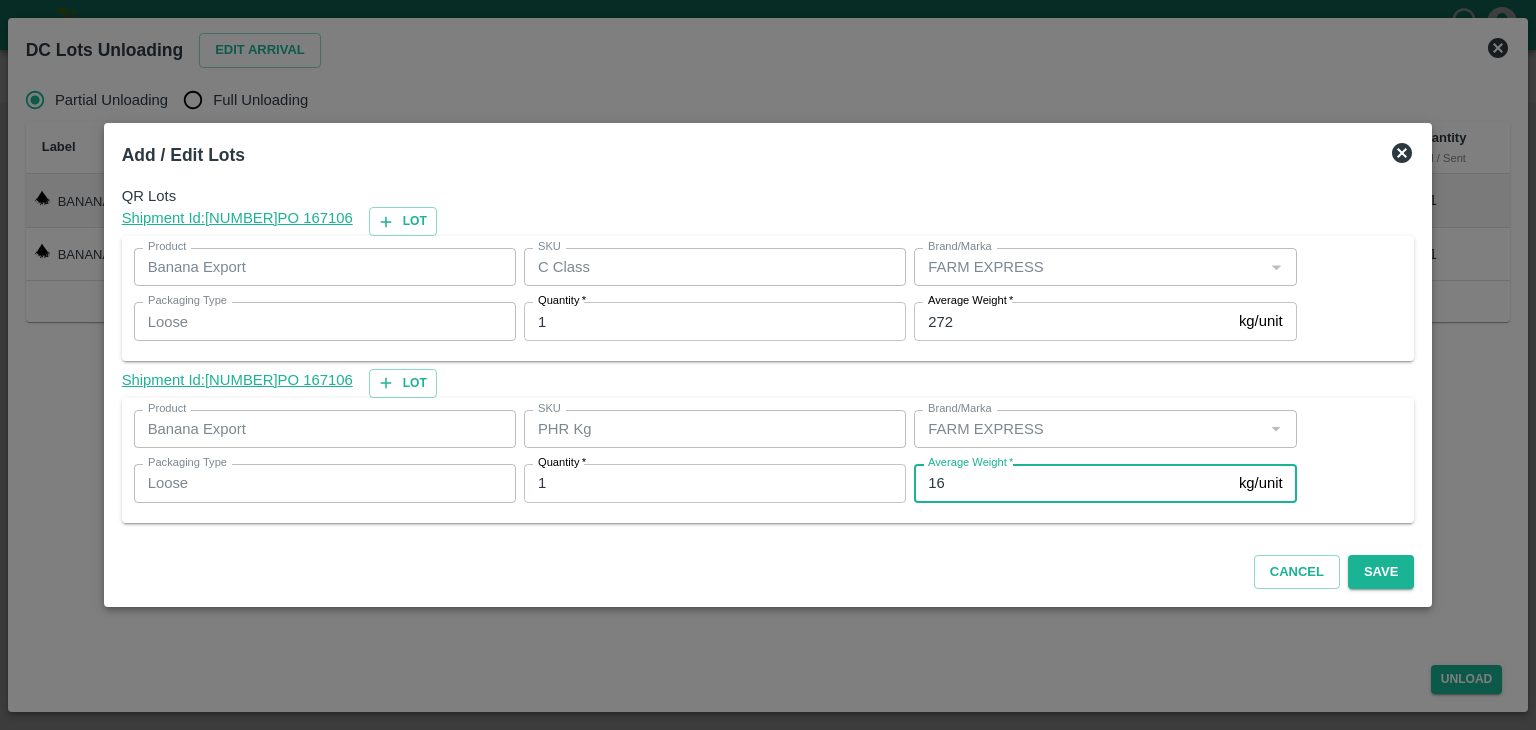 click on "16" at bounding box center [1072, 483] 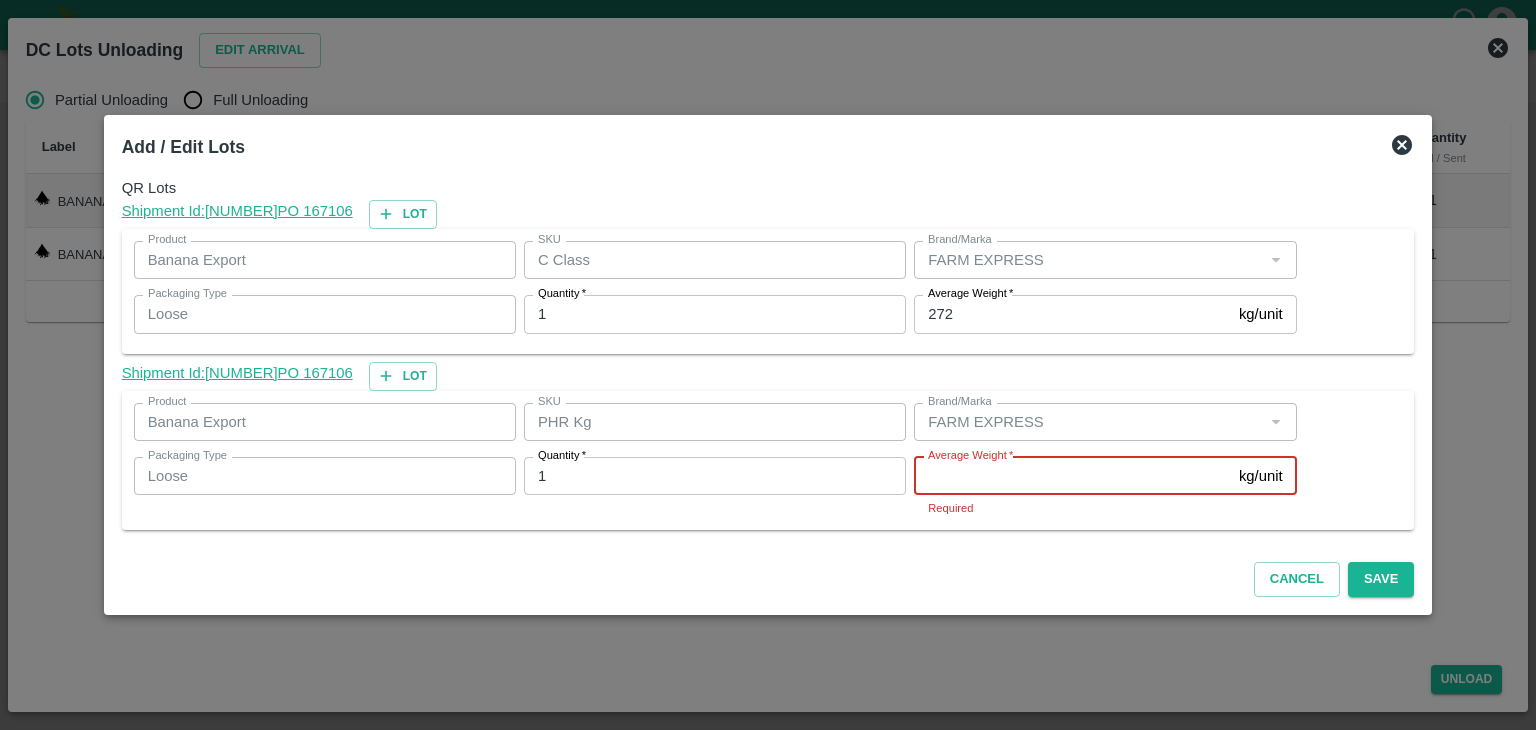 click on "Average Weight   *" at bounding box center (1072, 476) 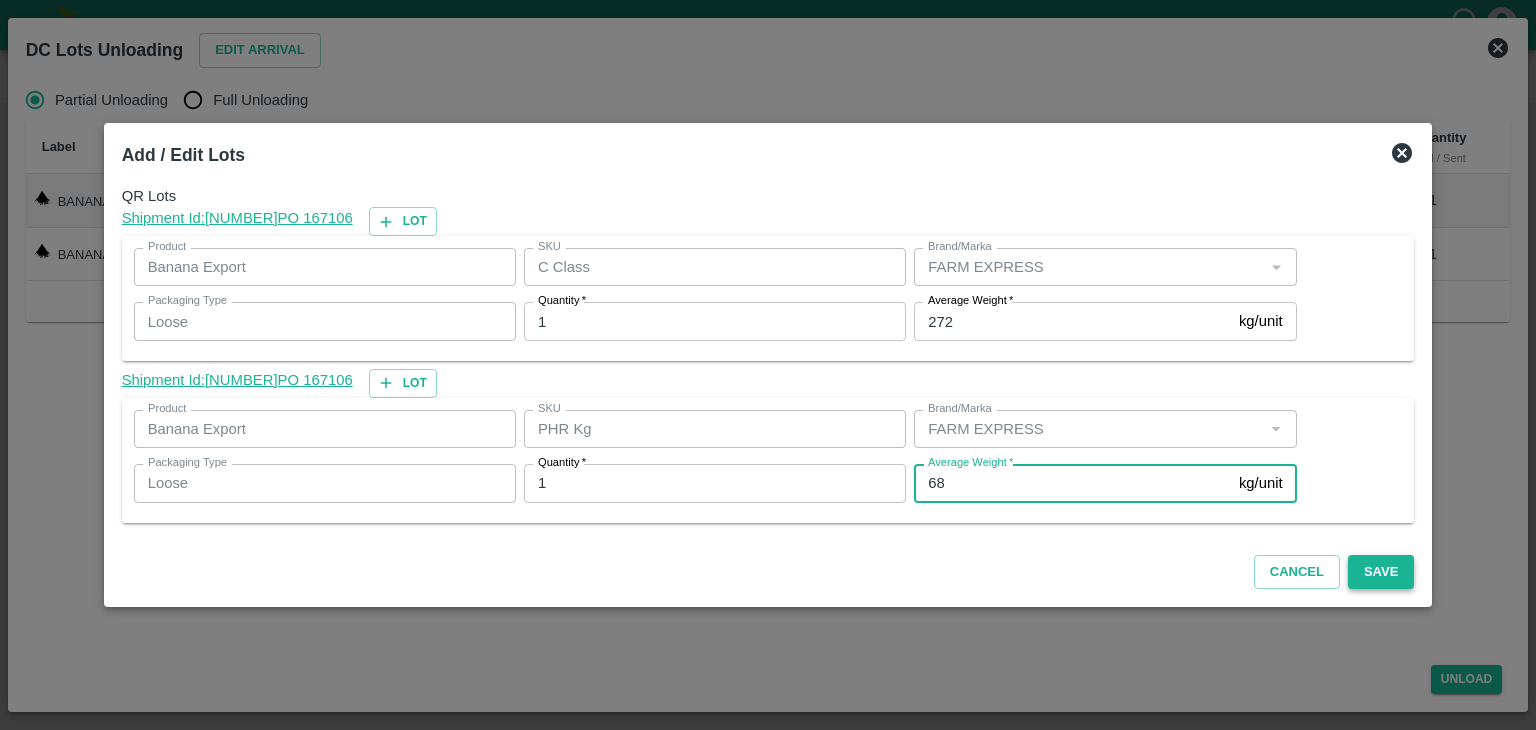 type on "68" 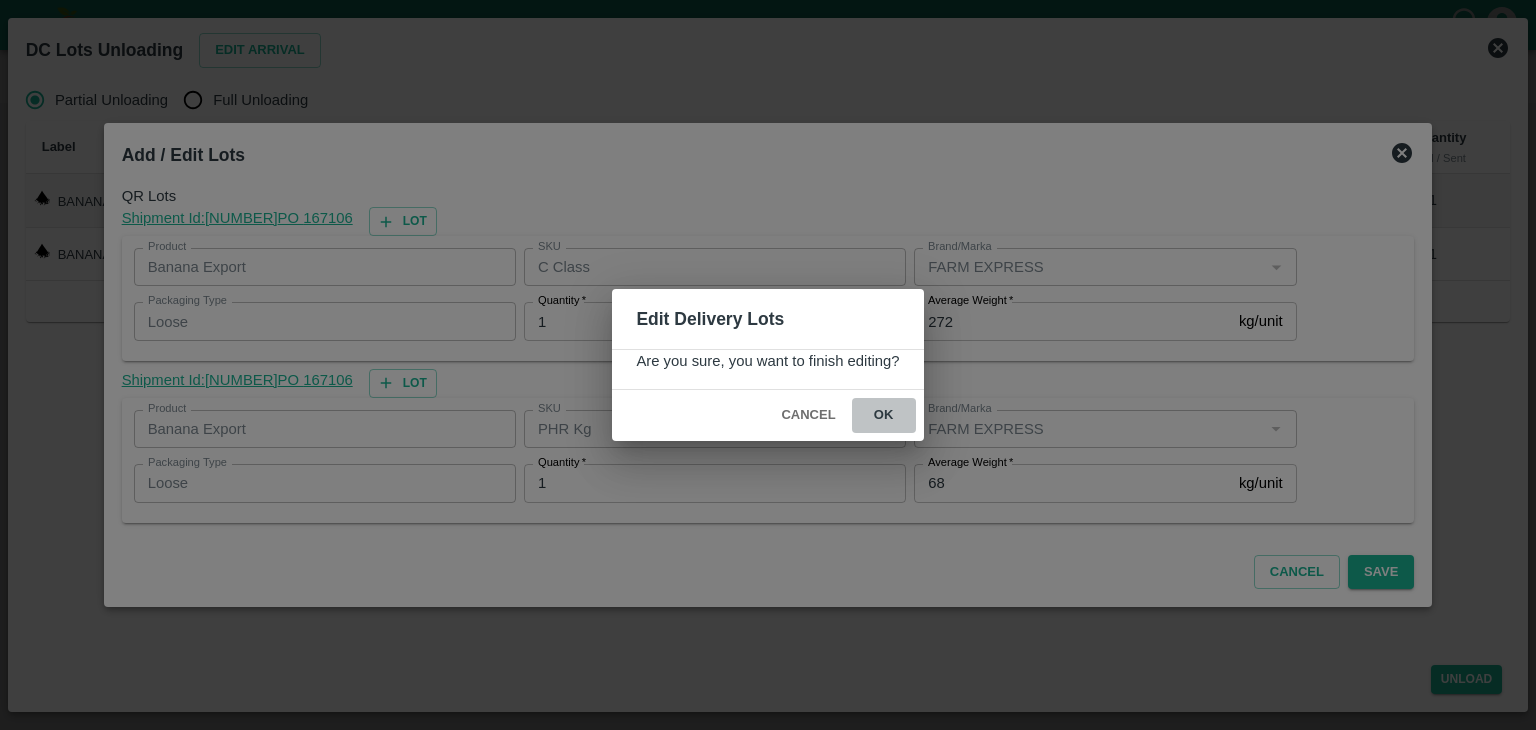 click on "ok" at bounding box center [884, 415] 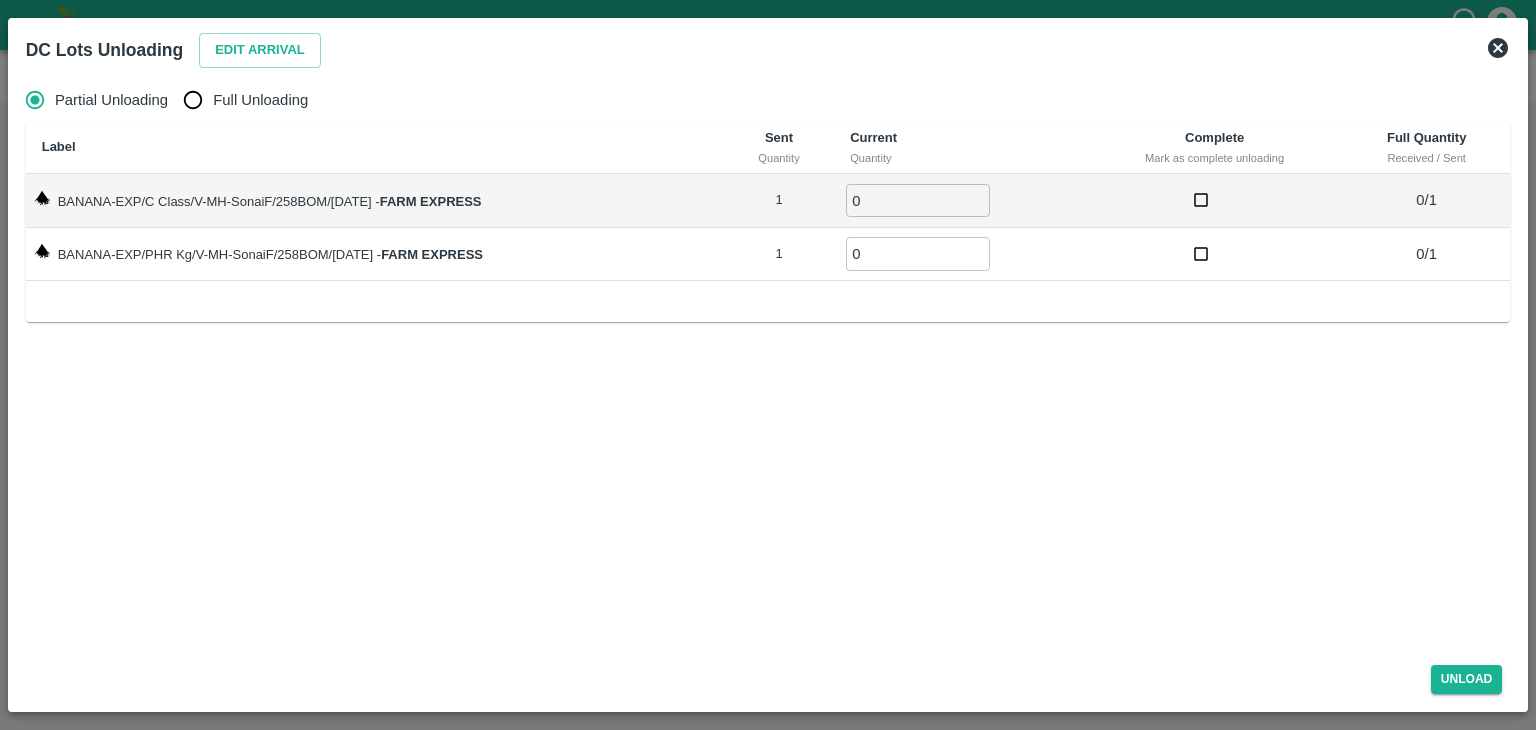 click on "Full Unloading" at bounding box center [260, 100] 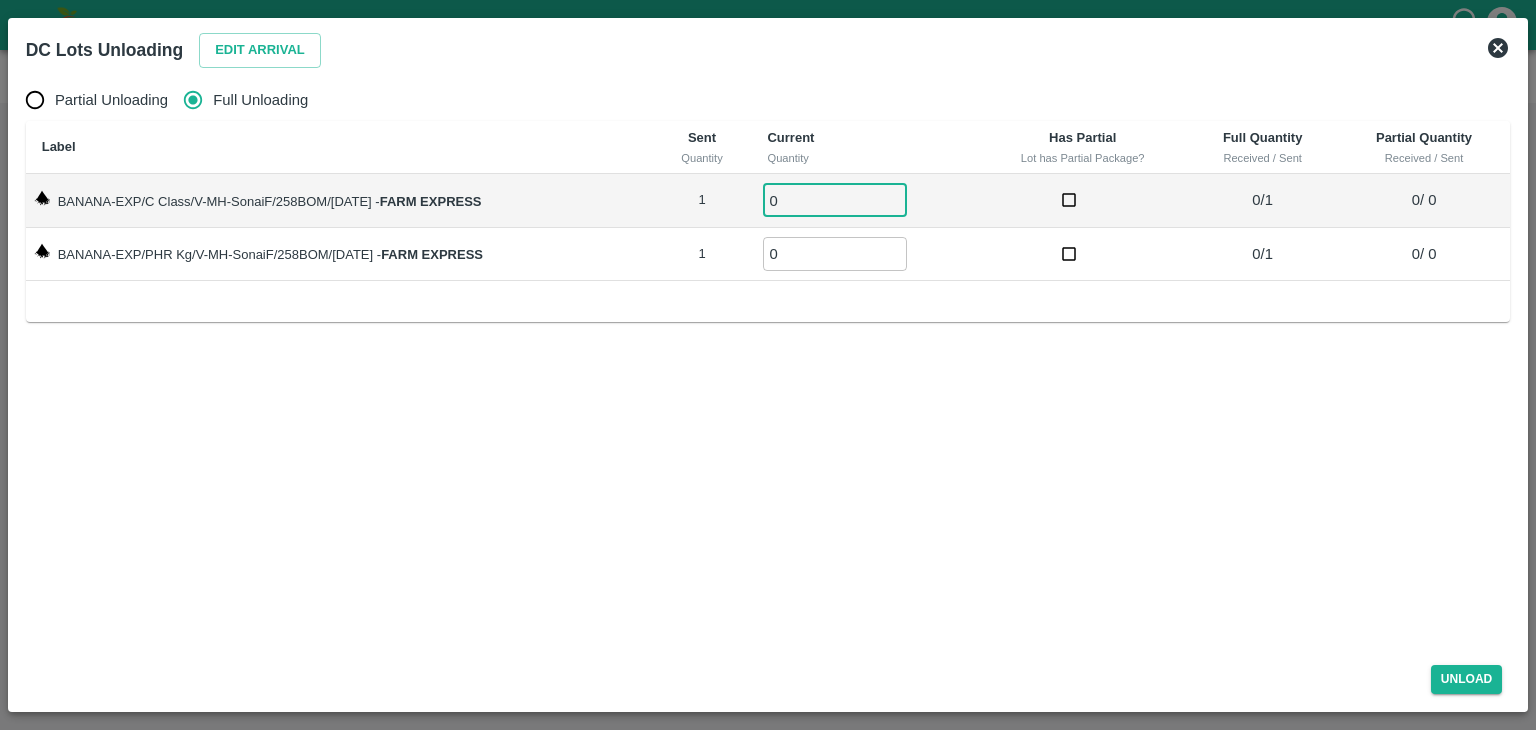 click on "0" at bounding box center [835, 200] 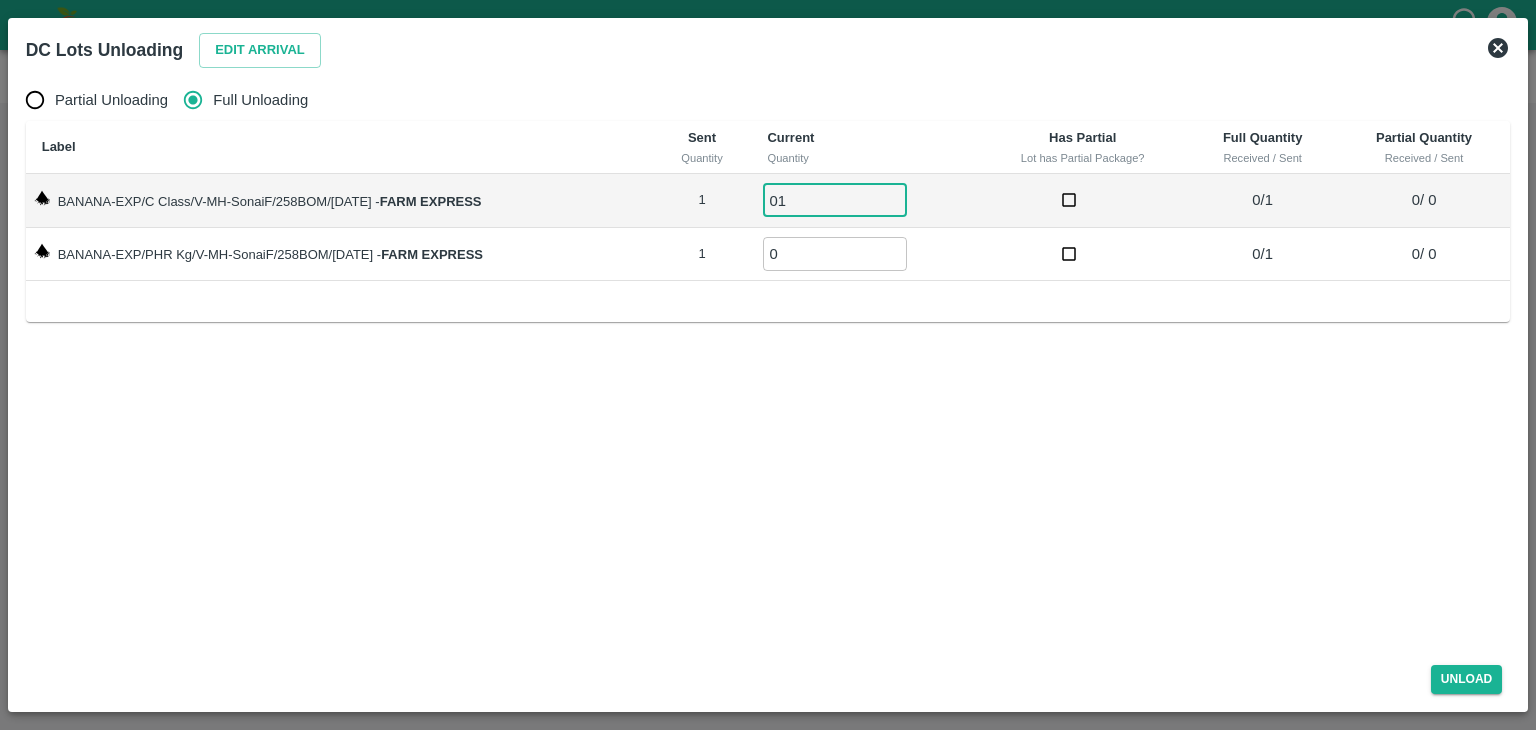 type on "01" 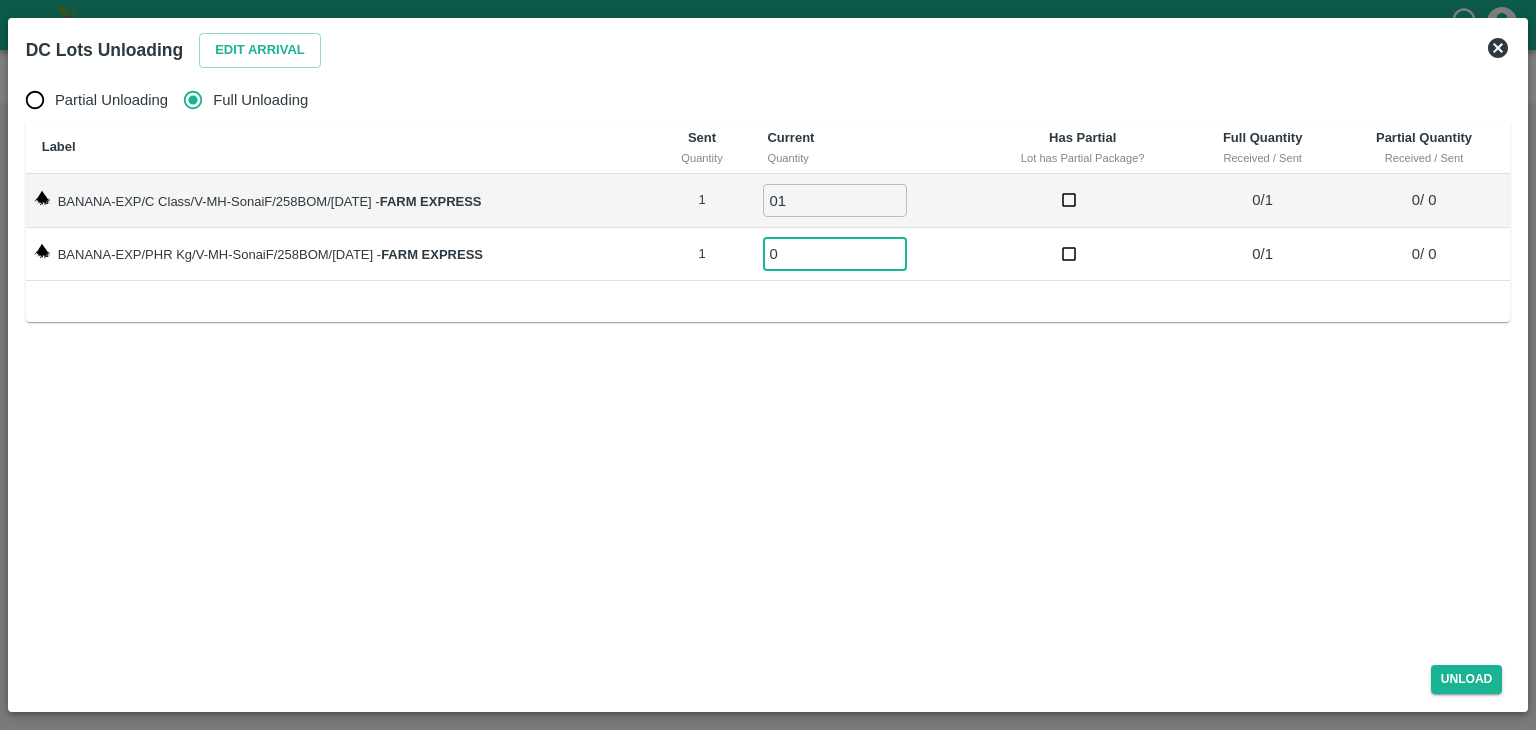 click on "0" at bounding box center [835, 253] 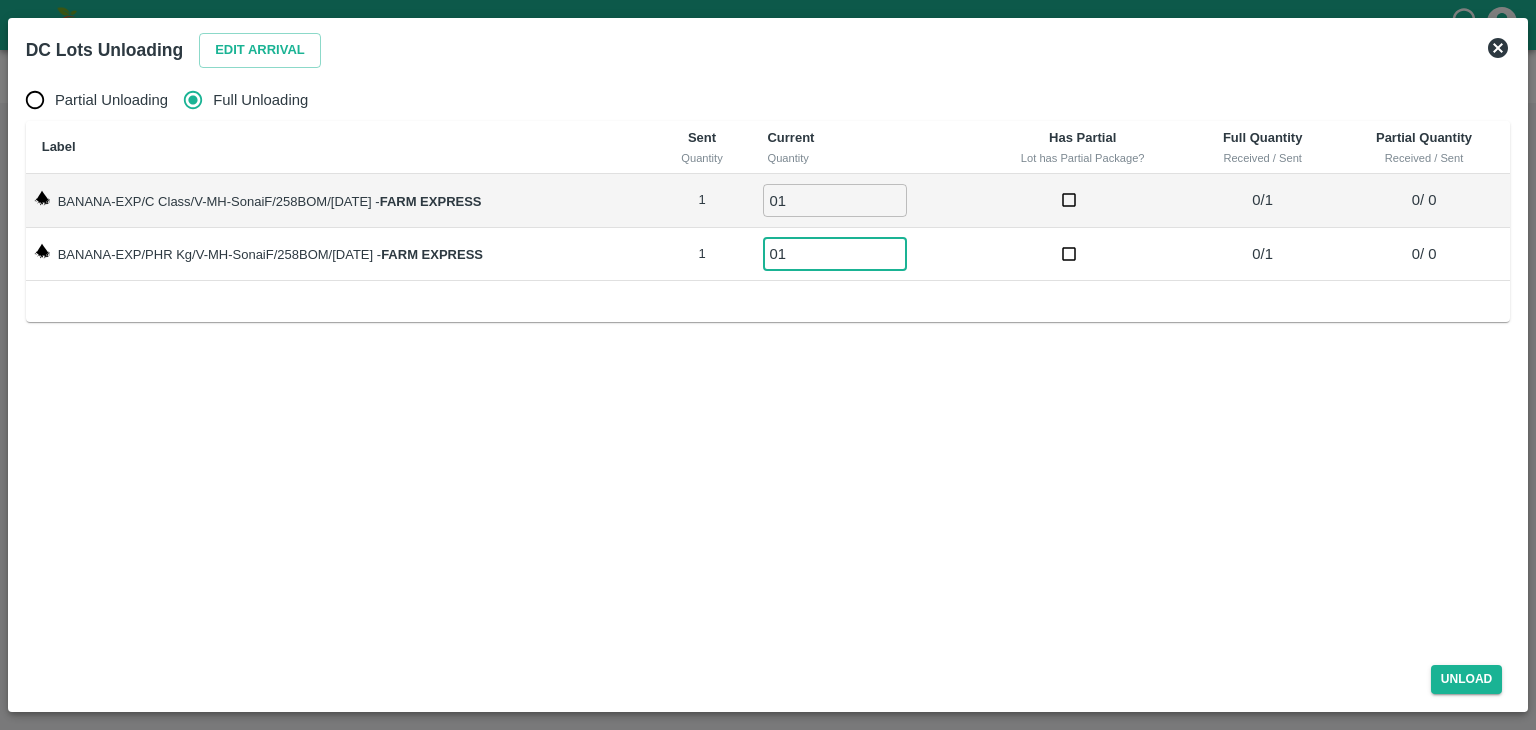 type on "01" 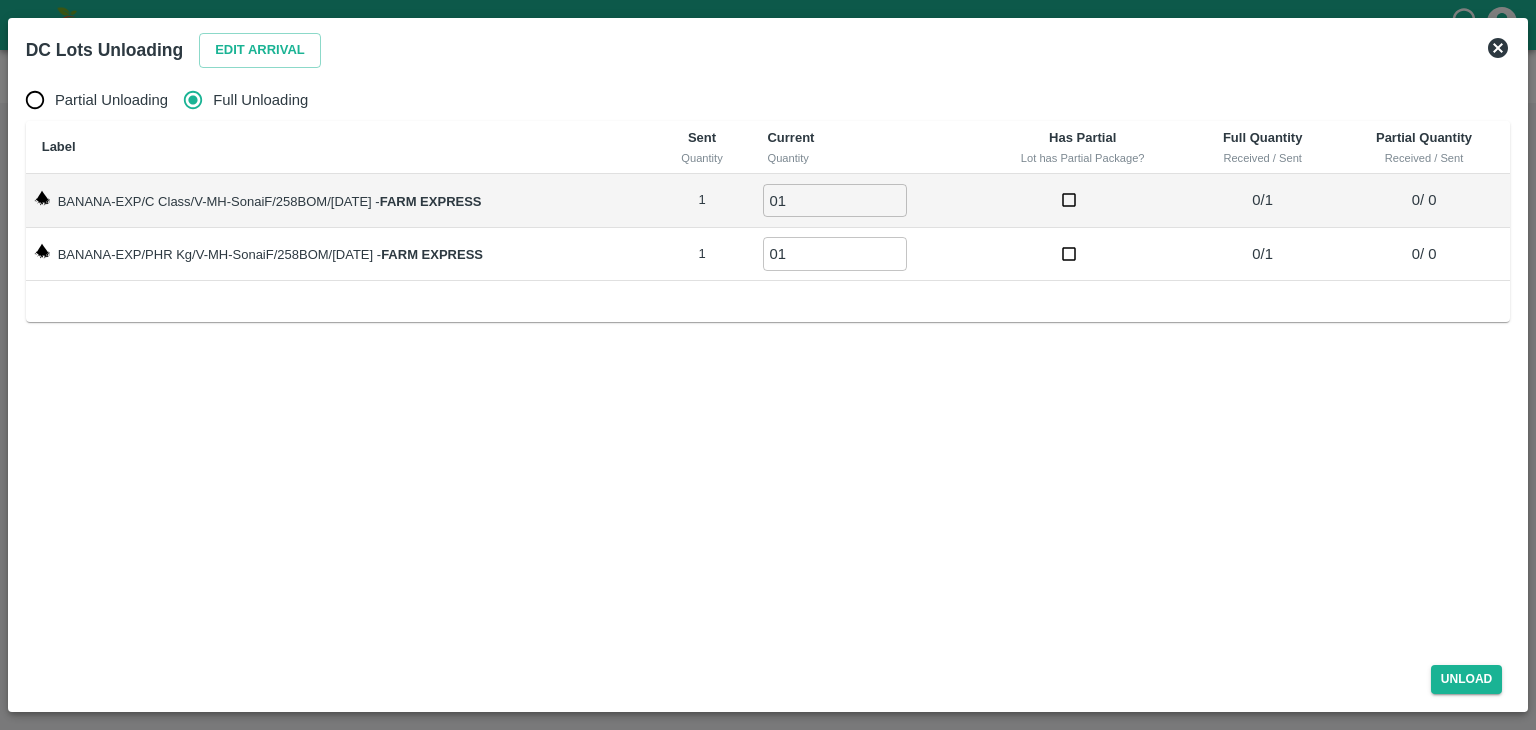 click on "Unload" at bounding box center [768, 675] 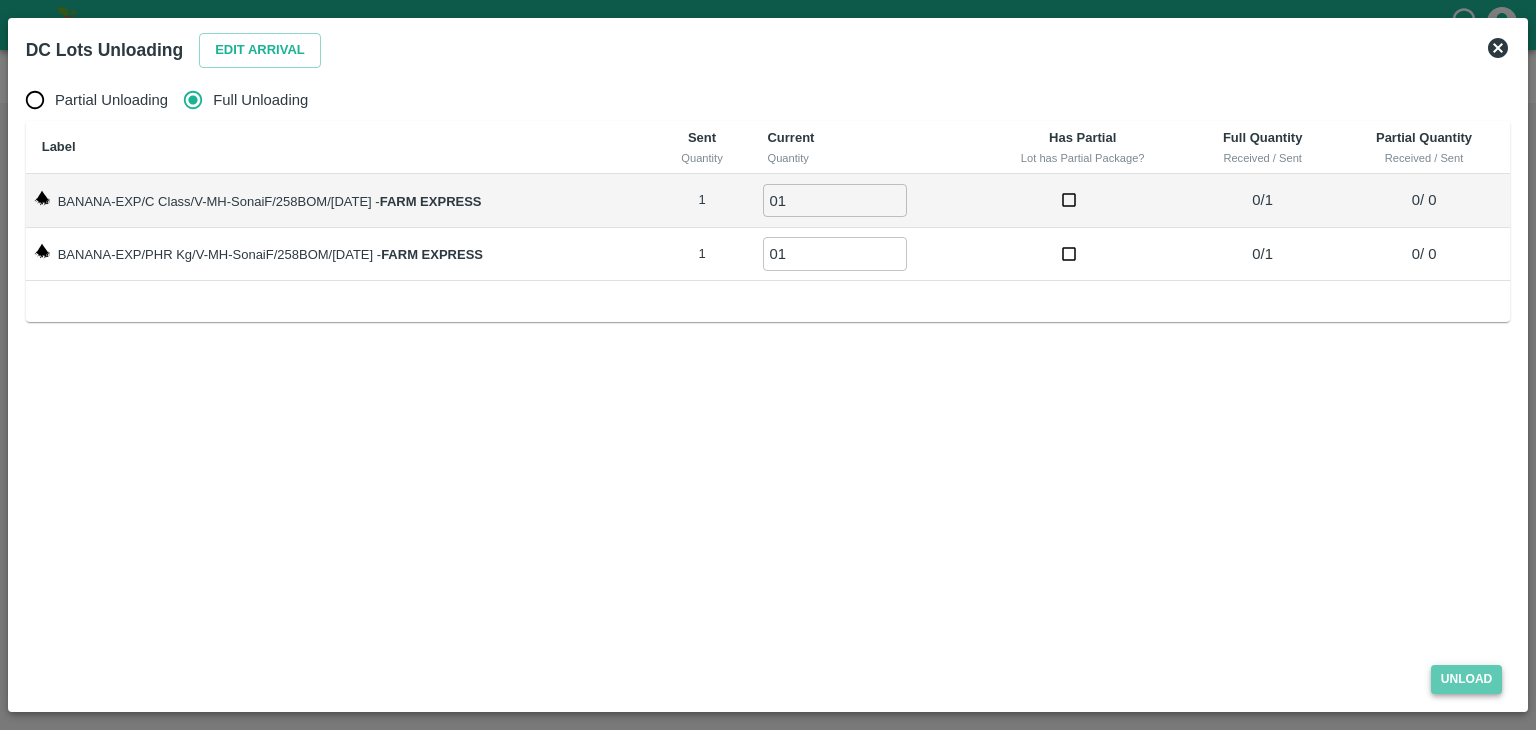 click on "Unload" at bounding box center [1467, 679] 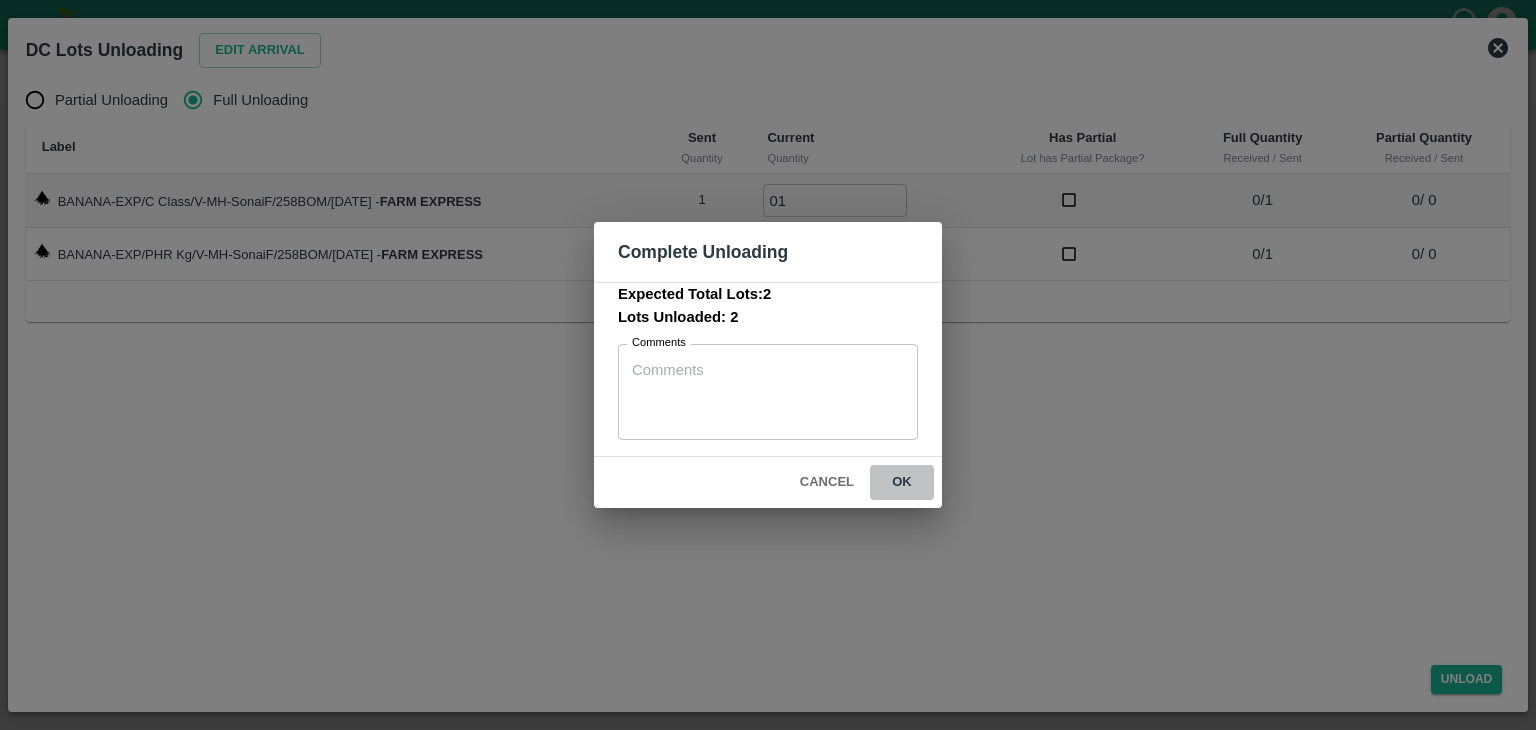 click on "ok" at bounding box center (902, 482) 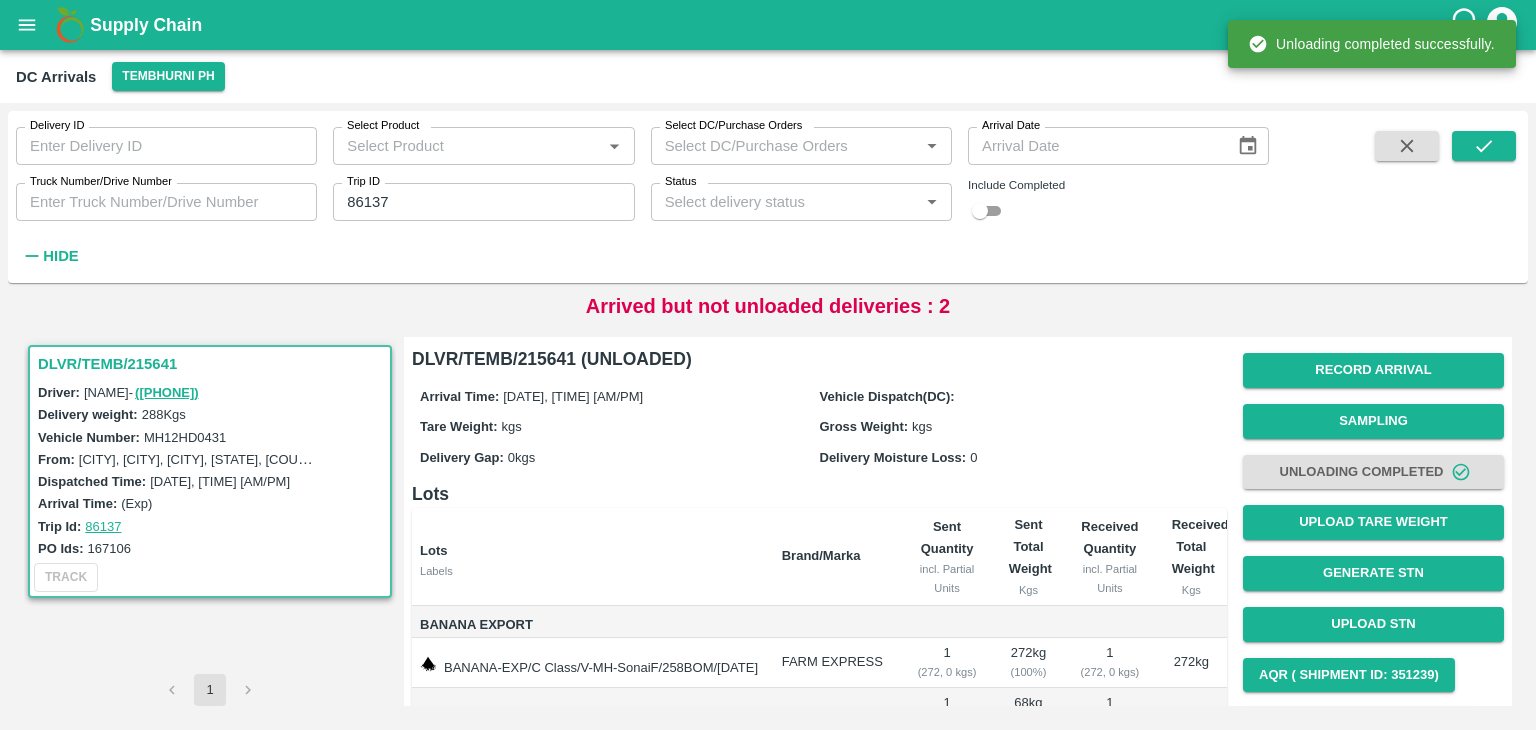 scroll, scrollTop: 124, scrollLeft: 0, axis: vertical 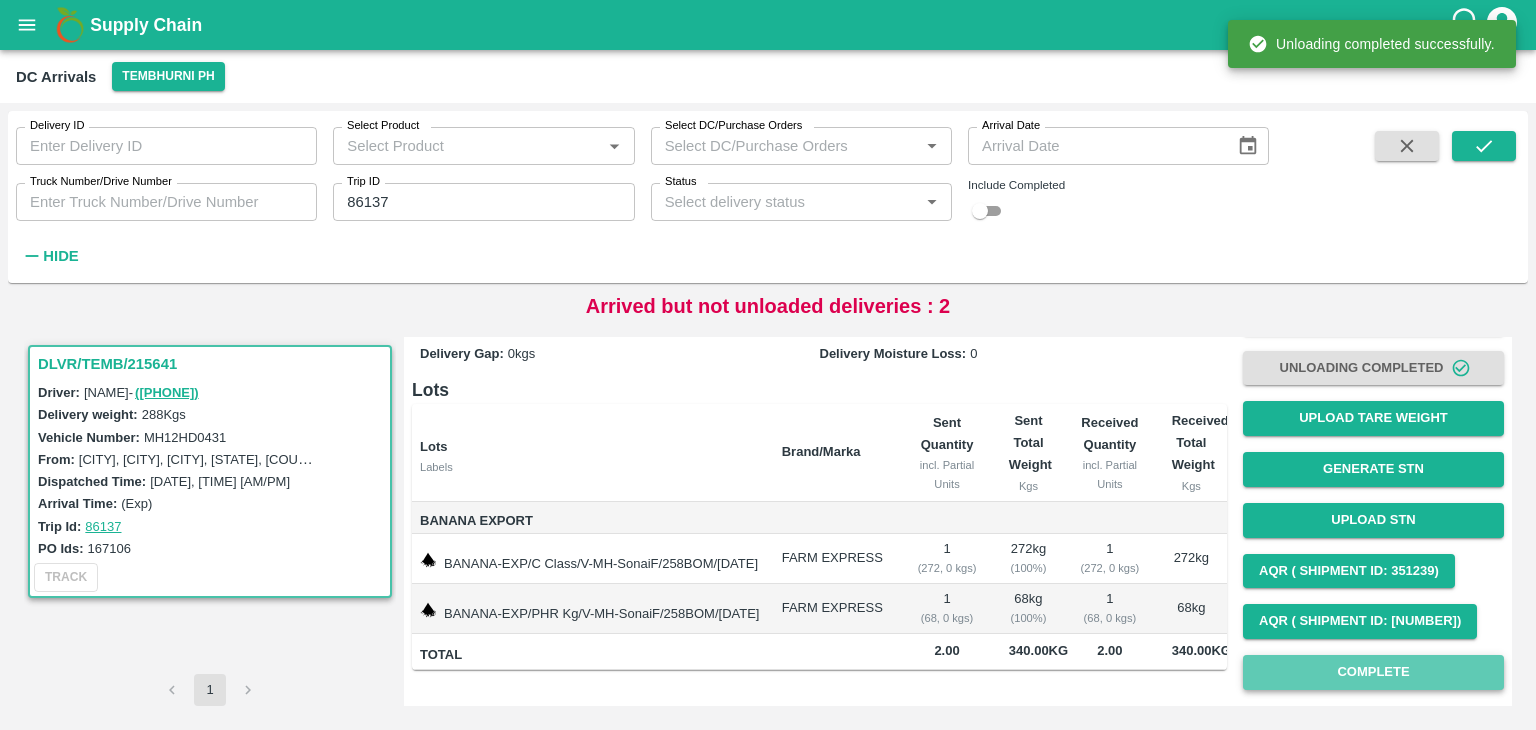 click on "Complete" at bounding box center [1373, 672] 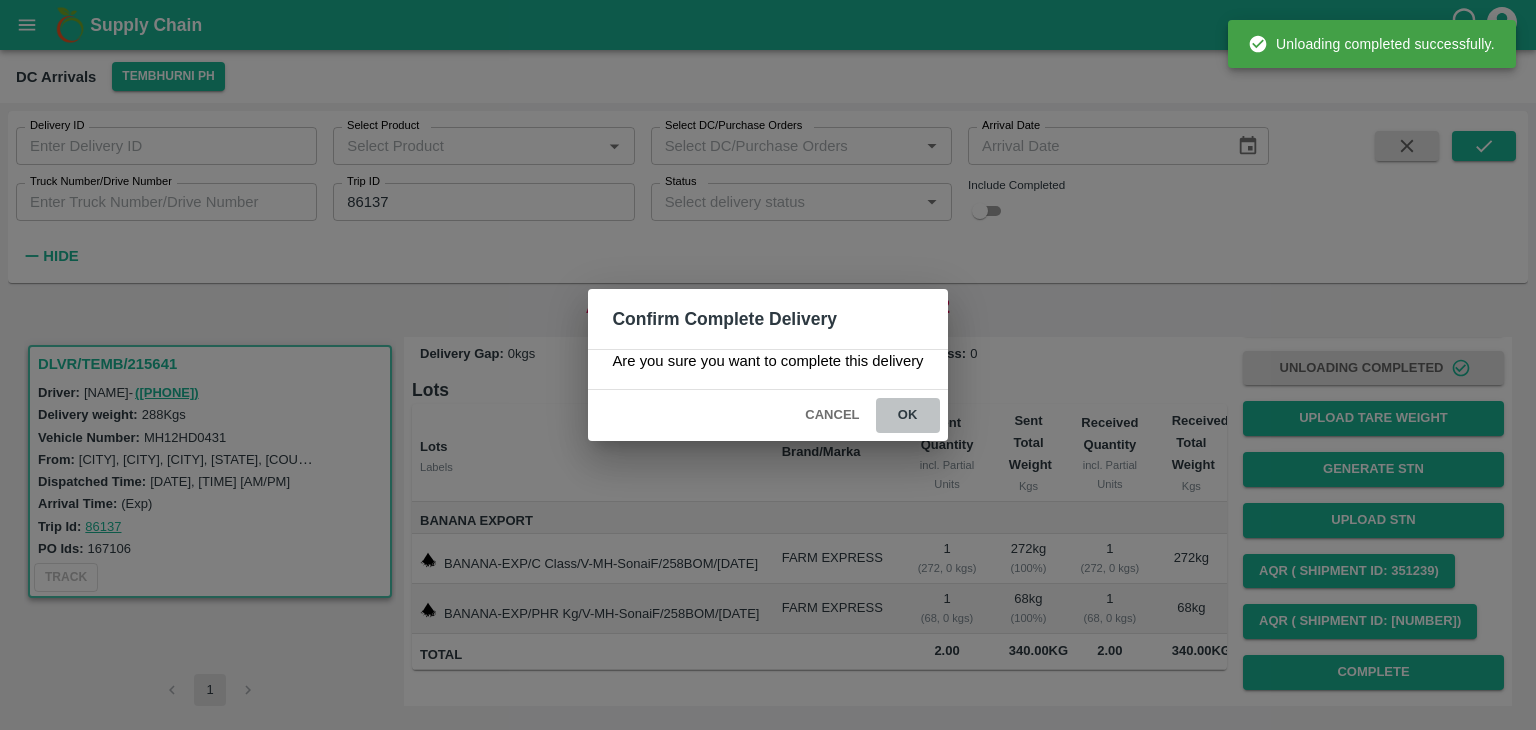 click on "ok" at bounding box center (908, 415) 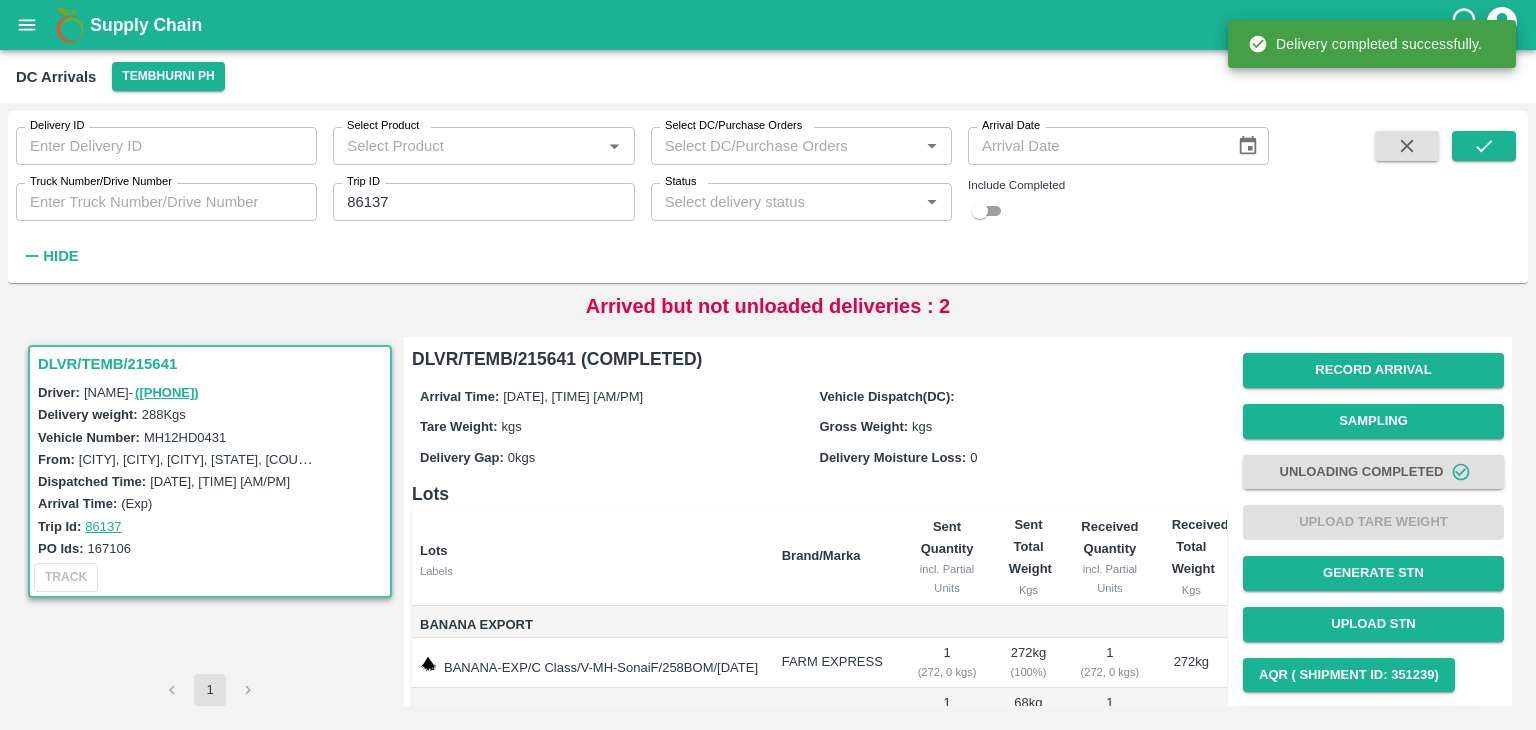 scroll, scrollTop: 124, scrollLeft: 0, axis: vertical 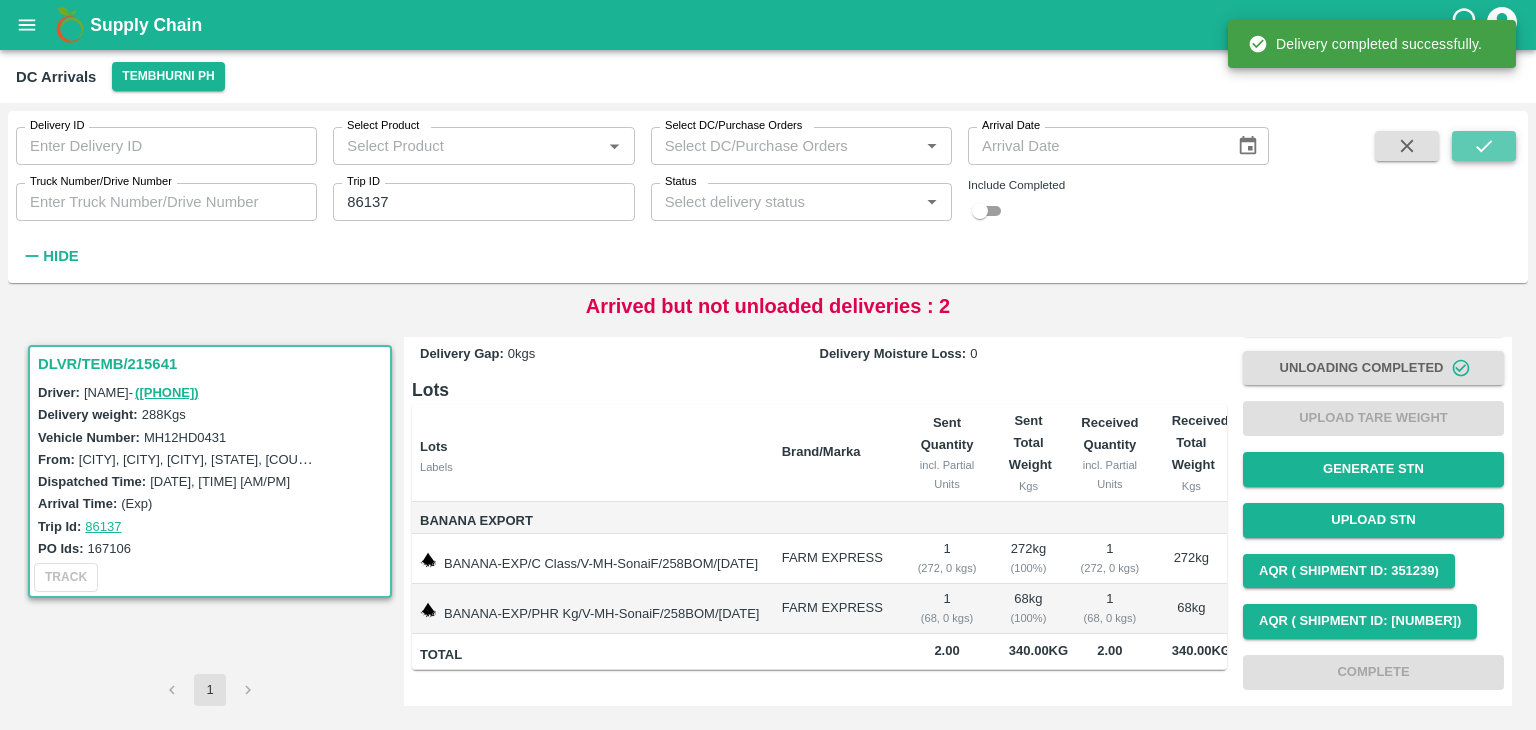 click at bounding box center (1484, 146) 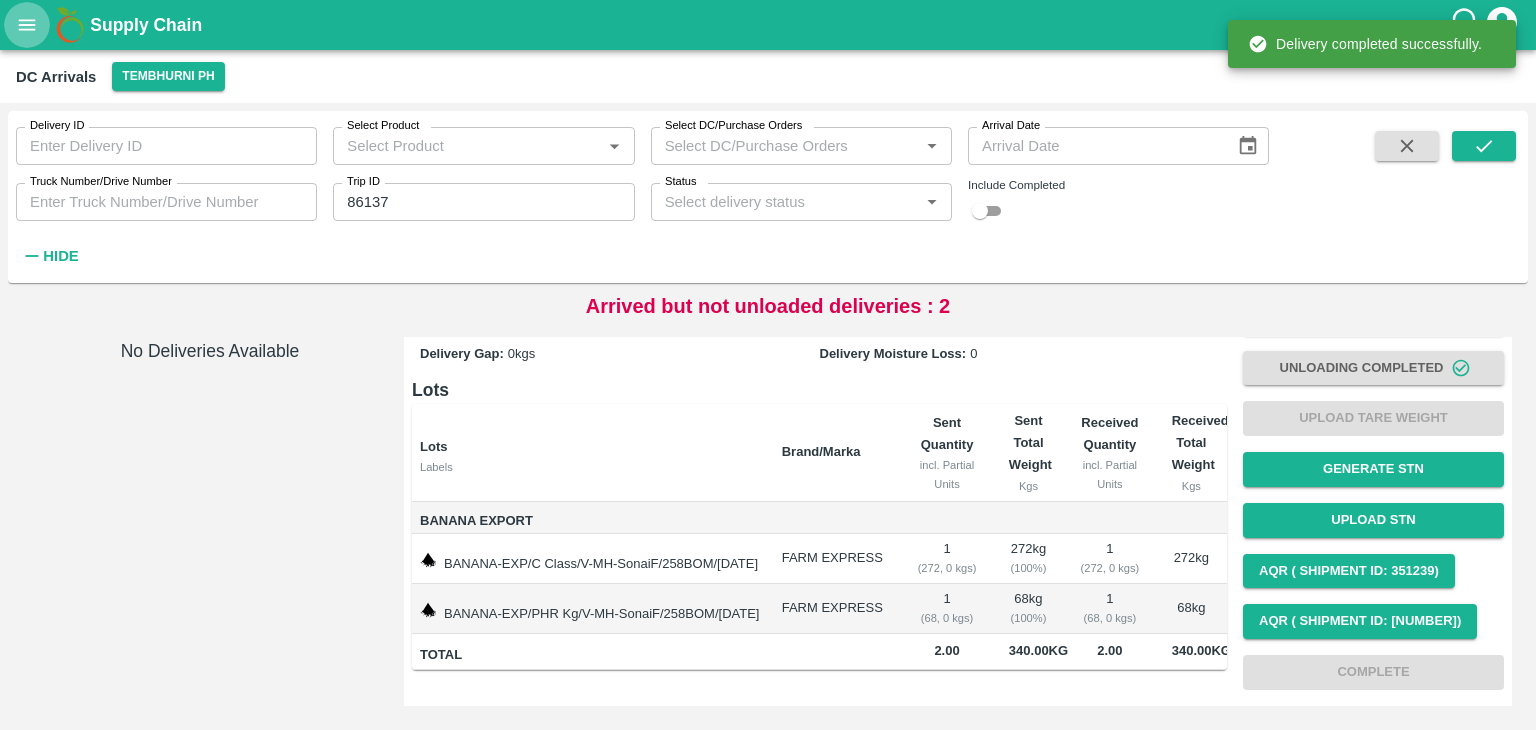 click 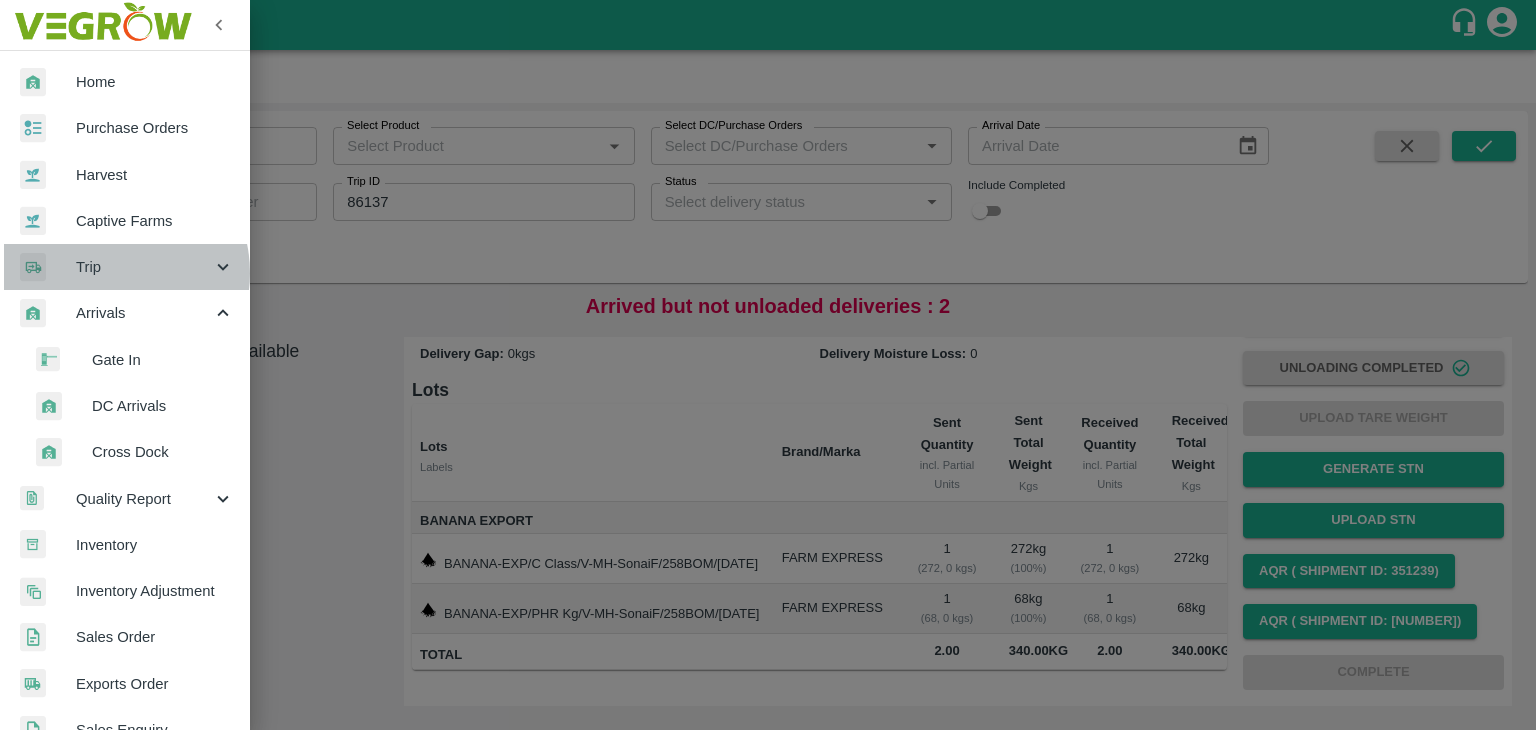 click on "Trip" at bounding box center (144, 267) 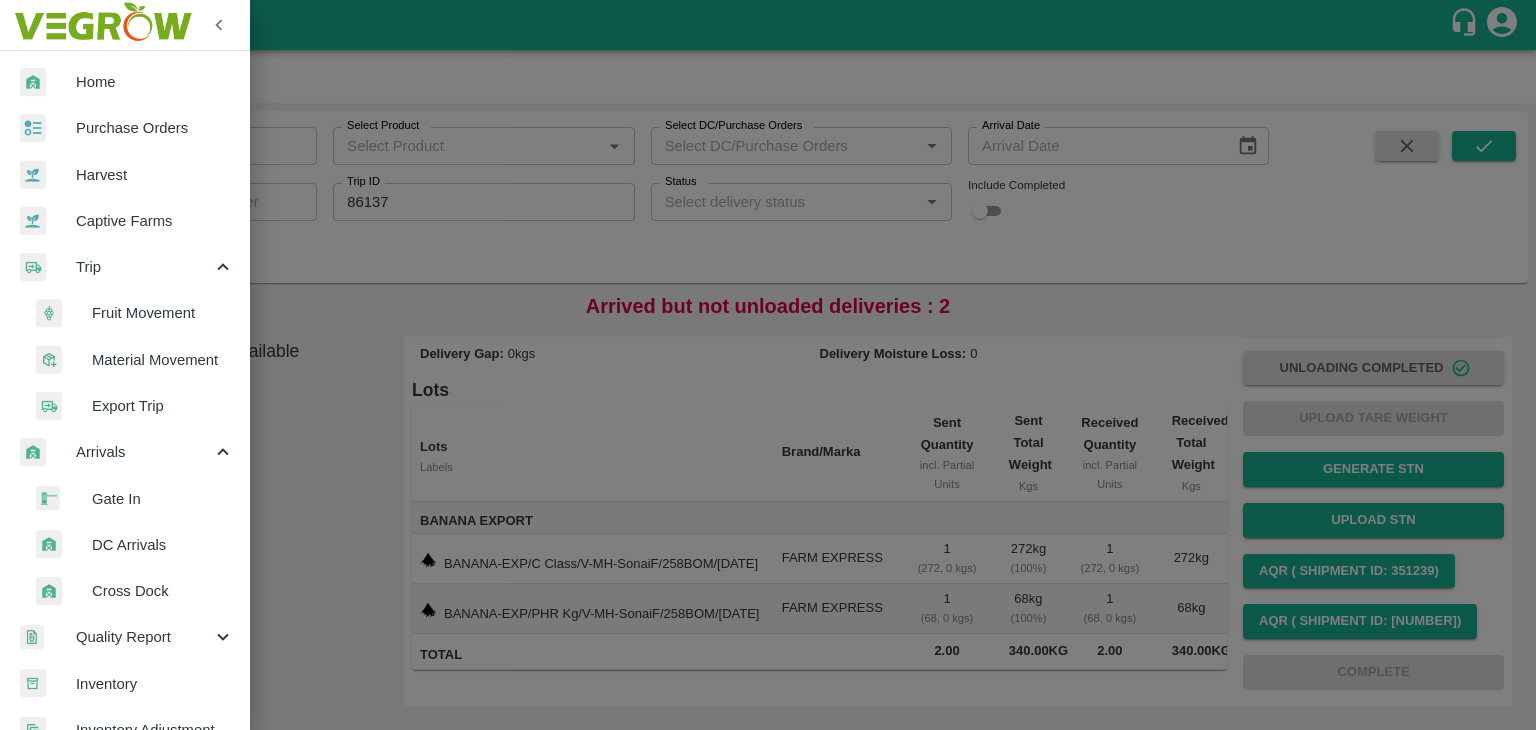 click on "Fruit Movement" at bounding box center [163, 313] 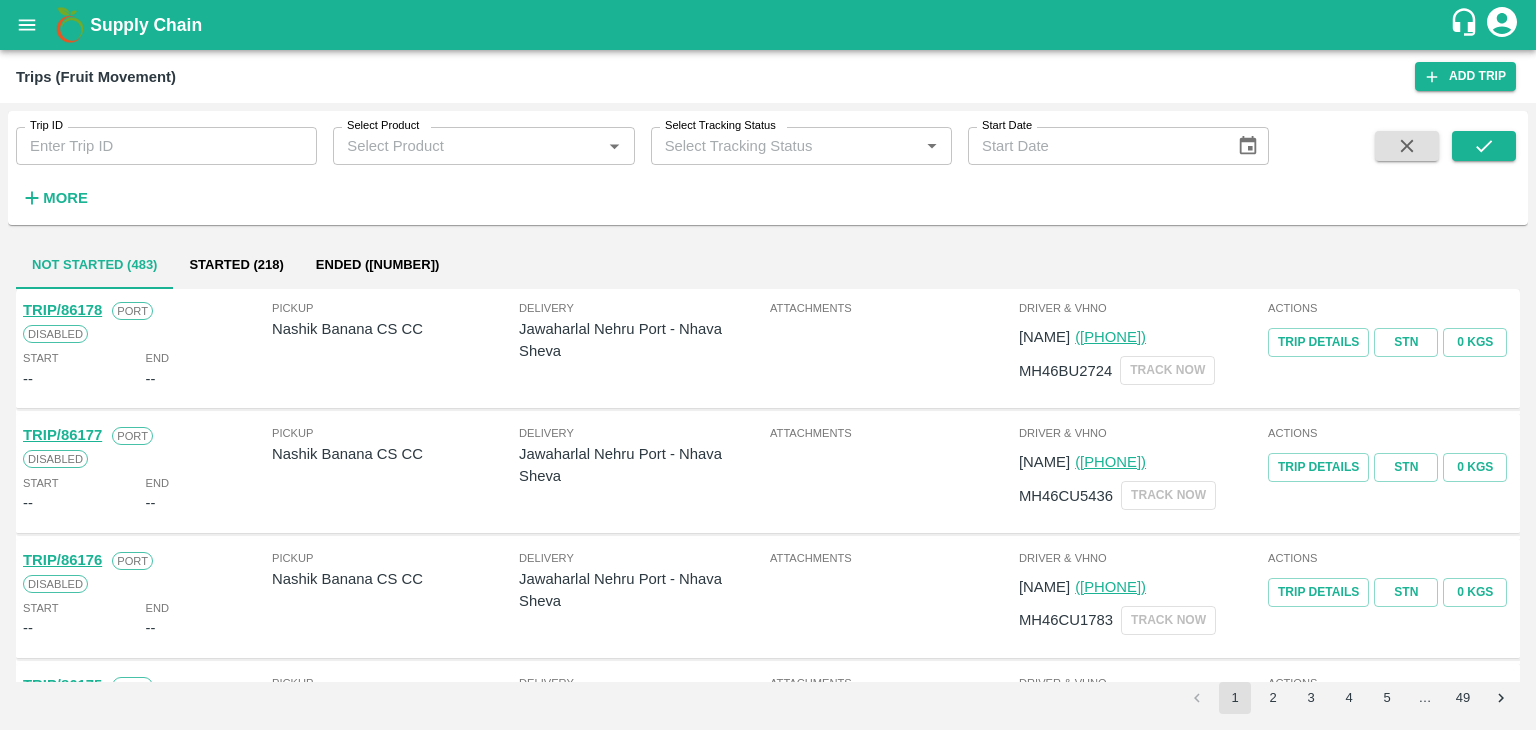 click on "Trip ID" at bounding box center [166, 146] 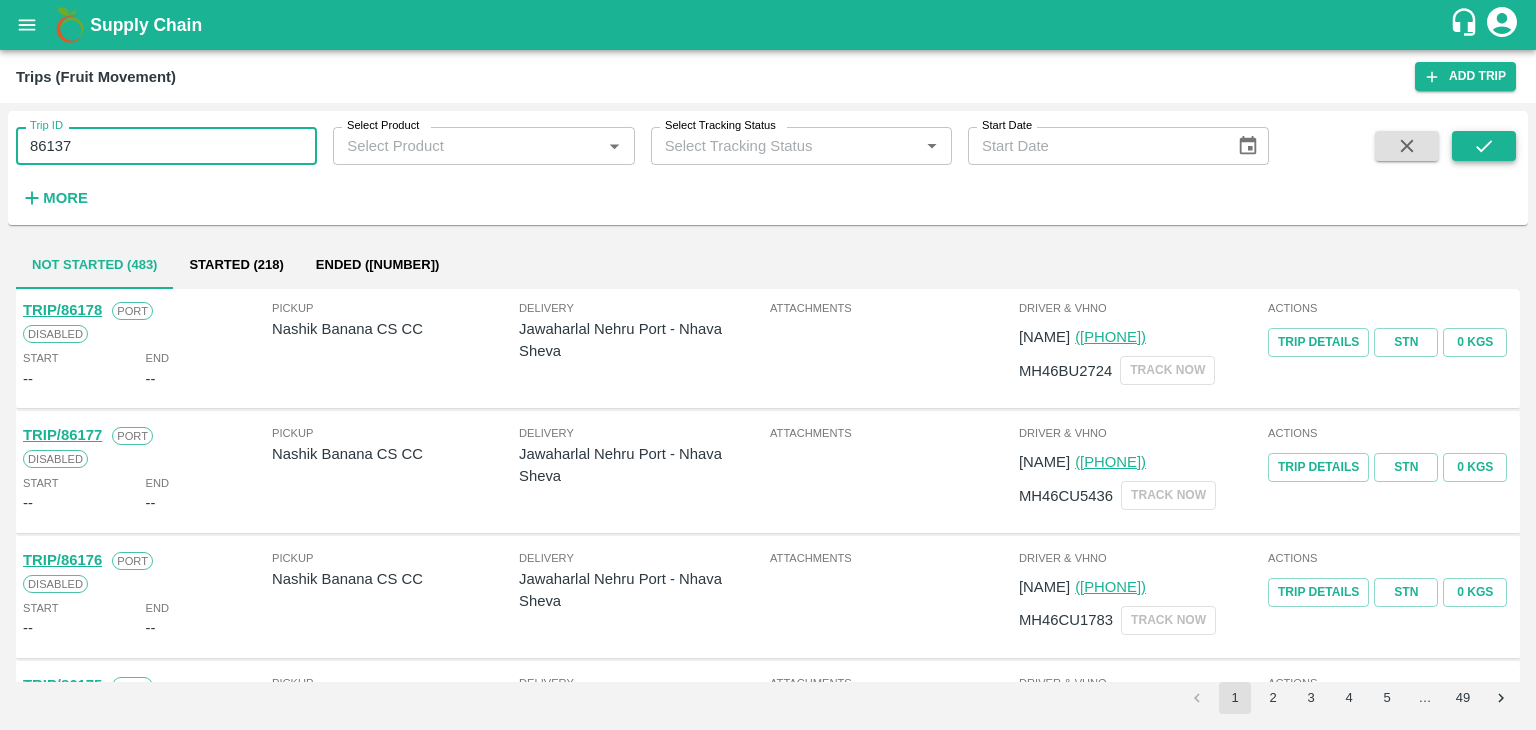 type on "86137" 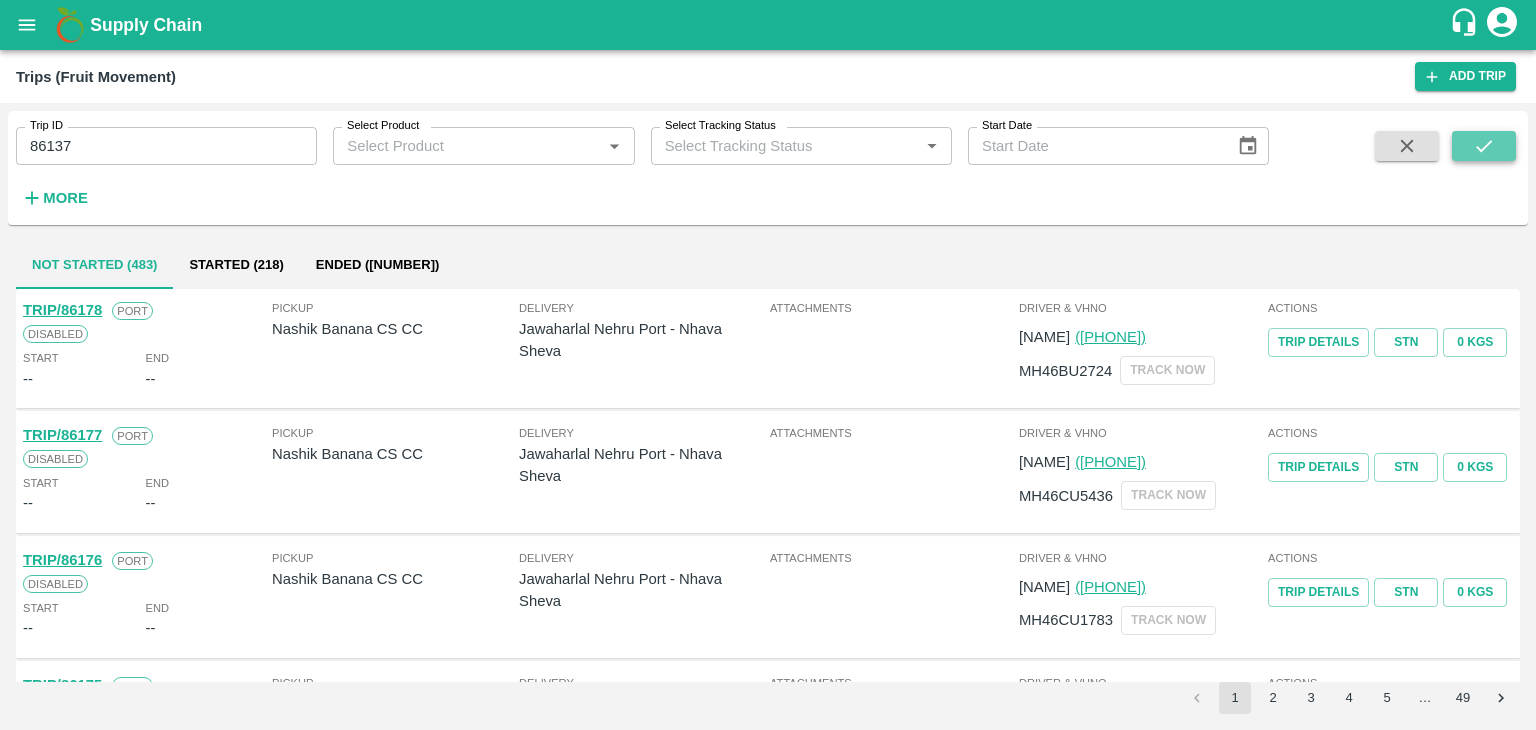 click at bounding box center (1484, 146) 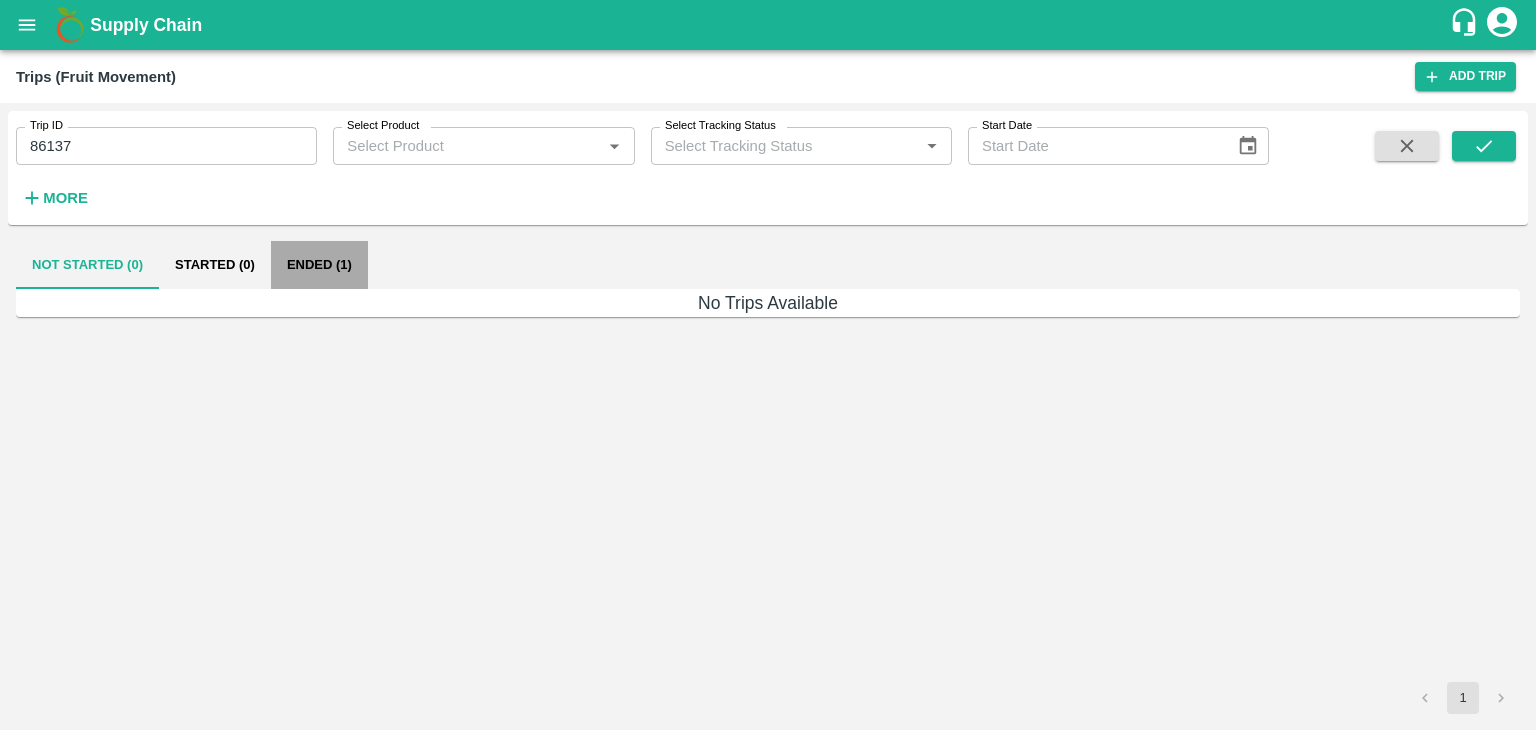 click on "Ended (1)" at bounding box center [319, 265] 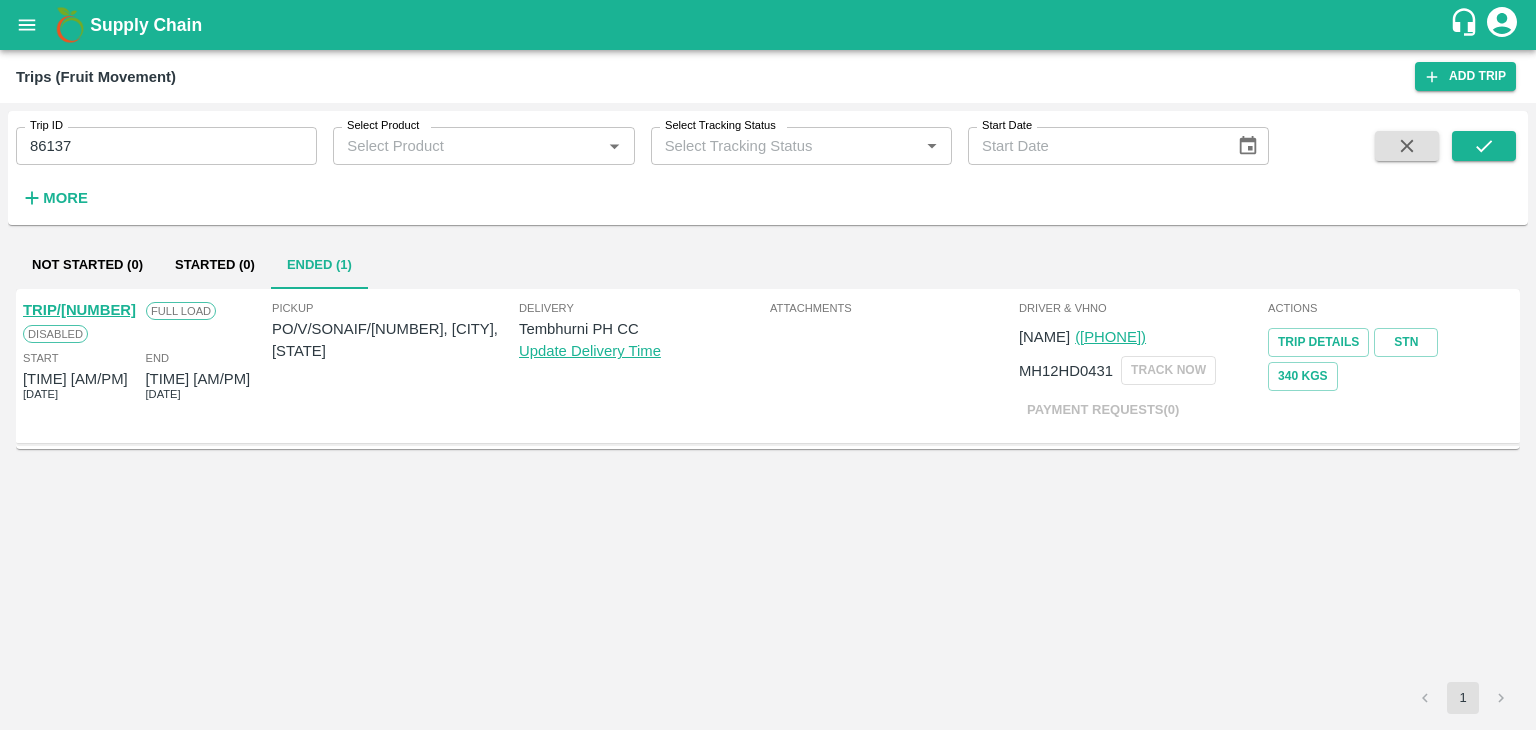 click on "TRIP/86137" at bounding box center (79, 310) 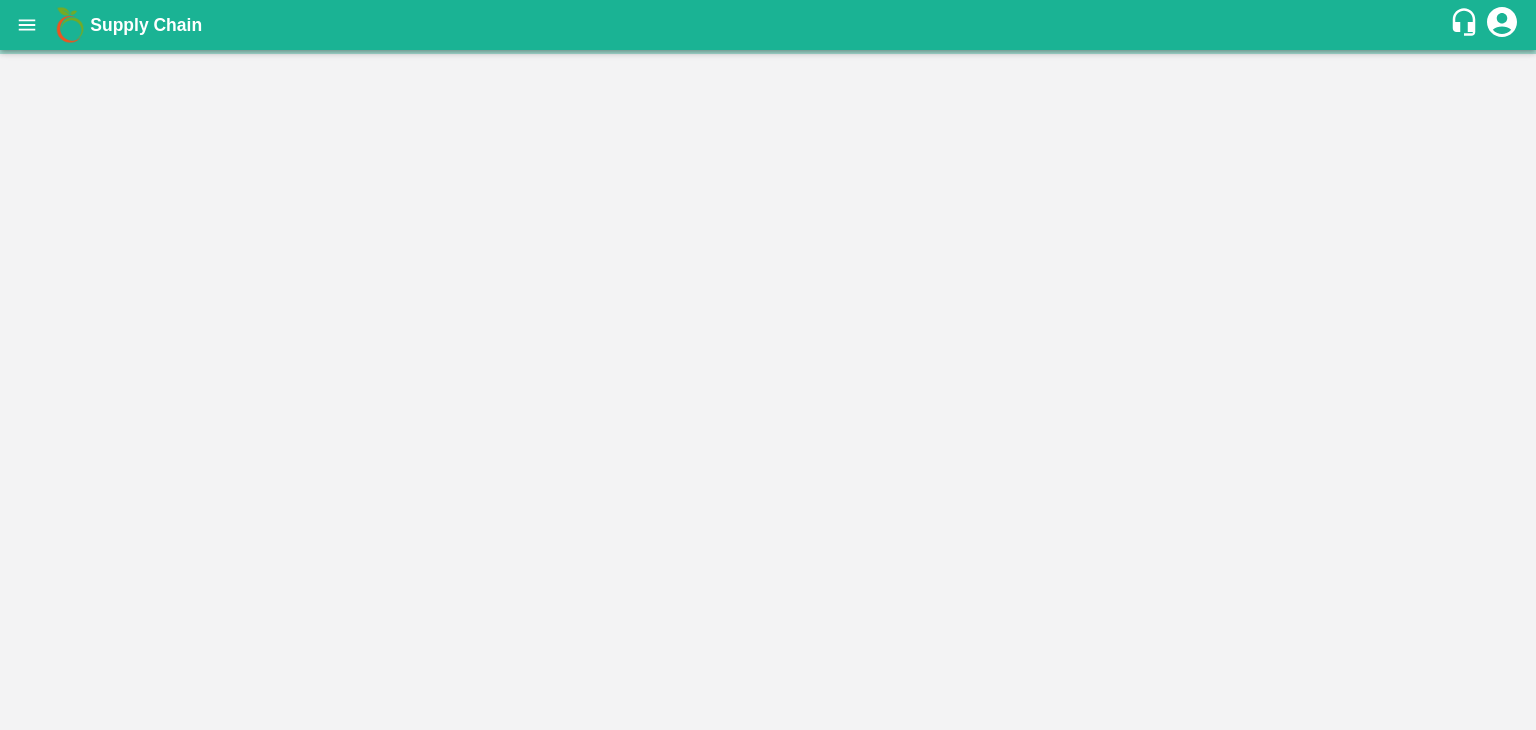 scroll, scrollTop: 0, scrollLeft: 0, axis: both 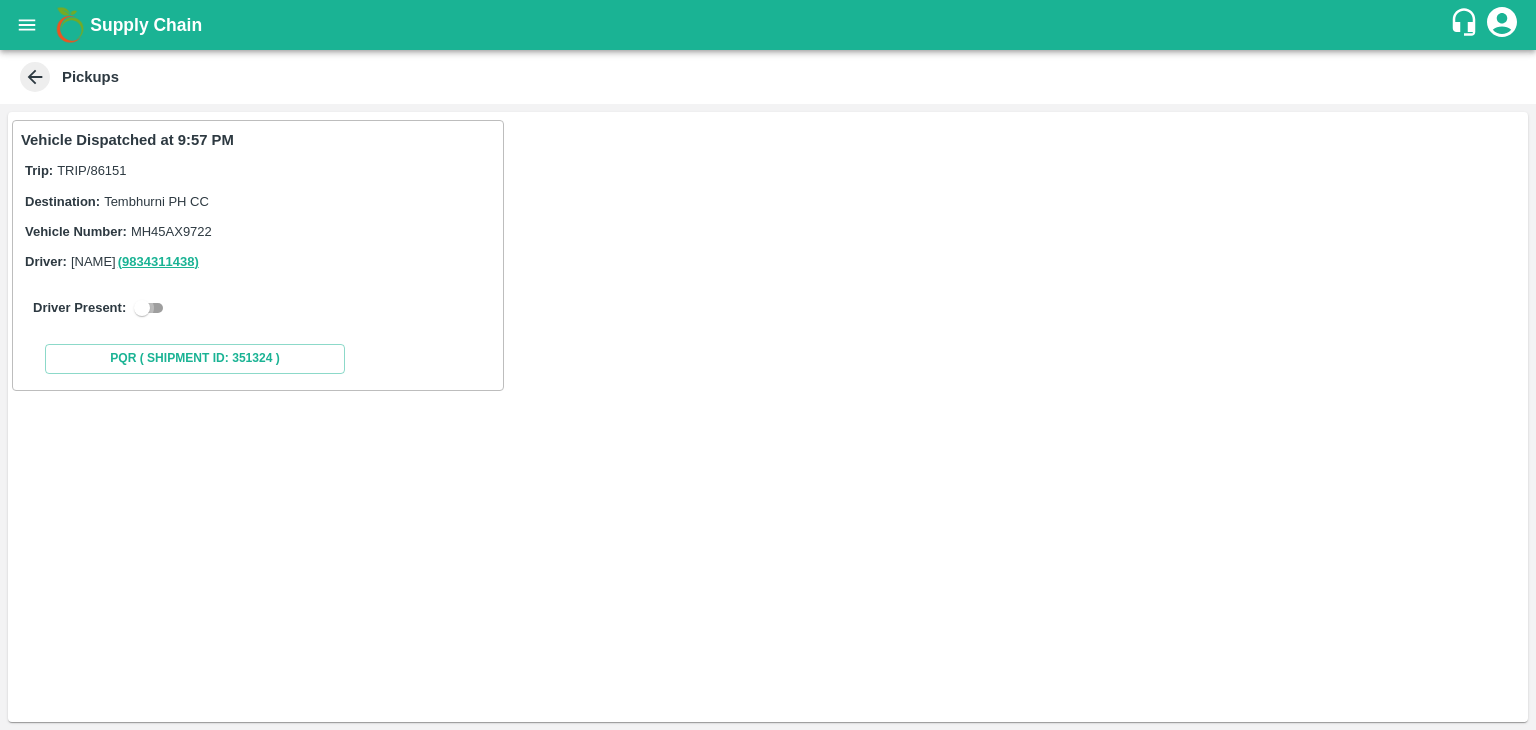 click at bounding box center [142, 308] 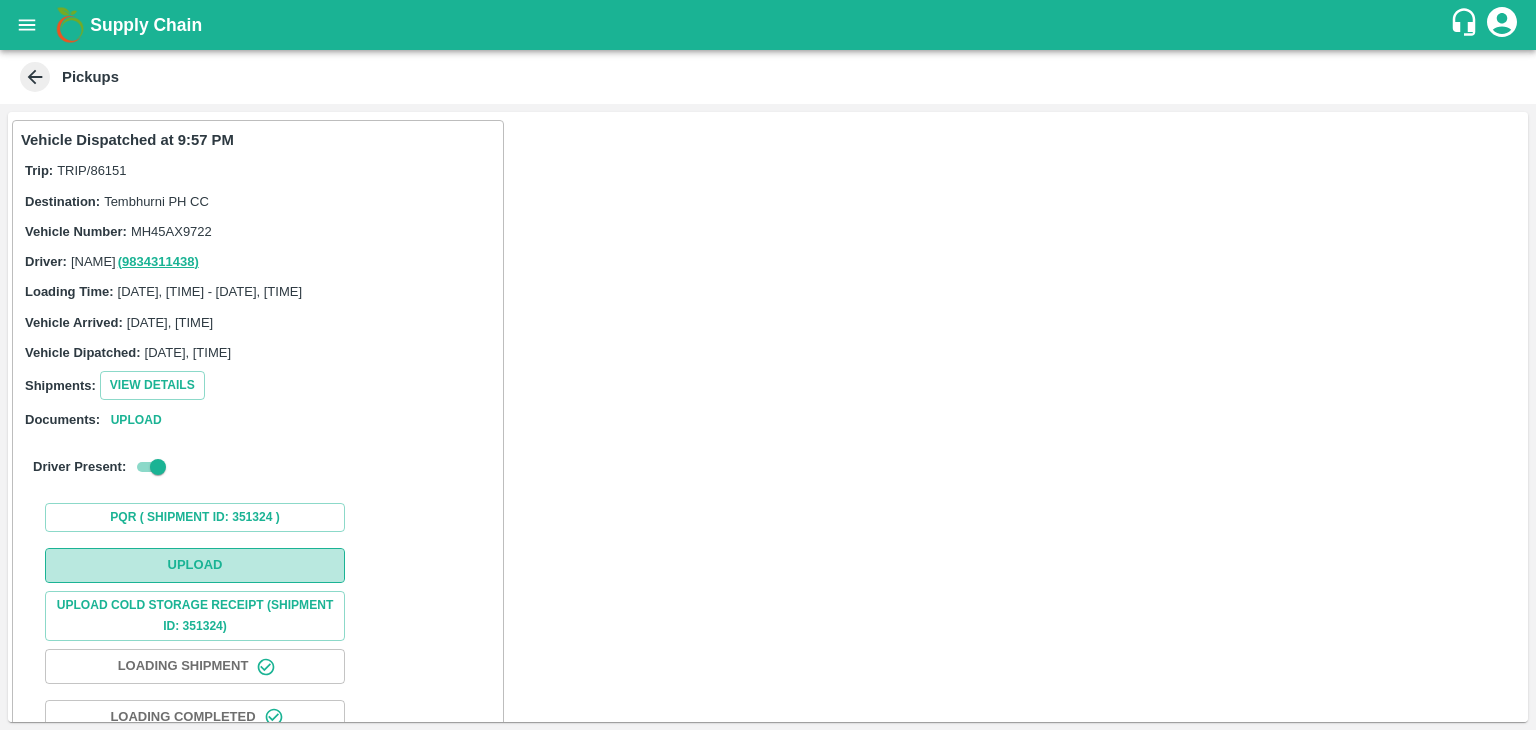 click on "Upload" at bounding box center (195, 565) 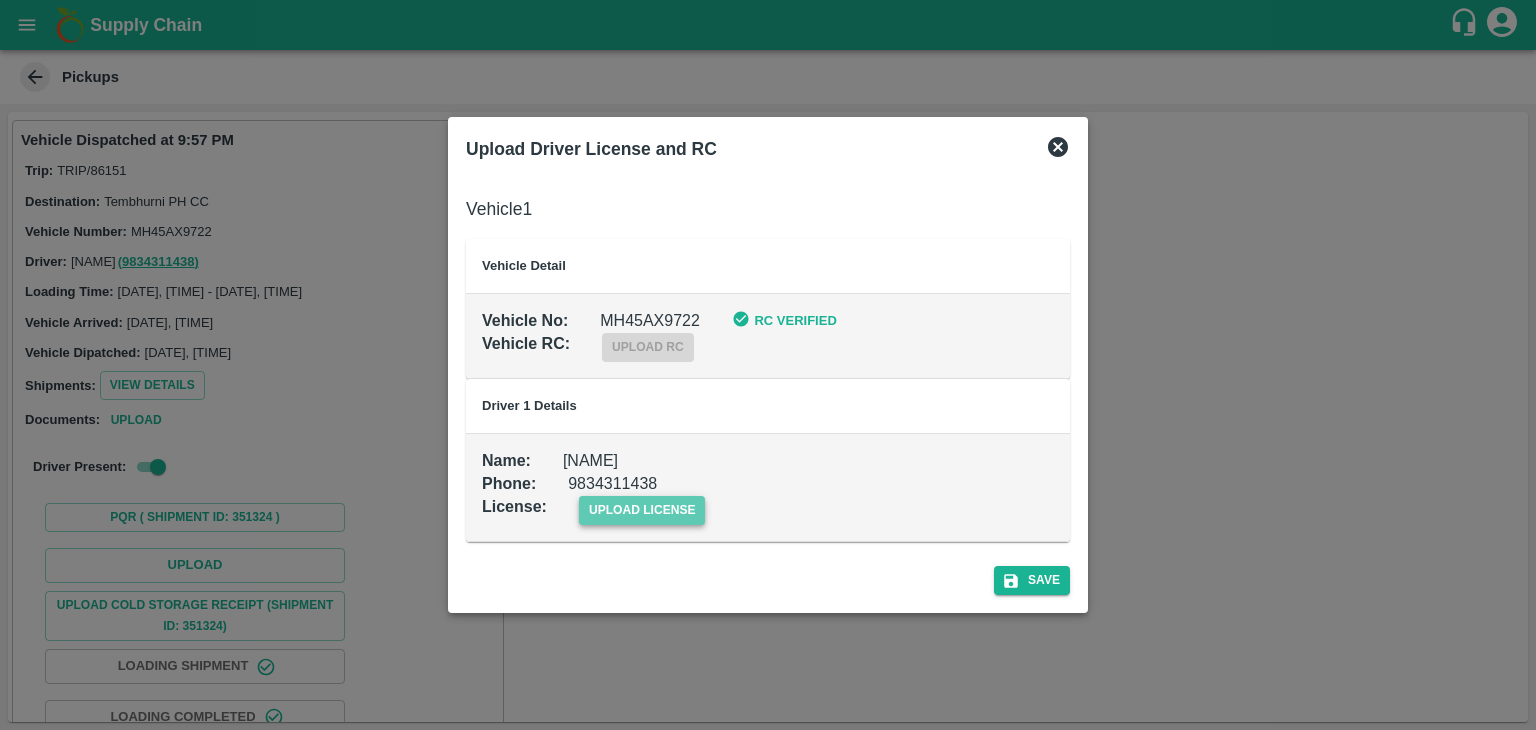click on "upload license" at bounding box center [642, 510] 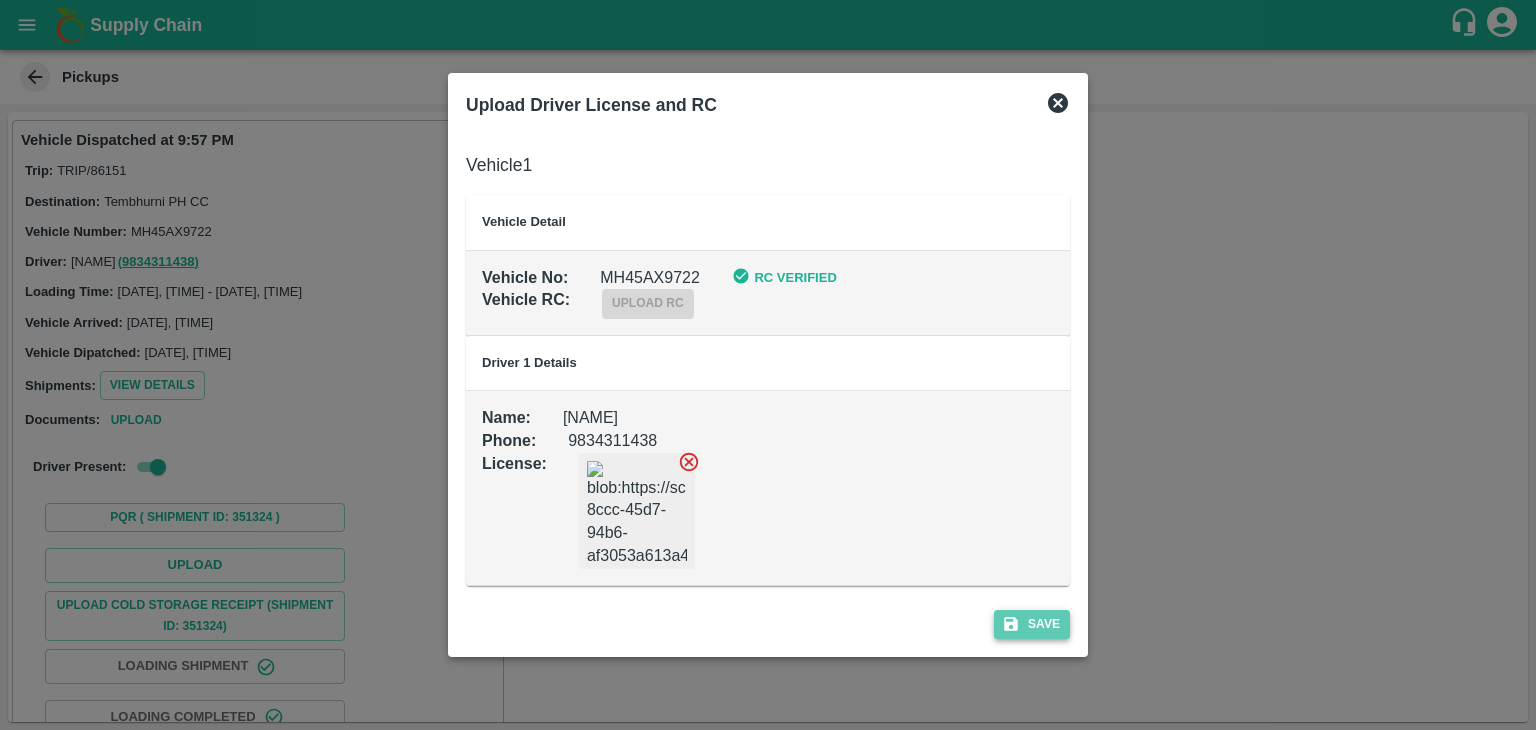 click on "Save" at bounding box center (1032, 624) 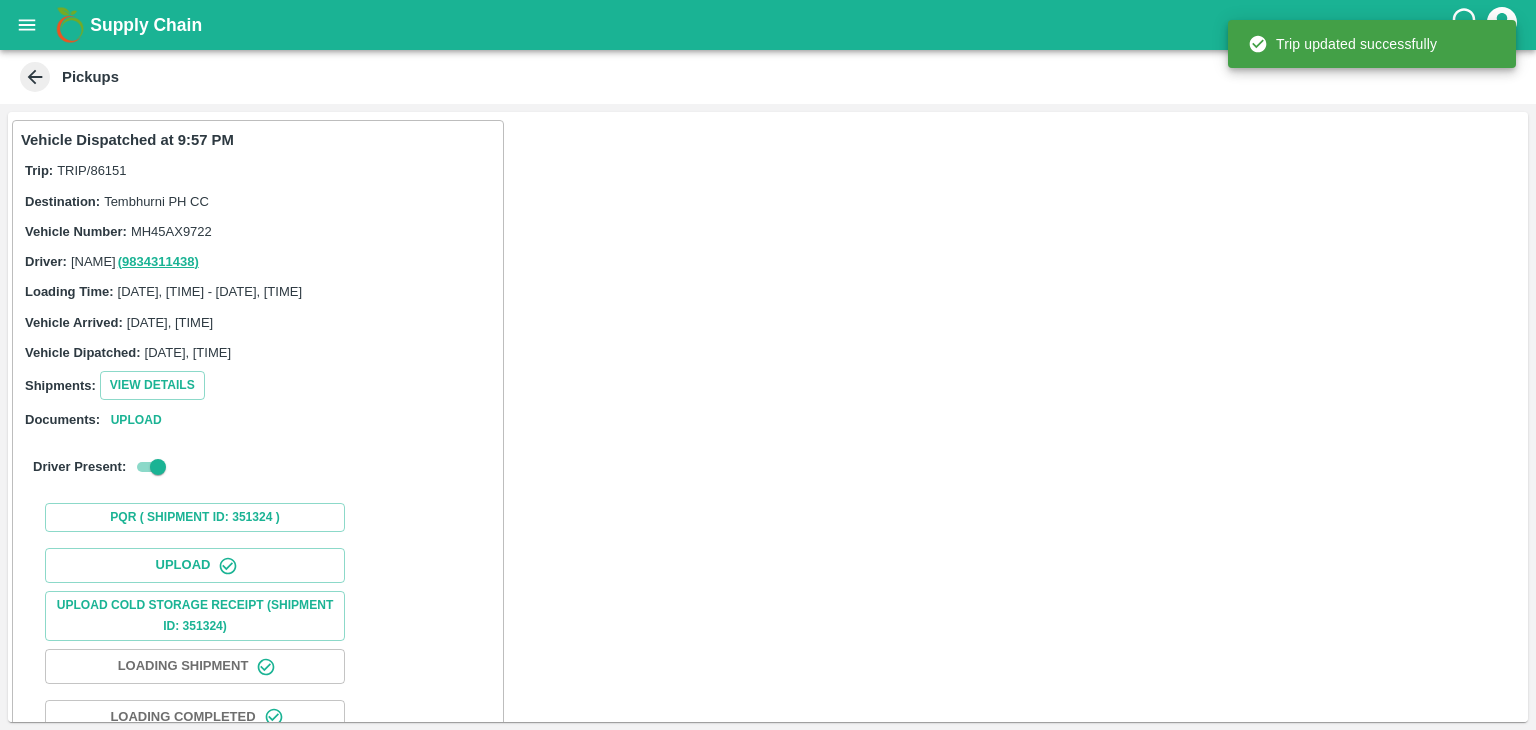 scroll, scrollTop: 209, scrollLeft: 0, axis: vertical 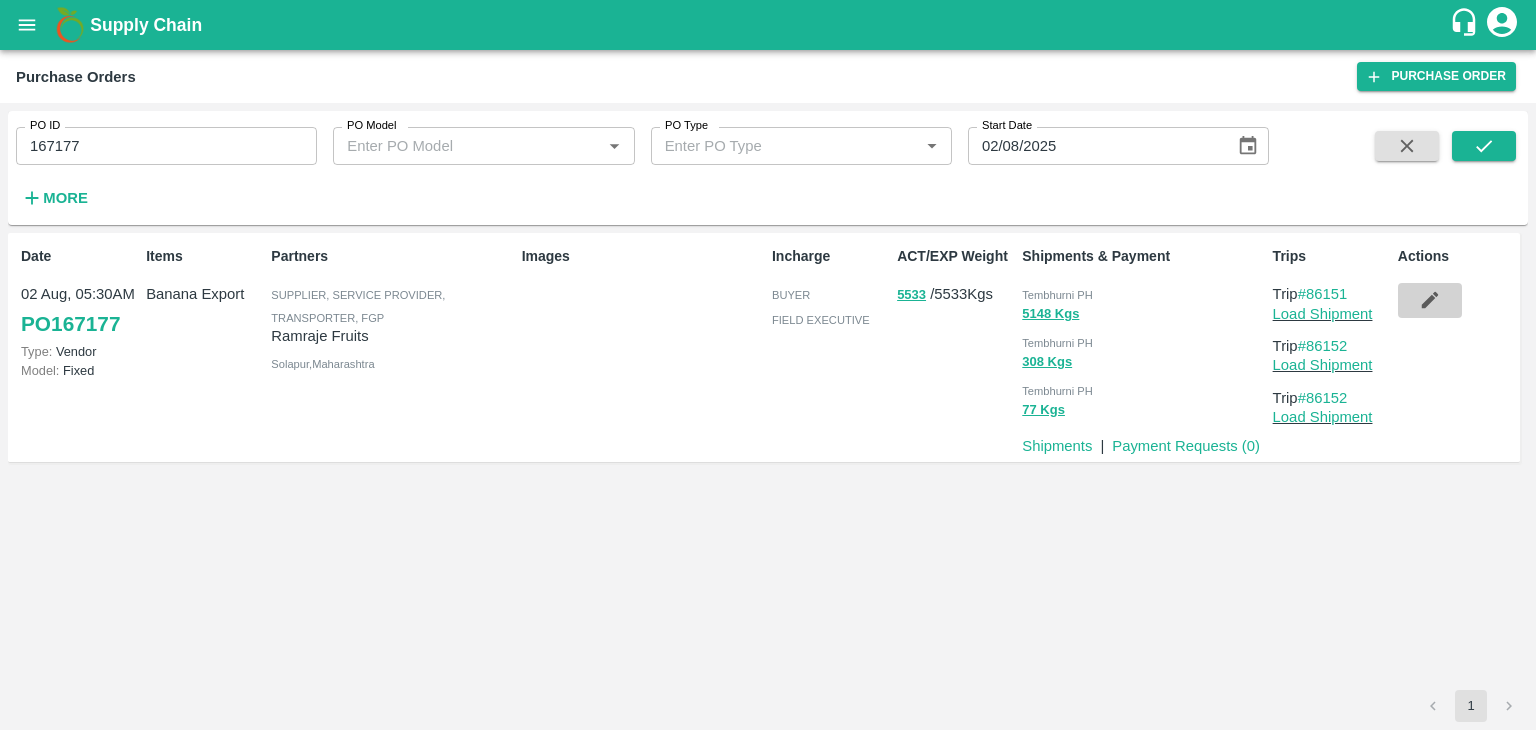 click 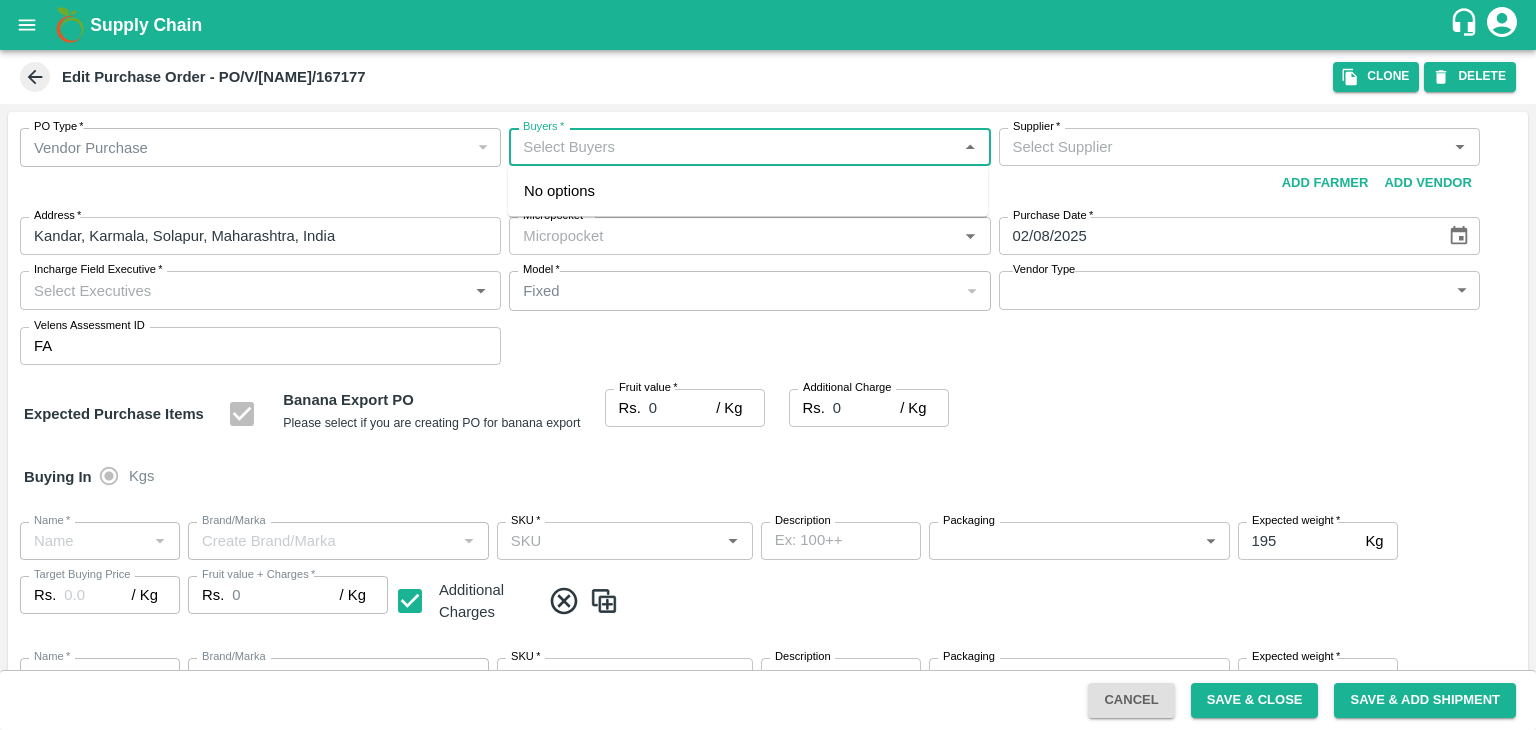 click on "Buyers   *" at bounding box center [733, 147] 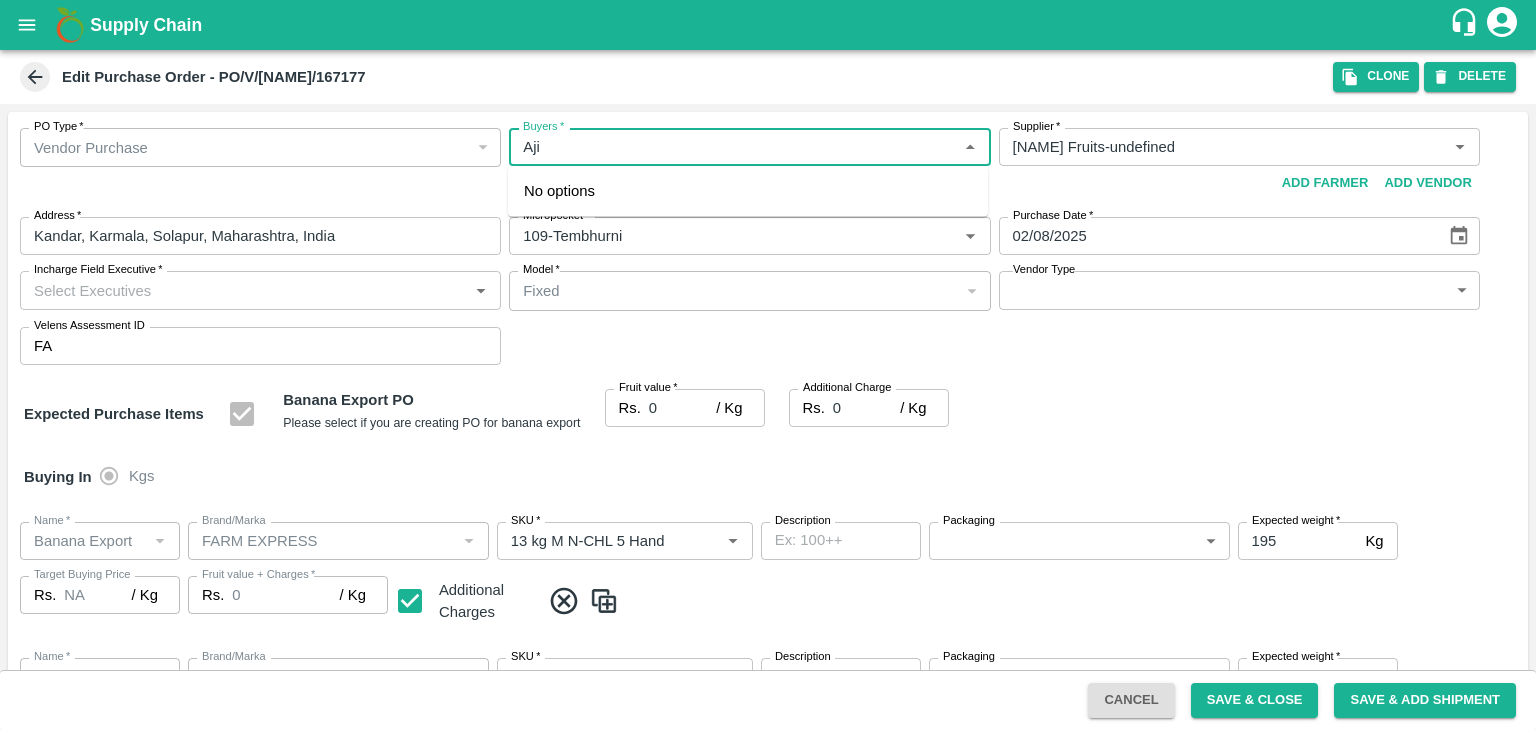 type on "[FIRST]" 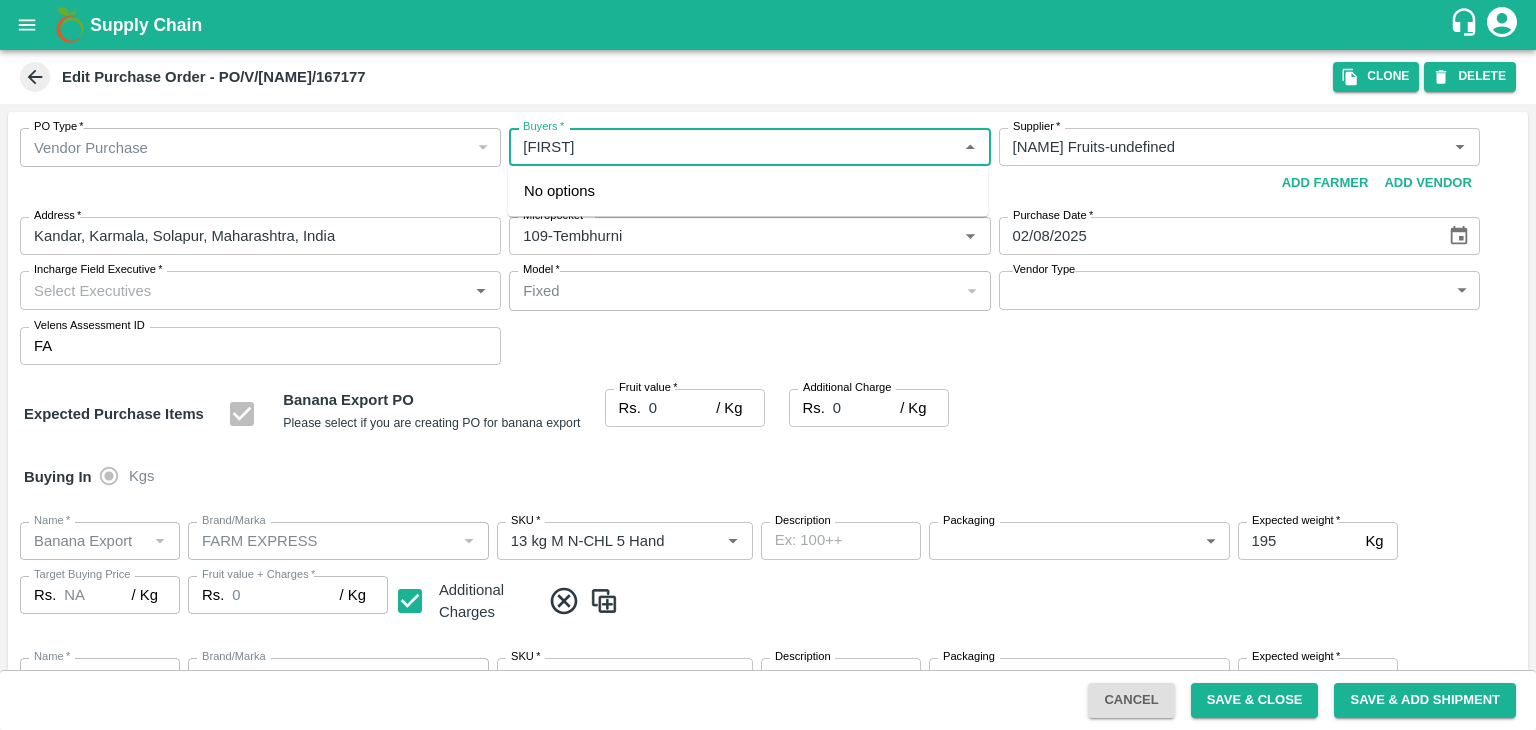 type on "[NAME] Fruits-undefined" 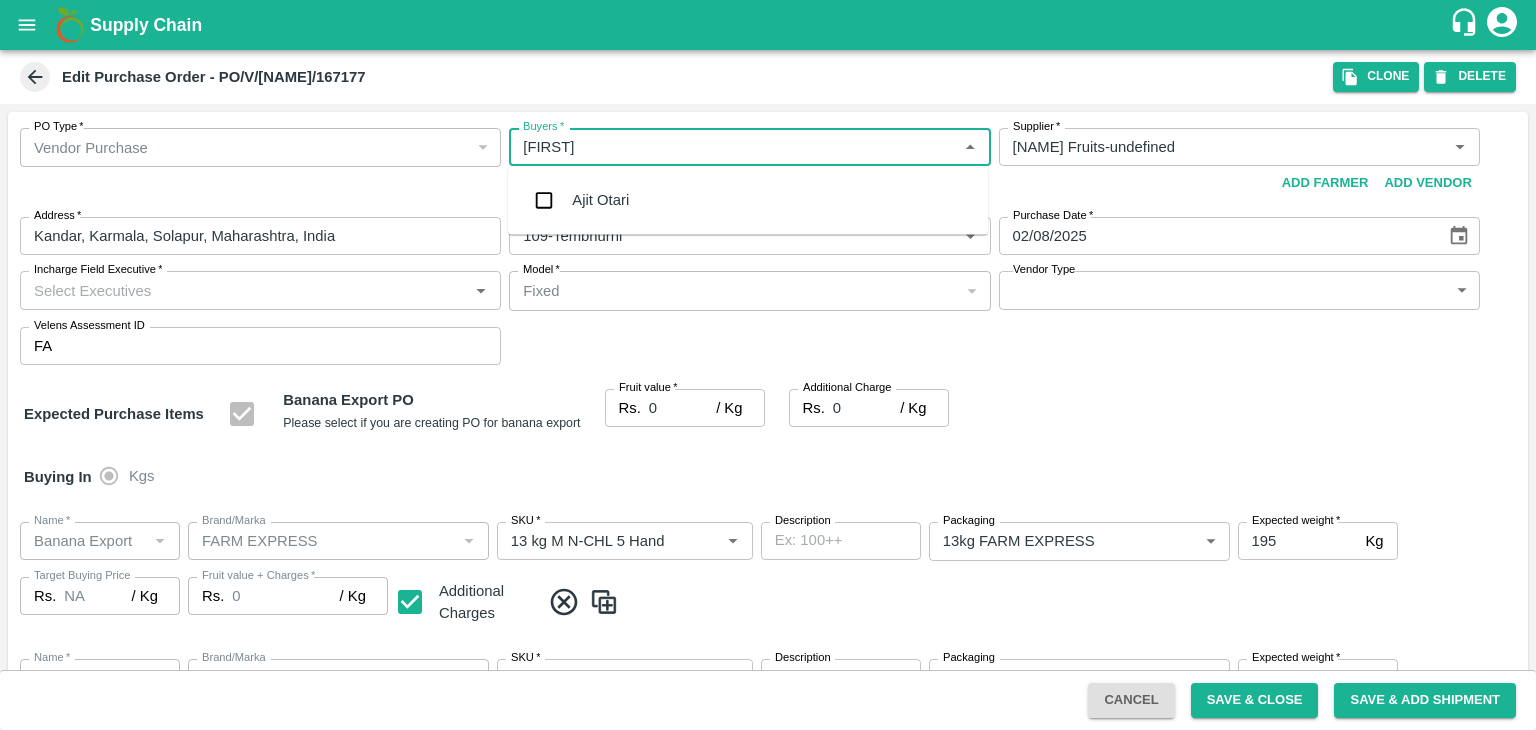 click on "Ajit Otari" at bounding box center (748, 200) 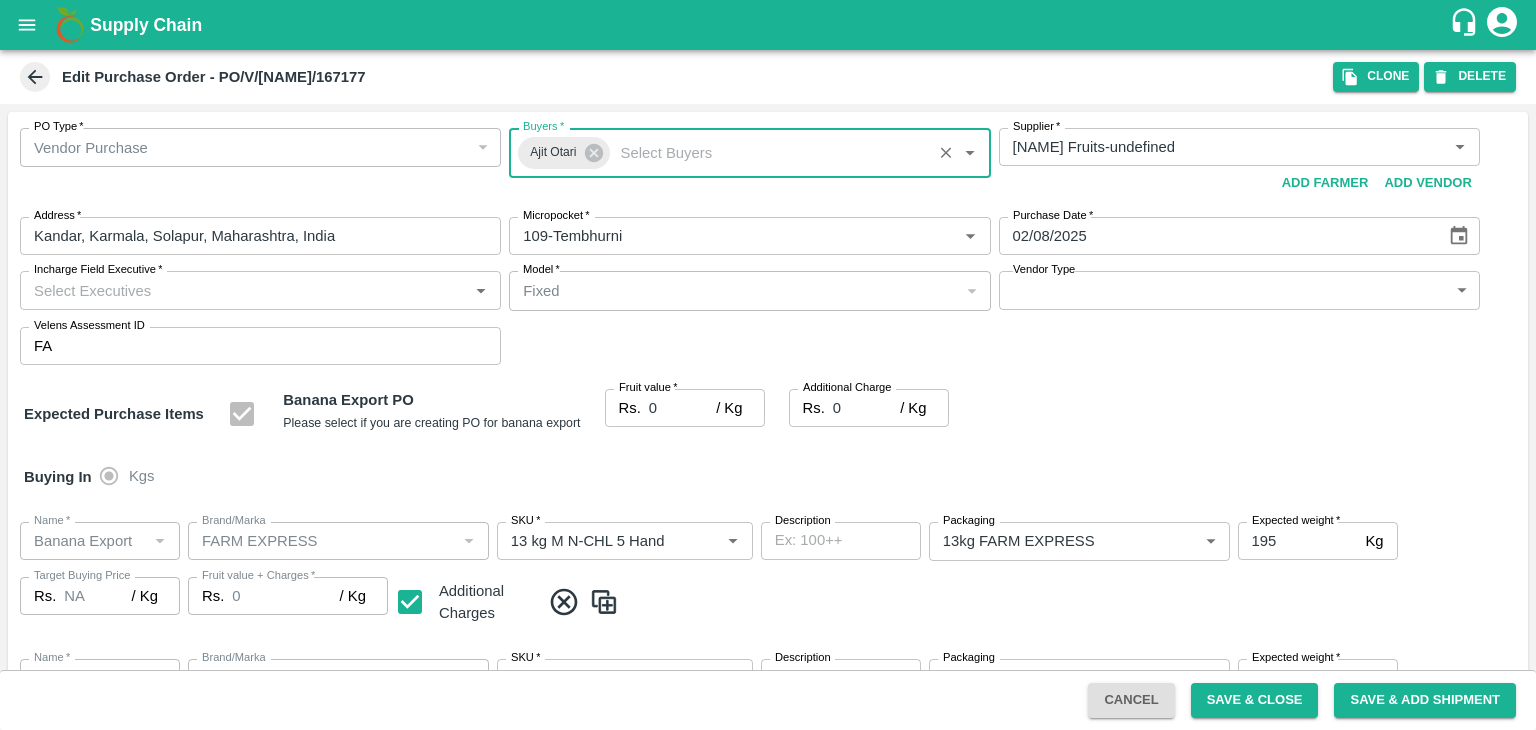 click on "Incharge Field Executive   *" at bounding box center [244, 290] 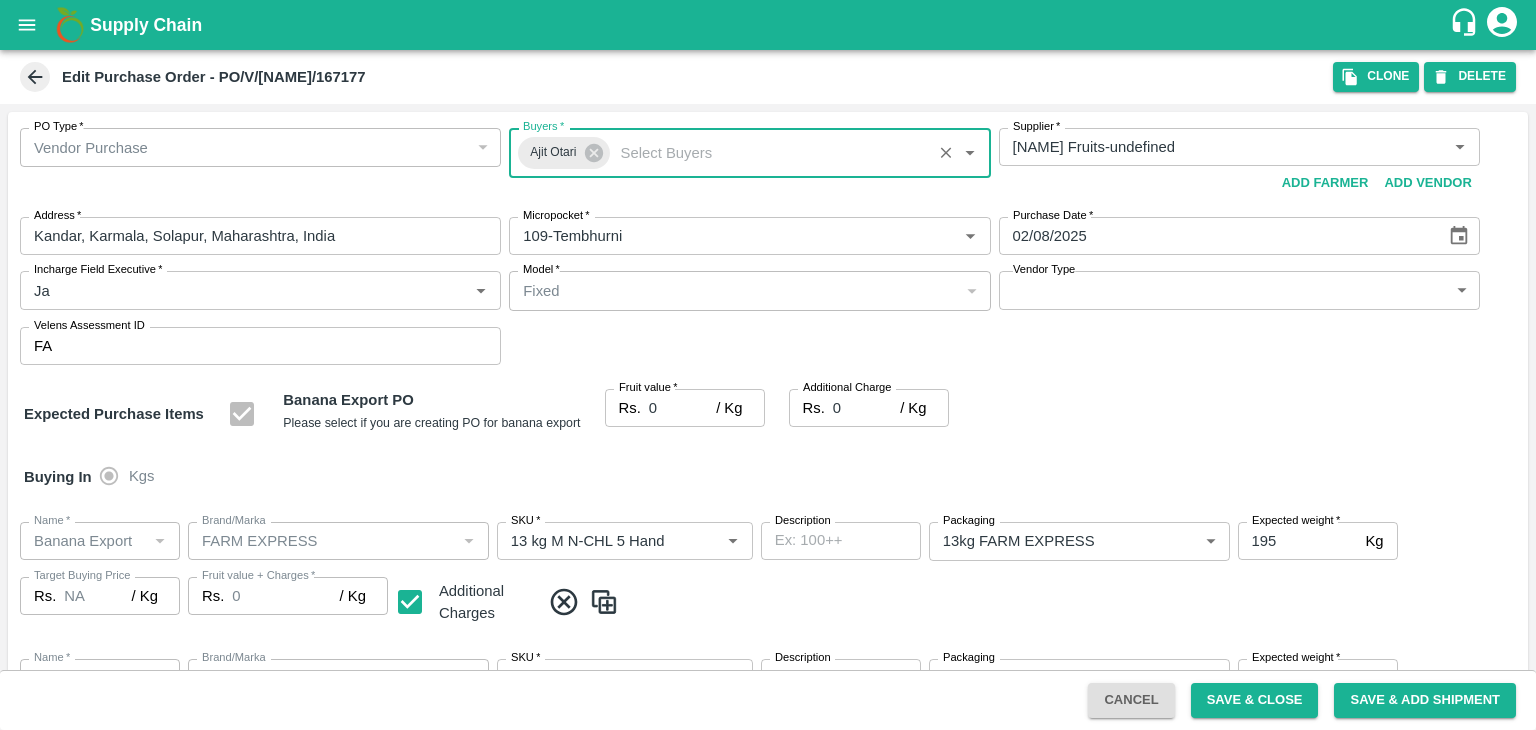 type on "Jay" 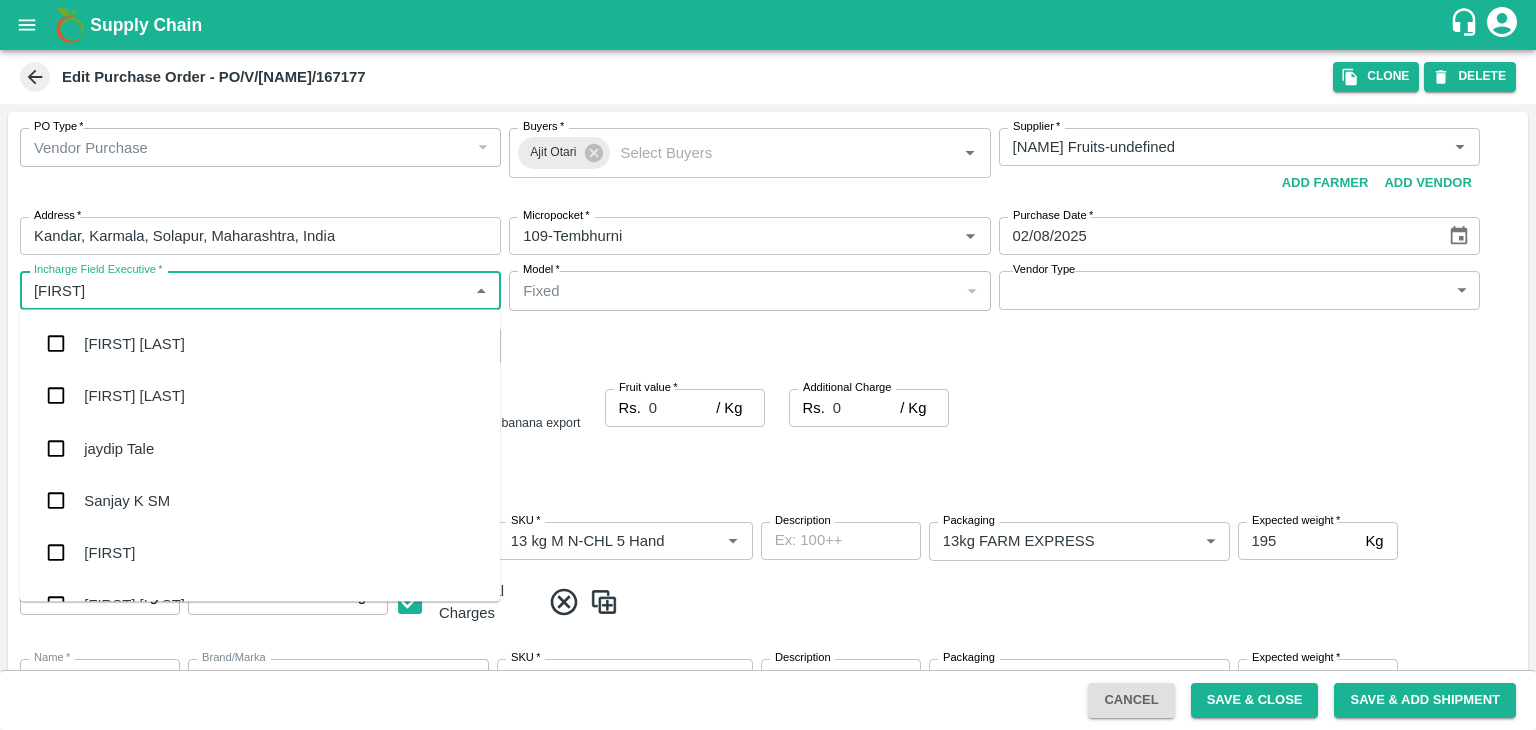 click on "jaydip Tale" at bounding box center (260, 448) 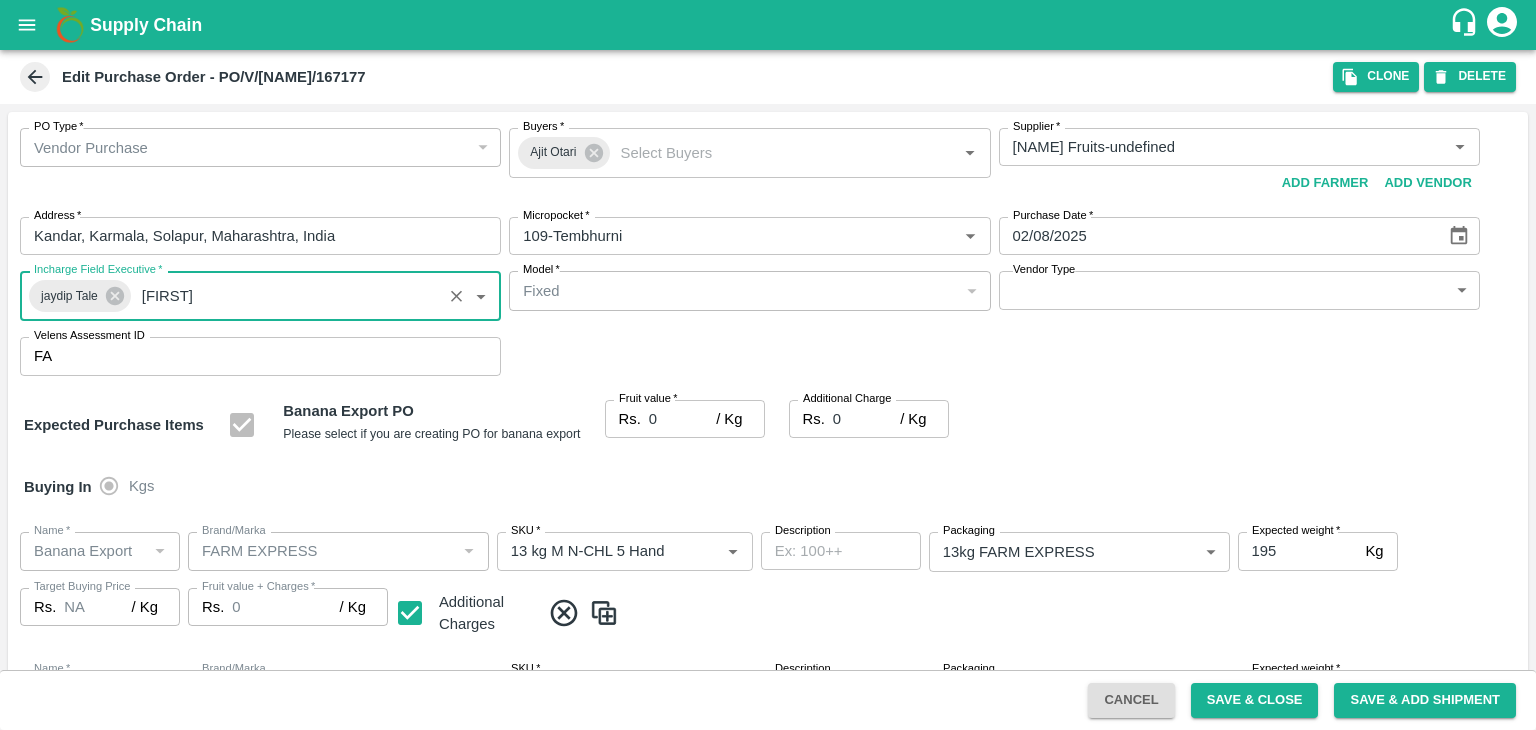 type 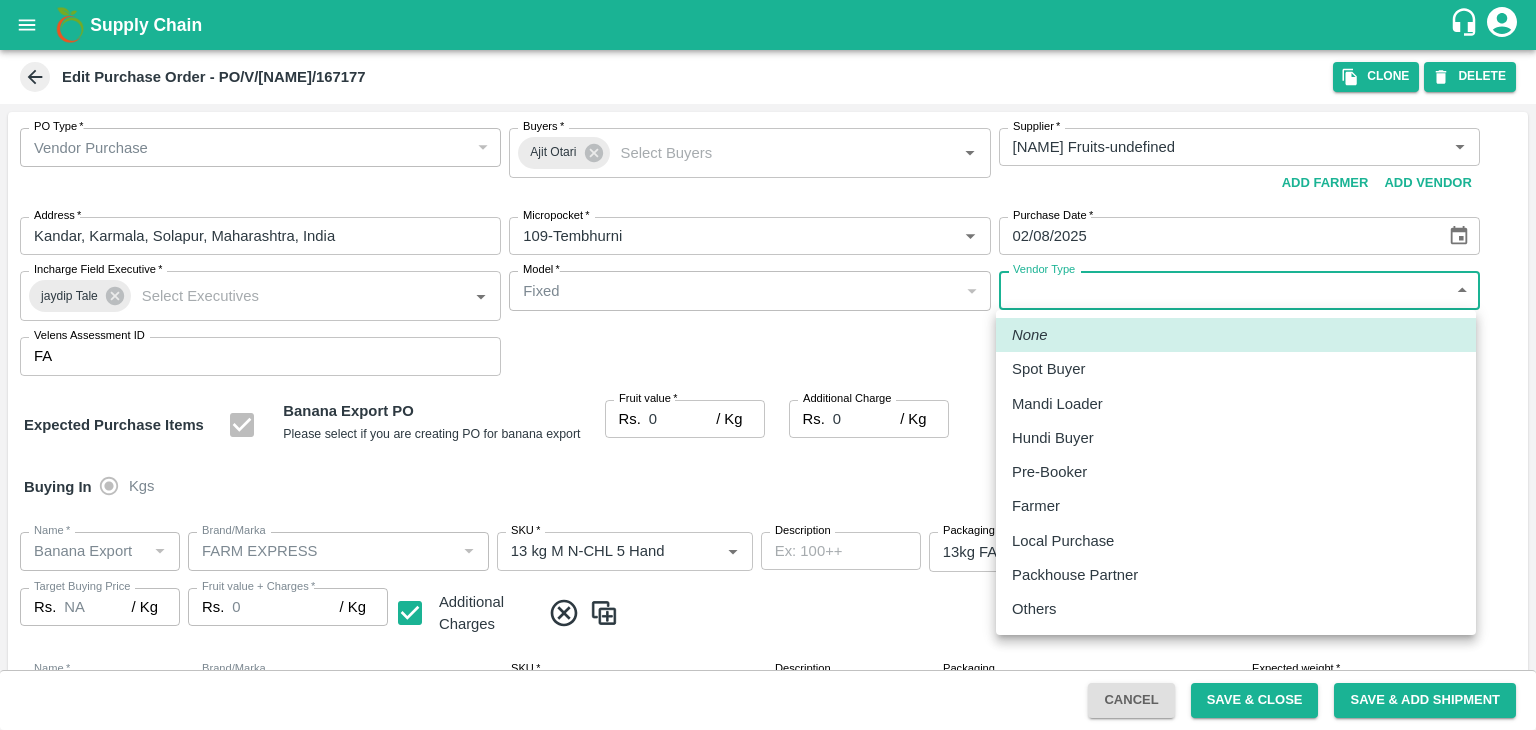 click on "Supply Chain Edit Purchase Order - PO/V/RAMRAJ/167177 Clone DELETE PO Type   * Vendor Purchase 2 PO Type Buyers   * Ajit Otari Buyers   * Supplier   * Supplier   * Add Vendor Add Farmer Address   * Kandar, Karmala, Solapur, Maharashtra, India Address Micropocket   * Micropocket   * Purchase Date   * 02/08/2025 Purchase Date Incharge Field Executive   * jaydip Tale Incharge Field Executive   * Model   * Fixed Fixed Model Vendor Type ​ Vendor Type Velens Assessment ID FA Velens Assessment ID Expected Purchase Items Banana Export PO Please select if you are creating PO for banana export Fruit value   * Rs. 0 / Kg Fruit value Additional Charge Rs. 0 / Kg Additional Charge Buying In Kgs Name   * Name   * Brand/Marka Brand/Marka SKU   * SKU   * Description x Description Packaging 13kg FARM EXPRESS 468 Packaging Expected weight   * 195 Kg Expected weight Target Buying Price Rs. NA / Kg Target Buying Price Fruit value + Charges   * Rs. 0 / Kg Fruit value + Charges Name   * *" at bounding box center [768, 365] 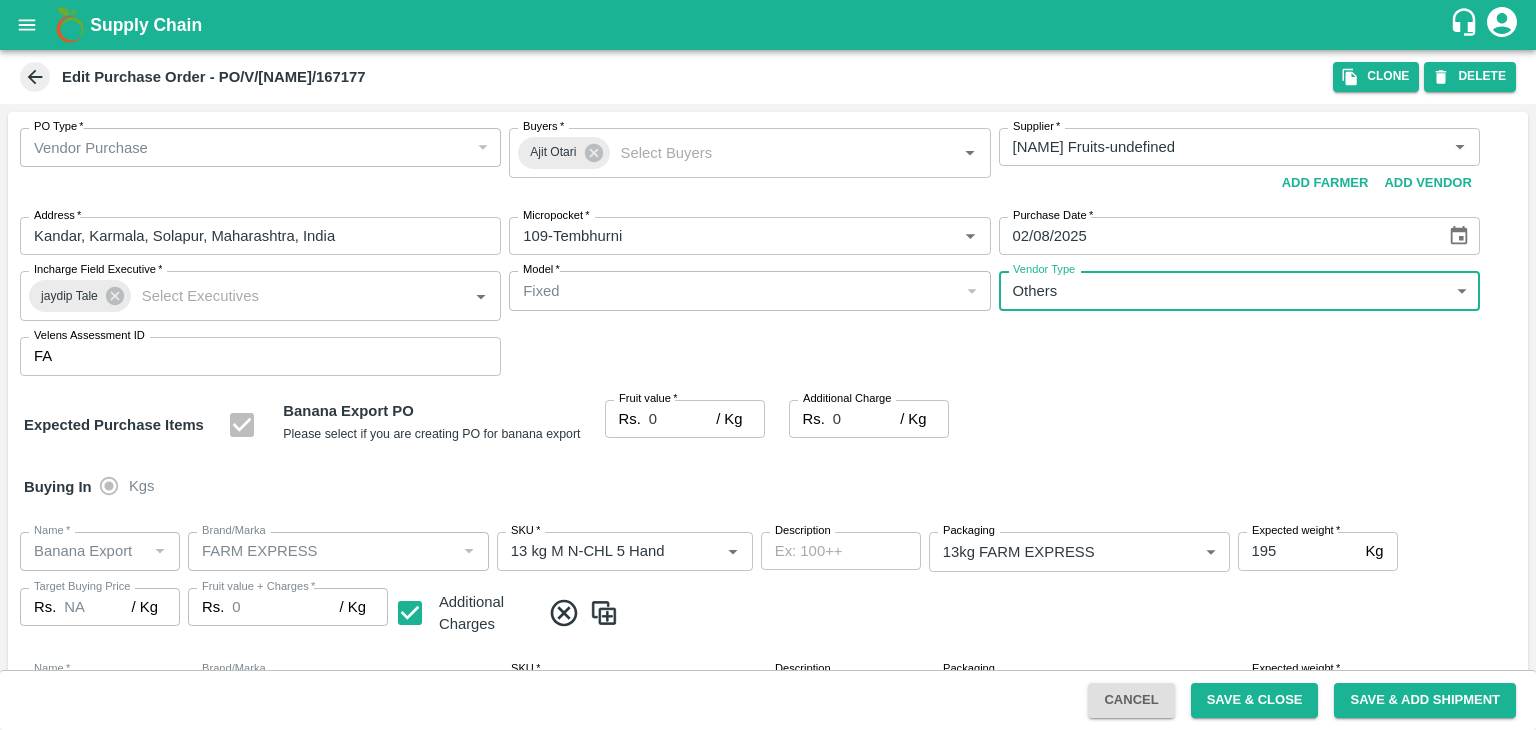 type on "OTHER" 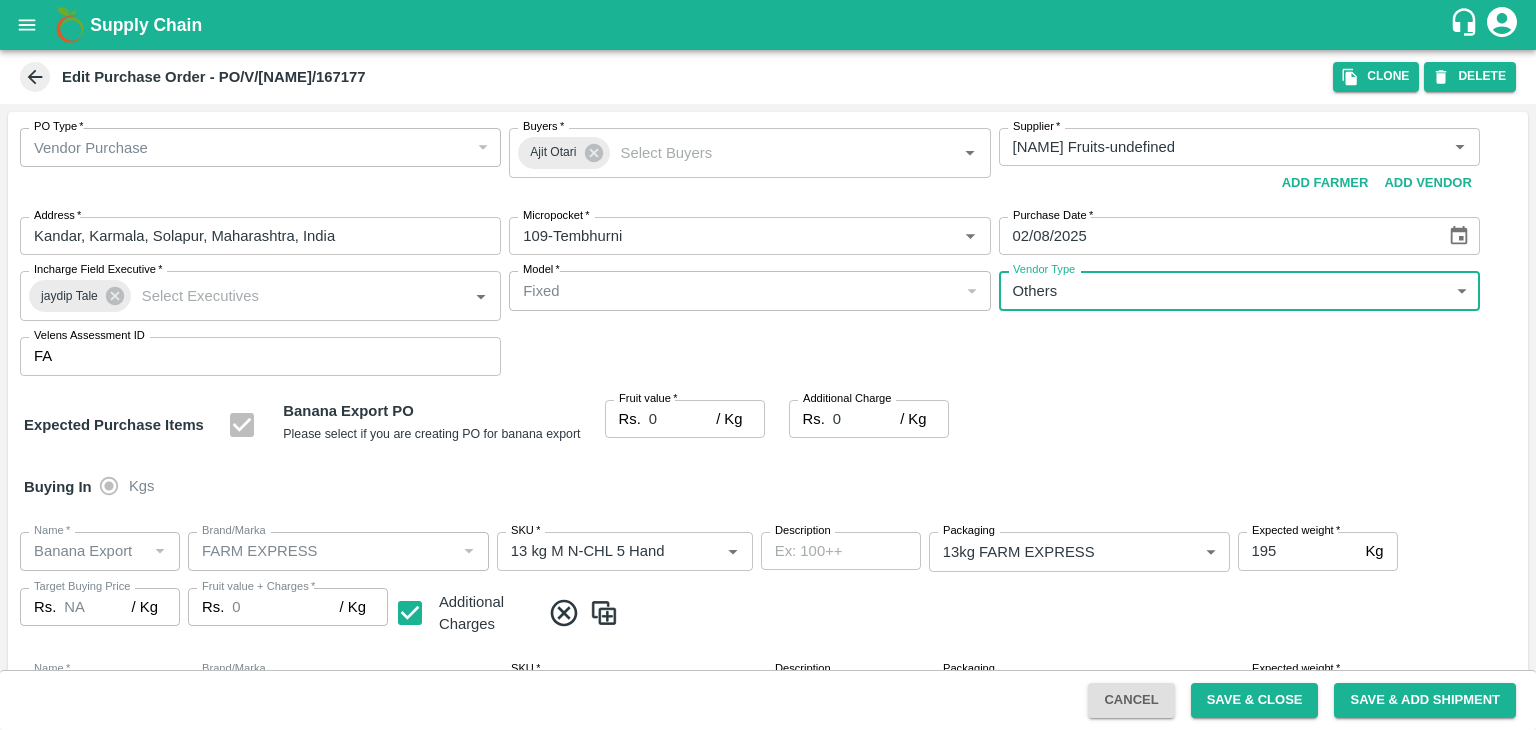 click at bounding box center [768, 365] 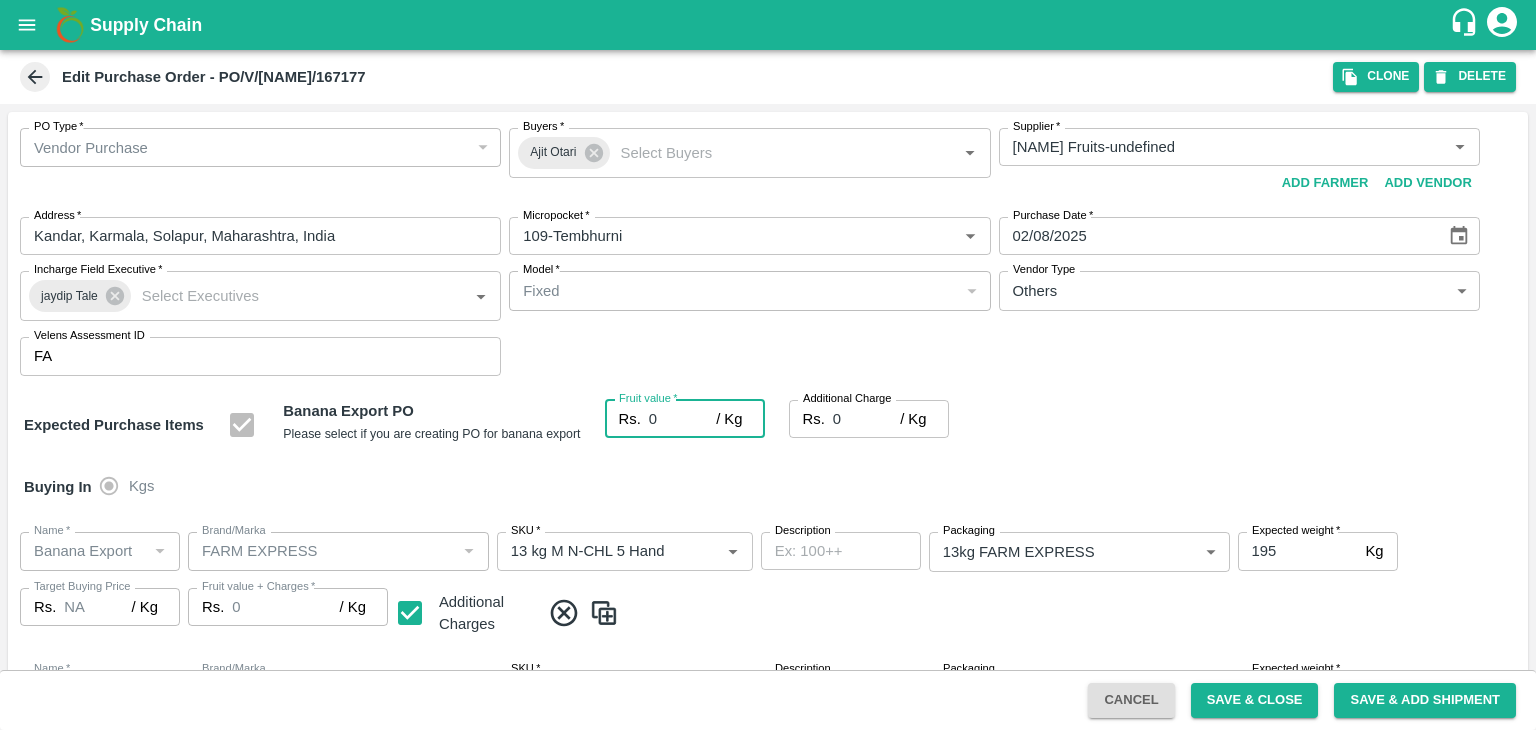 click on "0" at bounding box center (682, 419) 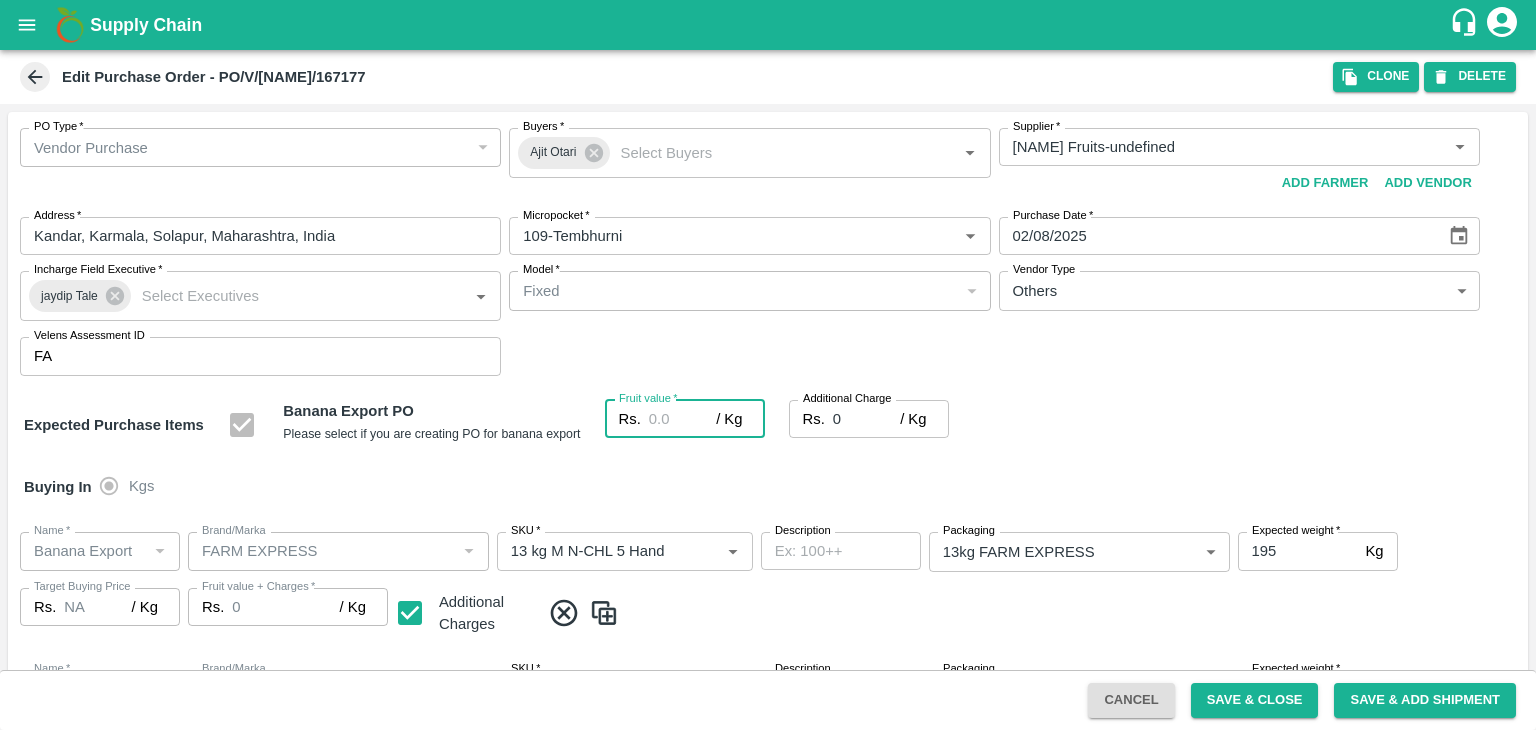 type on "2" 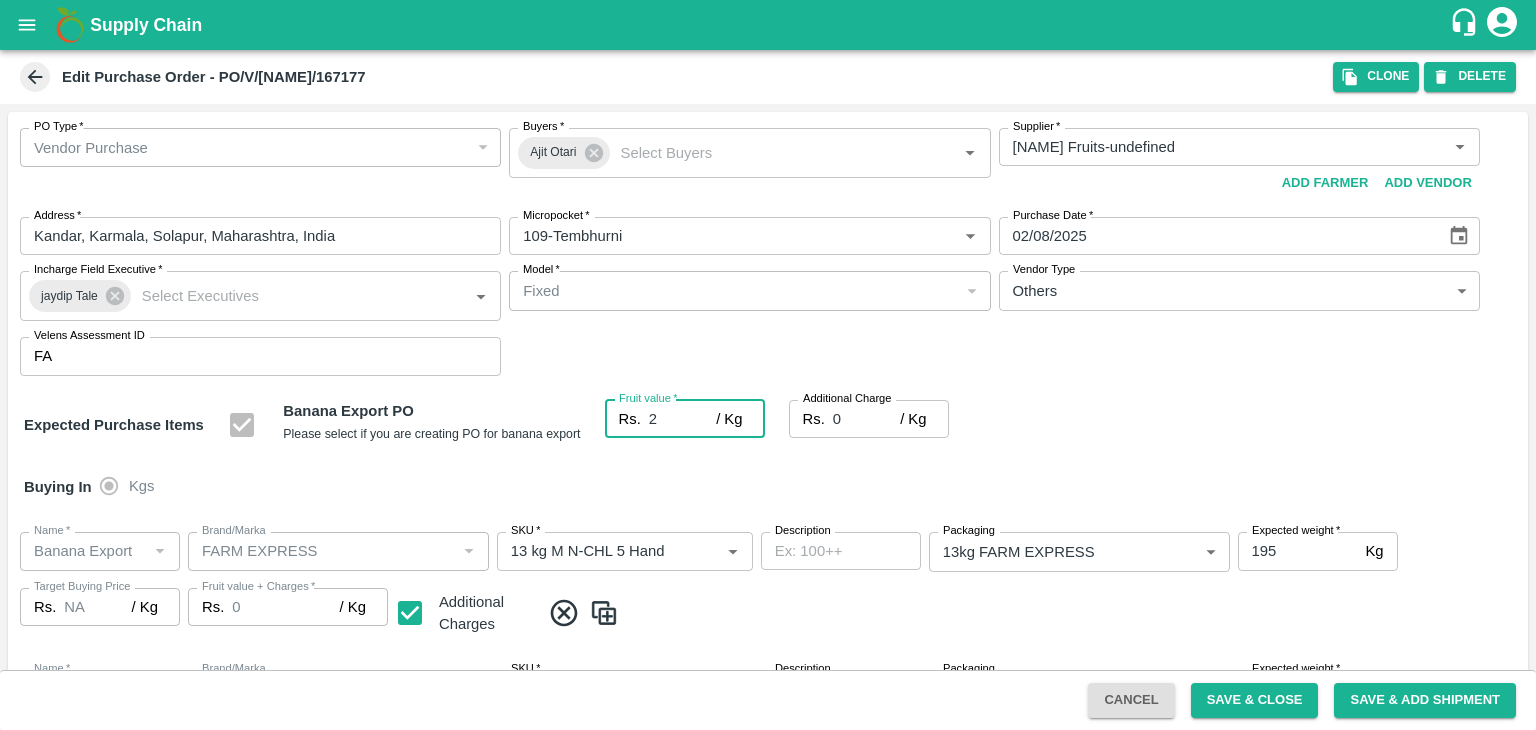 type on "2" 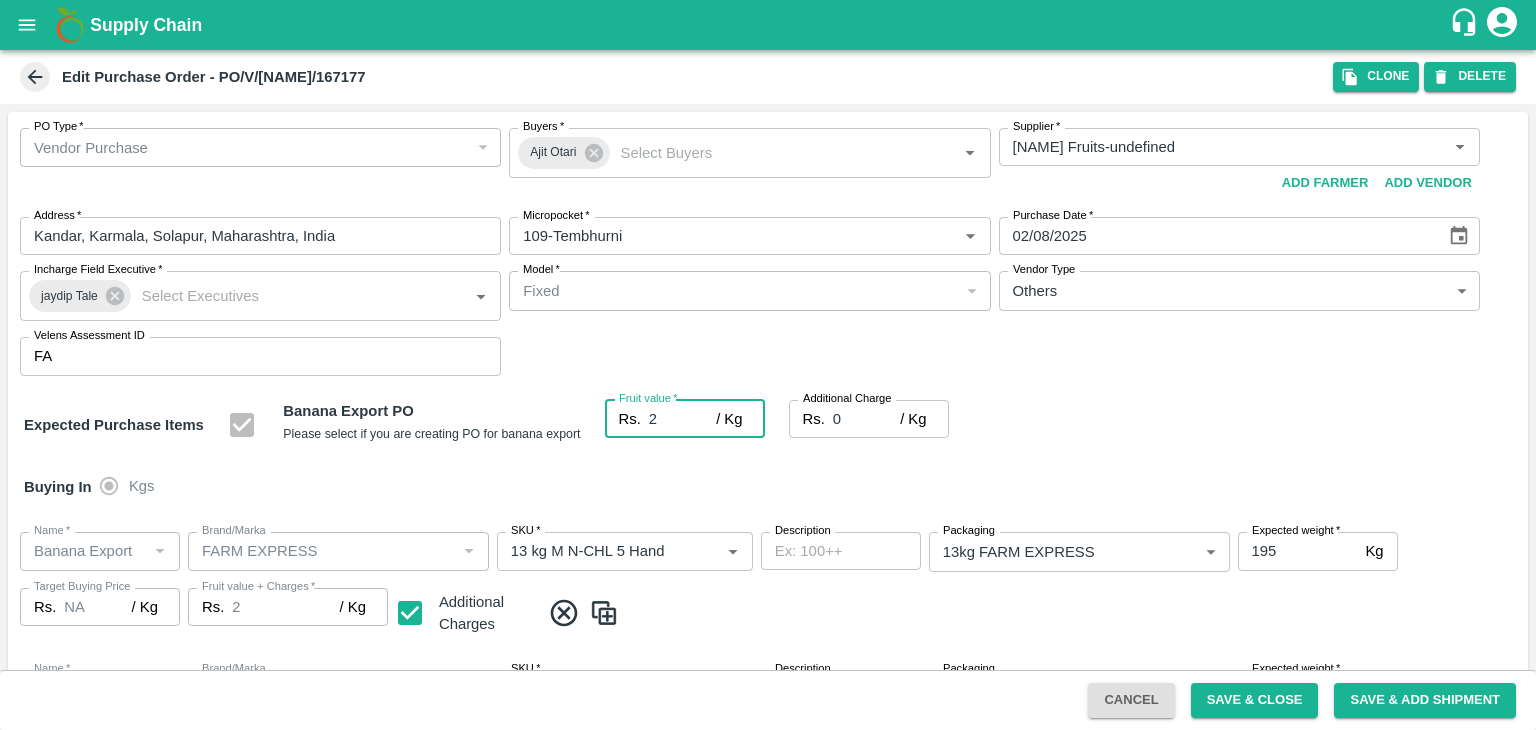 type on "27" 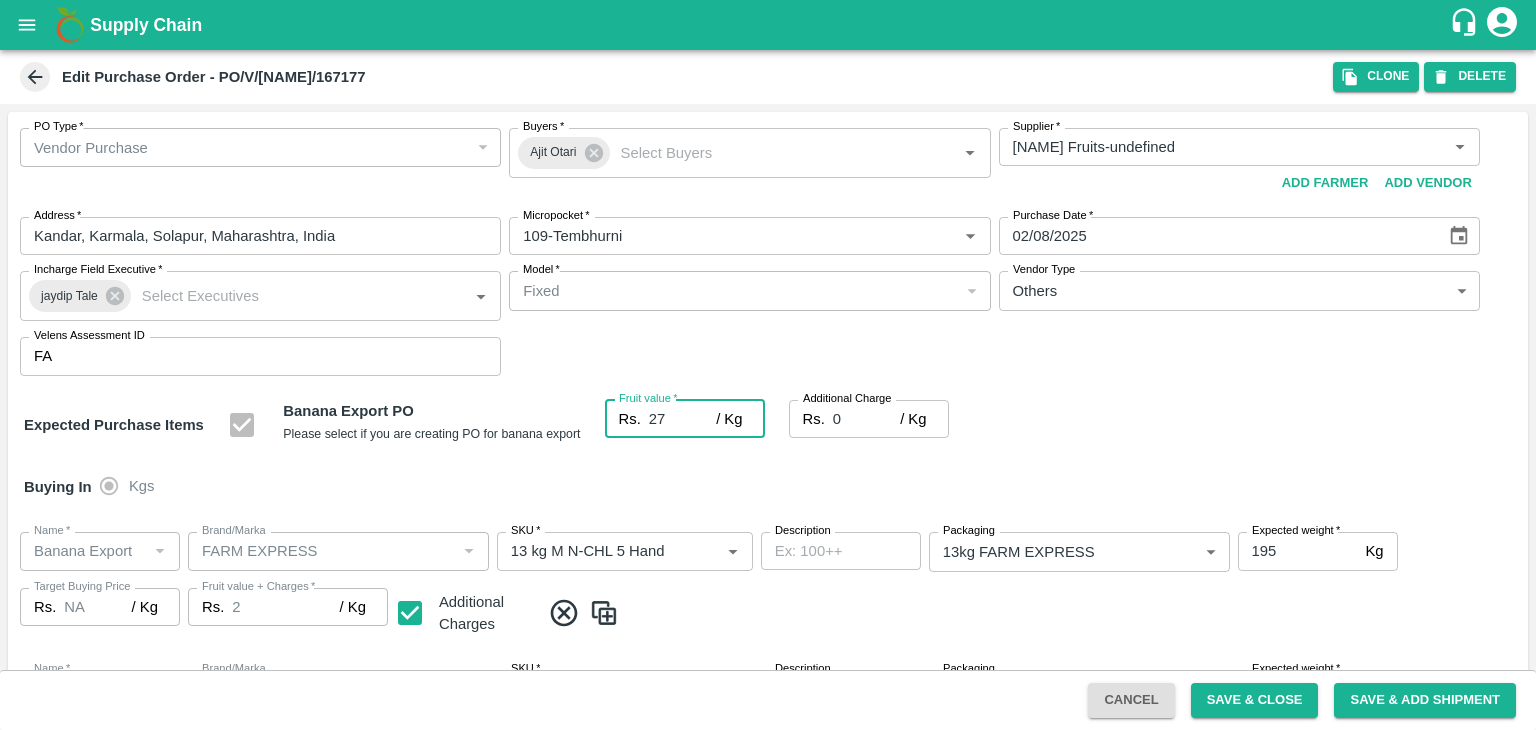 type on "27" 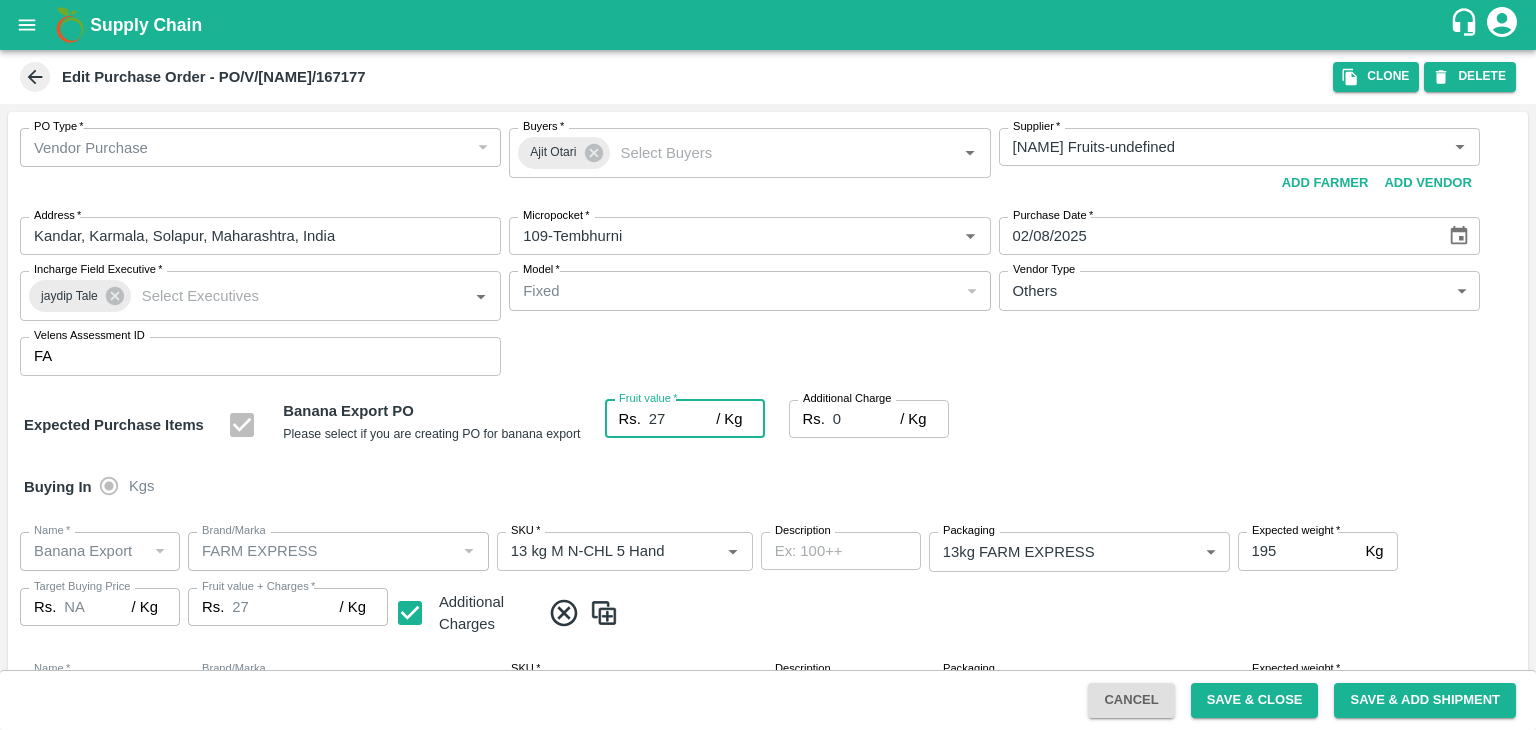 type on "27" 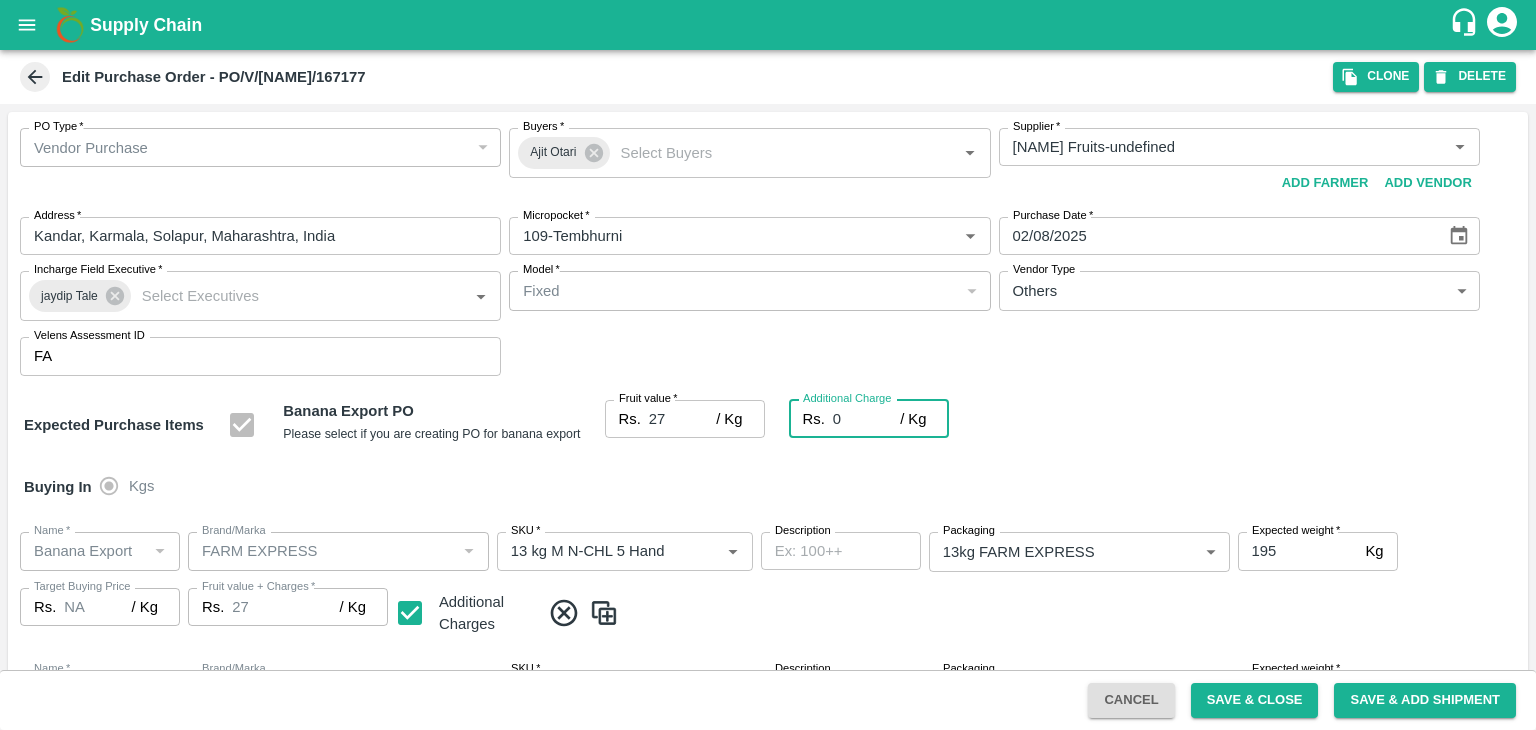 type on "2" 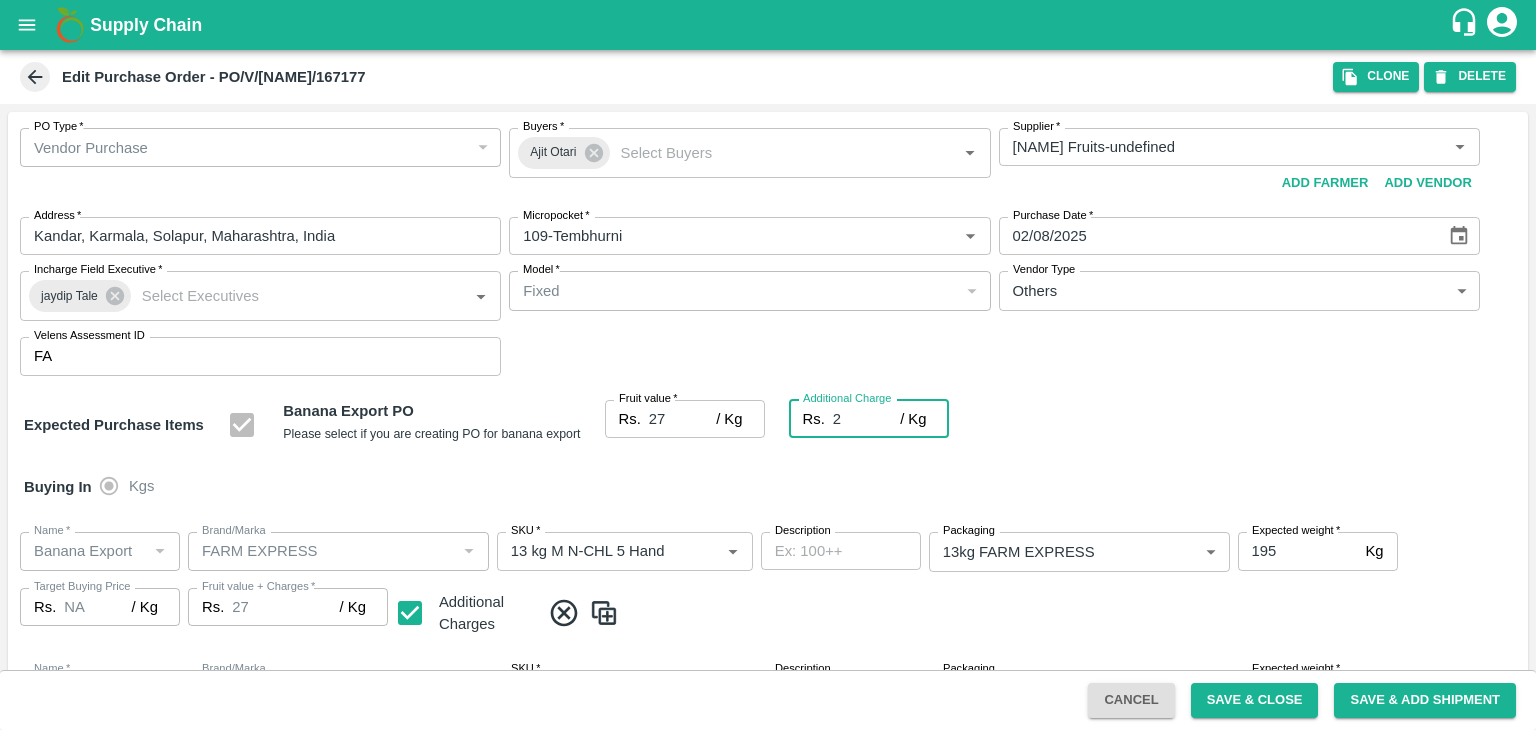 type on "29" 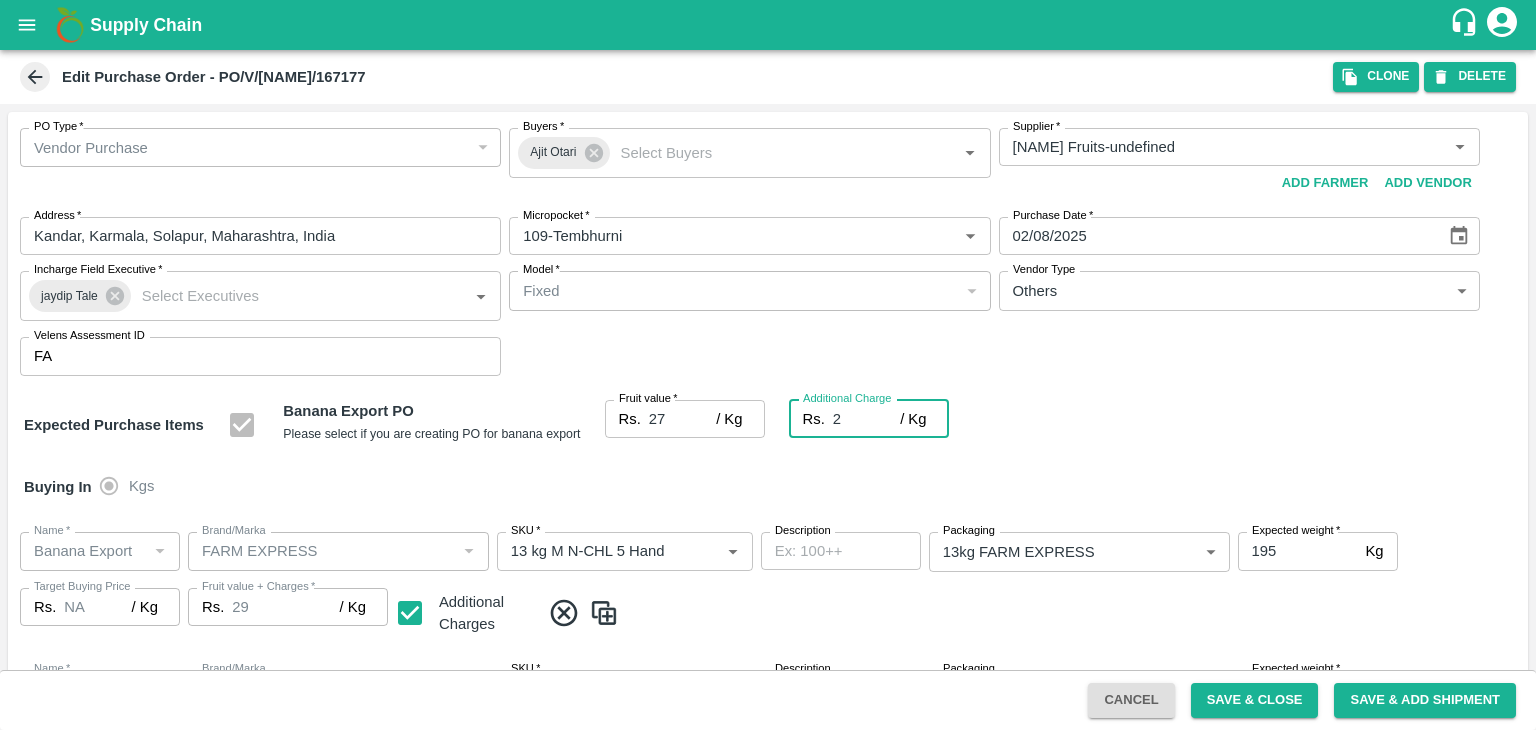 type on "2.7" 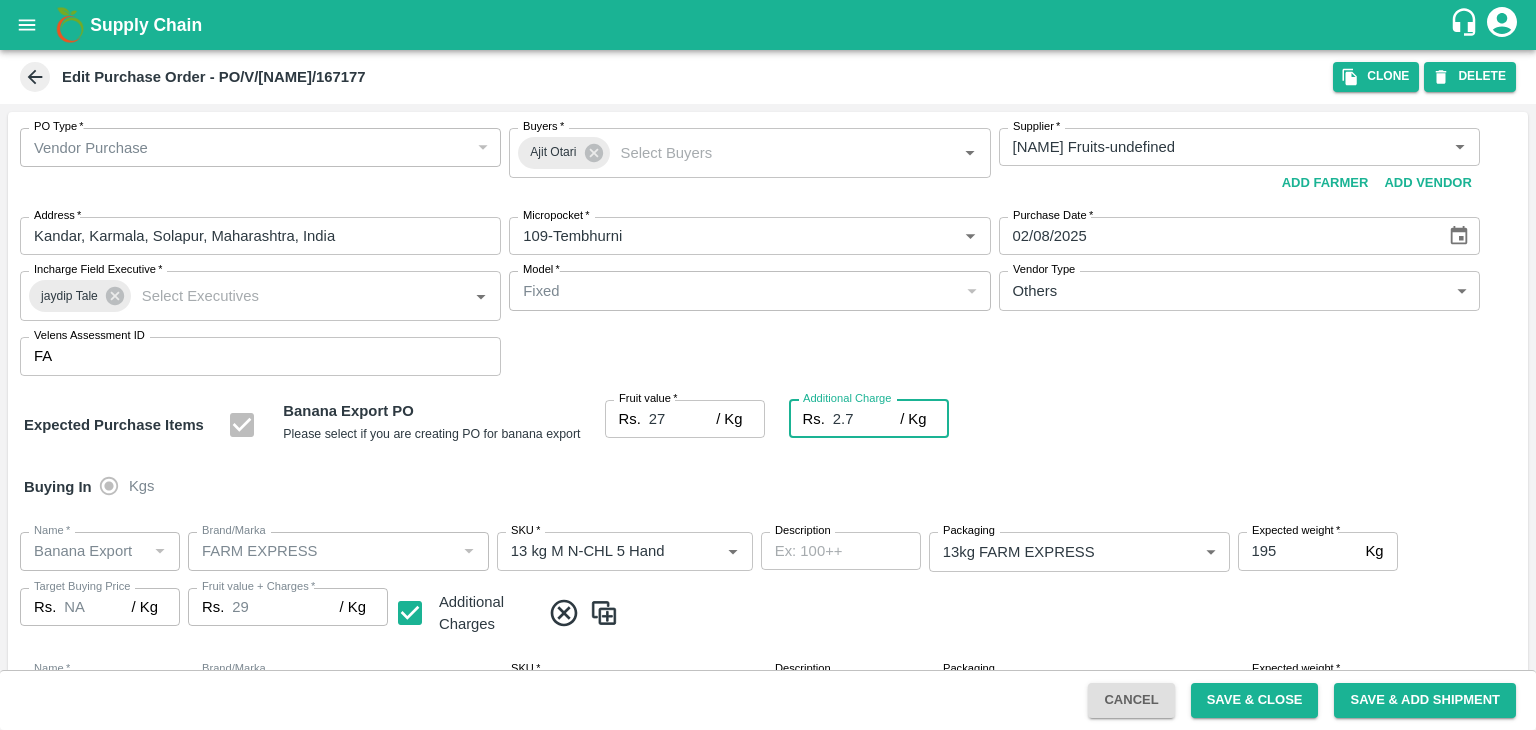type on "29.7" 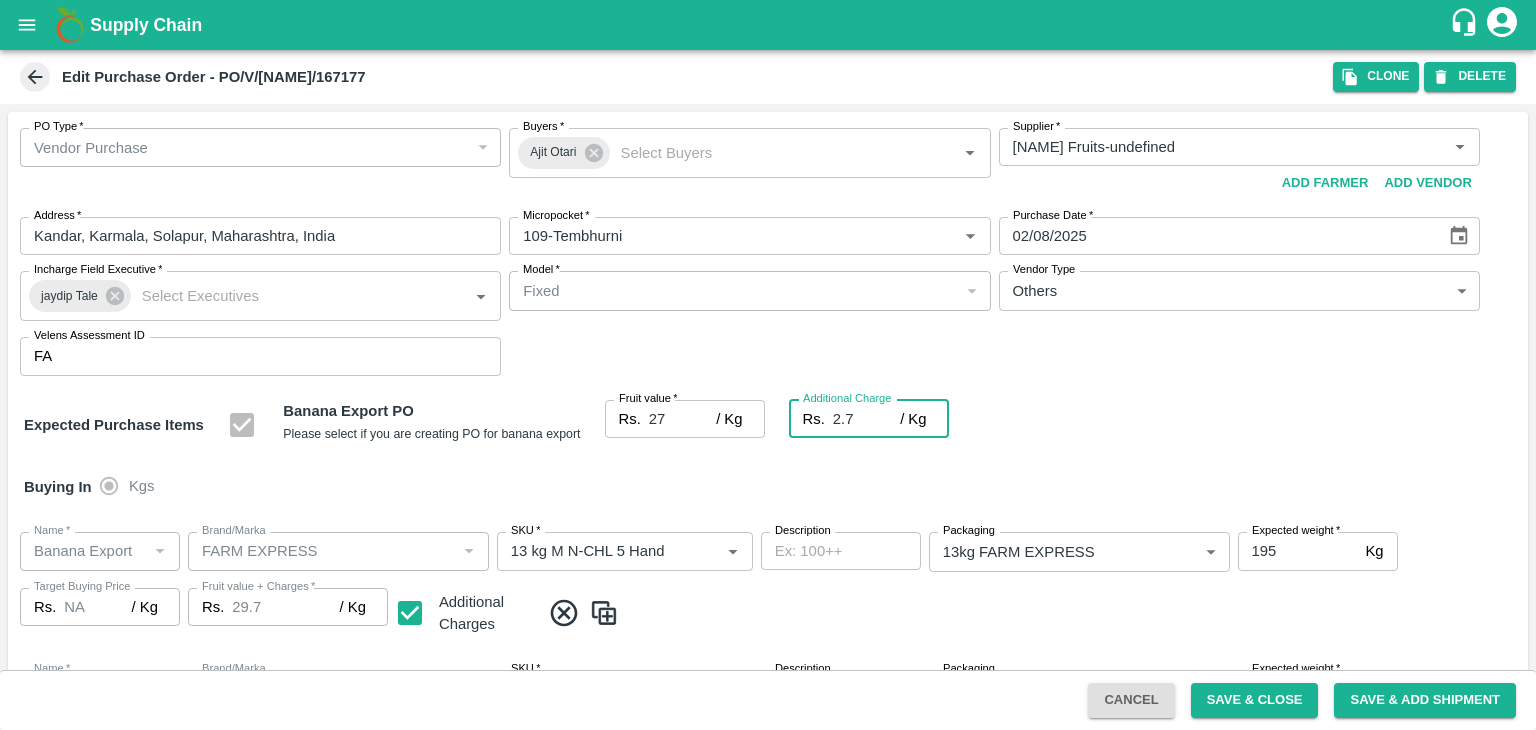 type on "2.75" 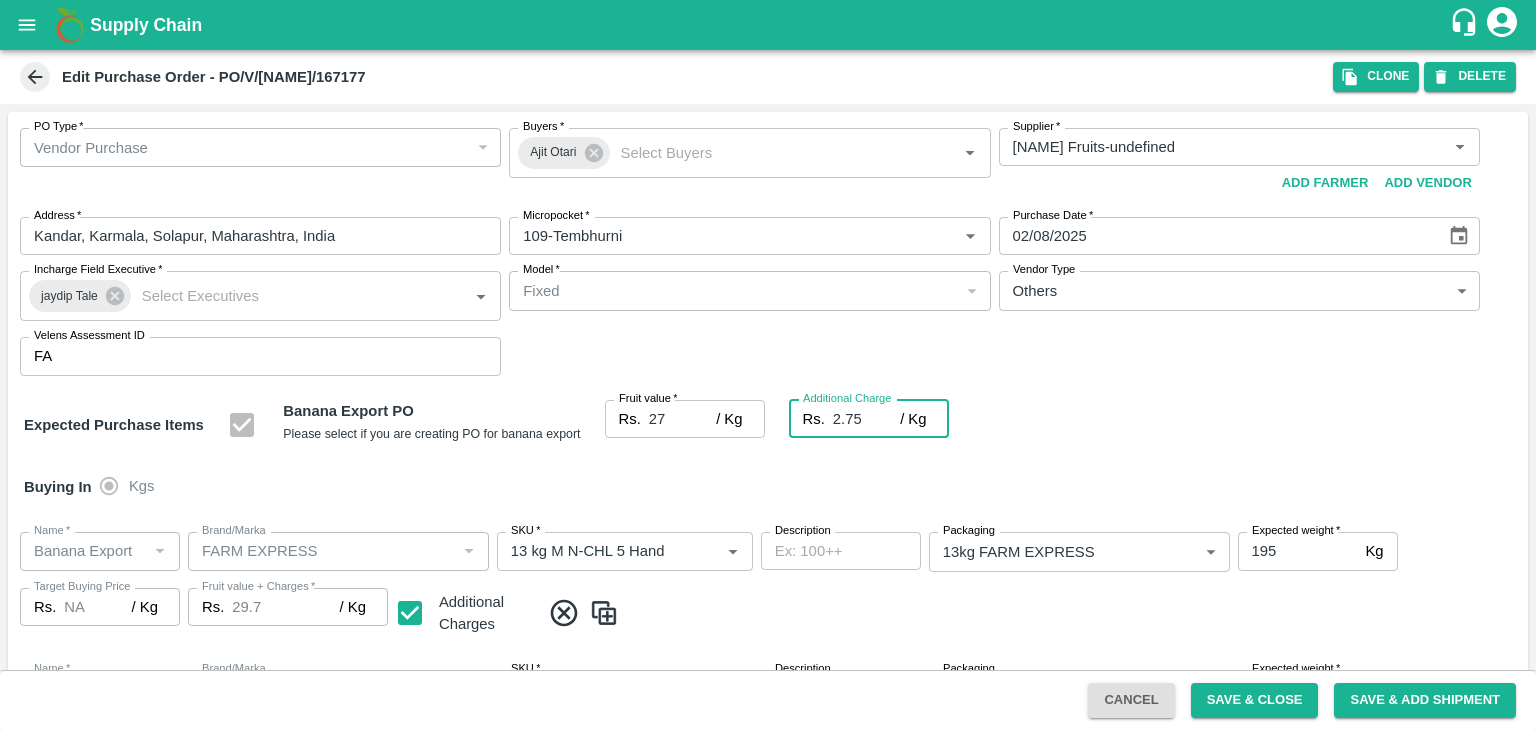 type on "29.75" 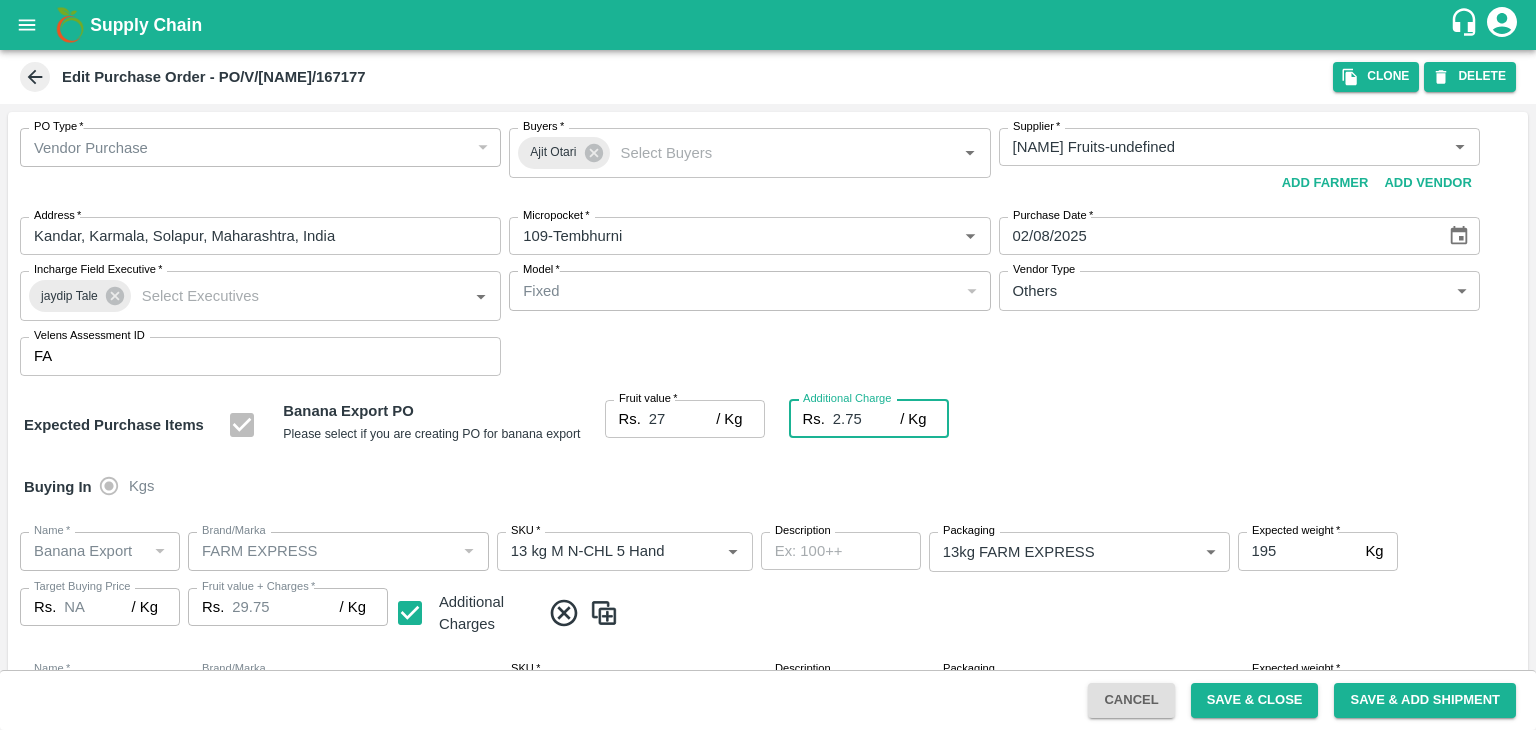type on "2.75" 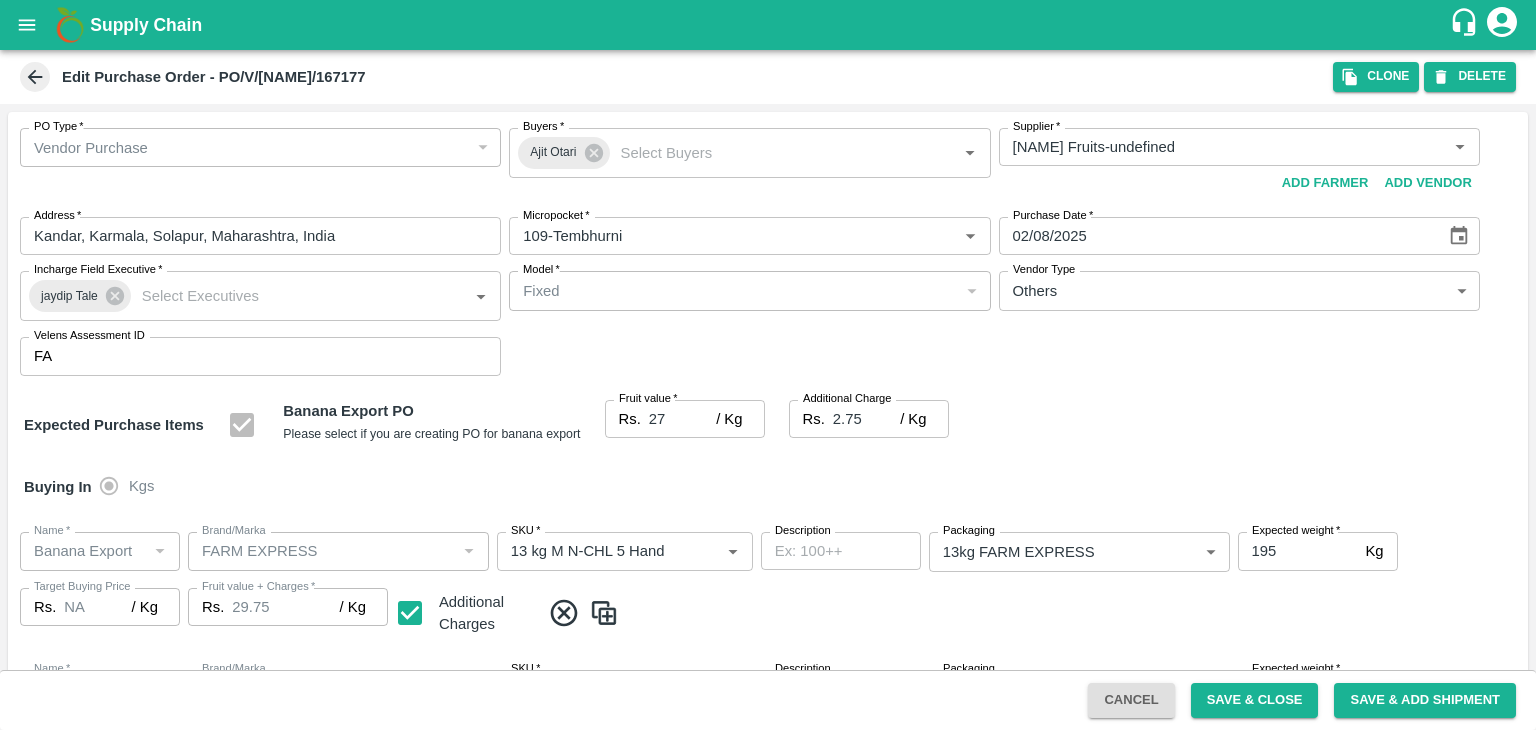 click on "Buying In Kgs" at bounding box center [768, 487] 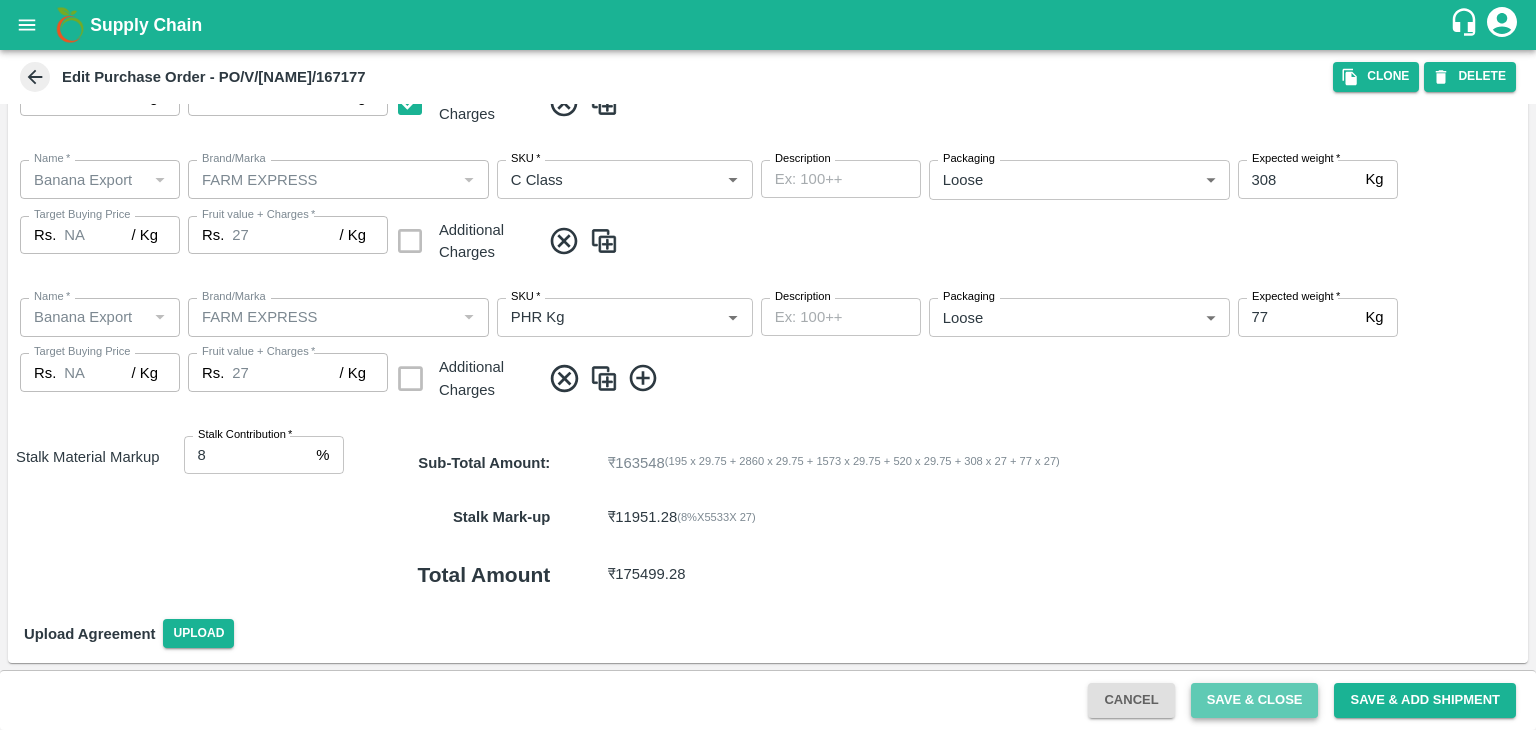 click on "Save & Close" at bounding box center (1255, 700) 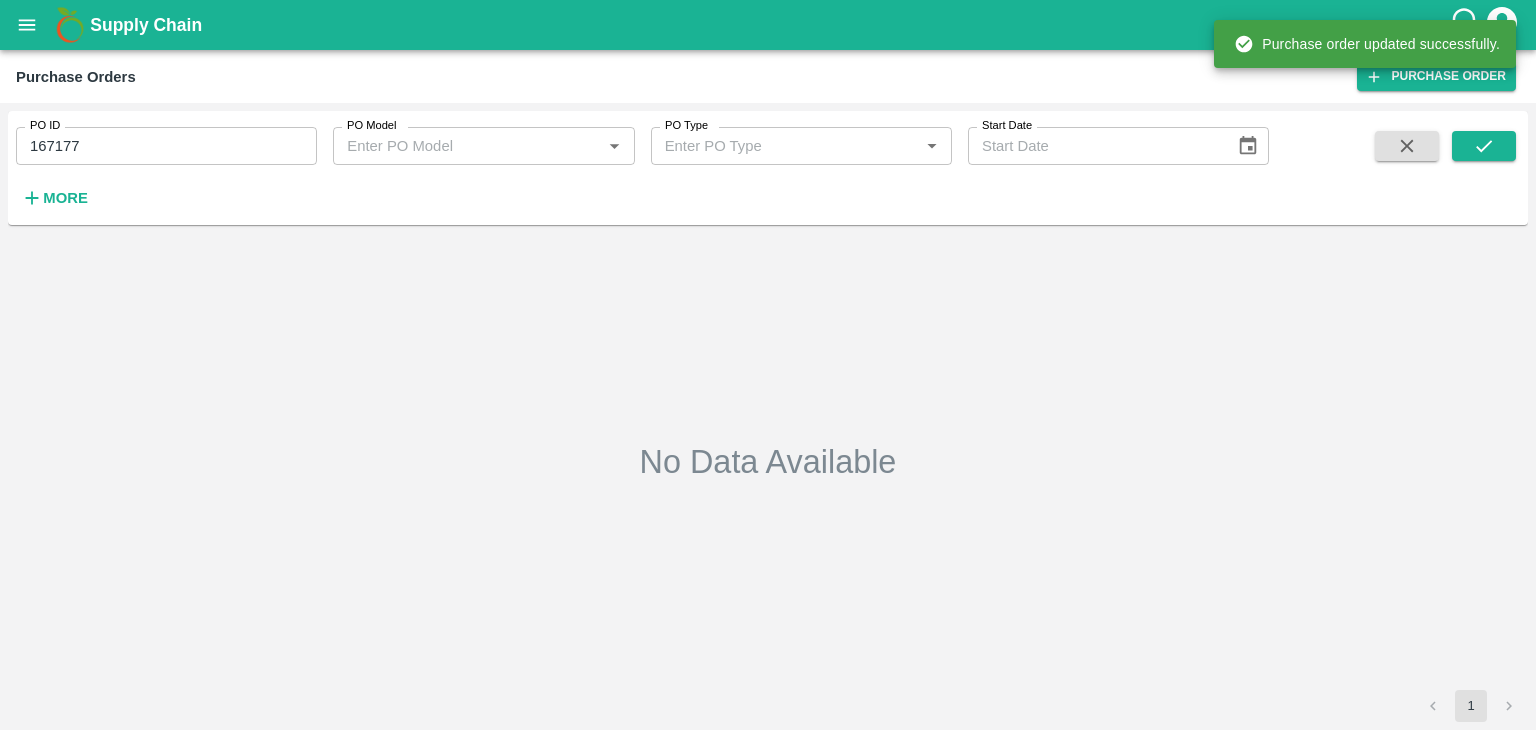 type on "02/08/2025" 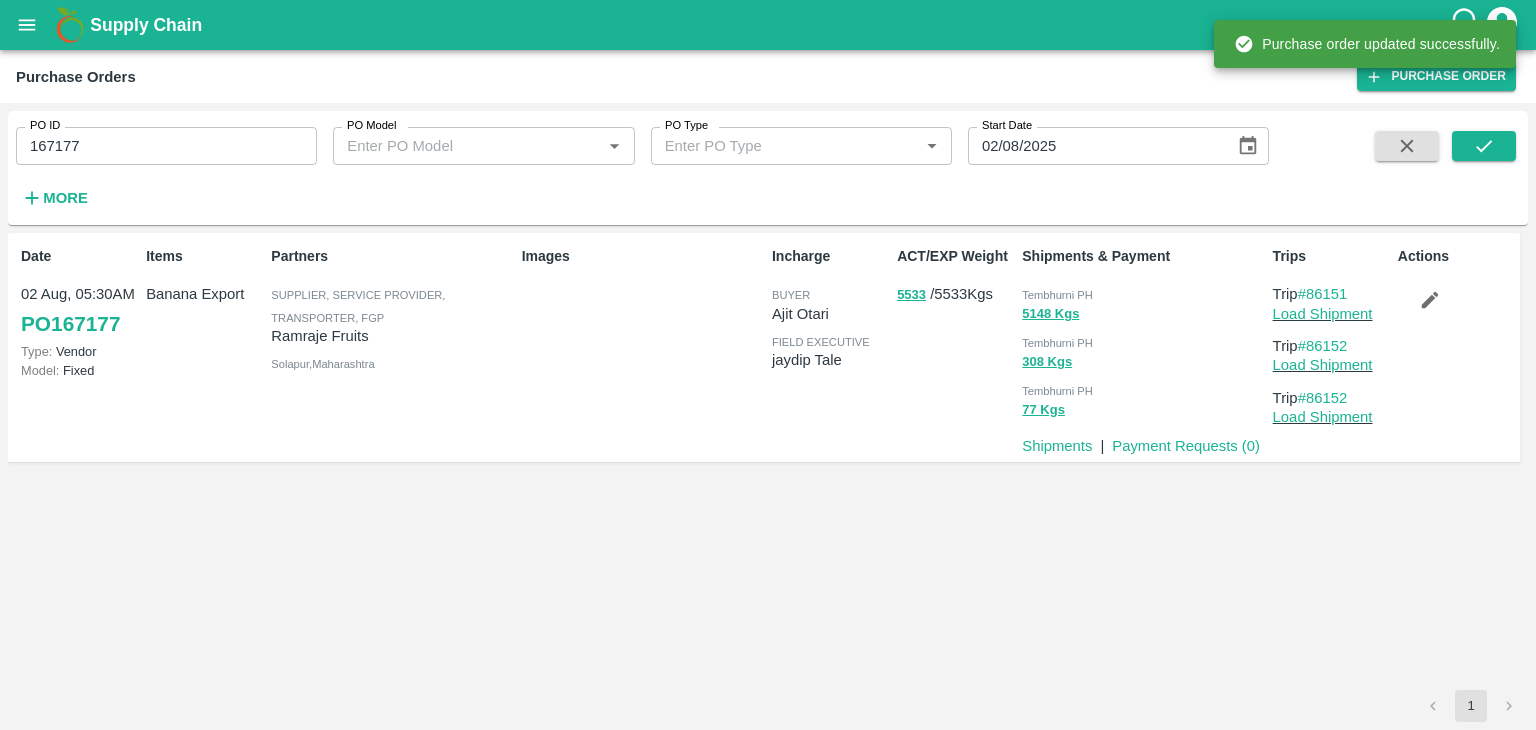 click on "167177" at bounding box center [166, 146] 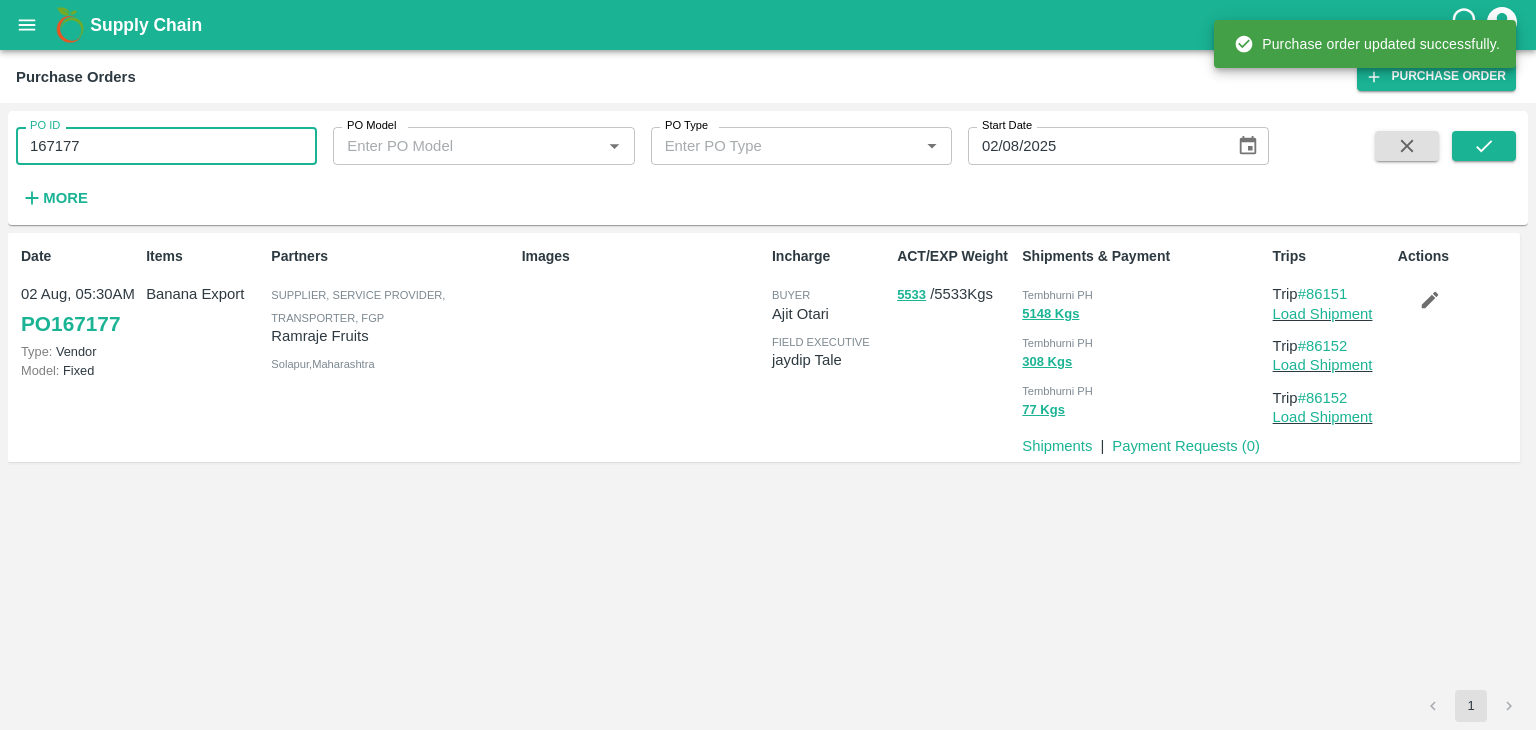 click on "167177" at bounding box center (166, 146) 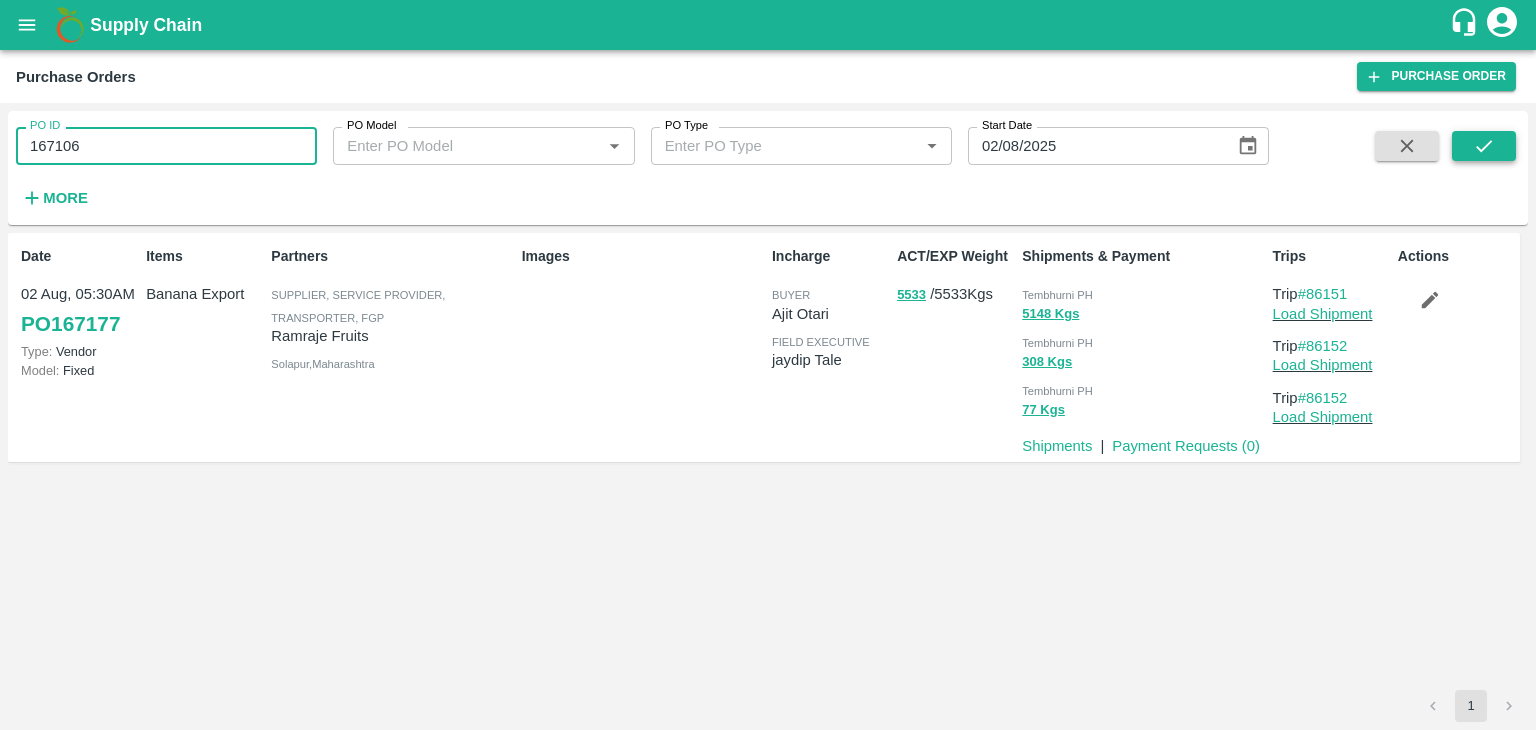 type on "167106" 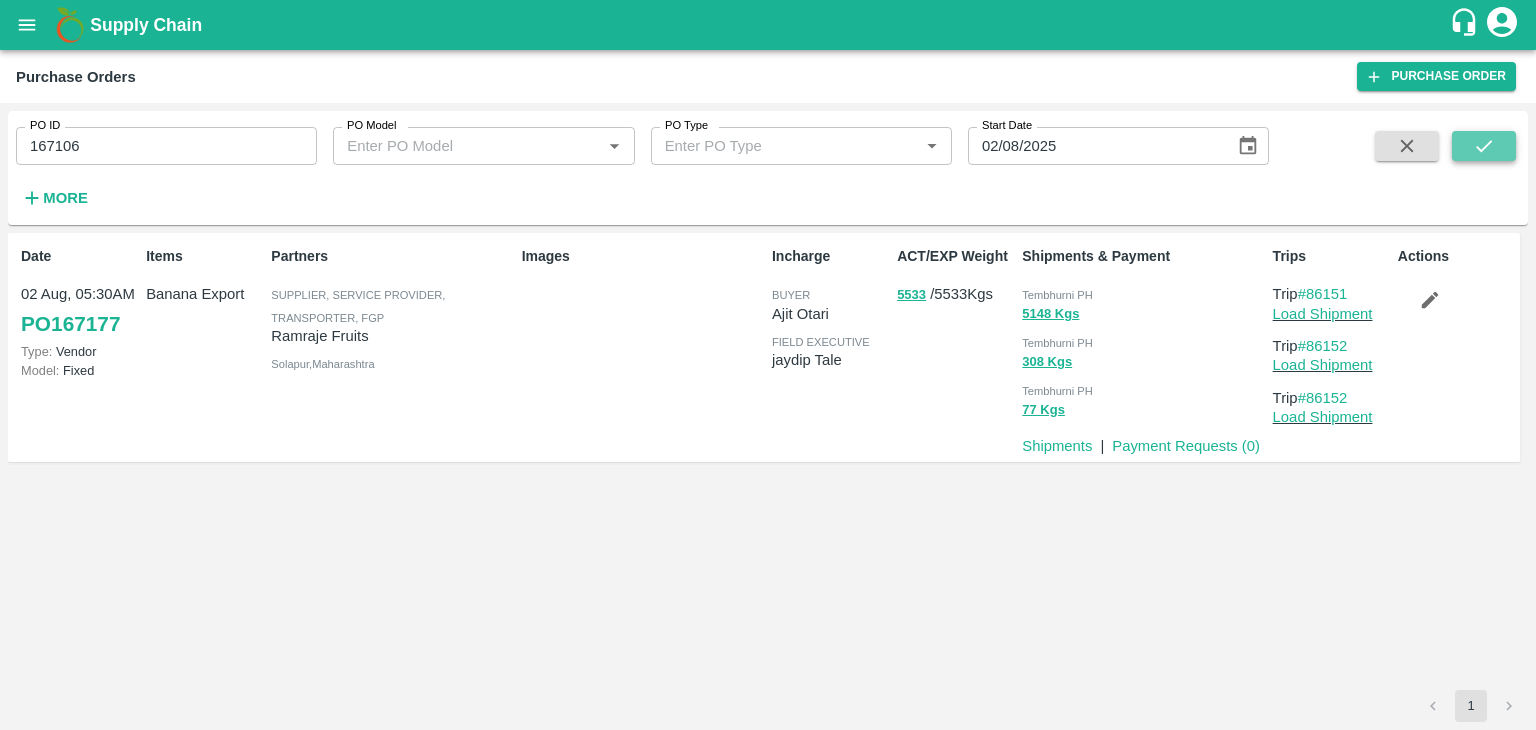 click 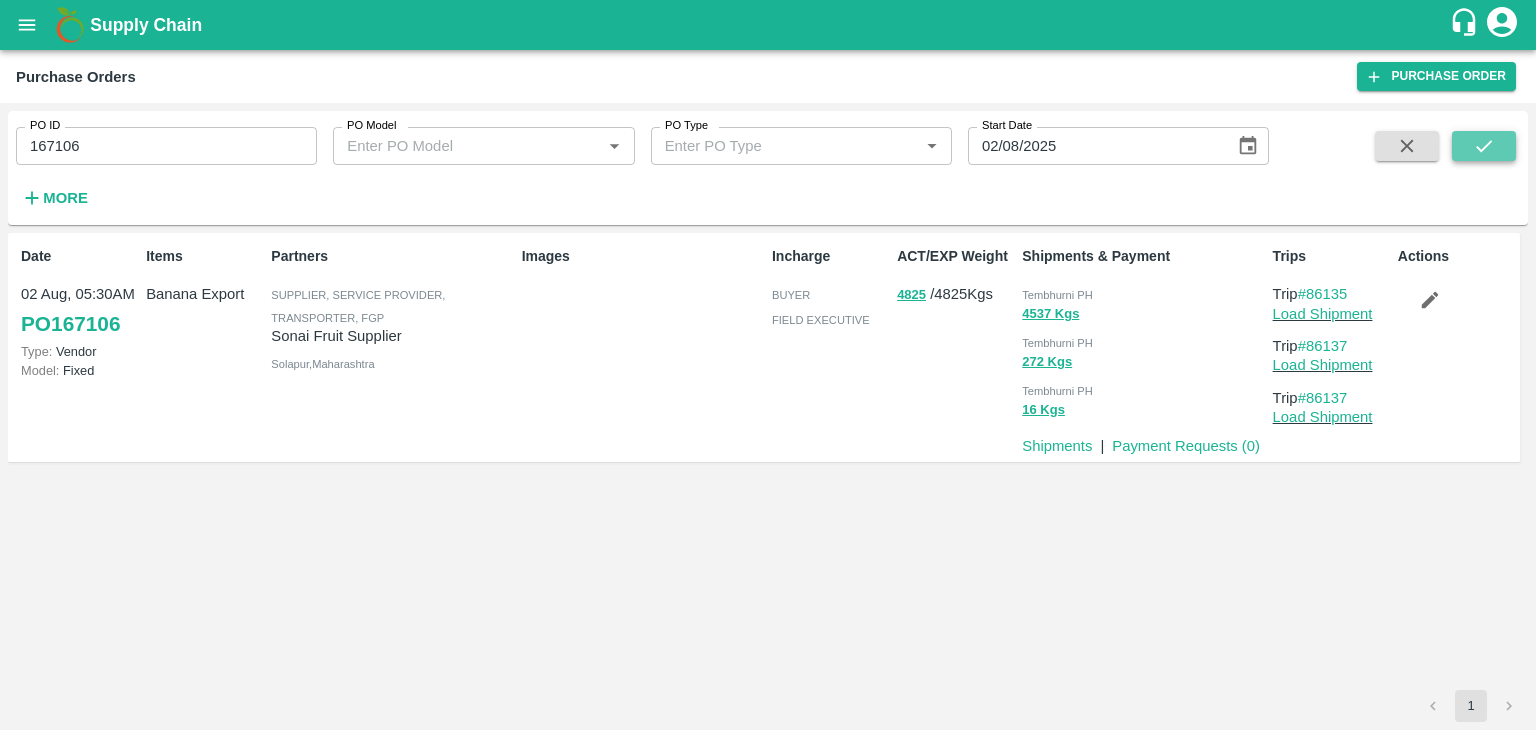 click at bounding box center (1484, 146) 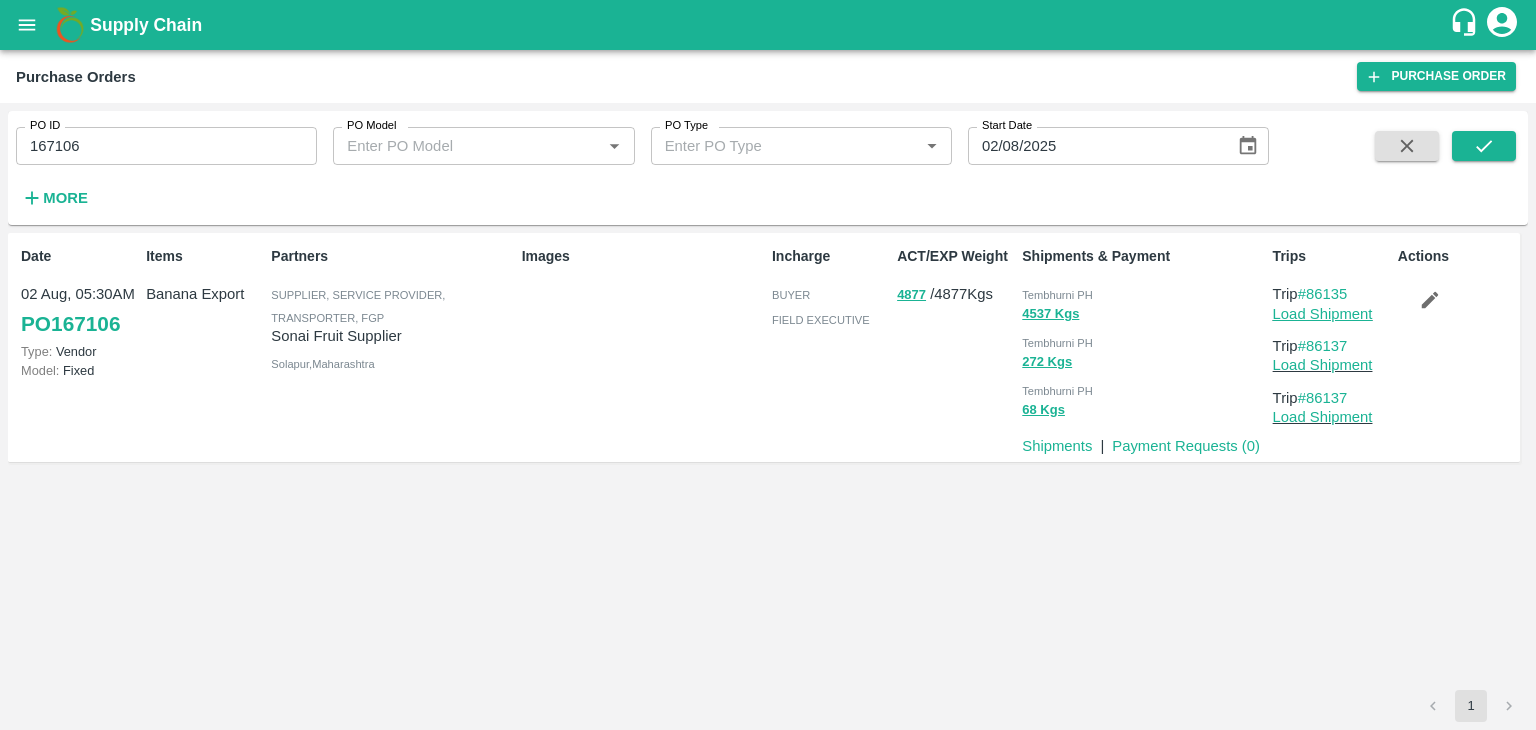 click on "Load Shipment" at bounding box center (1323, 314) 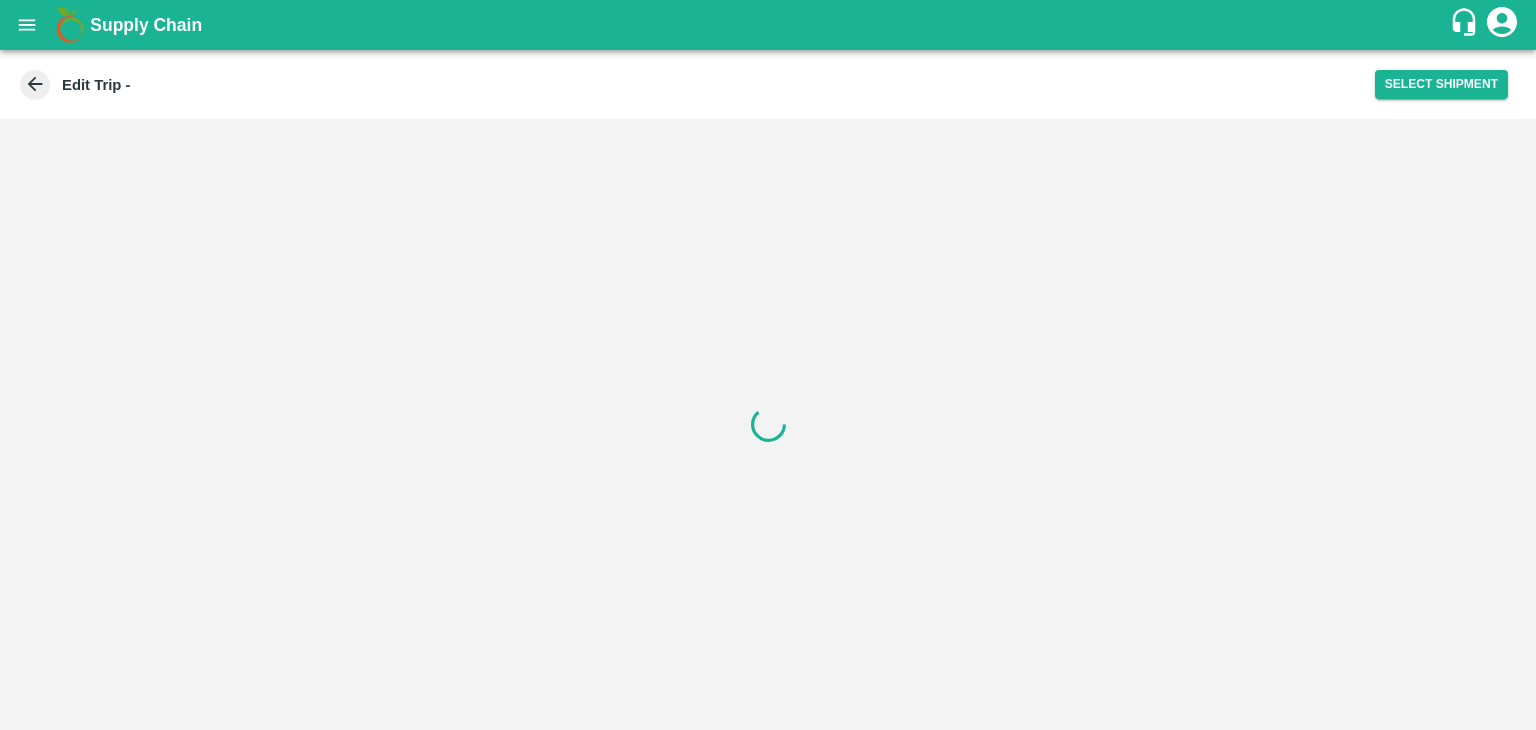 scroll, scrollTop: 0, scrollLeft: 0, axis: both 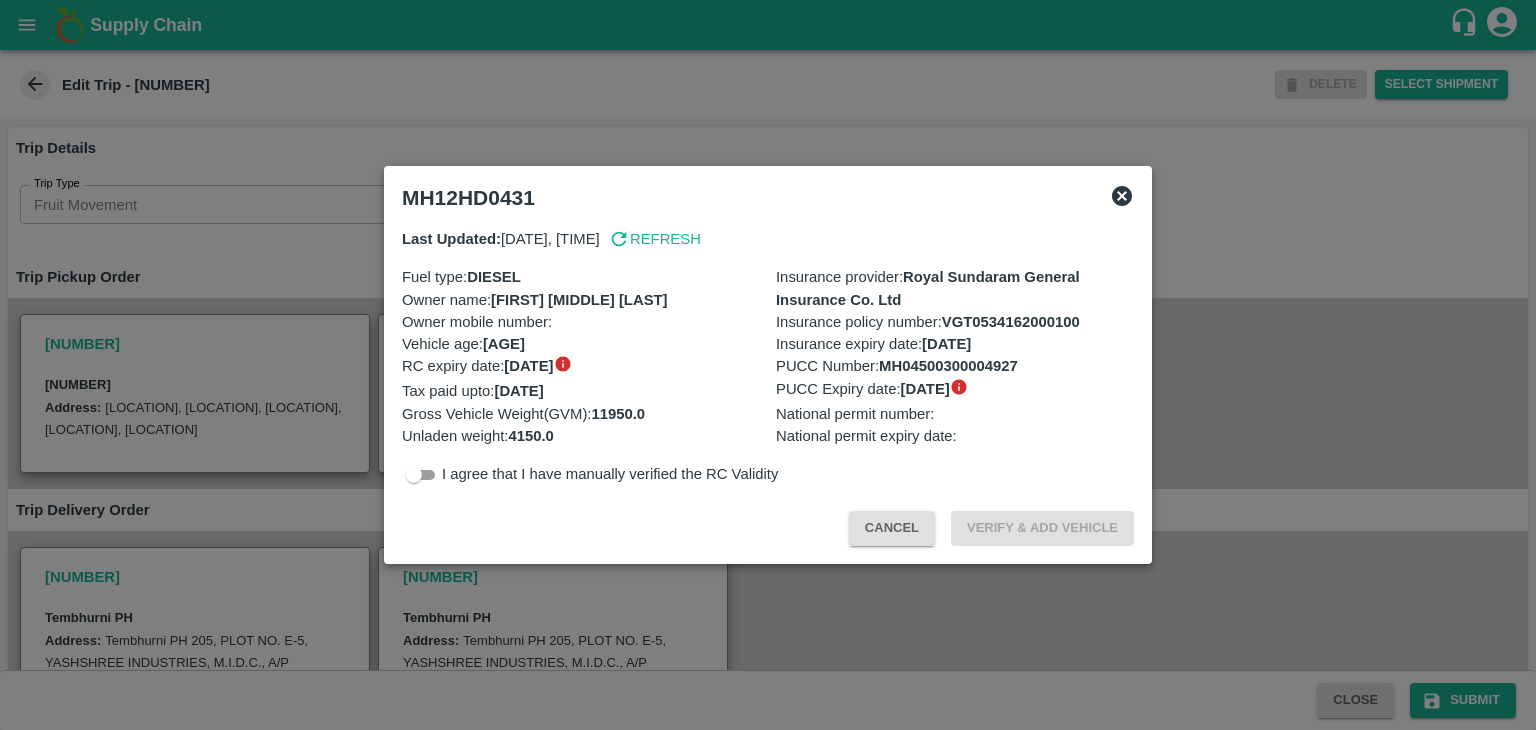 click at bounding box center [768, 365] 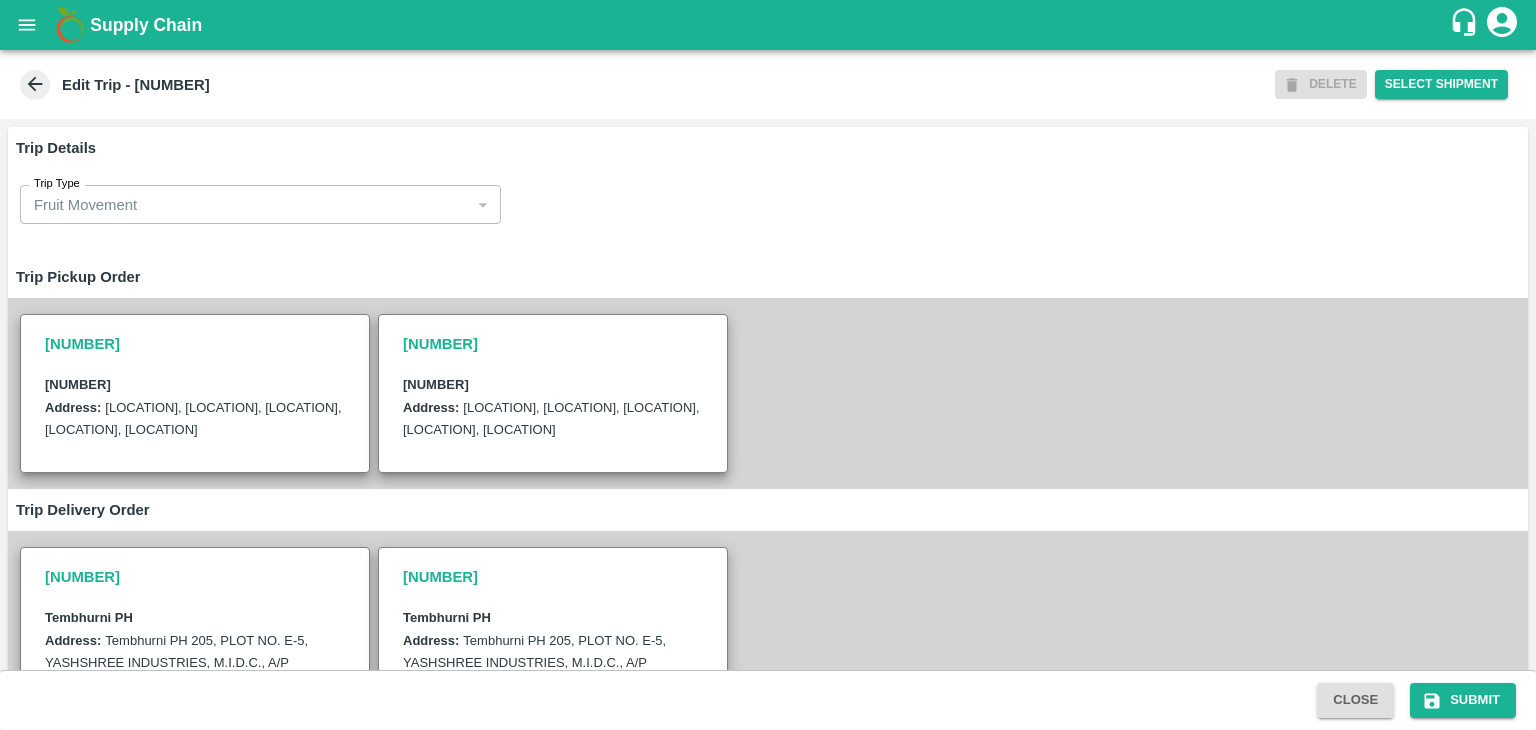 scroll, scrollTop: 564, scrollLeft: 0, axis: vertical 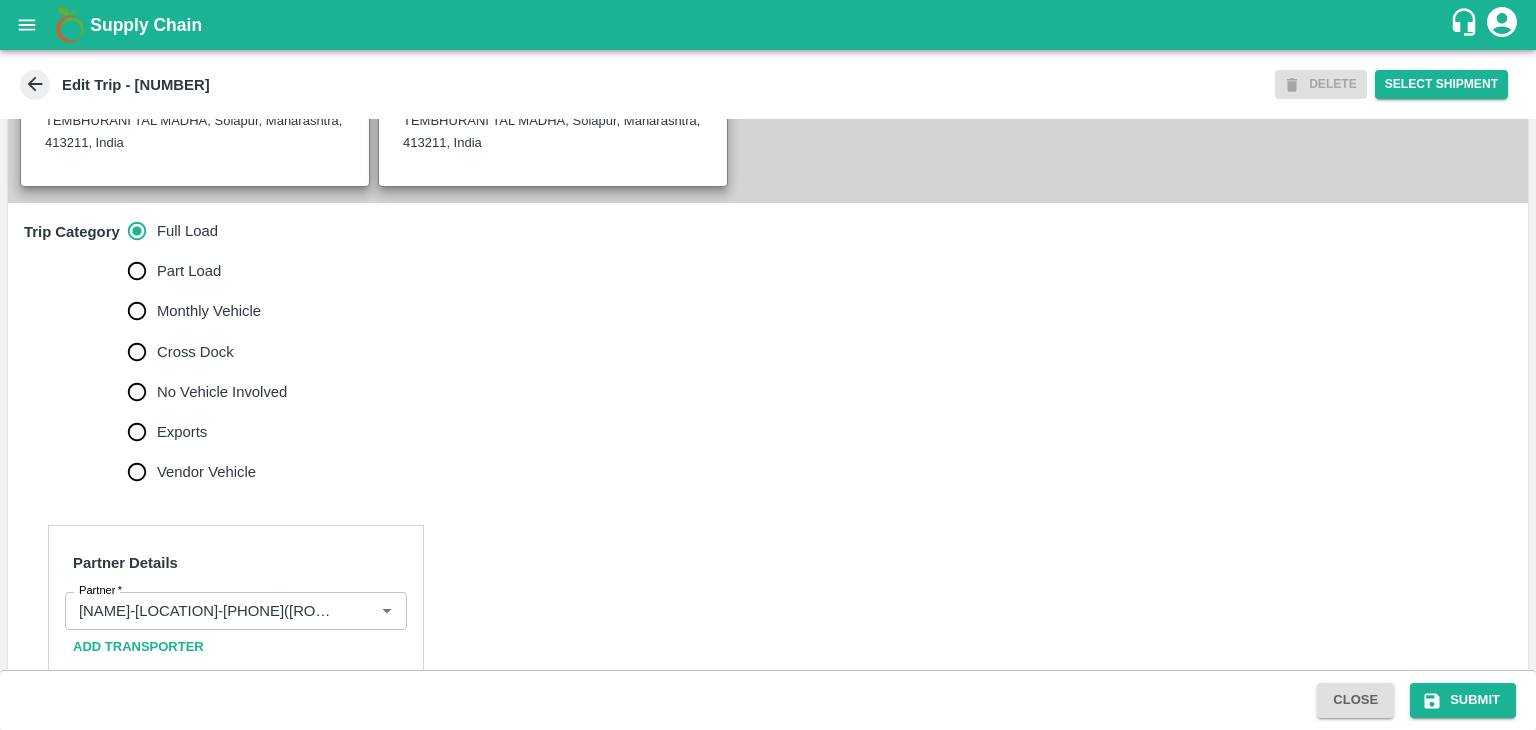 click on "No Vehicle Involved" at bounding box center (222, 392) 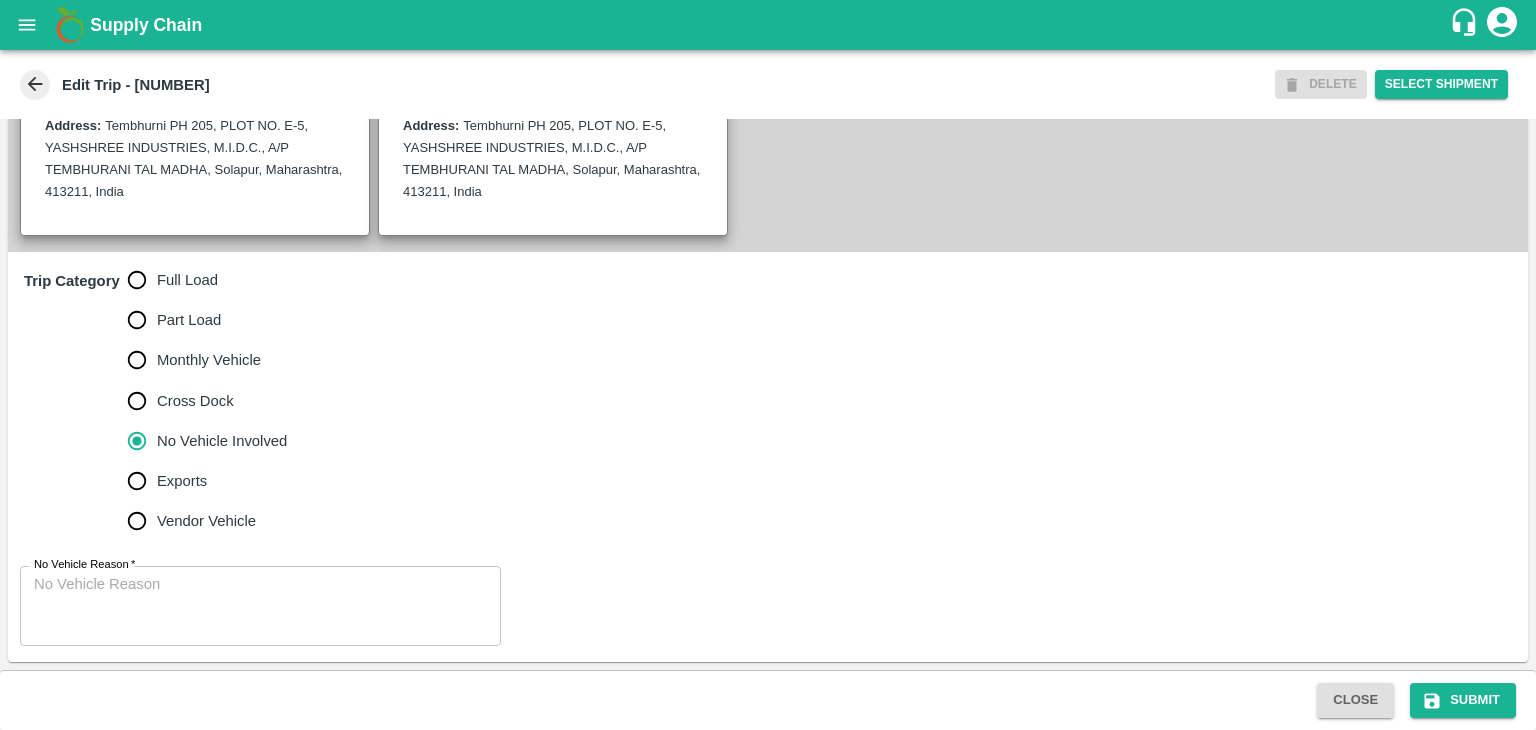 scroll, scrollTop: 513, scrollLeft: 0, axis: vertical 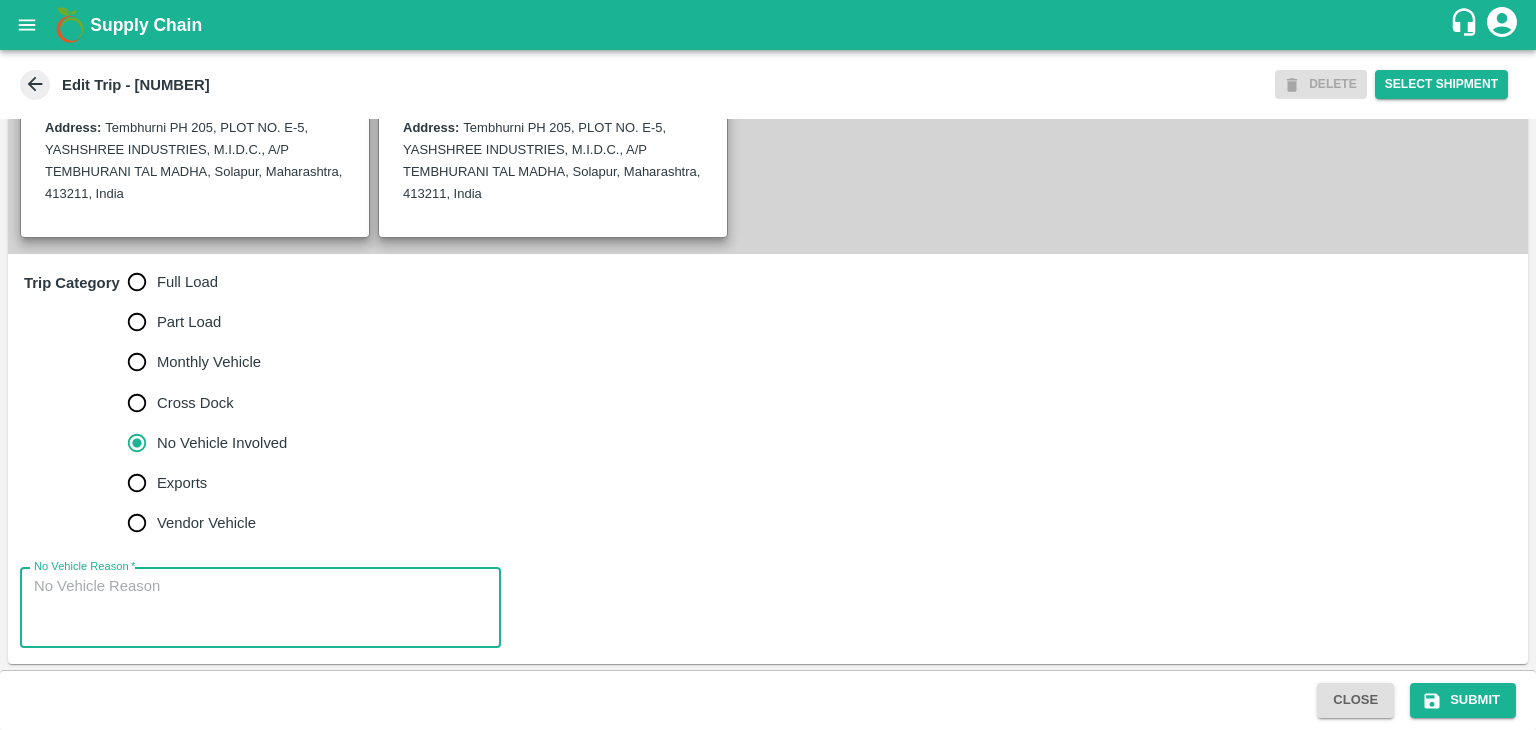 click on "No Vehicle Reason   *" at bounding box center [260, 607] 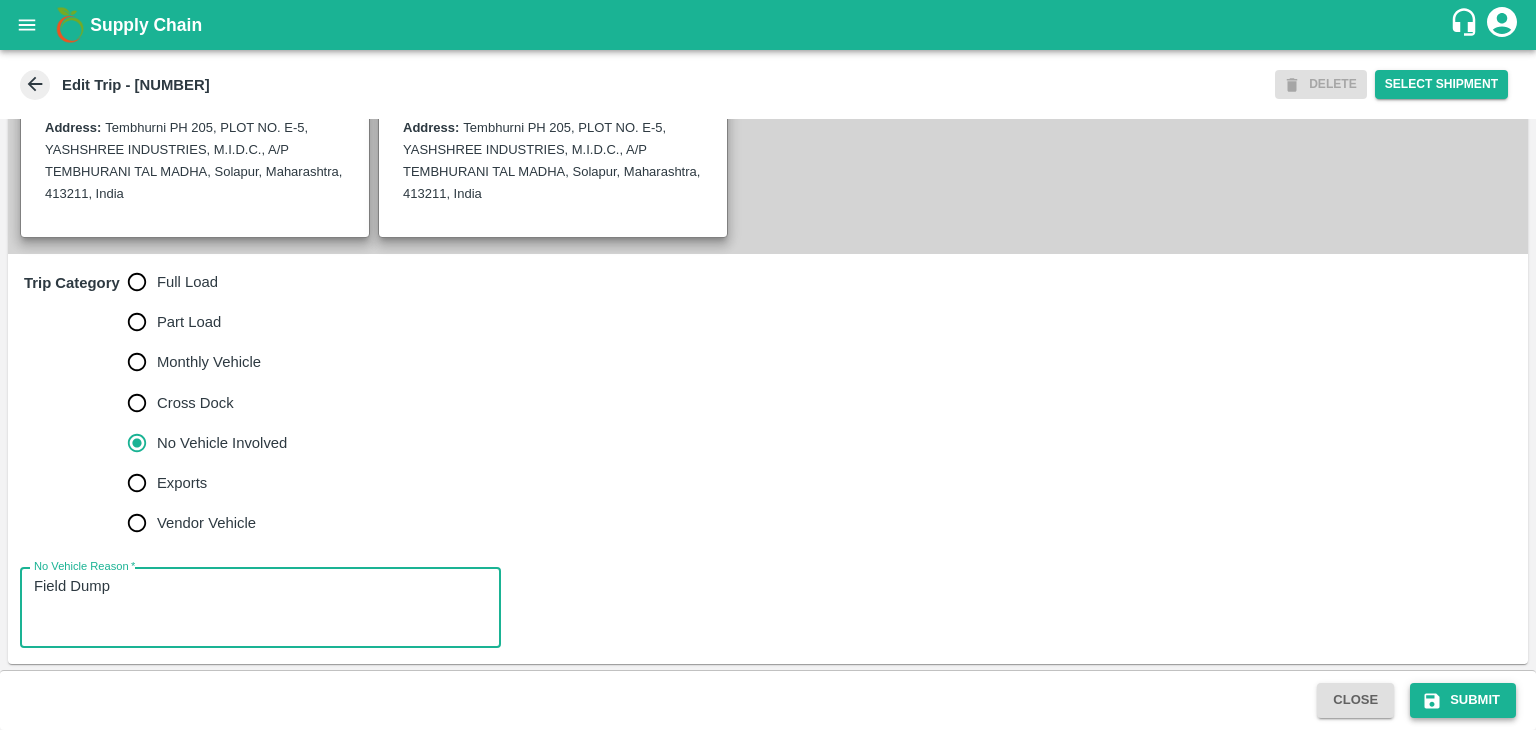 type on "Field Dump" 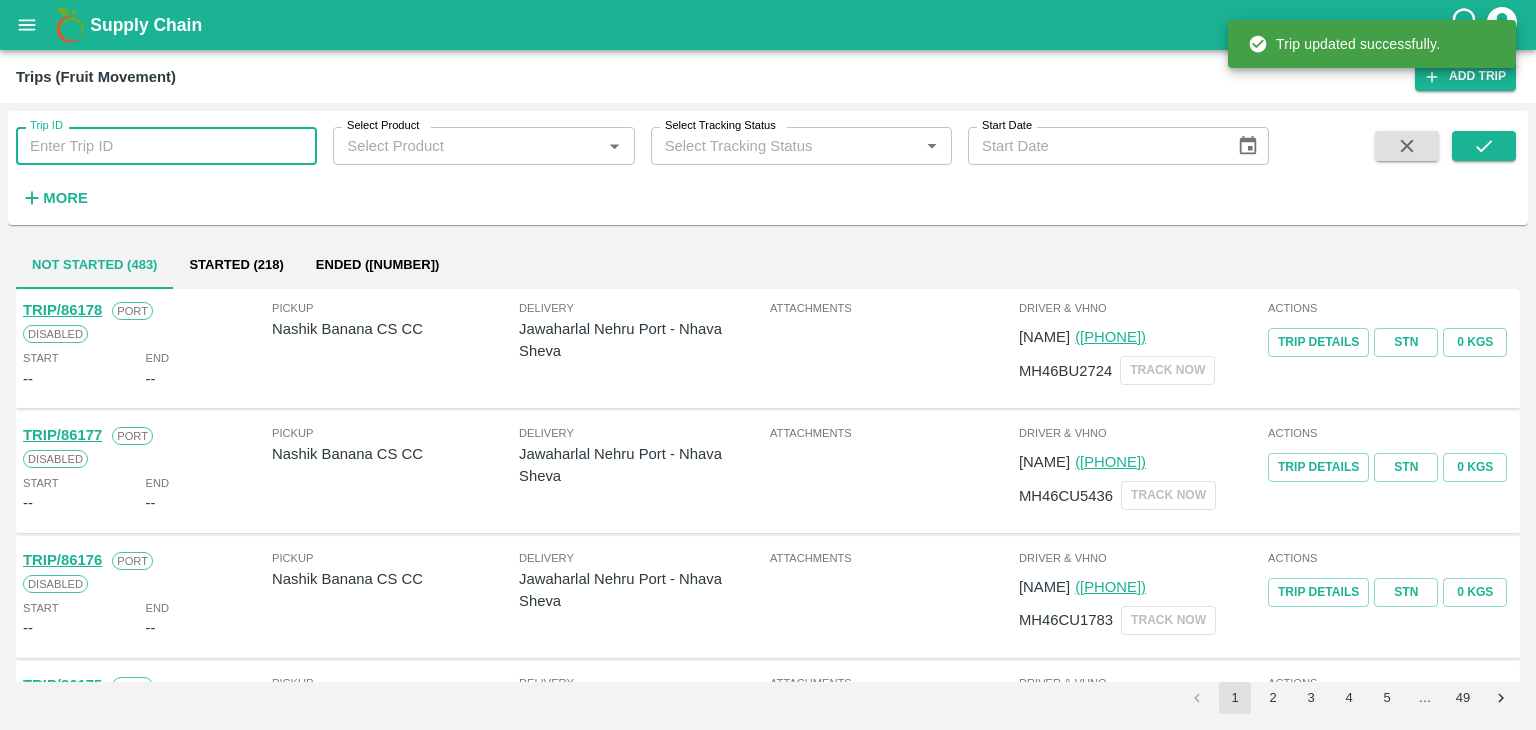 click on "Trip ID" at bounding box center [166, 146] 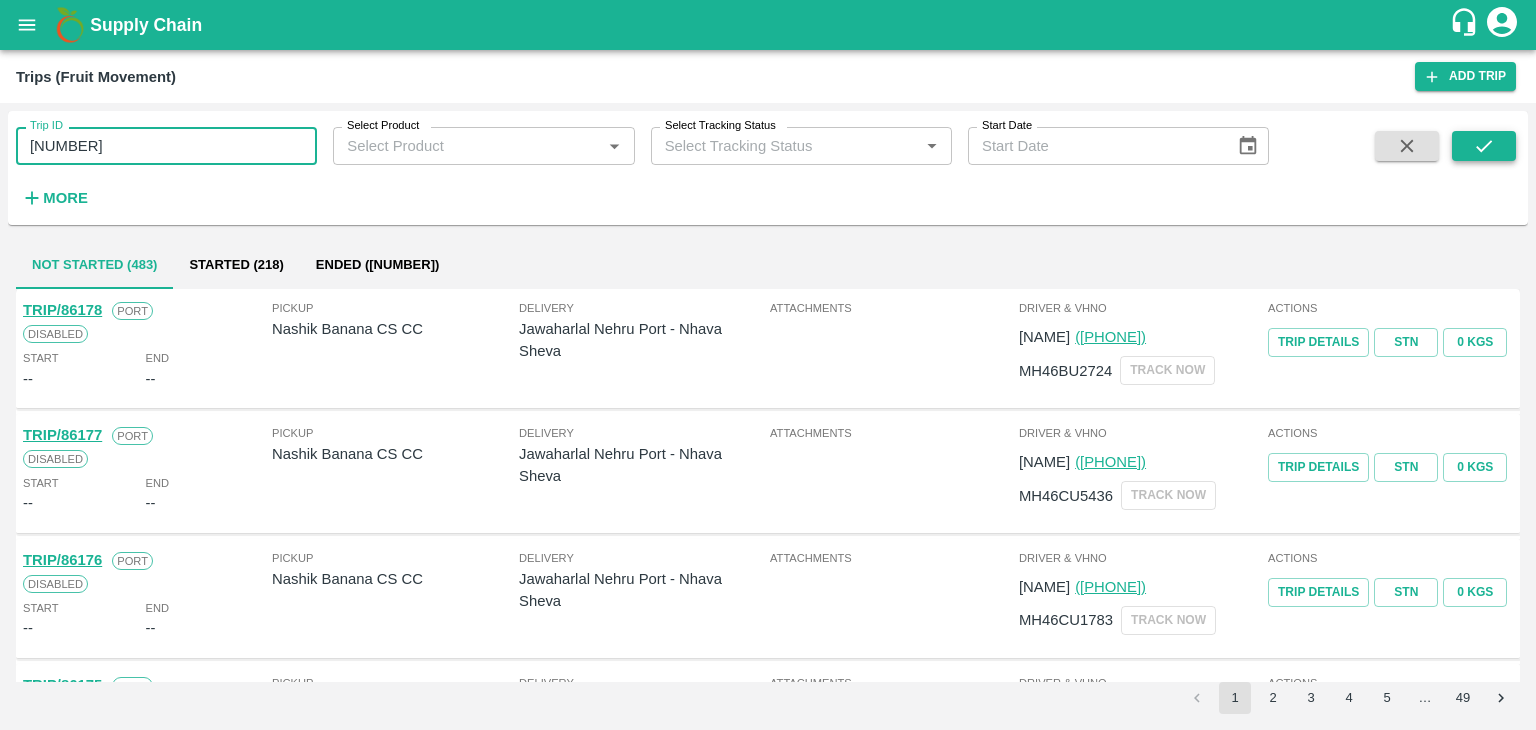 type on "86135" 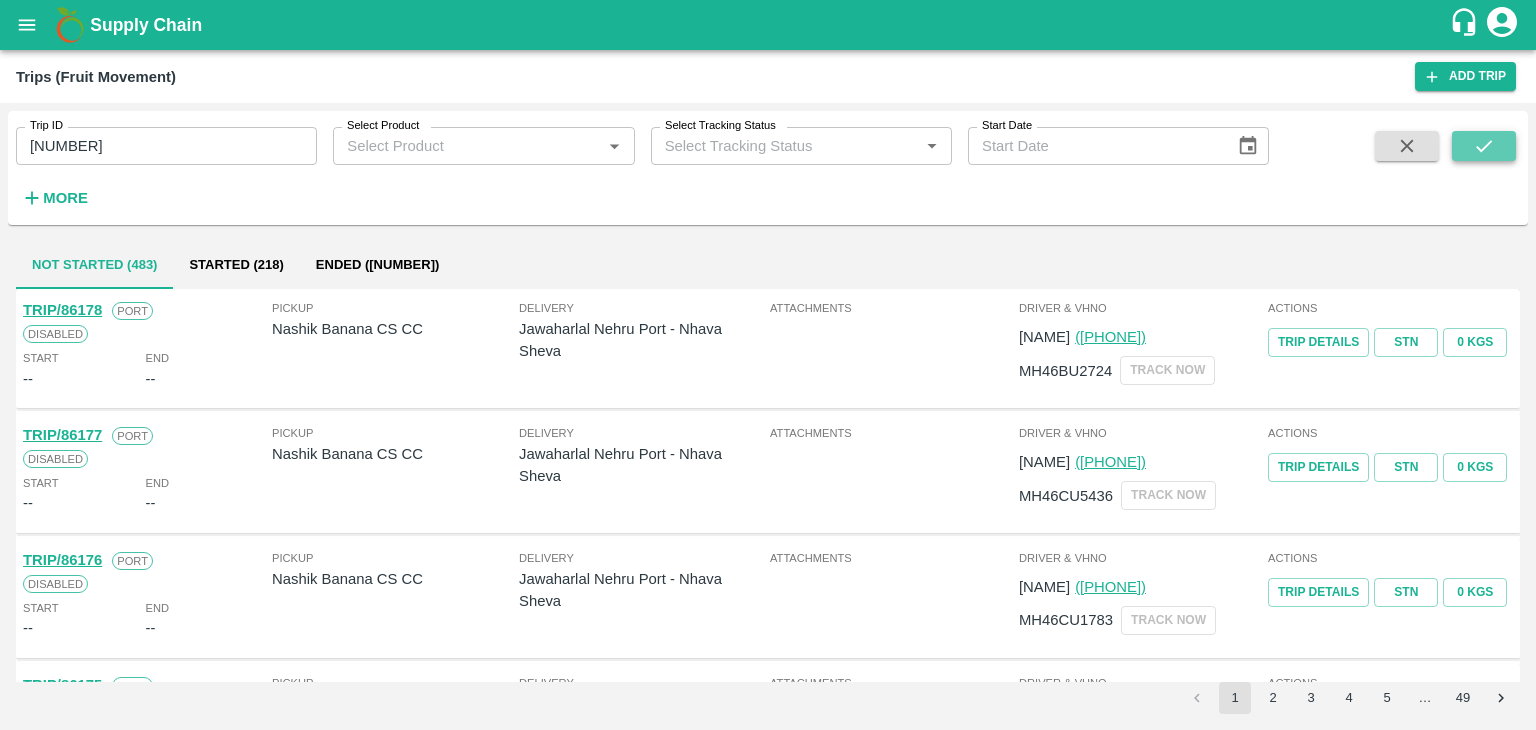 click at bounding box center (1484, 146) 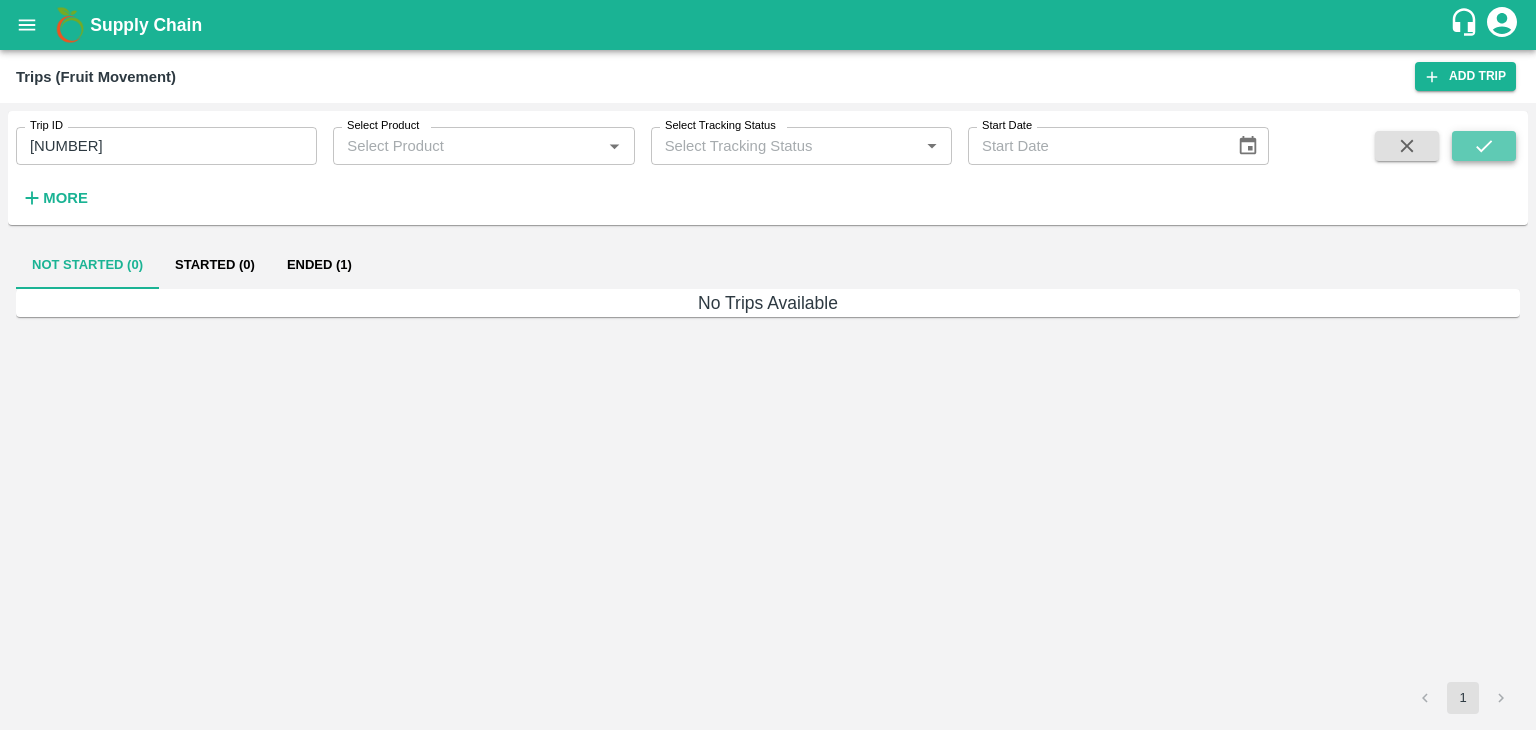 click at bounding box center [1484, 146] 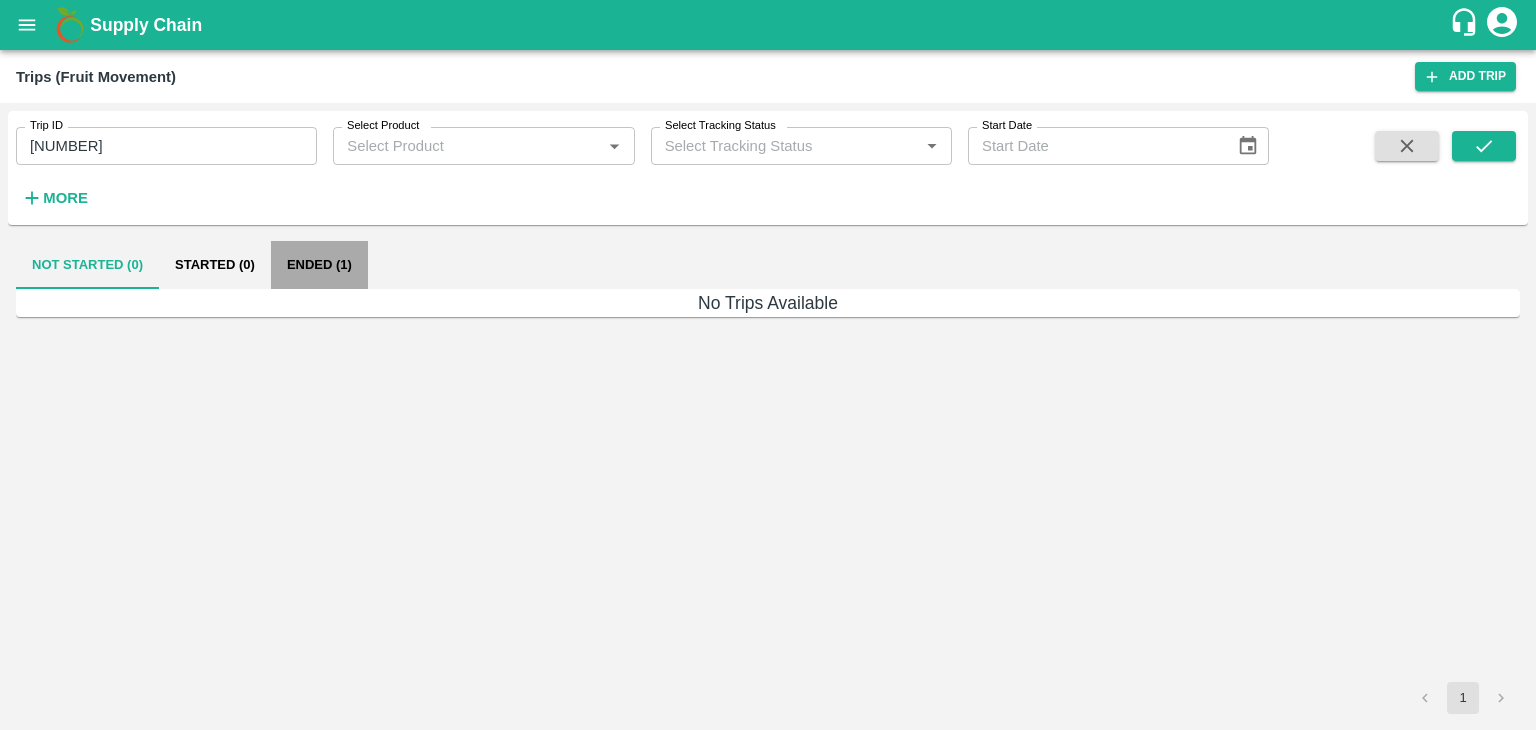click on "Ended (1)" at bounding box center [319, 265] 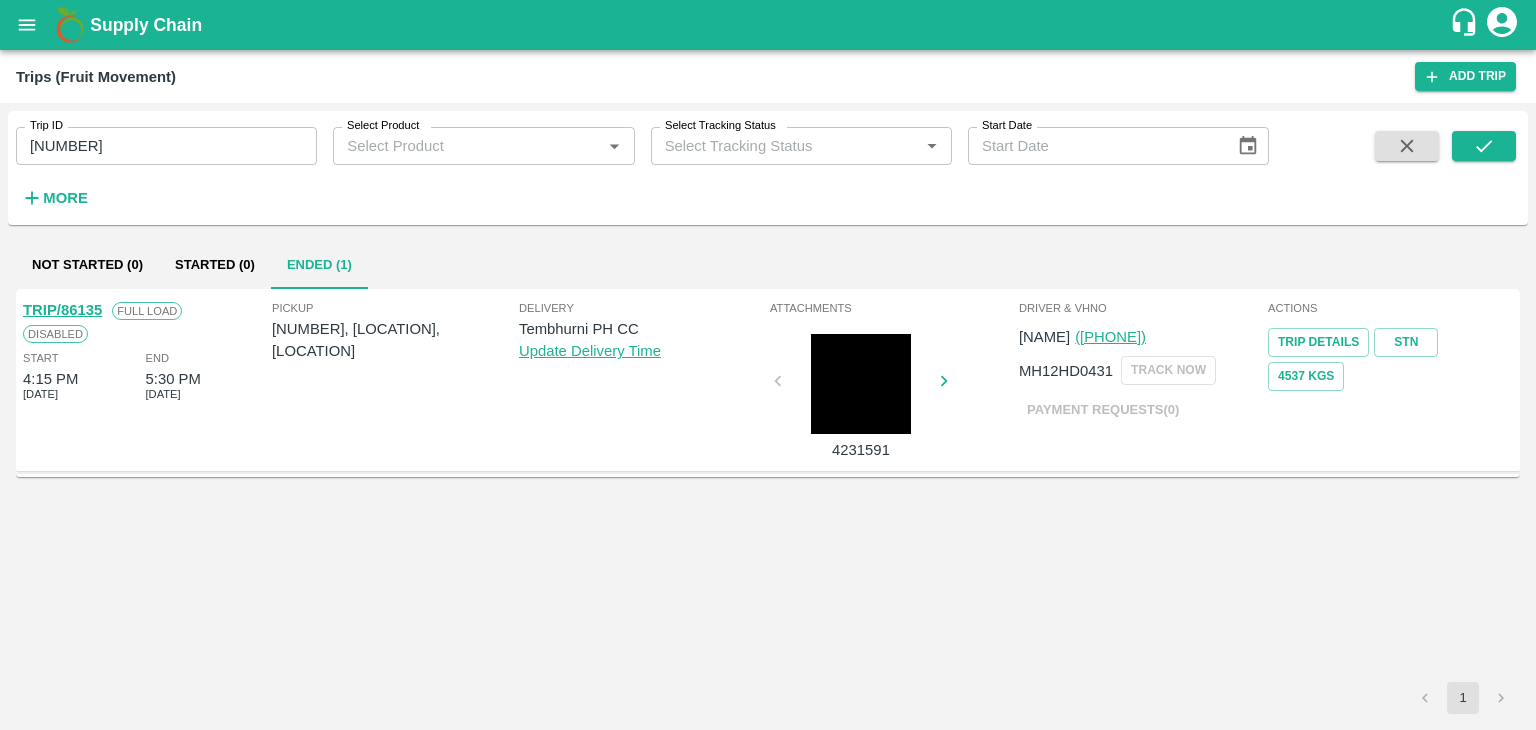 click on "TRIP/86135" at bounding box center (62, 310) 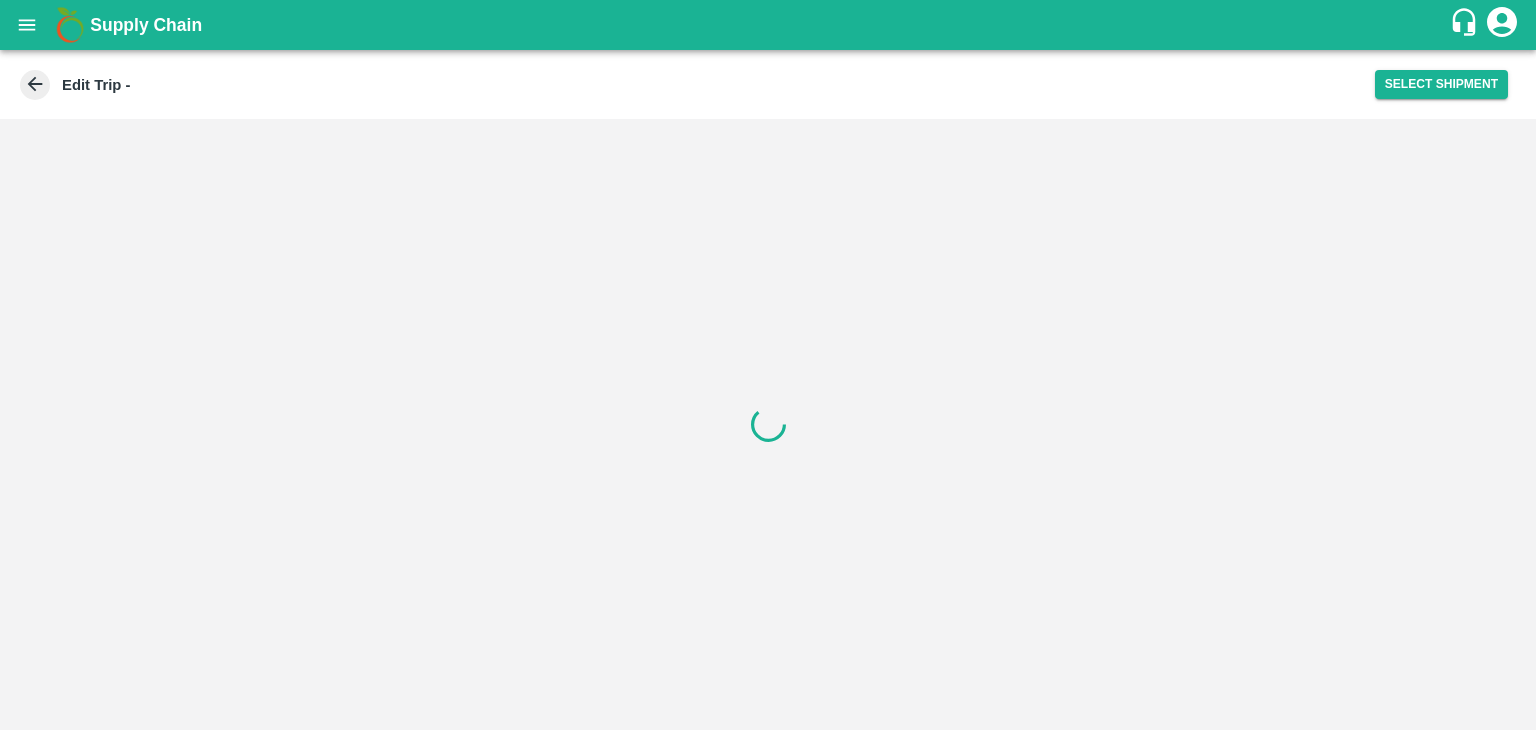 scroll, scrollTop: 0, scrollLeft: 0, axis: both 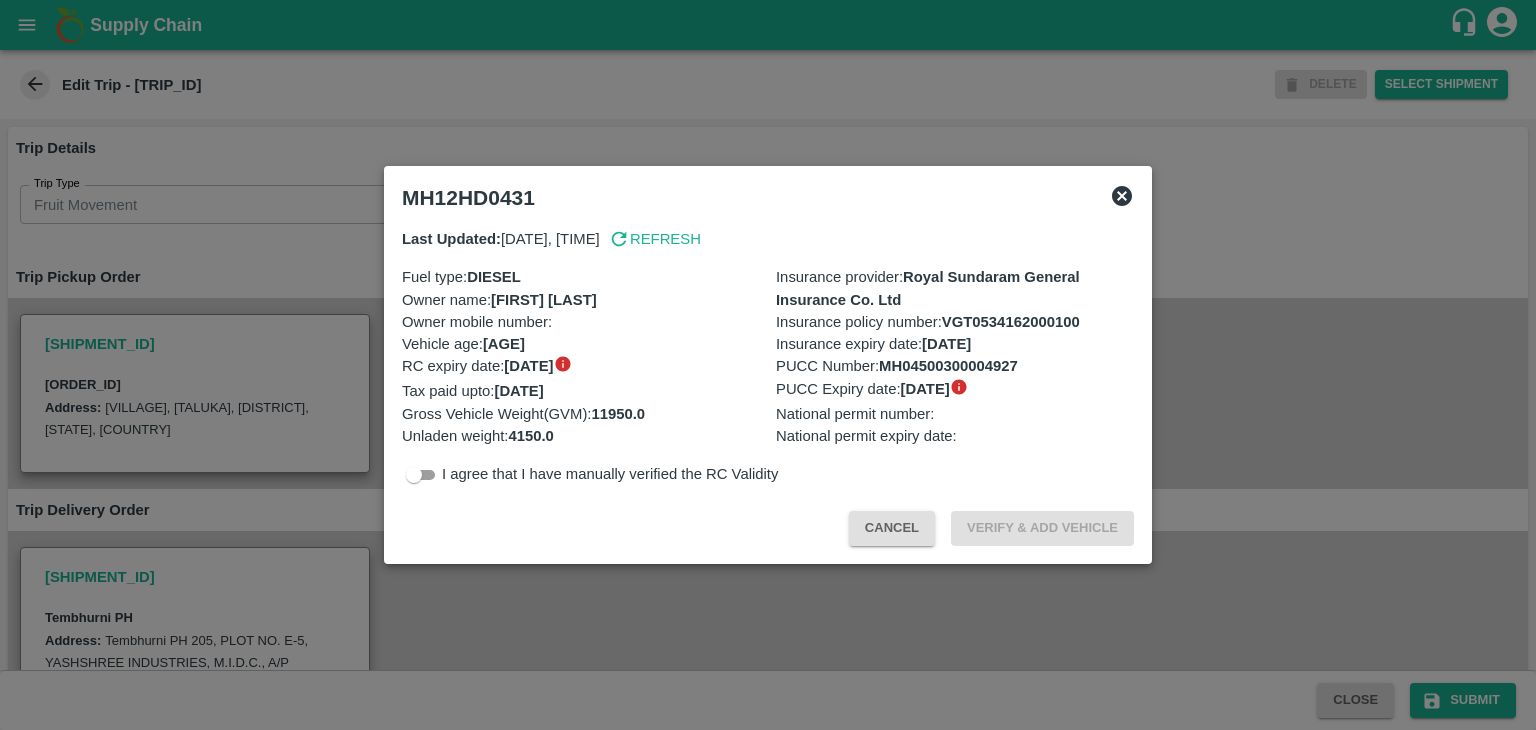 click at bounding box center (768, 365) 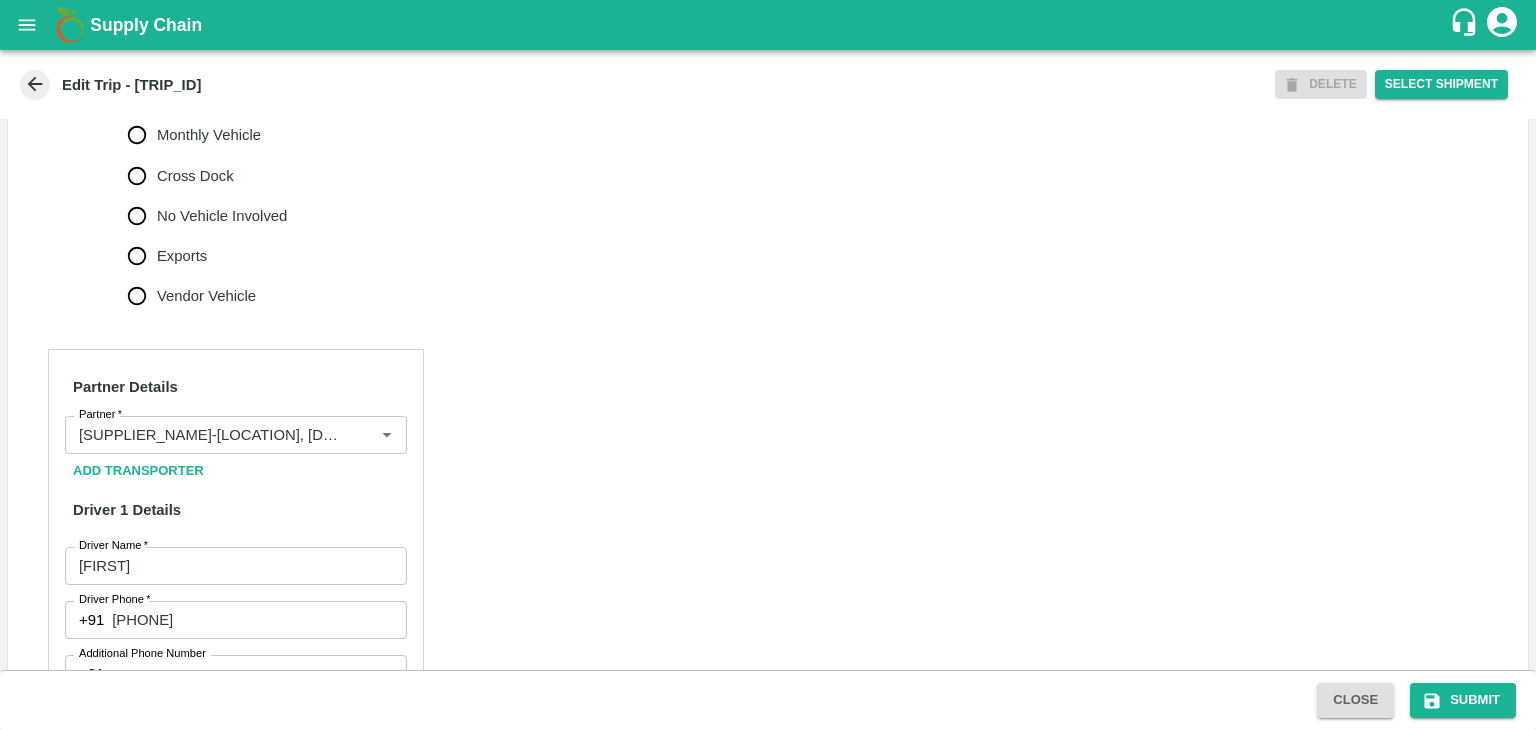 scroll, scrollTop: 1380, scrollLeft: 0, axis: vertical 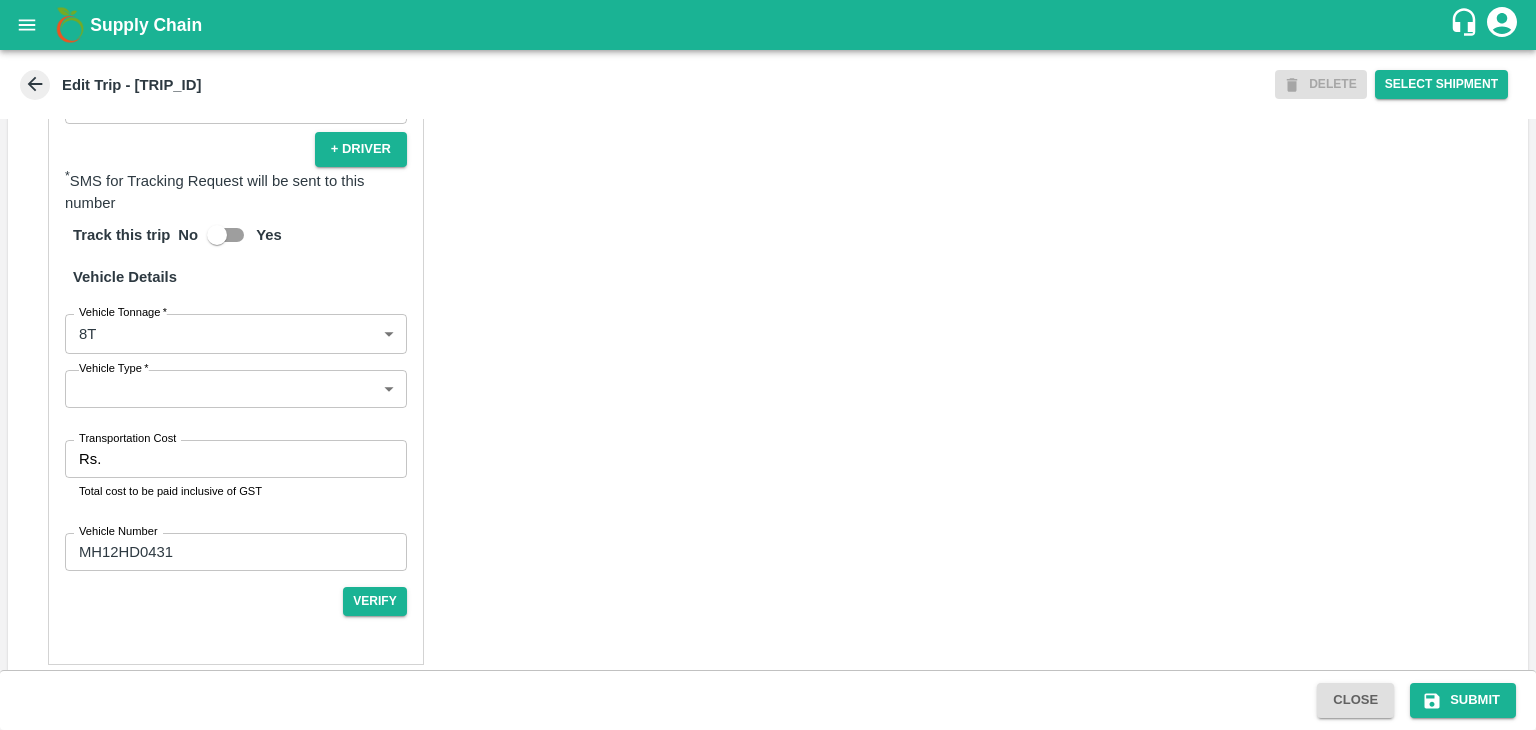 click on "Address: [CITY], [TALUKA], [DISTRICT], [STATE], [COUNTRY]. Trip Delivery Order [SHIPMENT_ID] [LOCATION] Address: [NUMBER], [PLOT_NUMBER], [COMPANY_NAME], [AREA], [TALUKA] [DISTRICT], [STATE], [POSTAL_CODE], [COUNTRY]. Trip Category  Full Load Part Load Monthly Vehicle Cross Dock No Vehicle Involved Exports Vendor Vehicle Partner Details Partner   * Partner Add   Transporter Driver 1 Details Driver Name   * [FIRST] Driver Name Driver Phone   * +91 [PHONE] Driver Phone Additional Phone Number +91 Additional Phone Number Driver Language ​ Driver Language + Driver * SMS for Tracking Request will be sent to this number Track this trip No Yes Vehicle Details Vehicle Tonnage   * 8T 8000 Vehicle Tonnage Vehicle Type   * ​ Vehicle Type Transportation Cost Rs. Transportation Cost Total cost to be paid inclusive of GST" at bounding box center (768, 365) 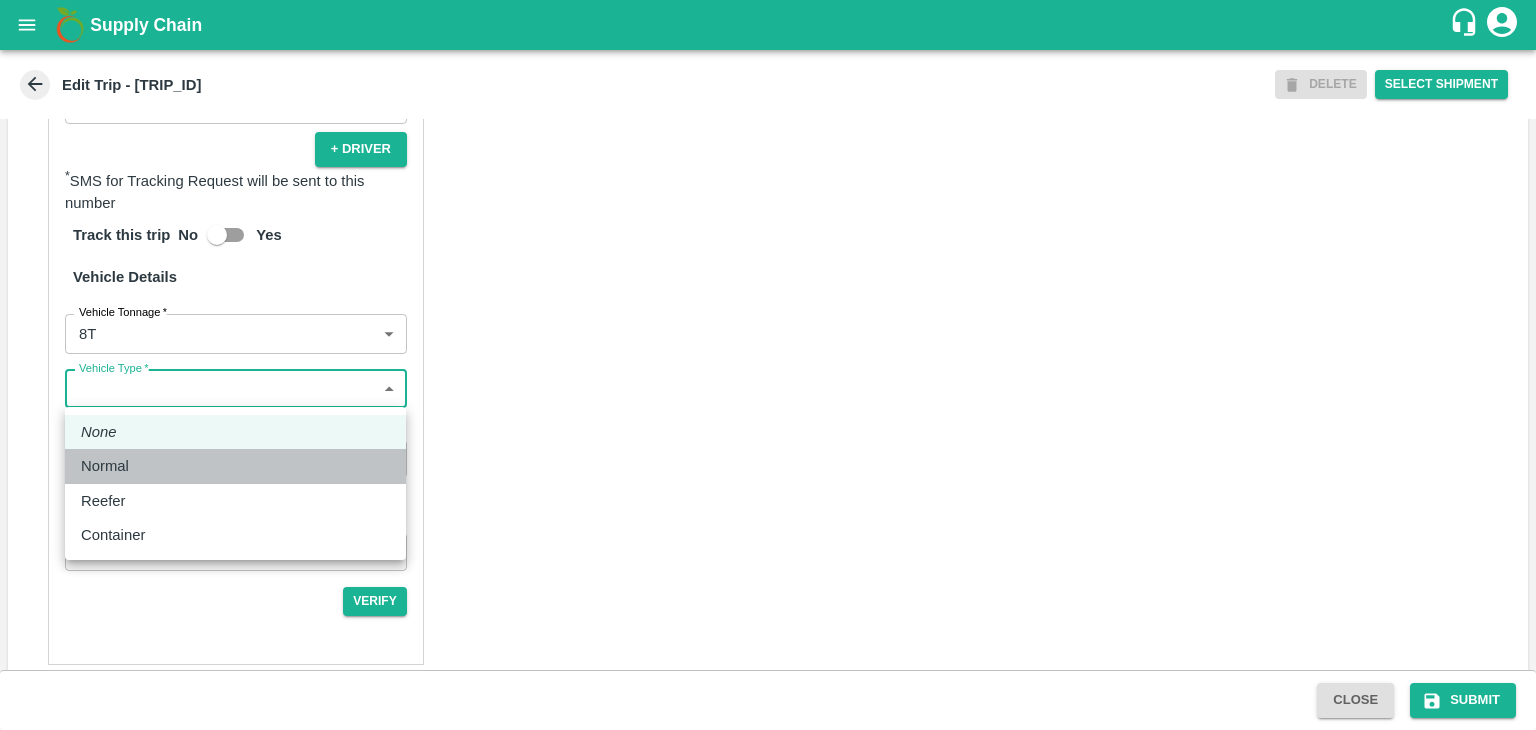 click on "Normal" at bounding box center (235, 466) 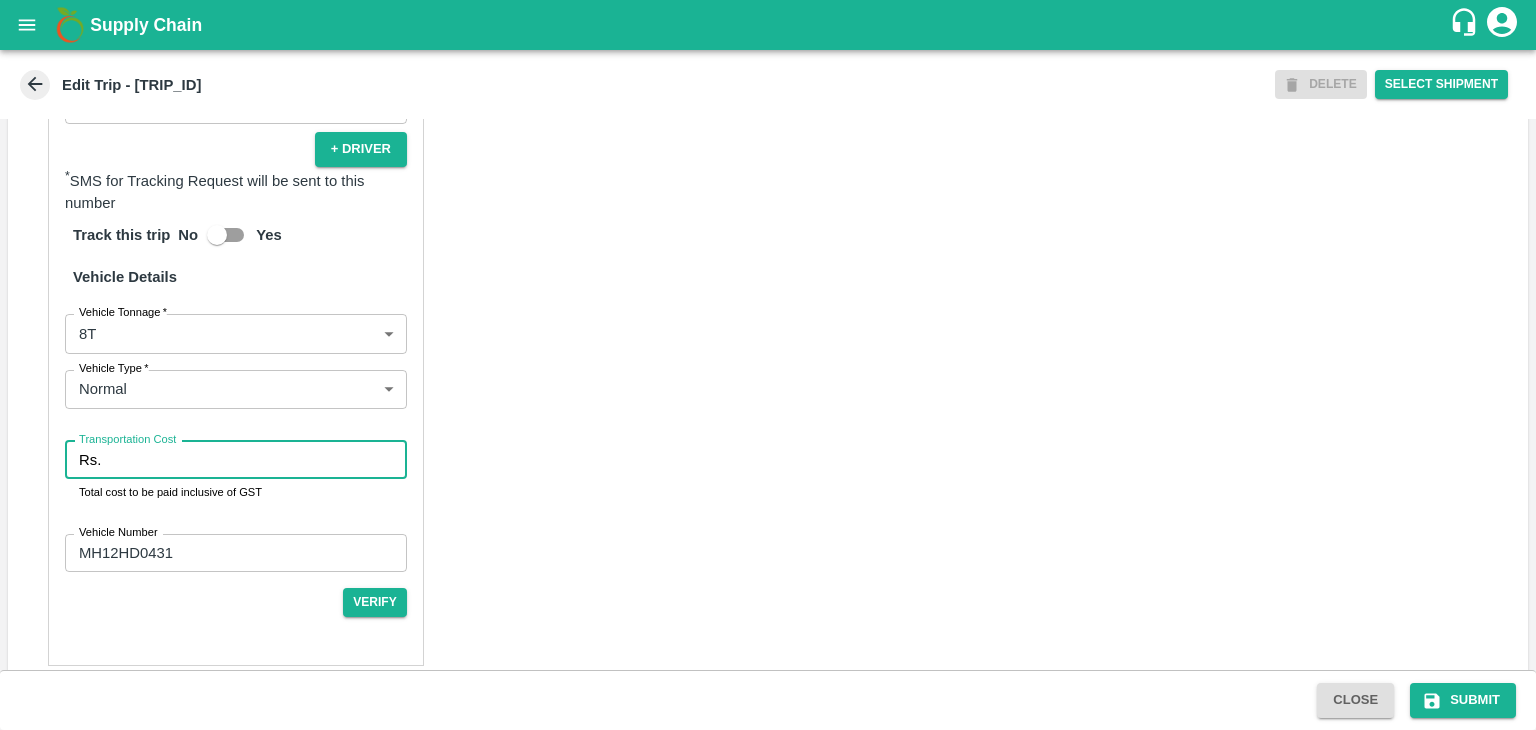 click on "Transportation Cost" at bounding box center (258, 460) 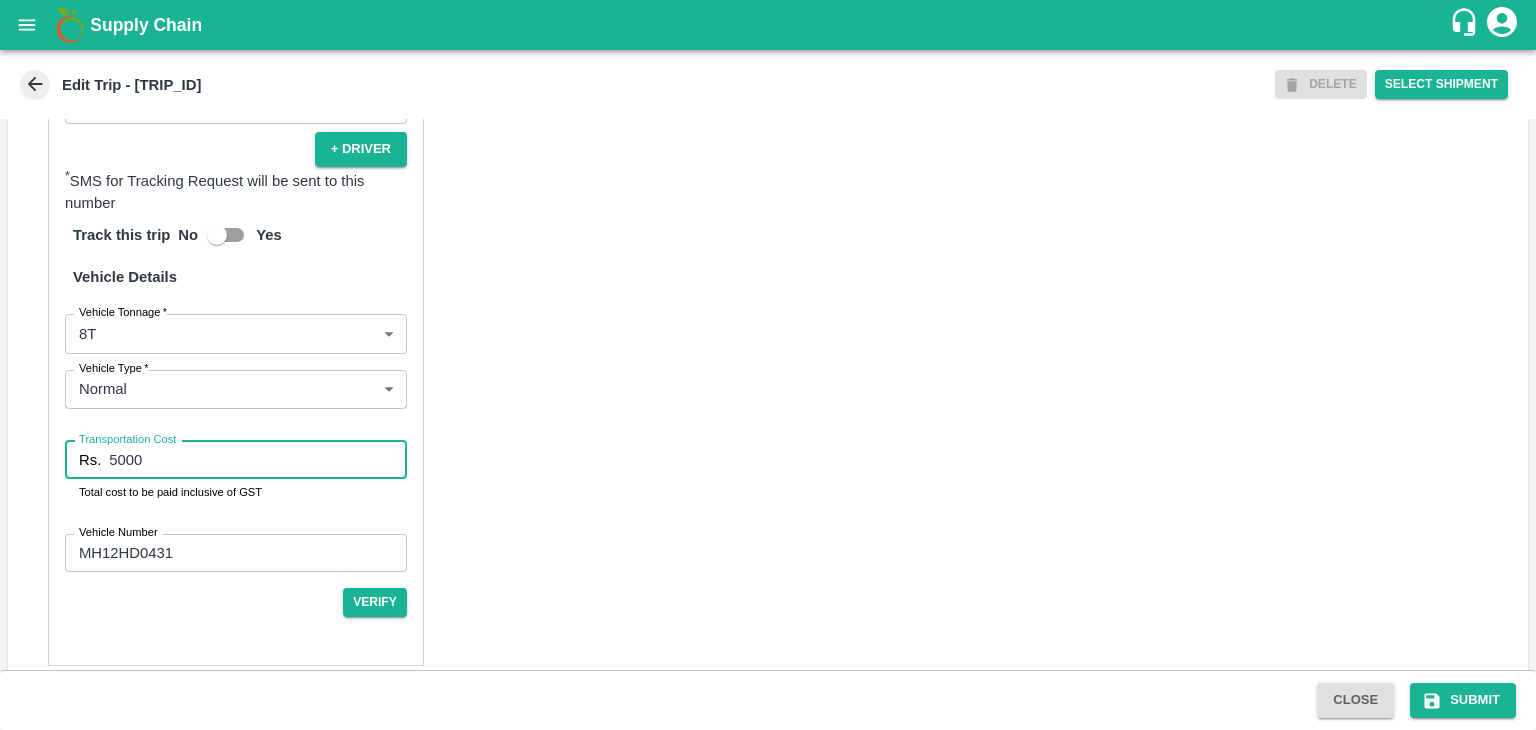 type on "5000" 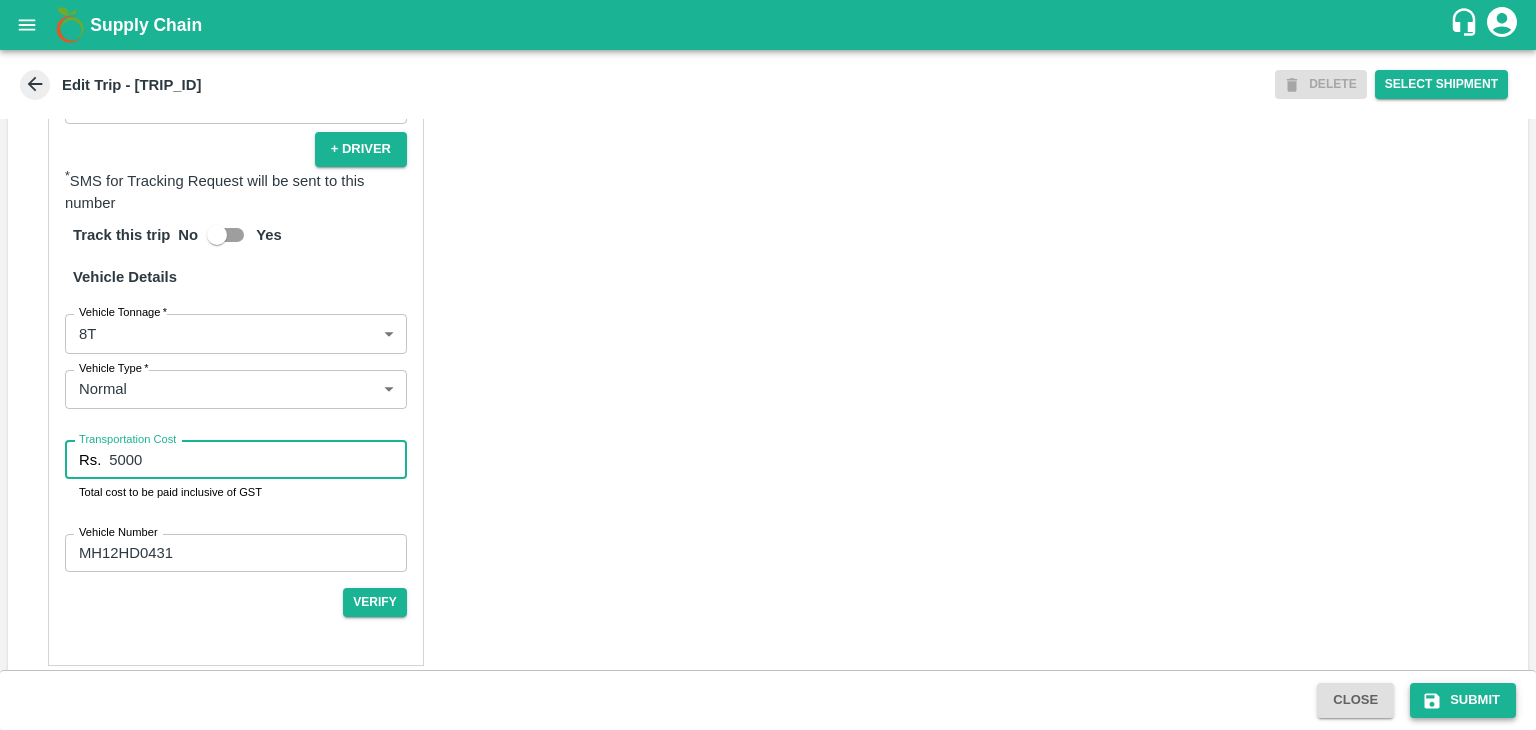click on "Submit" at bounding box center (1463, 700) 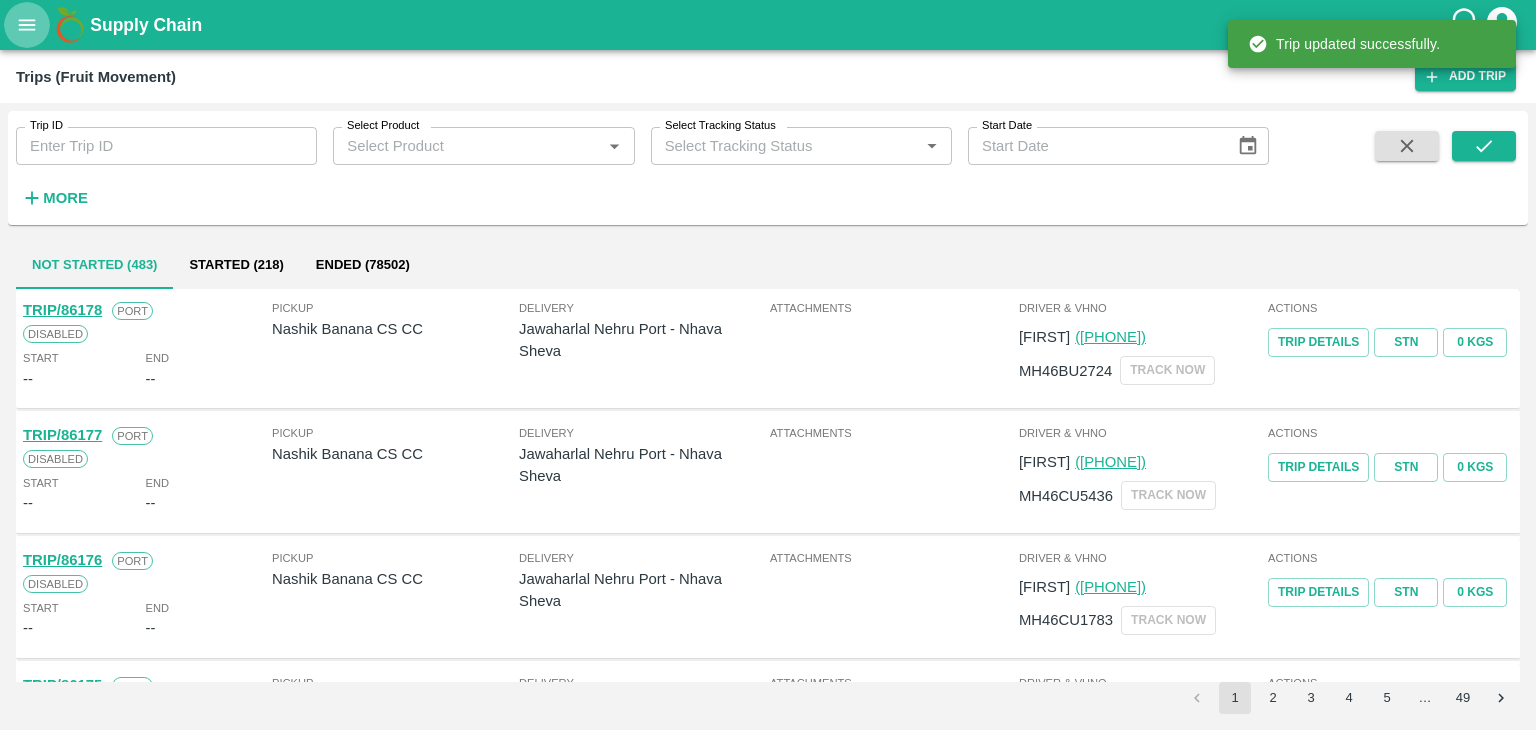 click 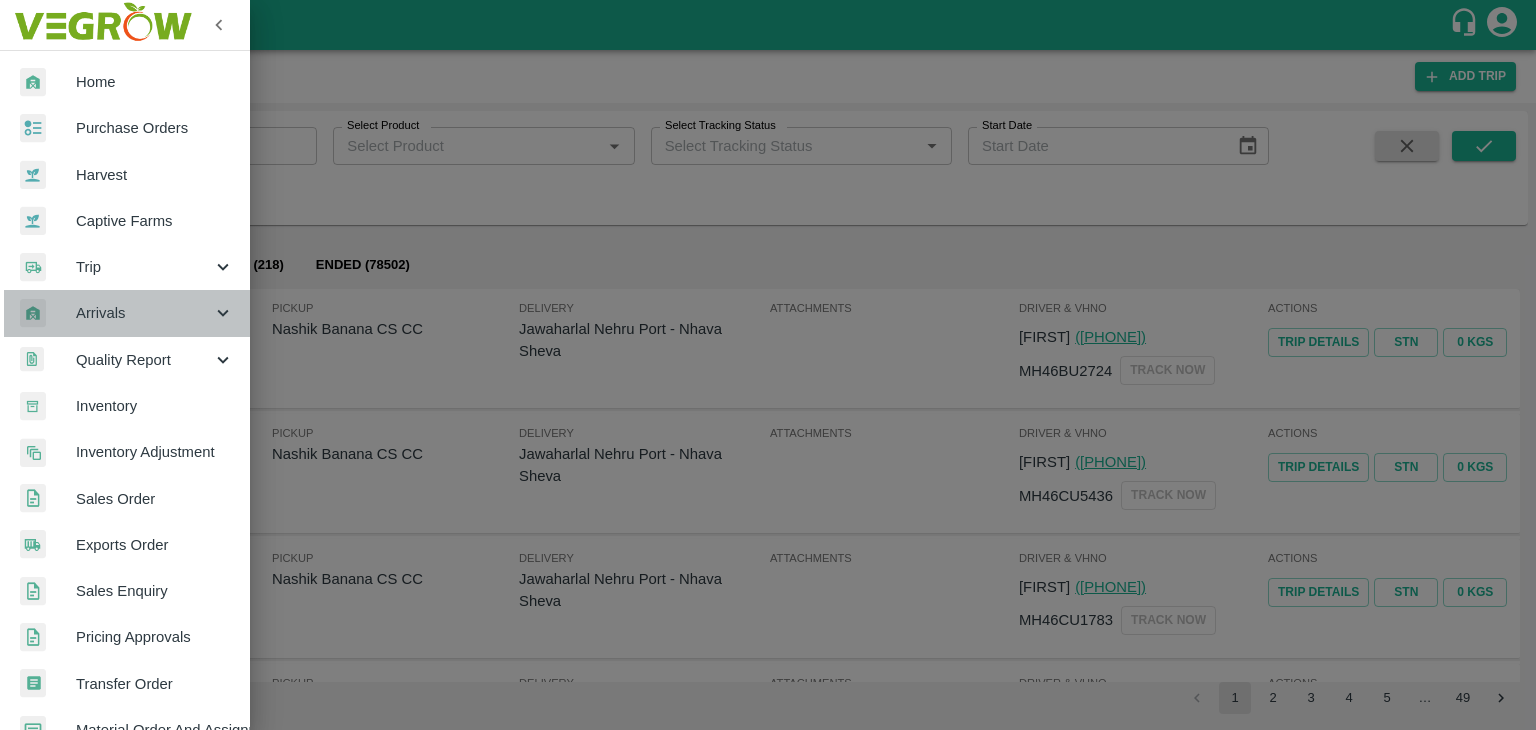 click on "Arrivals" at bounding box center (144, 313) 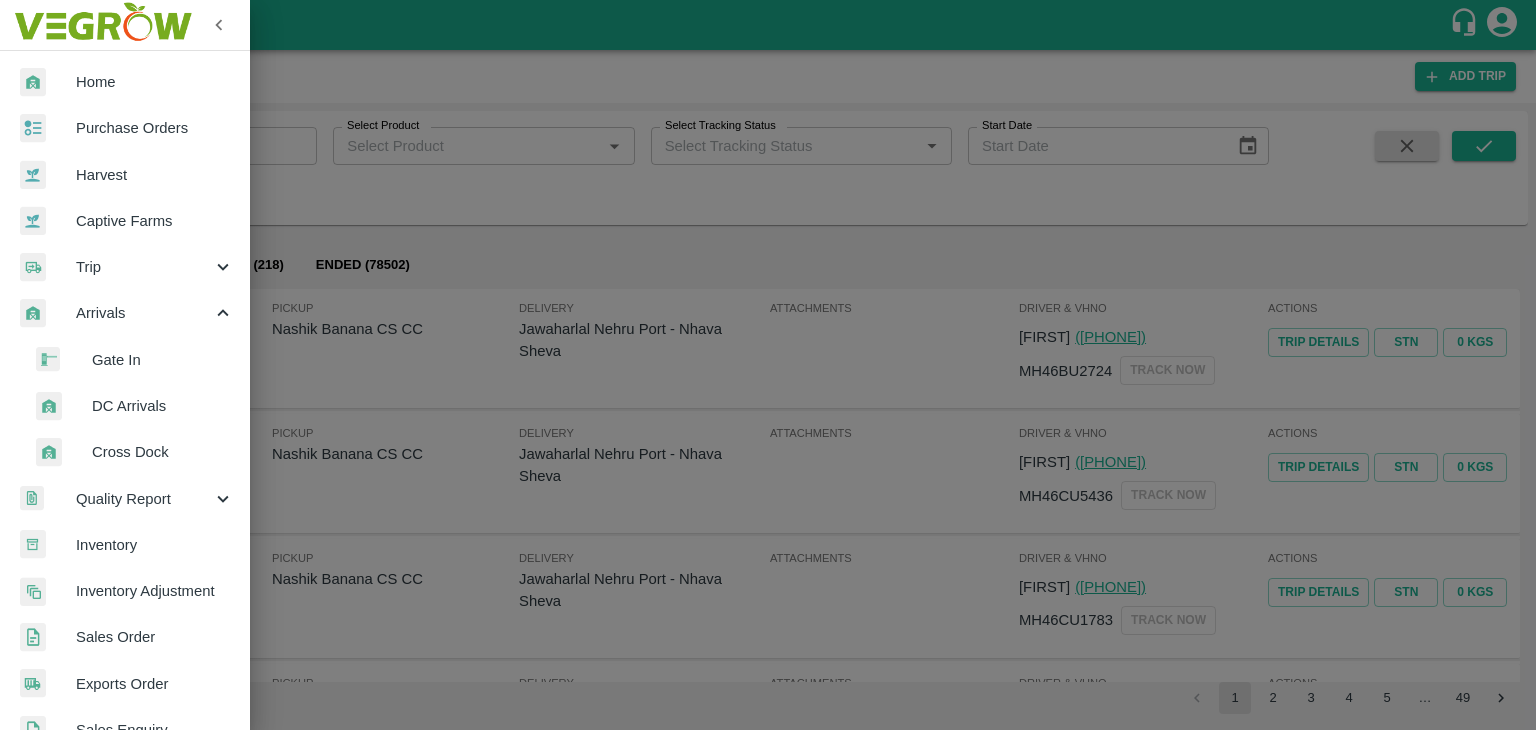 click on "DC Arrivals" at bounding box center [163, 406] 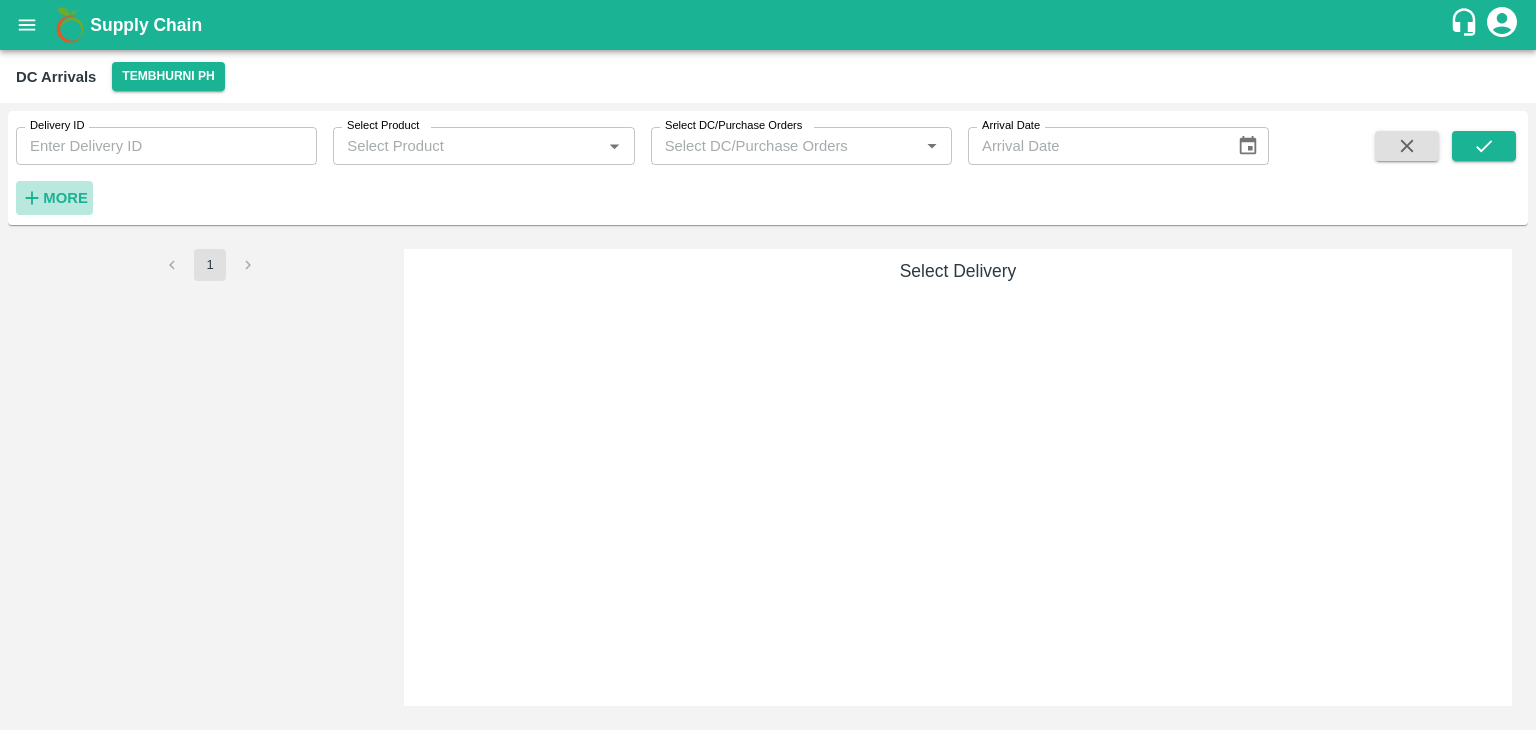 click on "More" at bounding box center [65, 198] 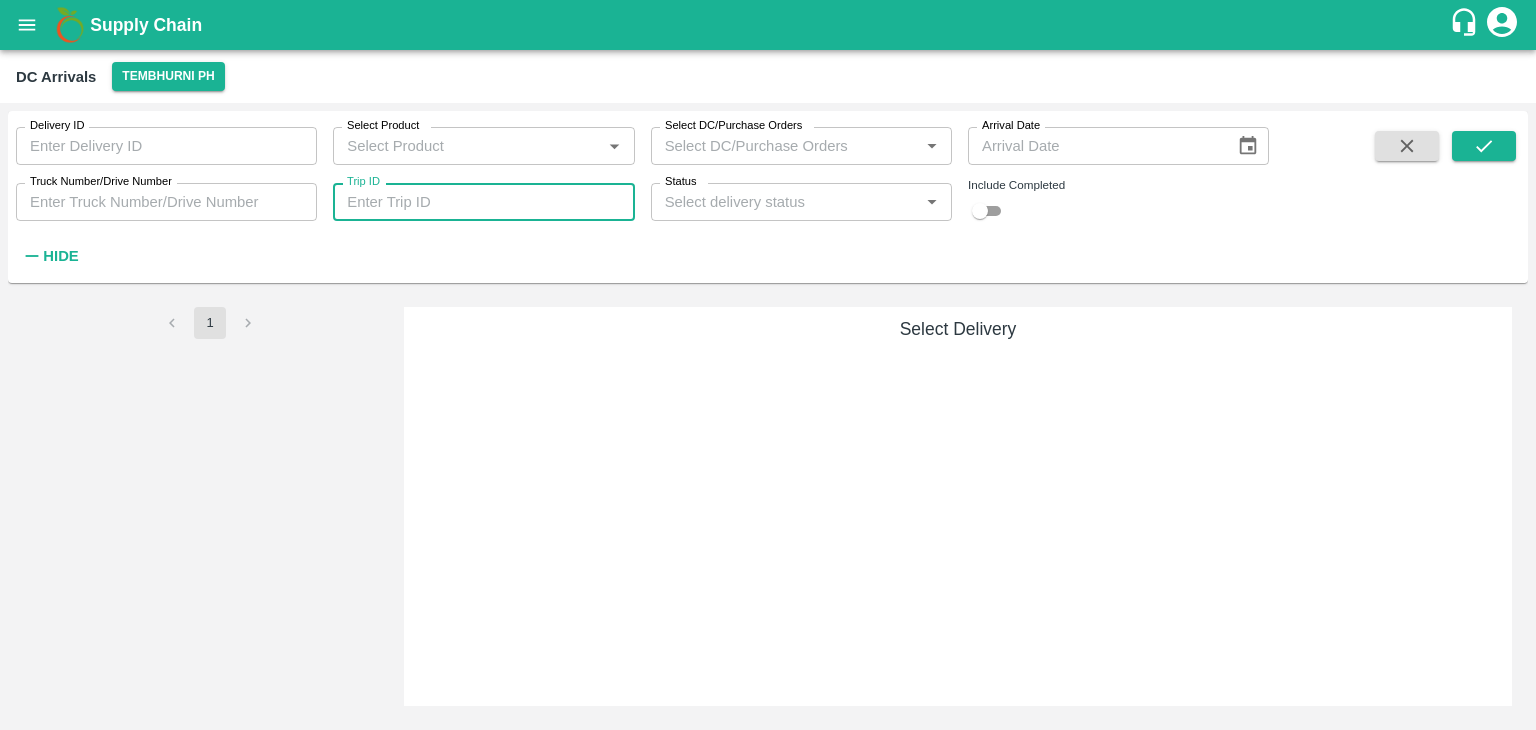 click on "Trip ID" at bounding box center [483, 202] 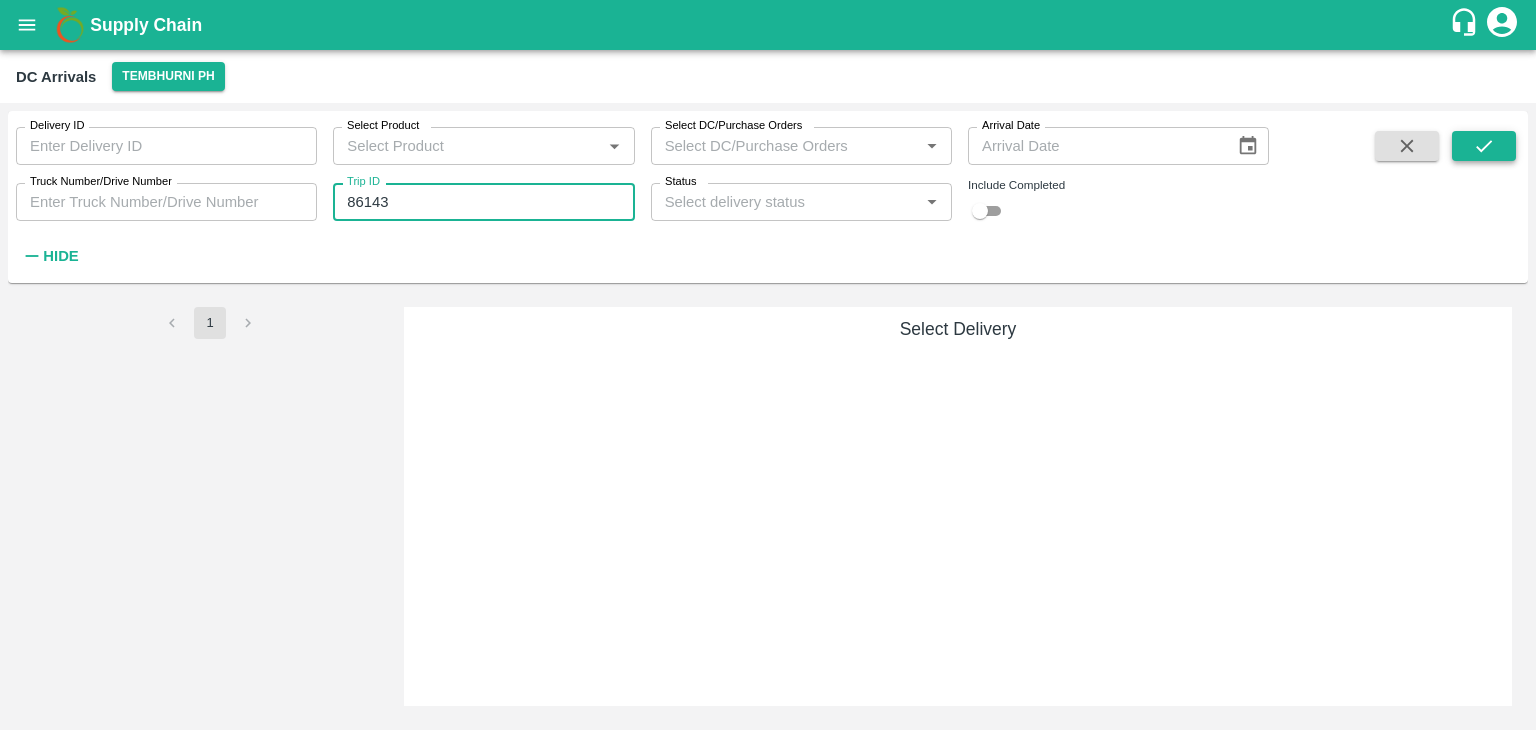 type on "86143" 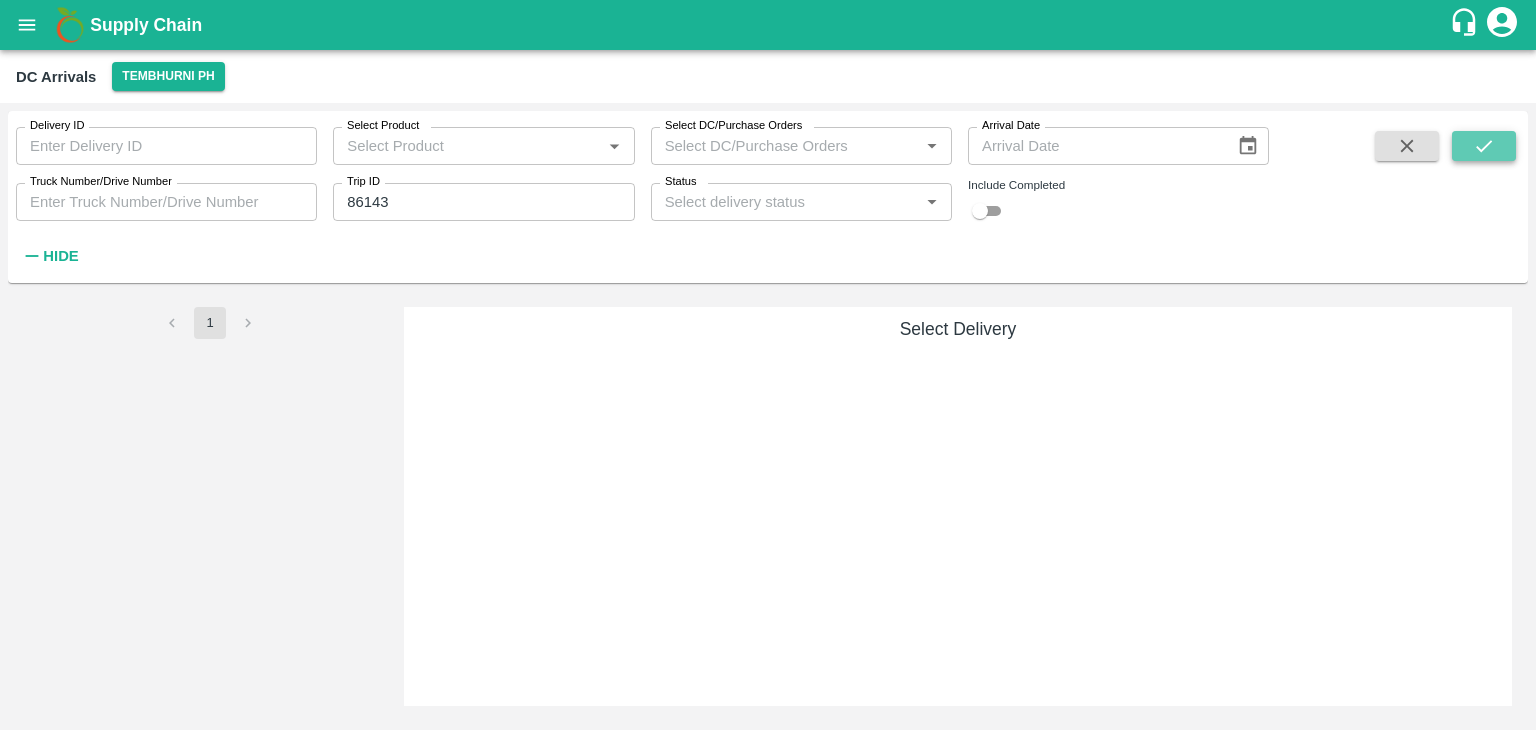 click at bounding box center [1484, 146] 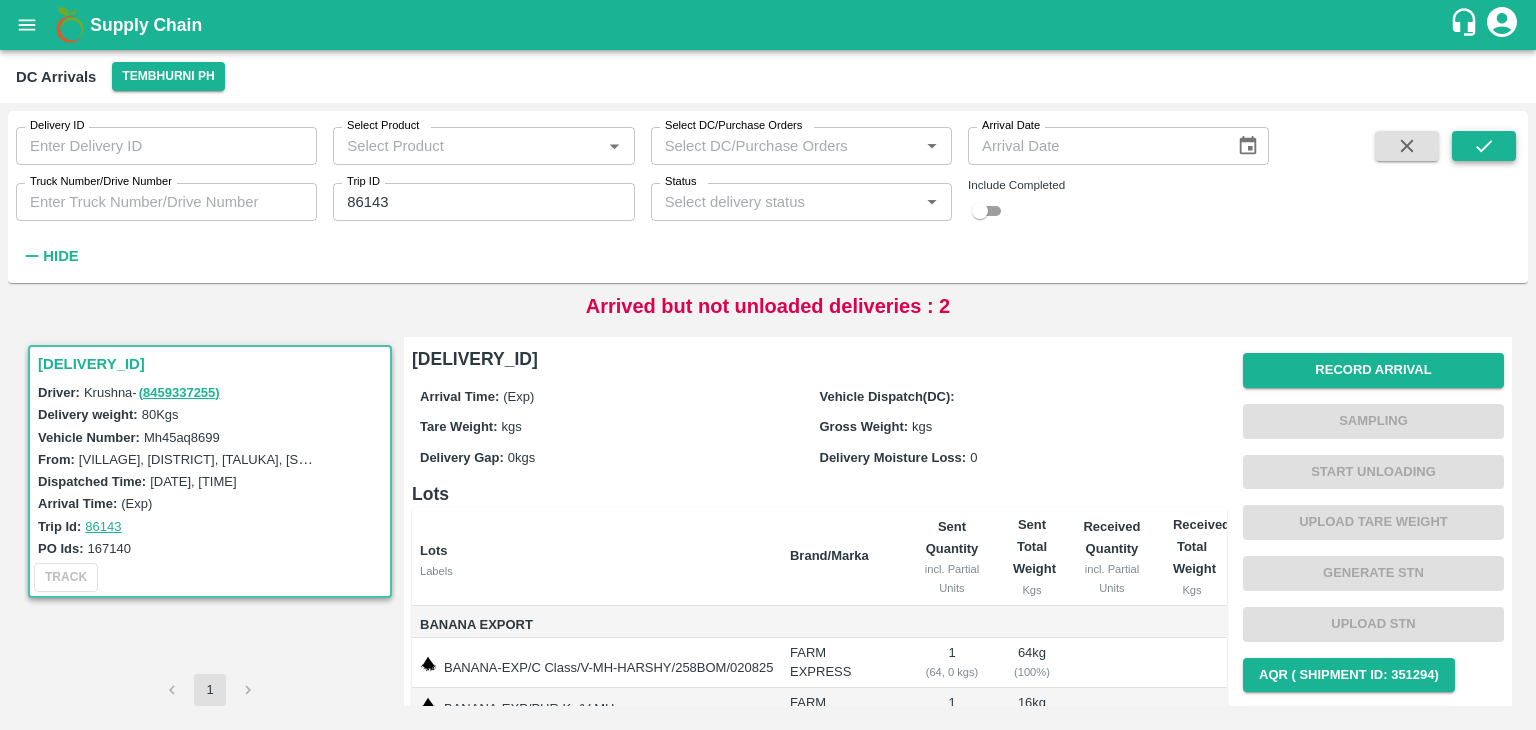 click at bounding box center [1484, 146] 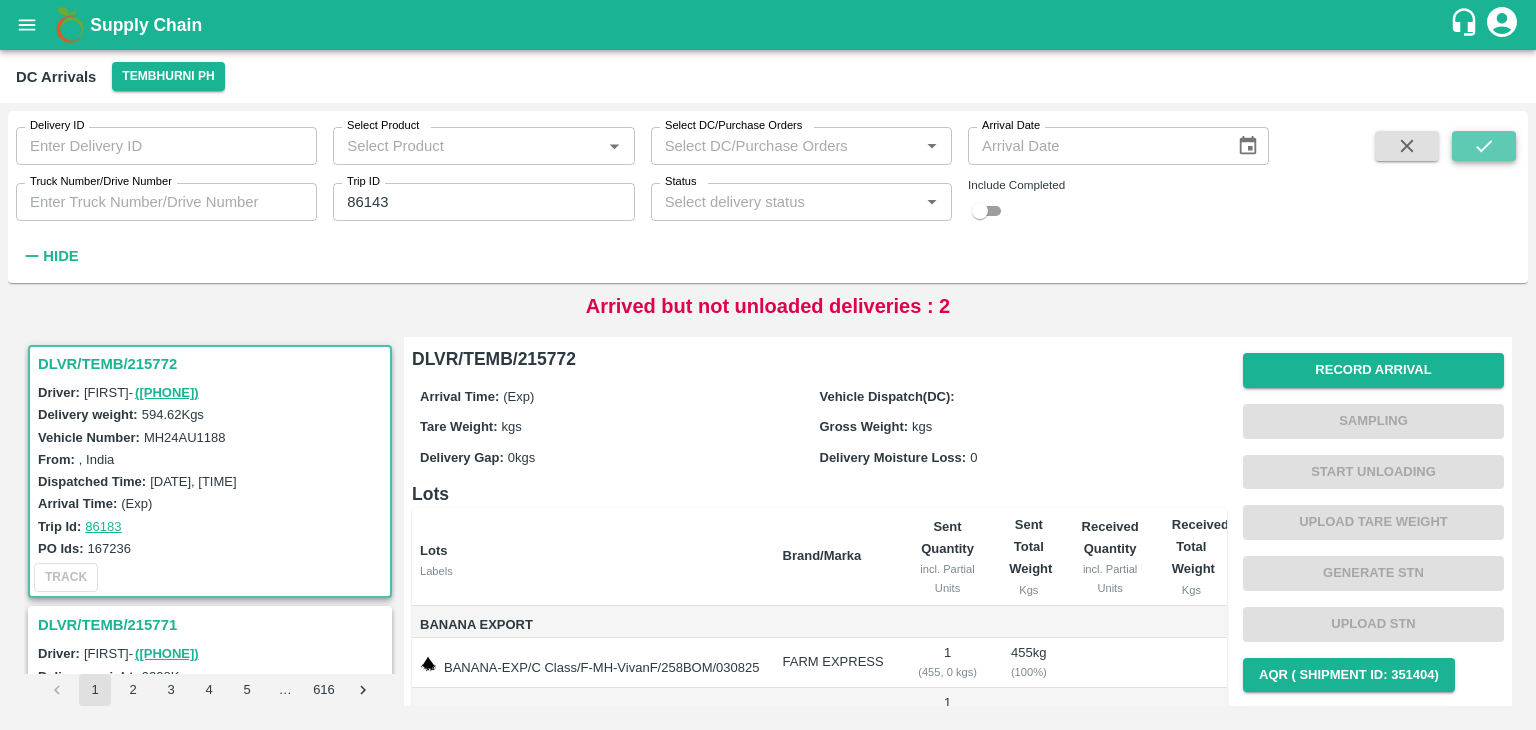 click 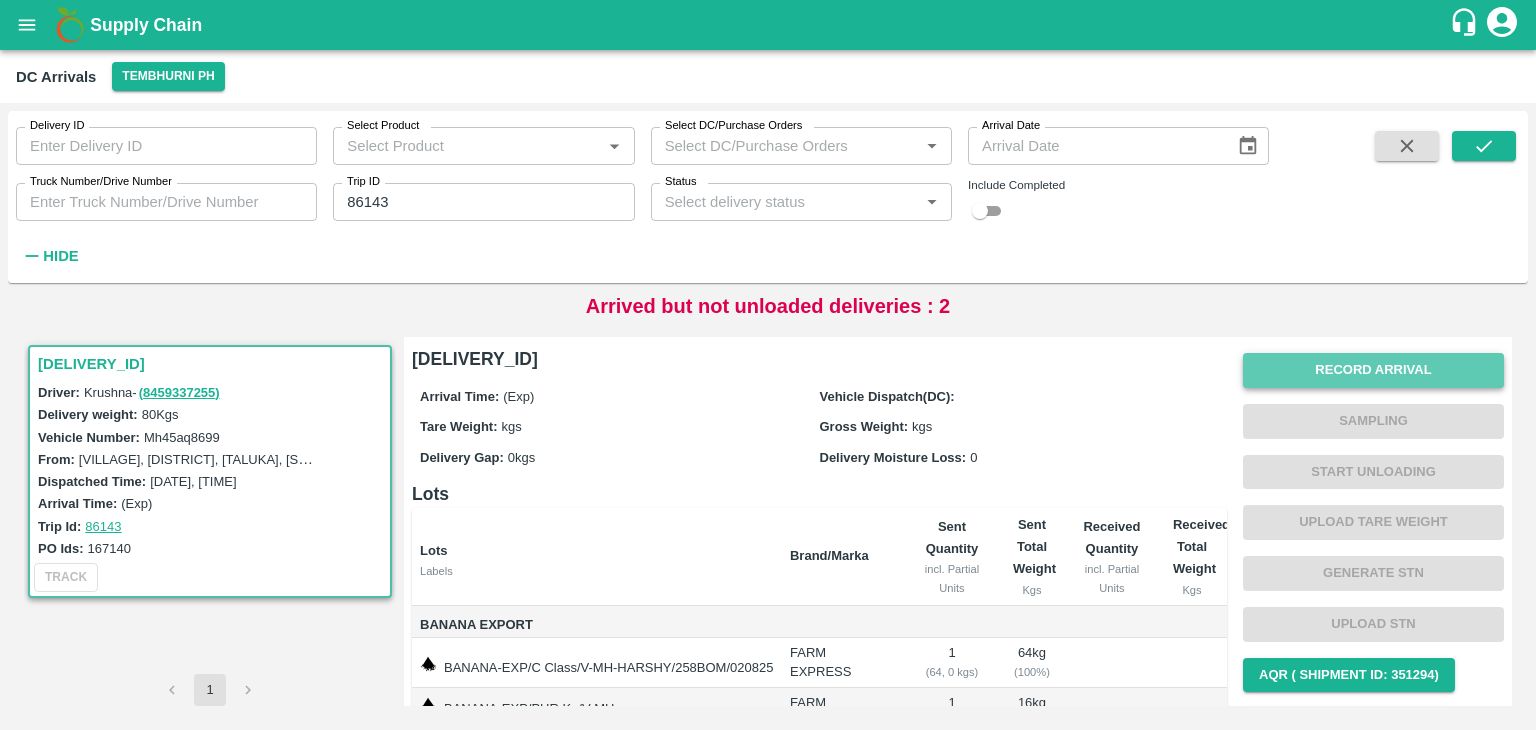 click on "Record Arrival" at bounding box center (1373, 370) 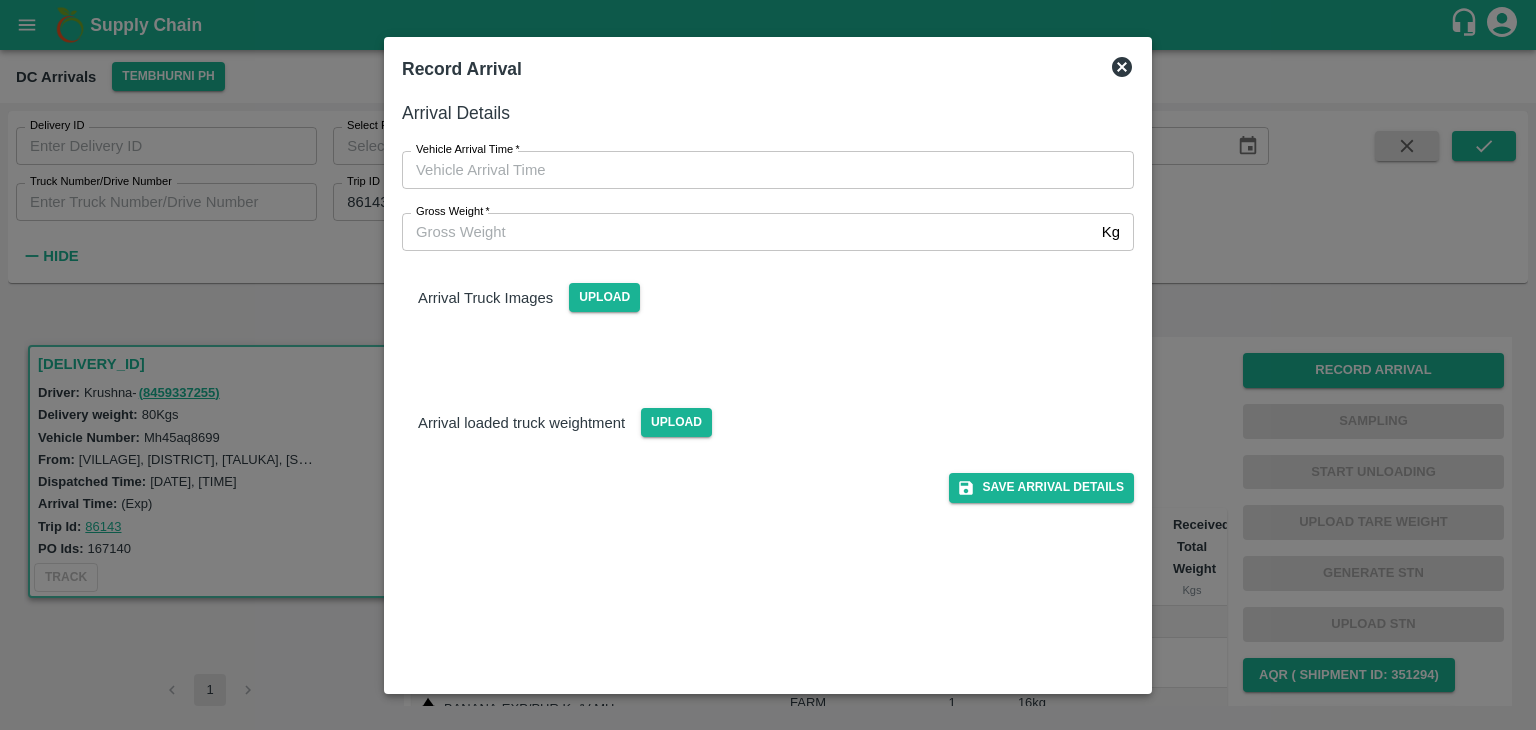 type on "DD/MM/YYYY hh:mm aa" 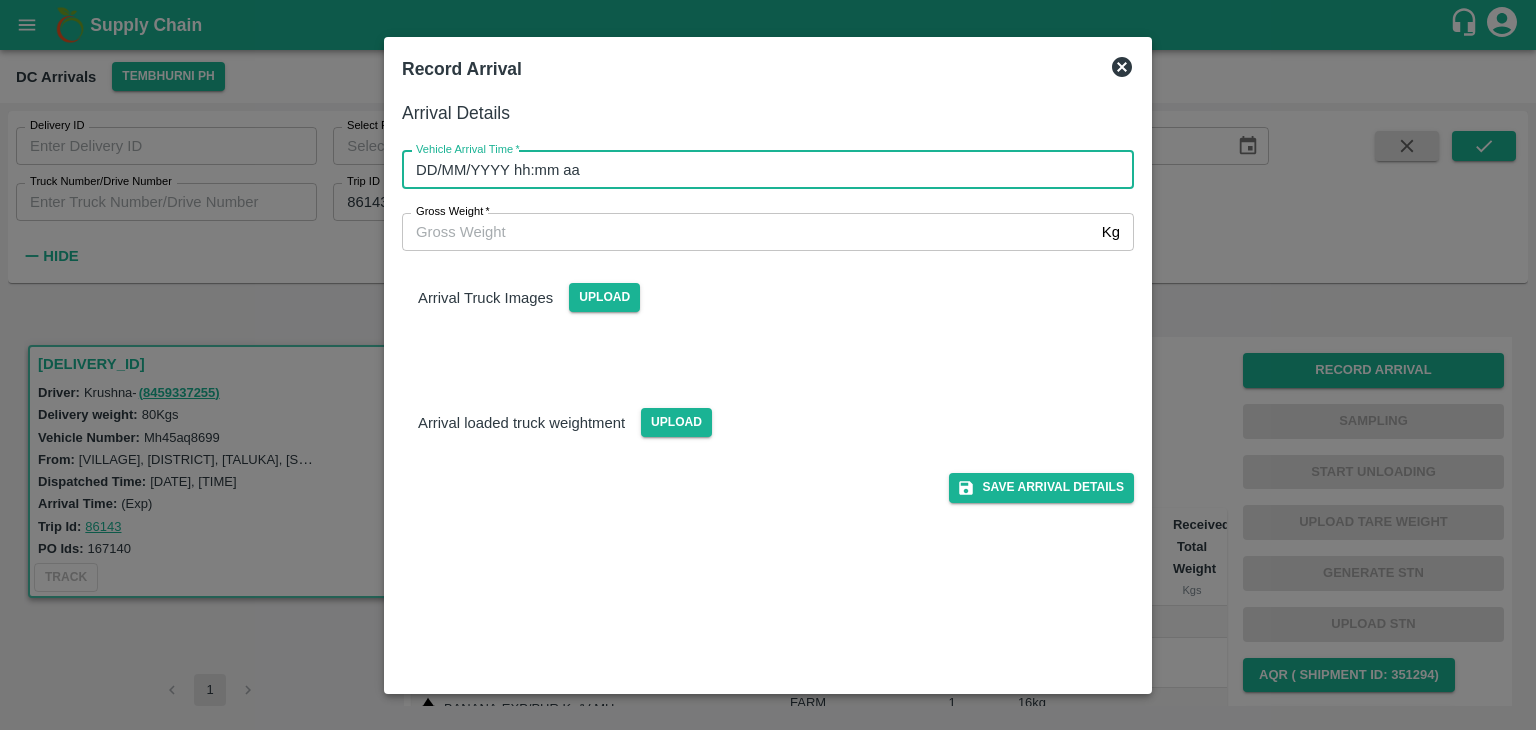 click on "DD/MM/YYYY hh:mm aa" at bounding box center (761, 170) 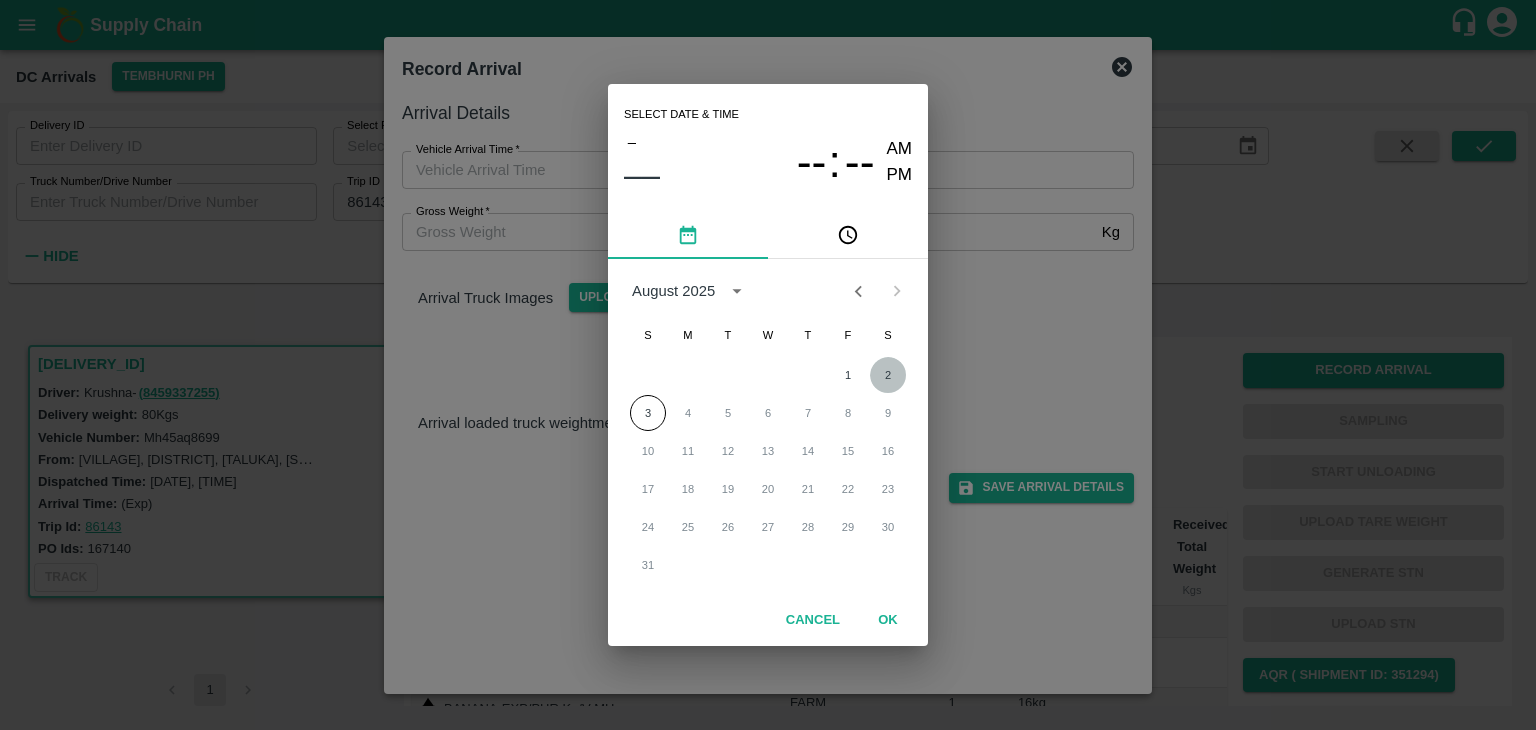 click on "2" at bounding box center [888, 375] 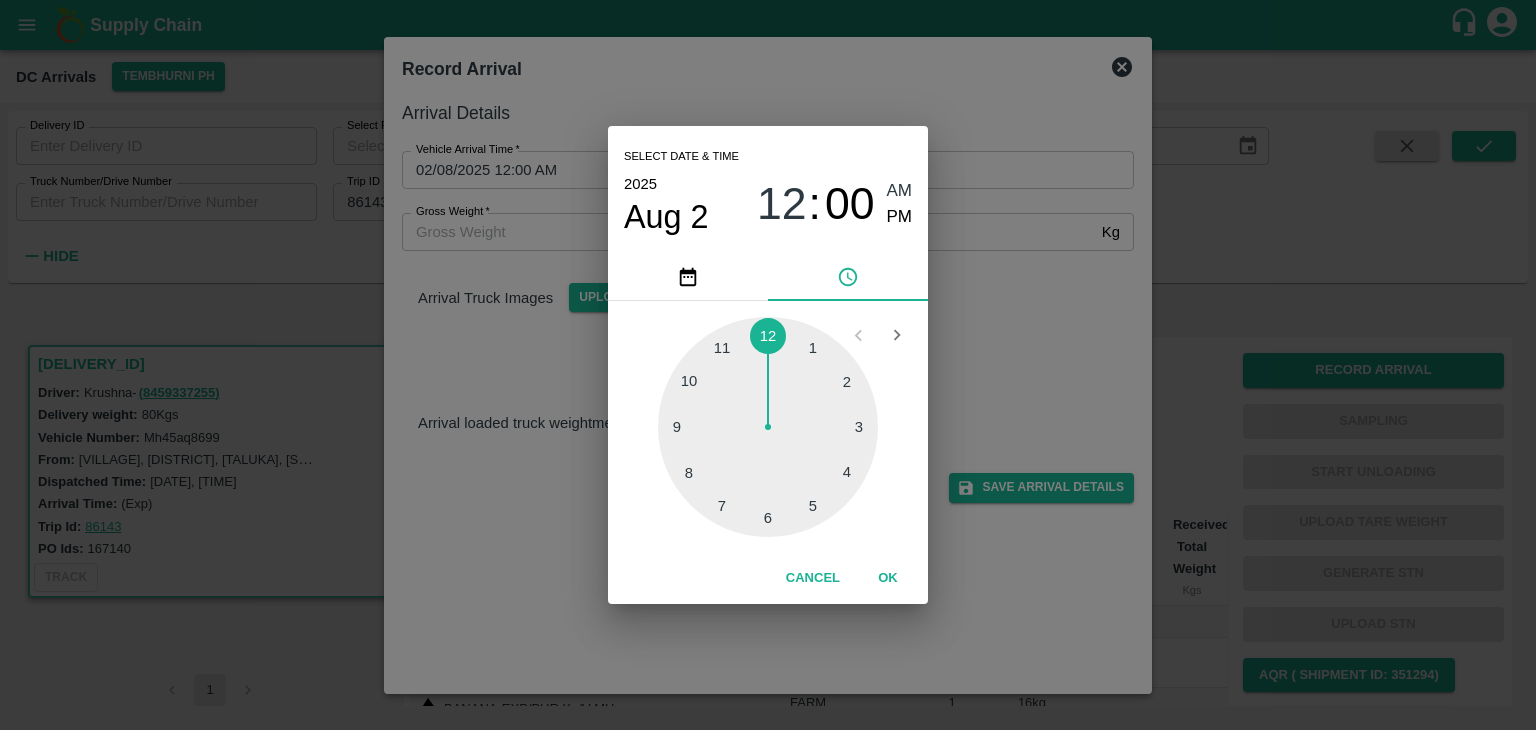 click at bounding box center (768, 427) 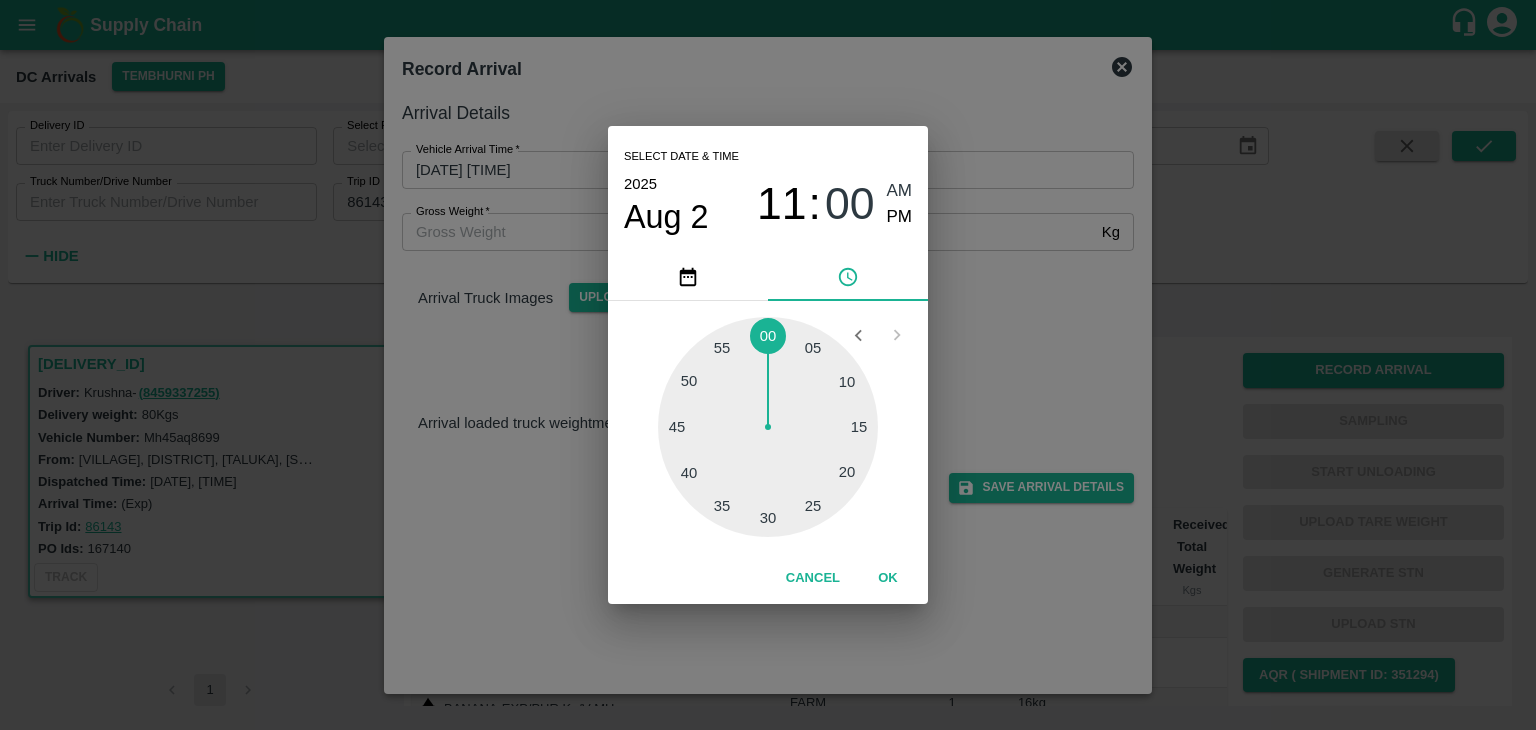 click at bounding box center (768, 427) 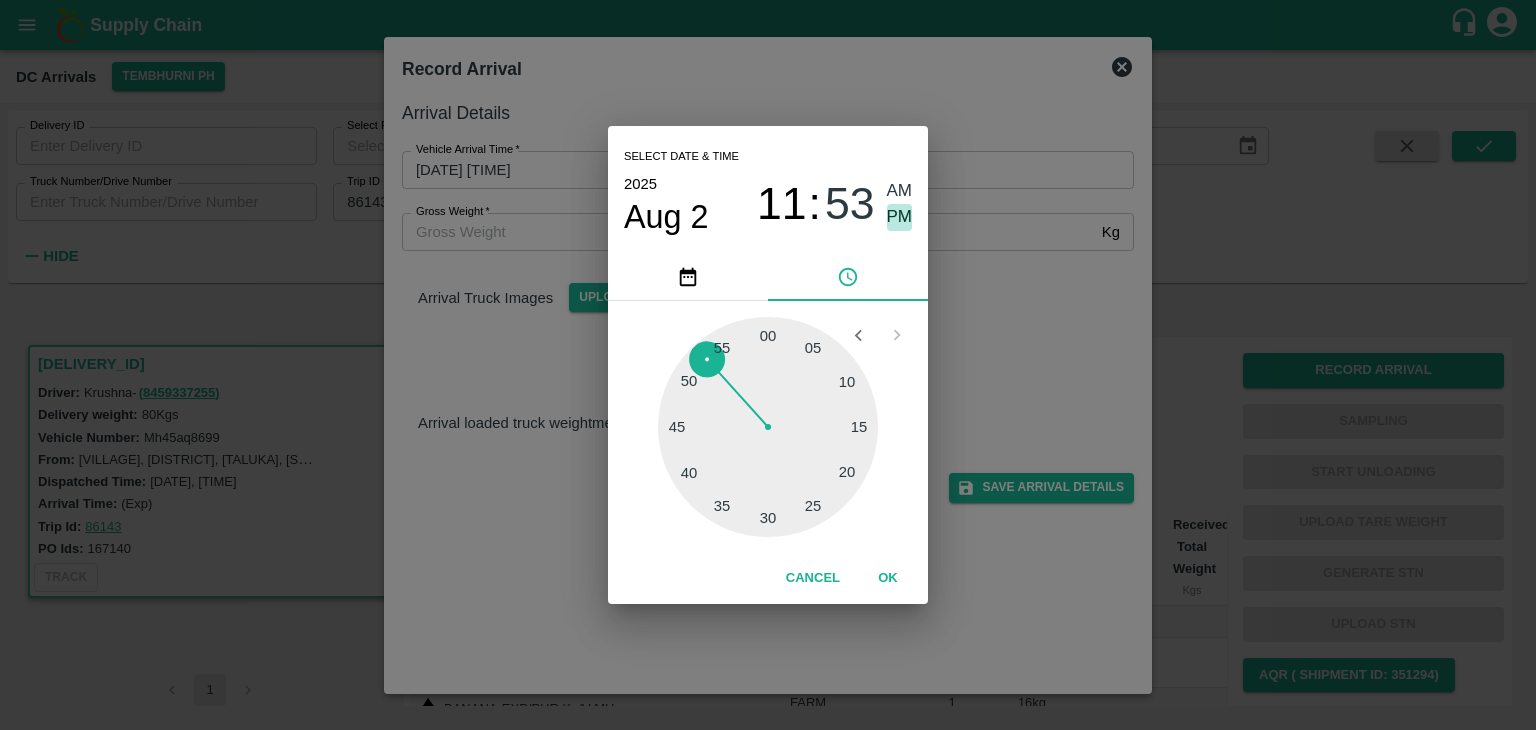 click on "PM" at bounding box center [900, 217] 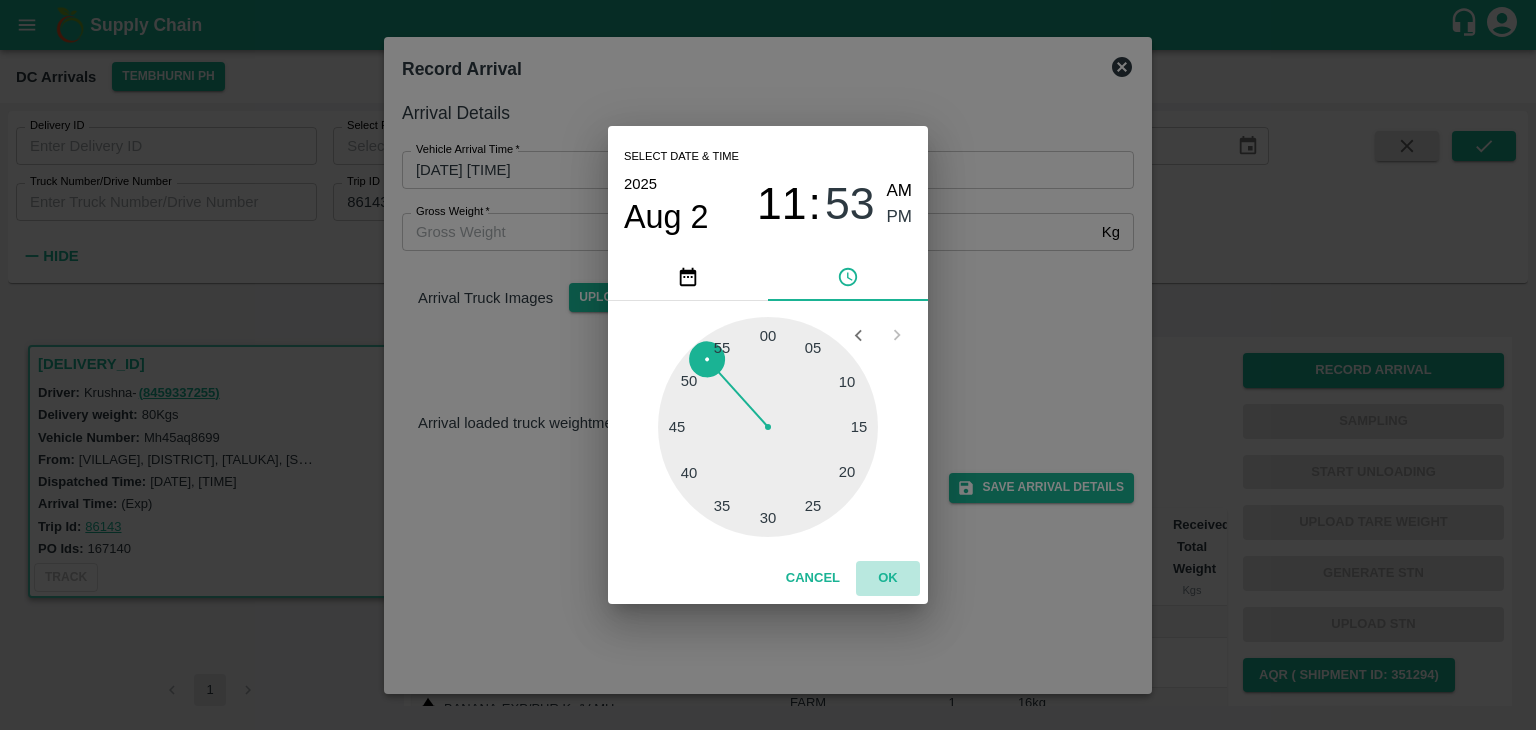 click on "OK" at bounding box center (888, 578) 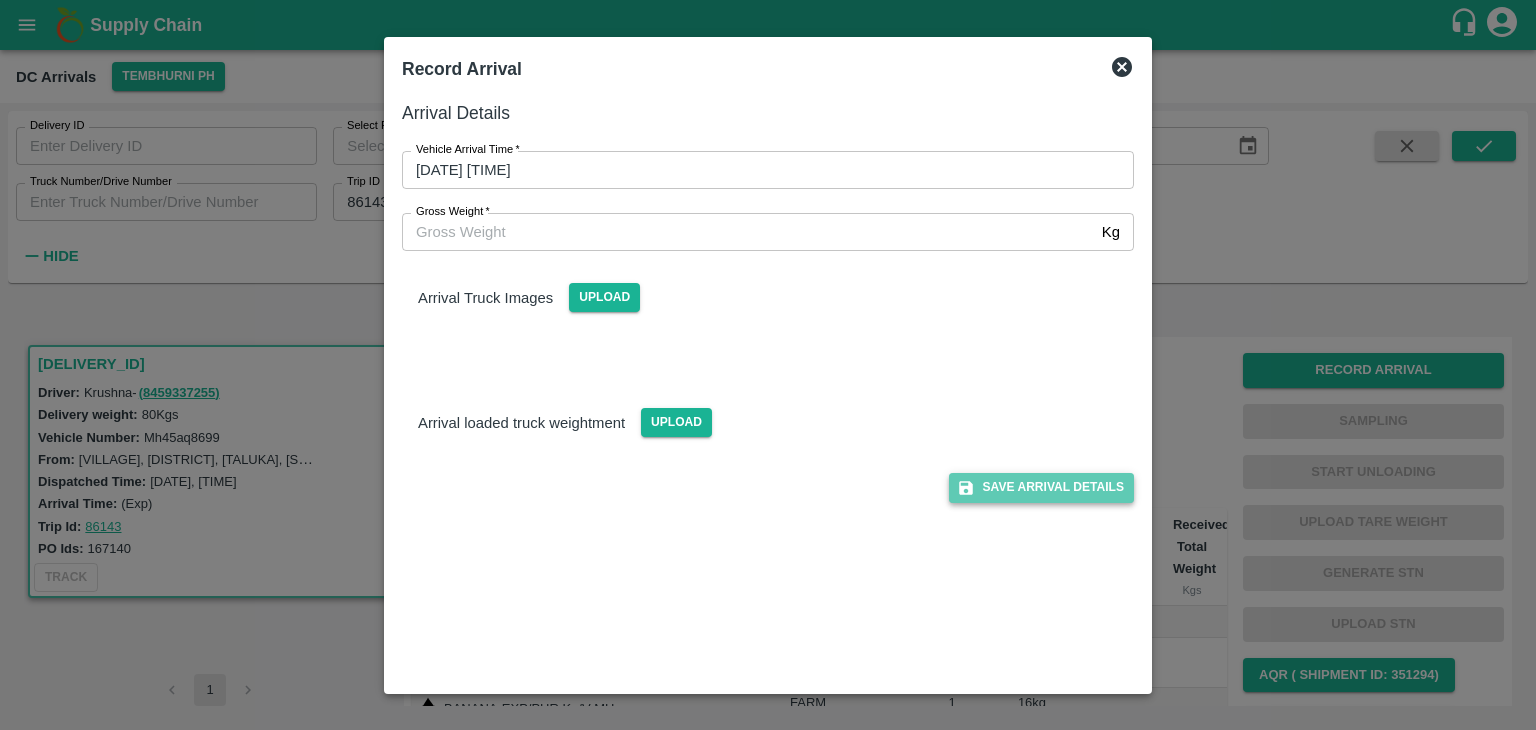 click on "Save Arrival Details" at bounding box center (1041, 487) 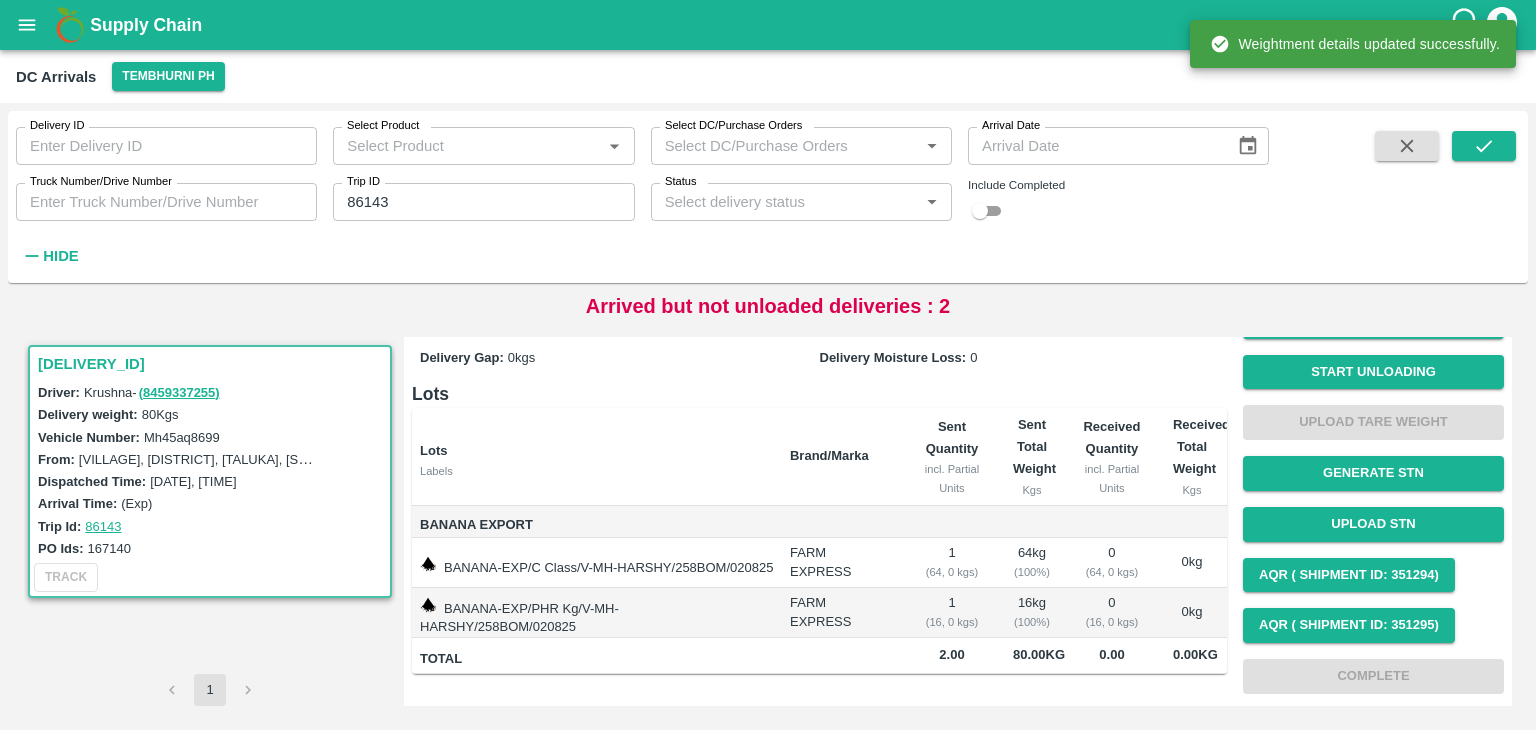 scroll, scrollTop: 106, scrollLeft: 0, axis: vertical 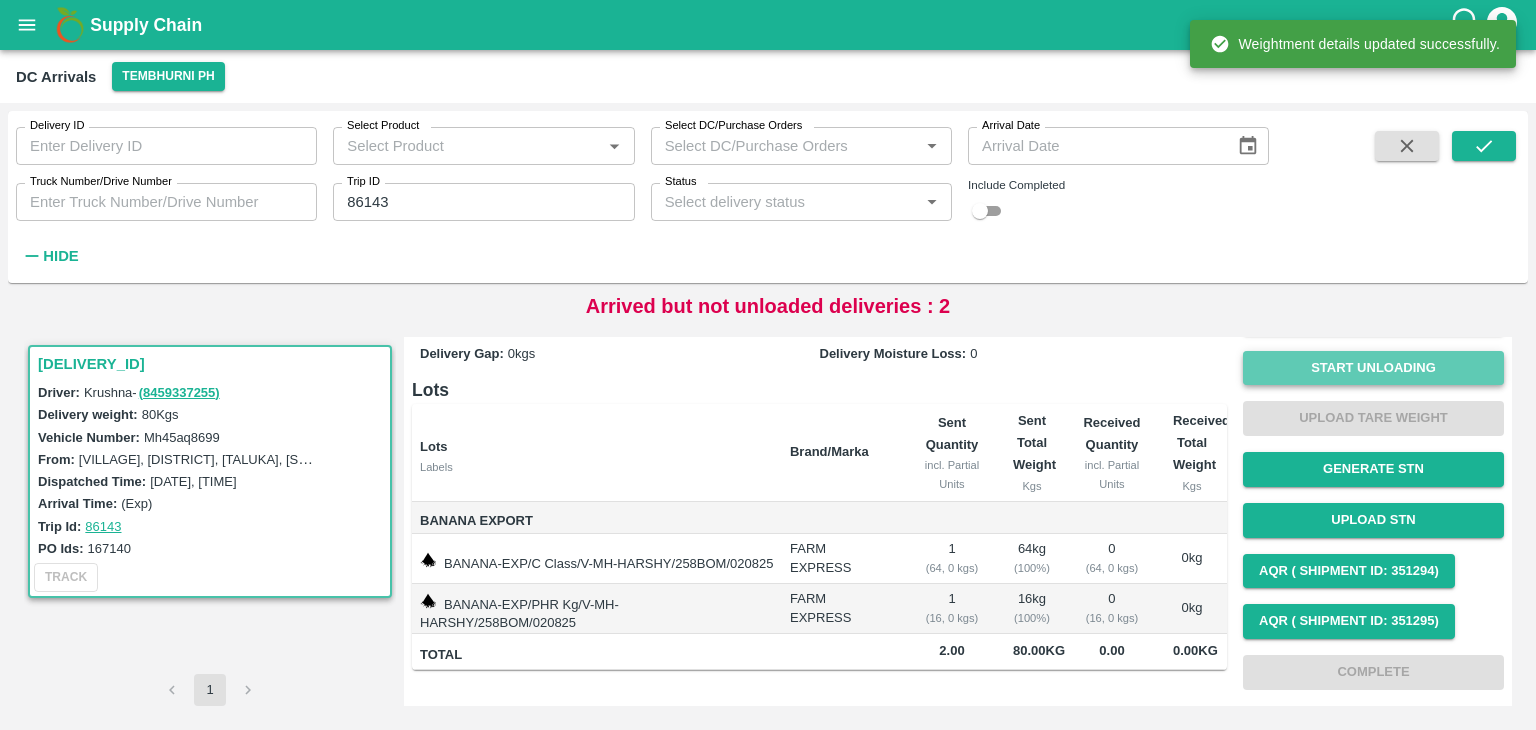 click on "Start Unloading" at bounding box center [1373, 368] 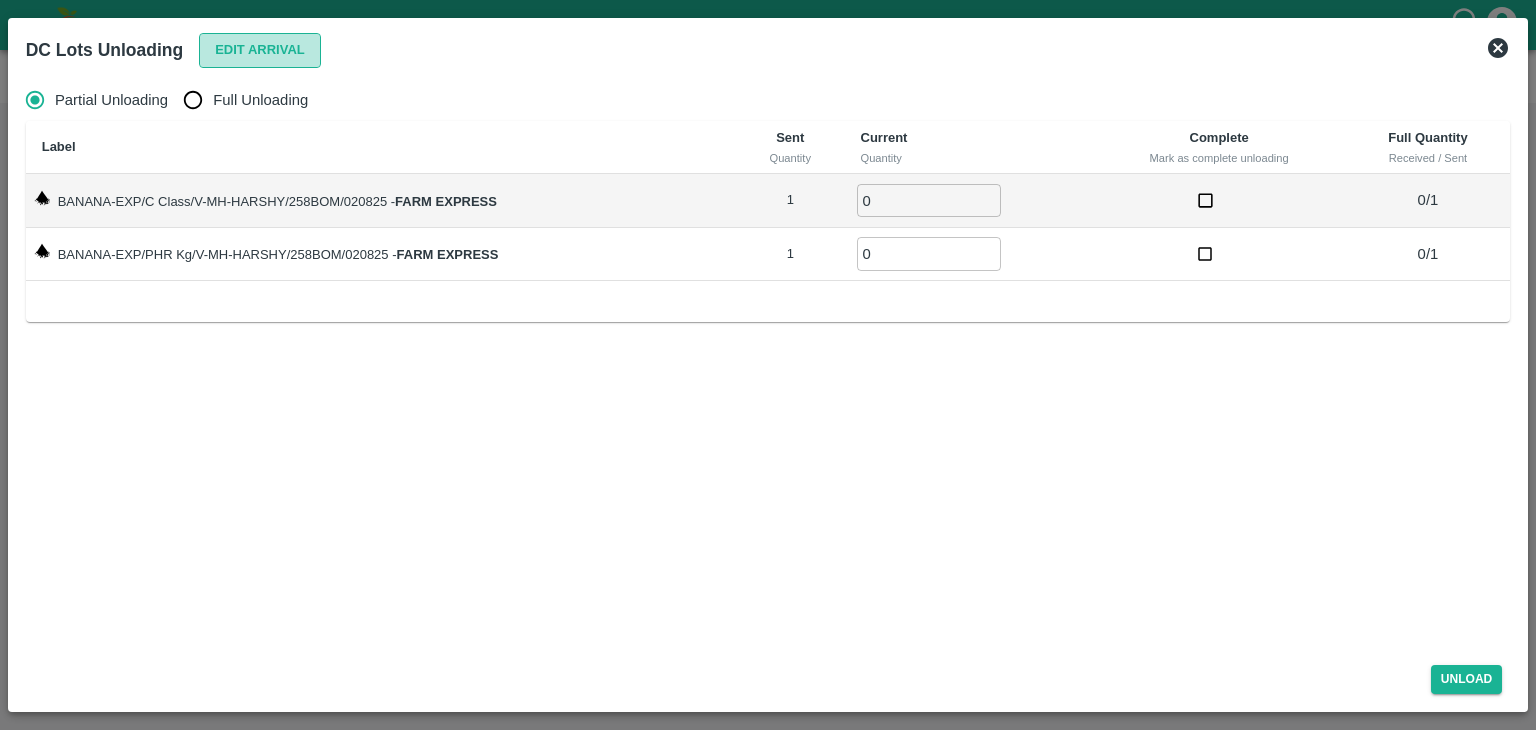 click on "Edit Arrival" at bounding box center (260, 50) 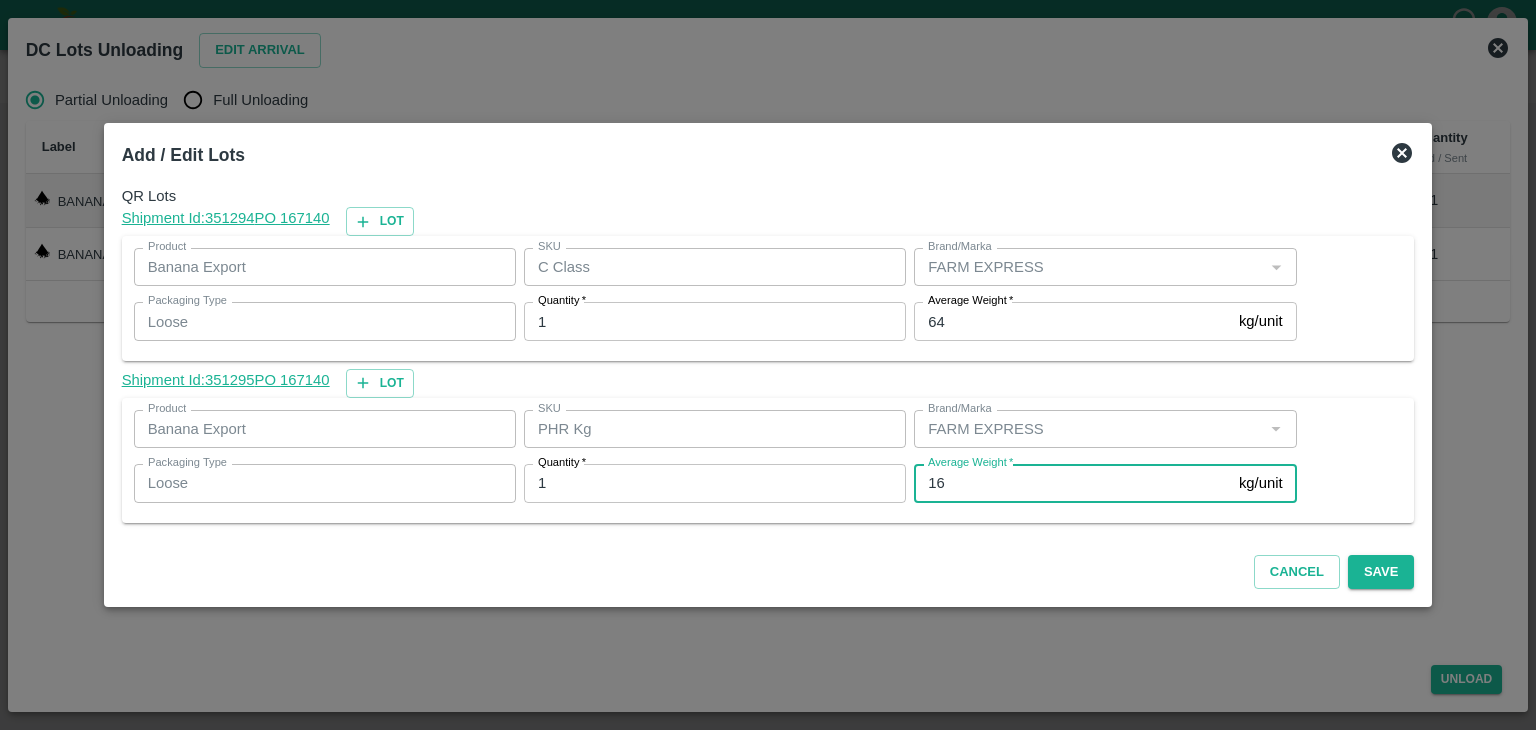 click on "16" at bounding box center (1072, 483) 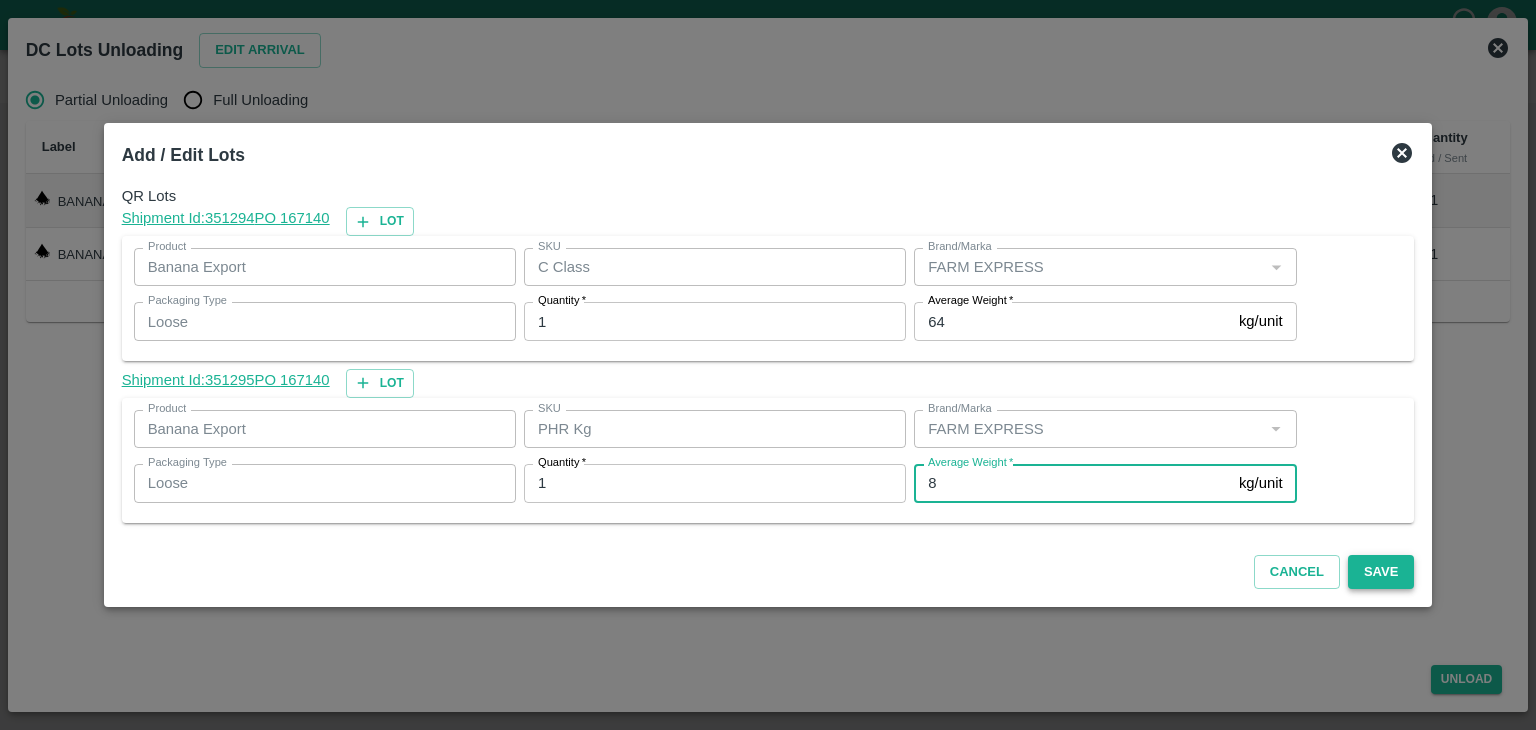 type on "8" 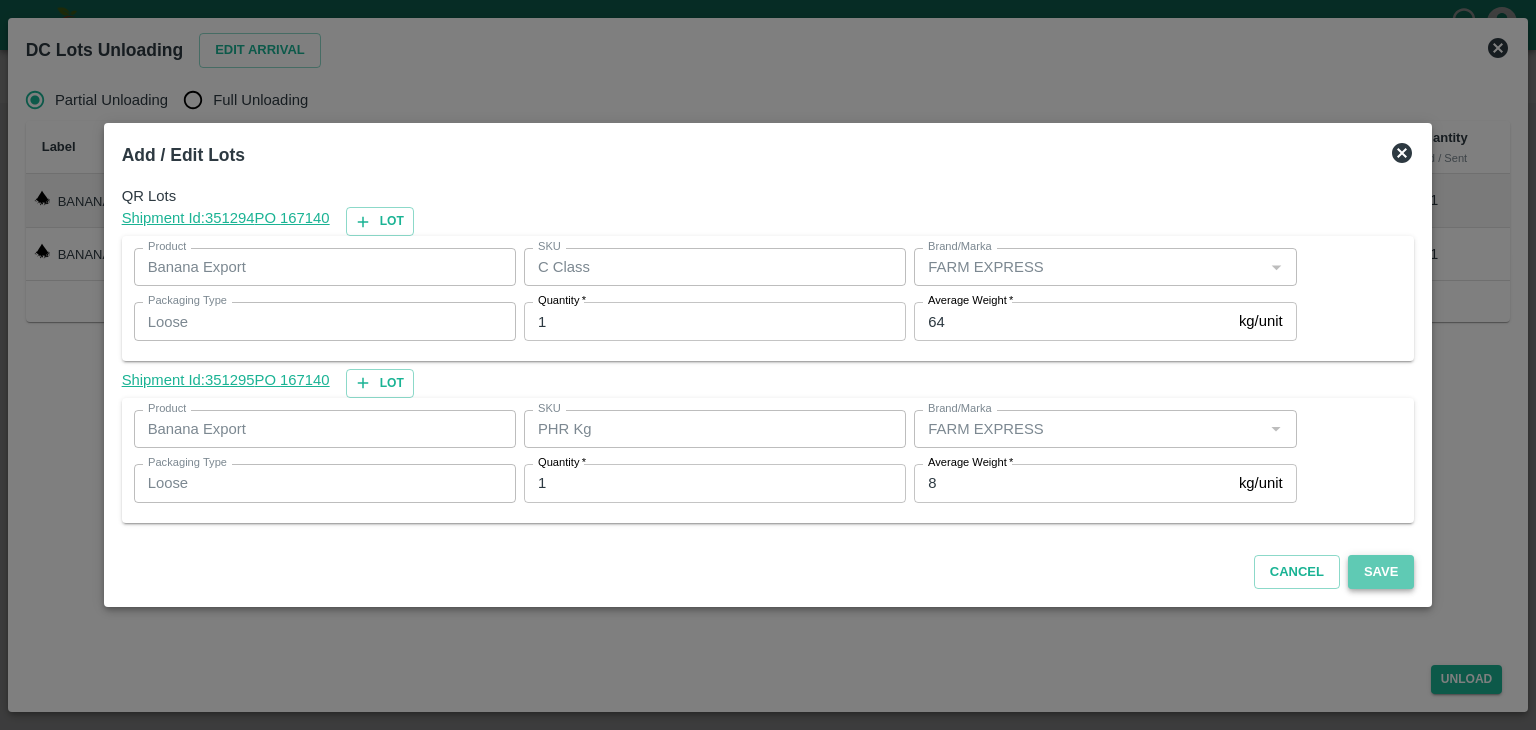 click on "Save" at bounding box center (1381, 572) 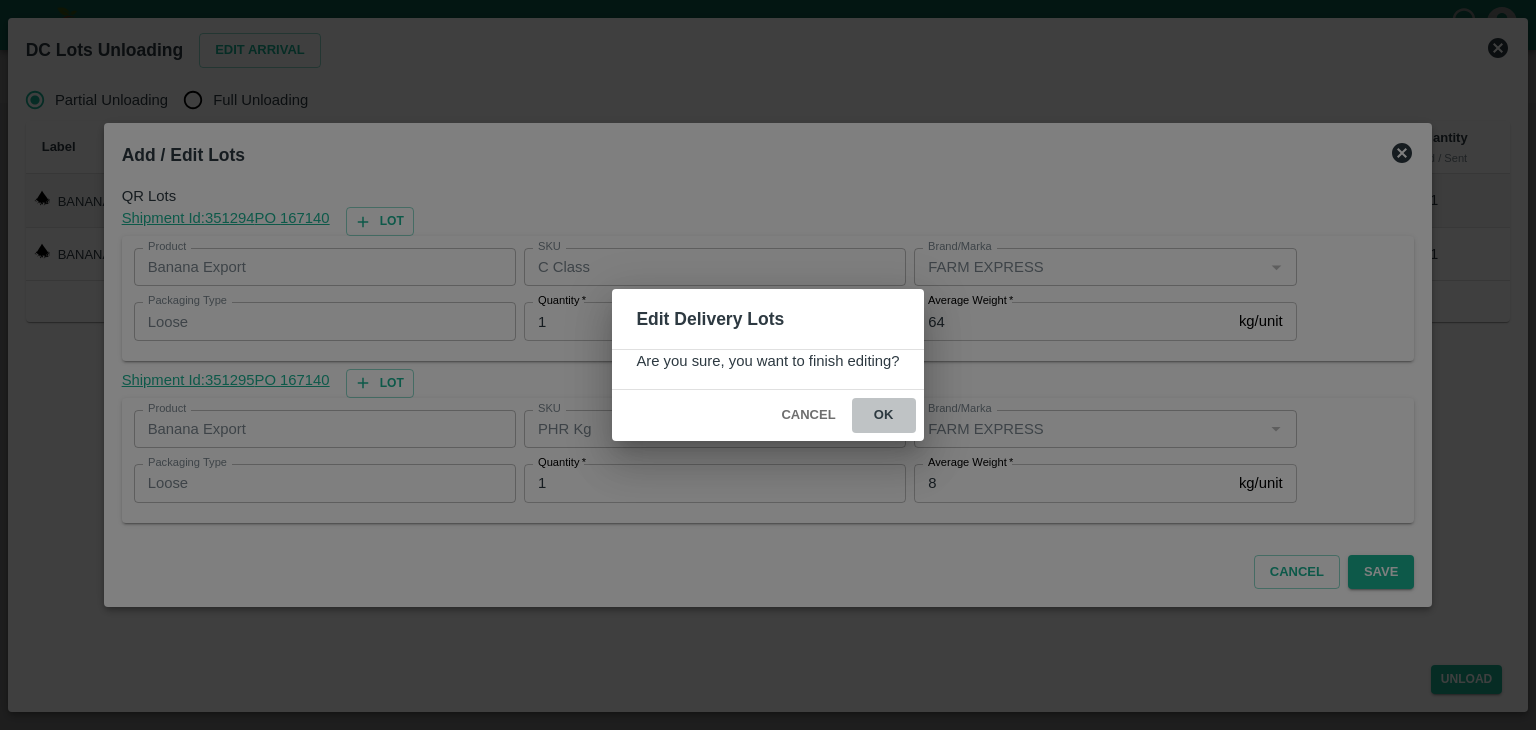 click on "ok" at bounding box center (884, 415) 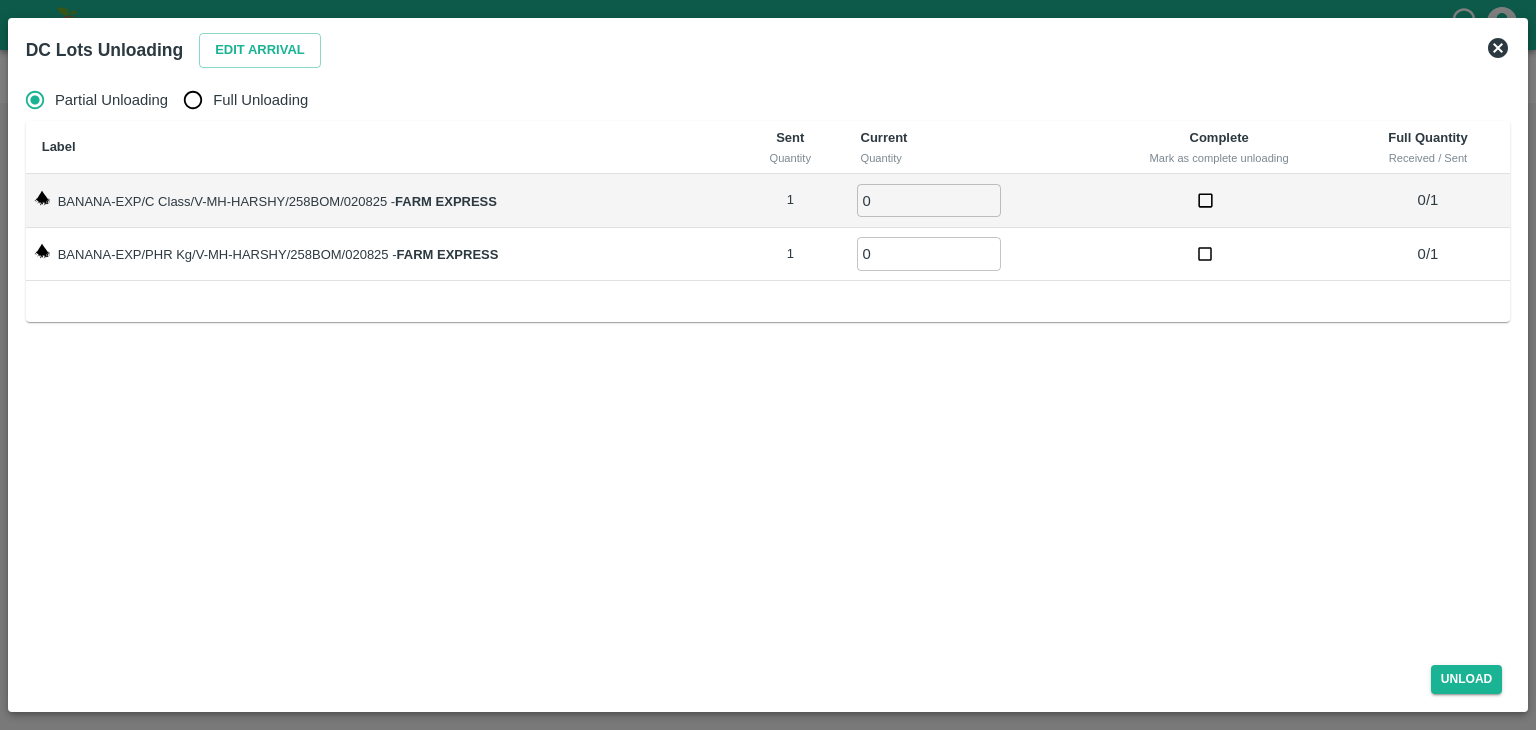 click on "Full Unloading" at bounding box center [260, 100] 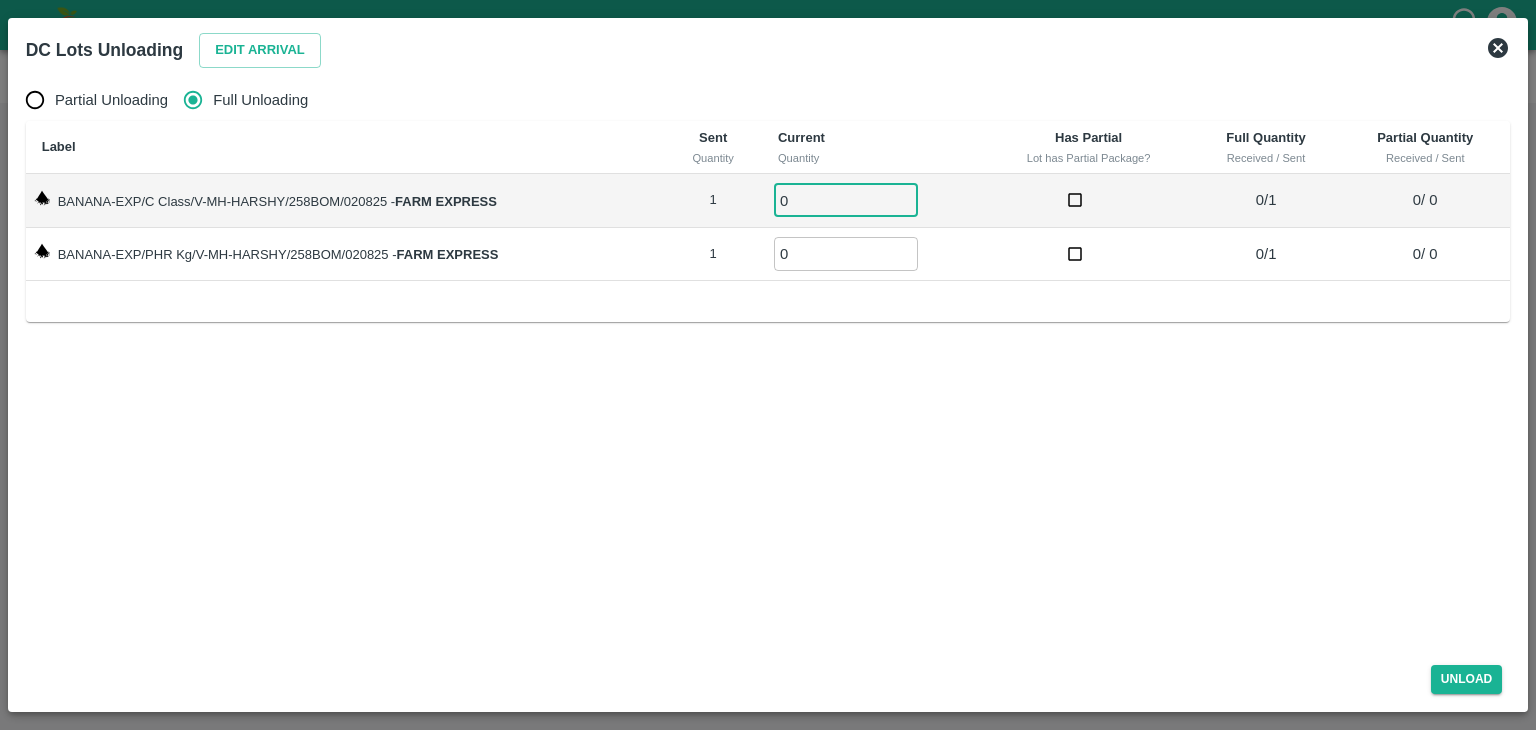 click on "0" at bounding box center (846, 200) 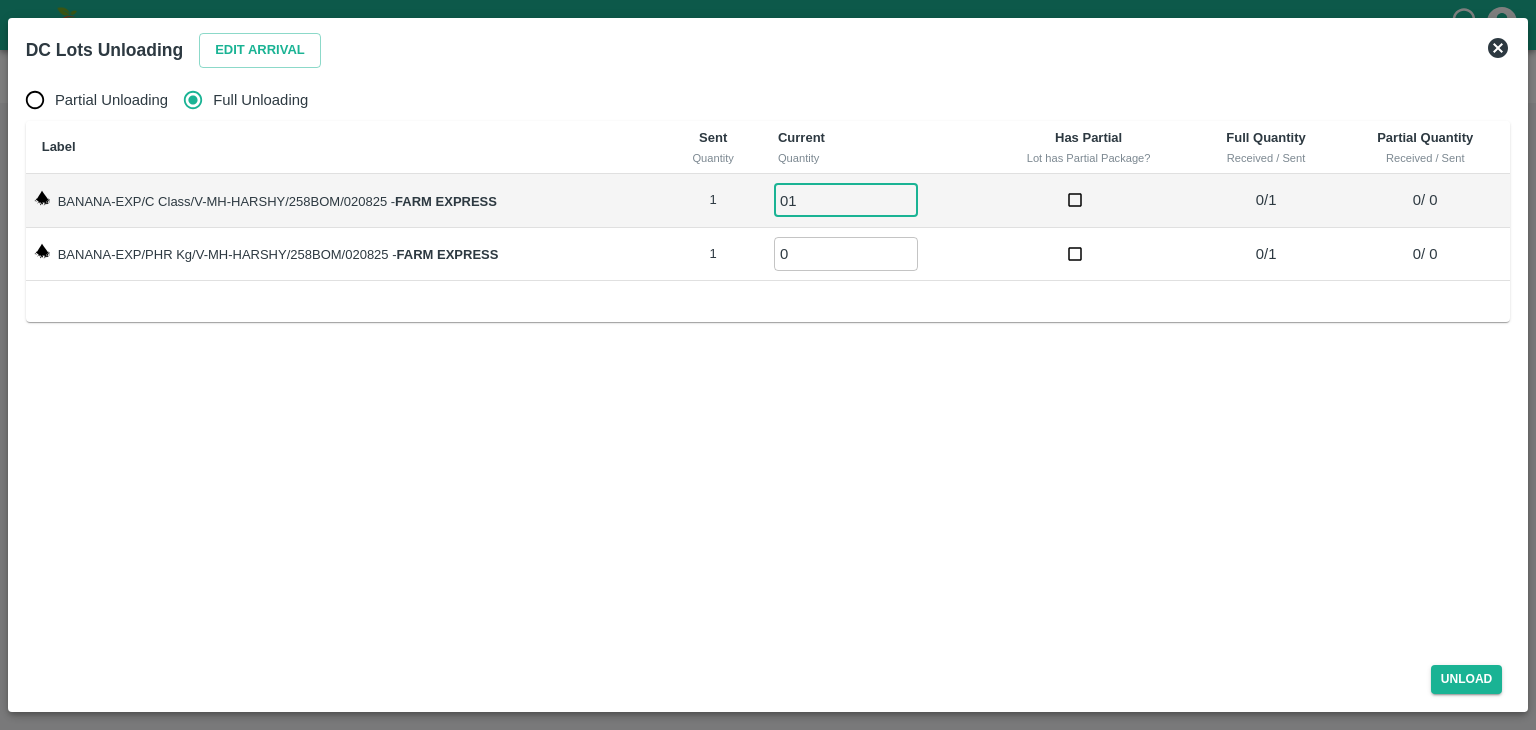 type on "01" 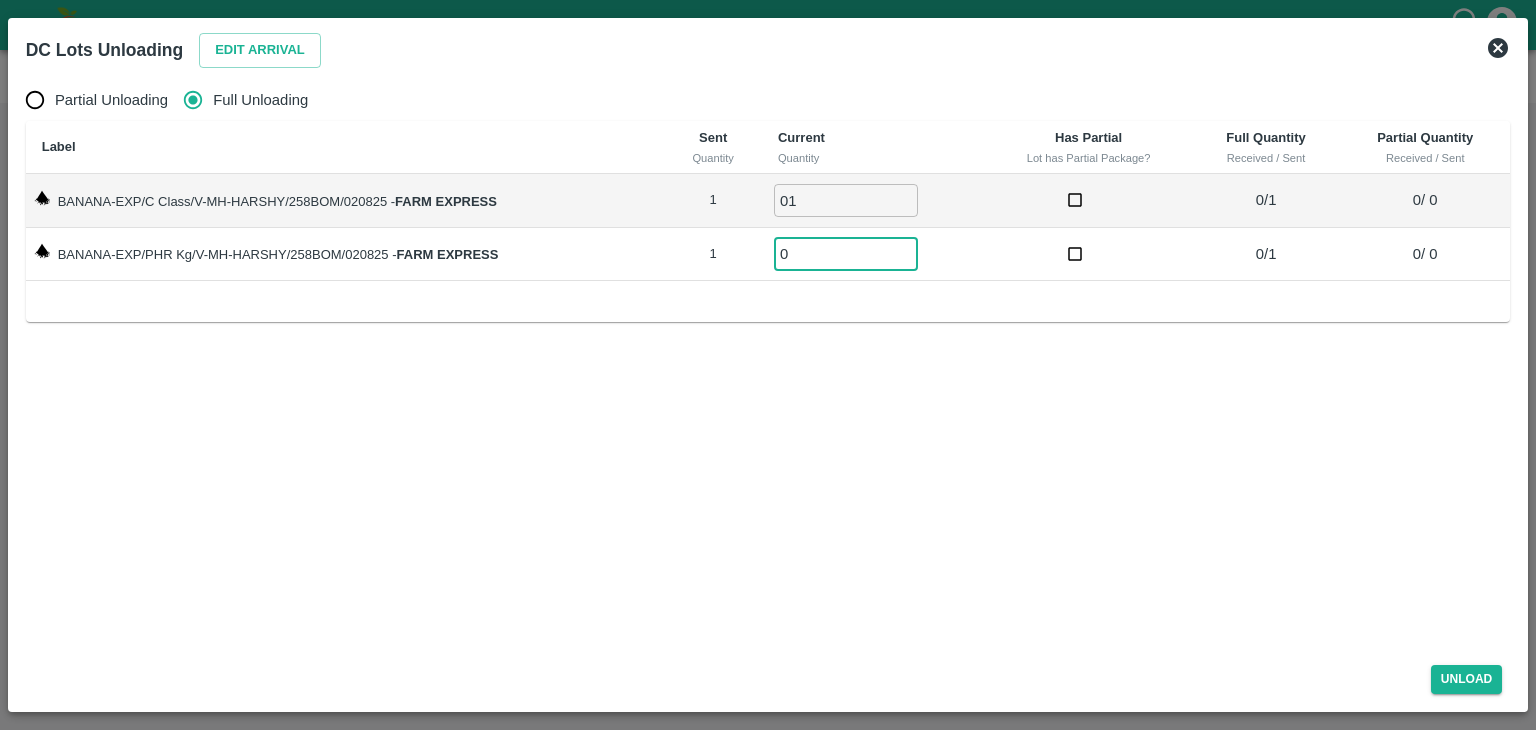click on "0" at bounding box center (846, 253) 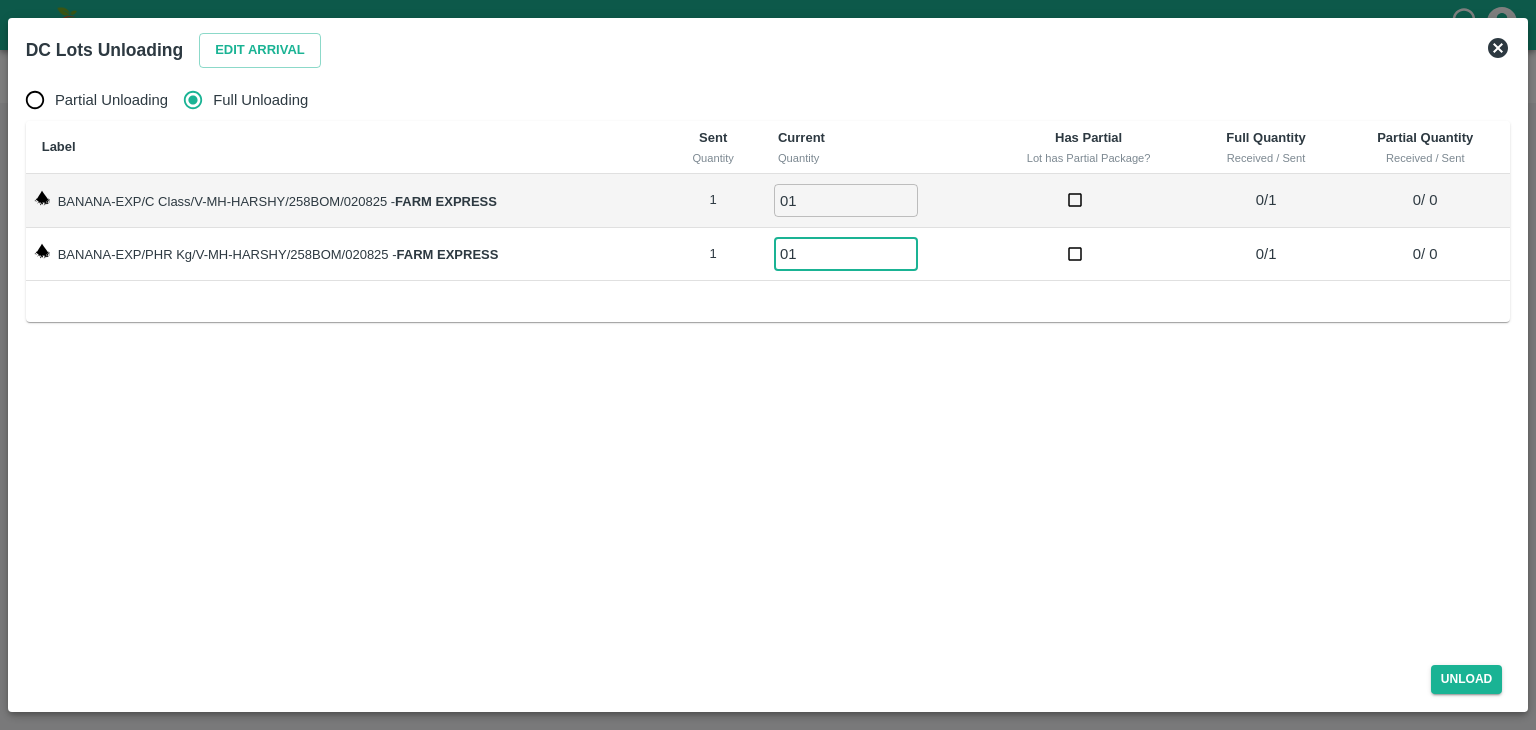 type on "01" 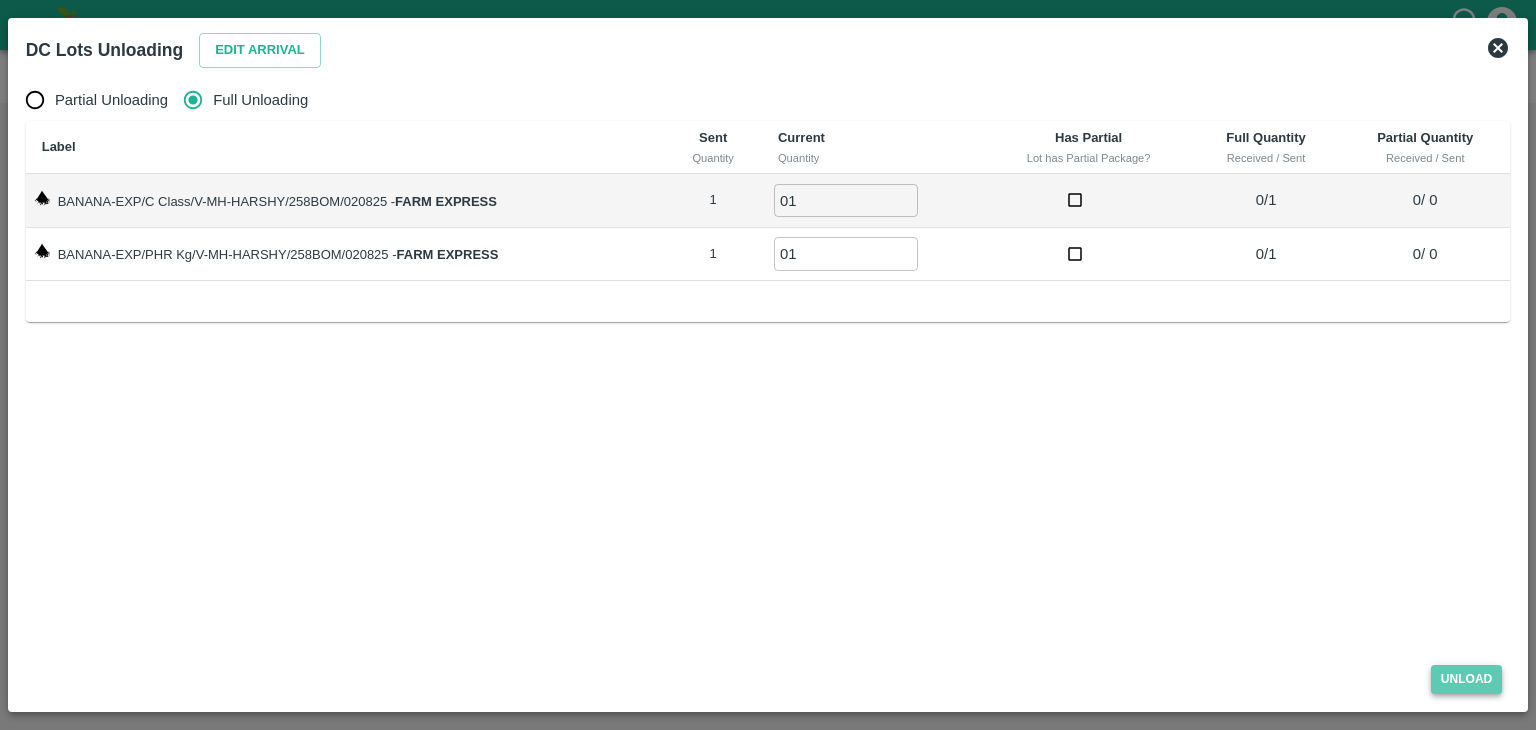 click on "Unload" at bounding box center [1467, 679] 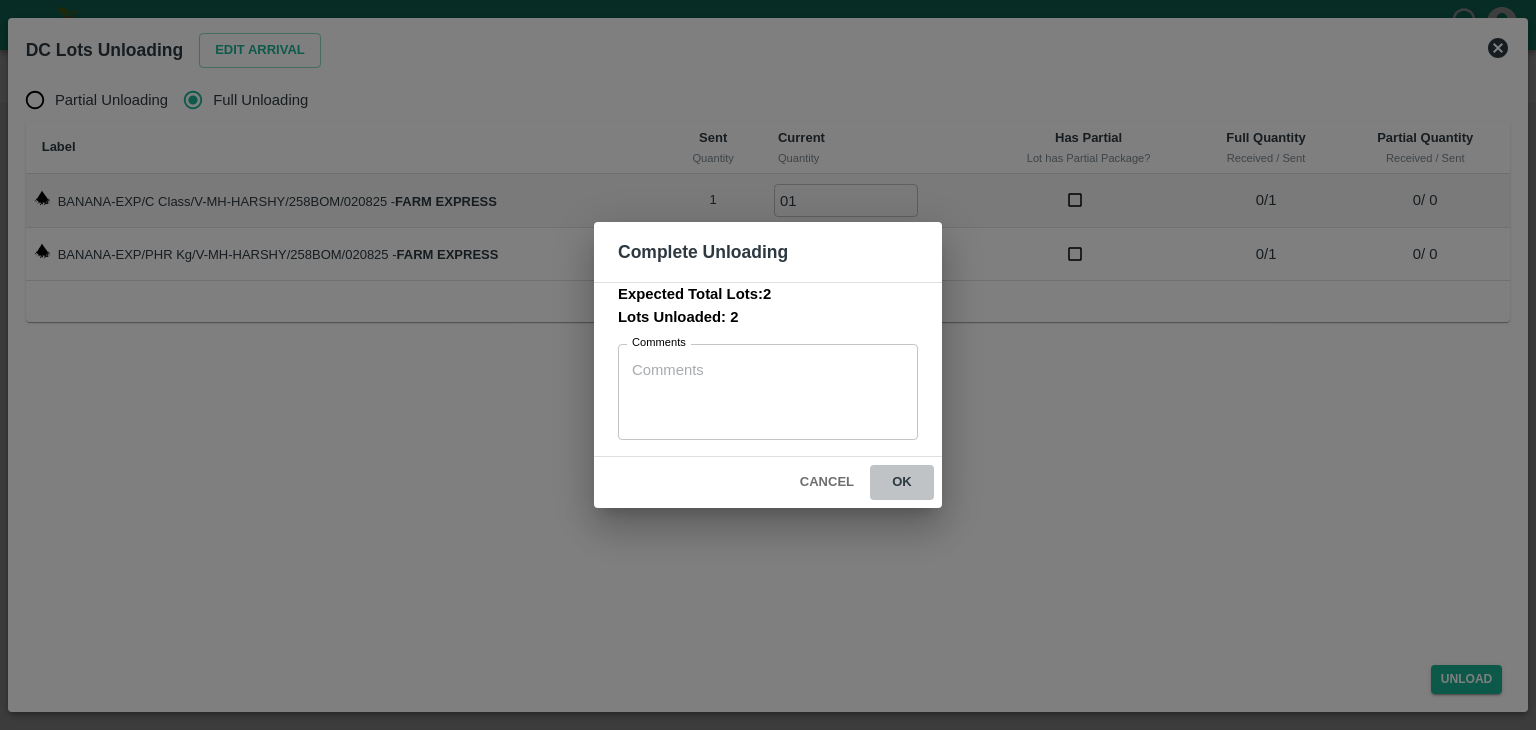click on "ok" at bounding box center (902, 482) 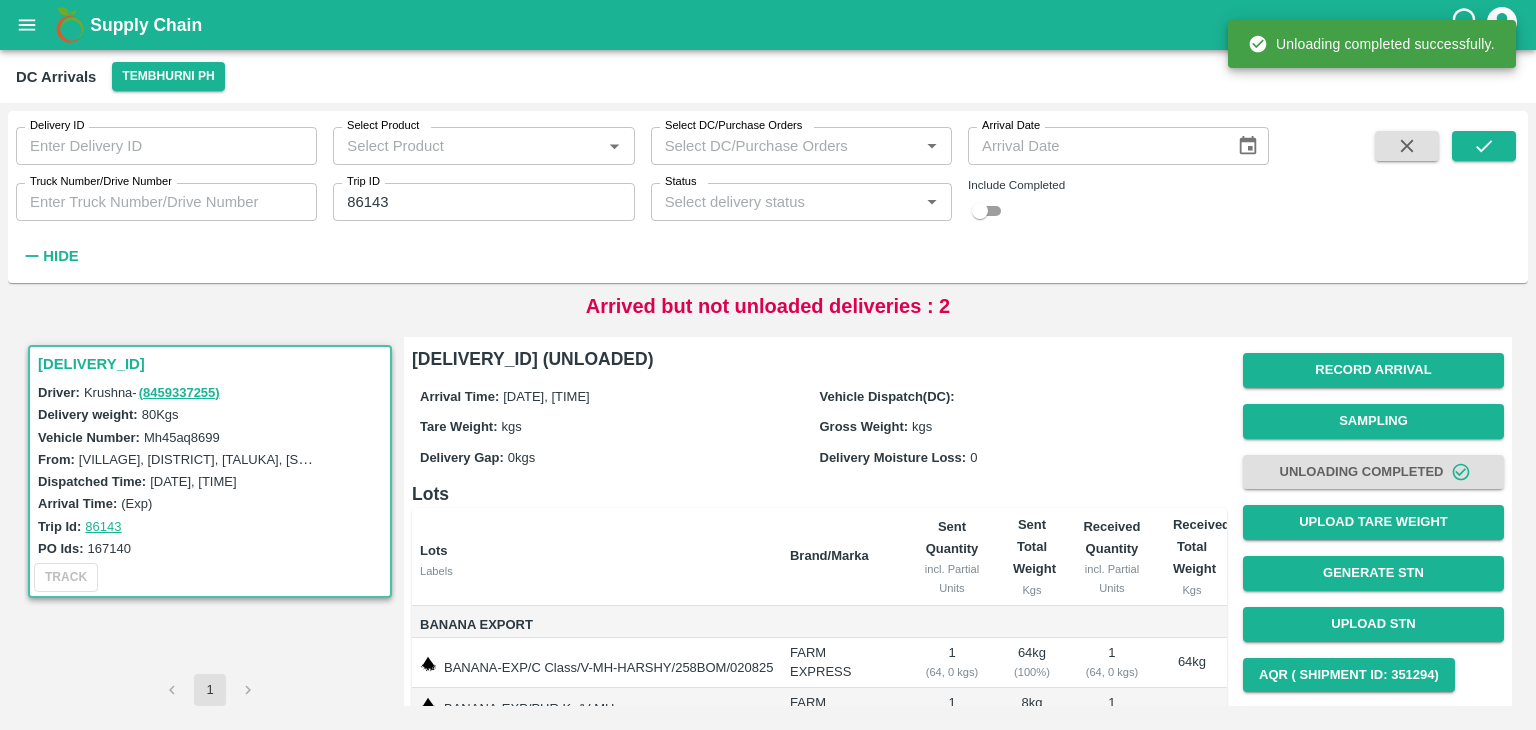scroll, scrollTop: 106, scrollLeft: 0, axis: vertical 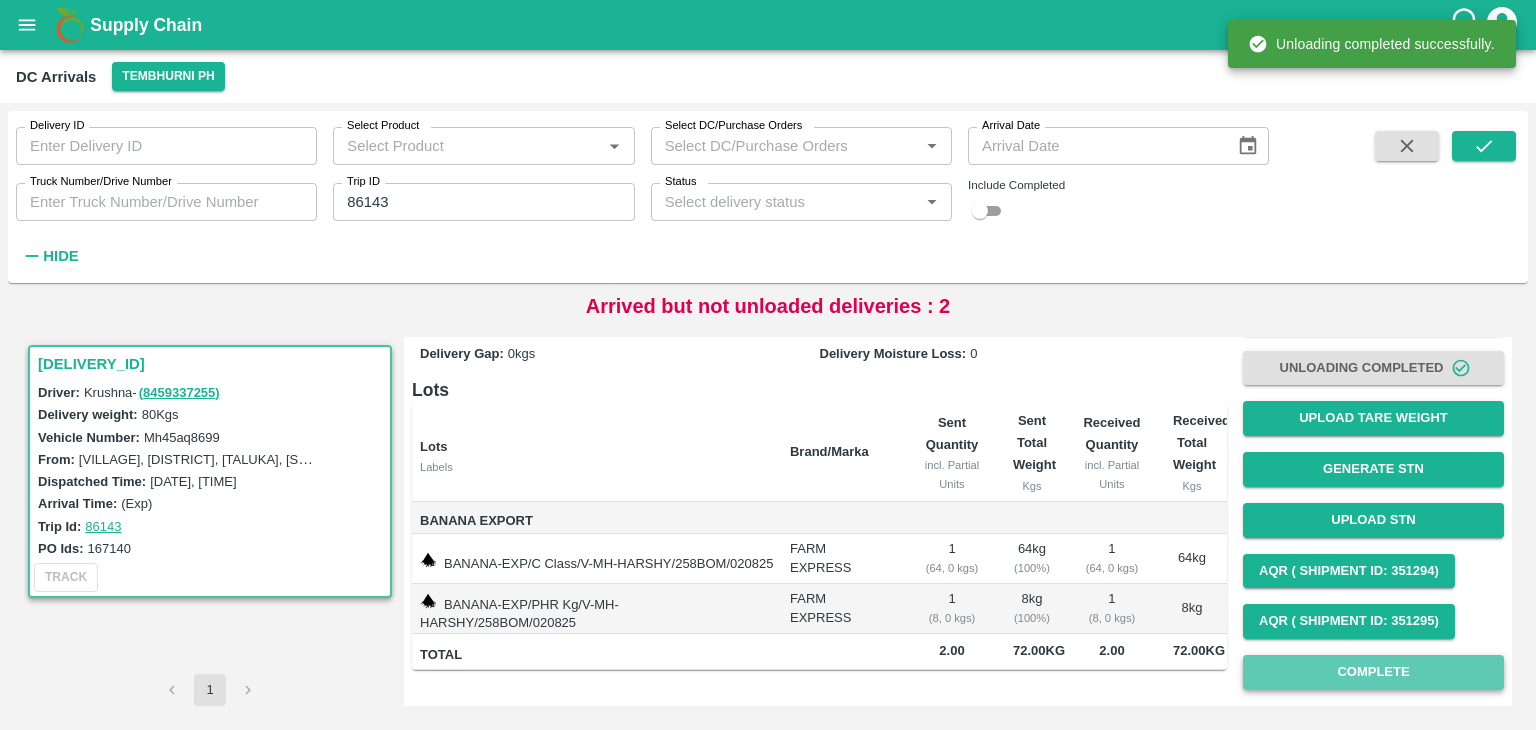 click on "Complete" at bounding box center (1373, 672) 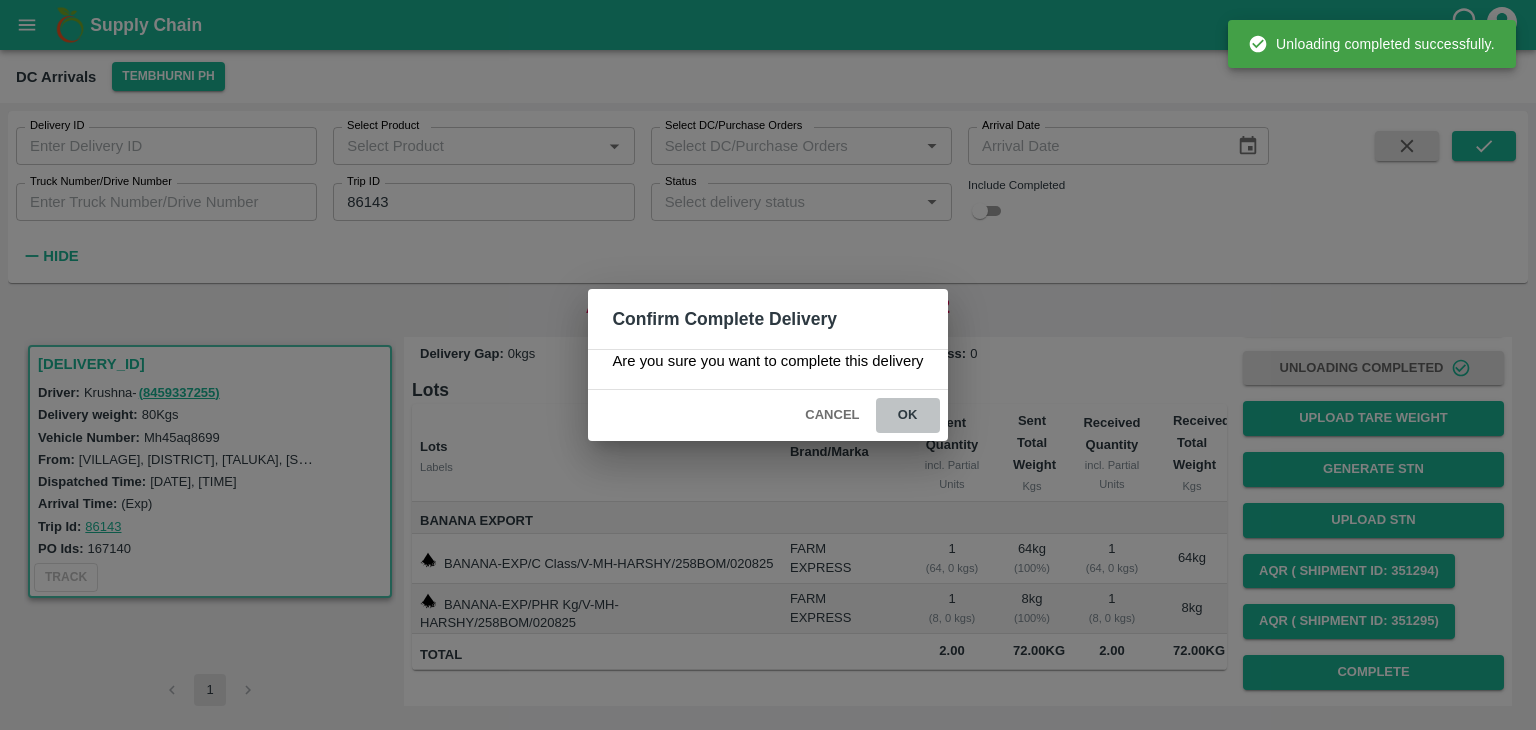 click on "ok" at bounding box center (908, 415) 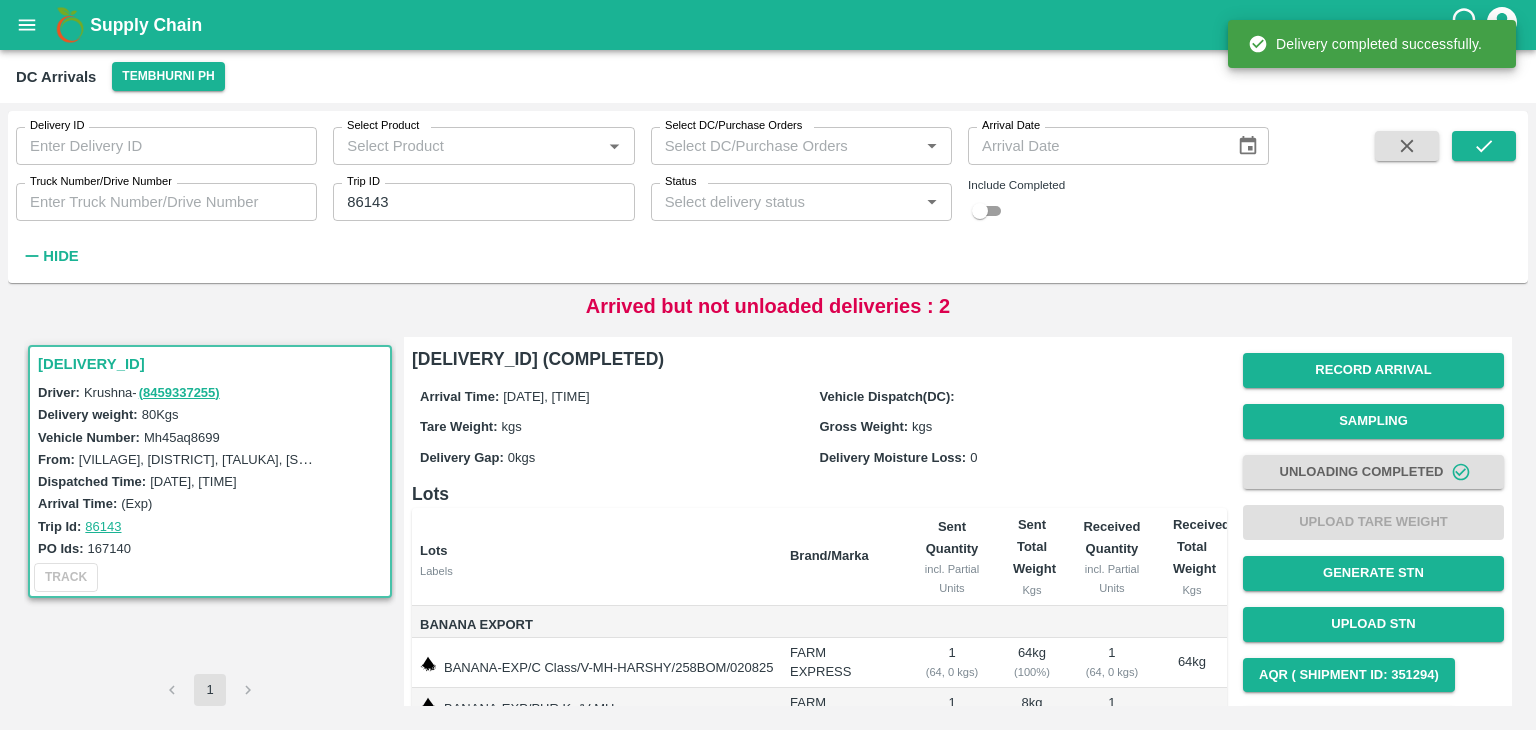 scroll, scrollTop: 106, scrollLeft: 0, axis: vertical 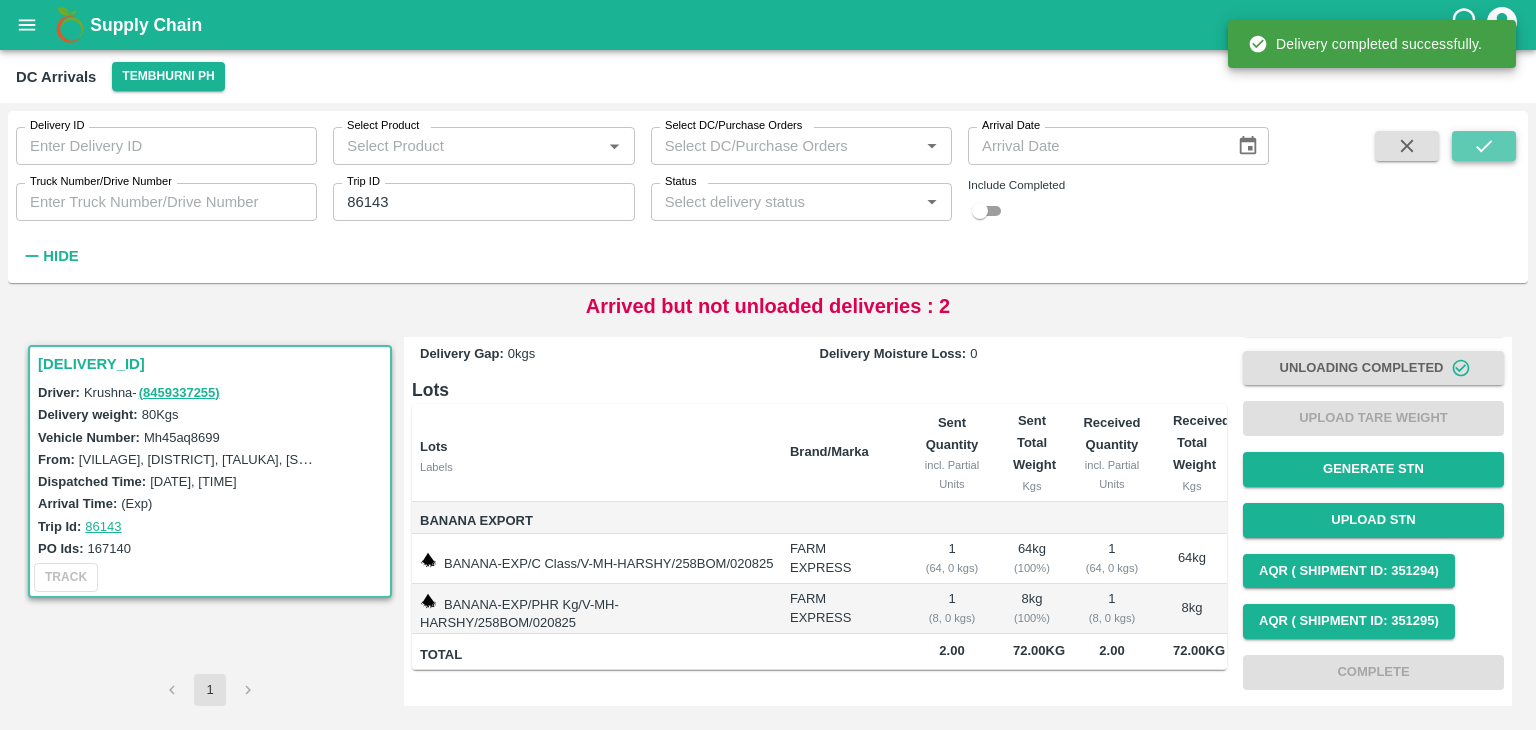 click at bounding box center (1484, 146) 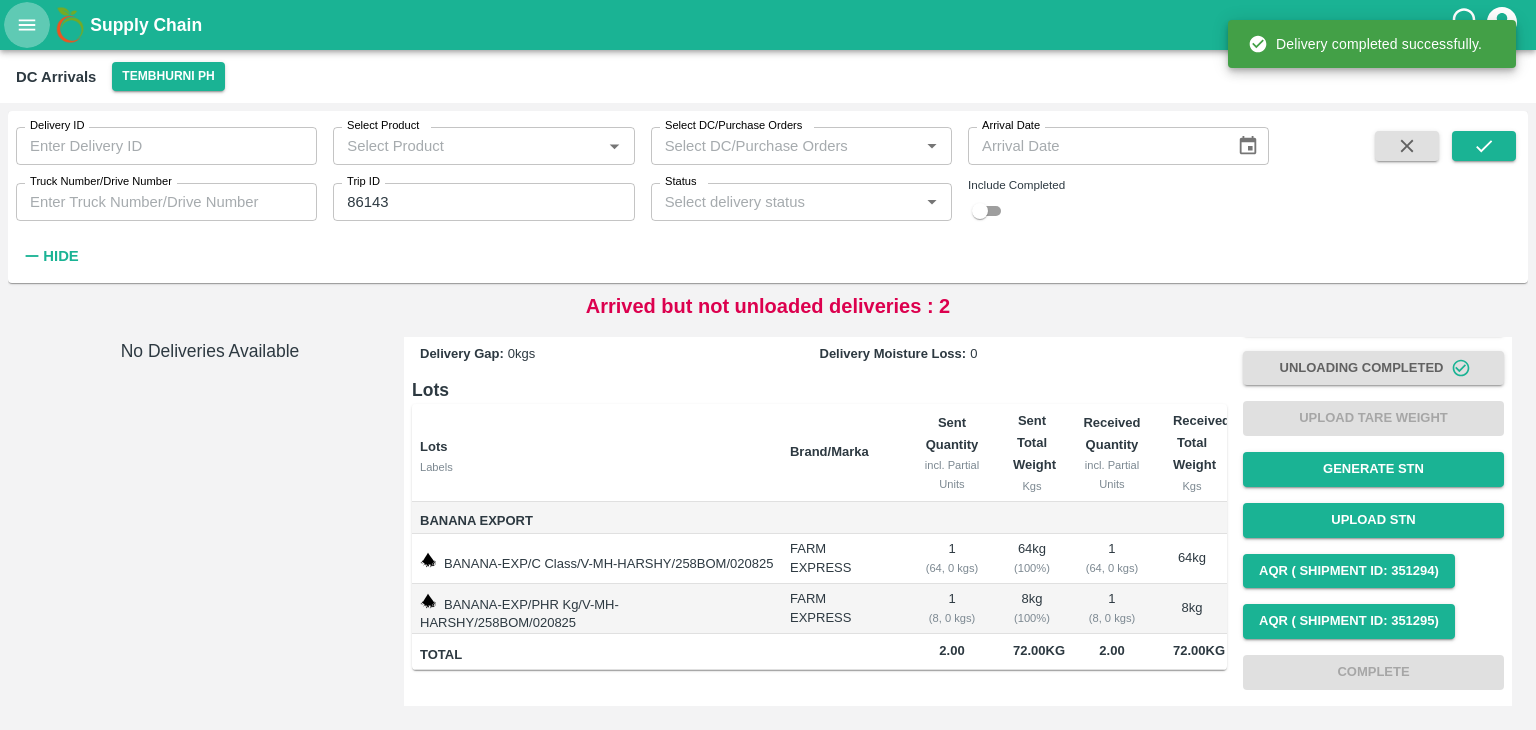 click at bounding box center [27, 25] 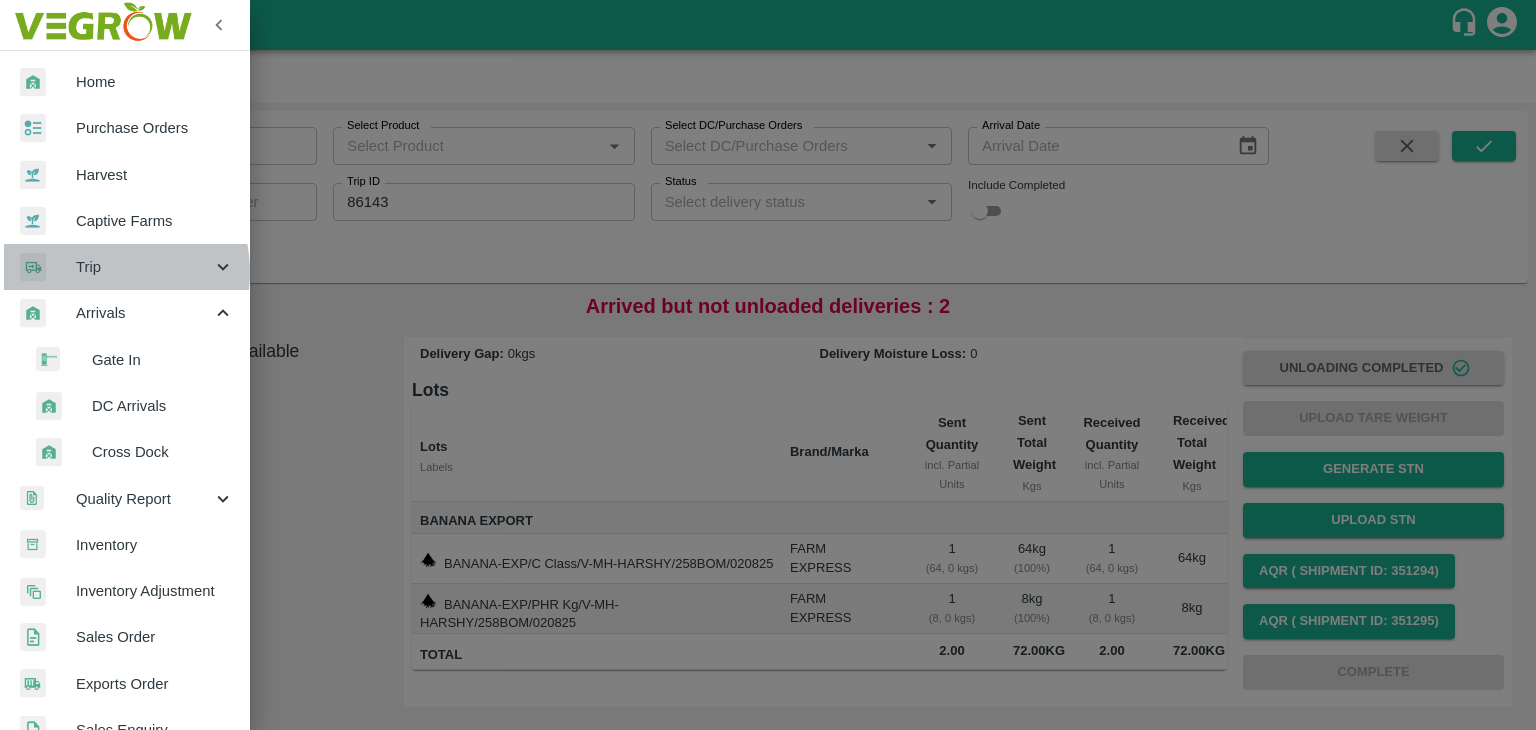 click on "Trip" at bounding box center [144, 267] 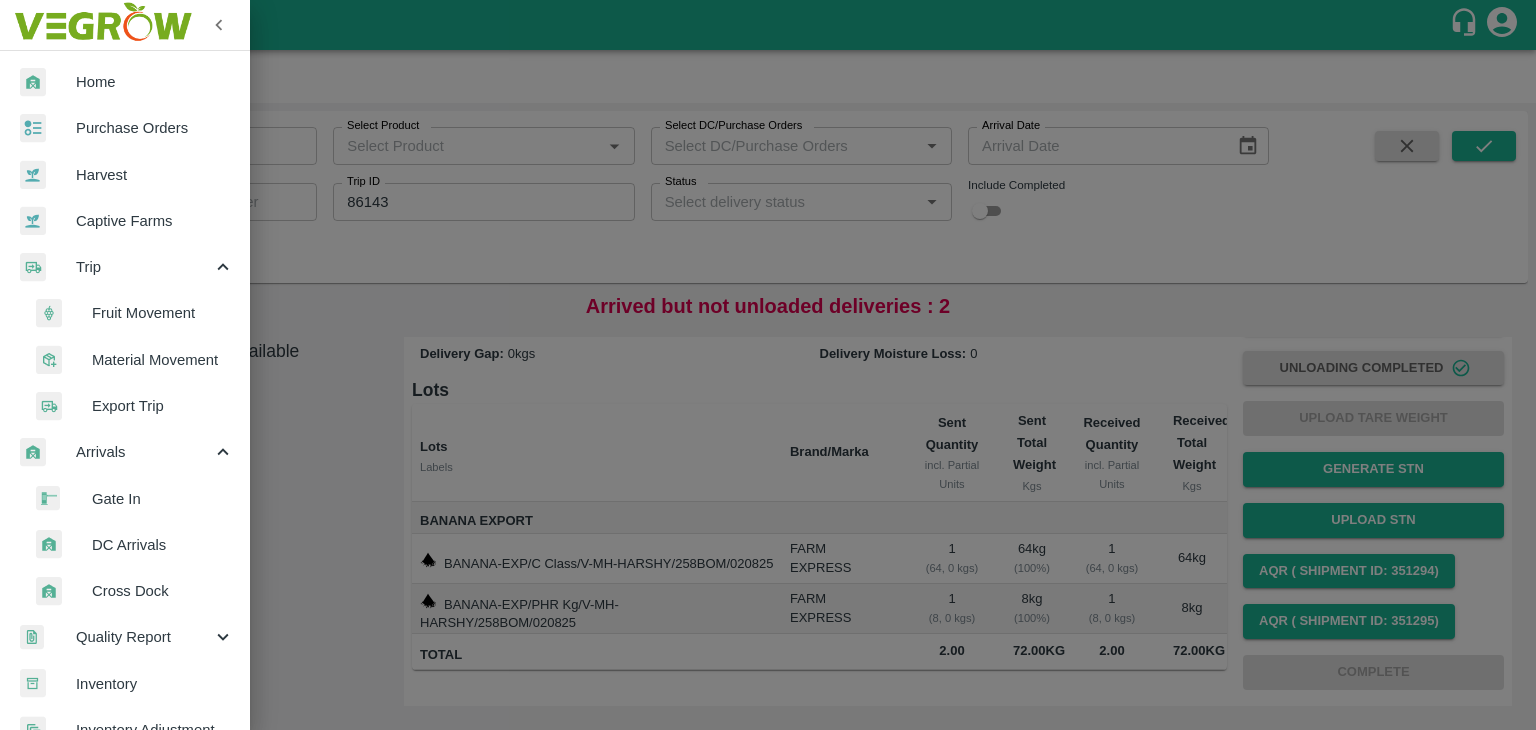 click on "Fruit Movement" at bounding box center (163, 313) 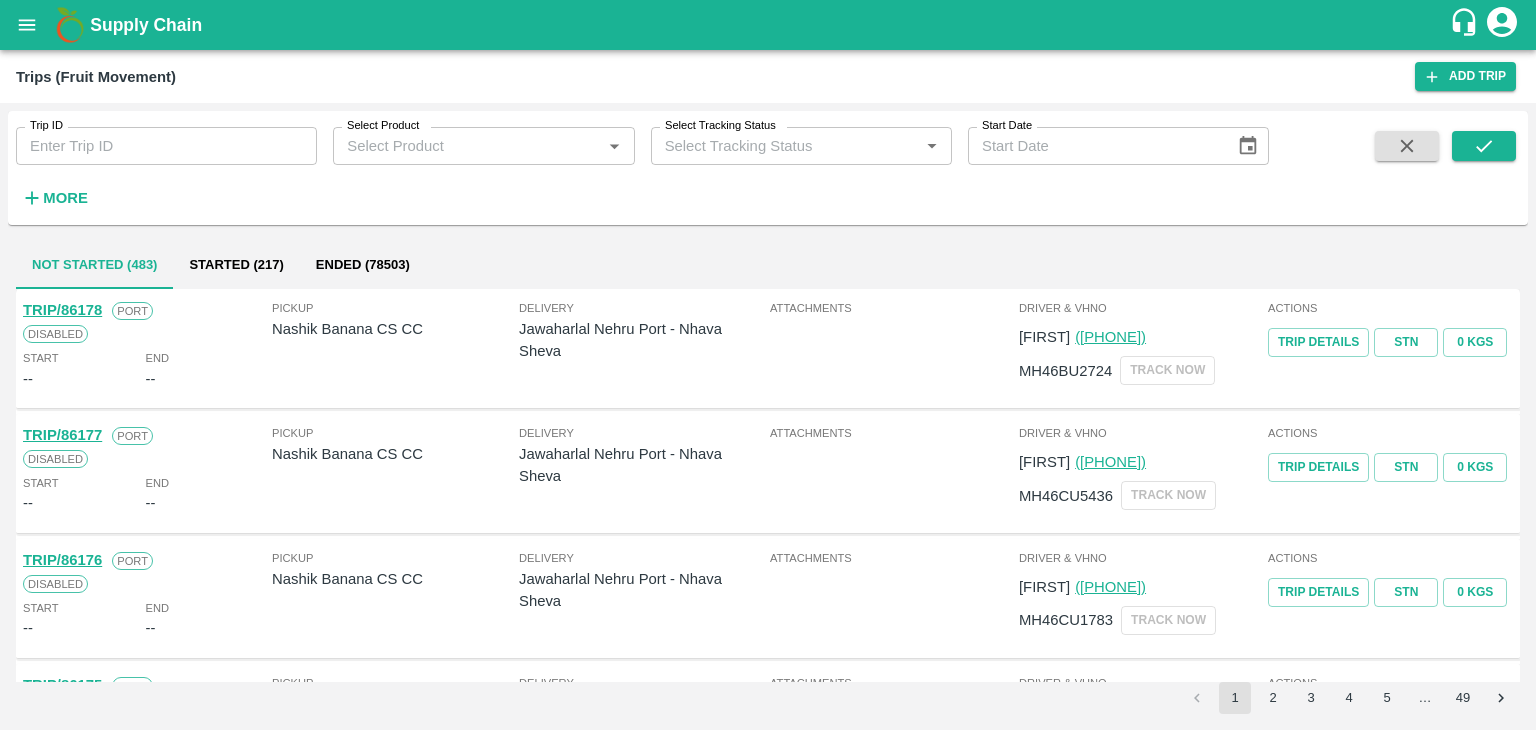 click on "Trip ID" at bounding box center (166, 146) 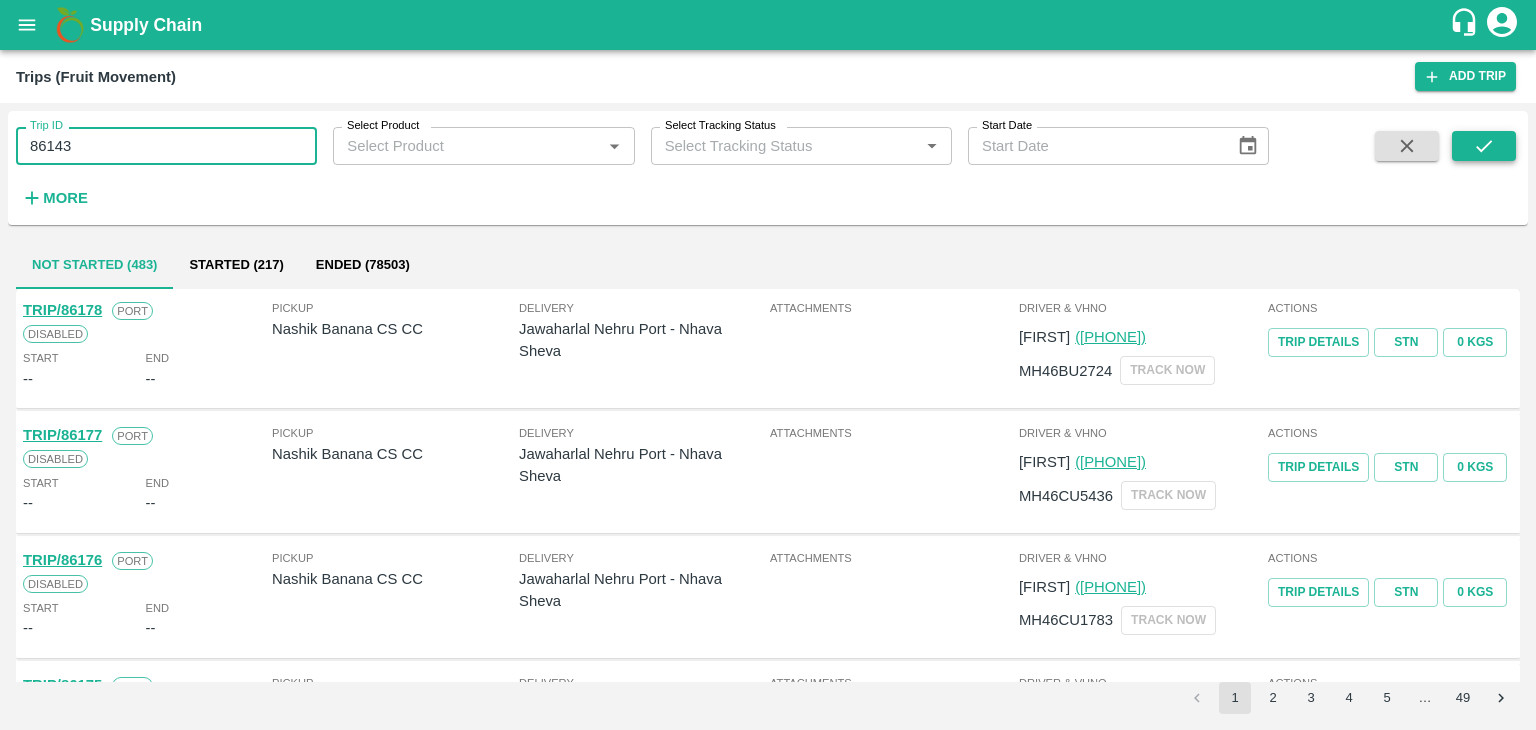 type on "86143" 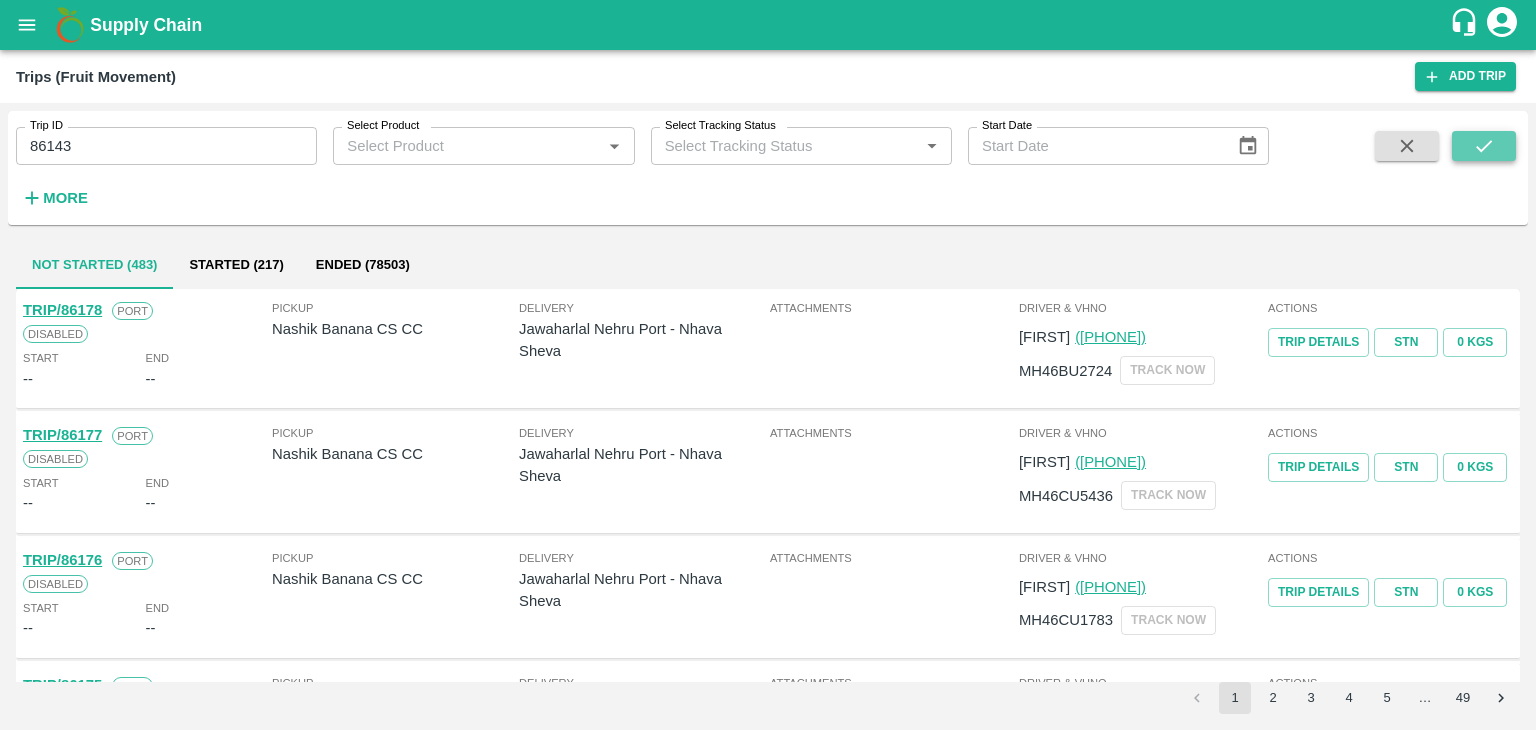 click 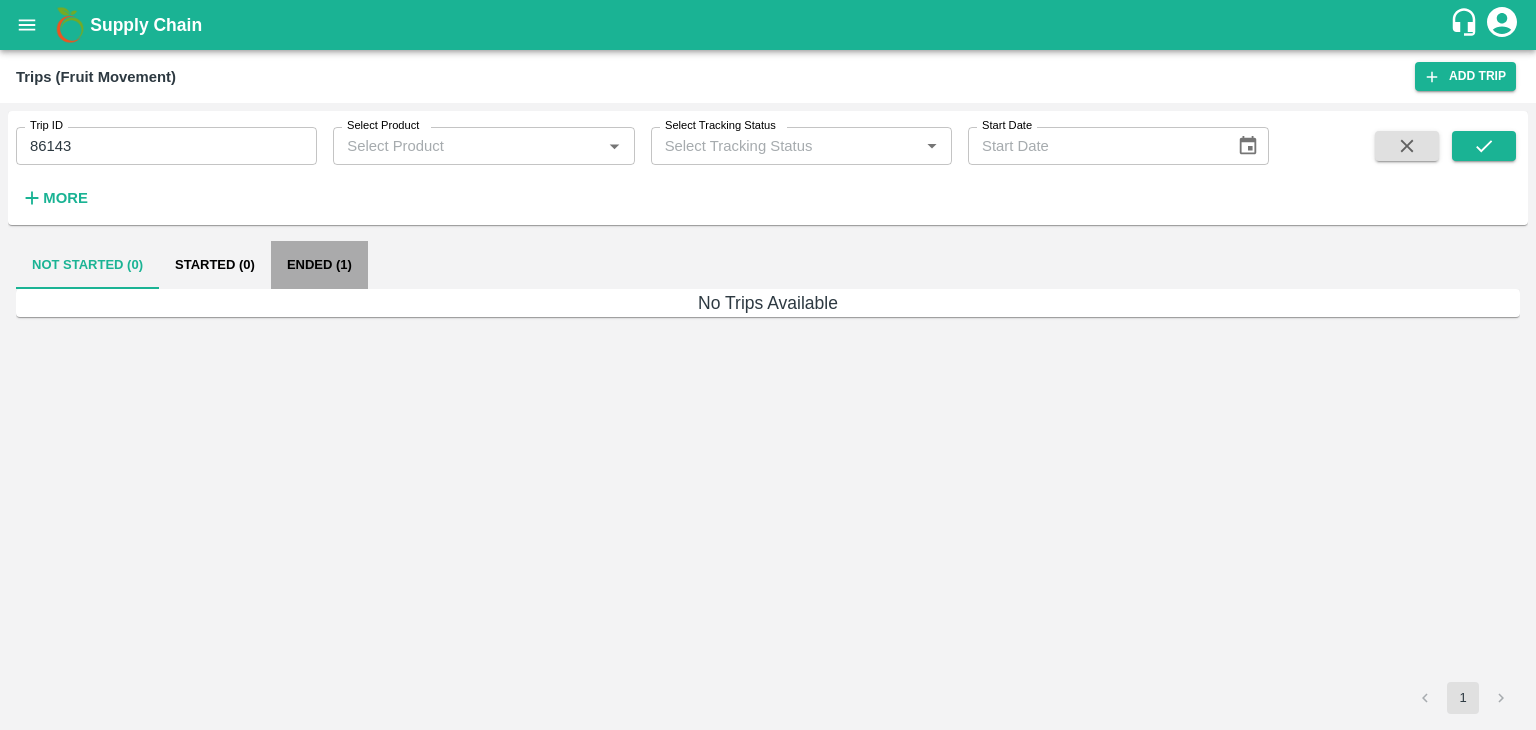 click on "Ended (1)" at bounding box center [319, 265] 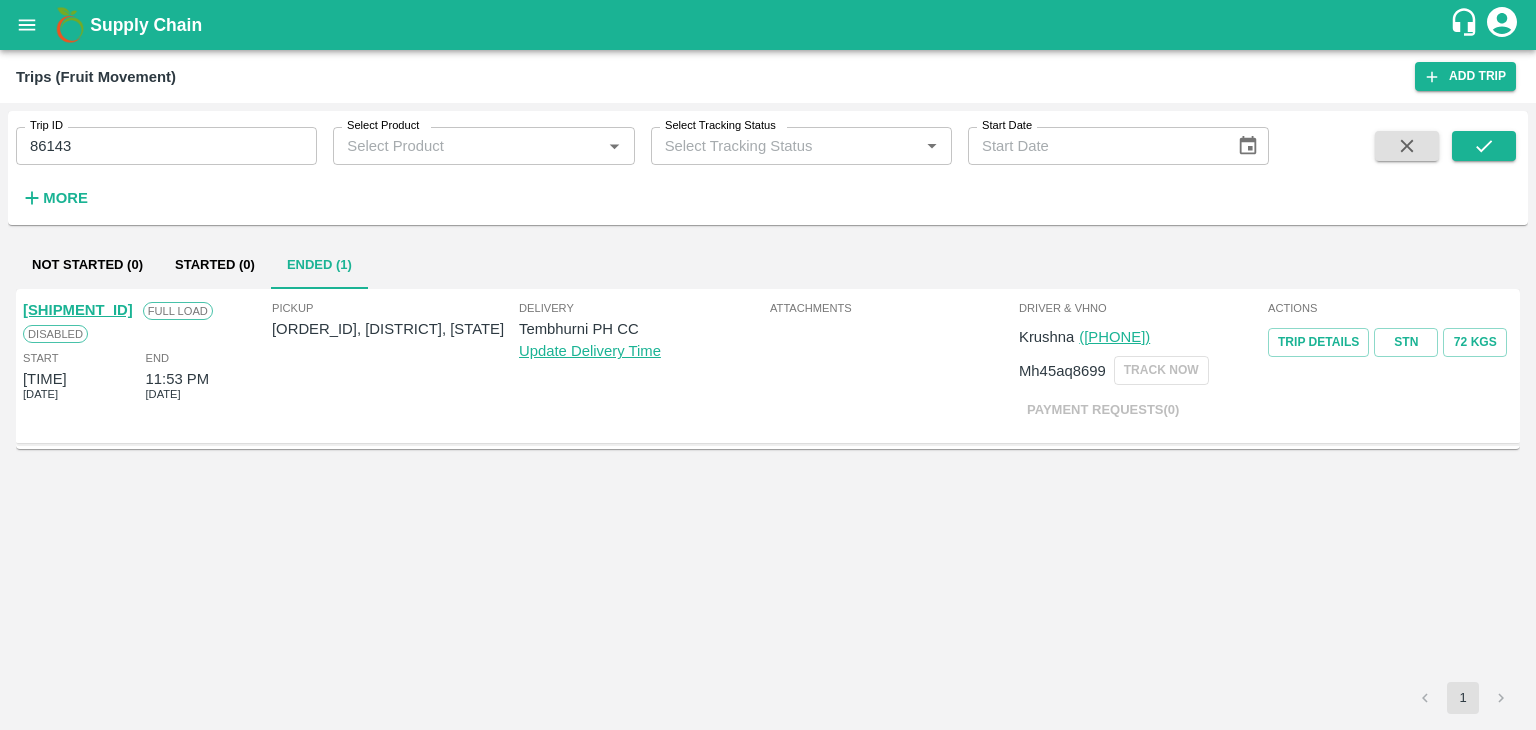 click on "TRIP/86143" at bounding box center (78, 310) 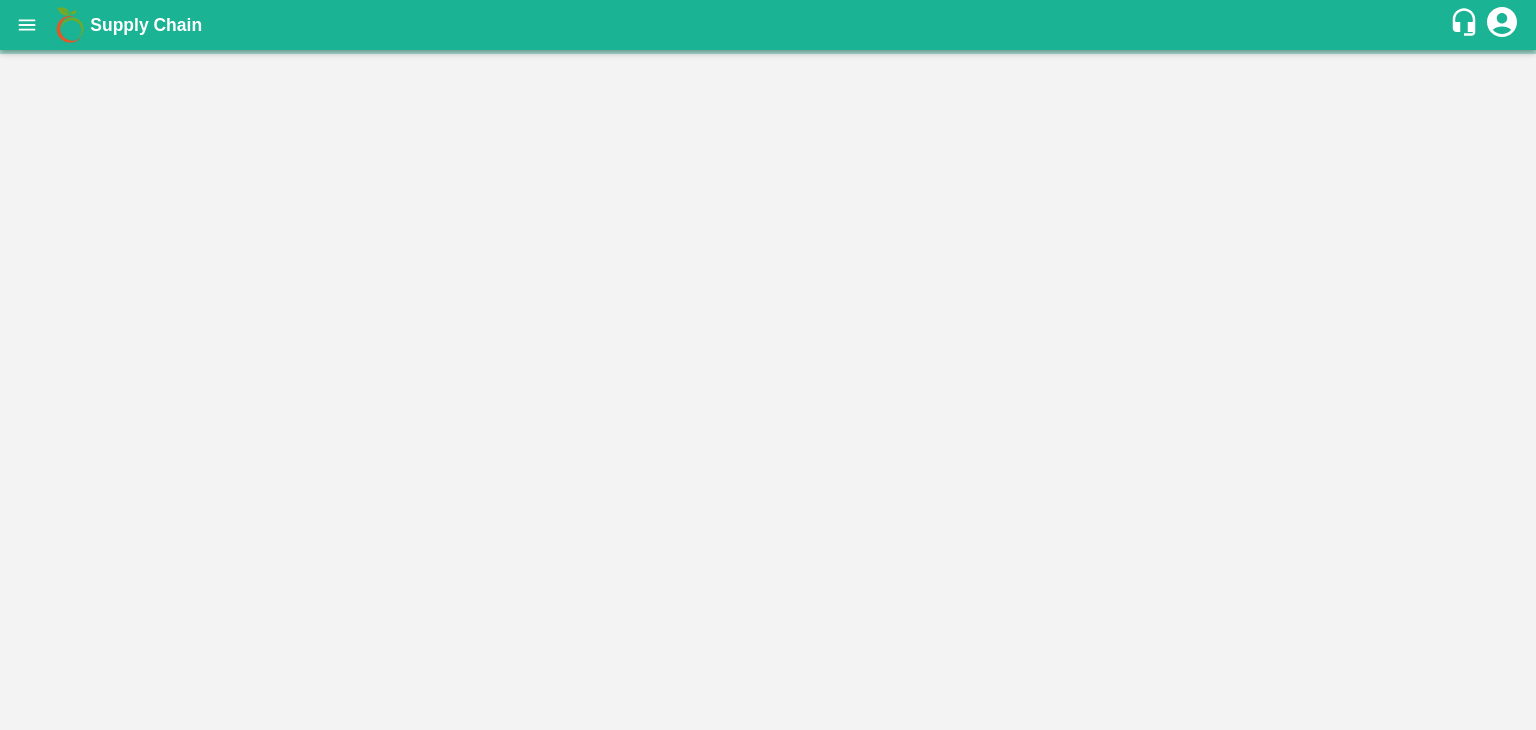 scroll, scrollTop: 0, scrollLeft: 0, axis: both 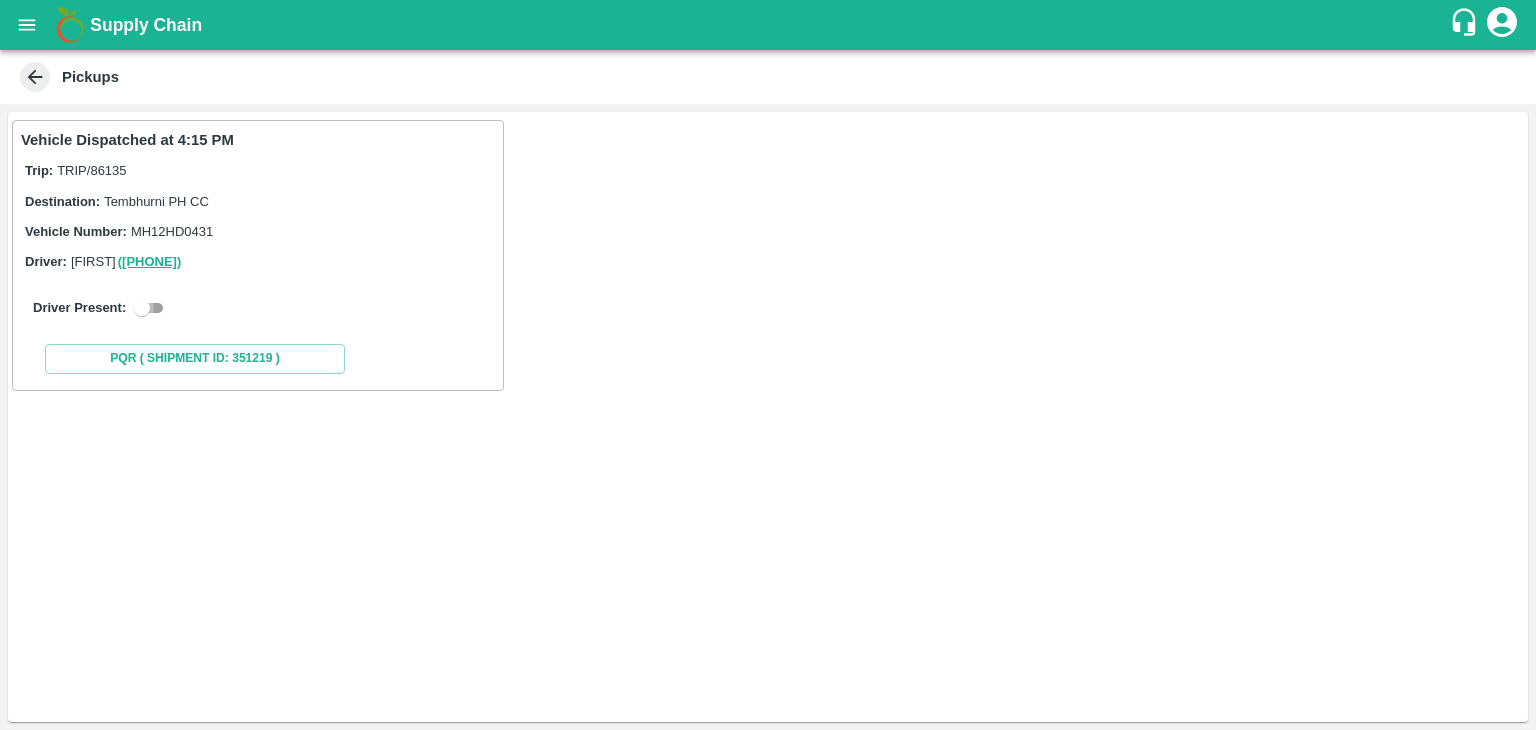 click at bounding box center (142, 308) 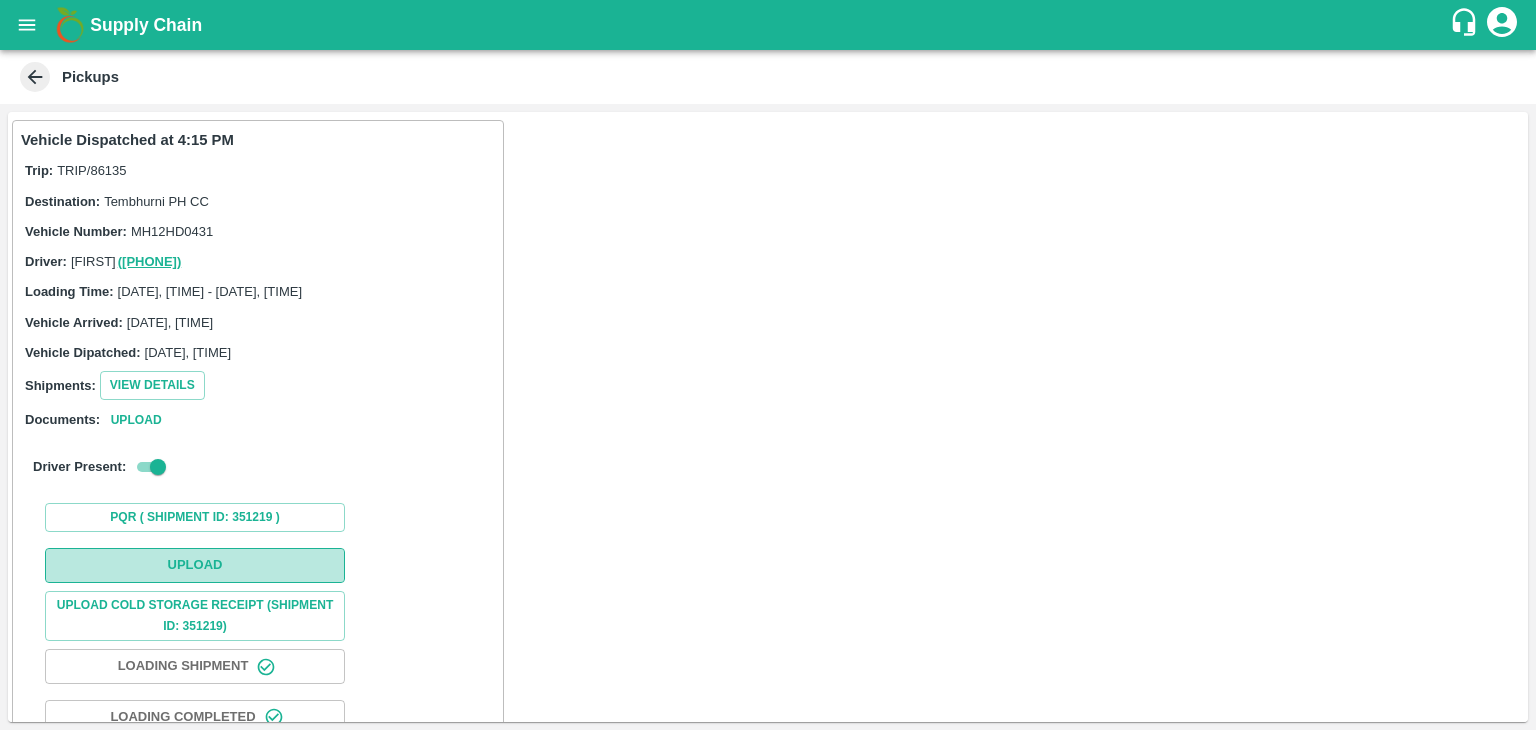 click on "Upload" at bounding box center (195, 565) 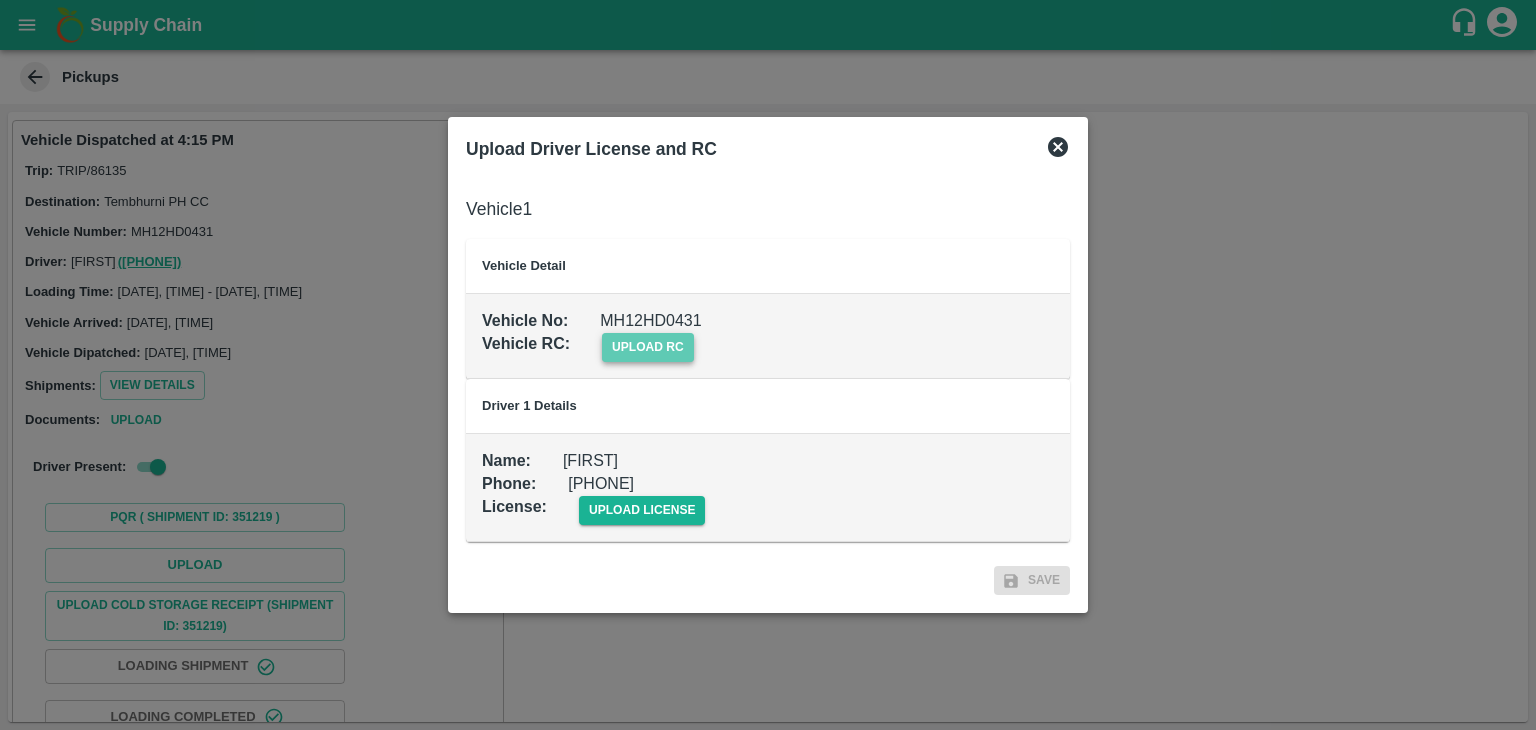 click on "upload rc" at bounding box center (648, 347) 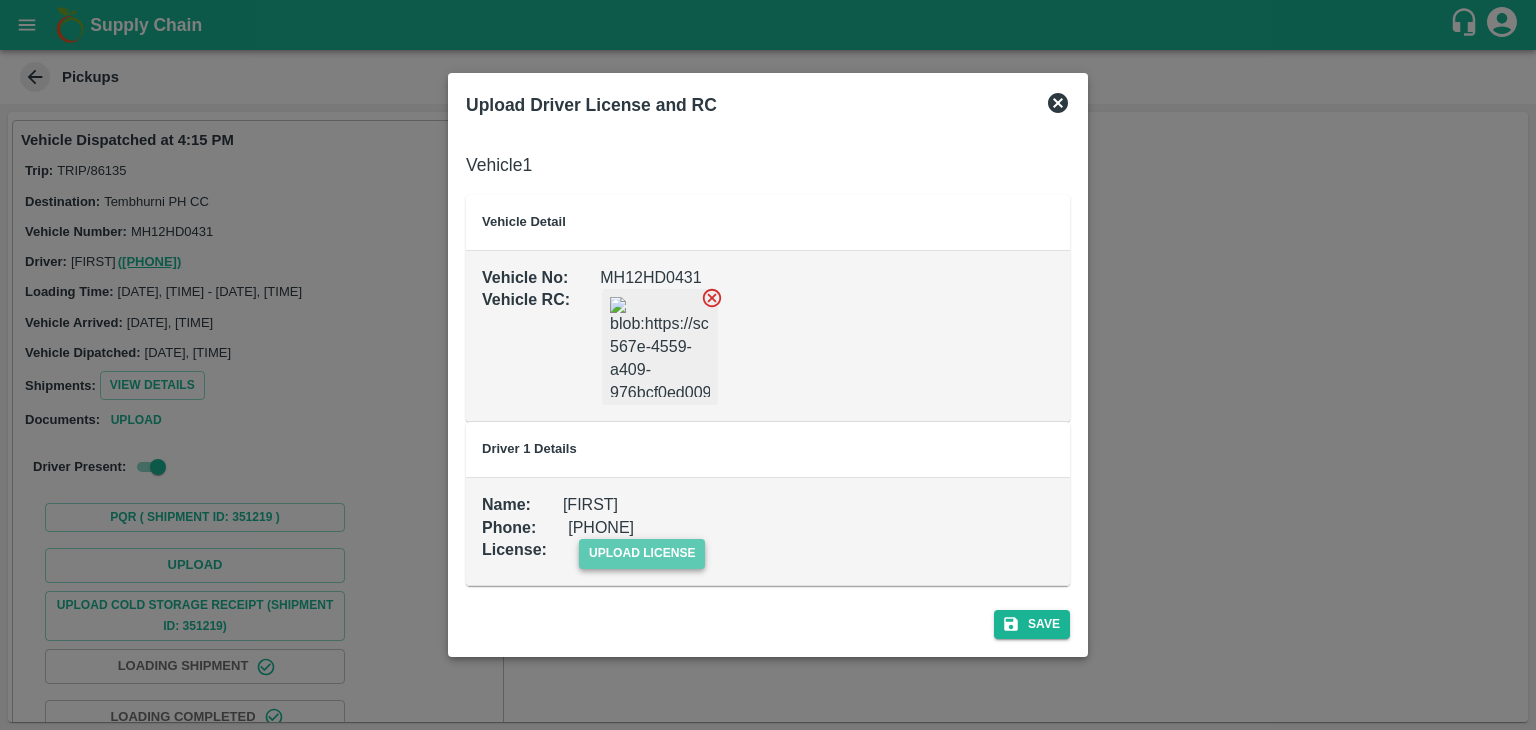 click on "upload license" at bounding box center [642, 553] 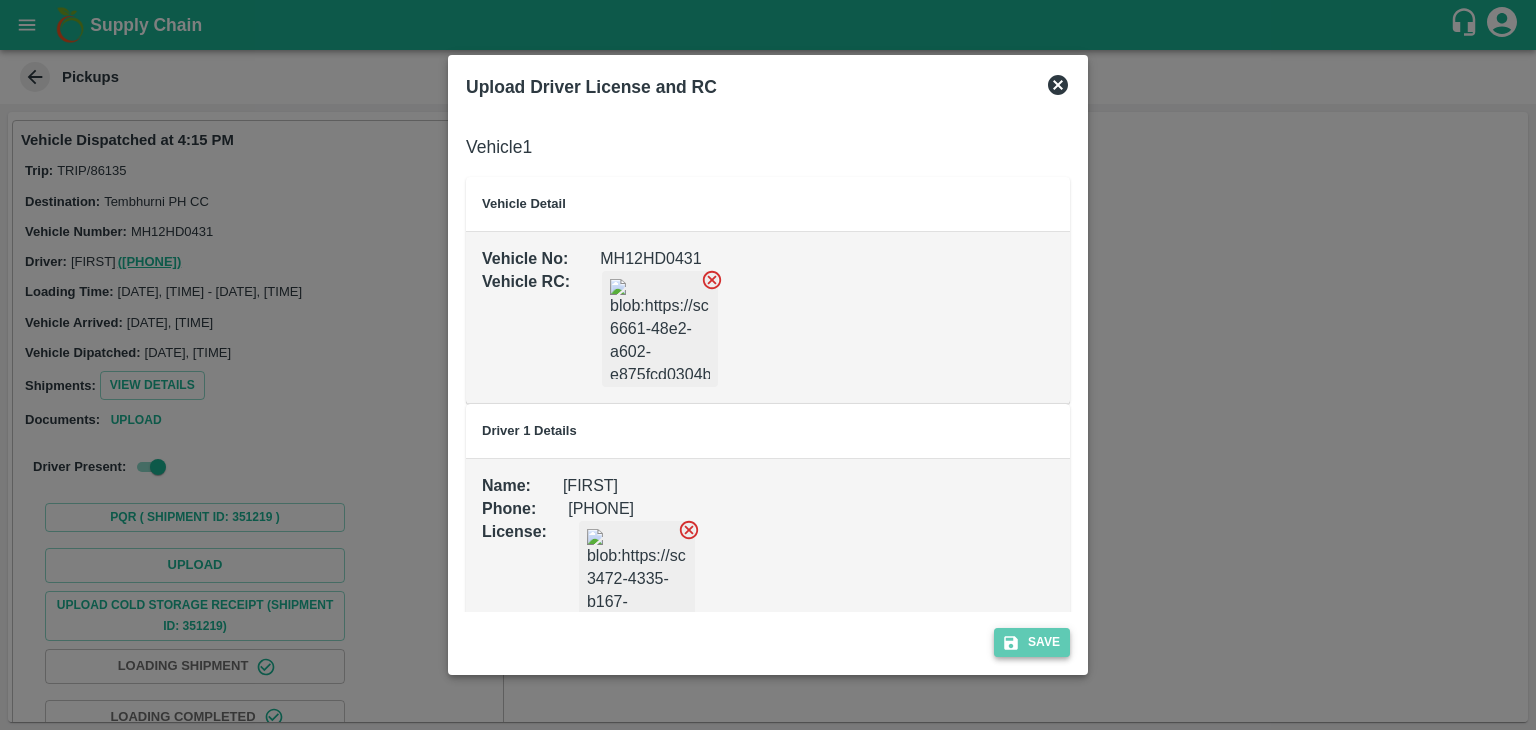 click on "Save" at bounding box center (1032, 642) 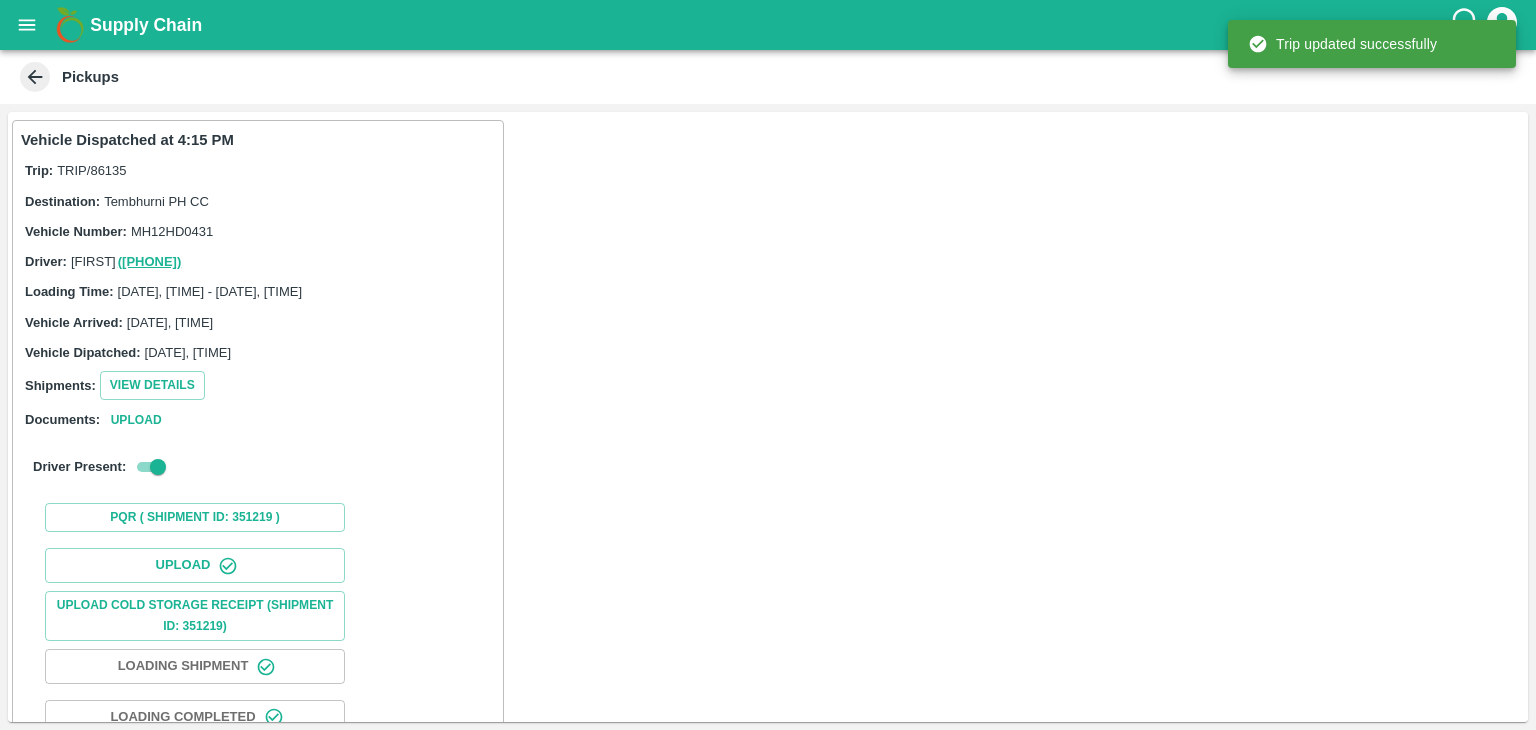 scroll, scrollTop: 209, scrollLeft: 0, axis: vertical 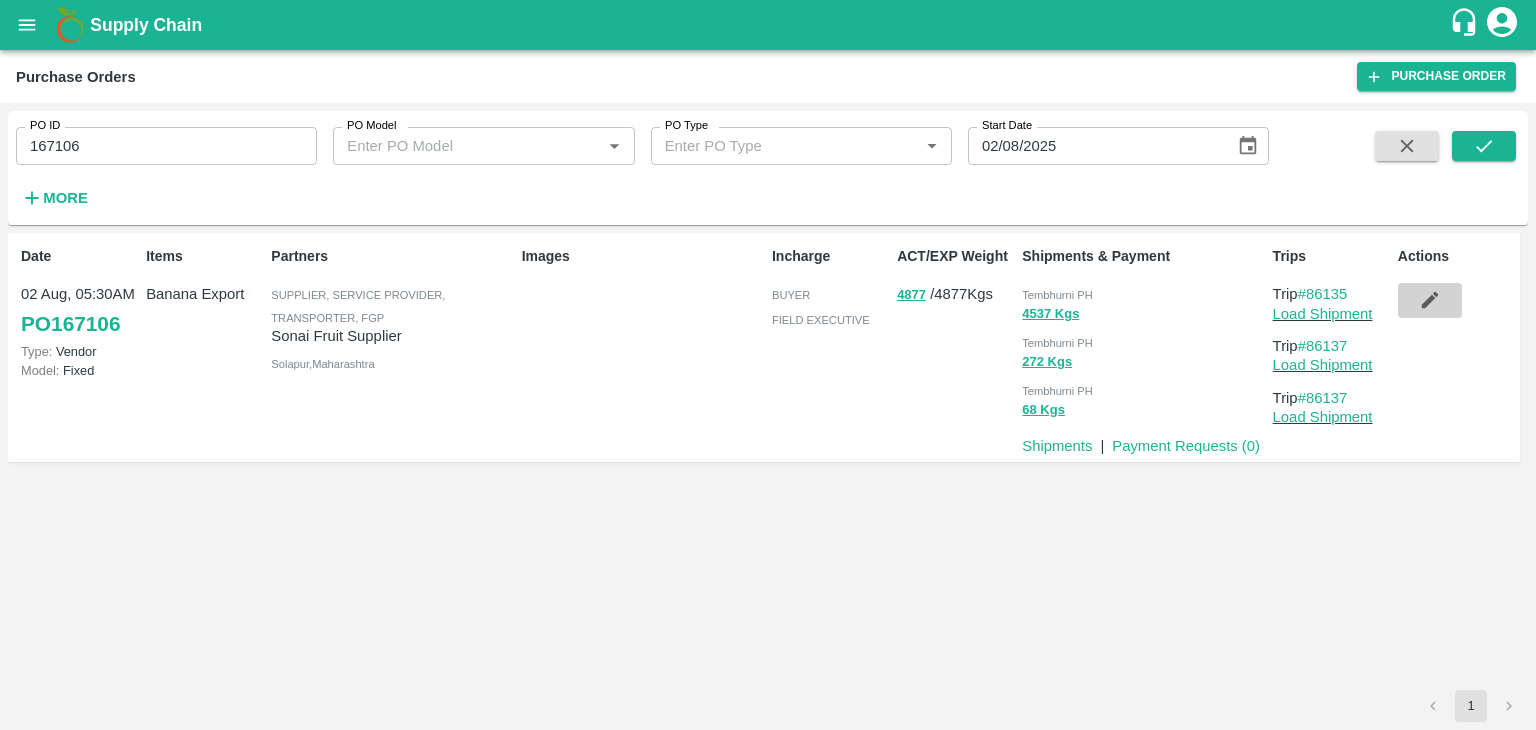 click at bounding box center [1430, 300] 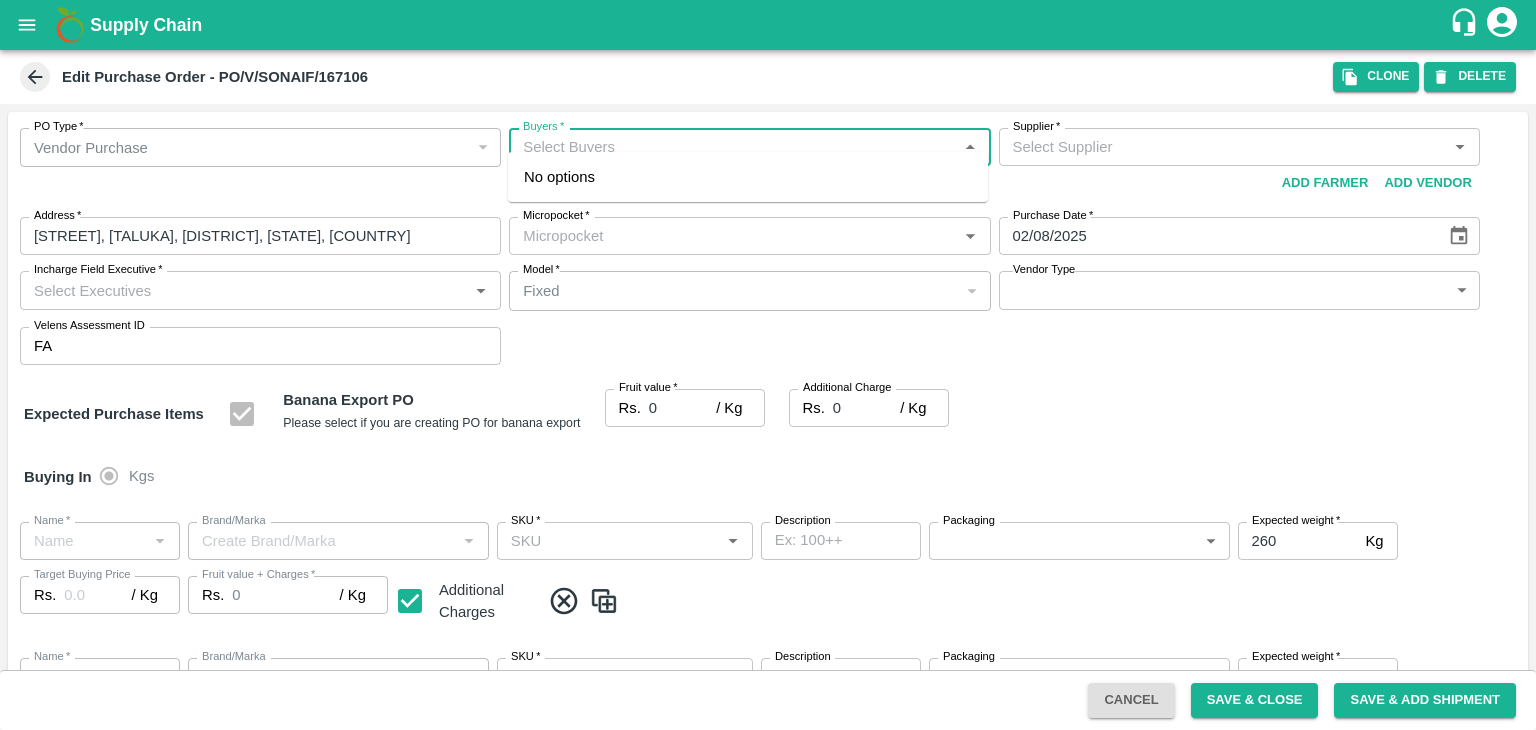 click on "Buyers   *" at bounding box center [733, 147] 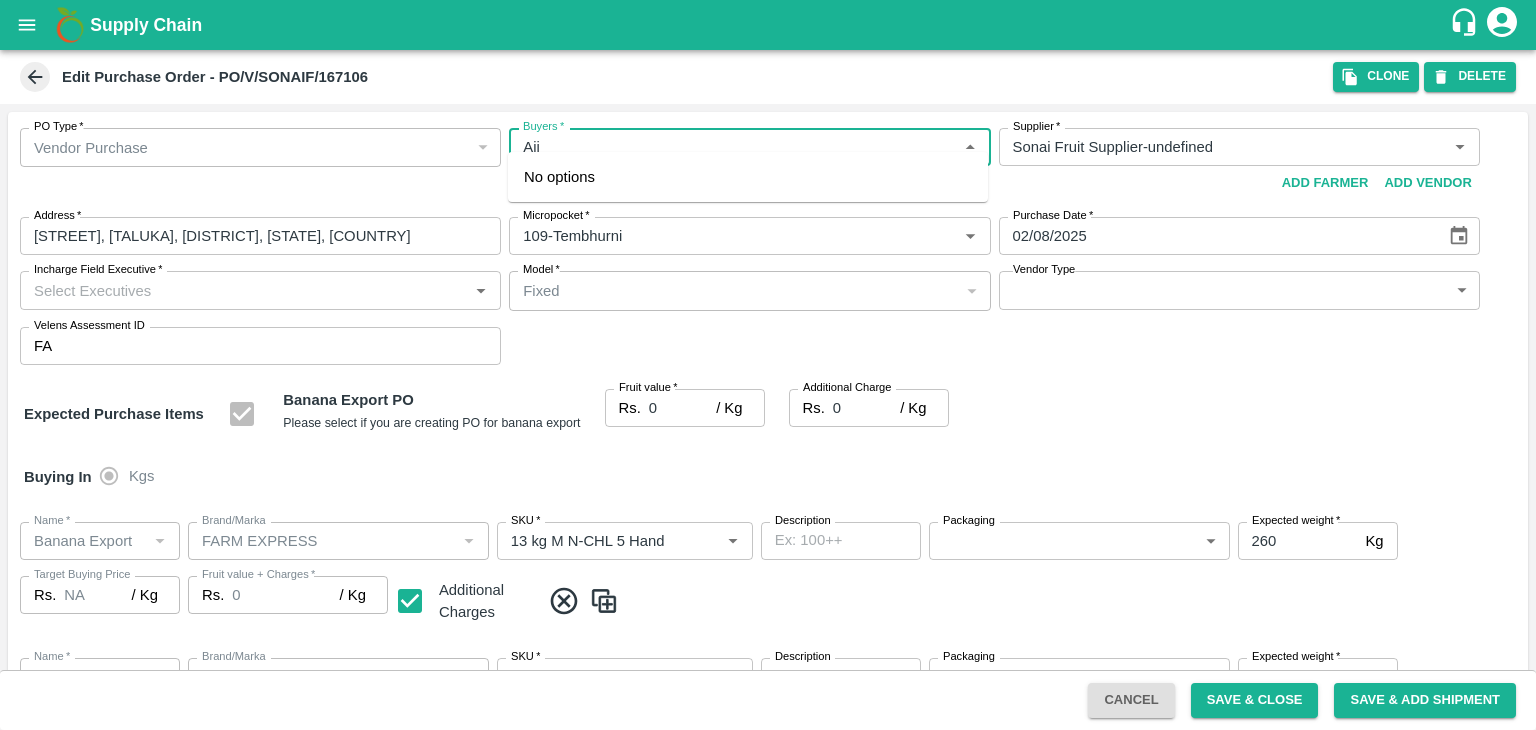 type on "[FIRST]" 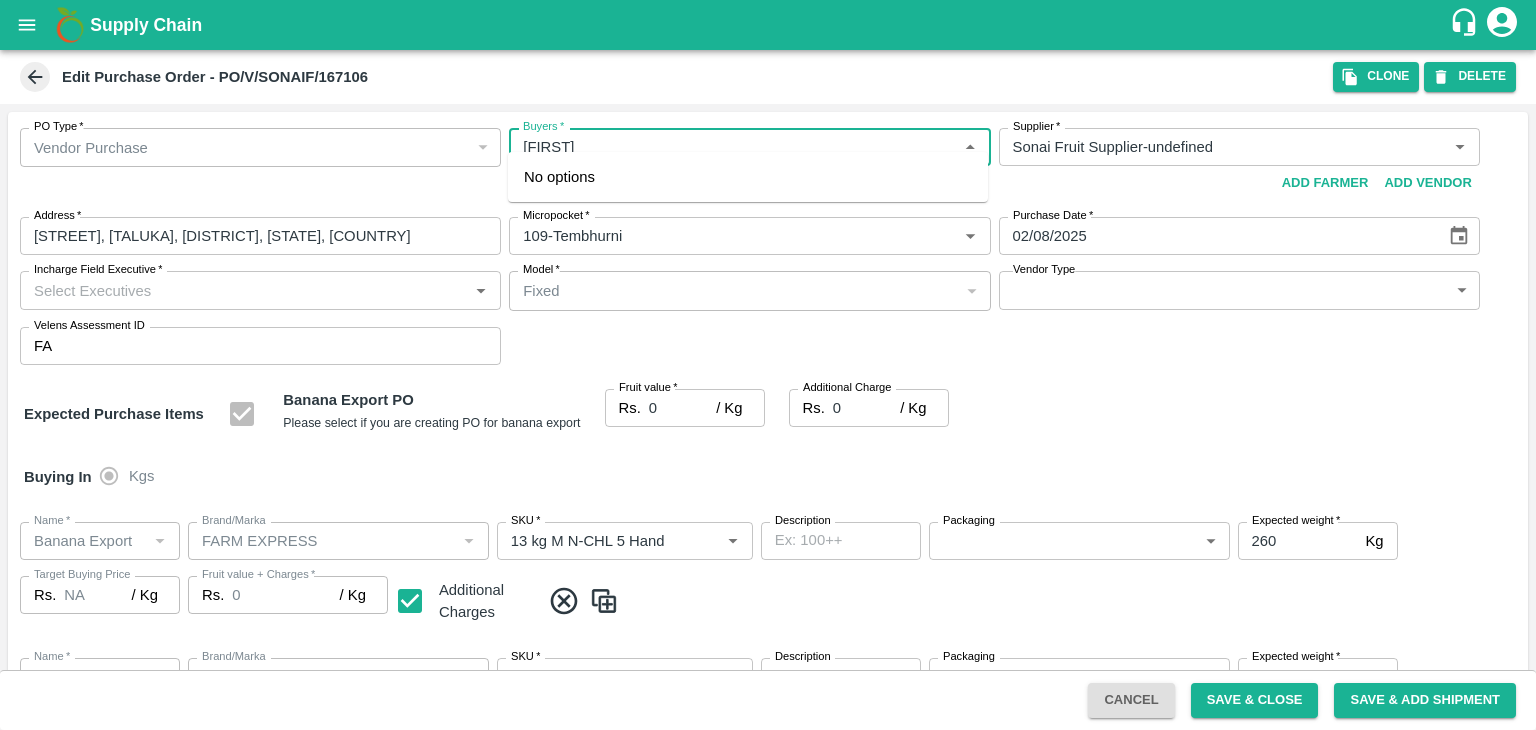 type on "Sonai Fruit Supplier-undefined" 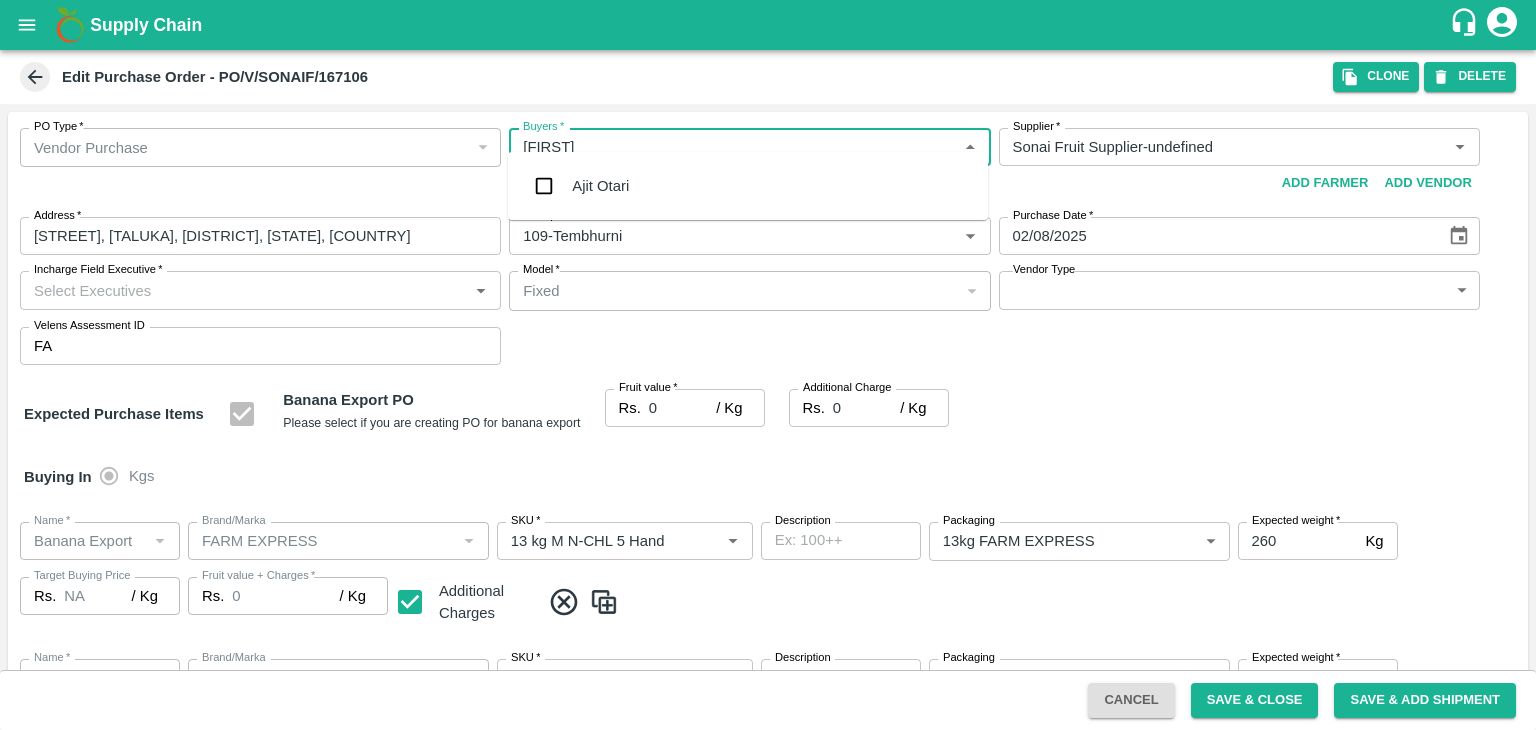 scroll, scrollTop: 14, scrollLeft: 0, axis: vertical 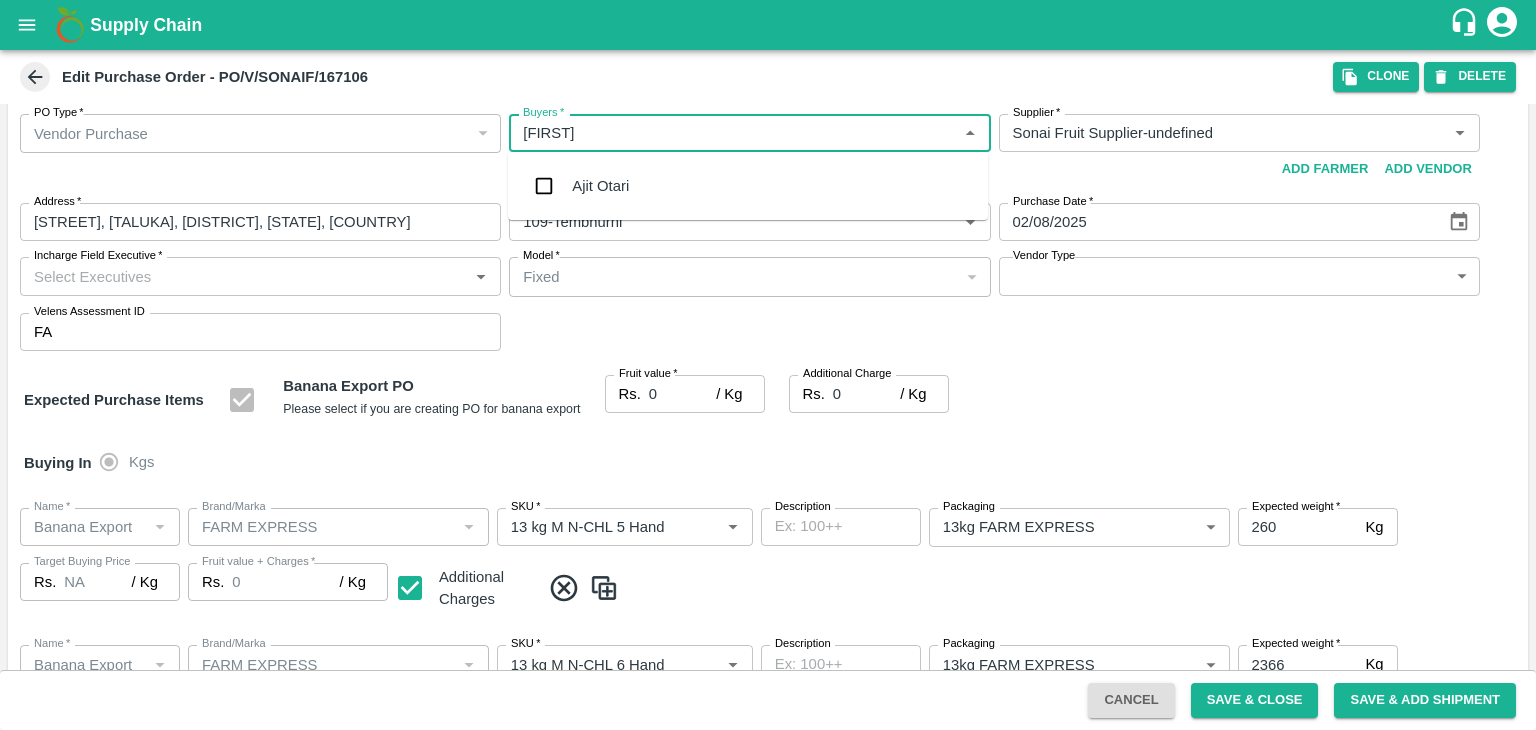 click on "Ajit Otari" at bounding box center (748, 186) 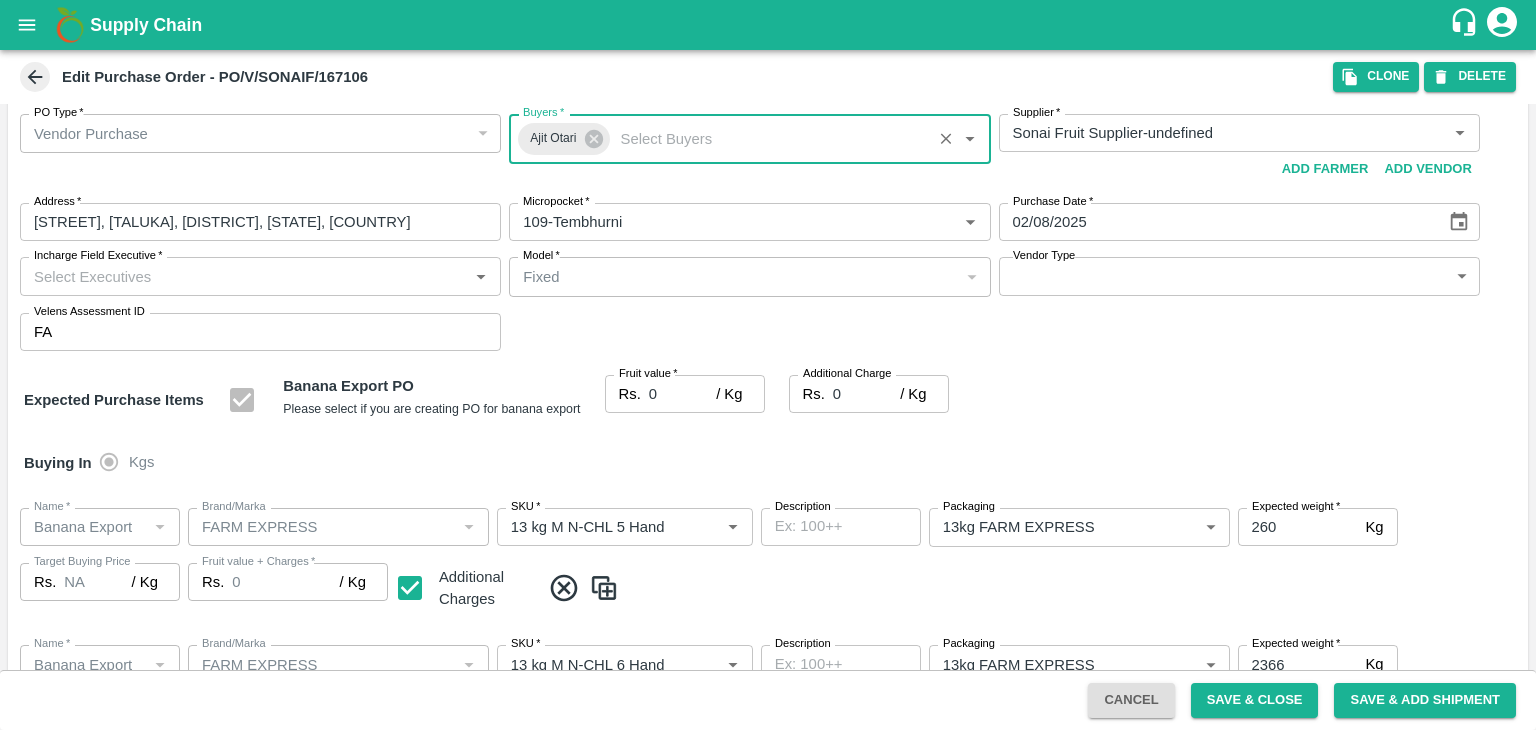 click on "Incharge Field Executive   *" at bounding box center [244, 276] 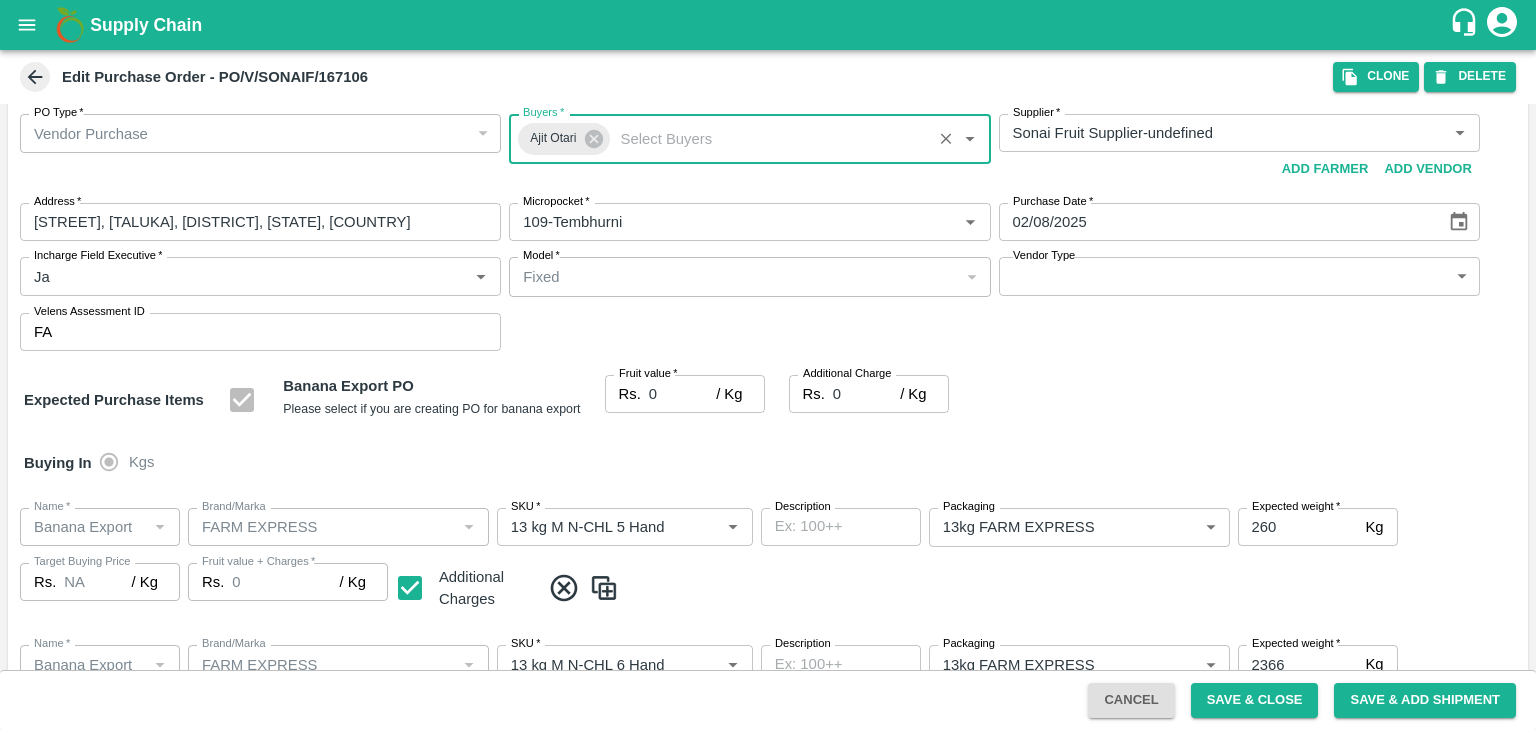 type on "[FIRST]" 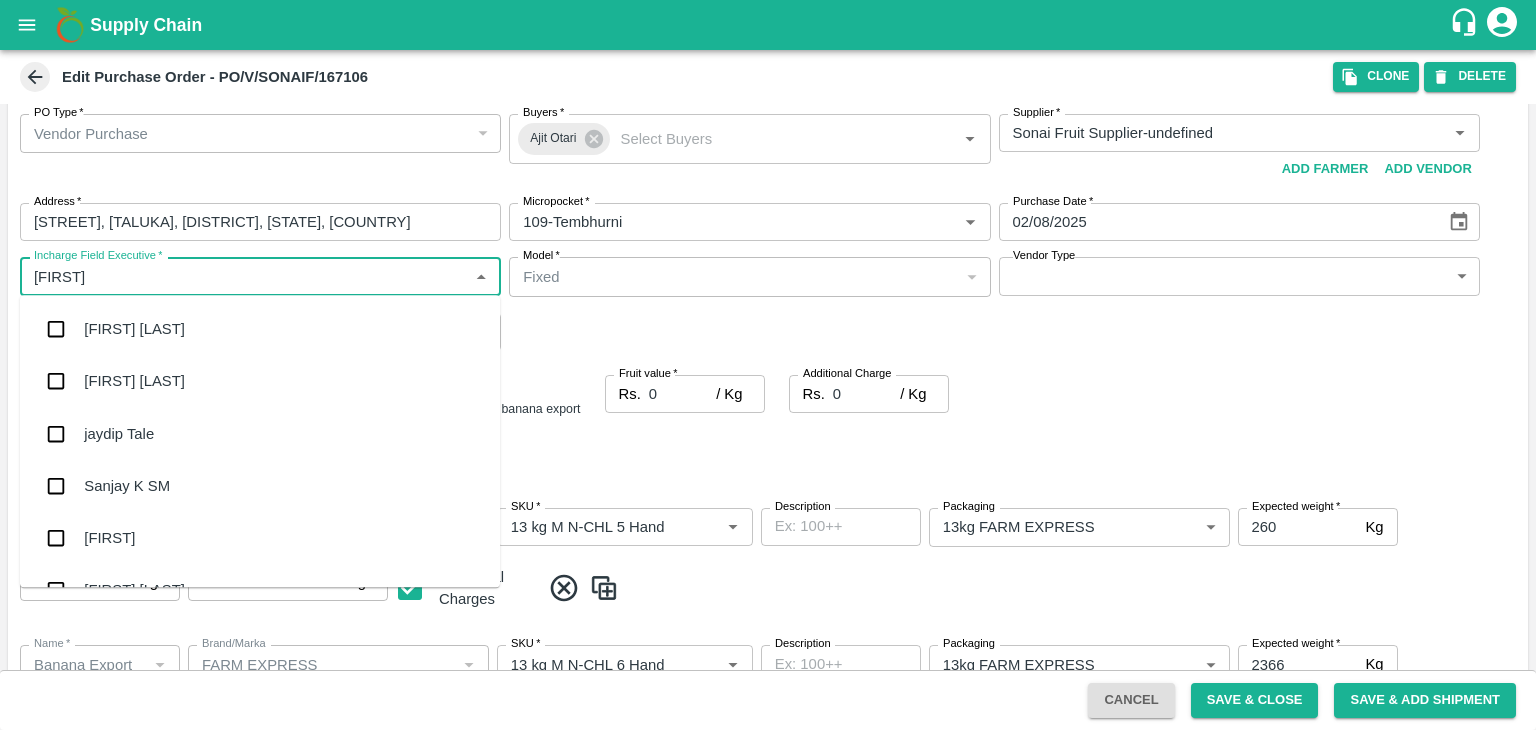 click on "jaydip Tale" at bounding box center [260, 434] 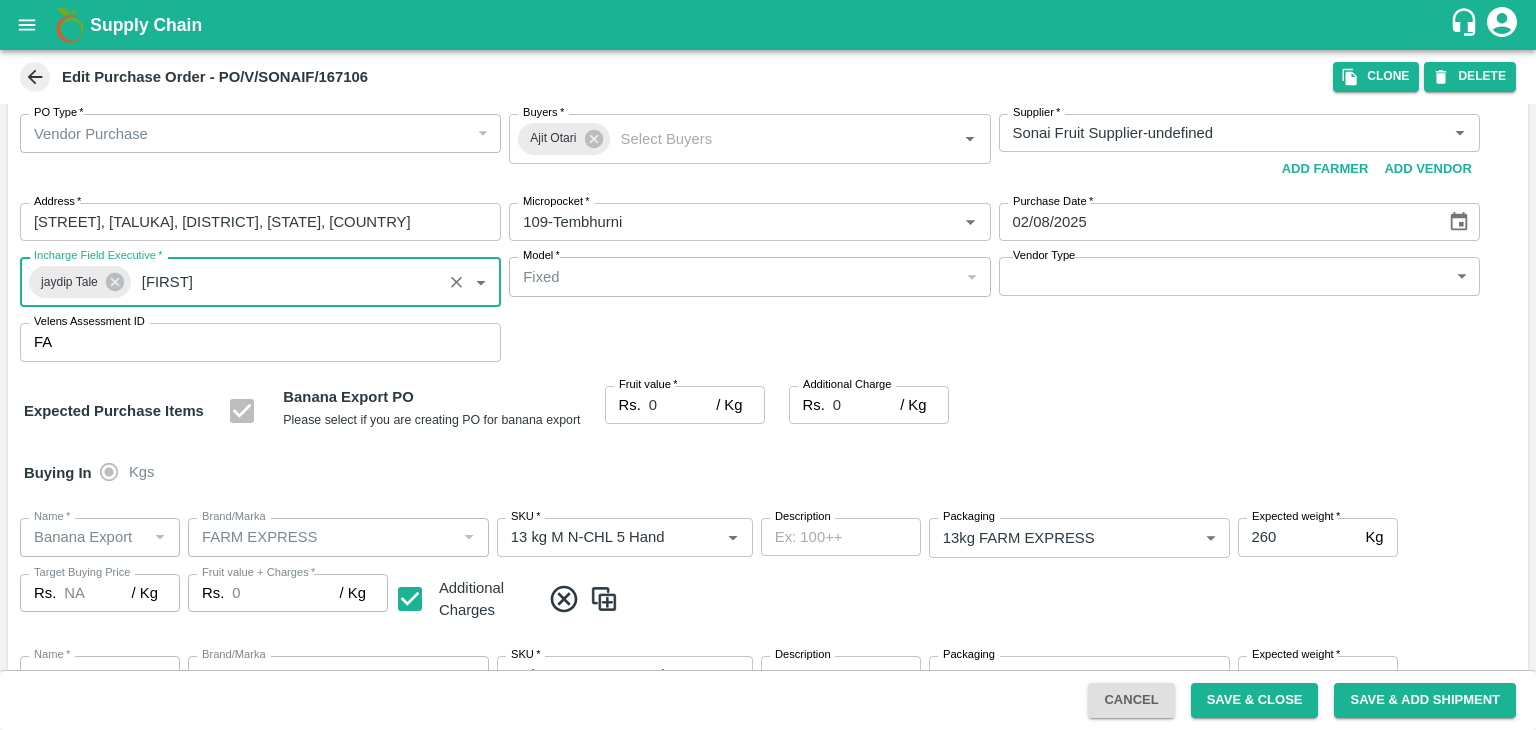 type 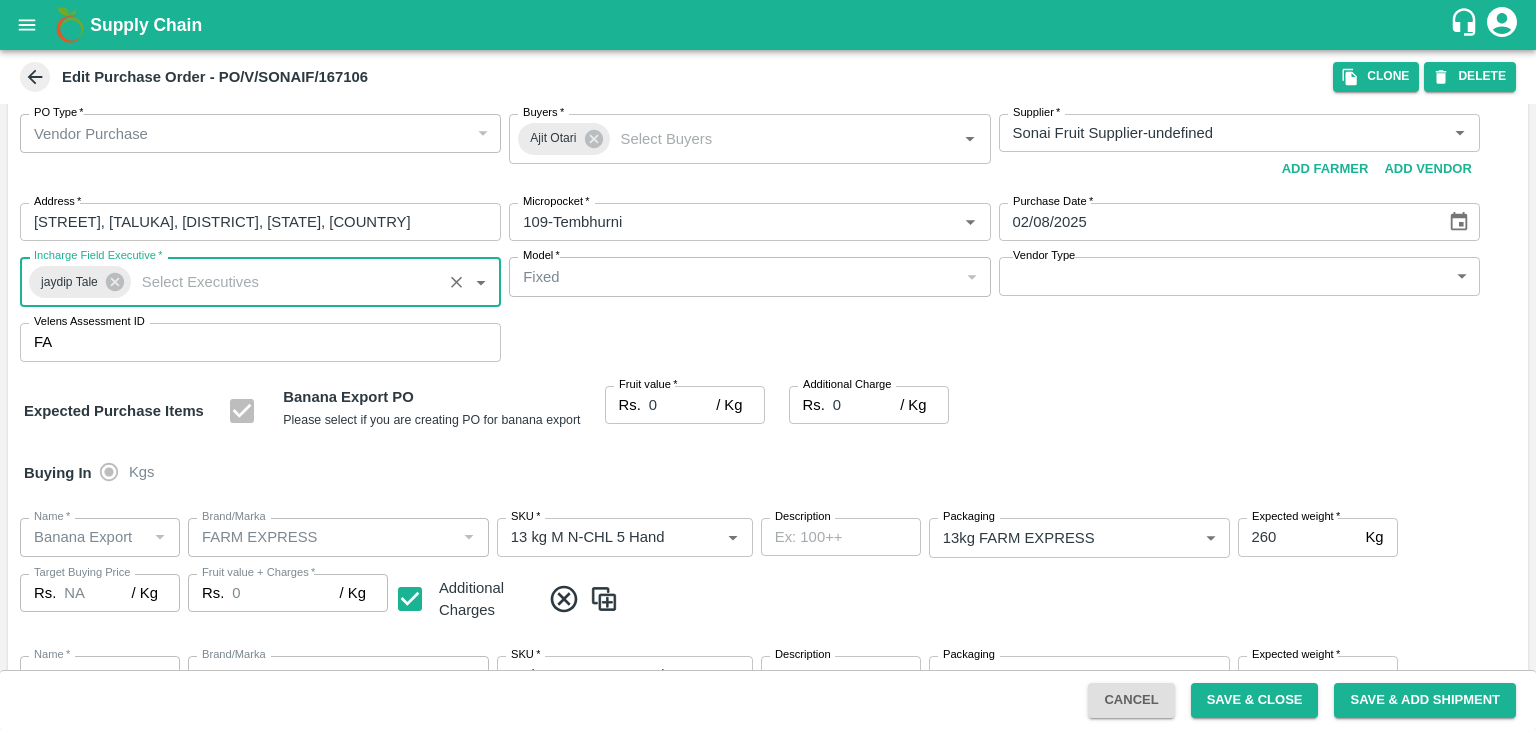 click on "Supply Chain Edit Purchase Order - PO/V/SONAIF/167106 Clone DELETE PO Type   * Vendor Purchase 2 PO Type Buyers   * [PERSON] Buyers   * Supplier   * Supplier   * Add Vendor Add Farmer Address   * [STREET], [TALUKA], [DISTRICT], [STATE], [COUNTRY] Address Micropocket   * Micropocket   * Purchase Date   * 02/08/2025 Purchase Date Incharge Field Executive   * [PERSON] Incharge Field Executive   * Model   * Fixed Fixed Model Vendor Type ​ Vendor Type Velens Assessment ID FA Velens Assessment ID Expected Purchase Items Banana Export PO Please select if you are creating PO for banana export Fruit value   * Rs. 0 / Kg Fruit value Additional Charge Rs. 0 / Kg Additional Charge Buying In Kgs Name   * Name   * Brand/Marka Brand/Marka SKU   * SKU   * Description x Description Packaging 13kg FARM EXPRESS 468 Packaging Expected weight   * 260 Kg Expected weight Target Buying Price Rs. NA / Kg Target Buying Price Fruit value + Charges   * Rs. 0 / Kg Fruit value + Charges Name *" at bounding box center [768, 365] 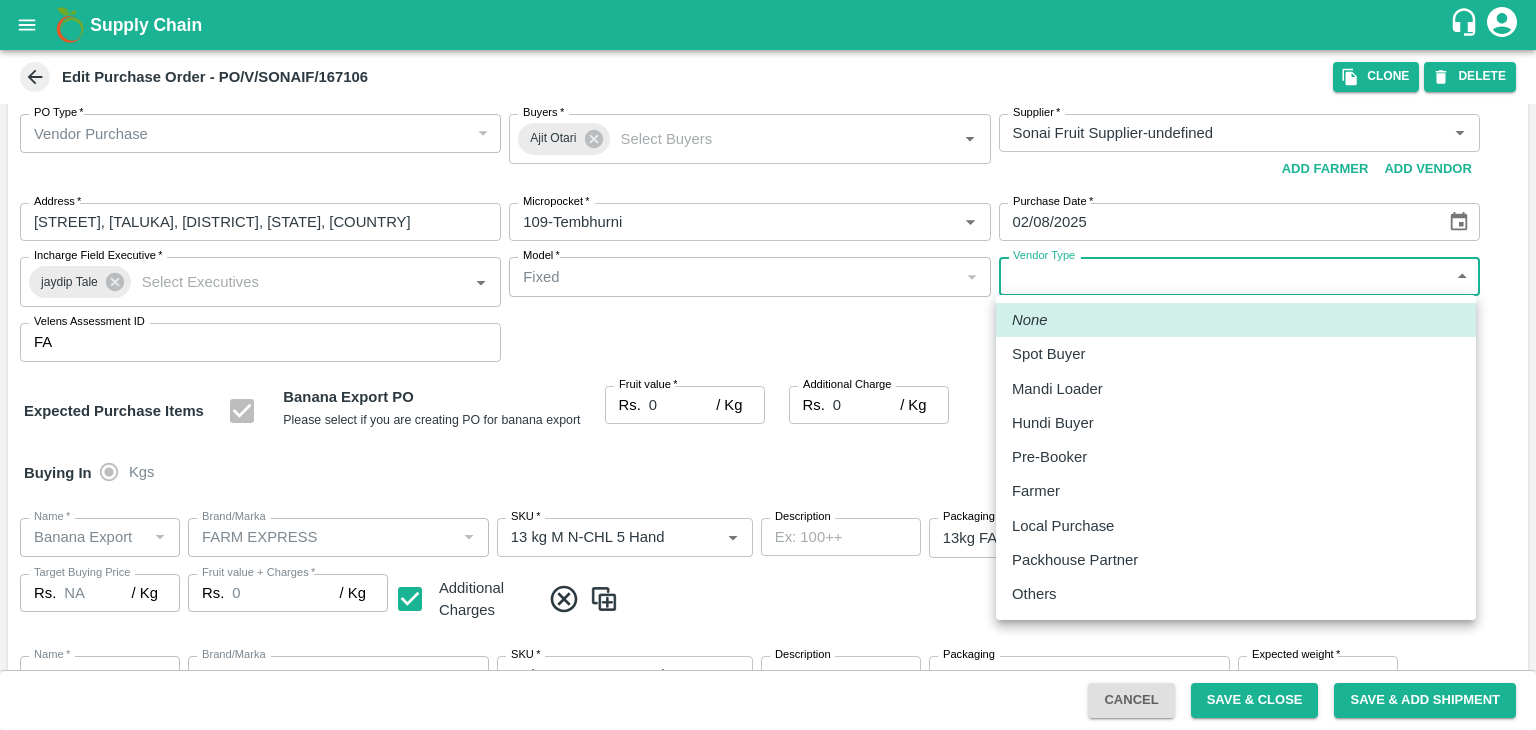 click on "Others" at bounding box center [1034, 594] 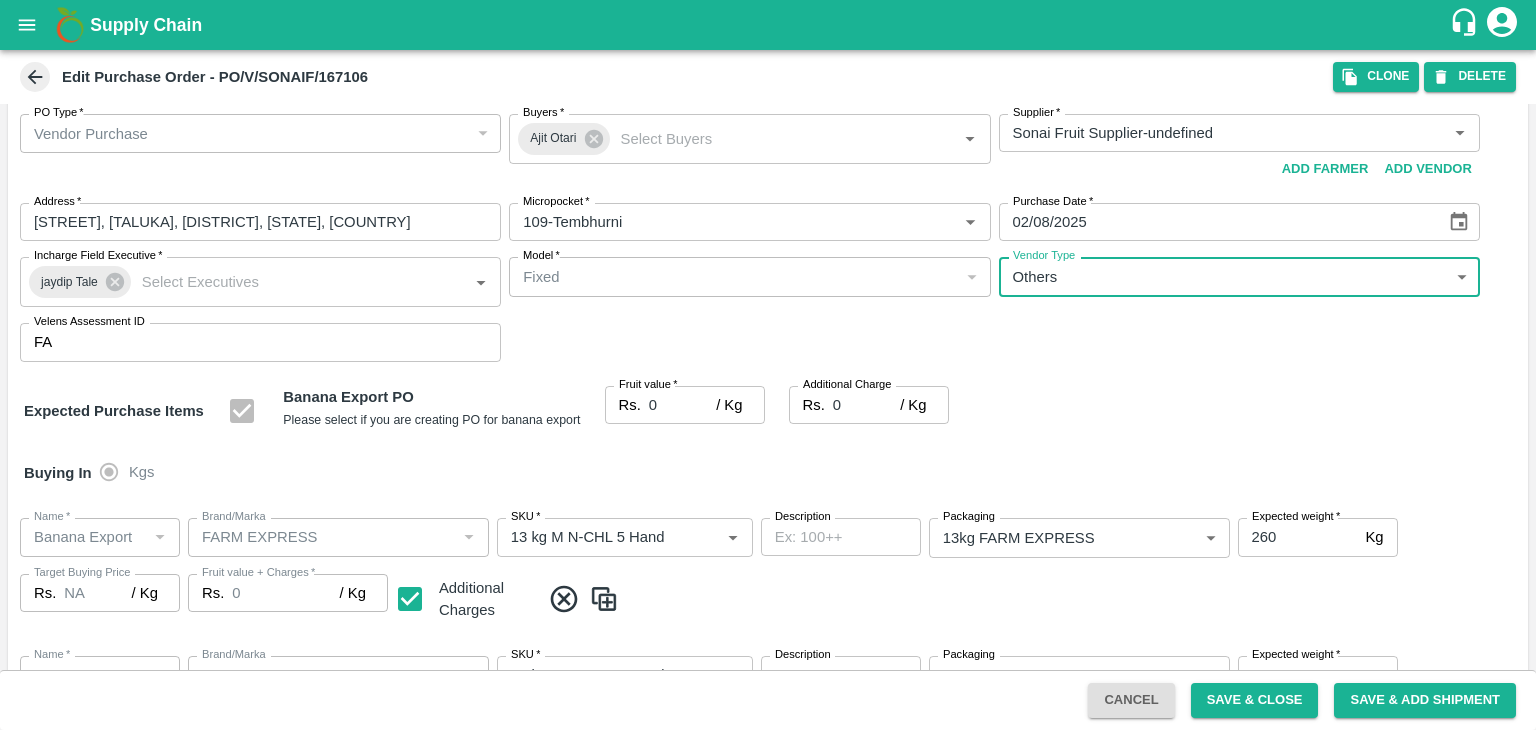 type on "OTHER" 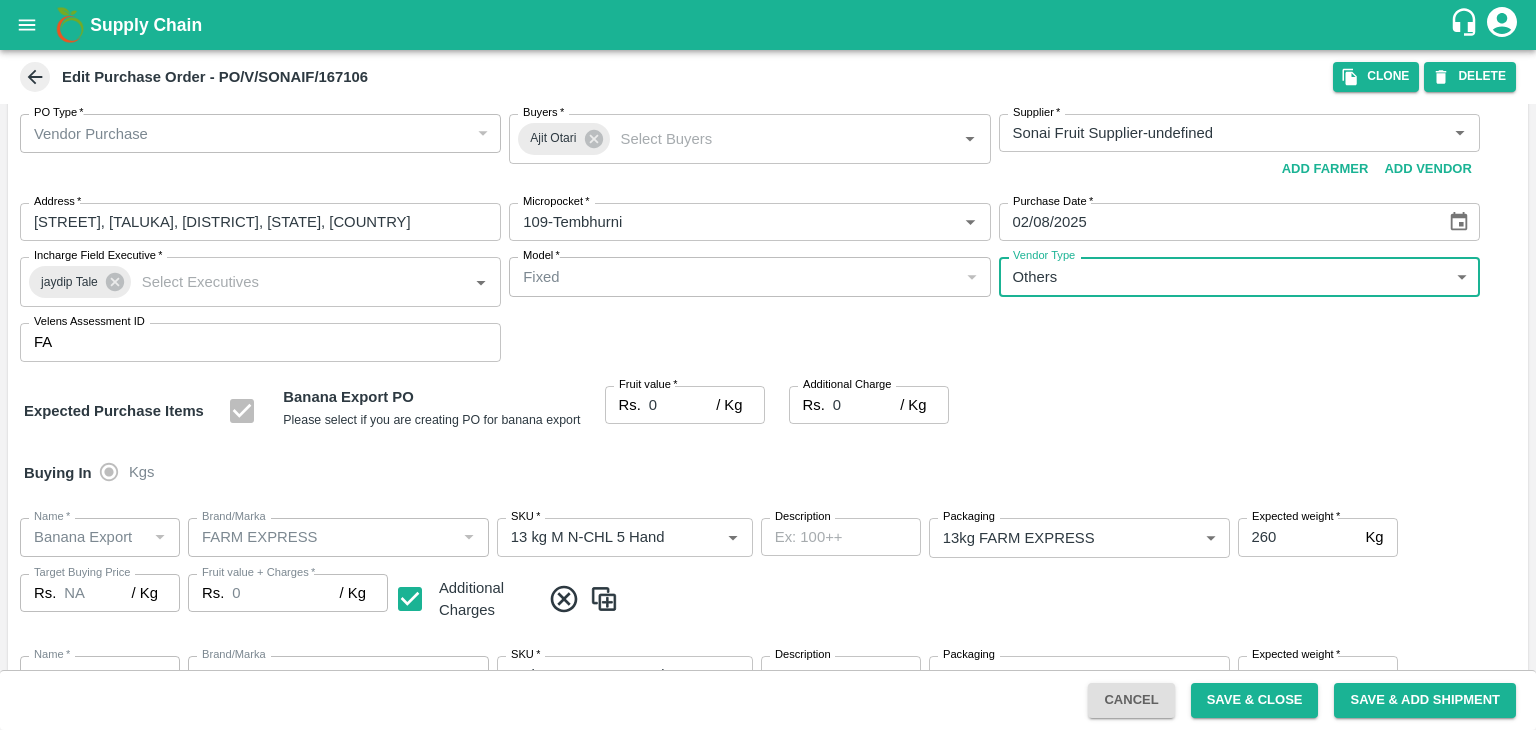 click at bounding box center (768, 365) 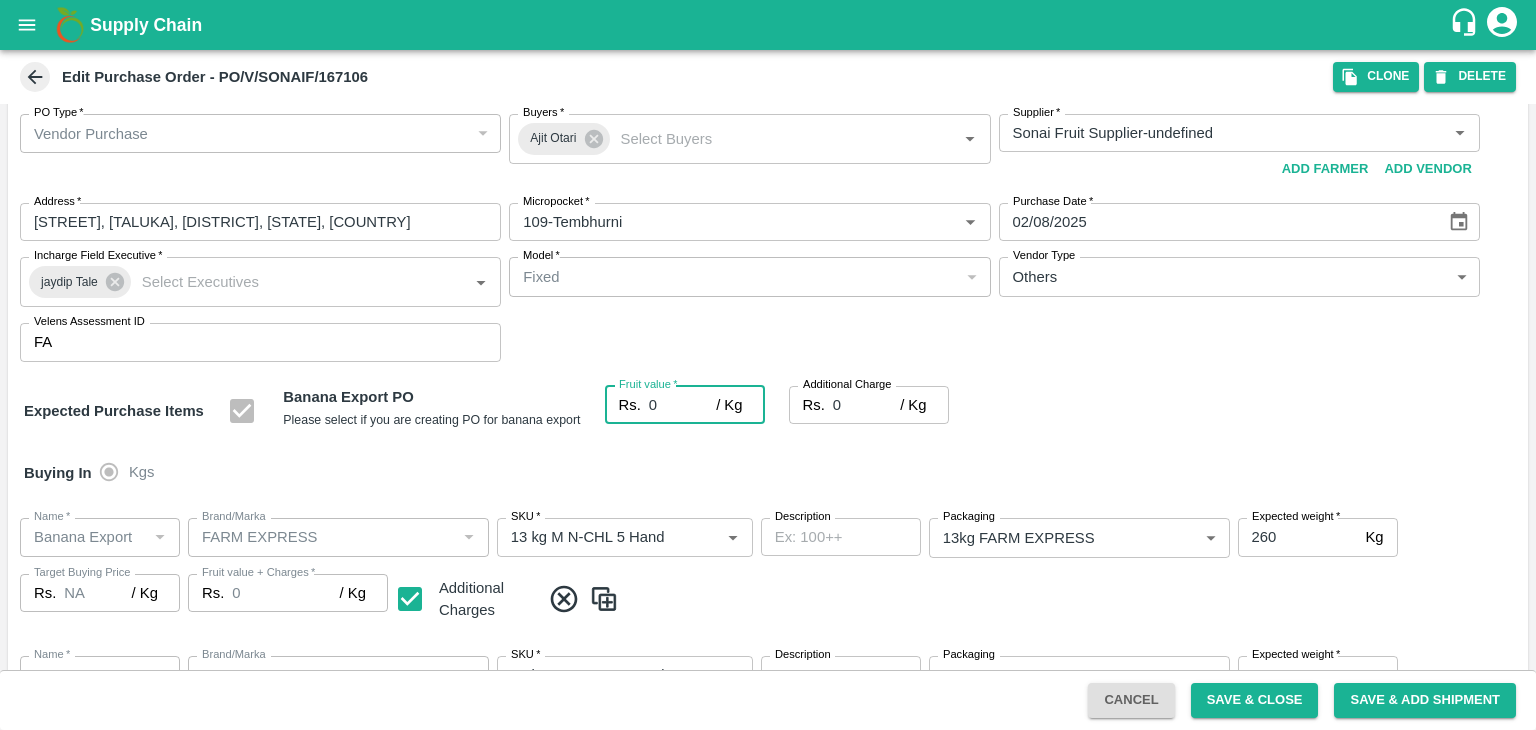 click on "0" at bounding box center [682, 405] 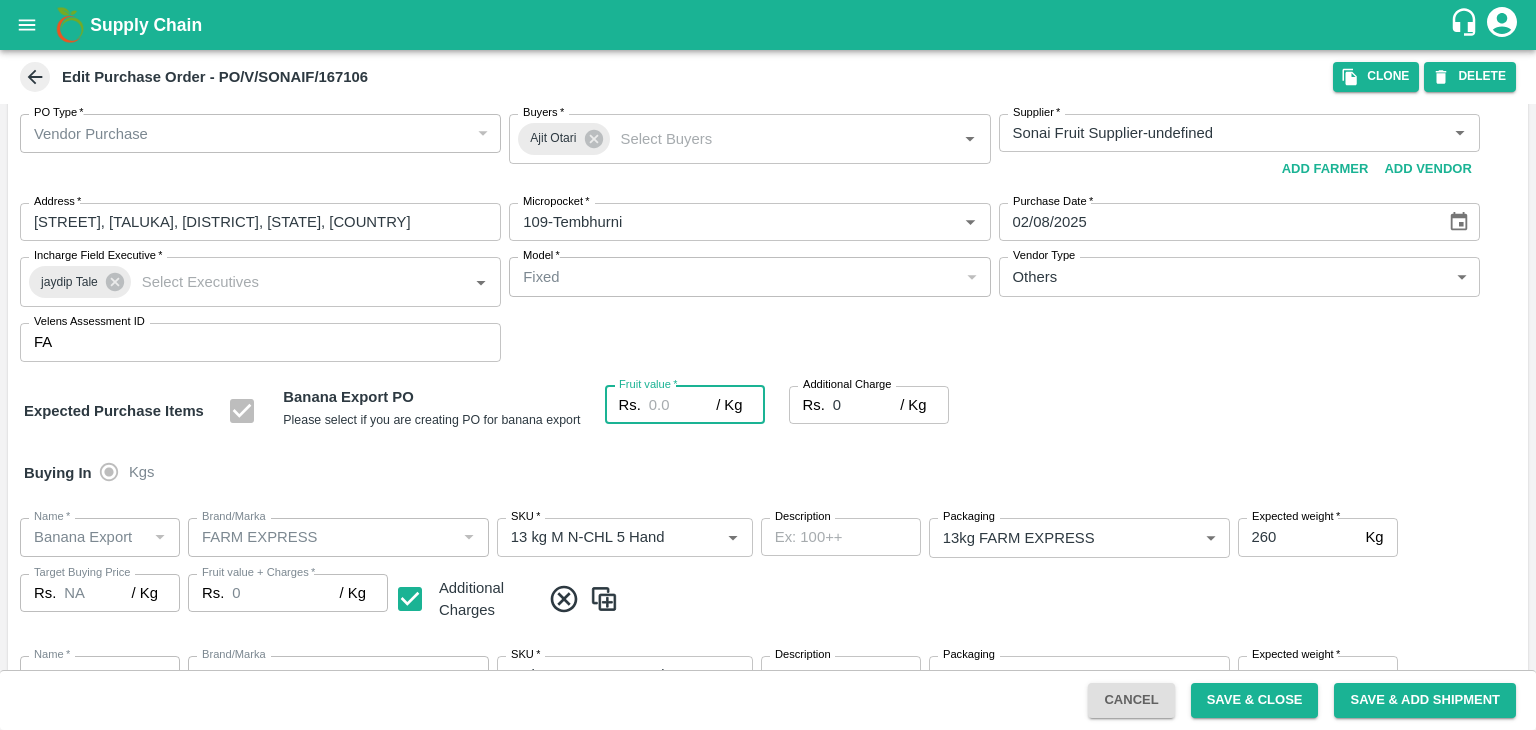 type on "2" 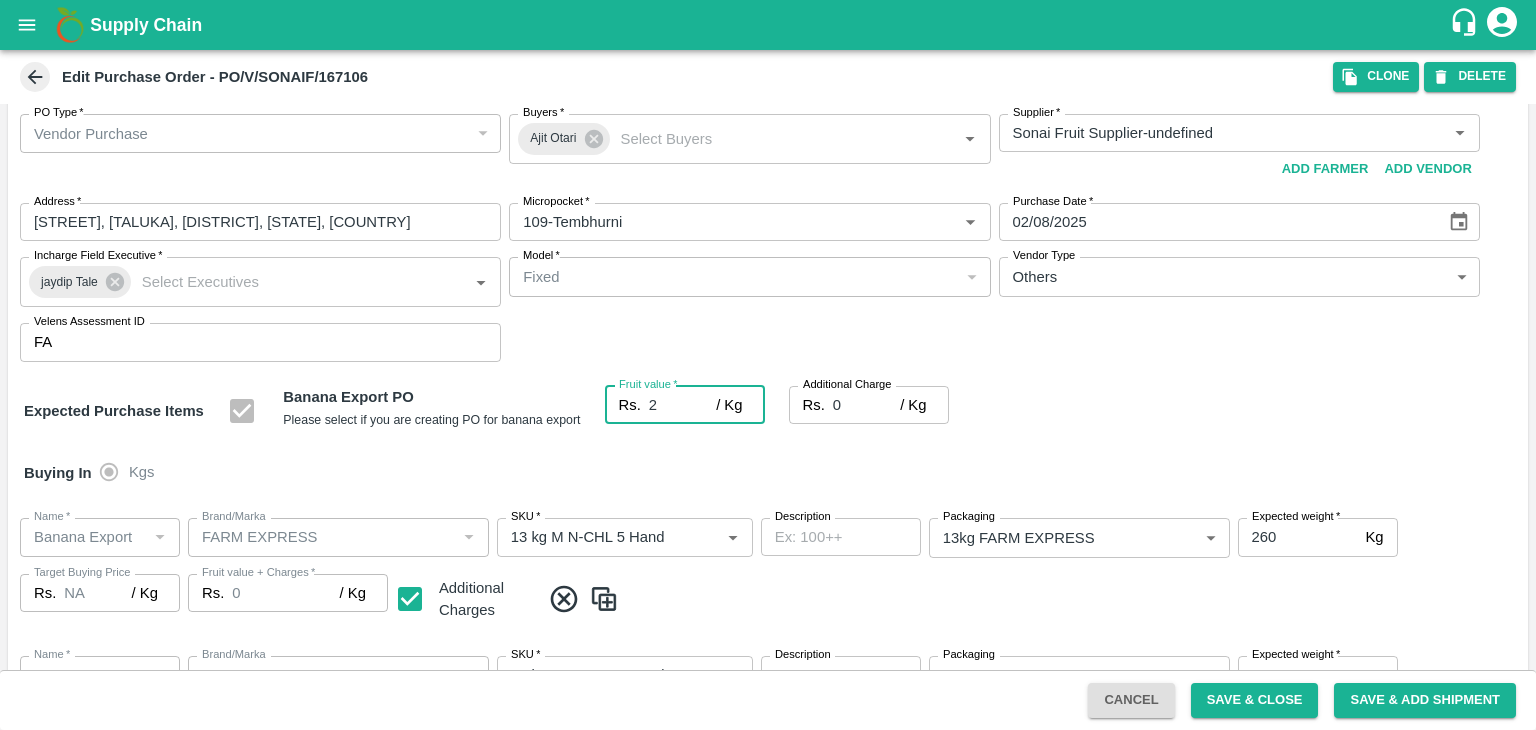 type on "2" 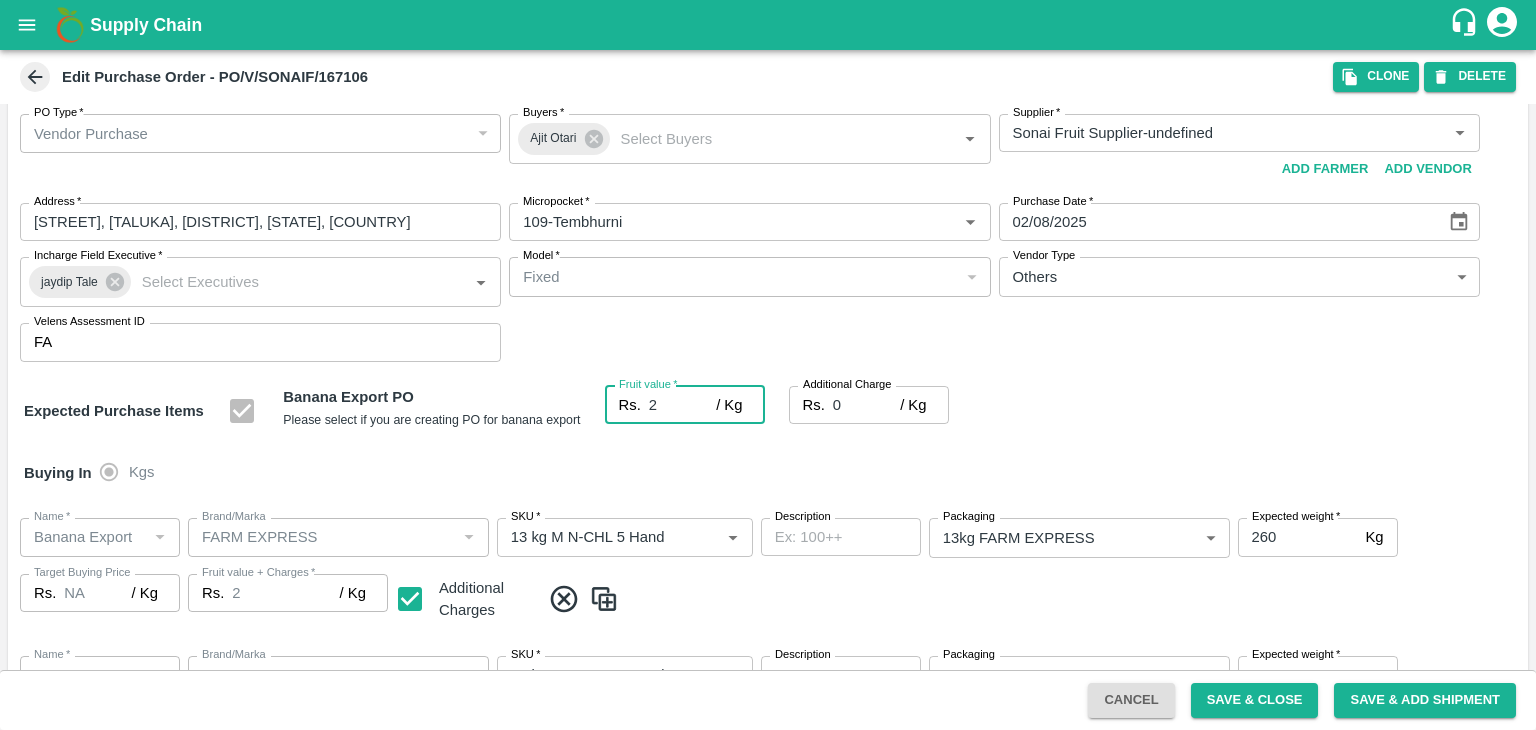 type on "27" 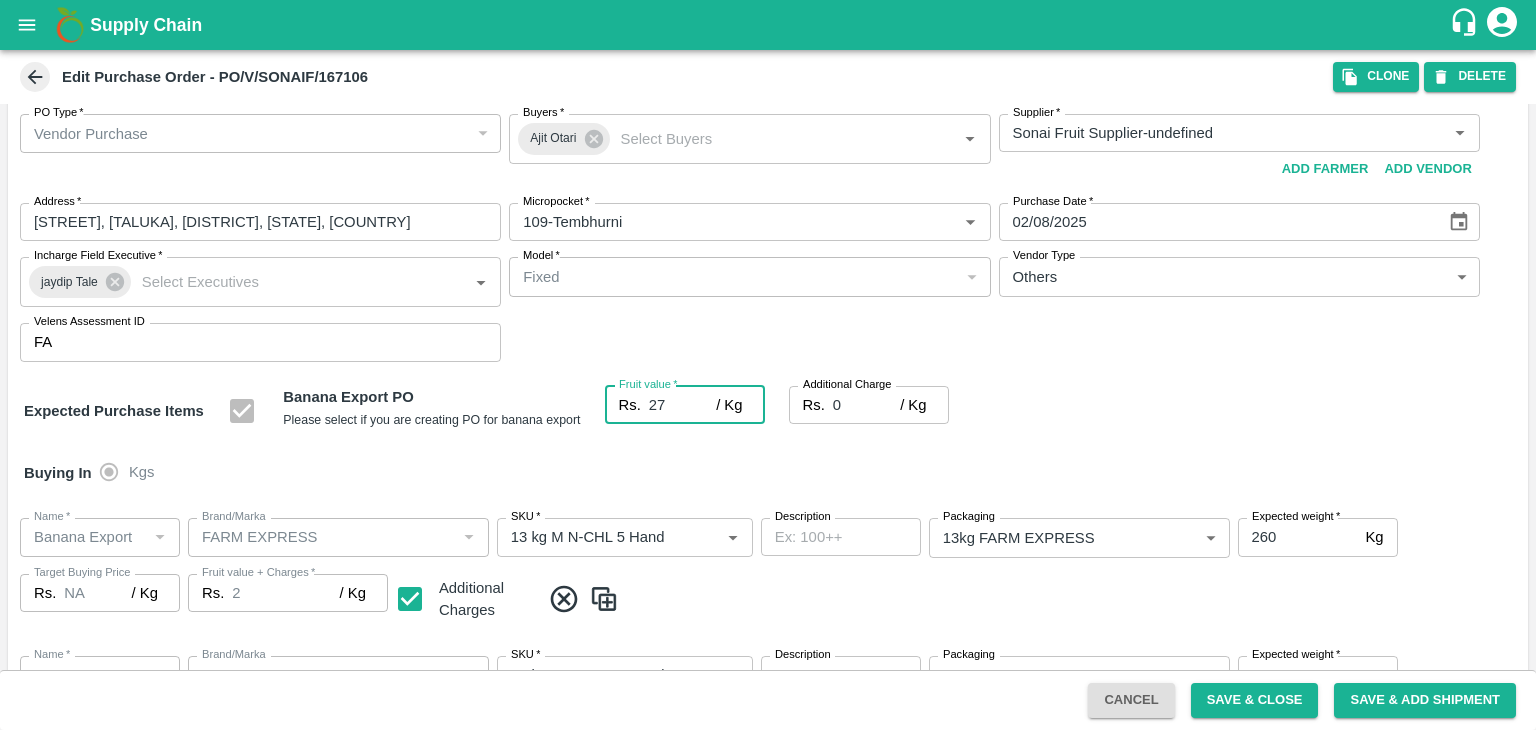 type on "27" 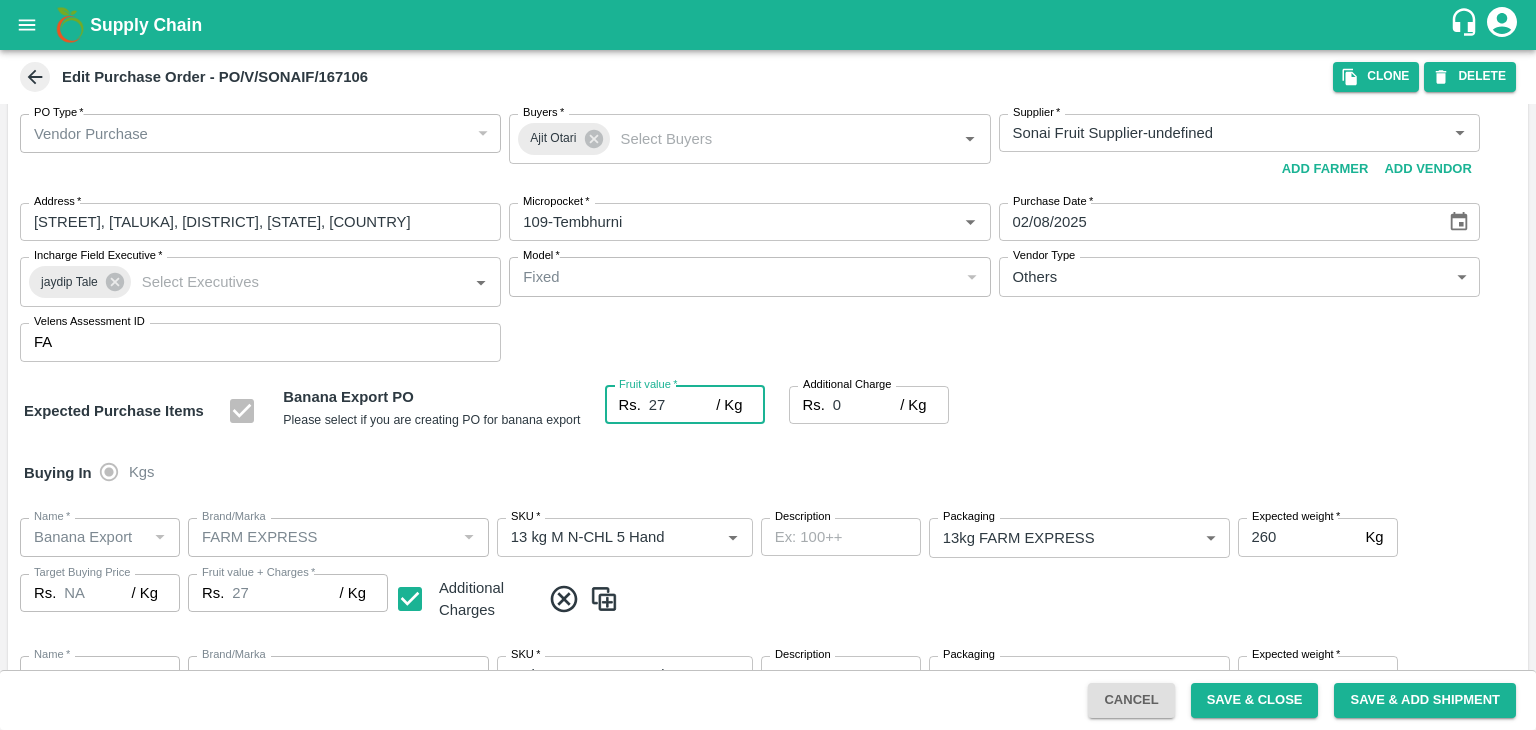 type on "27" 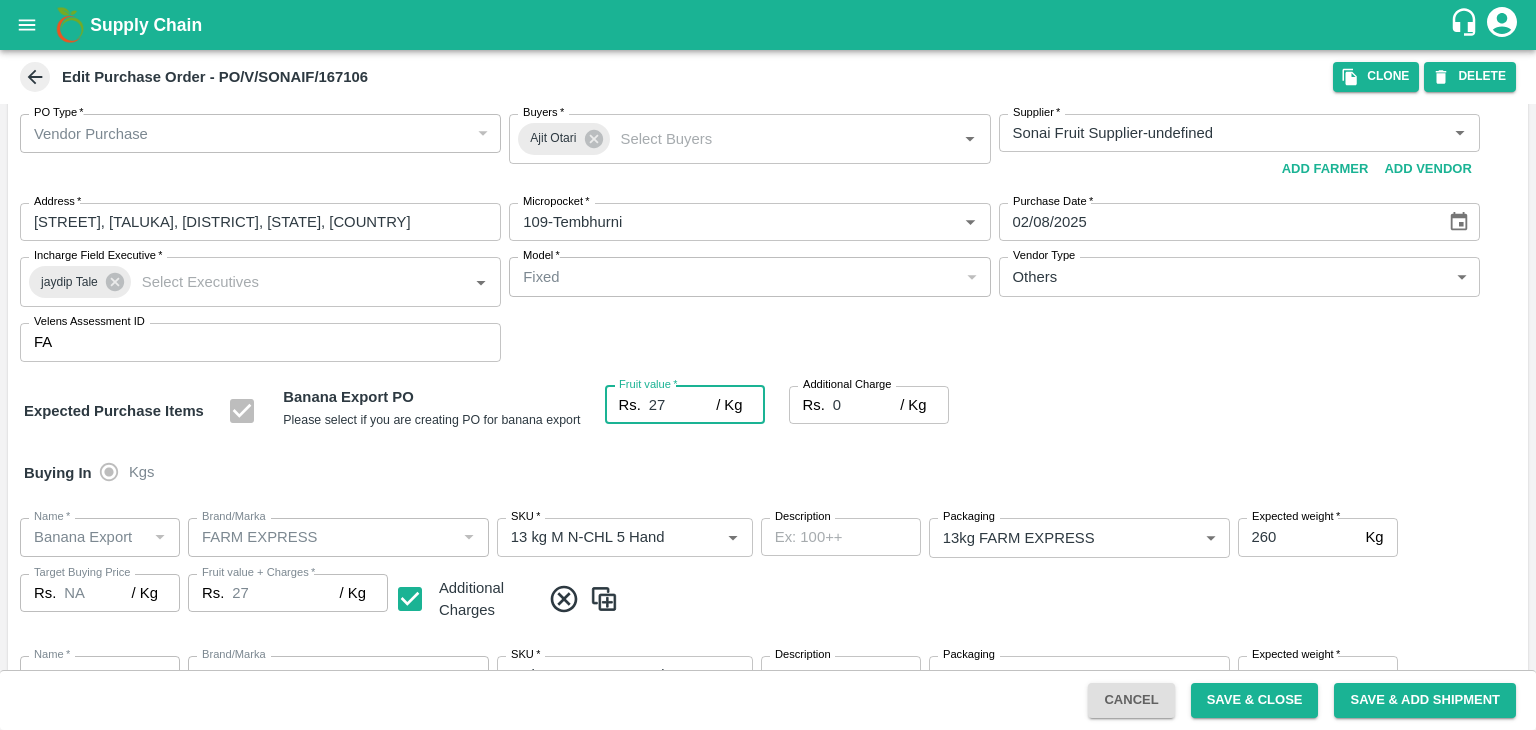 click on "0" at bounding box center [866, 405] 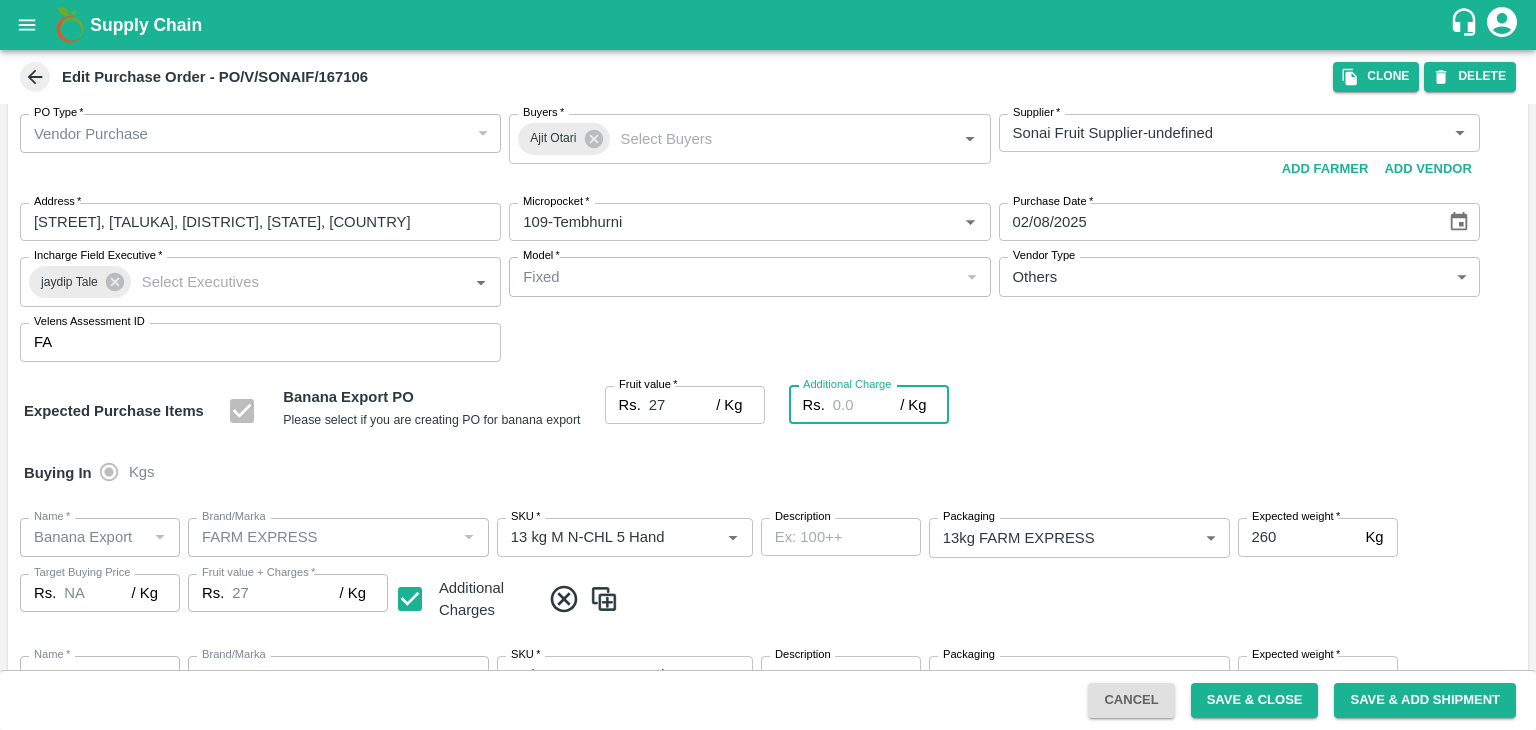 type on "2" 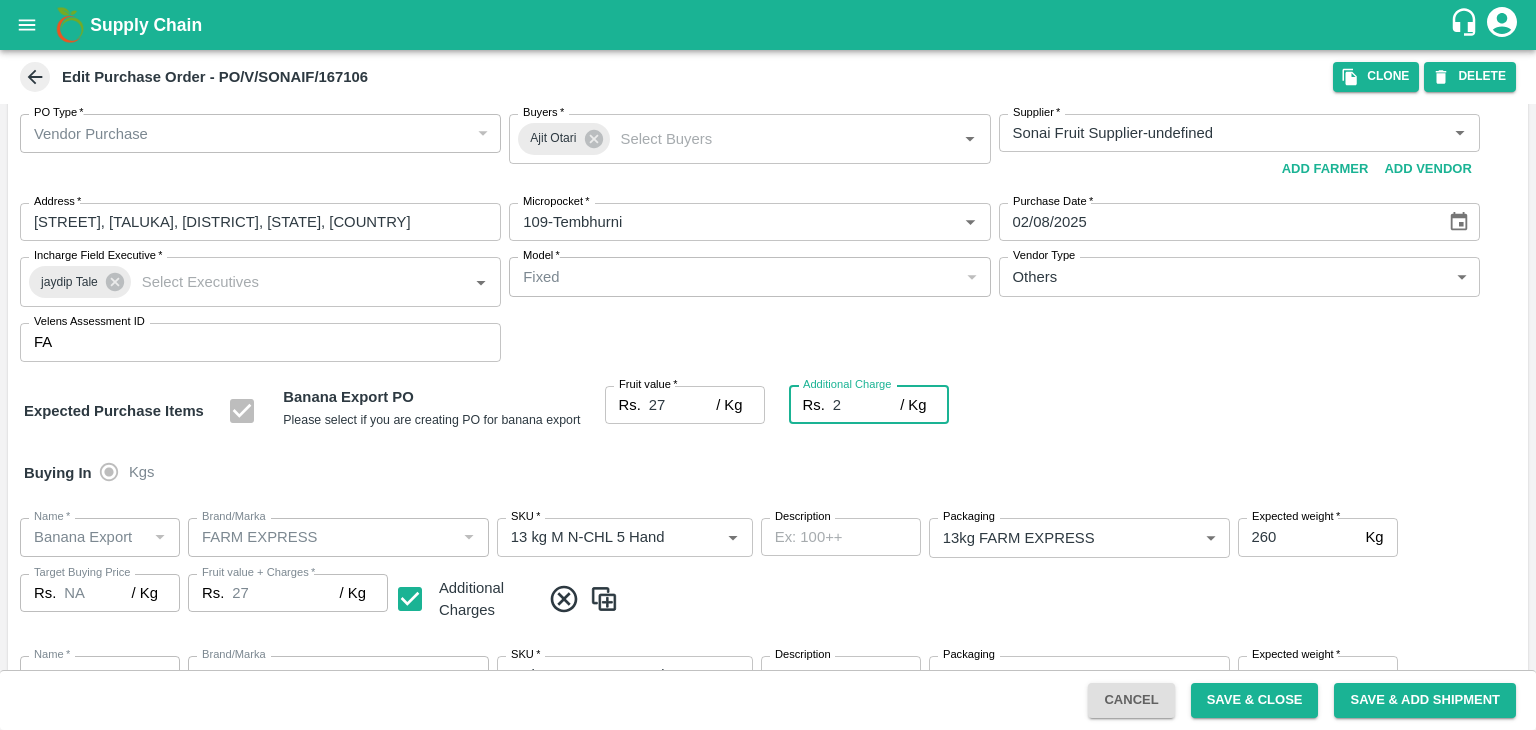 type on "29" 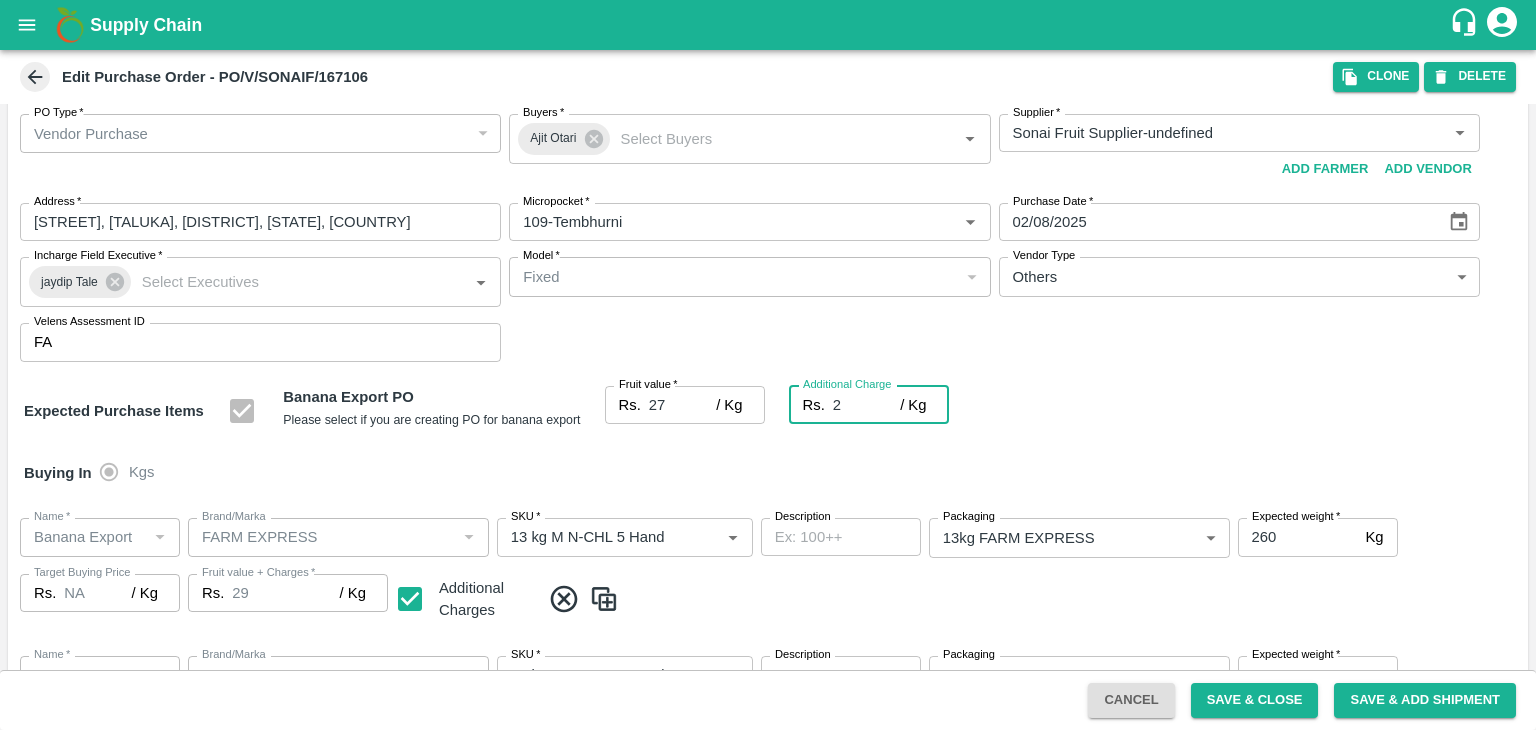 type on "2.7" 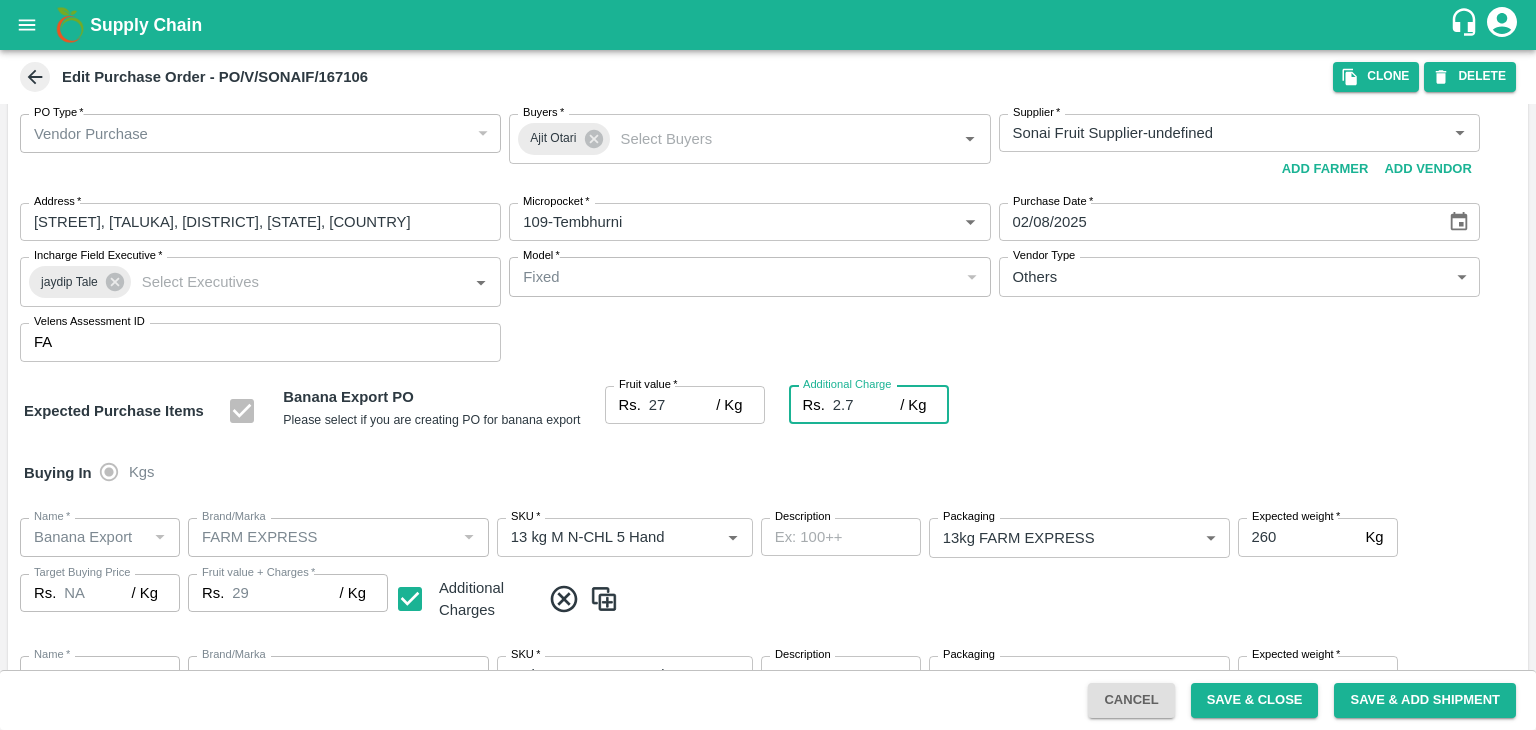 type on "29.7" 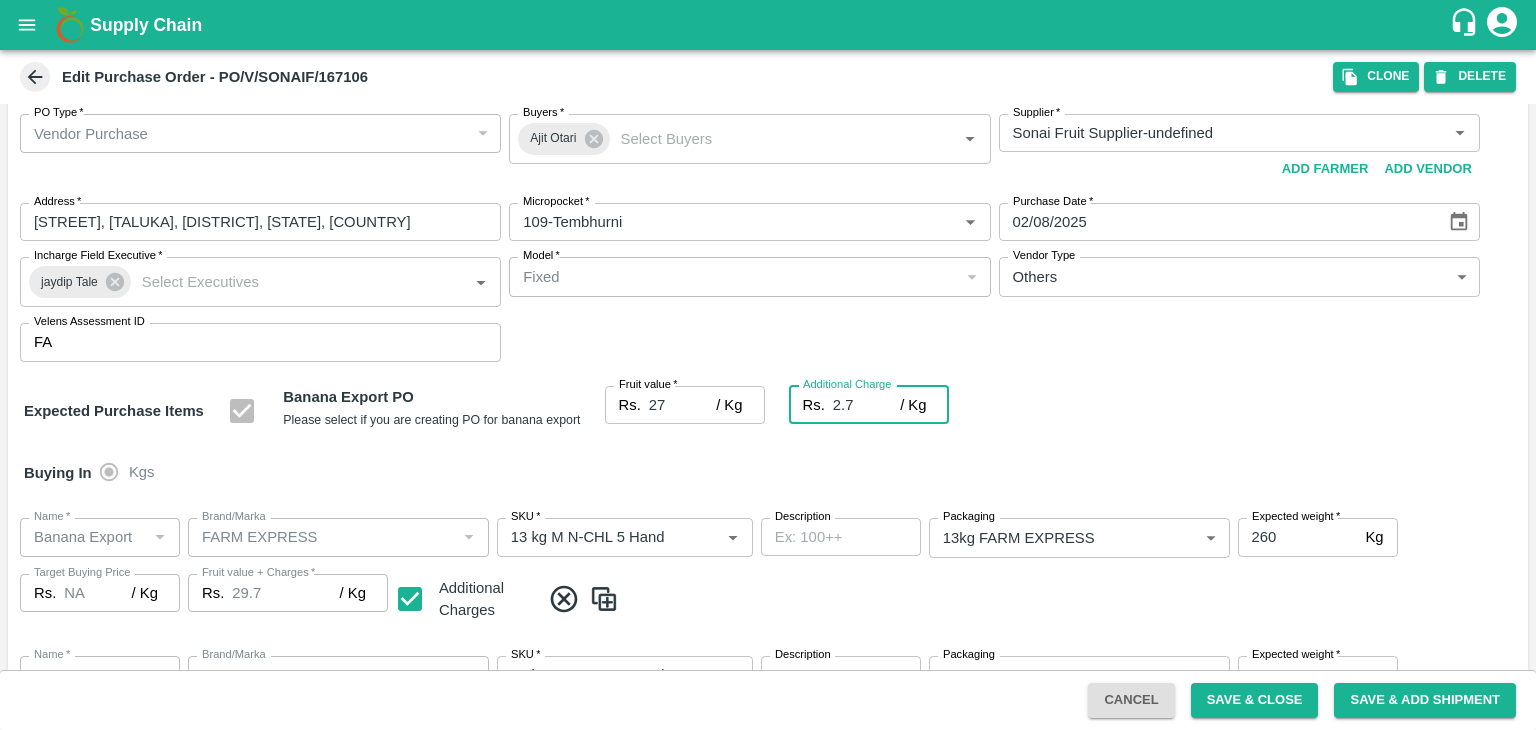 type on "2.75" 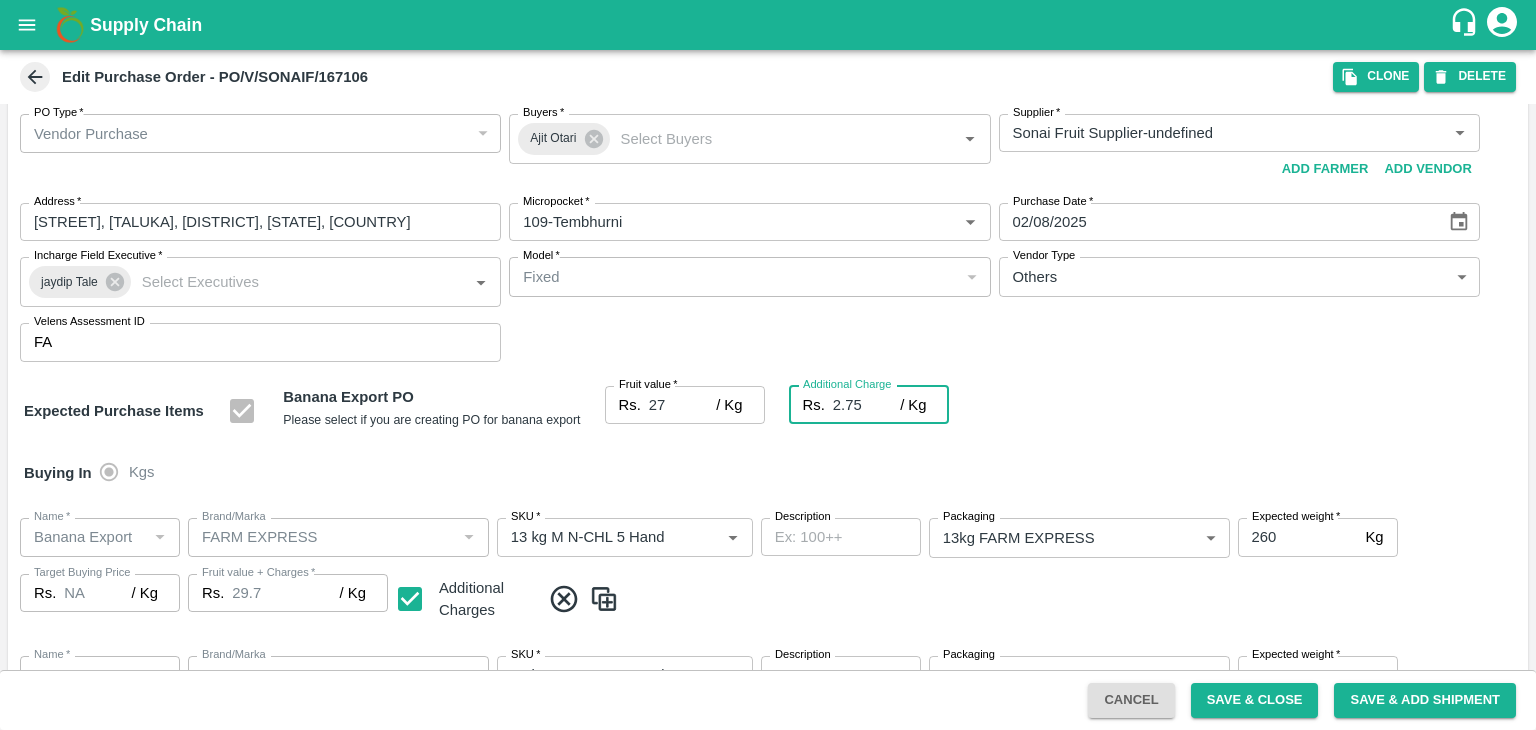 type on "29.75" 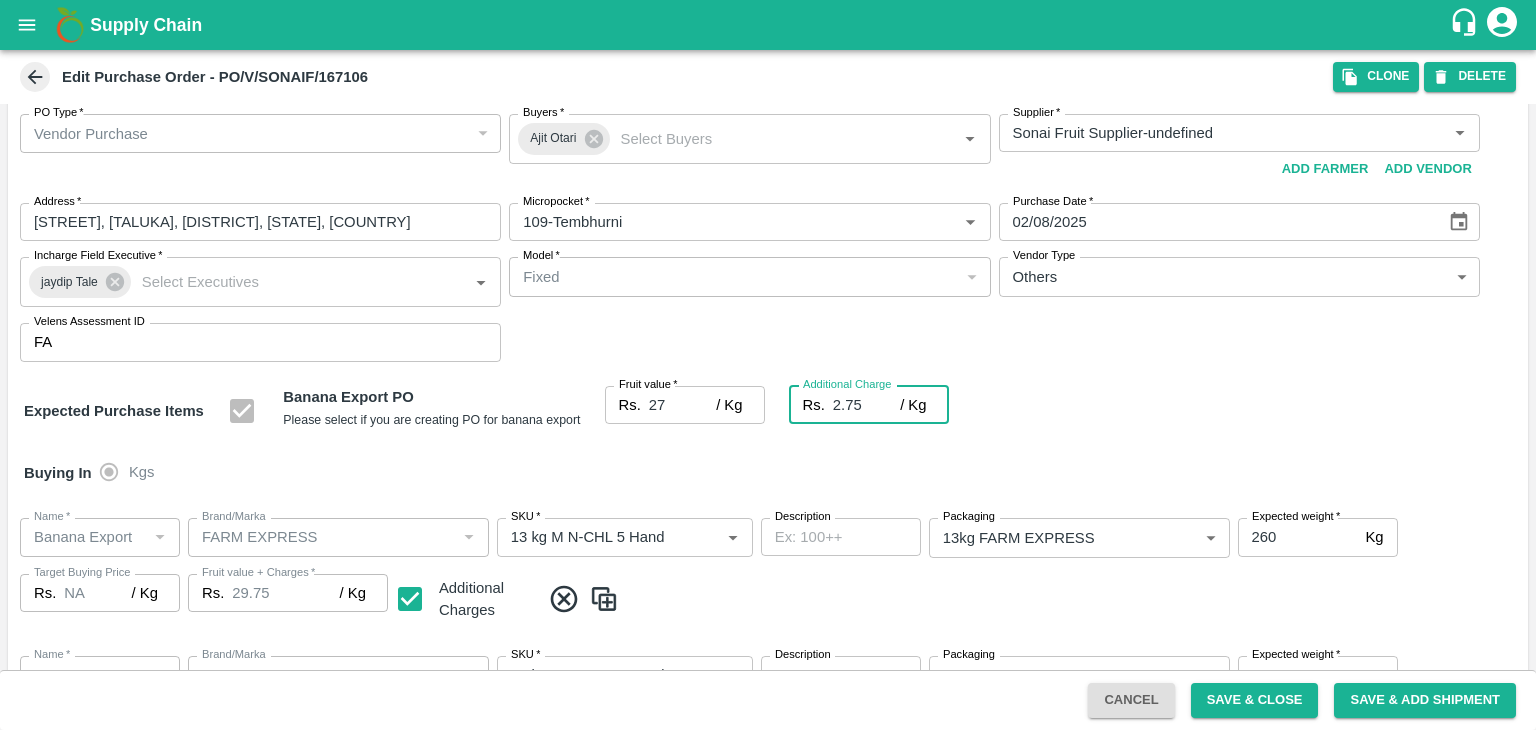 type on "2.75" 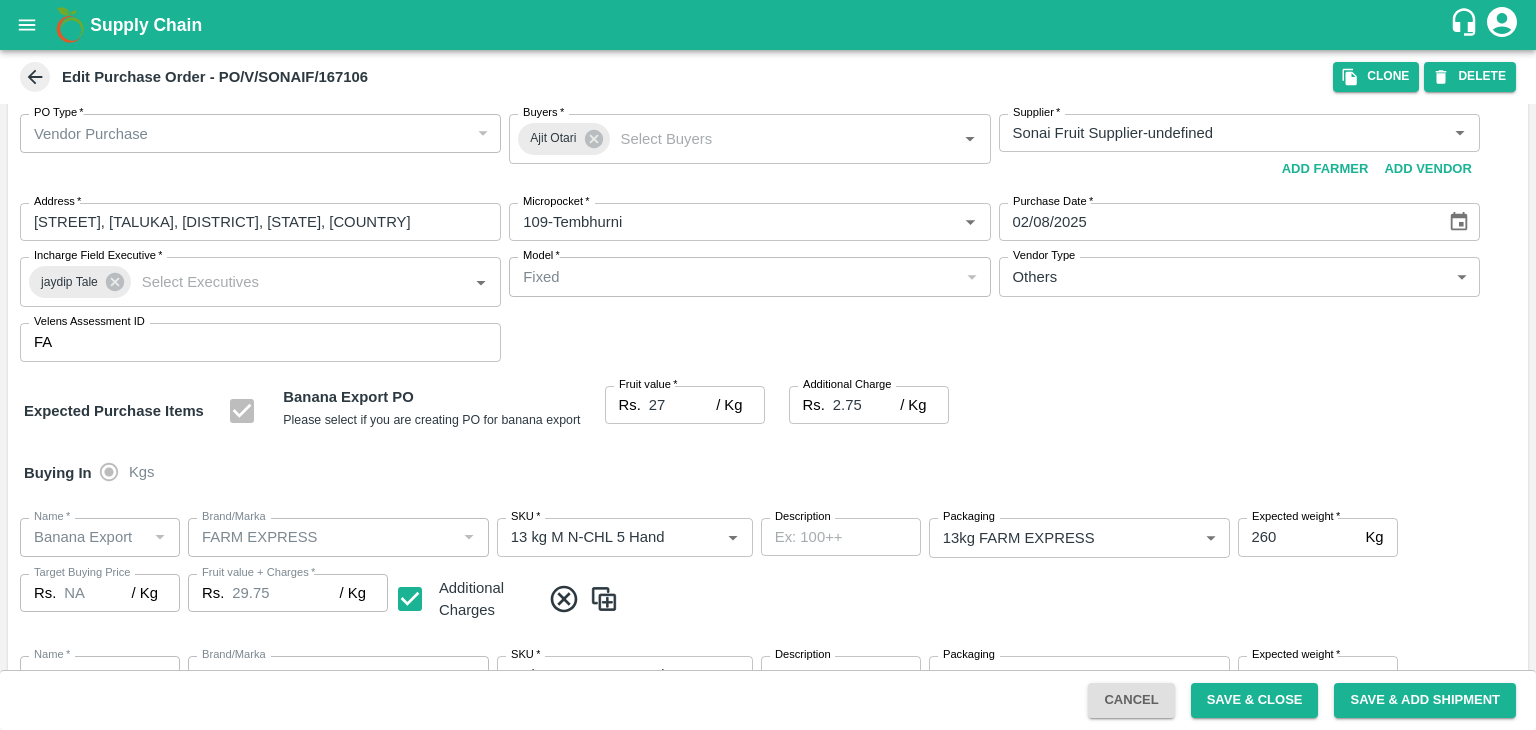 click on "Buying In Kgs" at bounding box center [768, 473] 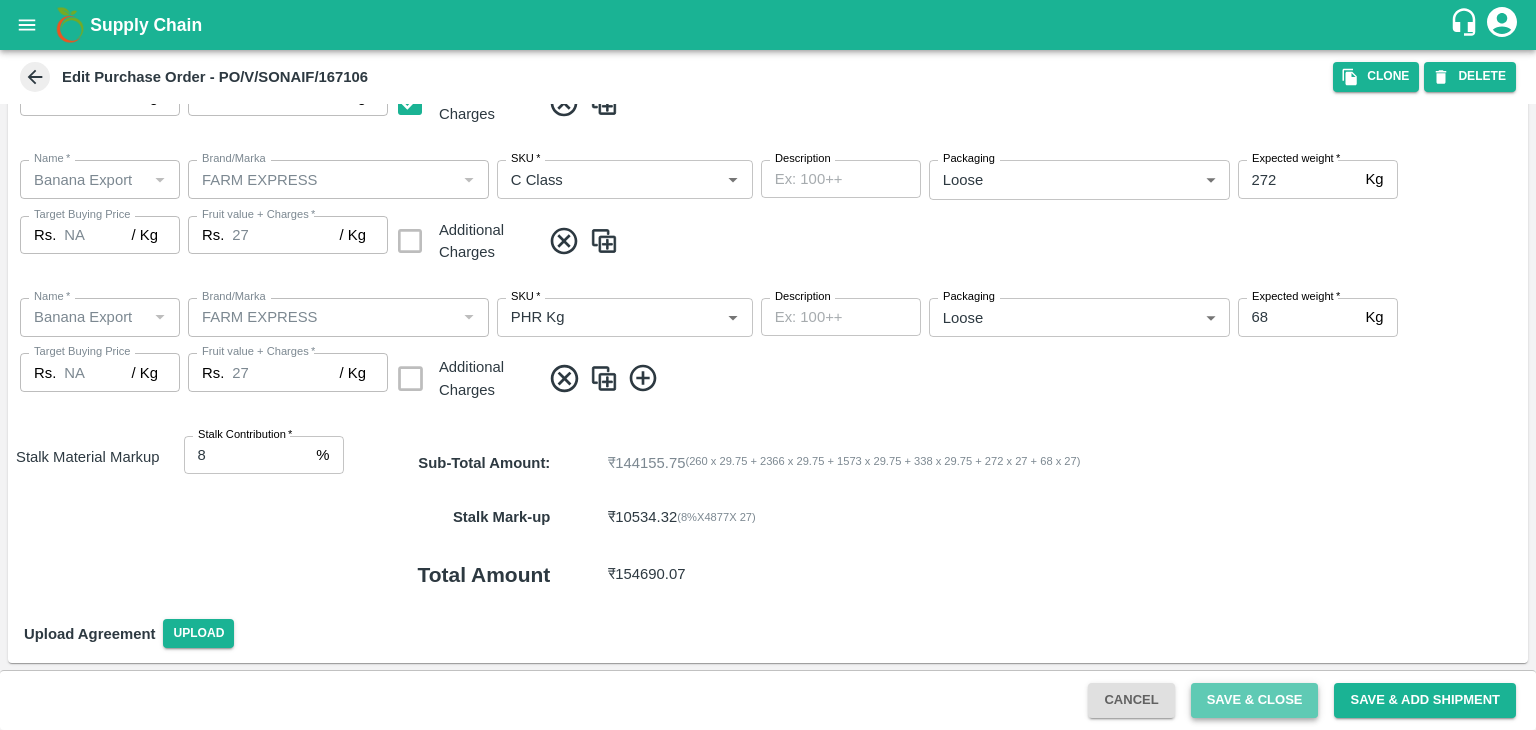 click on "Save & Close" at bounding box center [1255, 700] 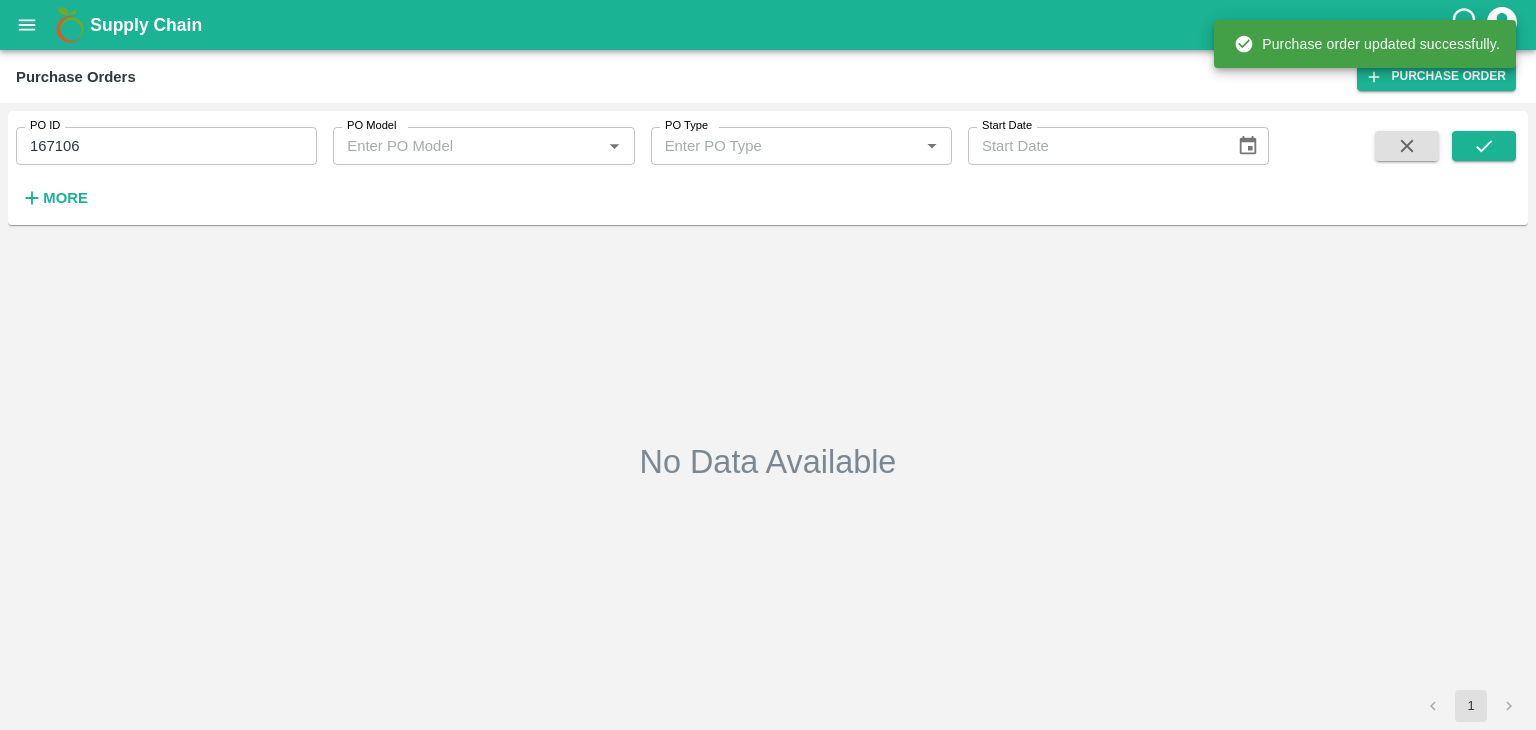 type on "167106" 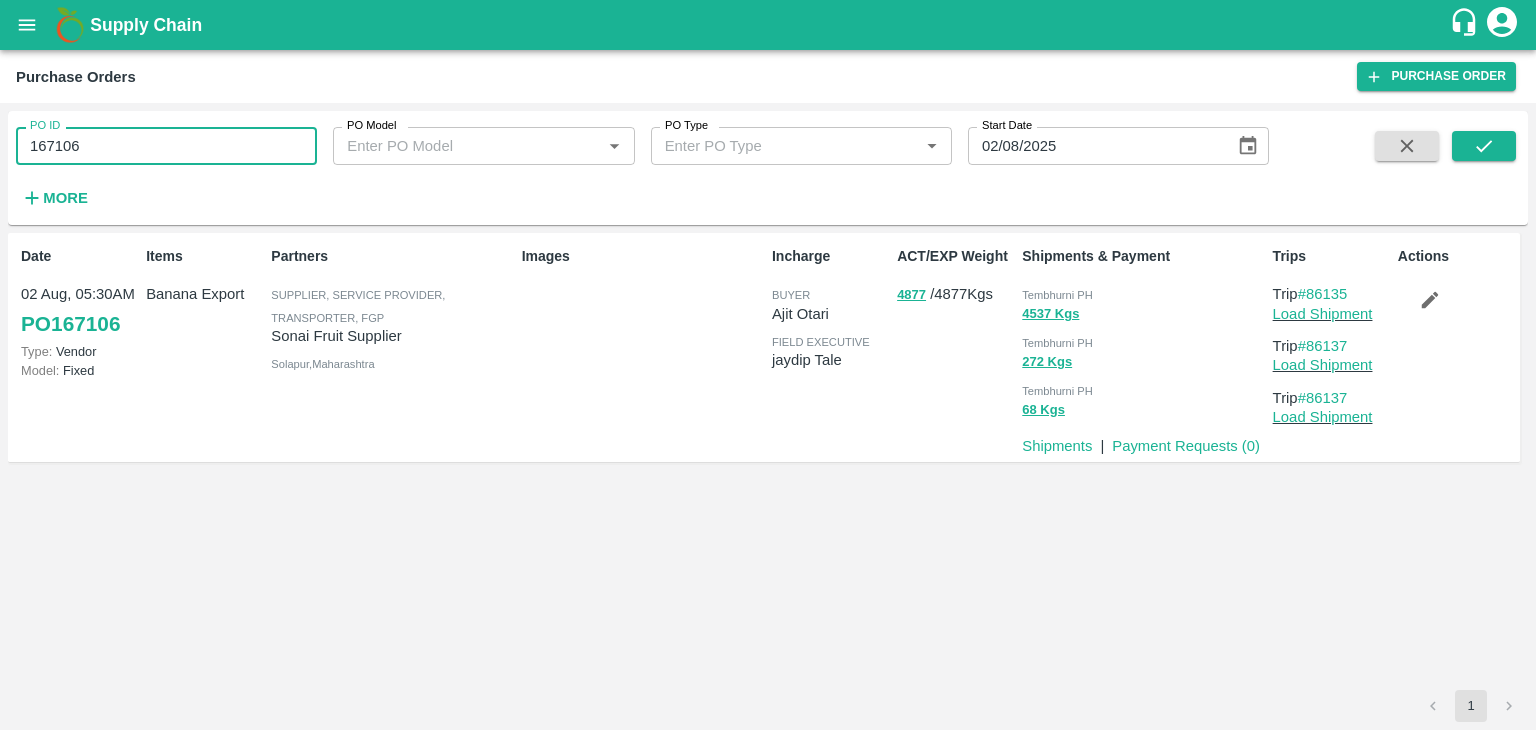 click on "167106" at bounding box center [166, 146] 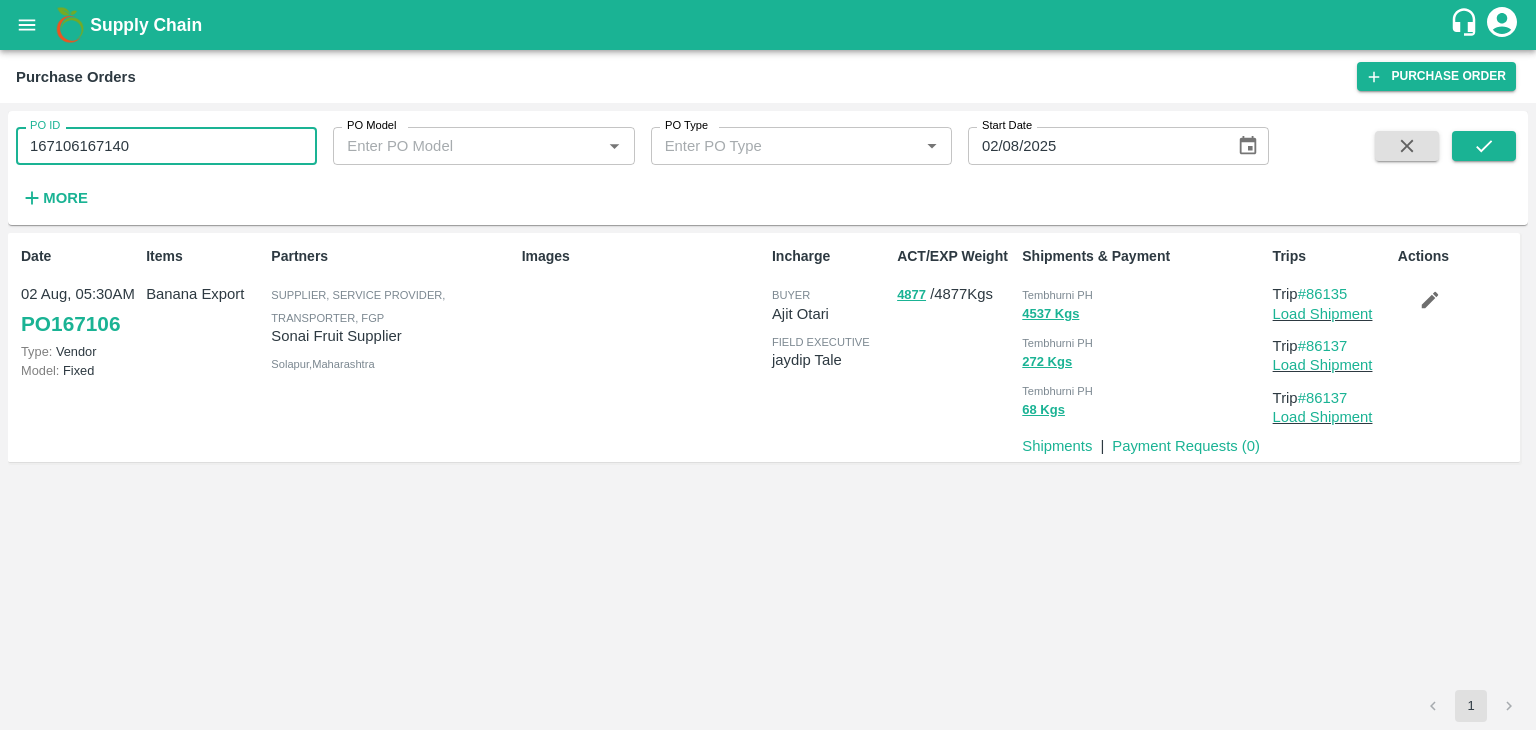 click on "167106167140" at bounding box center [166, 146] 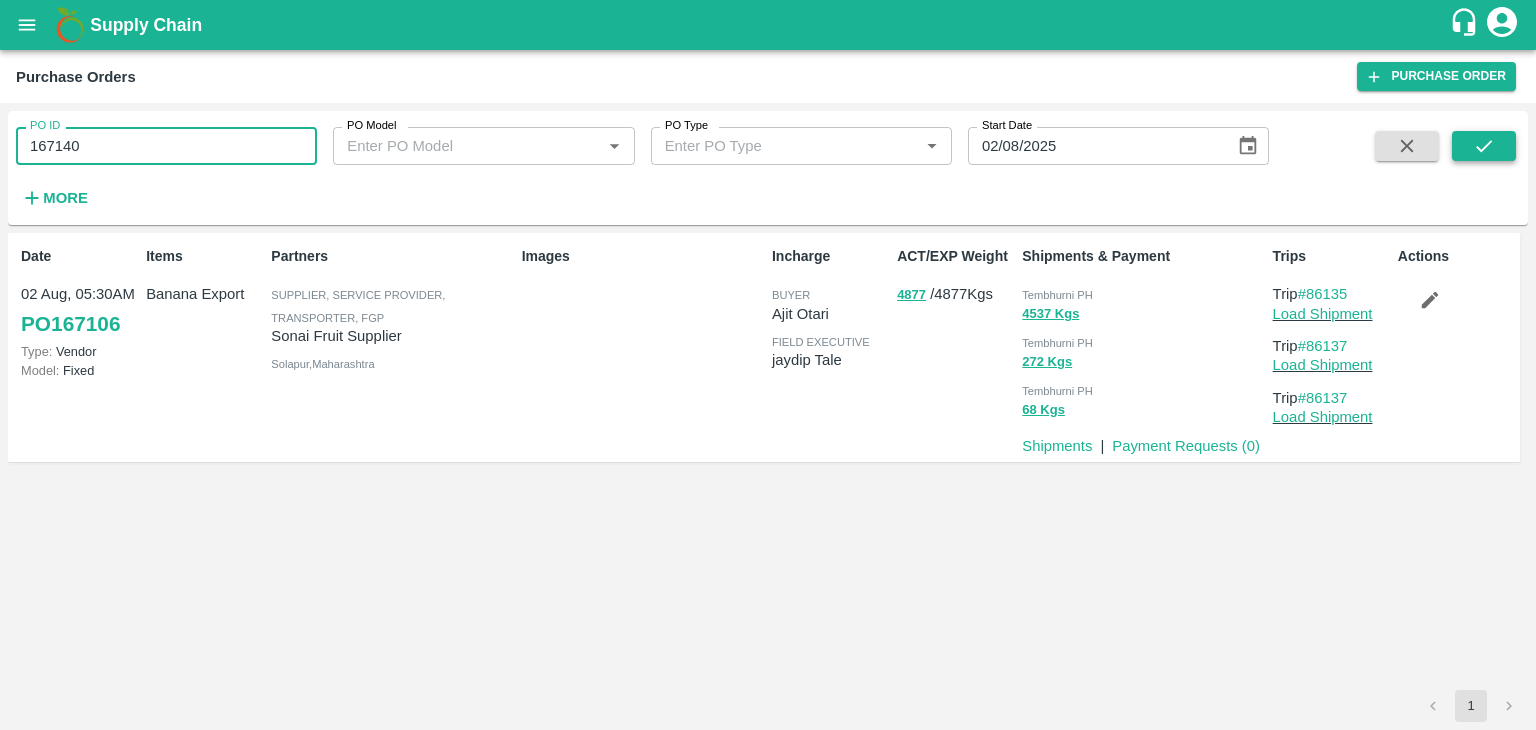 type on "167140" 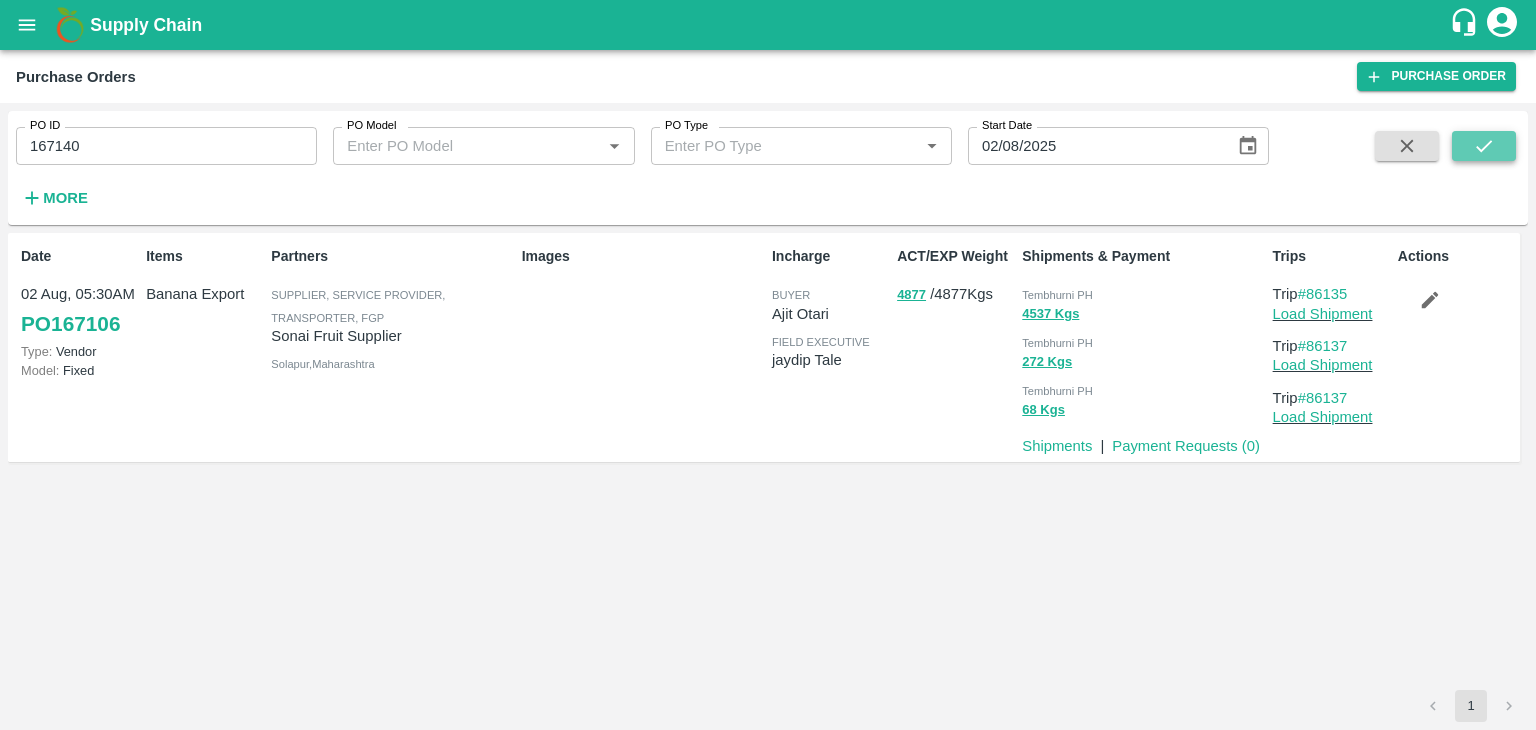 click at bounding box center [1484, 146] 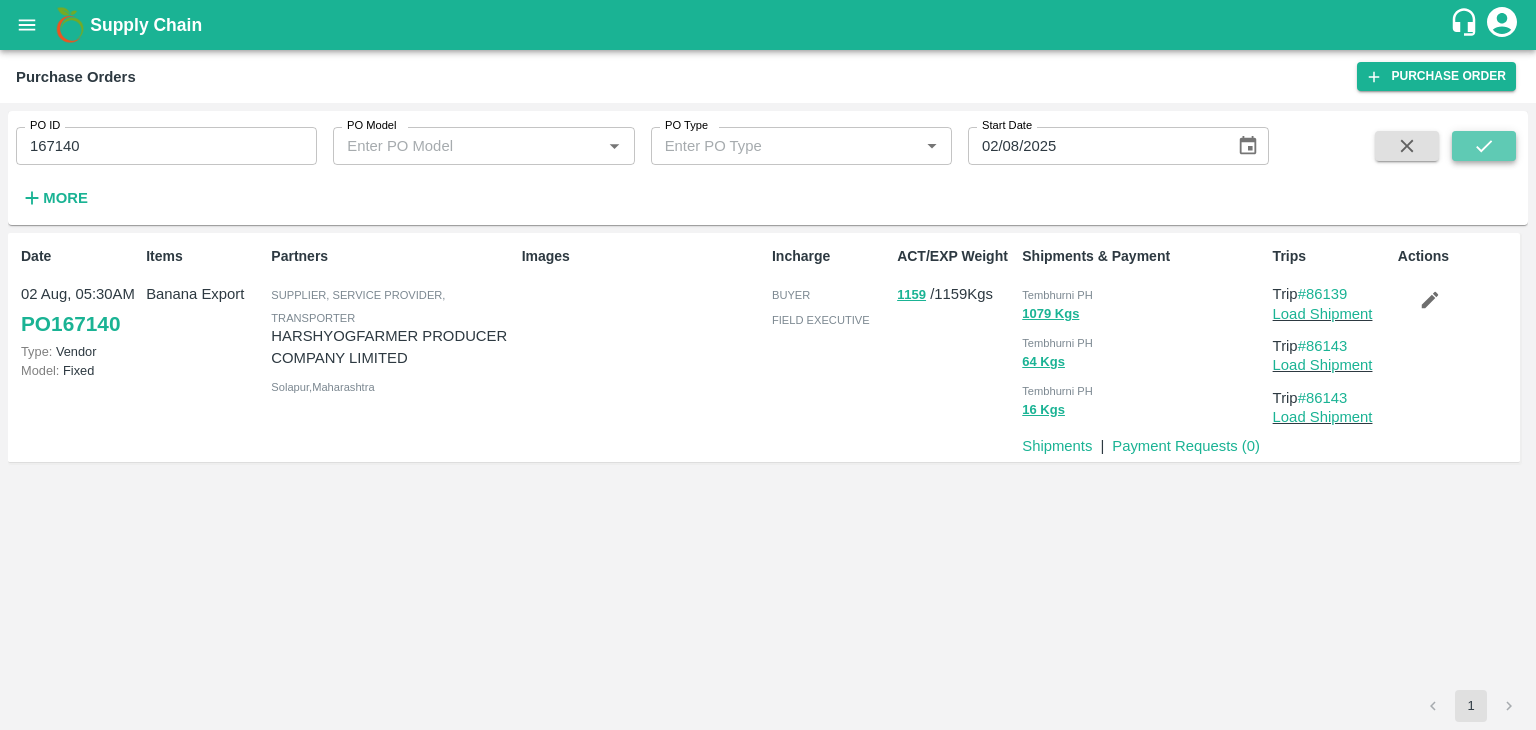 click at bounding box center [1484, 146] 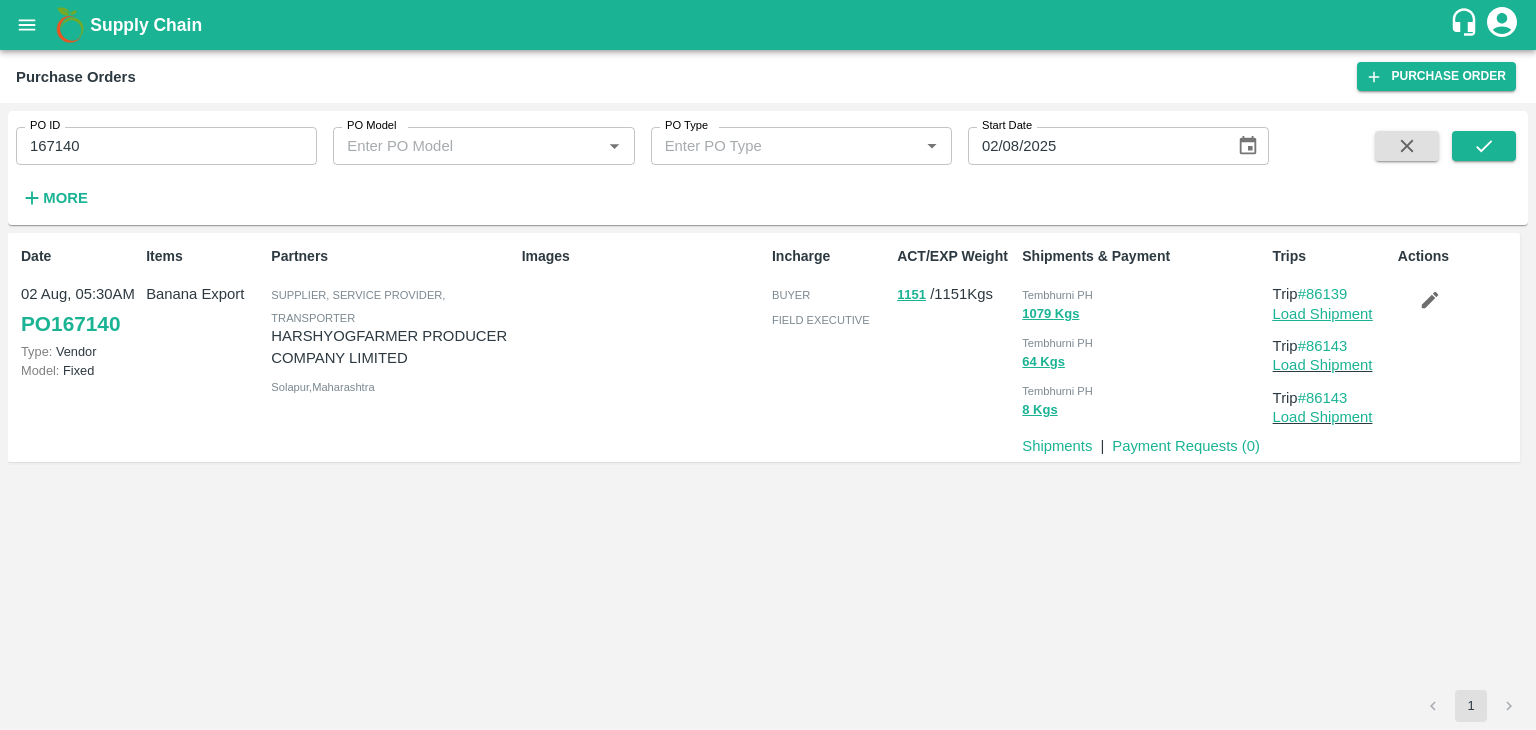 click on "Load Shipment" at bounding box center [1323, 314] 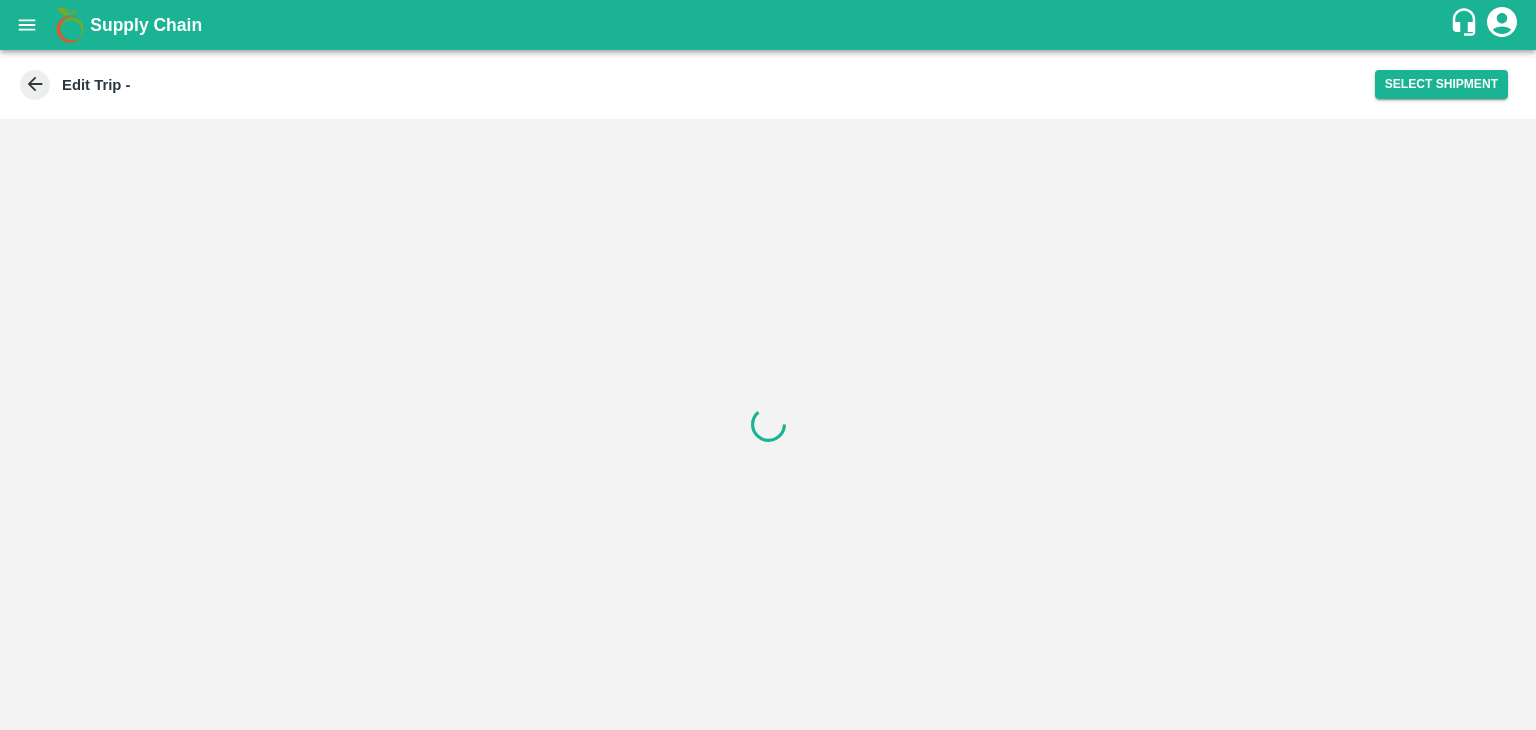 scroll, scrollTop: 0, scrollLeft: 0, axis: both 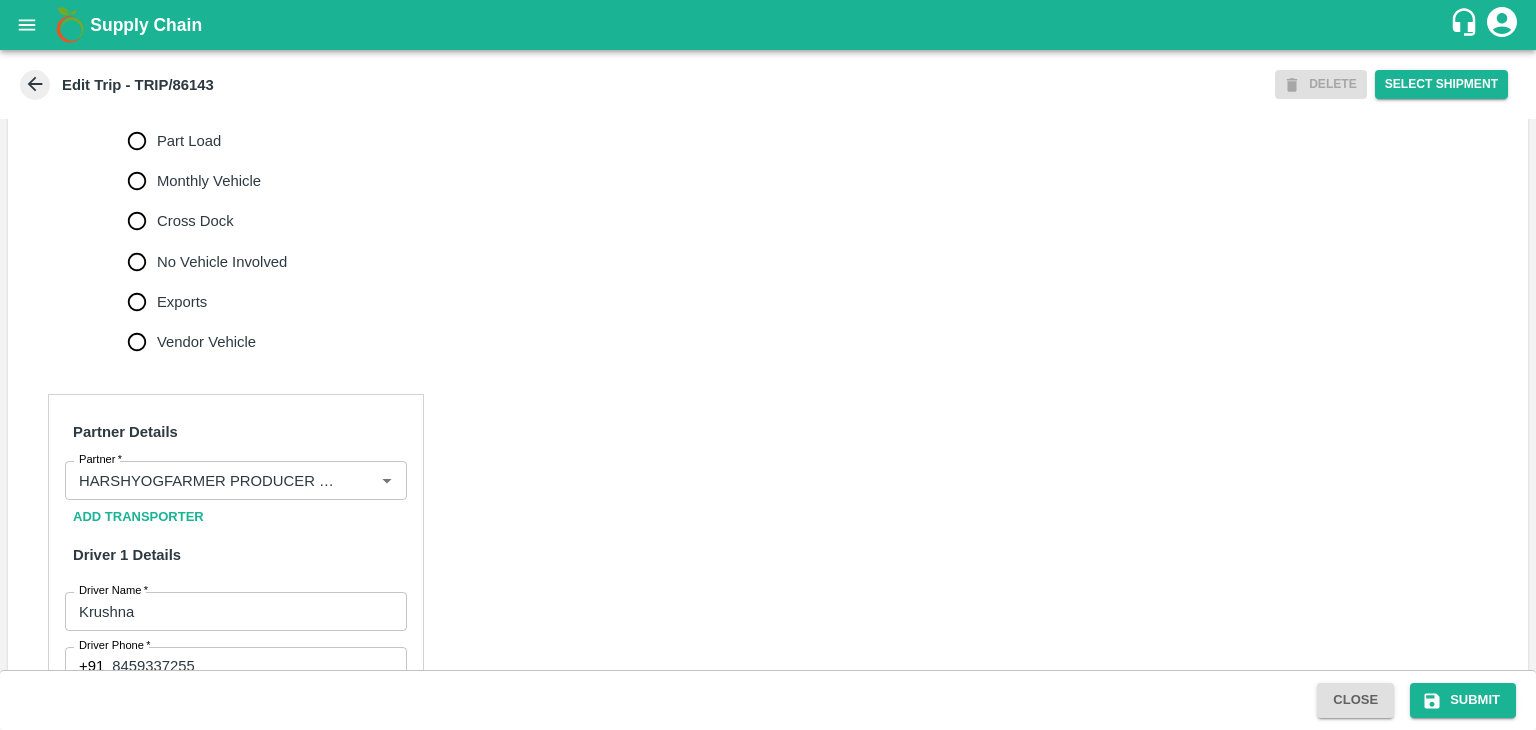click on "No Vehicle Involved" at bounding box center (222, 262) 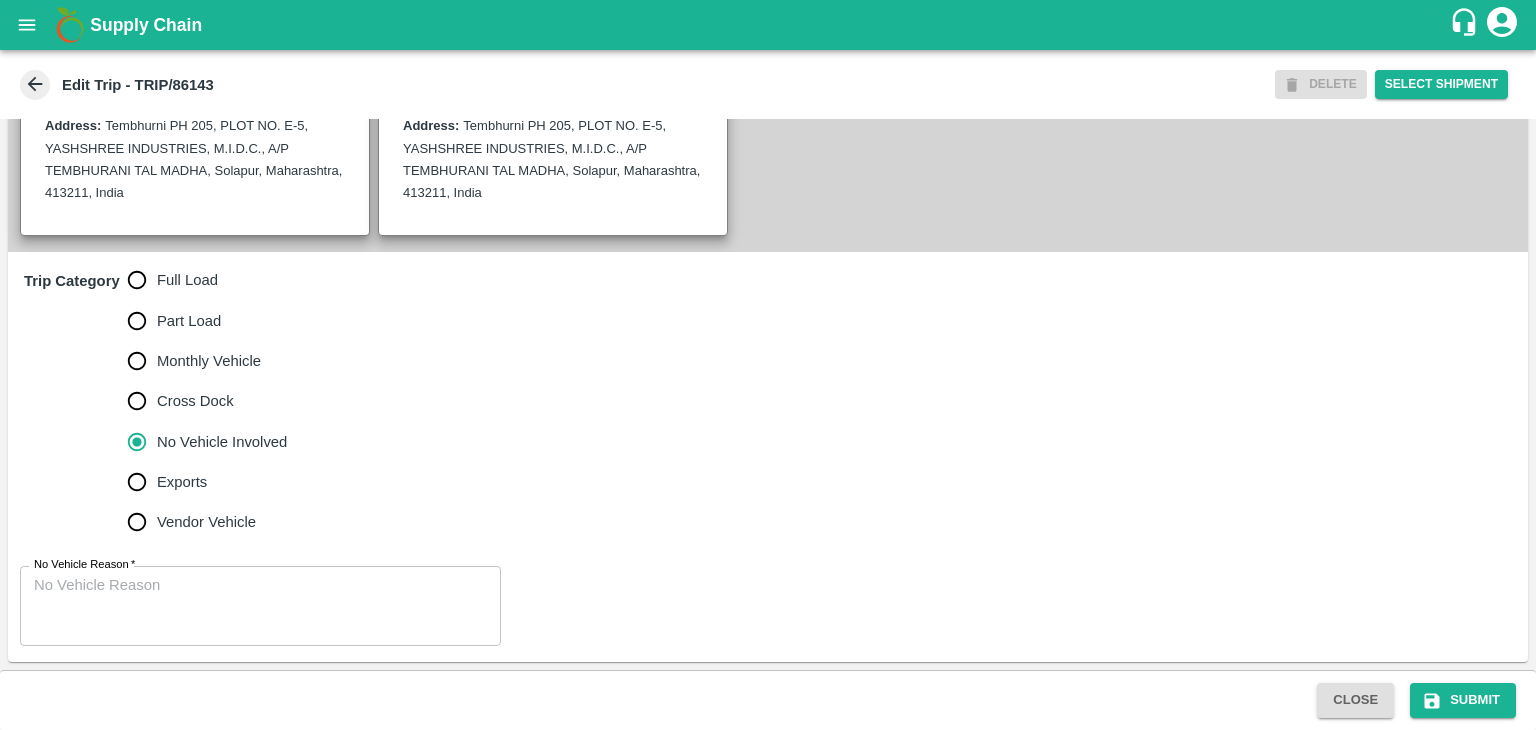 scroll, scrollTop: 491, scrollLeft: 0, axis: vertical 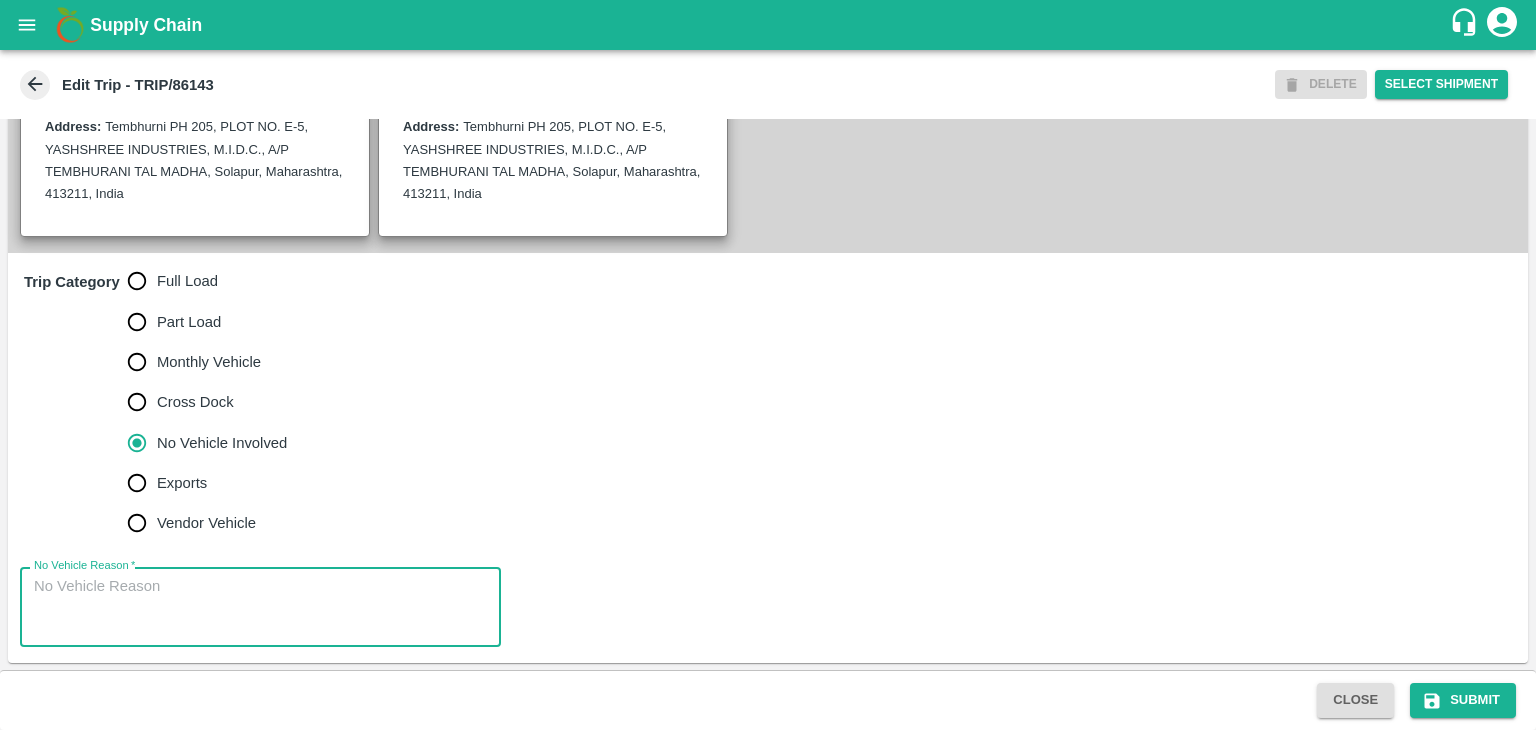click on "No Vehicle Reason   *" at bounding box center (260, 607) 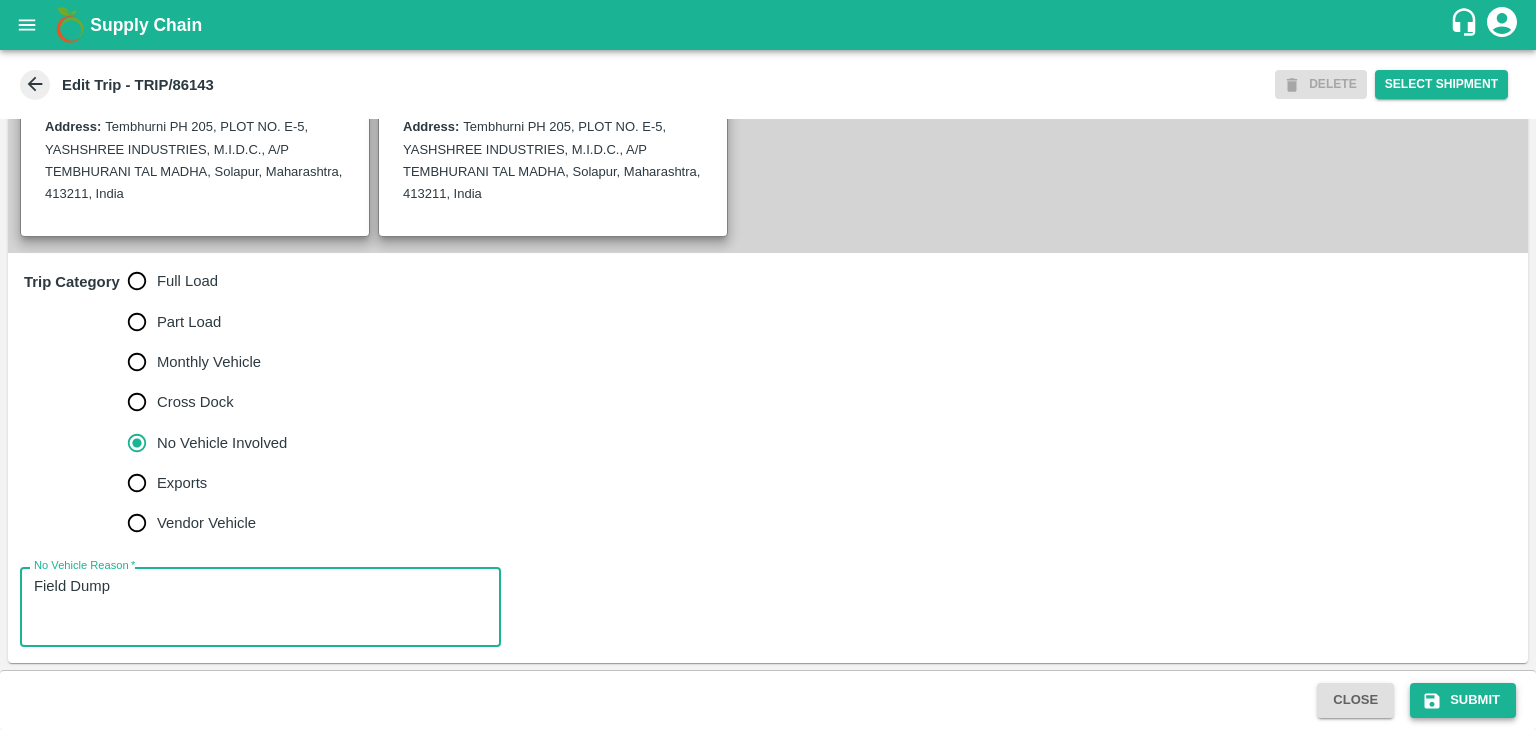 type on "Field Dump" 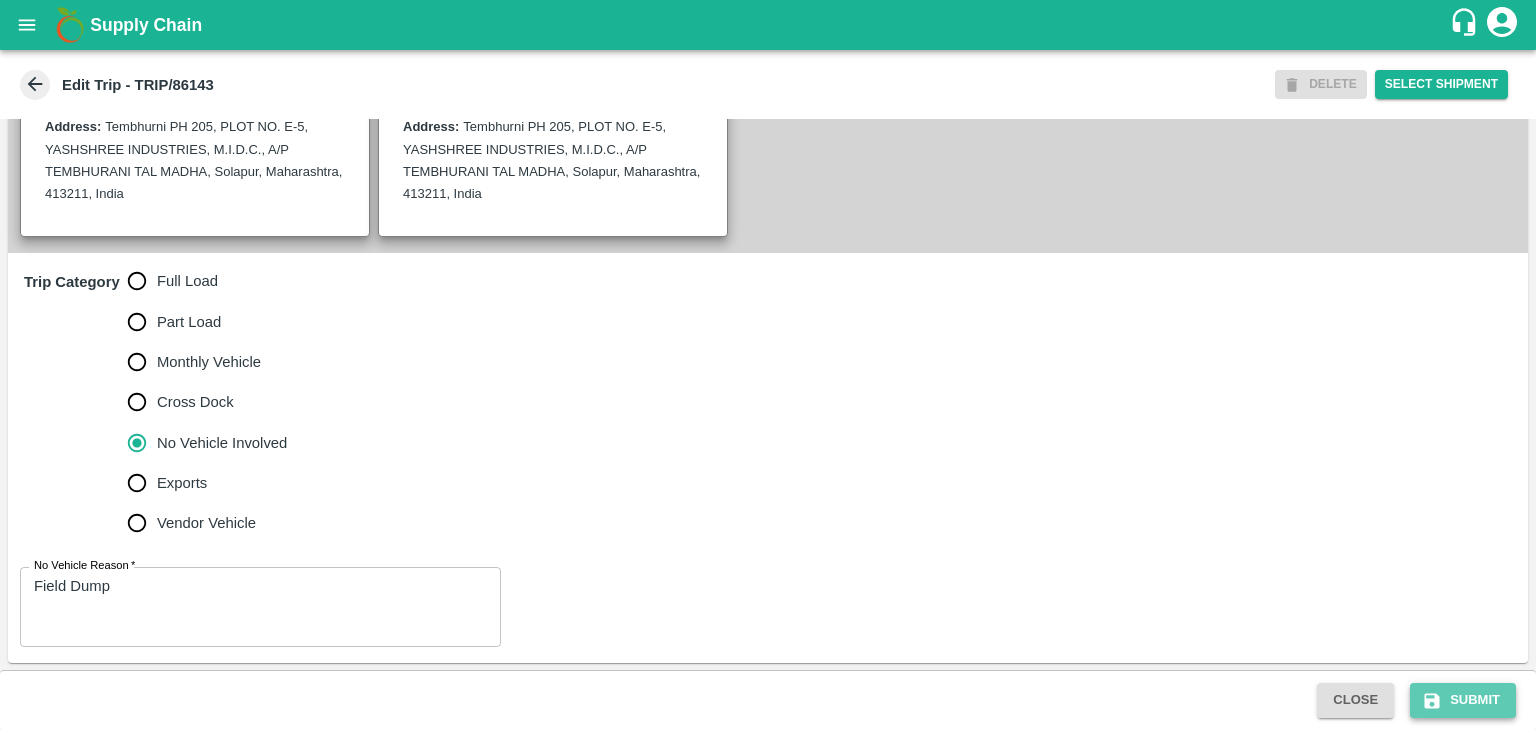 click on "Submit" at bounding box center [1463, 700] 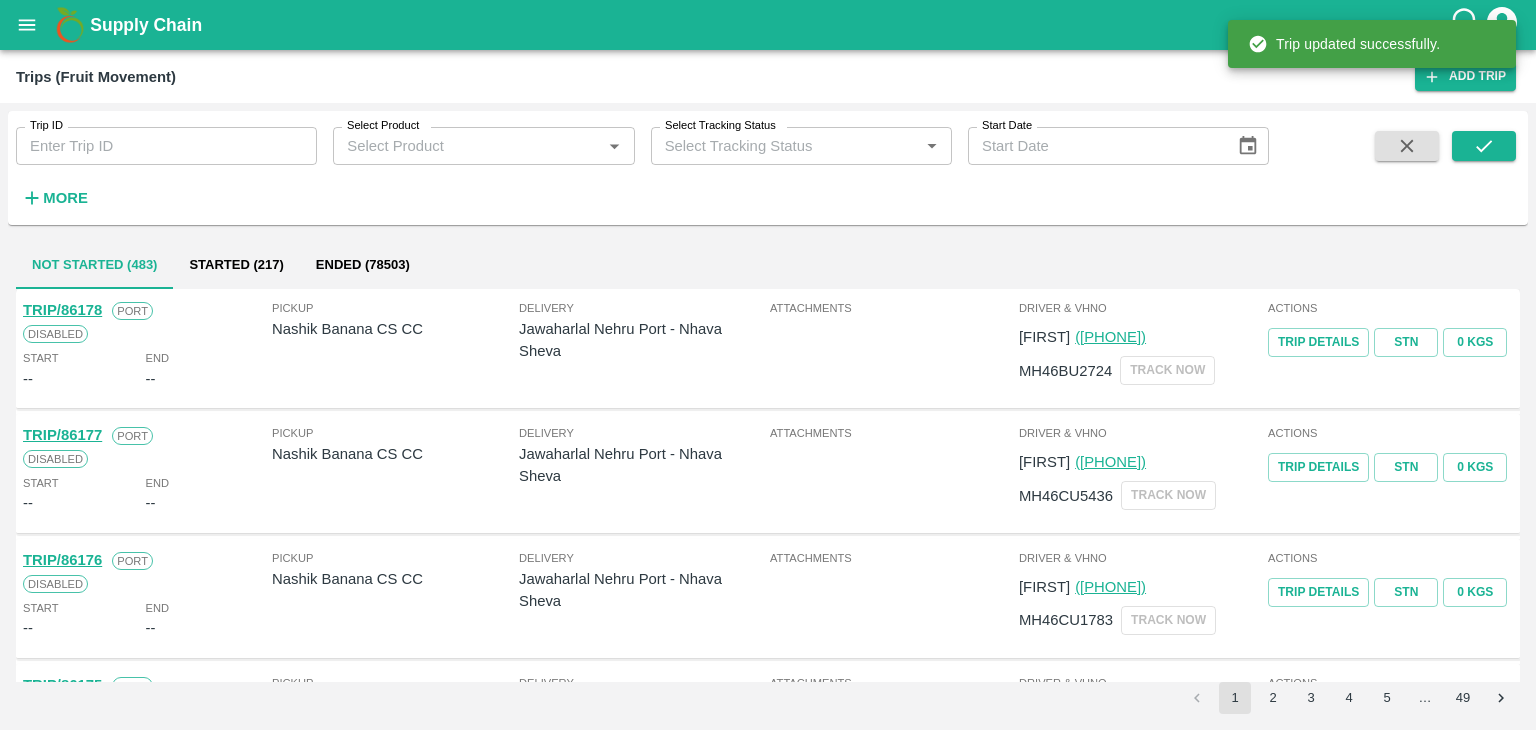 scroll, scrollTop: 851, scrollLeft: 0, axis: vertical 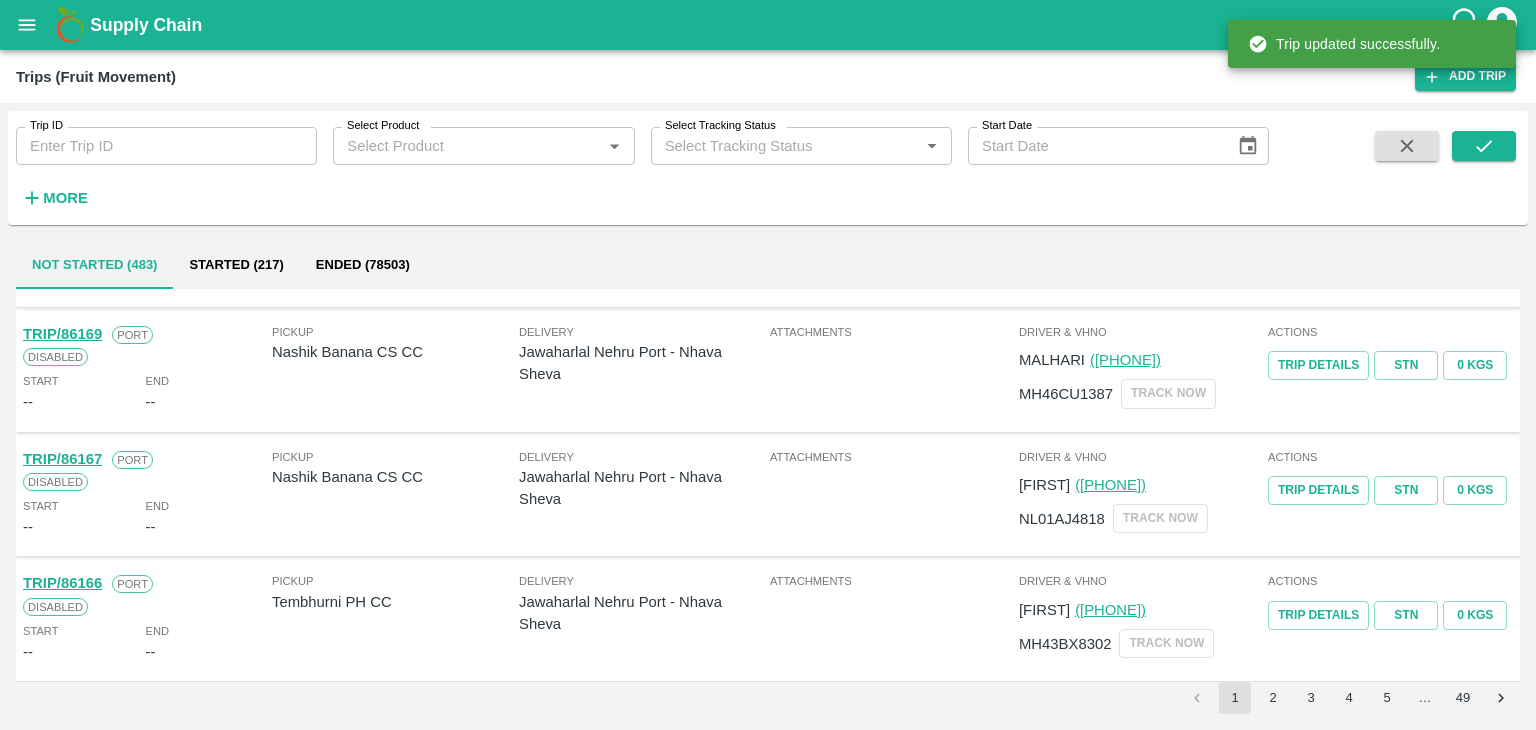 click on "Trip ID" at bounding box center (166, 146) 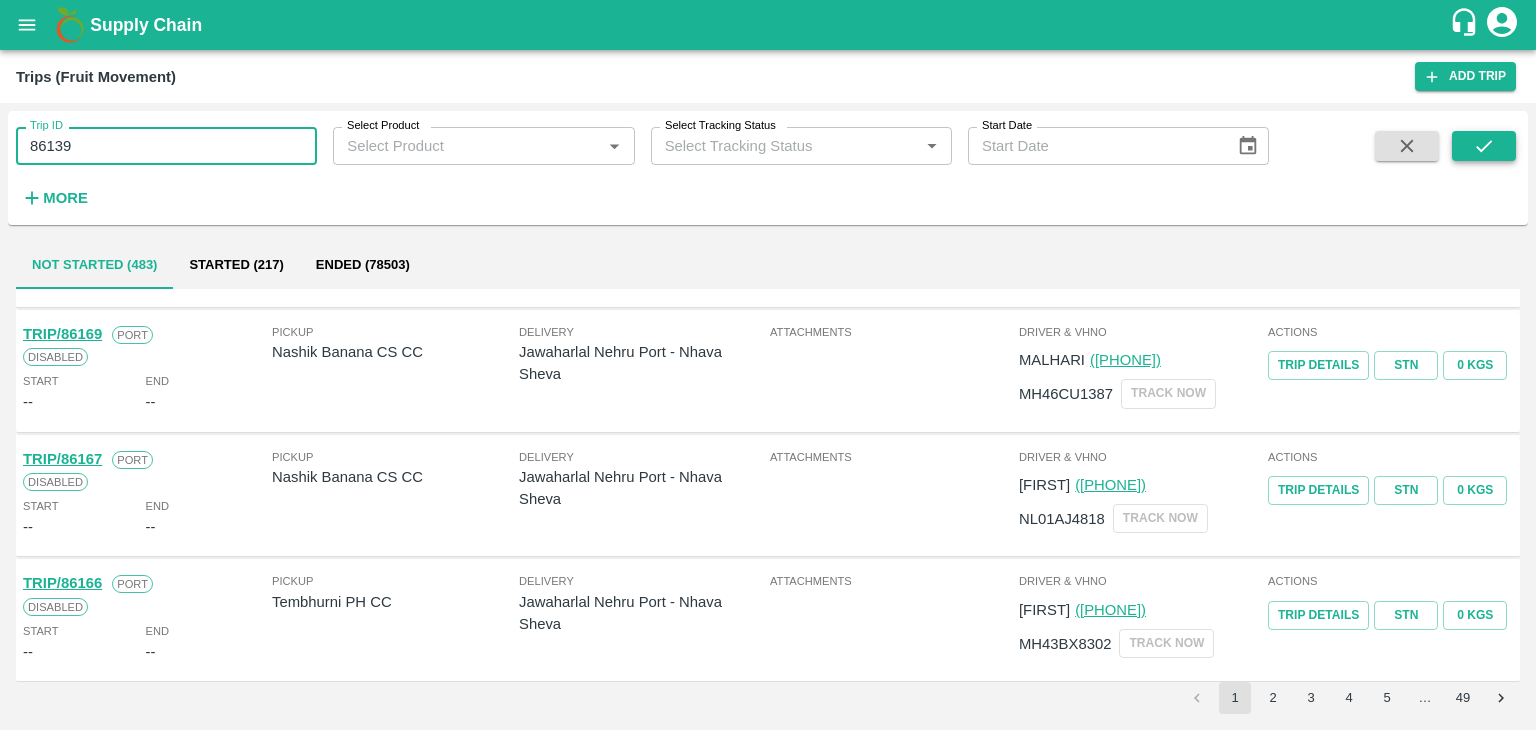type on "86139" 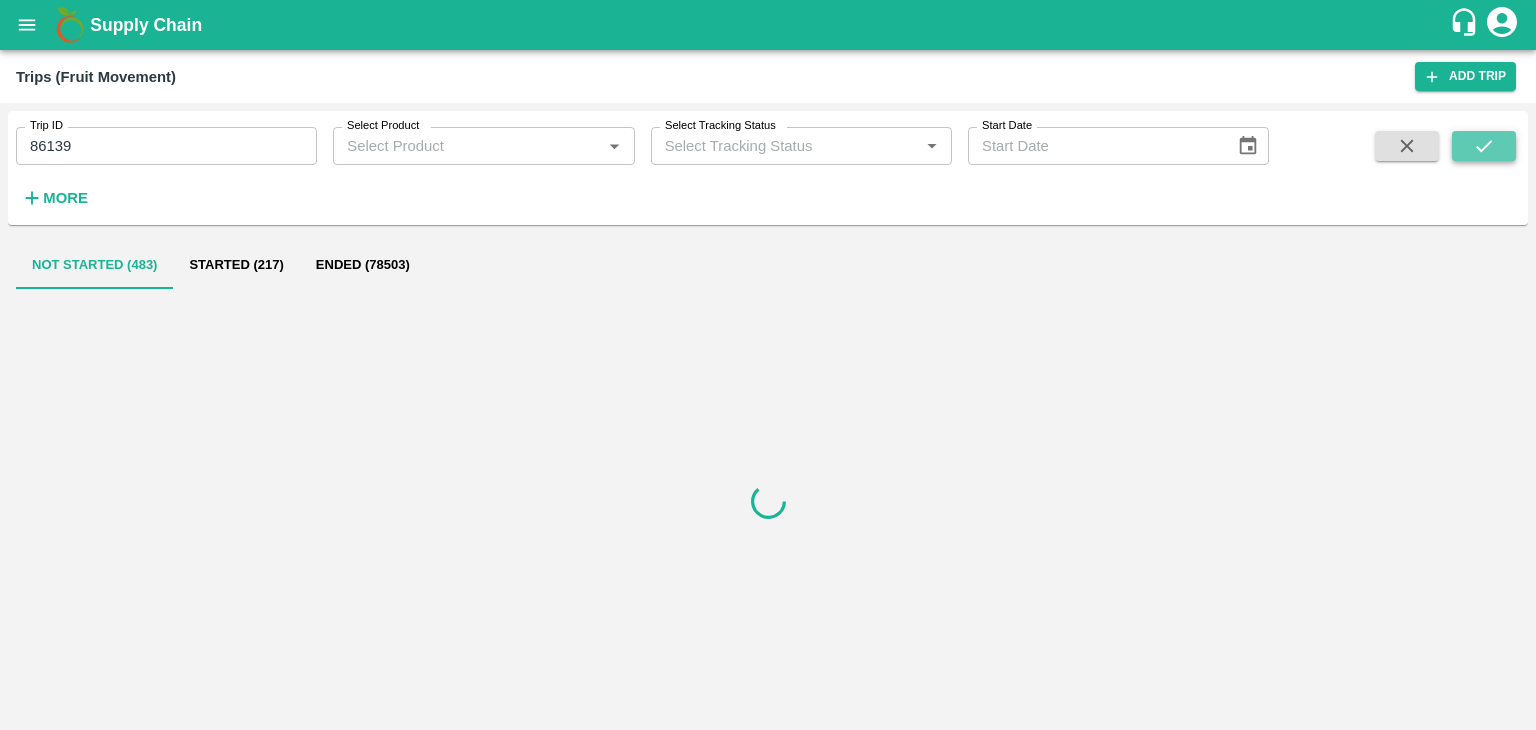 click 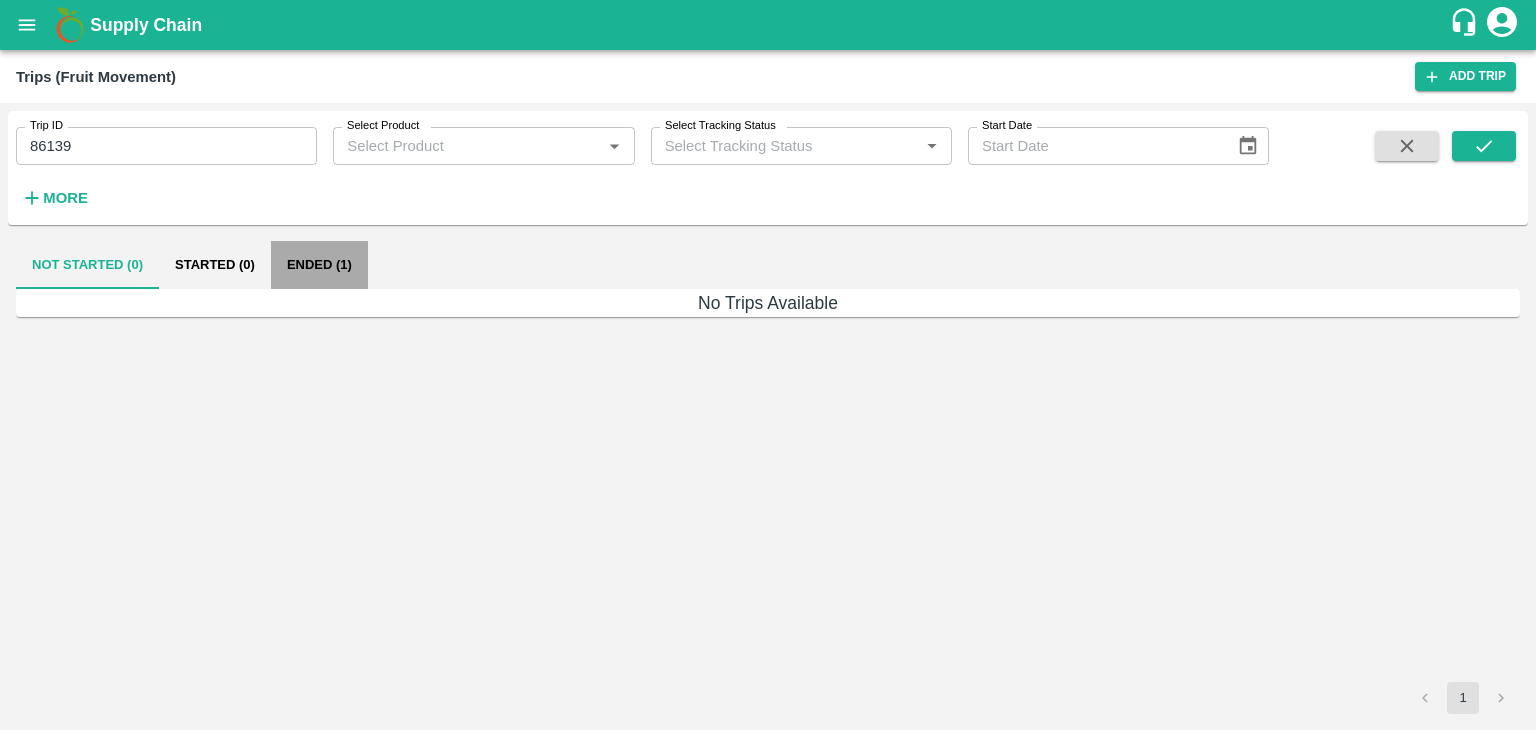 click on "Ended (1)" at bounding box center (319, 265) 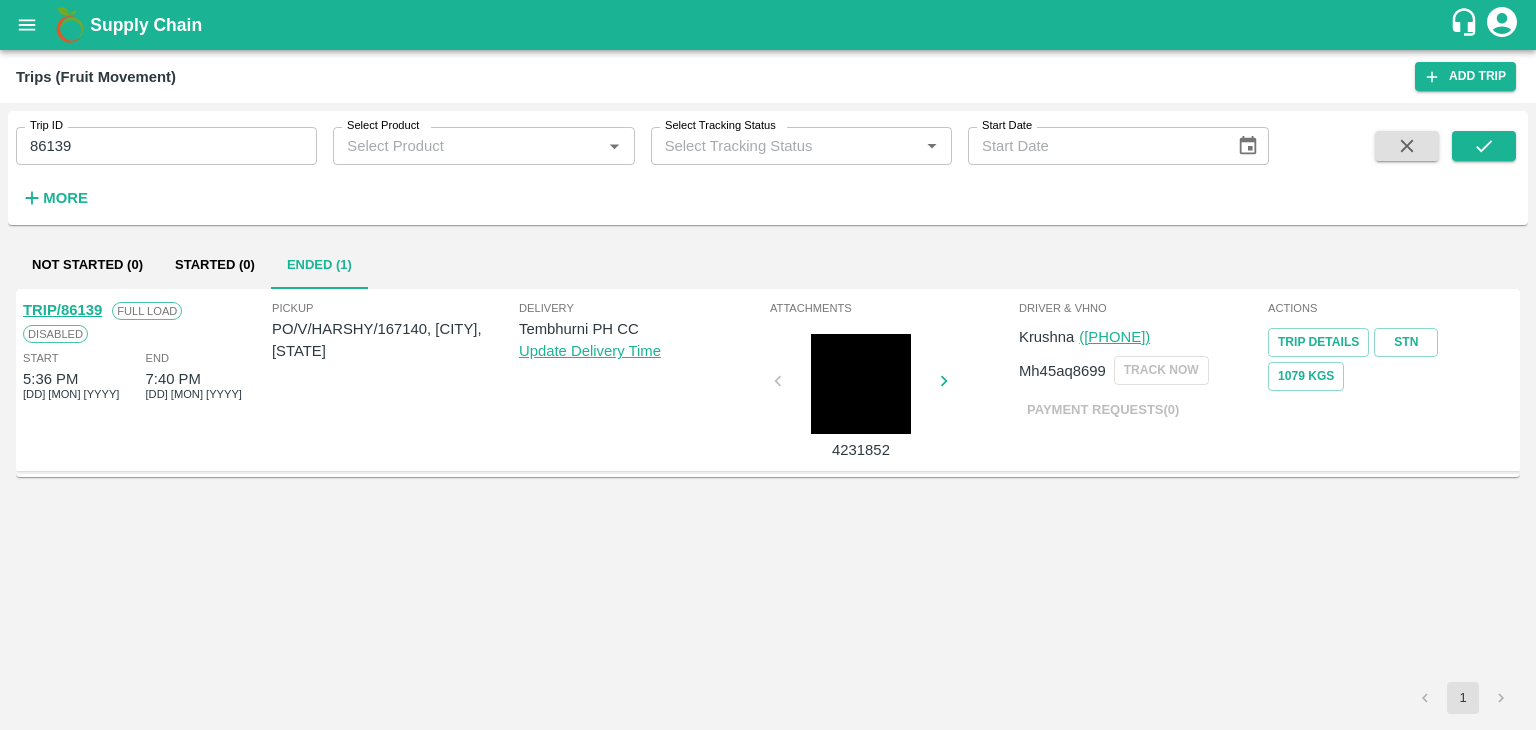 click on "TRIP/86139" at bounding box center (62, 310) 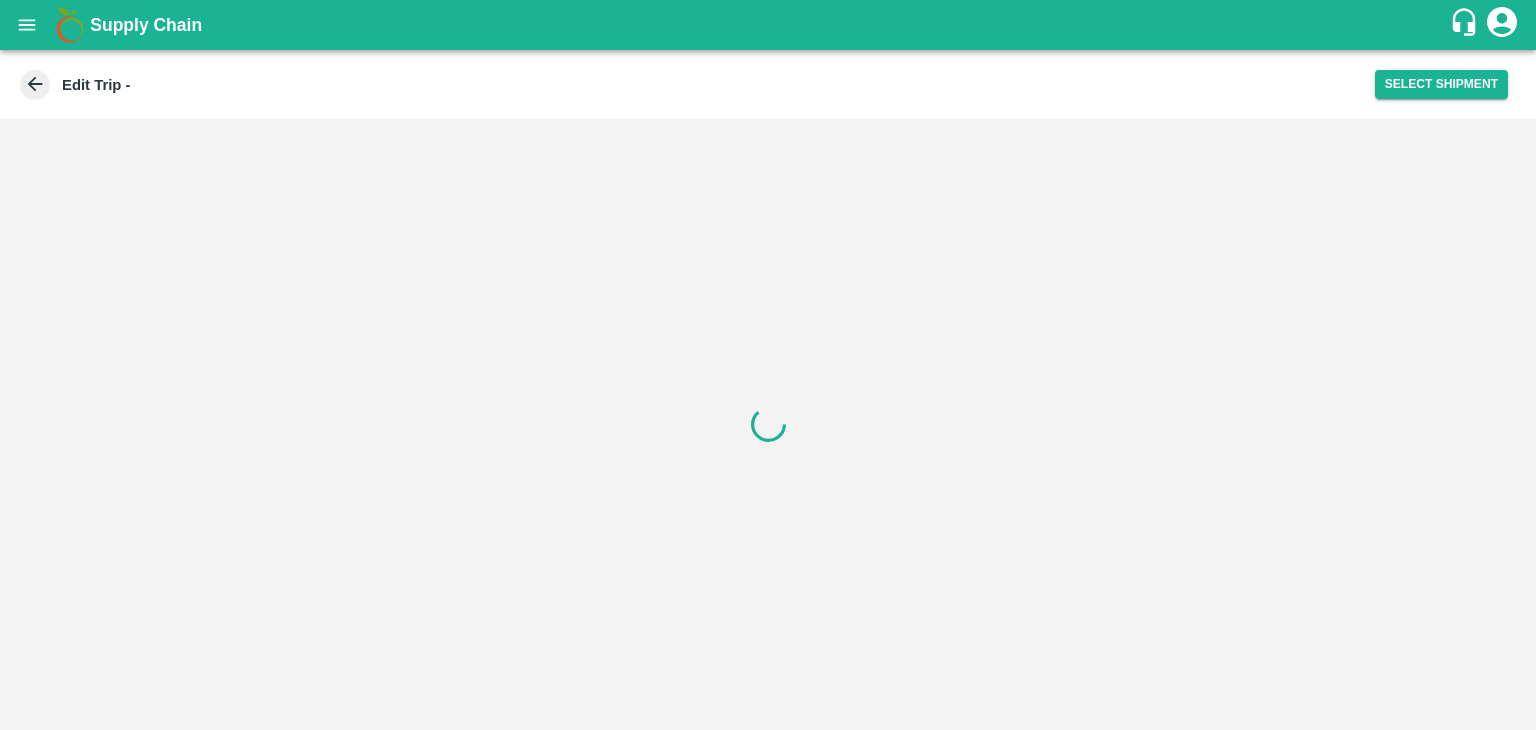 scroll, scrollTop: 0, scrollLeft: 0, axis: both 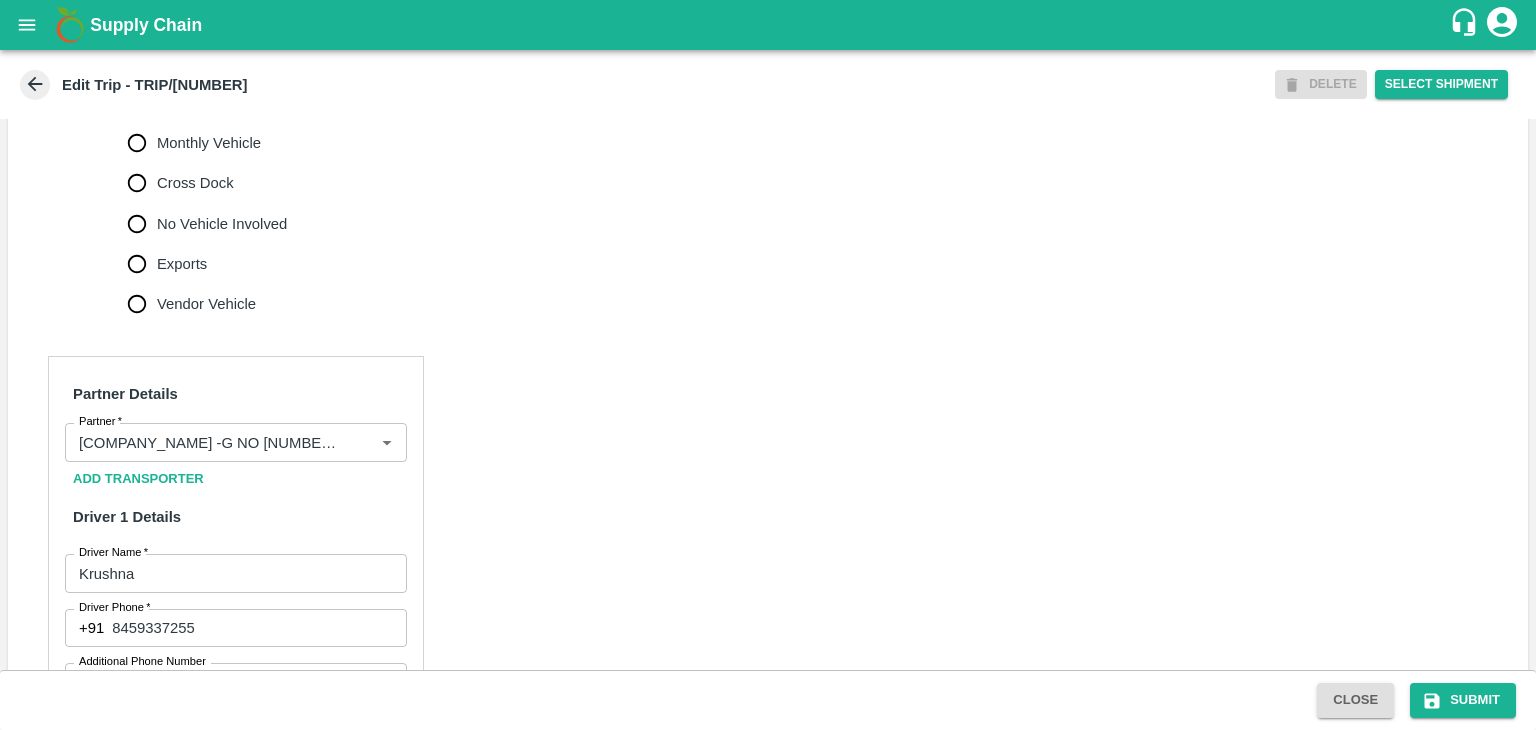 click on "No Vehicle Involved" at bounding box center (222, 224) 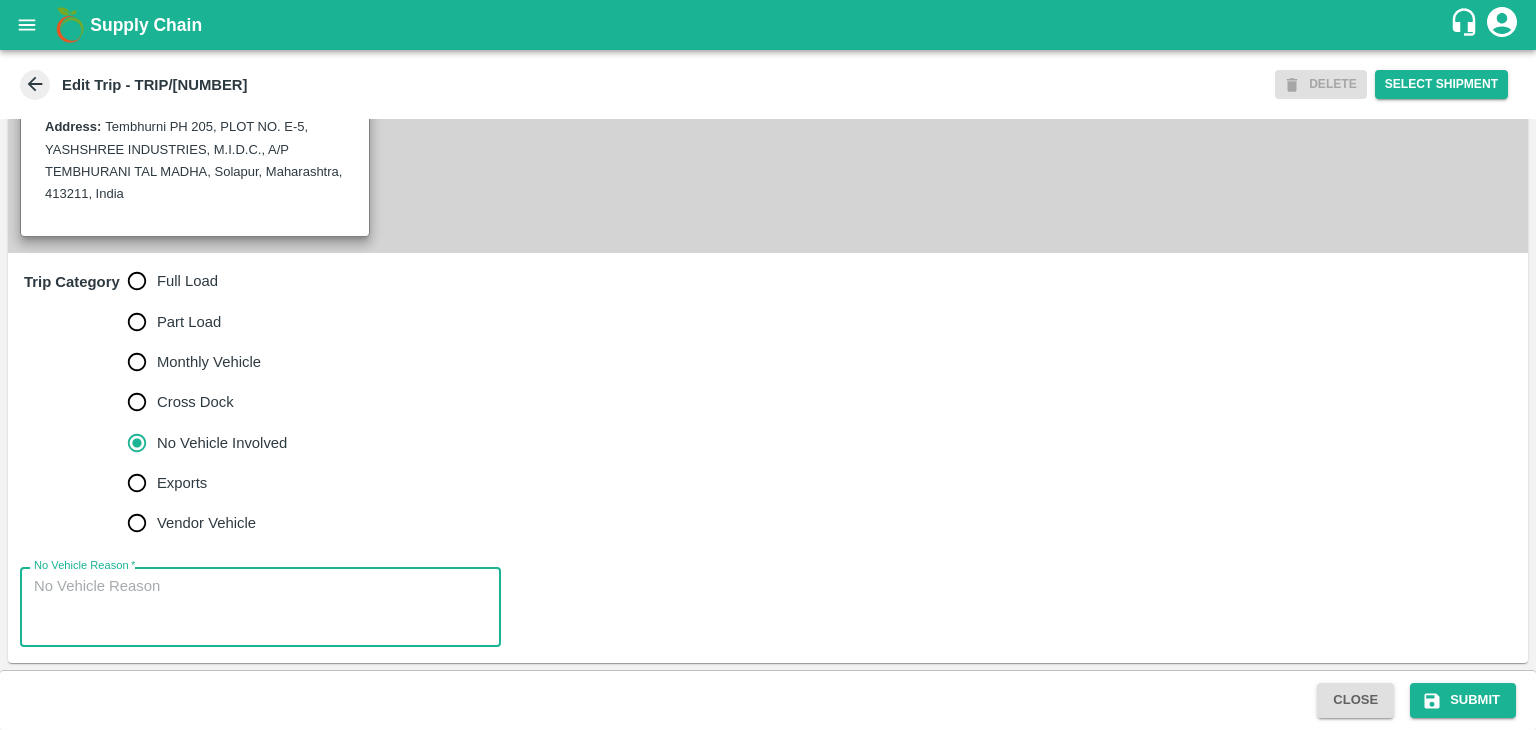 click on "No Vehicle Reason   *" at bounding box center (260, 607) 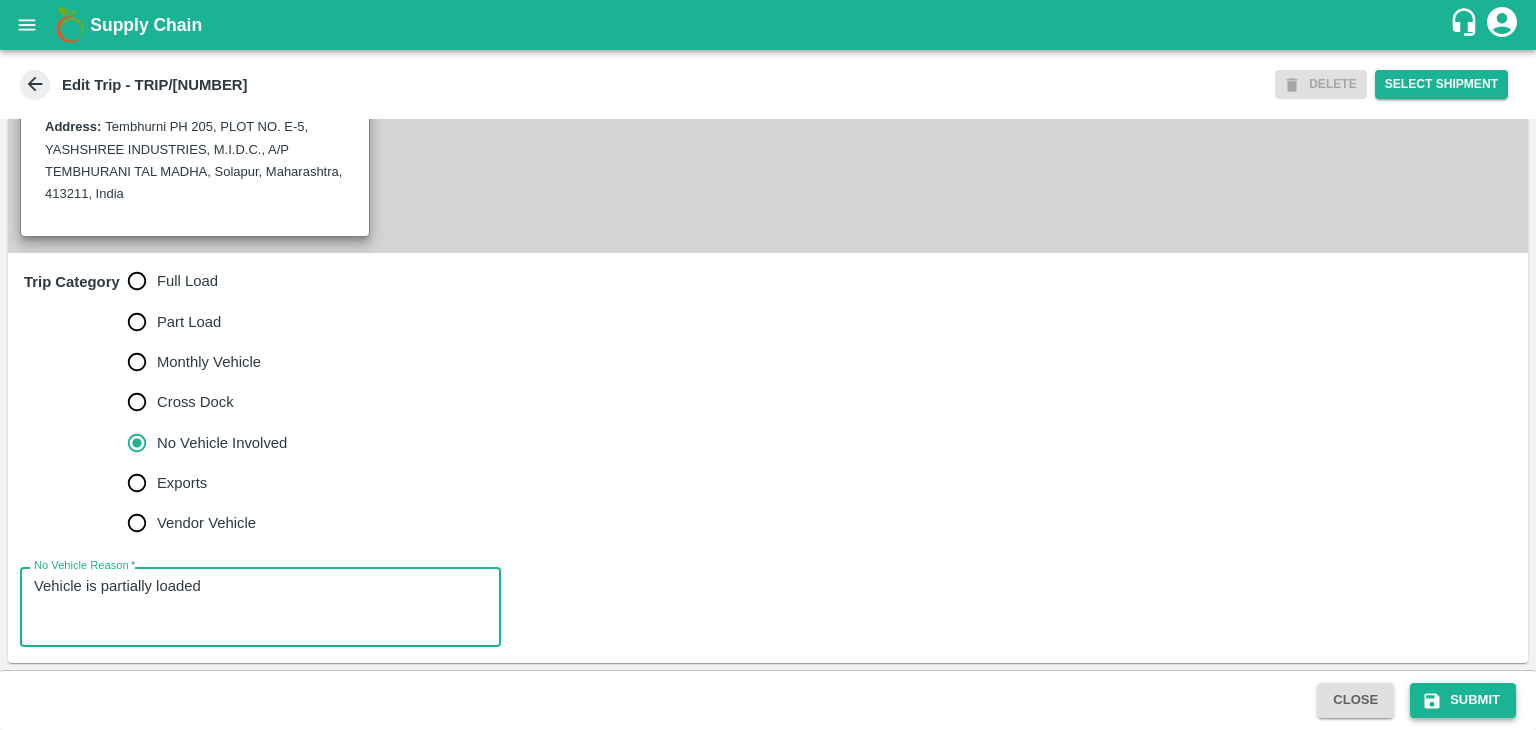 type on "Vehicle is partially loaded" 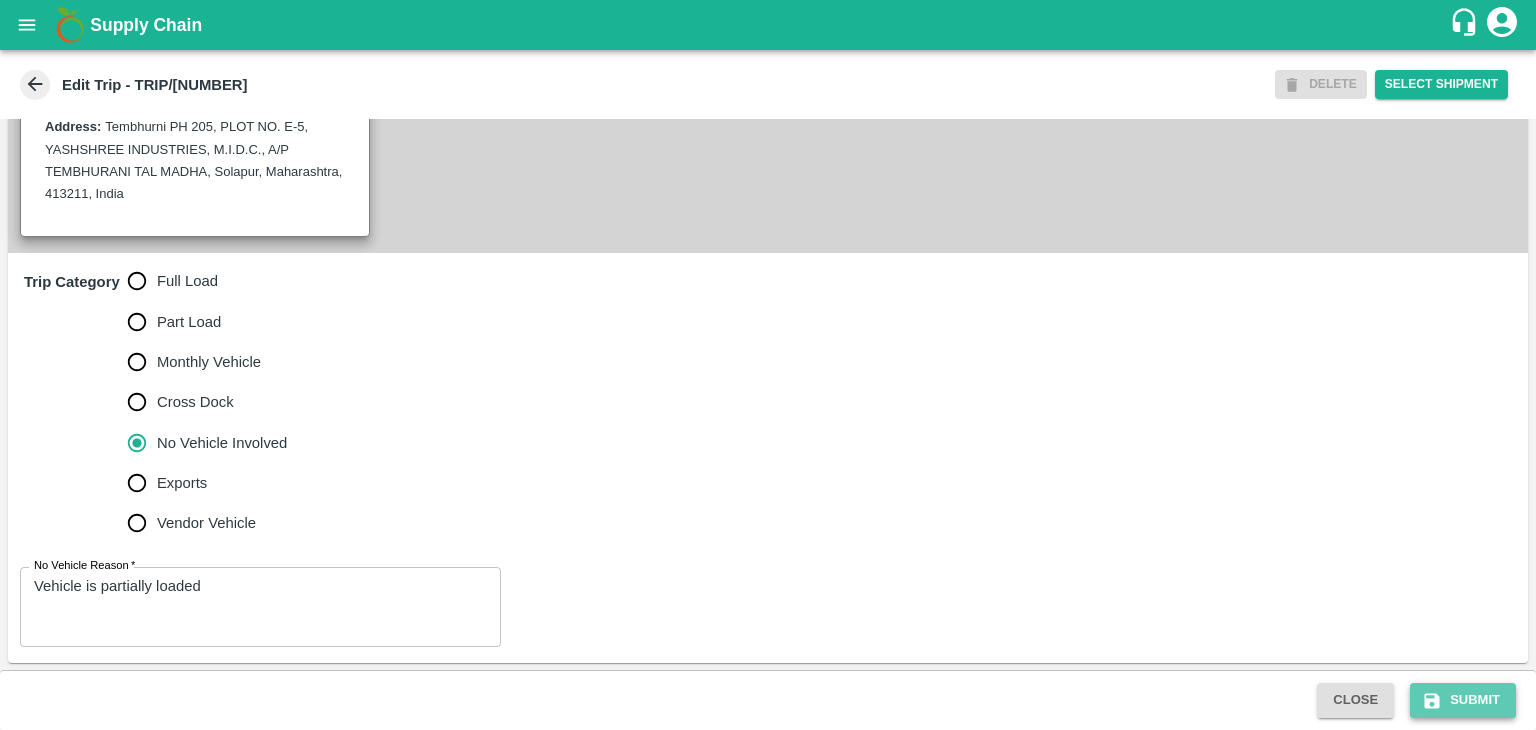 click on "Submit" at bounding box center (1463, 700) 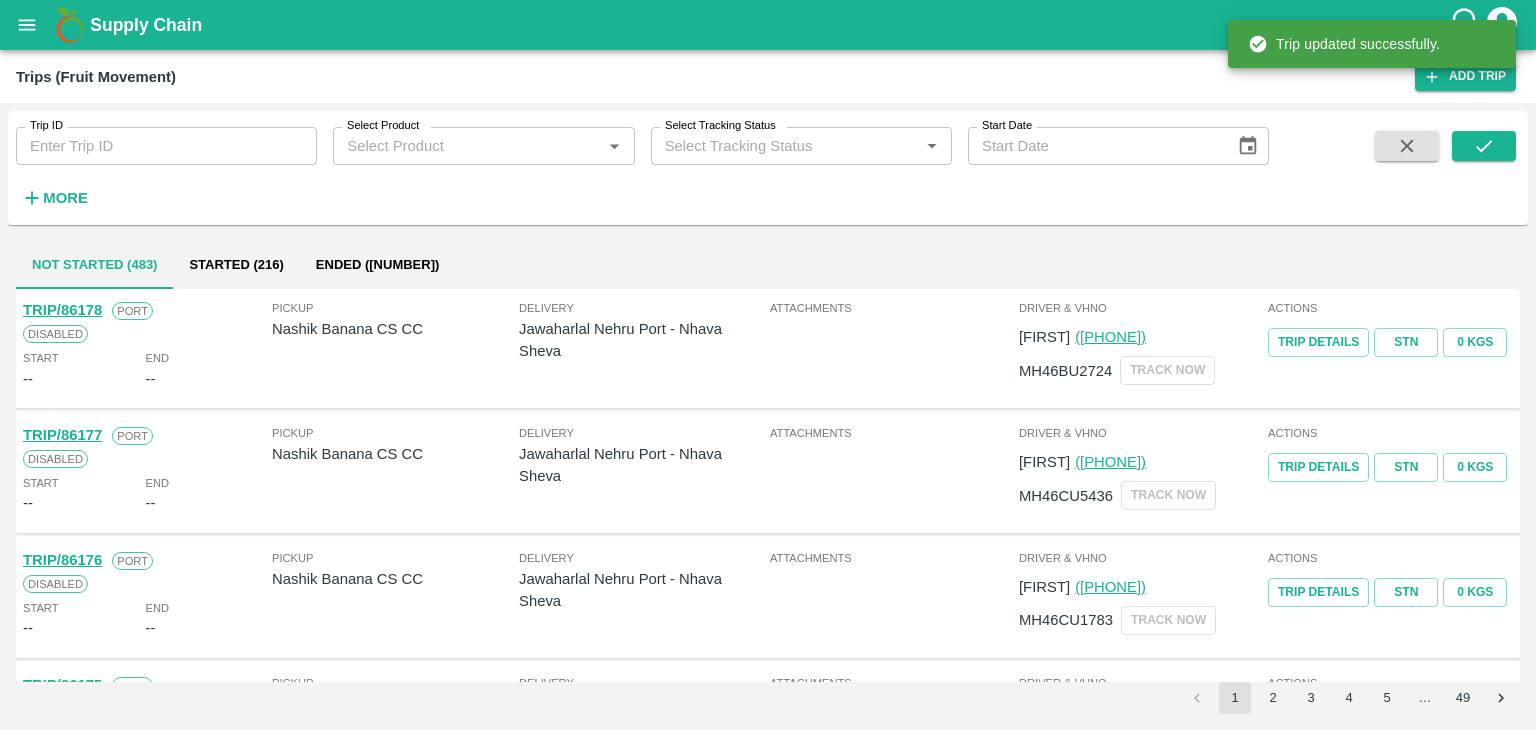 click 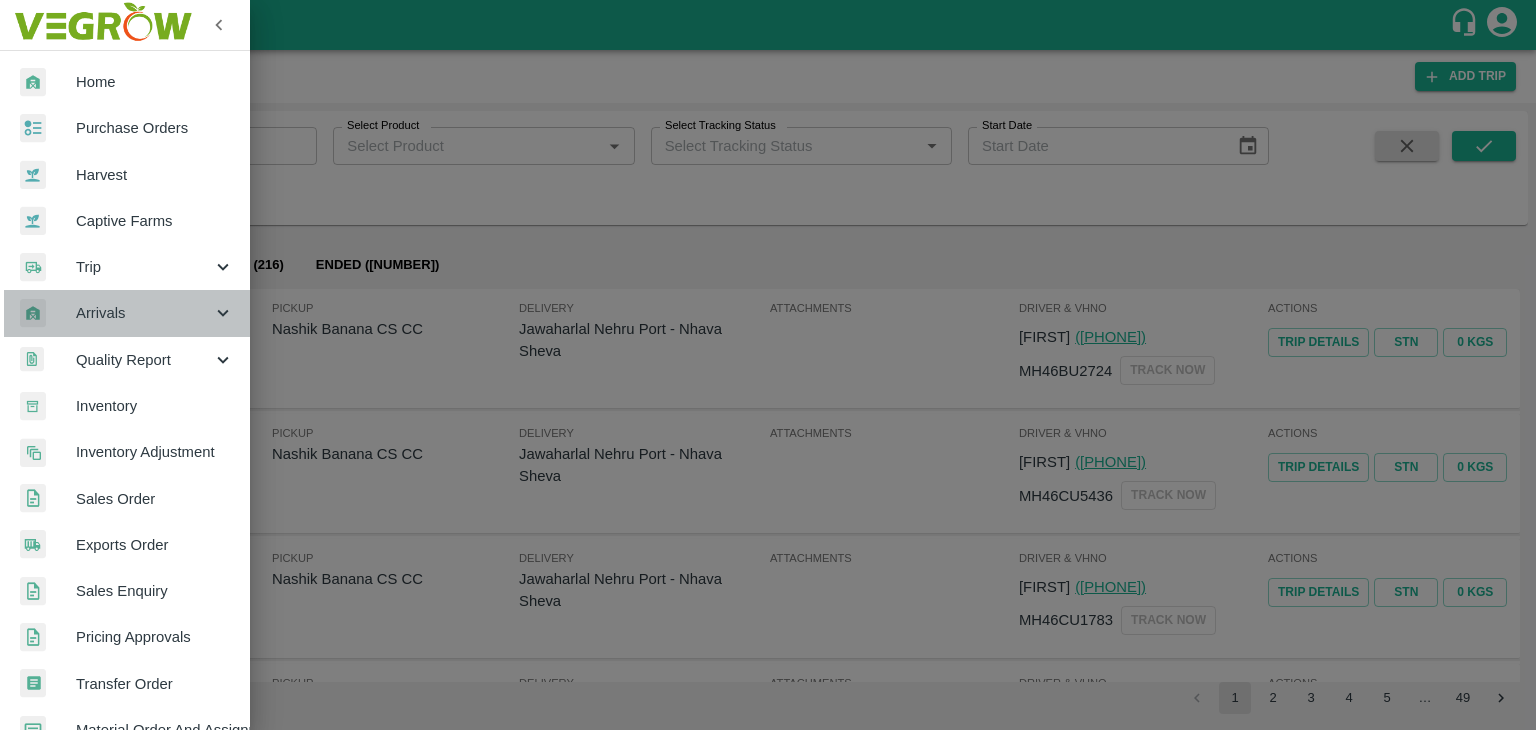 click on "Arrivals" at bounding box center (144, 313) 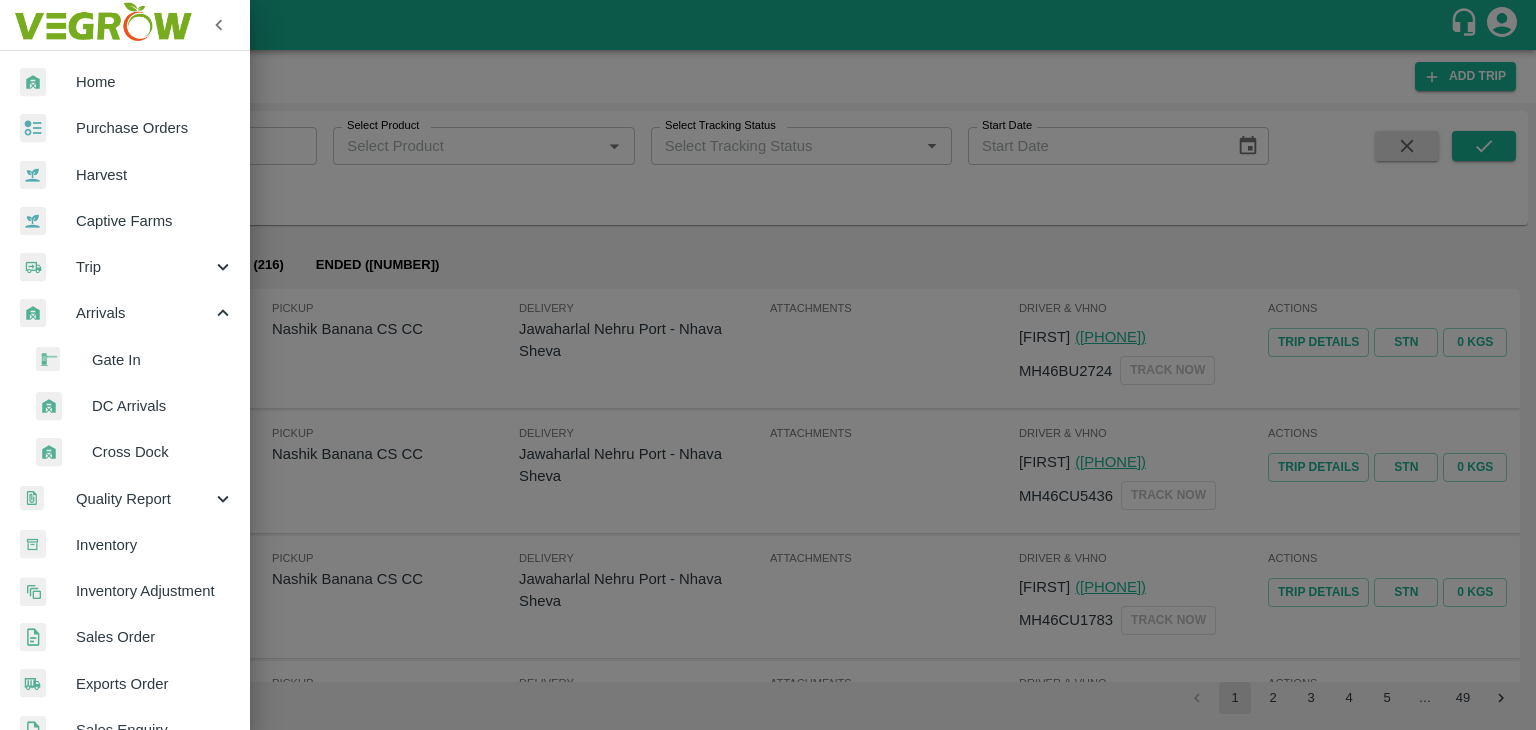 click on "DC Arrivals" at bounding box center (163, 406) 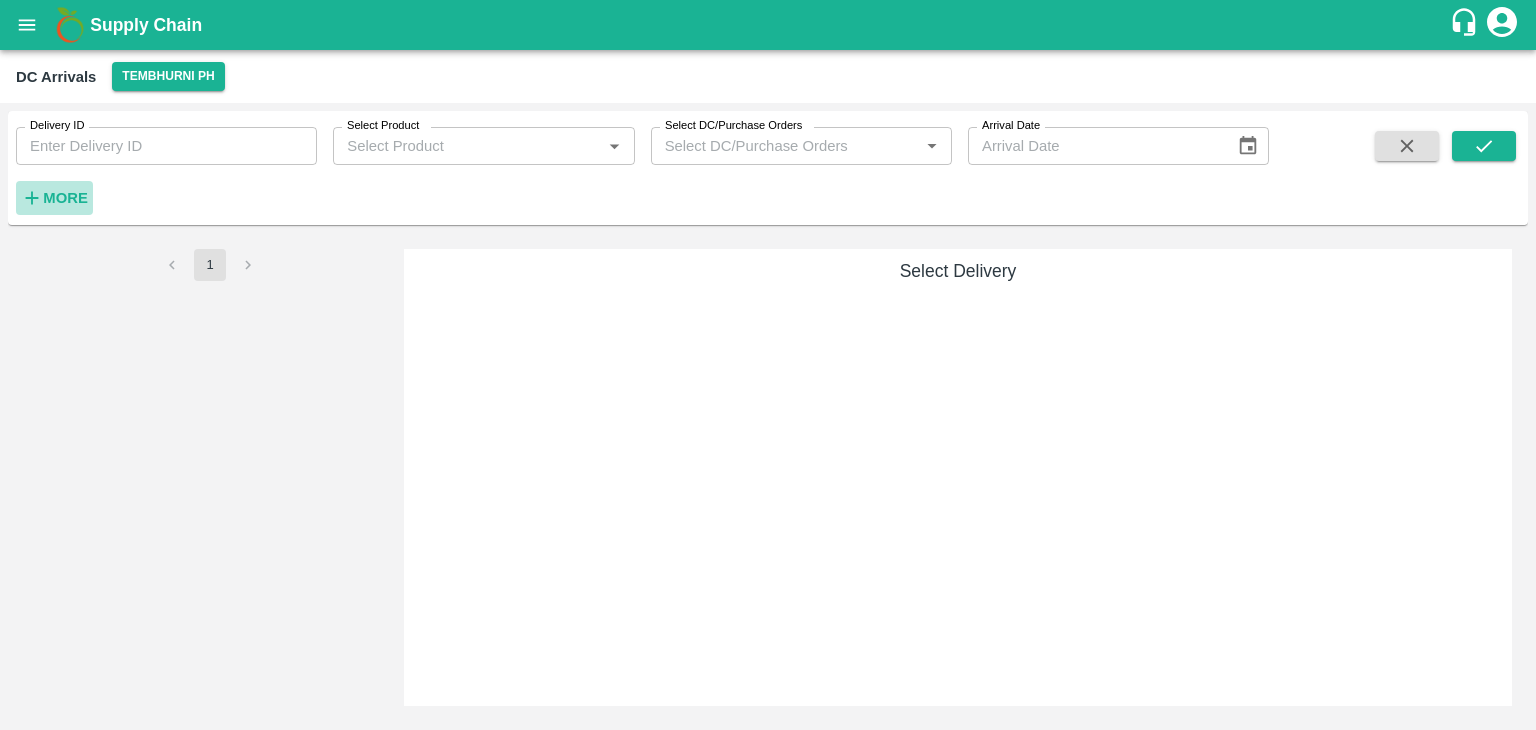 click on "More" at bounding box center (65, 198) 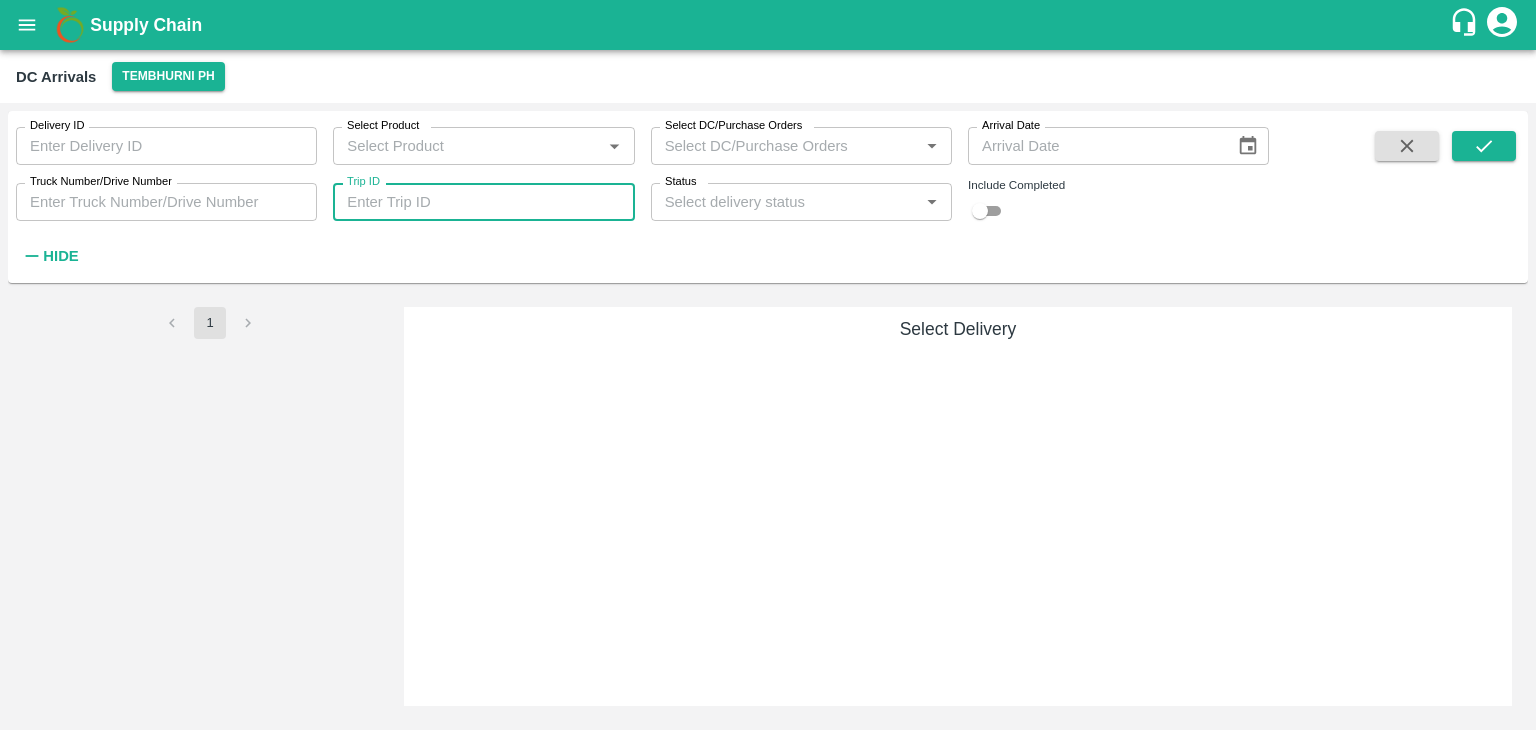 click on "Trip ID" at bounding box center (483, 202) 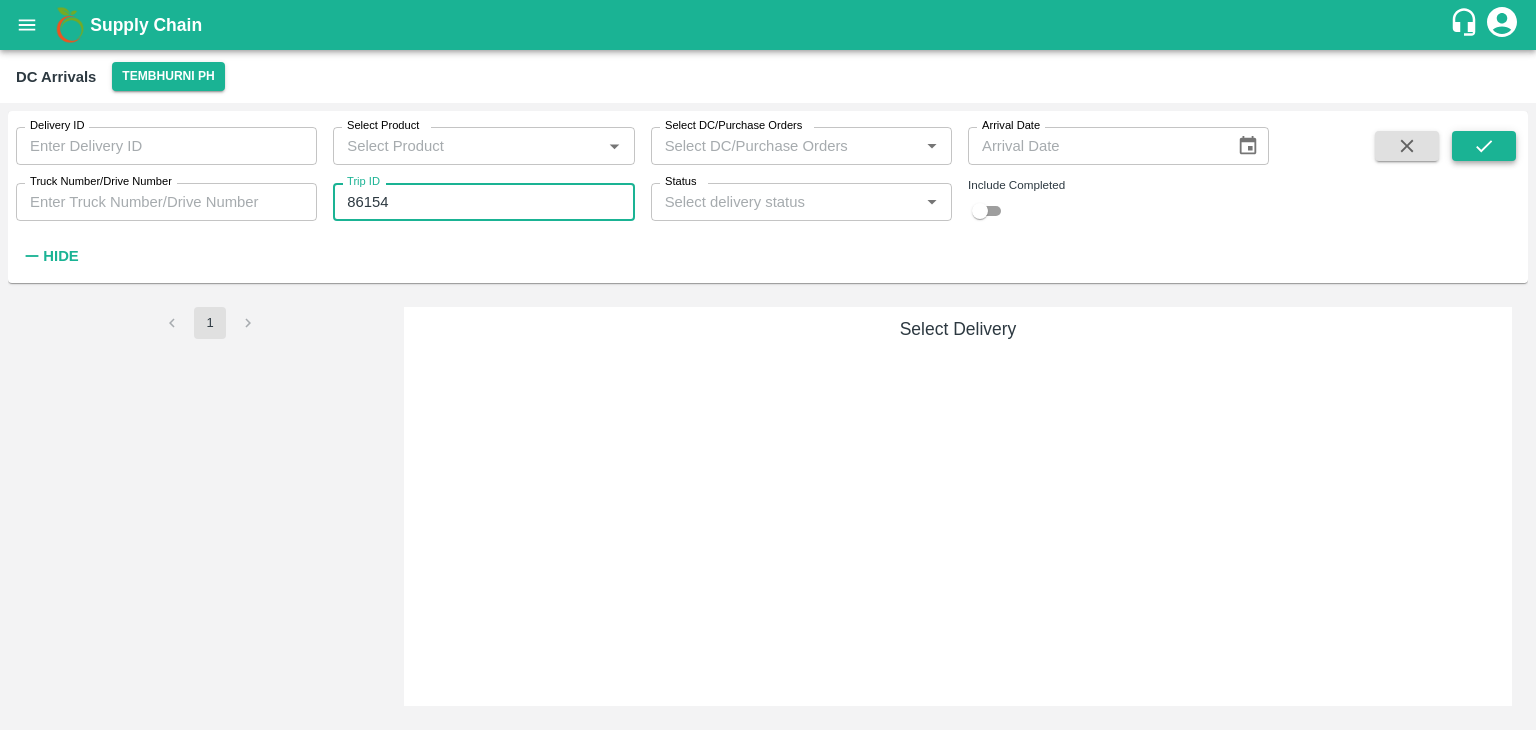 type on "86154" 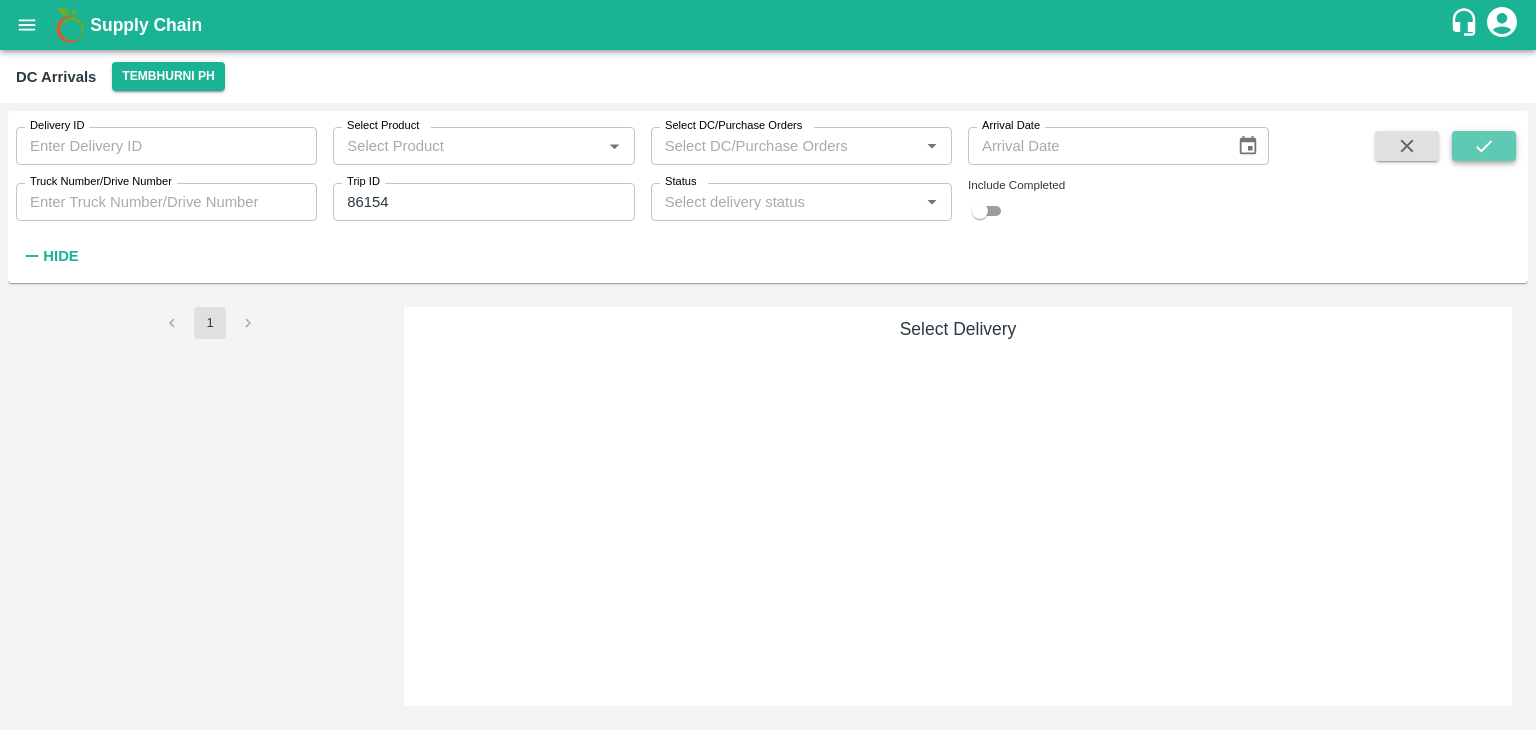 click 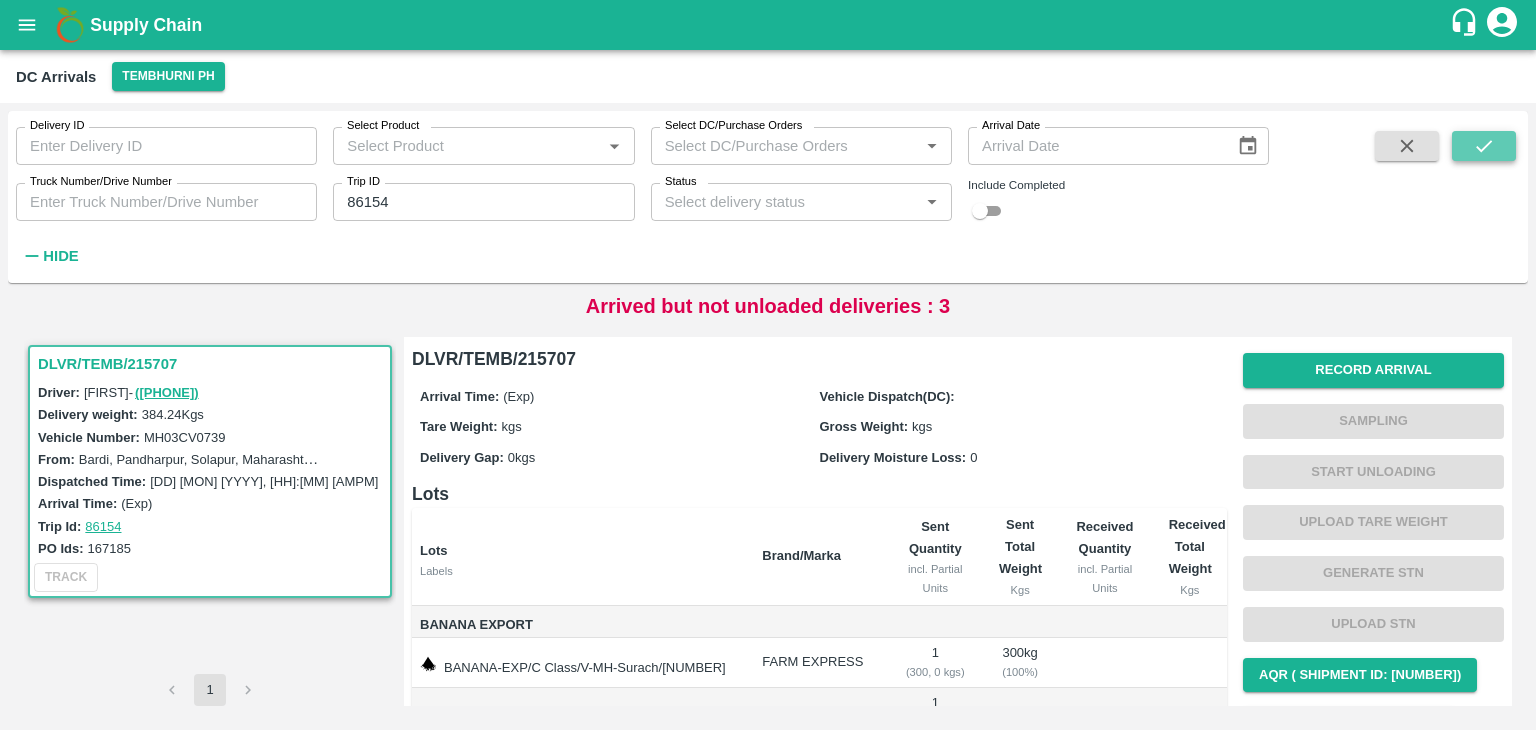 click 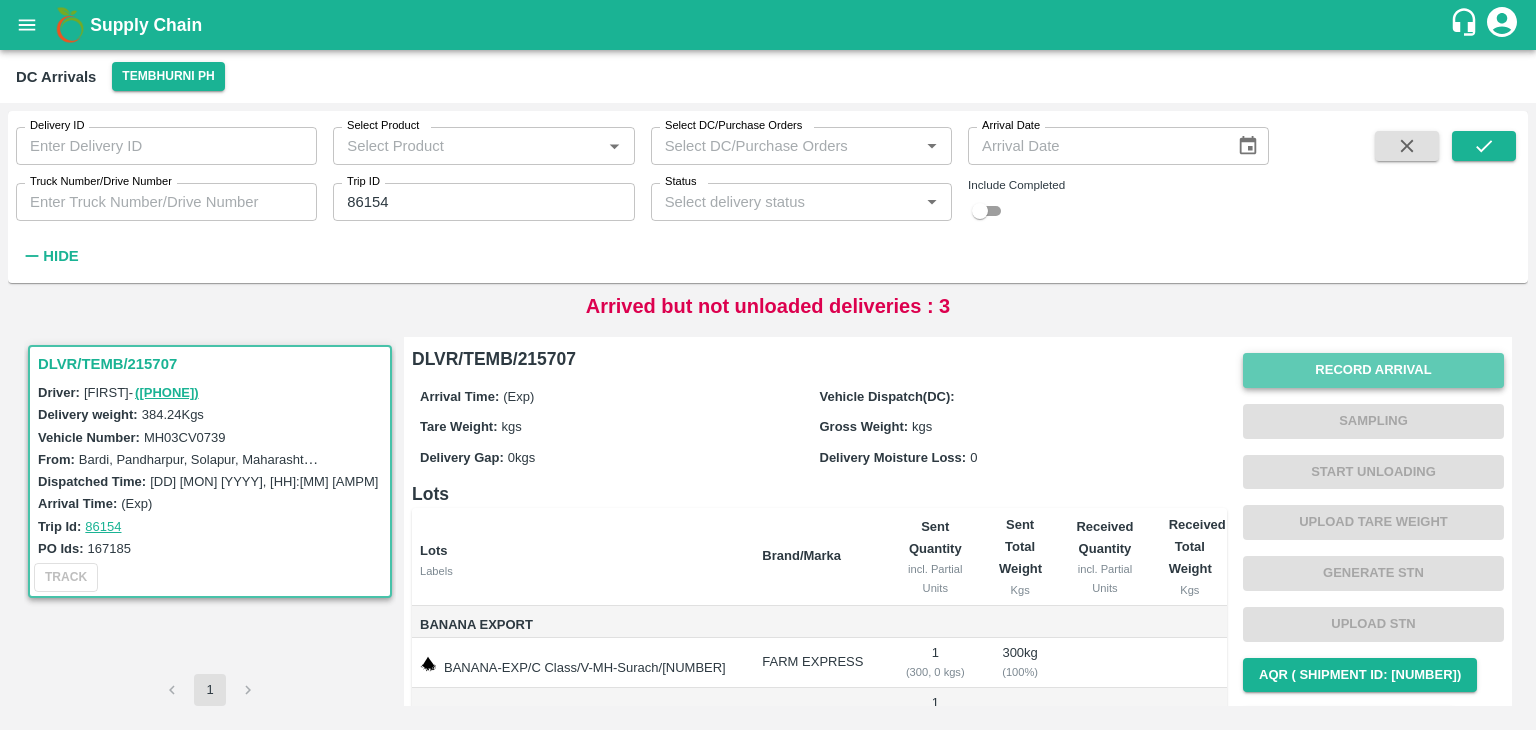 click on "Record Arrival" at bounding box center (1373, 370) 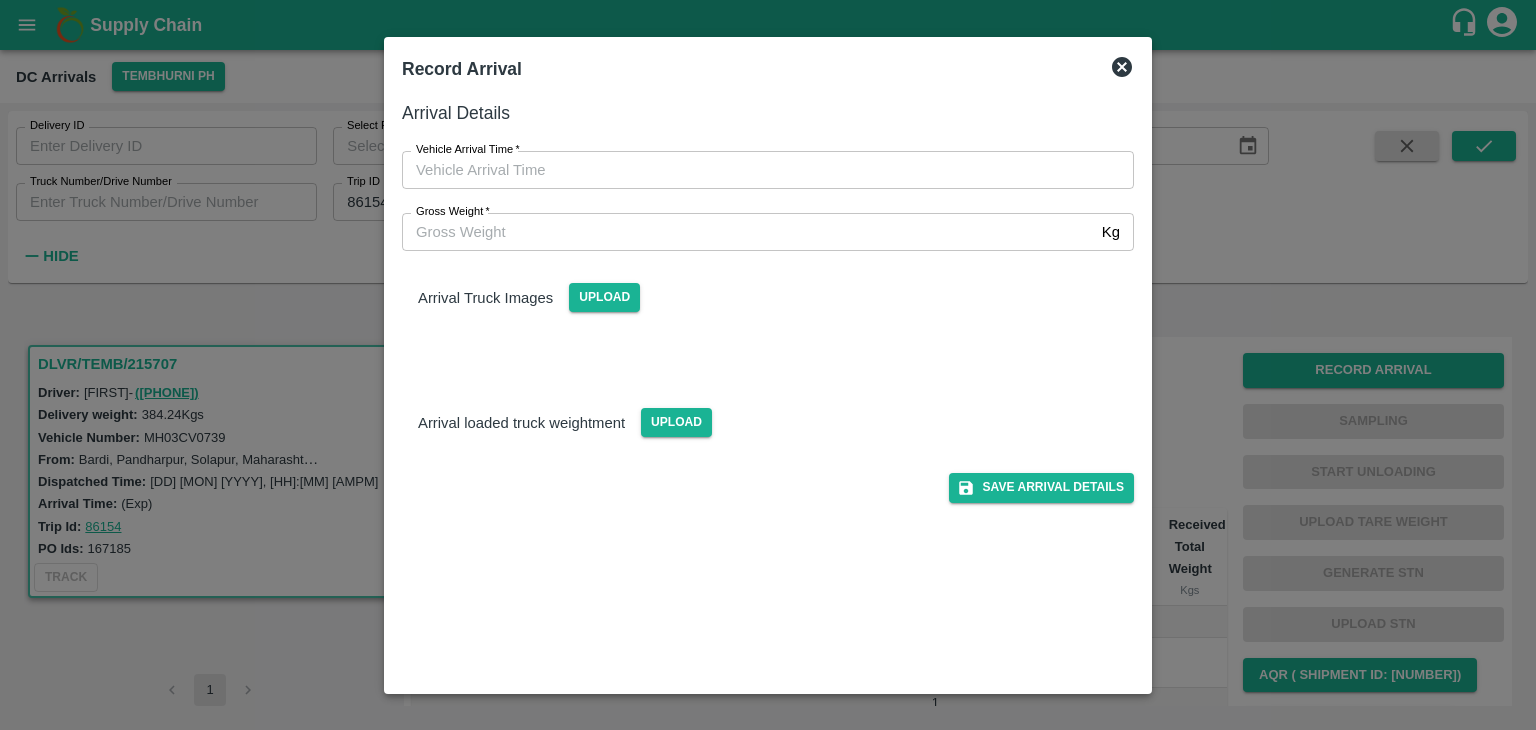 type on "DD/MM/YYYY hh:mm aa" 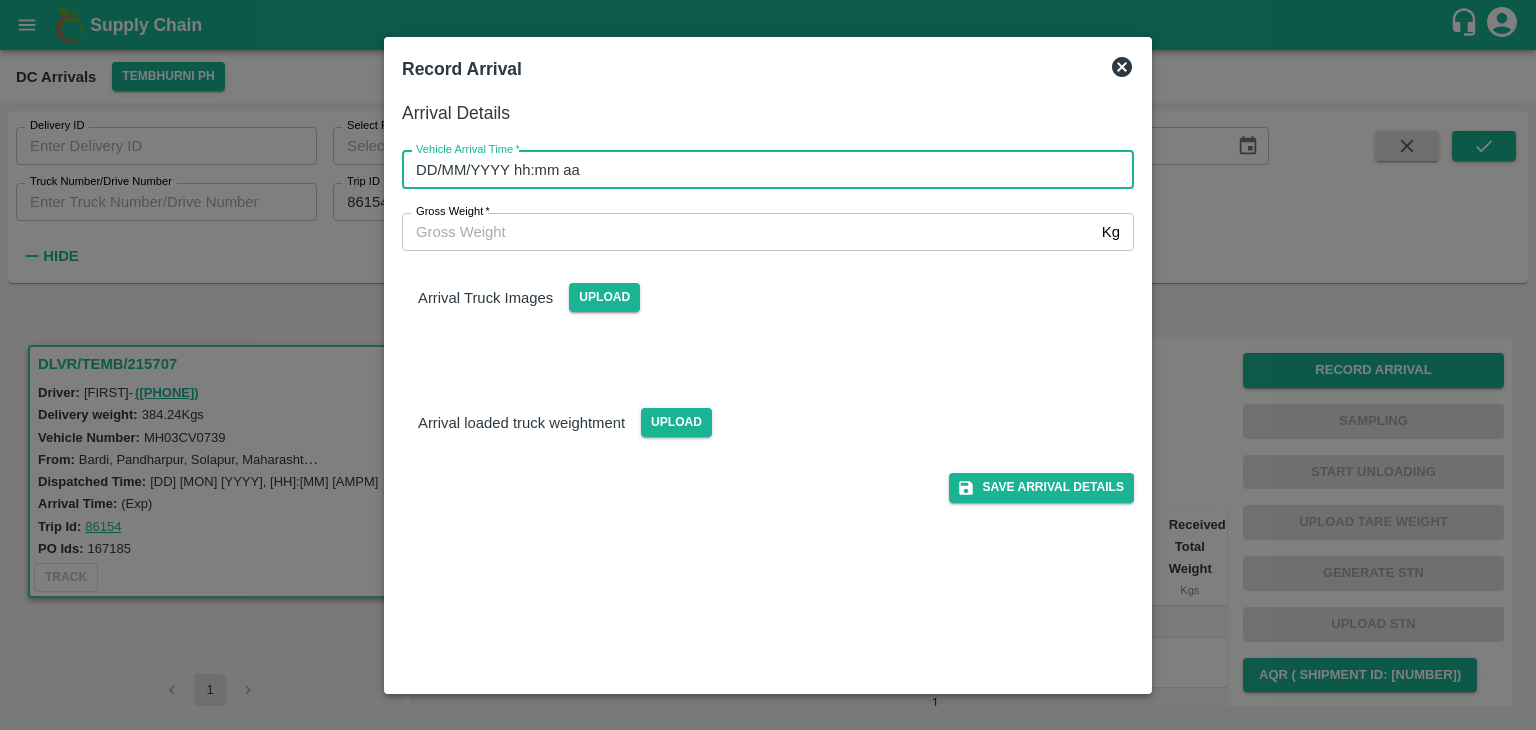 click on "DD/MM/YYYY hh:mm aa" at bounding box center [761, 170] 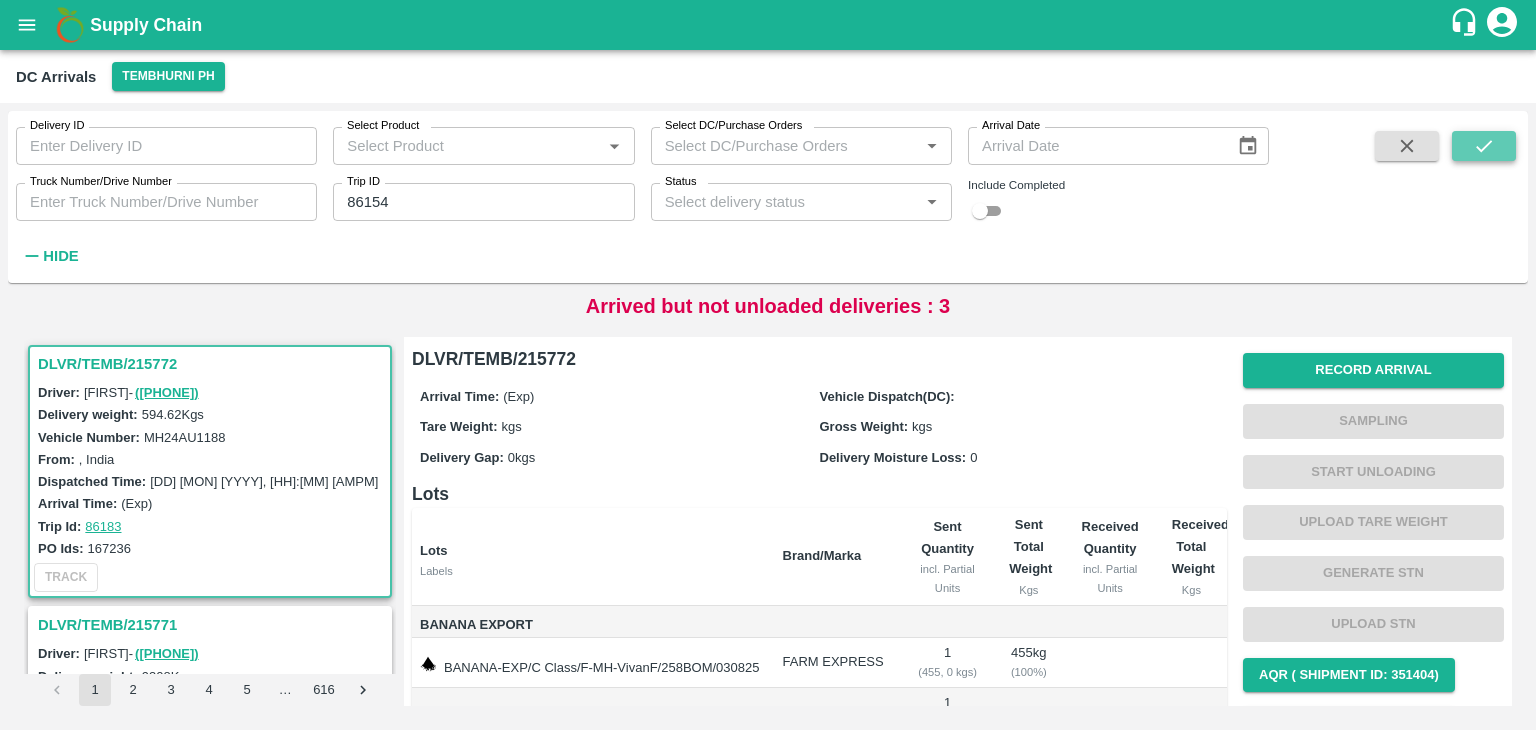 click 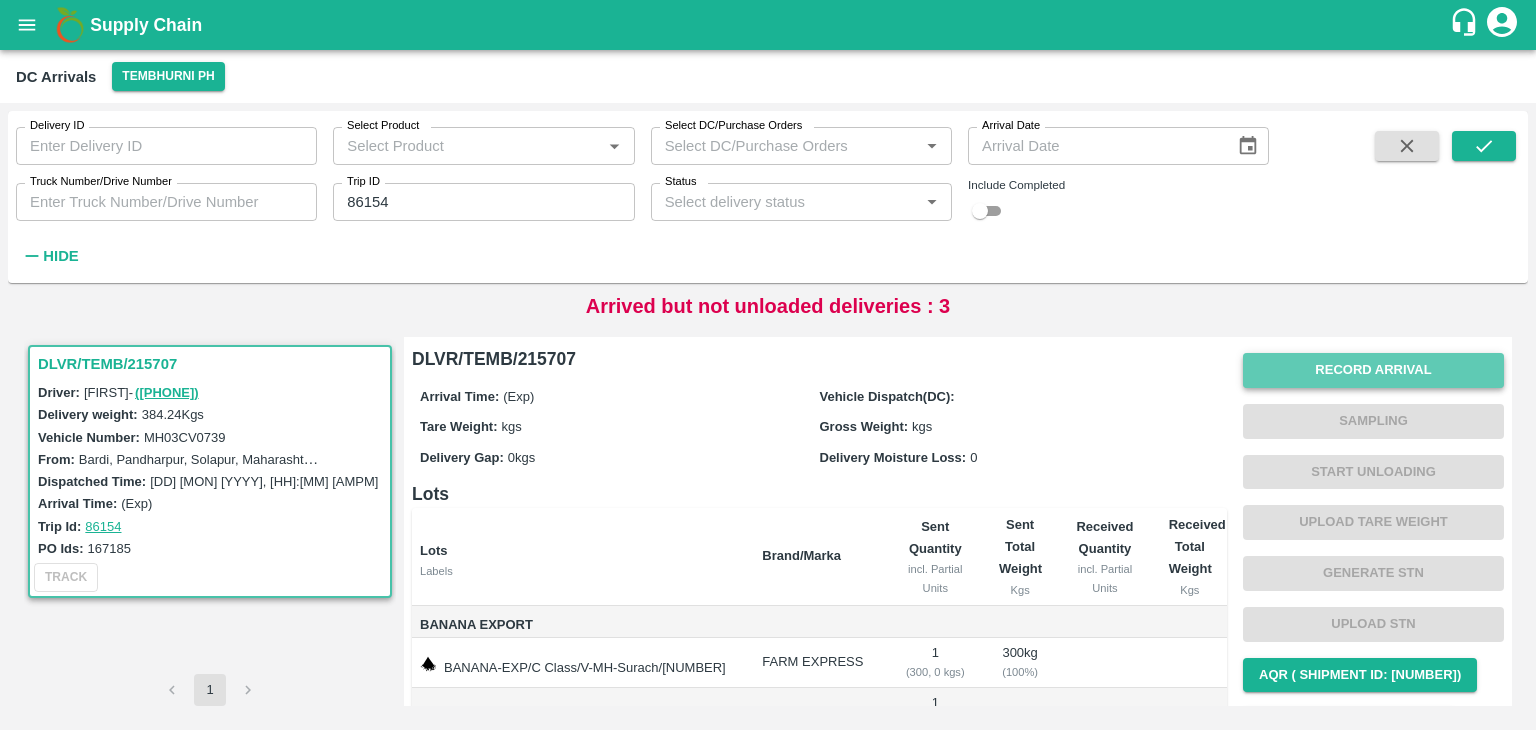 click on "Record Arrival" at bounding box center [1373, 370] 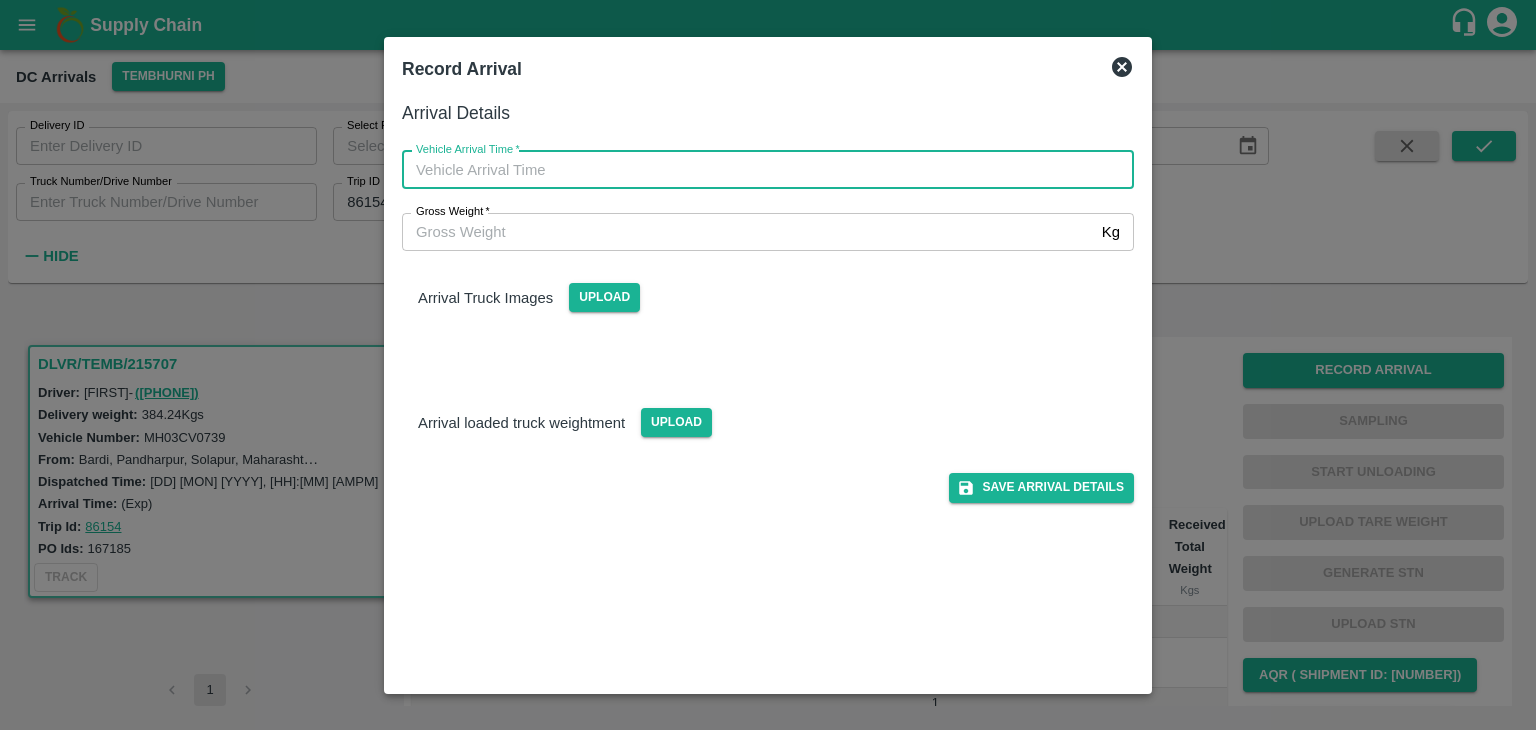 type on "DD/MM/YYYY hh:mm aa" 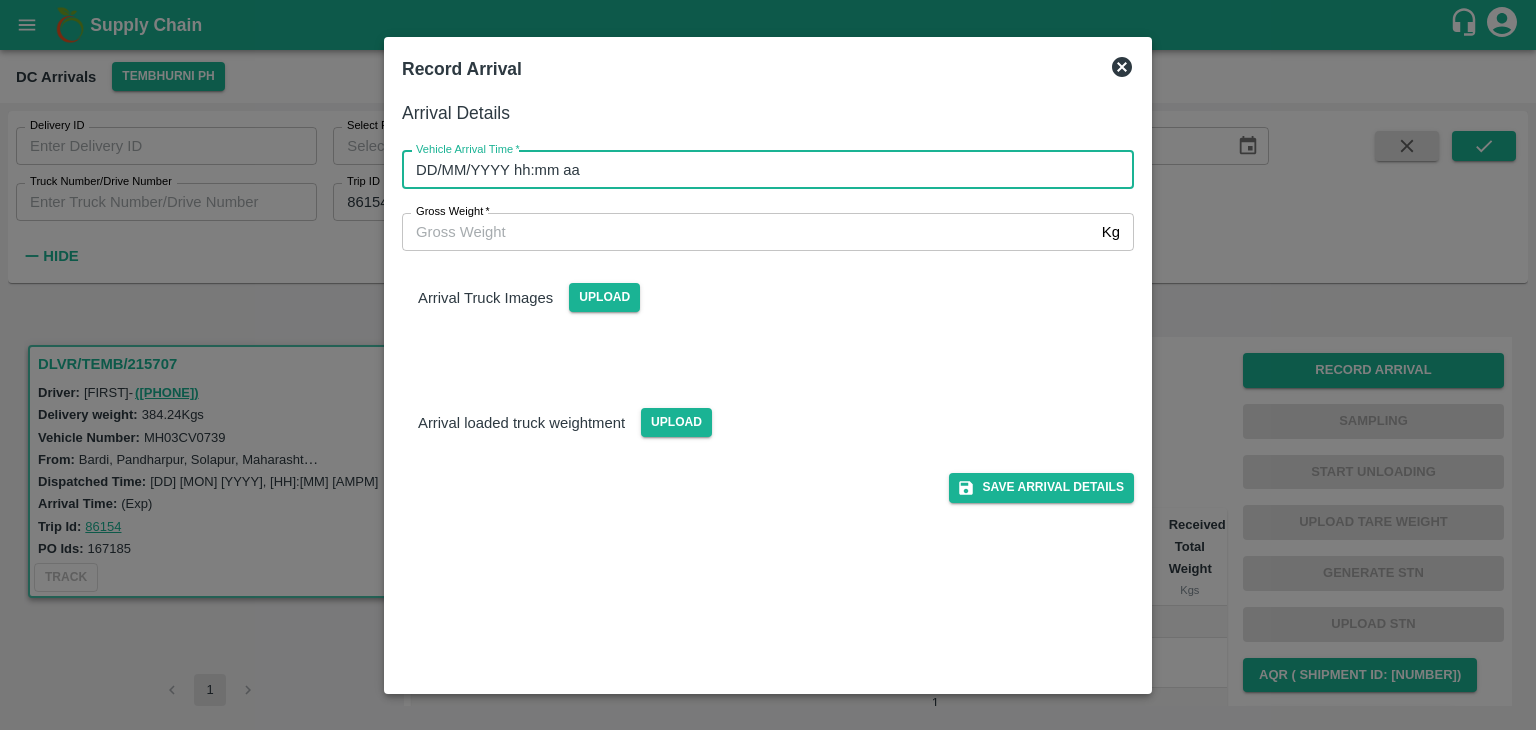 click on "DD/MM/YYYY hh:mm aa" at bounding box center (761, 170) 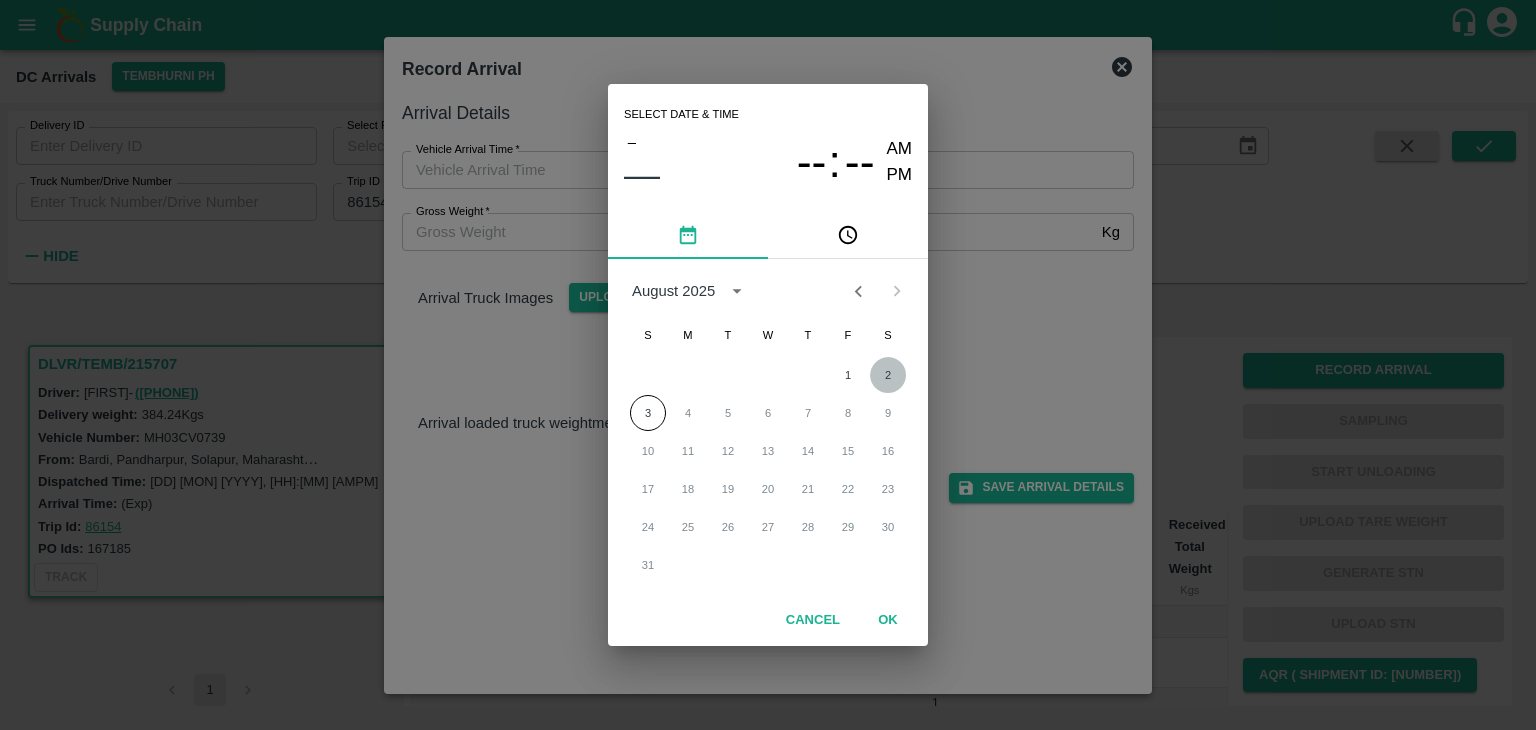 click on "2" at bounding box center [888, 375] 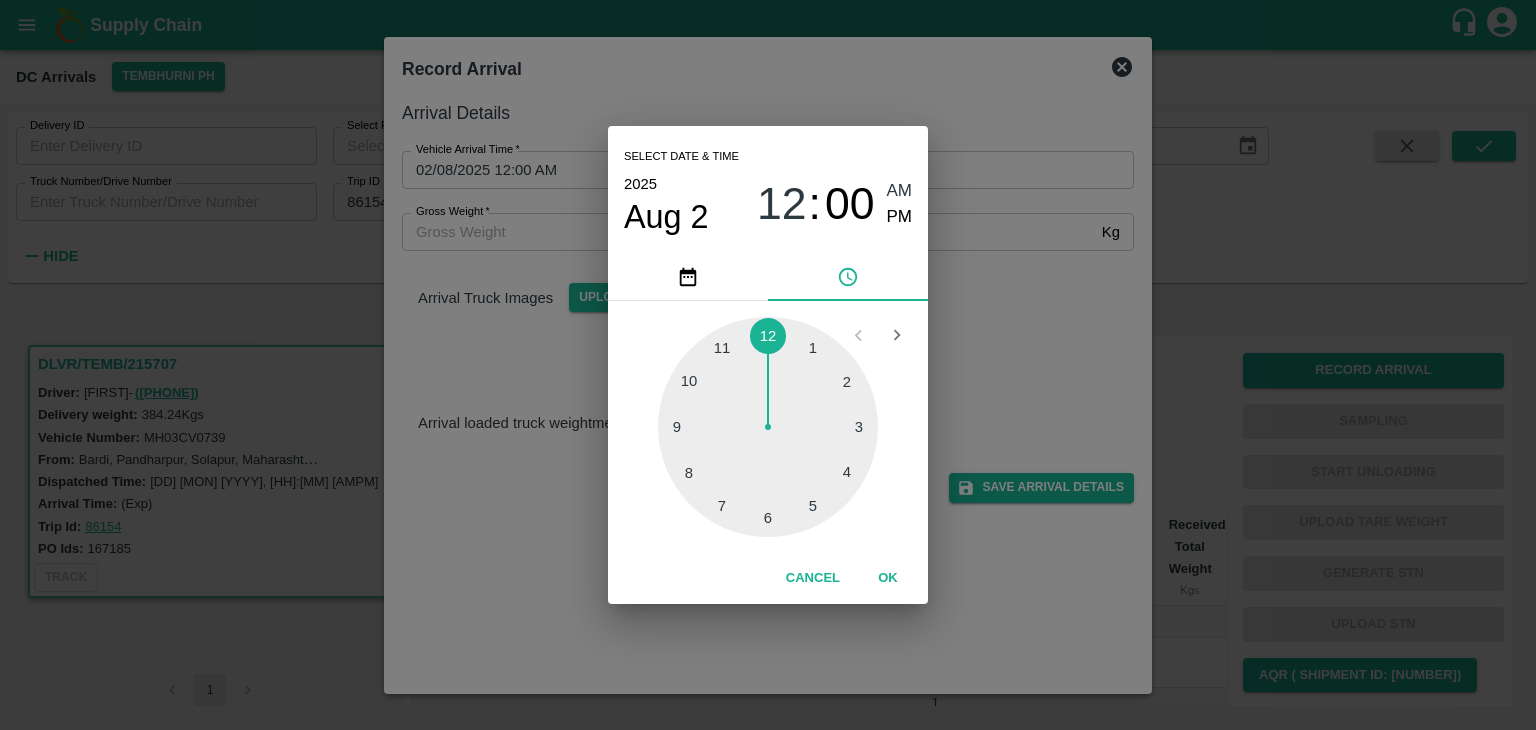 click at bounding box center [768, 427] 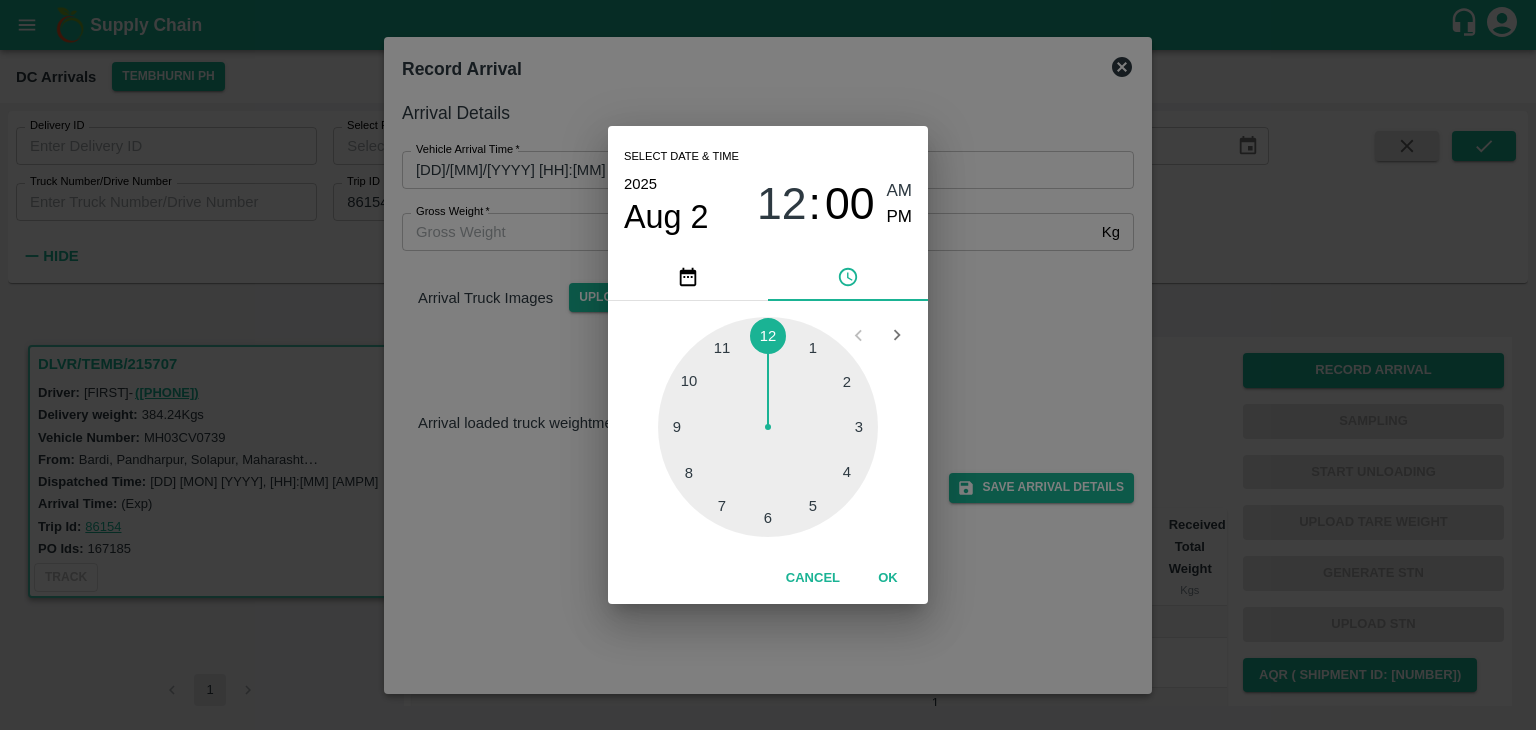 click at bounding box center (768, 427) 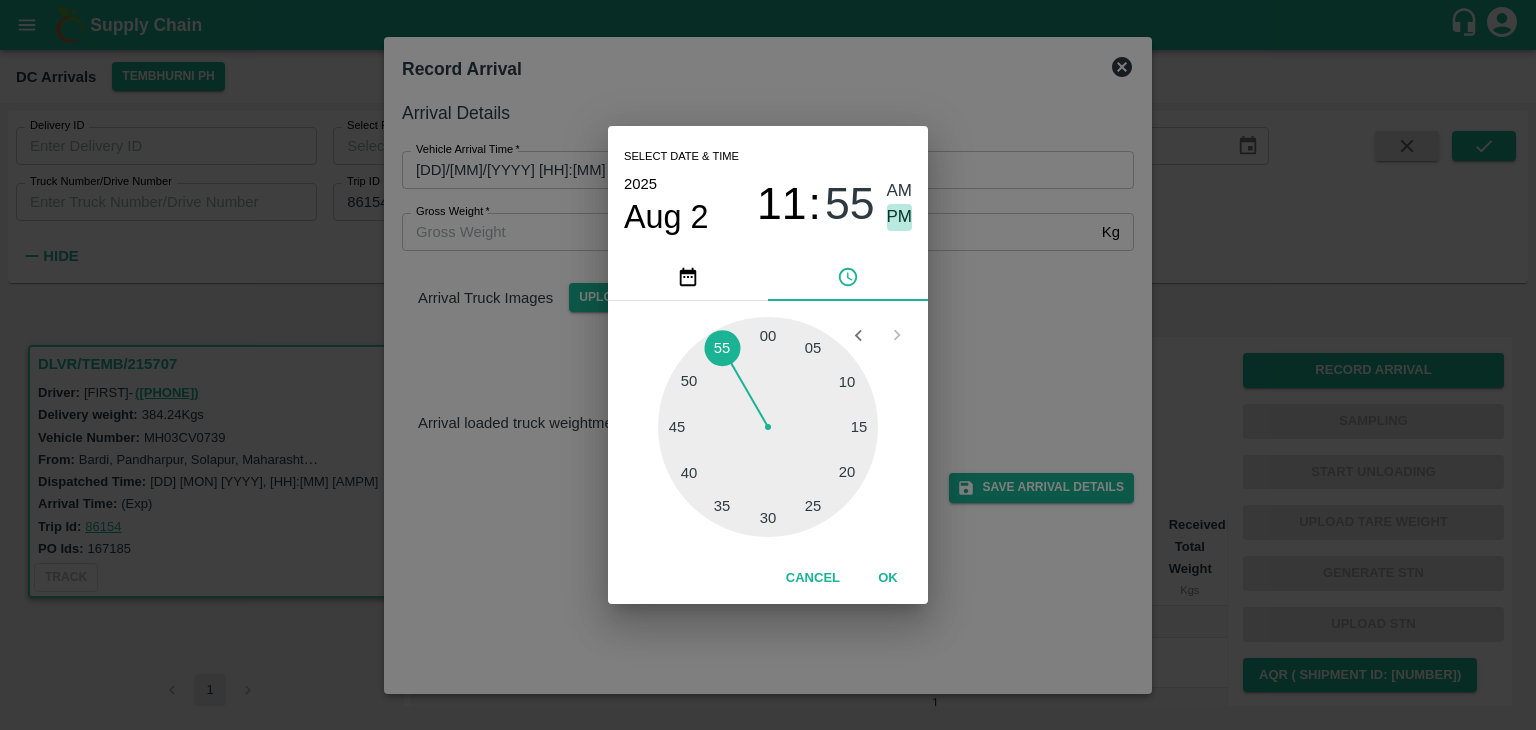click on "PM" at bounding box center [900, 217] 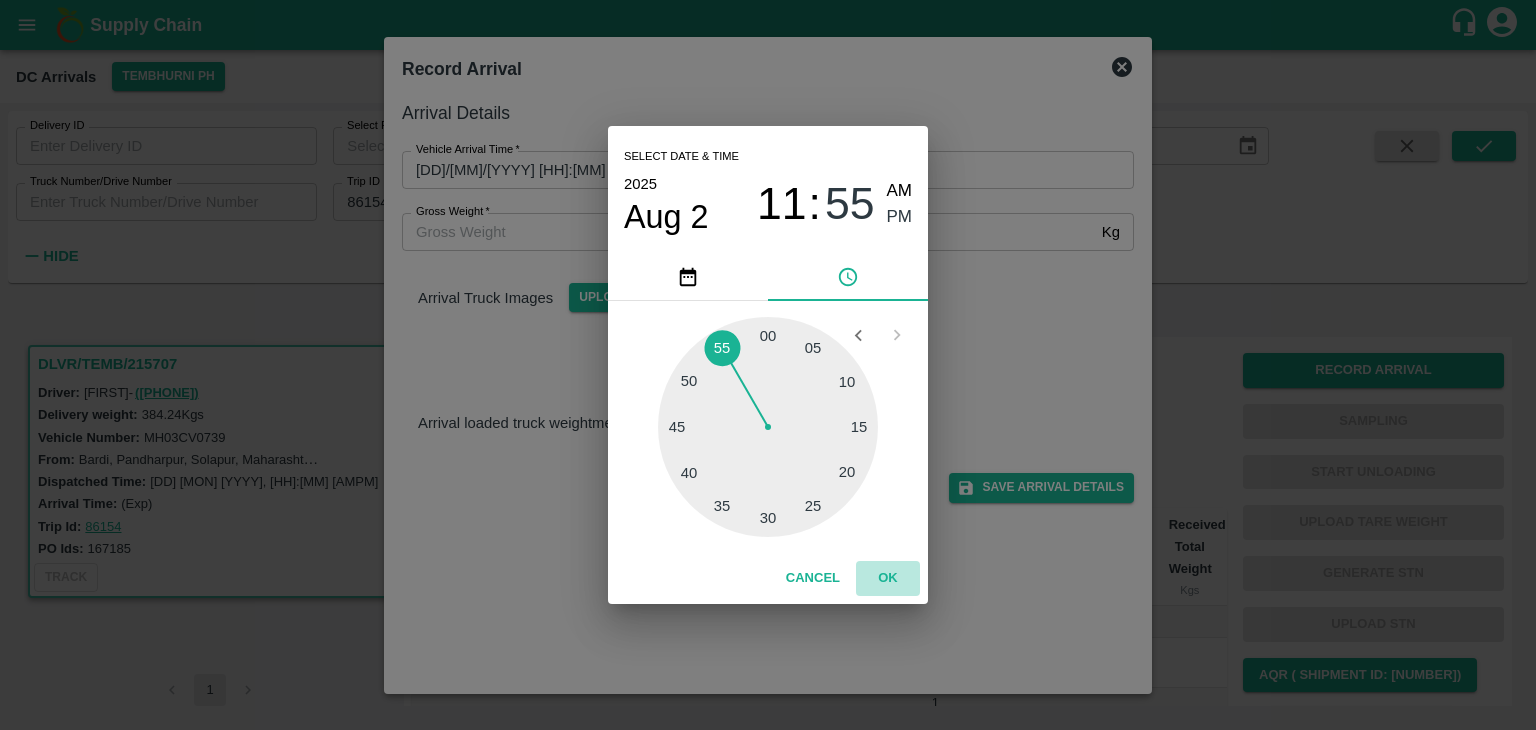 click on "OK" at bounding box center (888, 578) 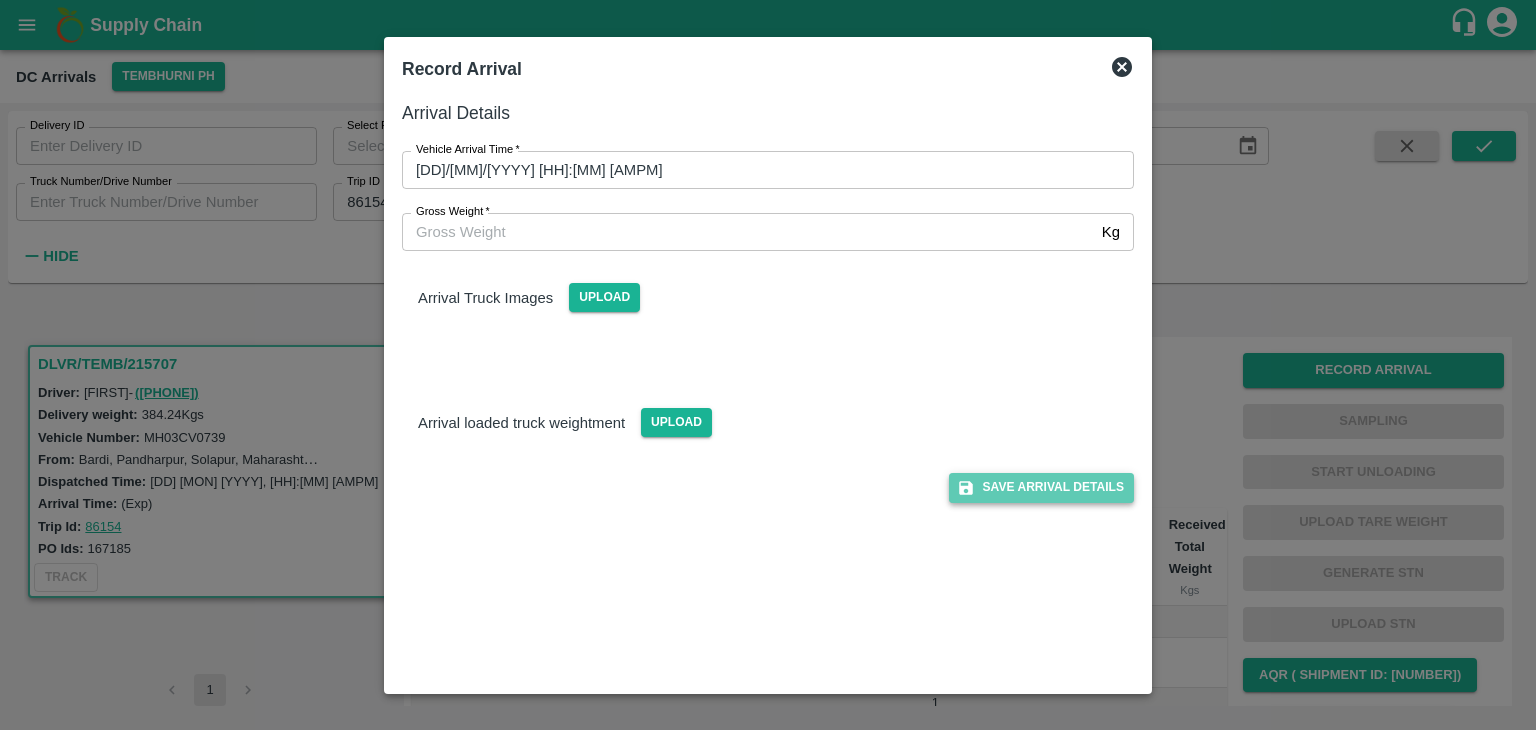click on "Save Arrival Details" at bounding box center [1041, 487] 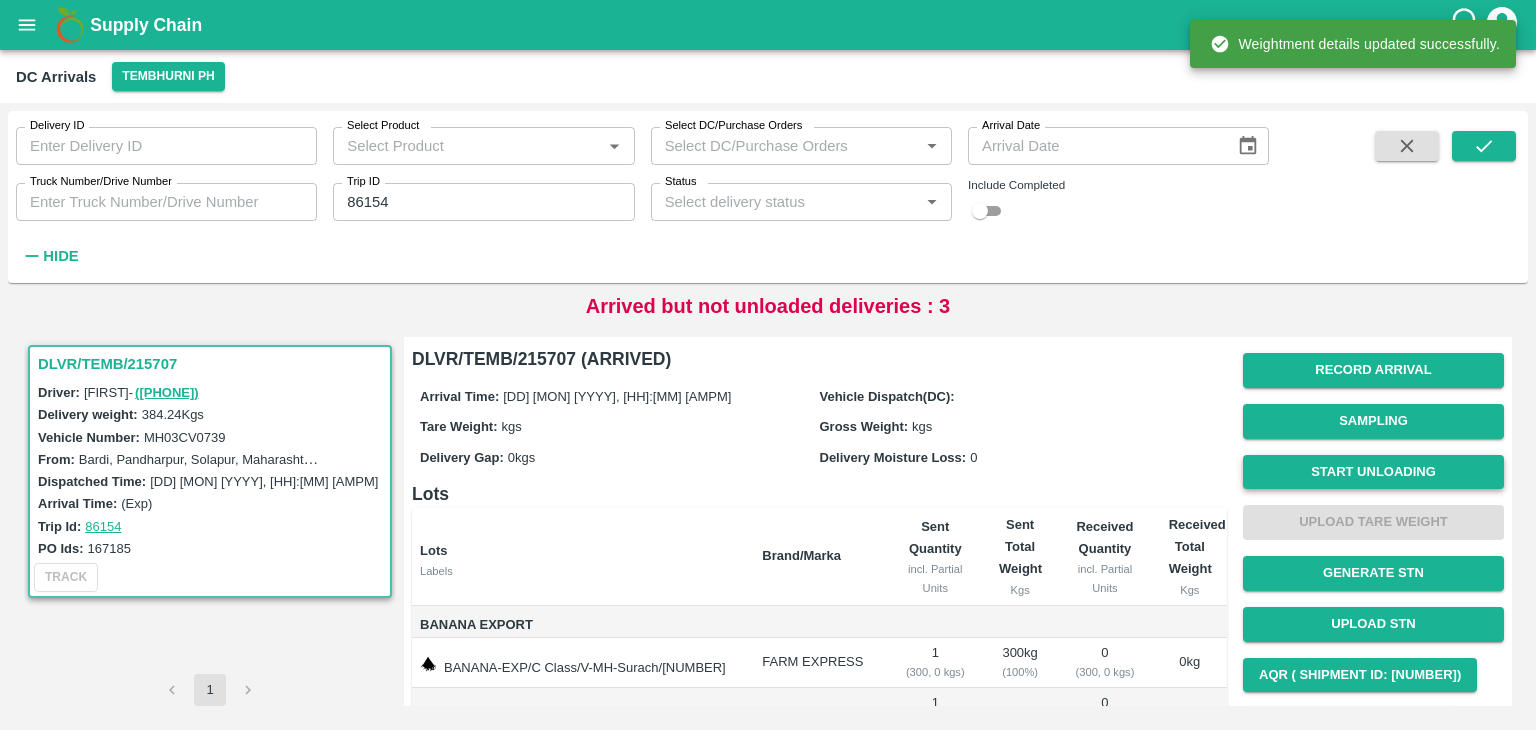 click on "Start Unloading" at bounding box center [1373, 472] 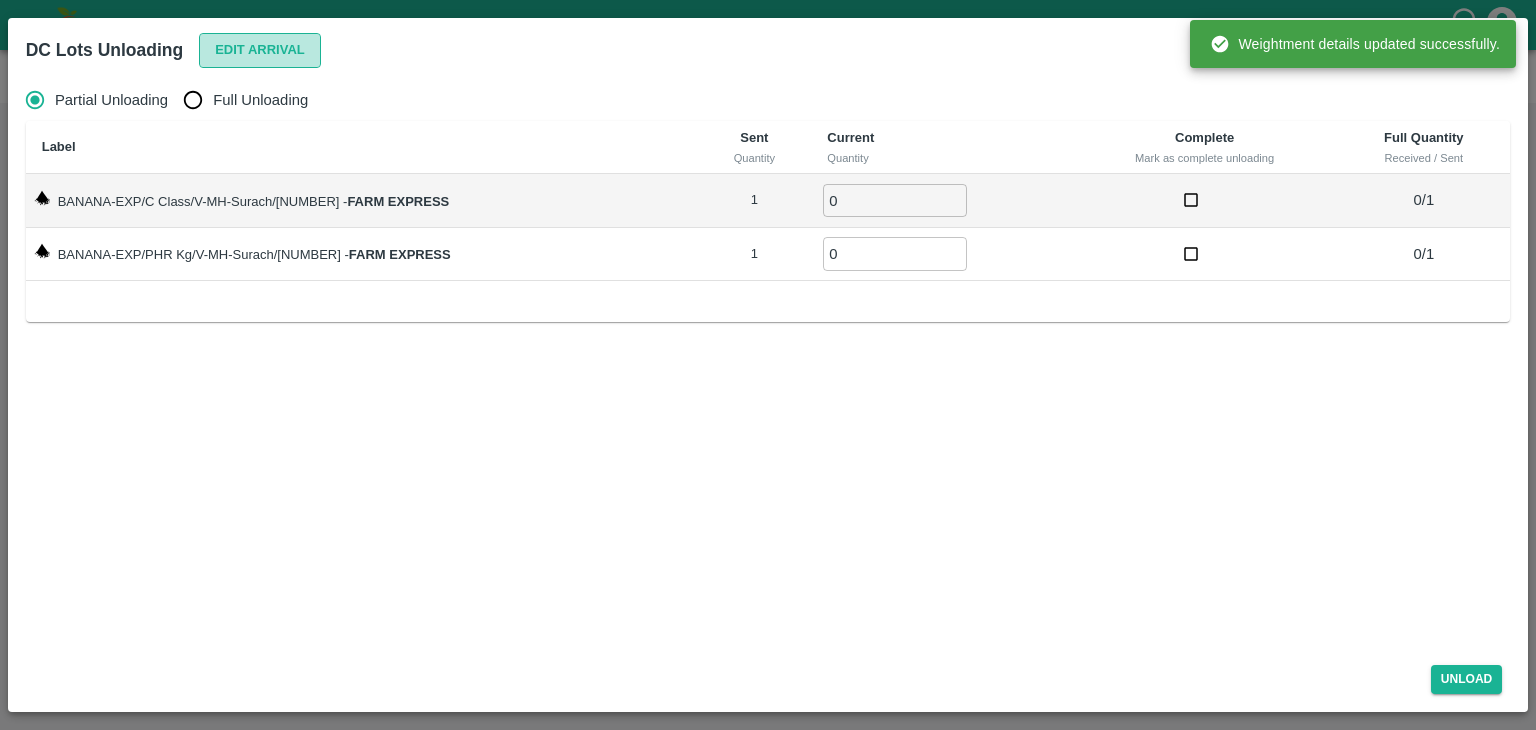 click on "Edit Arrival" at bounding box center [260, 50] 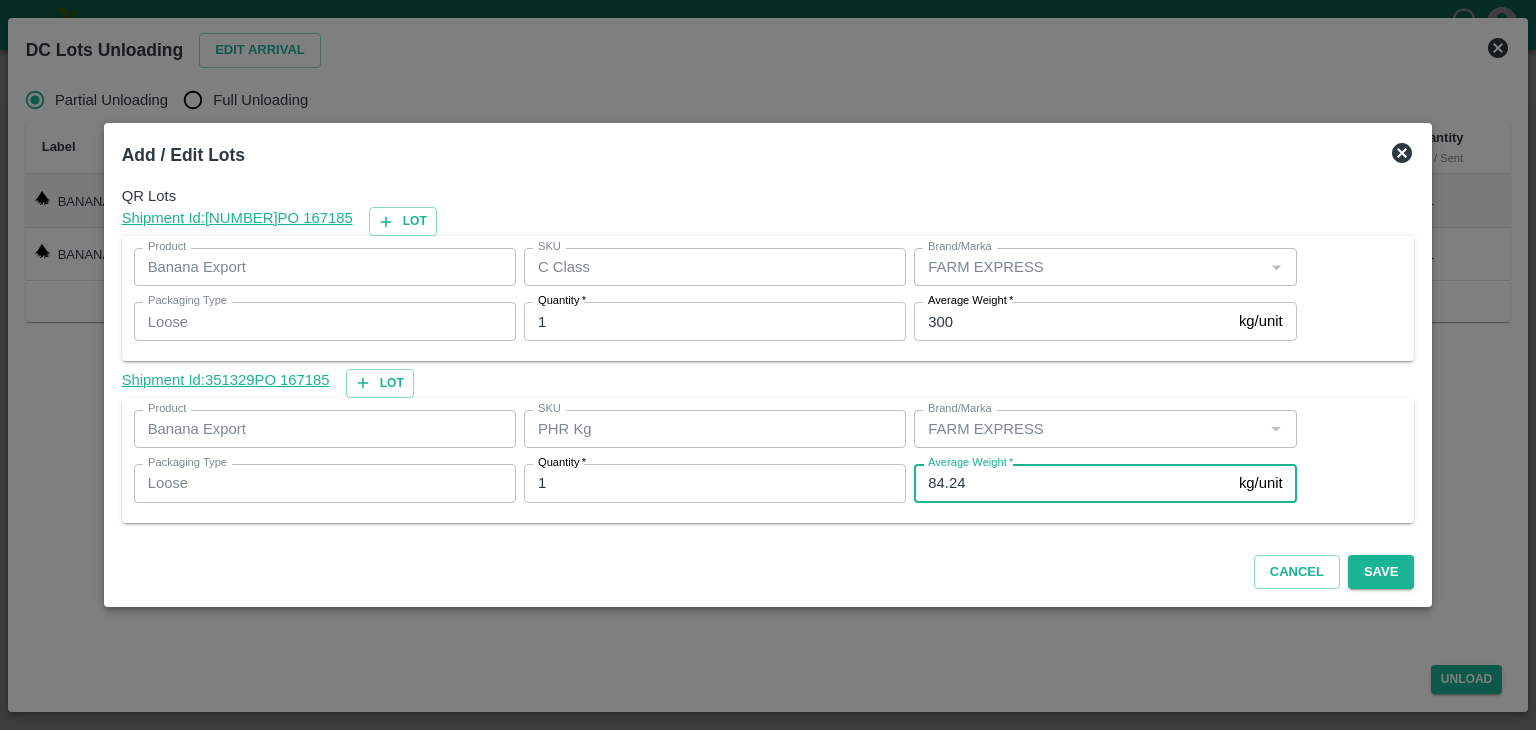 click on "84.24" at bounding box center (1072, 483) 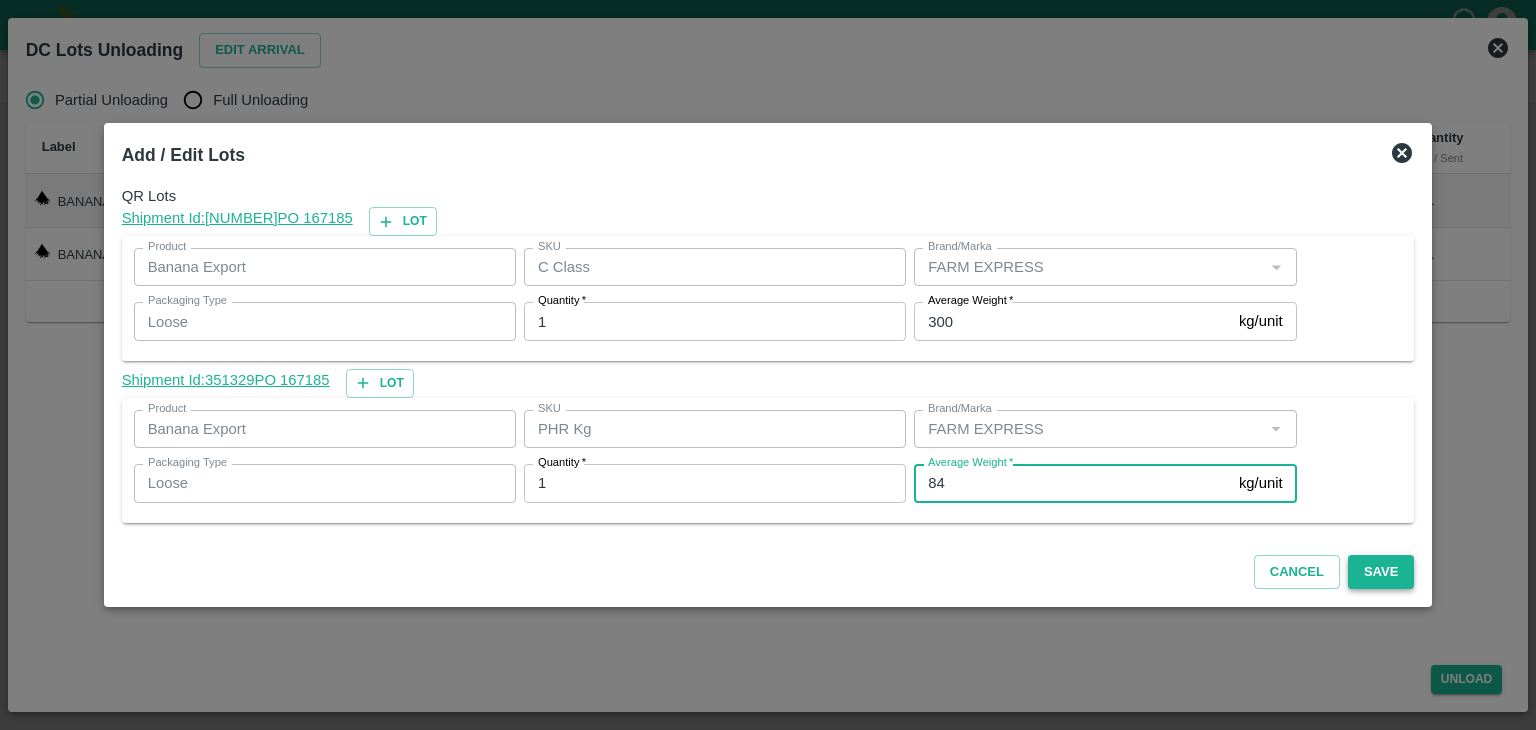 type on "84" 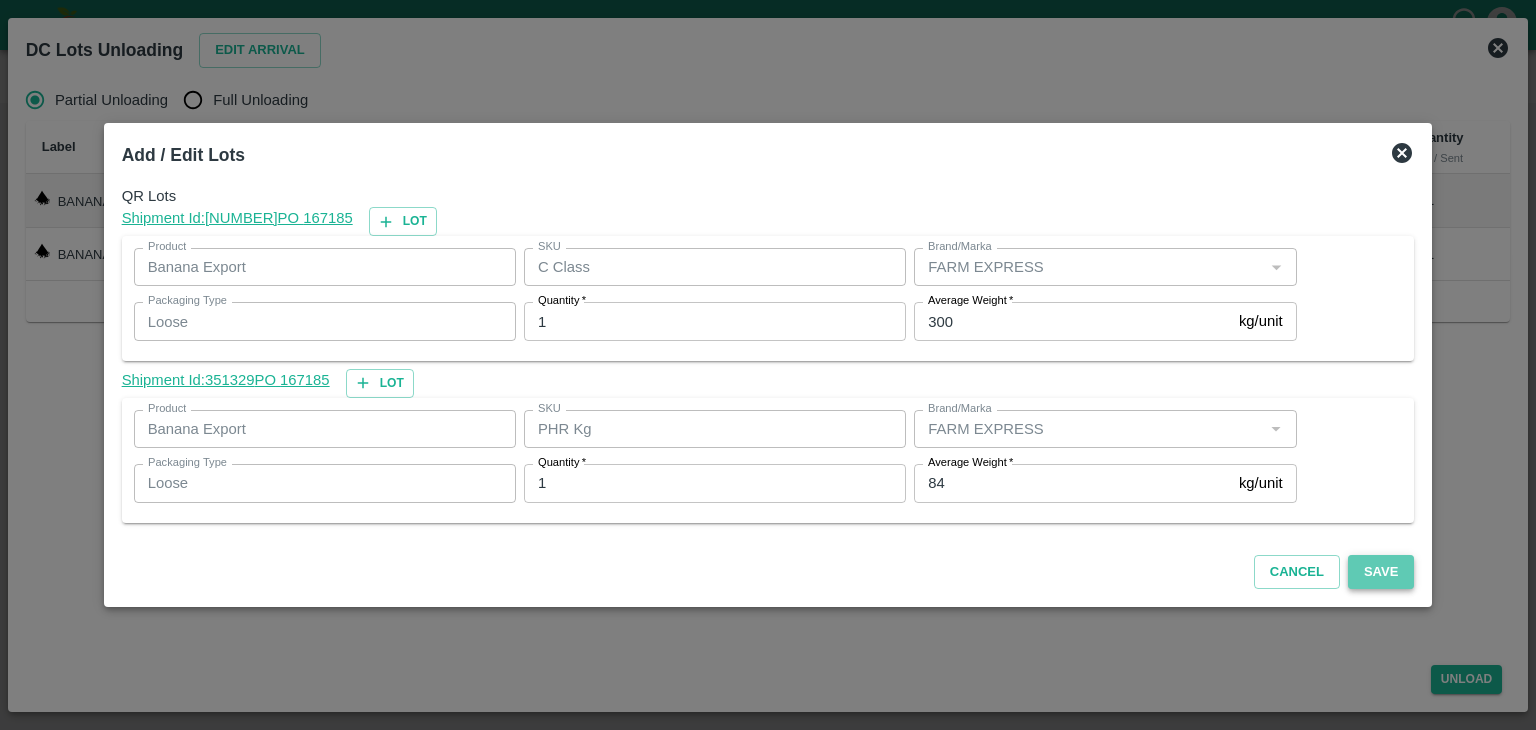 click on "Save" at bounding box center (1381, 572) 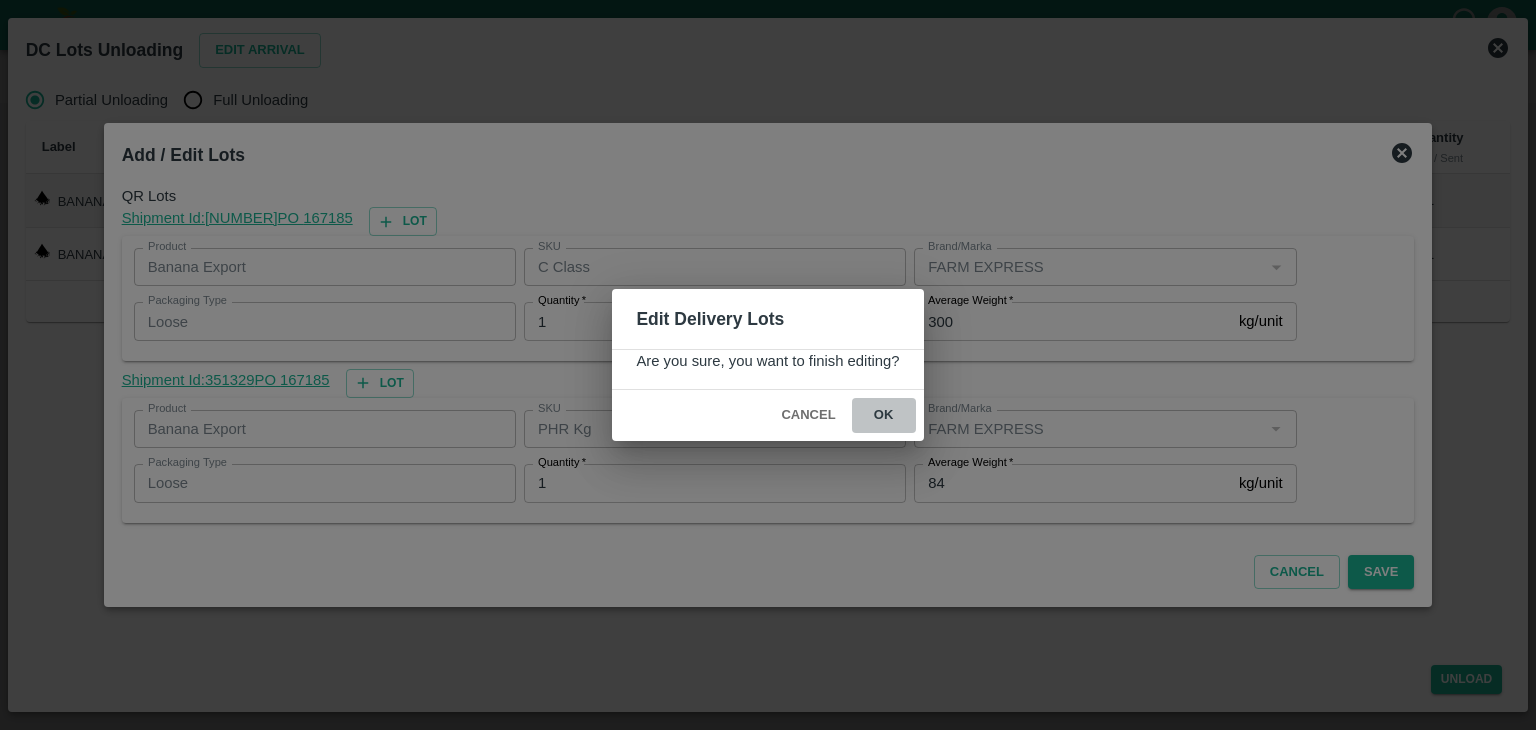 click on "ok" at bounding box center [884, 415] 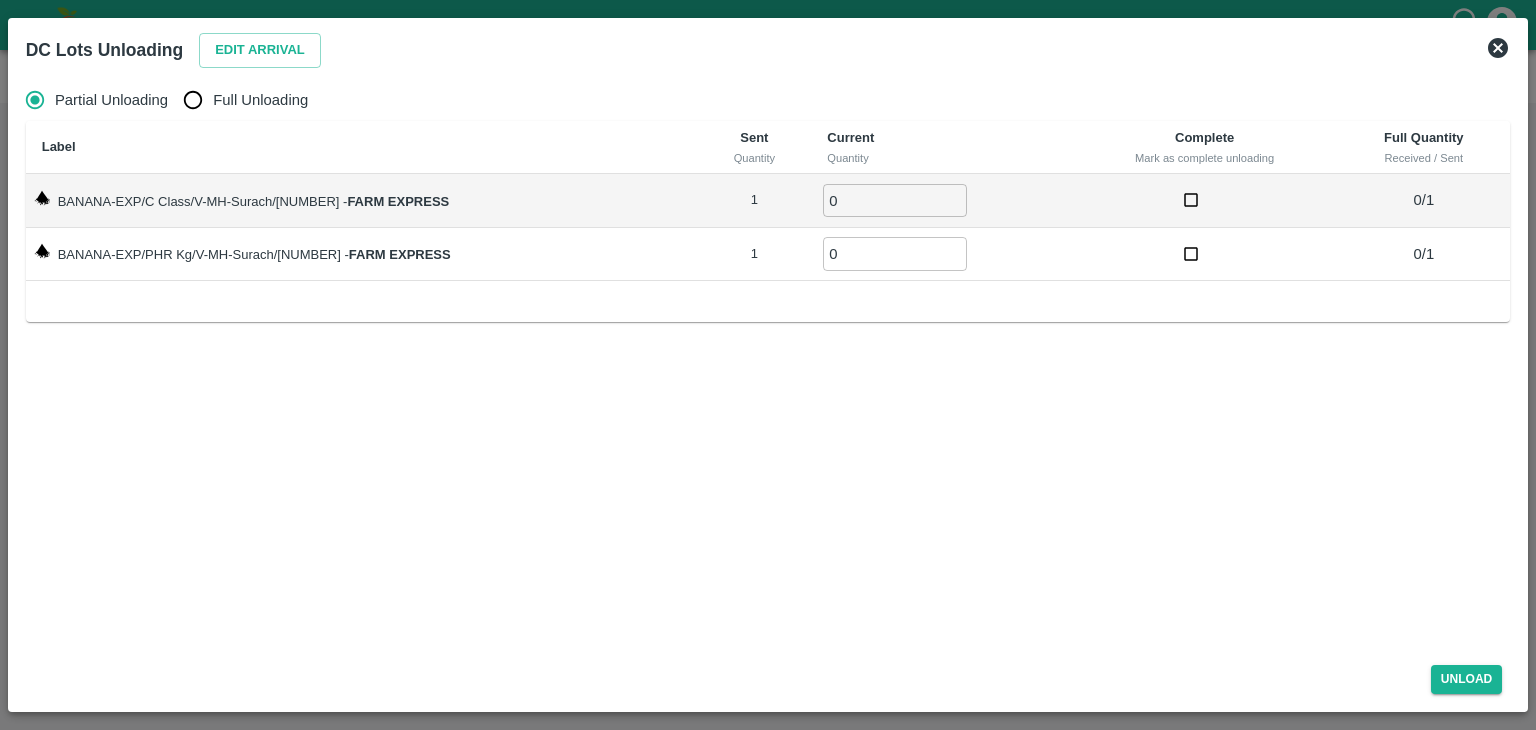 click on "Full Unloading" at bounding box center (260, 100) 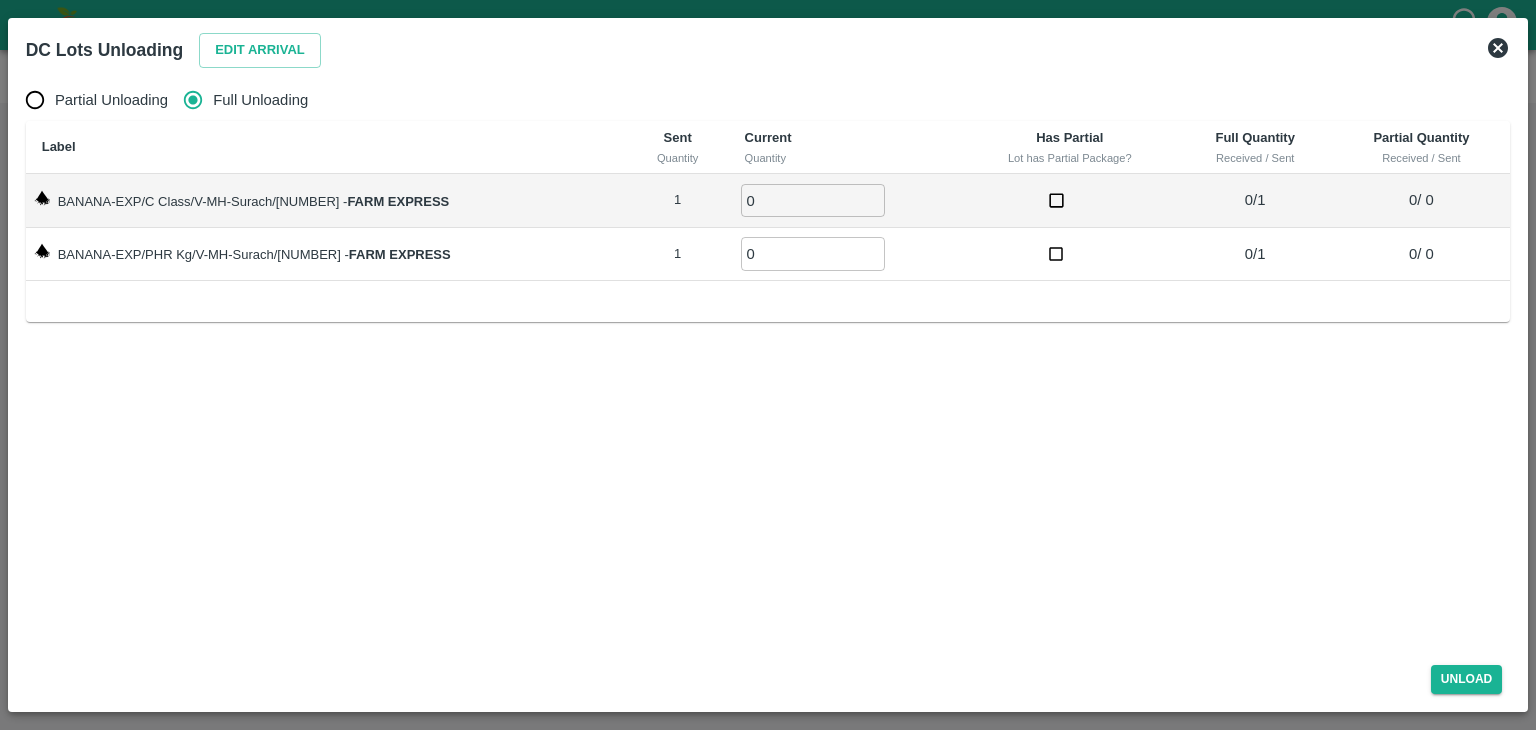 click on "0" at bounding box center (813, 200) 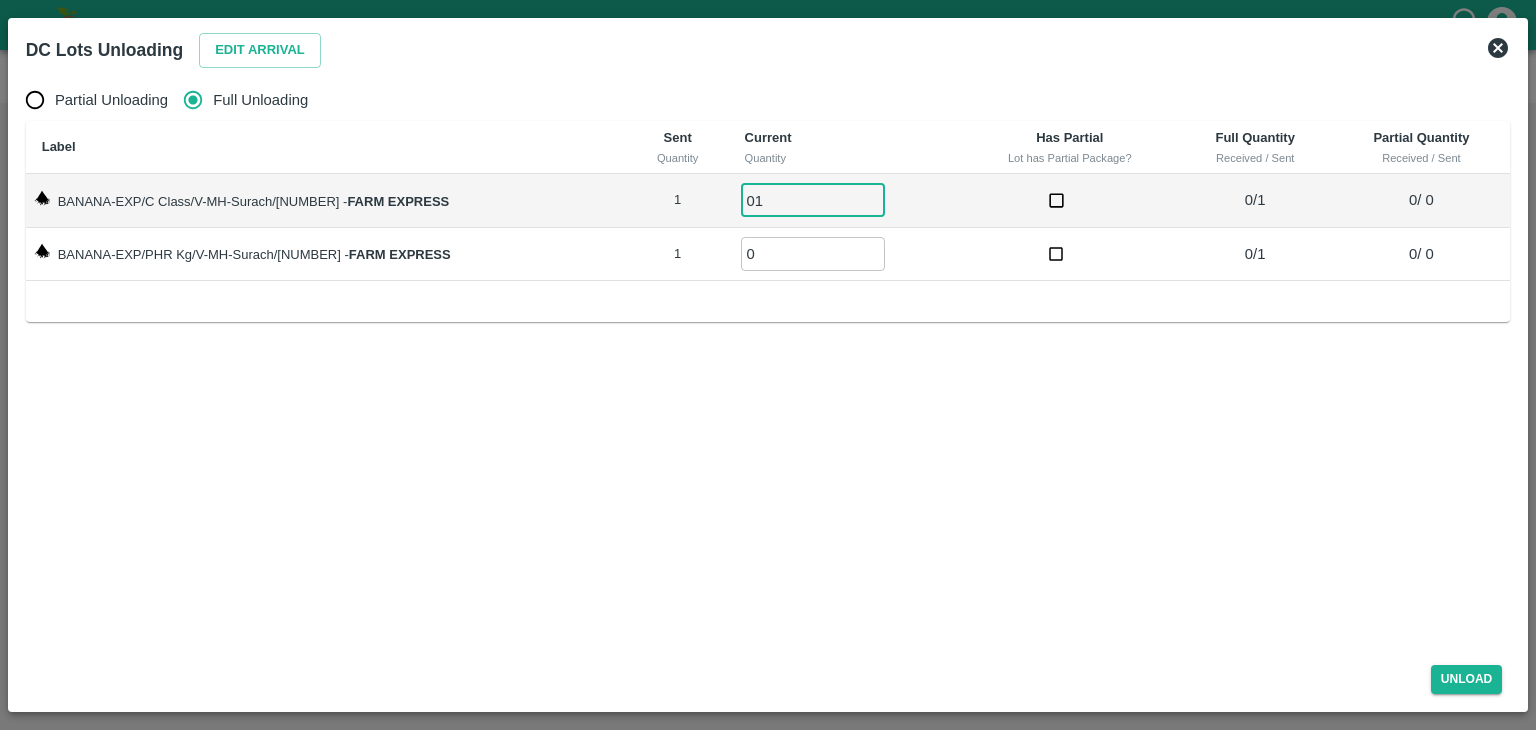 type on "01" 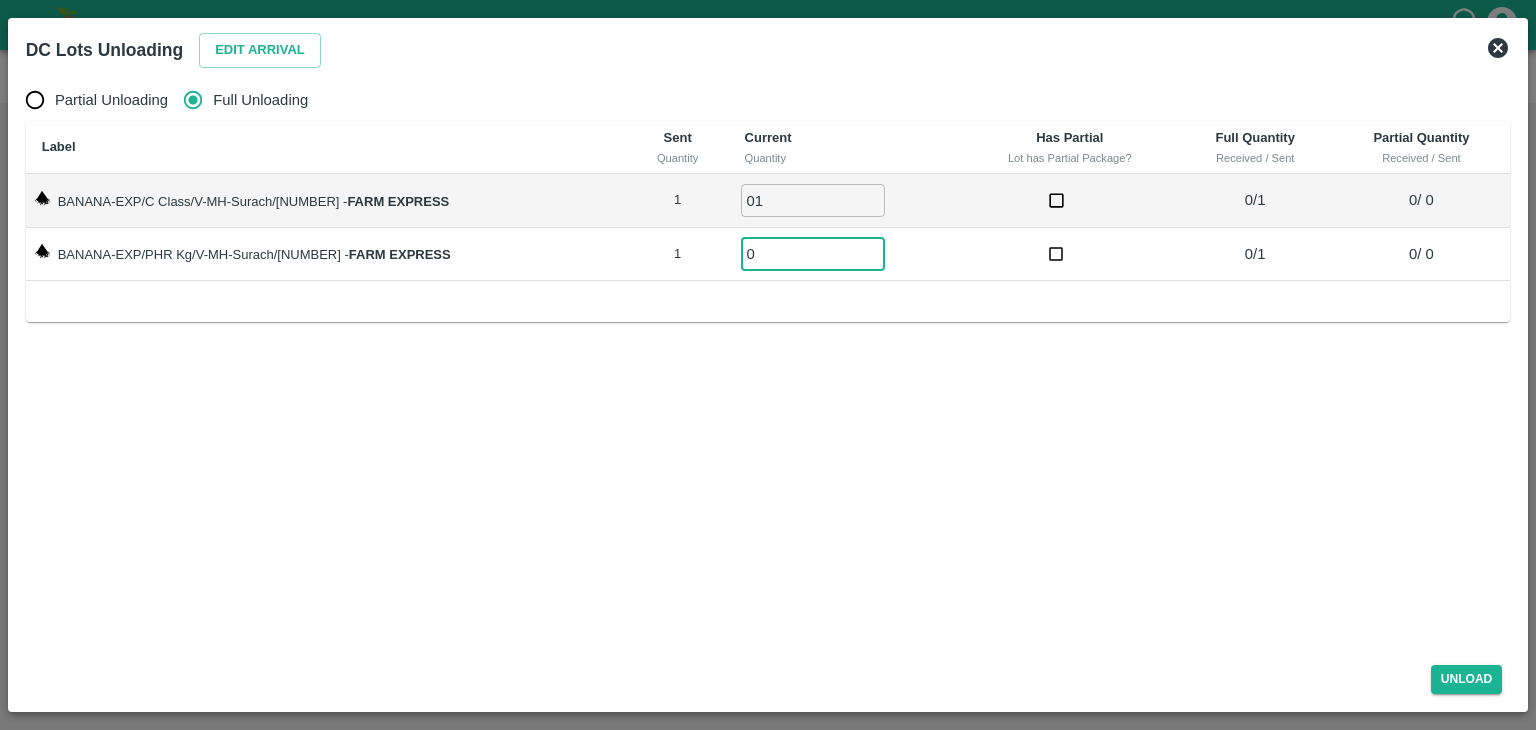 click on "0" at bounding box center (813, 253) 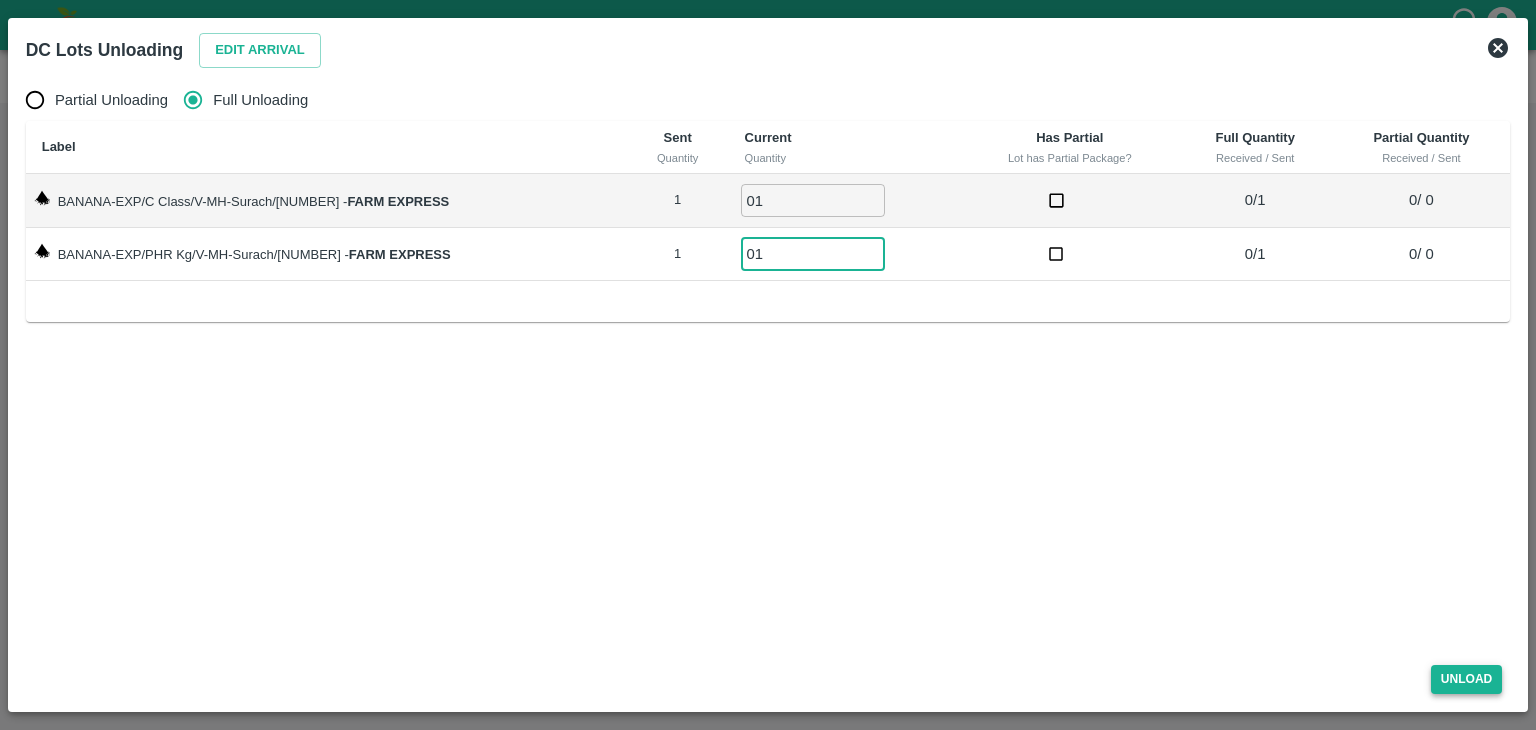type on "01" 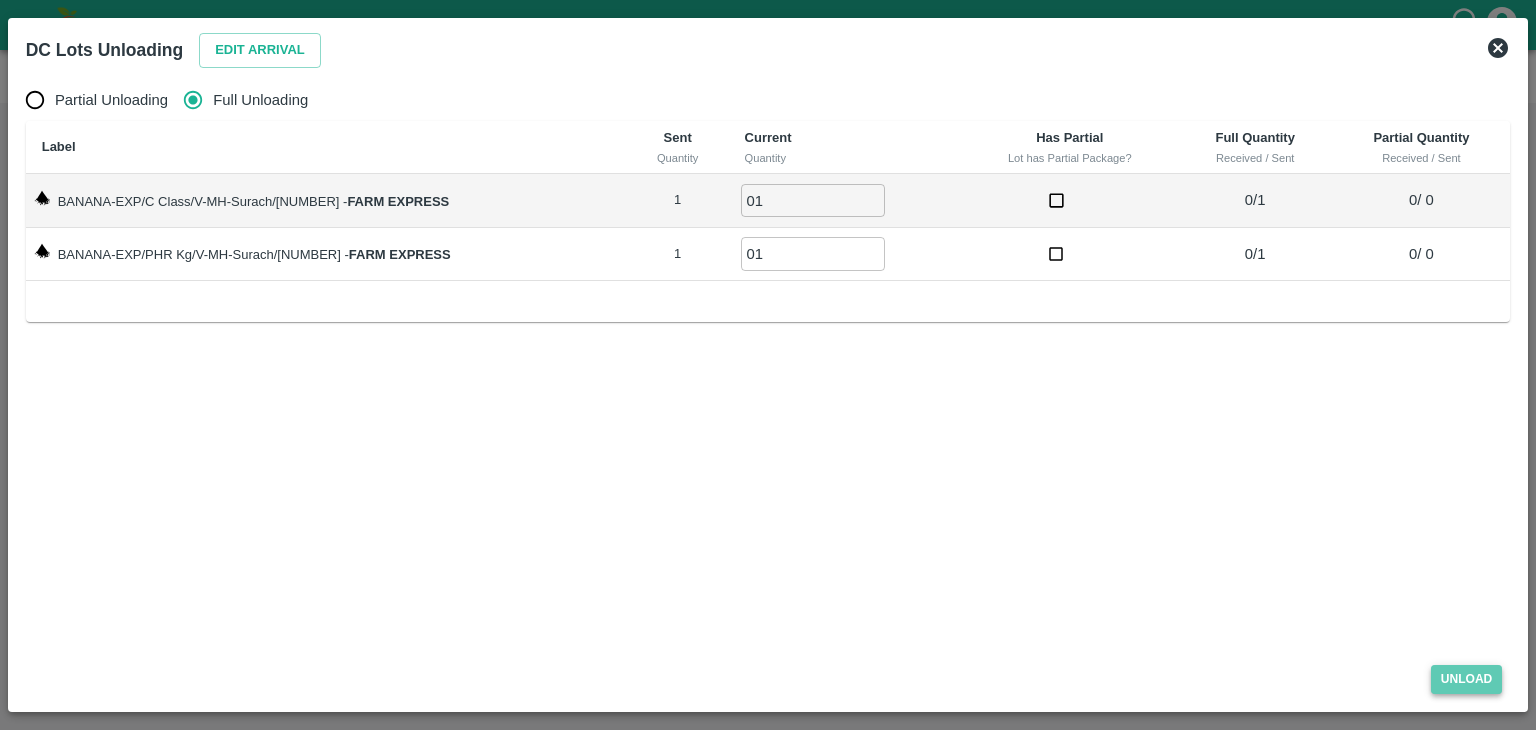 click on "Unload" at bounding box center [1467, 679] 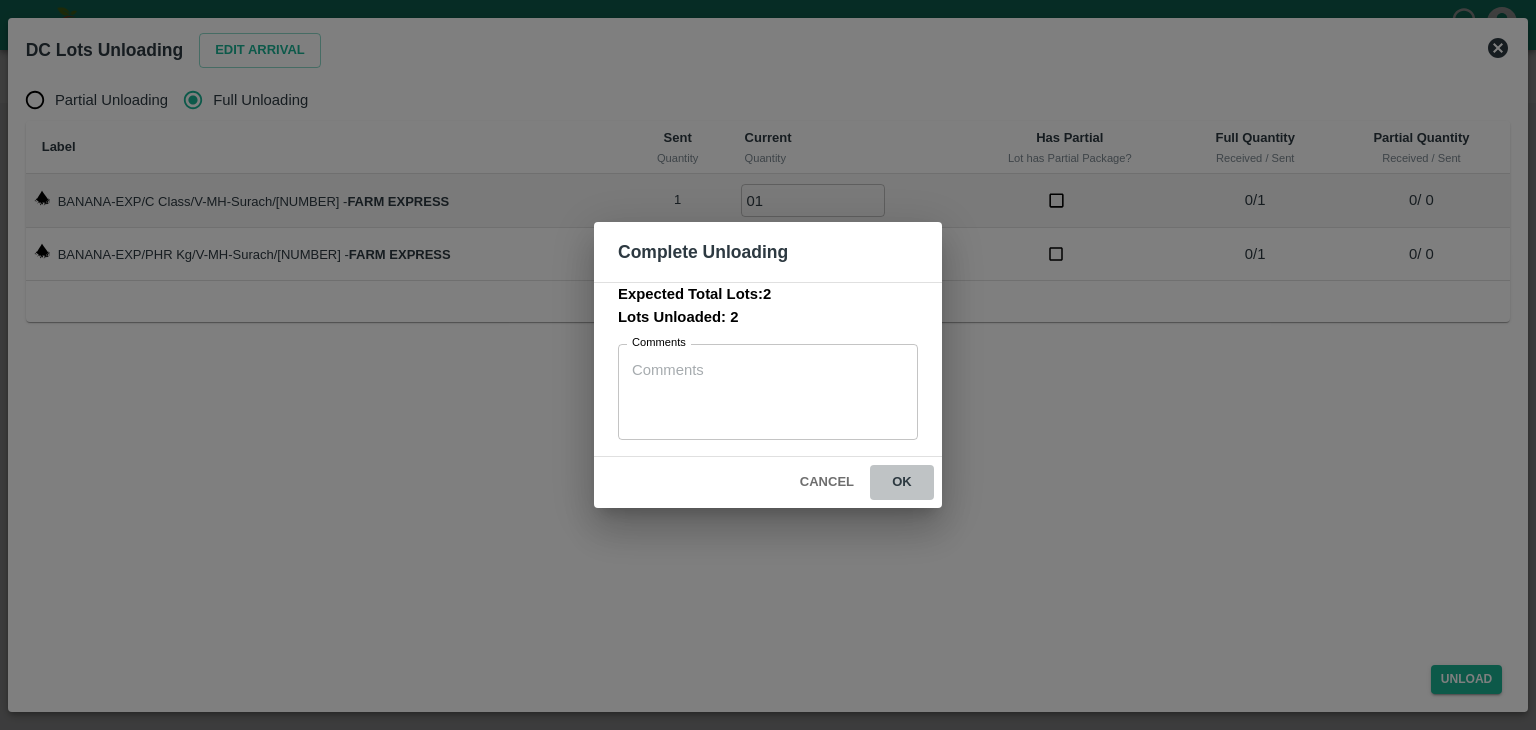 click on "ok" at bounding box center [902, 482] 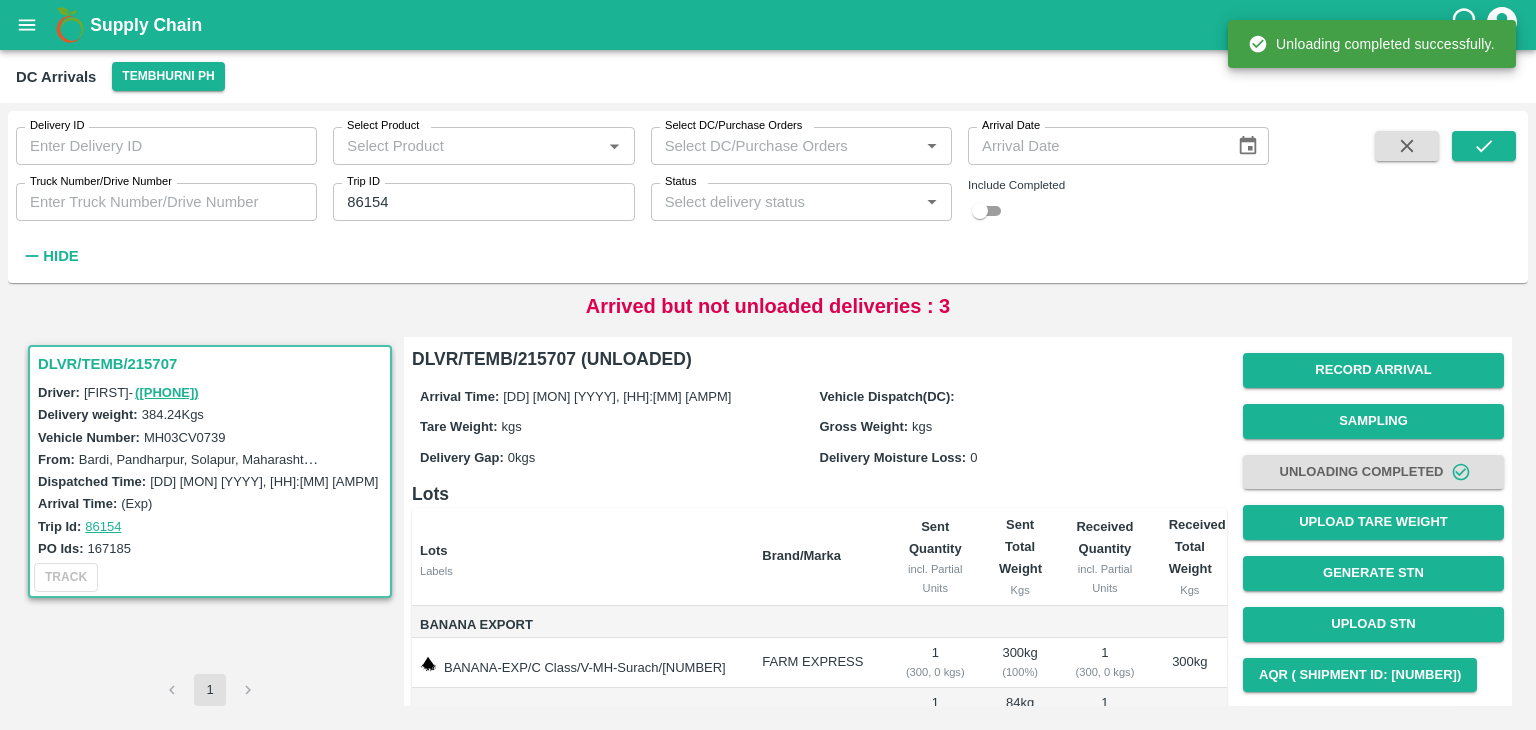scroll, scrollTop: 124, scrollLeft: 0, axis: vertical 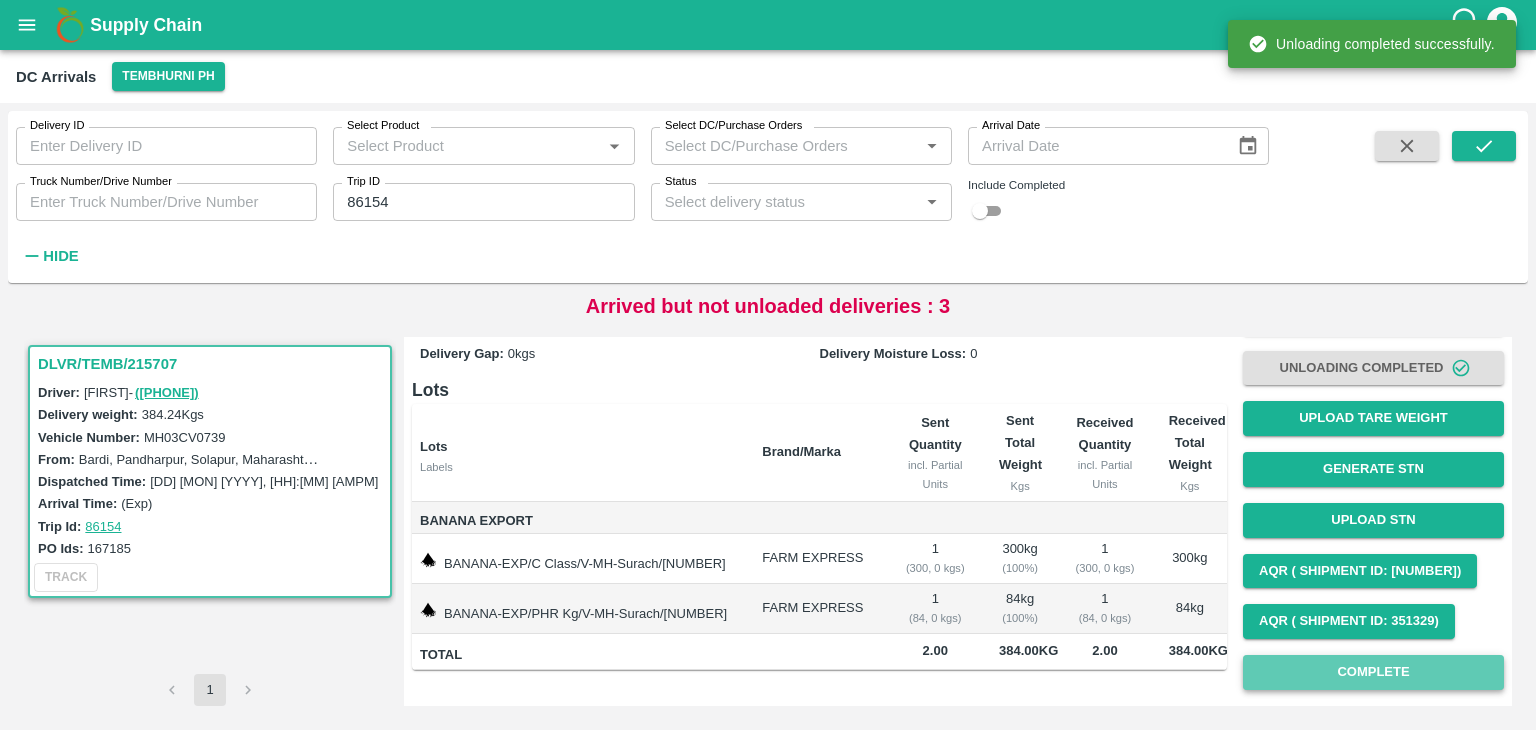 click on "Complete" at bounding box center [1373, 672] 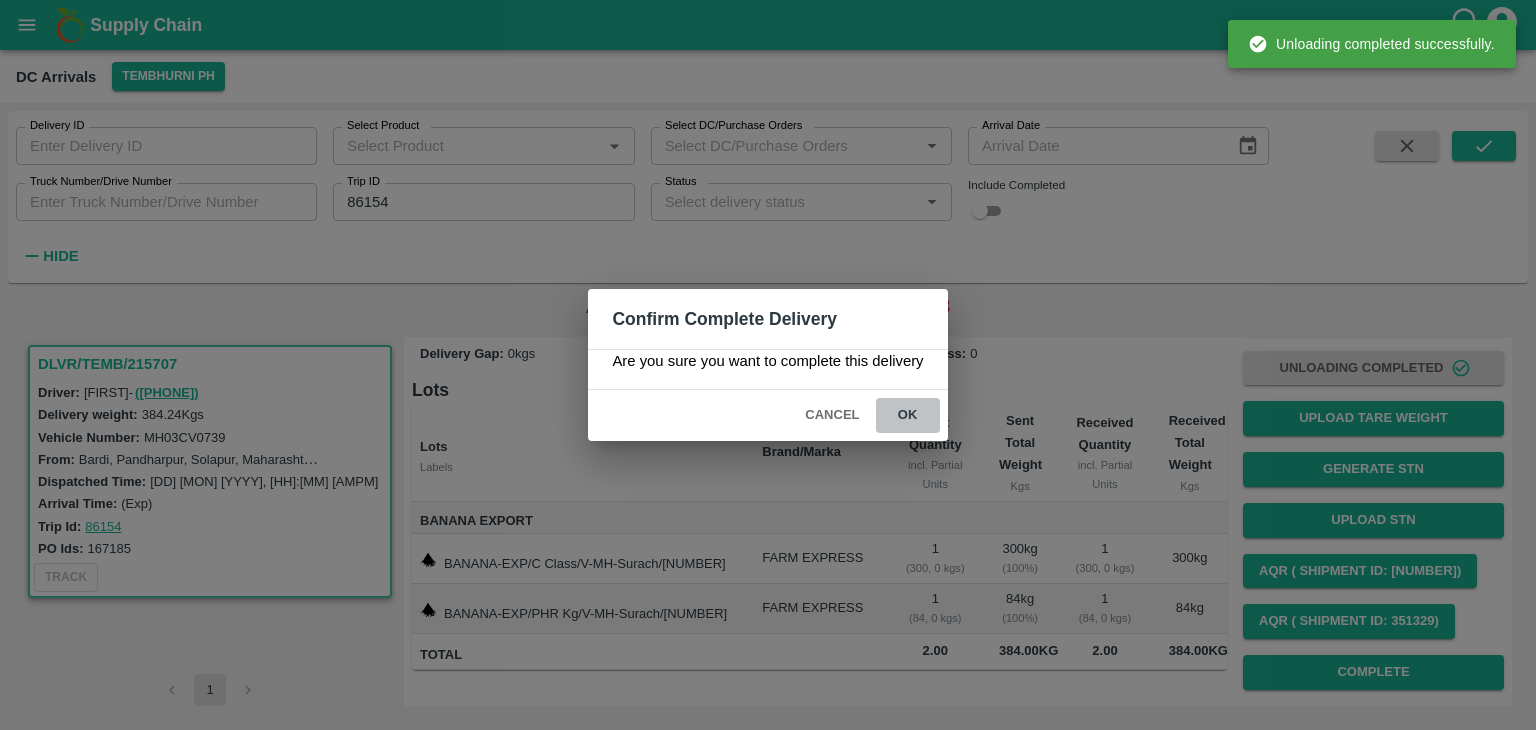 click on "ok" at bounding box center (908, 415) 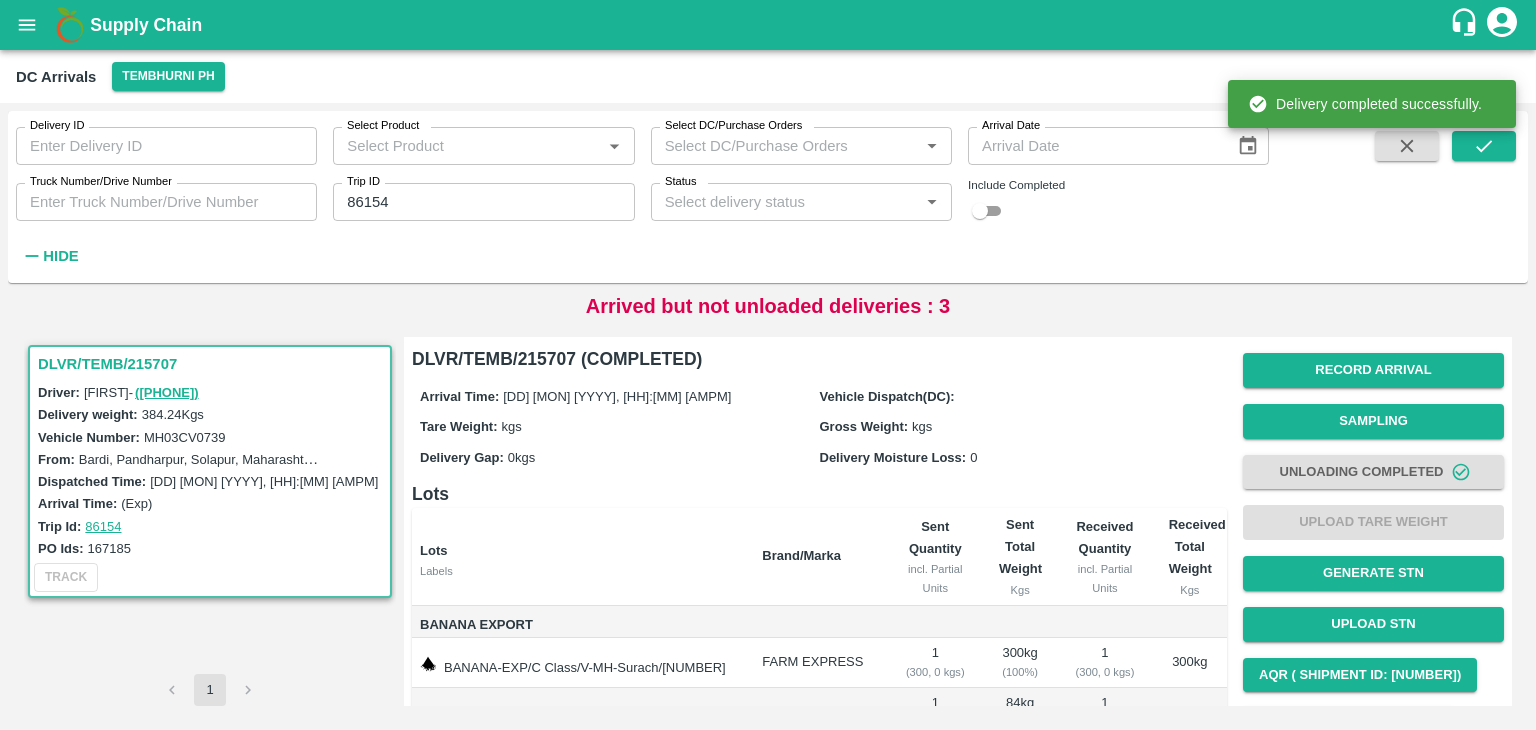 scroll, scrollTop: 124, scrollLeft: 0, axis: vertical 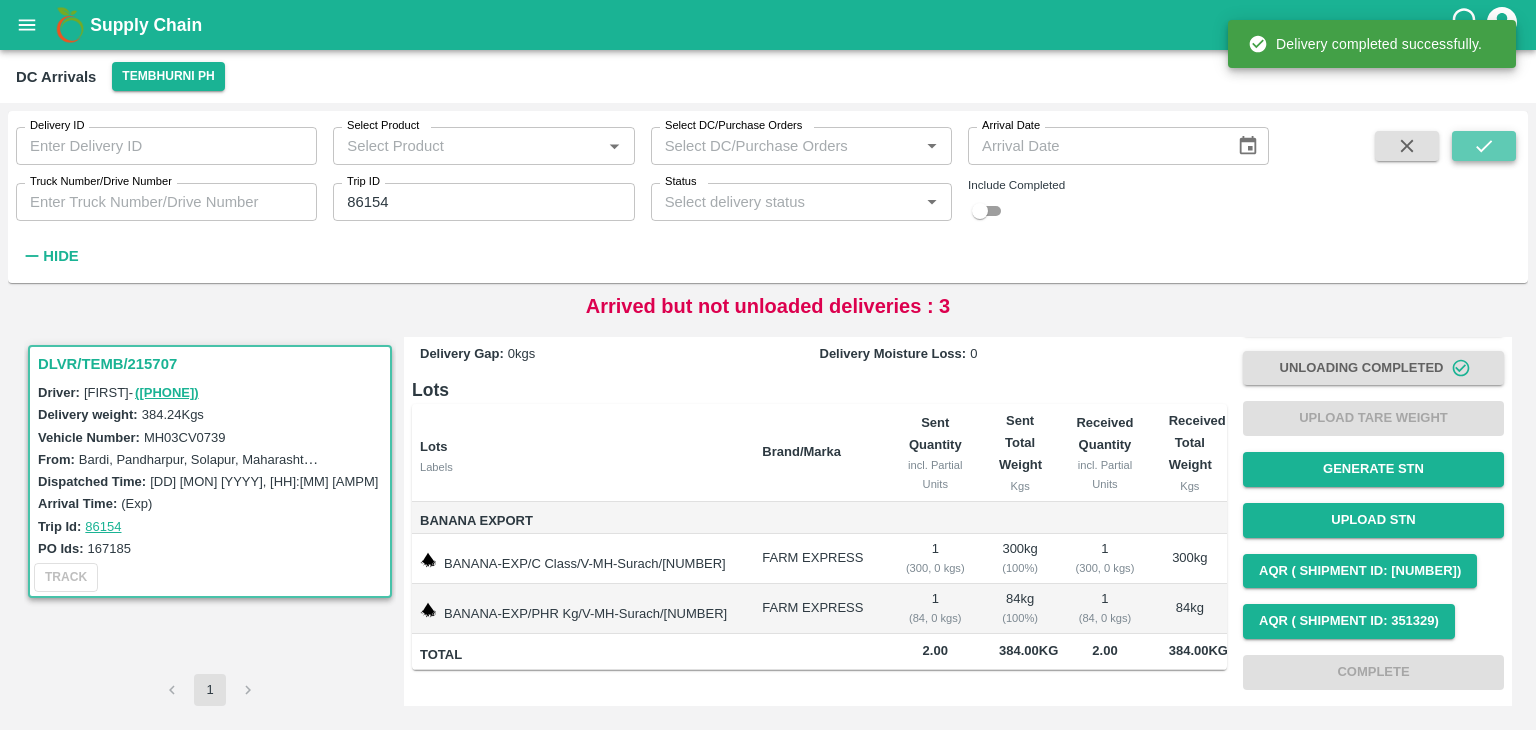 click 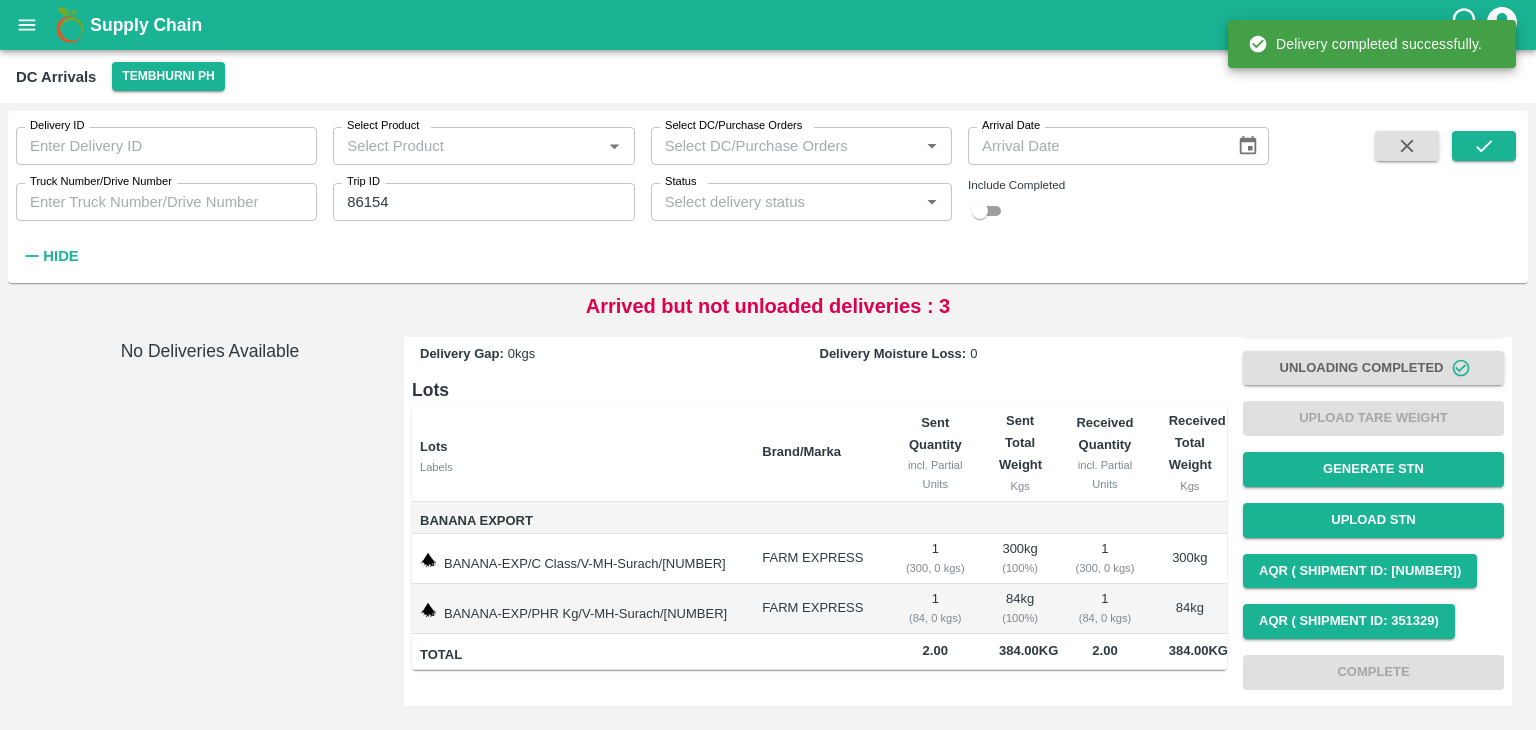 click at bounding box center (27, 25) 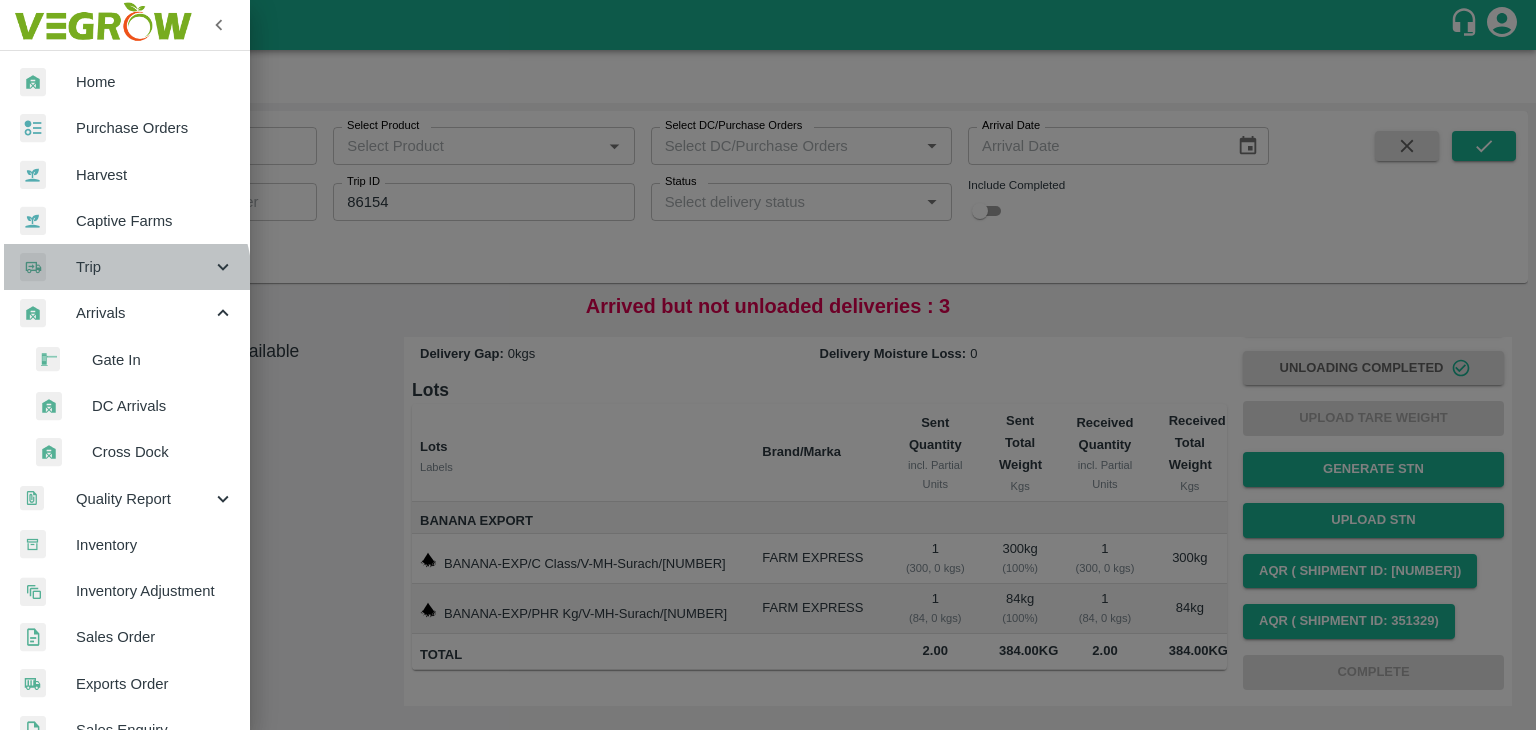 click on "Trip" at bounding box center (125, 267) 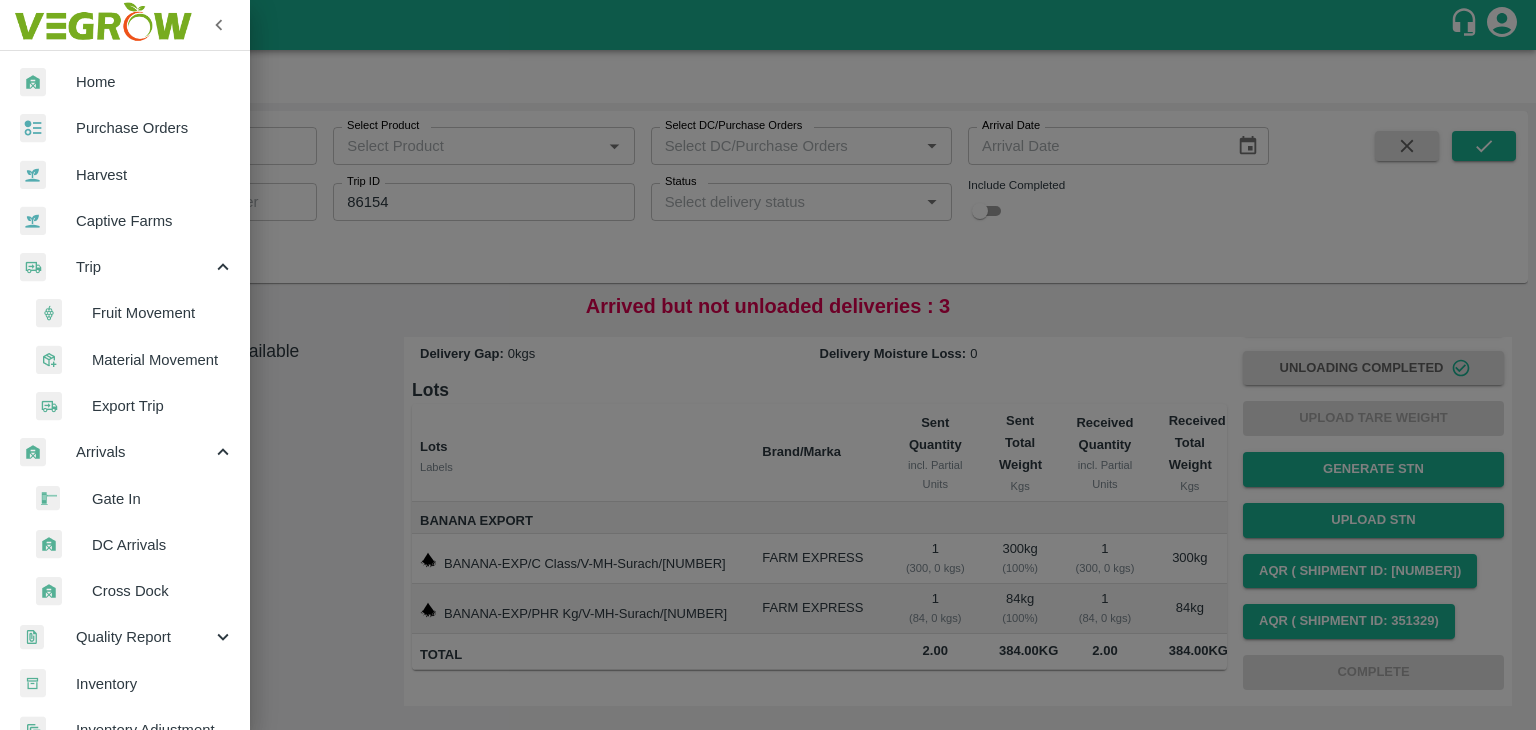 click on "Fruit Movement" at bounding box center [163, 313] 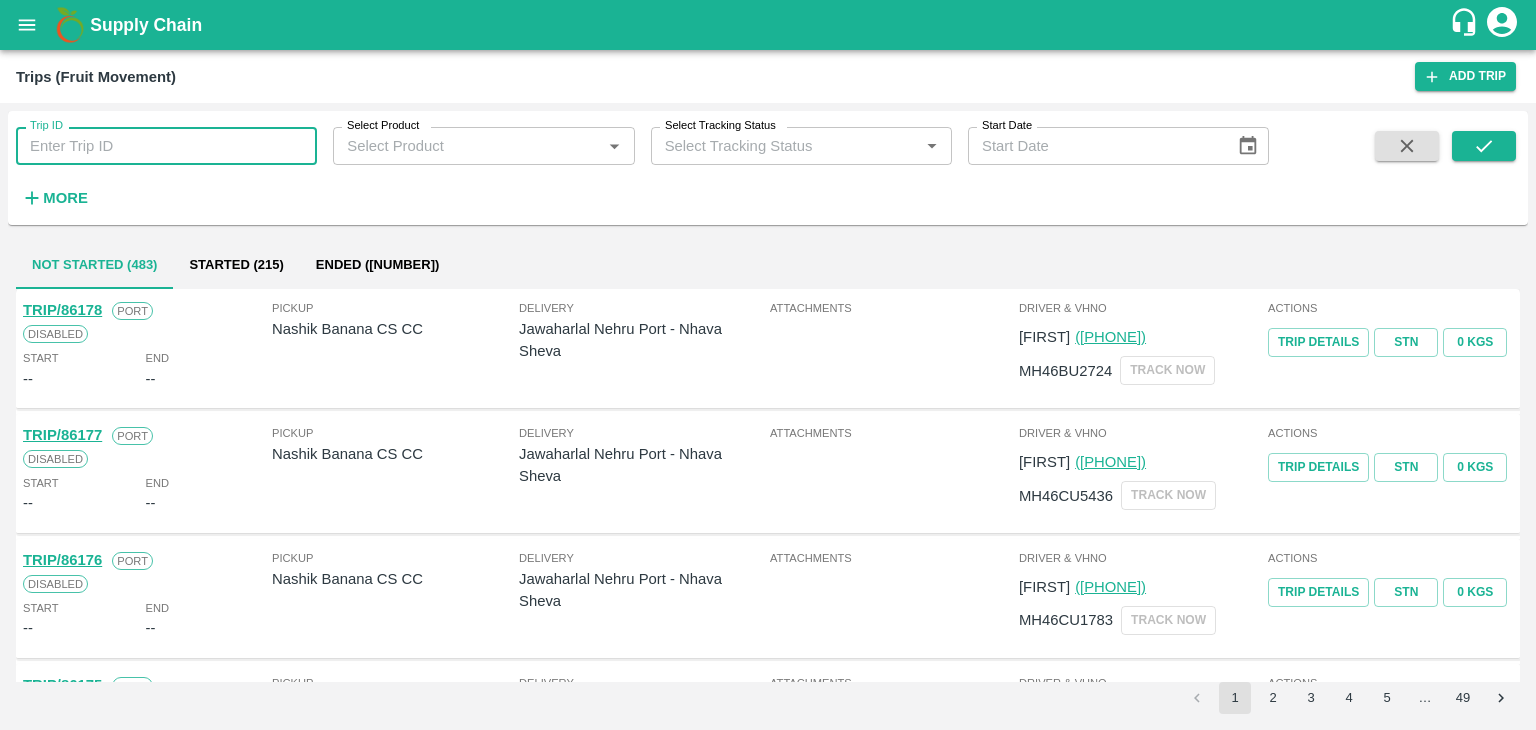 click on "Trip ID" at bounding box center (166, 146) 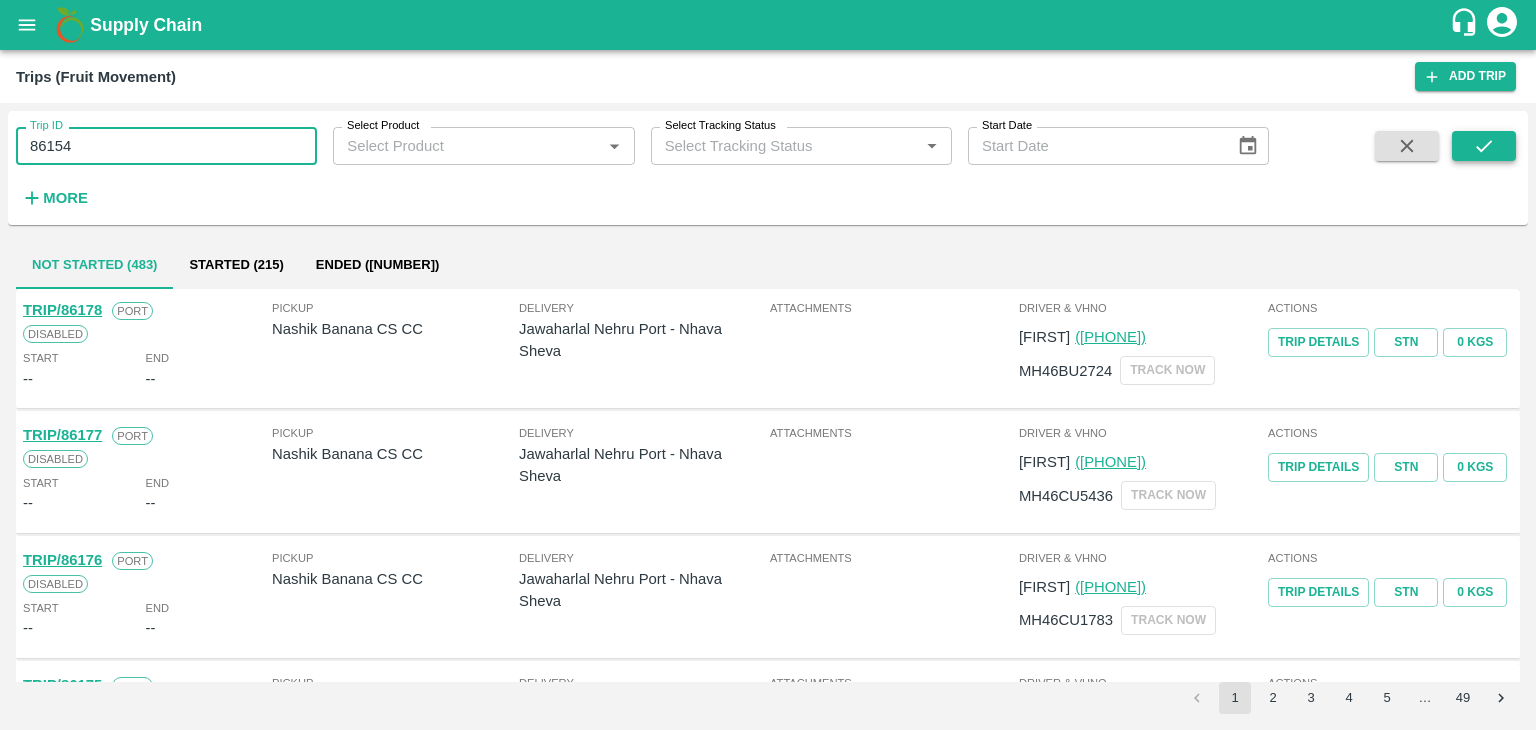 type on "86154" 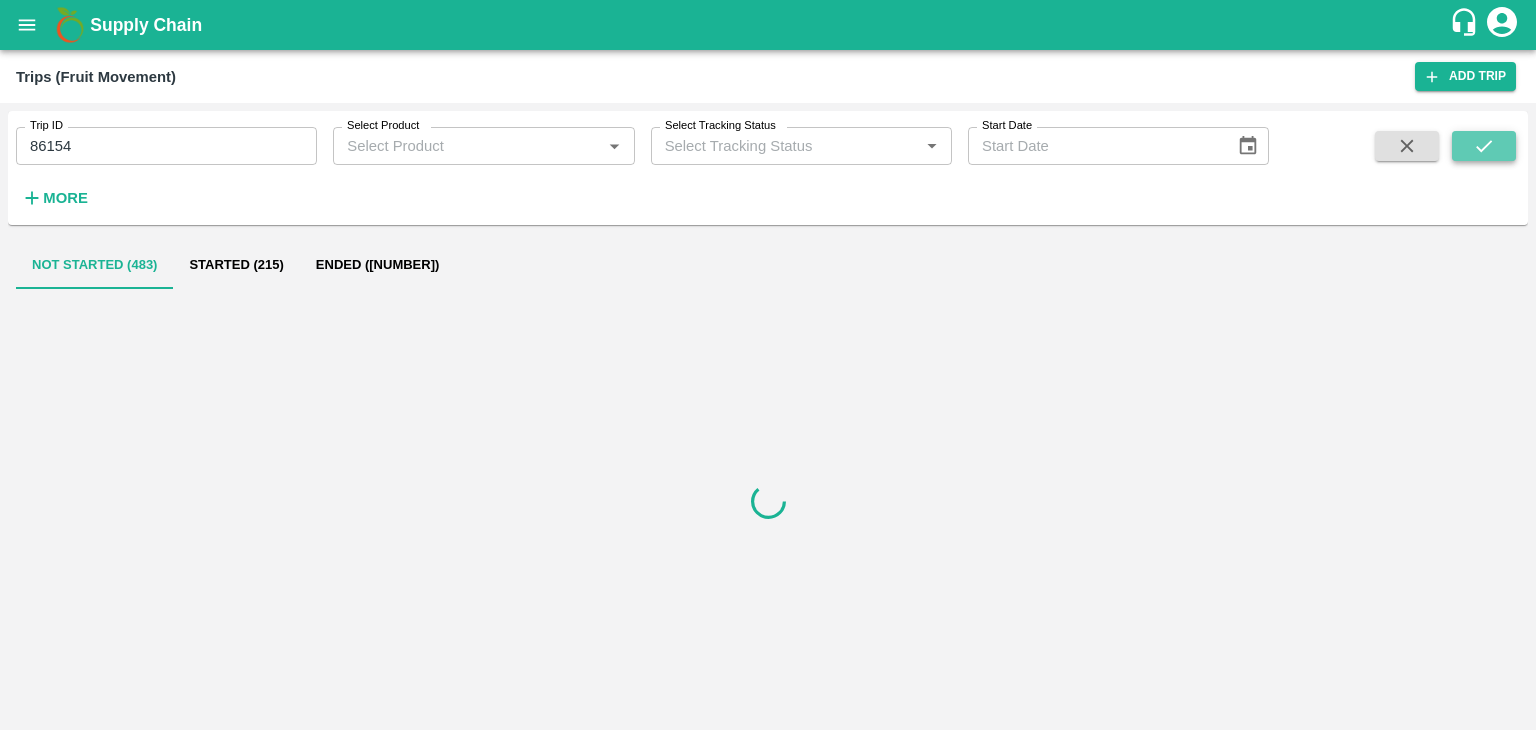 click 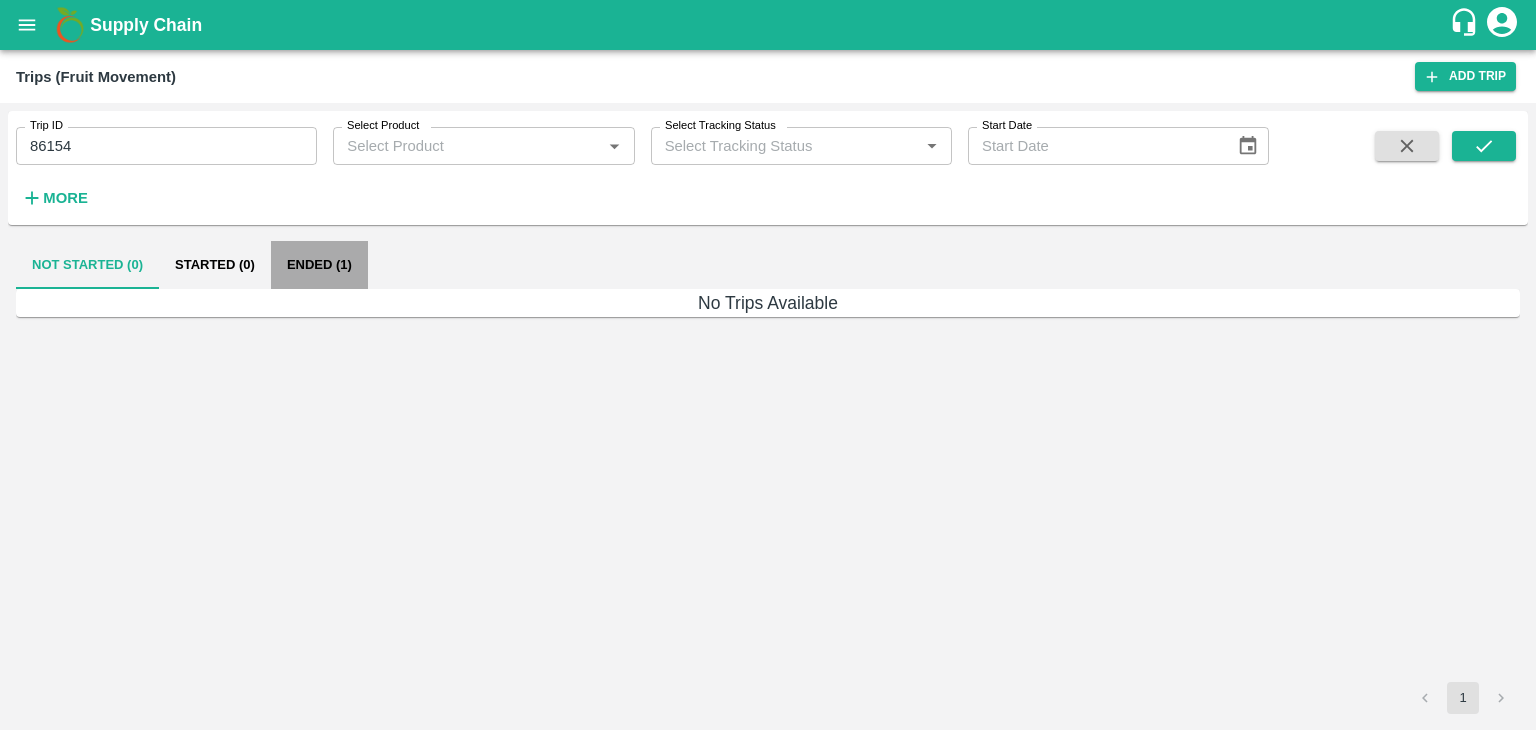 click on "Ended (1)" at bounding box center [319, 265] 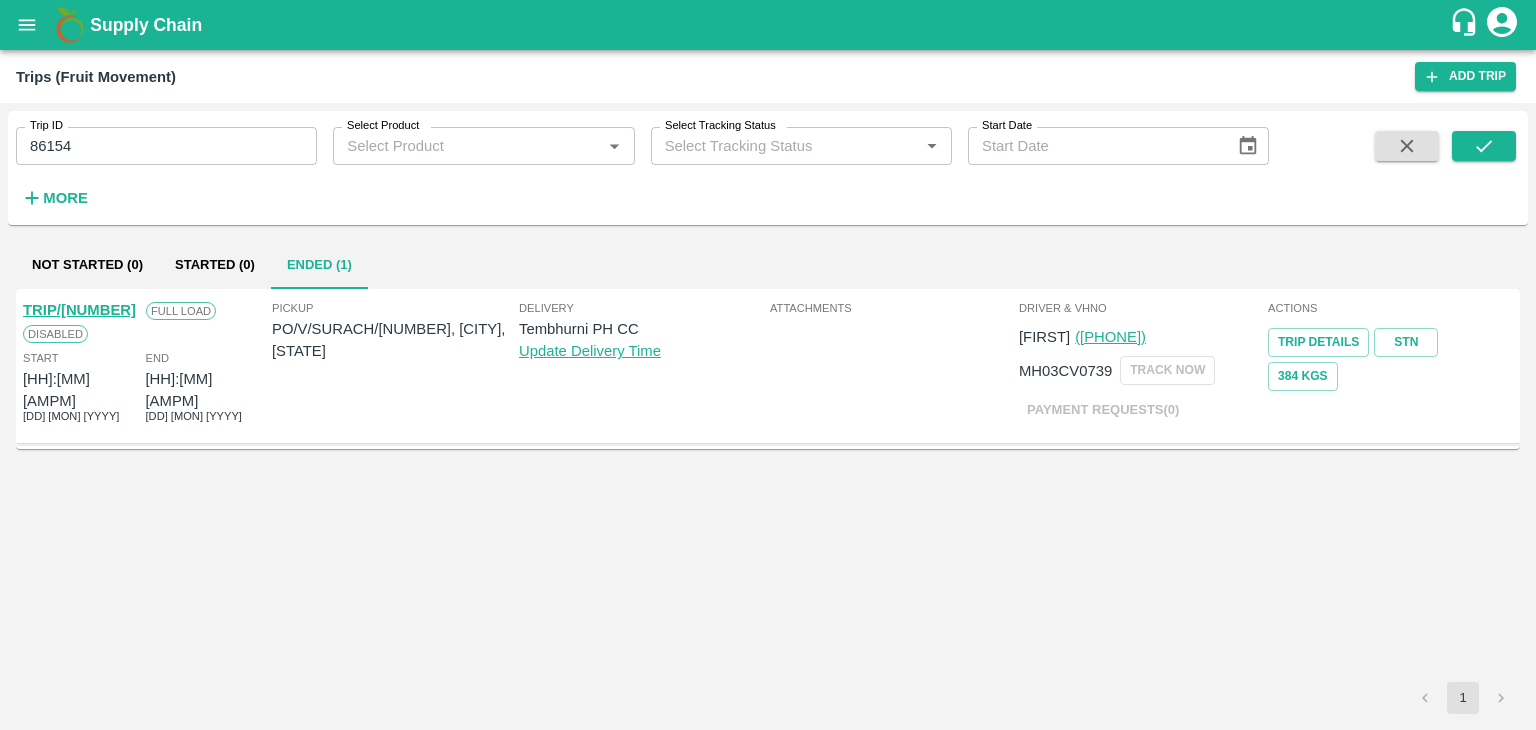 click on "TRIP/86154" at bounding box center (79, 310) 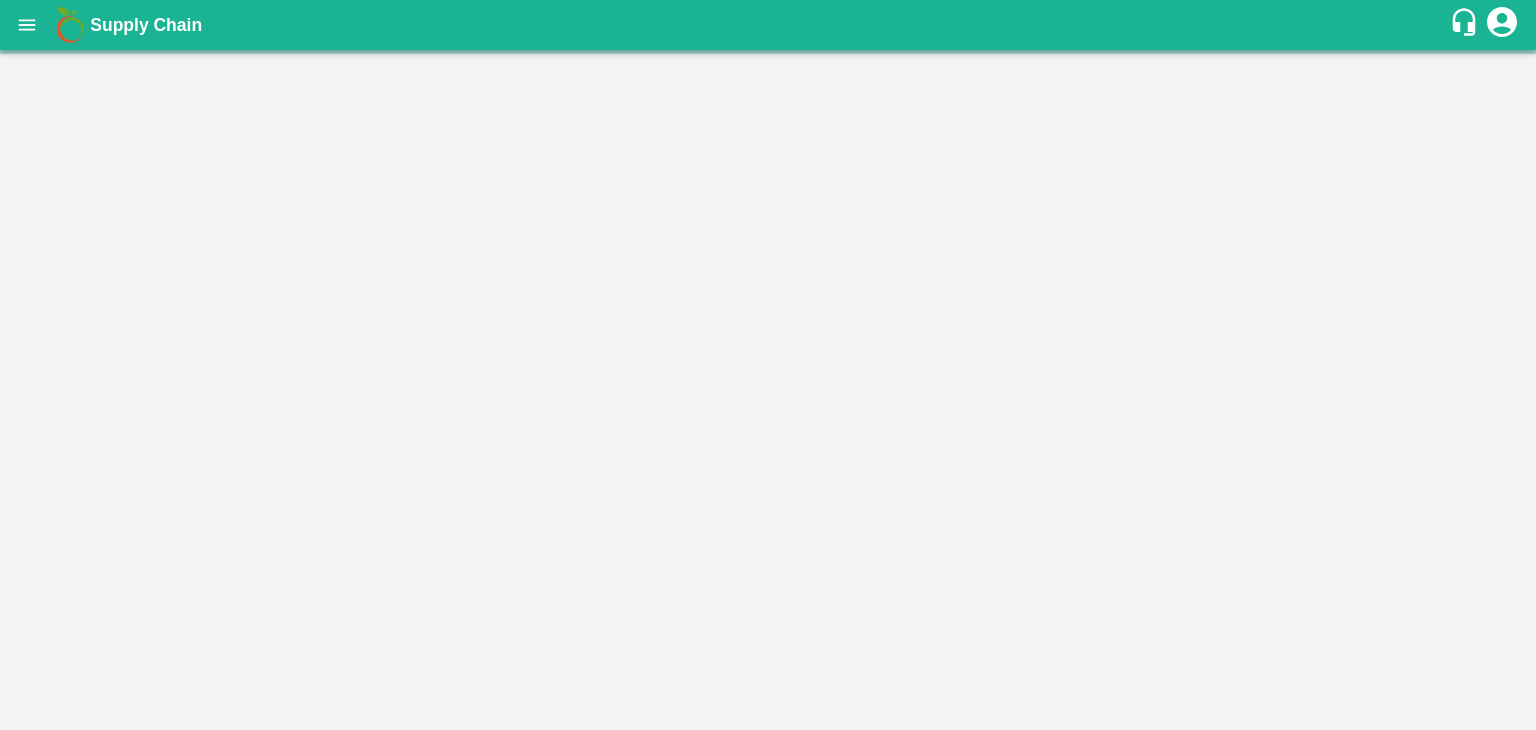 scroll, scrollTop: 0, scrollLeft: 0, axis: both 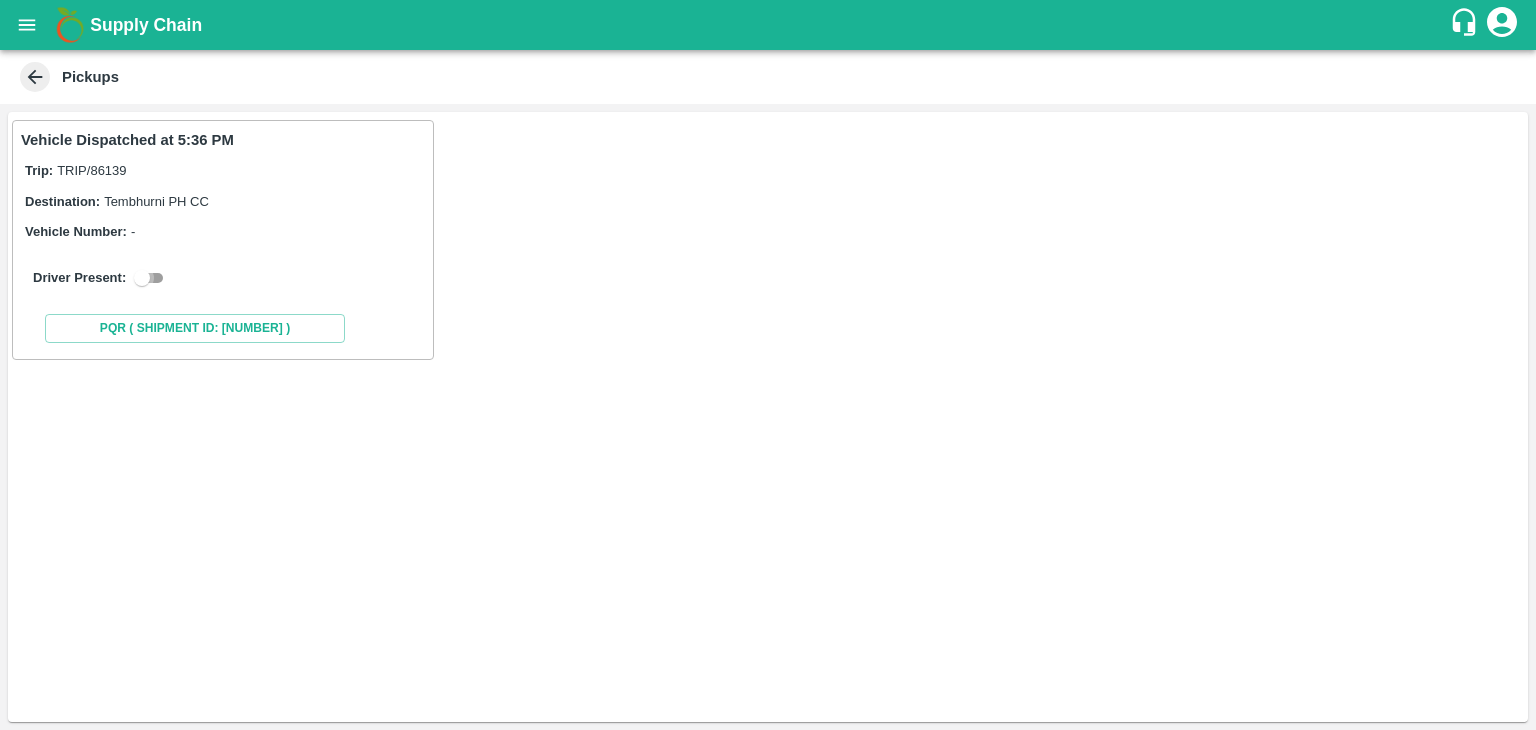 click at bounding box center [142, 278] 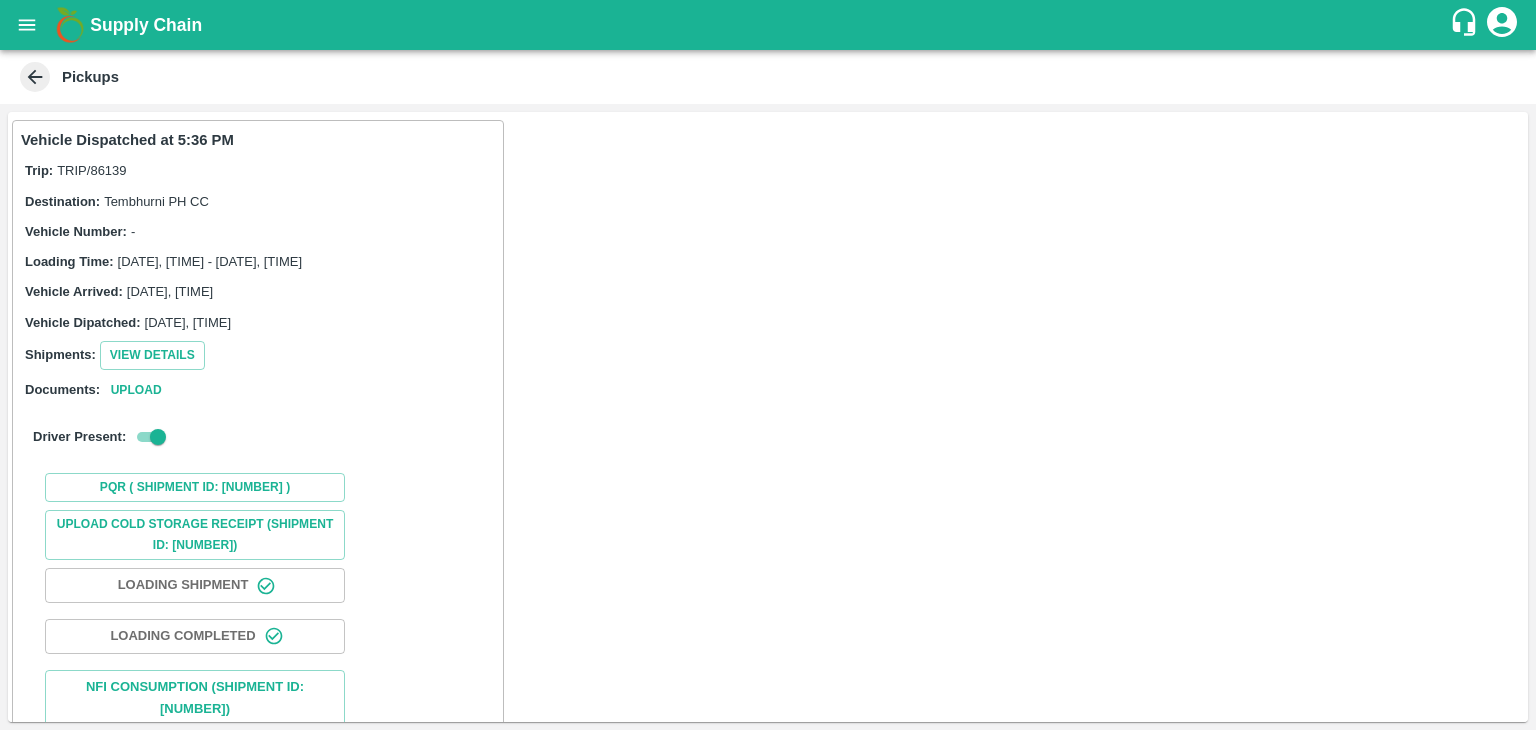 scroll, scrollTop: 128, scrollLeft: 0, axis: vertical 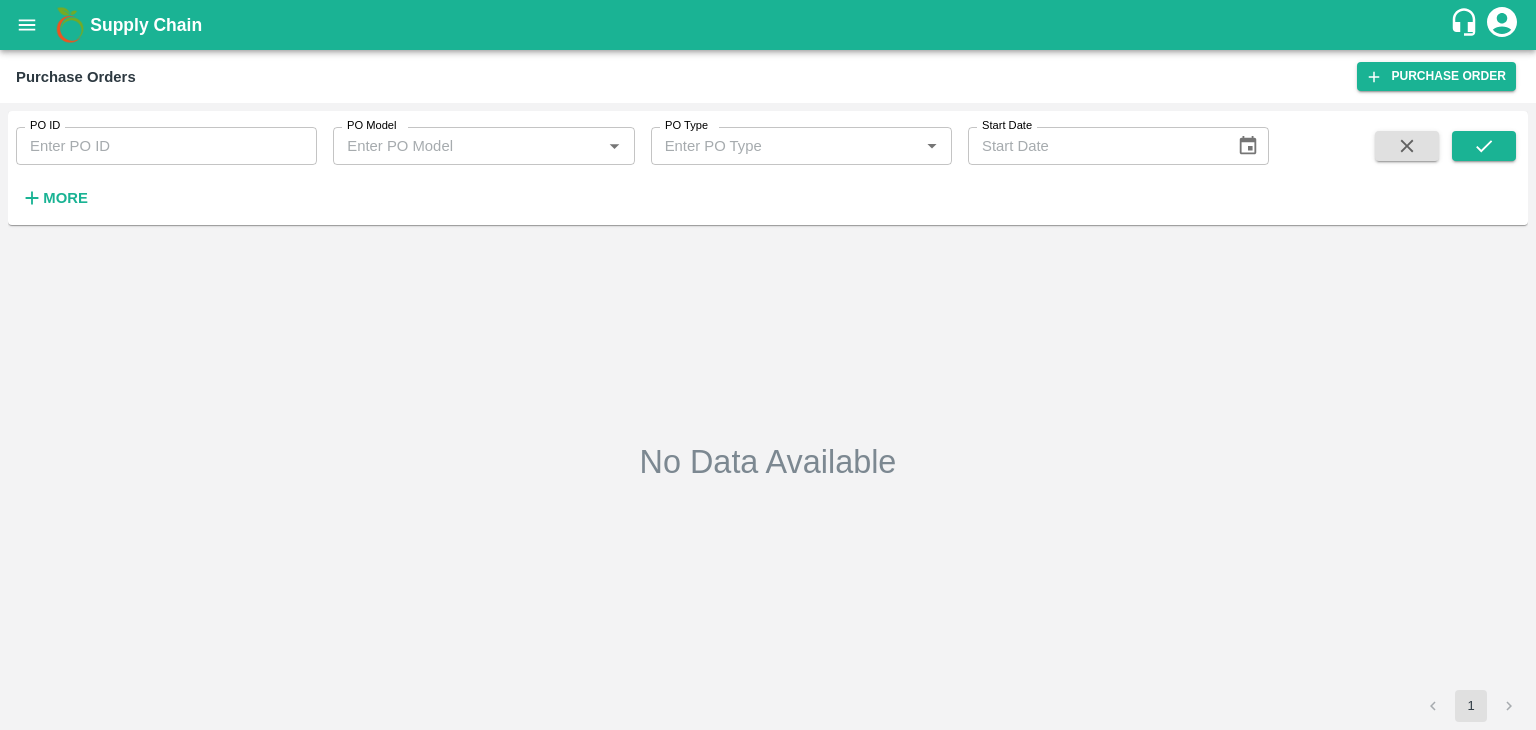 type on "167140" 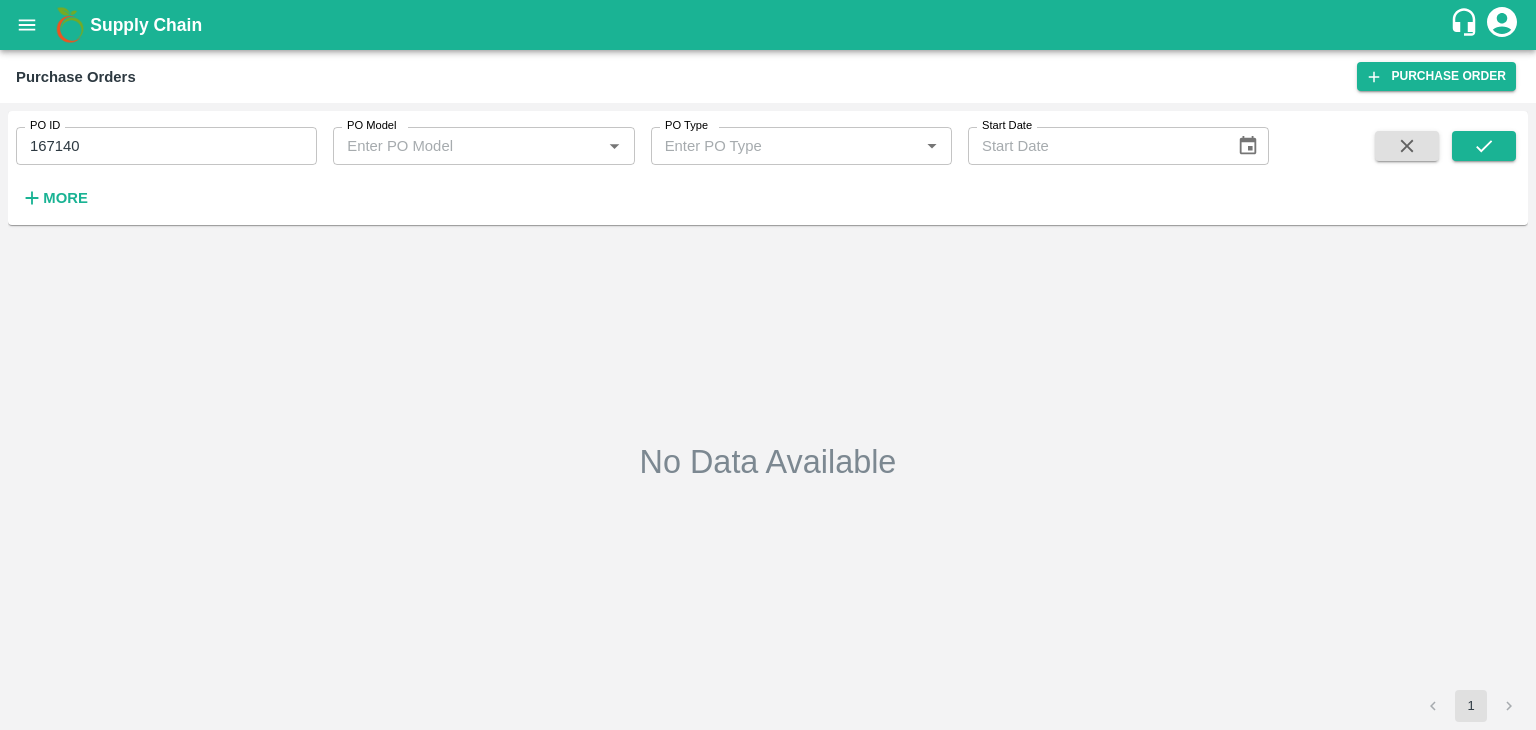 type on "02/08/2025" 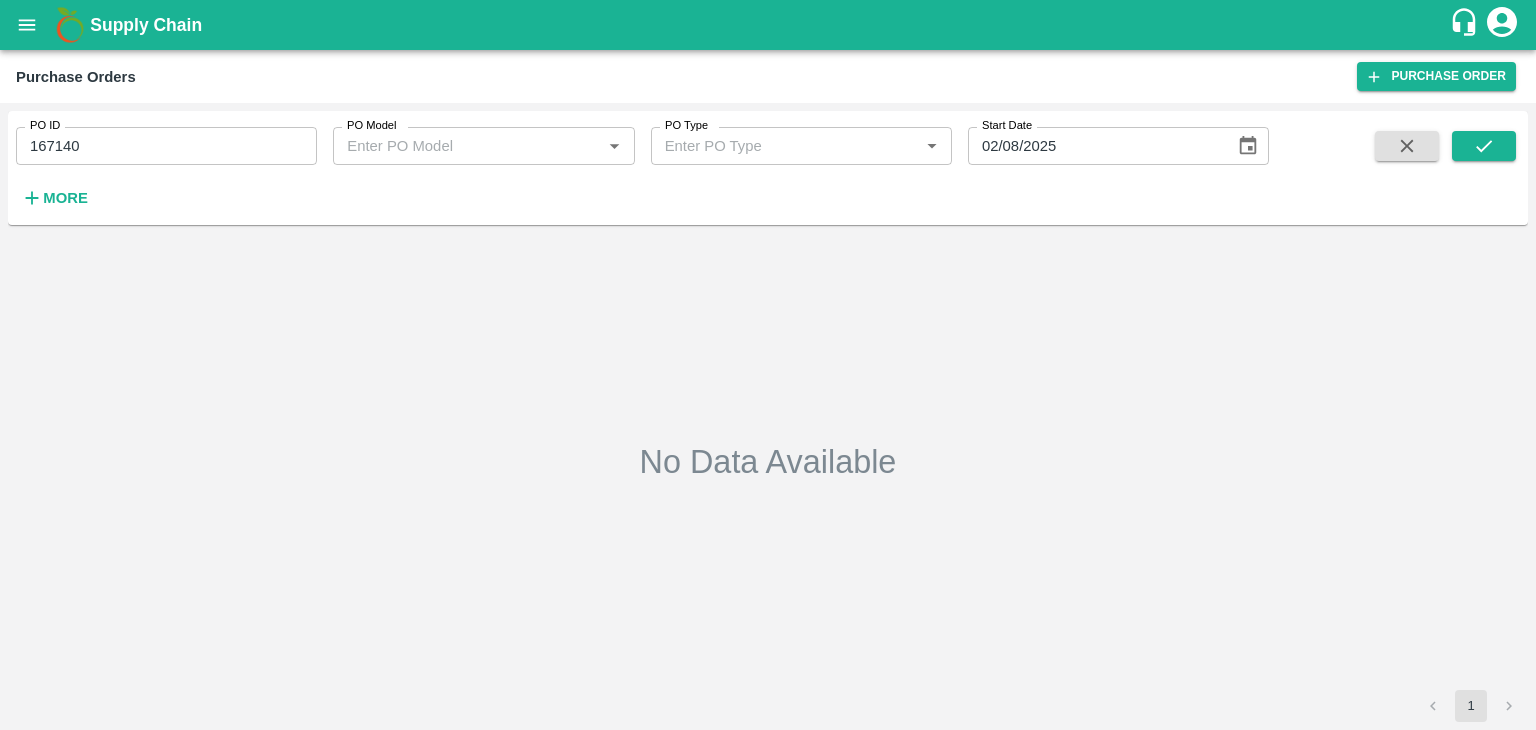 scroll, scrollTop: 0, scrollLeft: 0, axis: both 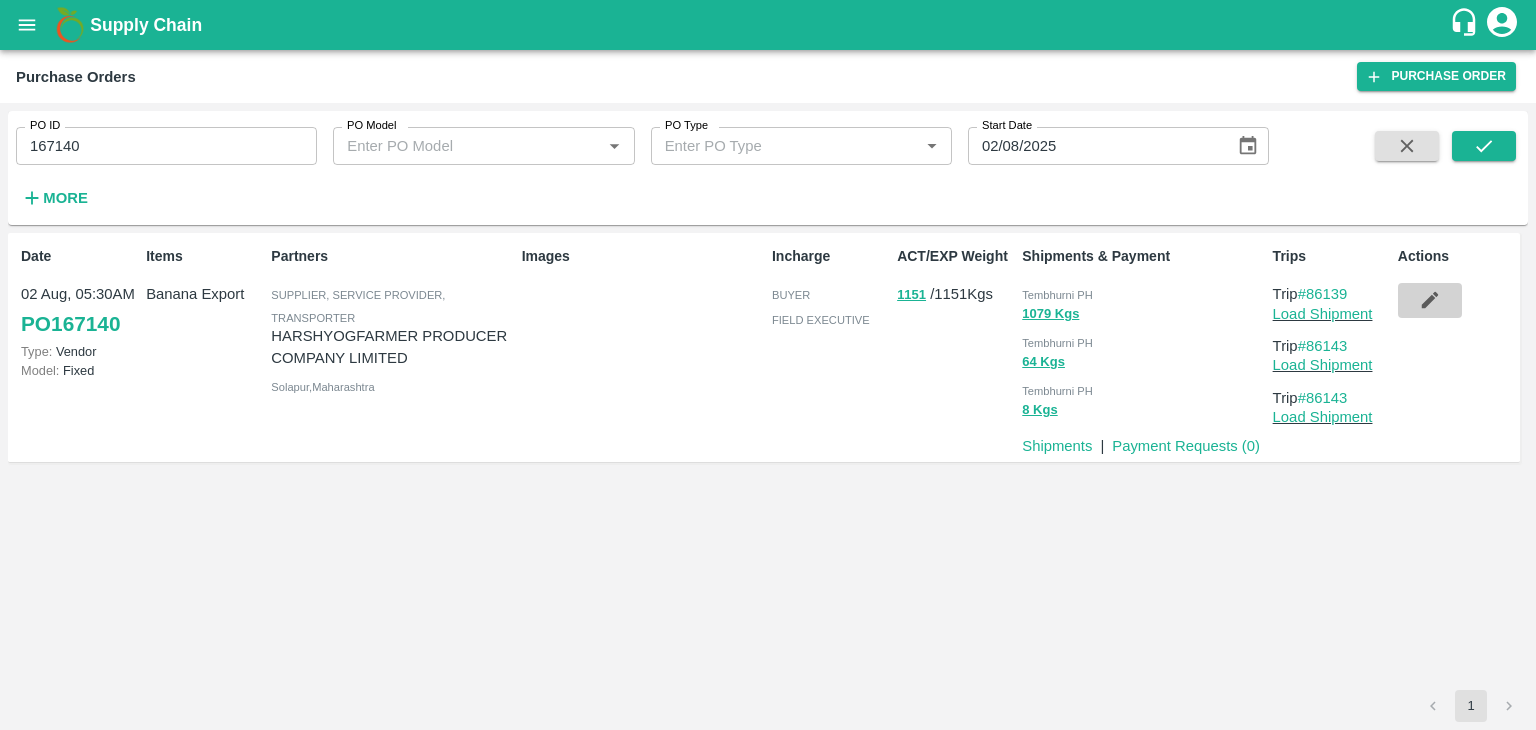 click 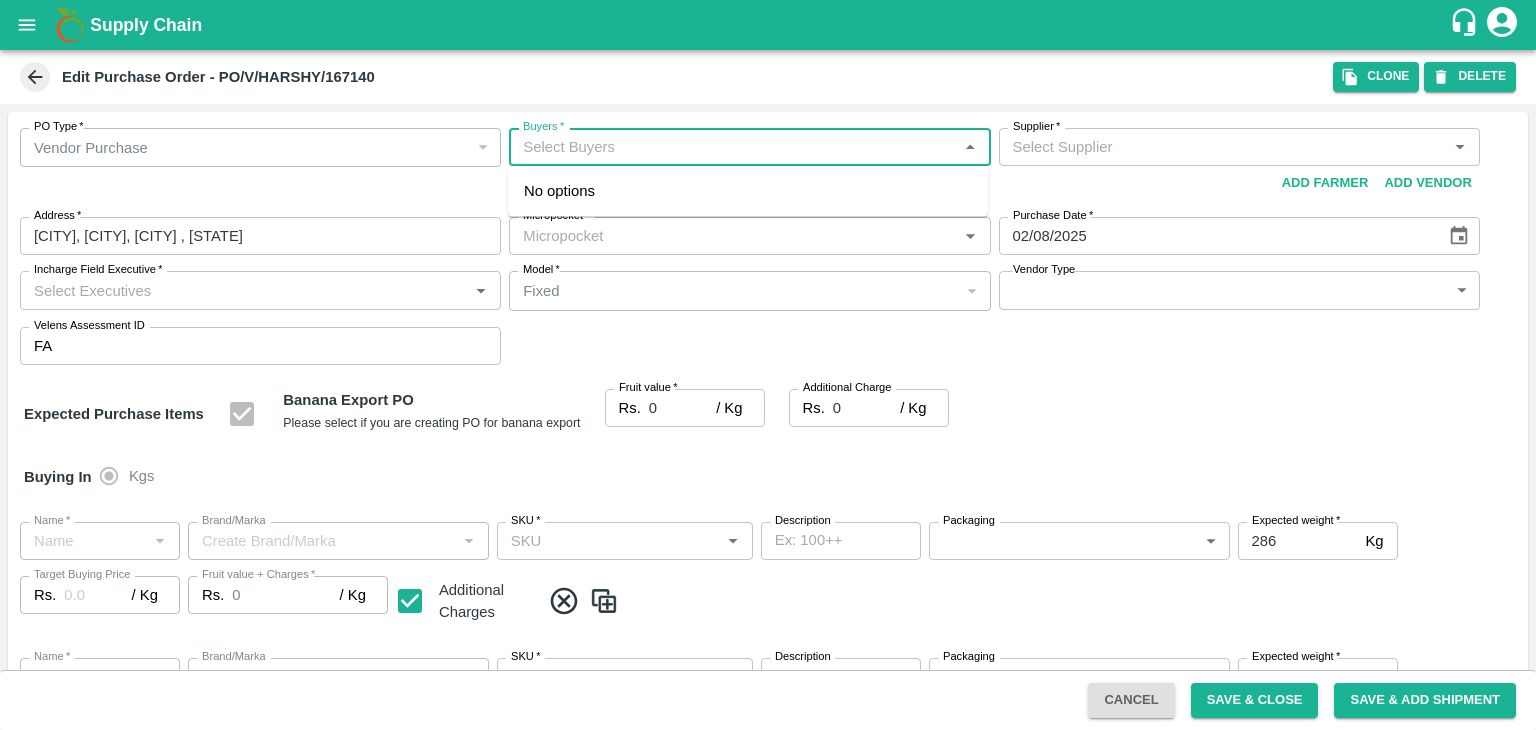 click on "Buyers   *" at bounding box center (733, 147) 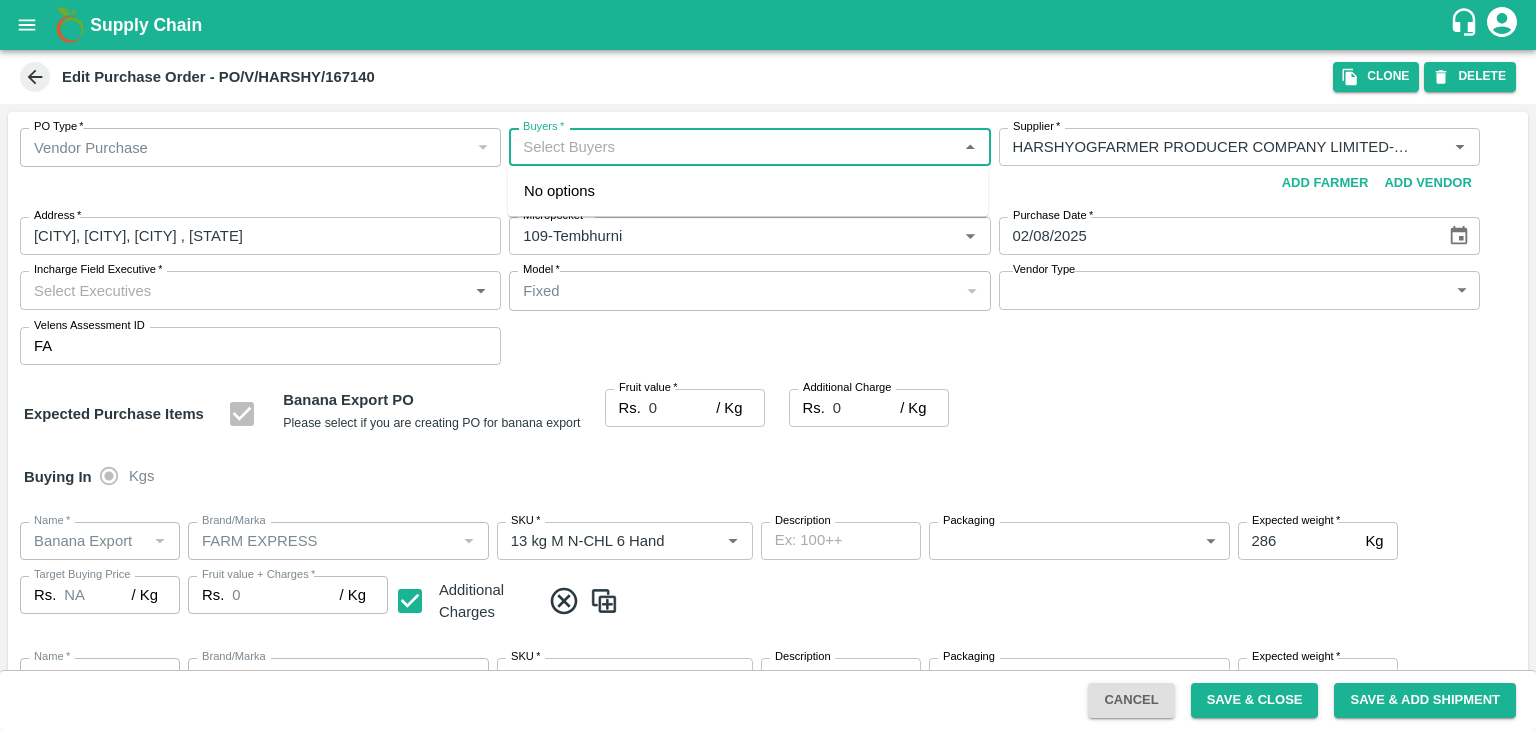 type on "HARSHYOGFARMER PRODUCER COMPANY LIMITED-undefined" 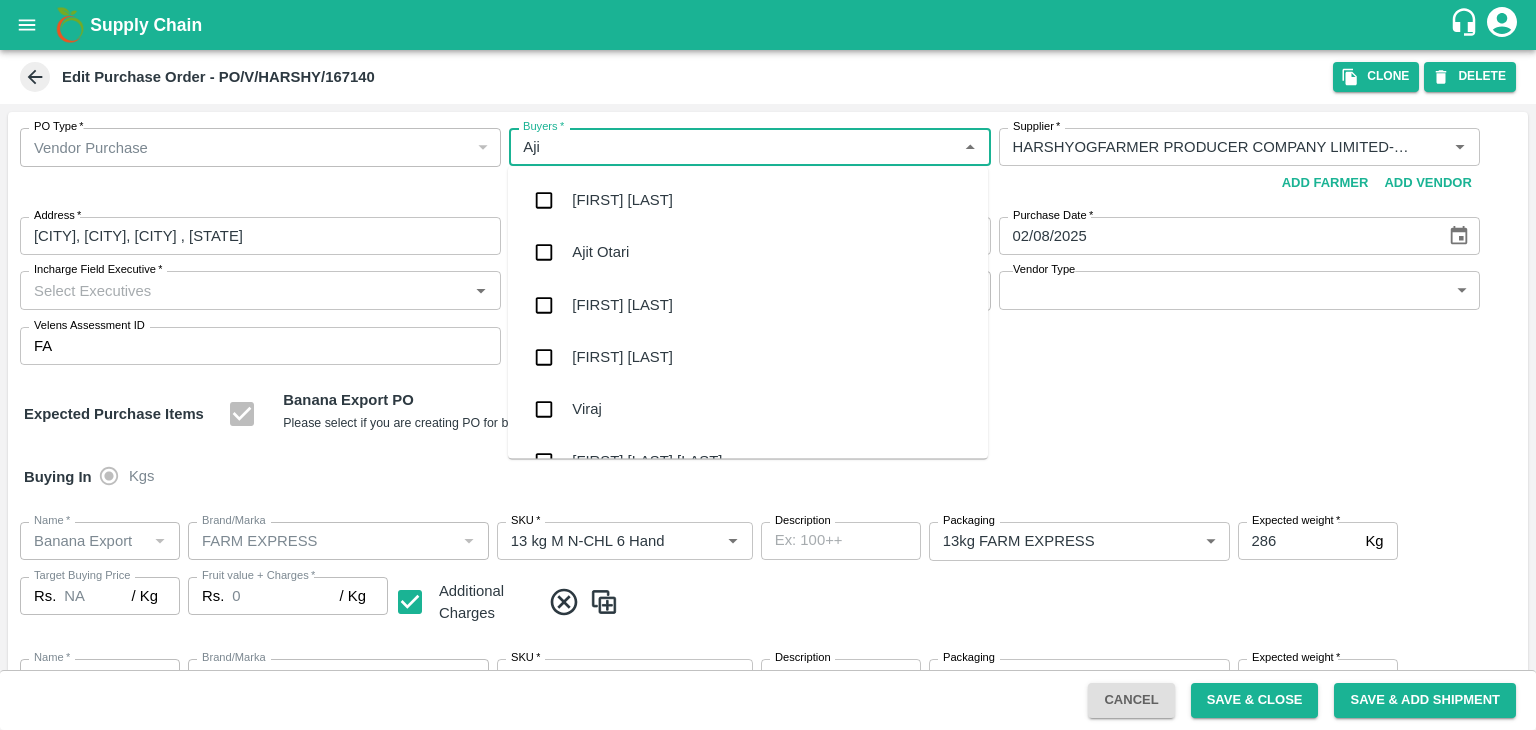 type on "[FIRST]" 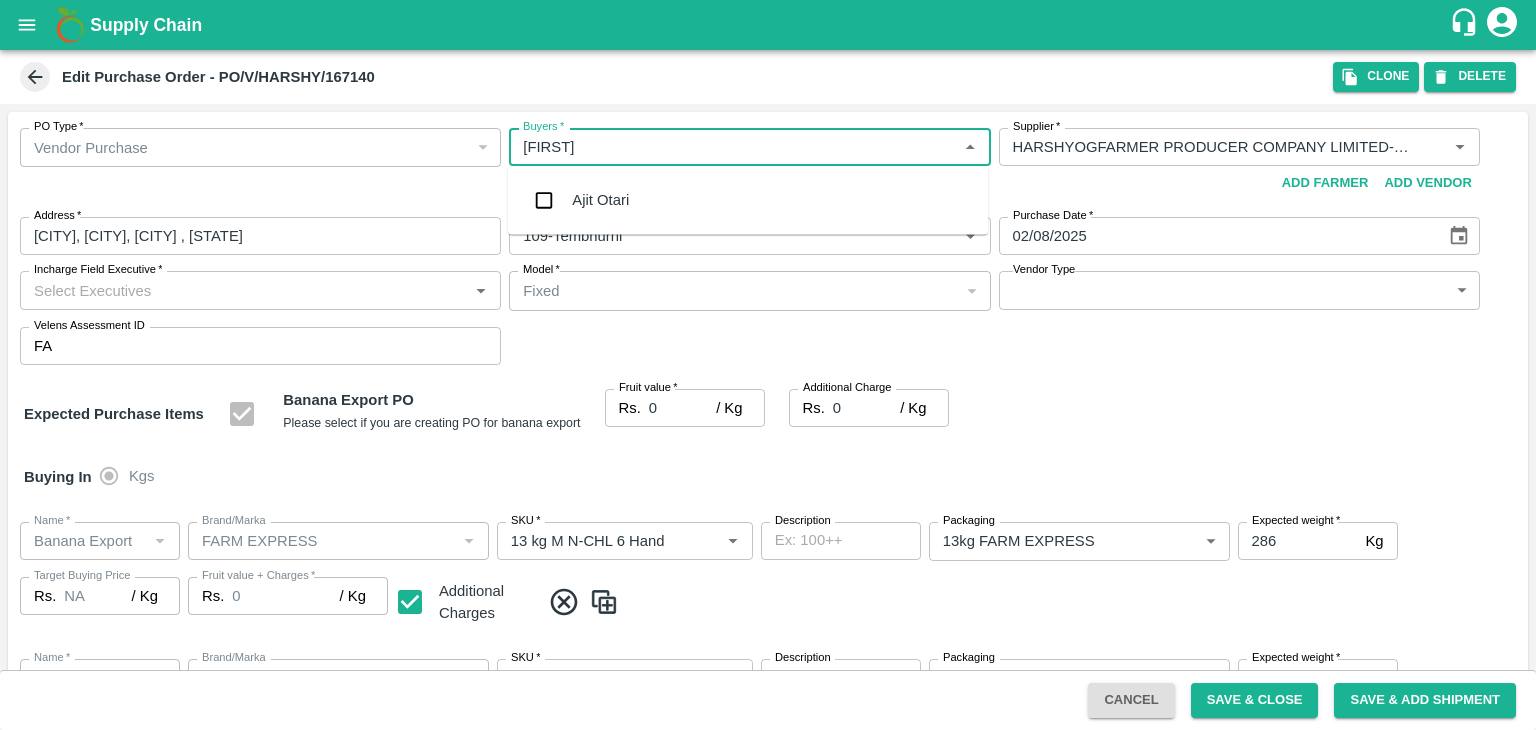 click on "Ajit Otari" at bounding box center (748, 200) 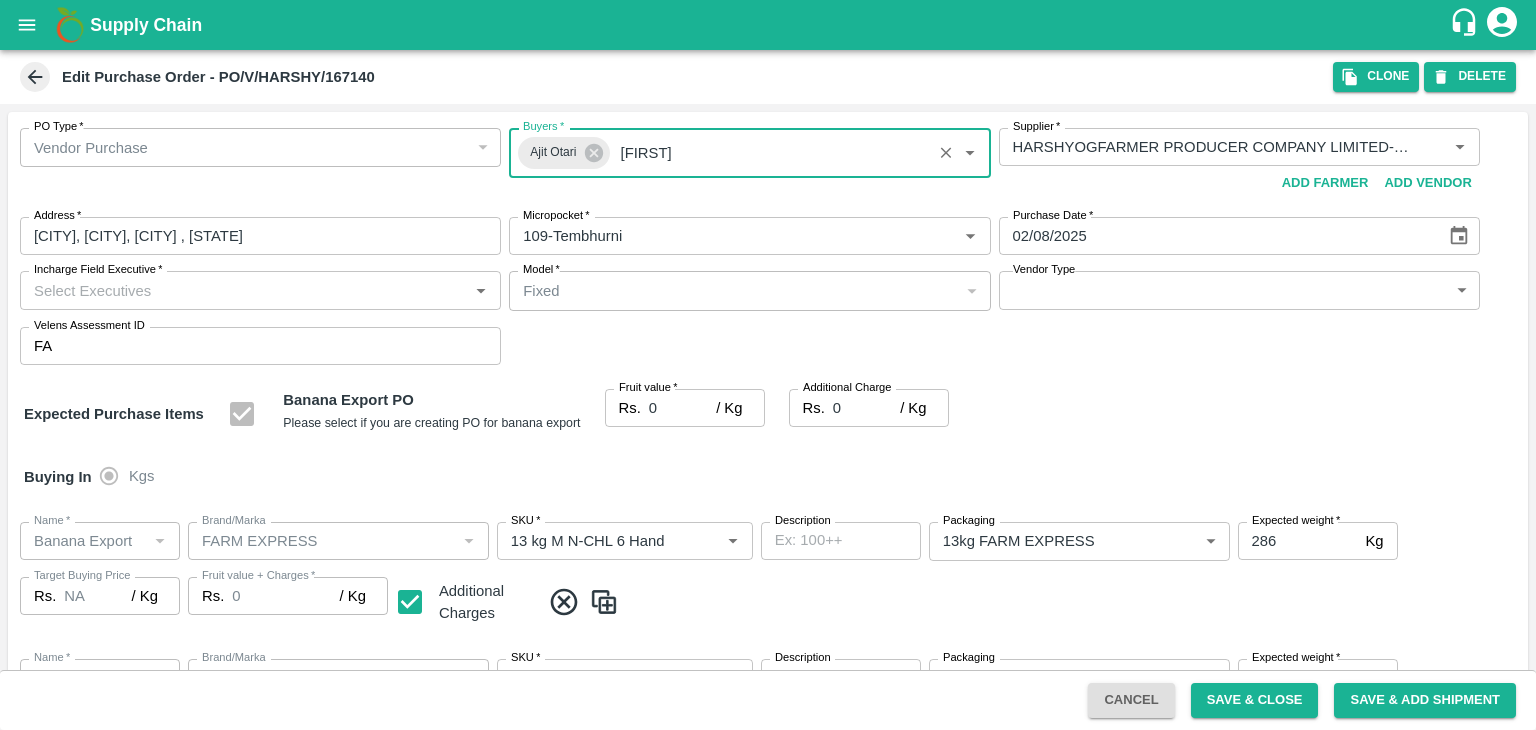 type 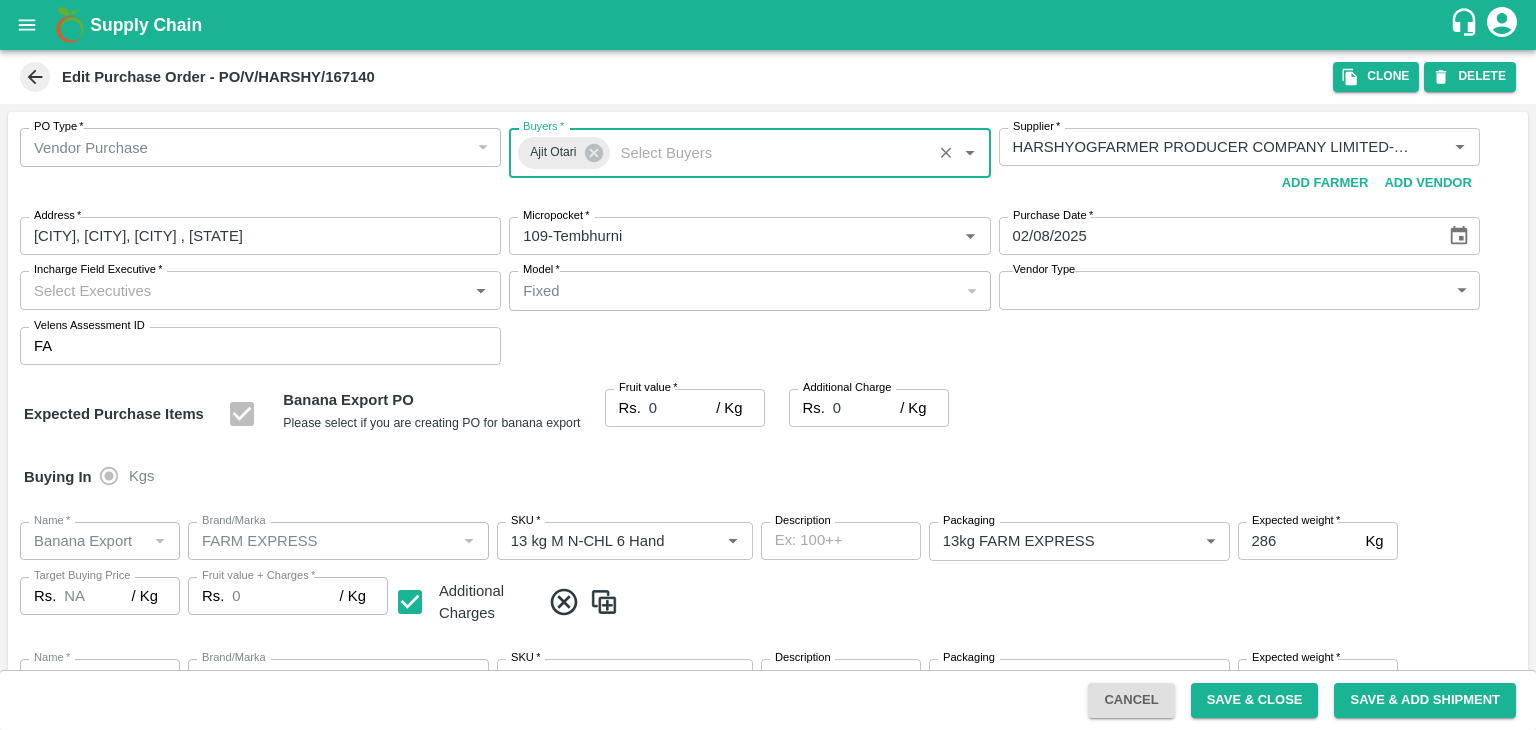 click on "Incharge Field Executive   *" at bounding box center (244, 290) 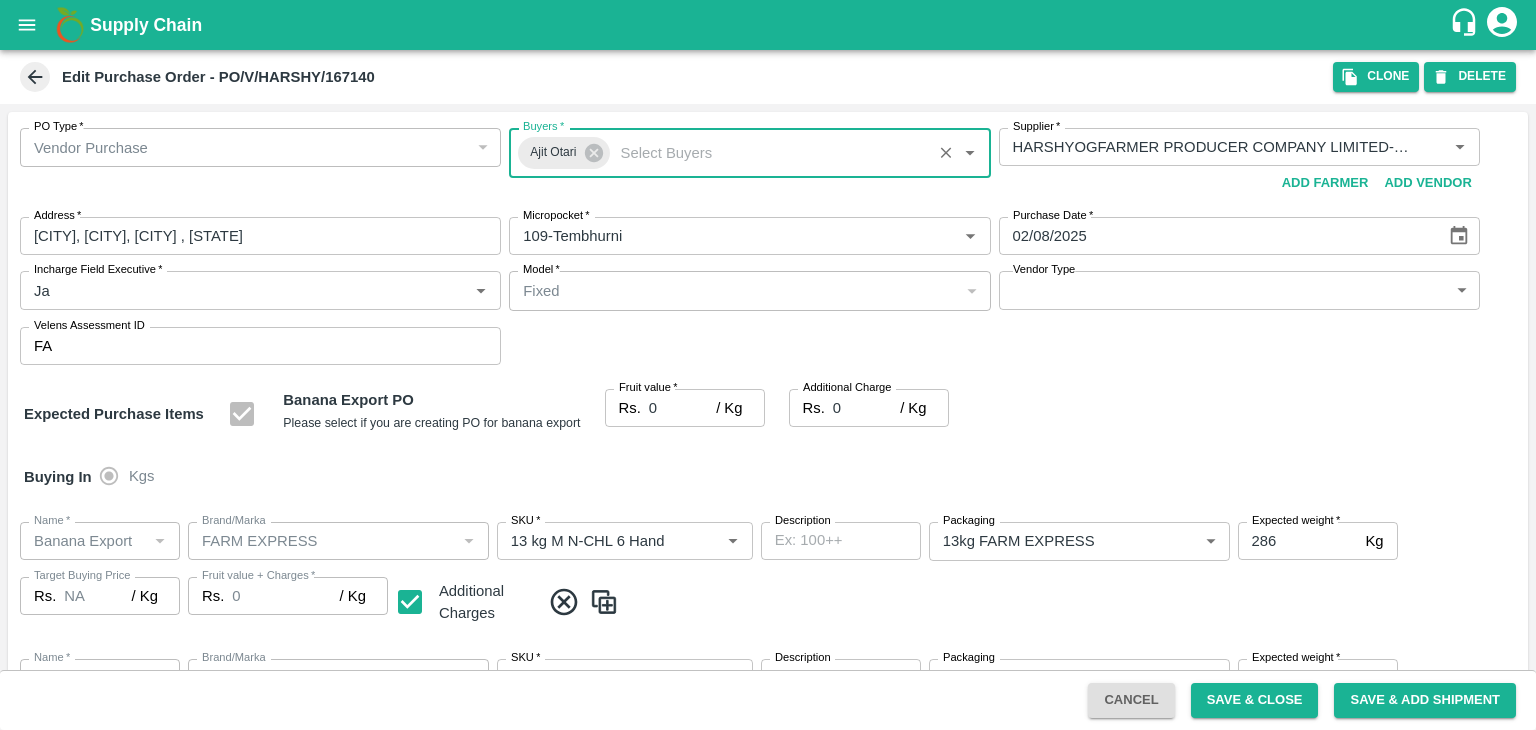 type on "[FIRST]" 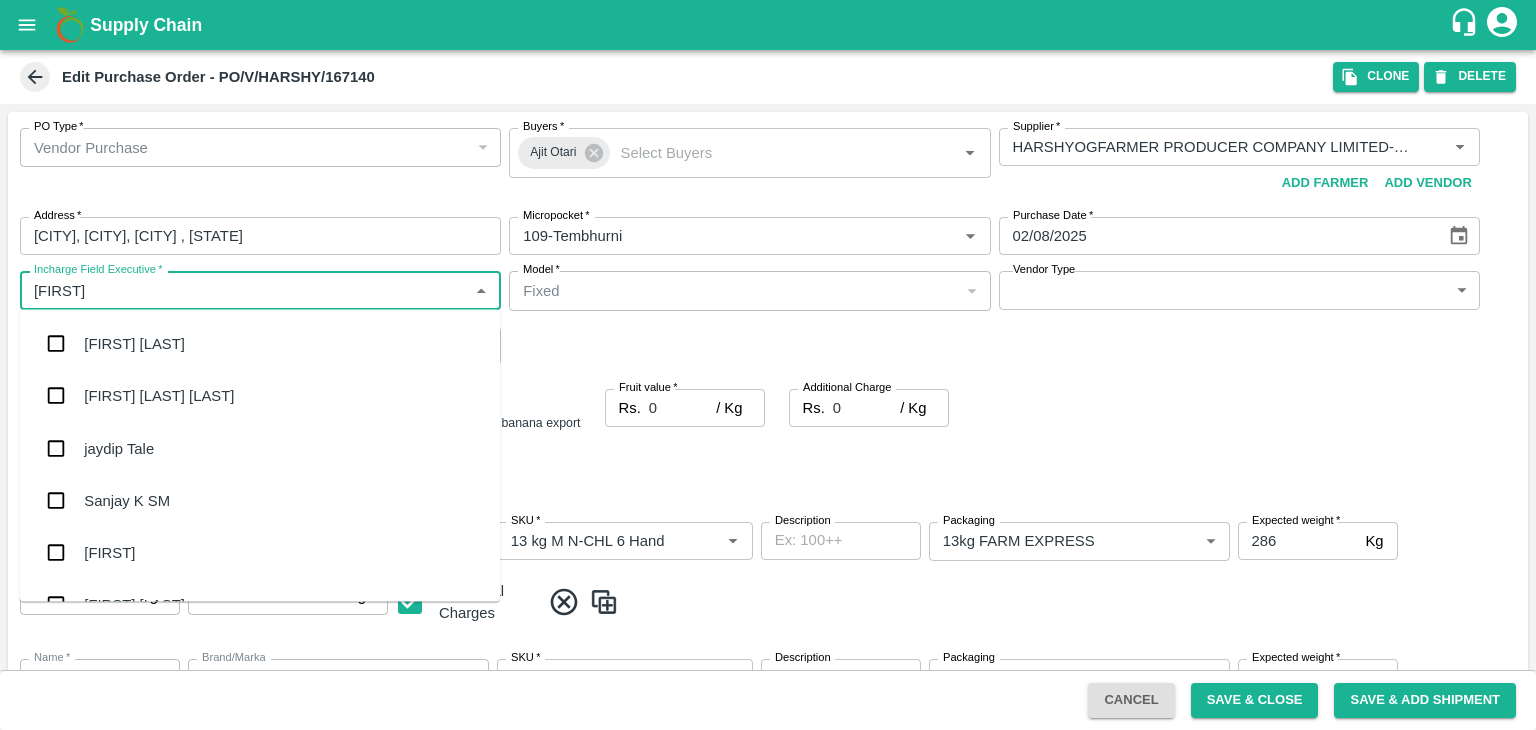click on "jaydip Tale" at bounding box center [260, 448] 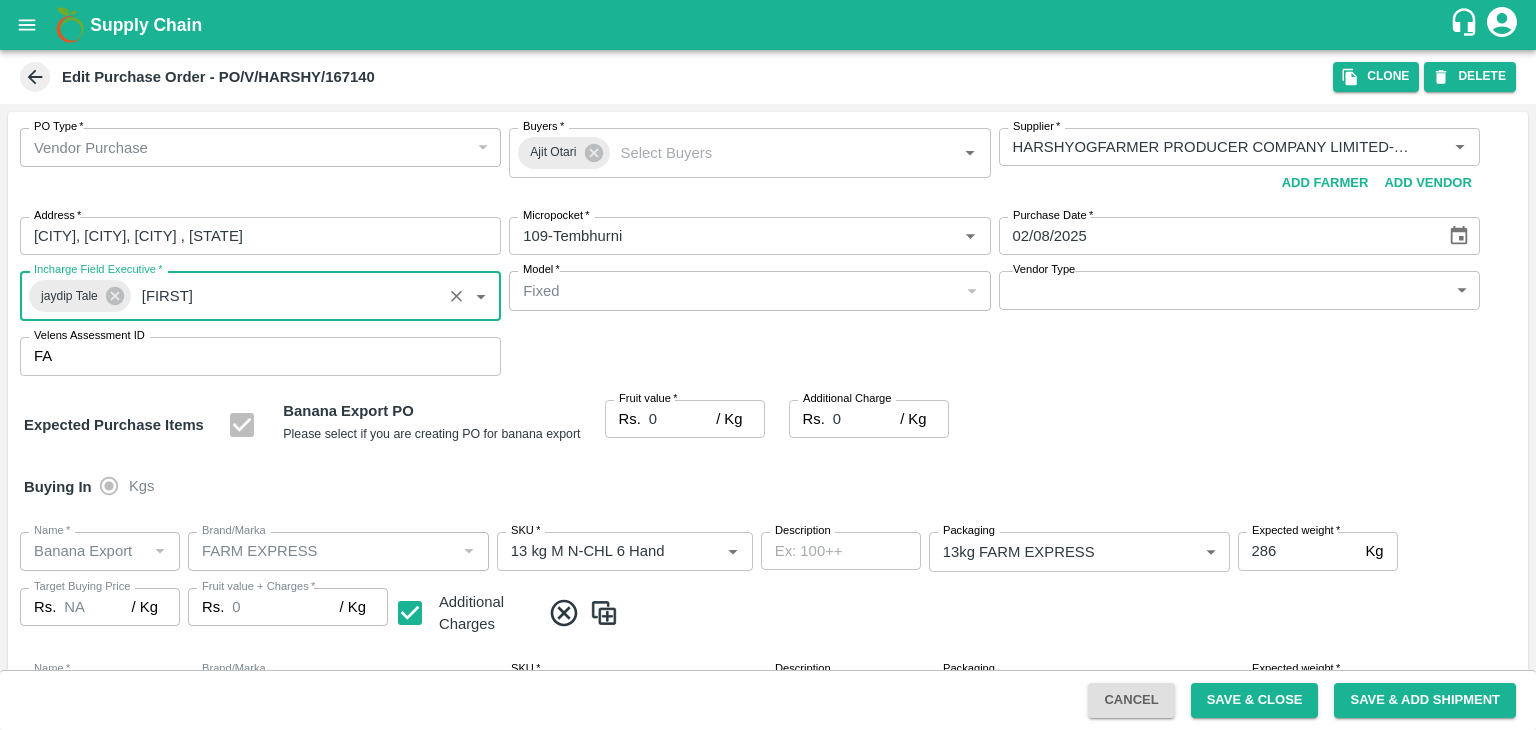 type 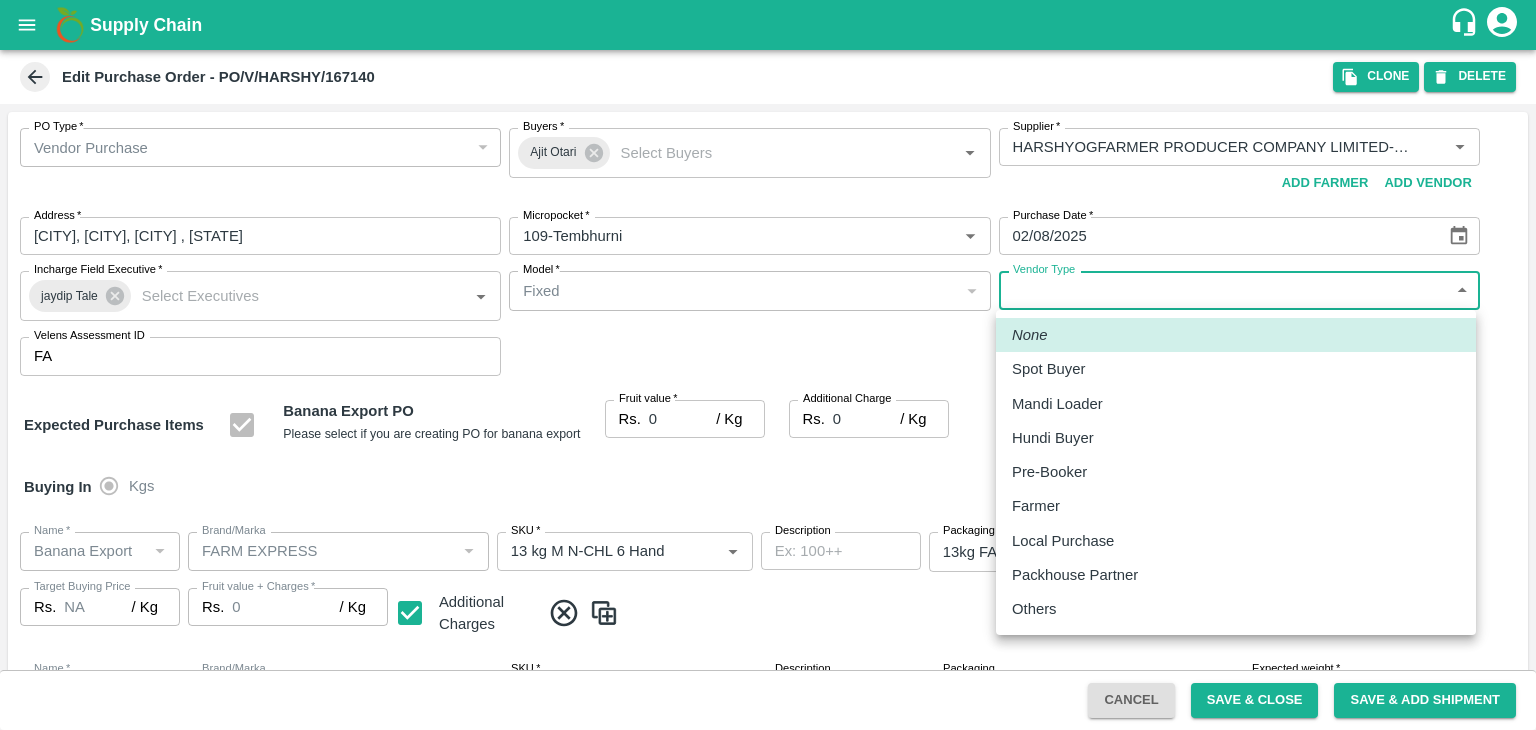 click on "Supply Chain Edit Purchase Order - PO/V/HARSHY/167140 Clone DELETE PO Type   * Vendor Purchase 2 PO Type Buyers   * [FIRST] Buyers   * Supplier   * Supplier   * Add Vendor Add Farmer Address   * [CITY], [CITY], [CITY] , [STATE] Address Micropocket   * Micropocket   * Purchase Date   * 02/08/2025 Purchase Date Incharge Field Executive   * [FIRST] [LAST] Incharge Field Executive   * Model   * Fixed Fixed Model Vendor Type ​ Vendor Type Velens Assessment ID FA Velens Assessment ID Expected Purchase Items Banana Export PO Please select if you are creating PO for banana export Fruit value   * Rs. 0 / Kg Fruit value Additional Charge Rs. 0 / Kg Additional Charge Buying In Kgs Name   * Name   * Brand/Marka Brand/Marka SKU   * SKU   * Description x Description Packaging 13kg FARM EXPRESS 468 Packaging Expected weight   * 286 Kg Expected weight Target Buying Price Rs. NA / Kg Target Buying Price Fruit value + Charges   * Rs. 0 / Kg Fruit value + Charges Additional Charges" at bounding box center (768, 365) 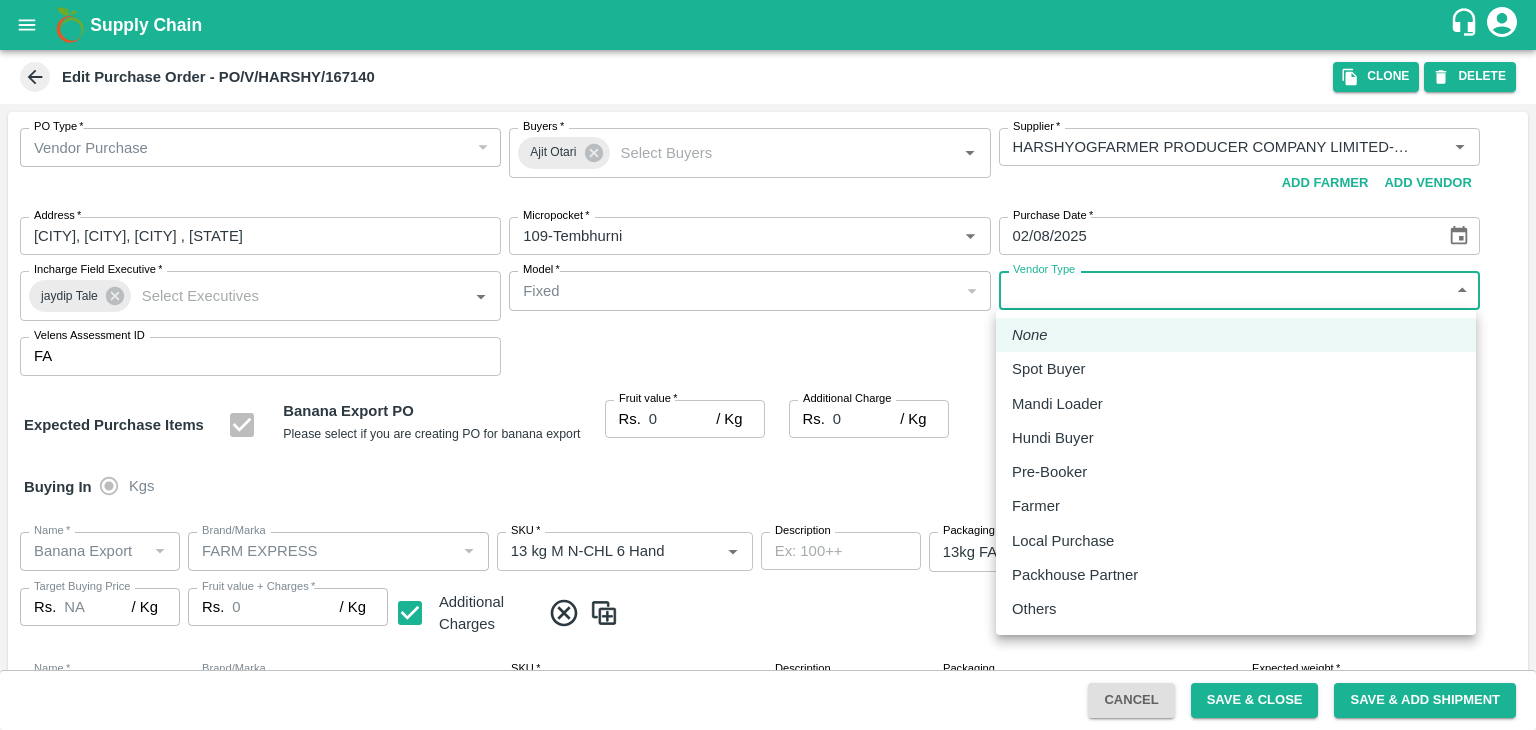 drag, startPoint x: 1068, startPoint y: 631, endPoint x: 1089, endPoint y: 596, distance: 40.81666 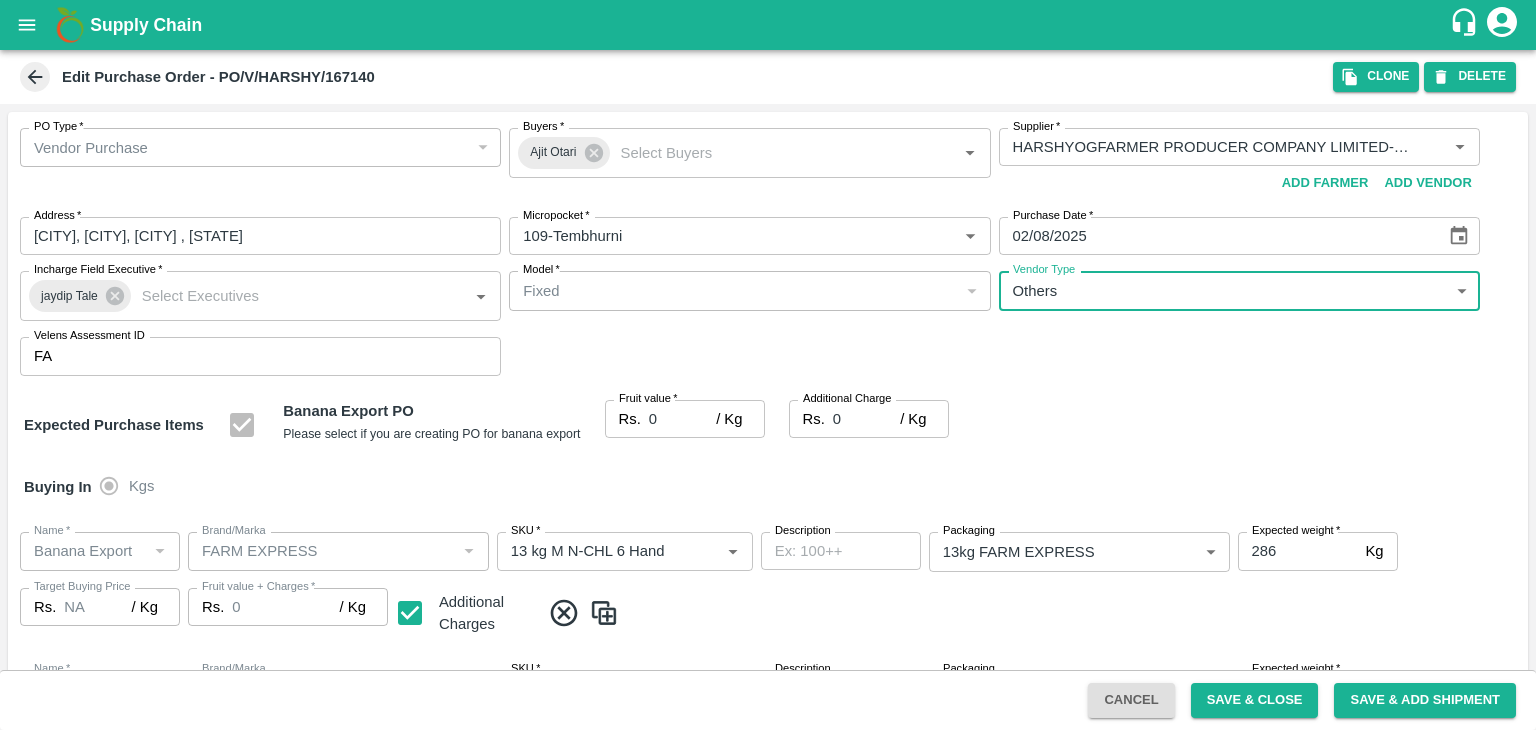 type on "OTHER" 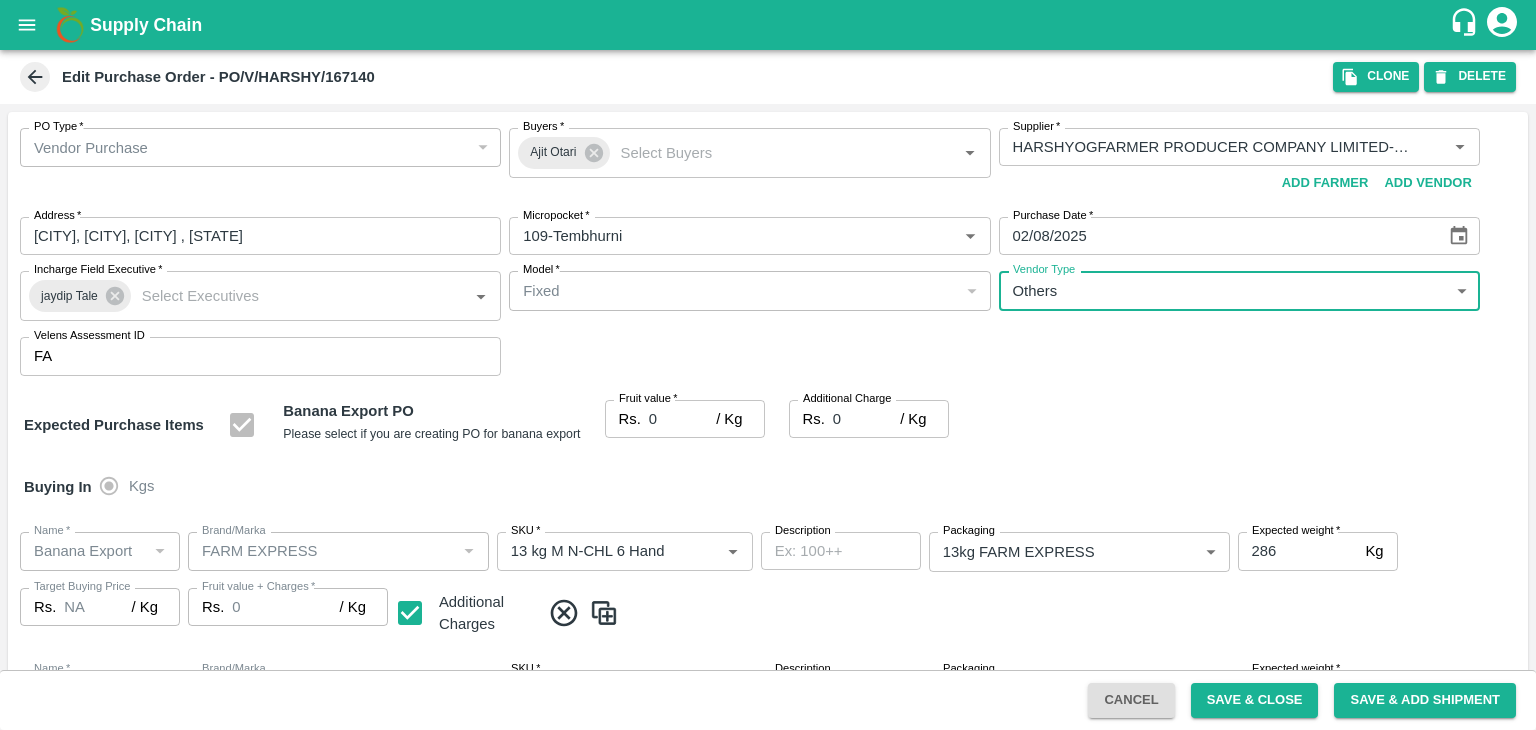 click at bounding box center [768, 365] 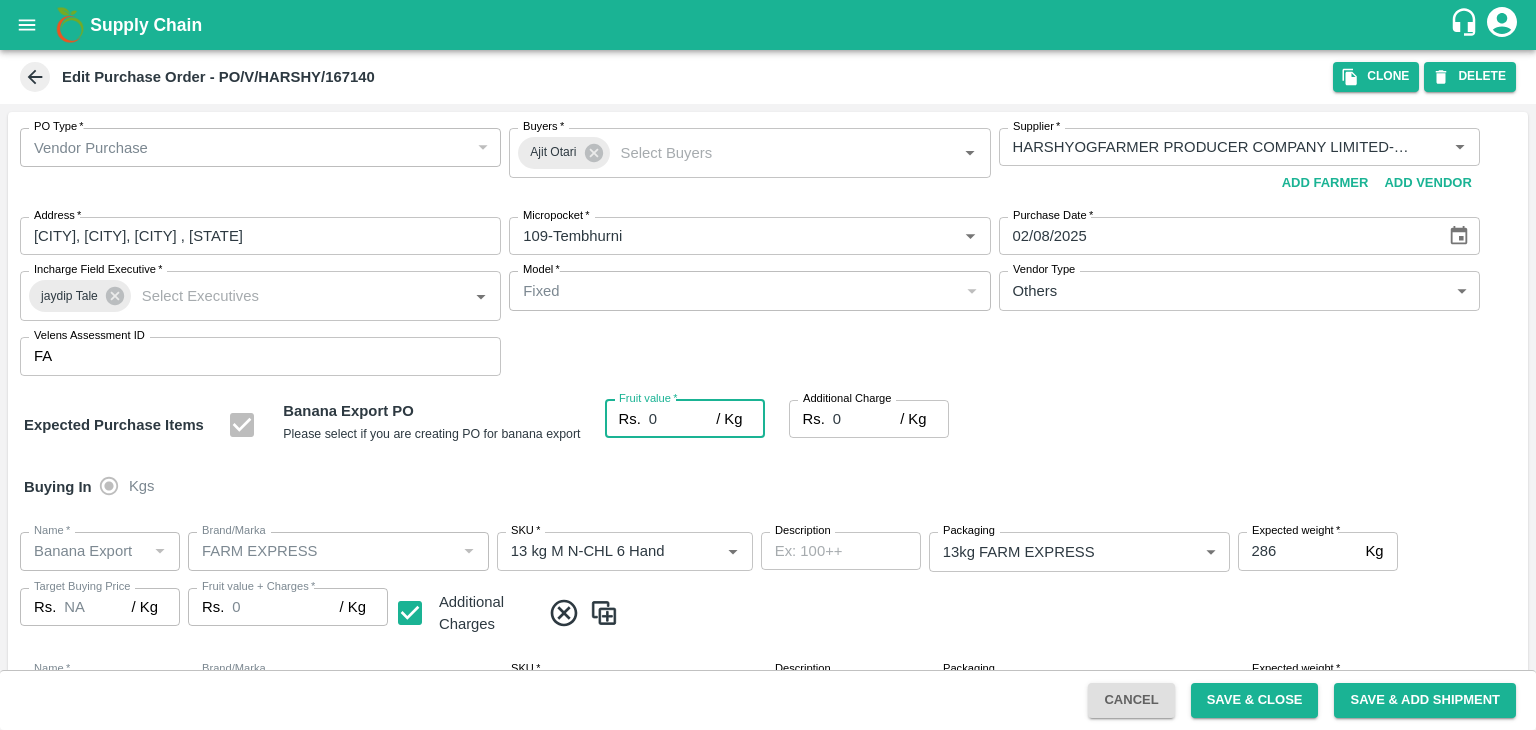 click on "0" at bounding box center (682, 419) 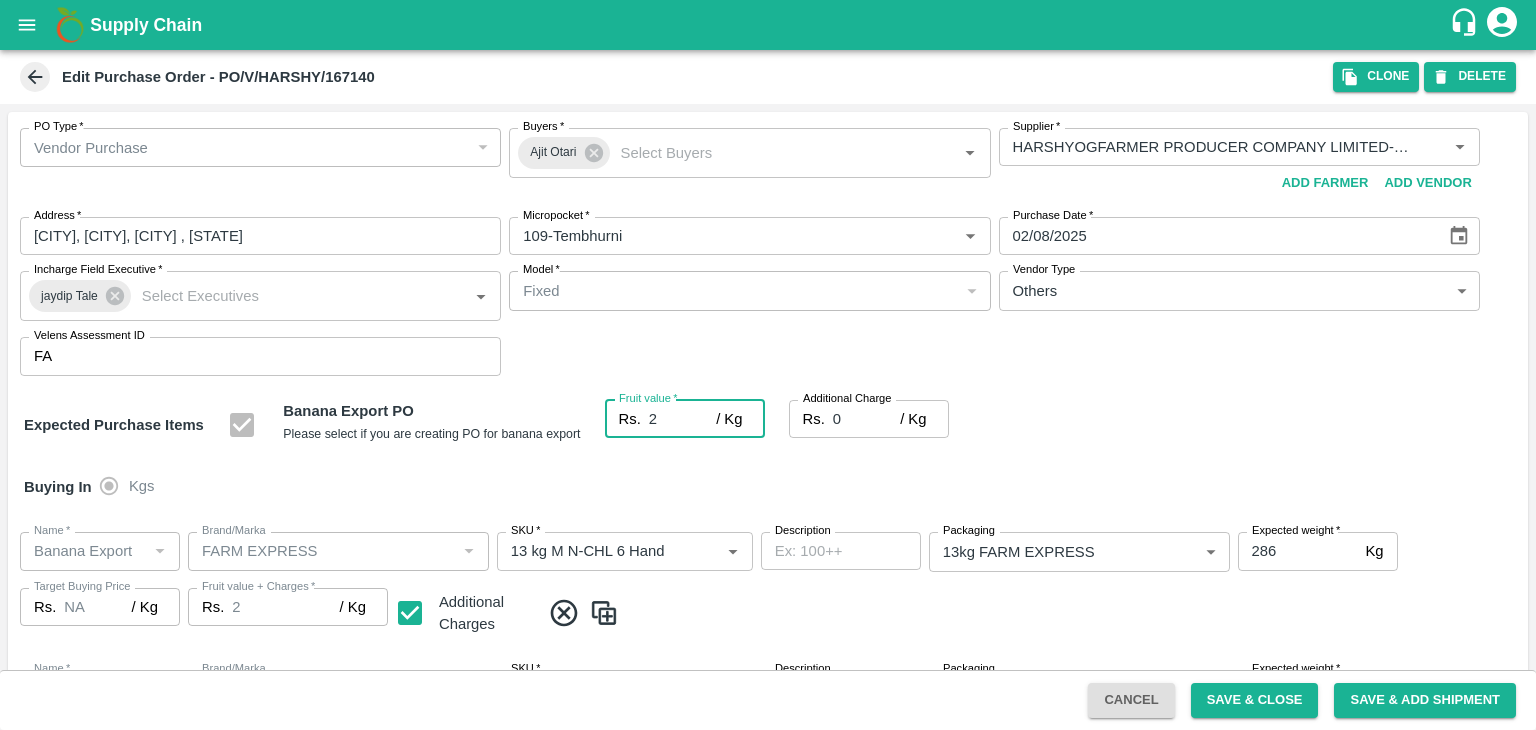 type on "25" 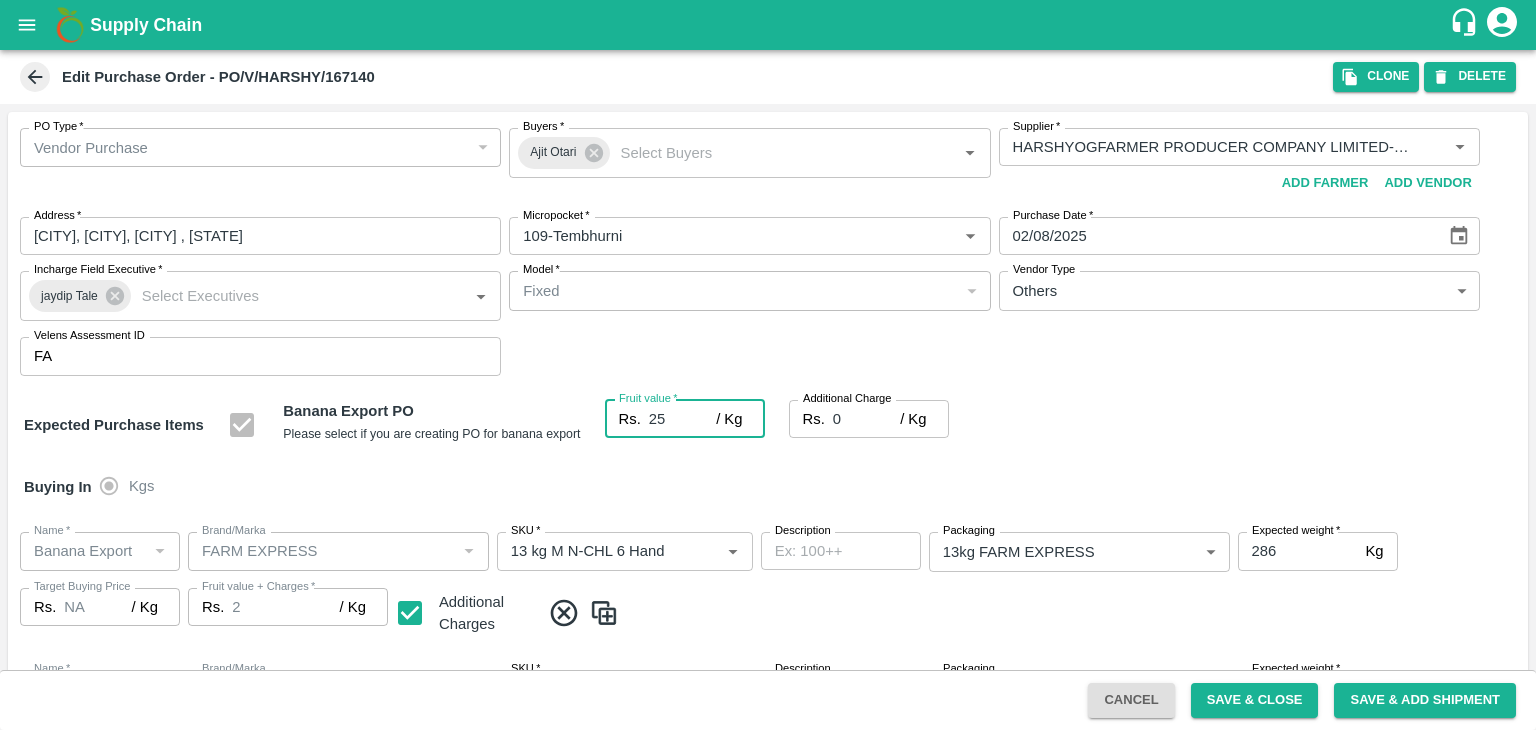 type on "25" 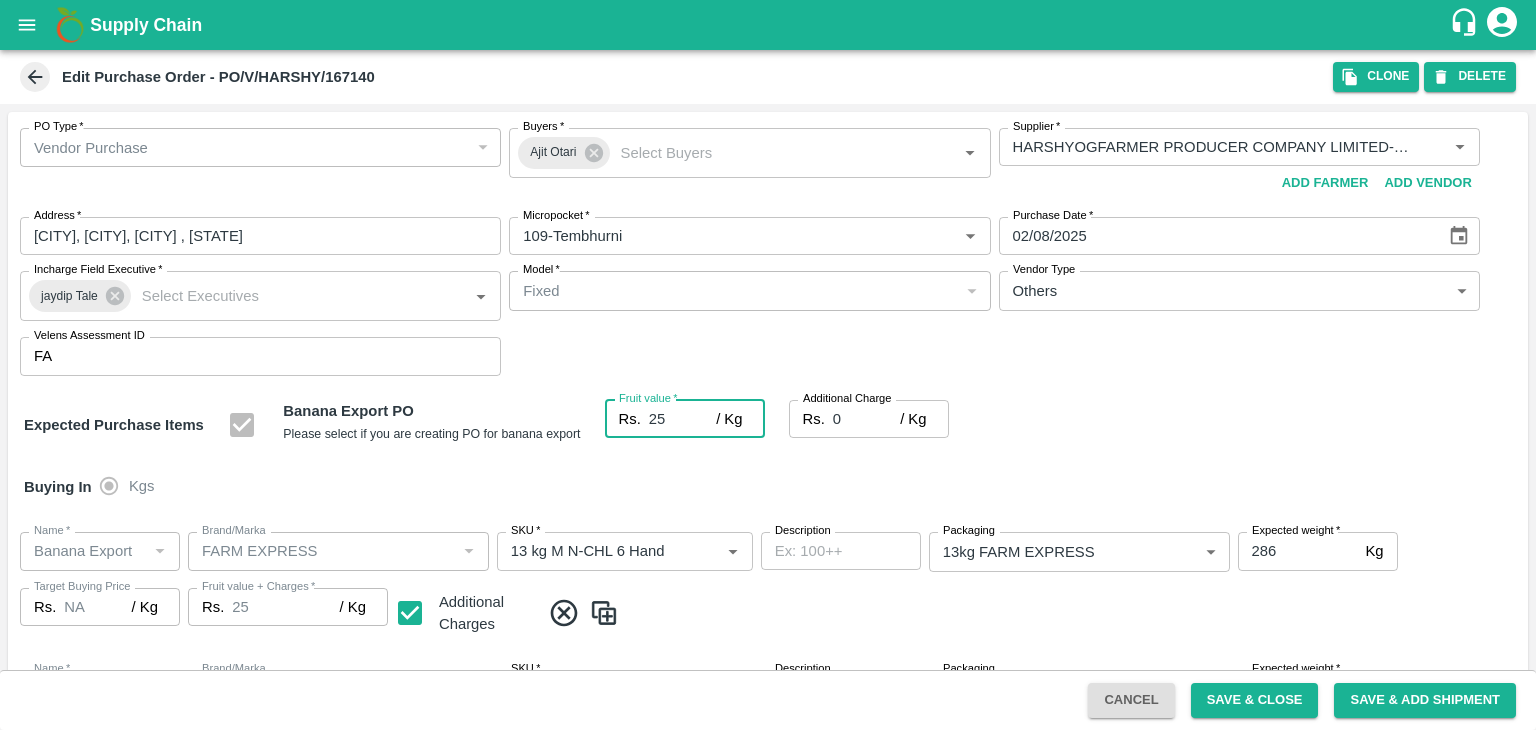 type on "25.5" 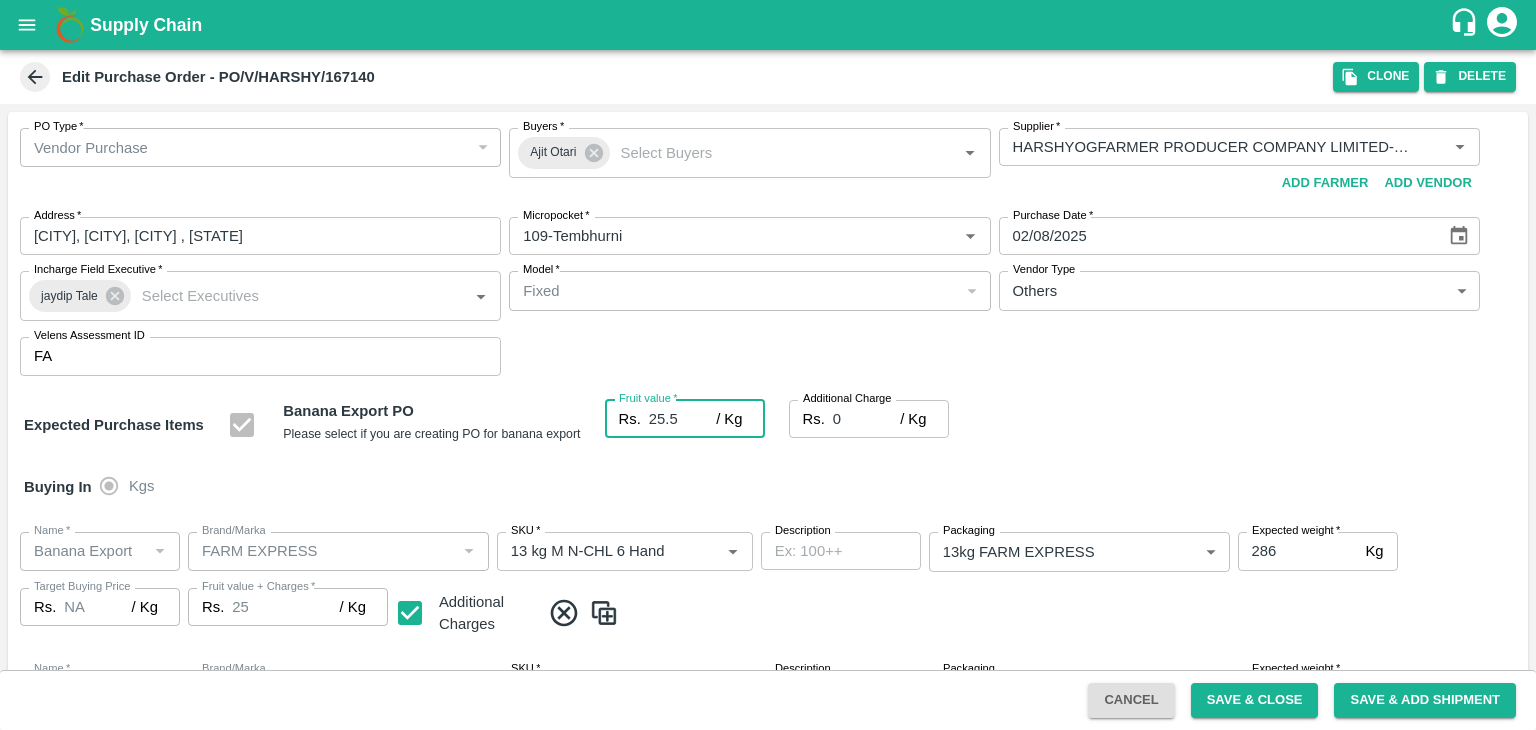 type on "25.5" 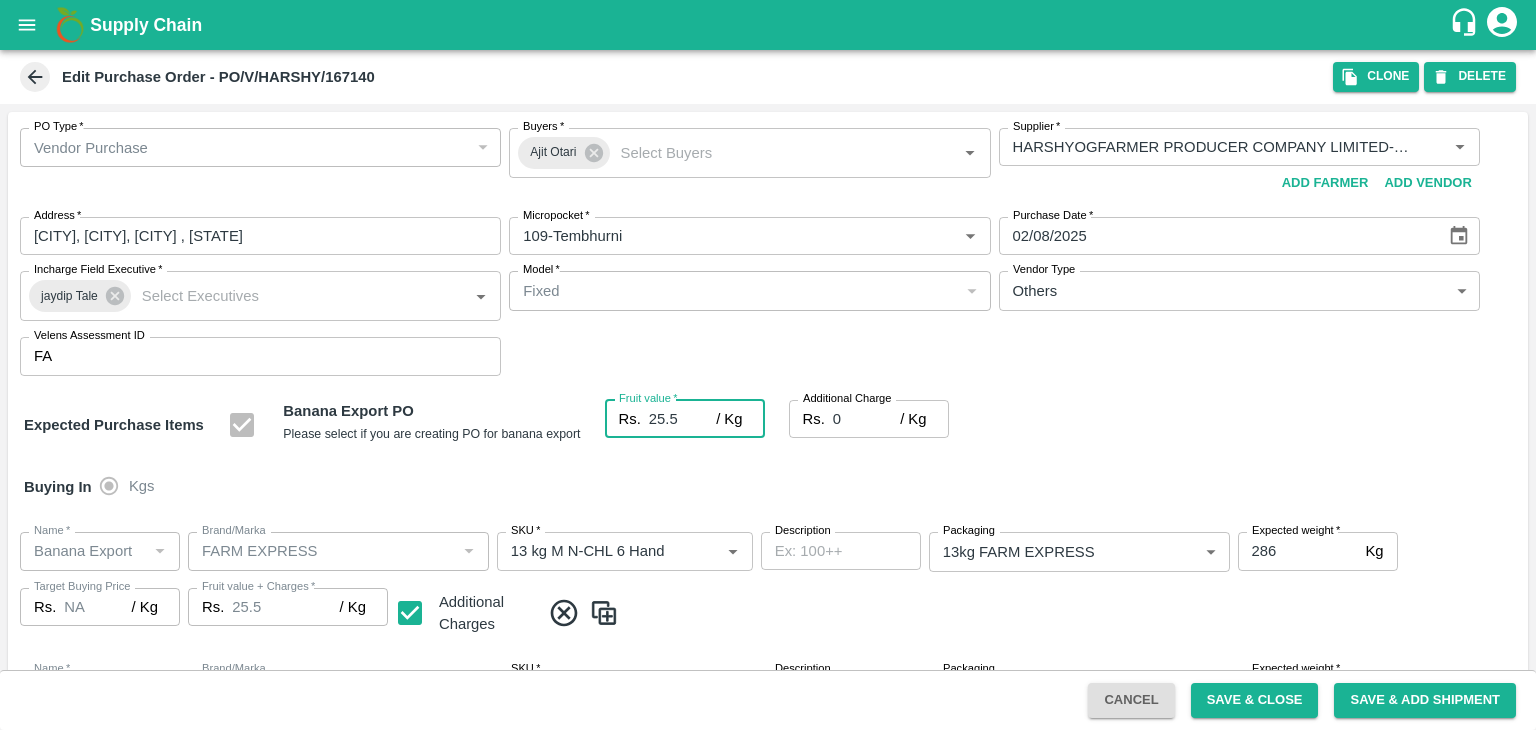 type on "25.5" 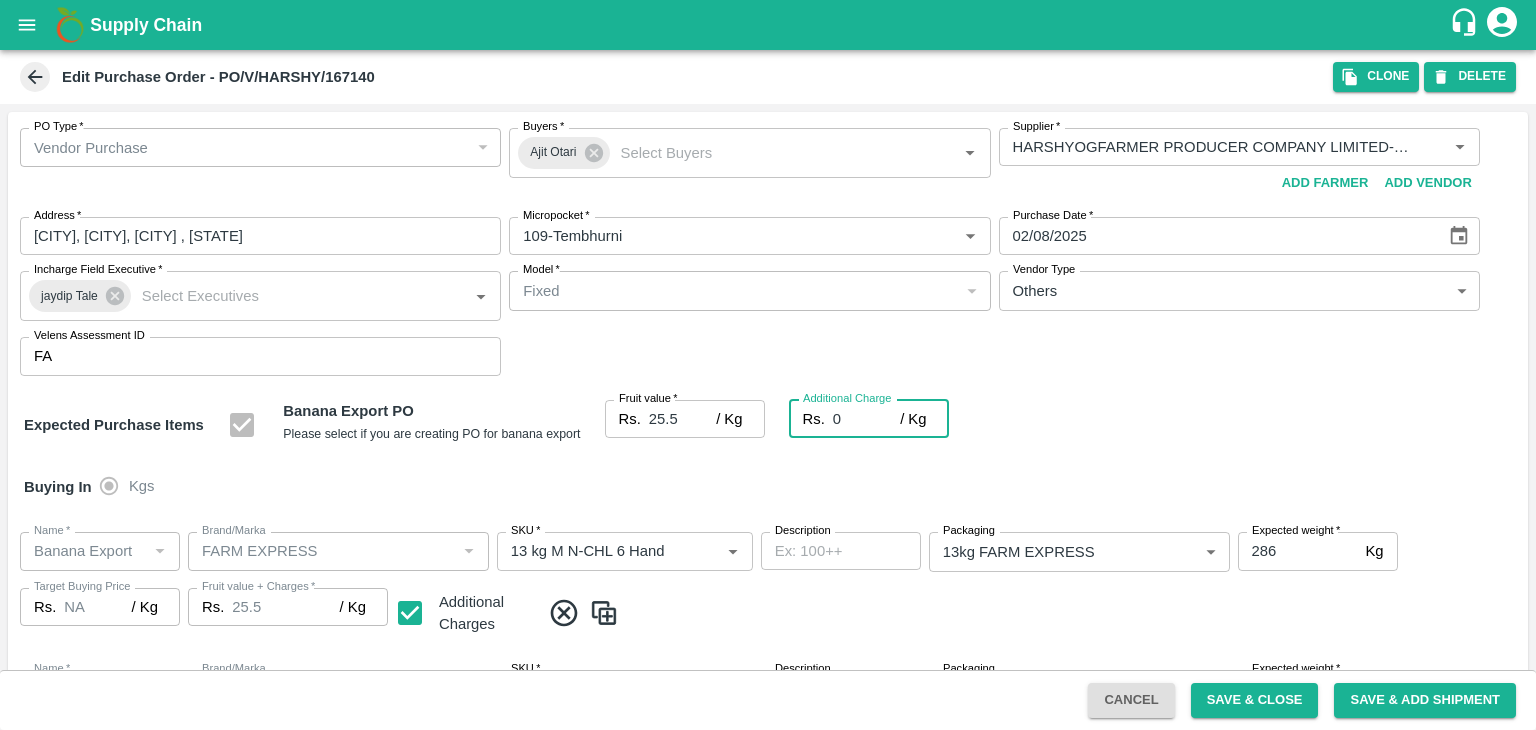 type on "2" 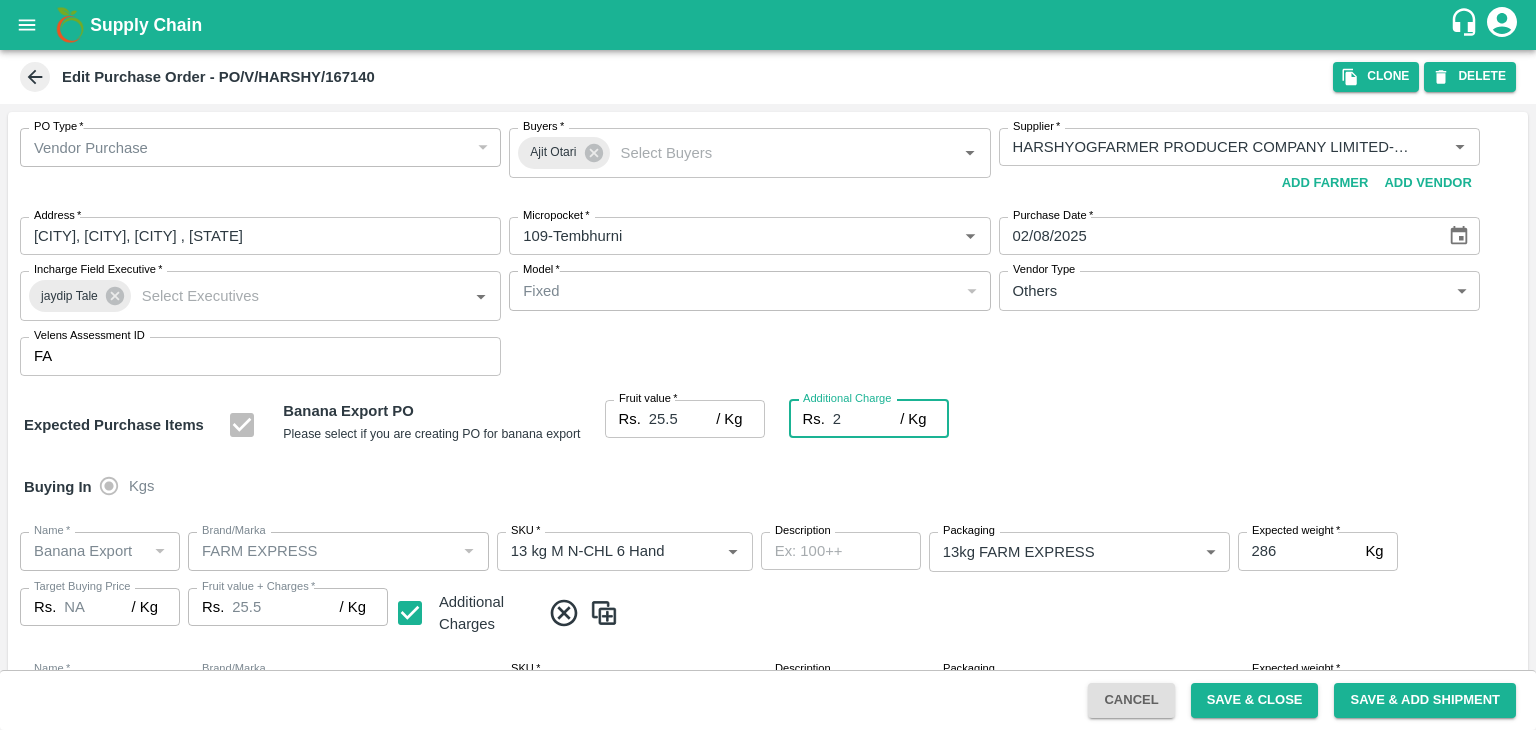 type on "27.5" 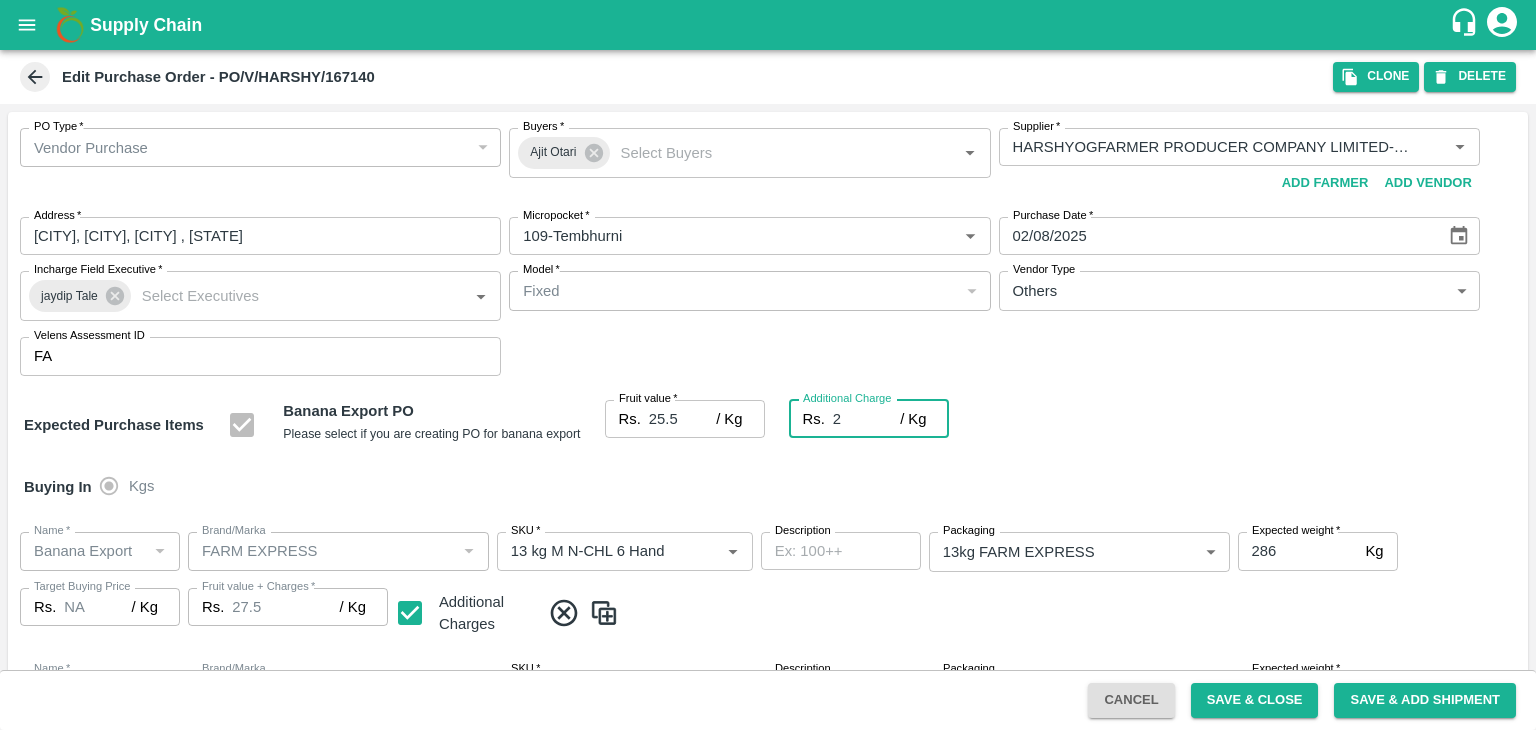 type on "2.7" 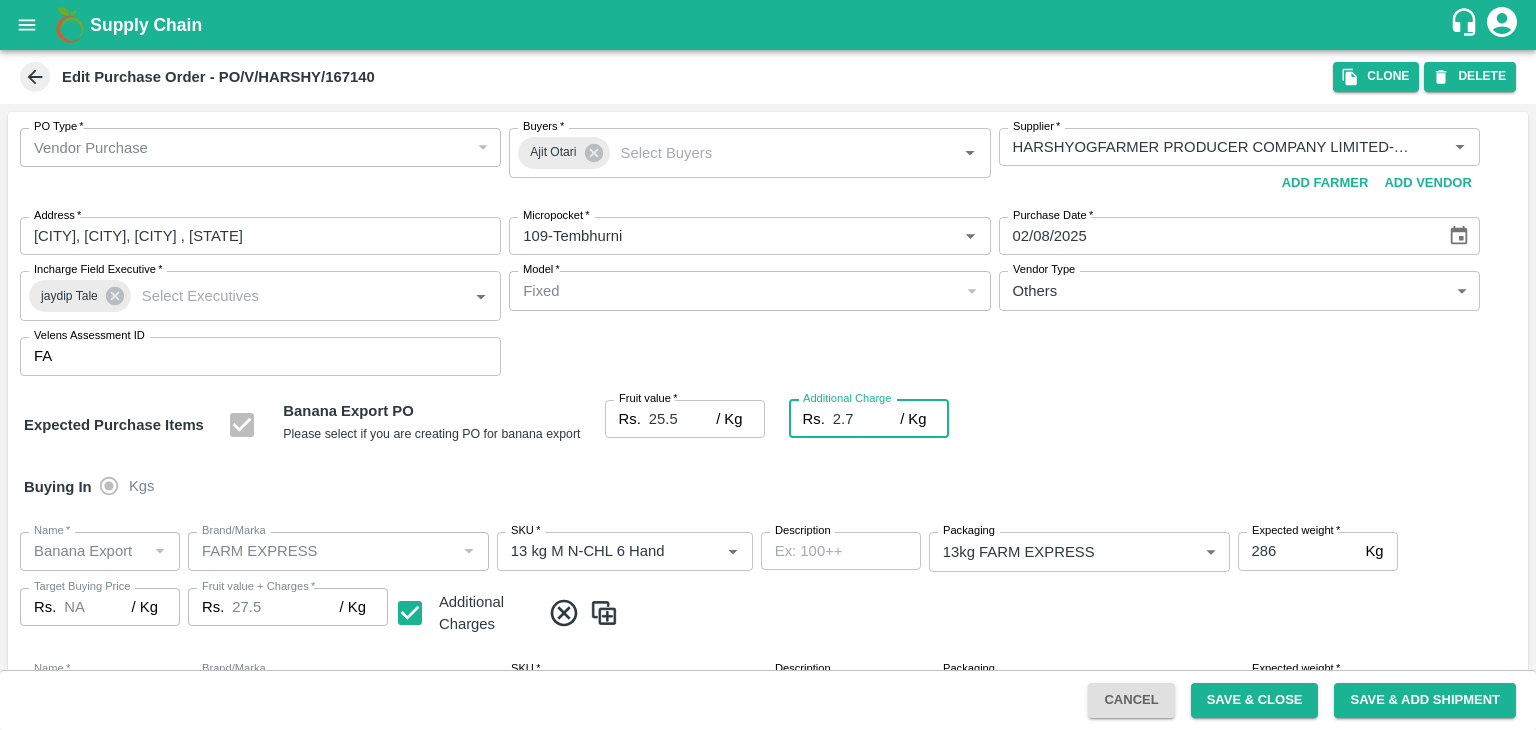 type on "28.2" 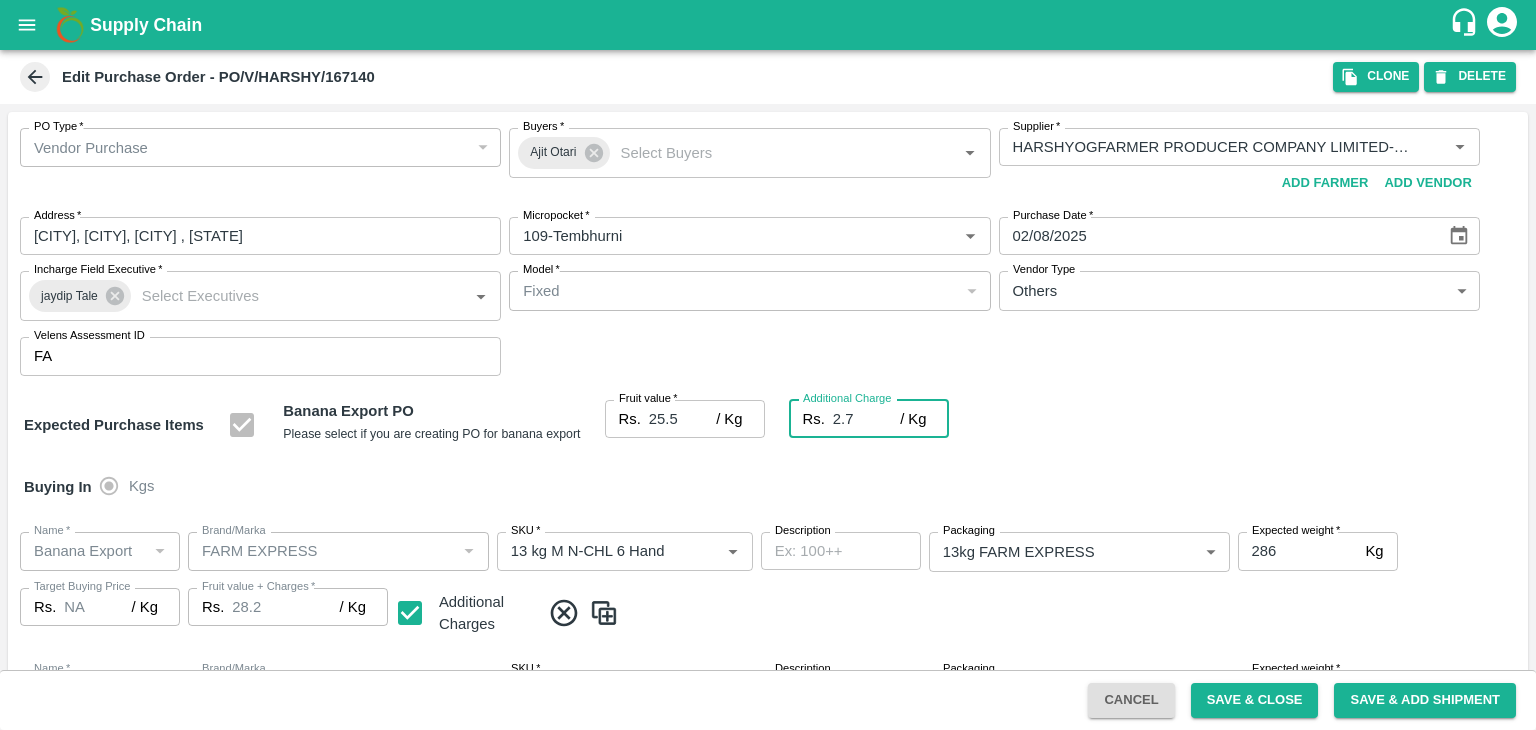 type on "2.75" 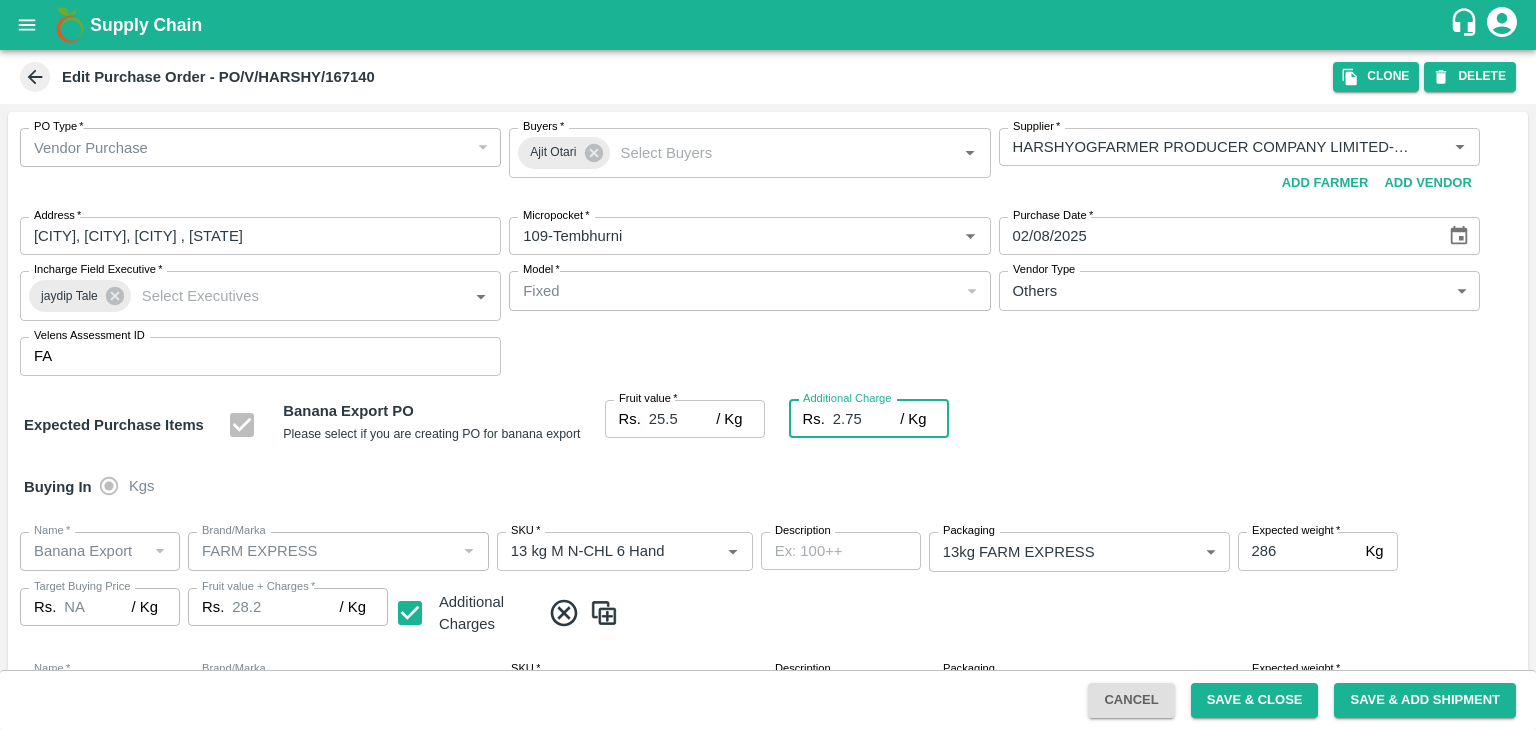 type on "28.25" 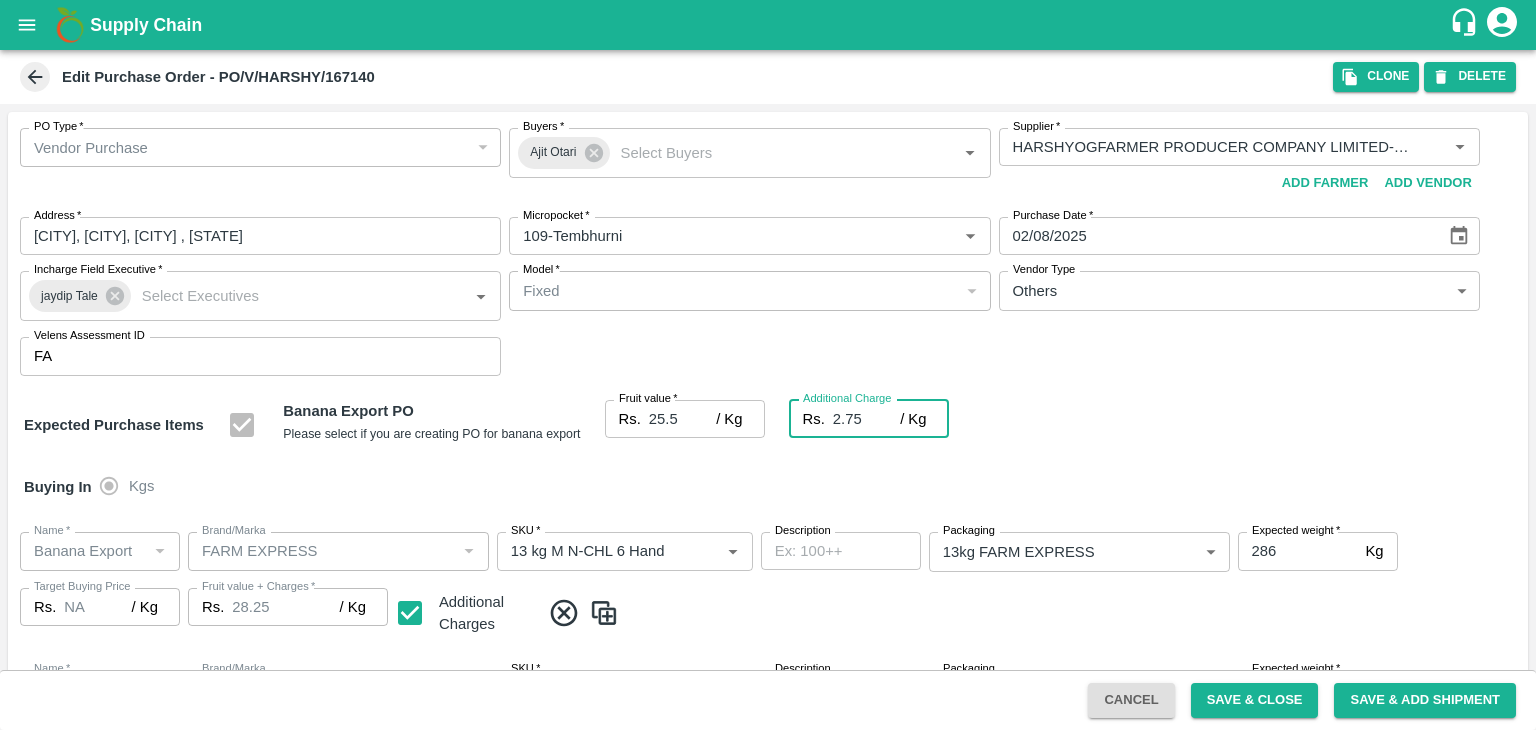 type on "2.75" 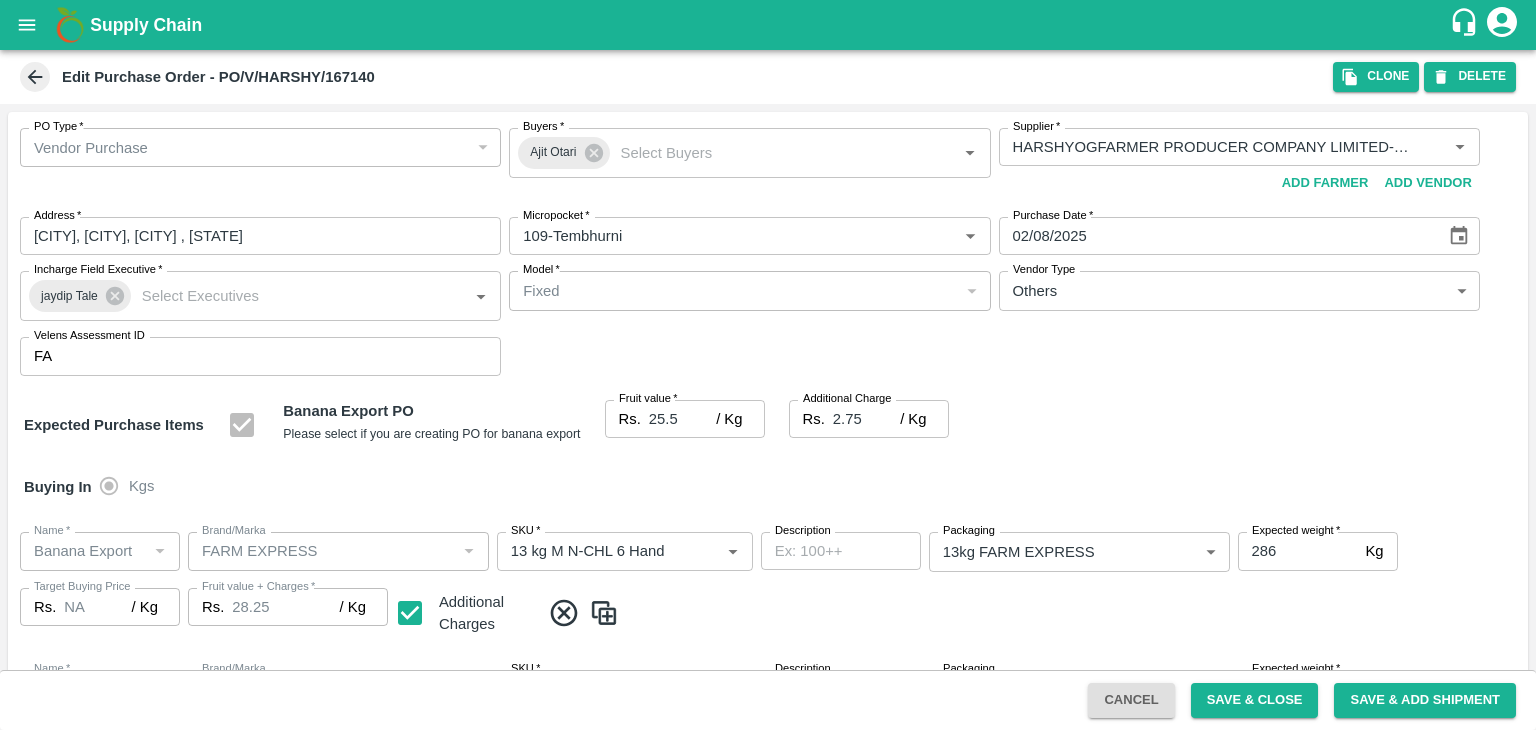 scroll, scrollTop: 785, scrollLeft: 0, axis: vertical 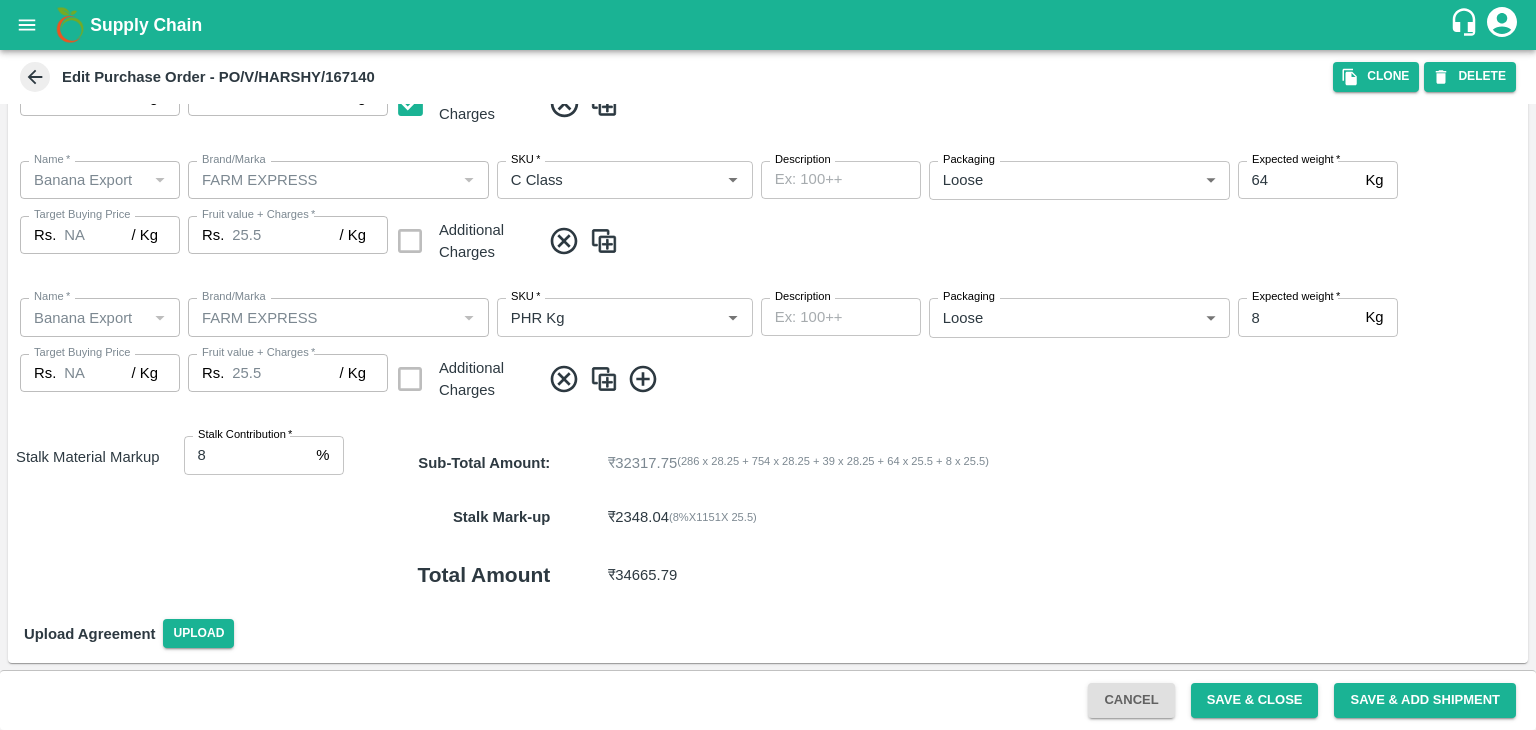 click on "Cancel Save & Close Save & Add Shipment" at bounding box center [768, 700] 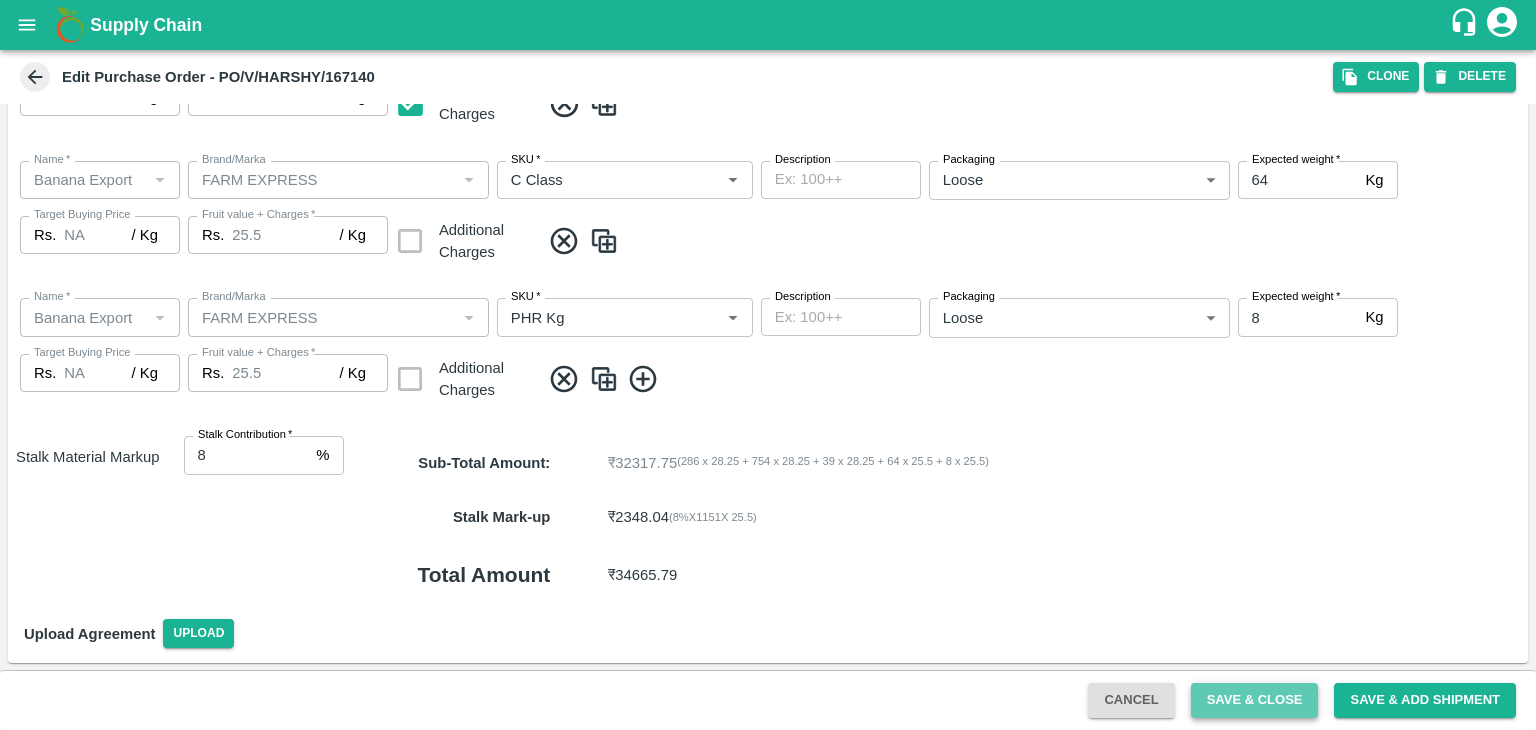 click on "Save & Close" at bounding box center [1255, 700] 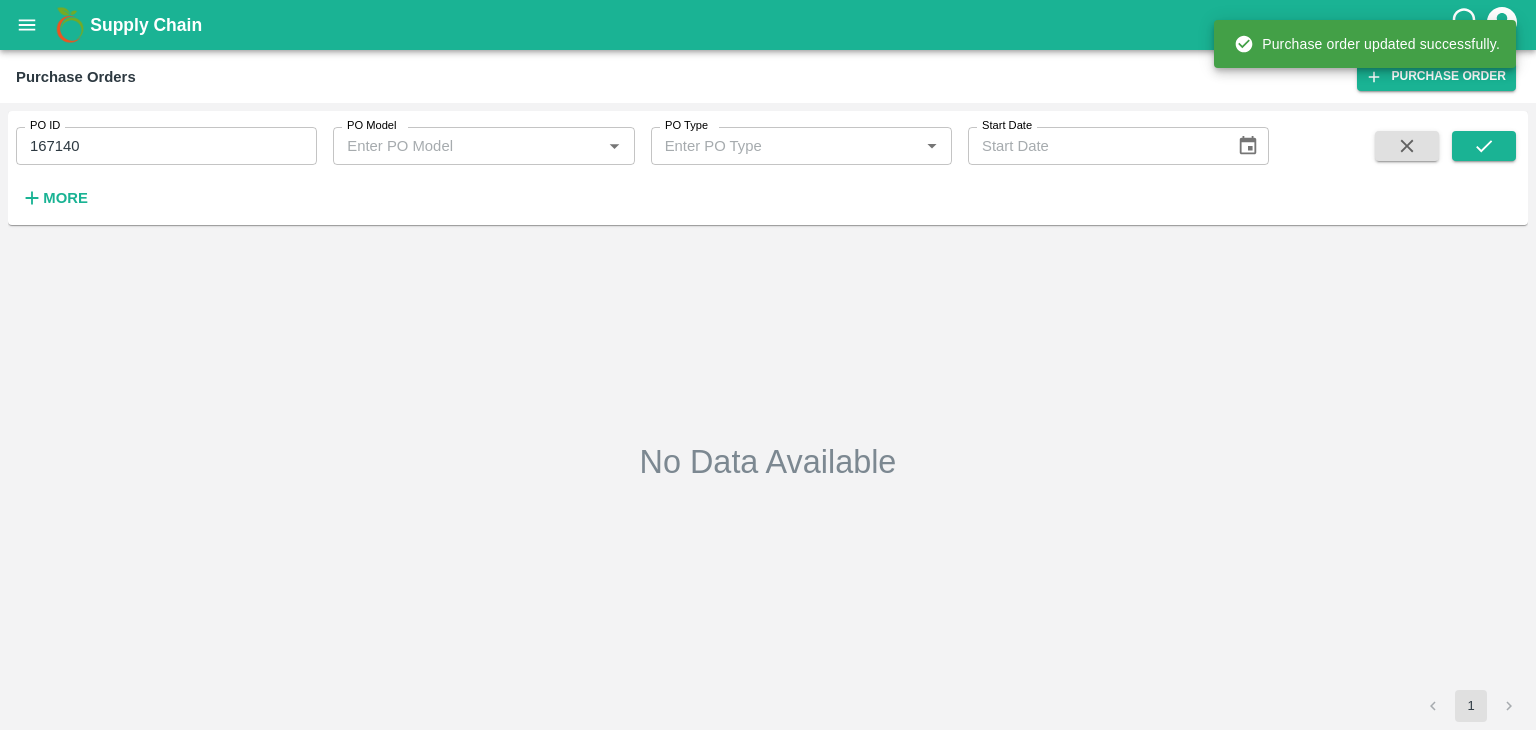 type on "02/08/2025" 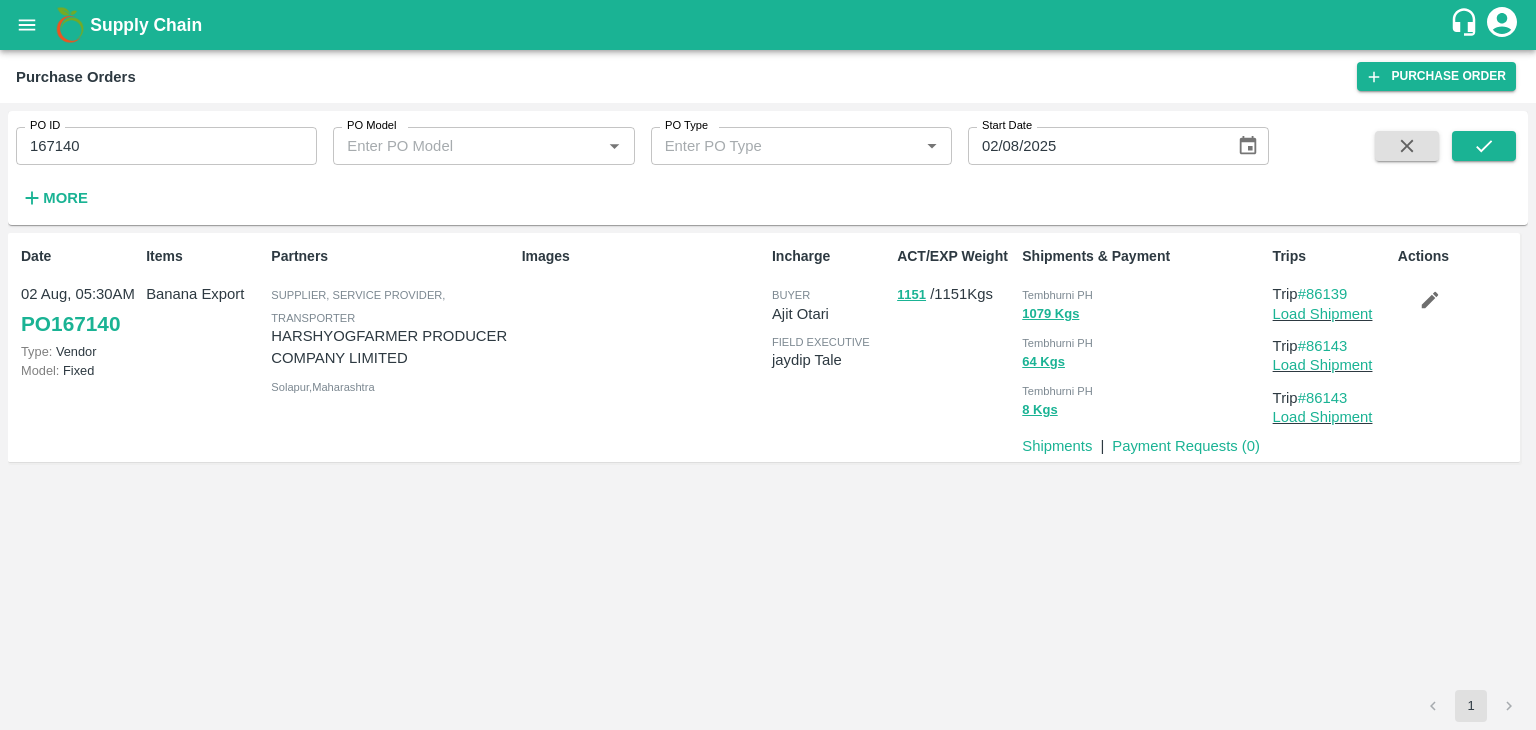 click on "167140" at bounding box center (166, 146) 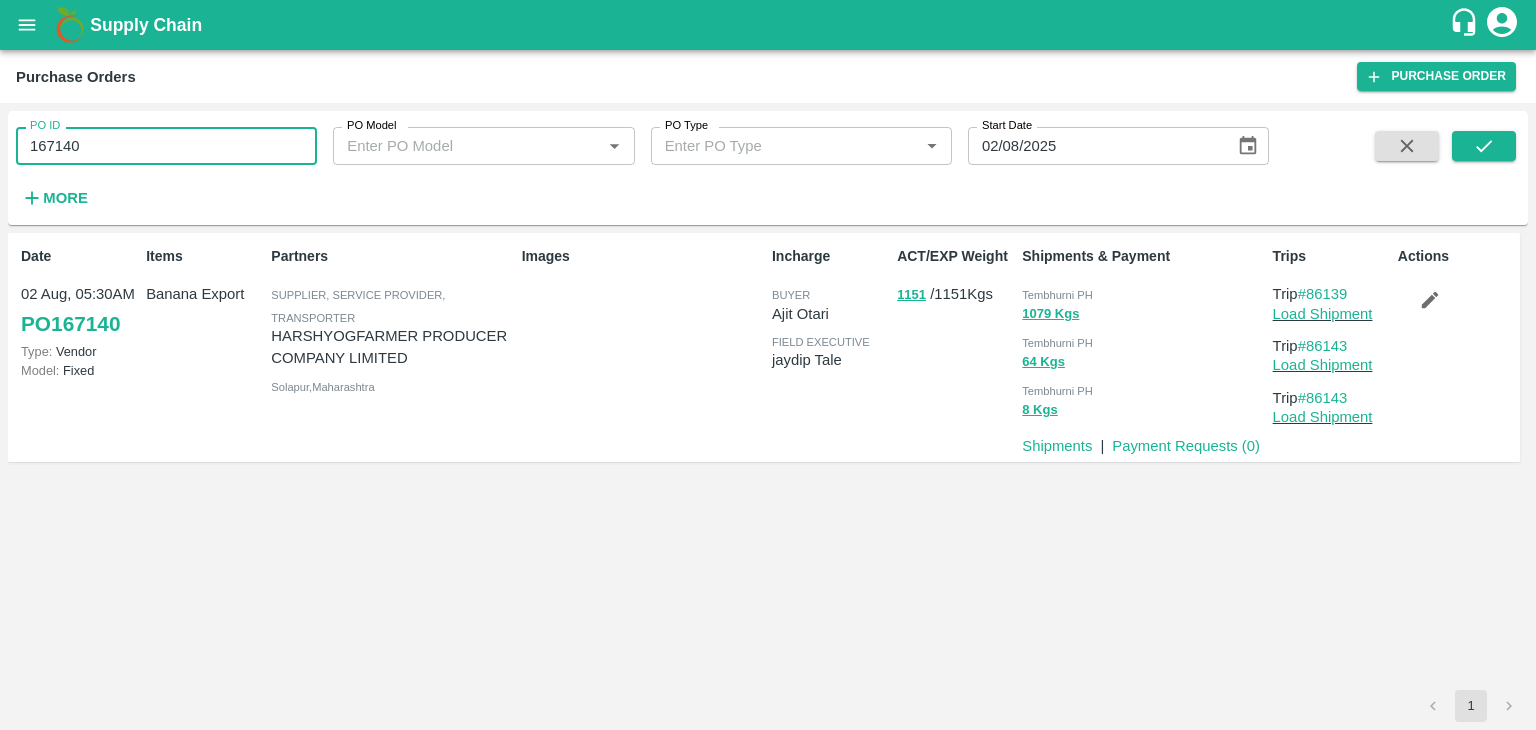 click on "167140" at bounding box center (166, 146) 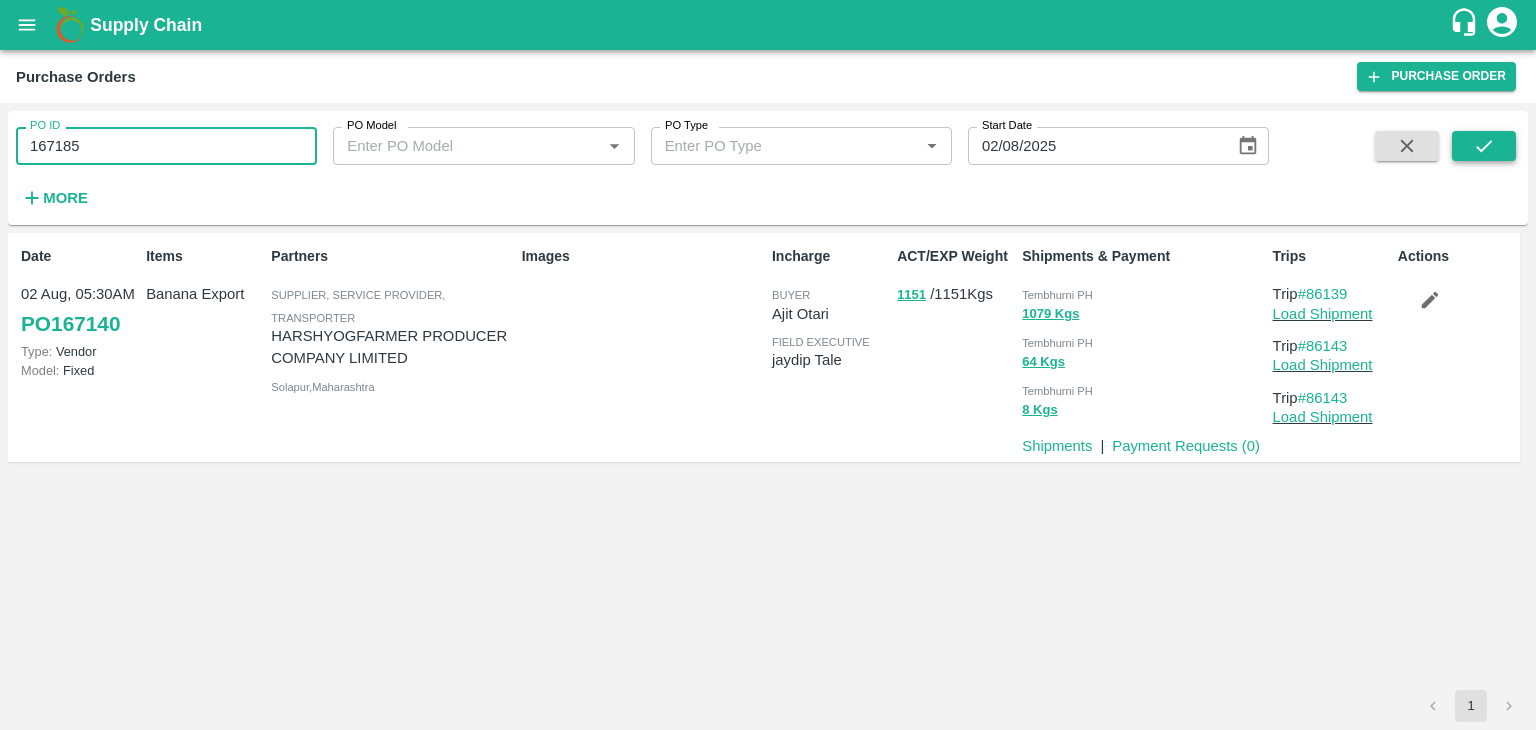 type on "167185" 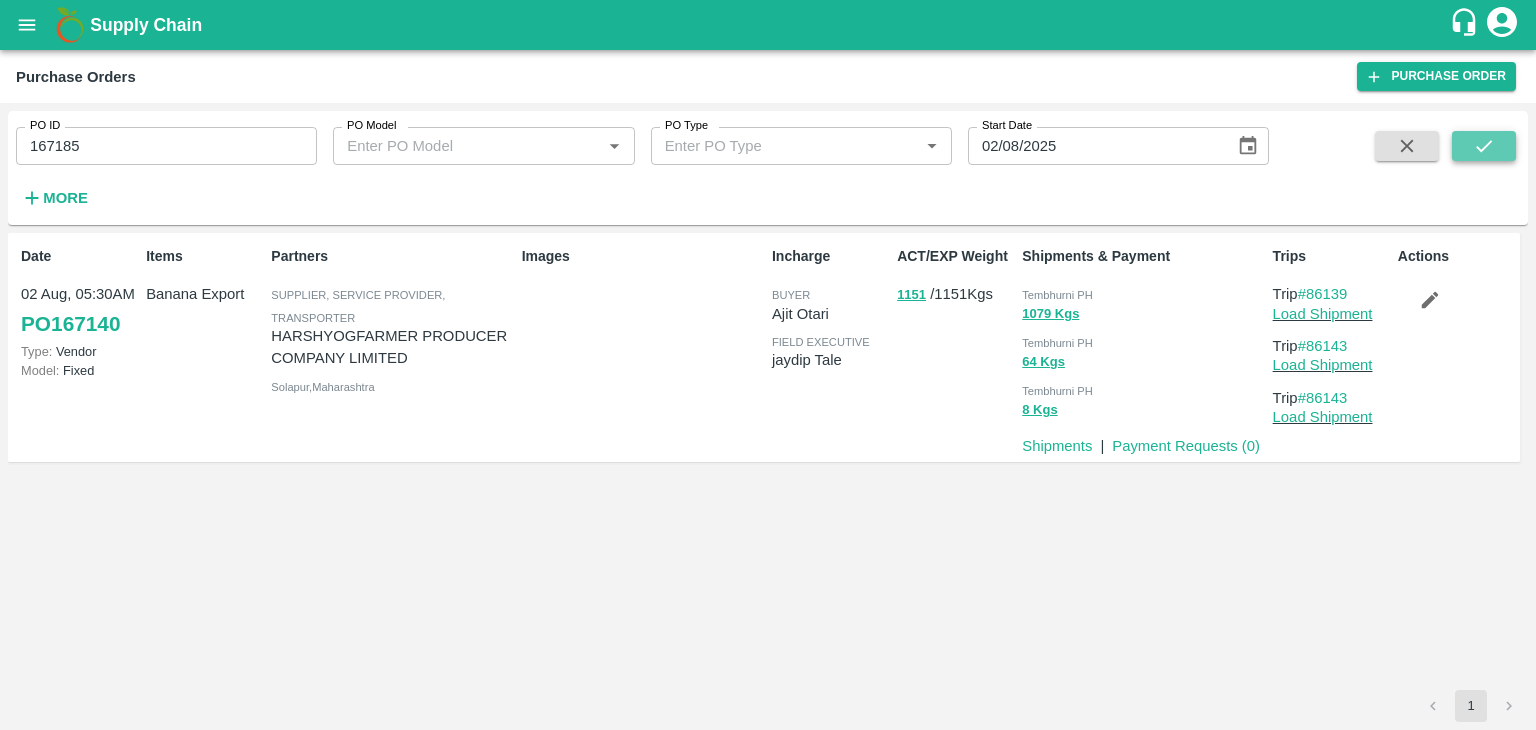 click at bounding box center [1484, 146] 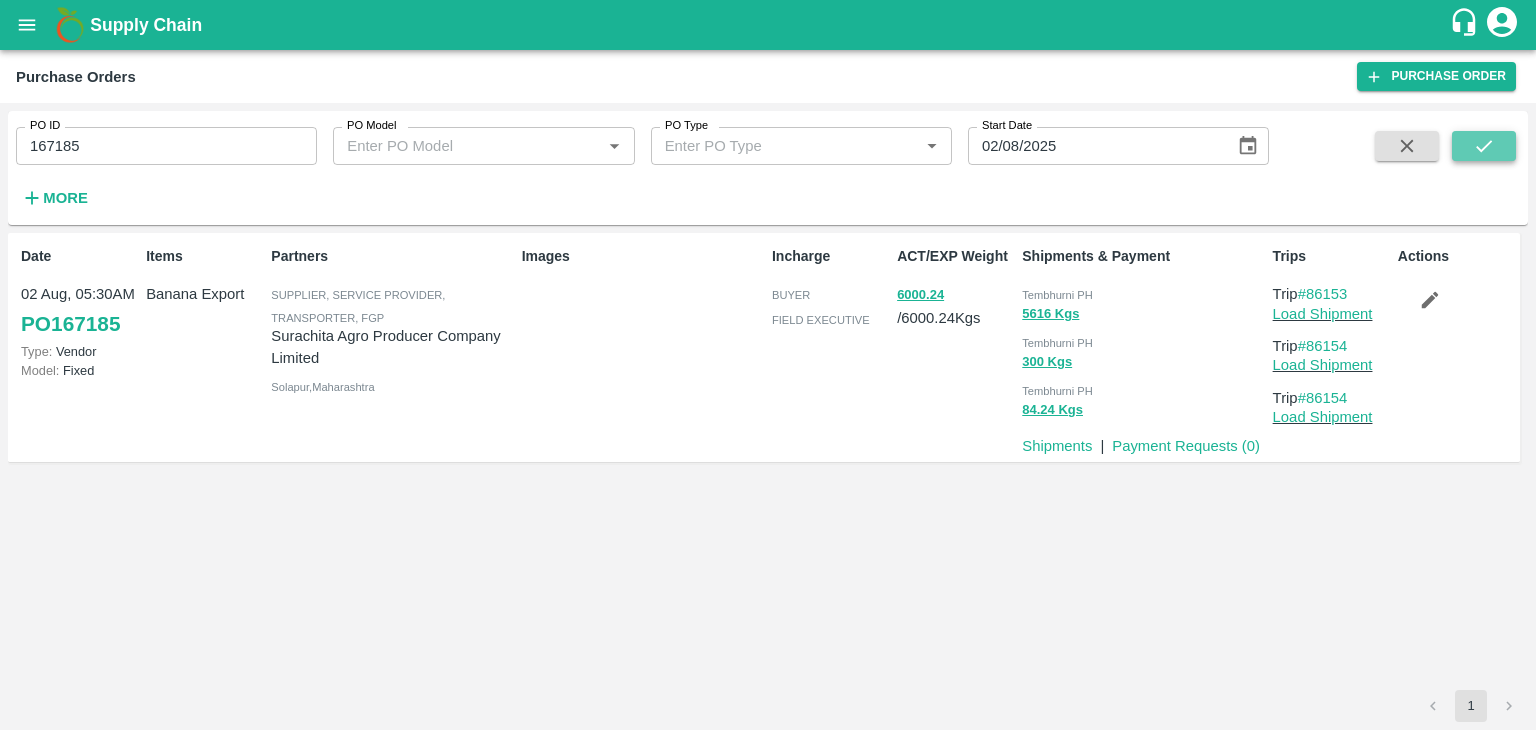 click at bounding box center [1484, 146] 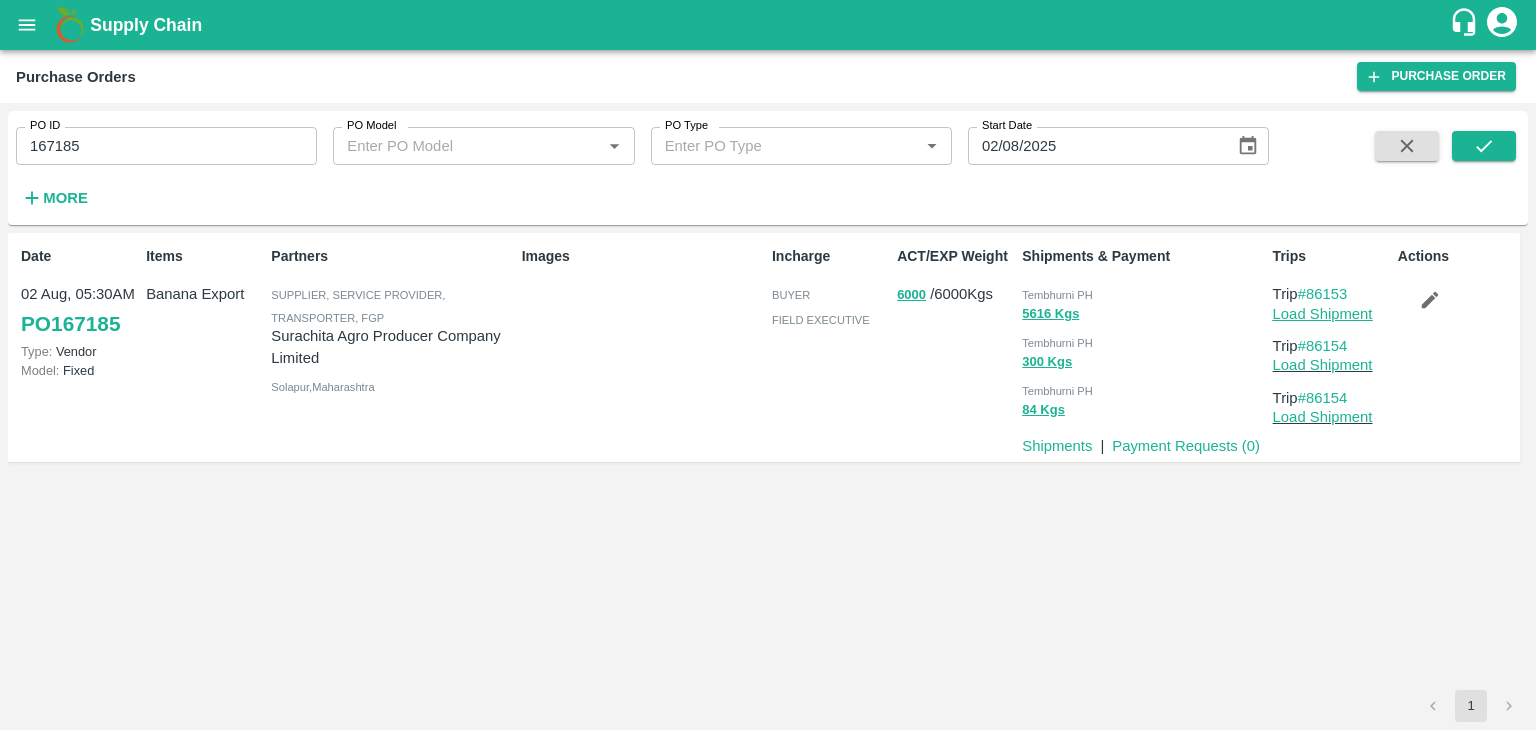 click on "Load Shipment" at bounding box center (1323, 314) 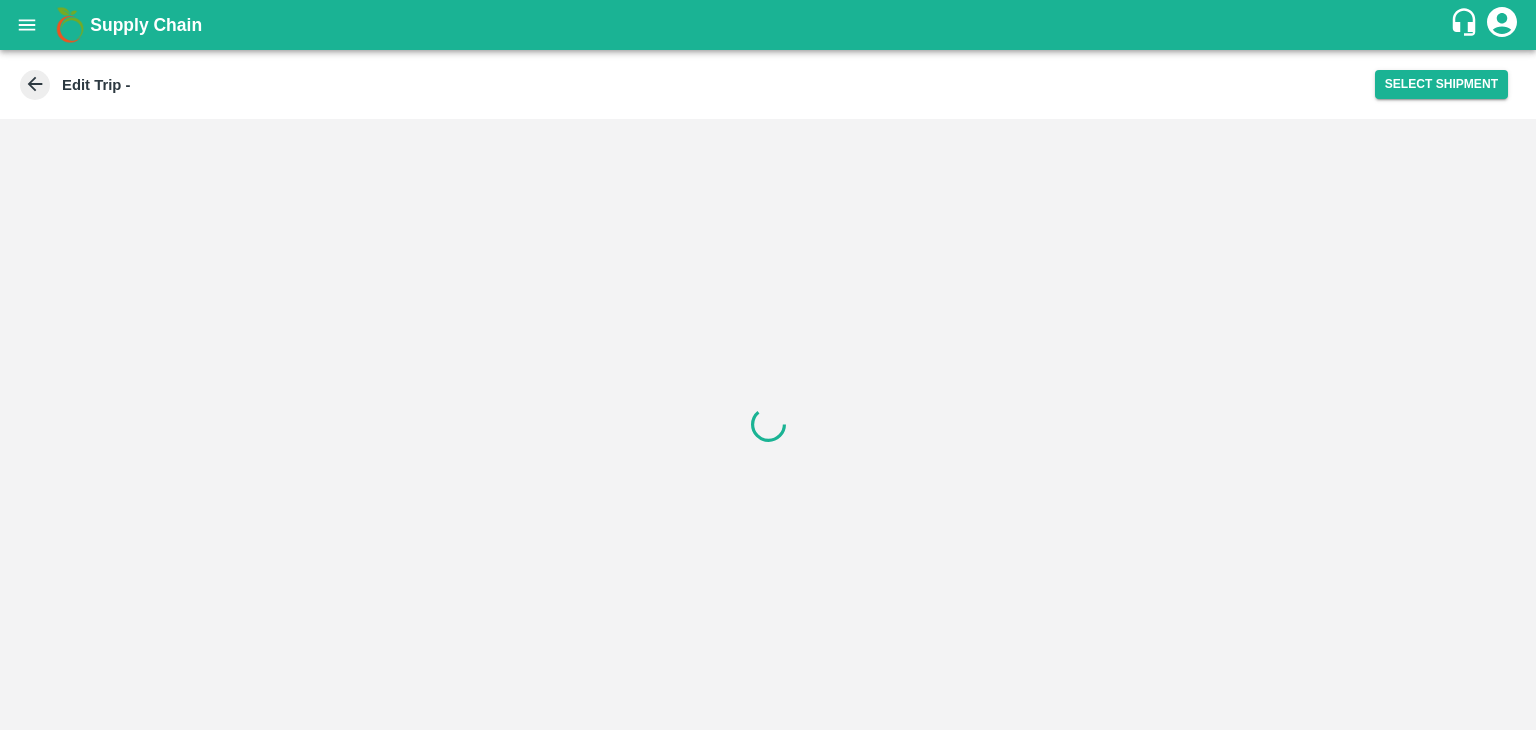 scroll, scrollTop: 0, scrollLeft: 0, axis: both 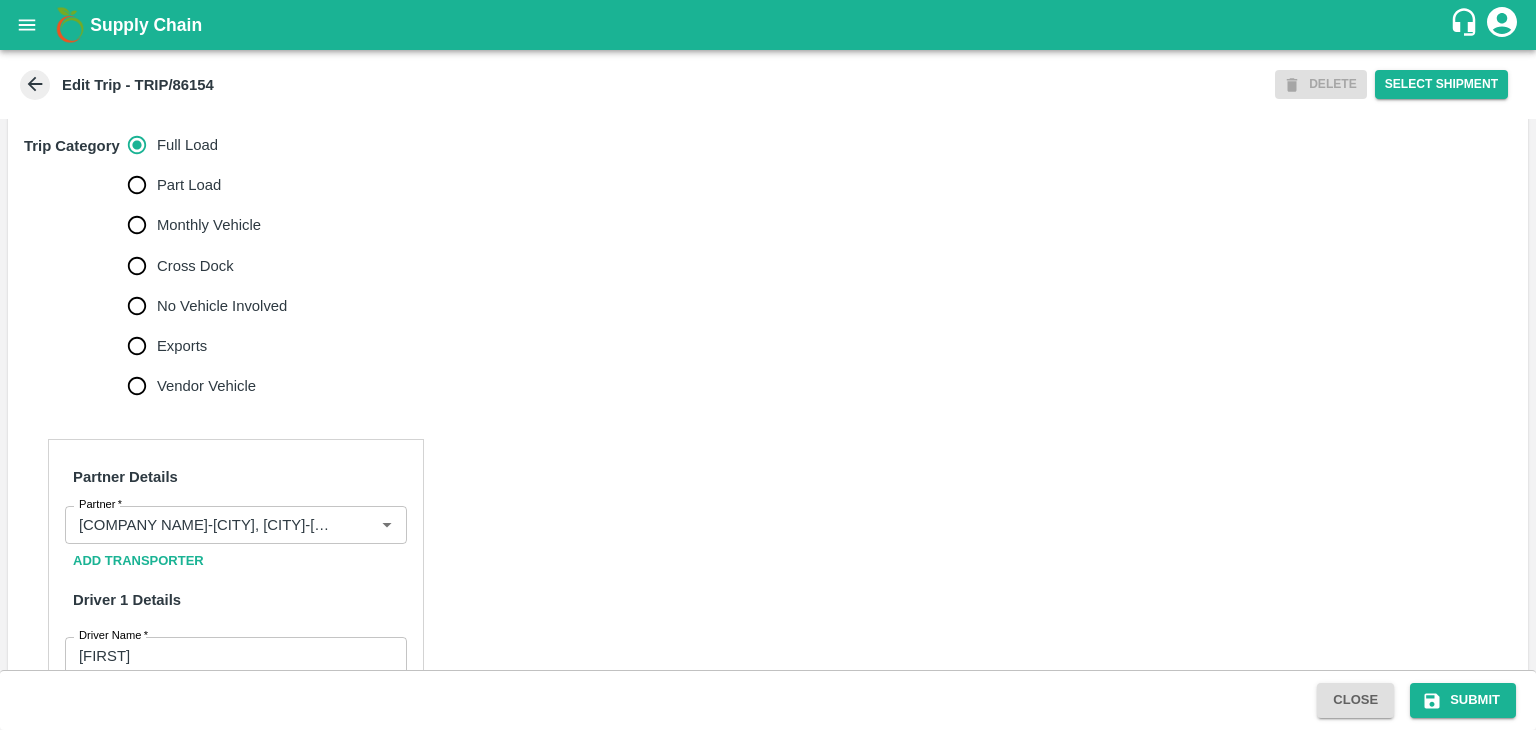 click on "No Vehicle Involved" at bounding box center [202, 306] 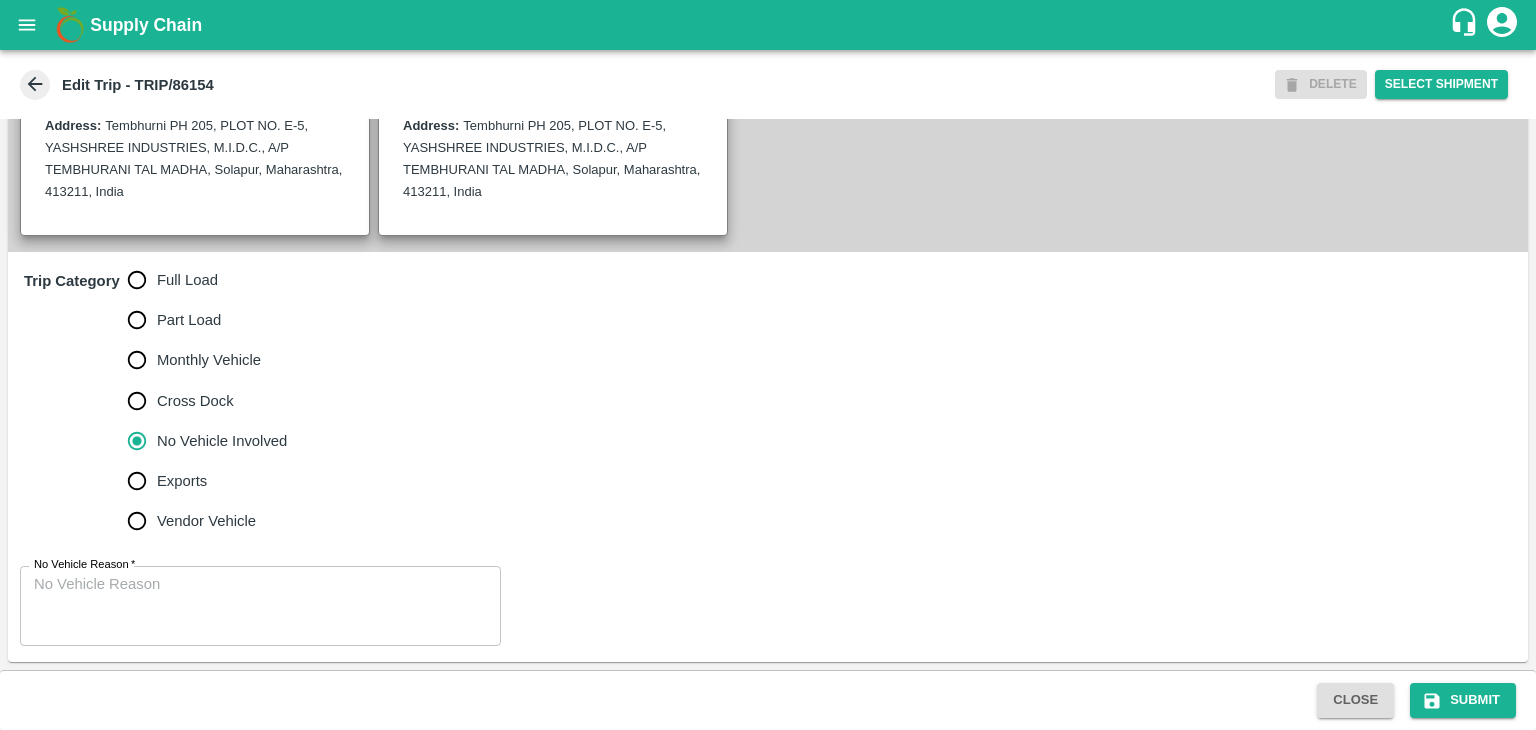 scroll, scrollTop: 513, scrollLeft: 0, axis: vertical 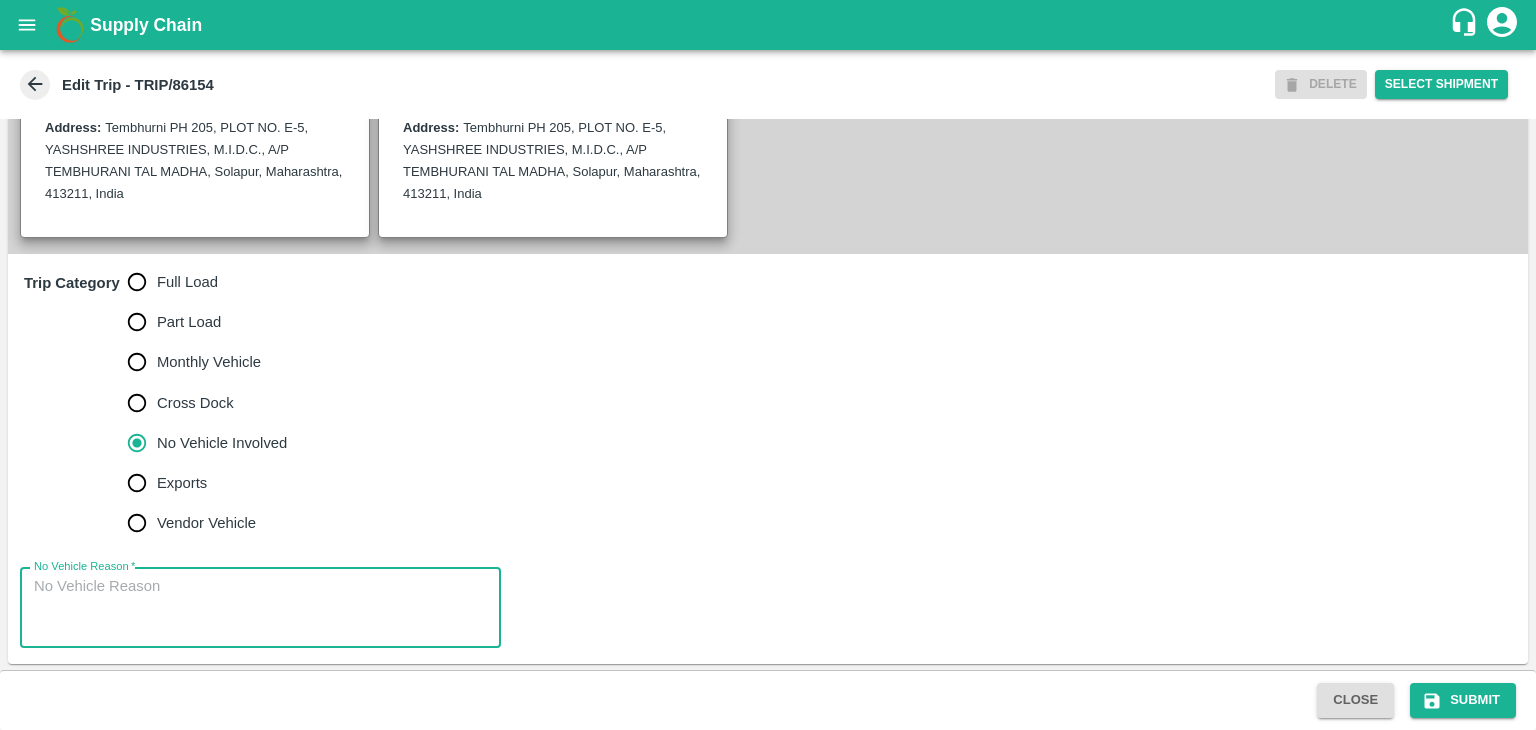 click on "No Vehicle Reason   *" at bounding box center [260, 607] 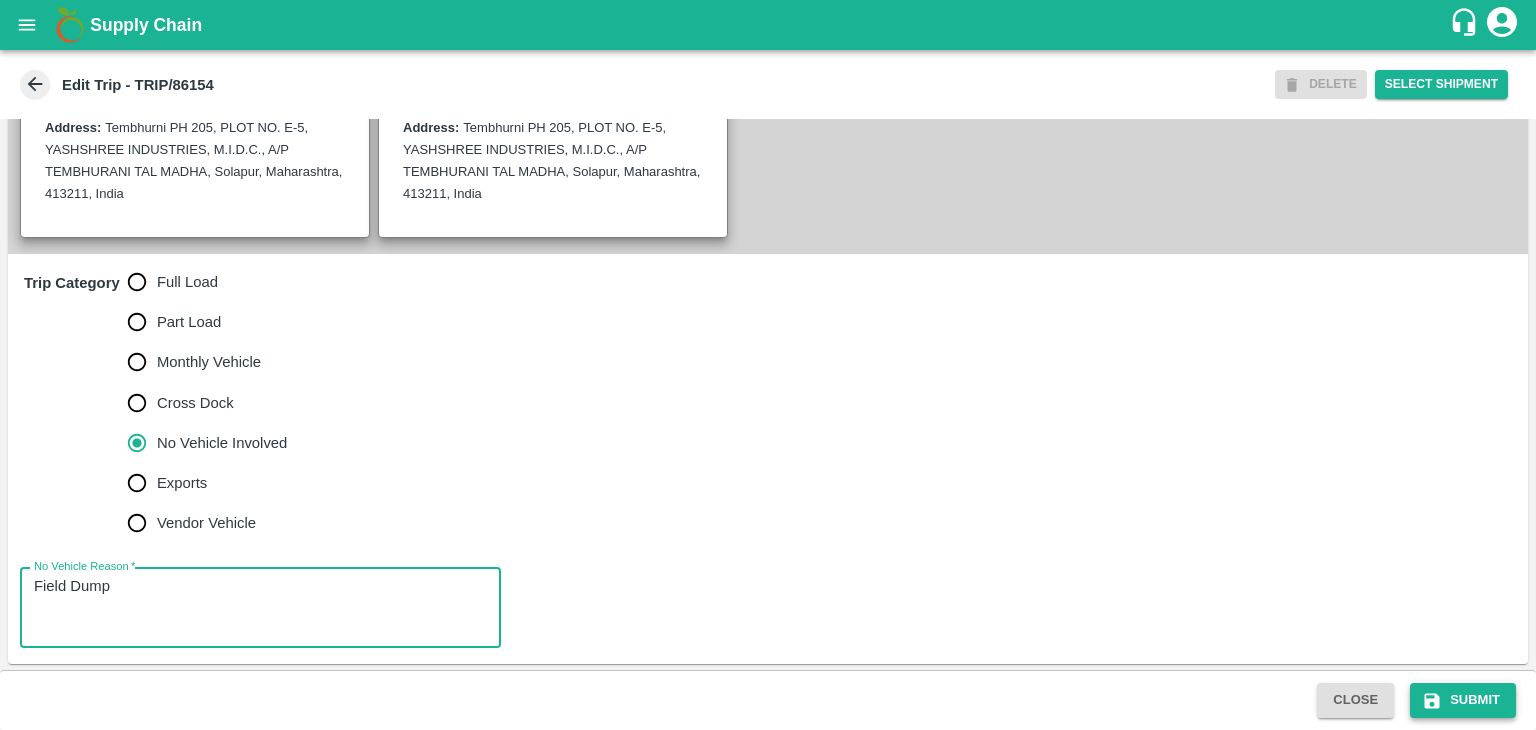 type on "Field Dump" 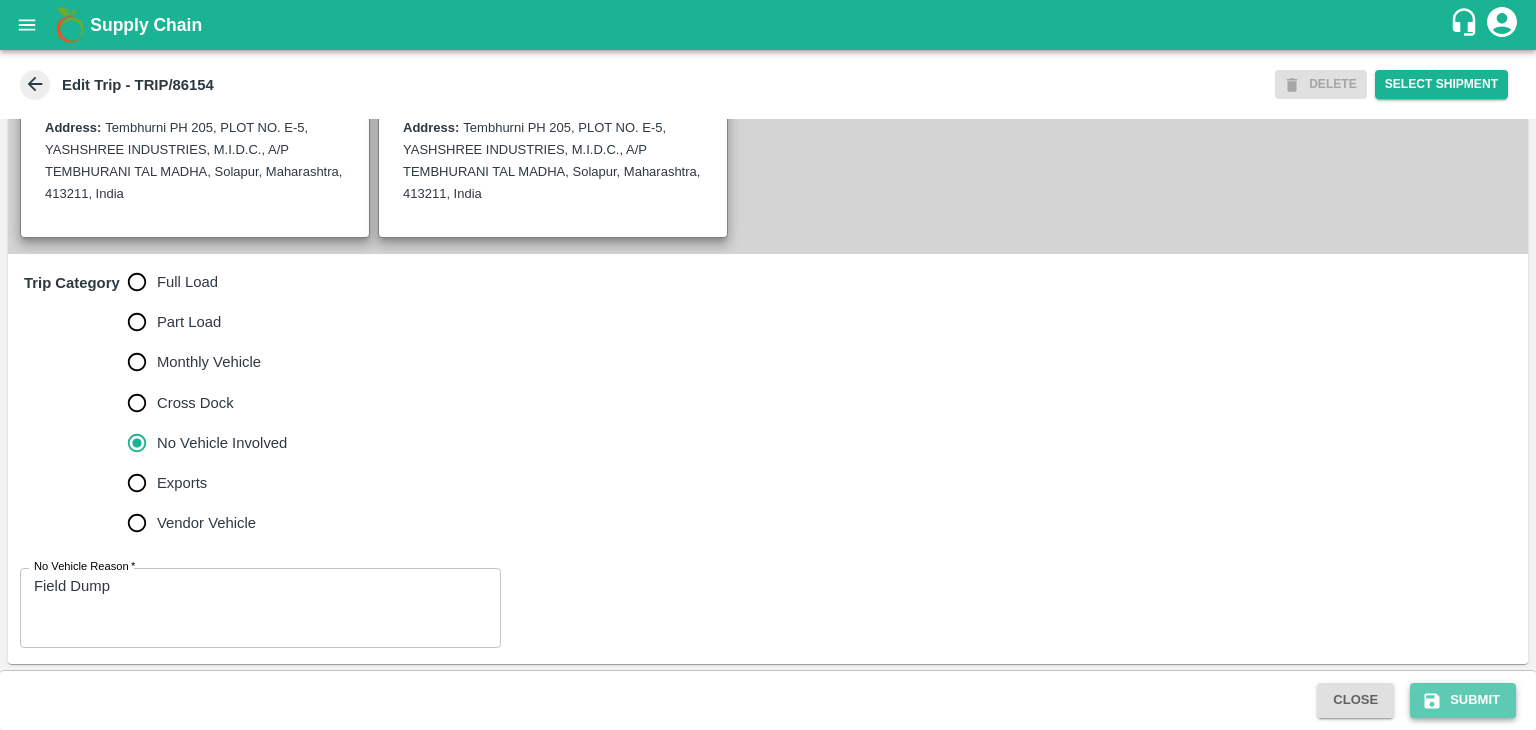 click on "Submit" at bounding box center (1463, 700) 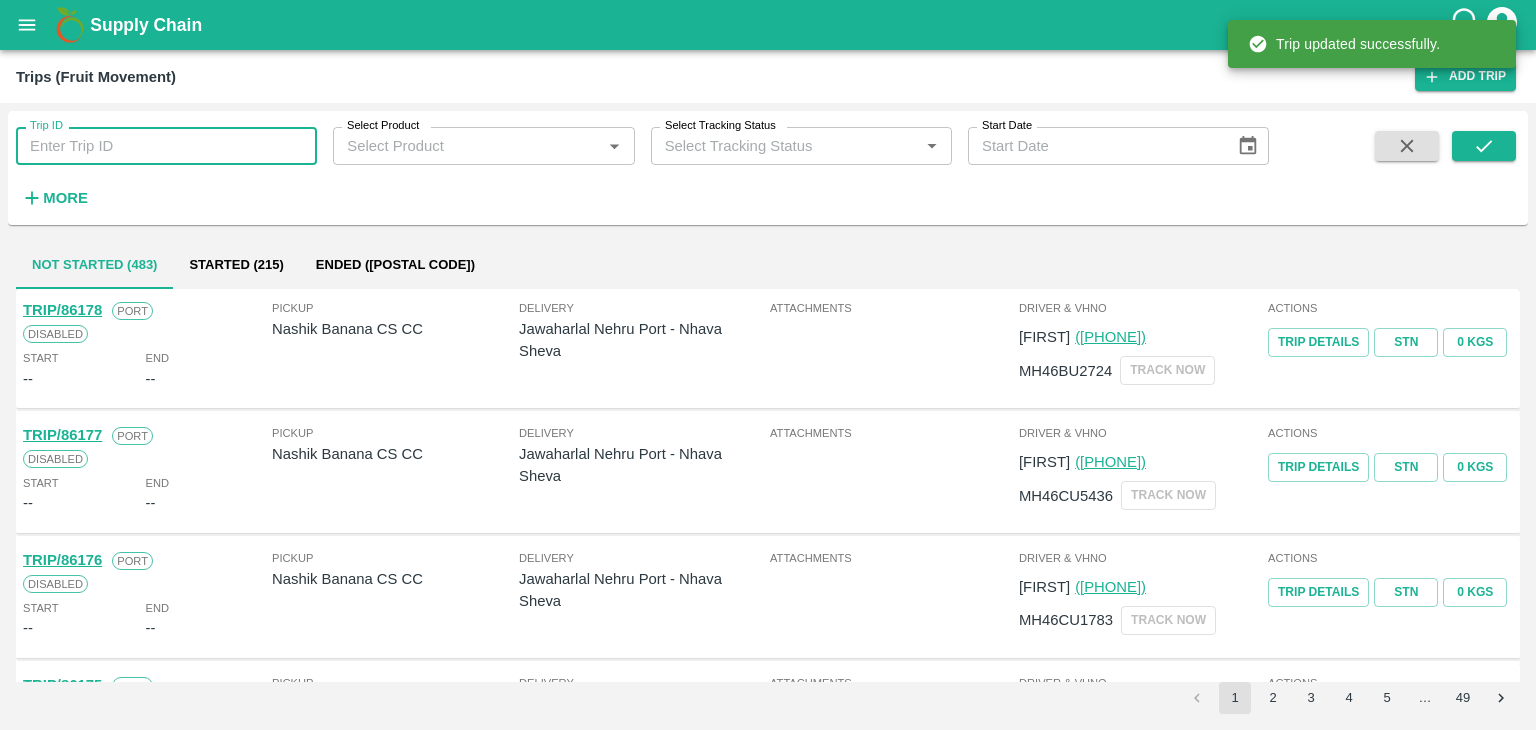 click on "Trip ID" at bounding box center (166, 146) 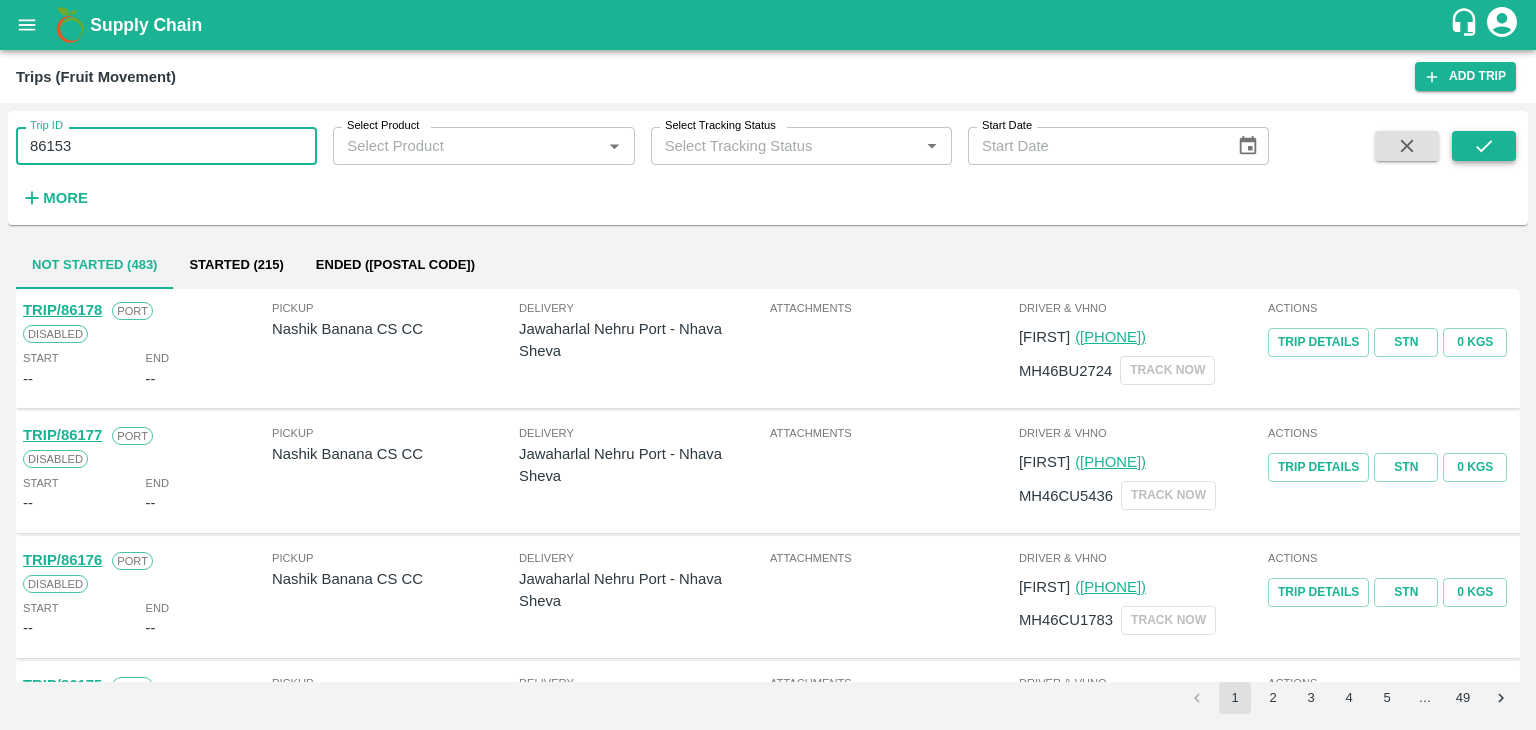 type on "86153" 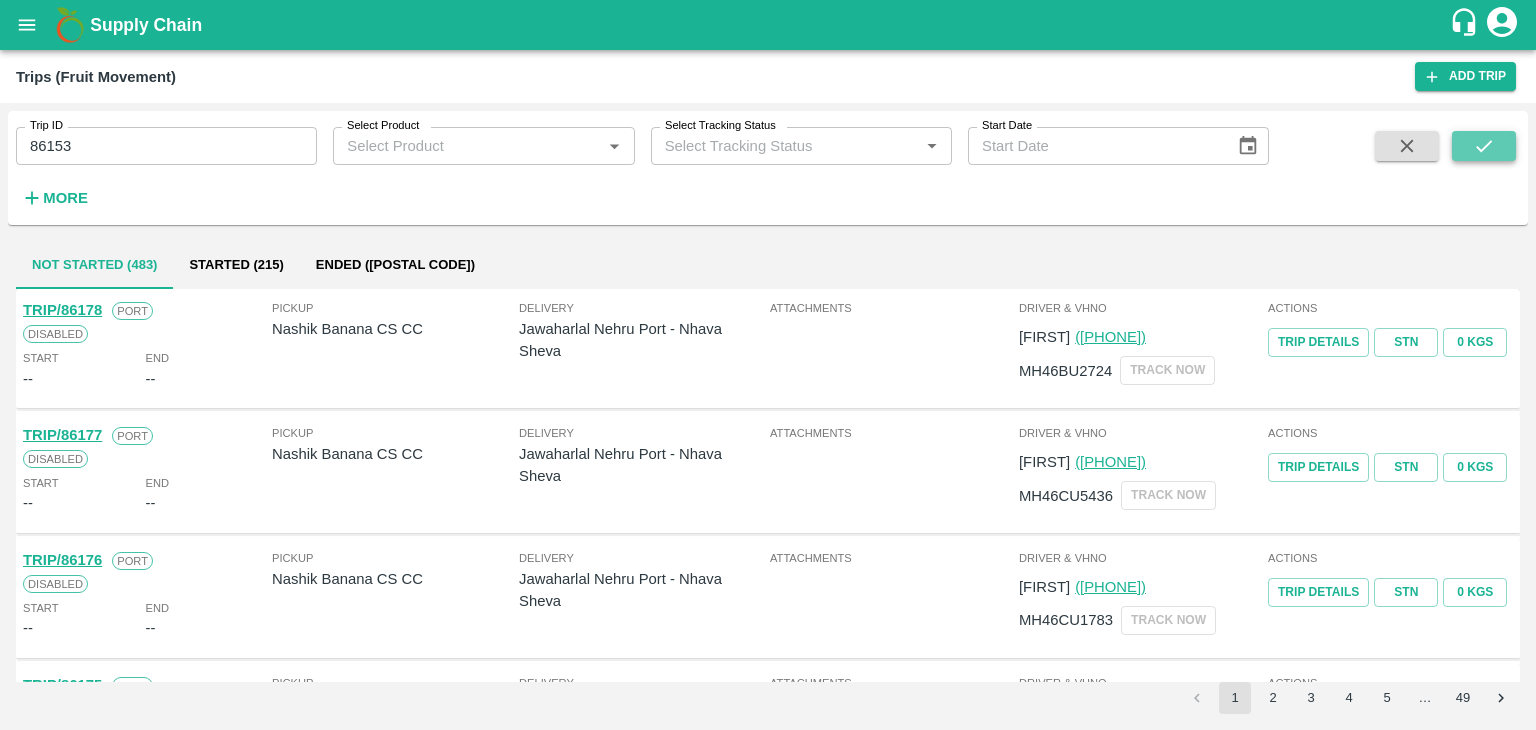 click 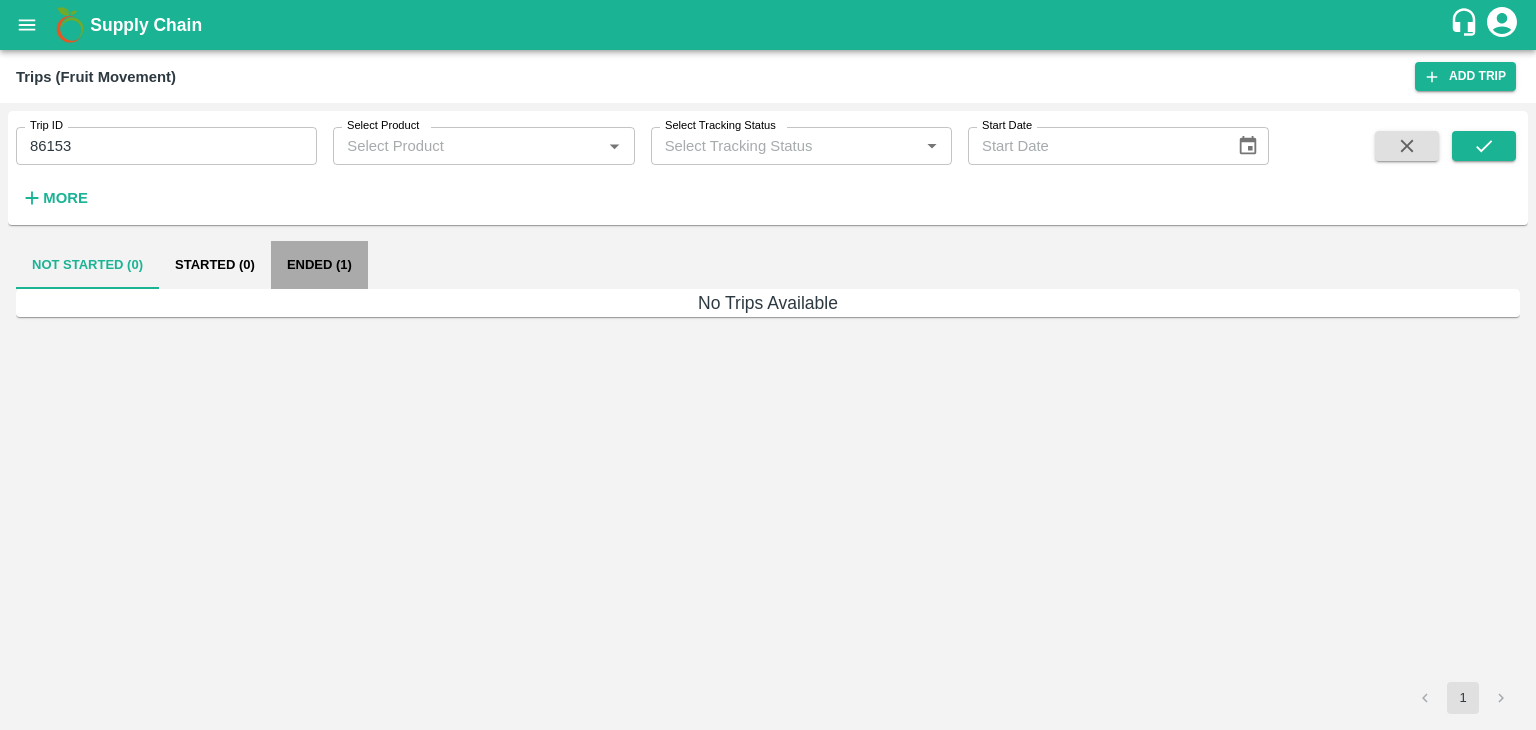 click on "Ended (1)" at bounding box center [319, 265] 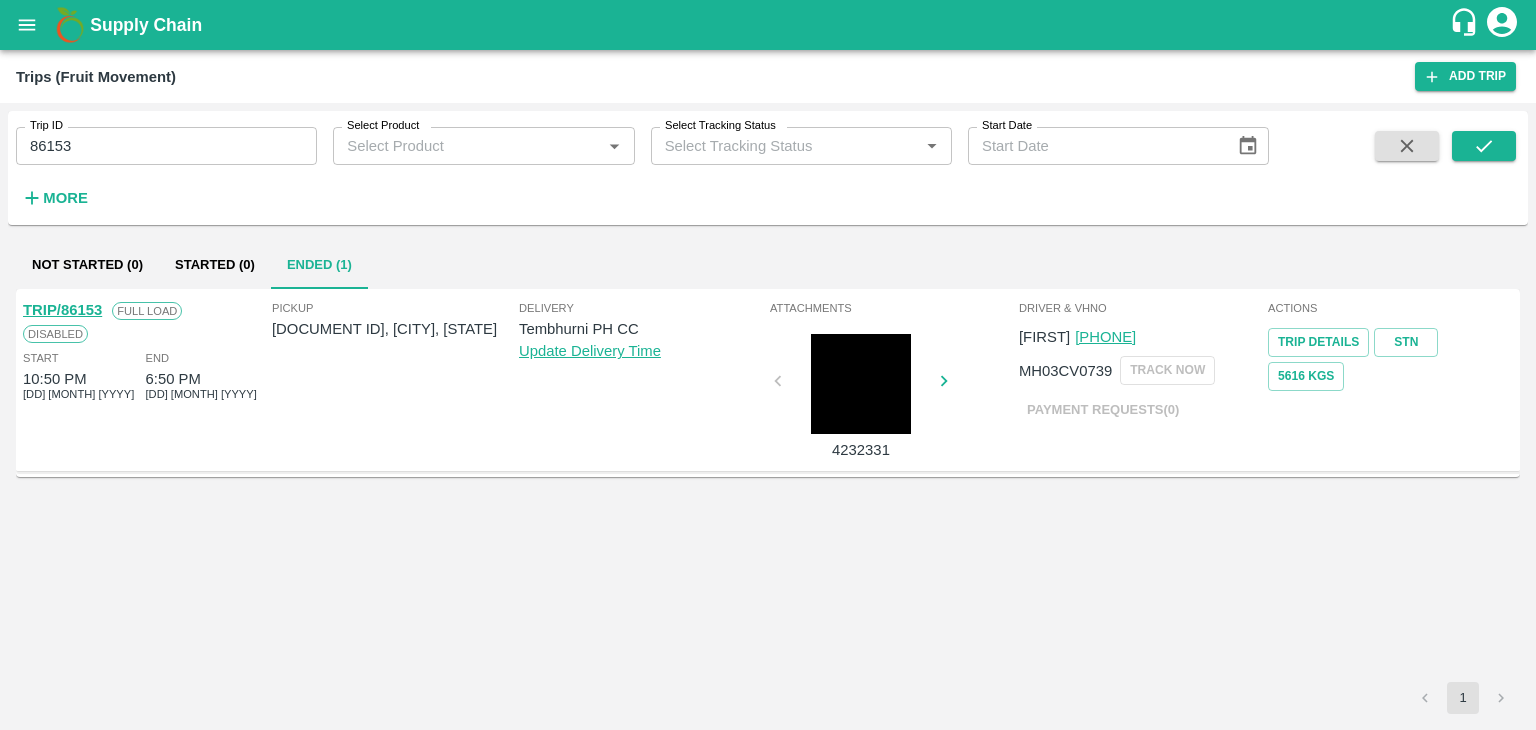 click on "TRIP/86153" at bounding box center (62, 310) 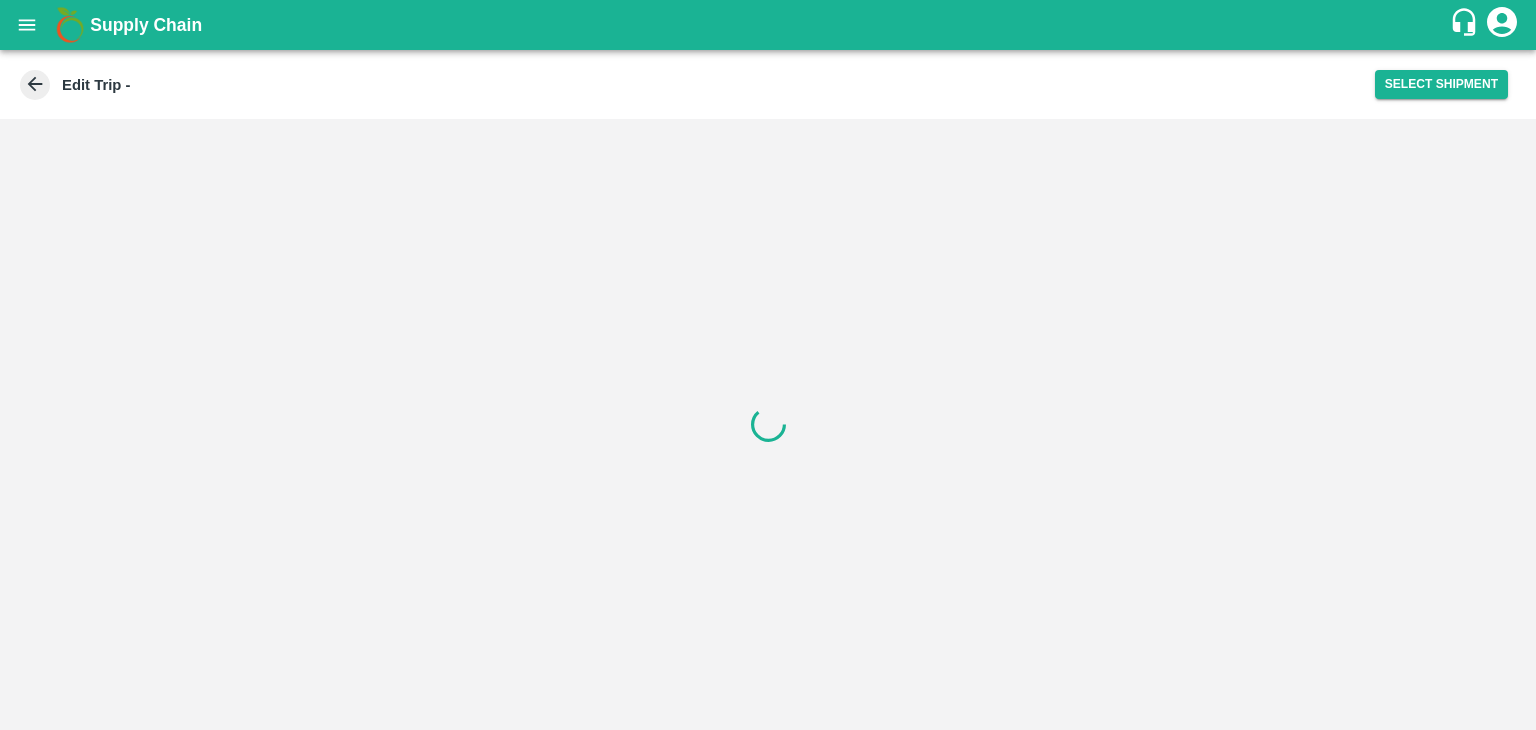 scroll, scrollTop: 0, scrollLeft: 0, axis: both 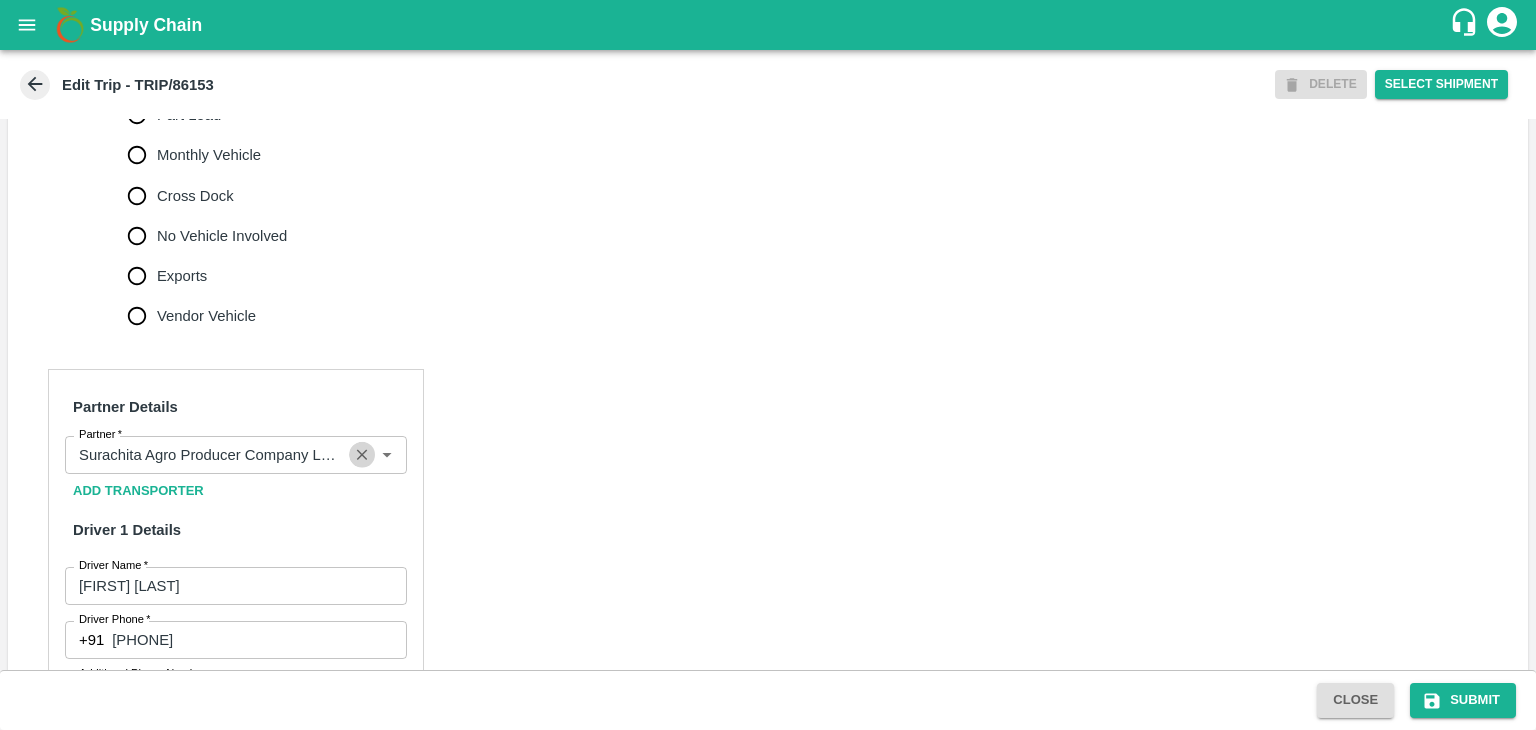 click at bounding box center [362, 455] 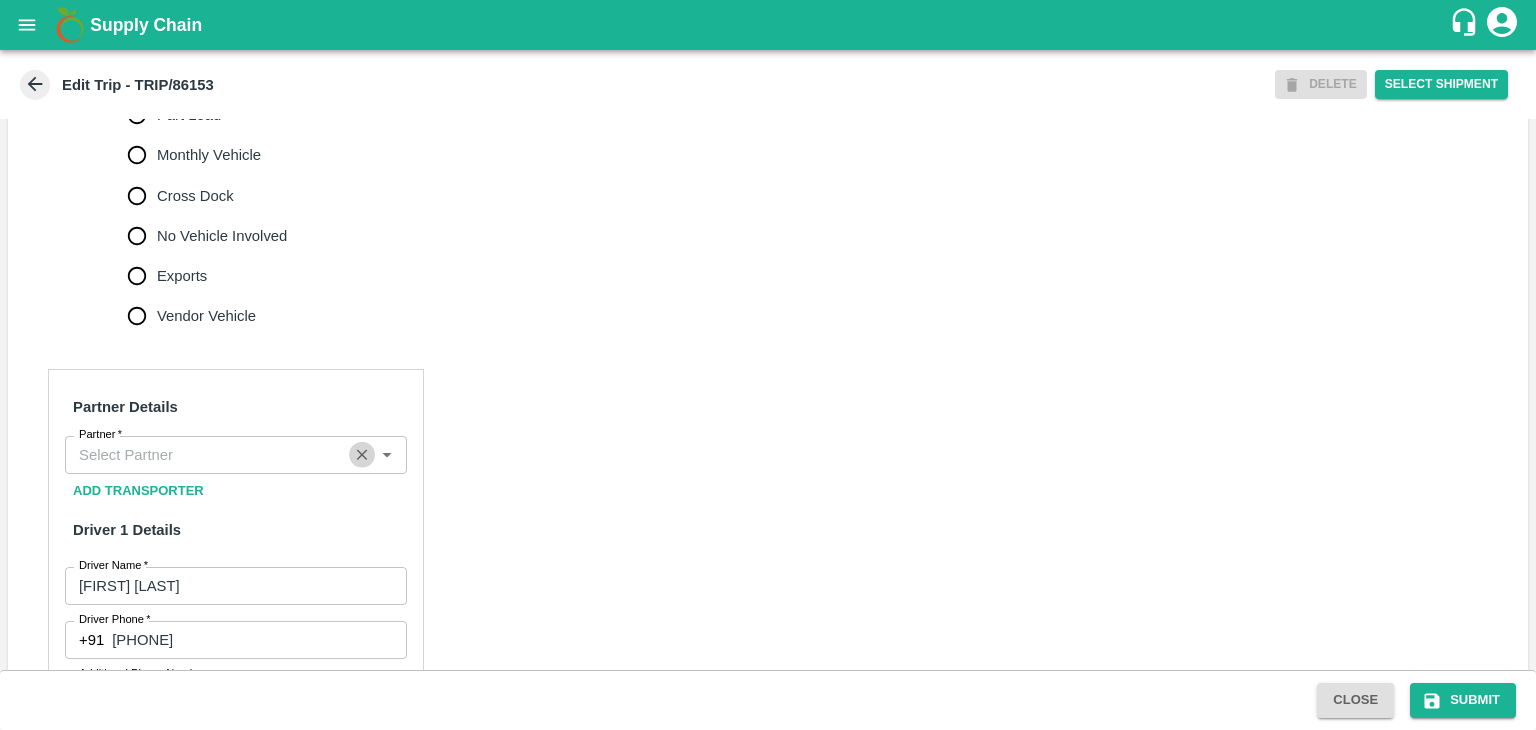 scroll, scrollTop: 0, scrollLeft: 0, axis: both 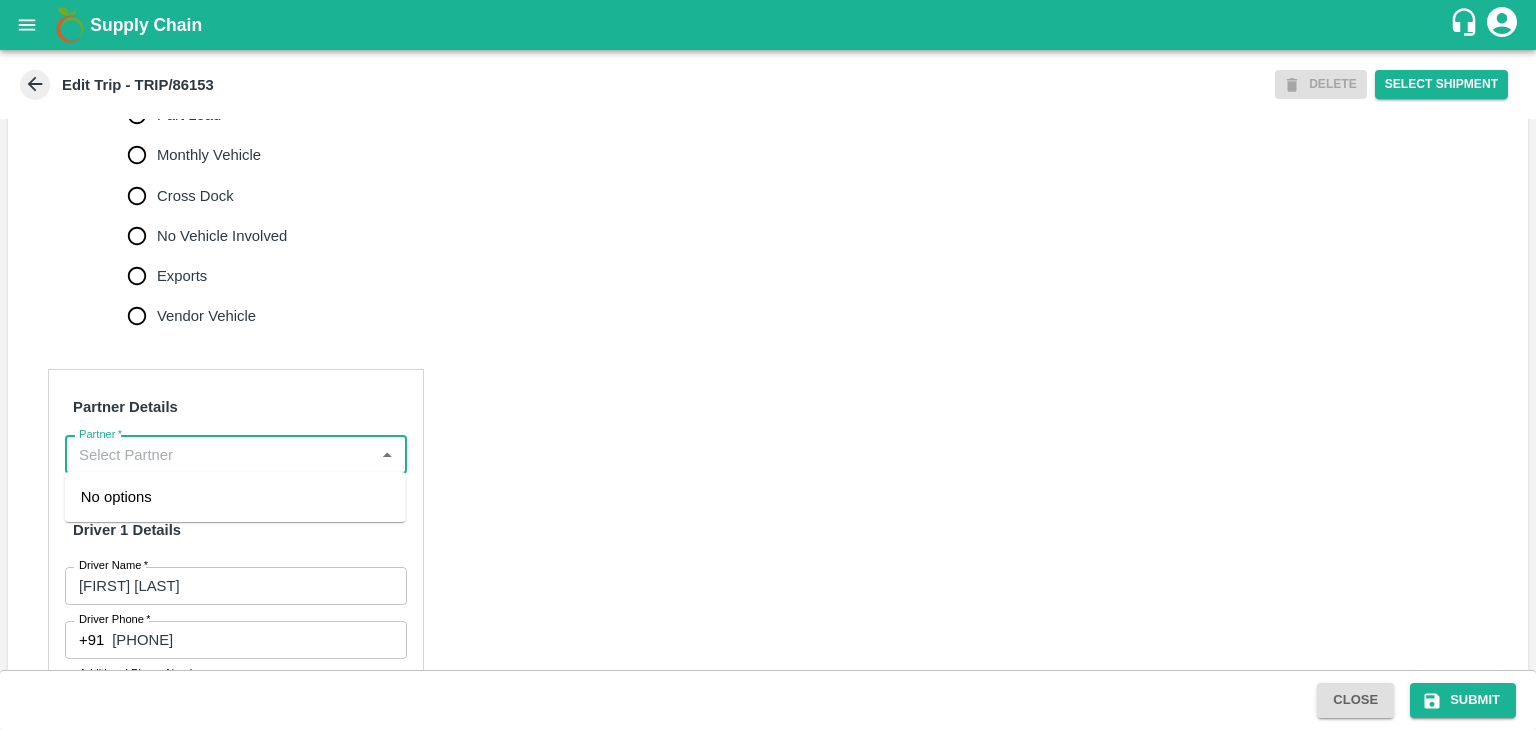 click on "Partner   *" at bounding box center [219, 455] 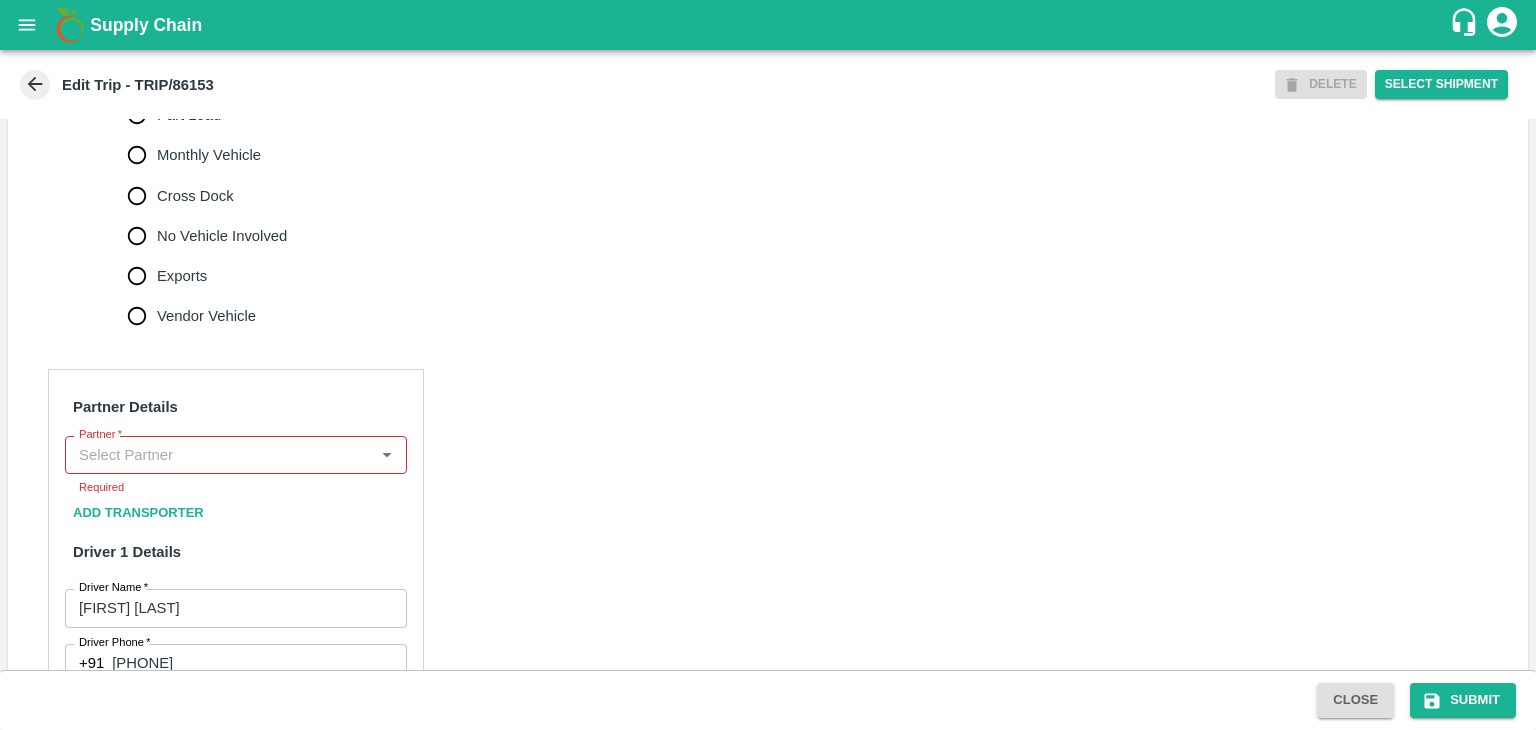 click on "Partner Details Partner   * Partner Required Add   Transporter Driver 1 Details Driver Name   * Jaywant Driver Name Driver Phone   * +91 7666701610 Driver Phone Additional Phone Number +91 Additional Phone Number Driver Language ​ Driver Language + Driver * SMS for Tracking Request will be sent to this number Track this trip No Yes Vehicle Details Vehicle Tonnage   * 8T 8000 Vehicle Tonnage Vehicle Type   * ​ Vehicle Type Transportation Cost Rs. Transportation Cost Total cost to be paid inclusive of GST Vehicle Number MH03CV0739 Vehicle Number RC Verified View Details" at bounding box center (768, 856) 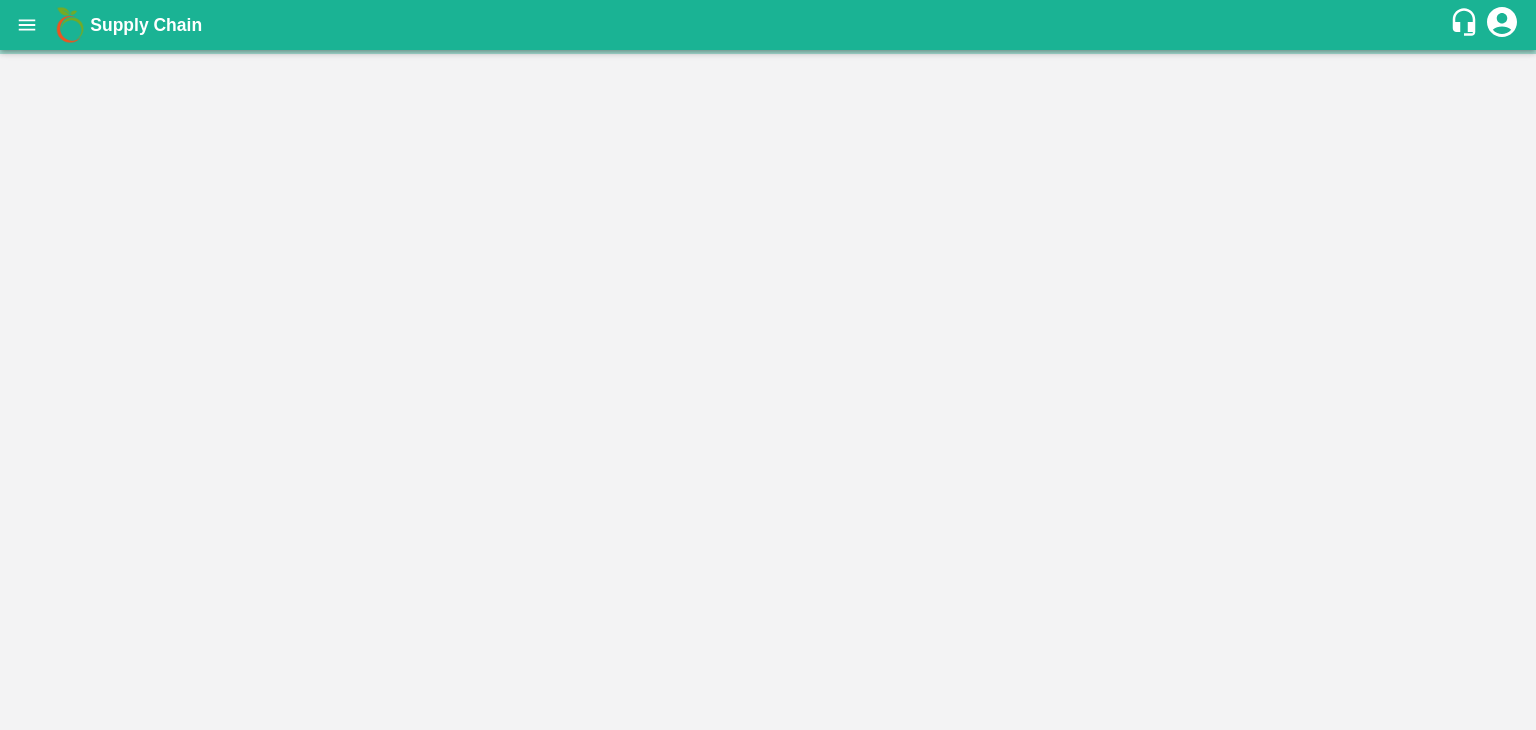 scroll, scrollTop: 0, scrollLeft: 0, axis: both 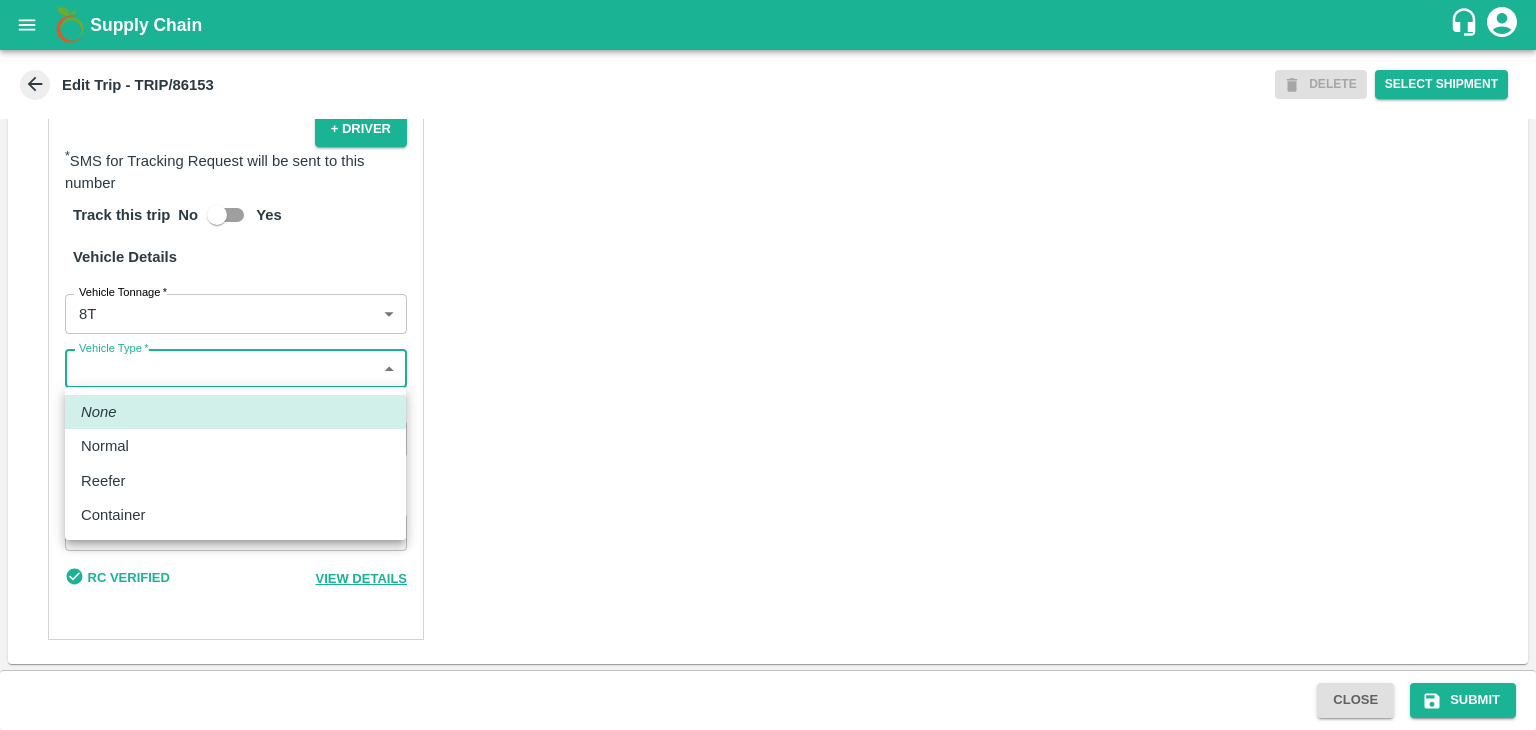 click on "Supply Chain Edit Trip - TRIP/86153 DELETE Select Shipment Trip Details Trip Type Fruit Movement 1 Trip Type Trip Pickup Order SHIP/TEMB/351327 PO/V/SURACH/167185 Address: [CITY], [CITY], [CITY], [STATE], India Trip Delivery Order SHIP/TEMB/351327 Tembhurni PH Address: Tembhurni PH 205, PLOT NO. E-5, YASHSHREE INDUSTRIES, M.I.D.C., A/P TEMBHURANI TAL MADHA, [CITY], [STATE], 413211, India Trip Category  Full Load Part Load Monthly Vehicle Cross Dock No Vehicle Involved Exports Vendor Vehicle Partner Details Partner   * Partner Add   Transporter Driver 1 Details Driver Name   * Jaywant Driver Name Driver Phone   * [PHONE] Driver Phone Additional Phone Number +91 Additional Phone Number Driver Language ​ Driver Language + Driver * SMS for Tracking Request will be sent to this number Track this trip No Yes Vehicle Details Vehicle Tonnage   * 8T 8000 Vehicle Tonnage Vehicle Type   * ​ Vehicle Type Transportation Cost Rs. Transportation Cost Total cost to be paid inclusive of GST" at bounding box center [768, 365] 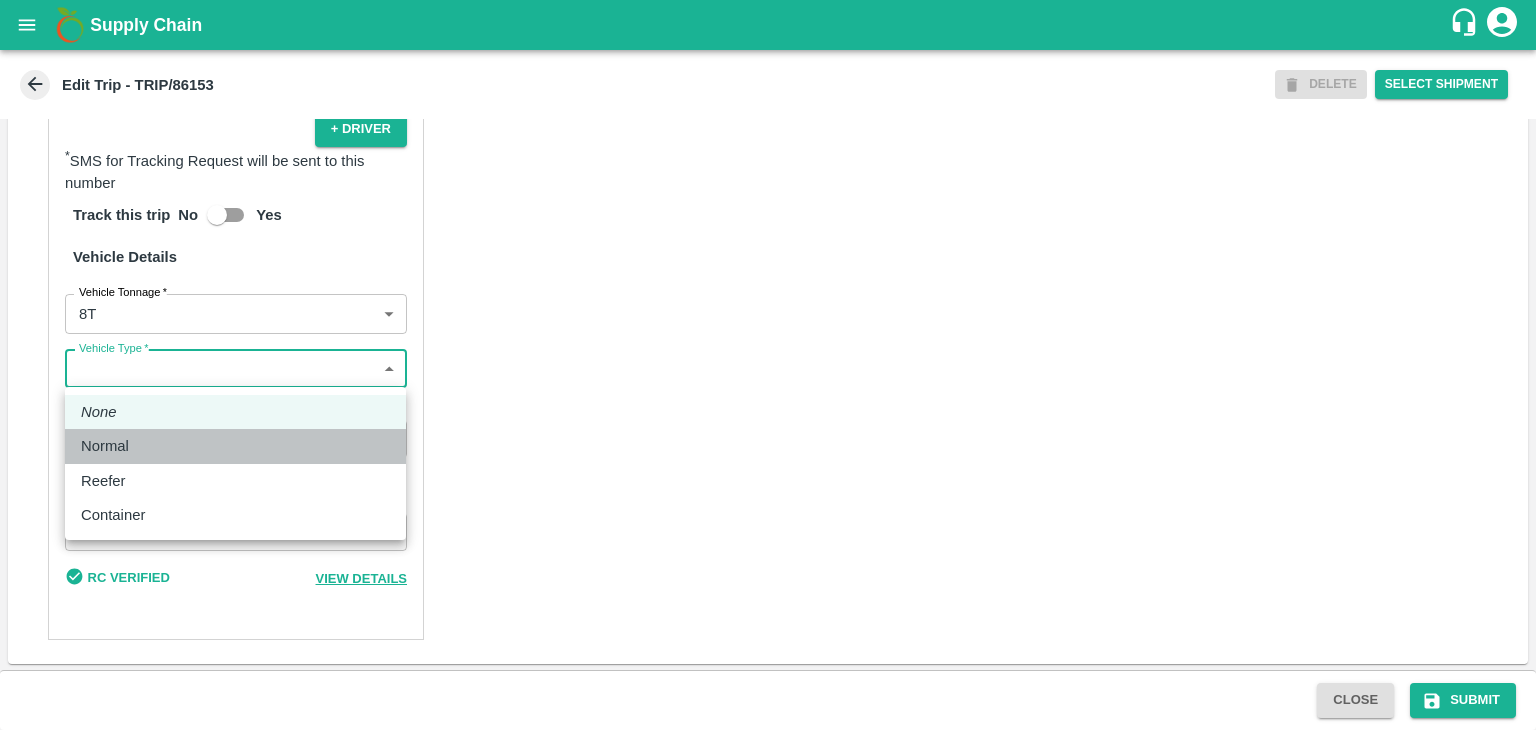 click on "Normal" at bounding box center [110, 446] 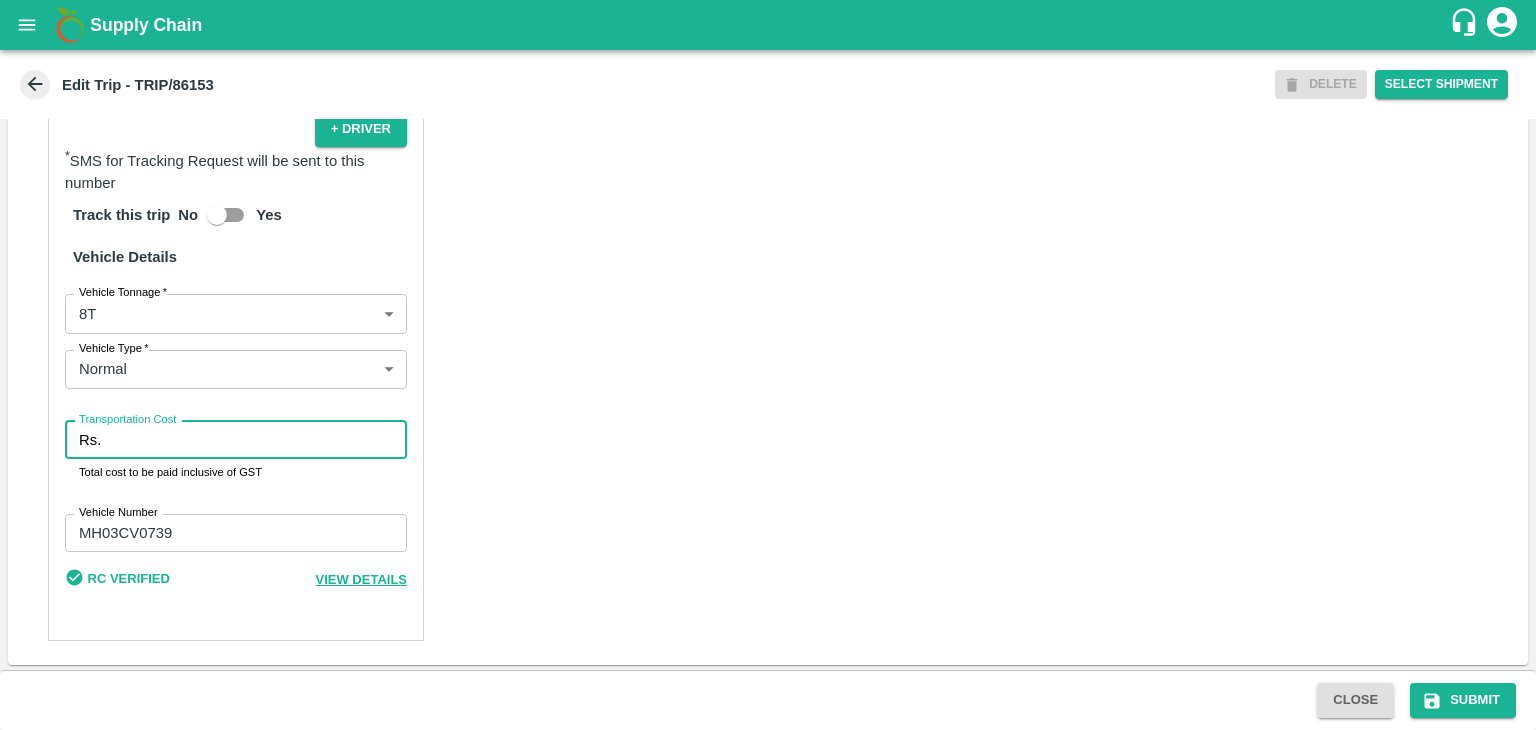 click on "Transportation Cost" at bounding box center [258, 440] 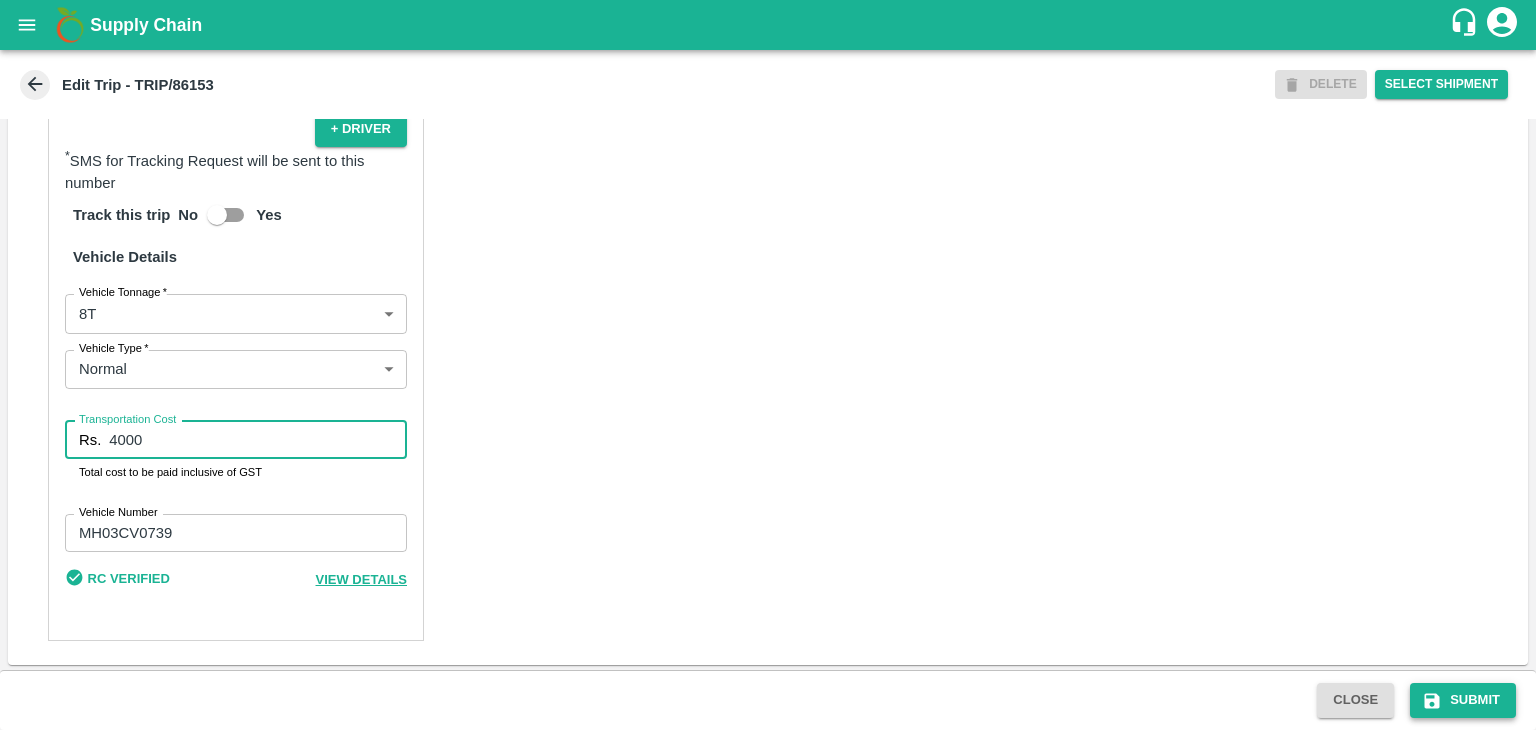 type on "4000" 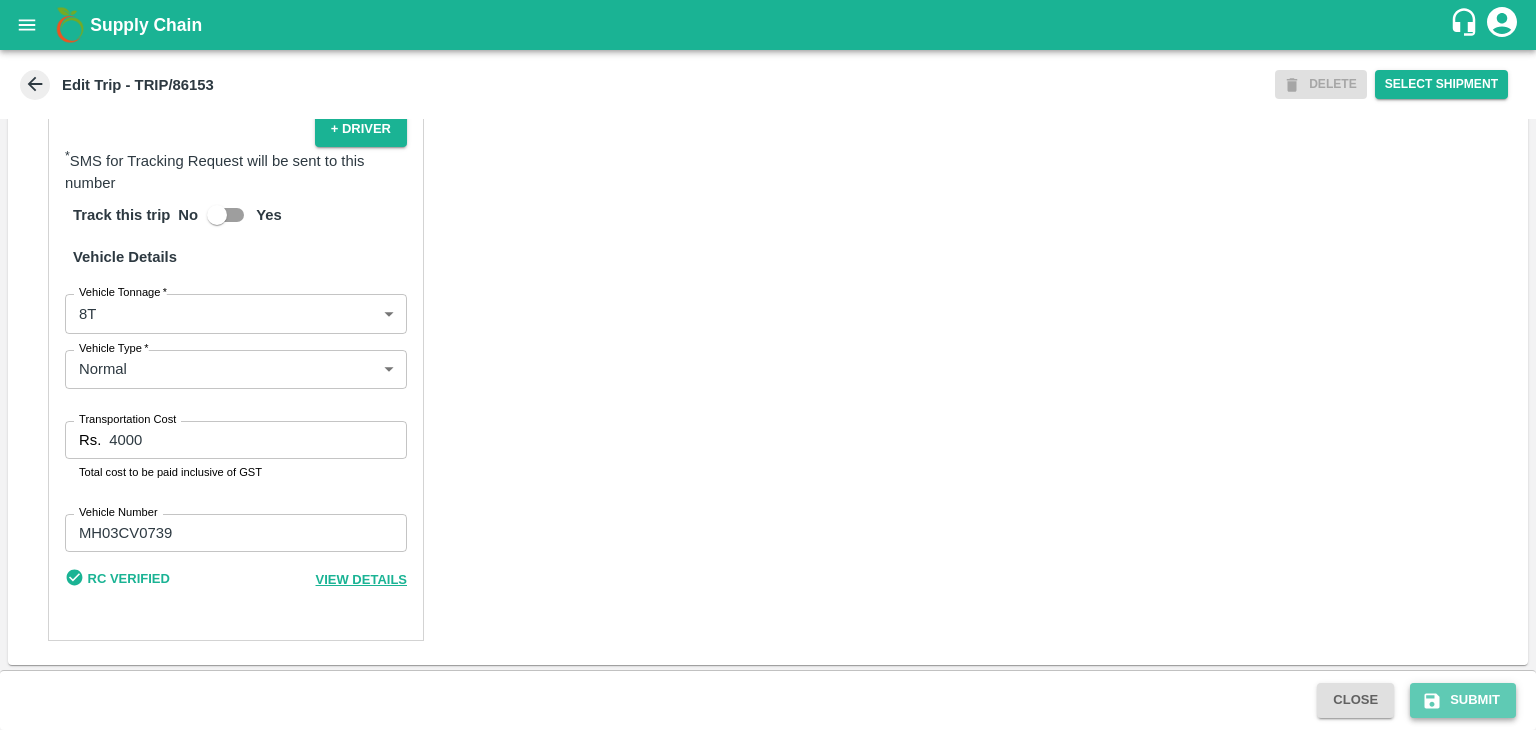 click on "Submit" at bounding box center [1463, 700] 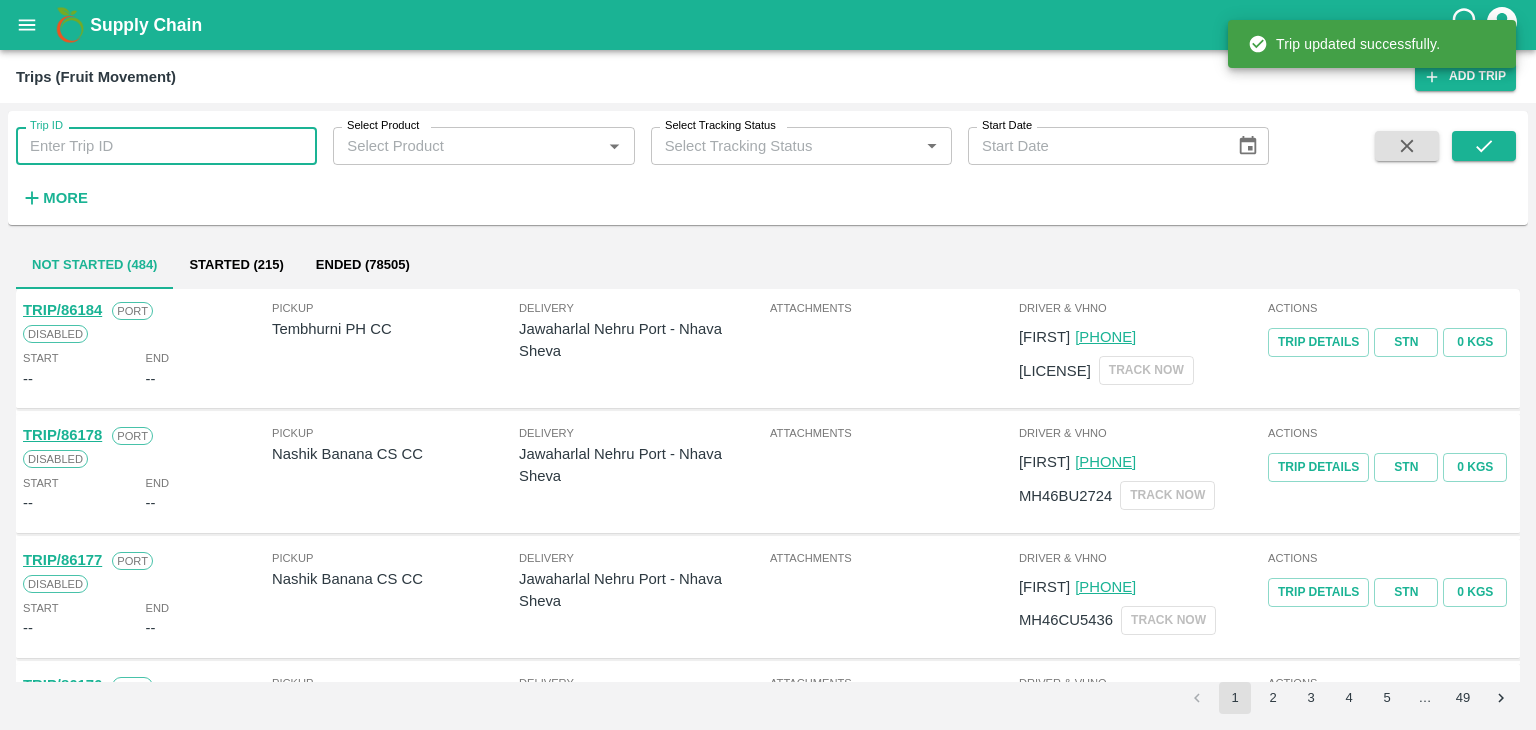 click on "Trip ID" at bounding box center [166, 146] 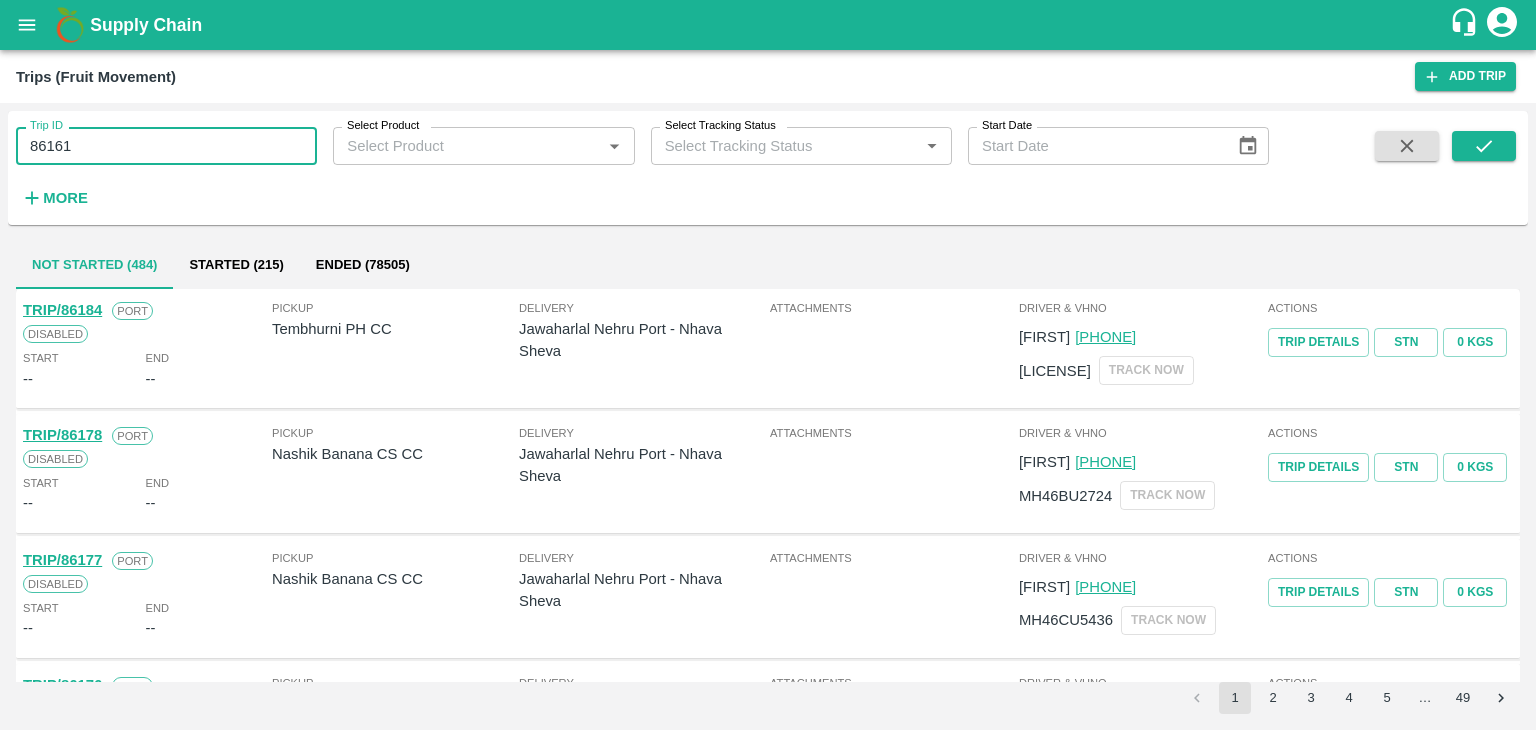 type on "86161" 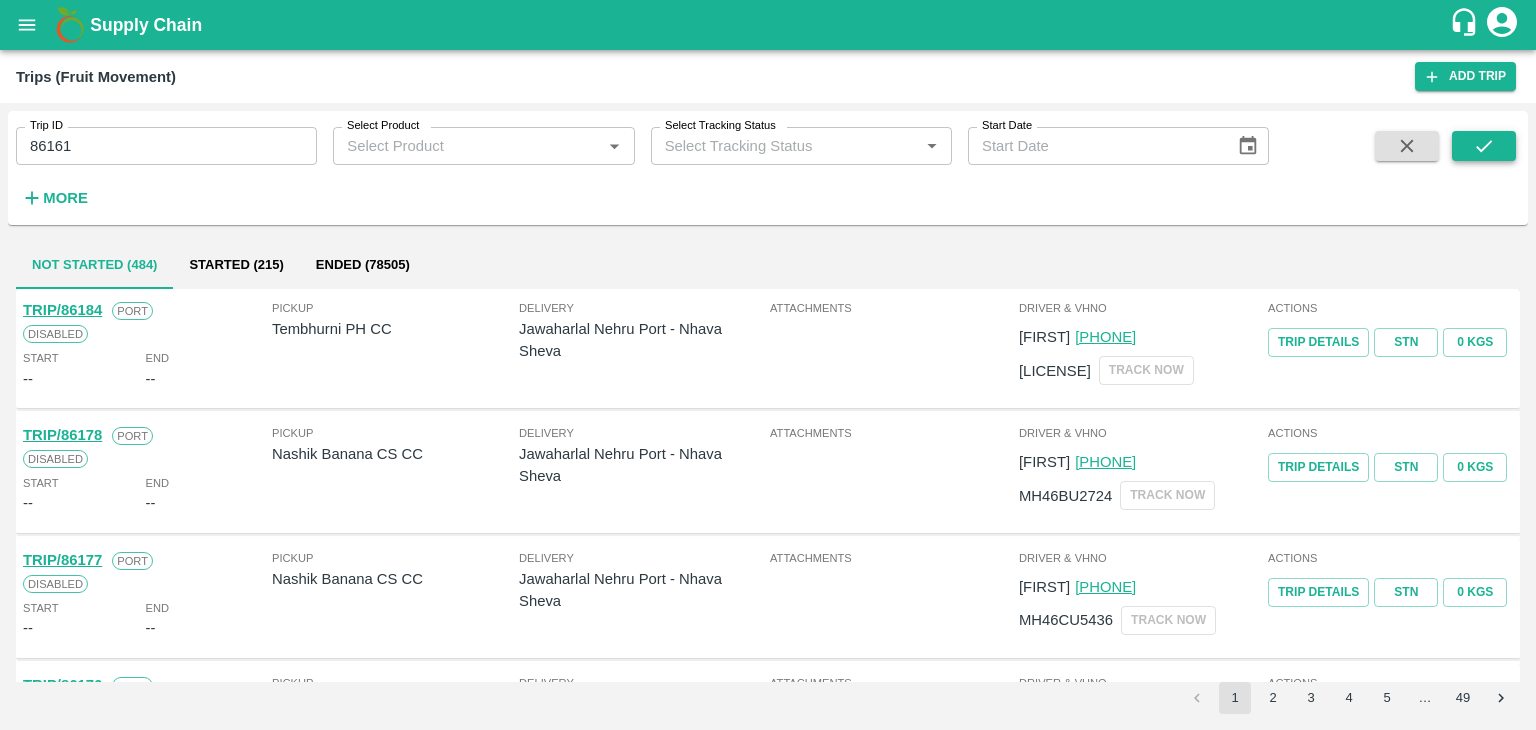 drag, startPoint x: 1493, startPoint y: 122, endPoint x: 1493, endPoint y: 140, distance: 18 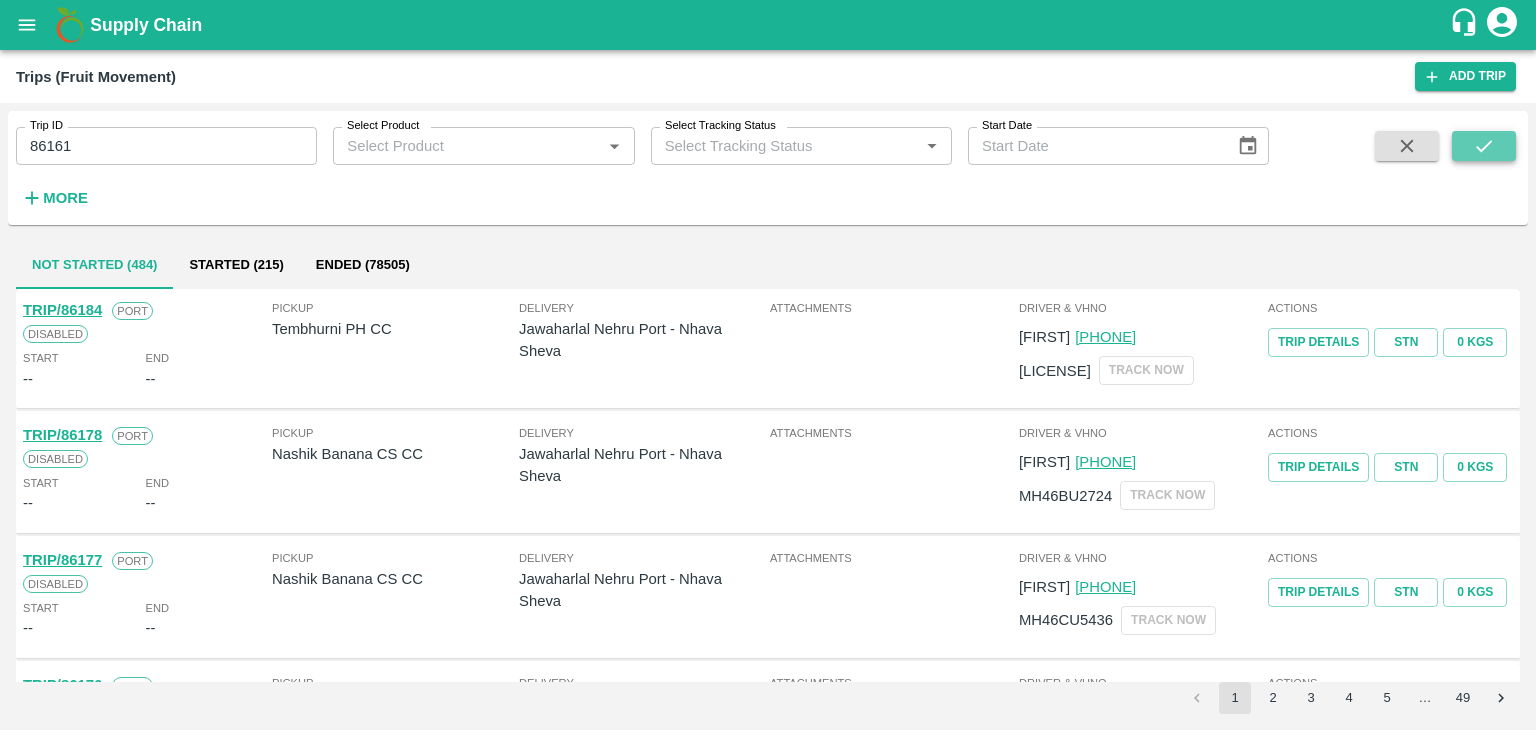 click 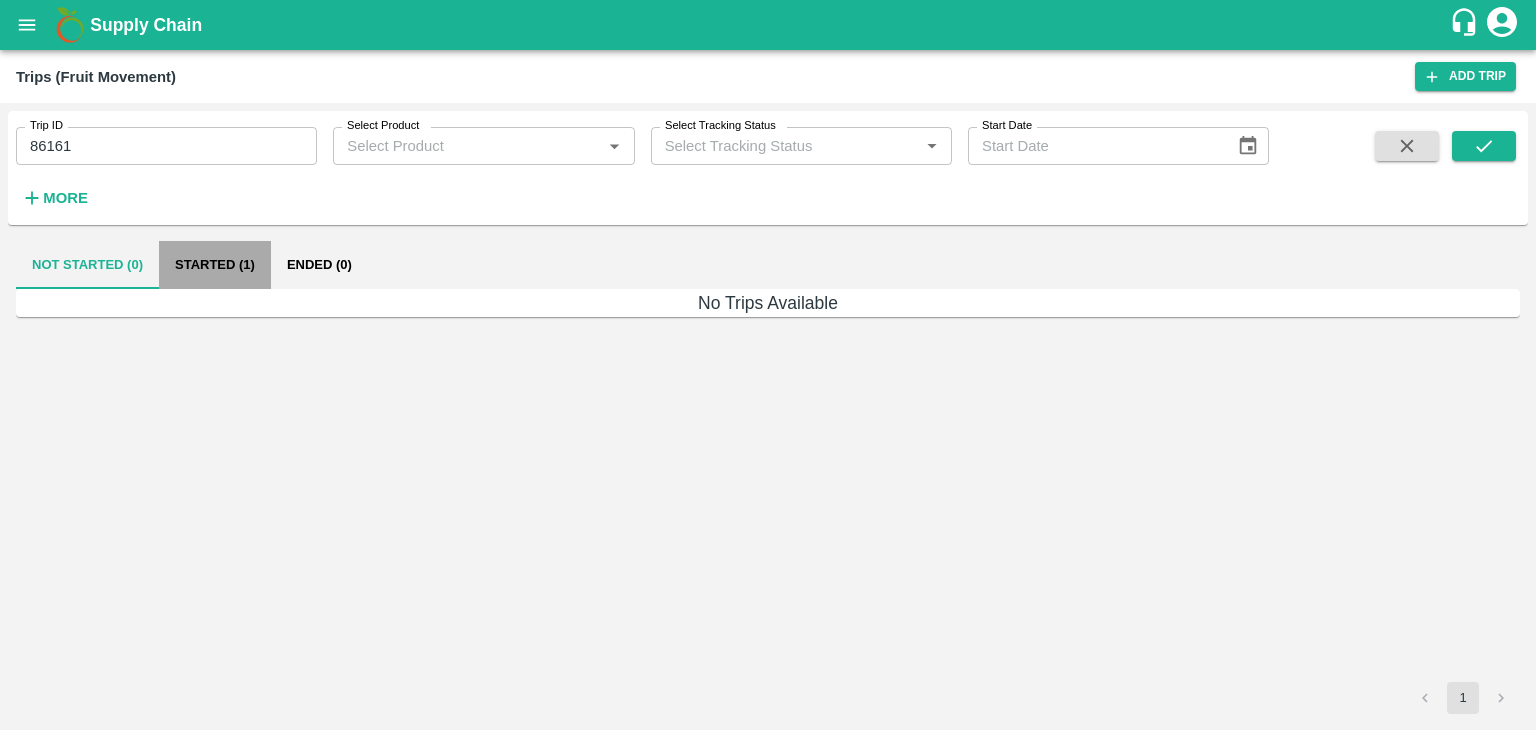 click on "Started (1)" at bounding box center [215, 265] 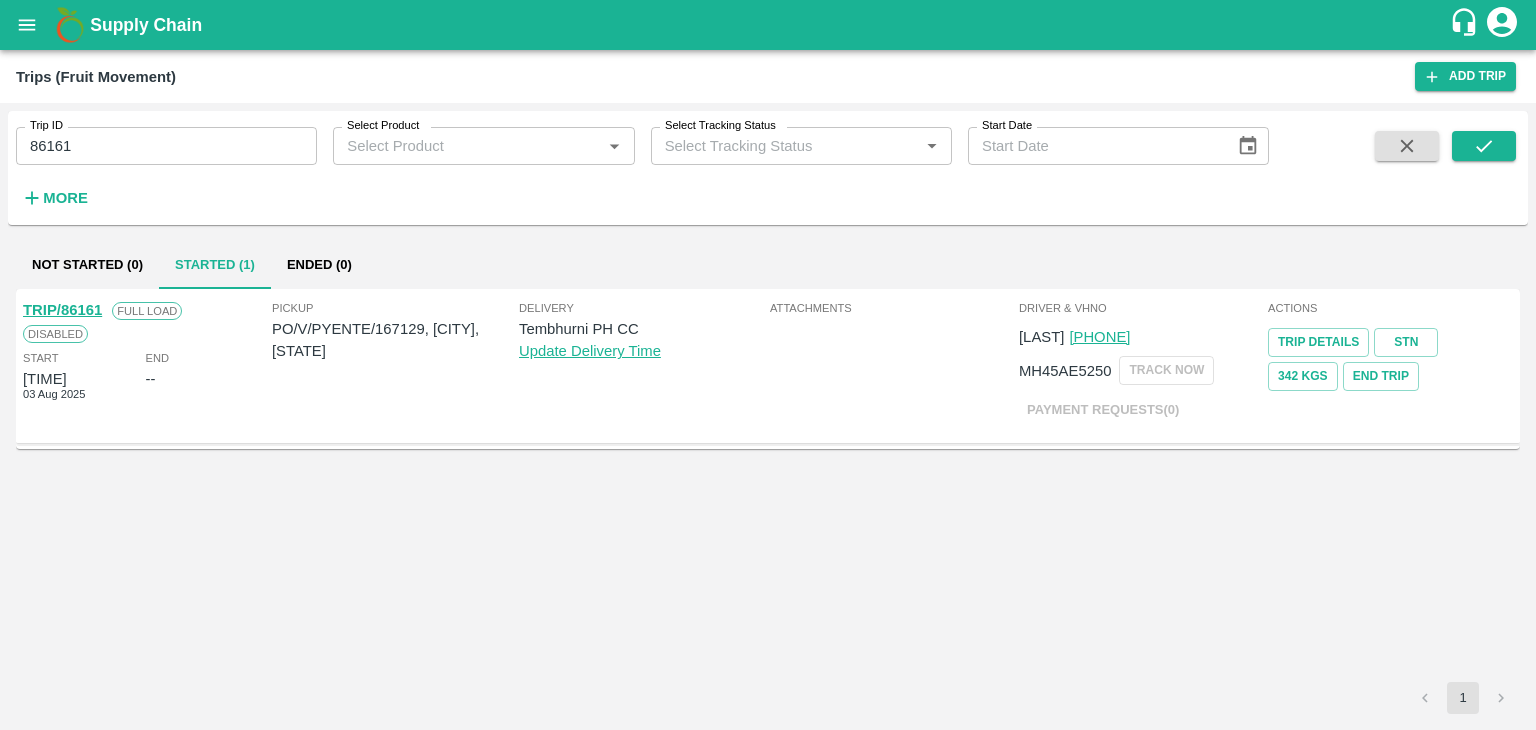 click on "TRIP/86161" at bounding box center (62, 310) 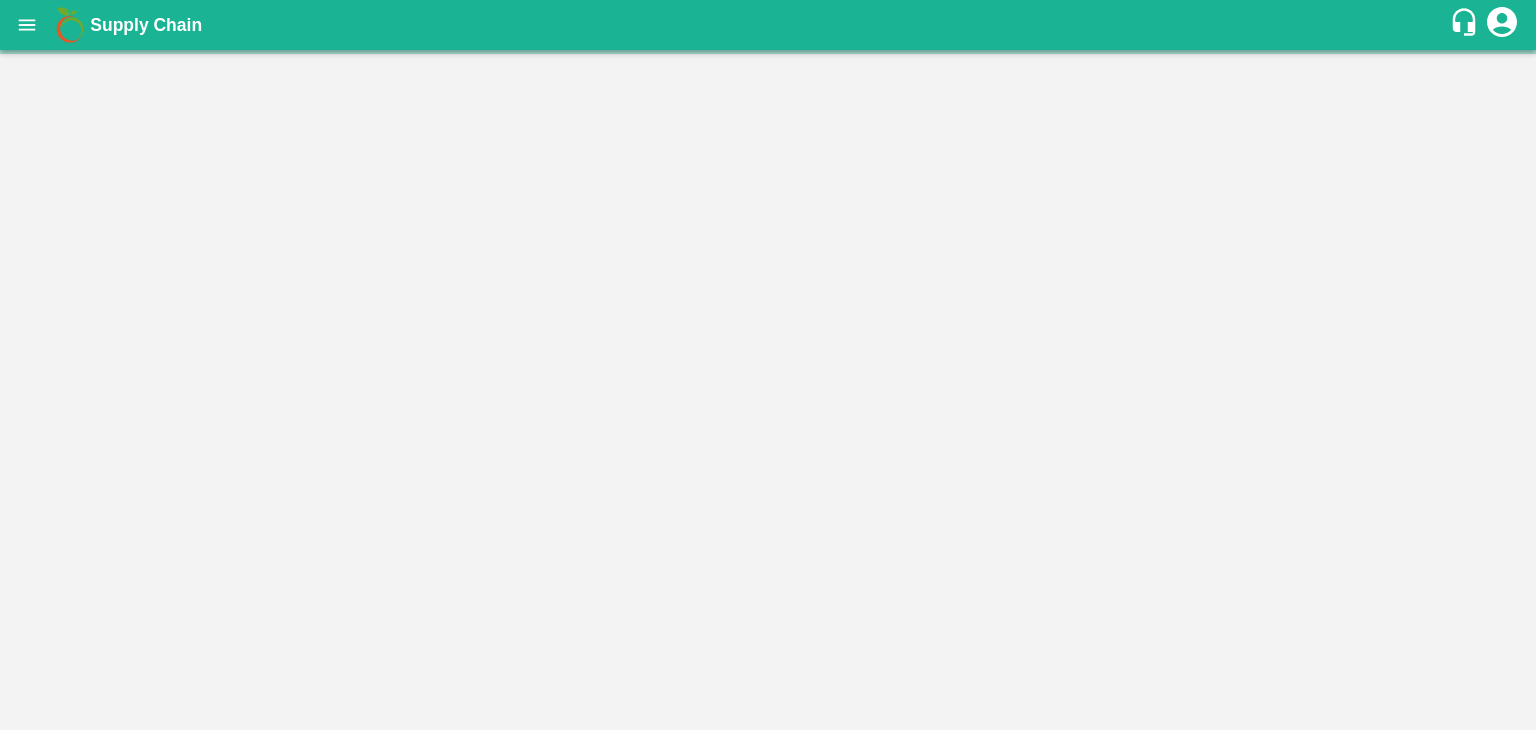 scroll, scrollTop: 0, scrollLeft: 0, axis: both 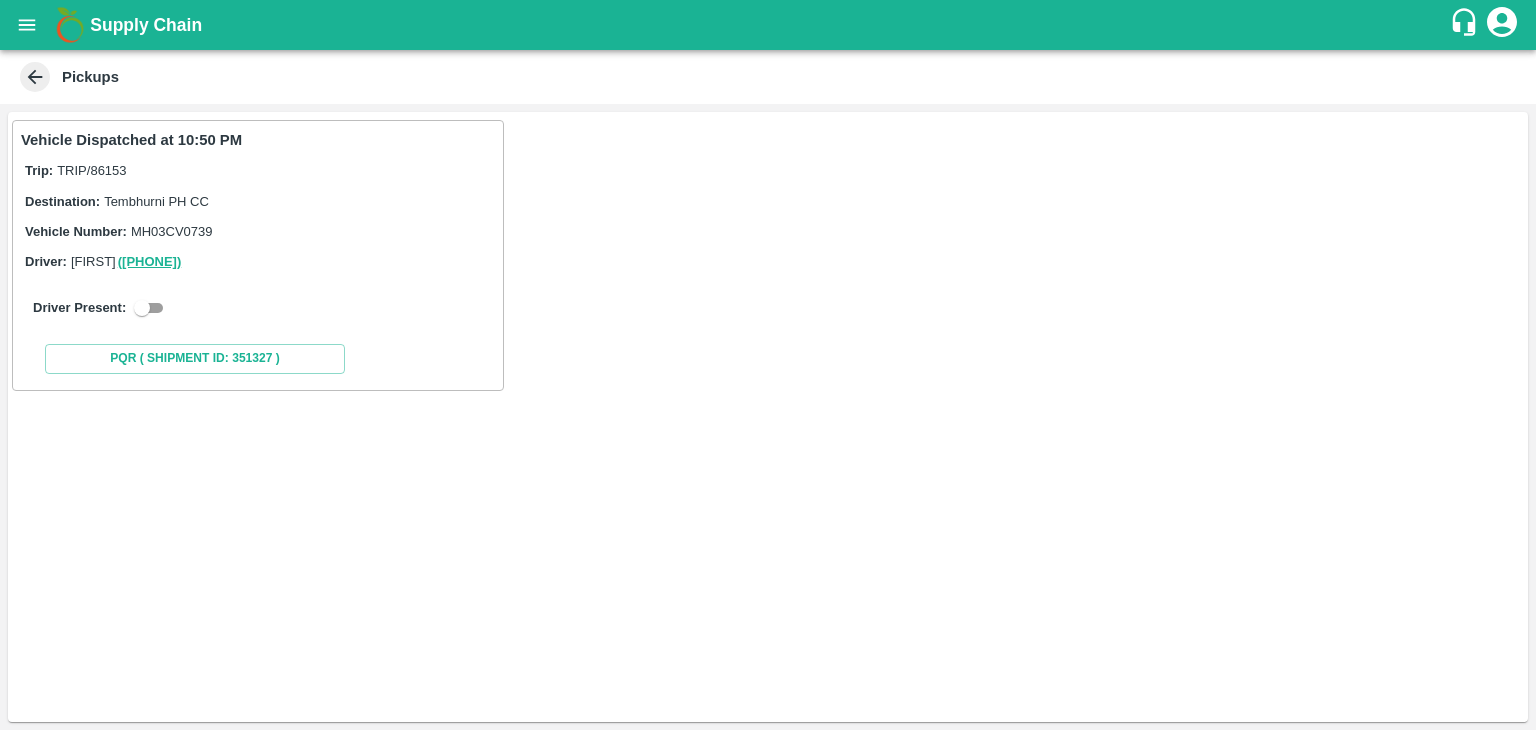 click on "Driver Present:" at bounding box center (258, 308) 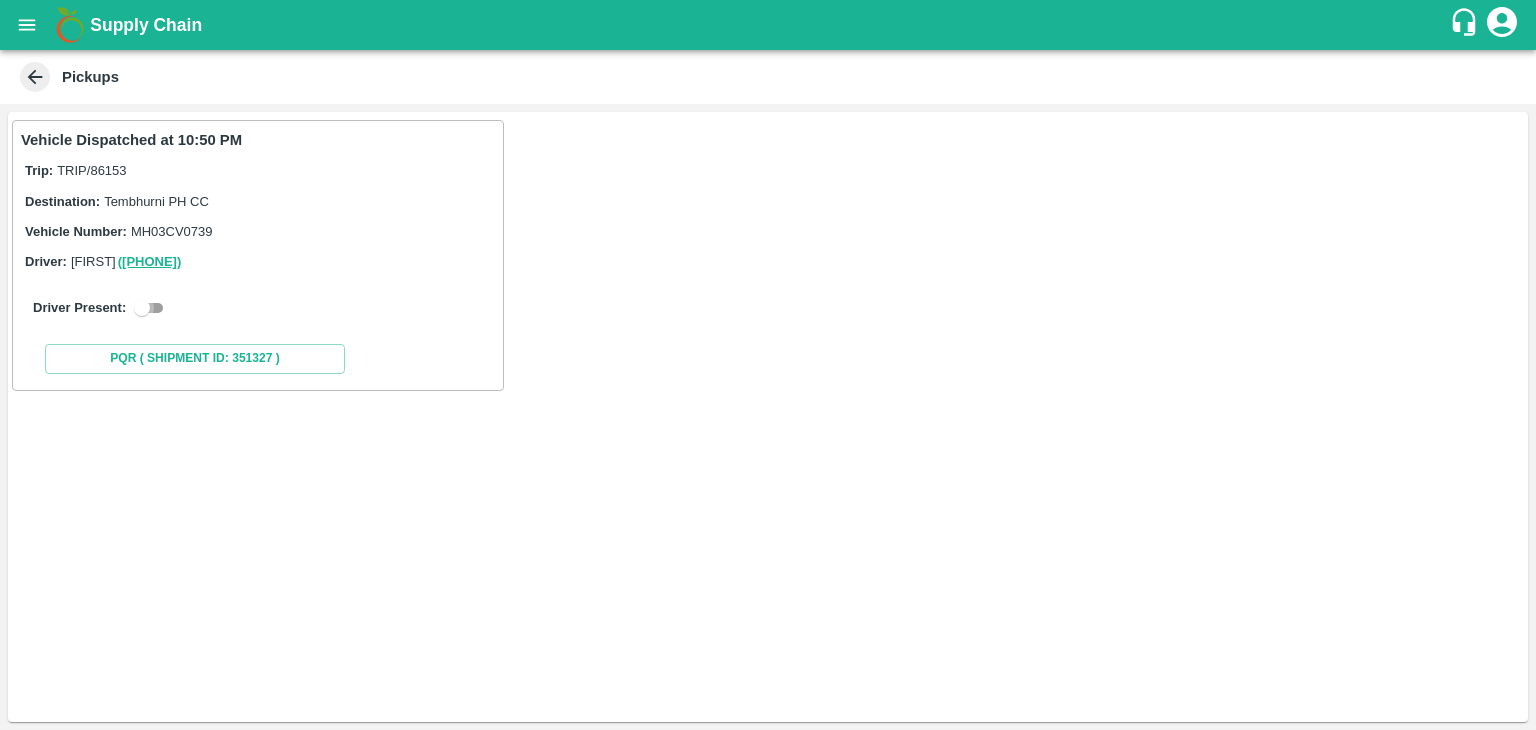 click at bounding box center (142, 308) 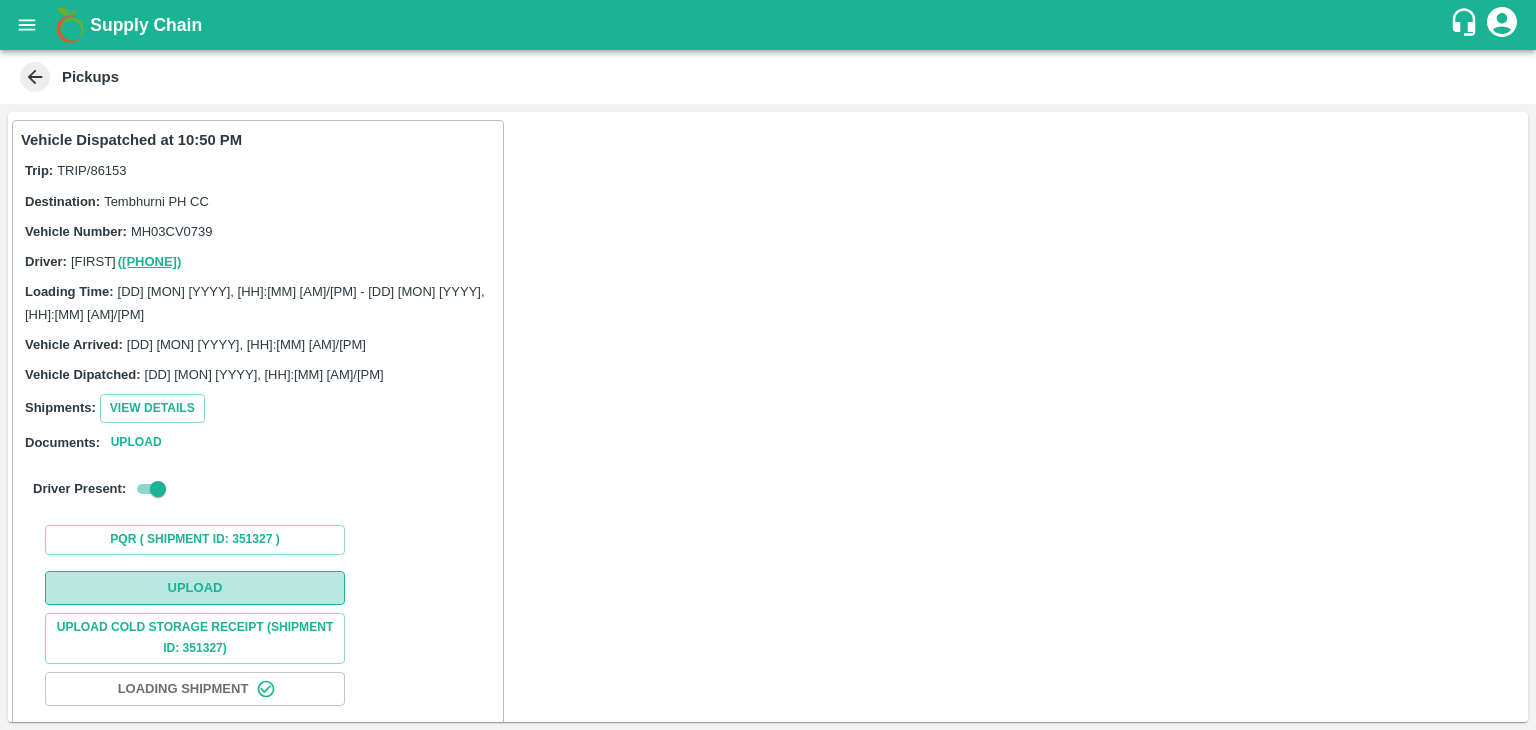 click on "Upload" at bounding box center (195, 588) 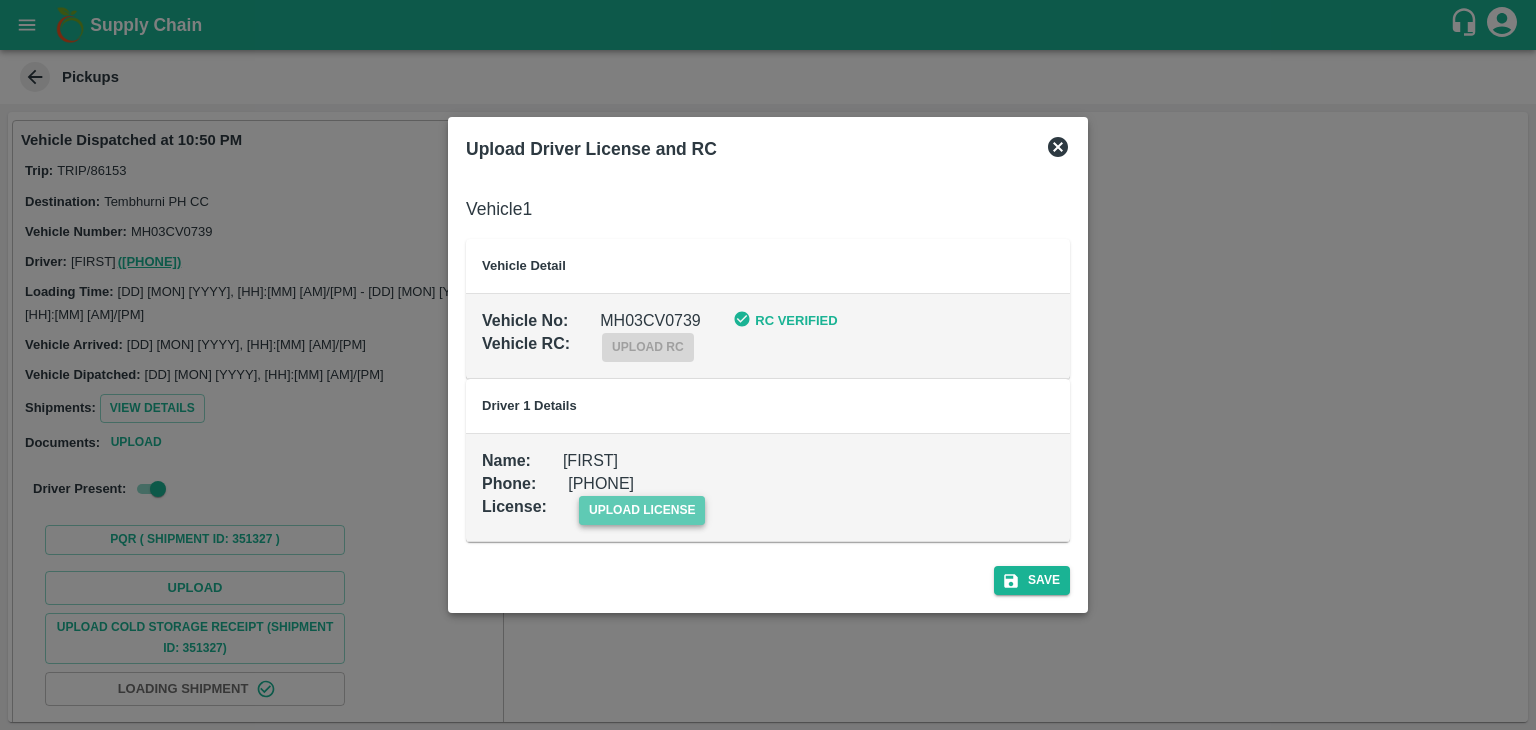 click on "upload license" at bounding box center (642, 510) 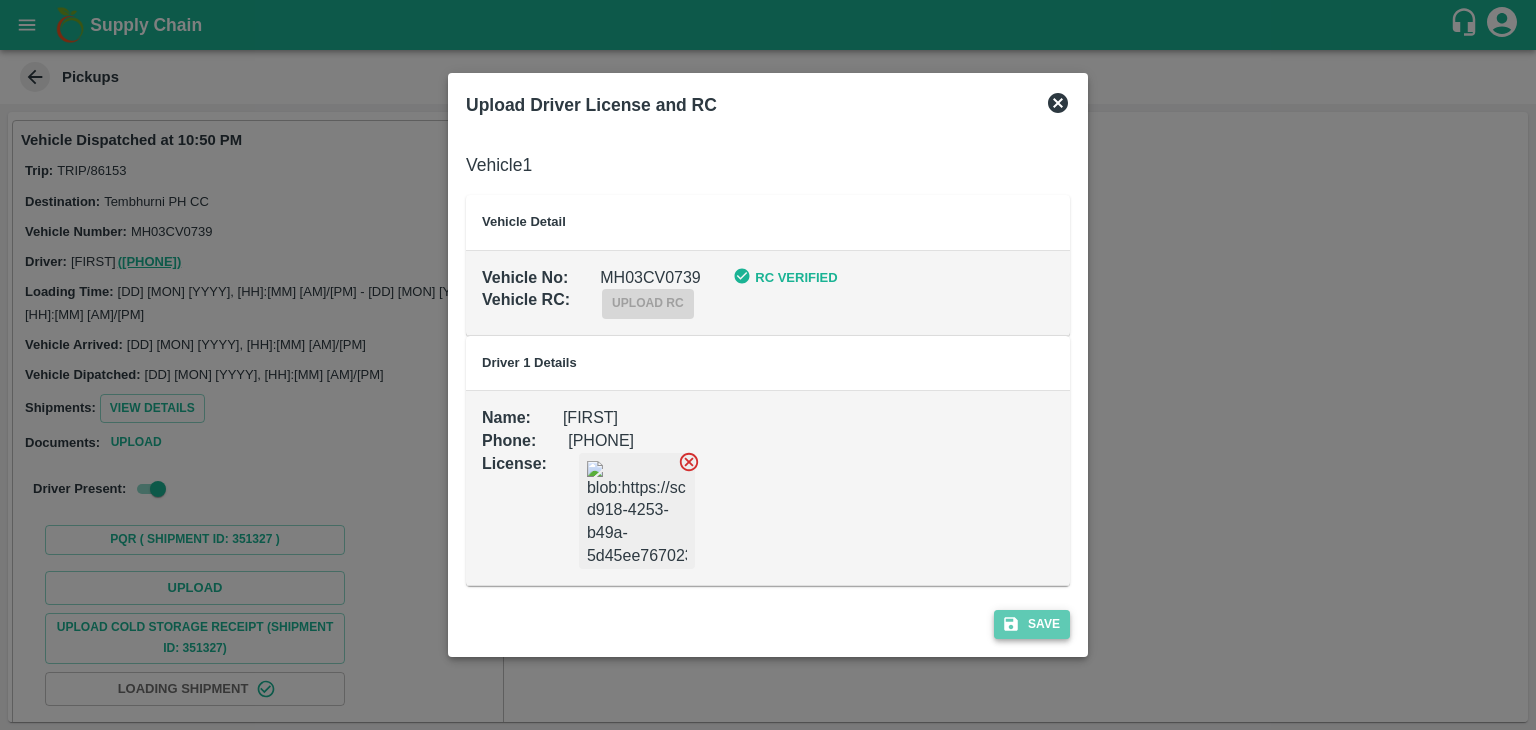 click on "Save" at bounding box center (1032, 624) 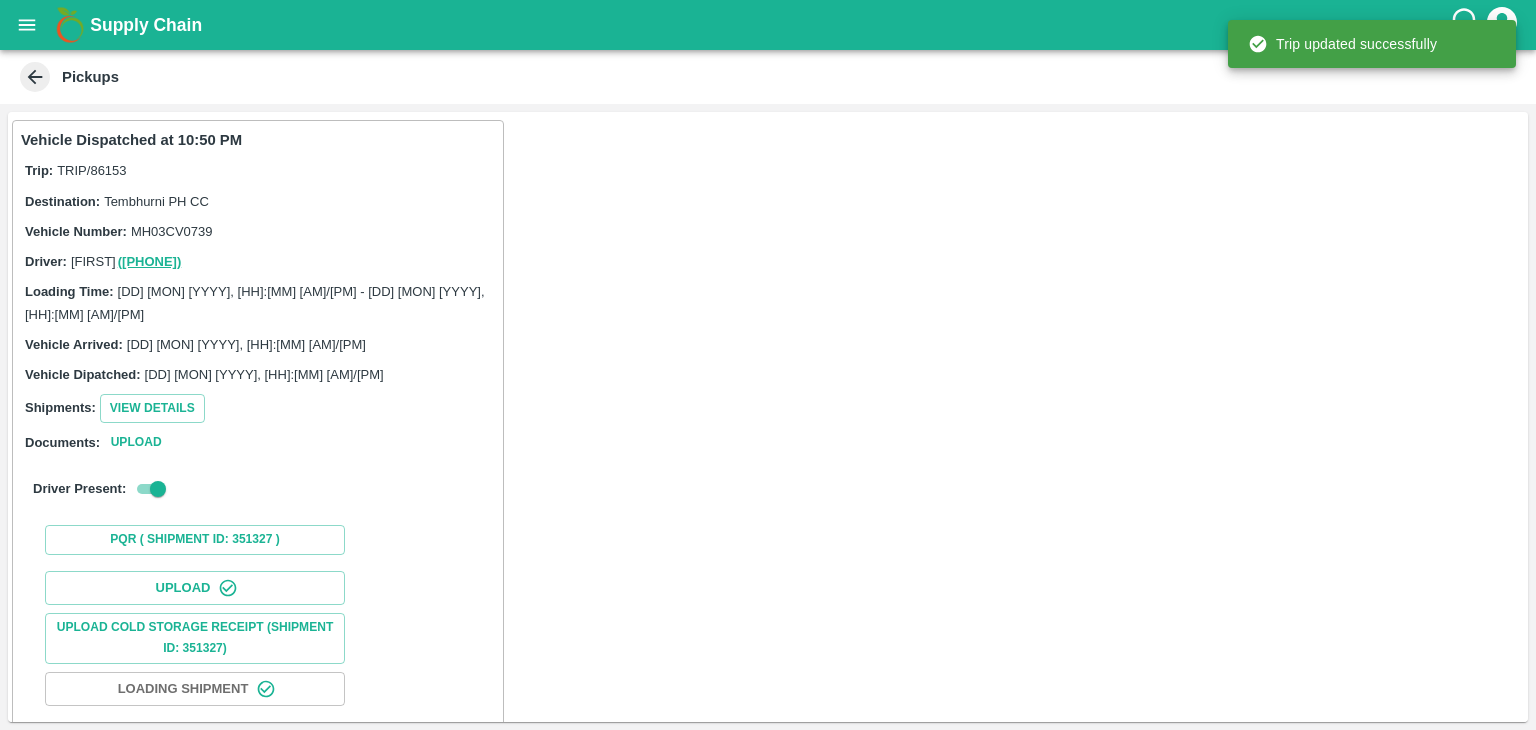 scroll, scrollTop: 209, scrollLeft: 0, axis: vertical 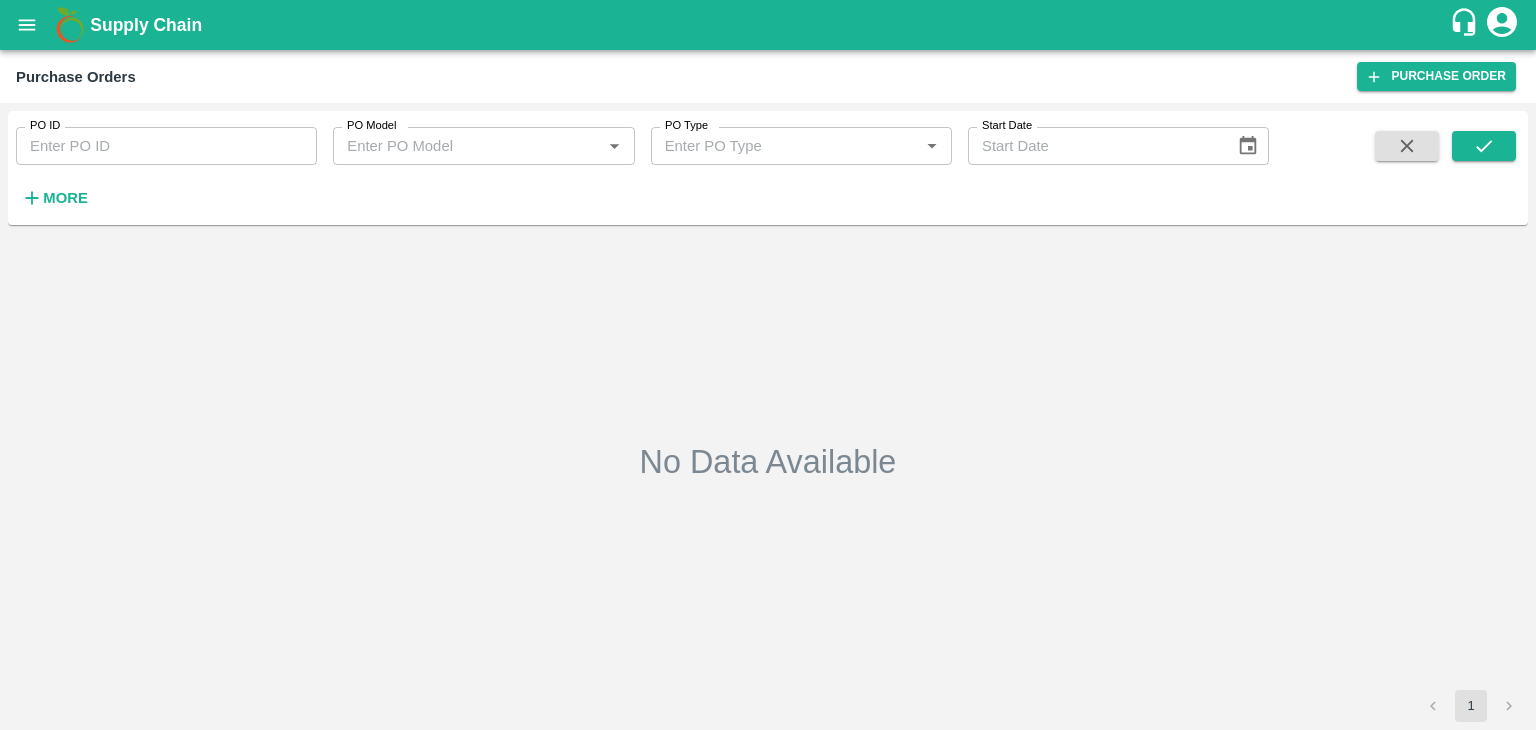 type on "167185" 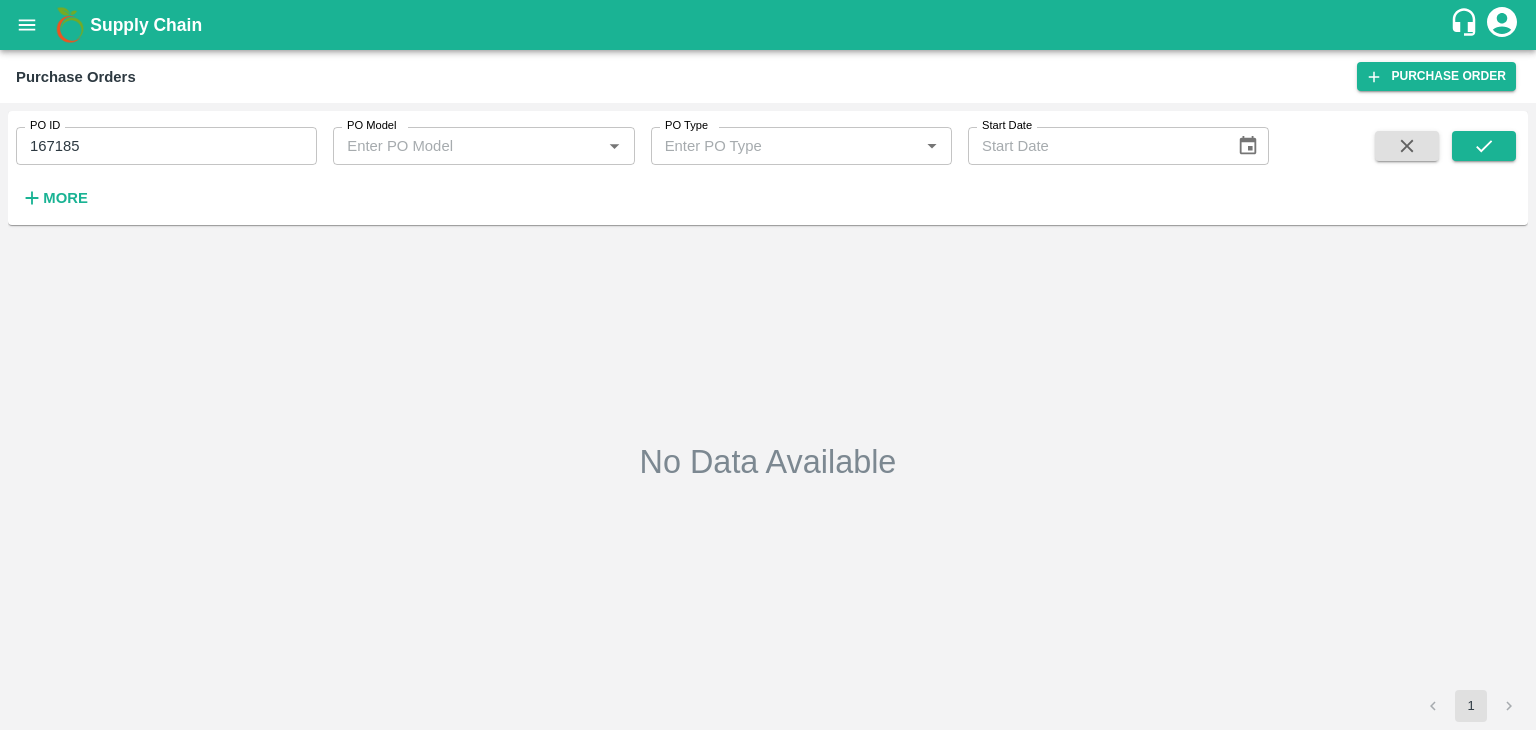 type on "02/08/2025" 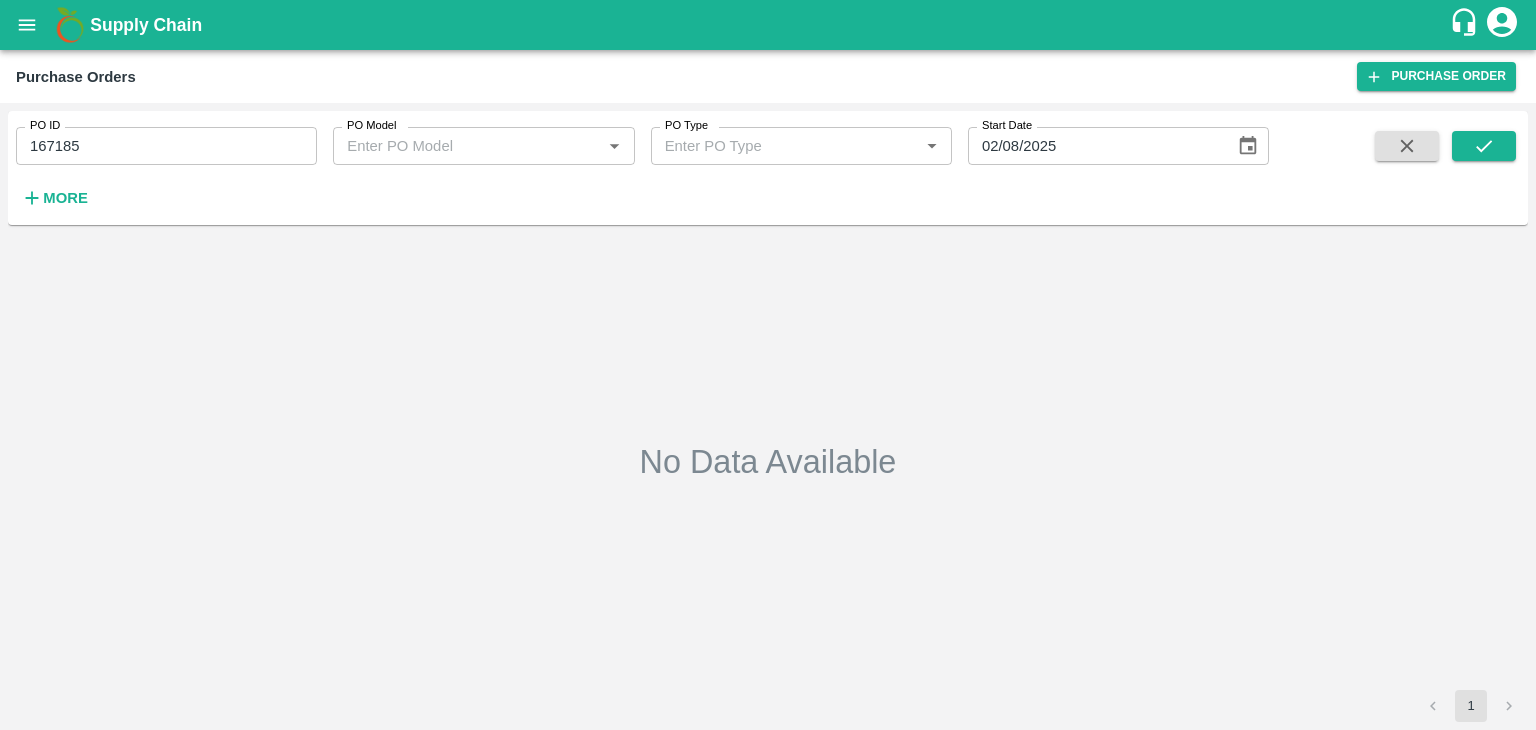 scroll, scrollTop: 0, scrollLeft: 0, axis: both 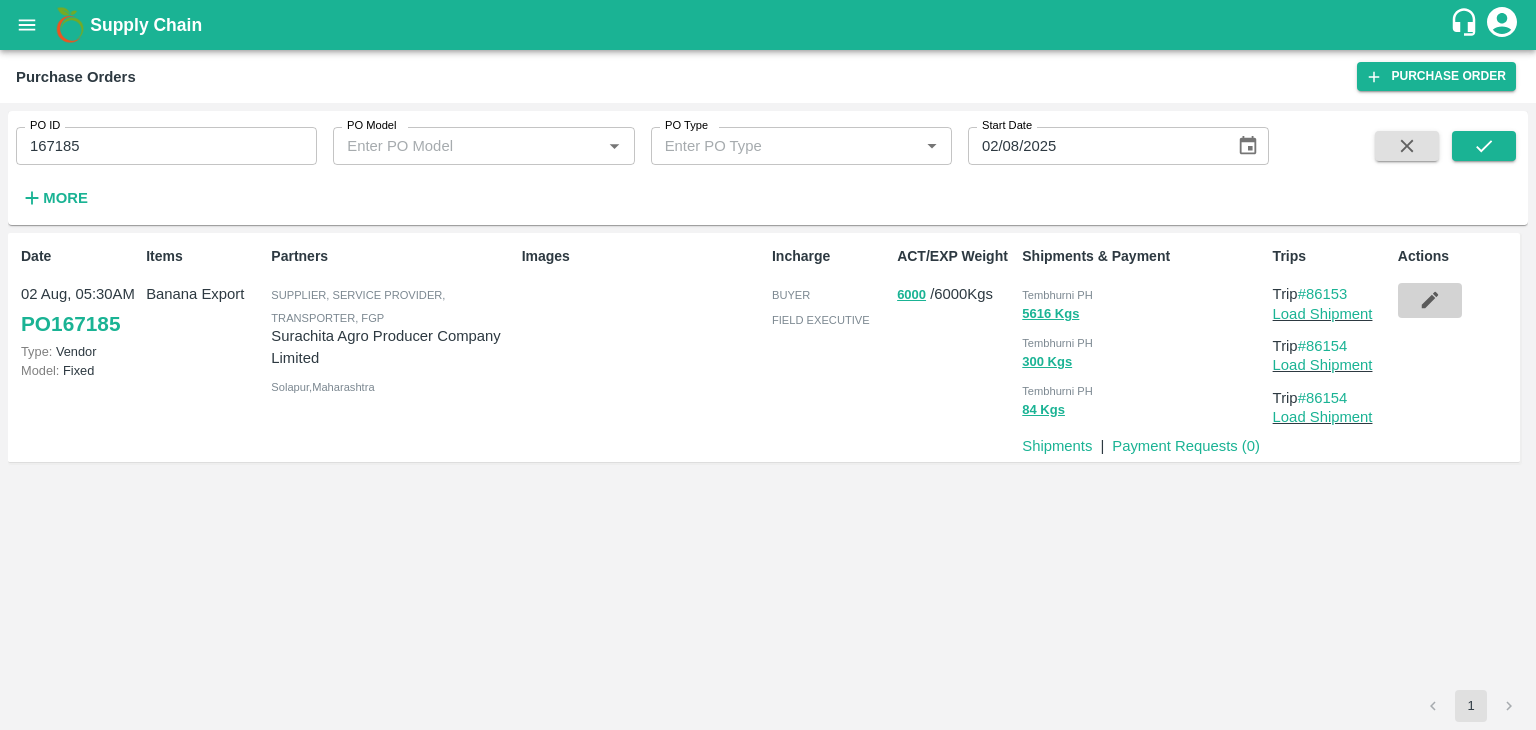 click 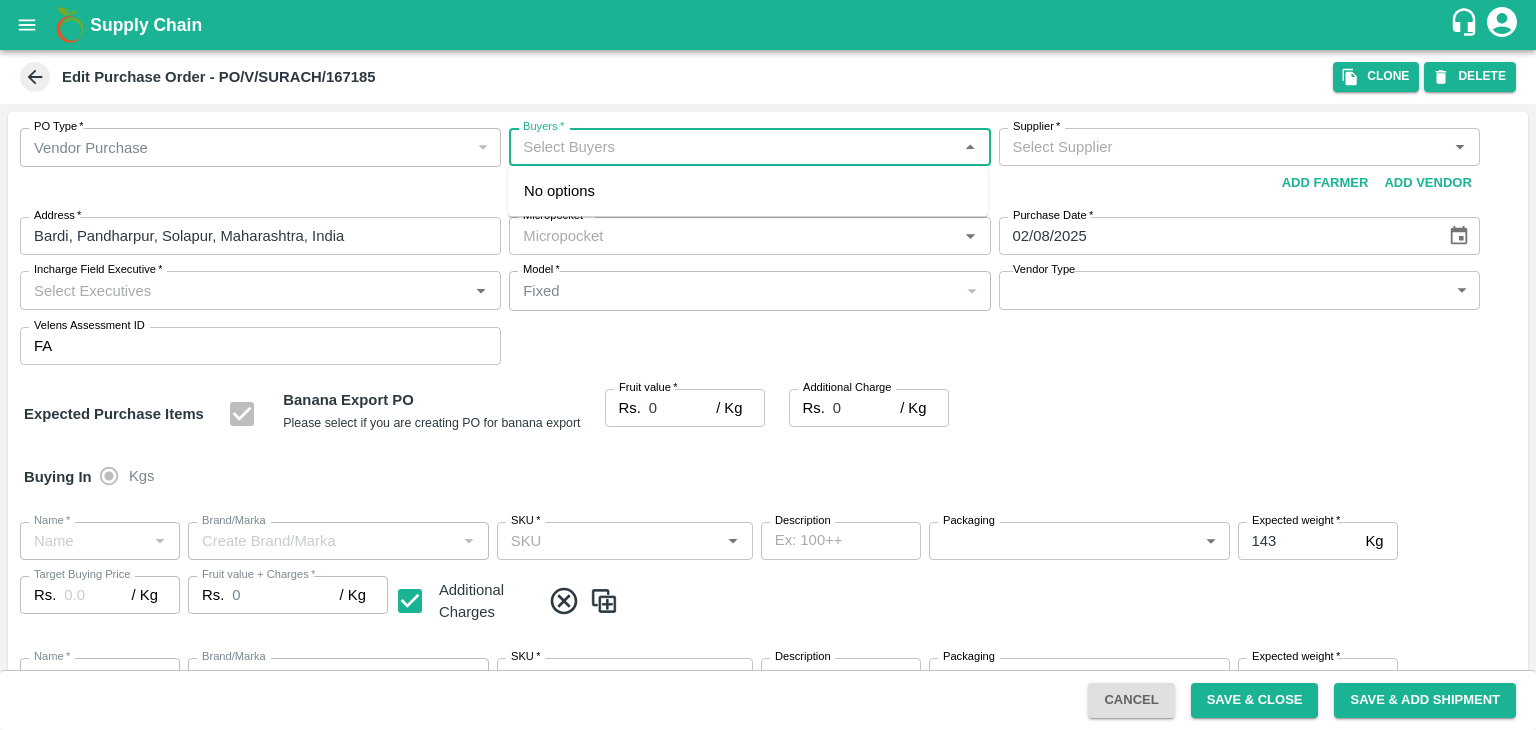 click on "Buyers   *" at bounding box center [733, 147] 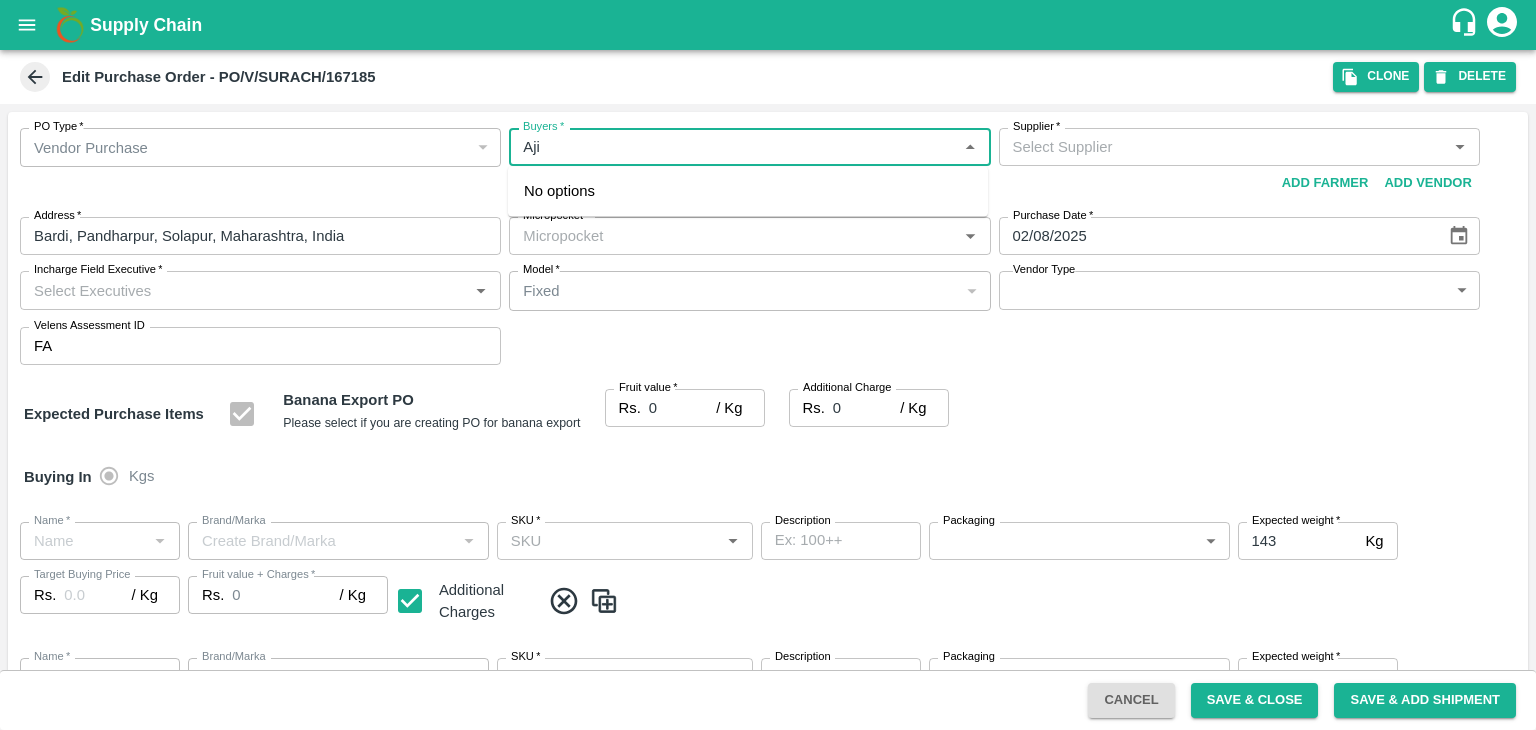 type on "Ajit" 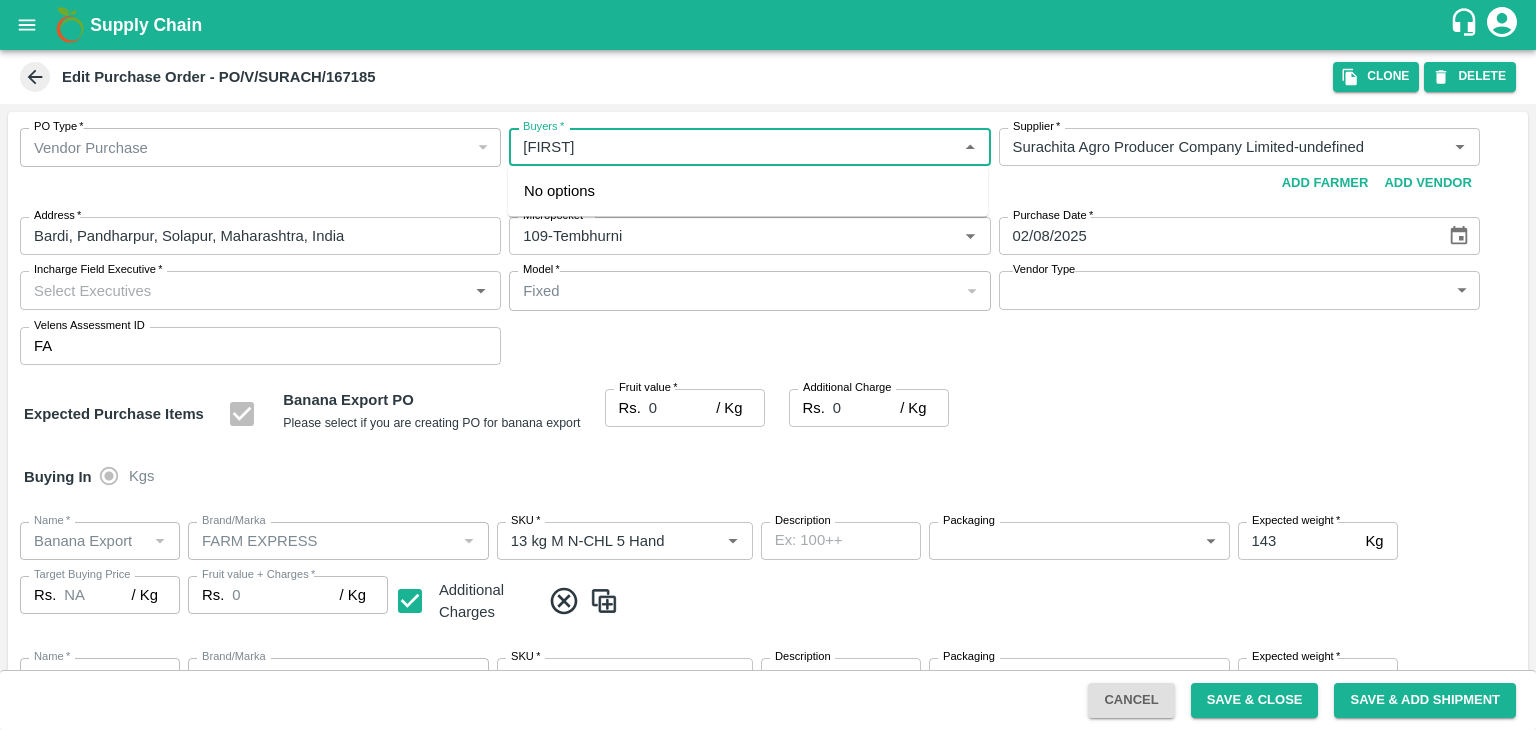type on "Surachita Agro Producer Company Limited-undefined" 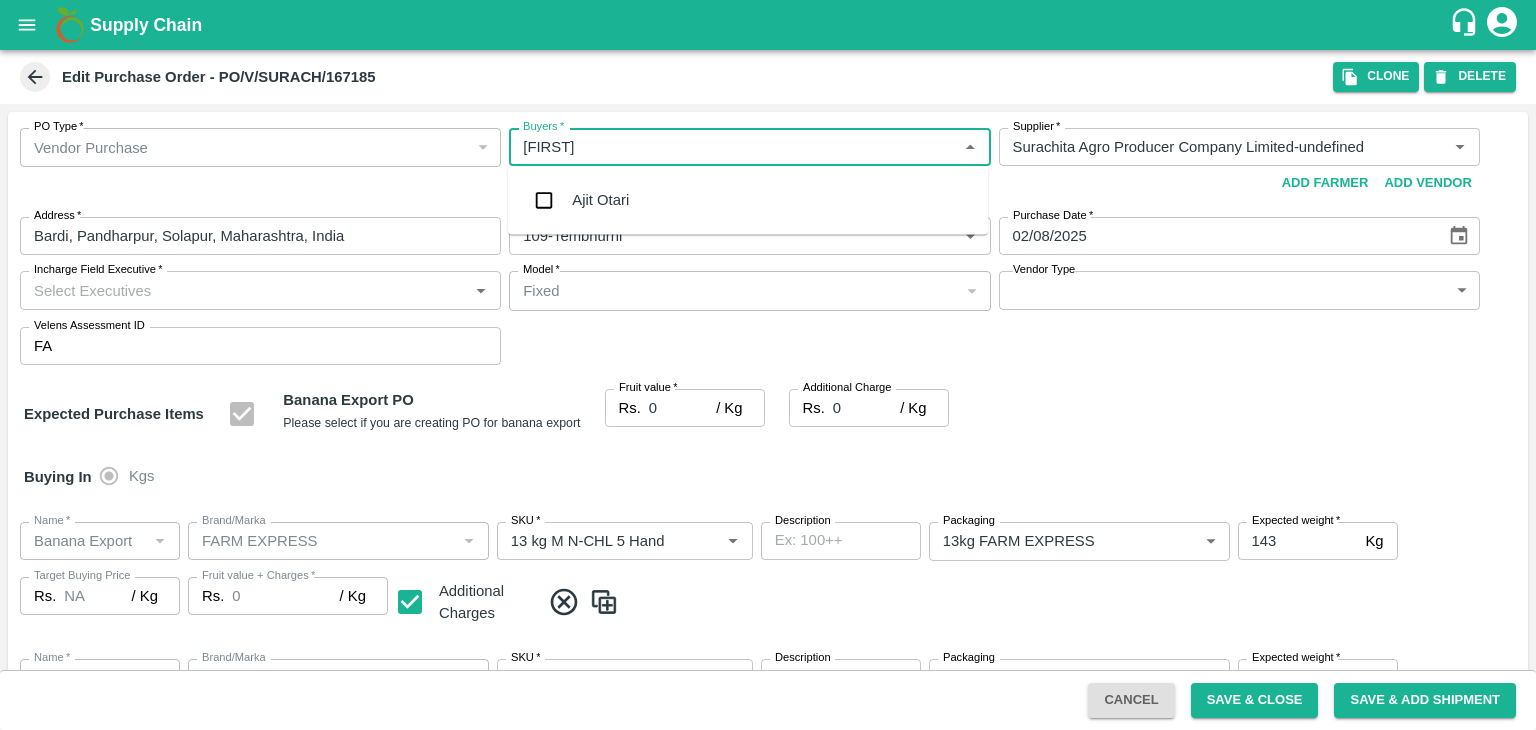 click on "Ajit Otari" at bounding box center [748, 200] 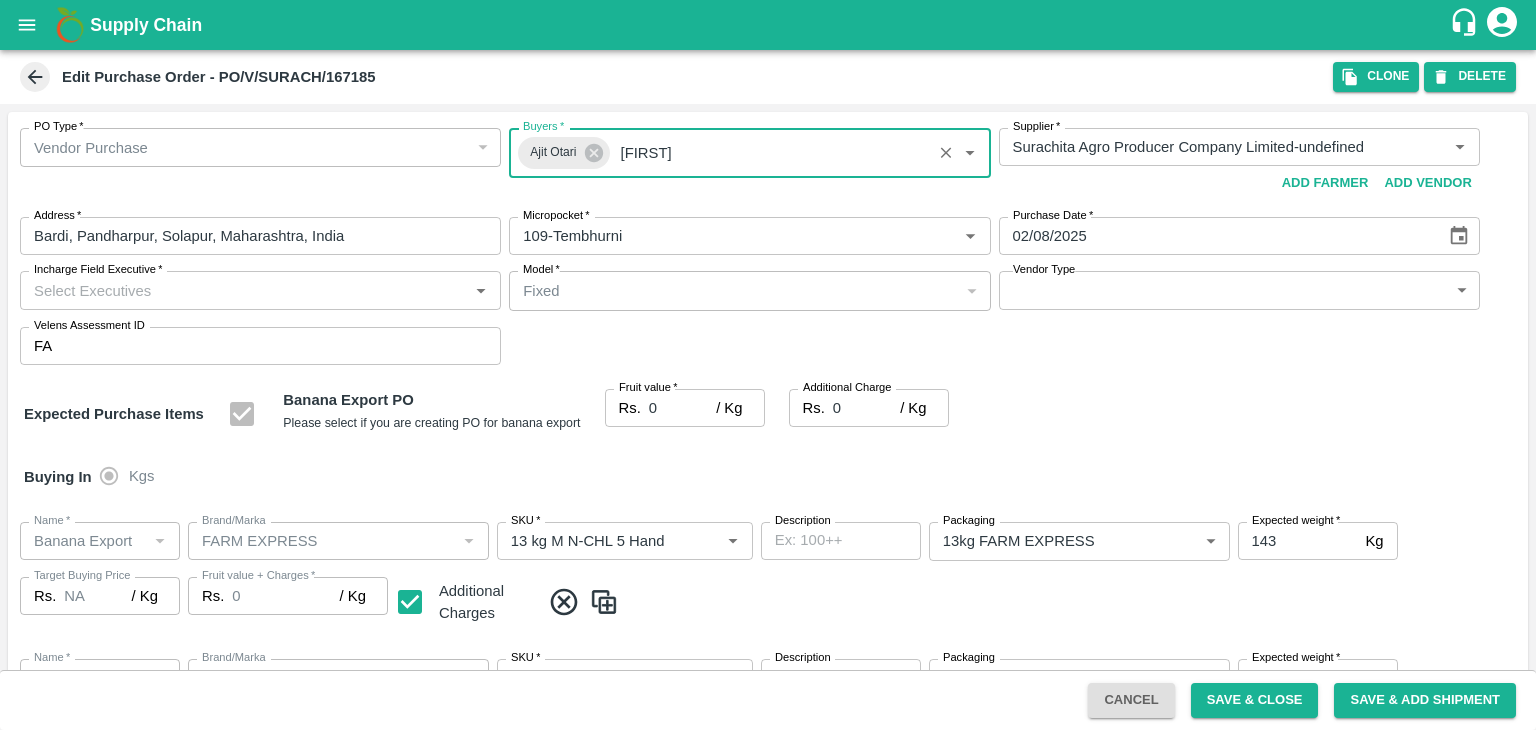 type 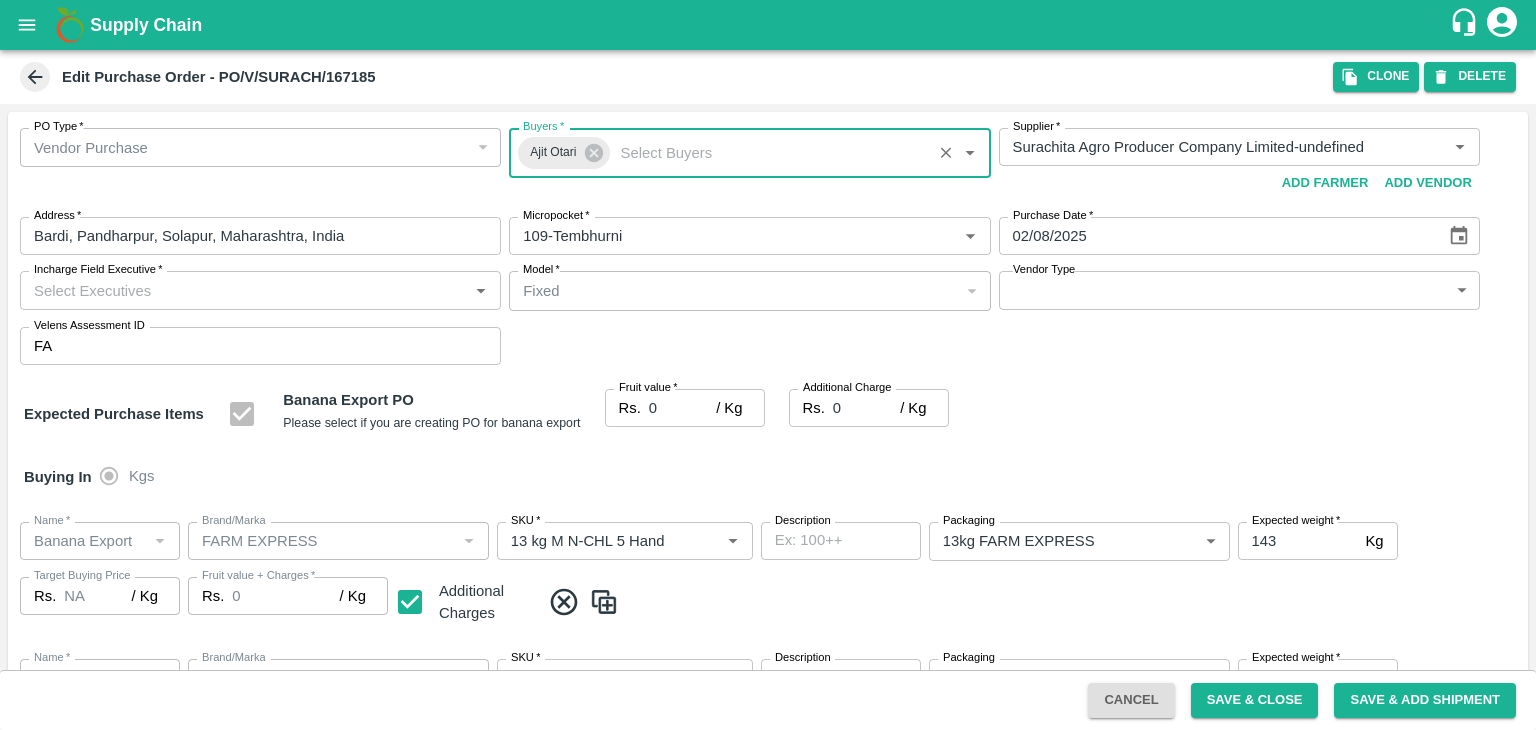 click on "Incharge Field Executive   *" at bounding box center [244, 290] 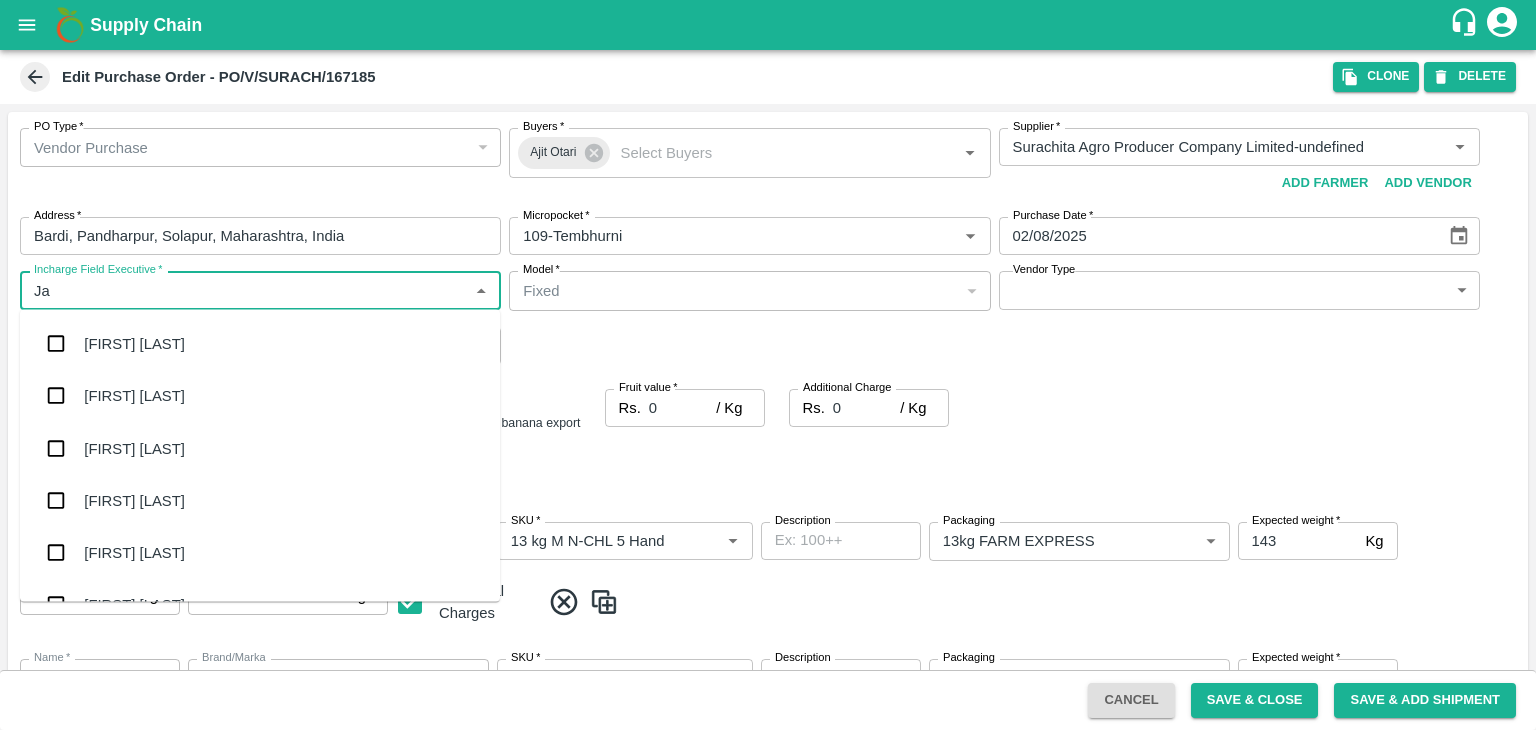 type on "Jay" 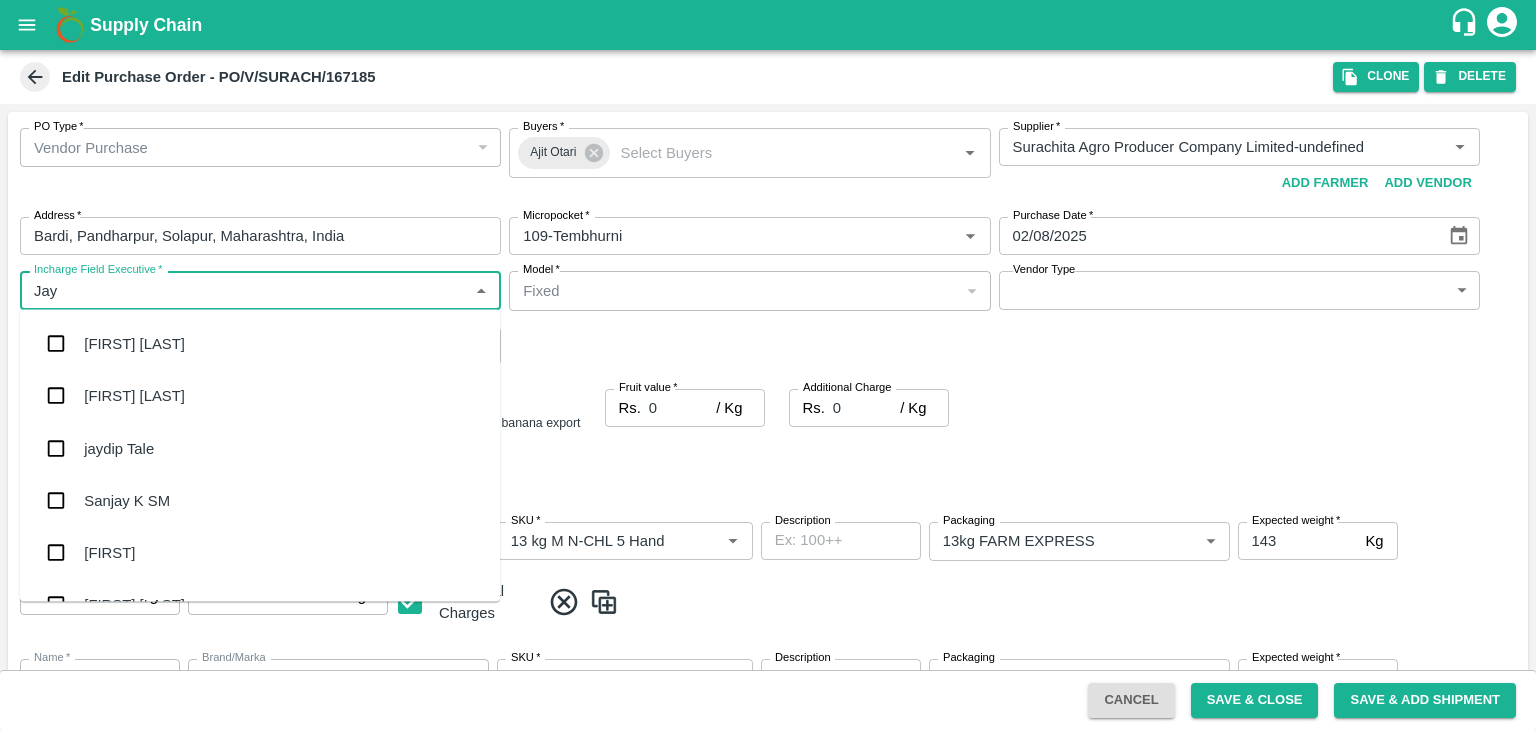 click on "jaydip Tale" at bounding box center (260, 448) 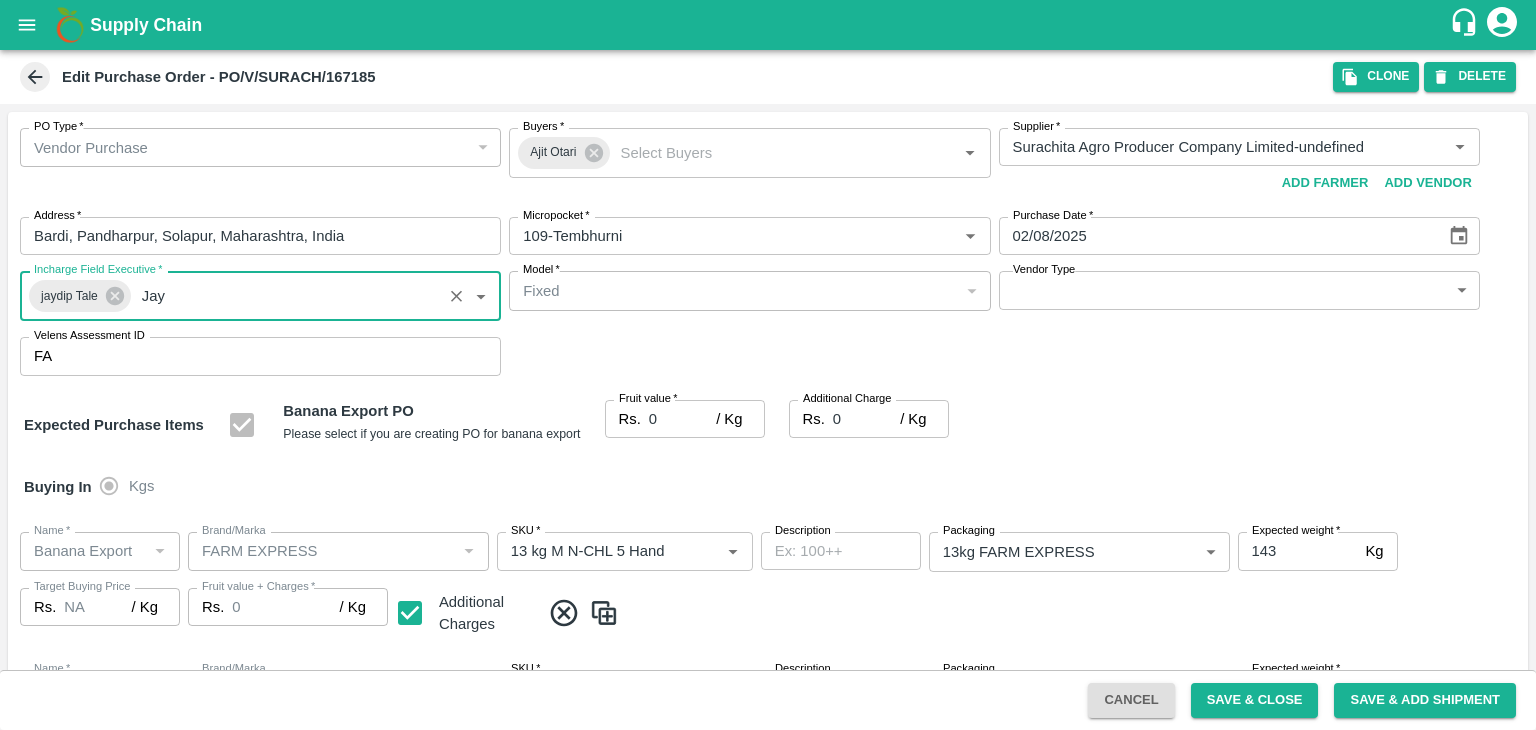 type 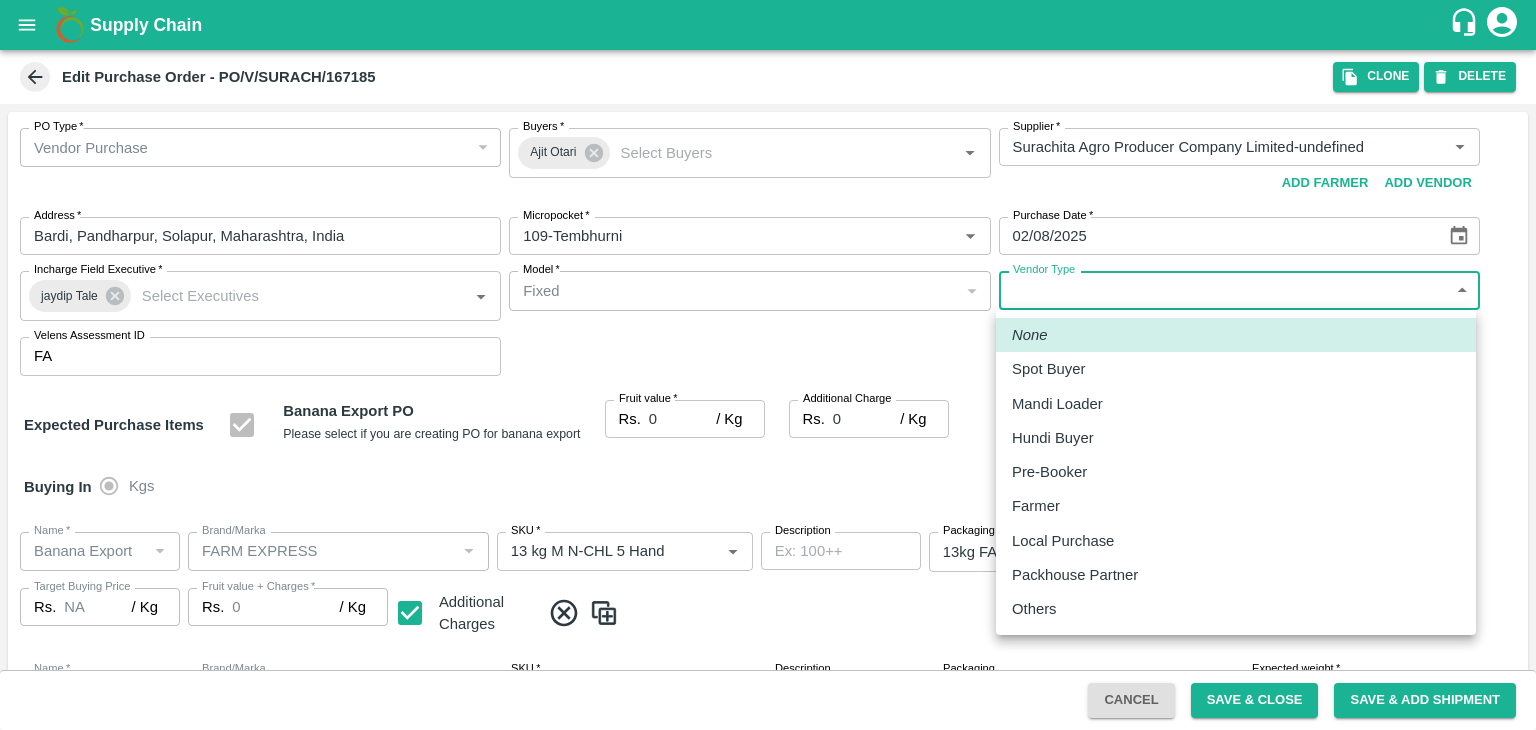 click on "Supply Chain Edit Purchase Order - PO/V/SURACH/167185 Clone DELETE PO Type   * Vendor Purchase 2 PO Type Buyers   * Ajit Otari Buyers   * Supplier   * Supplier   * Add Vendor Add Farmer Address   * Bardi, Pandharpur, Solapur, Maharashtra, India Address Micropocket   * Micropocket   * Purchase Date   * 02/08/2025 Purchase Date Incharge Field Executive   * jaydip Tale Incharge Field Executive   * Model   * Fixed Fixed Model Vendor Type ​ Vendor Type Velens Assessment ID FA Velens Assessment ID Expected Purchase Items Banana Export PO Please select if you are creating PO for banana export Fruit value   * Rs. 0 / Kg Fruit value Additional Charge Rs. 0 / Kg Additional Charge Buying In Kgs Name   * Name   * Brand/Marka Brand/Marka SKU   * SKU   * Description x Description Packaging 13kg FARM EXPRESS 468 Packaging Expected weight   * 143 Kg Expected weight Target Buying Price Rs. NA / Kg Target Buying Price Fruit value + Charges   * Rs. 0 / Kg Fruit value + Charges Name   *" at bounding box center [768, 365] 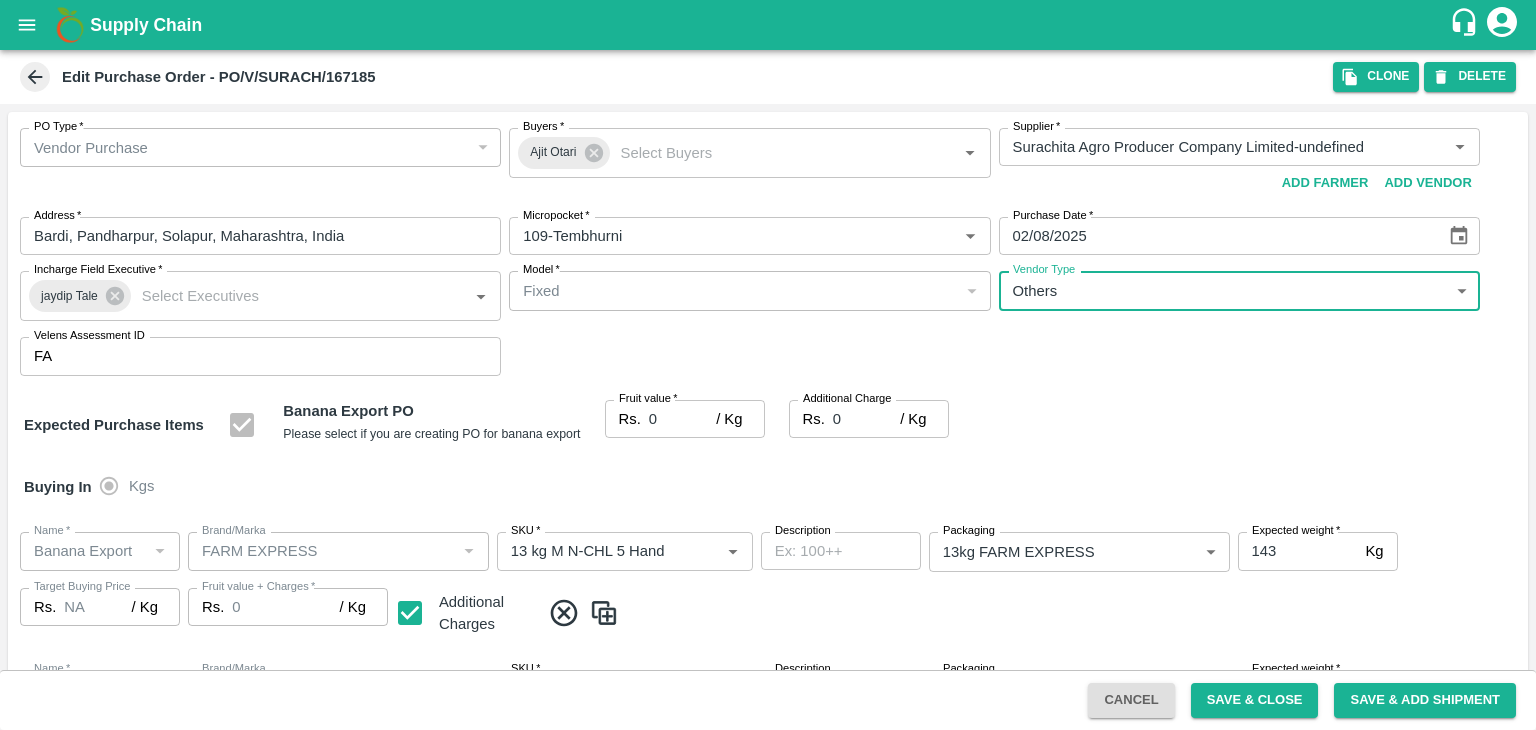type on "OTHER" 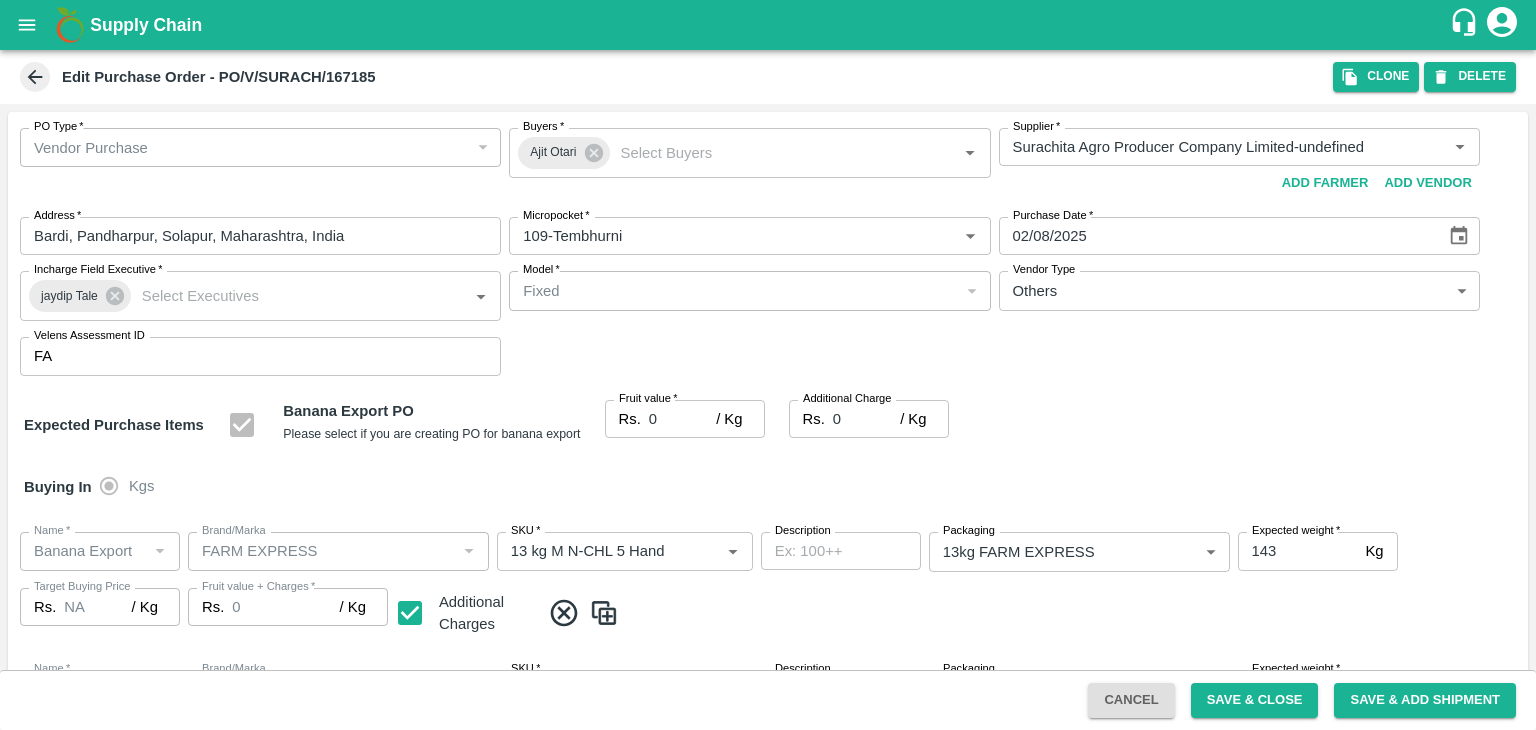 click at bounding box center [768, 365] 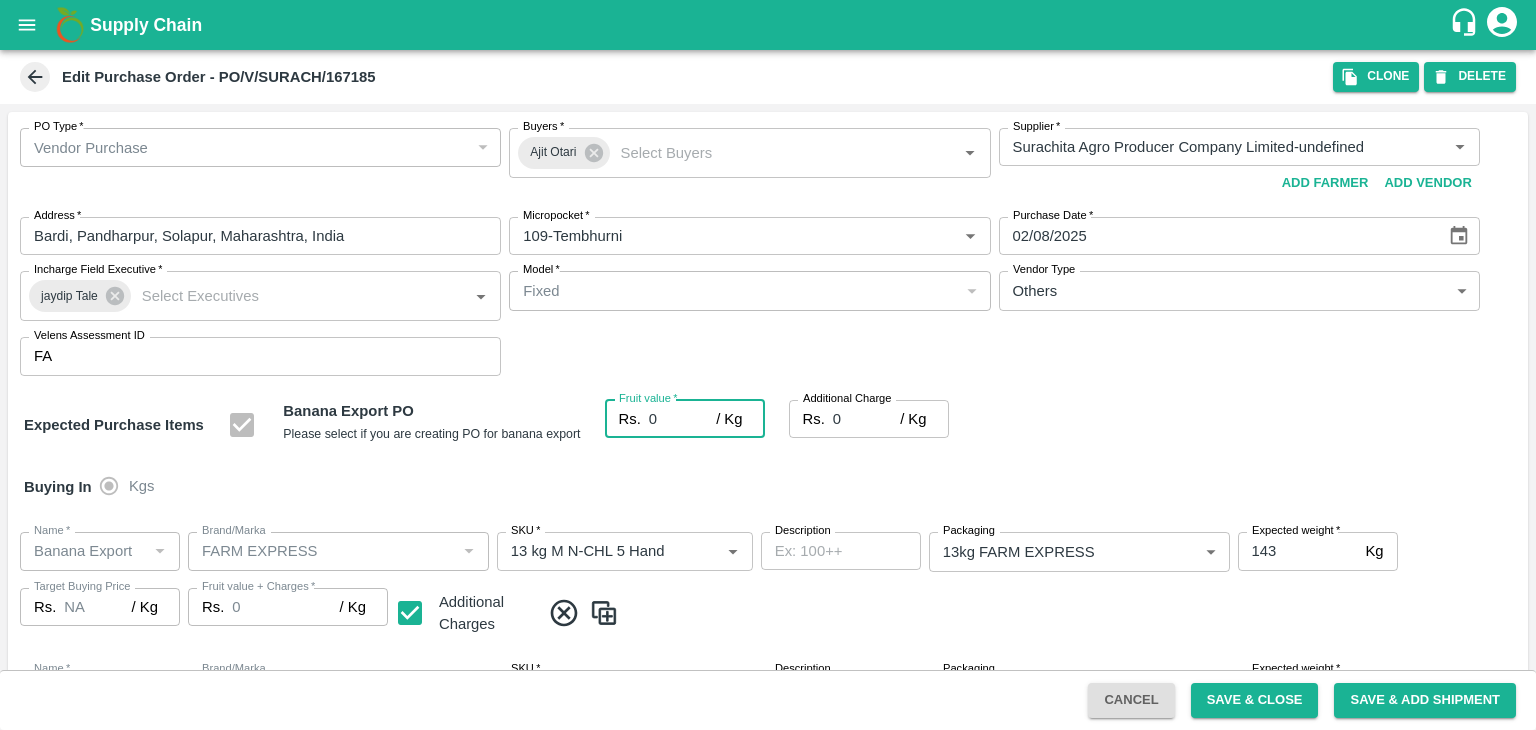 click on "0" at bounding box center (682, 419) 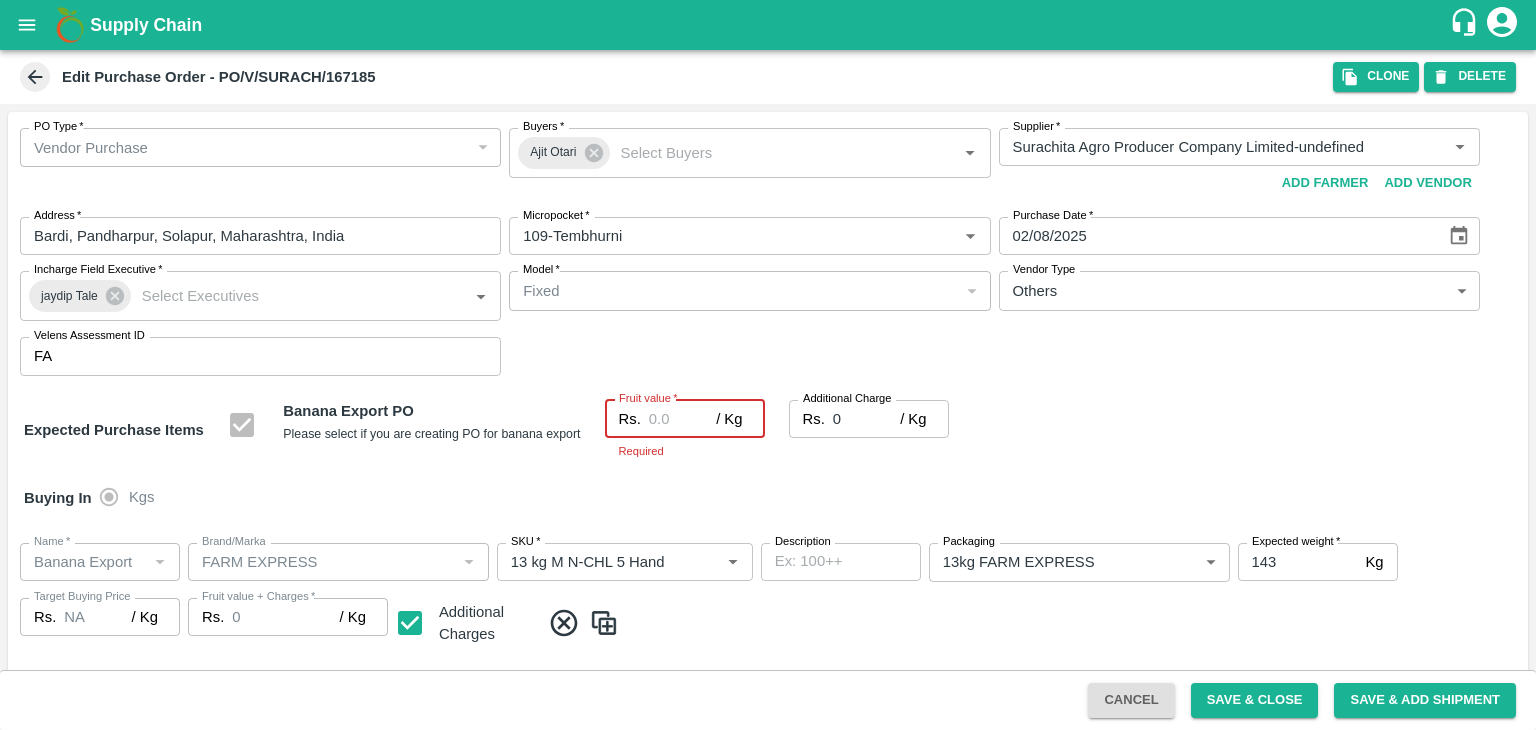 click on "Fruit value   *" at bounding box center (682, 419) 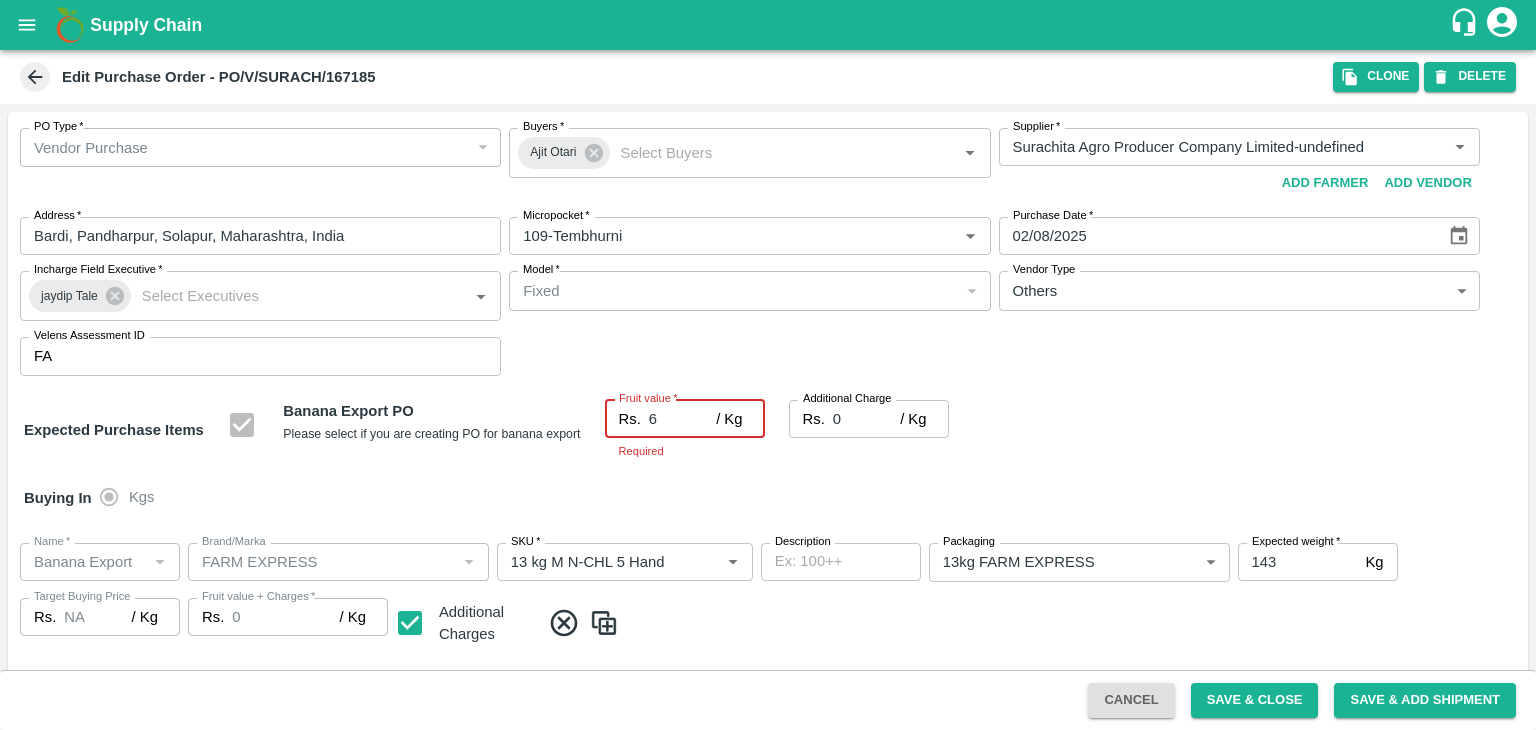 type on "6" 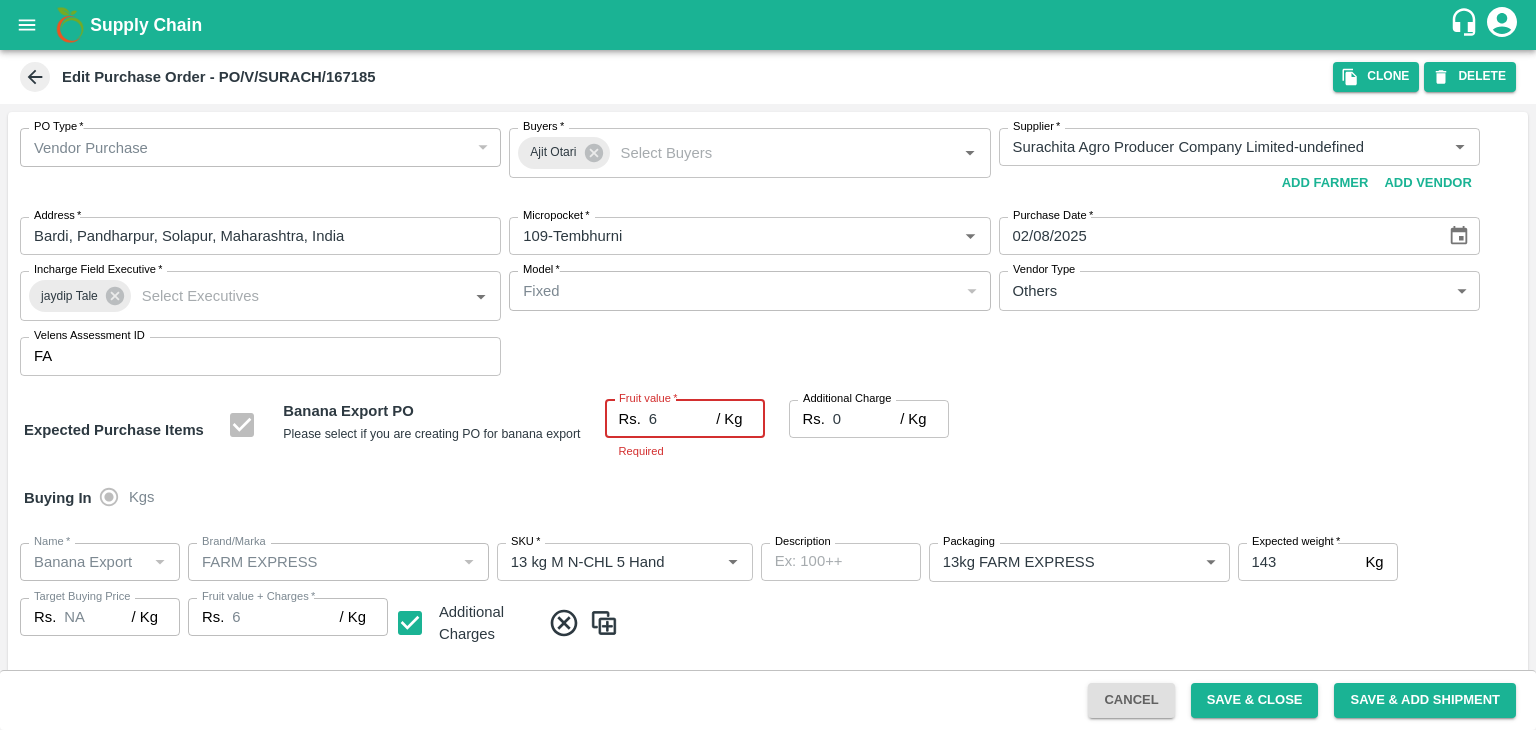type 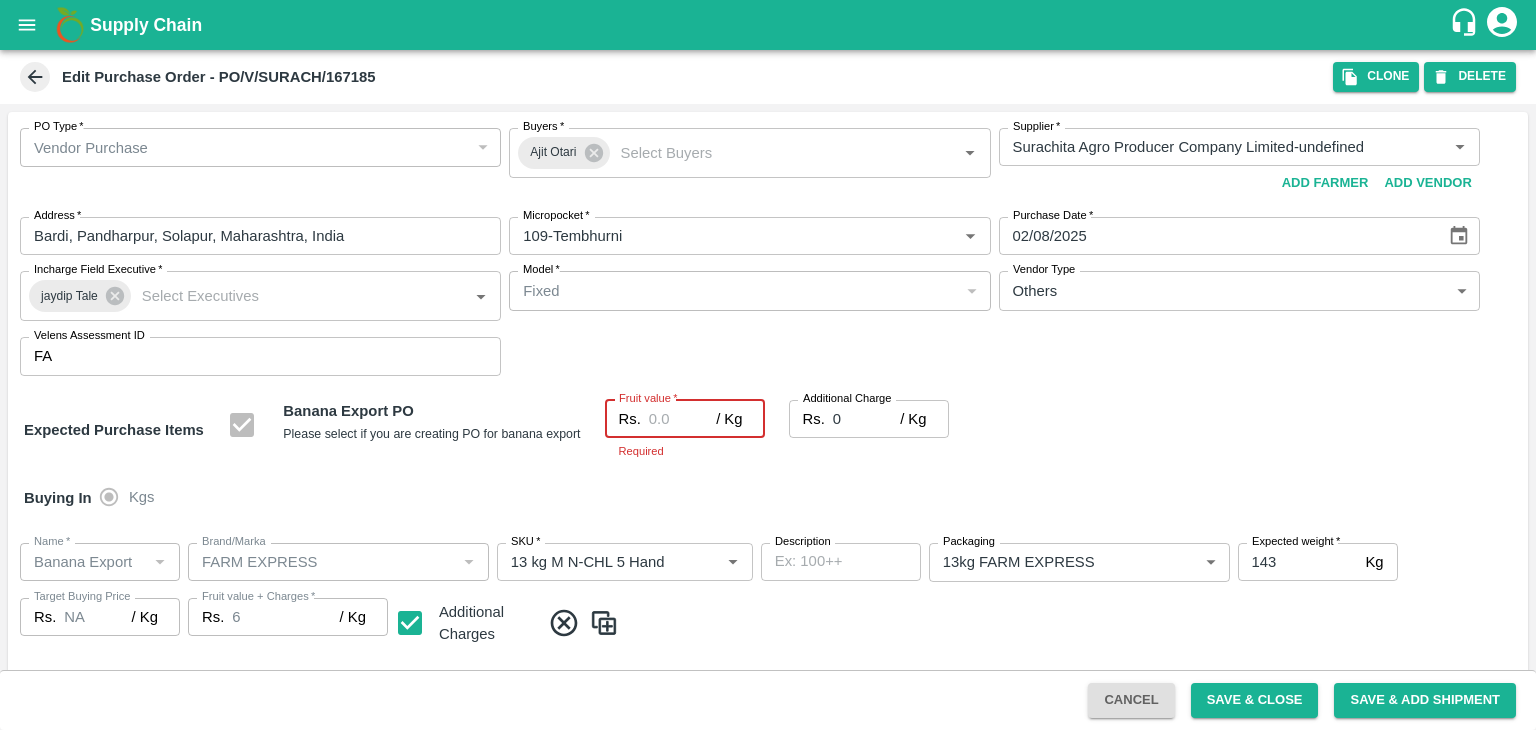type on "0" 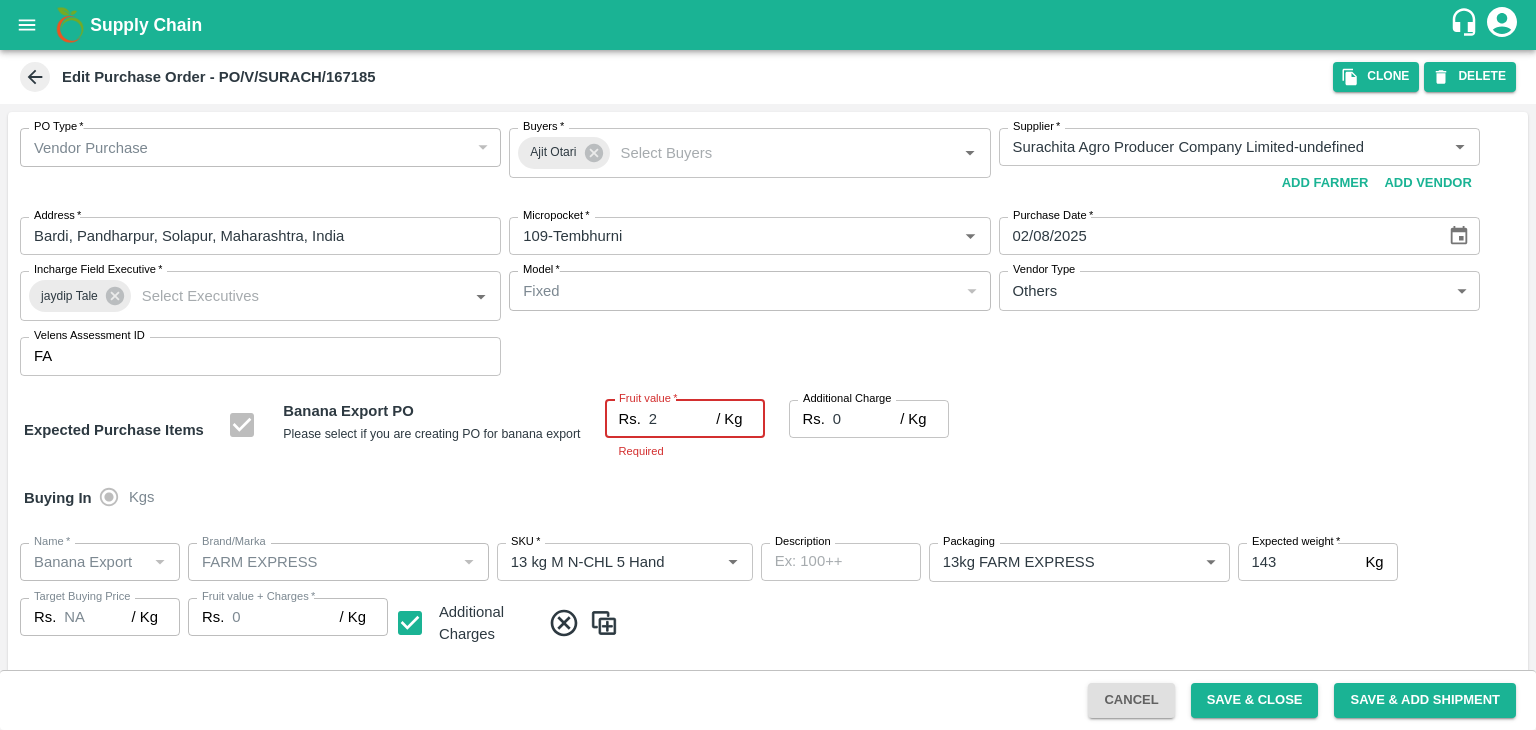 type on "26" 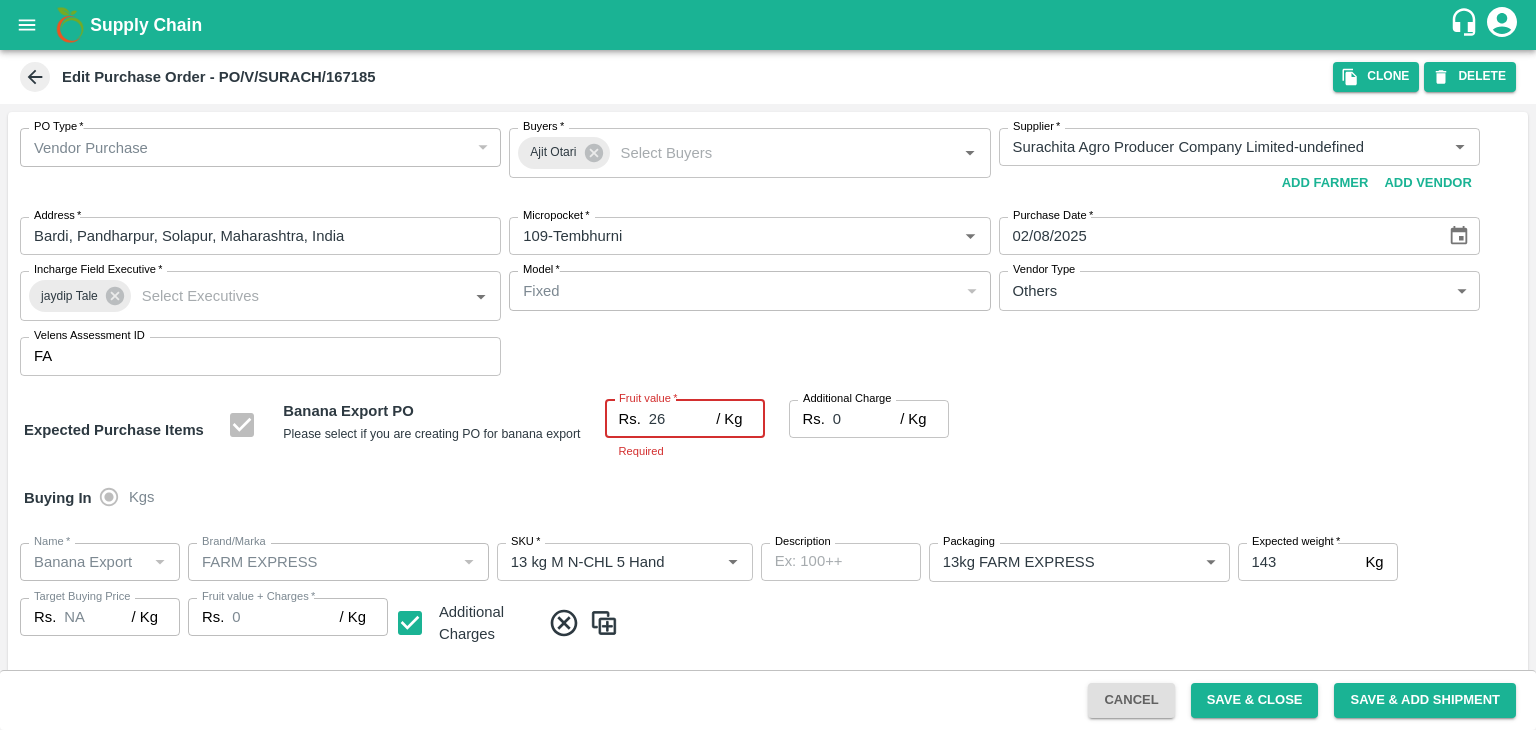 type on "26" 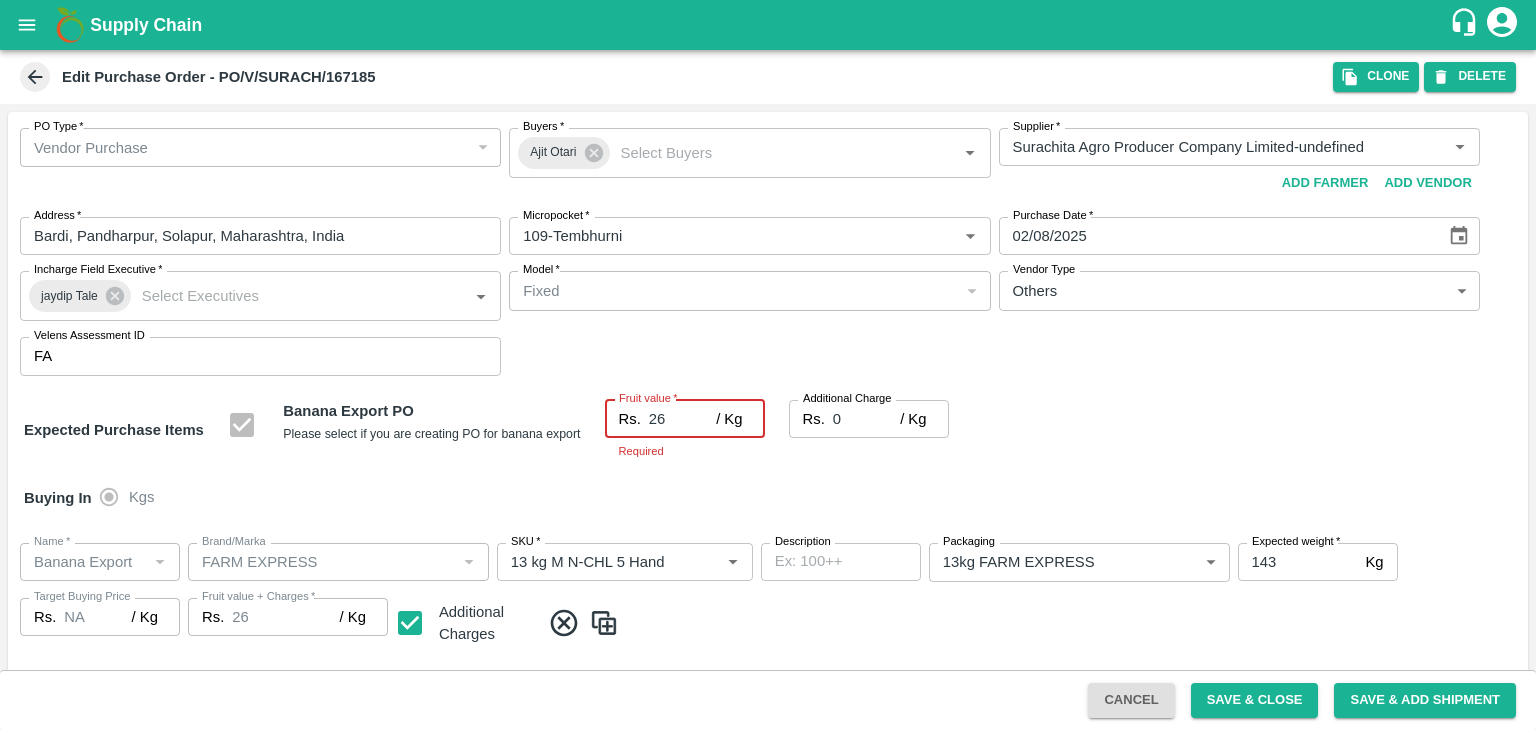 type on "26" 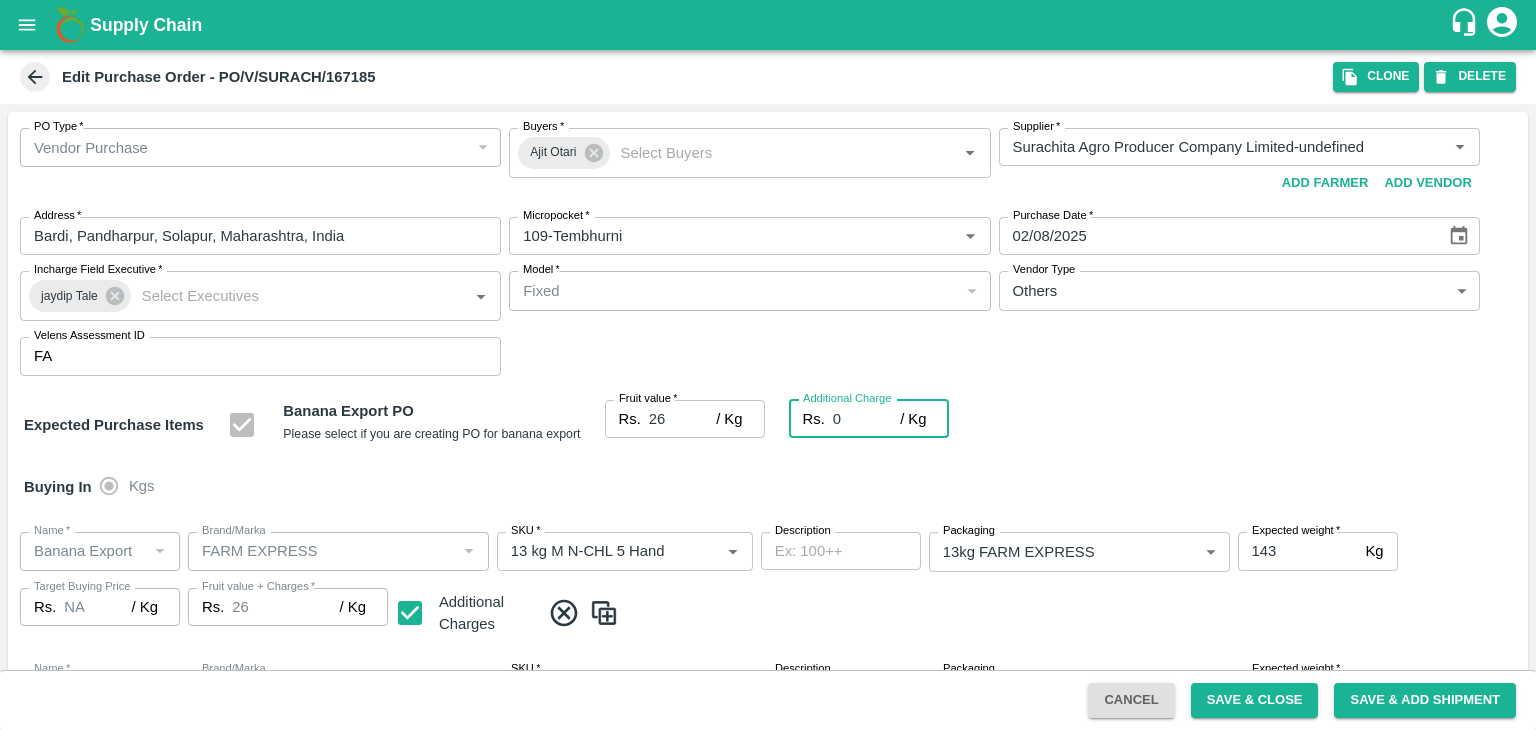 type on "2" 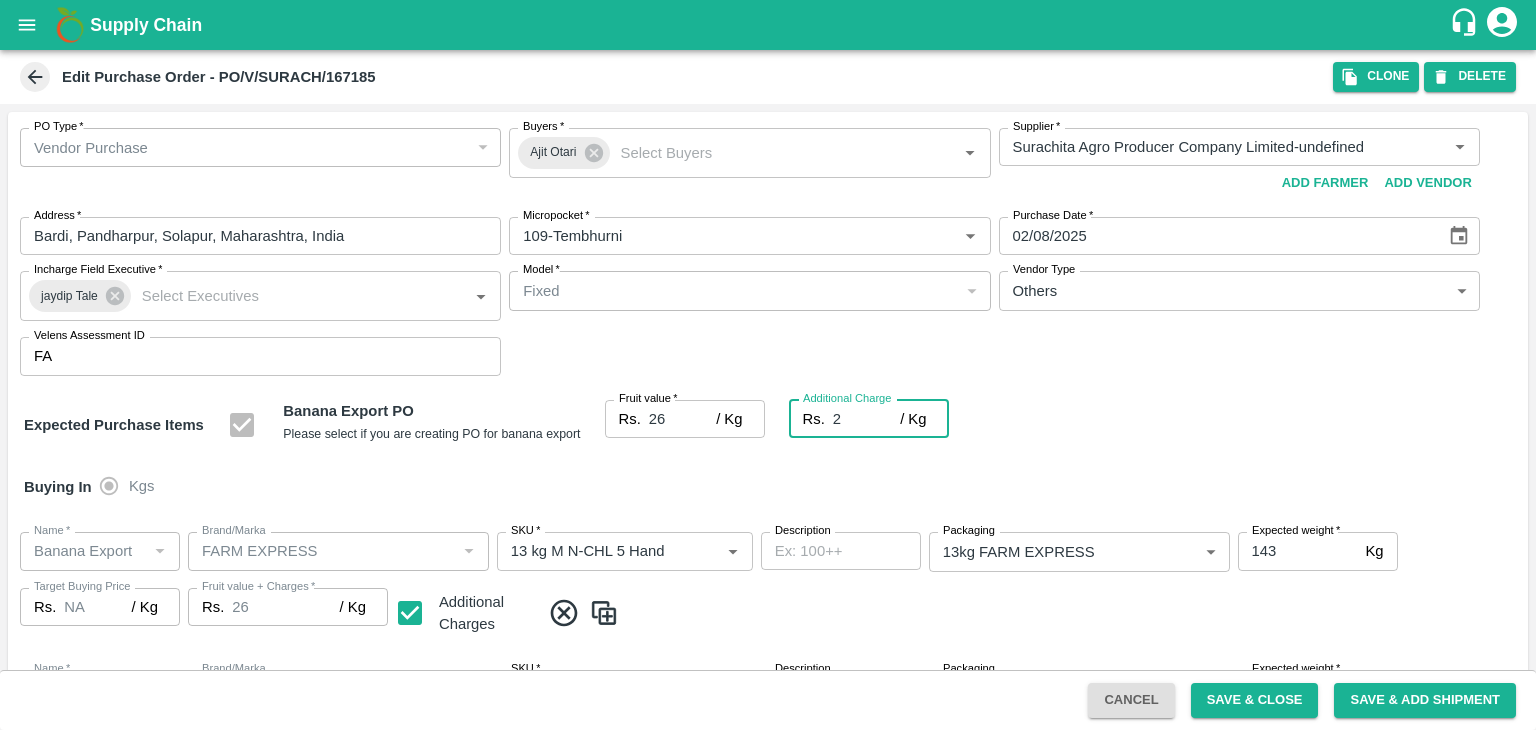 type on "28" 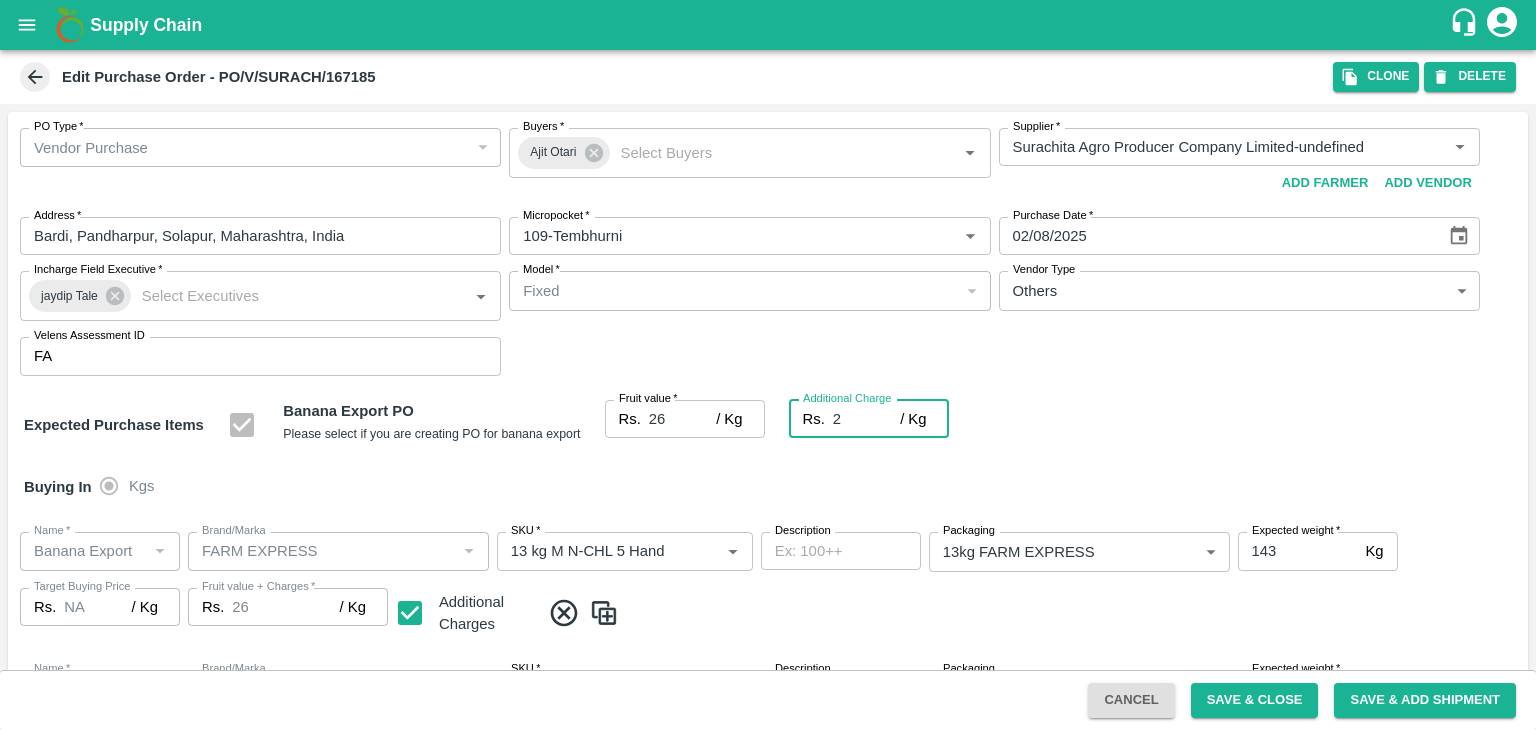 type on "28" 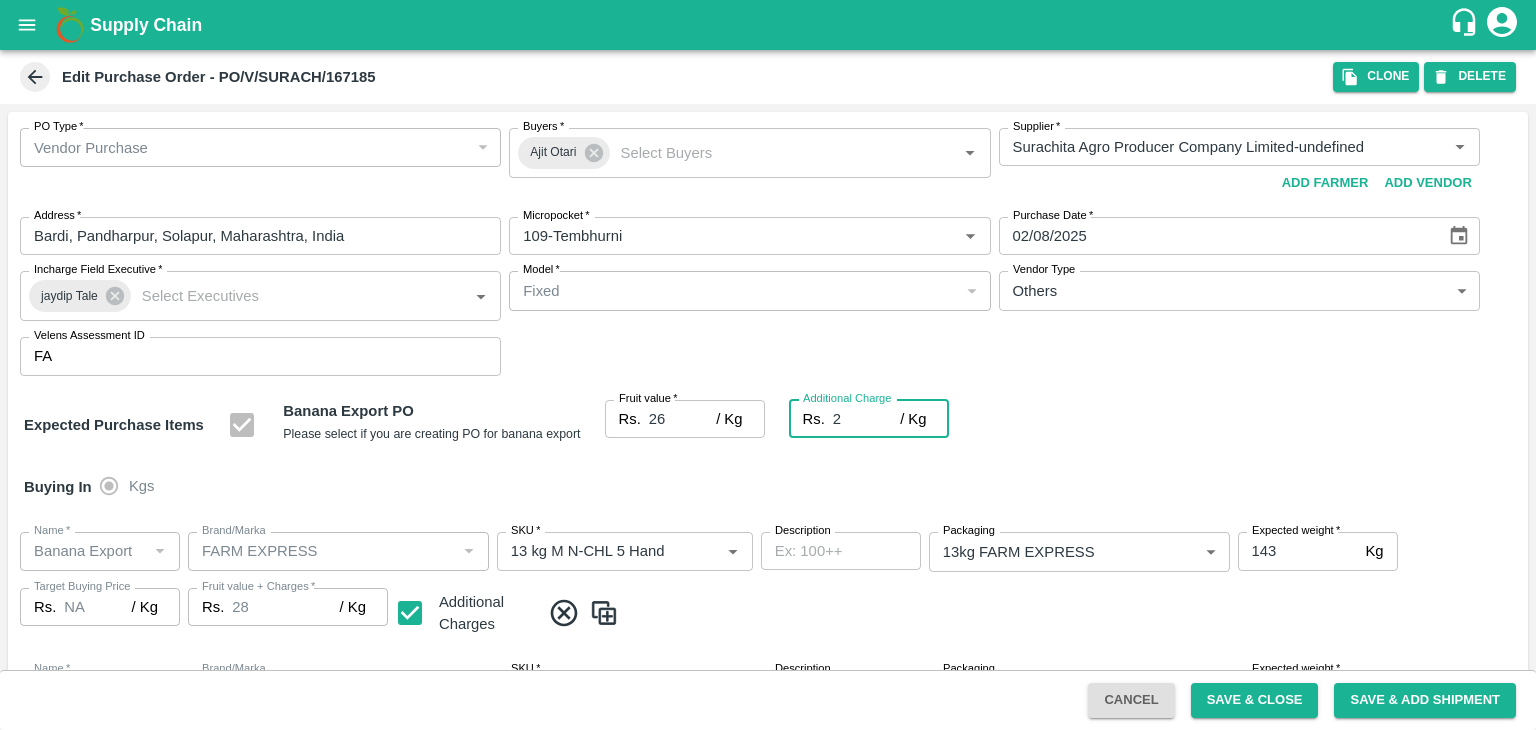 type on "2.7" 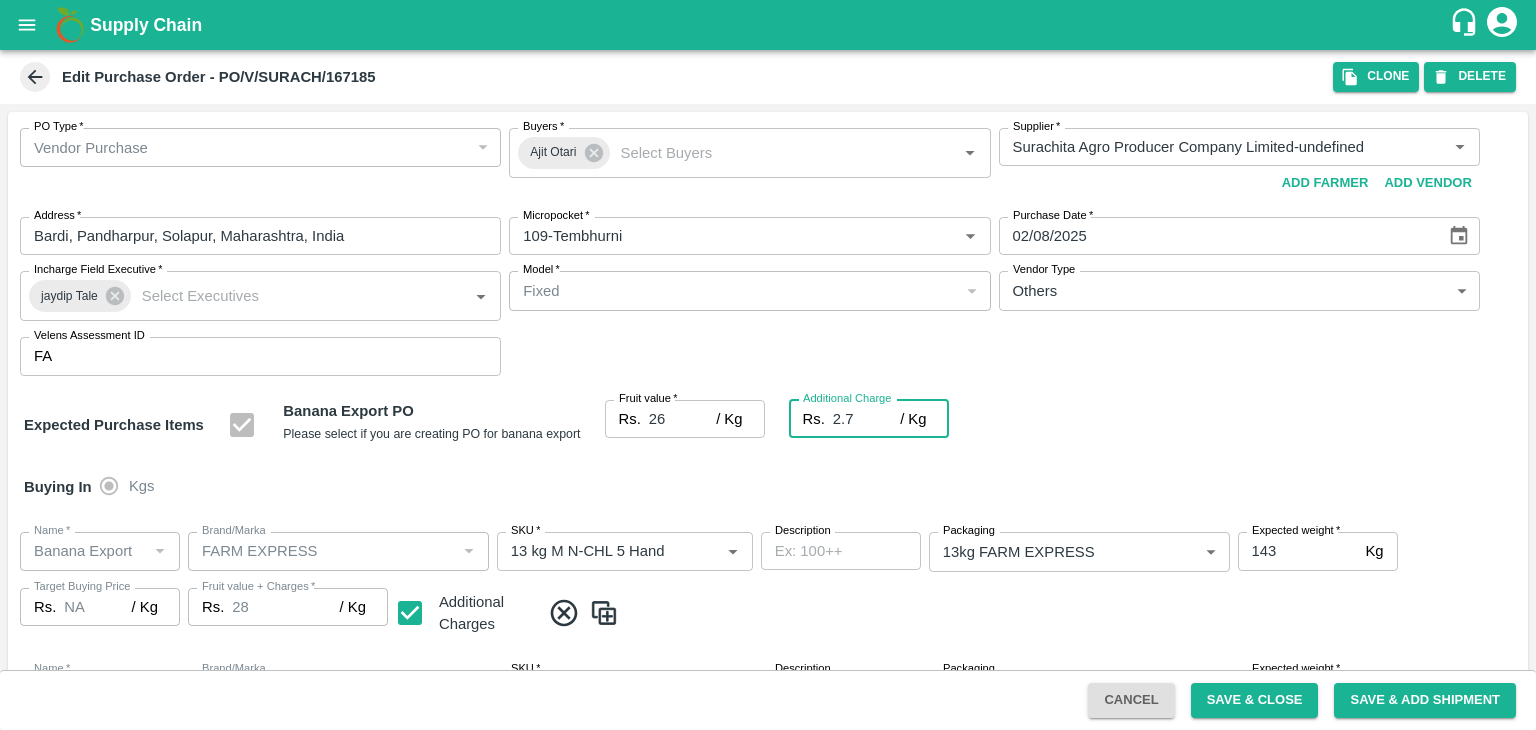 type on "28.7" 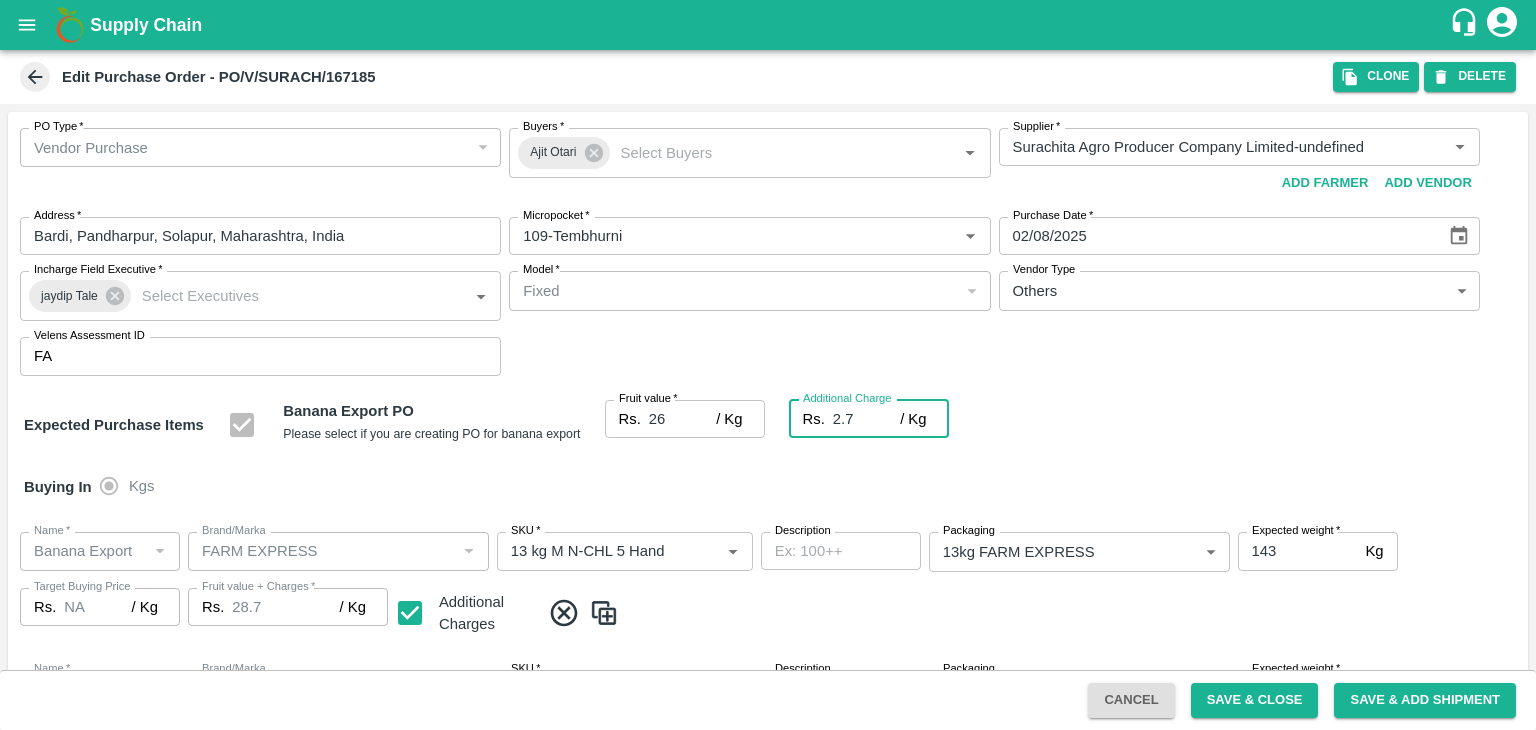type on "2.75" 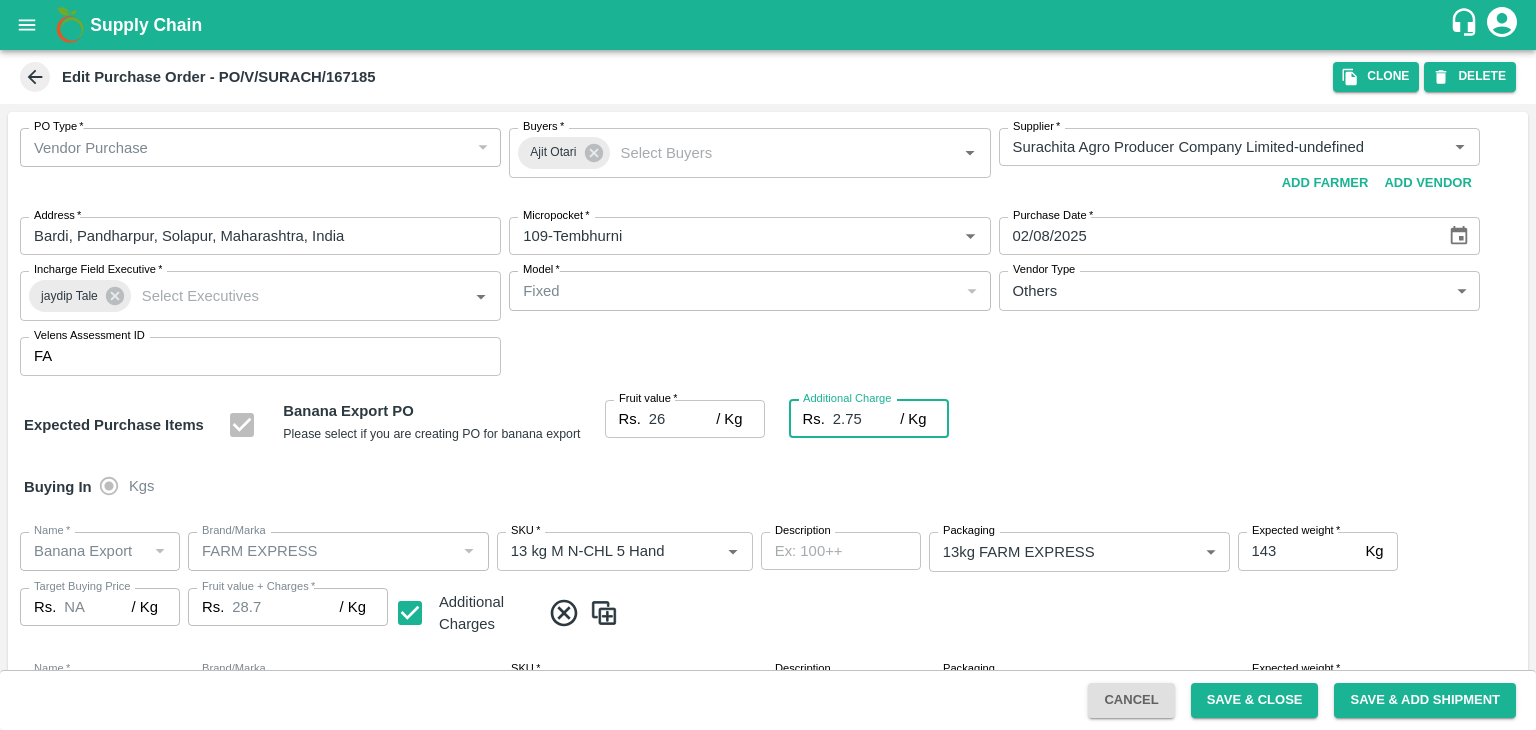 type on "28.75" 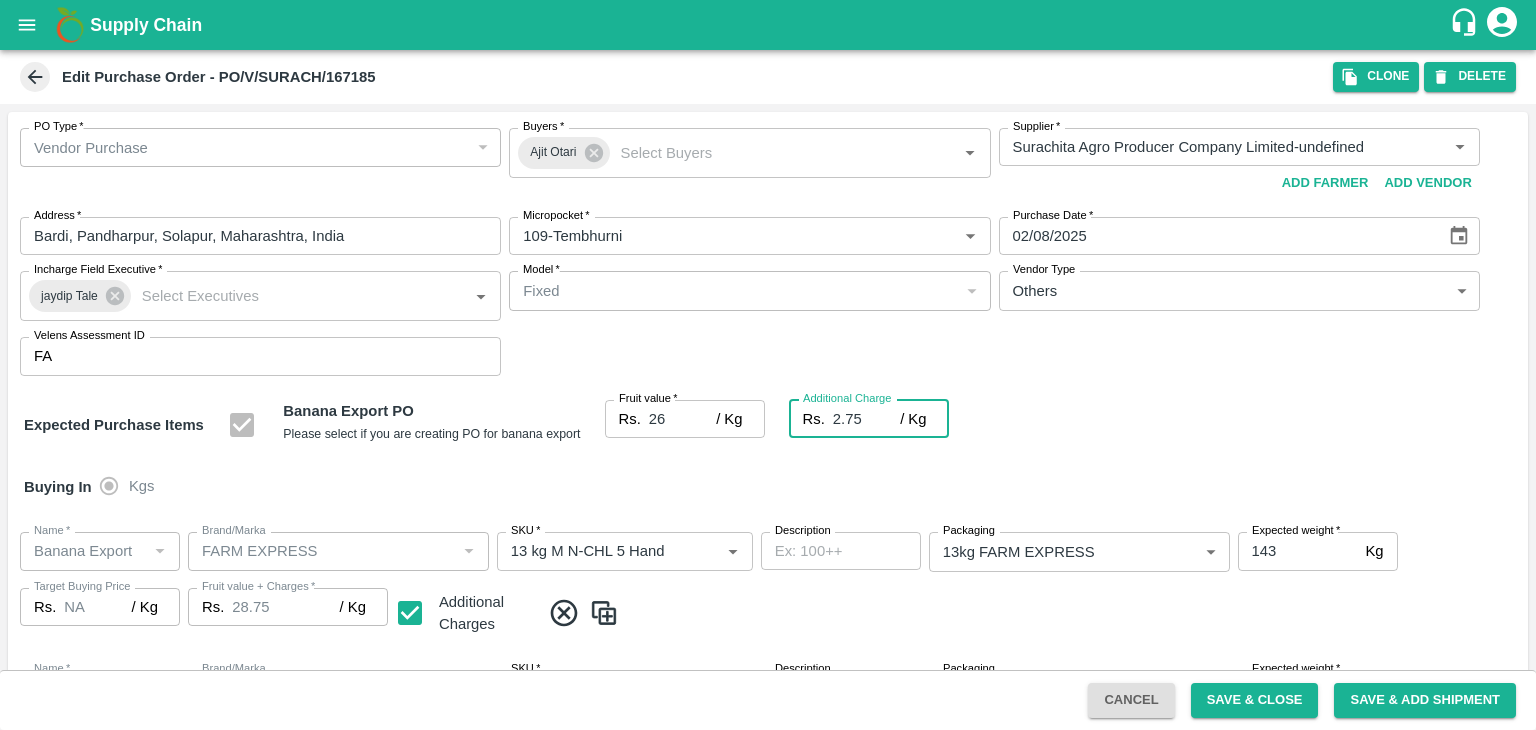 type on "2.75" 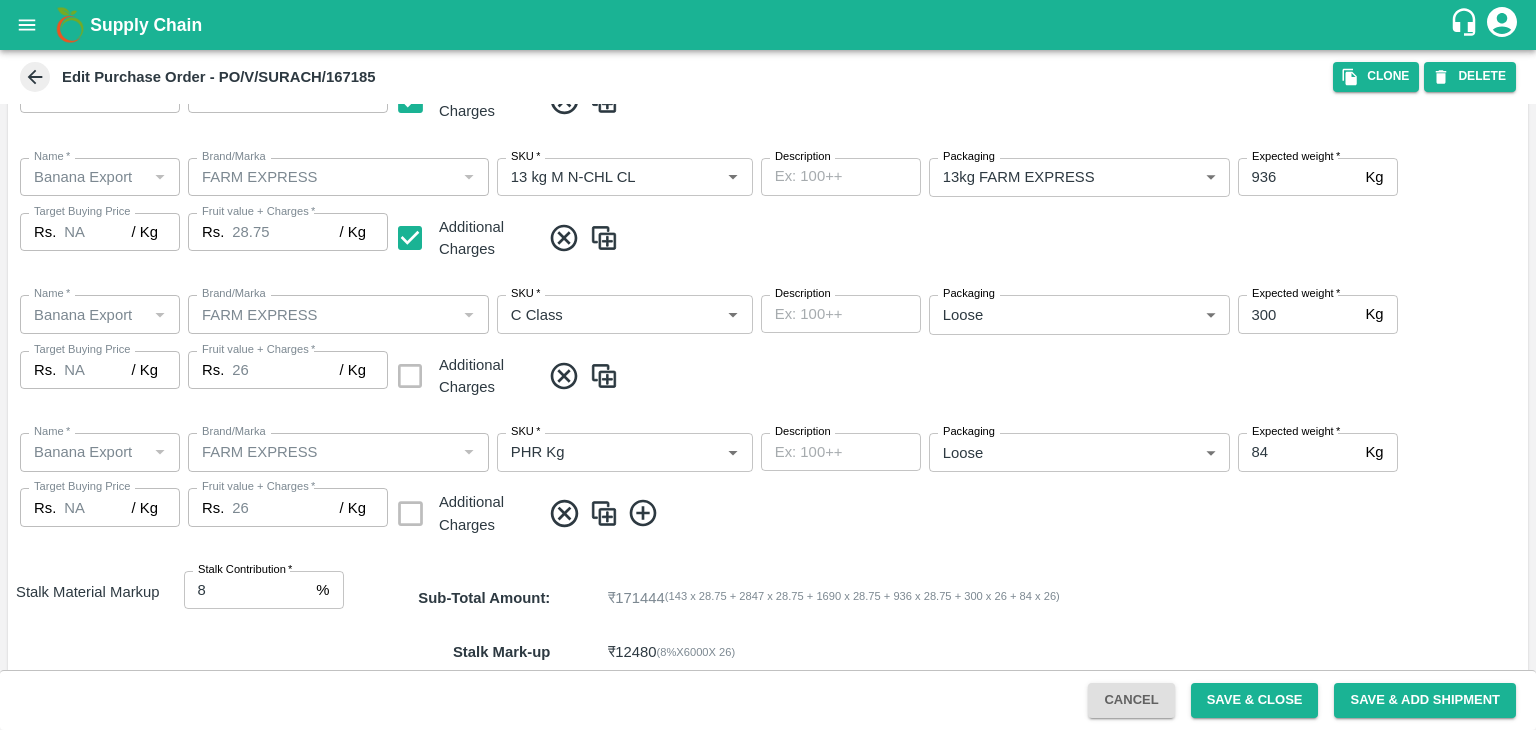 scroll, scrollTop: 923, scrollLeft: 0, axis: vertical 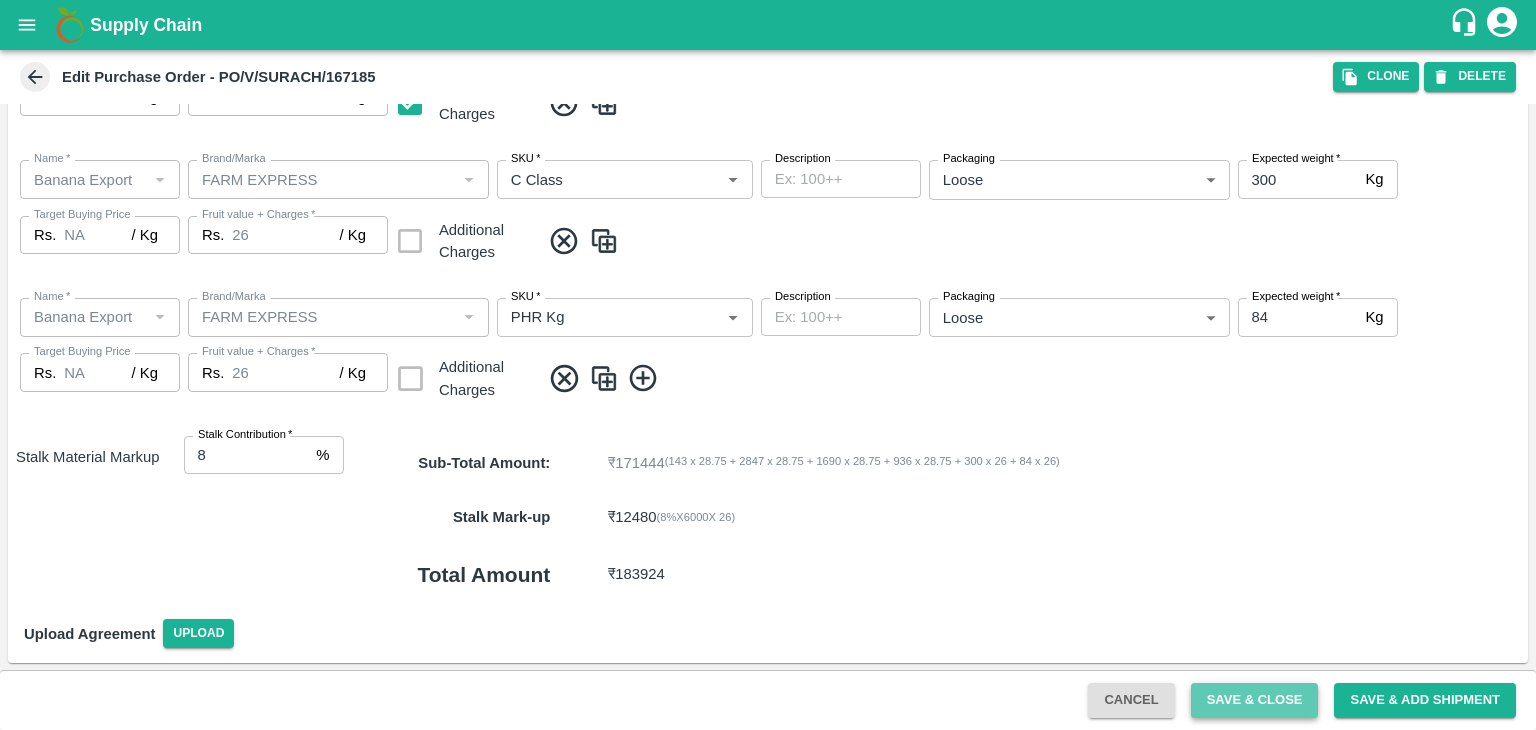click on "Save & Close" at bounding box center [1255, 700] 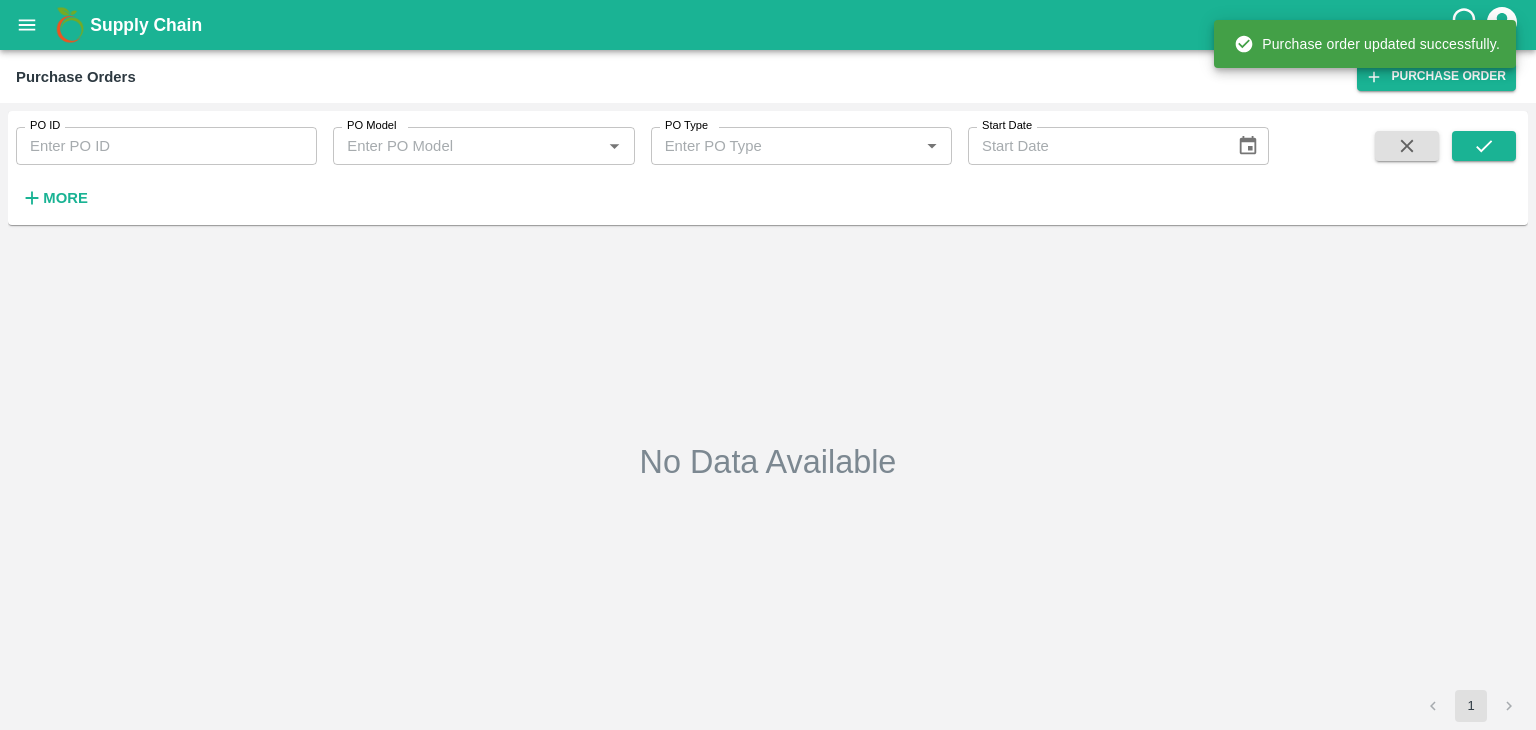 type on "167185" 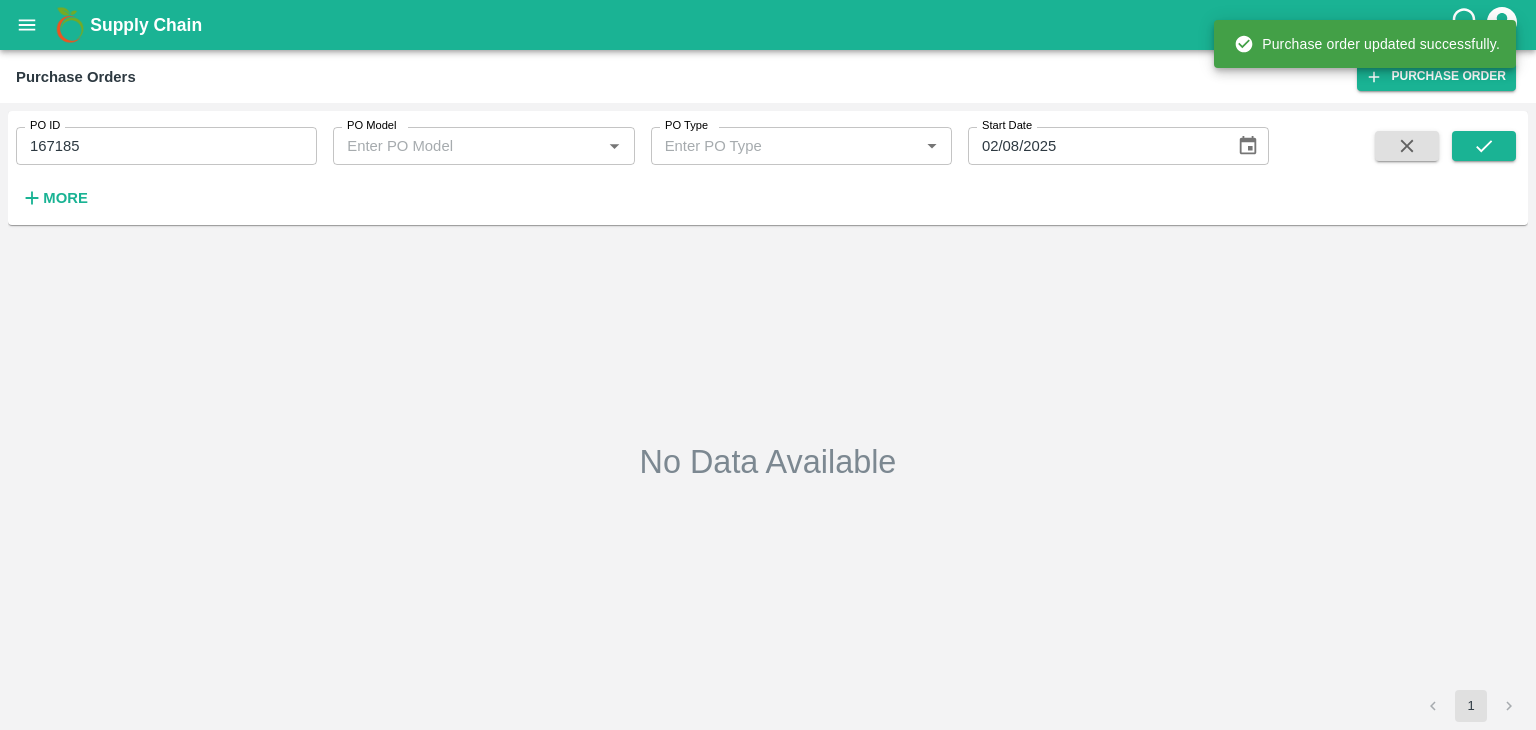 type on "02/08/2025" 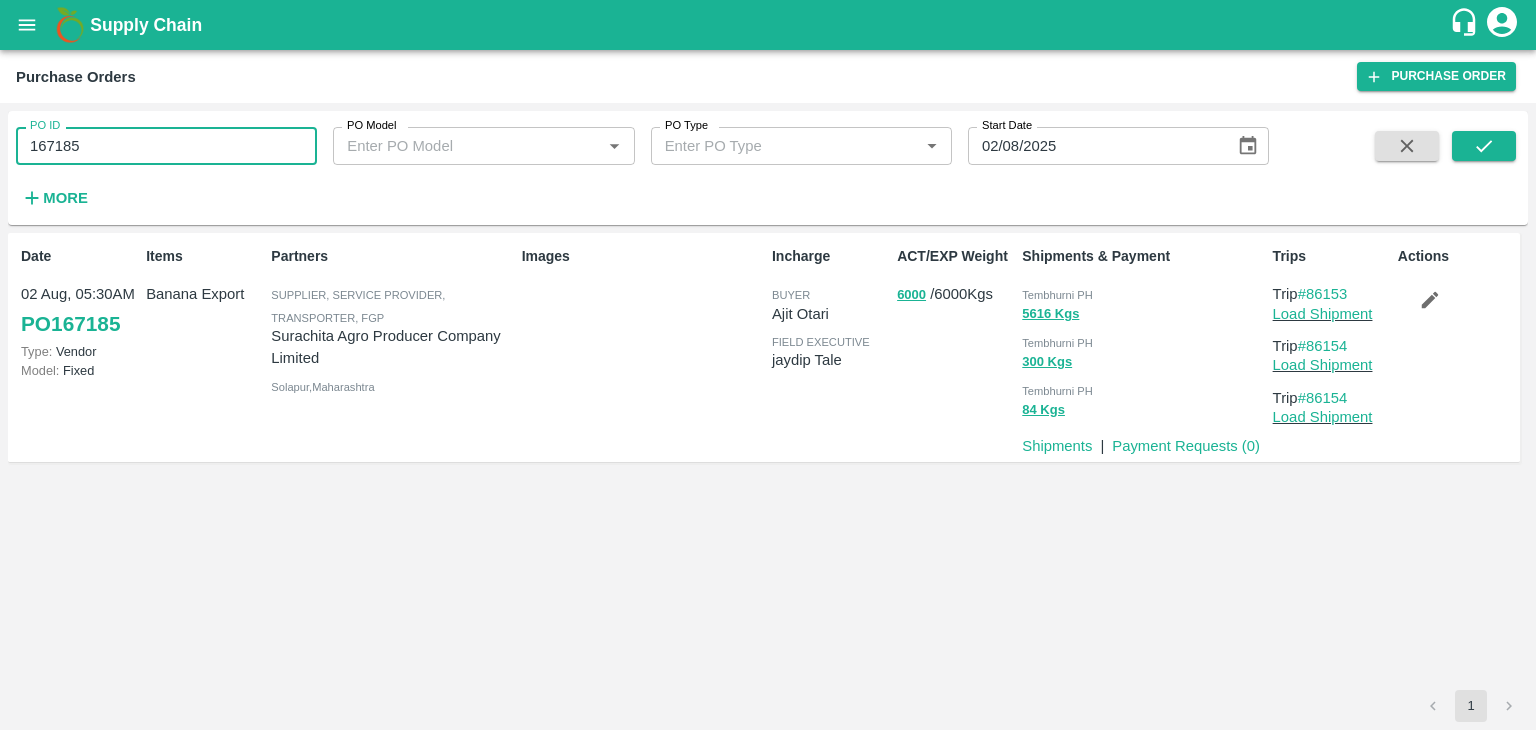 click on "167185" at bounding box center (166, 146) 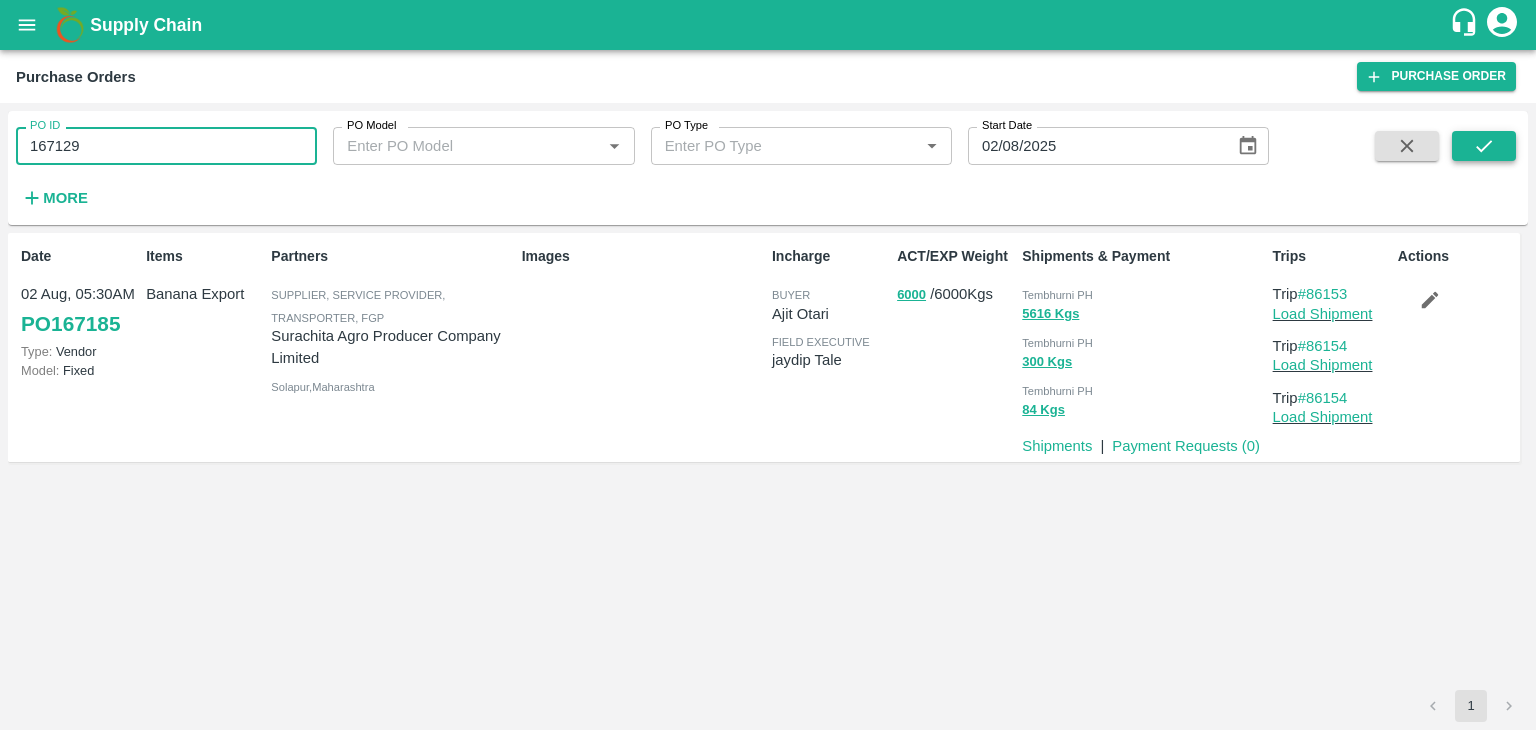 type on "167129" 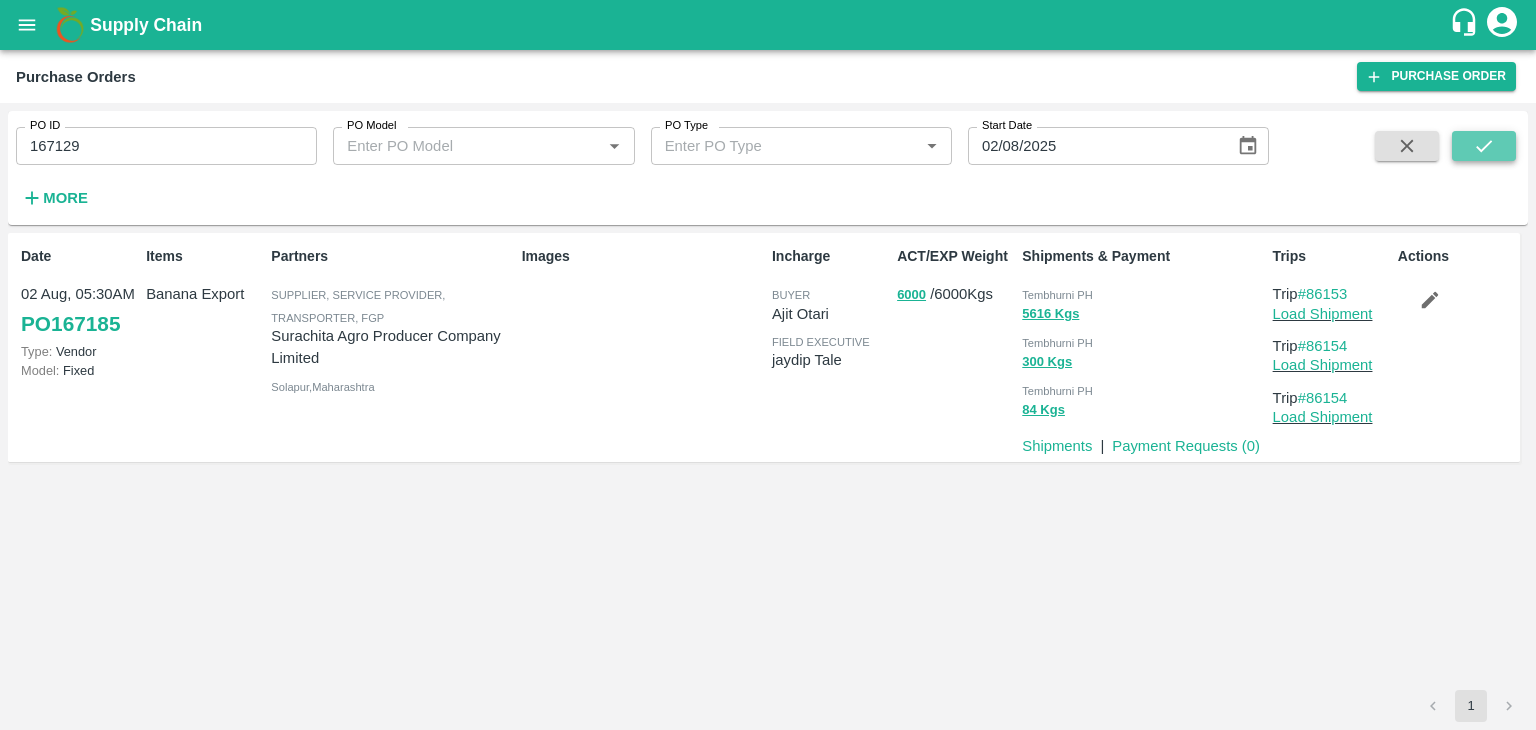 click at bounding box center [1484, 146] 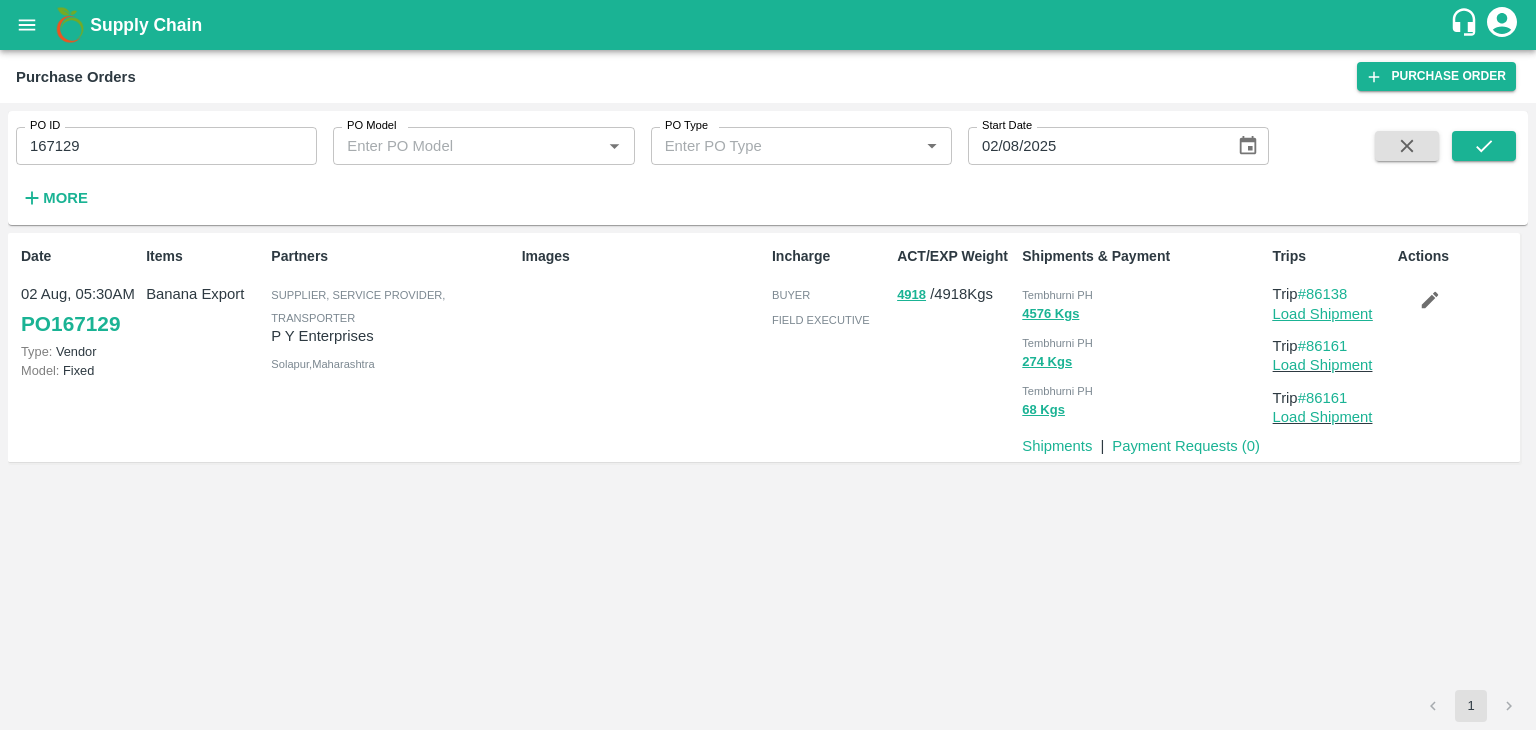 click on "Load Shipment" at bounding box center [1323, 314] 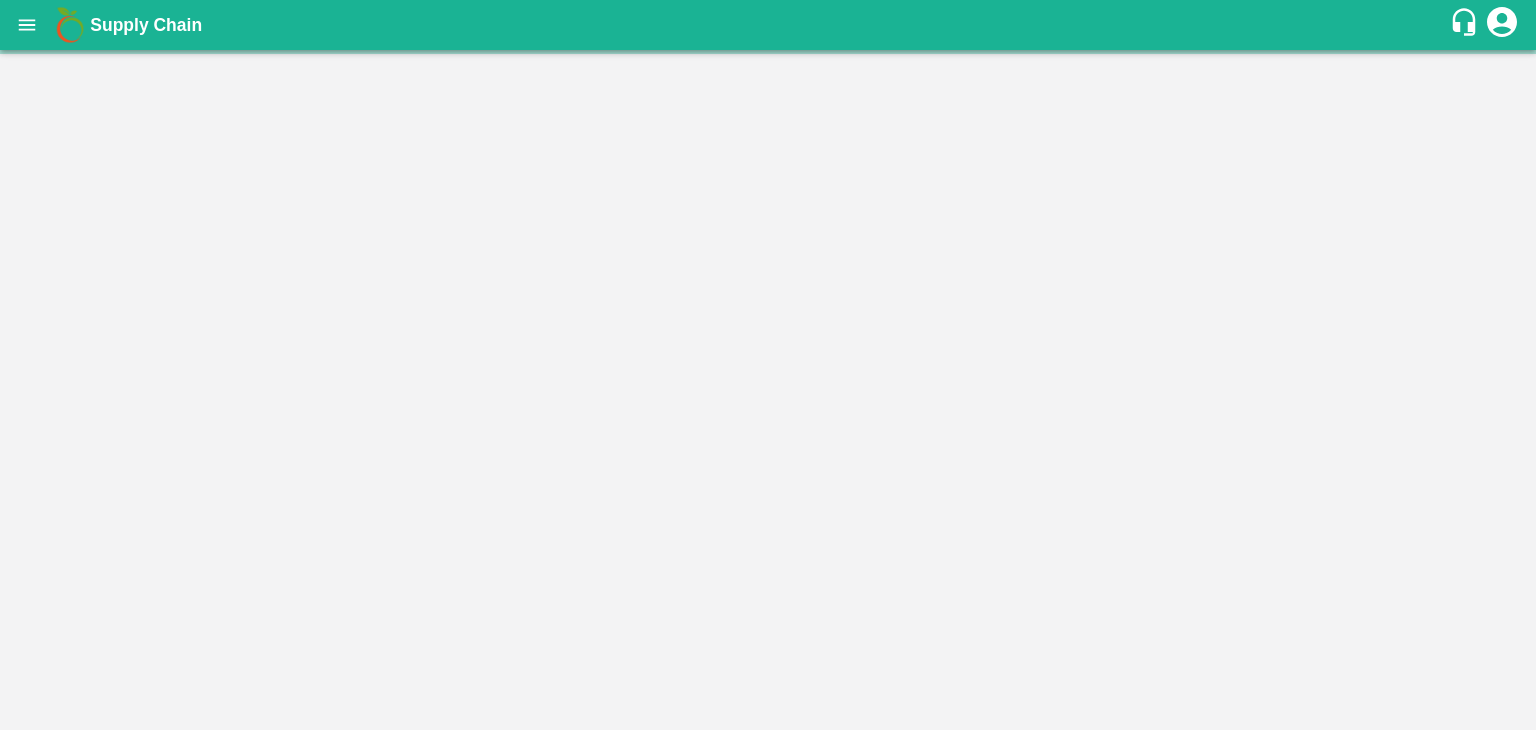 scroll, scrollTop: 0, scrollLeft: 0, axis: both 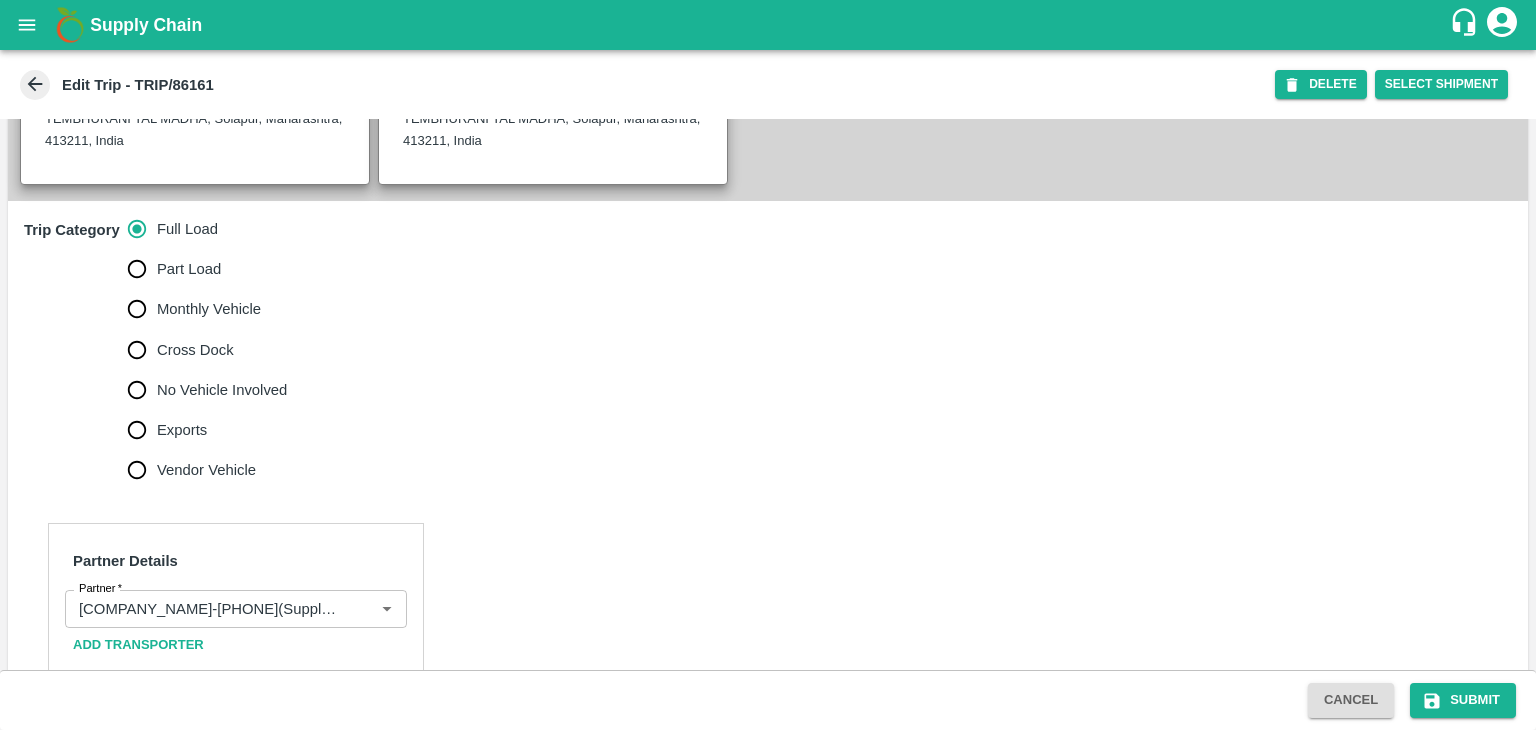 click on "No Vehicle Involved" at bounding box center (222, 390) 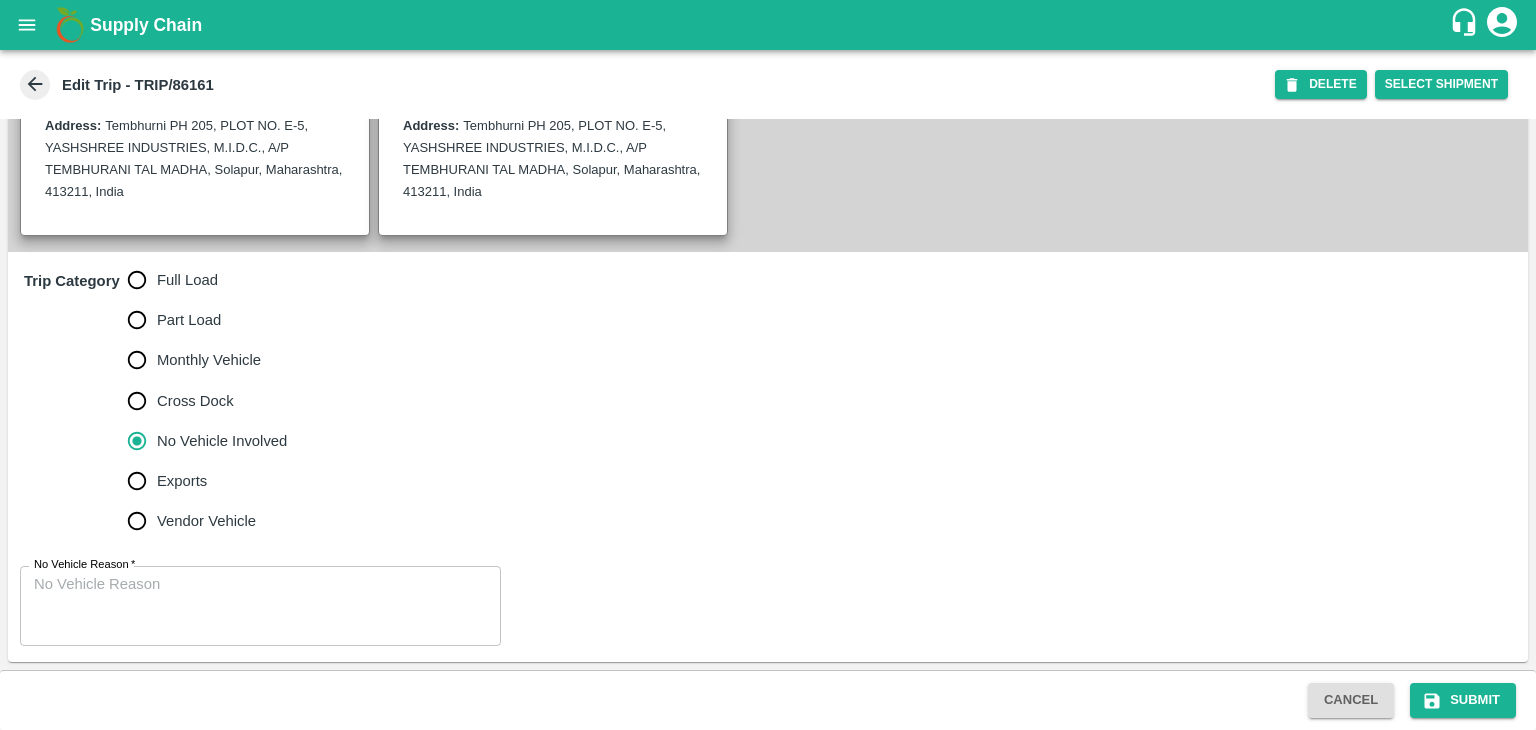 scroll, scrollTop: 513, scrollLeft: 0, axis: vertical 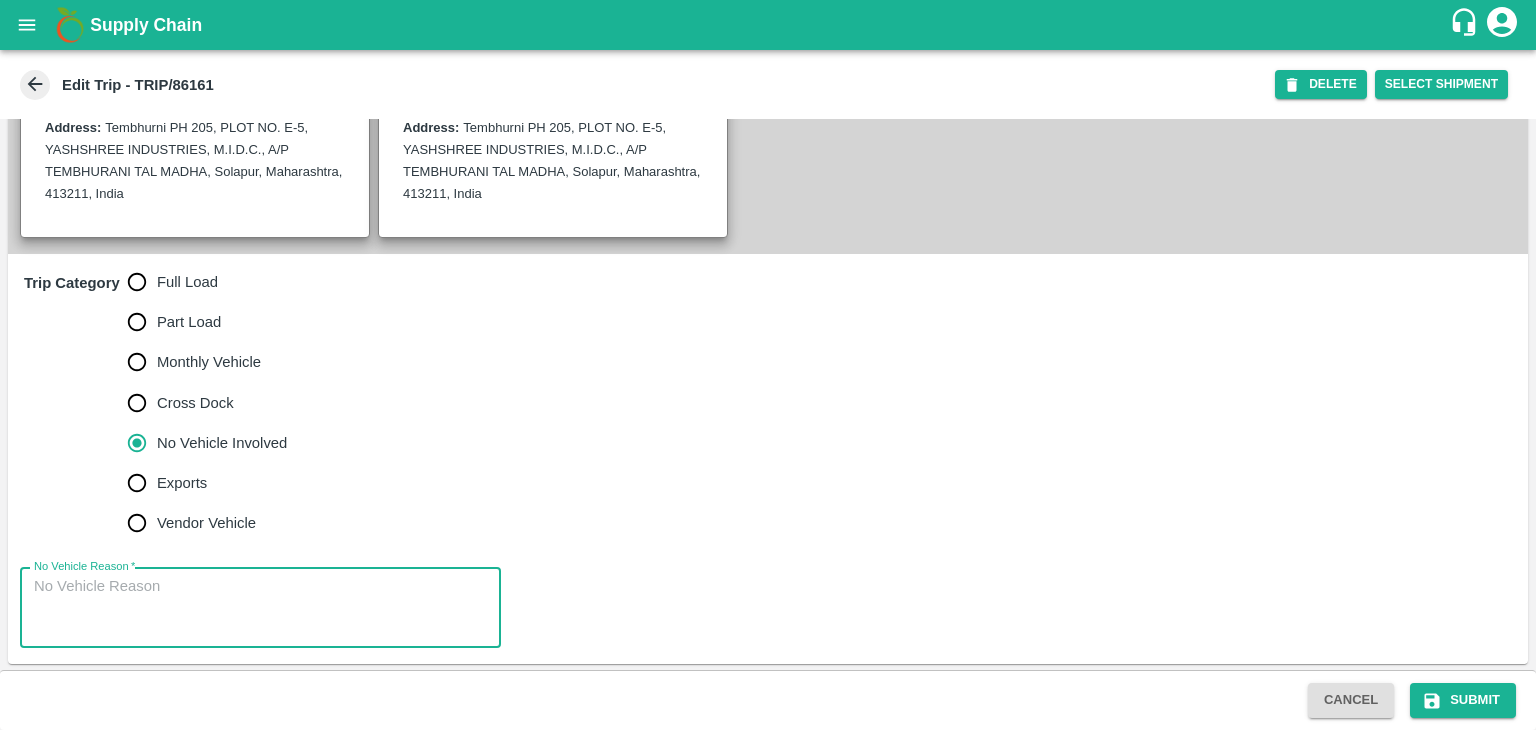click on "No Vehicle Reason   *" at bounding box center (260, 607) 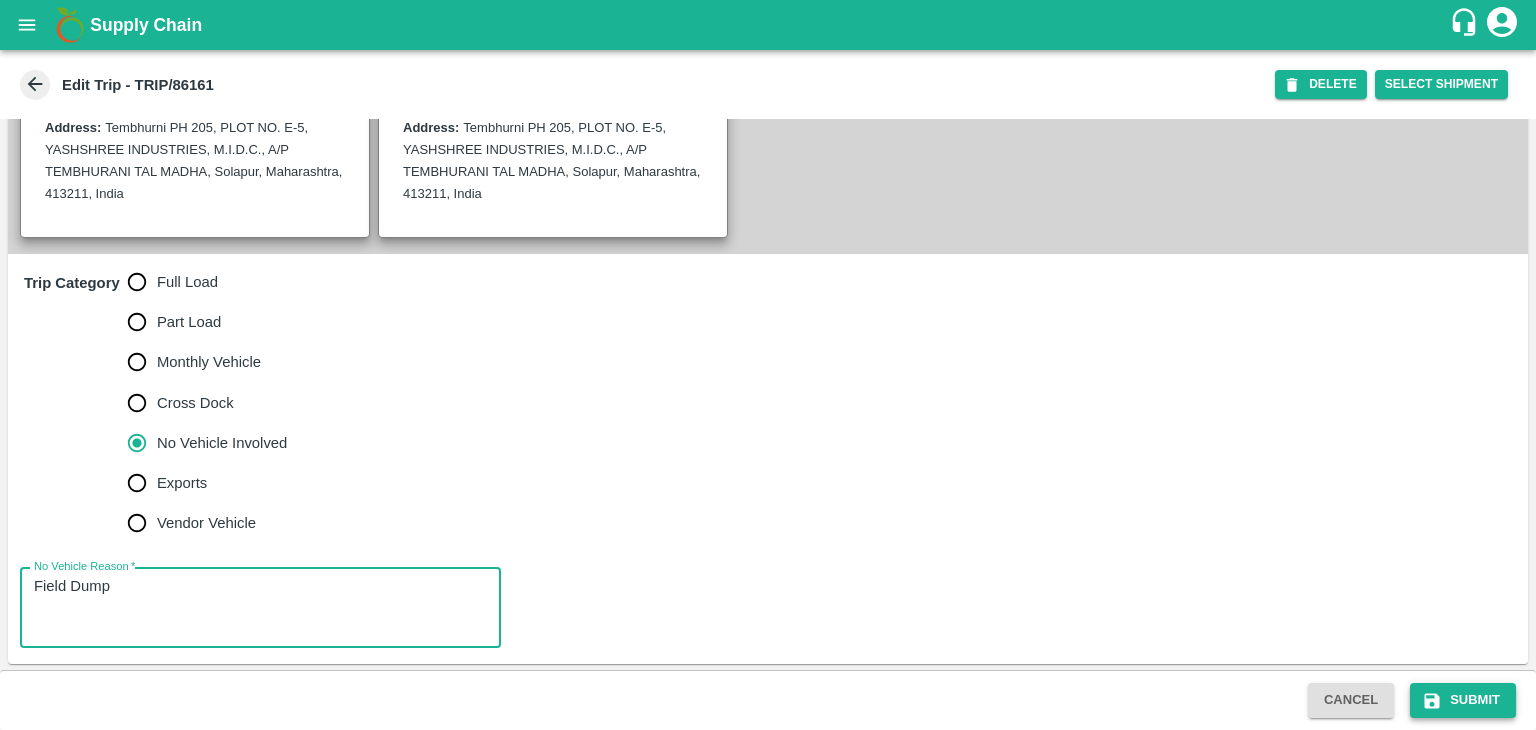 type on "Field Dump" 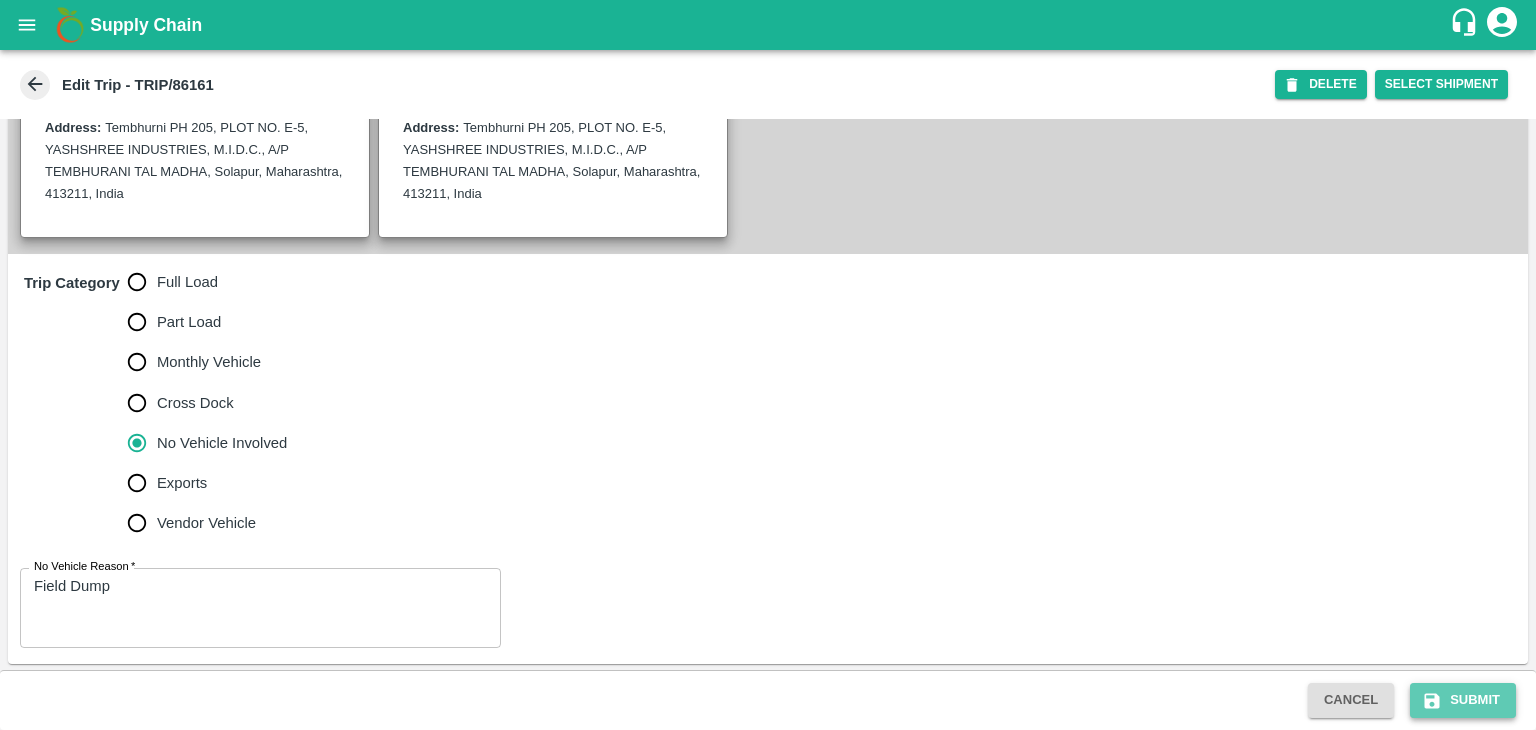 click on "Submit" at bounding box center [1463, 700] 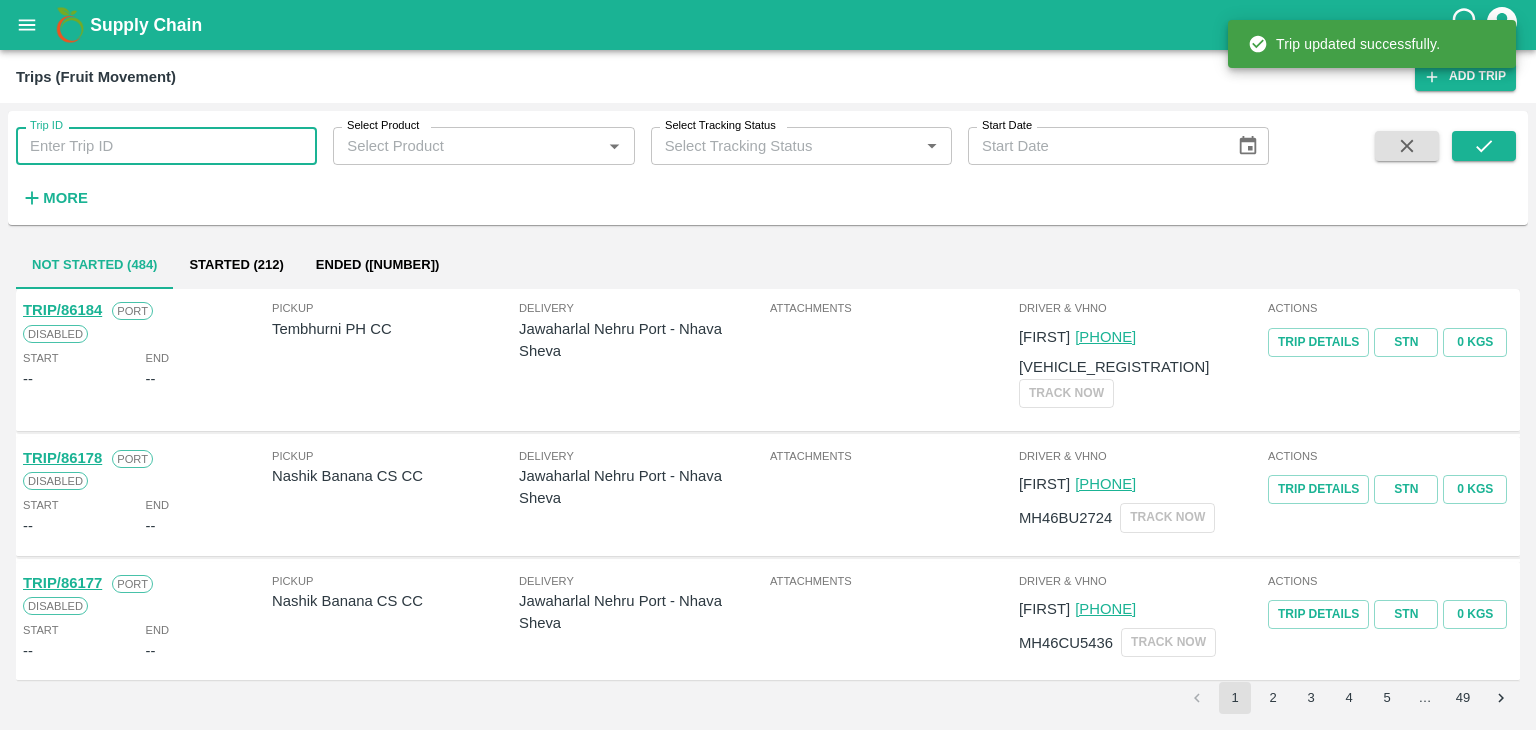 click on "Trip ID" at bounding box center (166, 146) 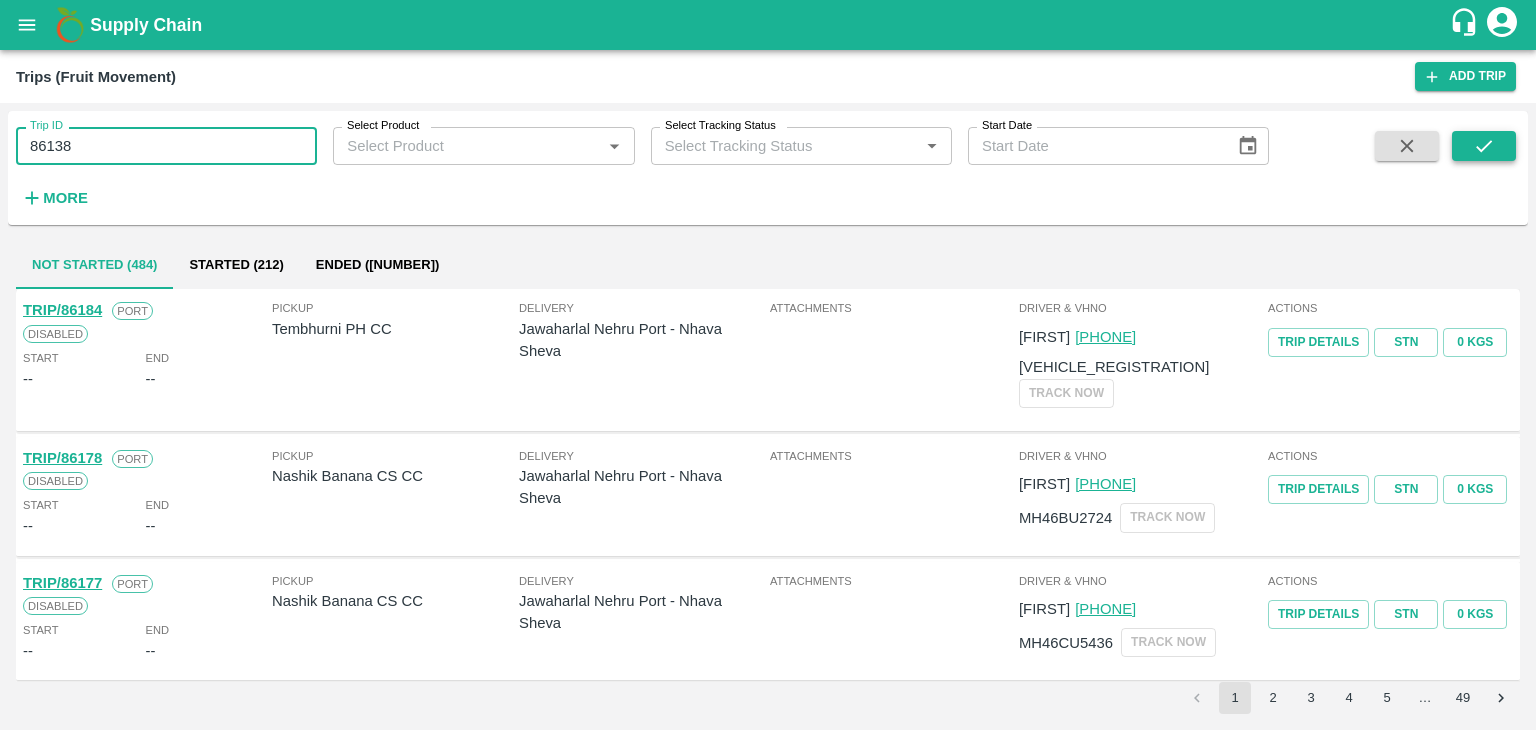 type on "86138" 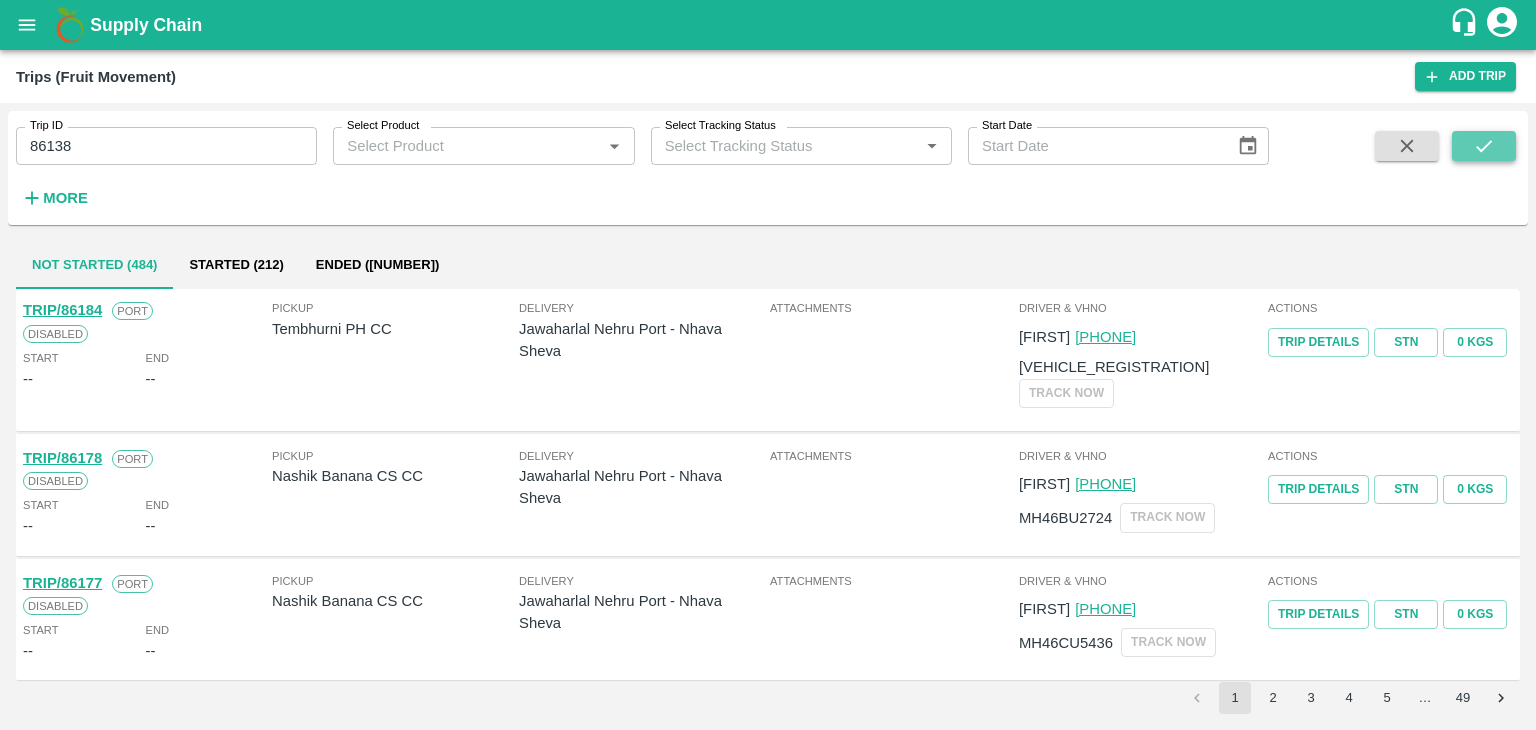click 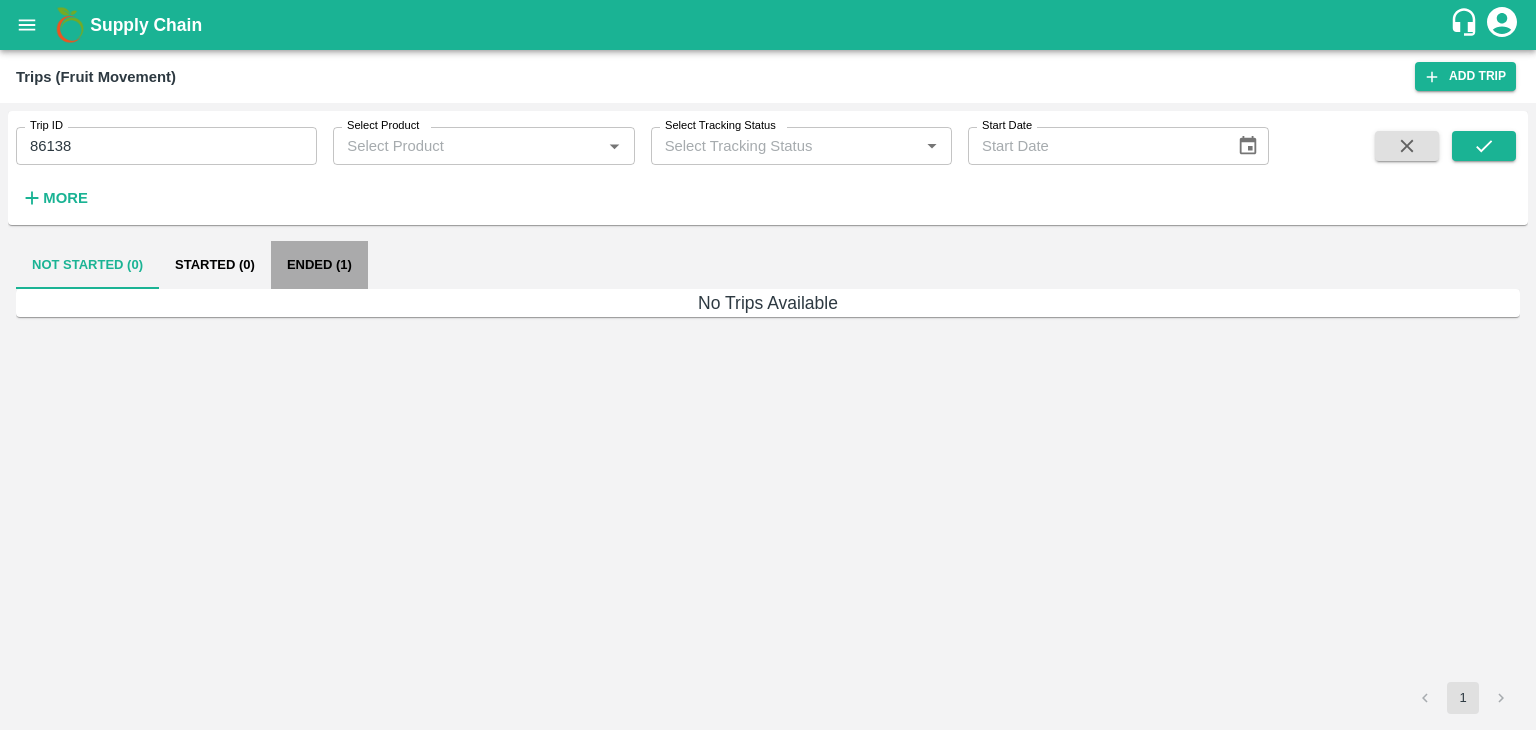 click on "Ended (1)" at bounding box center (319, 265) 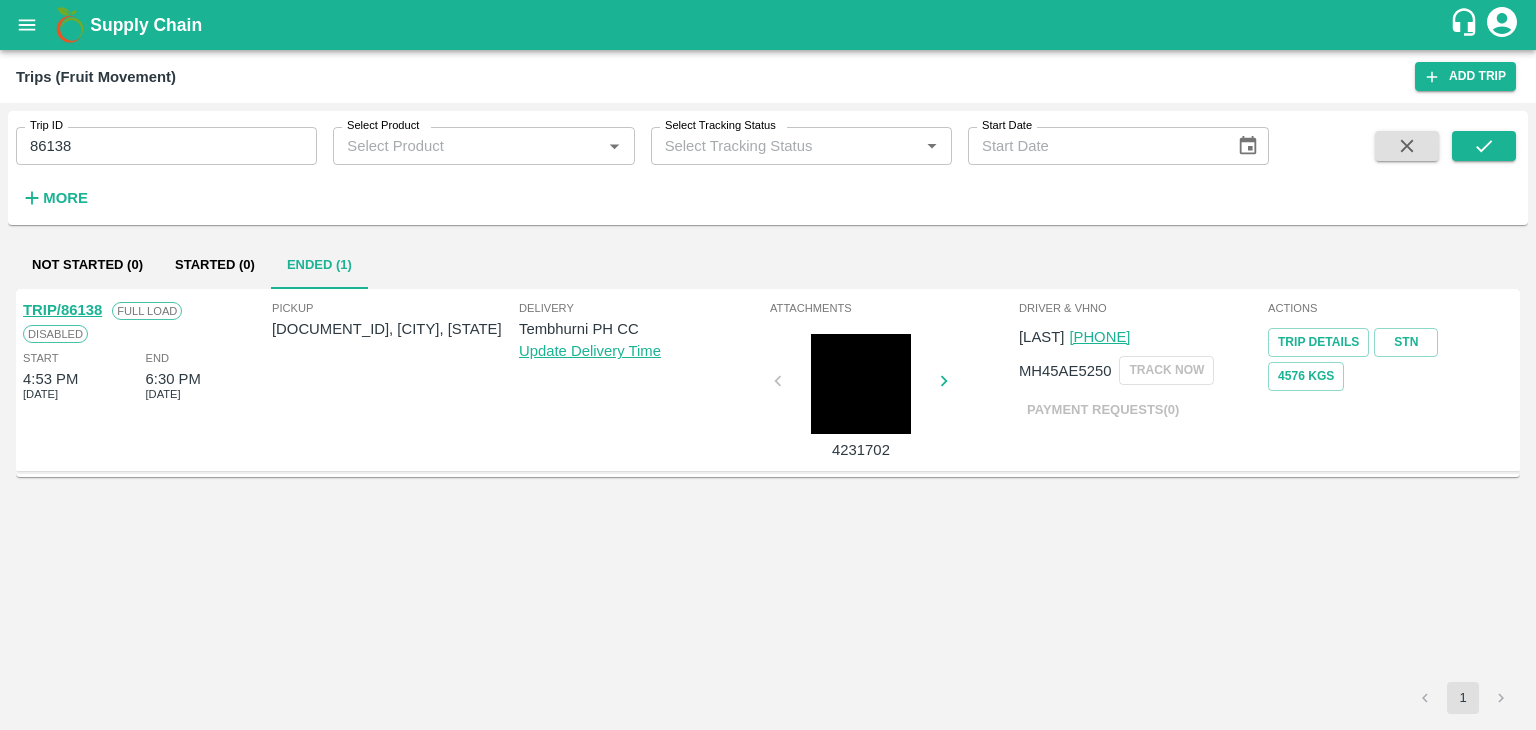 click on "TRIP/86138" at bounding box center (62, 310) 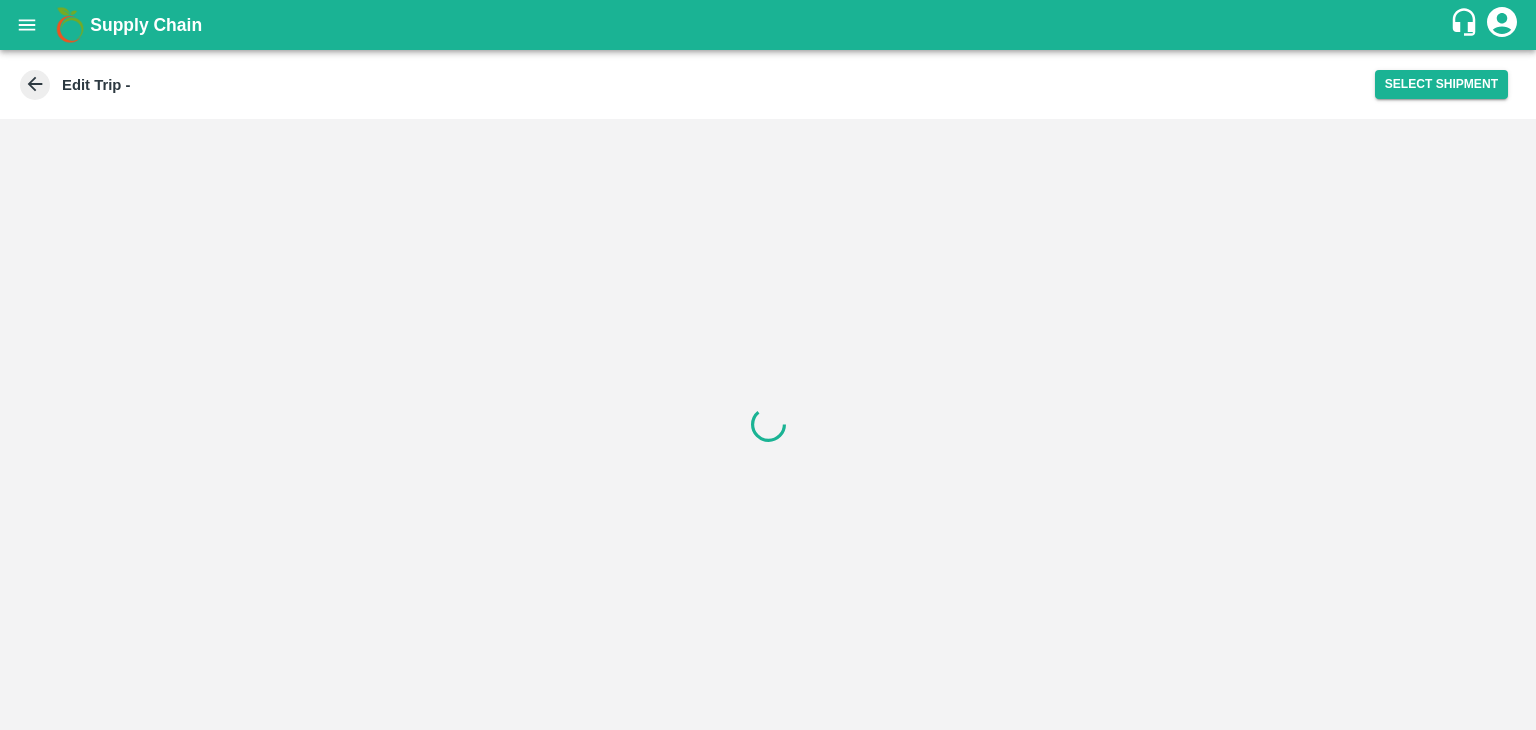 scroll, scrollTop: 0, scrollLeft: 0, axis: both 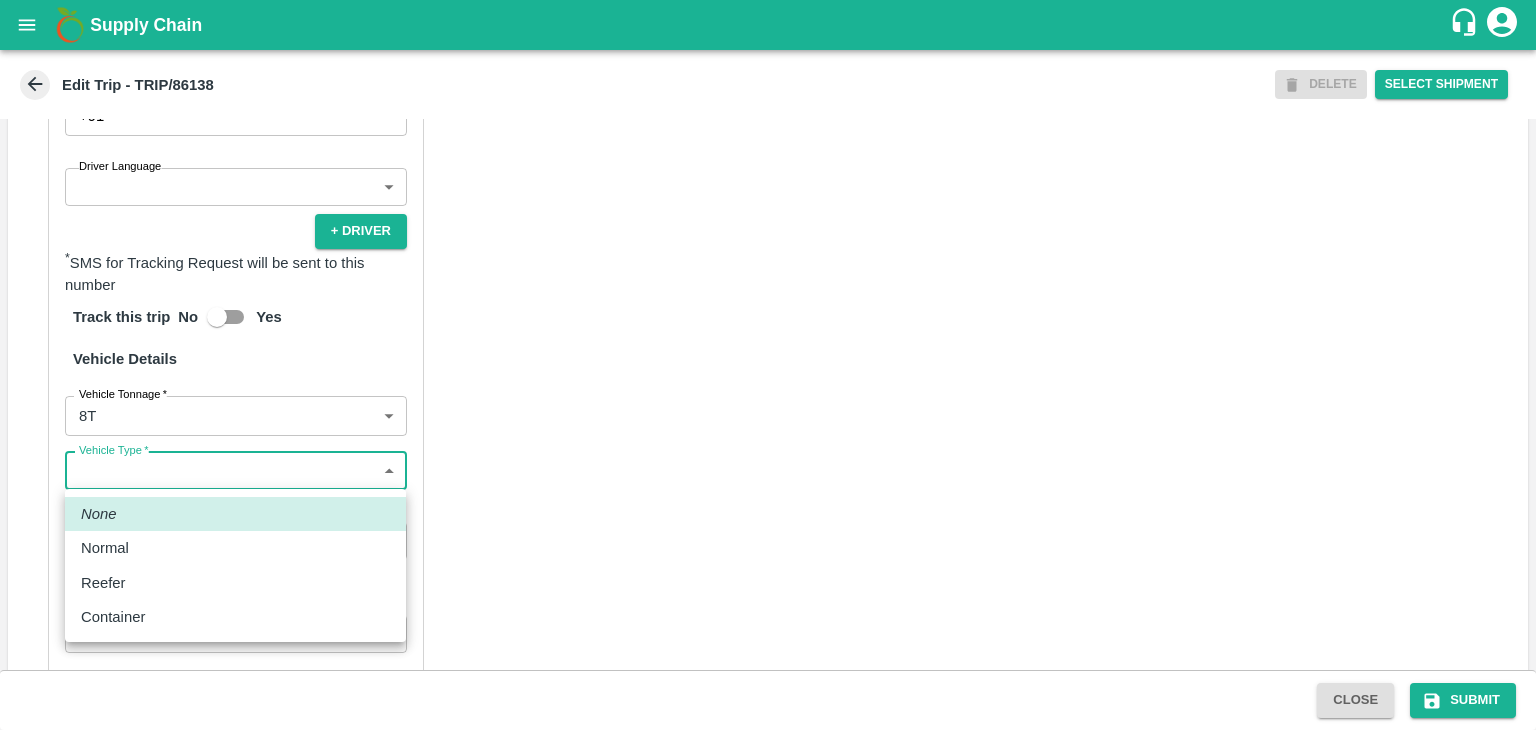 click on "Supply Chain Edit Trip - TRIP/86138 DELETE Select Shipment Trip Details Trip Type Fruit Movement 1 Trip Type Trip Pickup Order SHIP/TEMB/351245 PO/V/PYENTE/167129 Address: Kandar, Karmala, Solapur, Maharashtra, India Trip Delivery Order SHIP/TEMB/351245 Tembhurni PH Address: Tembhurni PH 205, PLOT NO. E-5, YASHSHREE INDUSTRIES, M.I.D.C., A/P TEMBHURANI TAL MADHA, Solapur, Maharashtra, 413211, India Trip Category  Full Load Part Load Monthly Vehicle Cross Dock No Vehicle Involved Exports Vendor Vehicle Partner Details Partner   * Partner Add   Transporter Driver 1 Details Driver Name   * [LAST] Driver Name Driver Phone   * +91 [PHONE] Driver Phone Additional Phone Number +91 Additional Phone Number Driver Language ​ Driver Language + Driver * SMS for Tracking Request will be sent to this number Track this trip No Yes Vehicle Details Vehicle Tonnage   * 8T 8000 Vehicle Tonnage Vehicle Type   * ​ Vehicle Type Transportation Cost Rs. Transportation Cost Total cost to be paid inclusive of GST" at bounding box center [768, 365] 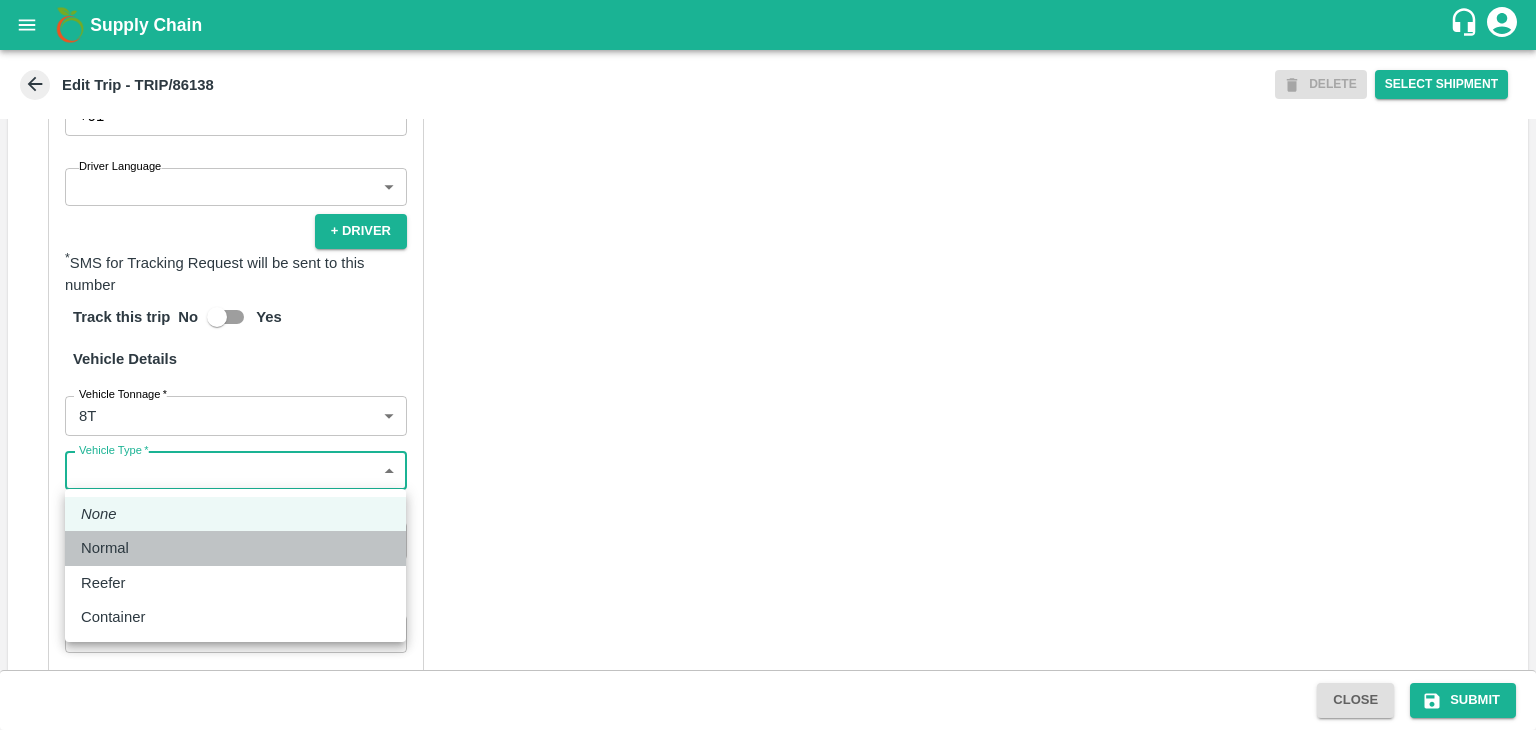 click on "Normal" at bounding box center [235, 548] 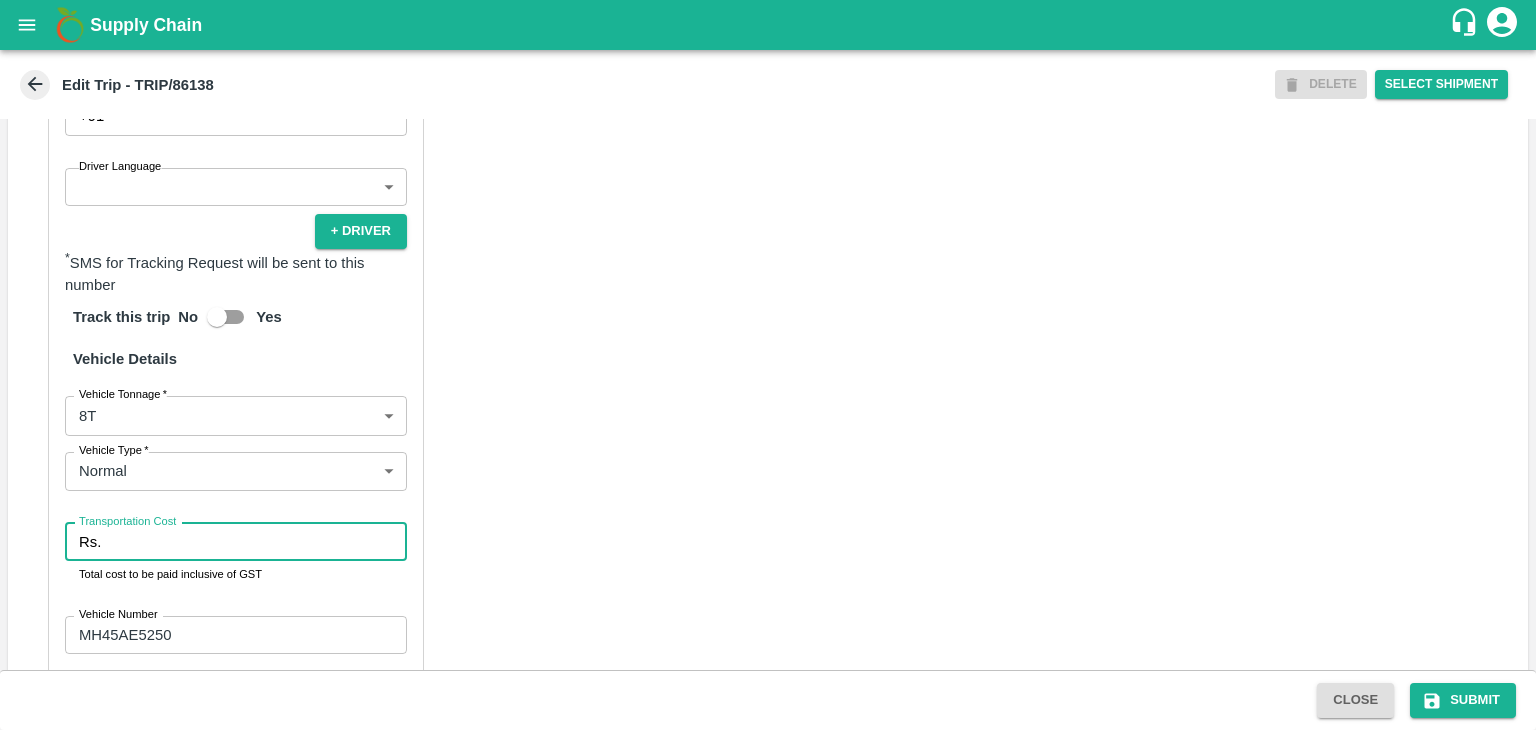 click on "Transportation Cost" at bounding box center [258, 542] 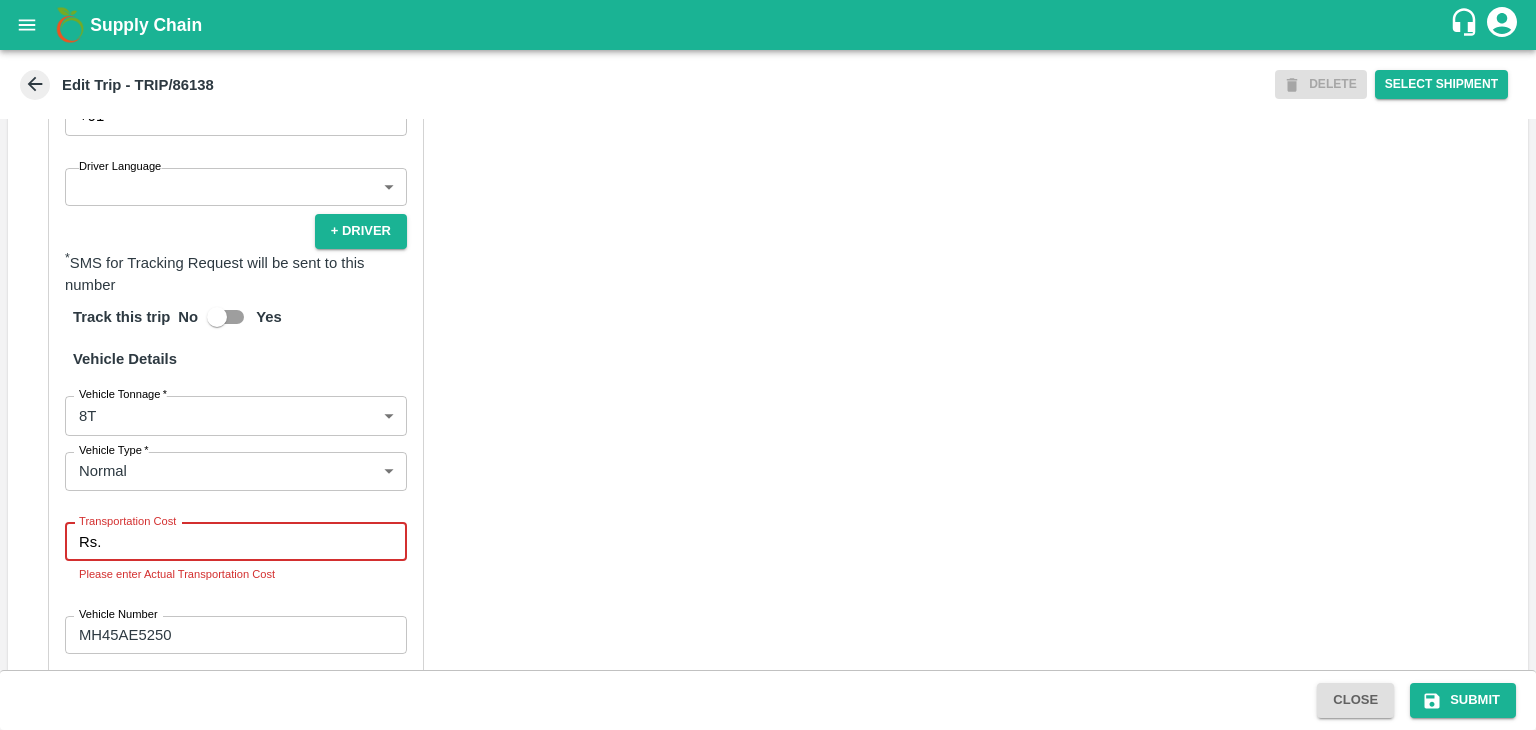 click on "Transportation Cost" at bounding box center [258, 542] 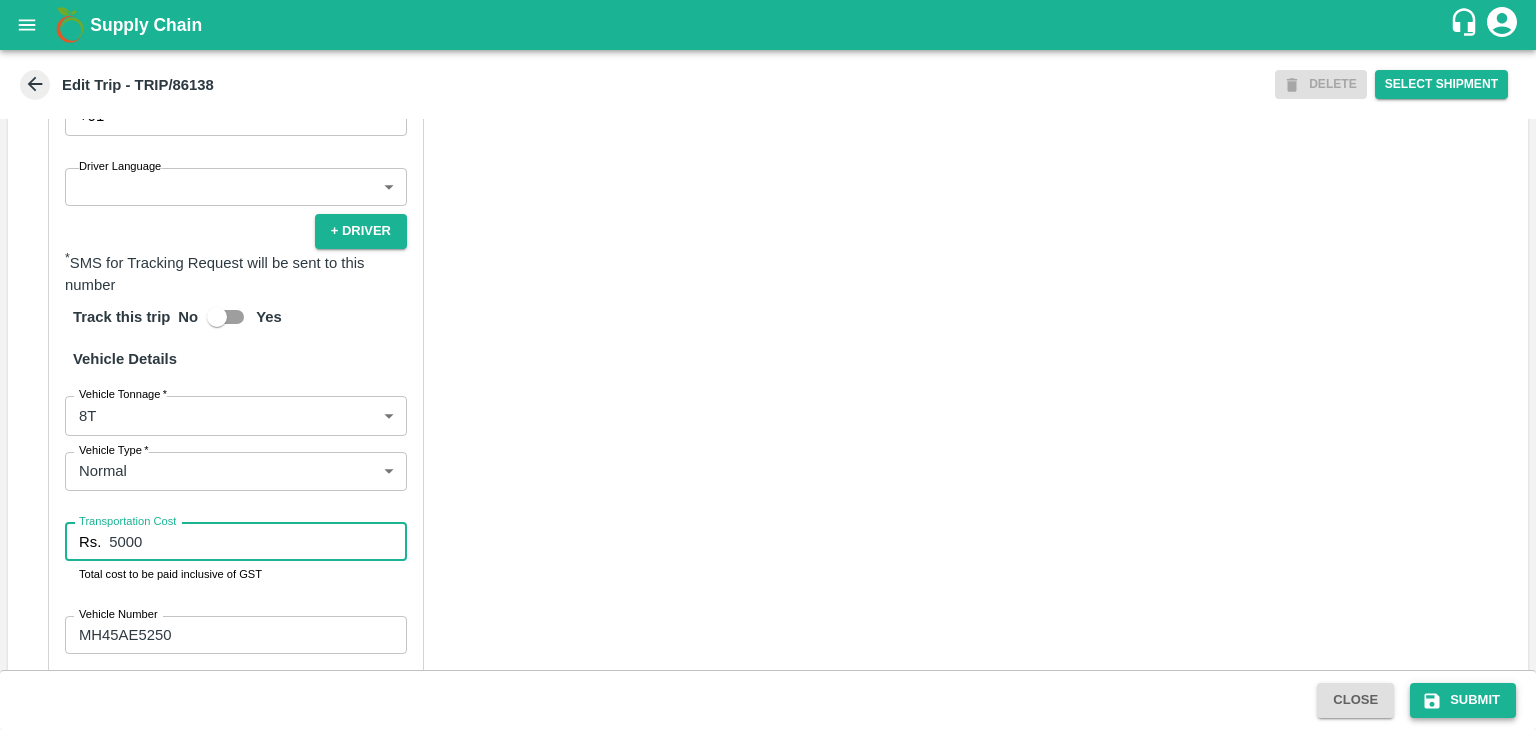 type on "5000" 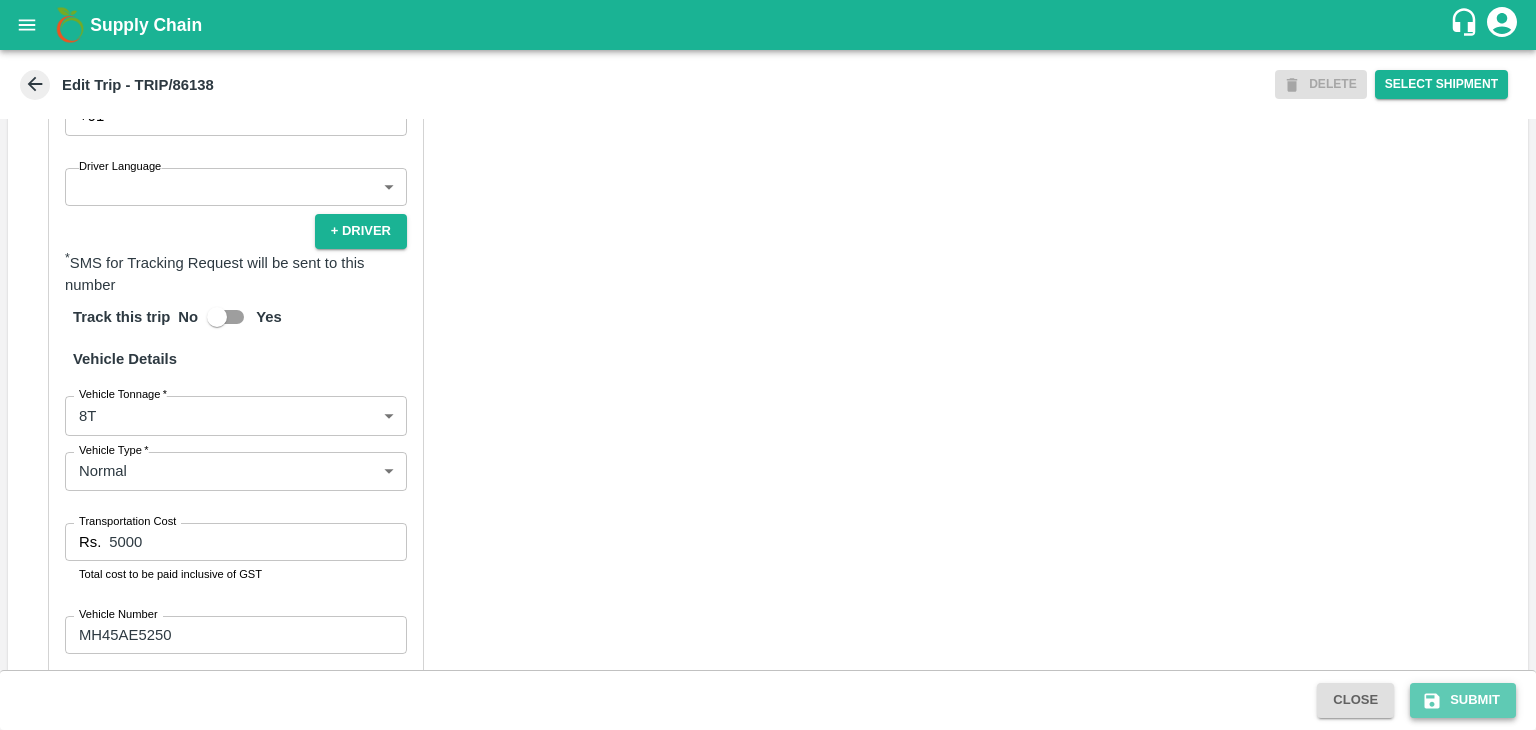 click on "Submit" at bounding box center [1463, 700] 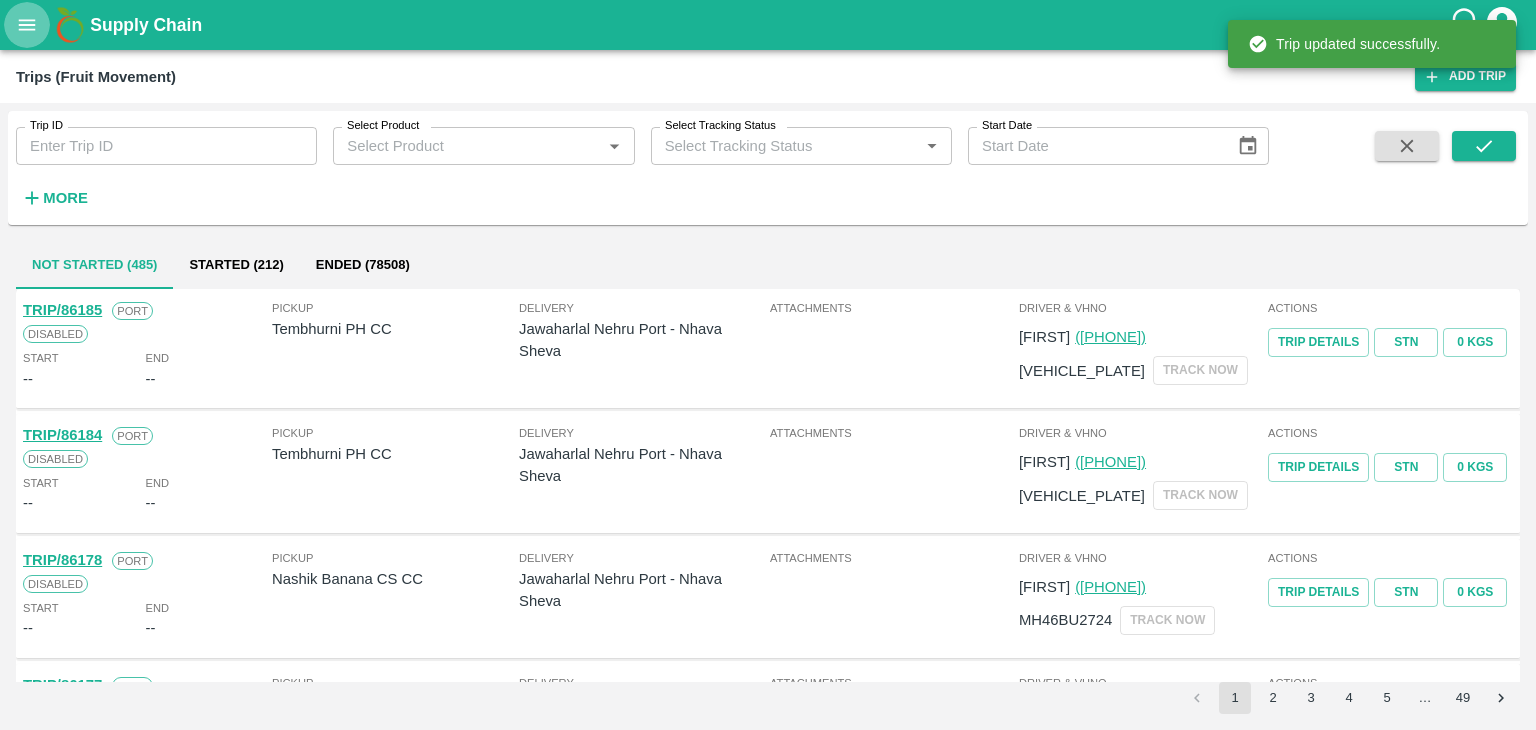 click 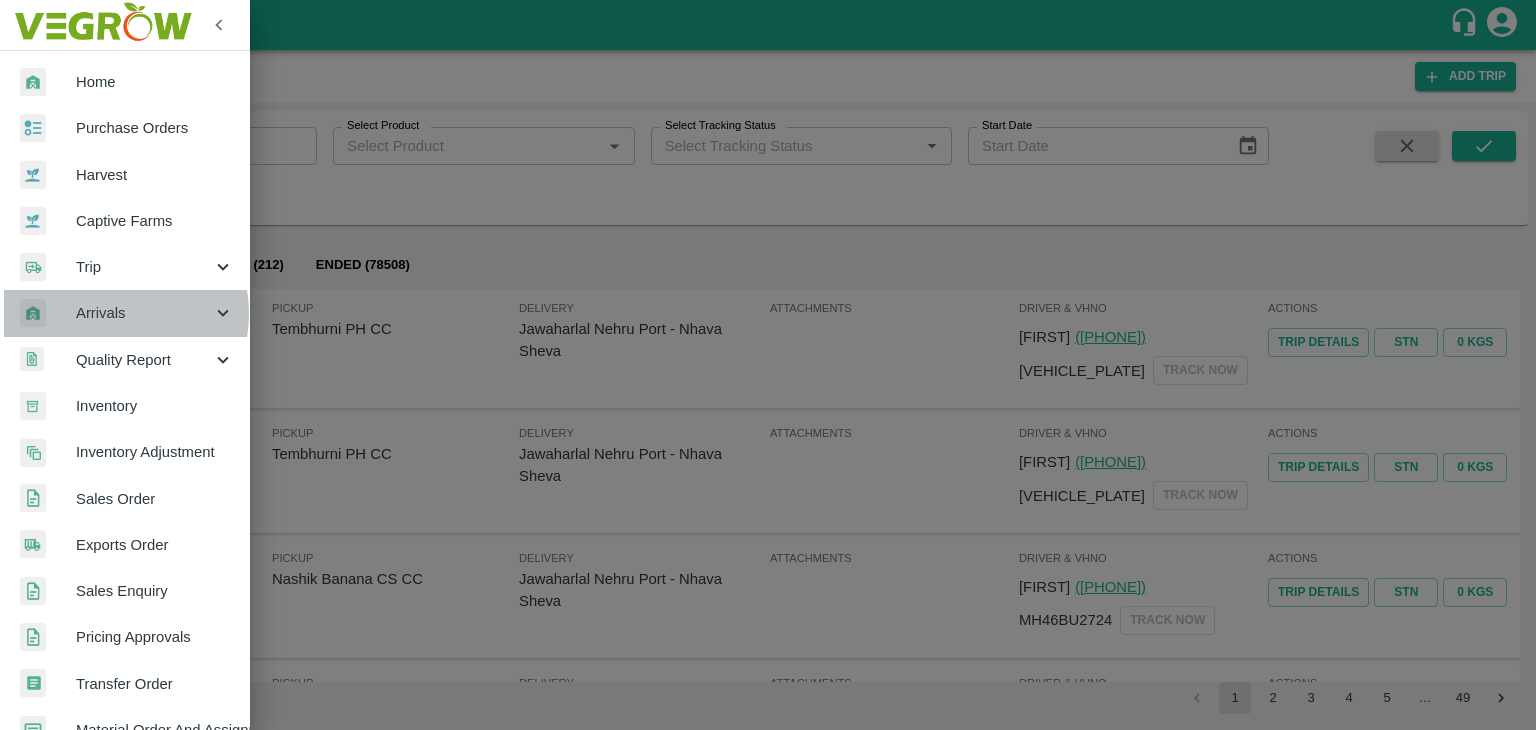 click on "Arrivals" at bounding box center [144, 313] 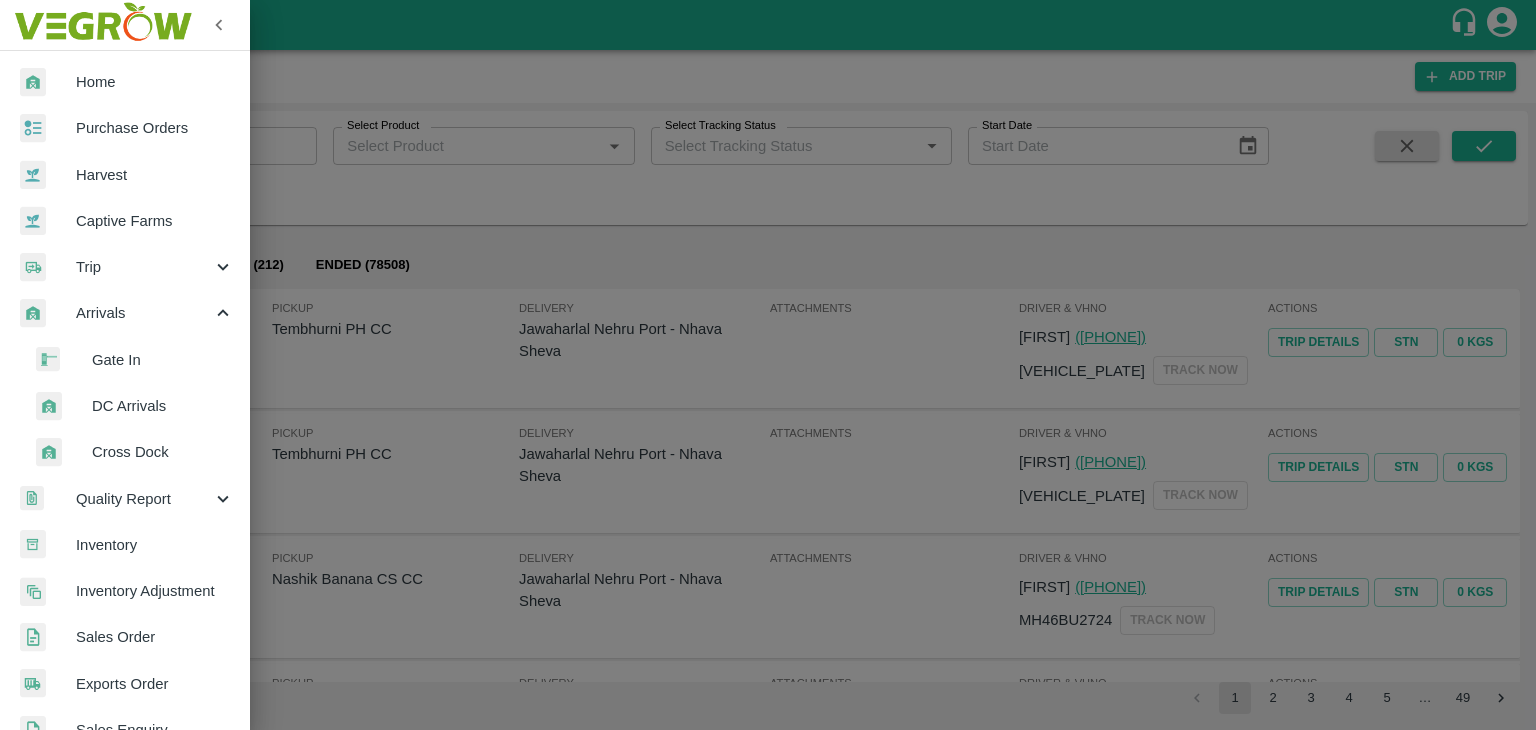 click on "DC Arrivals" at bounding box center (163, 406) 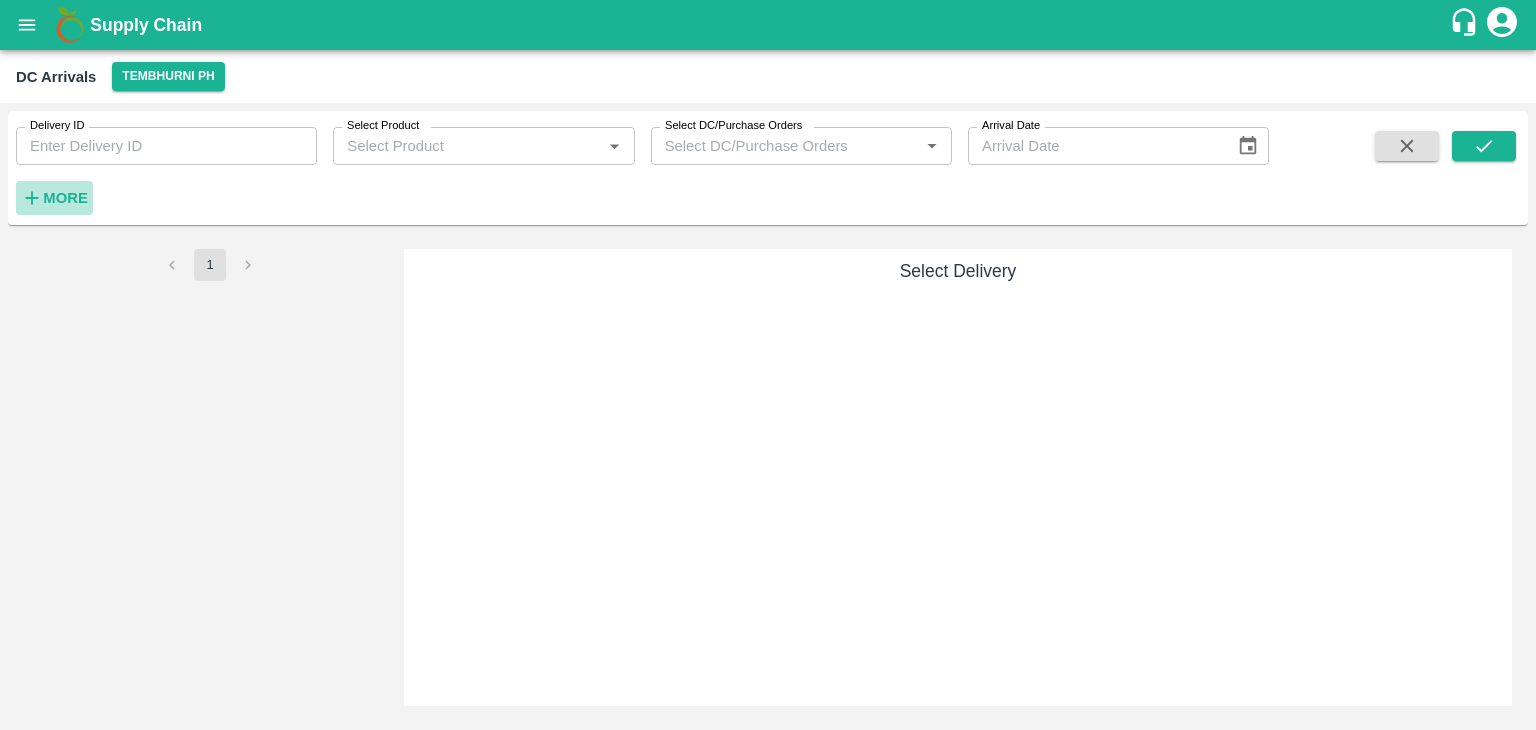click on "More" at bounding box center (65, 198) 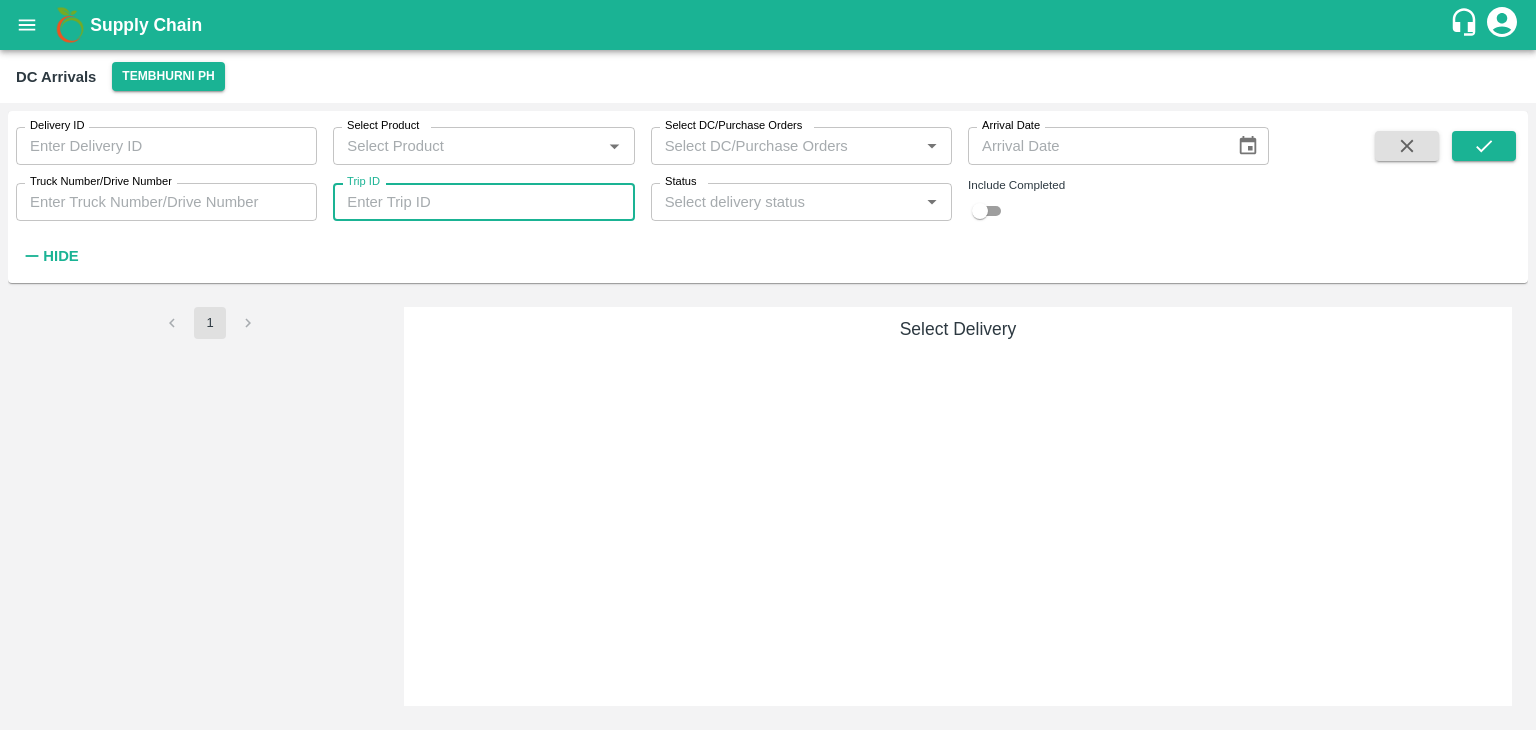 click on "Trip ID" at bounding box center (483, 202) 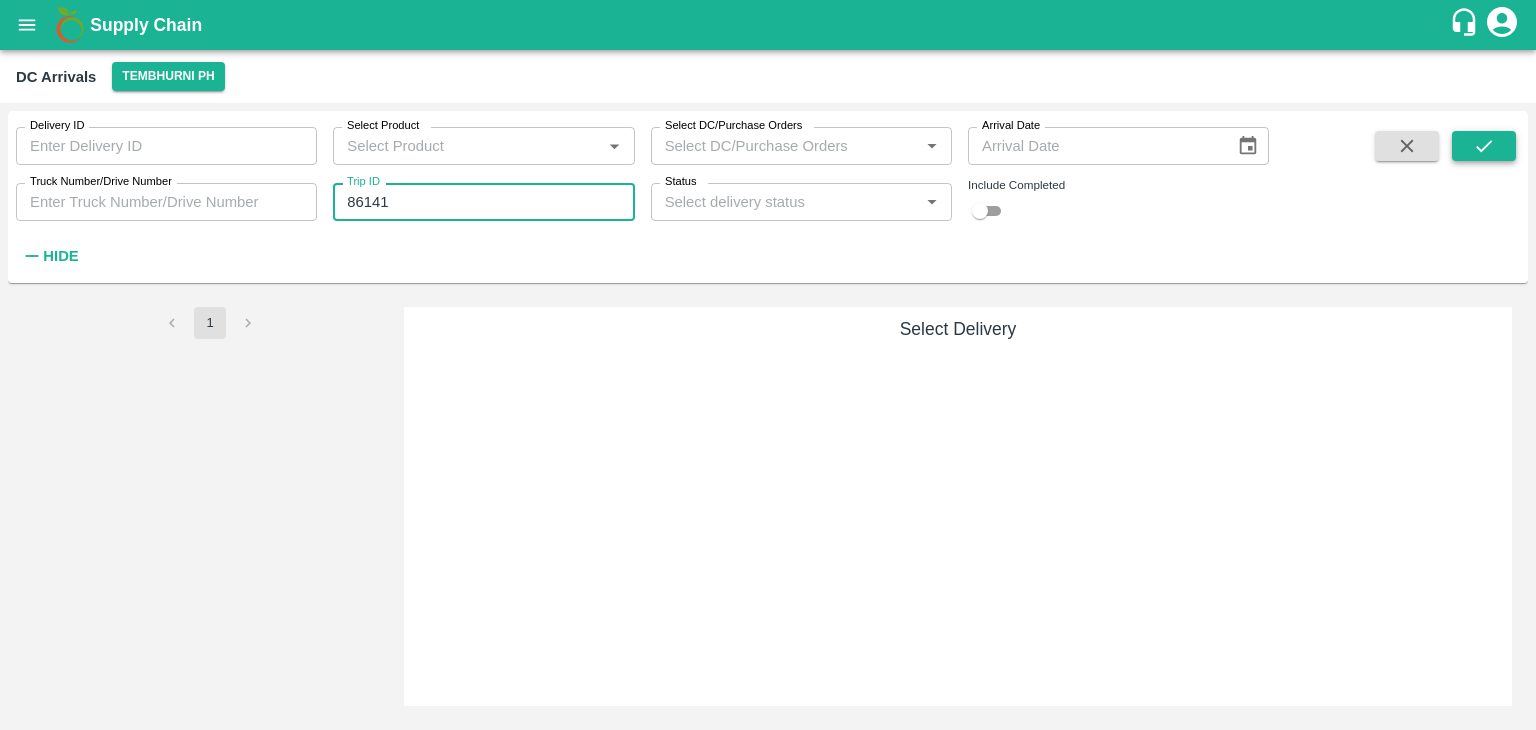 type on "86141" 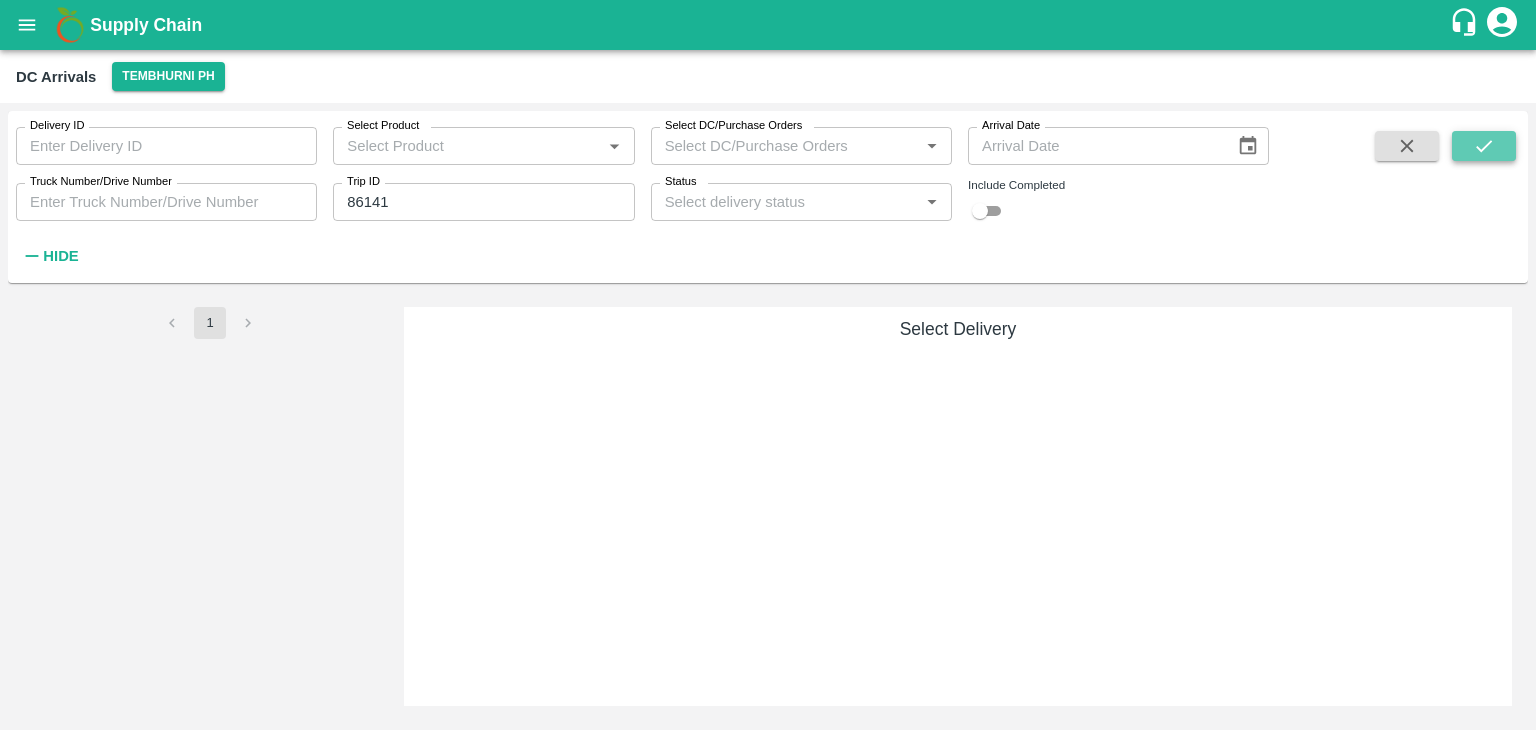 click at bounding box center (1484, 146) 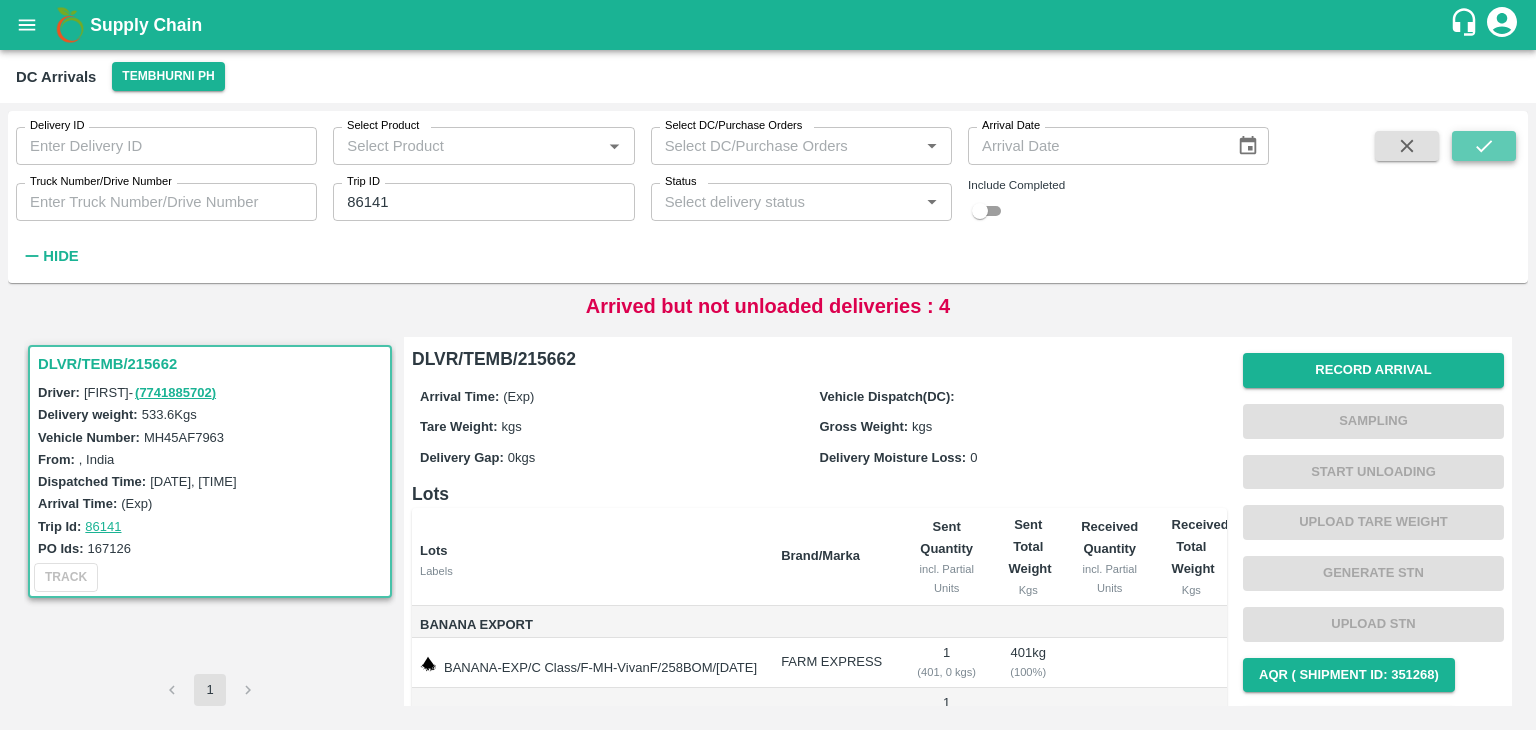 click at bounding box center (1484, 146) 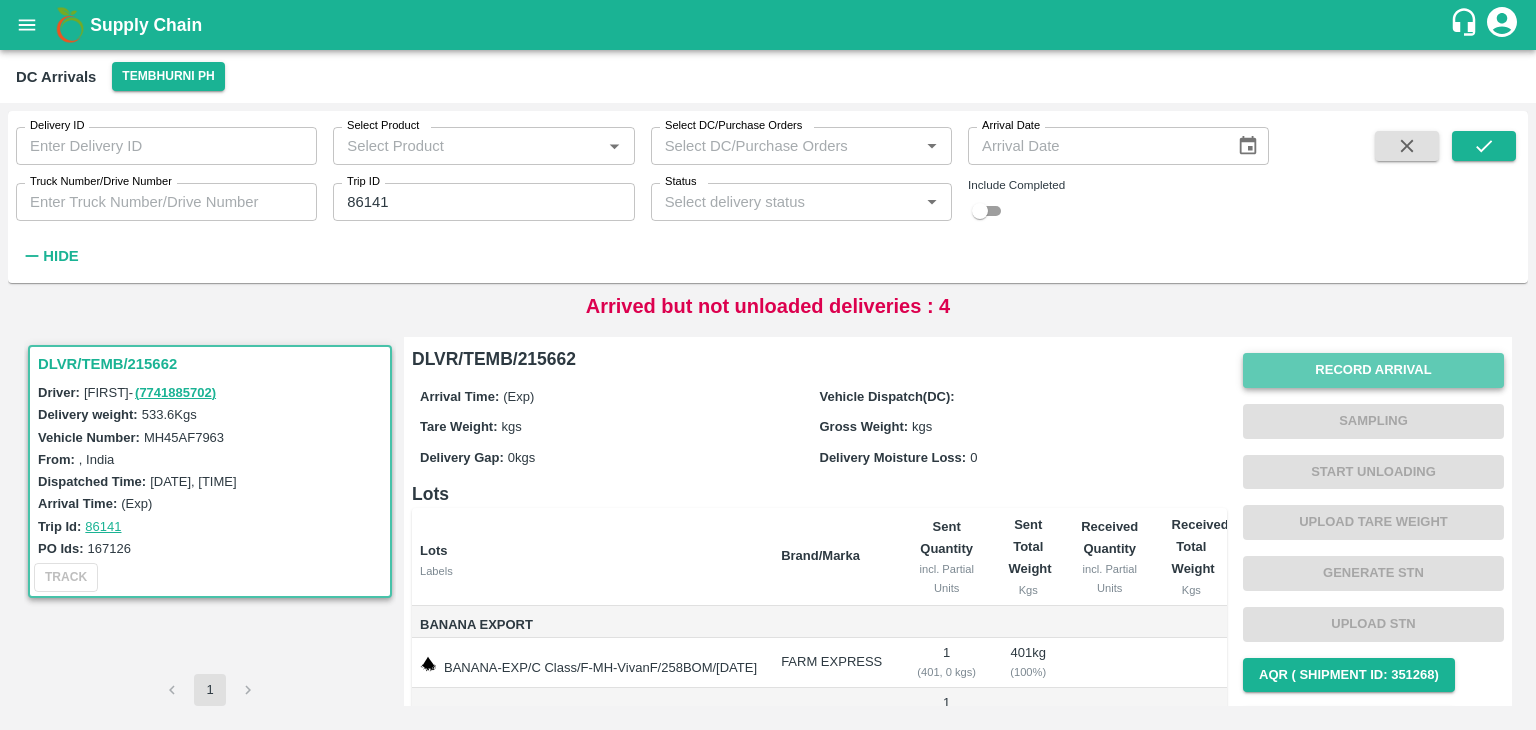 click on "Record Arrival" at bounding box center [1373, 370] 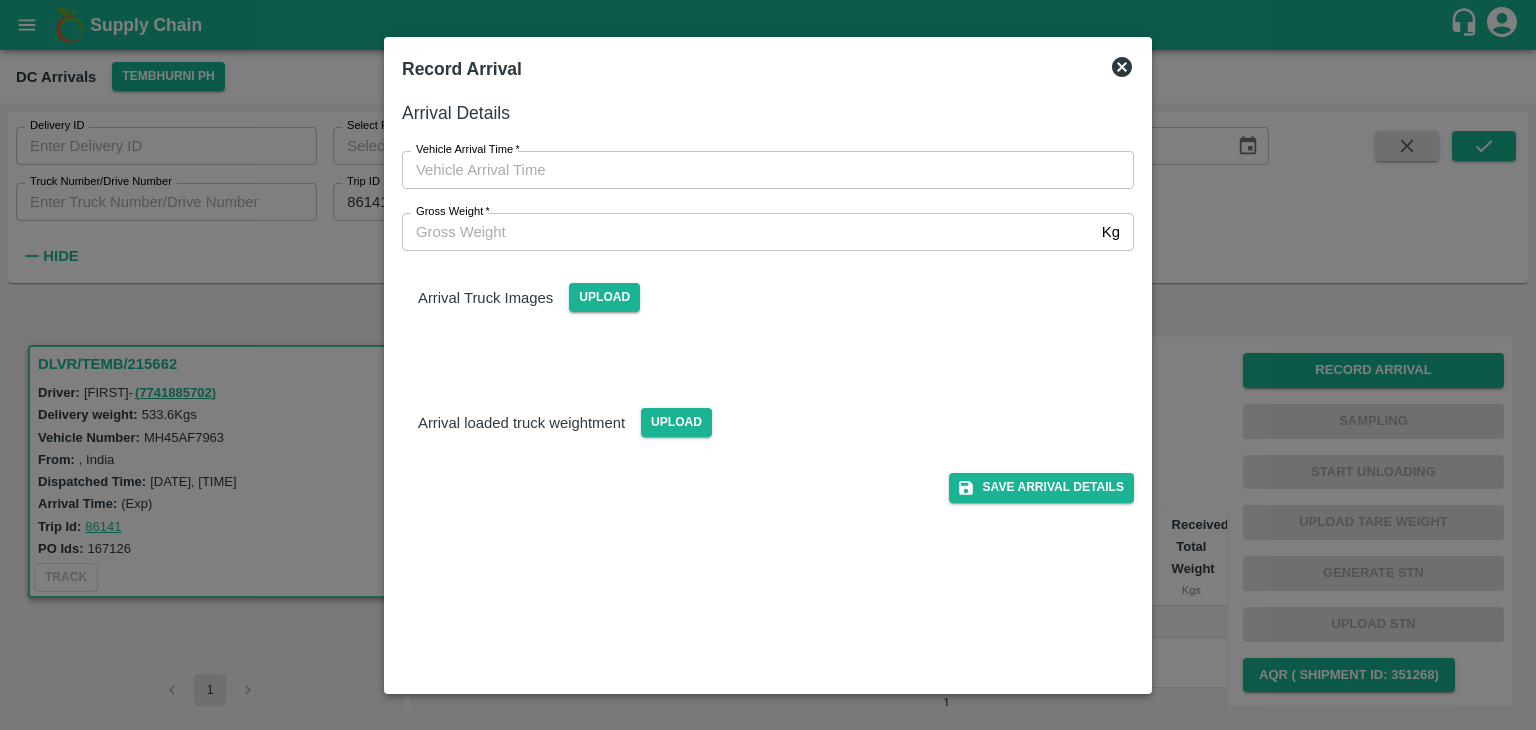 type on "DD/MM/YYYY hh:mm aa" 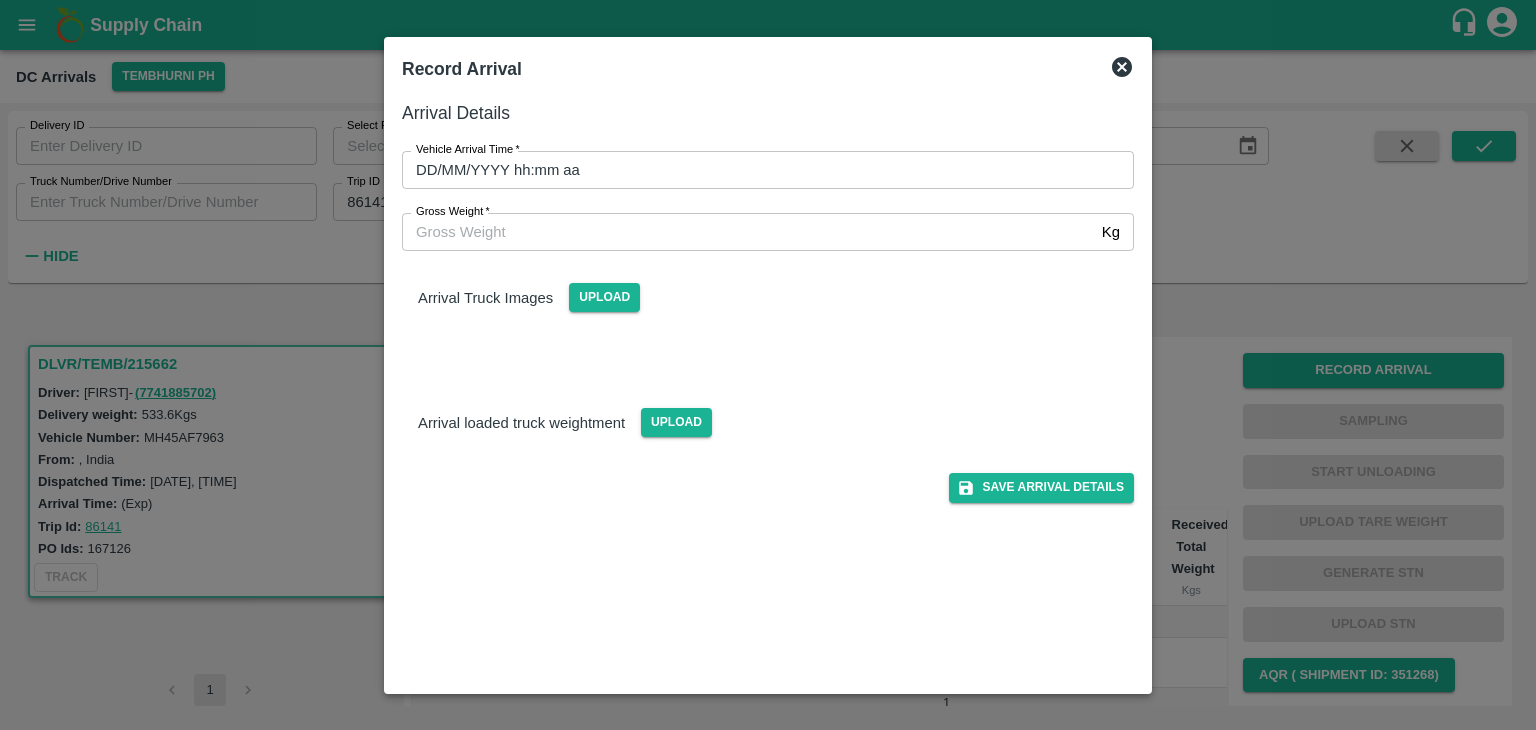 click on "DD/MM/YYYY hh:mm aa" at bounding box center [761, 170] 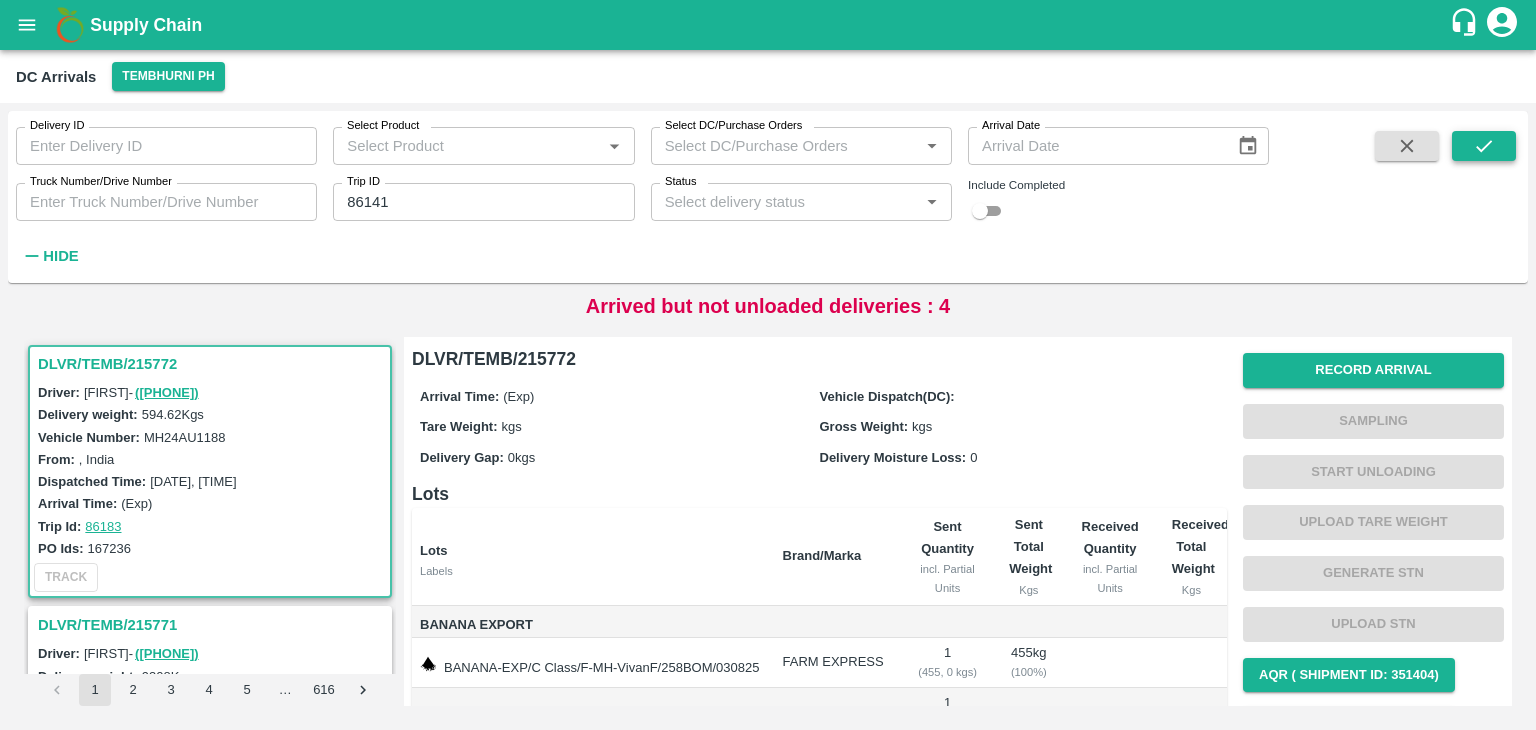 click 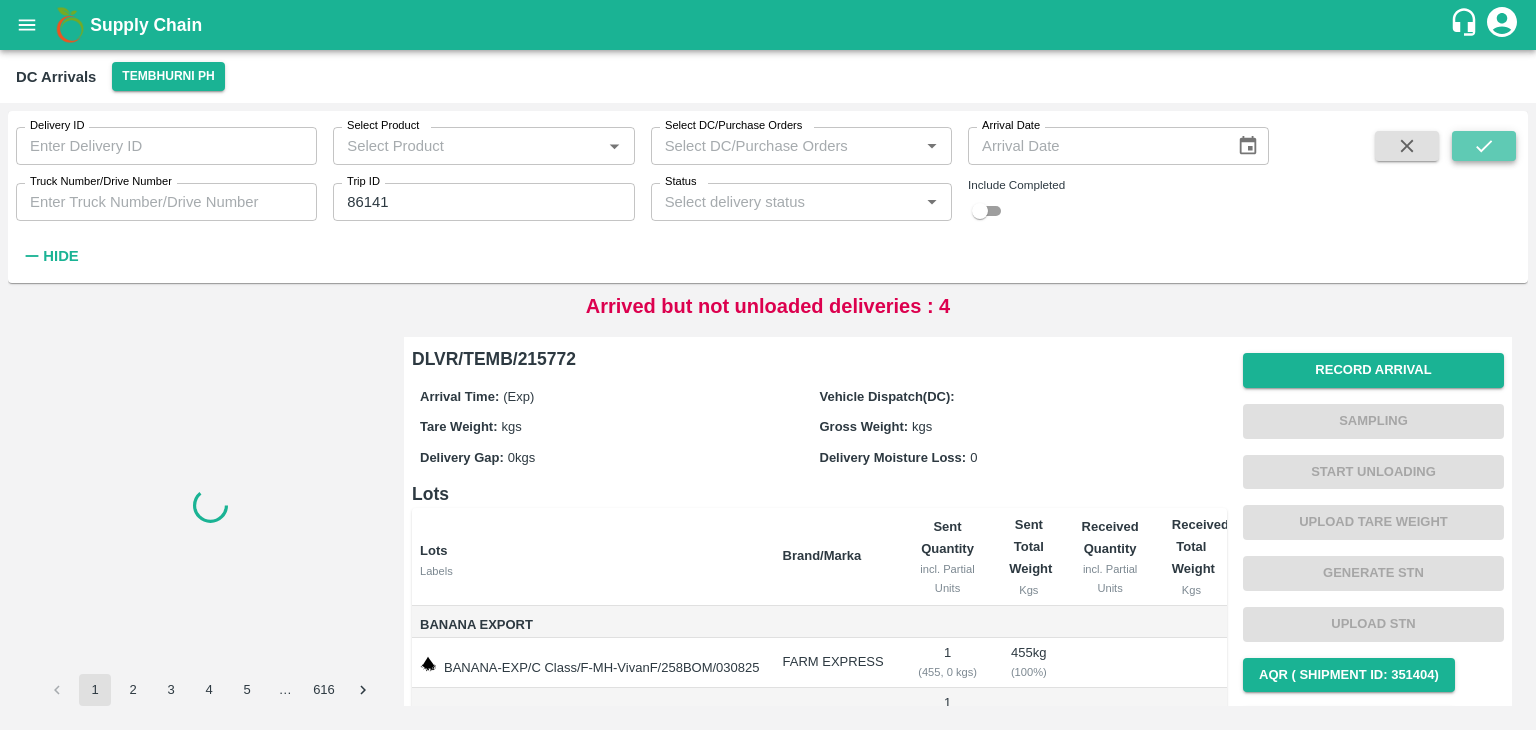 click 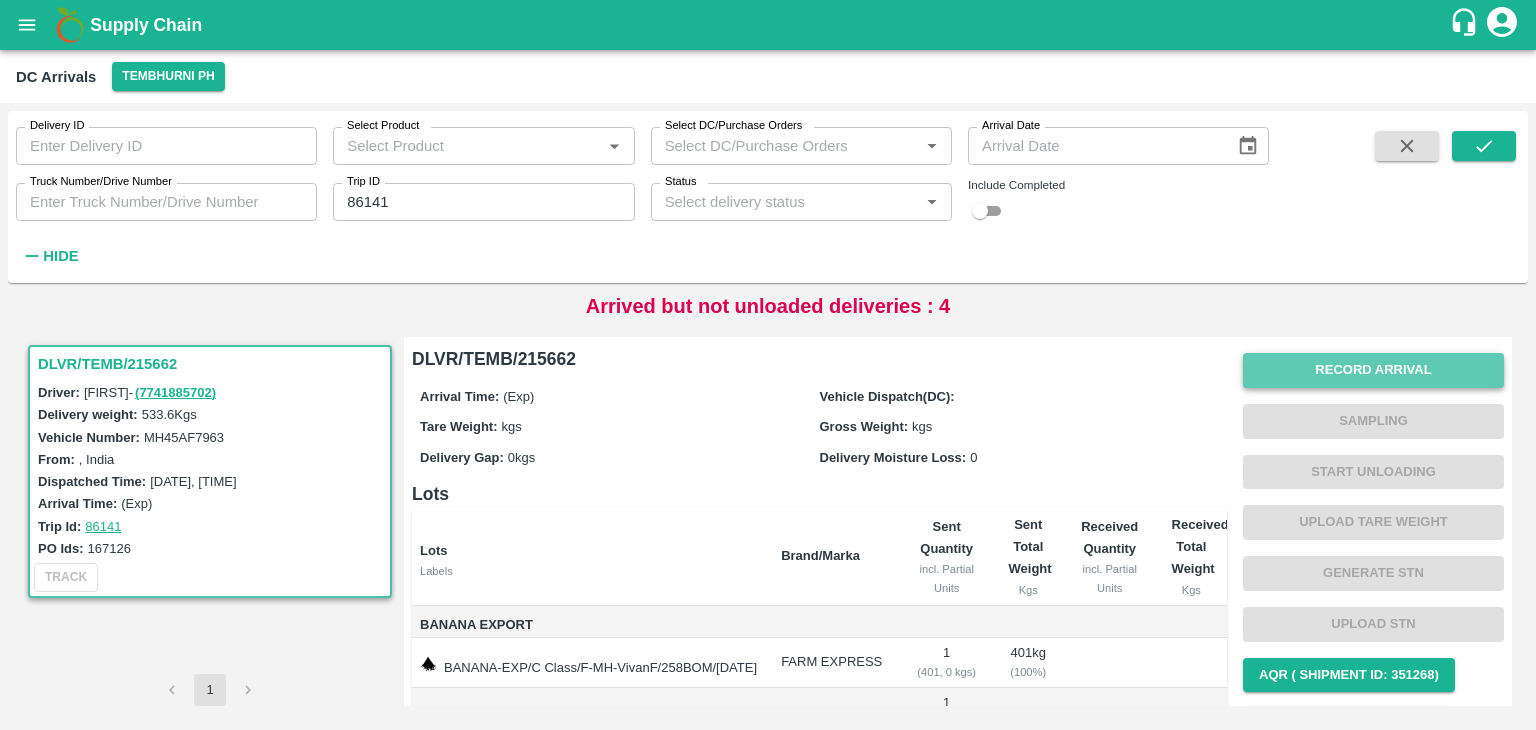 click on "Record Arrival" at bounding box center (1373, 370) 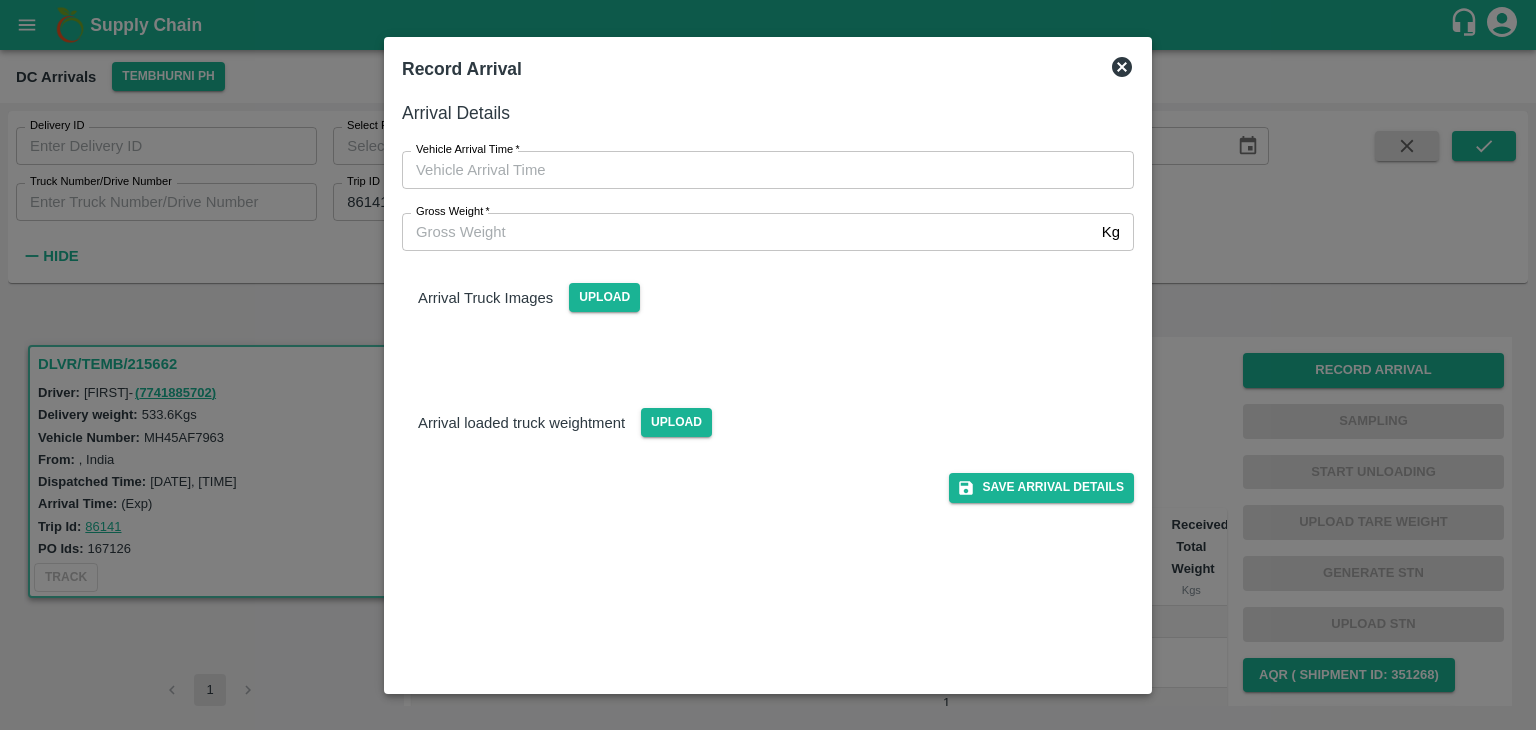 type on "DD/MM/YYYY hh:mm aa" 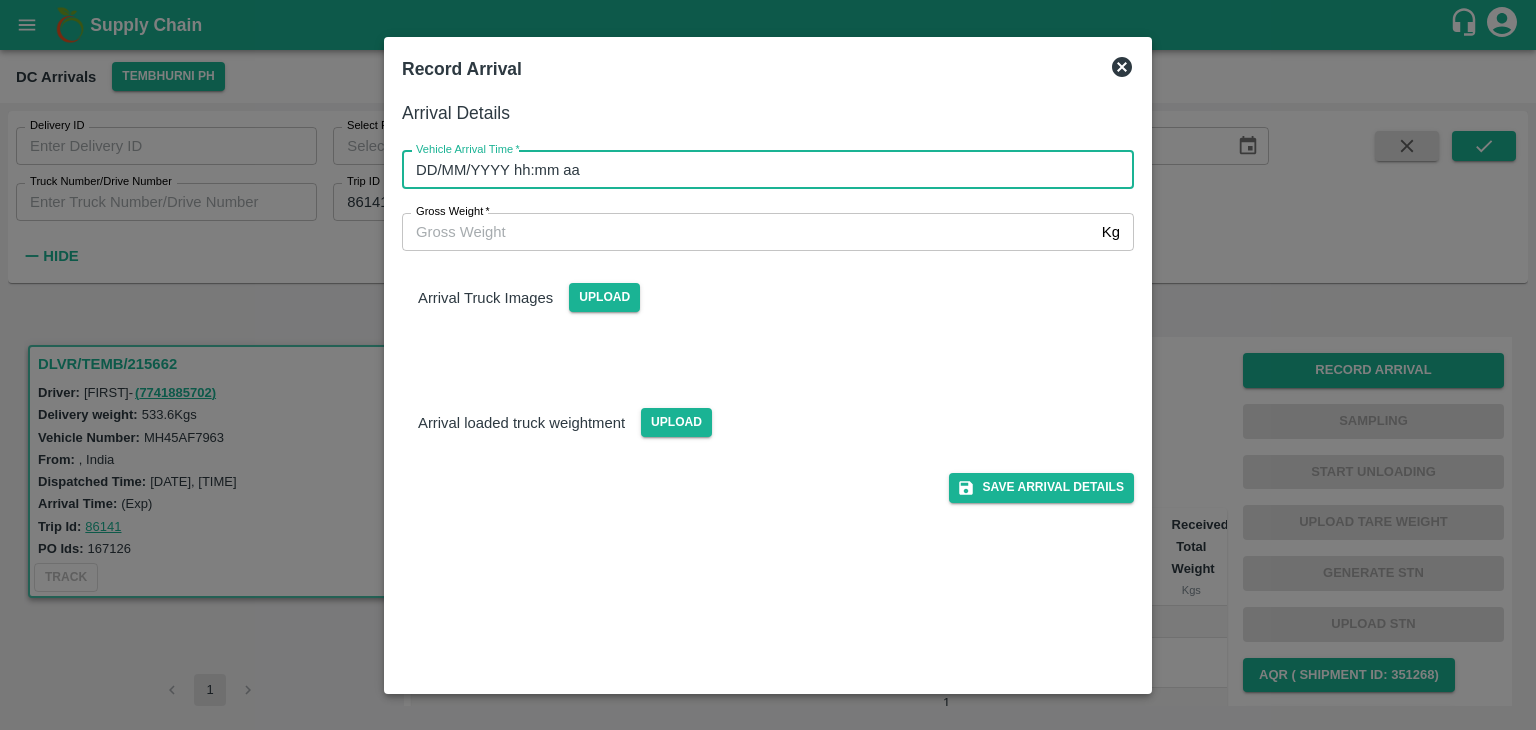 click on "DD/MM/YYYY hh:mm aa" at bounding box center [761, 170] 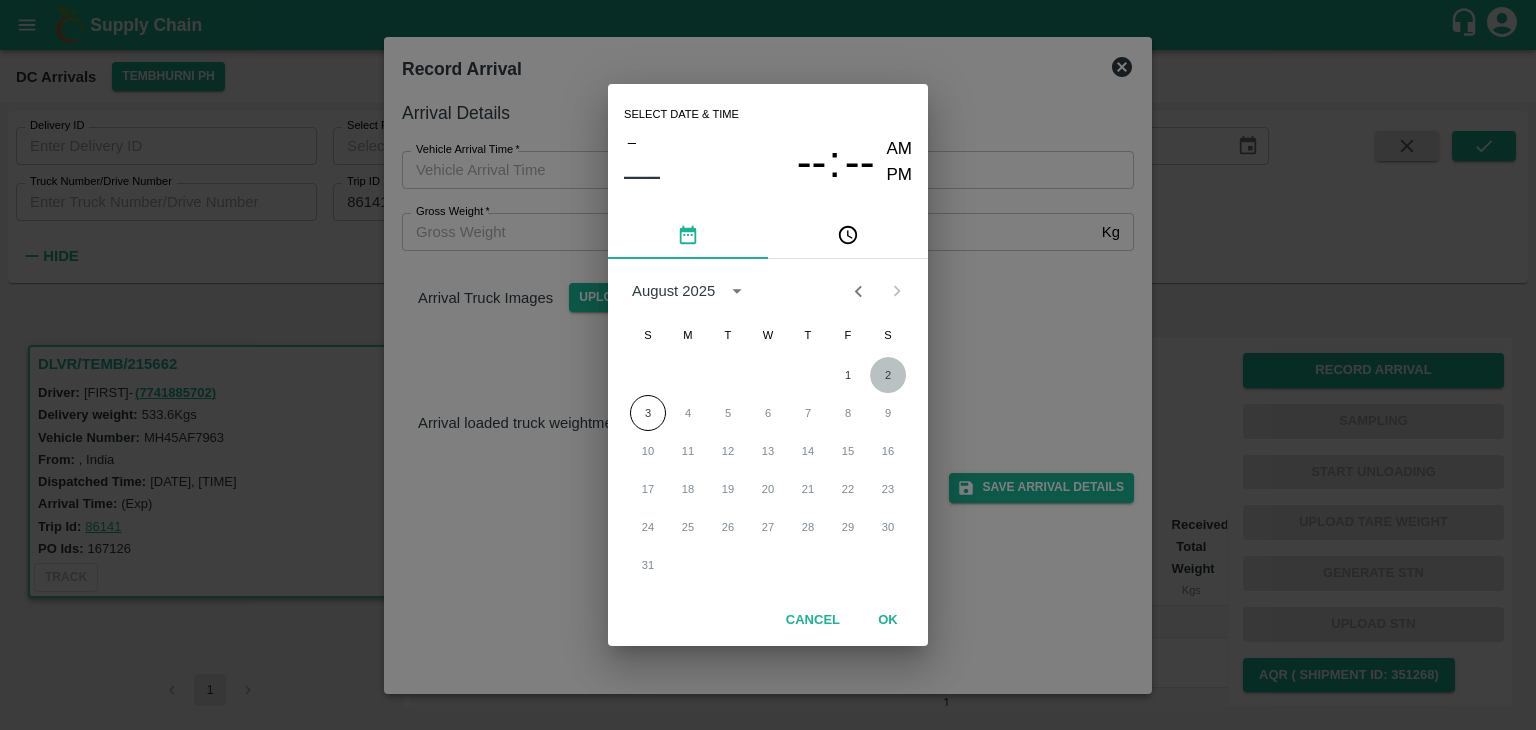 click on "2" at bounding box center [888, 375] 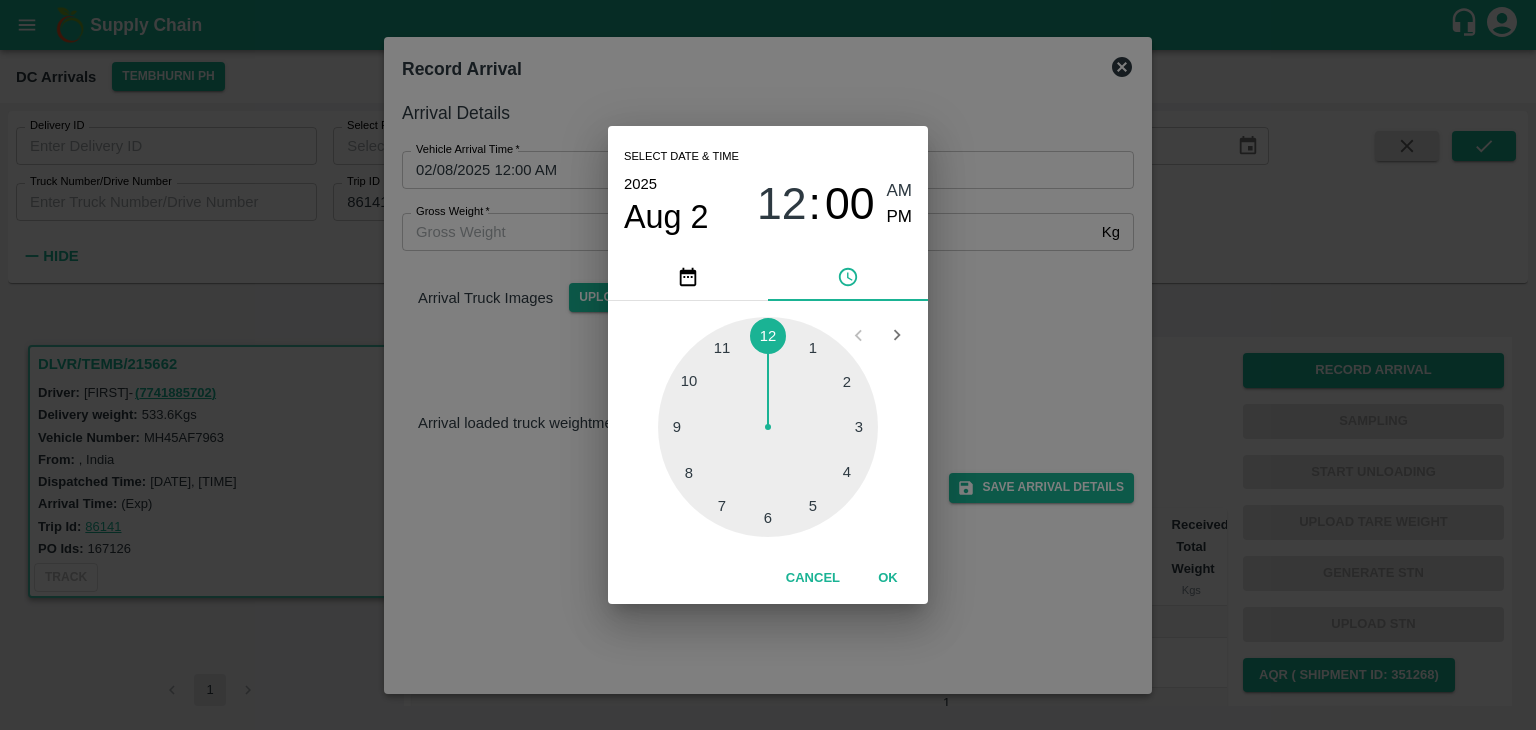 click at bounding box center [768, 427] 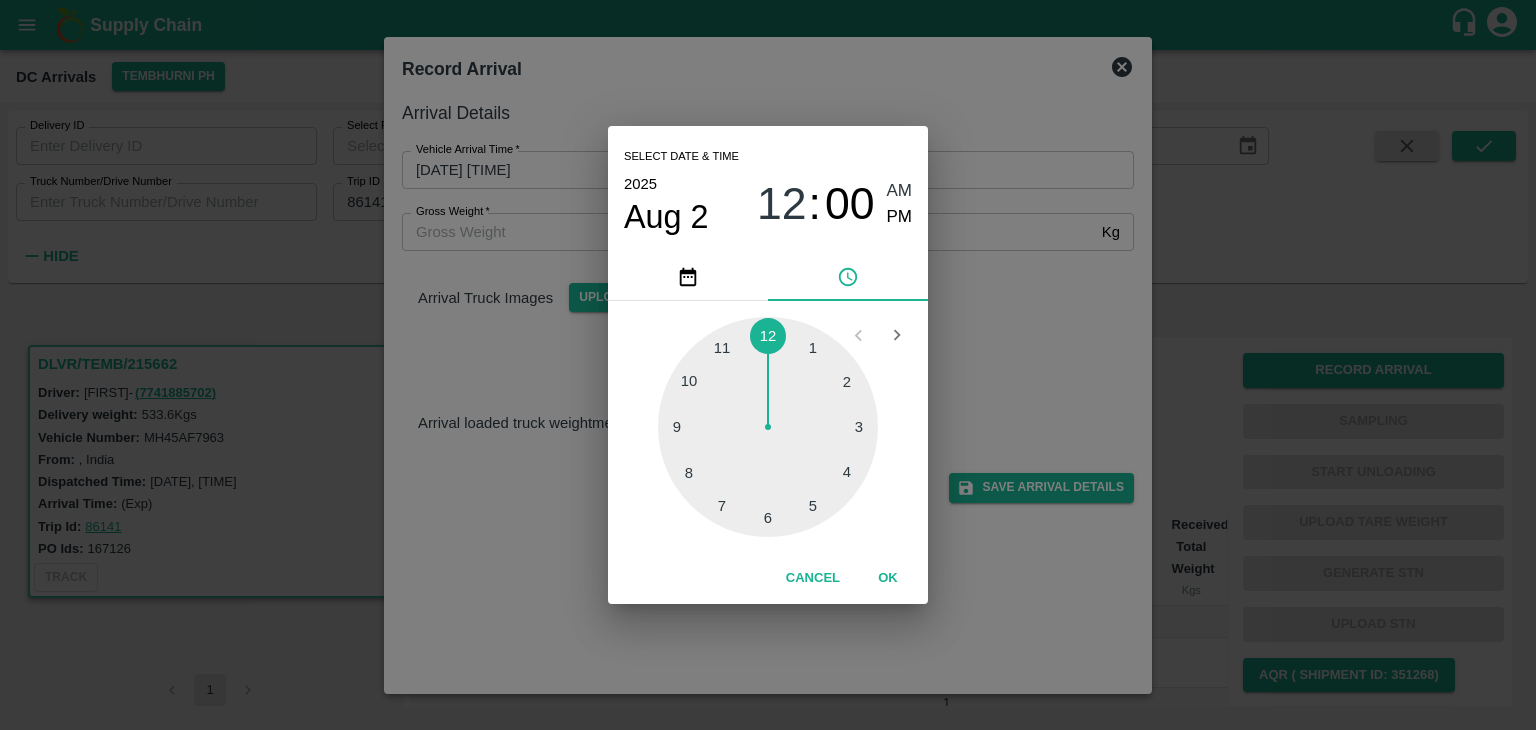 click at bounding box center [768, 427] 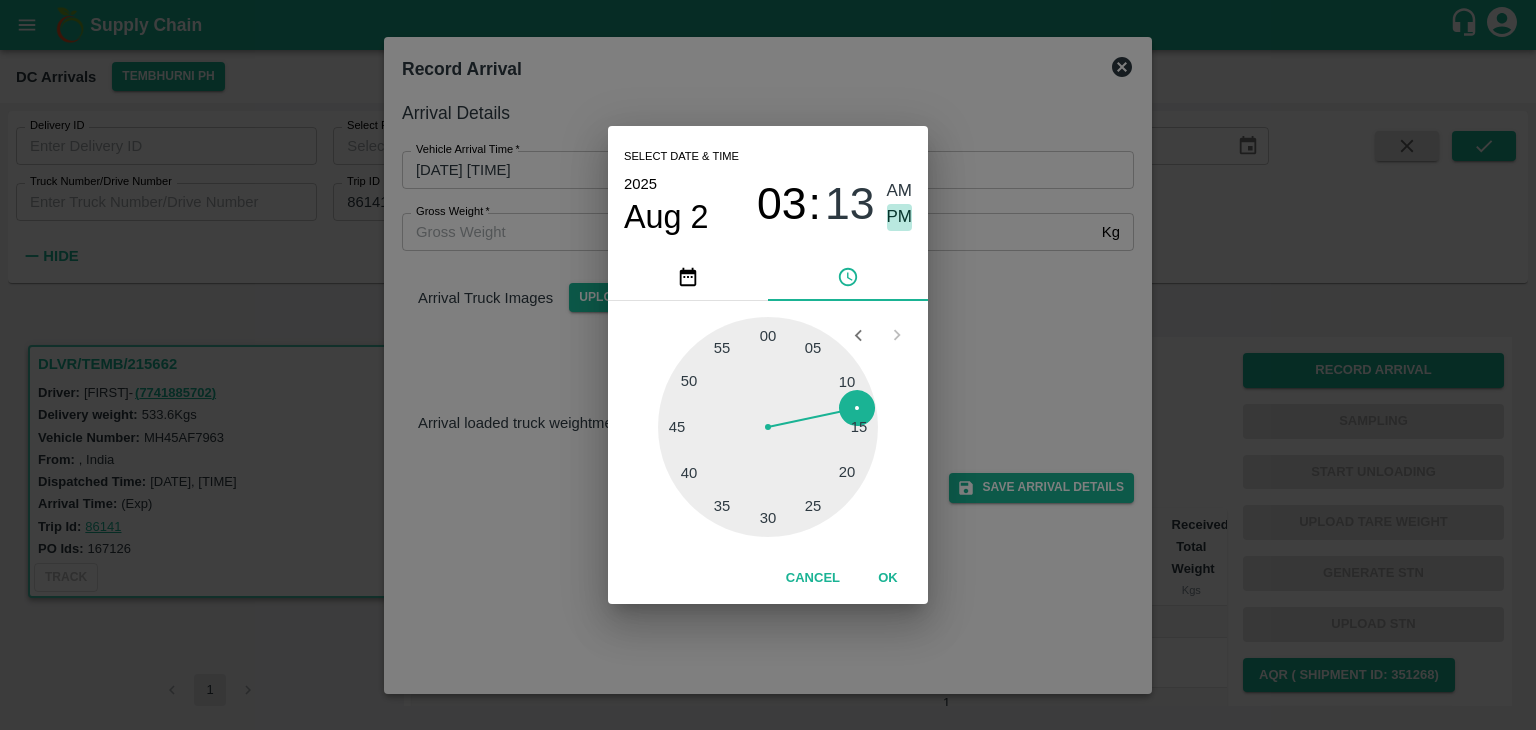 click on "PM" at bounding box center [900, 217] 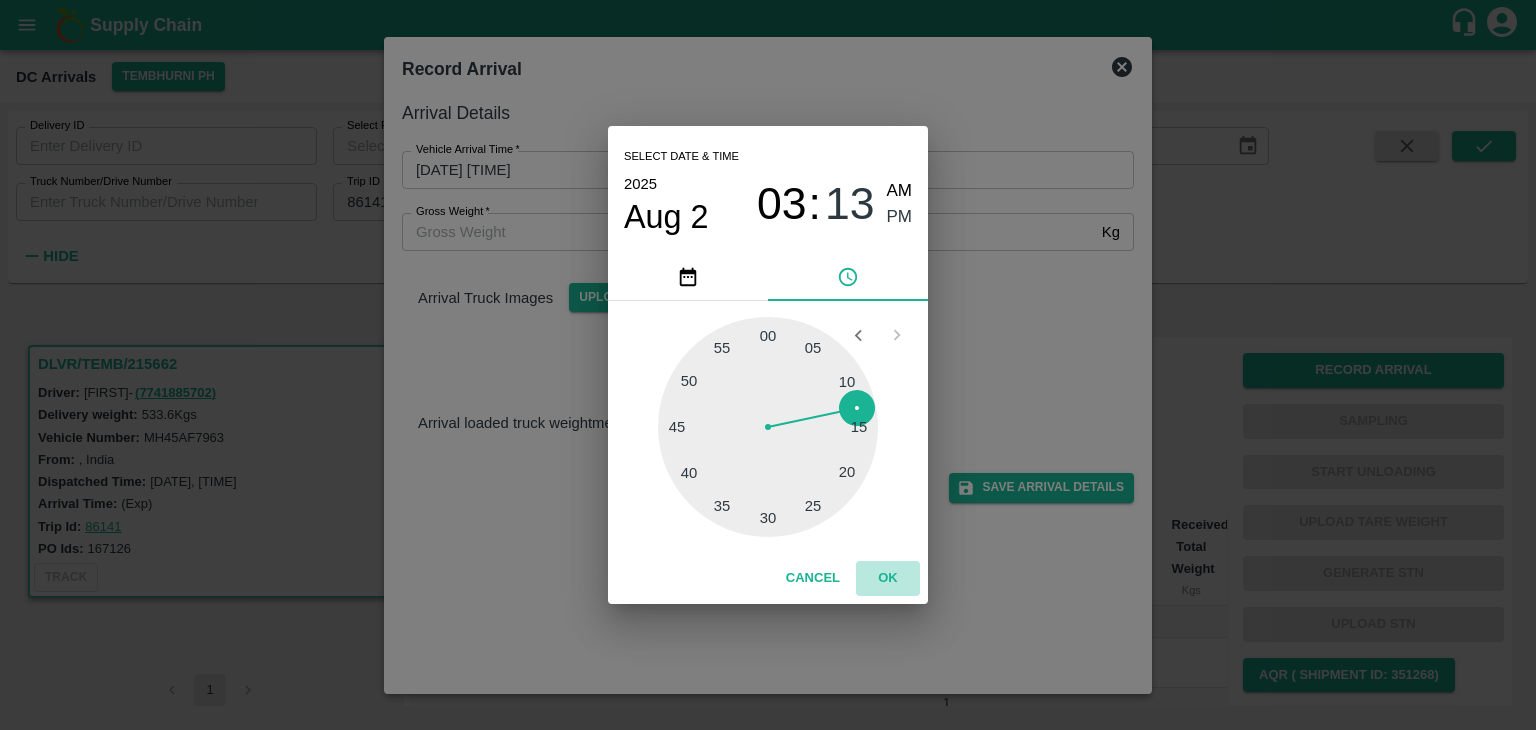 click on "OK" at bounding box center [888, 578] 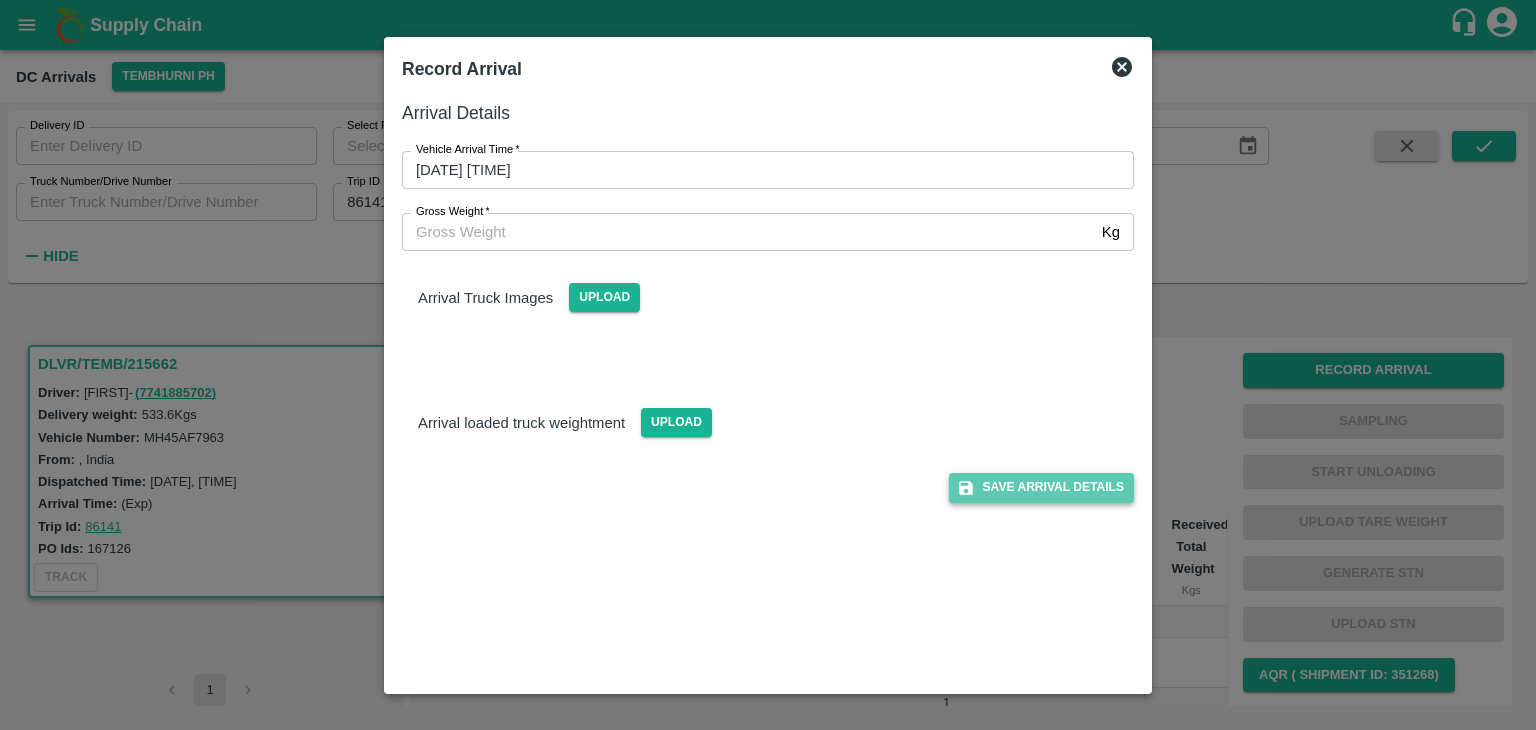click on "Save Arrival Details" at bounding box center (1041, 487) 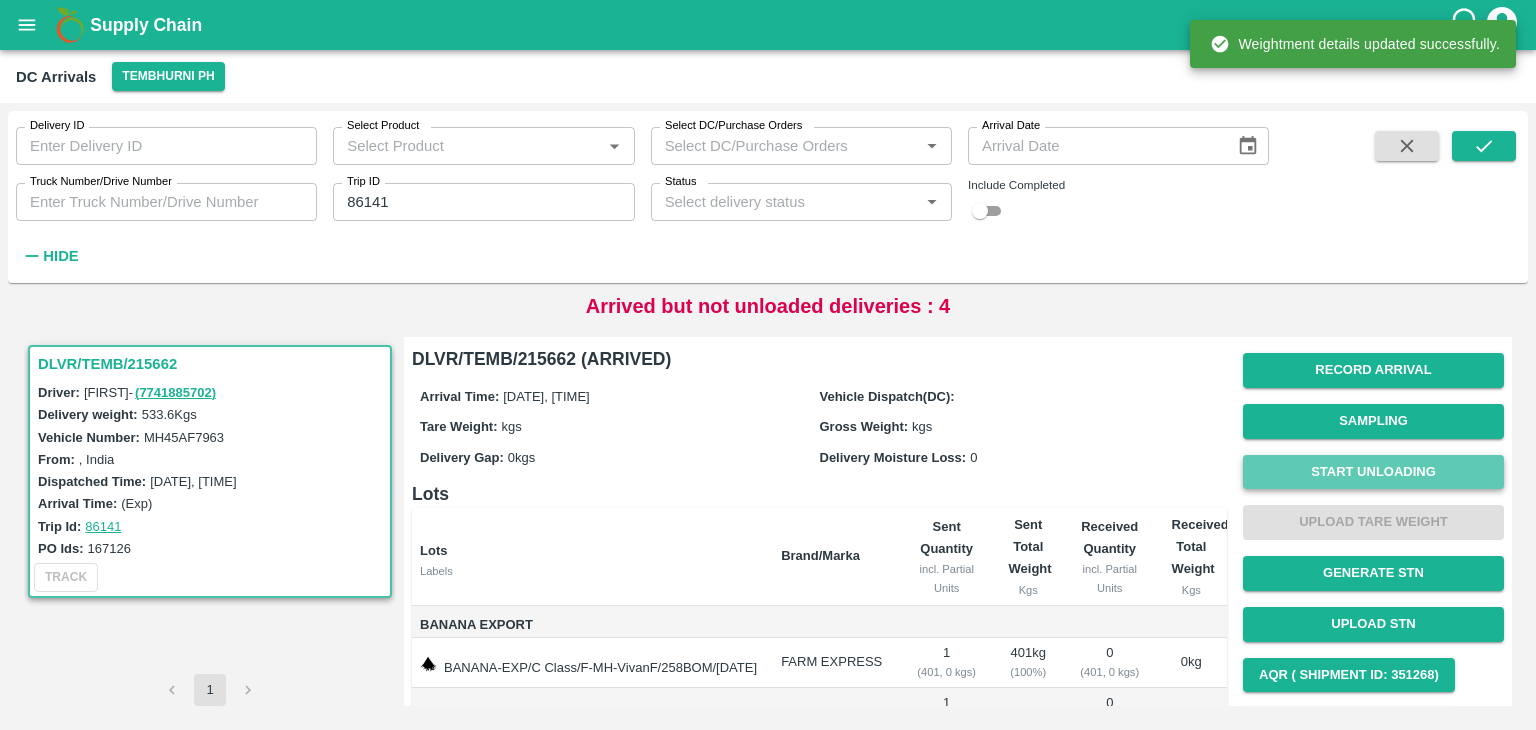 click on "Start Unloading" at bounding box center (1373, 472) 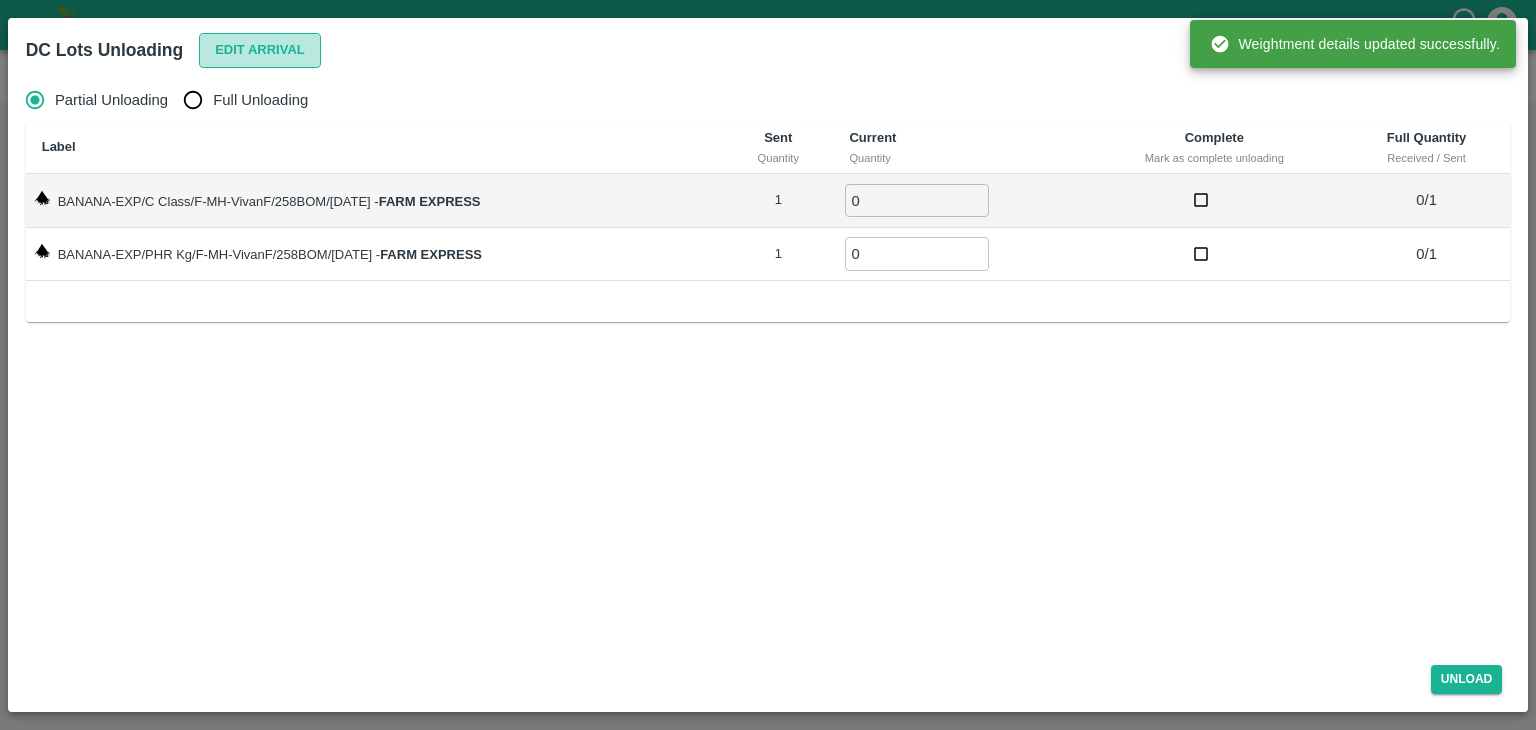 click on "Edit Arrival" at bounding box center [260, 50] 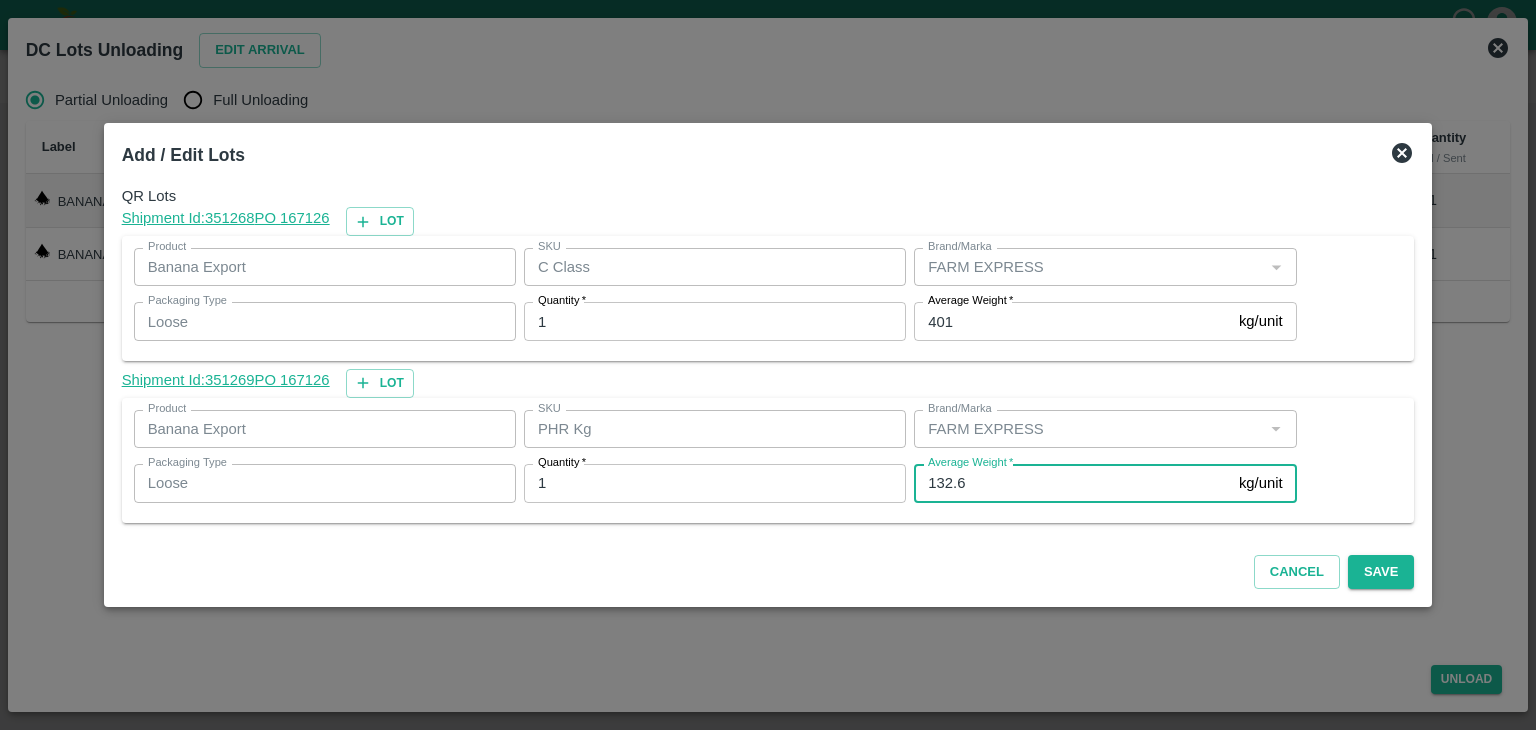 click on "132.6" at bounding box center (1072, 483) 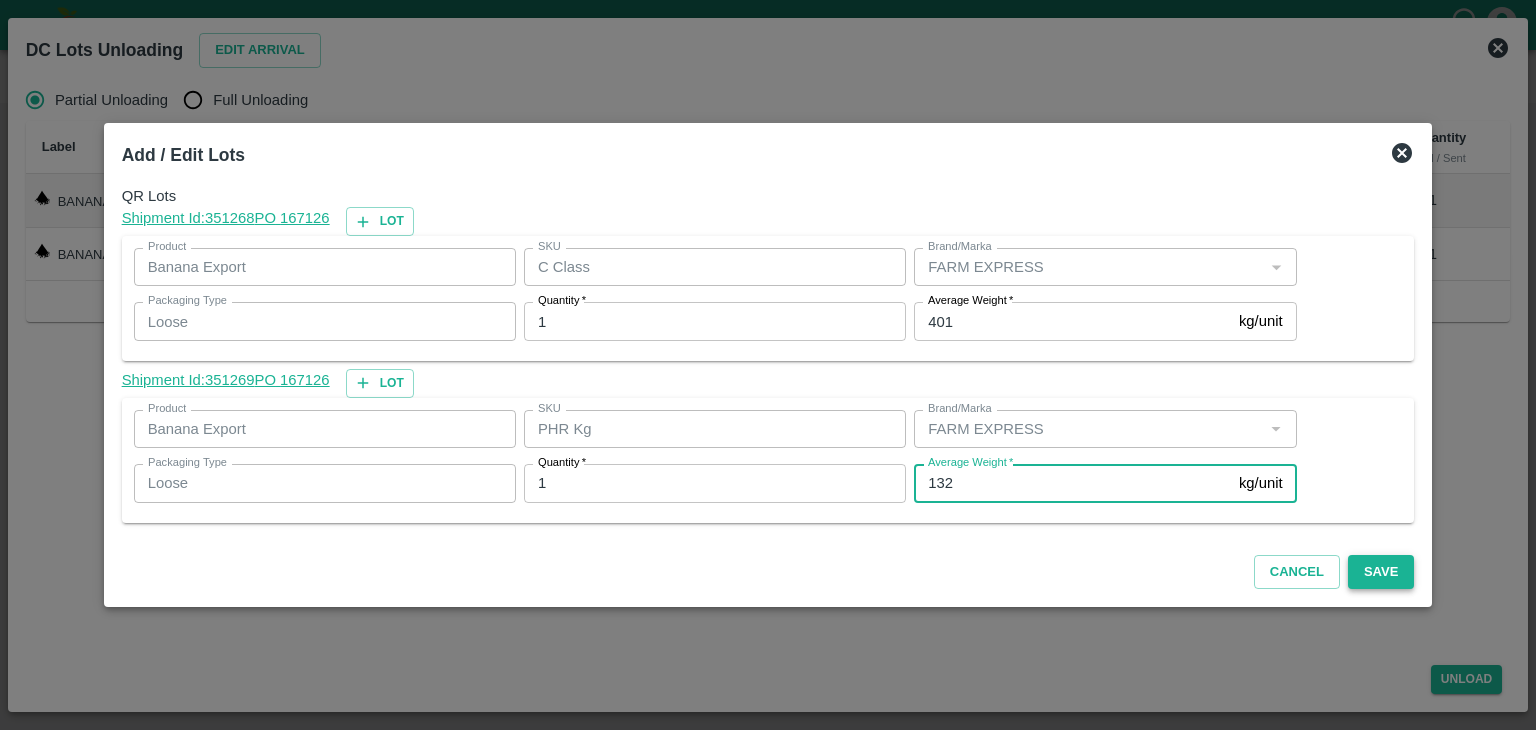 type on "132" 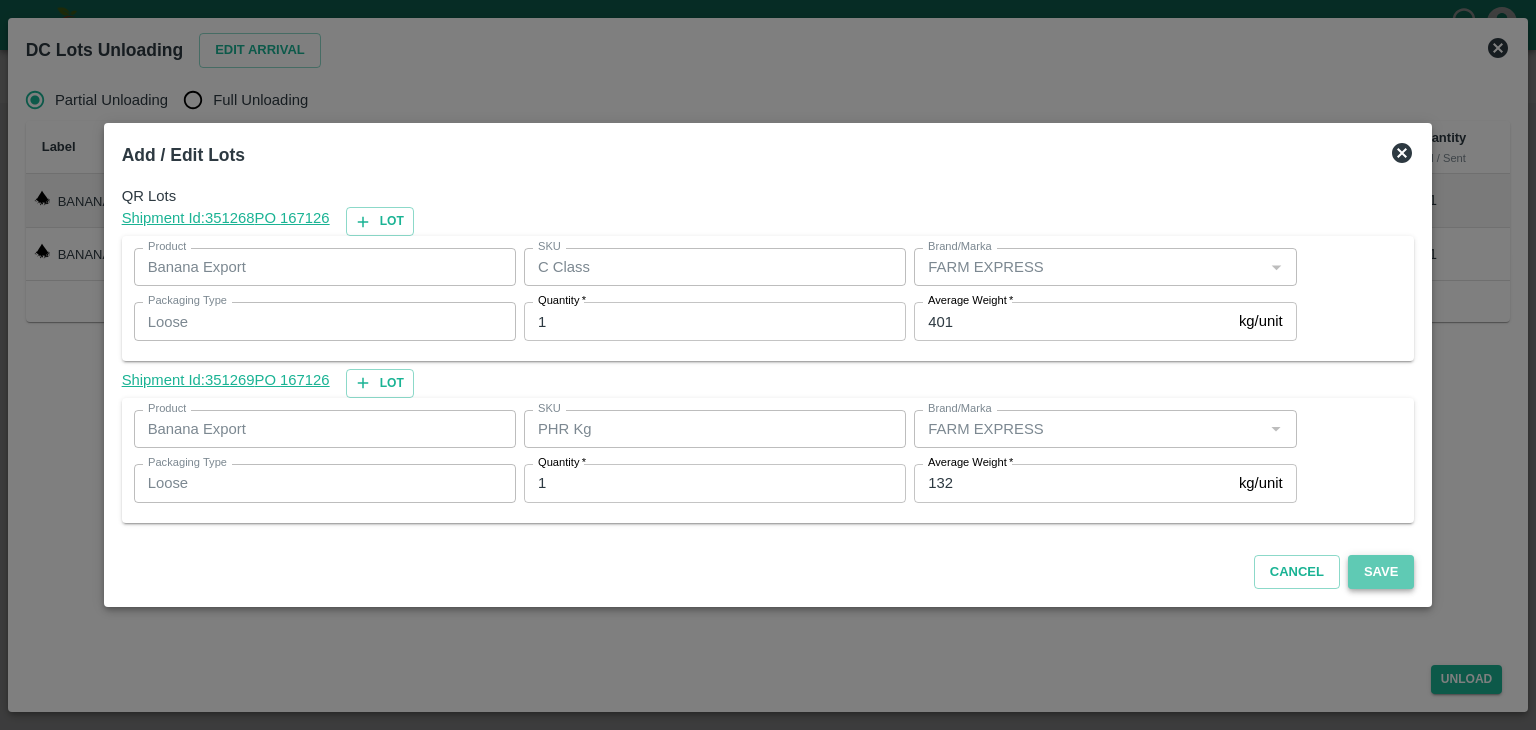 click on "Save" at bounding box center [1381, 572] 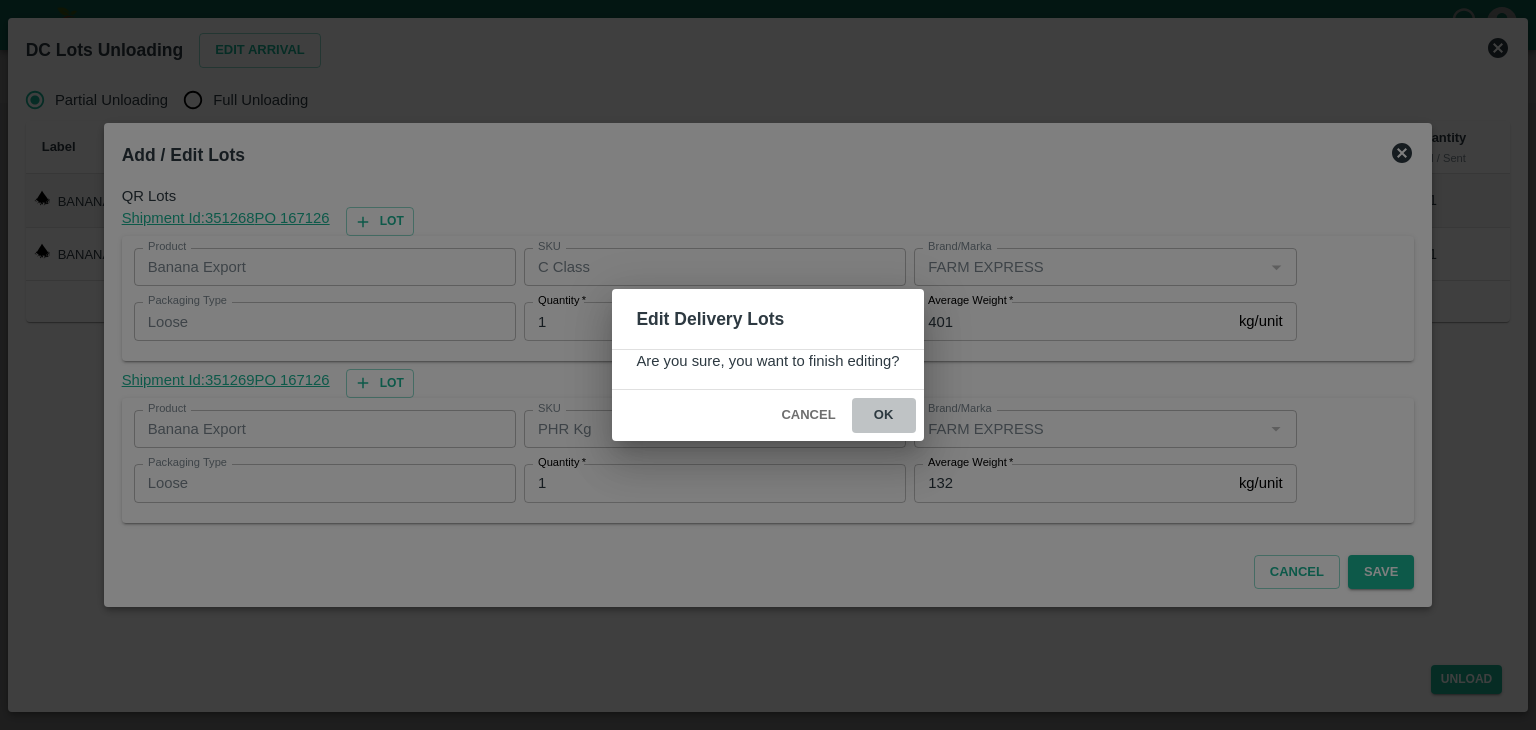 click on "ok" at bounding box center [884, 415] 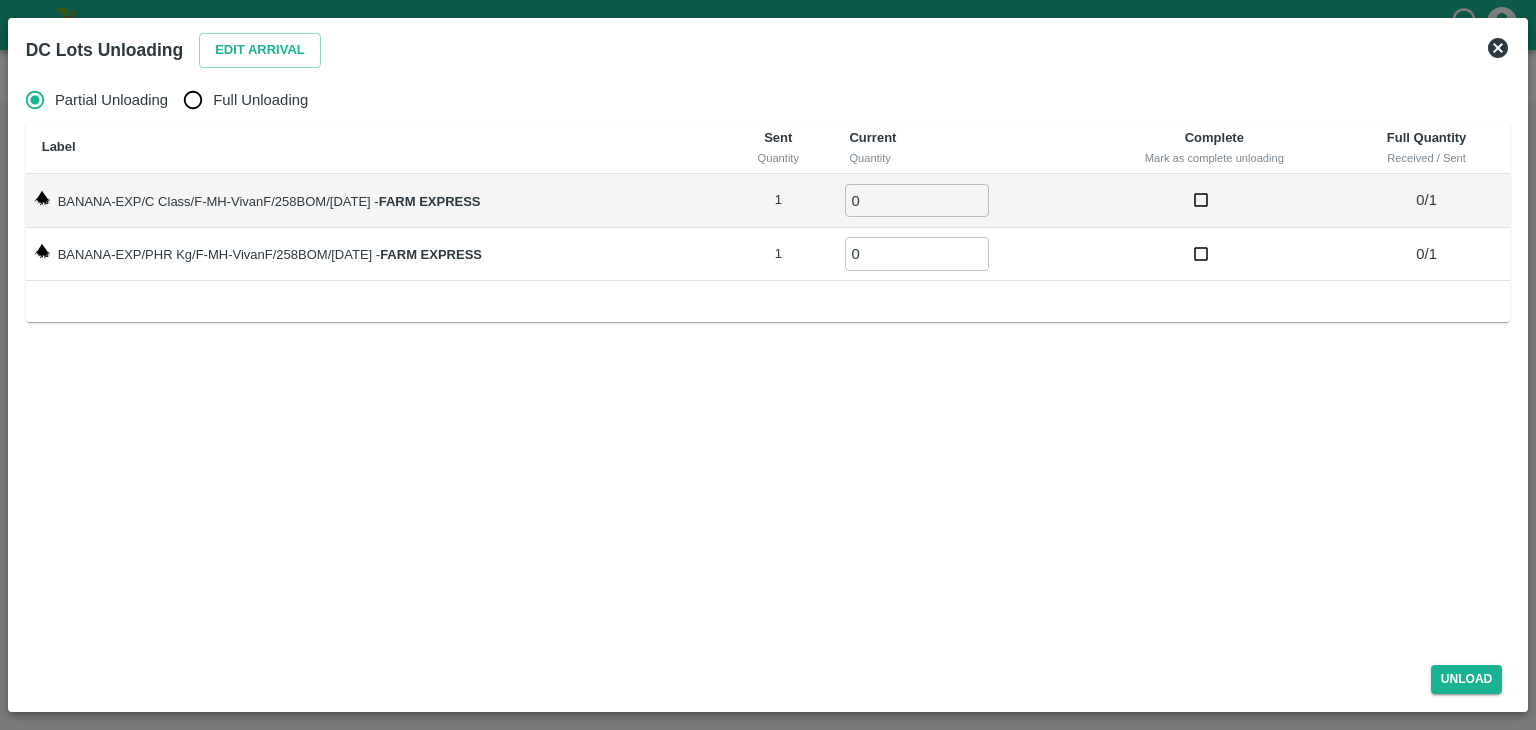 click on "Full Unloading" at bounding box center (260, 100) 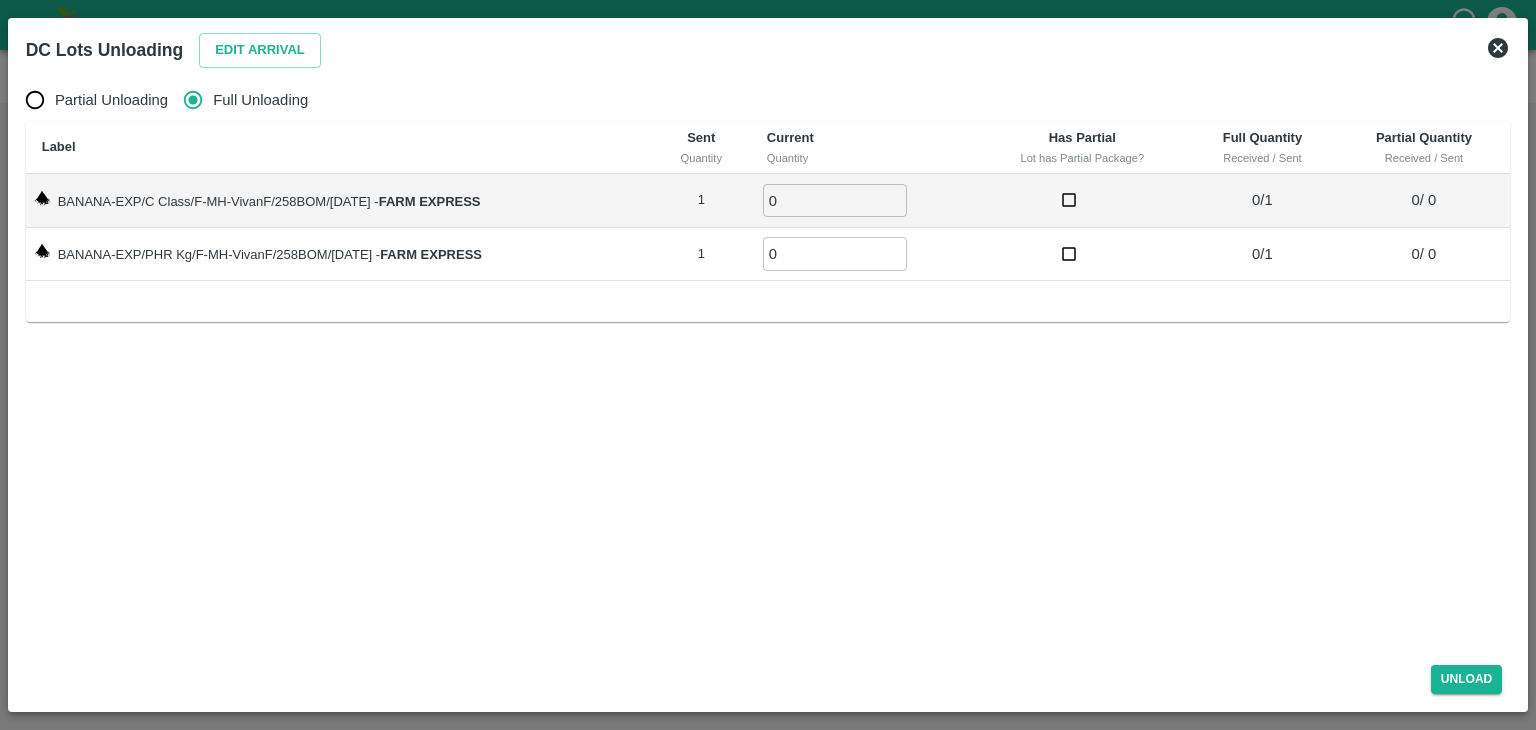 click on "0" at bounding box center (835, 200) 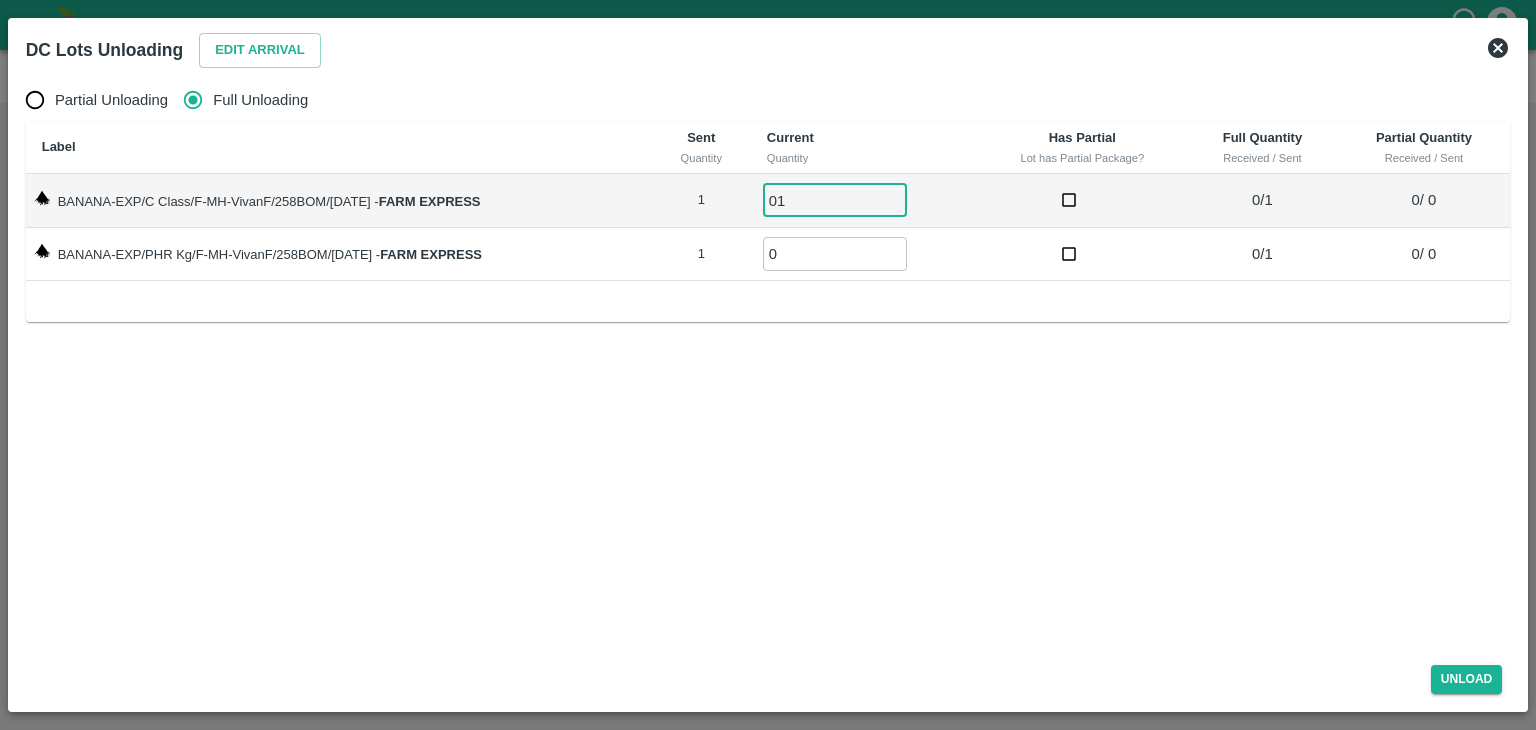 type on "01" 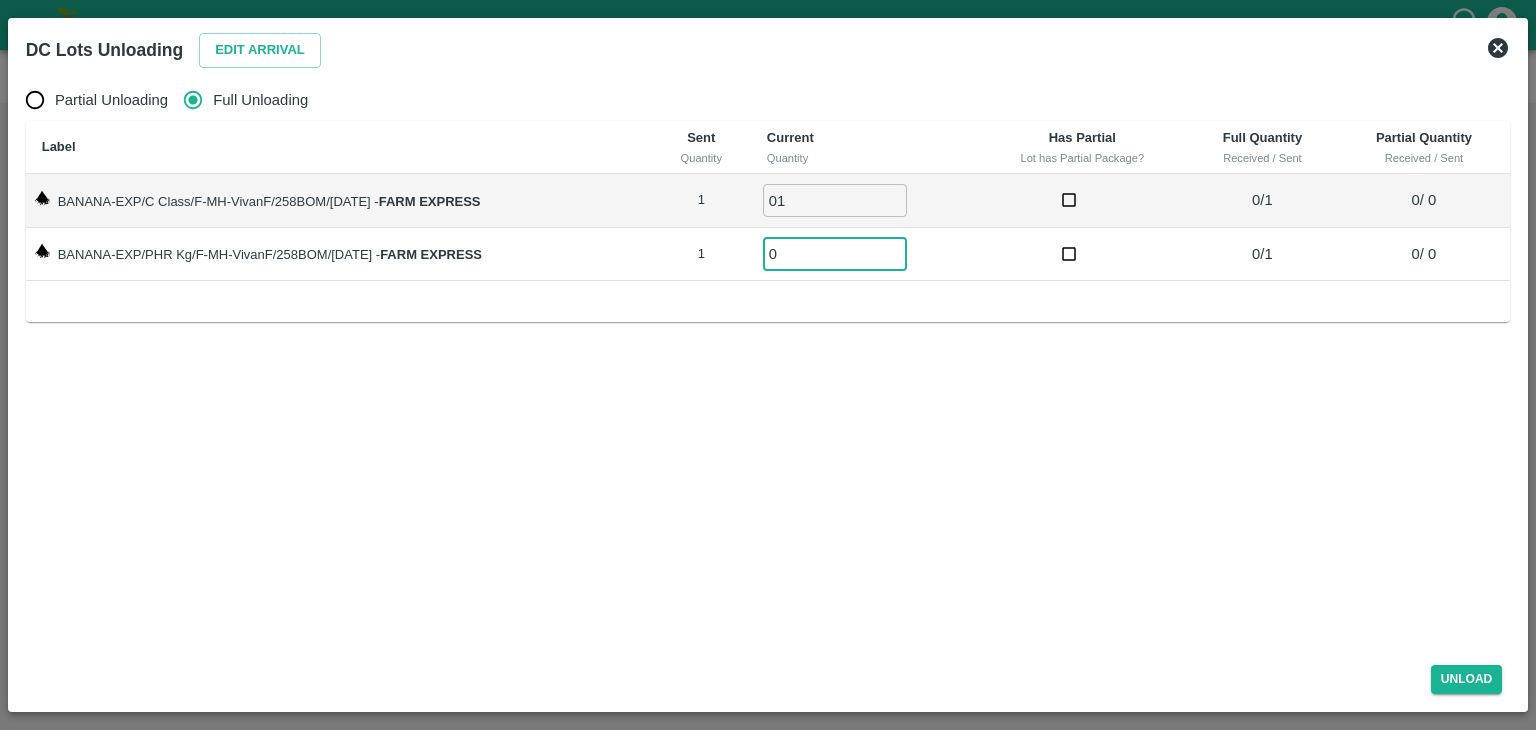 click on "0" at bounding box center [835, 253] 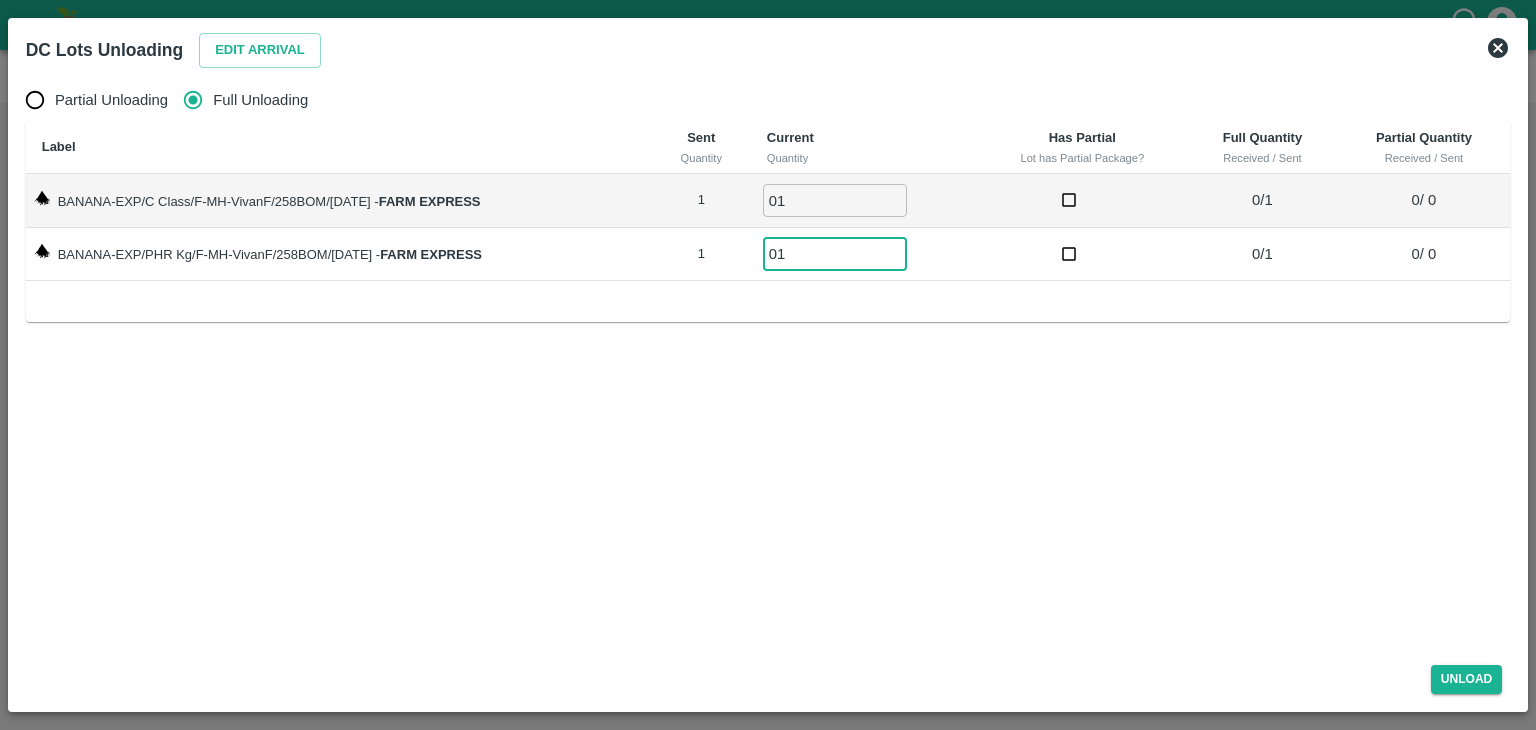 type on "01" 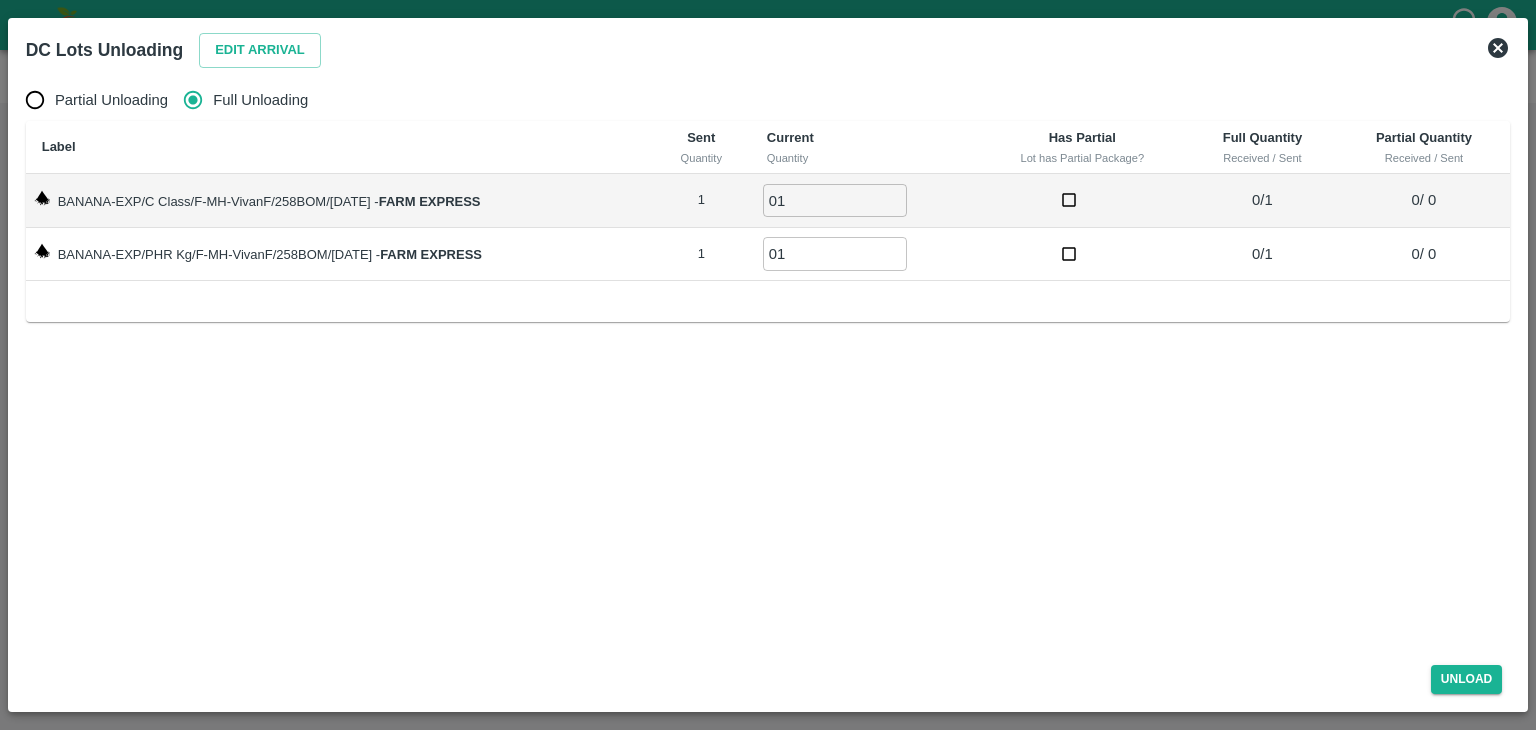 click on "Unload" at bounding box center [1467, 679] 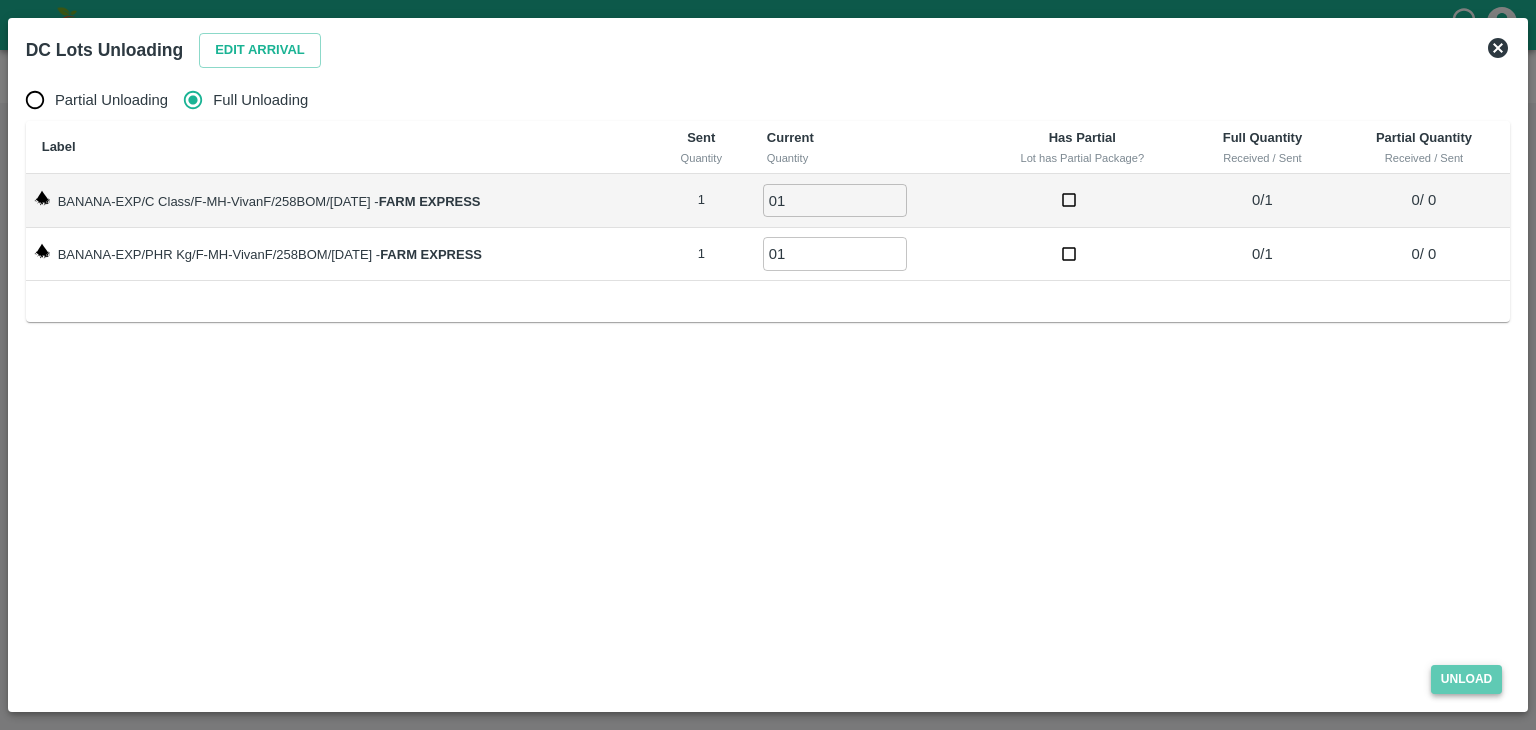 click on "Unload" at bounding box center (1467, 679) 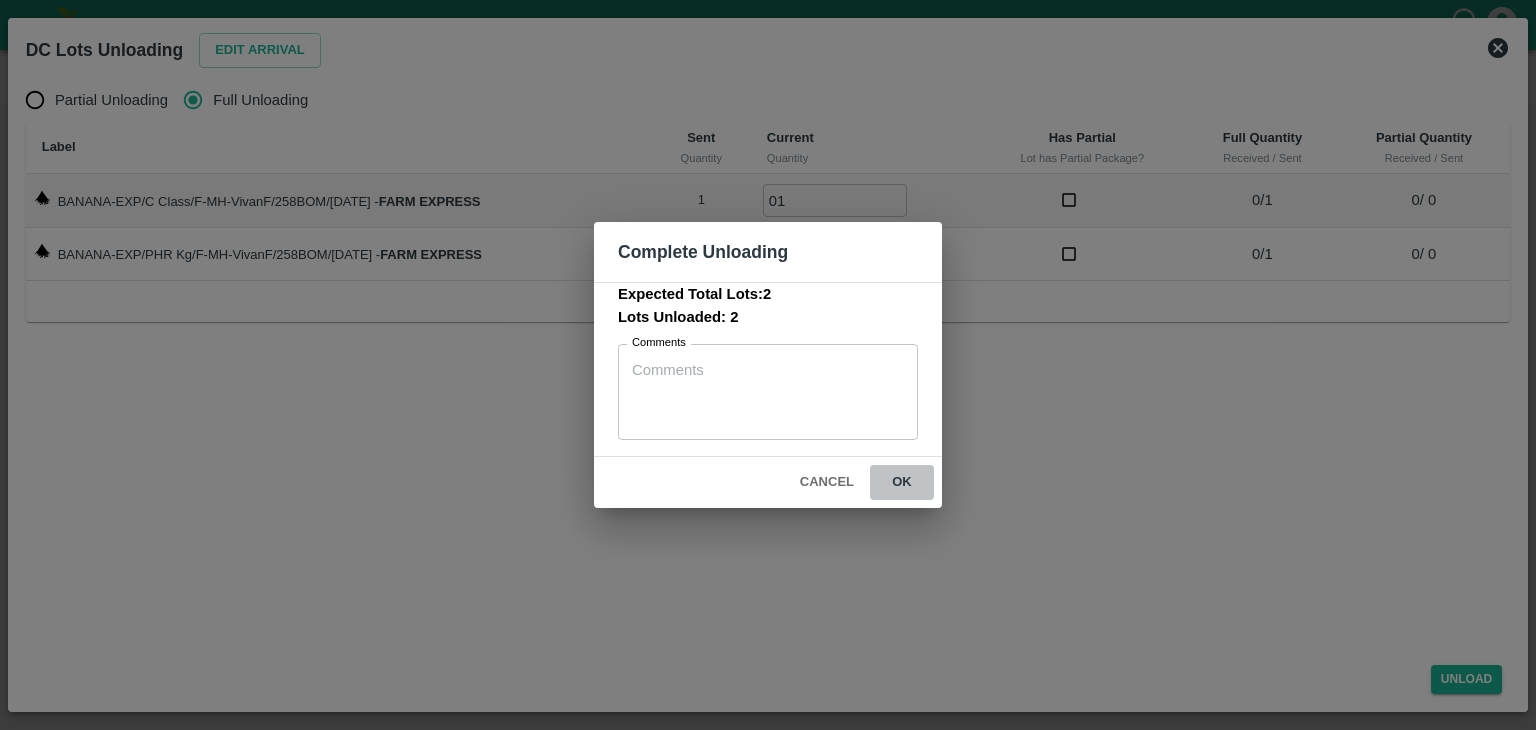 click on "ok" at bounding box center (902, 482) 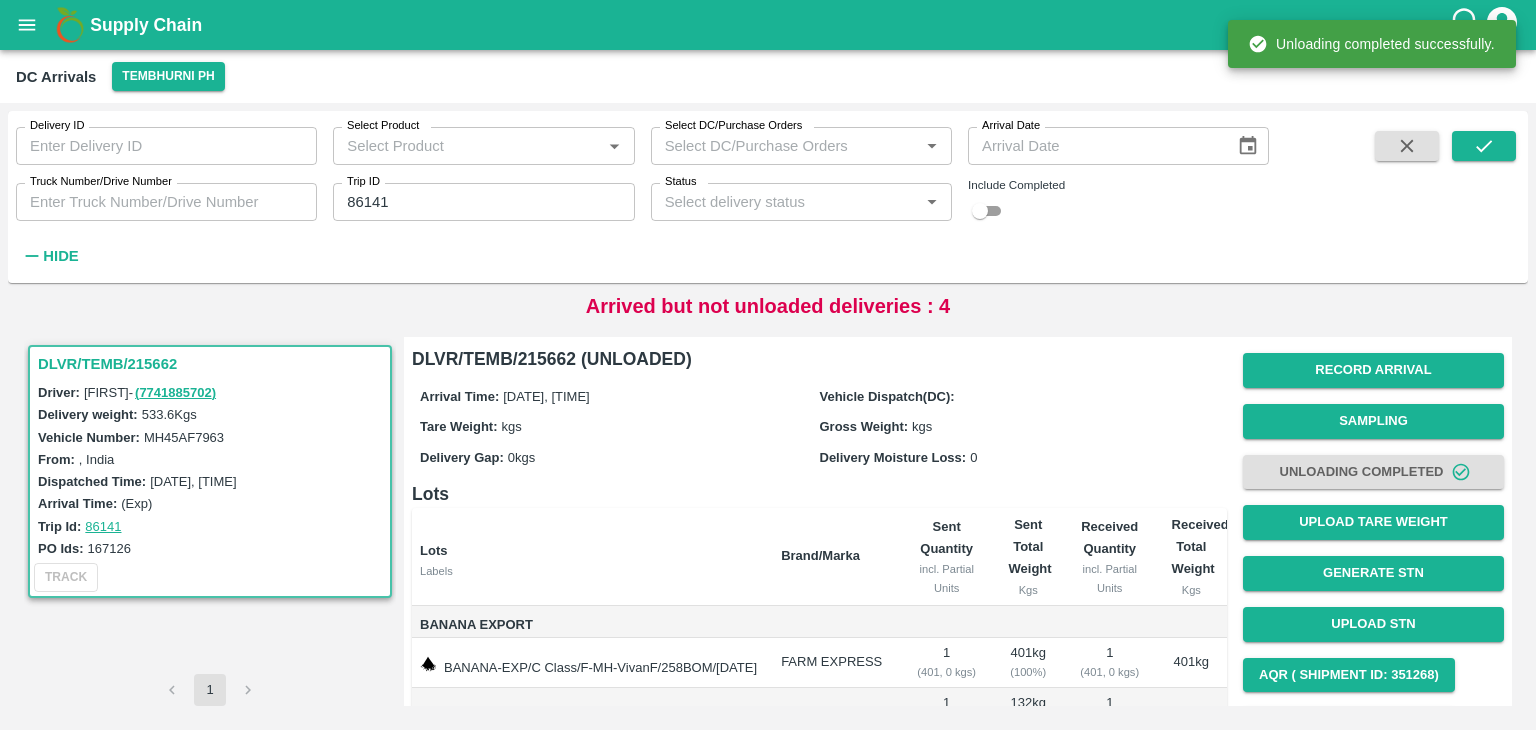 scroll, scrollTop: 143, scrollLeft: 0, axis: vertical 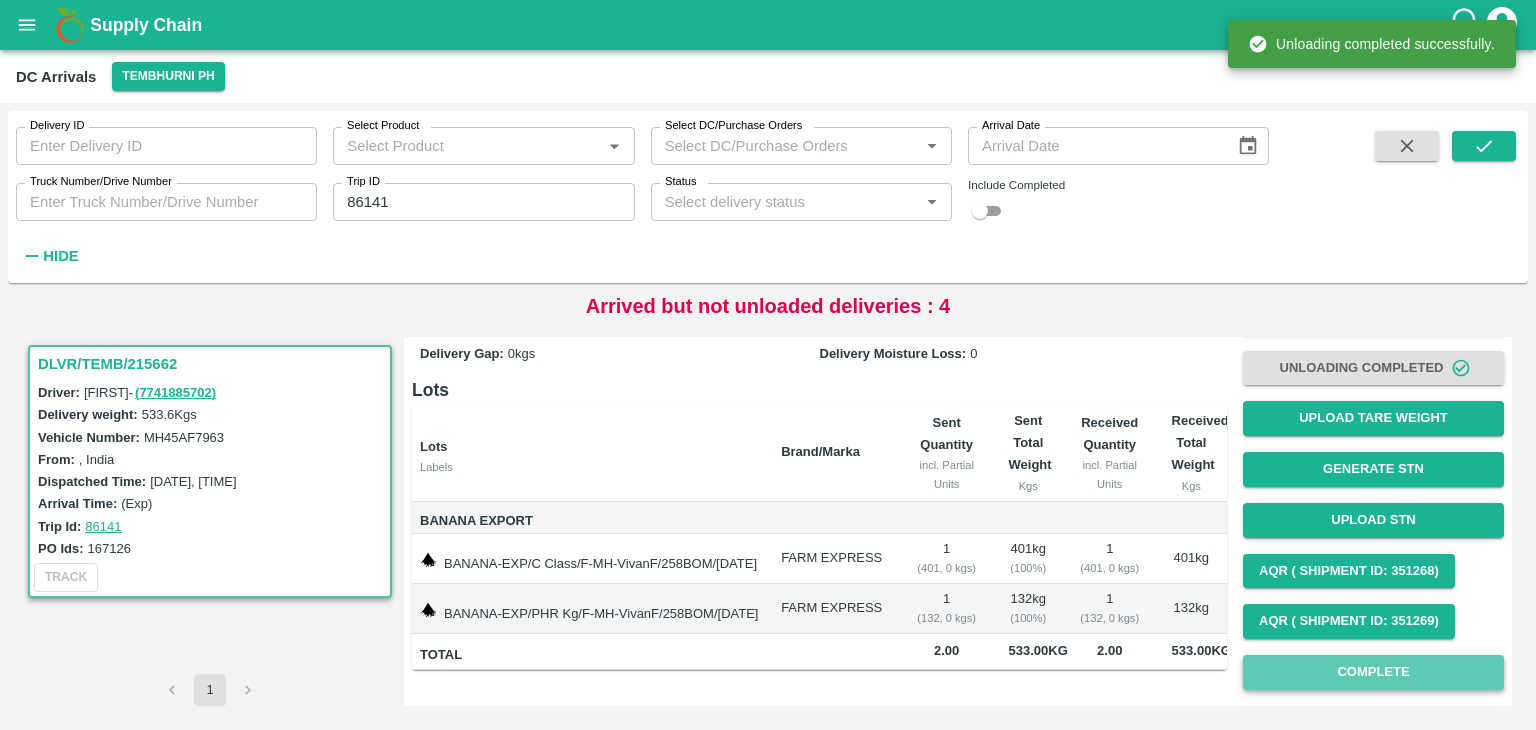 click on "Complete" at bounding box center (1373, 672) 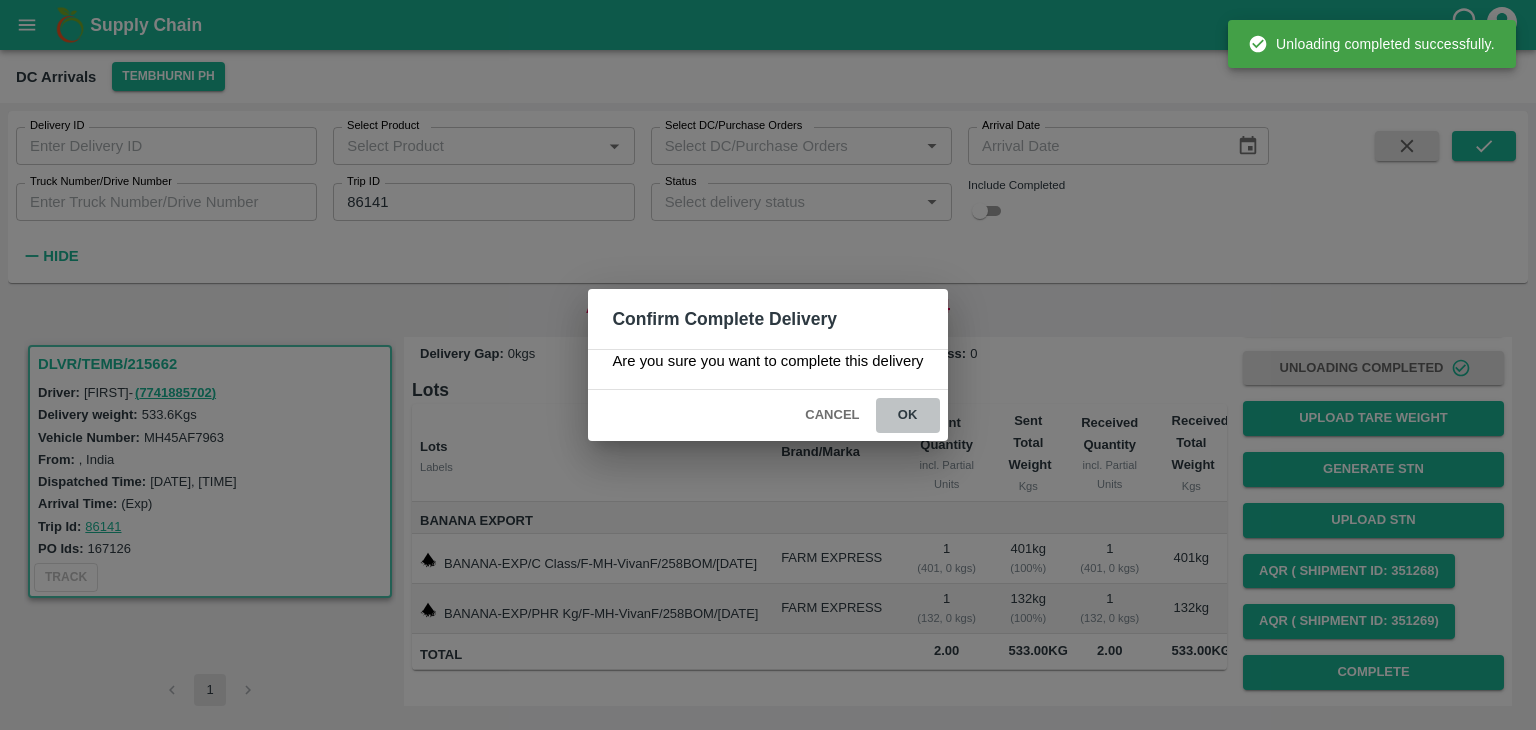 click on "ok" at bounding box center [908, 415] 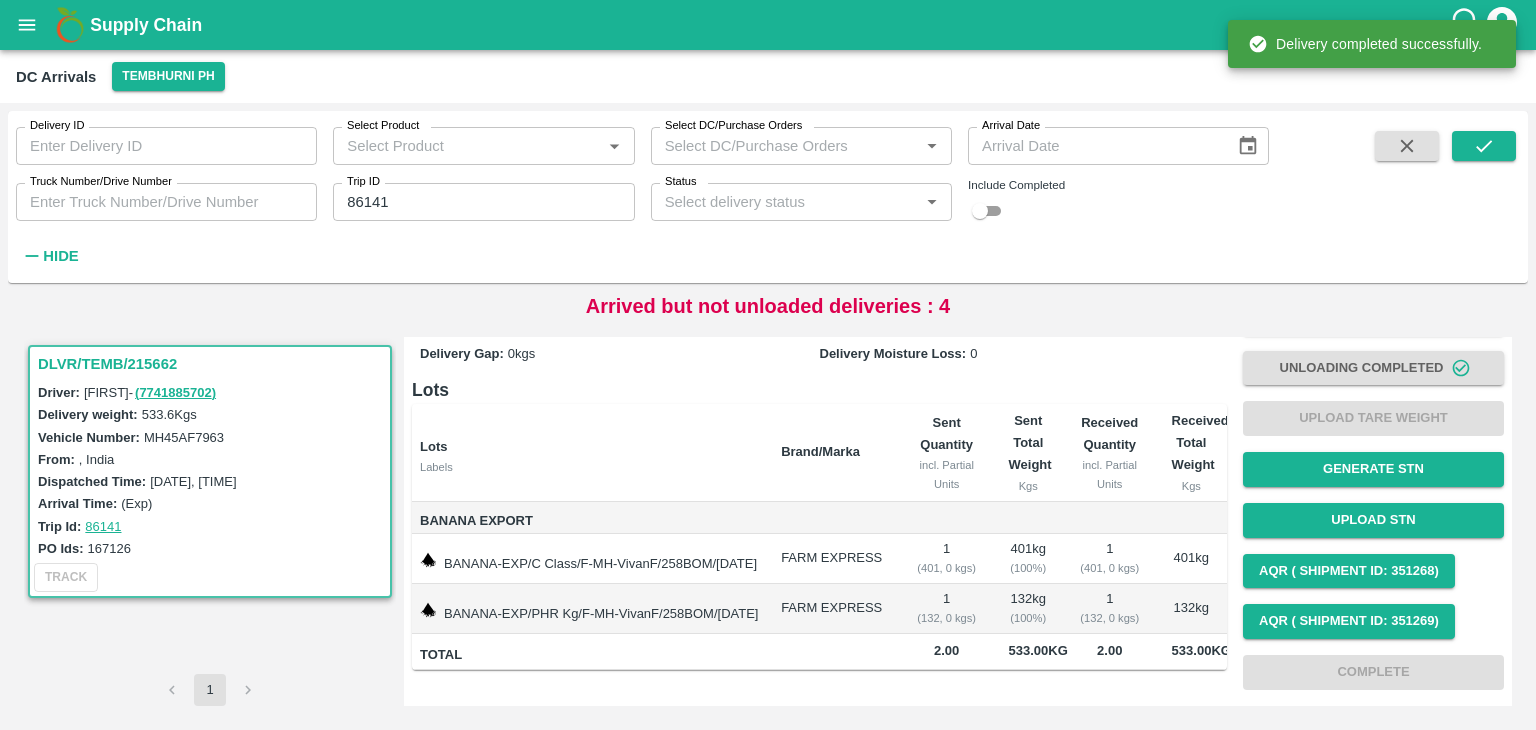 scroll, scrollTop: 142, scrollLeft: 0, axis: vertical 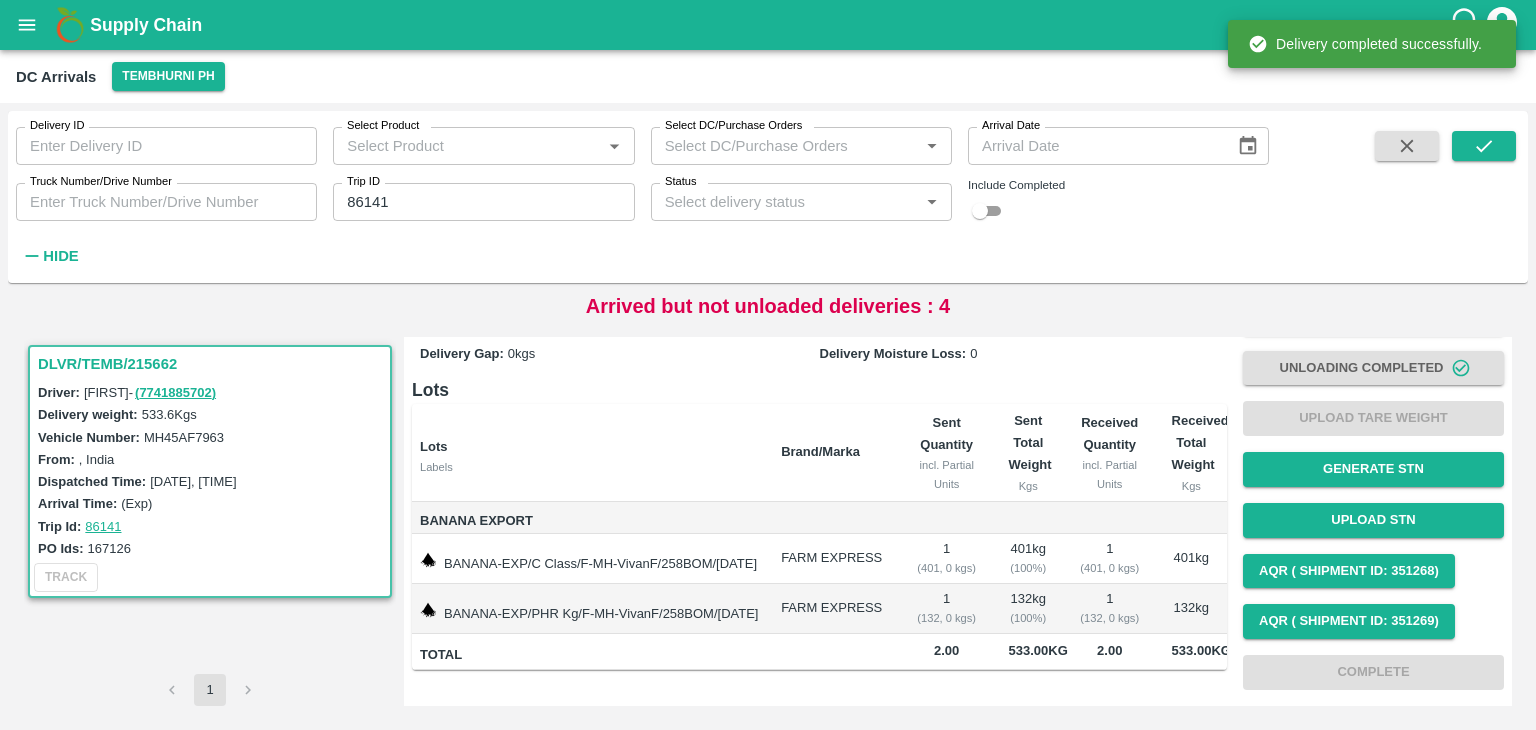 click at bounding box center [1484, 201] 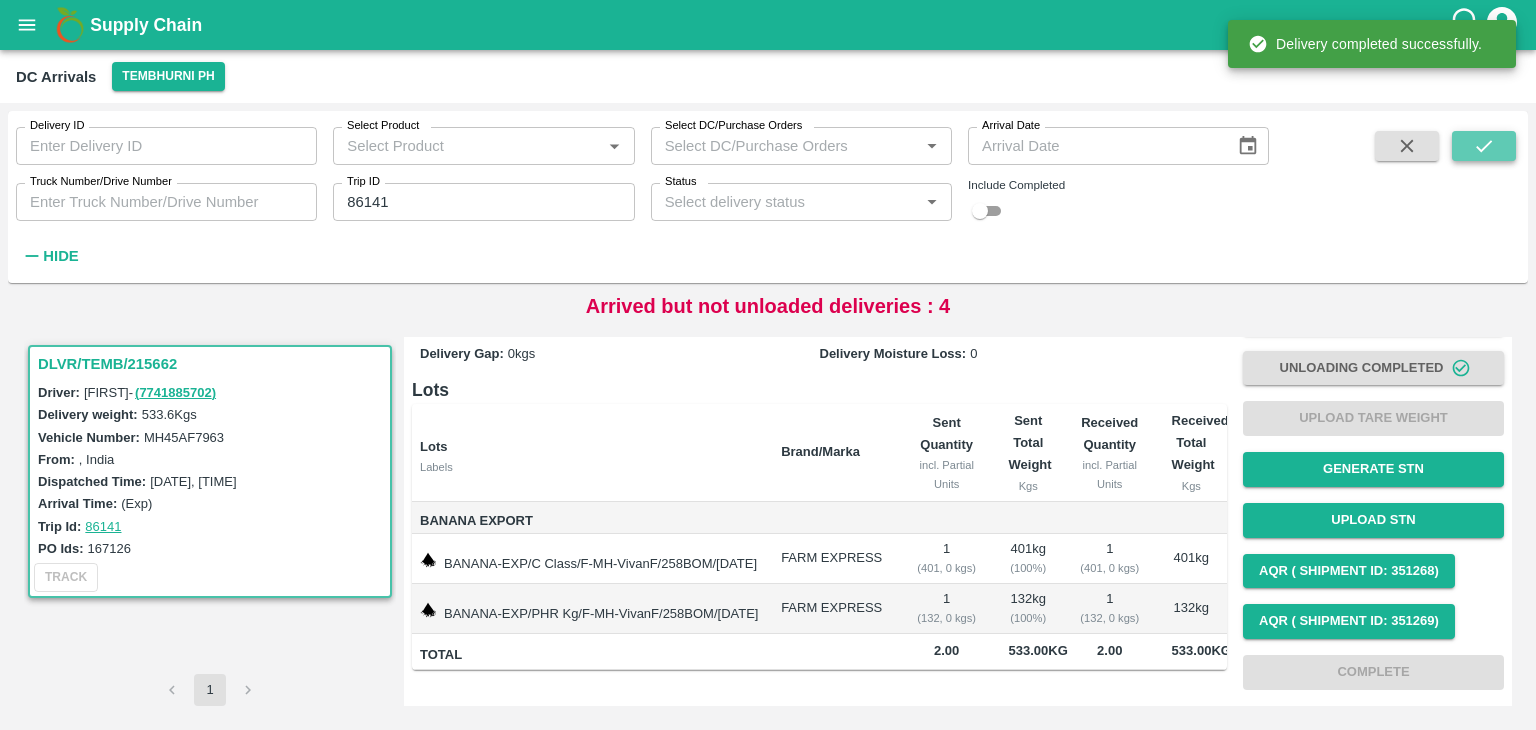 click at bounding box center (1484, 146) 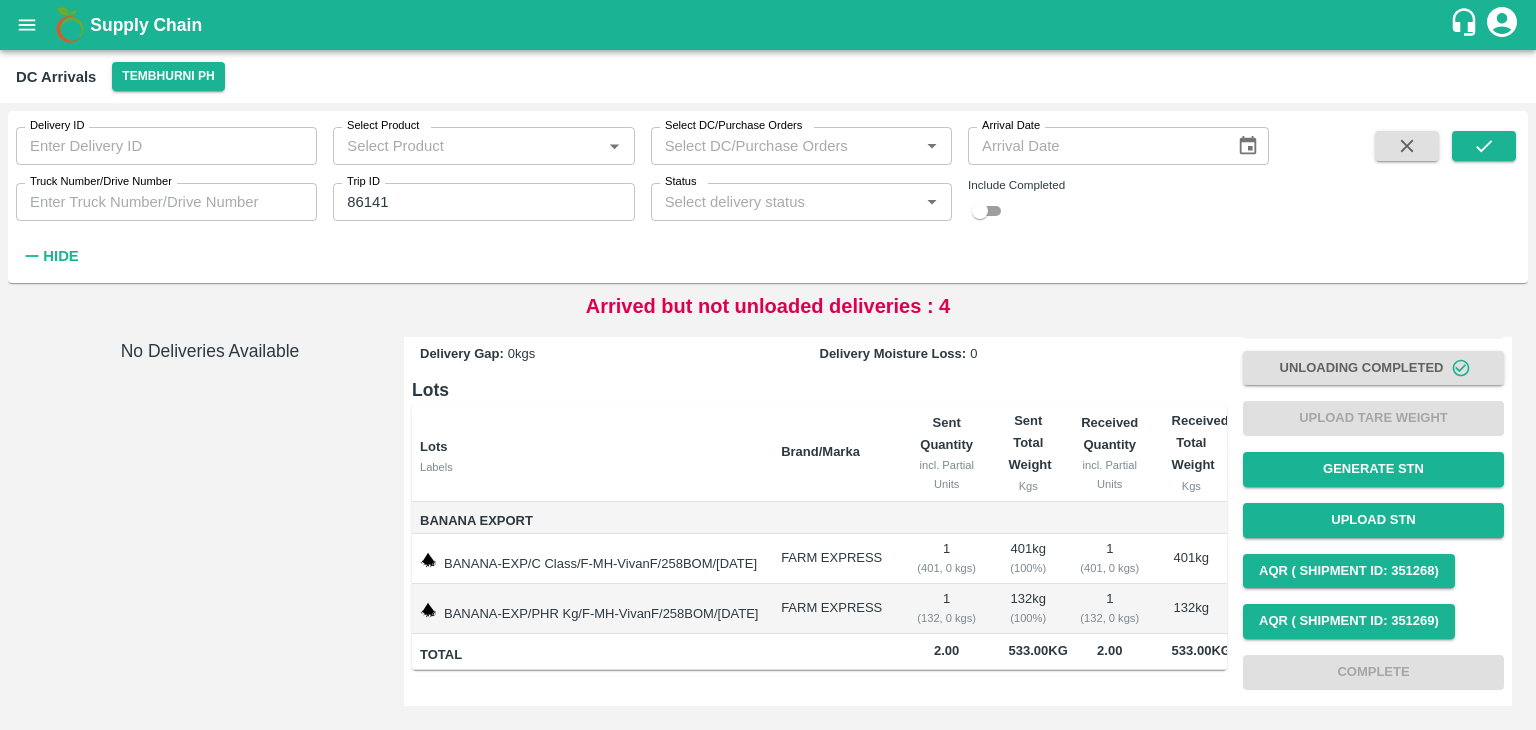 click 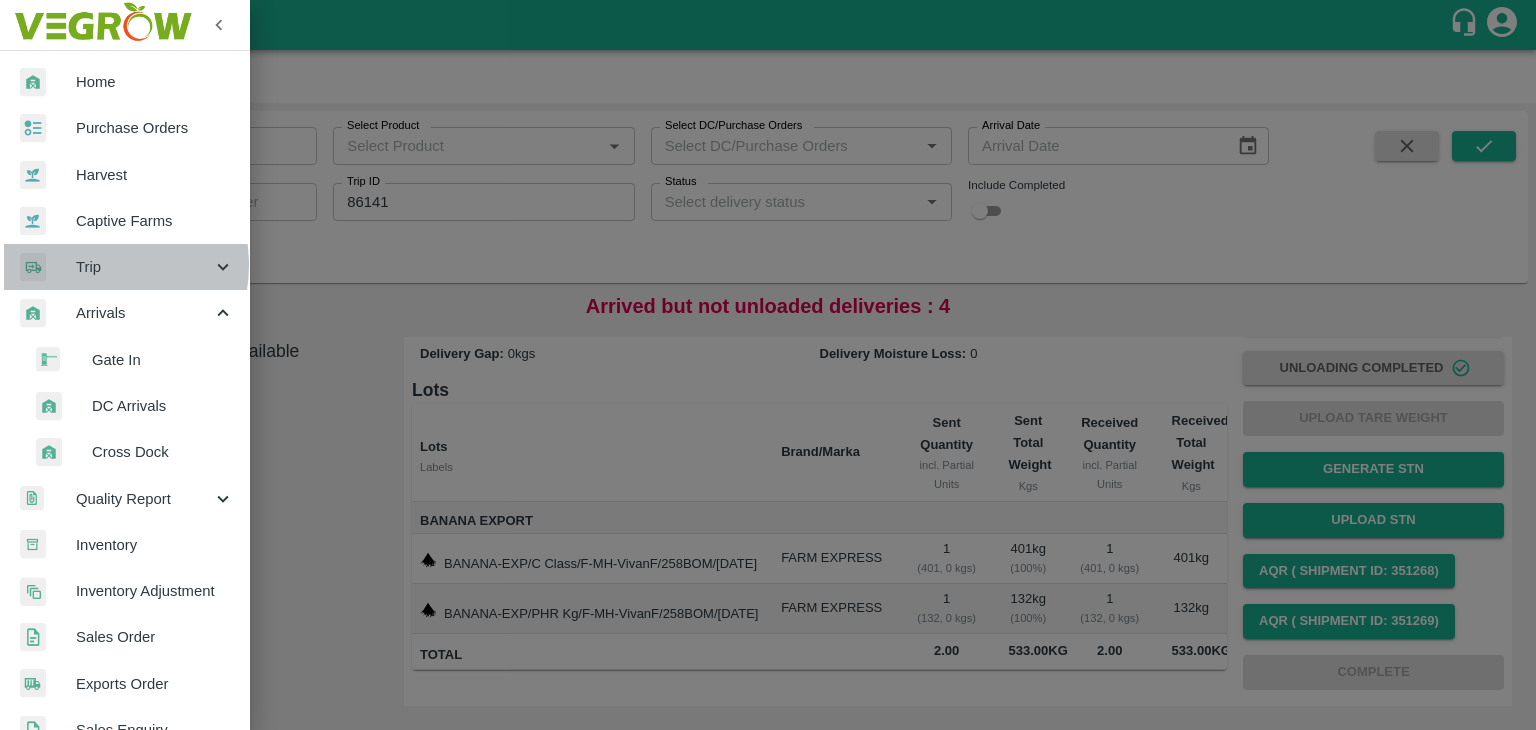 click on "Trip" at bounding box center (144, 267) 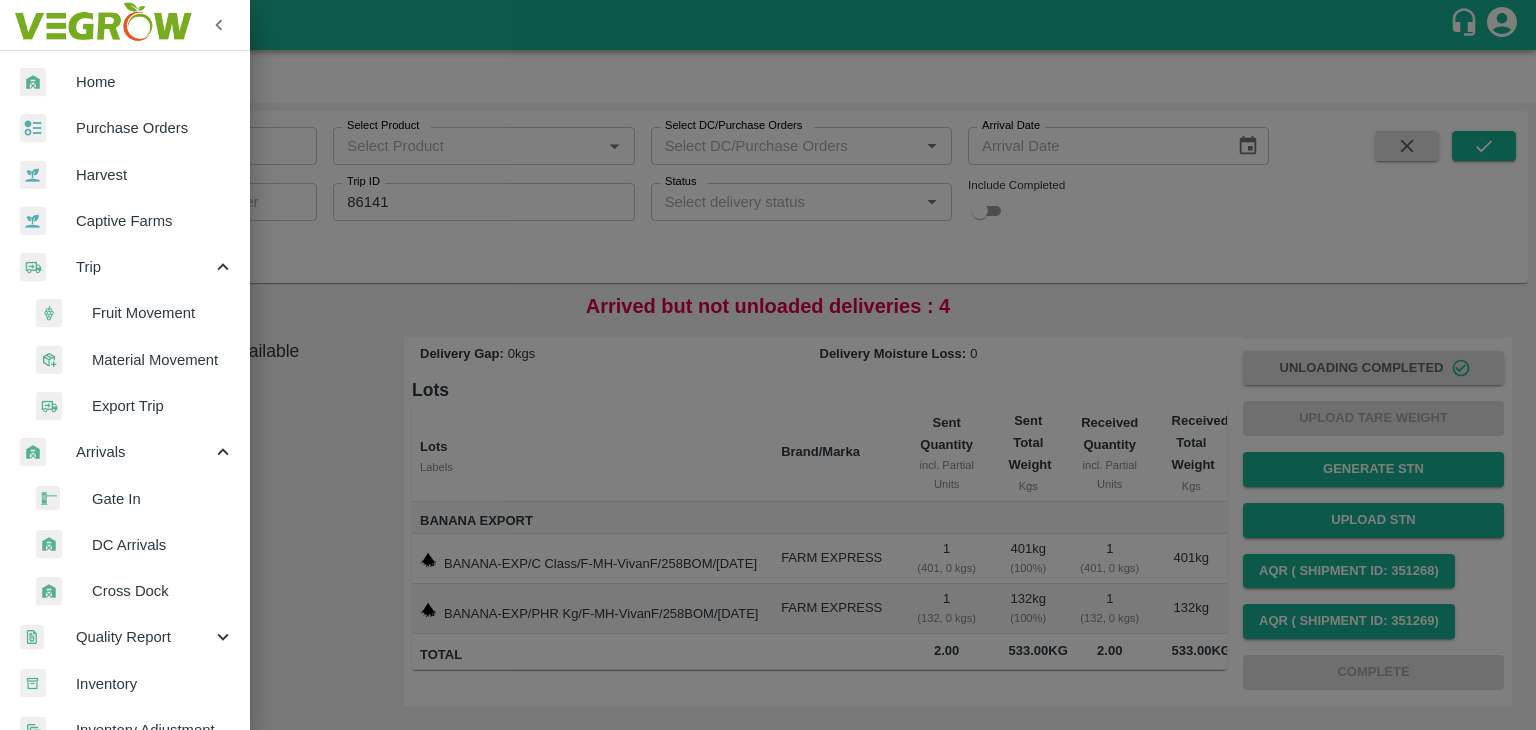 click on "Fruit Movement" at bounding box center (163, 313) 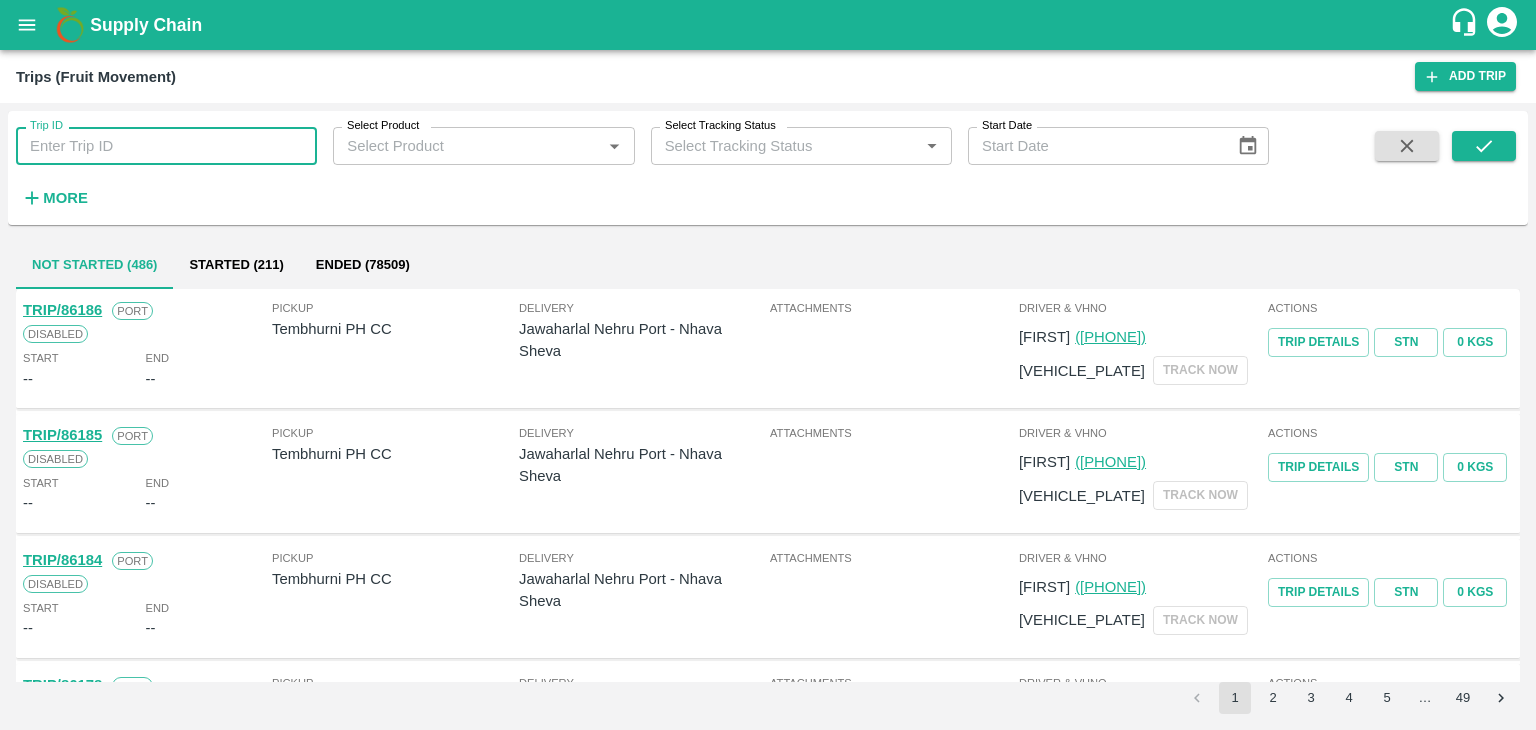 click on "Trip ID" at bounding box center (166, 146) 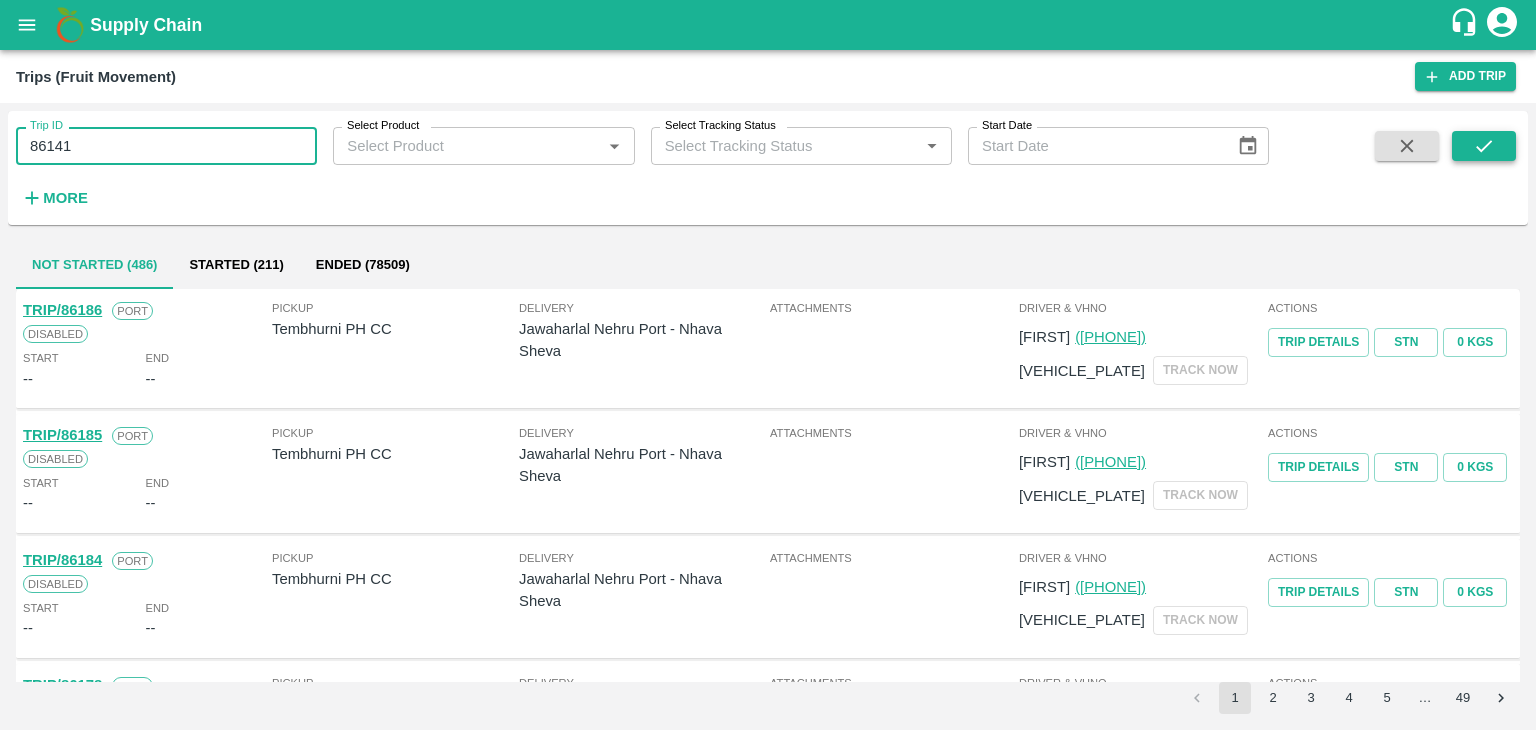 type on "86141" 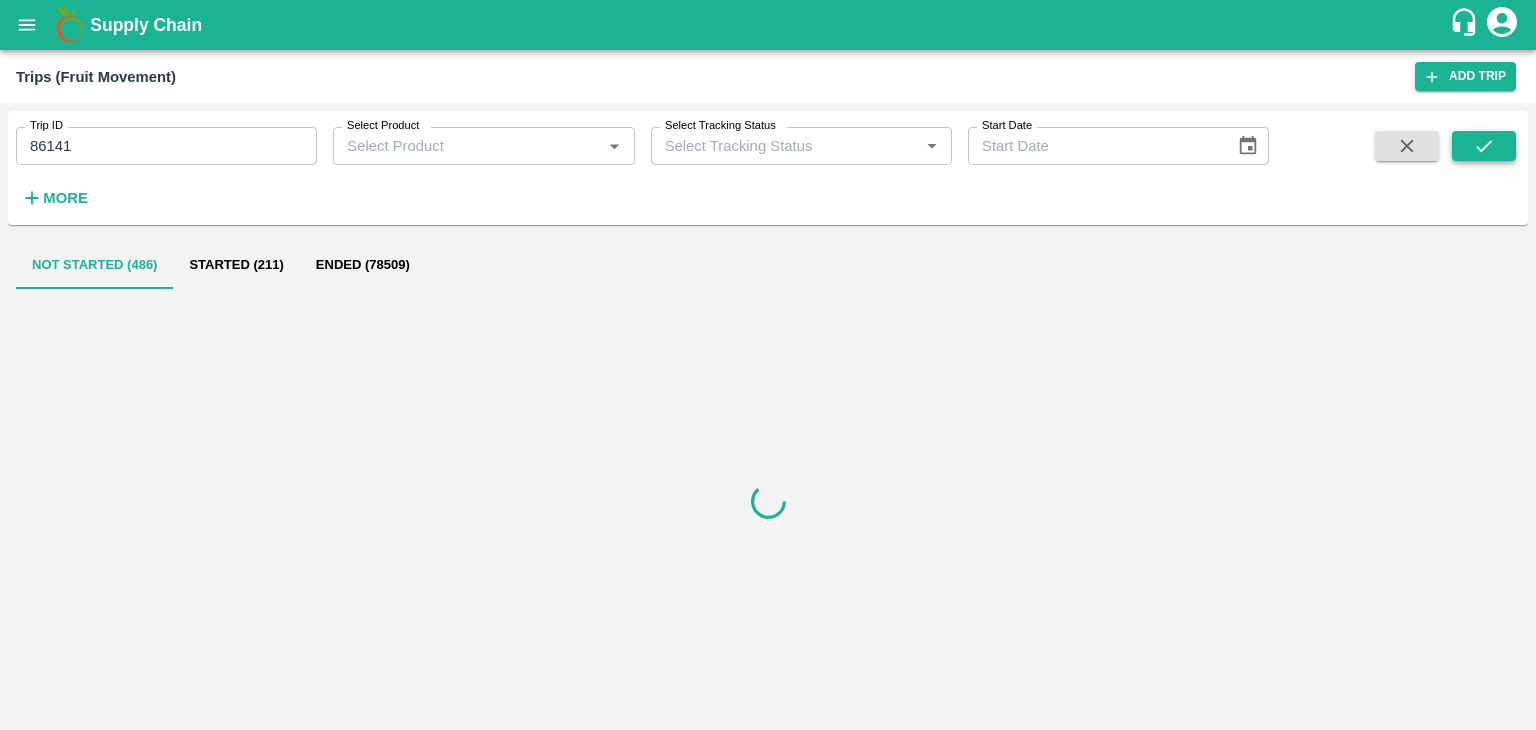 click 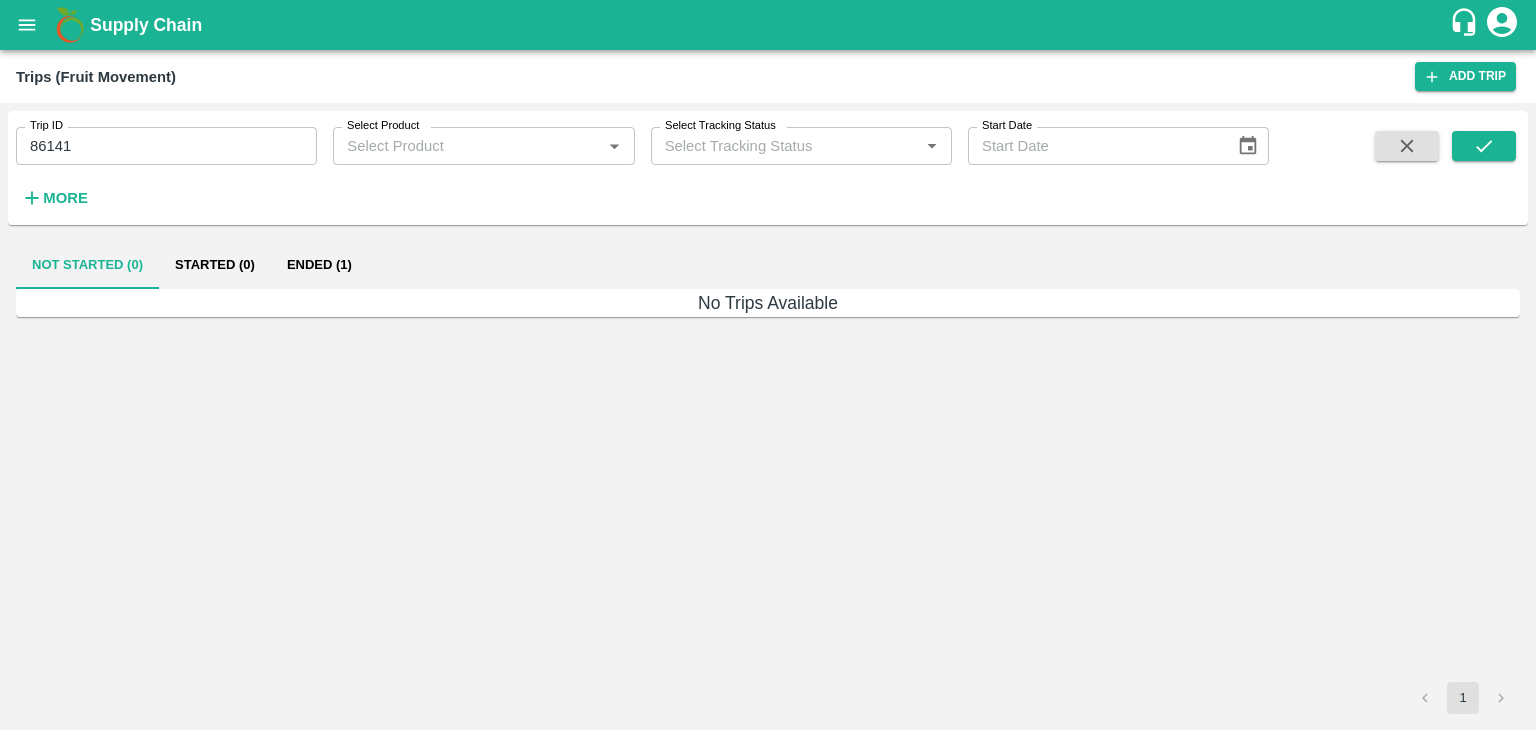 click on "Ended (1)" at bounding box center (319, 265) 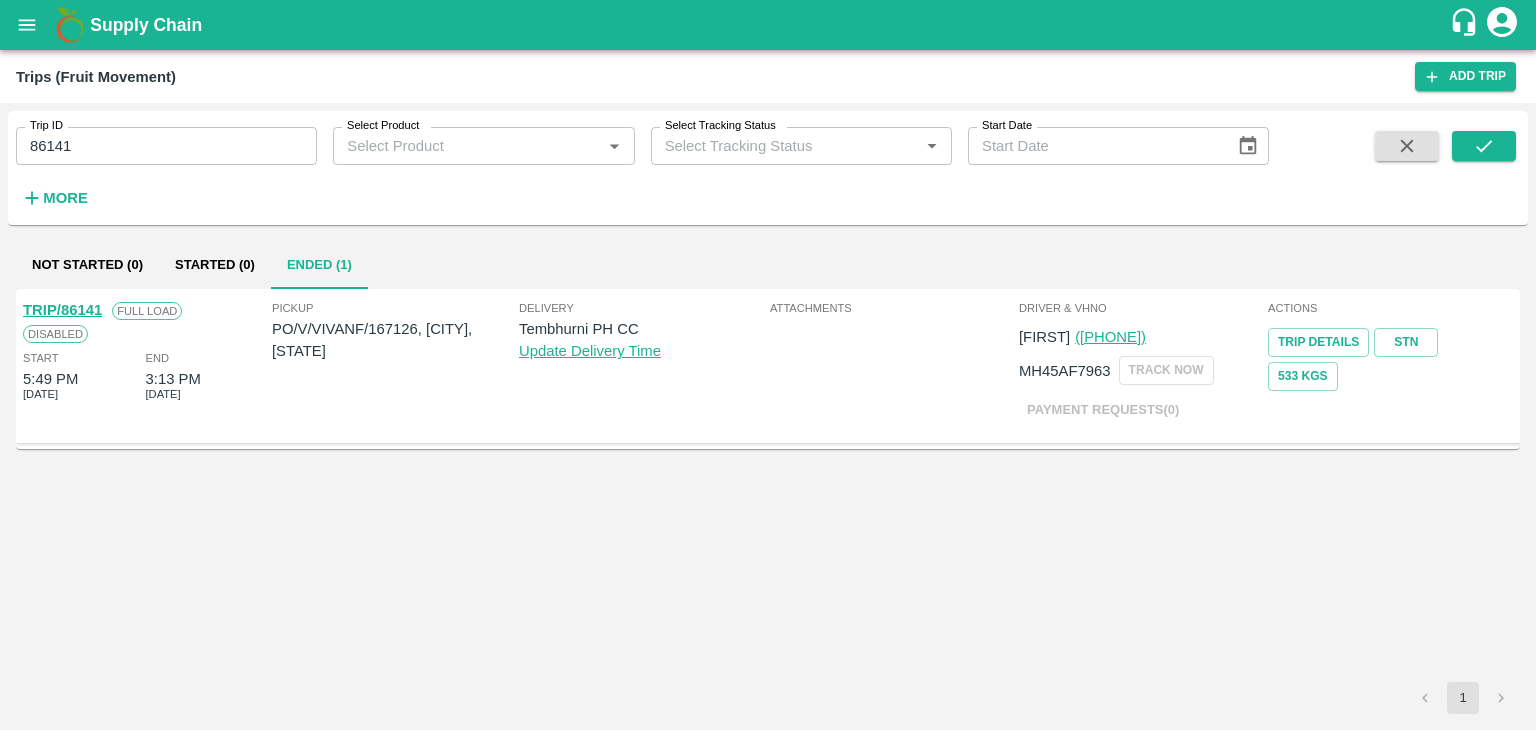 click on "TRIP/86141" at bounding box center (62, 310) 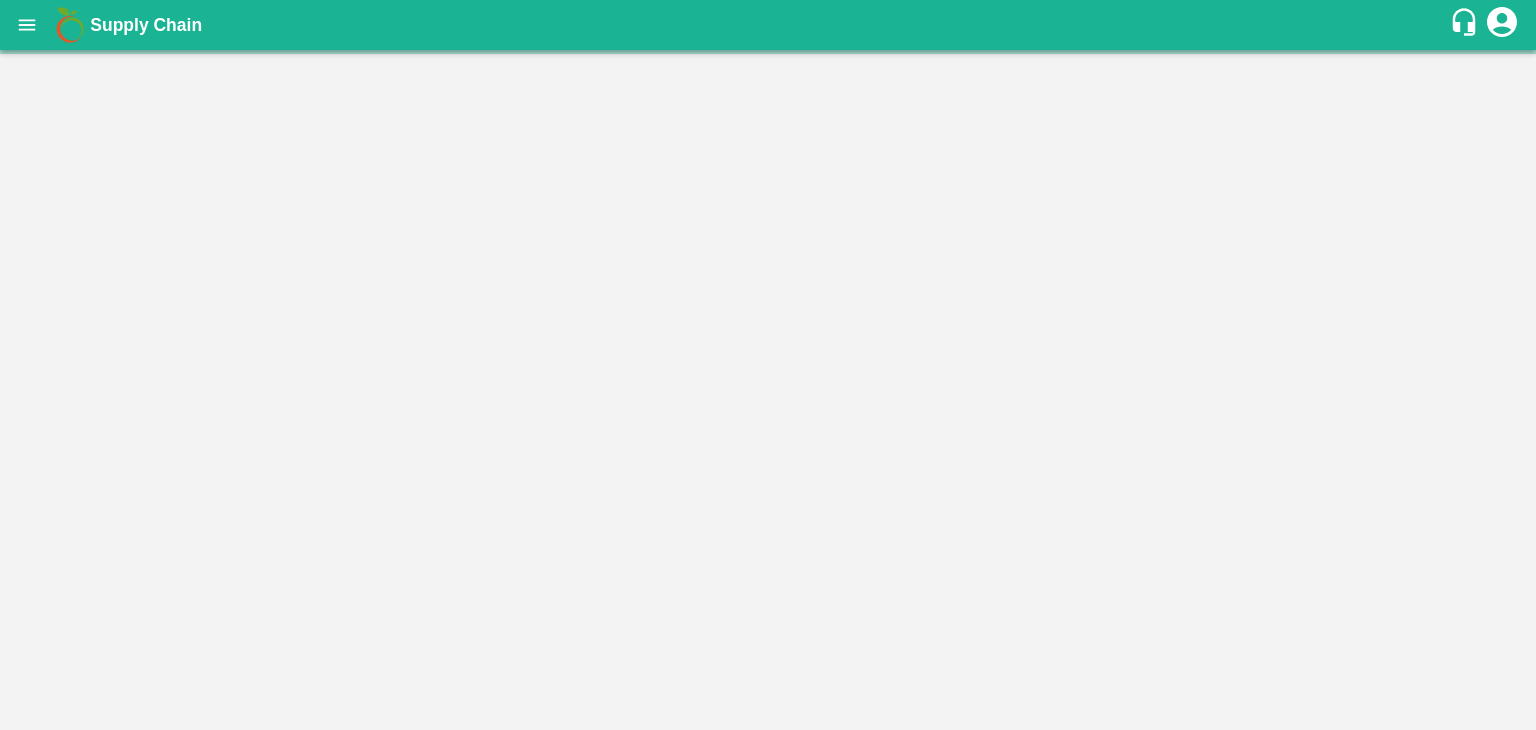 scroll, scrollTop: 0, scrollLeft: 0, axis: both 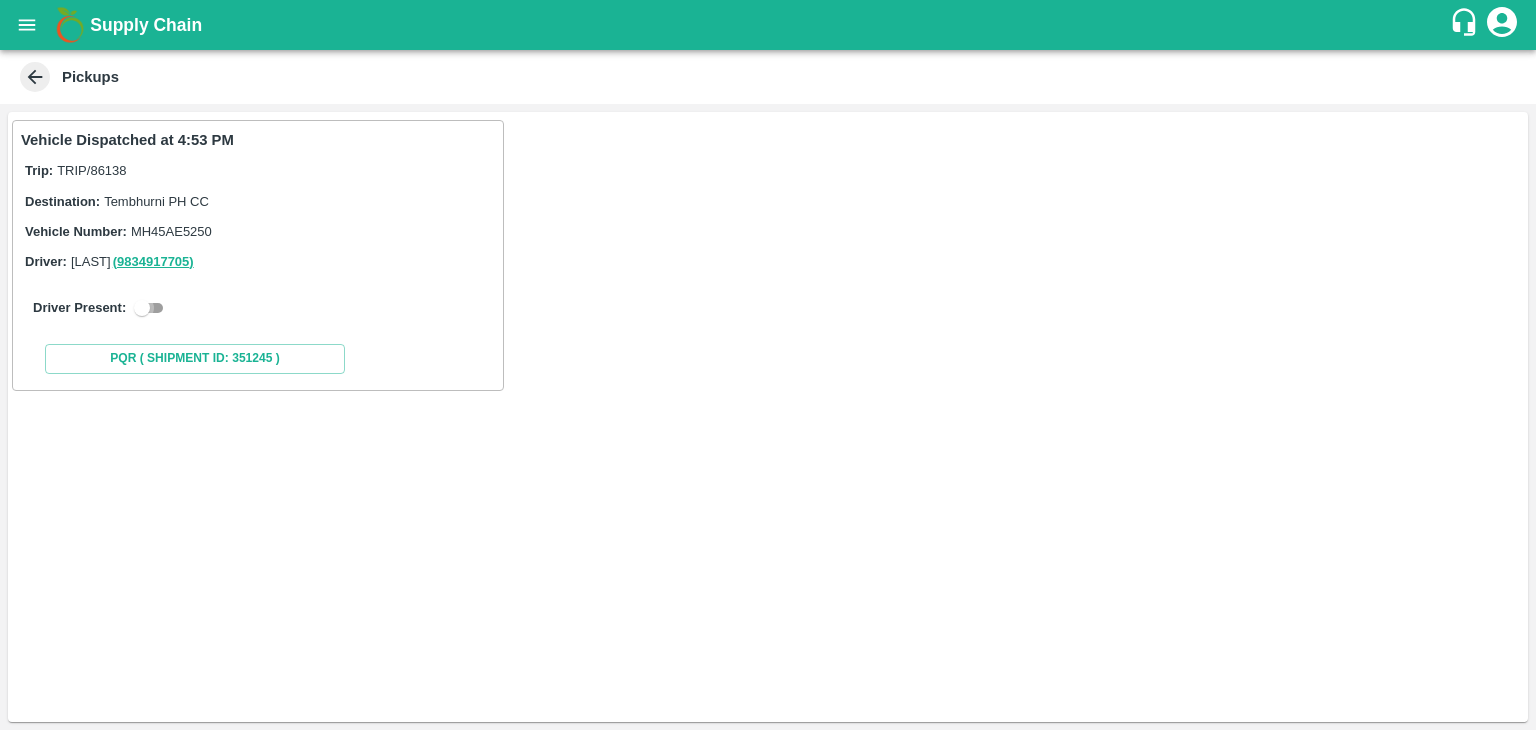 click at bounding box center [142, 308] 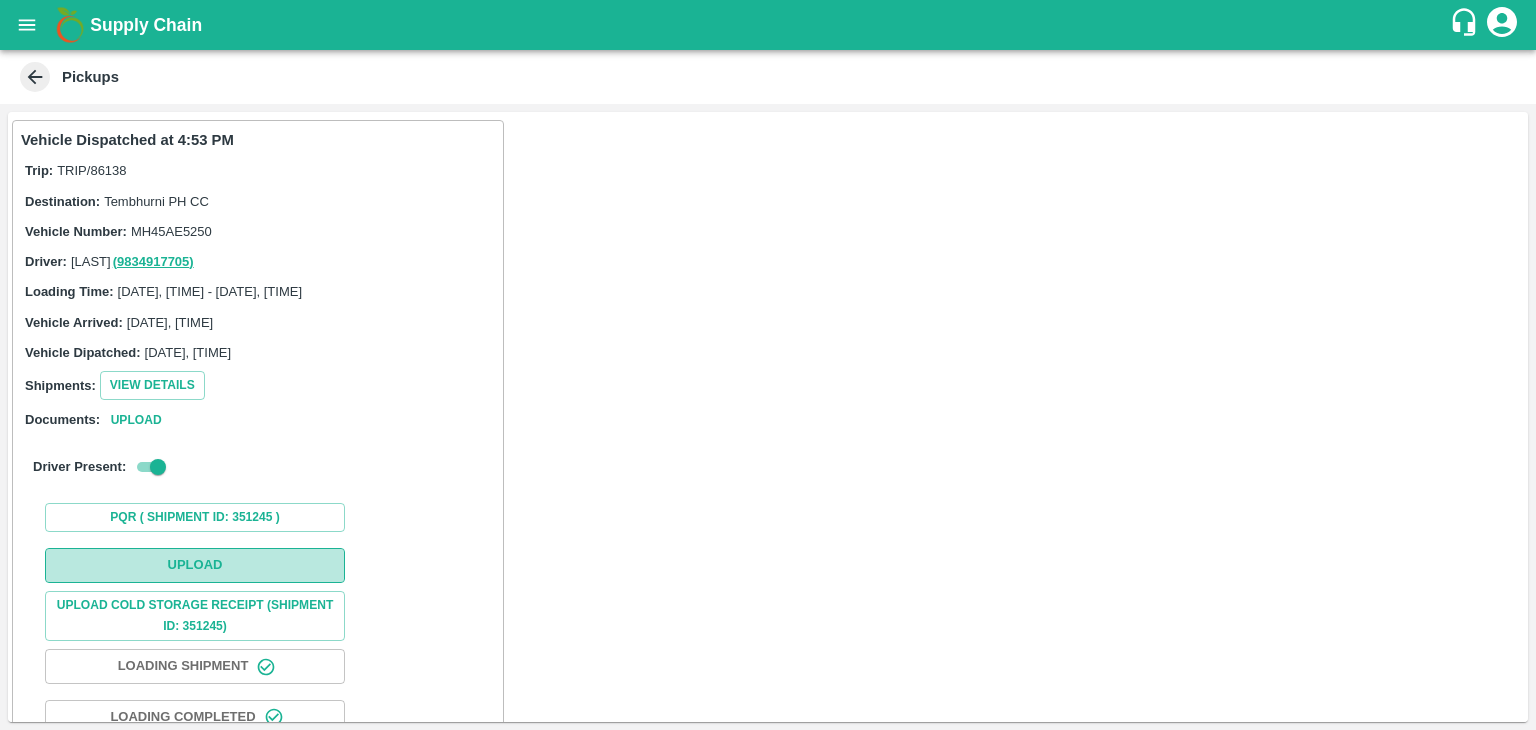 click on "Upload" at bounding box center [195, 565] 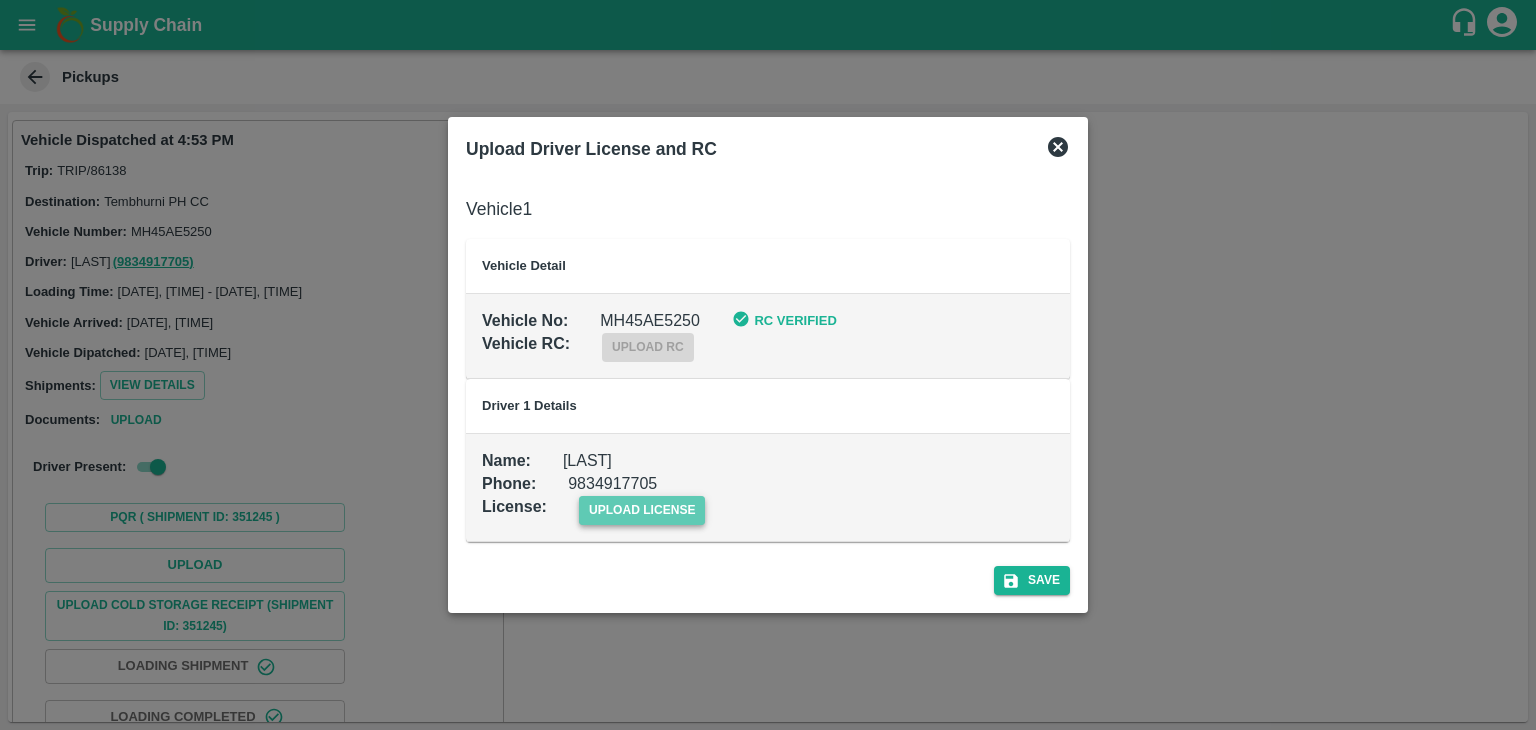 click on "upload license" at bounding box center (642, 510) 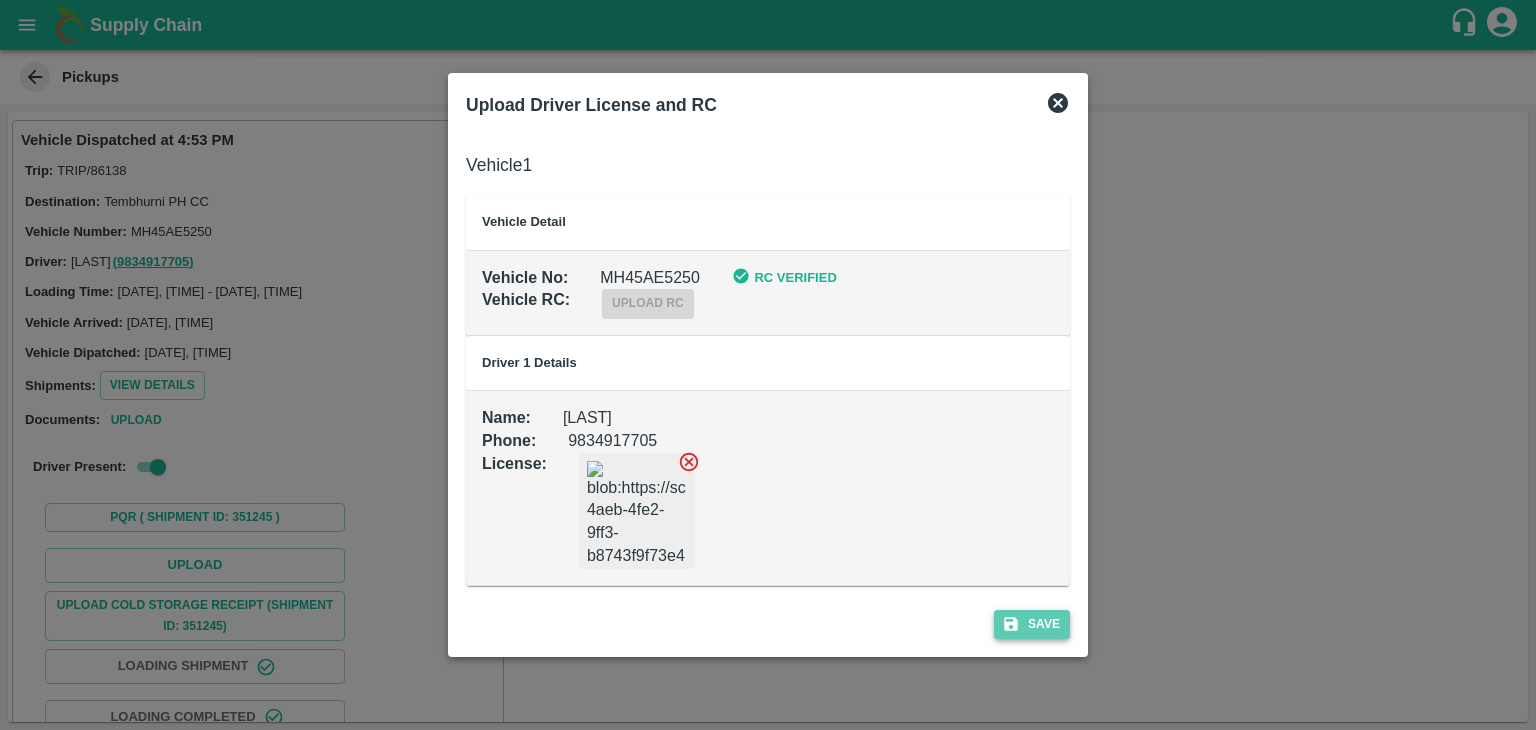 click on "Save" at bounding box center [1032, 624] 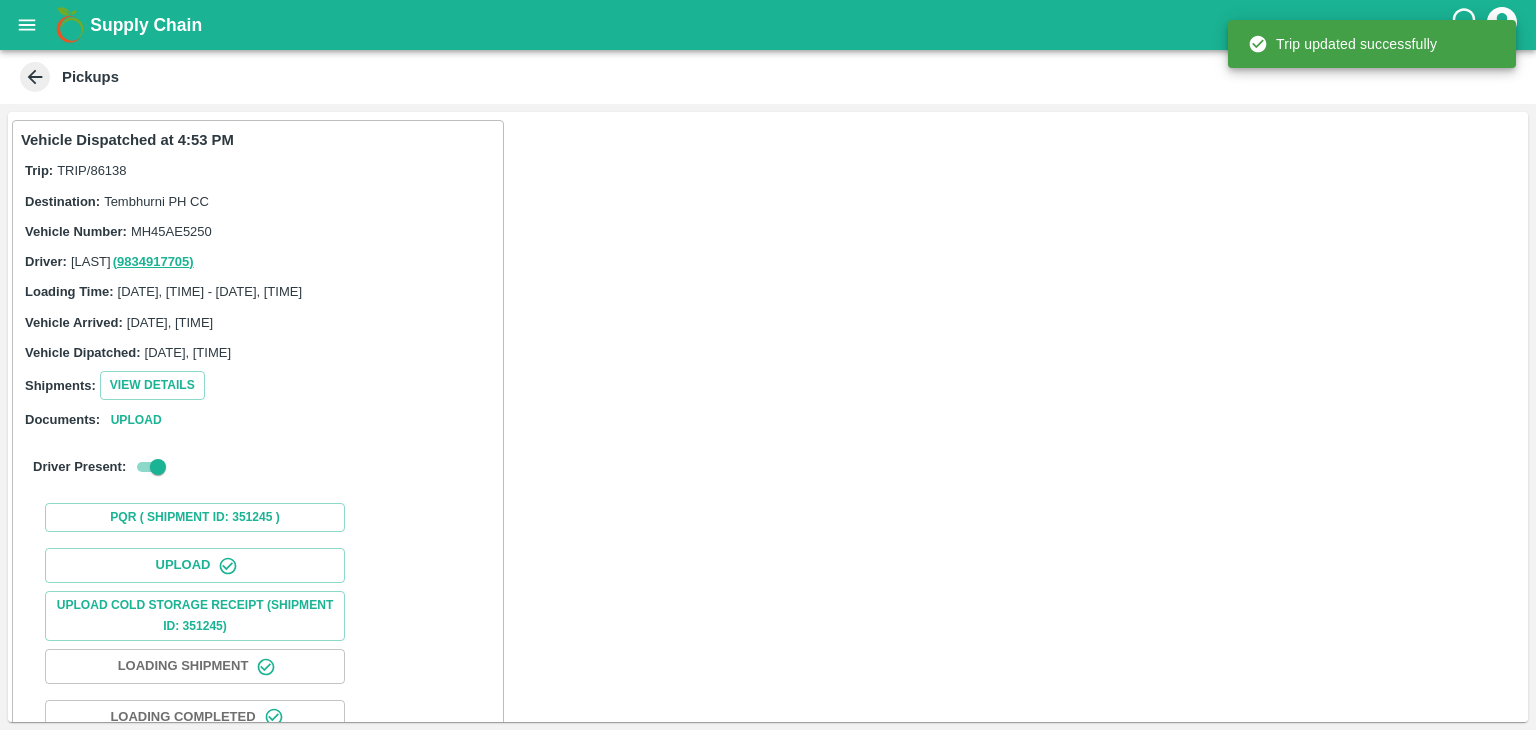 scroll, scrollTop: 209, scrollLeft: 0, axis: vertical 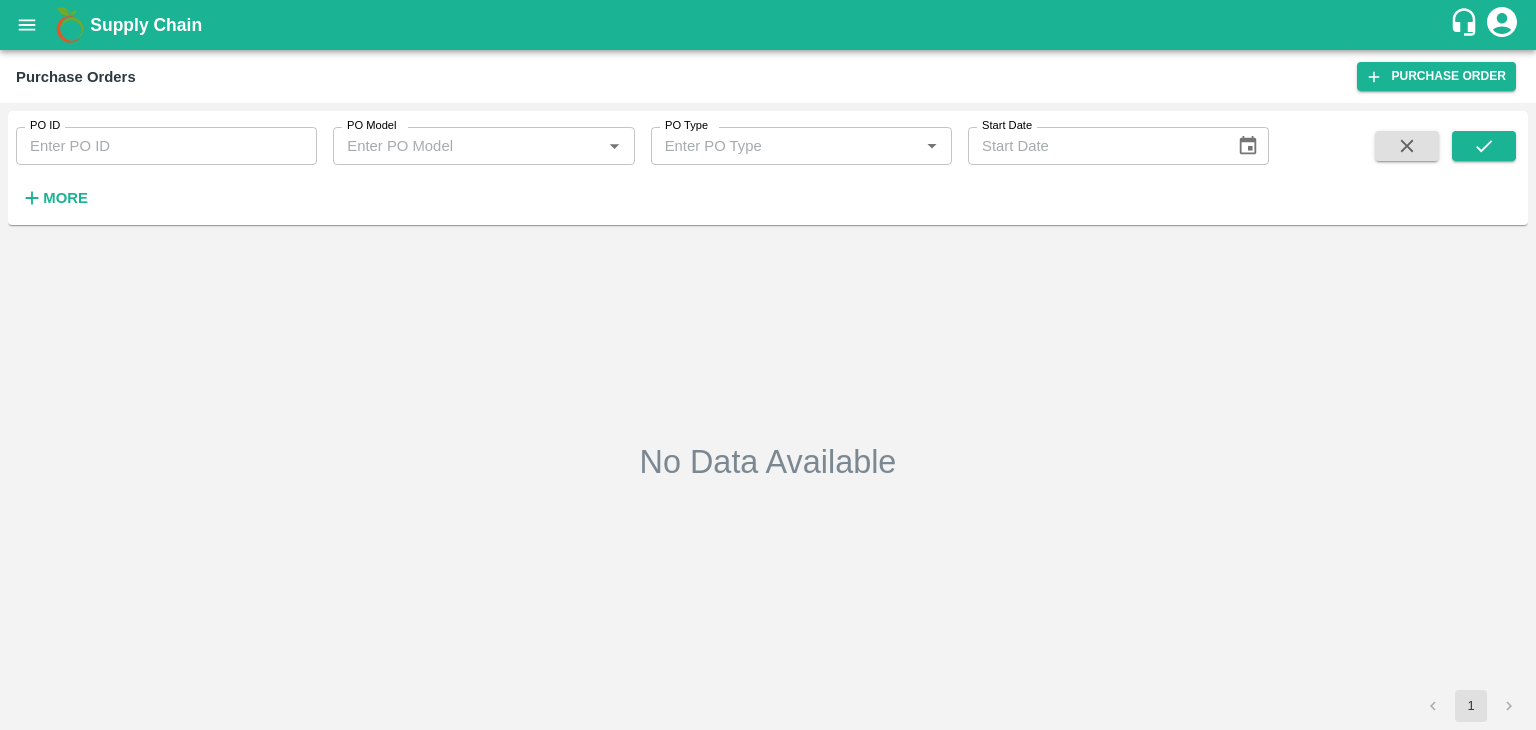type on "167129" 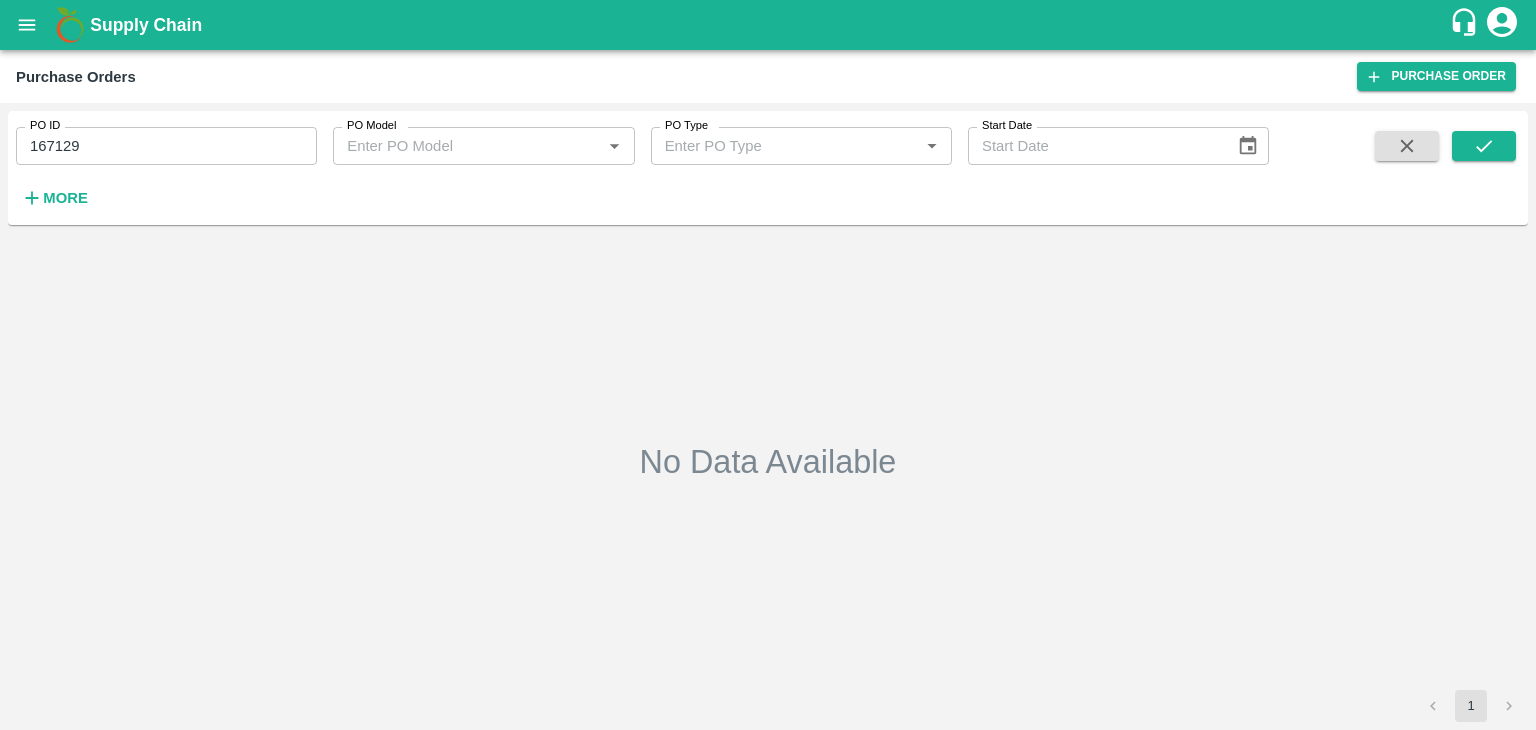 type on "02/08/2025" 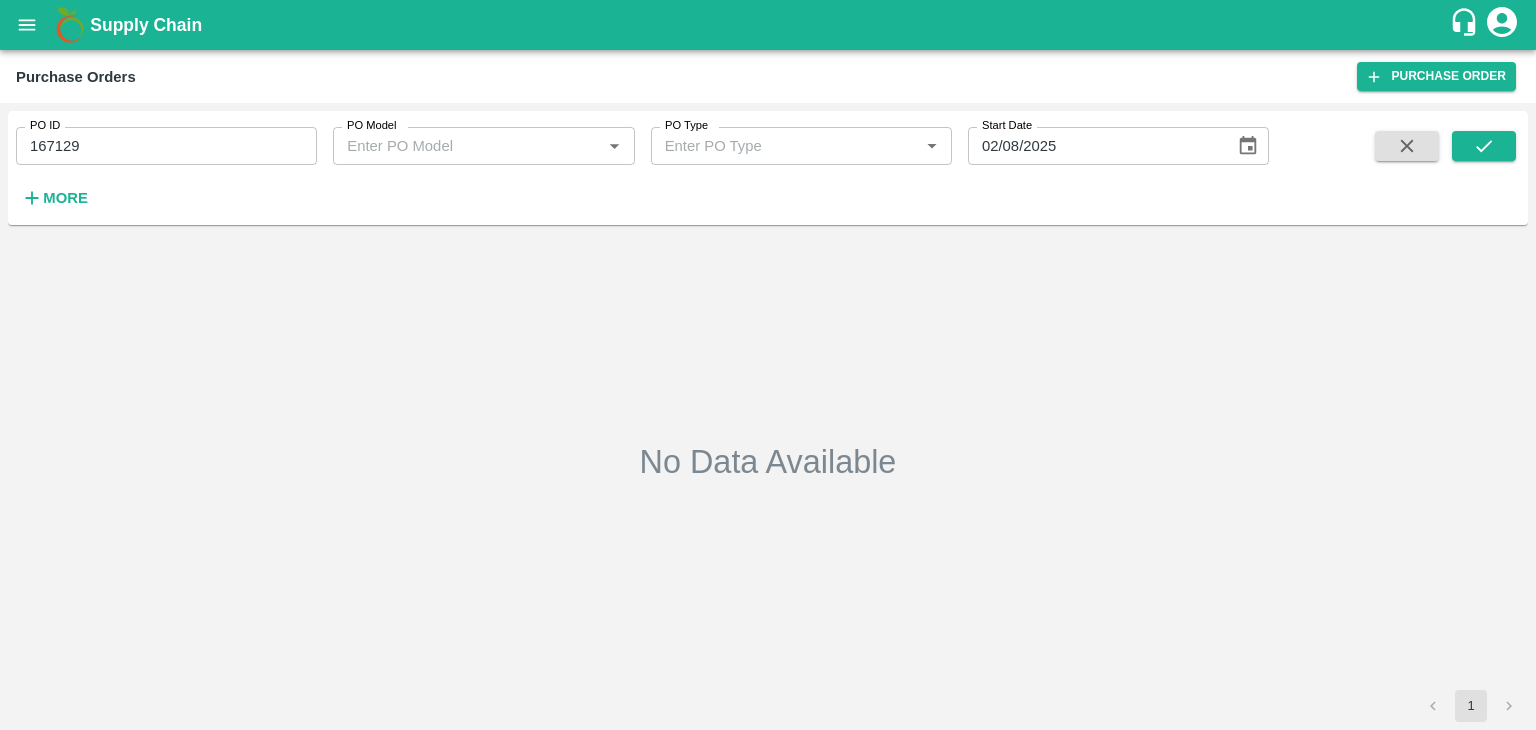 scroll, scrollTop: 0, scrollLeft: 0, axis: both 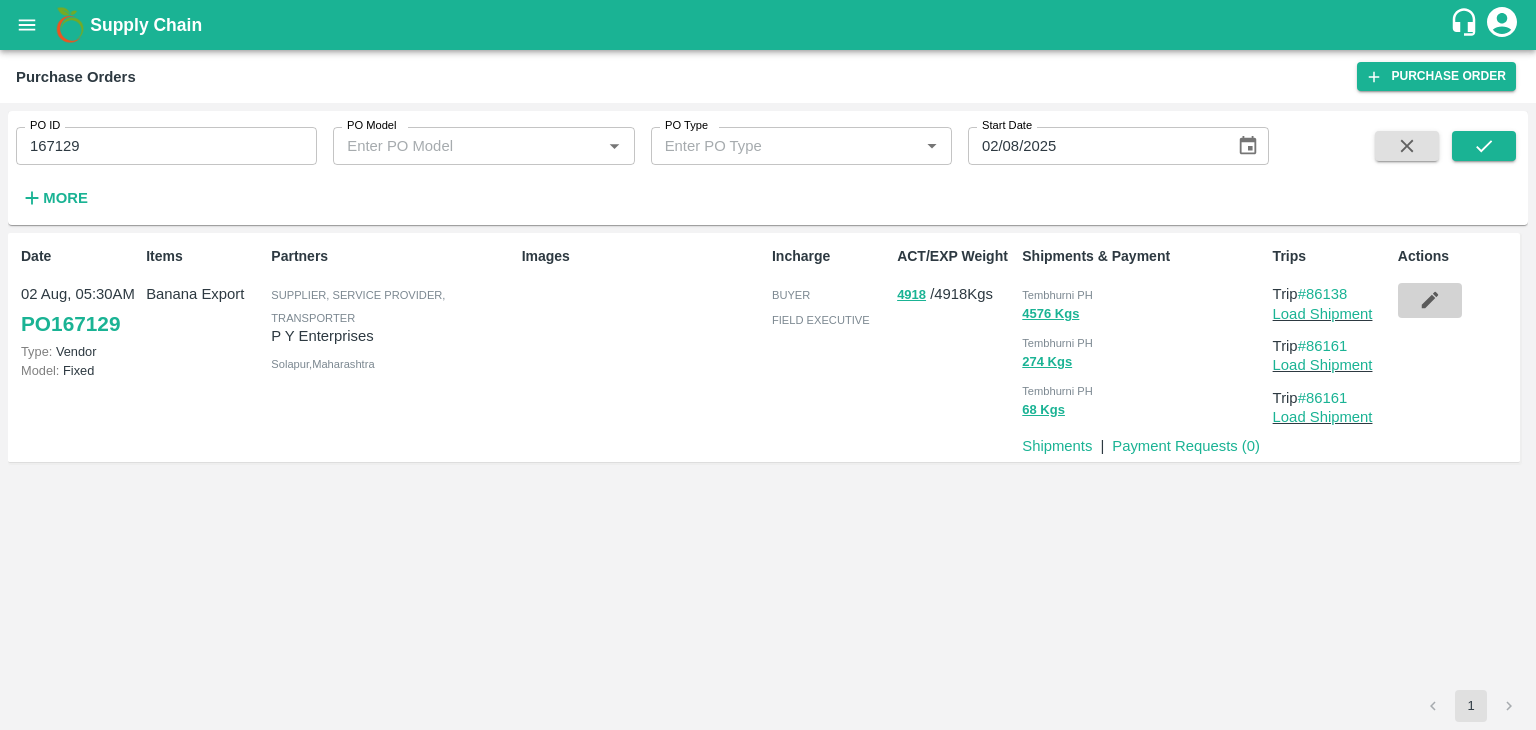 click at bounding box center [1430, 300] 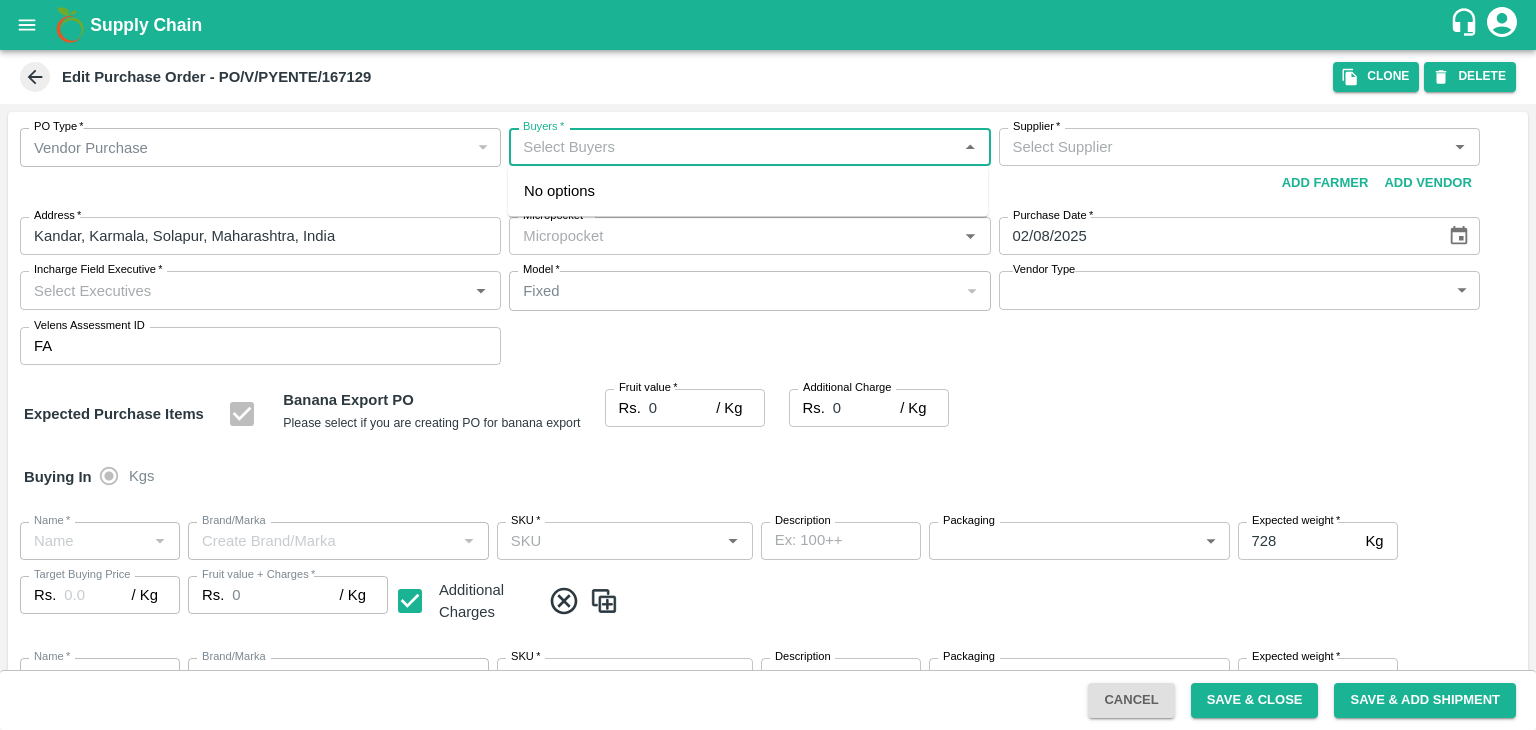 click on "Buyers   *" at bounding box center [733, 147] 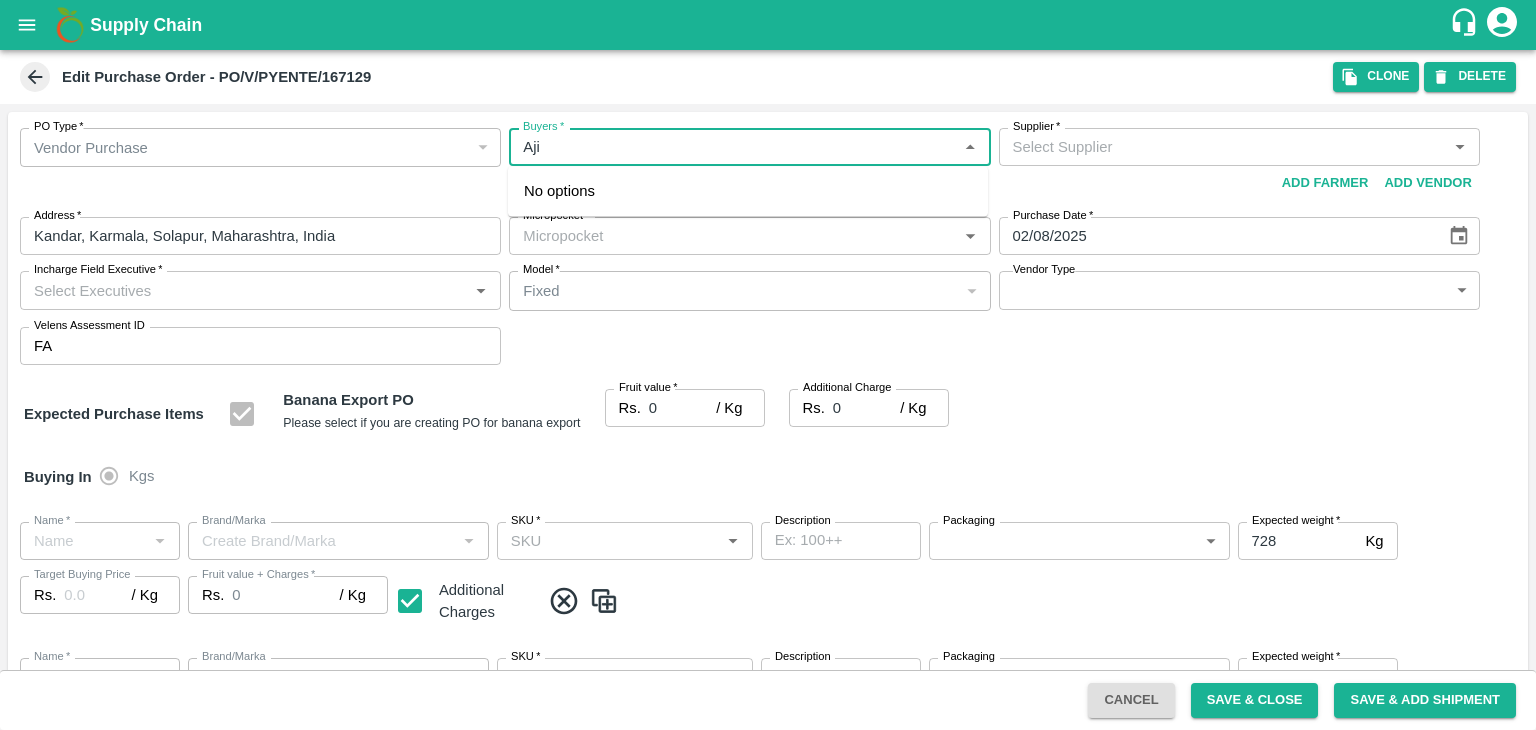 type on "[FIRST]" 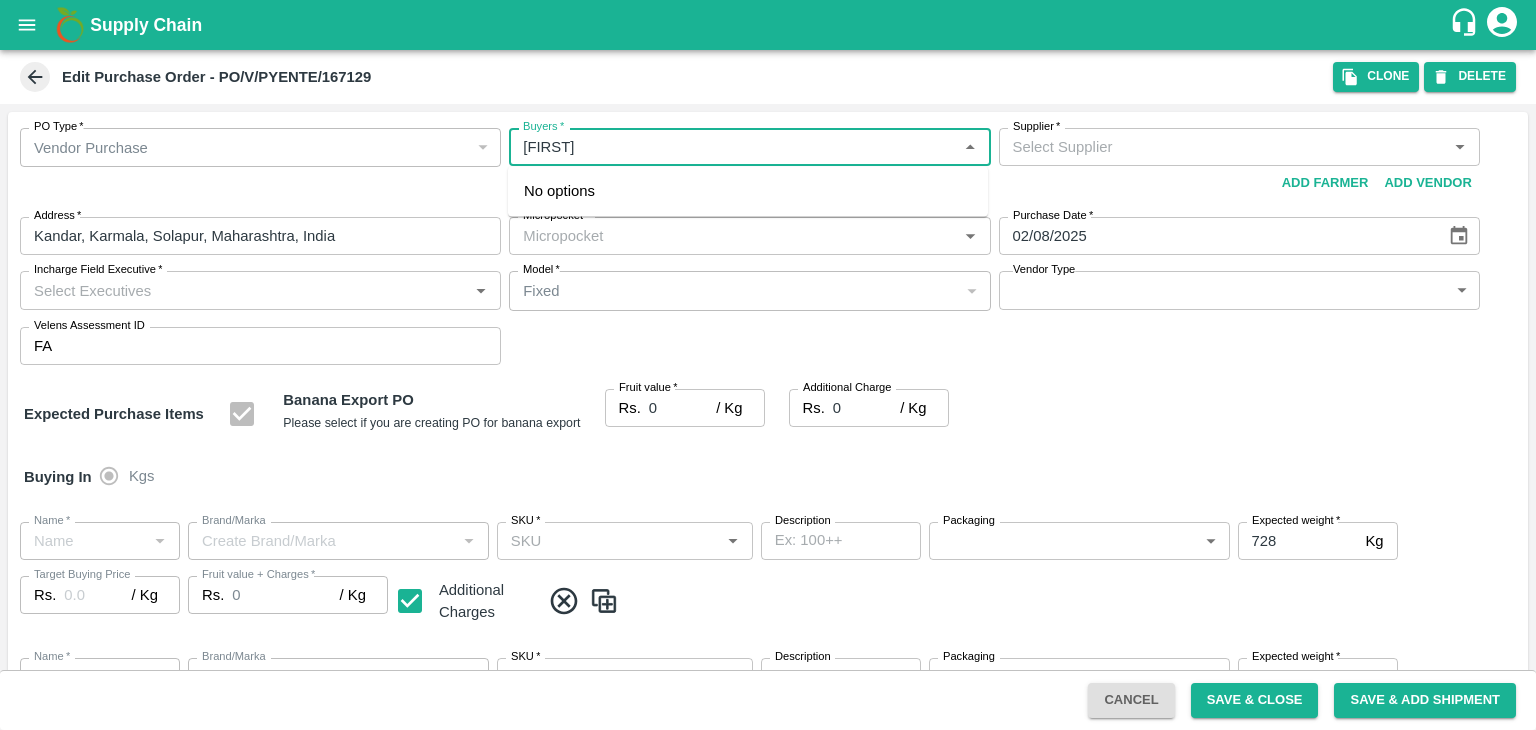 type on "P Y Enterprises-undefined" 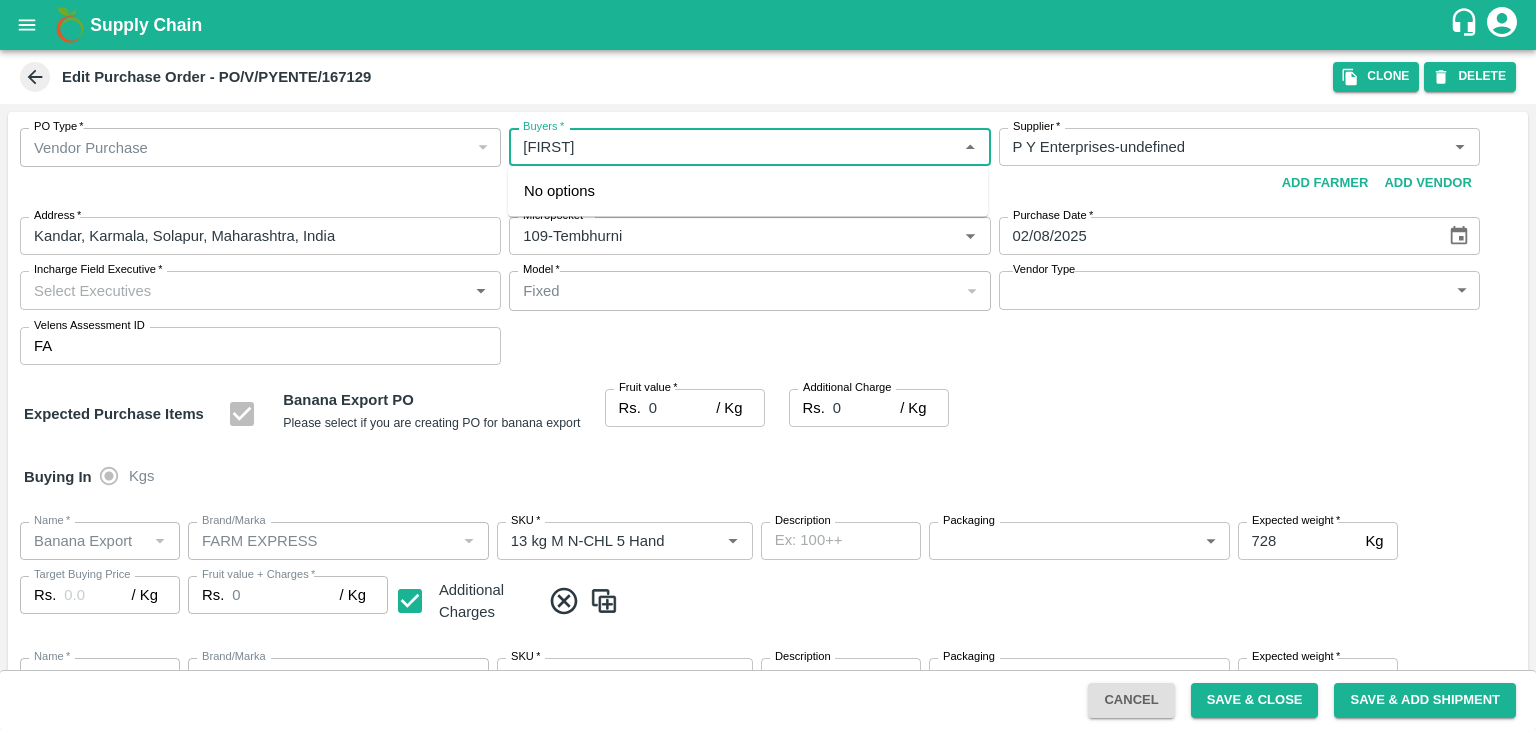 type on "NA" 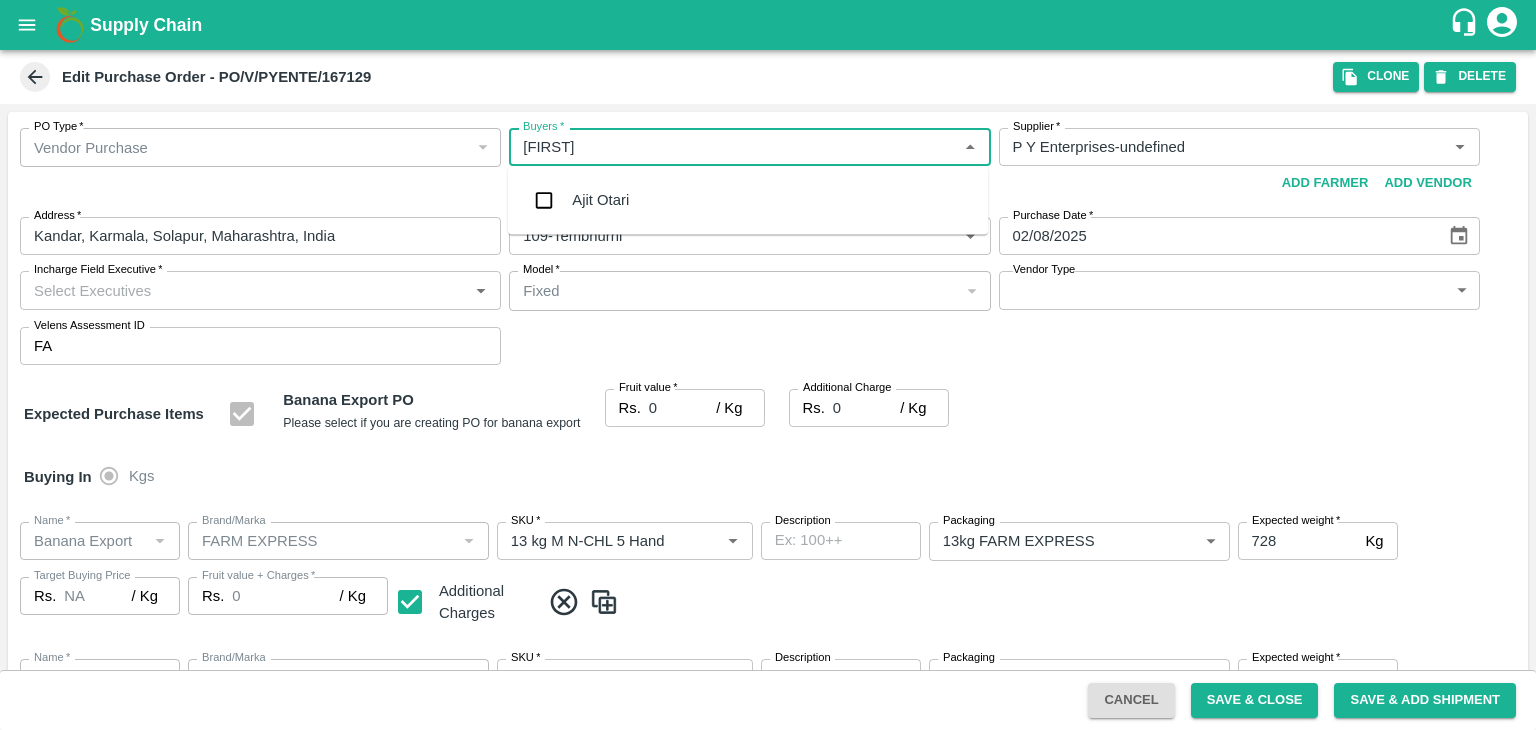 click on "Ajit Otari" at bounding box center (748, 200) 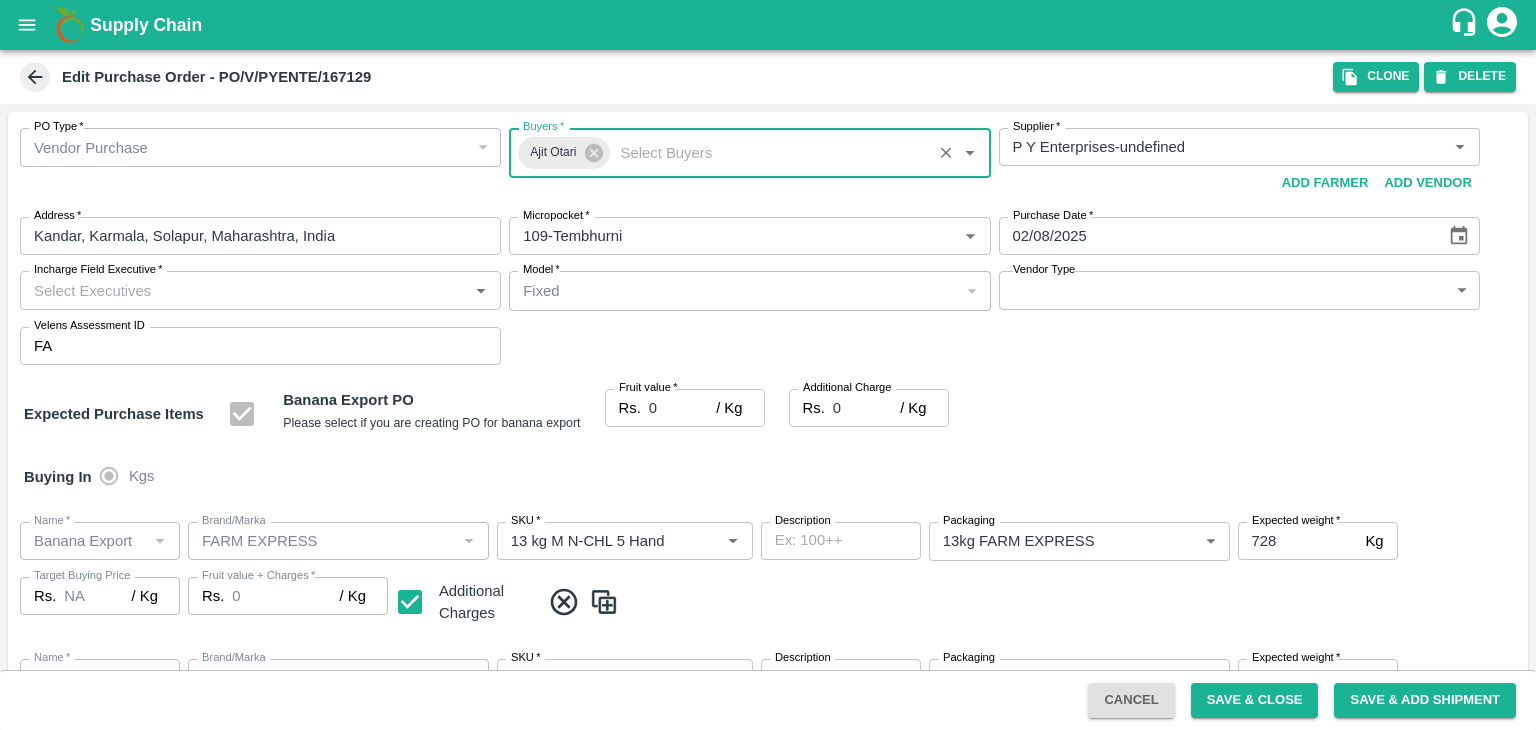 click on "Incharge Field Executive   *" at bounding box center (244, 290) 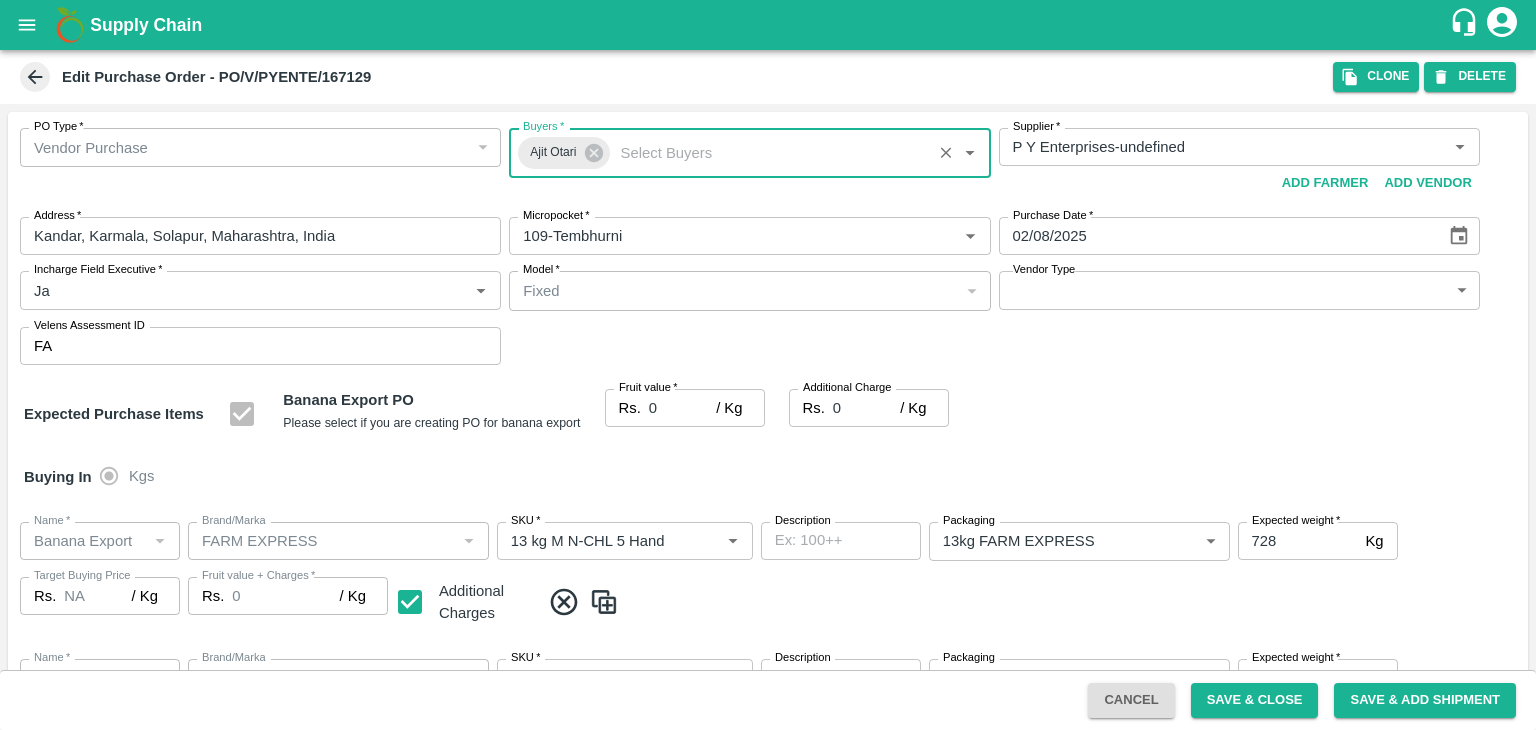 type on "Jay" 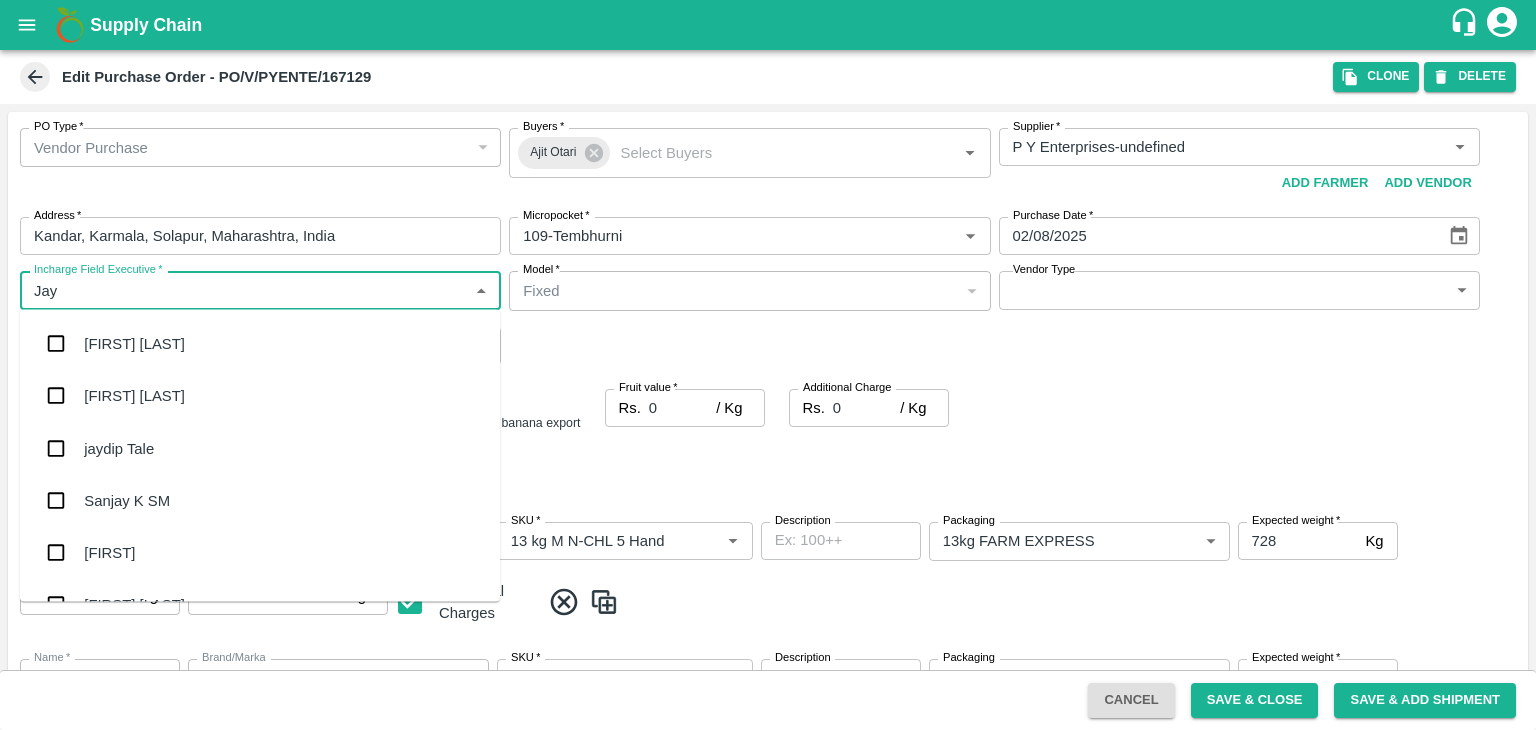 click on "jaydip Tale" at bounding box center [260, 448] 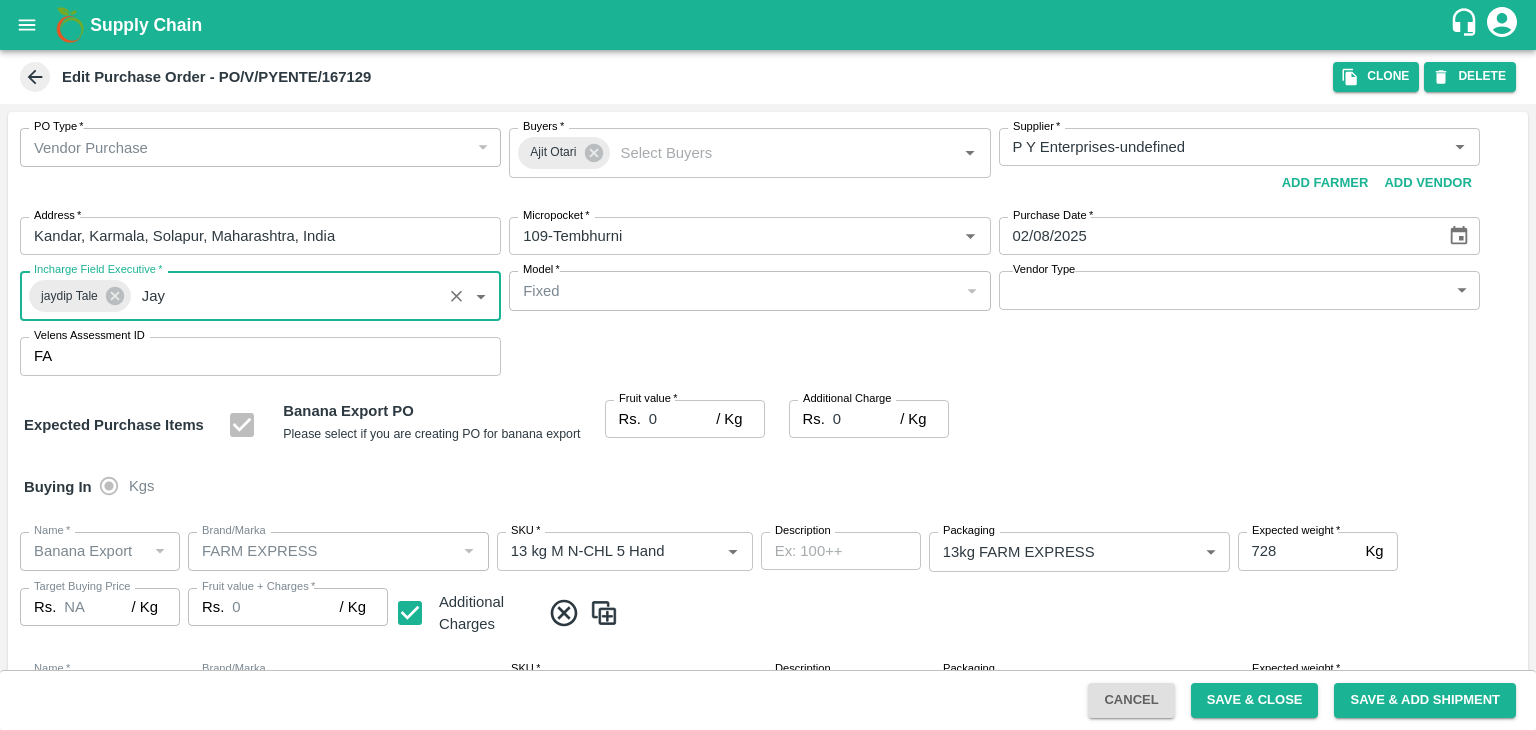 type 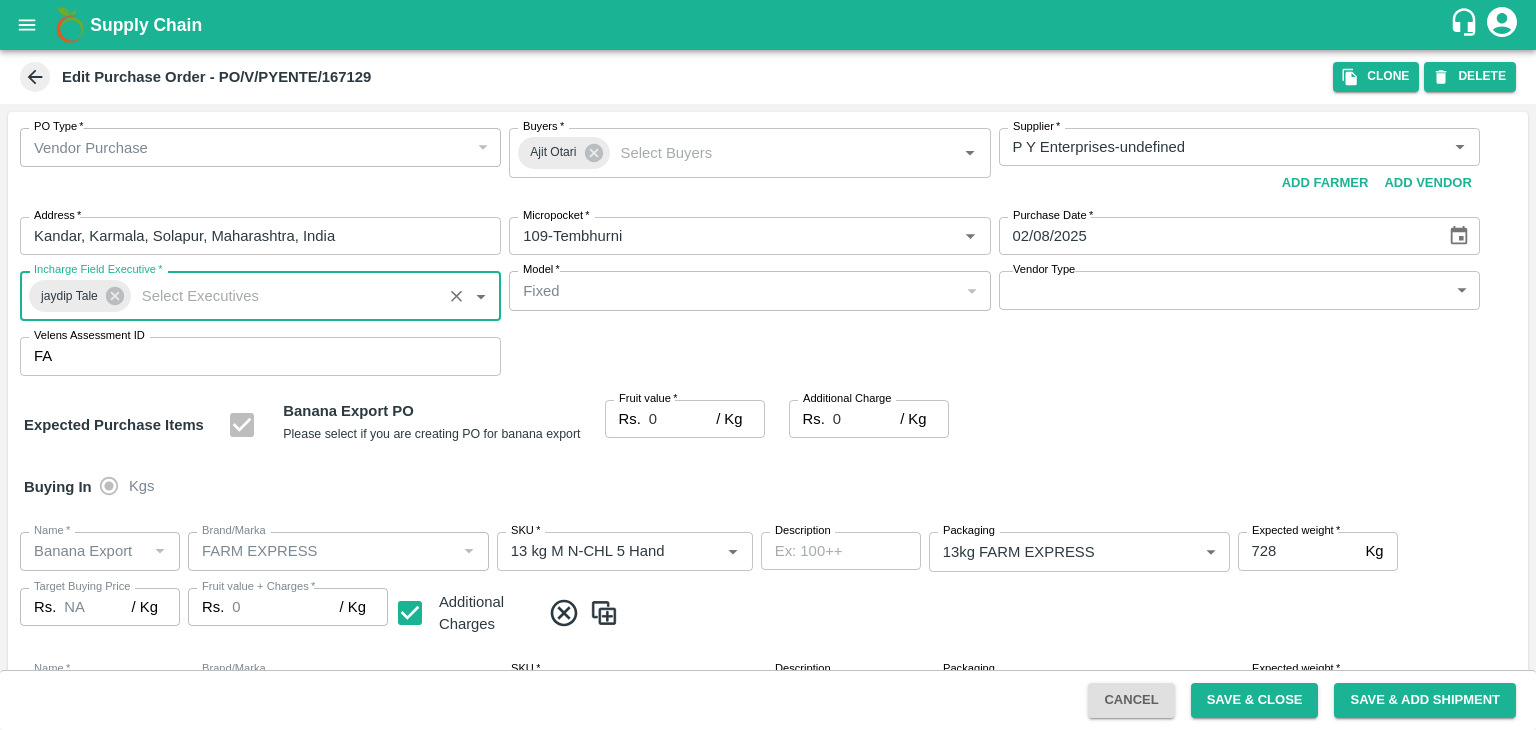 click on "Supply Chain Edit Purchase Order - PO/V/PYENTE/167129 Clone DELETE PO Type   * Vendor Purchase 2 PO Type Buyers   * Ajit Otari Buyers   * Supplier   * Supplier   * Add Vendor Add Farmer Address   * Kandar, Karmala, Solapur, Maharashtra, India Address Micropocket   * Micropocket   * Purchase Date   * 02/08/2025 Purchase Date Incharge Field Executive   * jaydip Tale Incharge Field Executive   * Model   * Fixed Fixed Model Vendor Type ​ Vendor Type Velens Assessment ID FA Velens Assessment ID Expected Purchase Items Banana Export PO Please select if you are creating PO for banana export Fruit value   * Rs. 0 / Kg Fruit value Additional Charge Rs. 0 / Kg Additional Charge Buying In Kgs Name   * Name   * Brand/Marka Brand/Marka SKU   * SKU   * Description x Description Packaging 13kg FARM EXPRESS 468 Packaging Expected weight   * 728 Kg Expected weight Target Buying Price Rs. NA / Kg Target Buying Price Fruit value + Charges   * Rs. 0 / Kg Fruit value + Charges Name   * *" at bounding box center (768, 365) 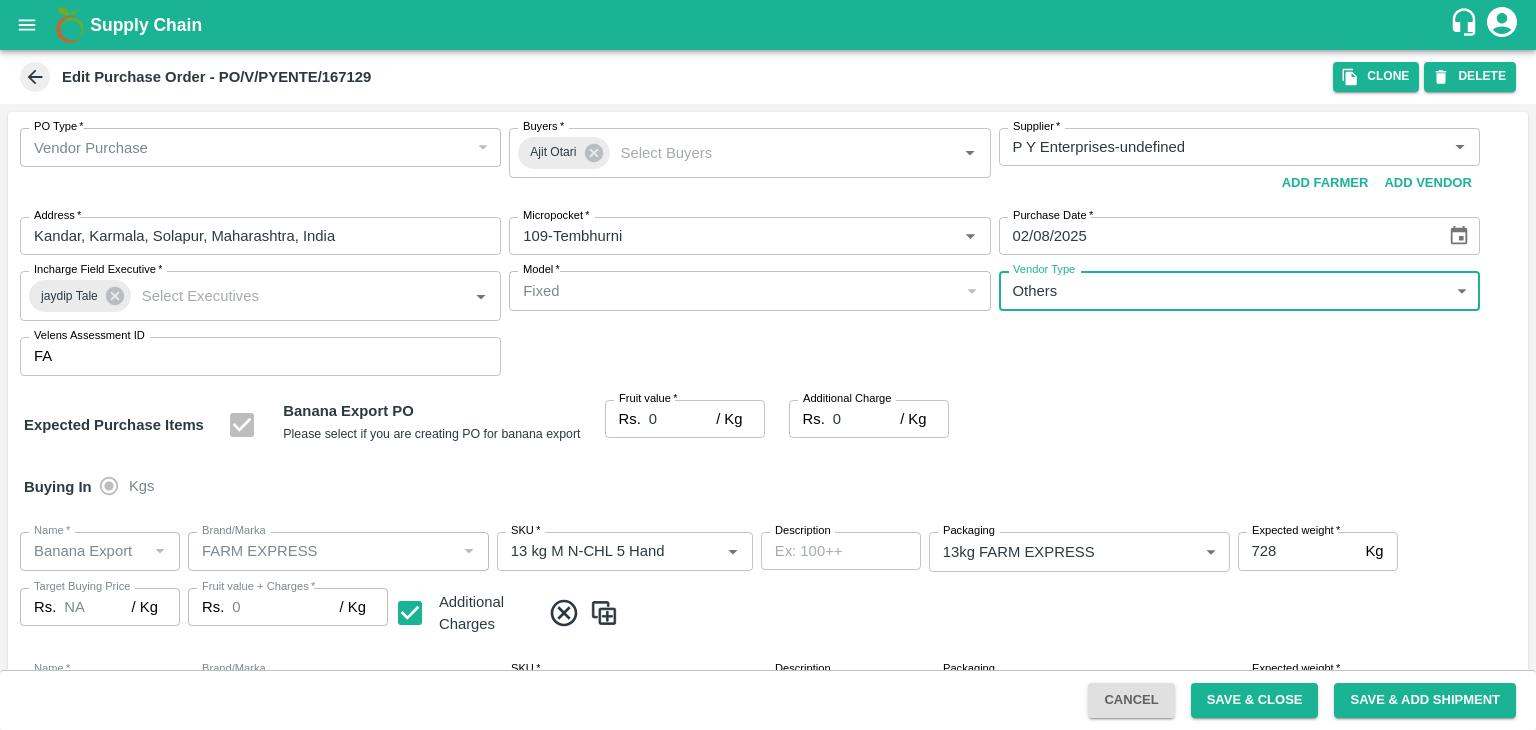 type on "OTHER" 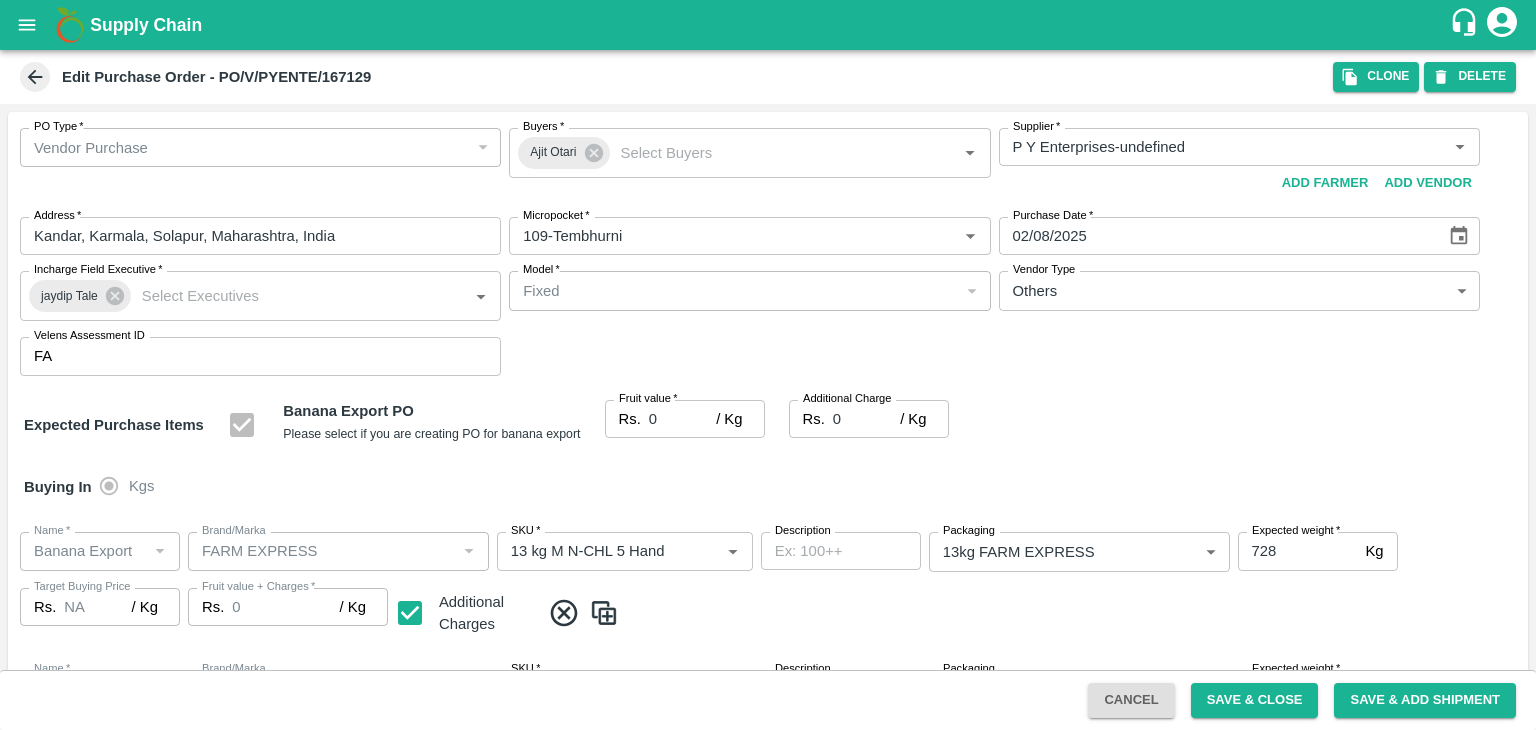 click on "0" at bounding box center (682, 419) 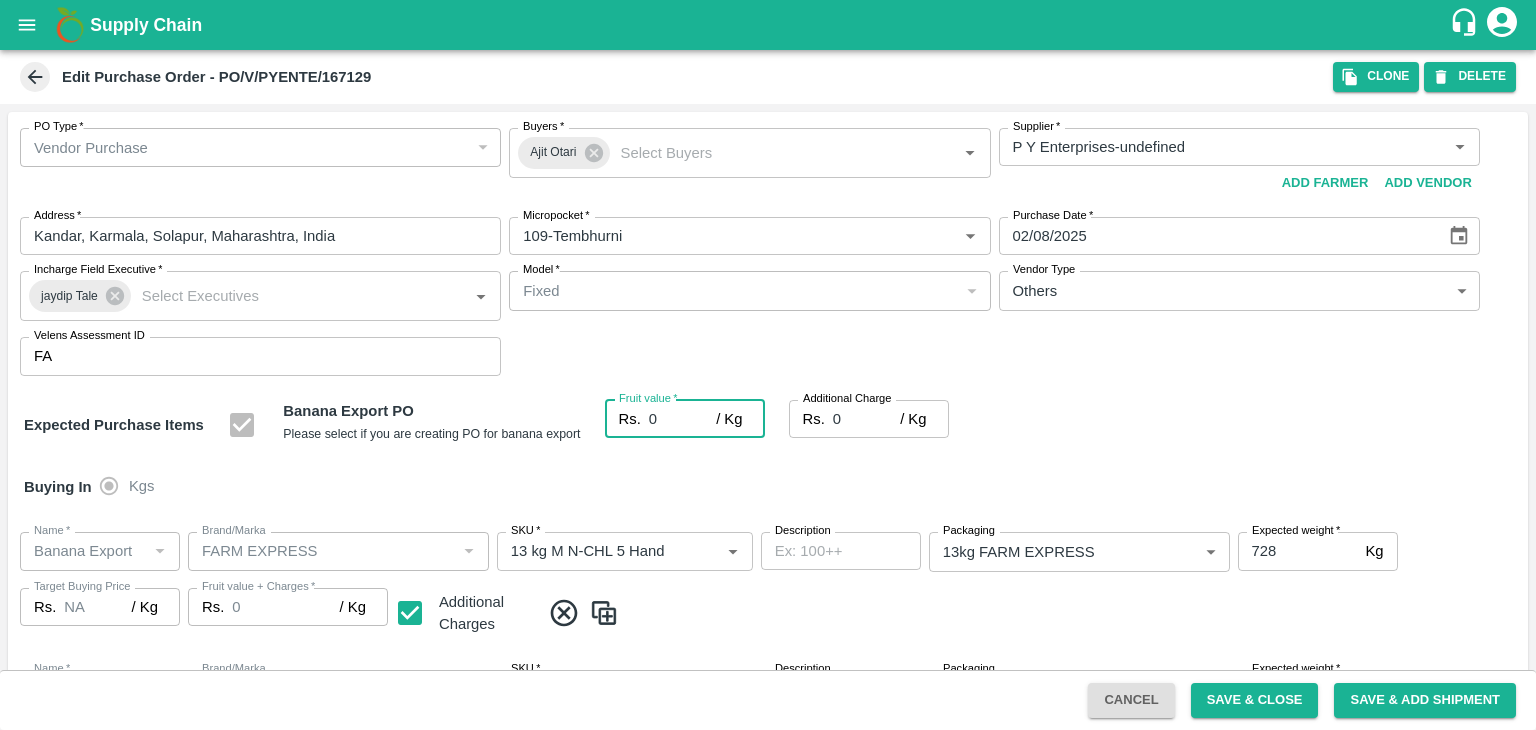 click on "0" at bounding box center [682, 419] 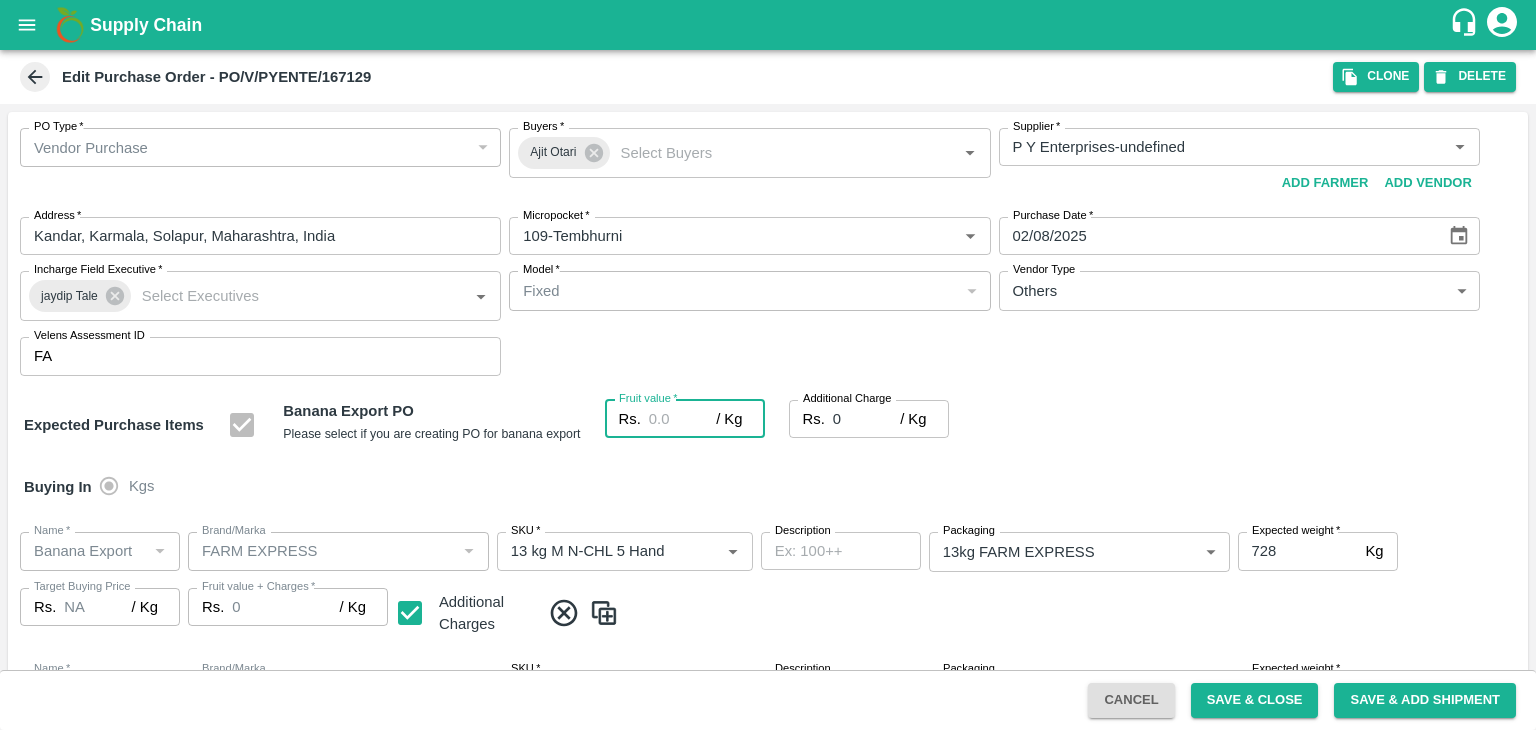 type on "2" 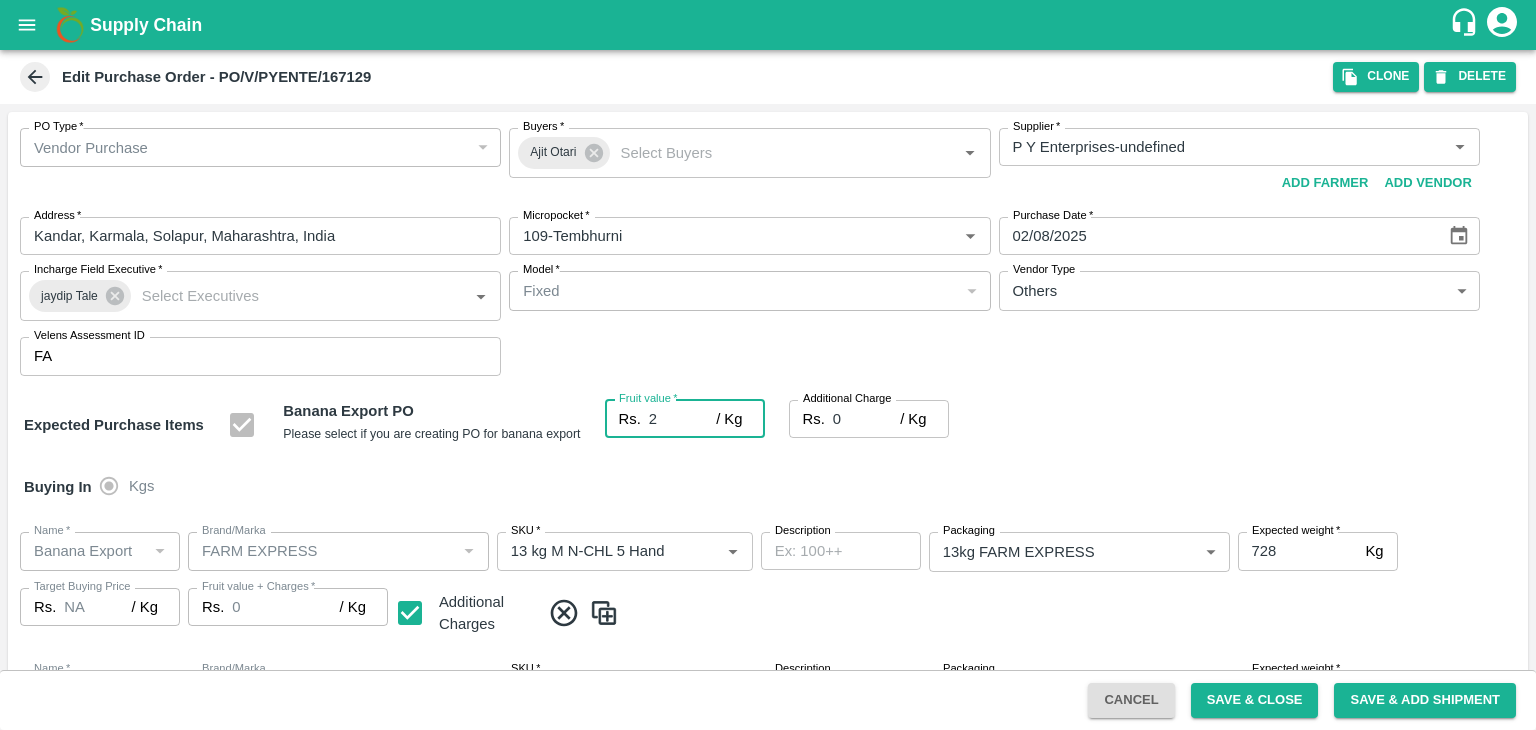 type on "2" 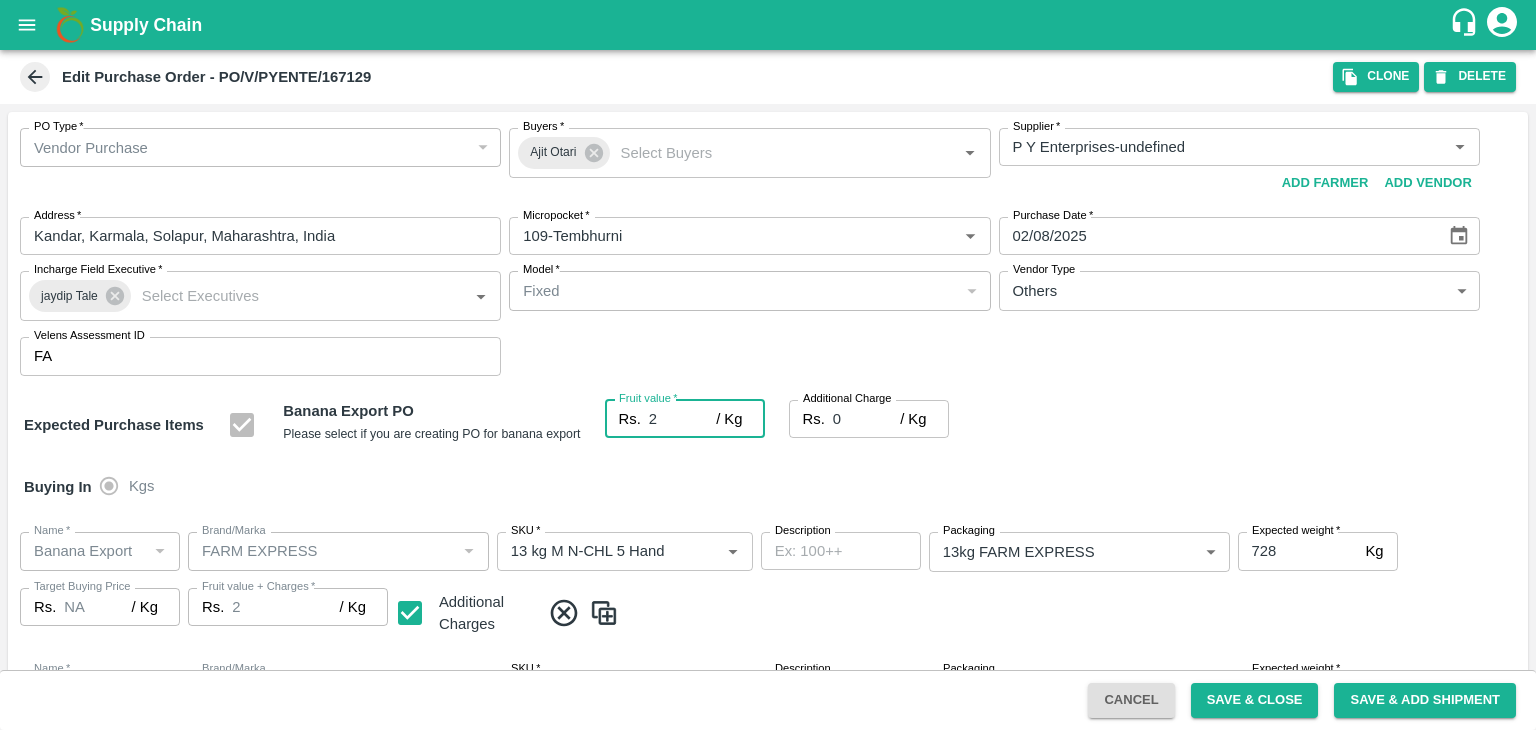 type on "27" 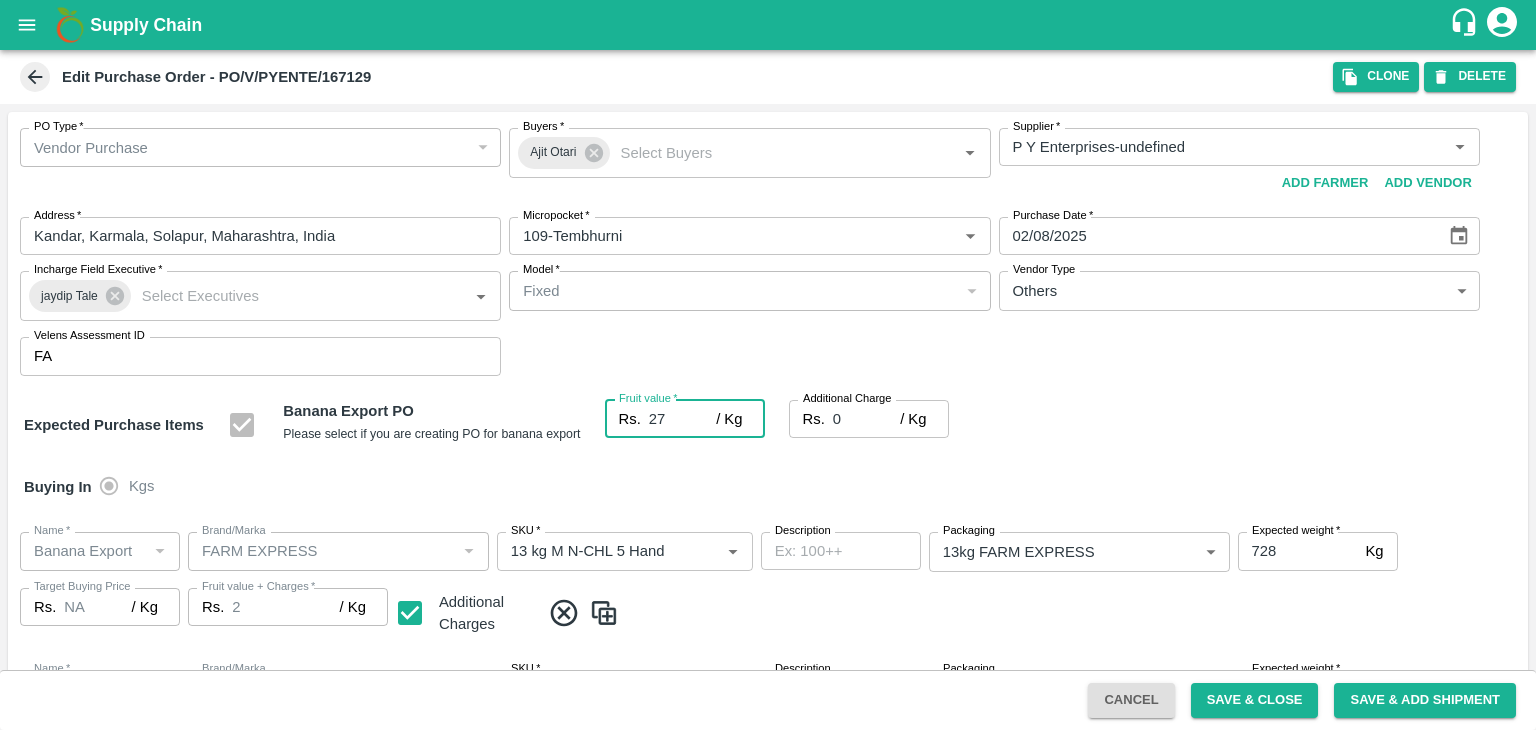 type on "27" 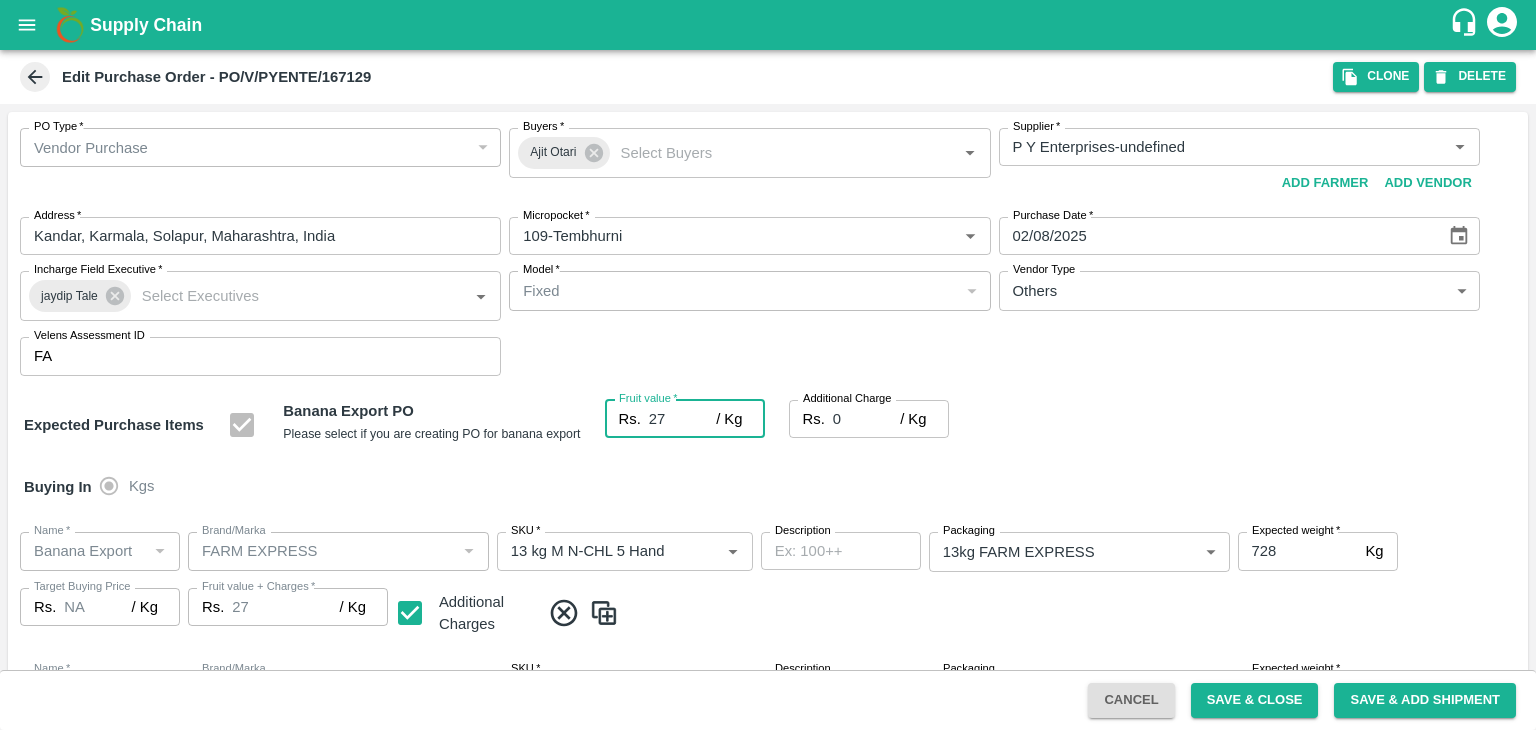 type on "27" 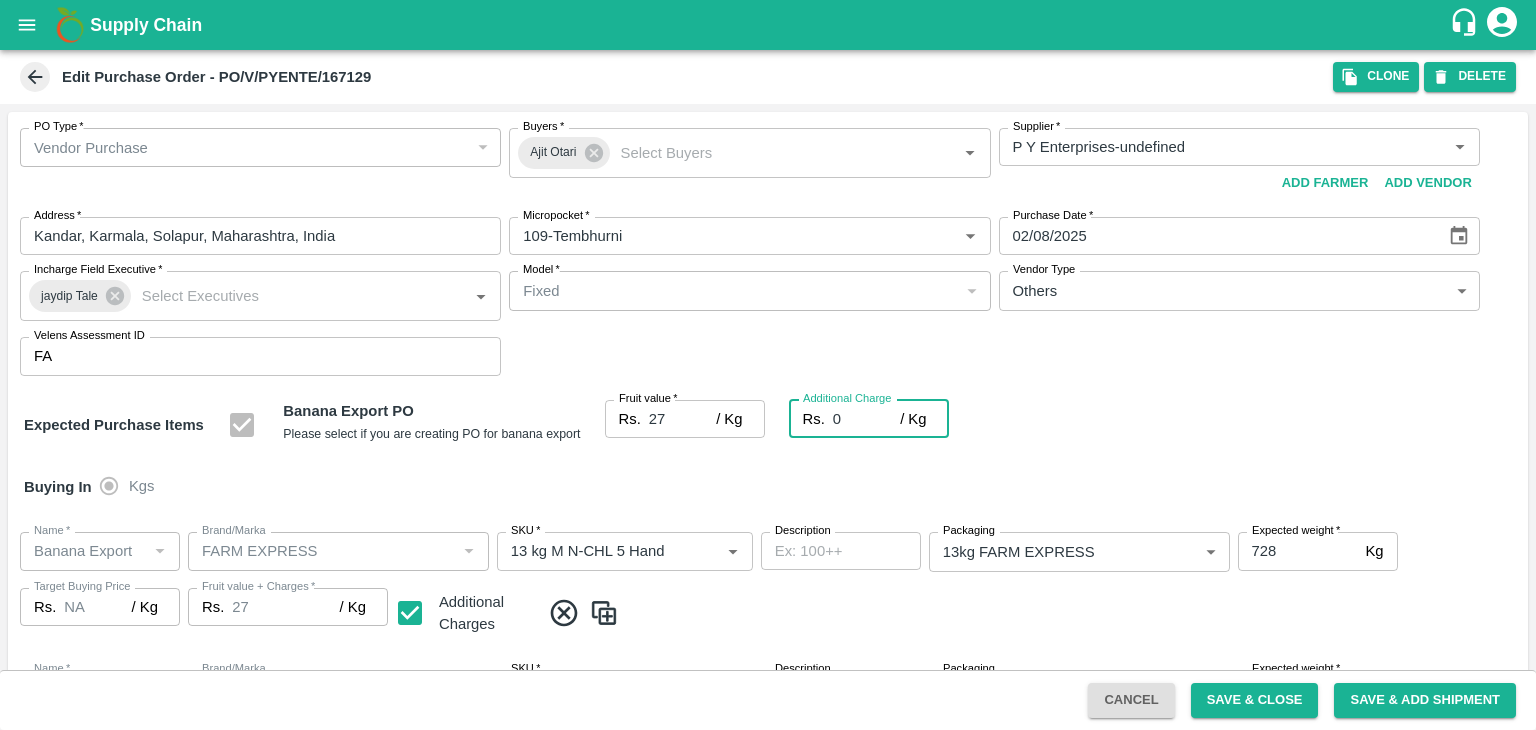 type on "2" 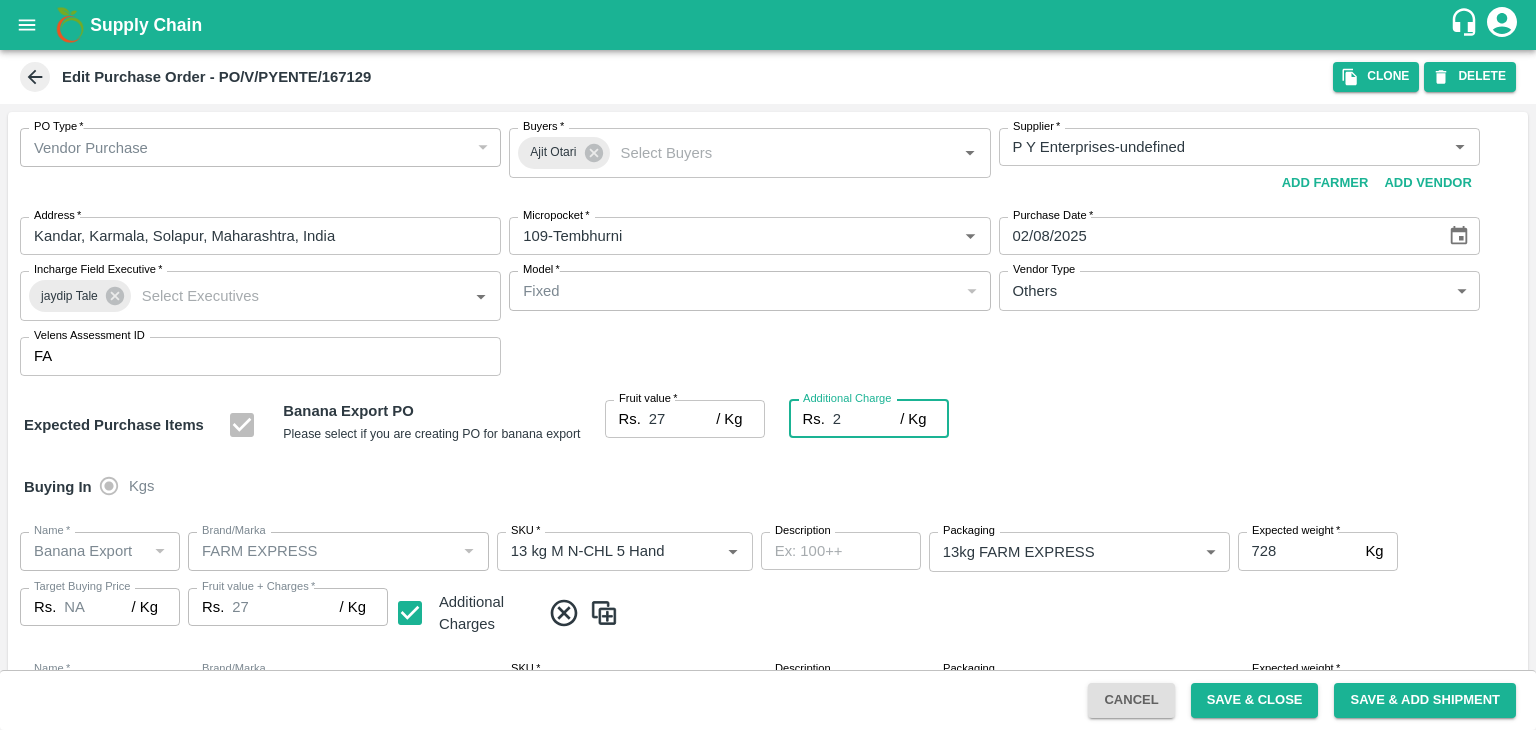 type on "29" 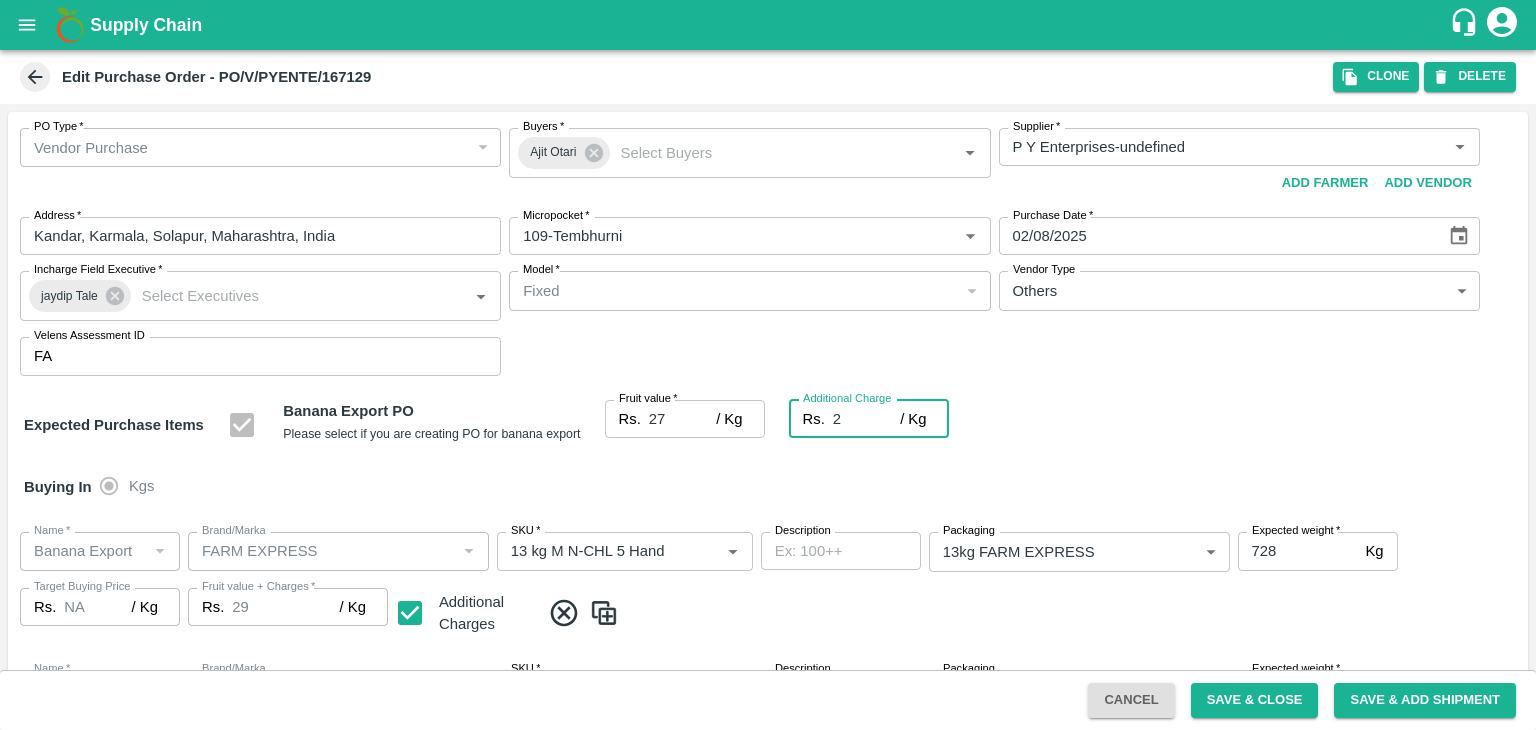 type on "2.7" 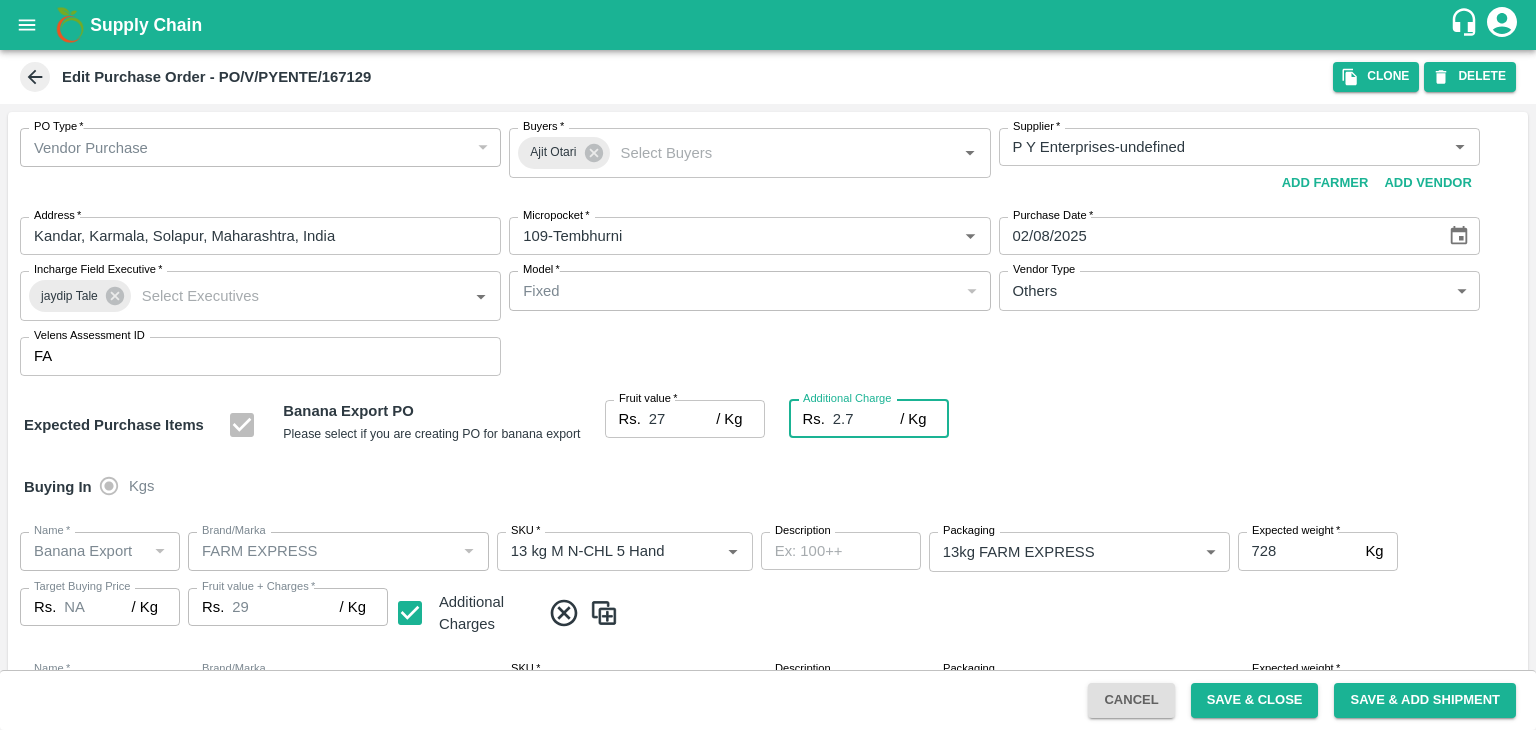 type on "29.7" 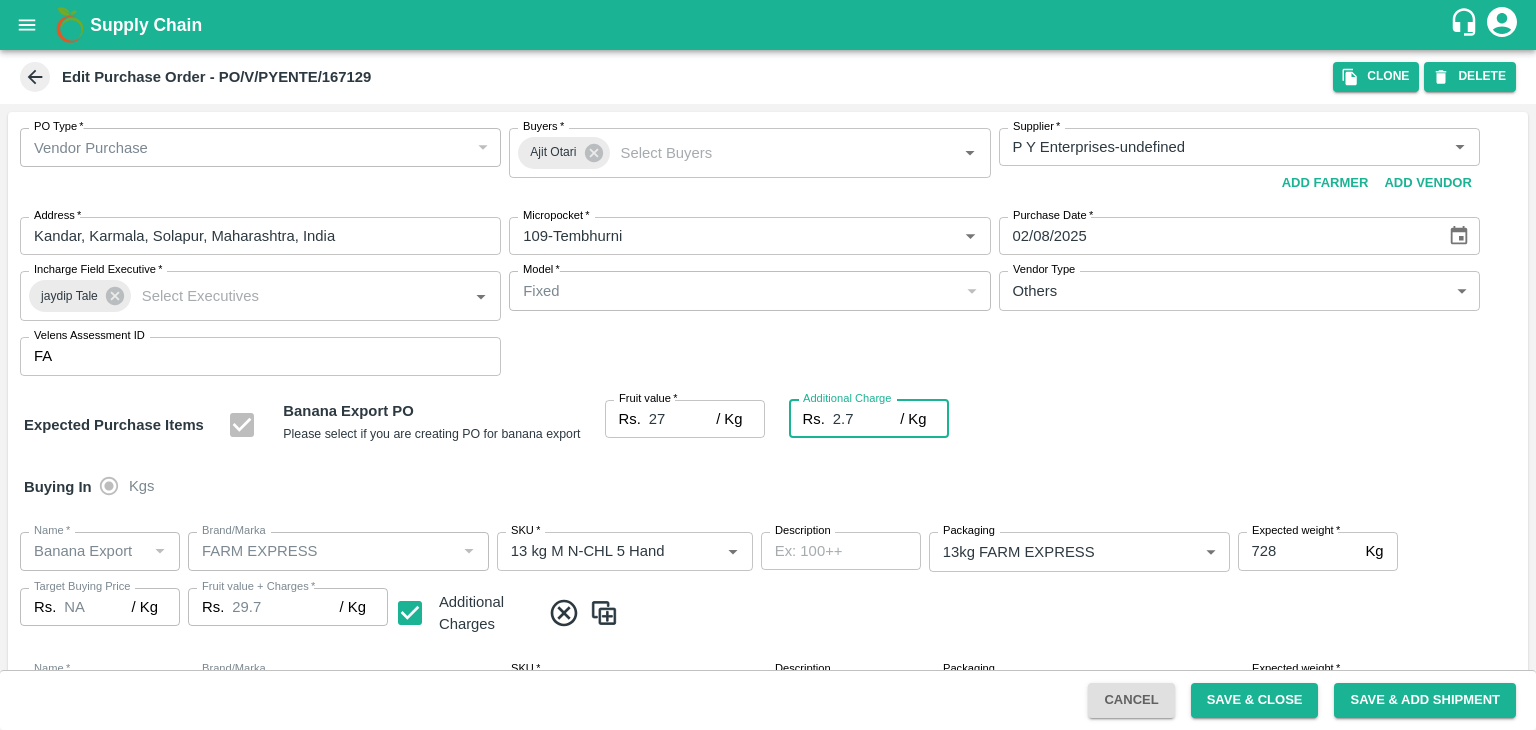 type on "2.75" 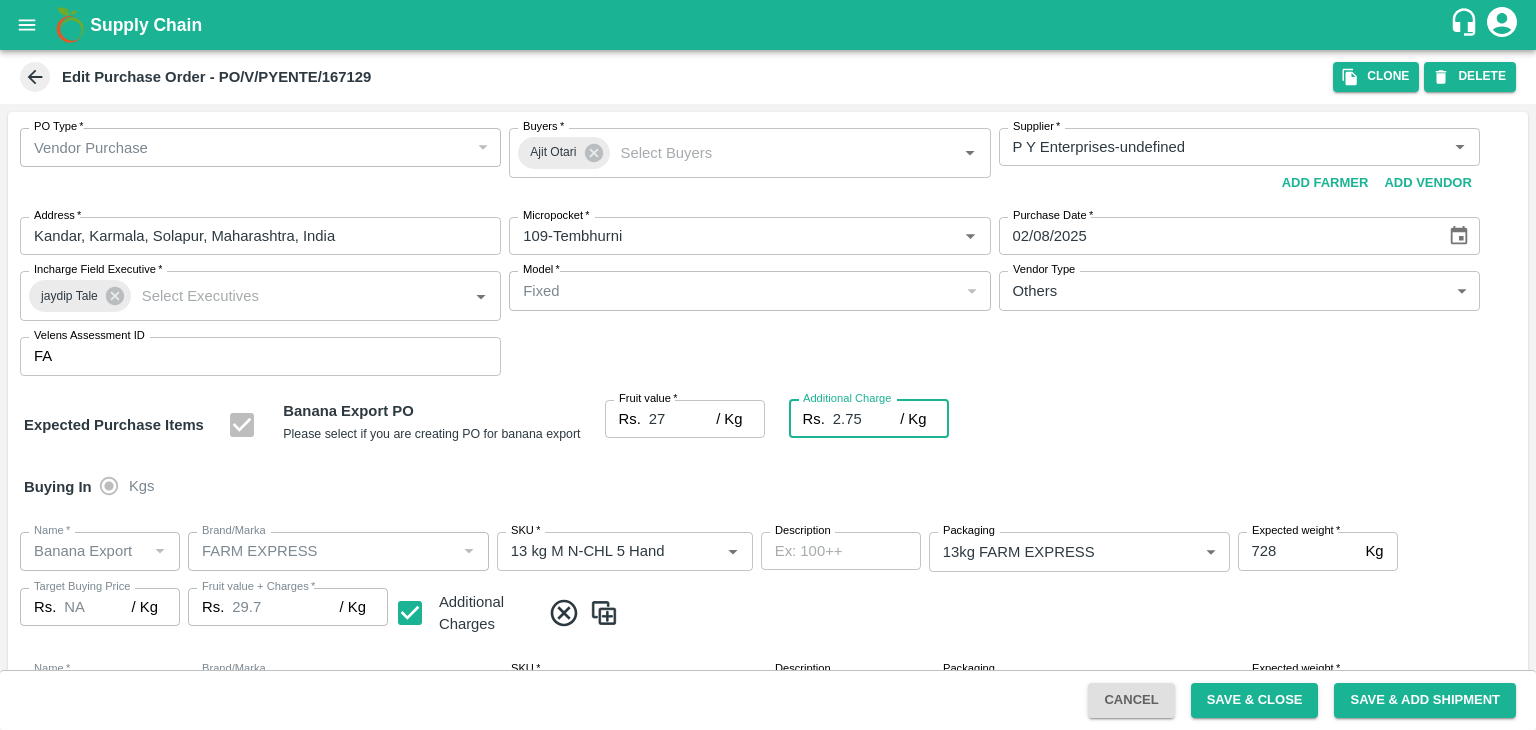 type on "29.75" 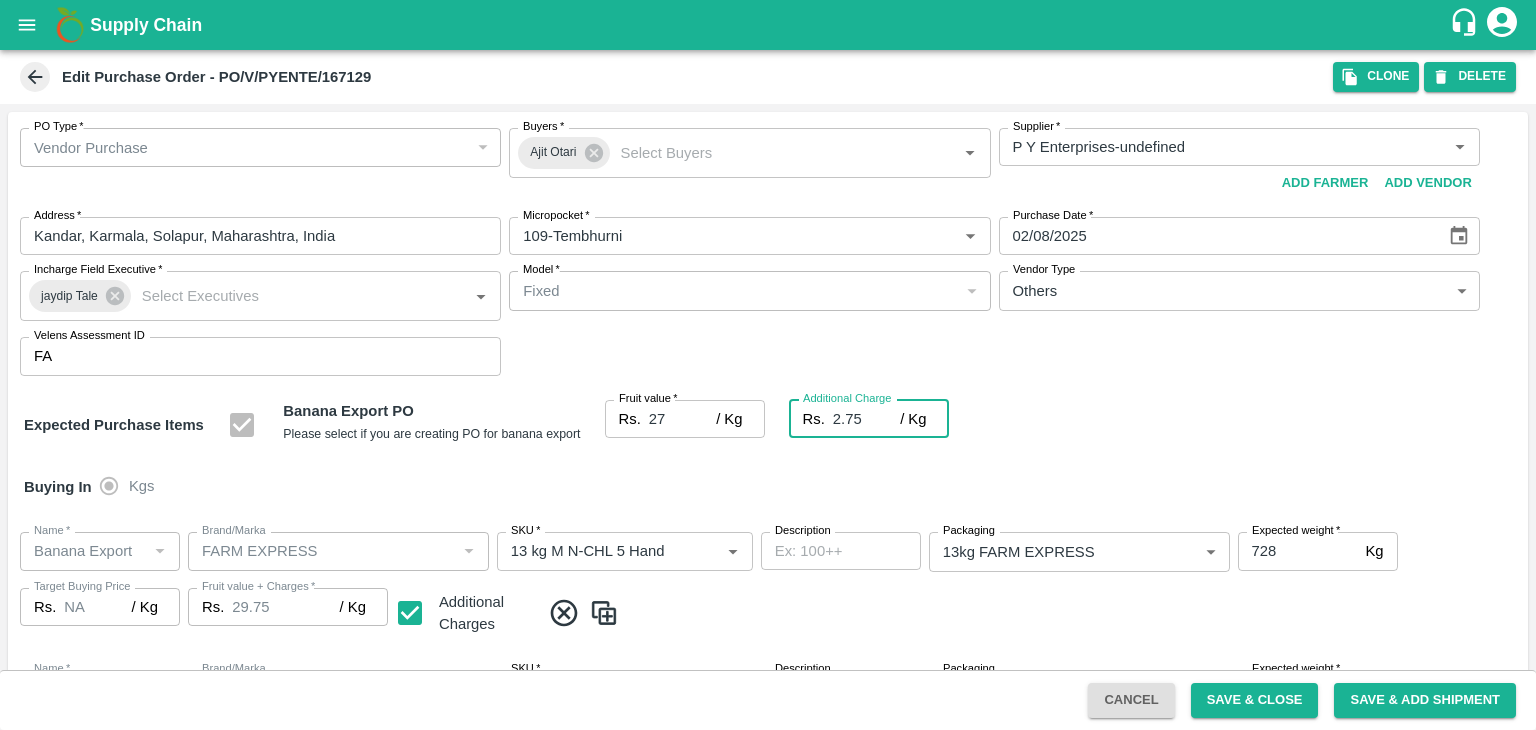 type on "2.75" 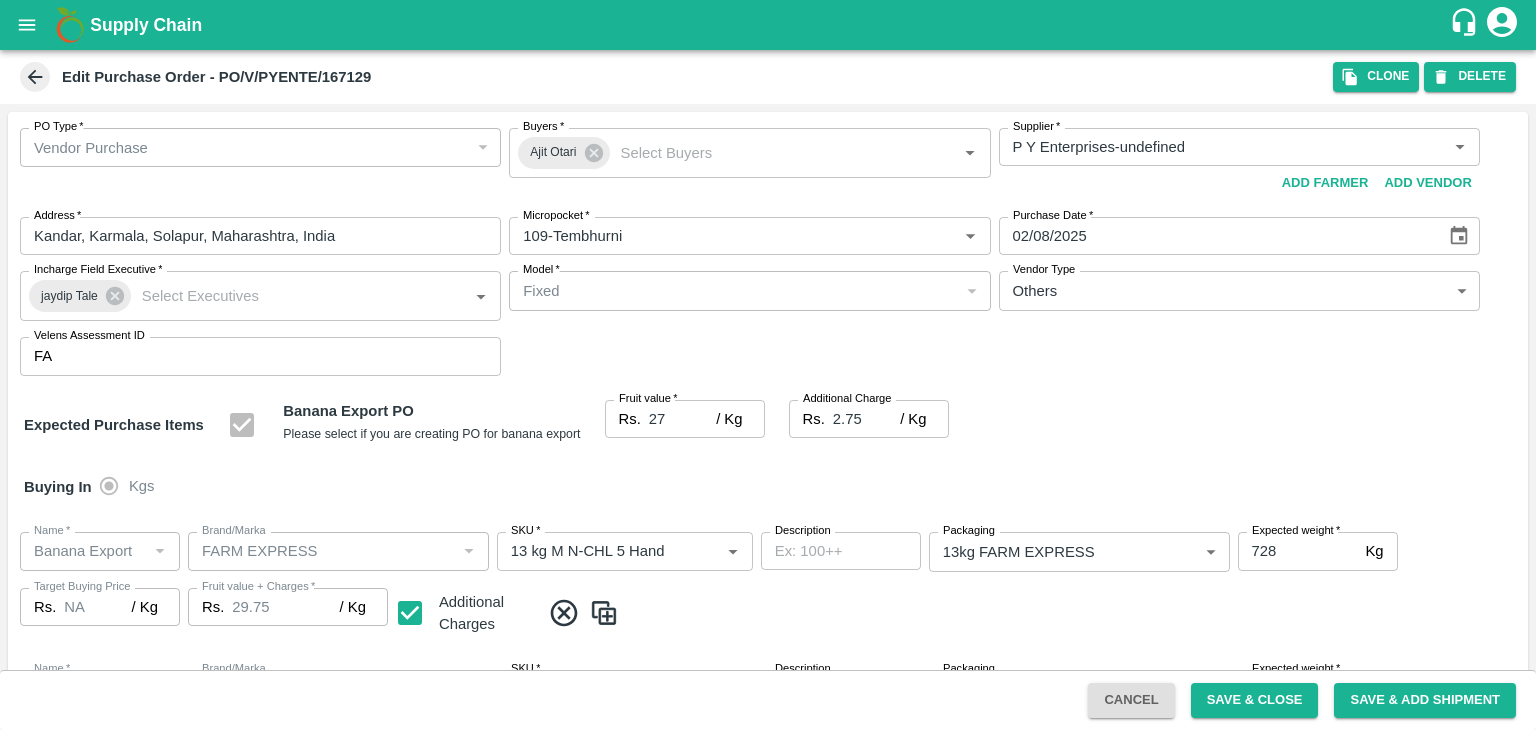 scroll, scrollTop: 923, scrollLeft: 0, axis: vertical 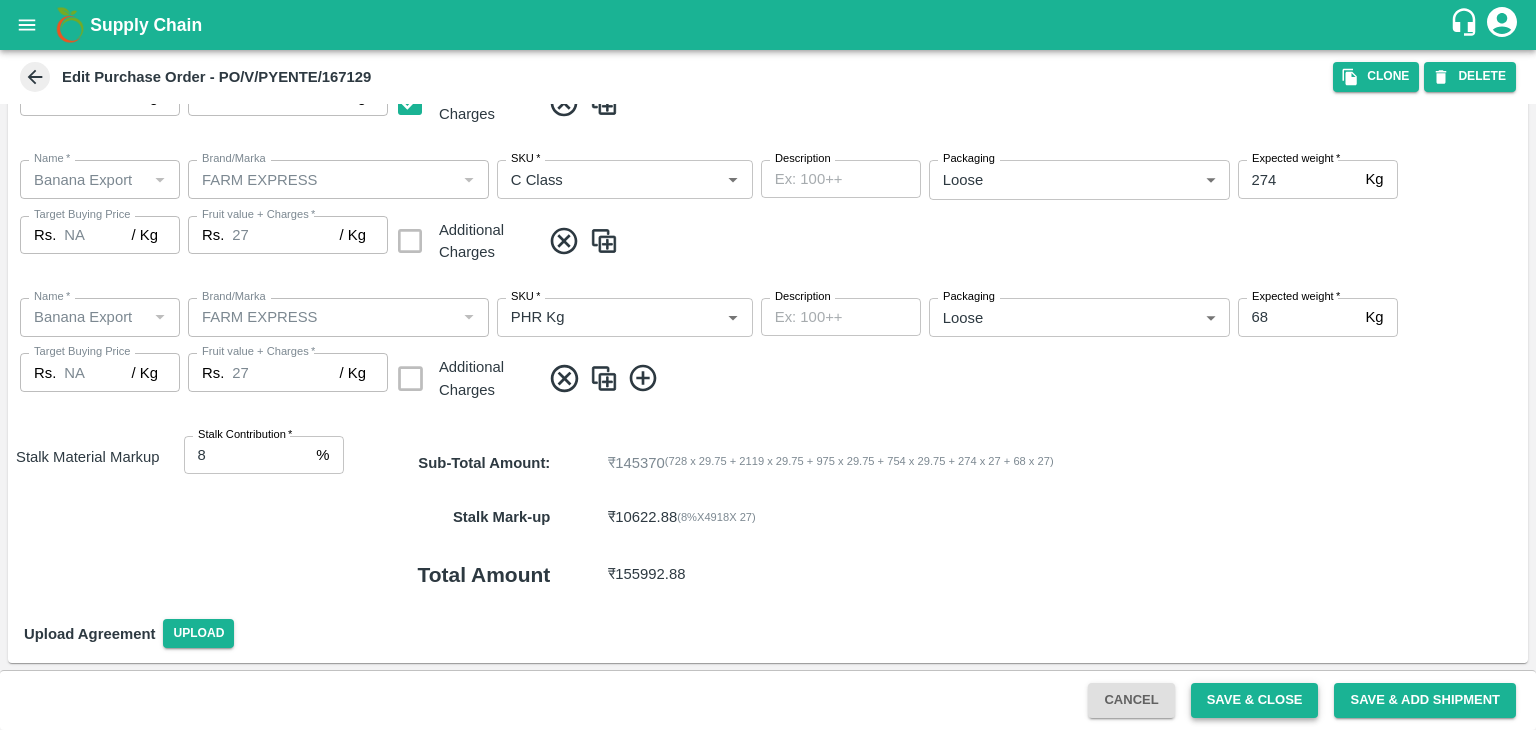 click on "Save & Close" at bounding box center [1255, 700] 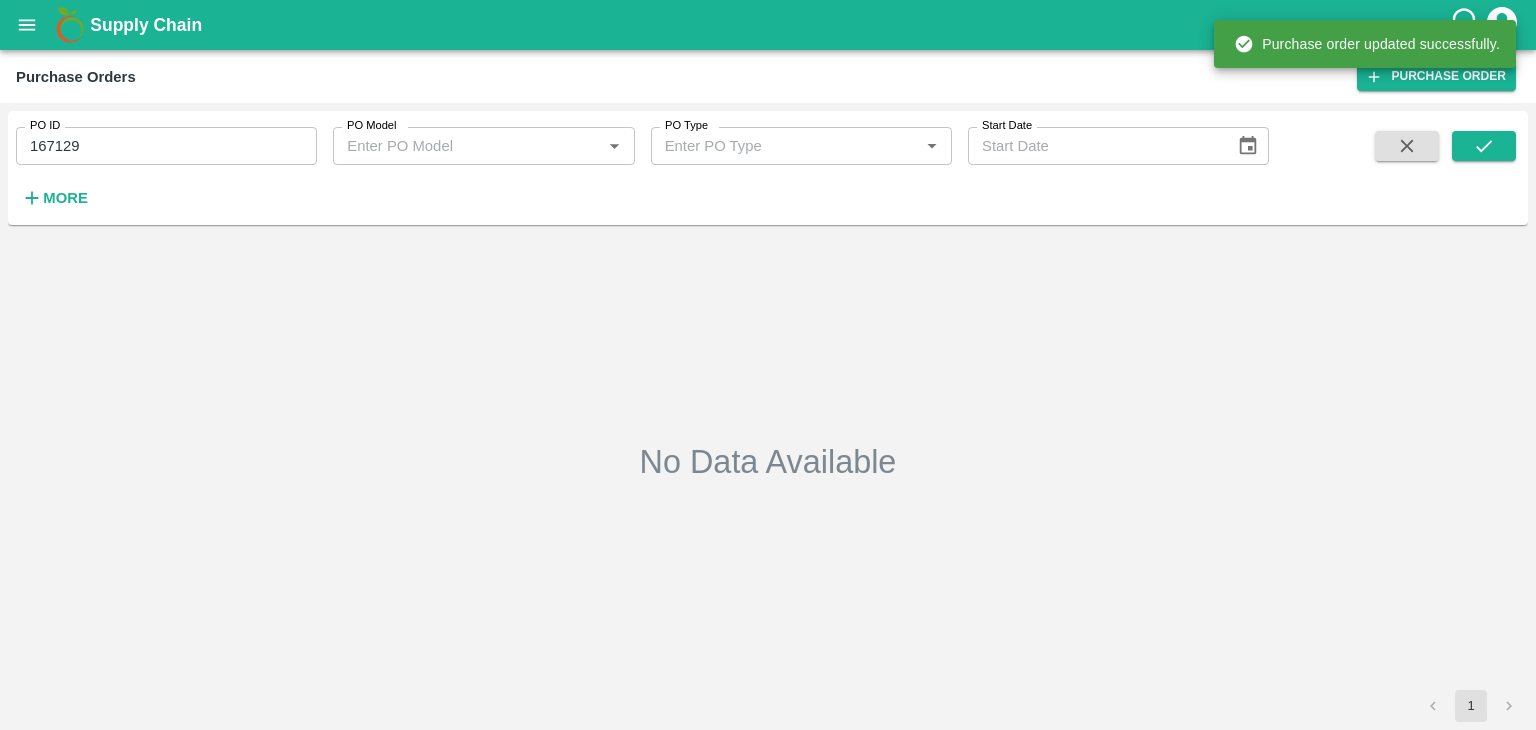 type on "02/08/2025" 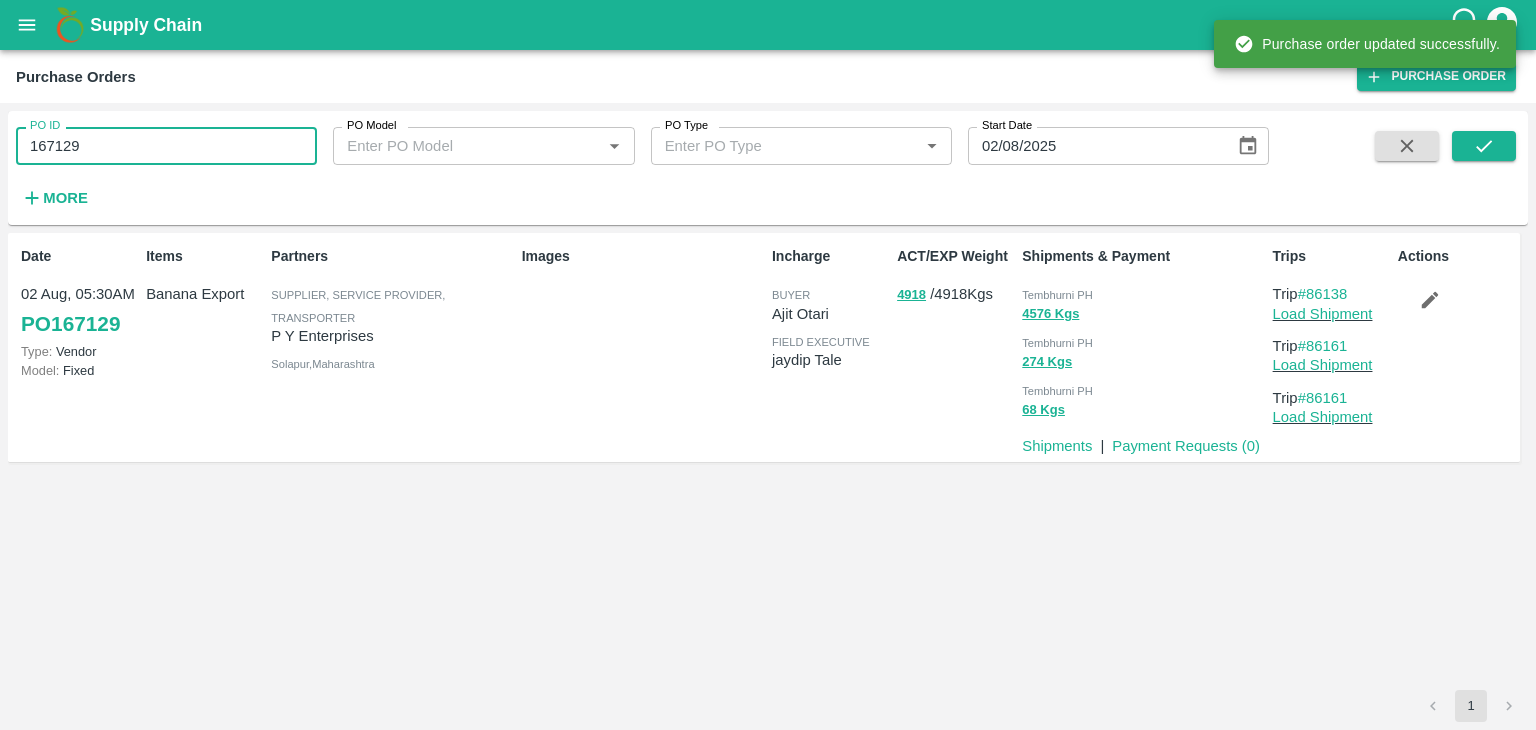 click on "167129" at bounding box center [166, 146] 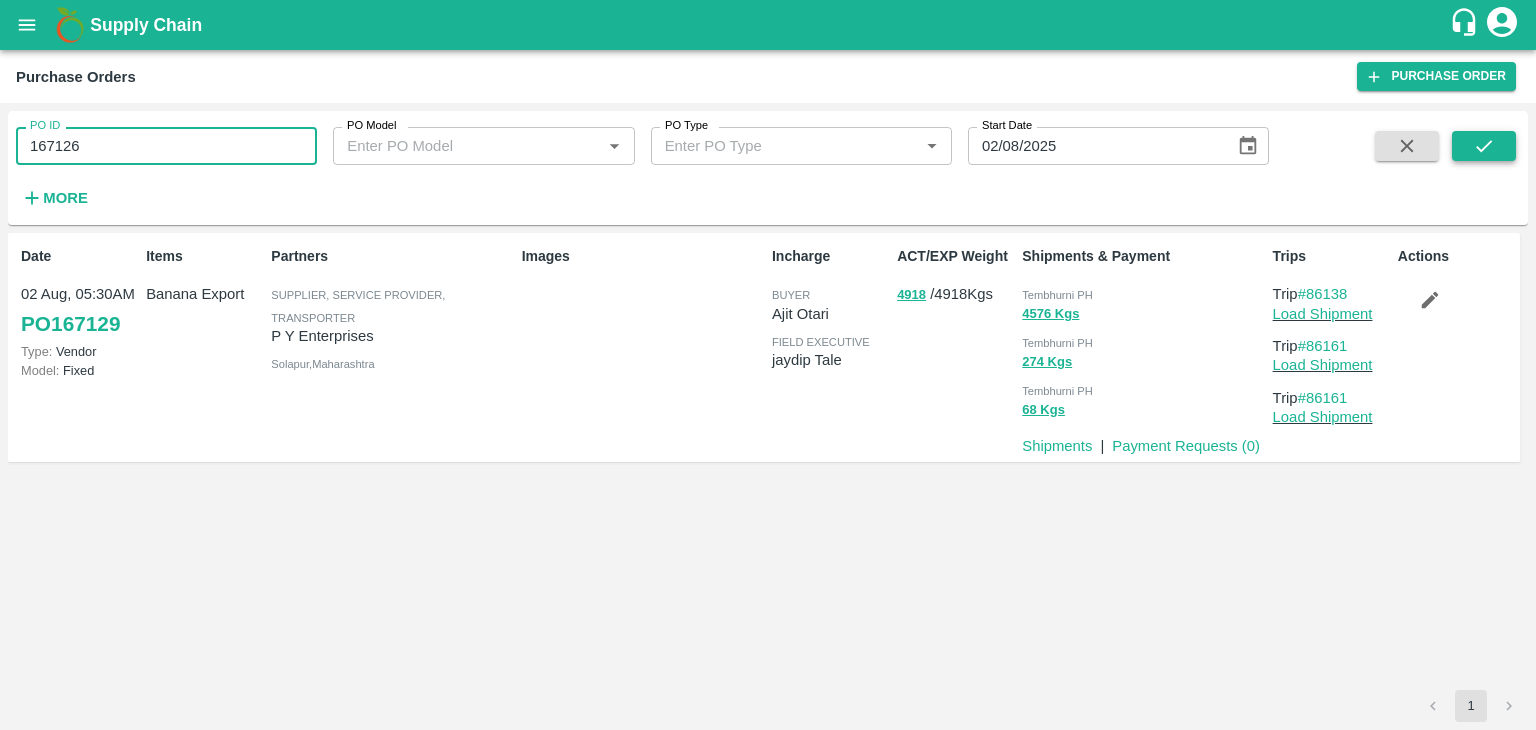 type on "167126" 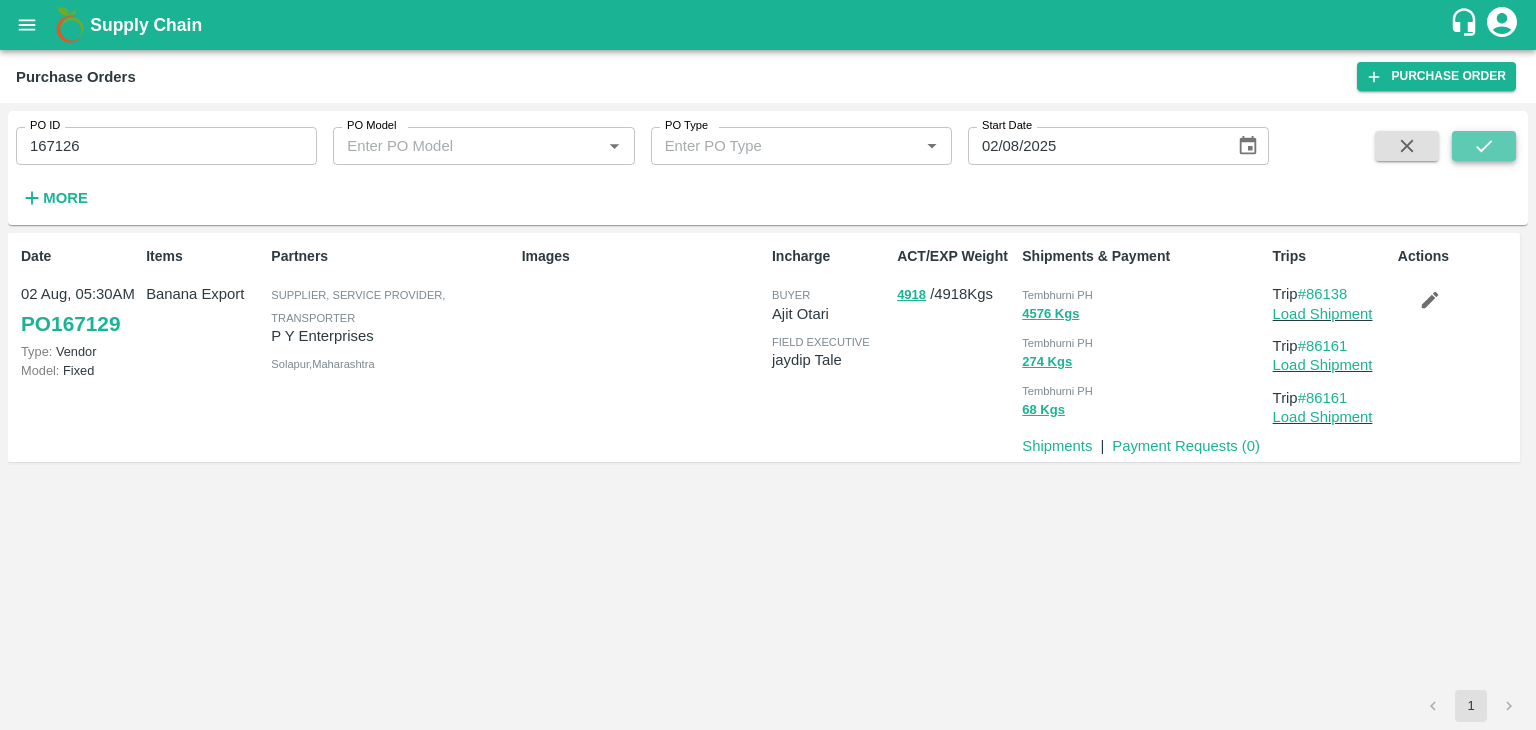 click 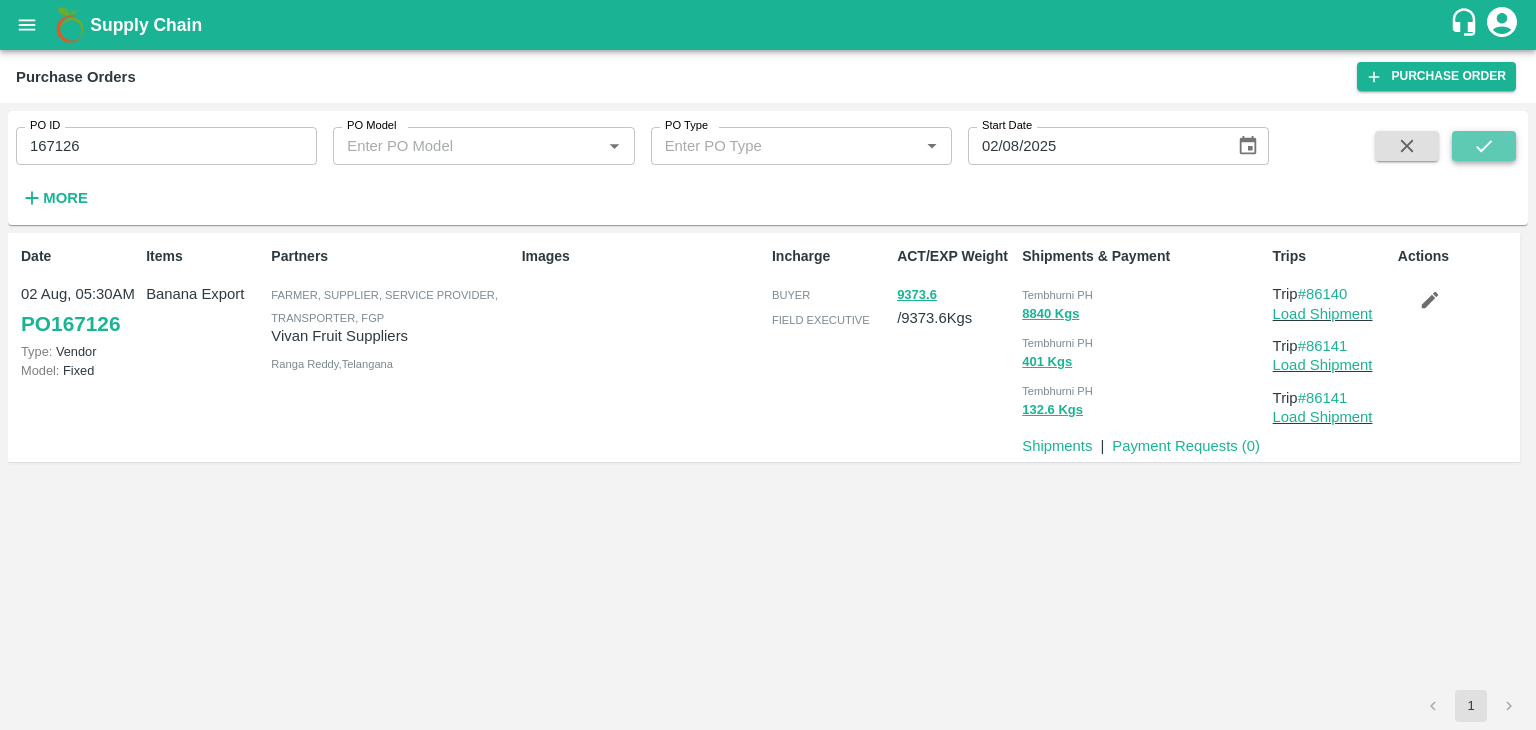 click at bounding box center [1484, 146] 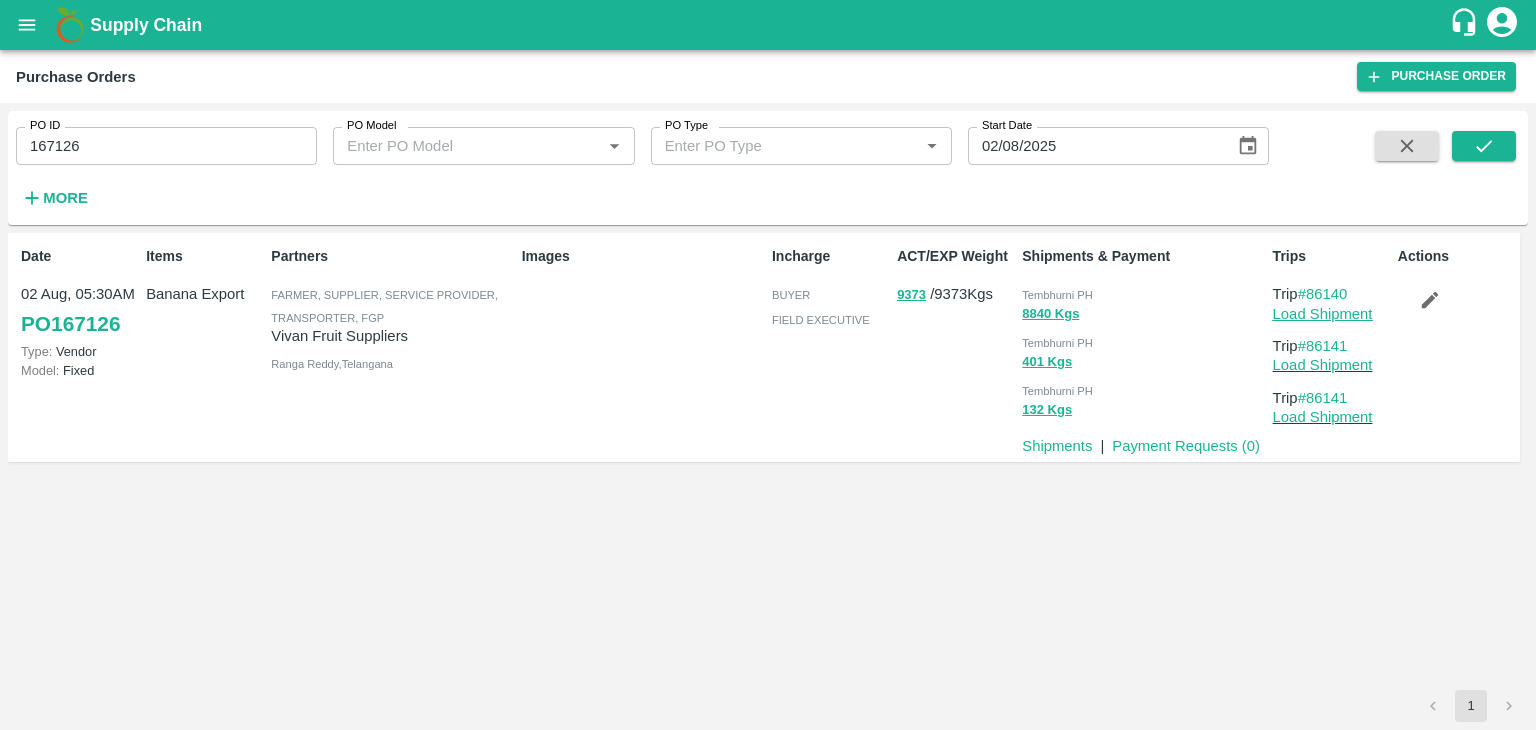 click on "Load Shipment" at bounding box center [1323, 314] 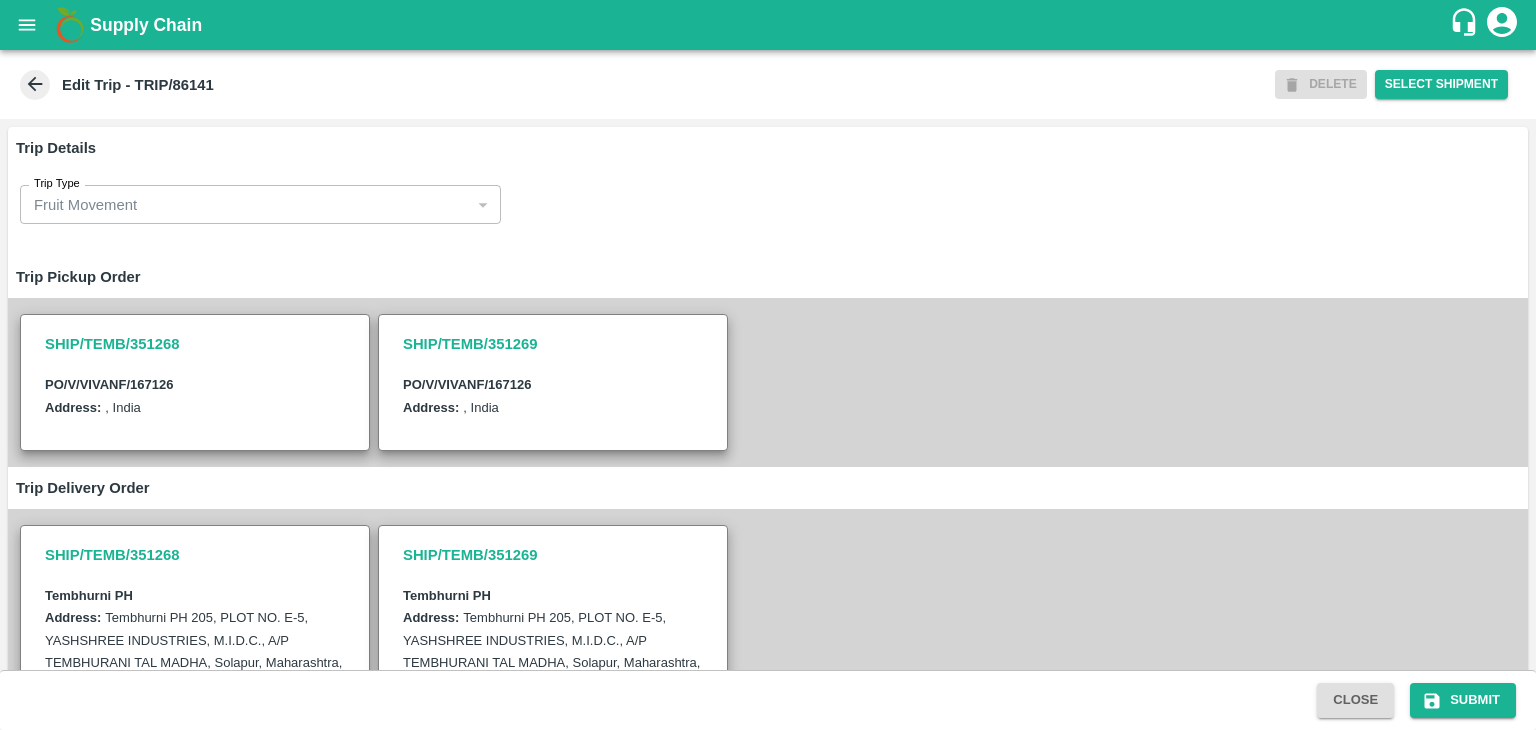 scroll, scrollTop: 0, scrollLeft: 0, axis: both 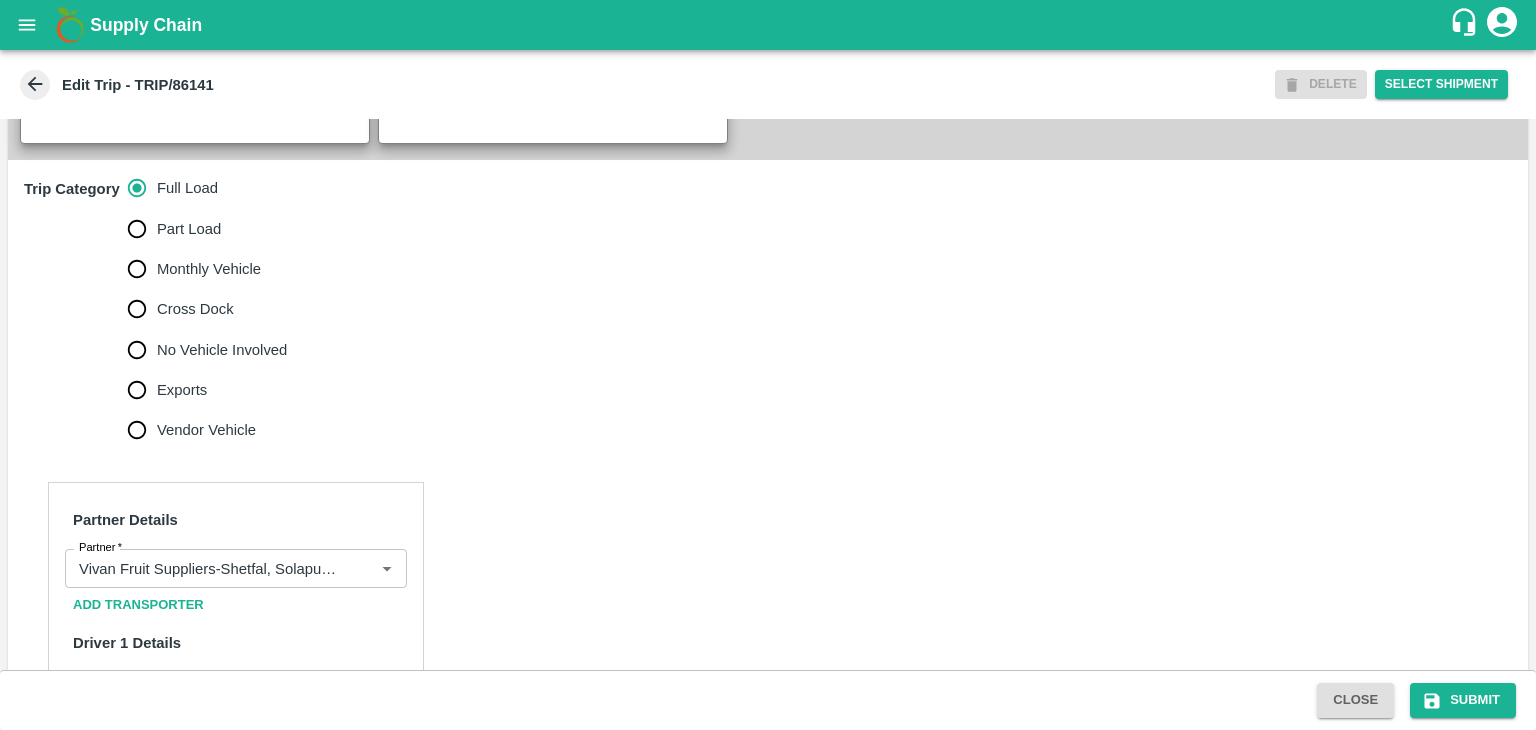 click on "No Vehicle Involved" at bounding box center (222, 350) 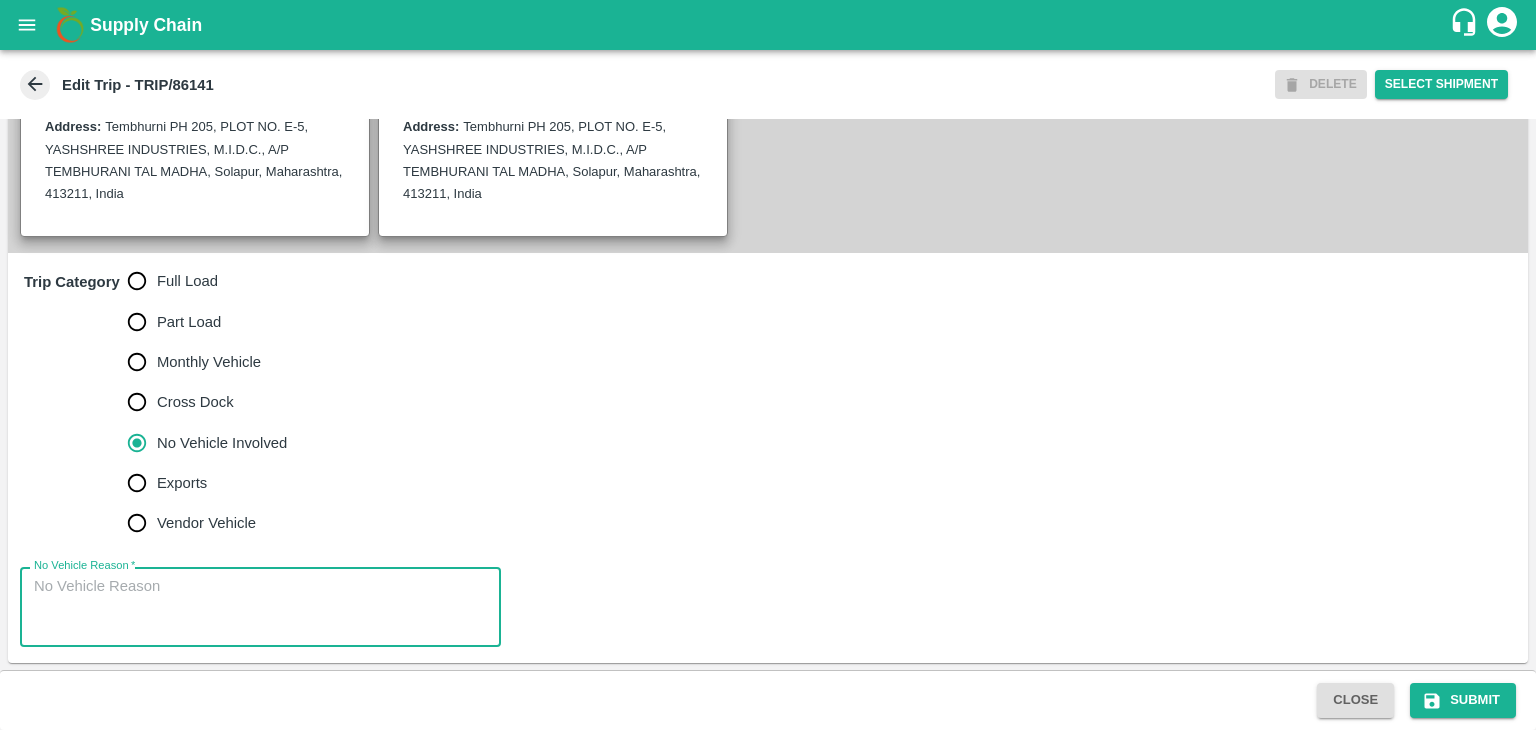 click on "No Vehicle Reason   *" at bounding box center (260, 607) 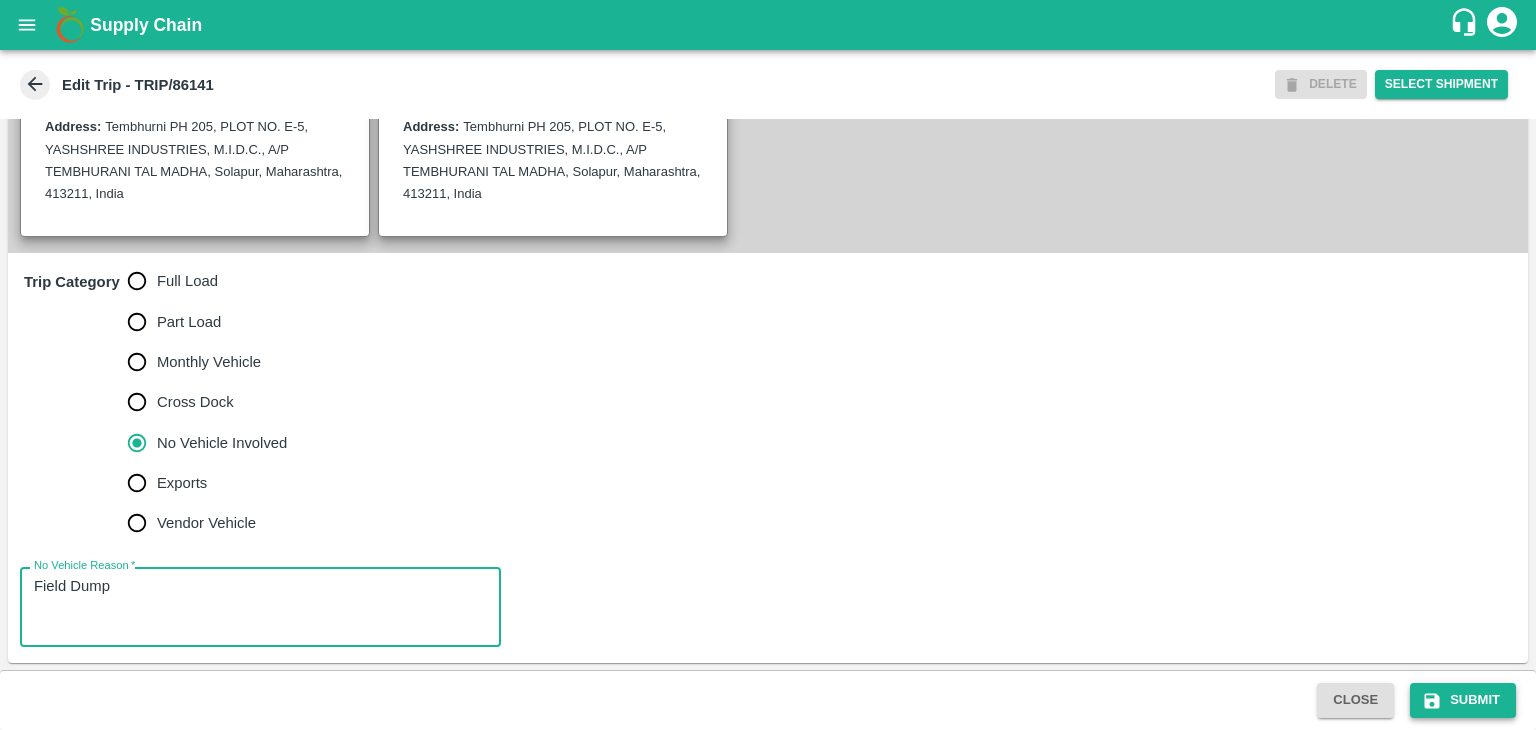 type on "Field Dump" 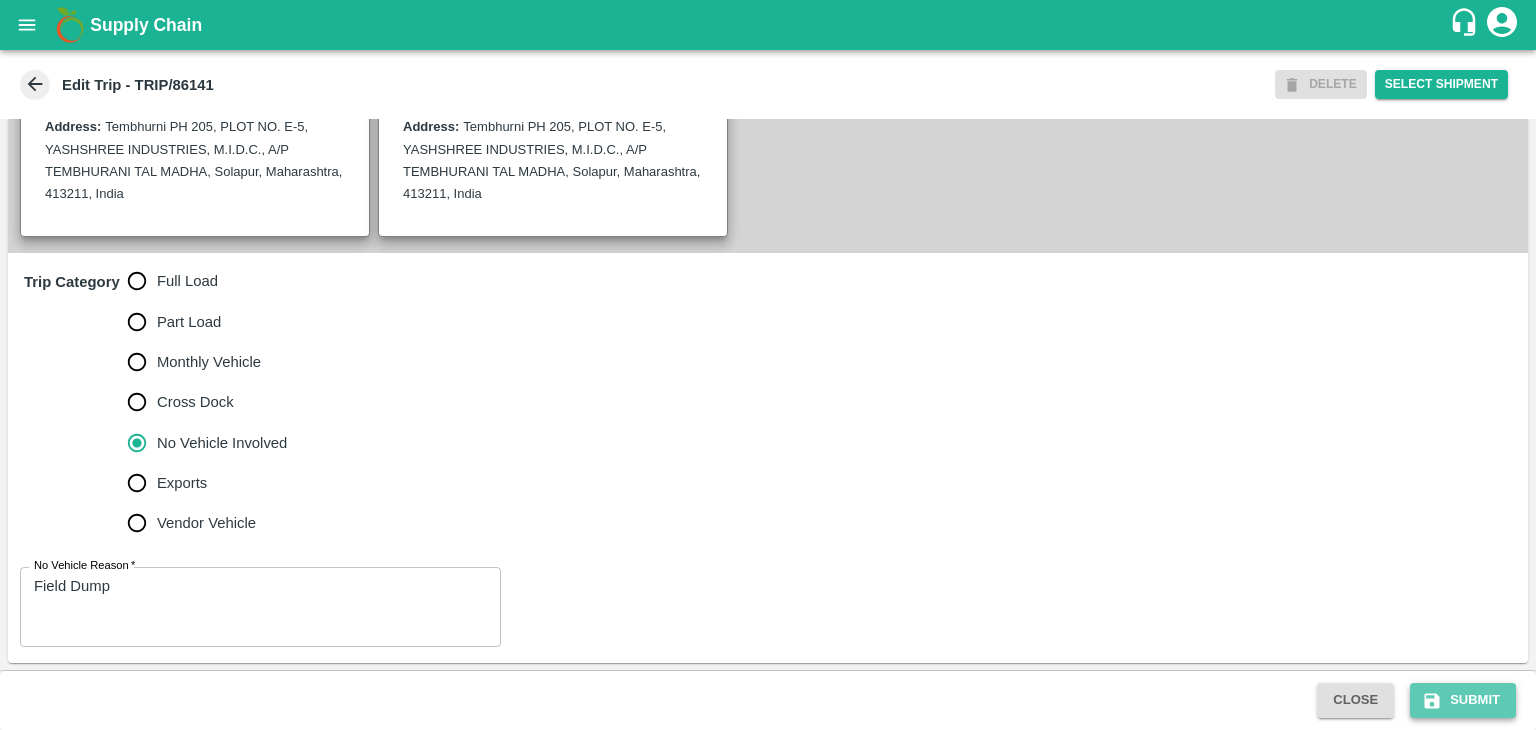 click on "Submit" at bounding box center (1463, 700) 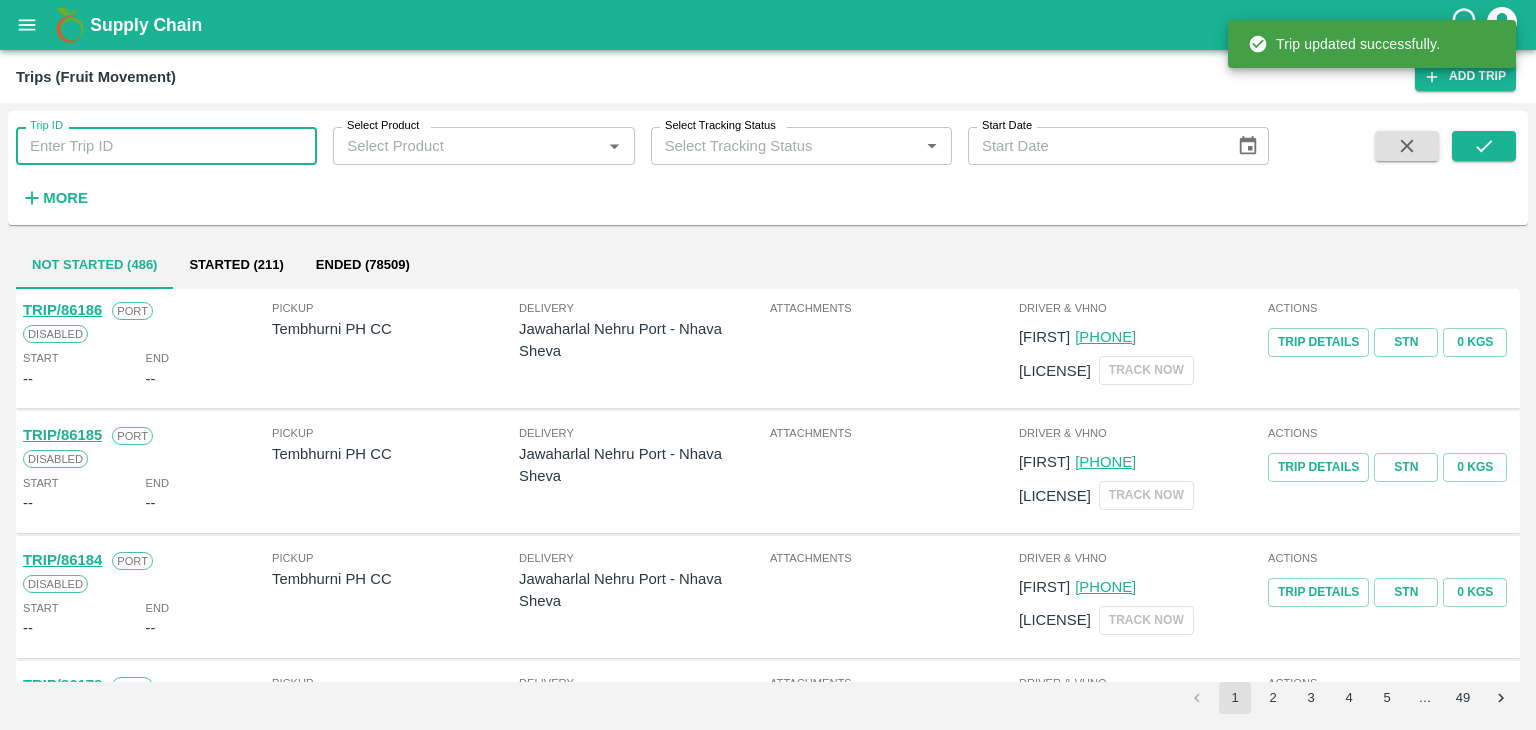 click on "Trip ID" at bounding box center (166, 146) 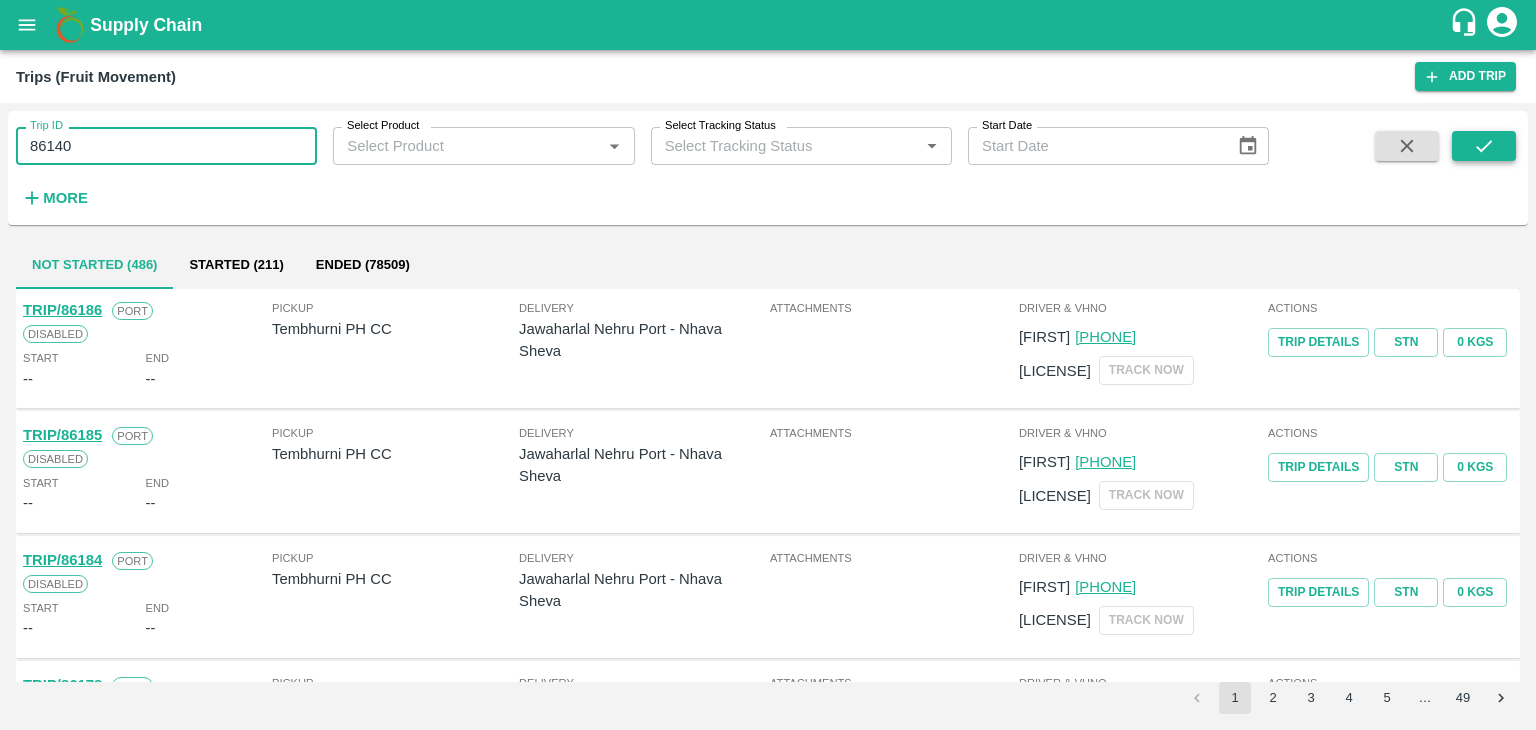 type on "86140" 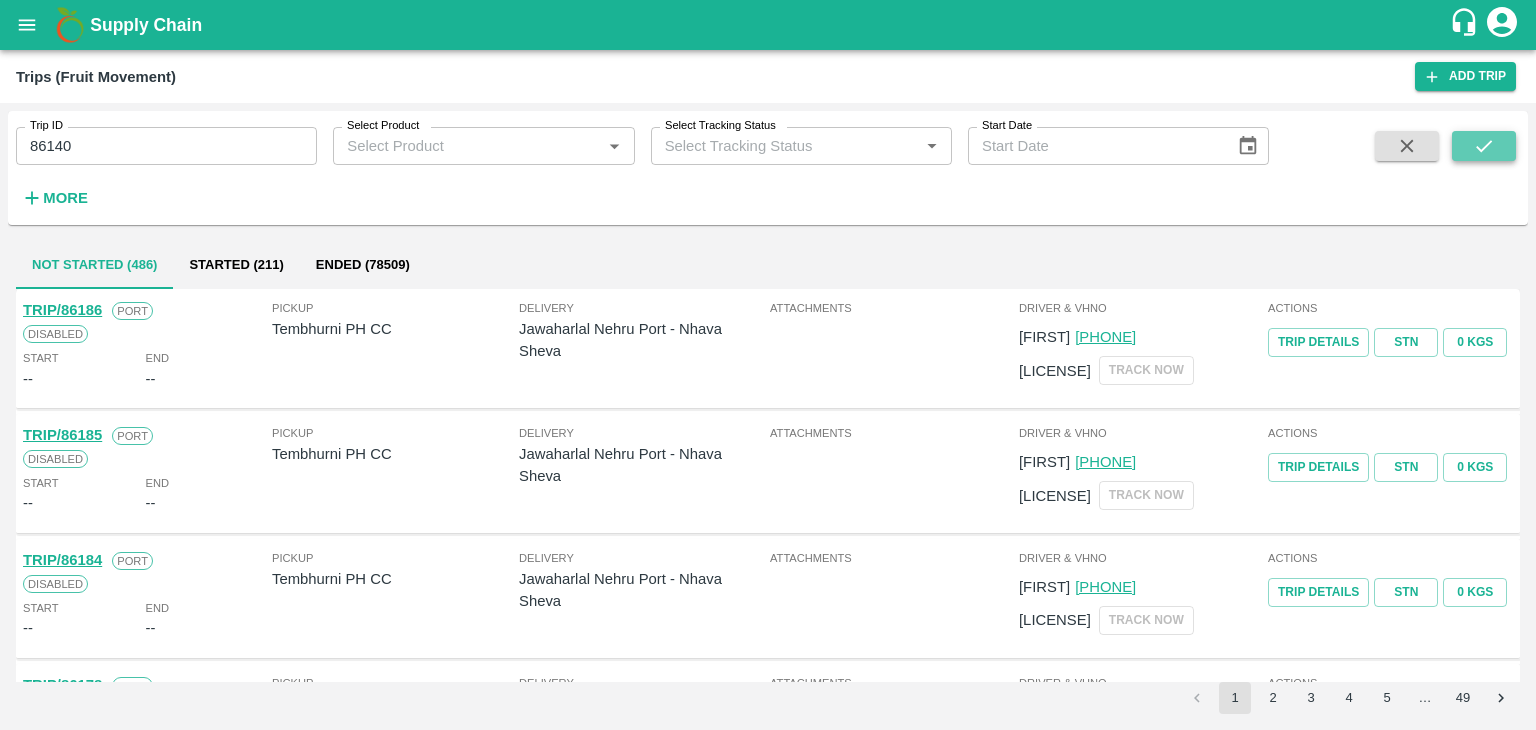 click at bounding box center (1484, 146) 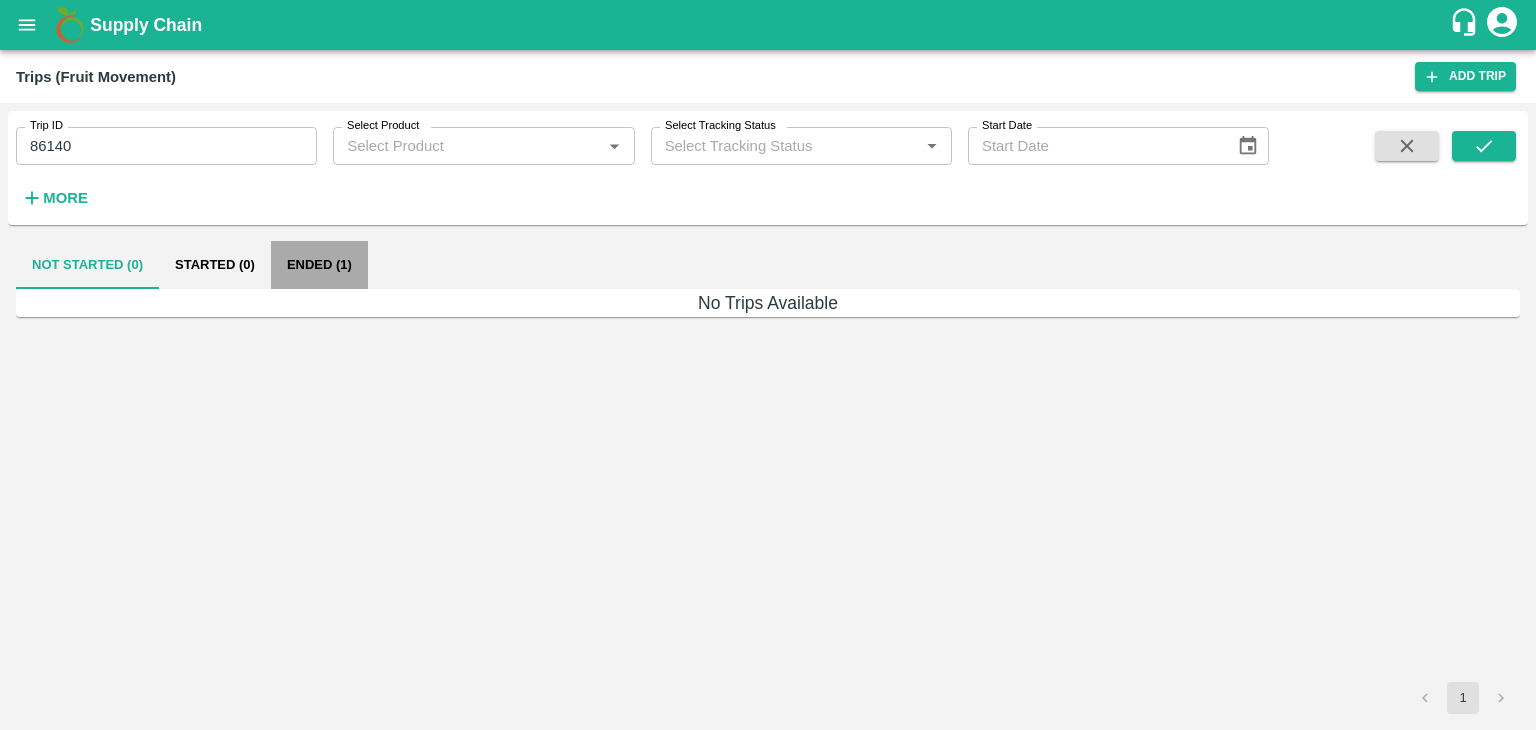 click on "Ended (1)" at bounding box center (319, 265) 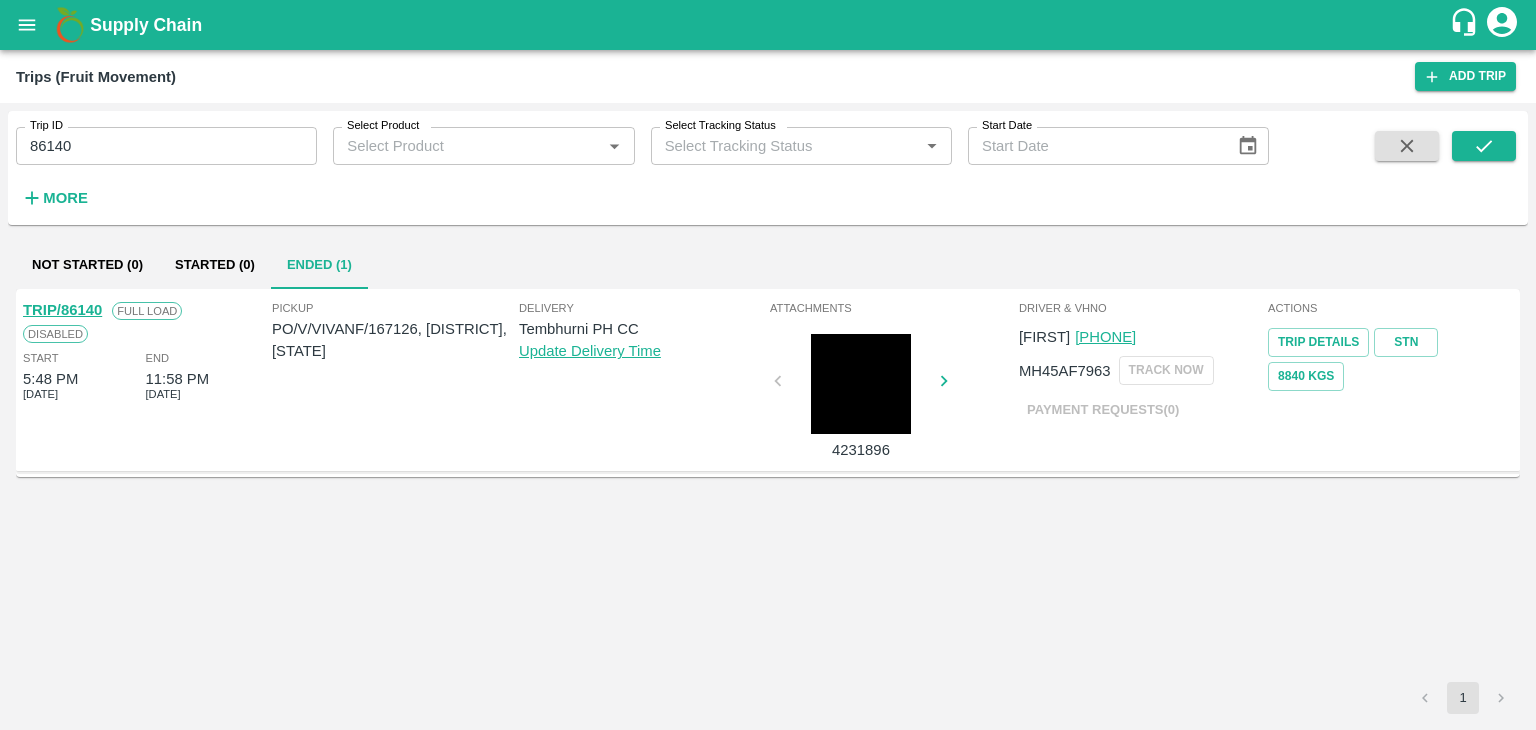 click on "TRIP/86140" at bounding box center [62, 310] 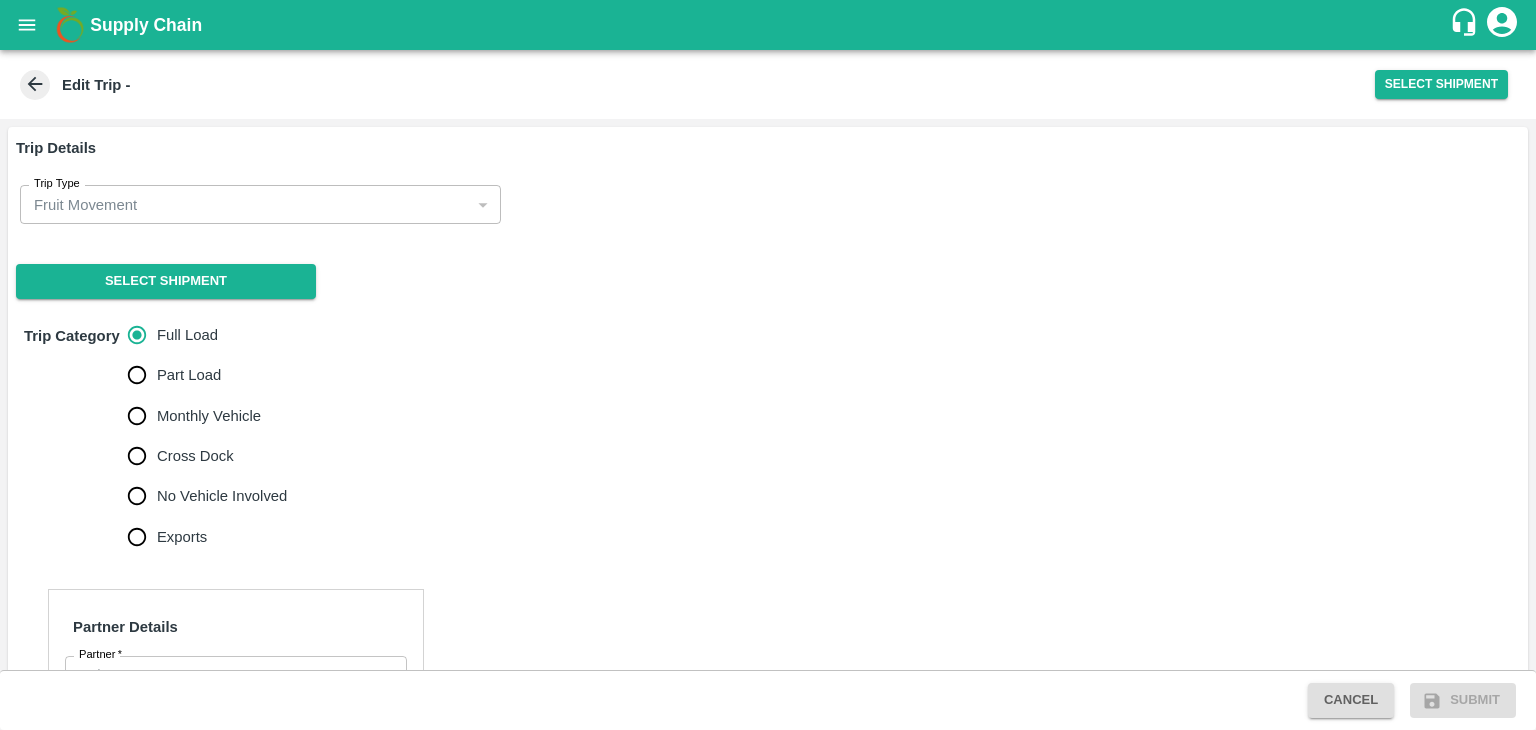 scroll, scrollTop: 0, scrollLeft: 0, axis: both 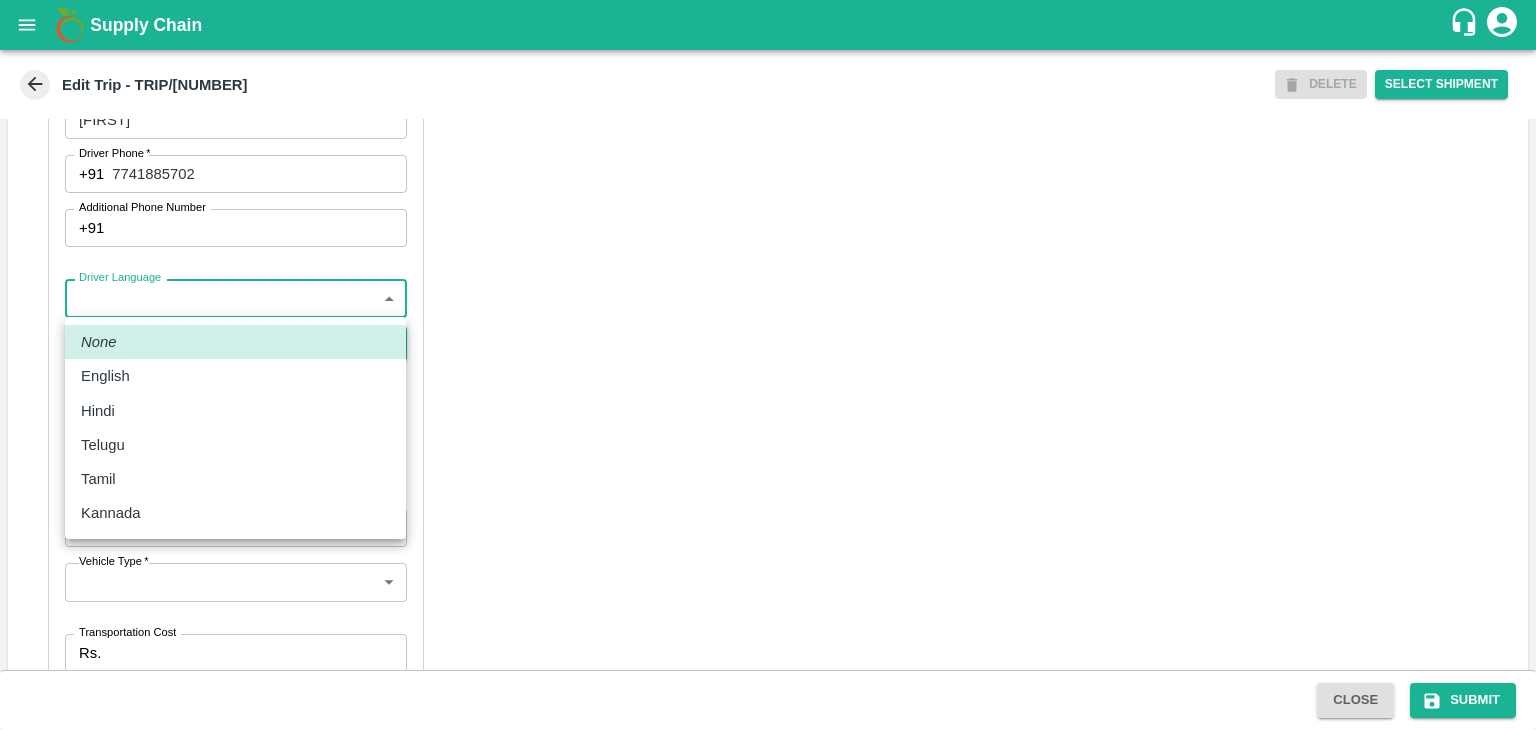 click on "Supply Chain Edit Trip - TRIP/[NUMBER] DELETE Select Shipment Trip Details Trip Type Fruit Movement 1 Trip Type Trip Pickup Order SHIP/TEMB/[NUMBER] PO/V/VIVANF/[NUMBER] Address: , India Trip Delivery Order SHIP/TEMB/[NUMBER] Tembhurni PH Address: Tembhurni PH 205, PLOT NO. E-5, YASHSHREE INDUSTRIES, M.I.D.C., A/P TEMBHURANI TAL MADHA, [CITY], [STATE], [POSTAL_CODE], India Trip Category  Full Load Part Load Monthly Vehicle Cross Dock No Vehicle Involved Exports Vendor Vehicle Partner Details Partner   * Partner Add   Transporter Driver 1 Details Driver Name   * [FIRST] Driver Name Driver Phone   * +91 [PHONE] Driver Phone Additional Phone Number +91 Additional Phone Number Driver Language ​ Driver Language + Driver * SMS for Tracking Request will be sent to this number Track this trip No Yes Vehicle Details Vehicle Tonnage   * 8T 8000 Vehicle Tonnage Vehicle Type   * ​ Vehicle Type Transportation Cost Rs. Transportation Cost Total cost to be paid inclusive of GST Vehicle Number MH45AF7963 Vehicle Number" at bounding box center [768, 365] 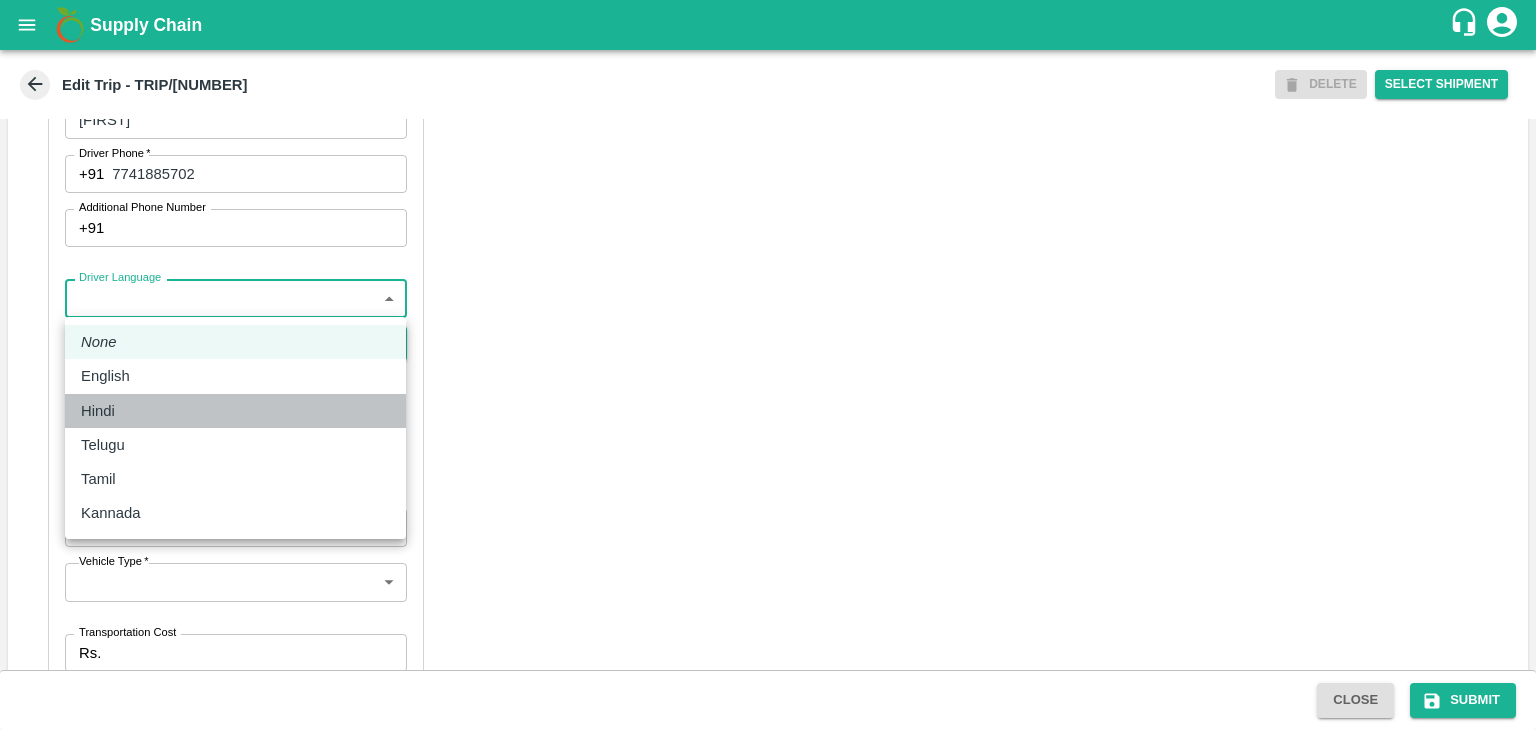 click on "Hindi" at bounding box center (235, 411) 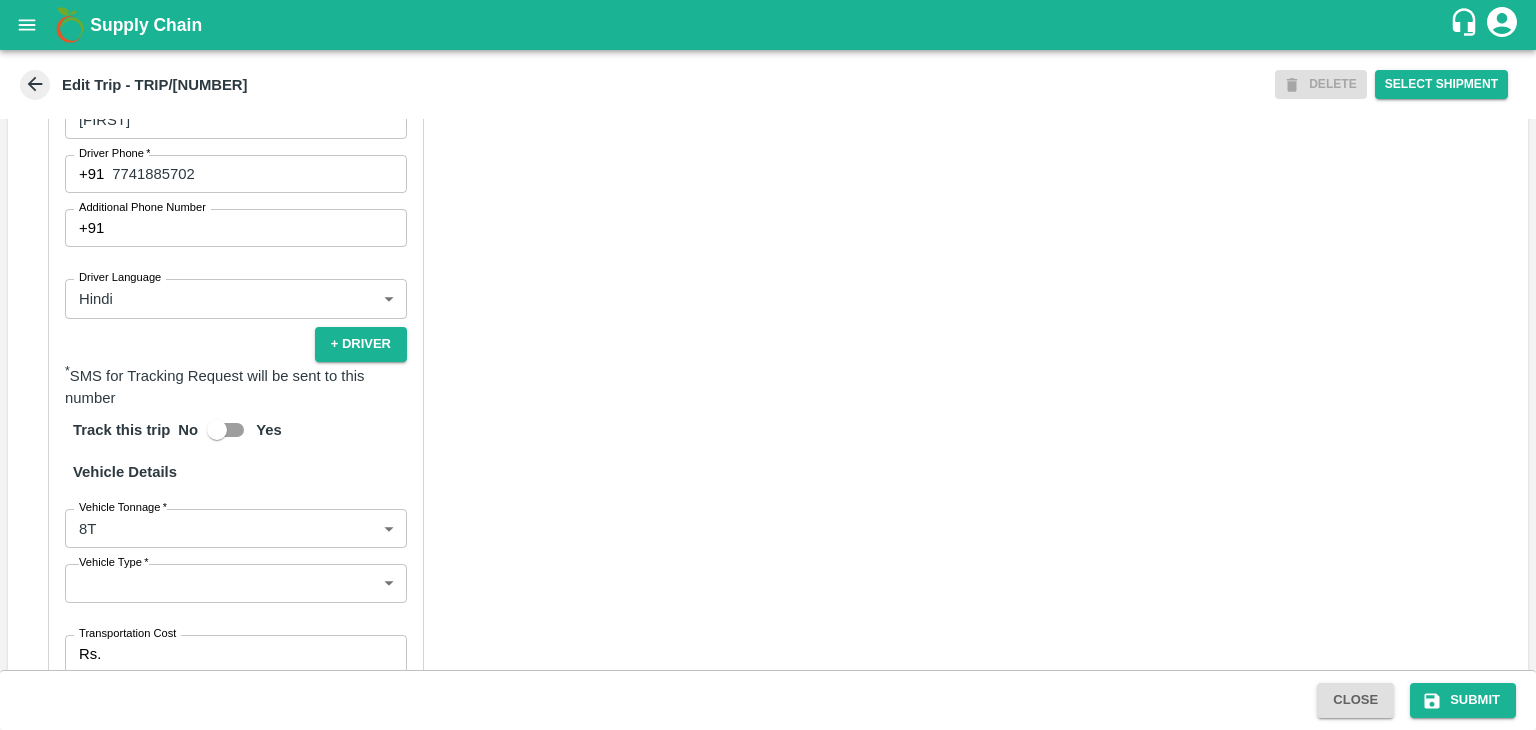 click on "Partner Details Partner   * Partner Add   Transporter Driver 1 Details Driver Name   * [FIRST] Driver Name Driver Phone   * +91 [PHONE] Driver Phone Additional Phone Number +91 Additional Phone Number Driver Language Hindi hi Driver Language + Driver * SMS for Tracking Request will be sent to this number Track this trip No Yes Vehicle Details Vehicle Tonnage   * 8T 8000 Vehicle Tonnage Vehicle Type   * ​ Vehicle Type Transportation Cost Rs. Transportation Cost Total cost to be paid inclusive of GST Vehicle Number MH45AF7963 Vehicle Number RC Verified View Details" at bounding box center (768, 378) 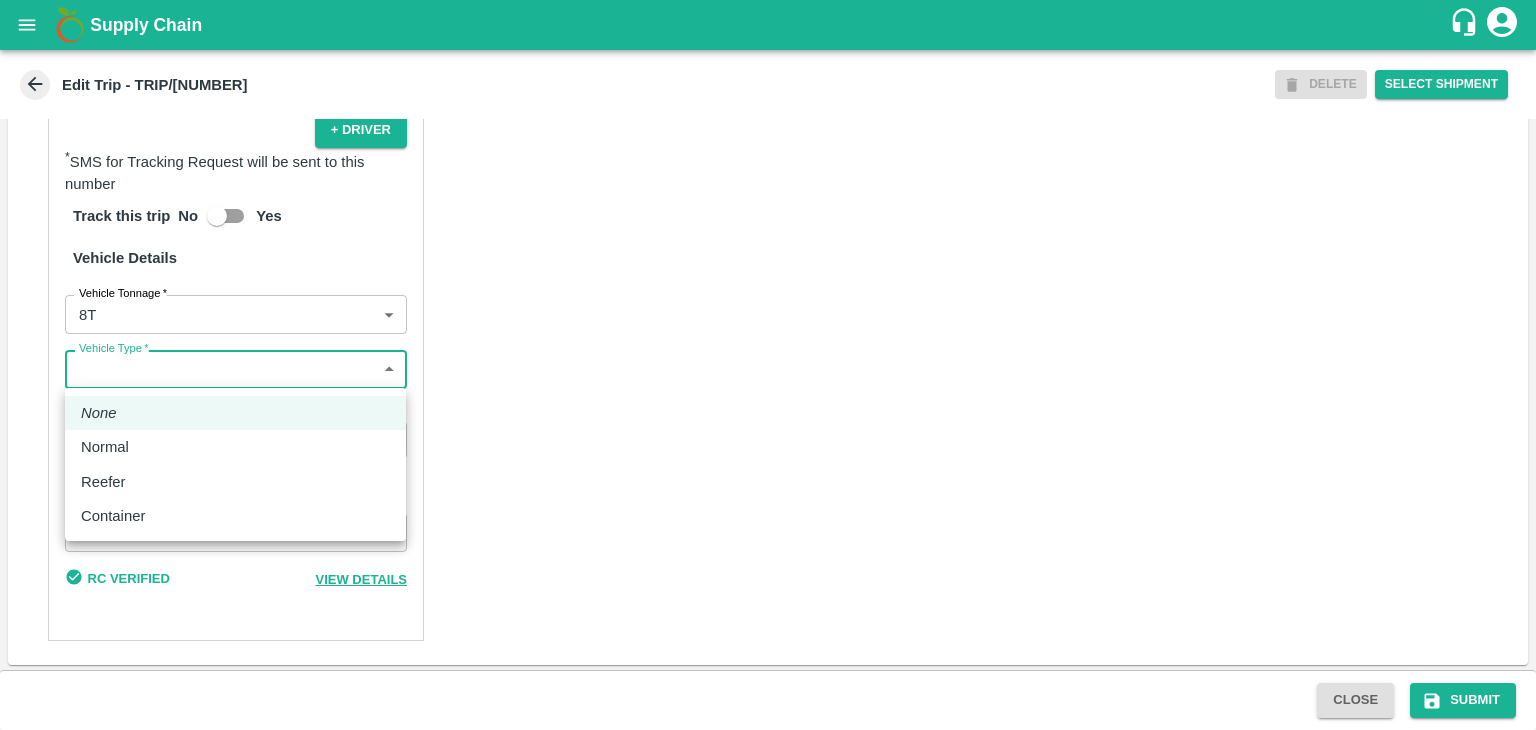 click on "Supply Chain Edit Trip - TRIP/[NUMBER] DELETE Select Shipment Trip Details Trip Type Fruit Movement 1 Trip Type Trip Pickup Order SHIP/TEMB/[NUMBER] PO/V/VIVANF/[NUMBER] Address: , India Trip Delivery Order SHIP/TEMB/[NUMBER] Tembhurni PH Address: Tembhurni PH 205, PLOT NO. E-5, YASHSHREE INDUSTRIES, M.I.D.C., A/P TEMBHURANI TAL MADHA, [CITY], [STATE], [POSTAL_CODE], India Trip Category  Full Load Part Load Monthly Vehicle Cross Dock No Vehicle Involved Exports Vendor Vehicle Partner Details Partner   * Partner Add   Transporter Driver 1 Details Driver Name   * [FIRST] Driver Name Driver Phone   * +91 [PHONE] Driver Phone Additional Phone Number +91 Additional Phone Number Driver Language Hindi hi Driver Language + Driver * SMS for Tracking Request will be sent to this number Track this trip No Yes Vehicle Details Vehicle Tonnage   * 8T 8000 Vehicle Tonnage Vehicle Type   * ​ Vehicle Type Transportation Cost Rs. Transportation Cost Total cost to be paid inclusive of GST Vehicle Number MH45AF7963 Vehicle Number RC Verified View Details" at bounding box center [768, 365] 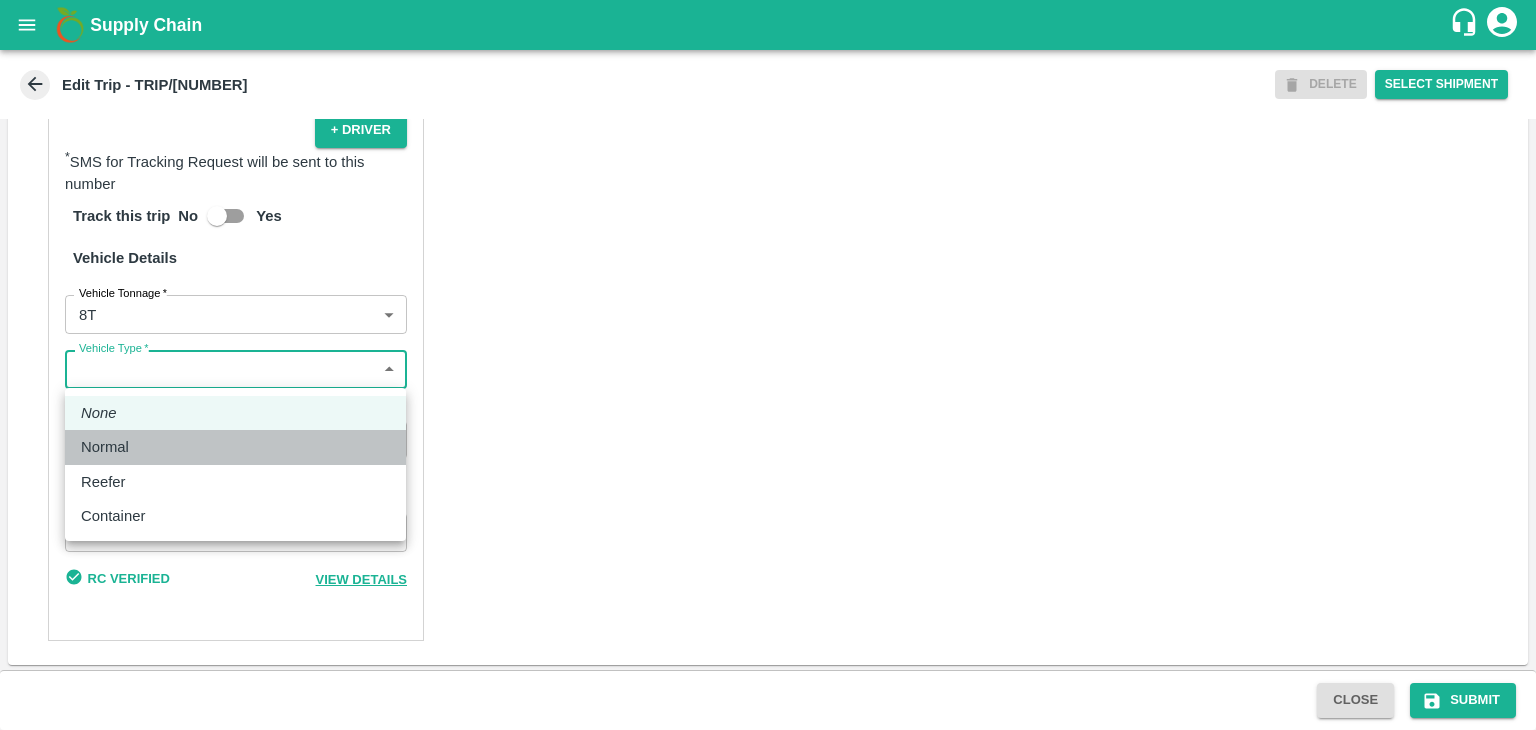 click on "Normal" at bounding box center [235, 447] 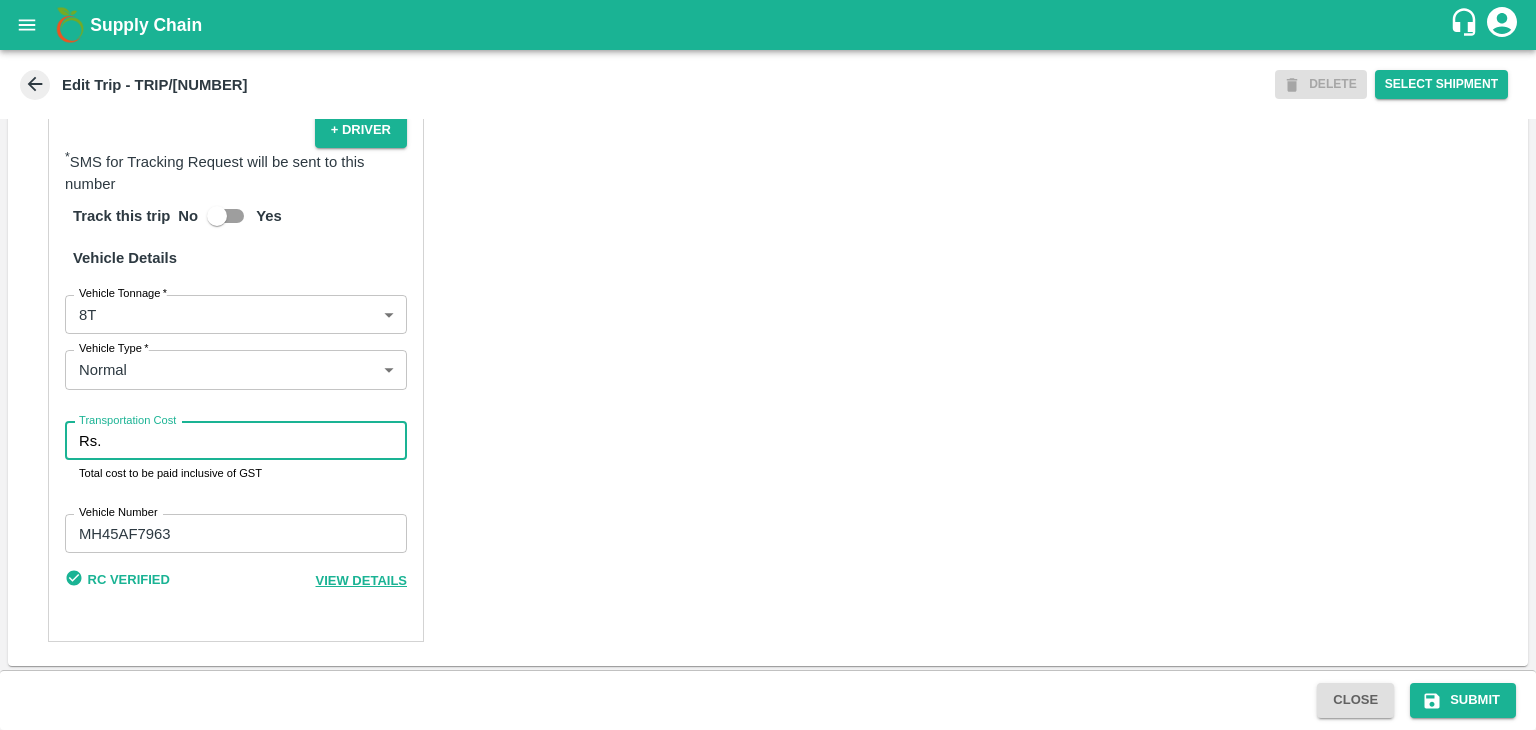 click on "Transportation Cost" at bounding box center [258, 441] 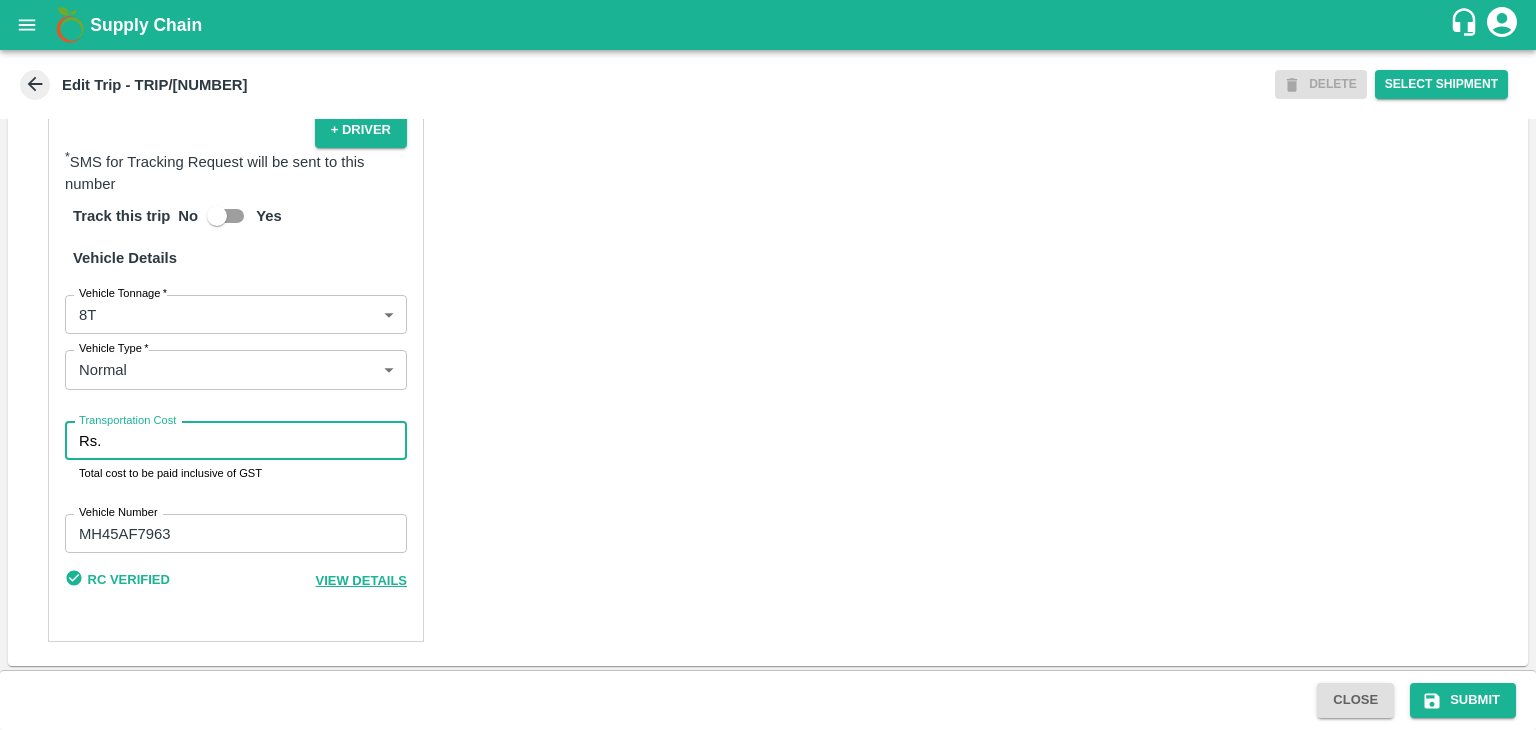 click on "Transportation Cost" at bounding box center [258, 441] 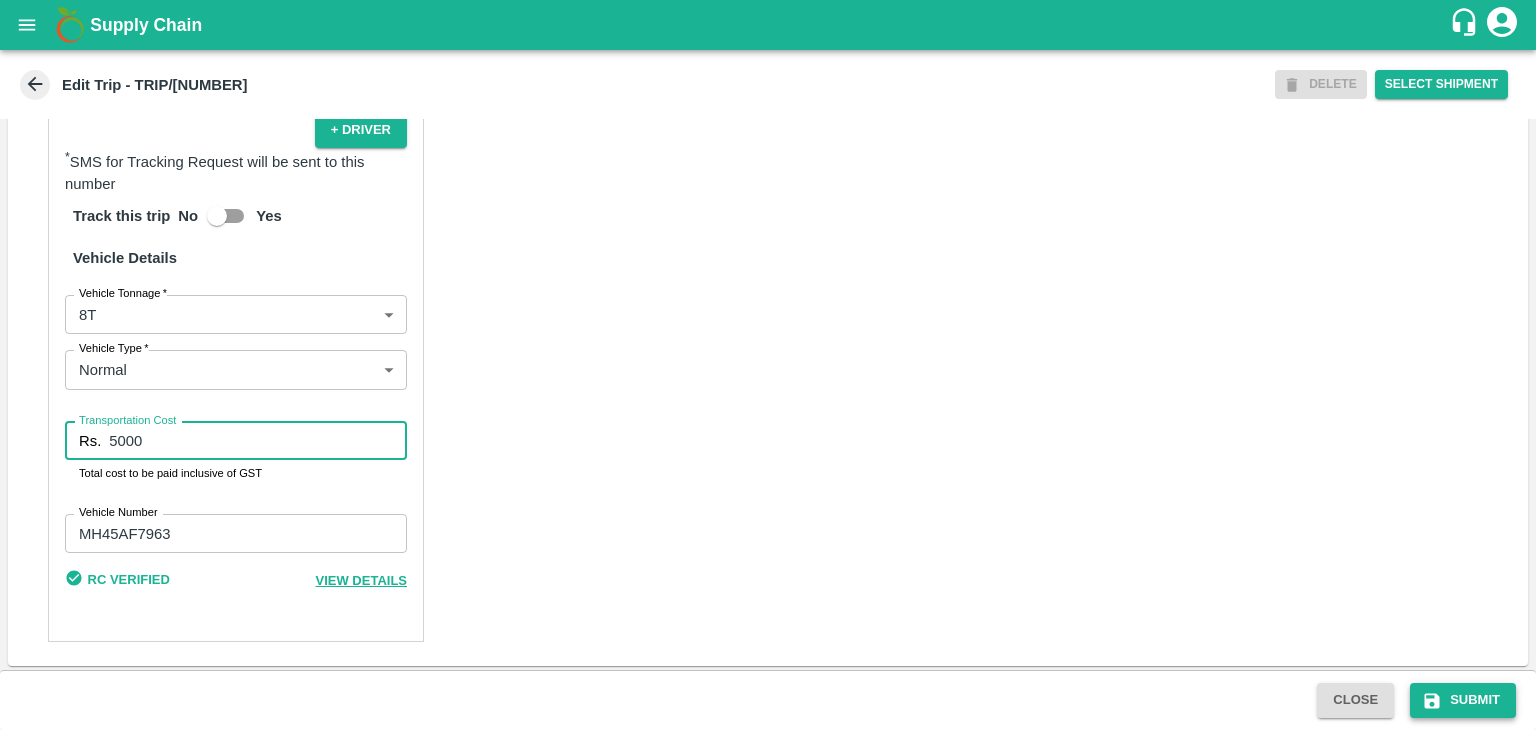 type on "5000" 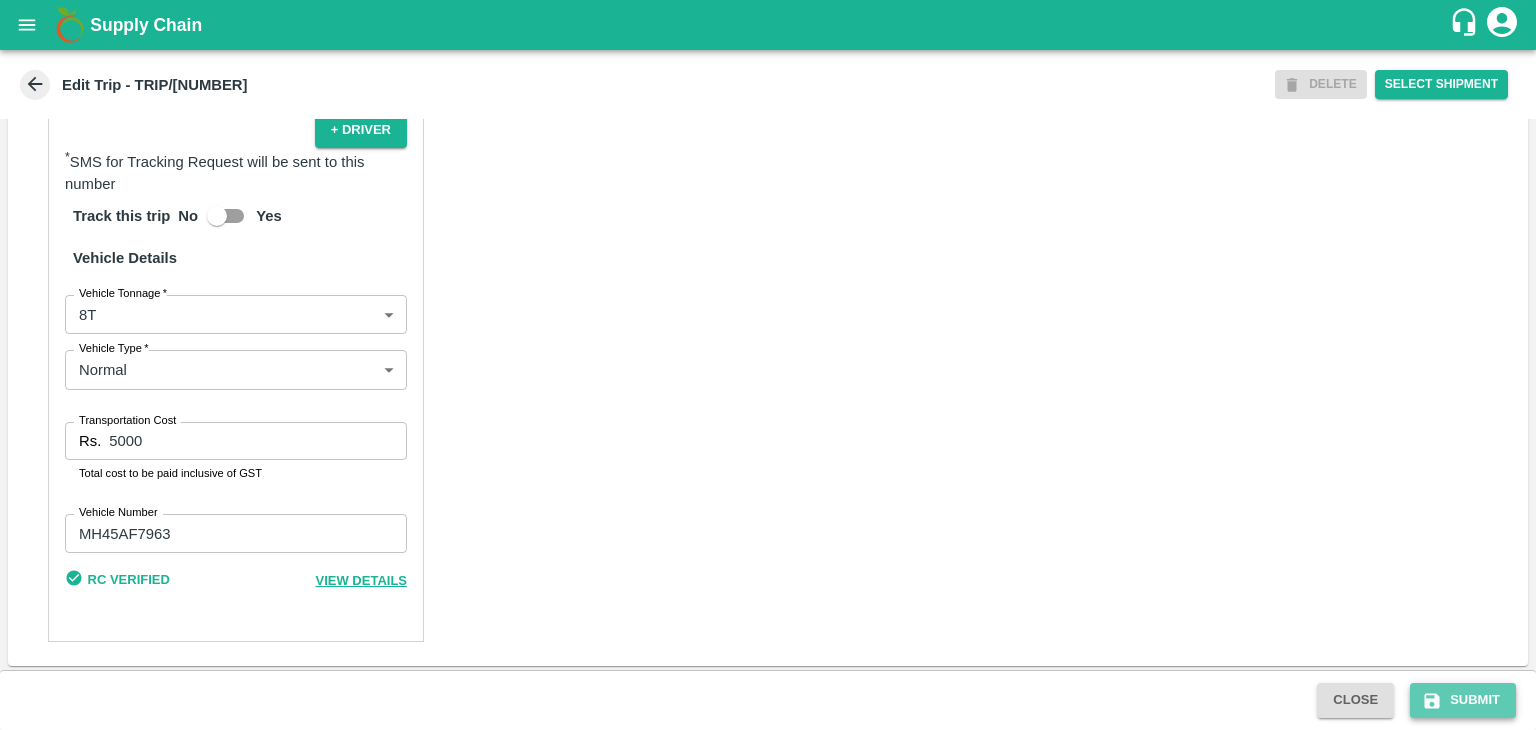 click on "Submit" at bounding box center [1463, 700] 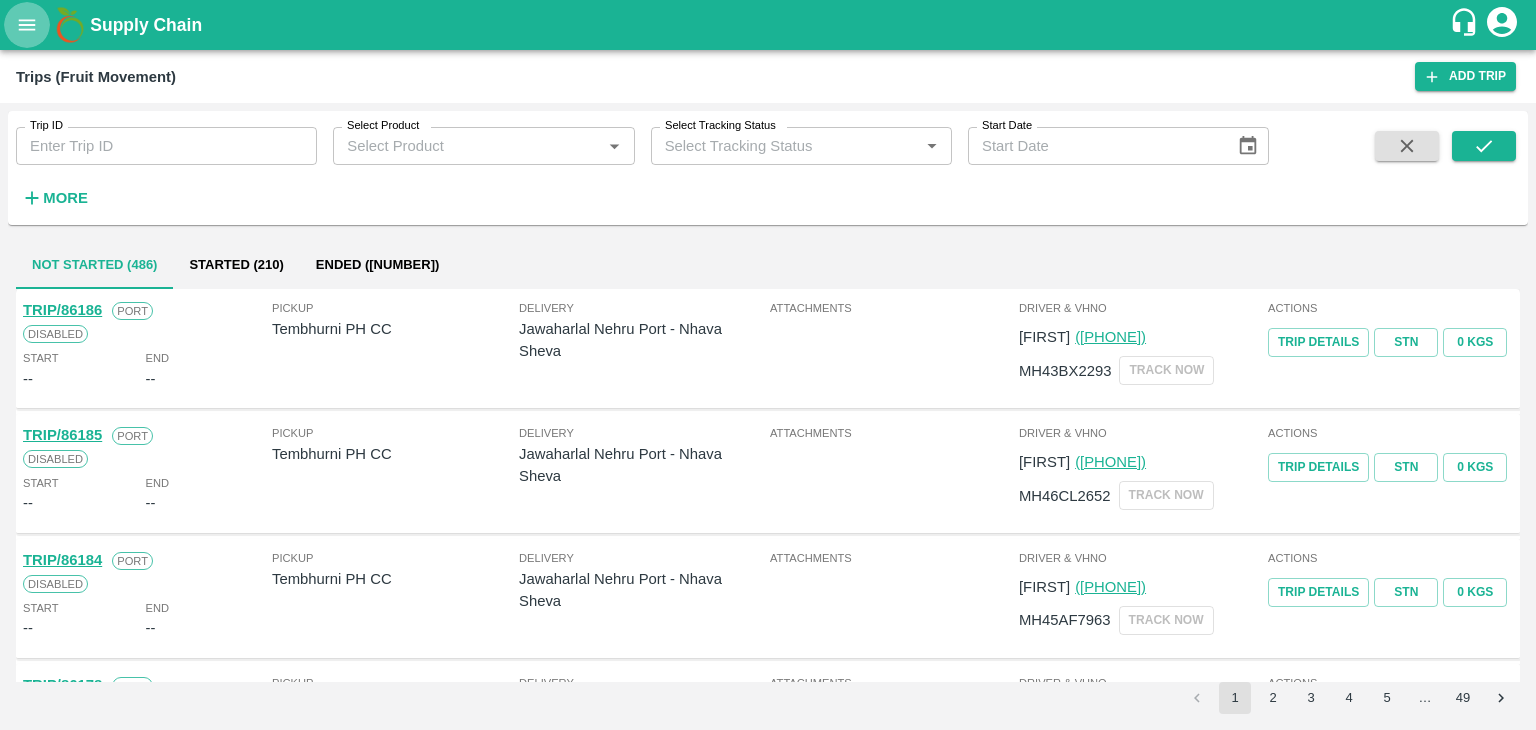 click 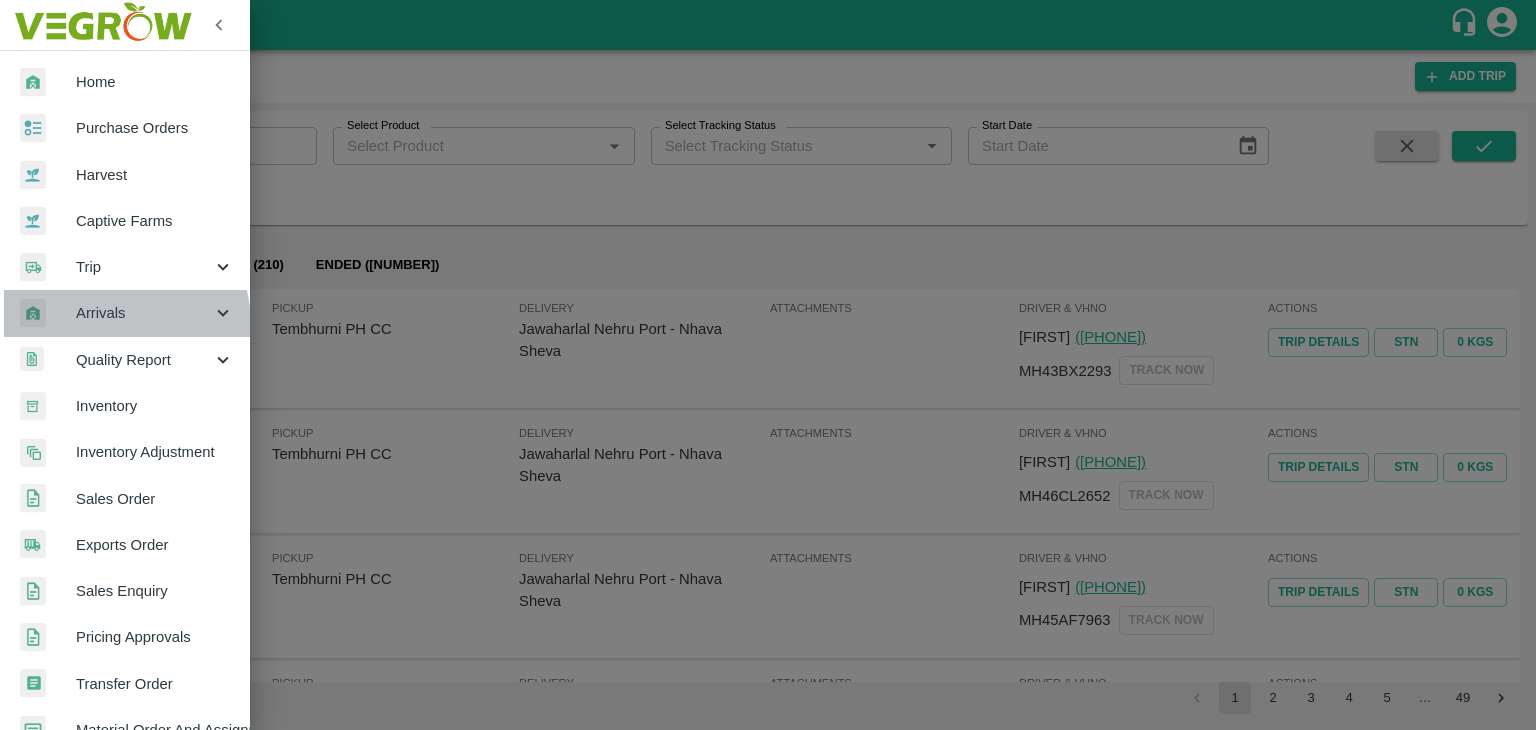 click on "Arrivals" at bounding box center [125, 313] 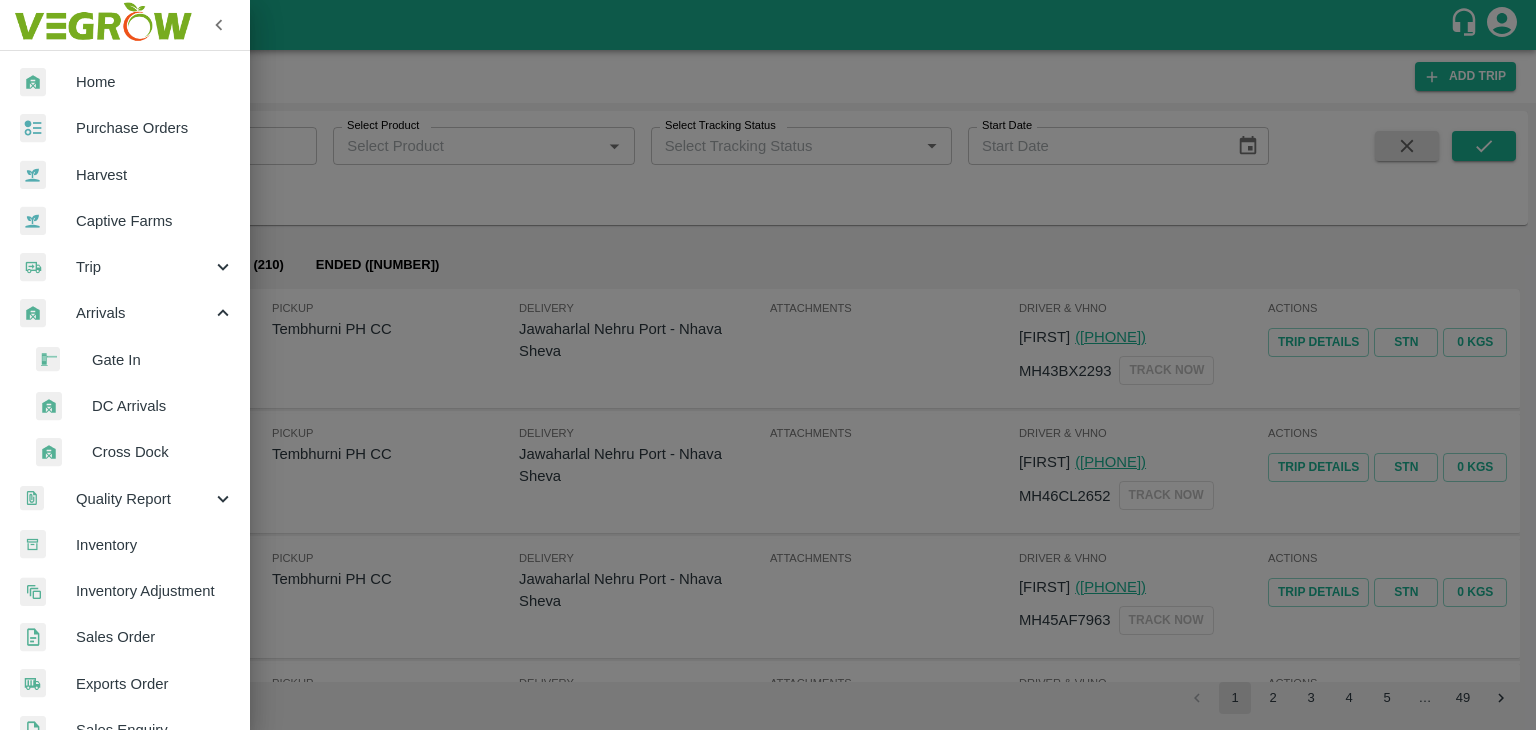 click on "DC Arrivals" at bounding box center [163, 406] 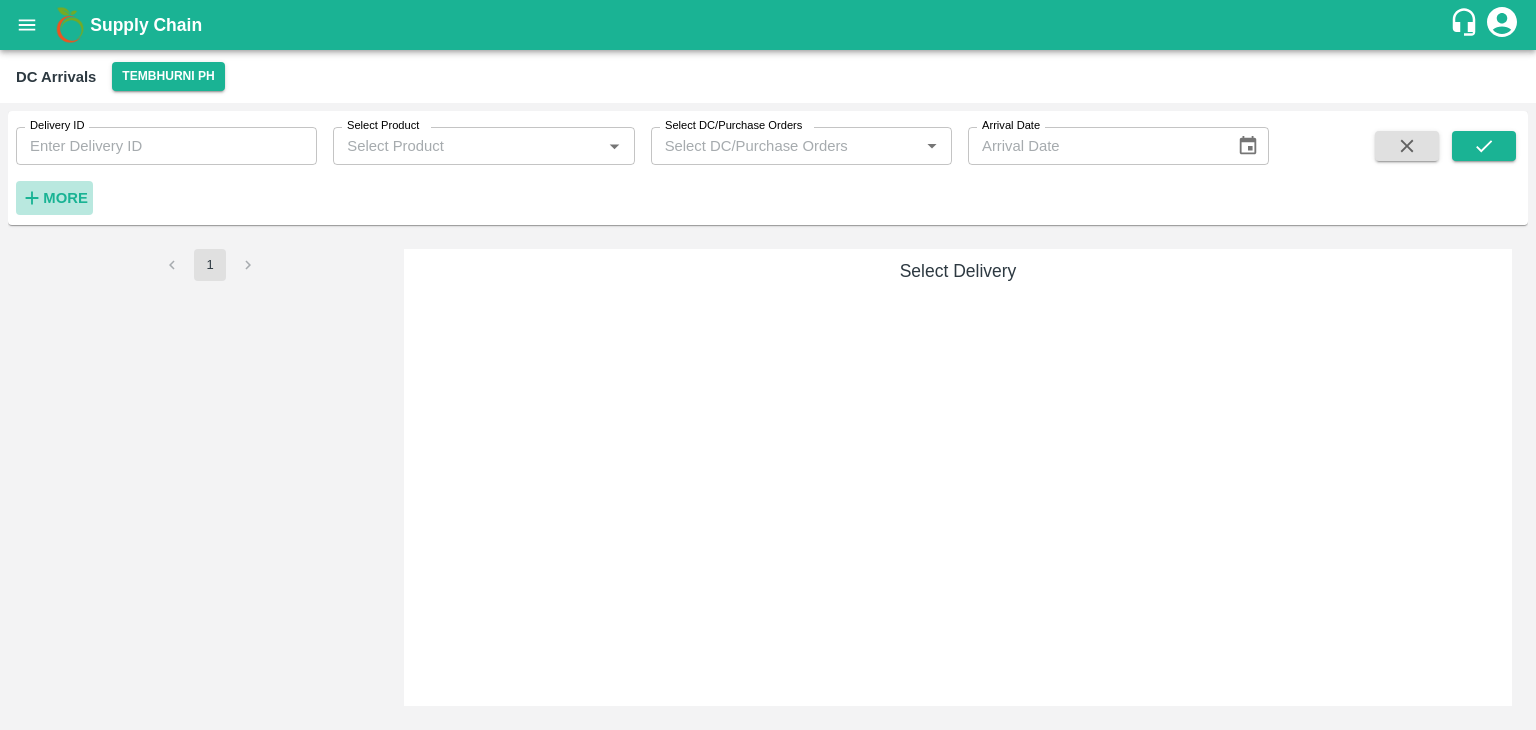 click on "More" at bounding box center (65, 198) 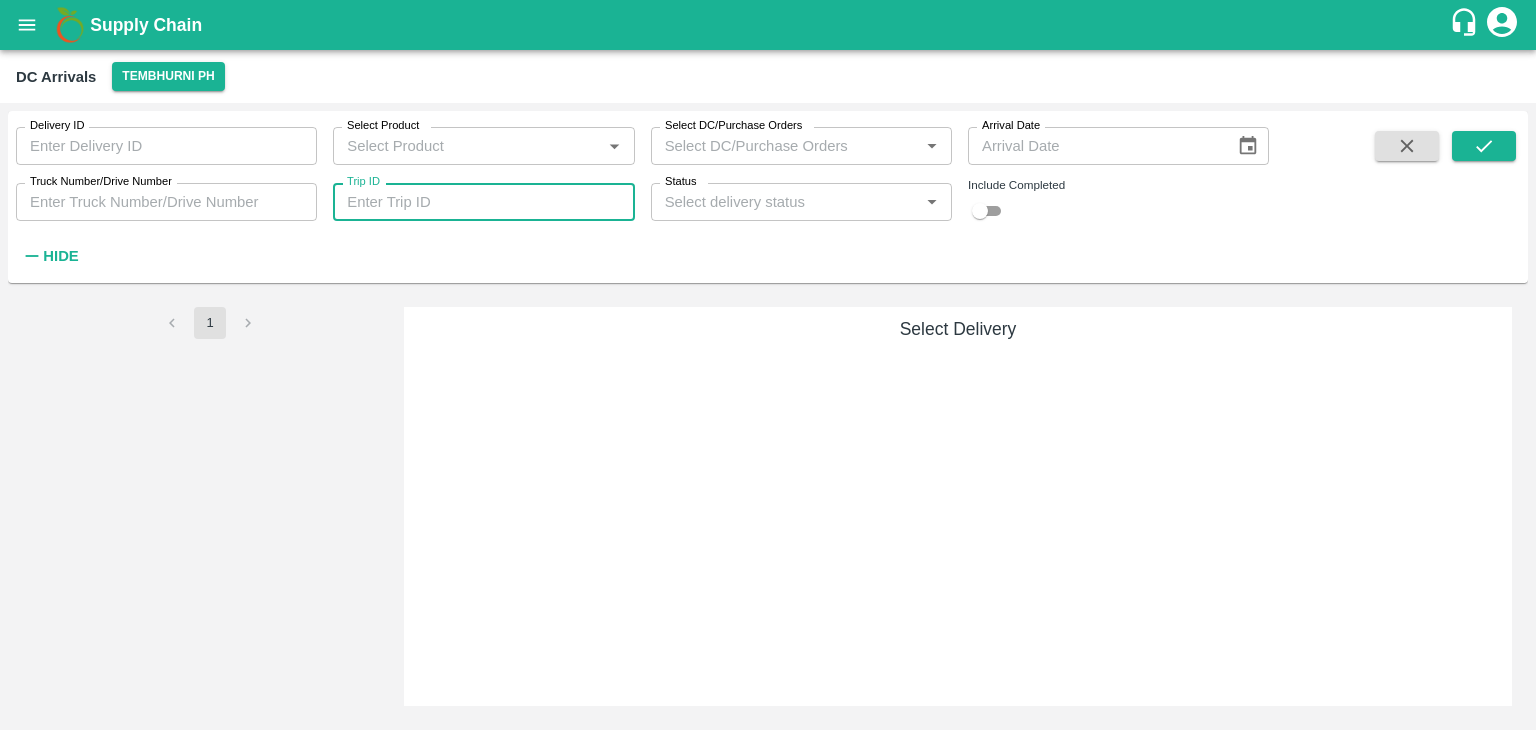 click on "Trip ID" at bounding box center (483, 202) 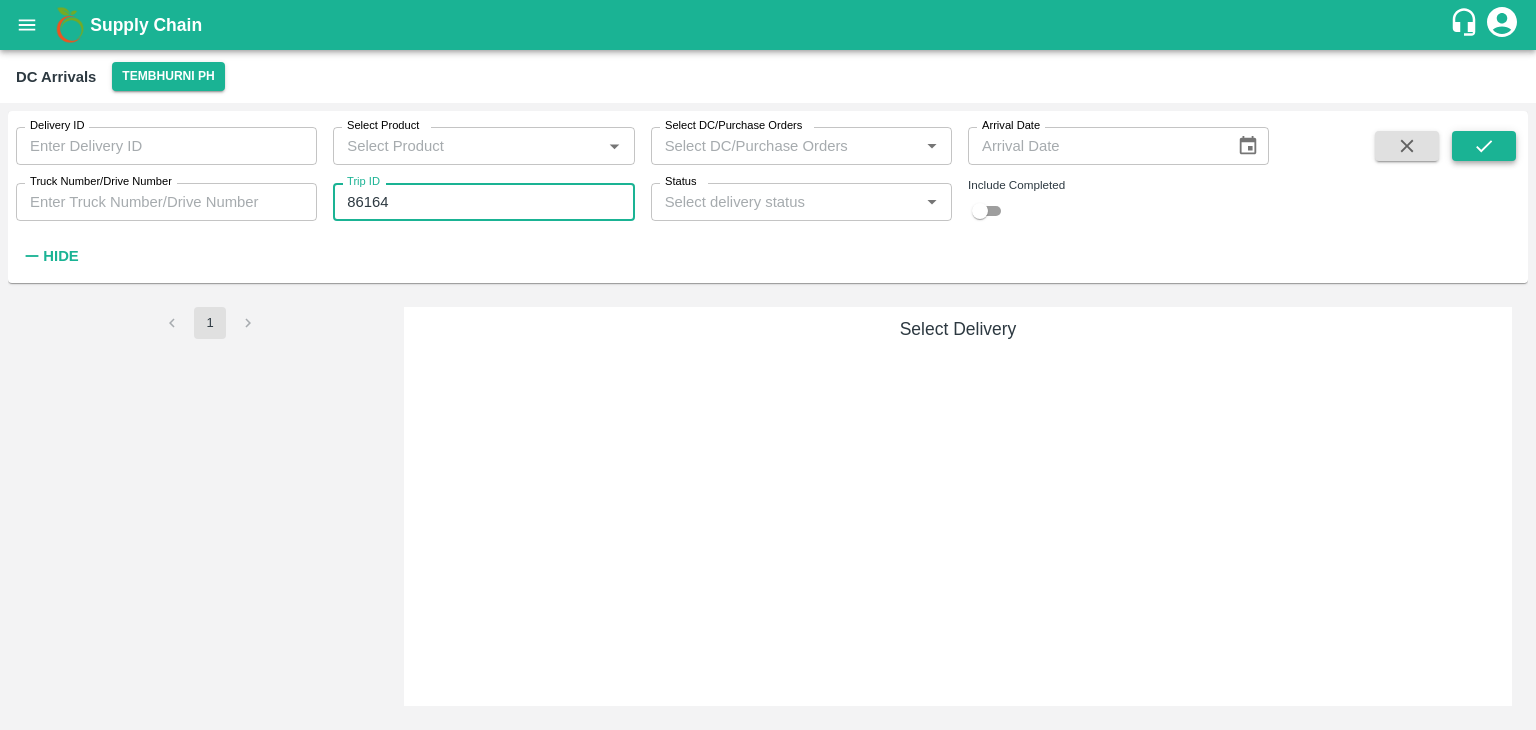 type on "86164" 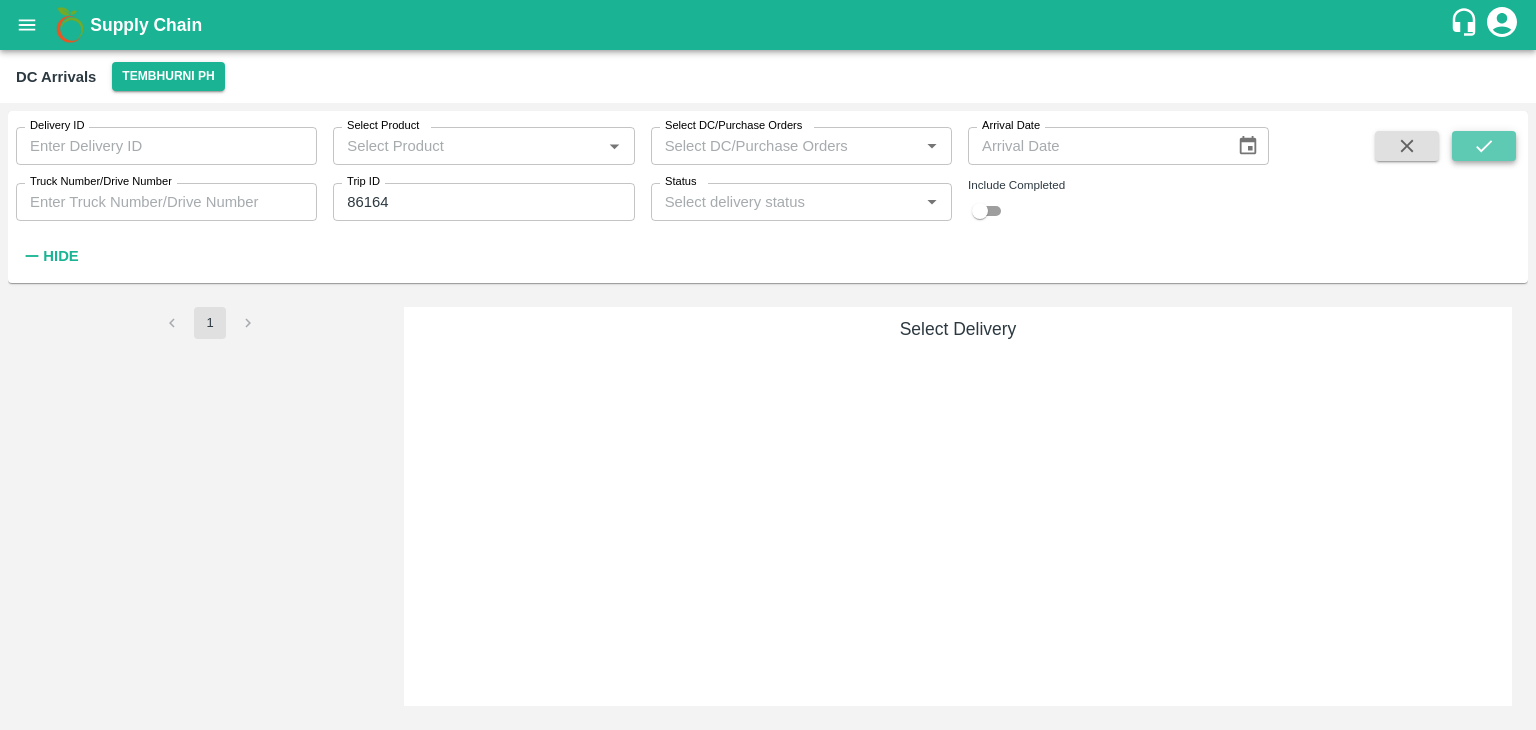 click at bounding box center (1484, 146) 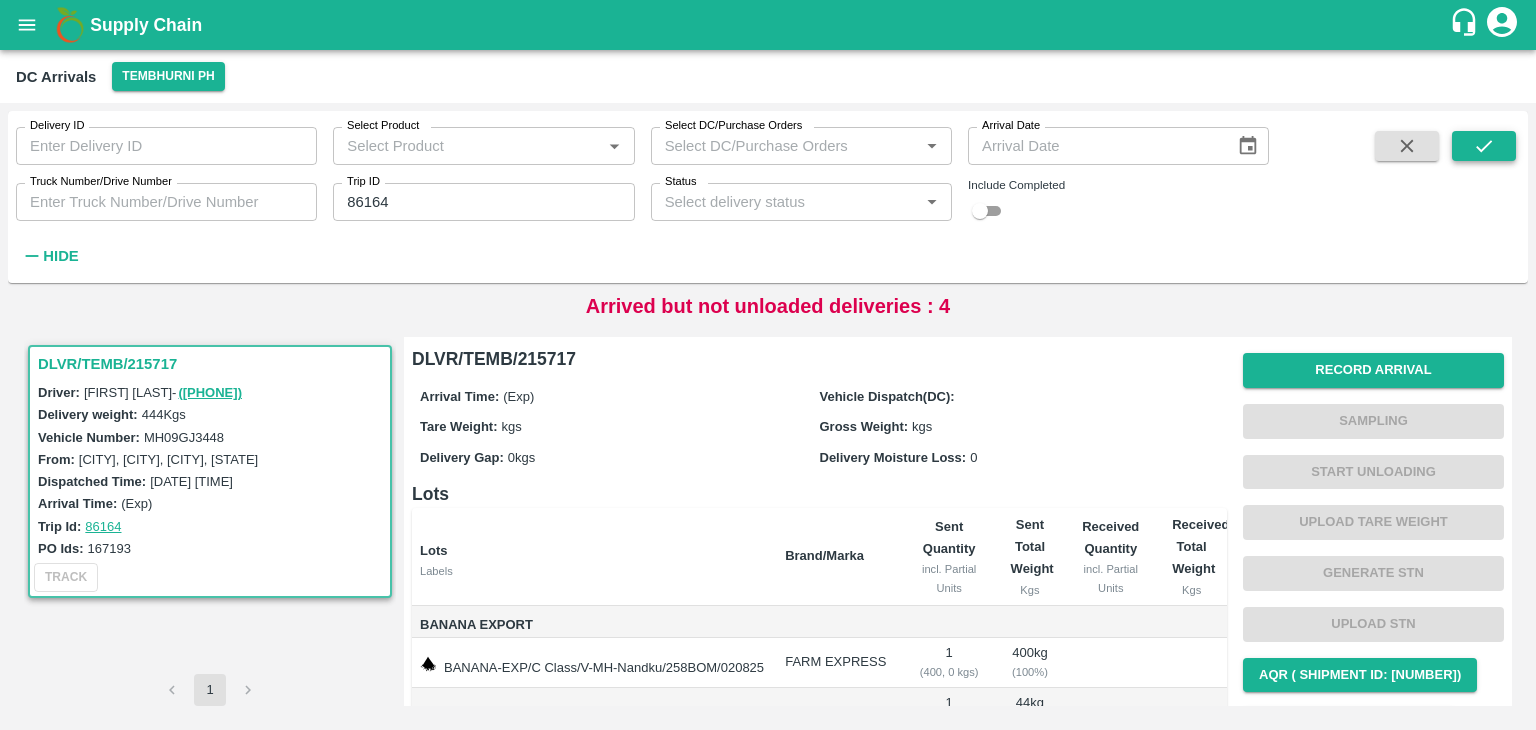 click at bounding box center (1484, 146) 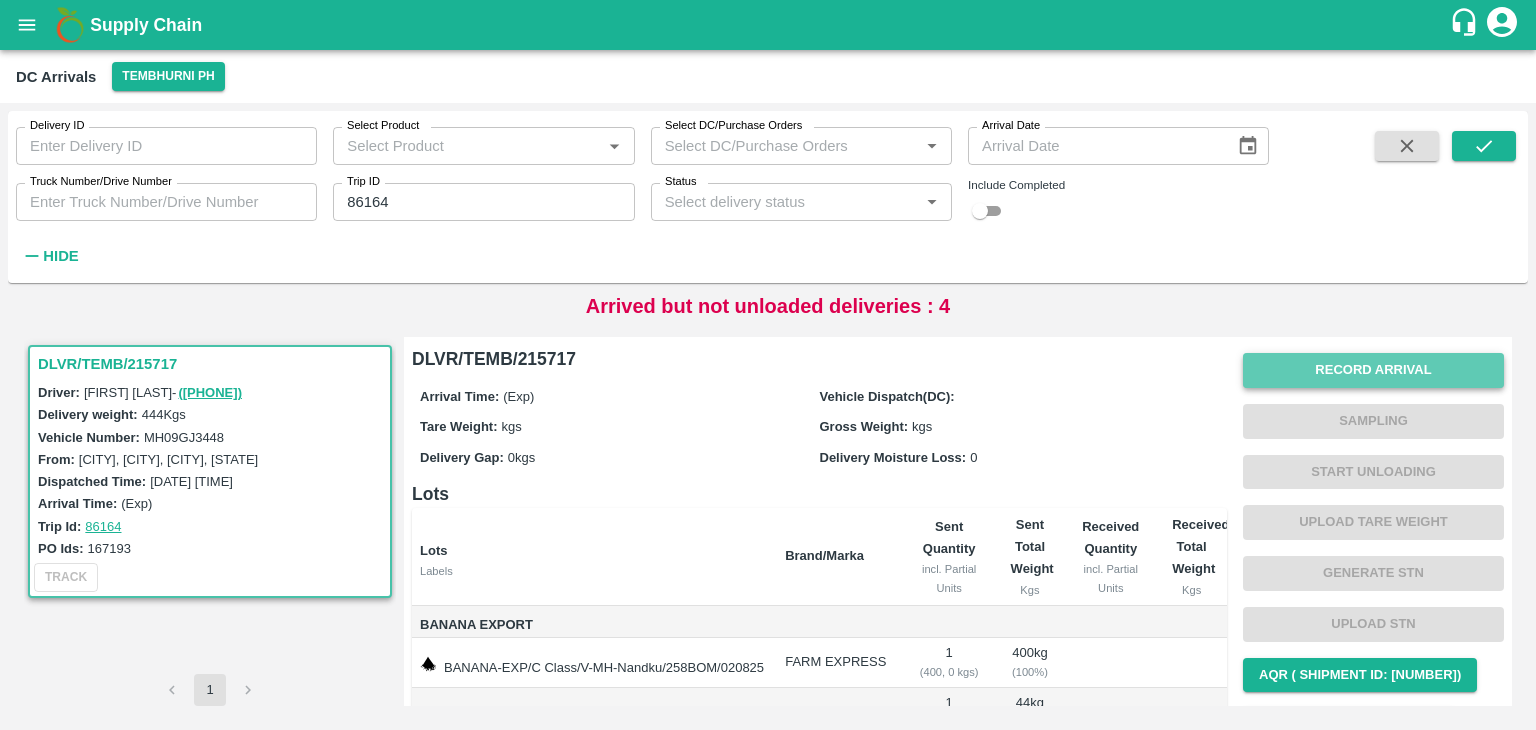 click on "Record Arrival" at bounding box center [1373, 370] 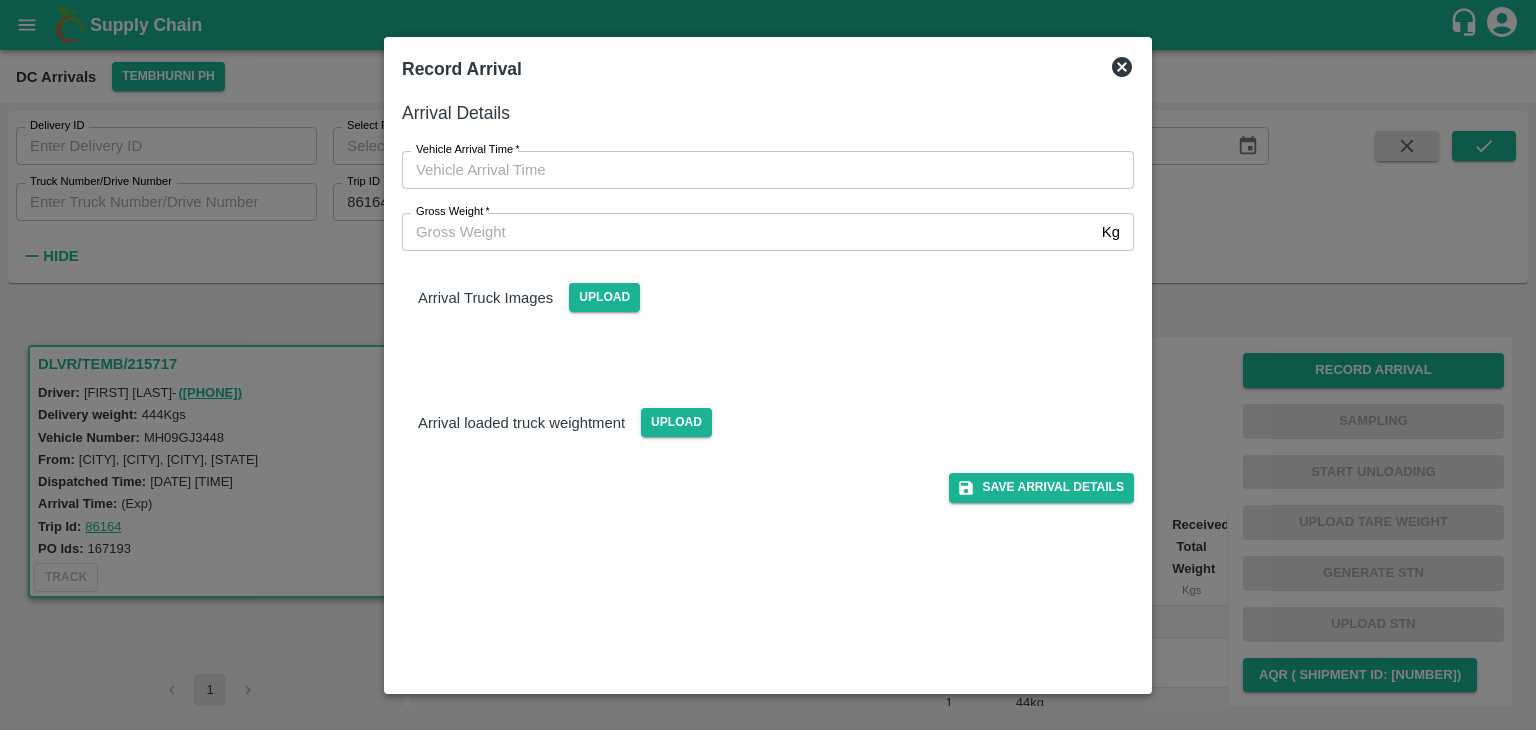 type on "DD/MM/YYYY hh:mm aa" 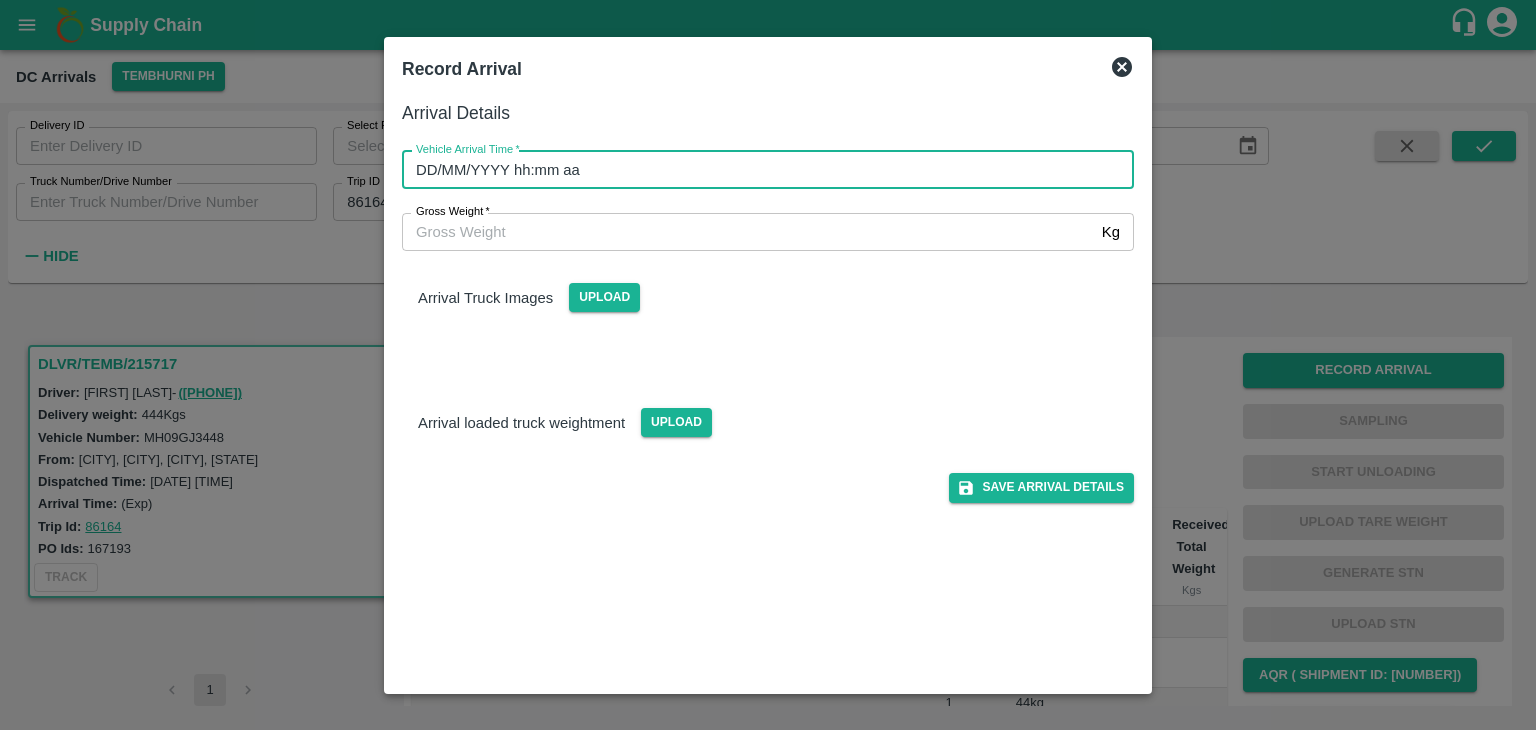 click on "DD/MM/YYYY hh:mm aa" at bounding box center [761, 170] 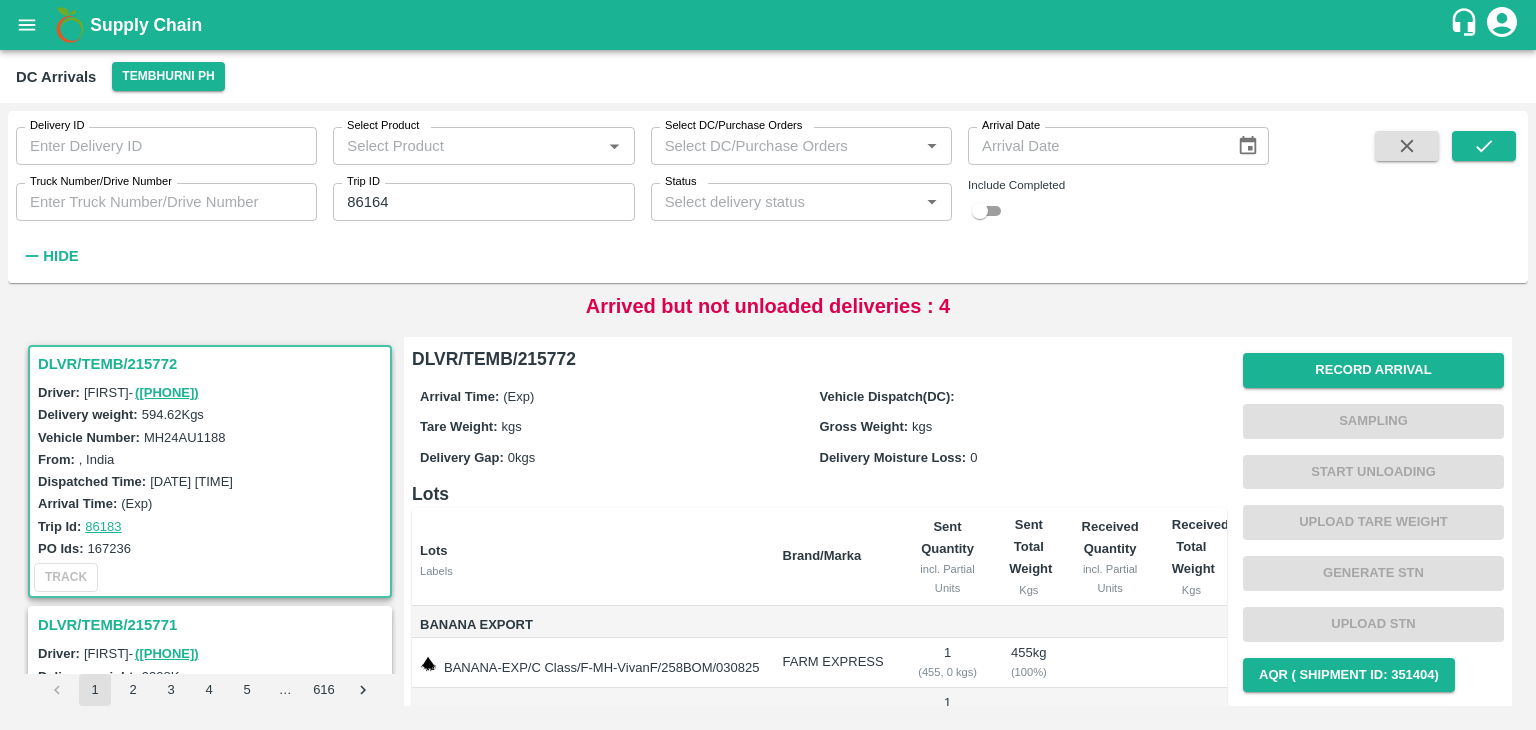click on "Delivery ID Delivery ID Select Product Select Product   * Select DC/Purchase Orders Select DC/Purchase Orders   * Arrival Date Arrival Date Truck Number/Drive Number  Truck Number/Drive Number  Trip ID 86164 Trip ID Status Status   * Include Completed Hide" at bounding box center [768, 197] 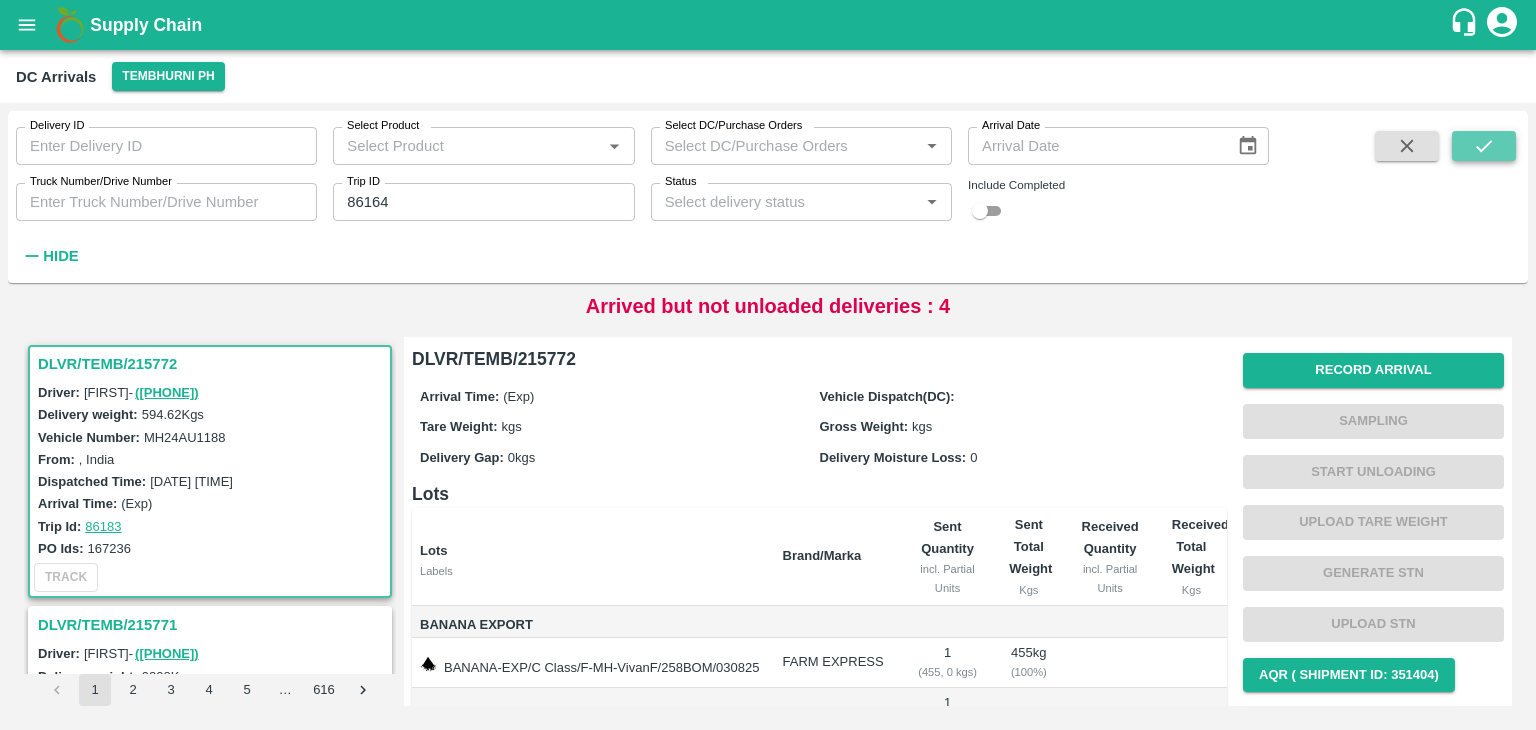 click 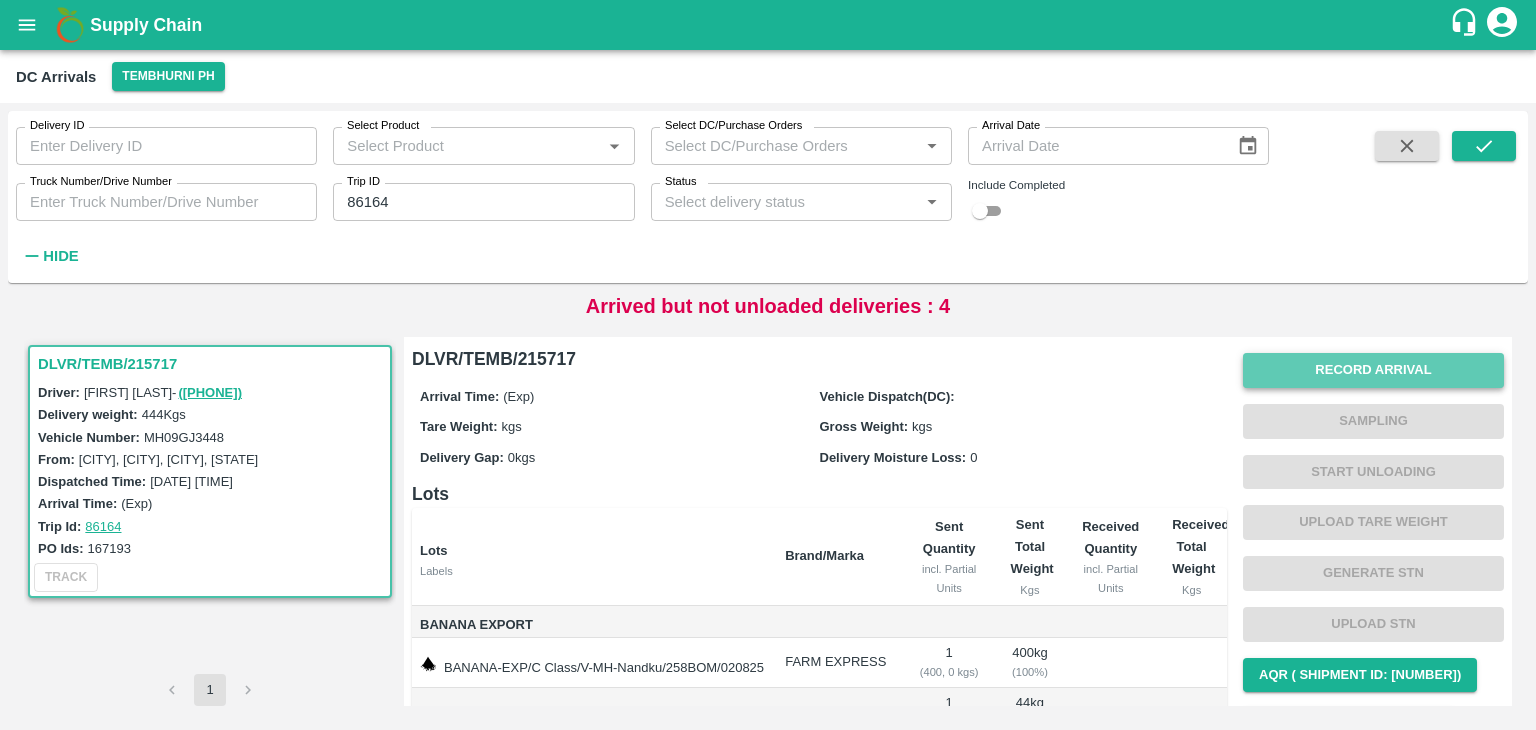 click on "Record Arrival" at bounding box center [1373, 370] 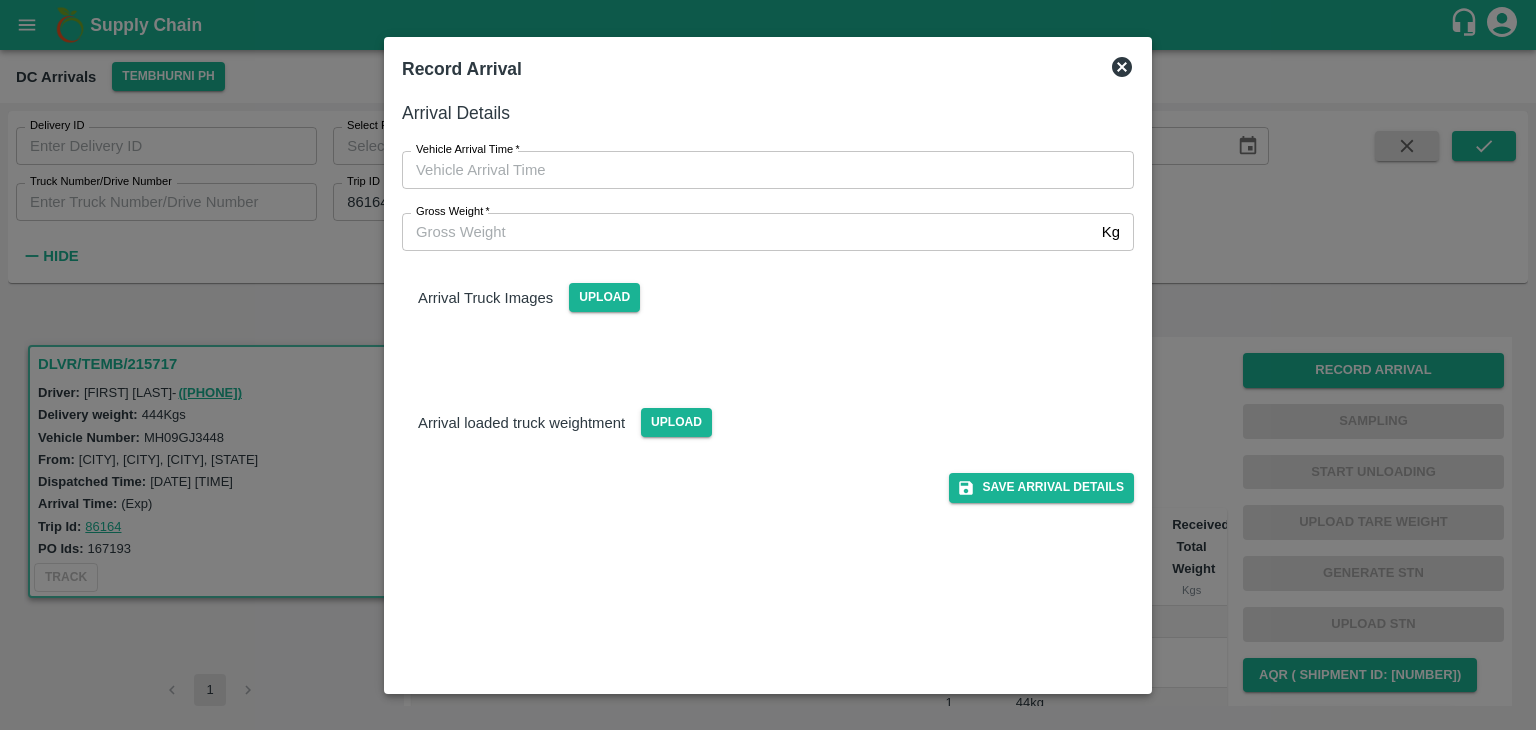 type on "DD/MM/YYYY hh:mm aa" 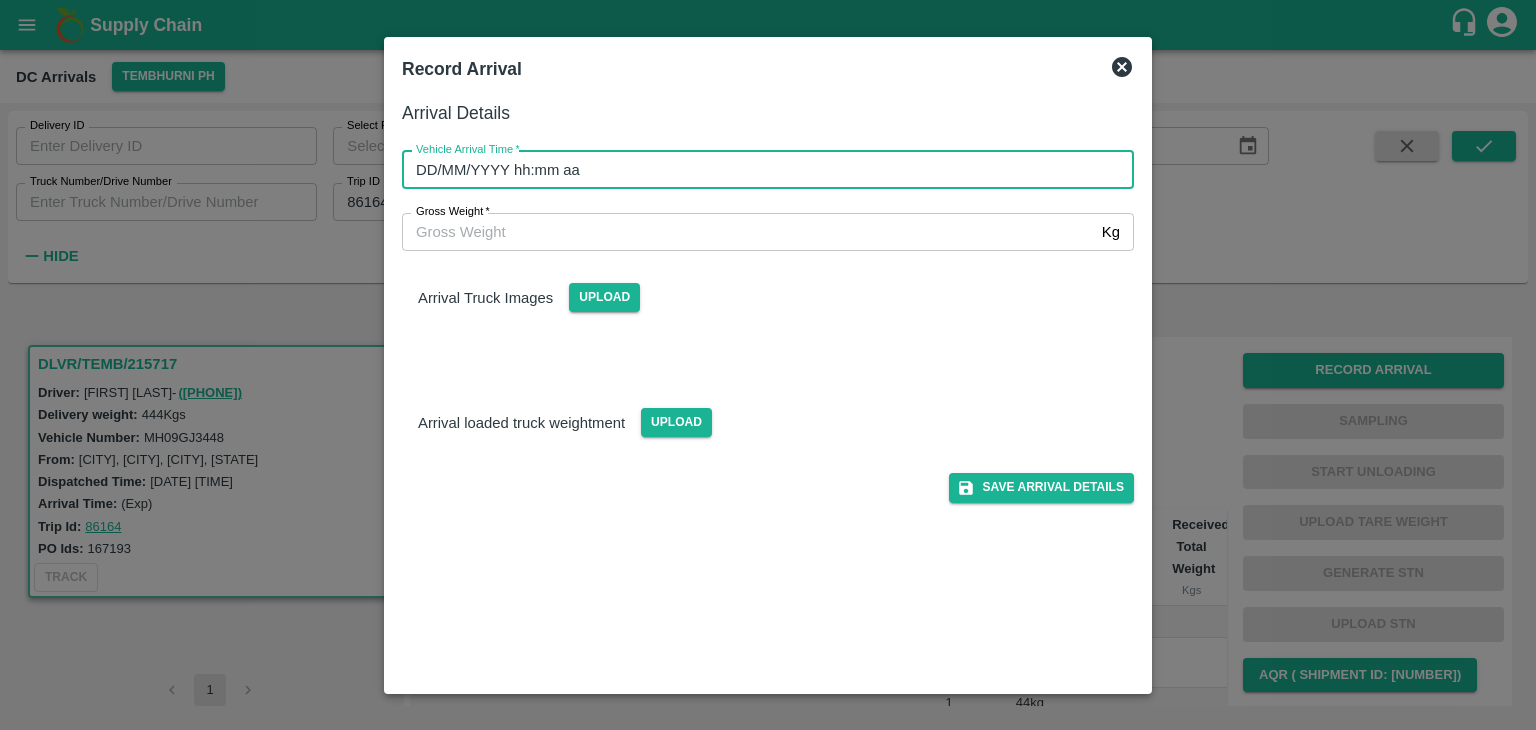 click on "DD/MM/YYYY hh:mm aa" at bounding box center [761, 170] 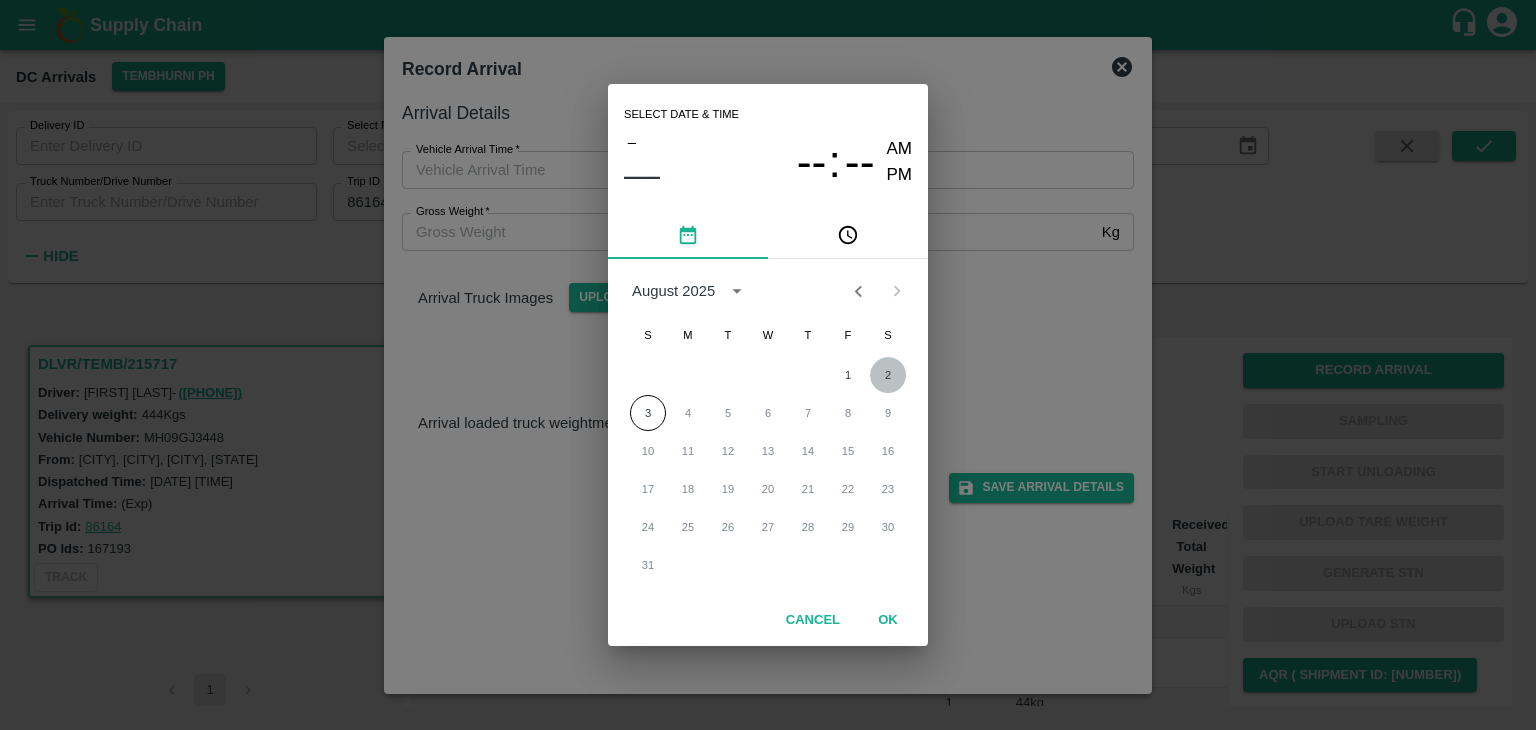 click on "2" at bounding box center [888, 375] 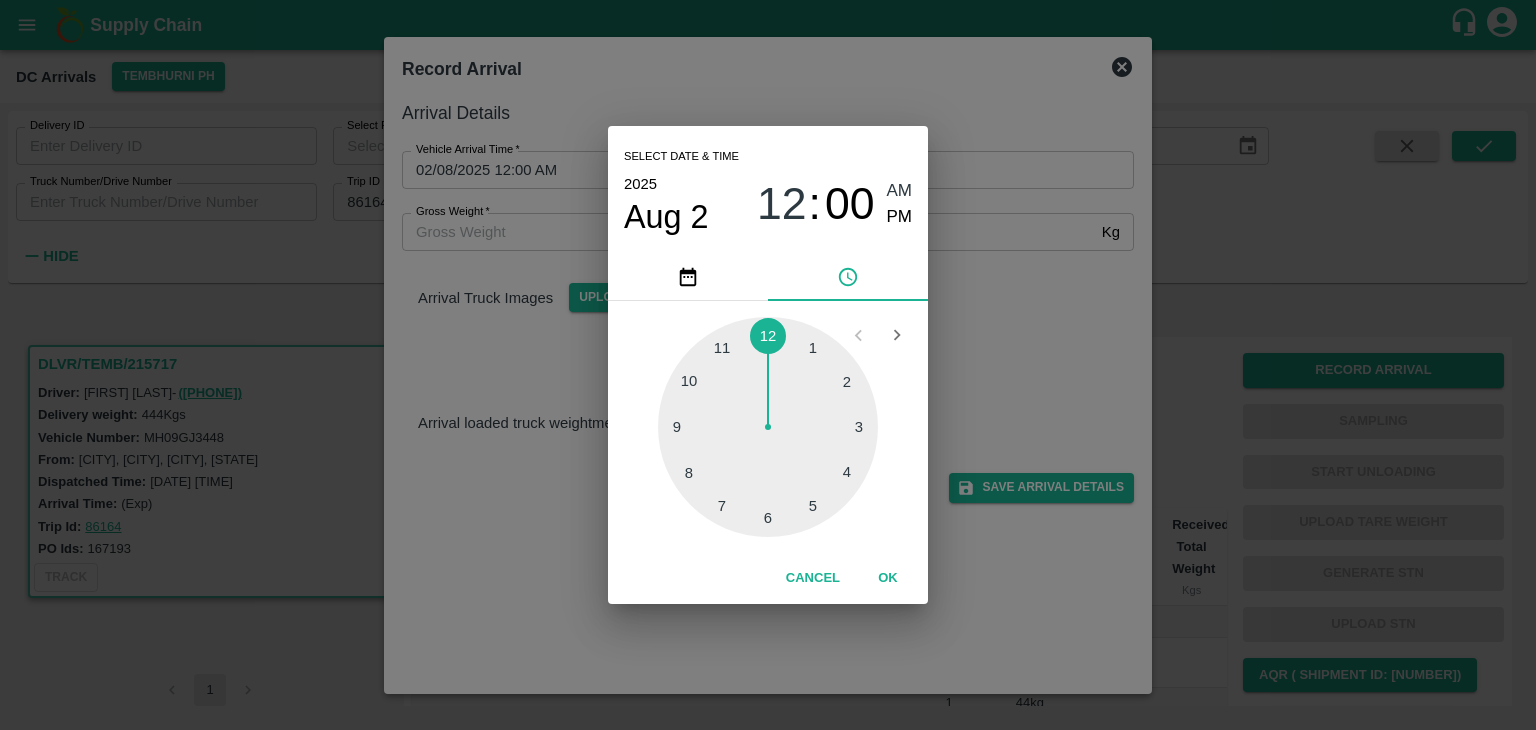 click at bounding box center (768, 427) 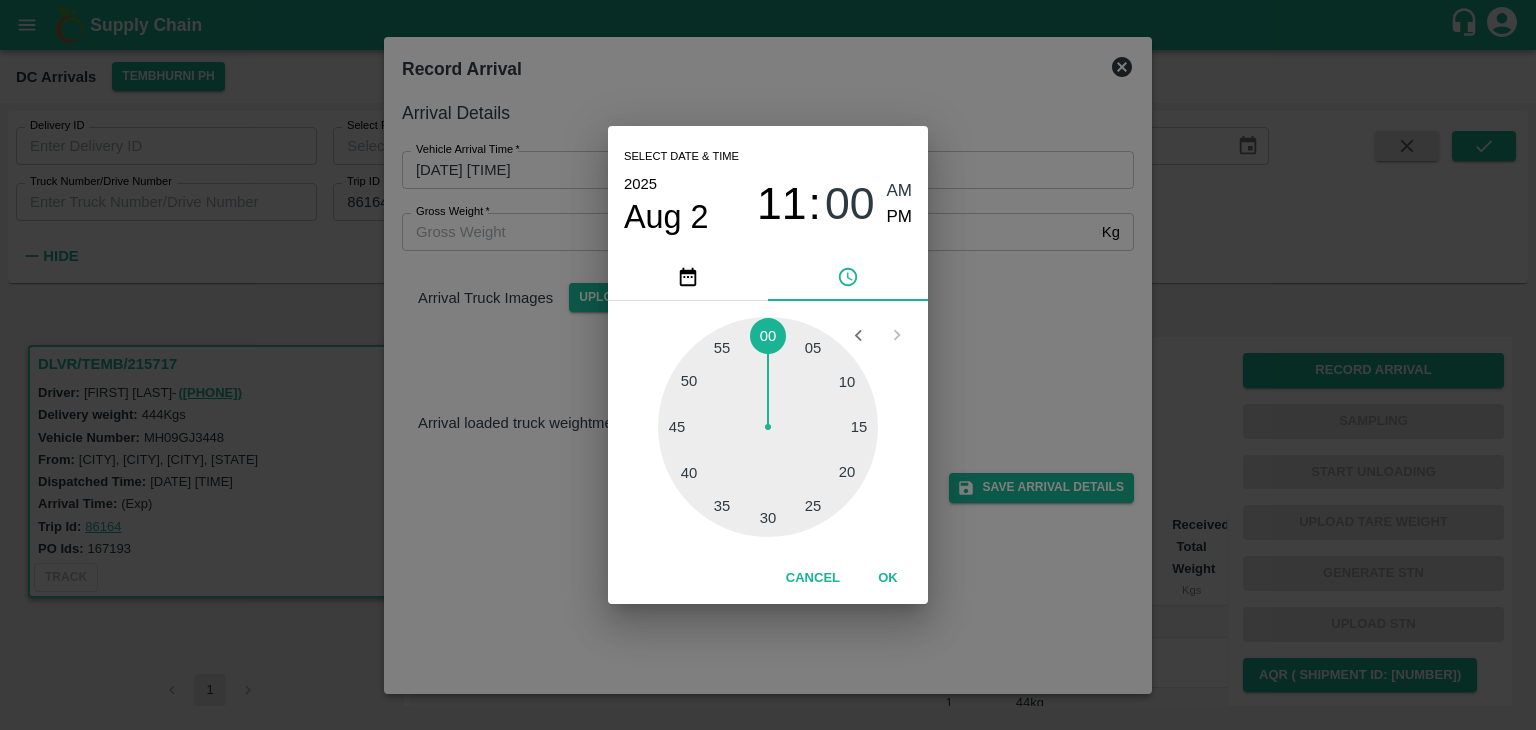 click at bounding box center (768, 427) 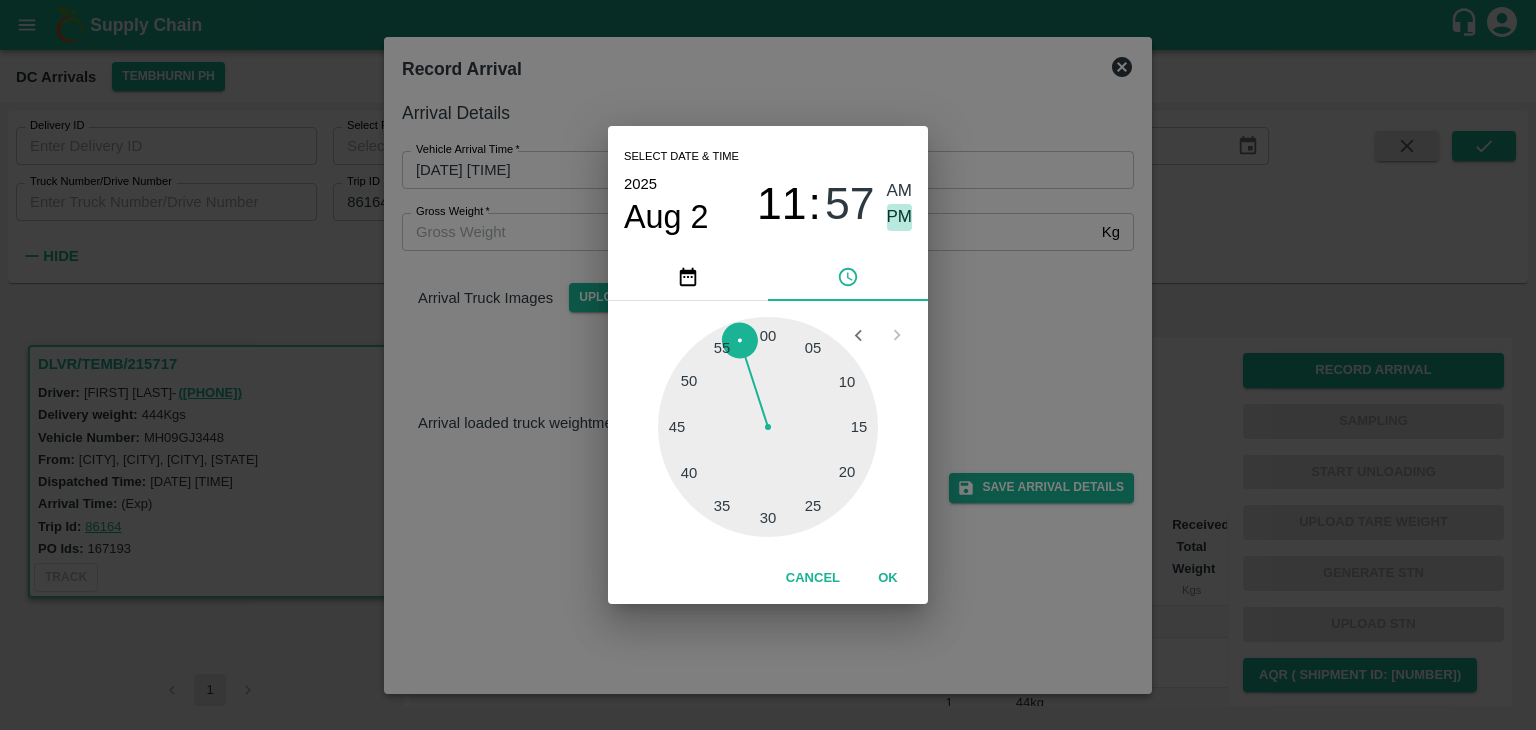 click on "PM" at bounding box center [900, 217] 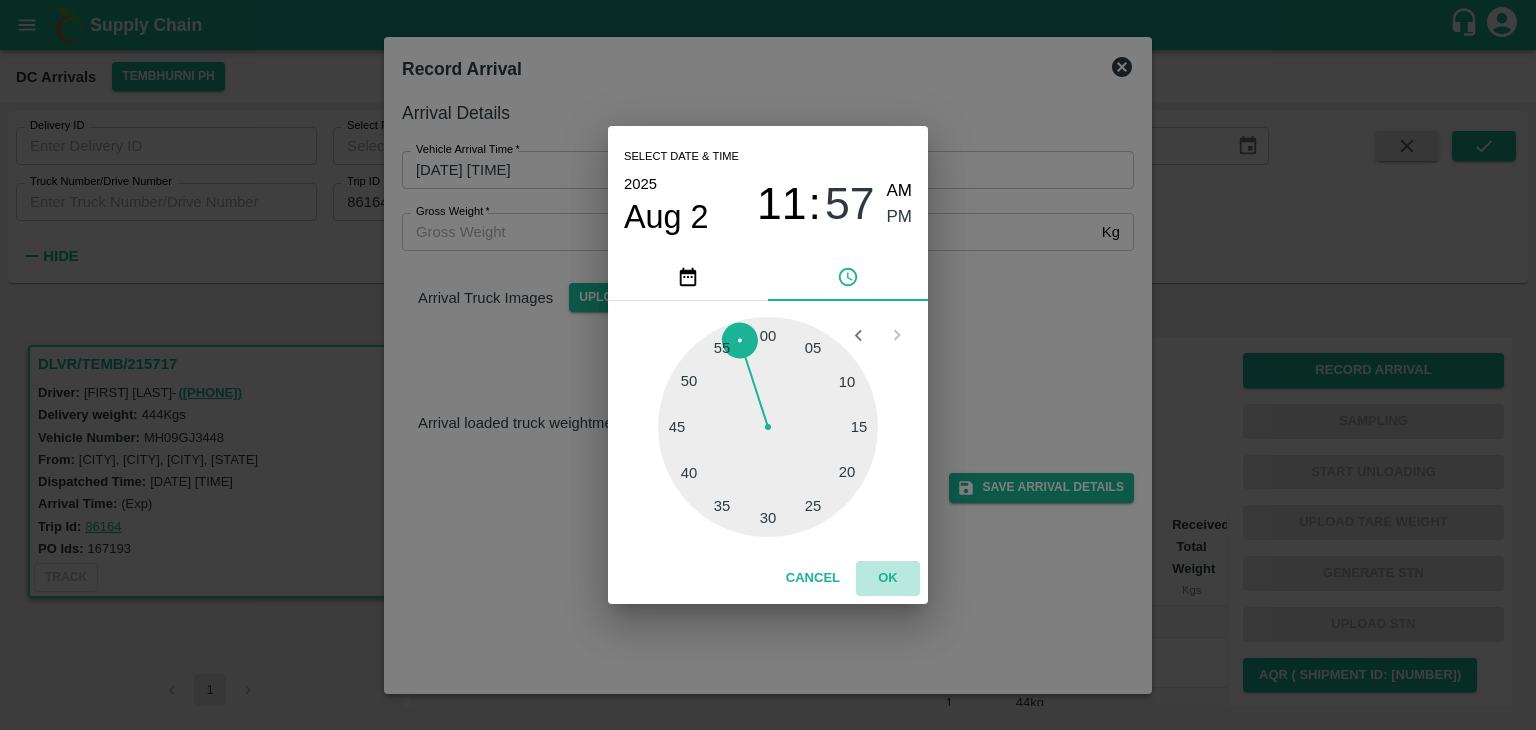 click on "OK" at bounding box center [888, 578] 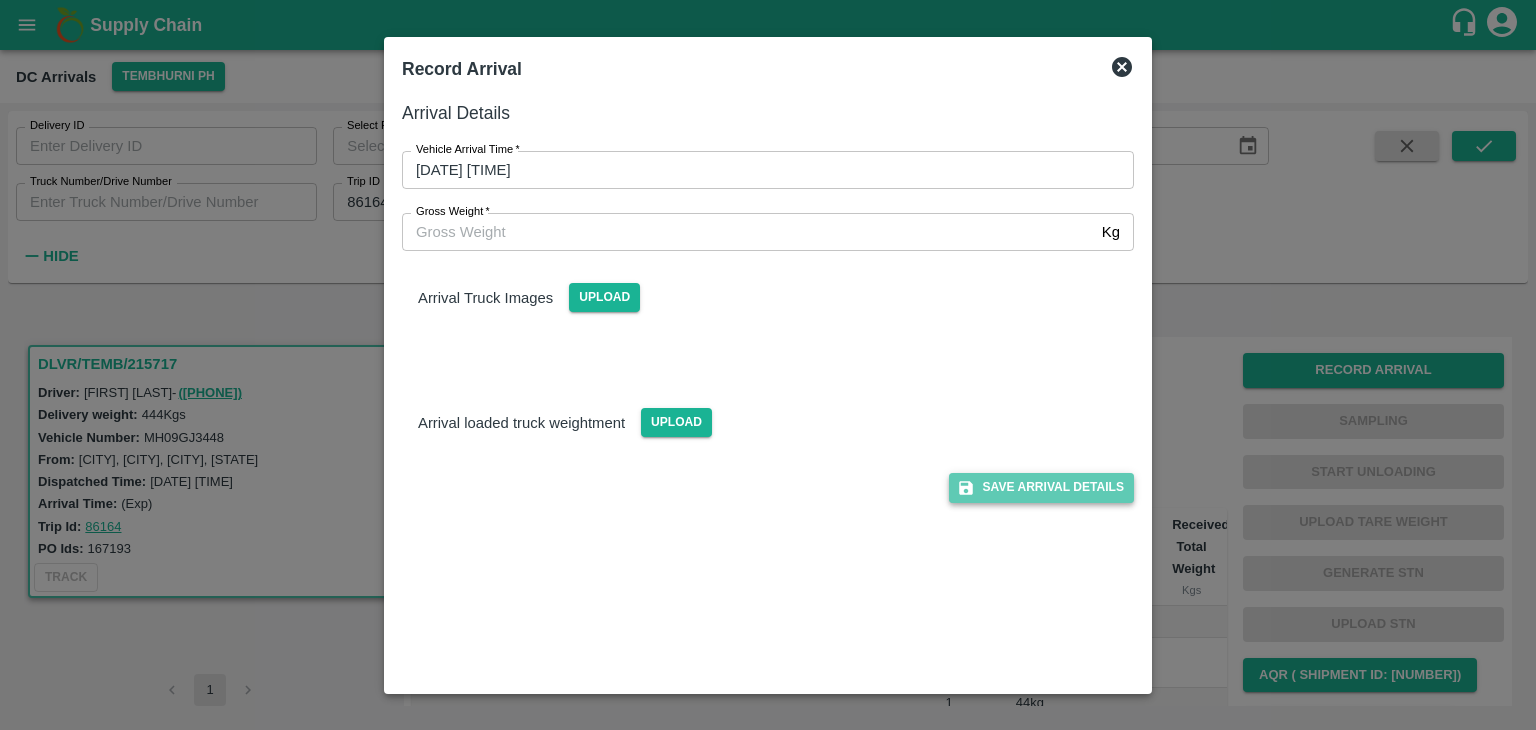 click on "Save Arrival Details" at bounding box center (1041, 487) 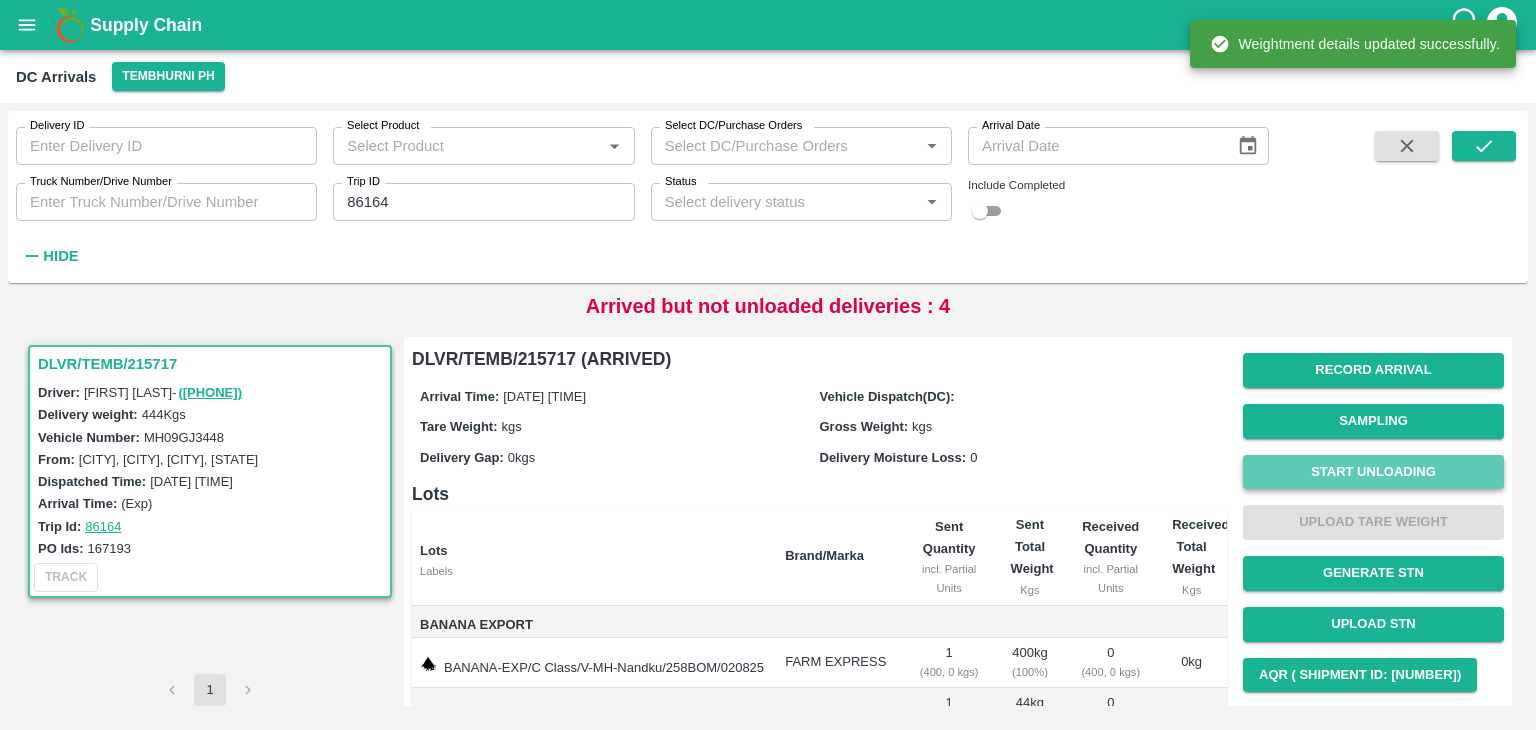 click on "Start Unloading" at bounding box center [1373, 472] 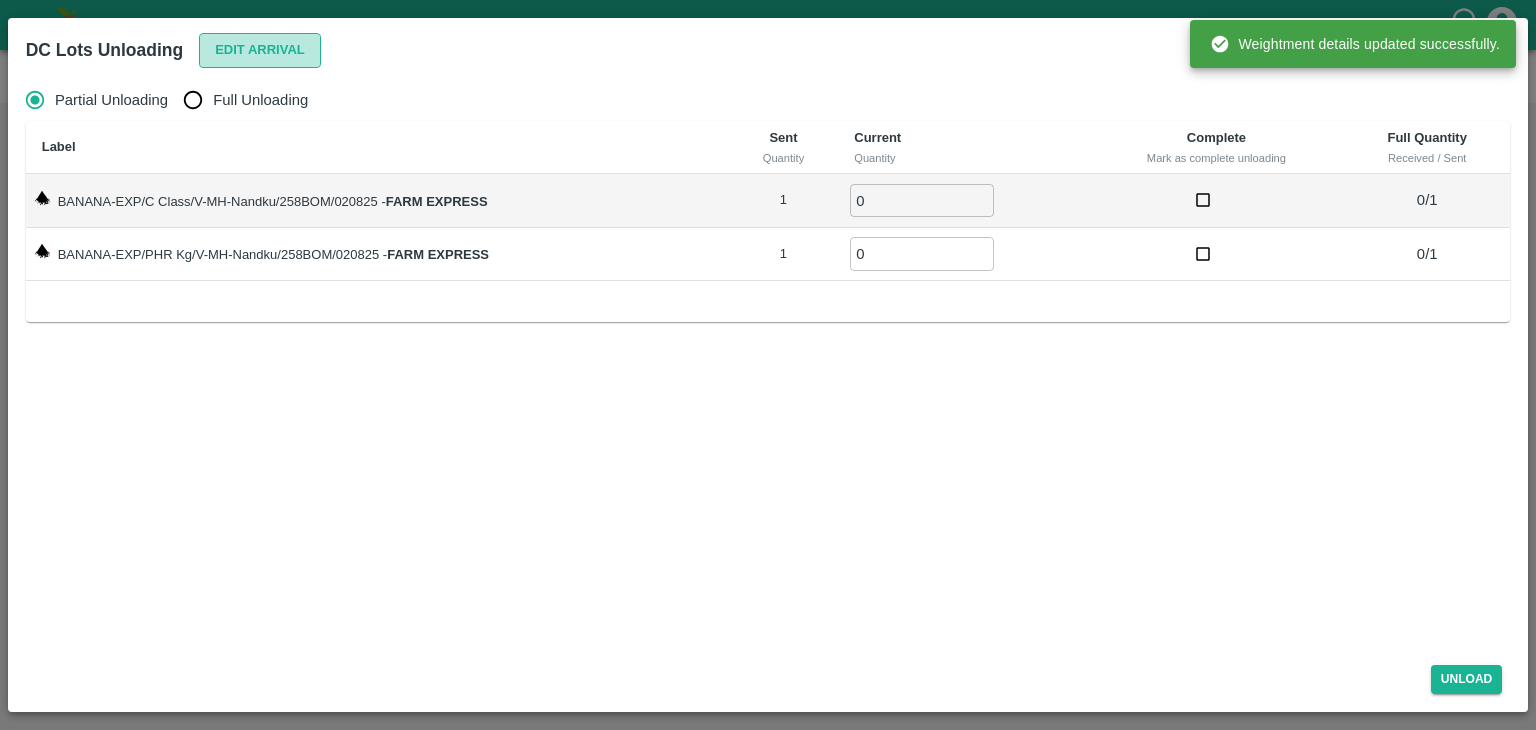click on "Edit Arrival" at bounding box center (260, 50) 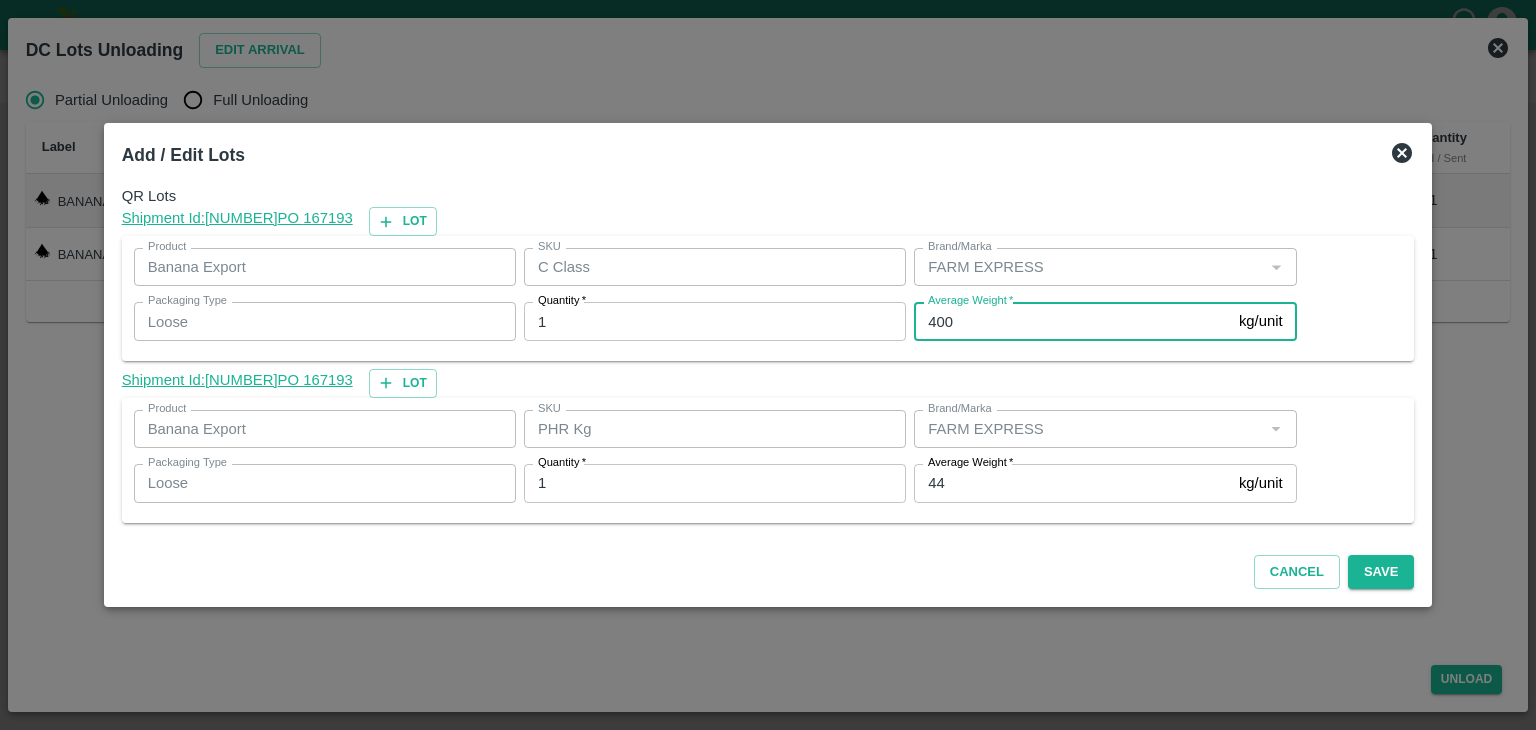 click on "400" at bounding box center (1072, 321) 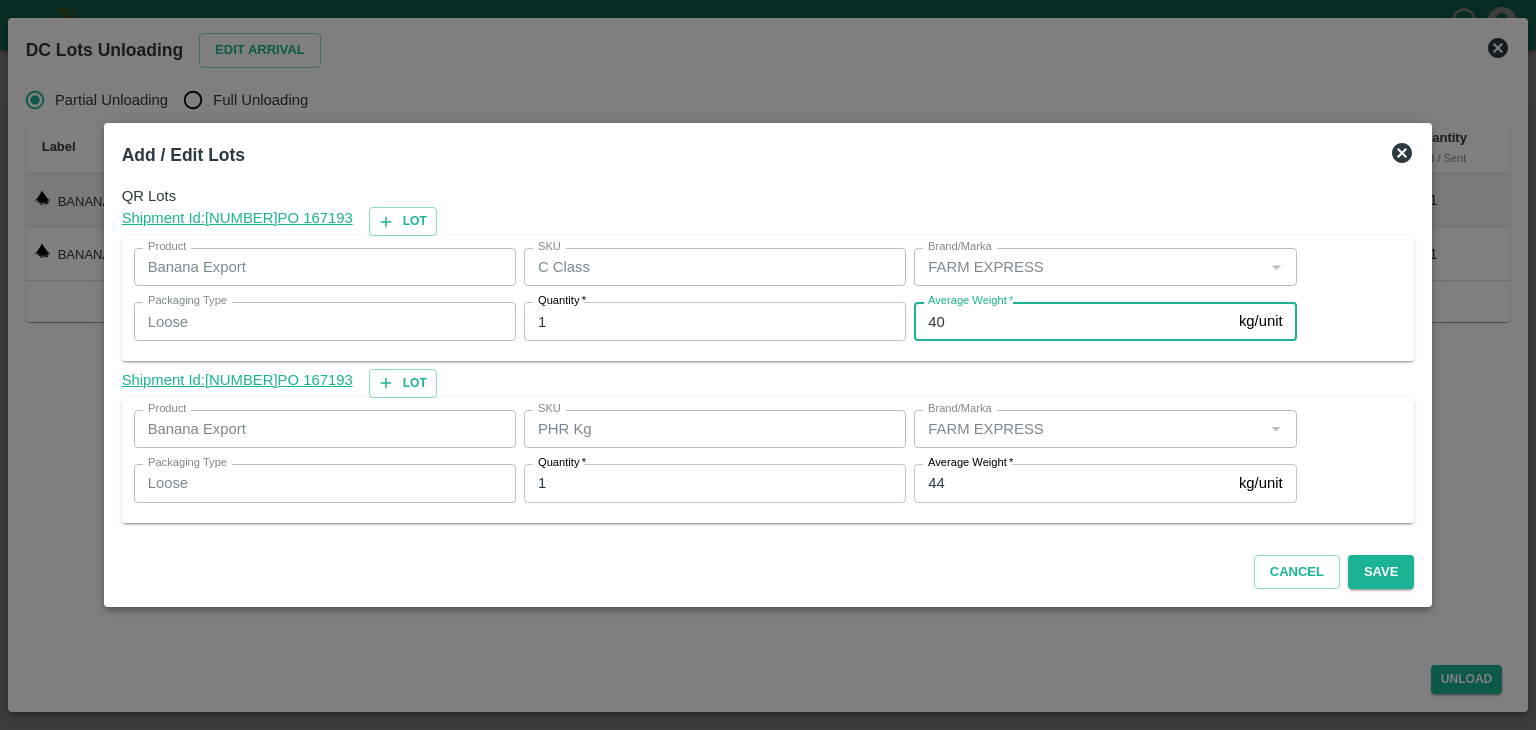 type on "4" 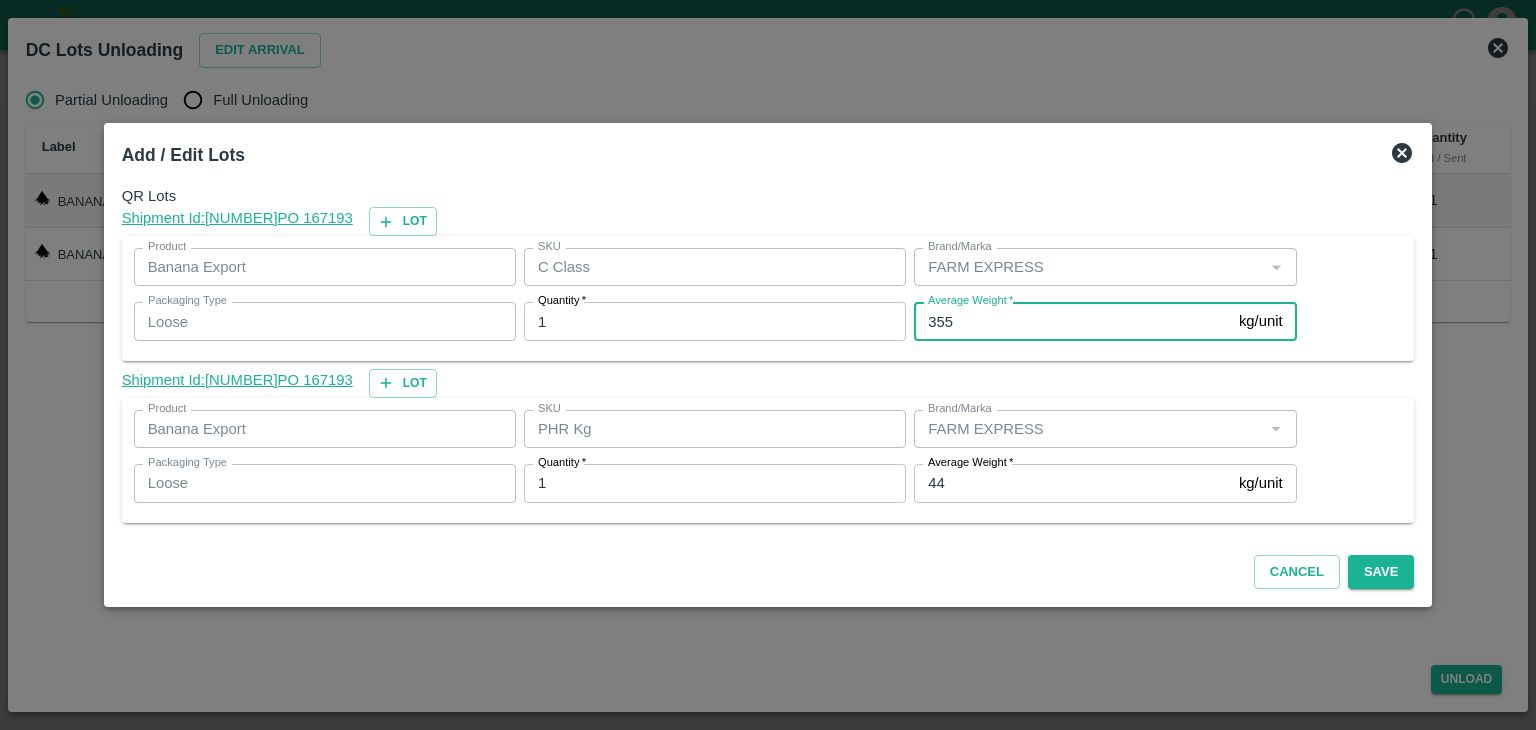 type on "355" 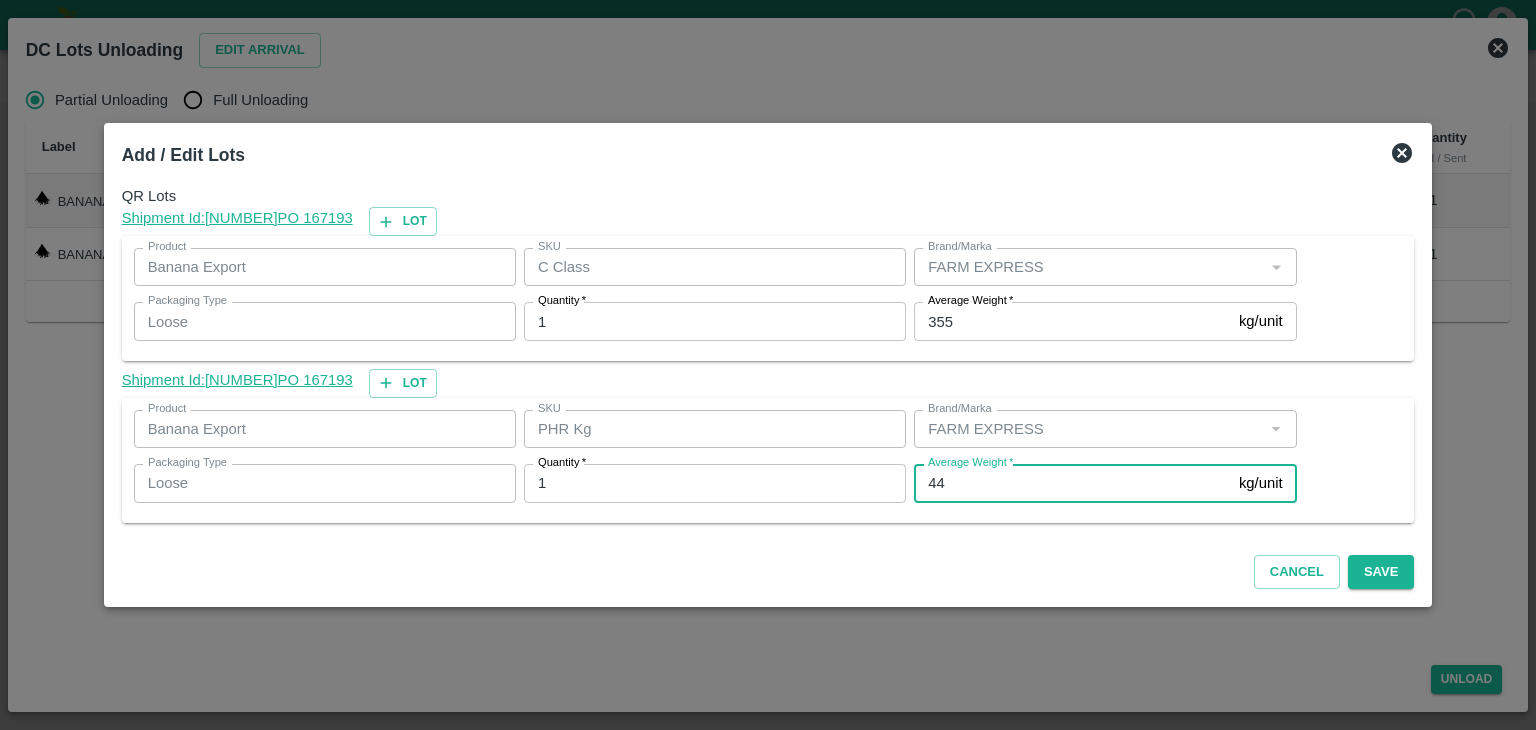 click on "44" at bounding box center [1072, 483] 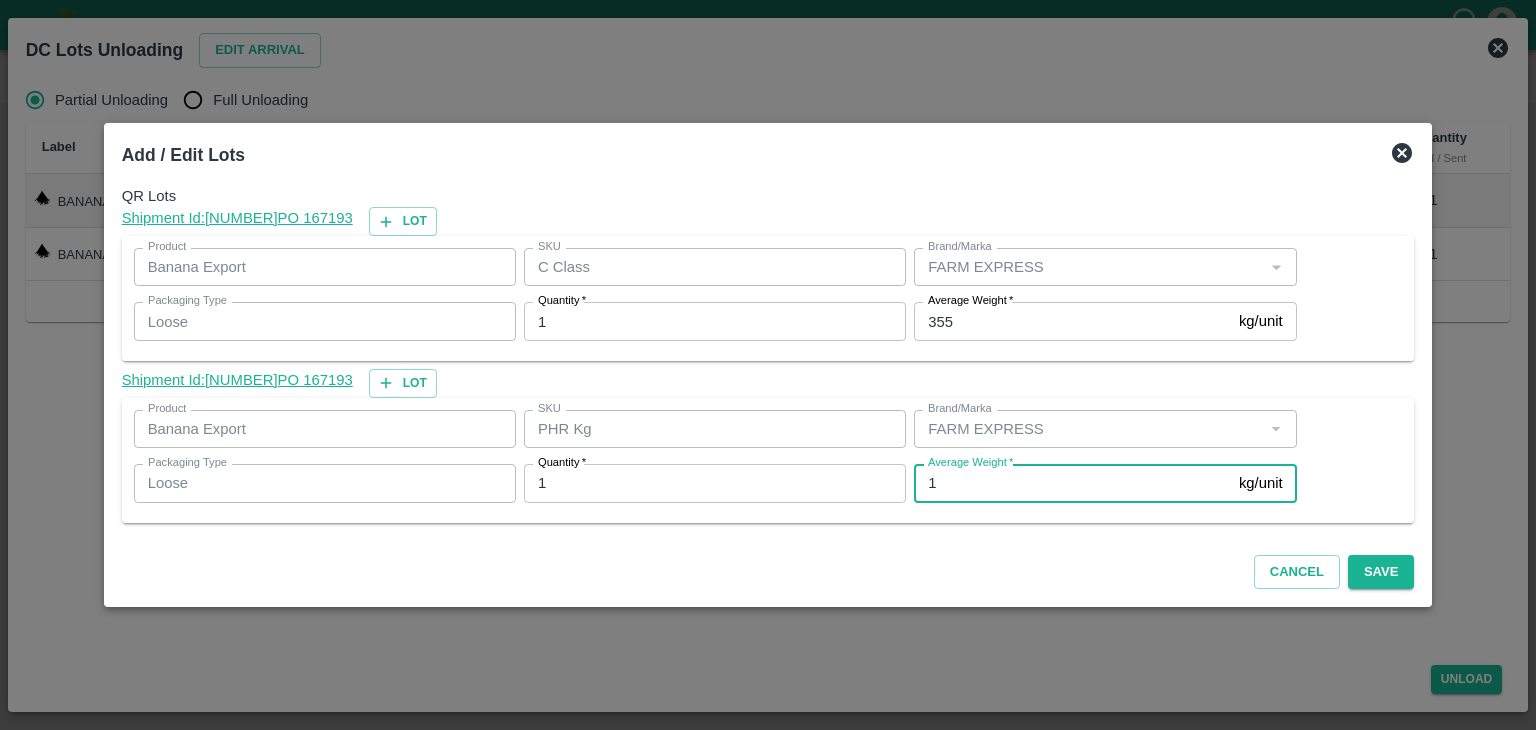 type on "1" 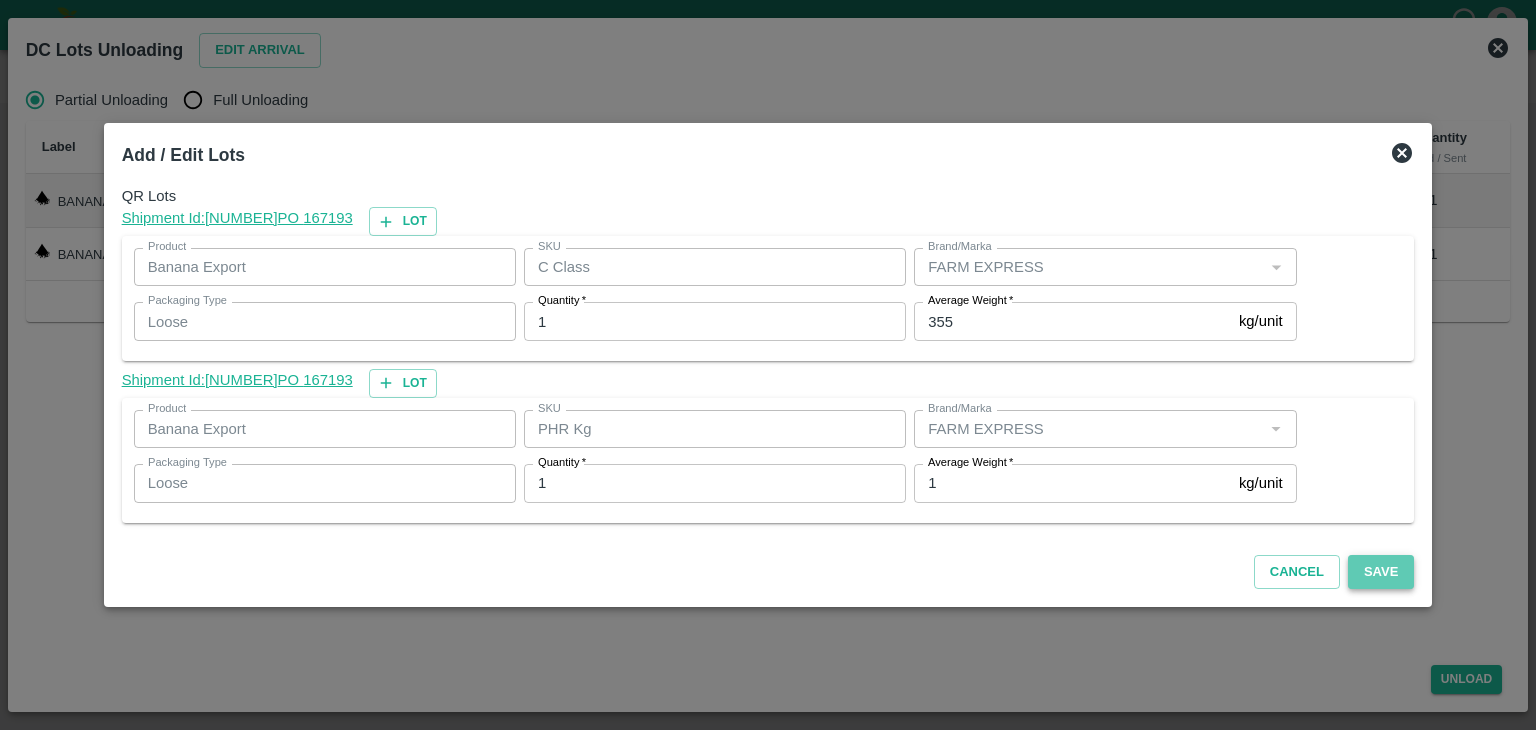 click on "Save" at bounding box center (1381, 572) 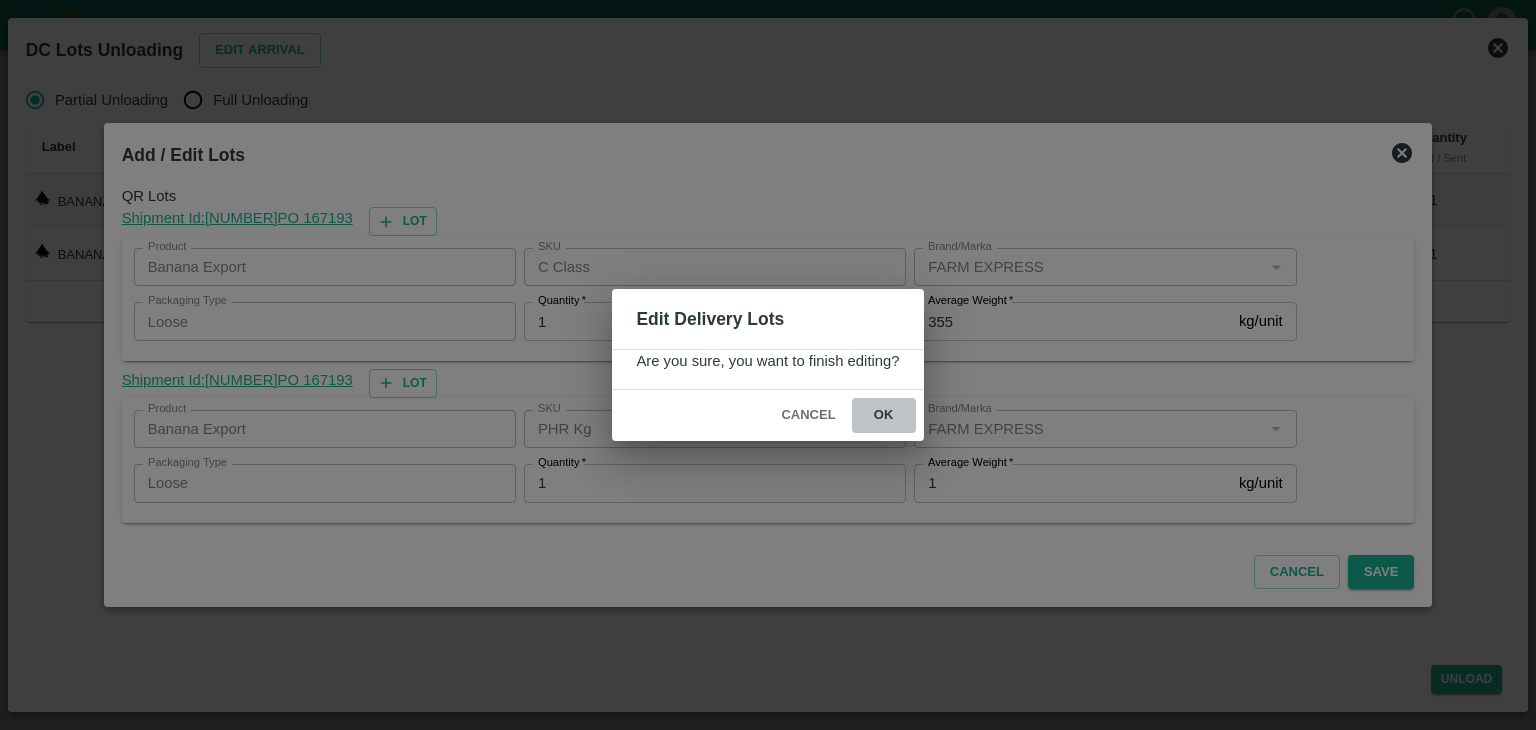 click on "ok" at bounding box center [884, 415] 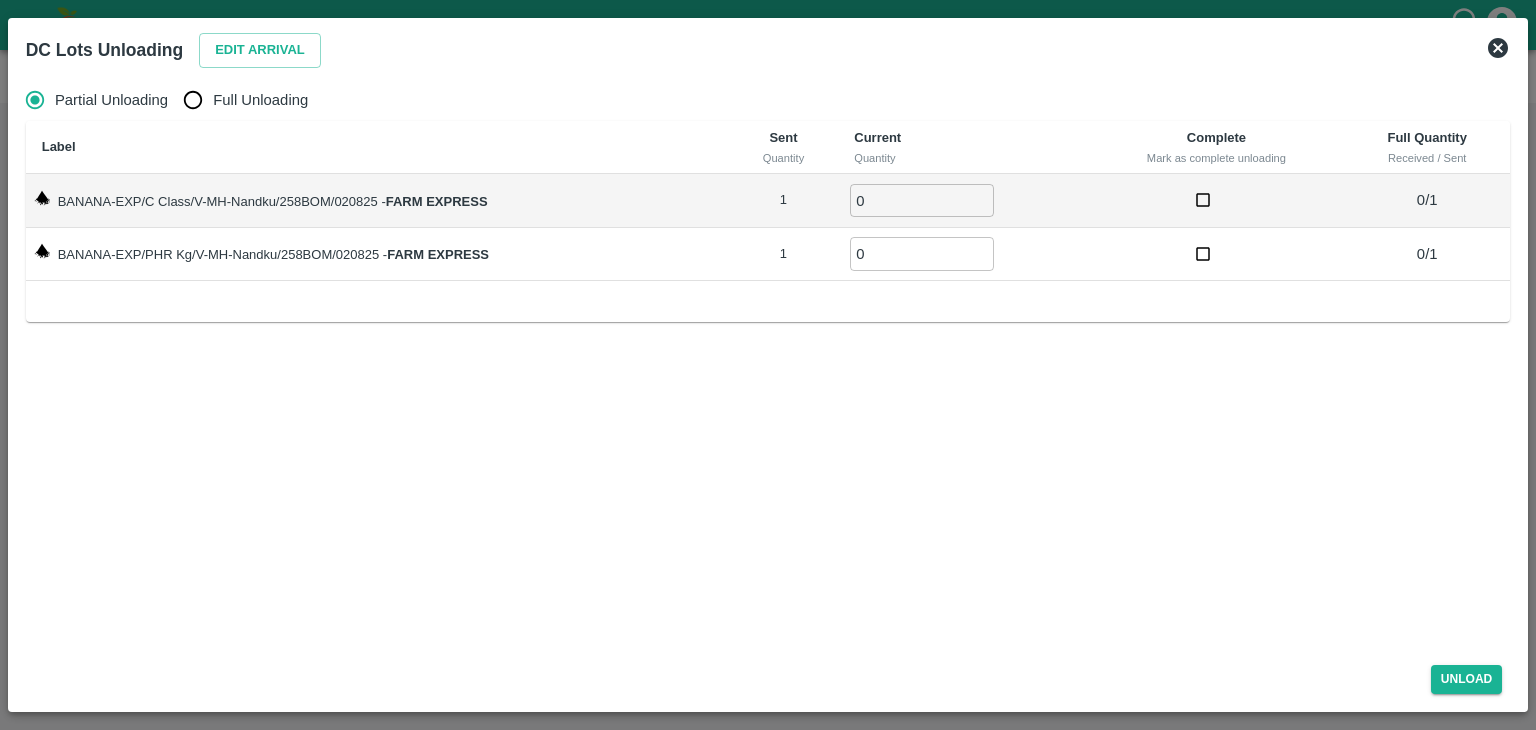 click on "Full Unloading" at bounding box center [260, 100] 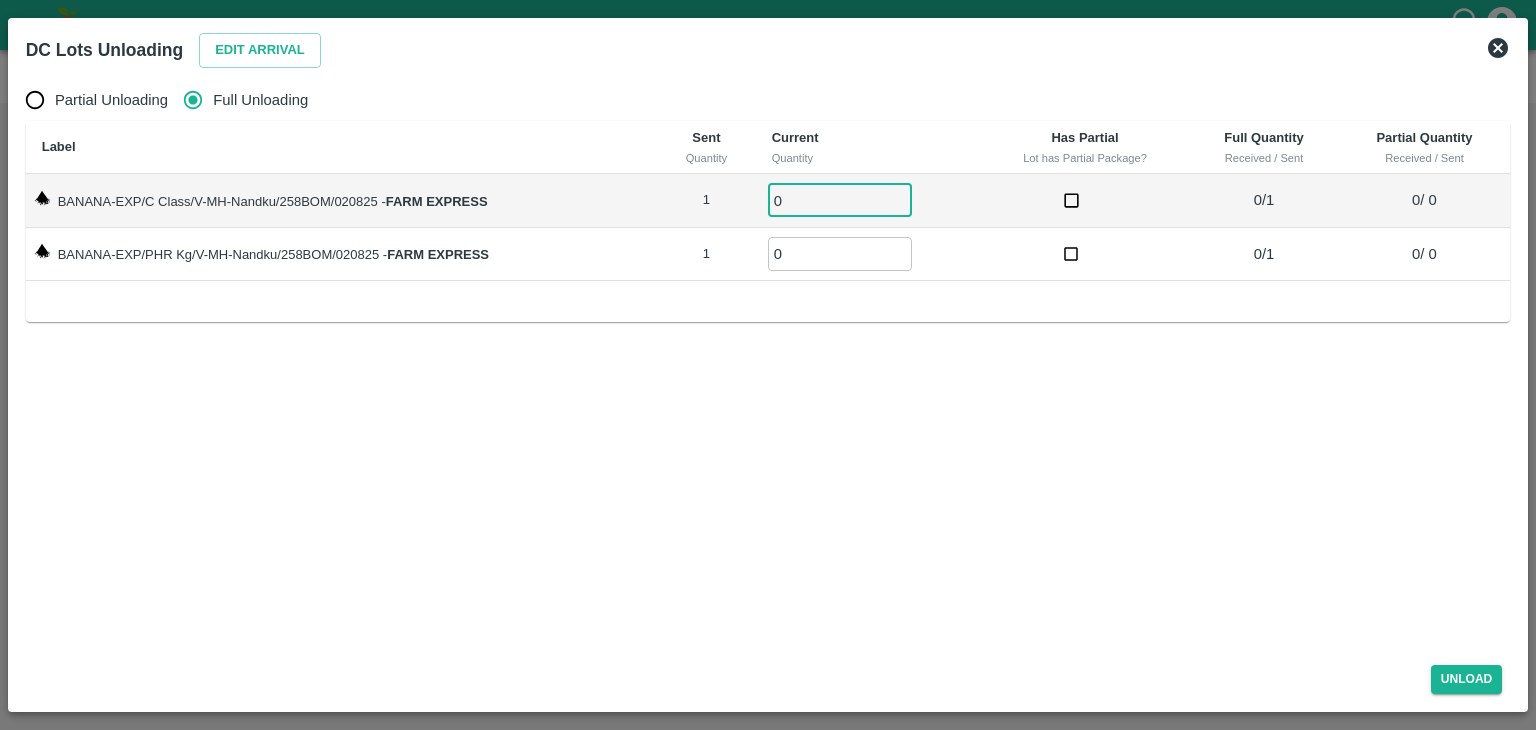 click on "0" at bounding box center [840, 200] 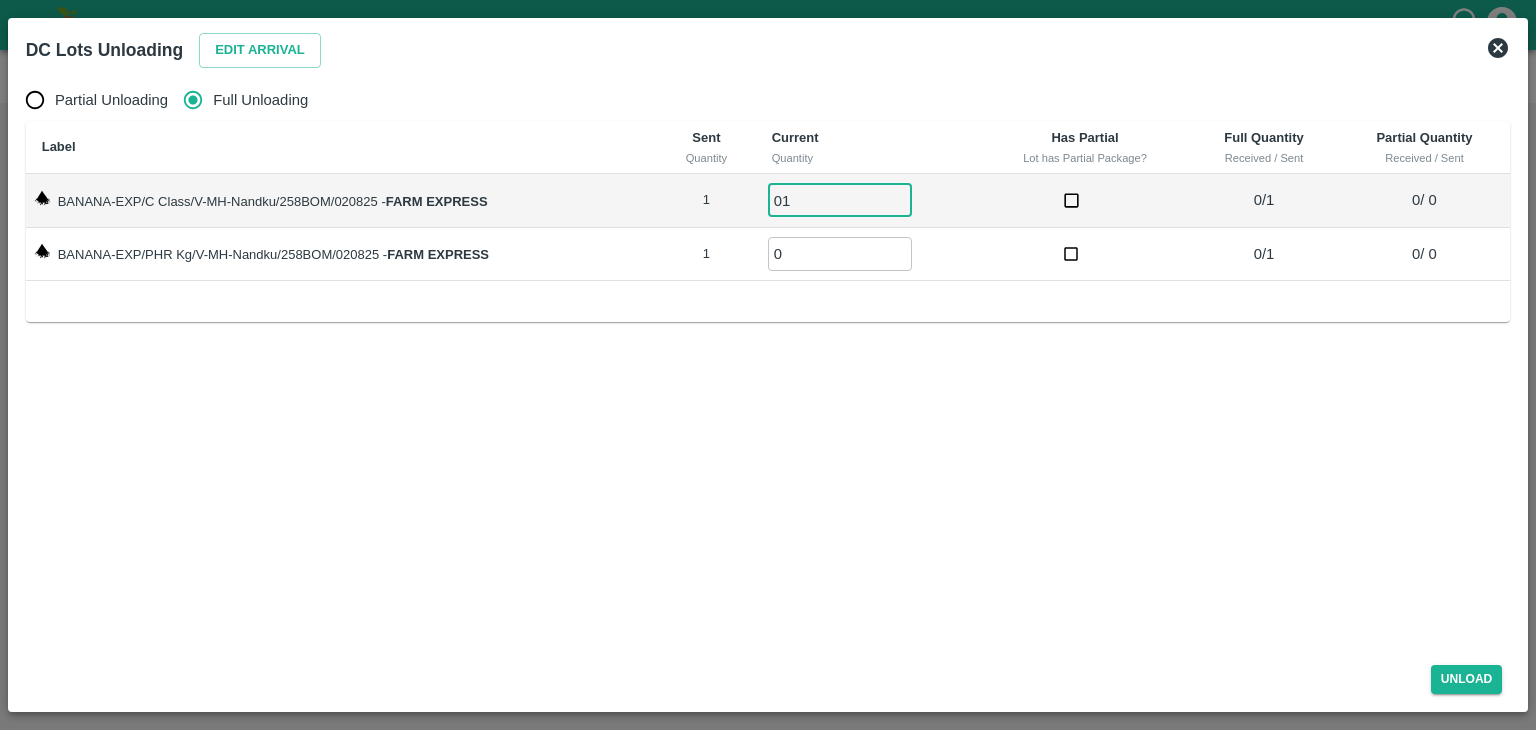 type on "01" 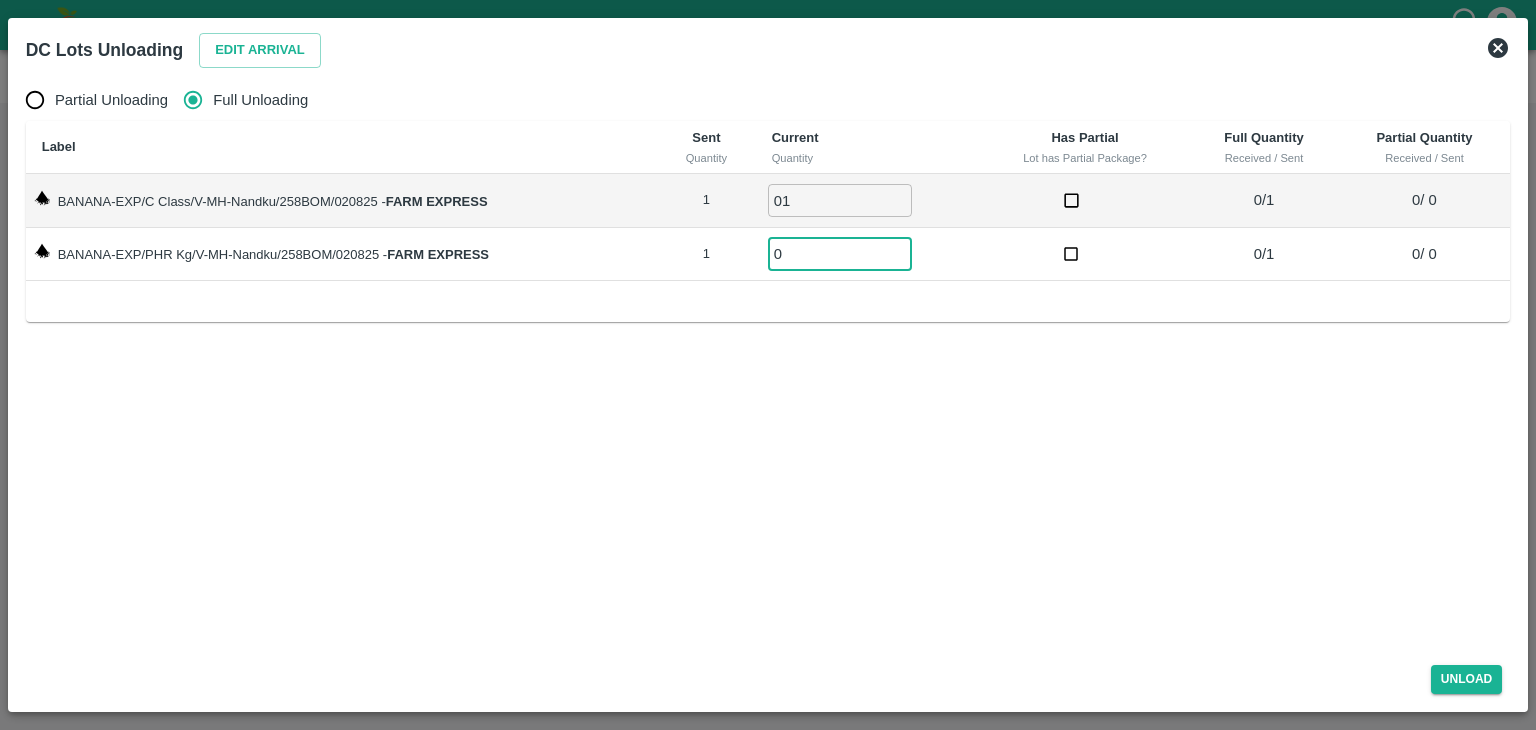 click on "0" at bounding box center (840, 253) 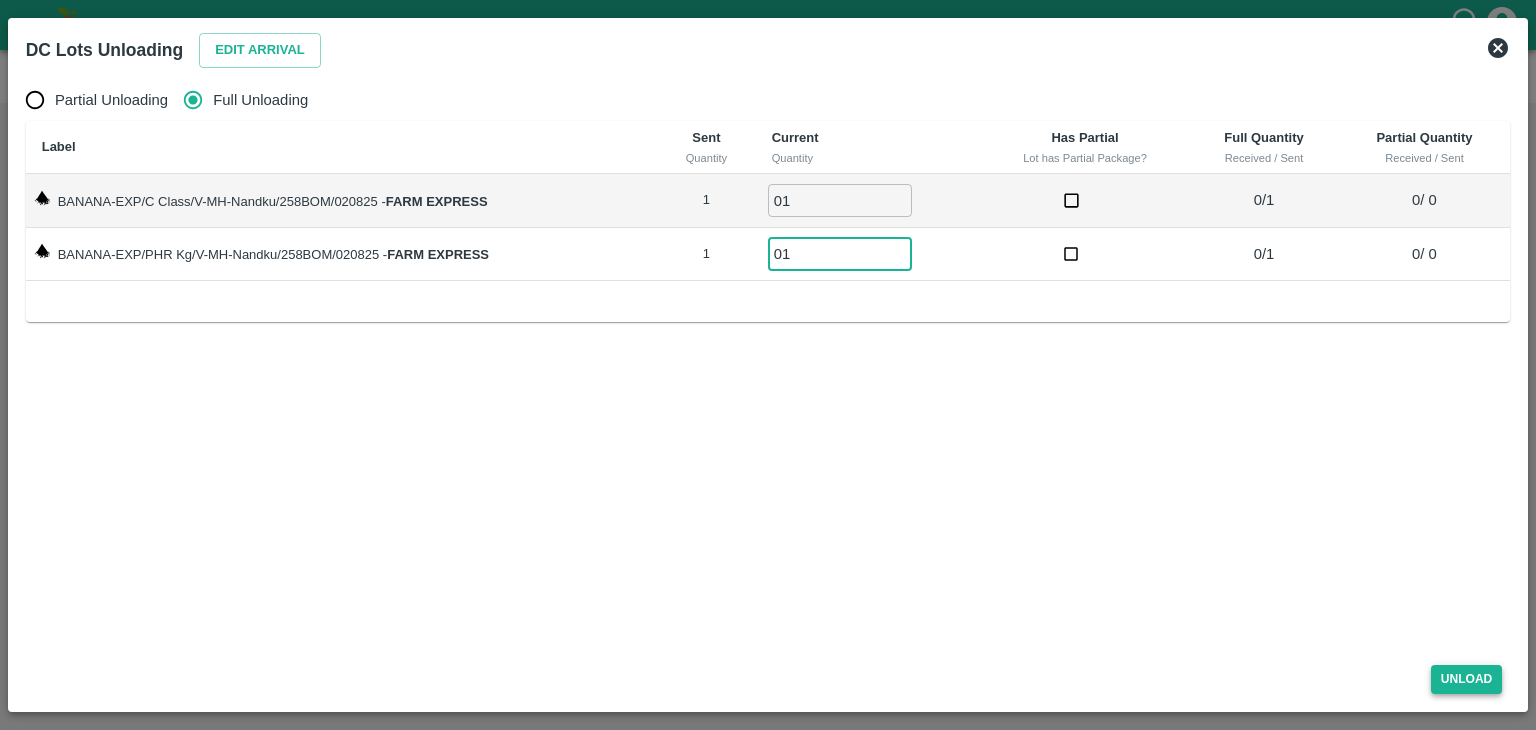 type on "01" 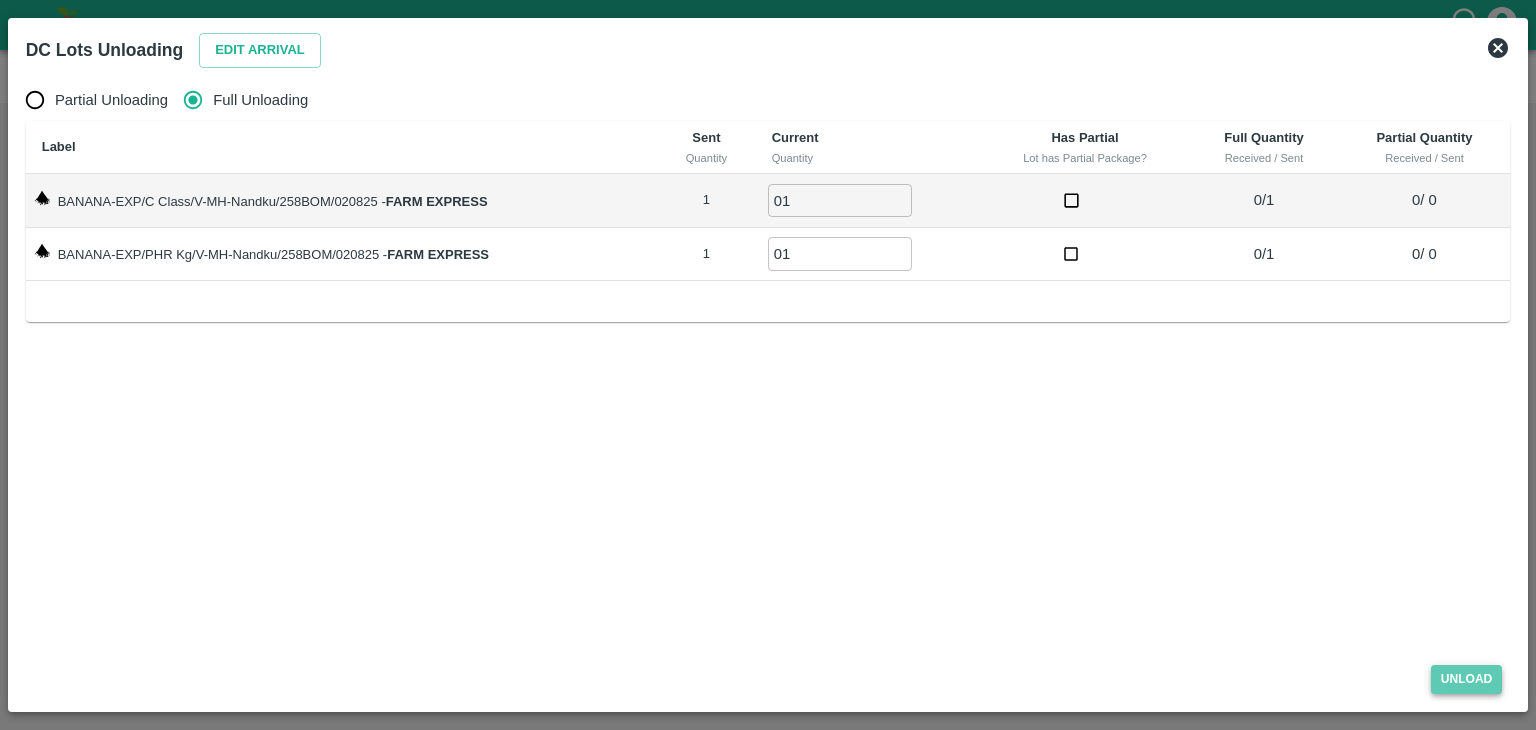 click on "Unload" at bounding box center (1467, 679) 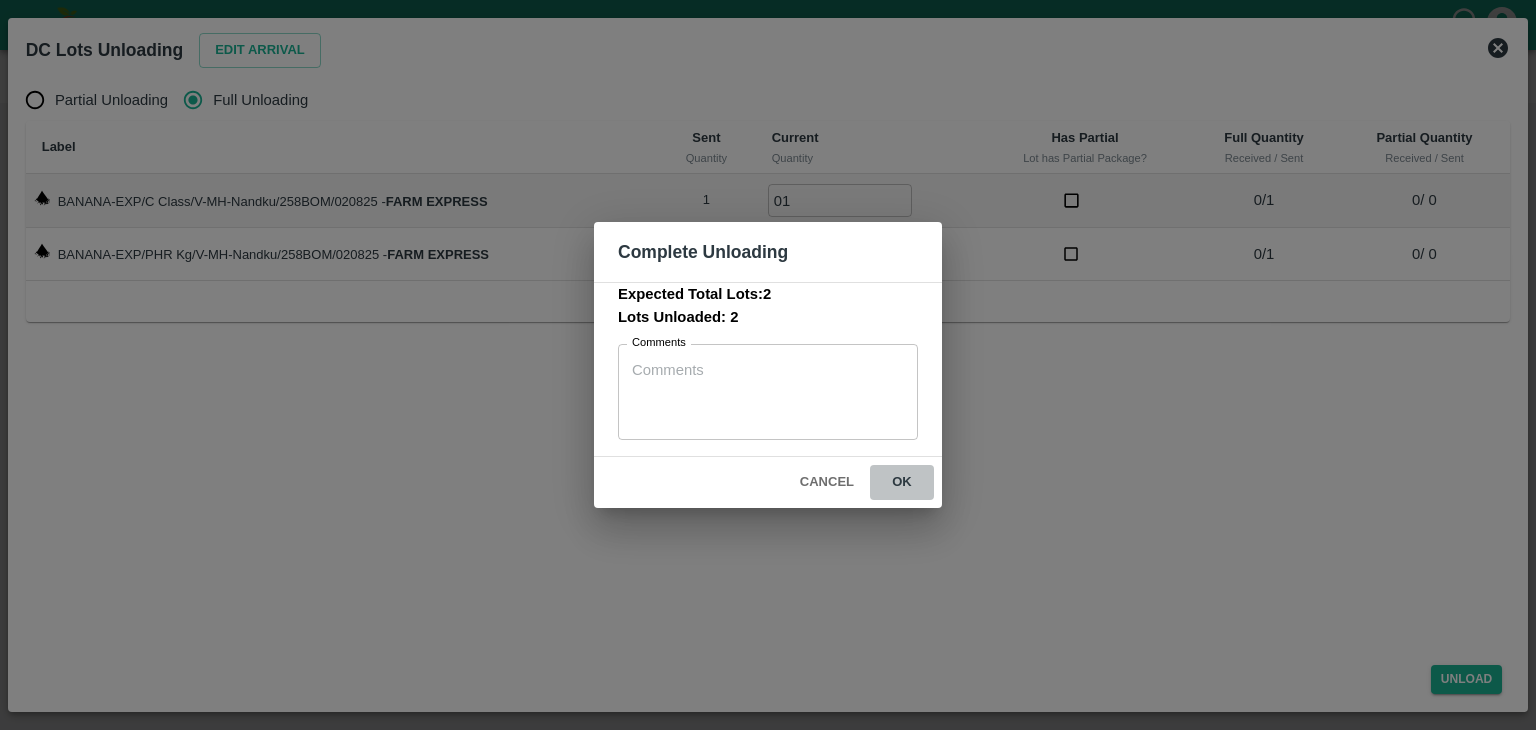 click on "ok" at bounding box center [902, 482] 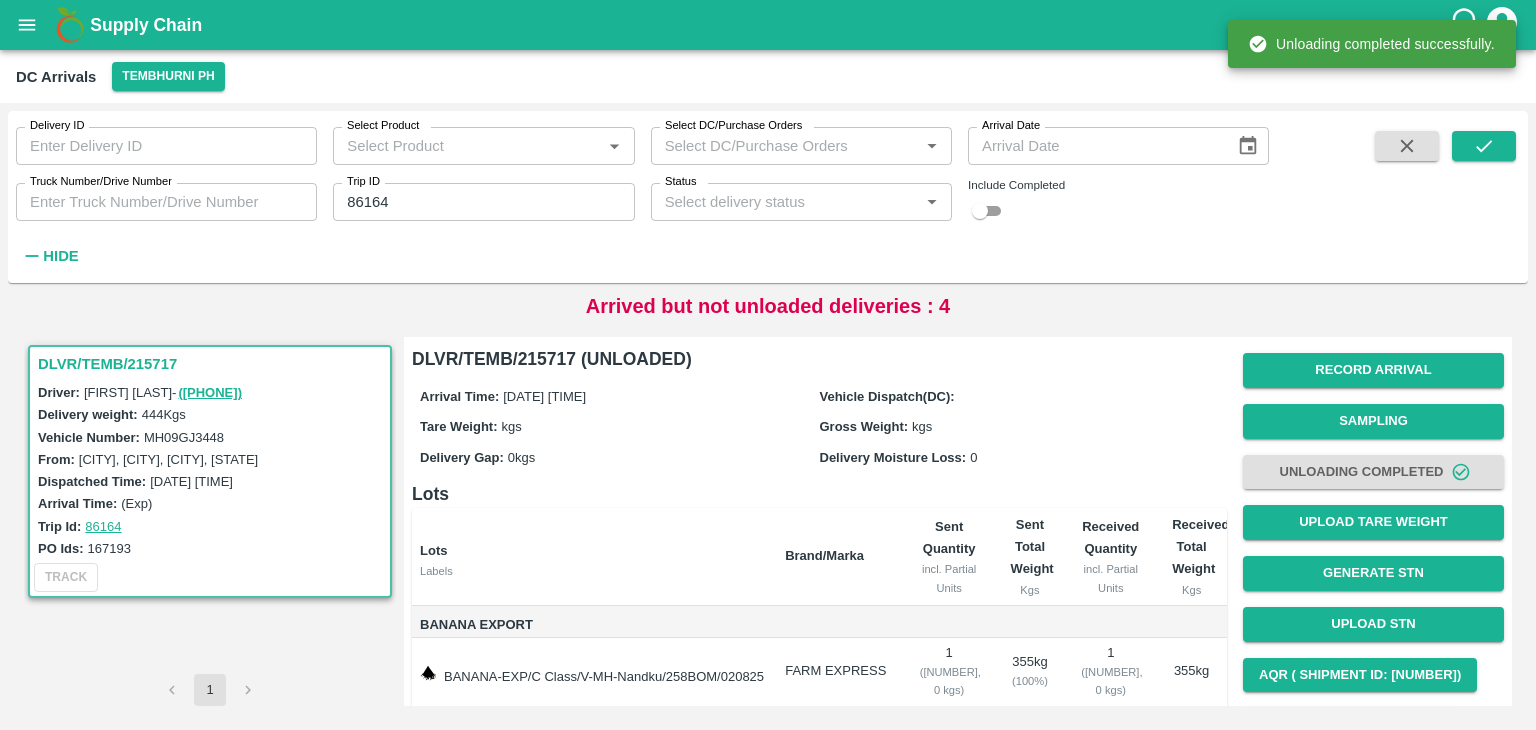 scroll, scrollTop: 124, scrollLeft: 0, axis: vertical 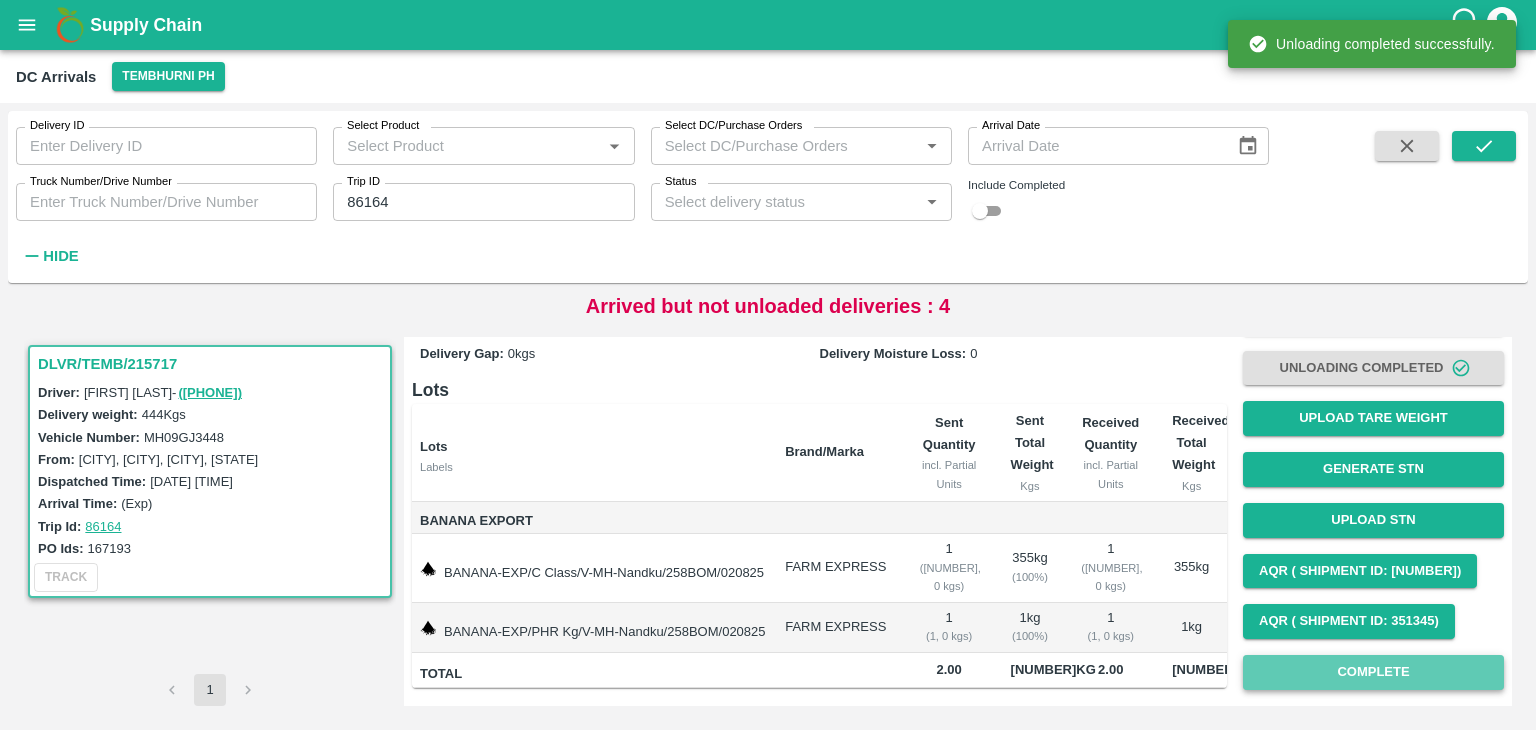 click on "Complete" at bounding box center (1373, 672) 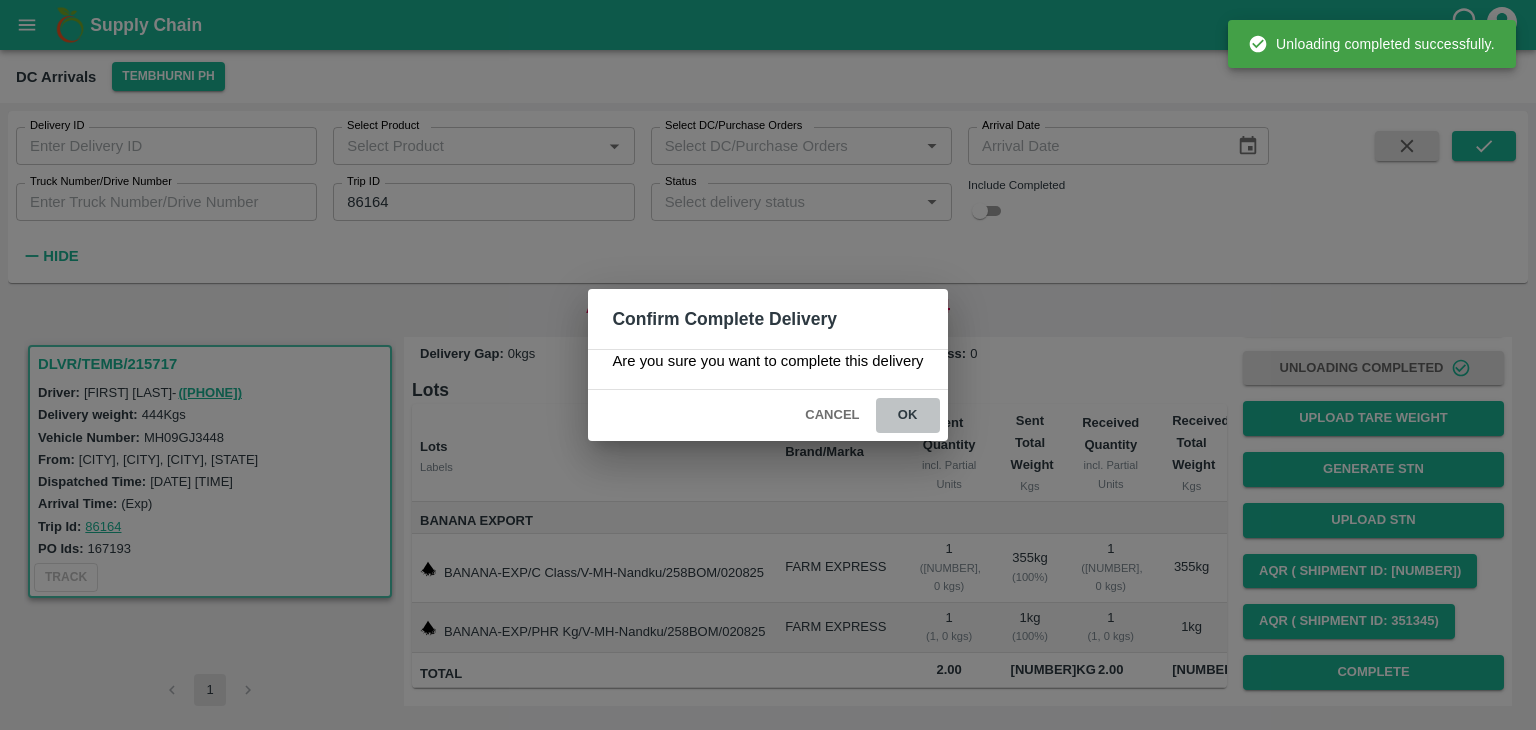 click on "ok" at bounding box center [908, 415] 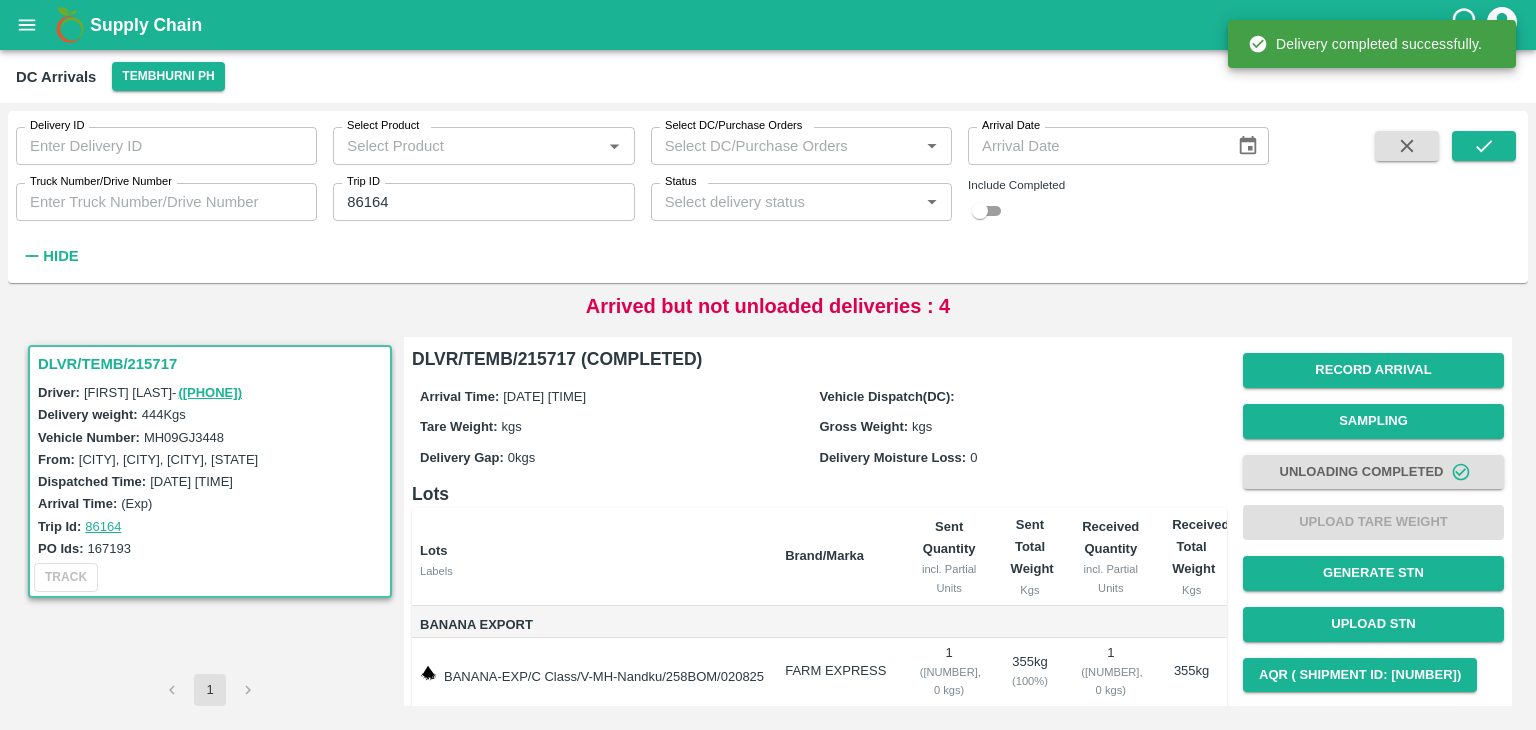 scroll, scrollTop: 124, scrollLeft: 0, axis: vertical 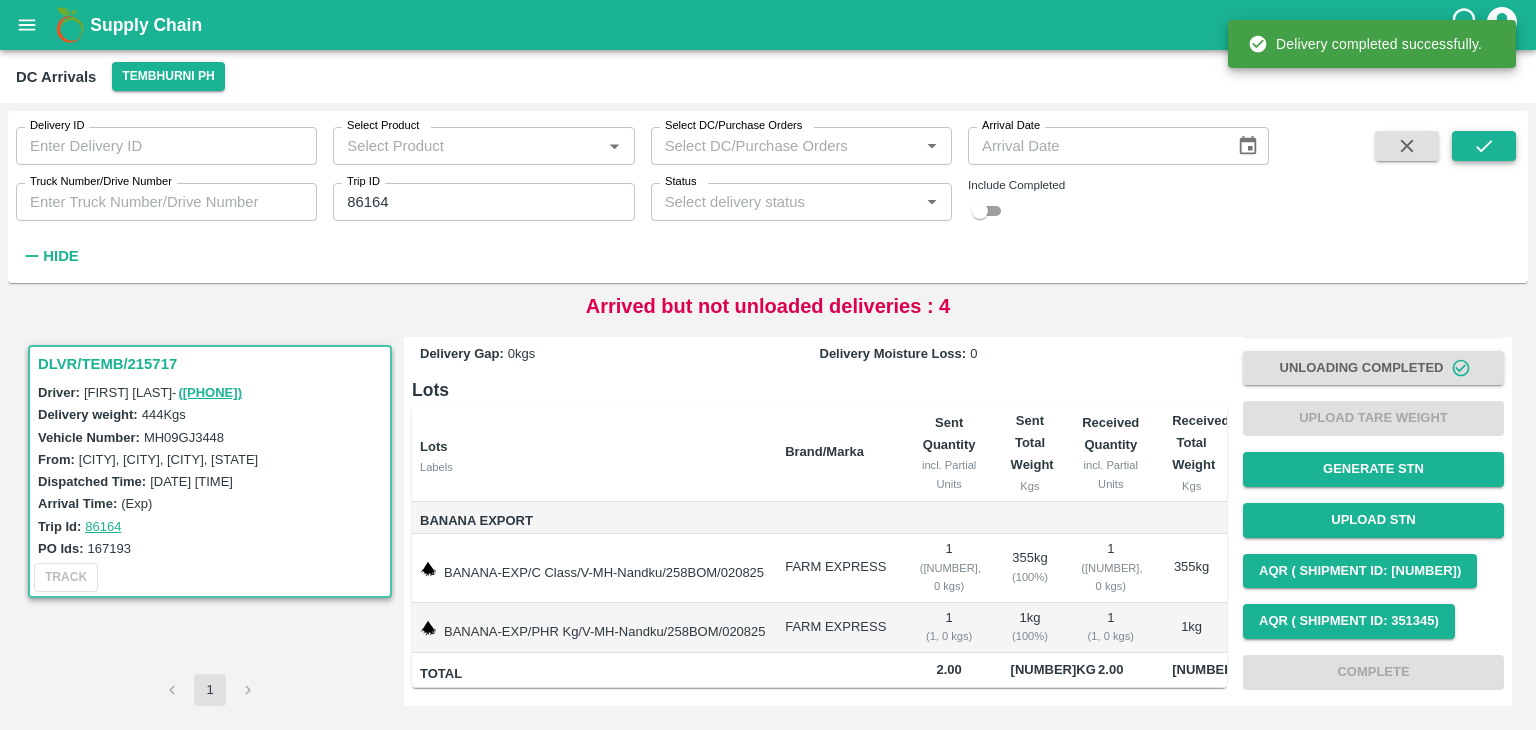 click at bounding box center [1484, 146] 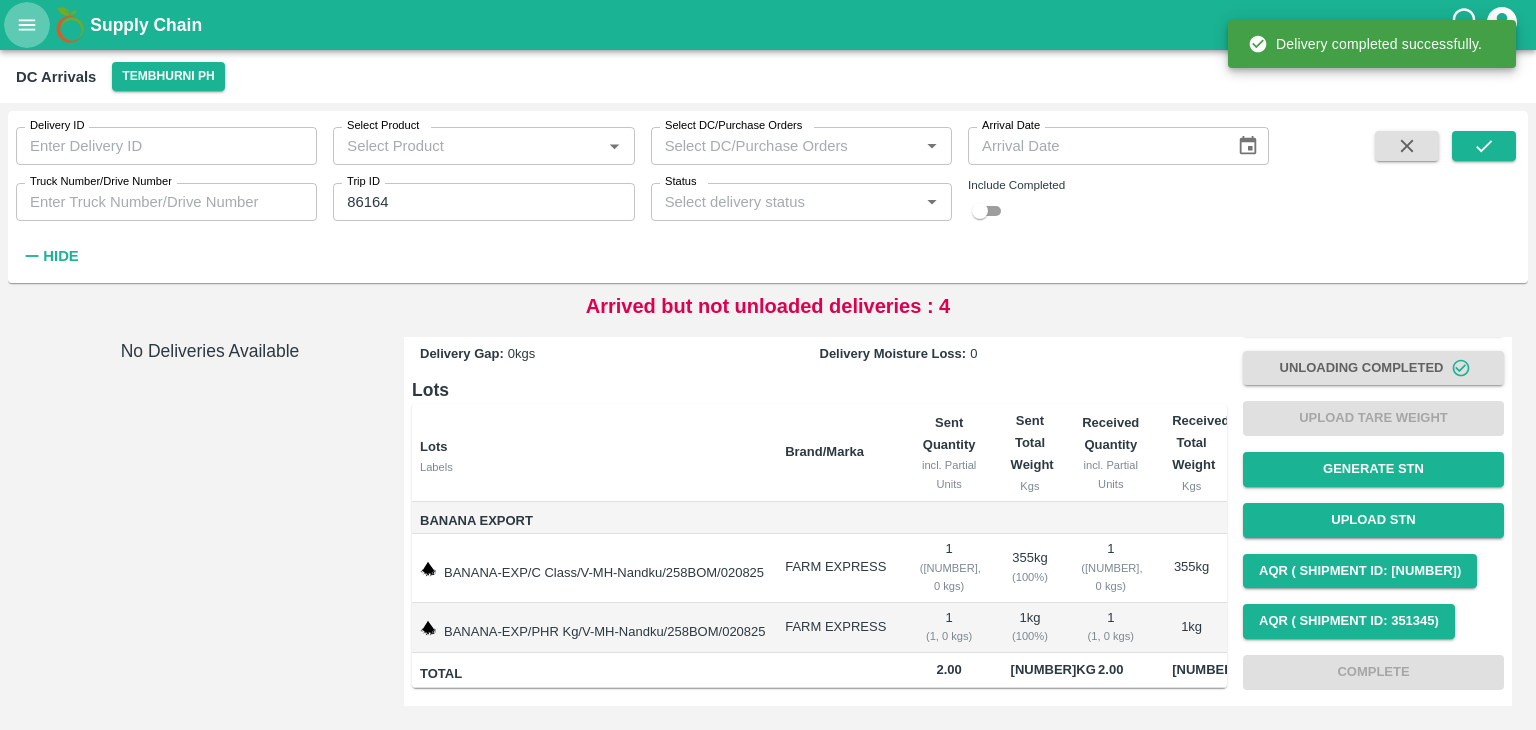click 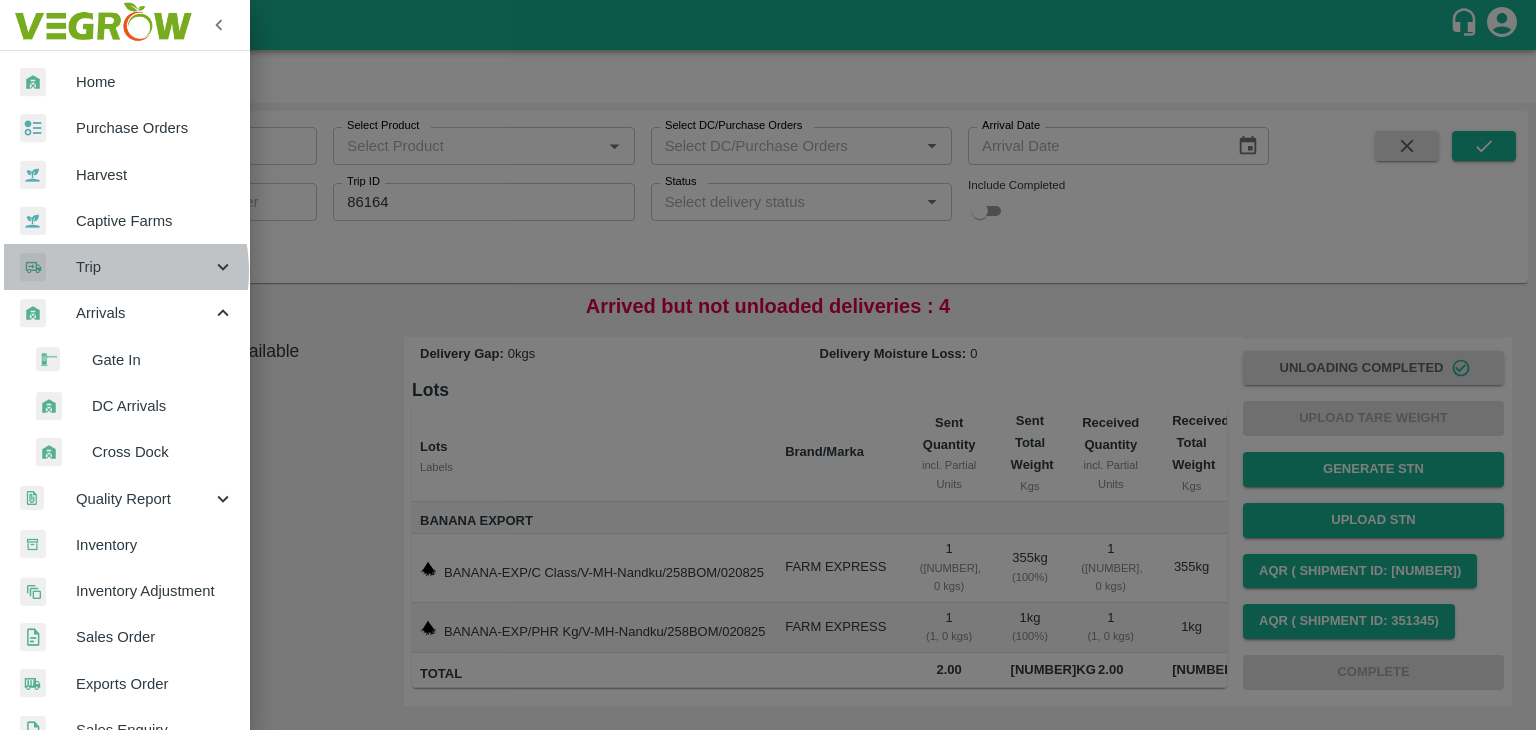 click on "Trip" at bounding box center [144, 267] 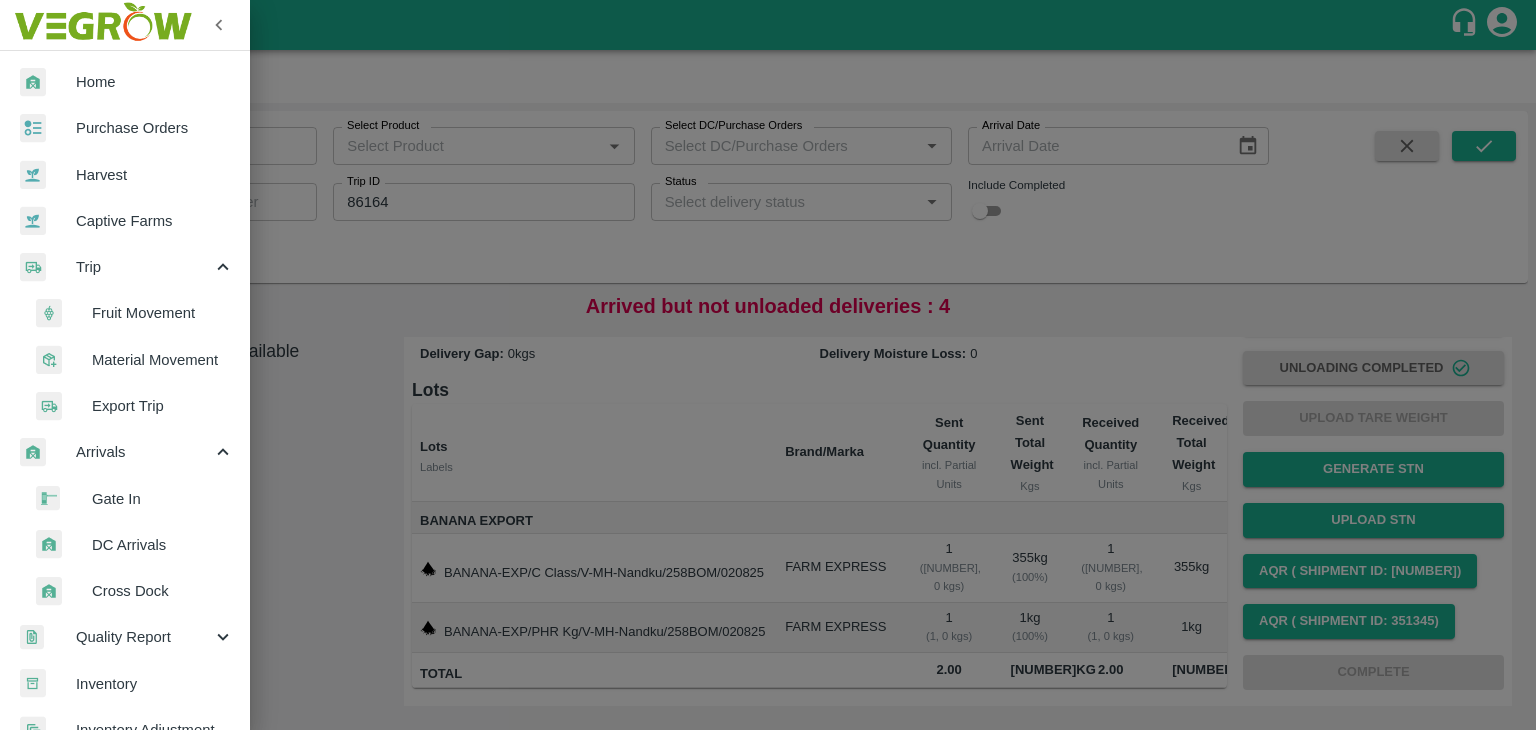 click on "Fruit Movement" at bounding box center [133, 313] 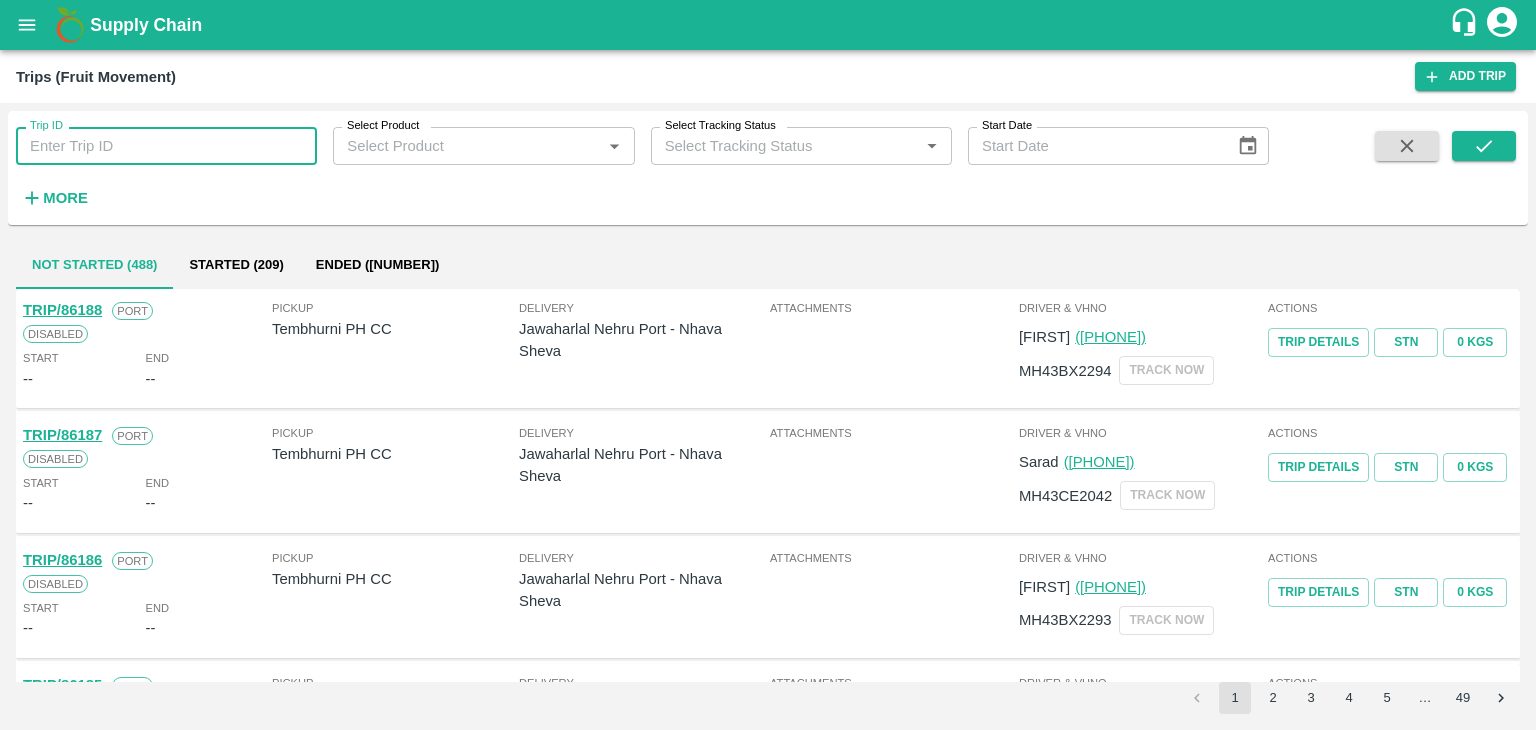 click on "Trip ID" at bounding box center [166, 146] 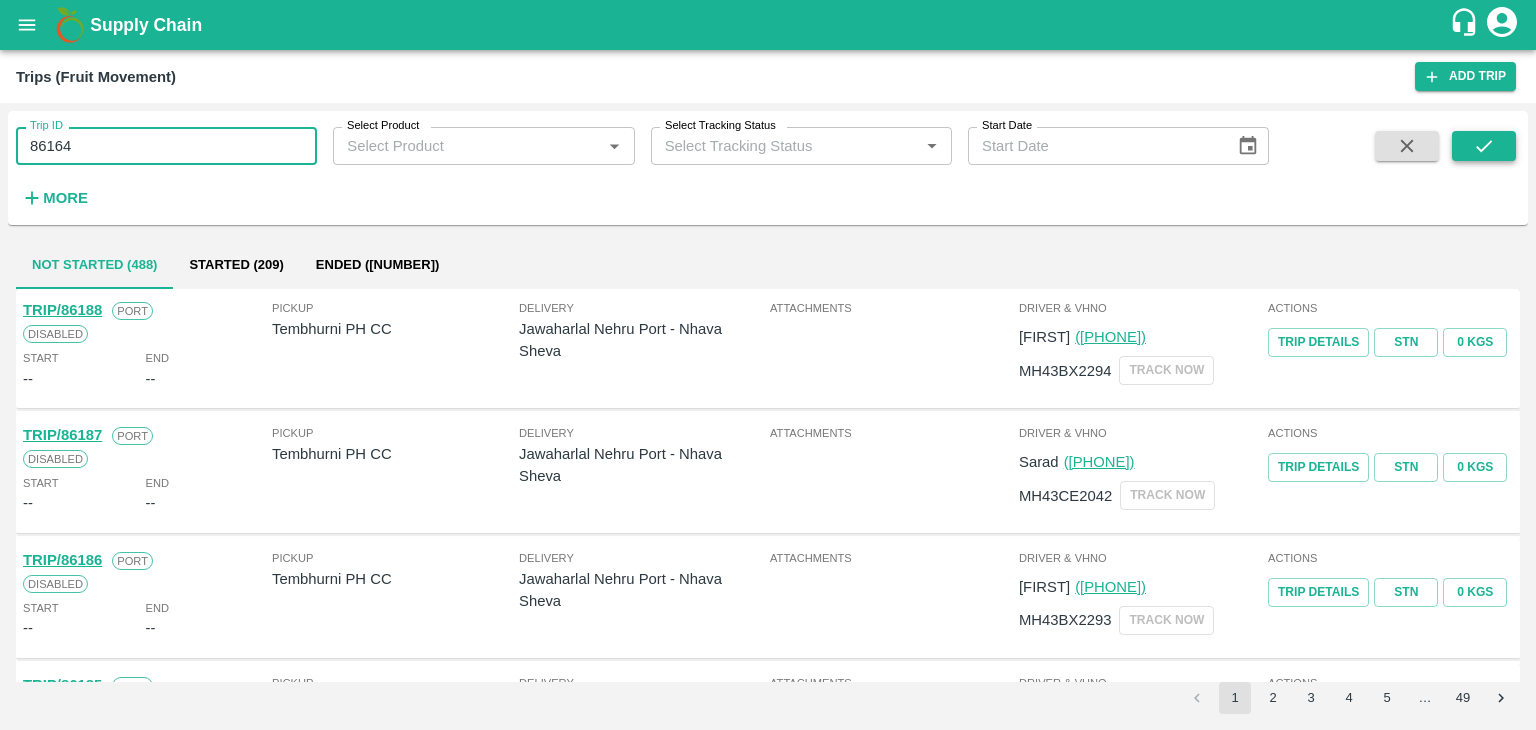 type on "86164" 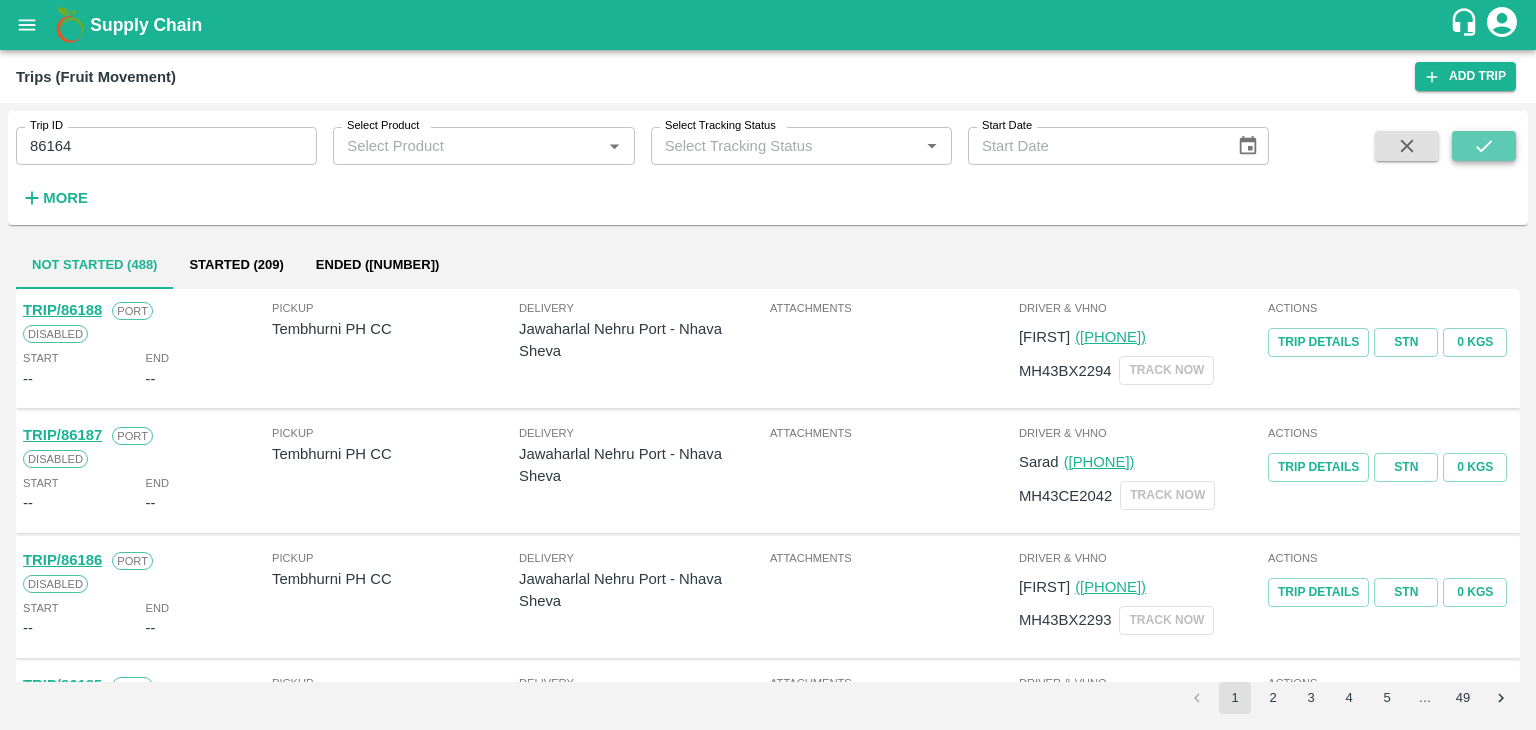 click at bounding box center (1484, 146) 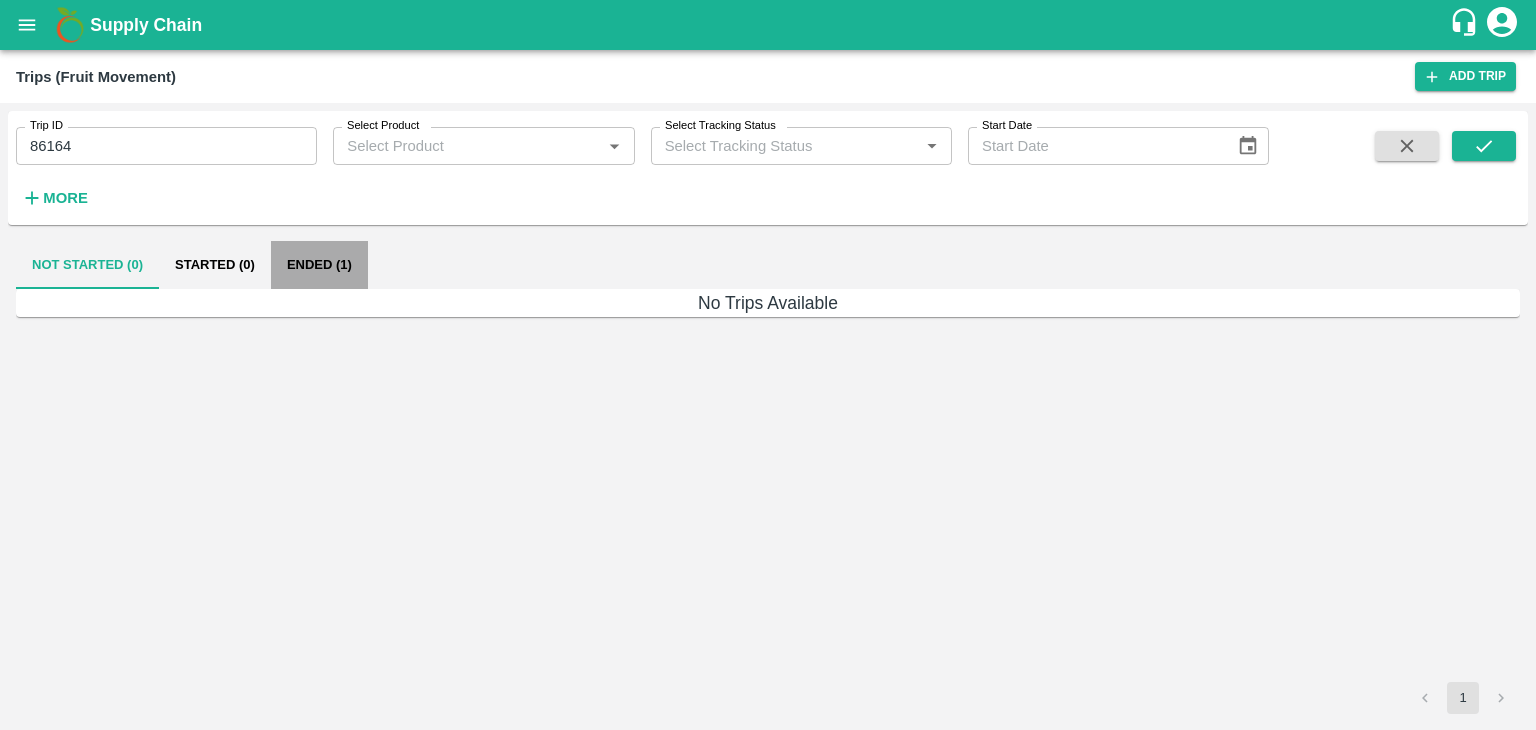 click on "Ended (1)" at bounding box center (319, 265) 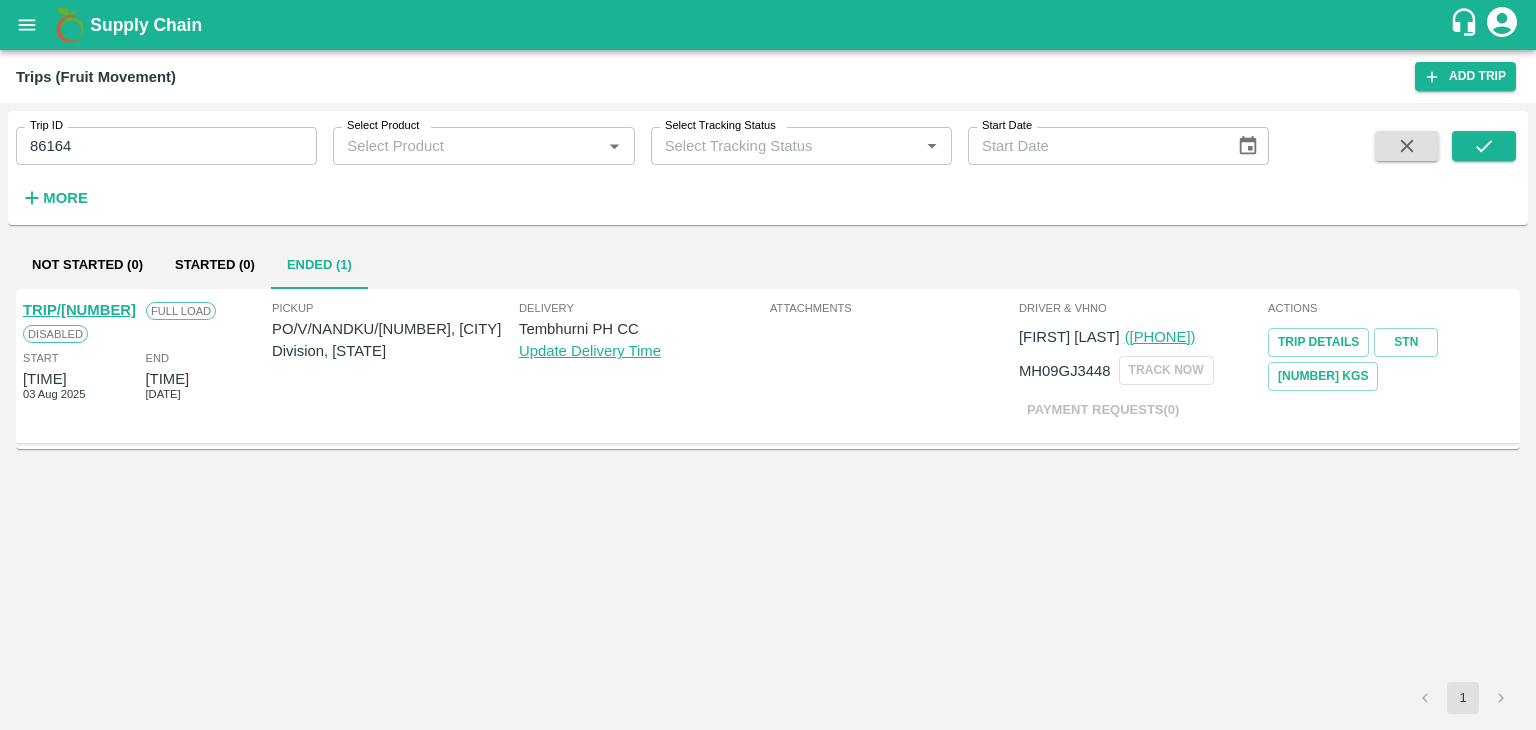 click on "TRIP/86164" at bounding box center (79, 310) 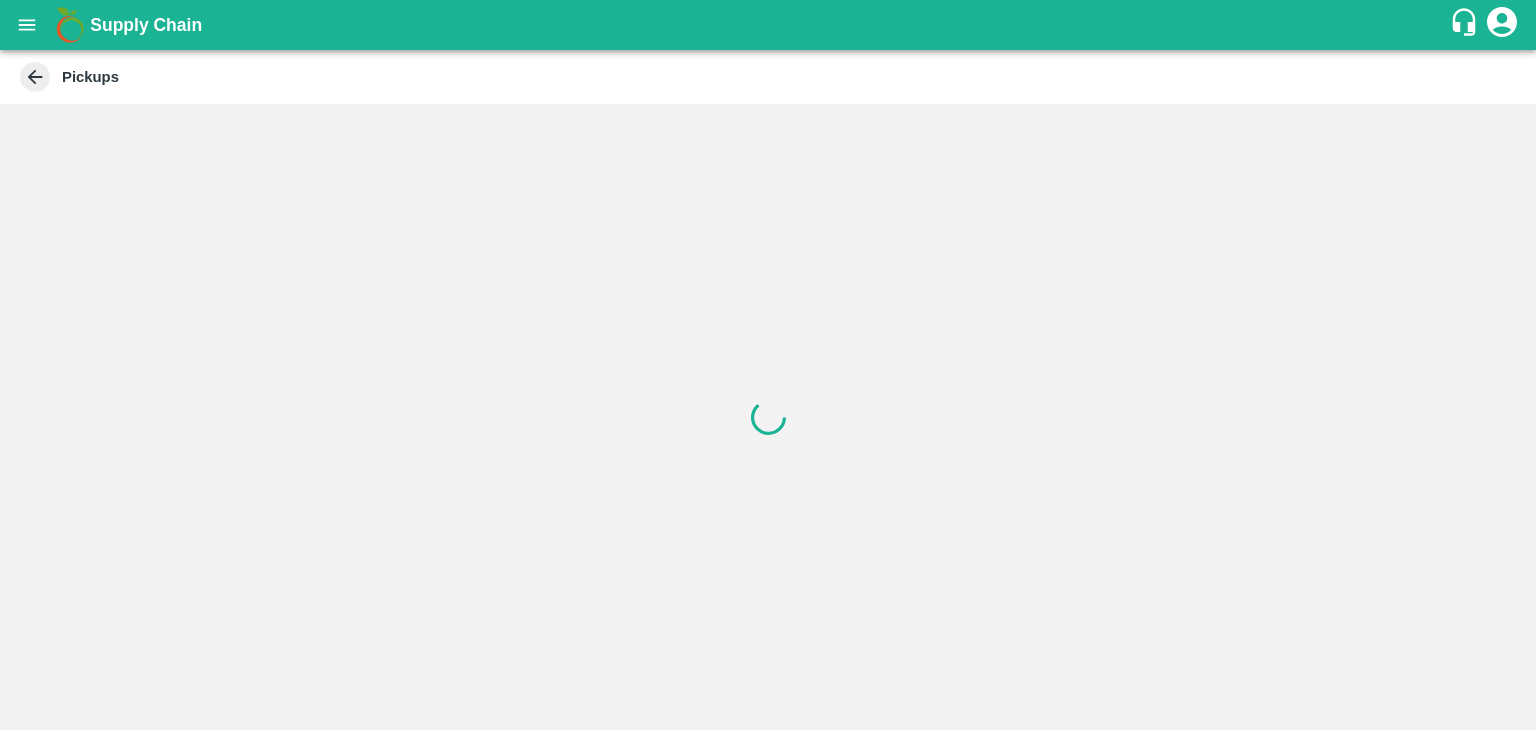 scroll, scrollTop: 0, scrollLeft: 0, axis: both 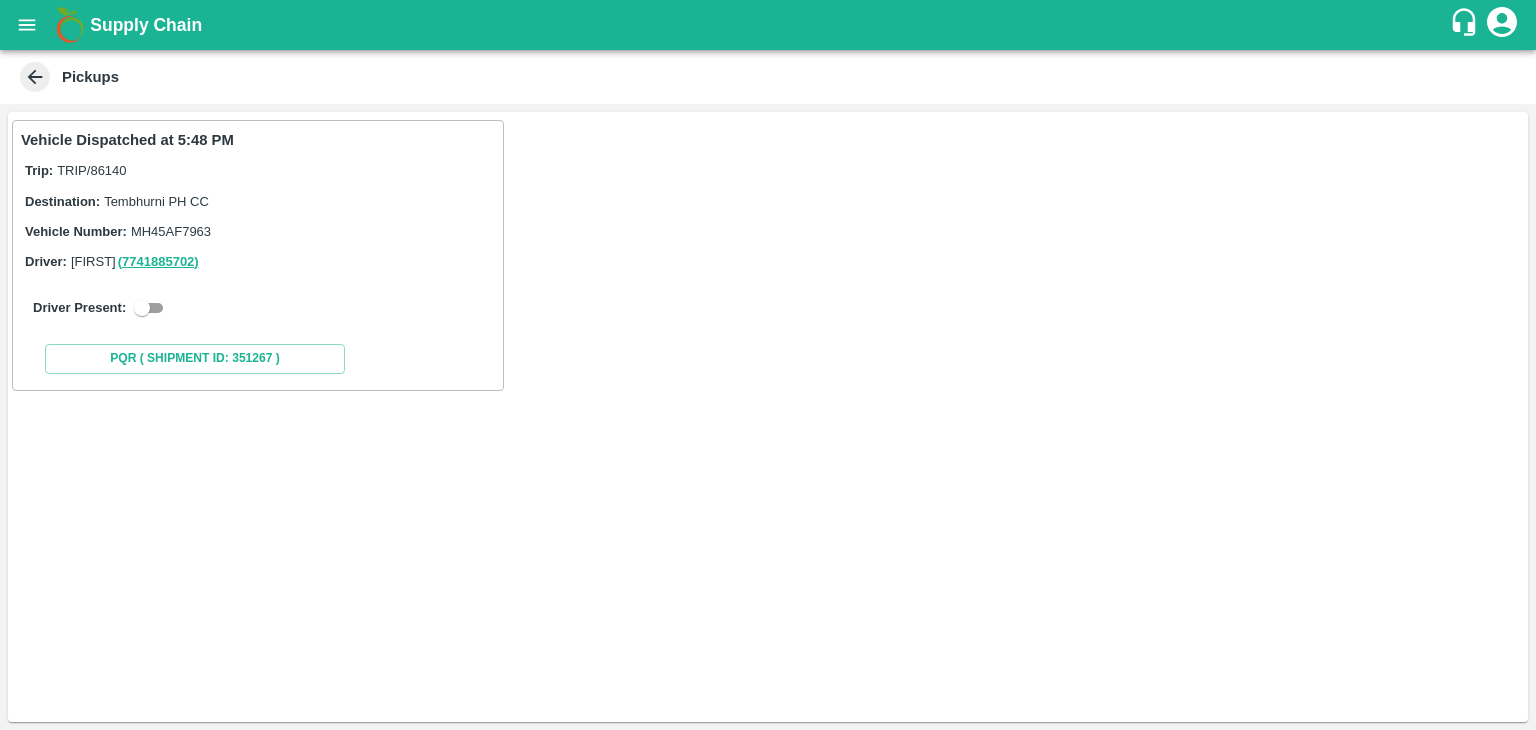 drag, startPoint x: 159, startPoint y: 294, endPoint x: 158, endPoint y: 305, distance: 11.045361 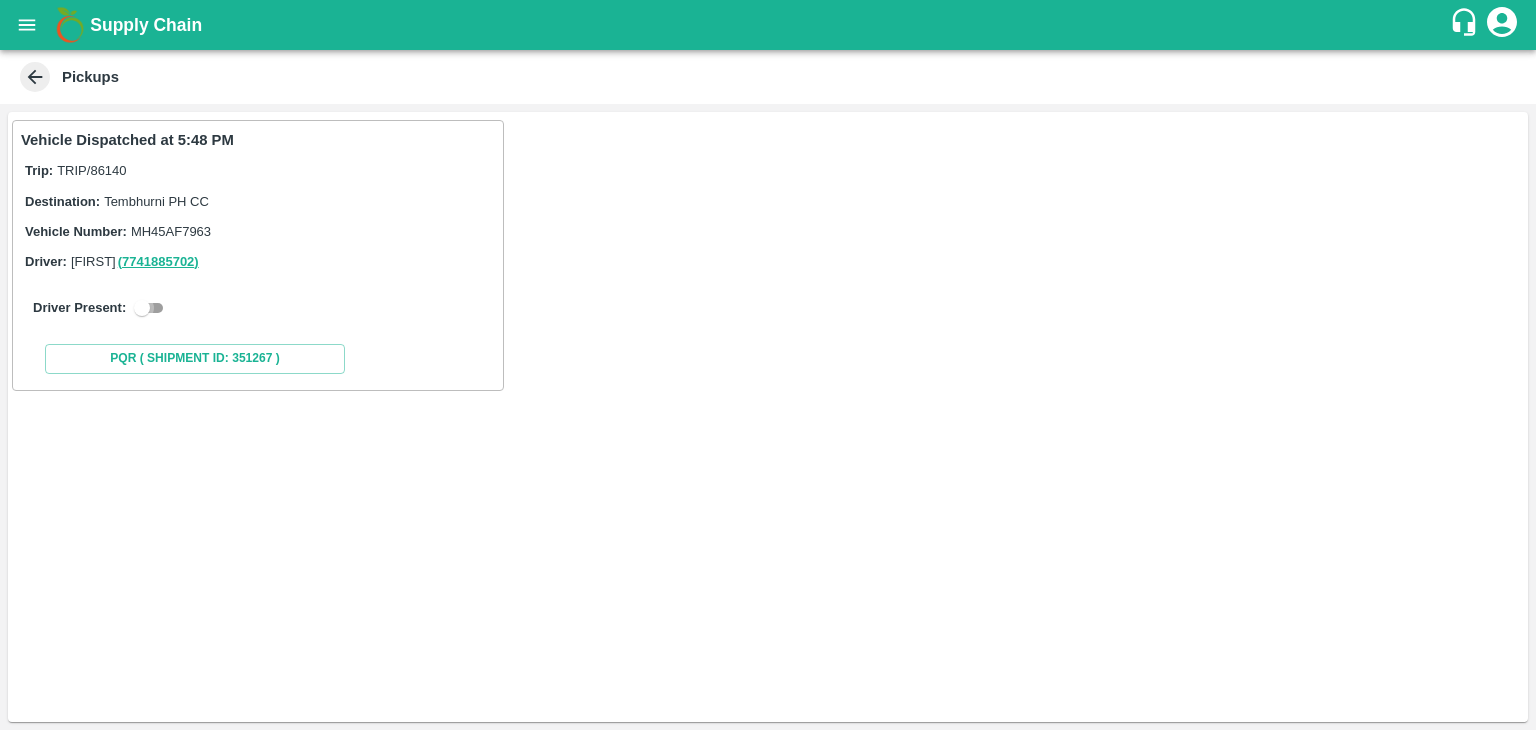 click at bounding box center [142, 308] 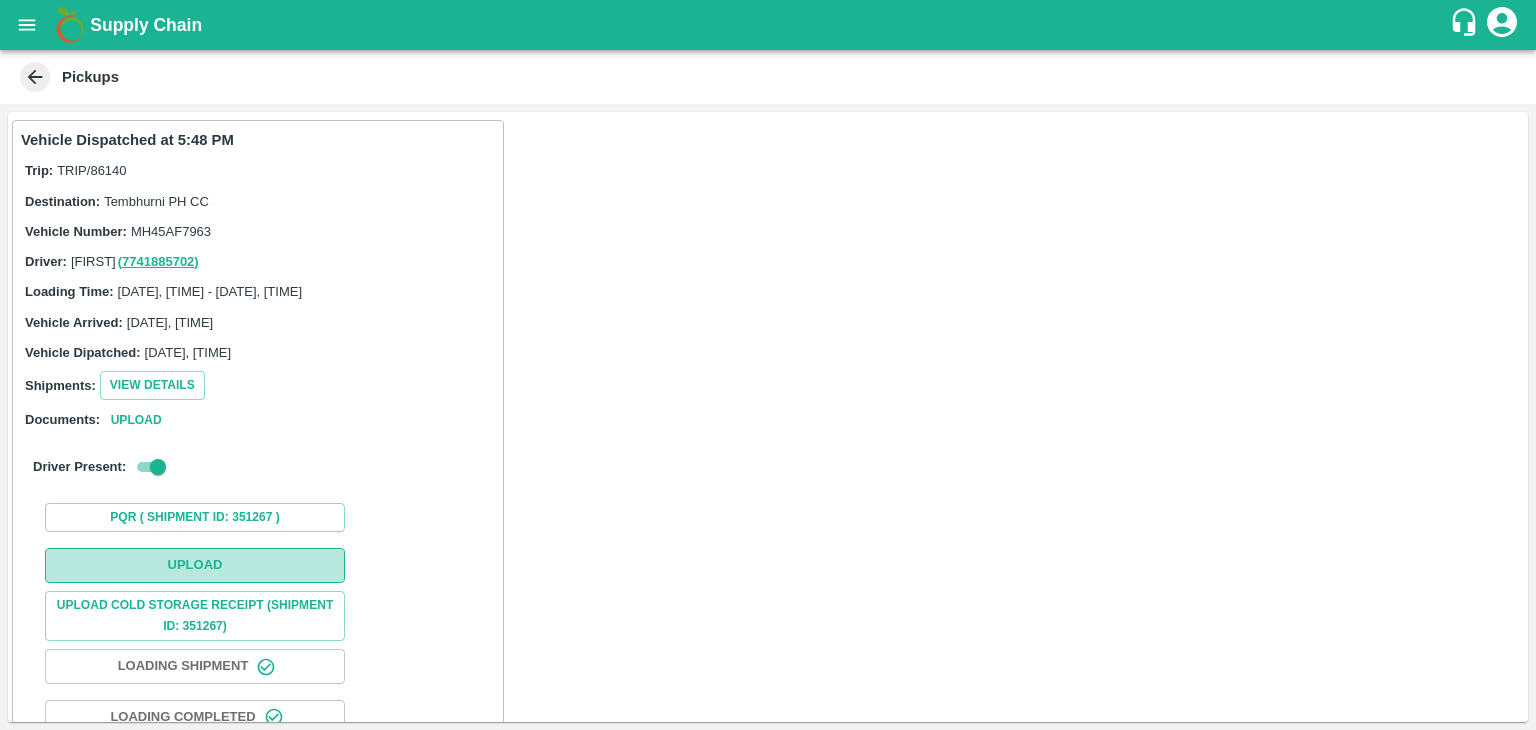 click on "Upload" at bounding box center [195, 565] 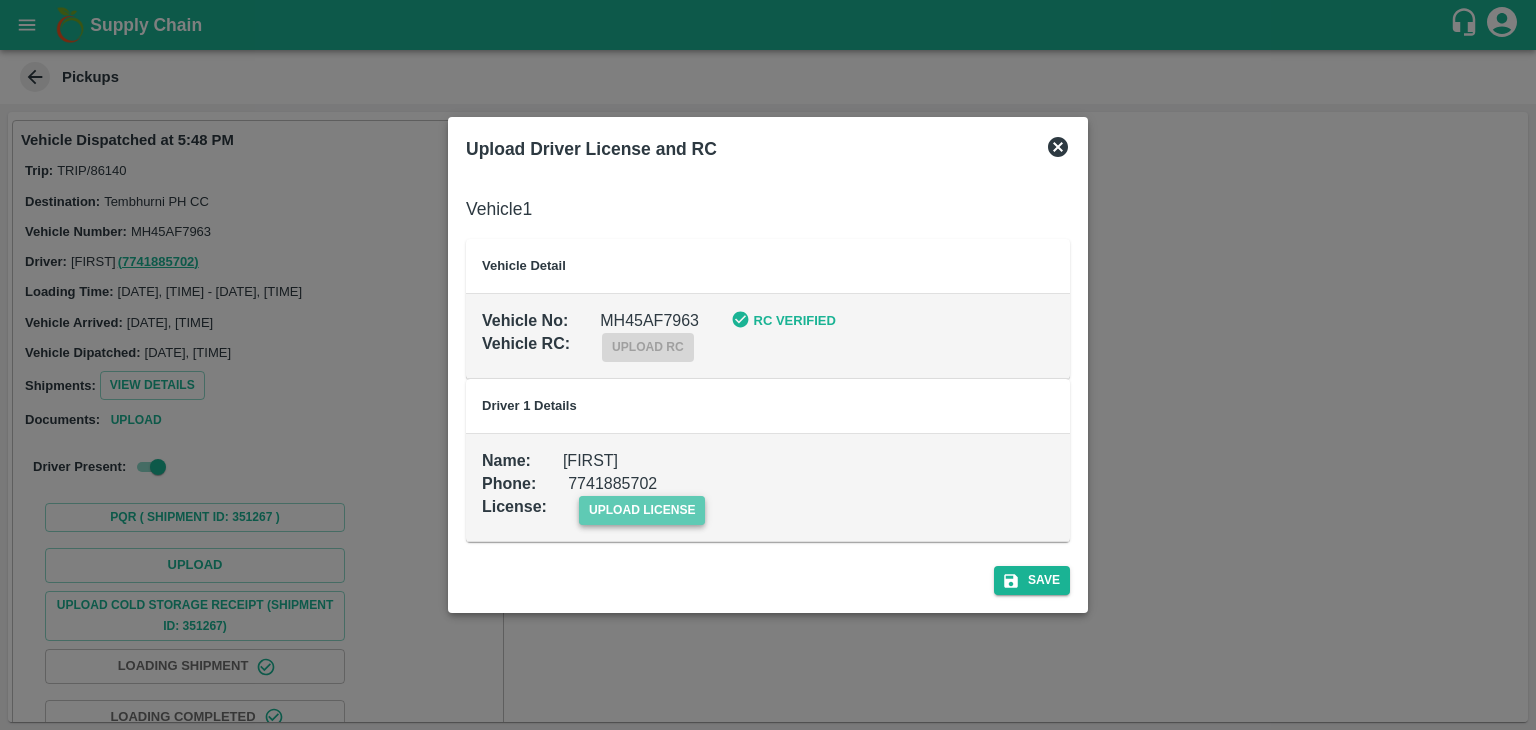 click on "upload license" at bounding box center (642, 510) 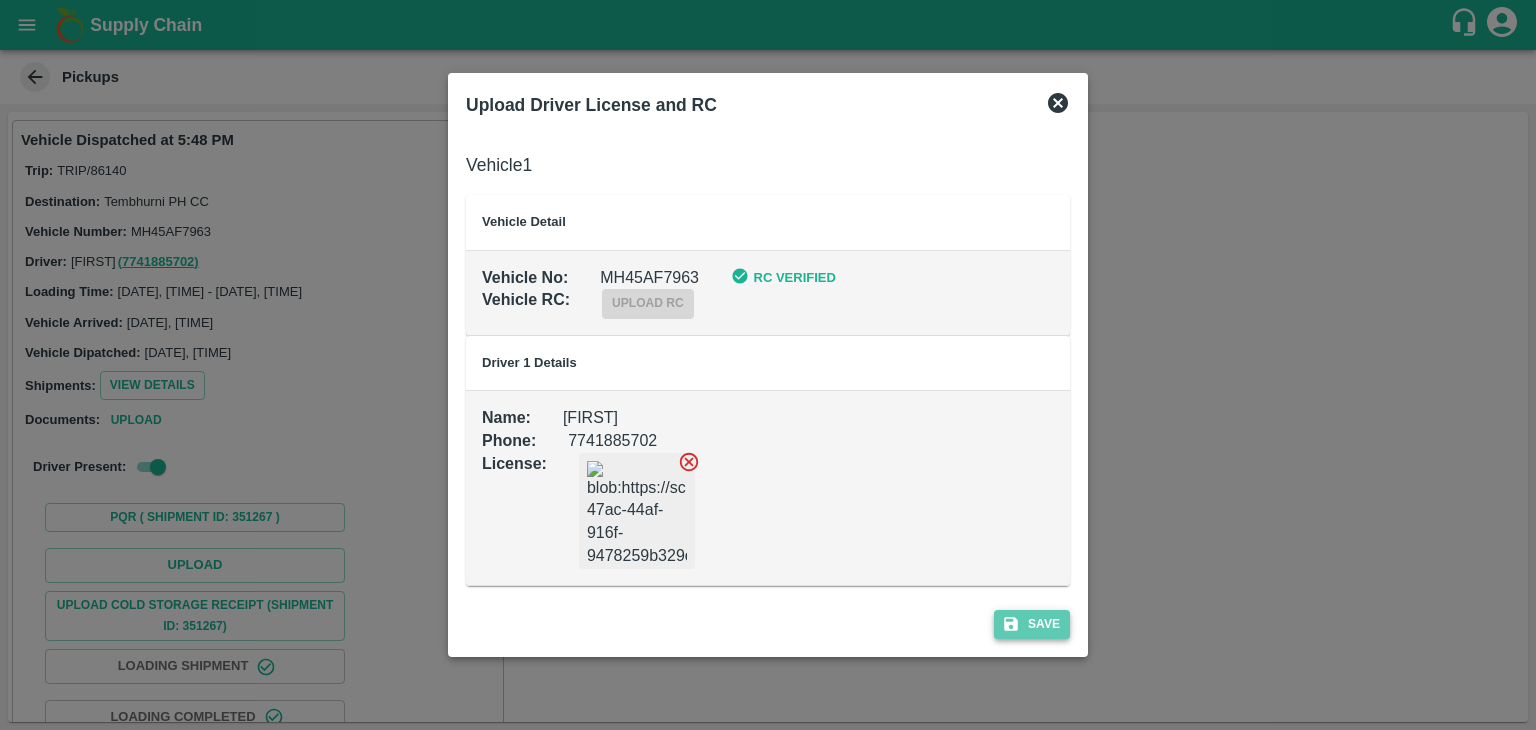 click on "Save" at bounding box center (1032, 624) 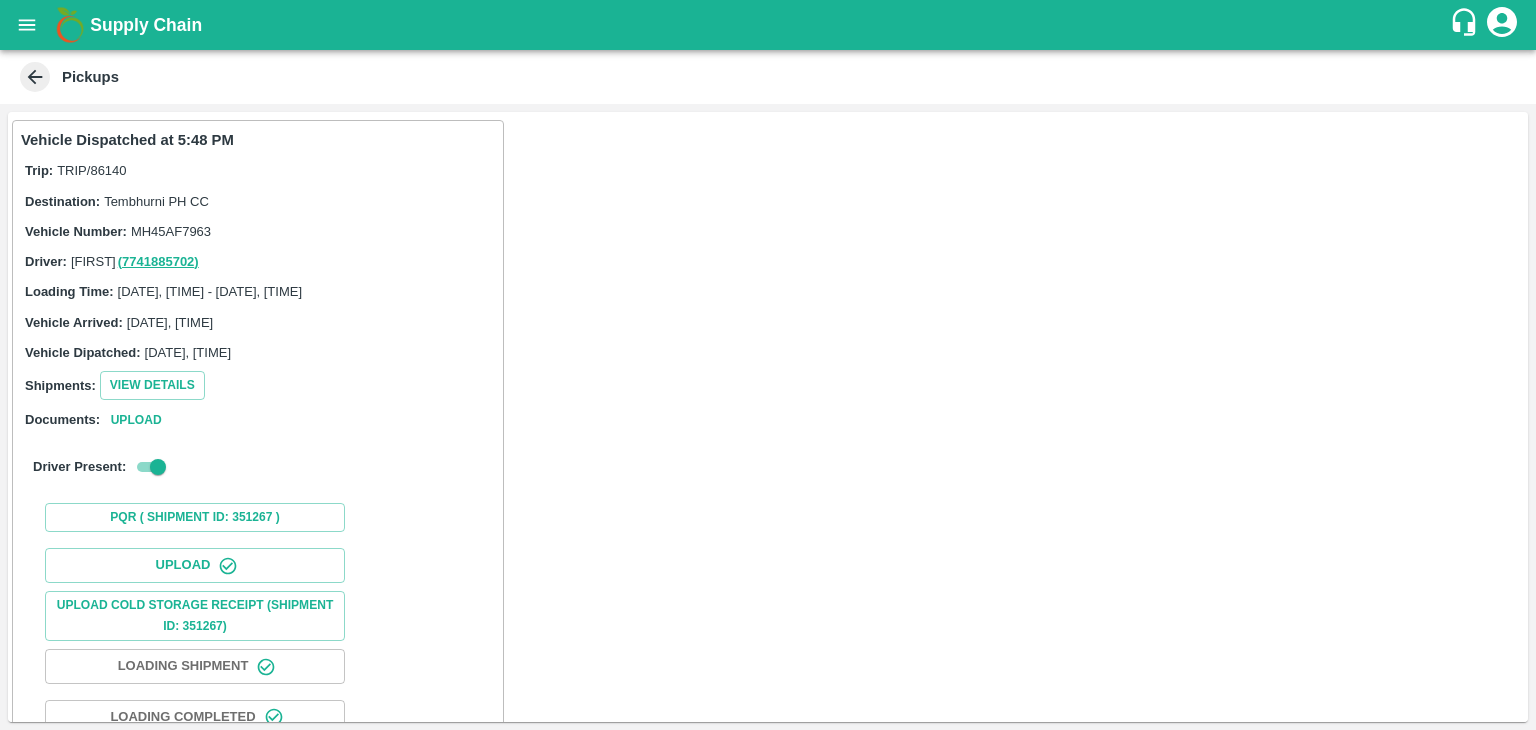 scroll, scrollTop: 209, scrollLeft: 0, axis: vertical 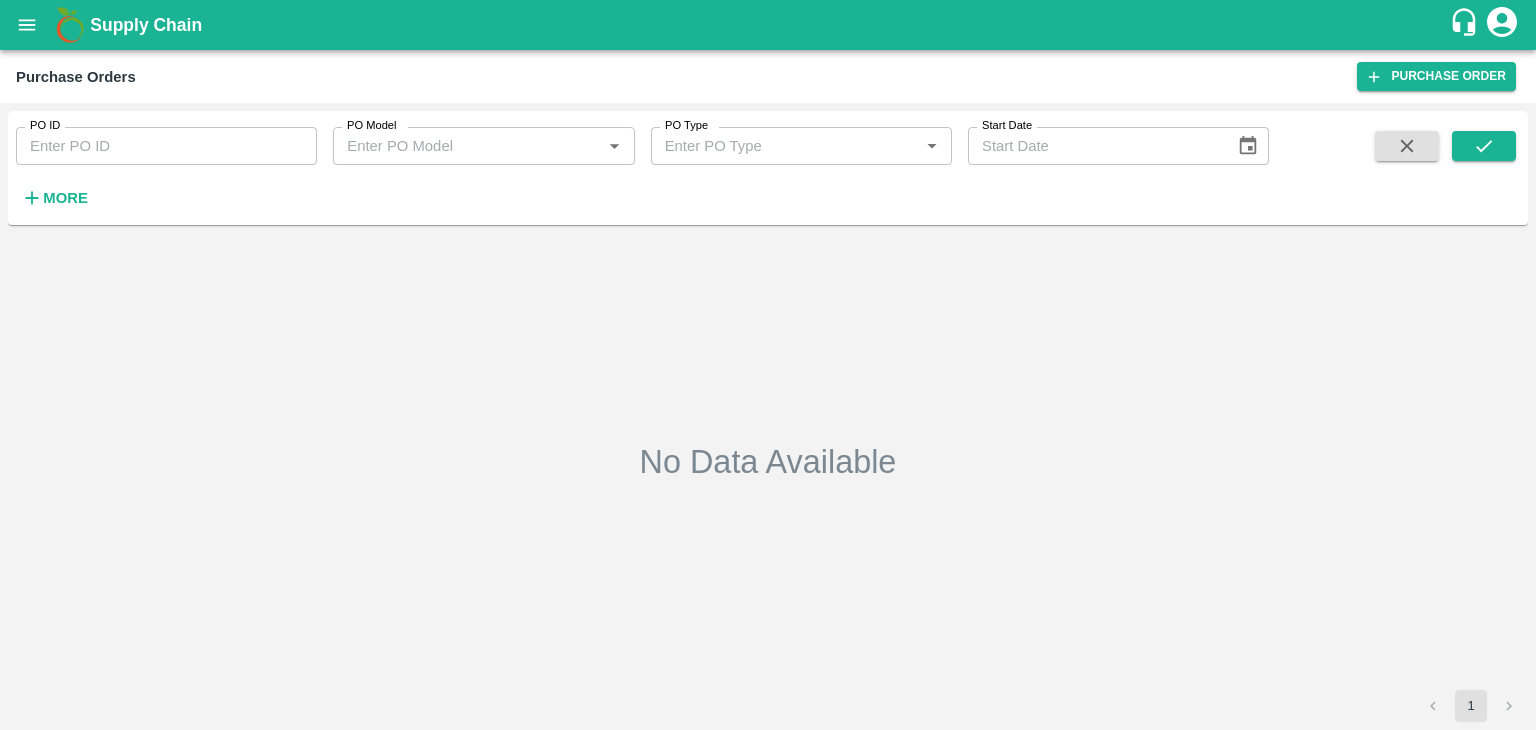 type on "167126" 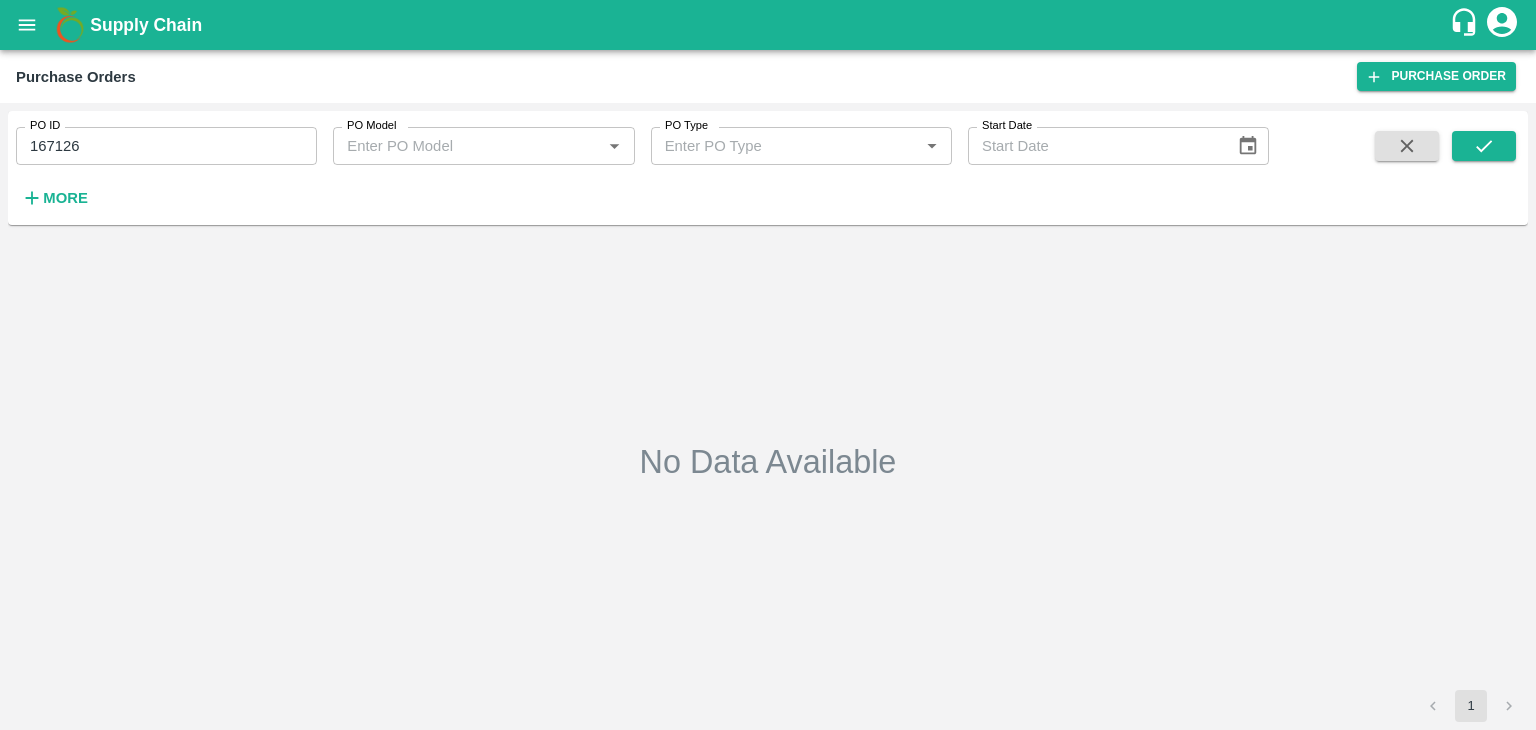 type on "02/08/2025" 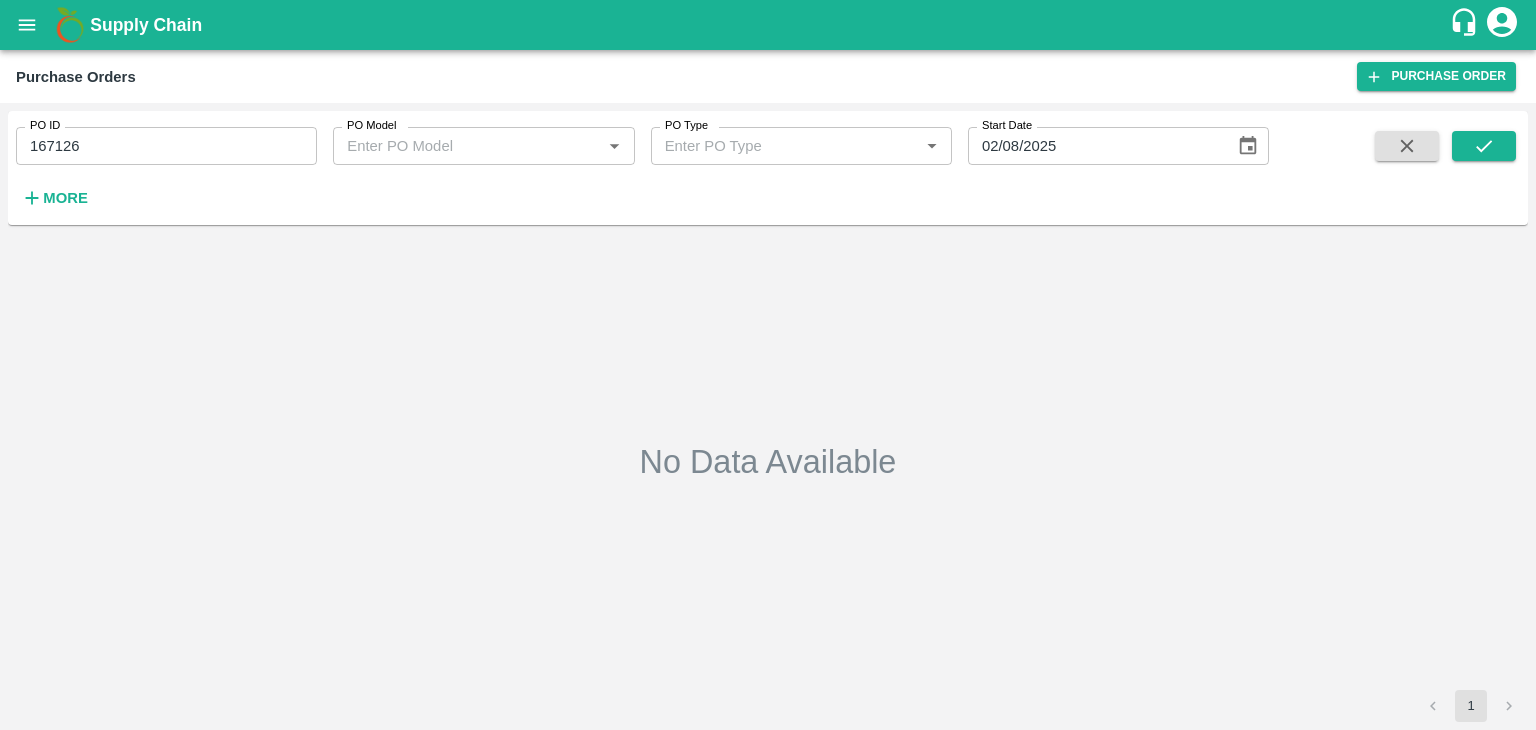 scroll, scrollTop: 0, scrollLeft: 0, axis: both 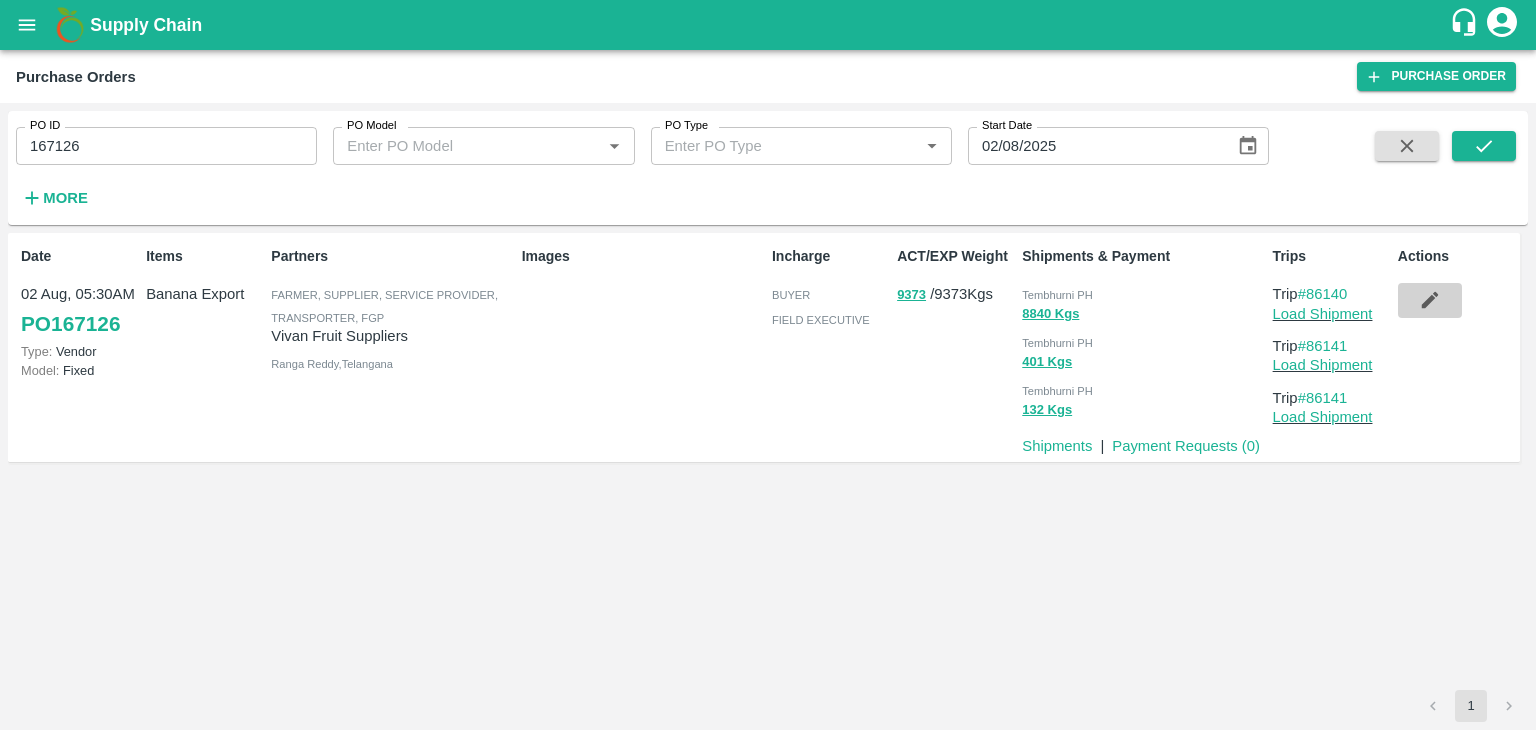 click 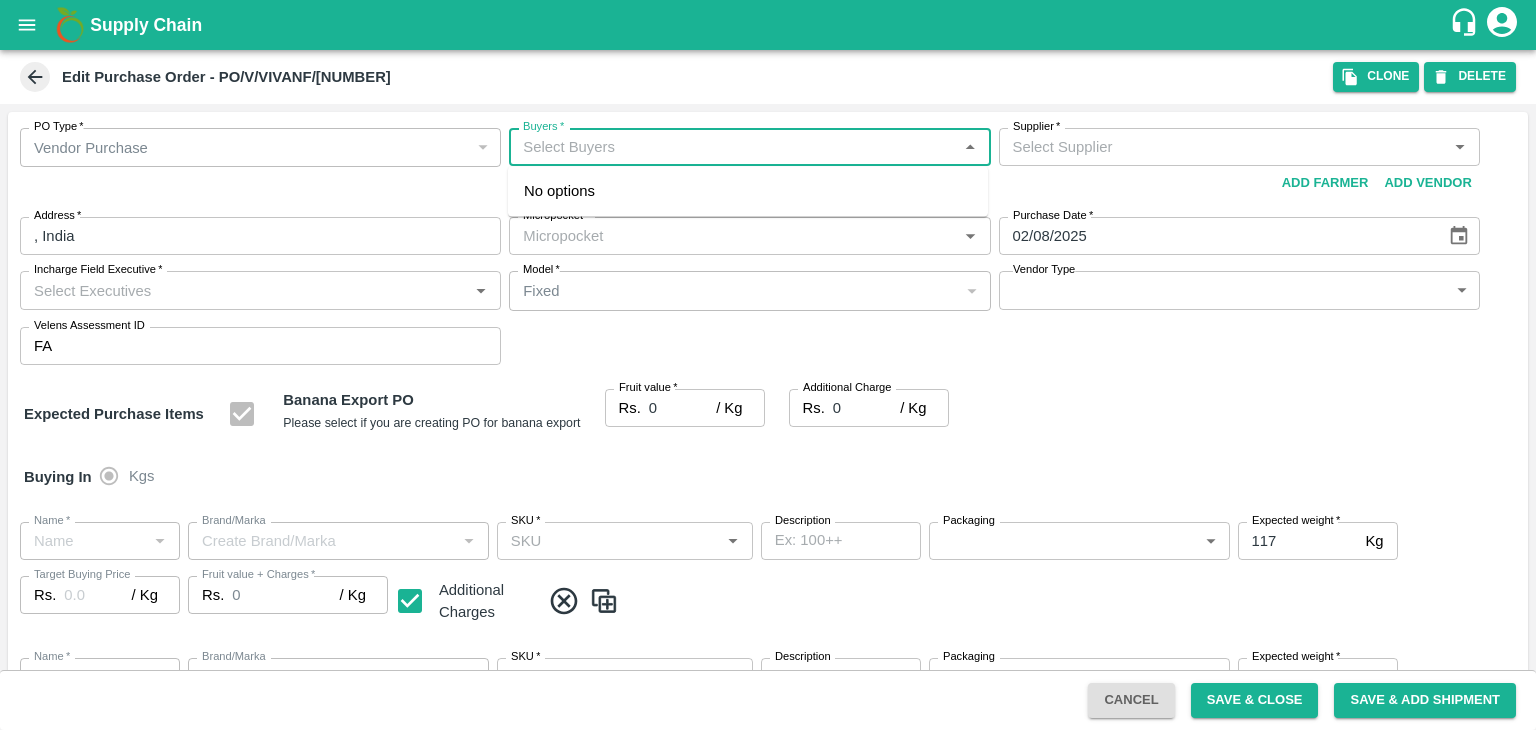 click on "Buyers   *" at bounding box center [733, 147] 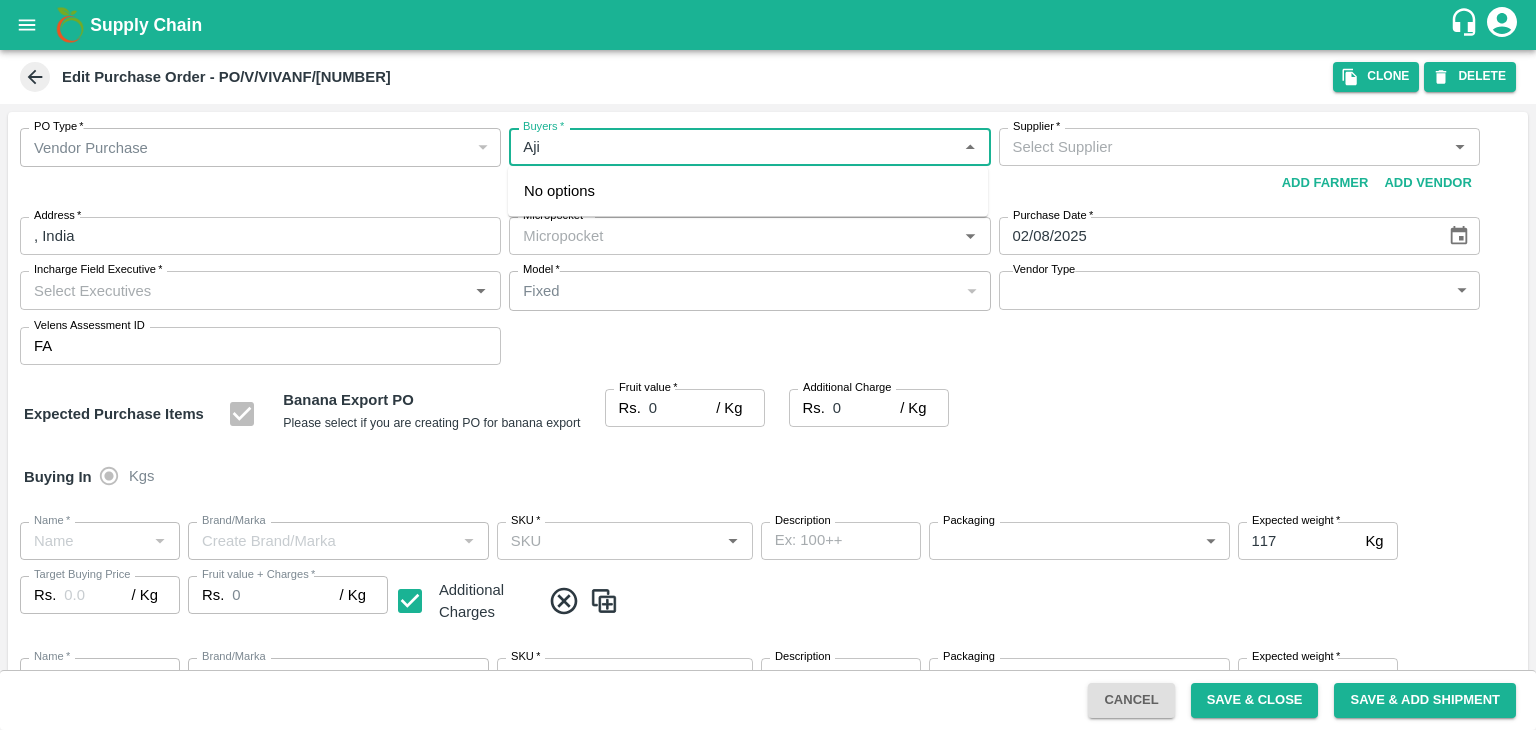 type on "Ajit" 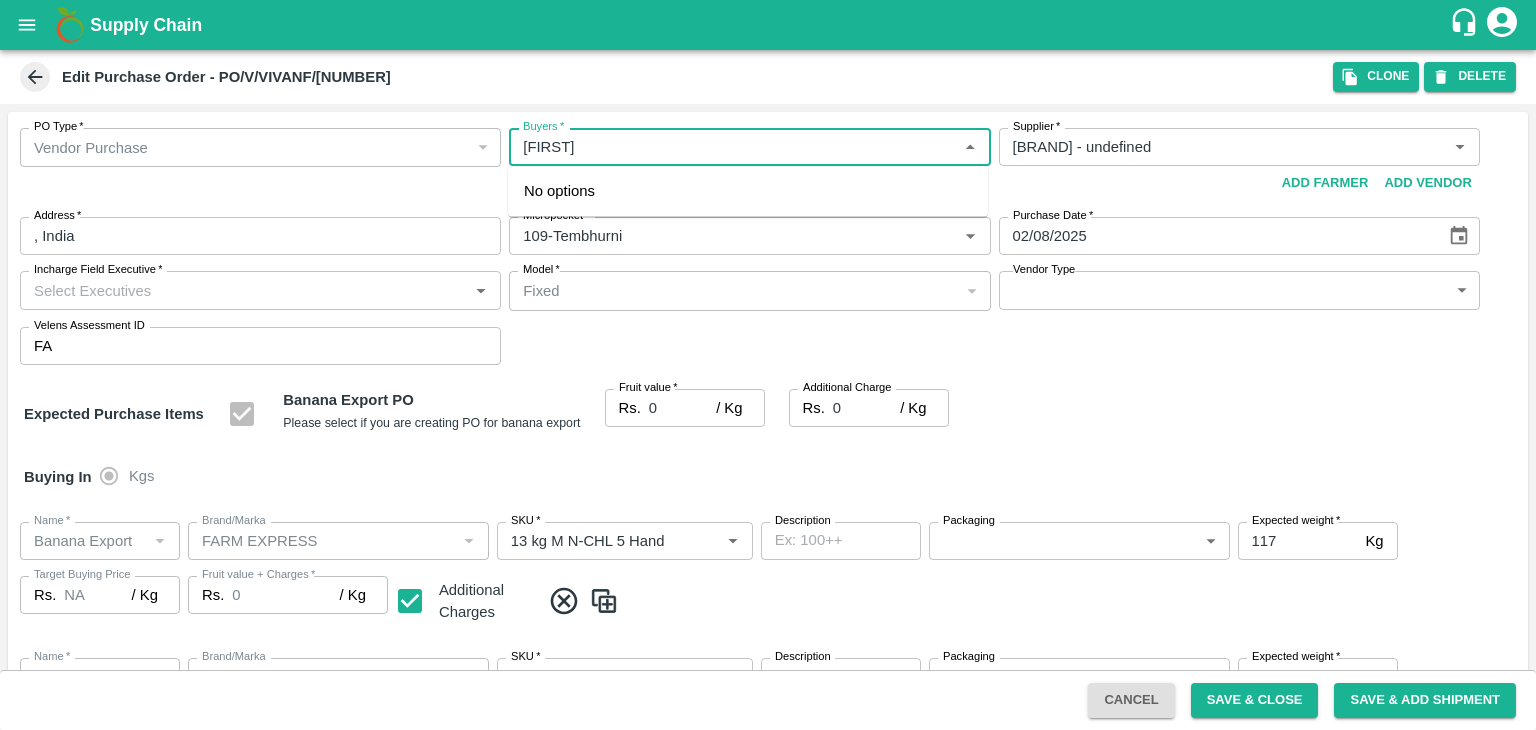 type on "Vivan Fruit Suppliers-undefined" 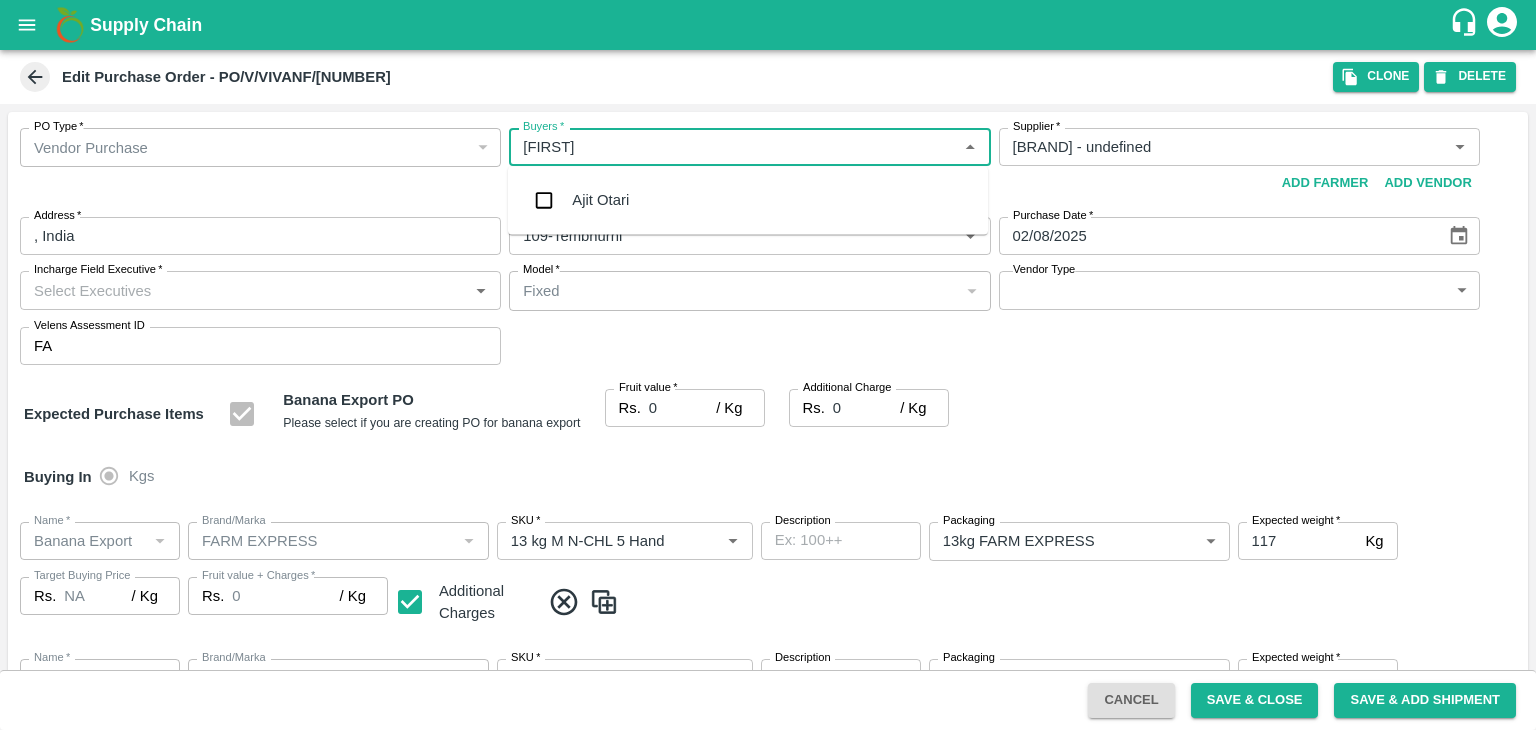 click on "Ajit Otari" at bounding box center (748, 200) 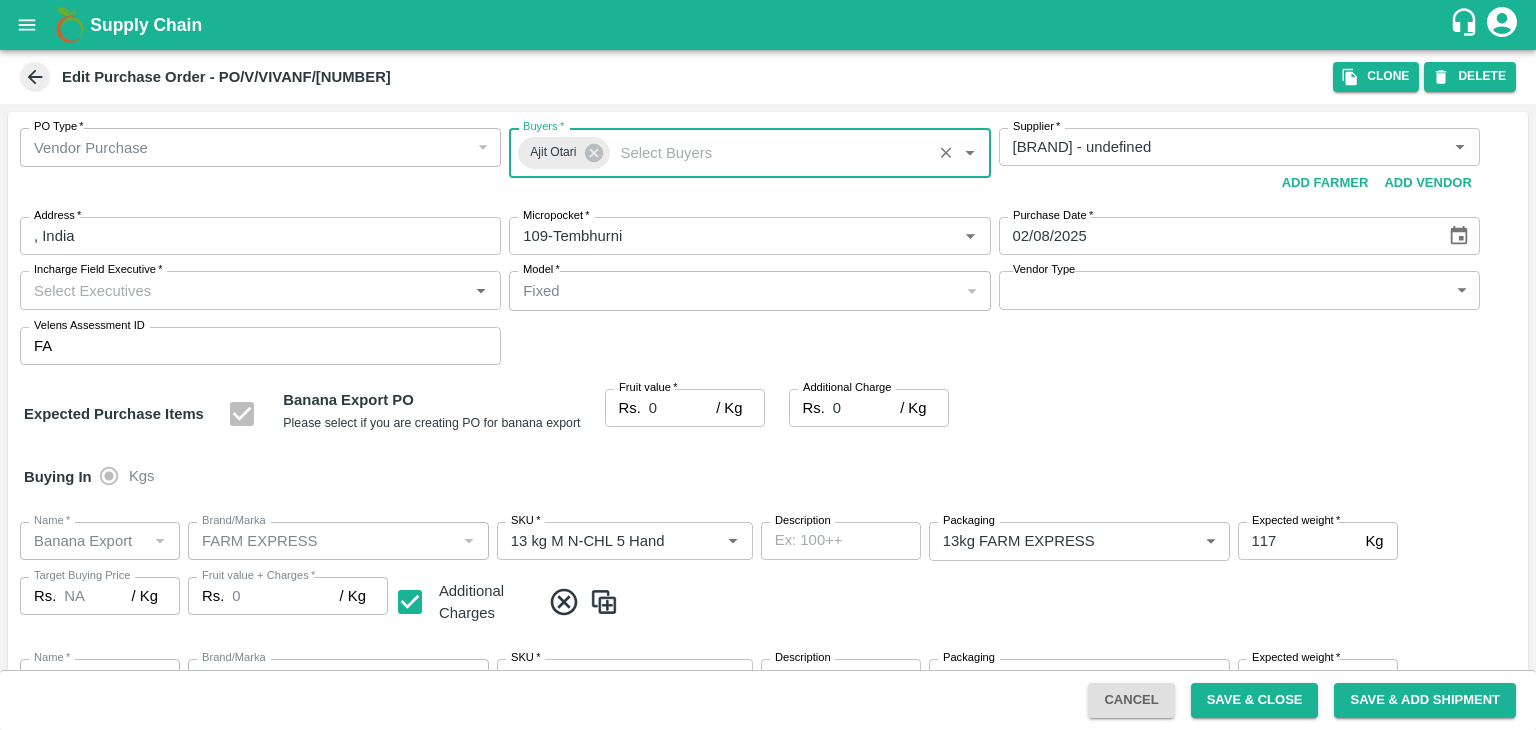 click on "Incharge Field Executive   *" at bounding box center [244, 290] 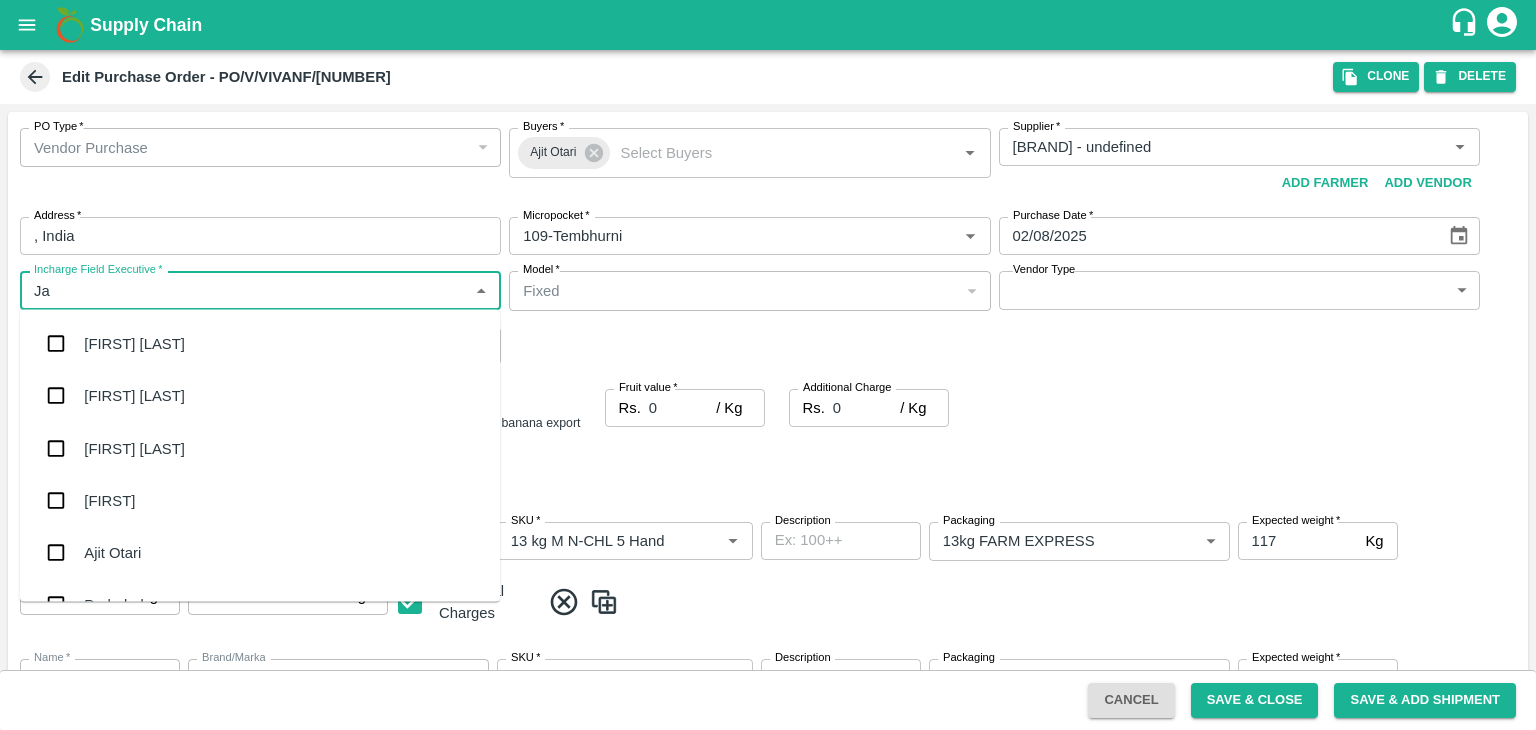 type on "Jay" 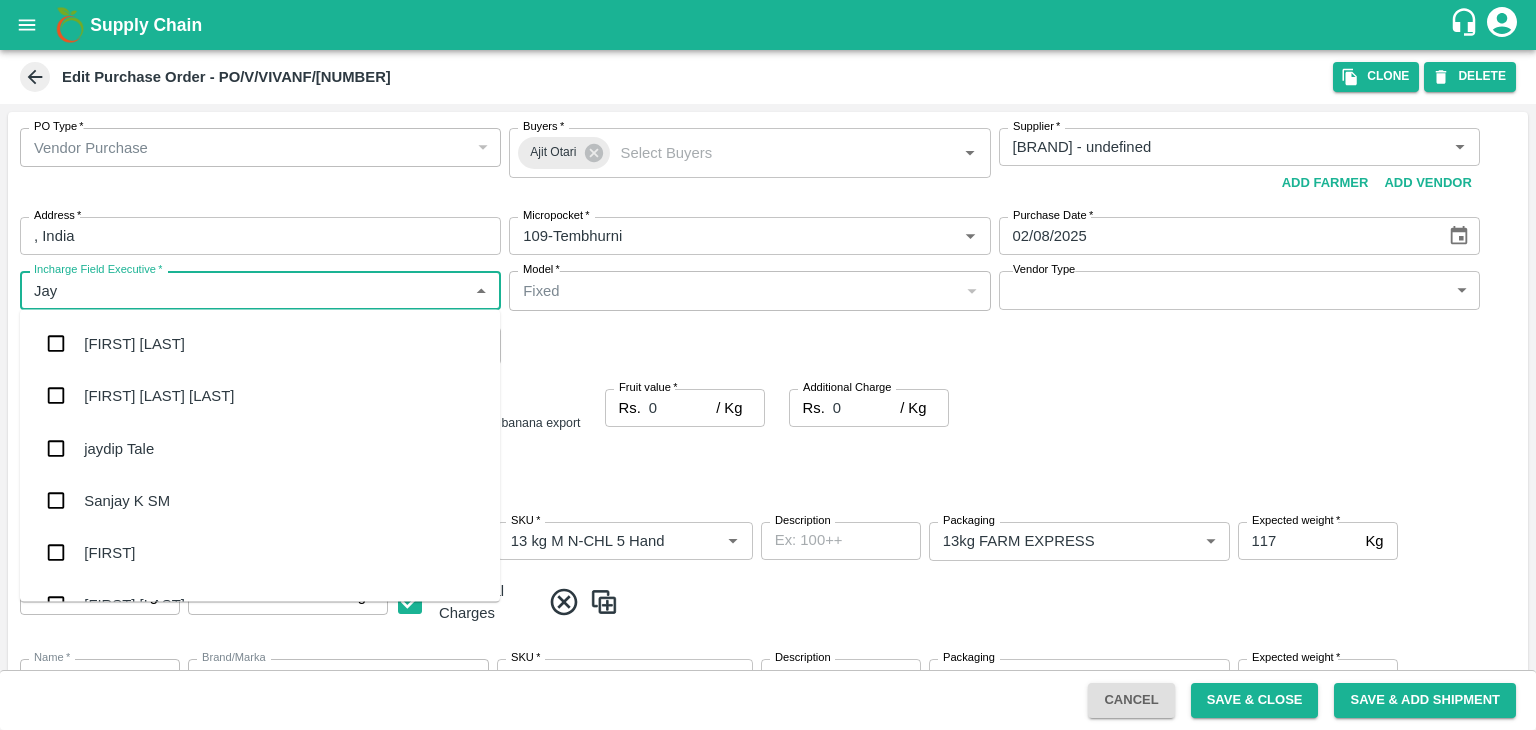 click on "jaydip Tale" at bounding box center [260, 448] 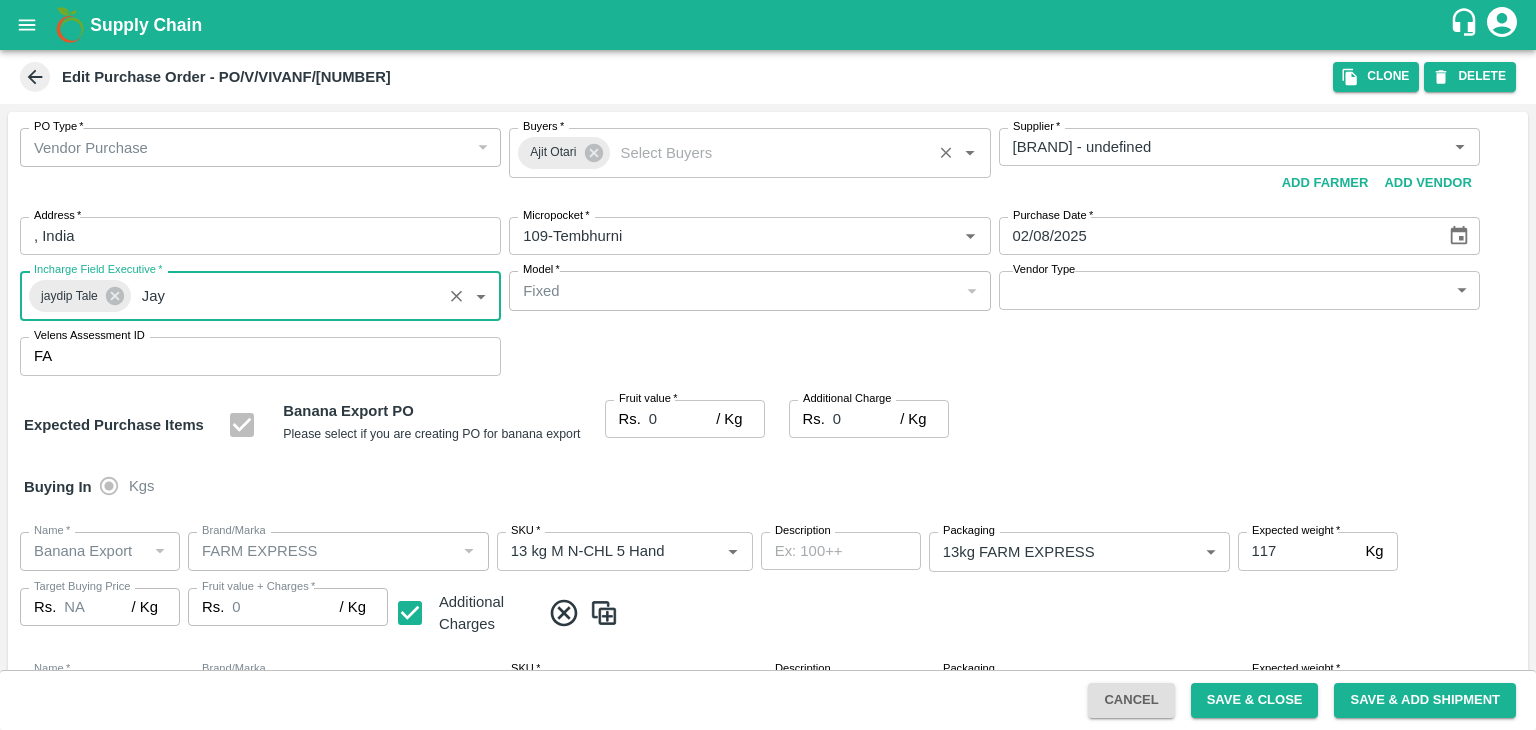 type 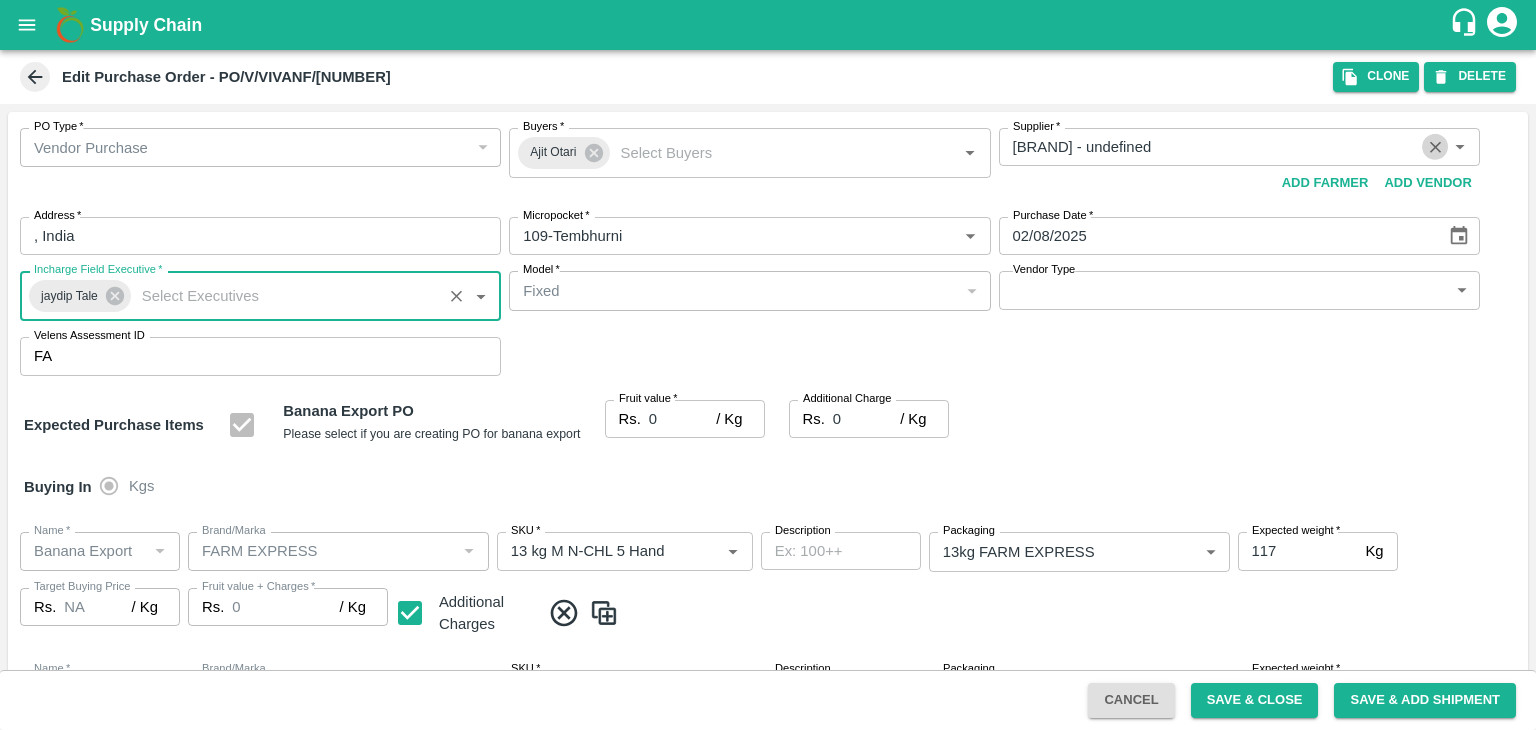 click at bounding box center (1435, 147) 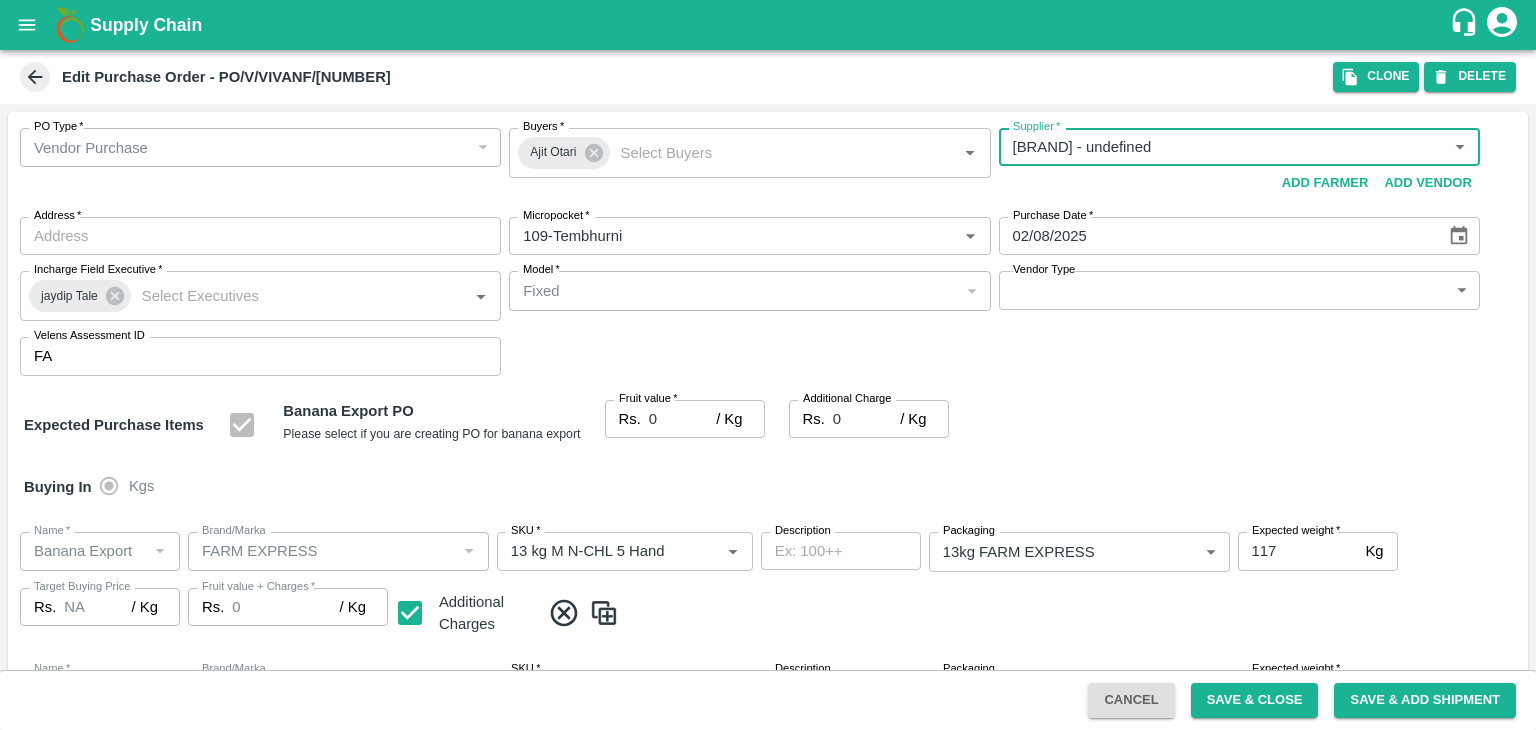 type 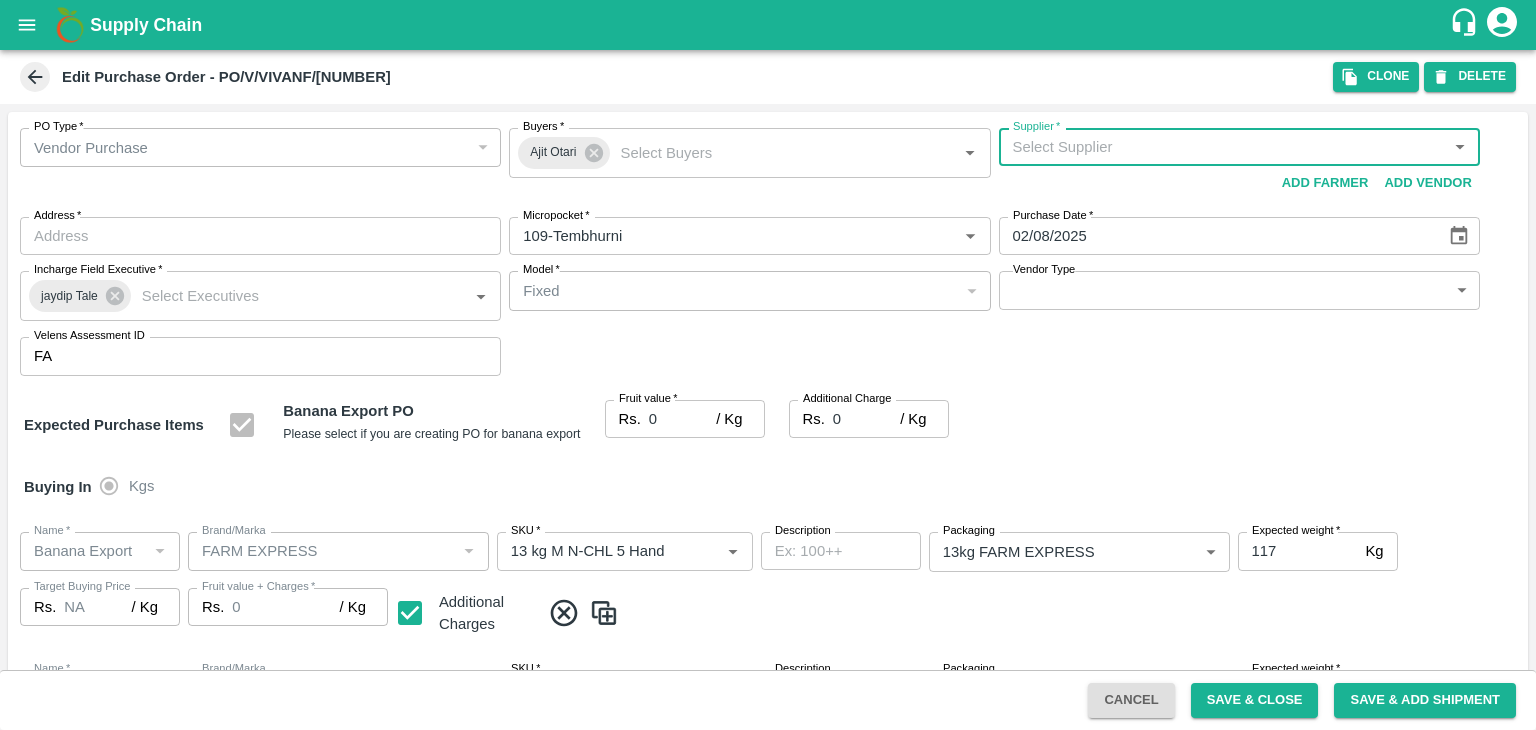 click on "Supplier   *" at bounding box center (1223, 147) 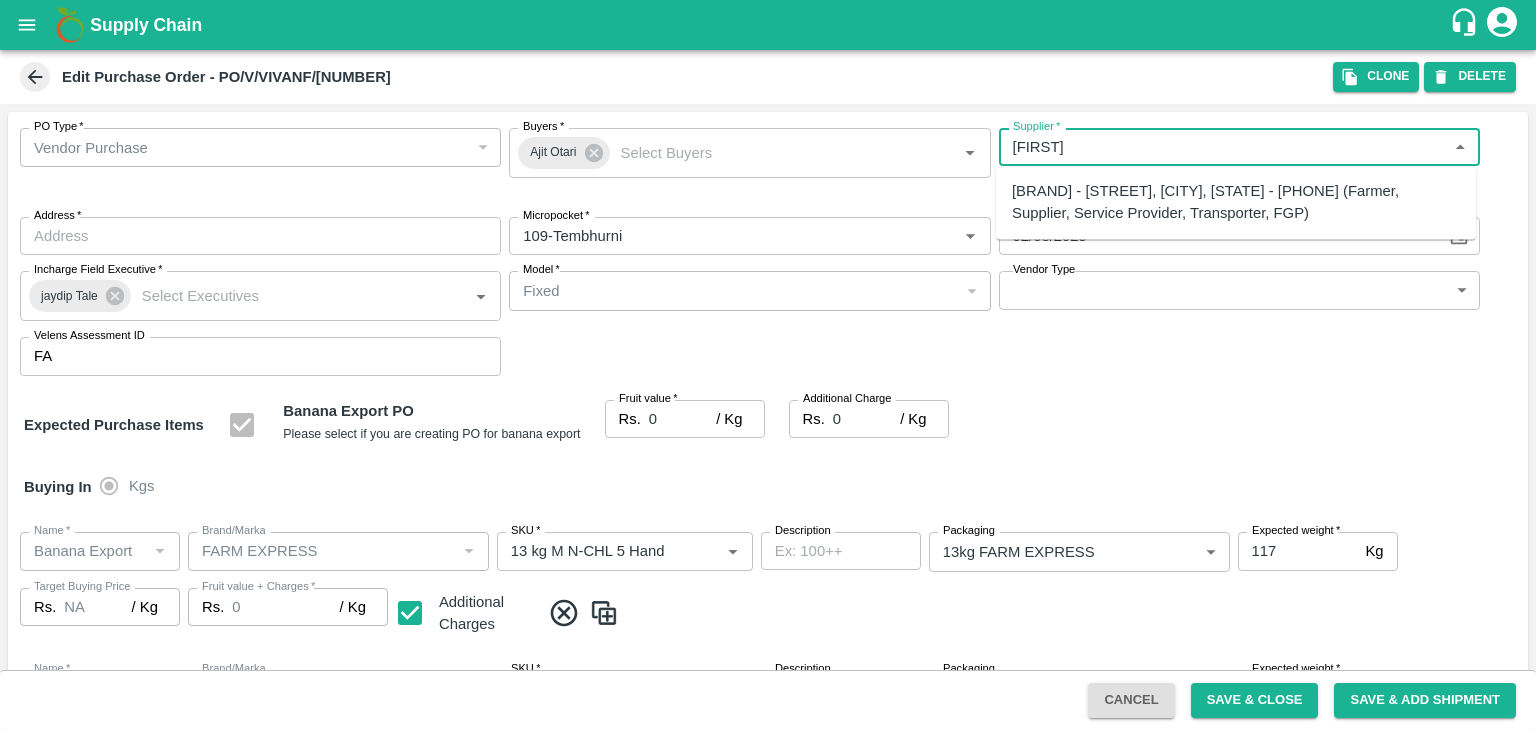 click on "Vivan Fruit Suppliers-Shetfal, Solapur-70382 71551(Farmer, Supplier, Service Provider, Transporter, FGP)" at bounding box center [1236, 202] 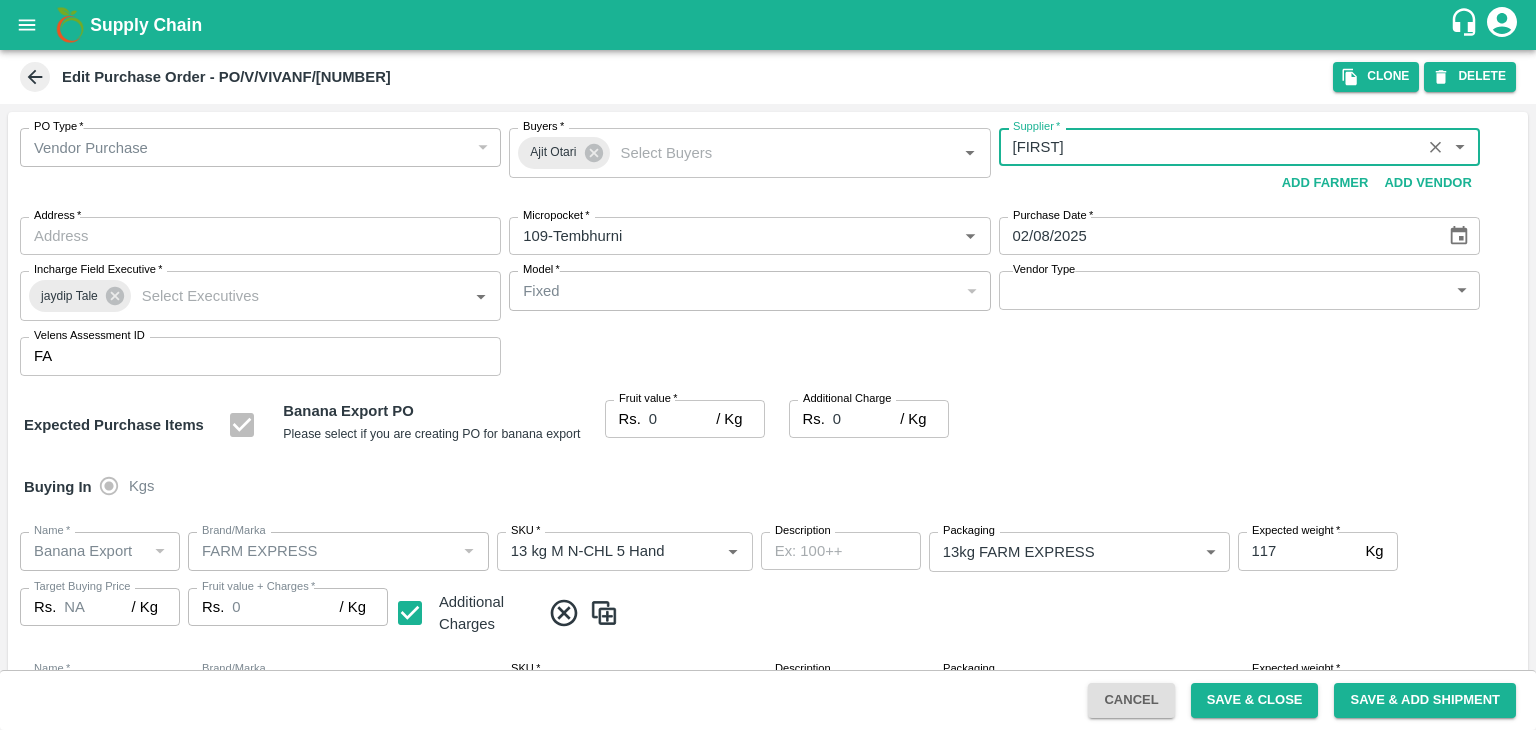 type on "Vivan Fruit Suppliers-Shetfal, Solapur-70382 71551(Farmer, Supplier, Service Provider, Transporter, FGP)" 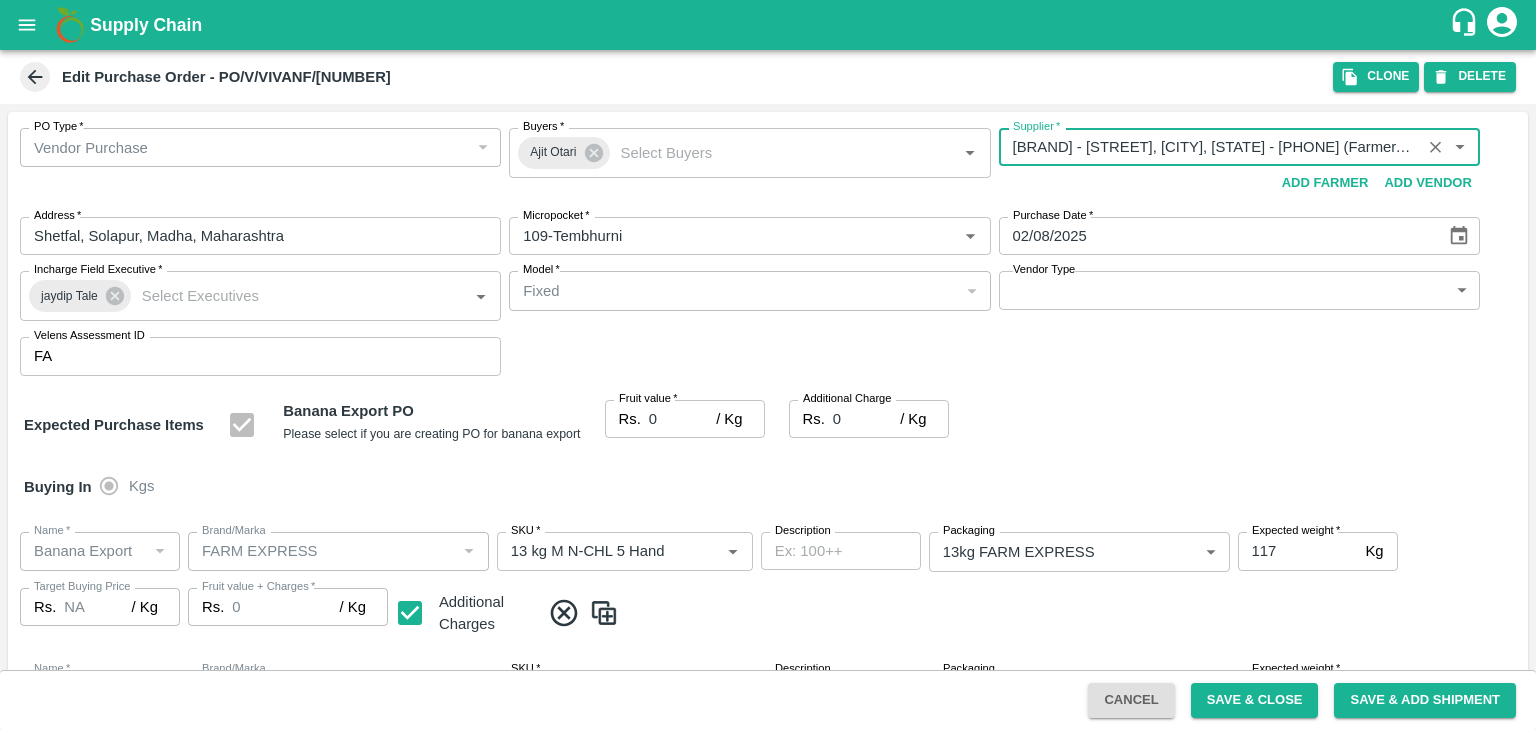 type on "Vivan Fruit Suppliers-Shetfal, Solapur-70382 71551(Farmer, Supplier, Service Provider, Transporter, FGP)" 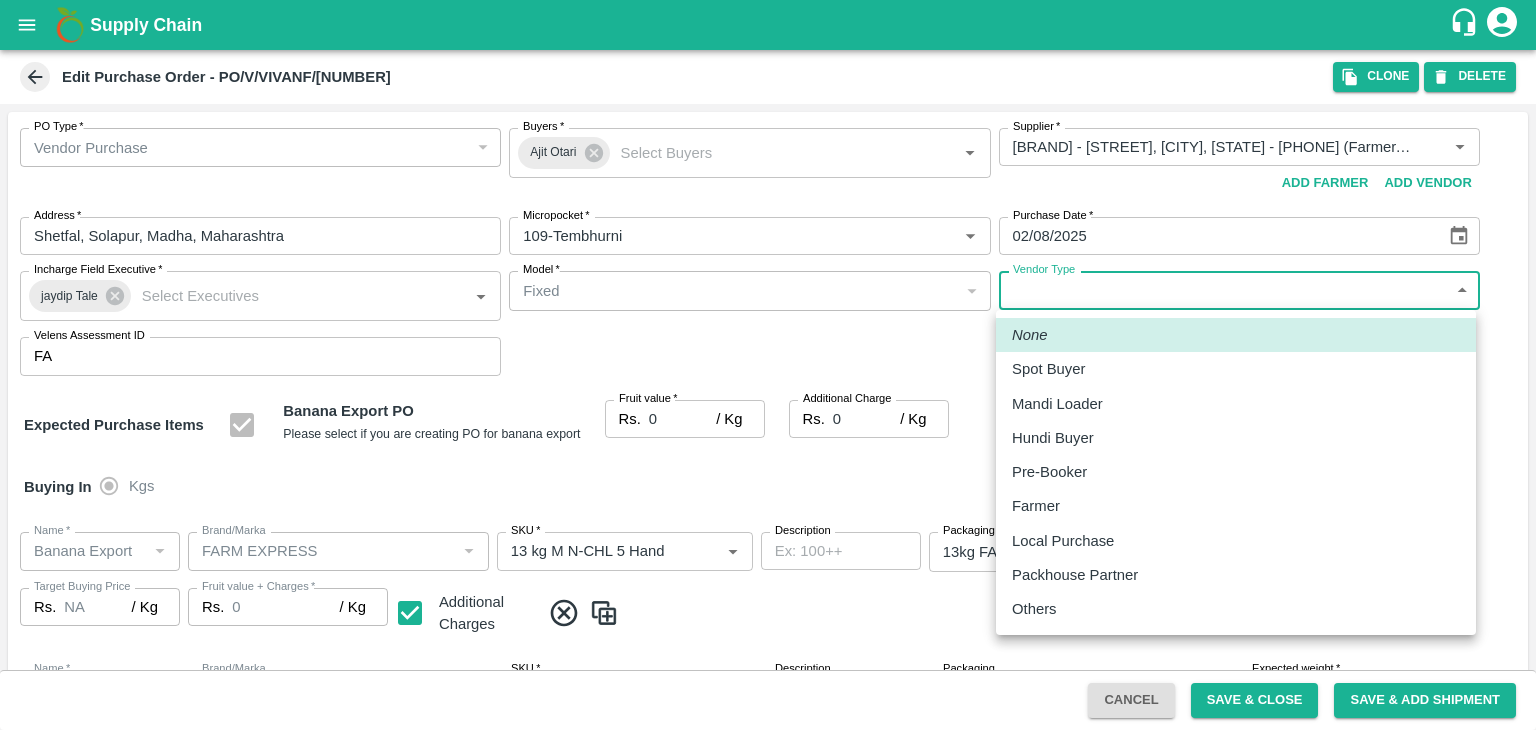 click on "Supply Chain Edit Purchase Order - PO/V/VIVANF/167126 Clone DELETE PO Type   * Vendor Purchase 2 PO Type Buyers   * Ajit Otari Buyers   * Supplier   * Supplier   * Add Vendor Add Farmer Address   * Shetfal, Solapur, Madha, Maharashtra Address Micropocket   * Micropocket   * Purchase Date   * 02/08/2025 Purchase Date Incharge Field Executive   * jaydip Tale Incharge Field Executive   * Model   * Fixed Fixed Model Vendor Type ​ Vendor Type Velens Assessment ID FA Velens Assessment ID Expected Purchase Items Banana Export PO Please select if you are creating PO for banana export Fruit value   * Rs. 0 / Kg Fruit value Additional Charge Rs. 0 / Kg Additional Charge Buying In Kgs Name   * Name   * Brand/Marka Brand/Marka SKU   * SKU   * Description x Description Packaging 13kg FARM EXPRESS 468 Packaging Expected weight   * 117 Kg Expected weight Target Buying Price Rs. NA / Kg Target Buying Price Fruit value + Charges   * Rs. 0 / Kg Fruit value + Charges Additional Charges *" at bounding box center (768, 365) 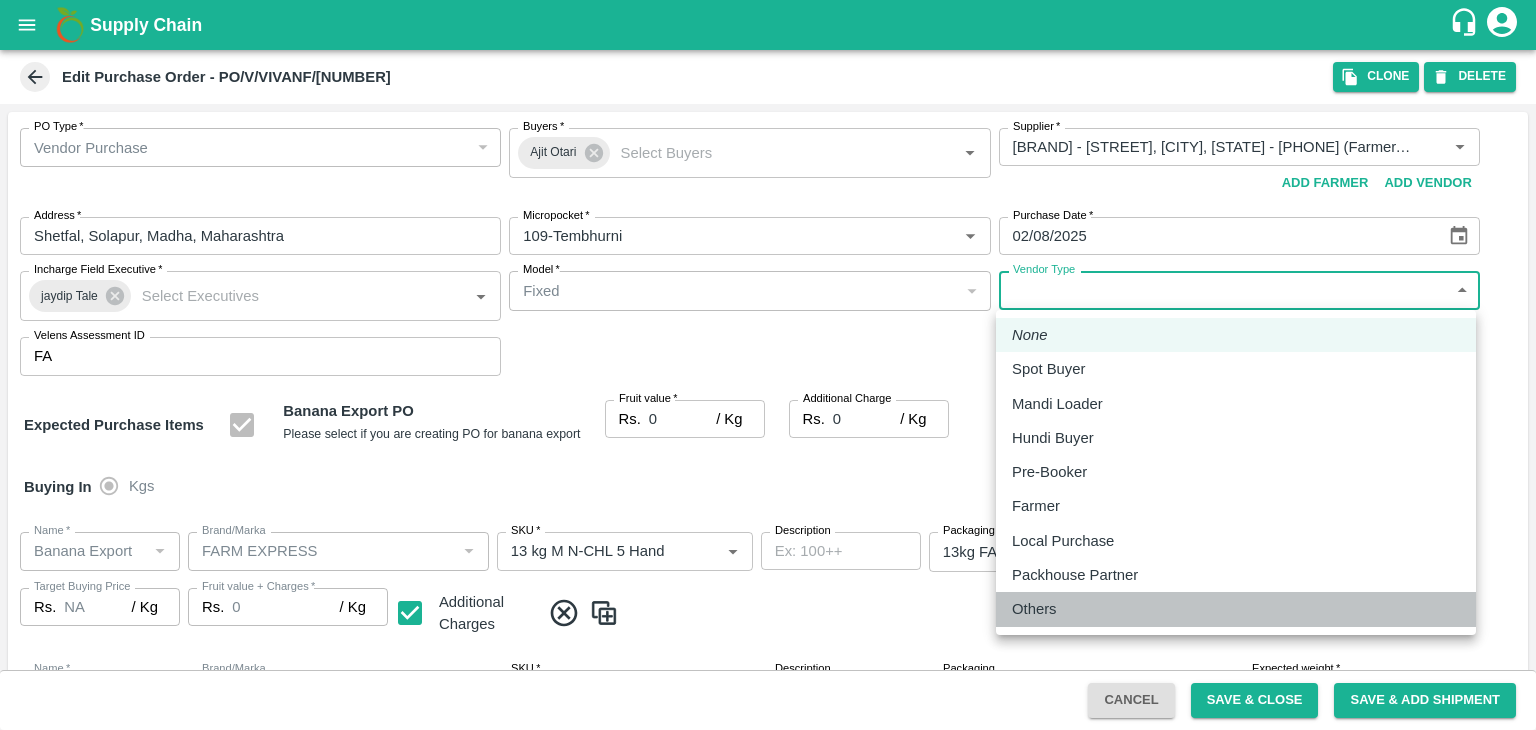 click on "Others" at bounding box center (1034, 609) 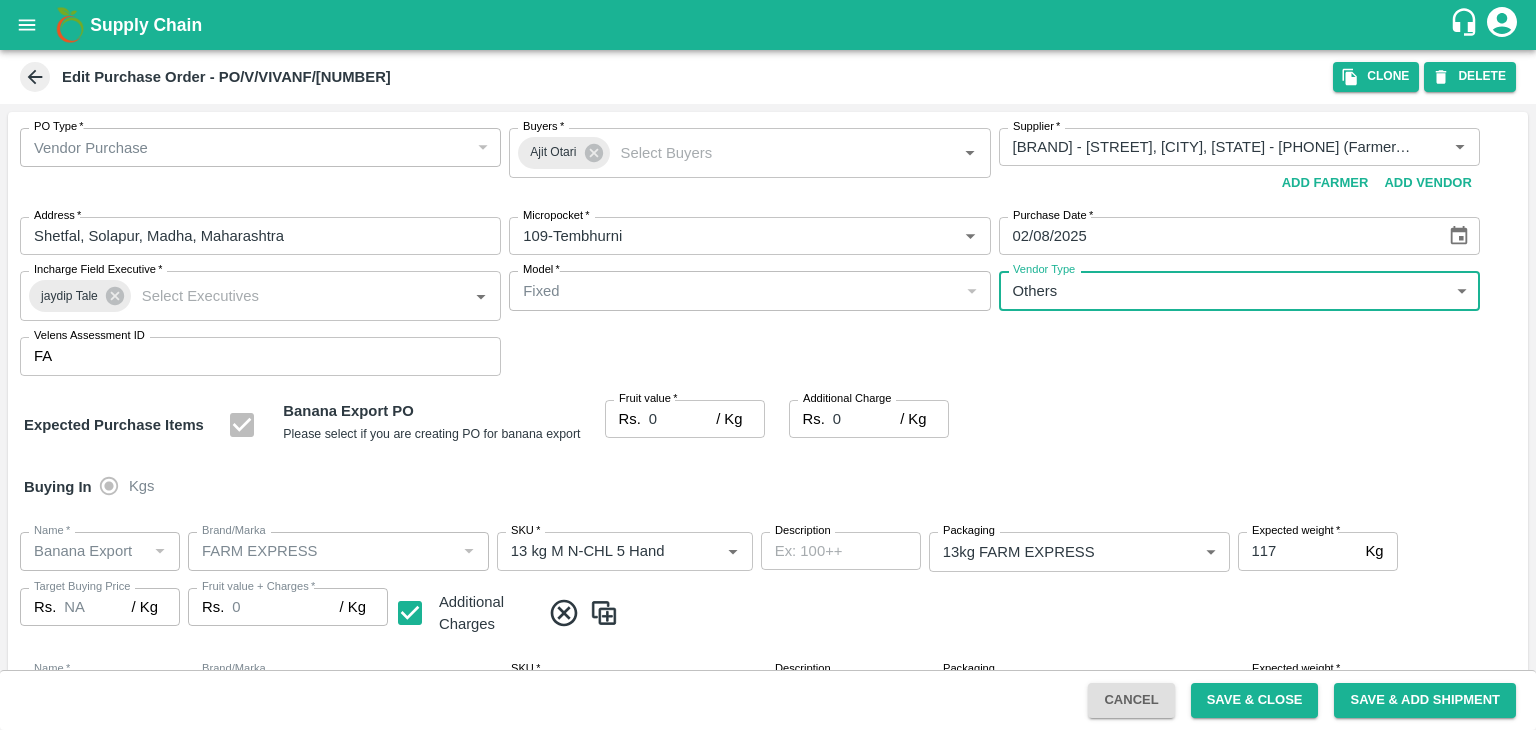 type on "OTHER" 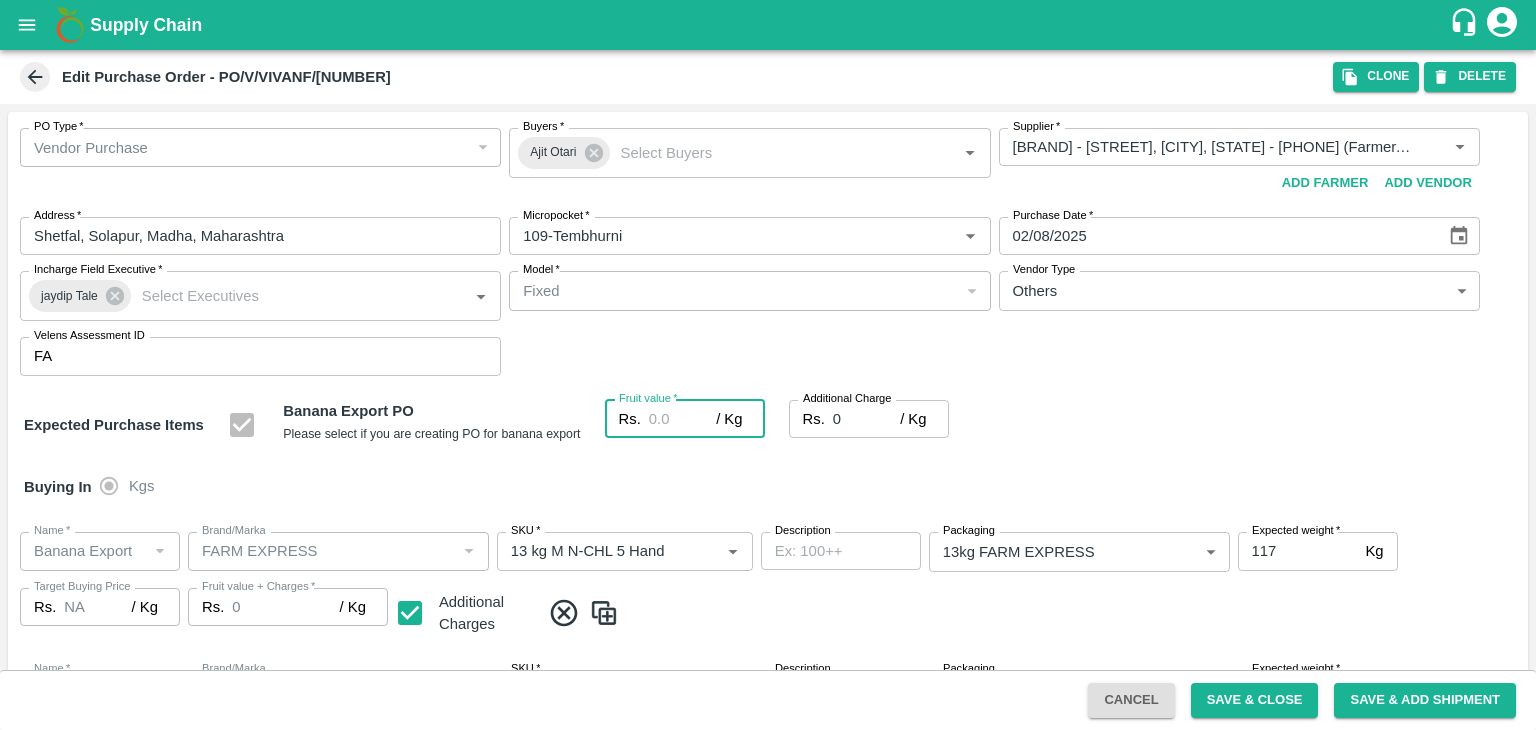 type on "2" 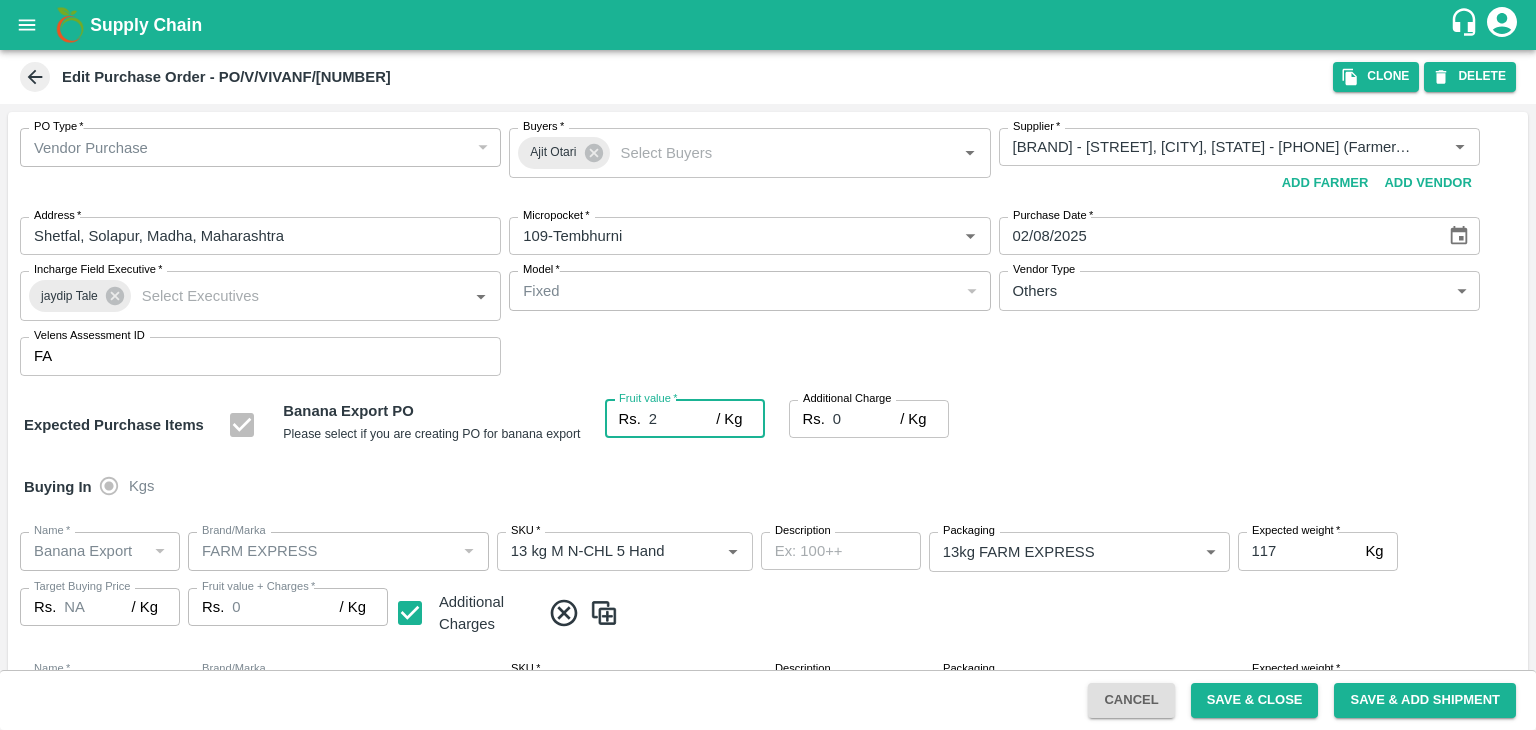 type on "2" 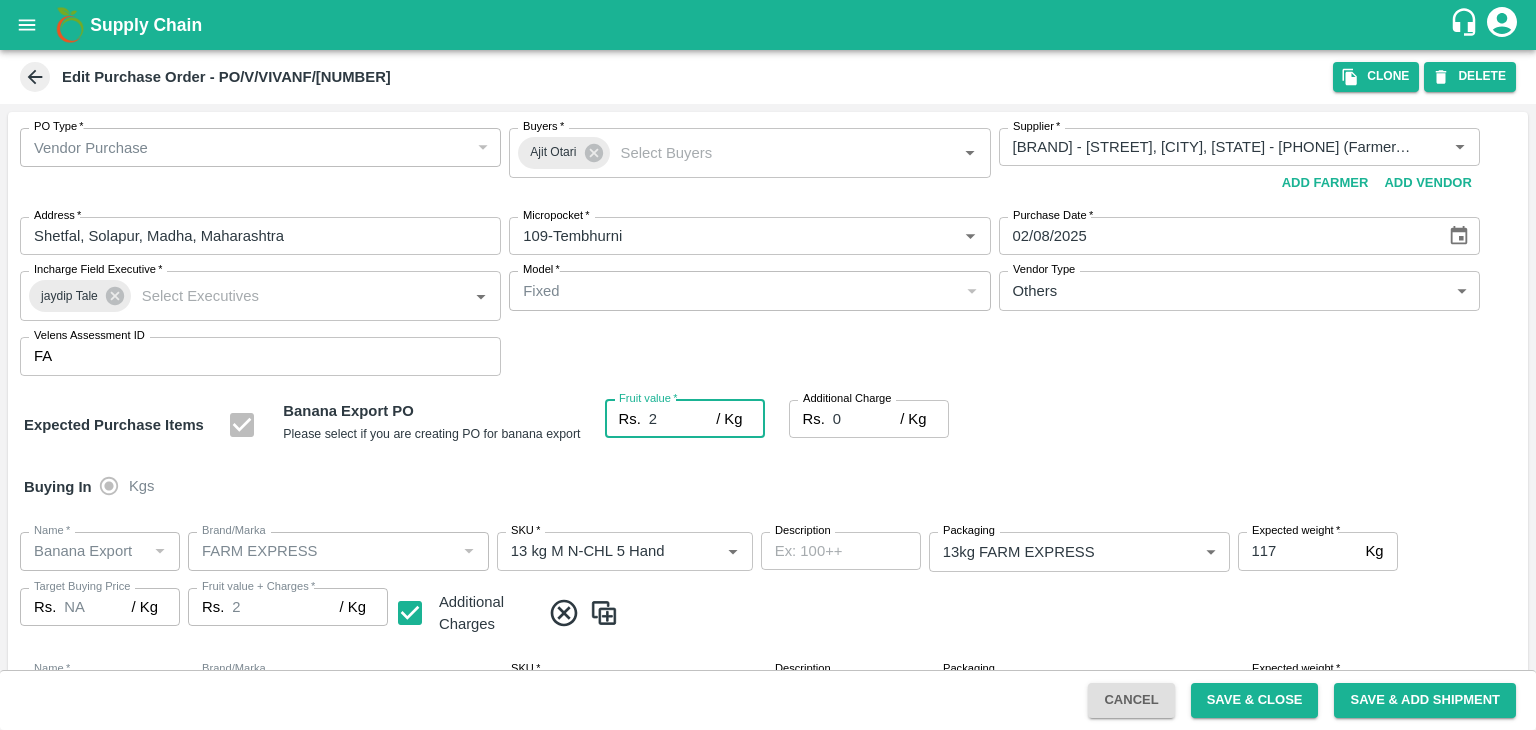 type on "26" 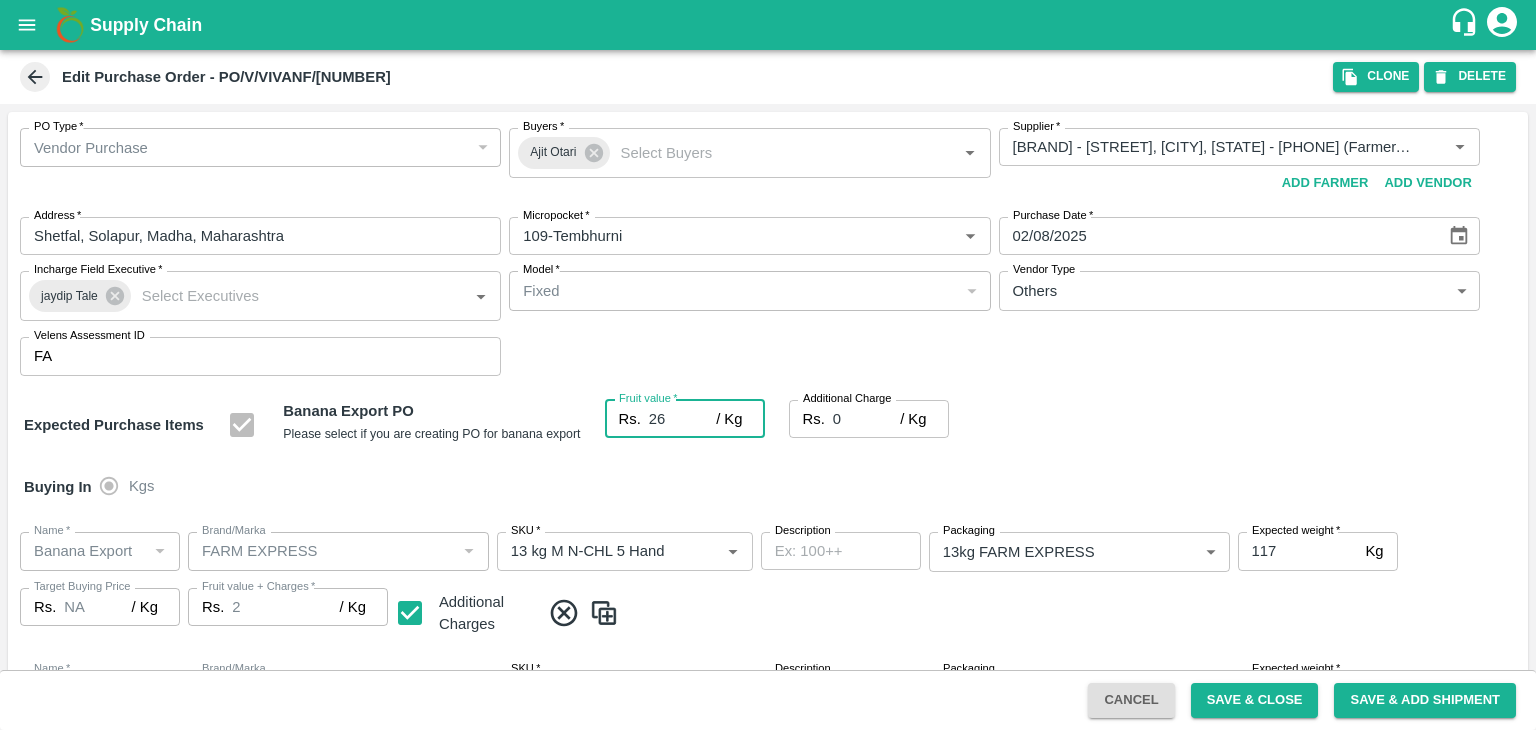 type on "26" 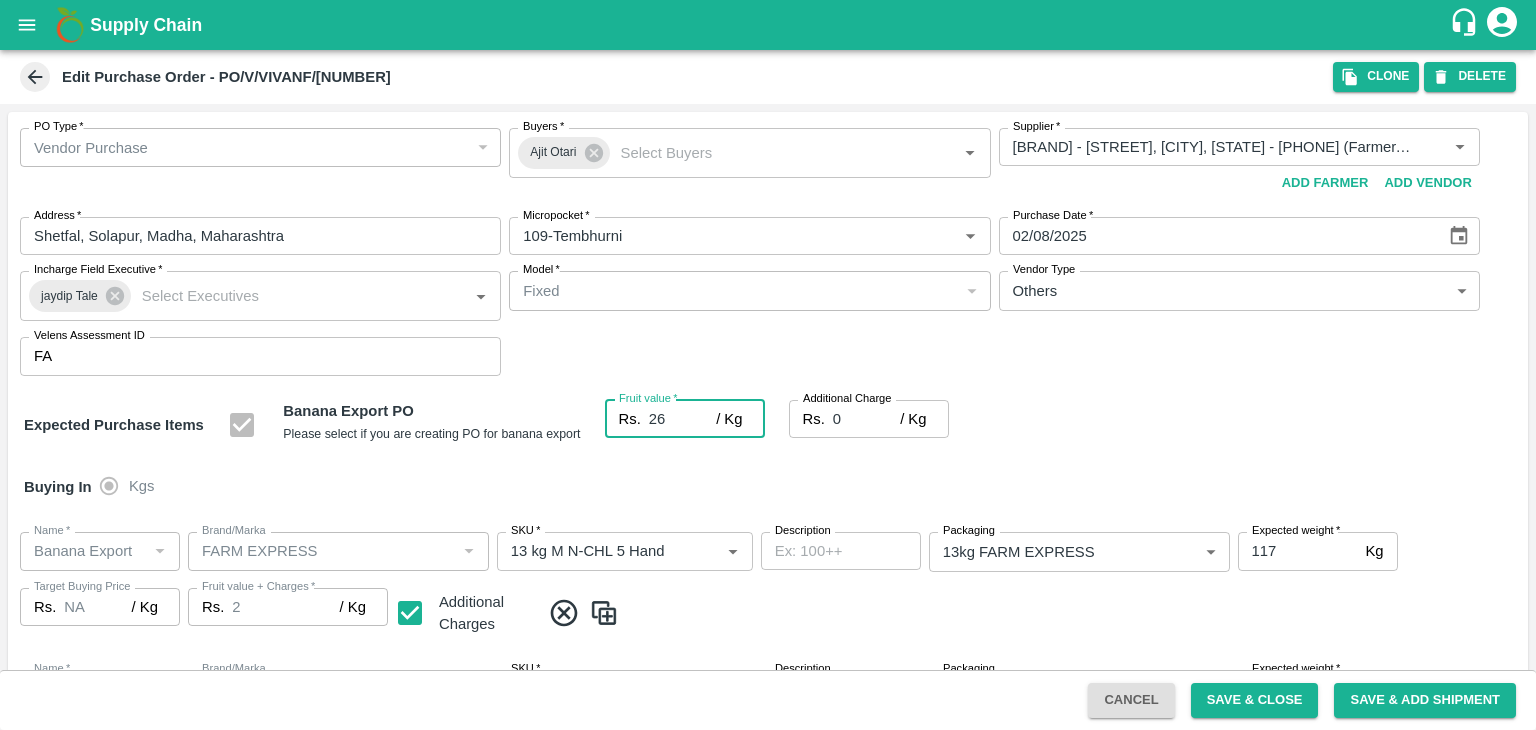 type on "26" 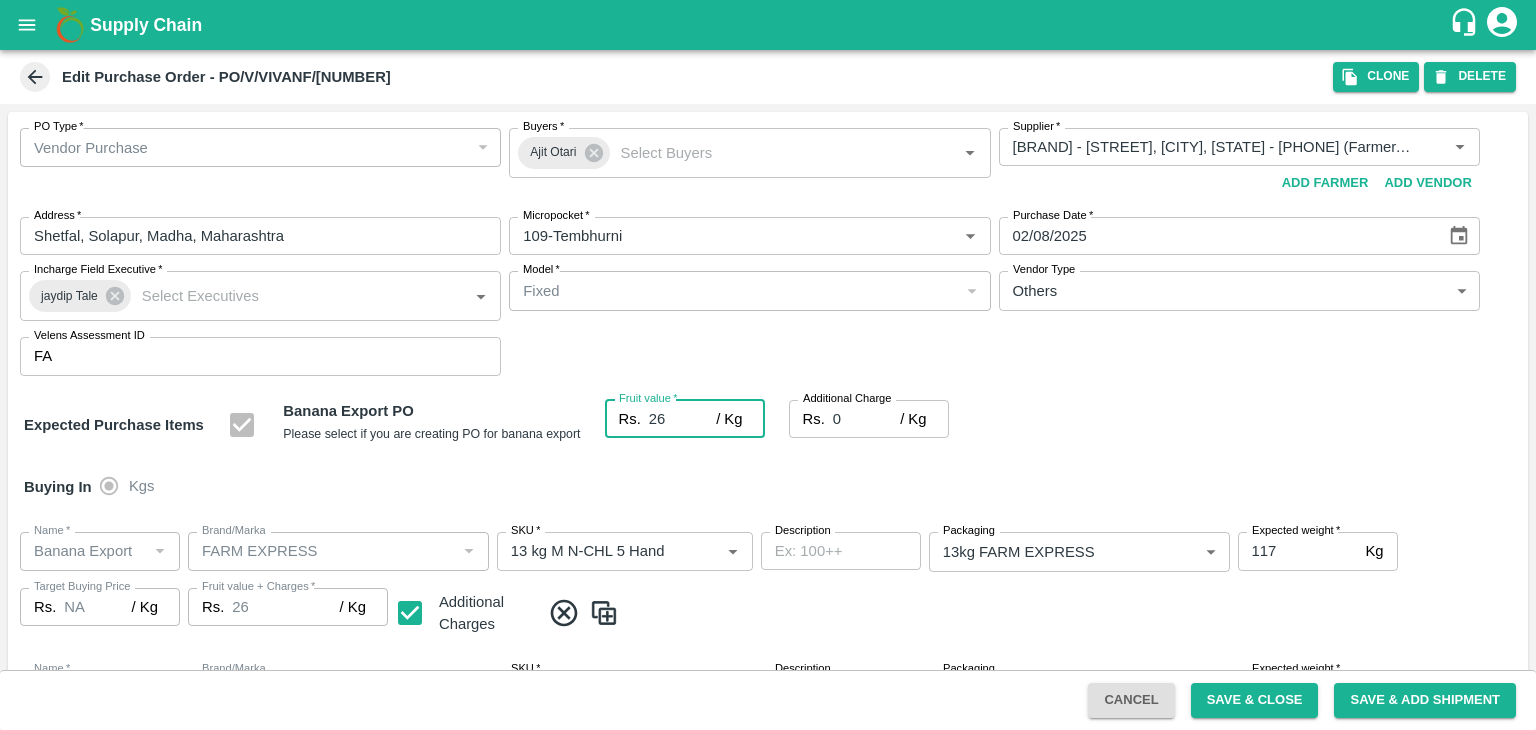 type on "26" 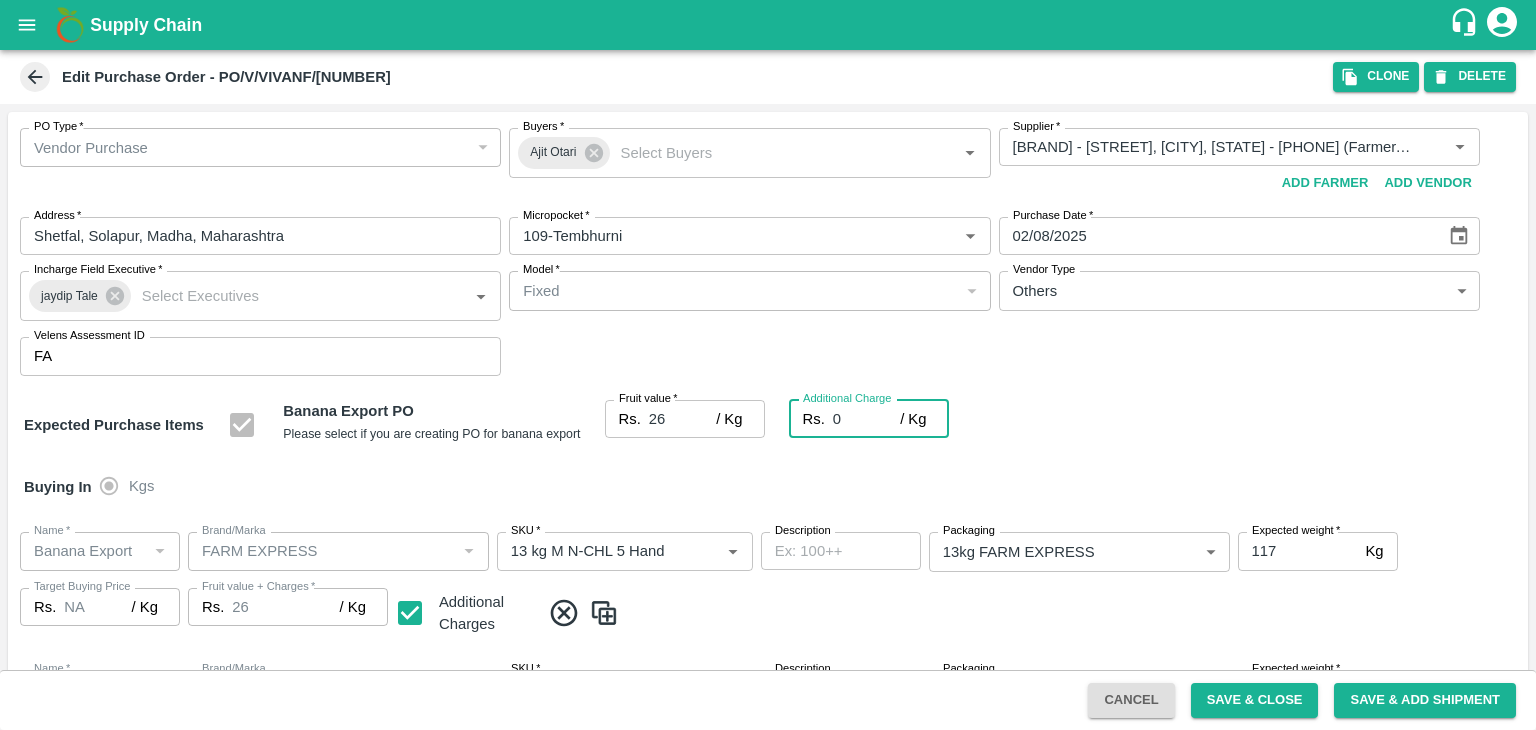 type on "2" 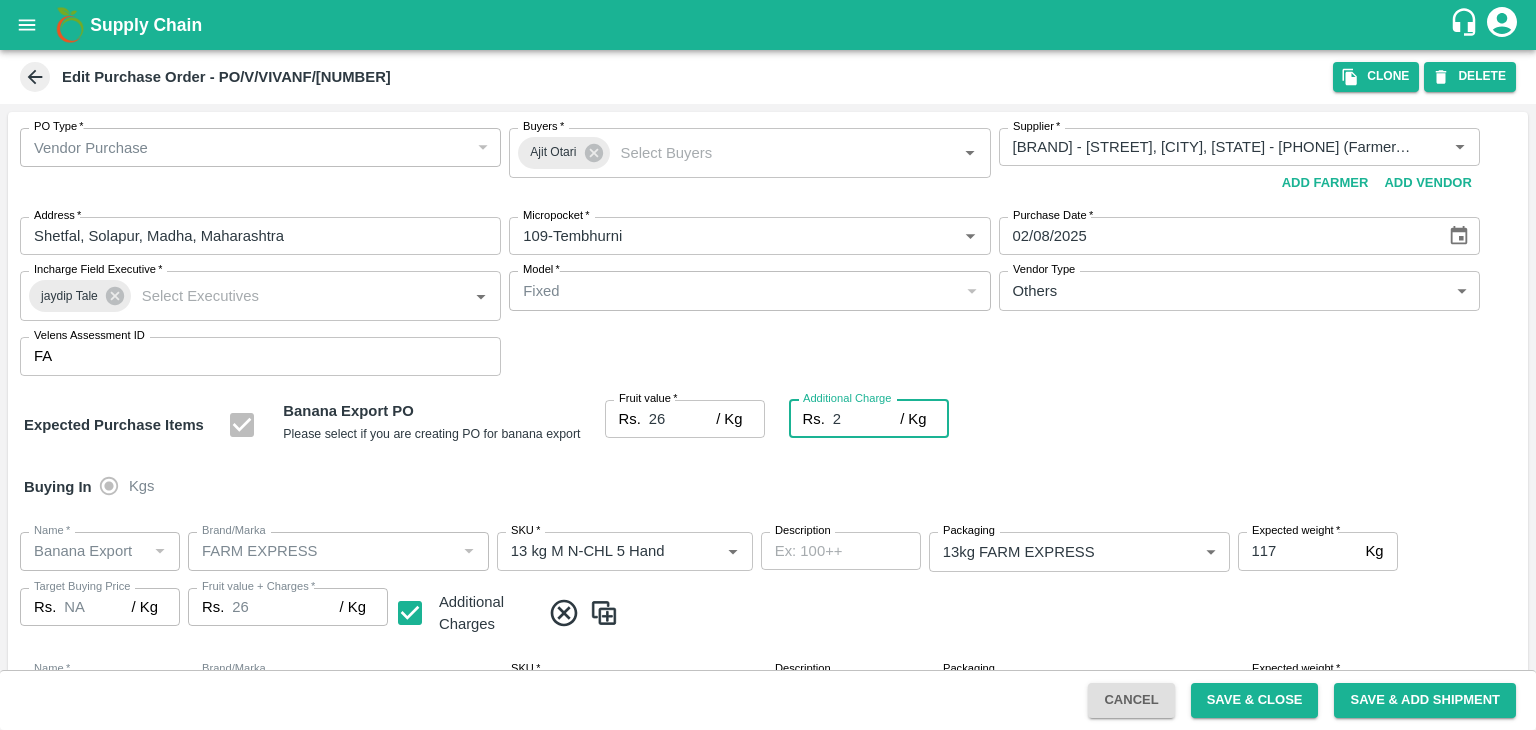 type on "28" 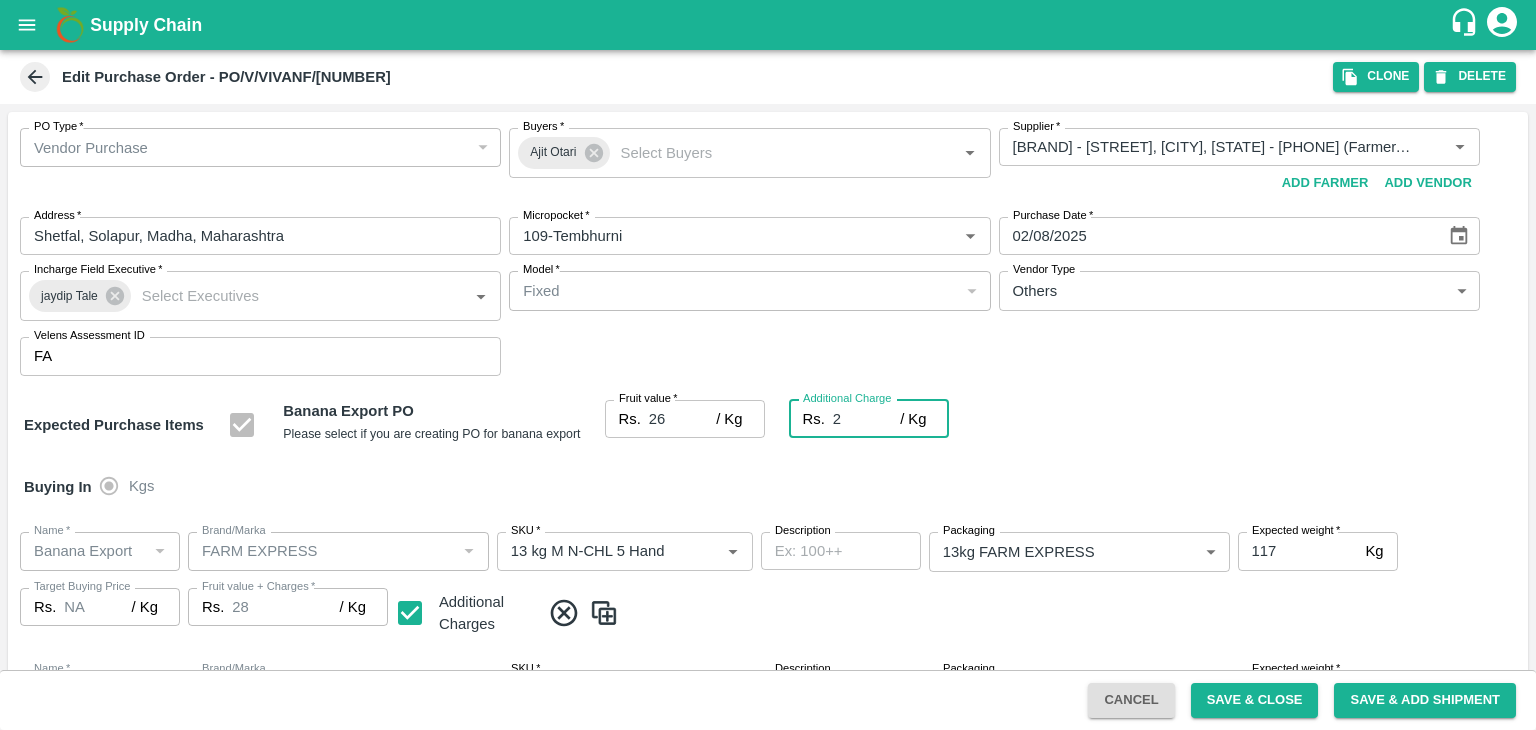 type on "2.7" 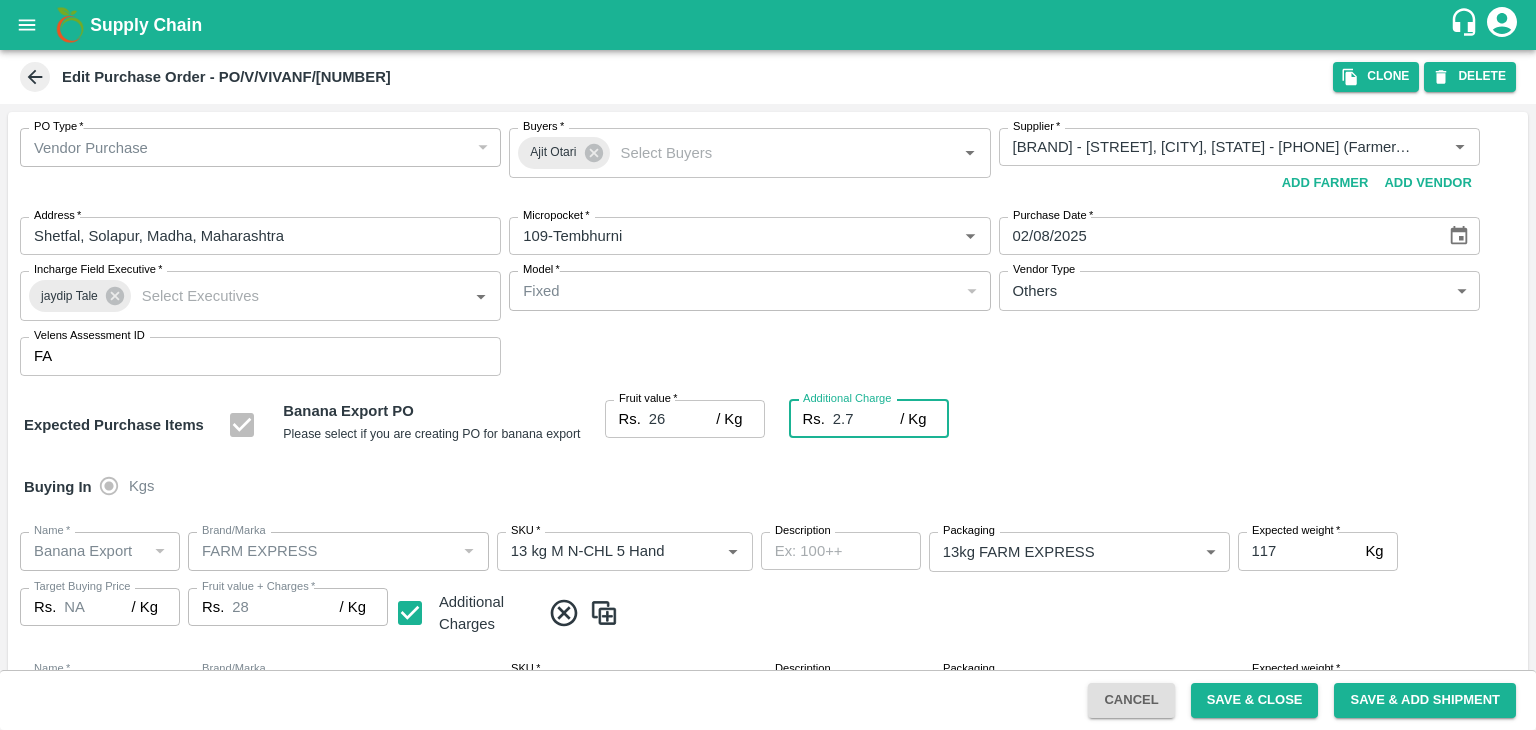 type on "28.7" 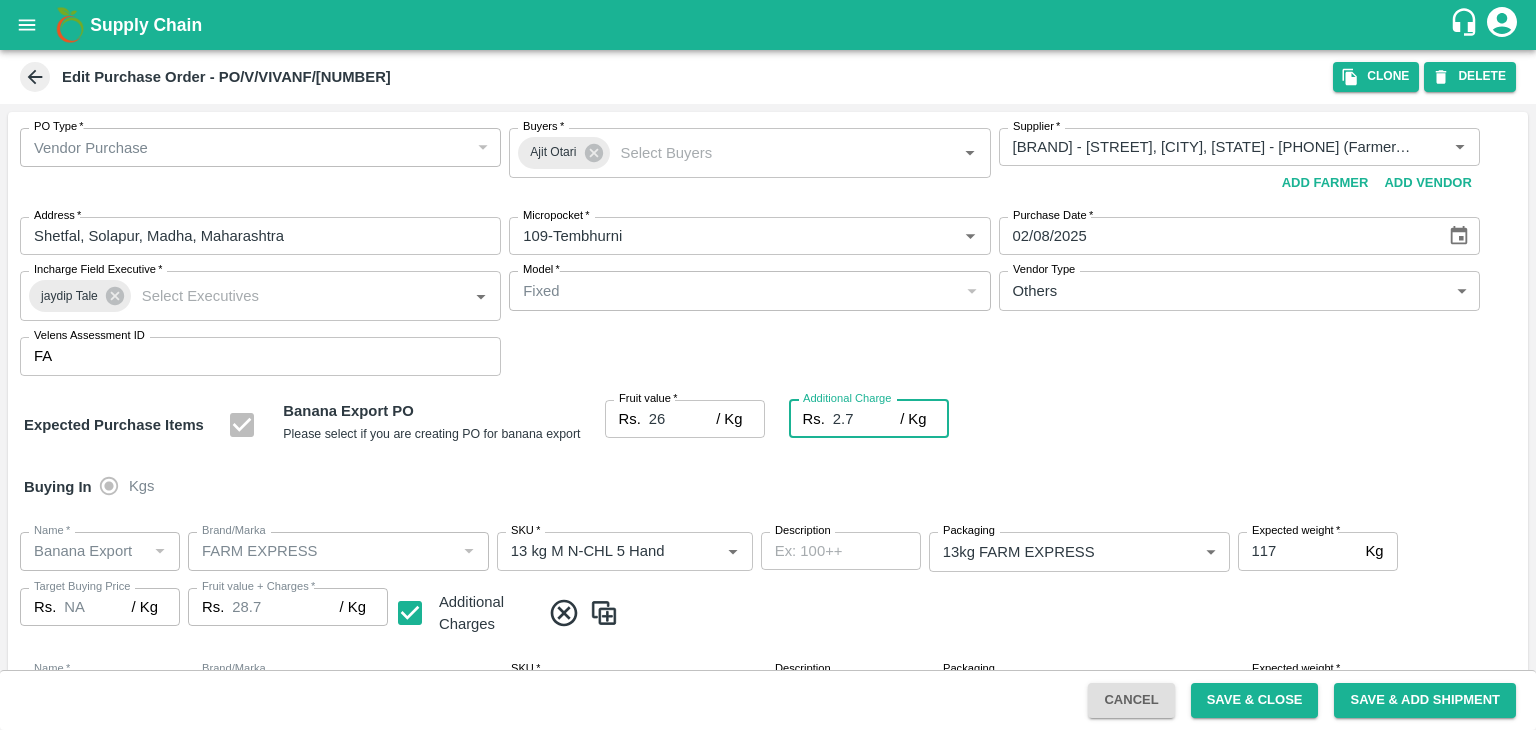 type on "2.75" 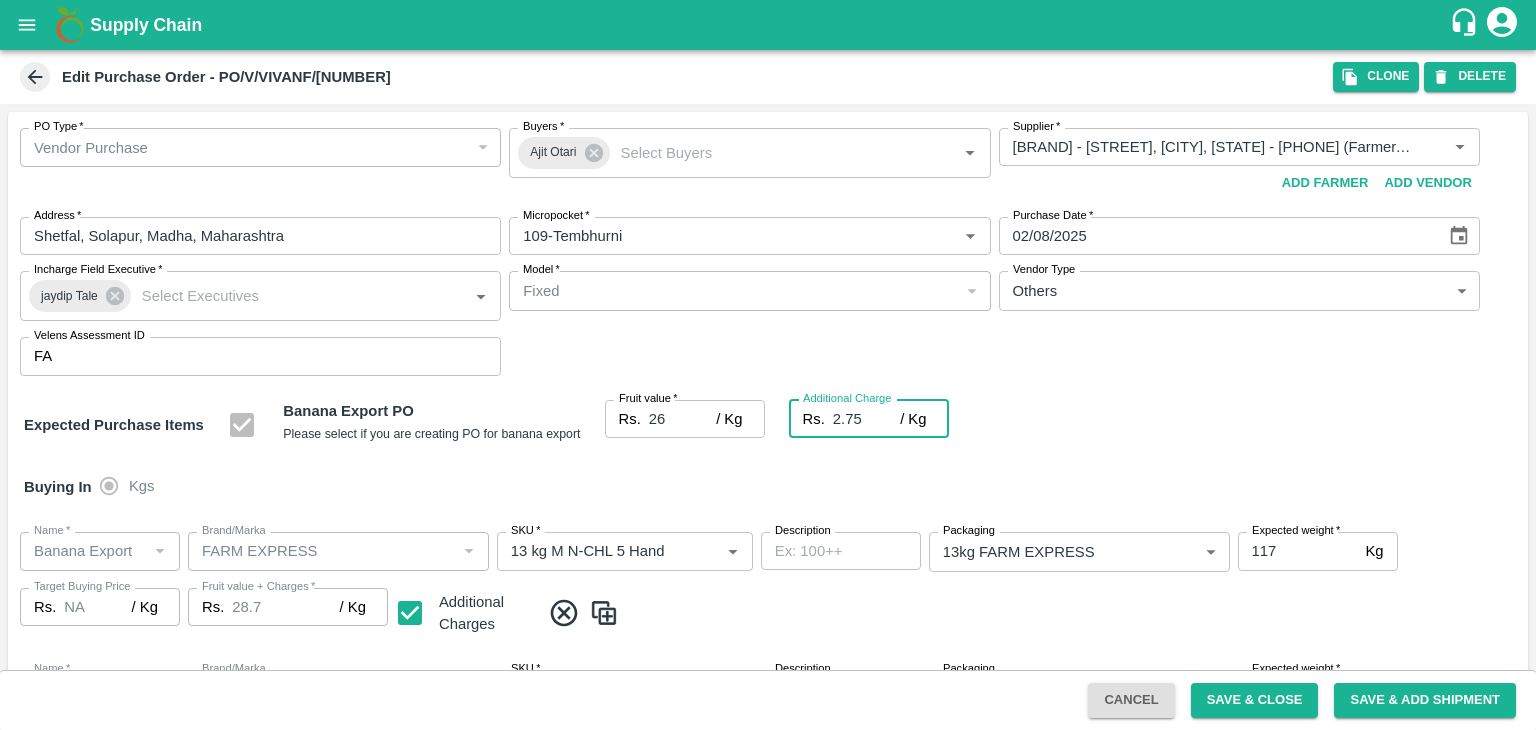 type on "28.75" 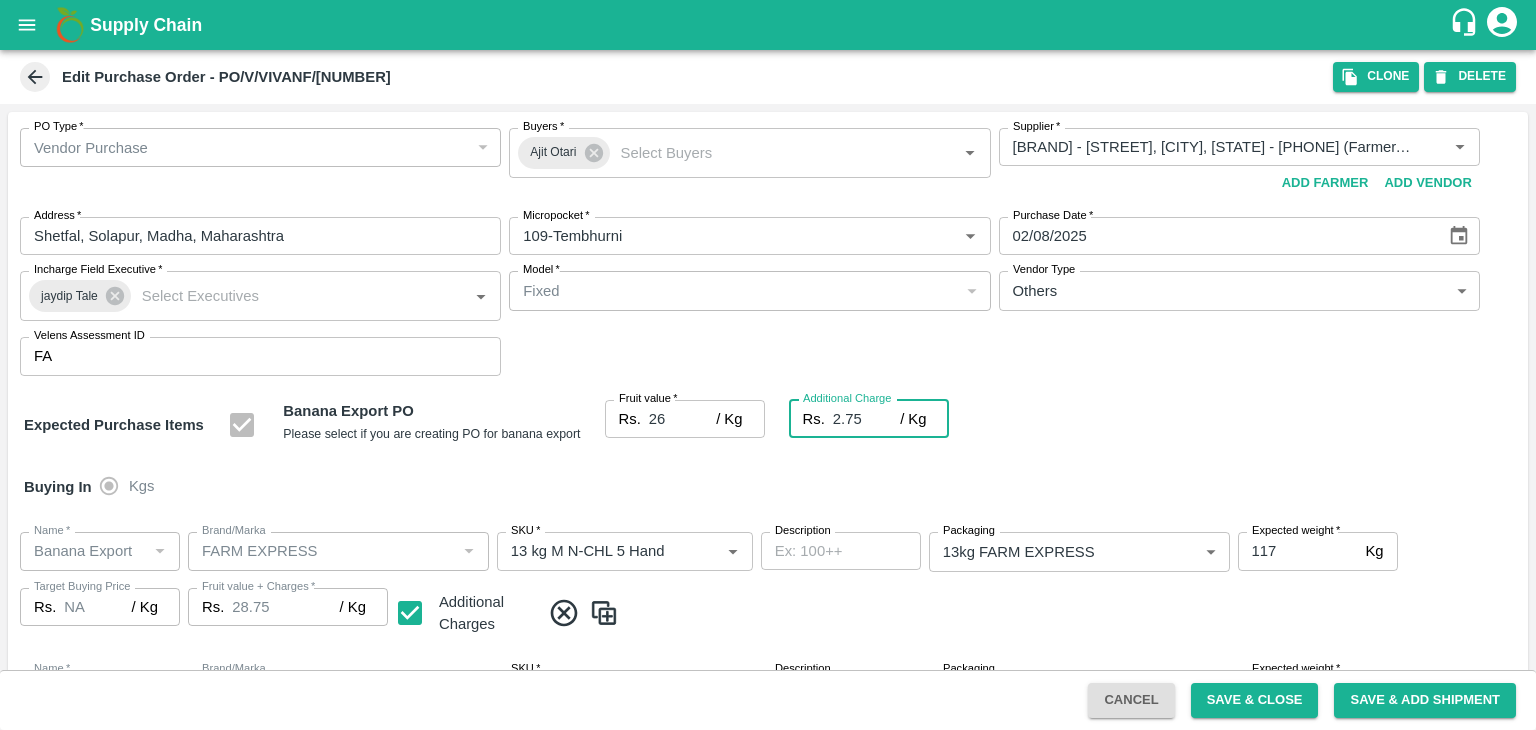 type on "2.75" 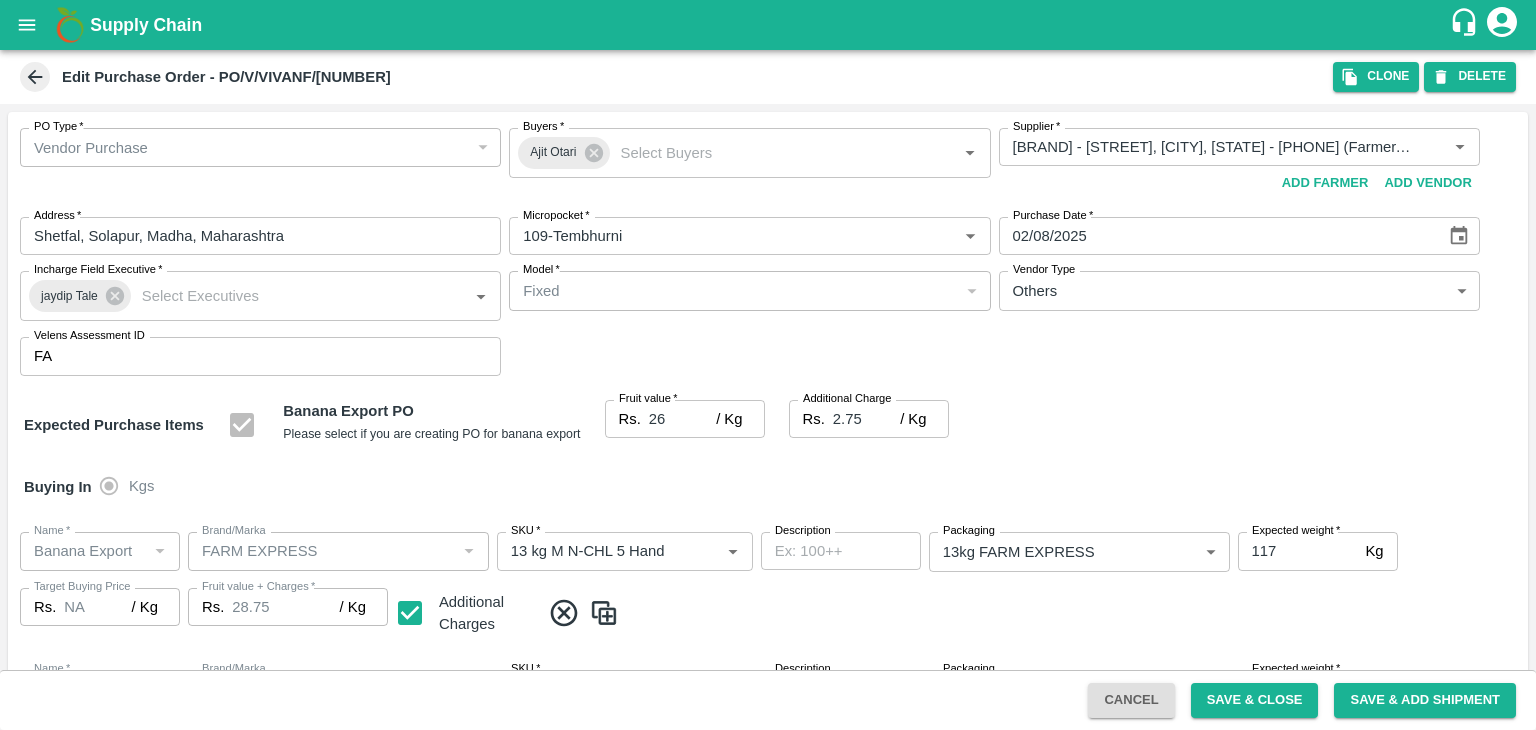scroll, scrollTop: 923, scrollLeft: 0, axis: vertical 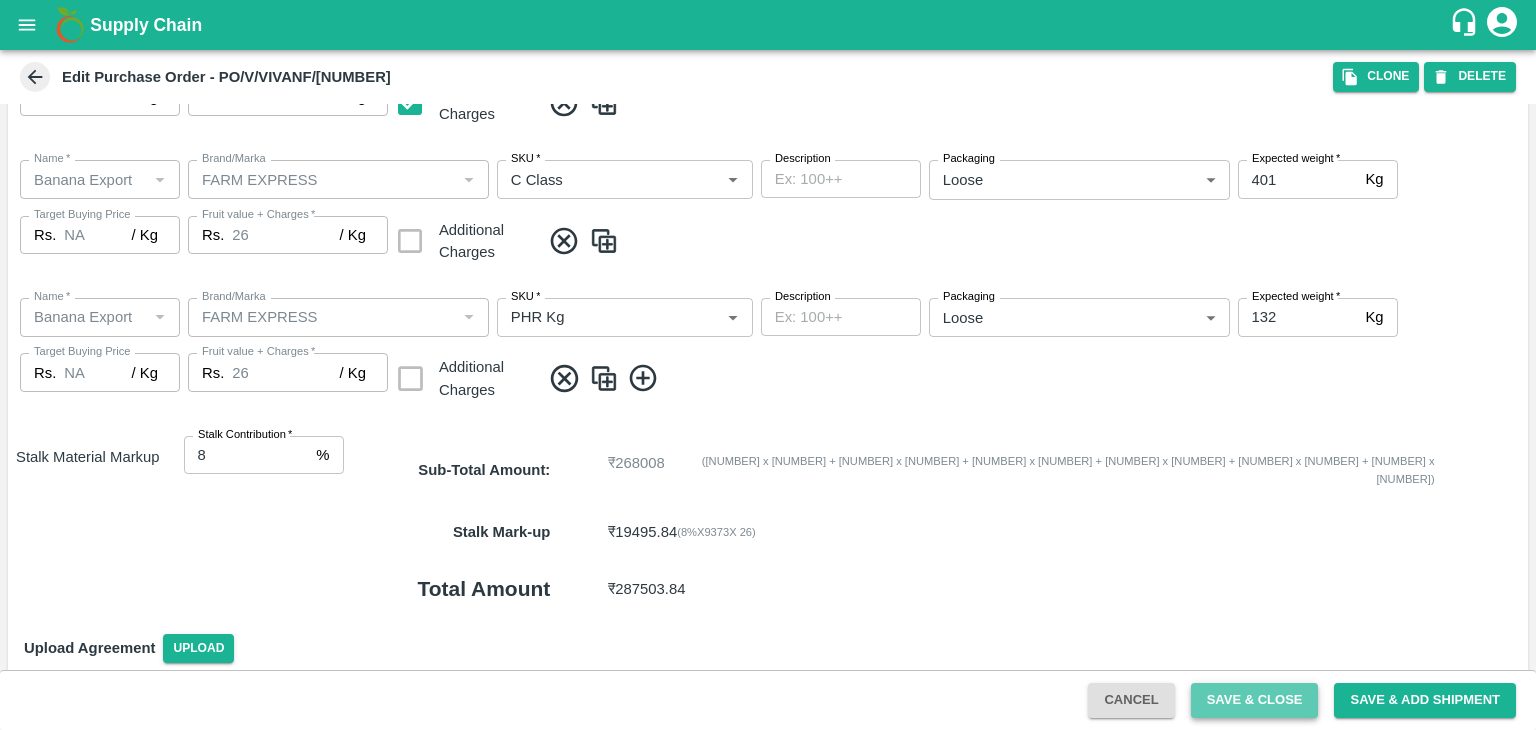 click on "Save & Close" at bounding box center (1255, 700) 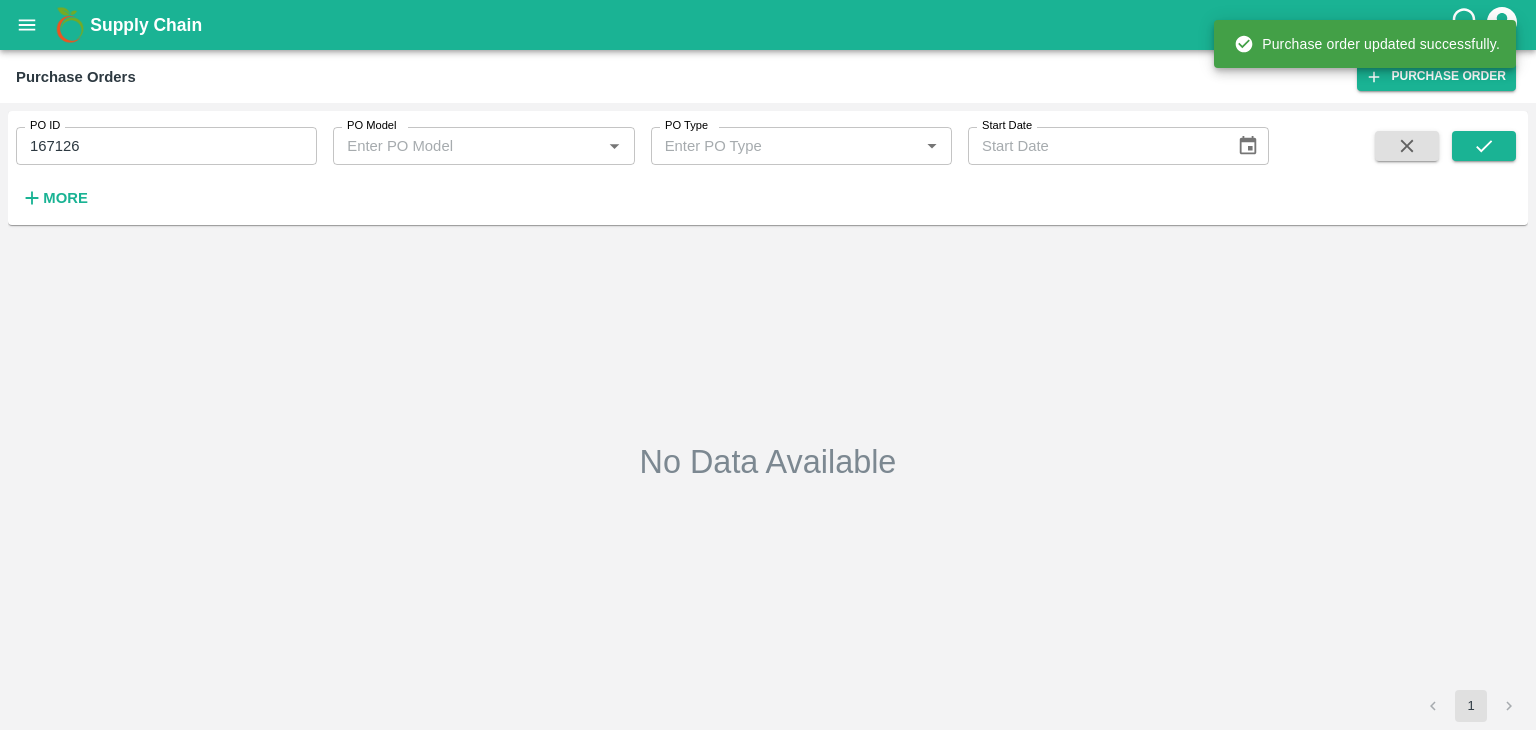 type on "02/08/2025" 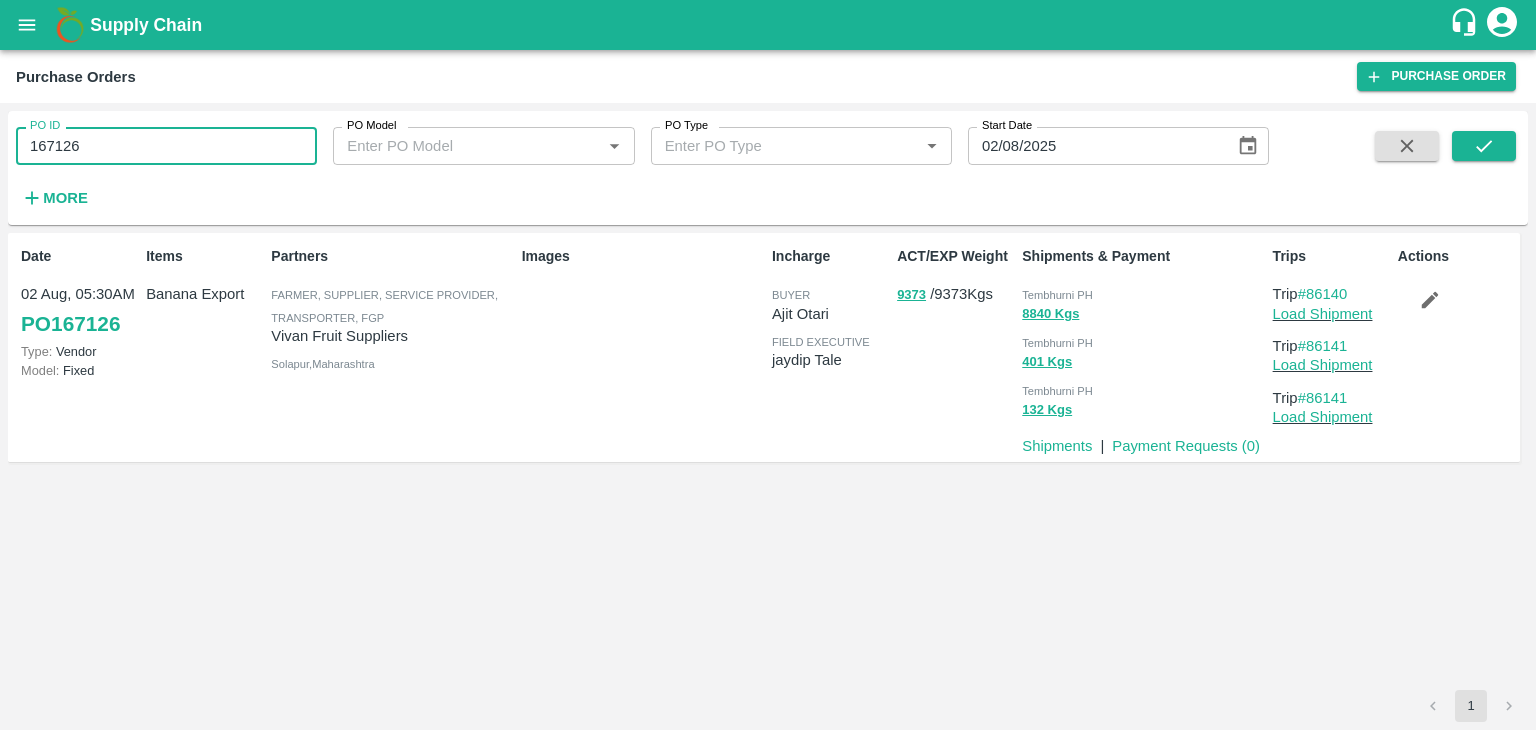 click on "167126" at bounding box center (166, 146) 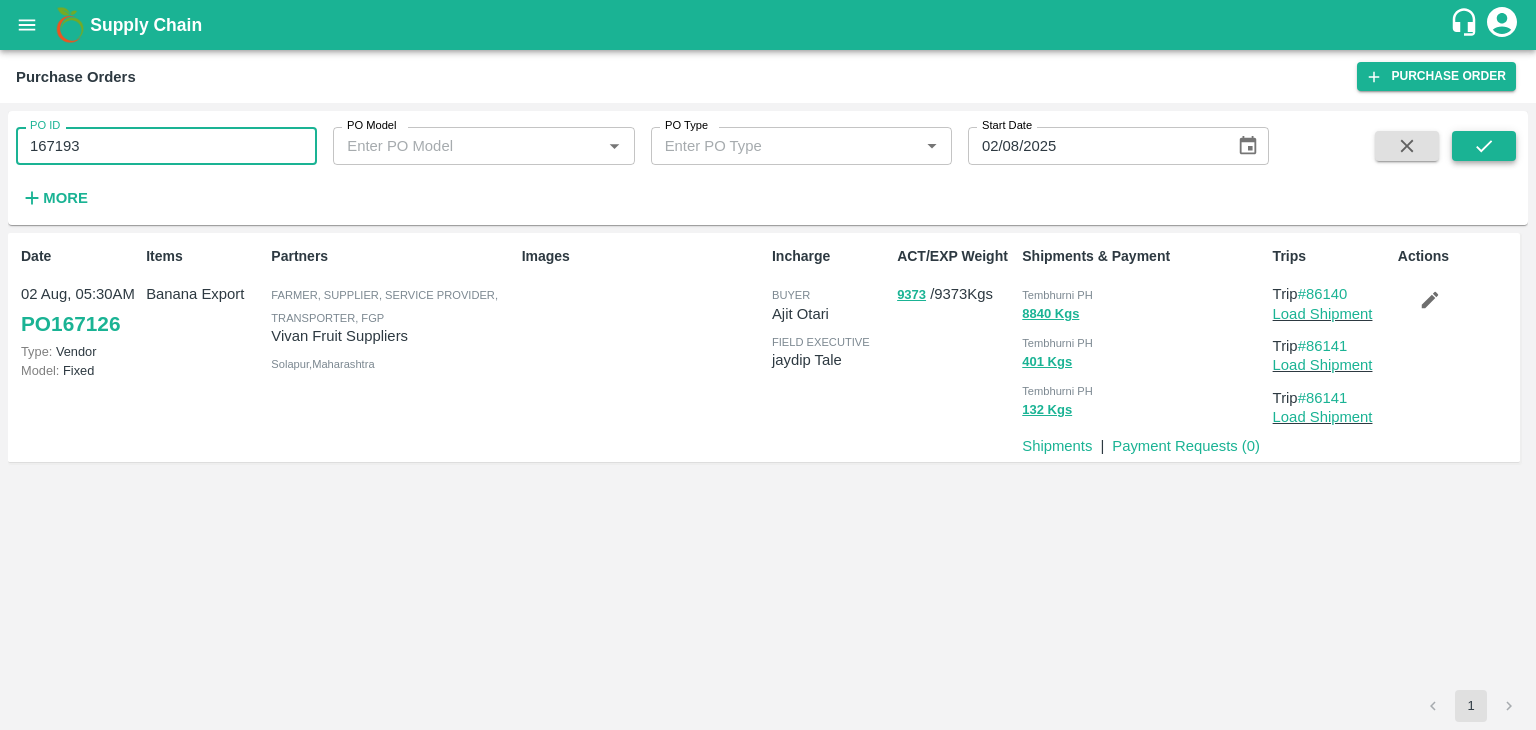 type on "167193" 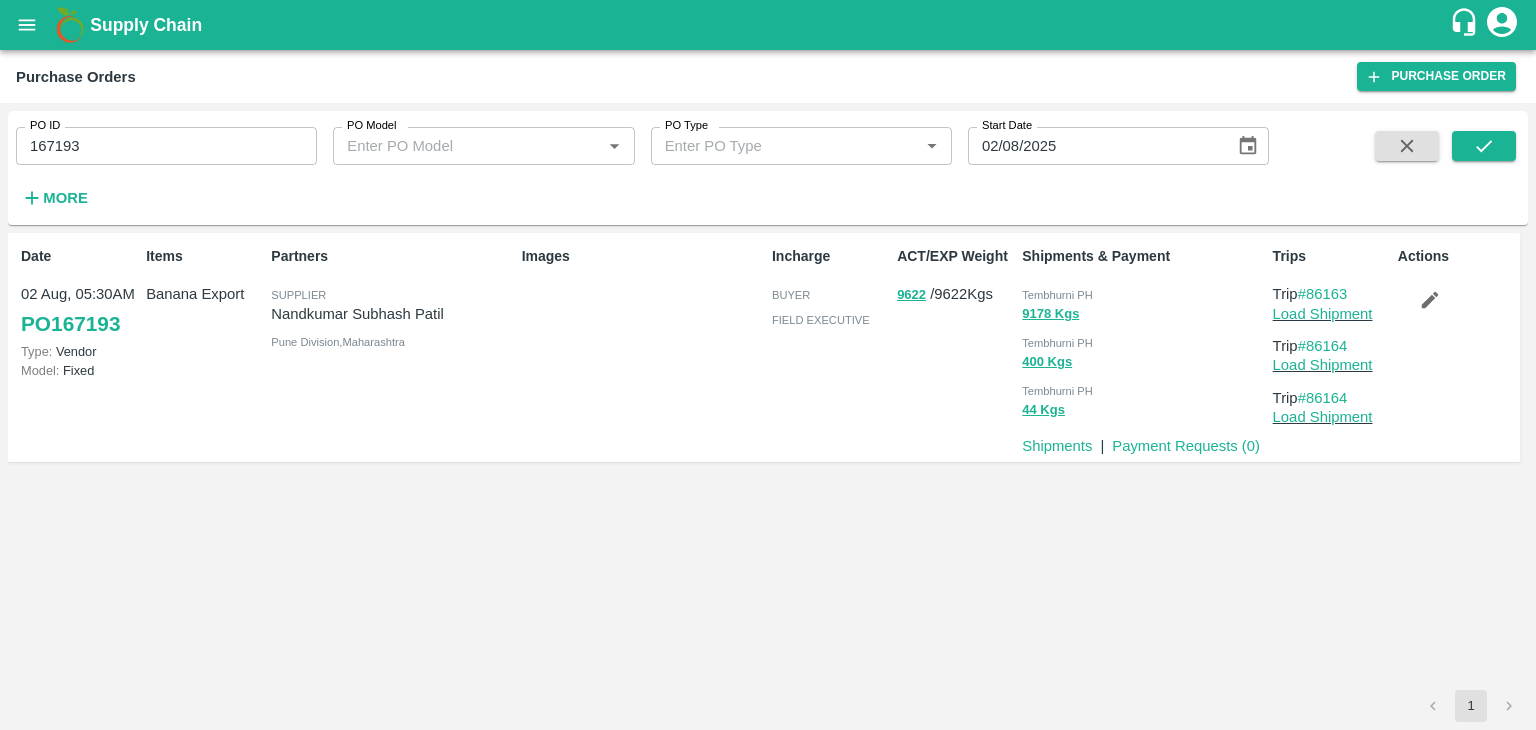click on "PO ID 167193 PO ID PO Model PO Model   * PO Type PO Type   * Start Date 02/08/2025 Start Date More" at bounding box center [768, 168] 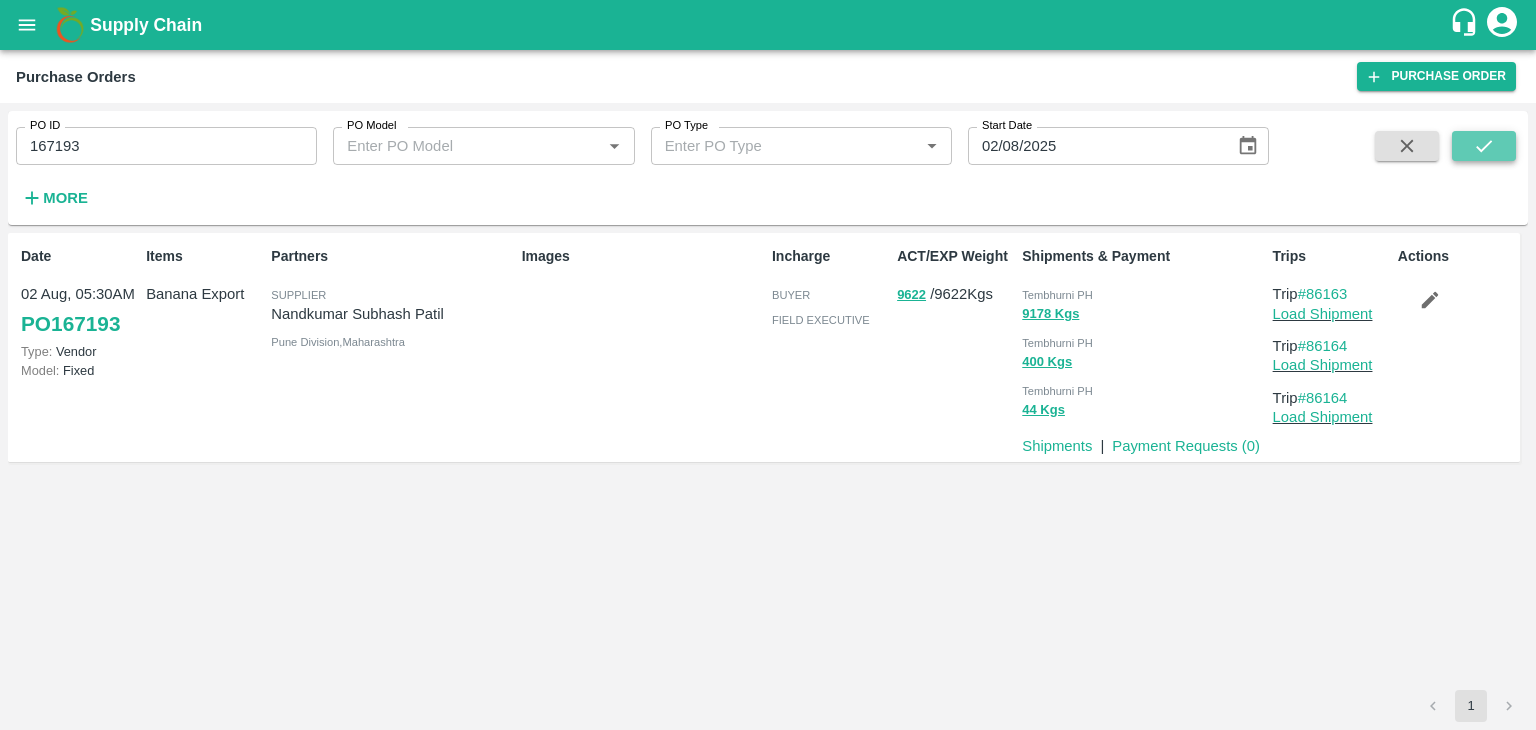 click at bounding box center (1484, 146) 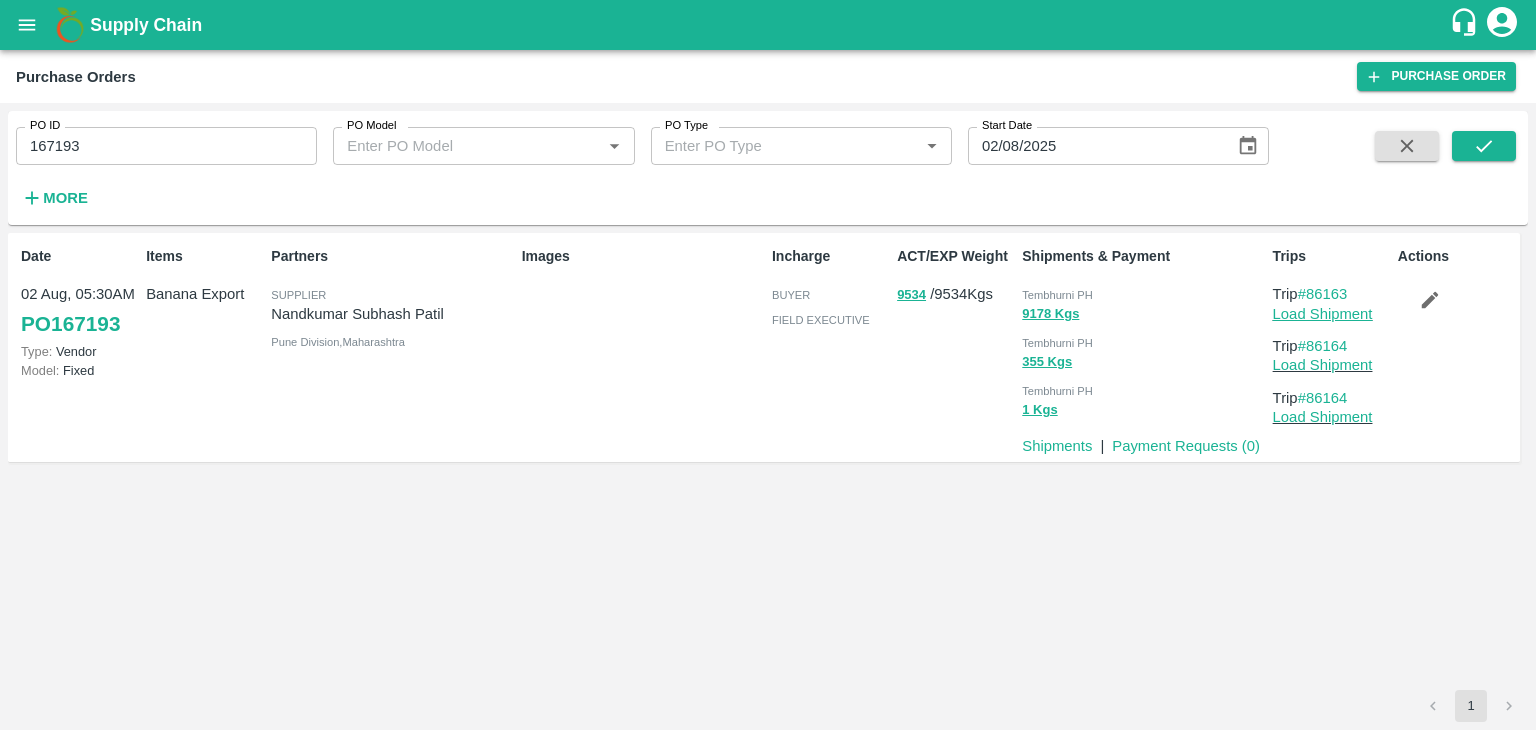 click on "Load Shipment" at bounding box center (1323, 314) 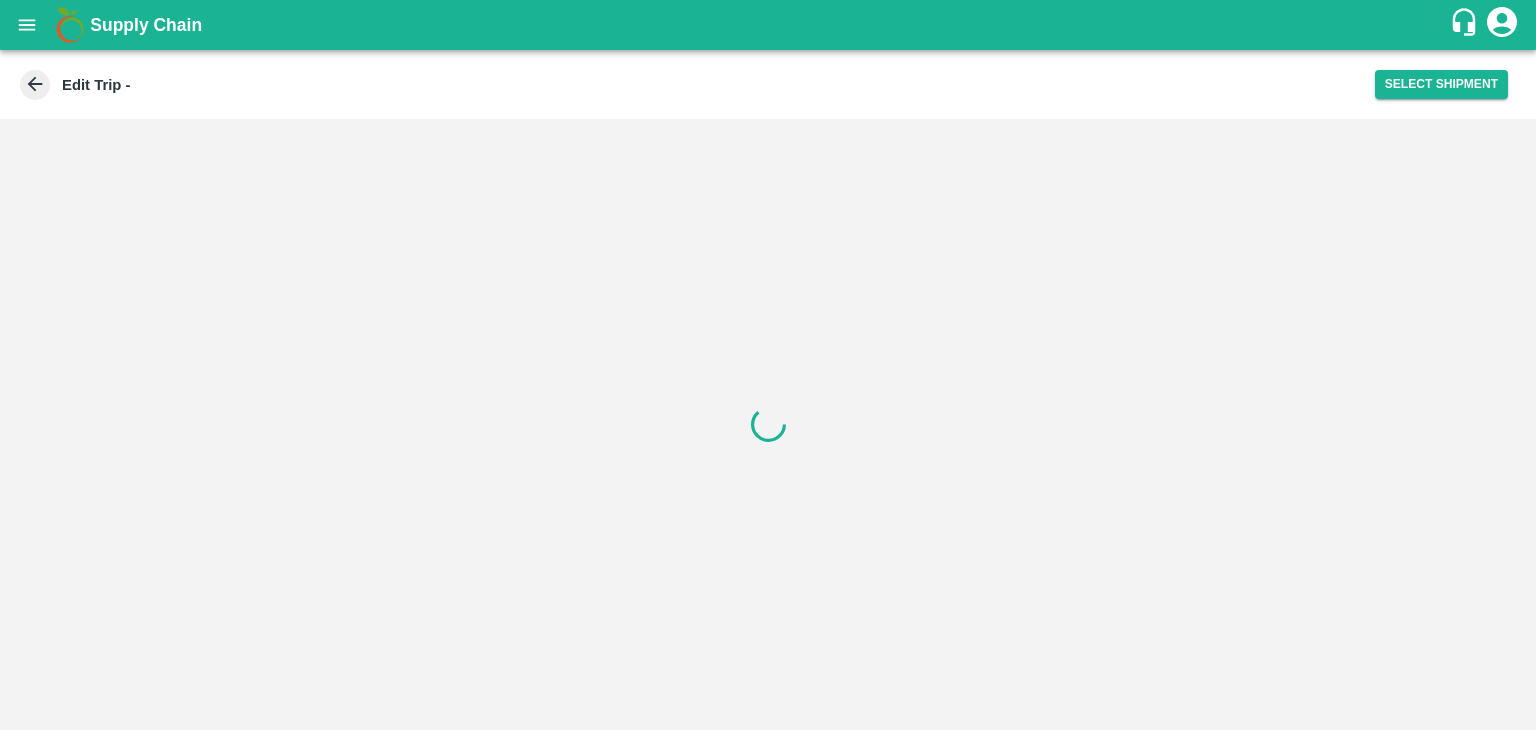 scroll, scrollTop: 0, scrollLeft: 0, axis: both 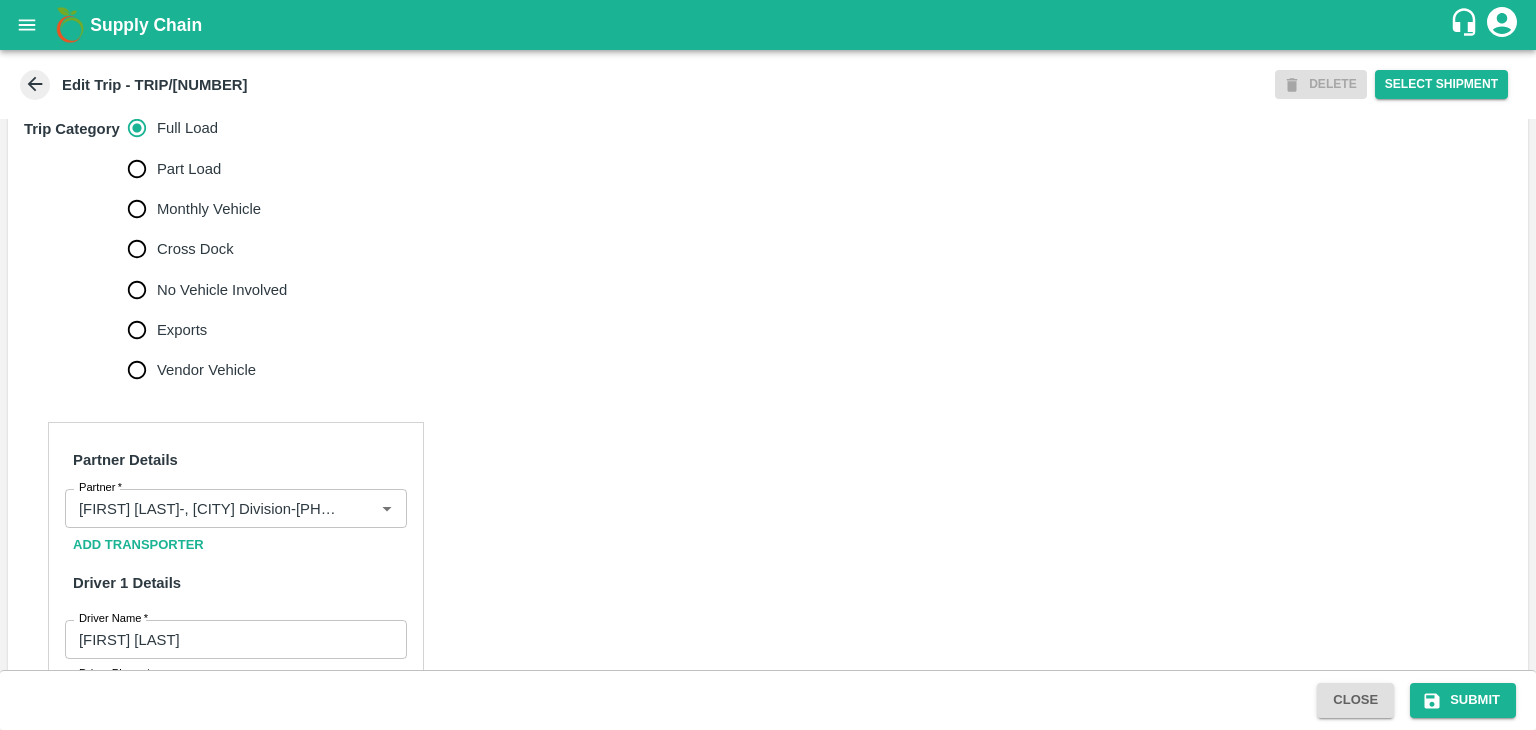 click on "No Vehicle Involved" at bounding box center (222, 290) 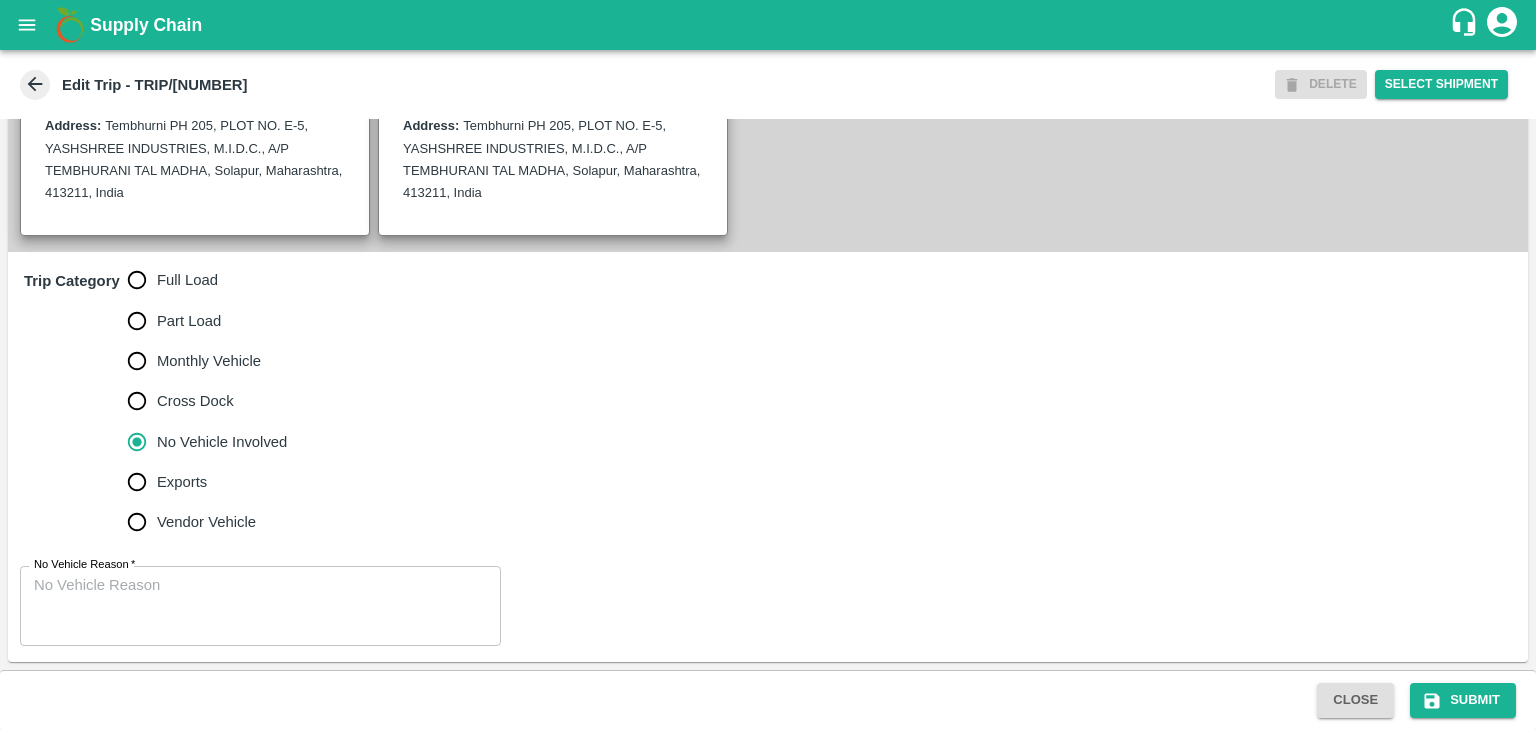 scroll, scrollTop: 491, scrollLeft: 0, axis: vertical 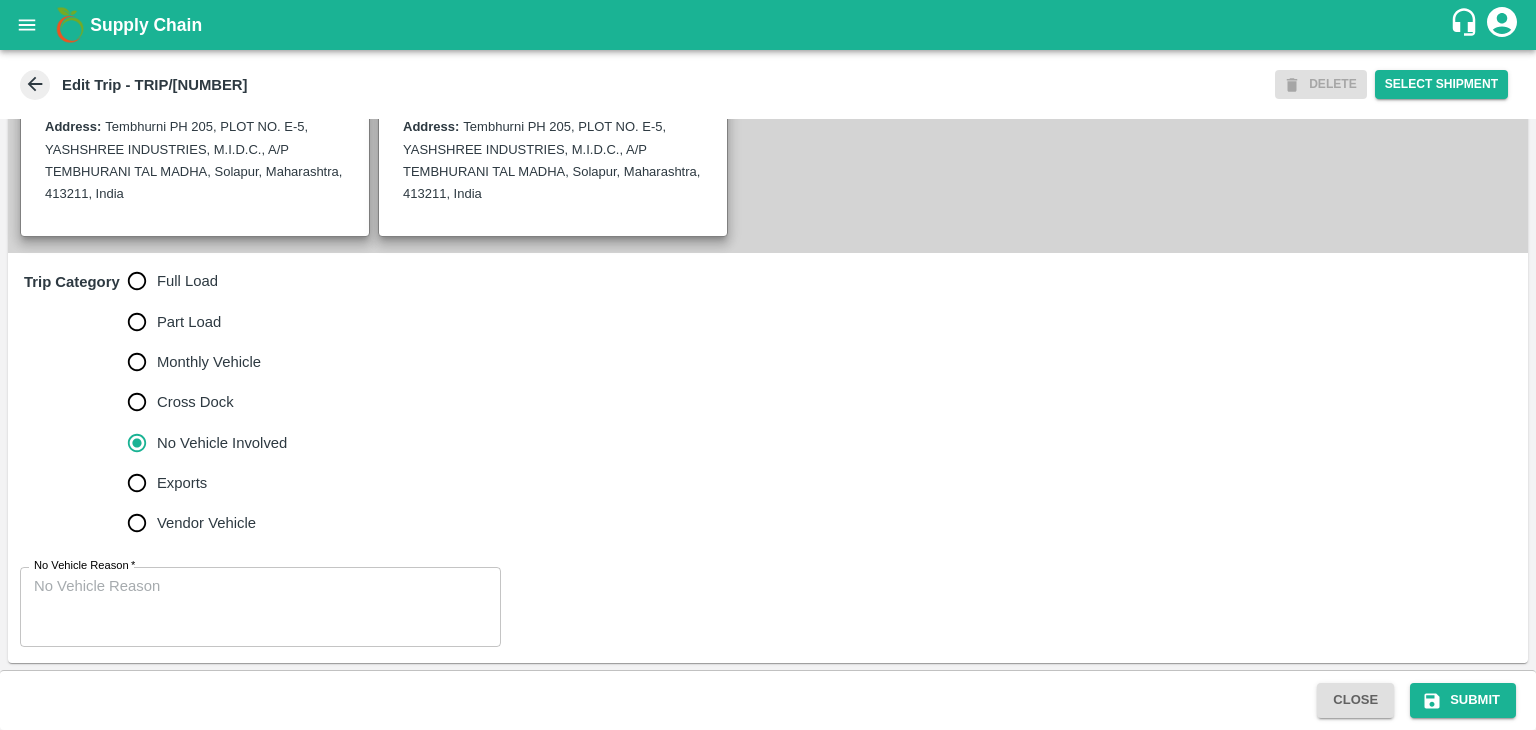 click on "No Vehicle Reason   *" at bounding box center [260, 607] 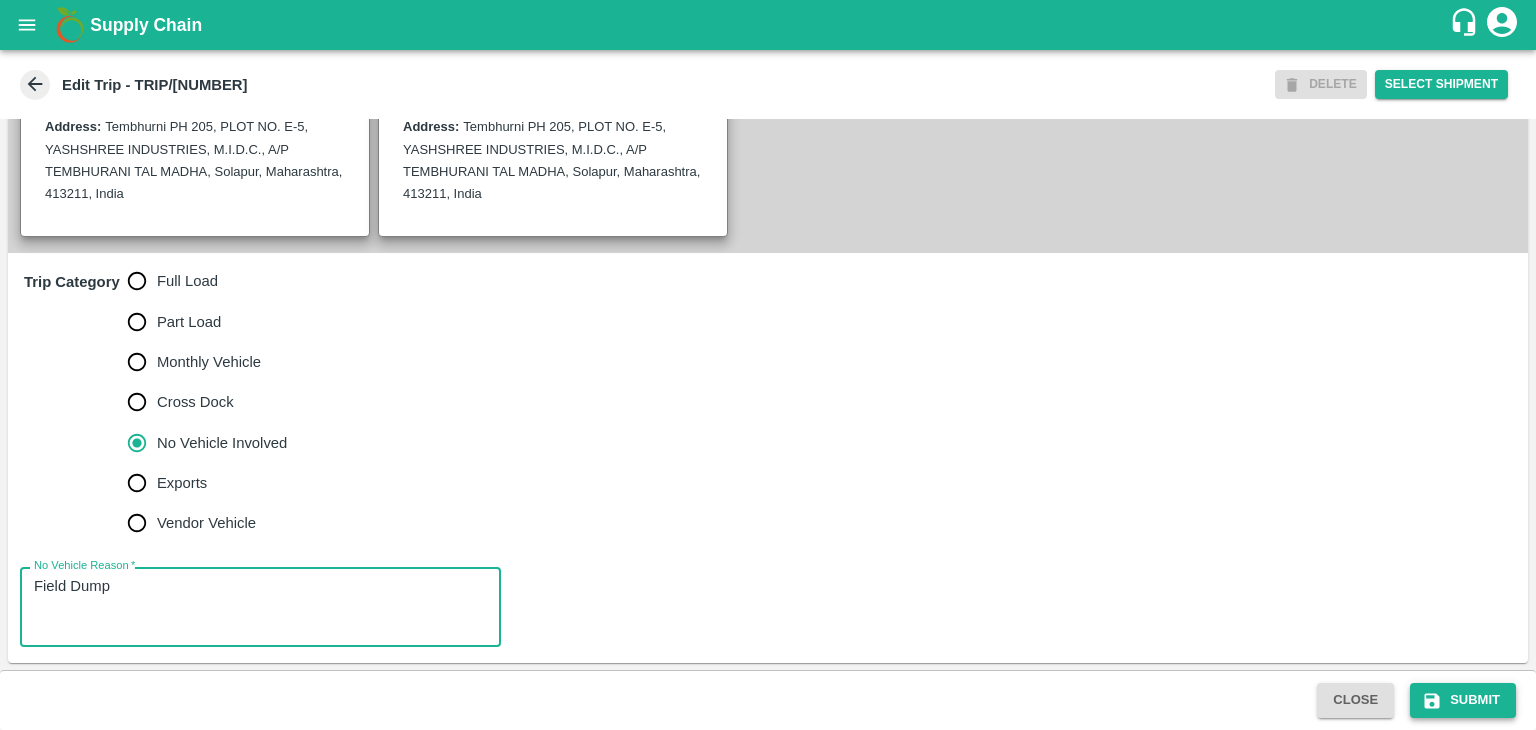 type on "Field Dump" 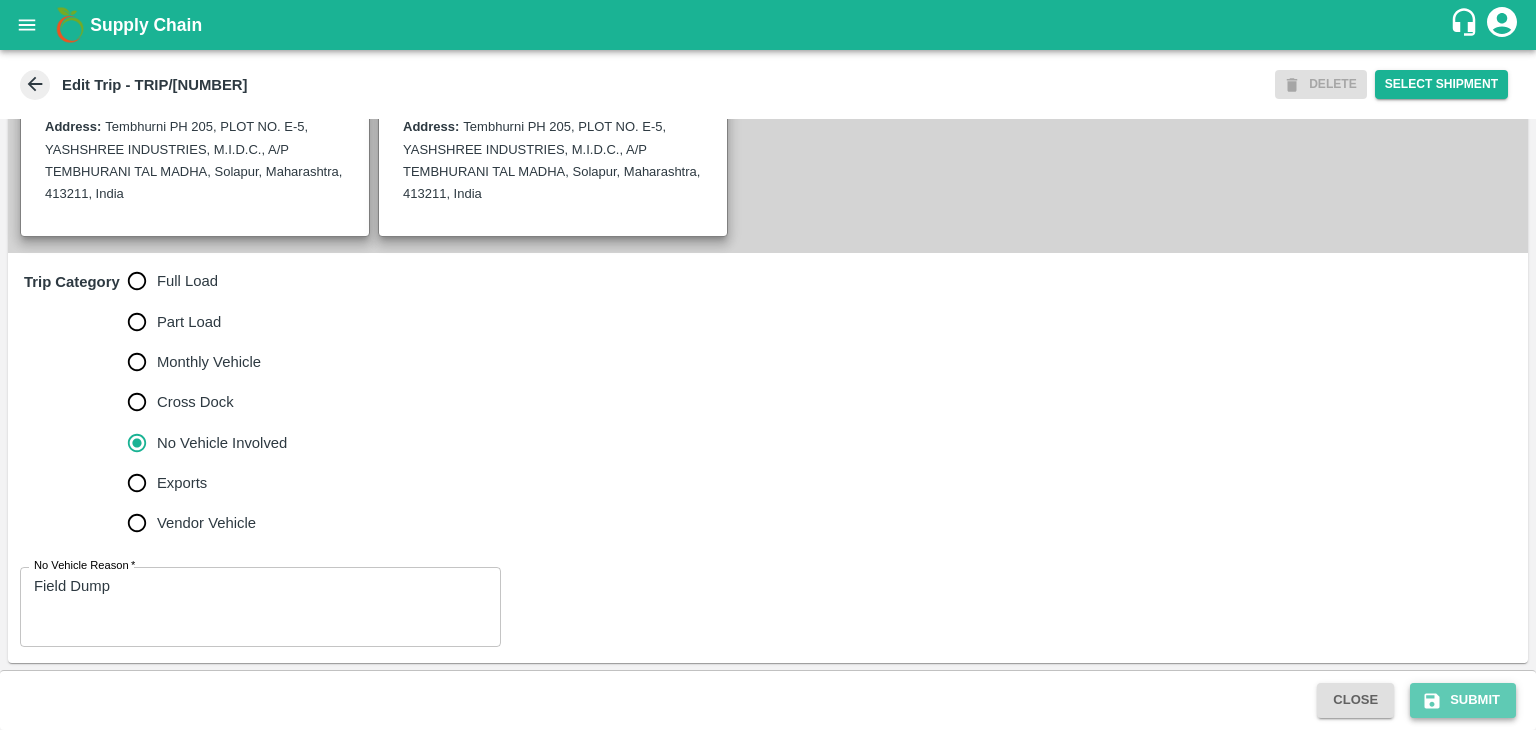 click on "Submit" at bounding box center (1463, 700) 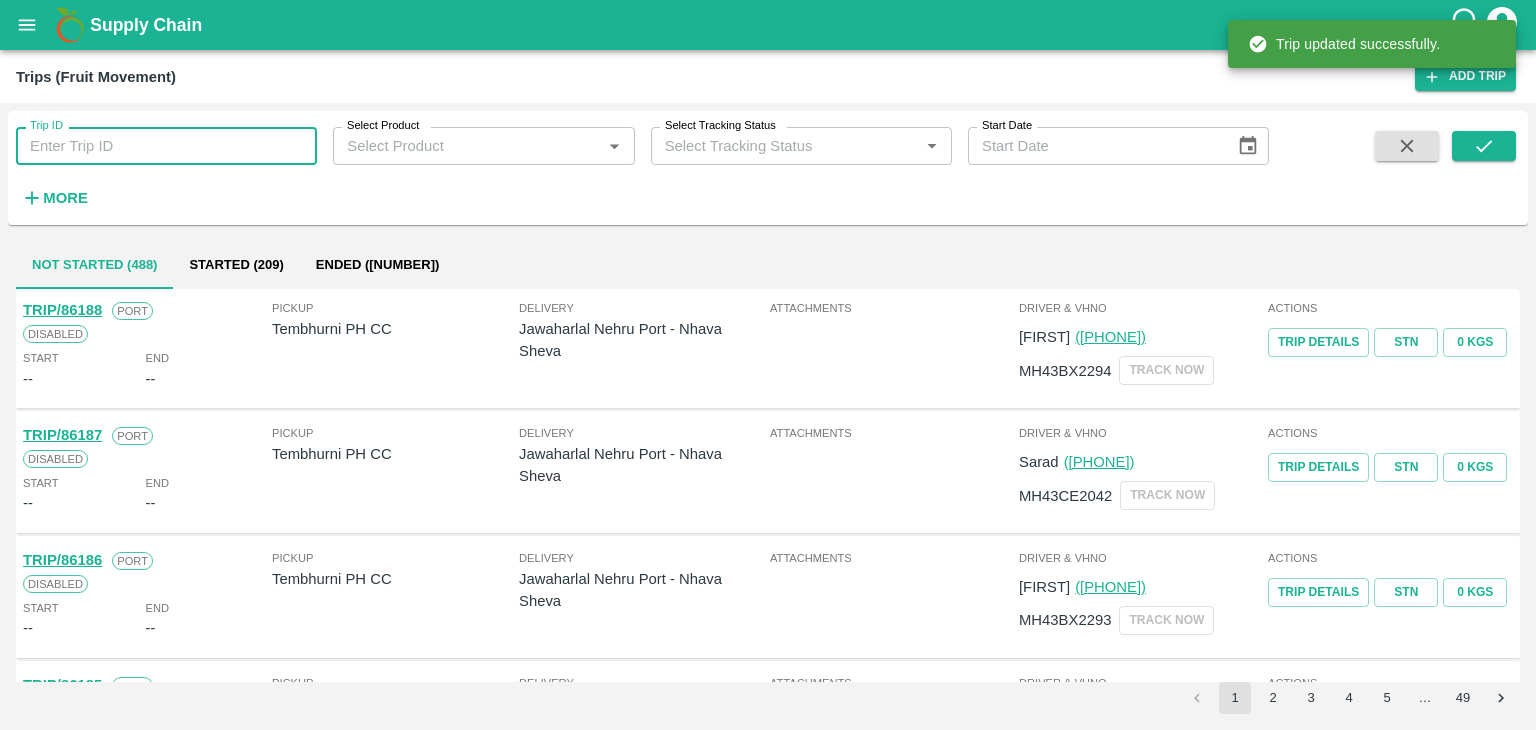 click on "Trip ID" at bounding box center [166, 146] 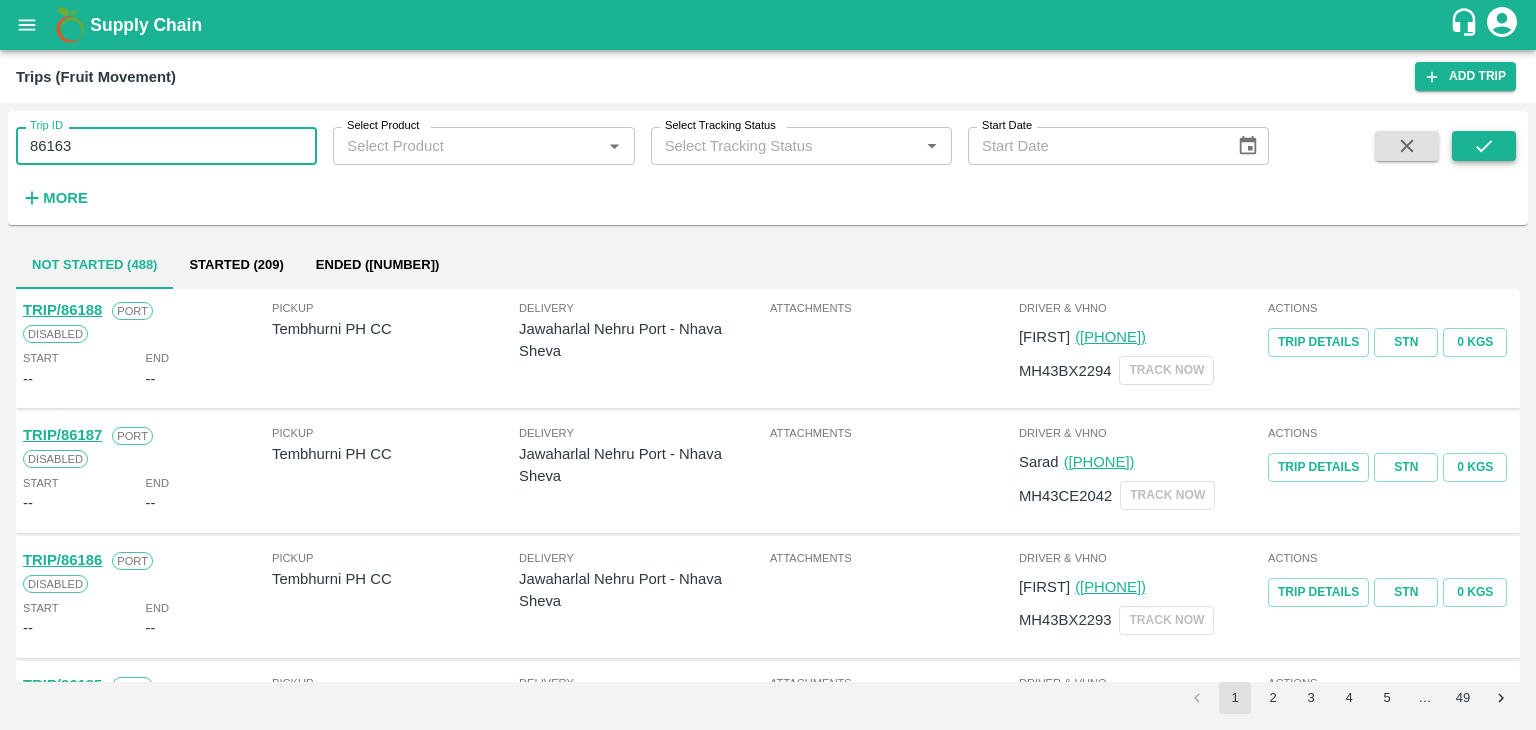 type on "86163" 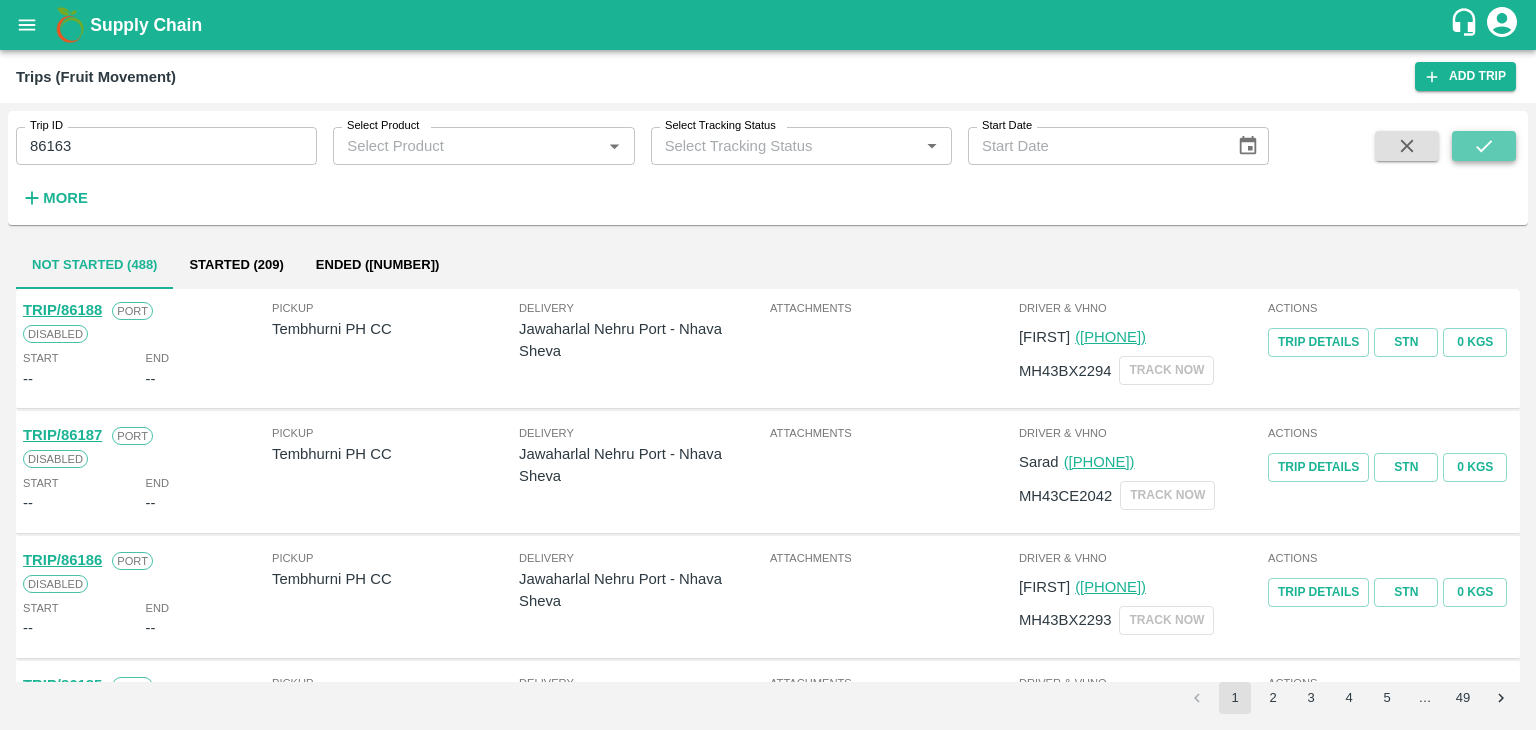 click at bounding box center (1484, 146) 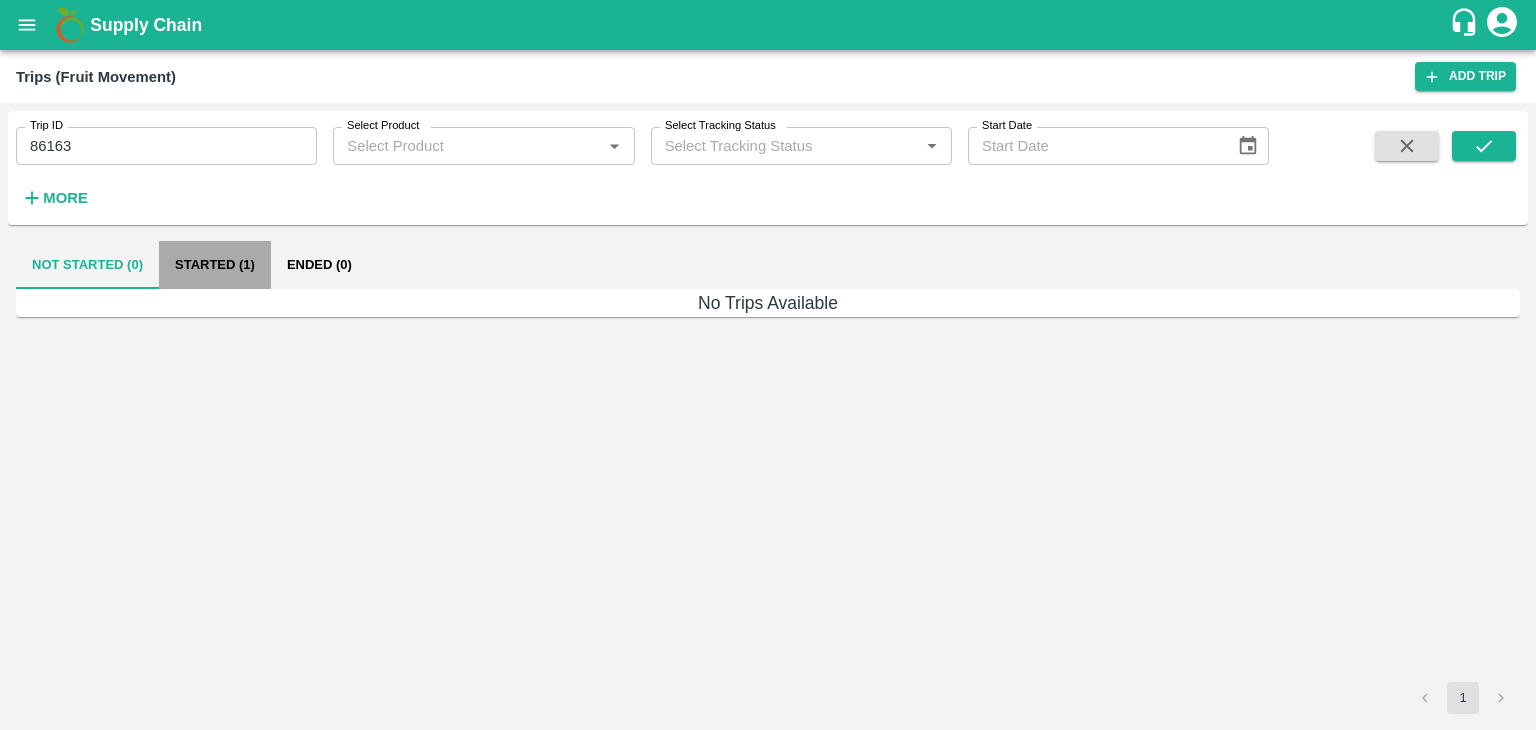 click on "Started (1)" at bounding box center (215, 265) 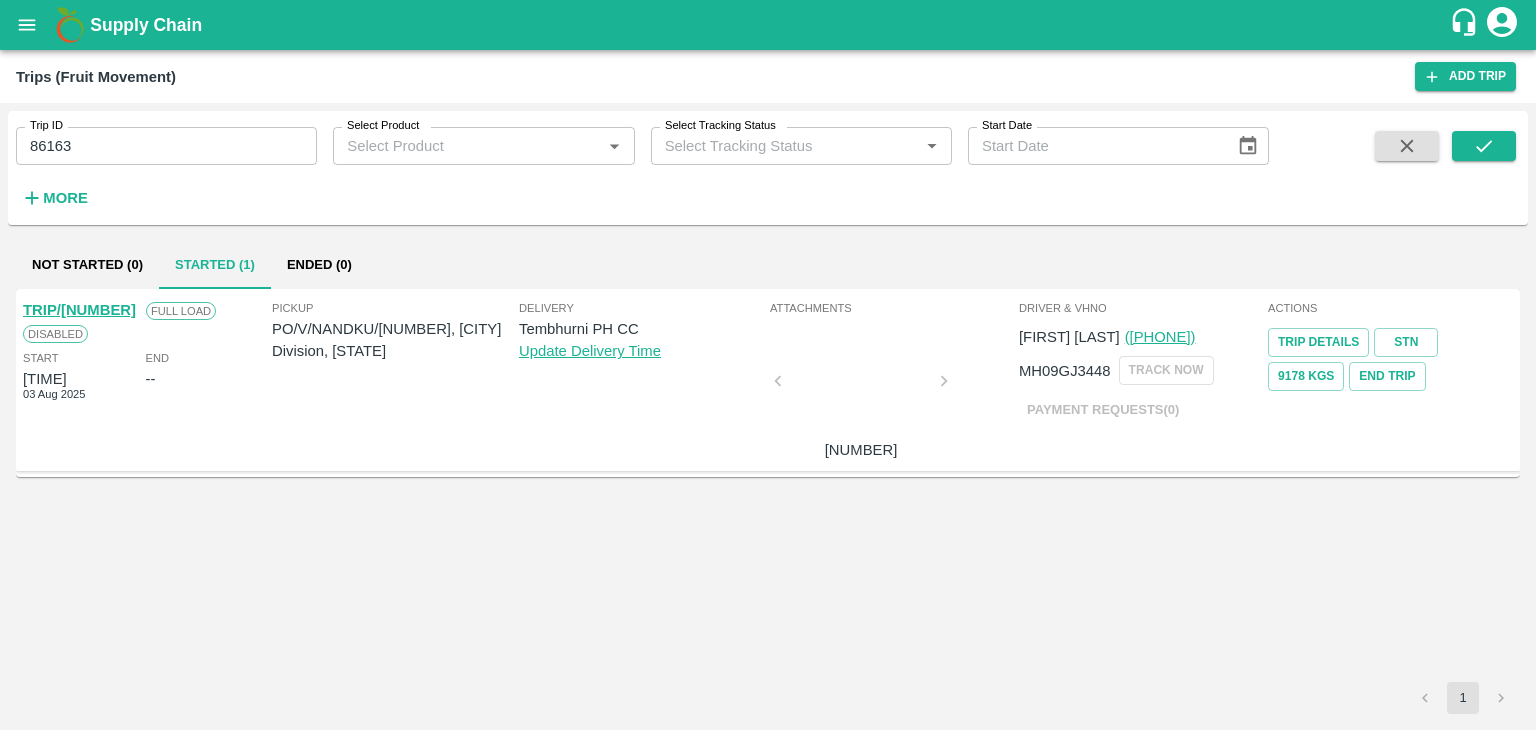 click on "TRIP/[NUMBER]" at bounding box center (79, 310) 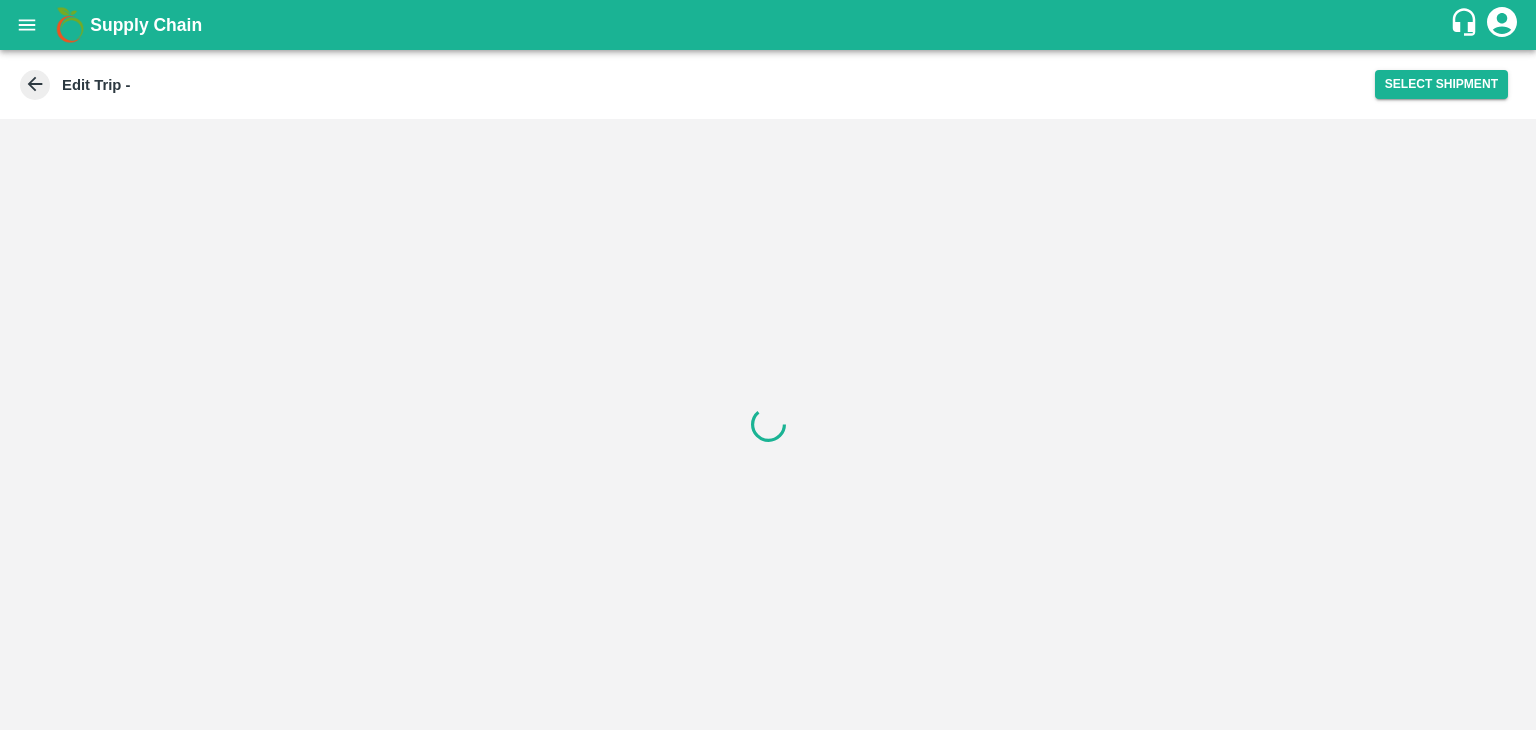 scroll, scrollTop: 0, scrollLeft: 0, axis: both 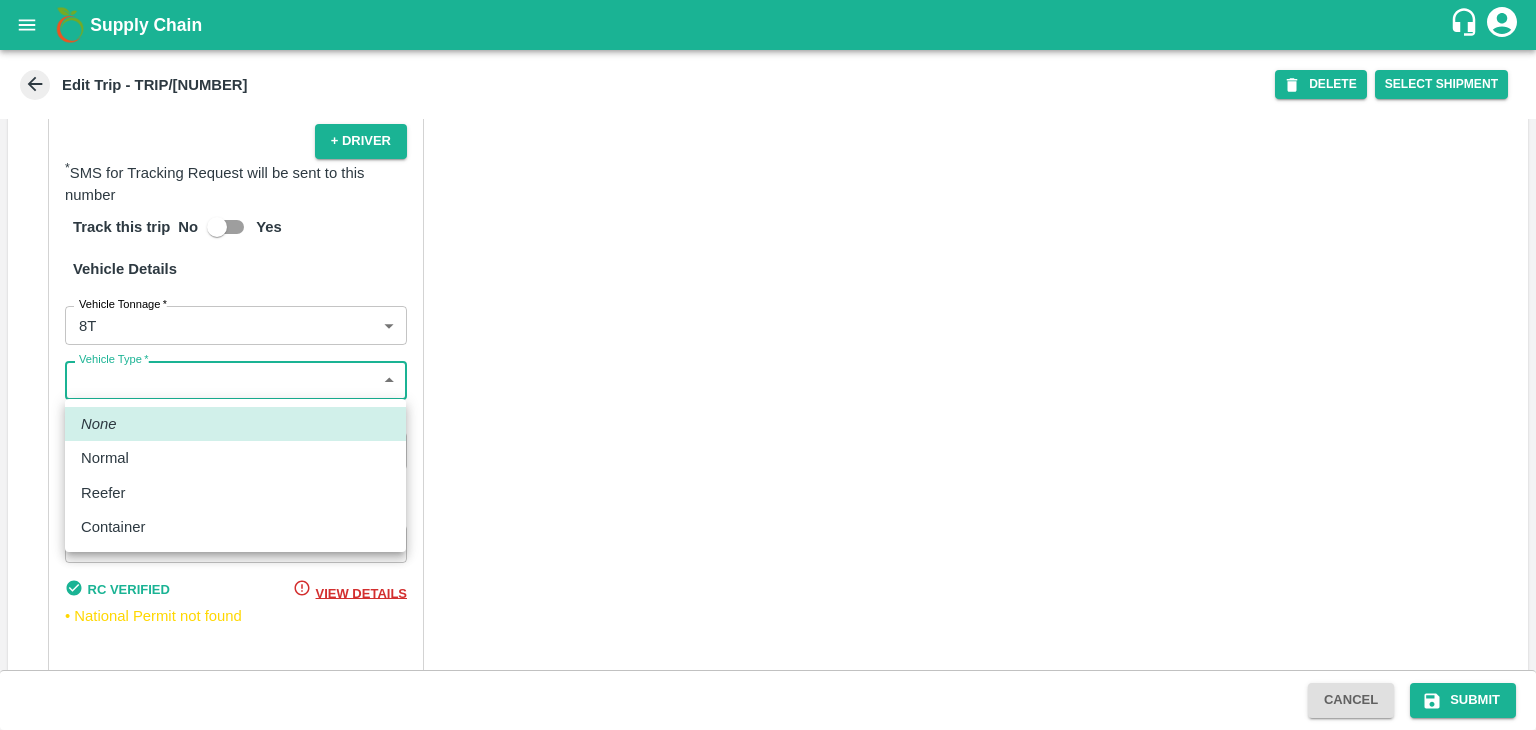 click on "Supply Chain Edit Trip - TRIP/[NUMBER] DELETE Select Shipment Trip Details Trip Type Fruit Movement [NUMBER] Trip Type Trip Pickup Order SHIP/TEMB/[NUMBER] Address: [PLACE], [PLACE], [PLACE], [PLACE], [PLACE], [PLACE], [NUMBER], [PLACE], [NUMBER], [PLACE], [PLACE], [PLACE], [NUMBER], [PLACE] Trip Category Full Load Part Load Monthly Vehicle Cross Dock No Vehicle Involved Exports Vendor Vehicle Partner Details Partner * Partner Add Transporter Driver [NUMBER] Details Driver Name * [FIRST] [LAST] Driver Name Driver Phone * +[CODE] [PHONE] Driver Phone Additional Phone Number +[CODE] Additional Phone Number Driver Language Driver Language + Driver * SMS for Tracking Request will be sent to this number Track this trip No Yes Vehicle Details Vehicle Tonnage * [NUMBER]T [NUMBER] Vehicle Tonnage Vehicle Type Vehicle Type Transportation Cost Rs. Transportation Cost Total cost to be paid inclusive of GST Cancel" at bounding box center [768, 365] 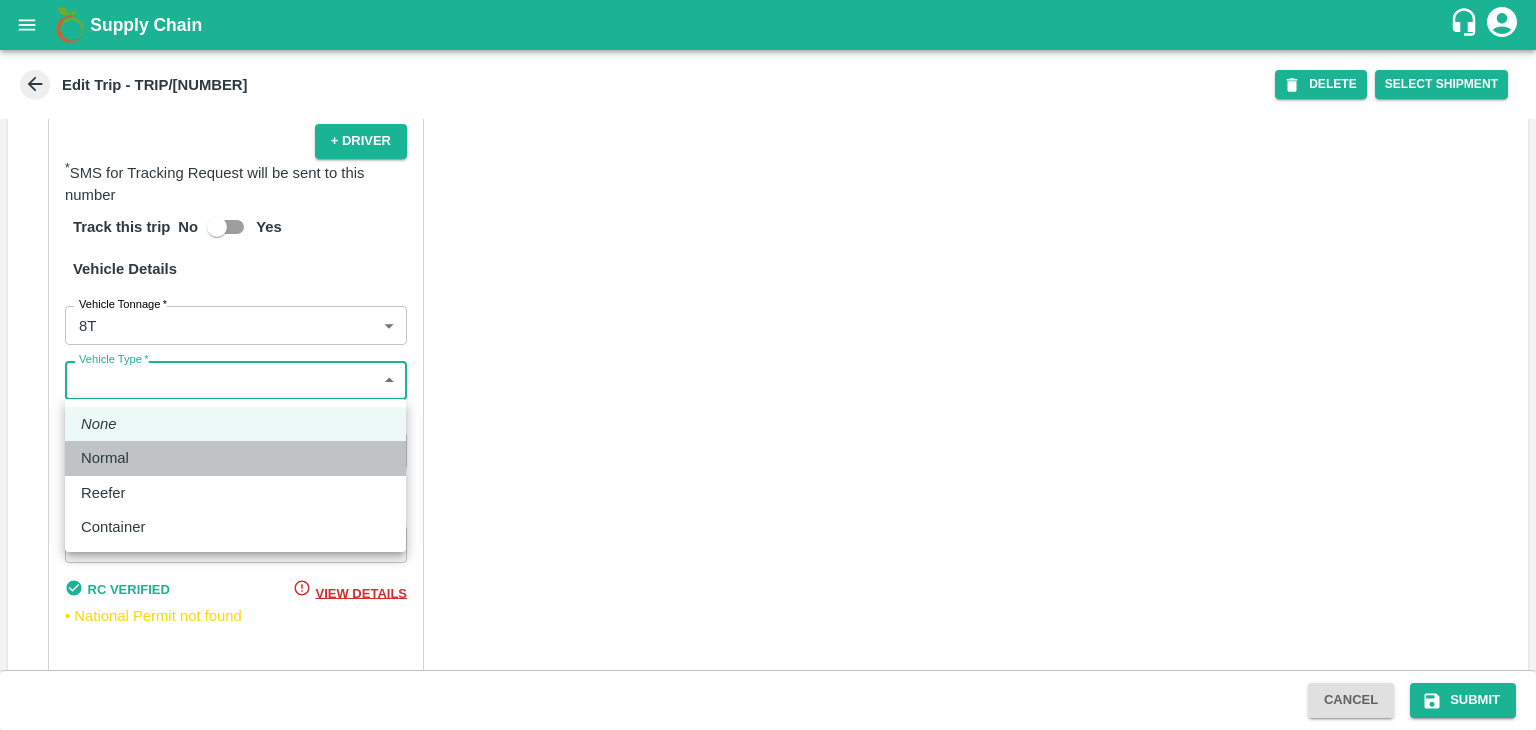 click on "Normal" at bounding box center (235, 458) 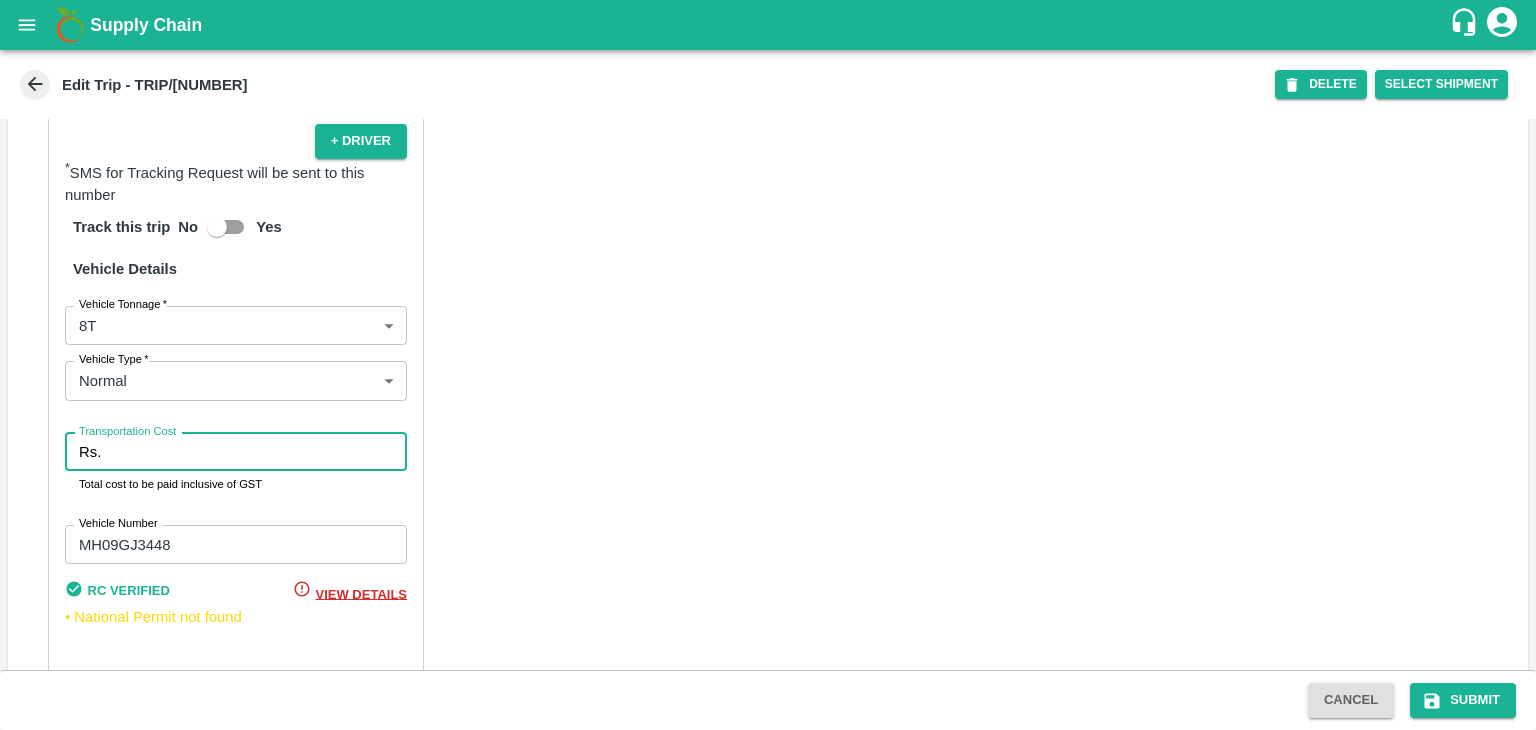 click on "Transportation Cost" at bounding box center (258, 452) 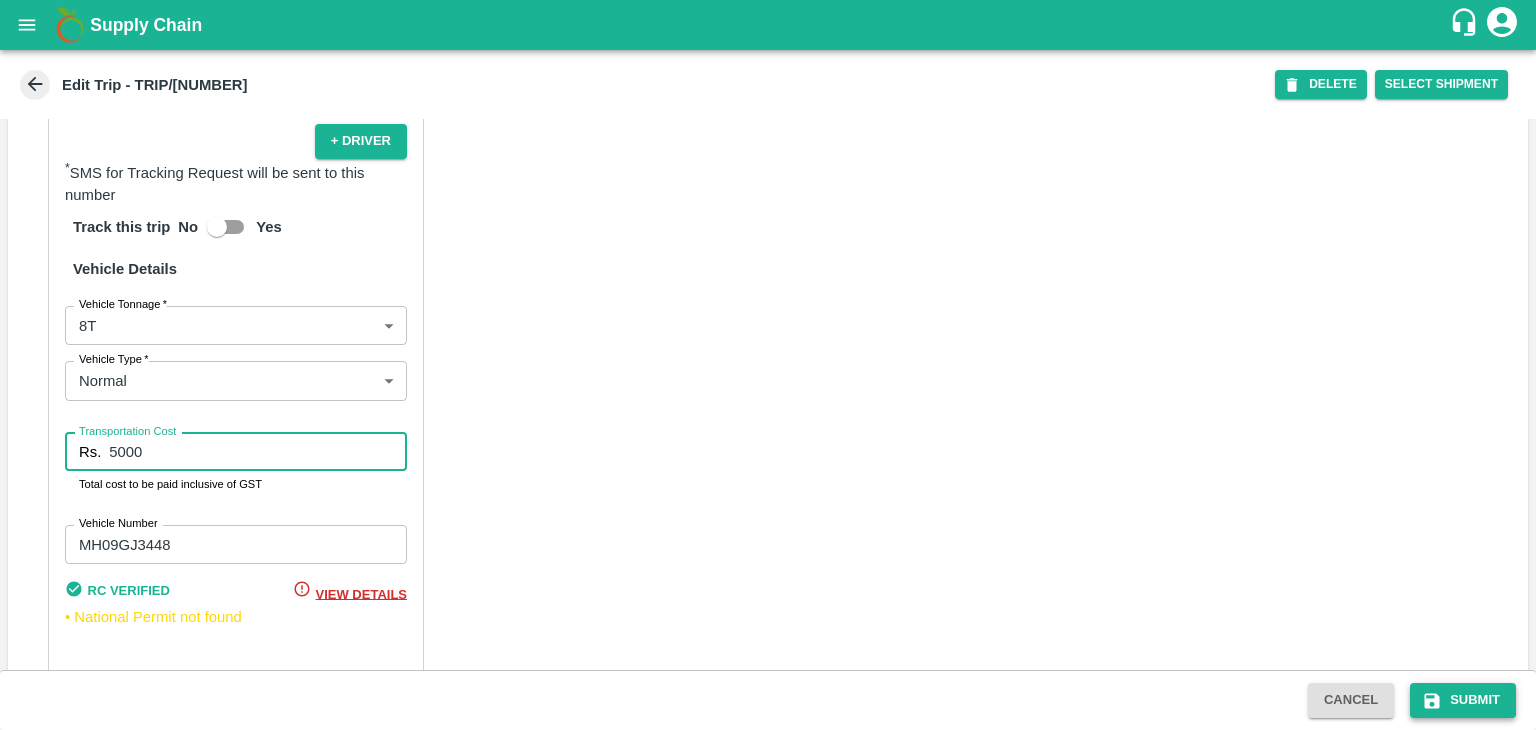 type on "5000" 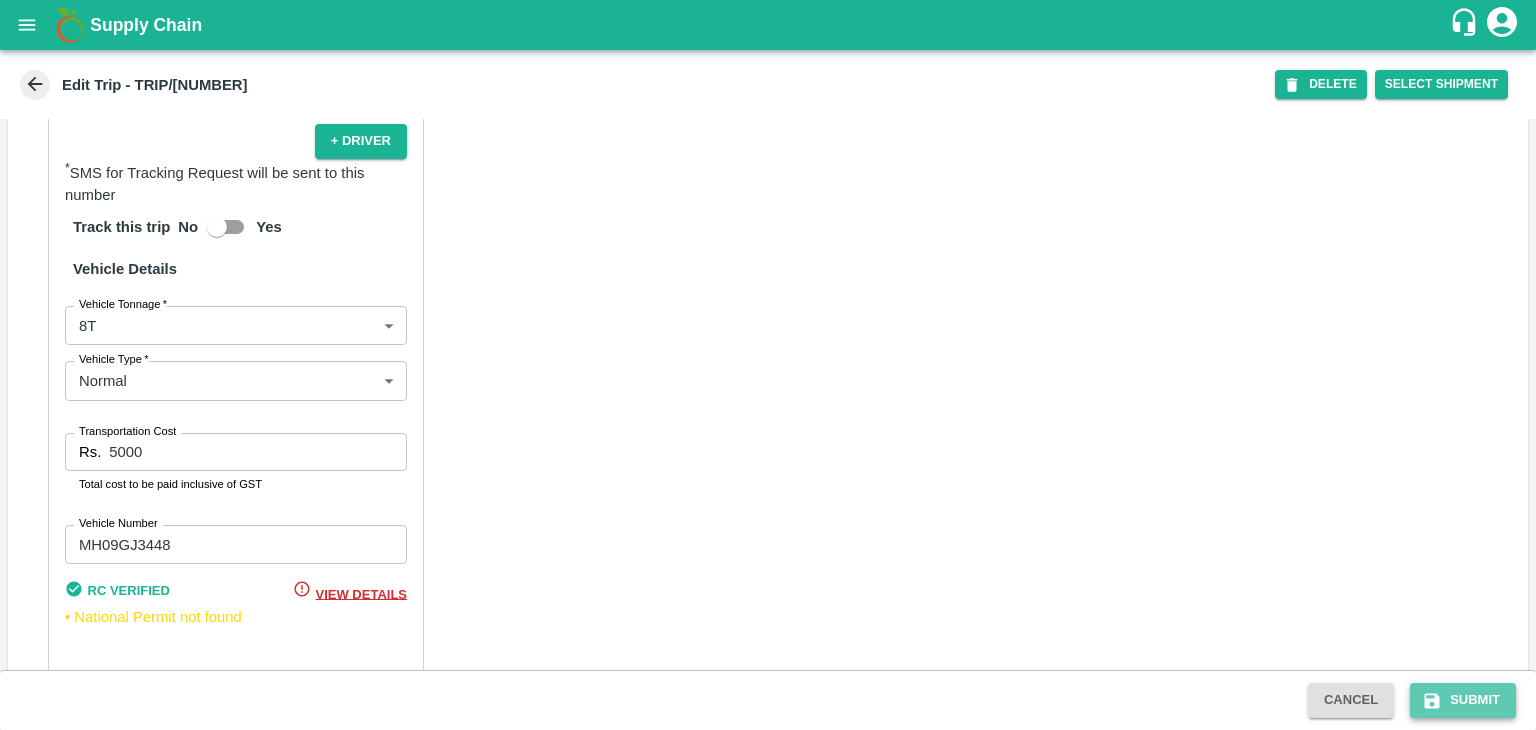 click on "Submit" at bounding box center [1463, 700] 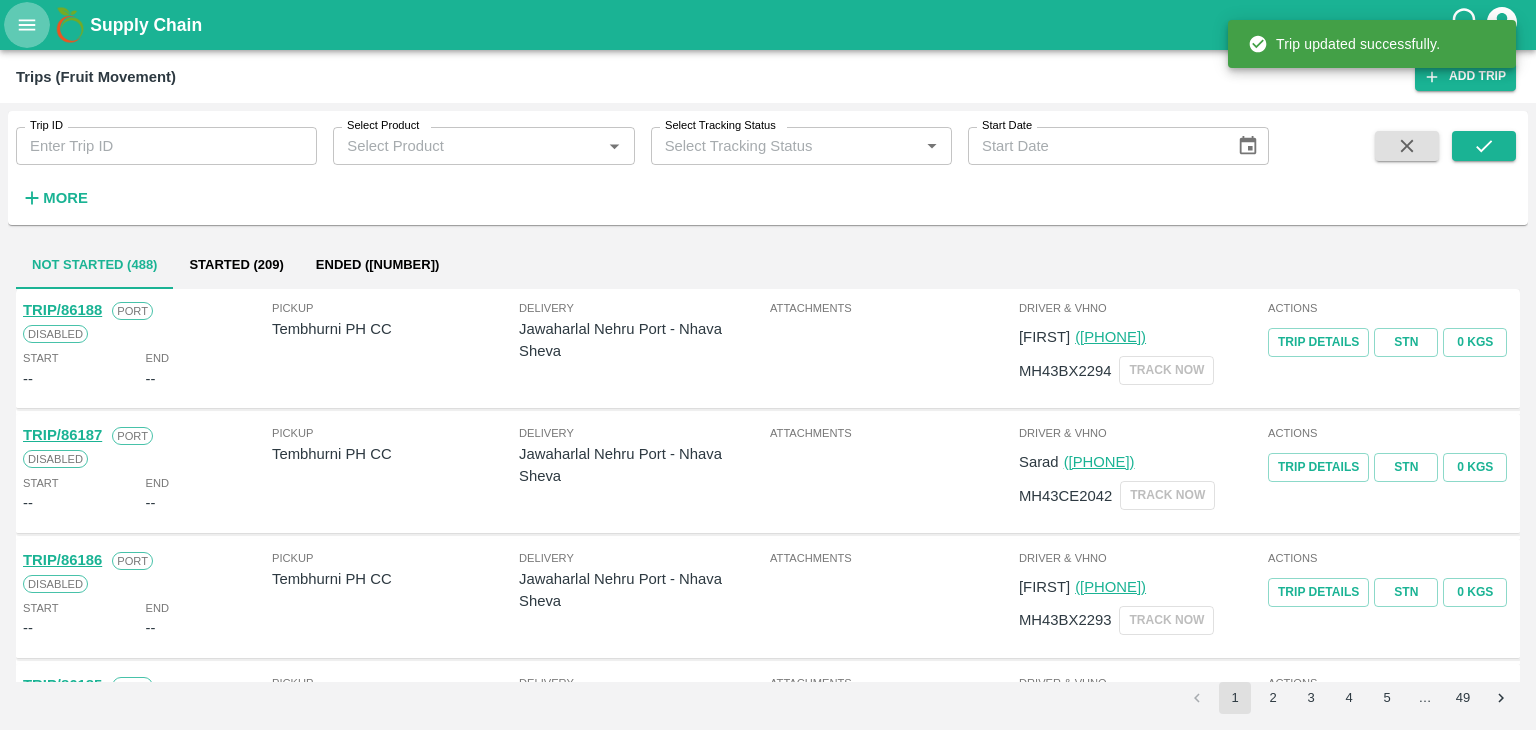 click 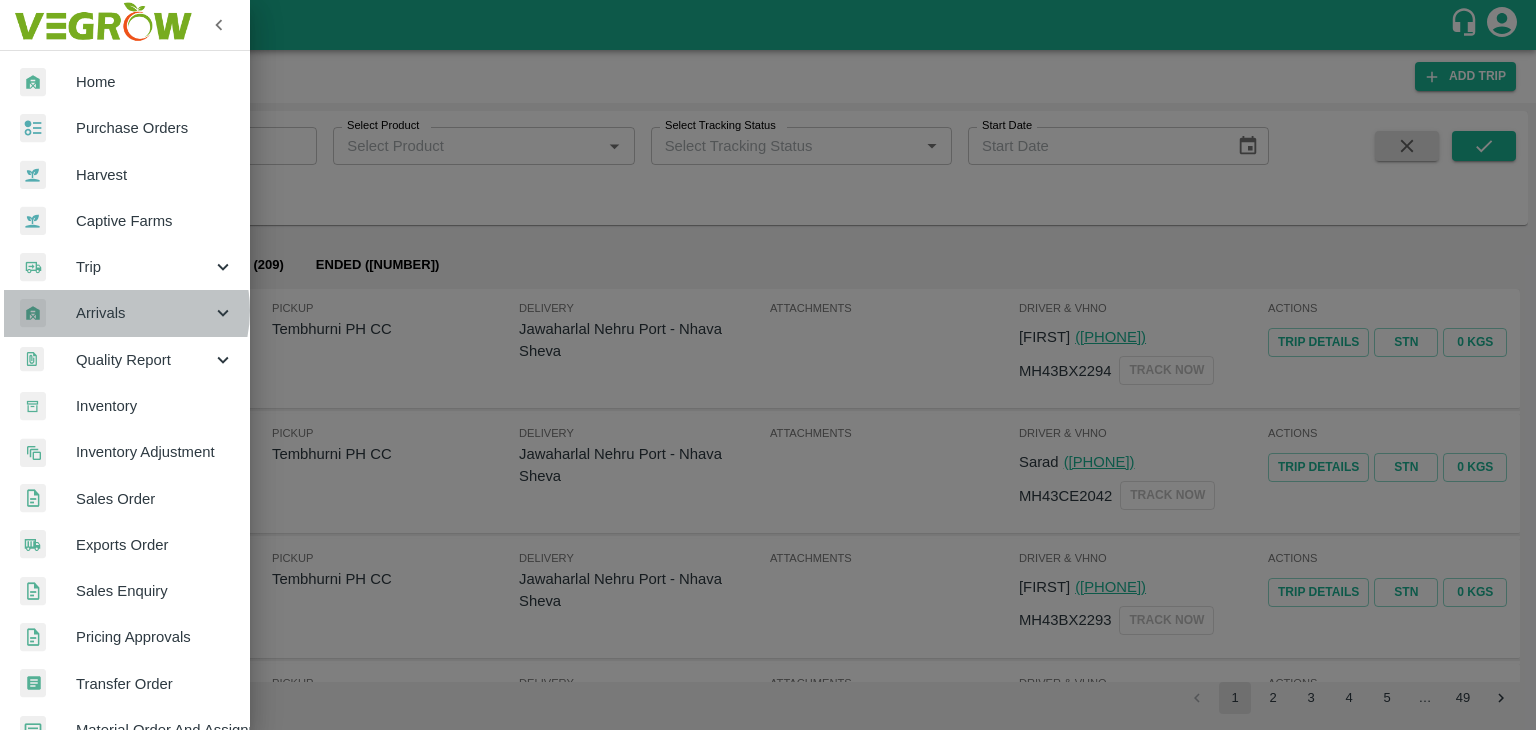 click on "Arrivals" at bounding box center (144, 313) 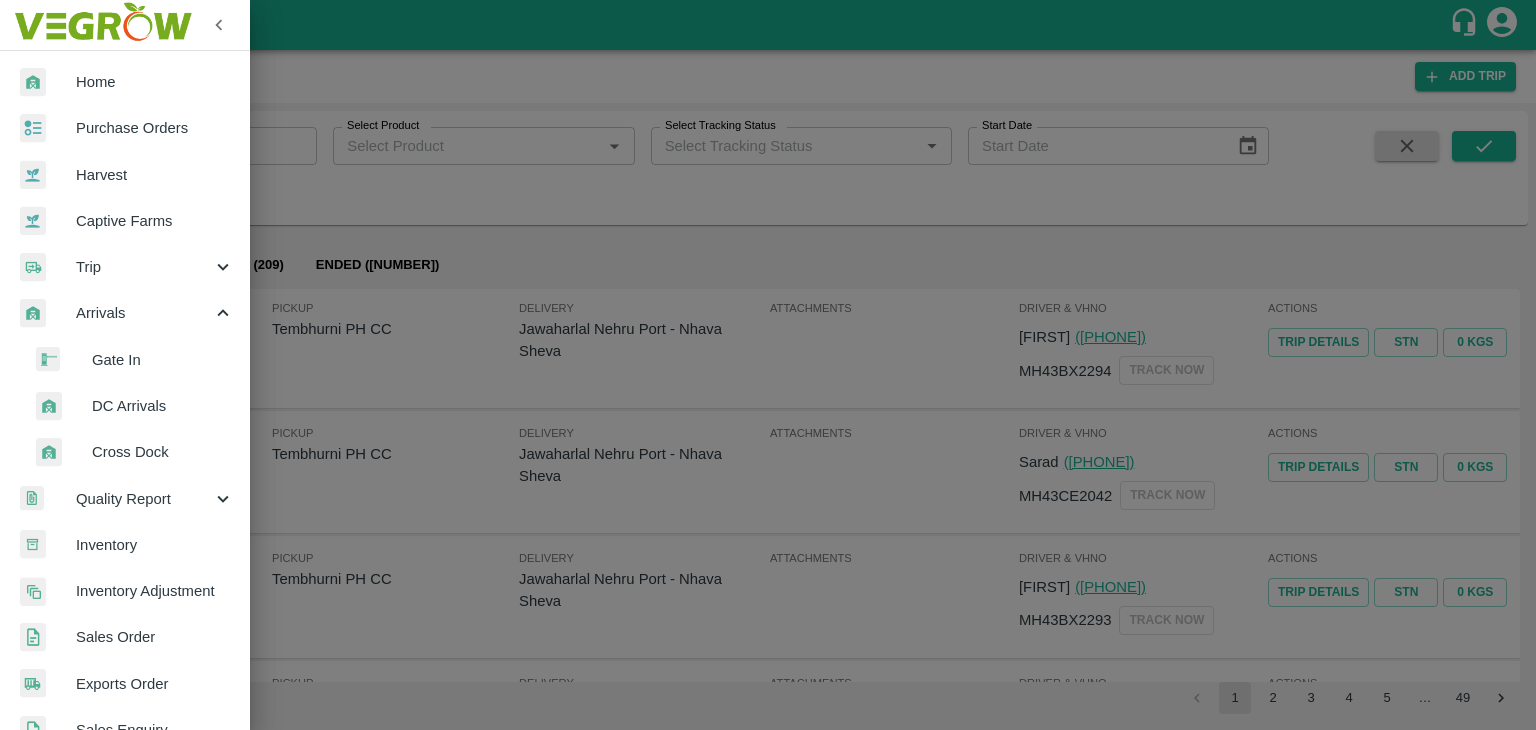 click on "DC Arrivals" at bounding box center (163, 406) 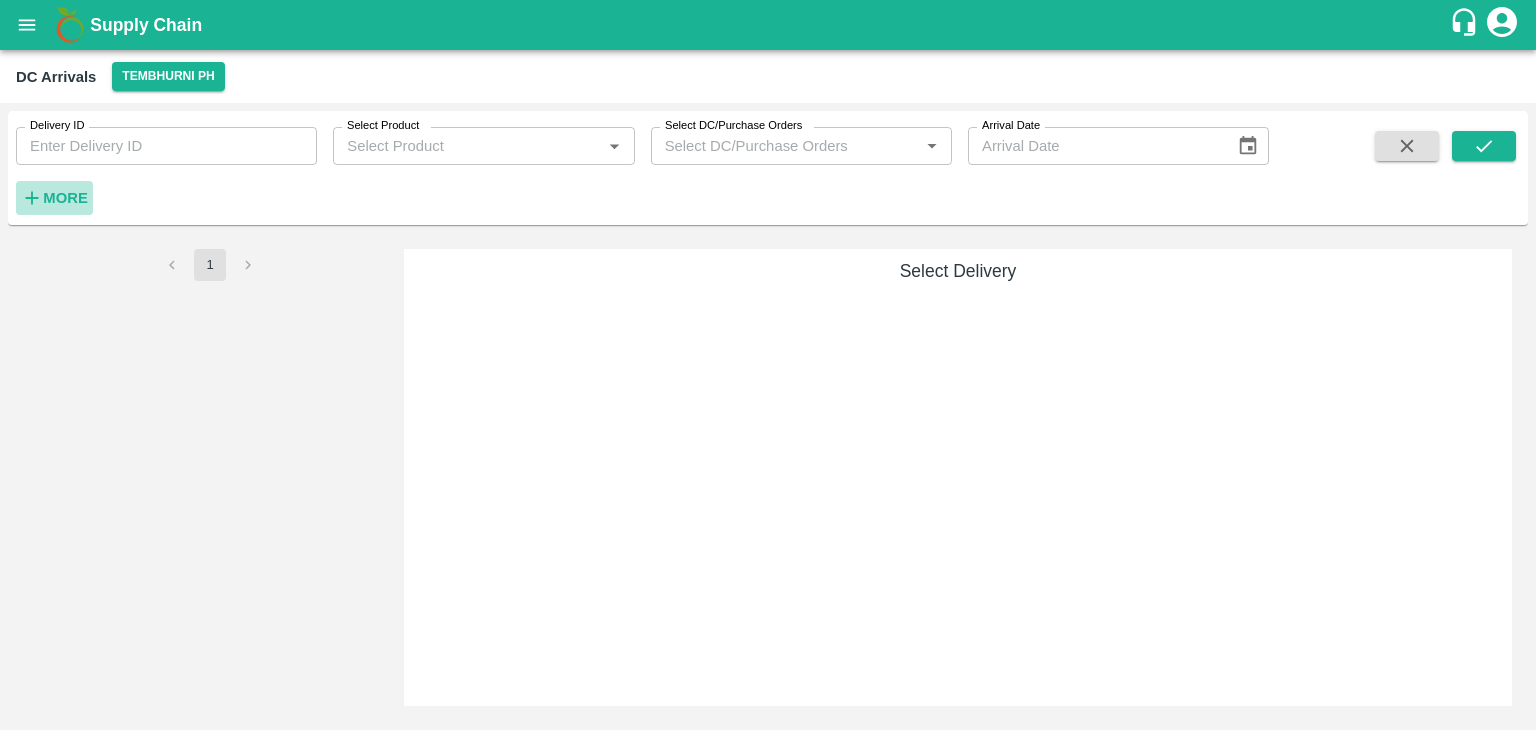 click on "More" at bounding box center (65, 198) 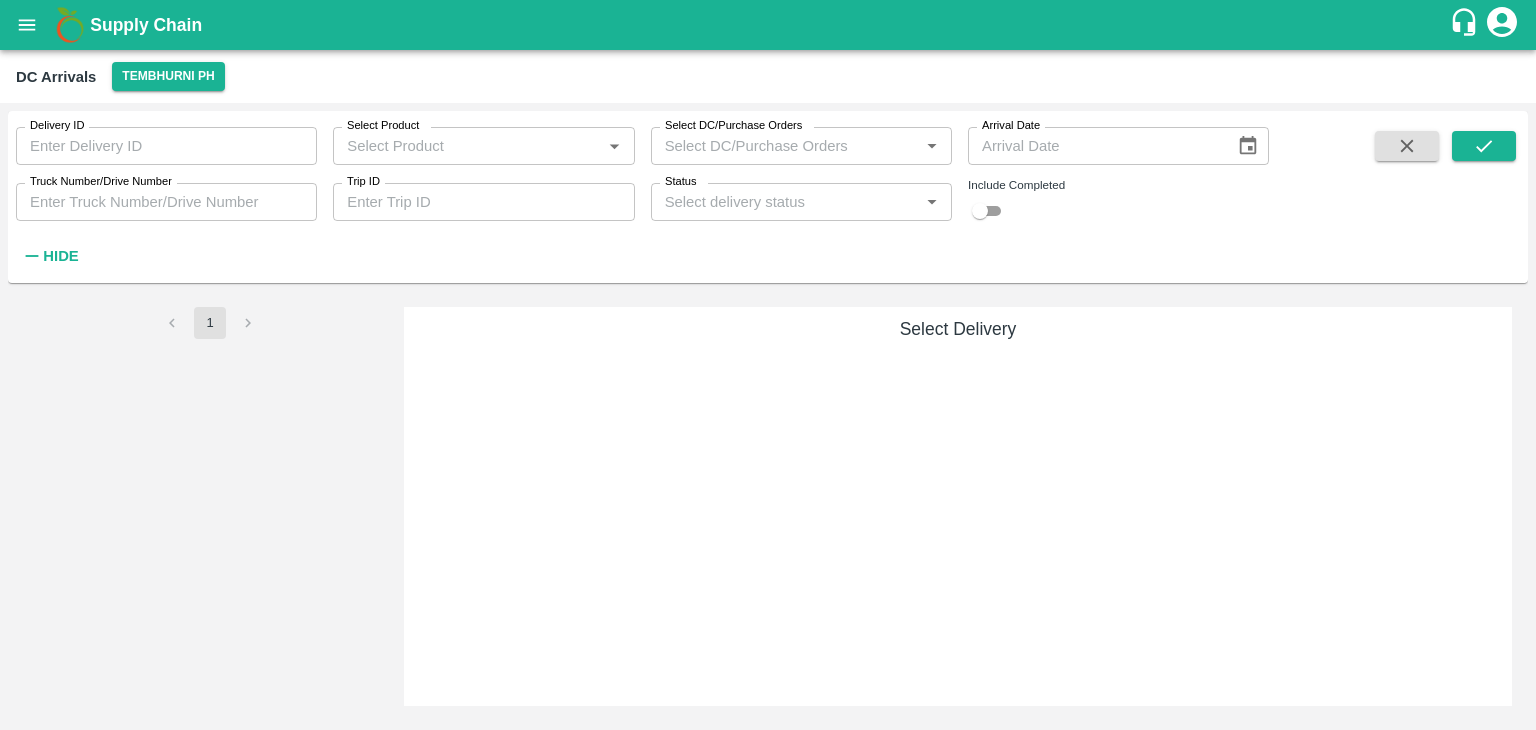 click on "Trip ID" at bounding box center (483, 202) 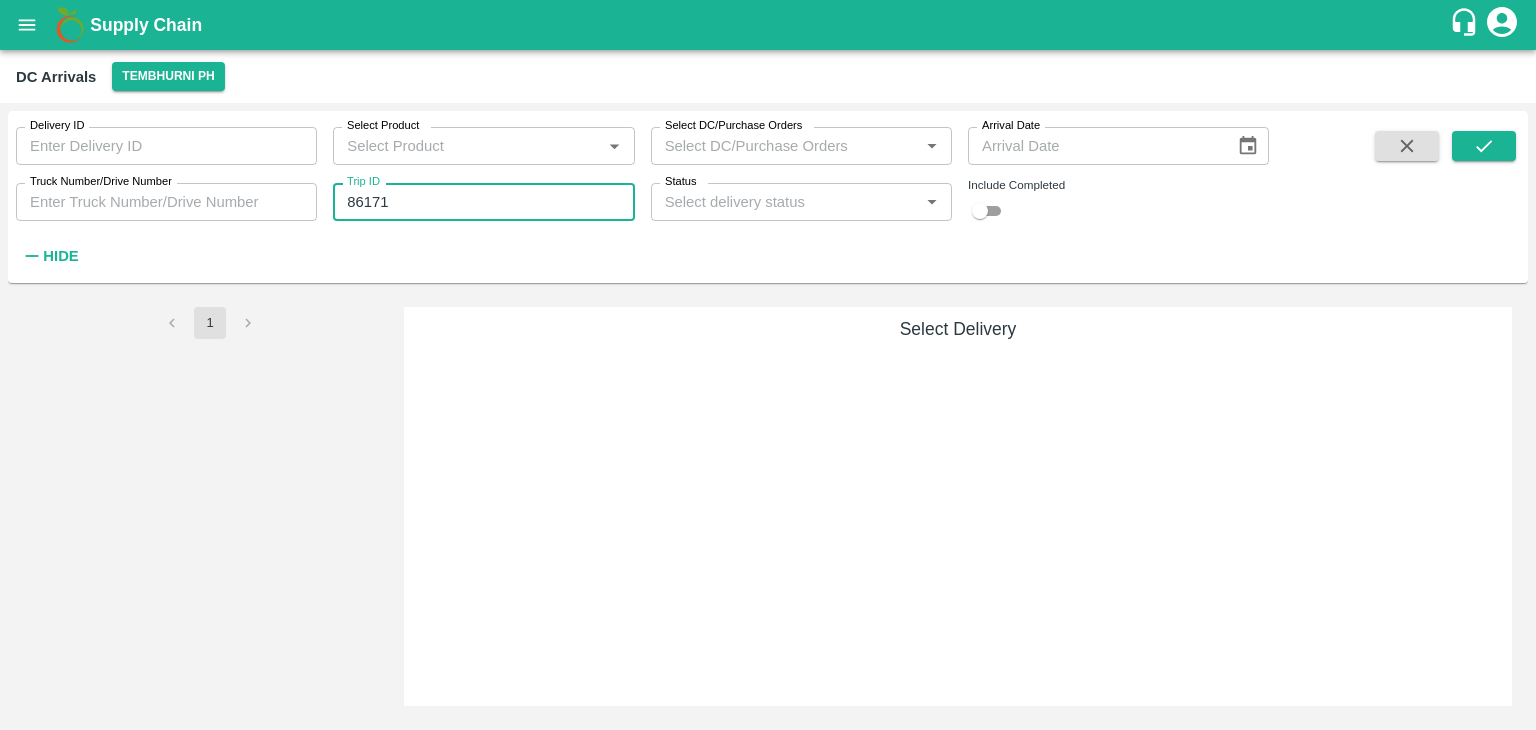 type on "86171" 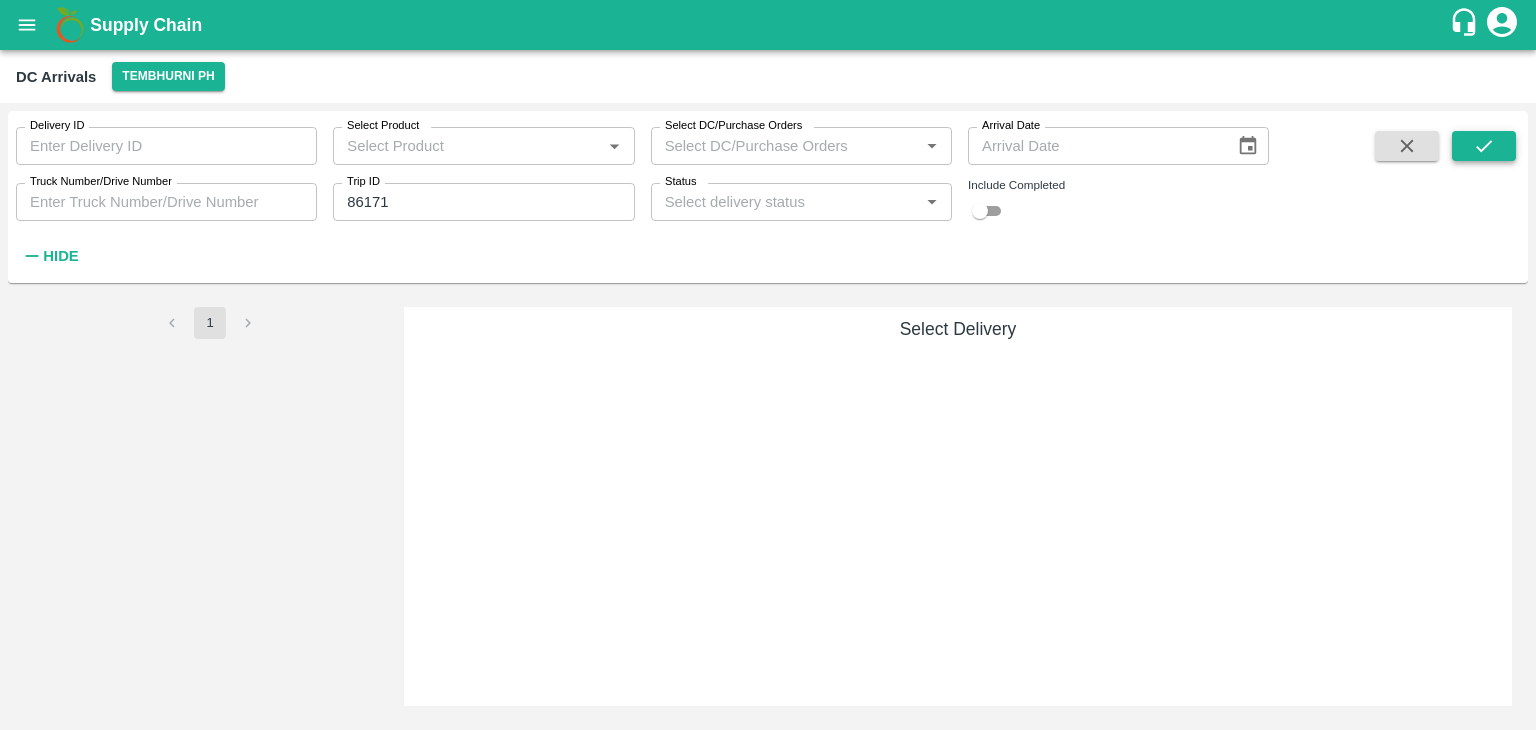 drag, startPoint x: 1464, startPoint y: 164, endPoint x: 1490, endPoint y: 150, distance: 29.529646 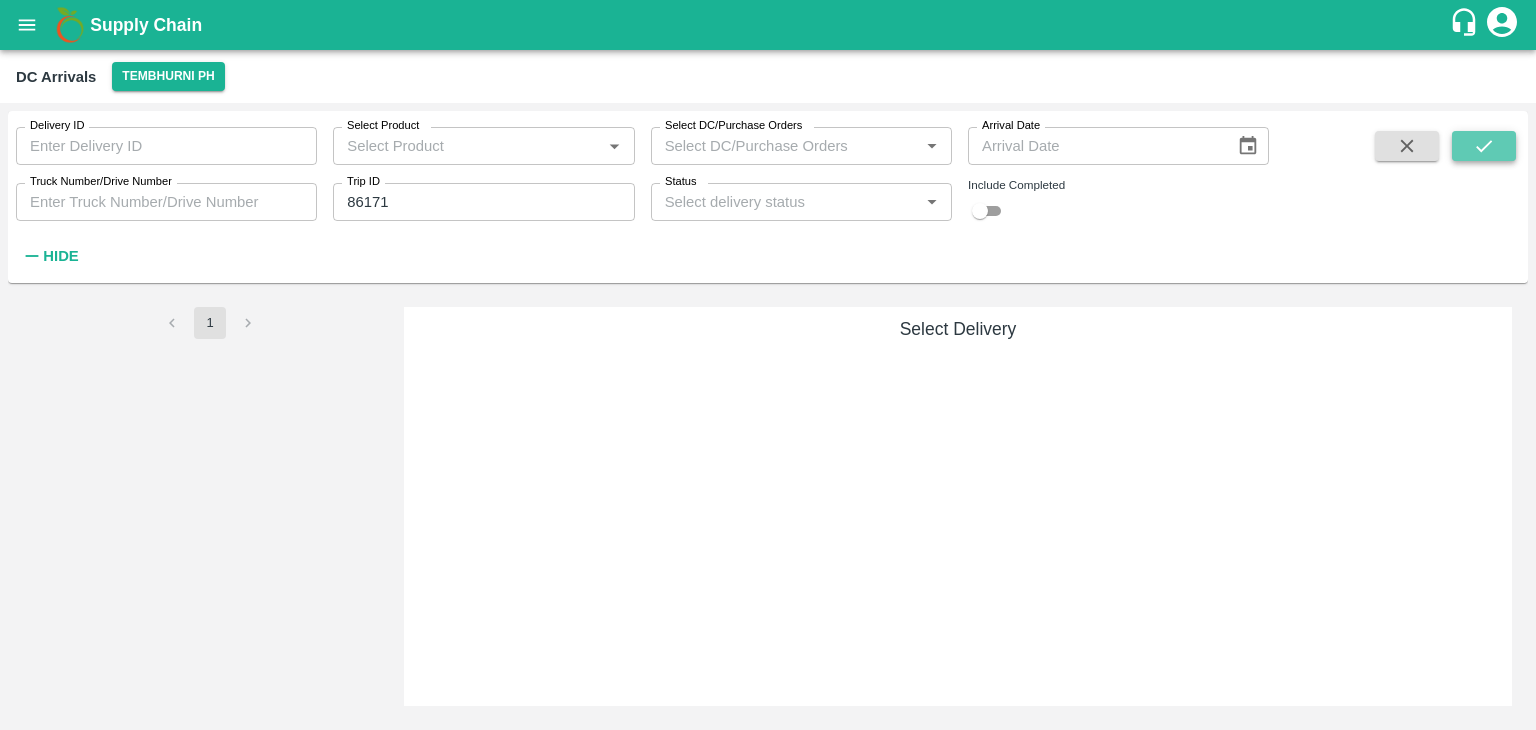click 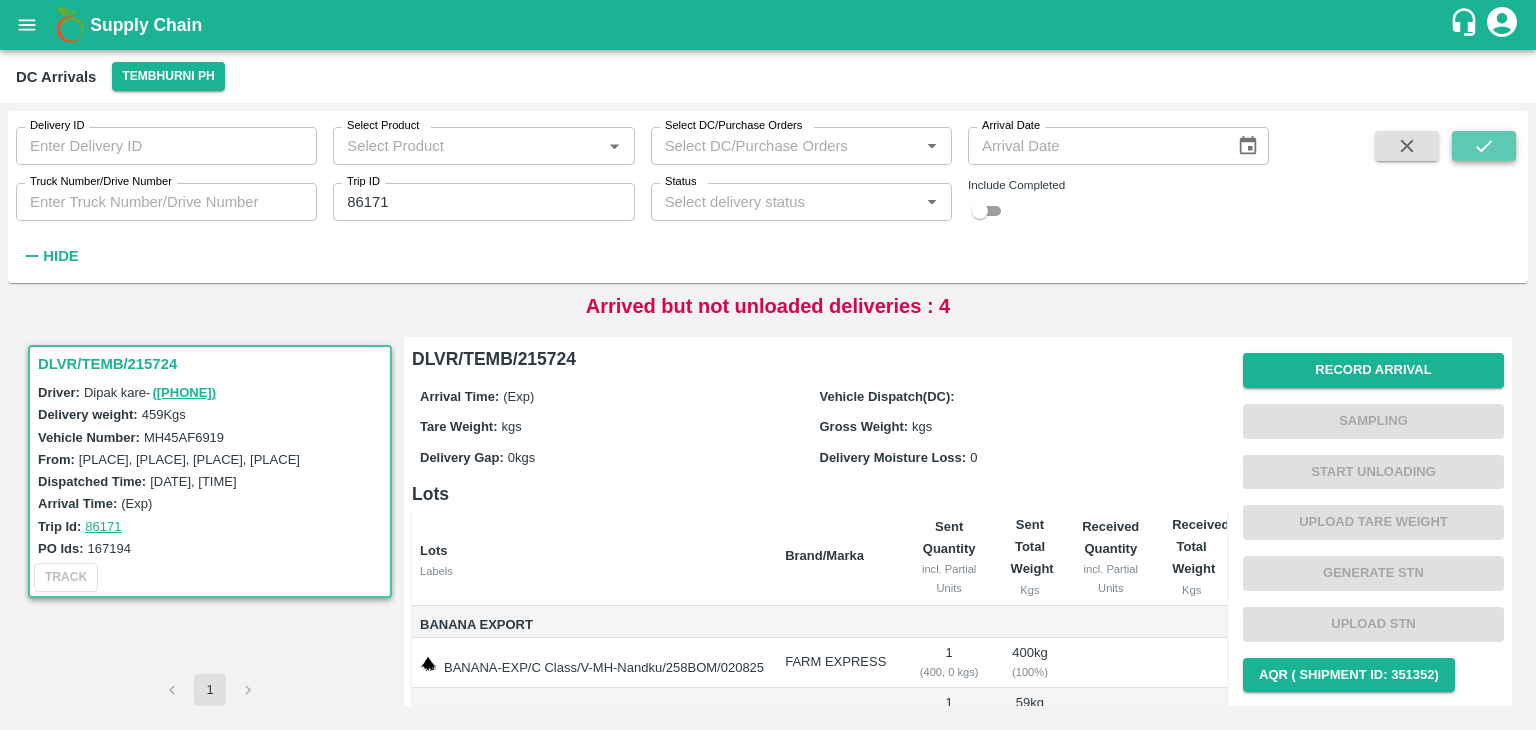 click 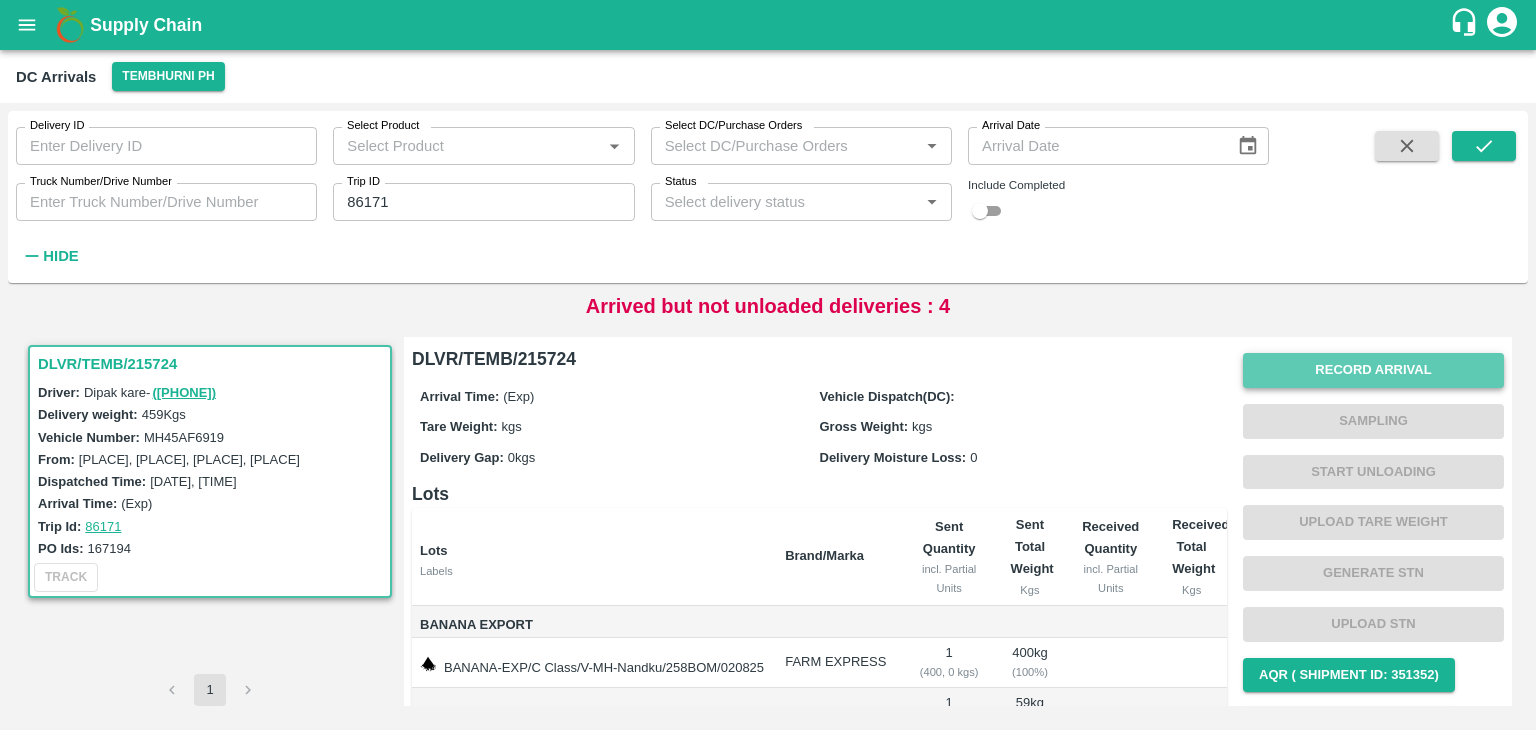 click on "Record Arrival" at bounding box center [1373, 370] 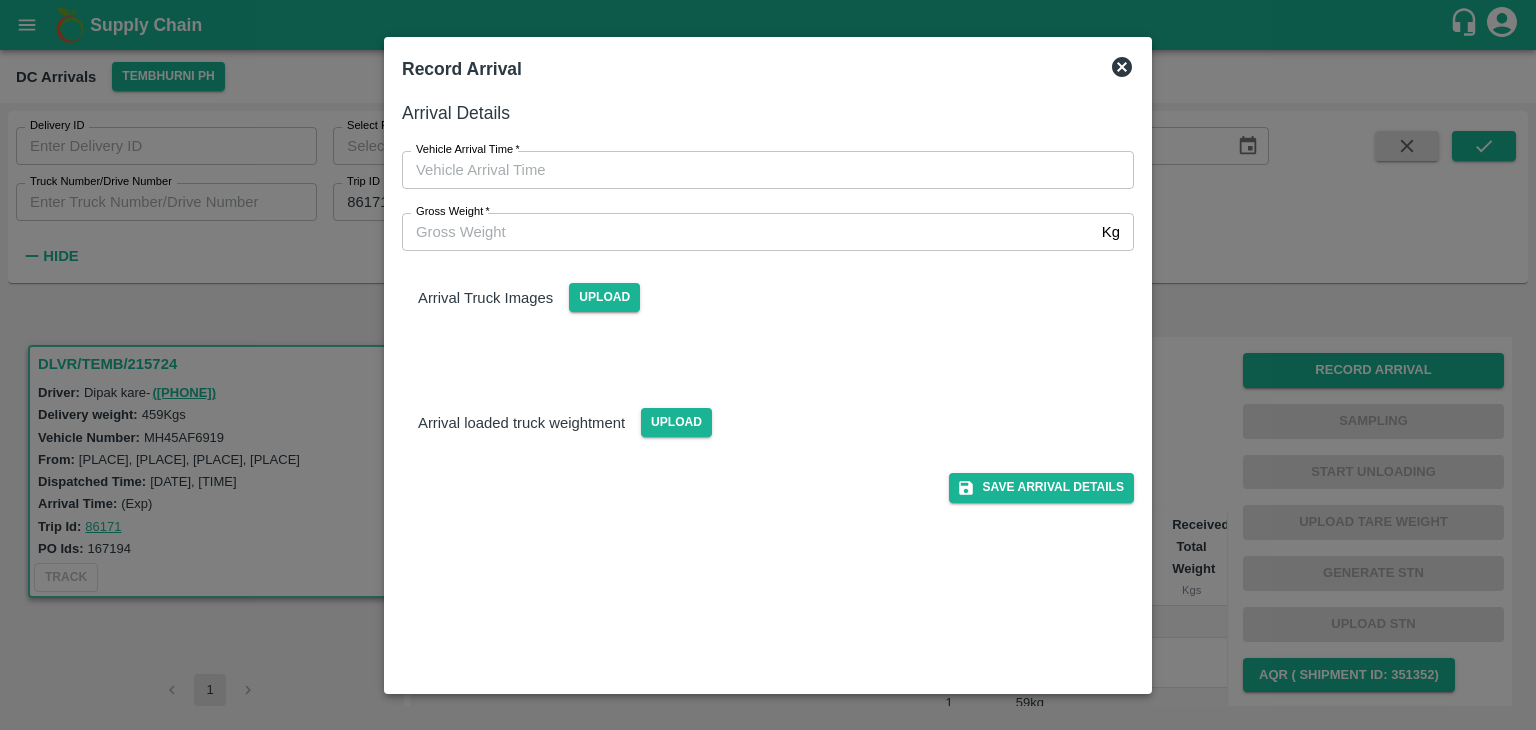 type on "DD/MM/YYYY hh:mm aa" 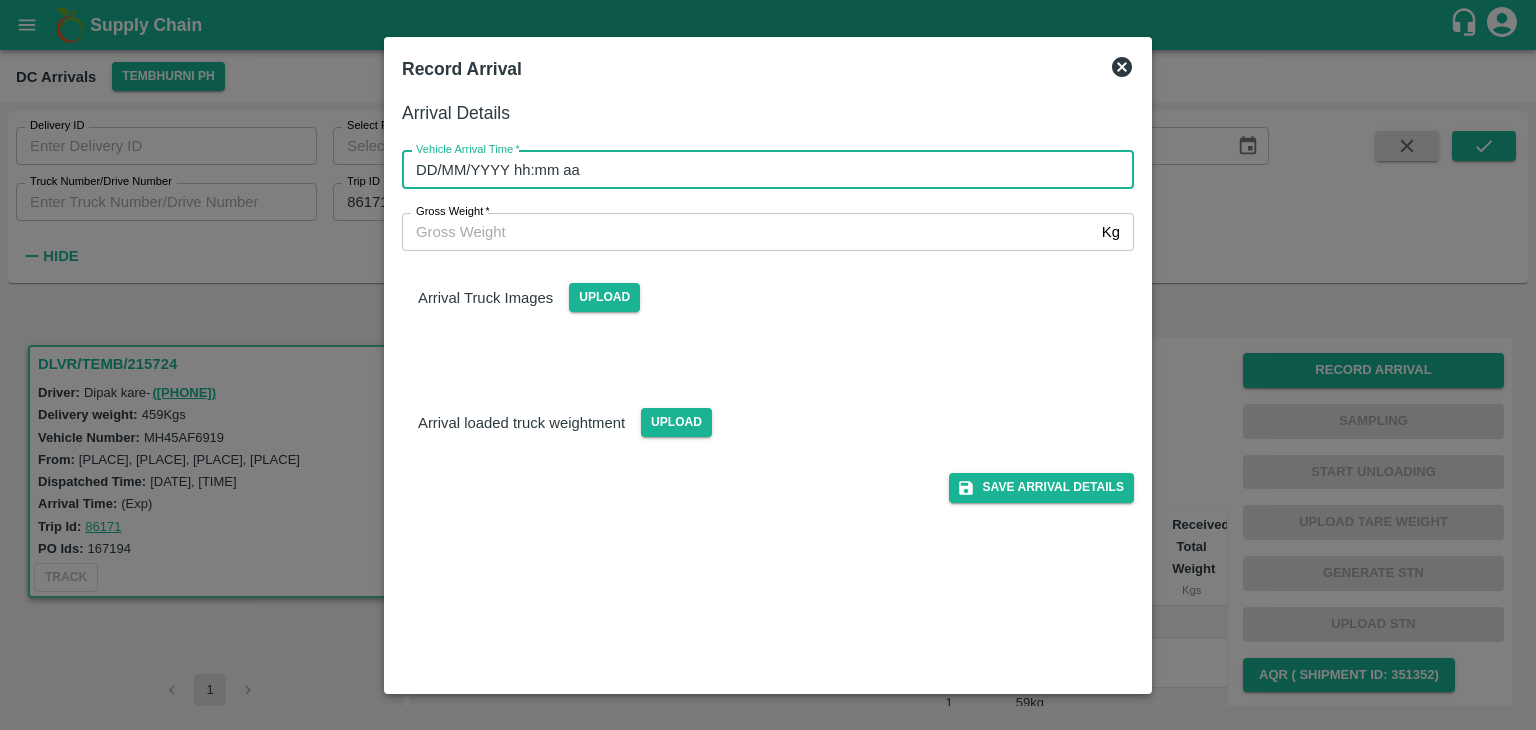 click on "DD/MM/YYYY hh:mm aa" at bounding box center [761, 170] 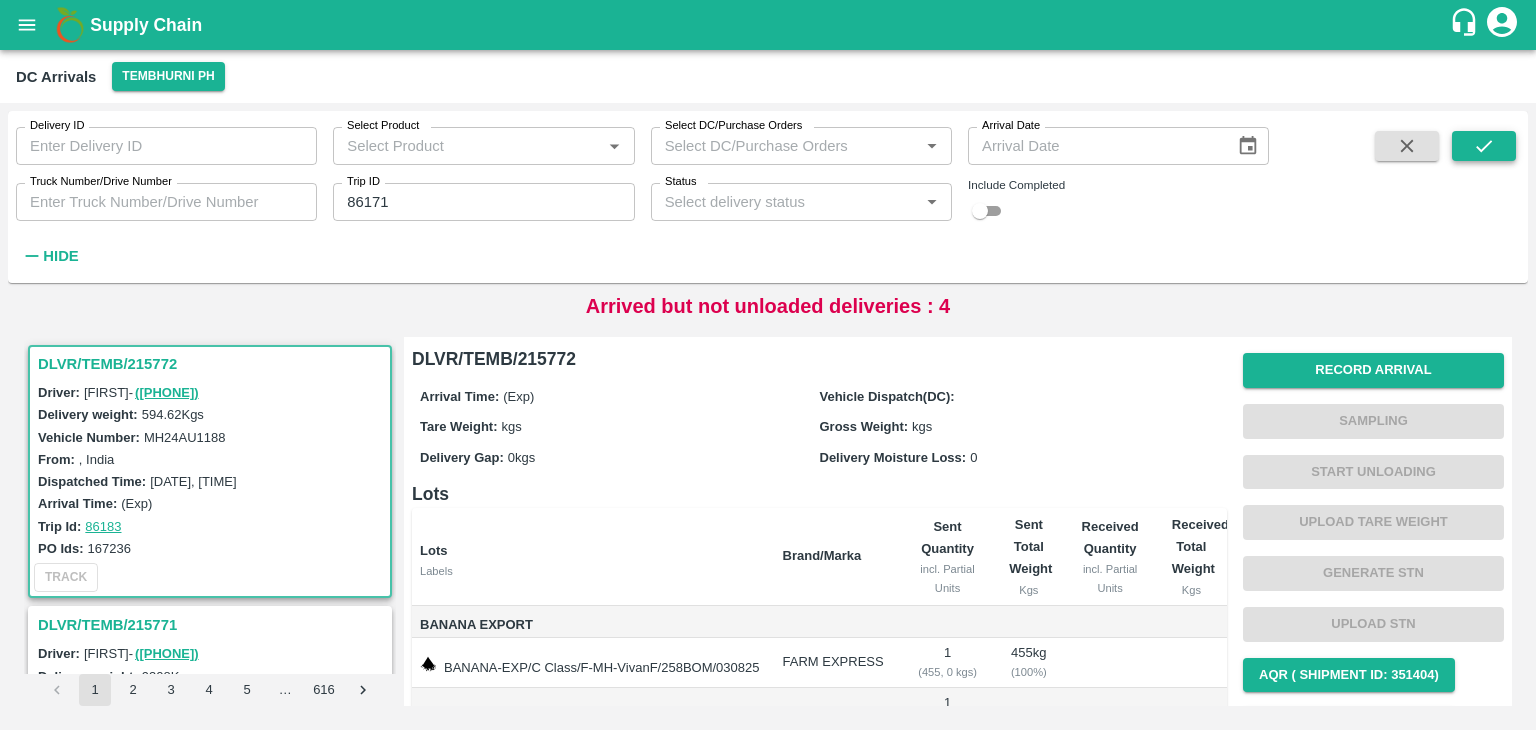 click at bounding box center [1484, 146] 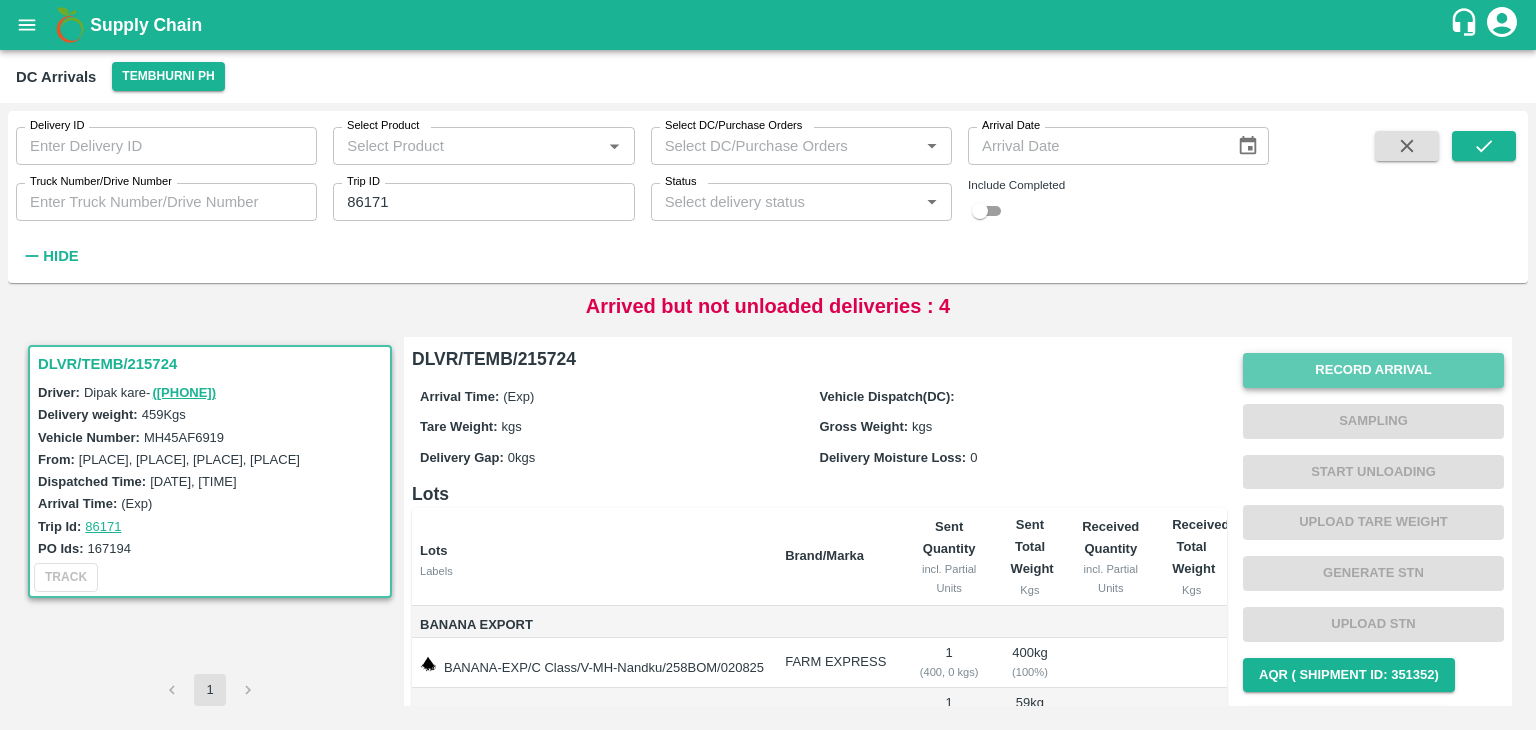click on "Record Arrival" at bounding box center [1373, 370] 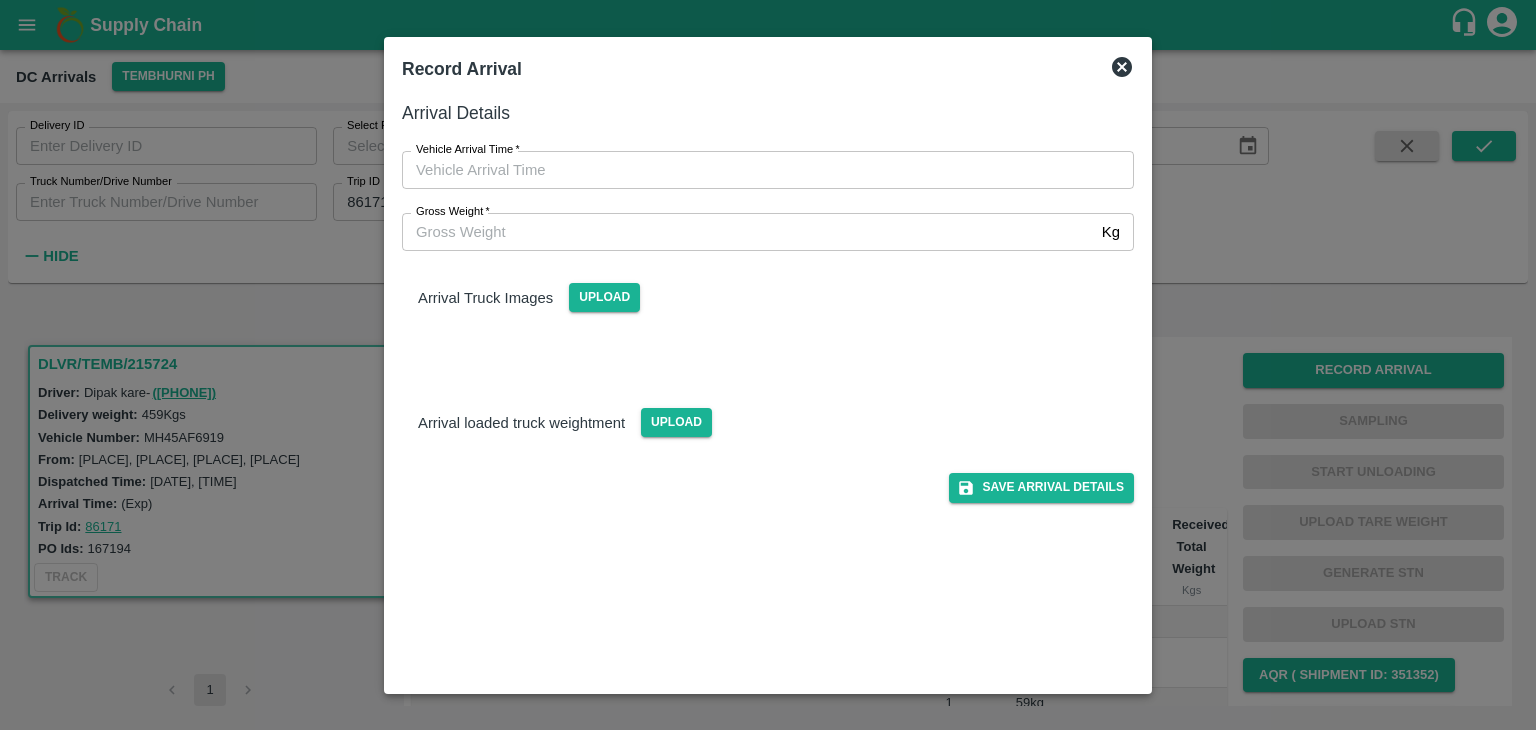 type on "DD/MM/YYYY hh:mm aa" 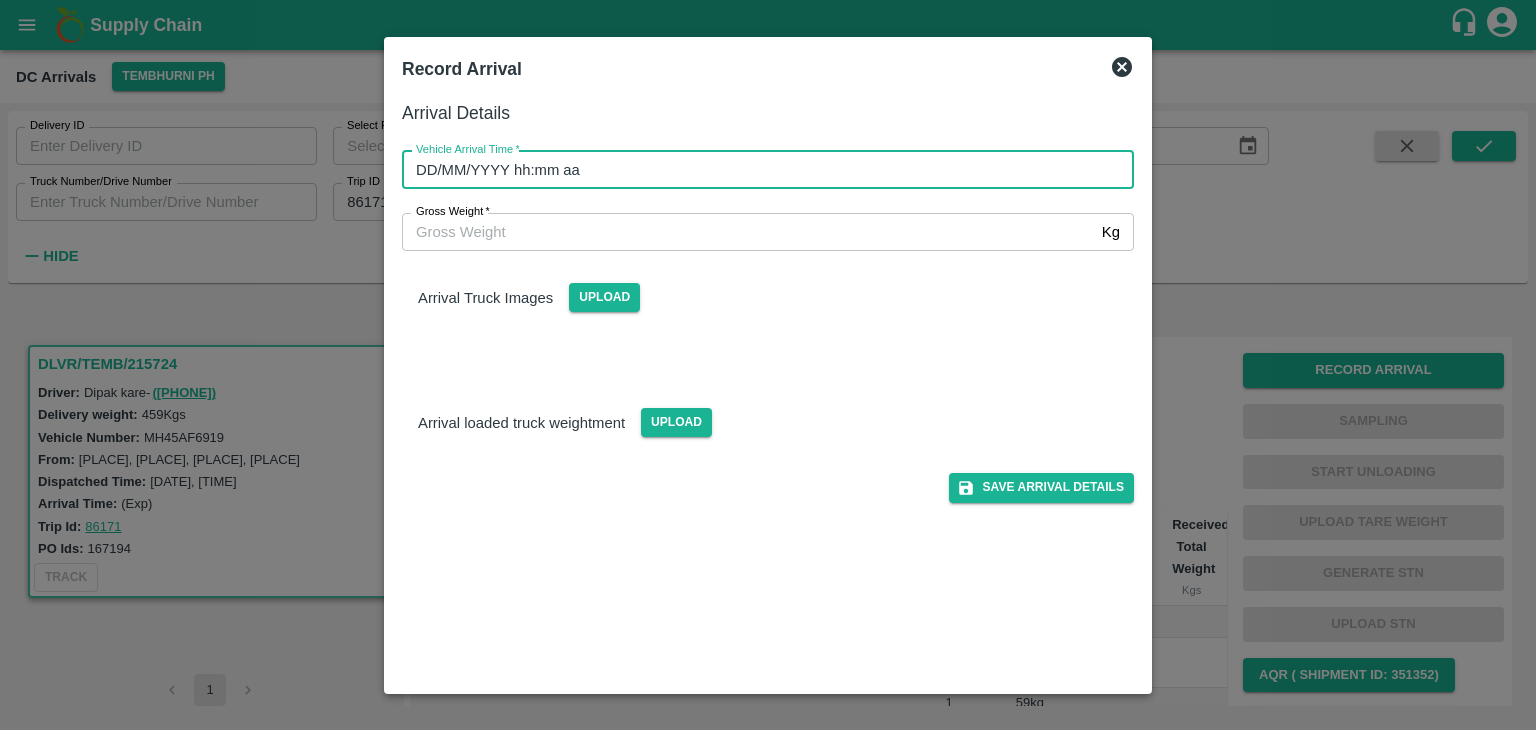 click on "DD/MM/YYYY hh:mm aa" at bounding box center [761, 170] 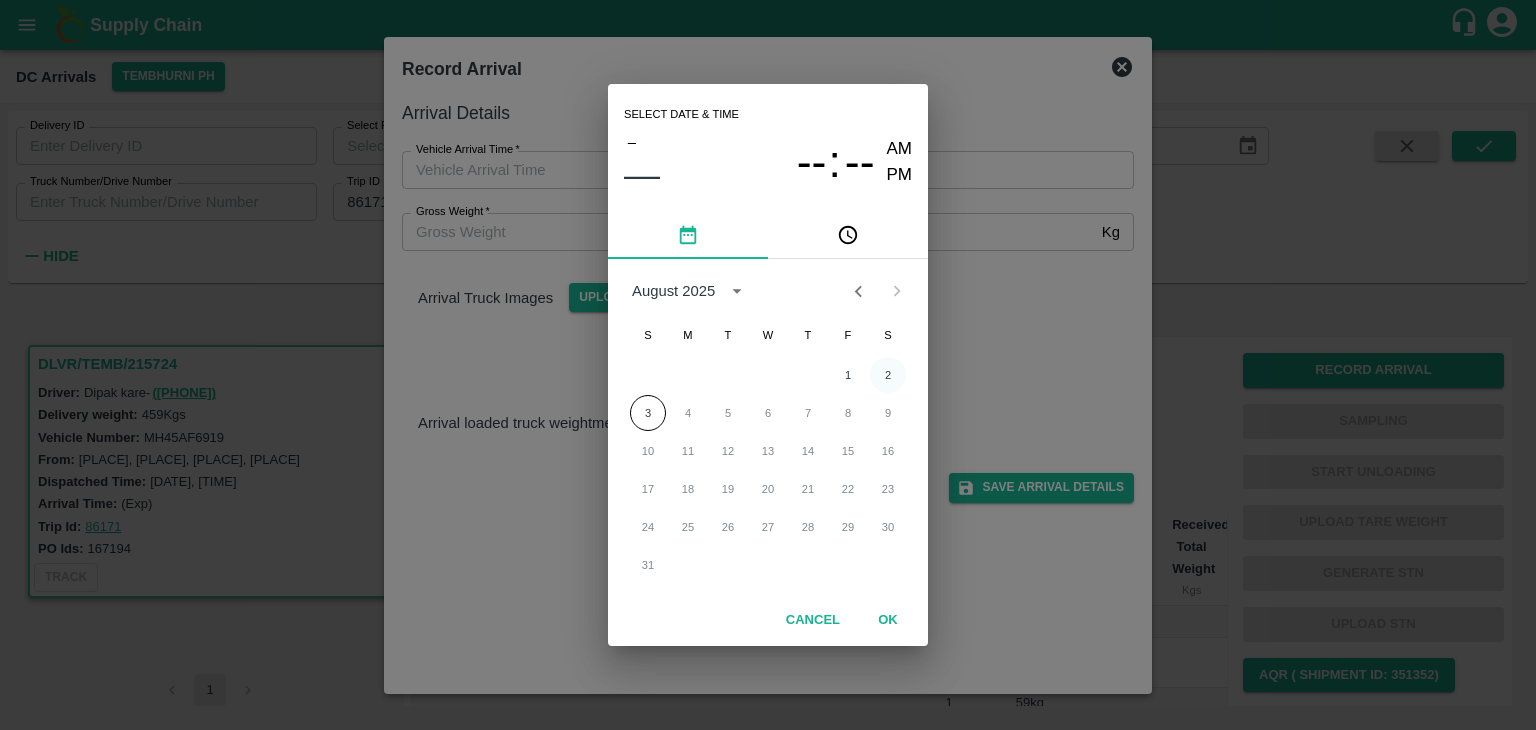 click on "2" at bounding box center [888, 375] 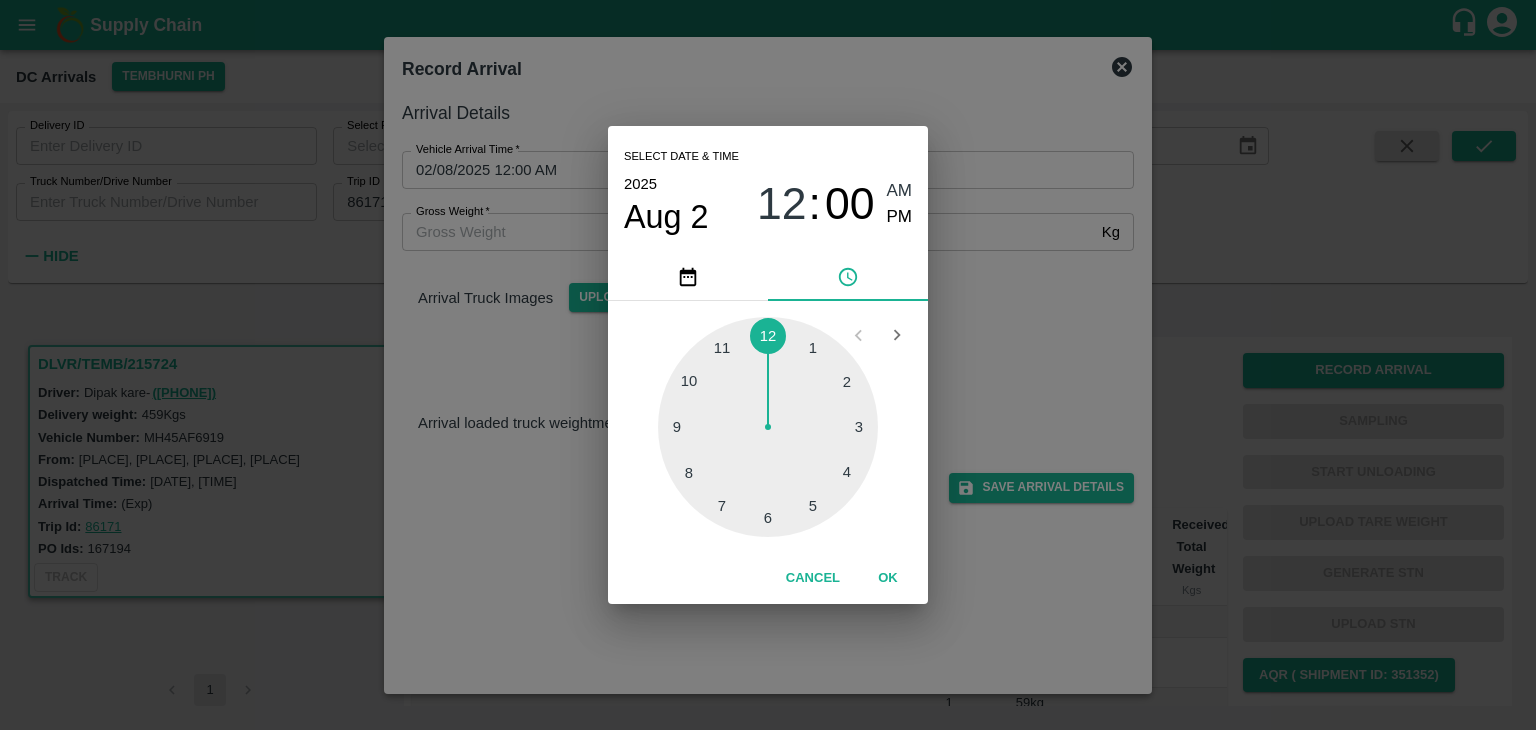 click at bounding box center [768, 427] 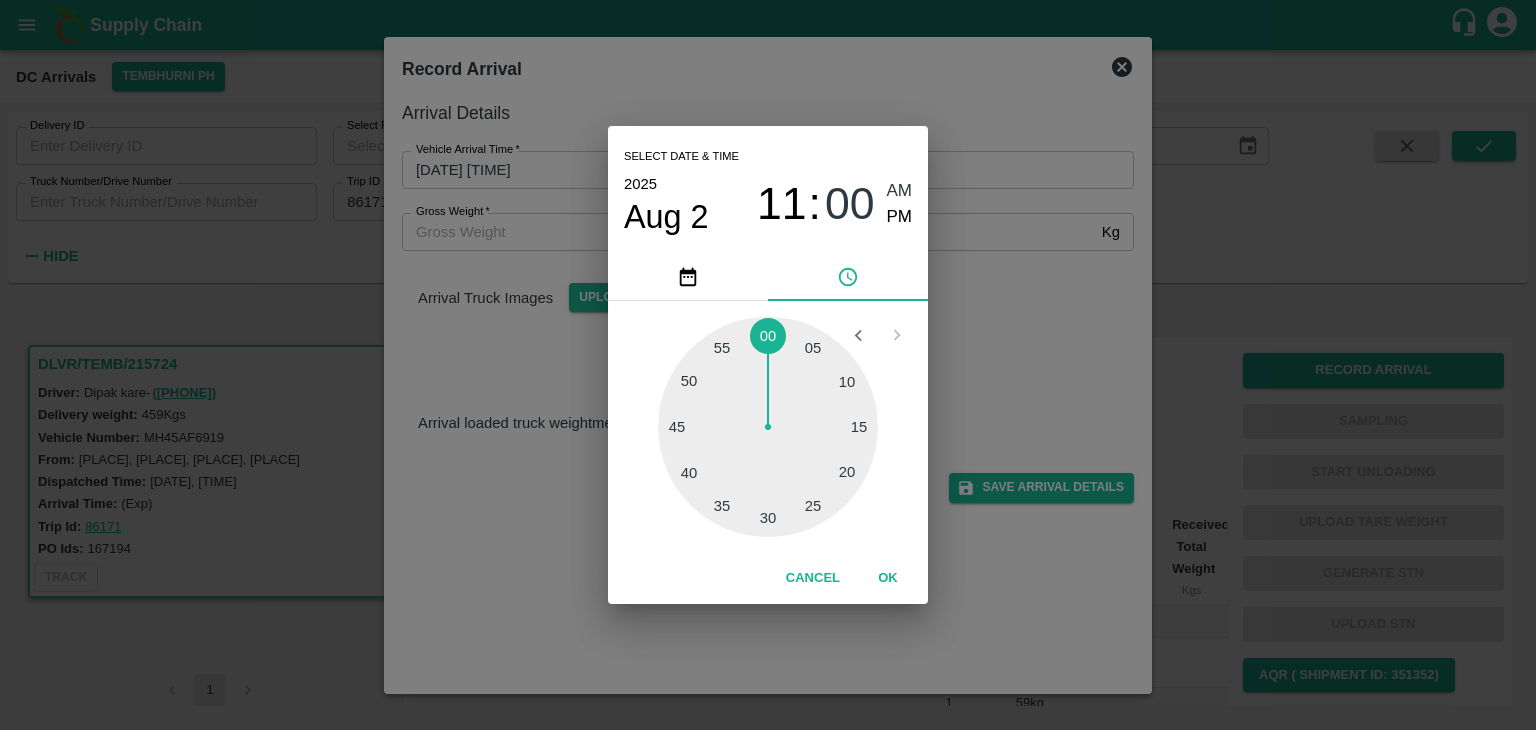 click at bounding box center (768, 427) 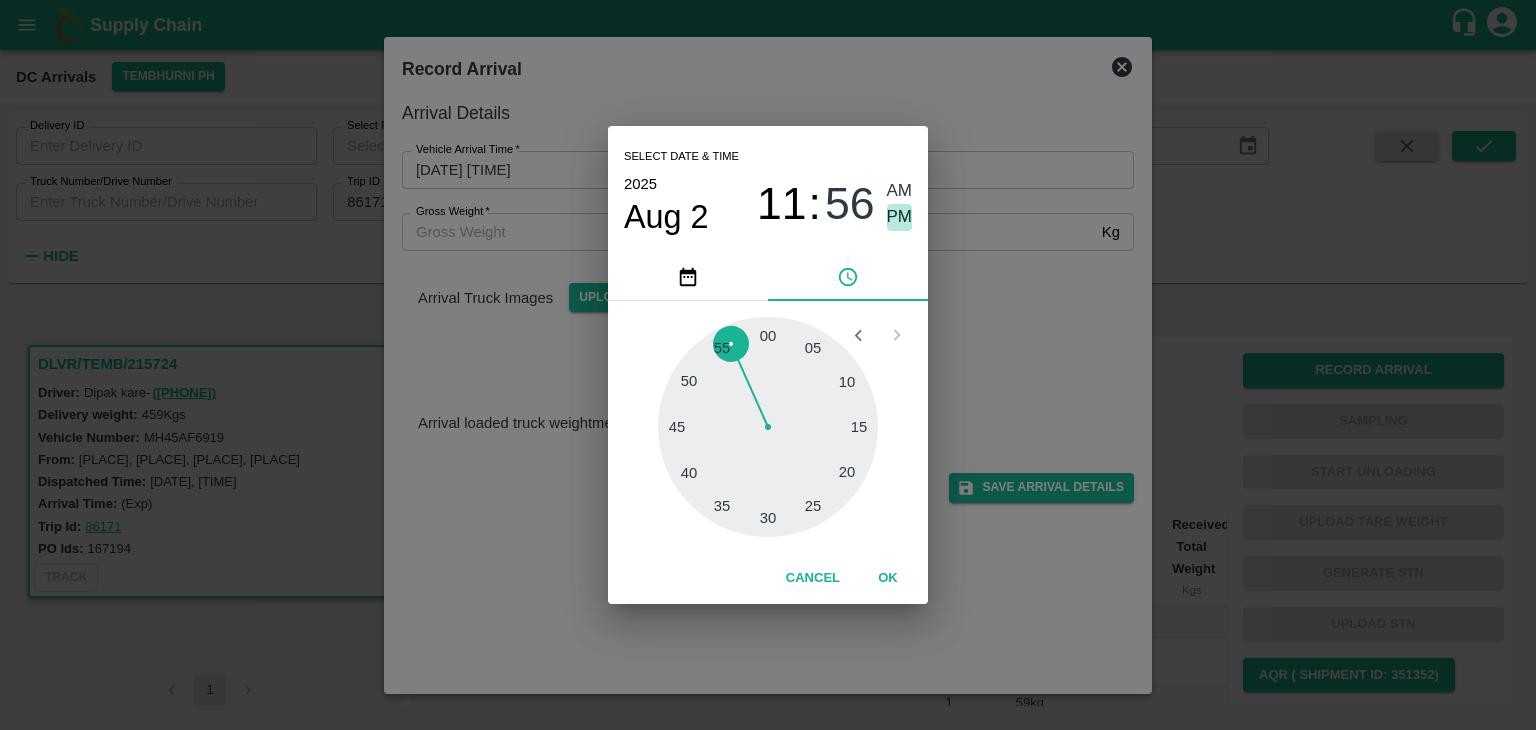 click on "PM" at bounding box center (900, 217) 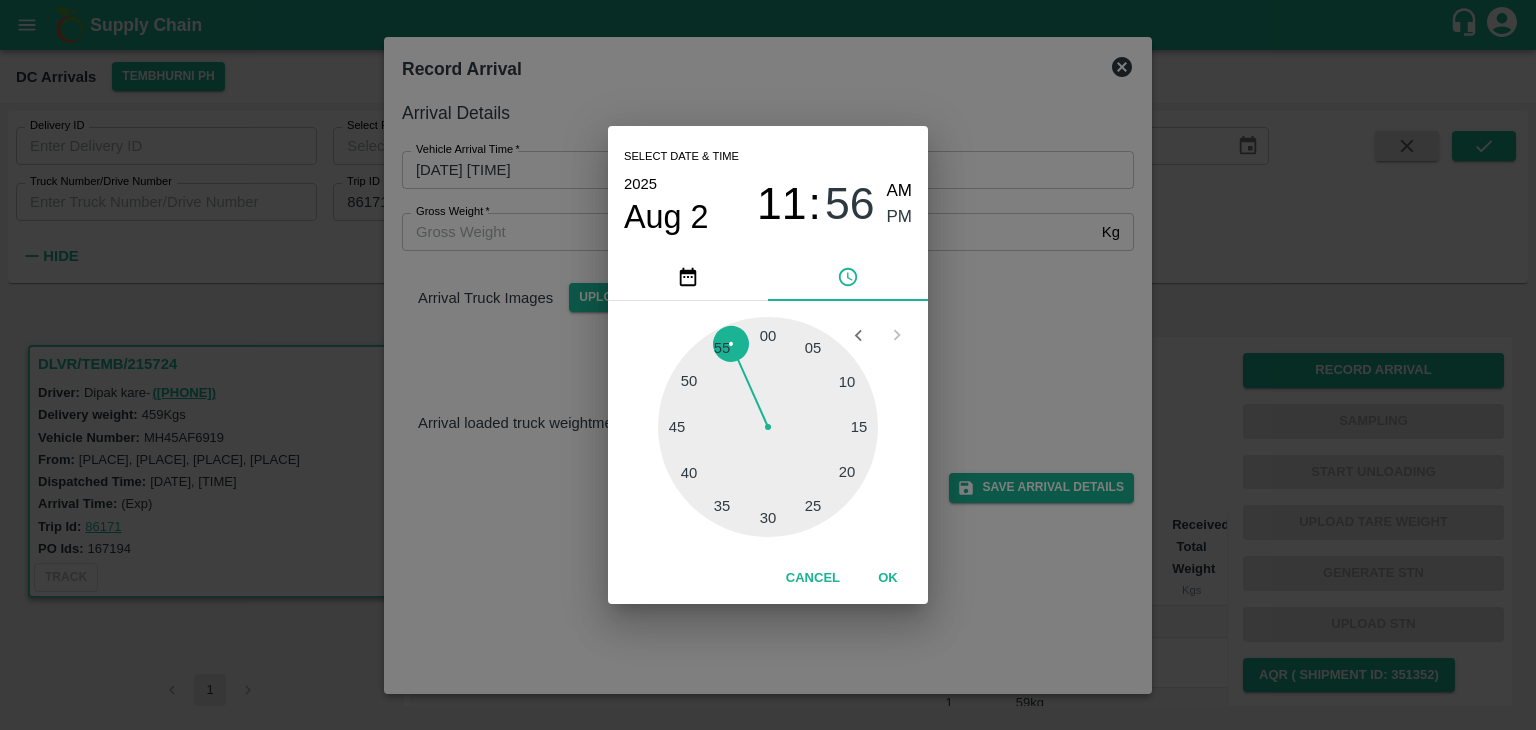 click on "OK" at bounding box center [888, 578] 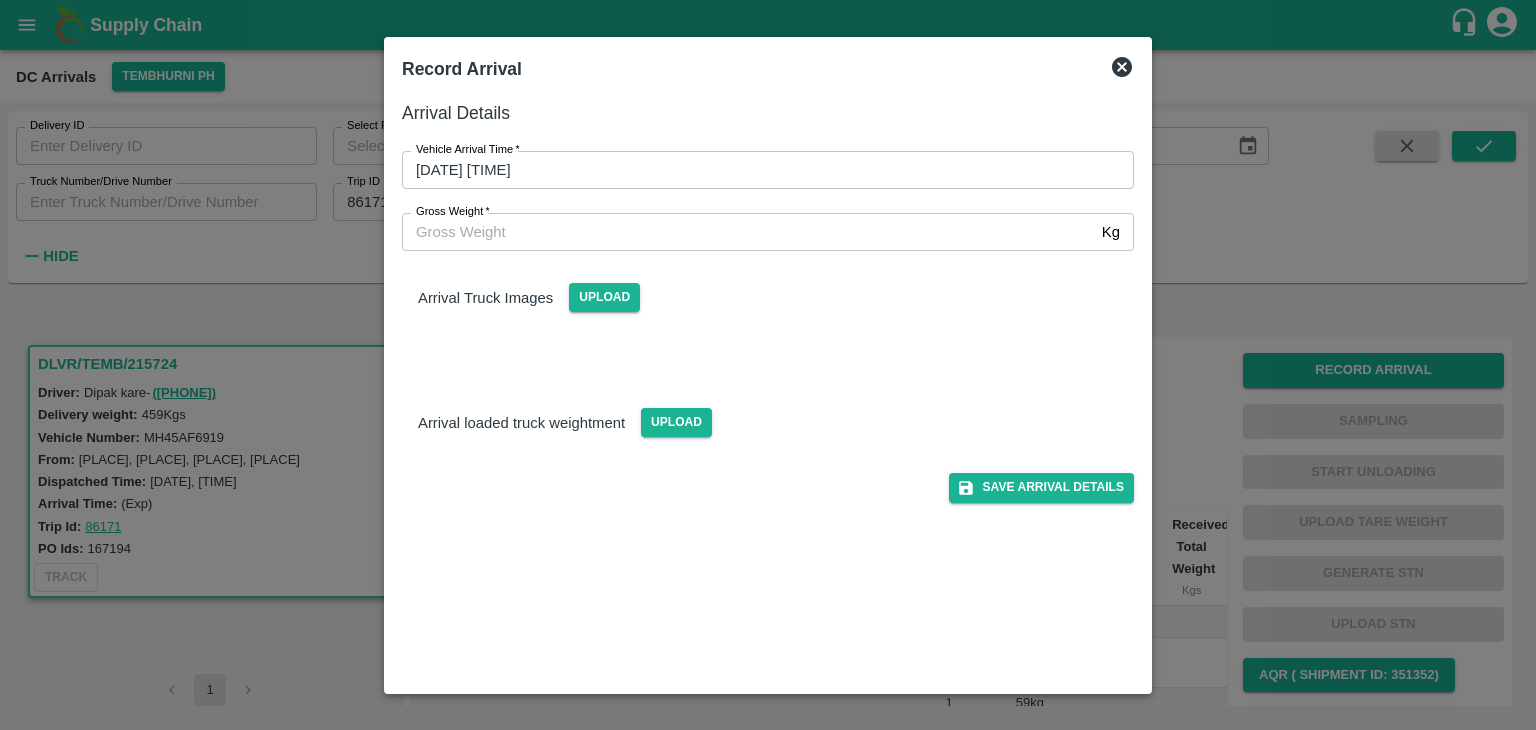 click on "Arrival Details Vehicle Arrival Time   * 02/08/2025 11:56 PM Vehicle Arrival Time Gross Weight   * Kg Gross Weight Arrival Truck Images Upload Arrival loaded truck weightment Upload Save Arrival Details" at bounding box center [768, 387] 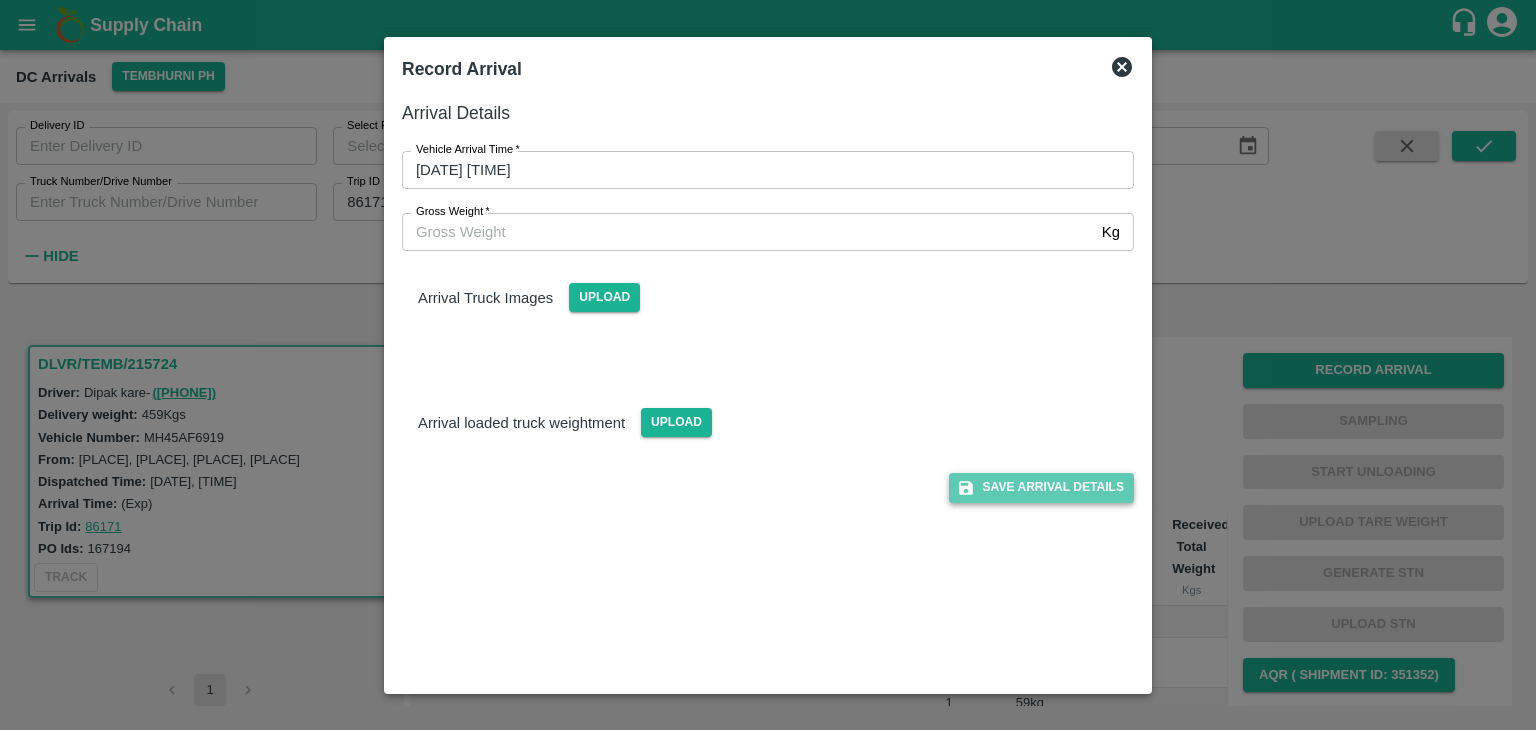 click on "Save Arrival Details" at bounding box center (1041, 487) 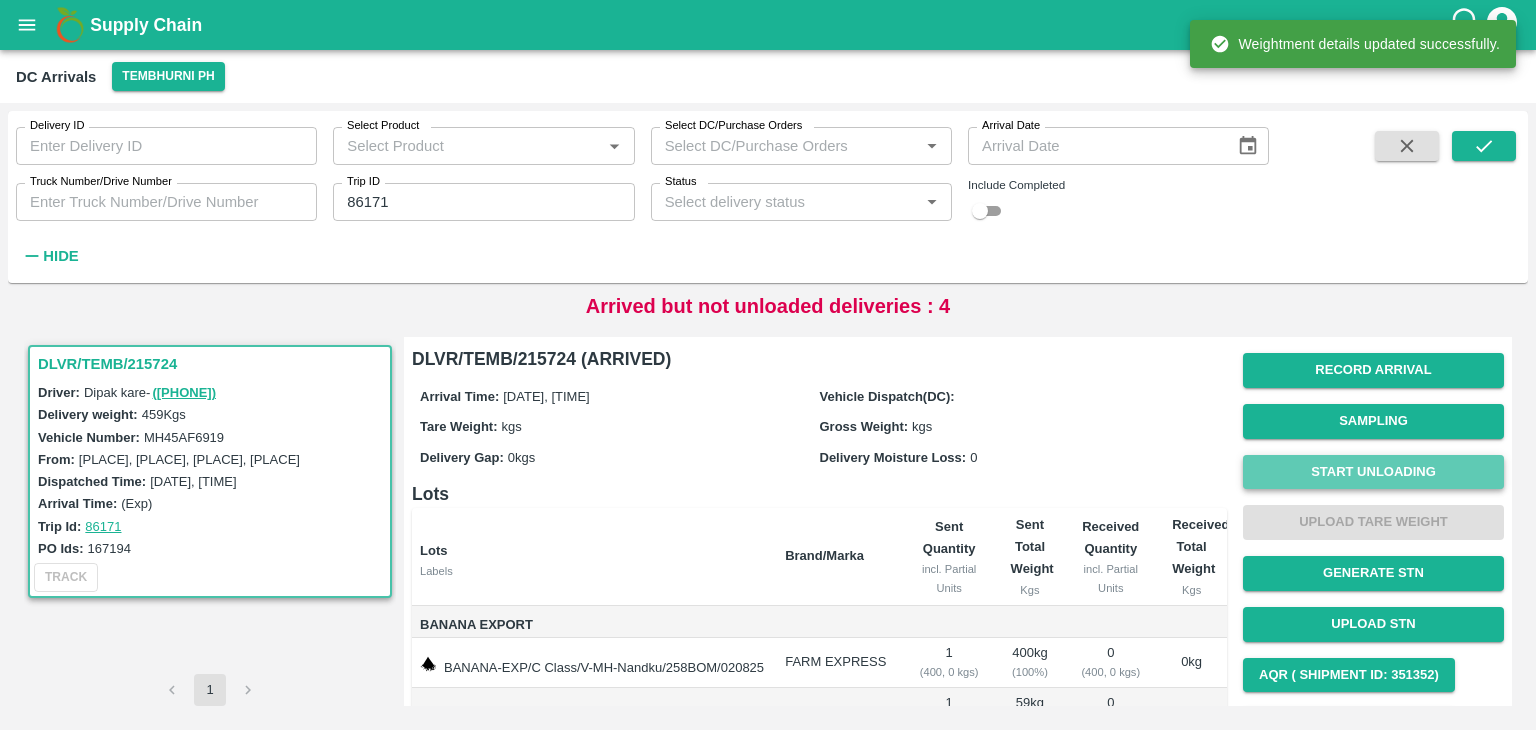 click on "Start Unloading" at bounding box center (1373, 472) 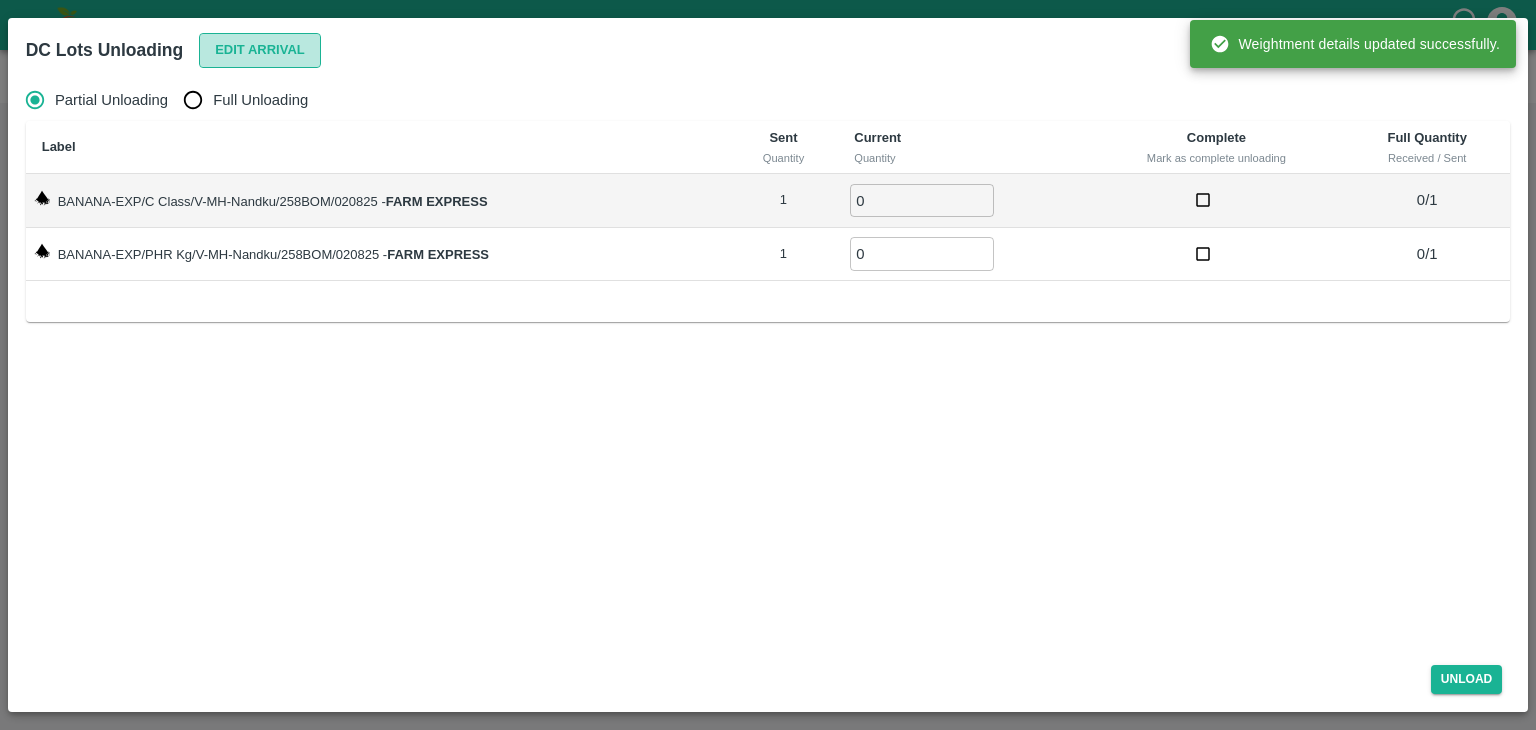 click on "Edit Arrival" at bounding box center (260, 50) 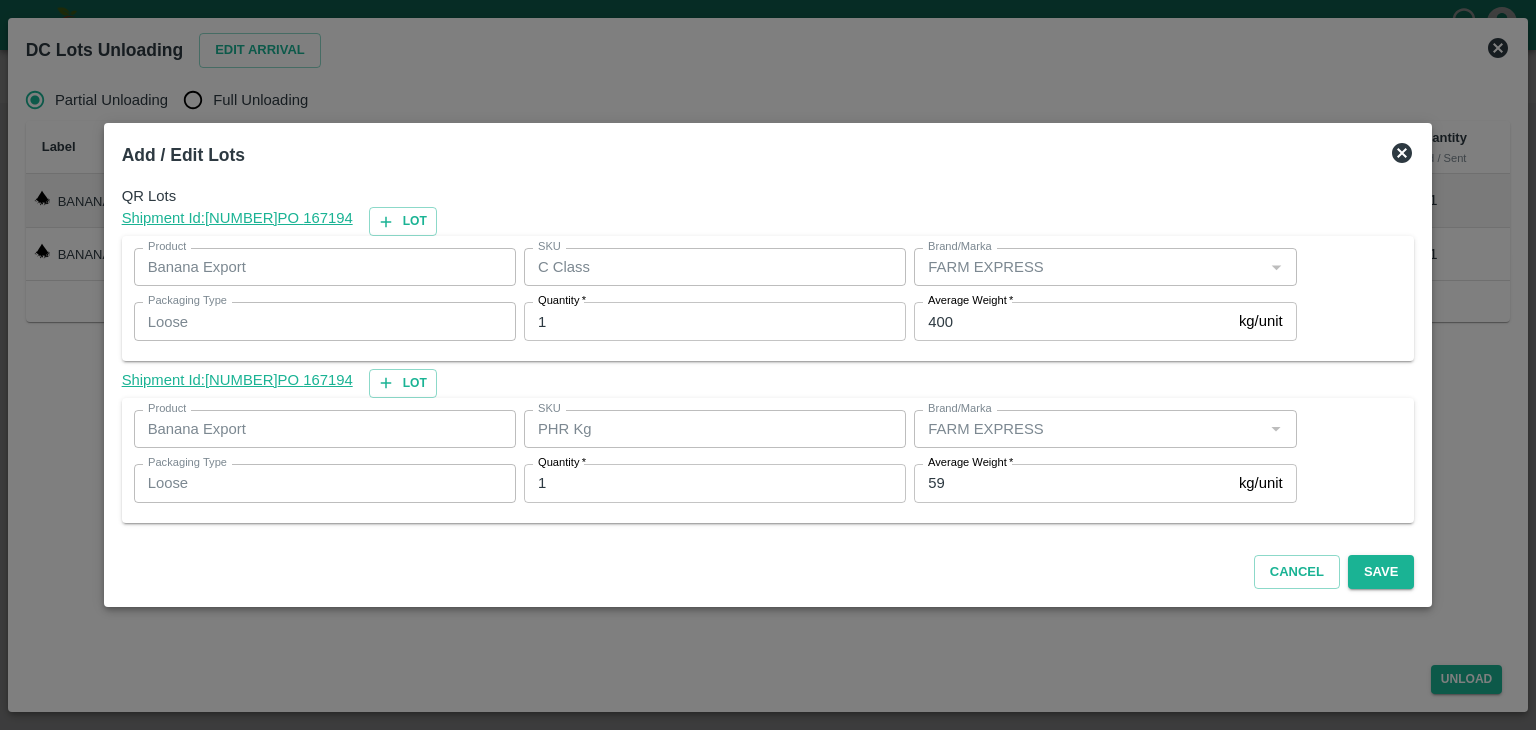 click on "400" at bounding box center [1072, 321] 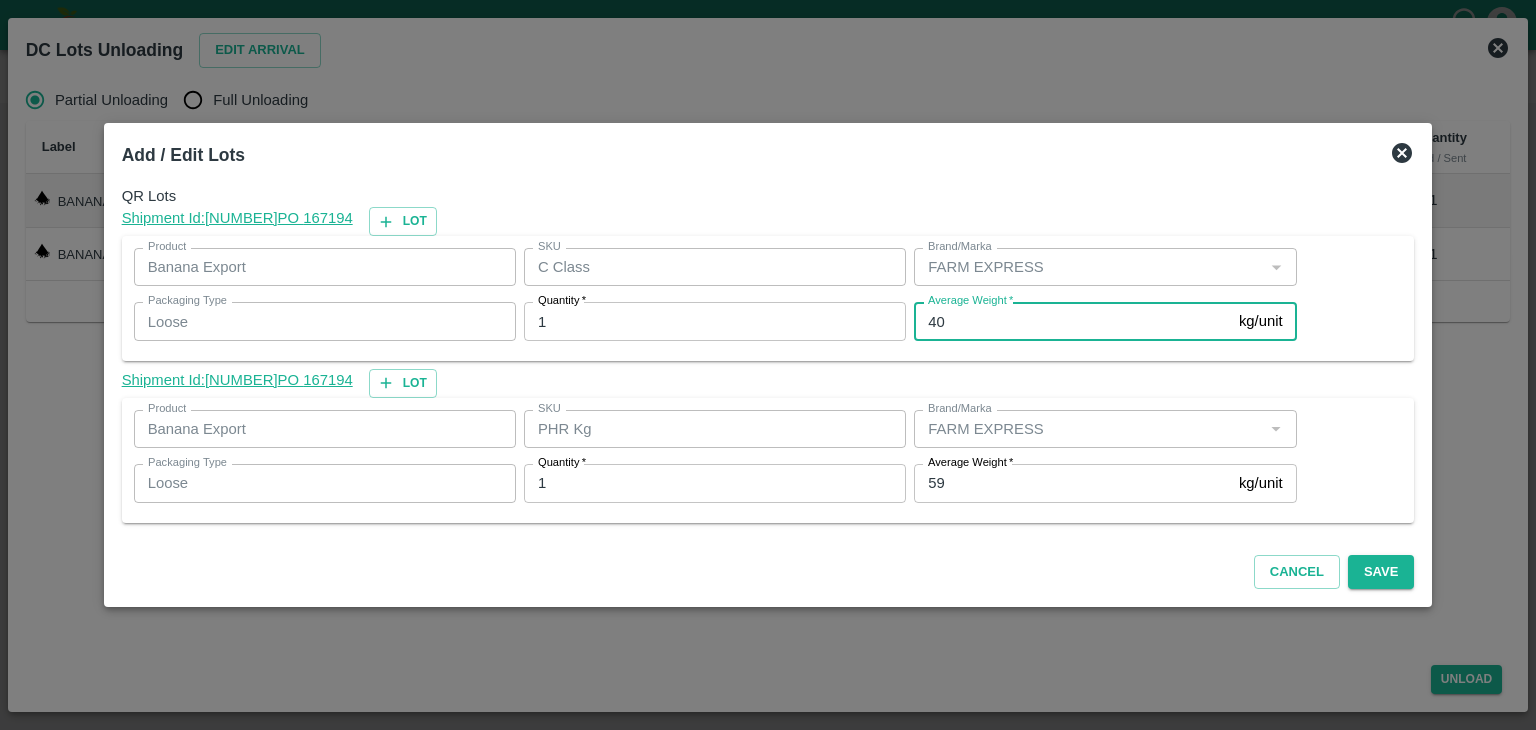 type on "4" 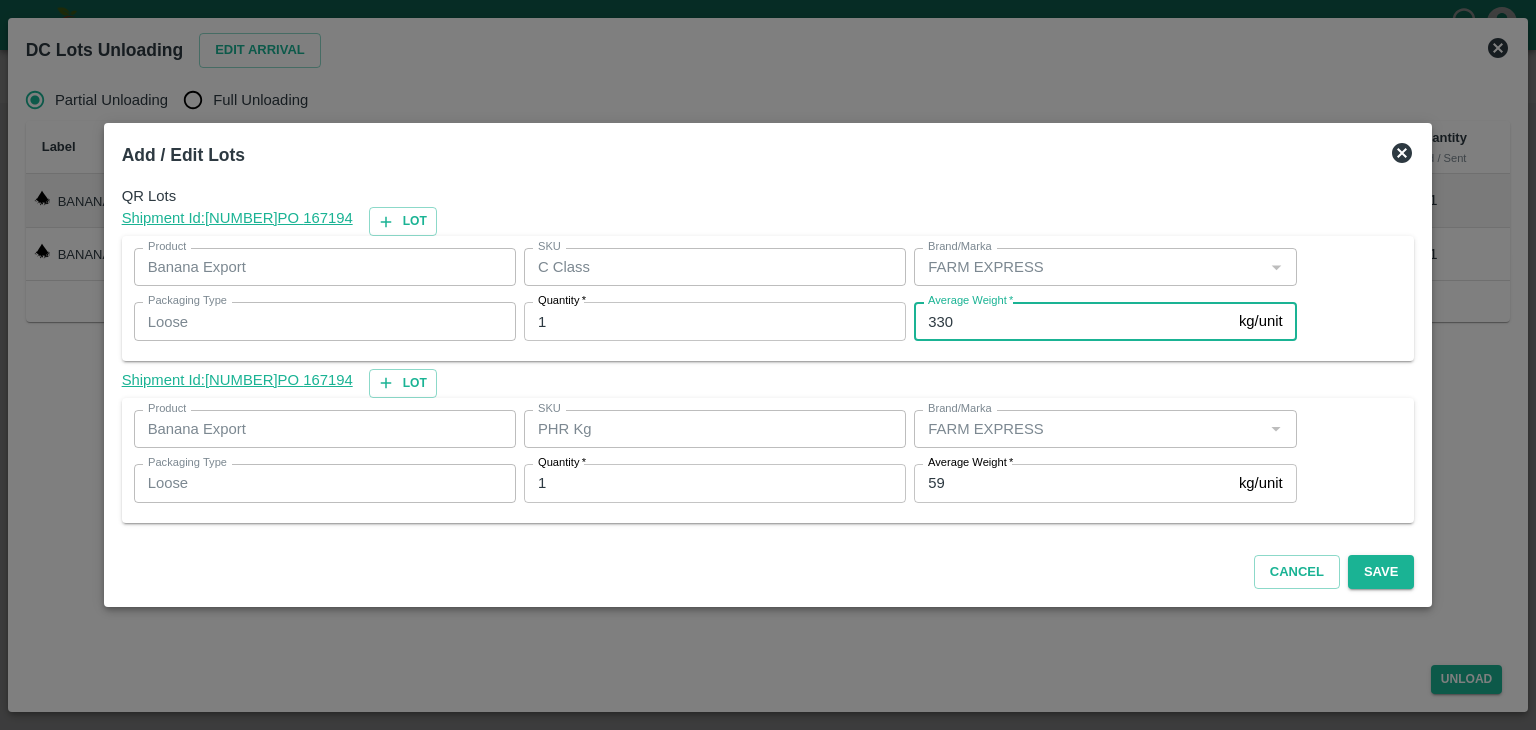 type on "330" 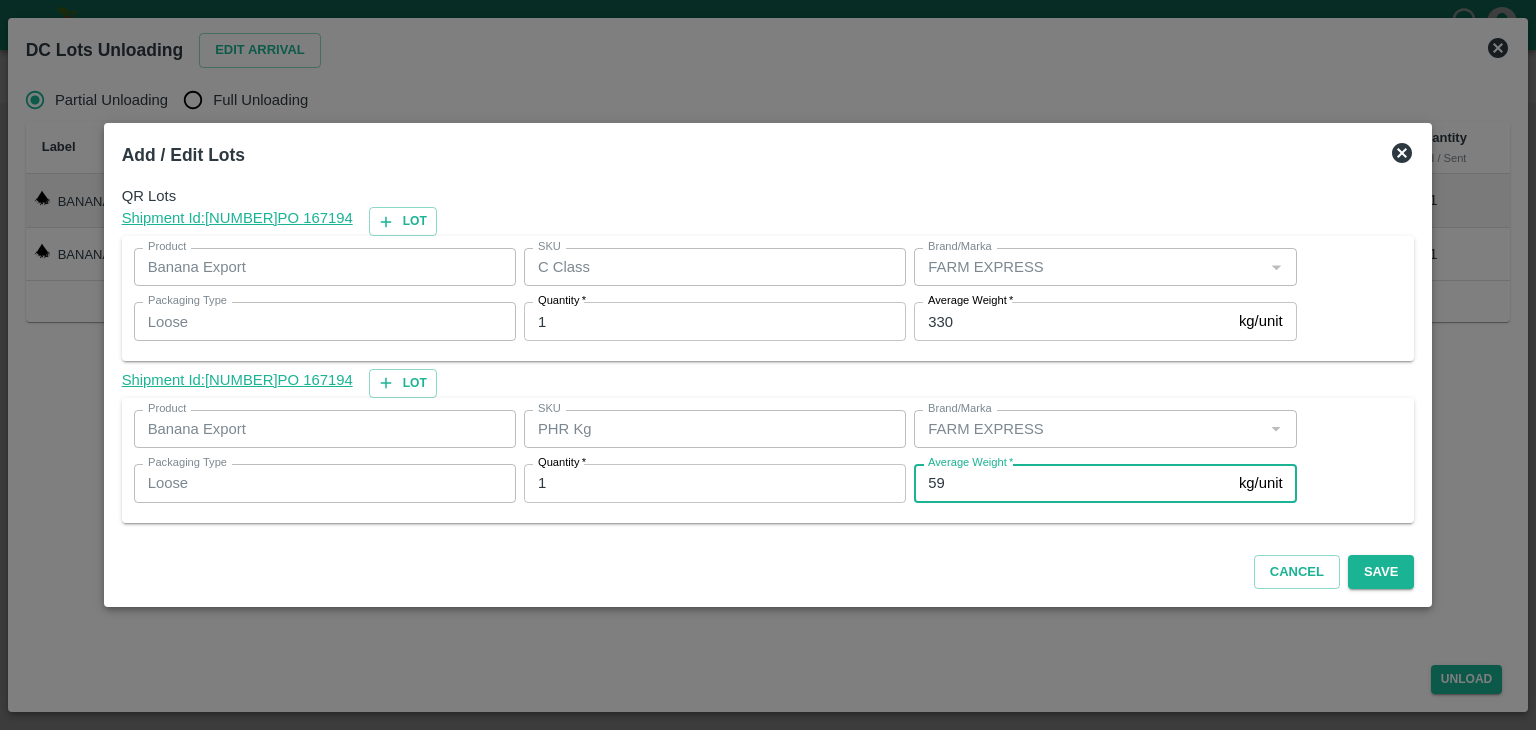 click on "59" at bounding box center (1072, 483) 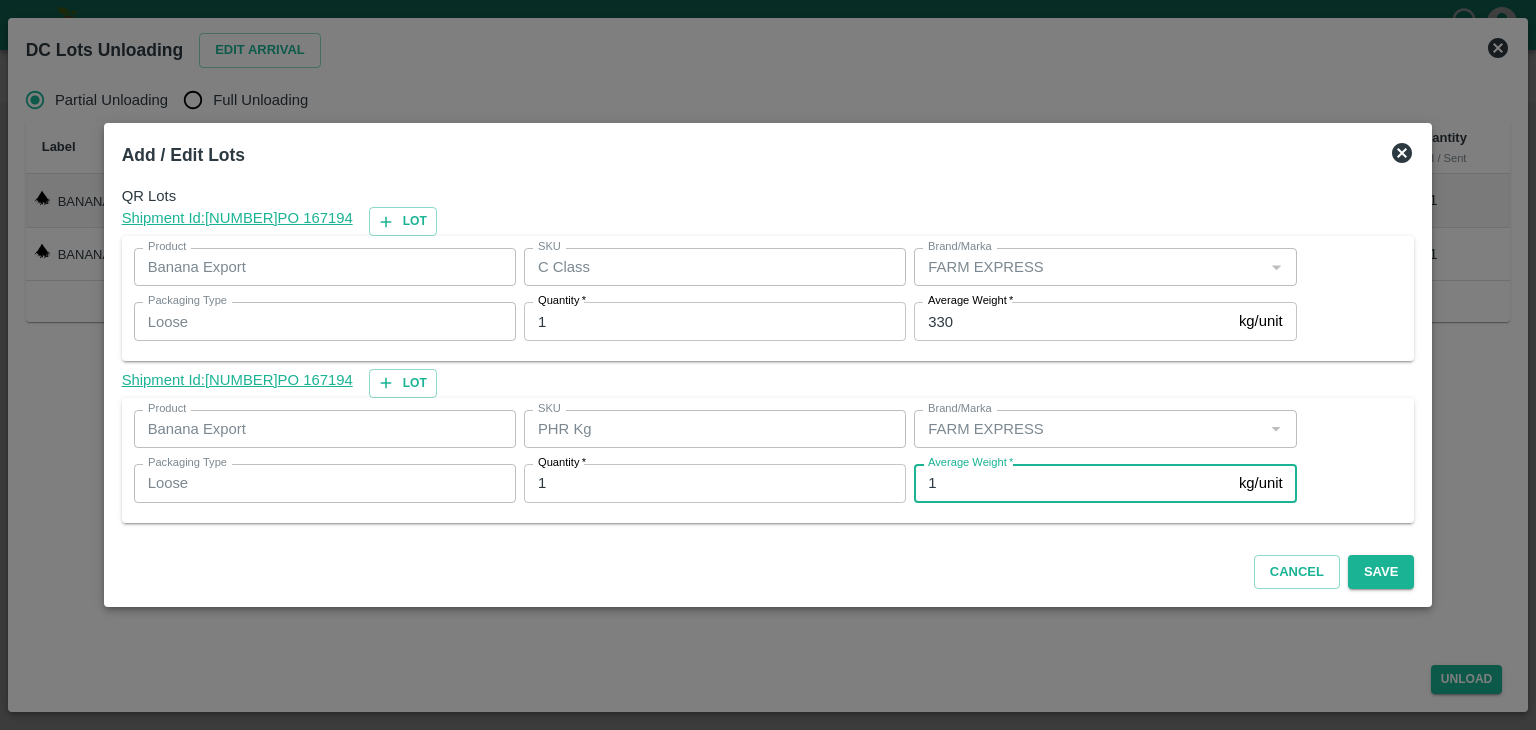 type on "1" 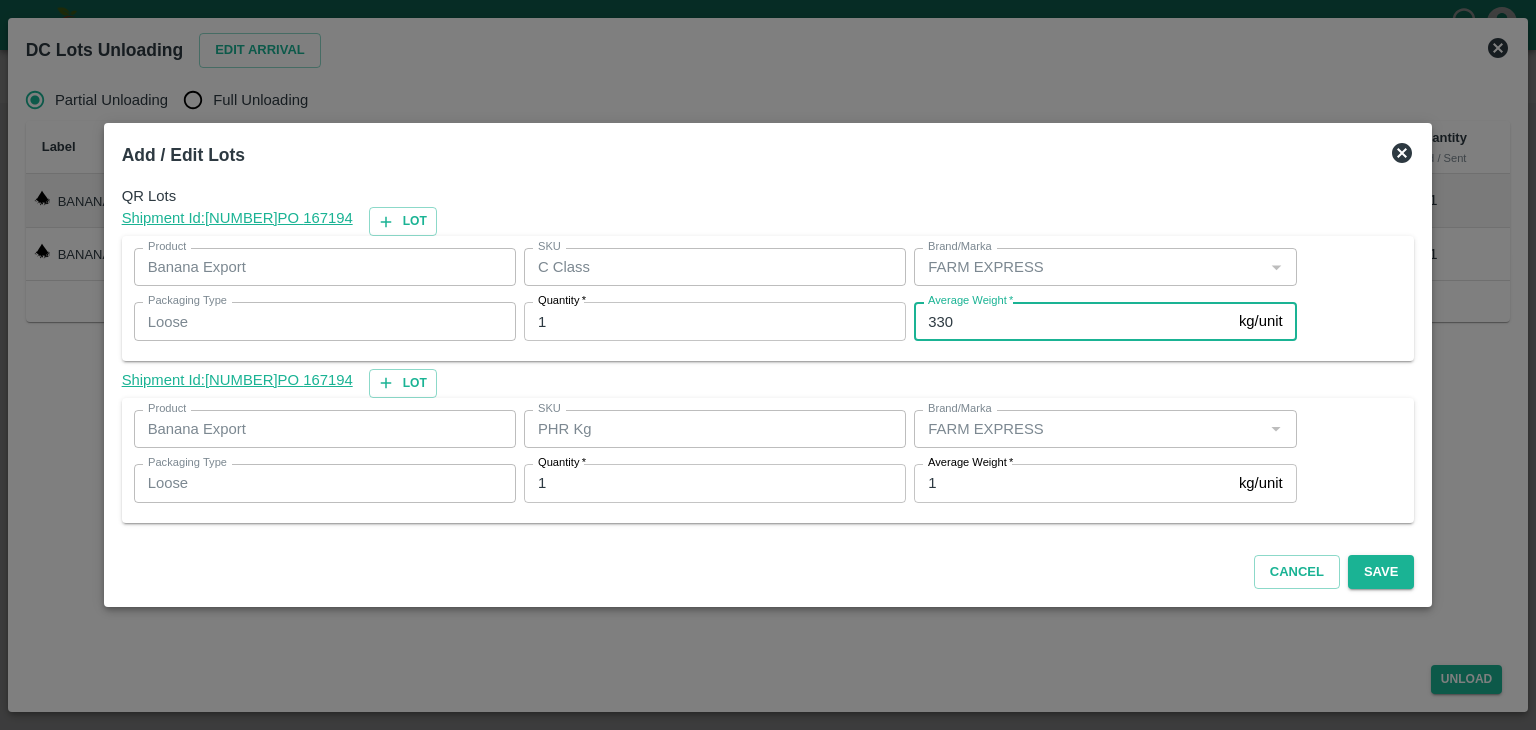 click on "330" at bounding box center (1072, 321) 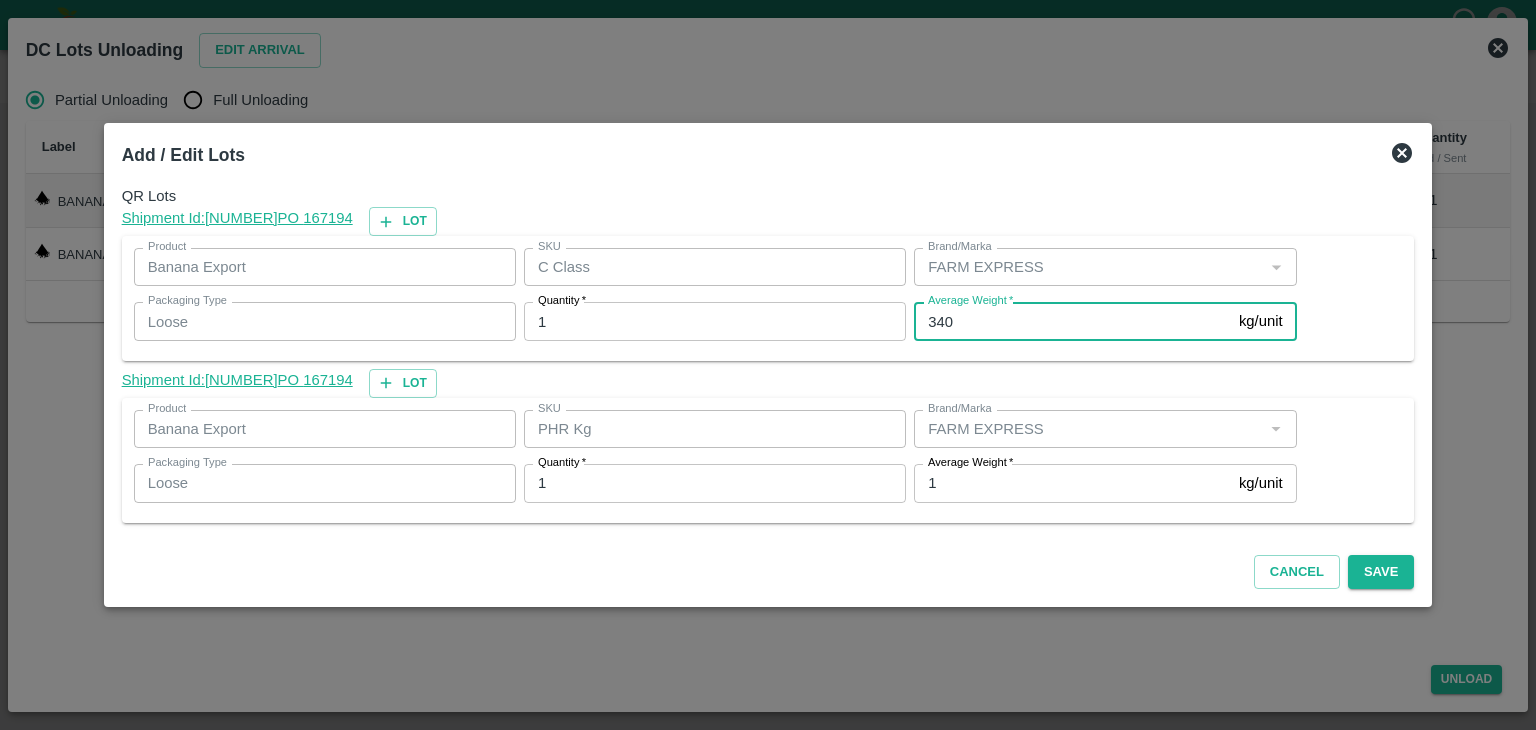 type on "340" 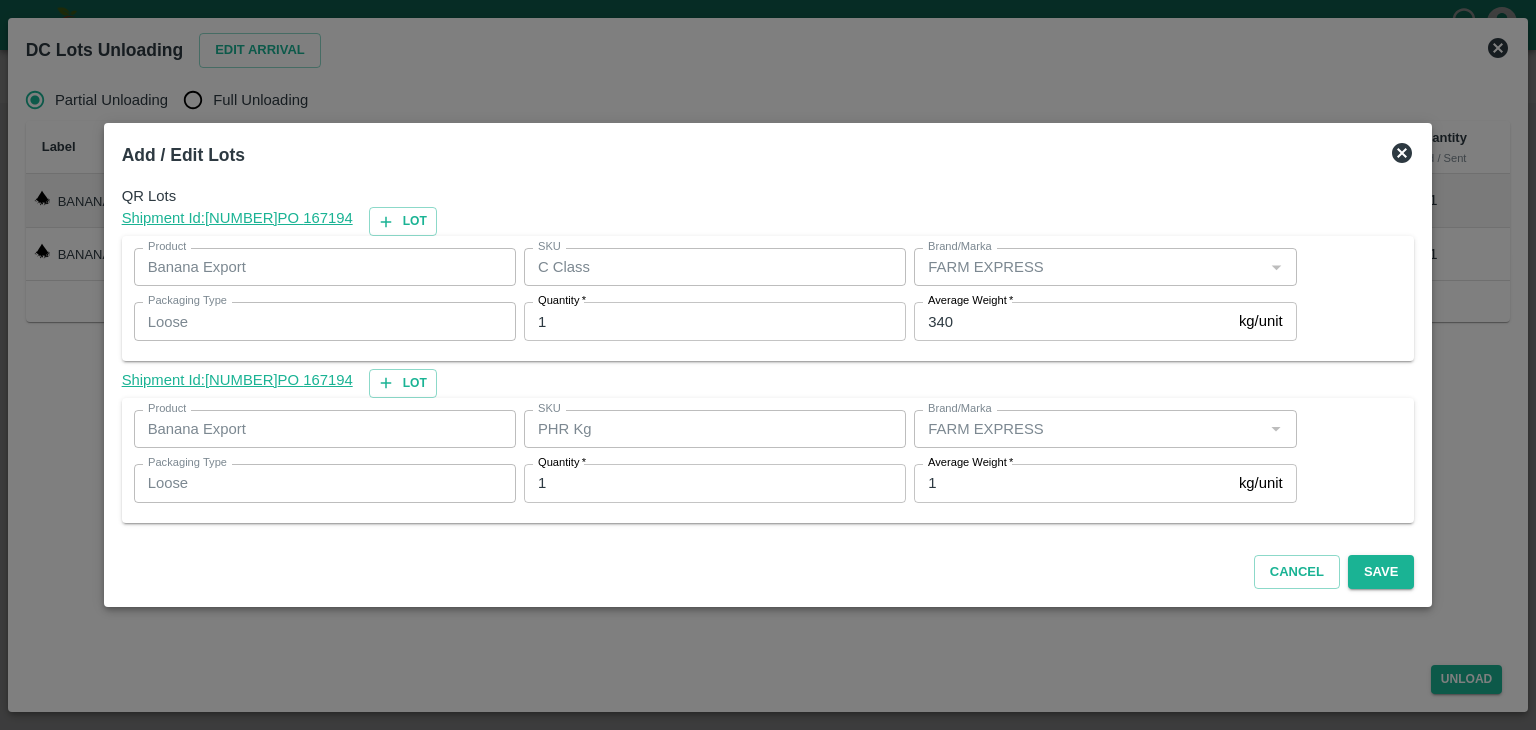 click on "Product Banana Export Product SKU C Class SKU Brand/Marka Brand/Marka Packaging Type Loose Packaging Type Quantity   * 1 Quantity Average Weight   * 340 kg/unit Average Weight" at bounding box center [768, 298] 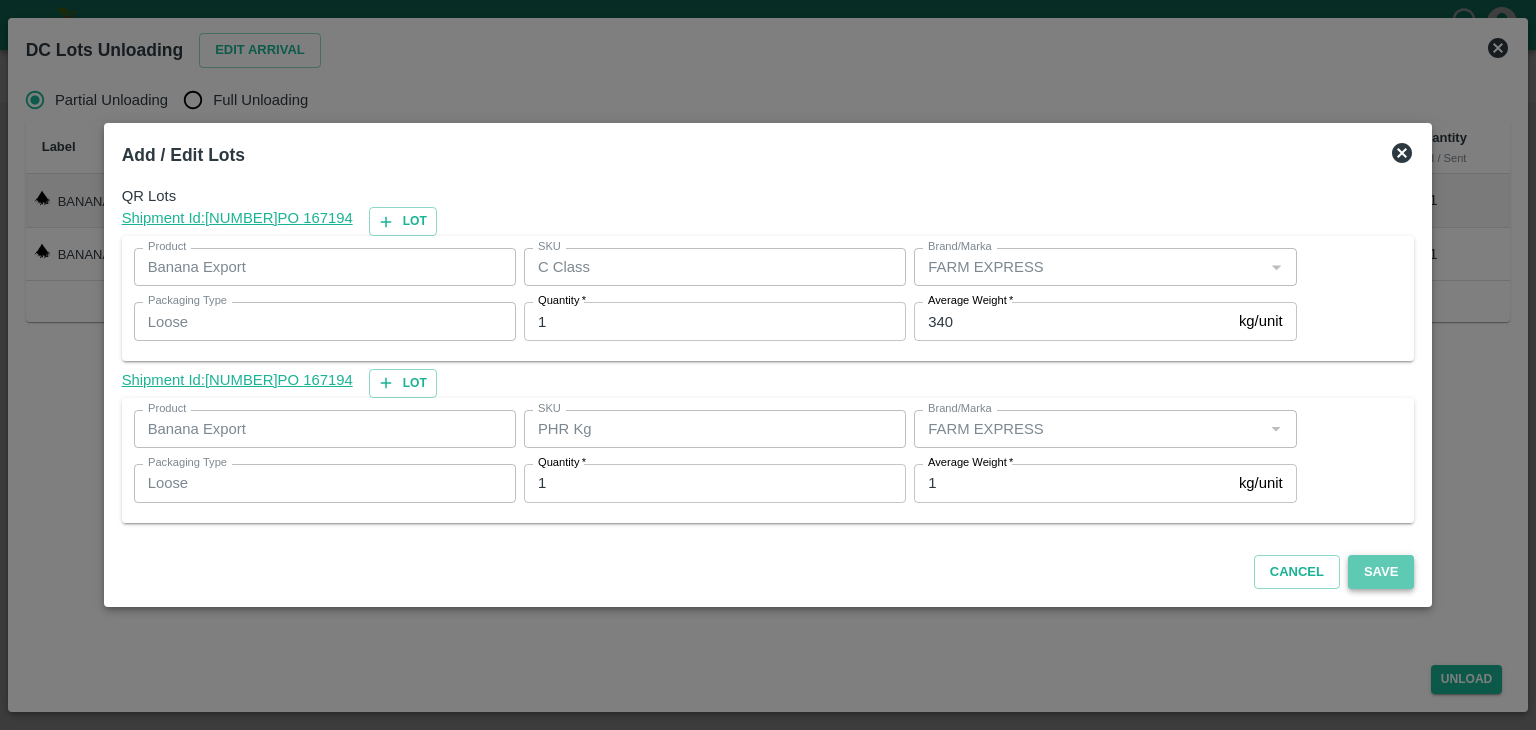 click on "Save" at bounding box center [1381, 572] 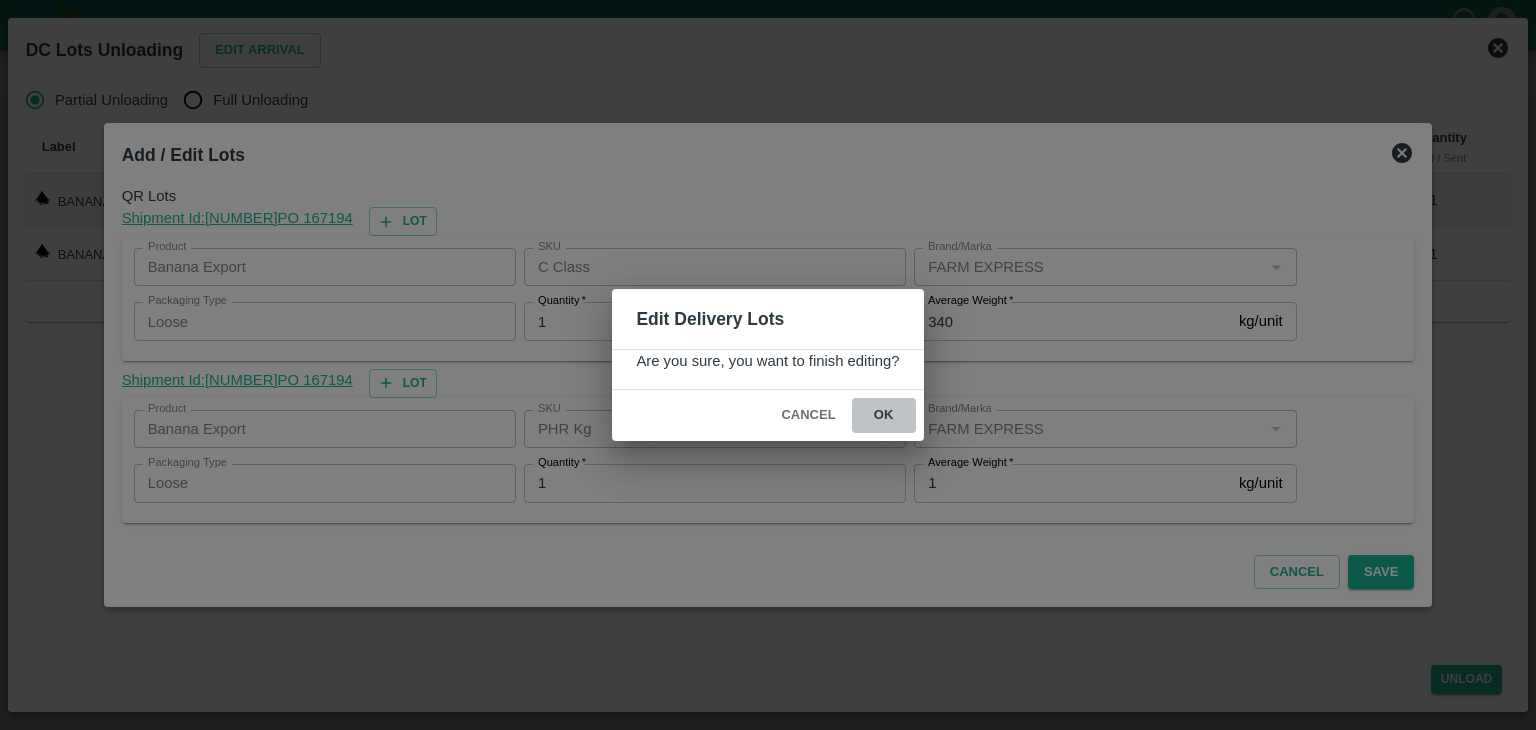 click on "ok" at bounding box center (884, 415) 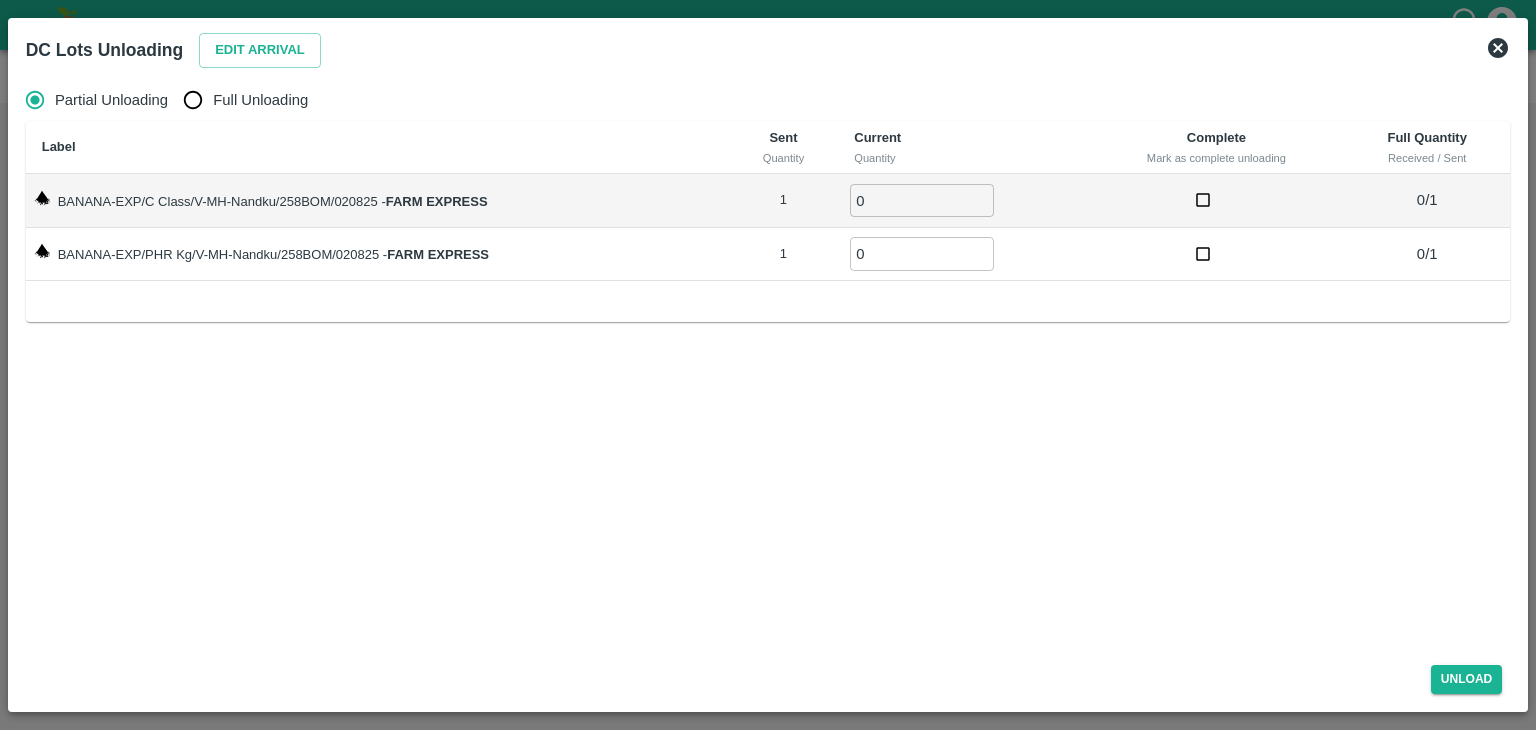 click on "Full Unloading" at bounding box center (260, 100) 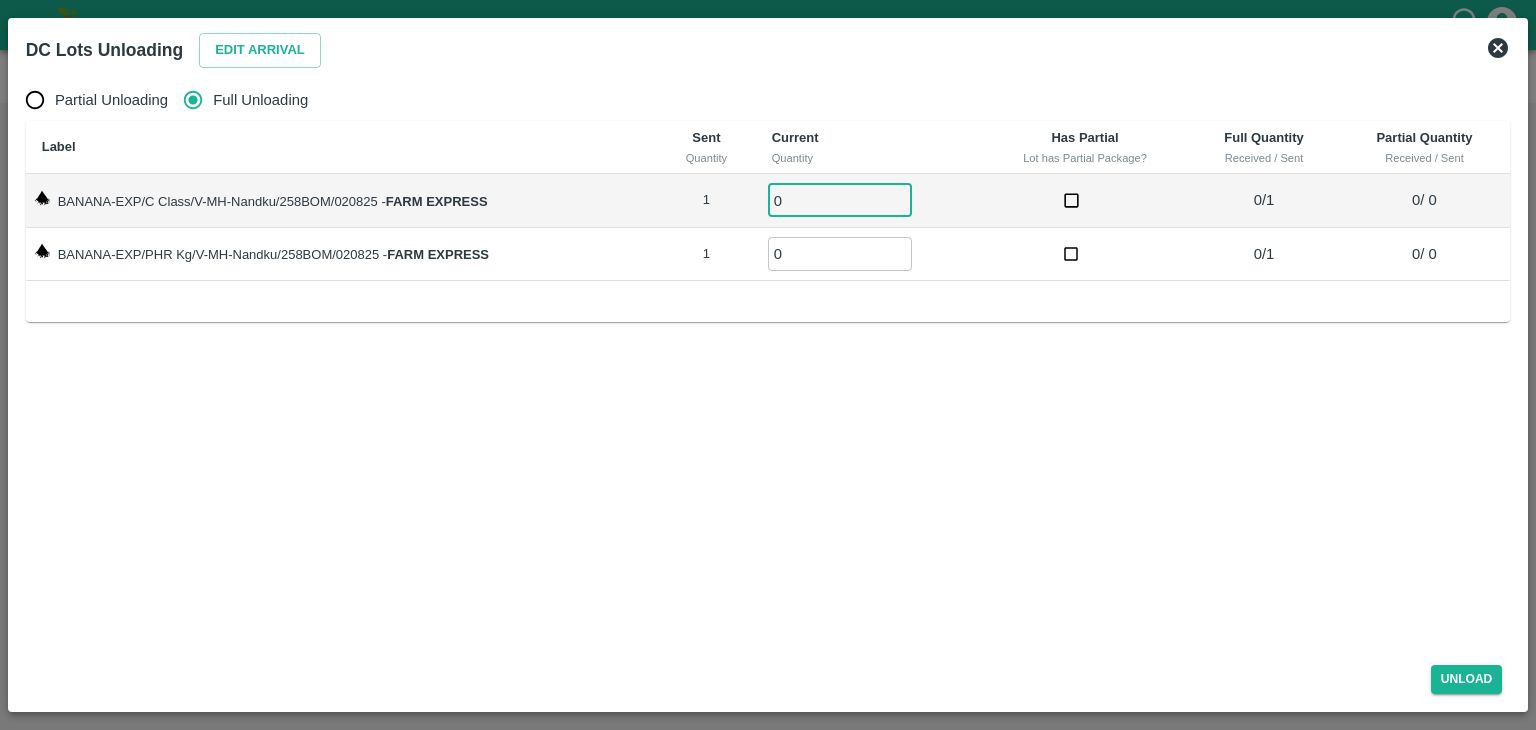 click on "0" at bounding box center (840, 200) 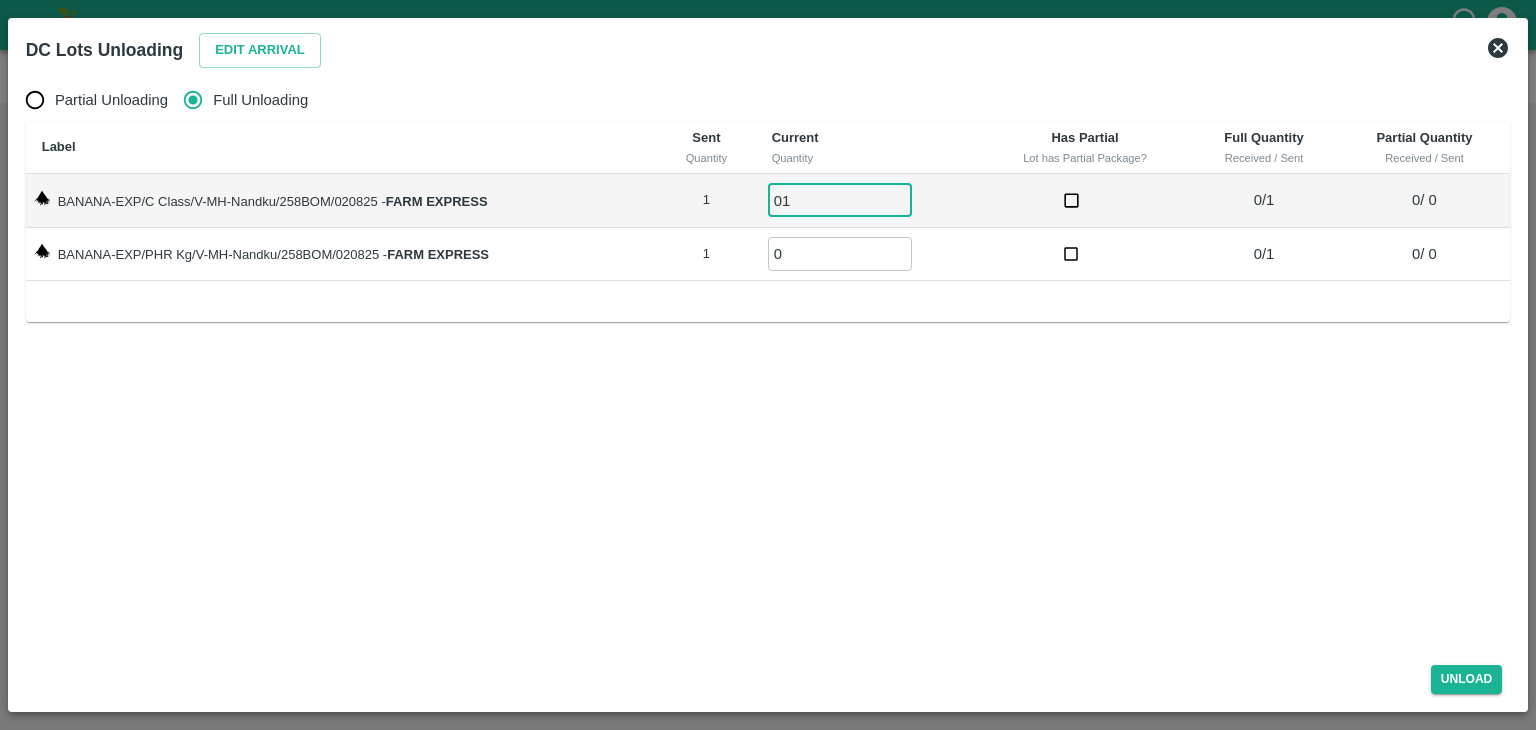 type on "01" 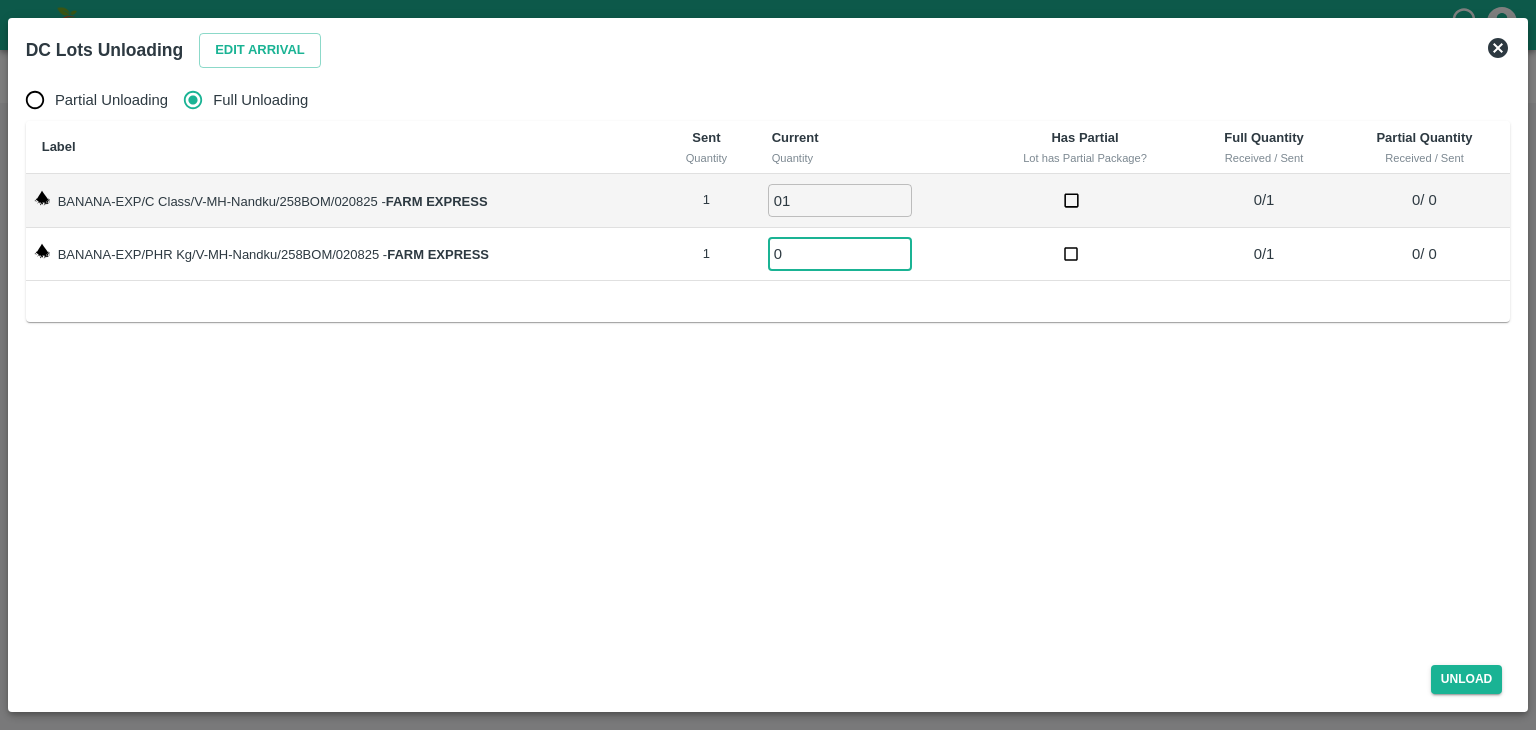 click on "0" at bounding box center [840, 253] 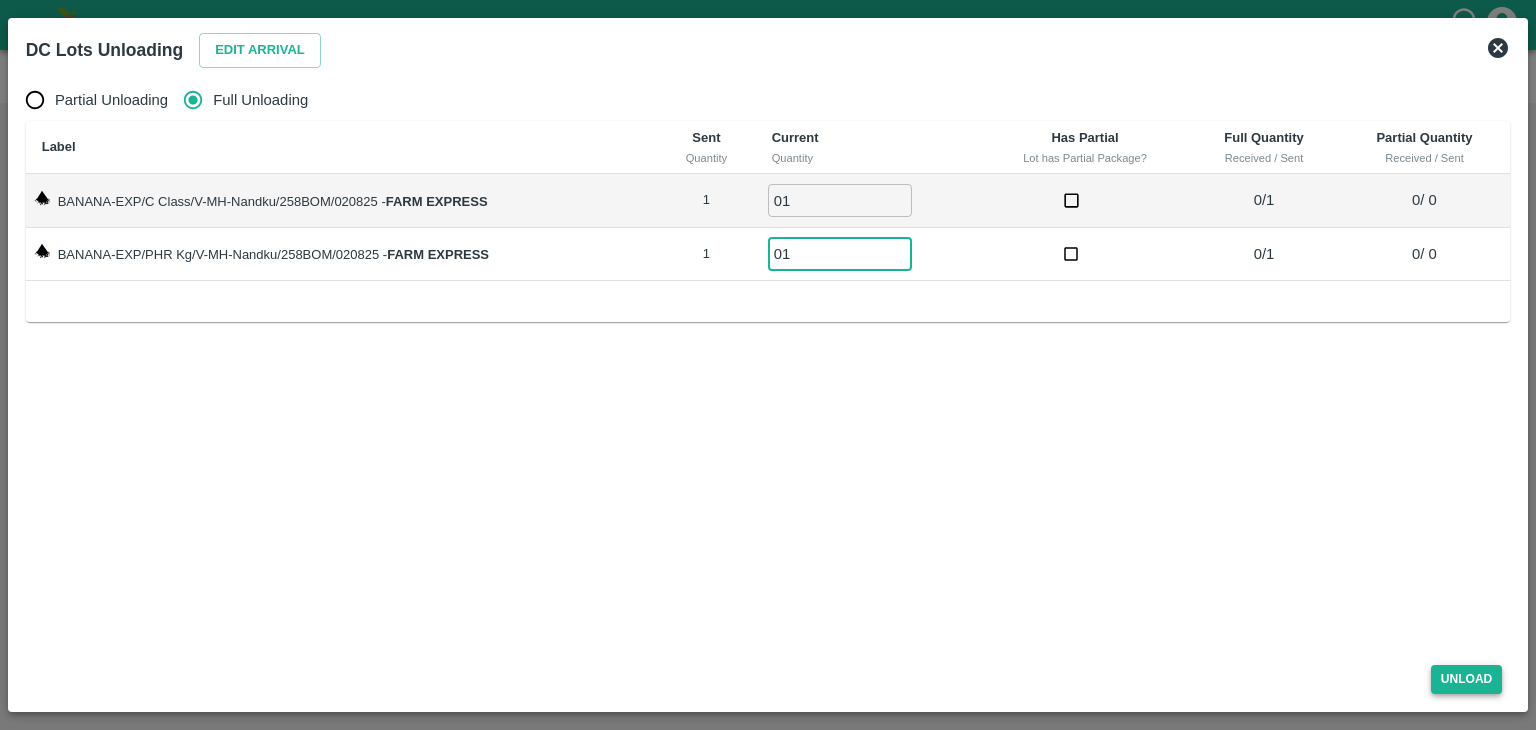 type on "01" 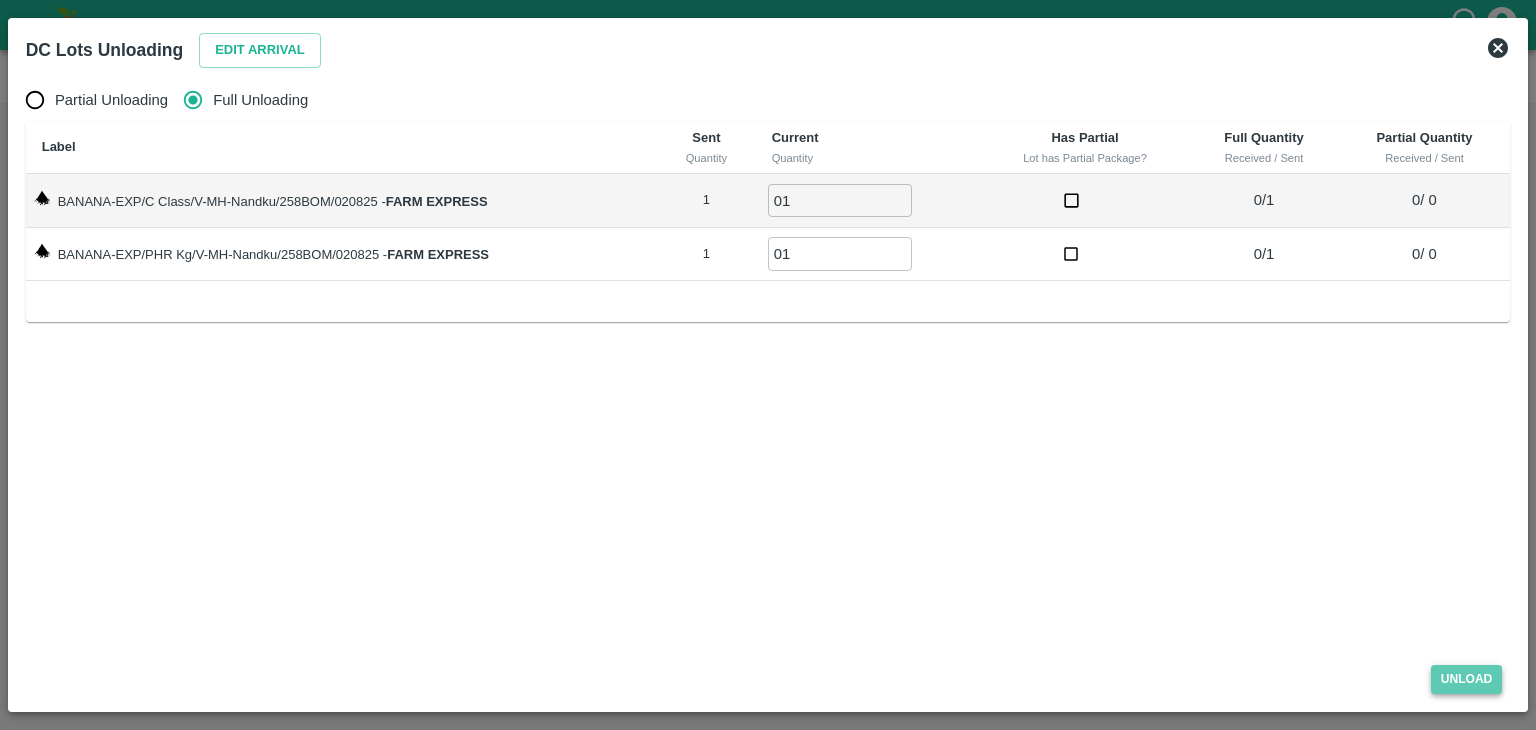 click on "Unload" at bounding box center (1467, 679) 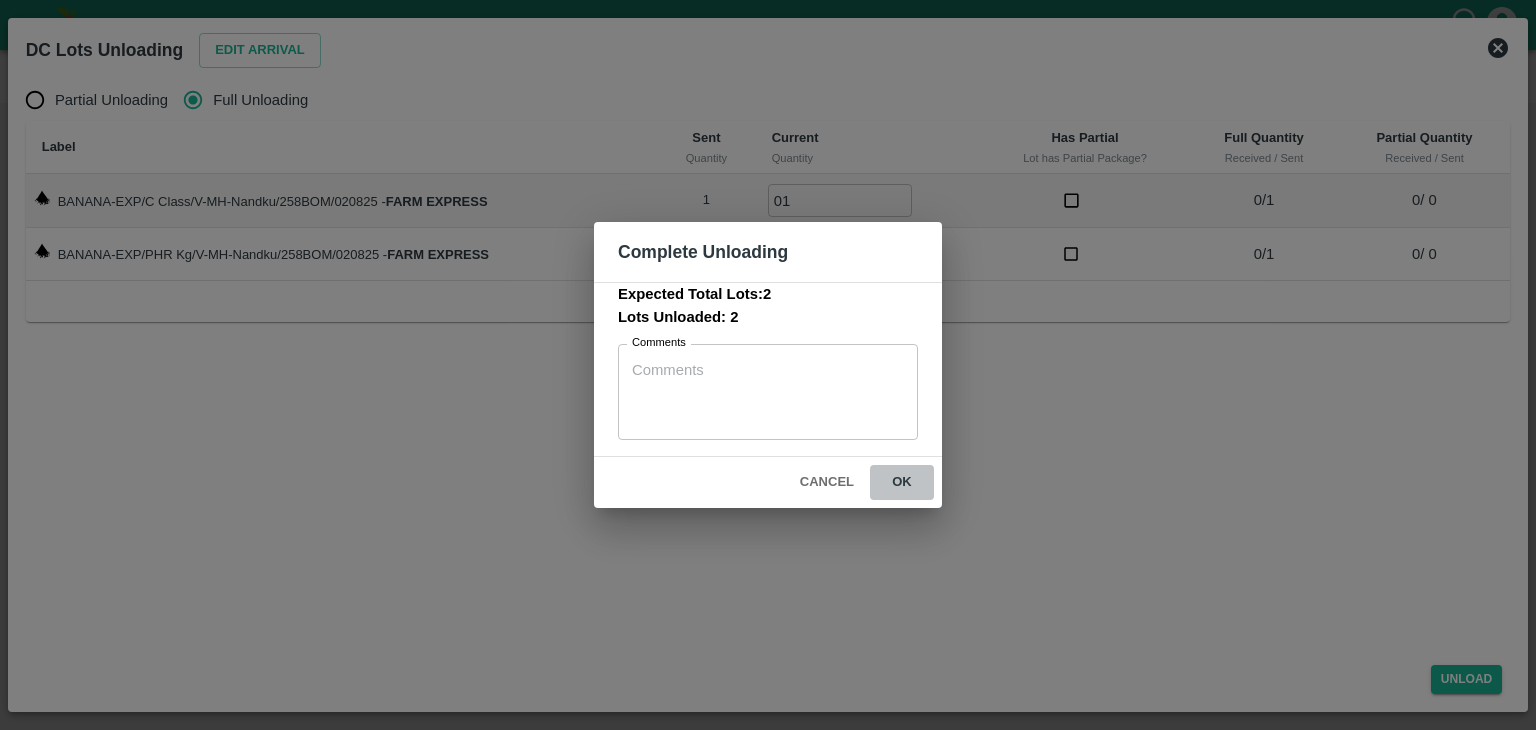 click on "ok" at bounding box center [902, 482] 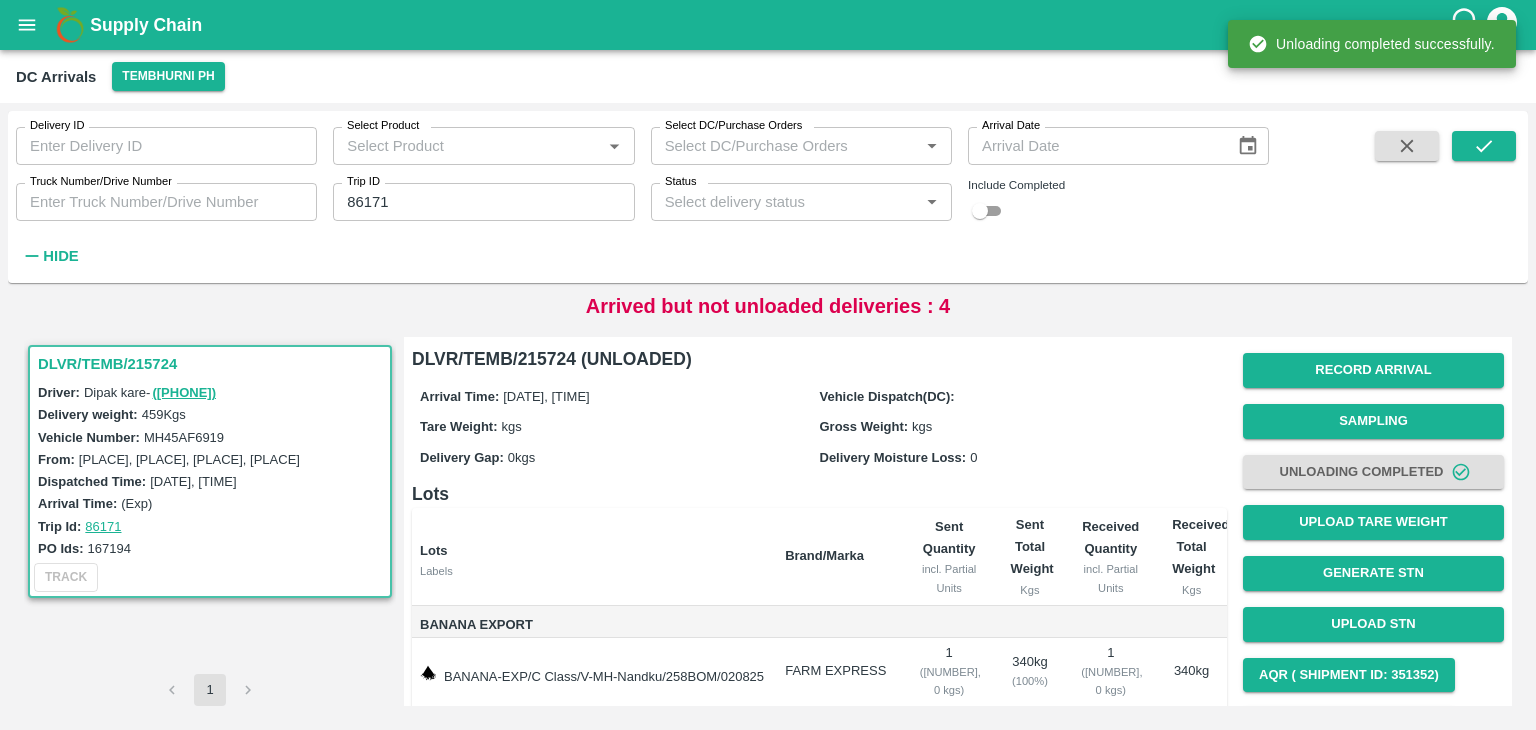 scroll, scrollTop: 124, scrollLeft: 0, axis: vertical 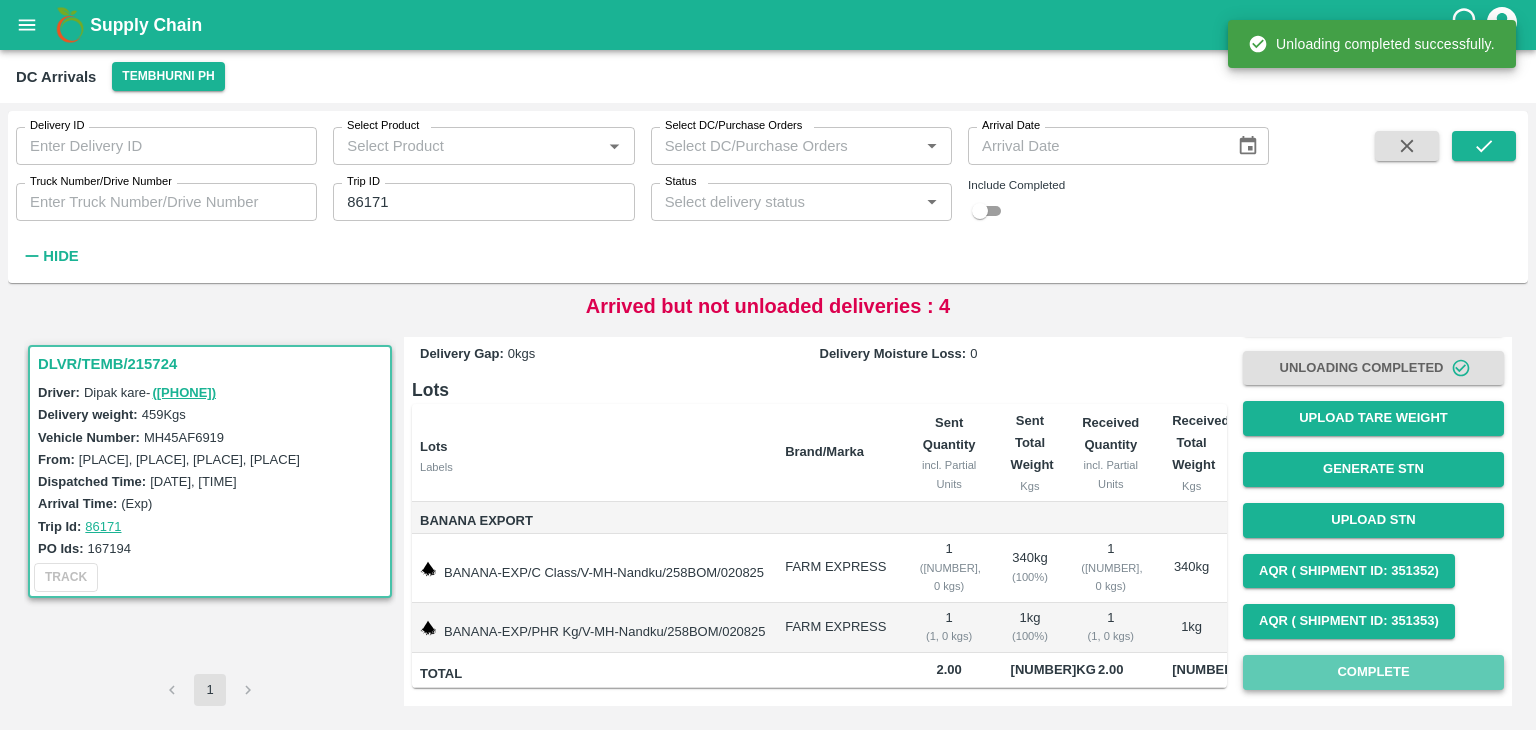 click on "Complete" at bounding box center (1373, 672) 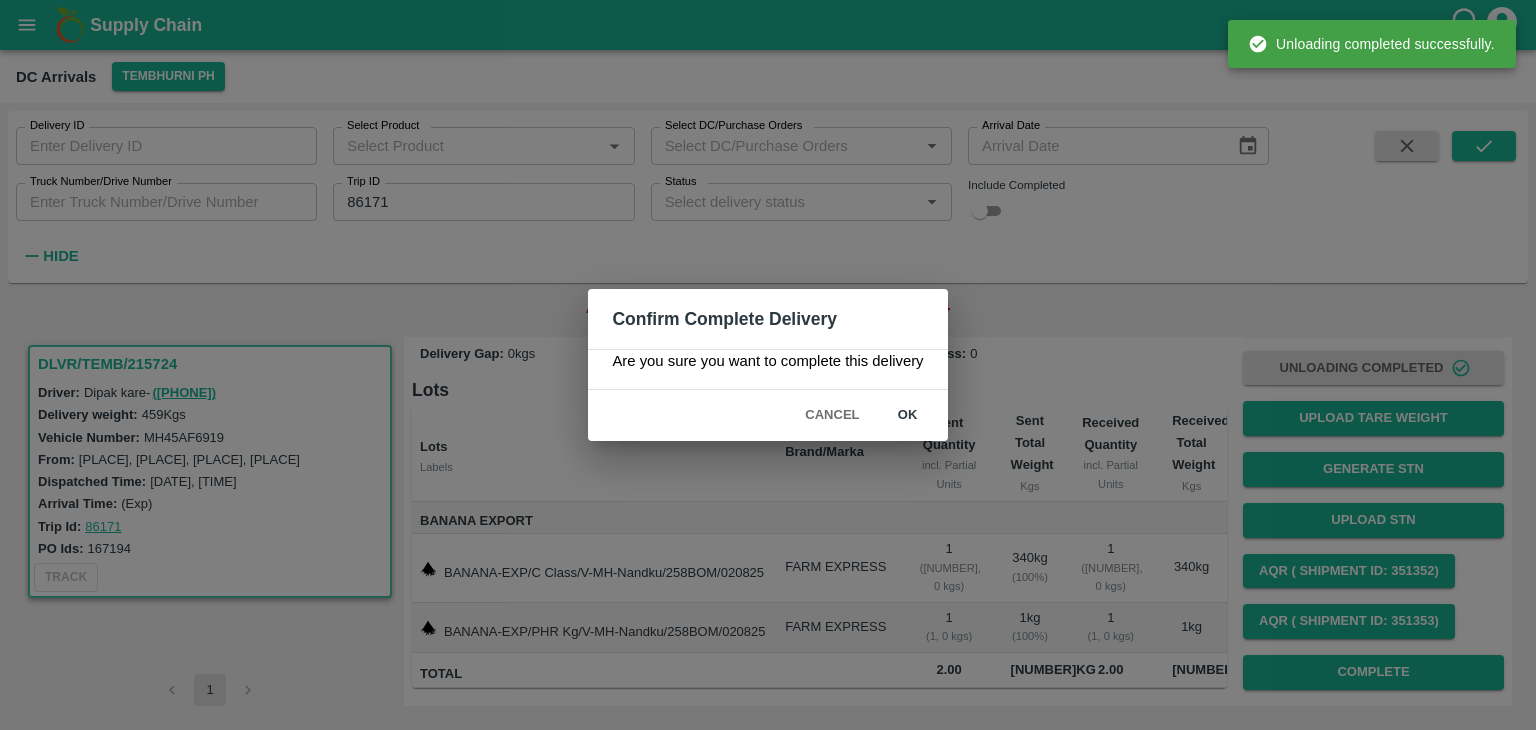 click on "ok" at bounding box center [908, 415] 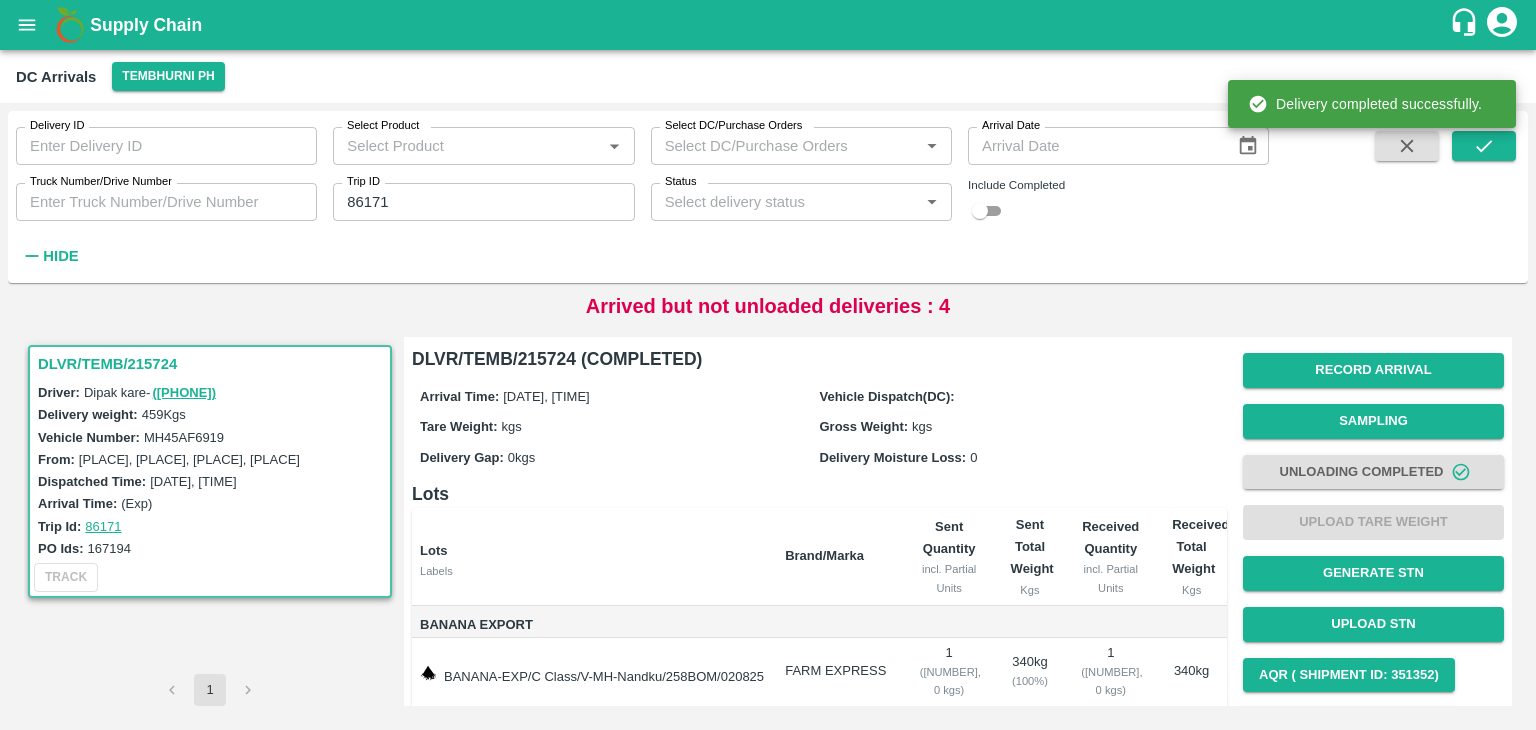 scroll, scrollTop: 124, scrollLeft: 0, axis: vertical 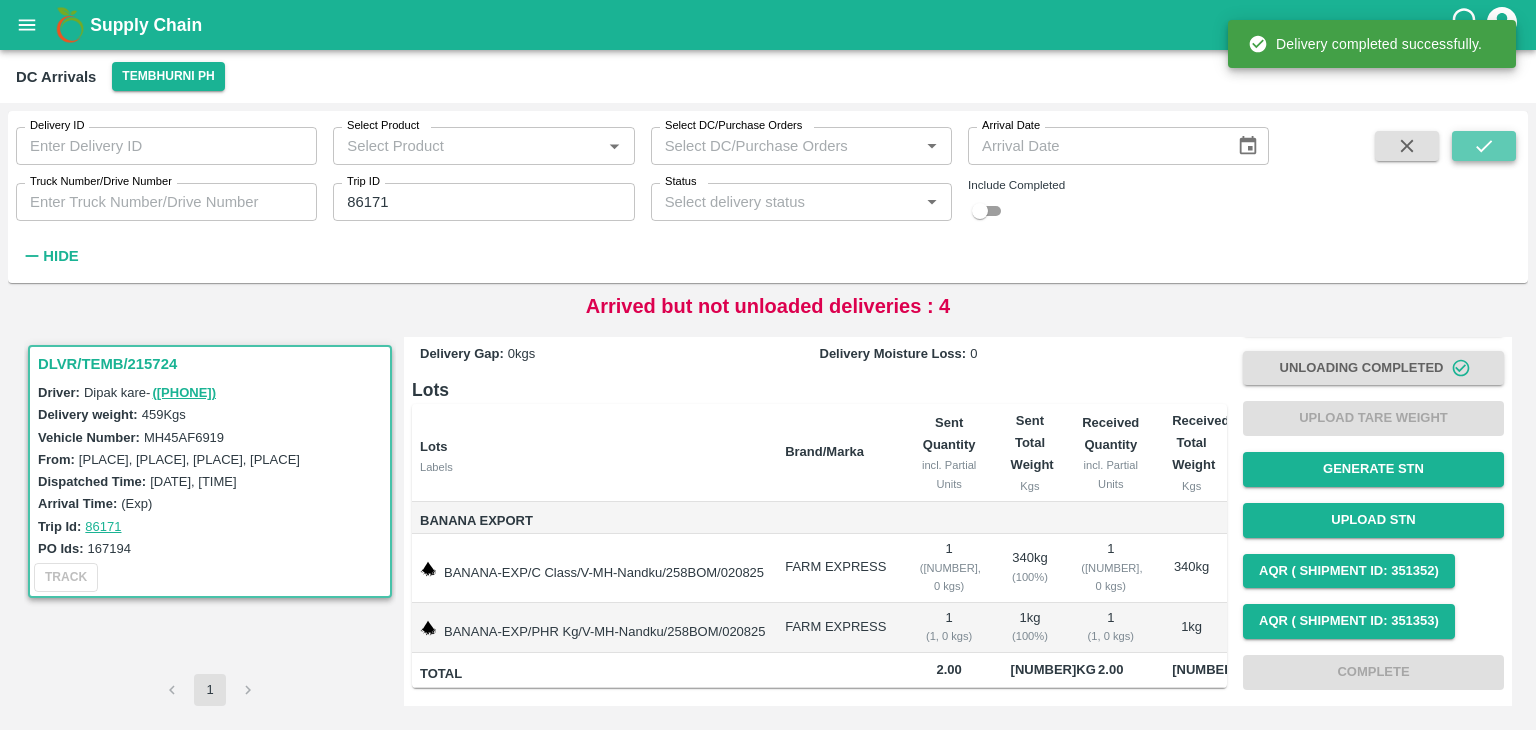 click 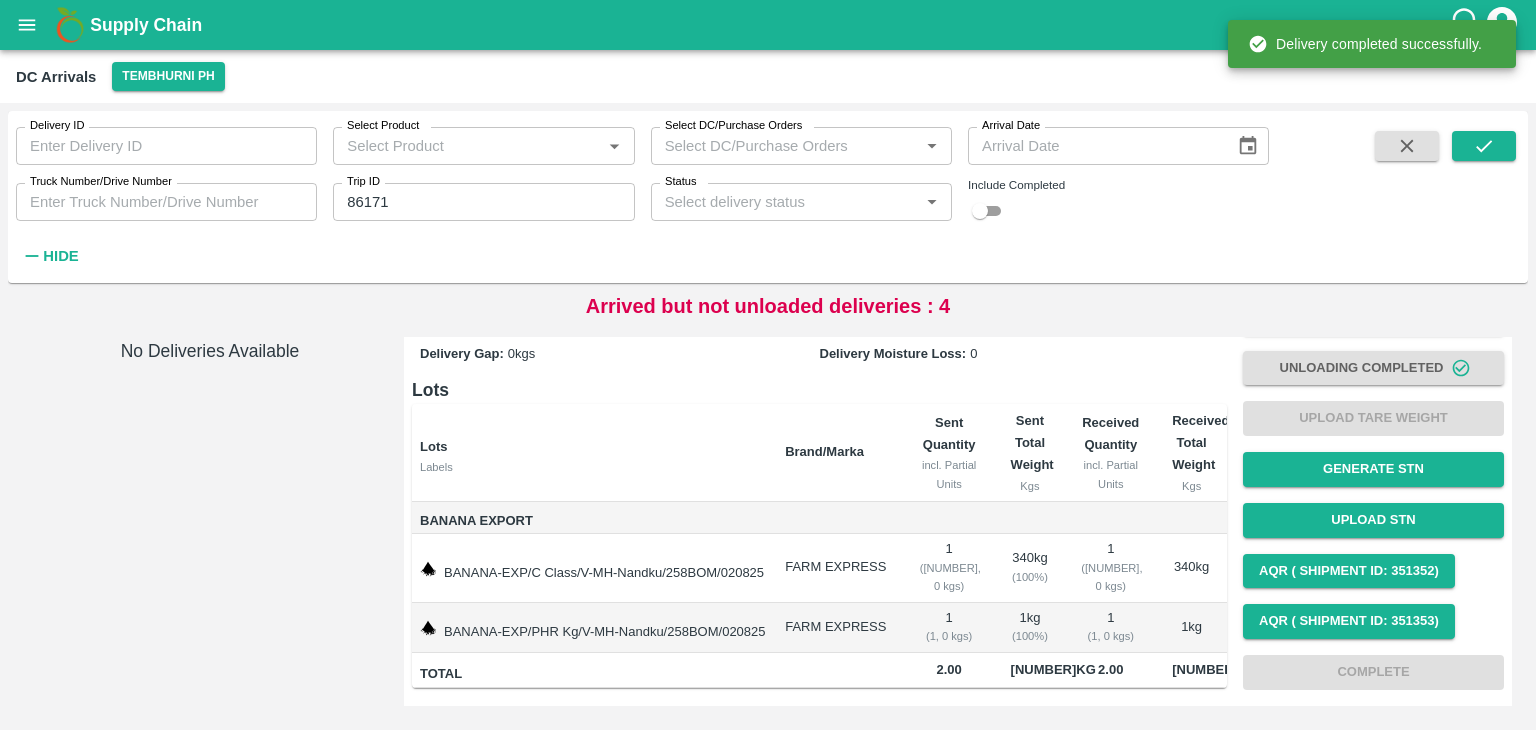 click 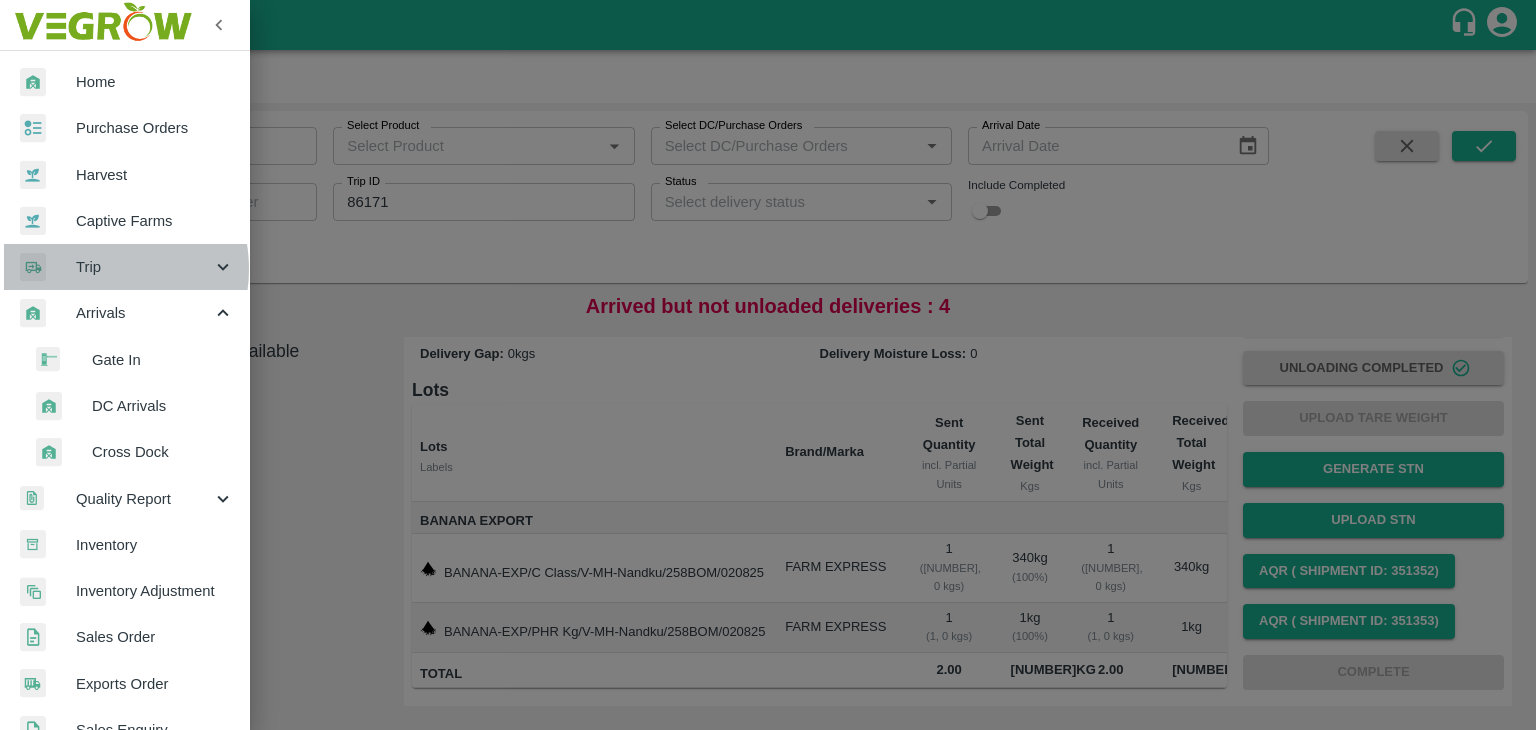 click on "Trip" at bounding box center (144, 267) 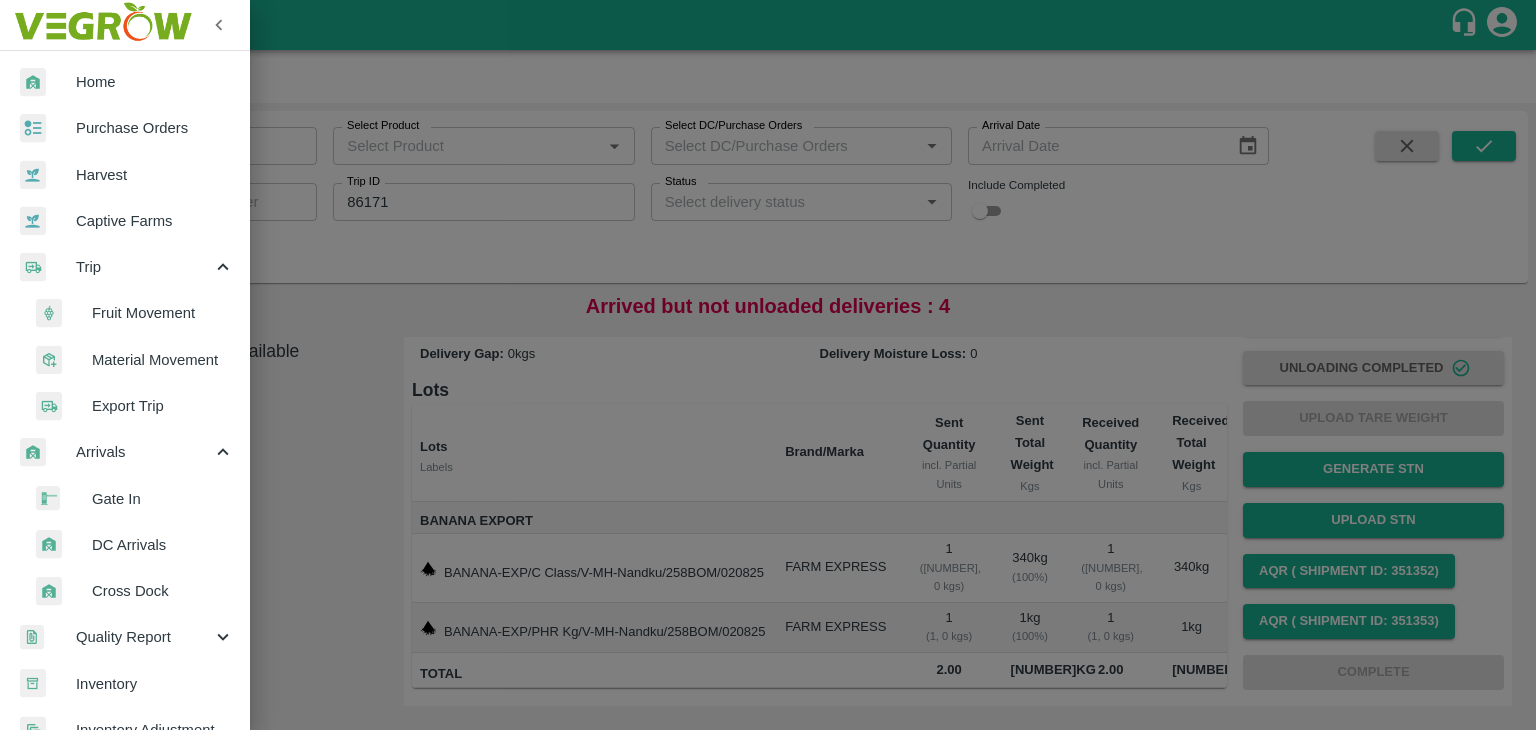 click on "Fruit Movement" at bounding box center (163, 313) 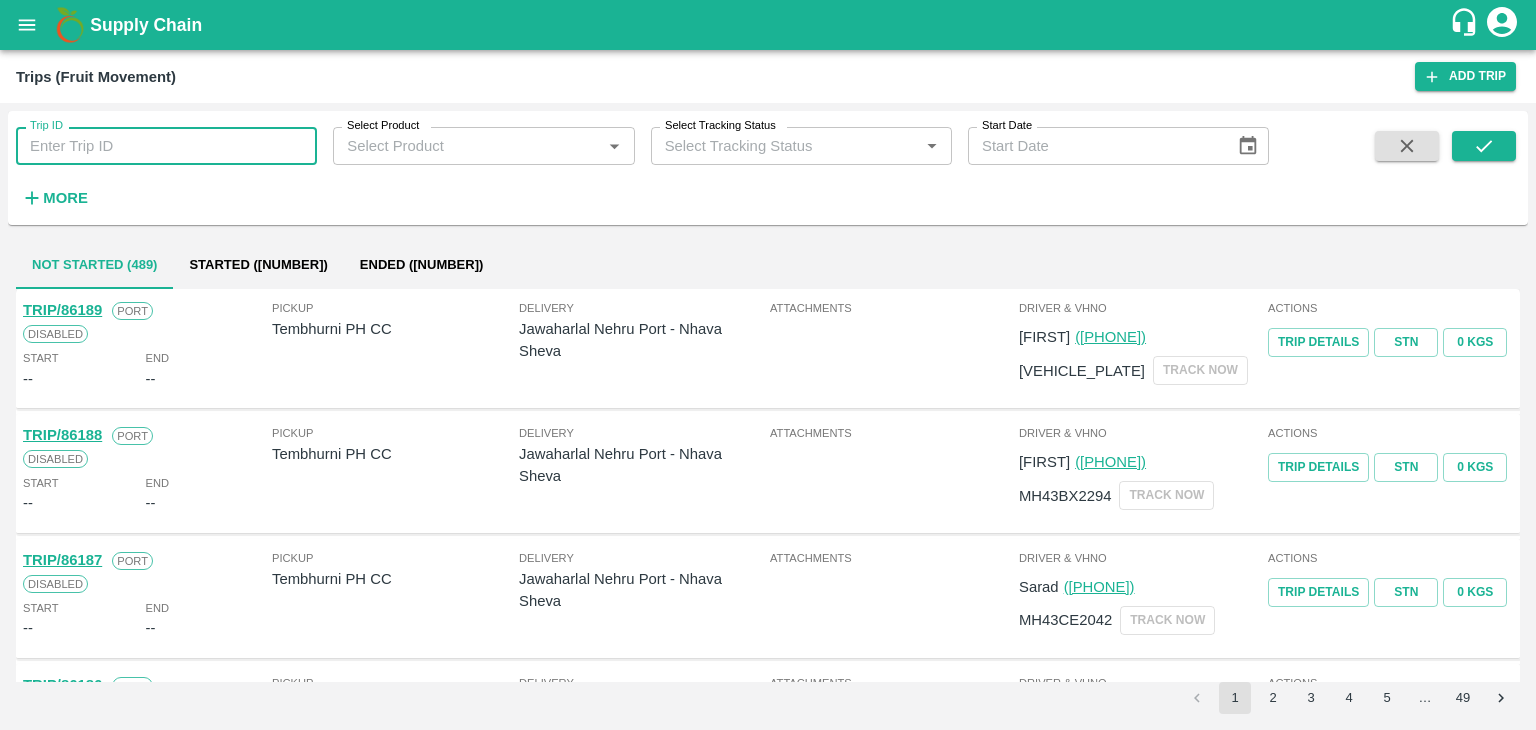 click on "Trip ID" at bounding box center [166, 146] 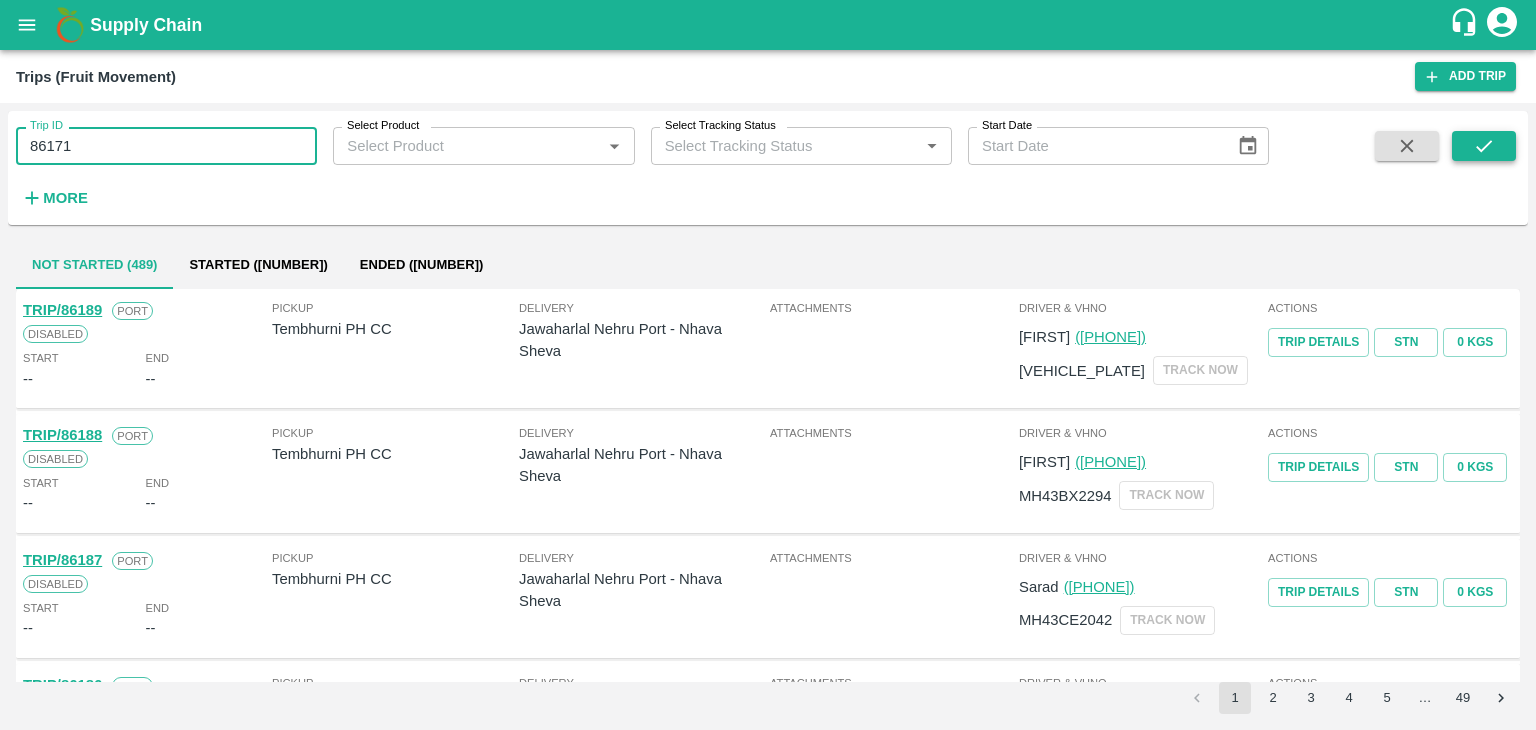 type on "86171" 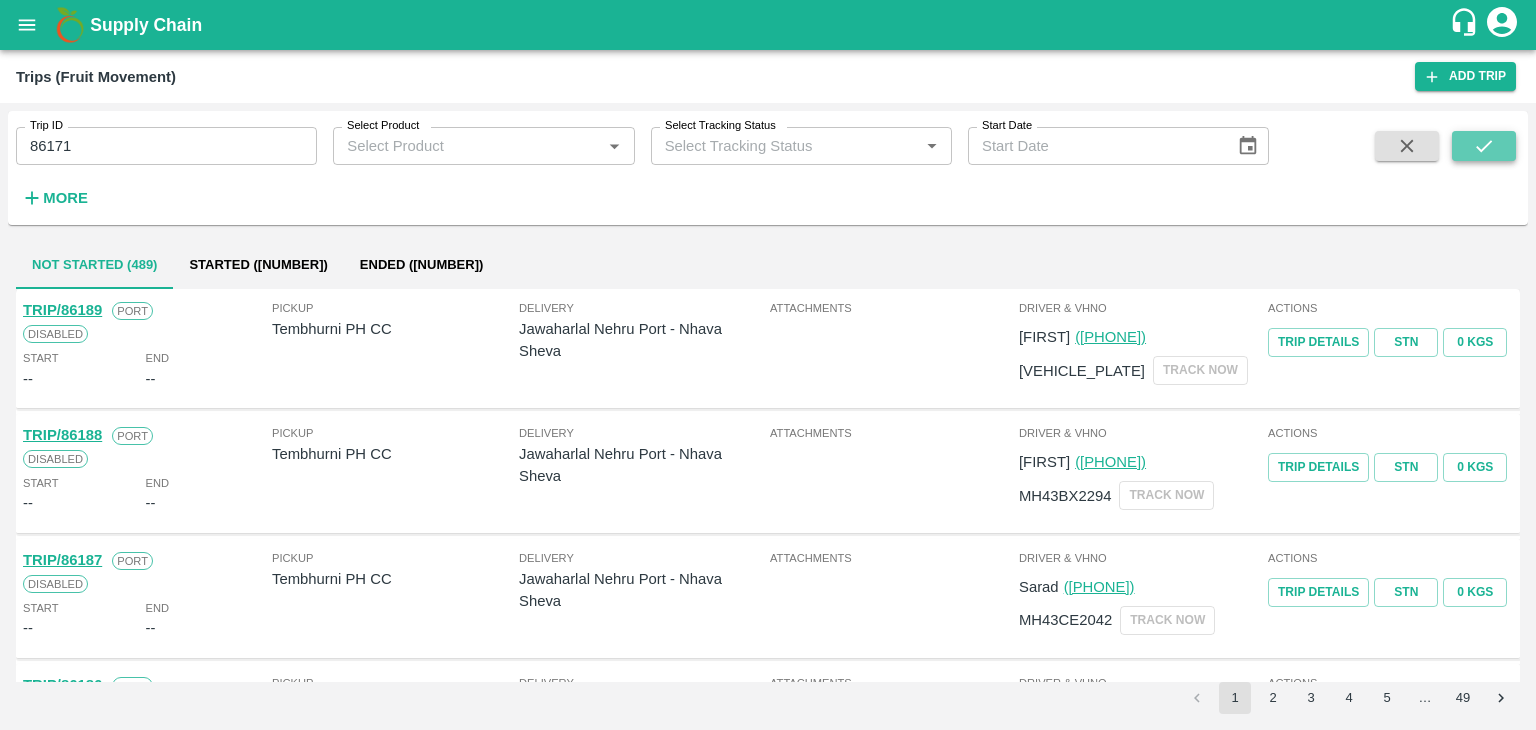 click 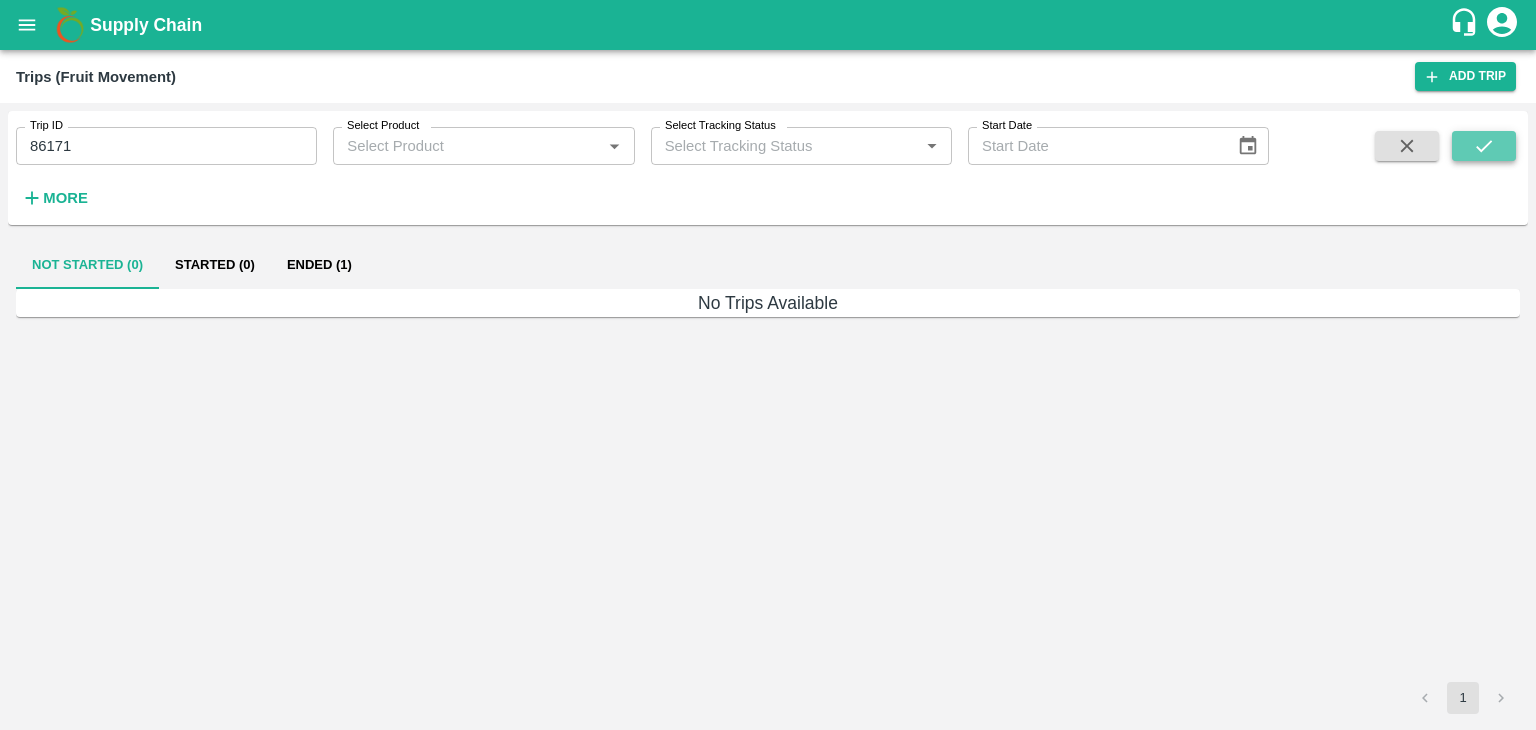 click 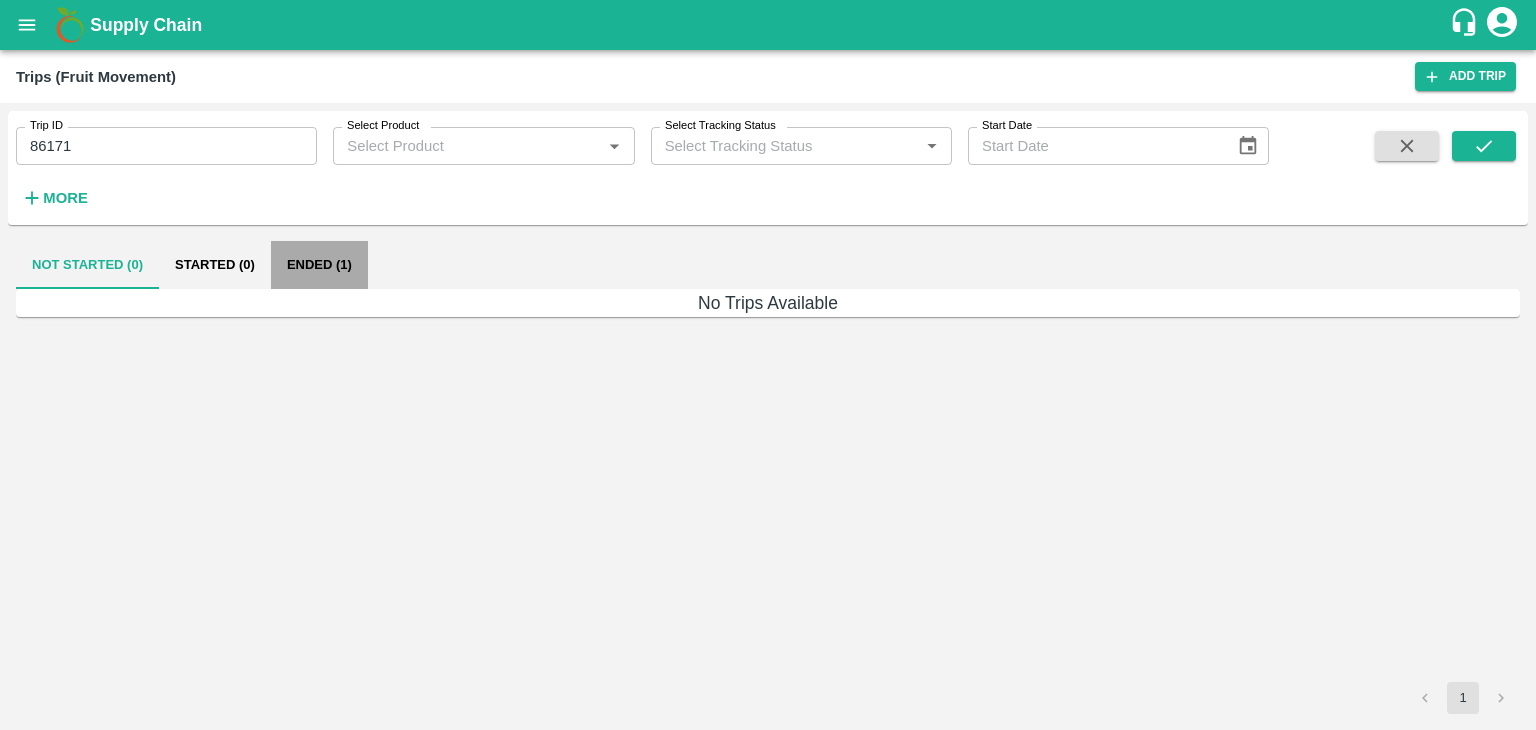 click on "Ended (1)" at bounding box center (319, 265) 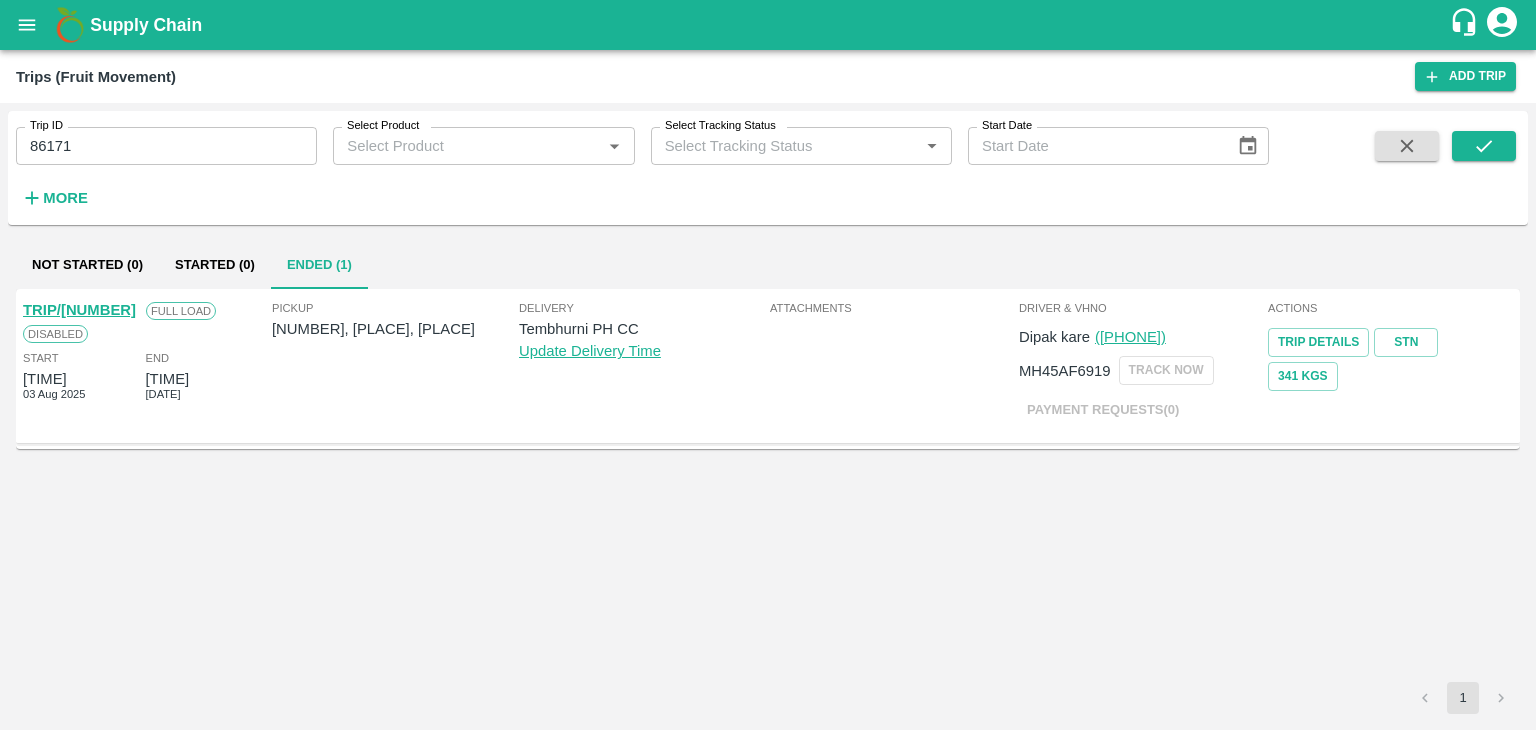 click on "TRIP/86171" at bounding box center (79, 310) 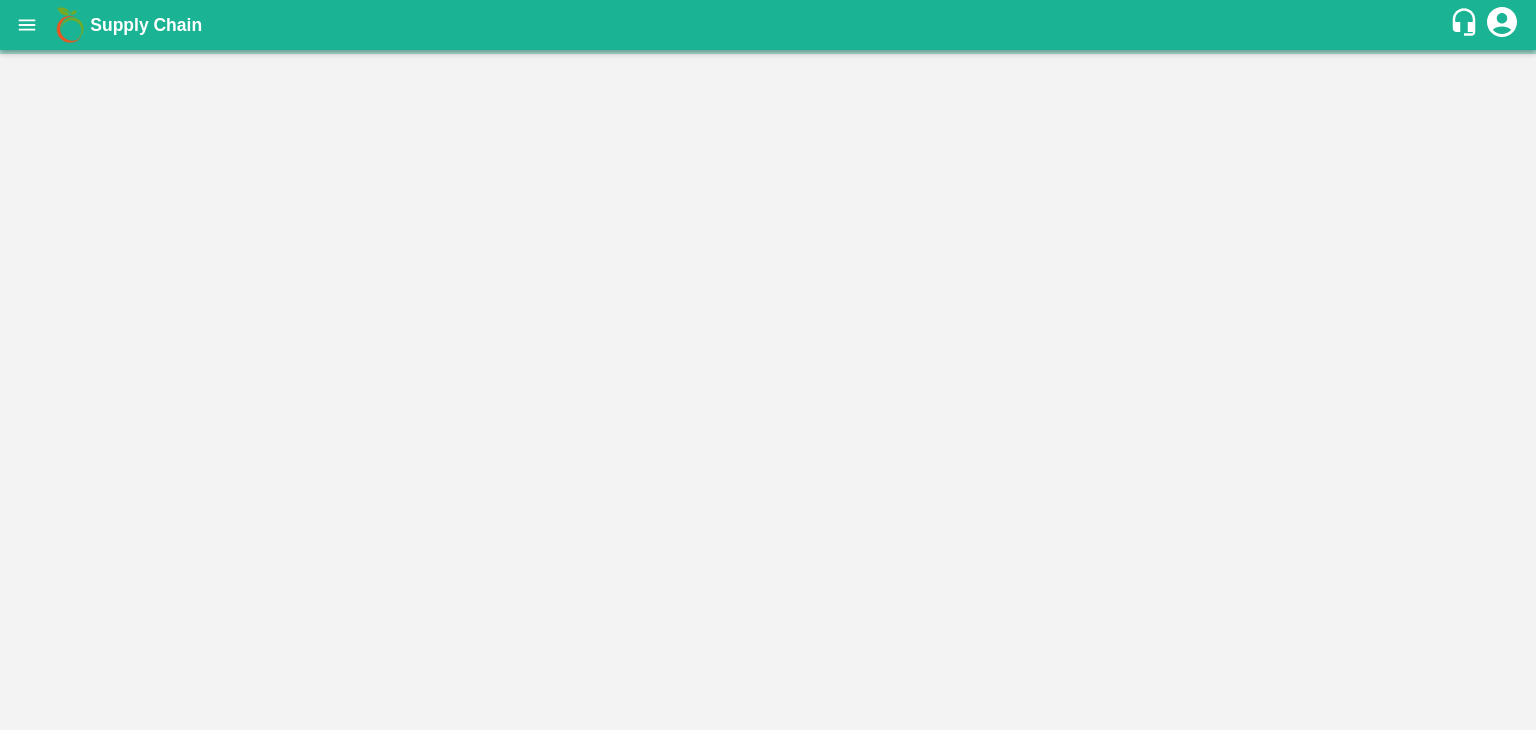scroll, scrollTop: 0, scrollLeft: 0, axis: both 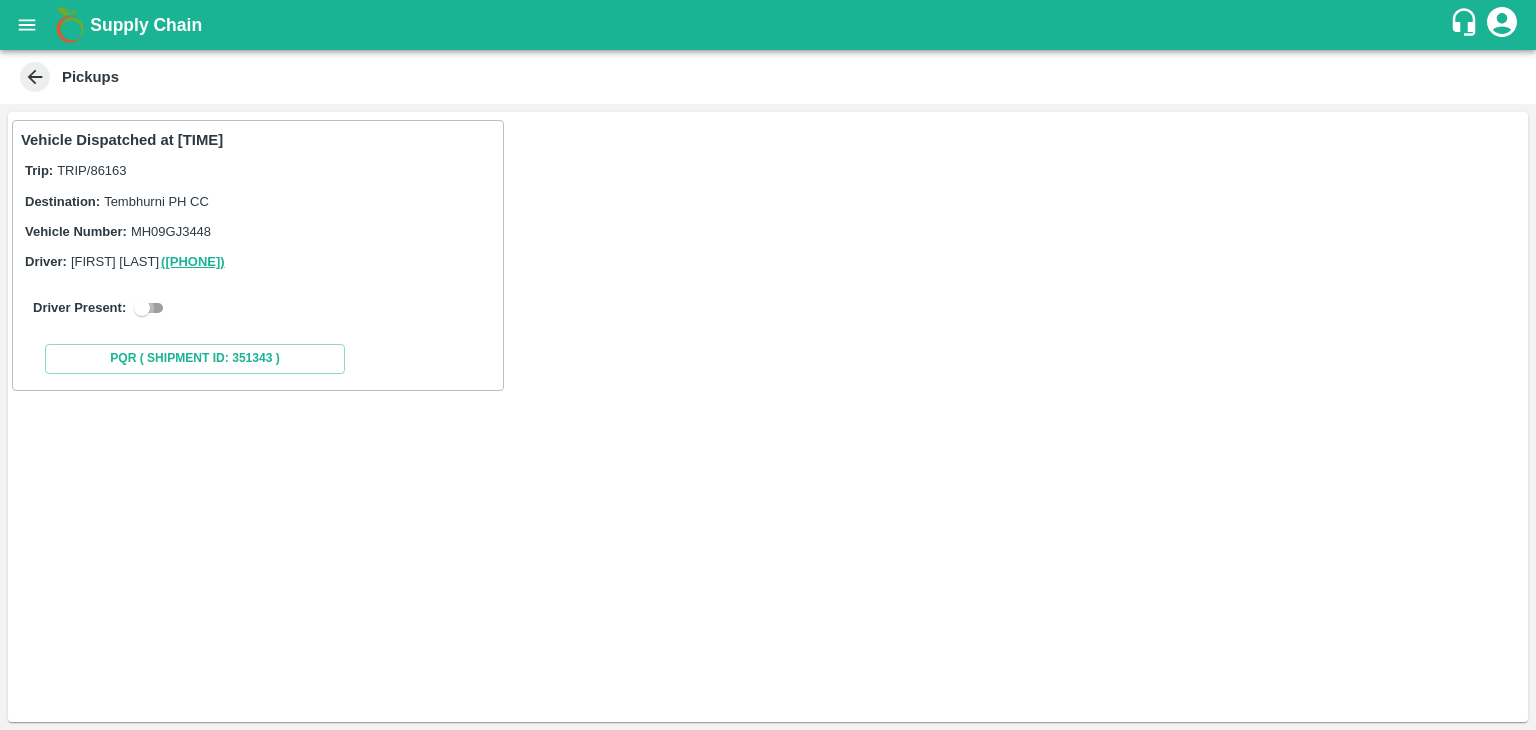 click at bounding box center (142, 308) 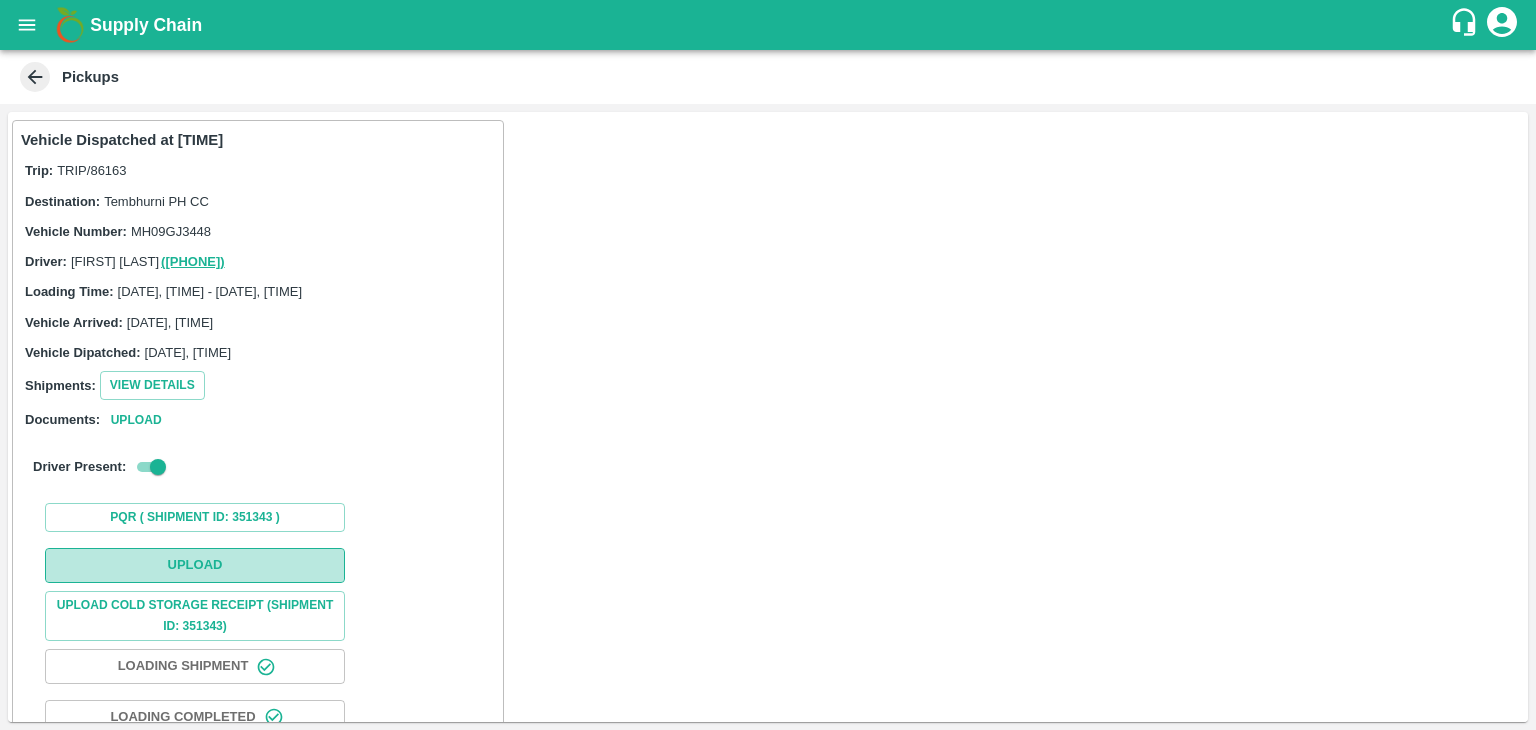 click on "Upload" at bounding box center (195, 565) 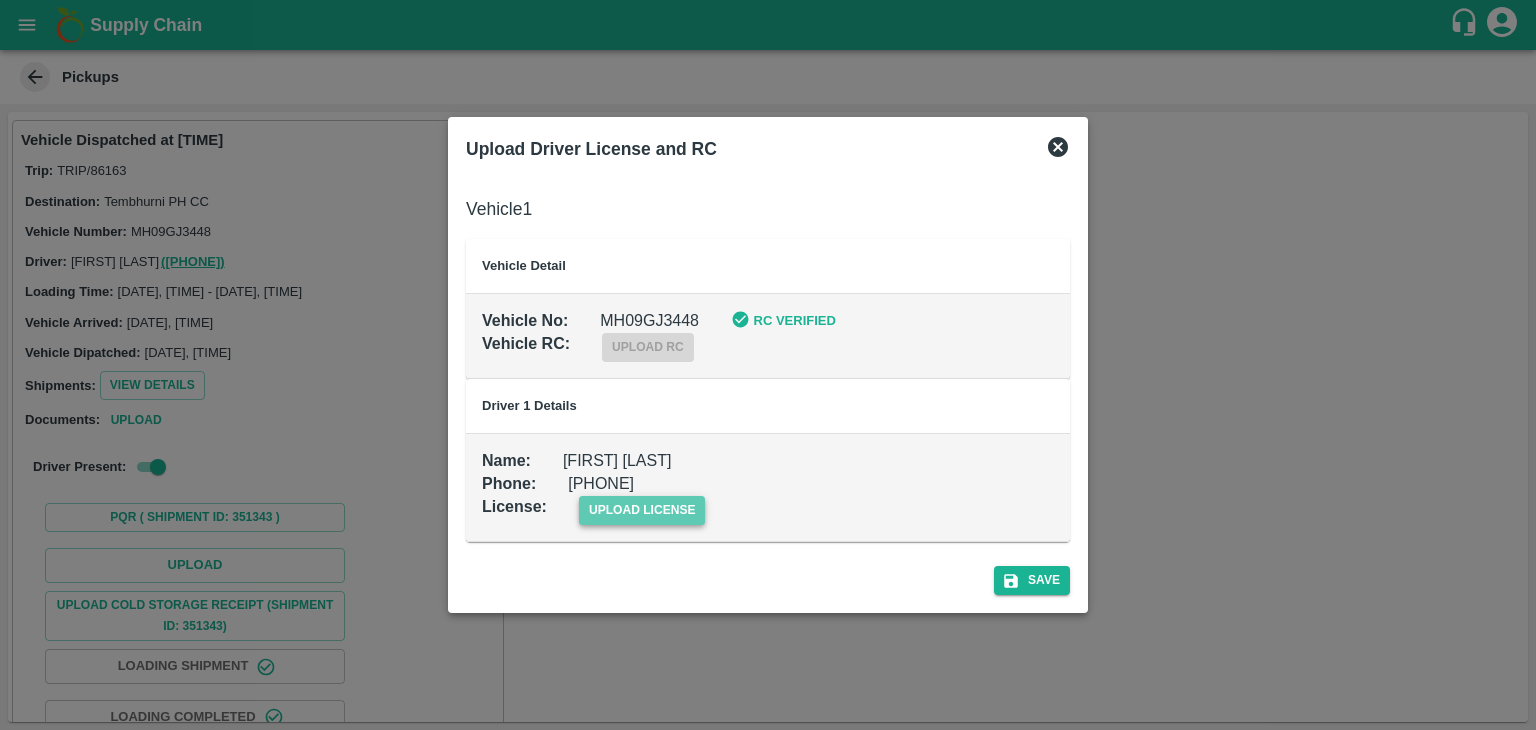 click on "upload license" at bounding box center [642, 510] 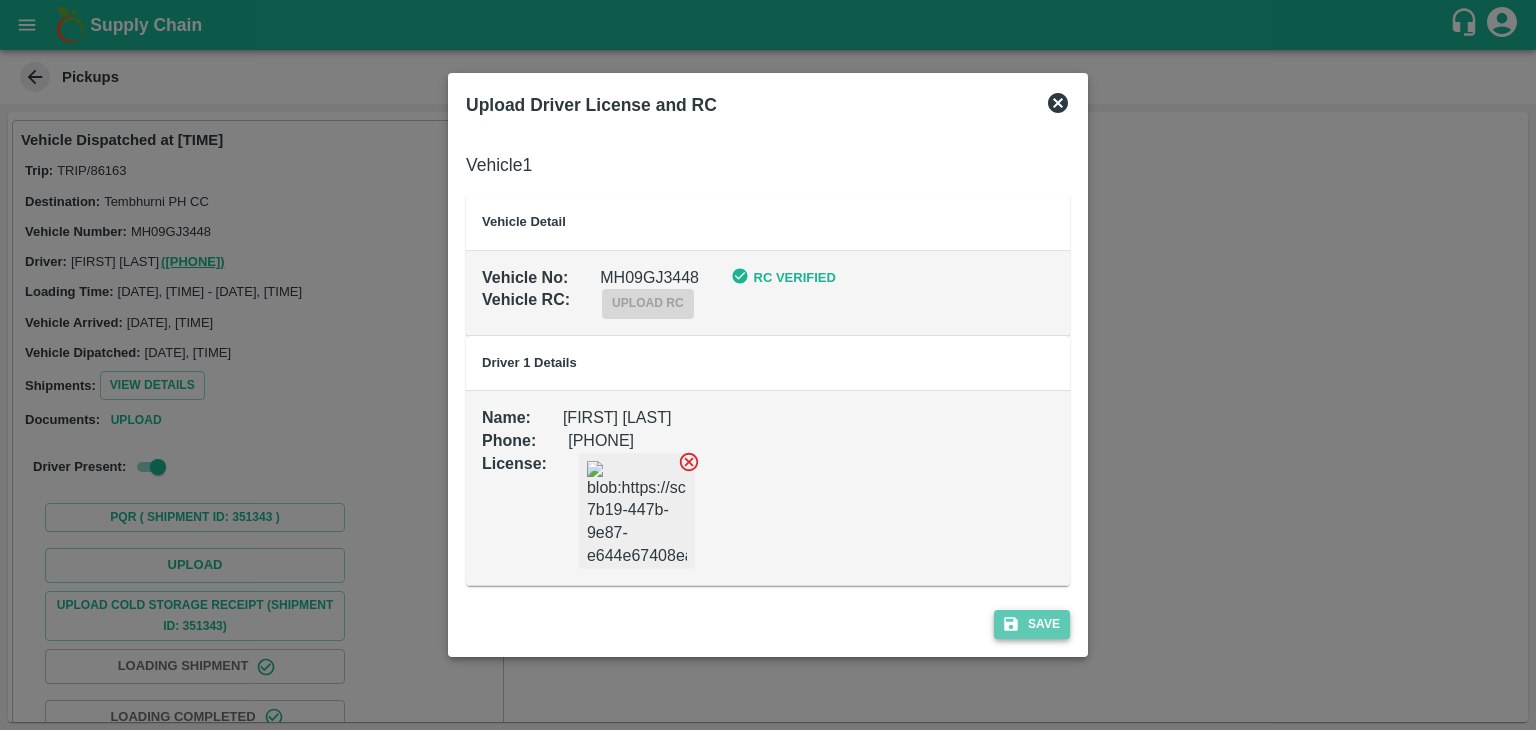 click on "Save" at bounding box center [1032, 624] 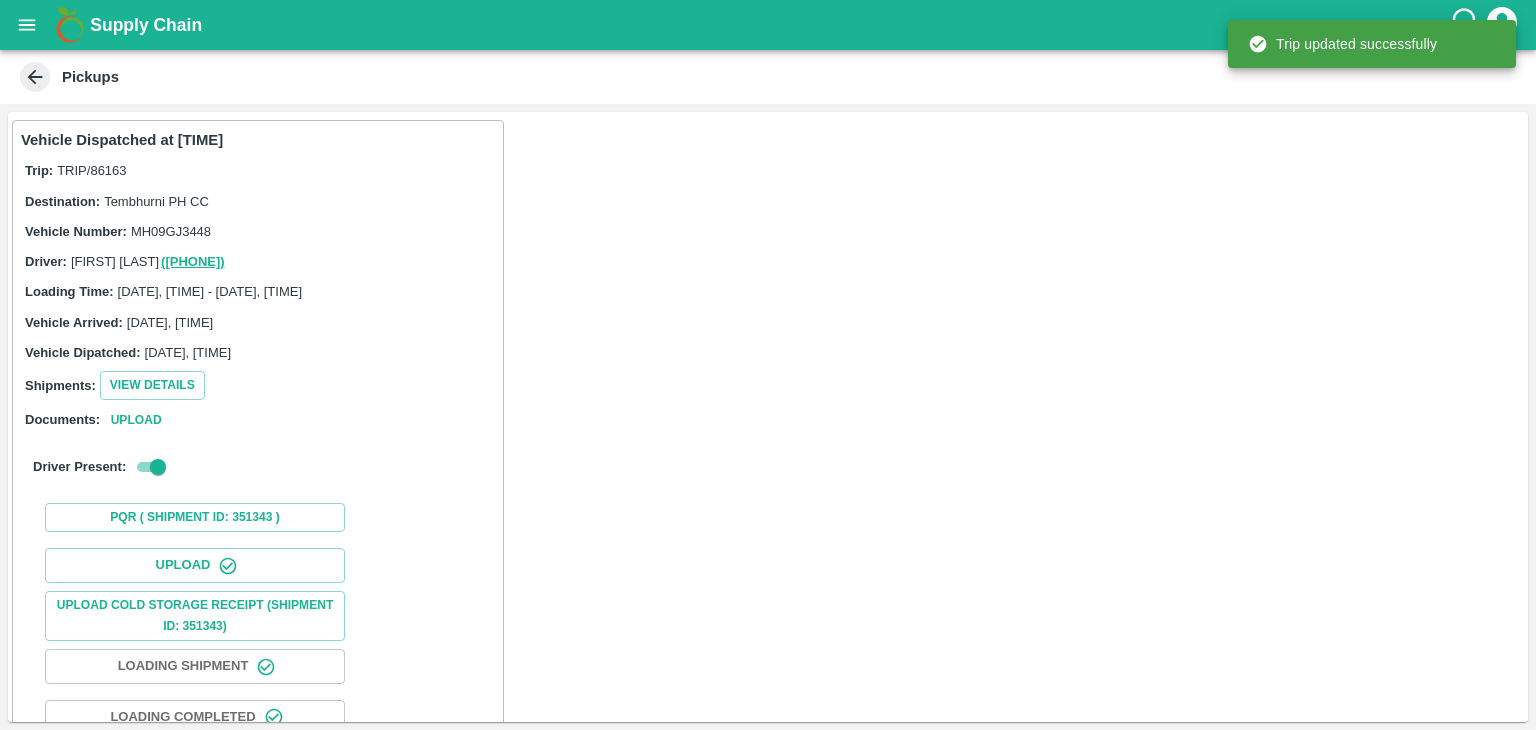 scroll, scrollTop: 209, scrollLeft: 0, axis: vertical 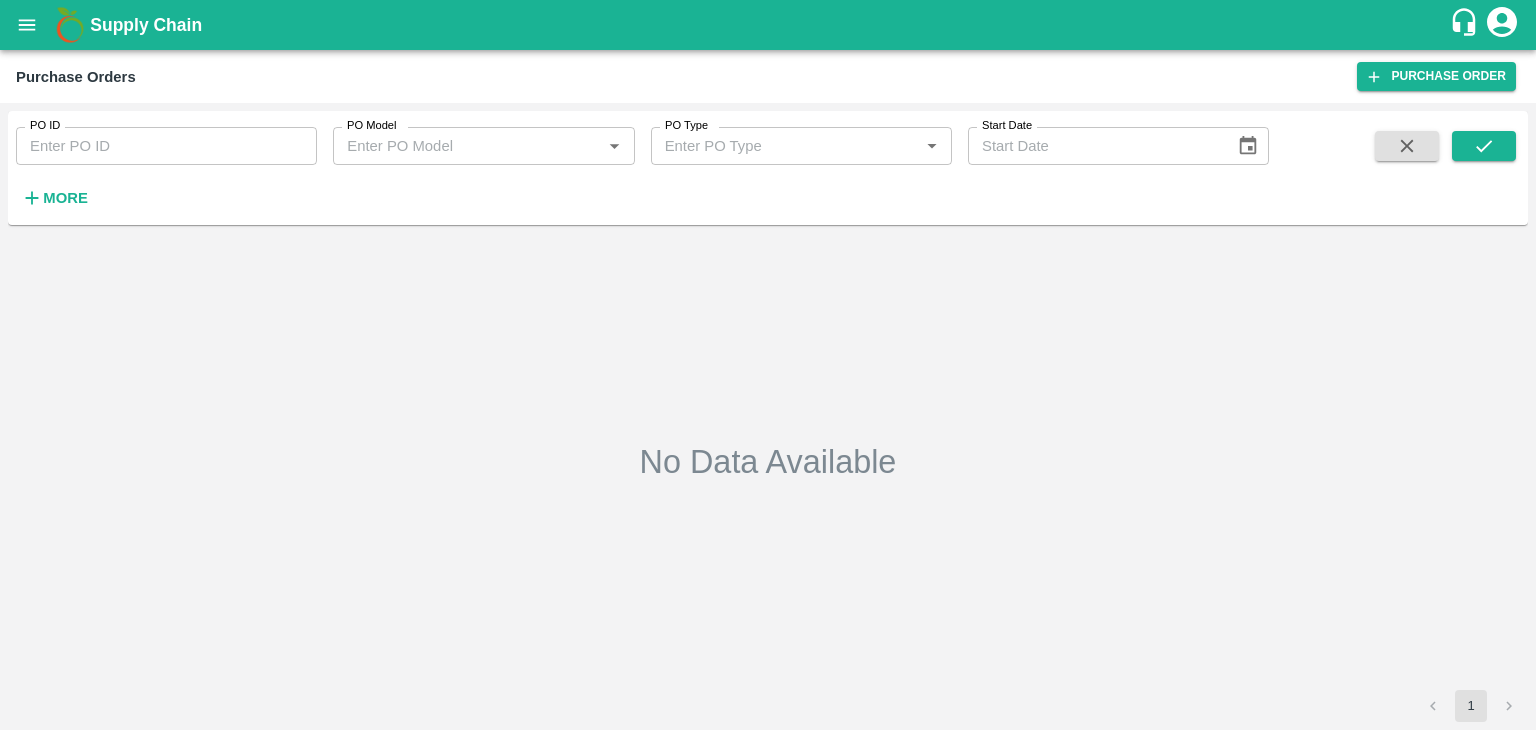 type on "167193" 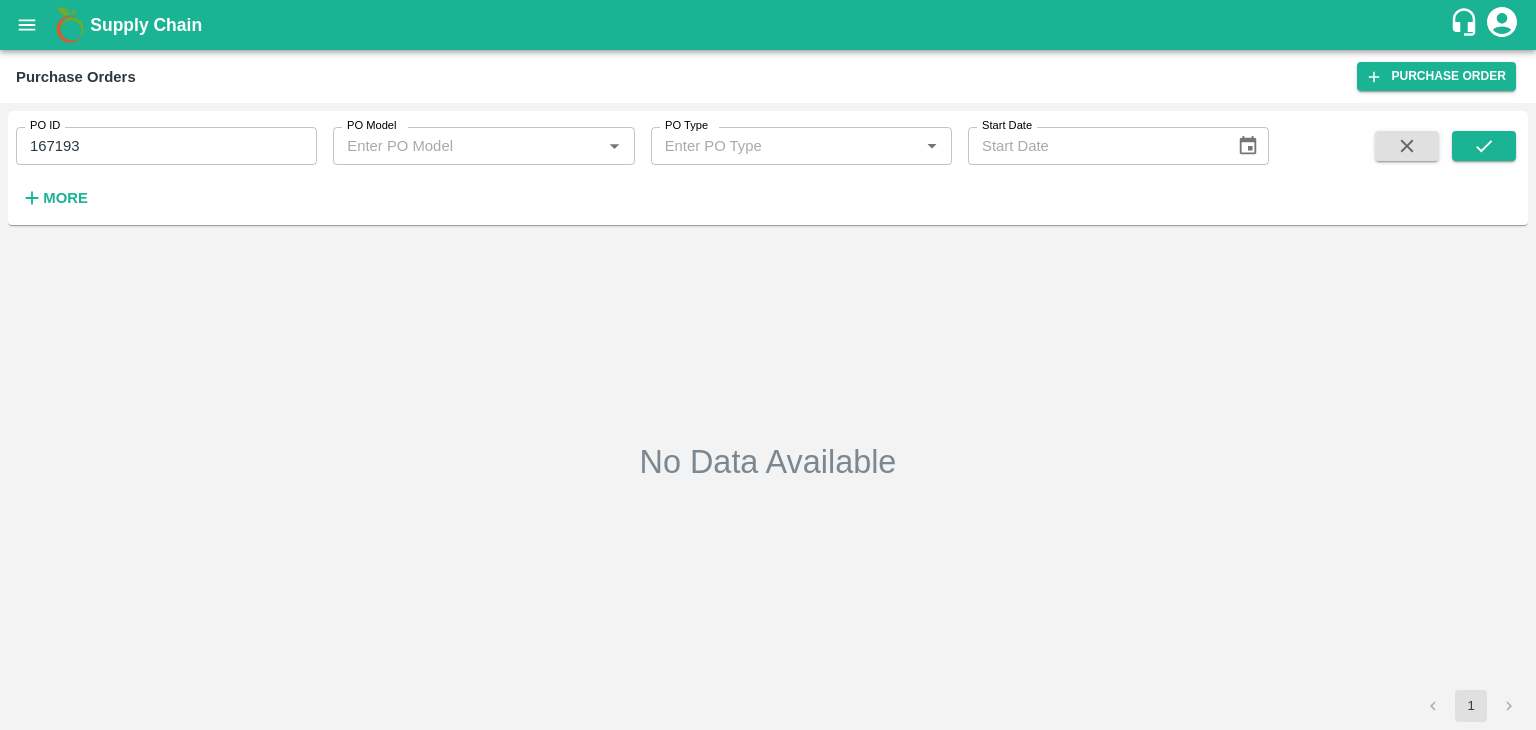 type on "02/08/2025" 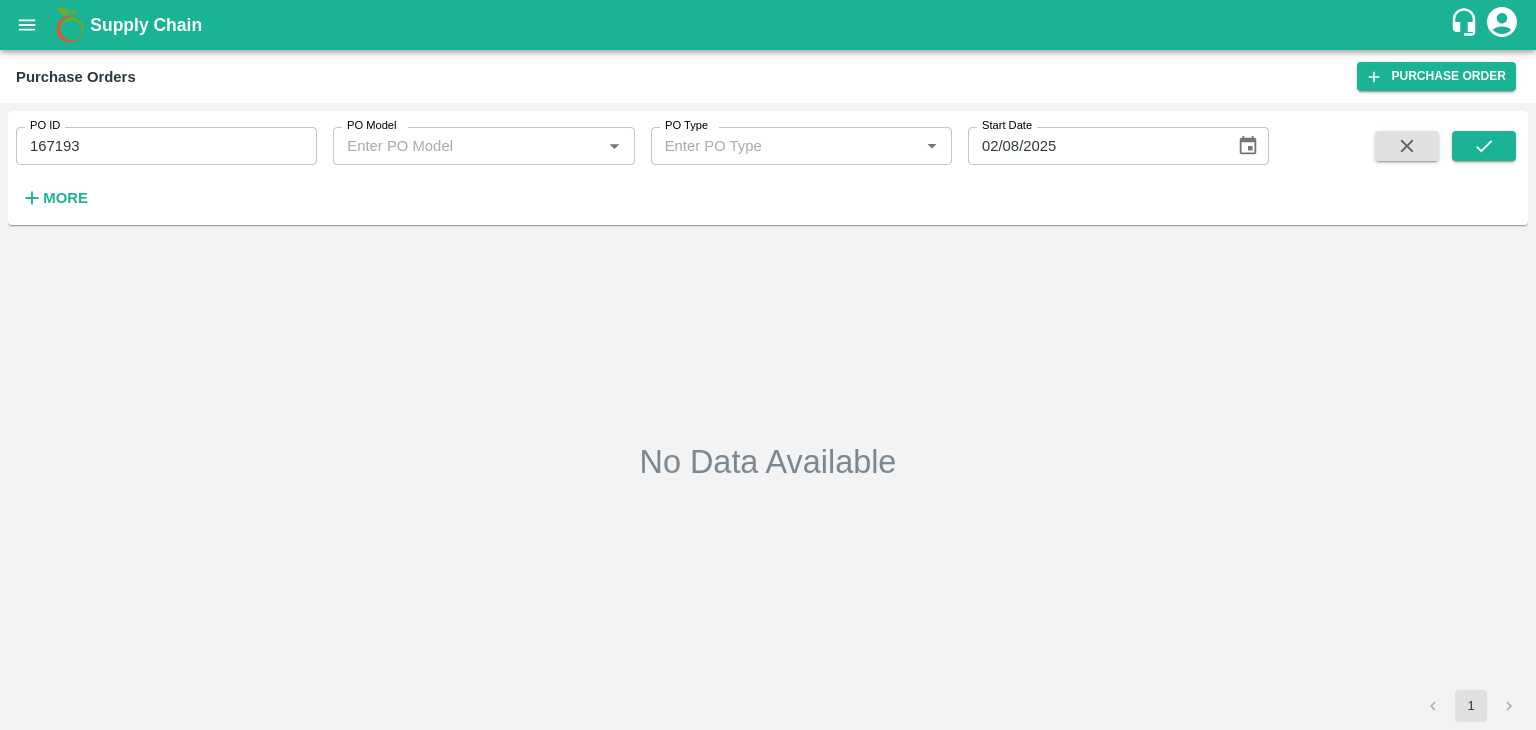 scroll, scrollTop: 0, scrollLeft: 0, axis: both 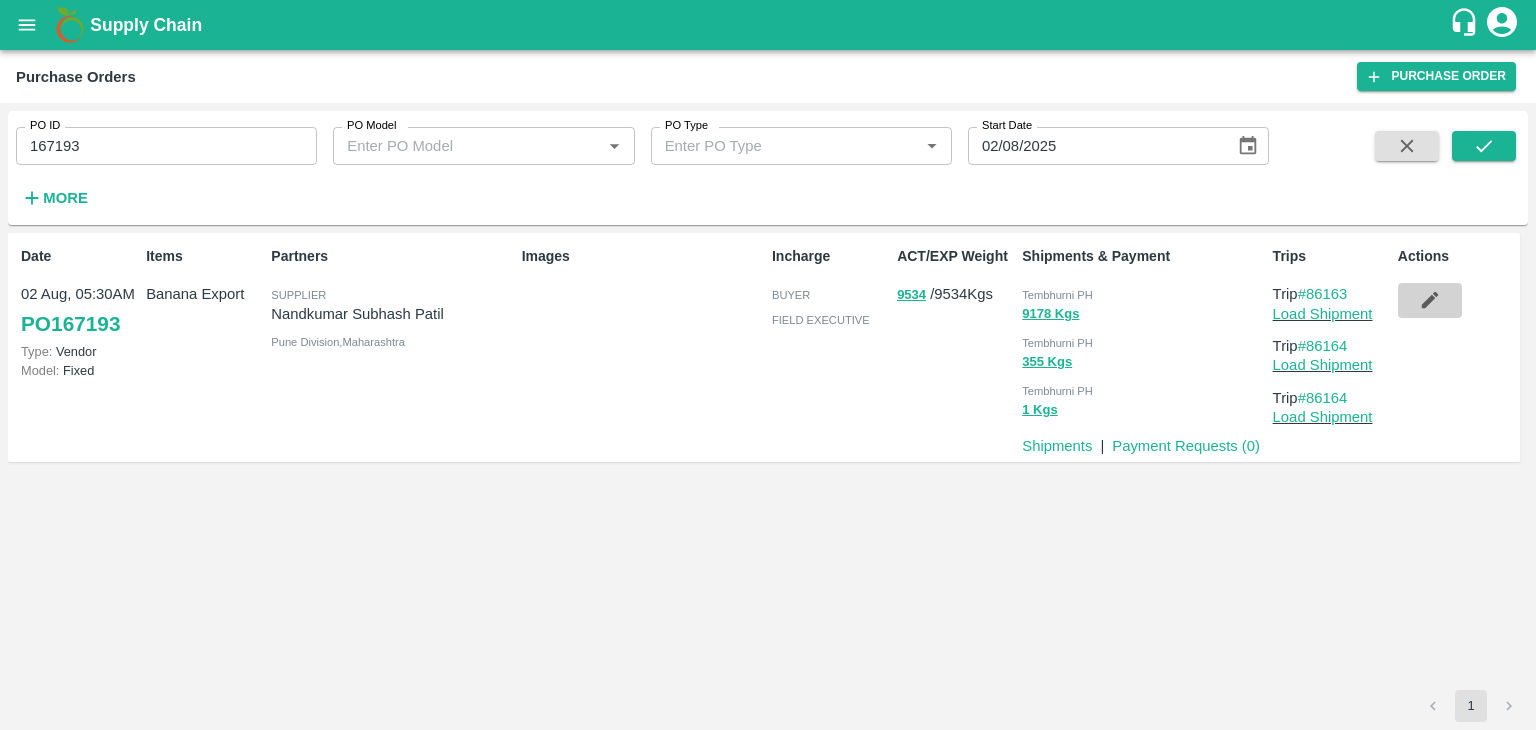 click 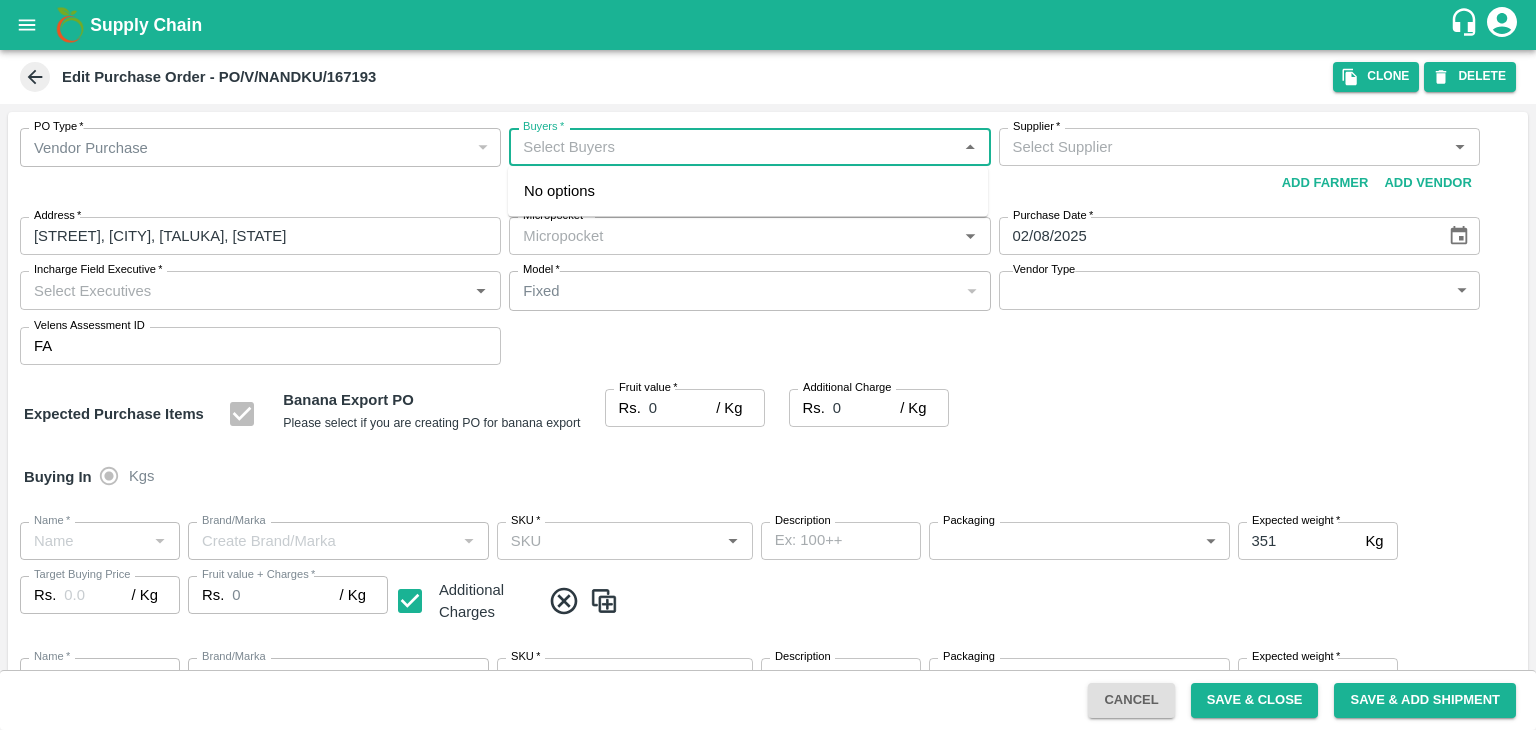 click on "Buyers   *" at bounding box center [733, 147] 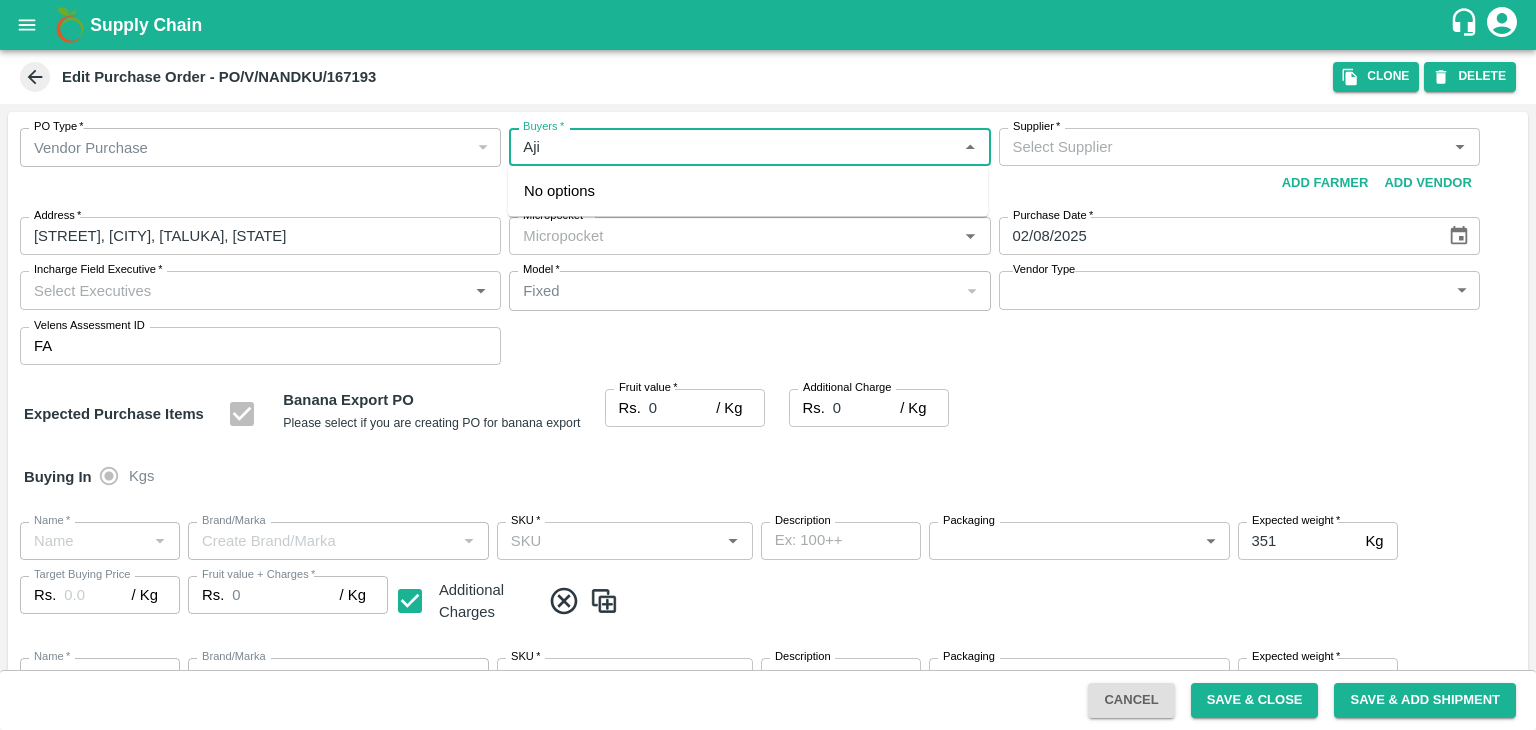 type on "[FIRST]" 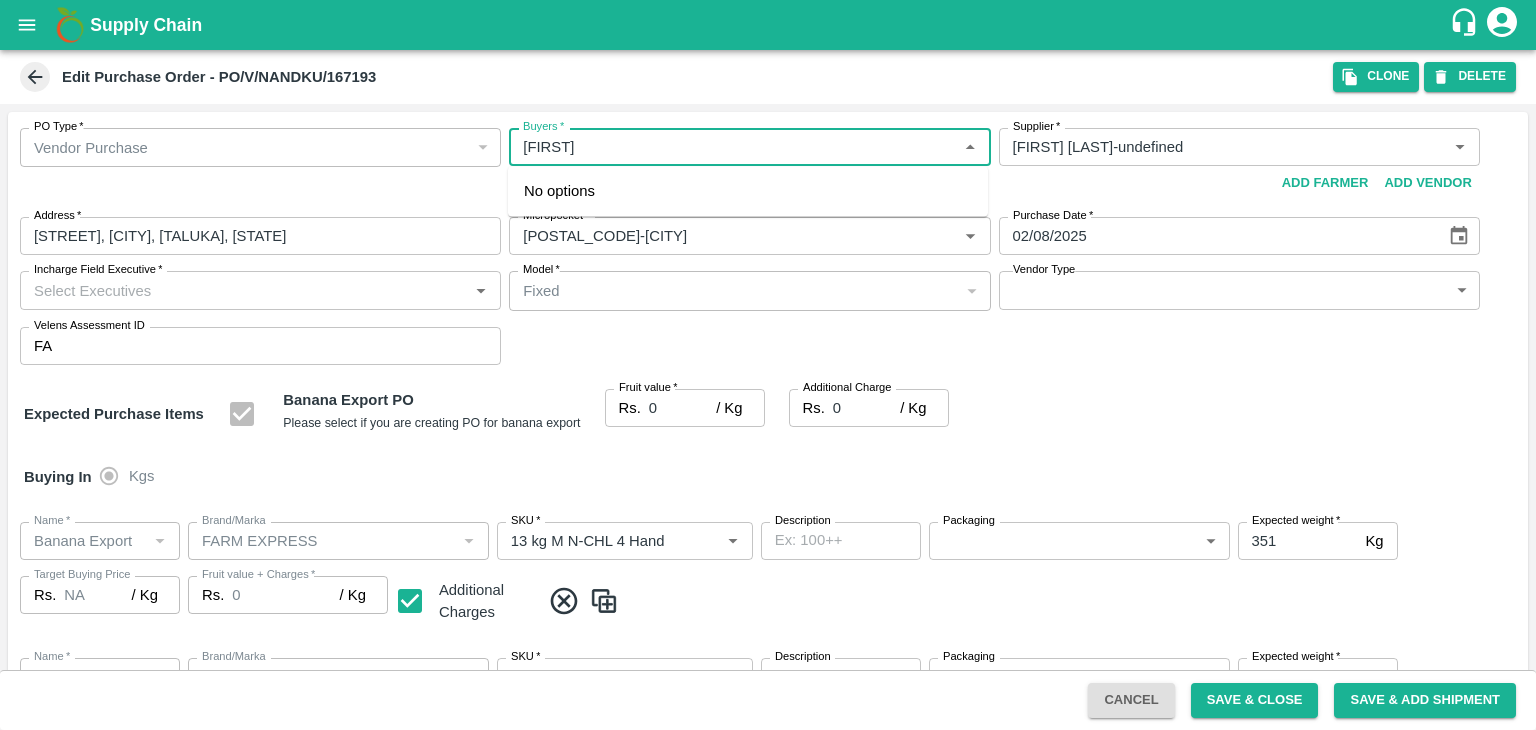 type on "[FIRST] [LAST]-undefined" 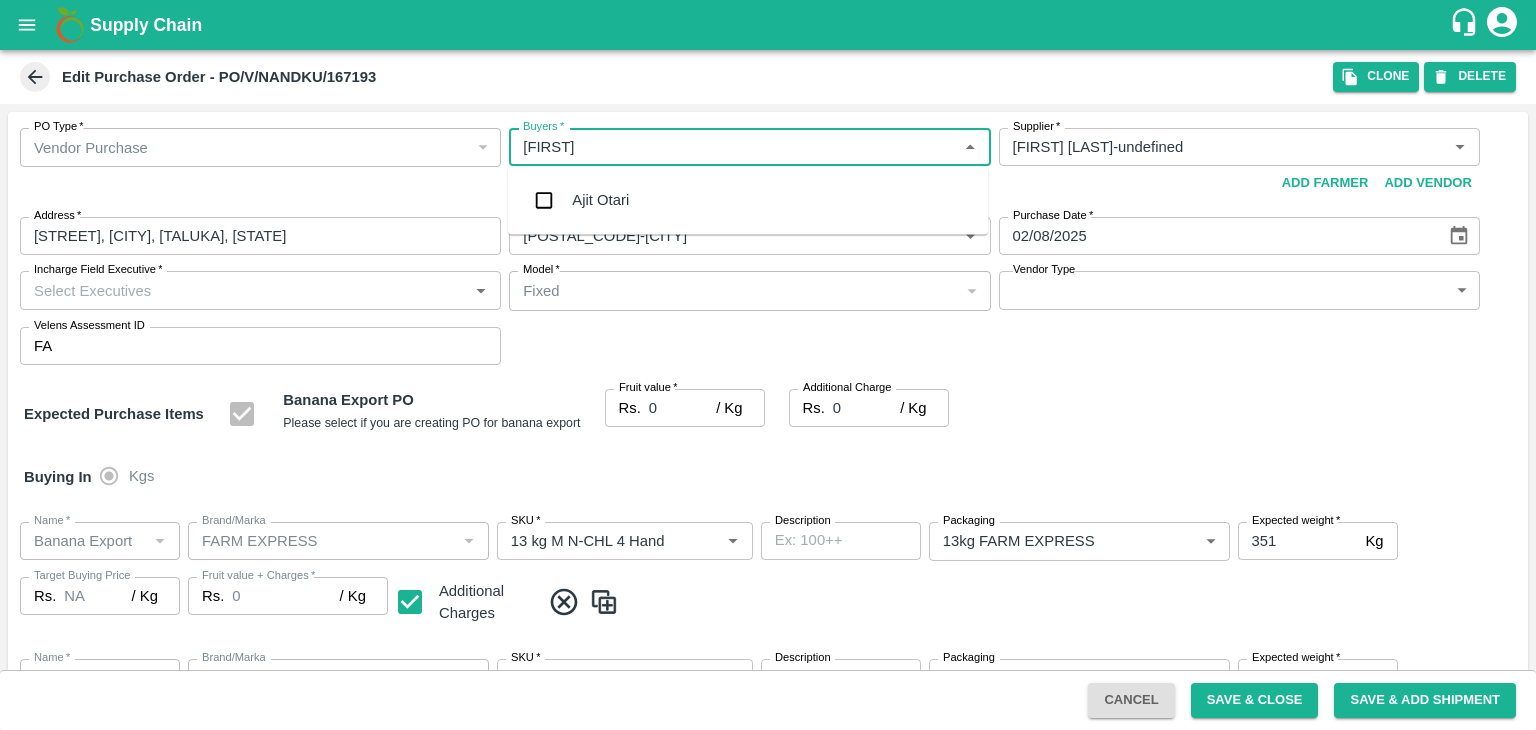 click on "Ajit Otari" at bounding box center (748, 200) 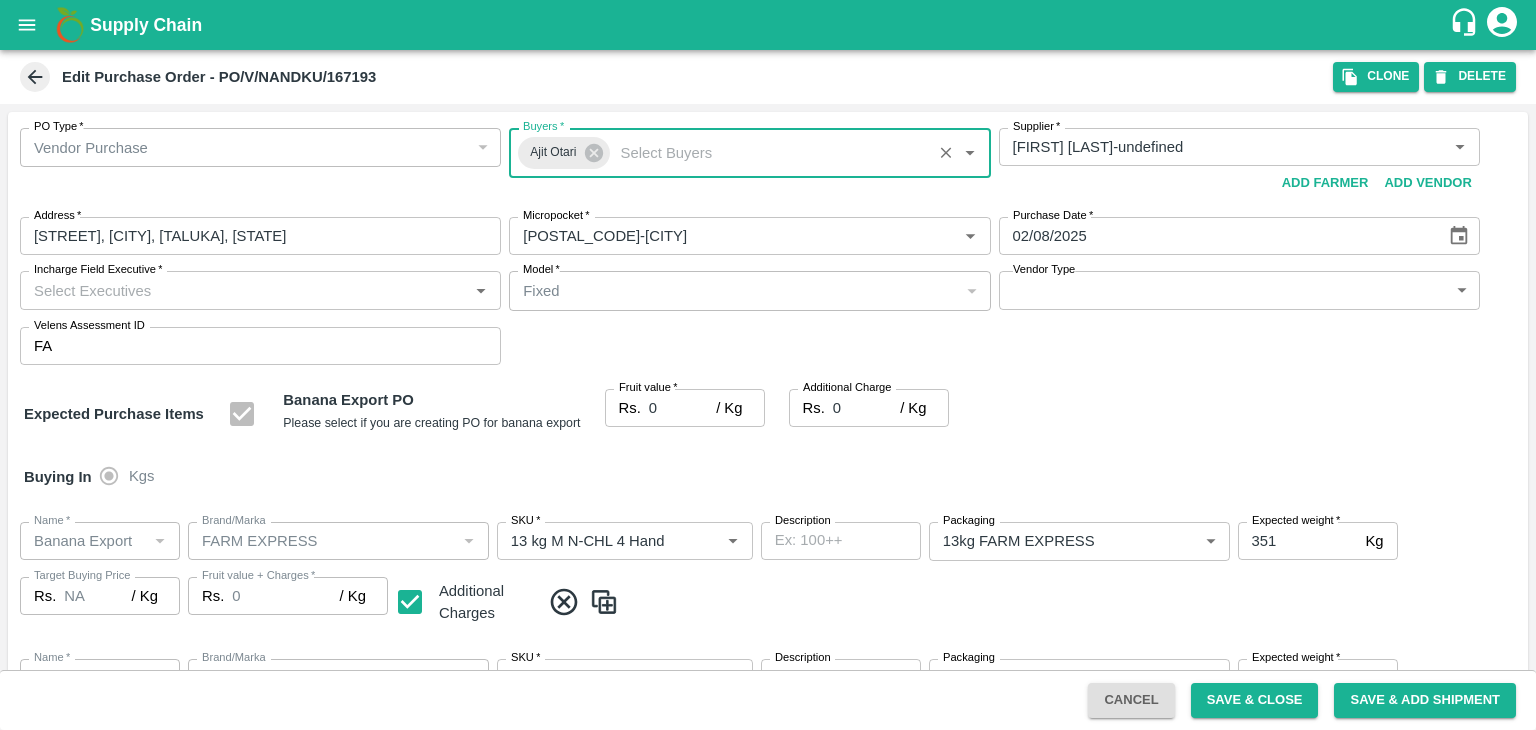 click on "Incharge Field Executive   *" at bounding box center (244, 290) 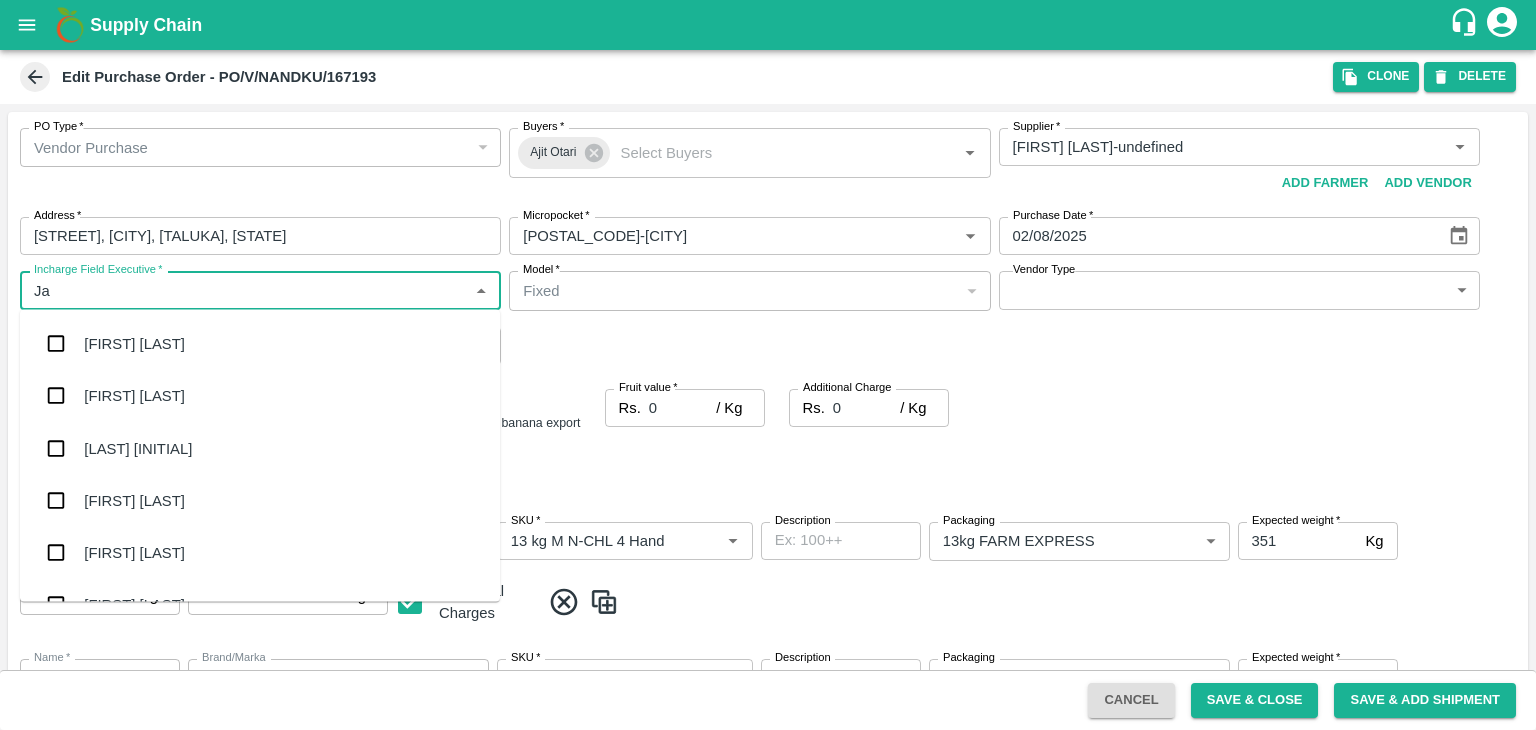 type on "Jay" 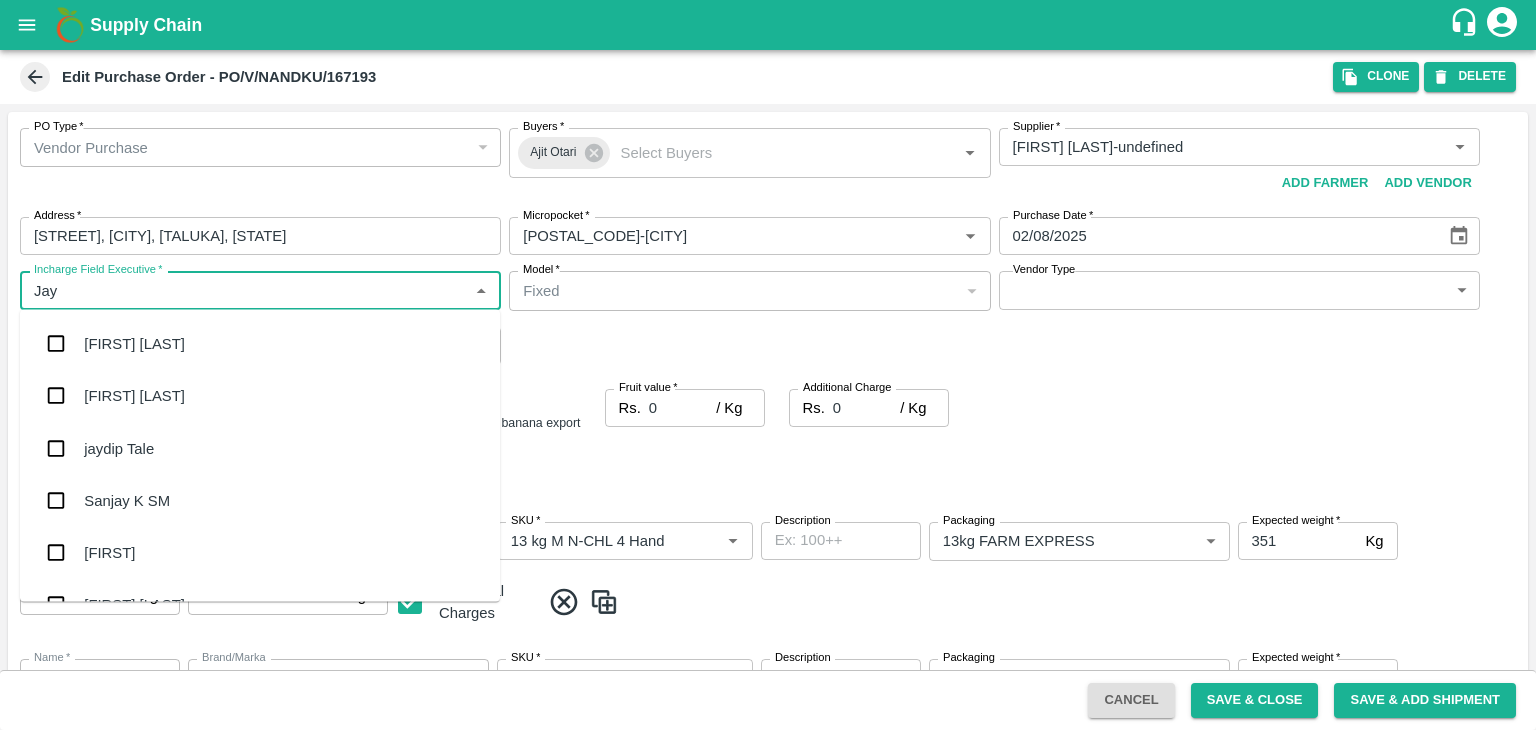 click on "jaydip Tale" at bounding box center [260, 448] 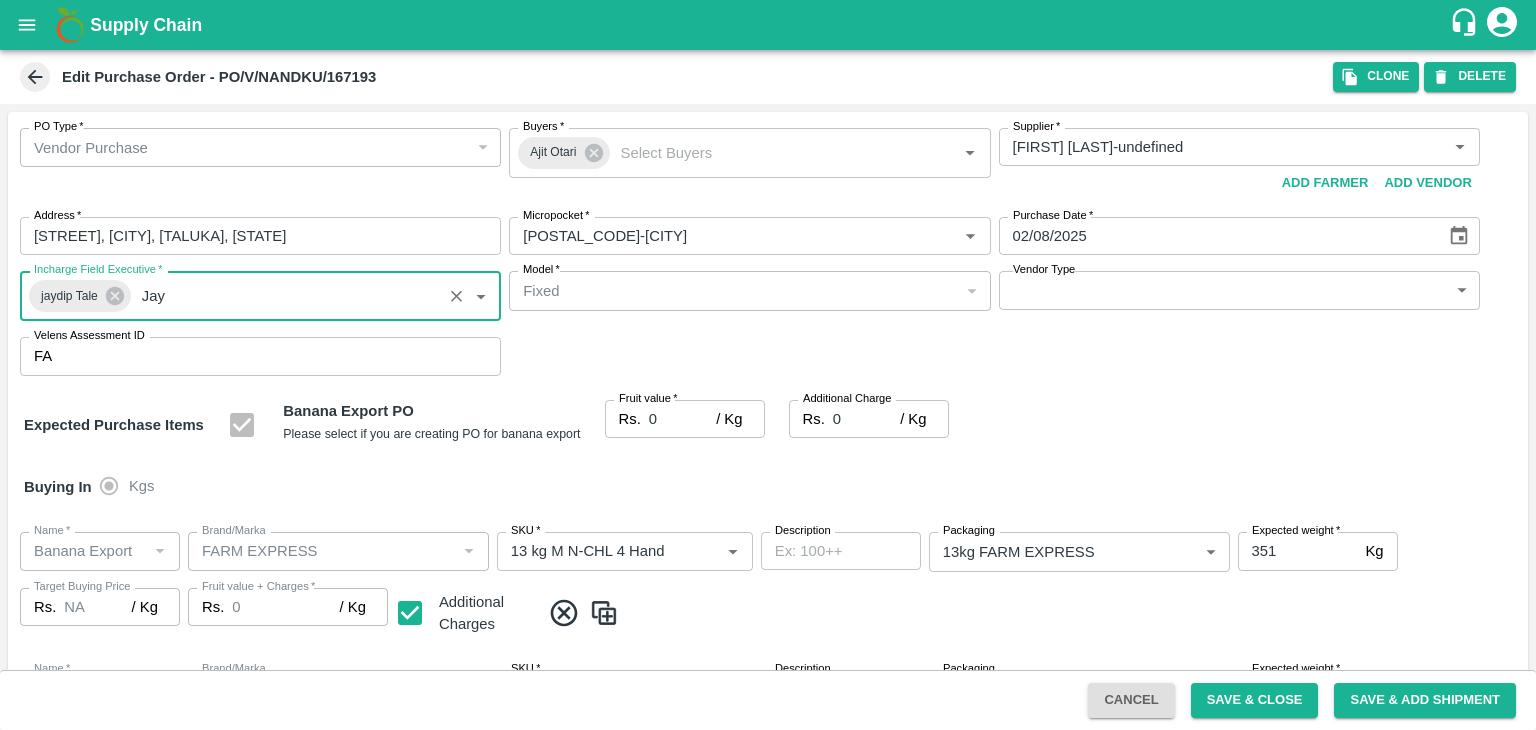 type 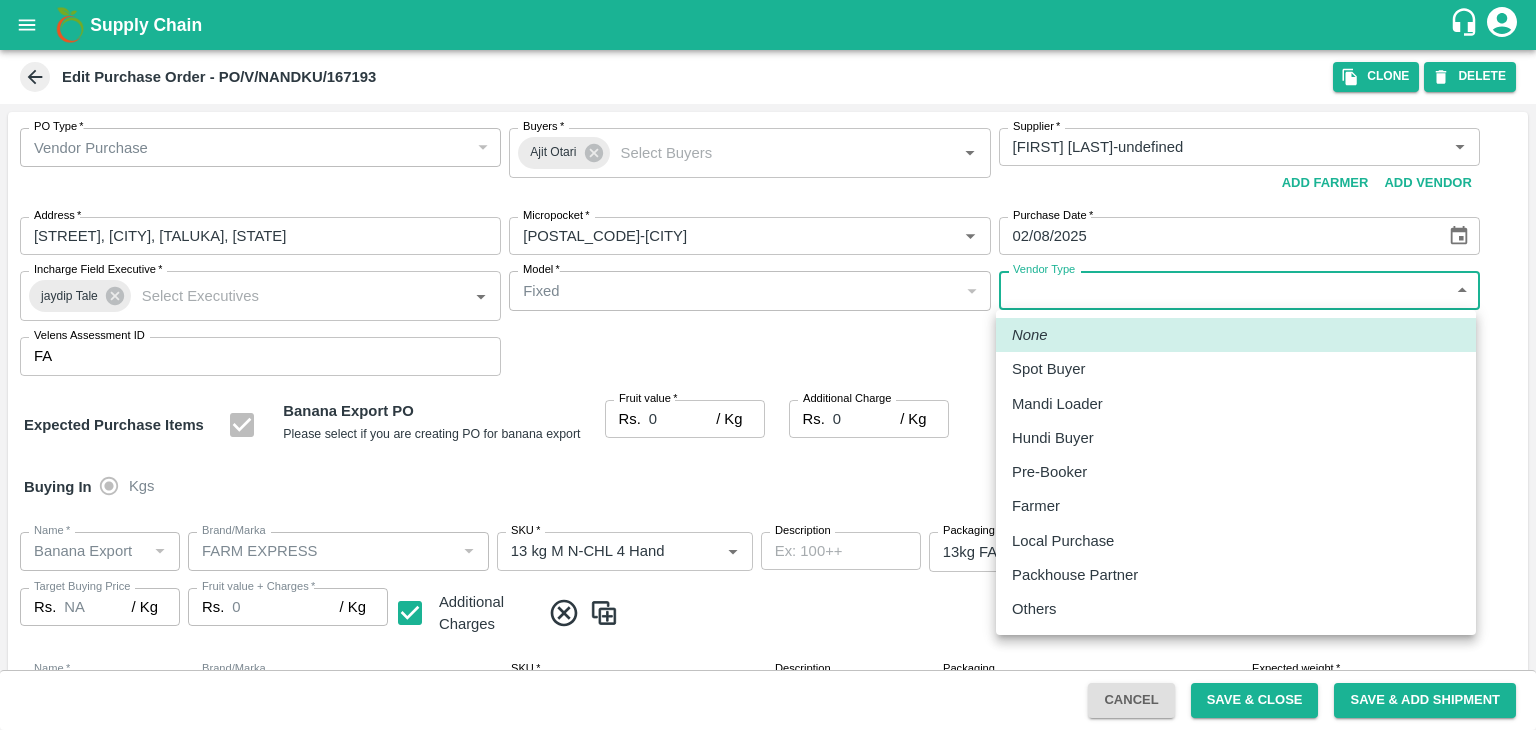 click on "Supply Chain Edit Purchase Order - PO/V/NANDKU/167193 Clone DELETE PO Type   * Vendor Purchase 2 PO Type Buyers   * [FIRST] [LAST] Buyers   * Supplier   * Supplier   * Add Vendor Add Farmer Address   * [STREET], [CITY], [TALUKA], [STATE] Address Micropocket   * Micropocket   * Purchase Date   * 02/08/2025 Purchase Date Incharge Field Executive   * [FIRST] [LAST] Incharge Field Executive   * Model   * Fixed Fixed Model Vendor Type ​ Vendor Type Velens Assessment ID FA Velens Assessment ID Expected Purchase Items Banana Export PO Please select if you are creating PO for banana export Fruit value   * Rs. 0 / Kg Fruit value Additional Charge Rs. 0 / Kg Additional Charge Buying In Kgs Name   * Name   * Brand/Marka Brand/Marka SKU   * SKU   * Description x Description Packaging 13kg FARM EXPRESS 468 Packaging Expected weight   * 351 Kg Expected weight Target Buying Price Rs. NA / Kg Target Buying Price Fruit value + Charges   * Rs. 0 / Kg Fruit value + Charges Additional Charges *" at bounding box center (768, 365) 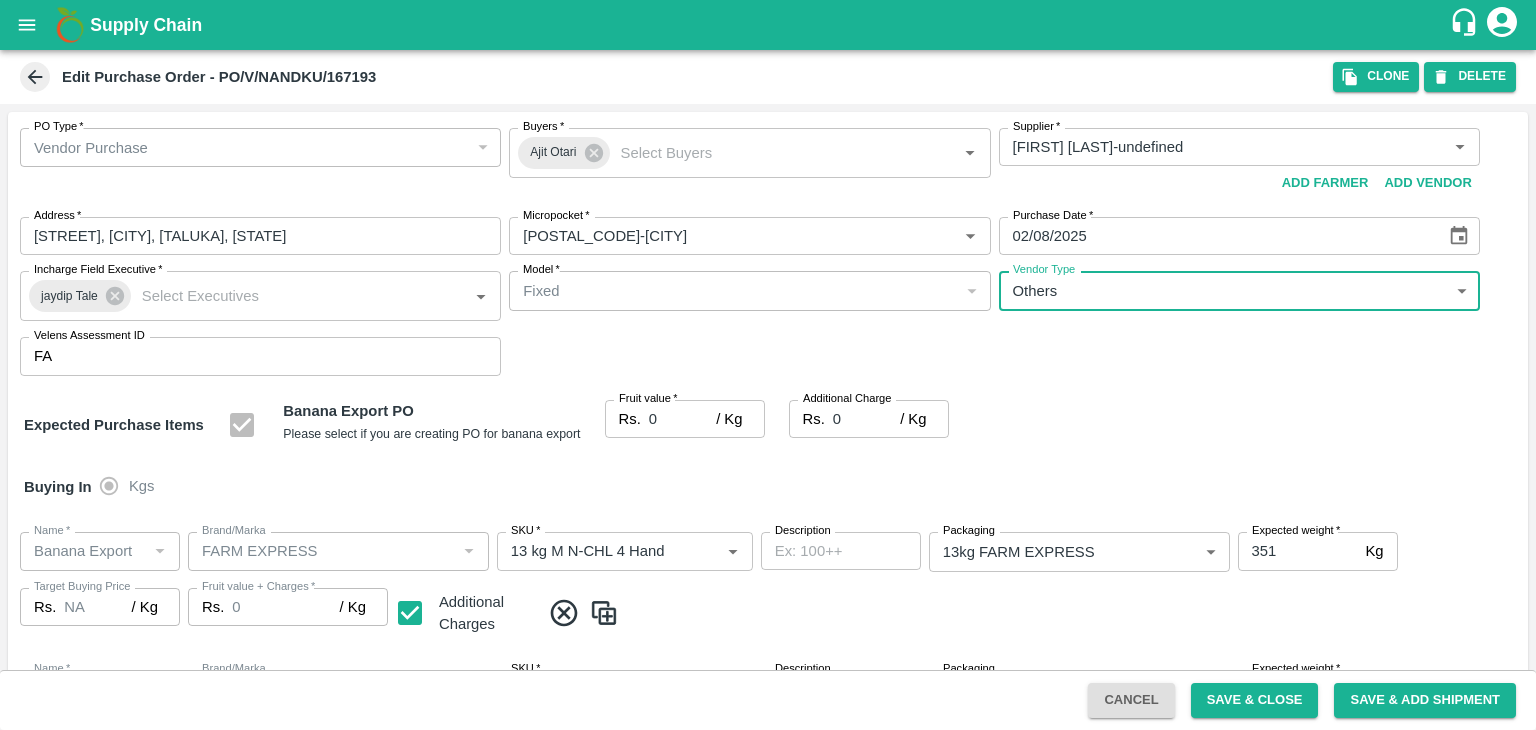 type on "OTHER" 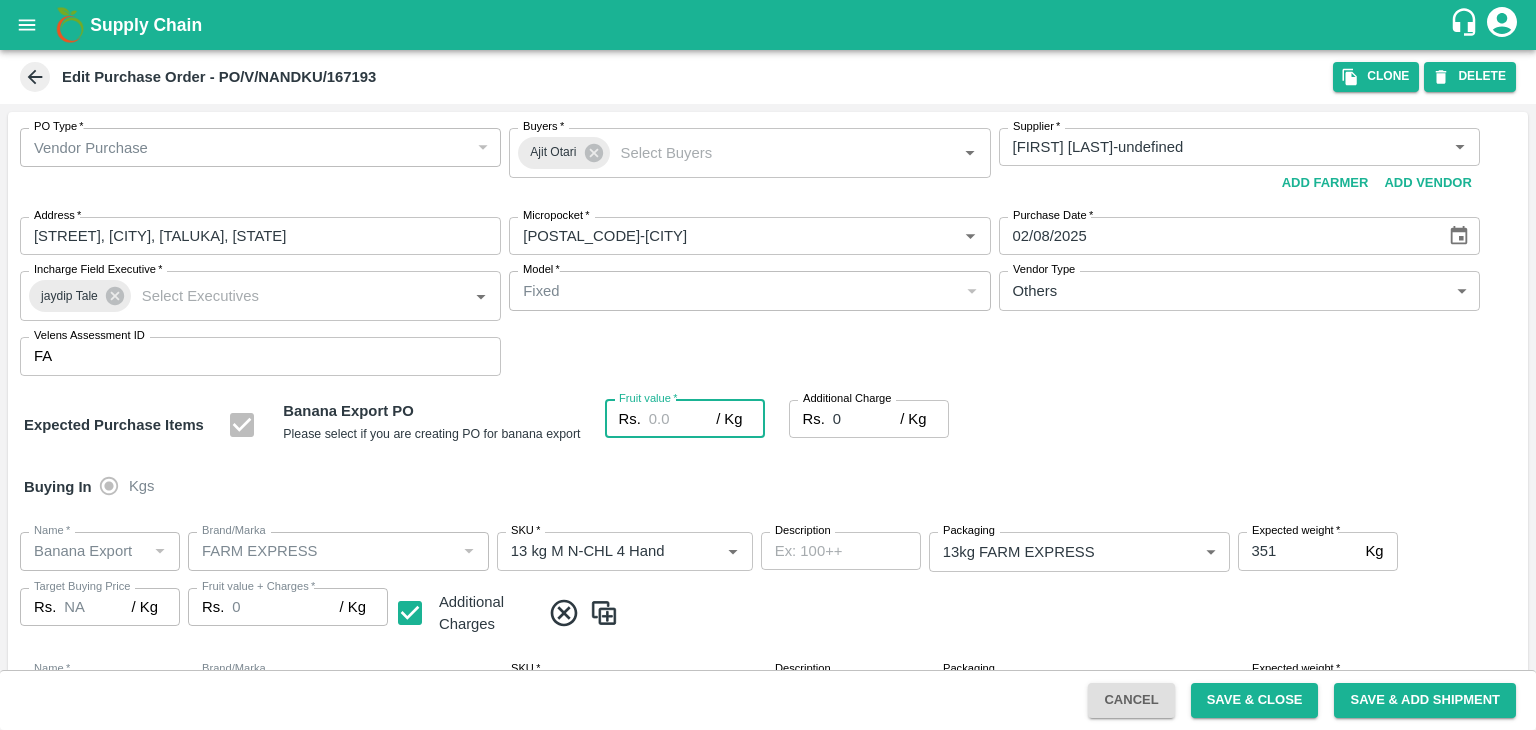 type on "2" 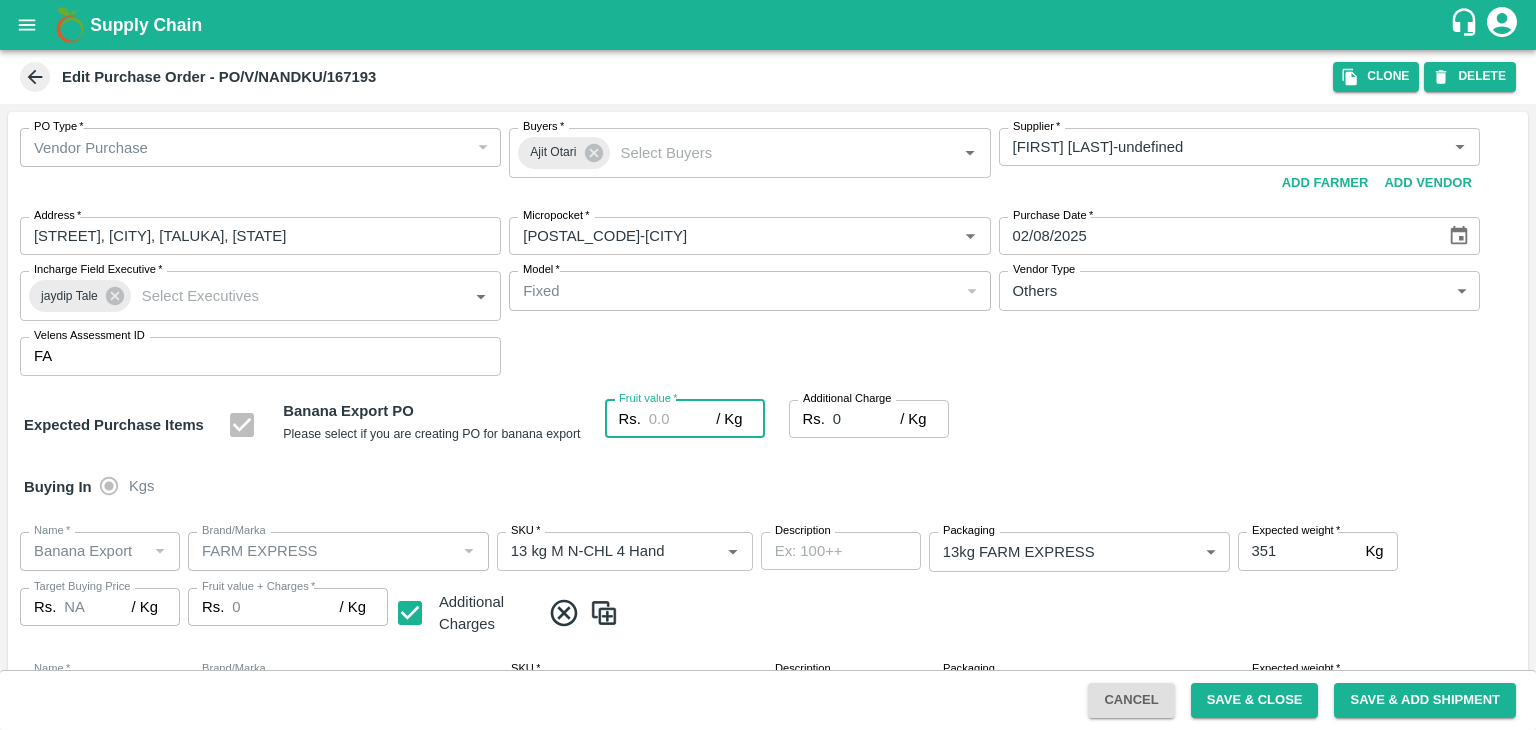 type on "2" 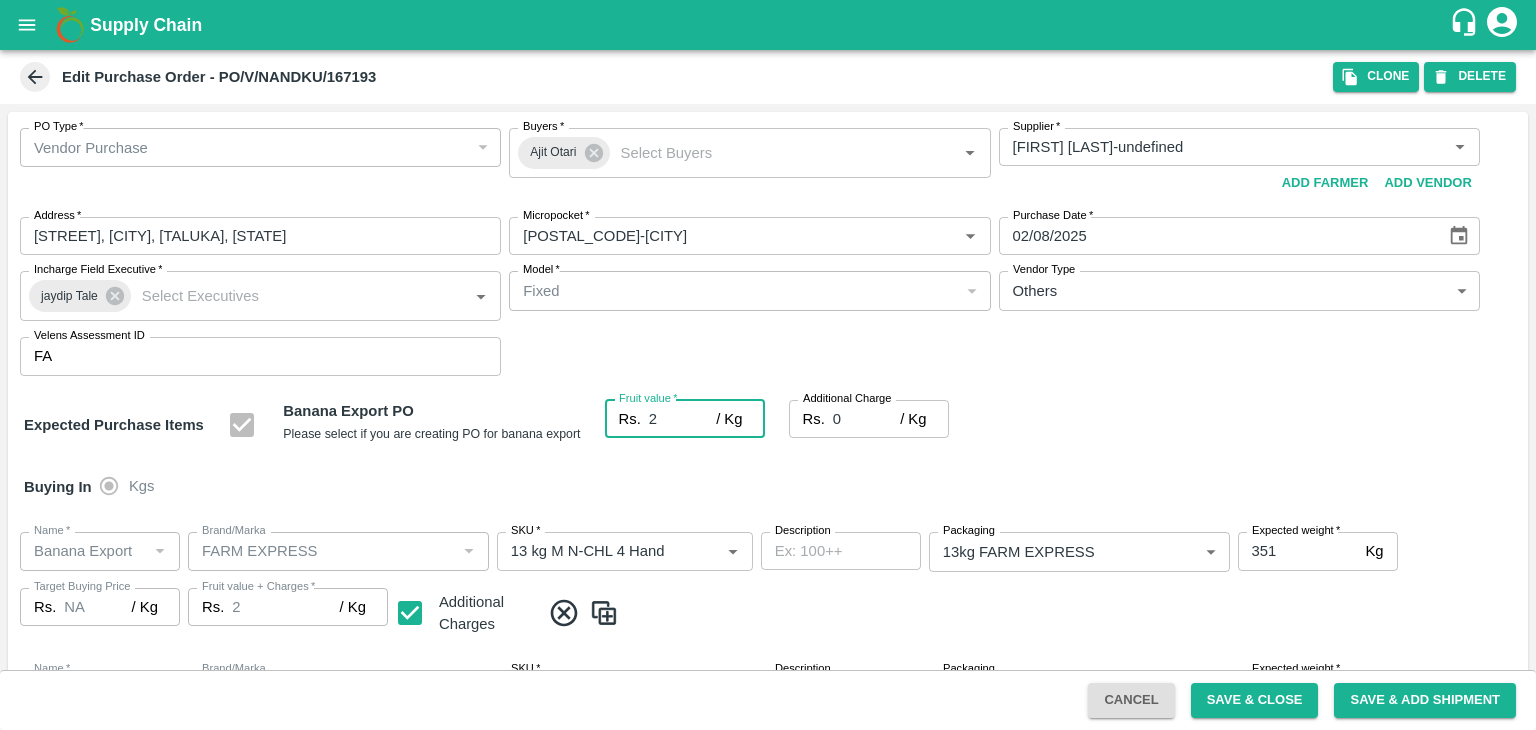 type on "25" 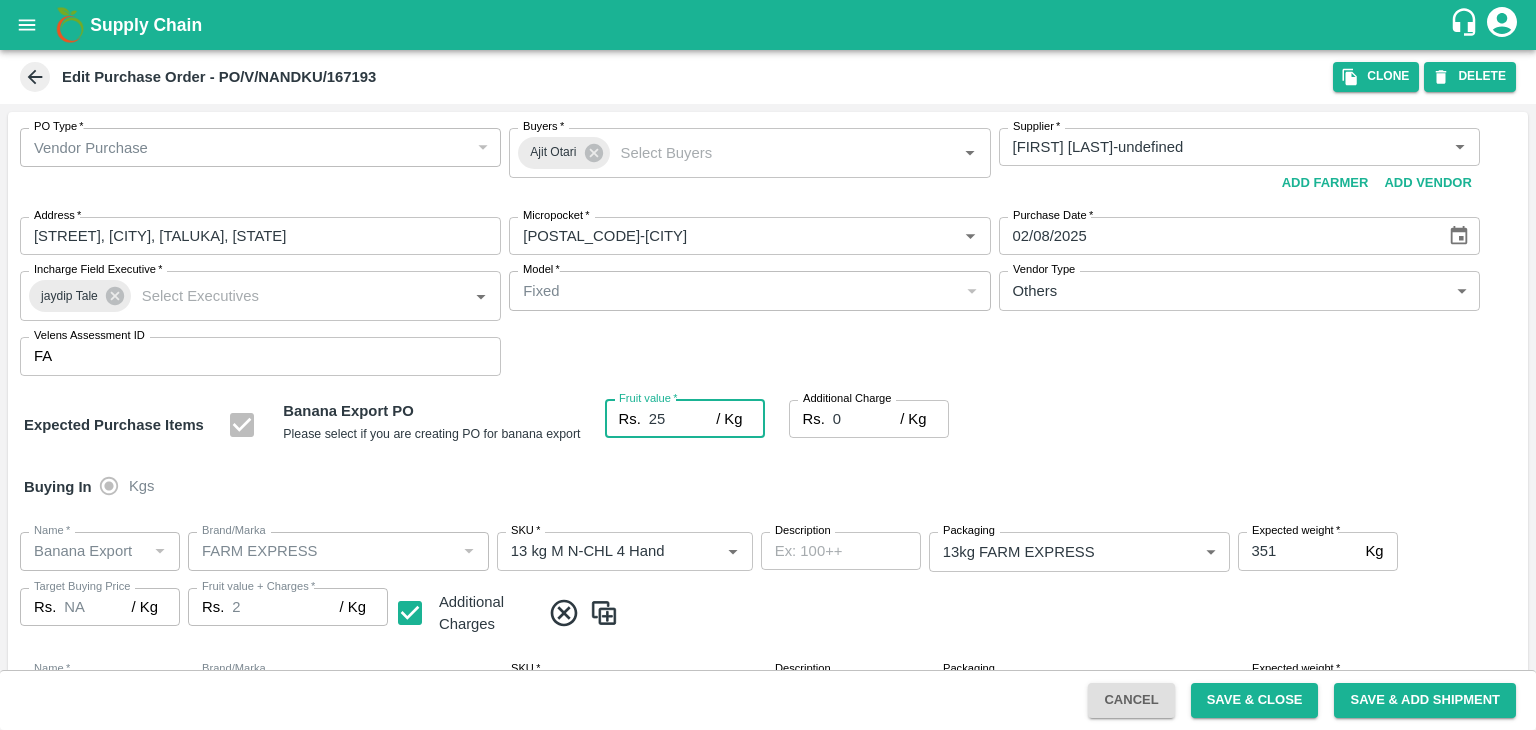 type on "25" 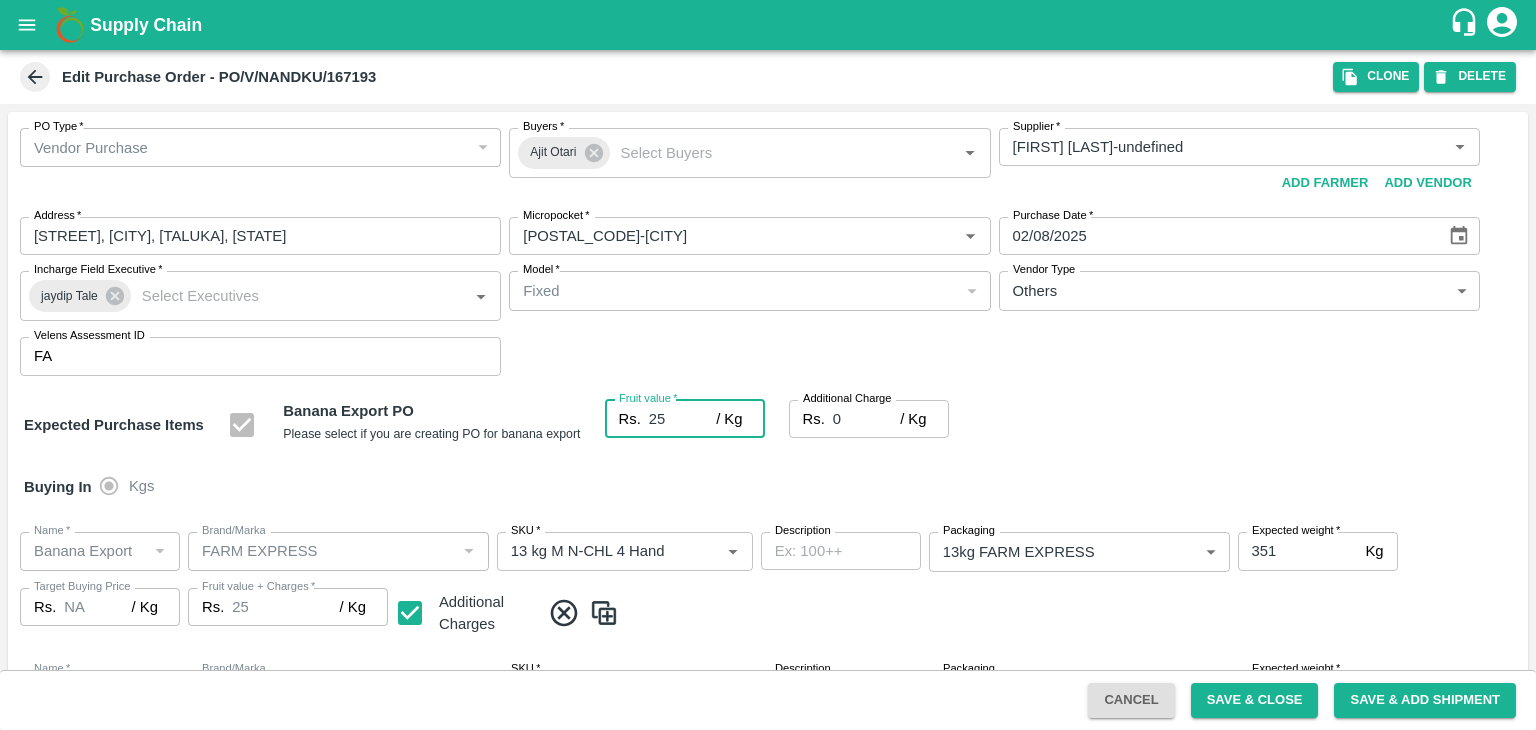 type on "25" 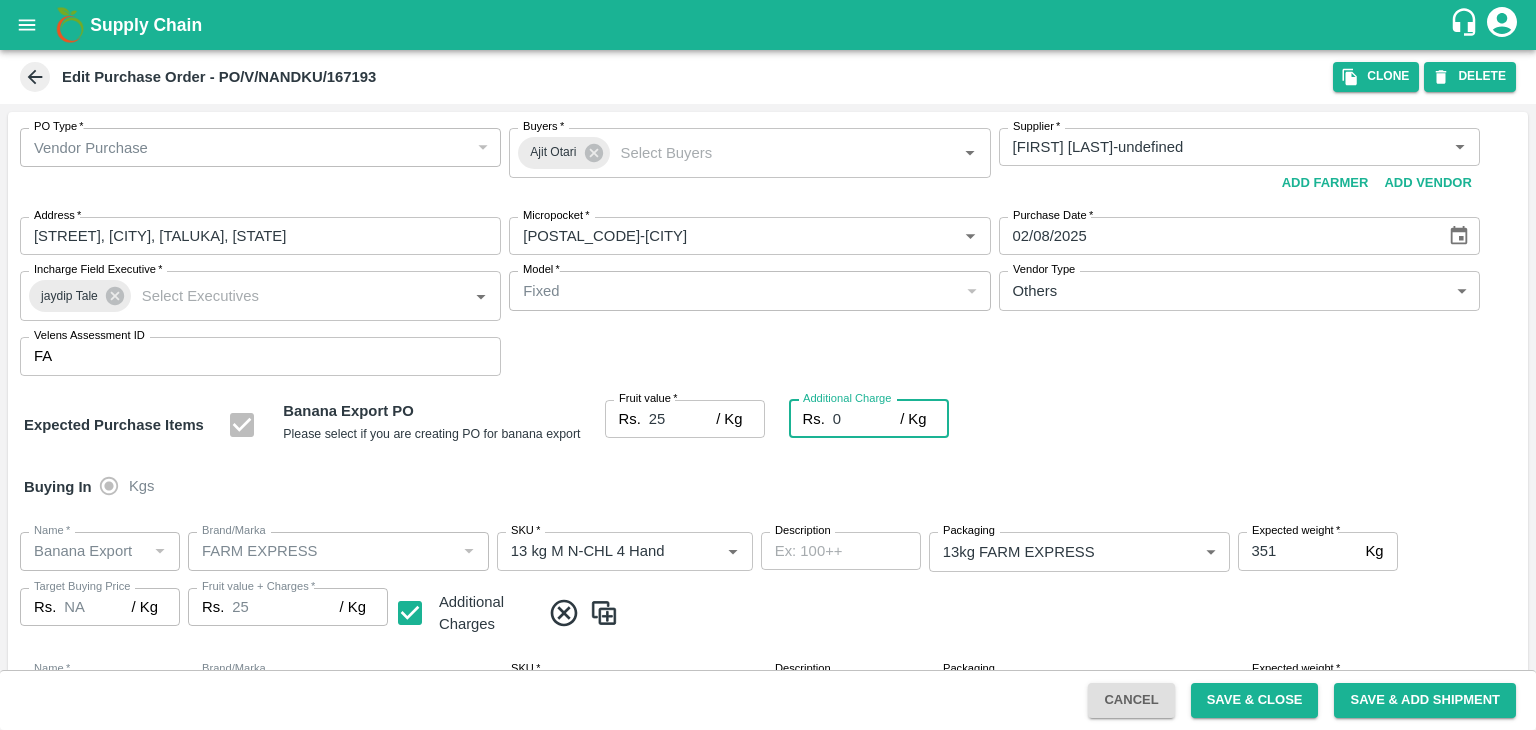 type on "2" 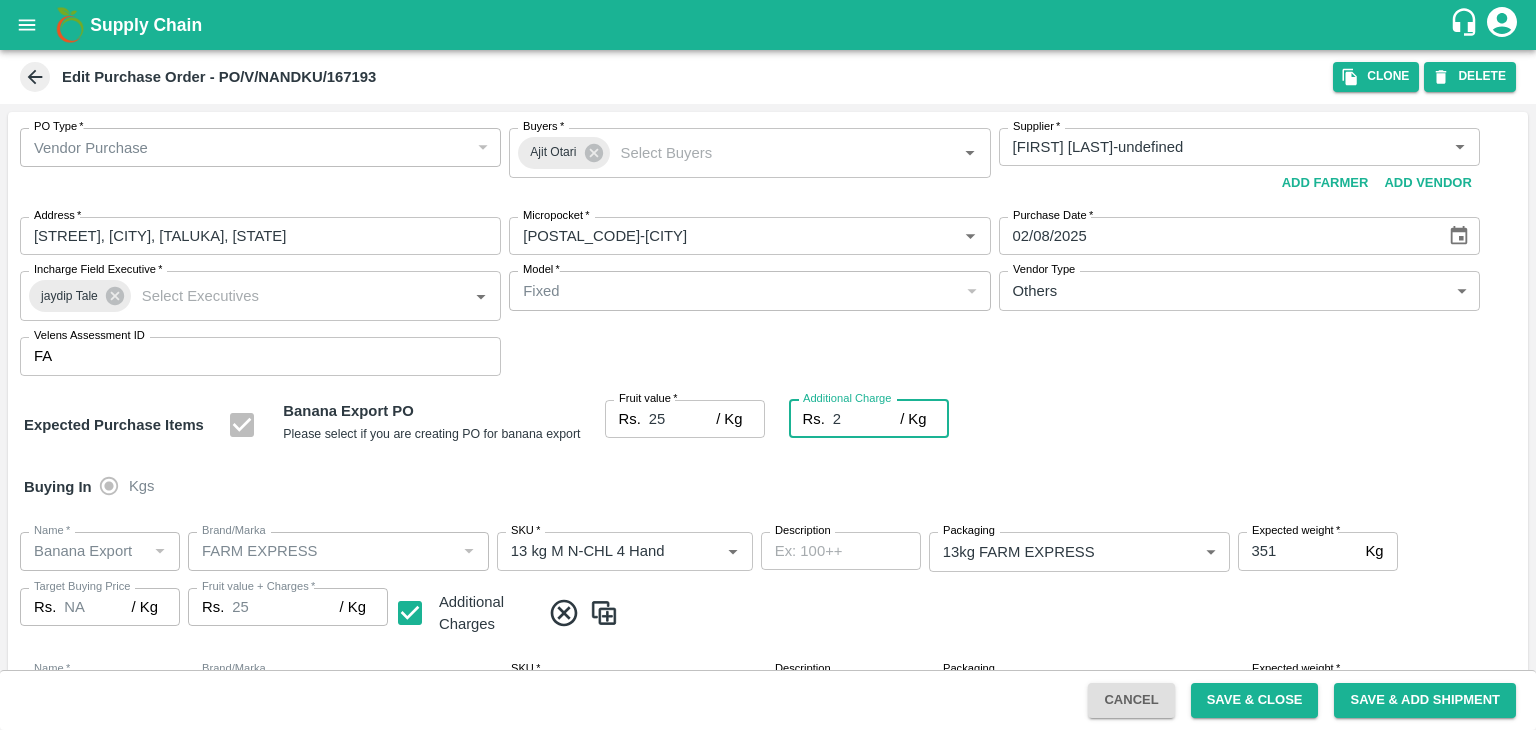 type on "27" 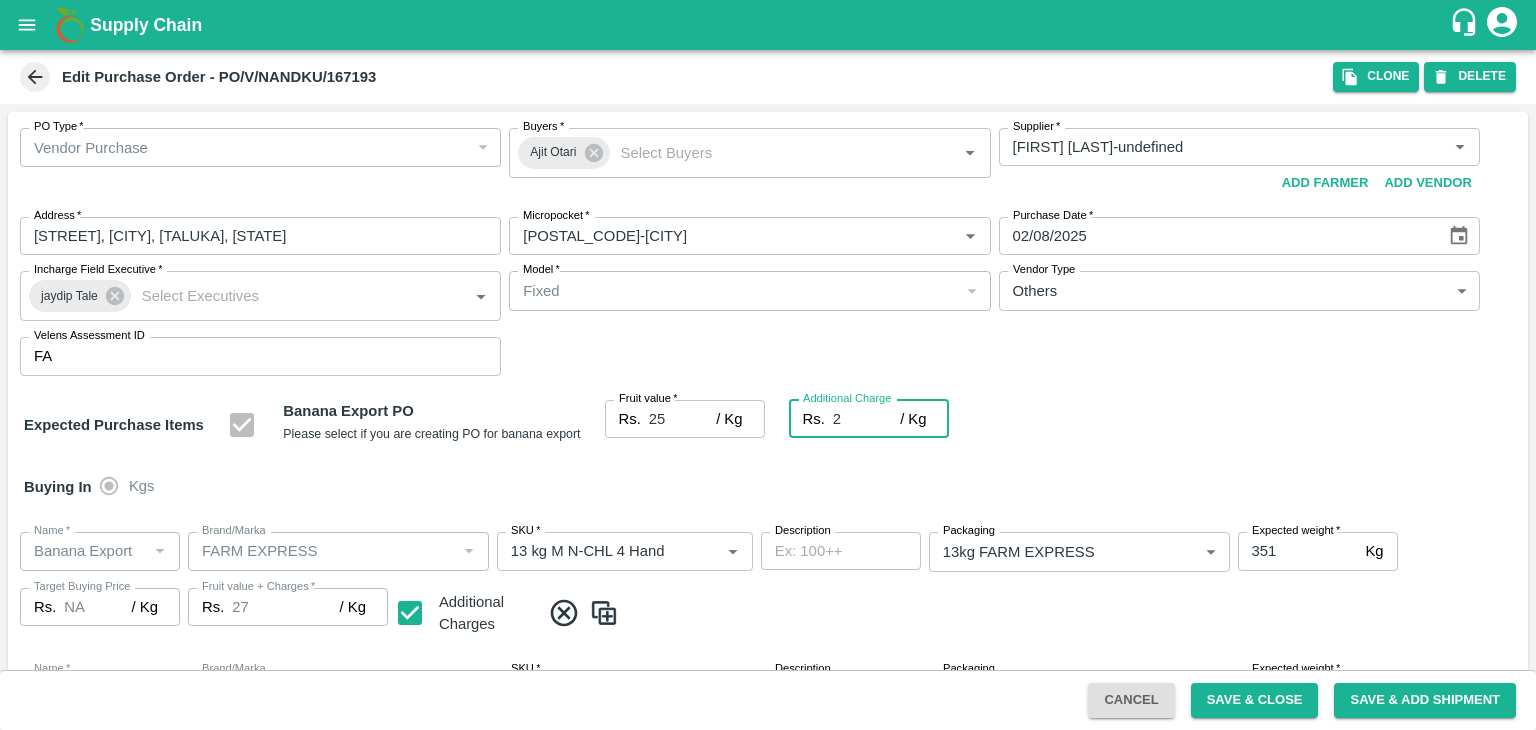 type on "2.7" 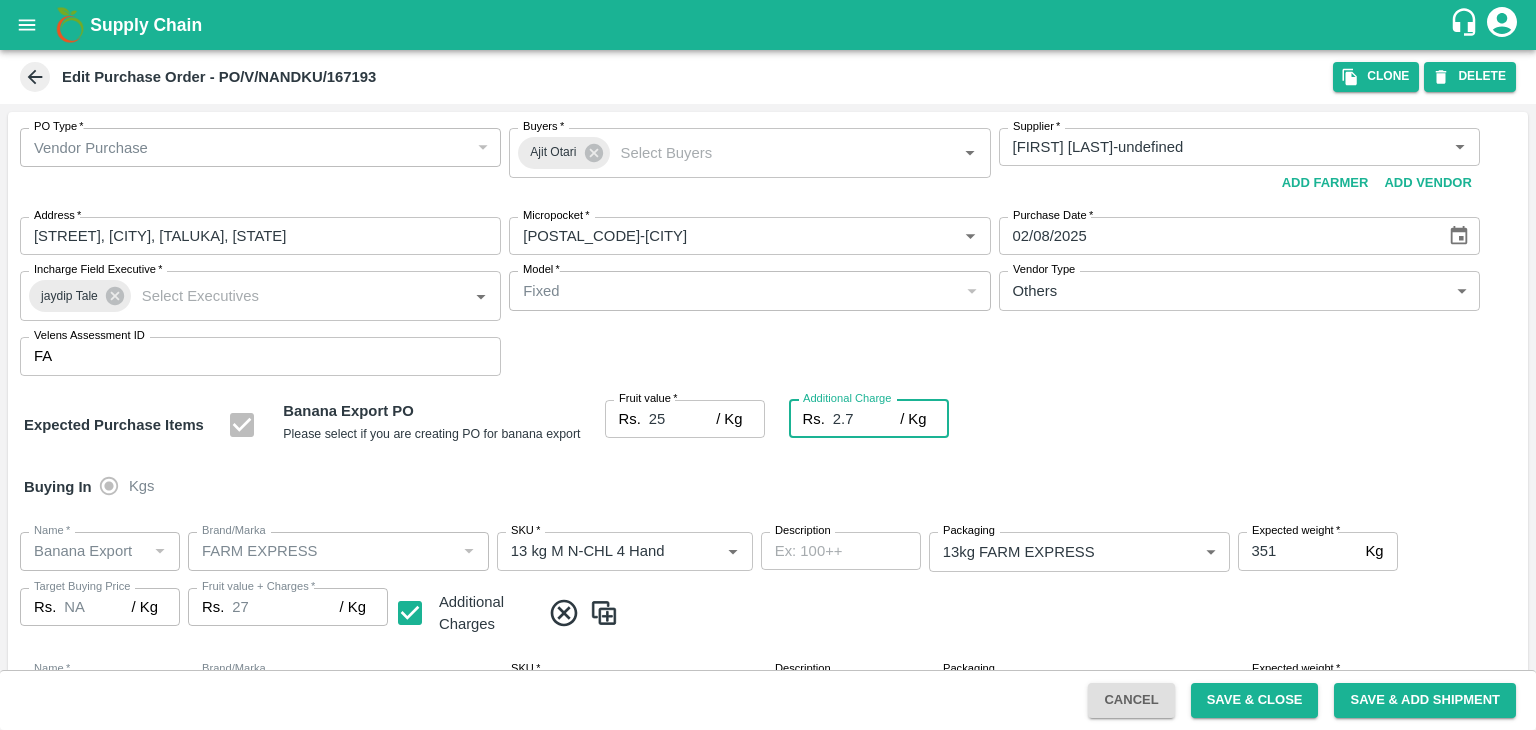 type on "27.7" 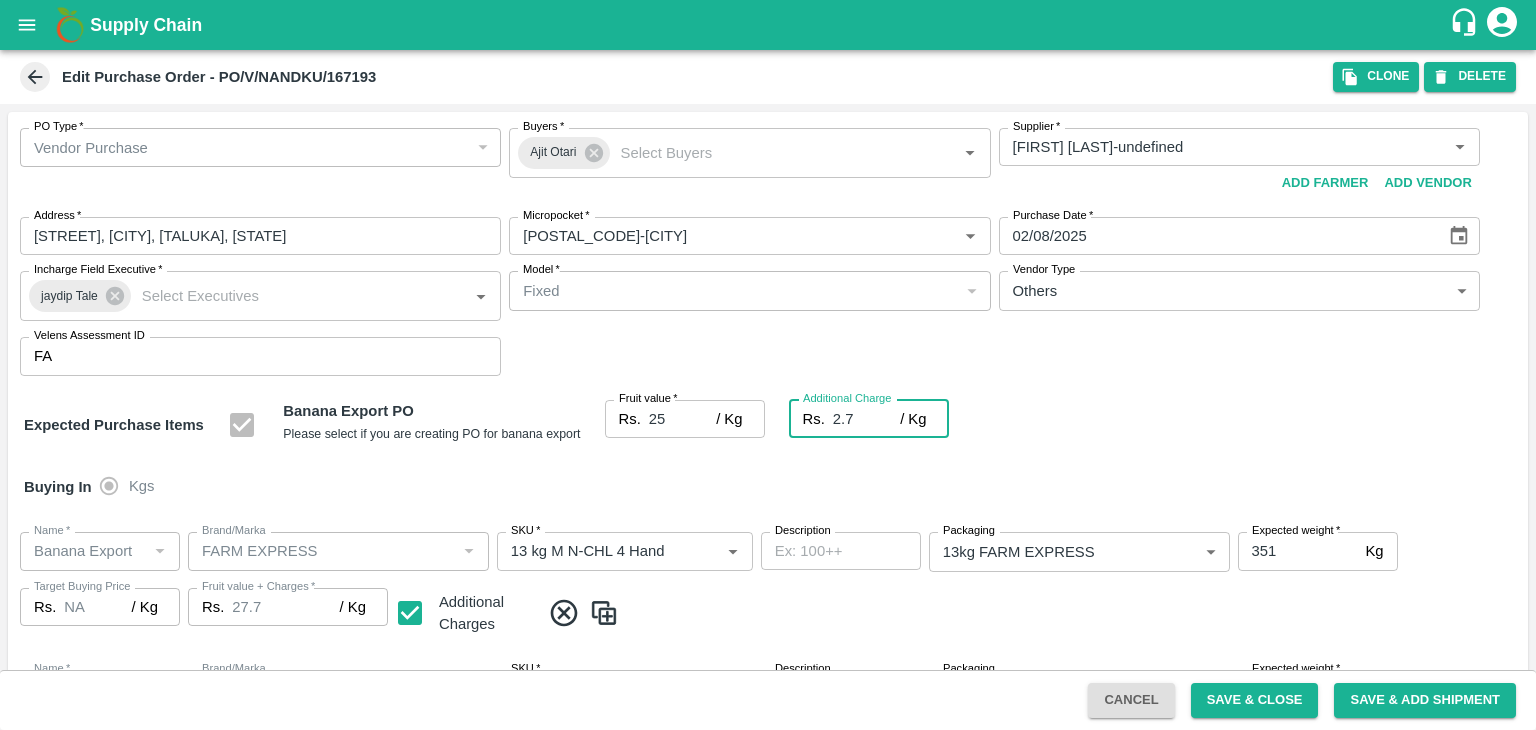 type on "2.75" 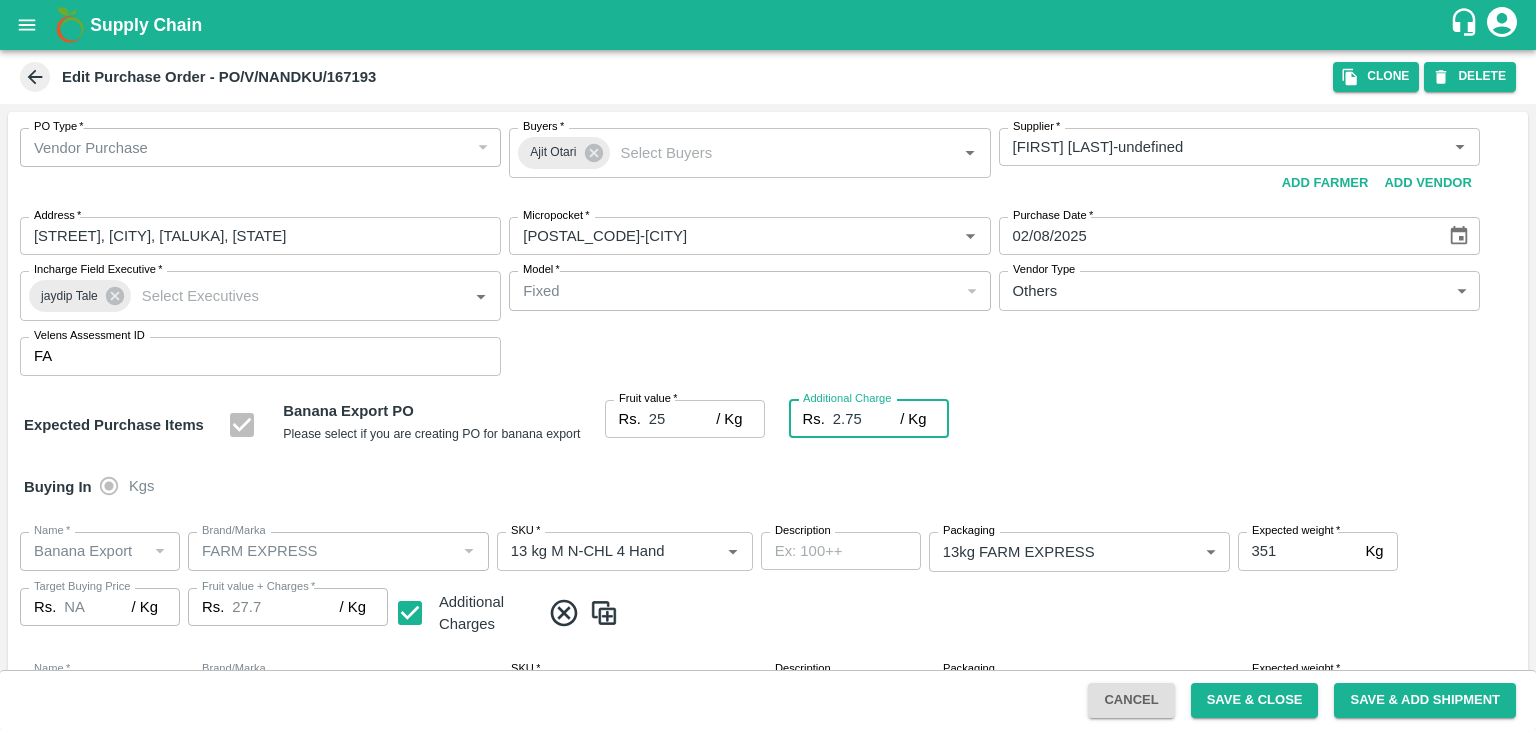 type on "27.75" 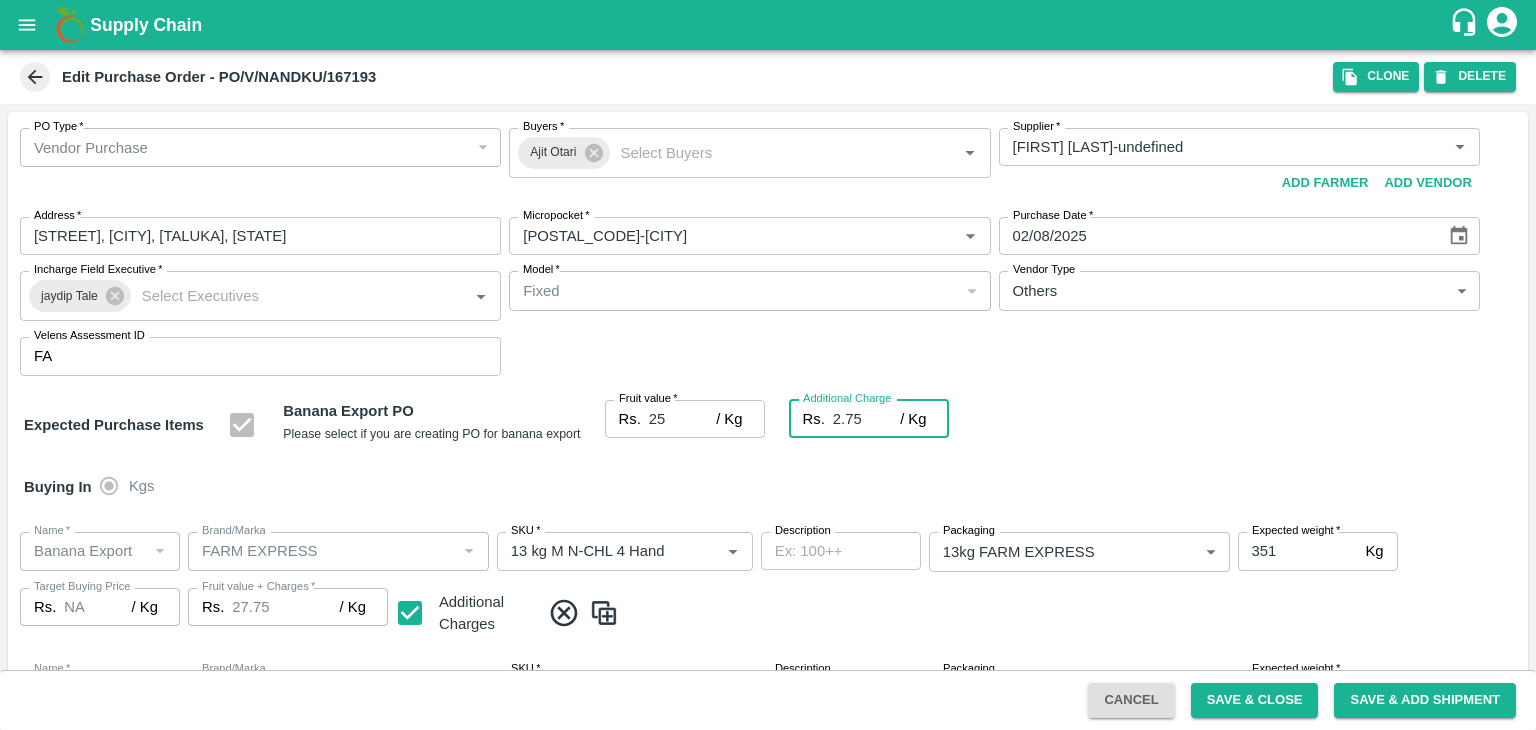 type on "2.75" 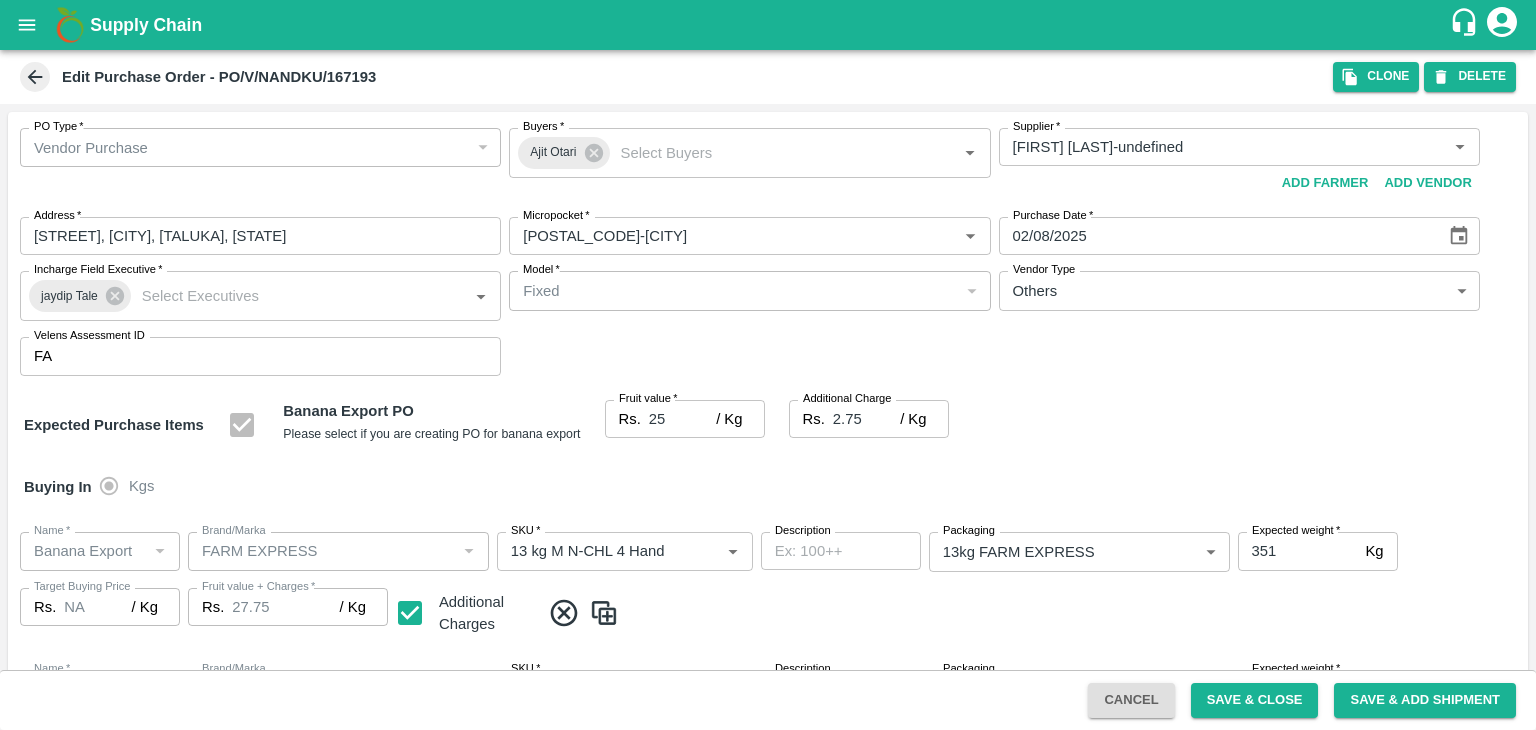 scroll, scrollTop: 1060, scrollLeft: 0, axis: vertical 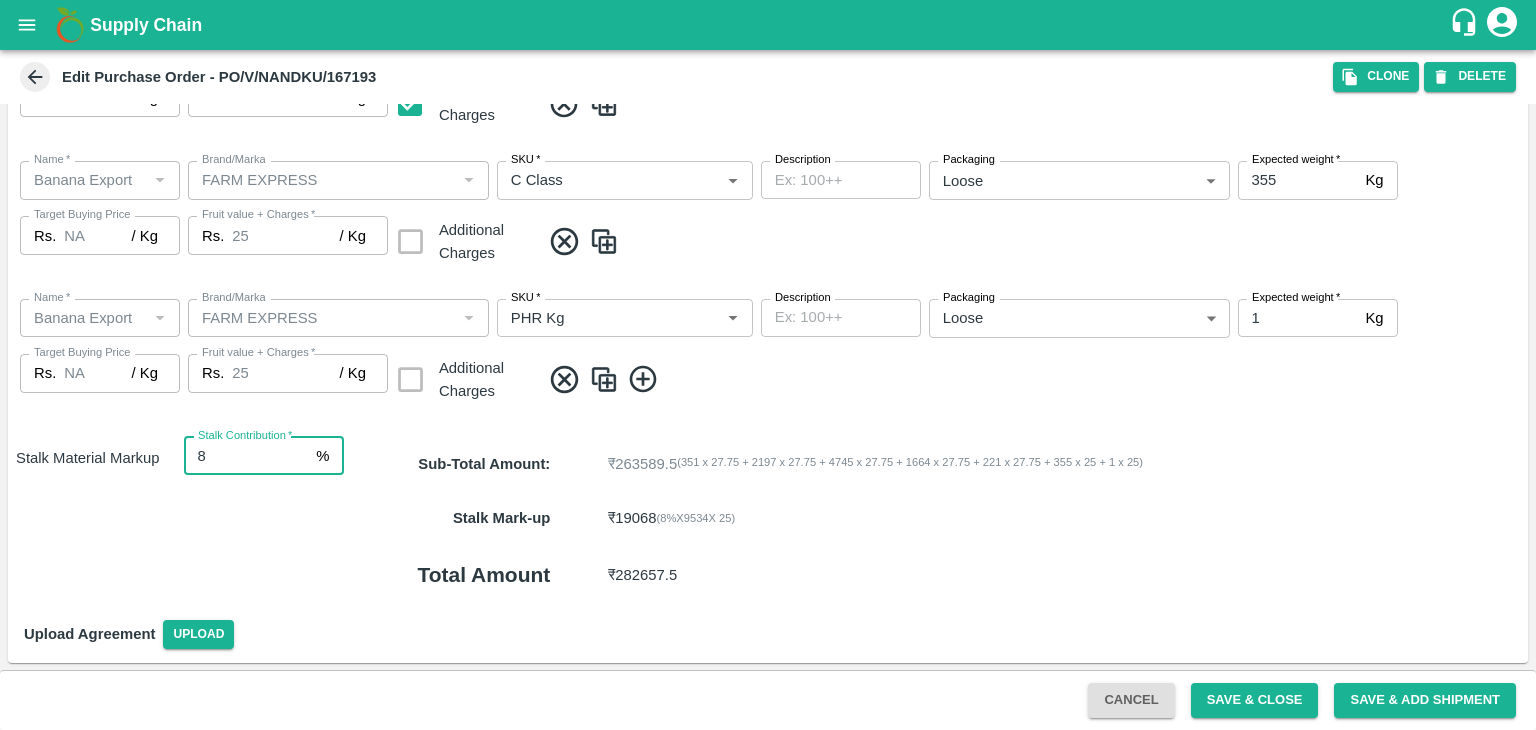 click on "8" at bounding box center [246, 456] 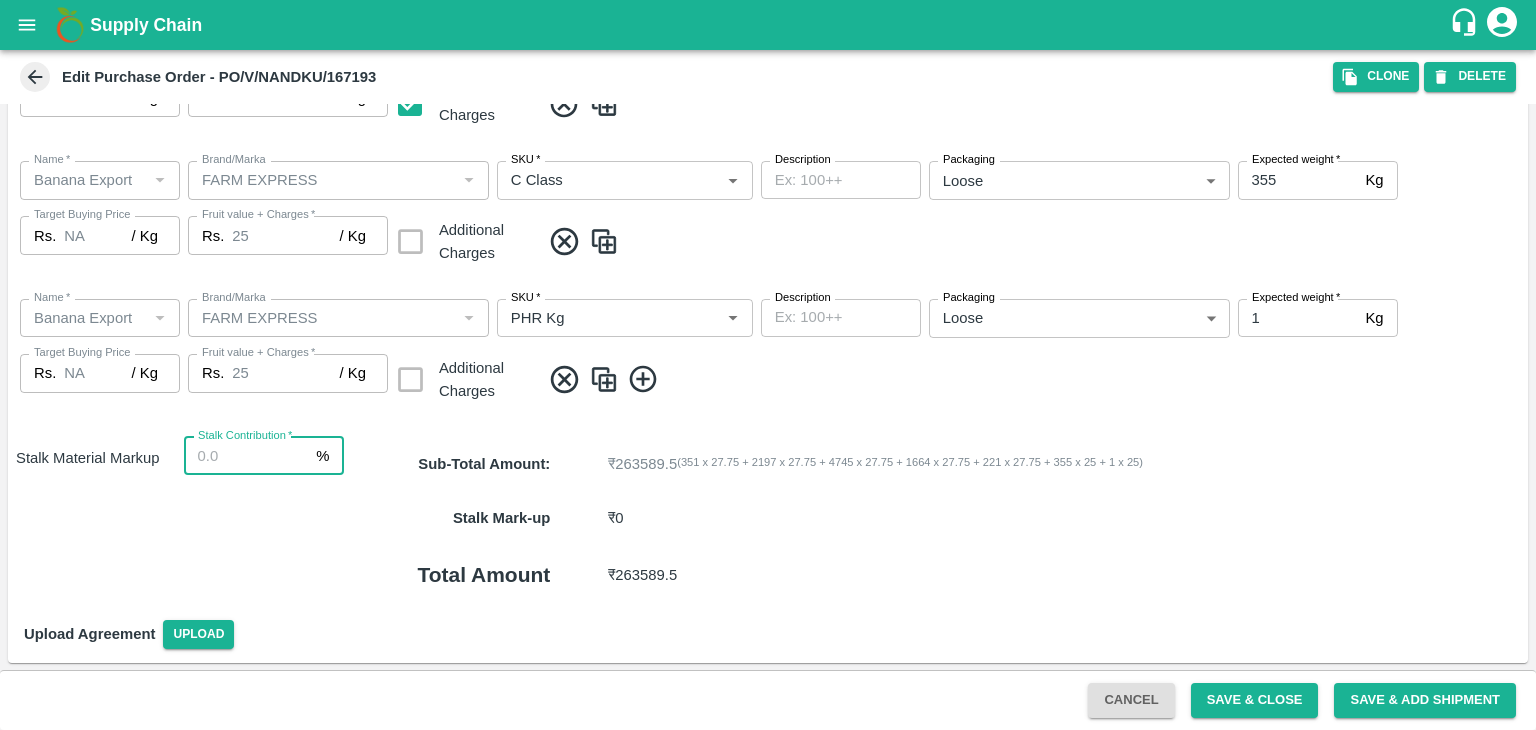 type on "9" 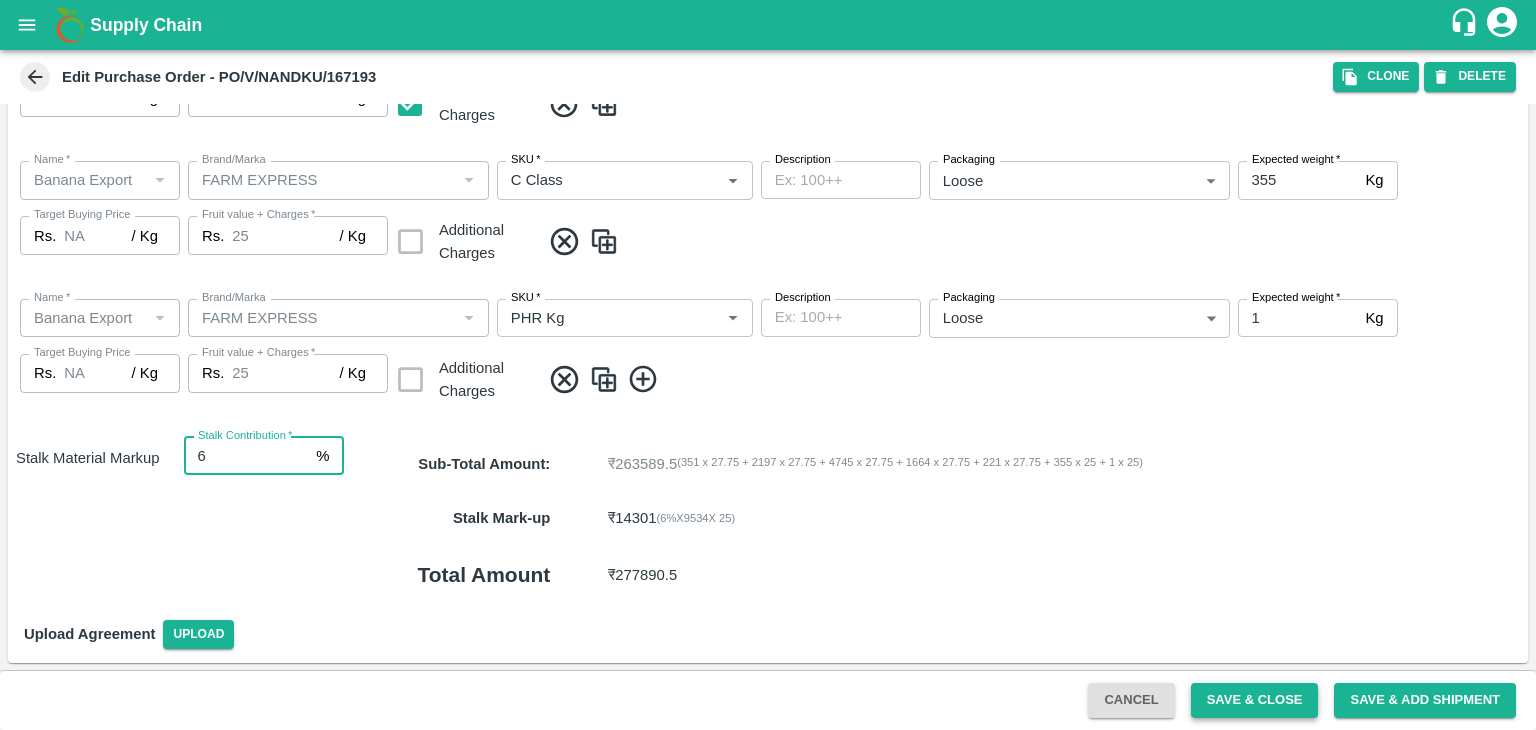 type on "6" 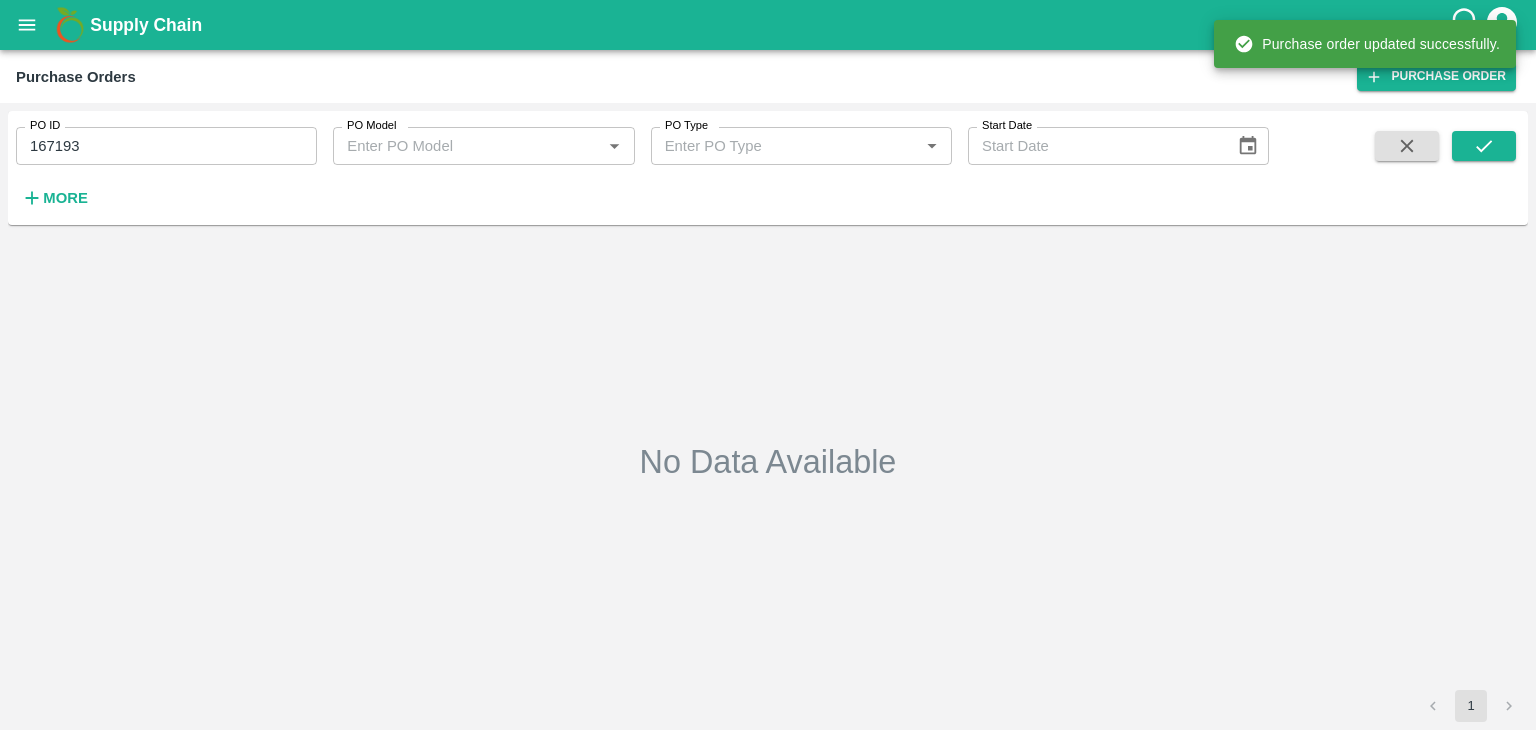 type on "02/08/2025" 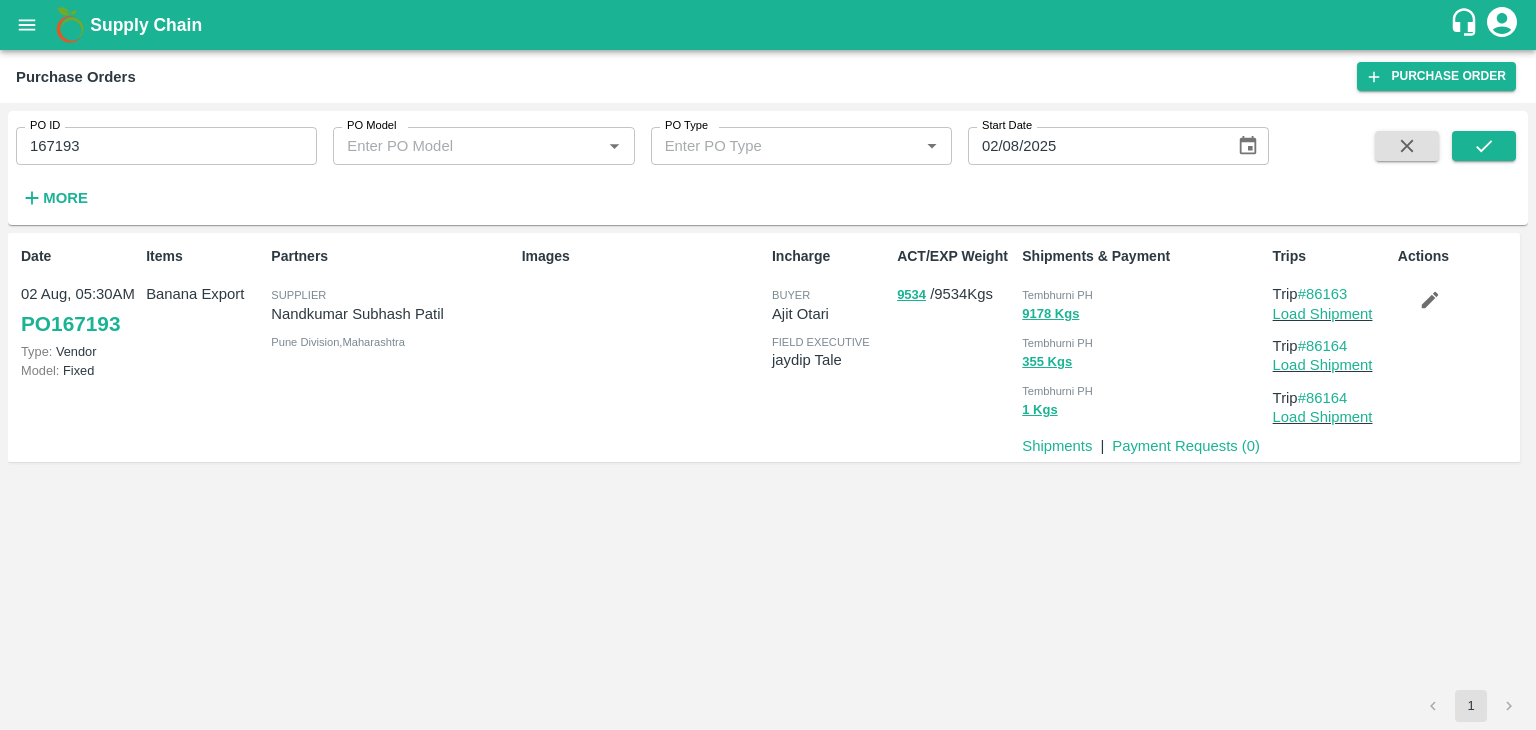 click on "167193" at bounding box center [166, 146] 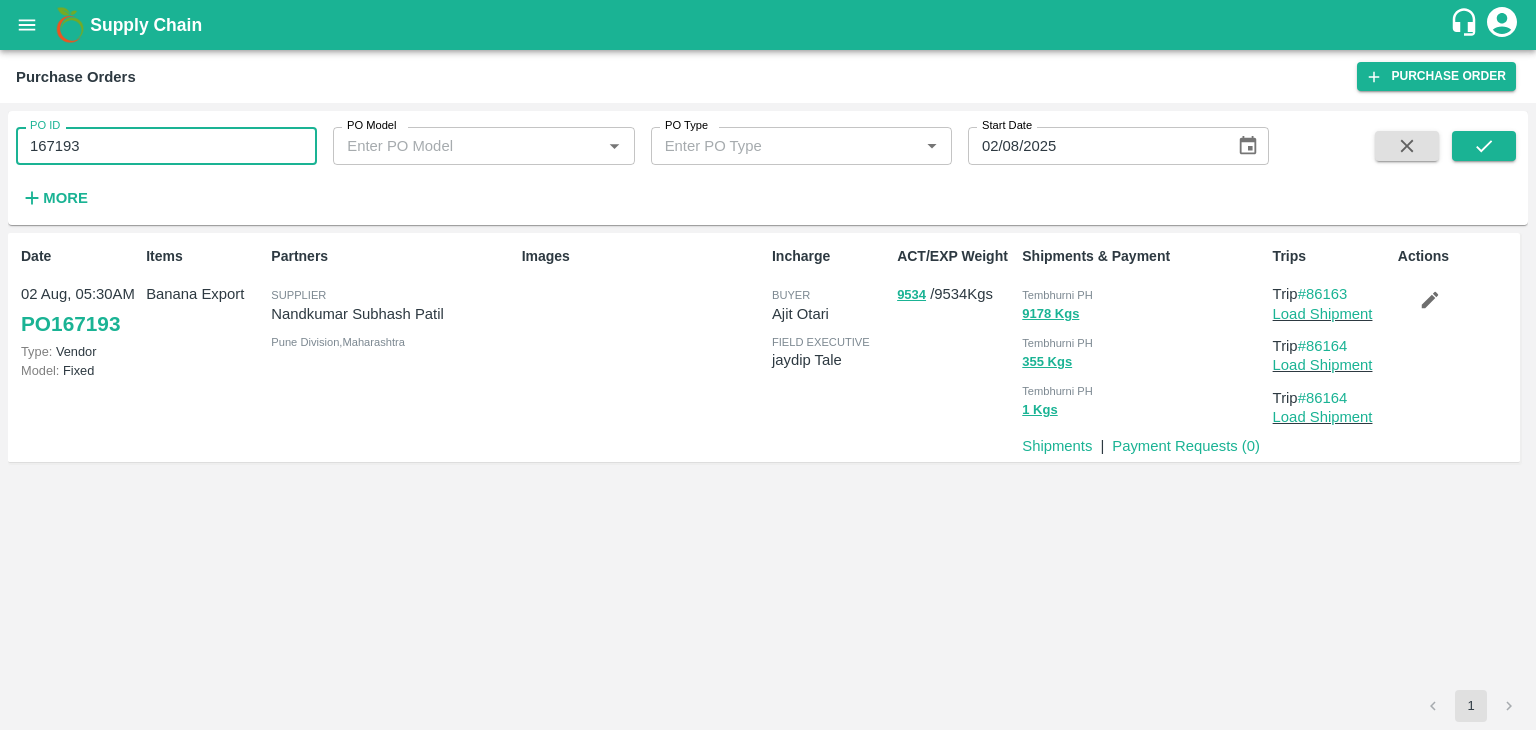 click on "167193" at bounding box center (166, 146) 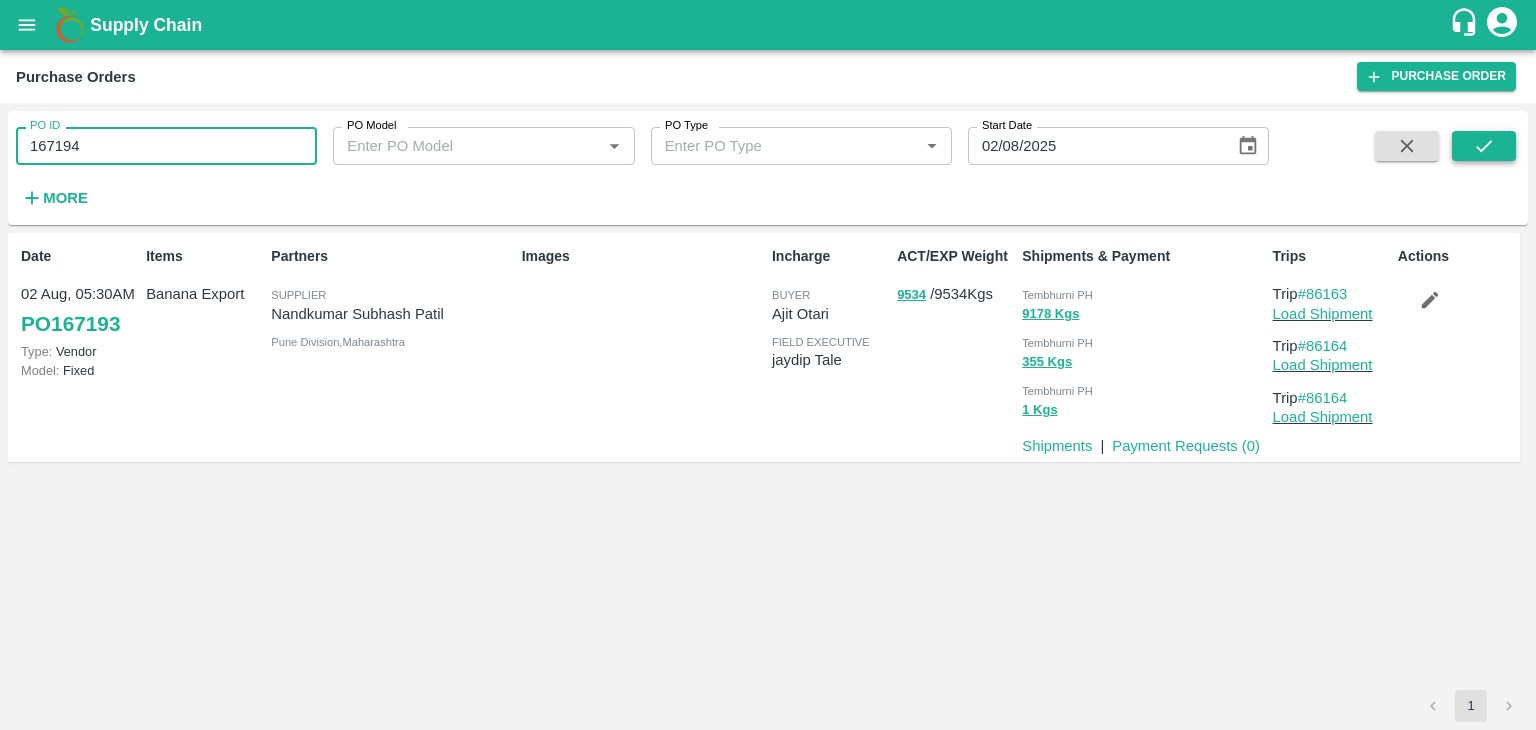 type on "167194" 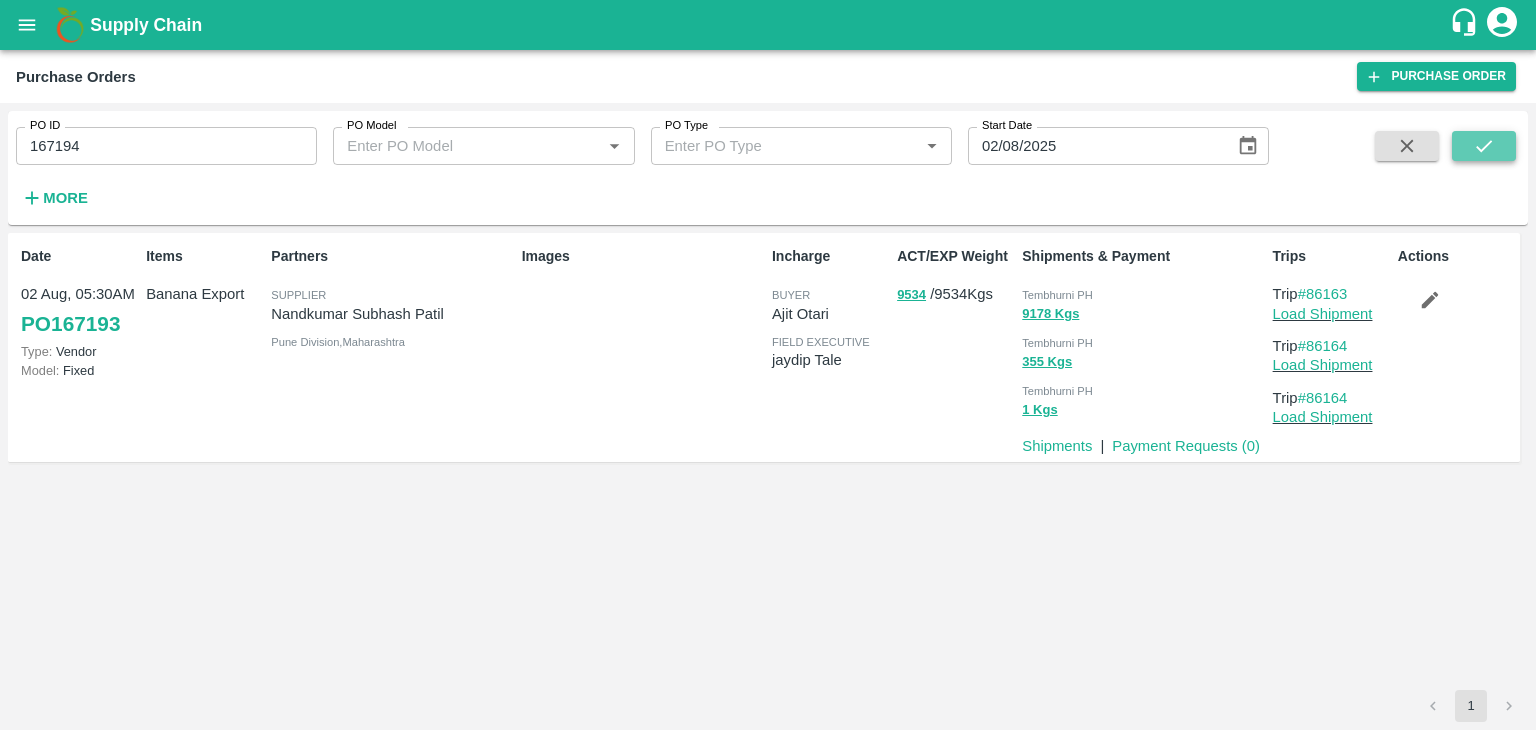 click at bounding box center [1484, 146] 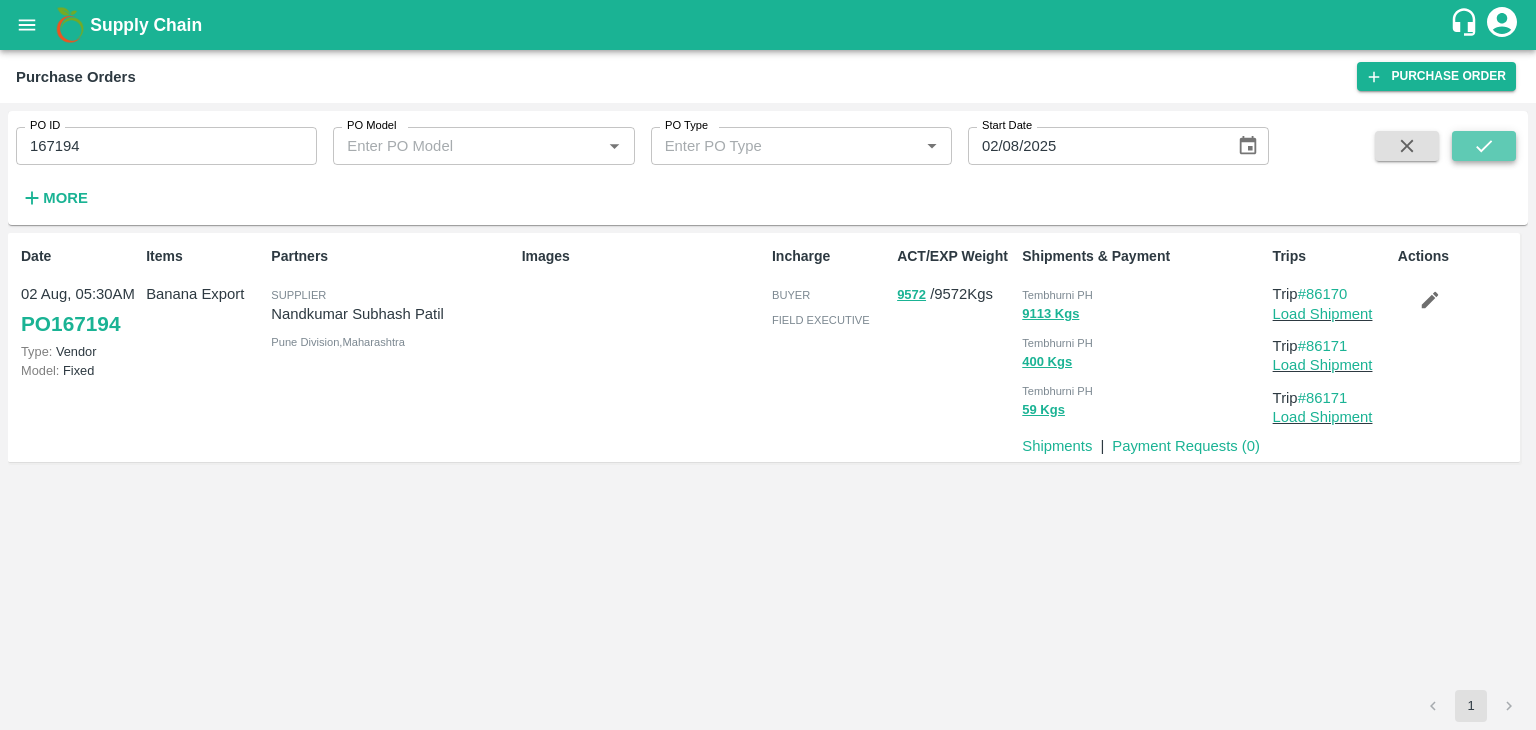 click 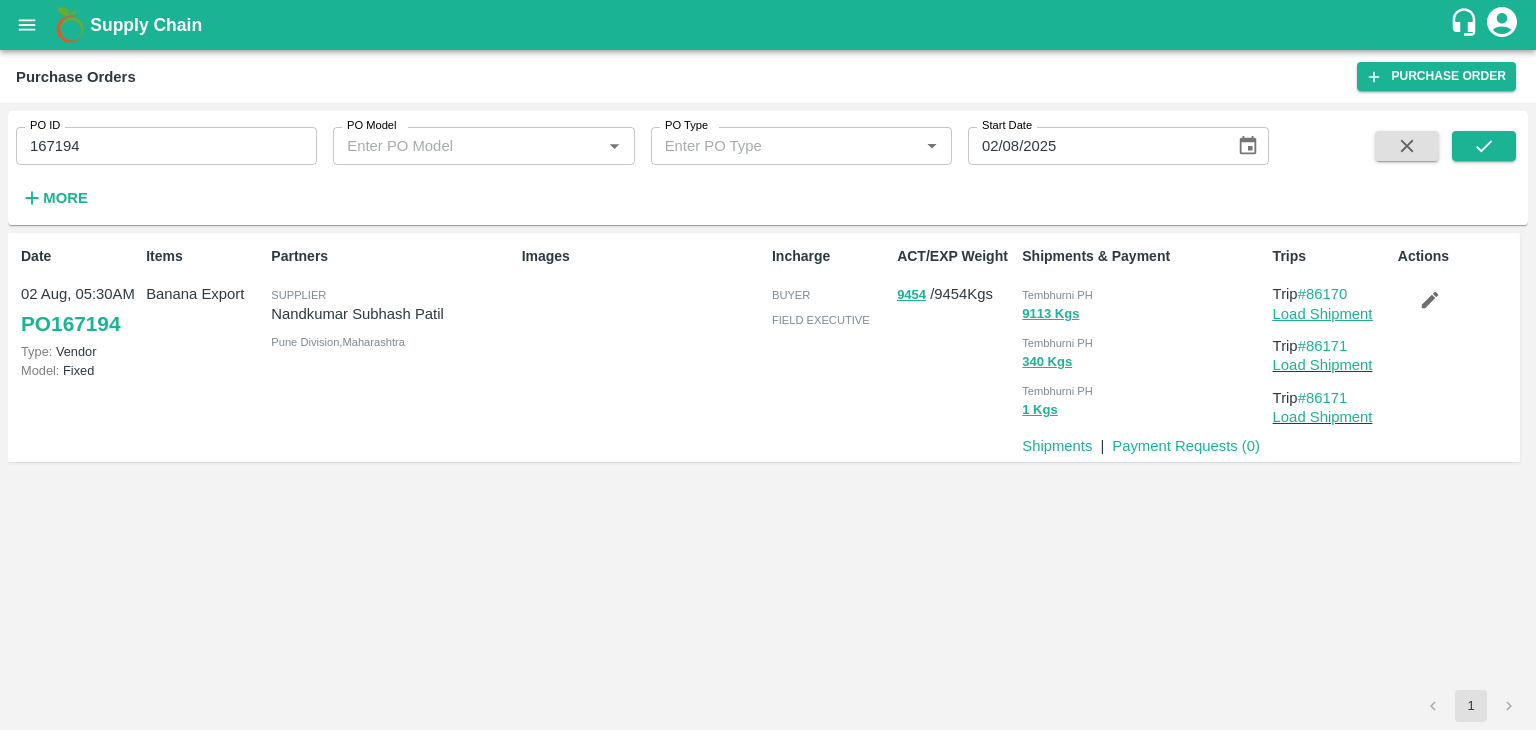 click on "Load Shipment" at bounding box center (1323, 314) 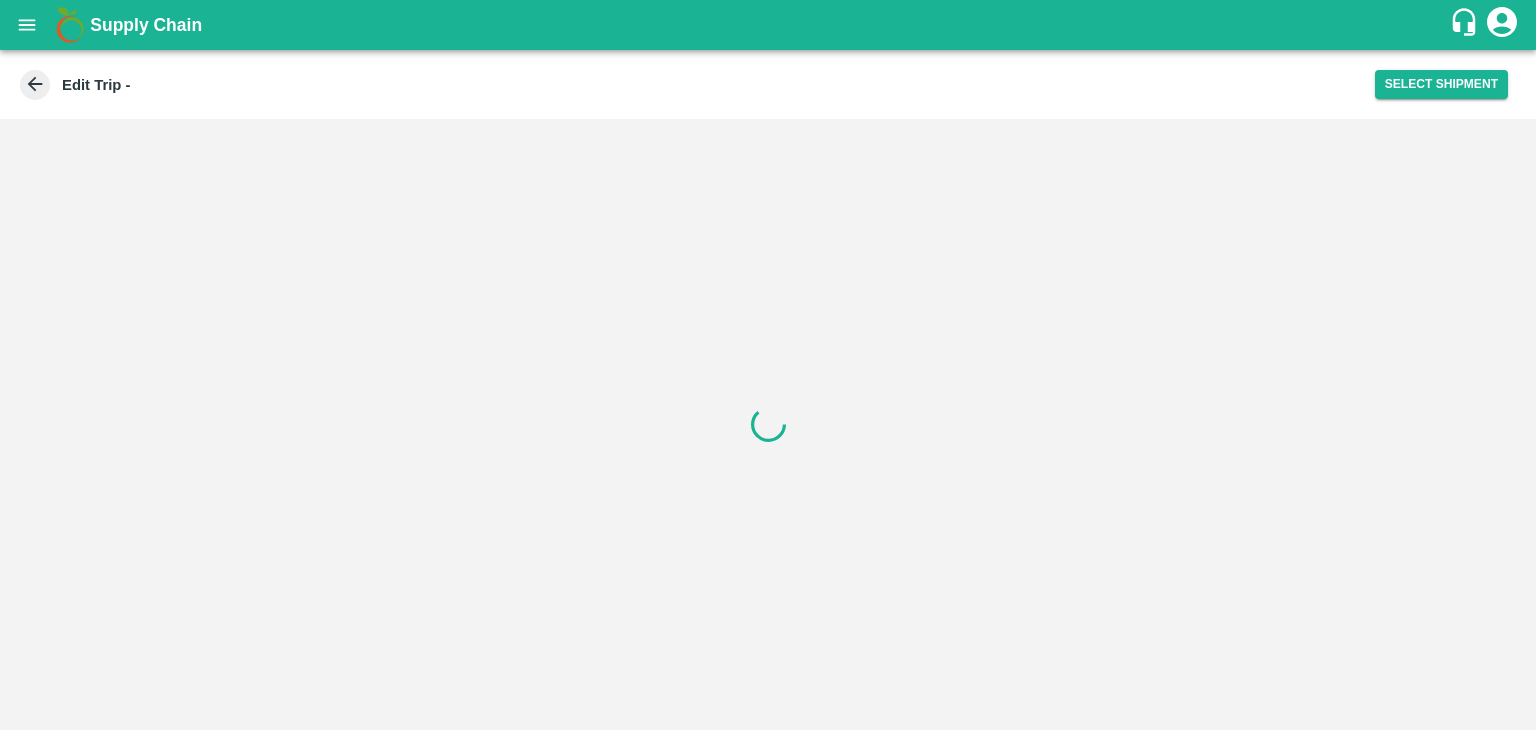 scroll, scrollTop: 0, scrollLeft: 0, axis: both 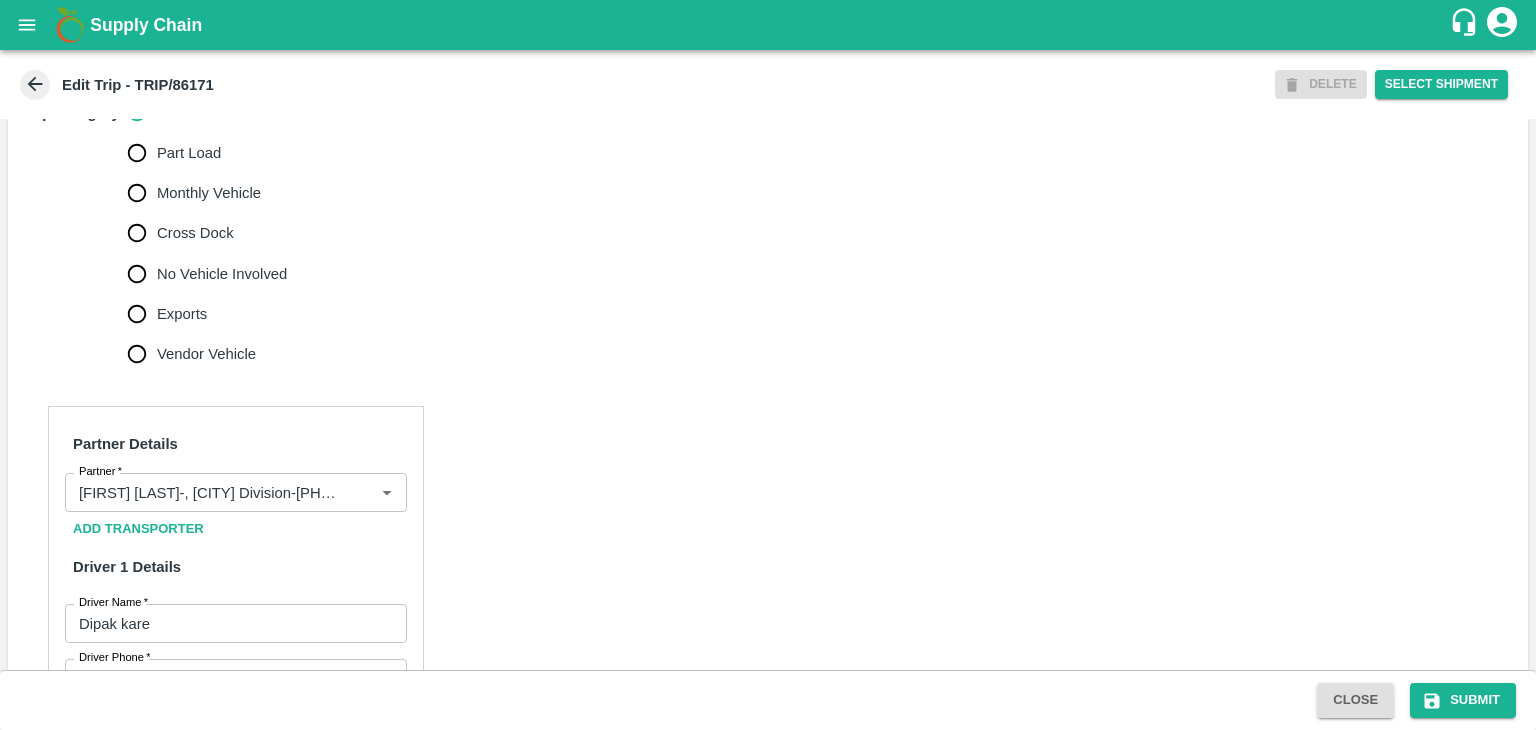 click on "No Vehicle Involved" at bounding box center (222, 274) 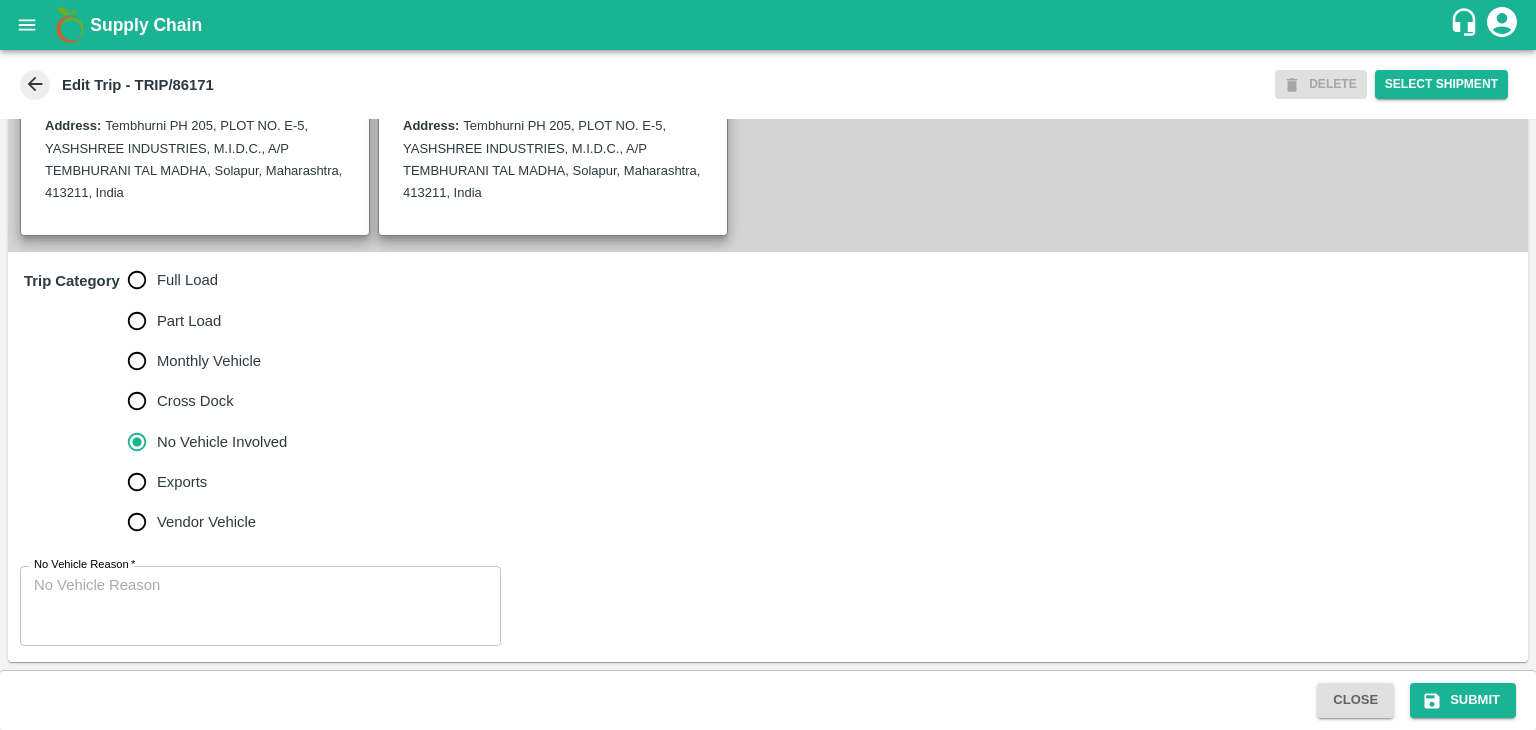 scroll, scrollTop: 491, scrollLeft: 0, axis: vertical 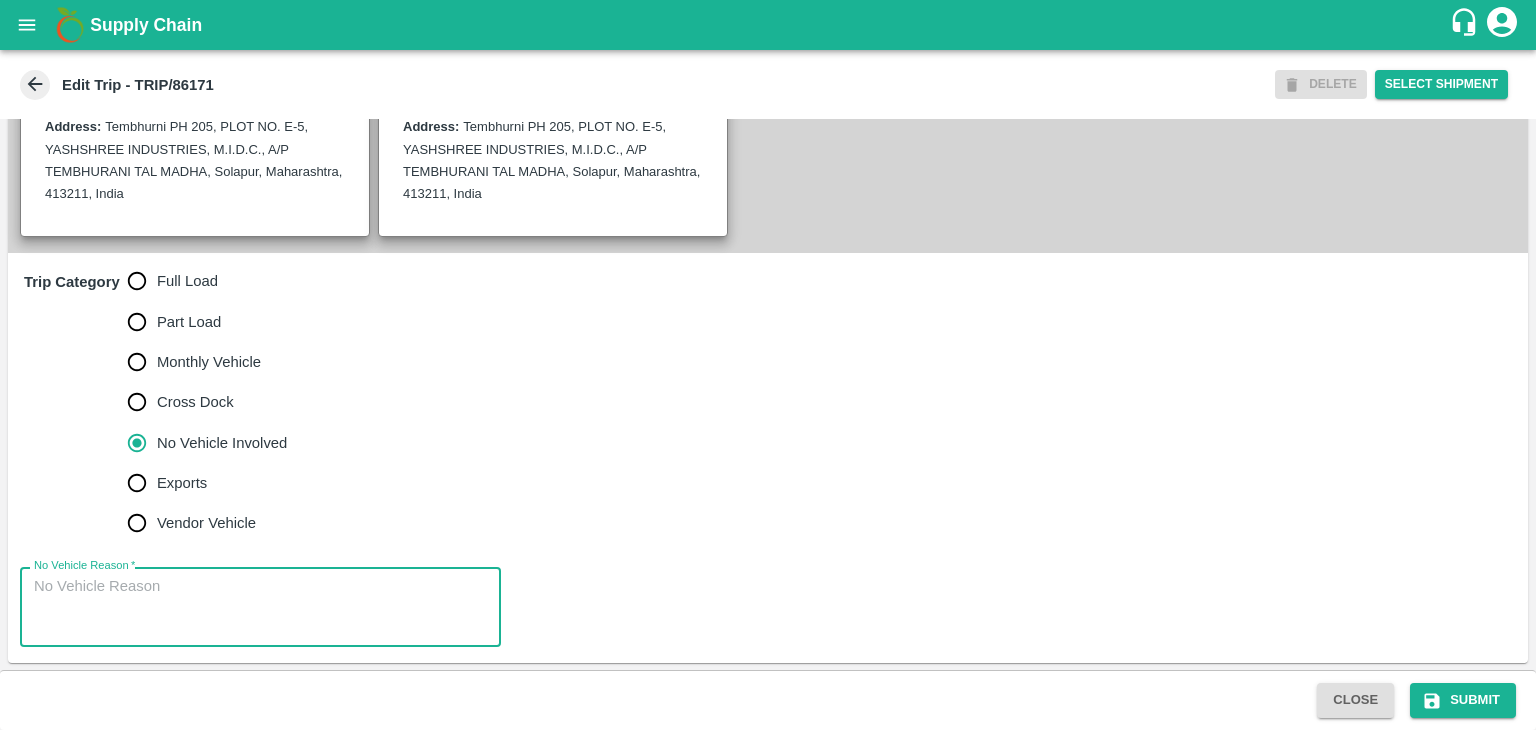 click on "No Vehicle Reason   *" at bounding box center [260, 607] 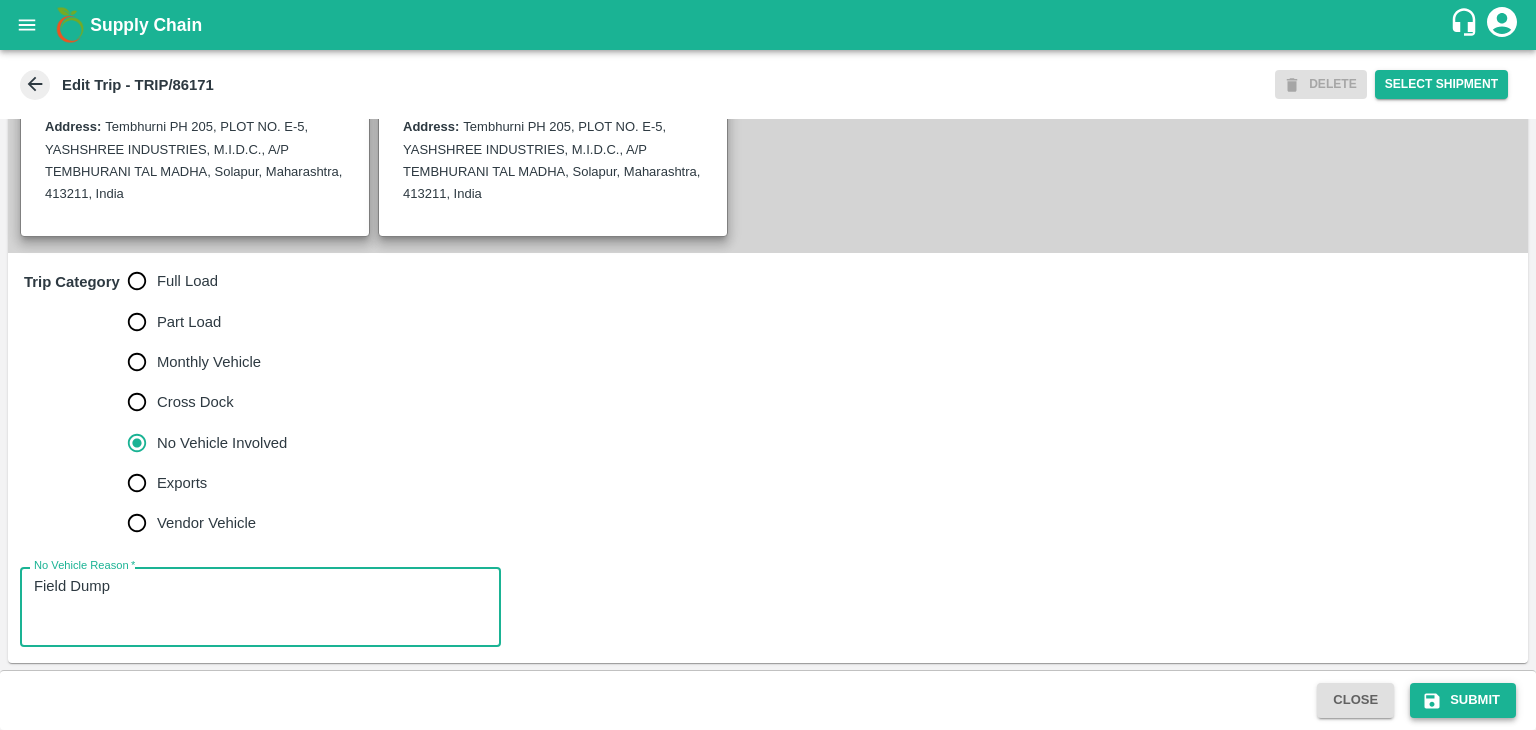 type on "Field Dump" 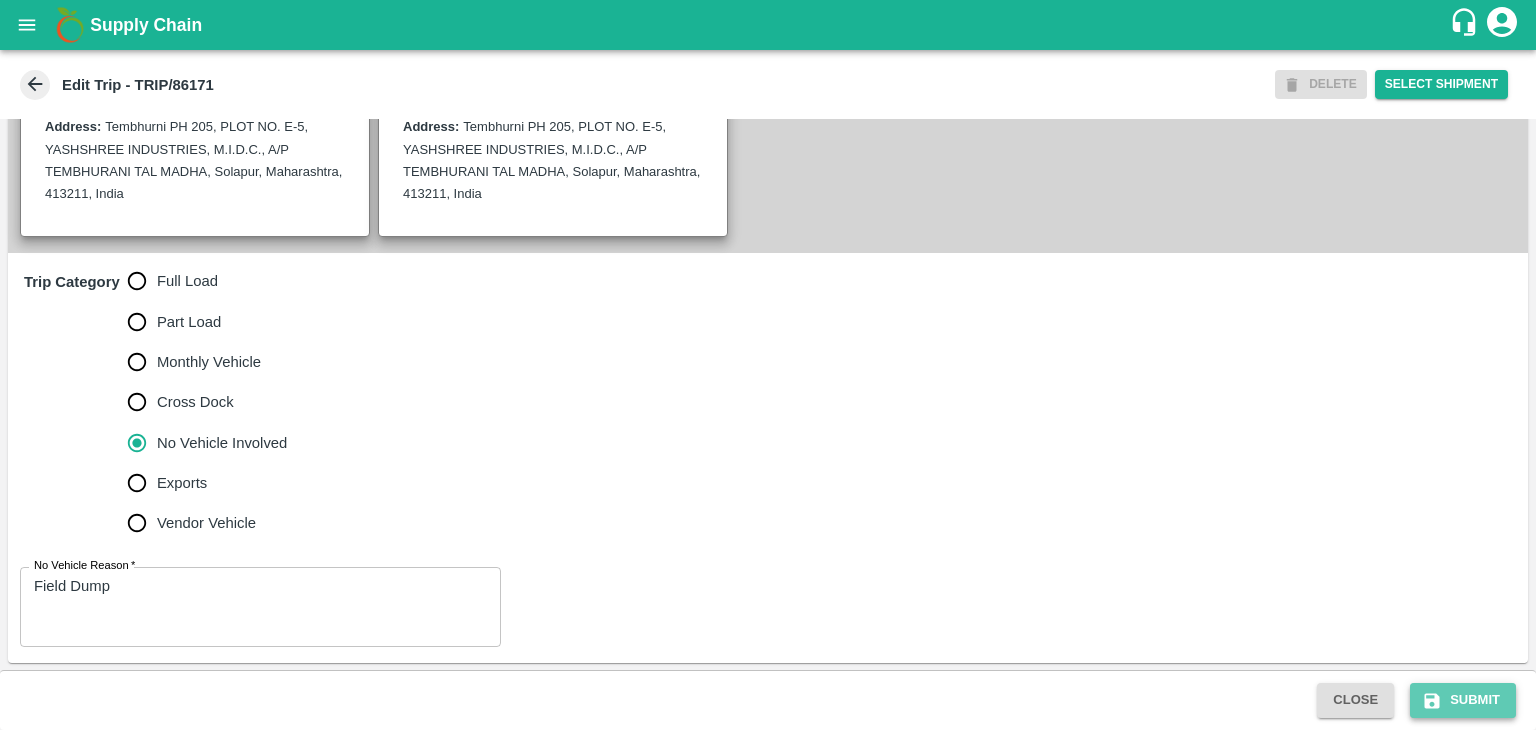 click on "Submit" at bounding box center [1463, 700] 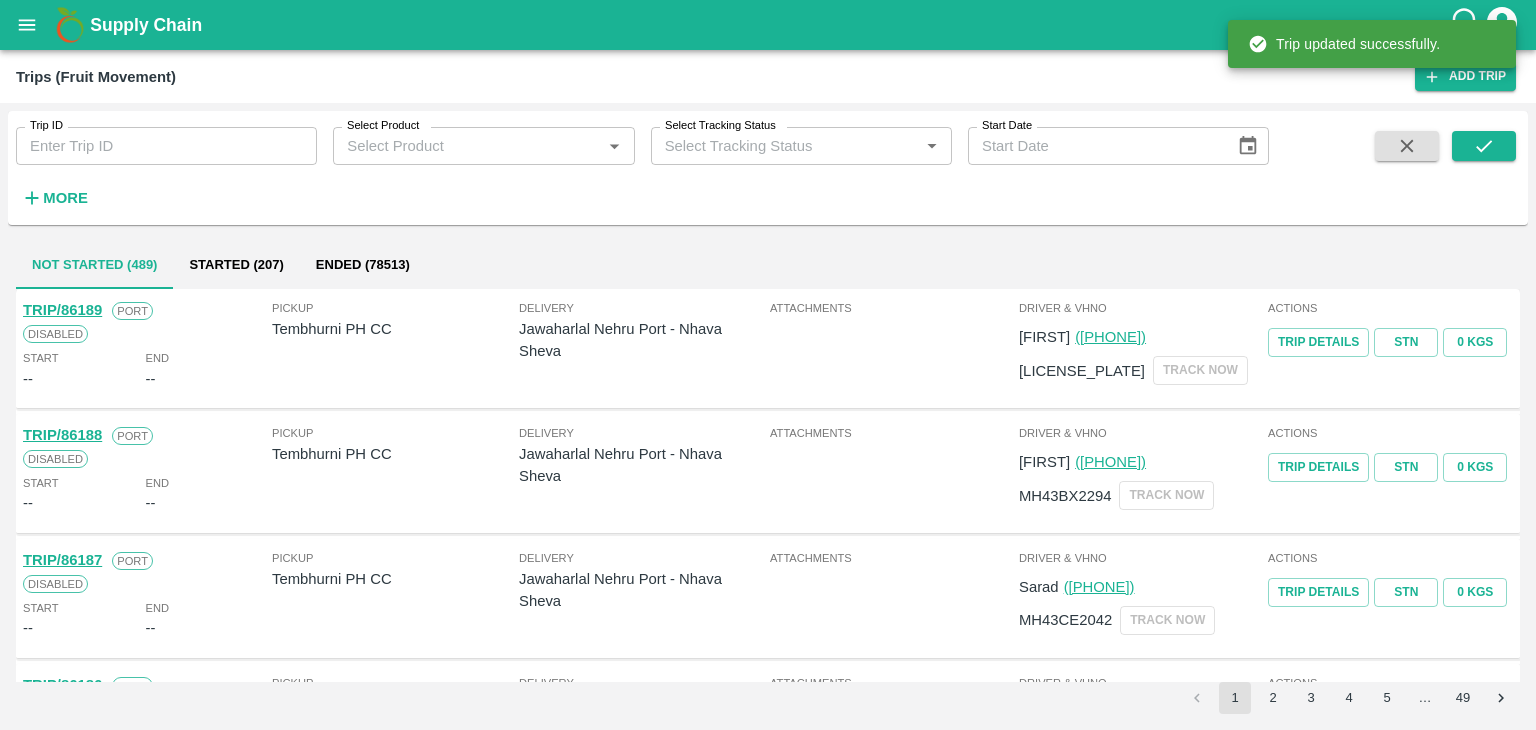 click on "Trip ID Trip ID" at bounding box center [158, 138] 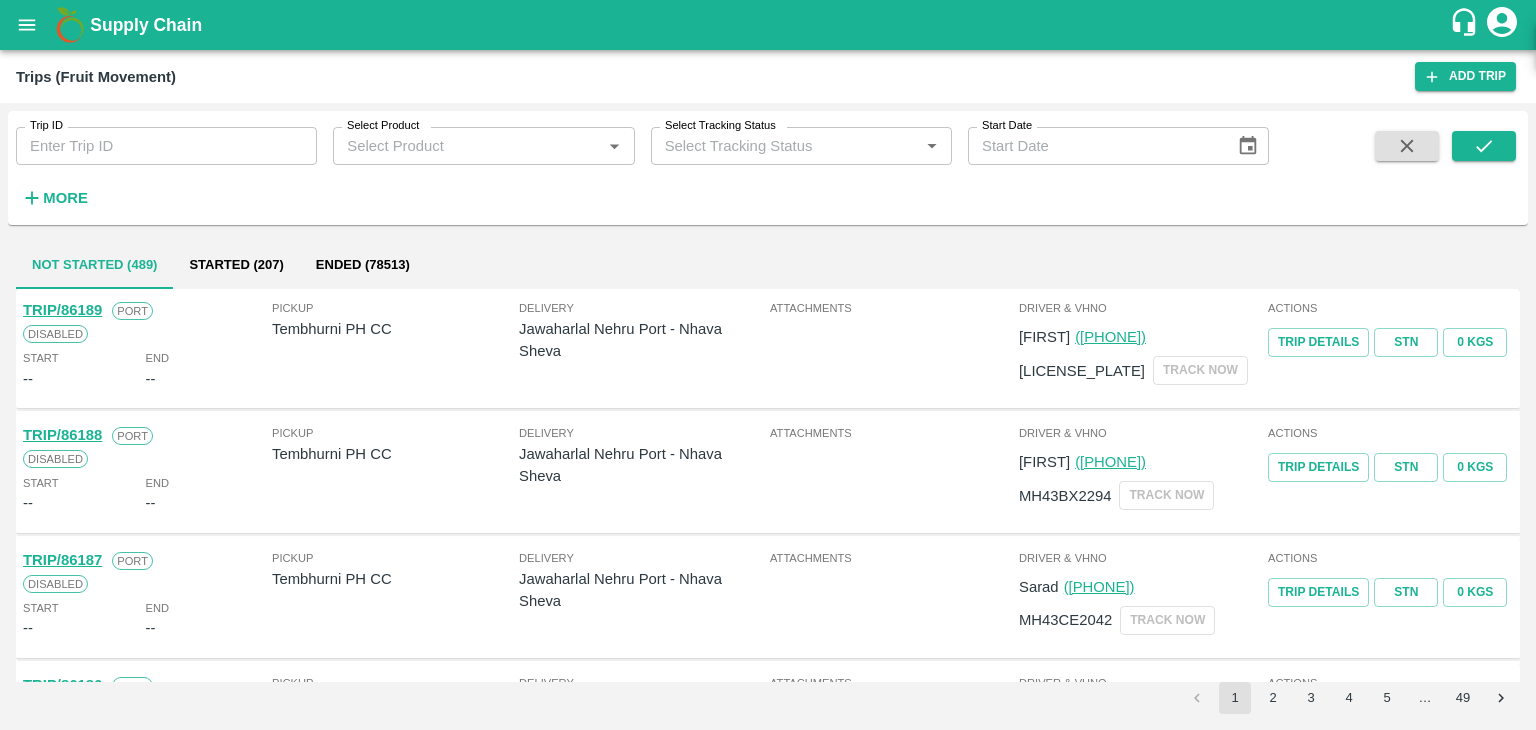 click on "Trip ID" at bounding box center (166, 146) 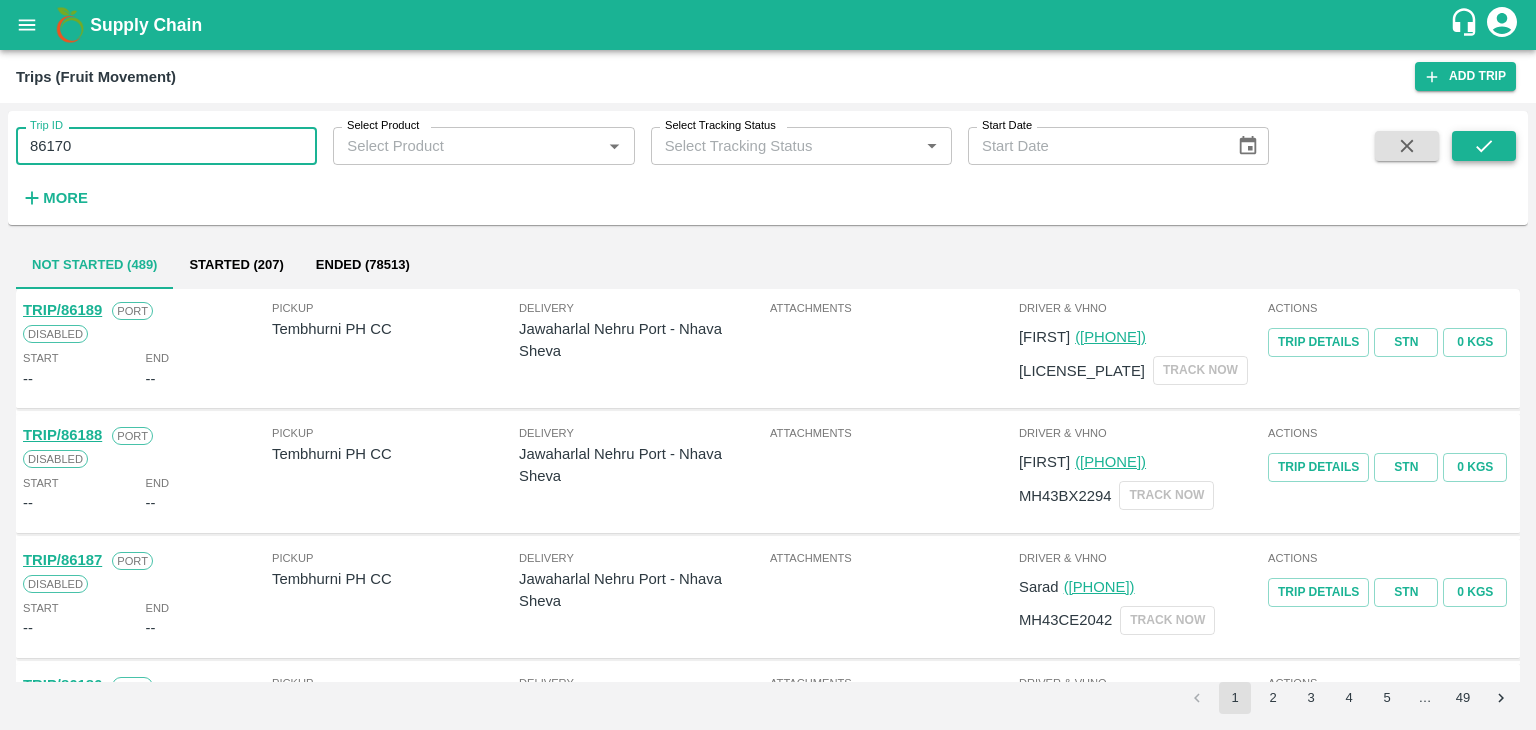type on "86170" 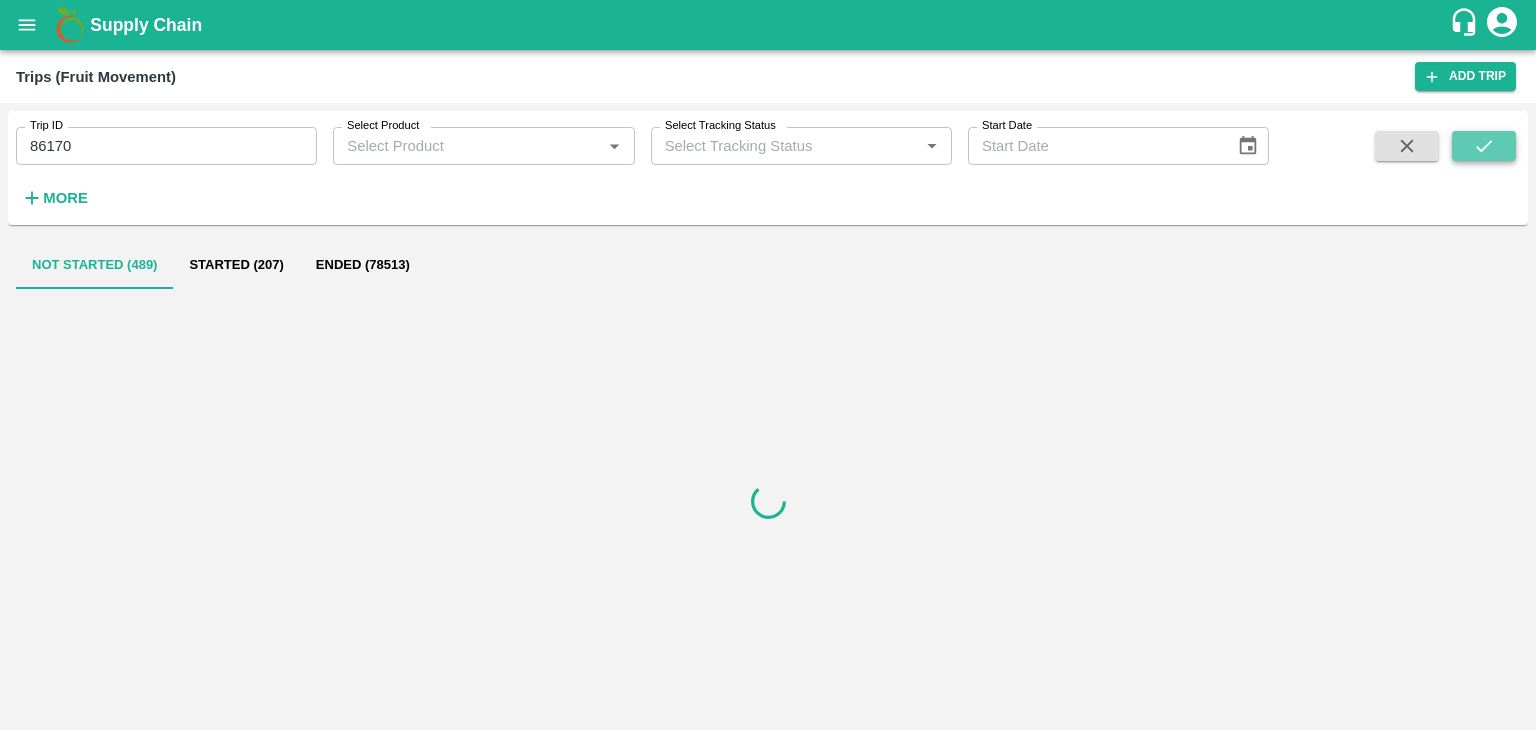 click 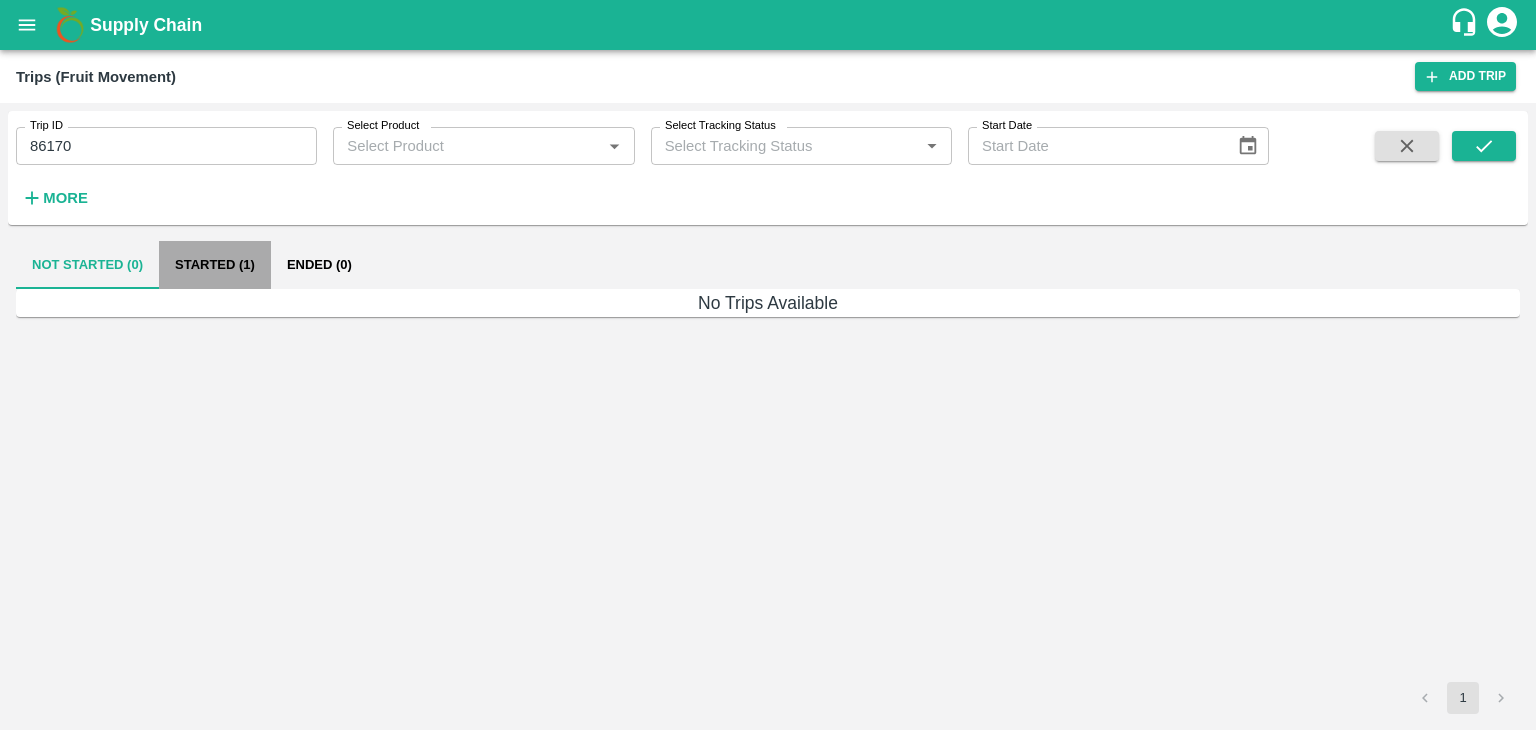 click on "Started (1)" at bounding box center (215, 265) 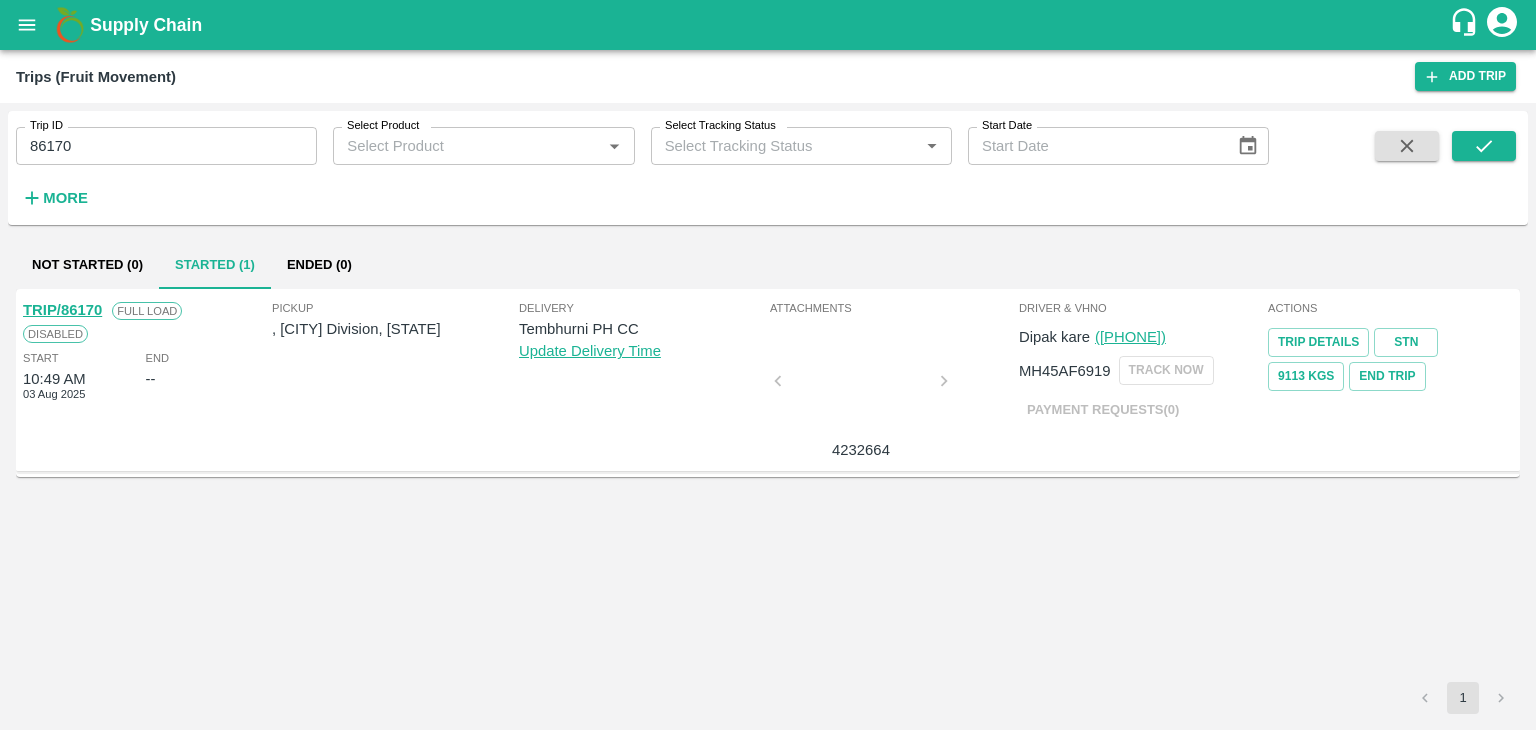 click on "TRIP/86170" at bounding box center [62, 310] 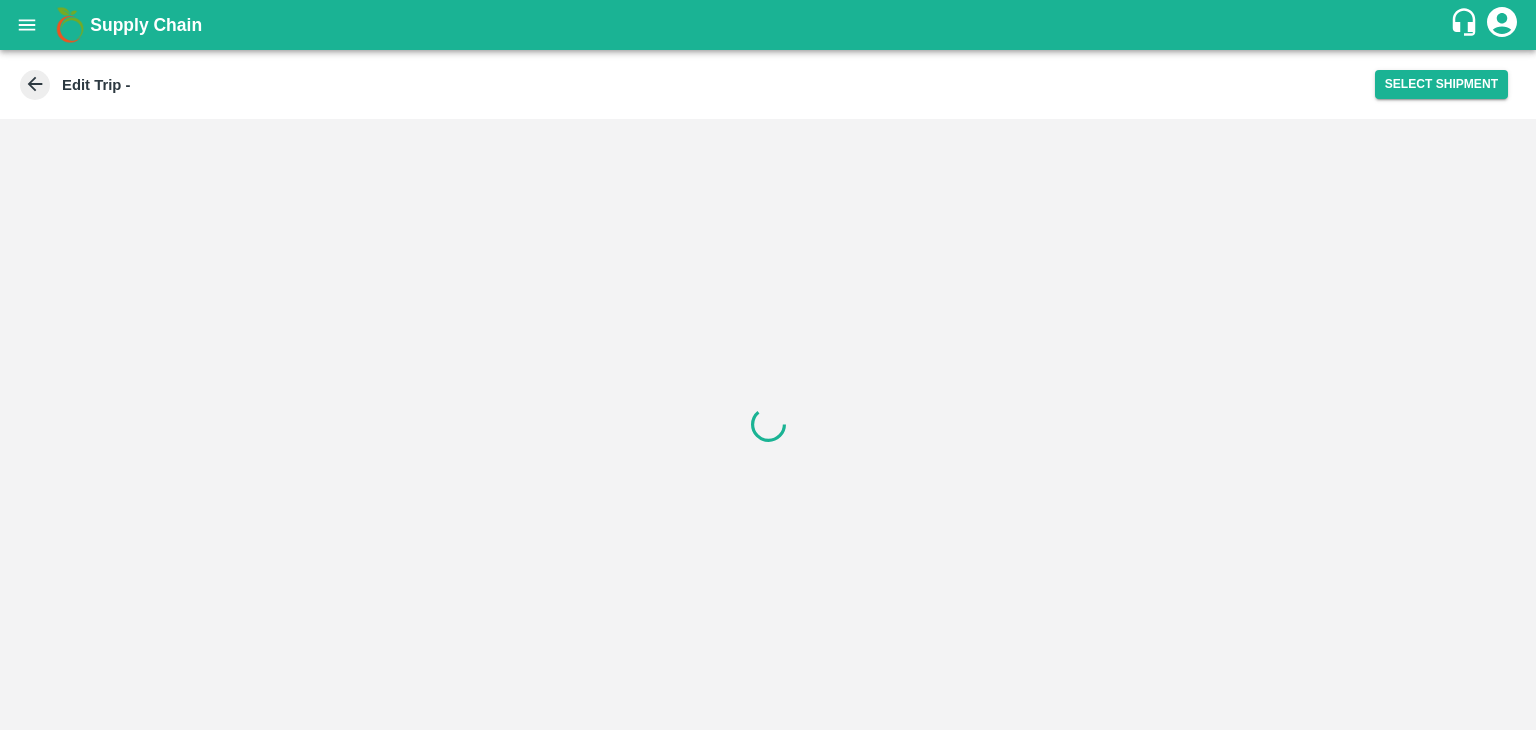 scroll, scrollTop: 0, scrollLeft: 0, axis: both 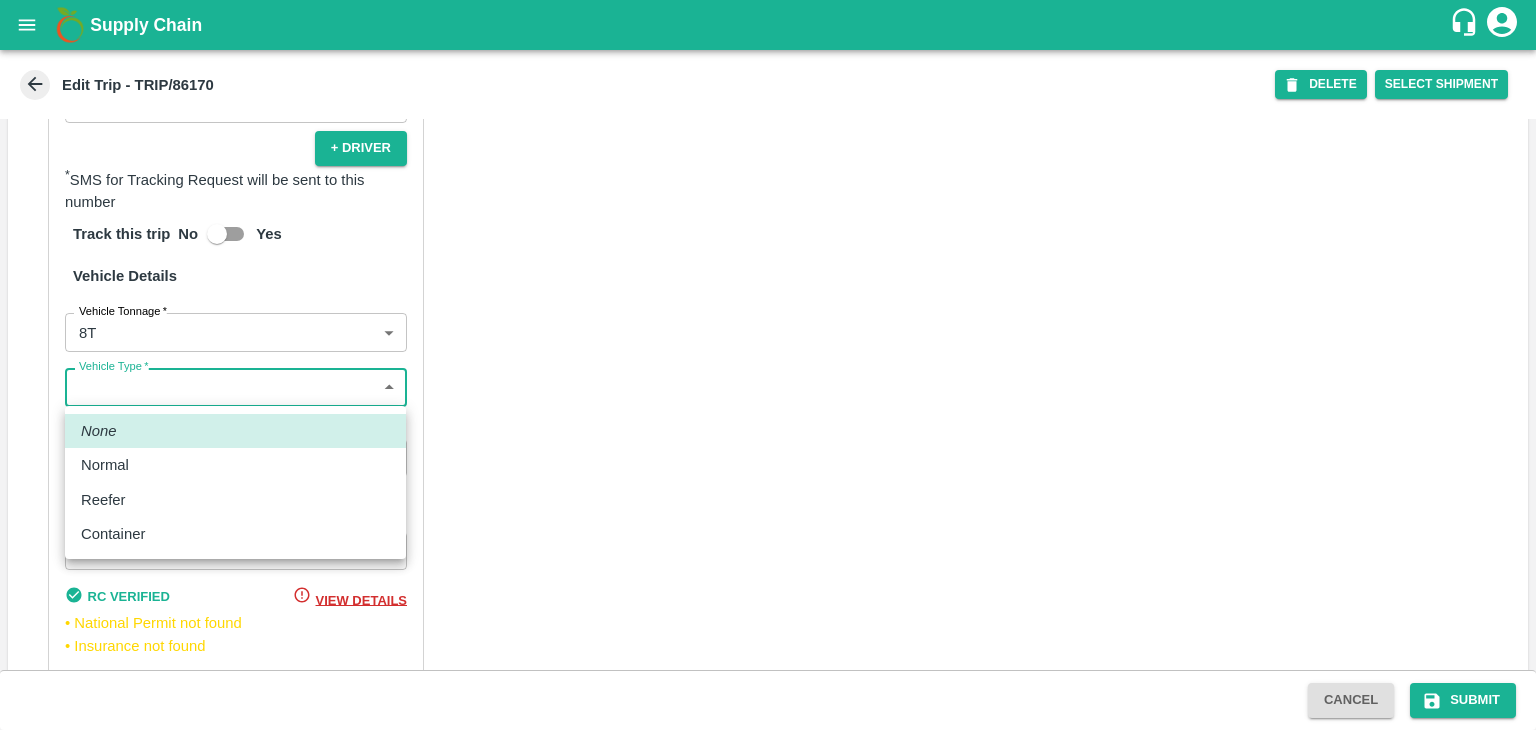 click on "Supply Chain Edit Trip - TRIP/86170 DELETE Select Shipment Trip Details Trip Type Fruit Movement 1 Trip Type Trip Pickup Order SHIP/TEMB/351351 PO/V/NANDKU/167194 Address: [AREA], [CITY], [AREA], [STATE], [POSTAL_CODE], India Trip Category  Full Load Part Load Monthly Vehicle Cross Dock No Vehicle Involved Exports Vendor Vehicle Partner Details Partner   * Partner Add   Transporter Driver 1 Details Driver Name   * [FIRST] [LAST] Driver Name Driver Phone   * +91 [PHONE] Driver Phone Additional Phone Number +91 Additional Phone Number Driver Language ​ Driver Language + Driver * SMS for Tracking Request will be sent to this number Track this trip No Yes Vehicle Details Vehicle Tonnage   * 8T 8000 Vehicle Tonnage Vehicle Type   * ​ Vehicle Type Transportation Cost Rs. Transportation Cost Total cost to be paid inclusive of GST Cancel" at bounding box center [768, 365] 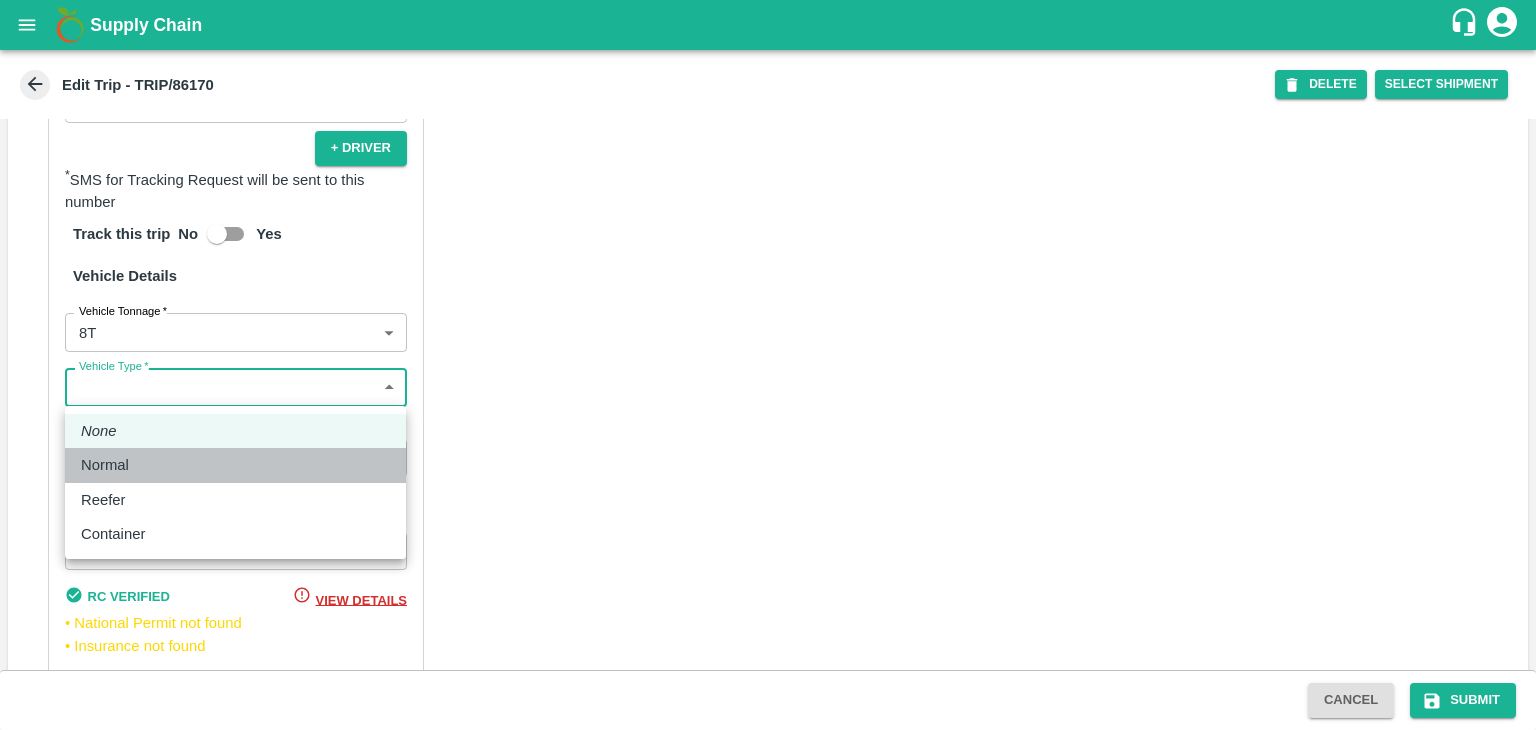 click on "Normal" at bounding box center (235, 465) 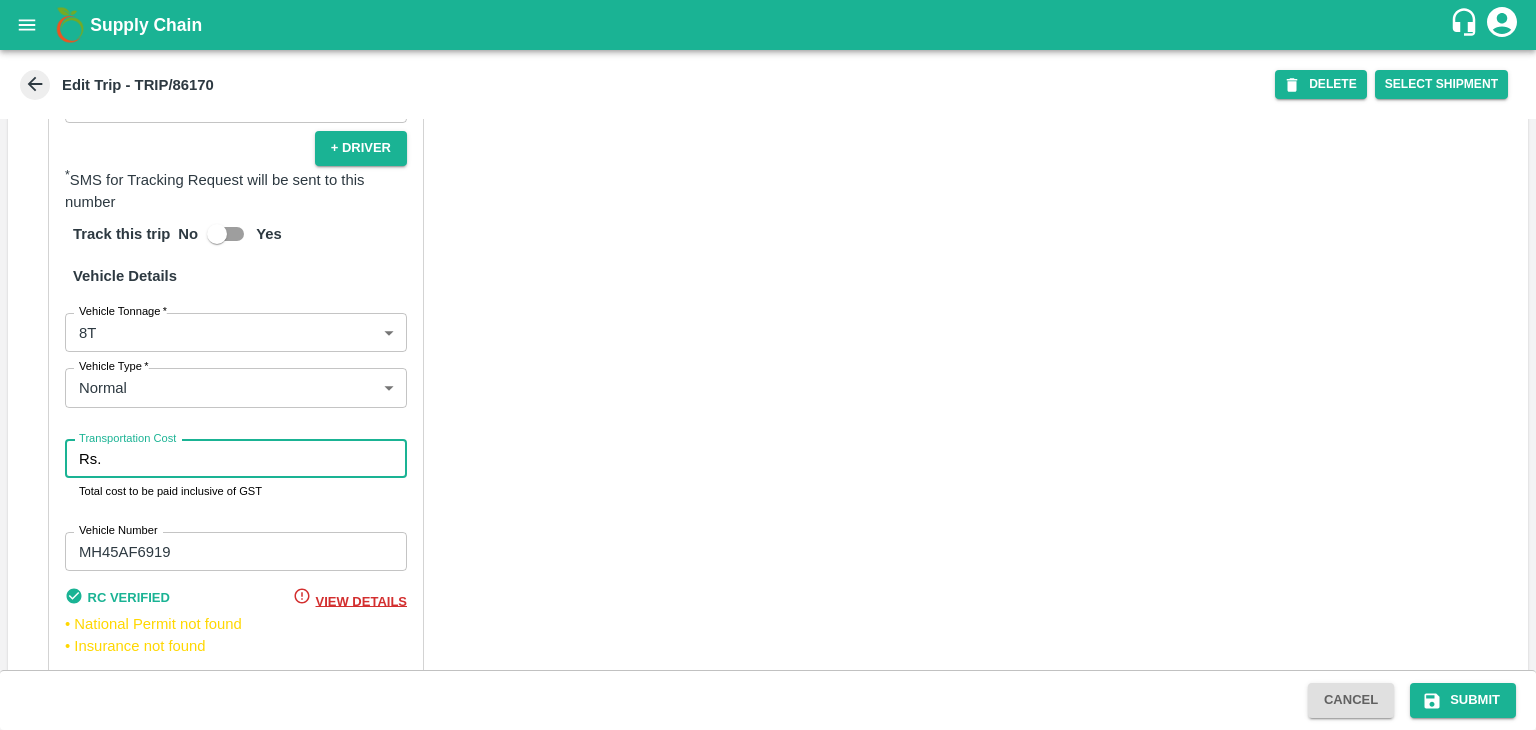click on "Transportation Cost" at bounding box center (258, 459) 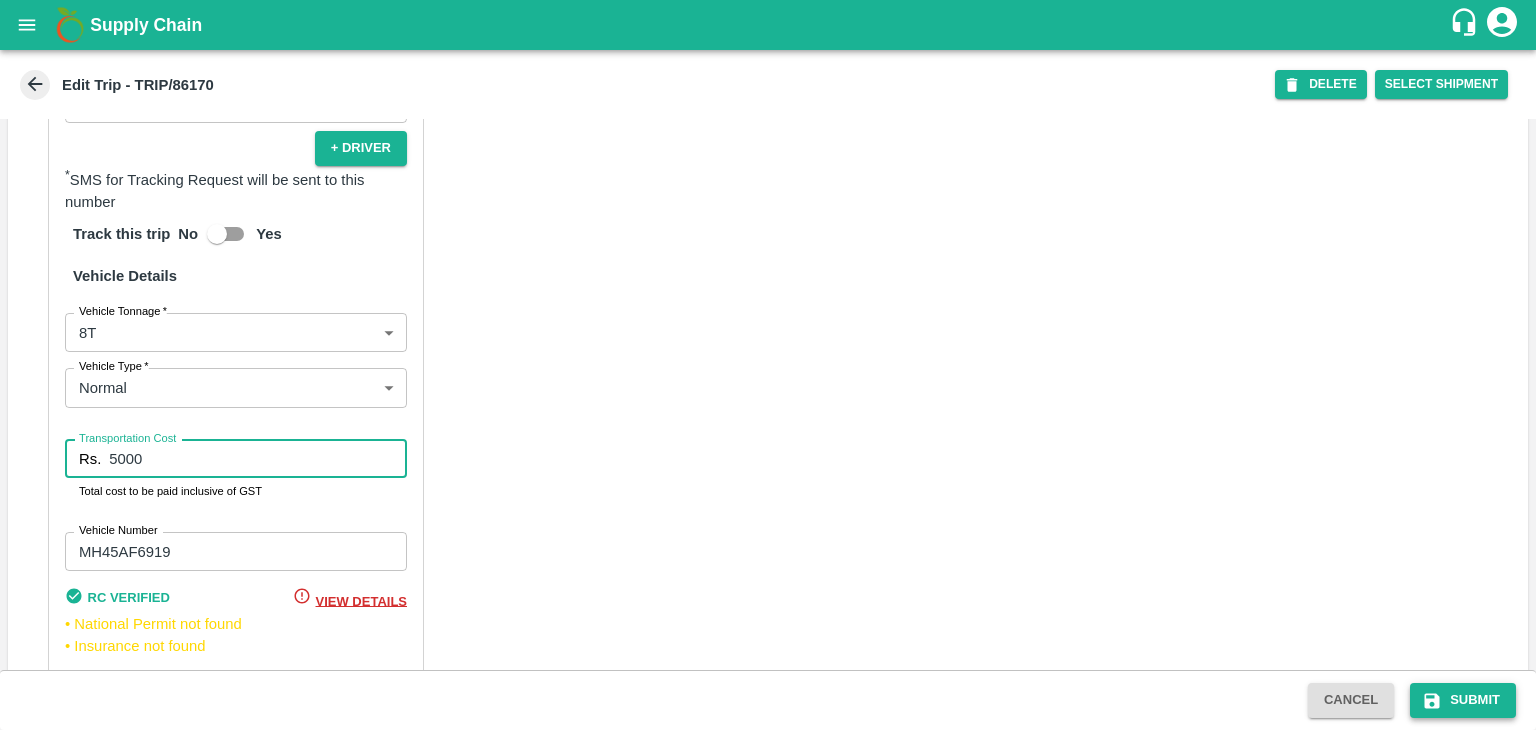 type on "5000" 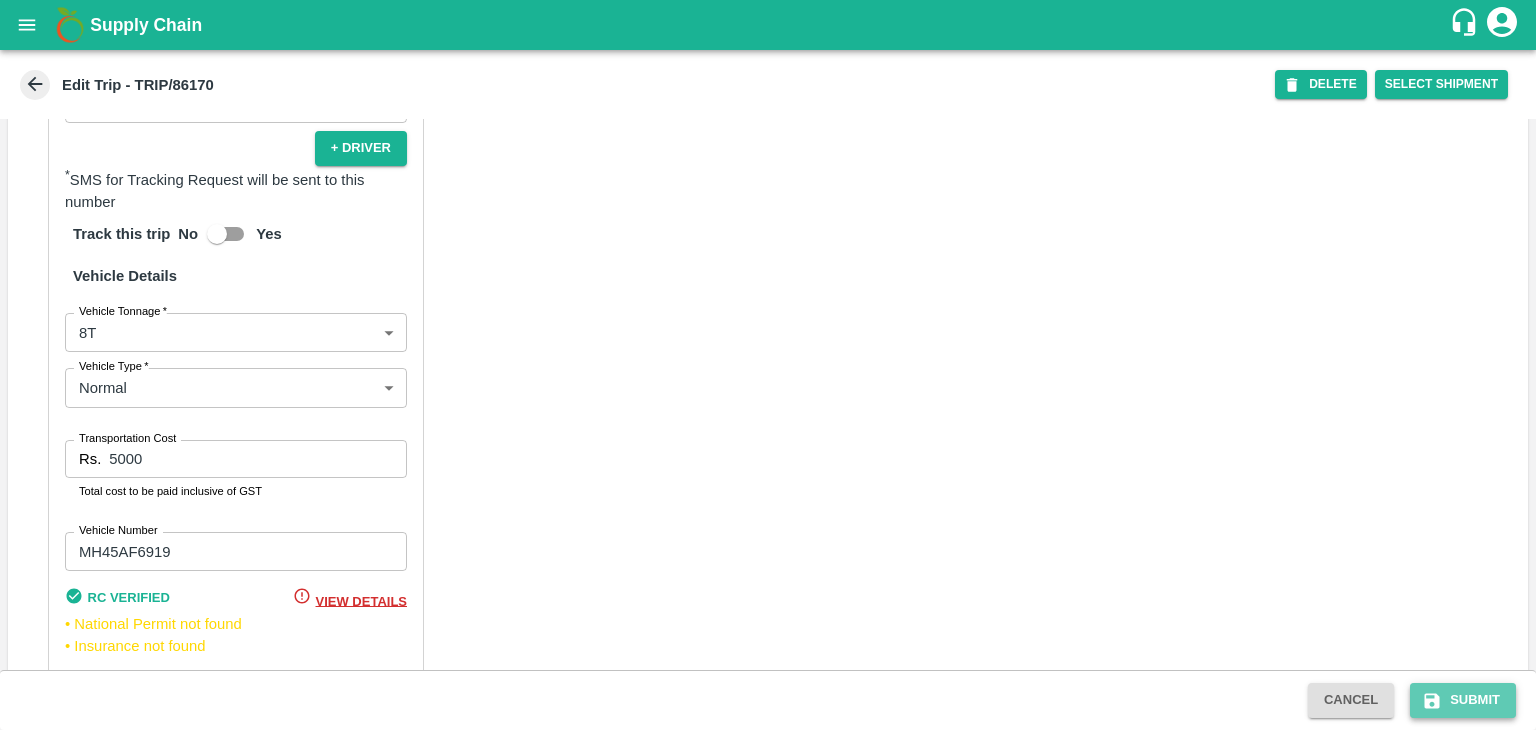 click on "Submit" at bounding box center (1463, 700) 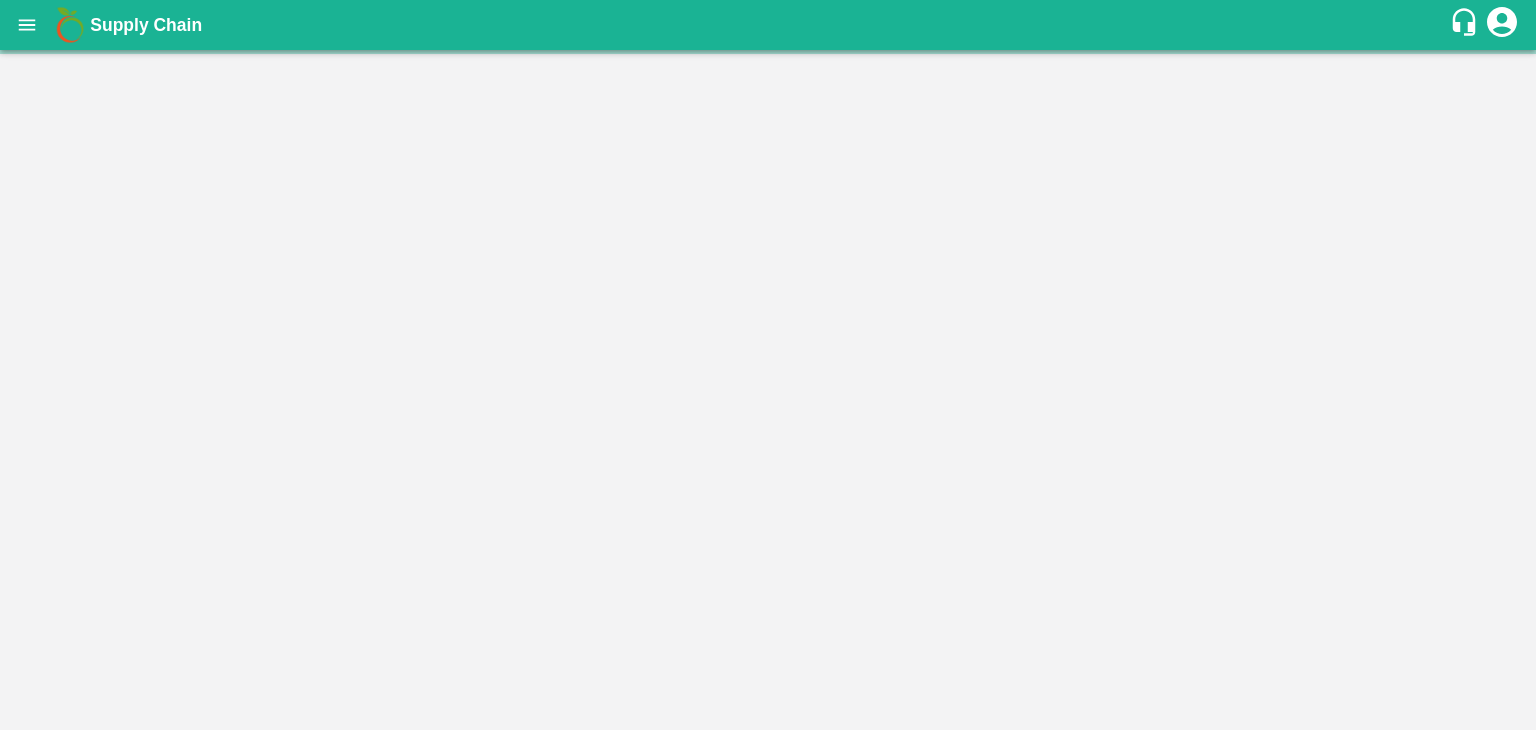 scroll, scrollTop: 0, scrollLeft: 0, axis: both 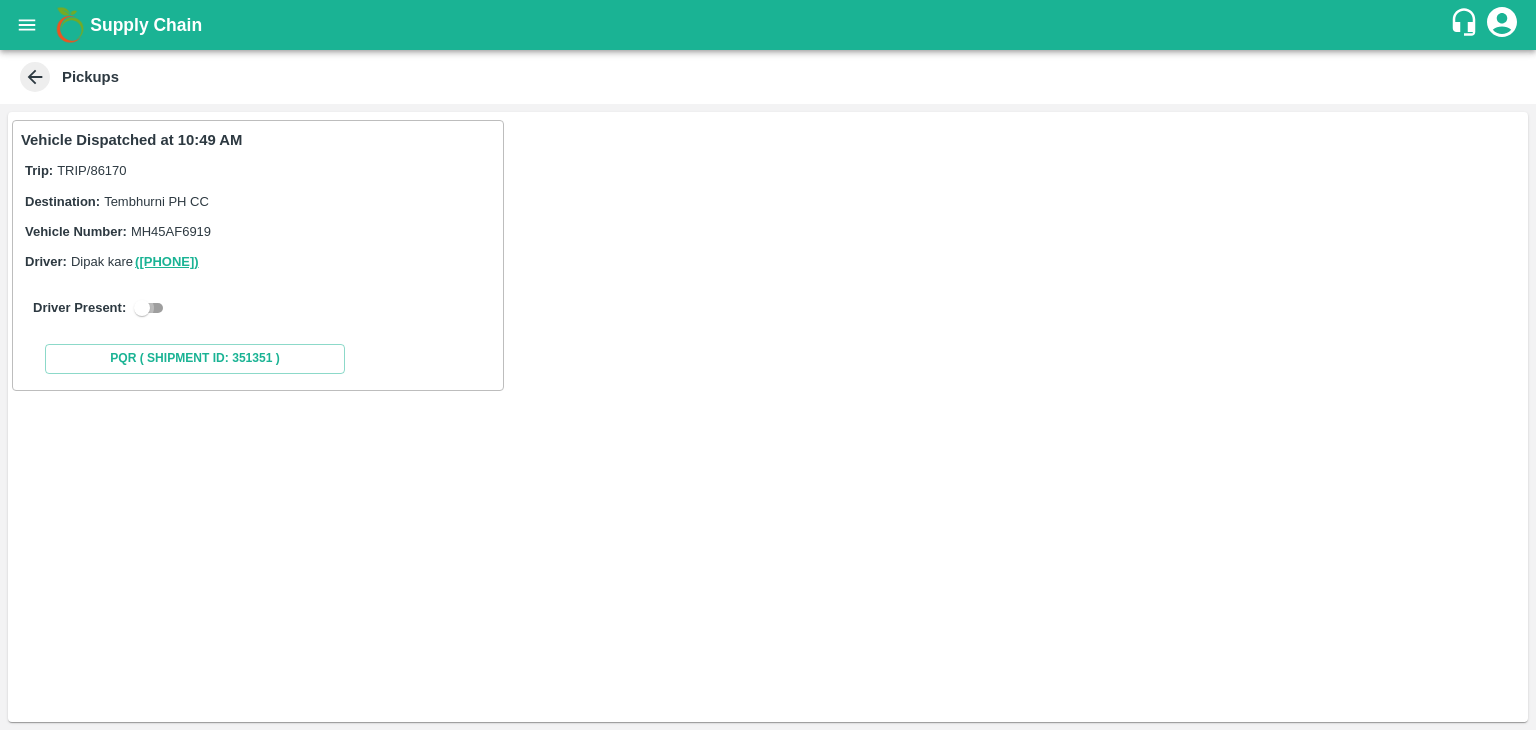 click at bounding box center (142, 308) 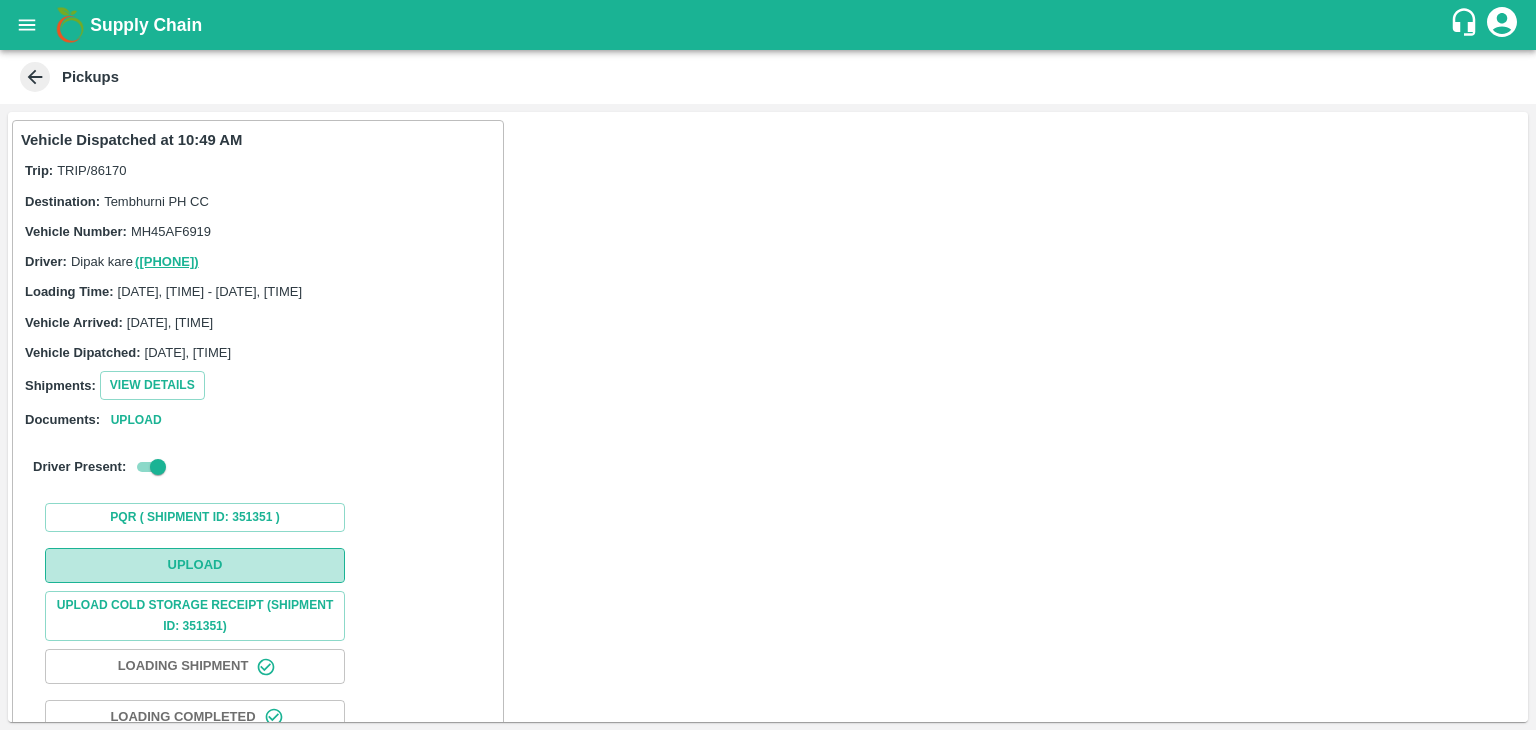click on "Upload" at bounding box center (195, 565) 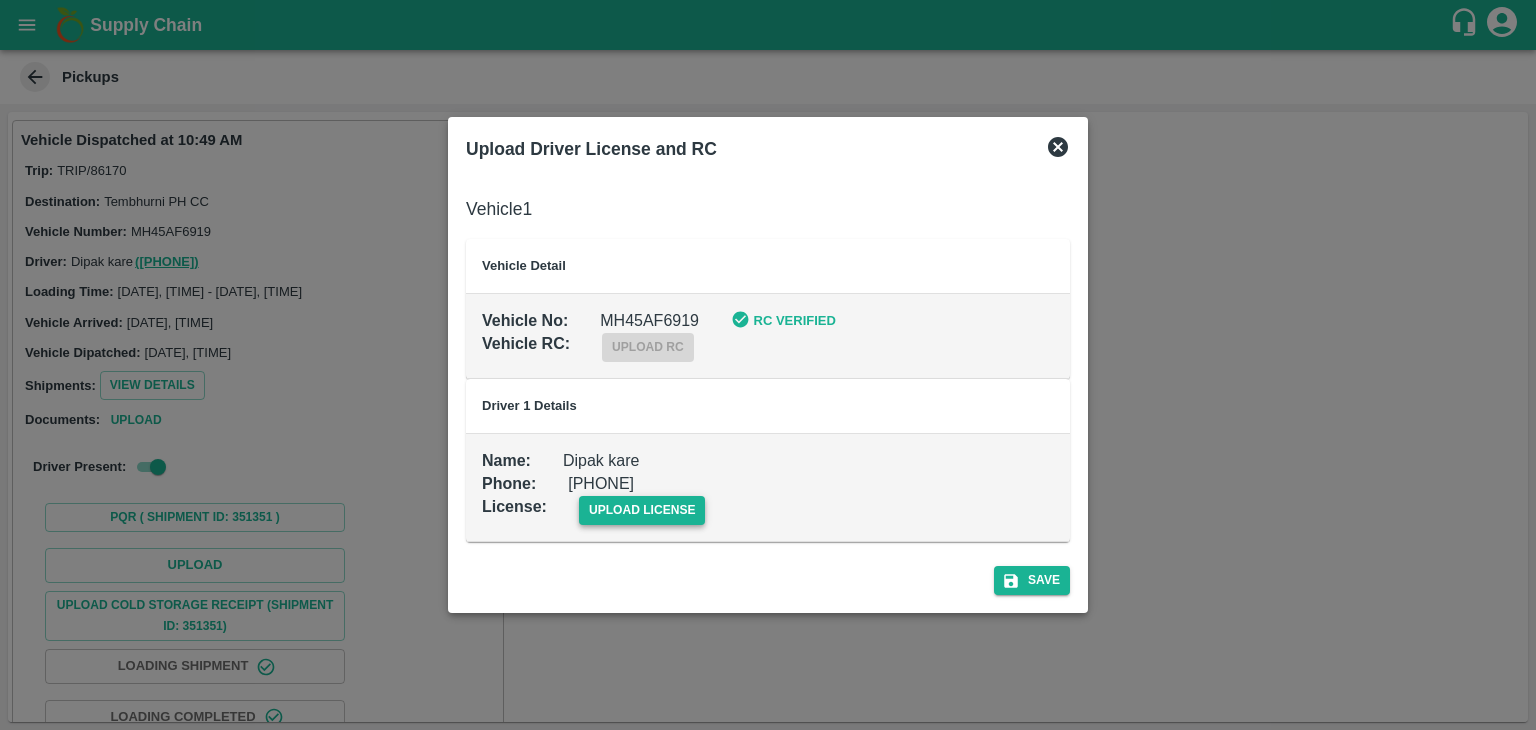 click on "upload license" at bounding box center (642, 510) 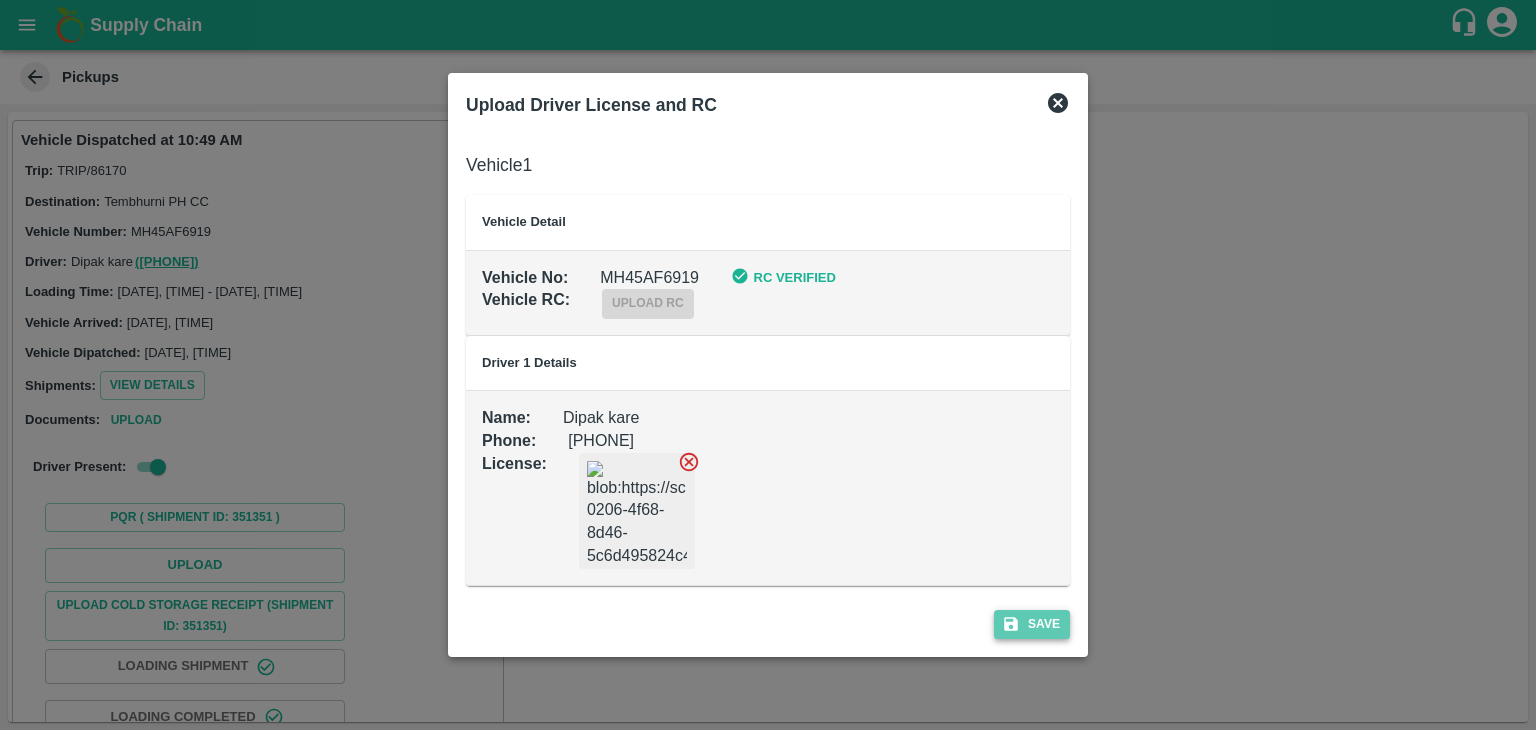 click on "Save" at bounding box center (1032, 624) 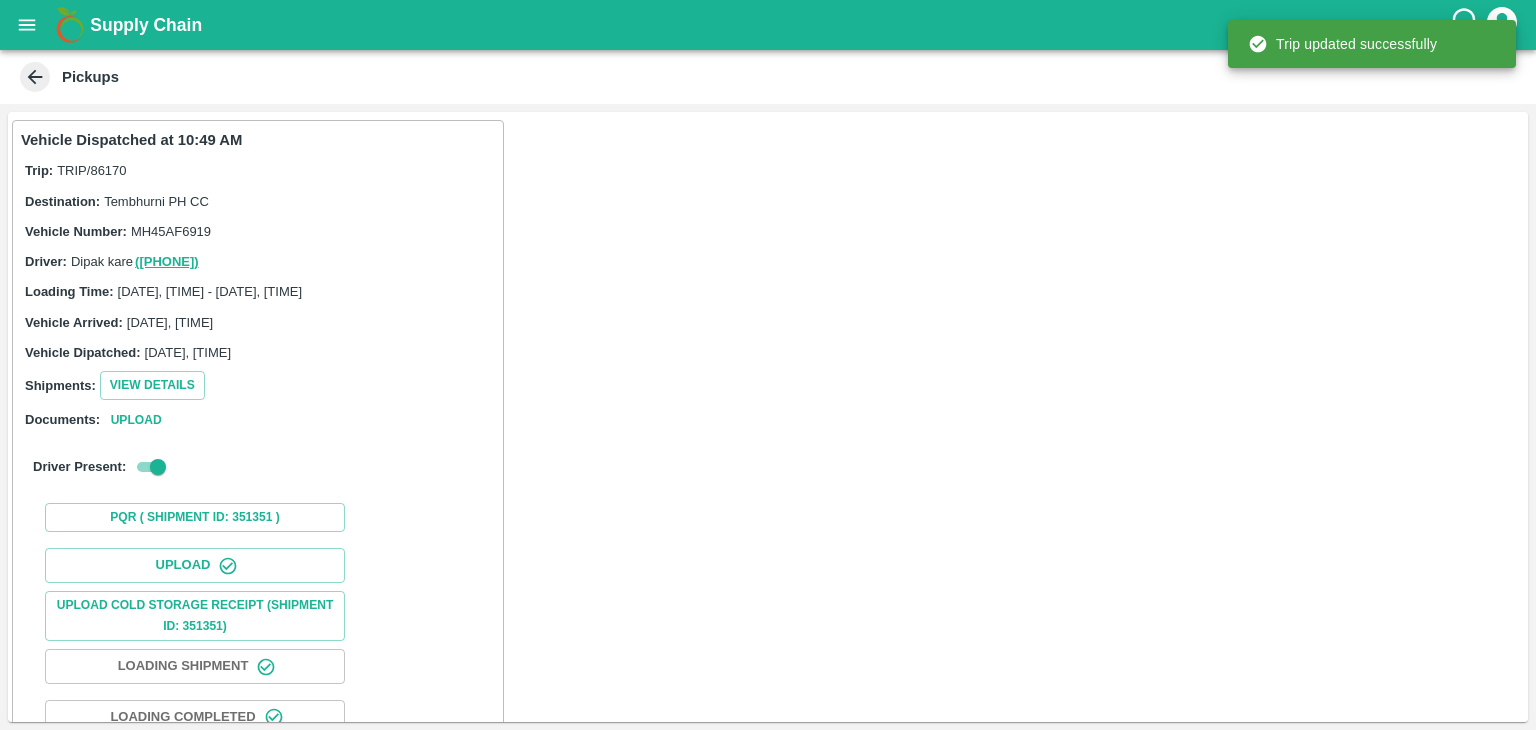 scroll, scrollTop: 209, scrollLeft: 0, axis: vertical 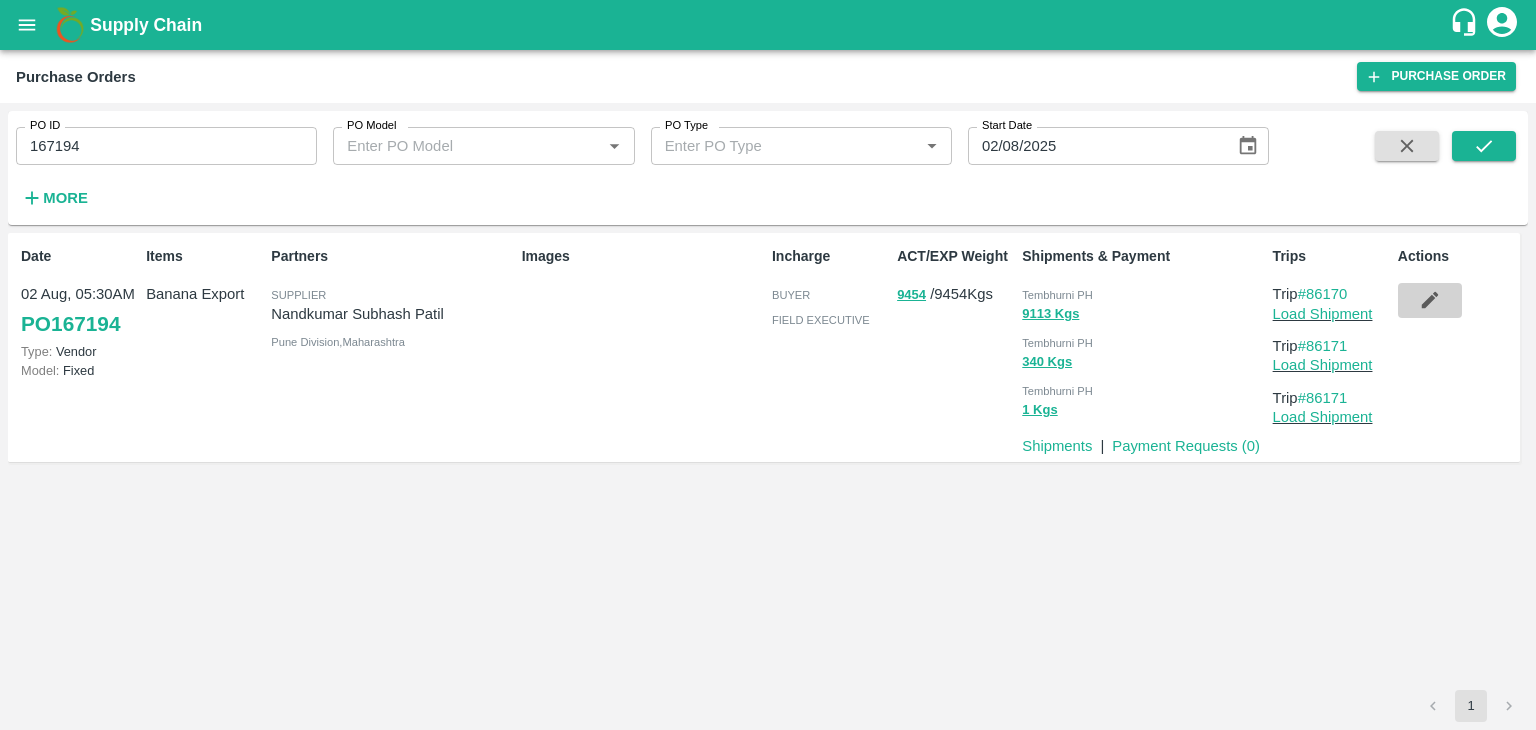 click at bounding box center (1430, 300) 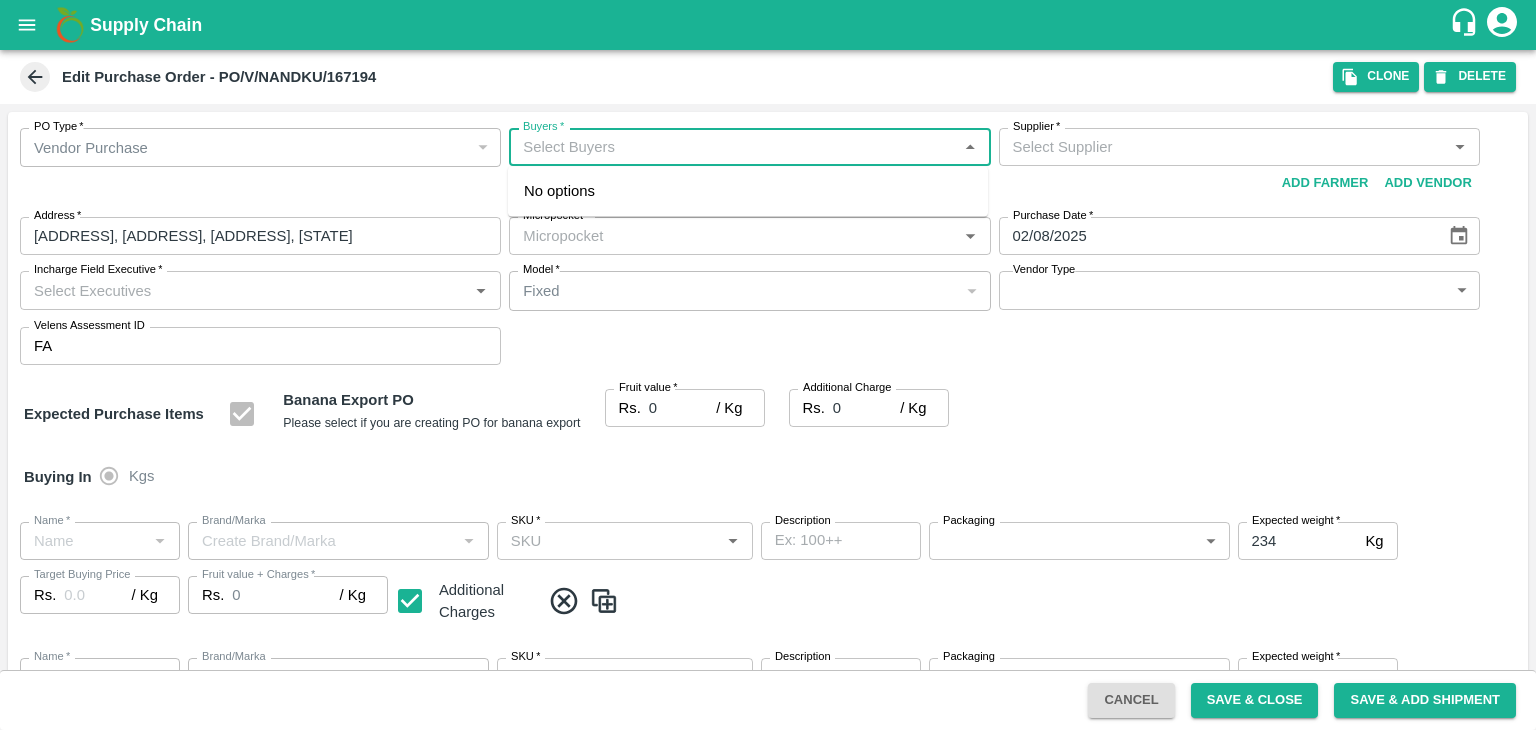 click on "Buyers   *" at bounding box center (733, 147) 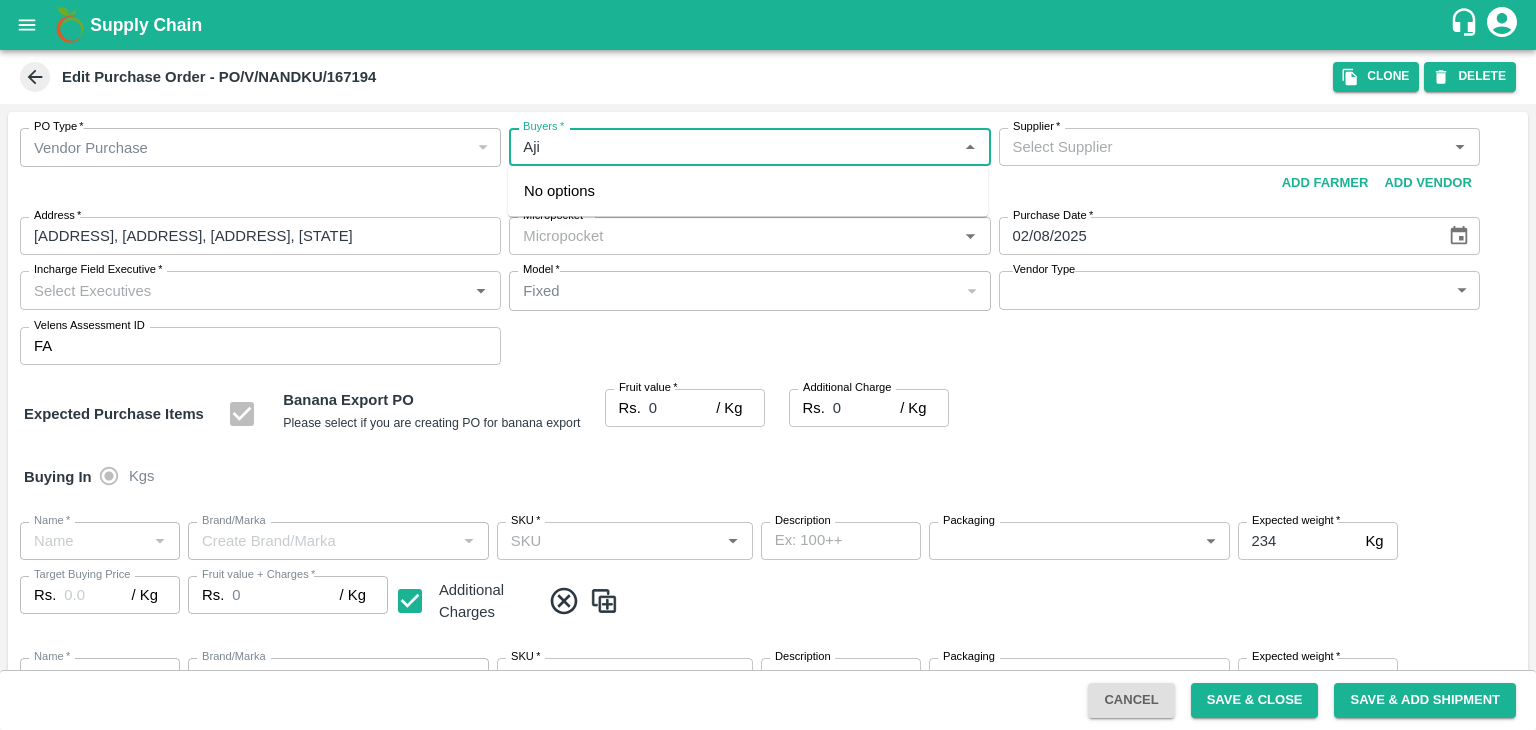 type on "[PERSON]" 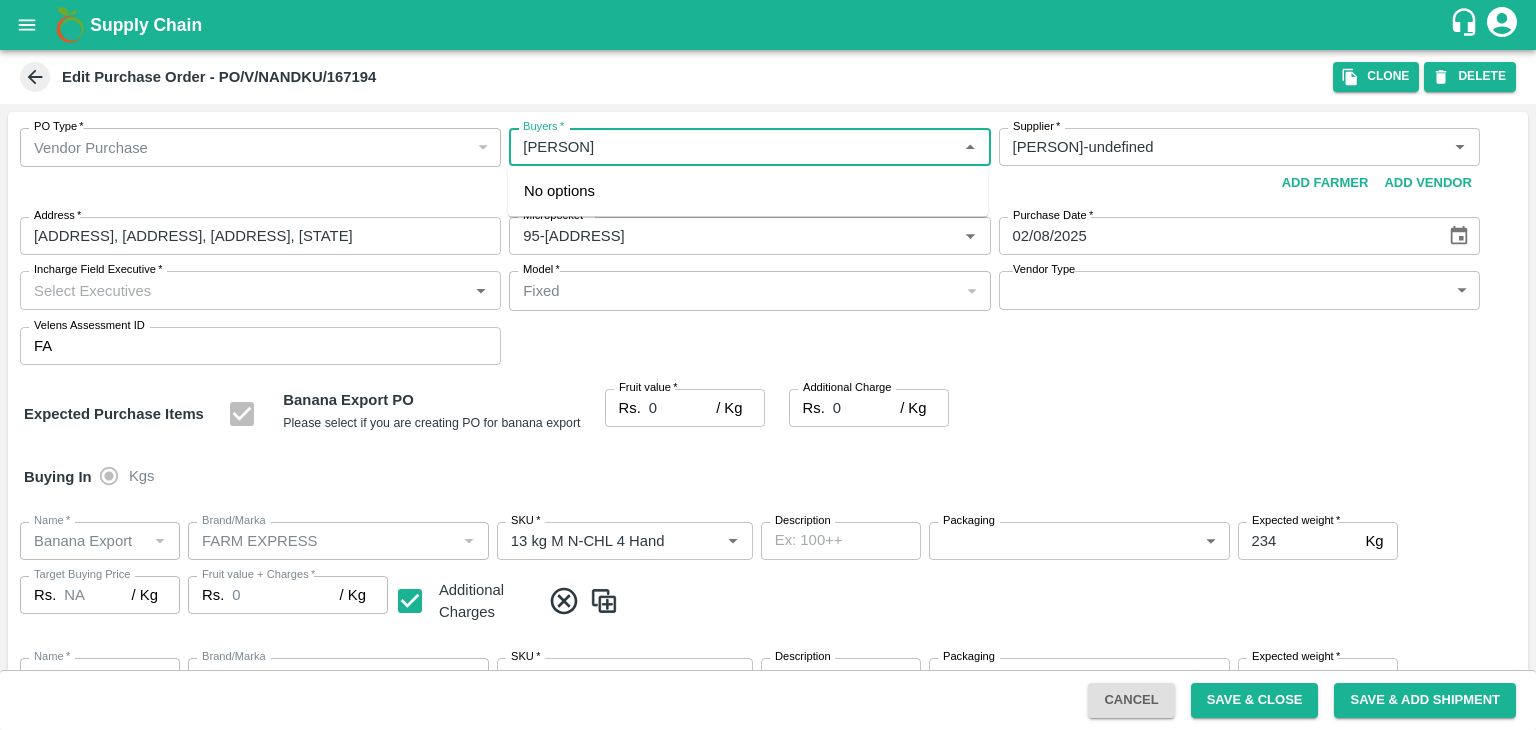 type on "[PERSON]-undefined" 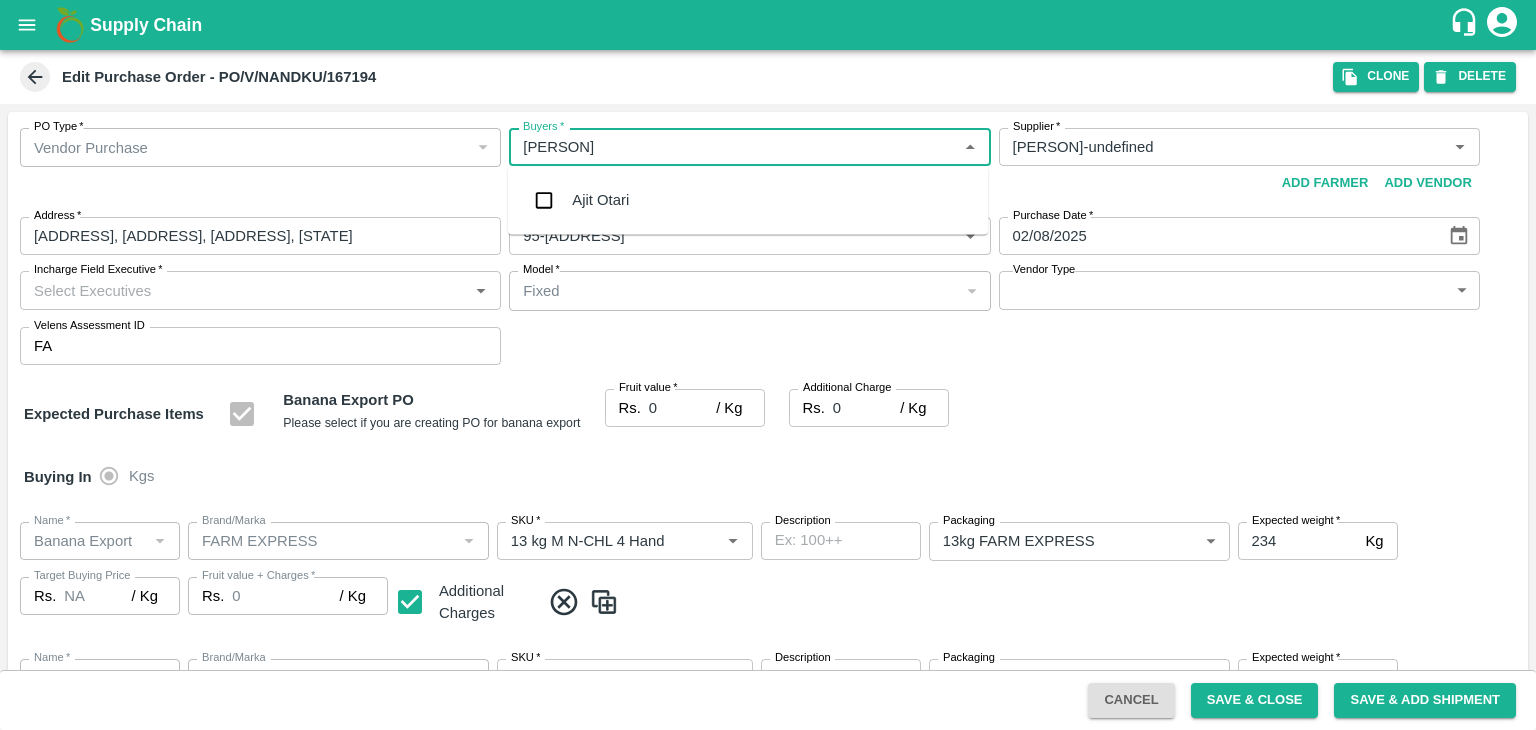 click on "Ajit Otari" at bounding box center [748, 200] 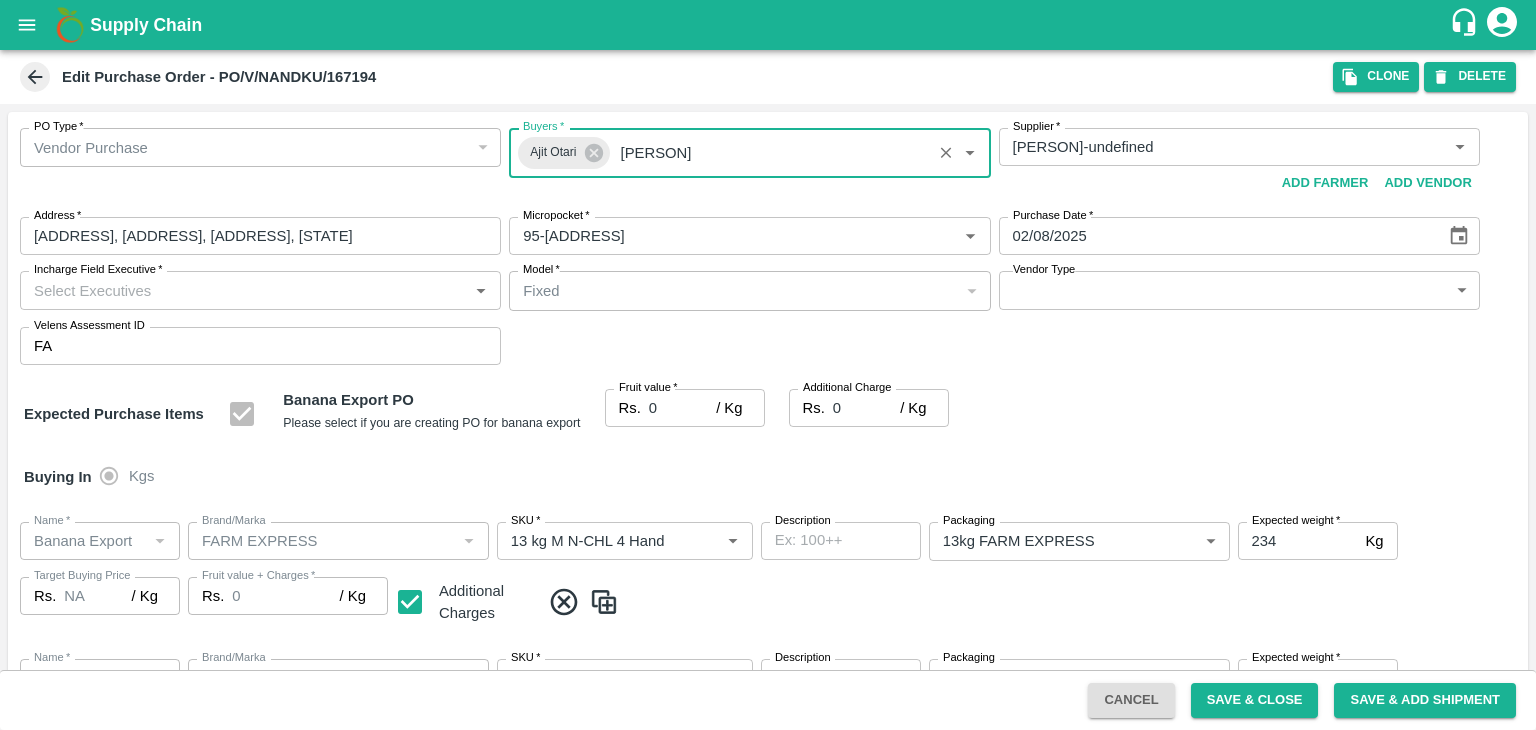 type 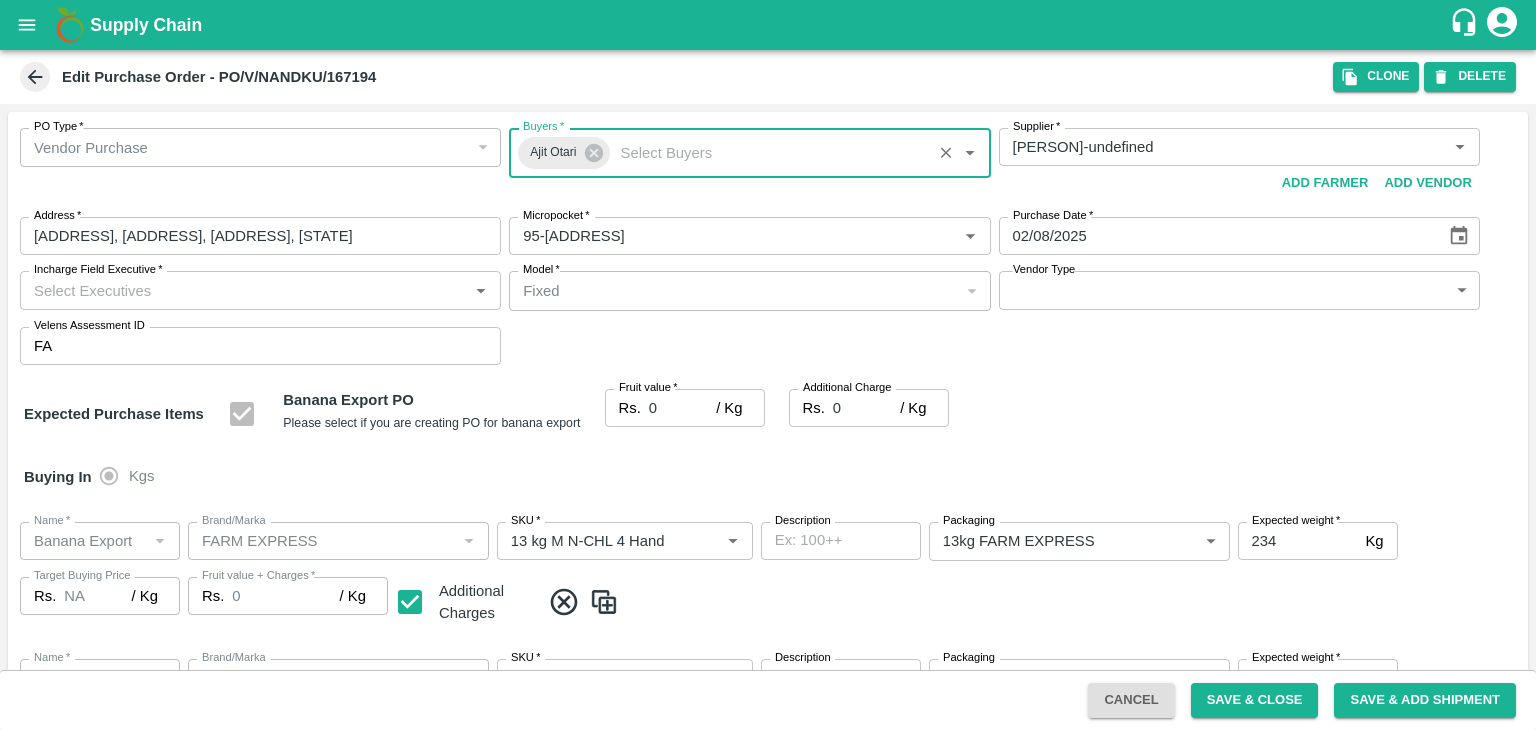 click on "Incharge Field Executive   *" at bounding box center [244, 290] 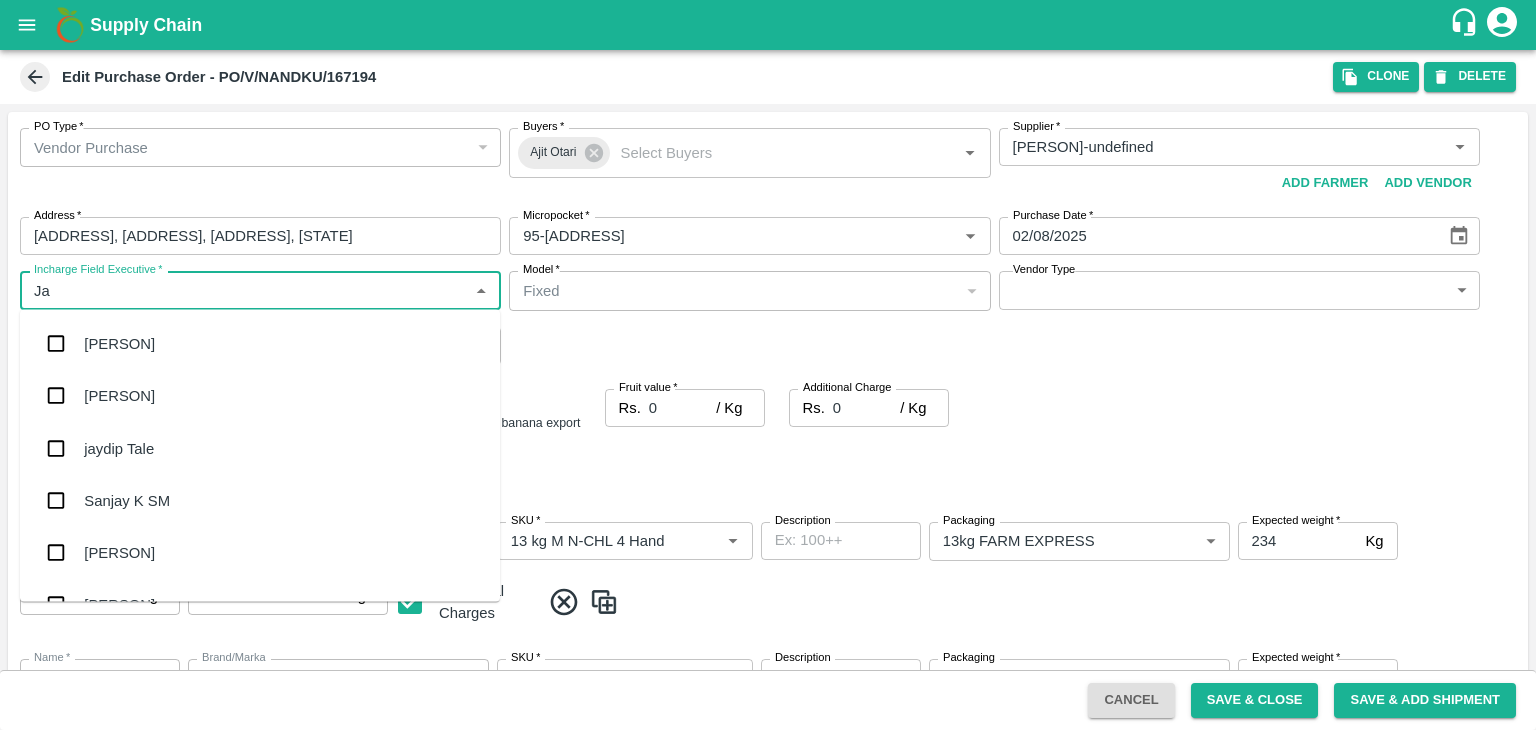 type on "Jay" 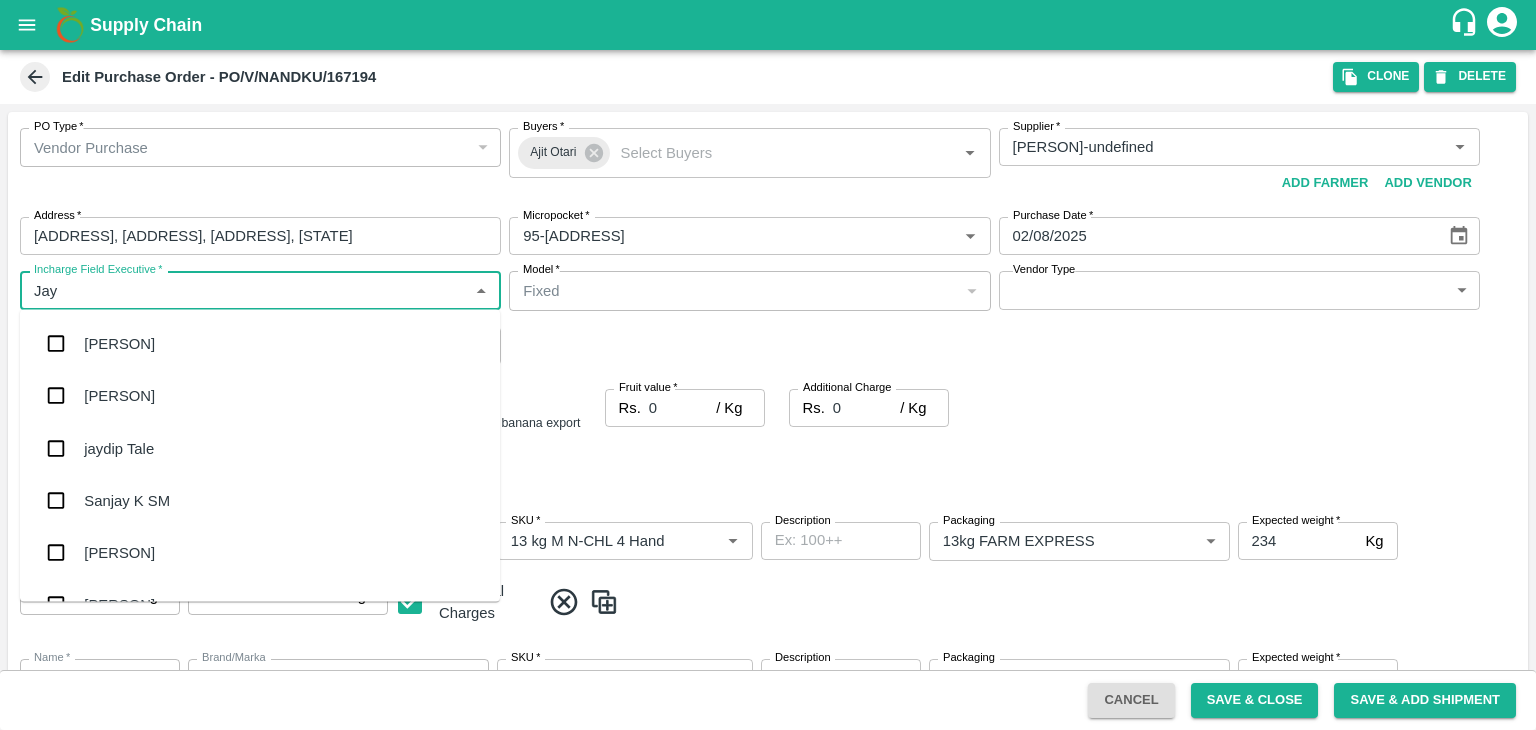 click on "jaydip Tale" at bounding box center [260, 448] 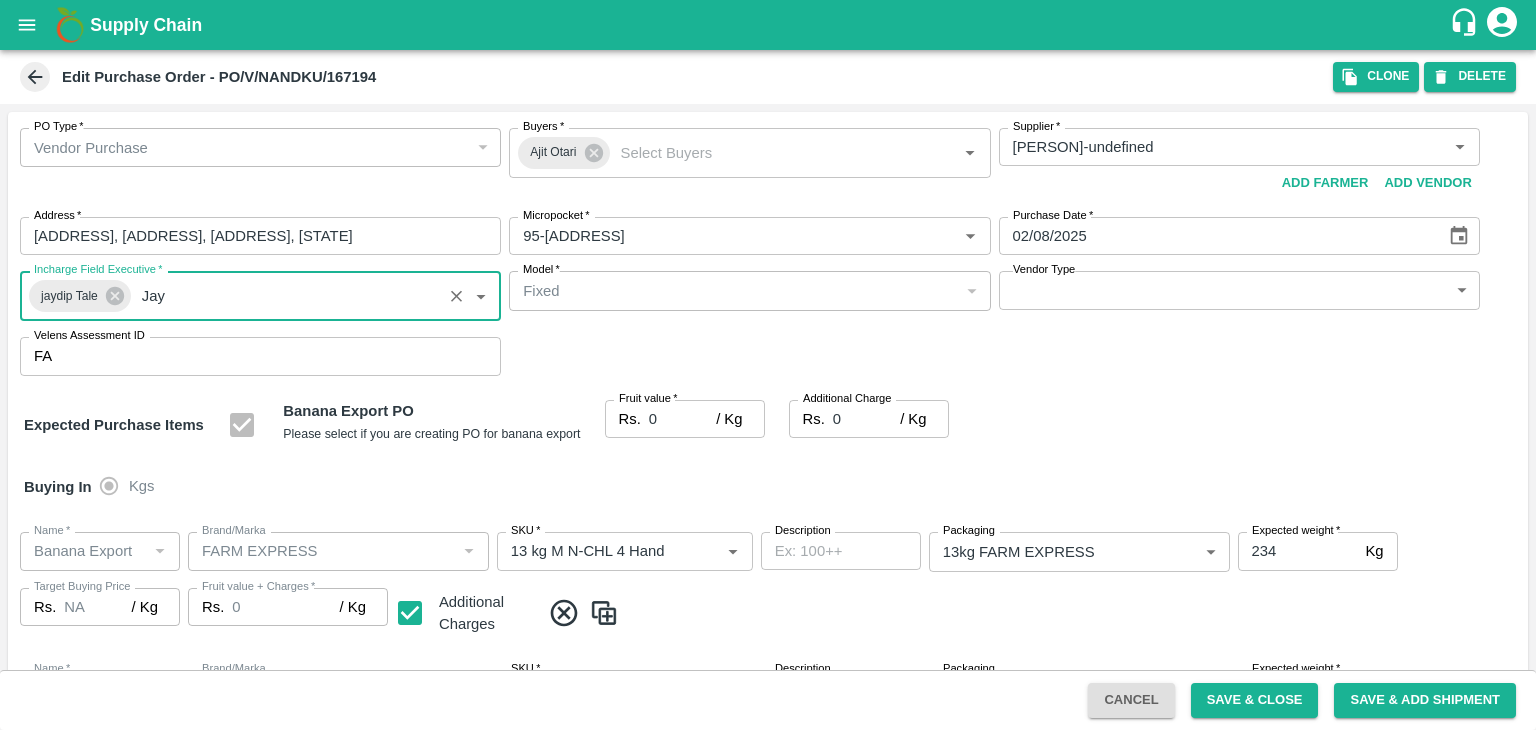type 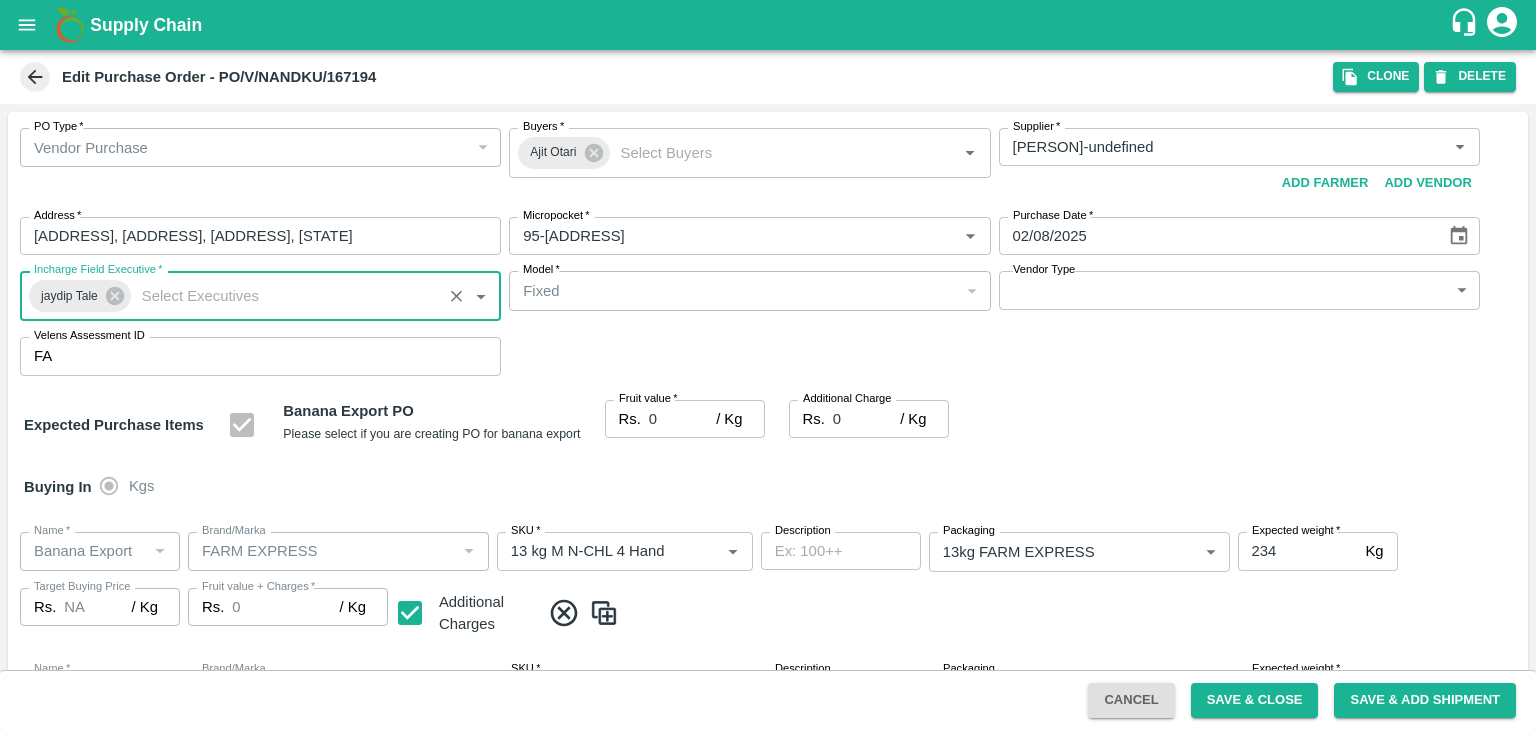 click on "Supply Chain Edit Purchase Order - PO/V/NANDKU/167194 Clone DELETE PO Type   * Vendor Purchase 2 PO Type Buyers   * [PERSON] Buyers   * Supplier   * Supplier   * Add Vendor Add Farmer Address   * [ADDRESS], [ADDRESS], [ADDRESS], [STATE] Address Micropocket   * Micropocket   * Purchase Date   * 02/08/2025 Purchase Date Incharge Field Executive   * [PERSON] Incharge Field Executive   * Model   * Fixed Fixed Model Vendor Type ​ Vendor Type Velens Assessment ID FA Velens Assessment ID Expected Purchase Items Banana Export PO Please select if you are creating PO for banana export Fruit value   * Rs. 0 / Kg Fruit value Additional Charge Rs. 0 / Kg Additional Charge Buying In Kgs Name   * [PERSON] Name   * Brand/Marka Brand/Marka SKU   * SKU   * Description x Description Packaging 13kg FARM EXPRESS 468 Packaging Expected weight   * 234 Kg Expected weight Target Buying Price Rs. NA / Kg Target Buying Price Fruit value + Charges   * Rs. 0 / Kg Fruit value + Charges Additional Charges *" at bounding box center [768, 365] 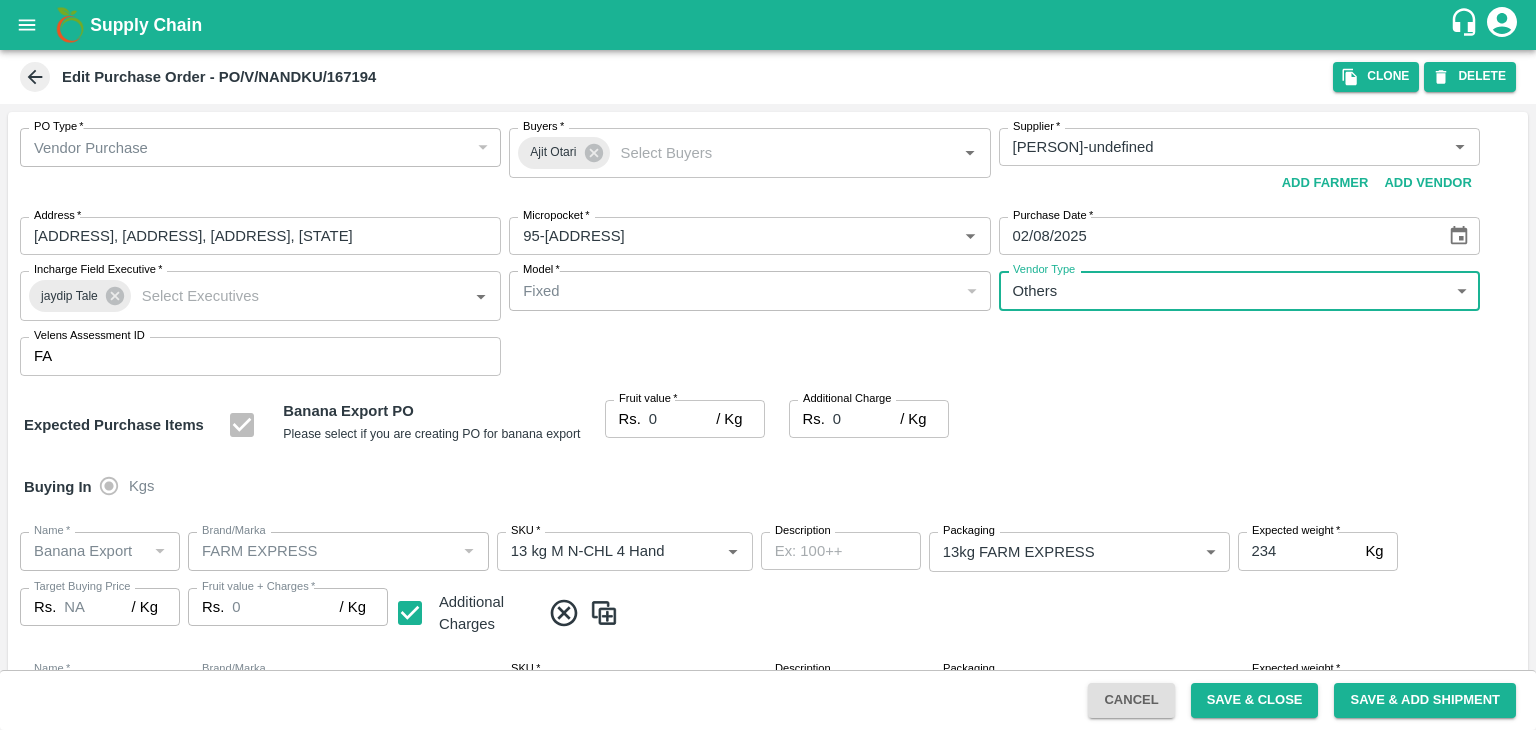 type on "OTHER" 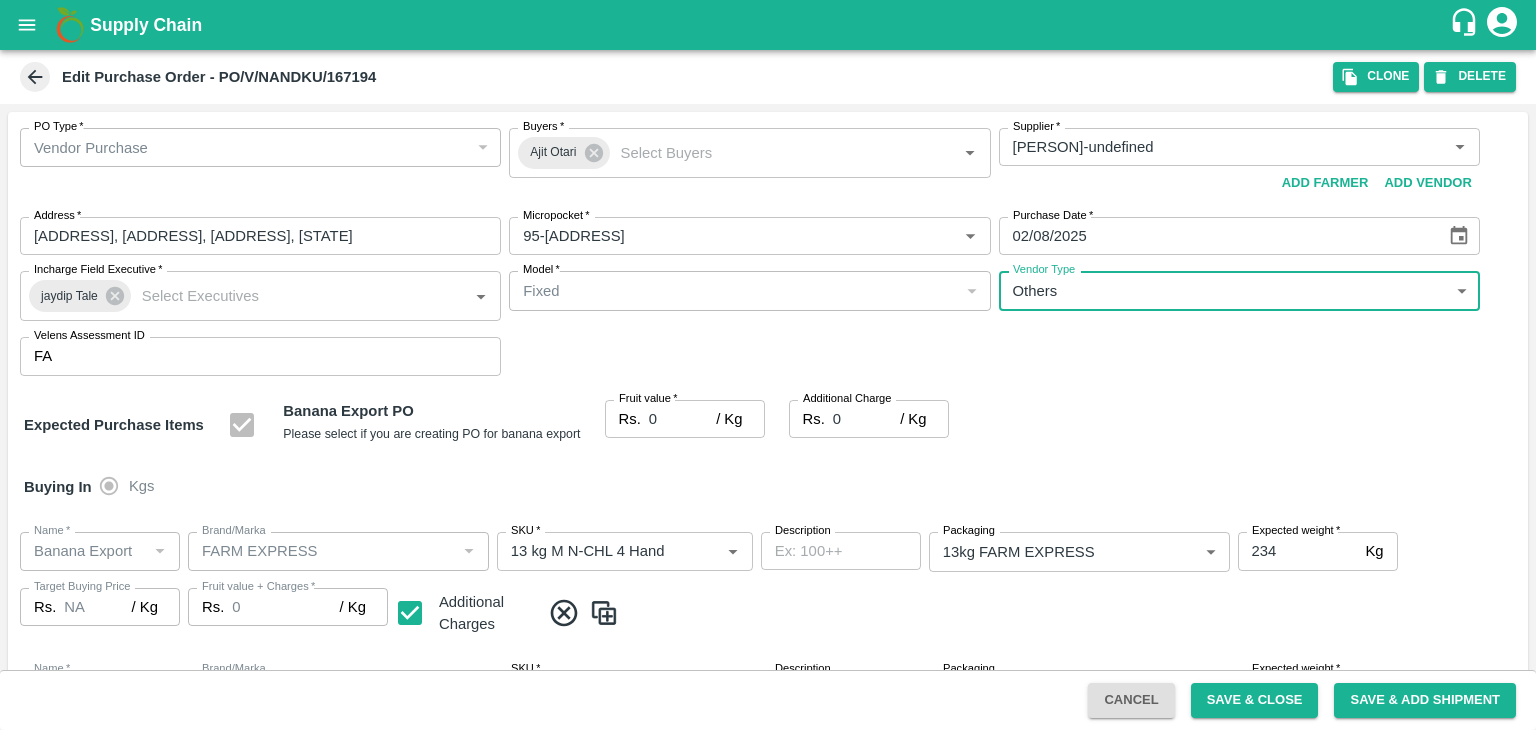 click at bounding box center [768, 365] 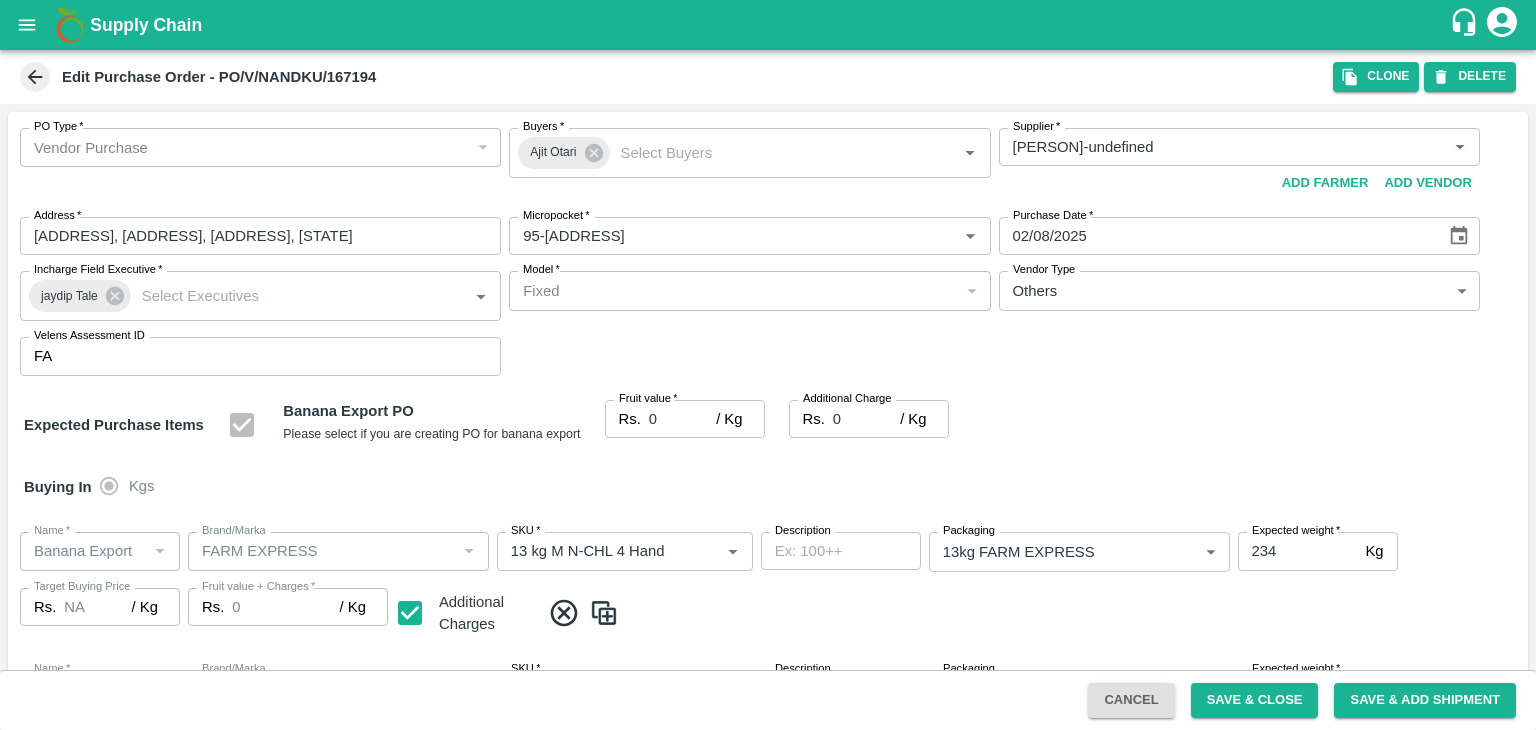 click on "0" at bounding box center (682, 419) 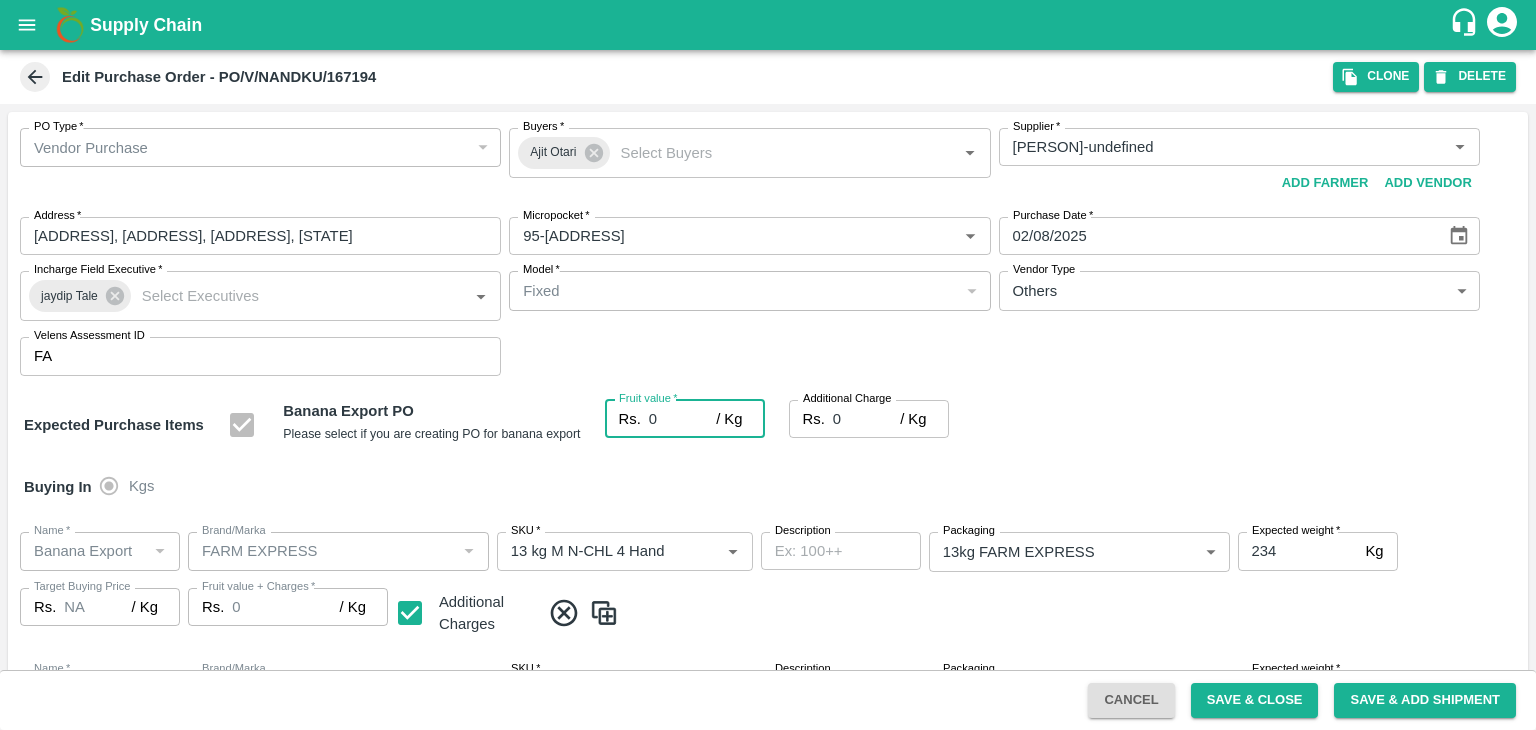 click on "0" at bounding box center (682, 419) 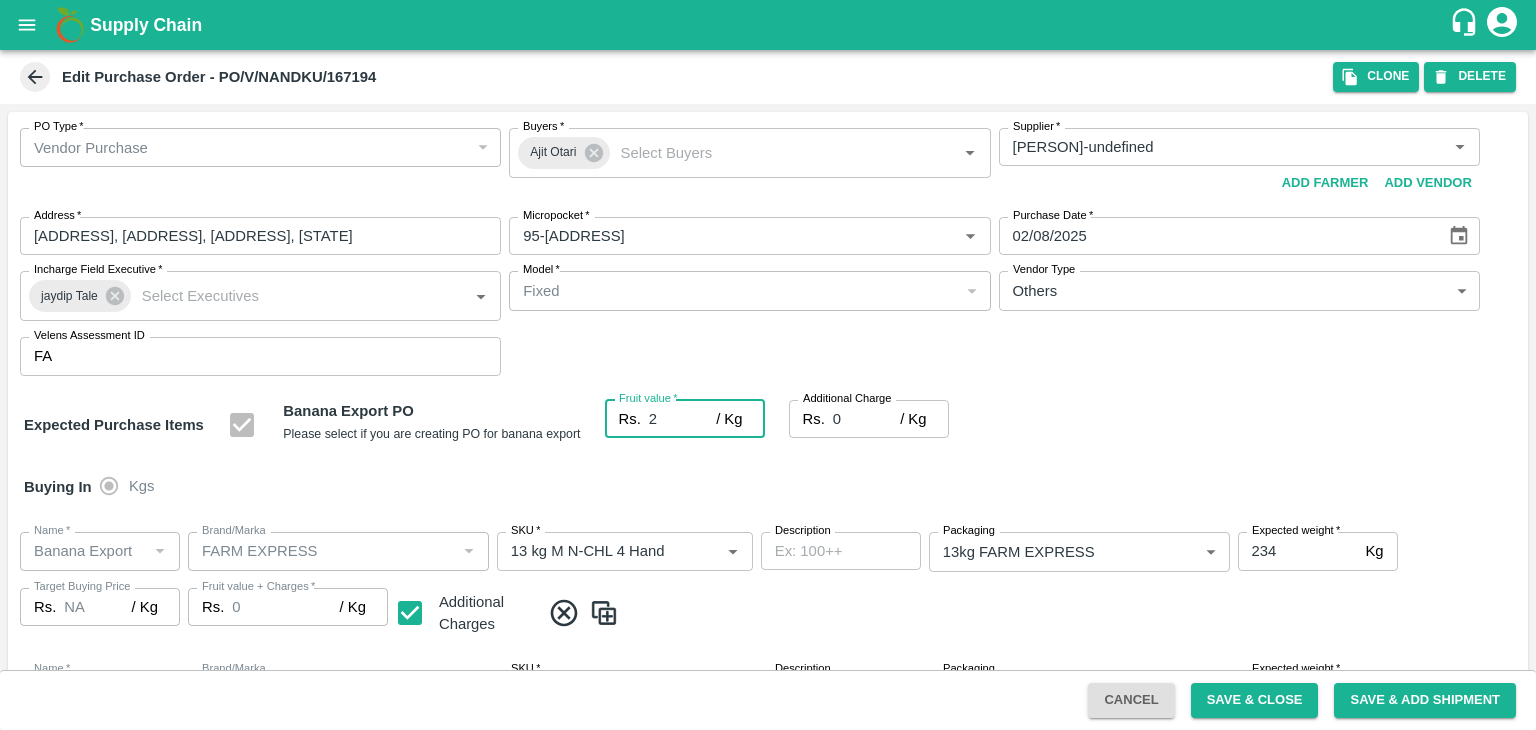type on "25" 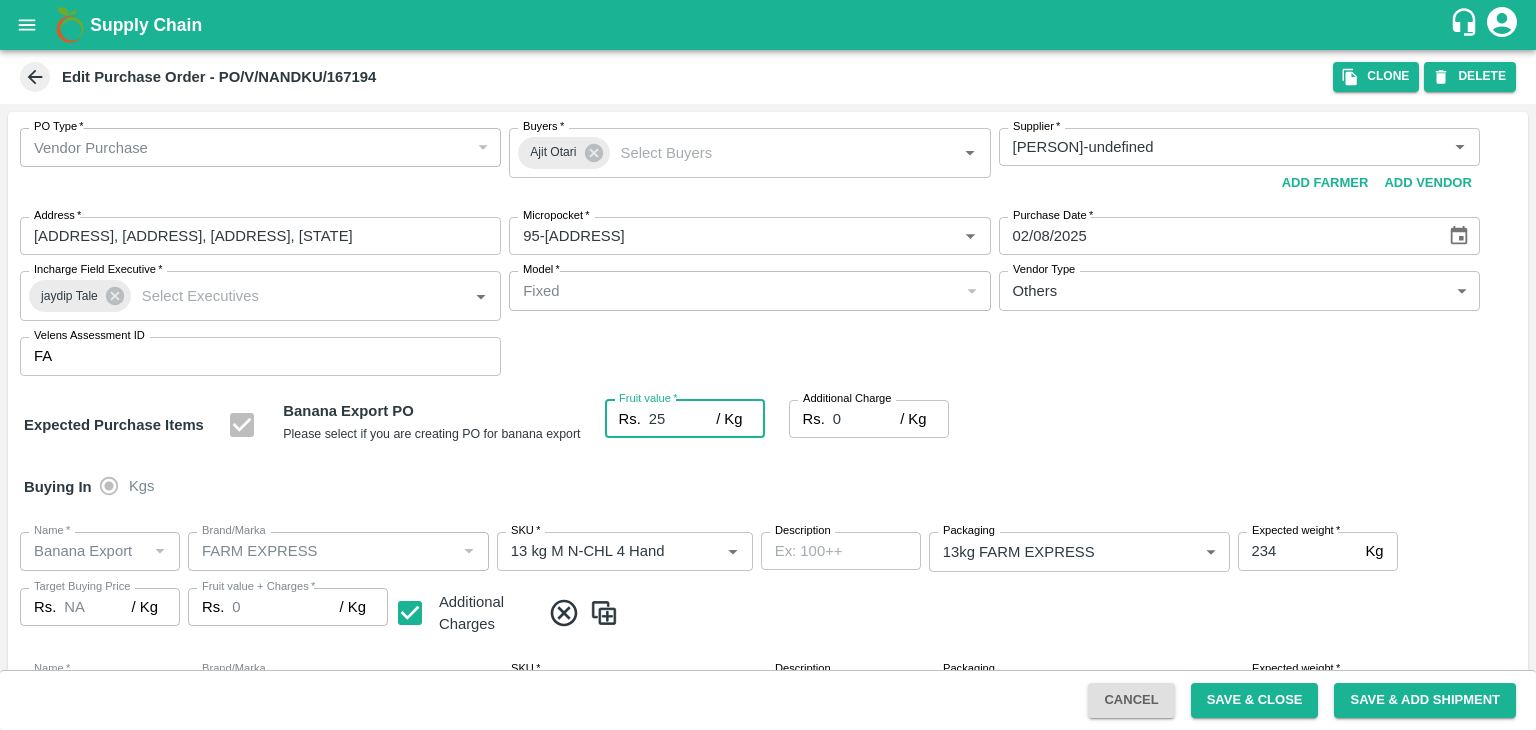 type on "25" 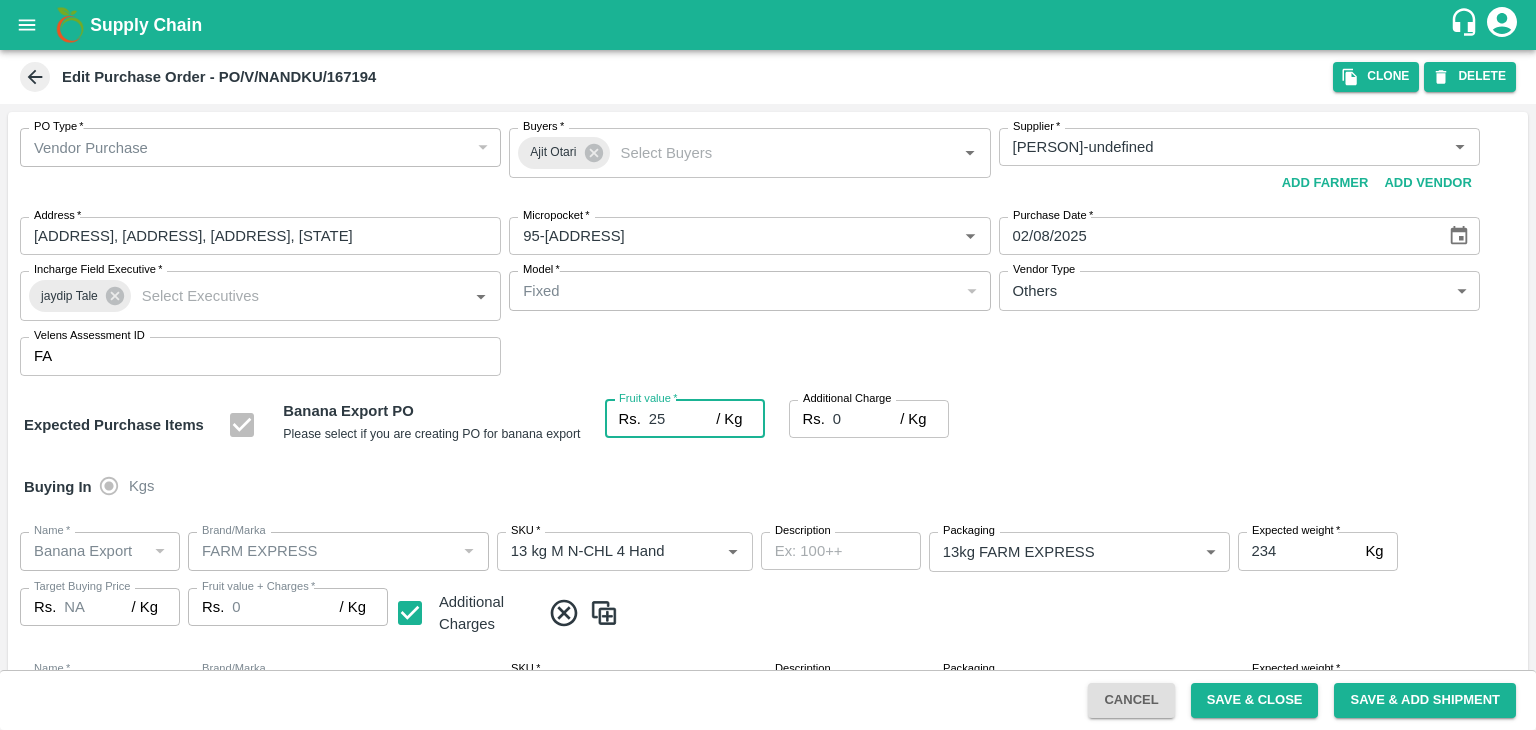 type on "25" 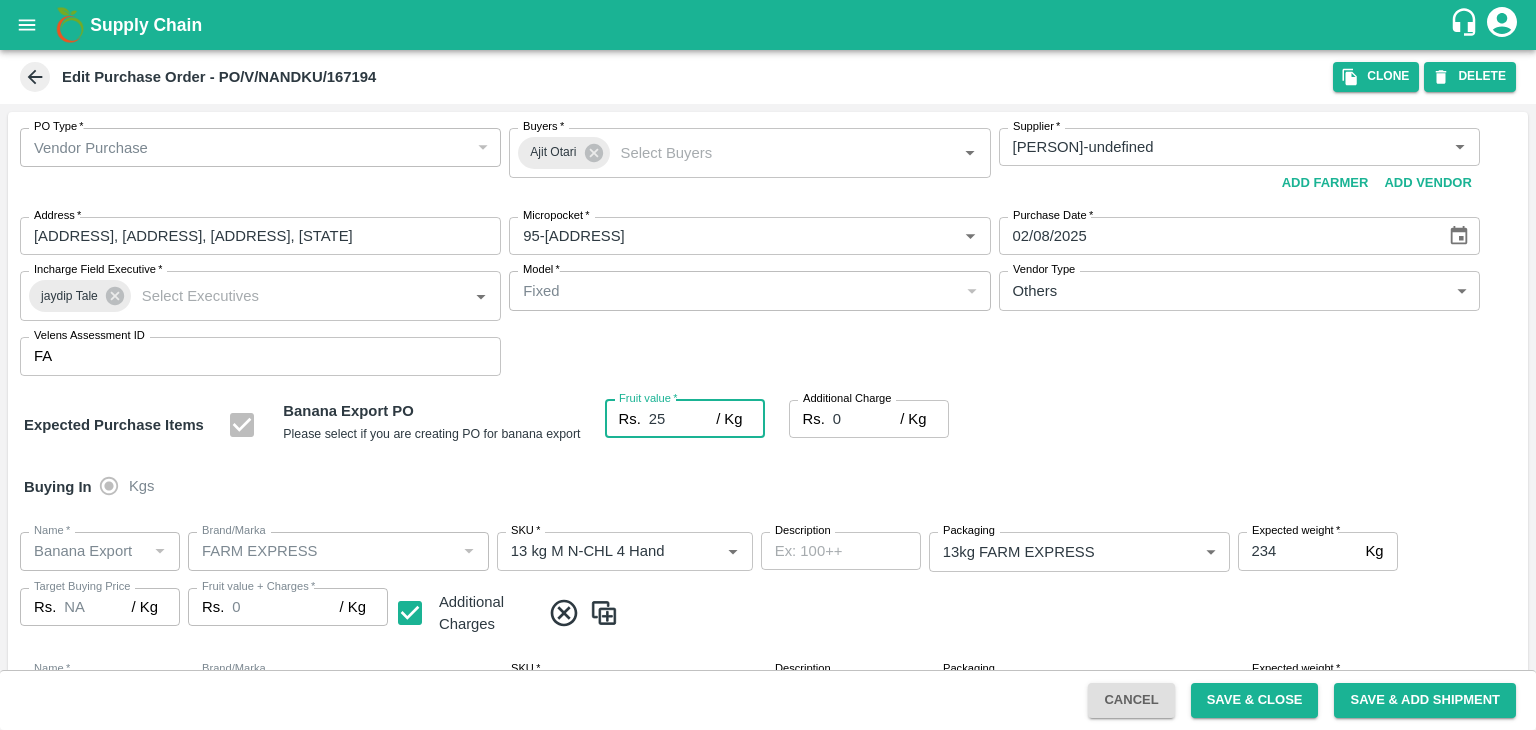 type on "25" 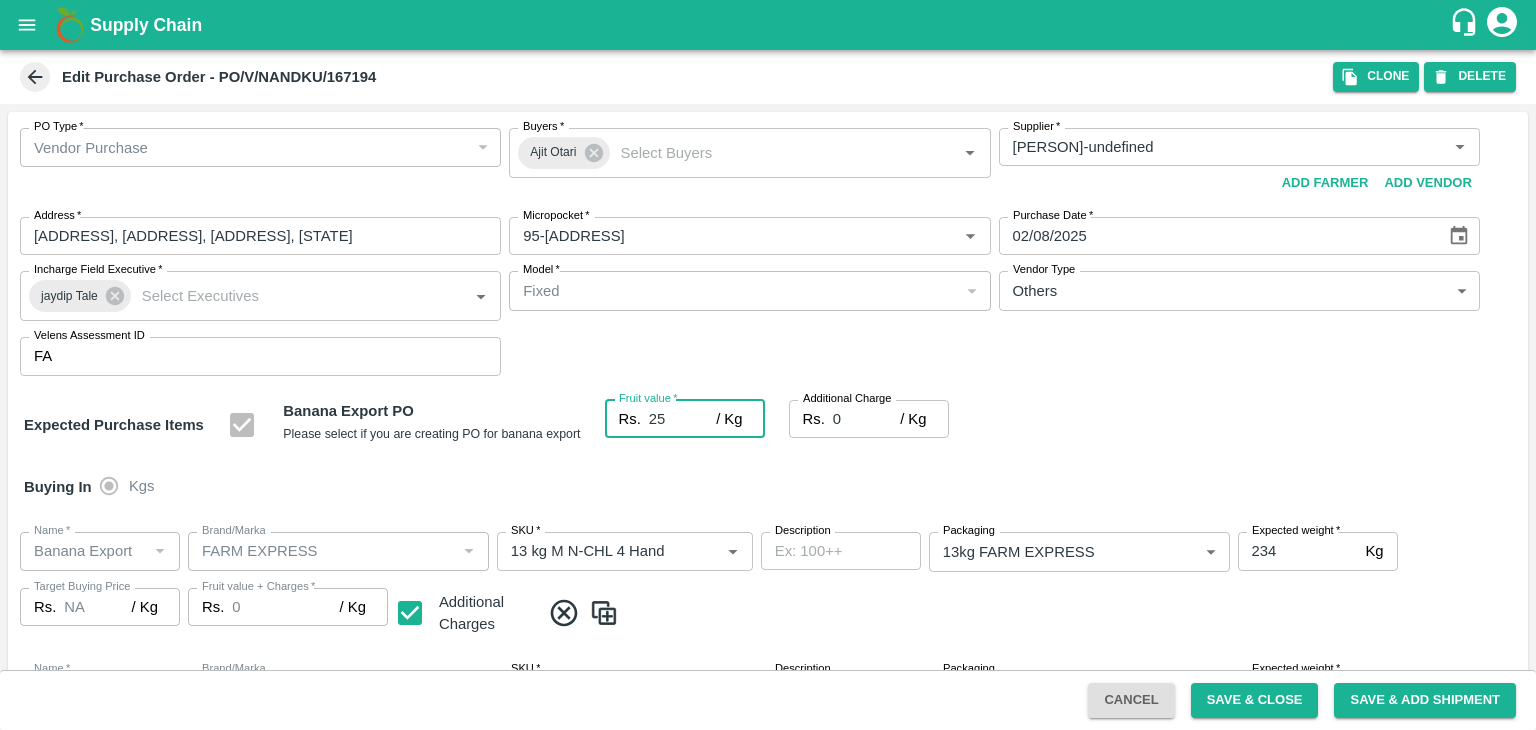 type on "25" 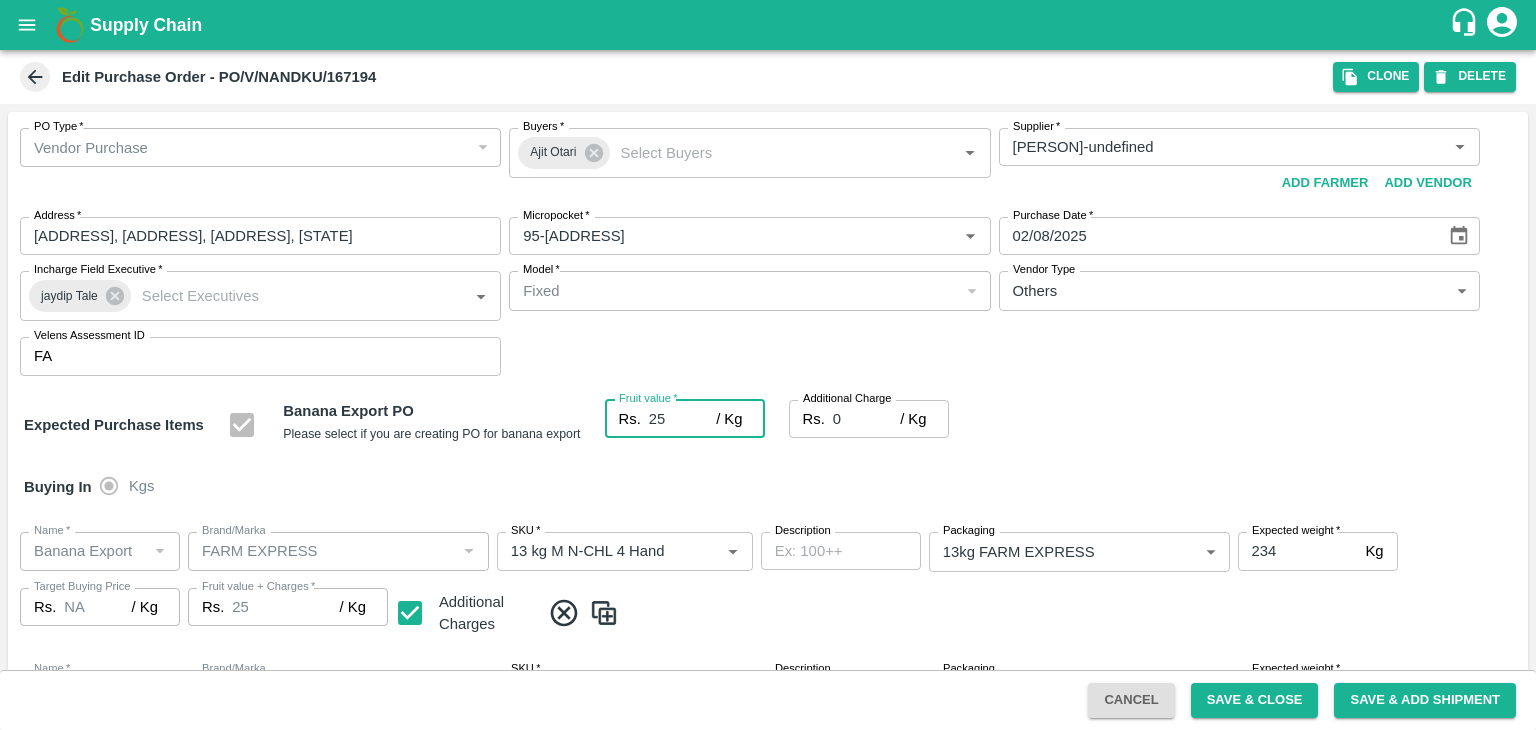 type on "25" 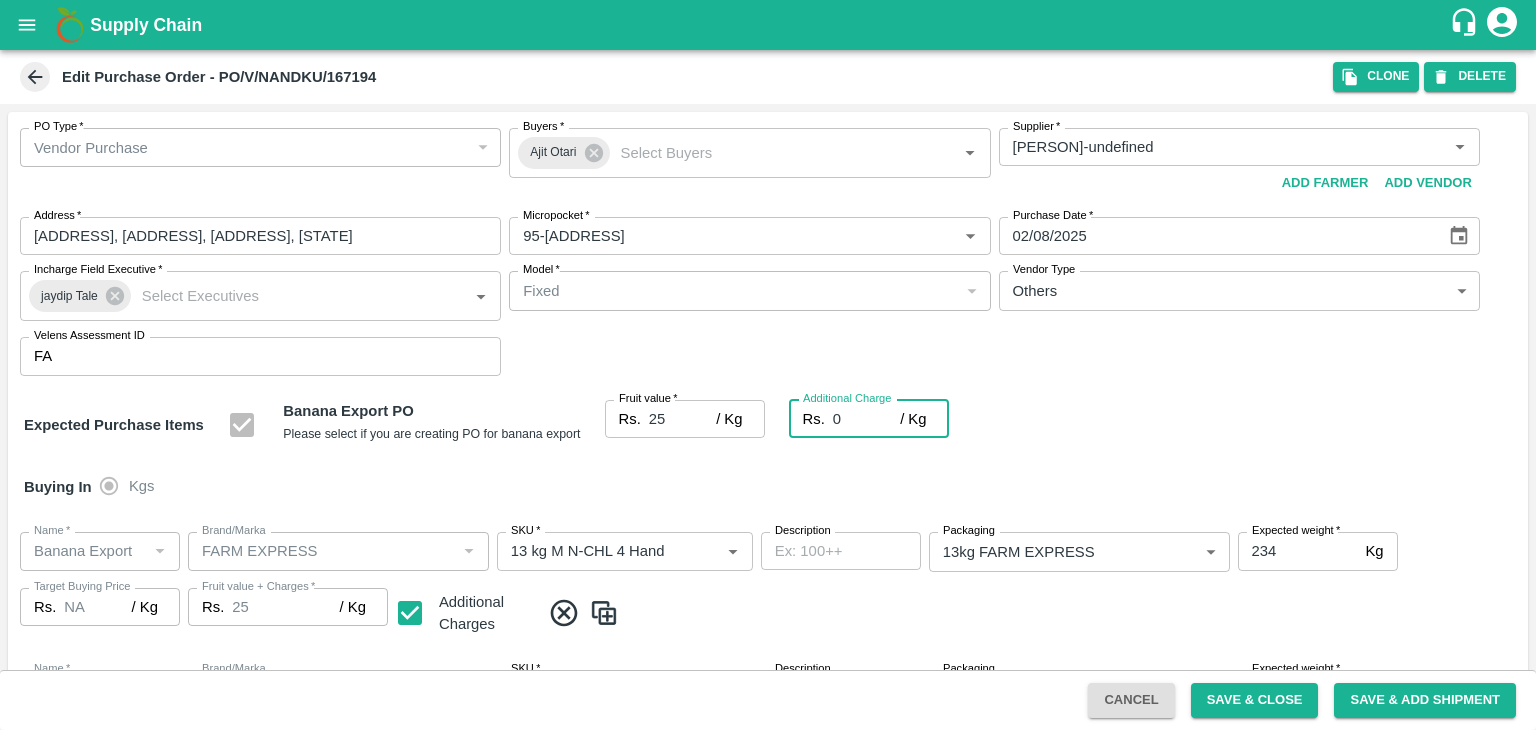 type on "2" 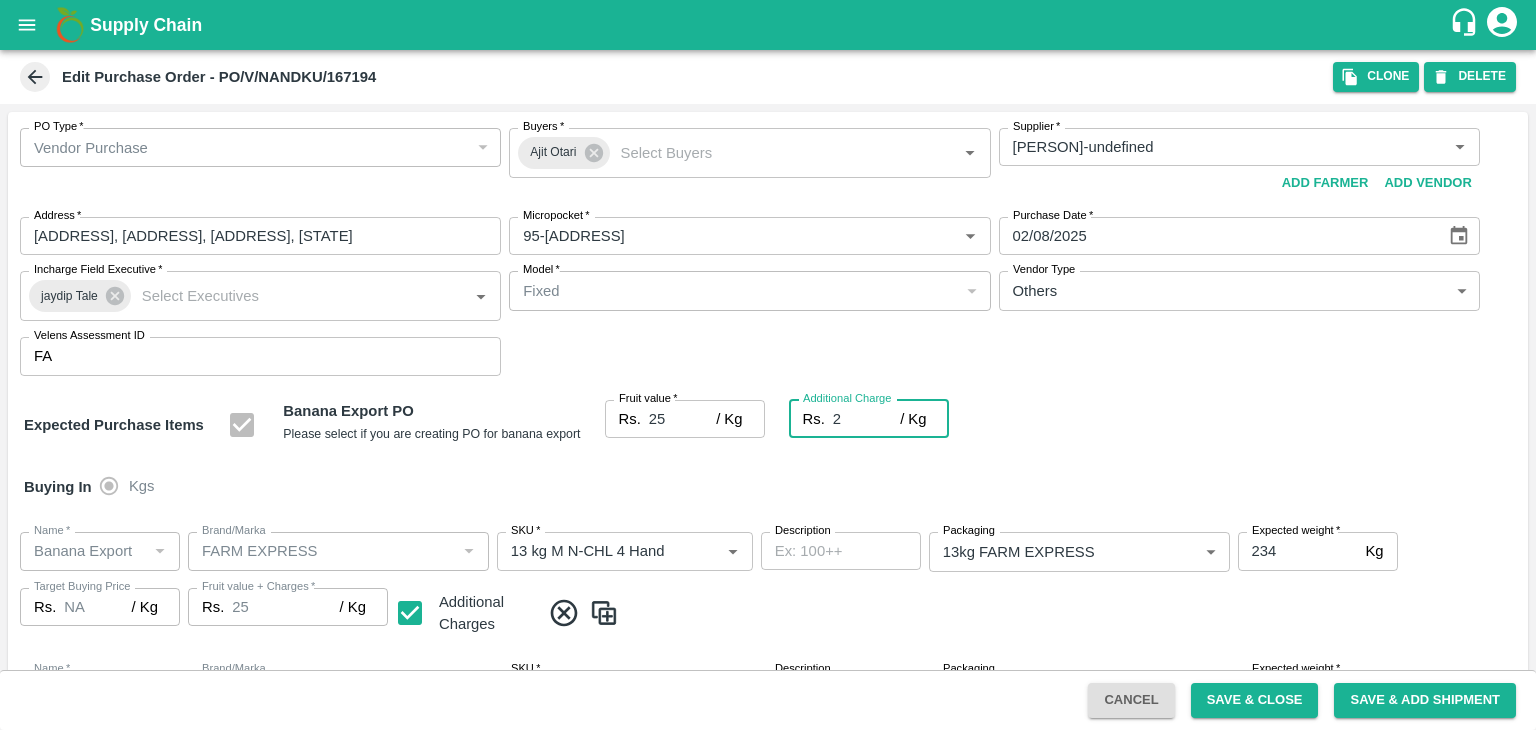 type on "27" 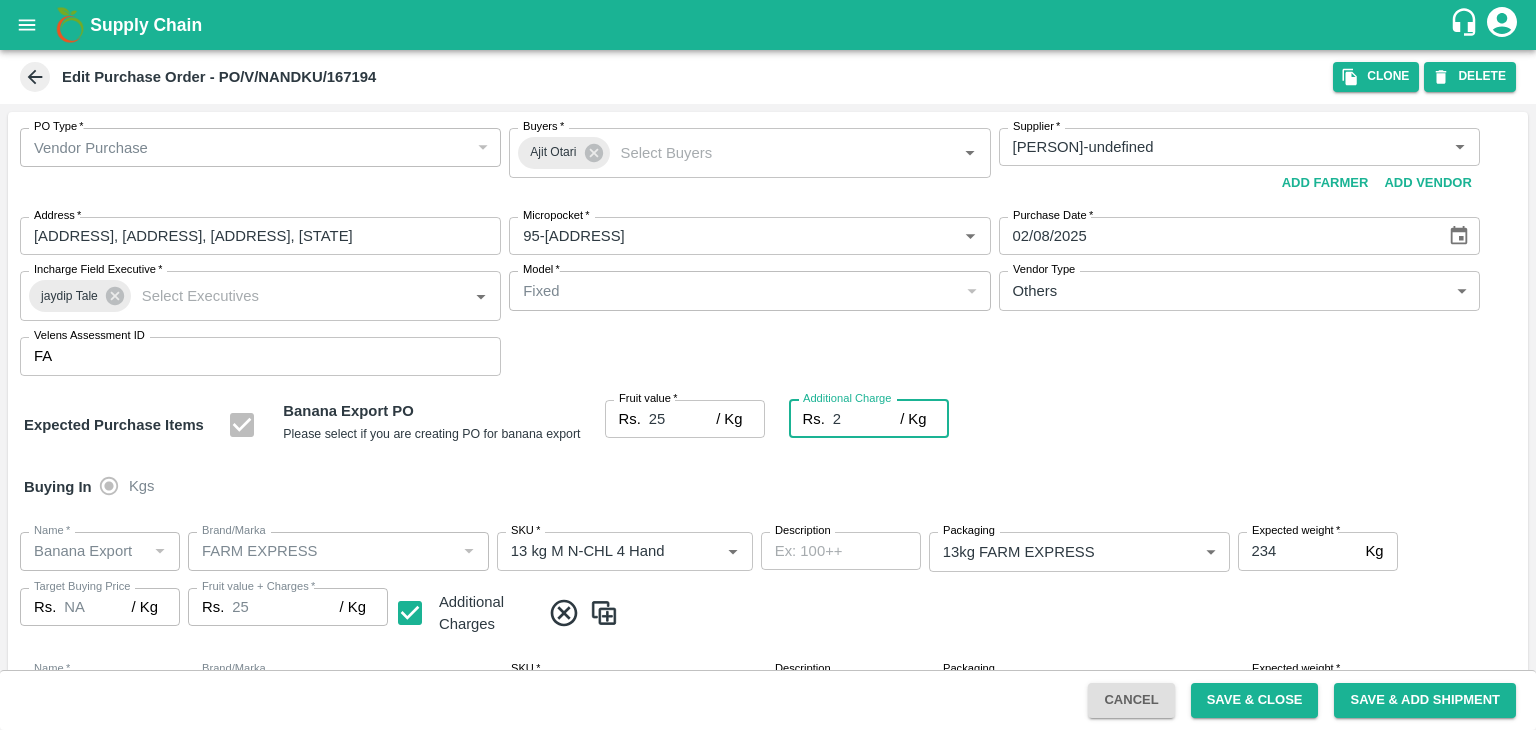 type on "27" 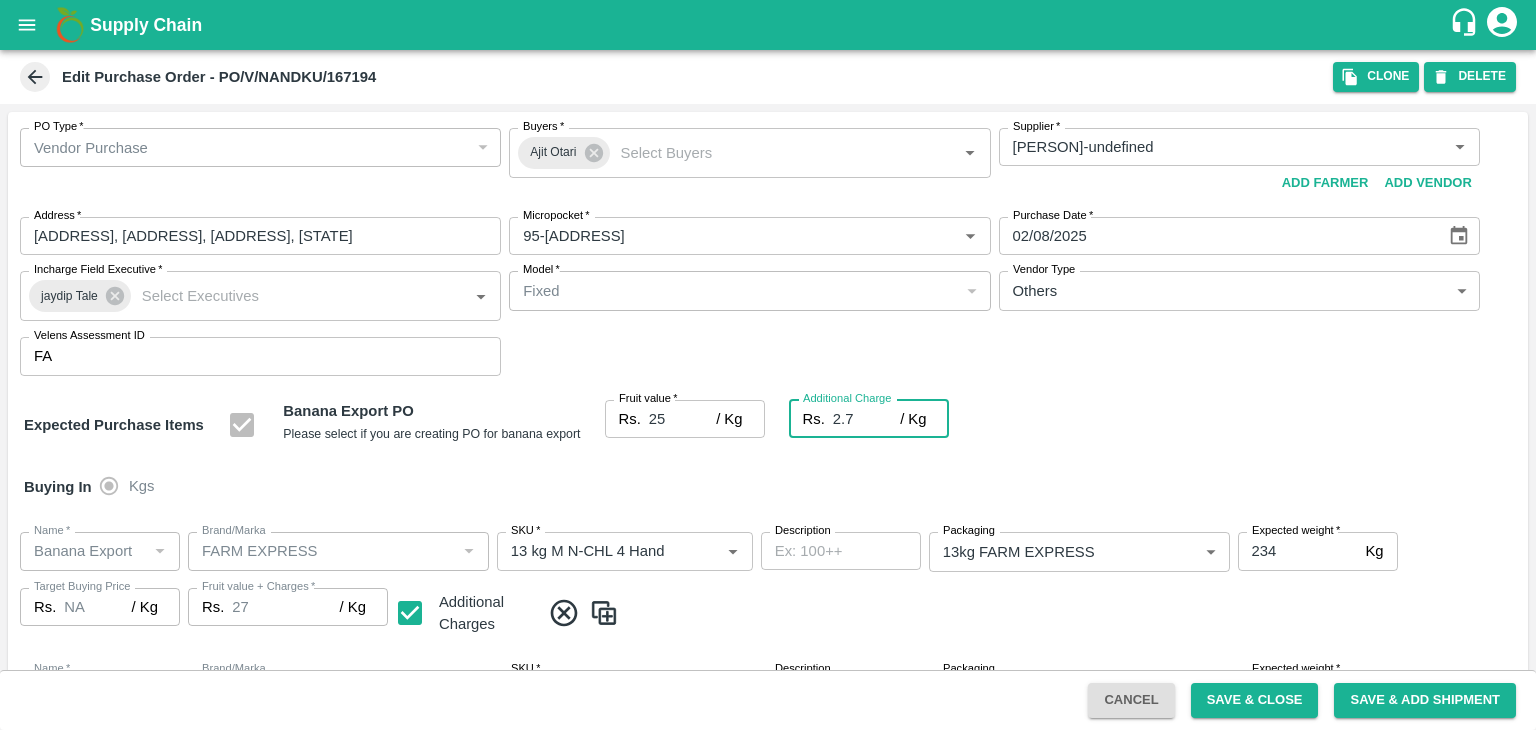 type on "2.75" 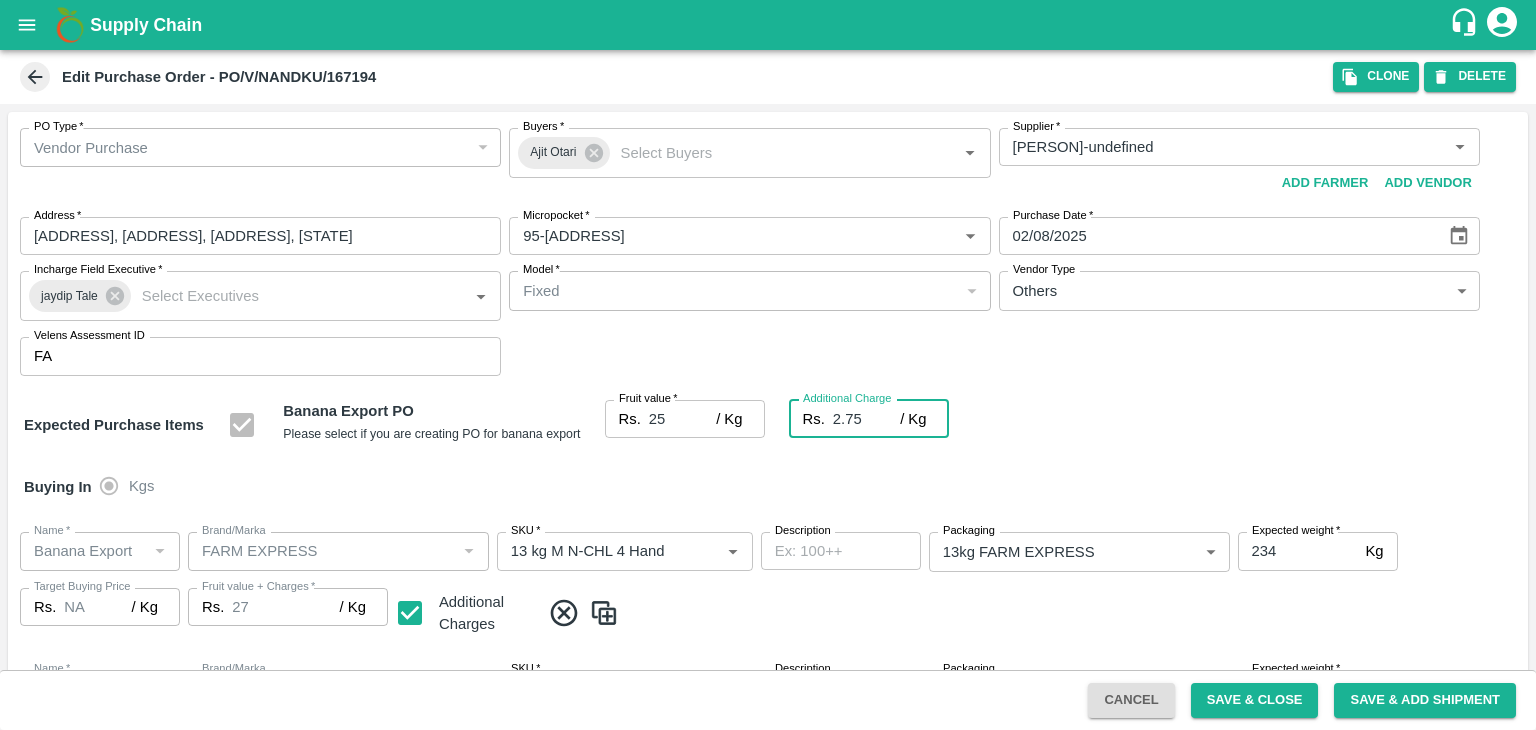 type on "27.75" 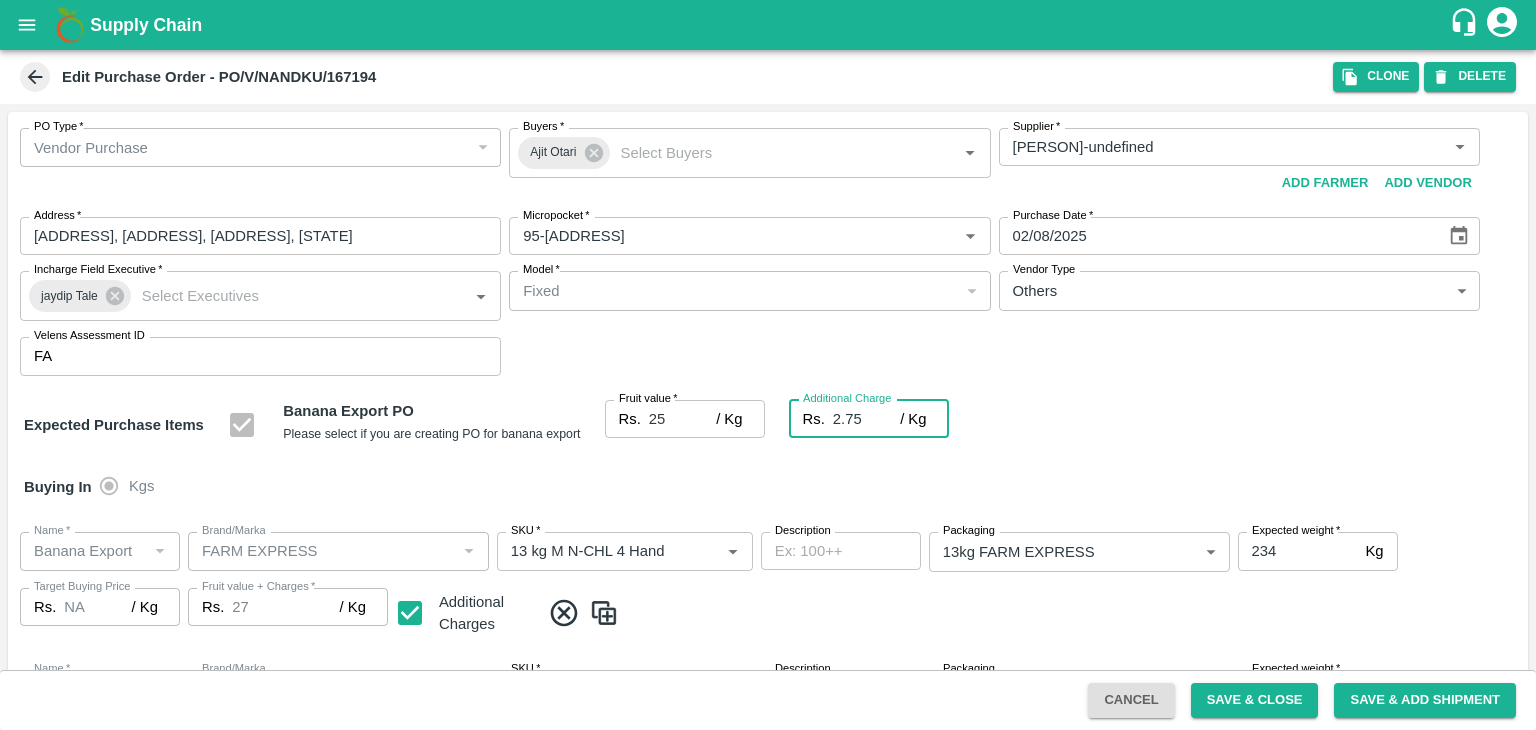 type on "27.75" 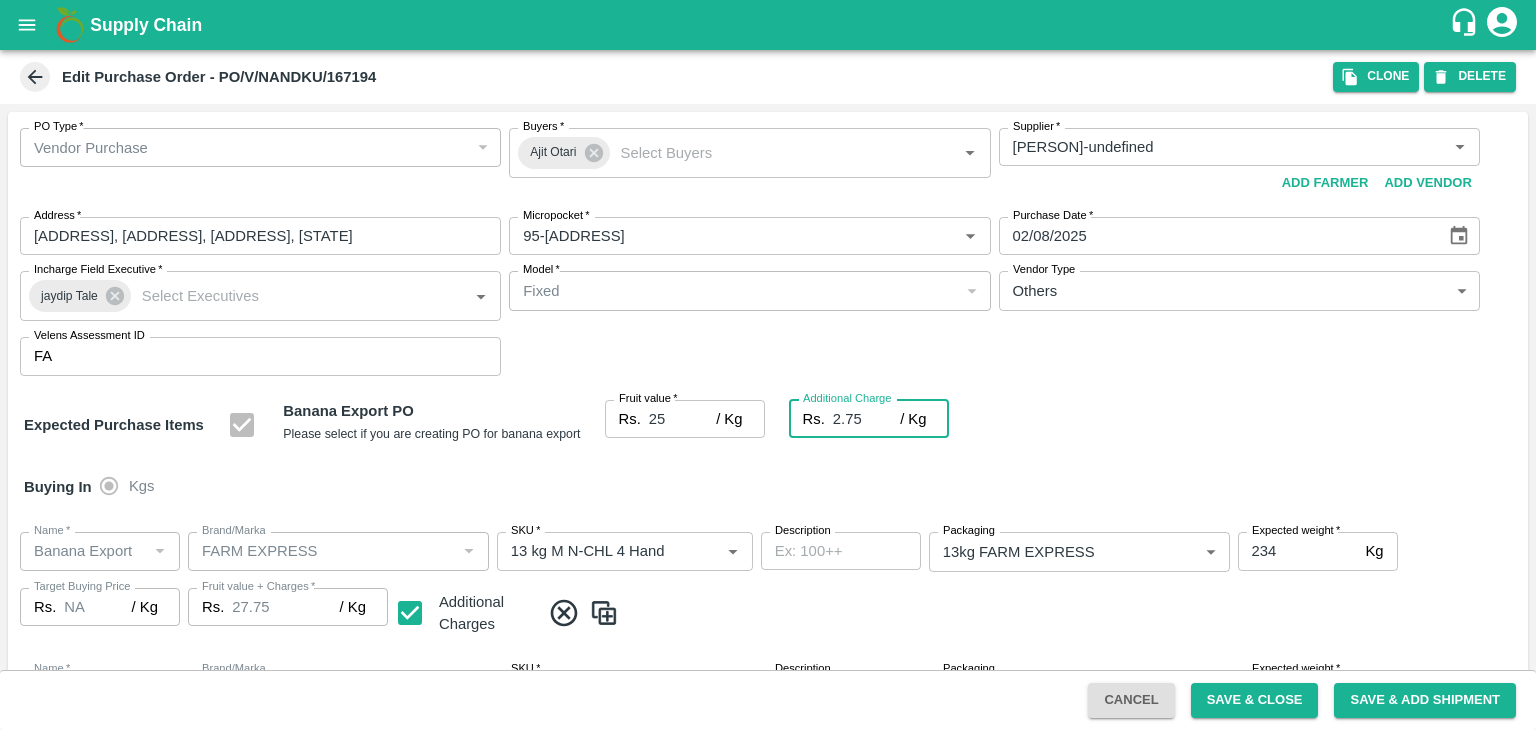 type on "2.75" 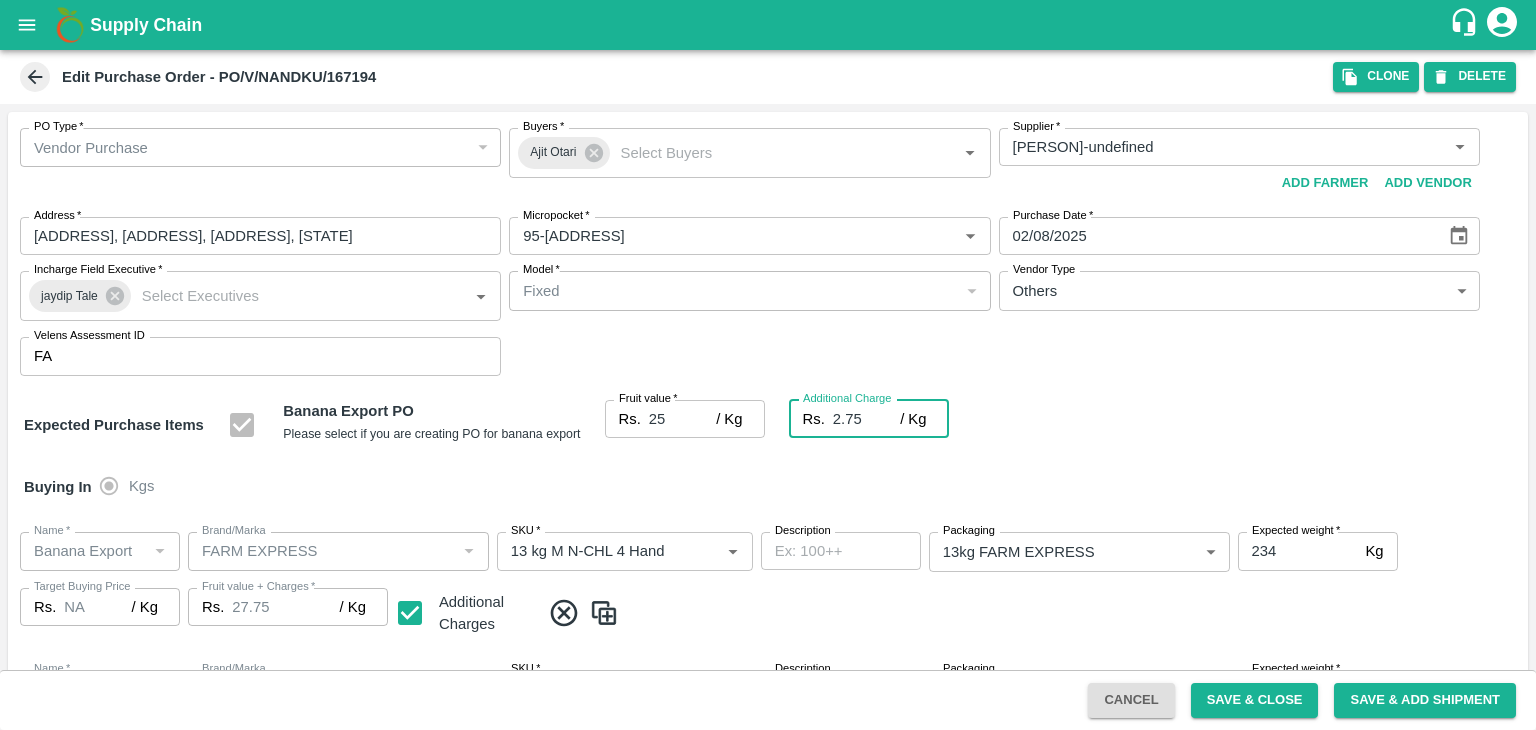 click on "Buying In Kgs" at bounding box center (768, 487) 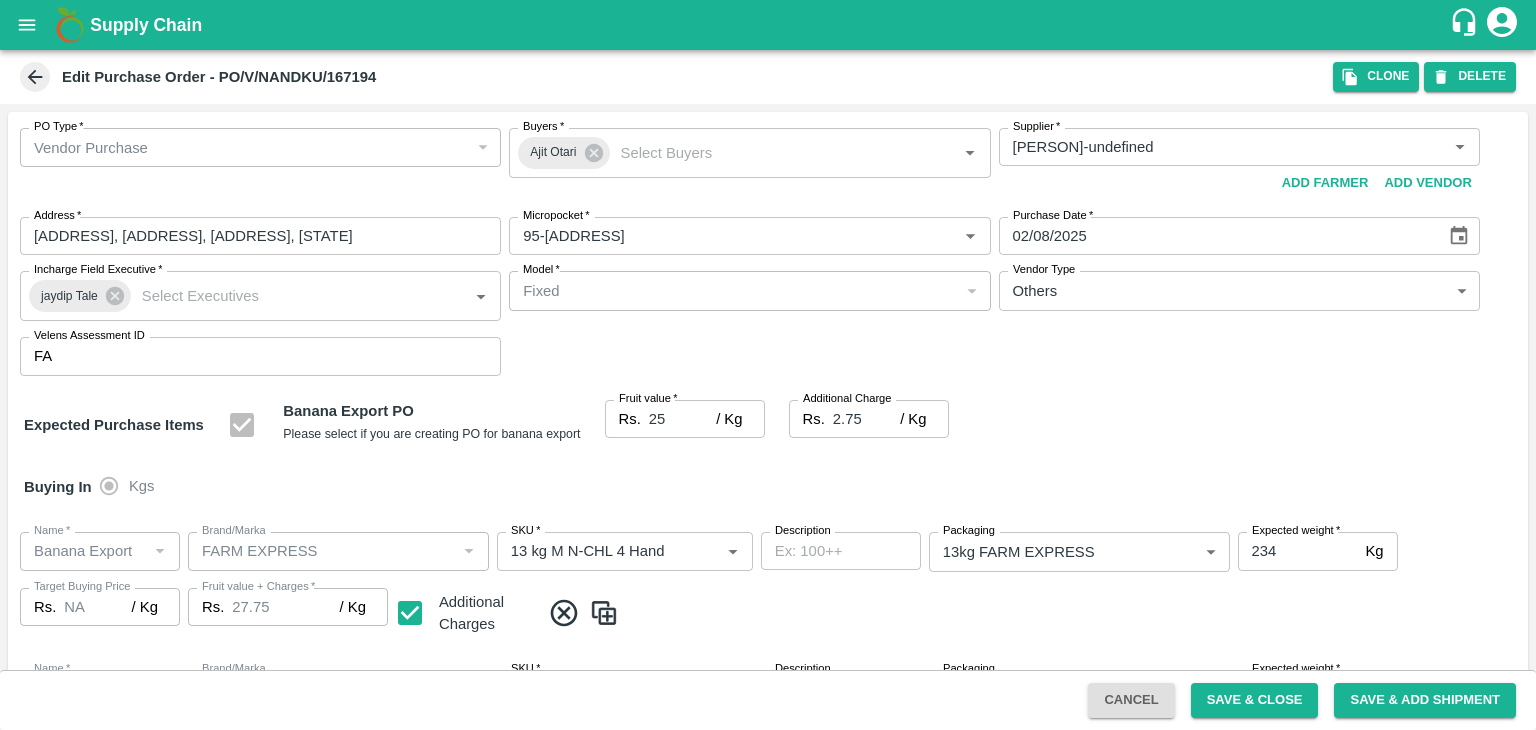 scroll, scrollTop: 1060, scrollLeft: 0, axis: vertical 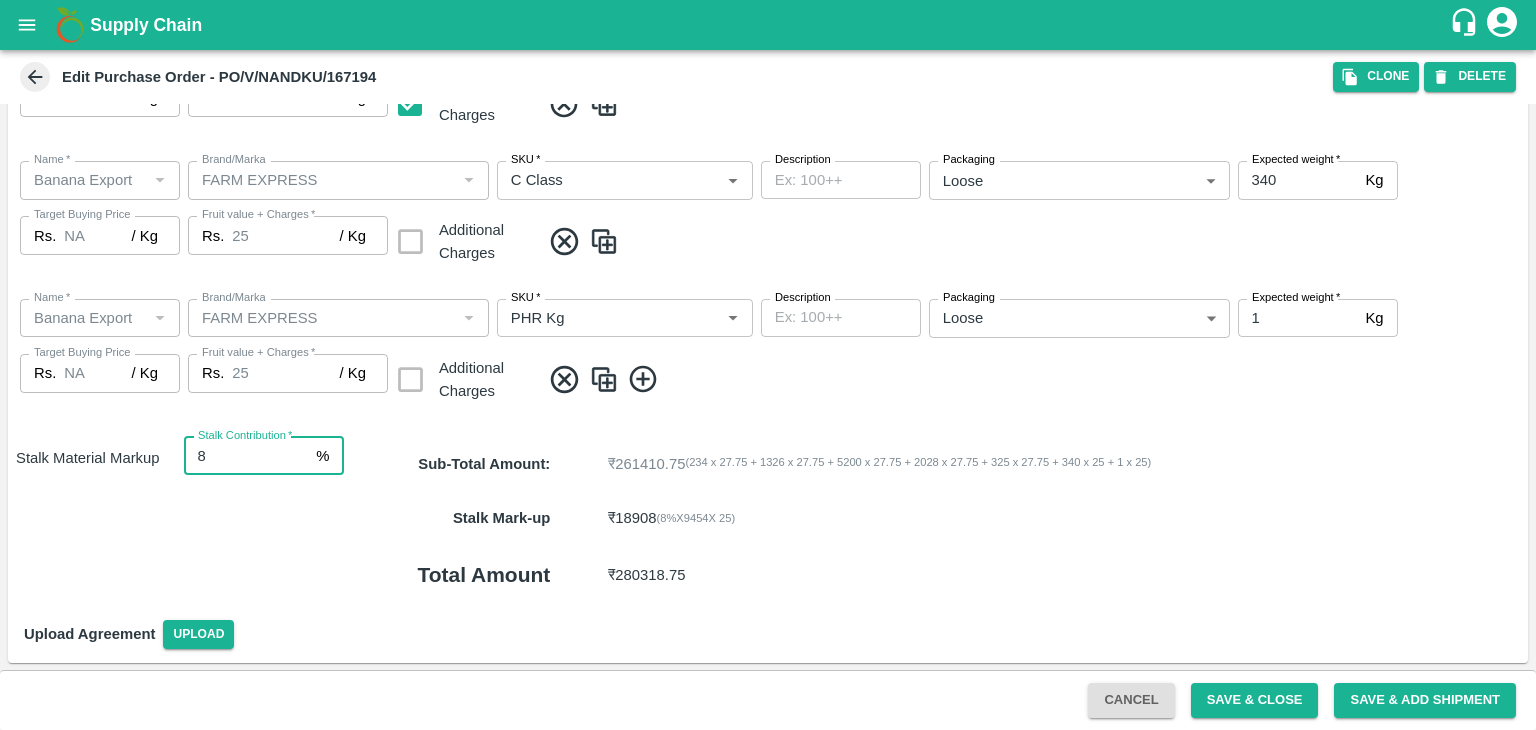 click on "8" at bounding box center (246, 456) 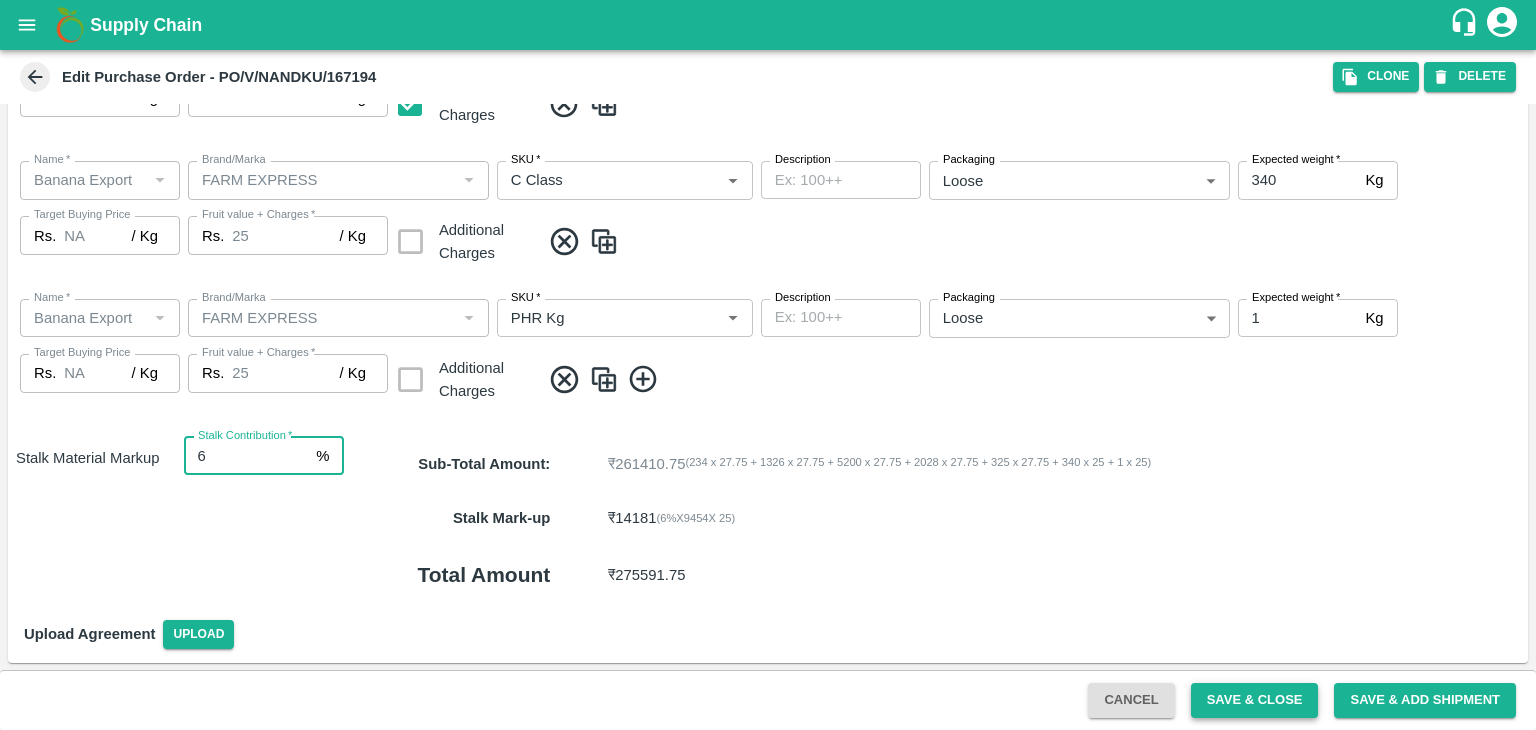 type on "6" 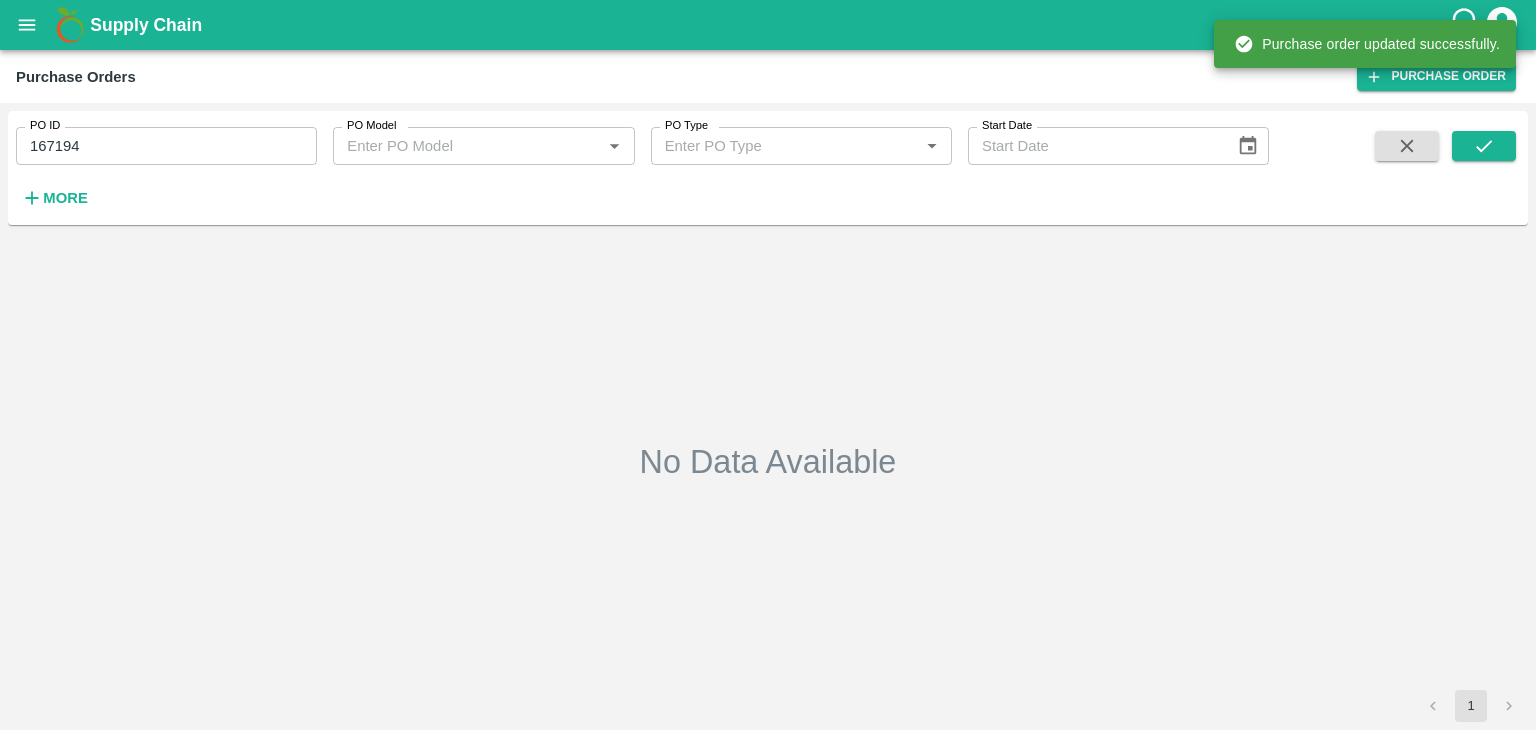 type on "02/08/2025" 